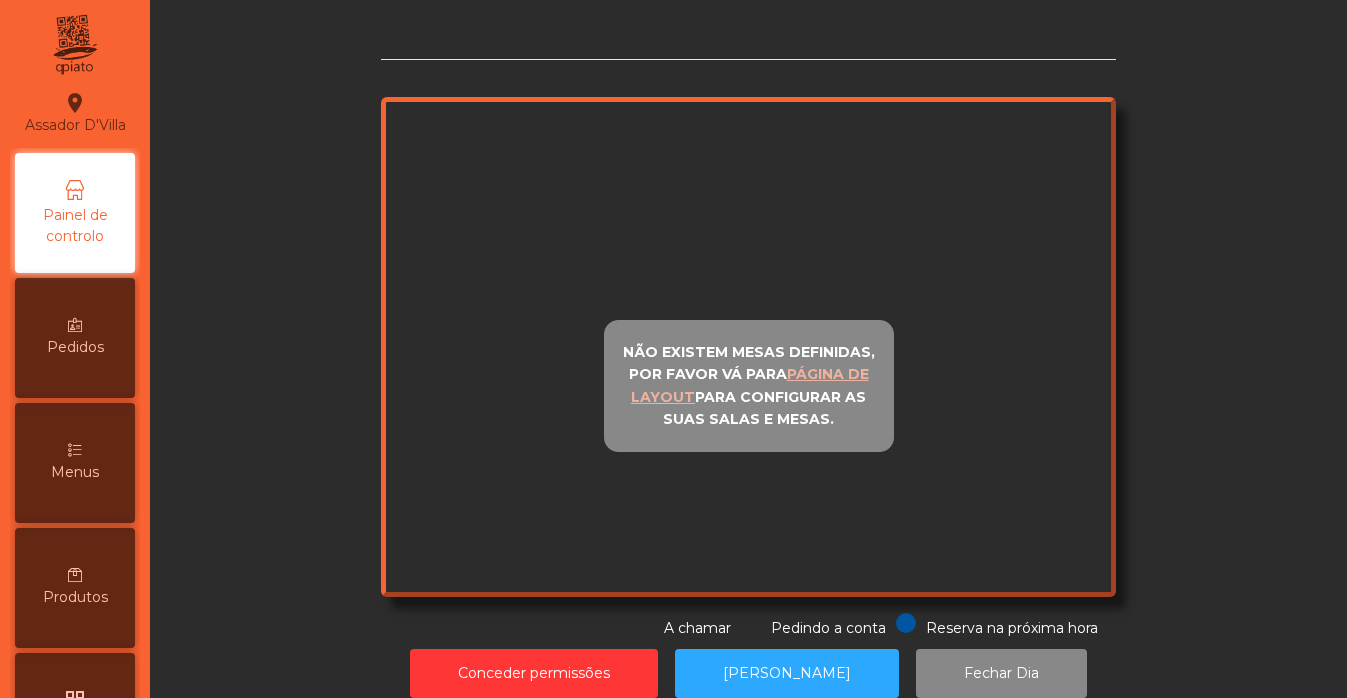 scroll, scrollTop: 0, scrollLeft: 0, axis: both 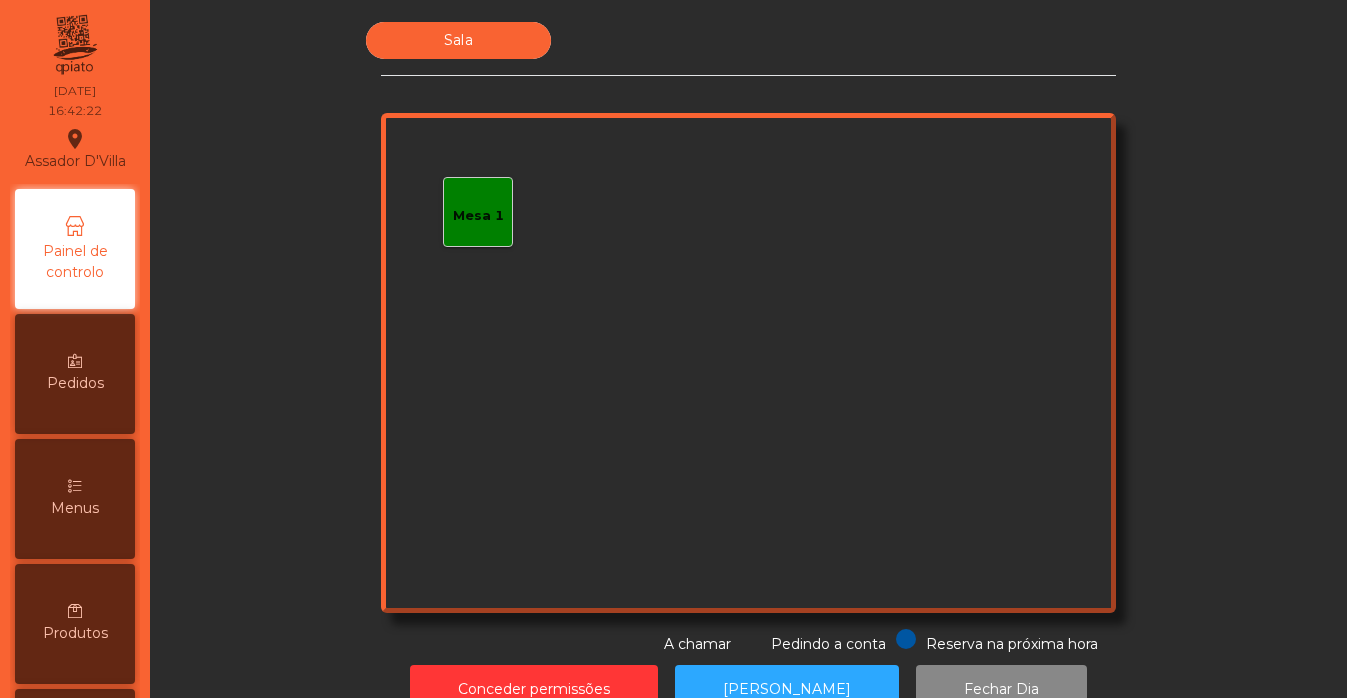 click on "Menus" at bounding box center [75, 499] 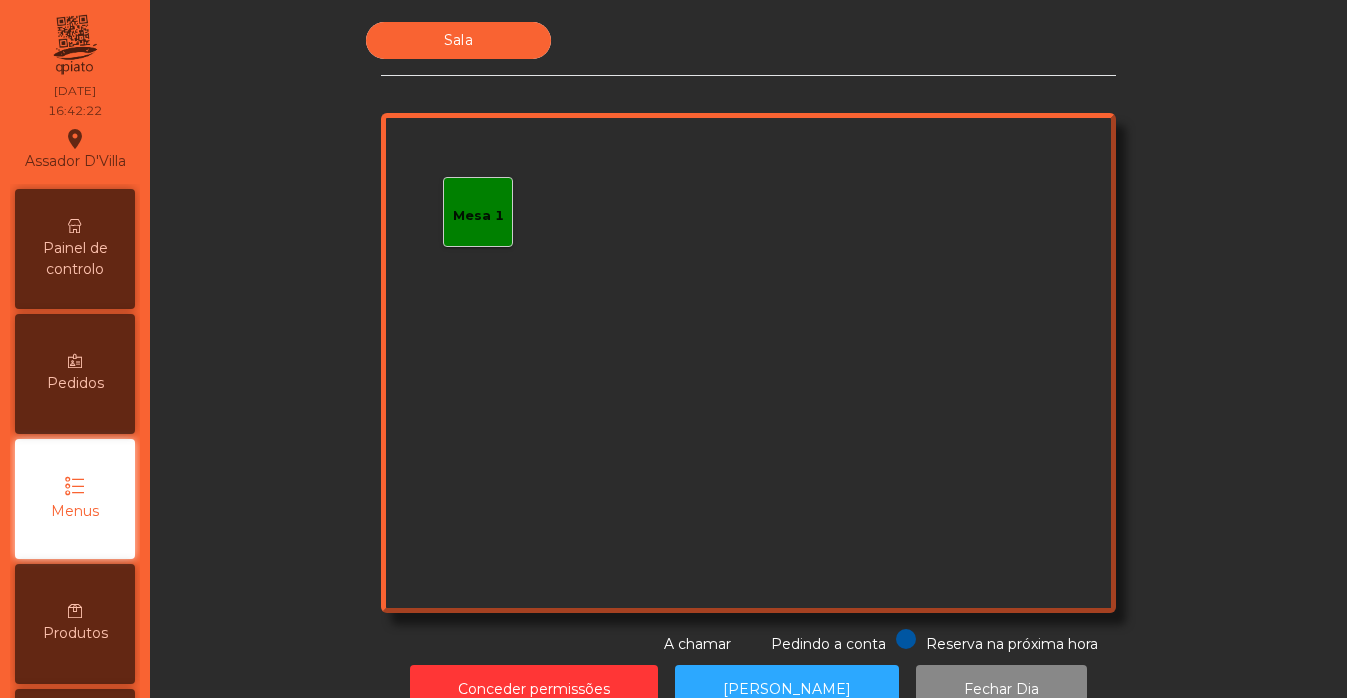 scroll, scrollTop: 150, scrollLeft: 0, axis: vertical 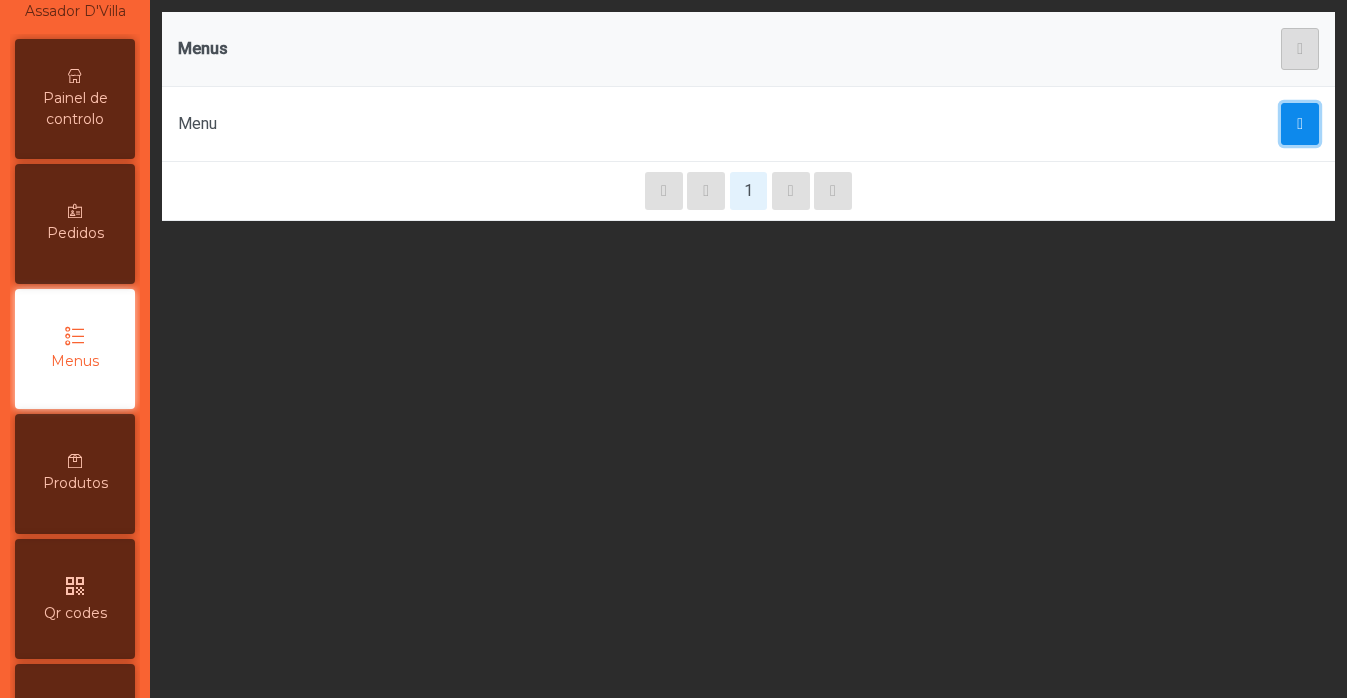 click 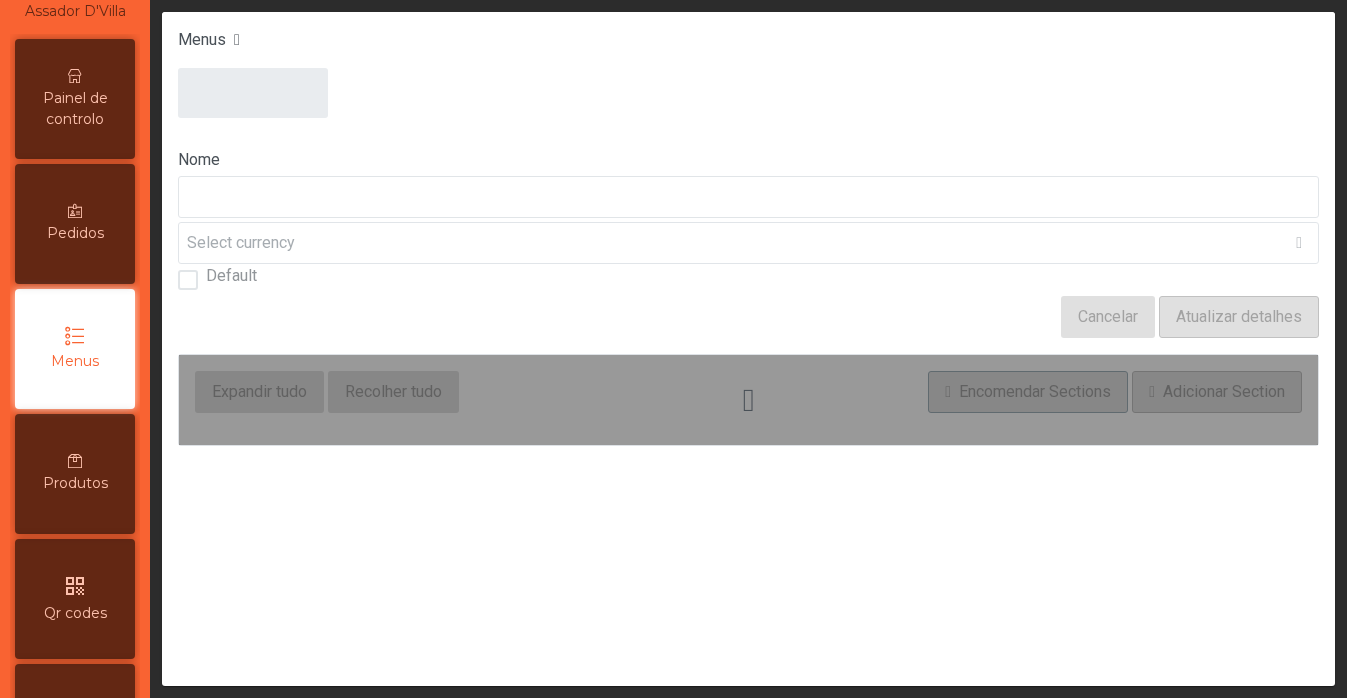 type on "****" 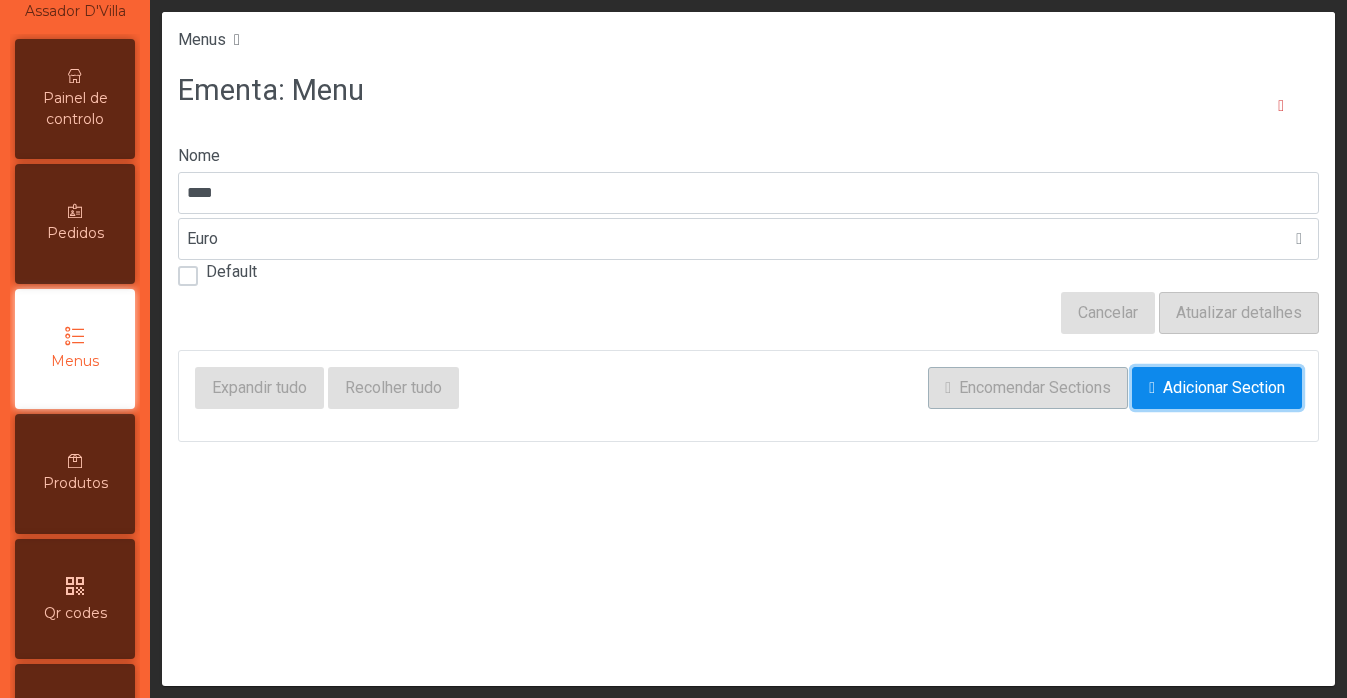 click on "Adicionar Section" 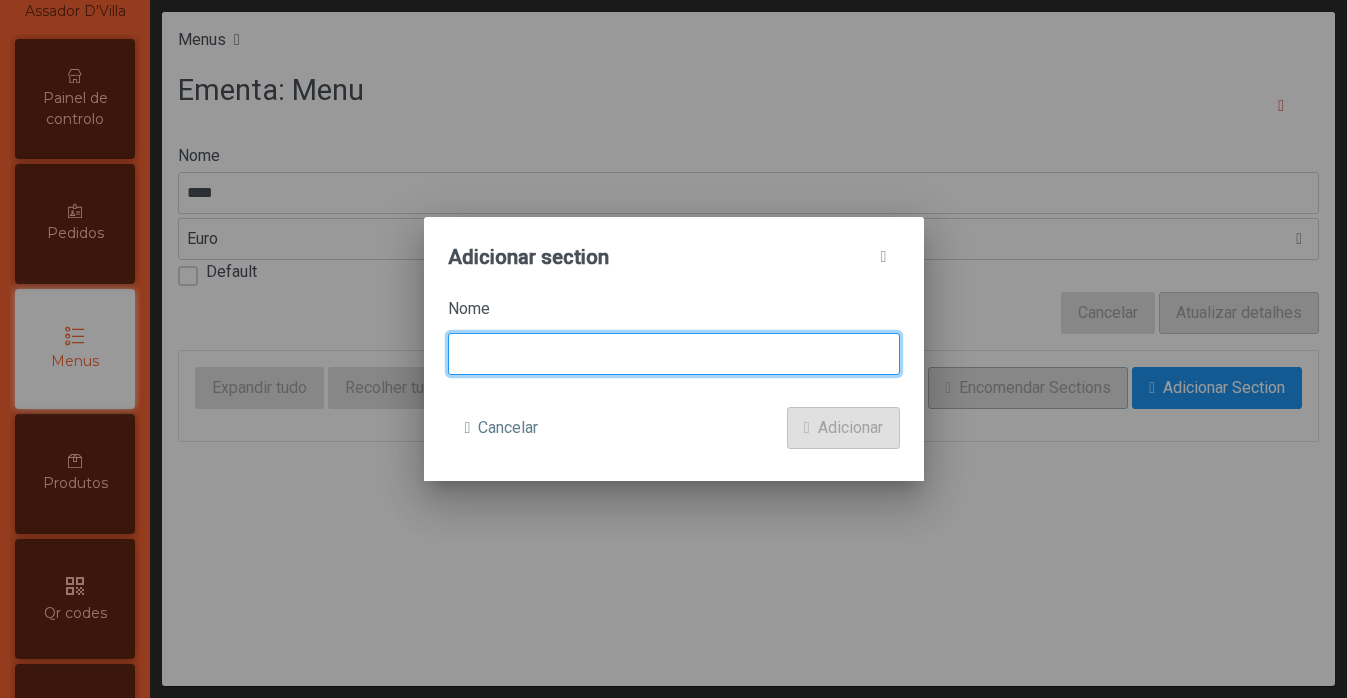 click 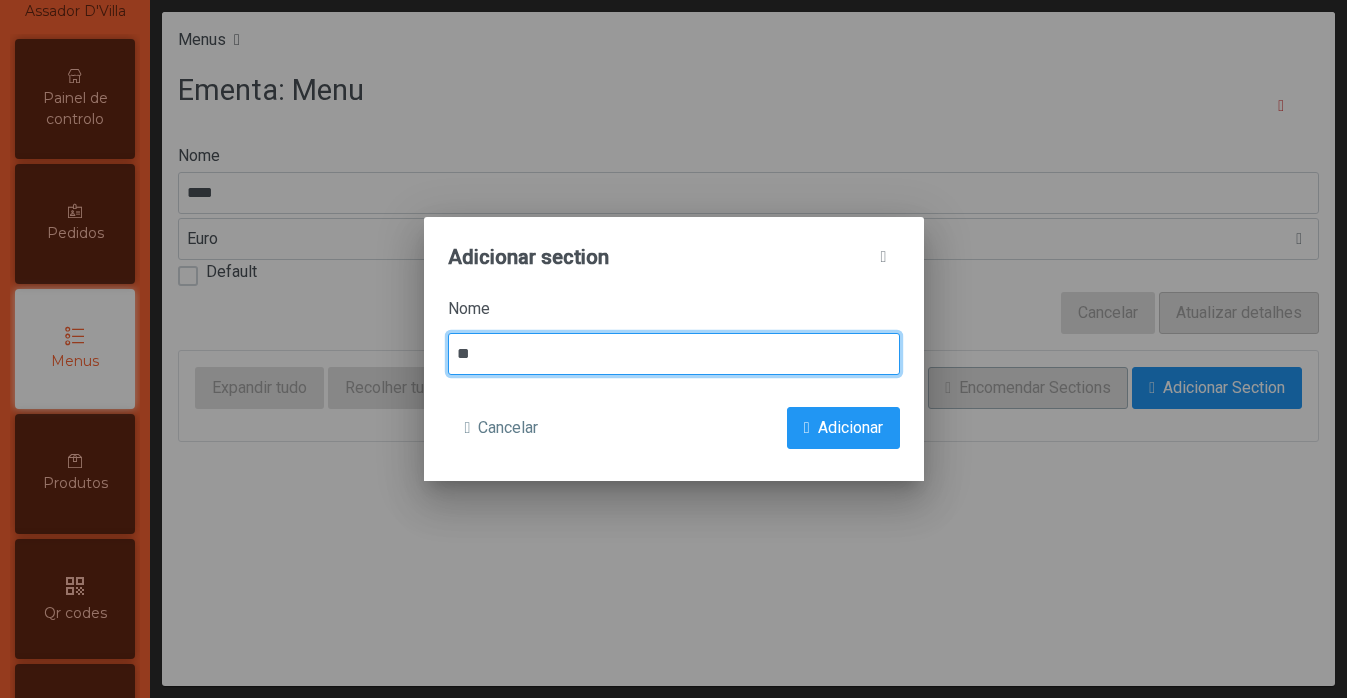 type on "*" 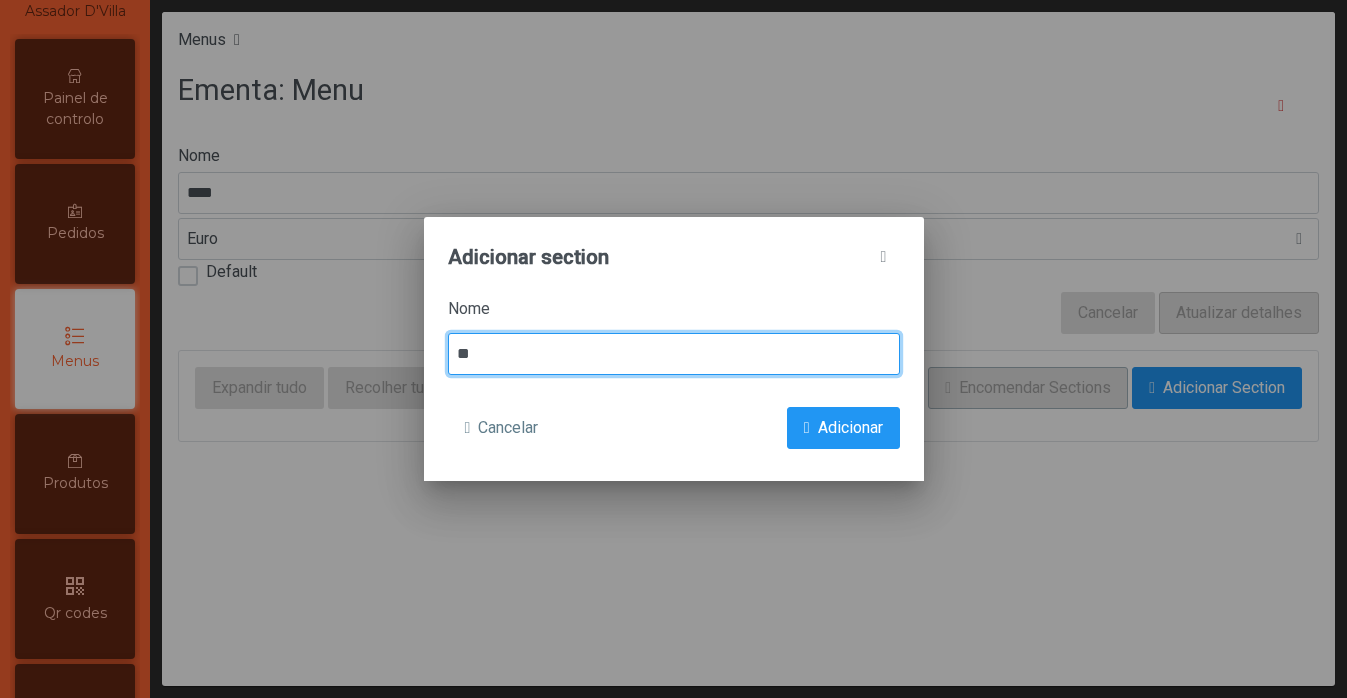 type on "*" 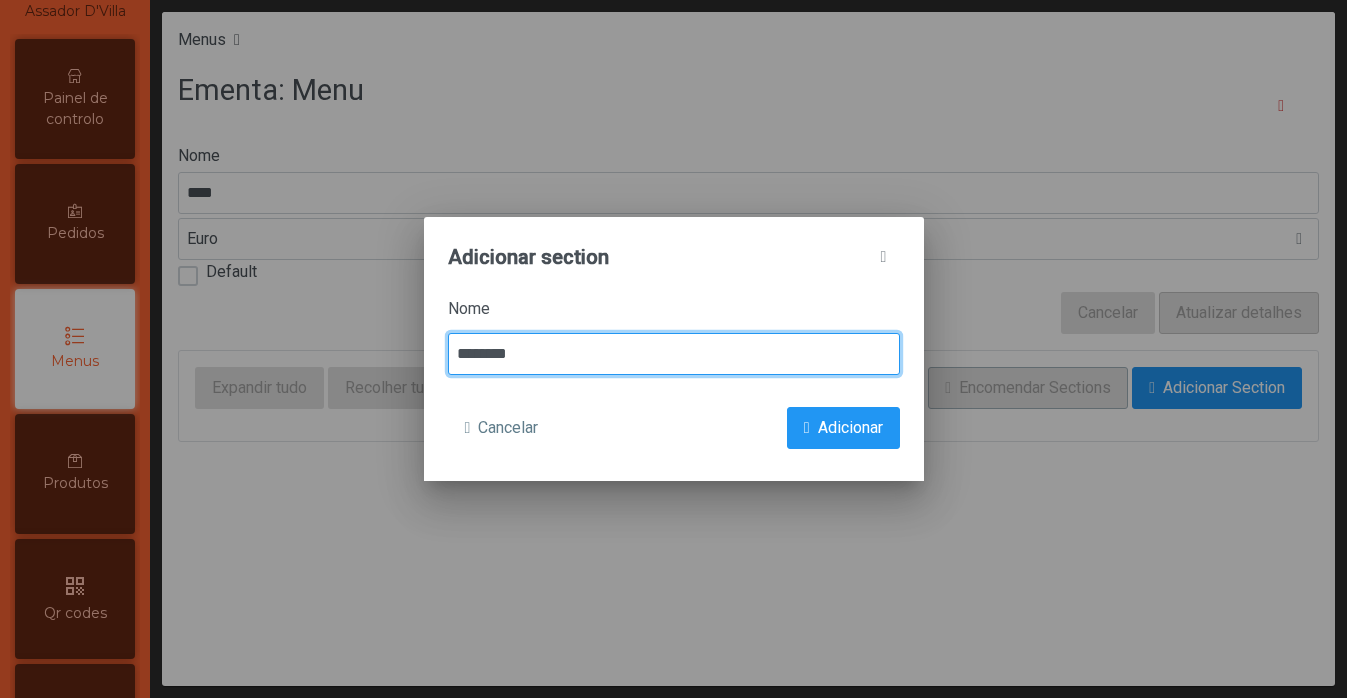 type on "********" 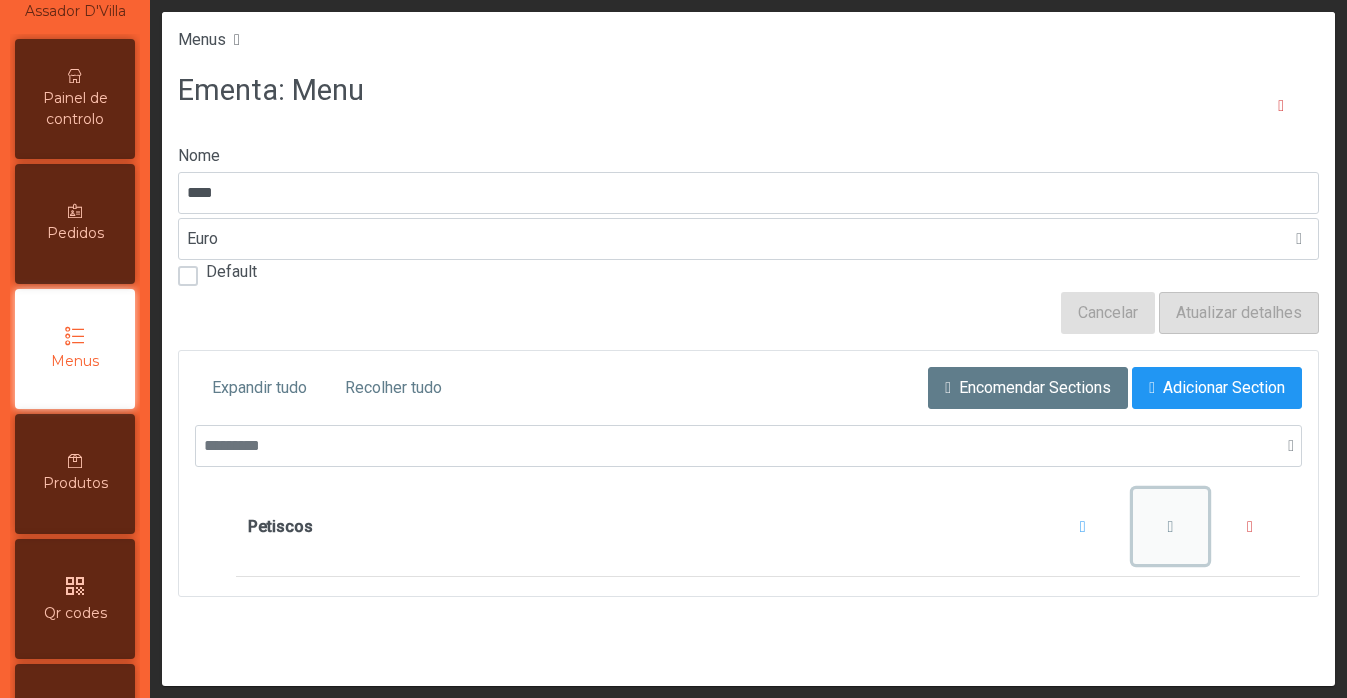 click 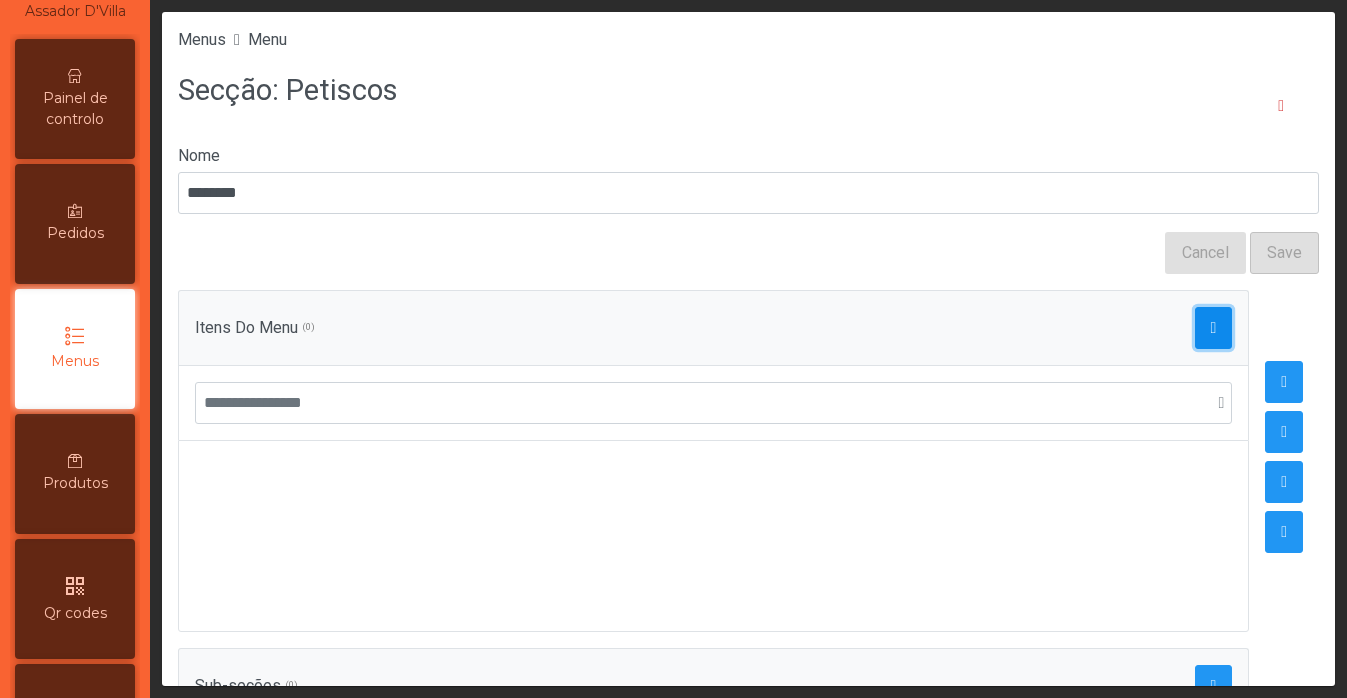 click 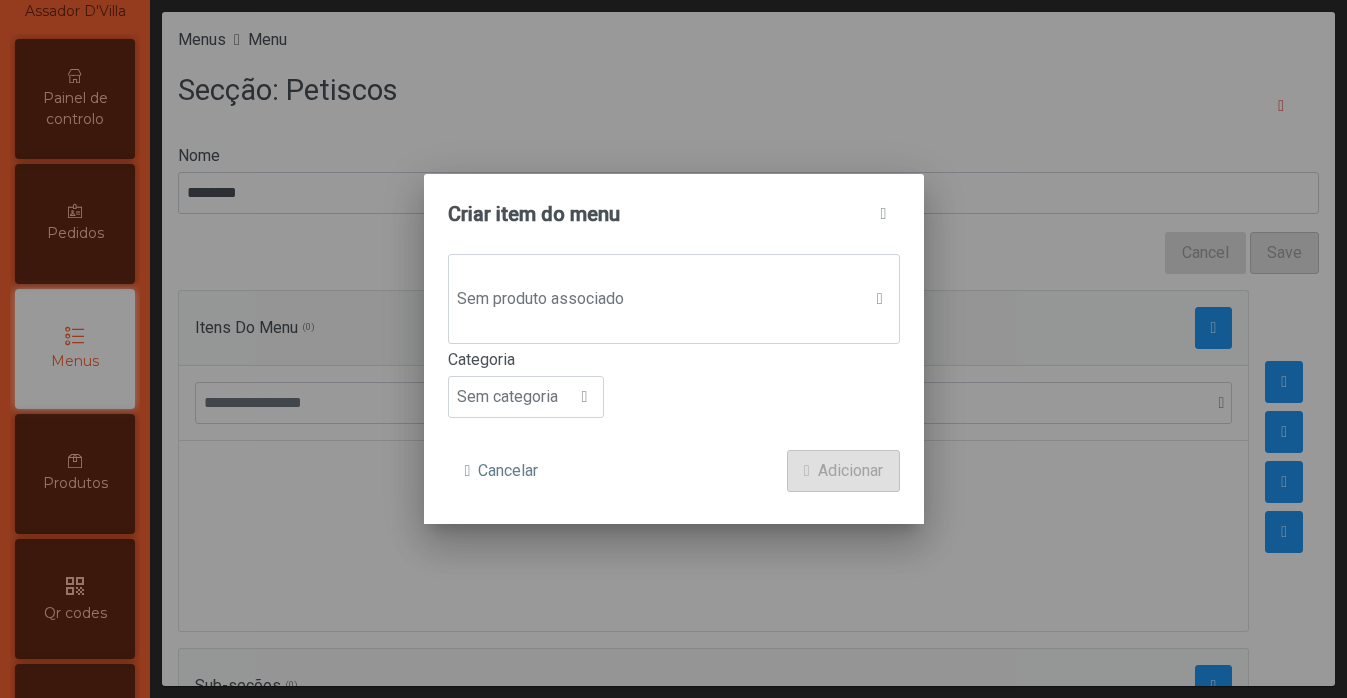 click on "Categoria" 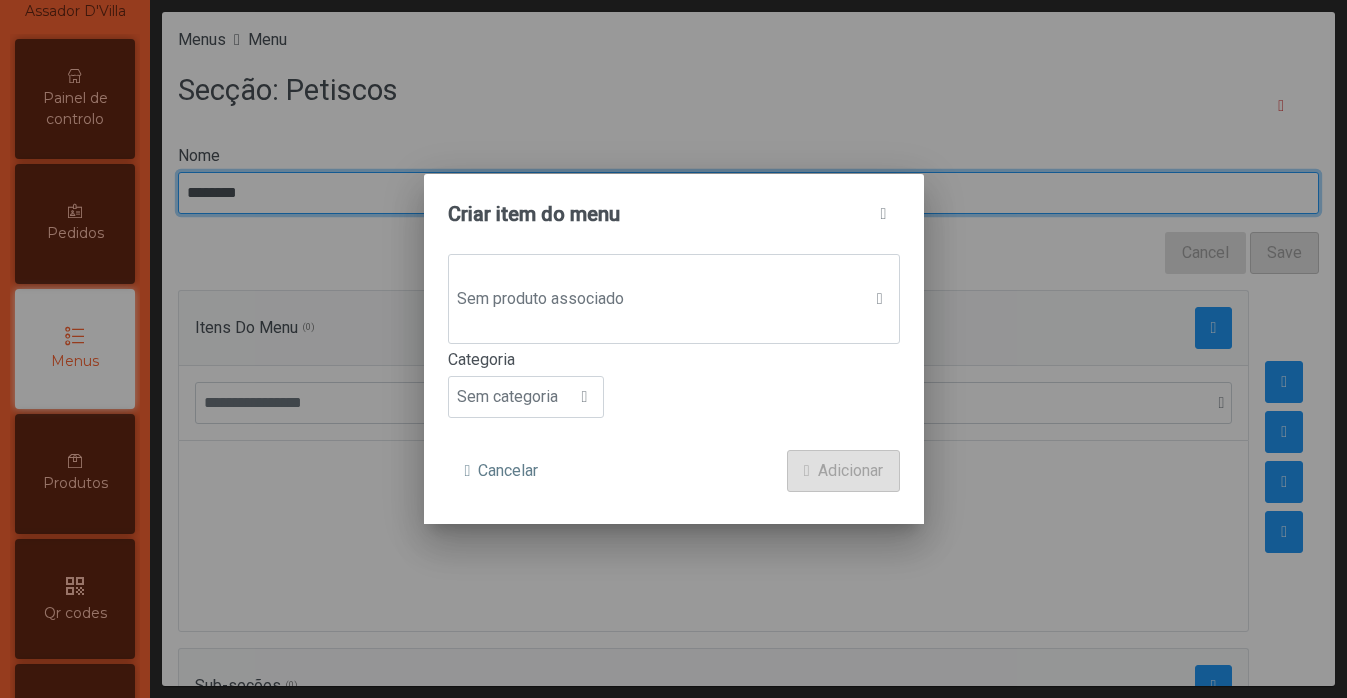 click on "********" at bounding box center [748, 193] 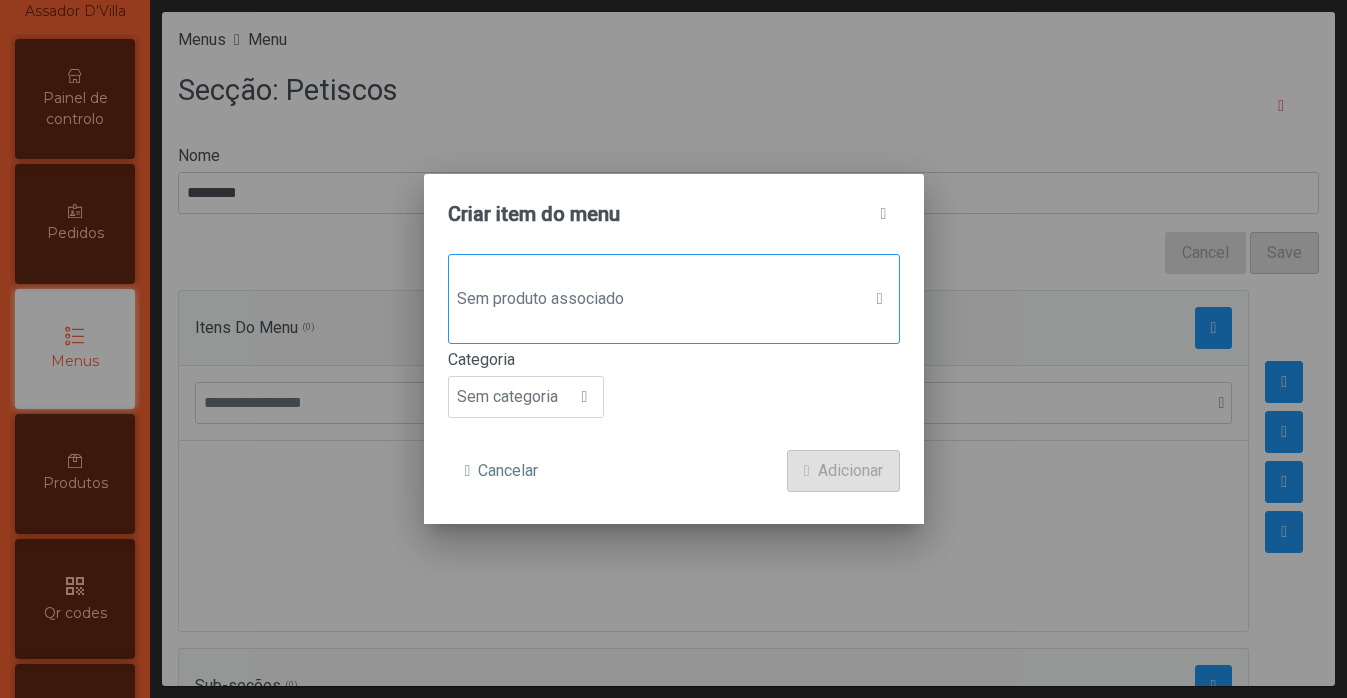 click on "Sem produto associado" 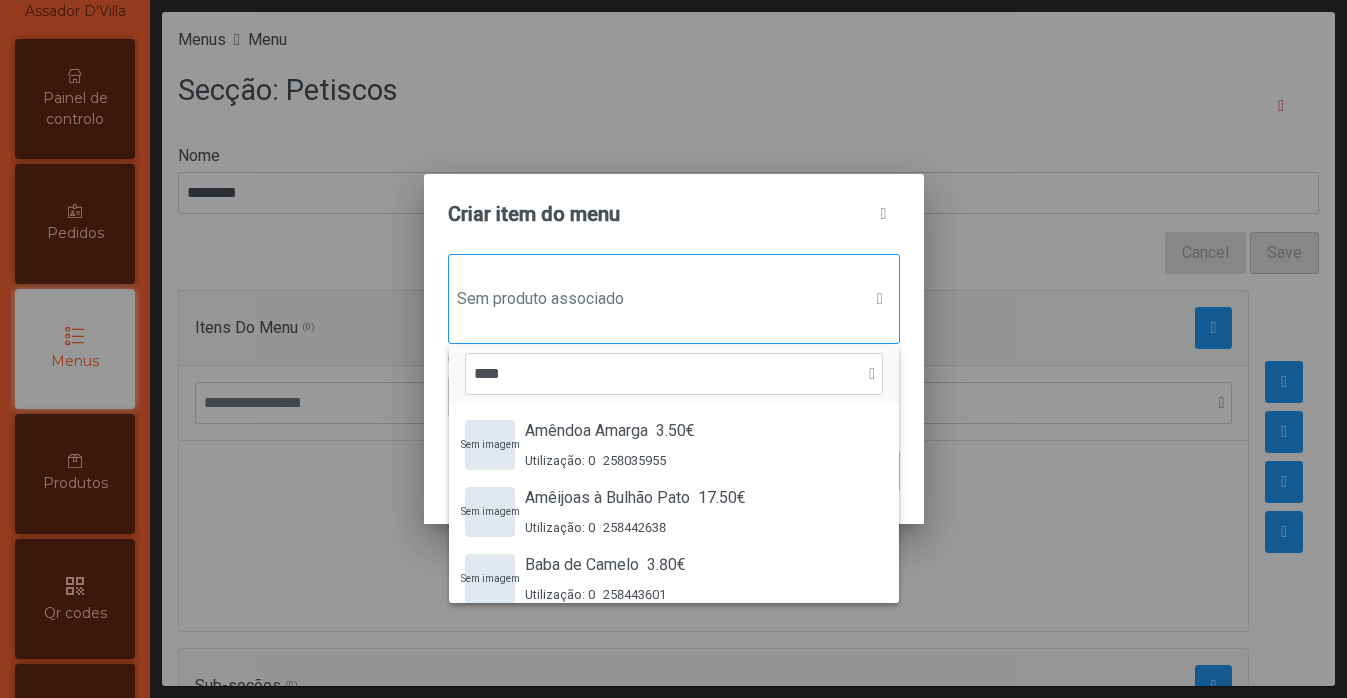 scroll, scrollTop: 15, scrollLeft: 97, axis: both 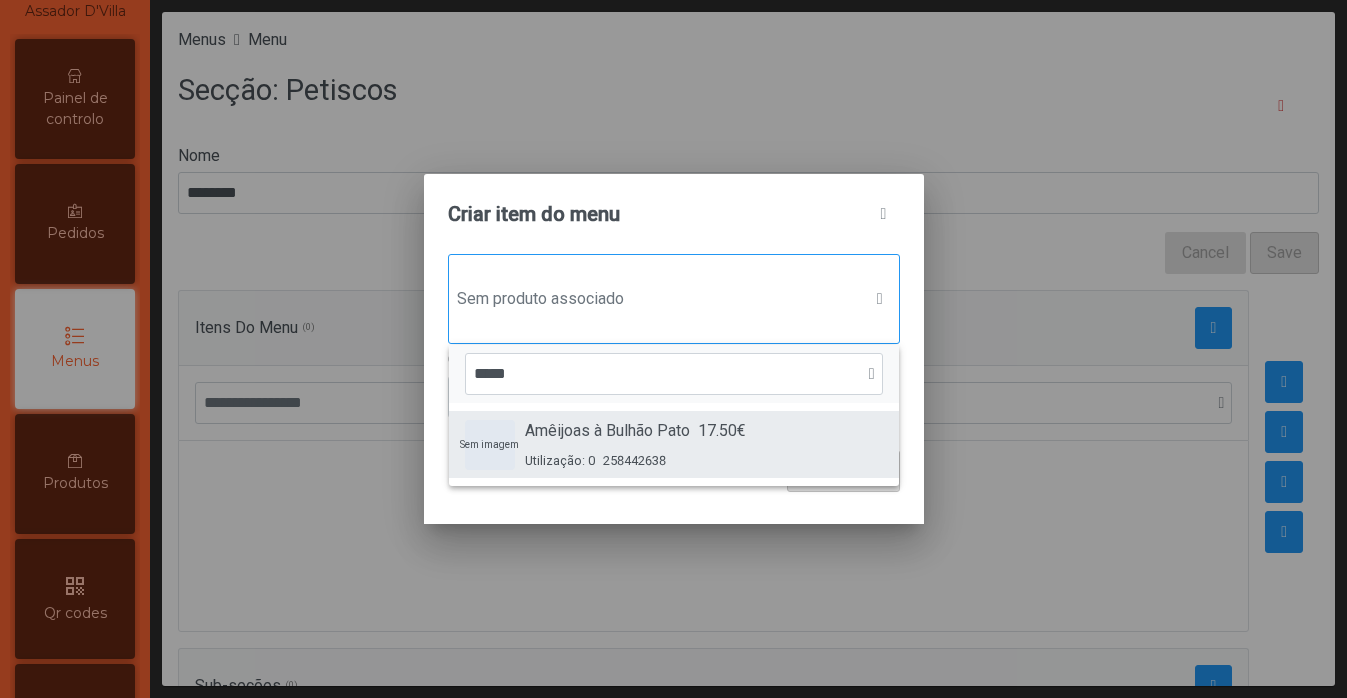 type on "*****" 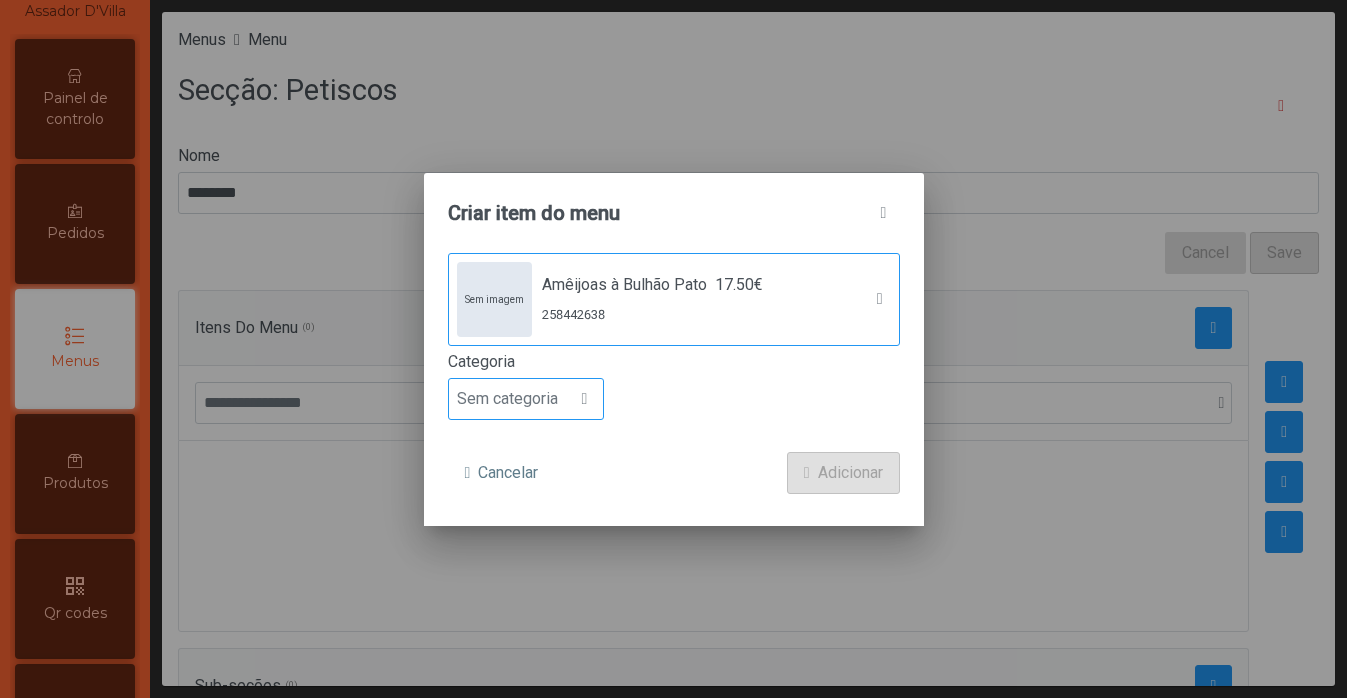 click on "Sem categoria" 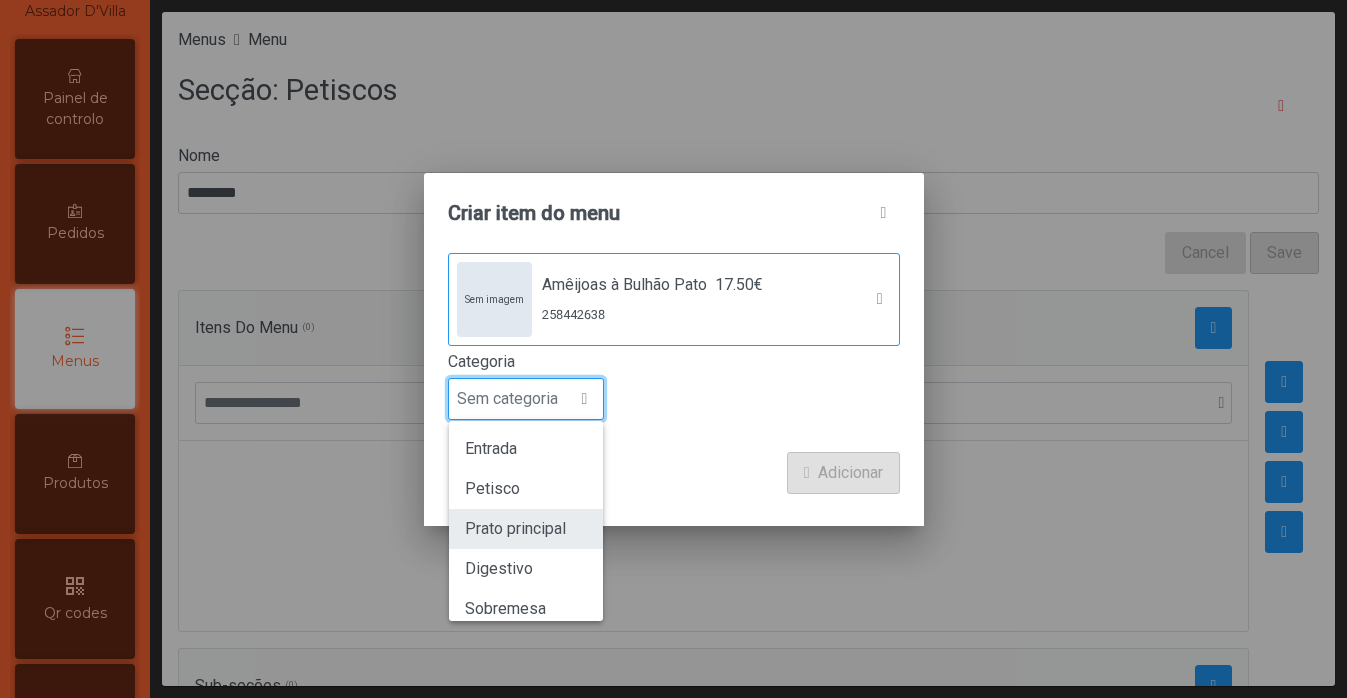 scroll, scrollTop: 15, scrollLeft: 97, axis: both 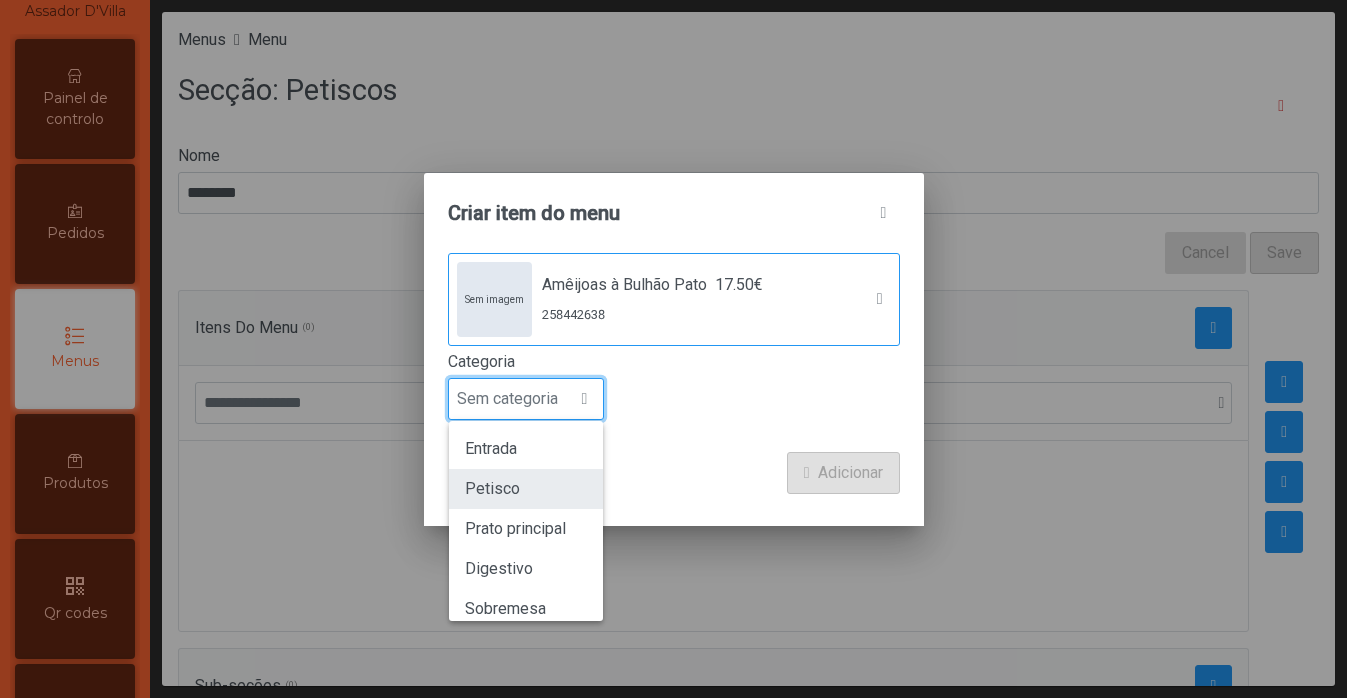 click on "Petisco" 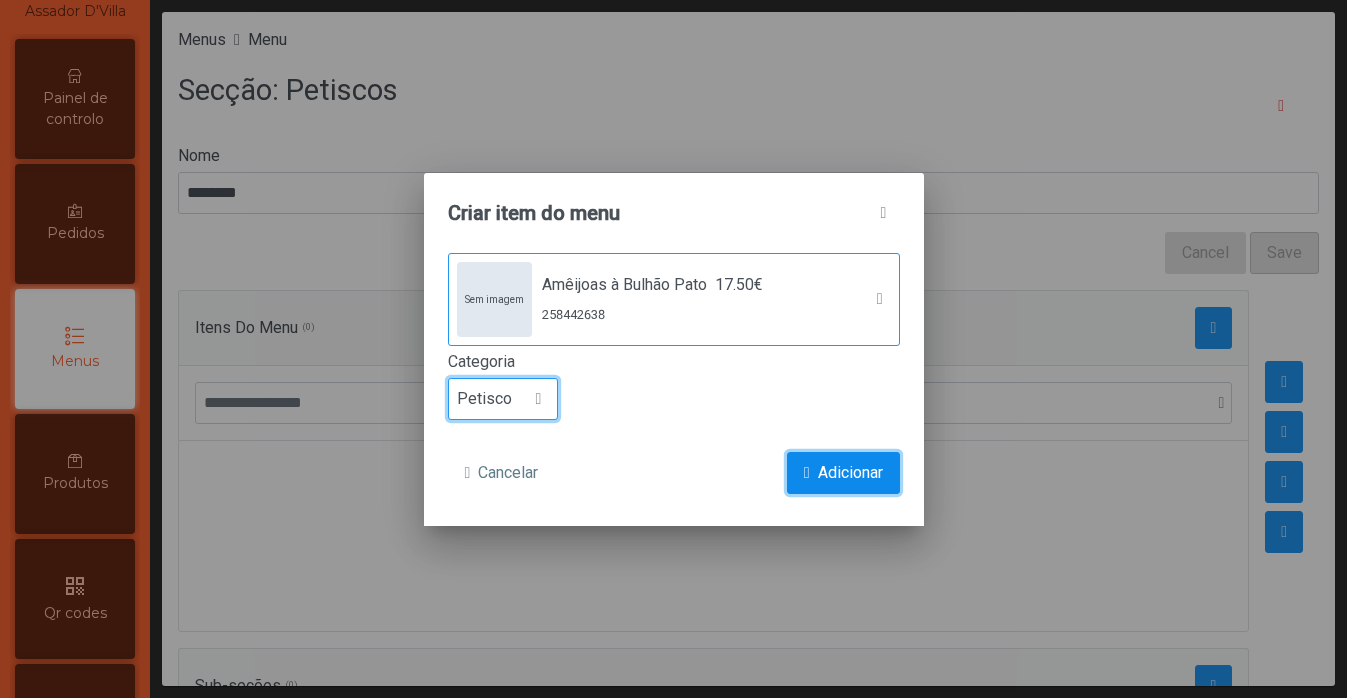 click on "Adicionar" 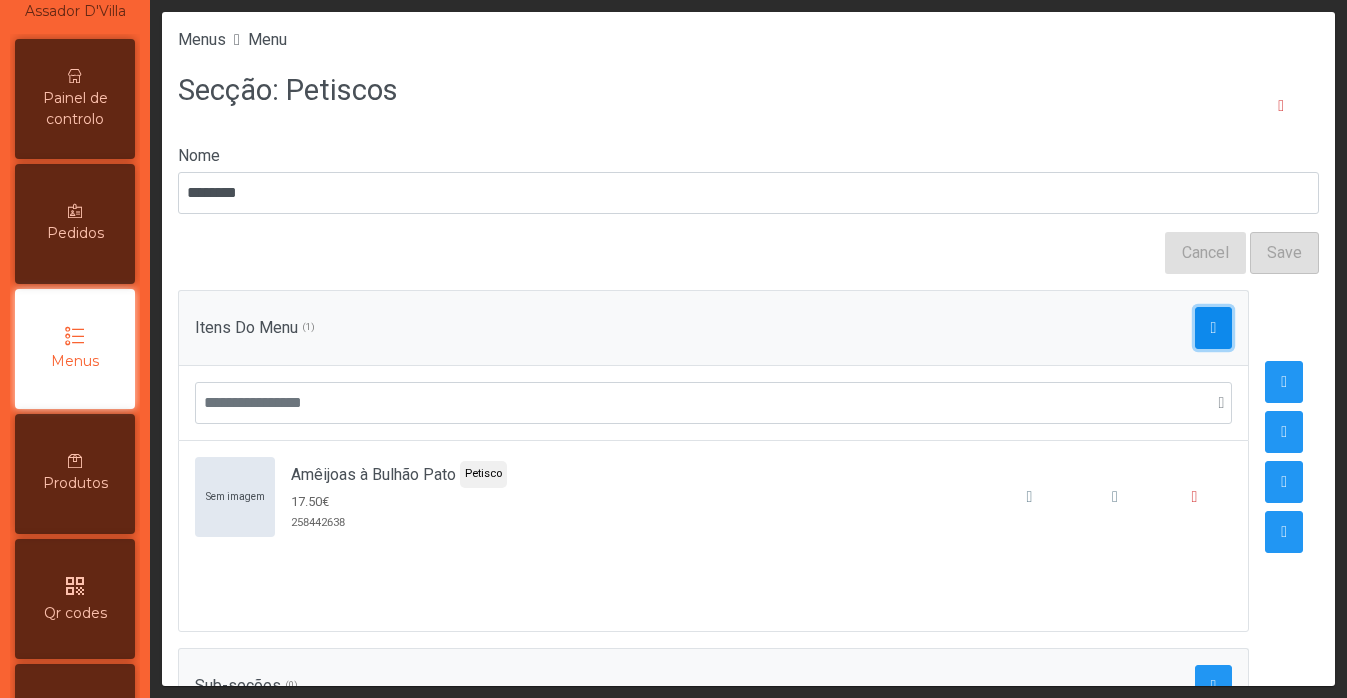 click 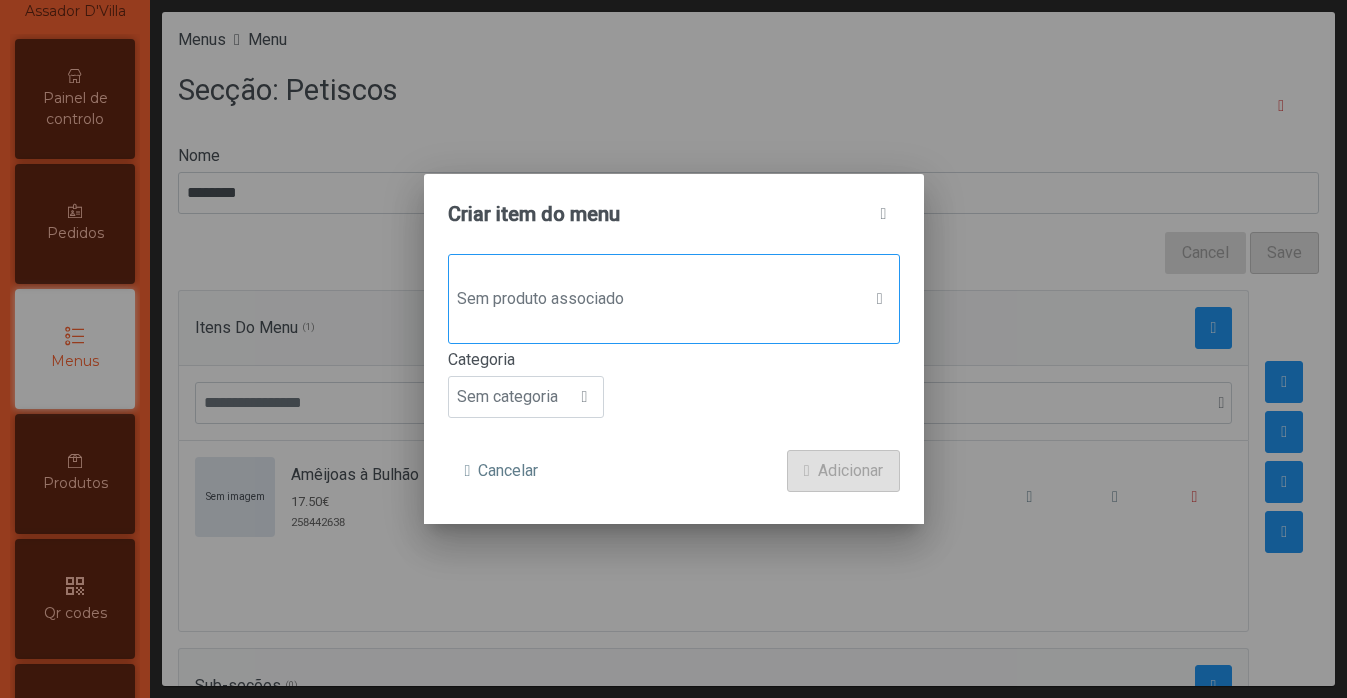 click on "Sem produto associado" 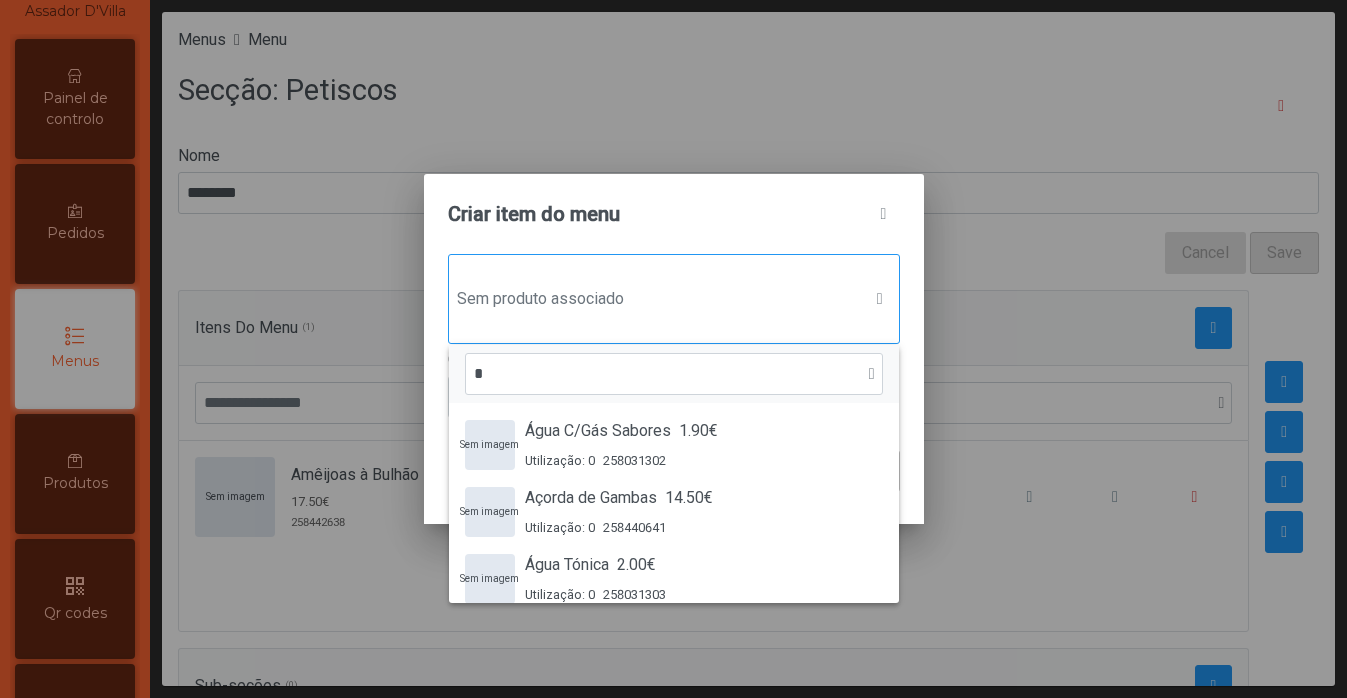 scroll, scrollTop: 15, scrollLeft: 97, axis: both 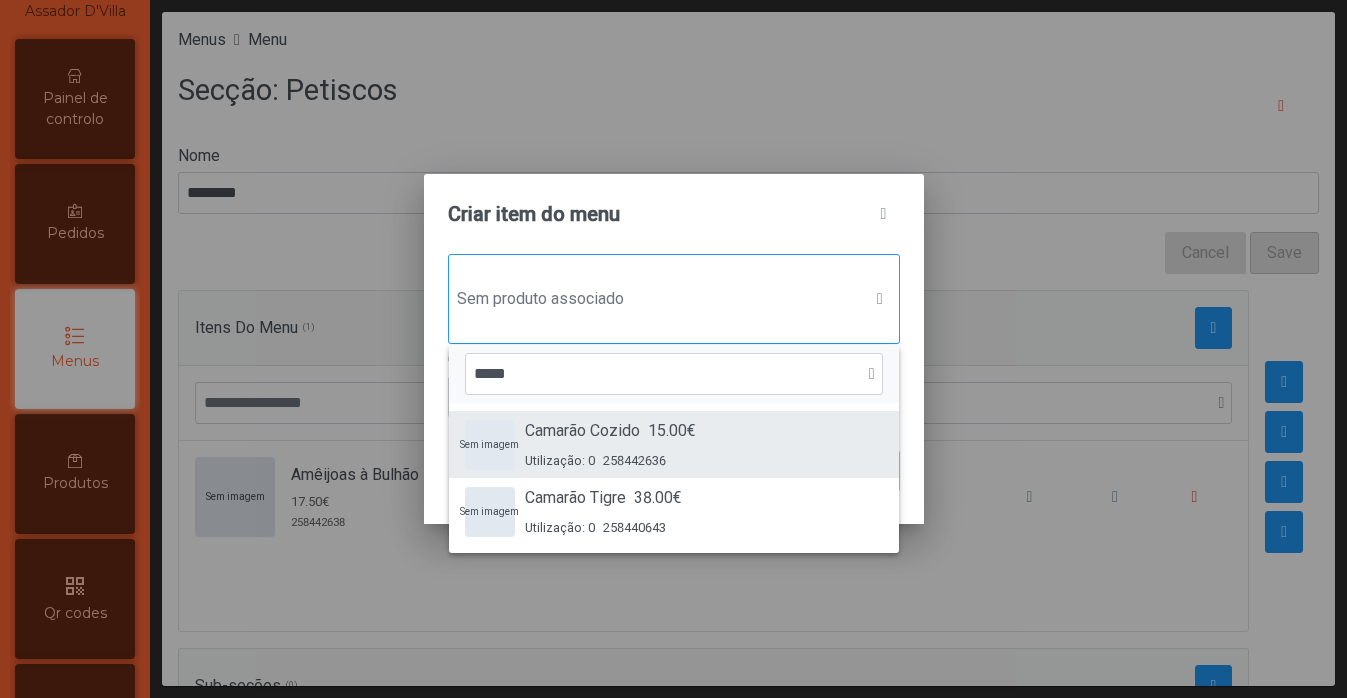 type on "*****" 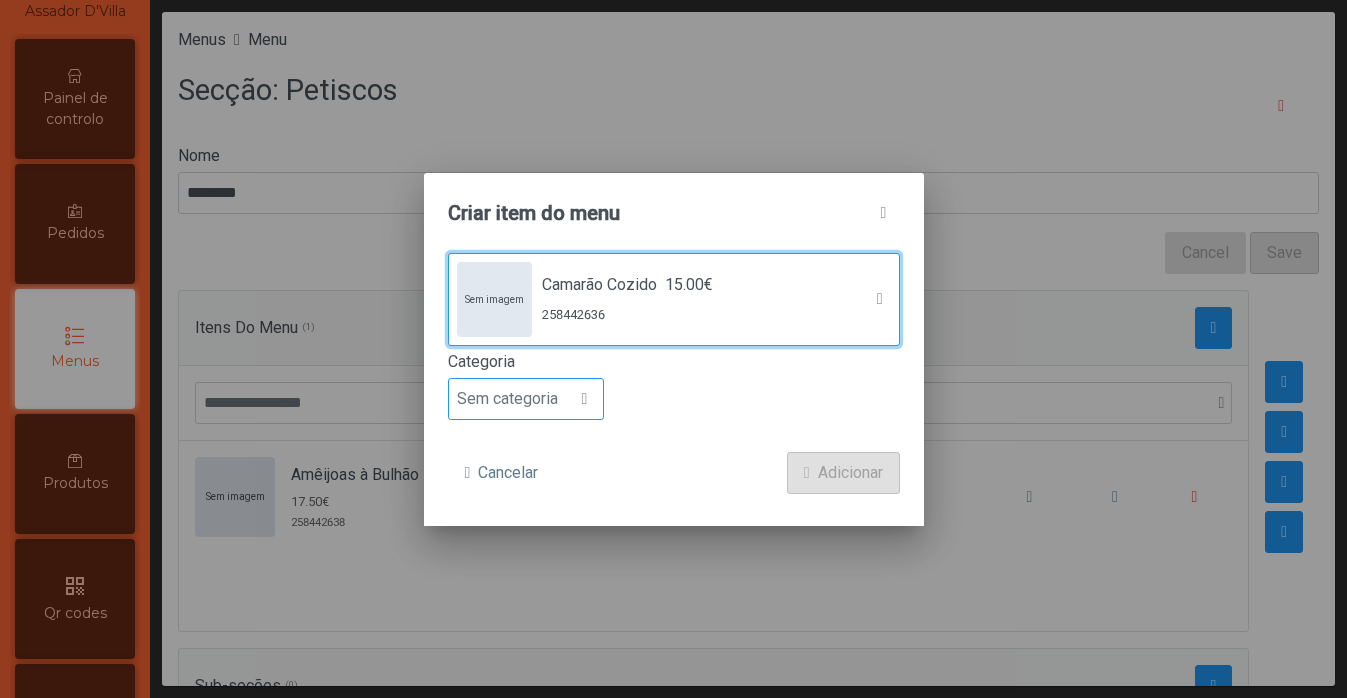 click 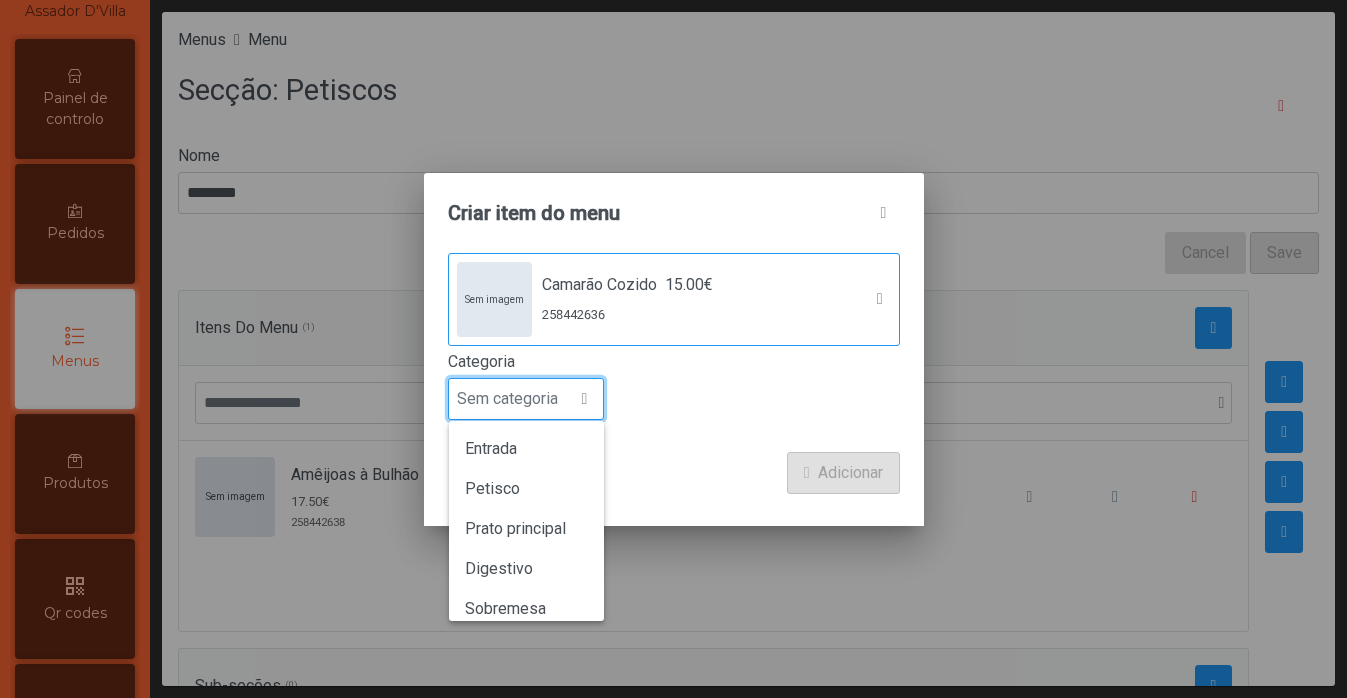scroll, scrollTop: 15, scrollLeft: 97, axis: both 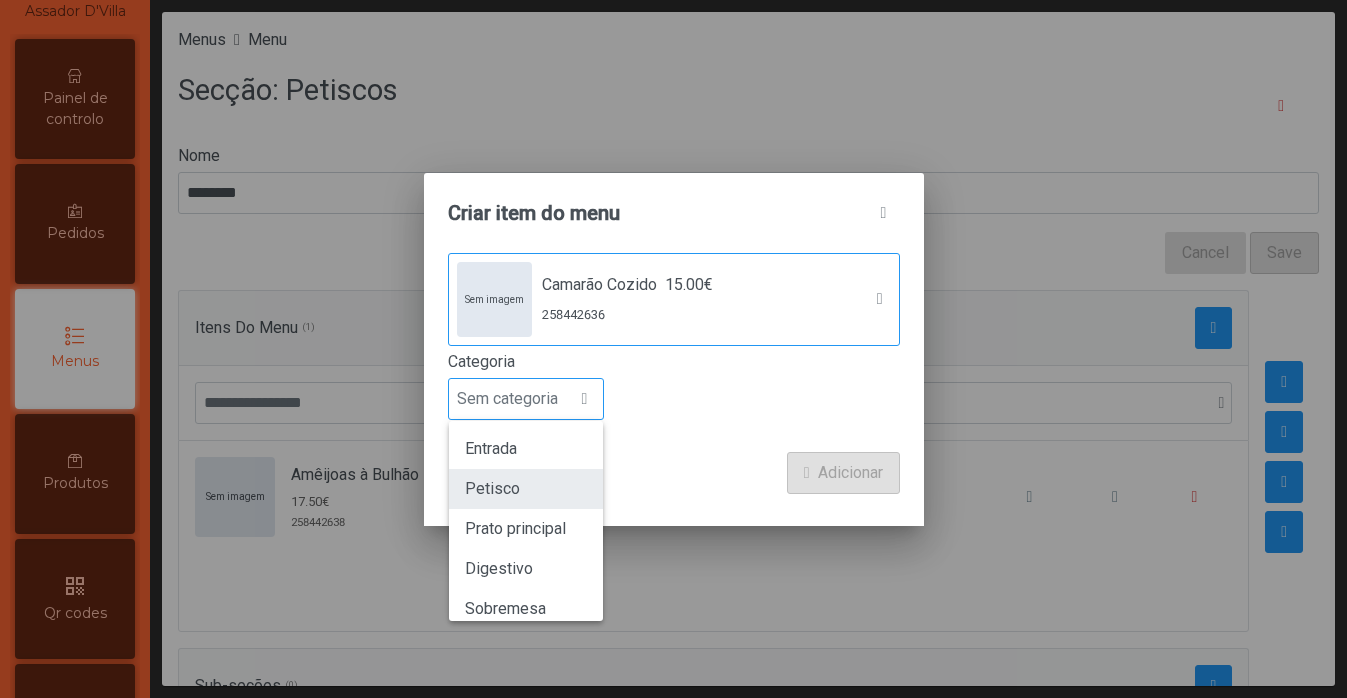 click on "Petisco" 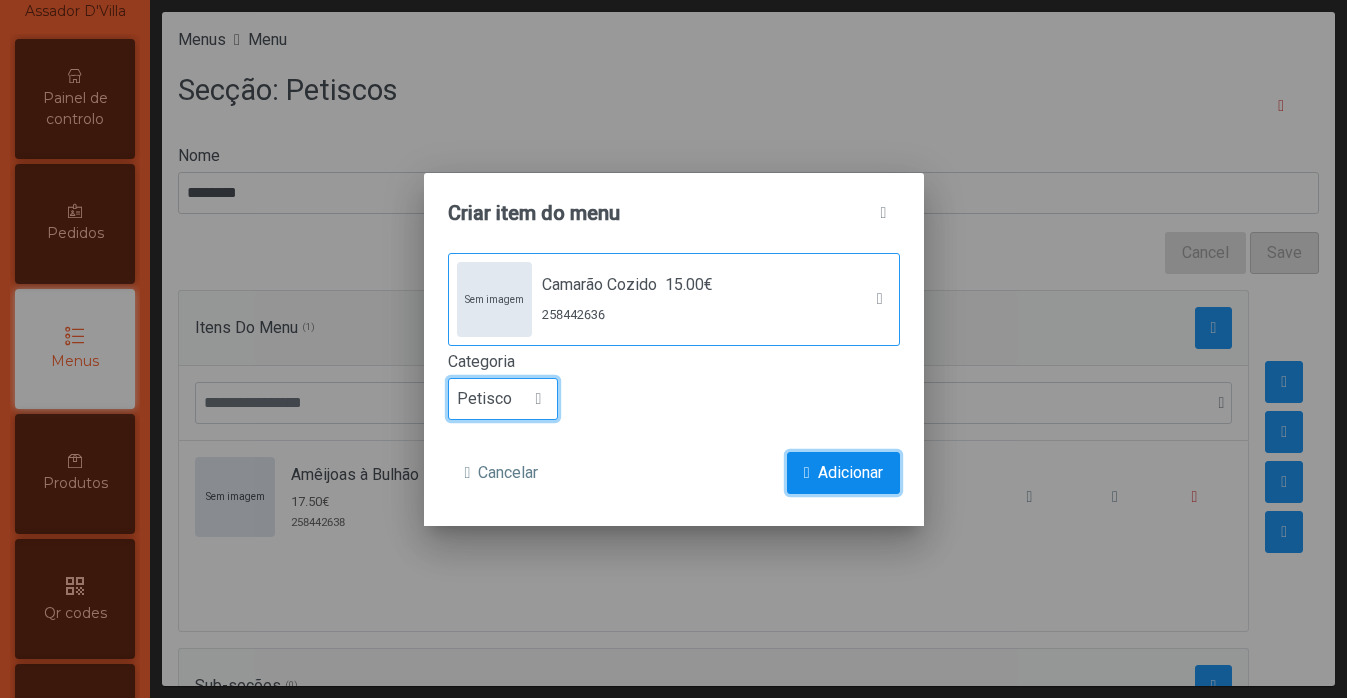 click 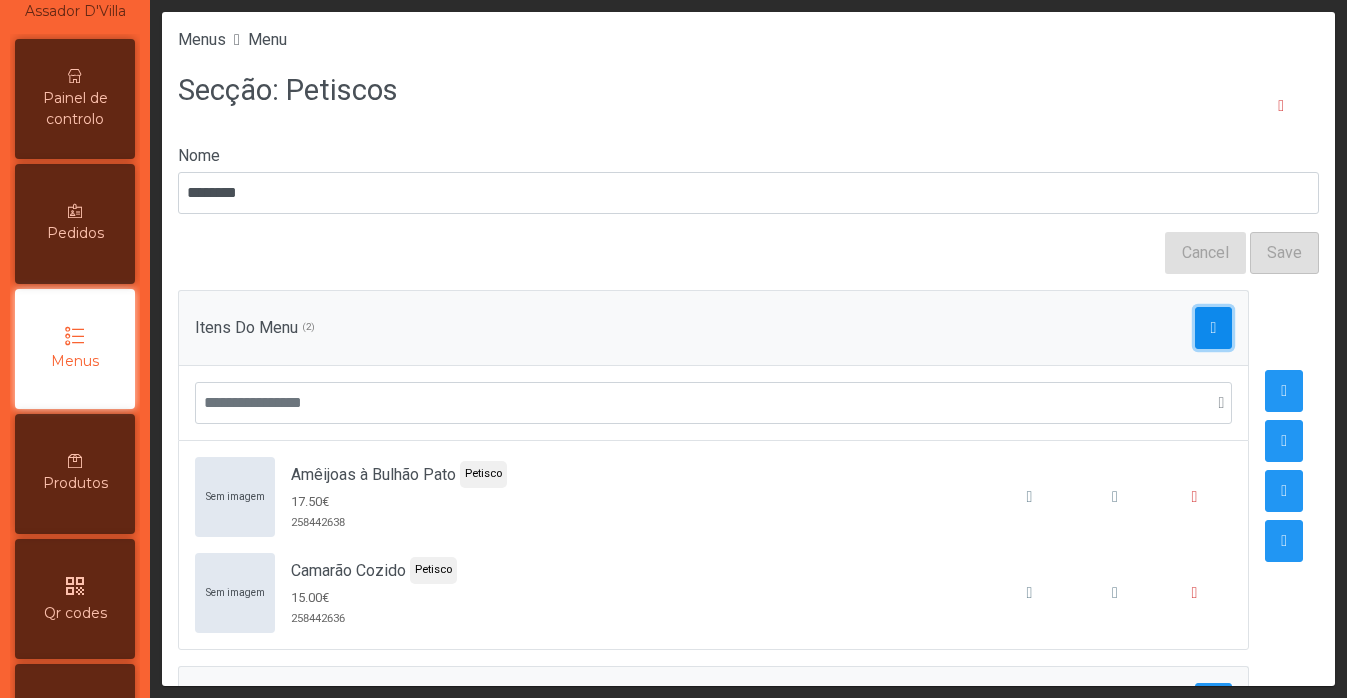 click 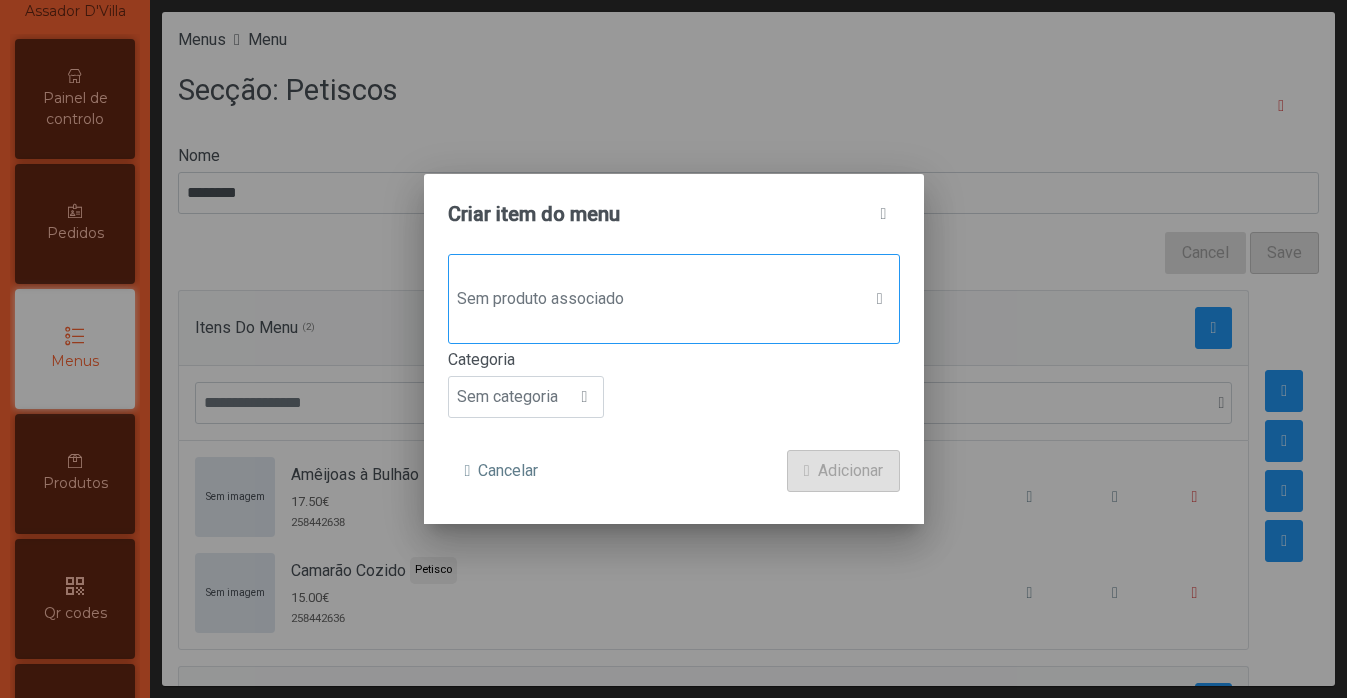 click on "Sem produto associado" 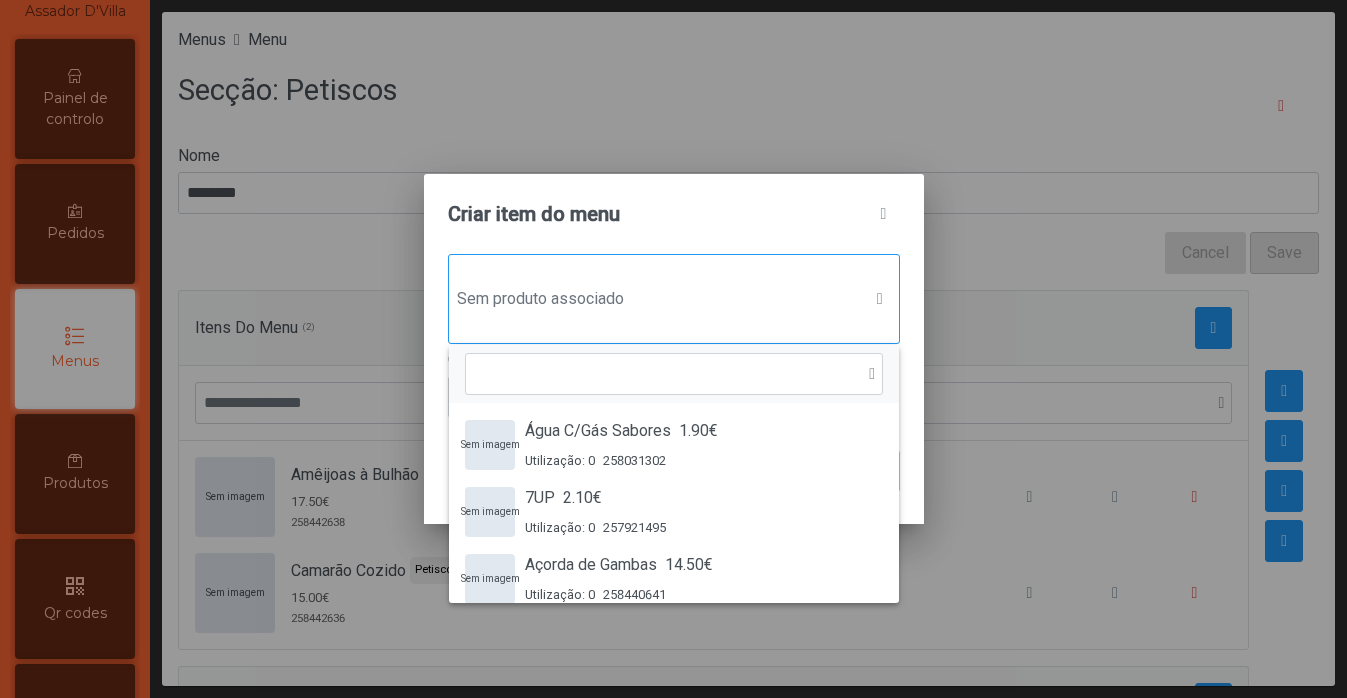scroll, scrollTop: 15, scrollLeft: 97, axis: both 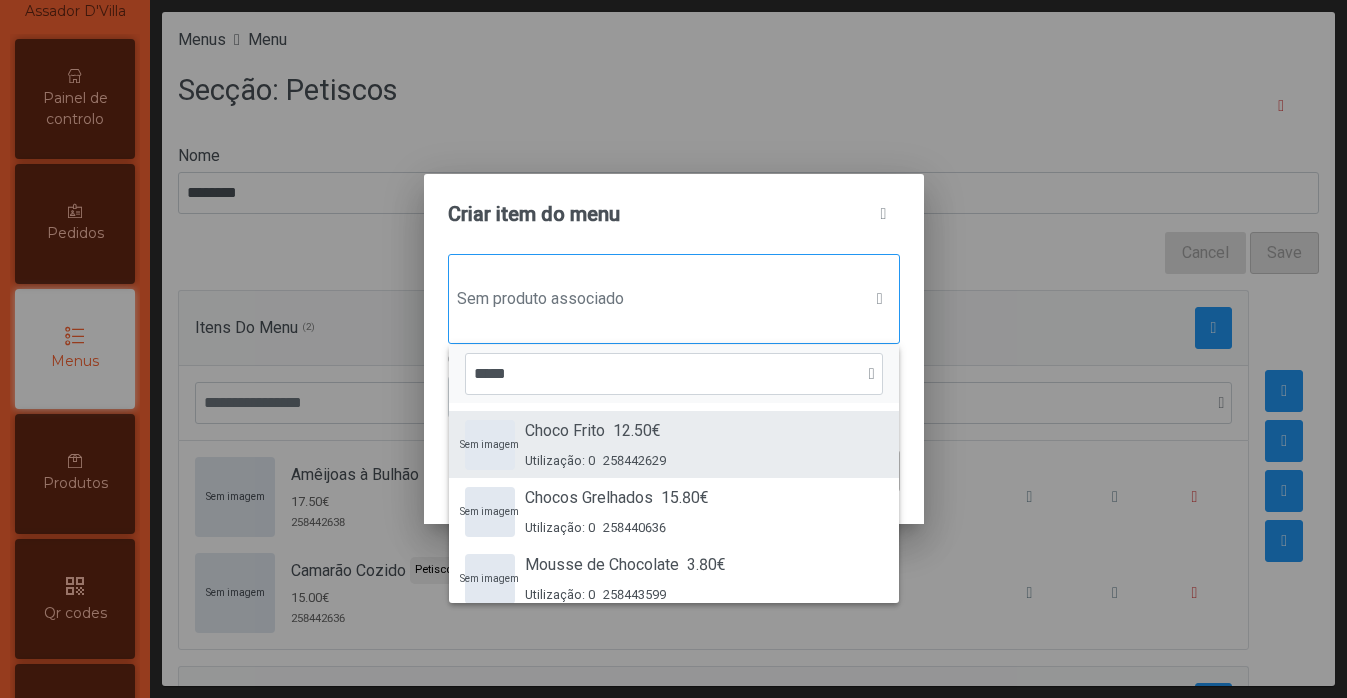 type on "*****" 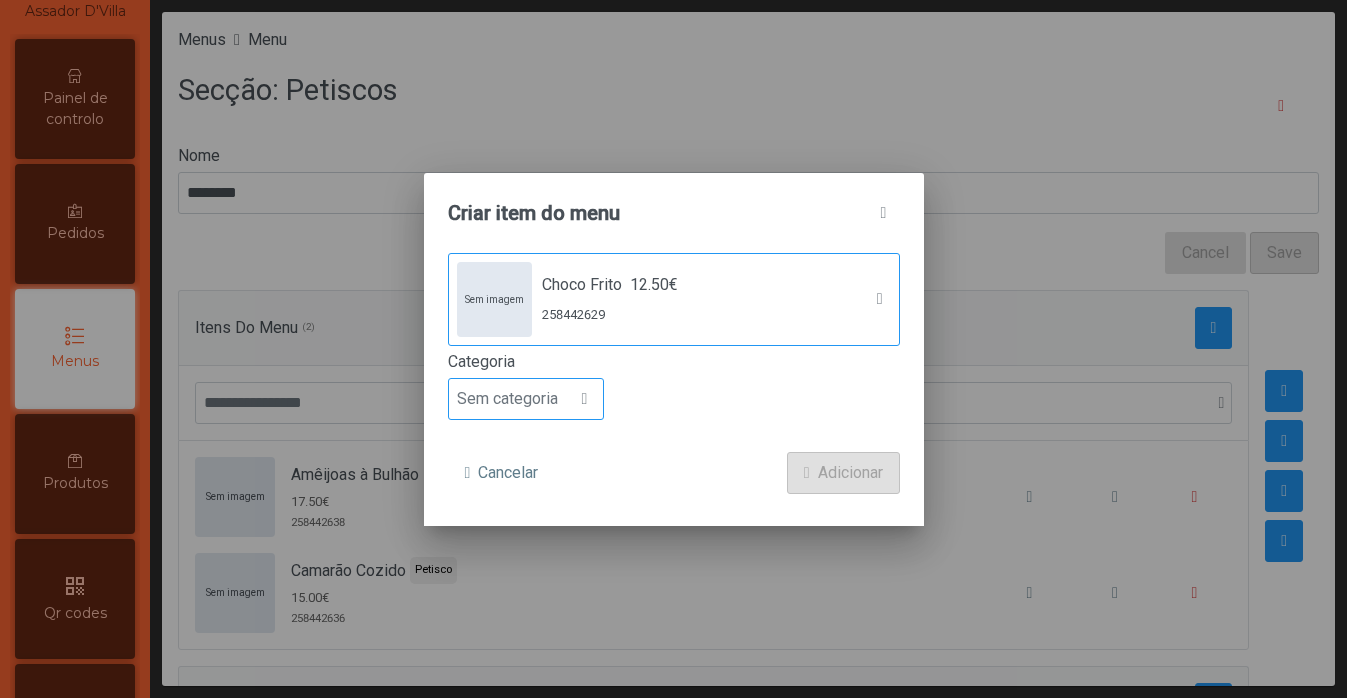 click on "Sem categoria" 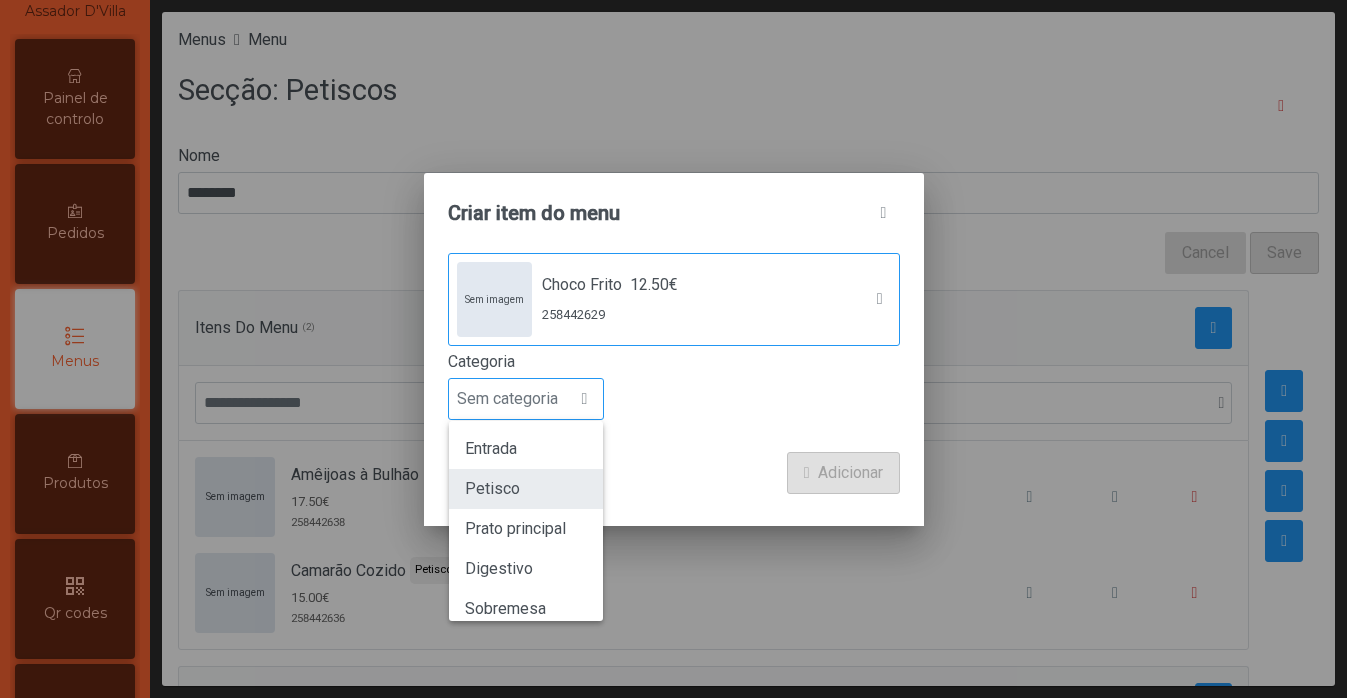 click on "Petisco" 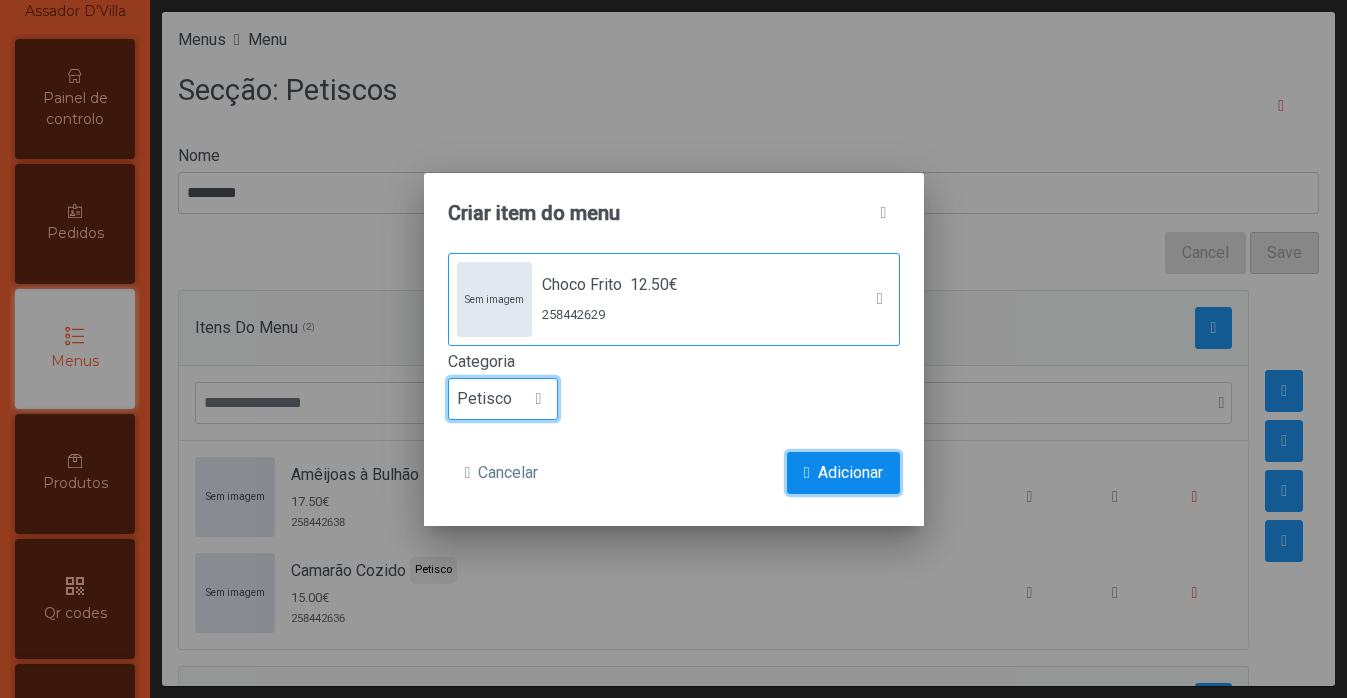 click on "Adicionar" 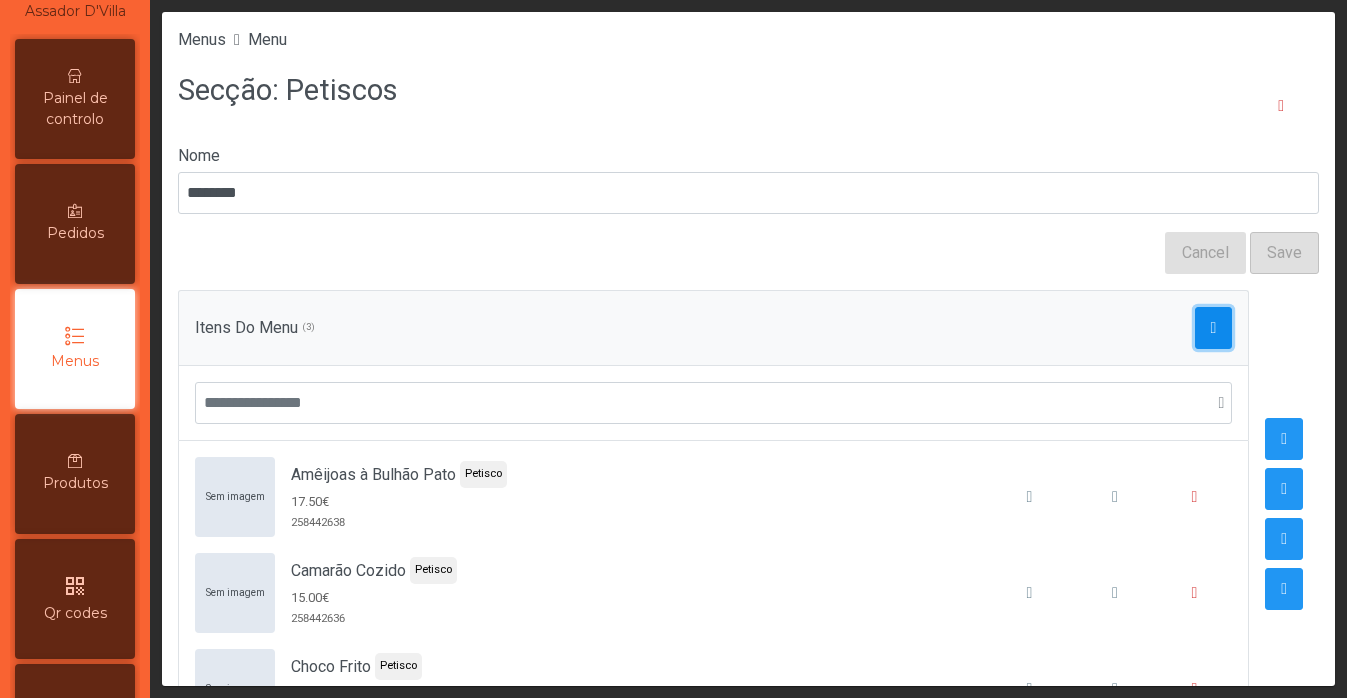 click 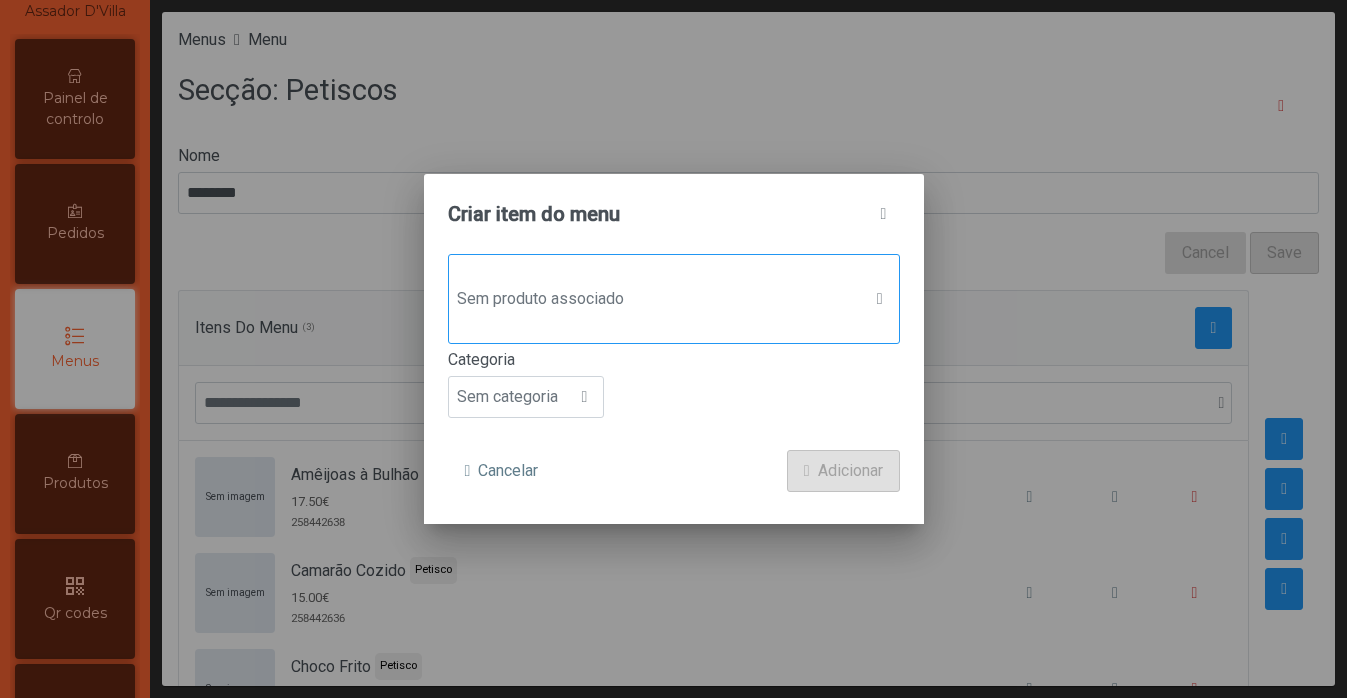 click on "Sem produto associado" 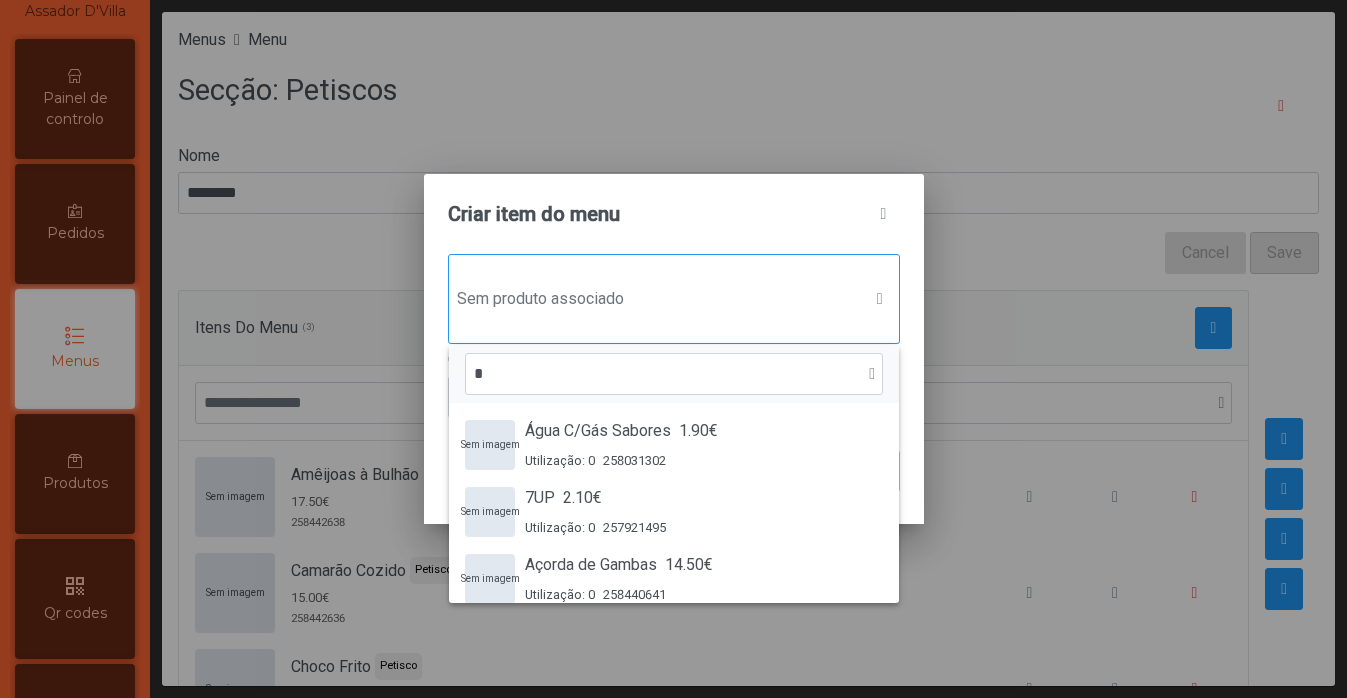 scroll, scrollTop: 15, scrollLeft: 97, axis: both 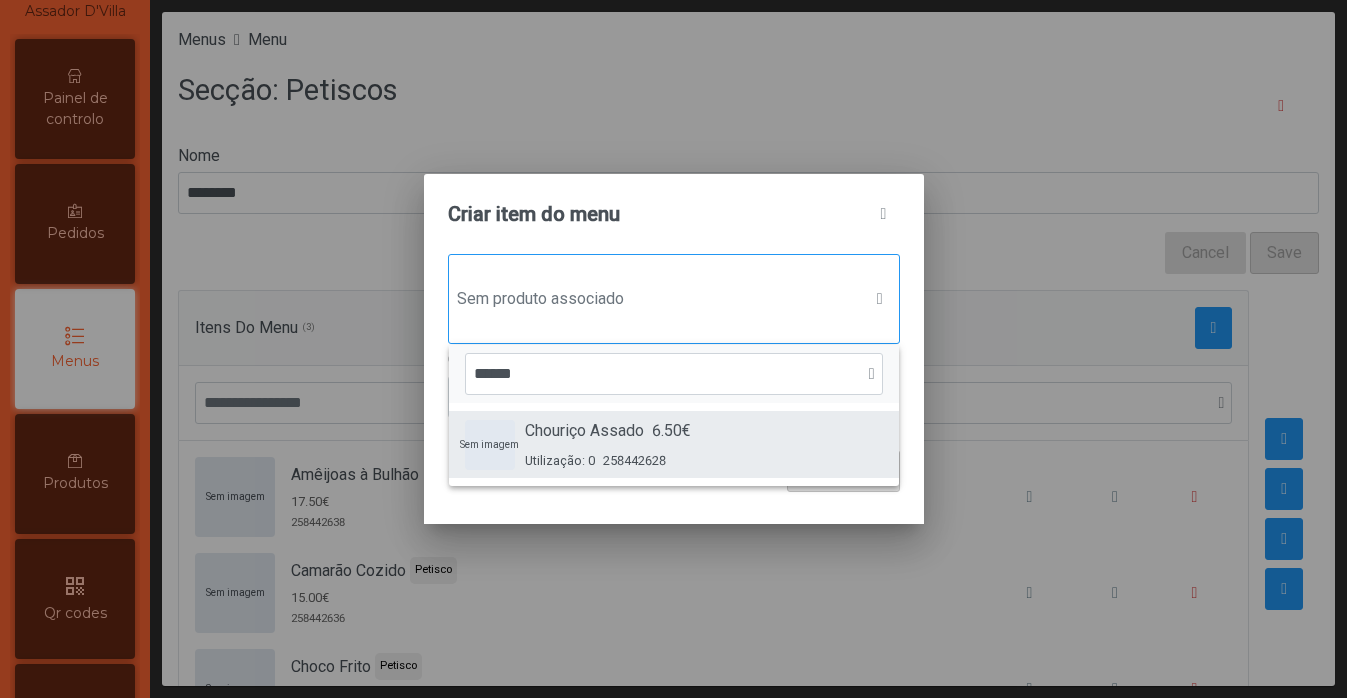 type on "******" 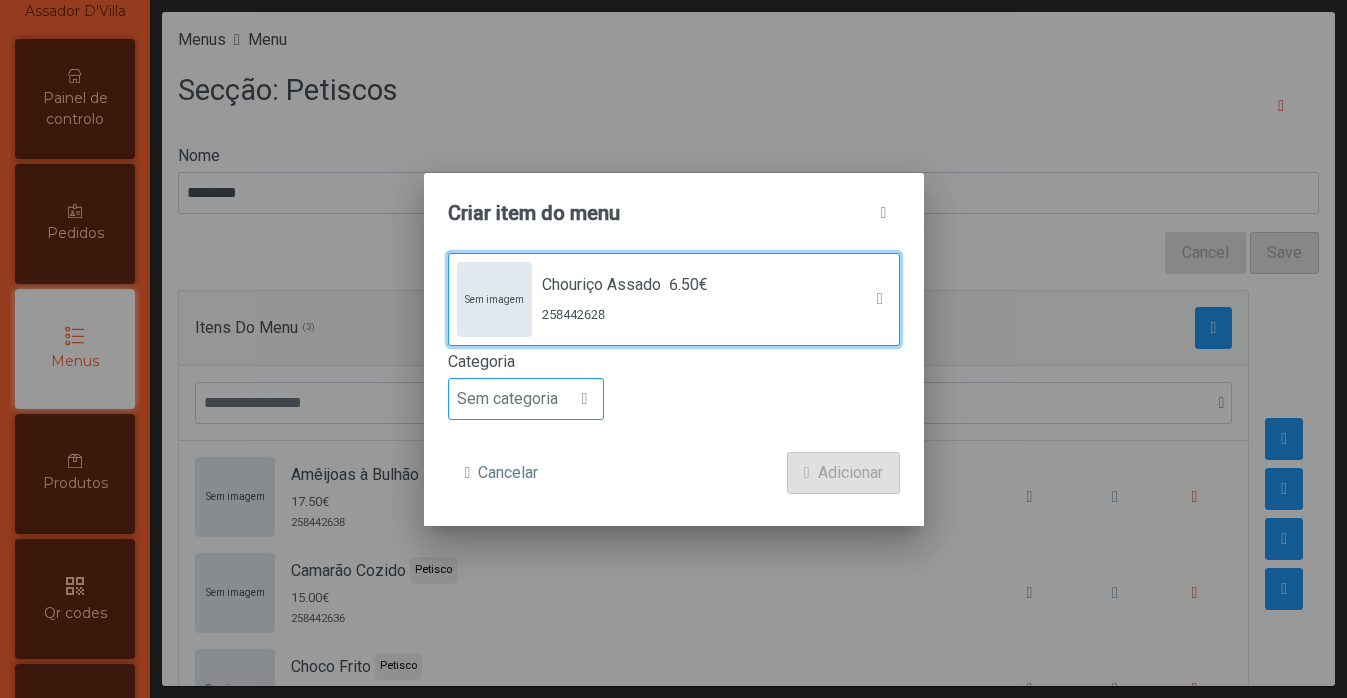 click on "Sem categoria" 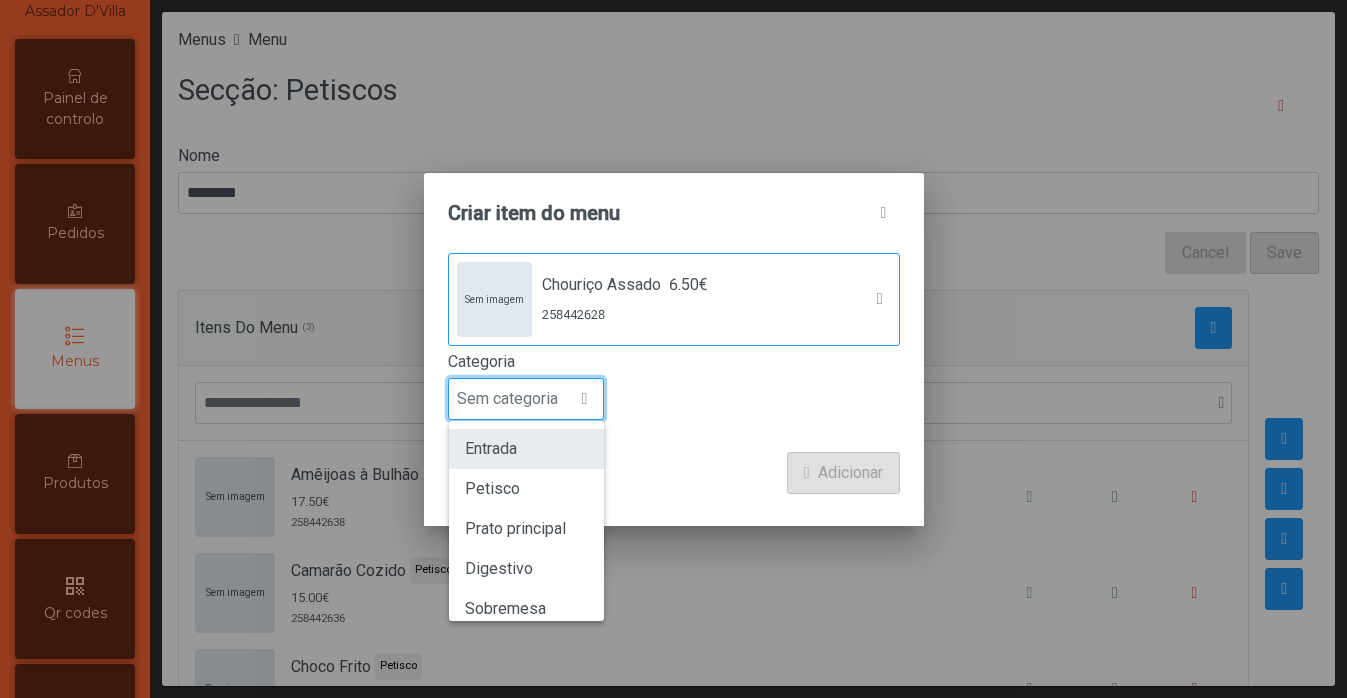 scroll, scrollTop: 15, scrollLeft: 97, axis: both 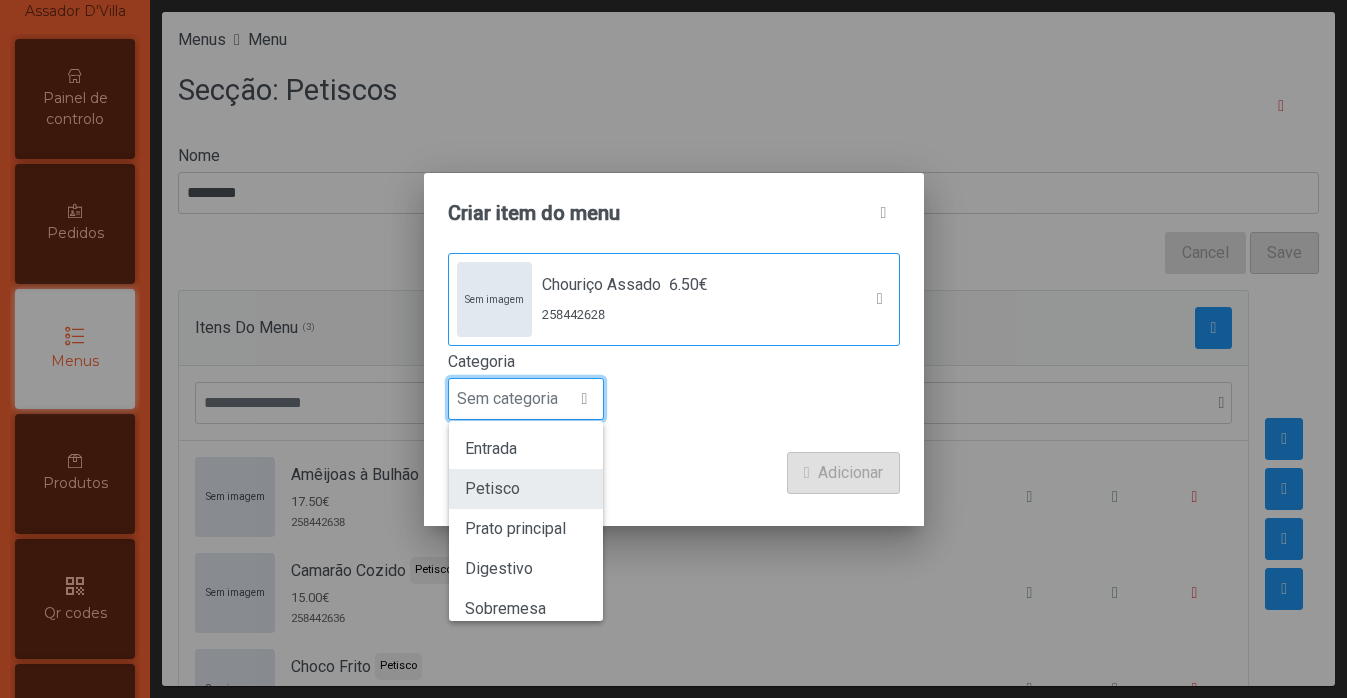 click on "Petisco" 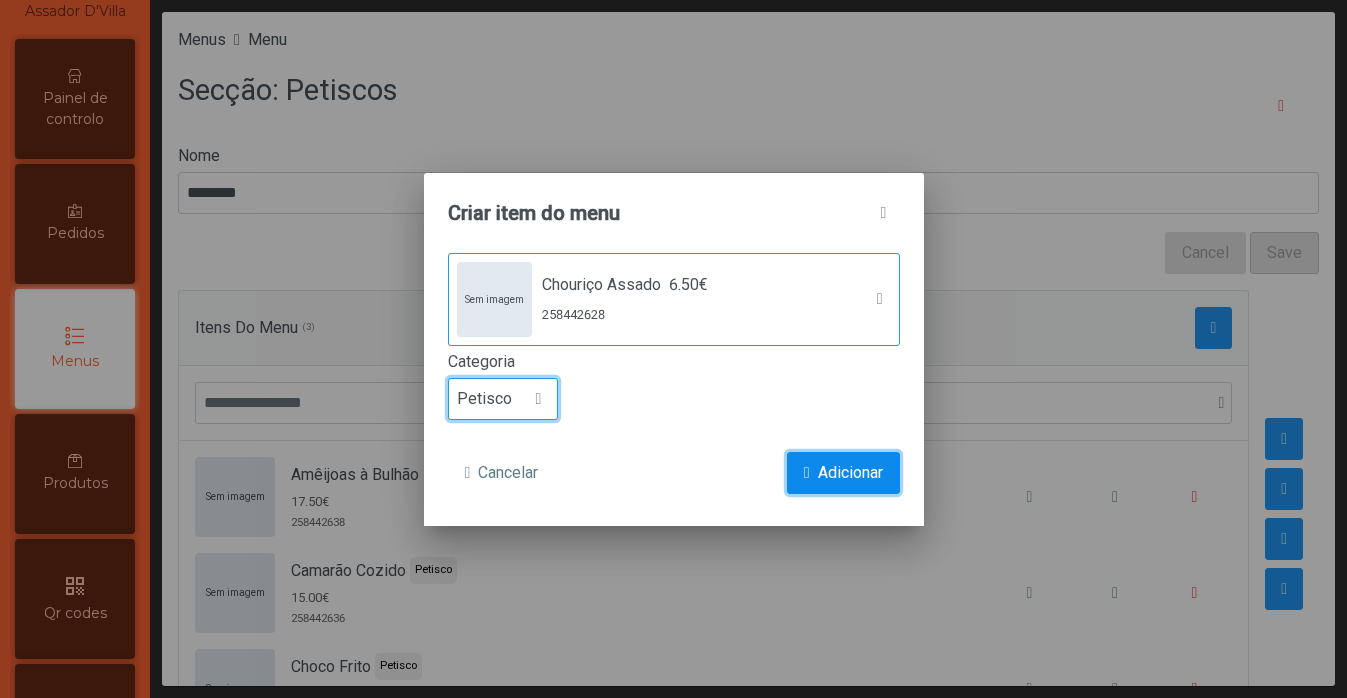 click on "Adicionar" 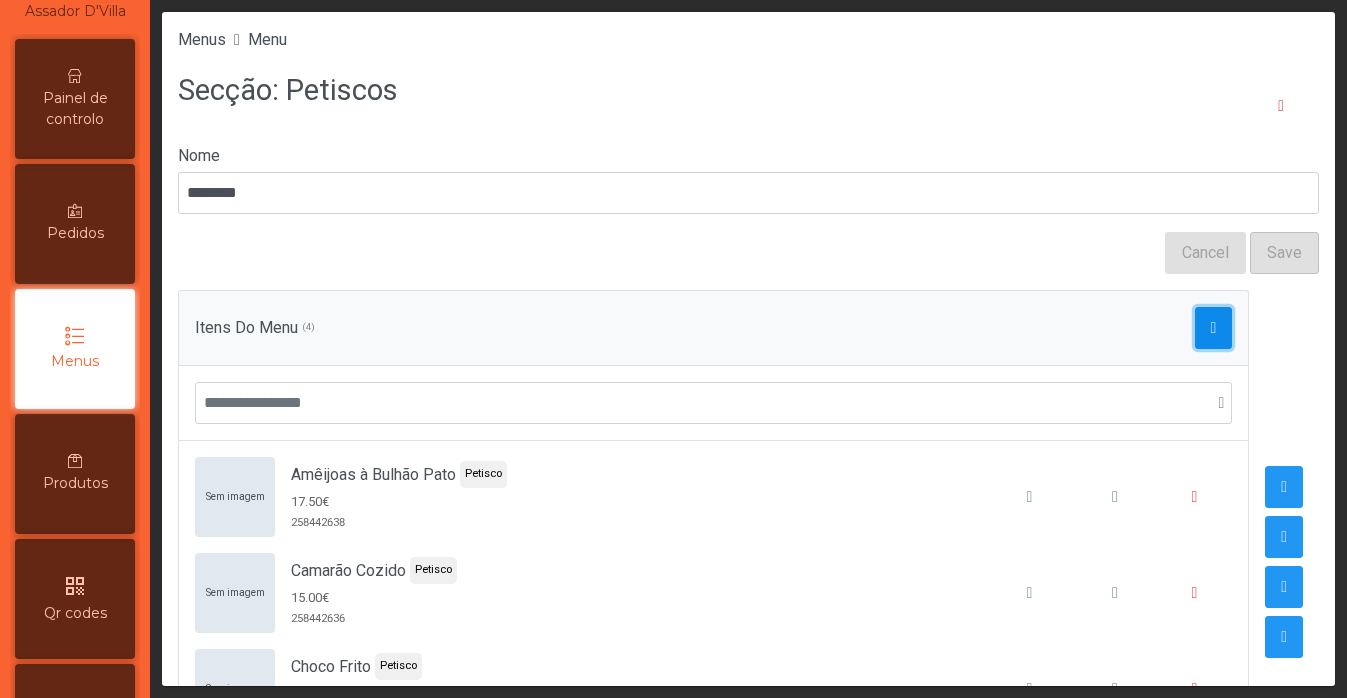 click 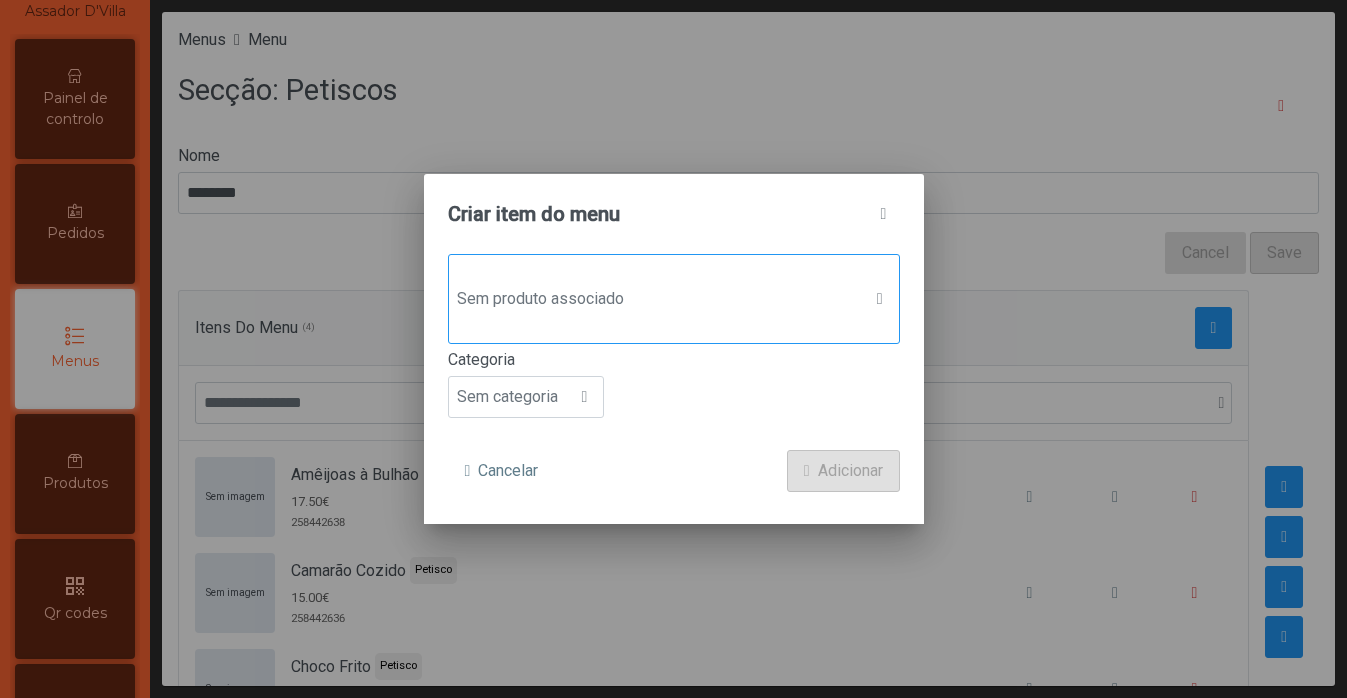 click on "Sem produto associado" 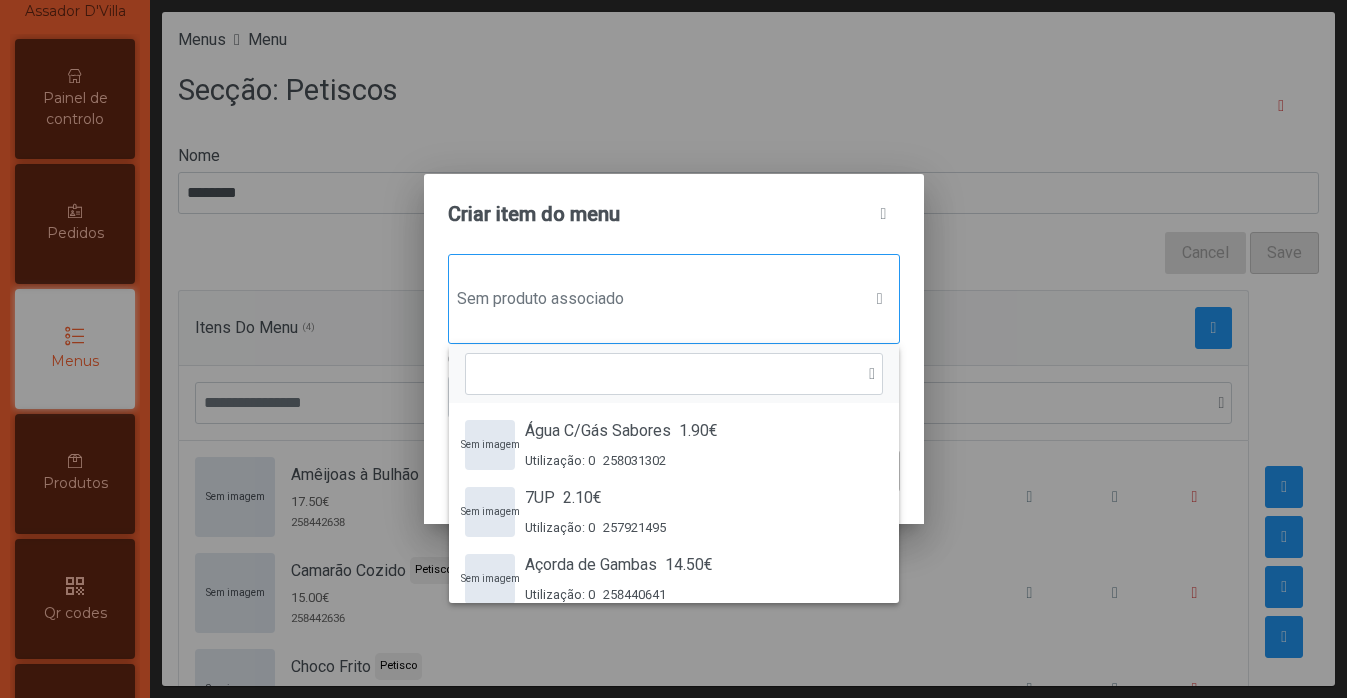 scroll, scrollTop: 15, scrollLeft: 97, axis: both 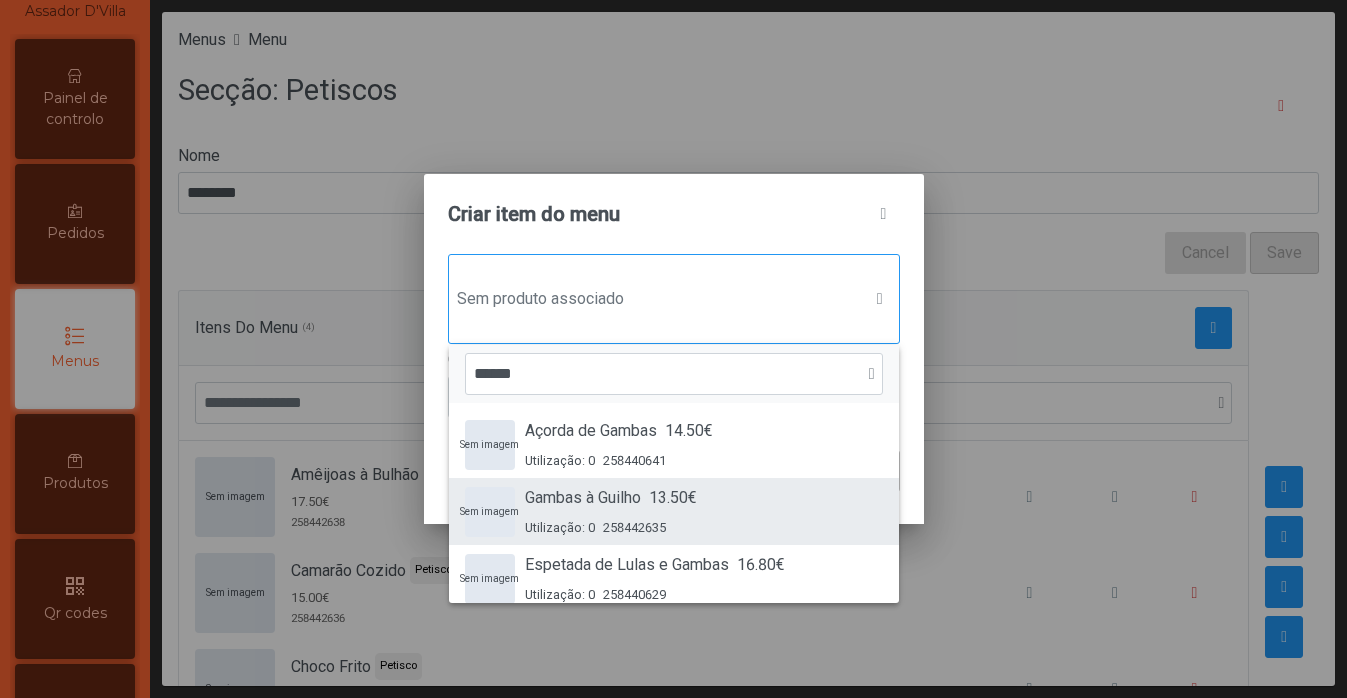 type on "******" 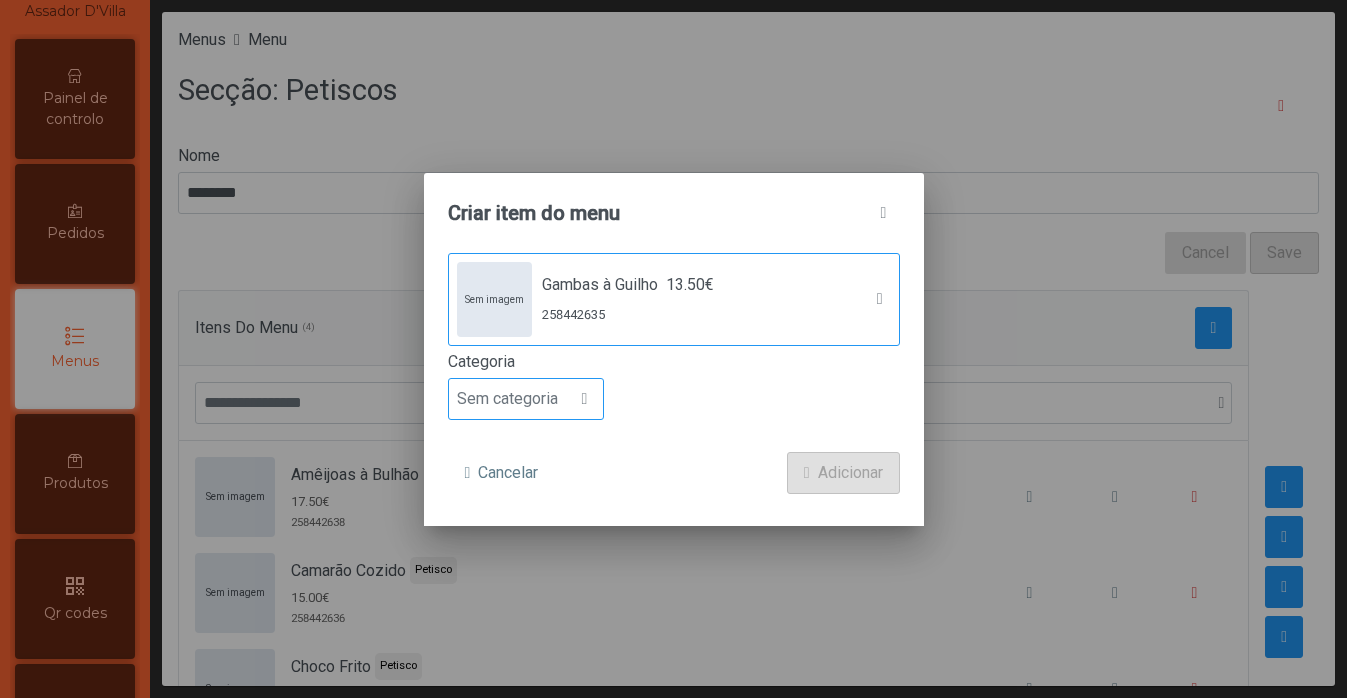 click 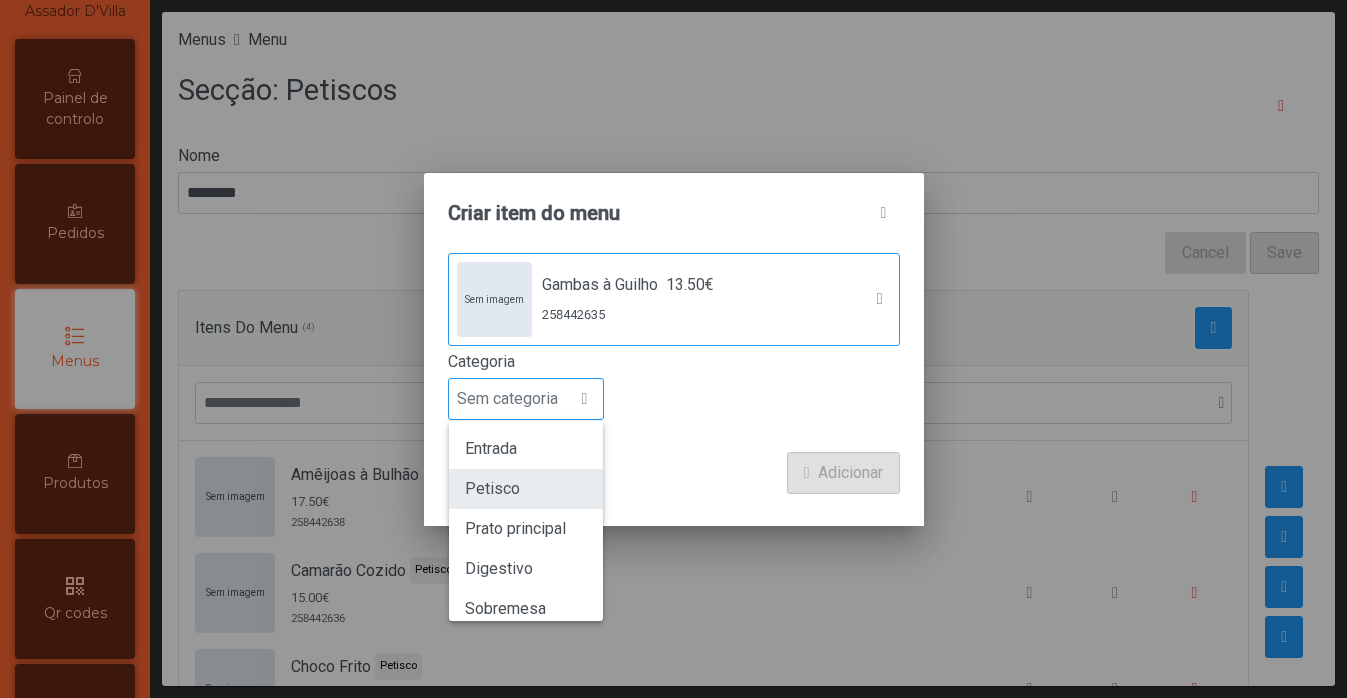 click on "Petisco" 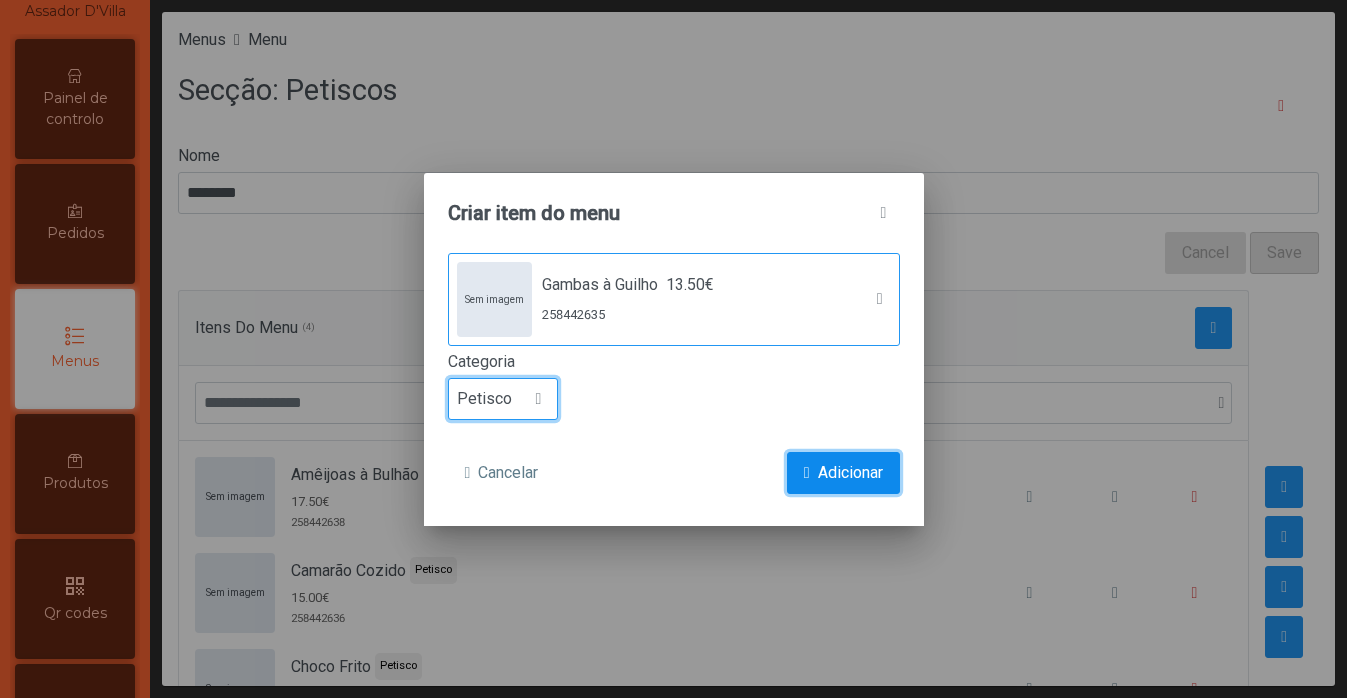 click on "Adicionar" 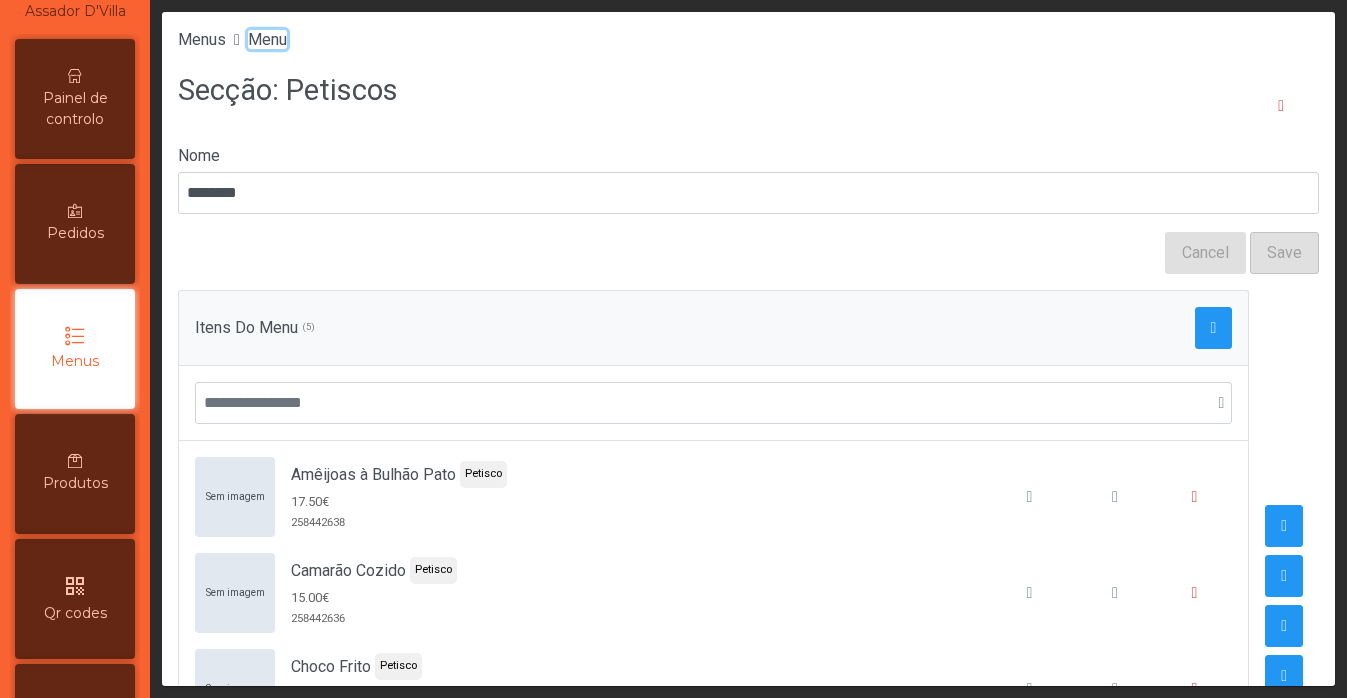 click on "Menu" 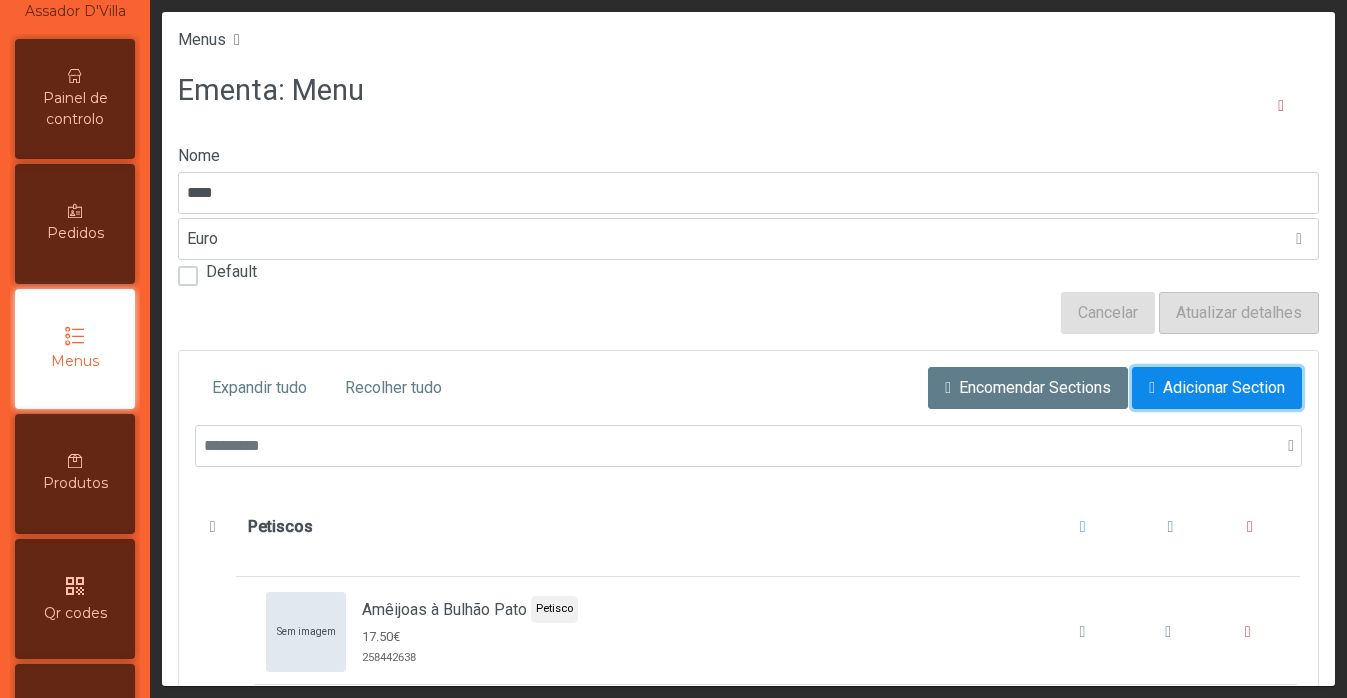 click on "Adicionar Section" 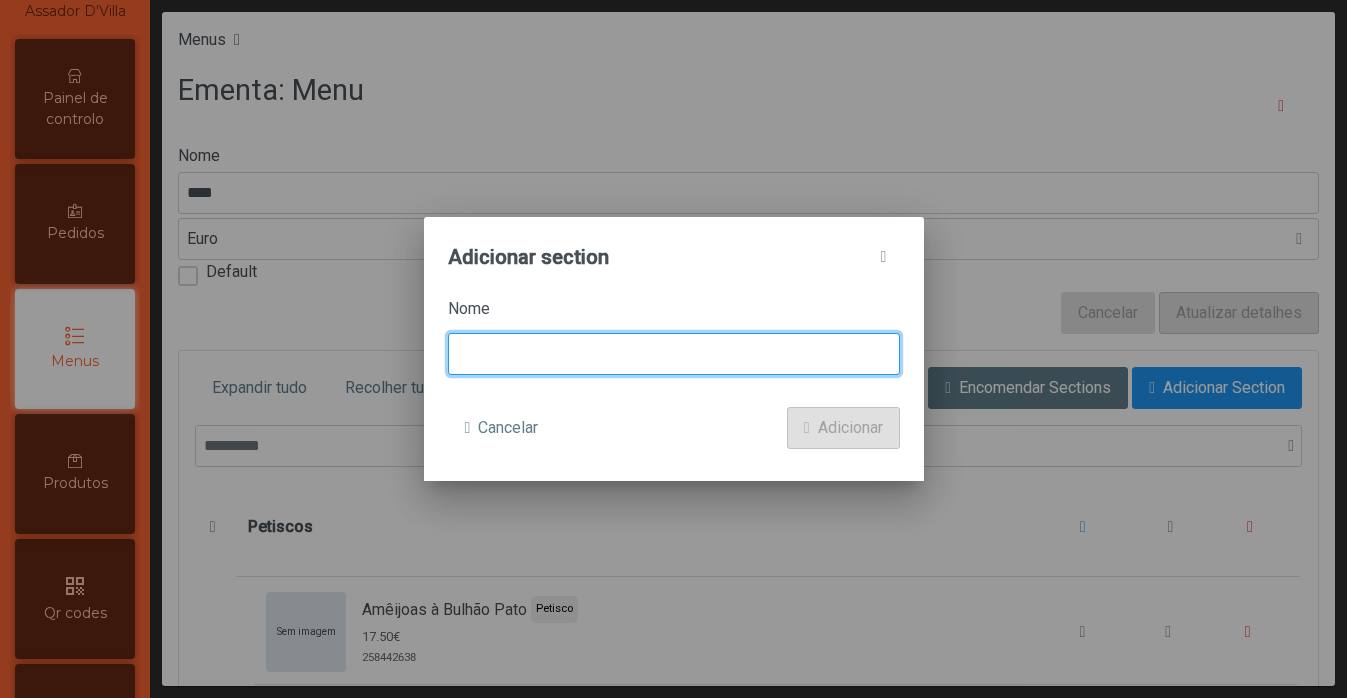 click 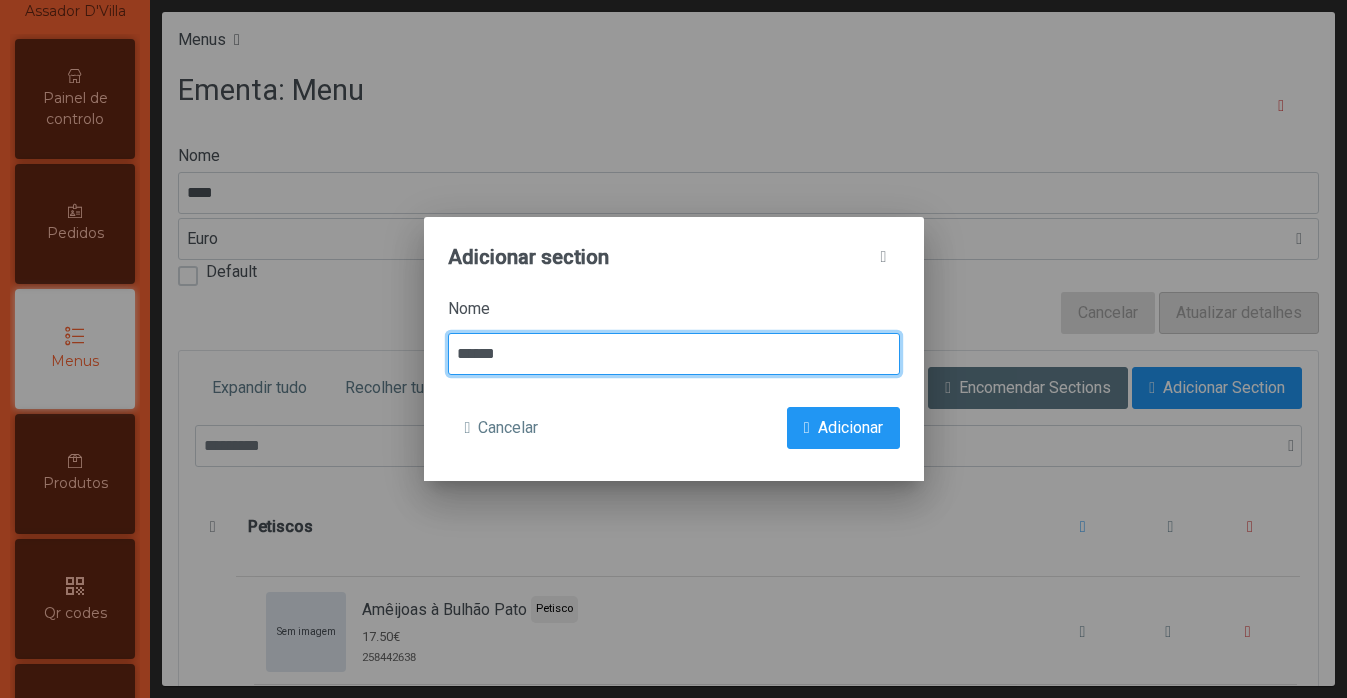 type on "******" 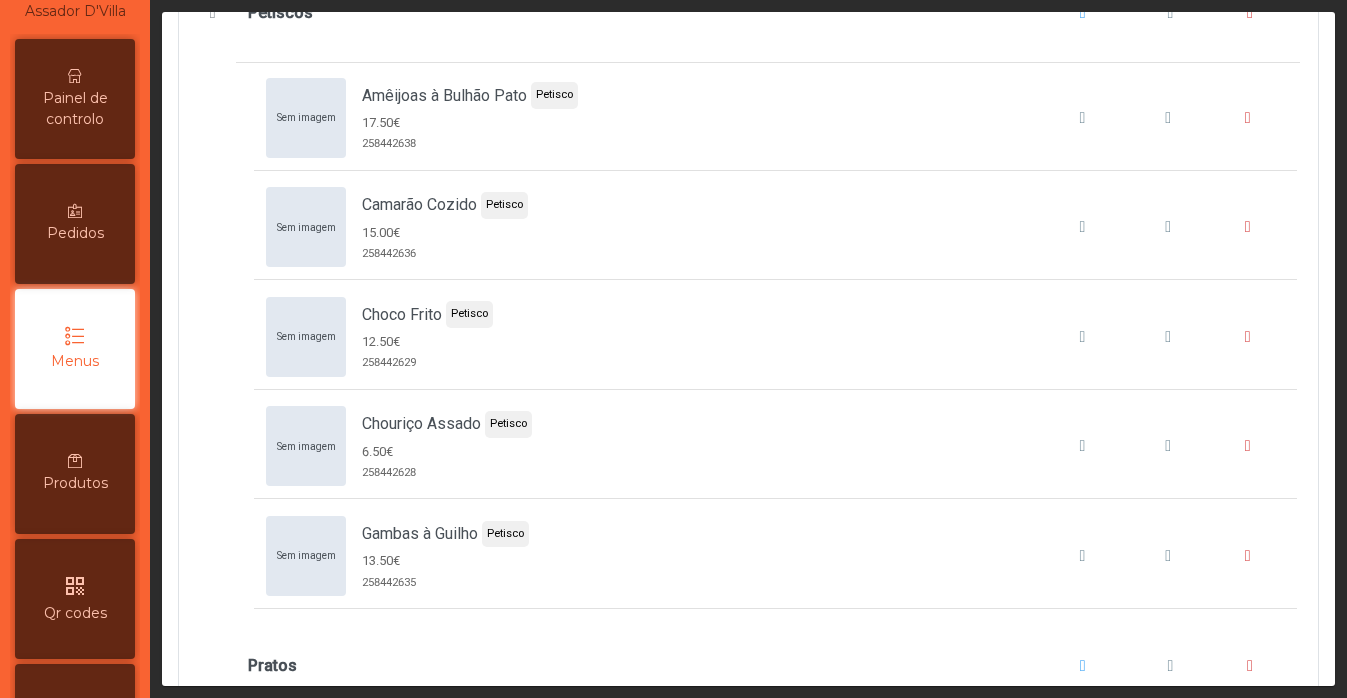 scroll, scrollTop: 596, scrollLeft: 0, axis: vertical 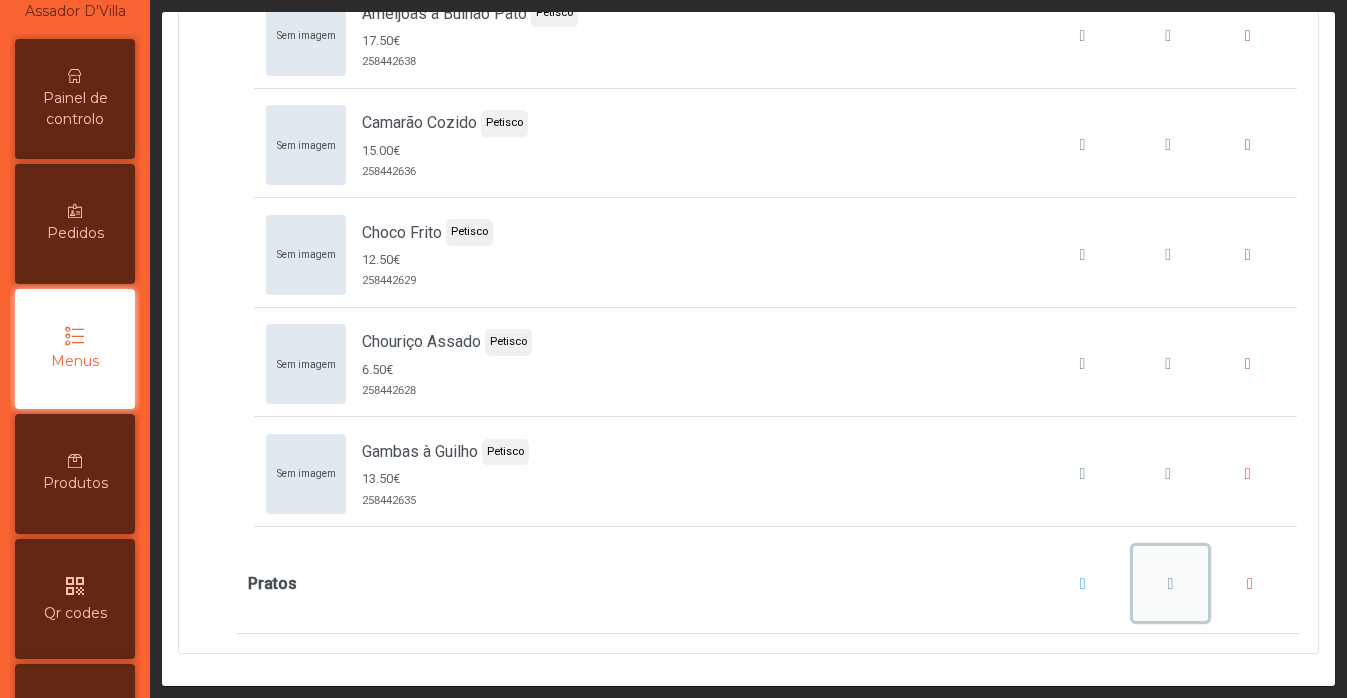 click 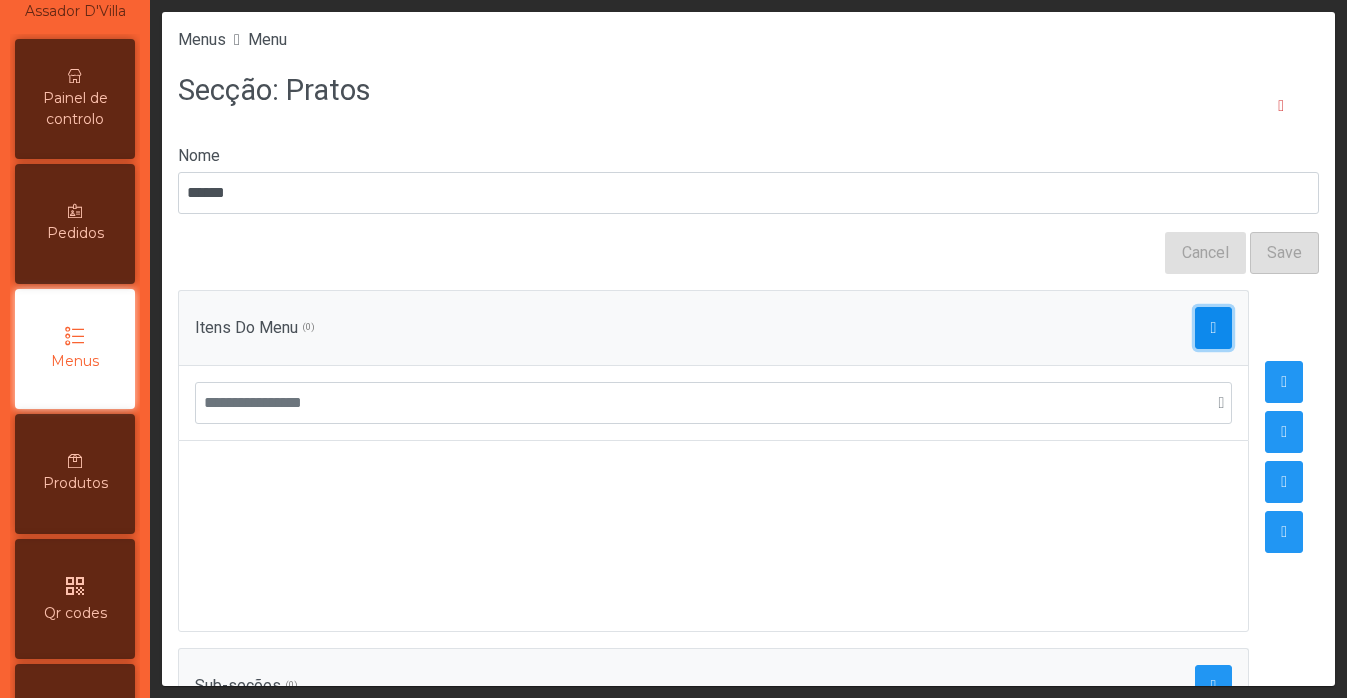 click 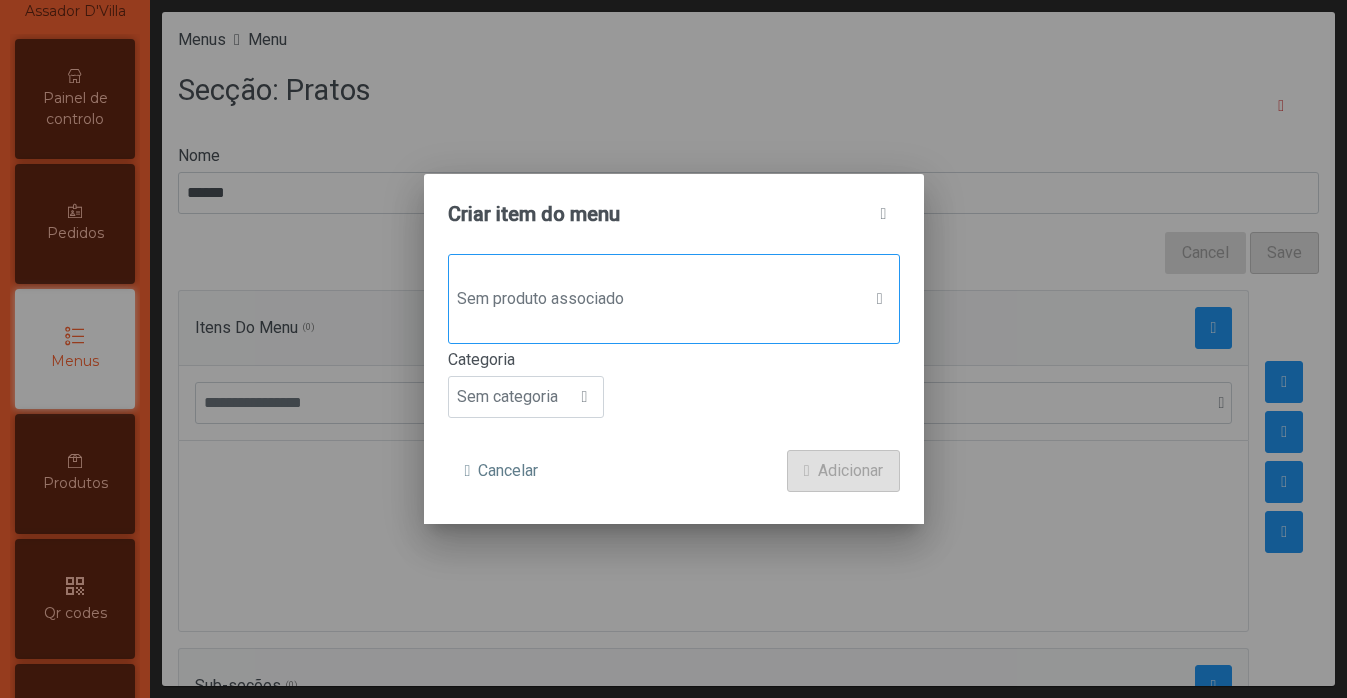 click on "Sem produto associado" 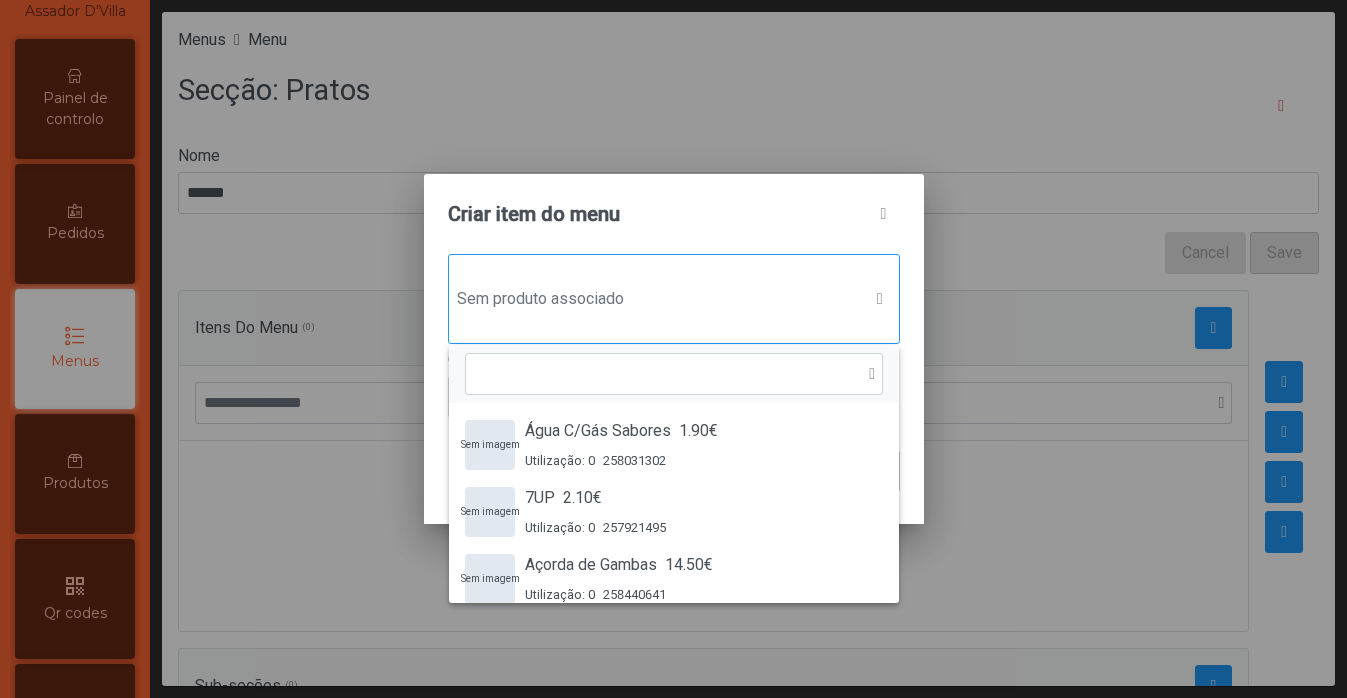 scroll, scrollTop: 15, scrollLeft: 97, axis: both 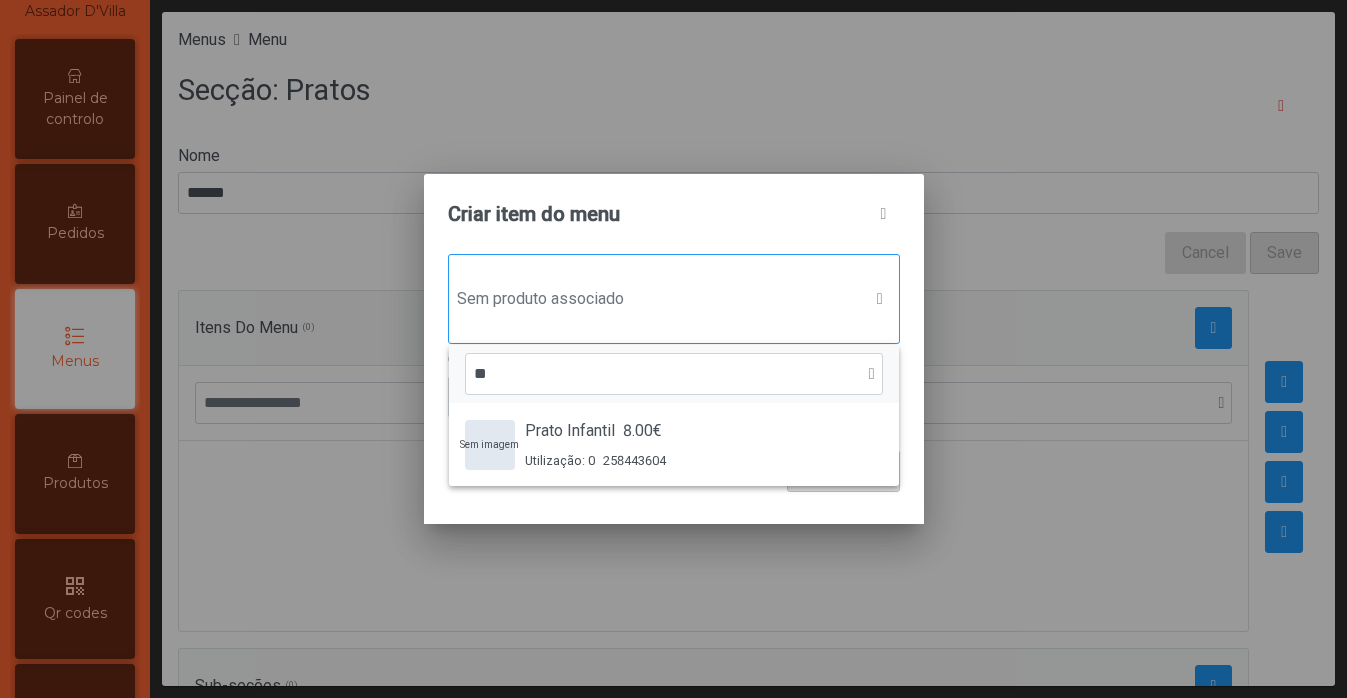 type on "*" 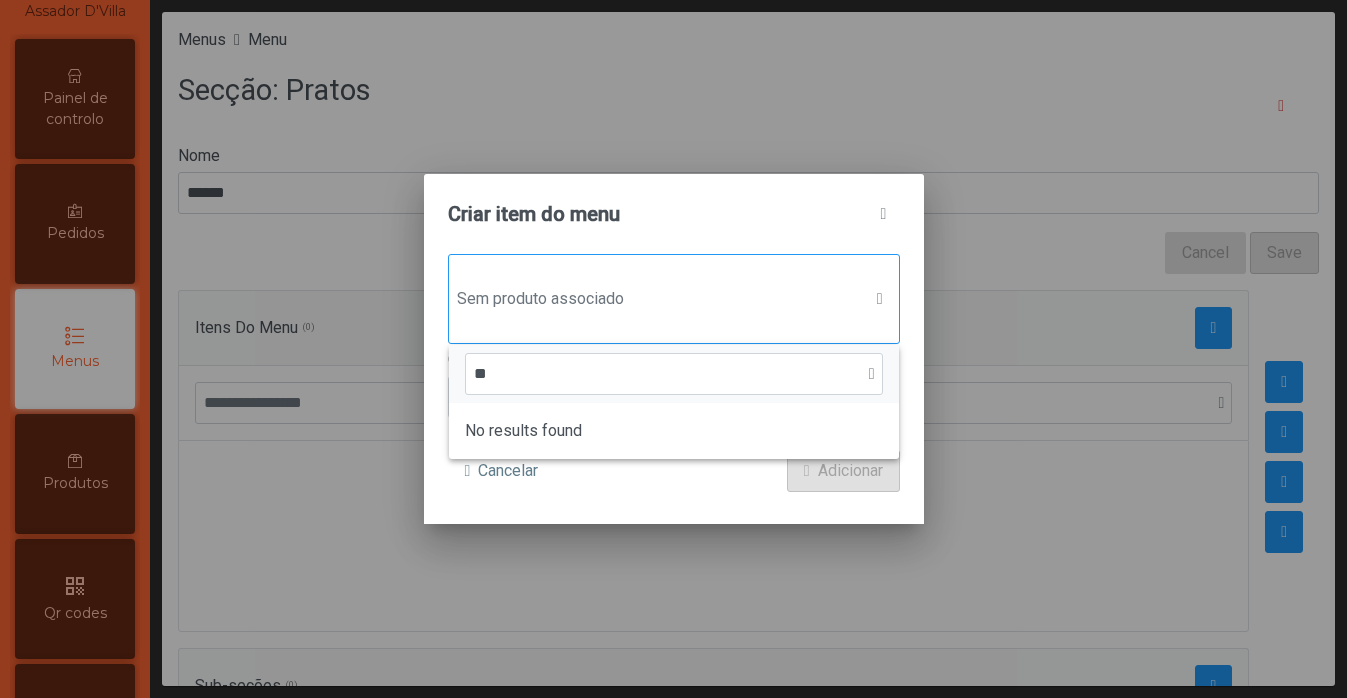 type on "*" 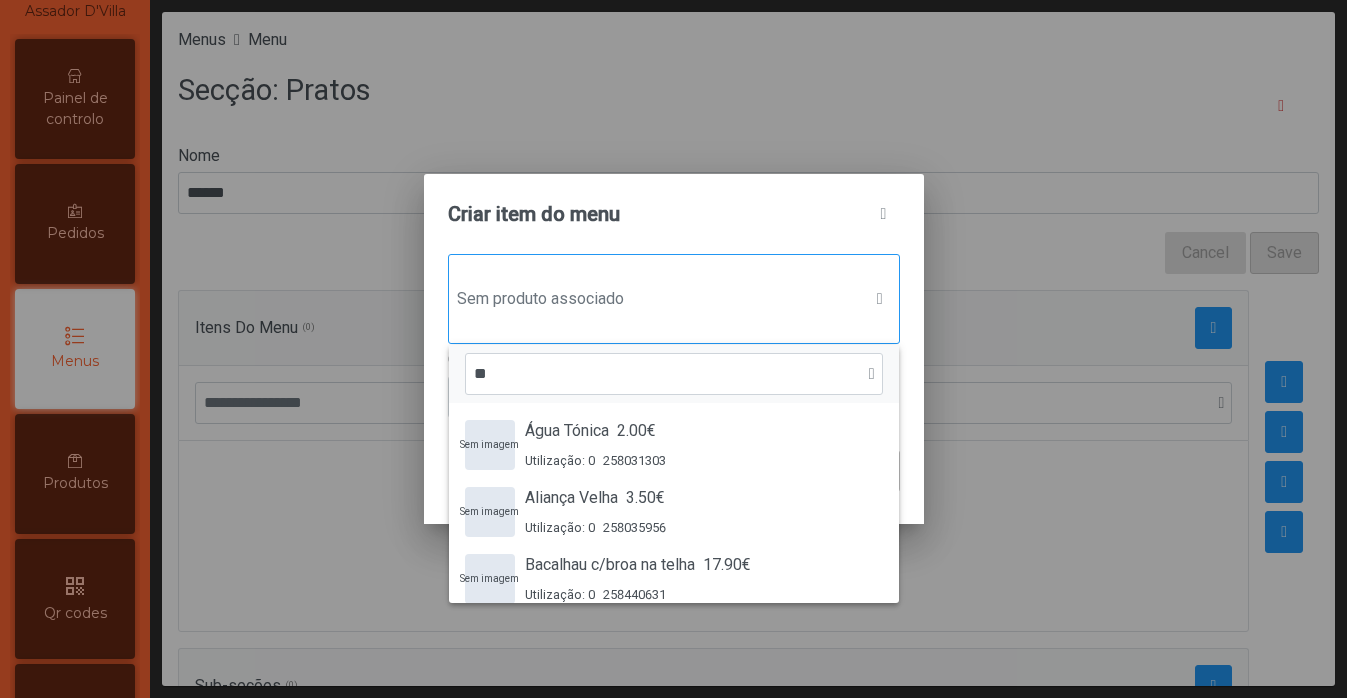 type on "*" 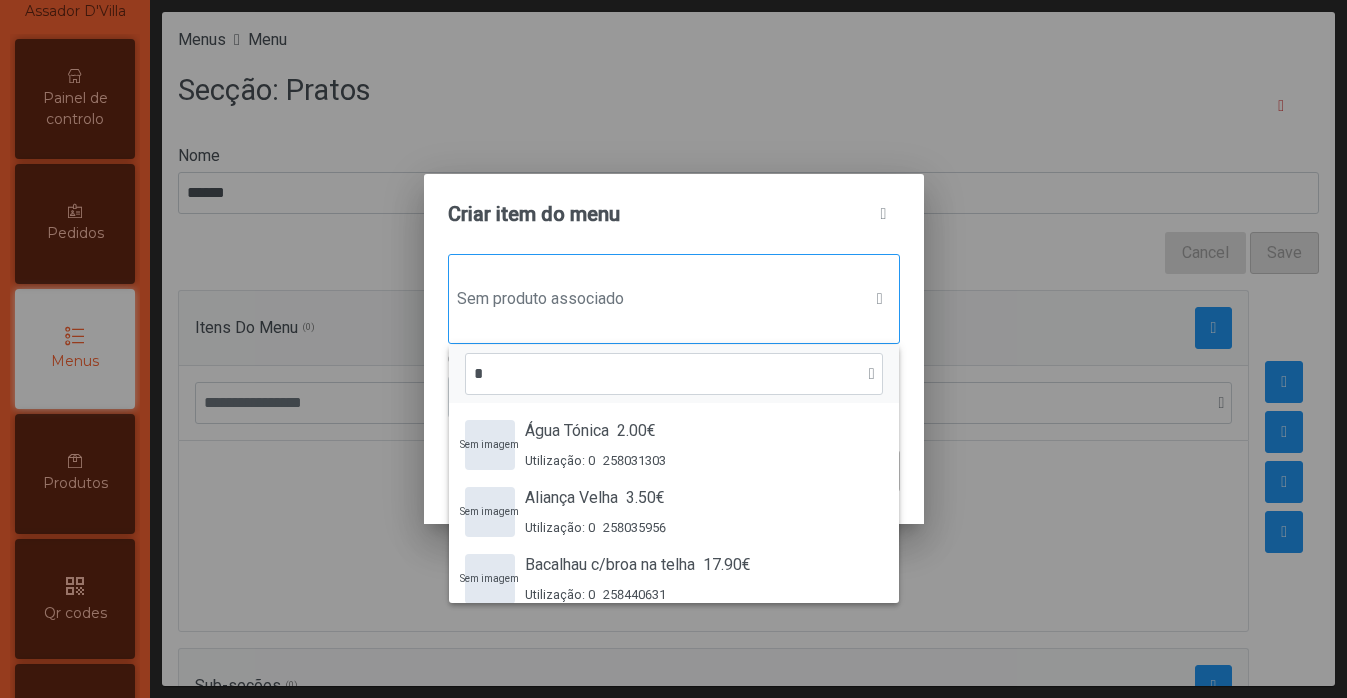type 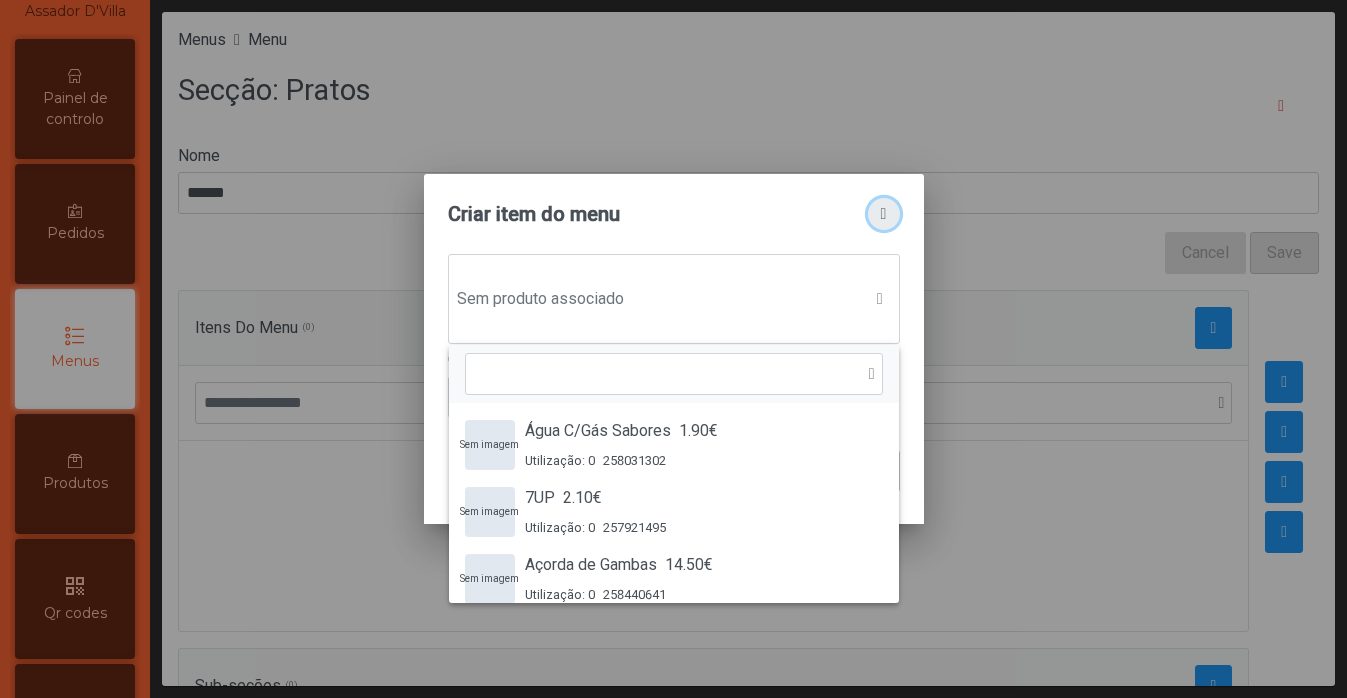 click 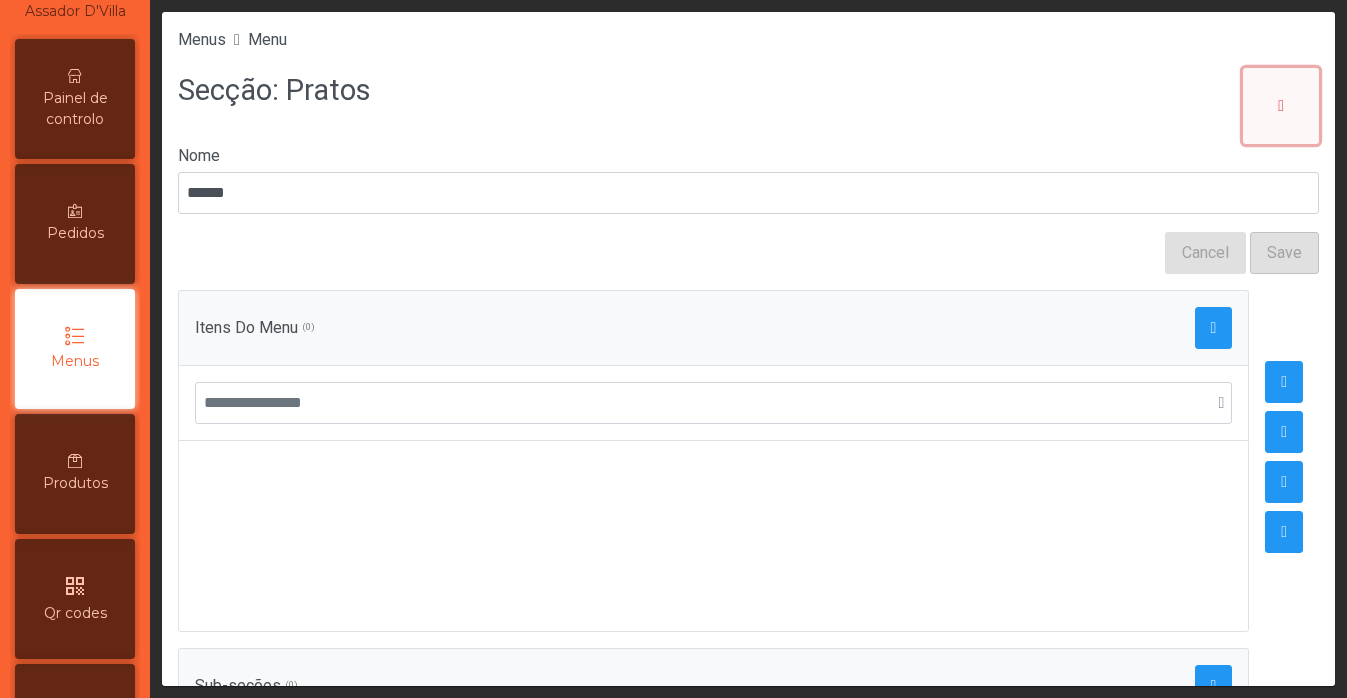 click 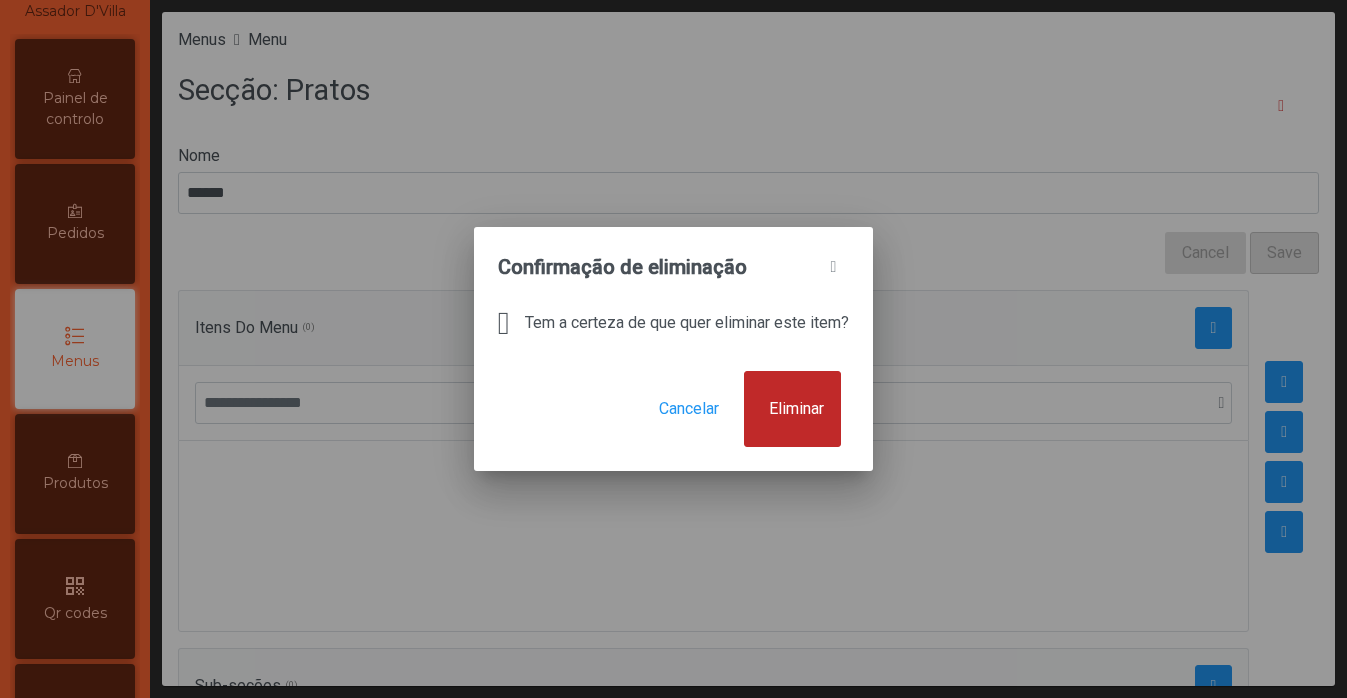 click on "Eliminar" 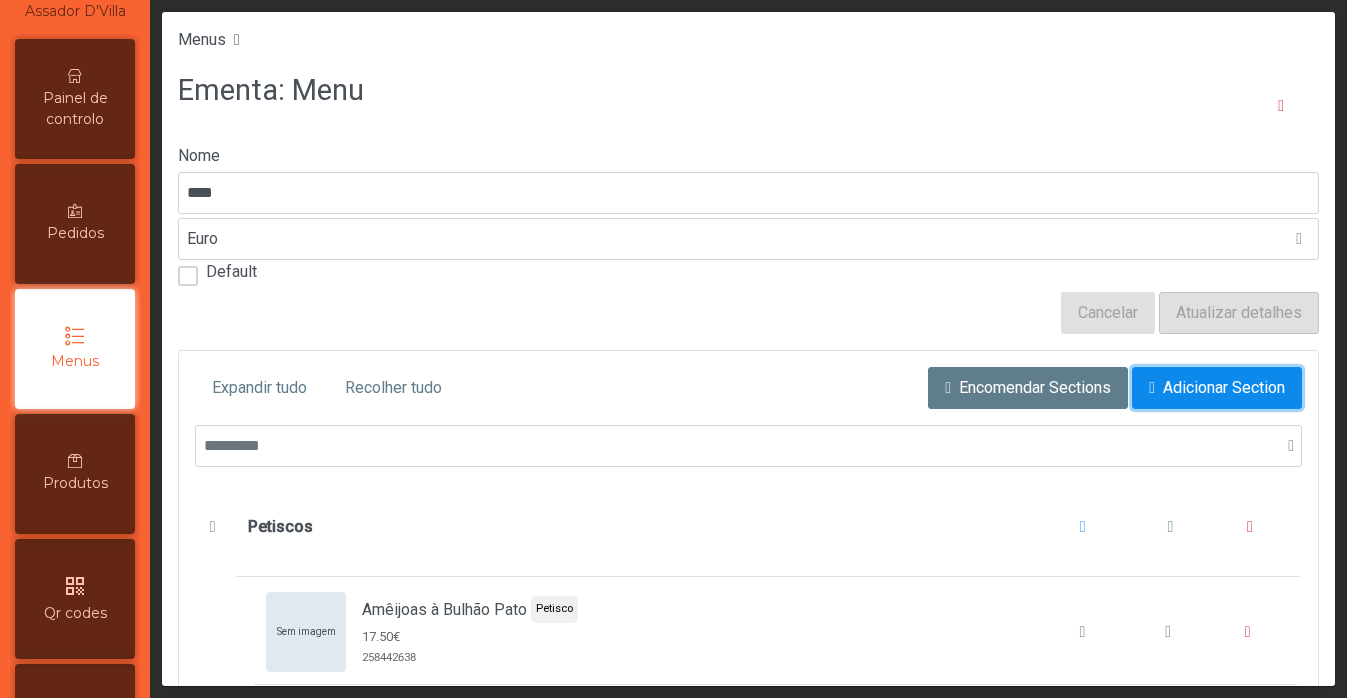 click on "Adicionar Section" 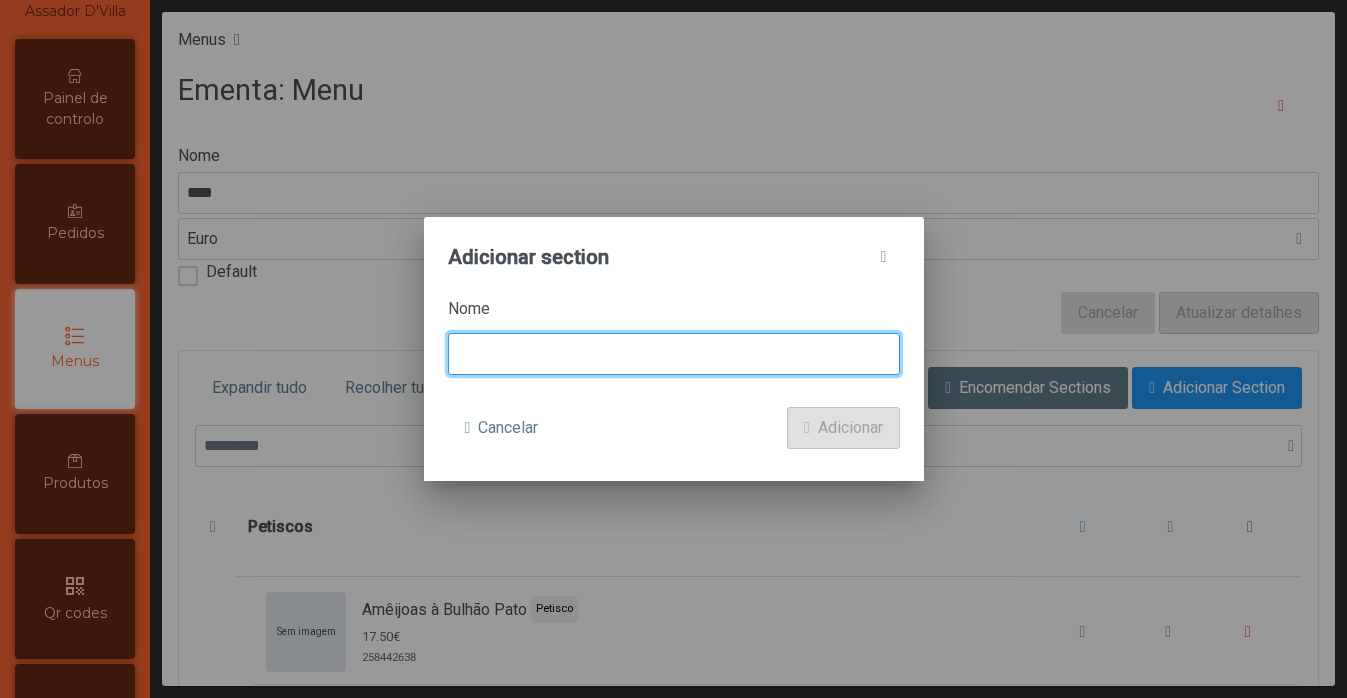 click 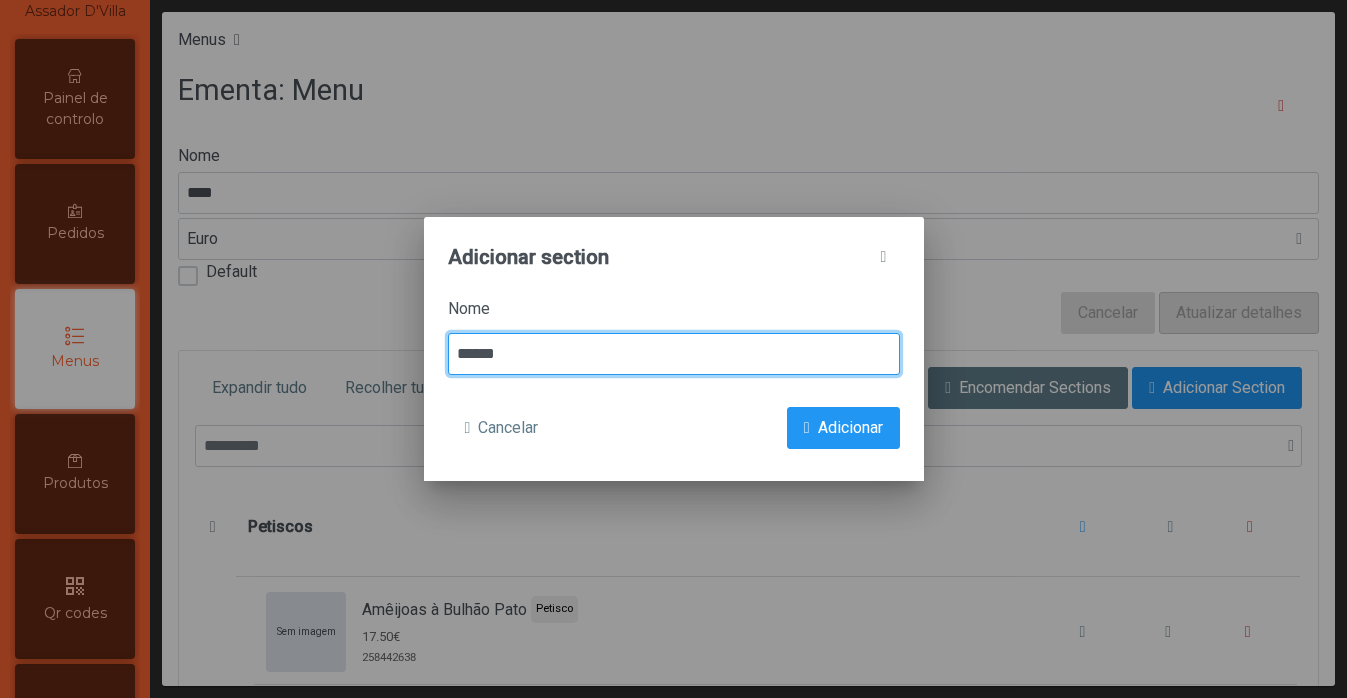 type on "******" 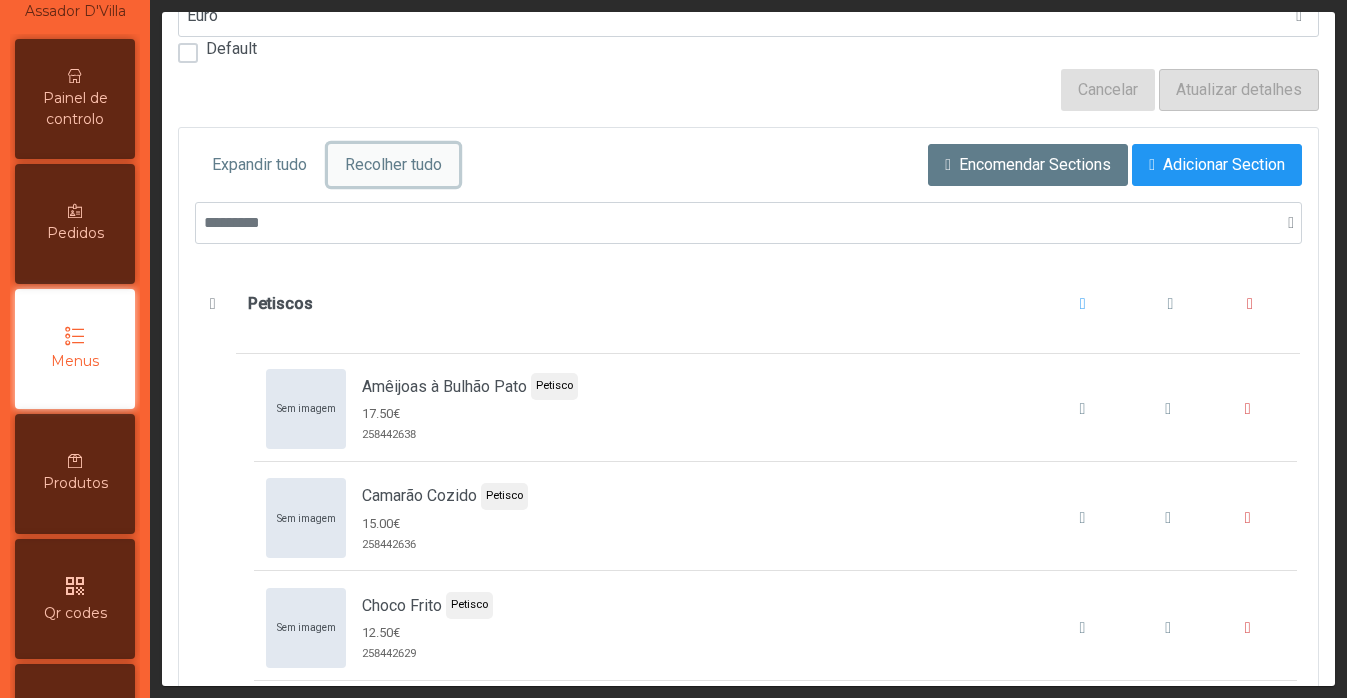 click on "Recolher tudo" 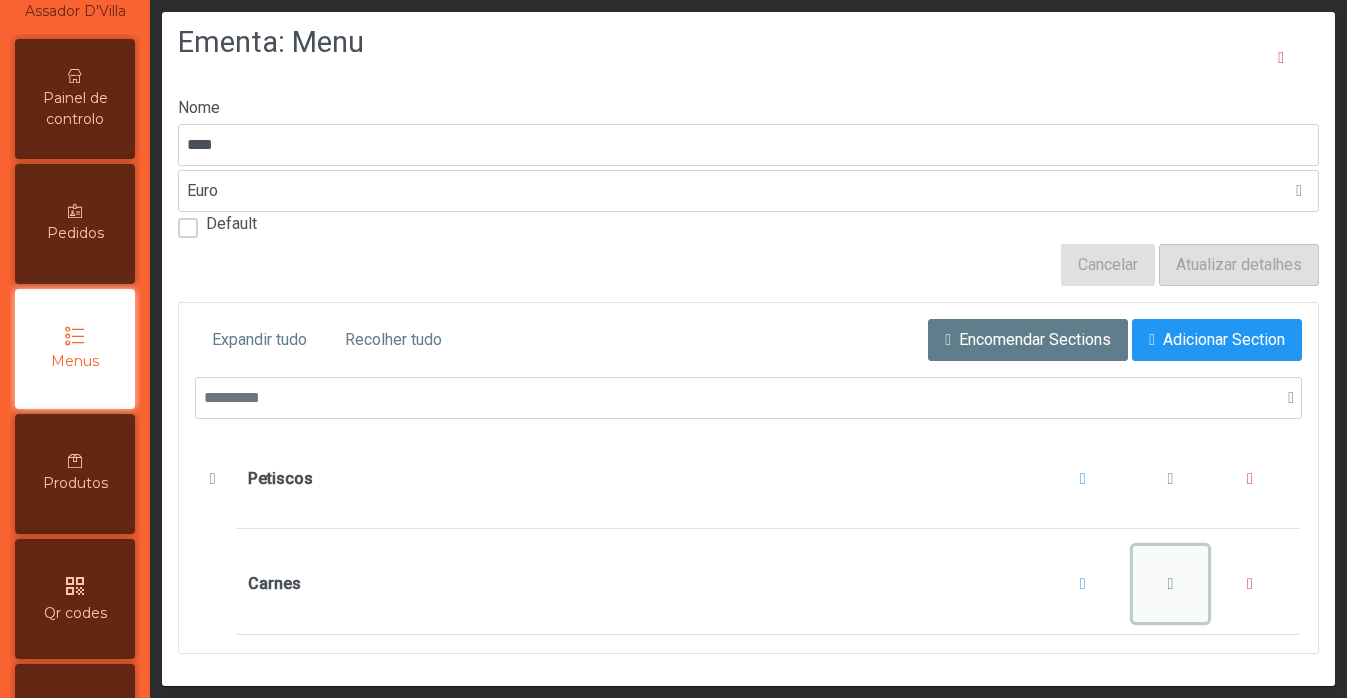 click 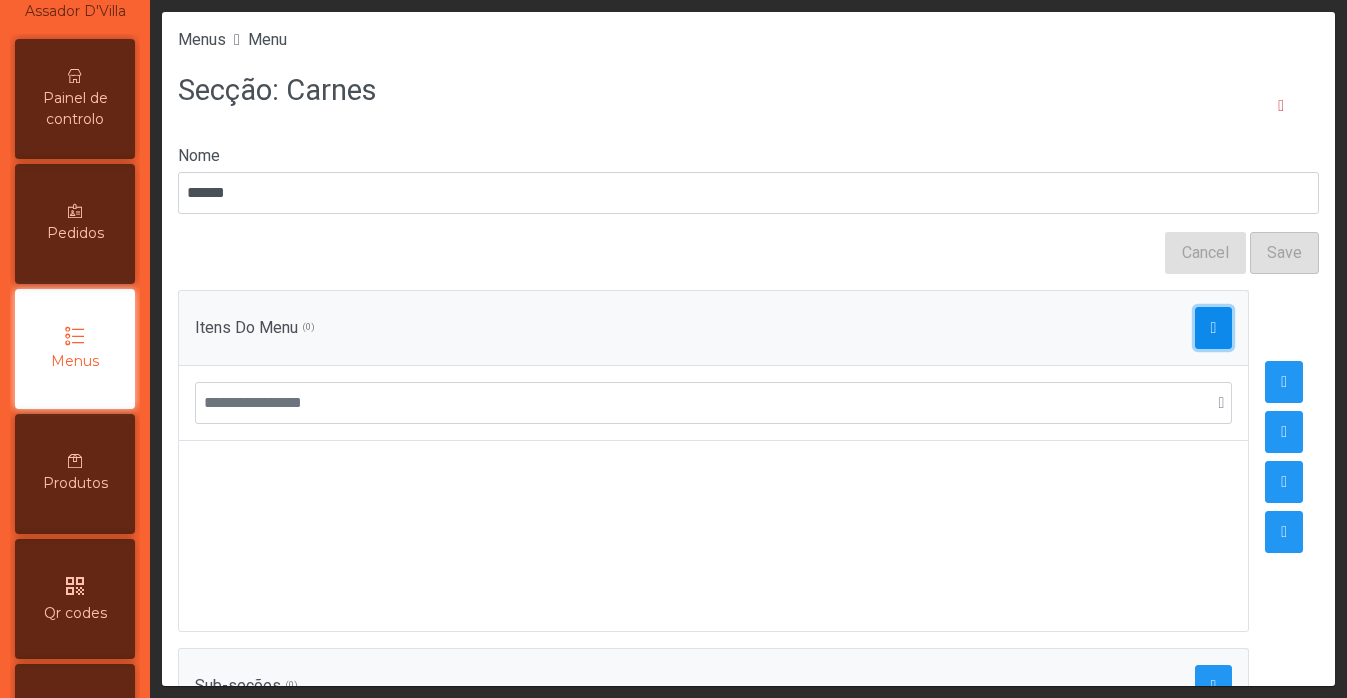 click 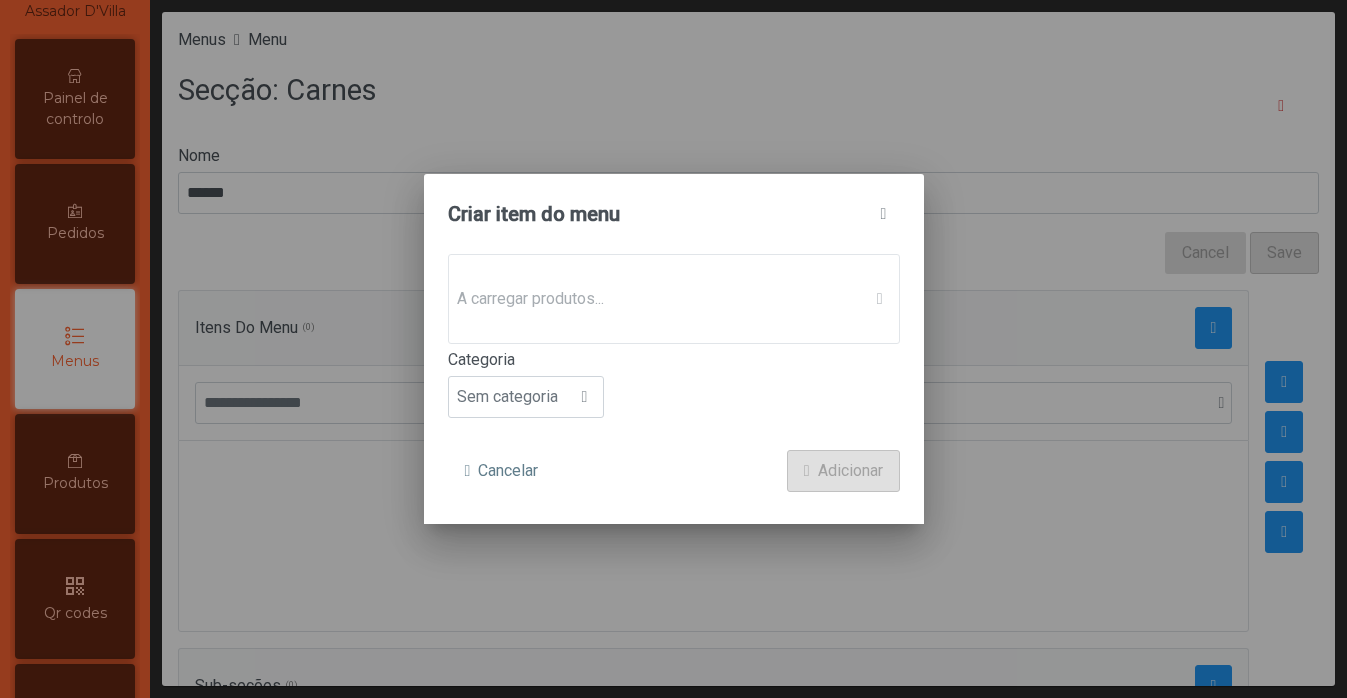 click on "A carregar produtos..." 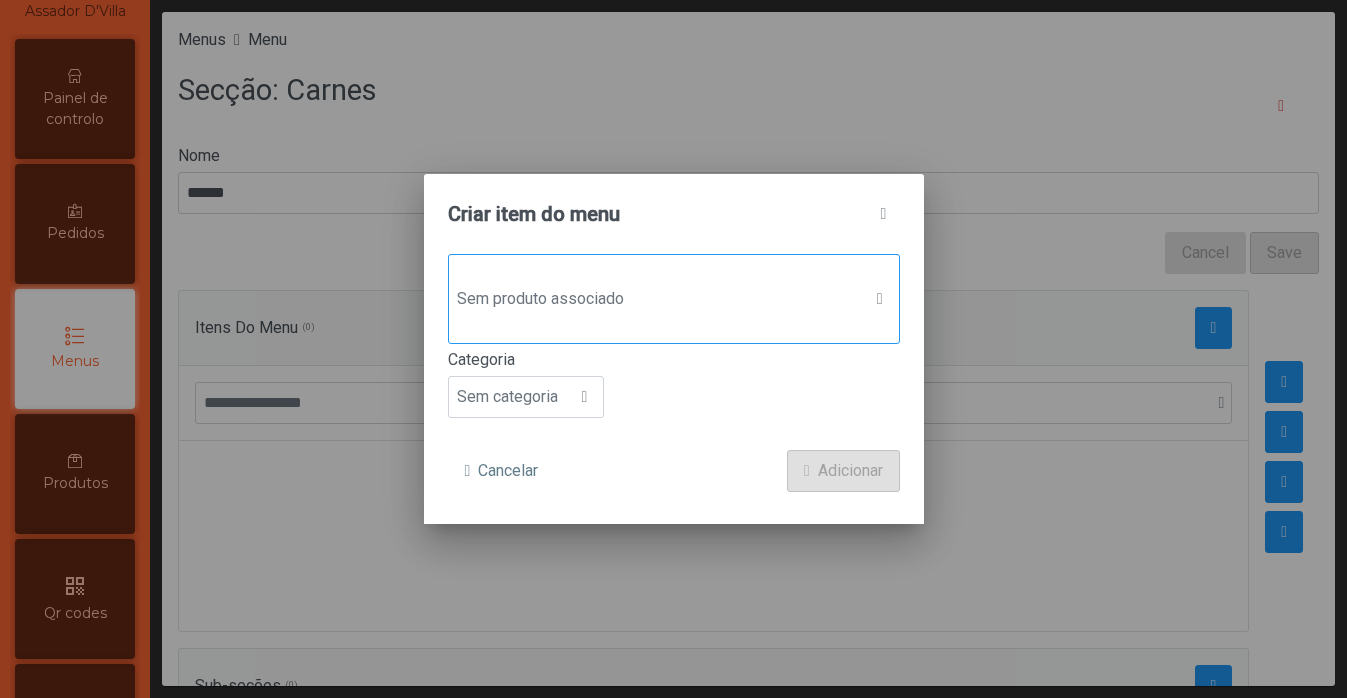 click on "Sem produto associado" 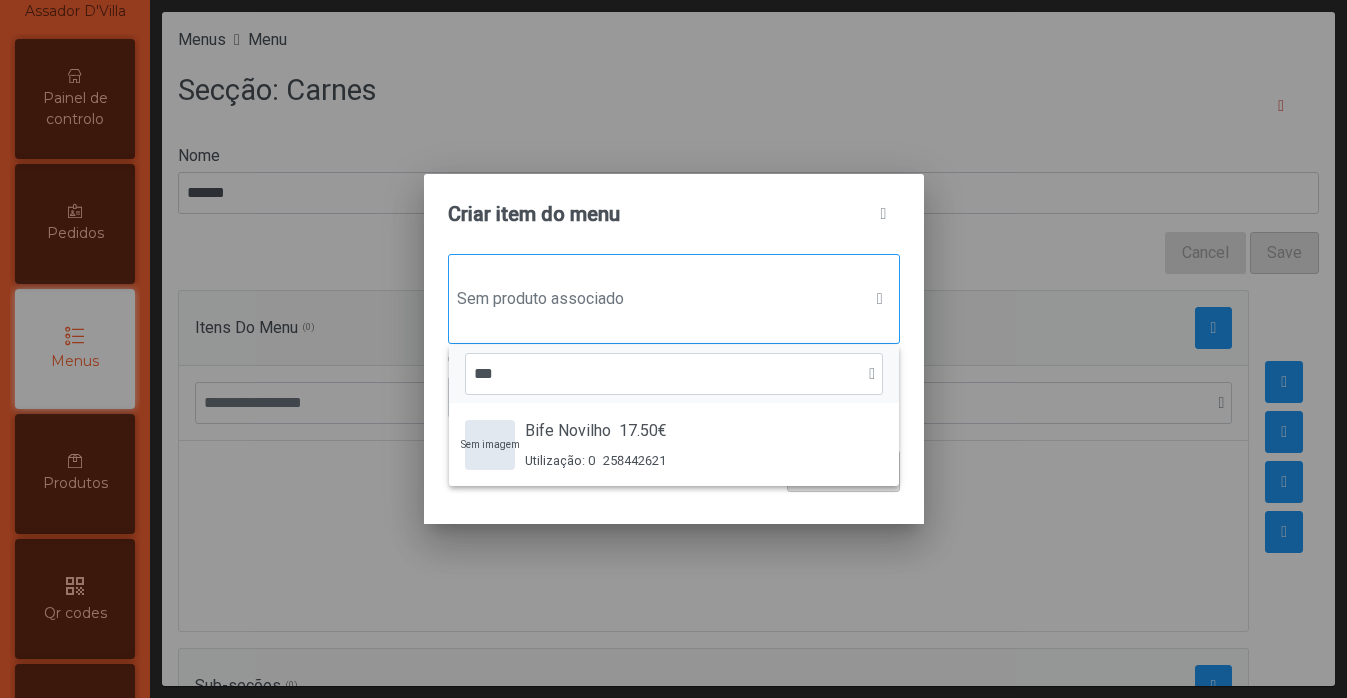 scroll, scrollTop: 15, scrollLeft: 97, axis: both 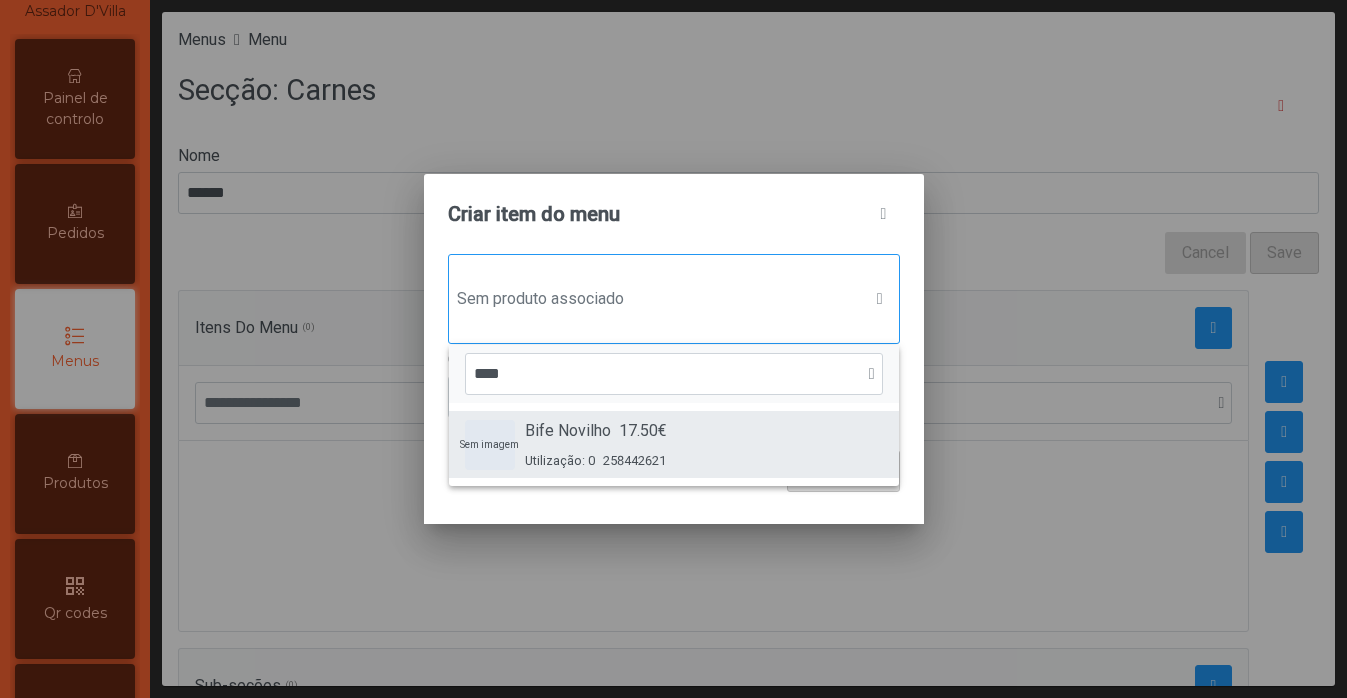 type on "****" 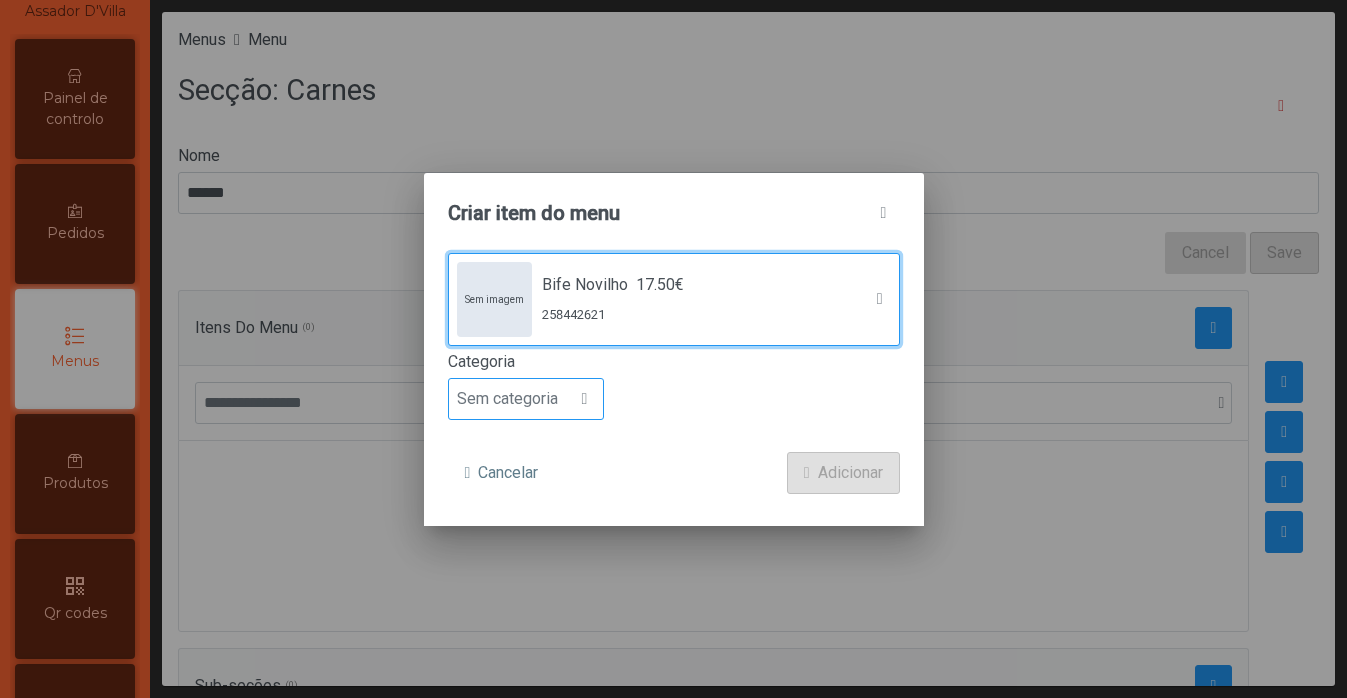 click on "Sem categoria" 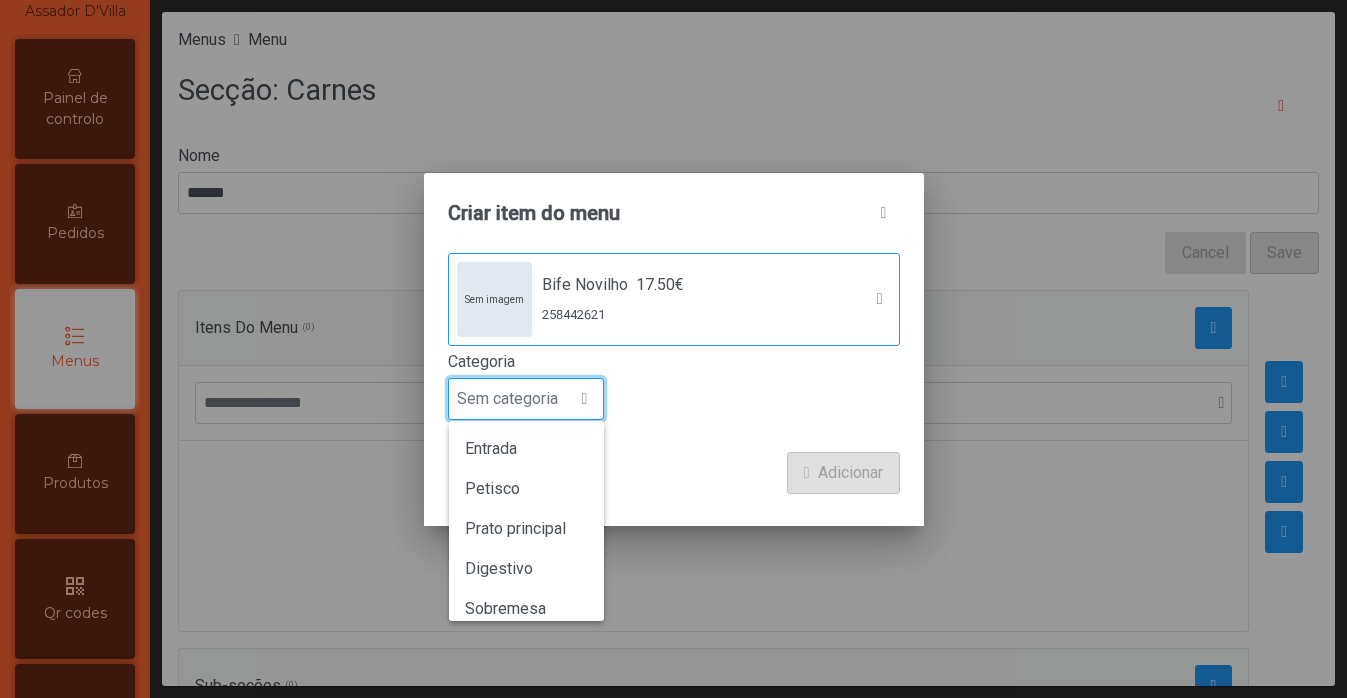 scroll, scrollTop: 15, scrollLeft: 97, axis: both 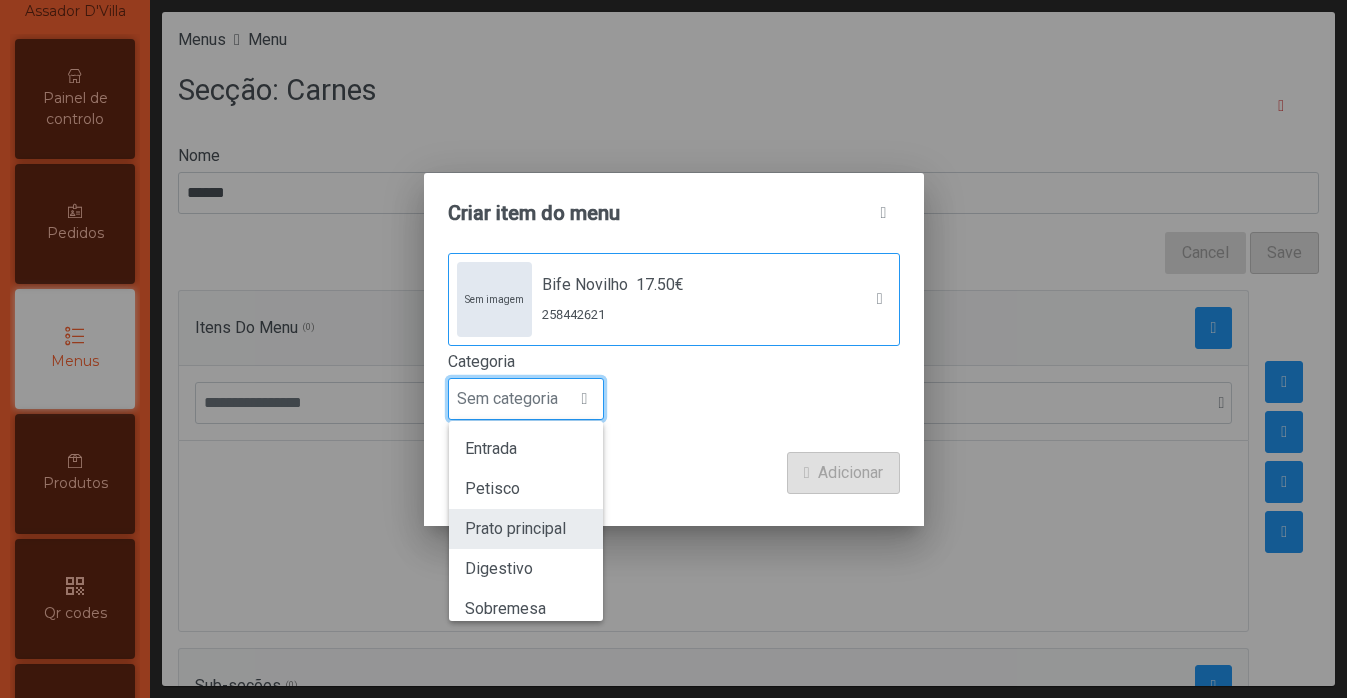 click on "Prato principal" 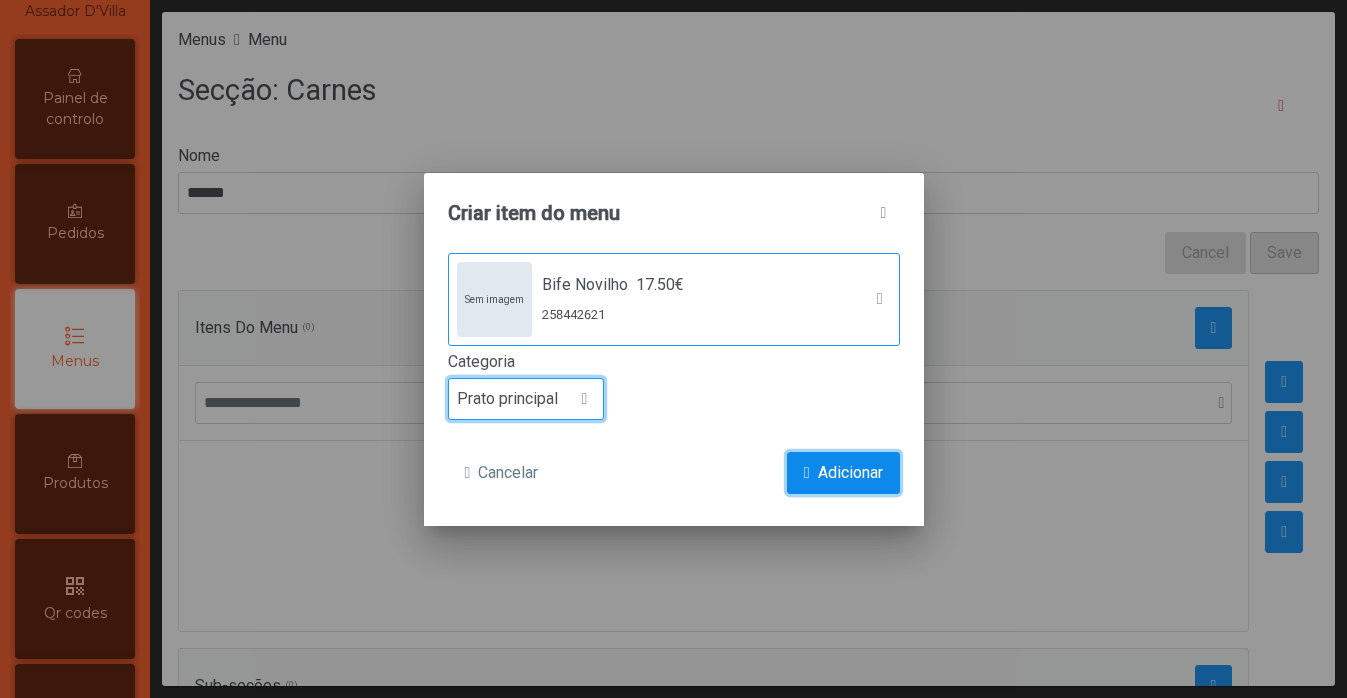 click 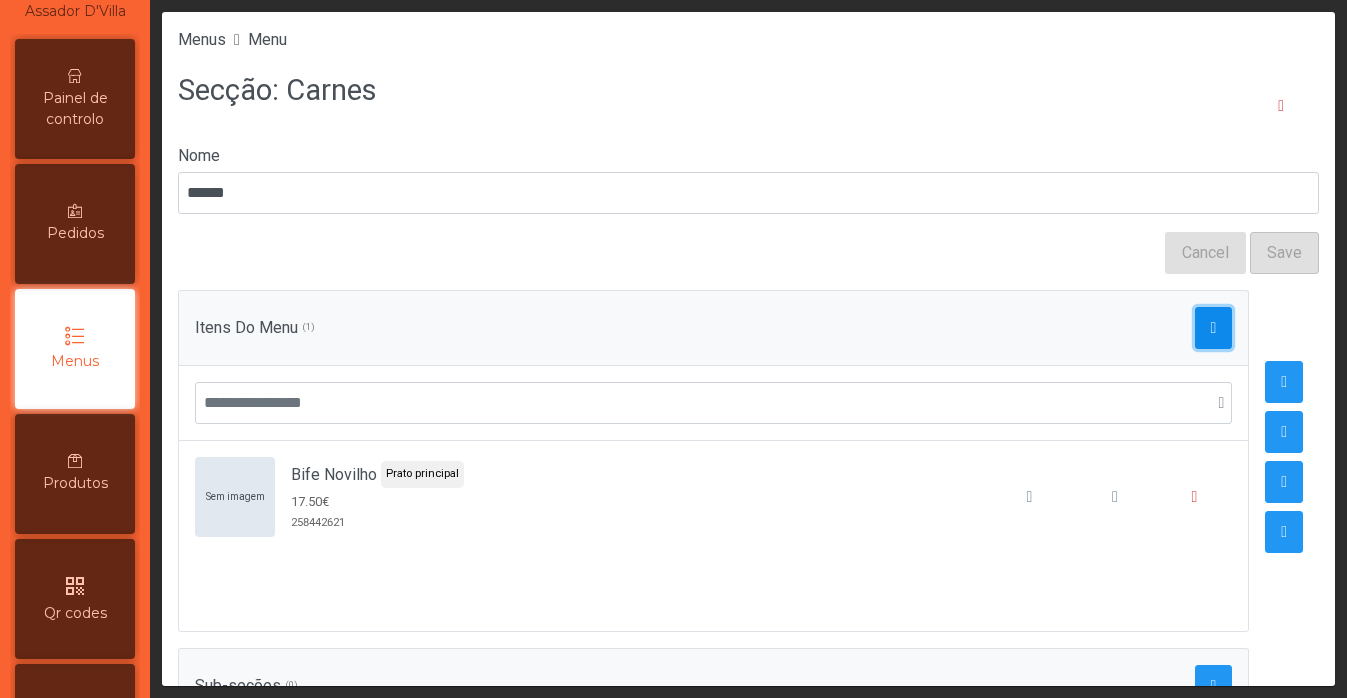 click 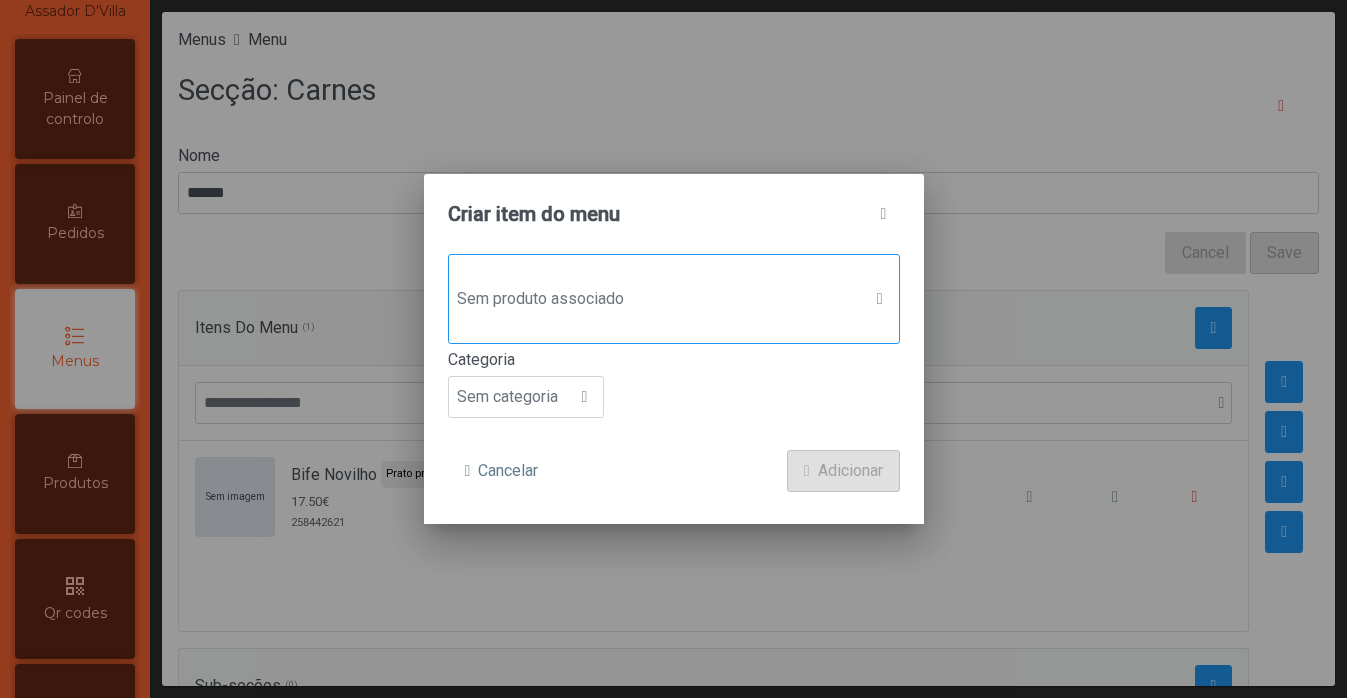 click on "Sem produto associado" 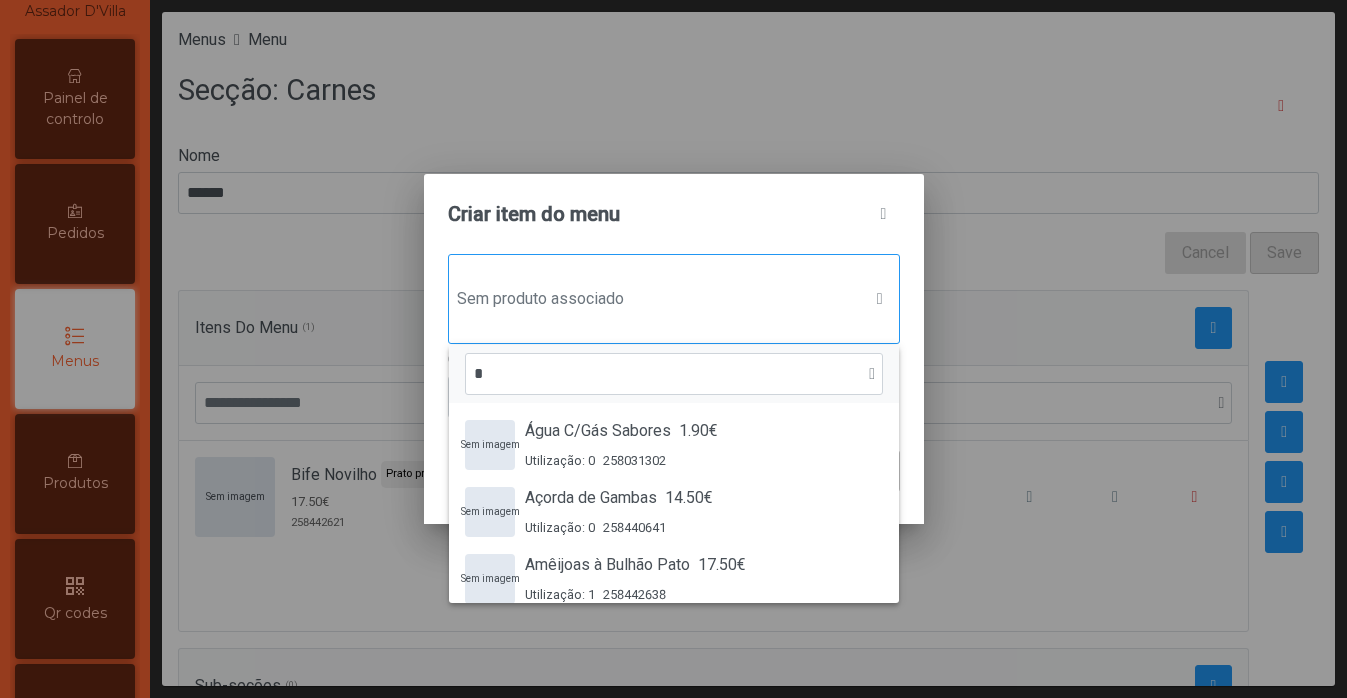 scroll, scrollTop: 15, scrollLeft: 97, axis: both 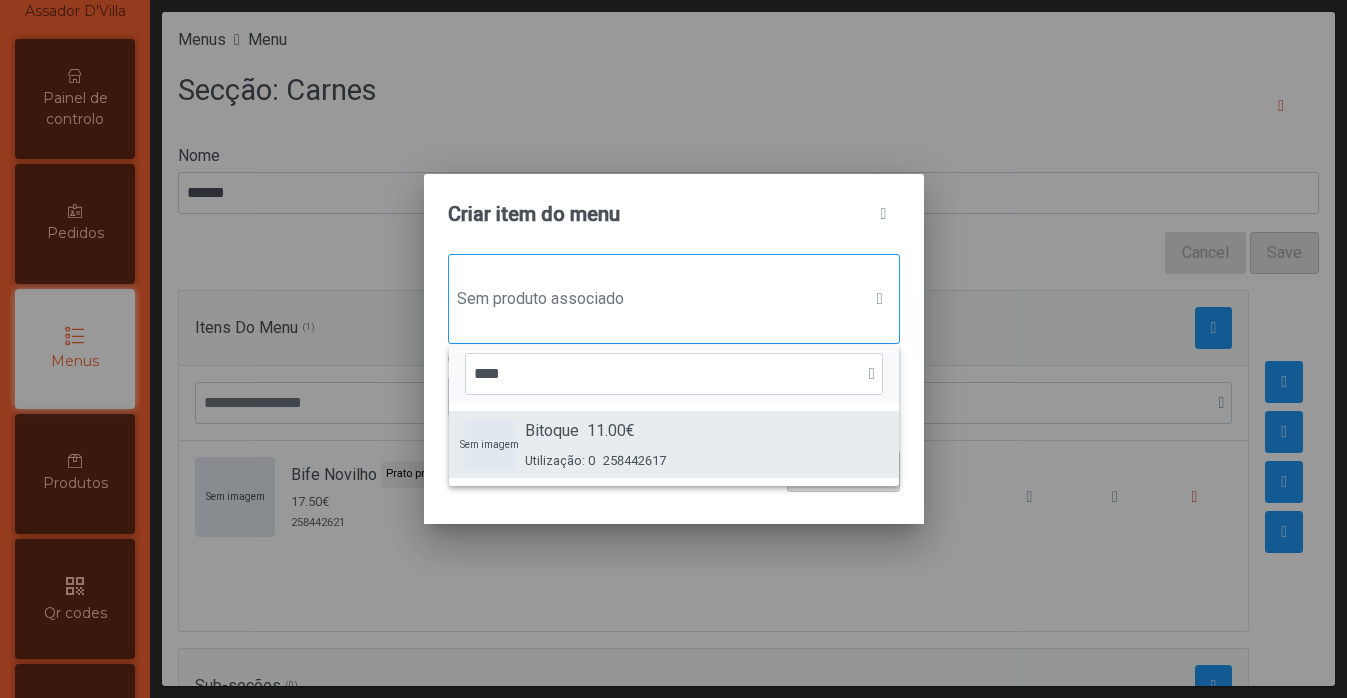 type on "****" 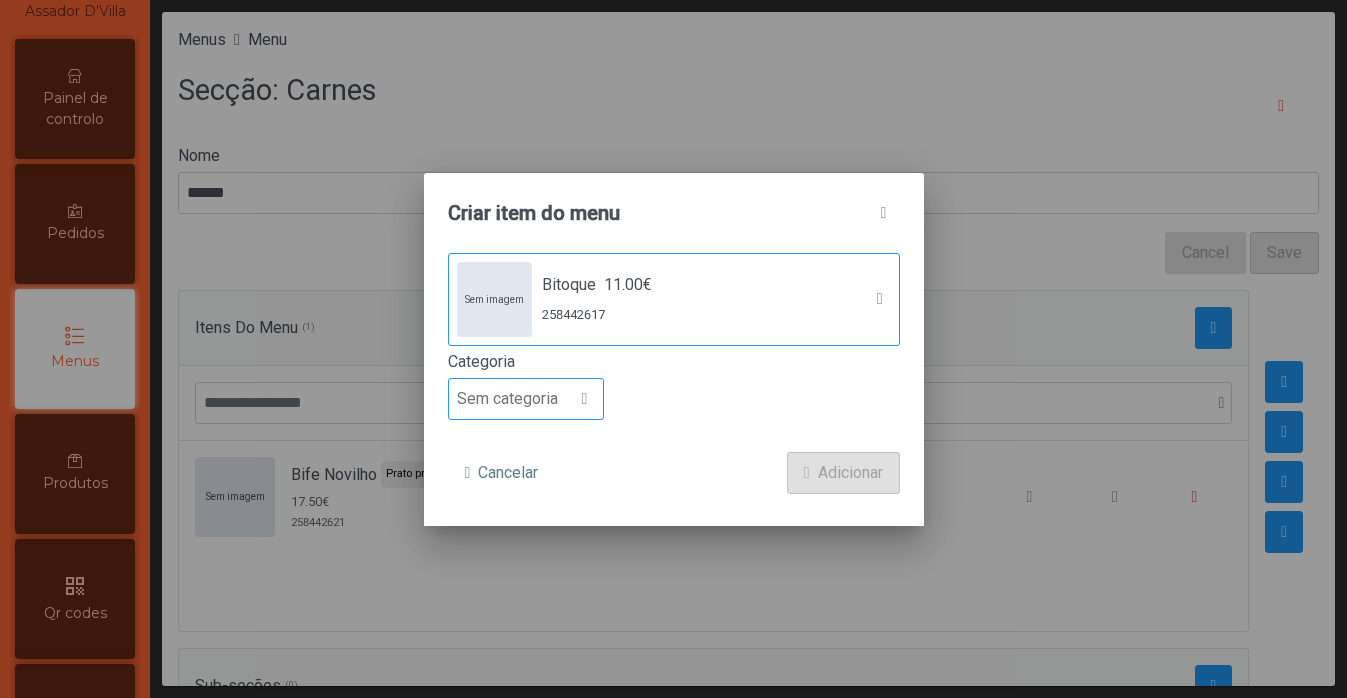 click 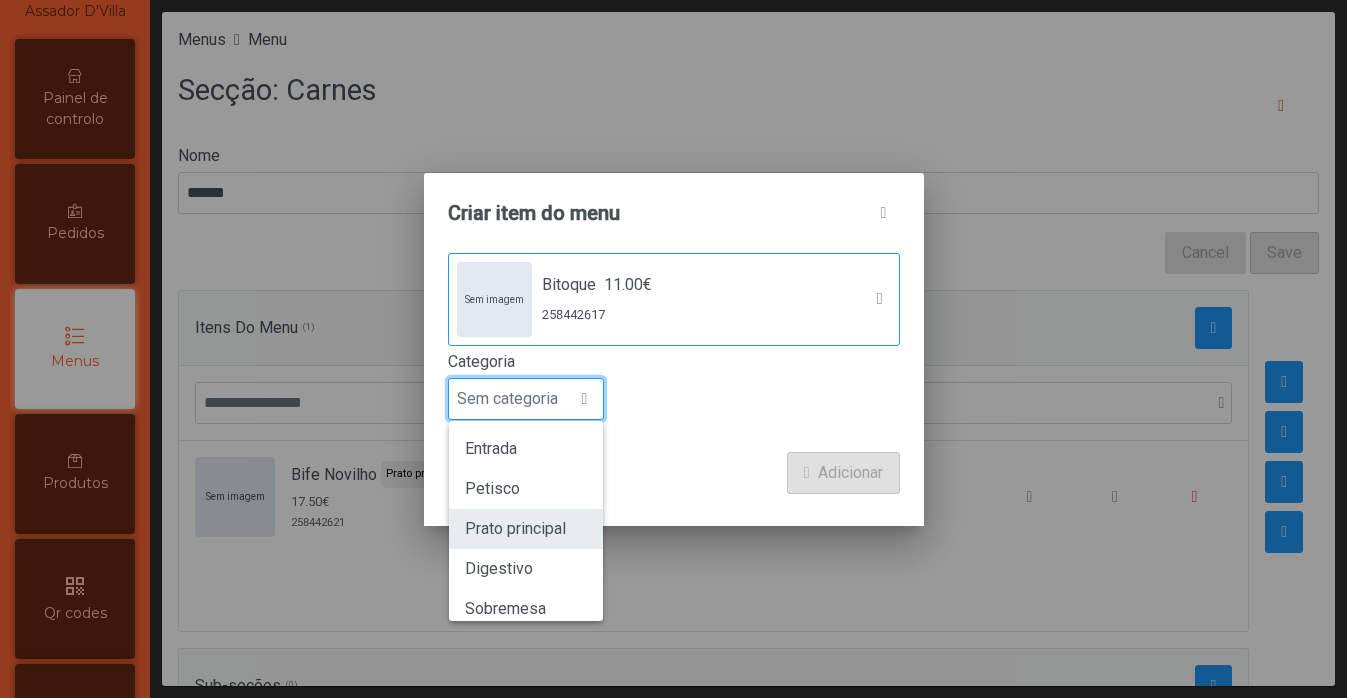 click on "Prato principal" 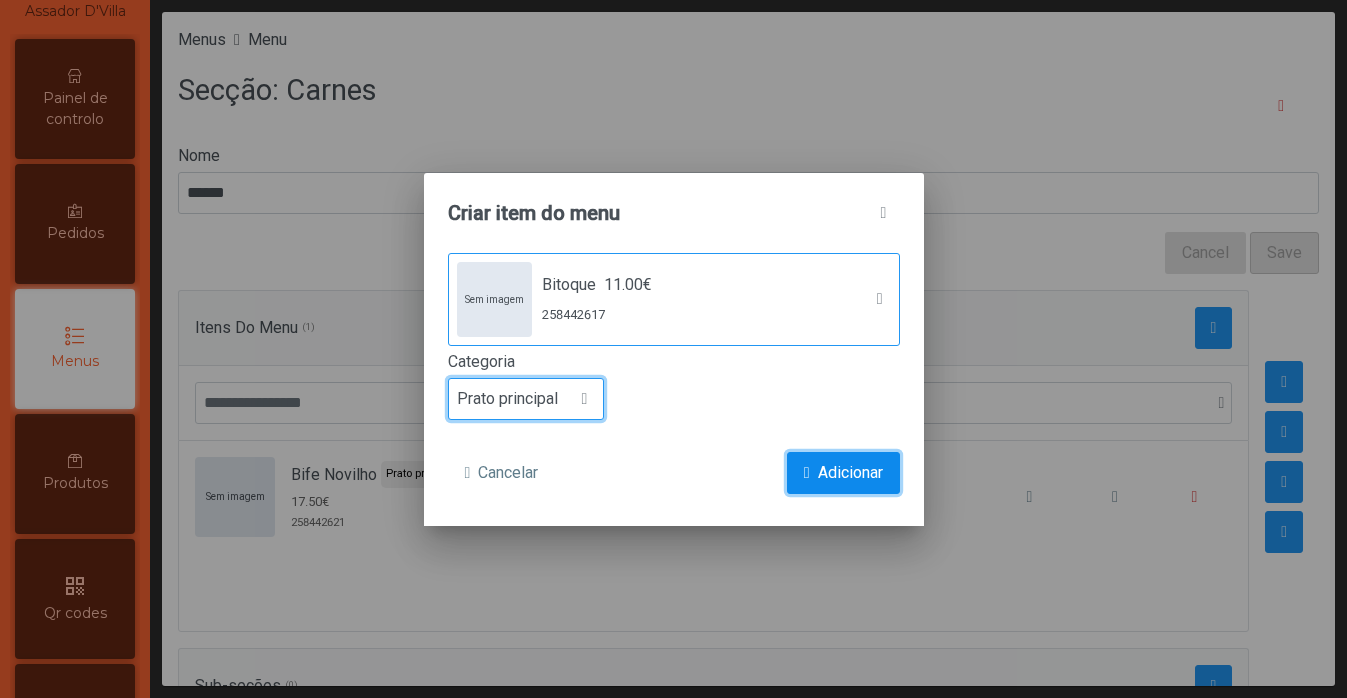 click on "Adicionar" 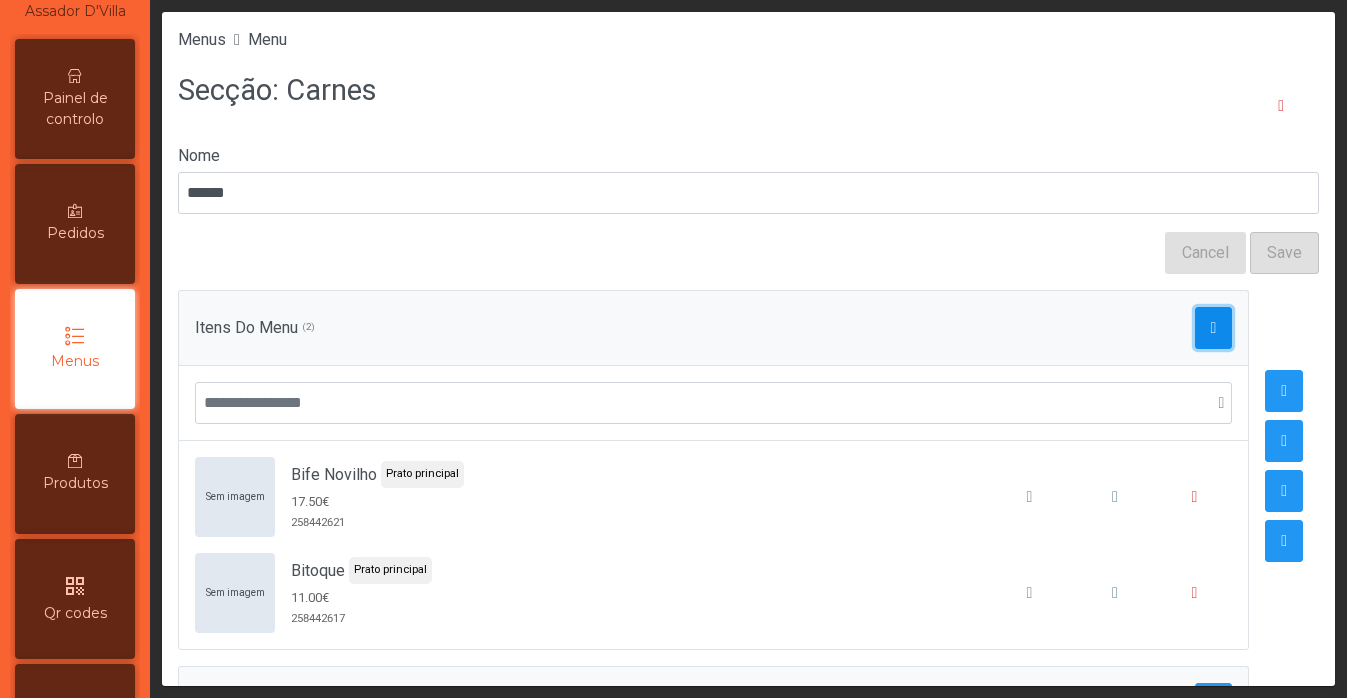 click 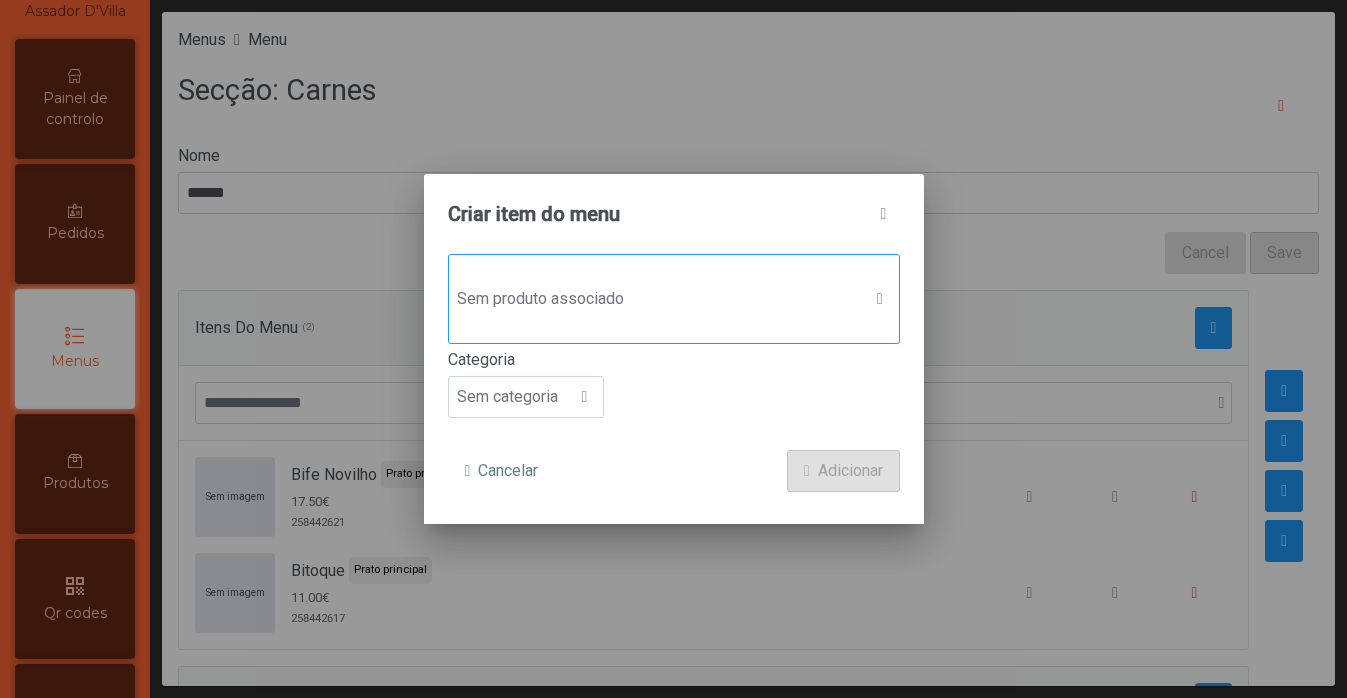 click on "Sem produto associado" 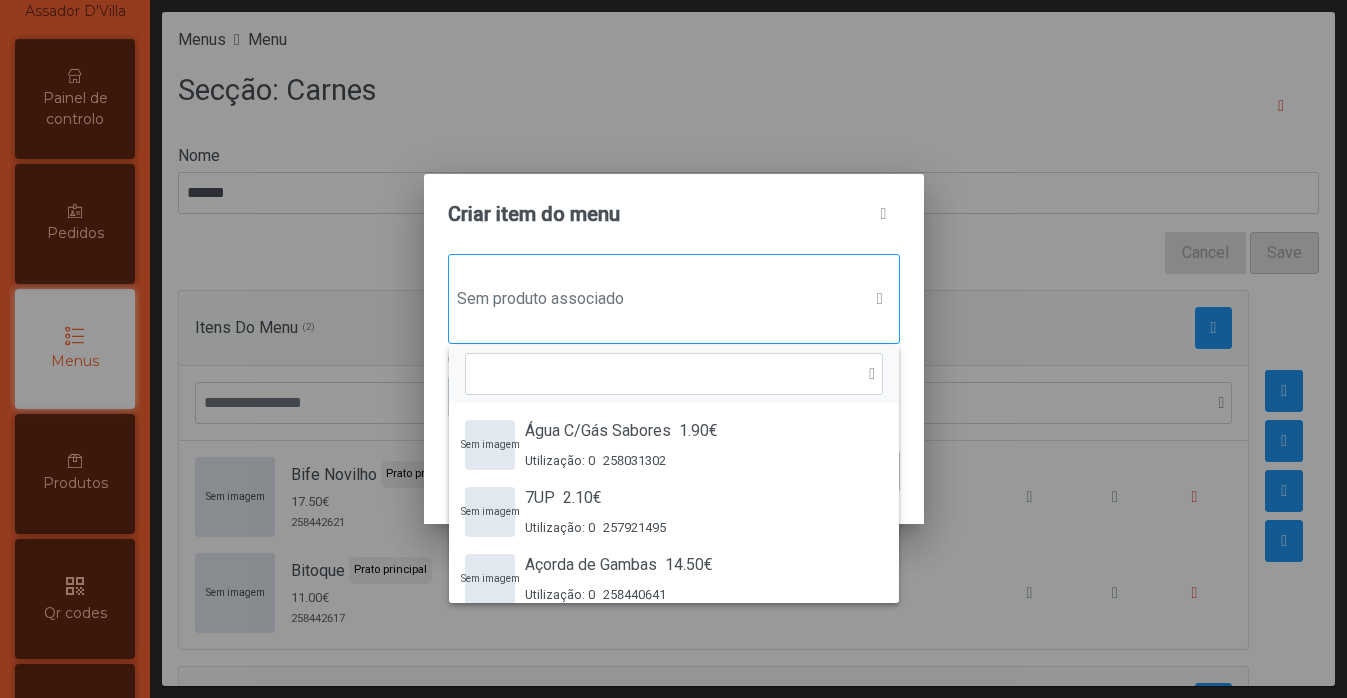 scroll, scrollTop: 15, scrollLeft: 97, axis: both 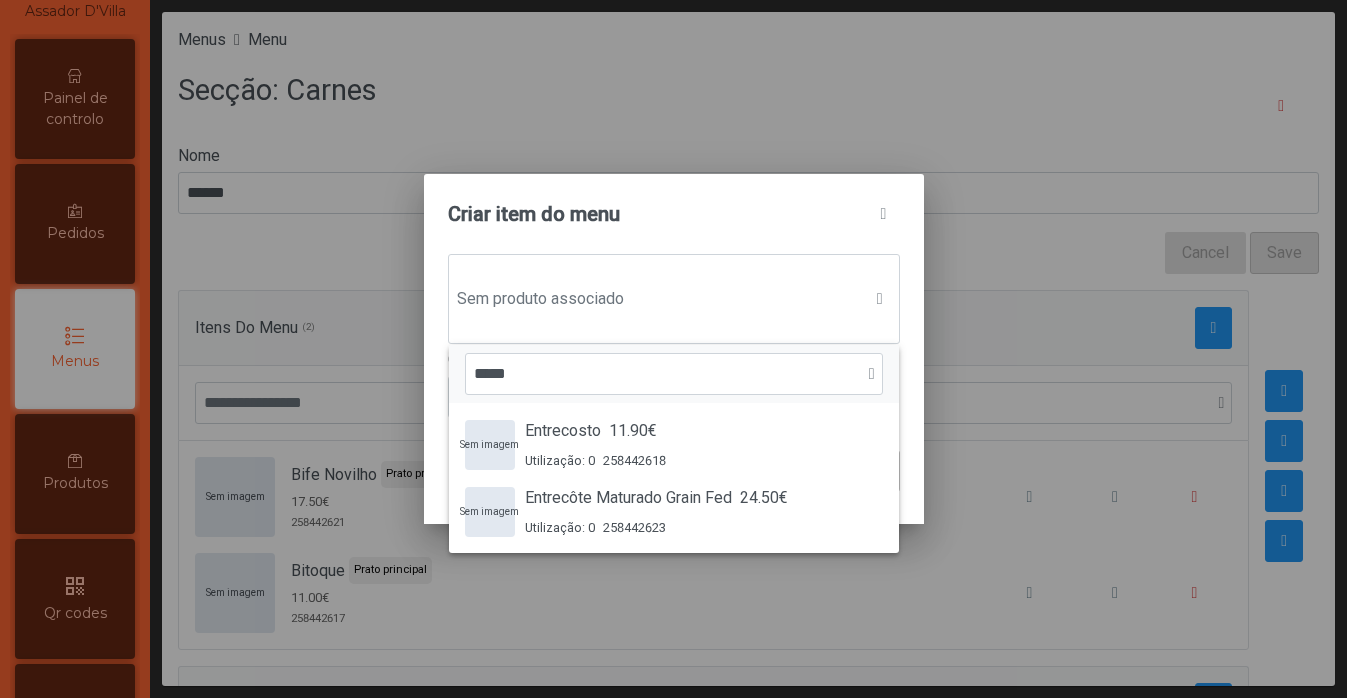 type on "*****" 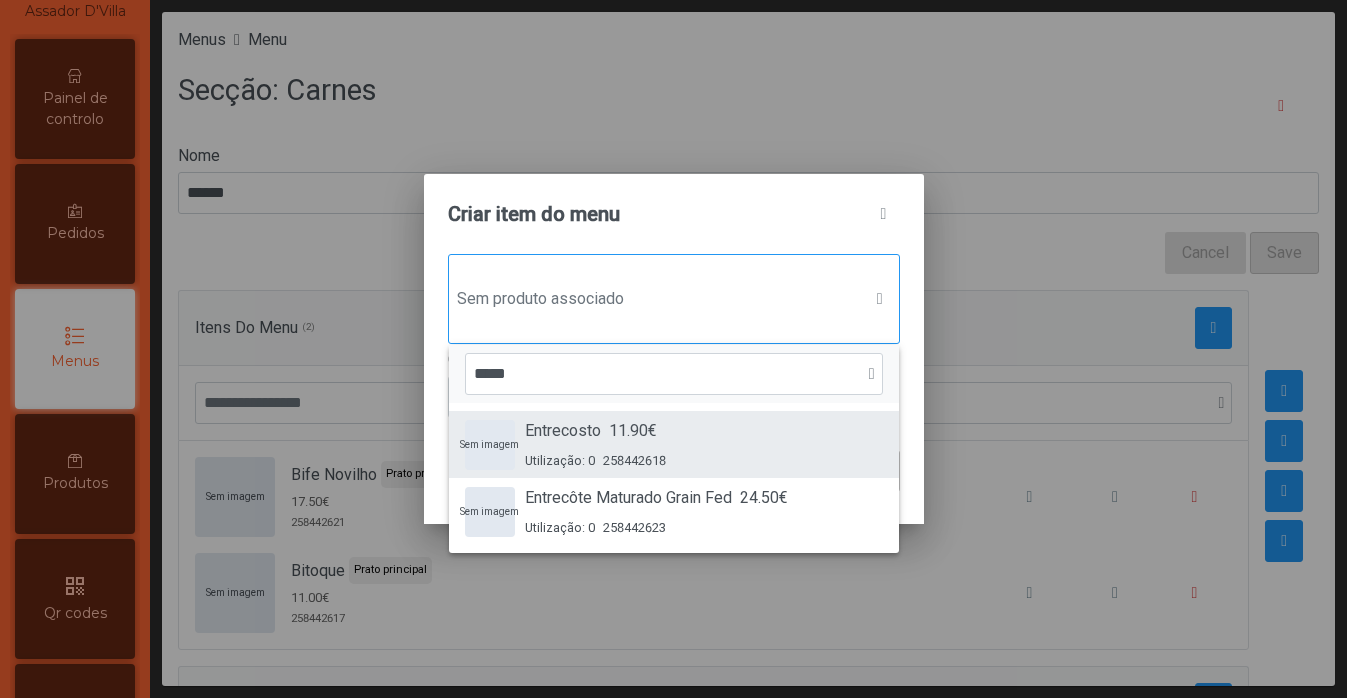 click on "Sem imagem  Entrecosto 11.90€ Utilização: 0 258442618" 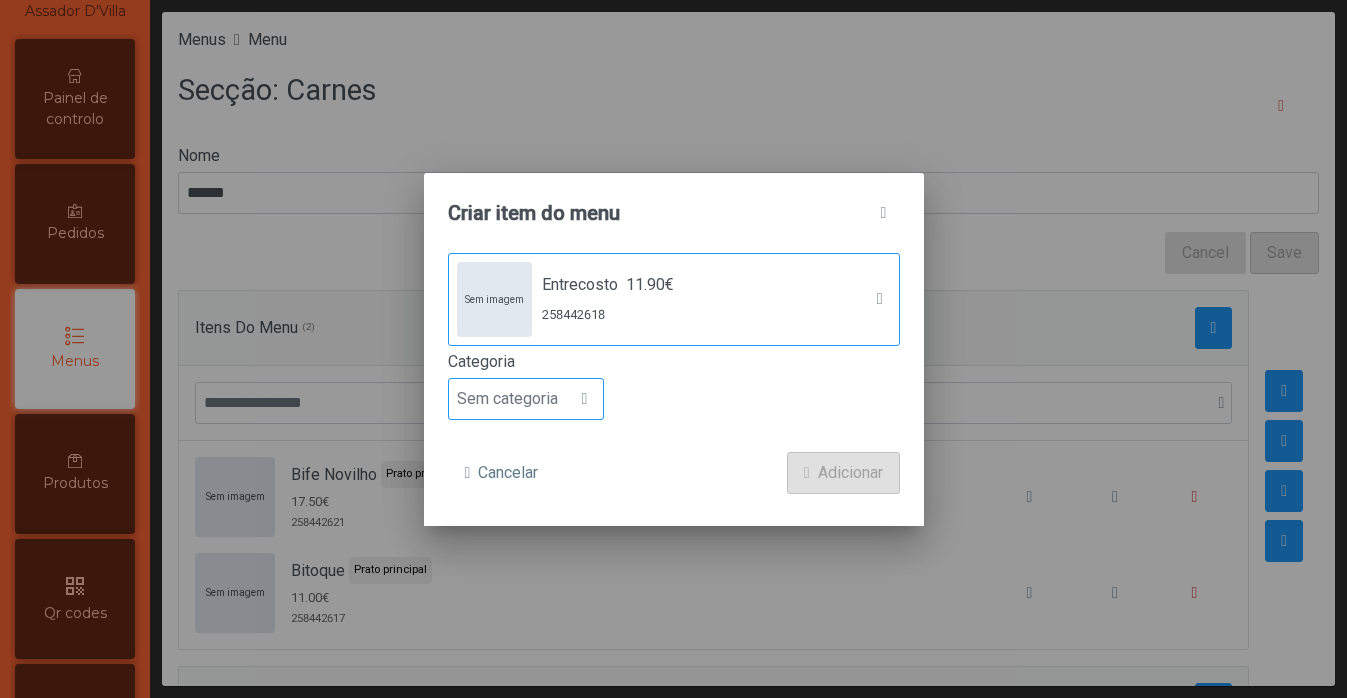 click 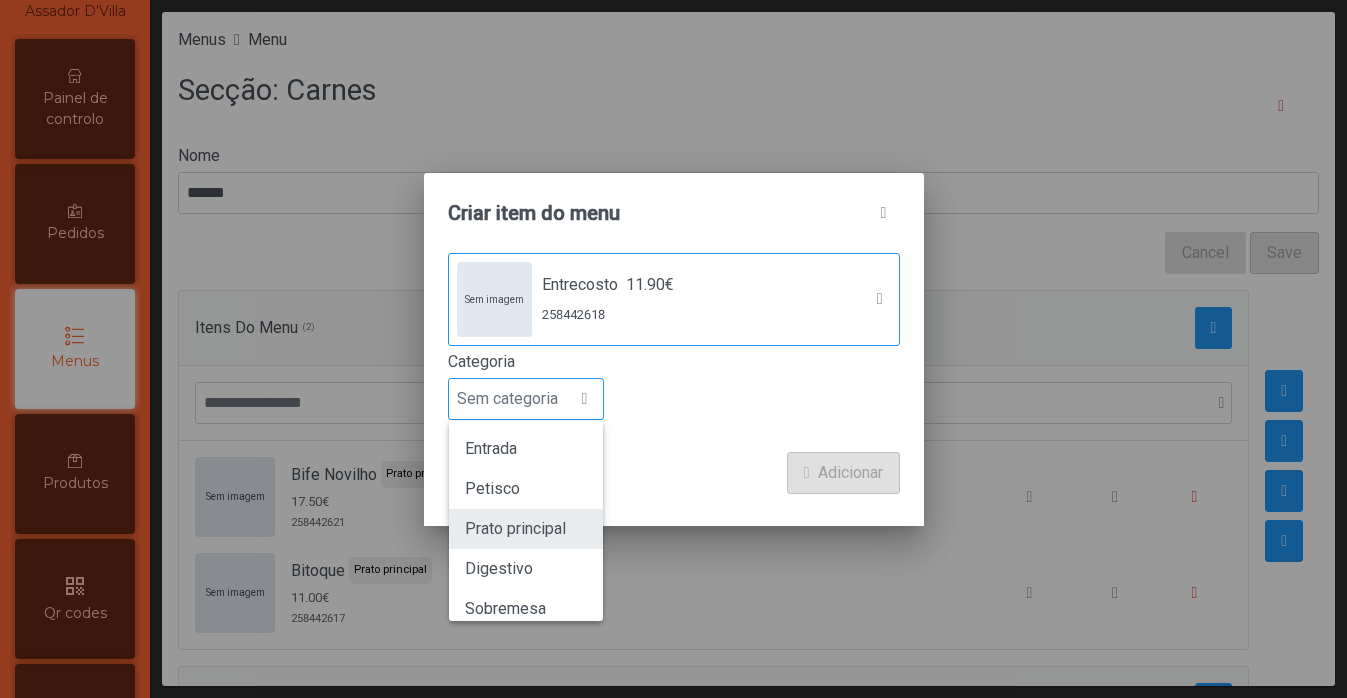 click on "Prato principal" 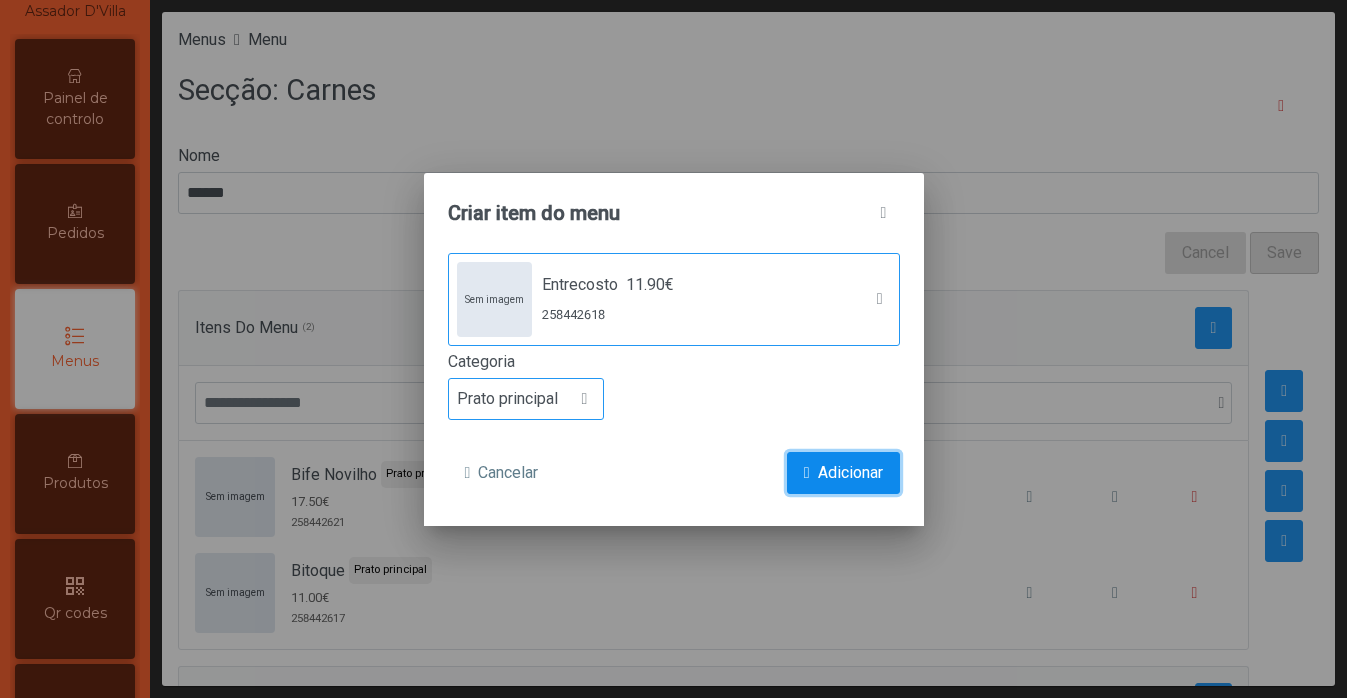 click on "Adicionar" 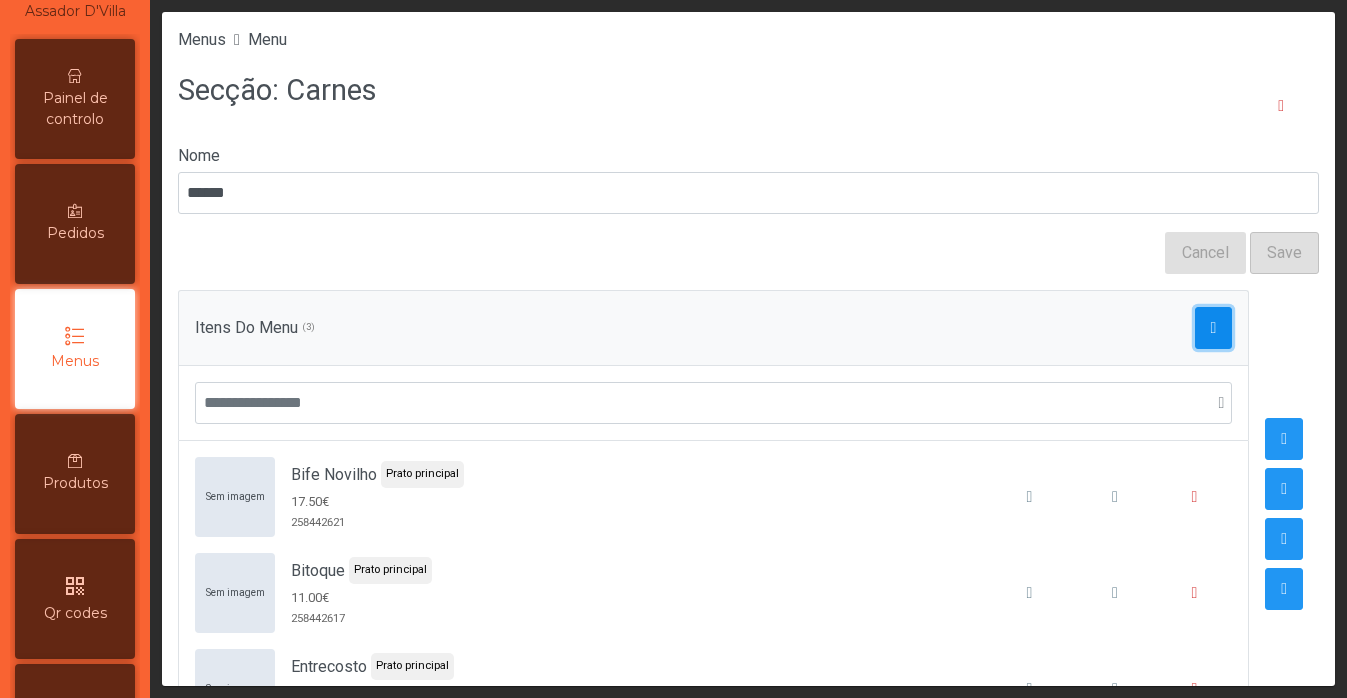 click 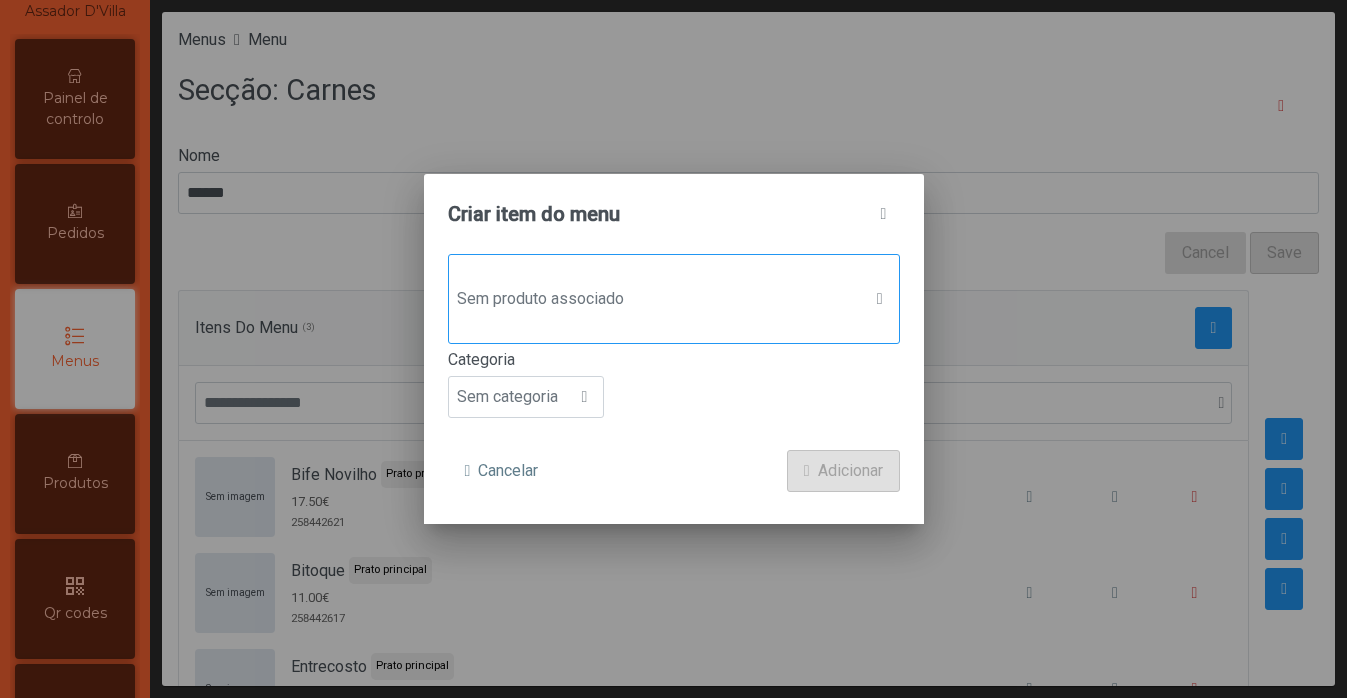click on "Sem produto associado" 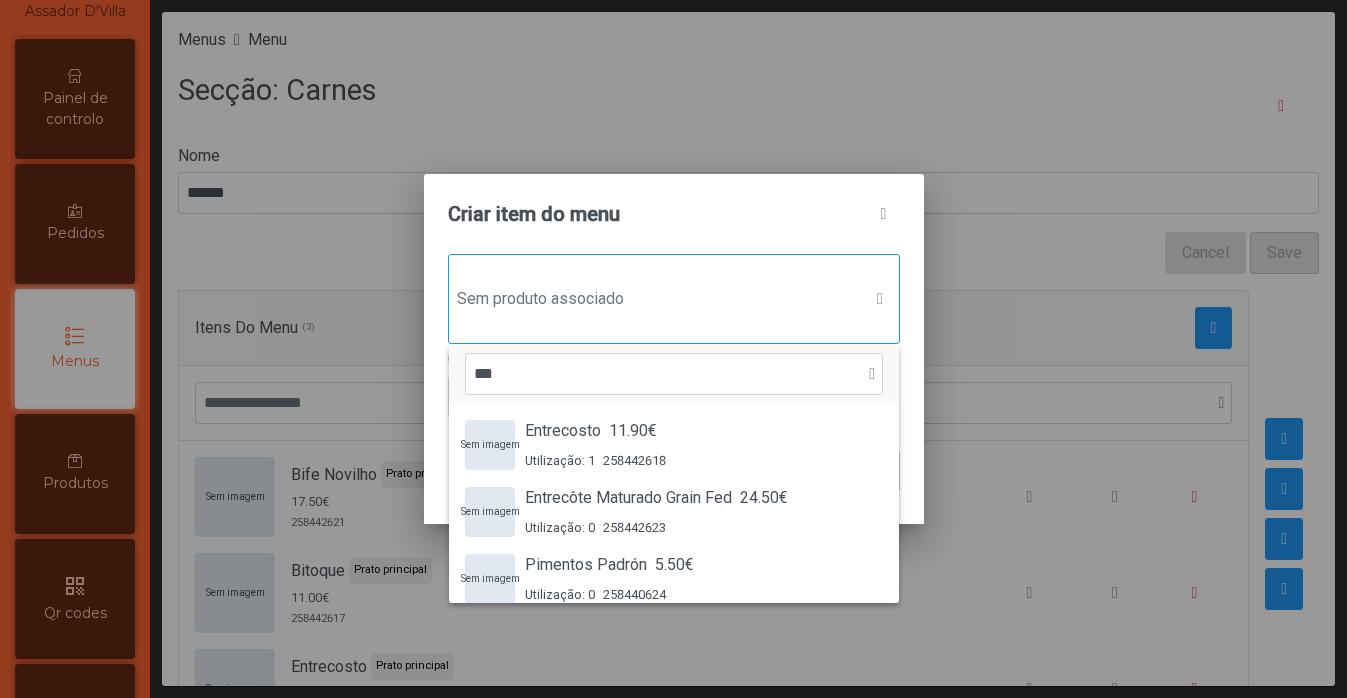 scroll, scrollTop: 15, scrollLeft: 97, axis: both 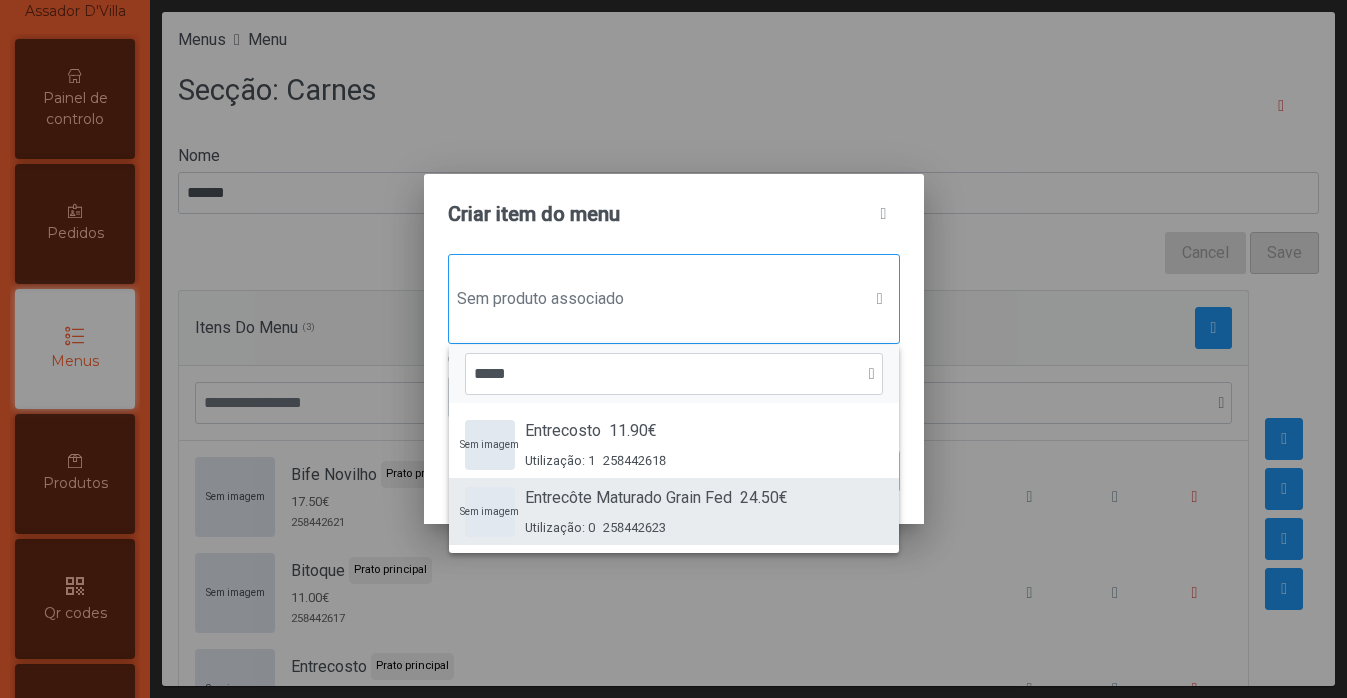 type on "*****" 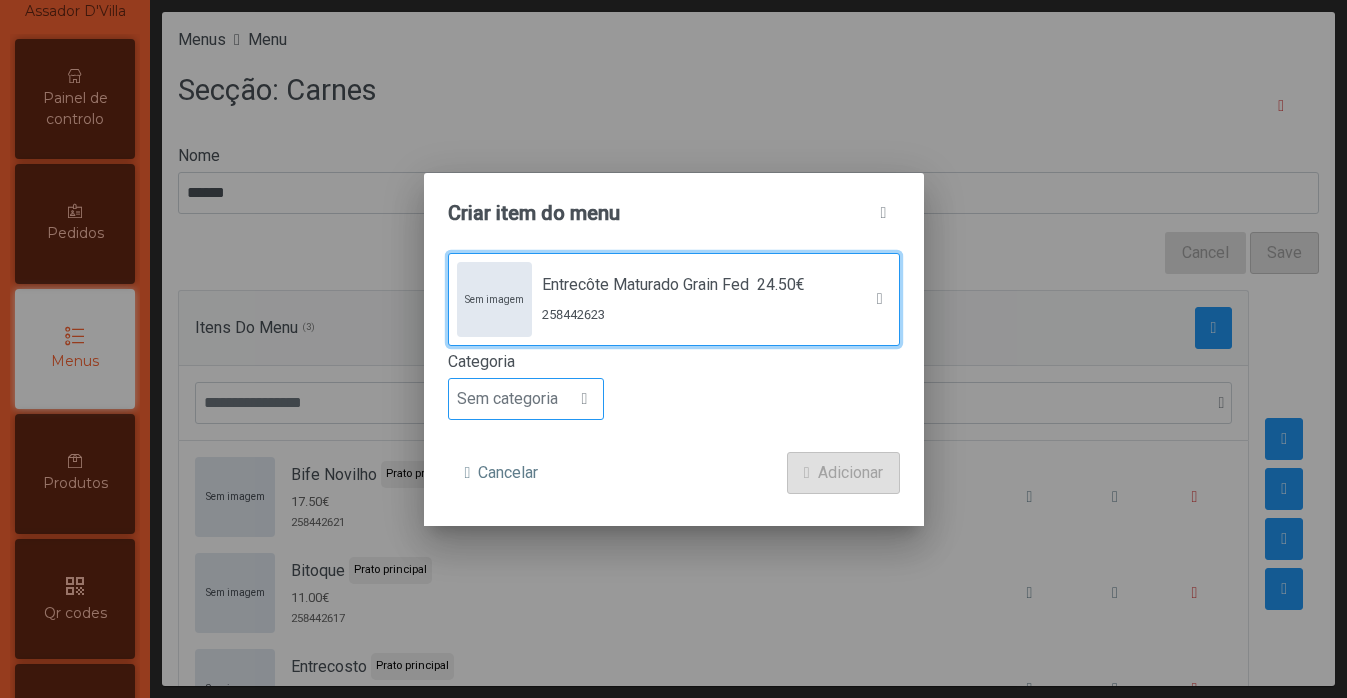 click 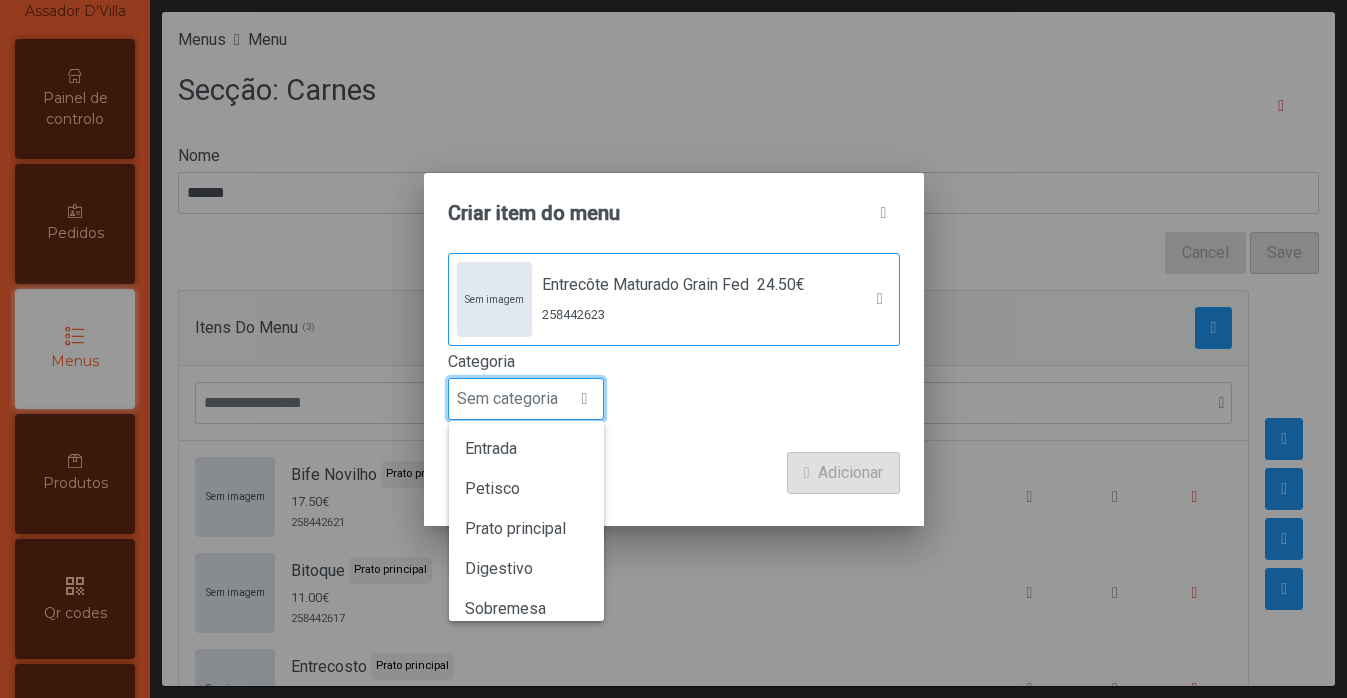 scroll, scrollTop: 15, scrollLeft: 97, axis: both 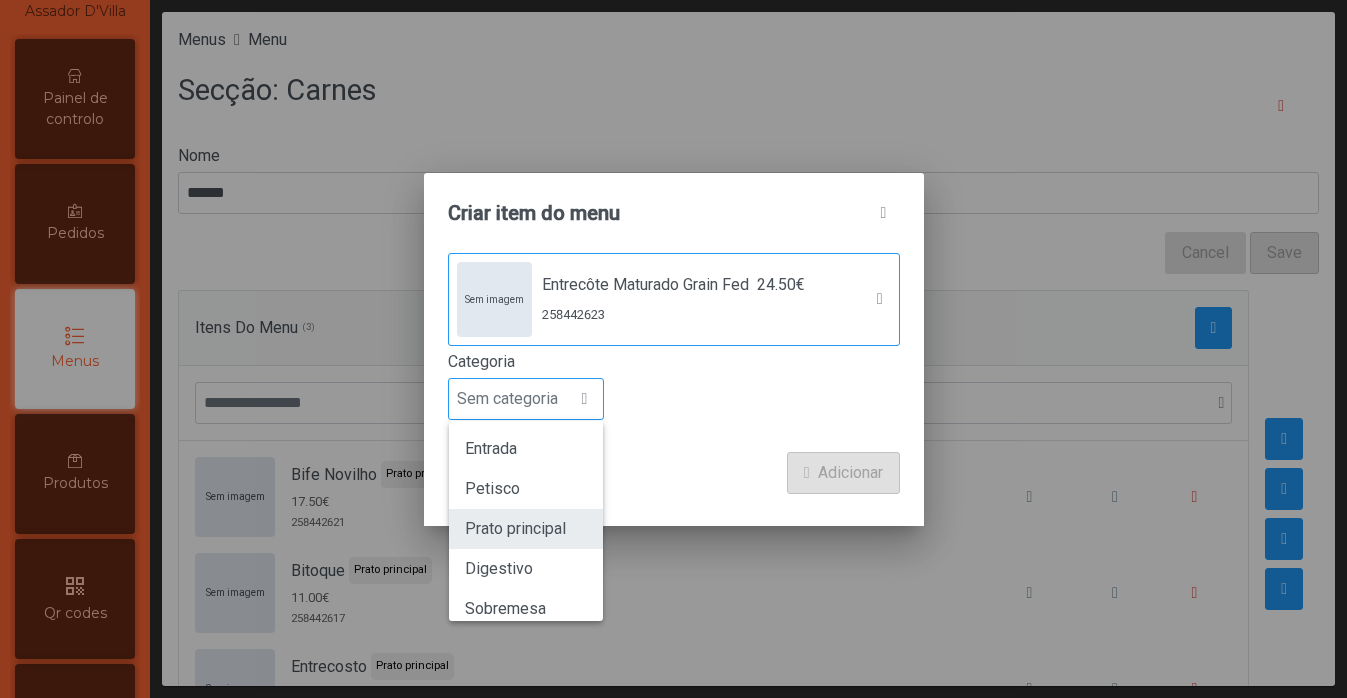 click on "Prato principal" 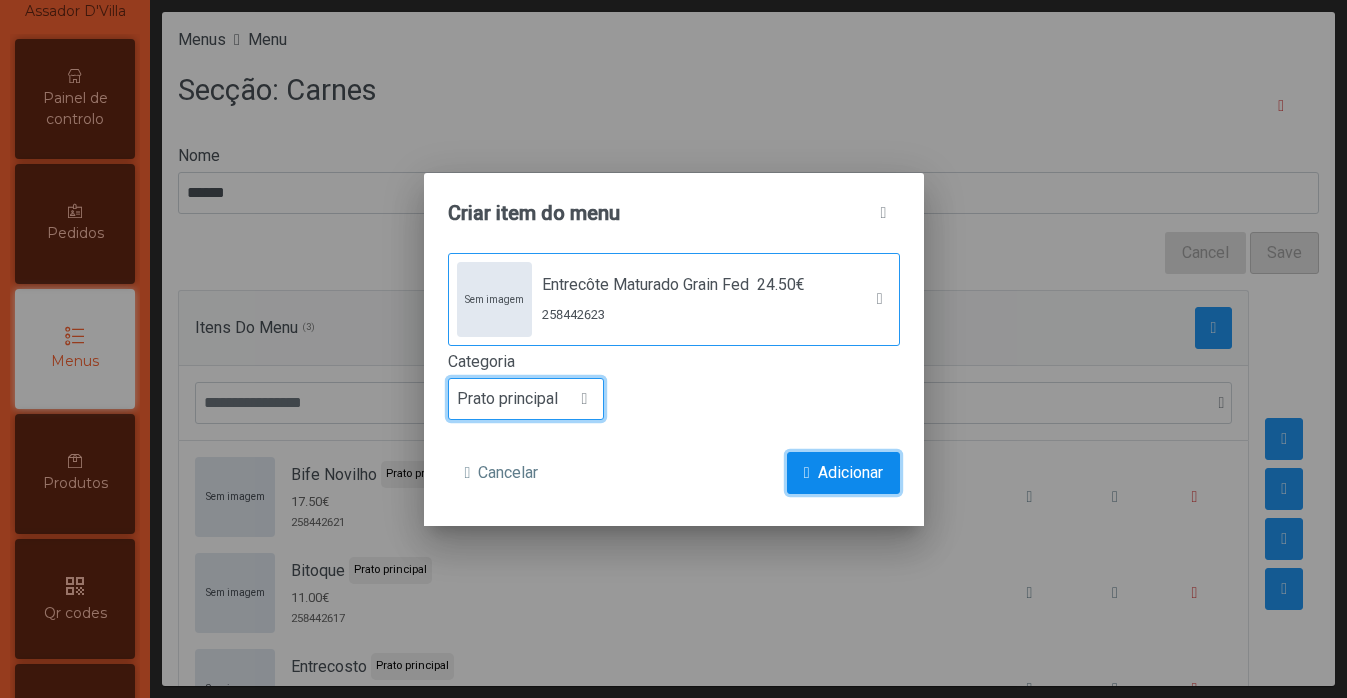 click on "Adicionar" 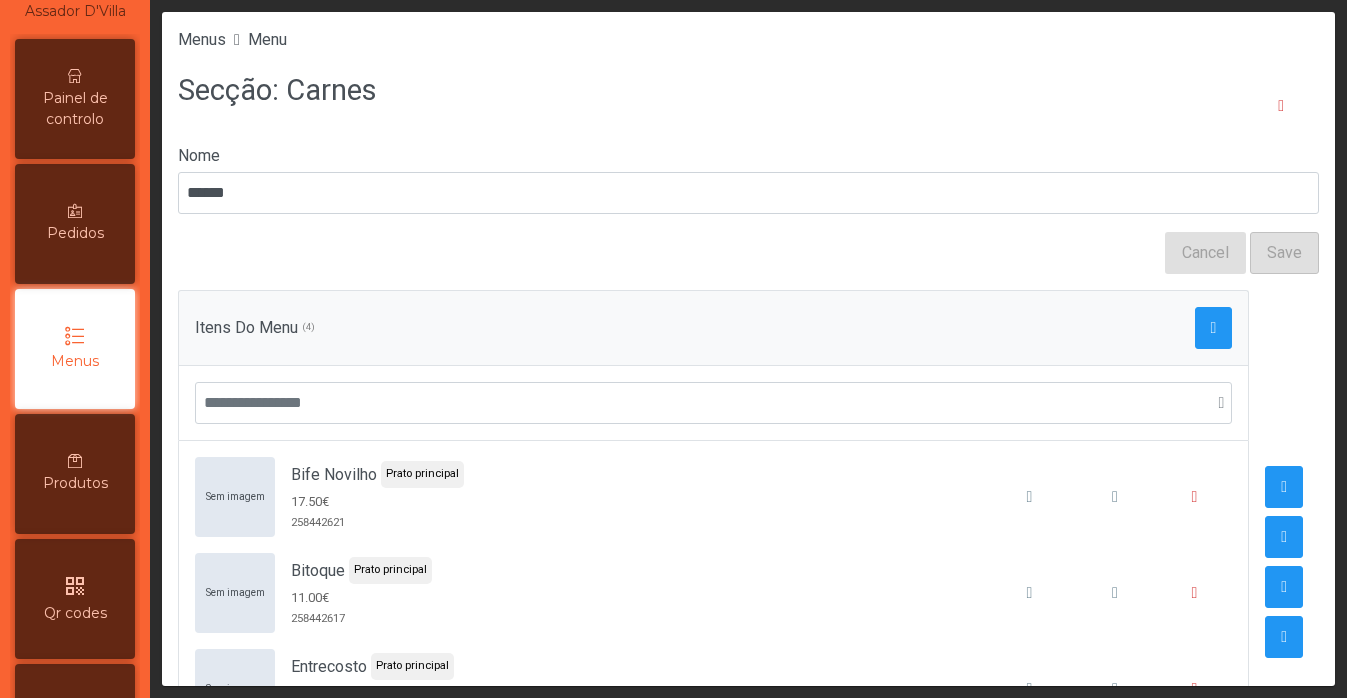 click on "Itens Do Menu (4)" 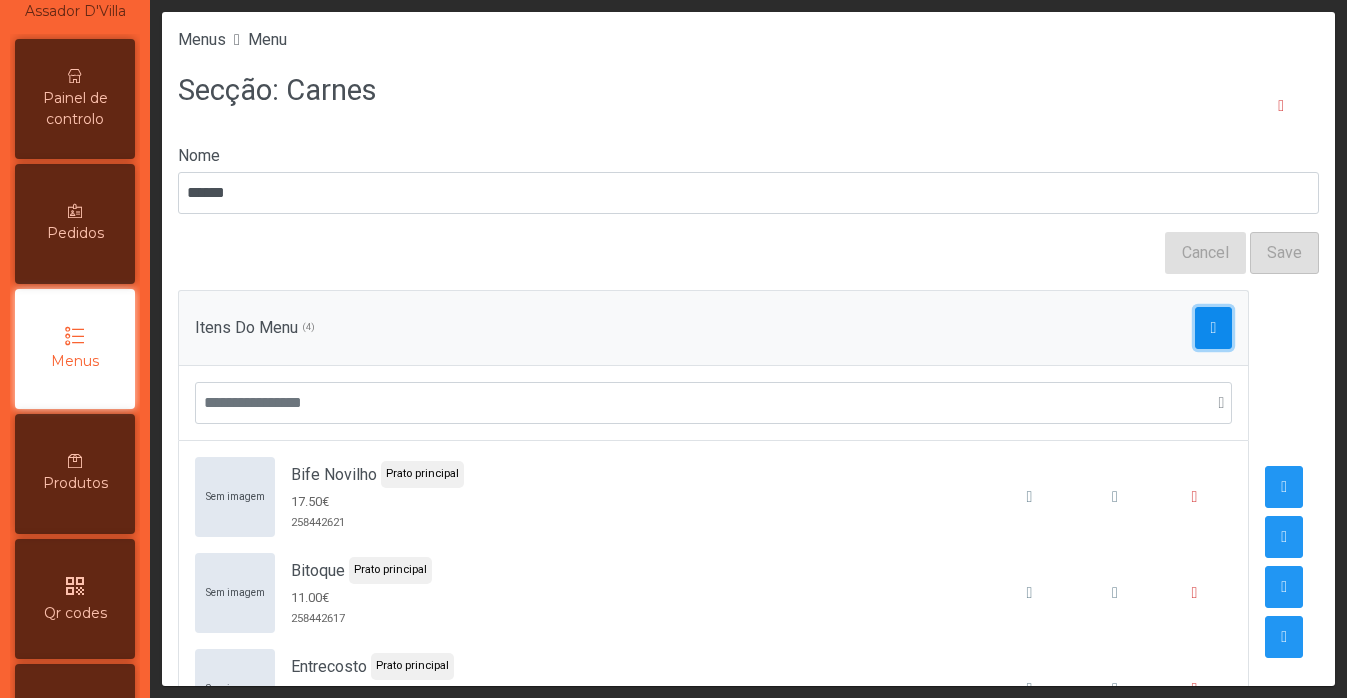 click 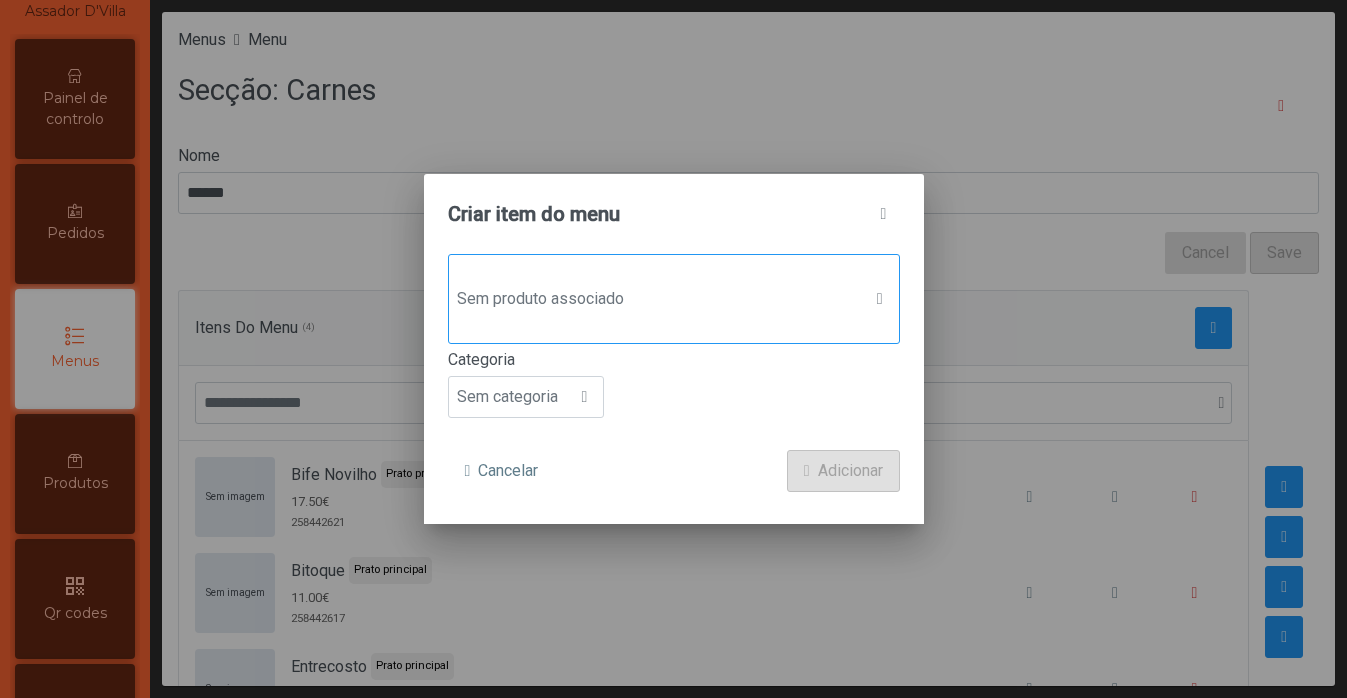 click on "Sem produto associado" 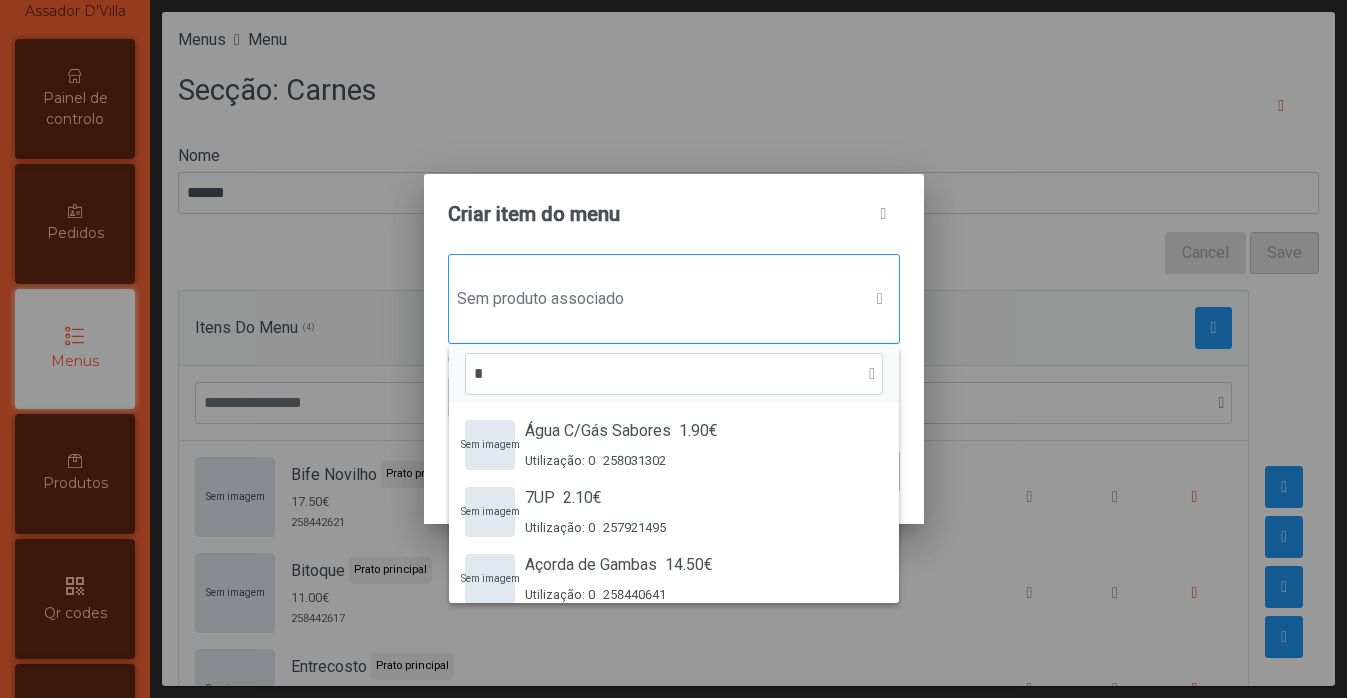scroll, scrollTop: 15, scrollLeft: 97, axis: both 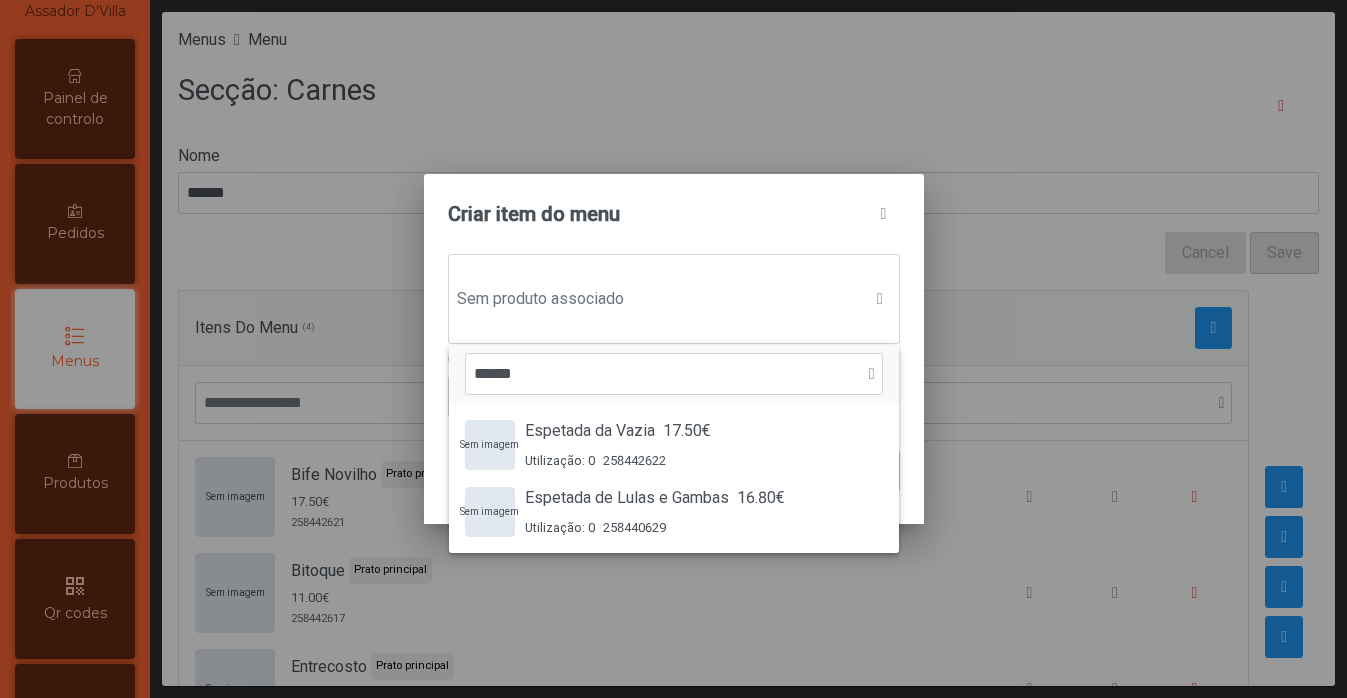 type on "******" 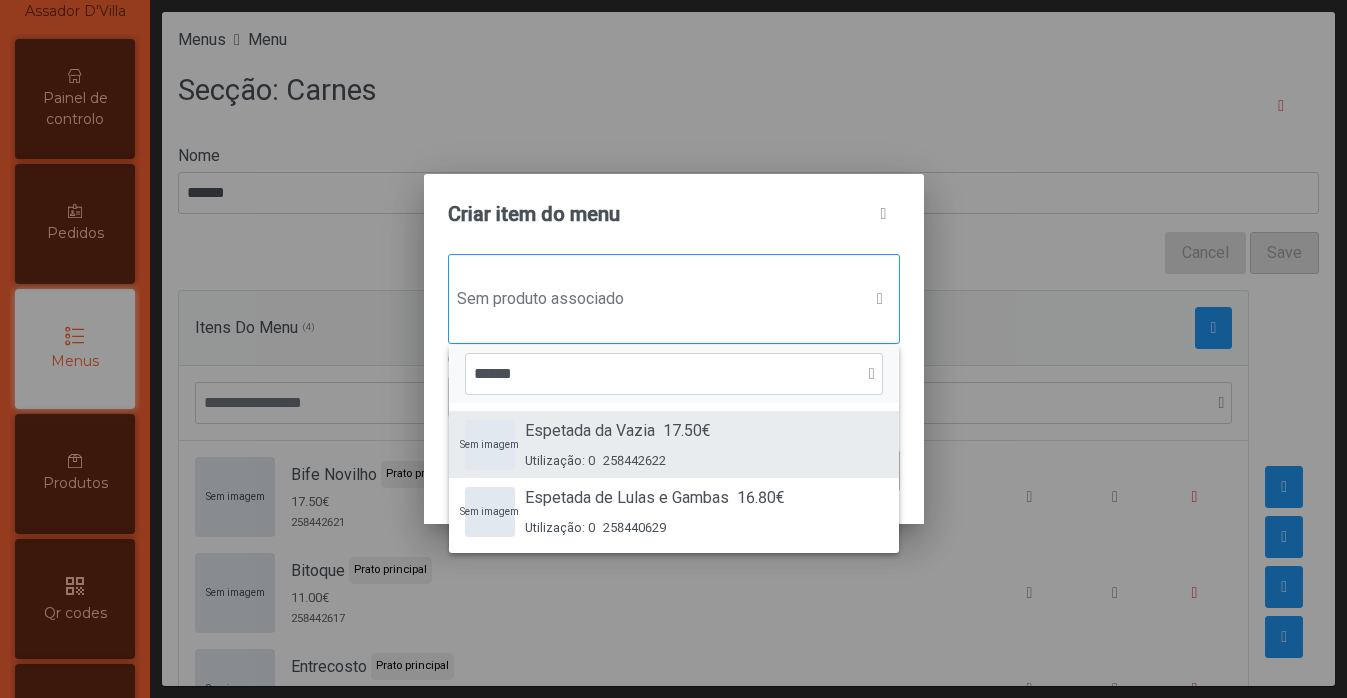 click on "Espetada da Vazia 17.50€ Utilização: 0 258442622" 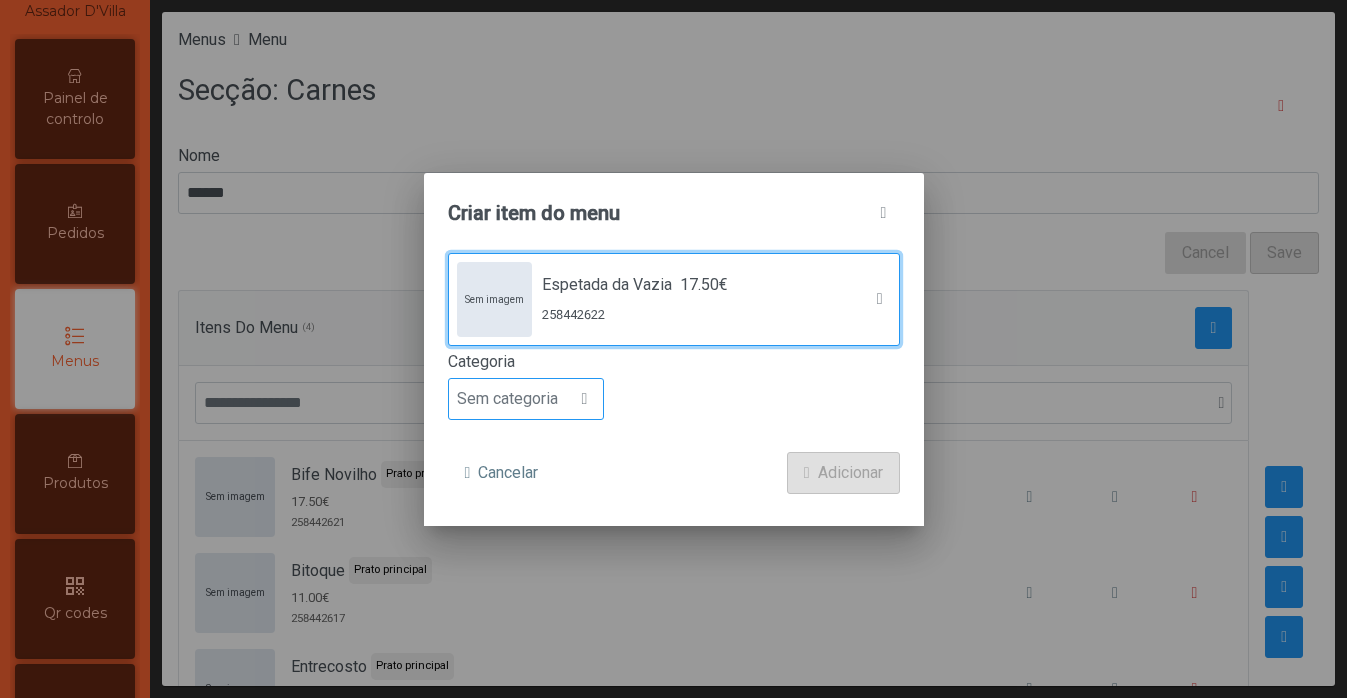 click on "Sem categoria" 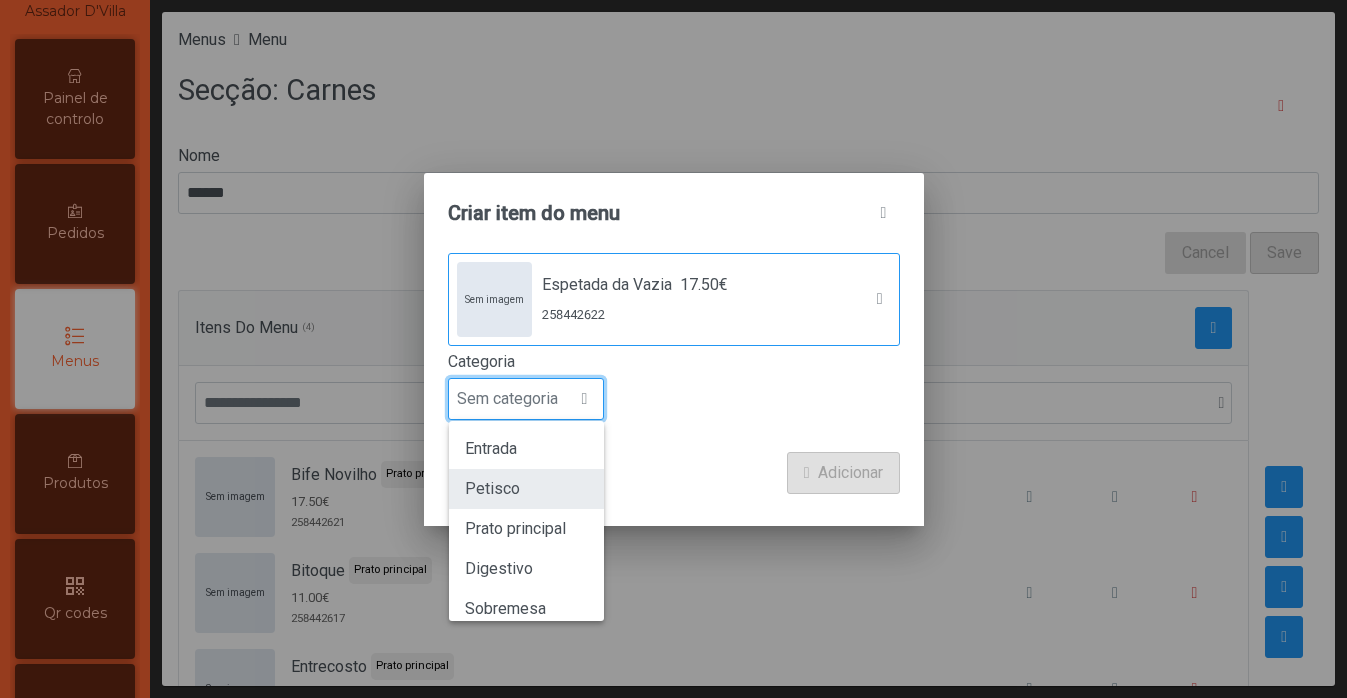scroll, scrollTop: 15, scrollLeft: 97, axis: both 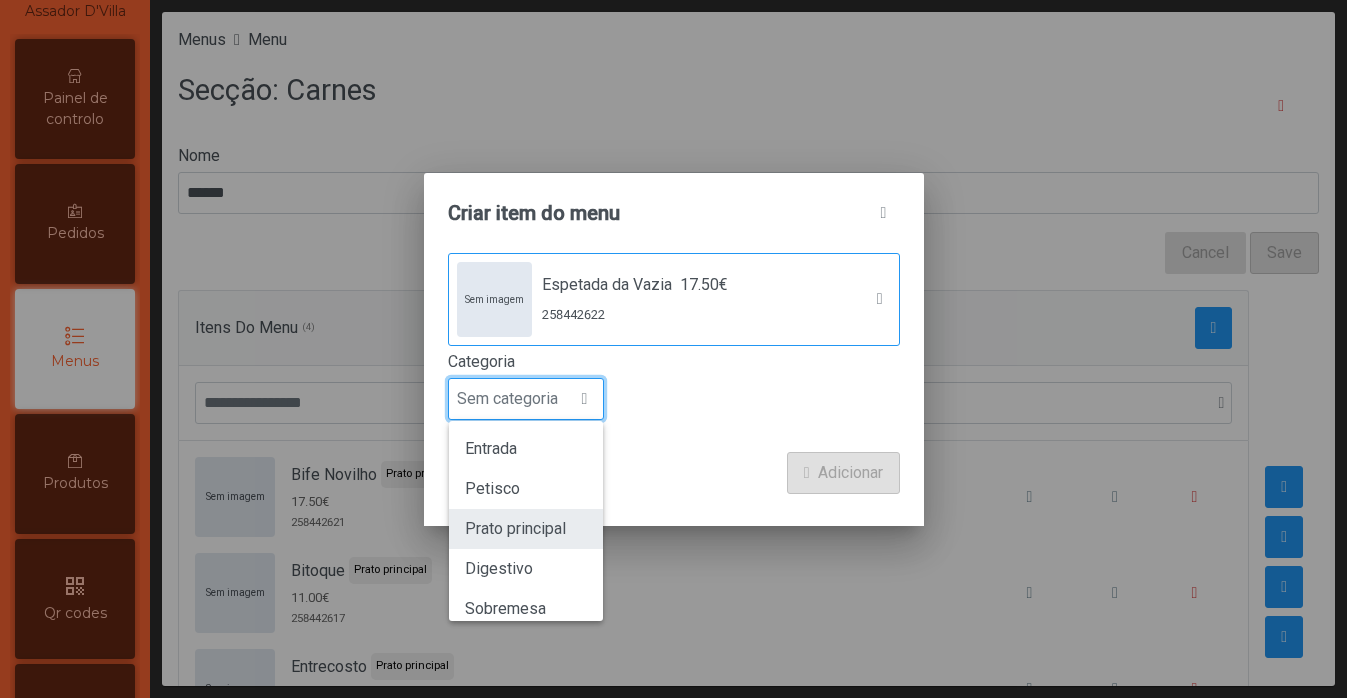 click on "Prato principal" 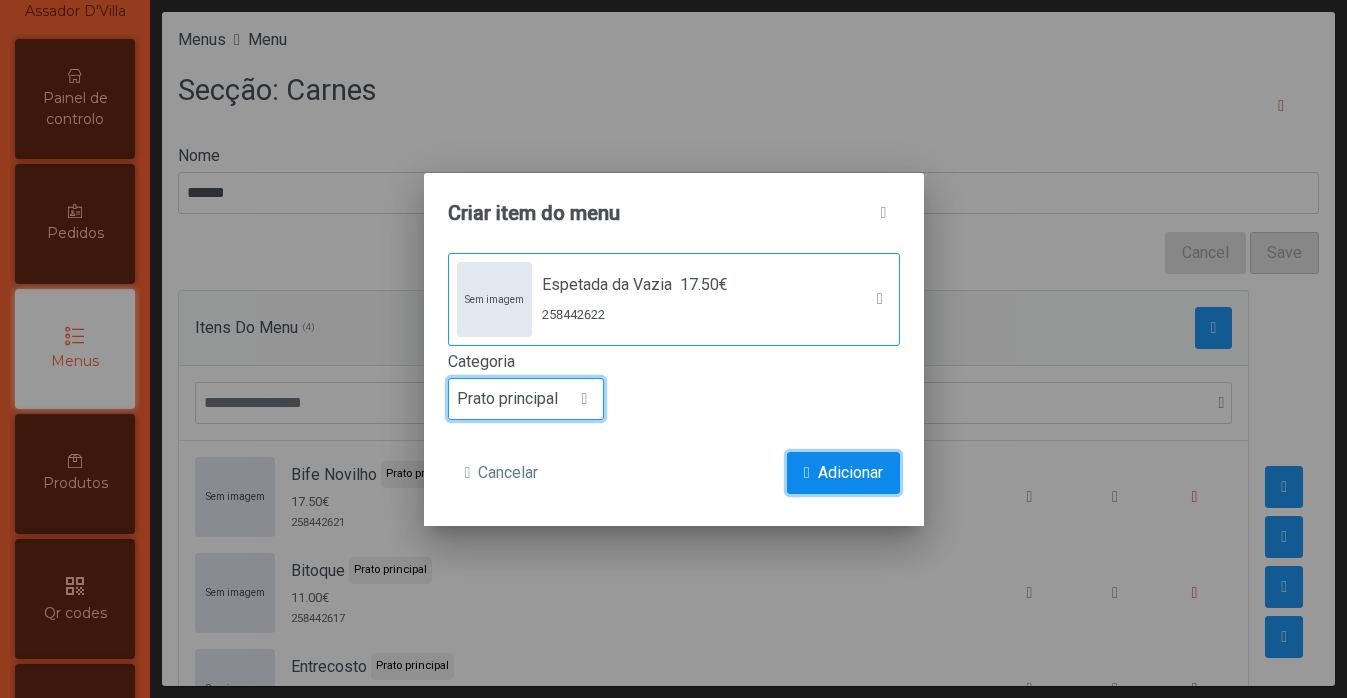 click on "Adicionar" 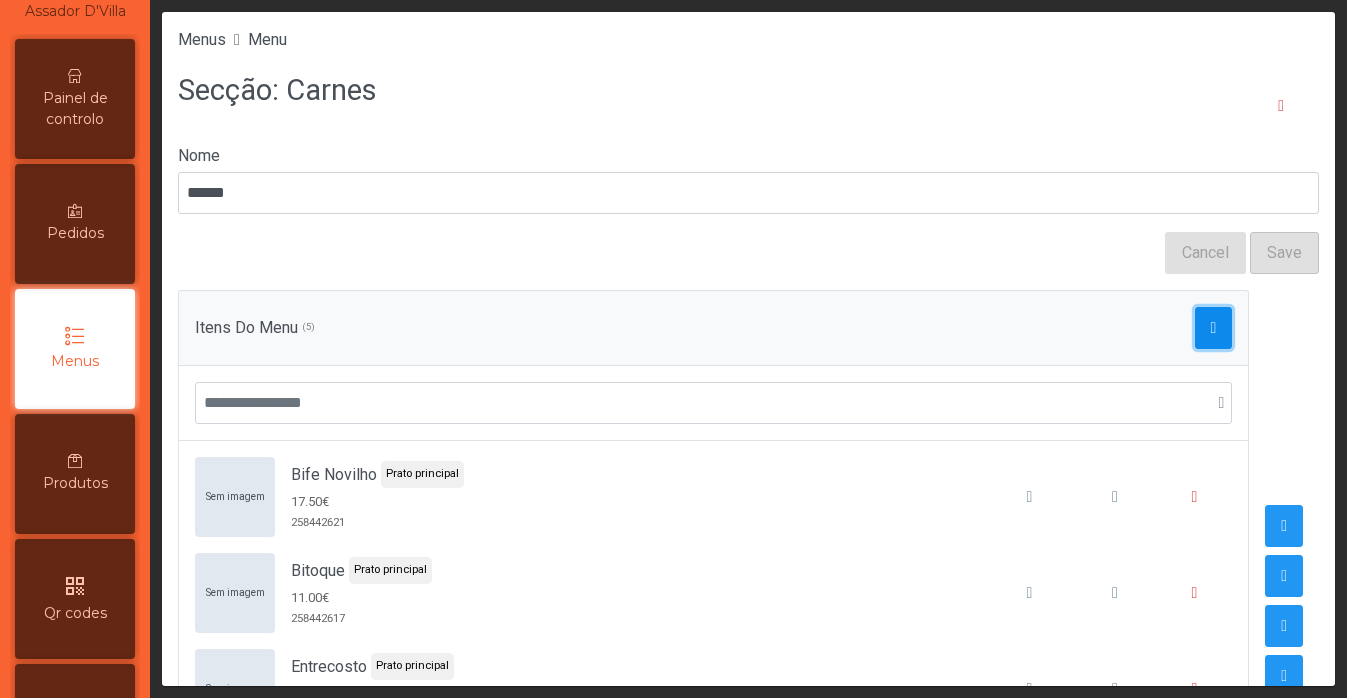 click 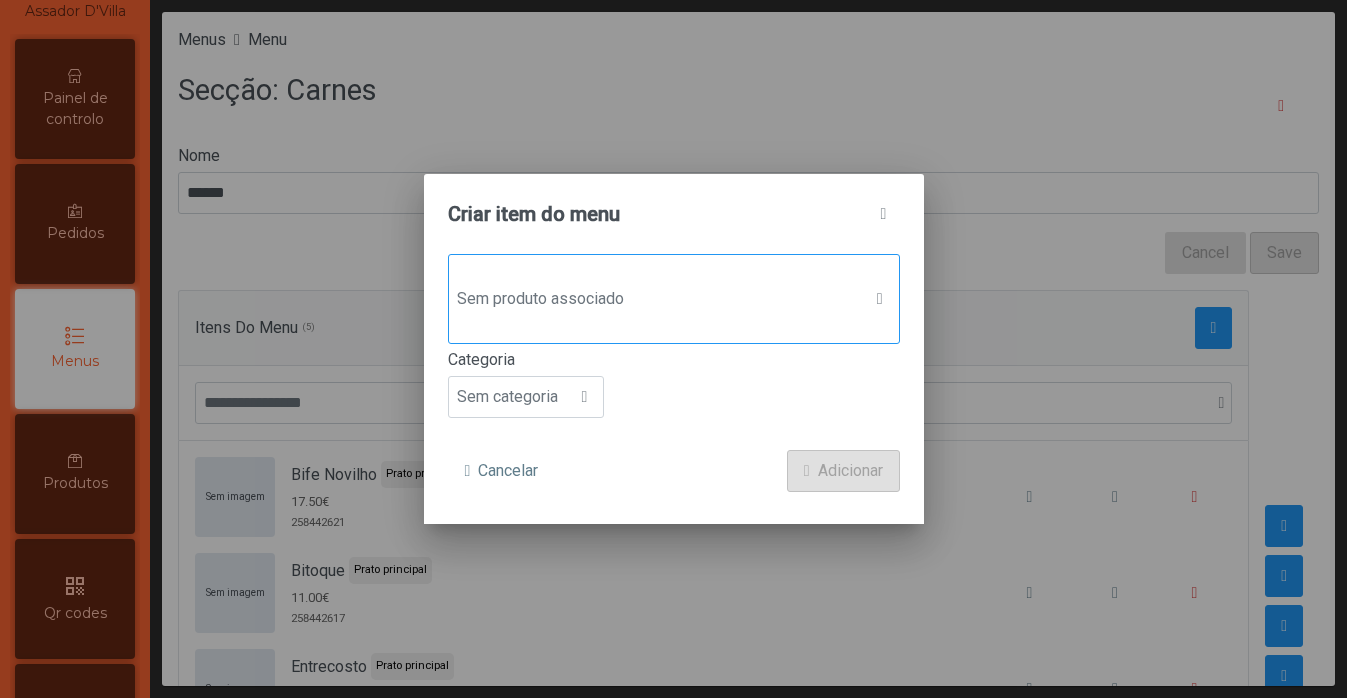 click on "Sem produto associado" 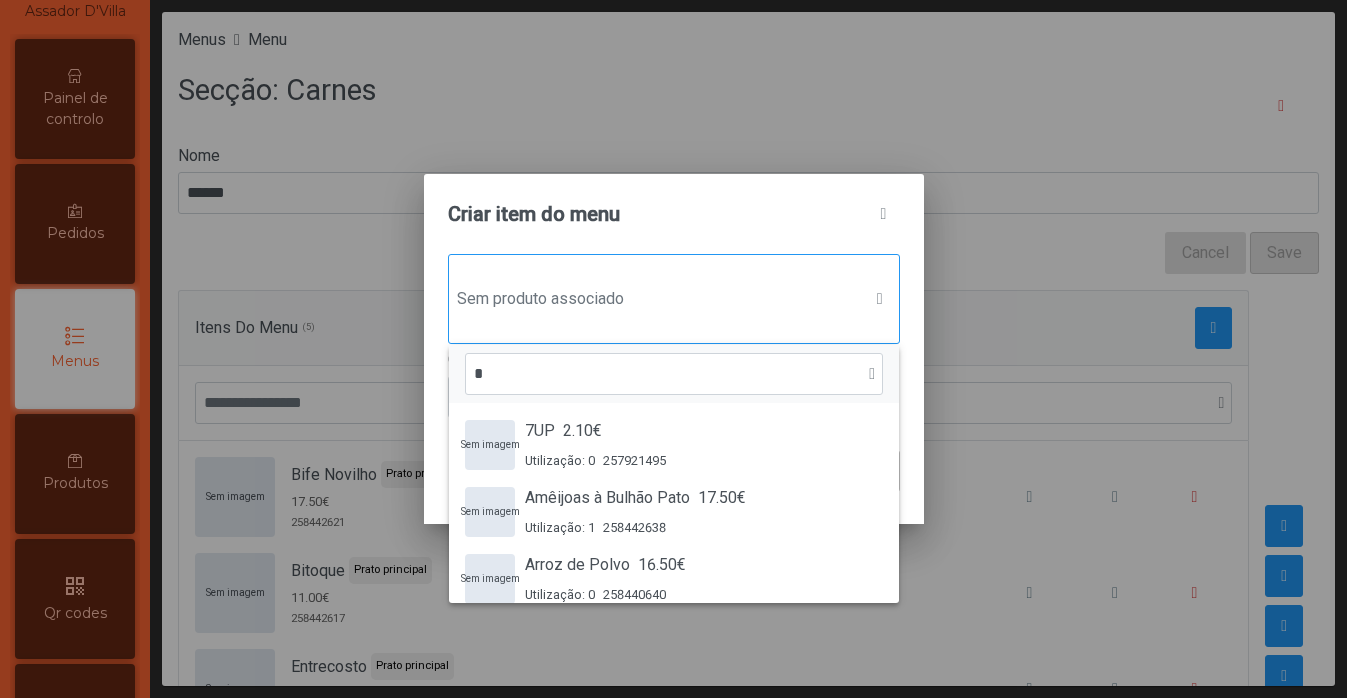 scroll, scrollTop: 15, scrollLeft: 97, axis: both 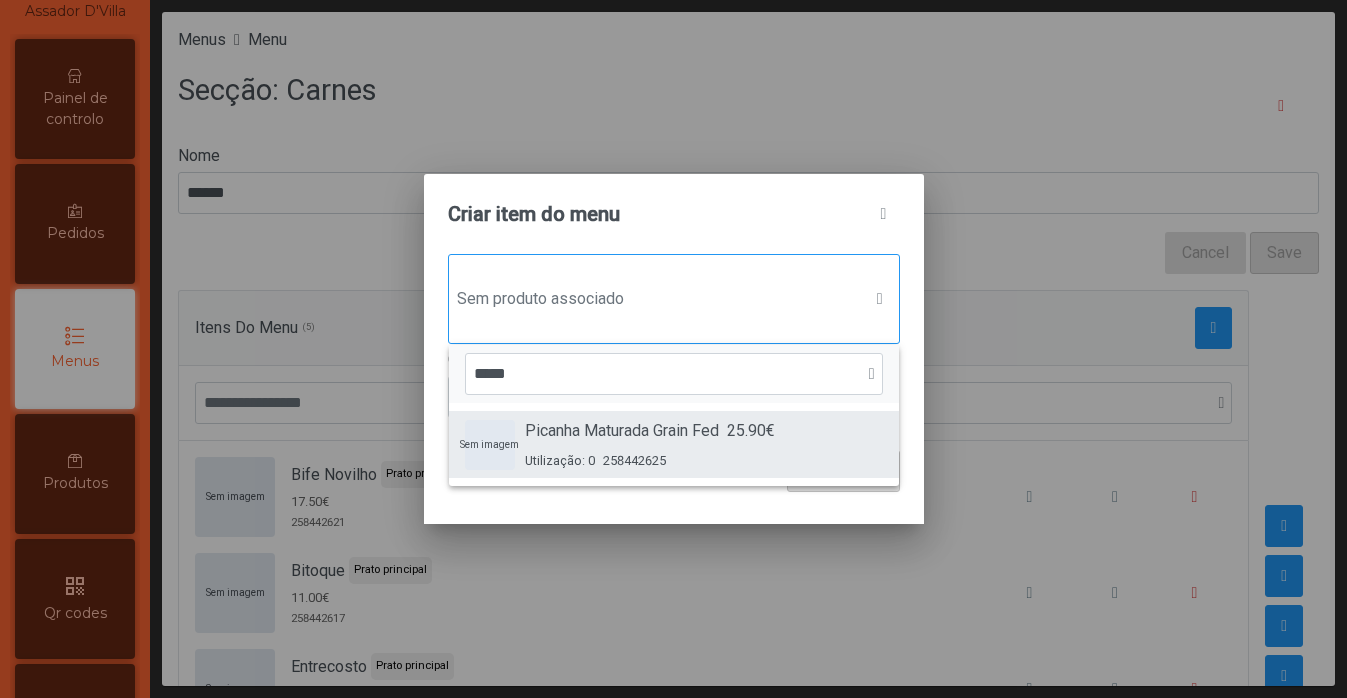type on "*****" 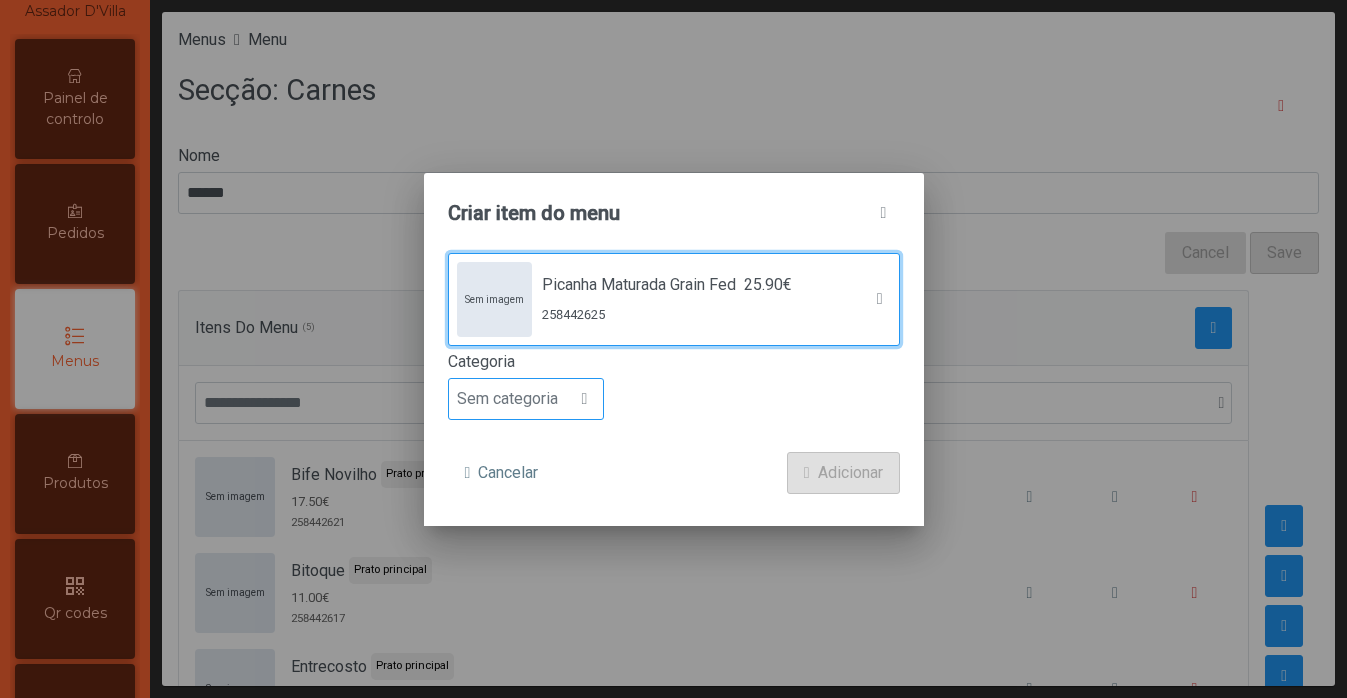 click on "Sem categoria" 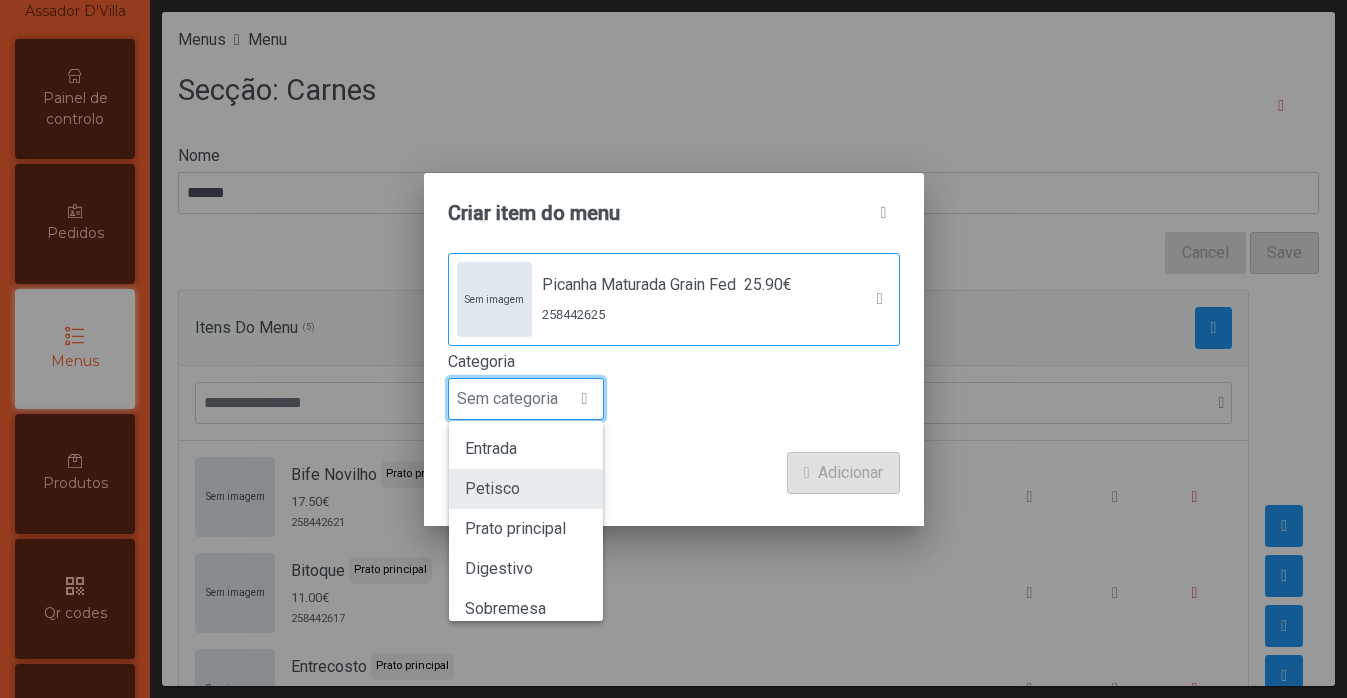 scroll, scrollTop: 15, scrollLeft: 97, axis: both 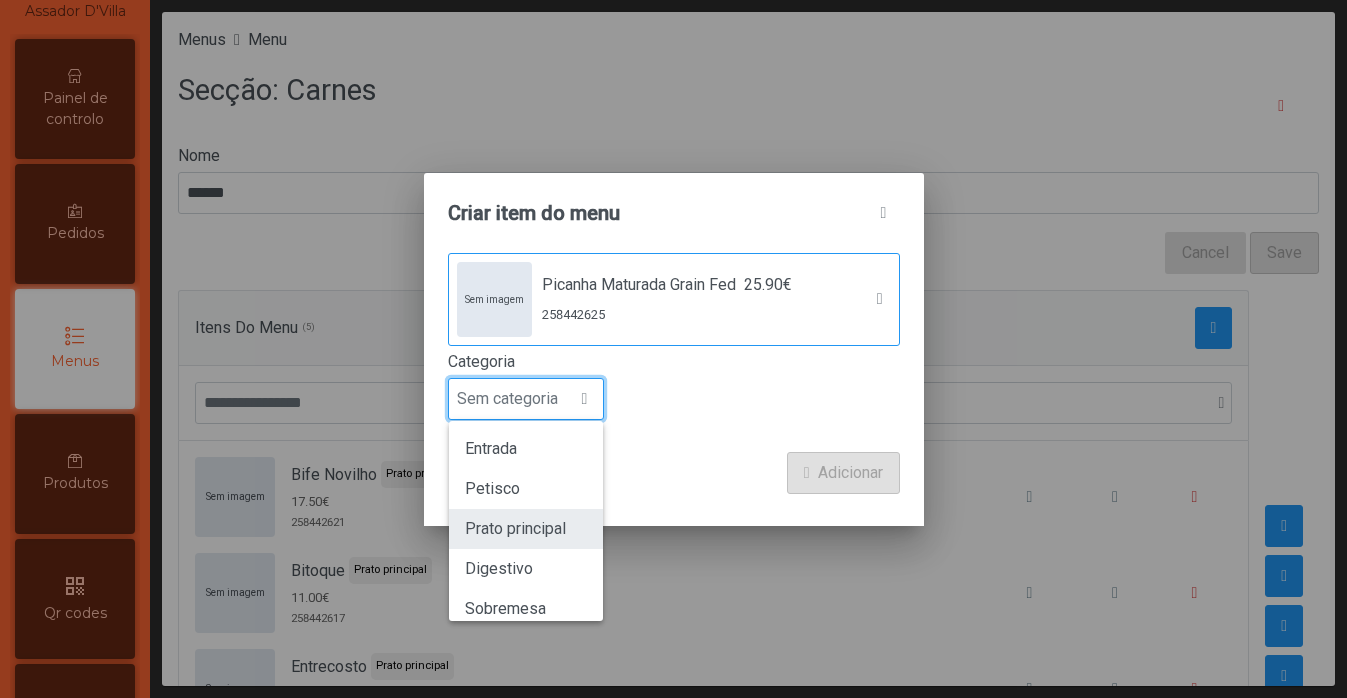 click on "Prato principal" 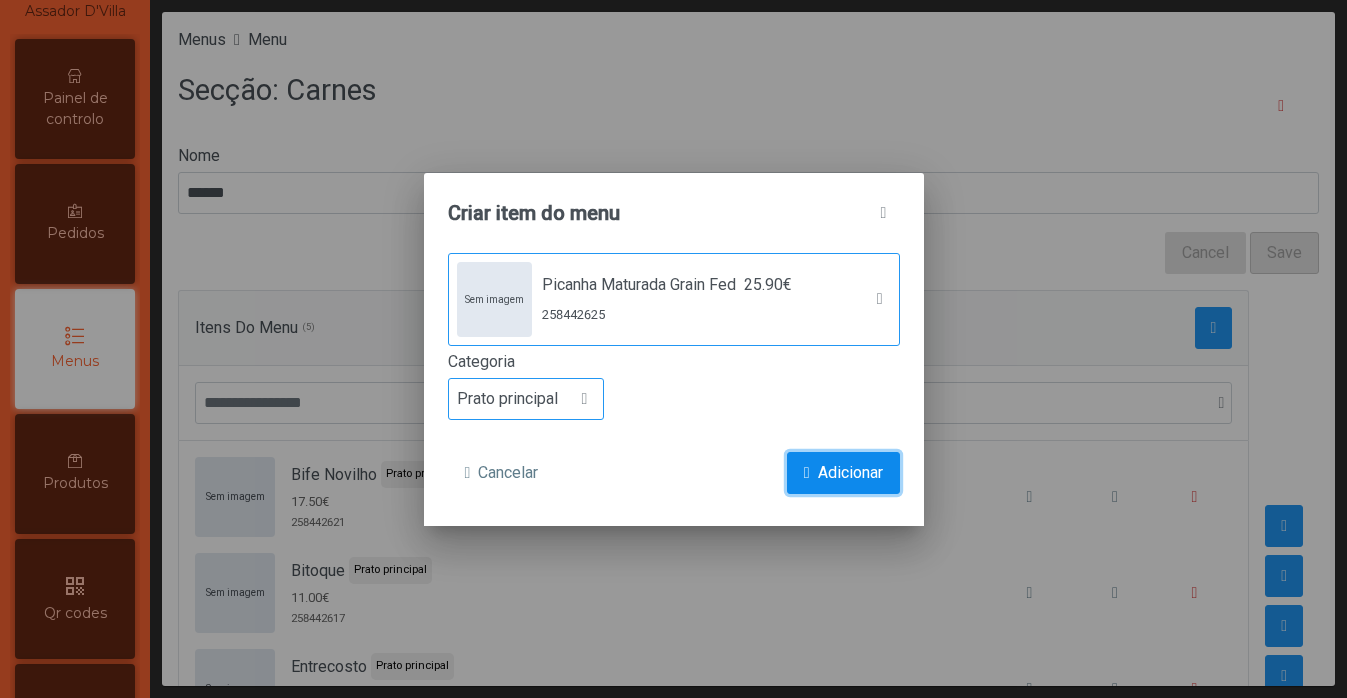 click on "Adicionar" 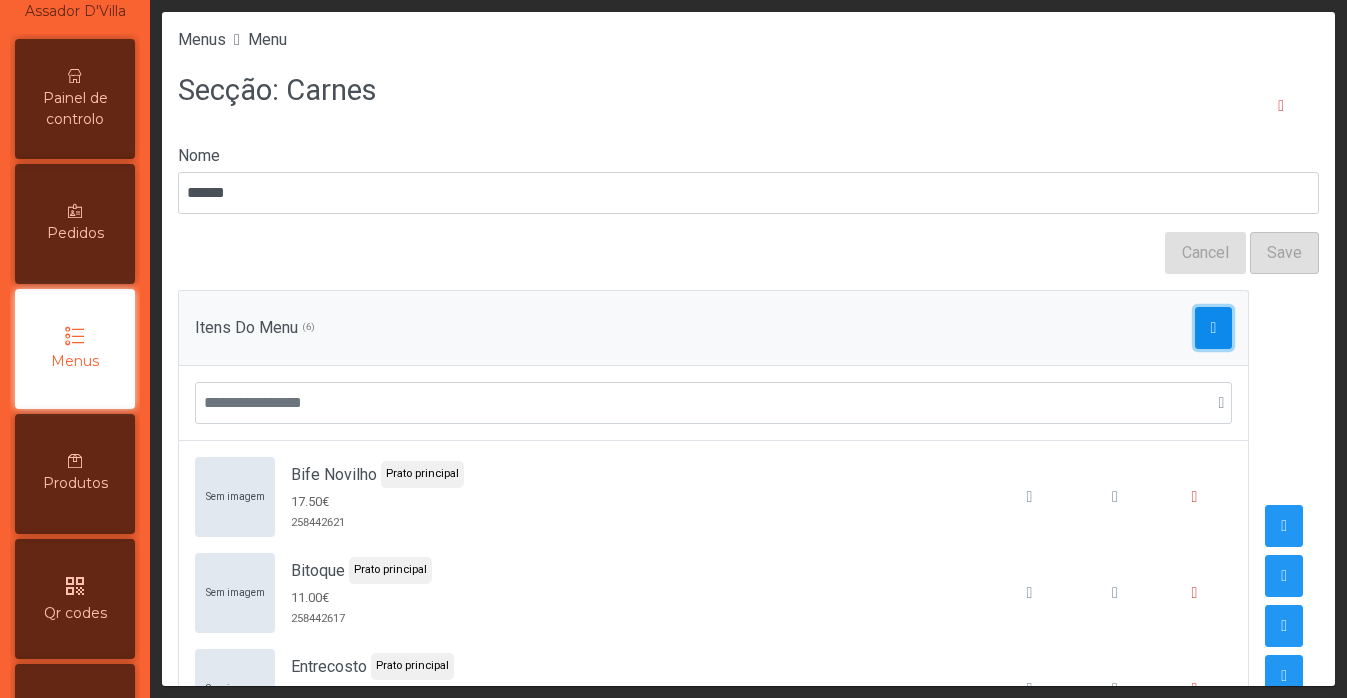 click 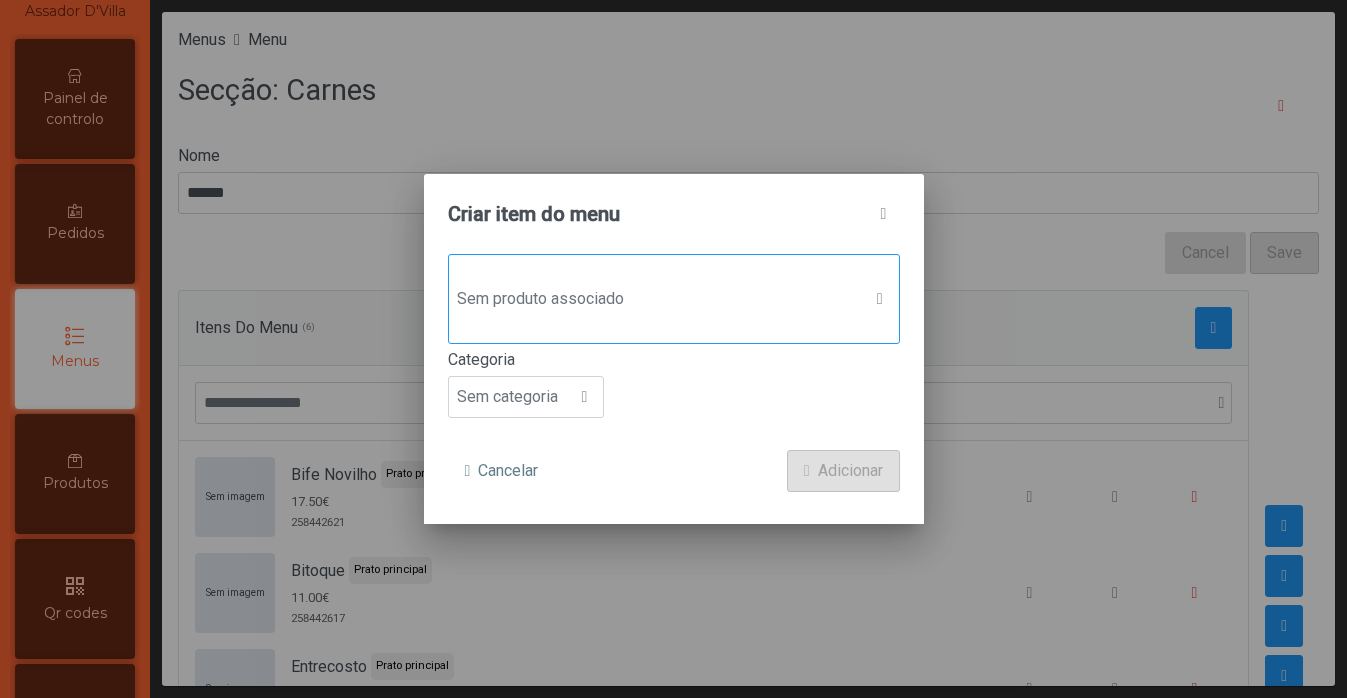 click on "Sem produto associado" 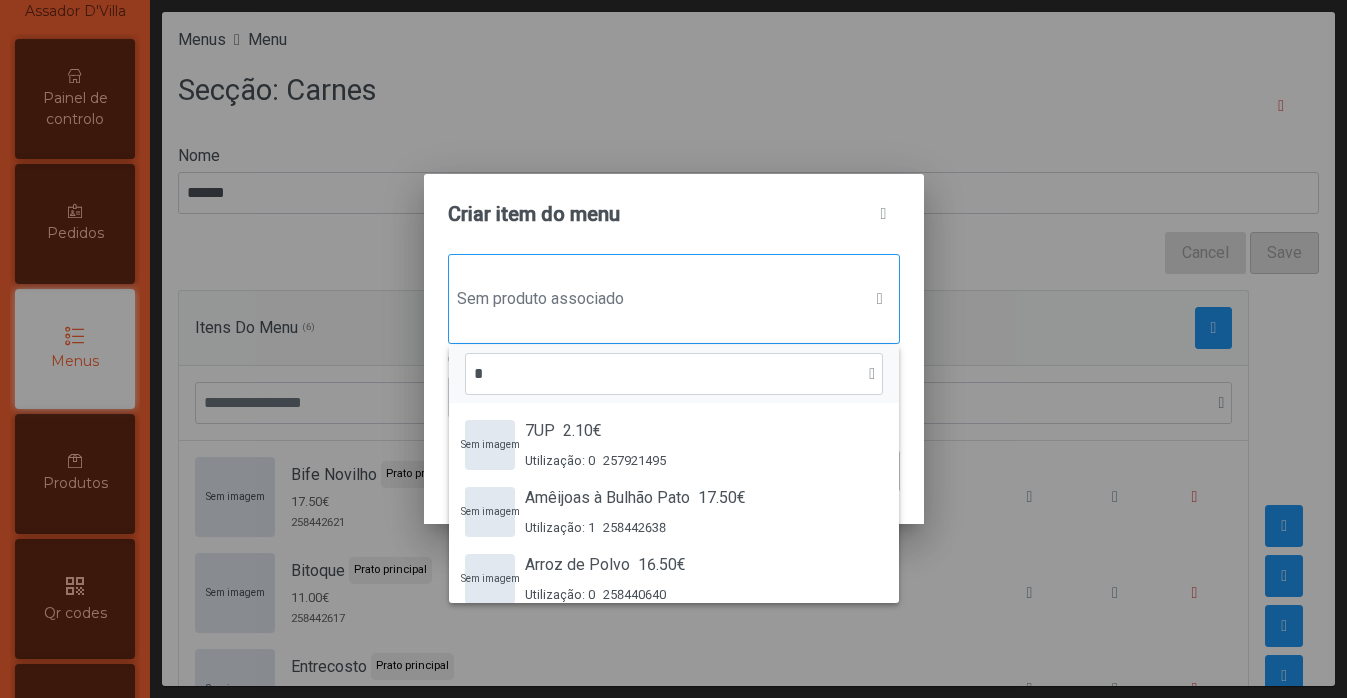 scroll, scrollTop: 15, scrollLeft: 97, axis: both 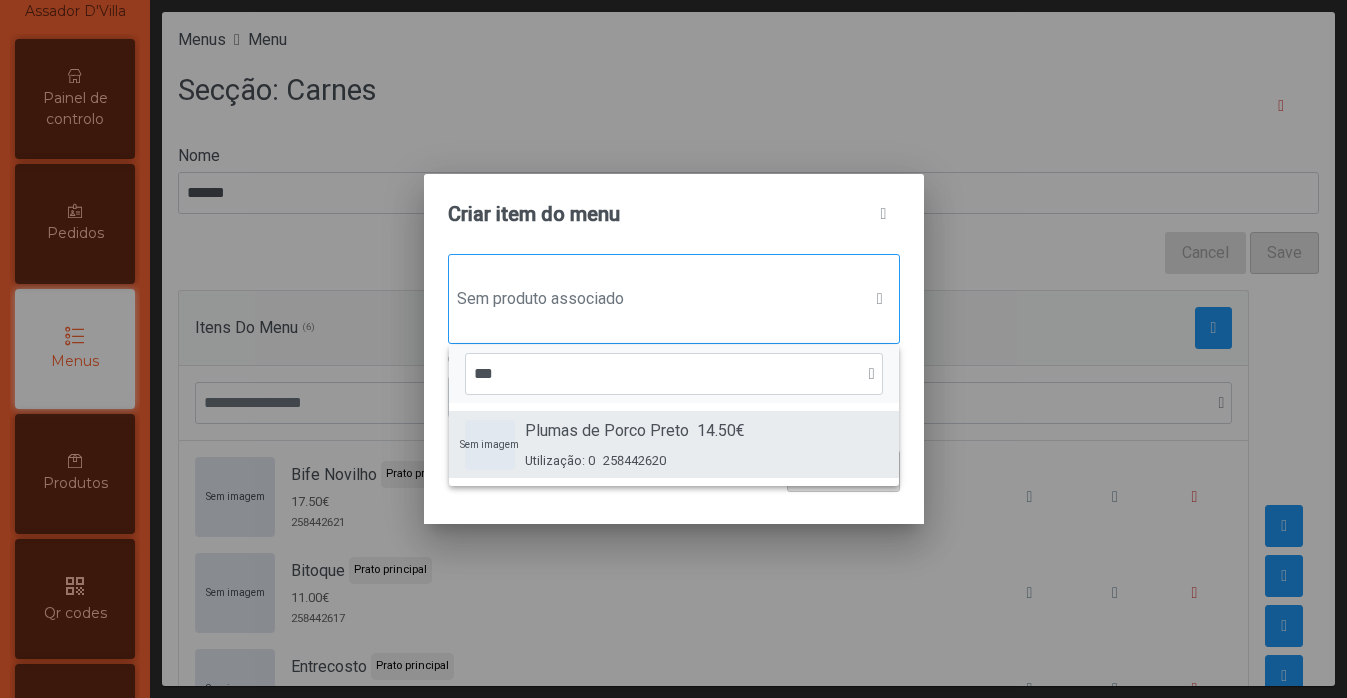 type on "***" 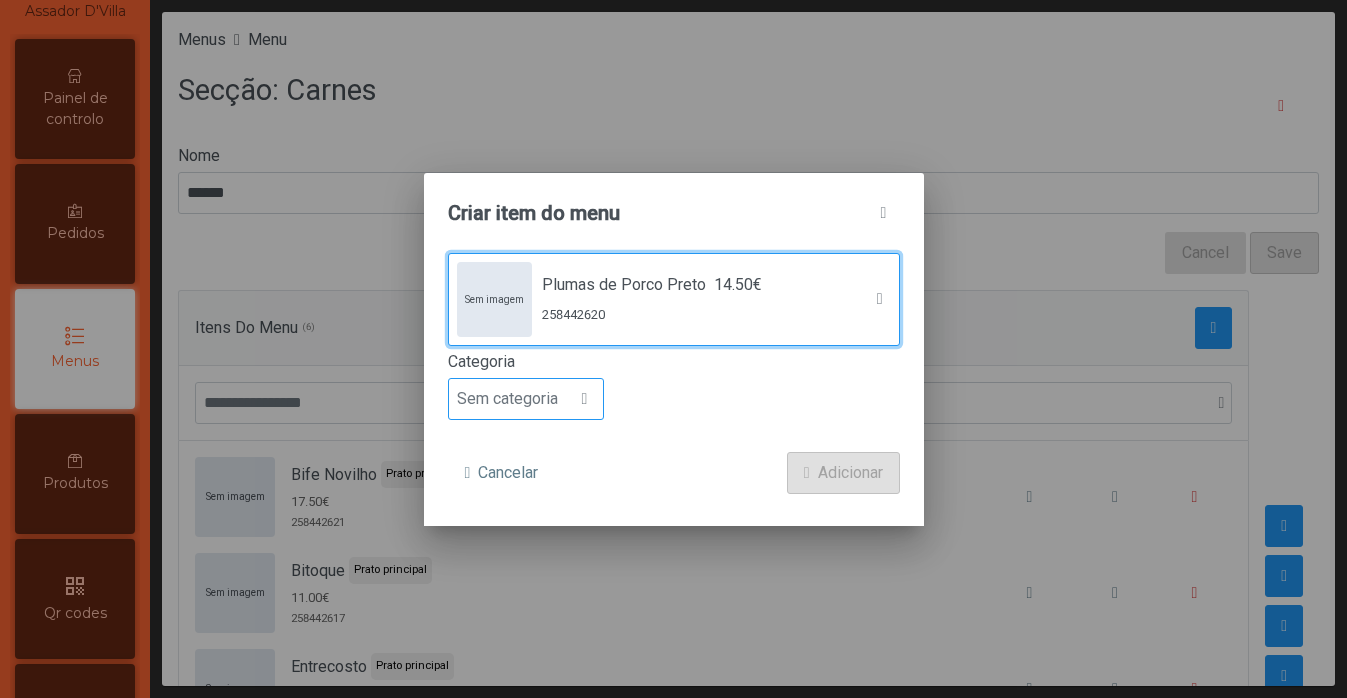 click 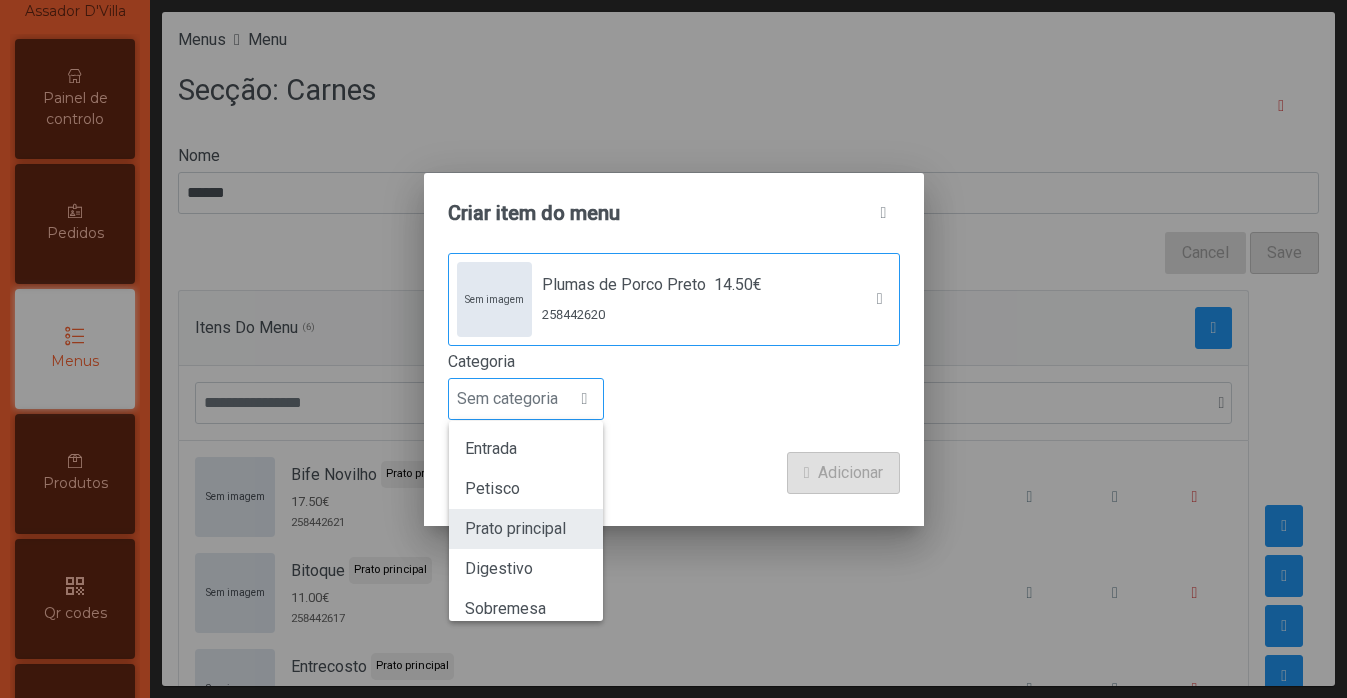 click on "Prato principal" 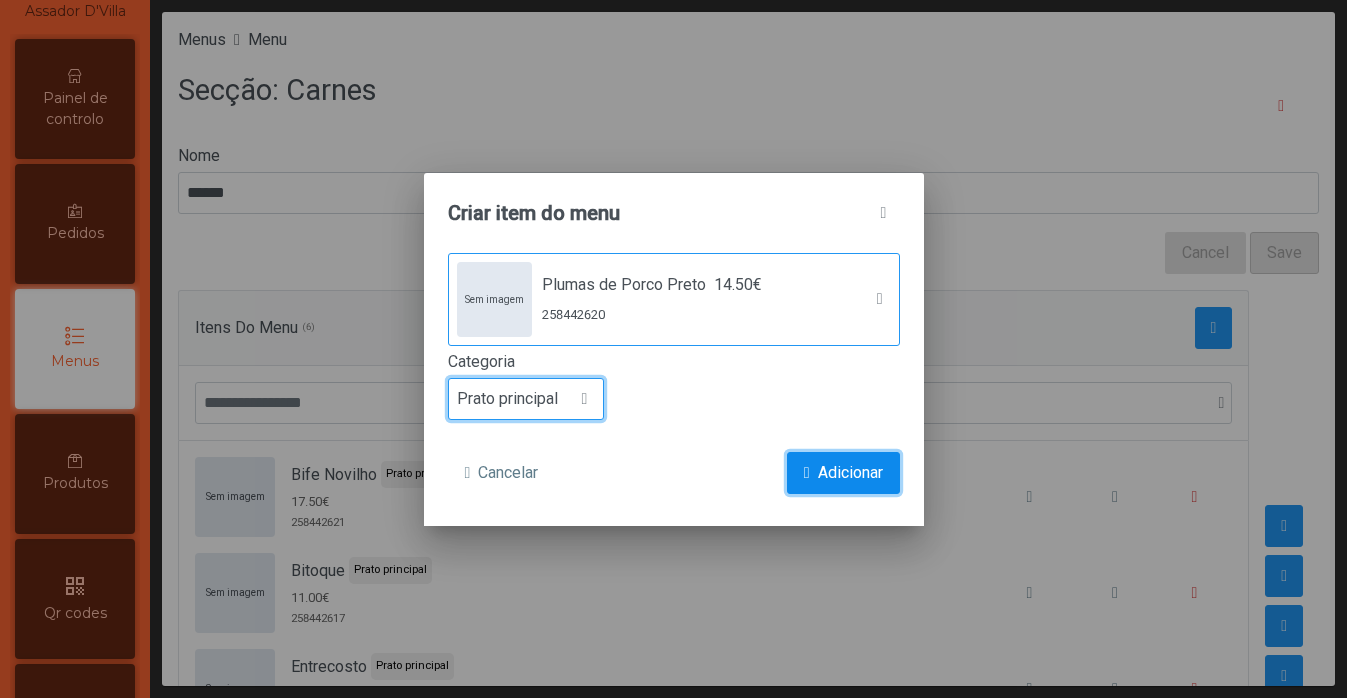 click on "Adicionar" 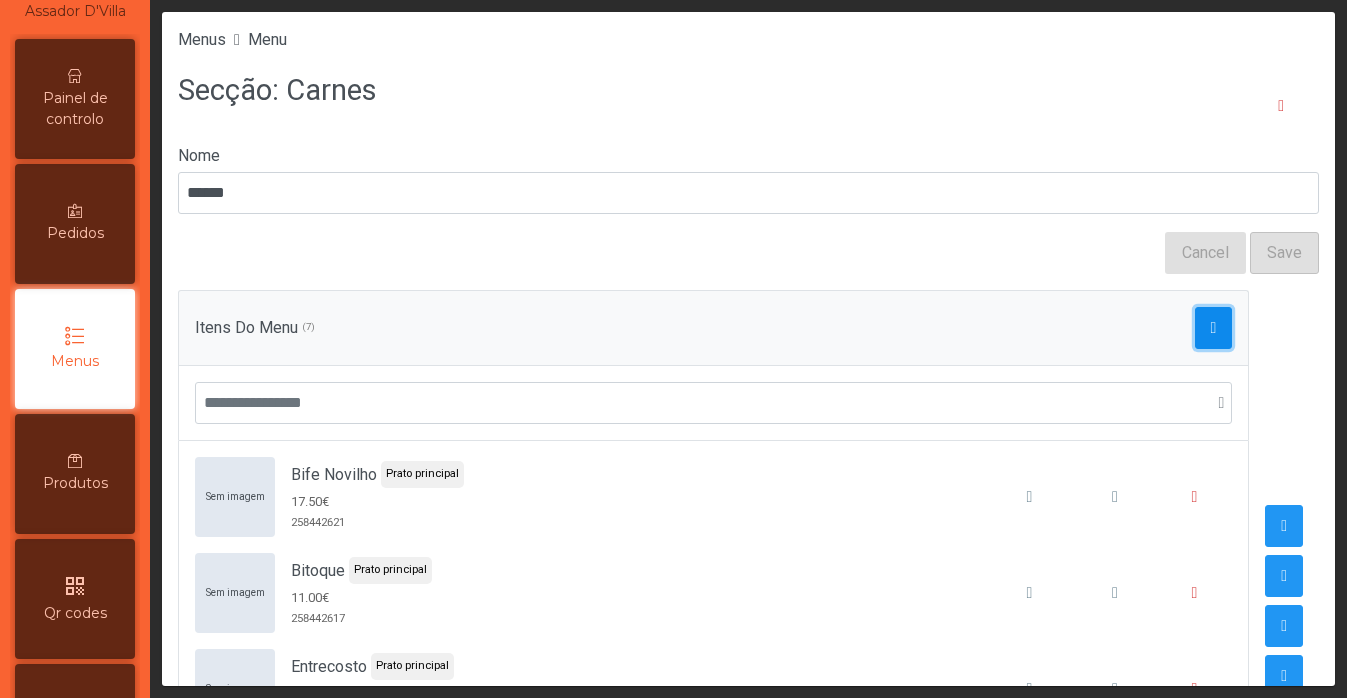 click 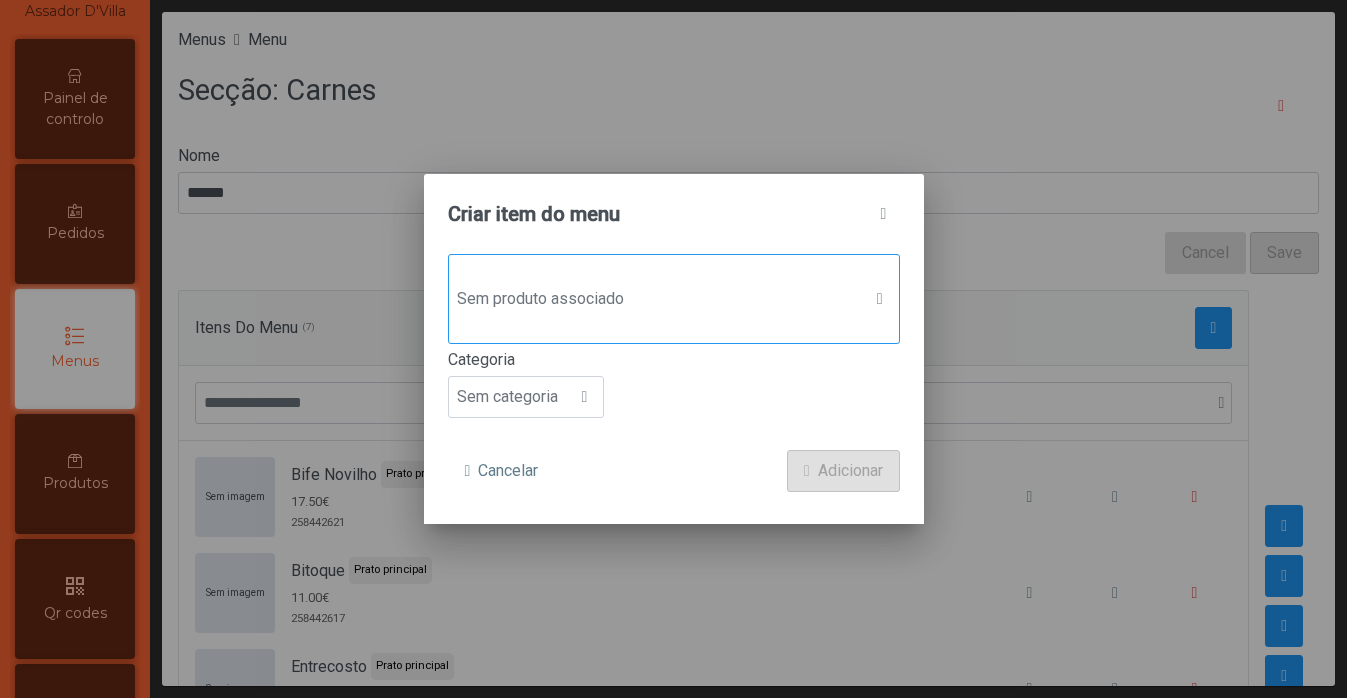 click on "Sem produto associado" 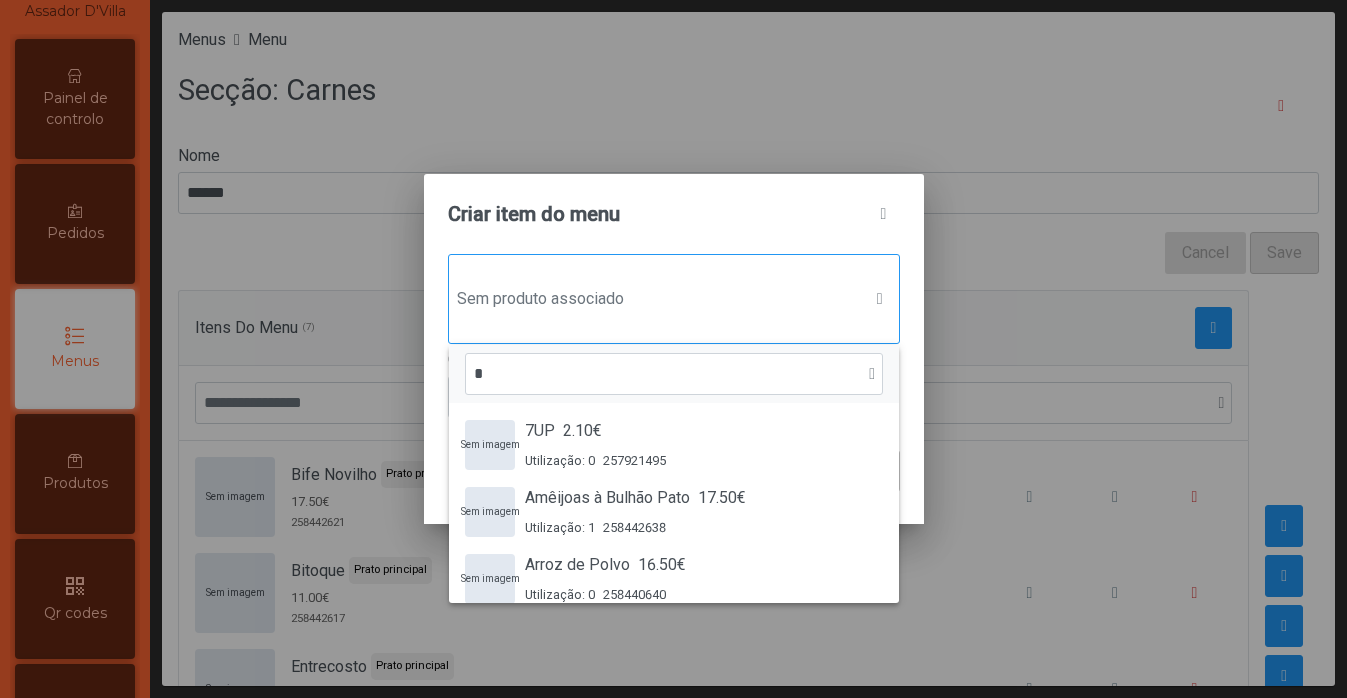 scroll, scrollTop: 15, scrollLeft: 97, axis: both 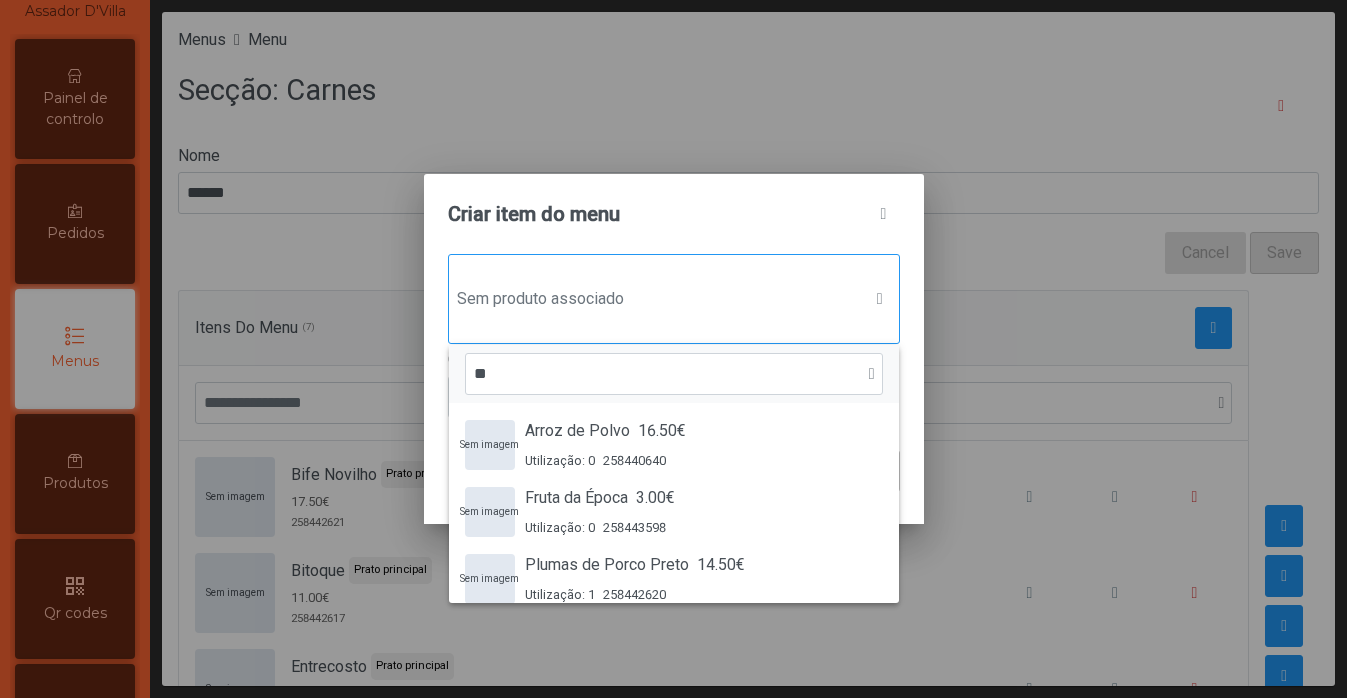 type on "*" 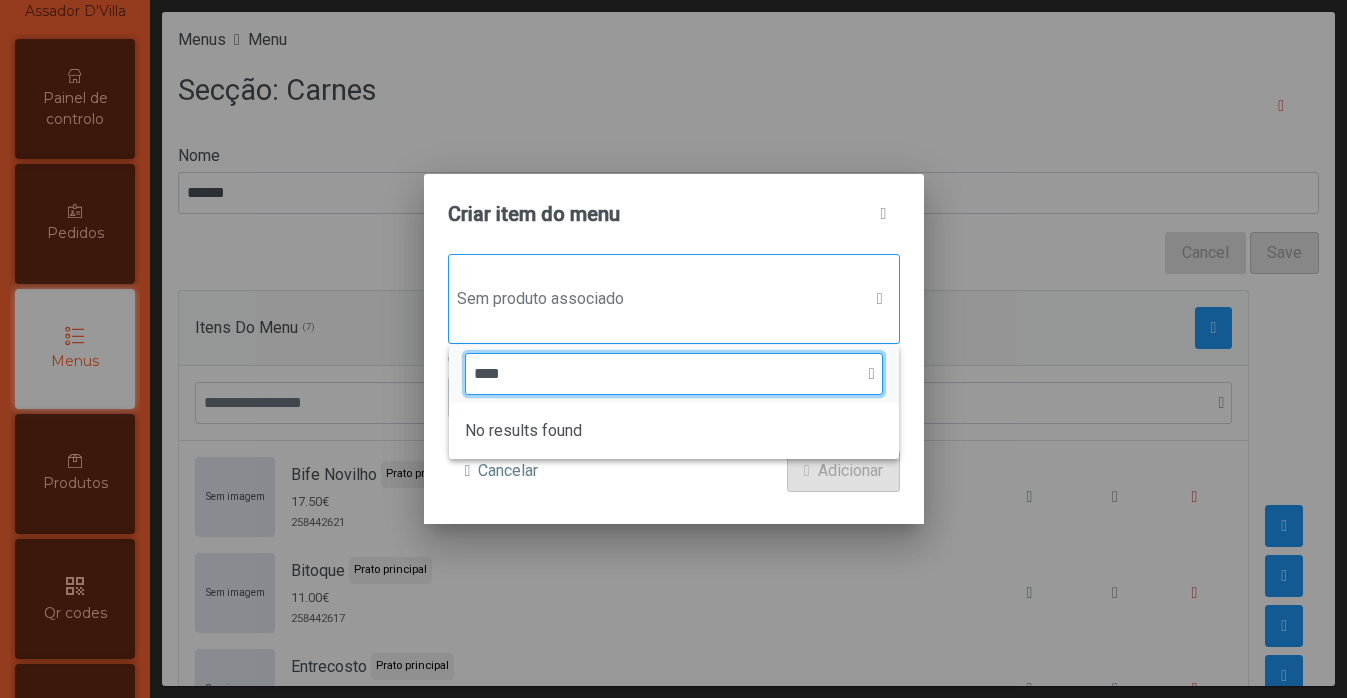 click on "****" 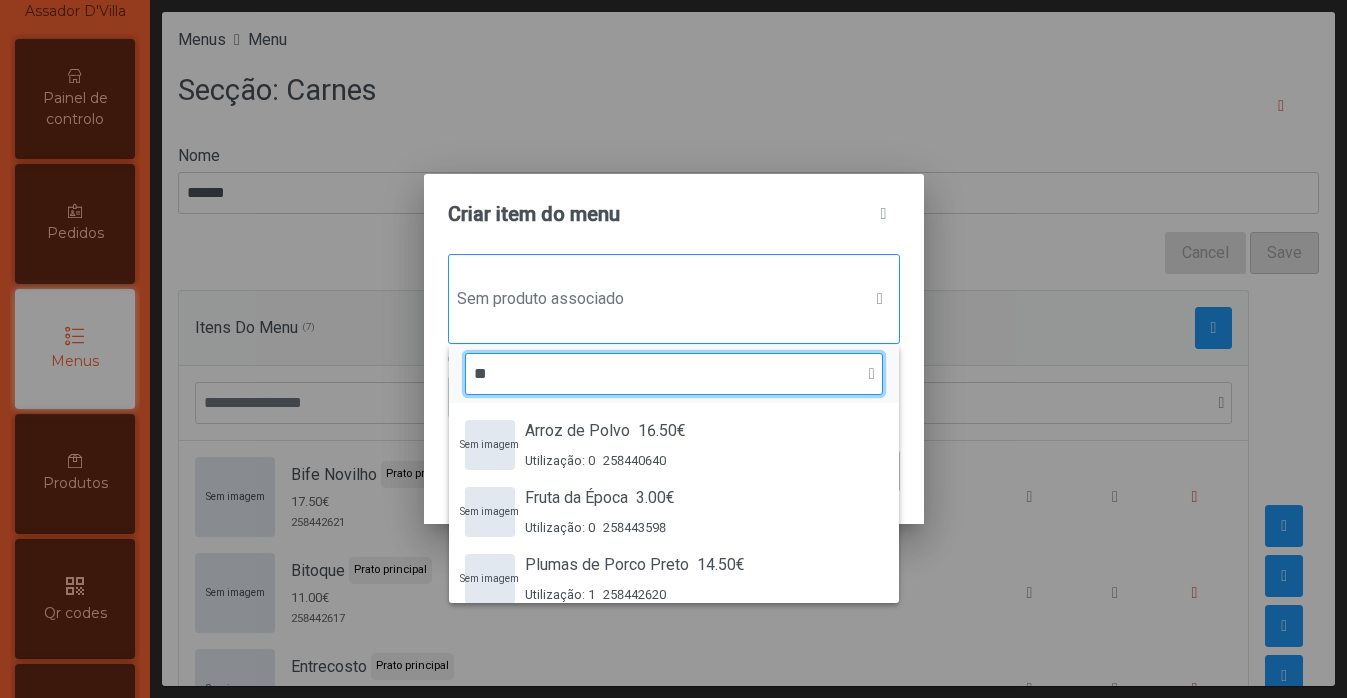 type on "*" 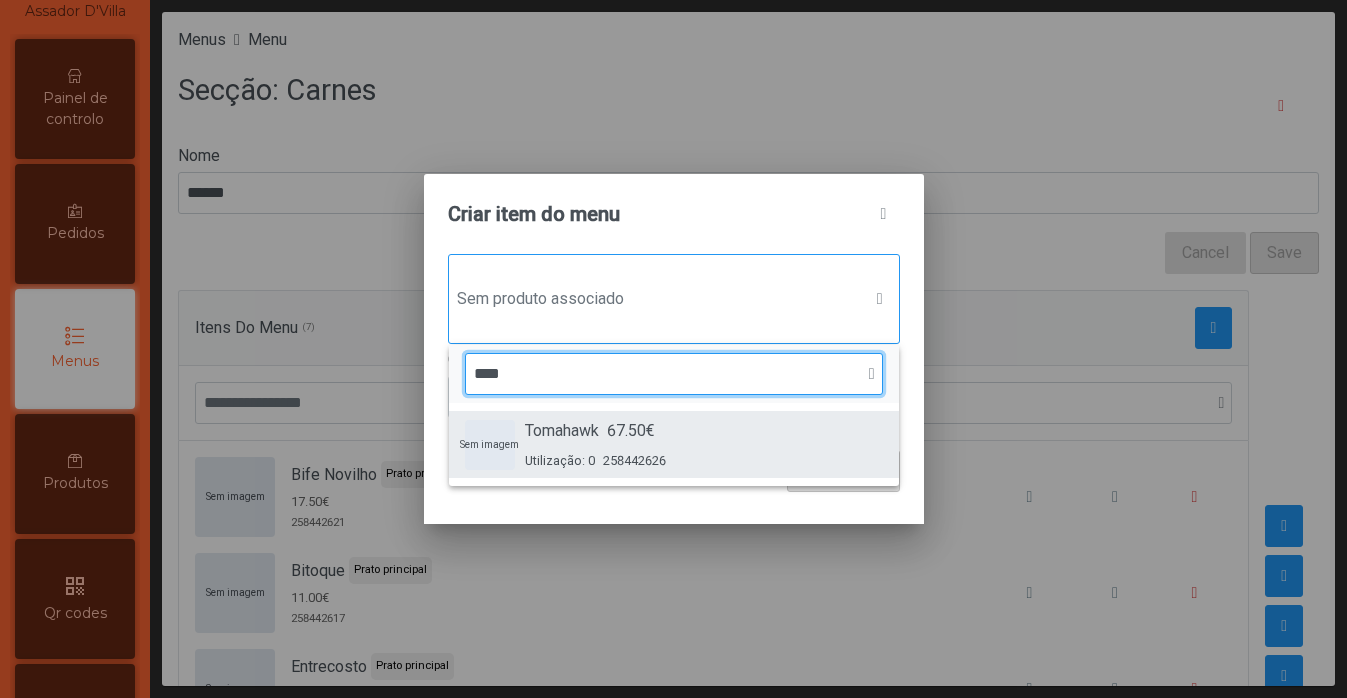 type on "****" 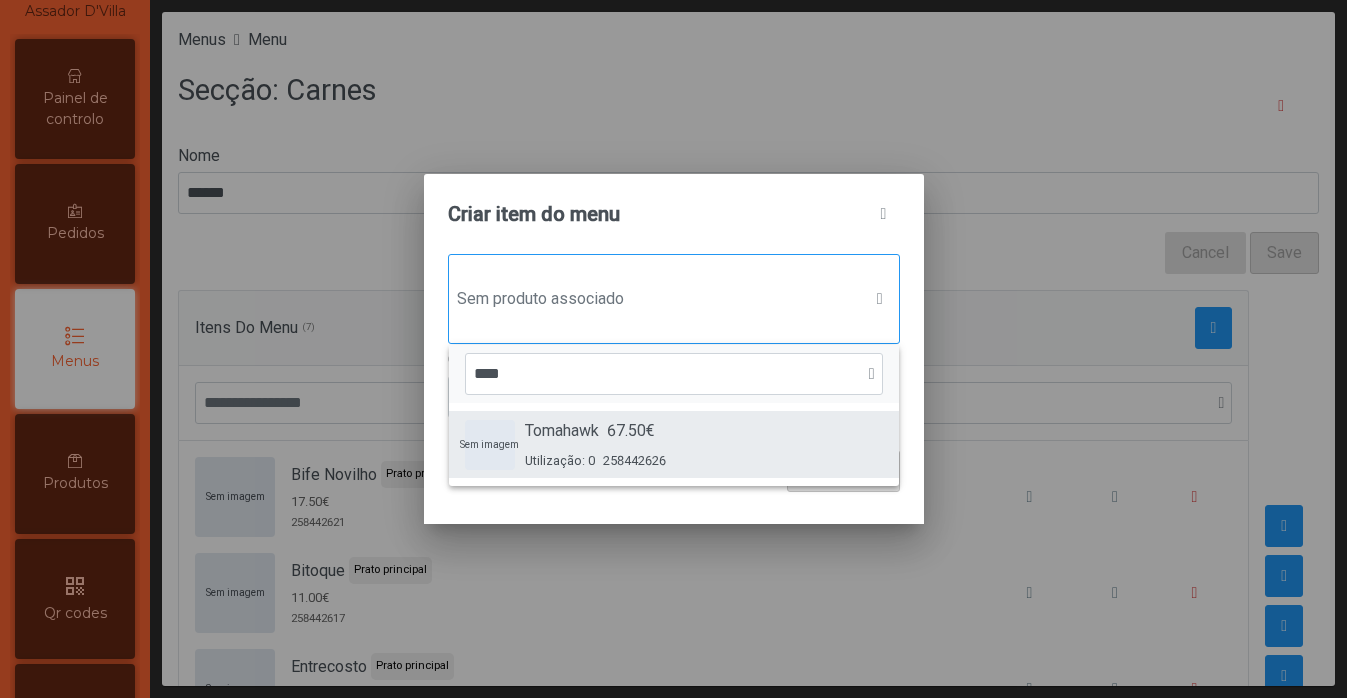 click on "Tomahawk 67.50€ Utilização: 0 258442626" 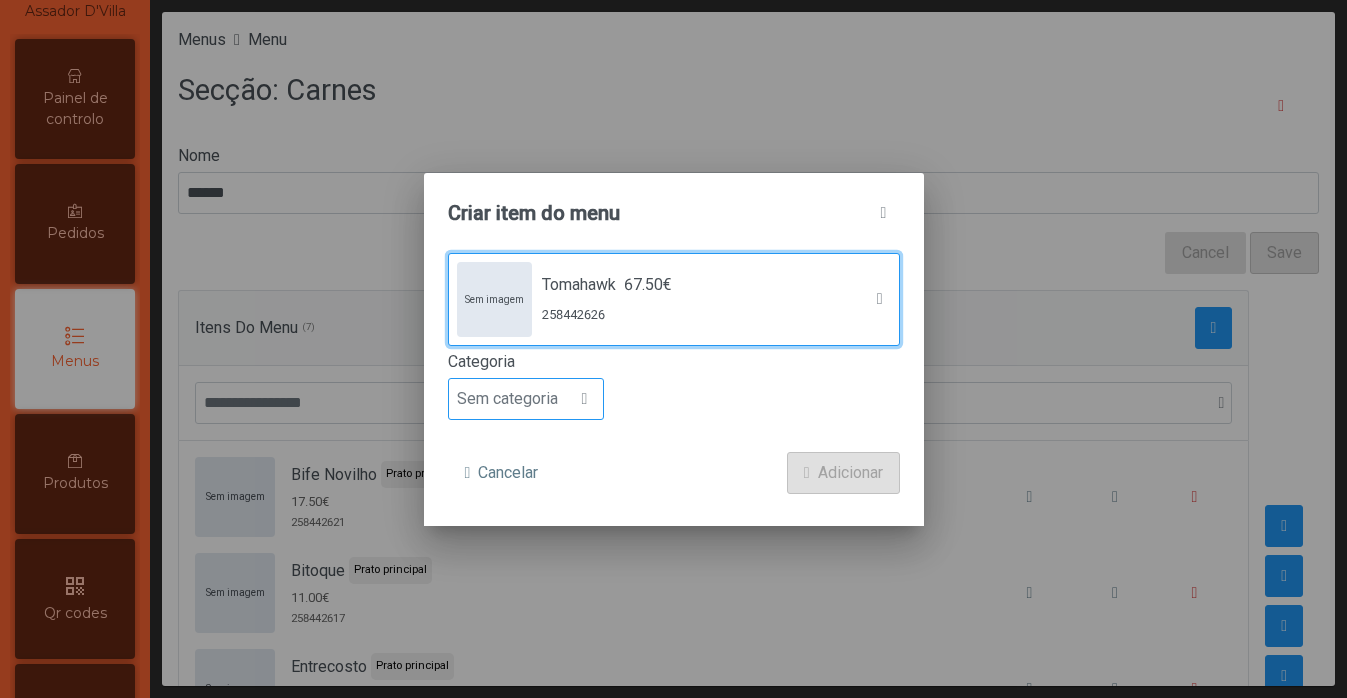 click on "Sem categoria" 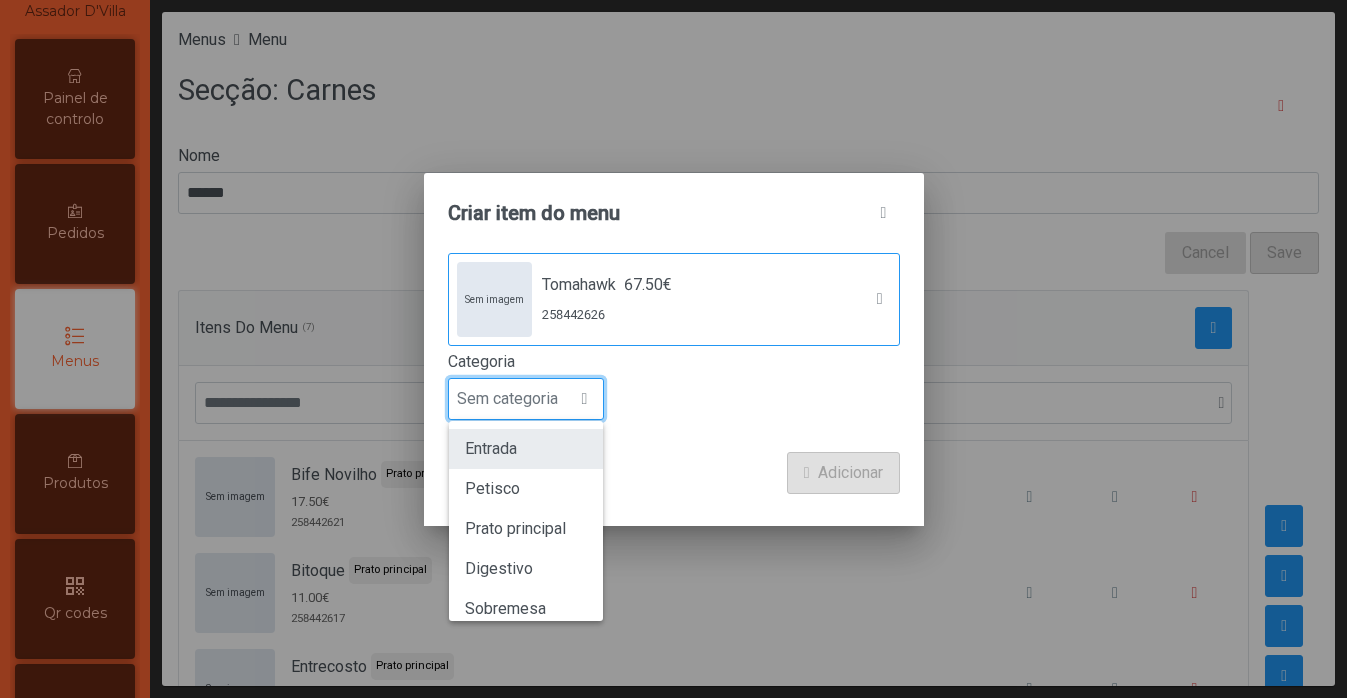 scroll, scrollTop: 15, scrollLeft: 97, axis: both 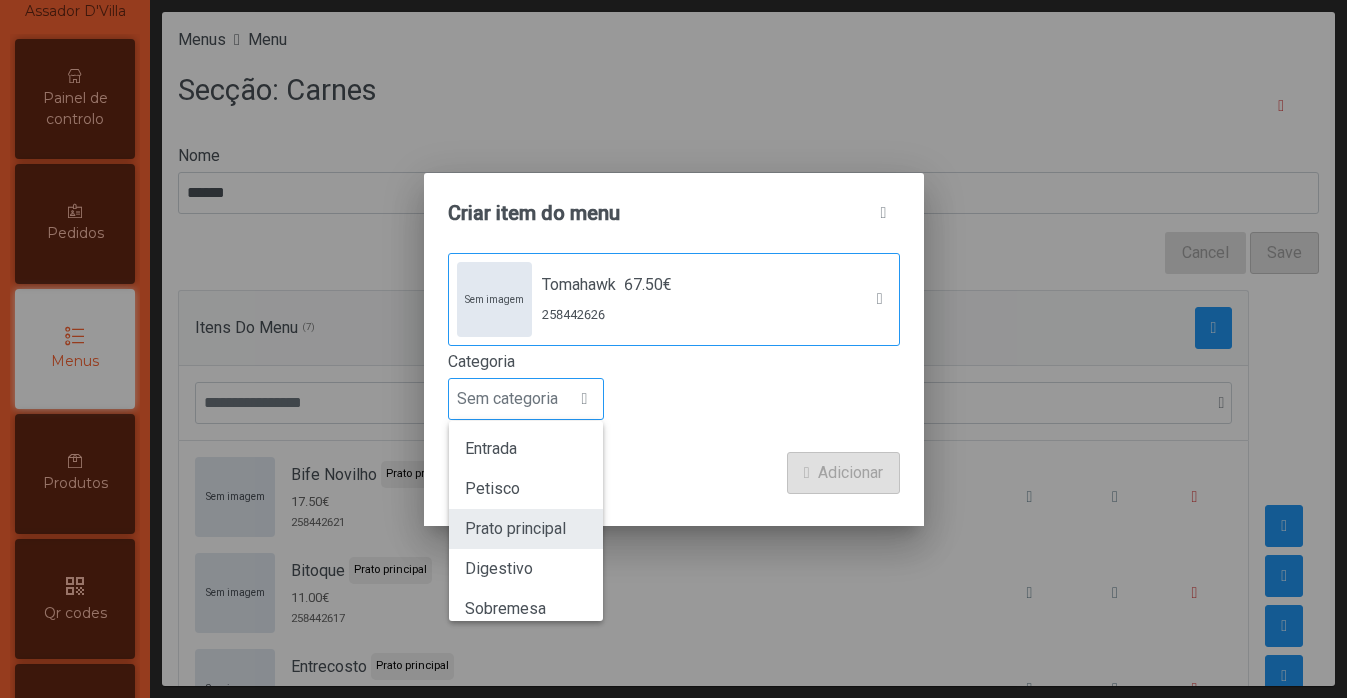 click on "Prato principal" 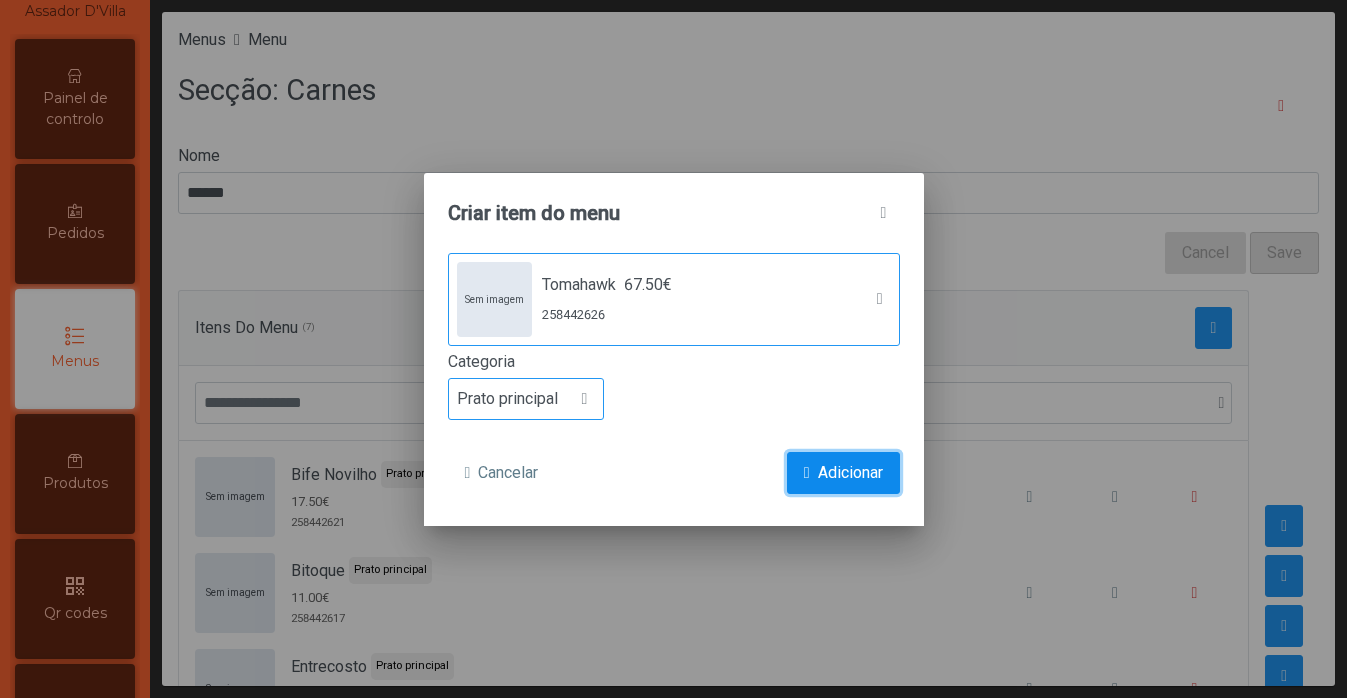 click on "Adicionar" 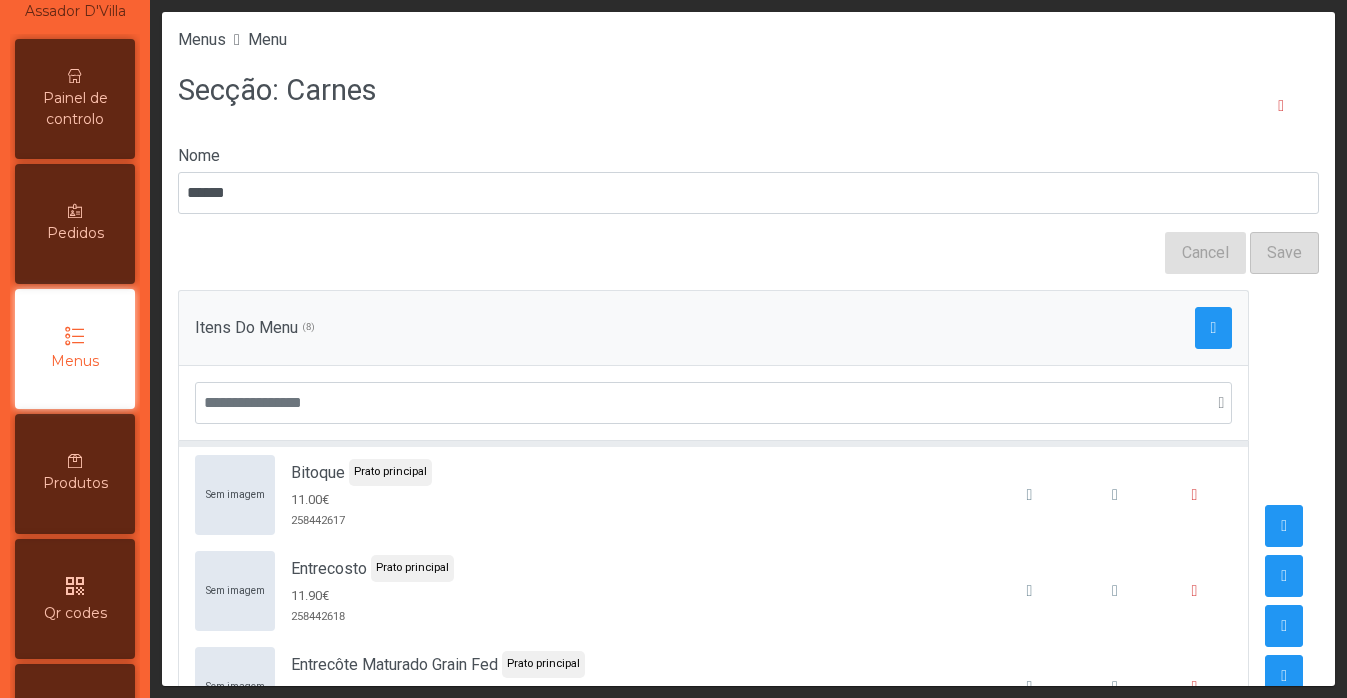 scroll, scrollTop: 306, scrollLeft: 0, axis: vertical 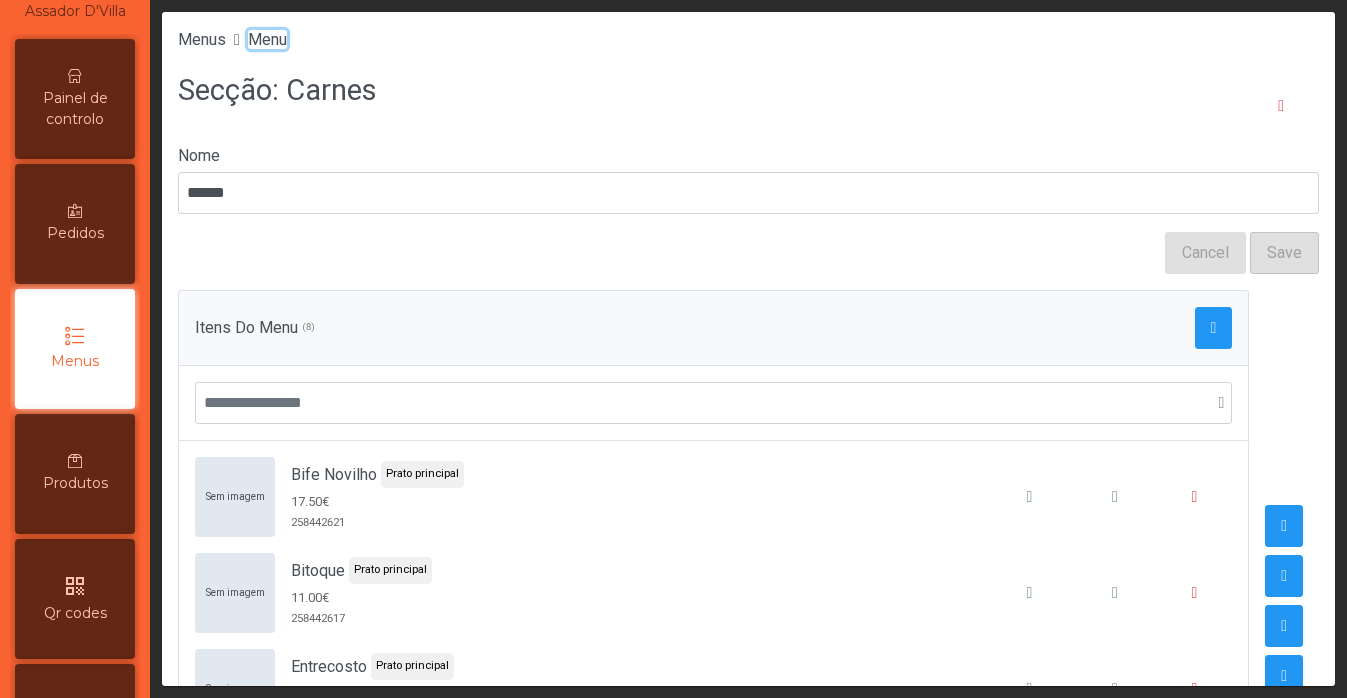 click on "Menu" 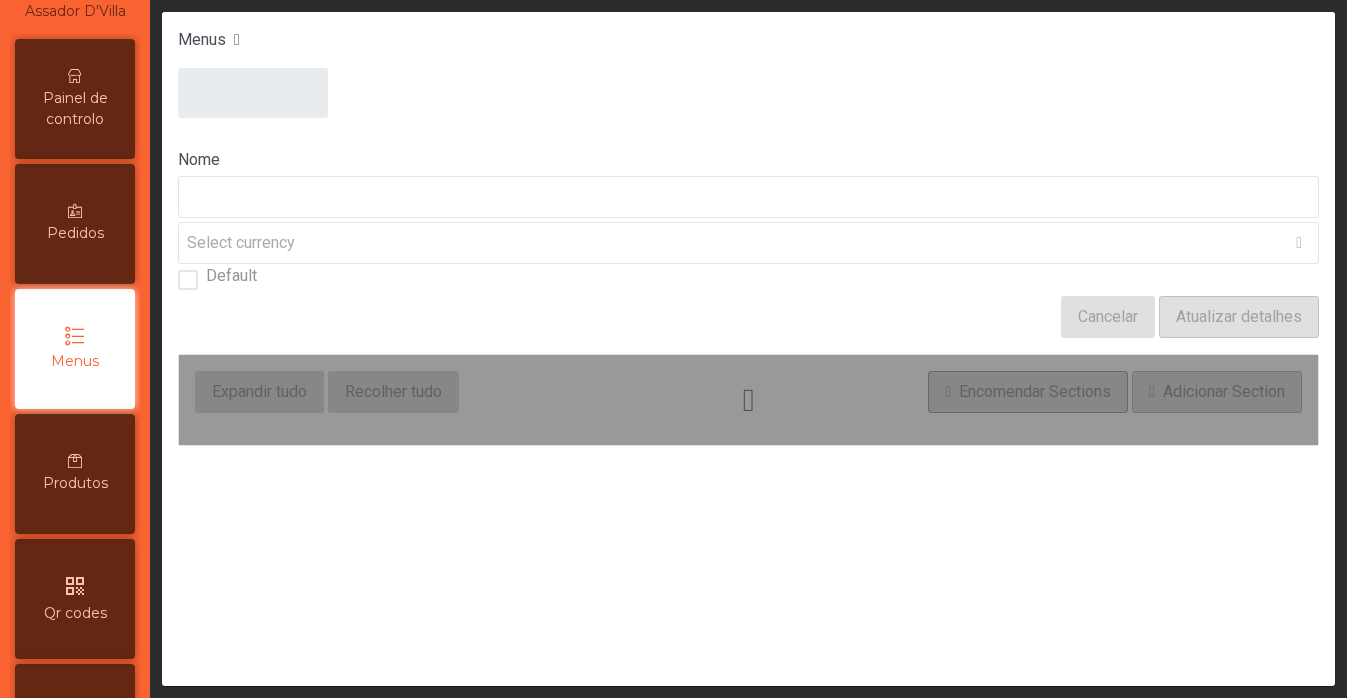 type on "****" 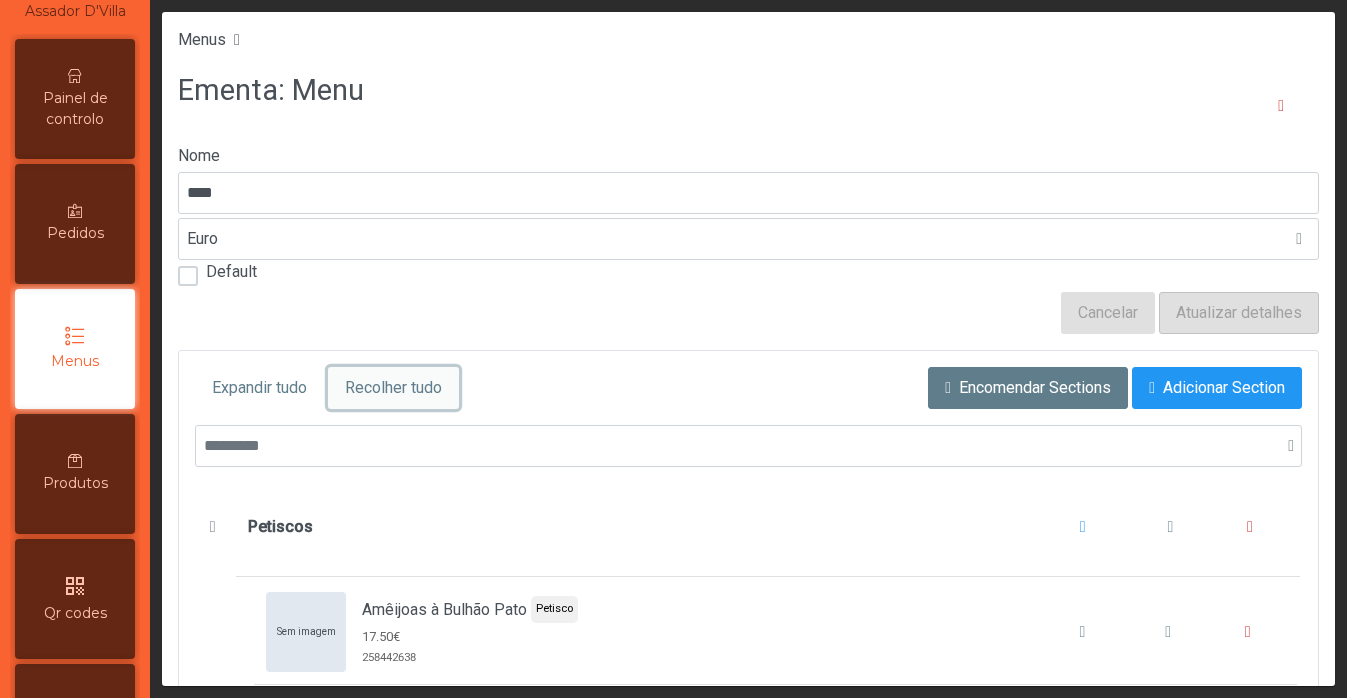 click on "Recolher tudo" 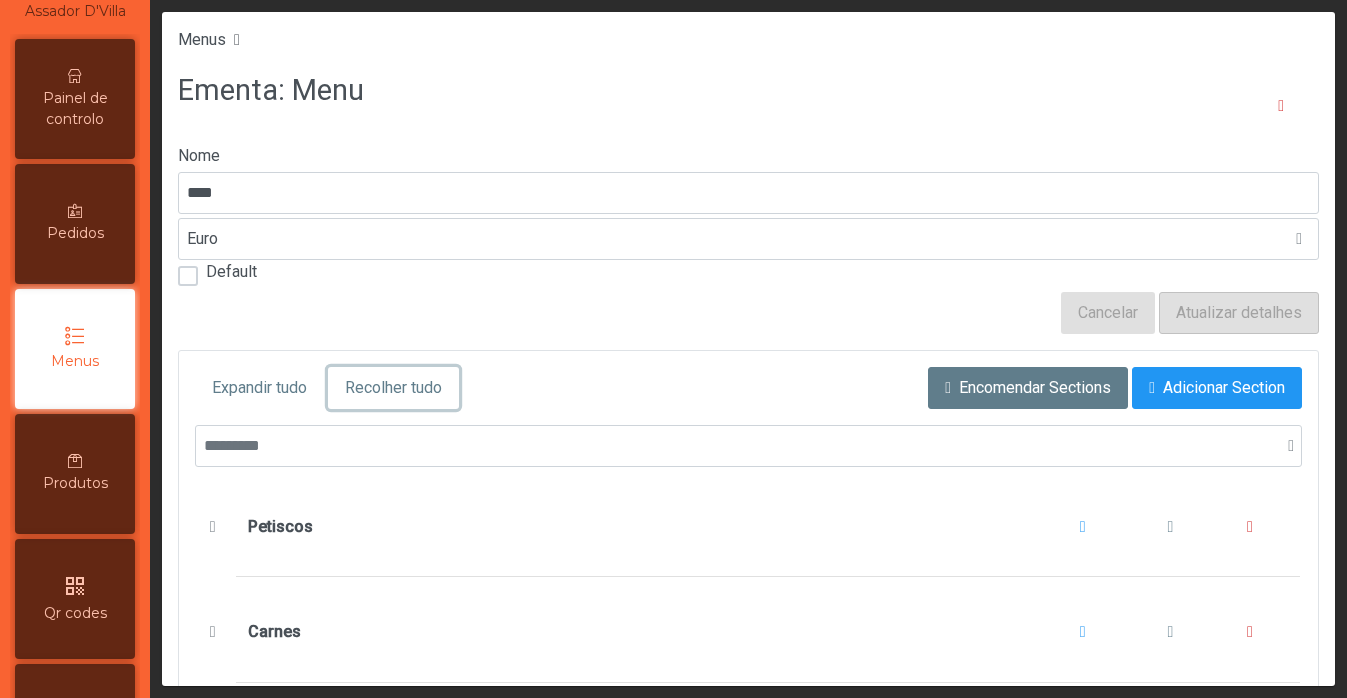 scroll, scrollTop: 48, scrollLeft: 0, axis: vertical 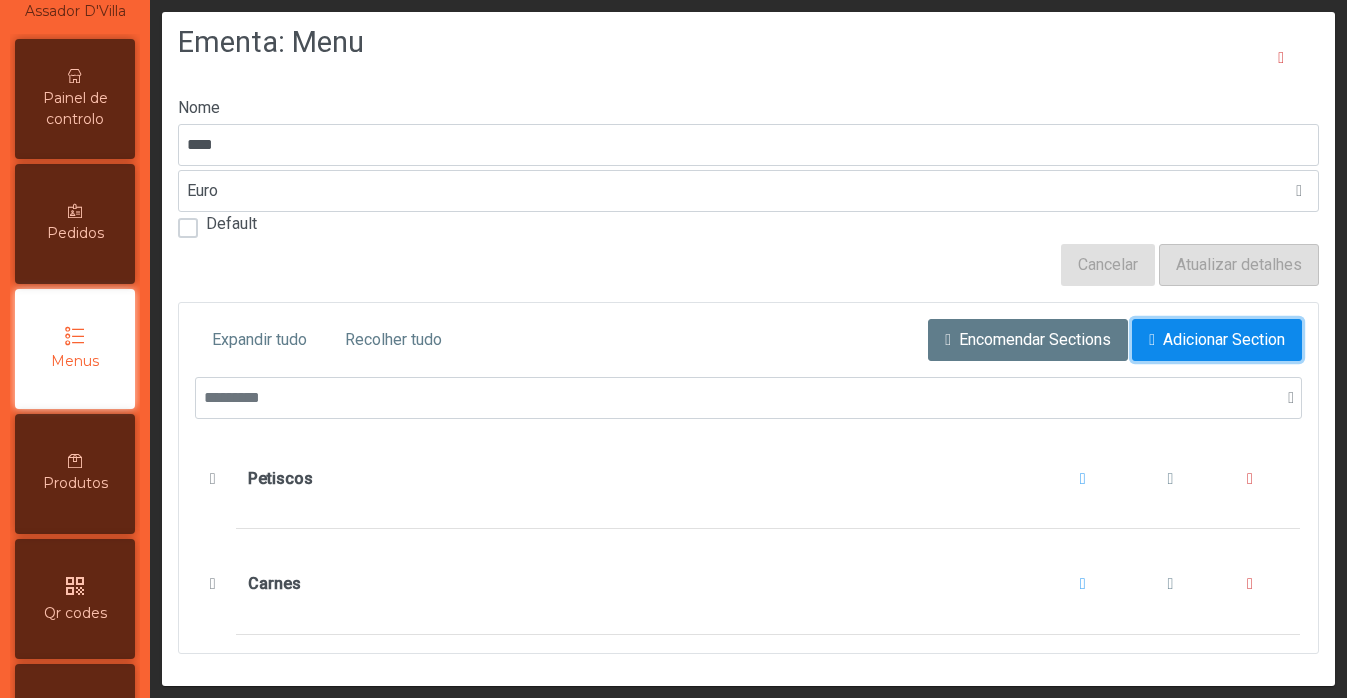 click on "Adicionar Section" 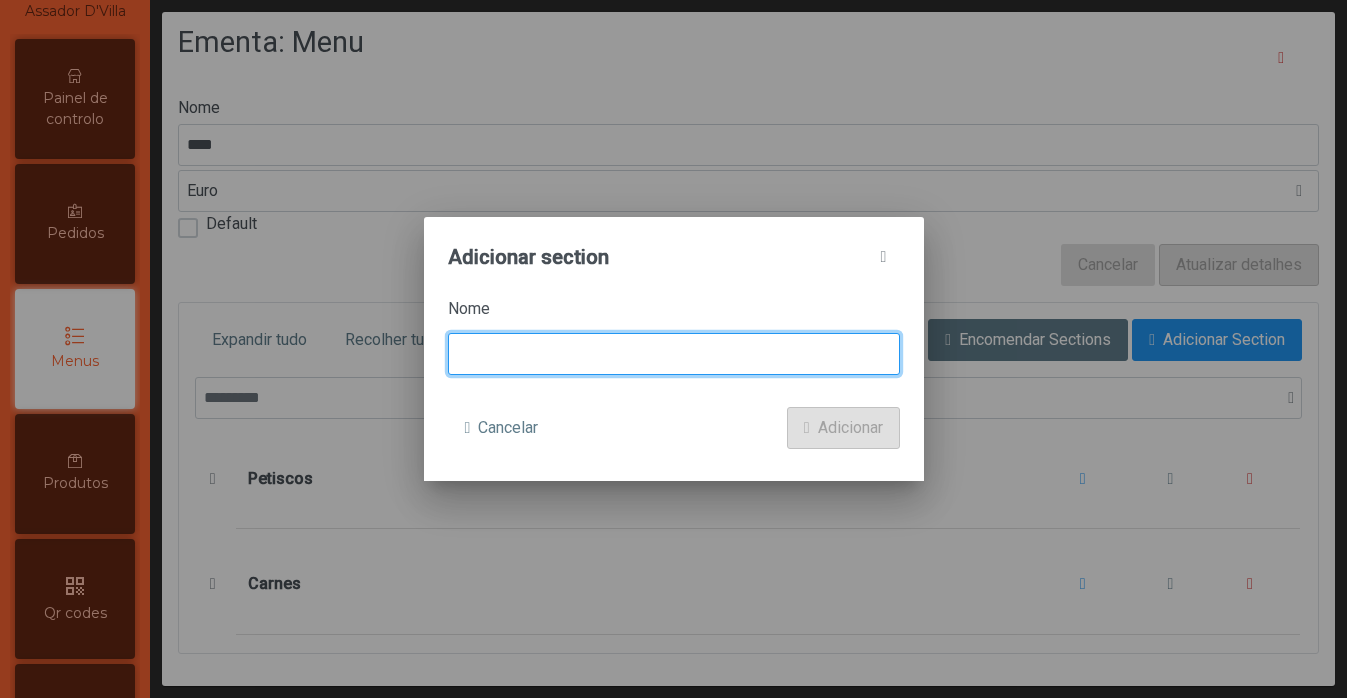 click 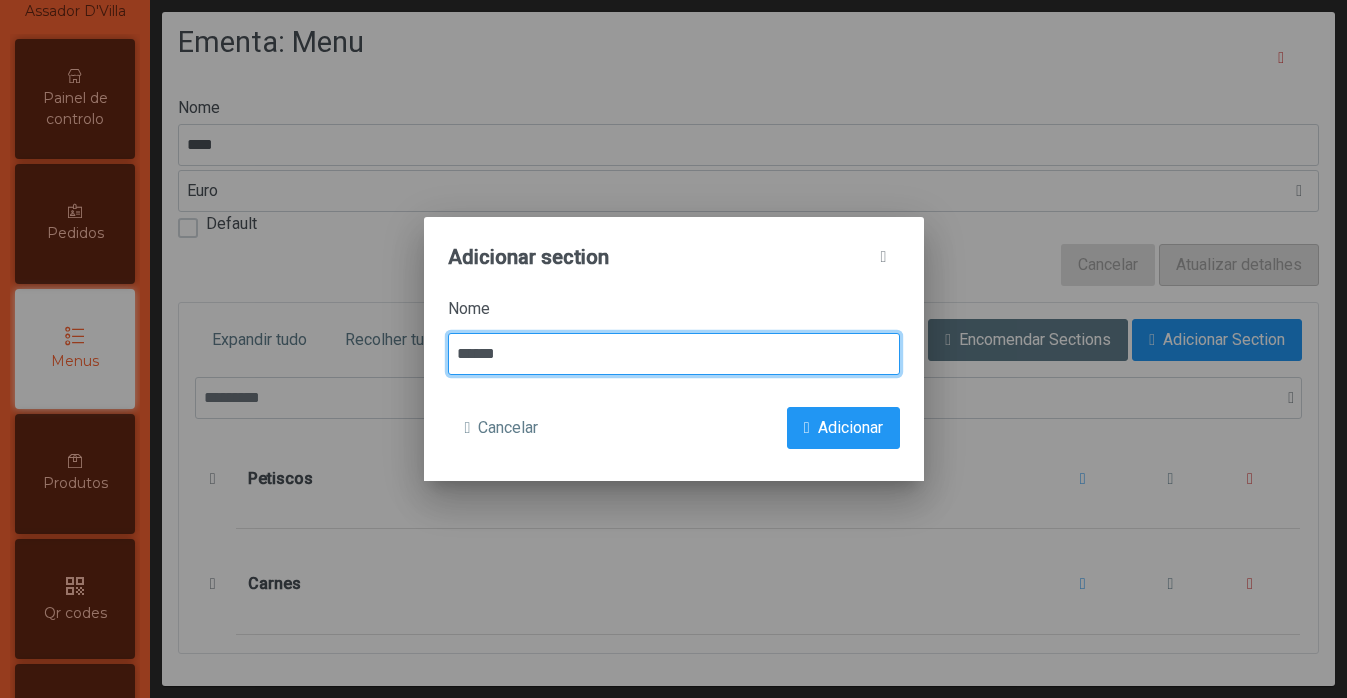 type on "******" 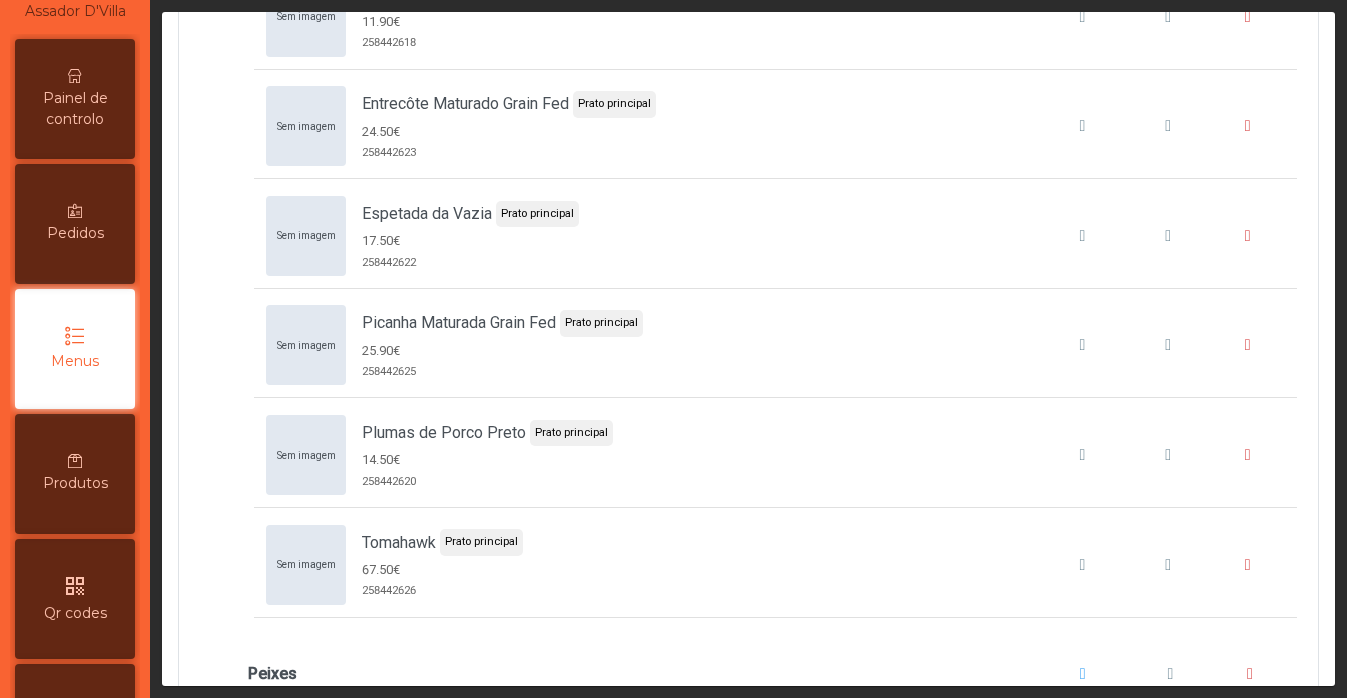 scroll, scrollTop: 1577, scrollLeft: 0, axis: vertical 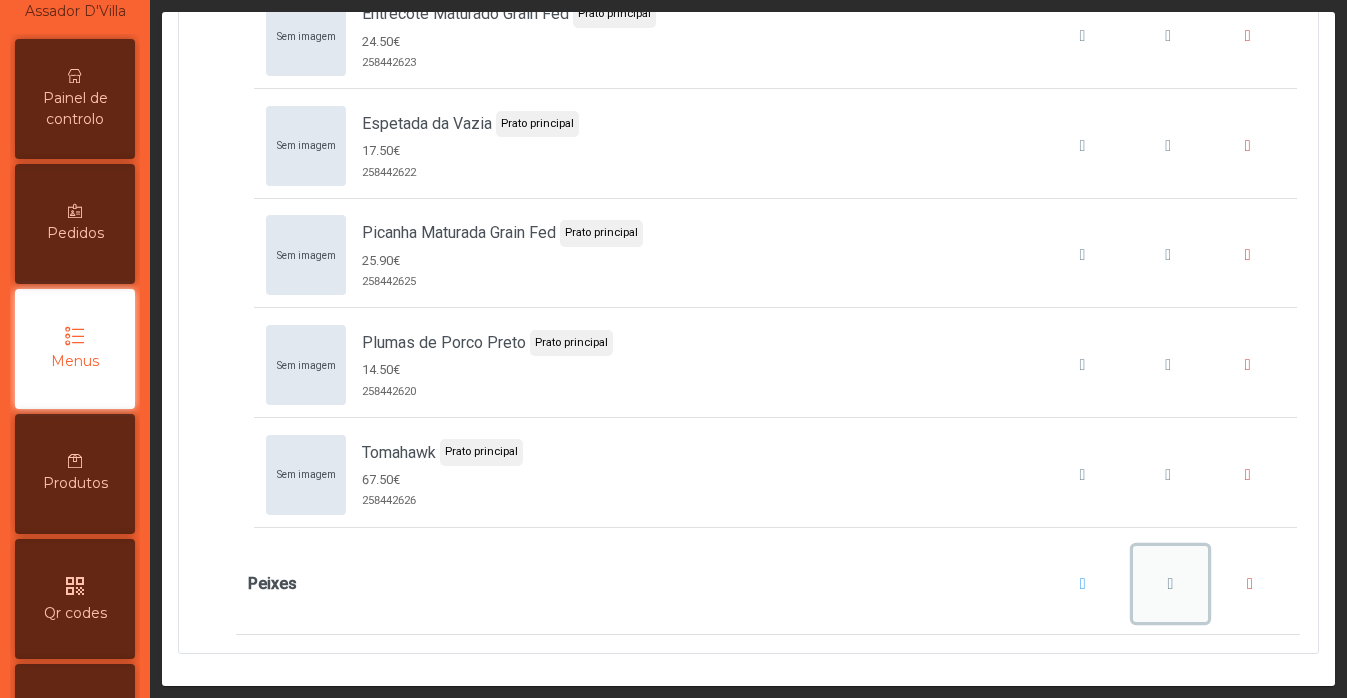 click 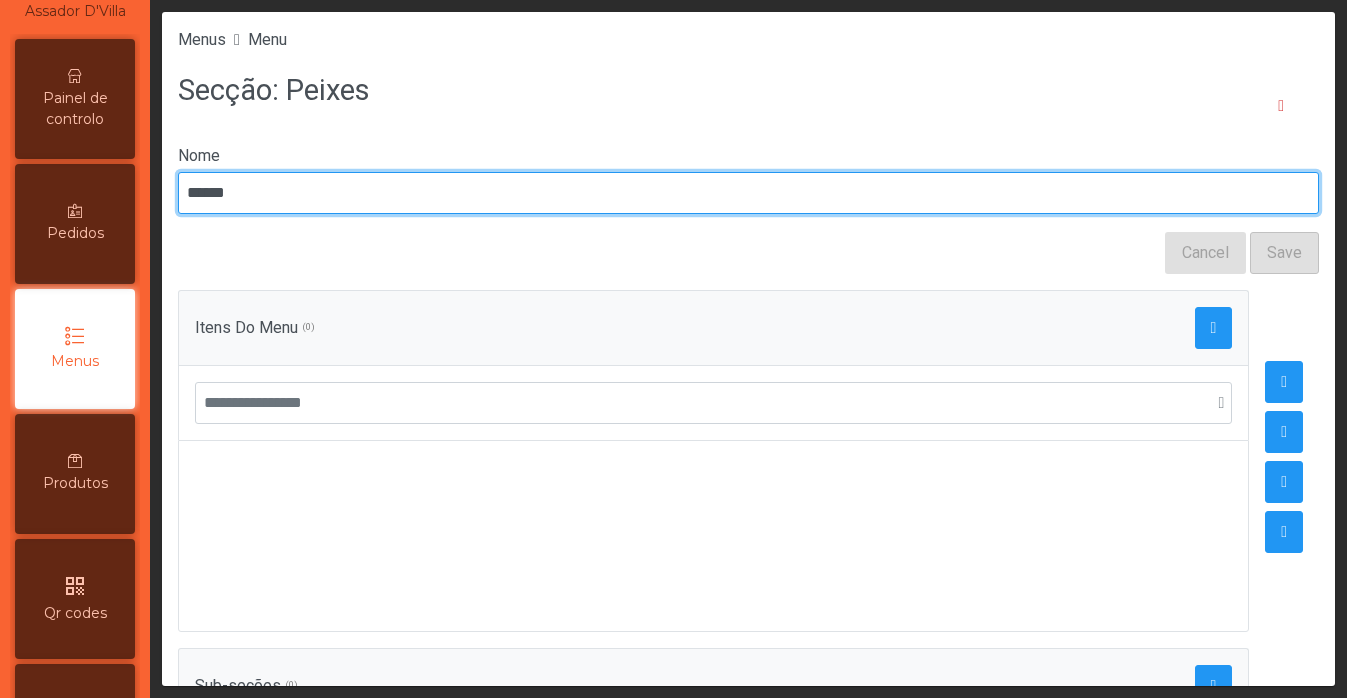 click on "******" at bounding box center (748, 193) 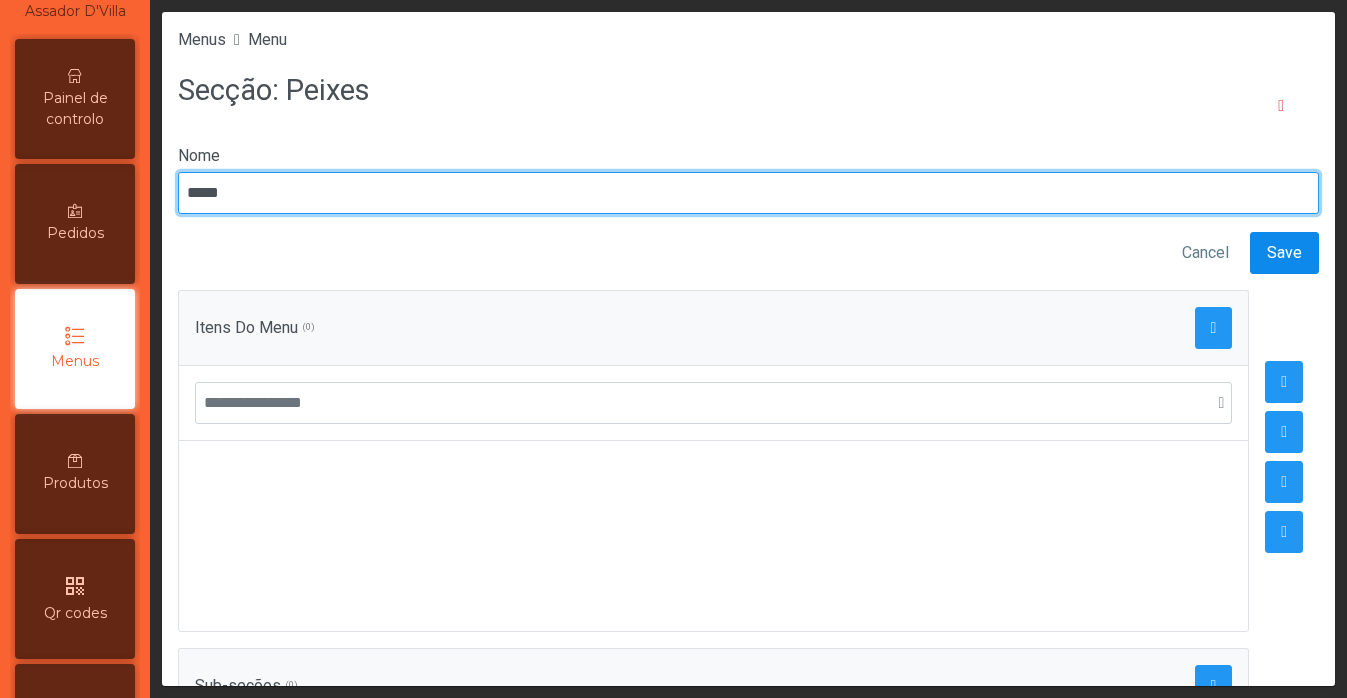 type on "*****" 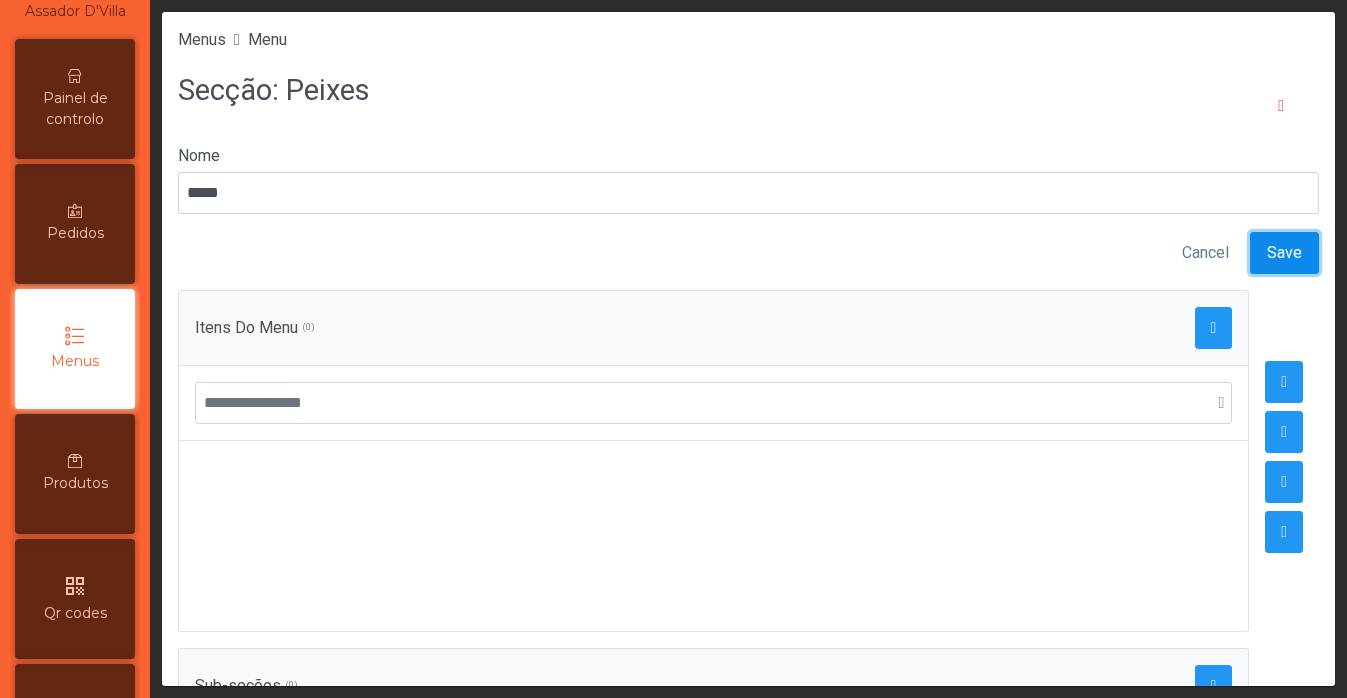 click on "Save" 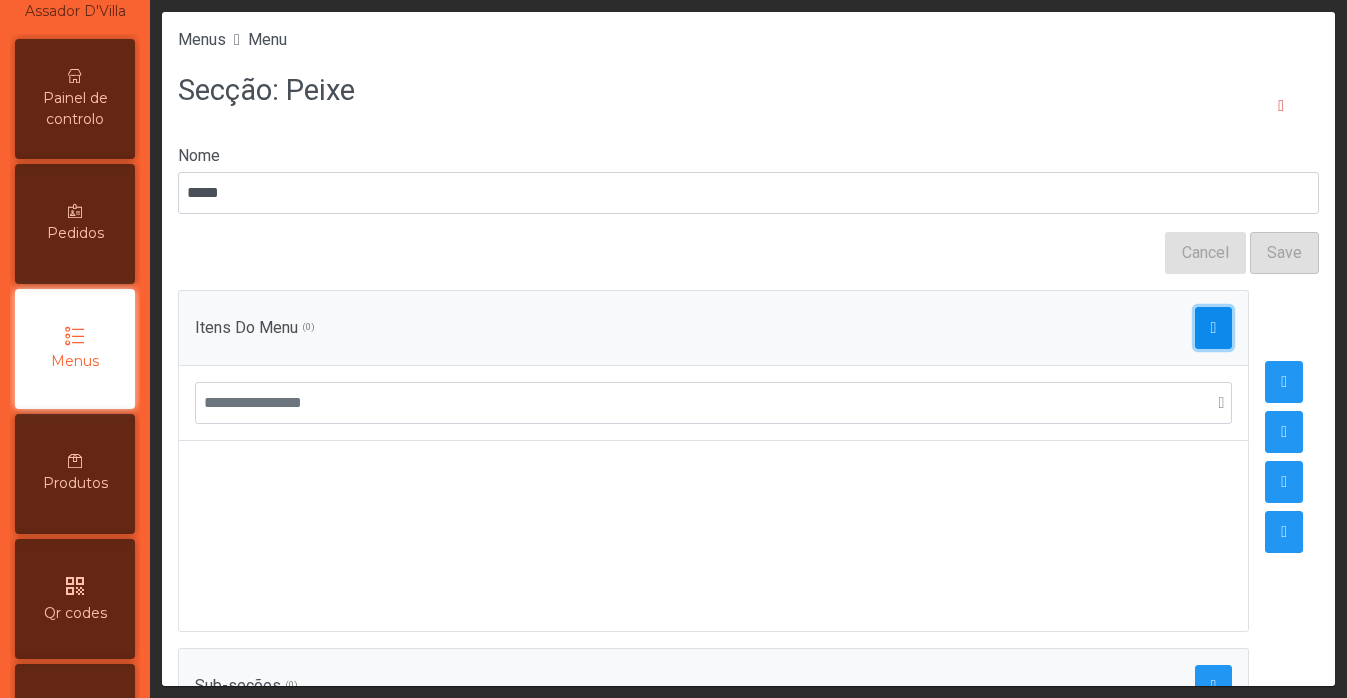 click 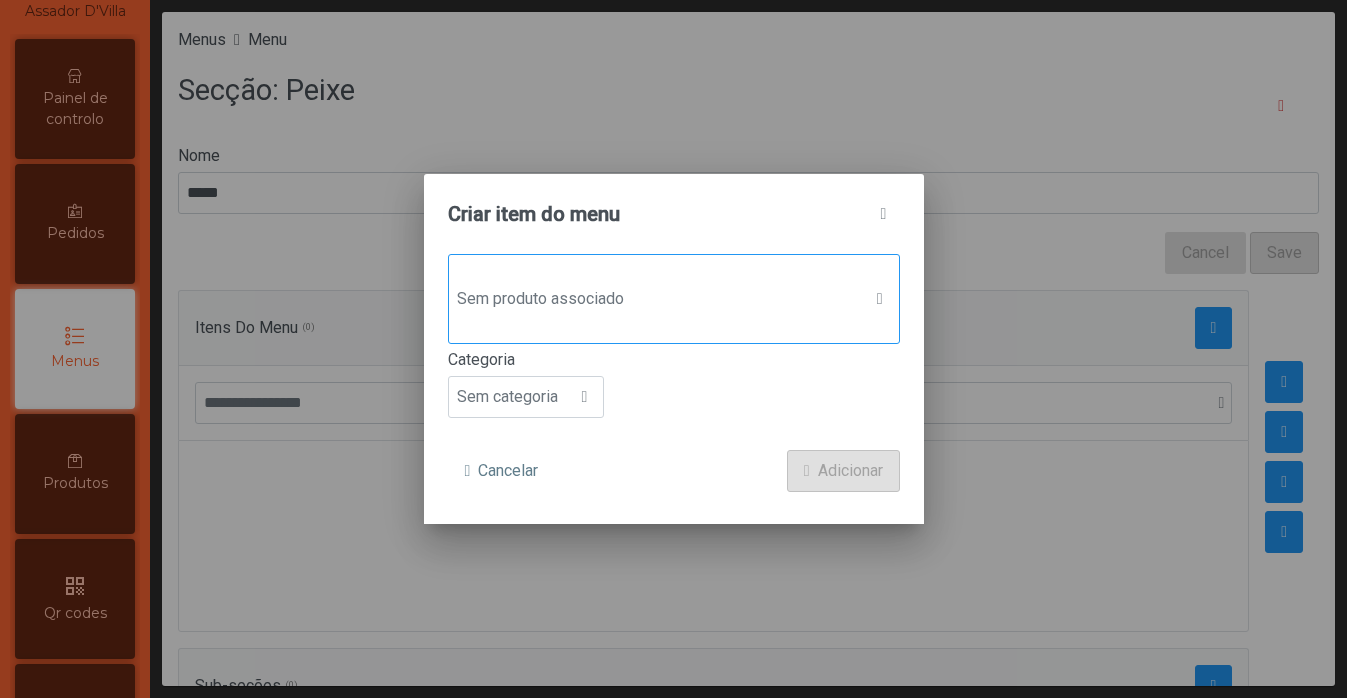 click on "Sem produto associado" 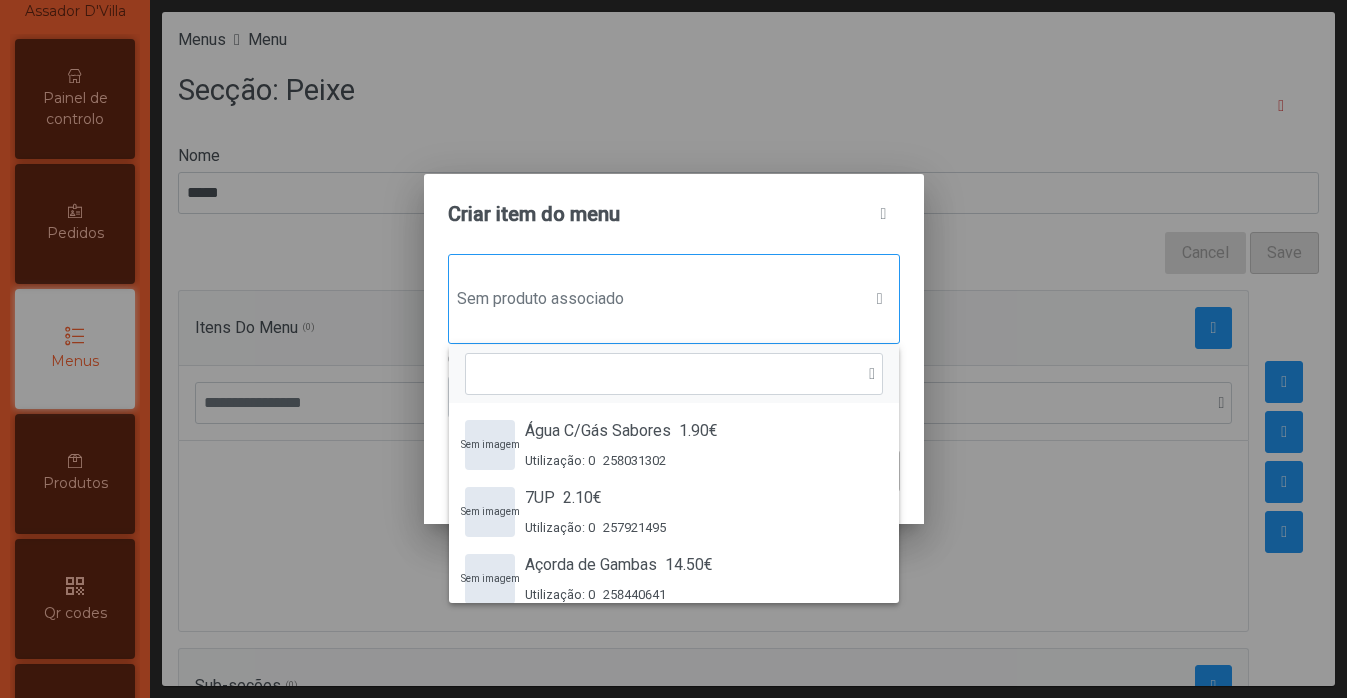 scroll, scrollTop: 15, scrollLeft: 97, axis: both 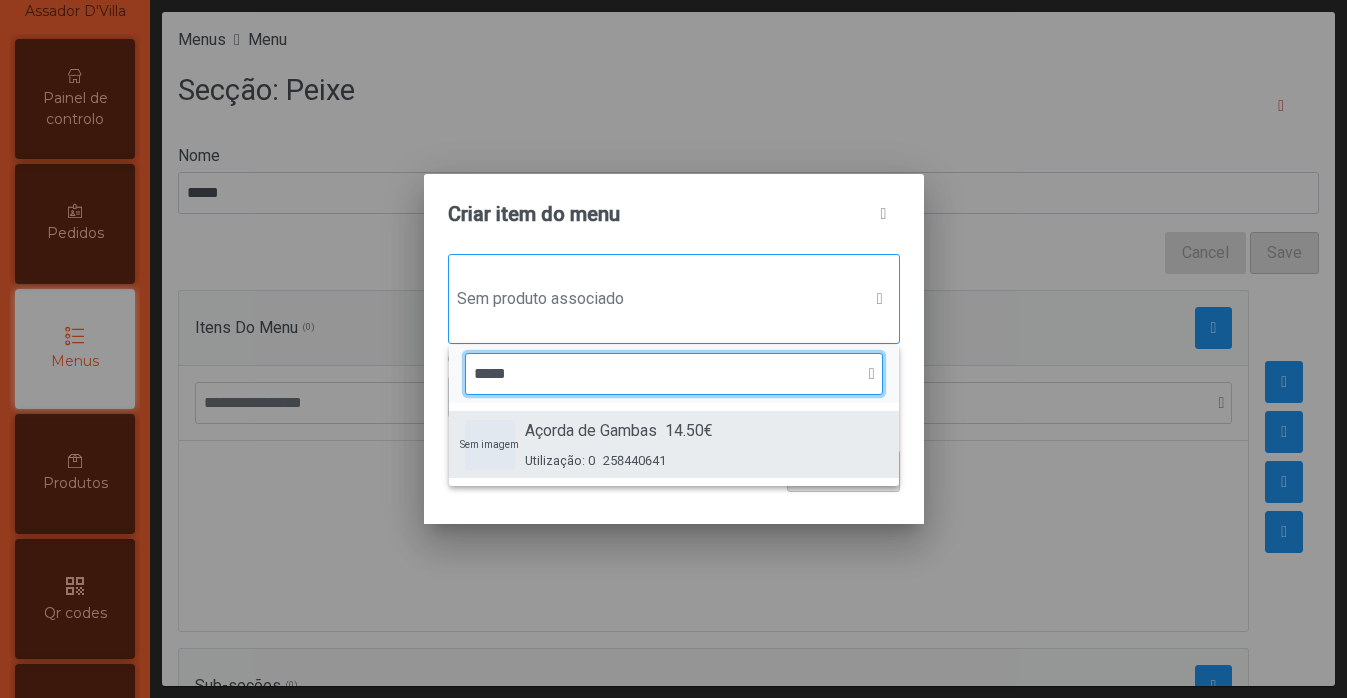 type on "*****" 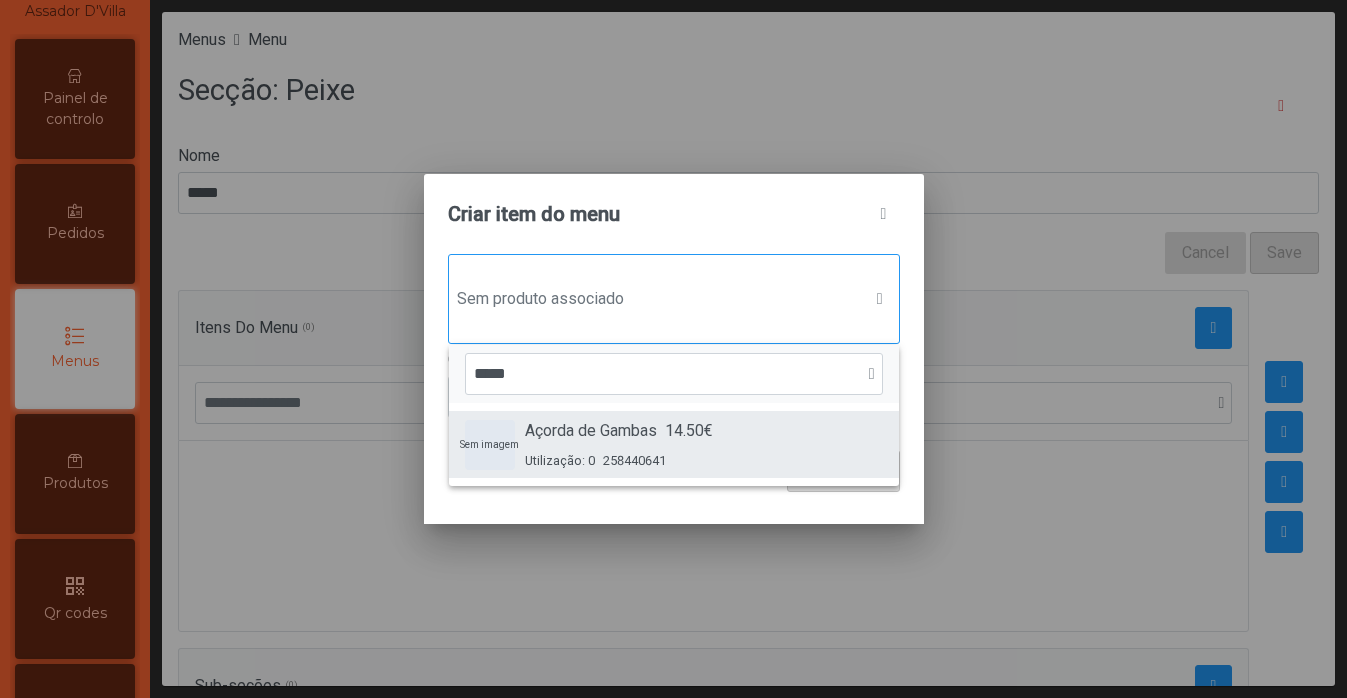 click on "Utilização: 0 258440641" 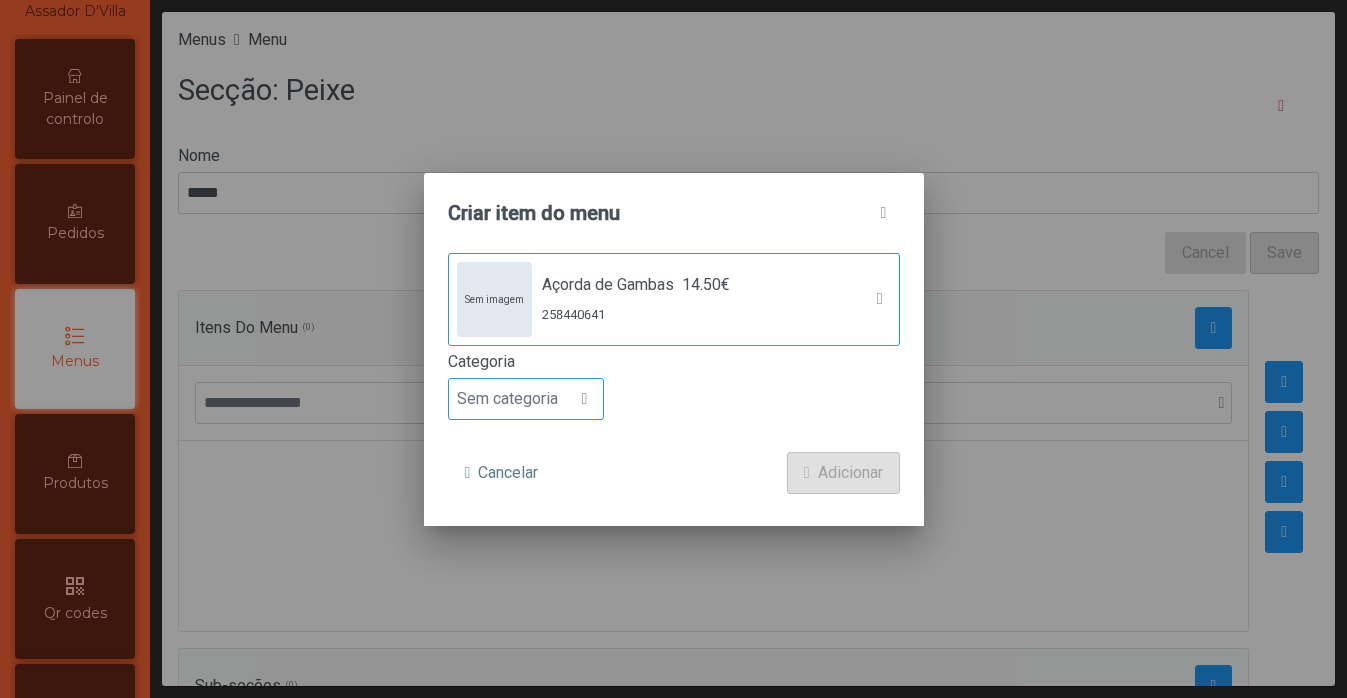 click on "Sem categoria" 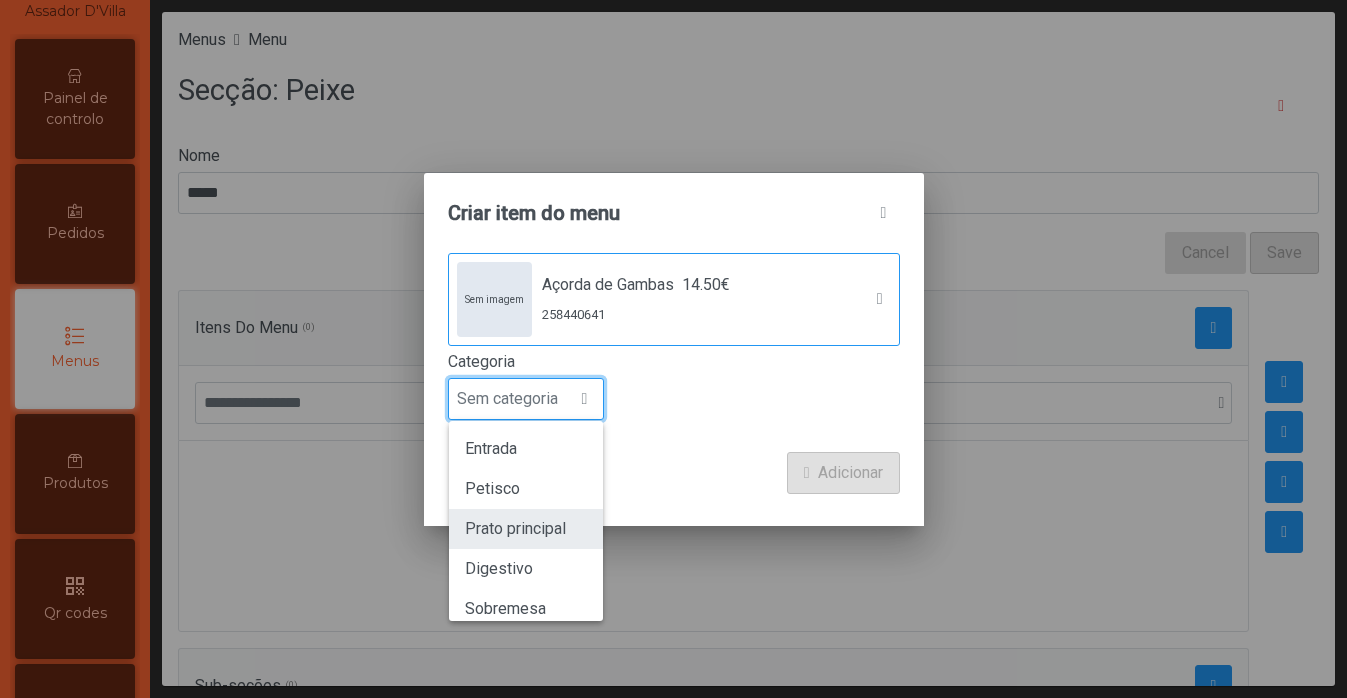 click on "Prato principal" 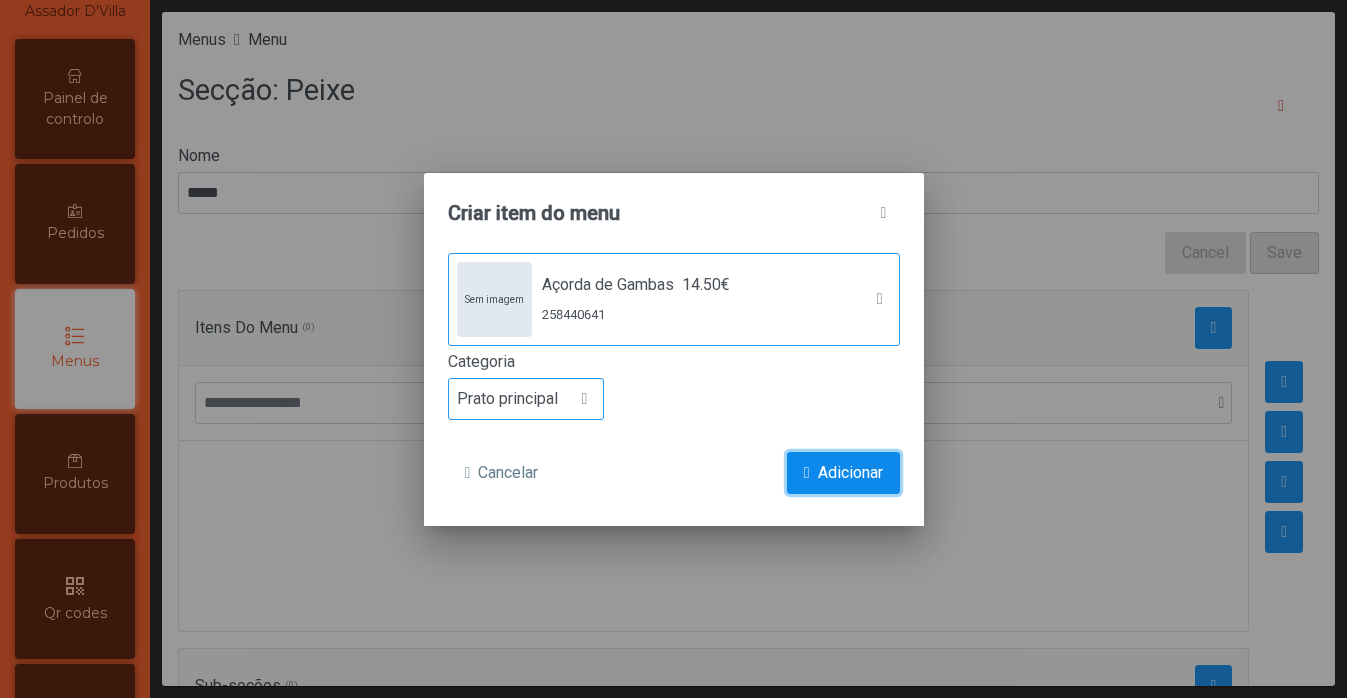click on "Adicionar" 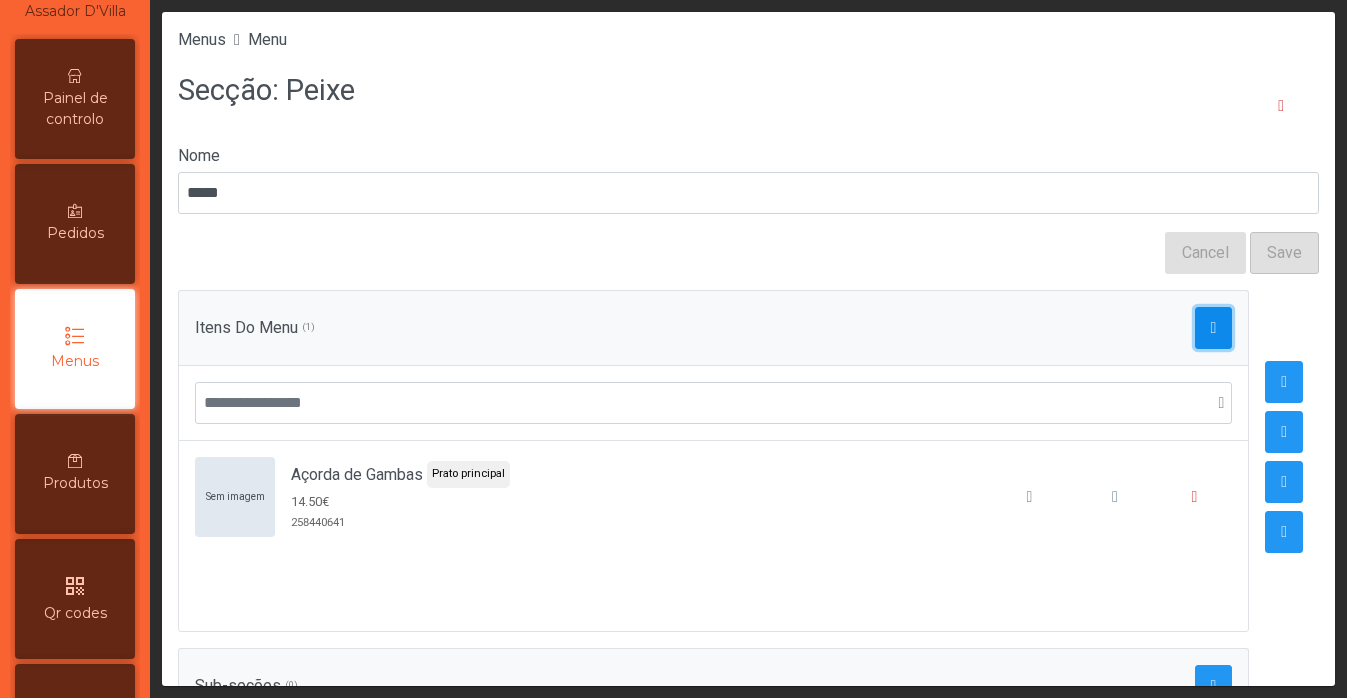 click 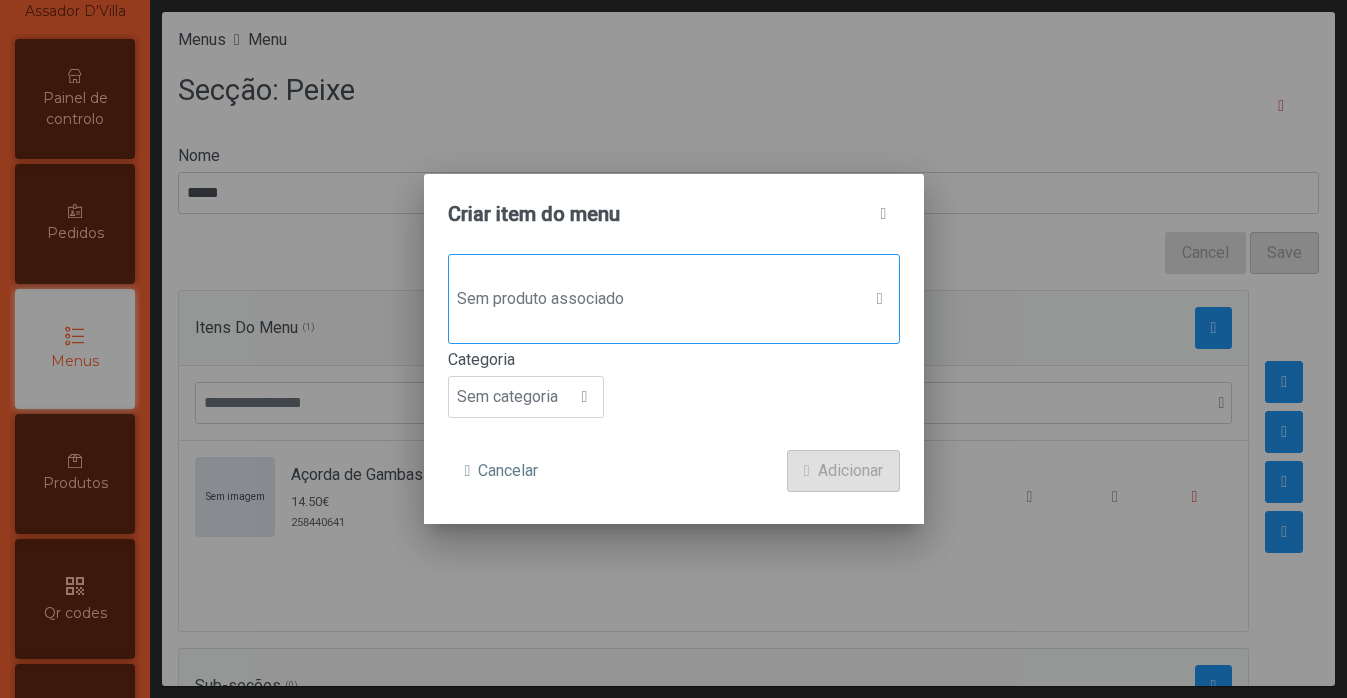 click on "Sem produto associado" 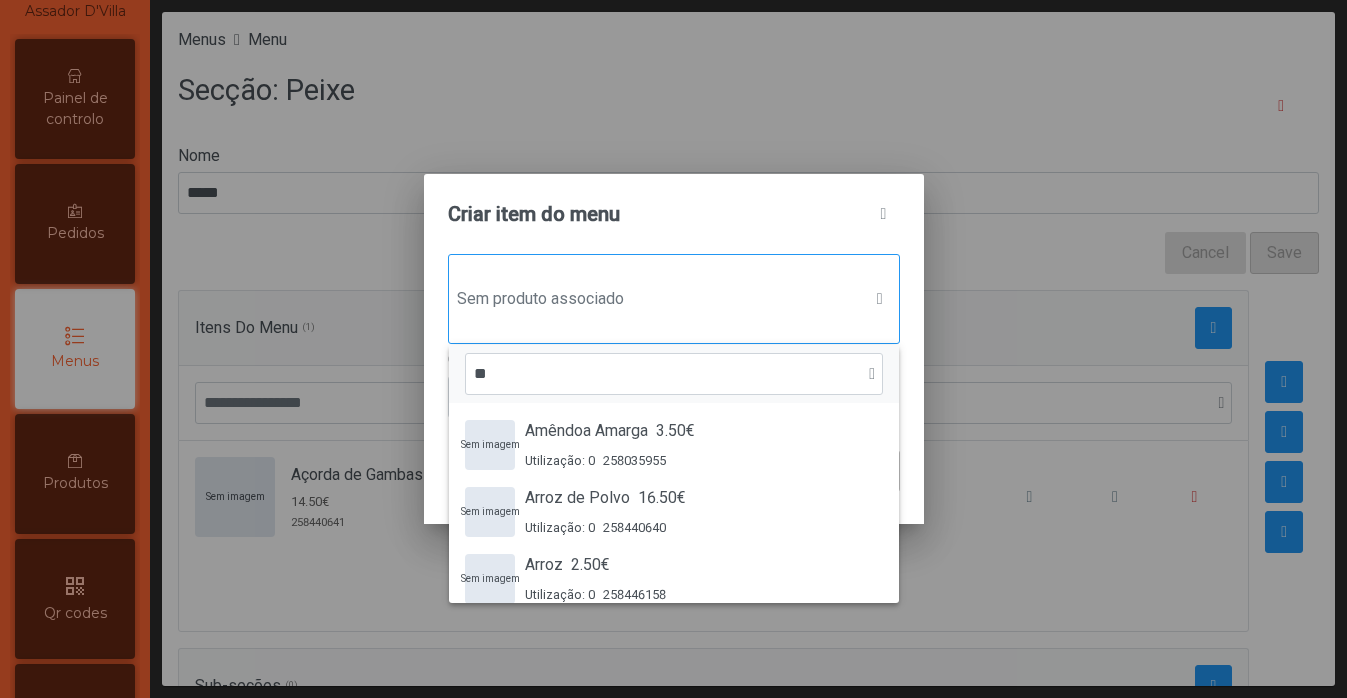 scroll, scrollTop: 15, scrollLeft: 97, axis: both 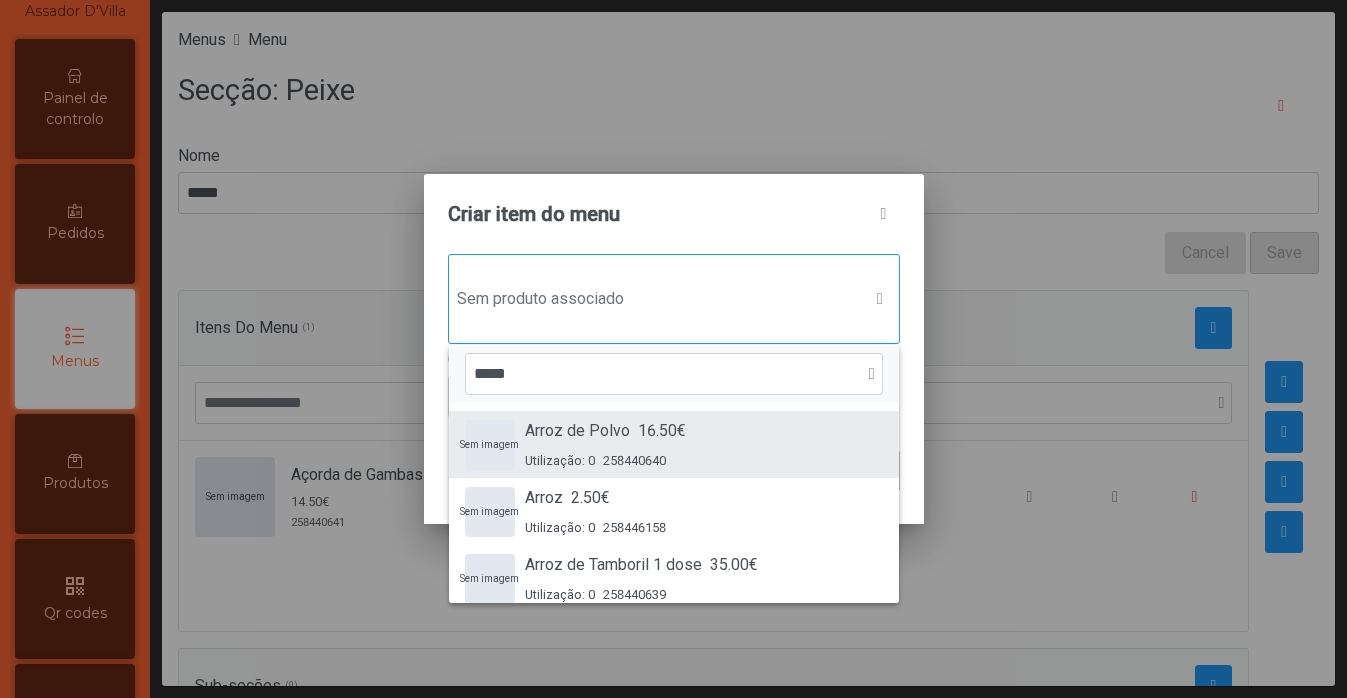 type on "*****" 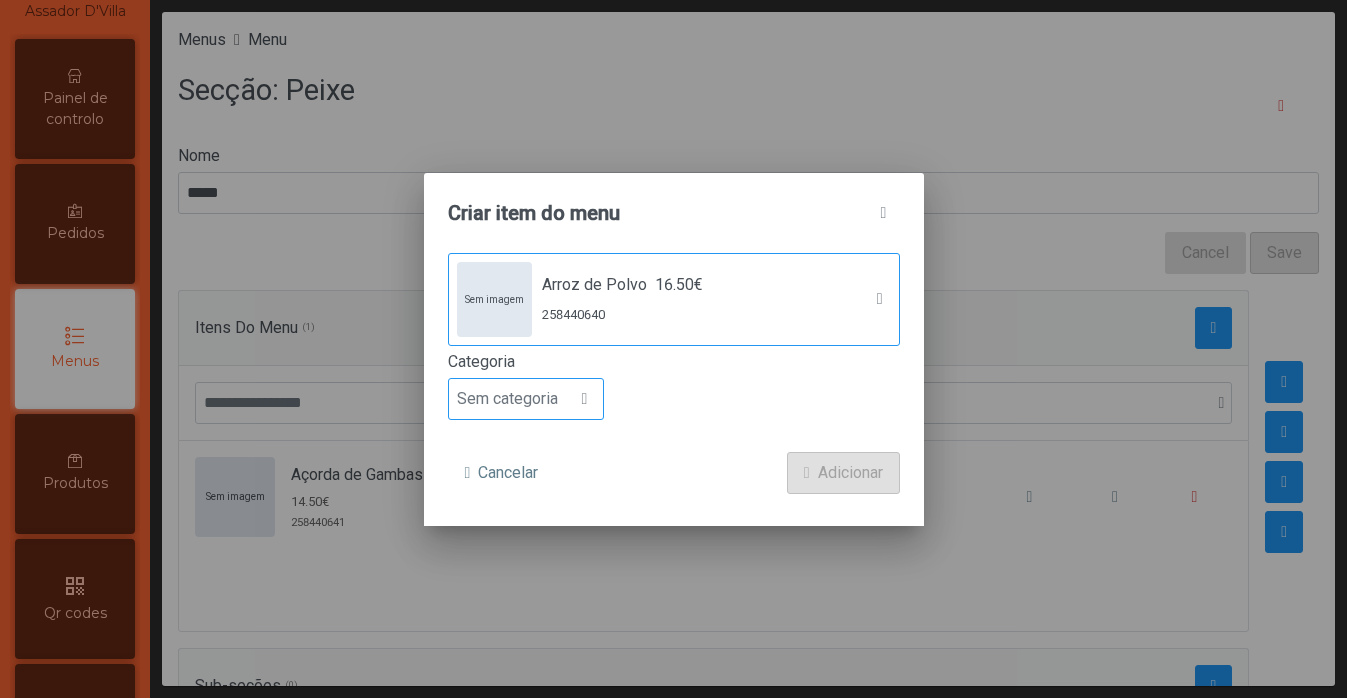 click on "Sem categoria" 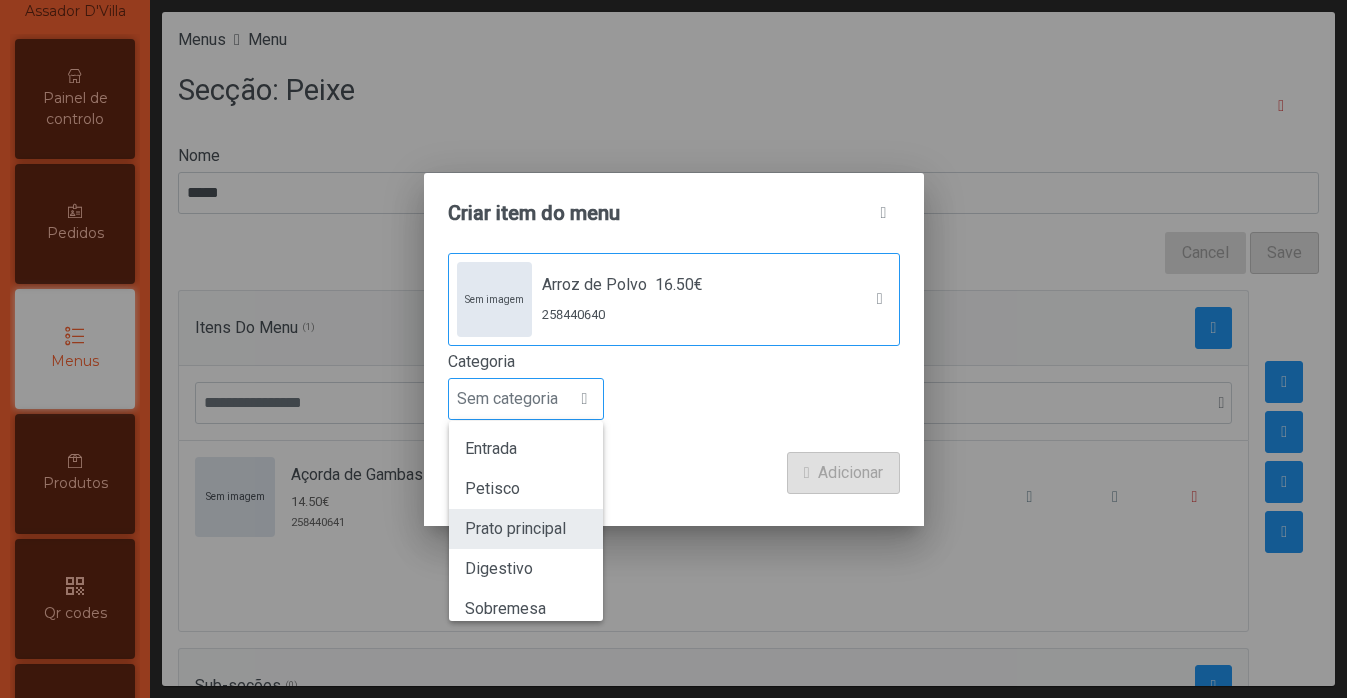 click on "Prato principal" 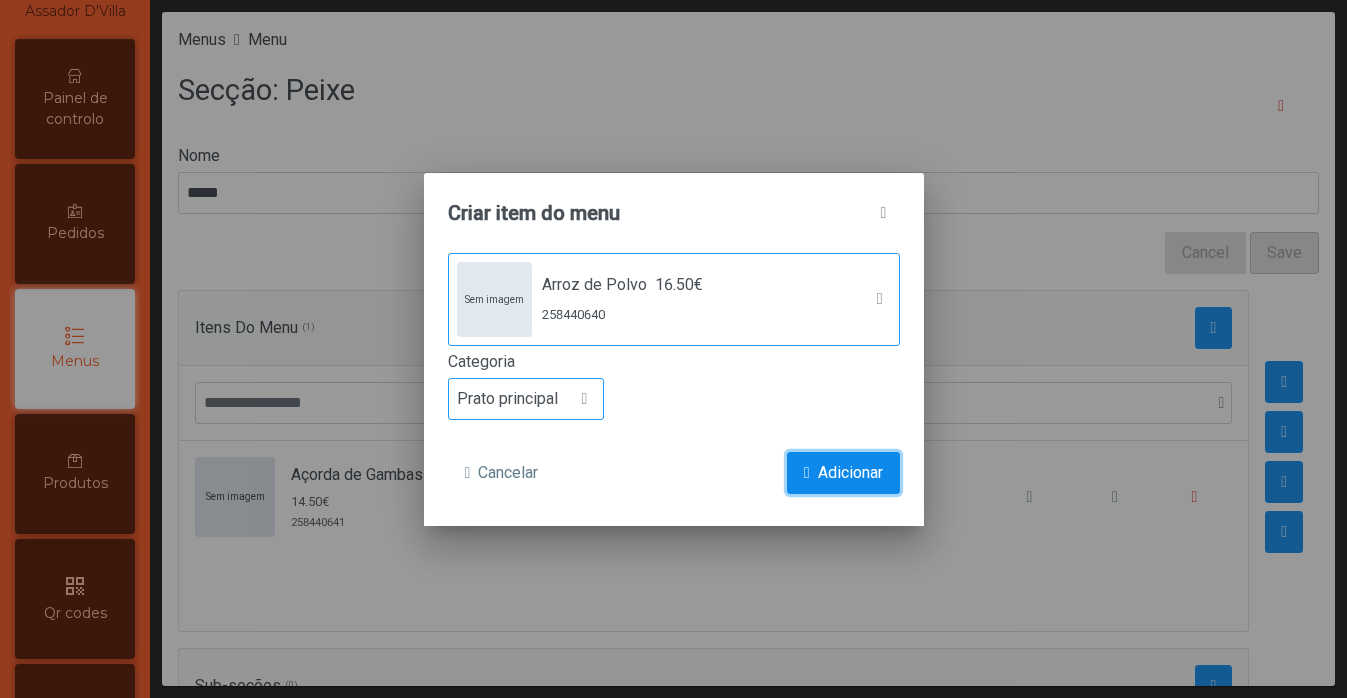 click on "Adicionar" 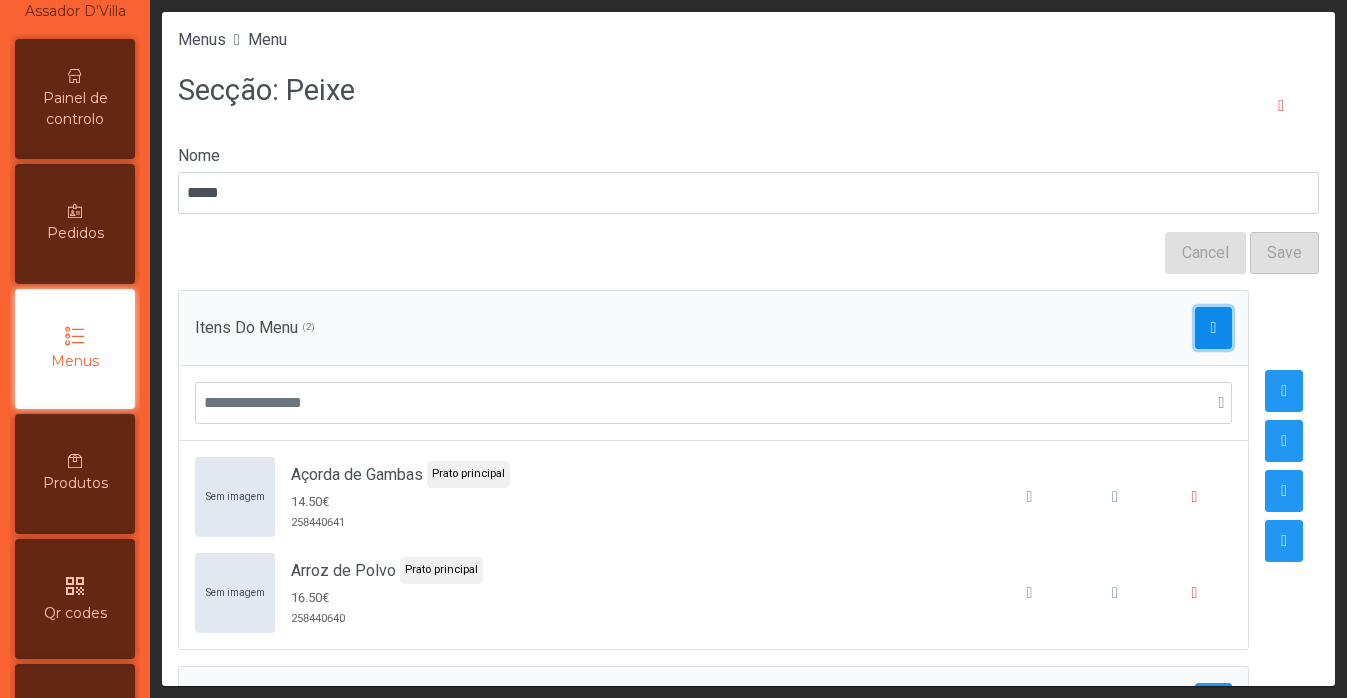 click 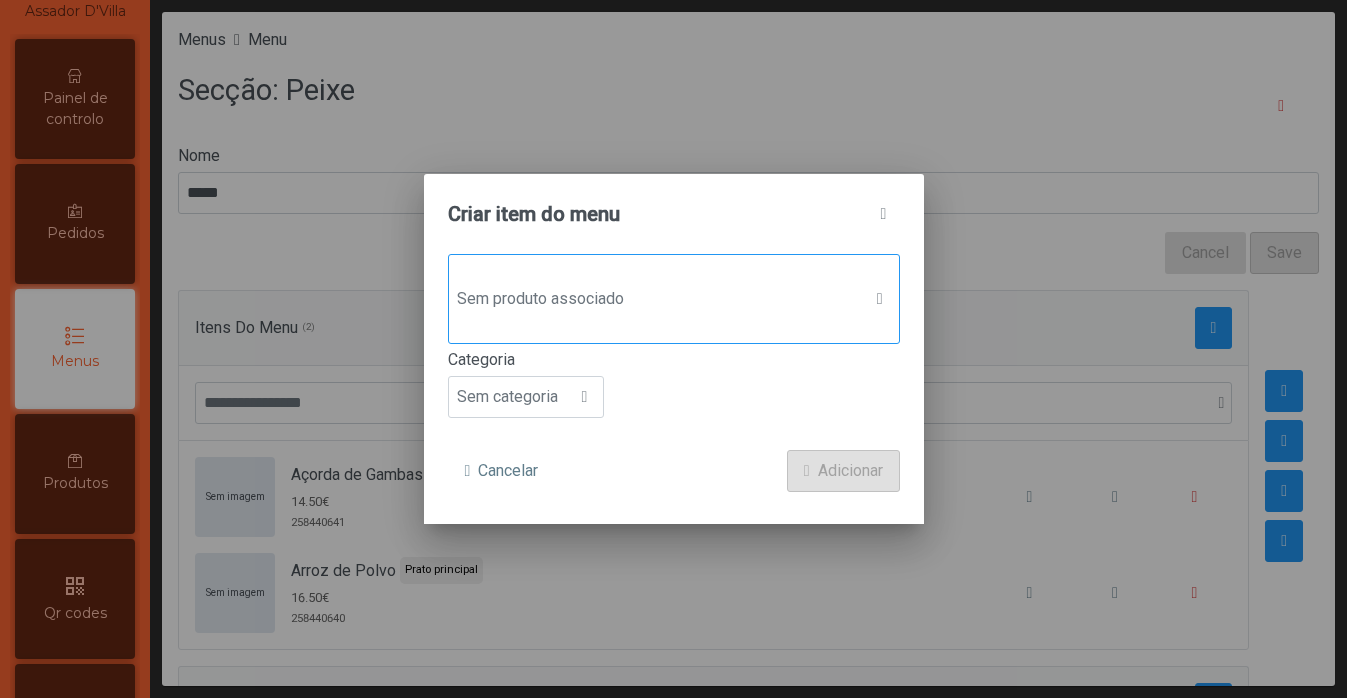 click on "Sem produto associado" 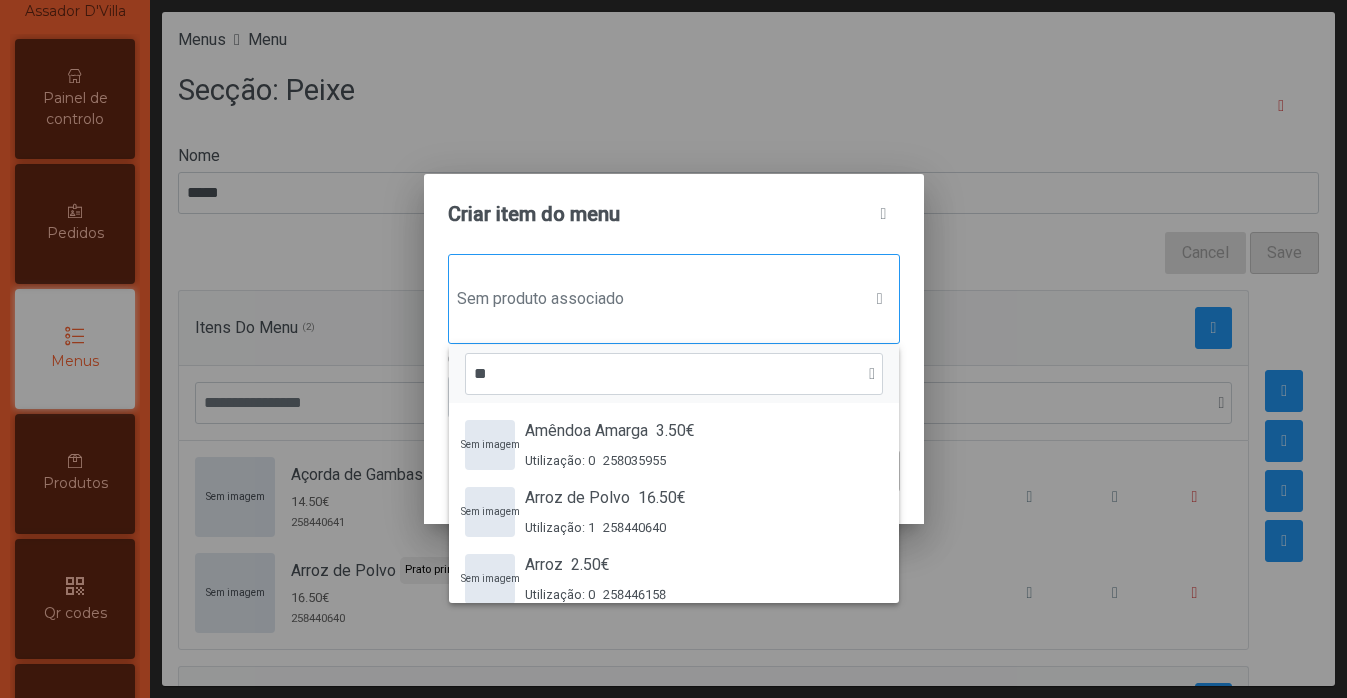 scroll, scrollTop: 15, scrollLeft: 97, axis: both 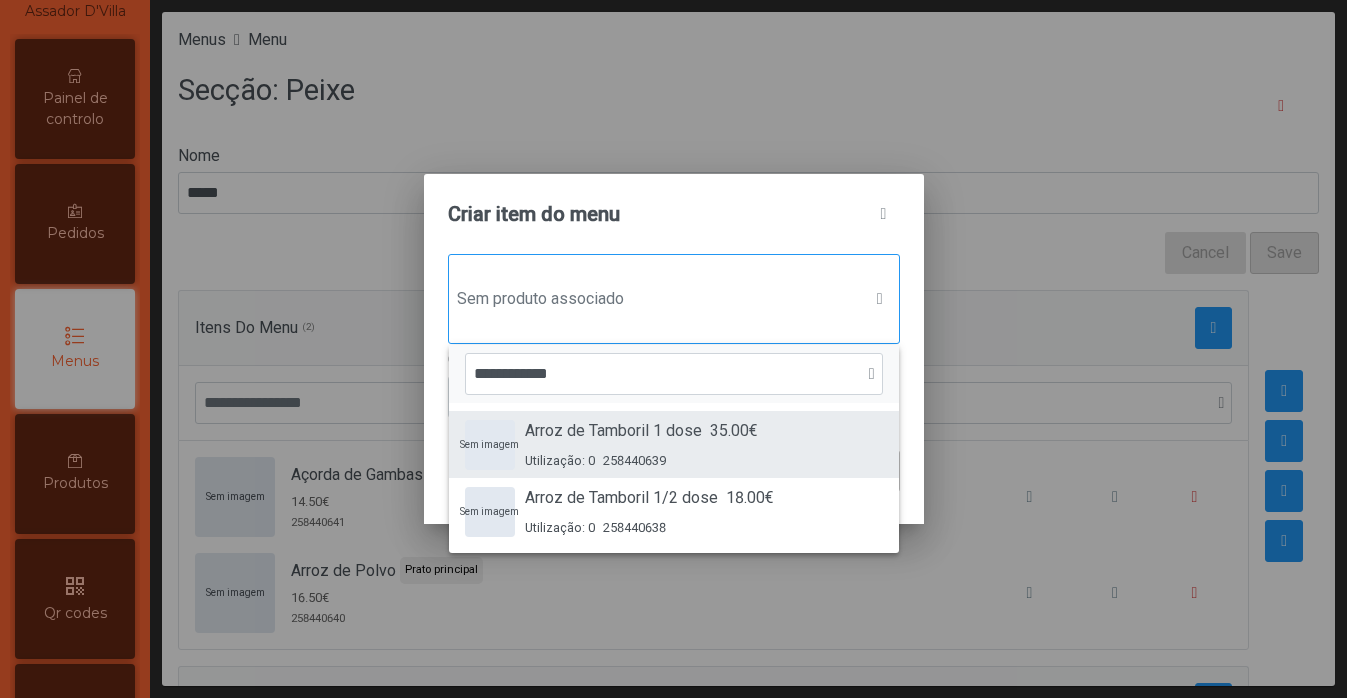 type on "**********" 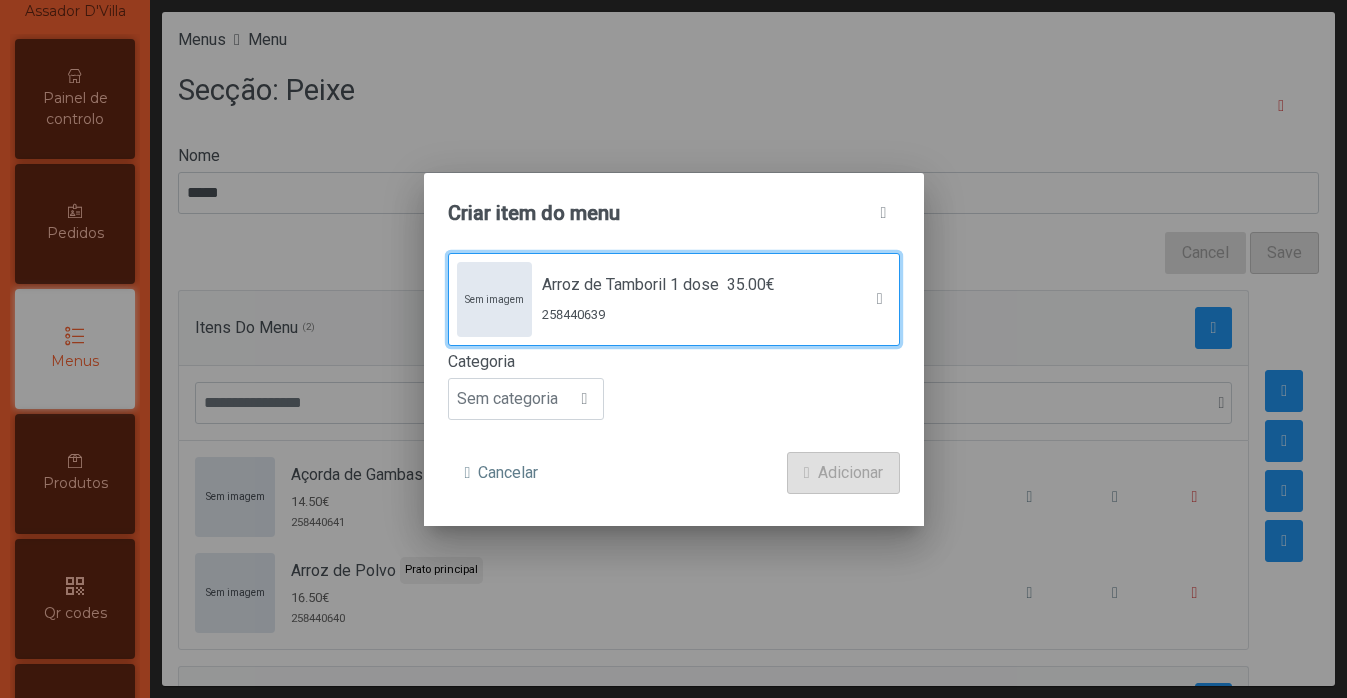click on "Sem categoria" 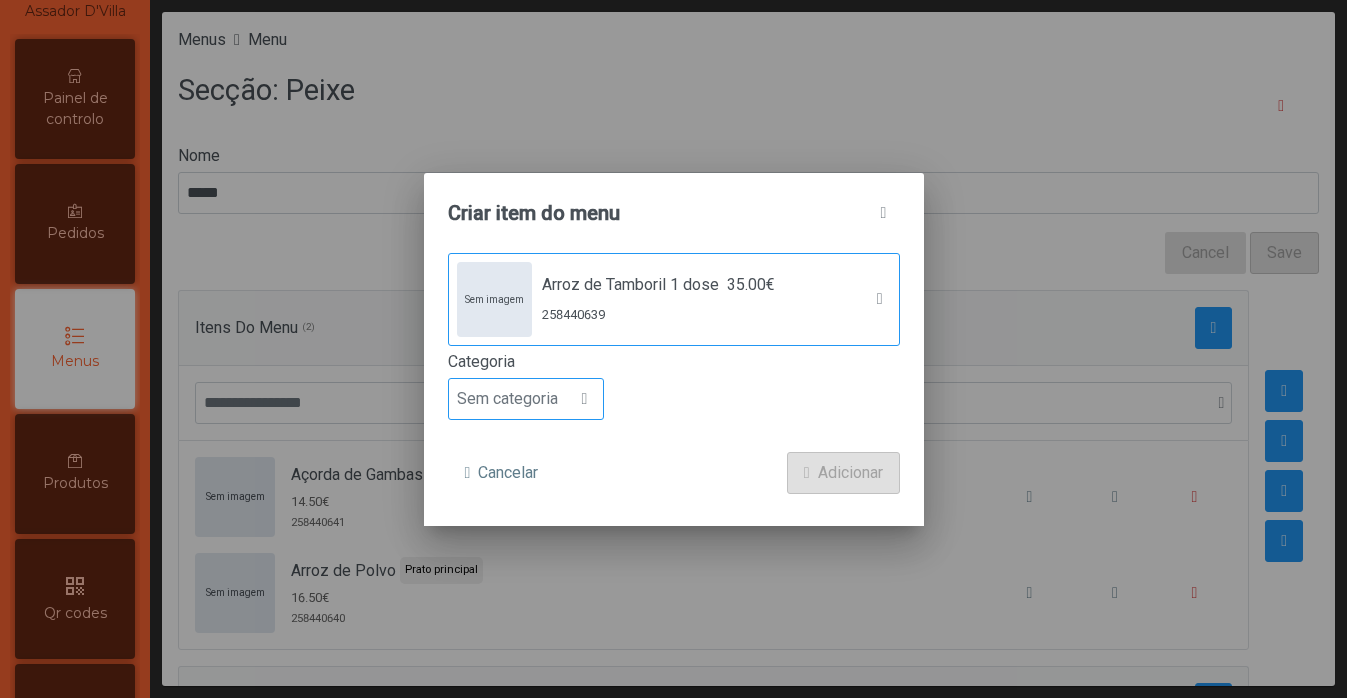 click on "Sem categoria" 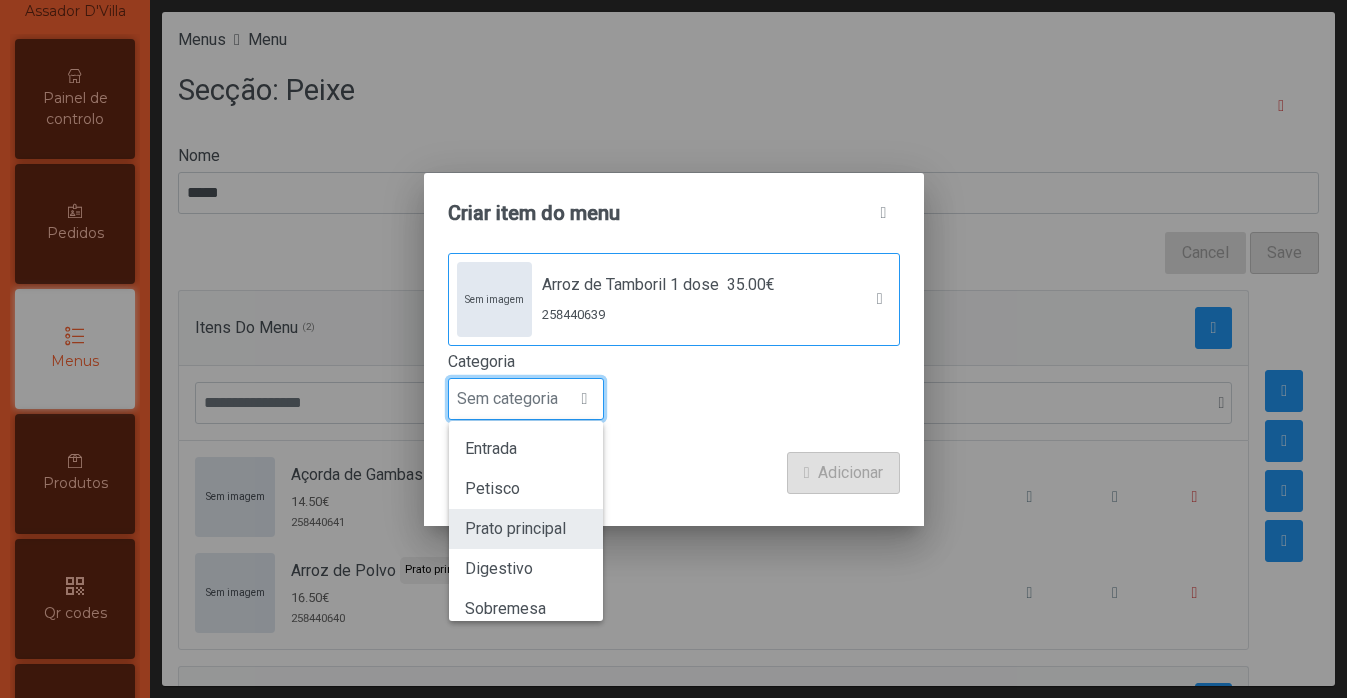 click on "Prato principal" 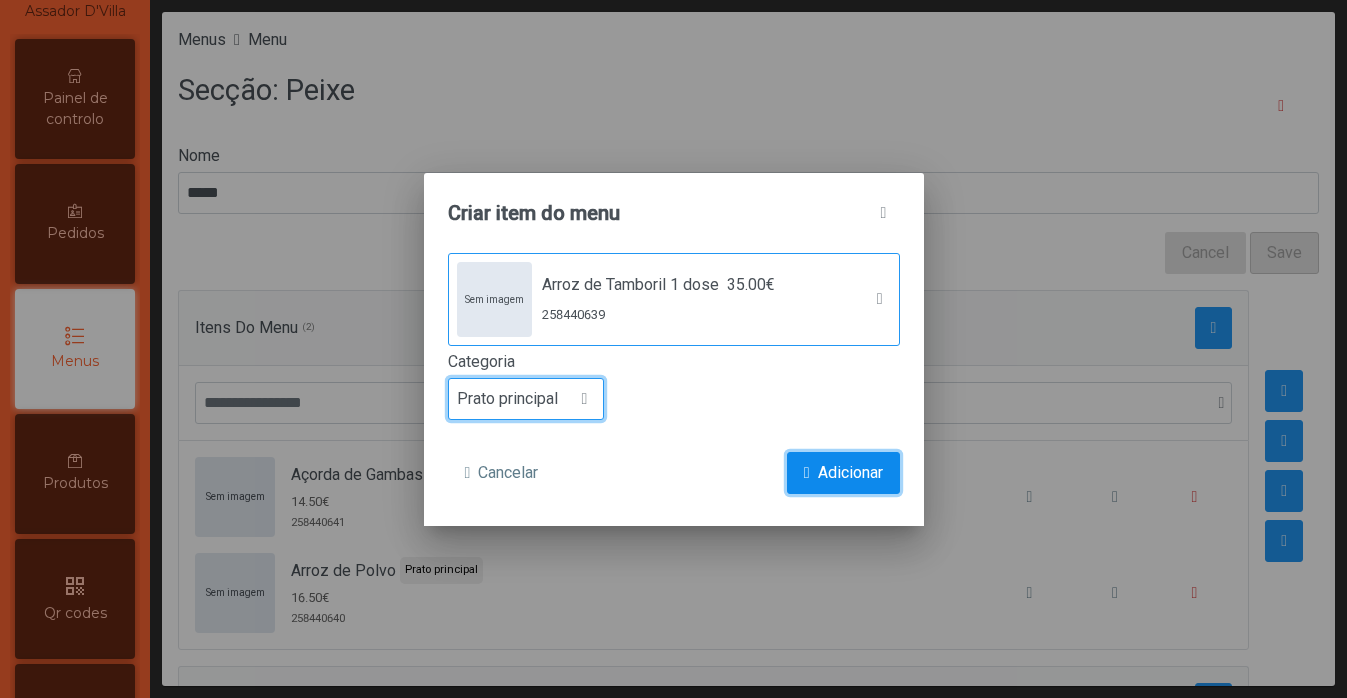 click on "Adicionar" 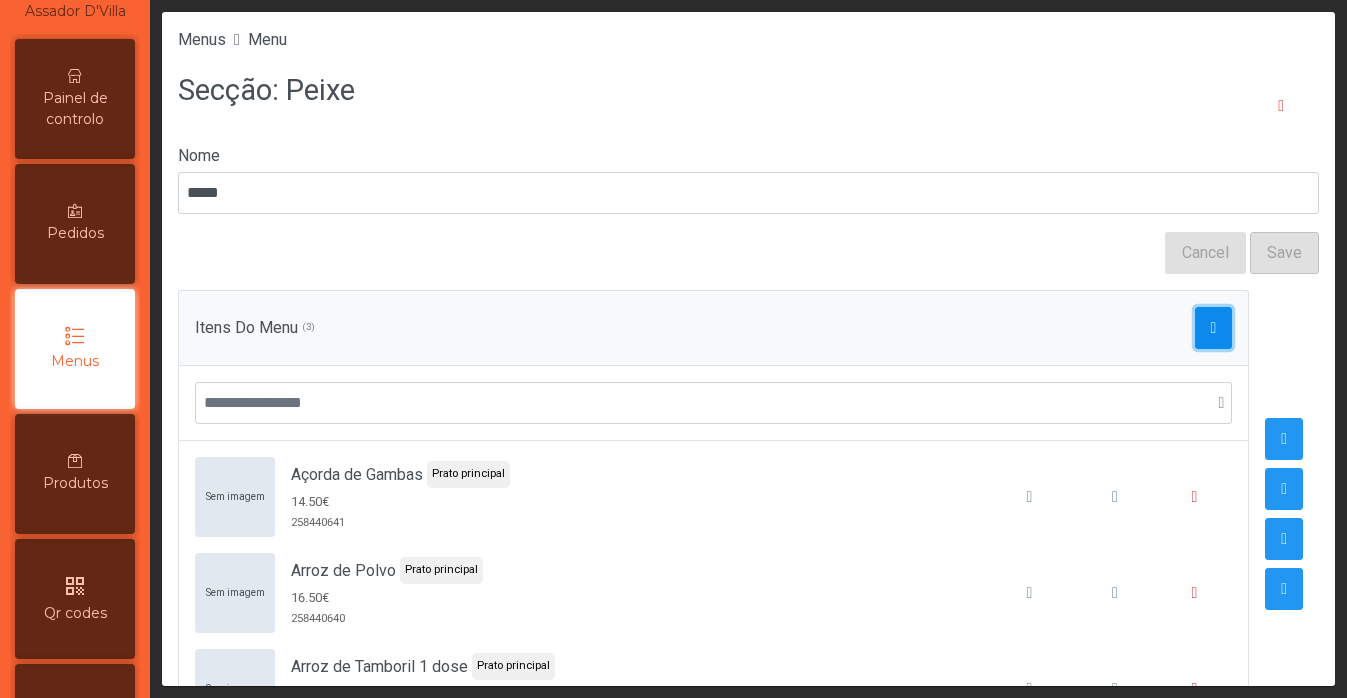 click 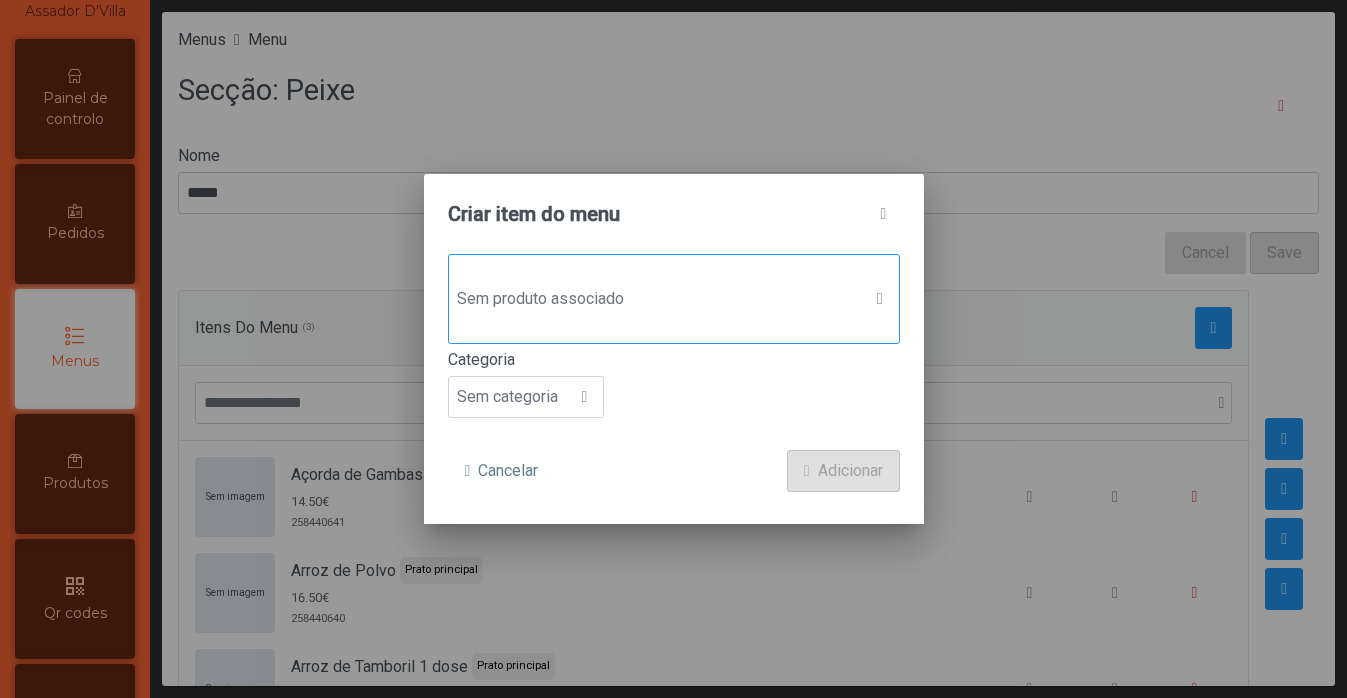 click on "Sem produto associado" 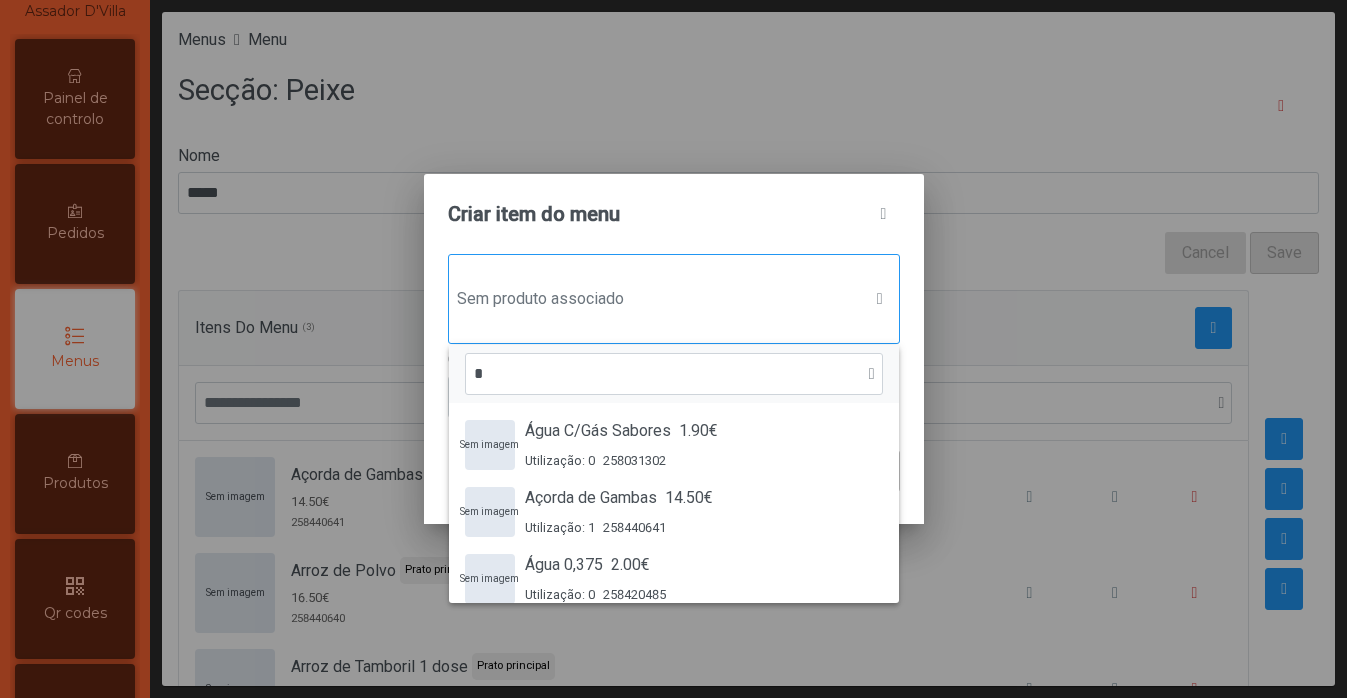 scroll, scrollTop: 15, scrollLeft: 97, axis: both 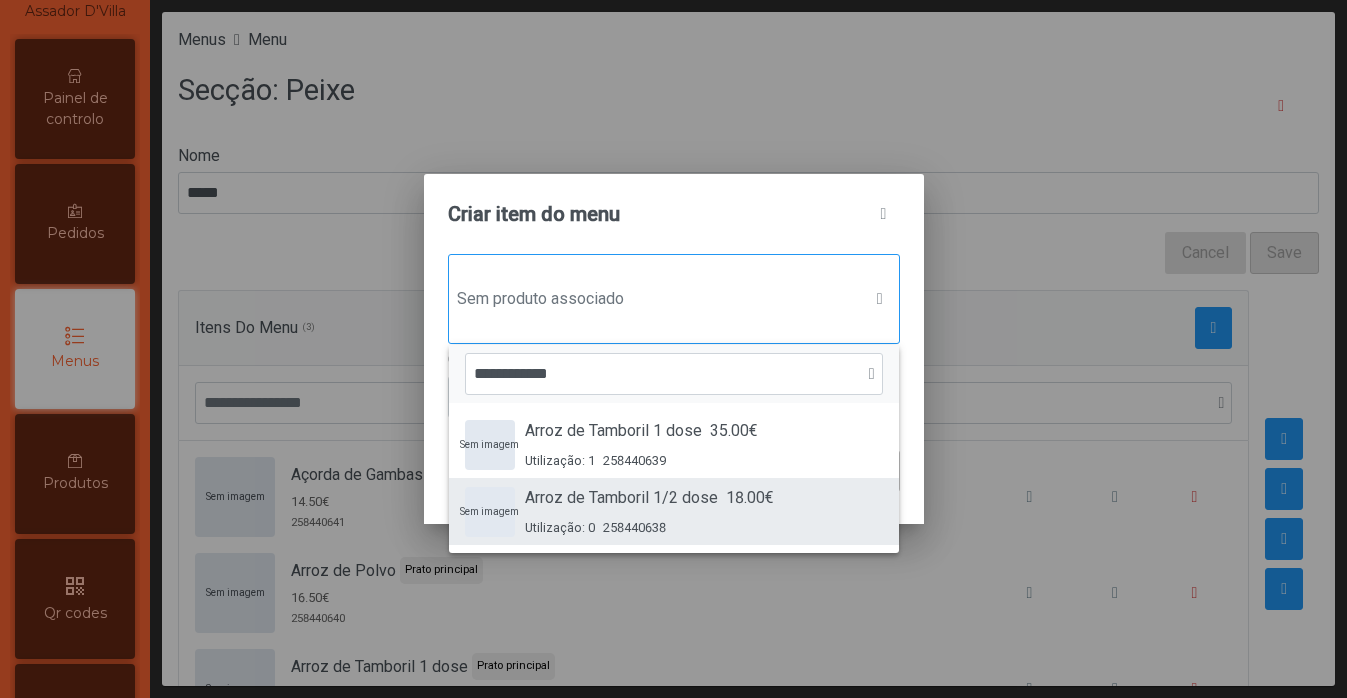 type on "**********" 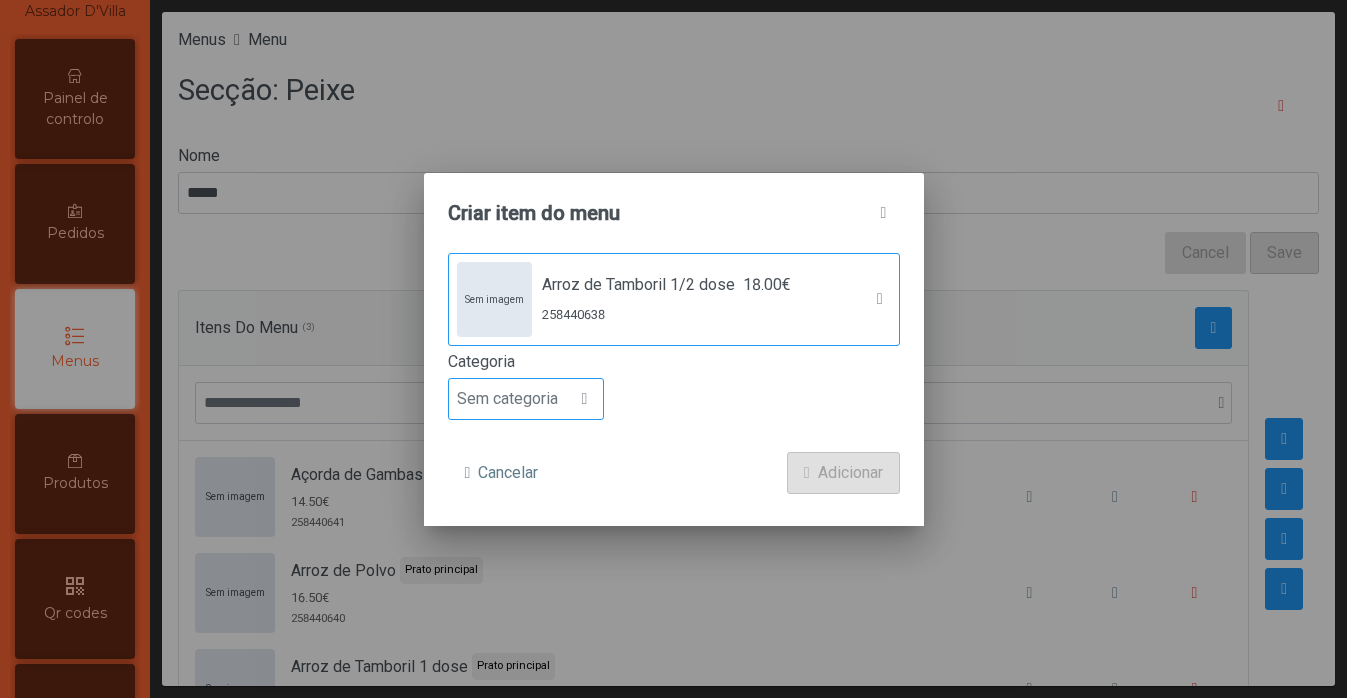click 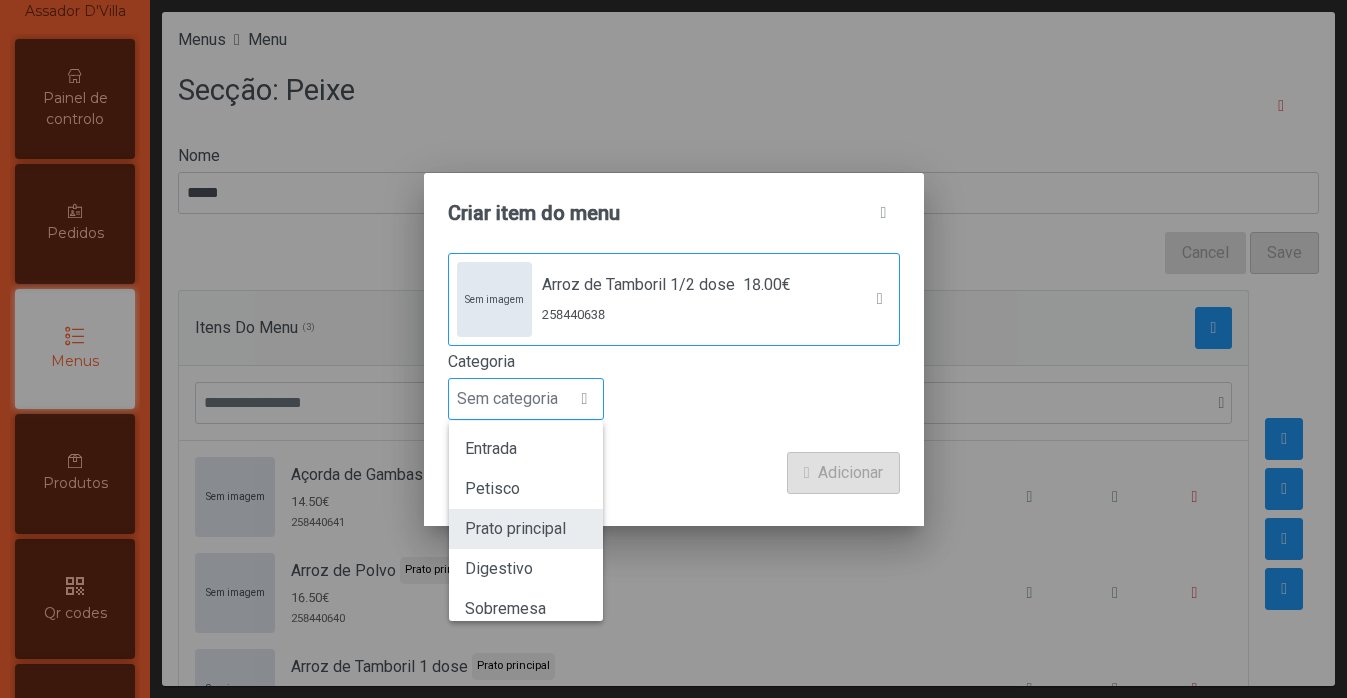 click on "Prato principal" 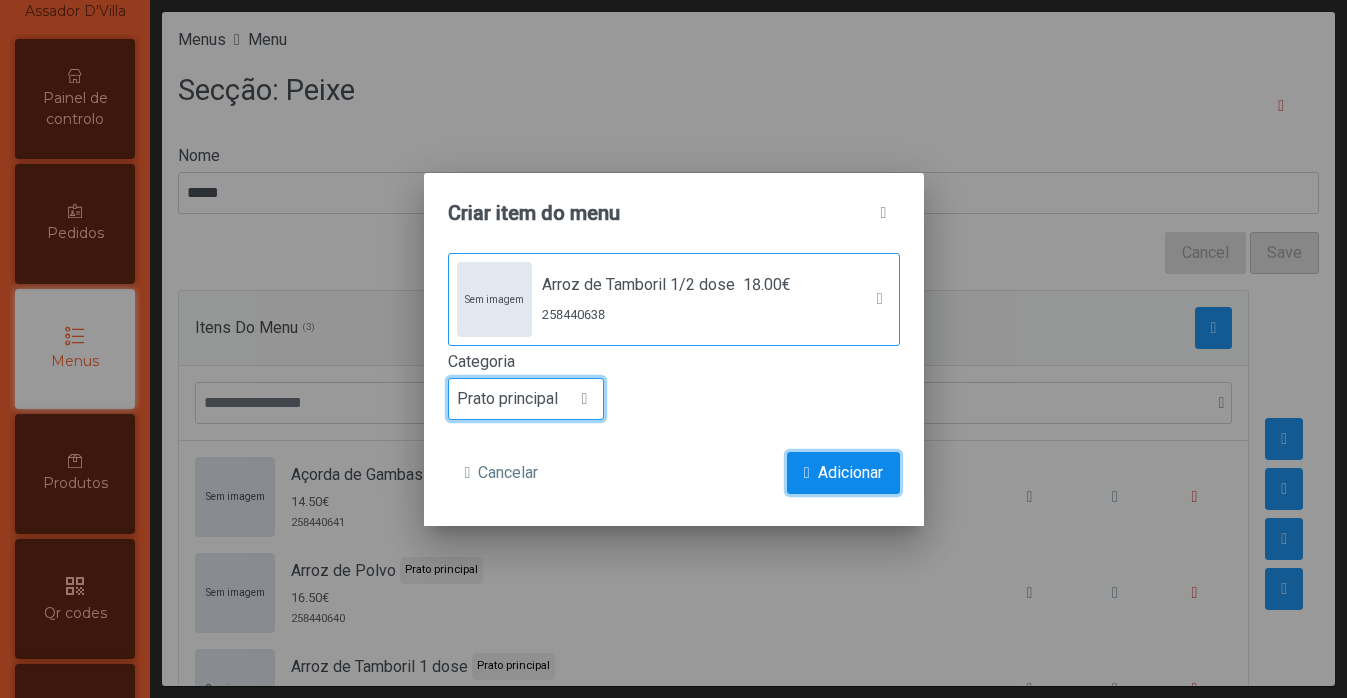 click on "Adicionar" 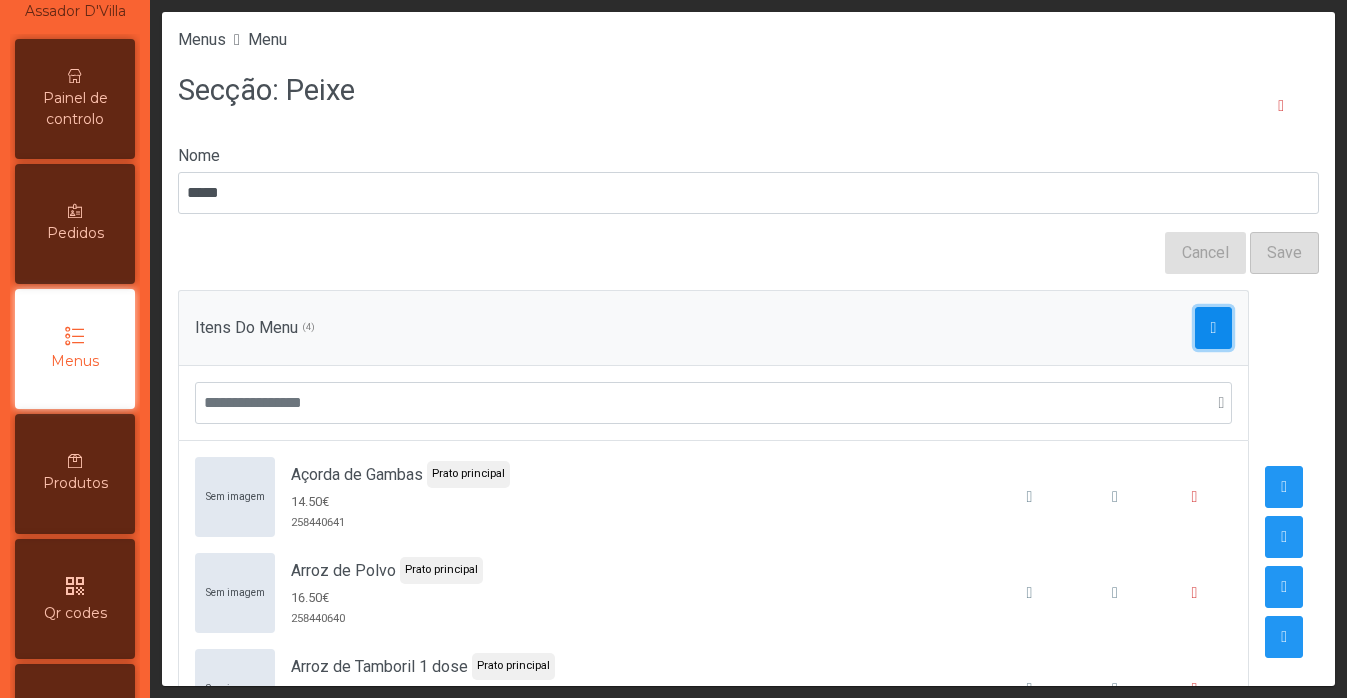click 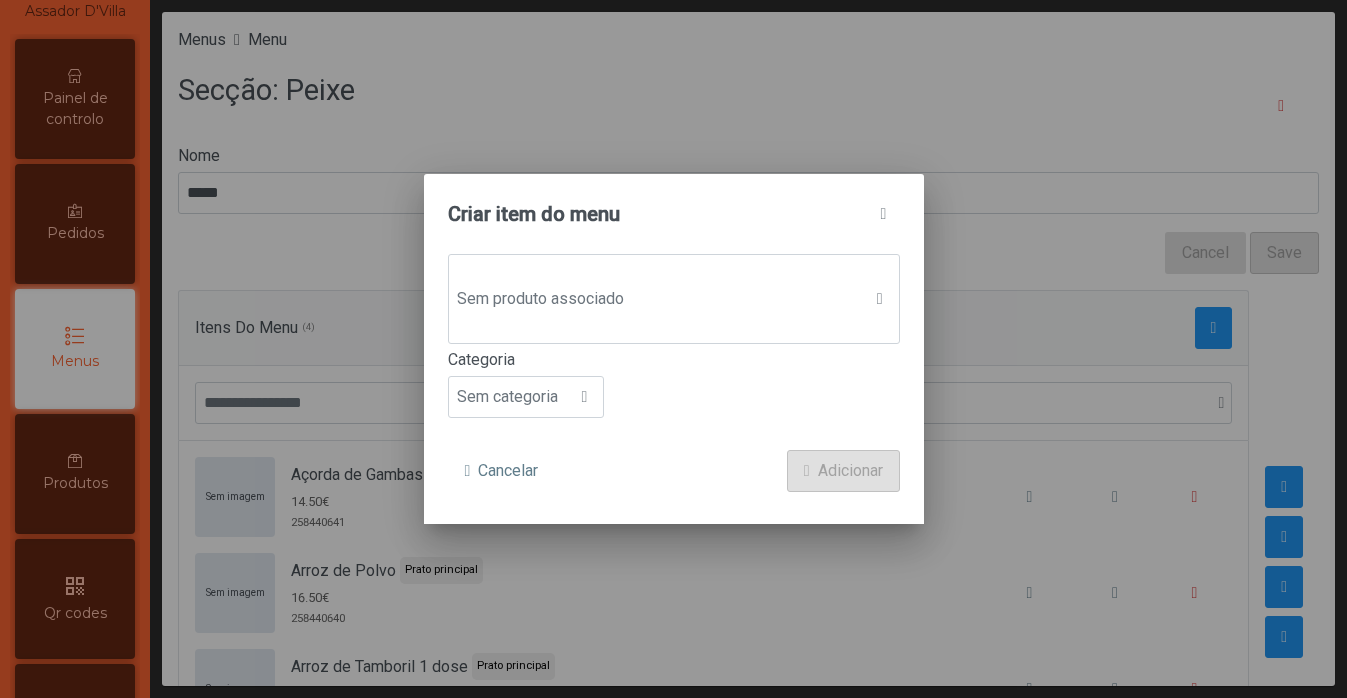 click on "Sem produto associado" 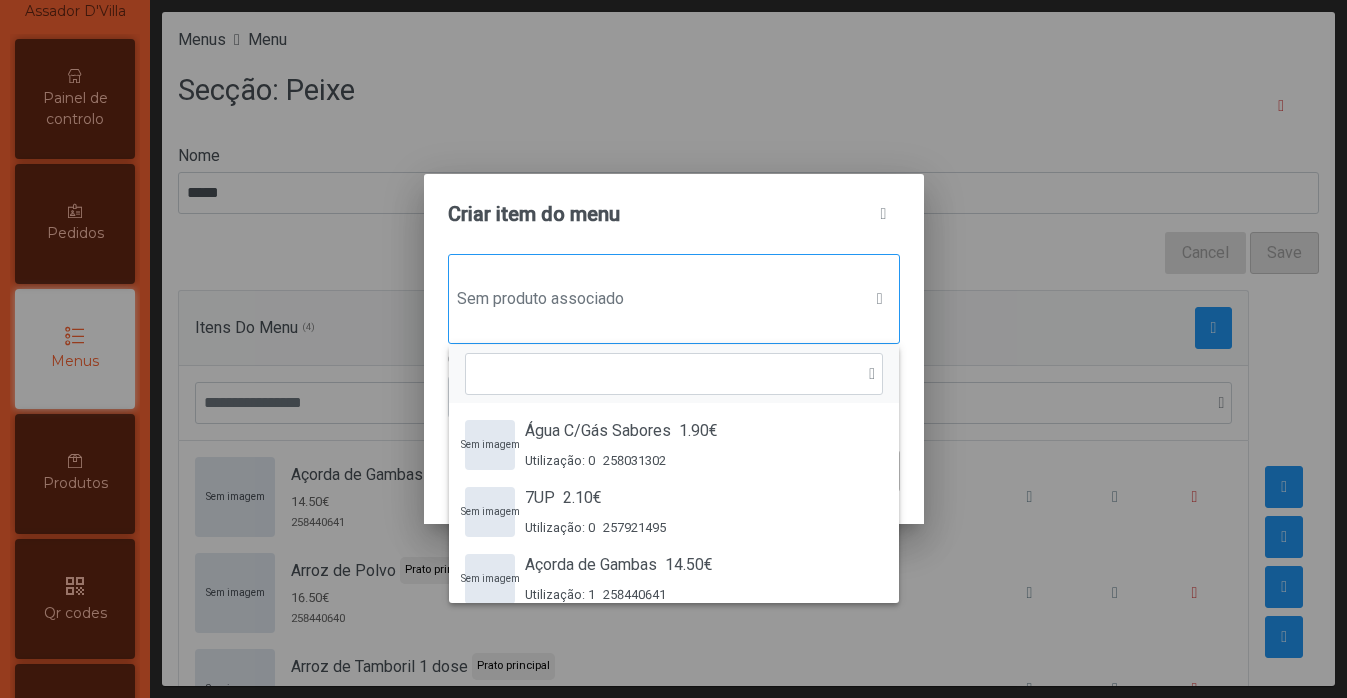 scroll, scrollTop: 15, scrollLeft: 97, axis: both 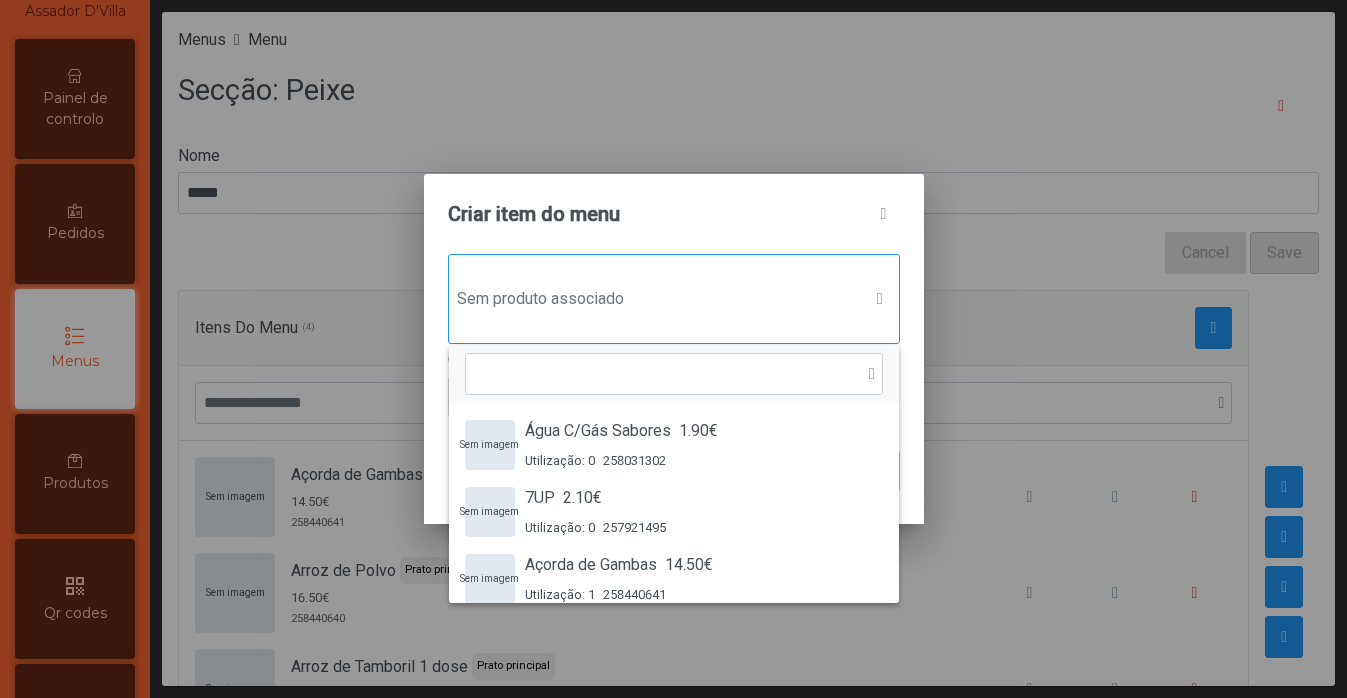 click on "Sem produto associado" 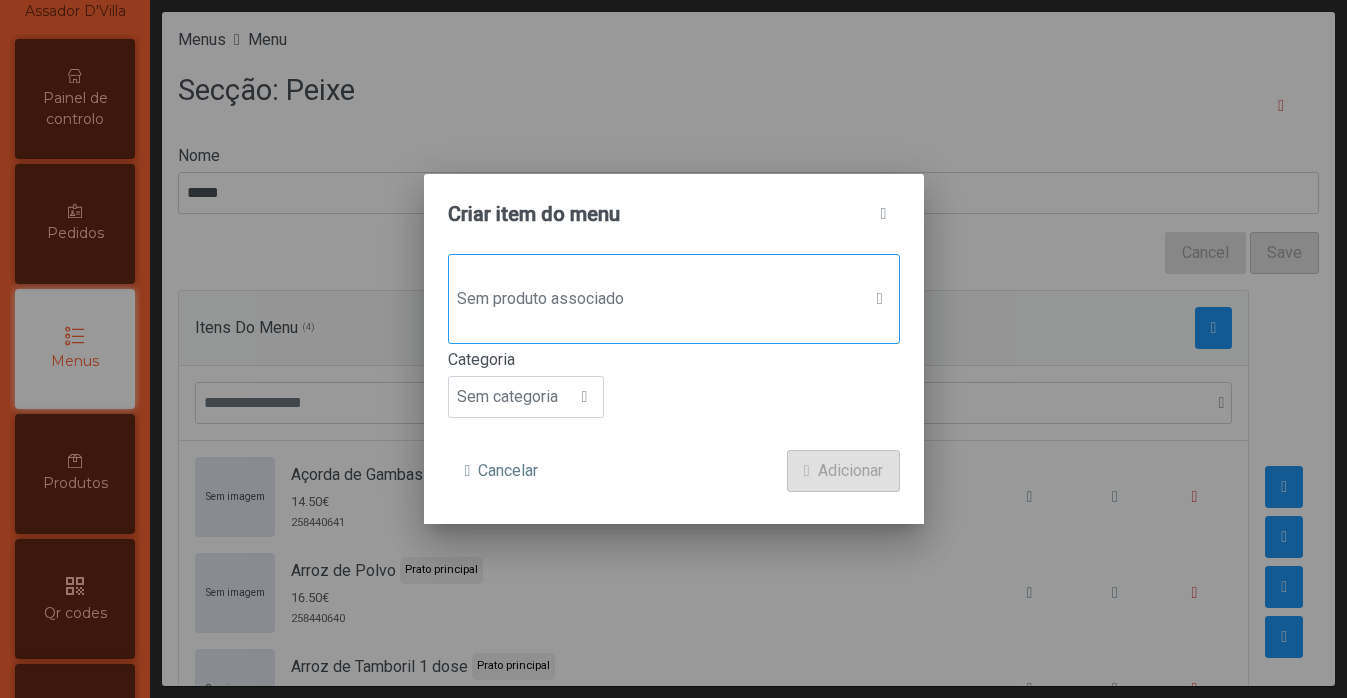 click on "Sem produto associado" 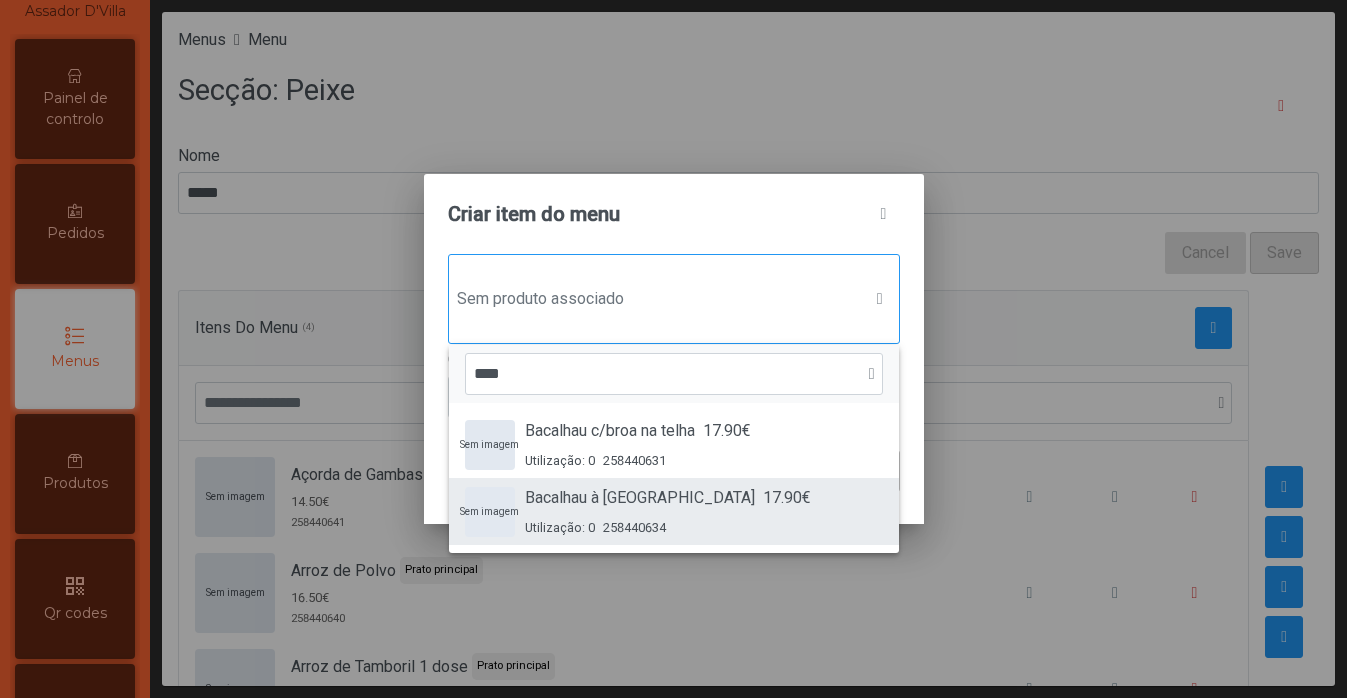 type on "****" 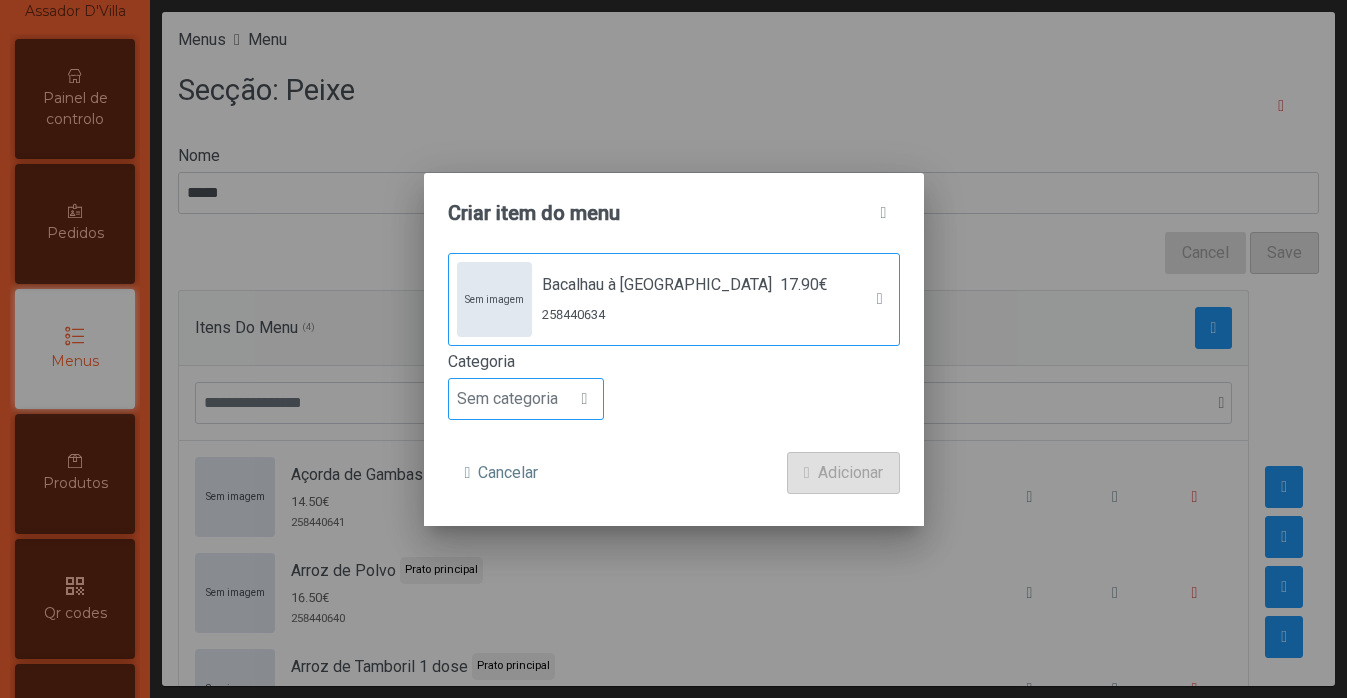 click on "Sem categoria" 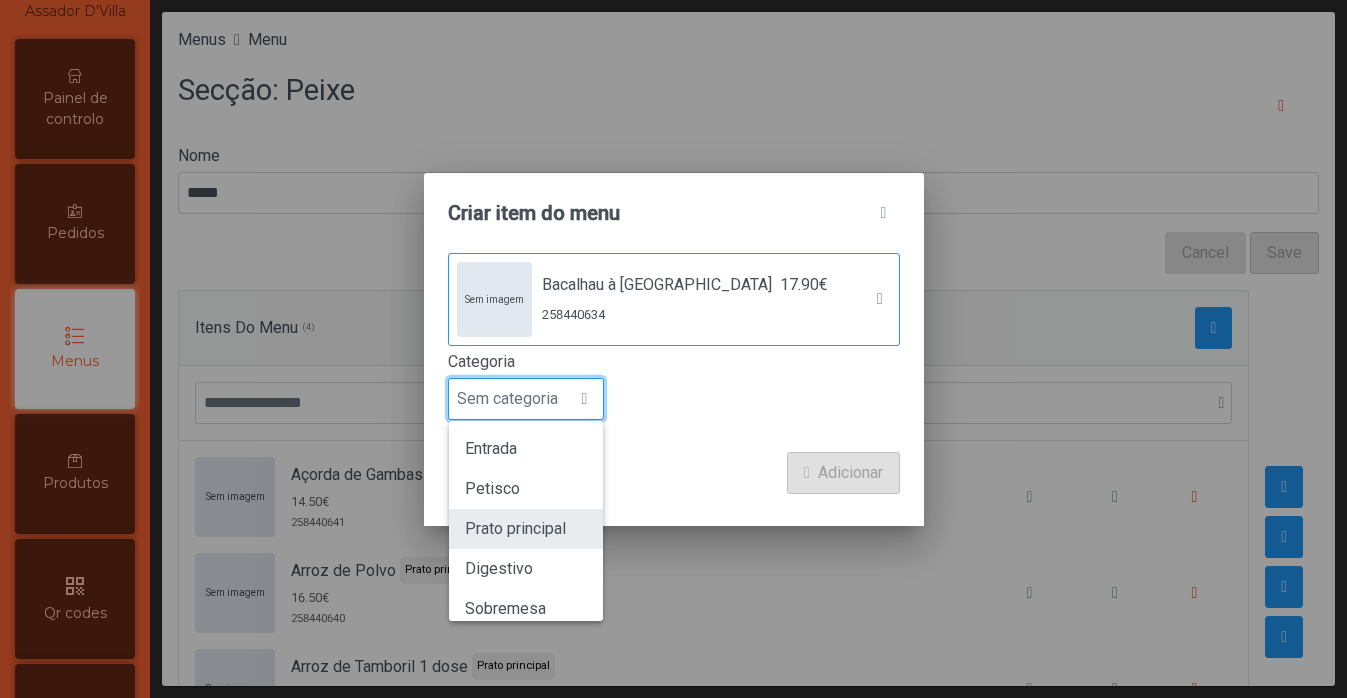 click on "Prato principal" 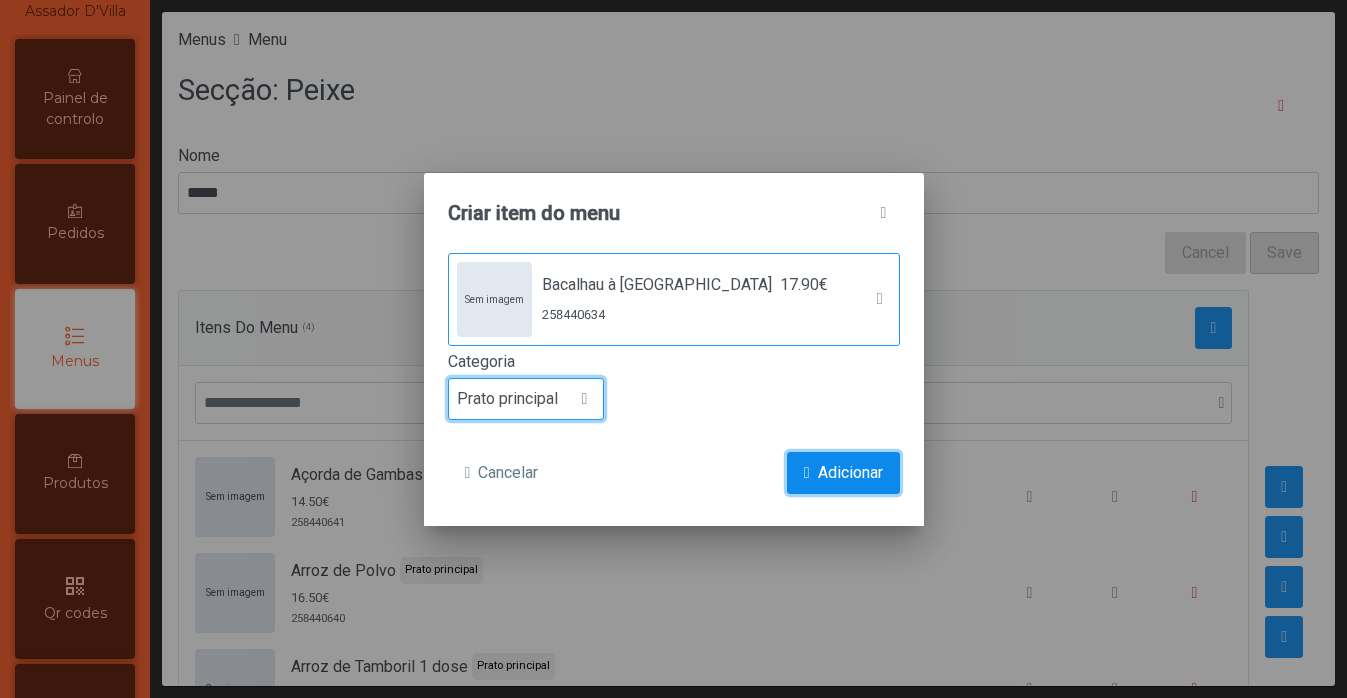 click on "Adicionar" 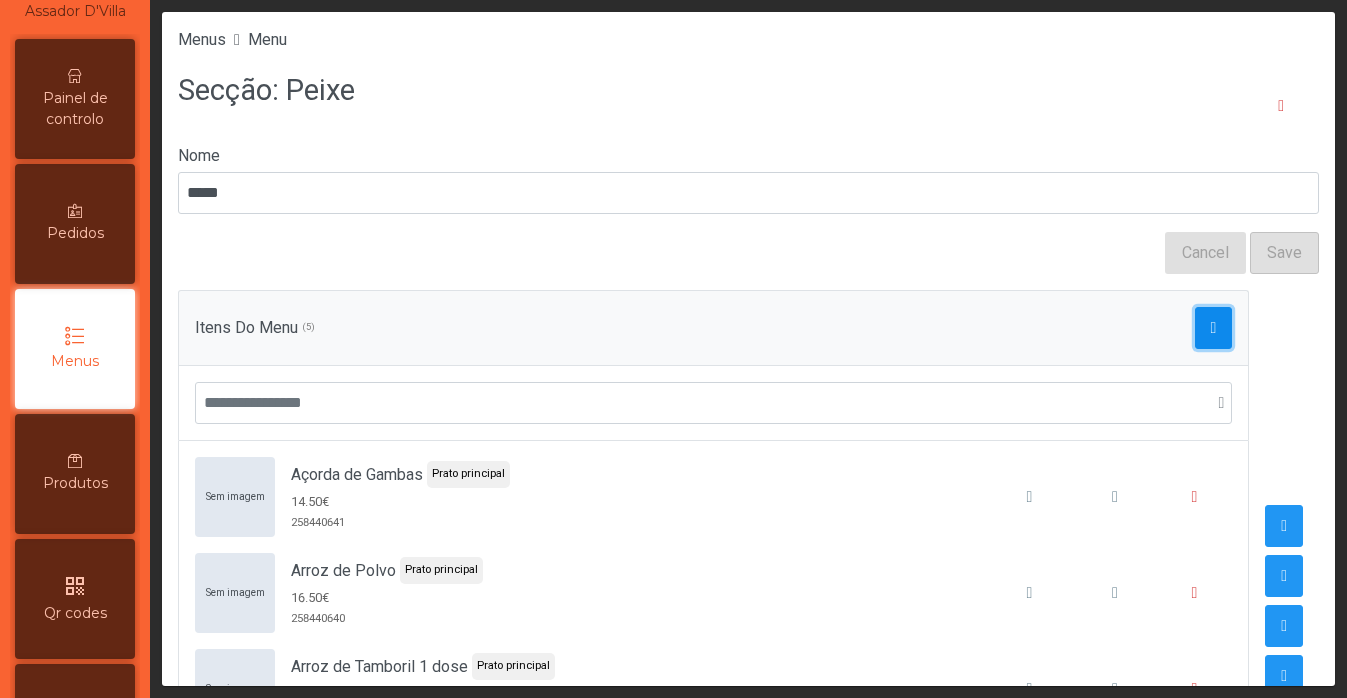 click 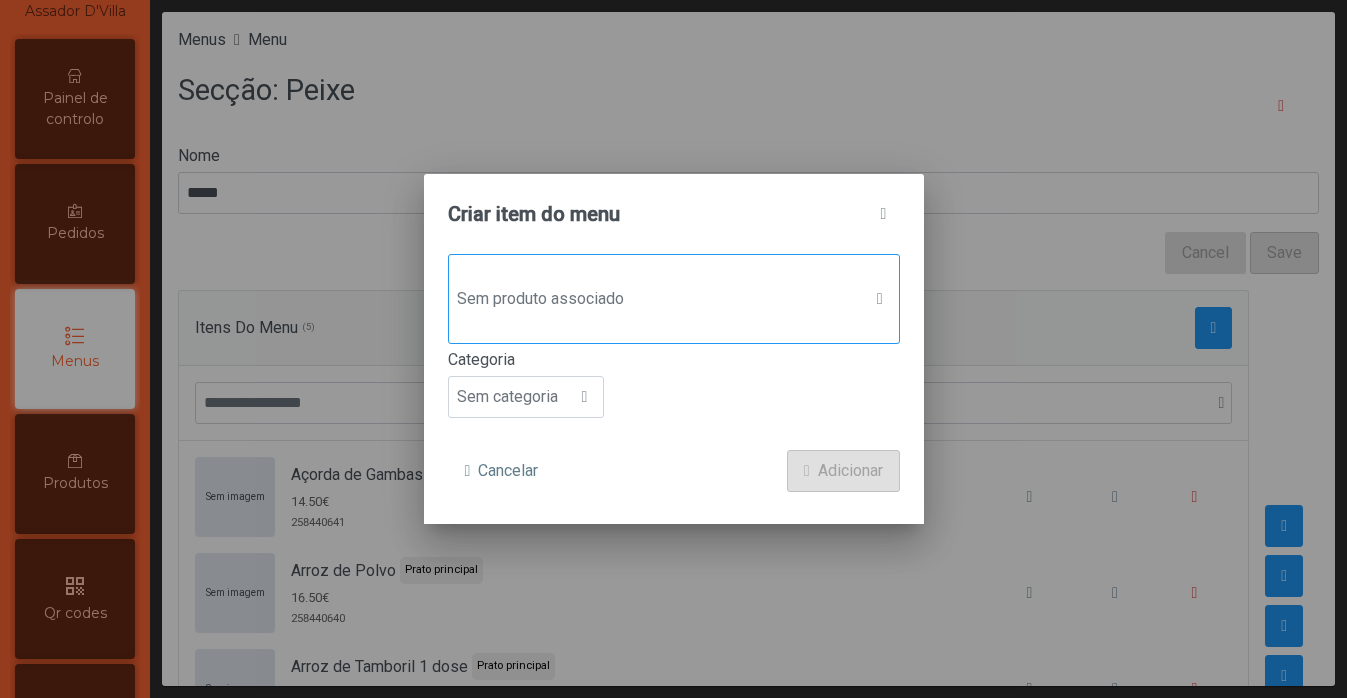 click on "Sem produto associado" 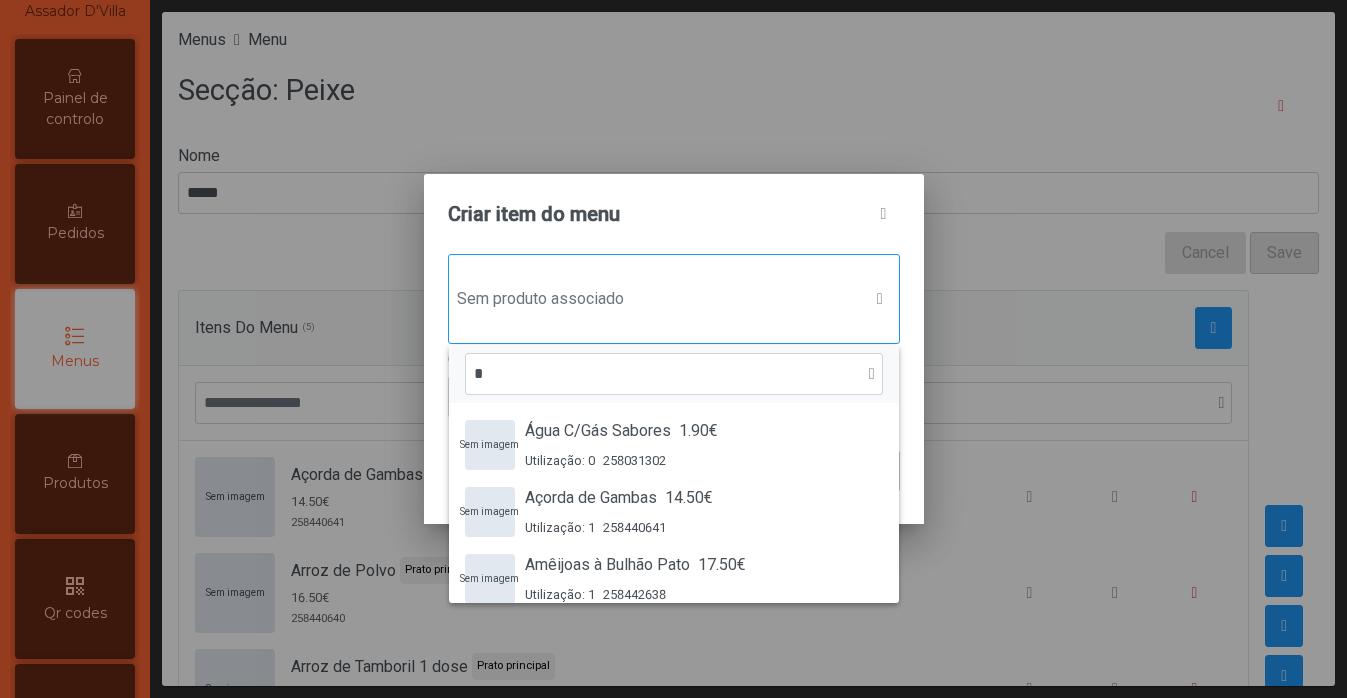 scroll, scrollTop: 15, scrollLeft: 97, axis: both 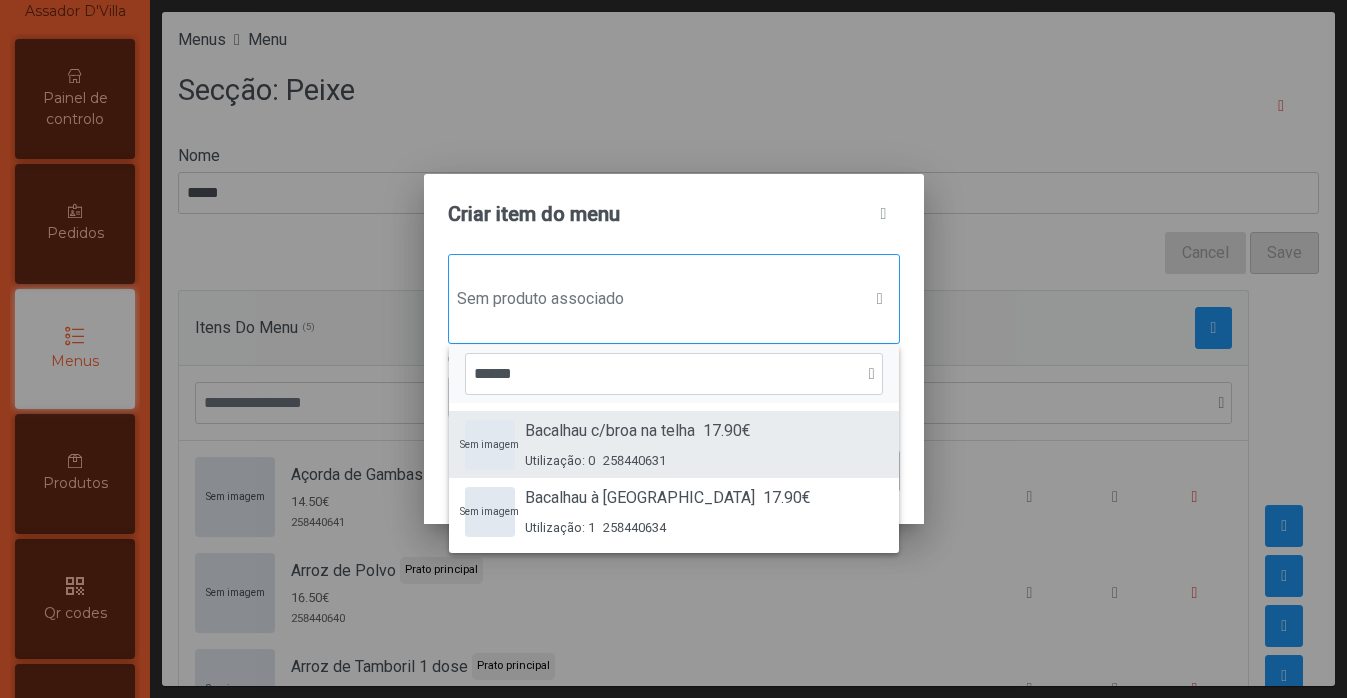 type on "******" 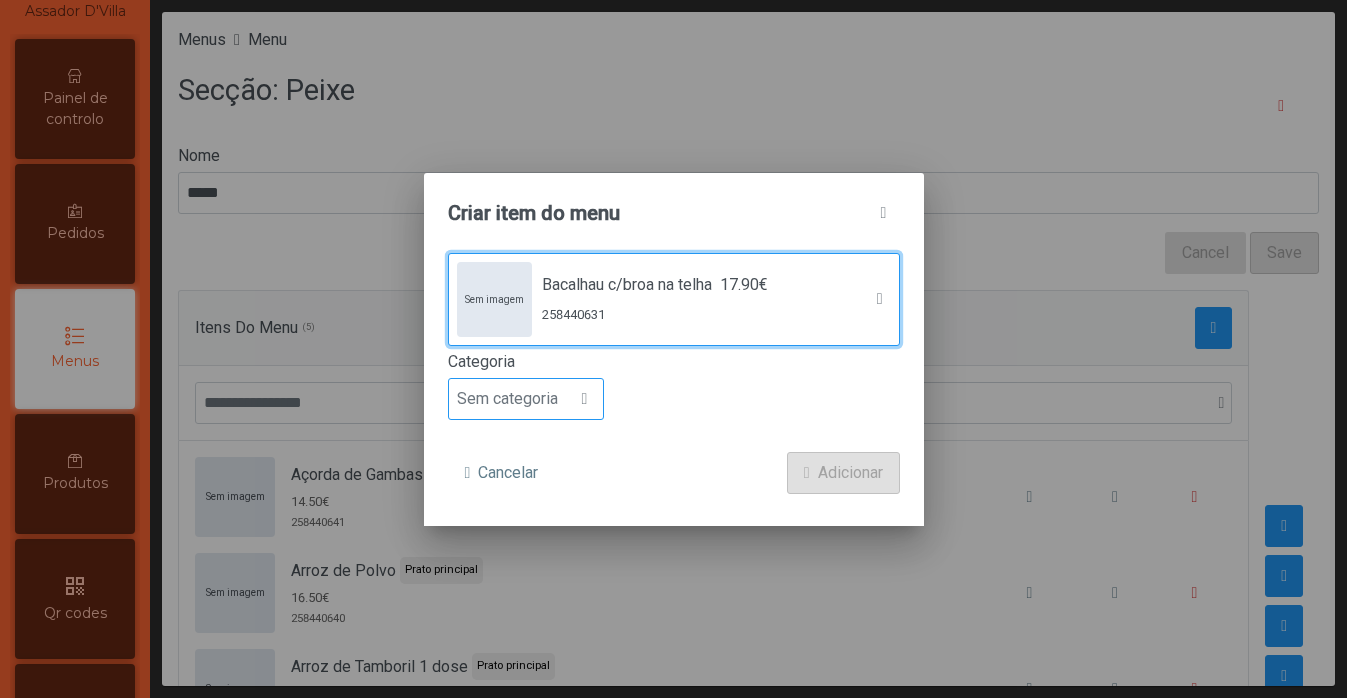 click on "Sem categoria" 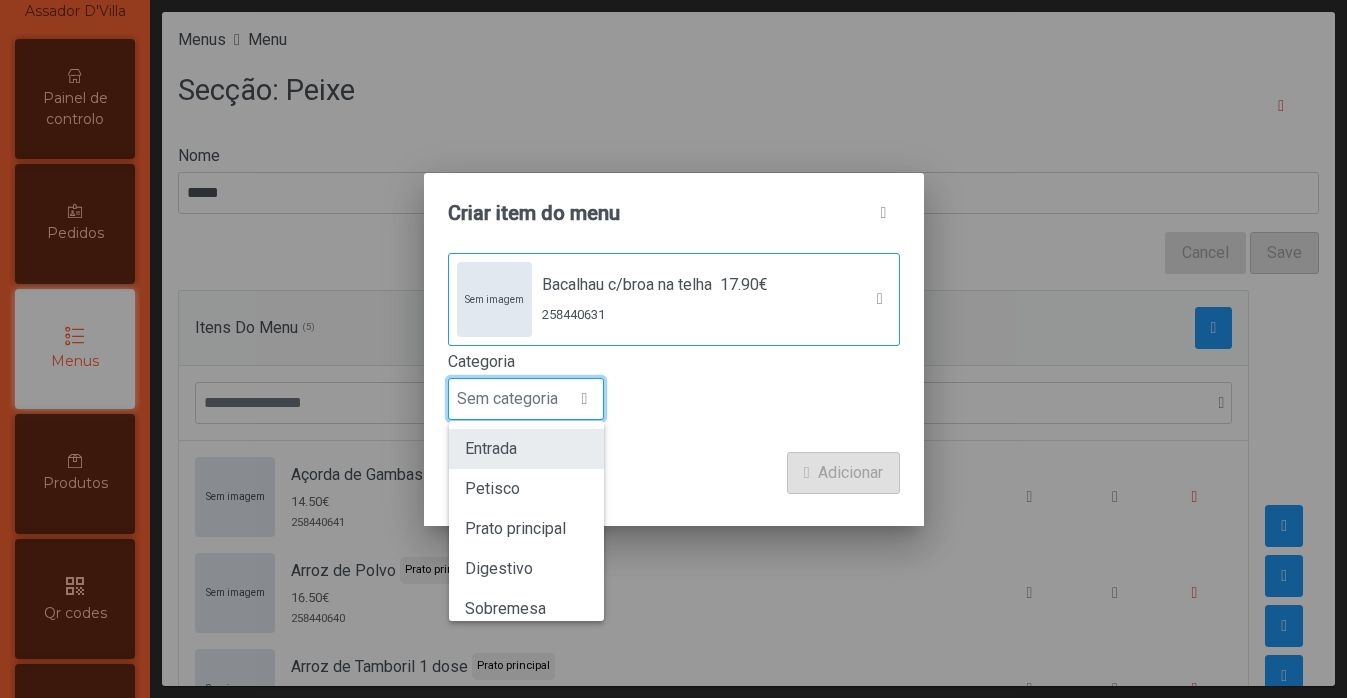 scroll, scrollTop: 15, scrollLeft: 97, axis: both 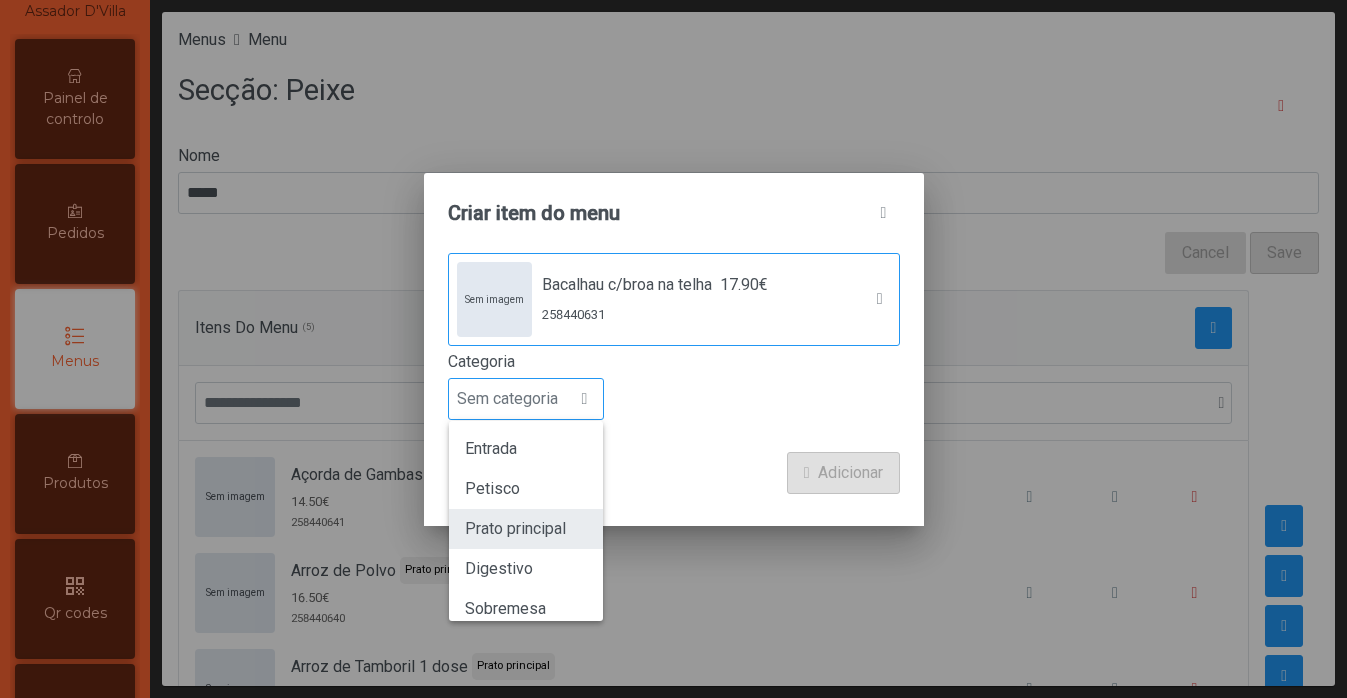 click on "Prato principal" 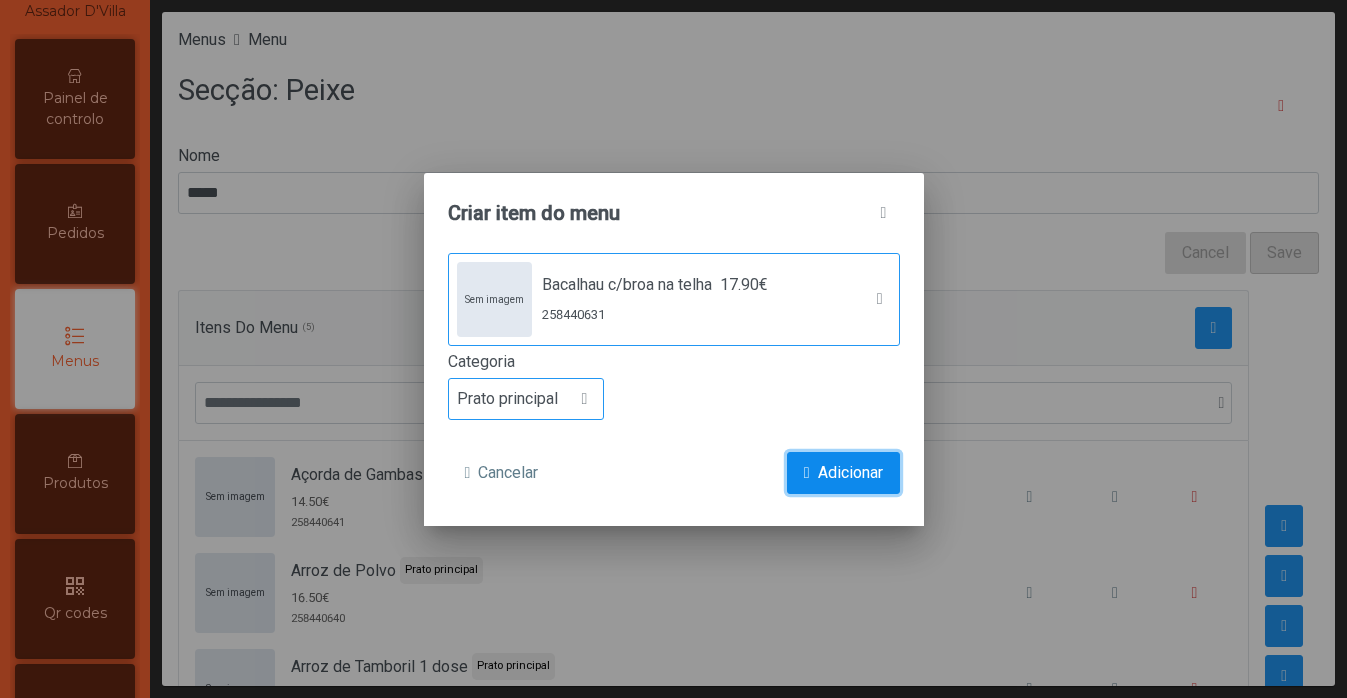 click on "Adicionar" 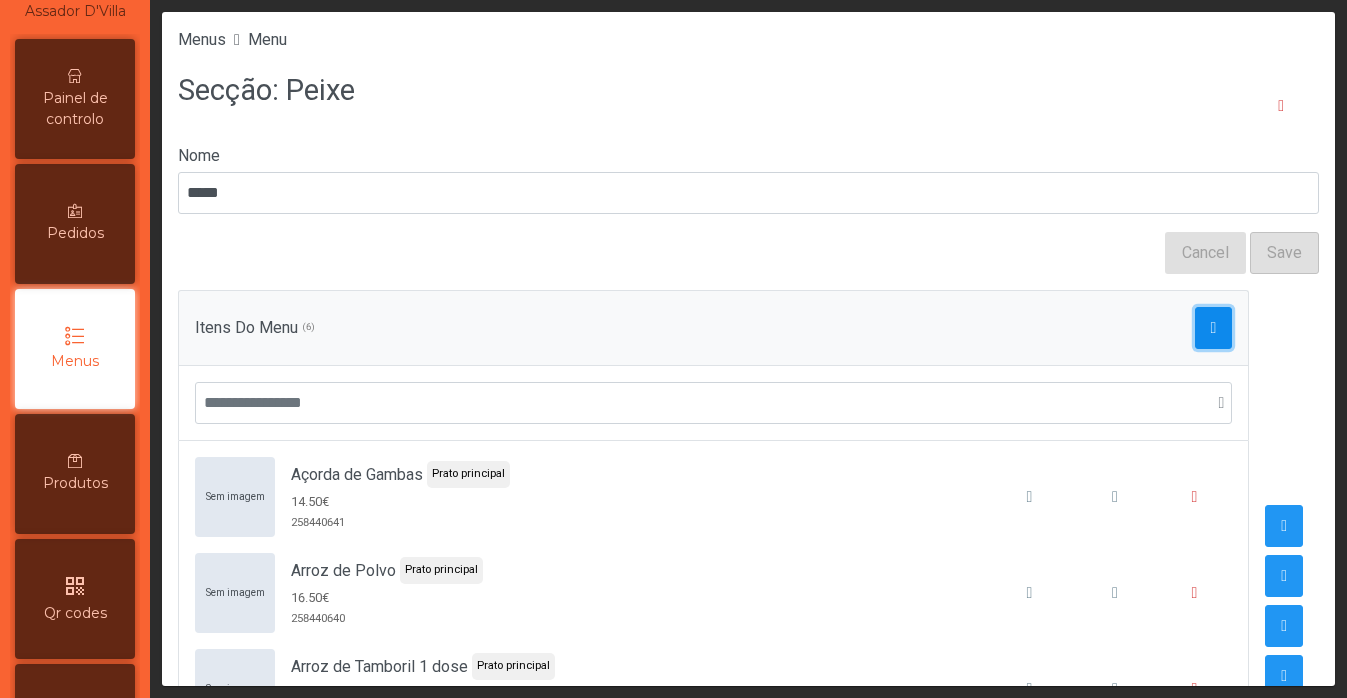 click 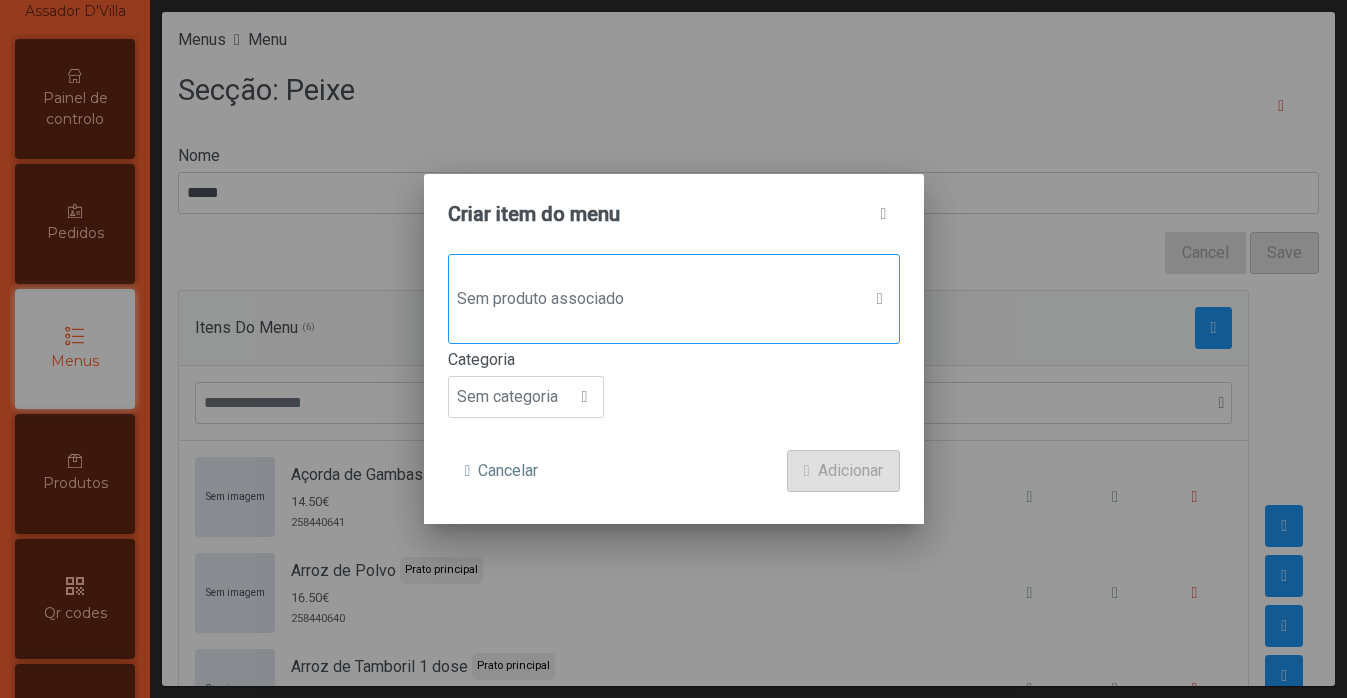 click on "Sem produto associado" 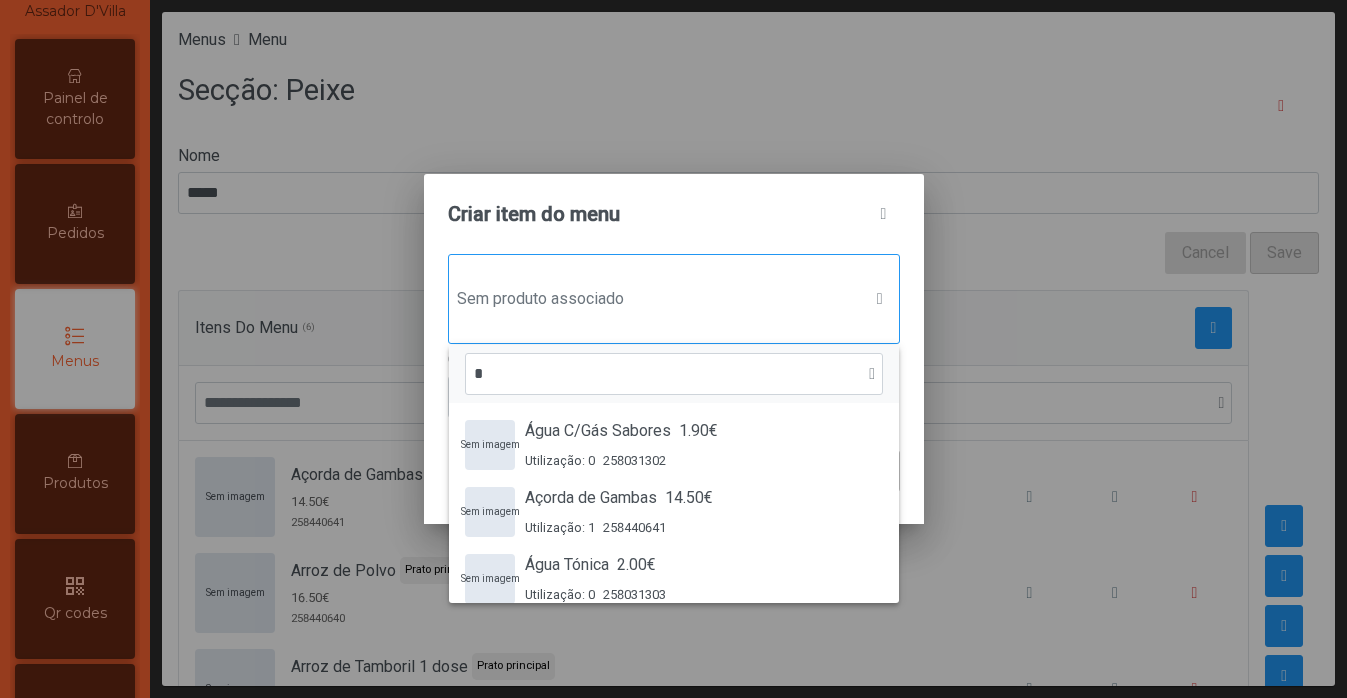 scroll, scrollTop: 15, scrollLeft: 97, axis: both 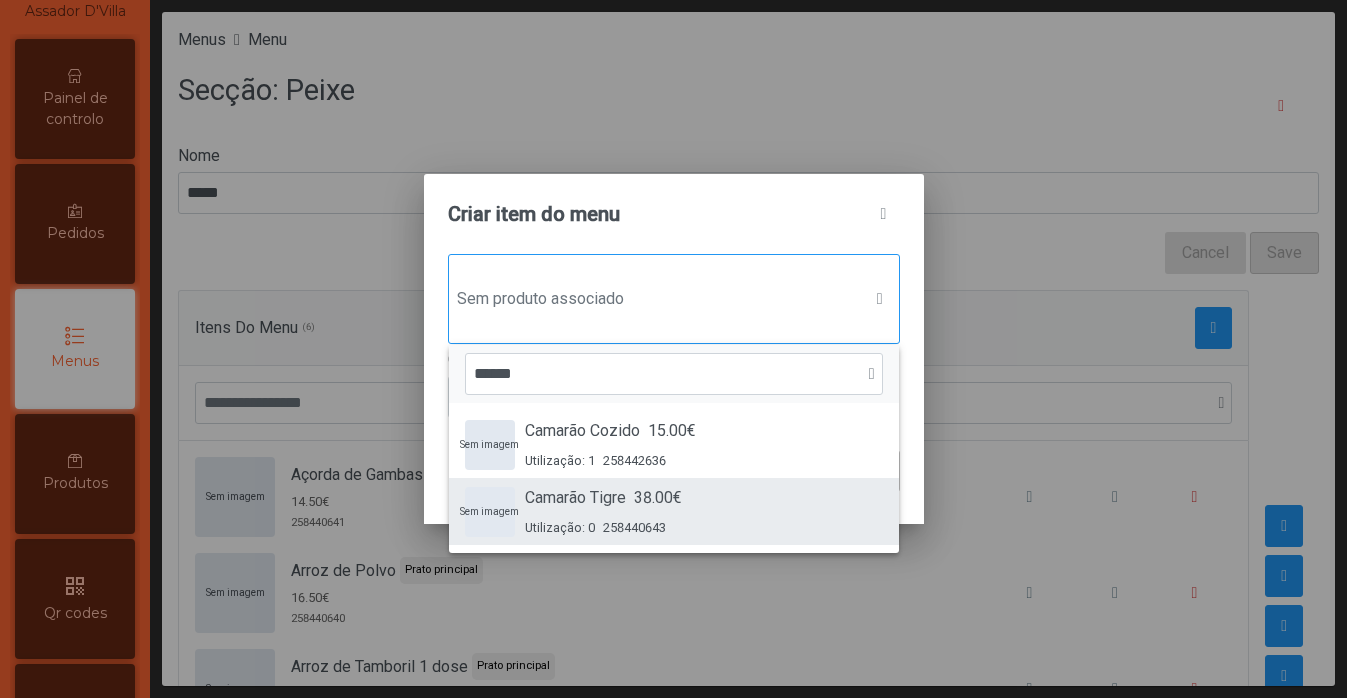 type on "******" 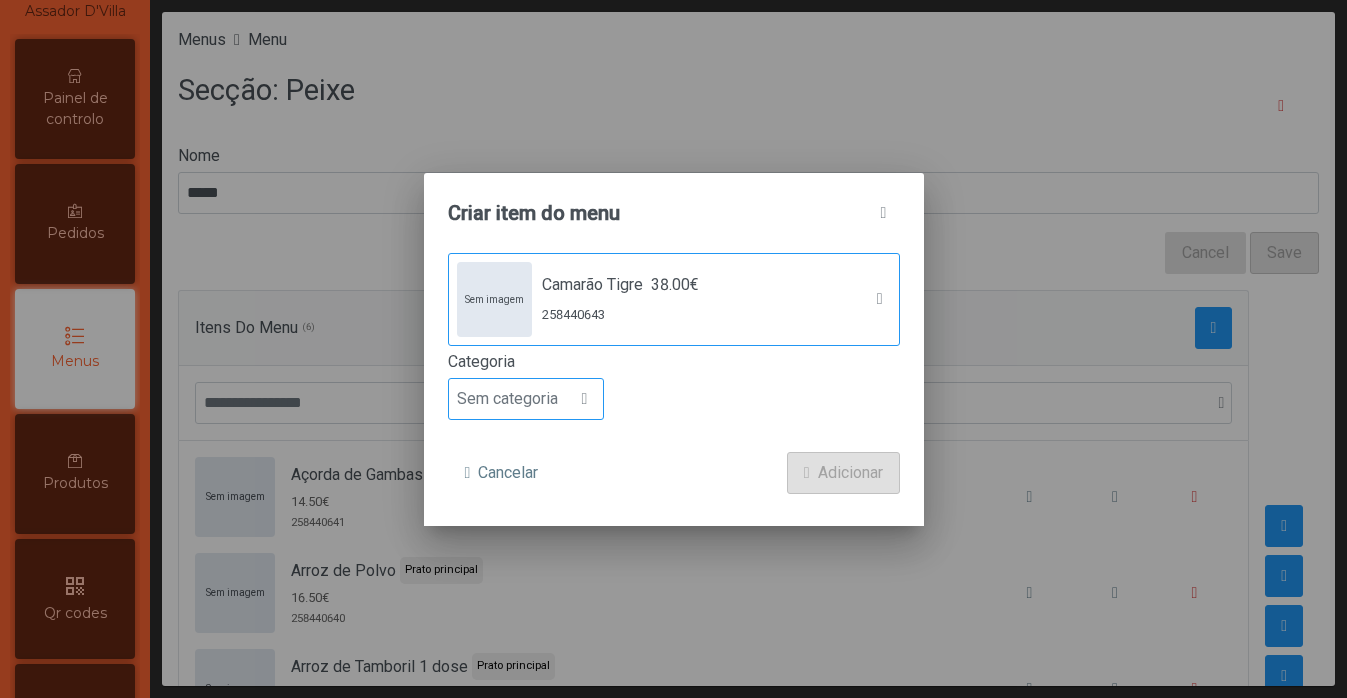 click on "Sem categoria" 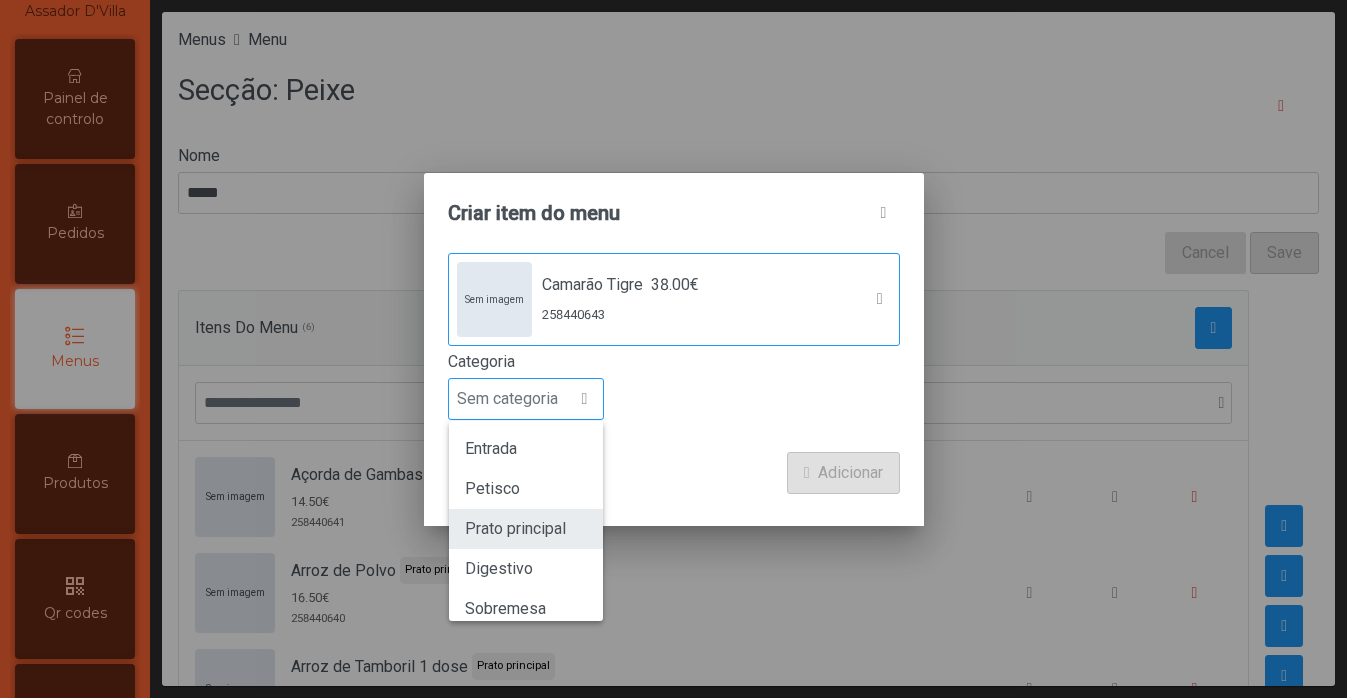 click on "Prato principal" 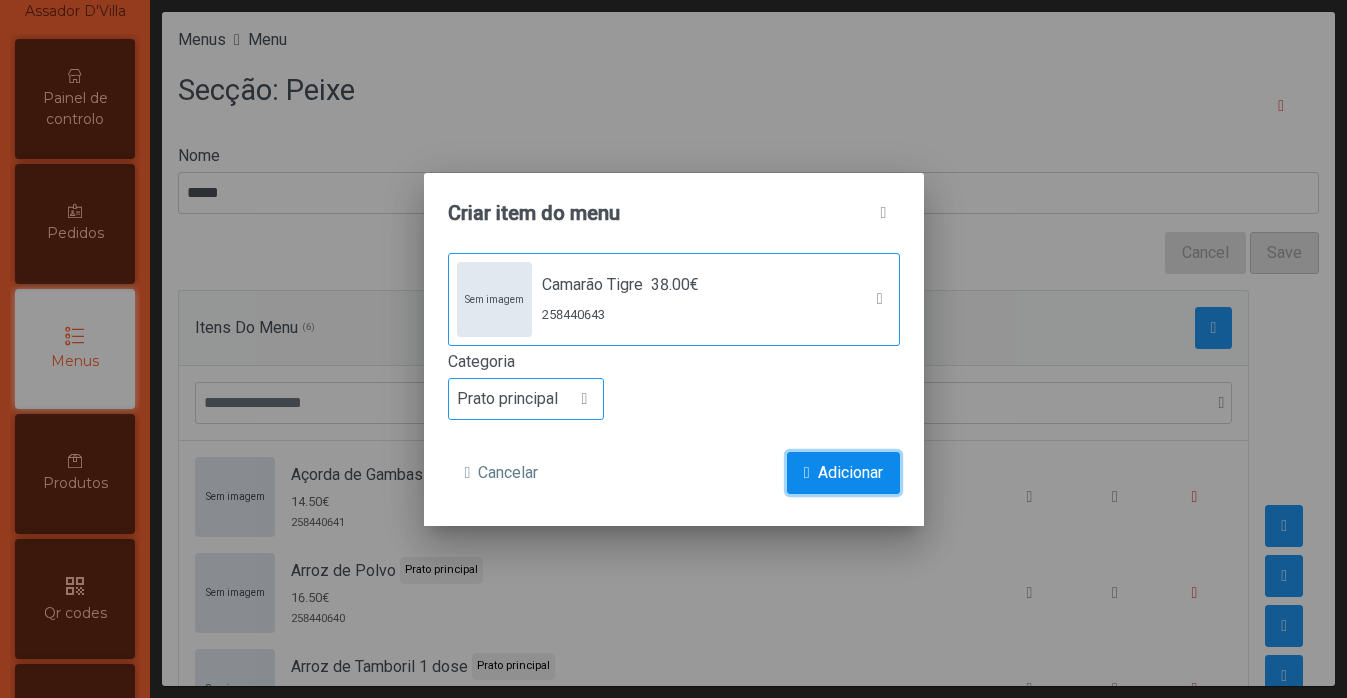 click on "Adicionar" 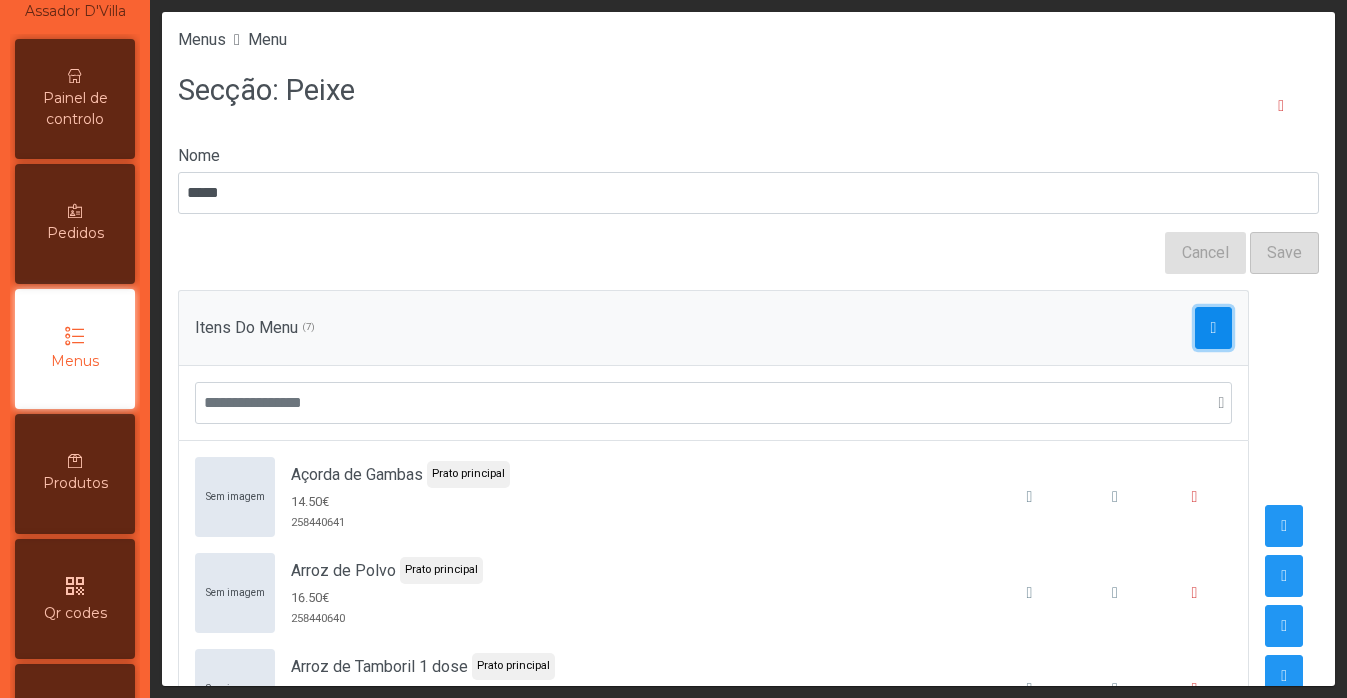 click 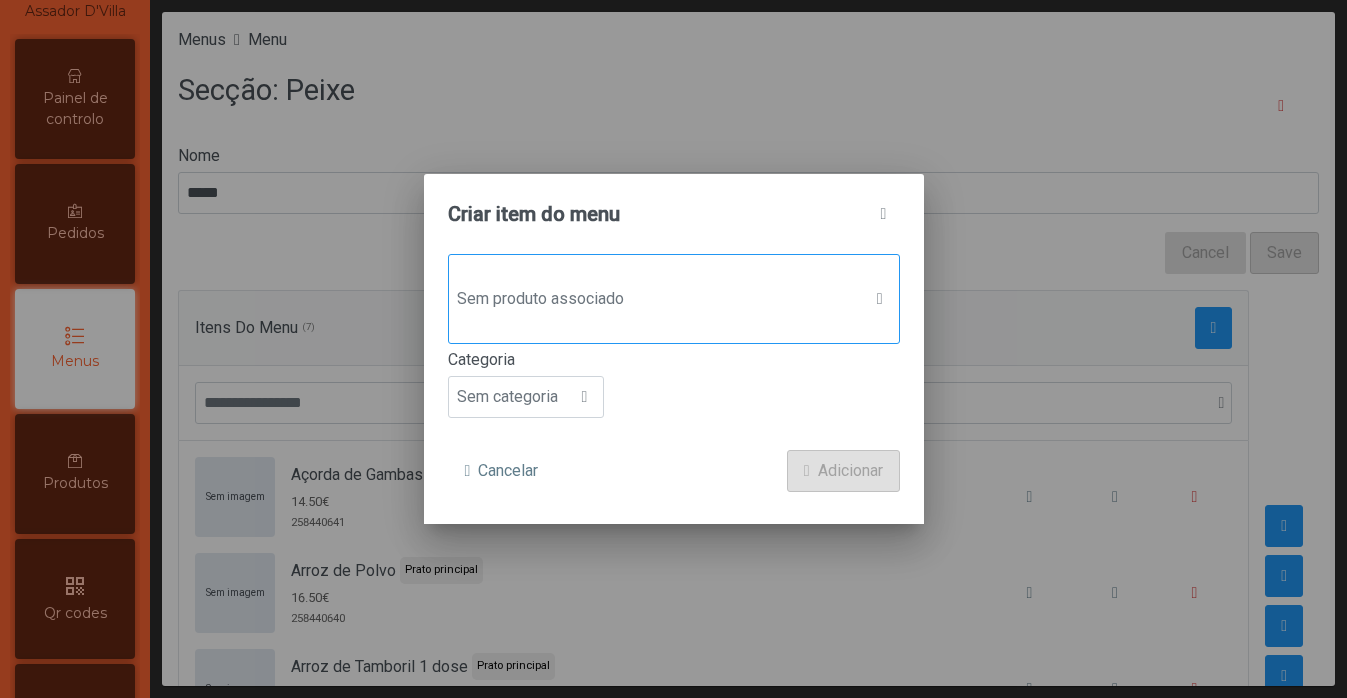 click on "Sem produto associado" 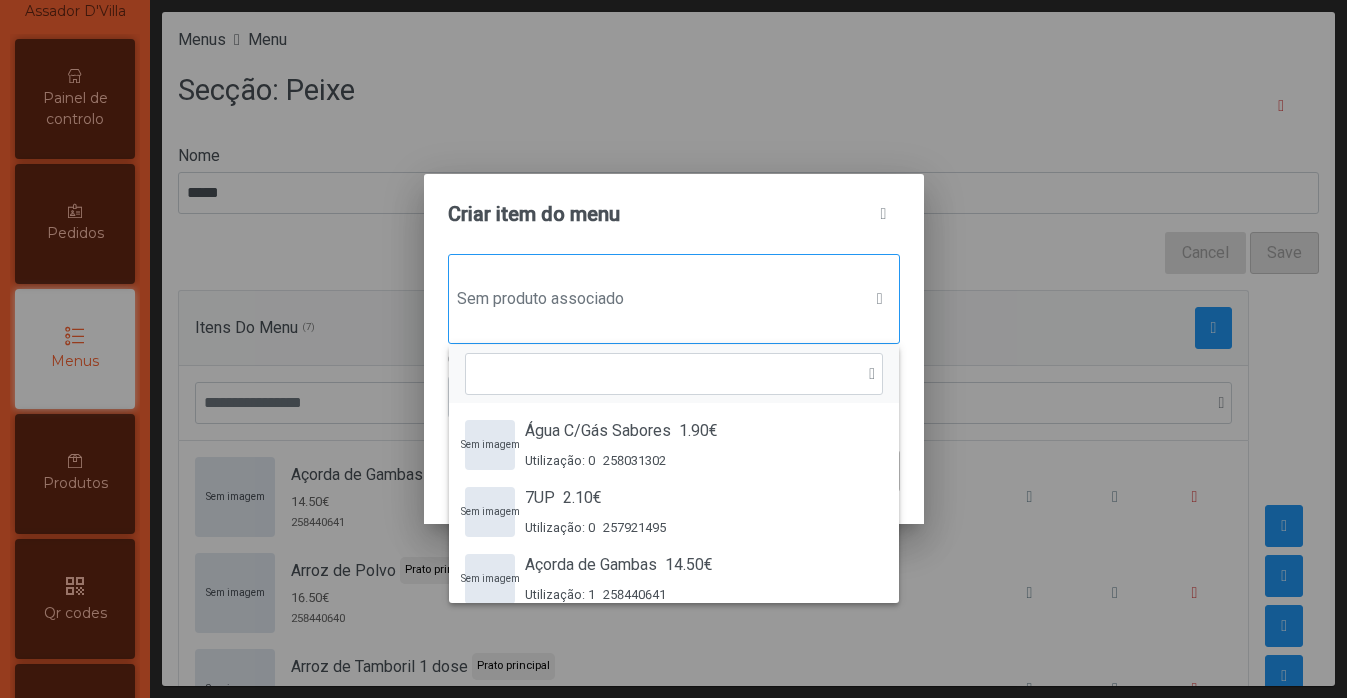 scroll, scrollTop: 15, scrollLeft: 97, axis: both 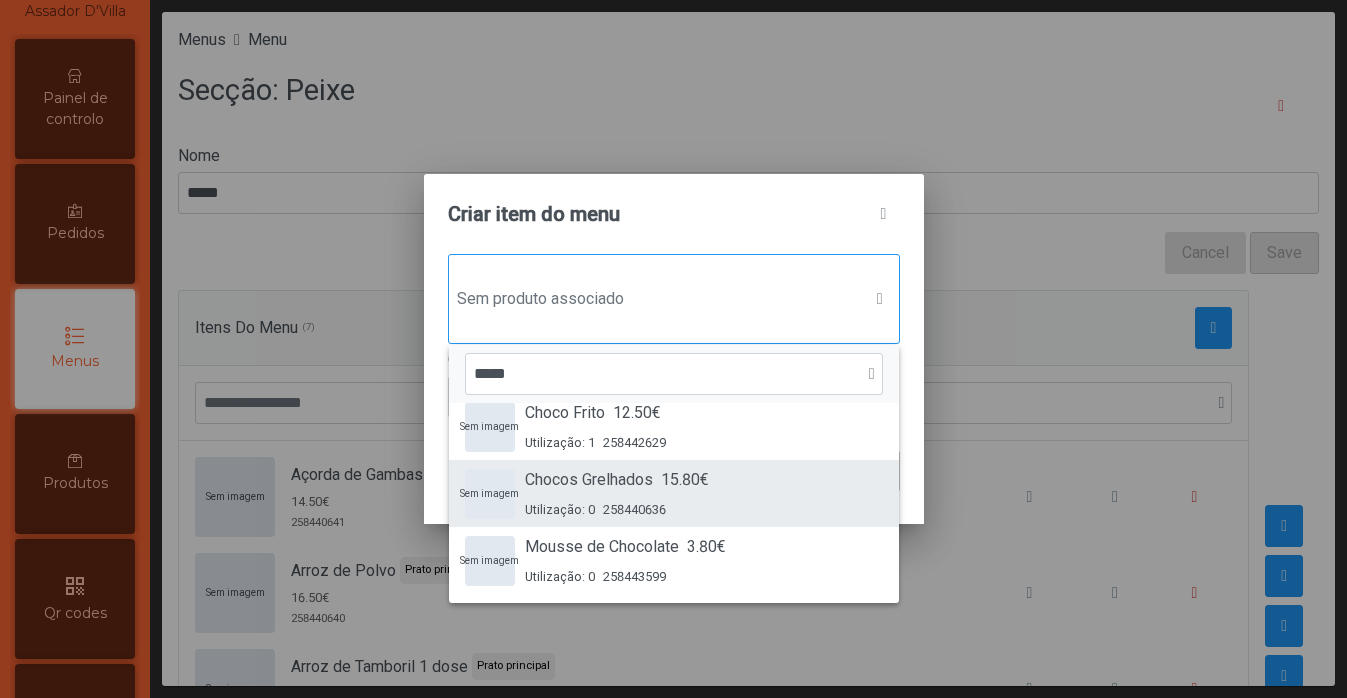 type on "*****" 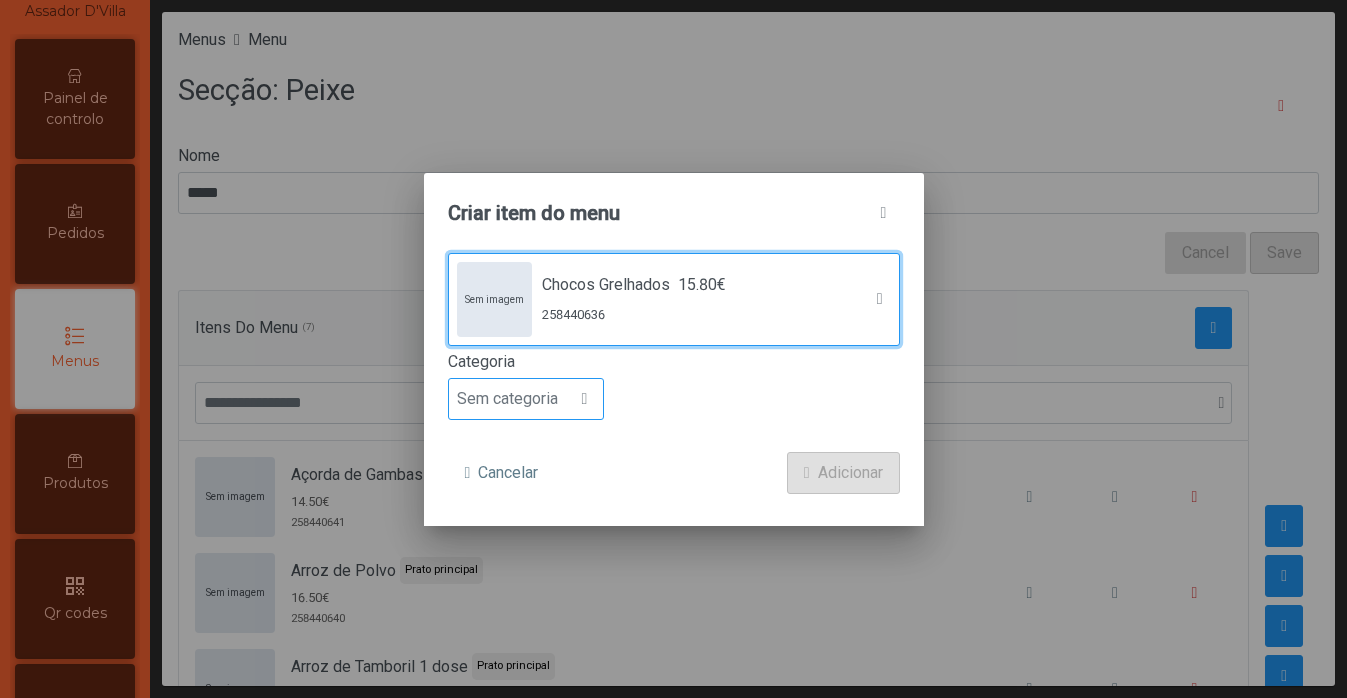 click on "Sem categoria" 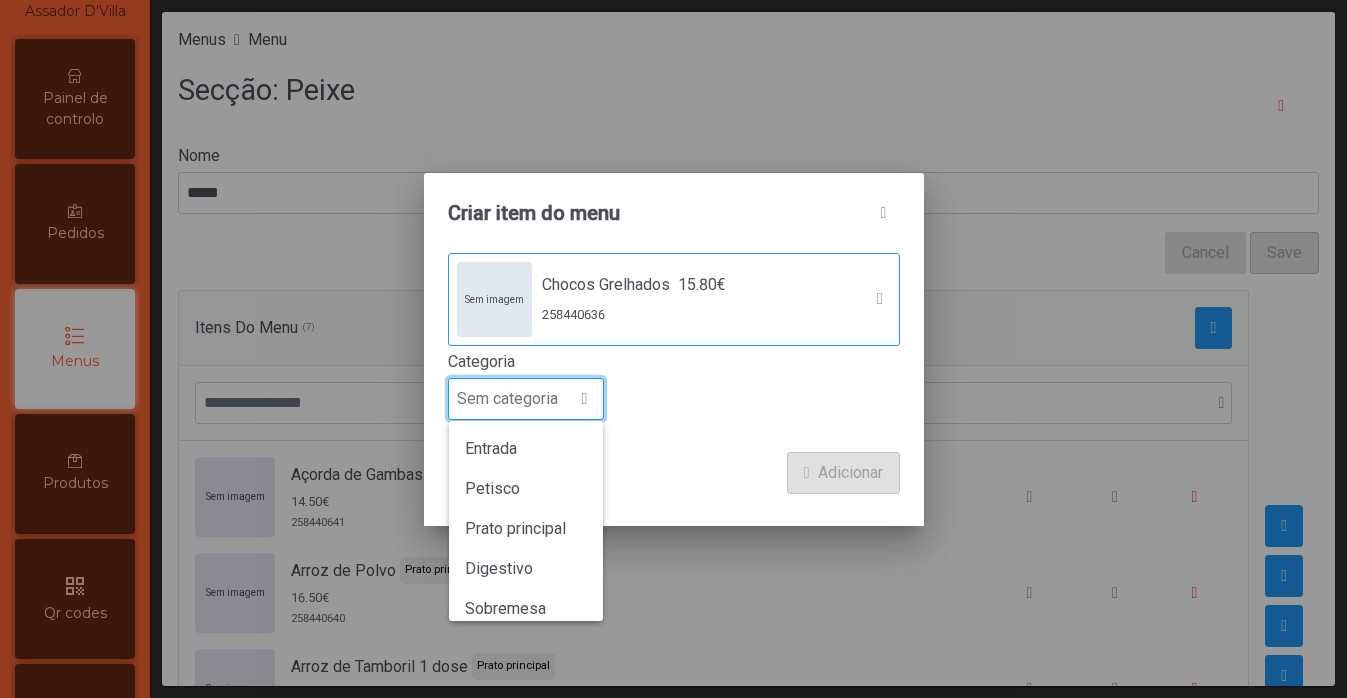 scroll, scrollTop: 15, scrollLeft: 97, axis: both 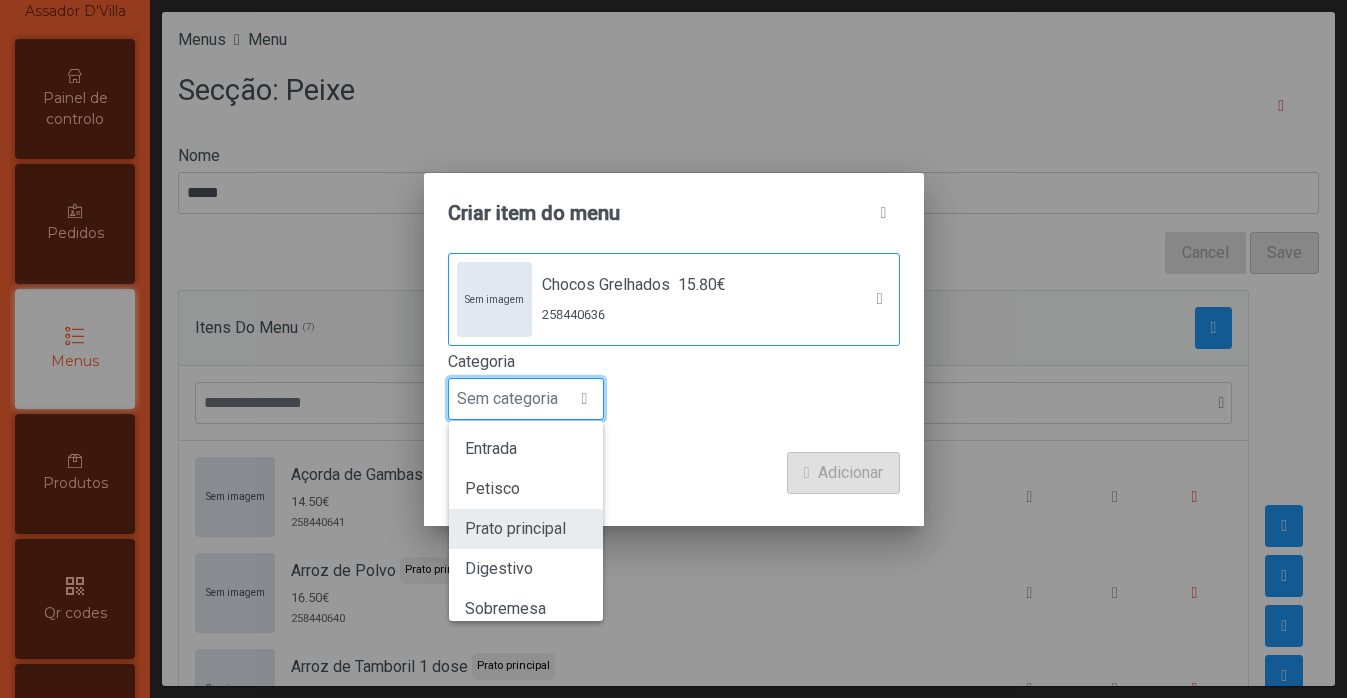 click on "Prato principal" 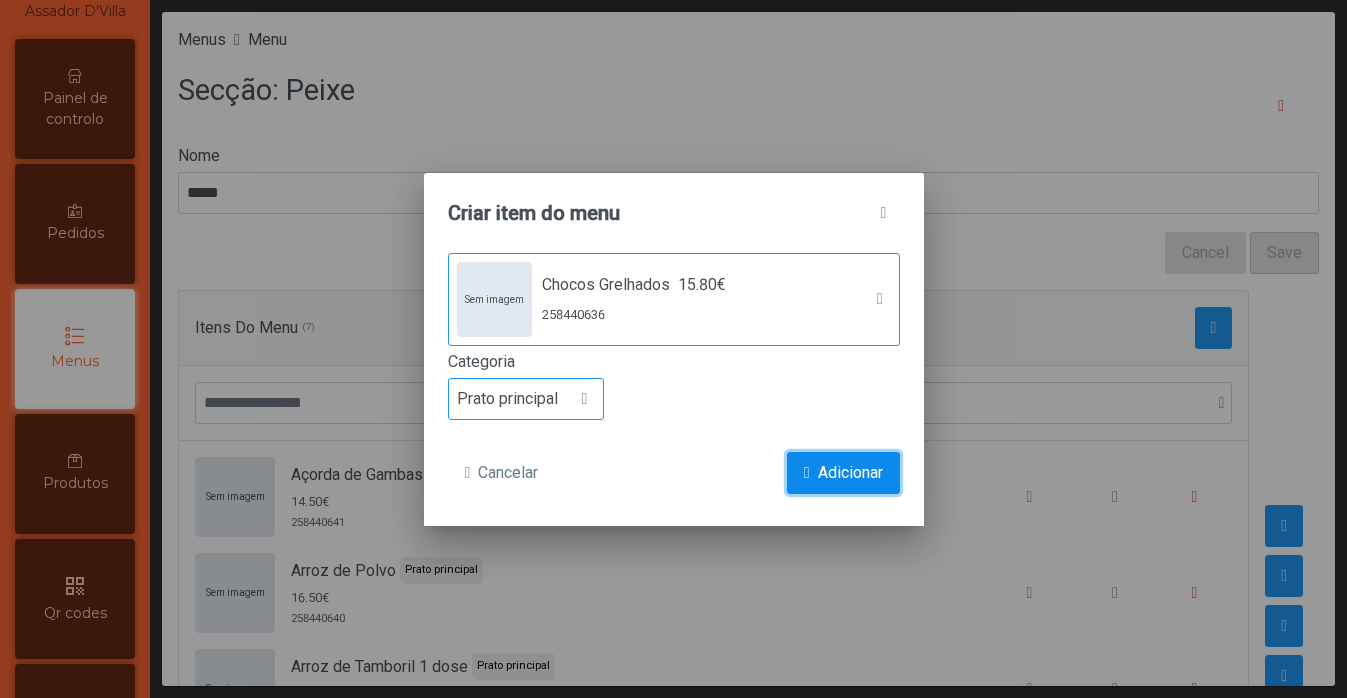 click on "Adicionar" 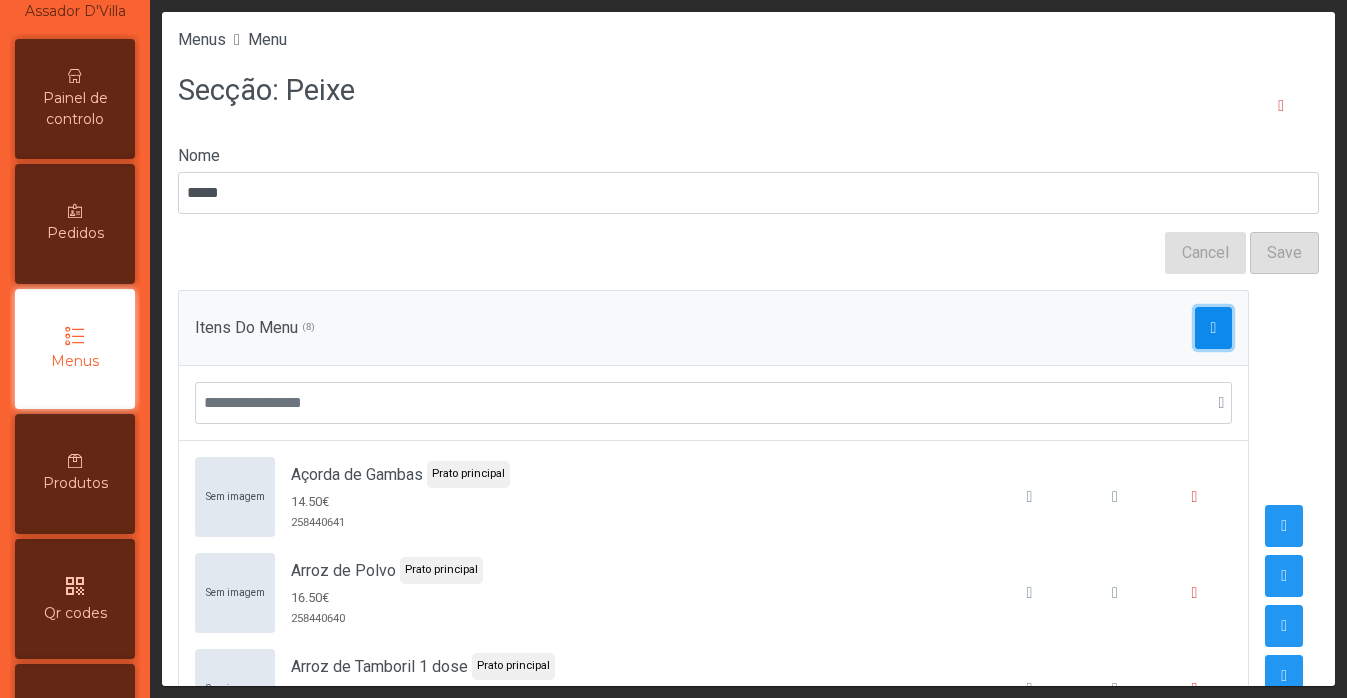 click 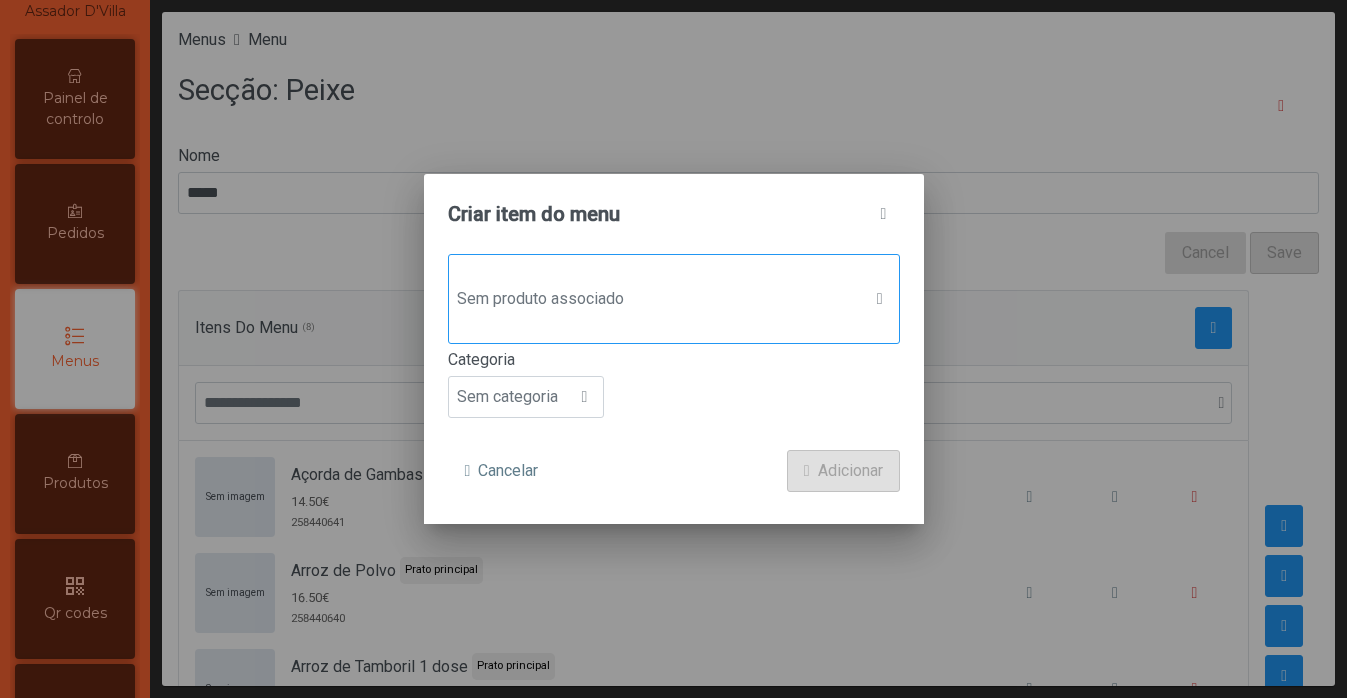 click on "Sem produto associado" 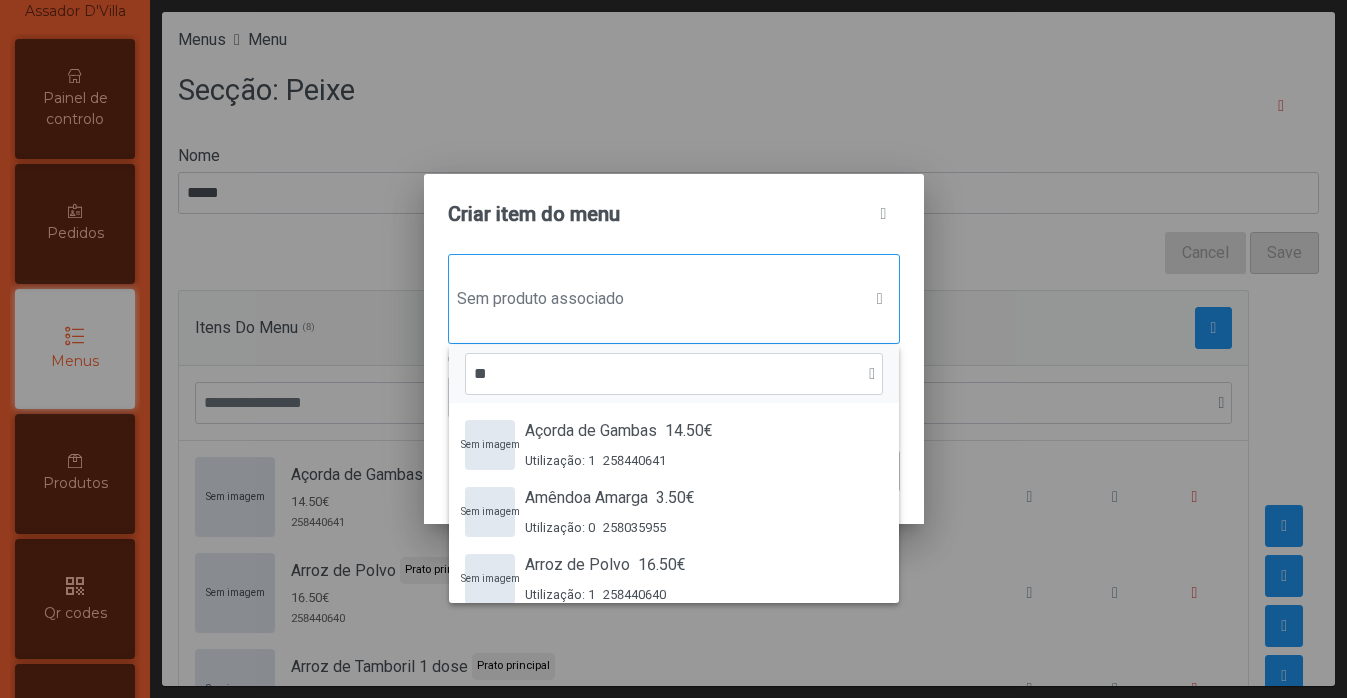 scroll, scrollTop: 15, scrollLeft: 97, axis: both 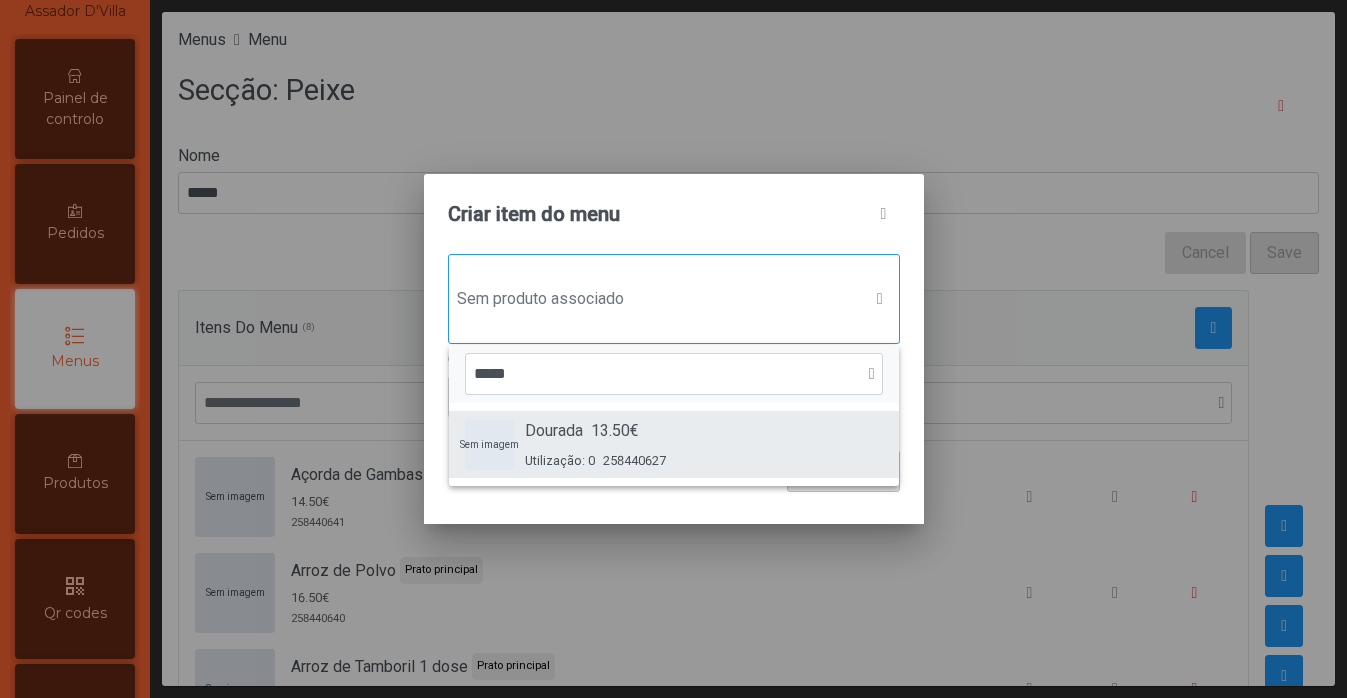 type on "*****" 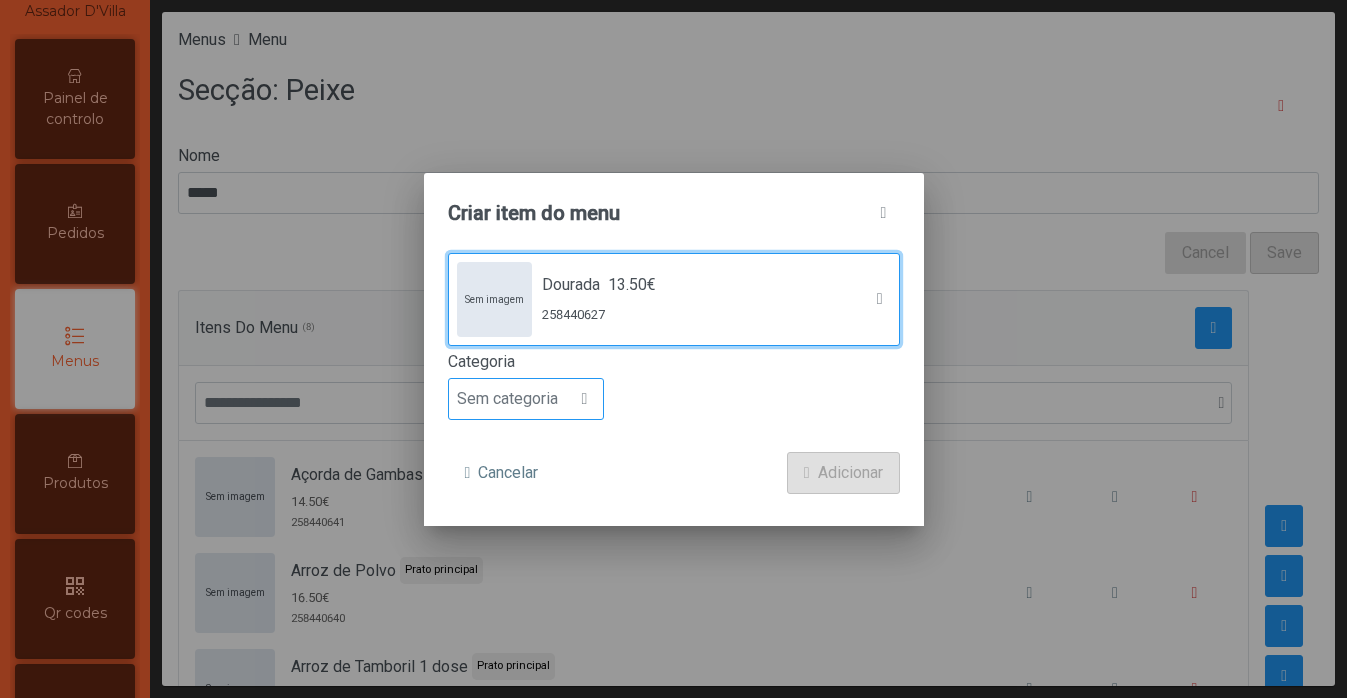click on "Sem categoria" 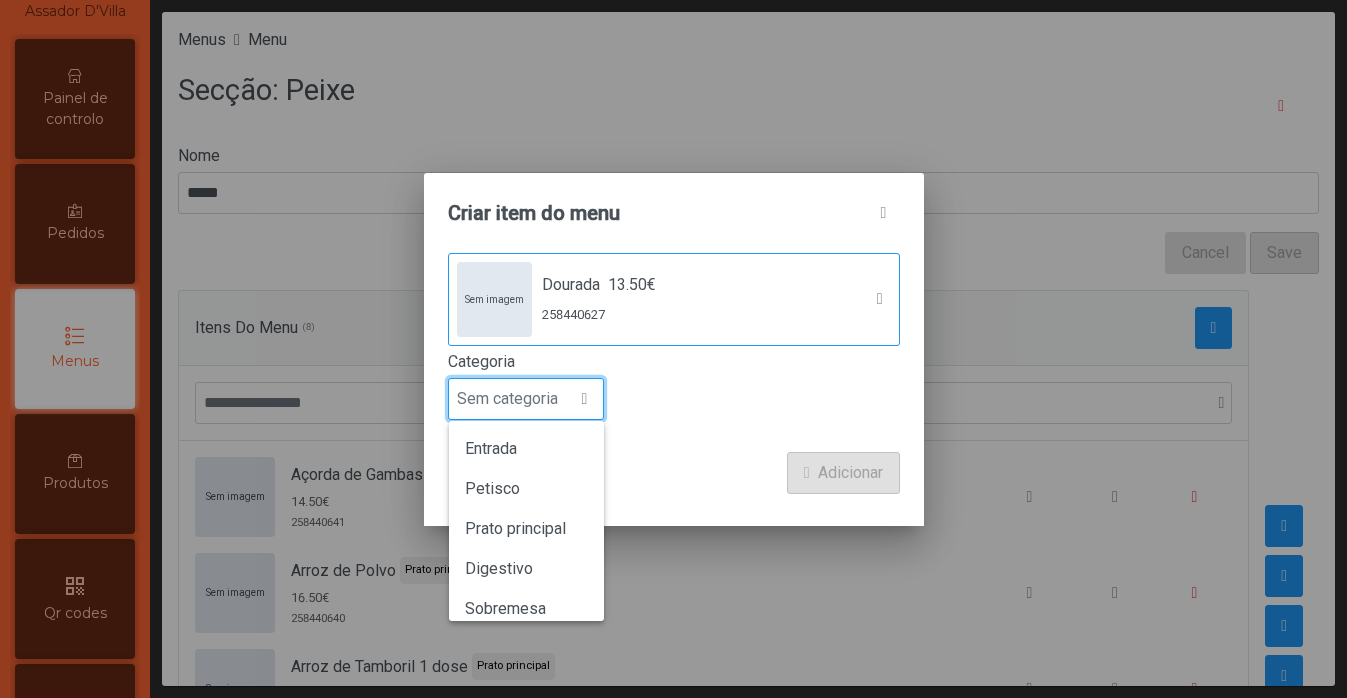 scroll, scrollTop: 15, scrollLeft: 97, axis: both 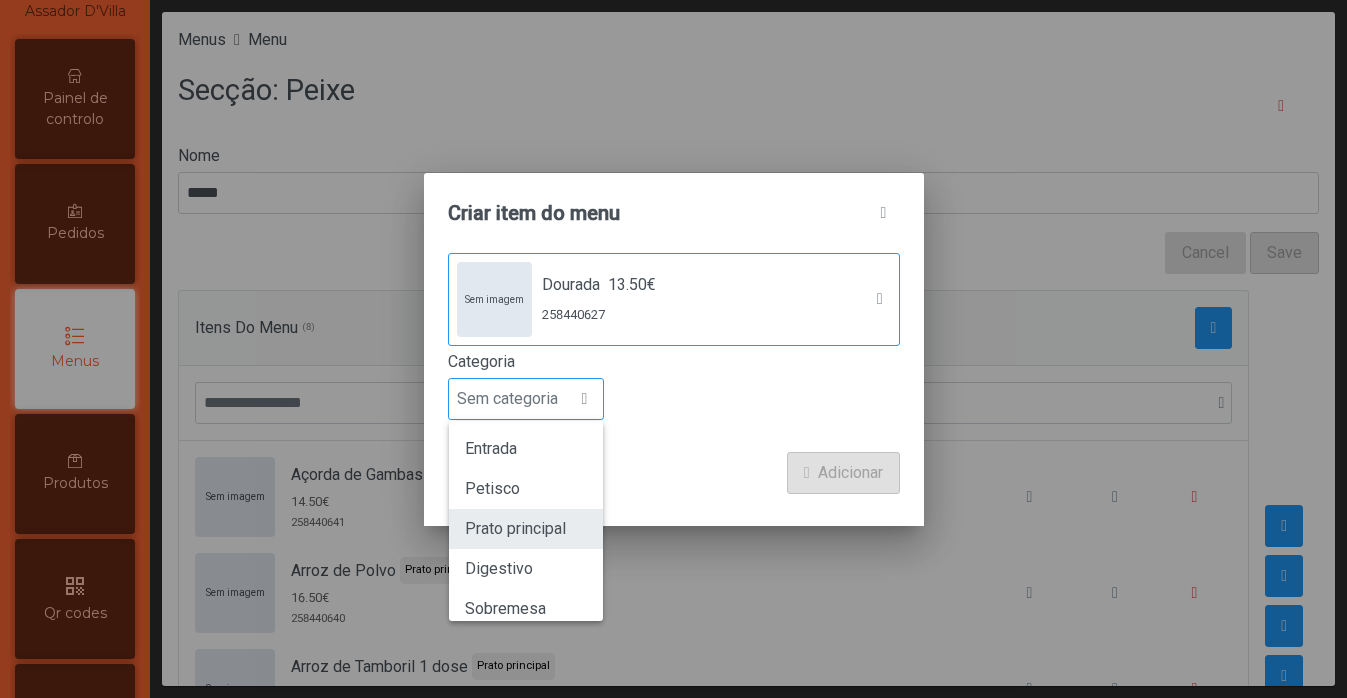 click on "Prato principal" 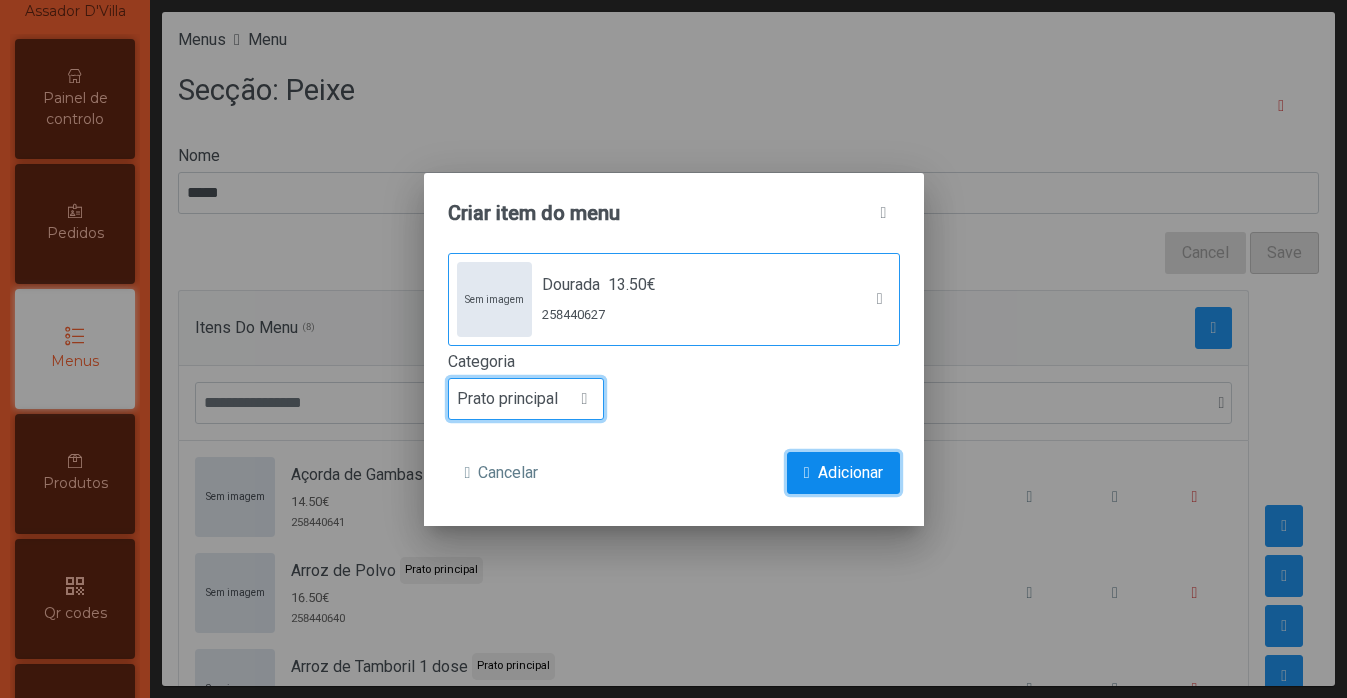 click 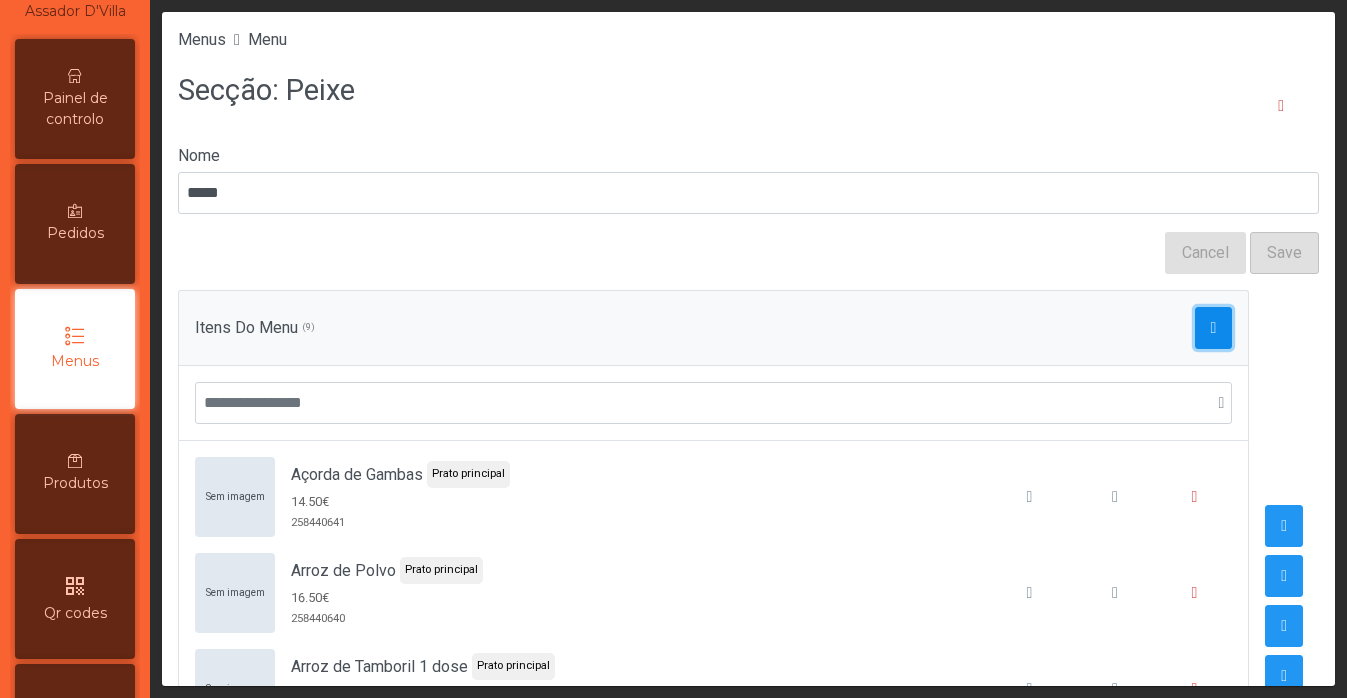 click 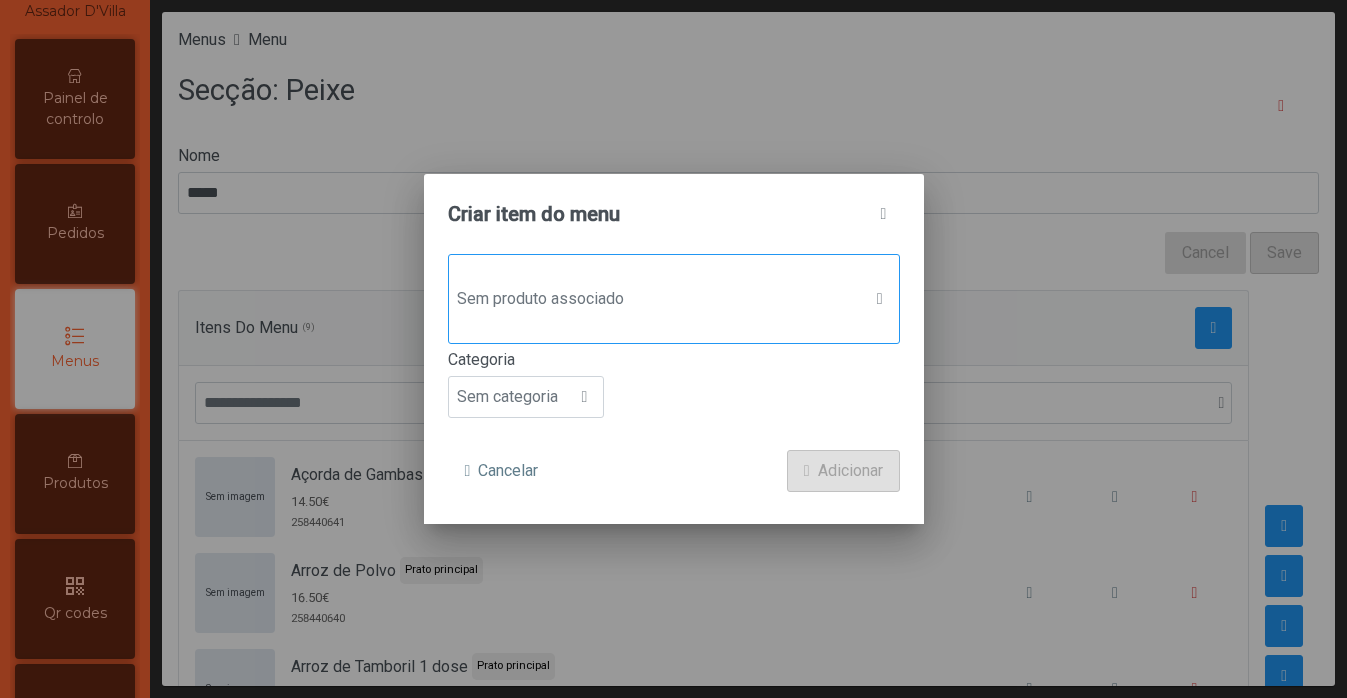 click on "Sem produto associado" 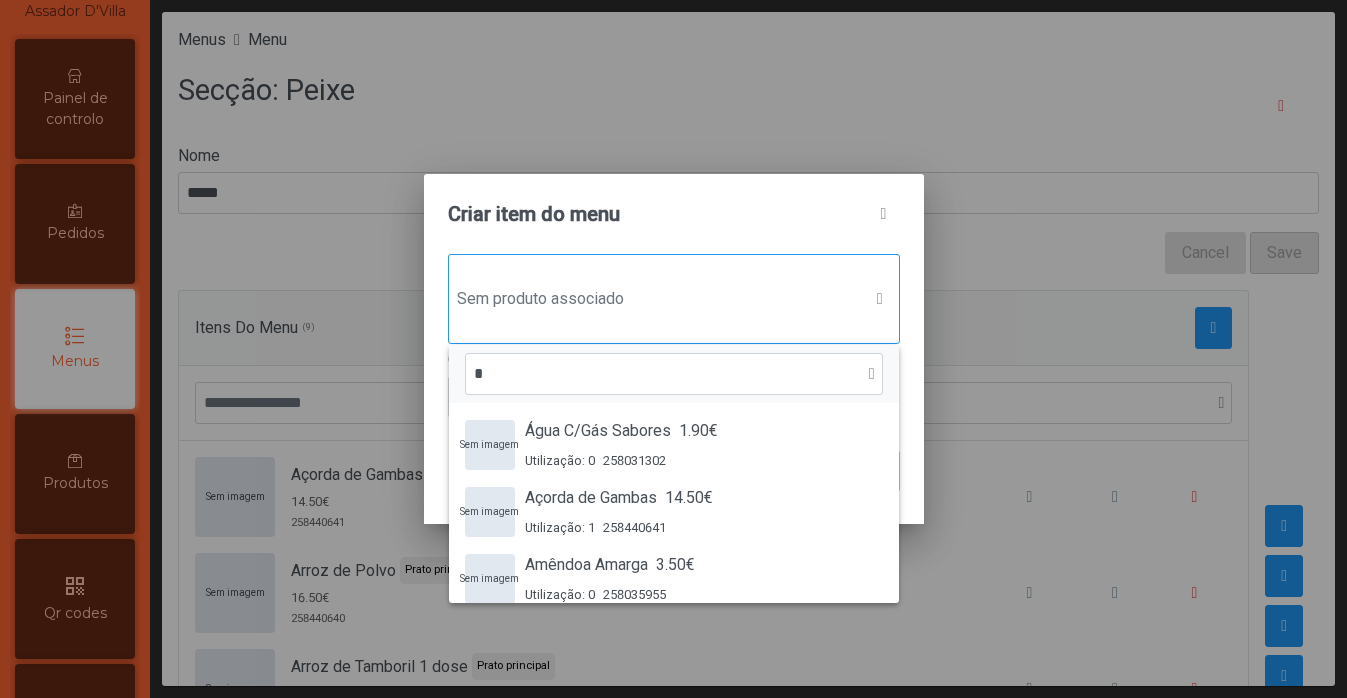 scroll, scrollTop: 15, scrollLeft: 97, axis: both 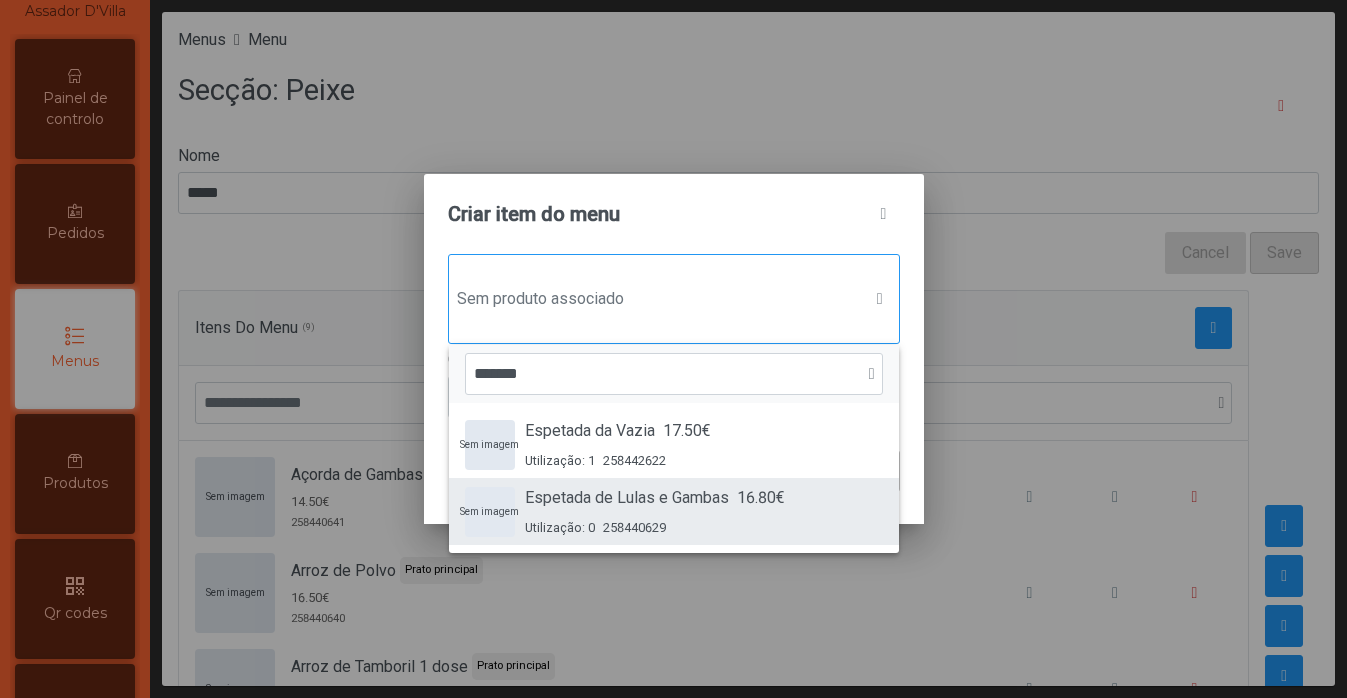 type on "*******" 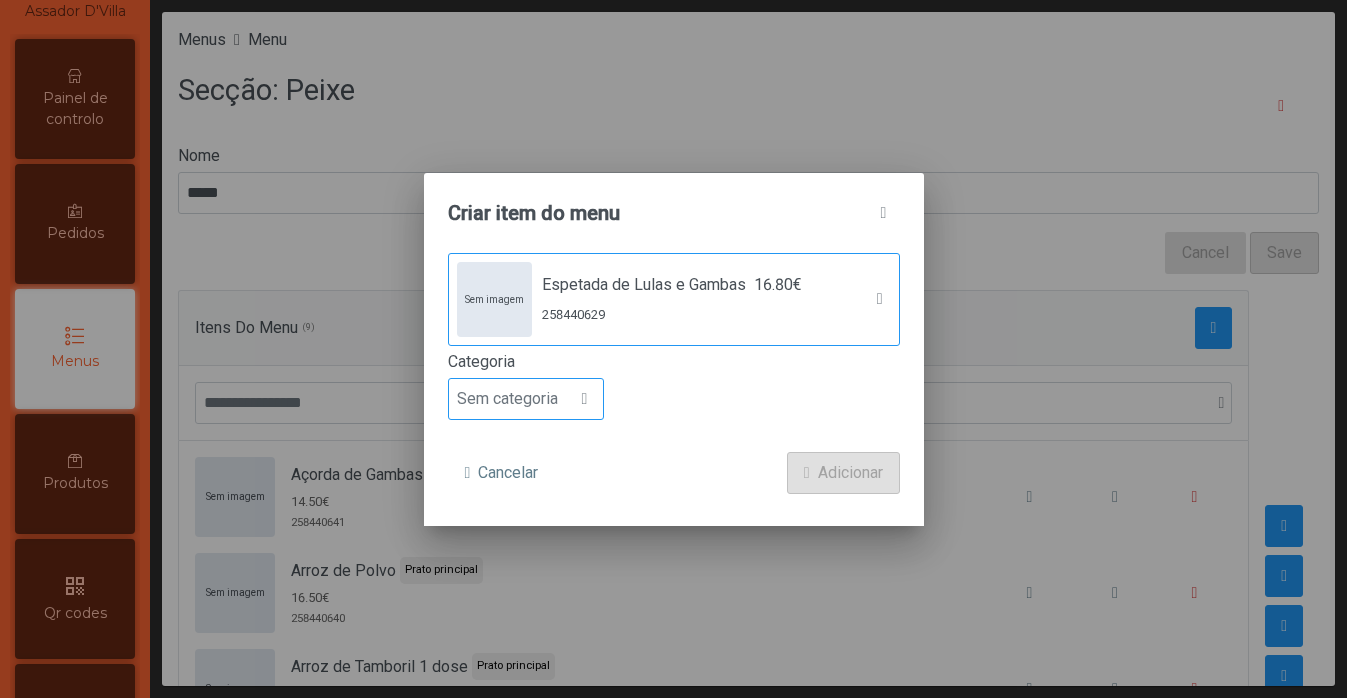 click on "Sem categoria" 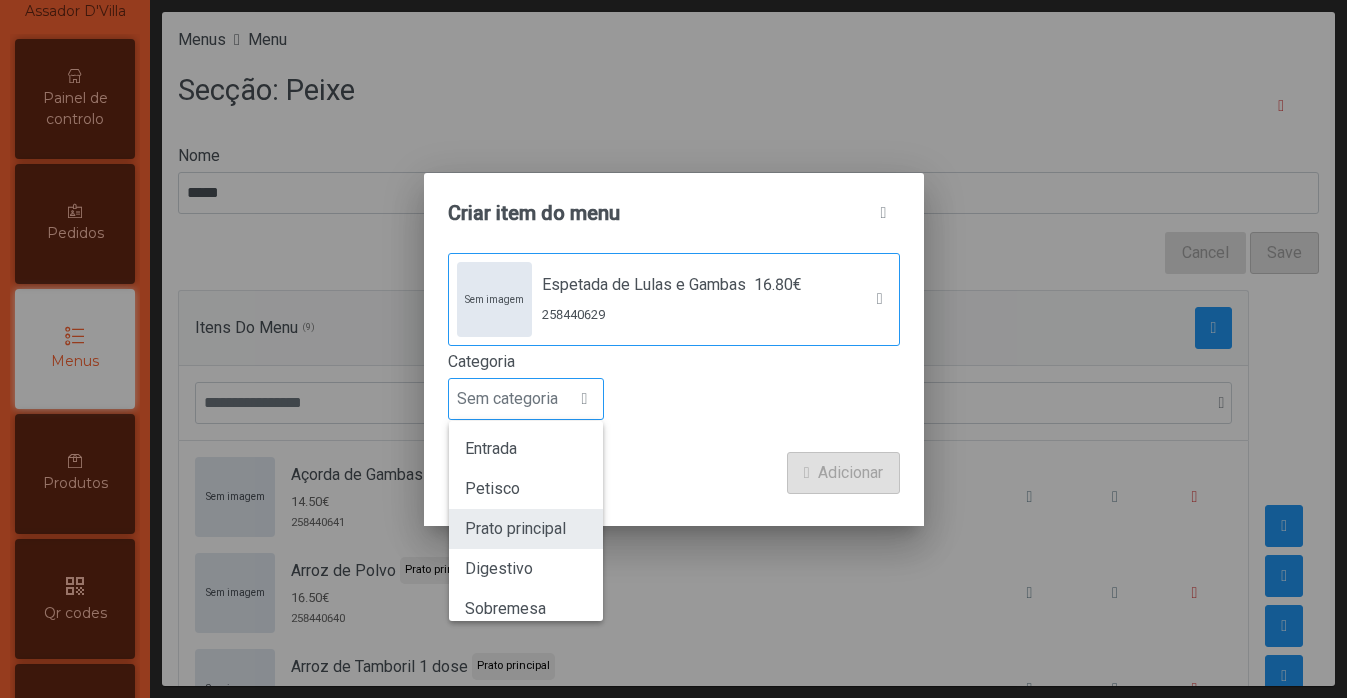 click on "Prato principal" 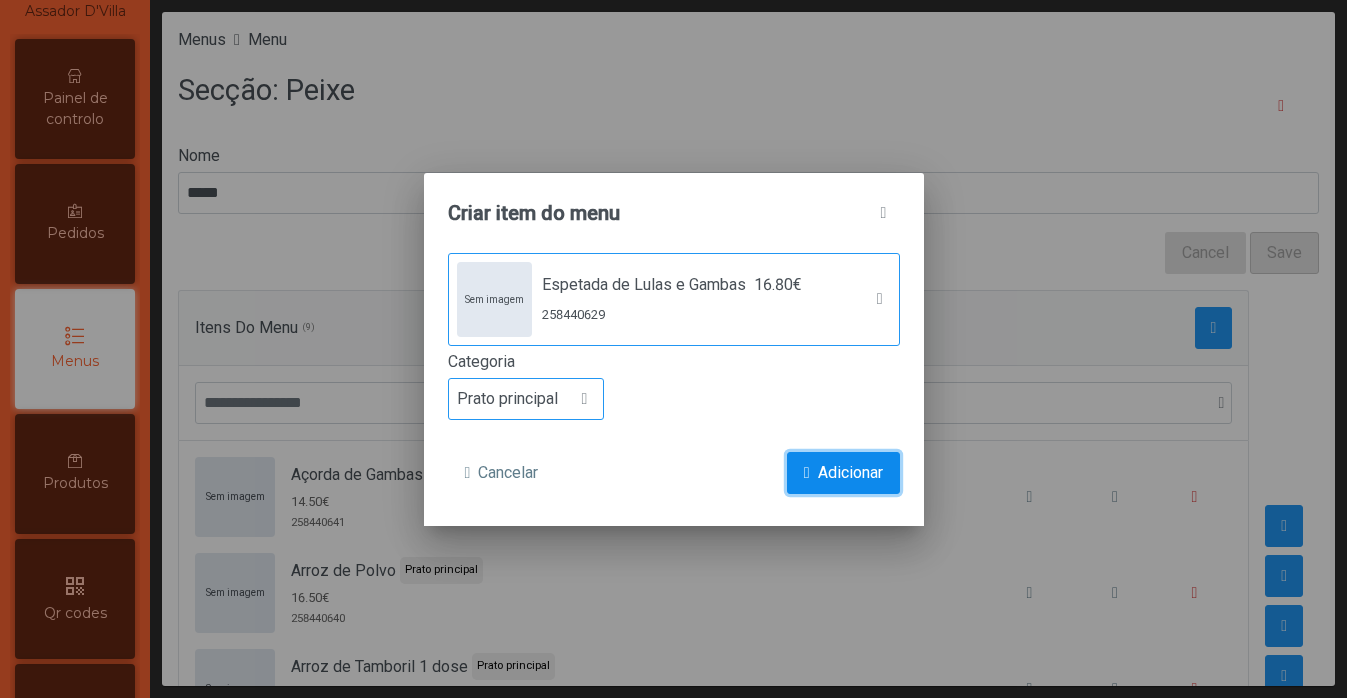 click on "Adicionar" 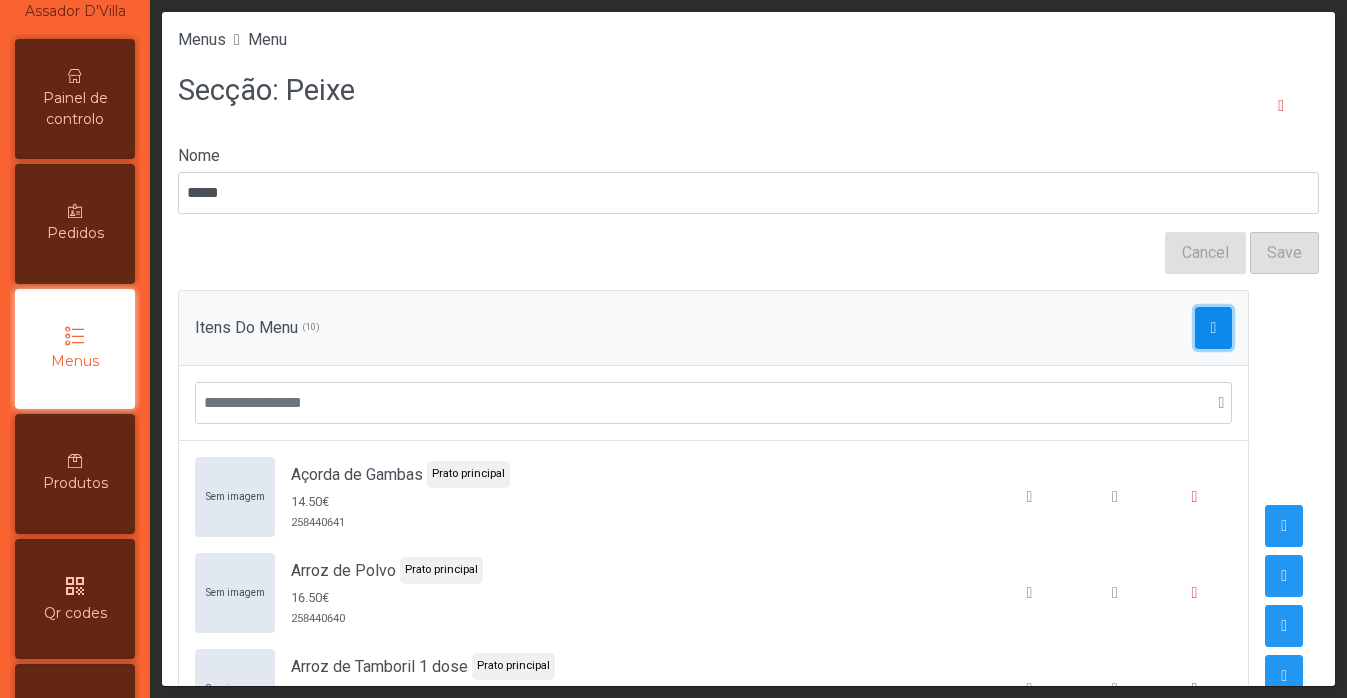 click 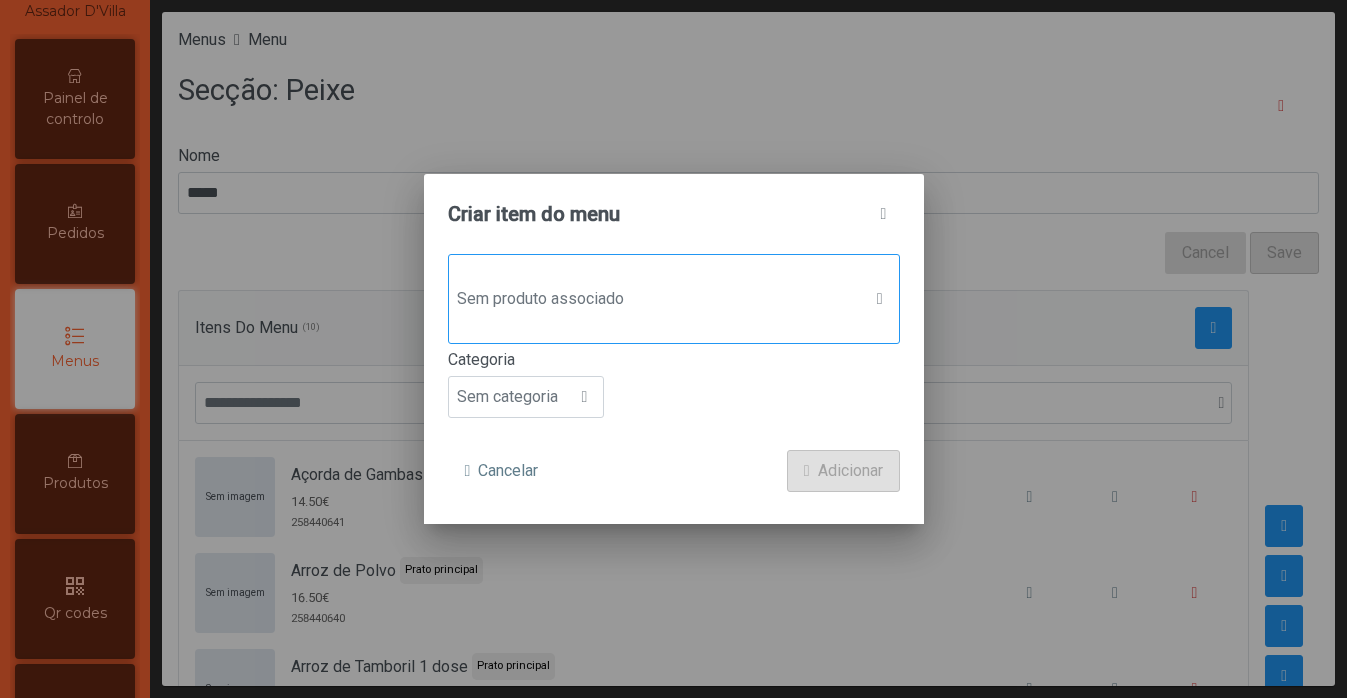 click on "Sem produto associado" 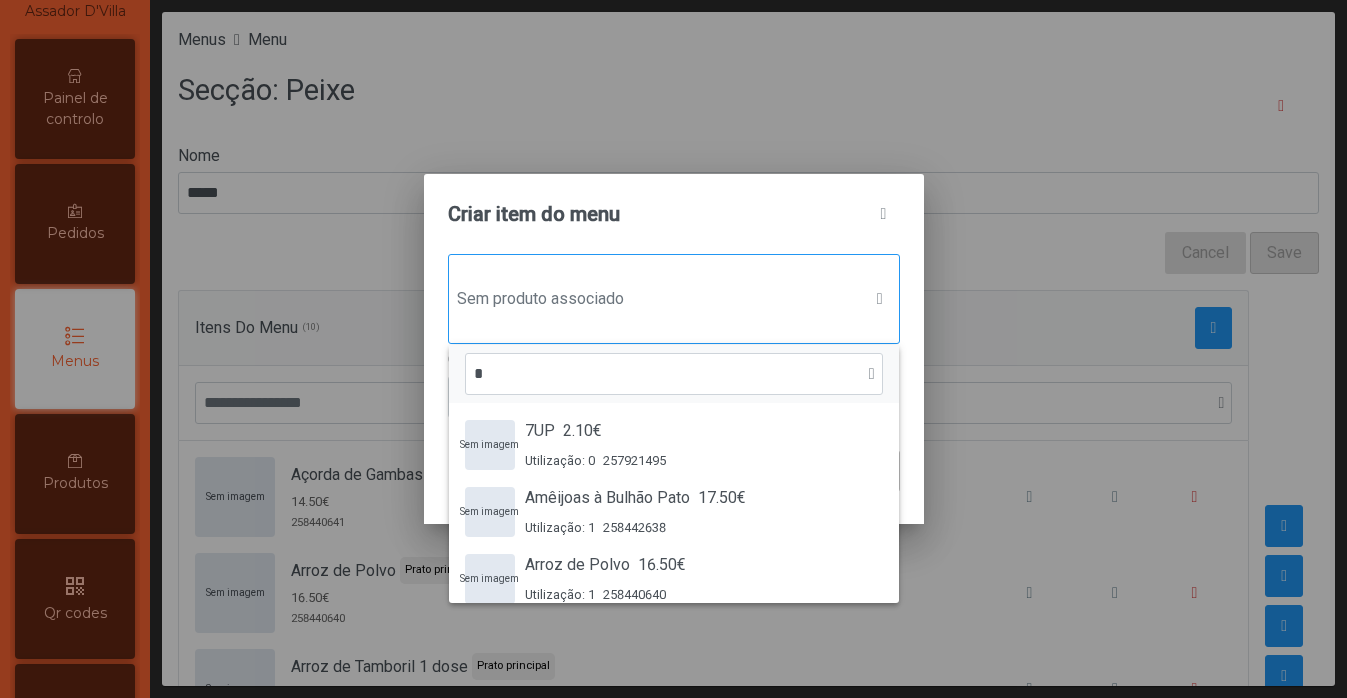 scroll, scrollTop: 15, scrollLeft: 97, axis: both 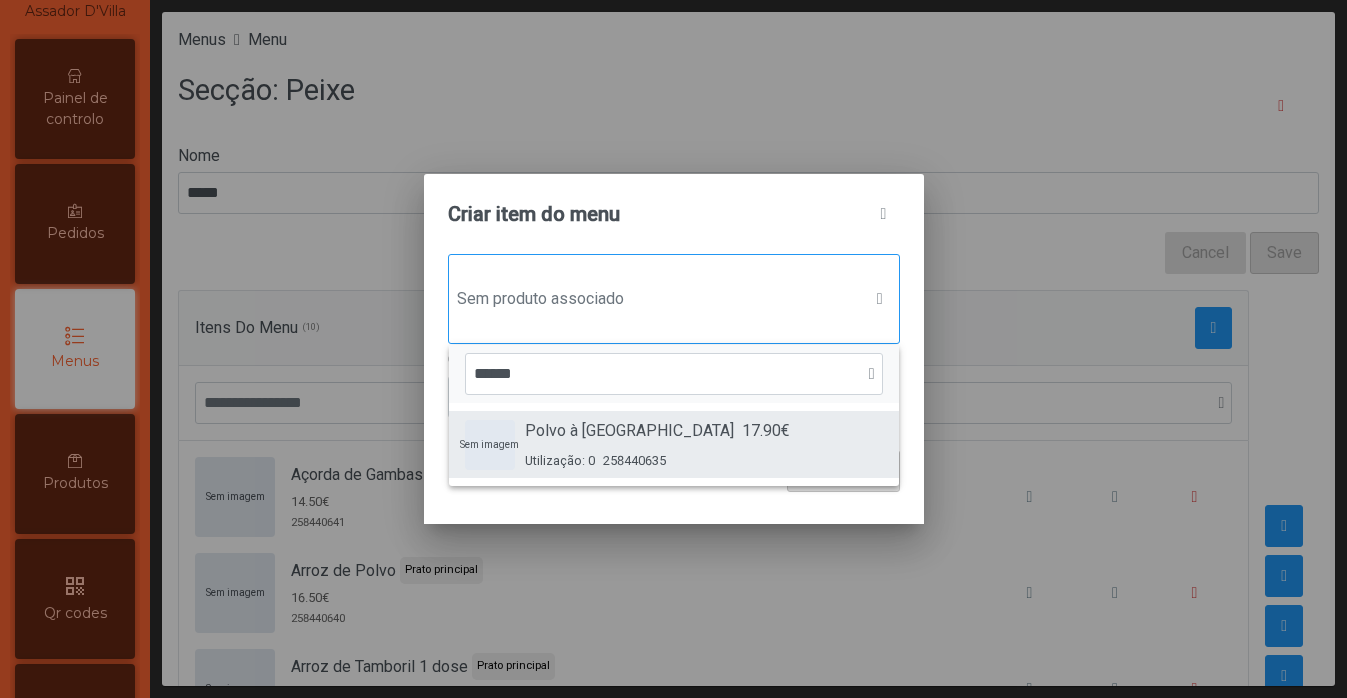 type on "*****" 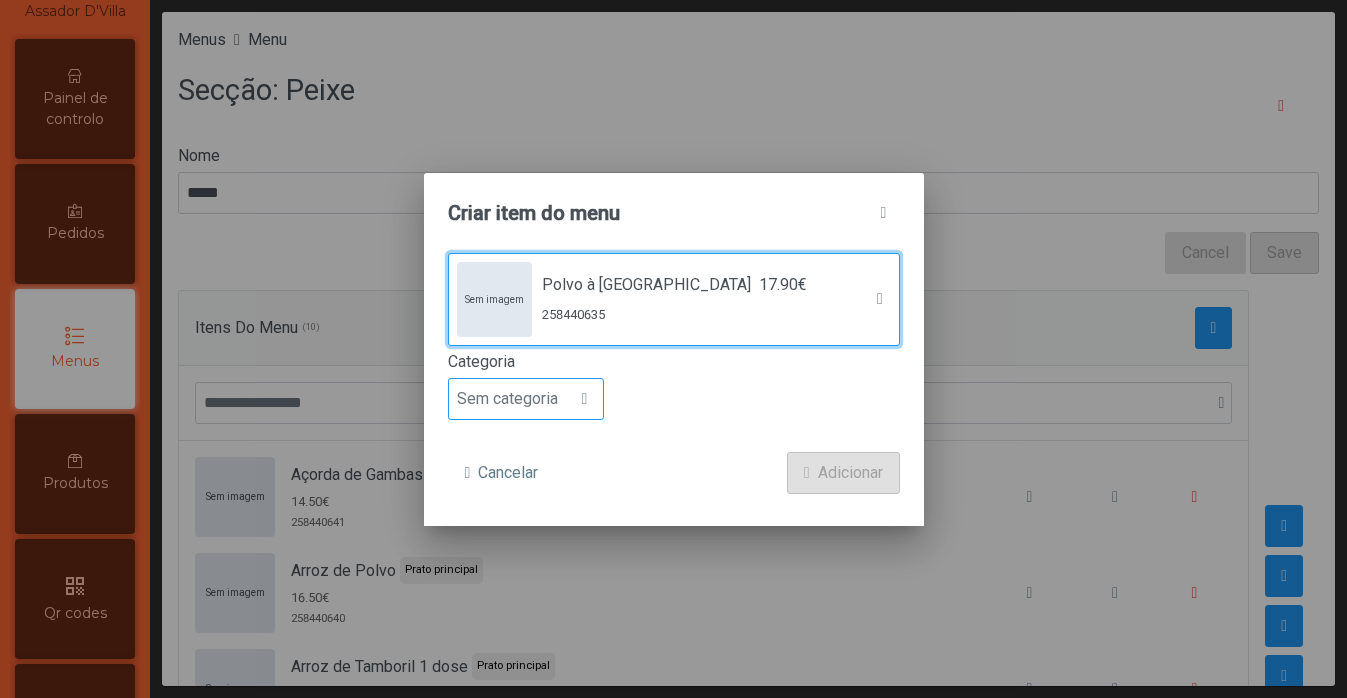 click on "Sem categoria" 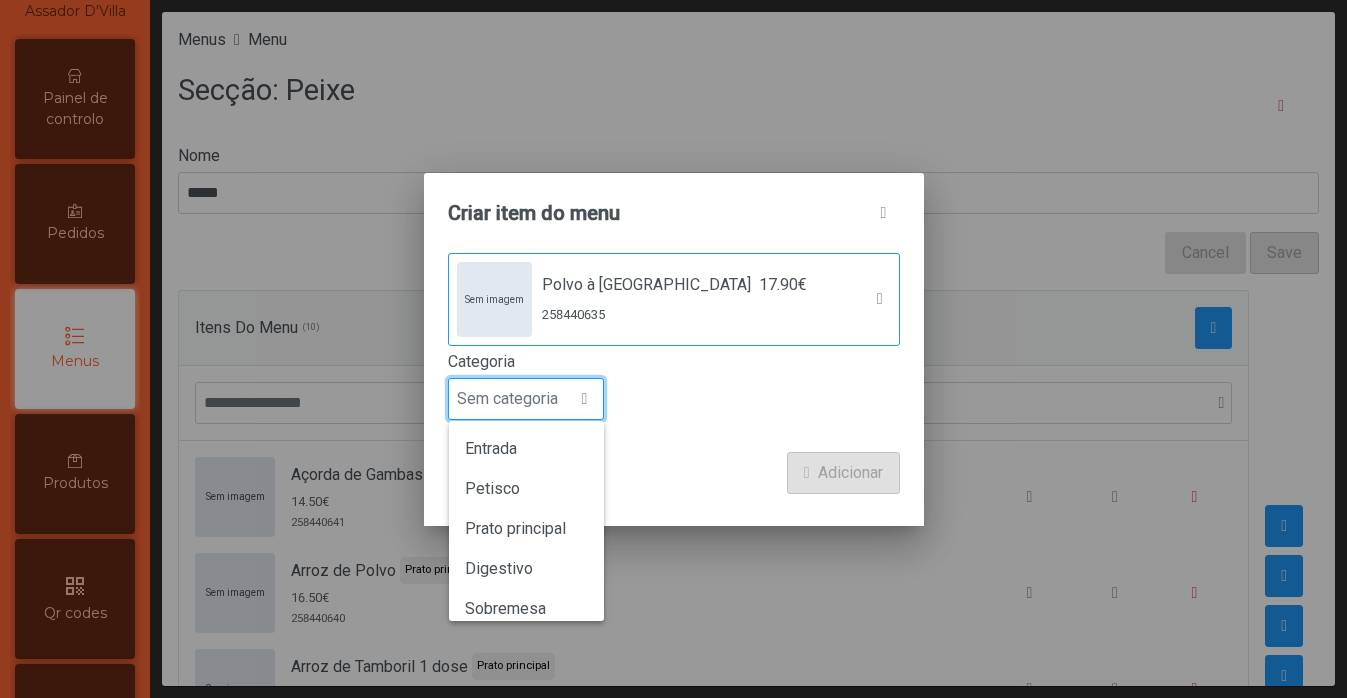 scroll, scrollTop: 15, scrollLeft: 97, axis: both 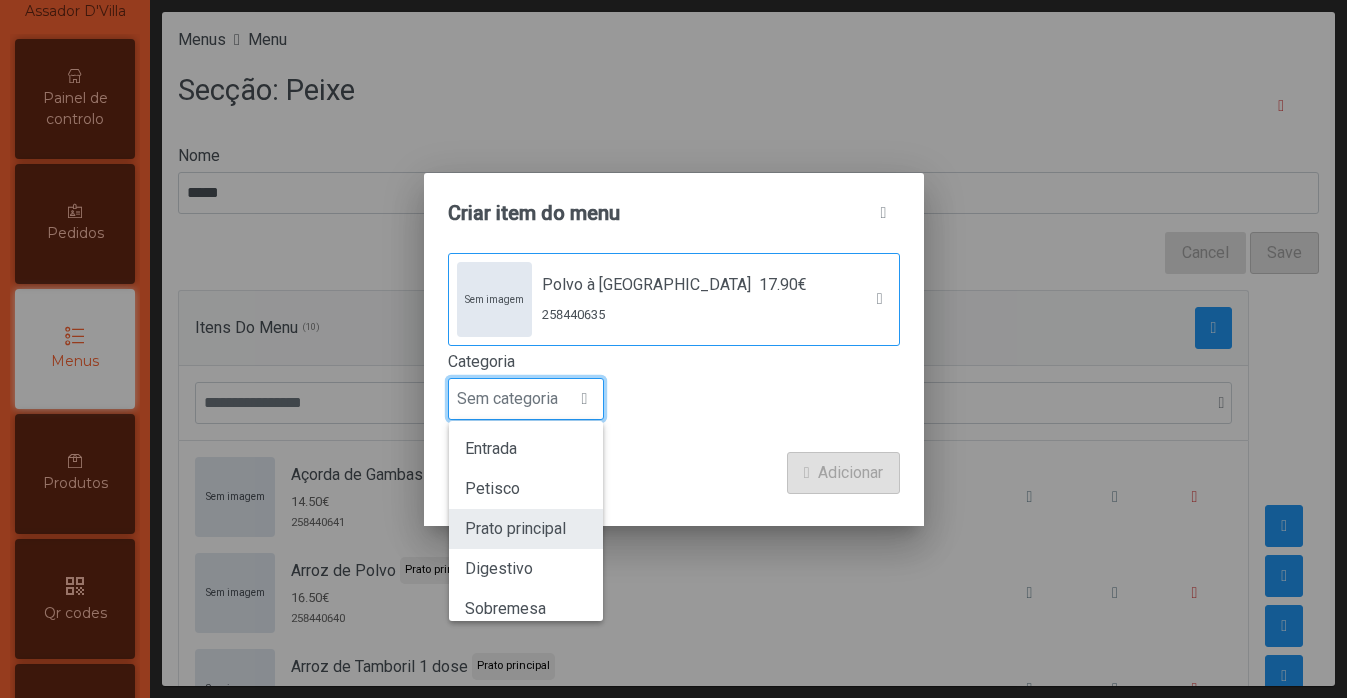 click on "Prato principal" 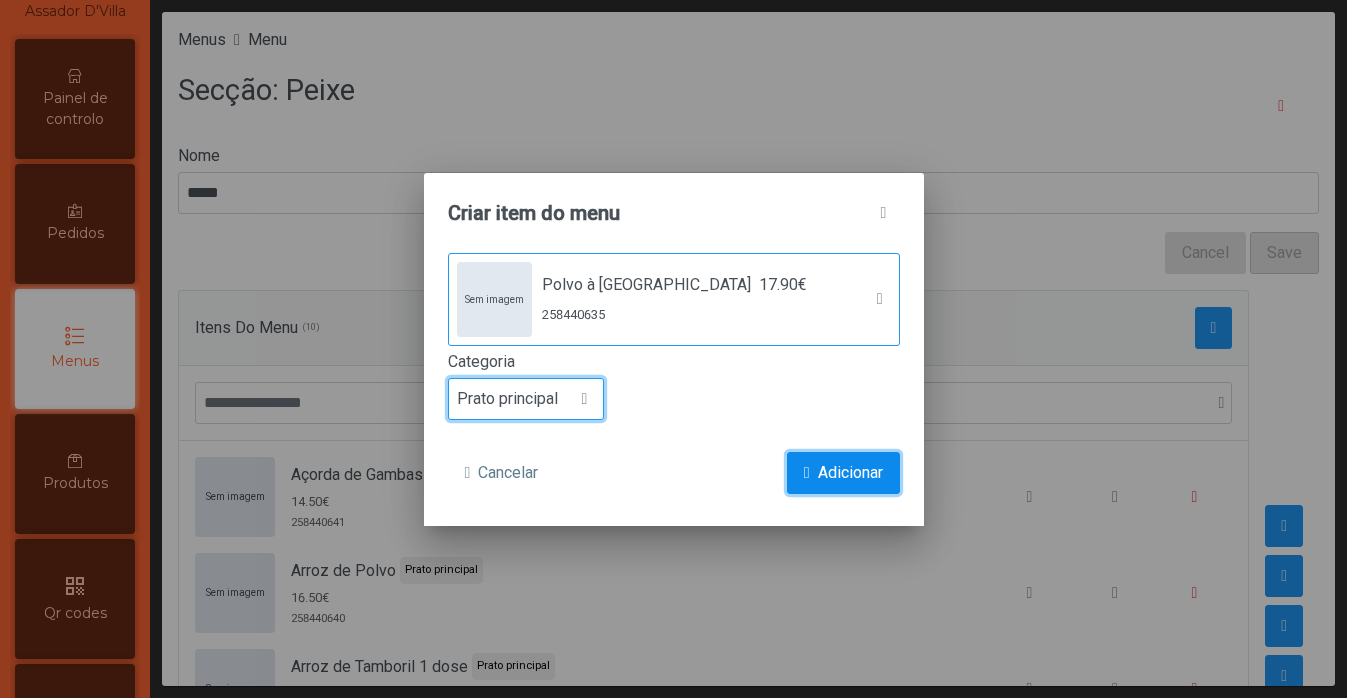 click on "Adicionar" 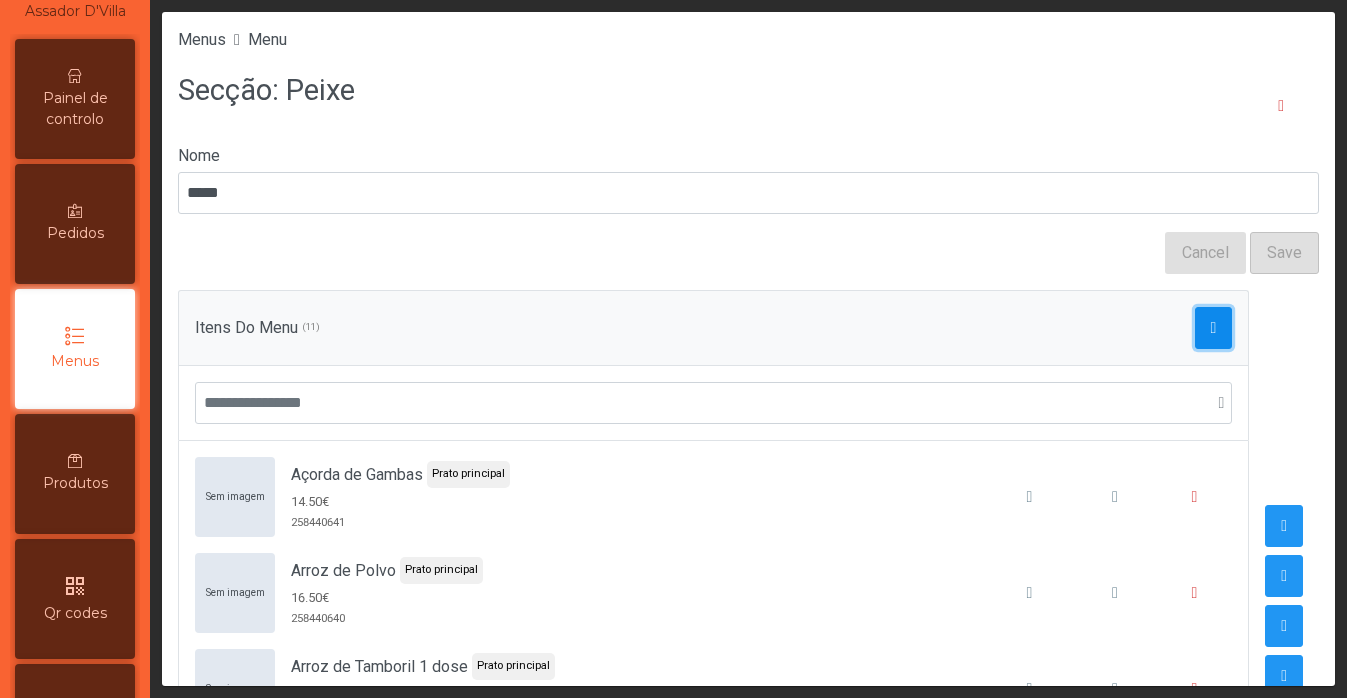 click 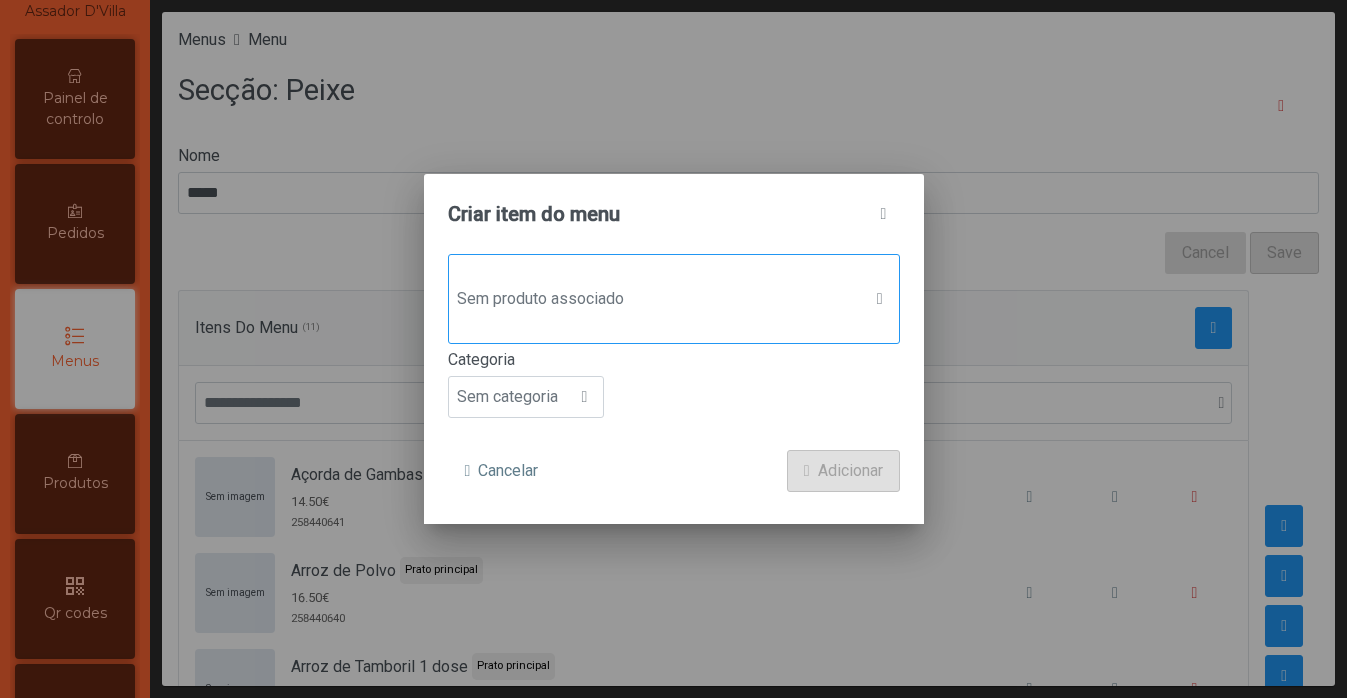 click on "Sem produto associado" 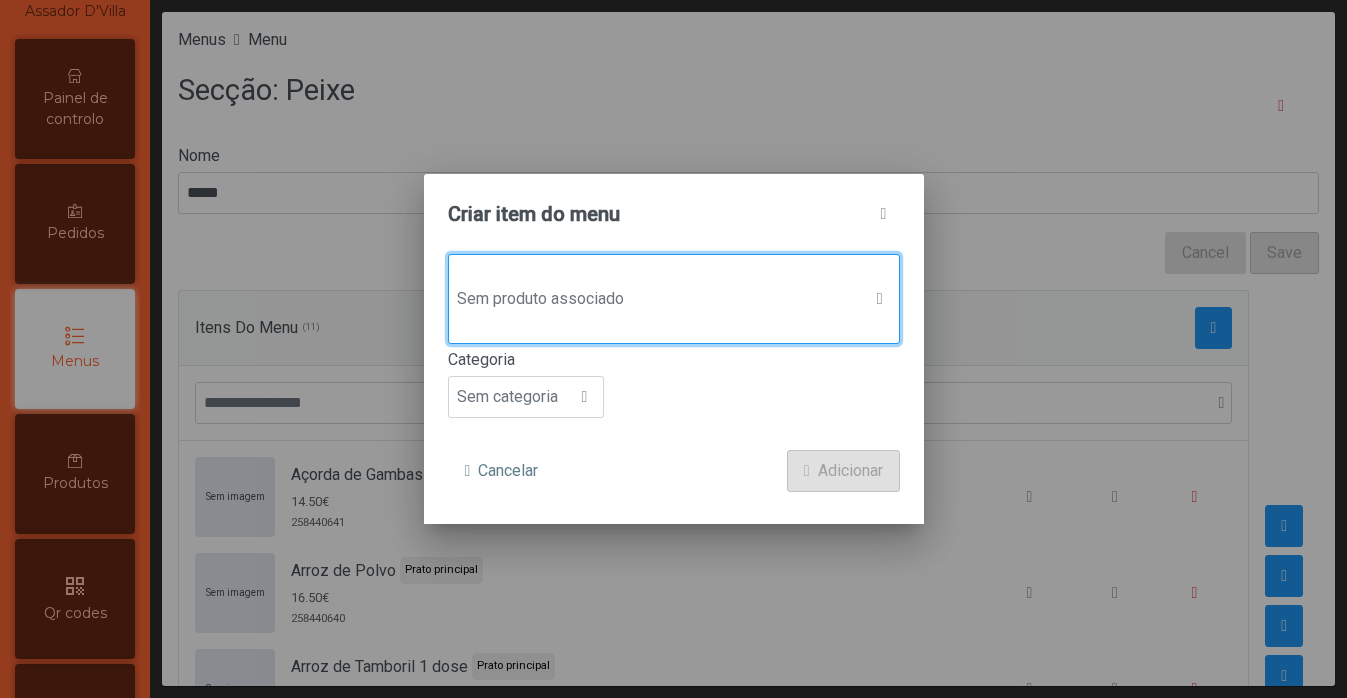 scroll, scrollTop: 15, scrollLeft: 97, axis: both 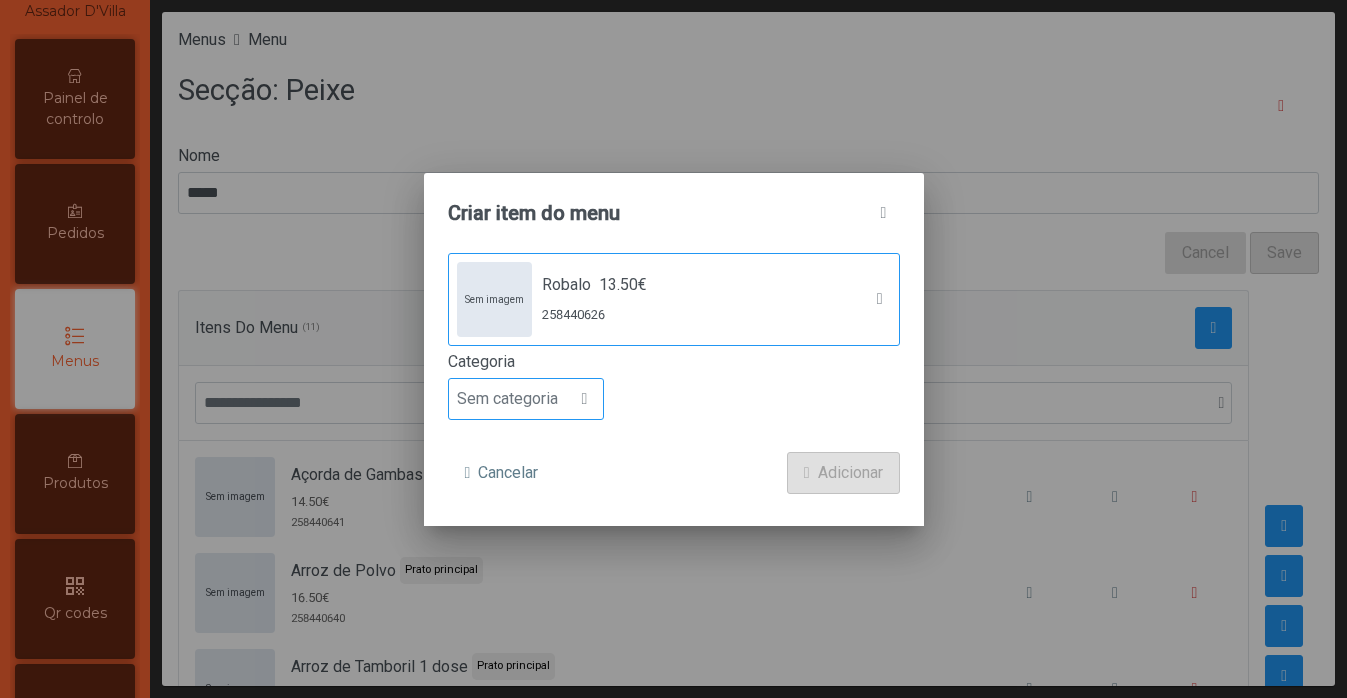 click on "Sem categoria" 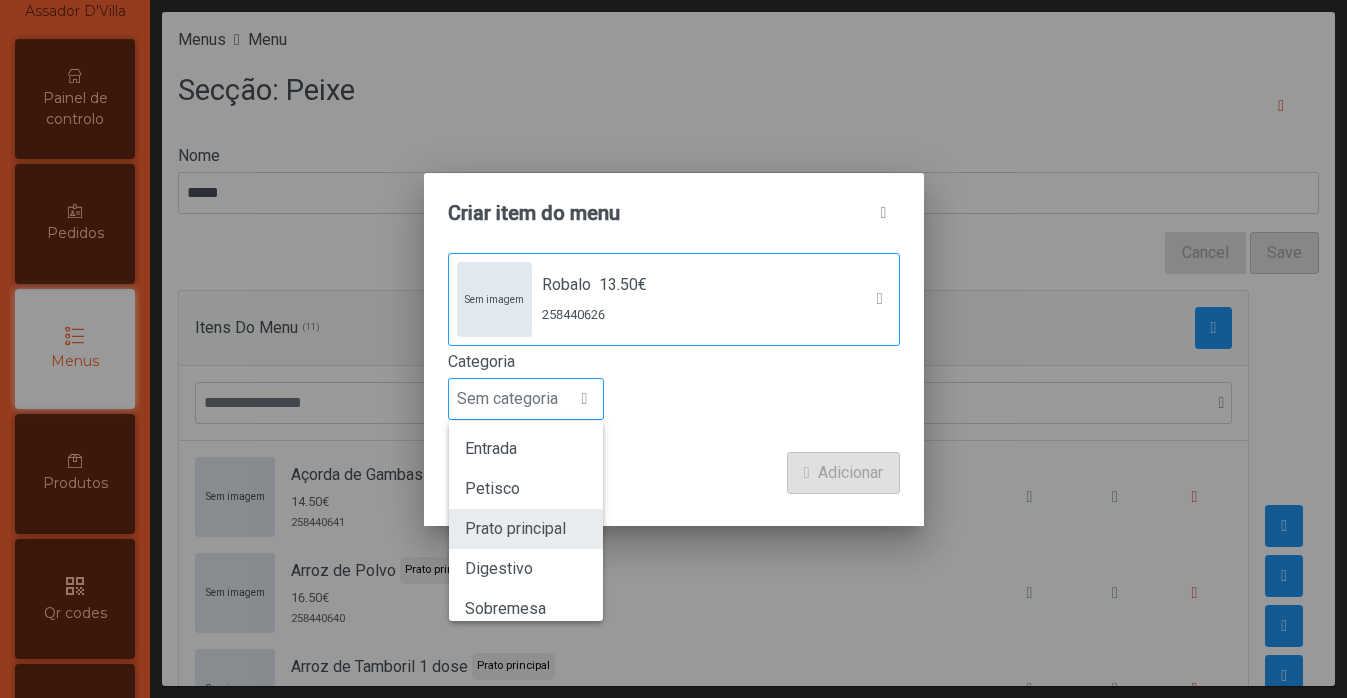 click on "Prato principal" 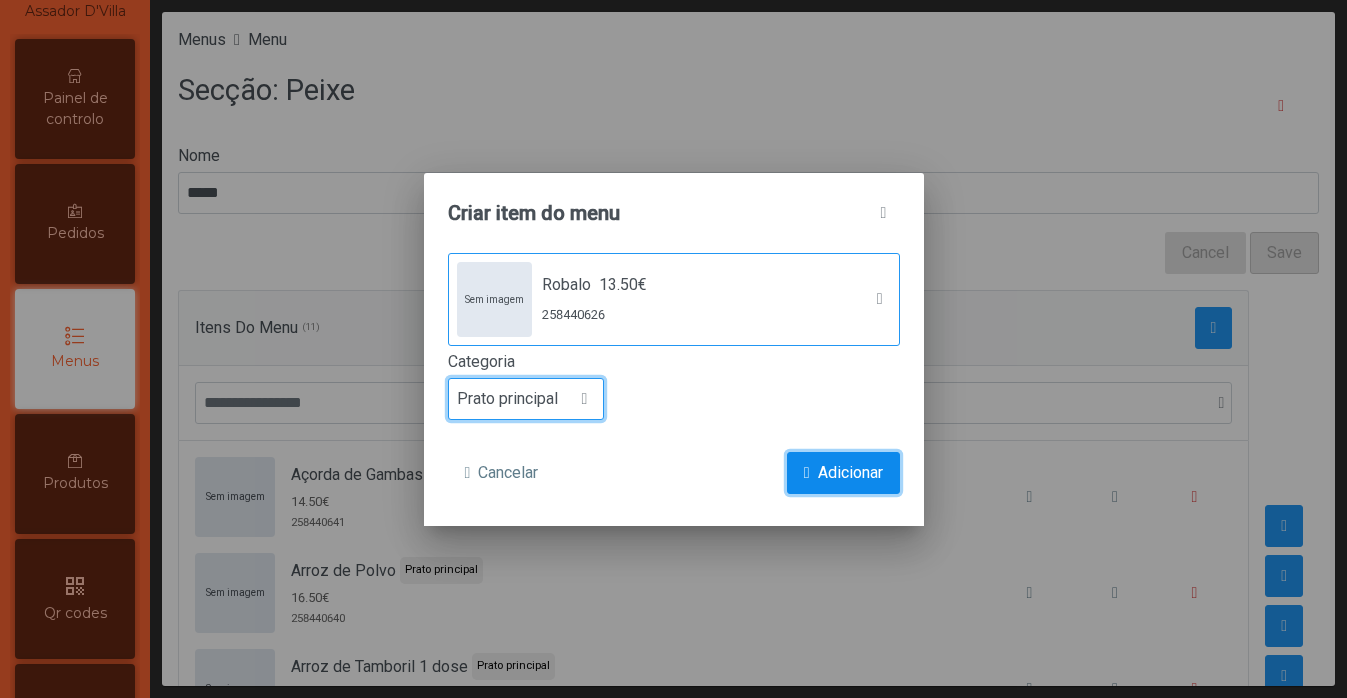 click on "Adicionar" 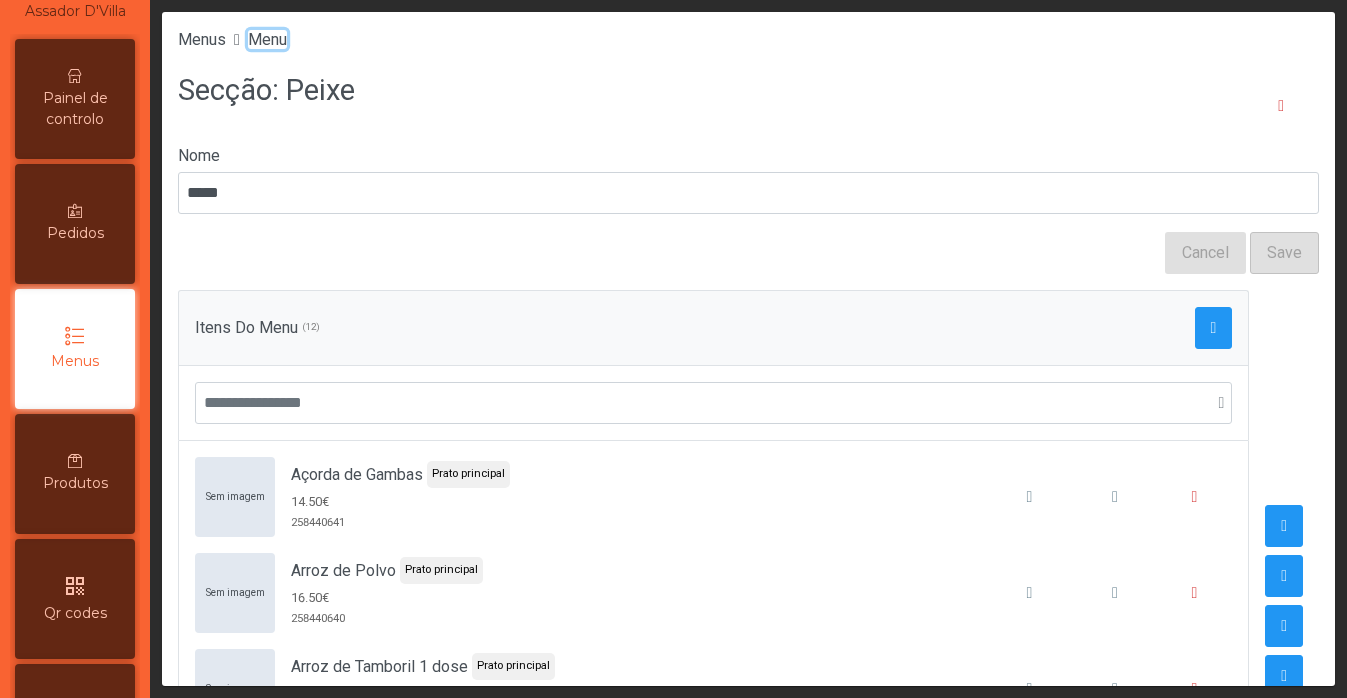 click on "Menu" 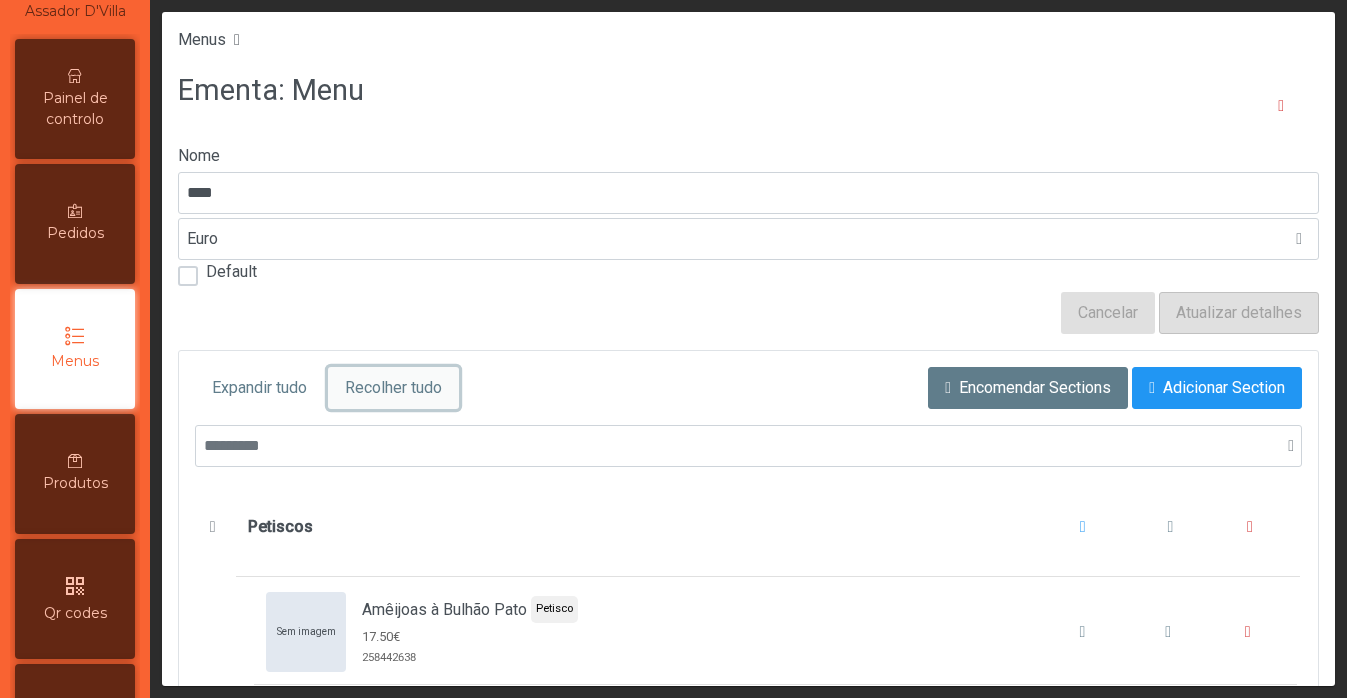click on "Recolher tudo" 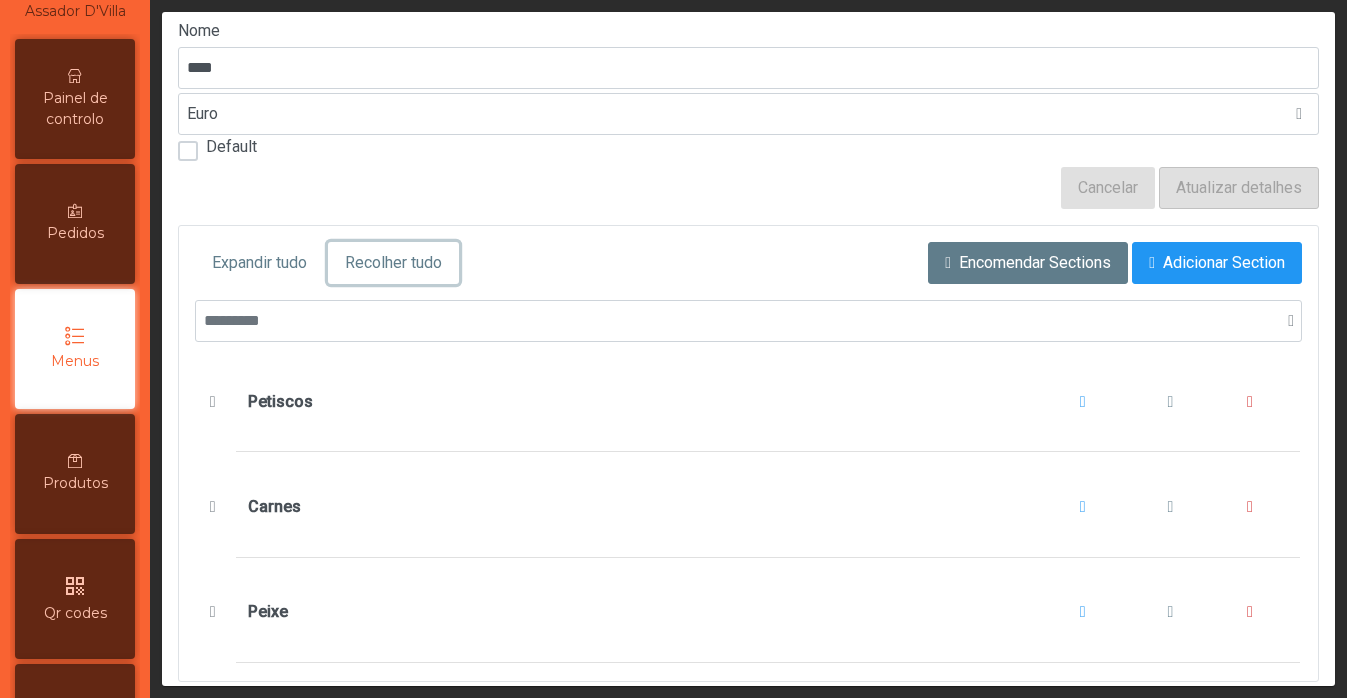 scroll, scrollTop: 153, scrollLeft: 0, axis: vertical 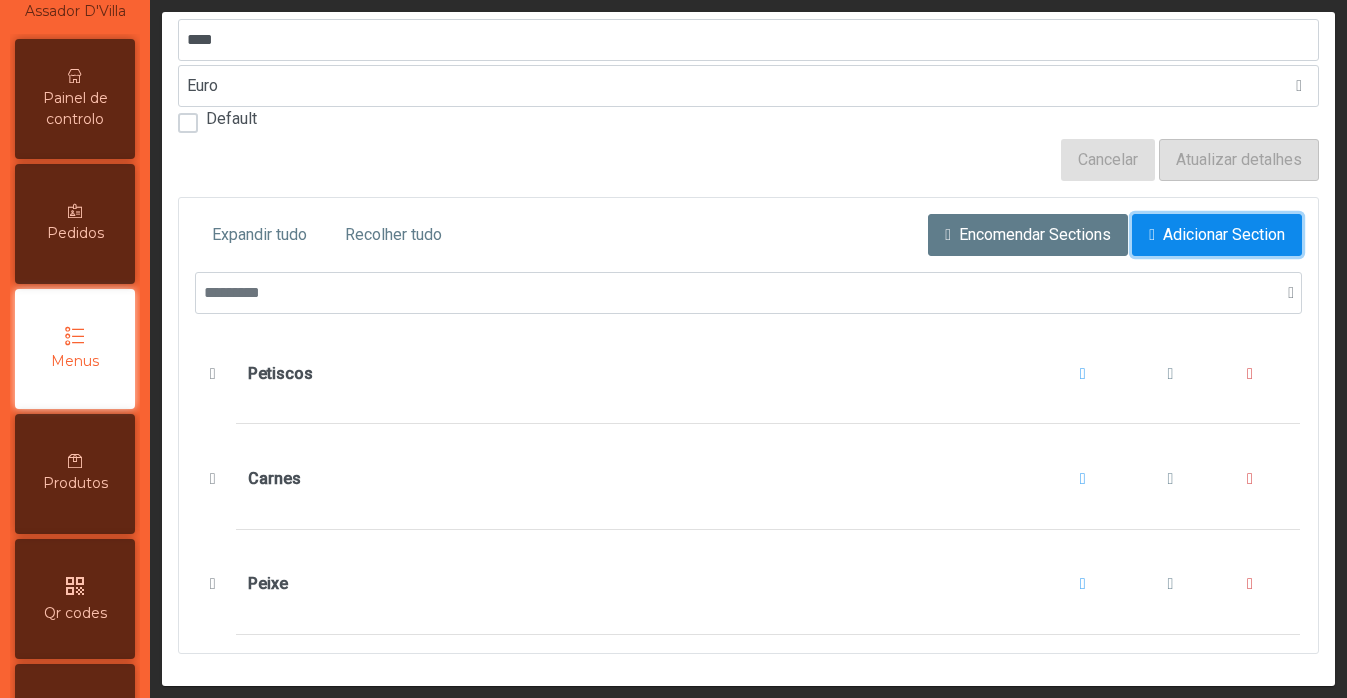 click on "Adicionar Section" 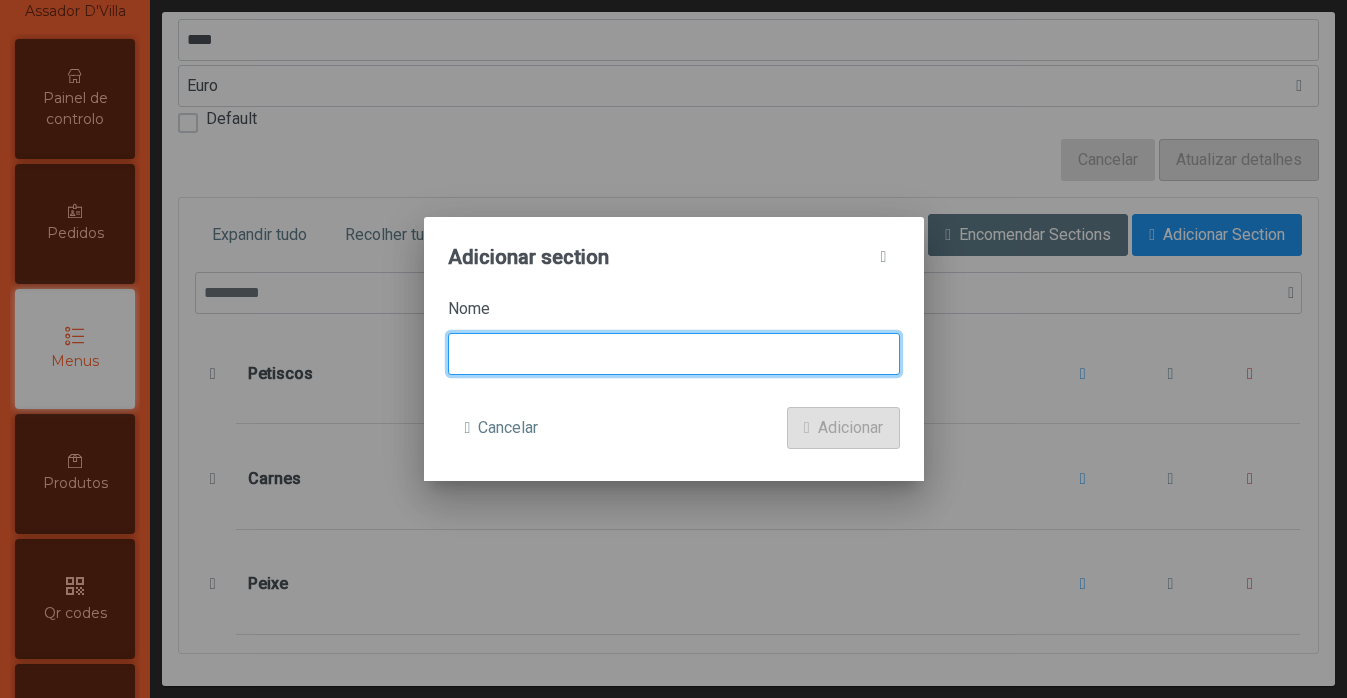 click 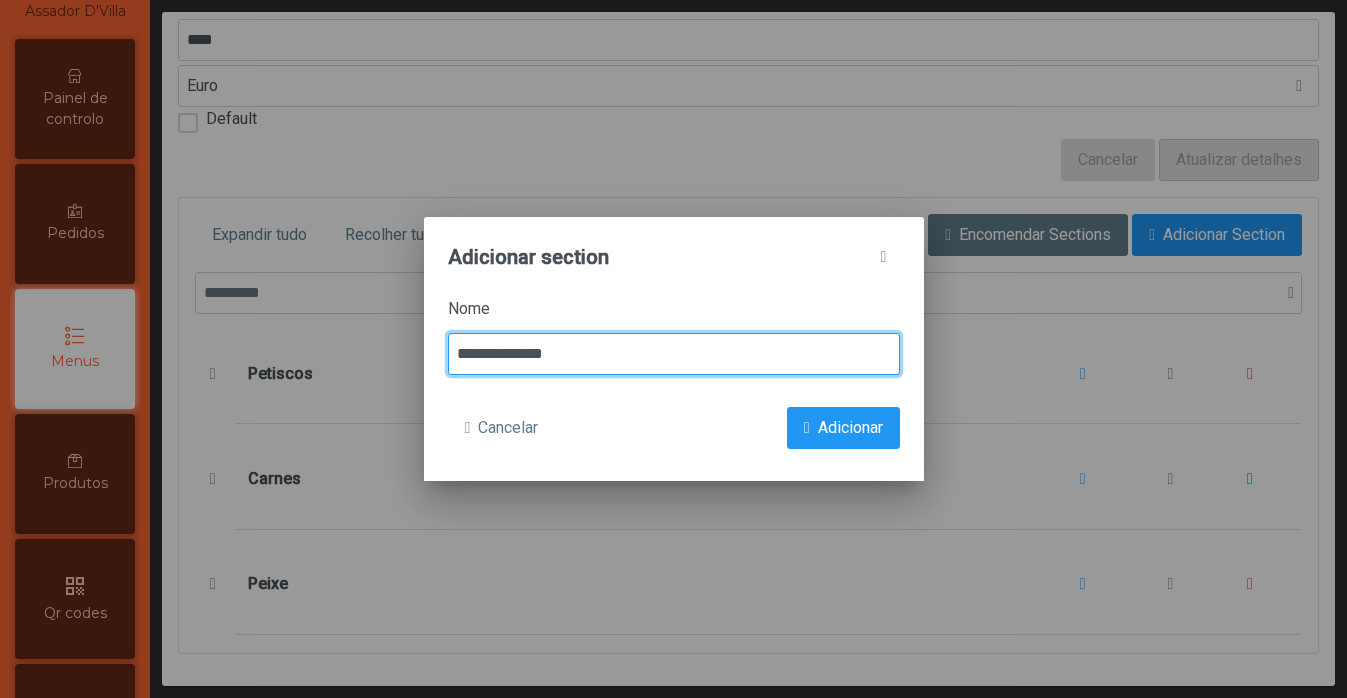 type on "**********" 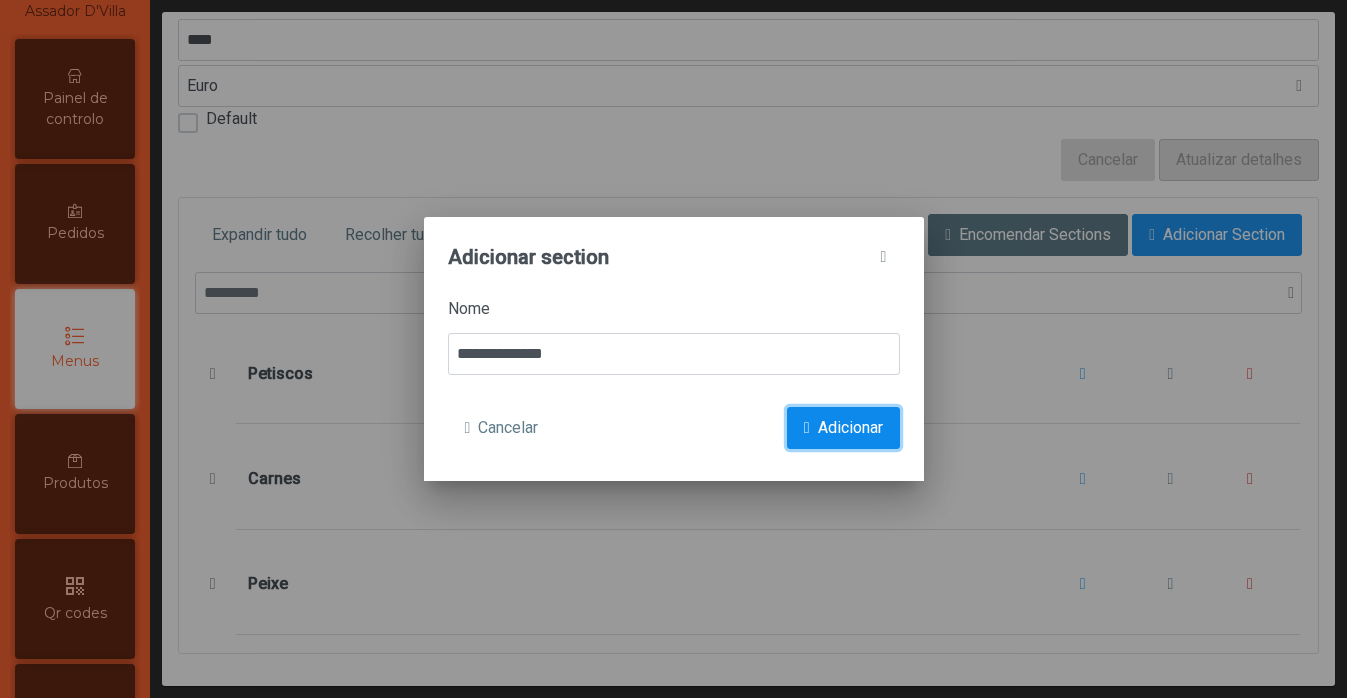 click on "Adicionar" 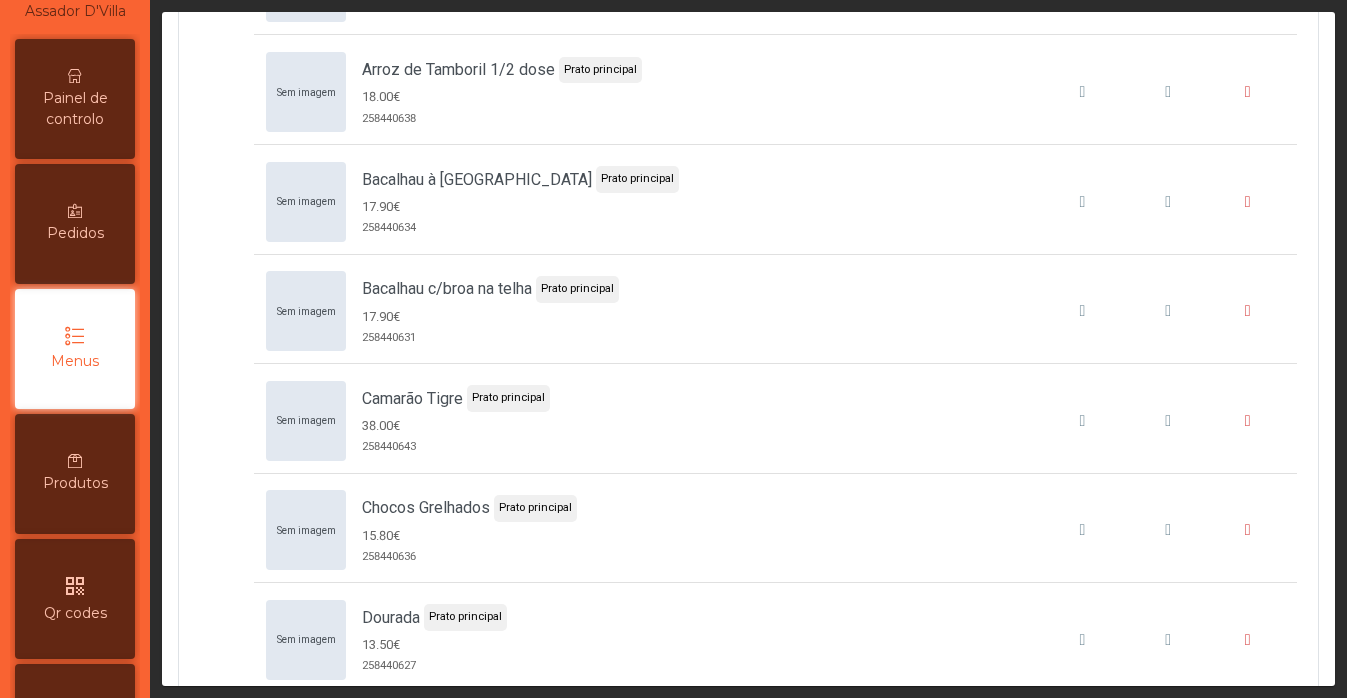 scroll, scrollTop: 2997, scrollLeft: 0, axis: vertical 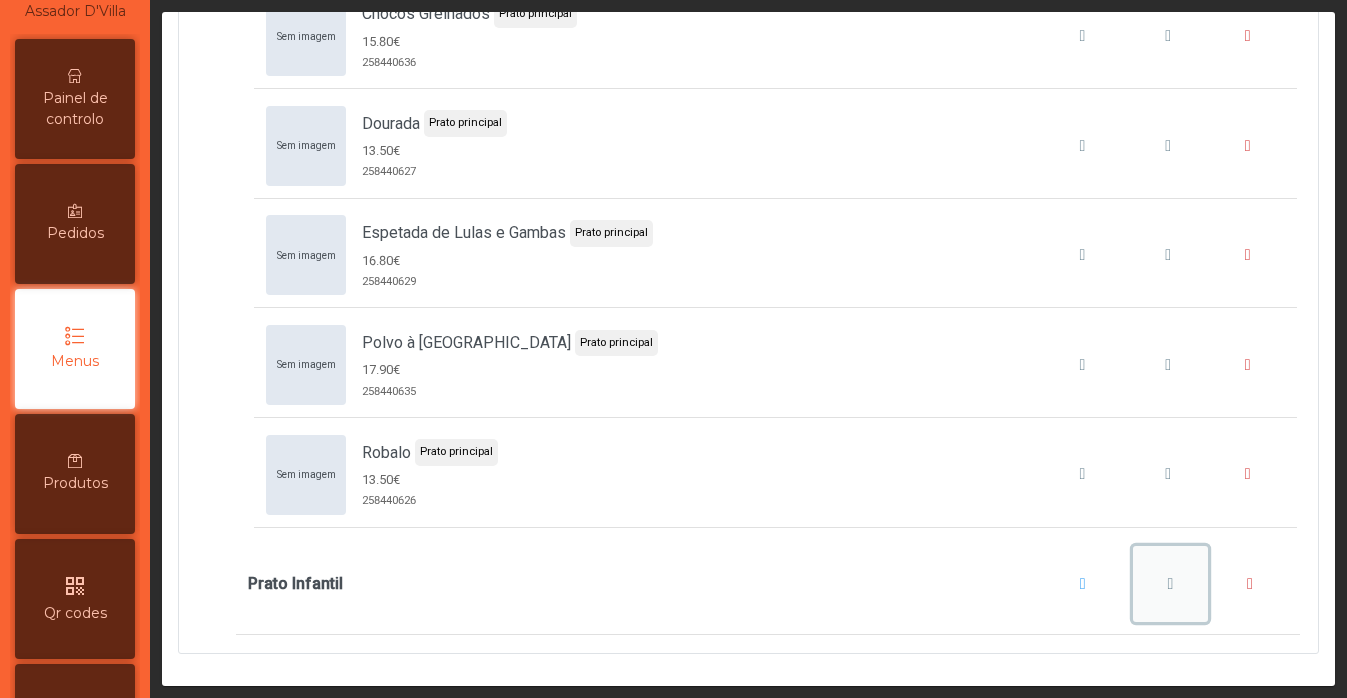 click 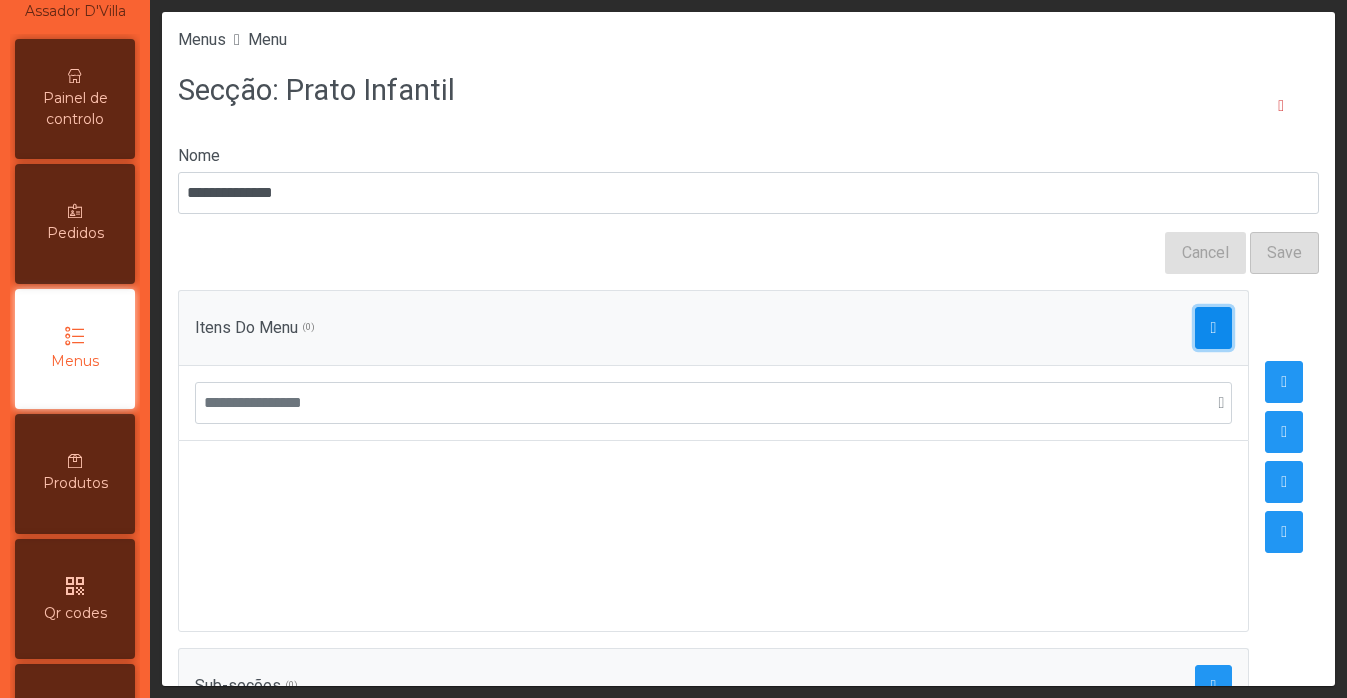 click 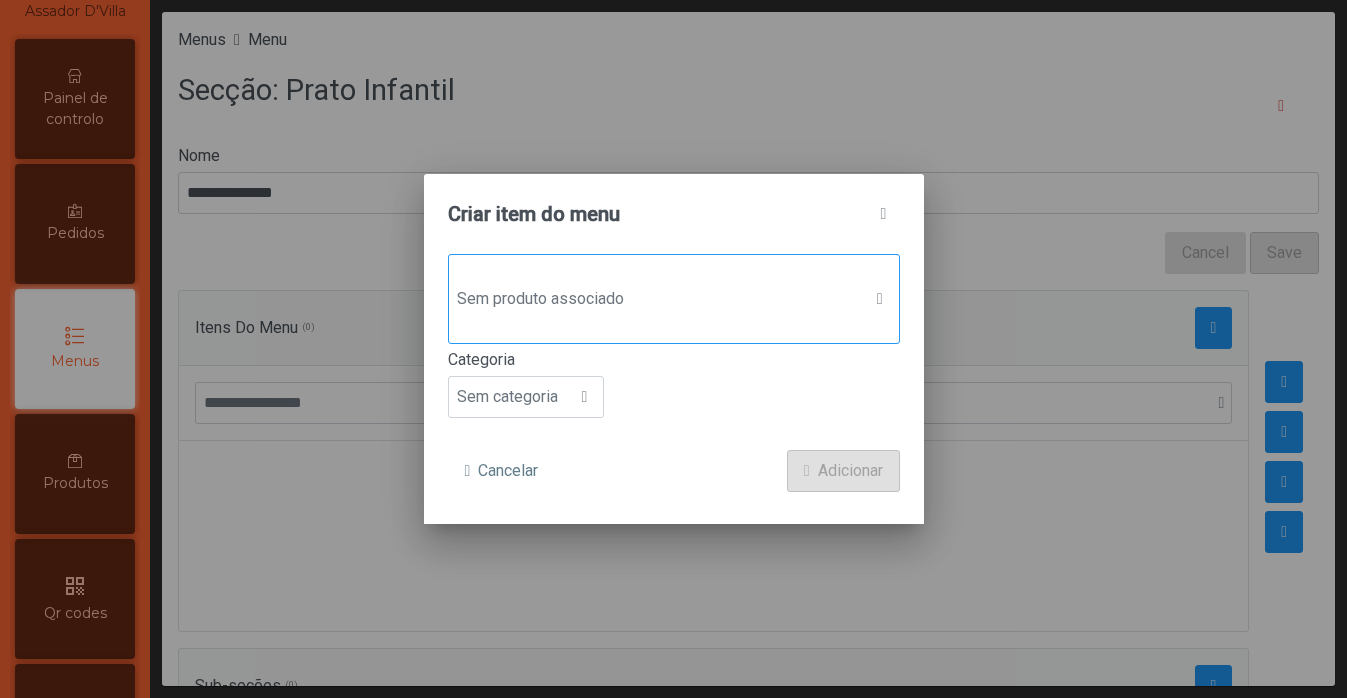 click on "Sem produto associado" 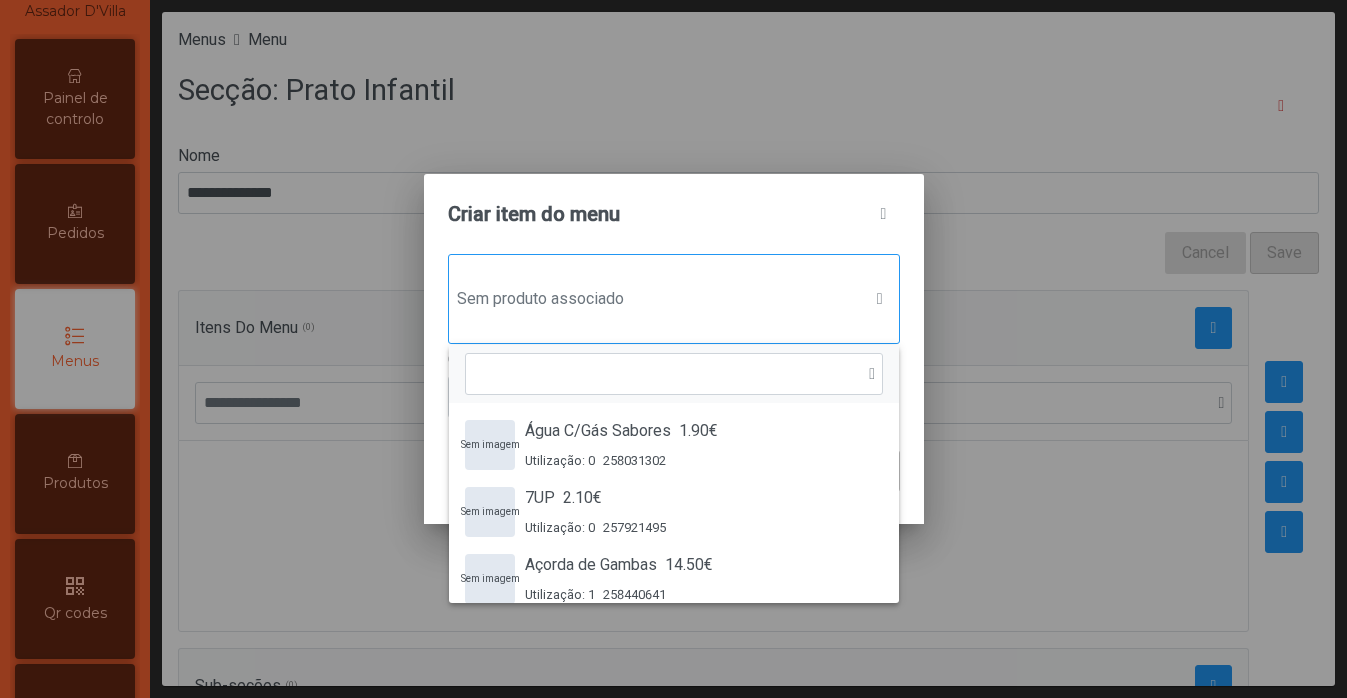 scroll, scrollTop: 15, scrollLeft: 97, axis: both 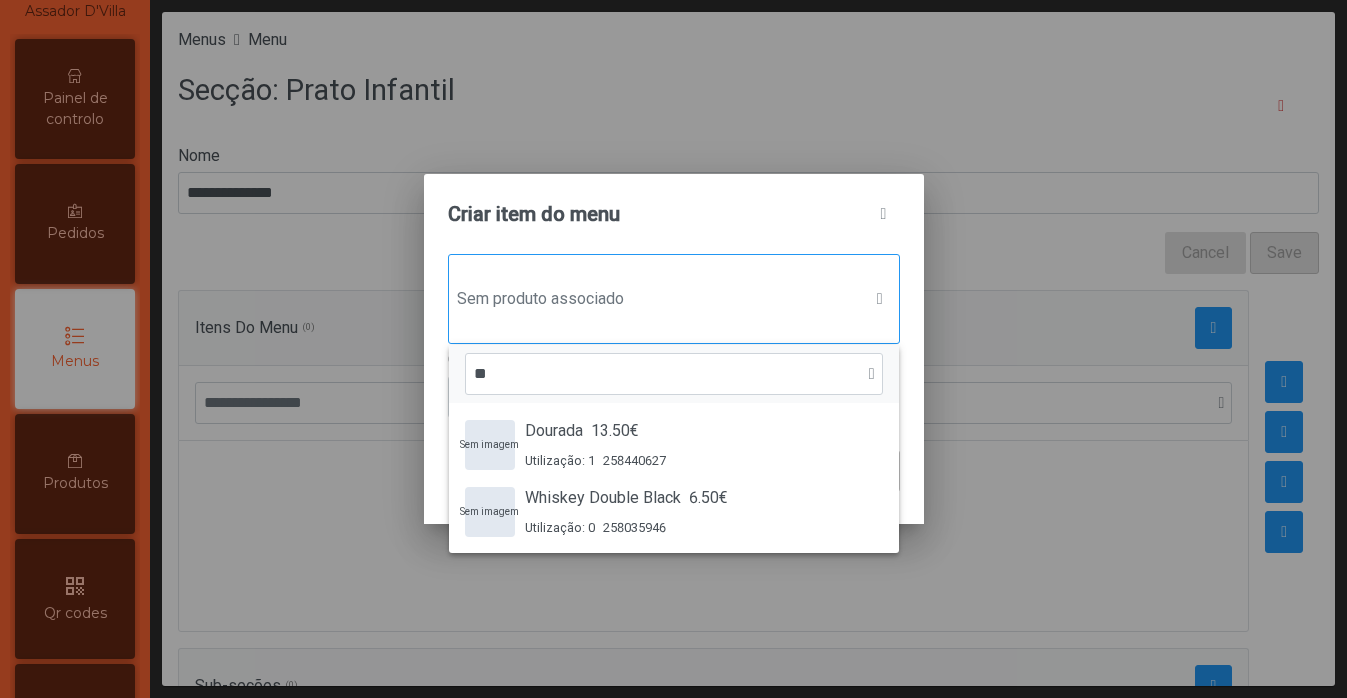 type on "*" 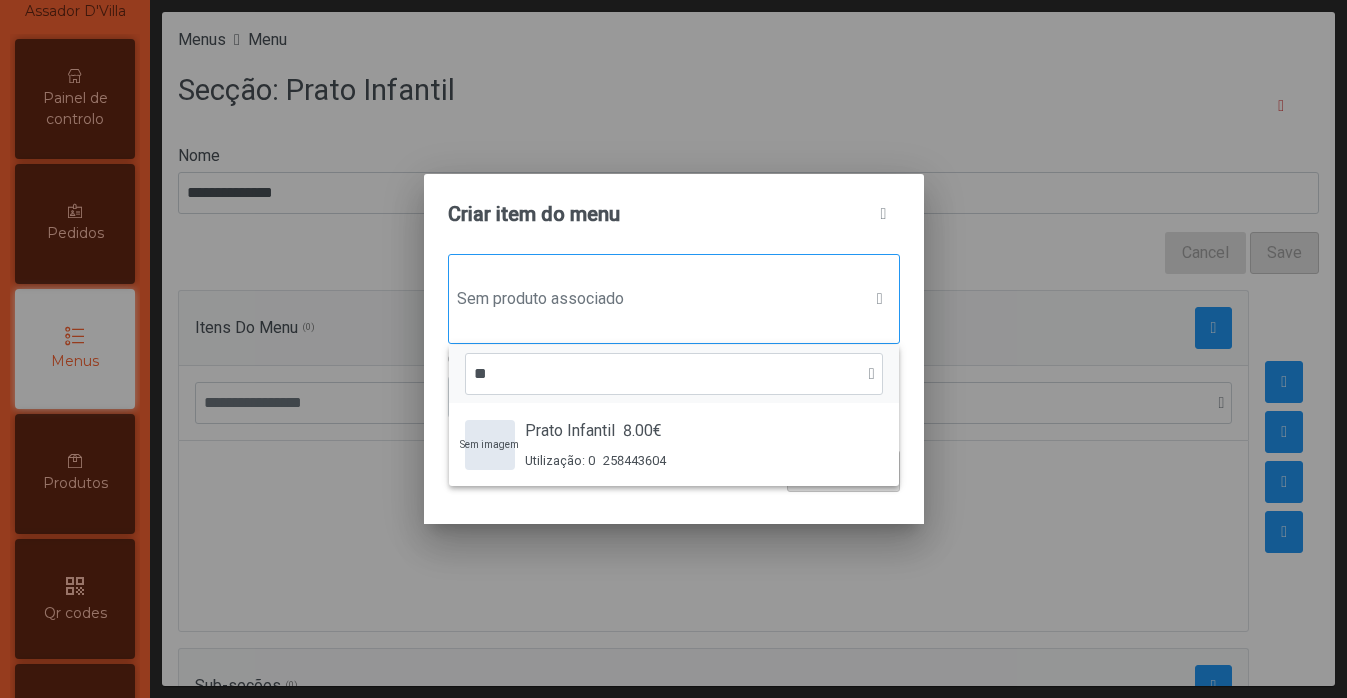 type on "*" 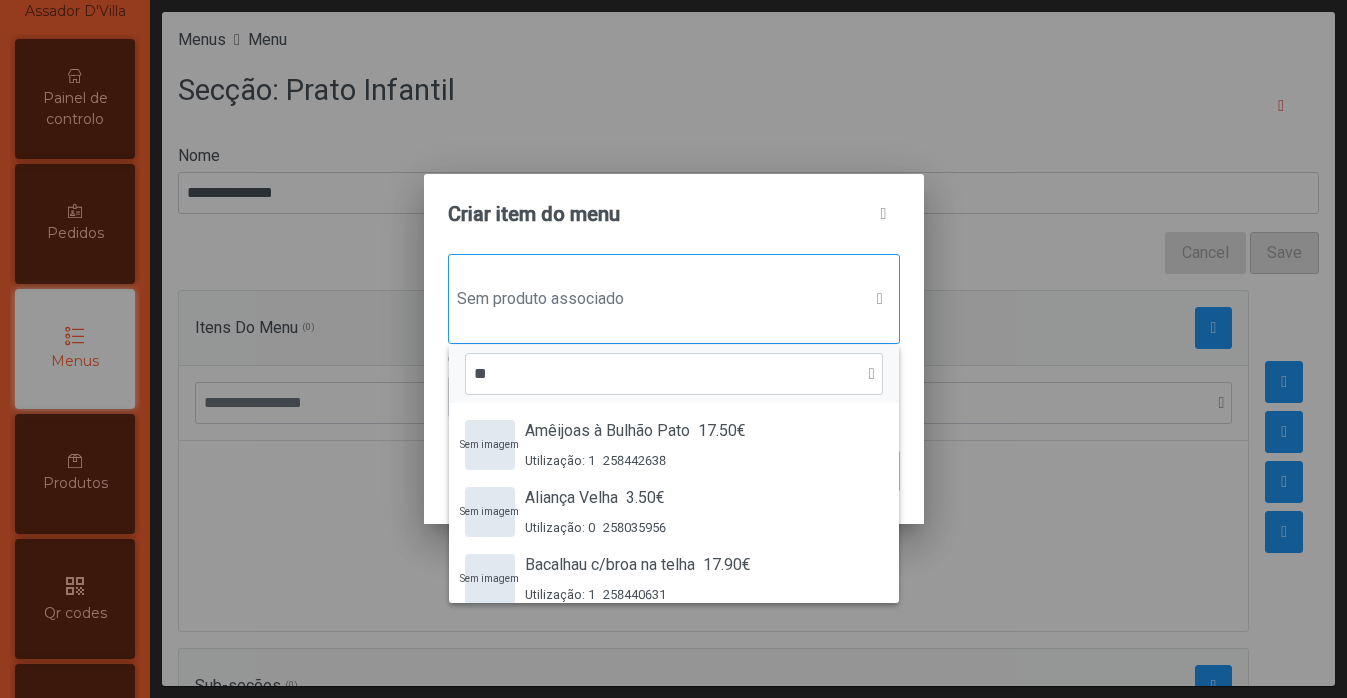 type on "*" 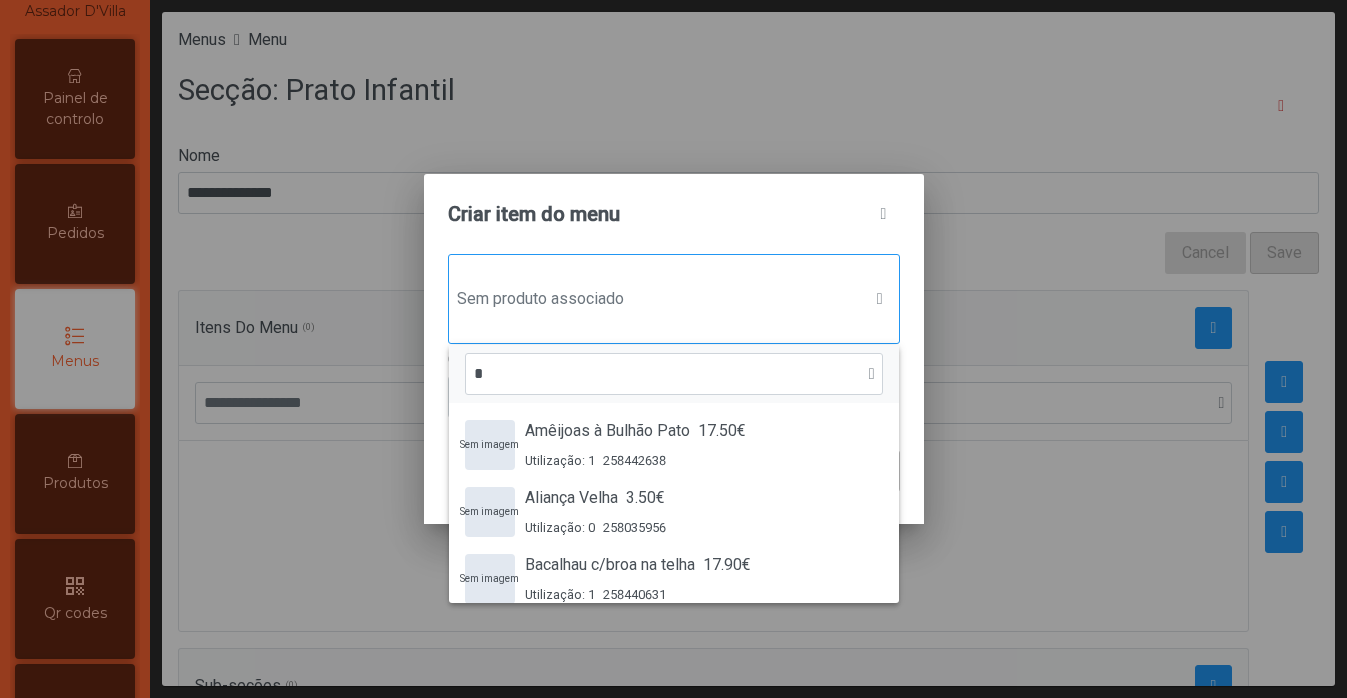 type 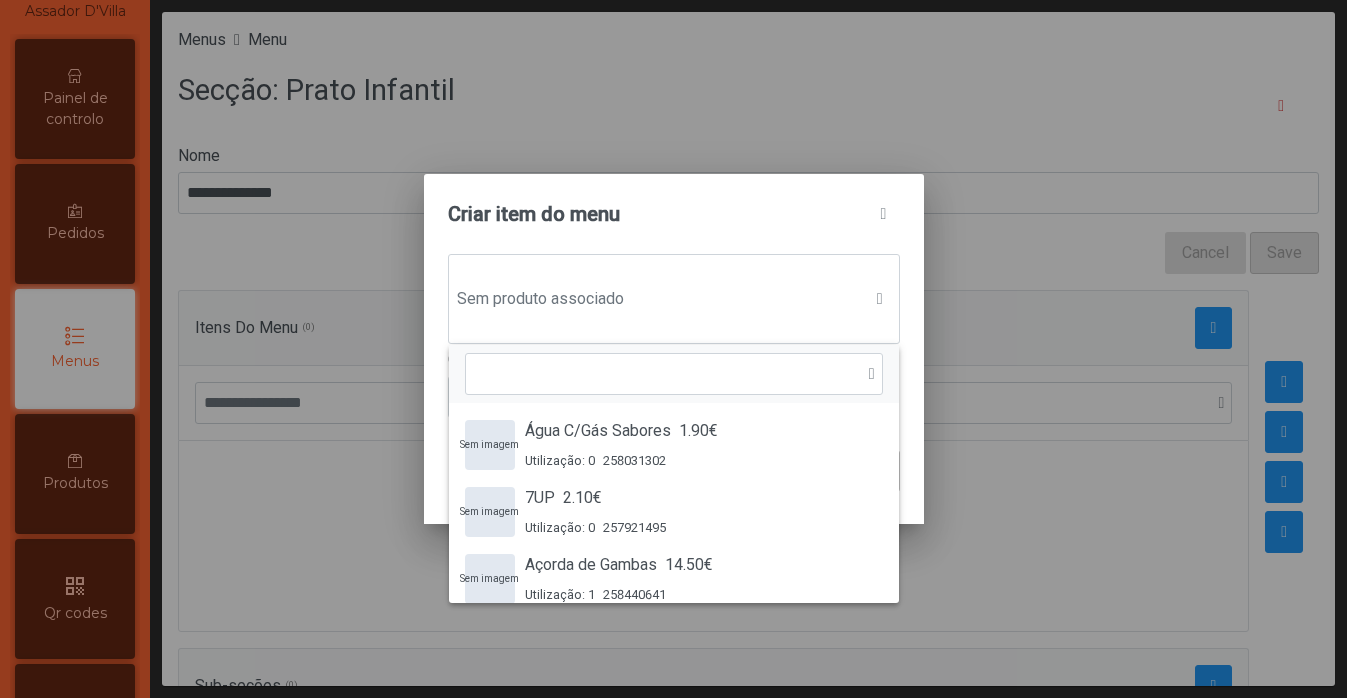 click on "Criar item do menu Sem produto associado Sem imagem  Água C/Gás Sabores 1.90€ Utilização: 0 258031302 Sem imagem  7UP 2.10€ Utilização: 0 257921495 Sem imagem  Açorda de Gambas 14.50€ Utilização: 1 258440641 Sem imagem  Água 0,375 2.00€ Utilização: 0 258420485 Sem imagem  Água 0,75 3.00€ Utilização: 0 258420486 Sem imagem  Amêndoa Amarga 3.50€ Utilização: 0 258035955 Sem imagem  Amêijoas à Bulhão Pato 17.50€ Utilização: 1 258442638 Sem imagem  Água Tónica 2.00€ Utilização: 0 258031303 Sem imagem  Água C/Gás 1.80€ Utilização: 0 258031301 Sem imagem  Aliança Velha 3.50€ Utilização: 0 258035956 Sem imagem  Arroz de Polvo 16.50€ Utilização: 1 258440640 Sem imagem  Azeitonas Temperadas 1.90€ Utilização: 0 258440616 Sem imagem  Bacalhau c/broa na telha 17.90€ Utilização: 1 258440631 Sem imagem  Aperol Spritz 7.00€ Utilização: 0 258033126 Sem imagem  Arroz 2.50€ Utilização: 0 258446158 Sem imagem  Arroz de Tamboril 1 dose 35.00€ 258440639" 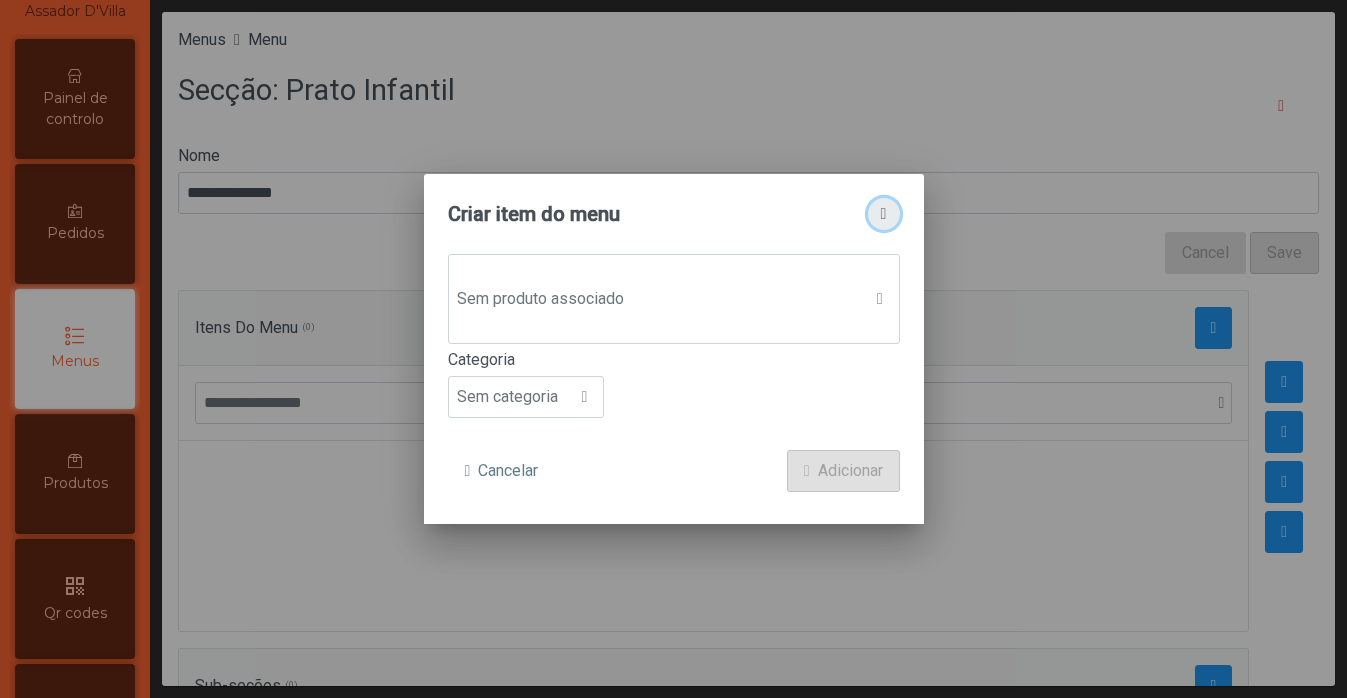 click 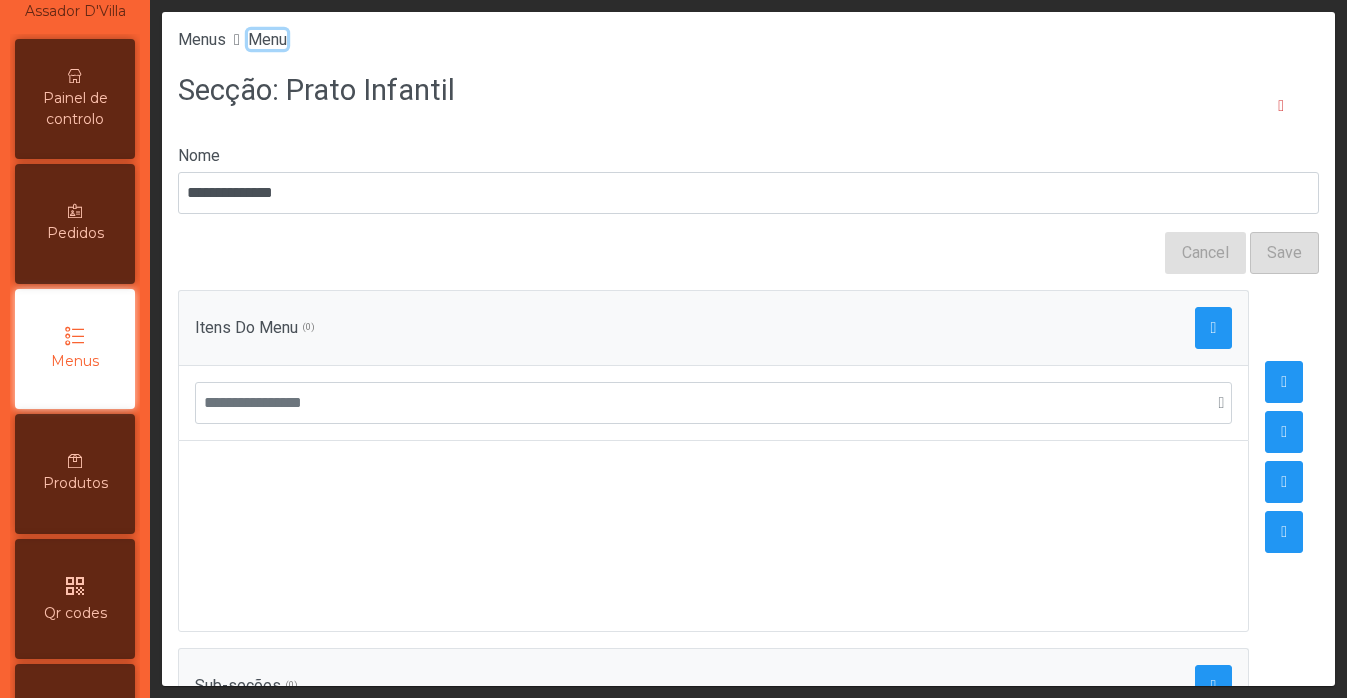 click on "Menu" 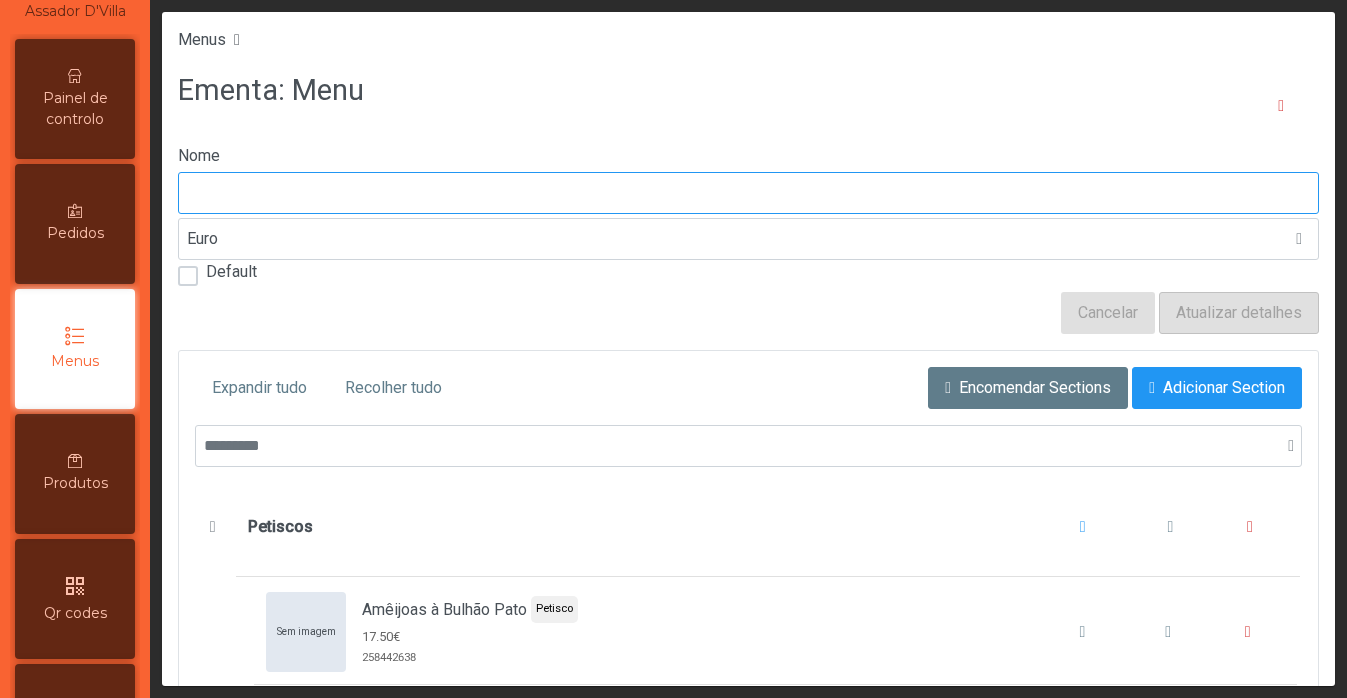type on "****" 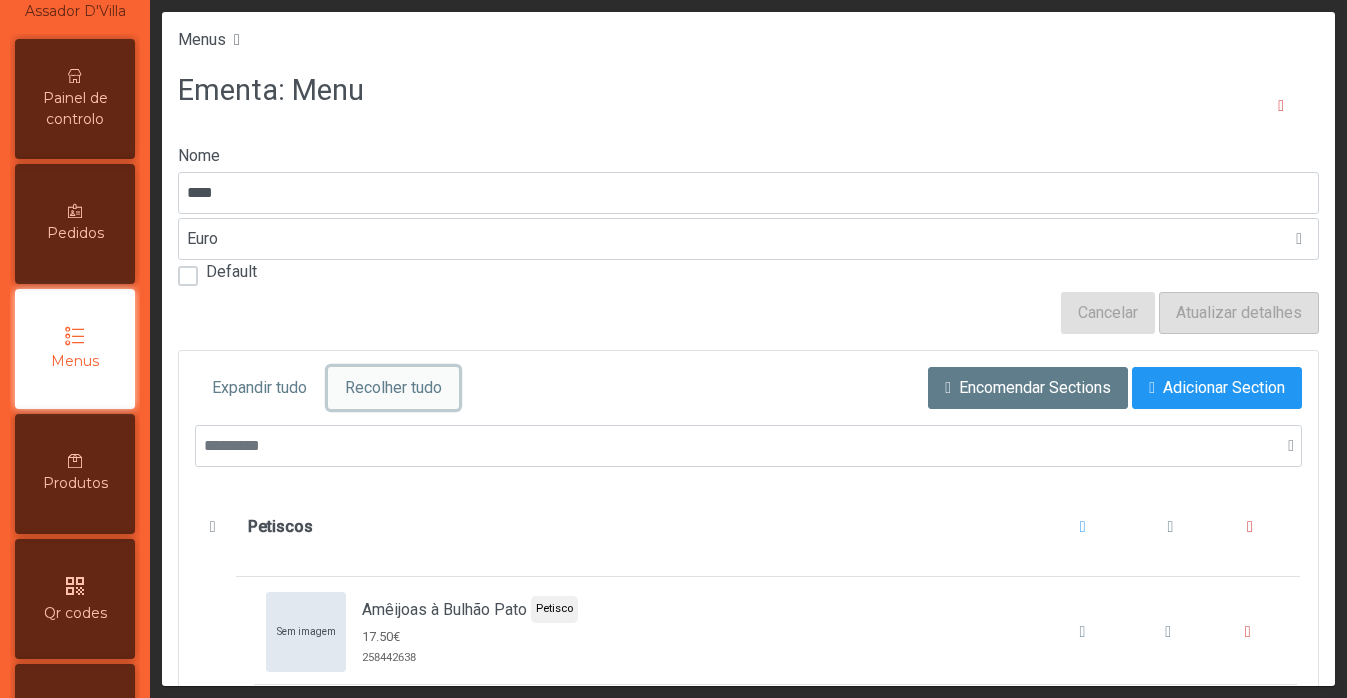 click on "Recolher tudo" 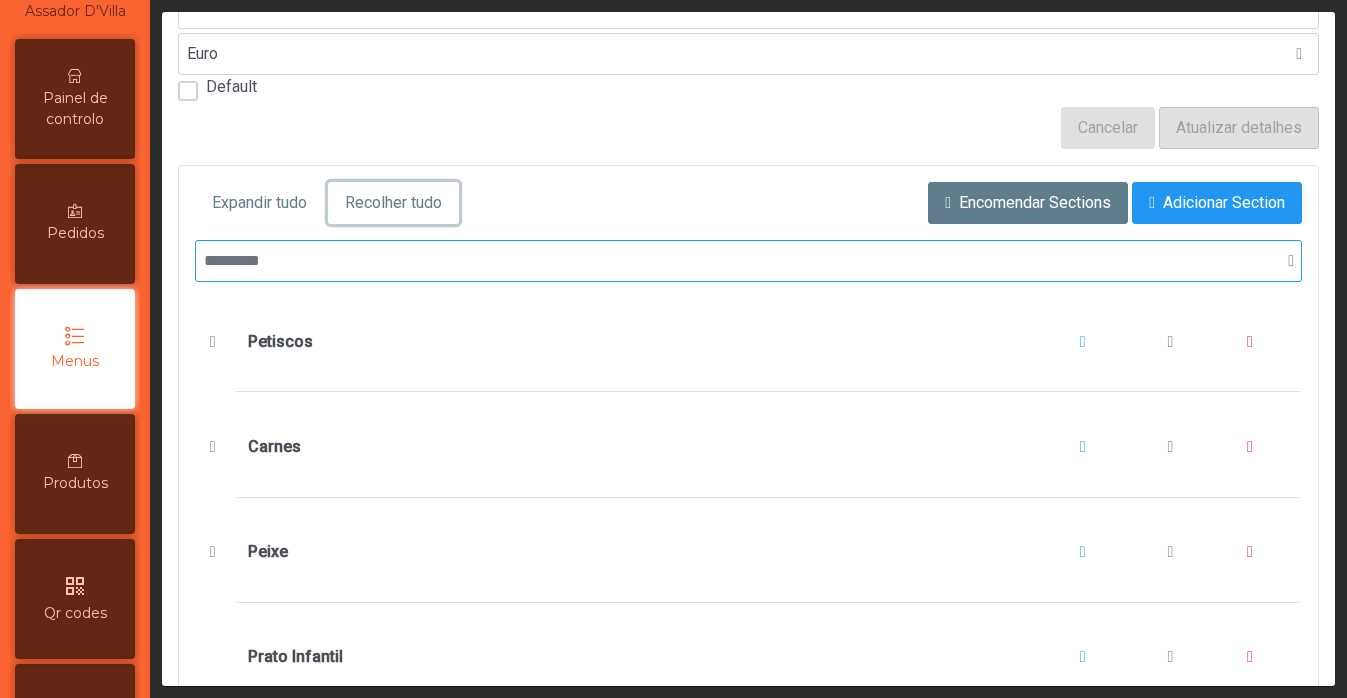 scroll, scrollTop: 258, scrollLeft: 0, axis: vertical 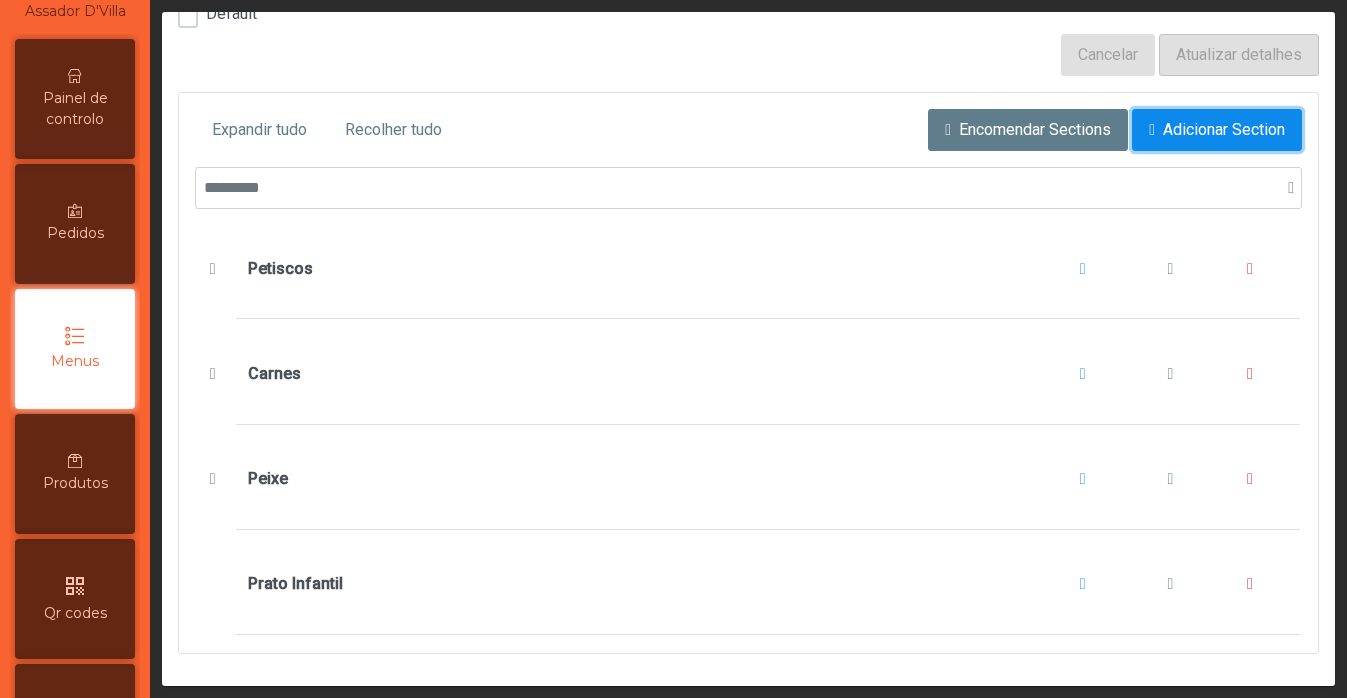 click on "Adicionar Section" 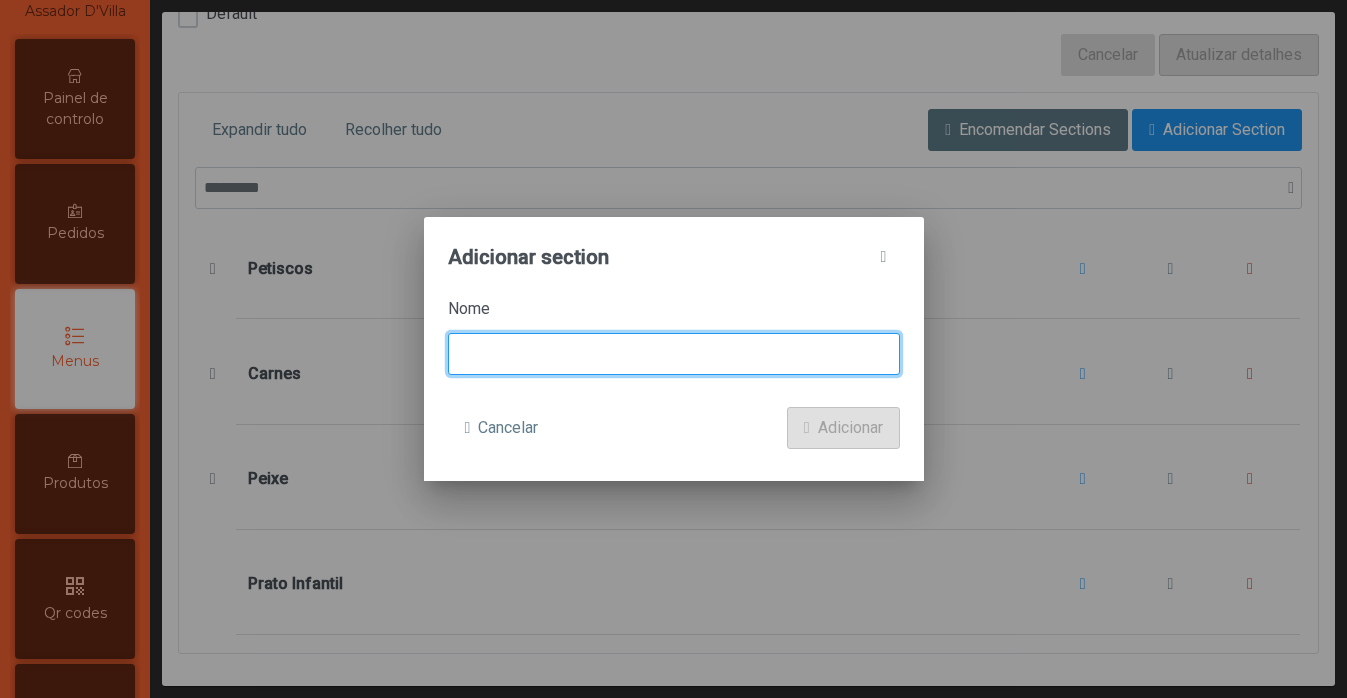click 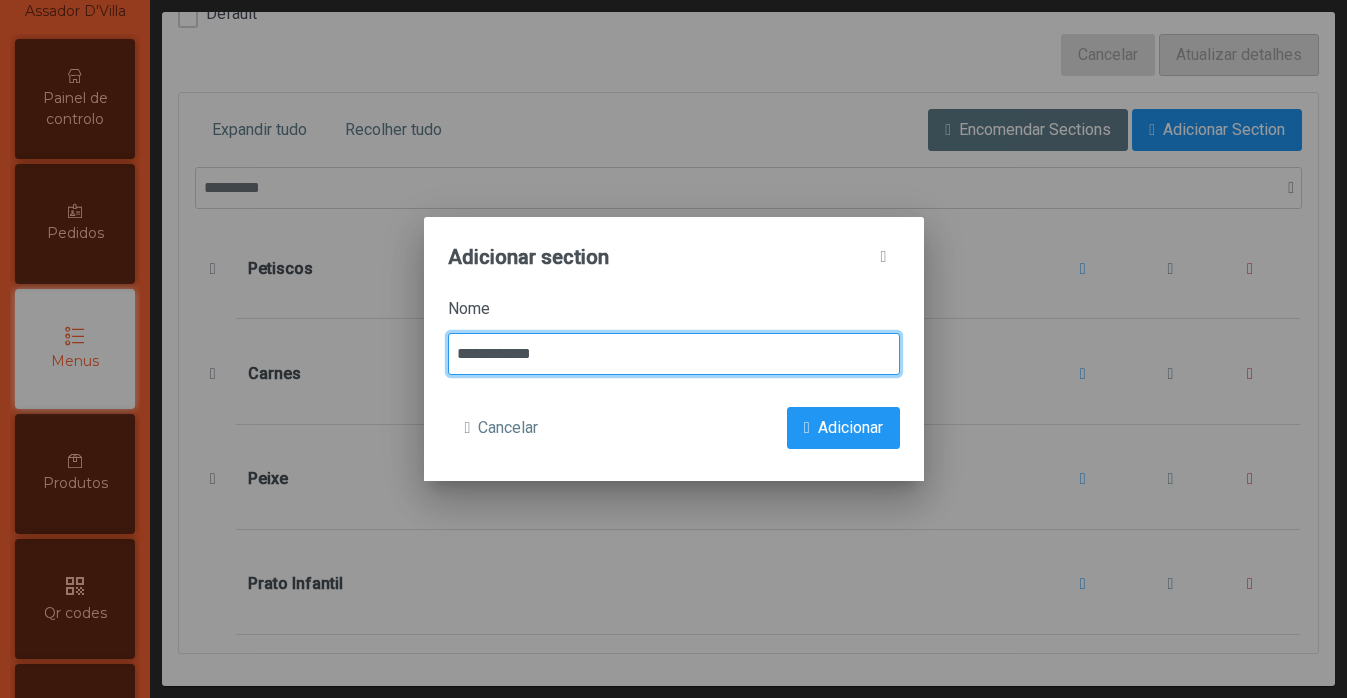 type on "**********" 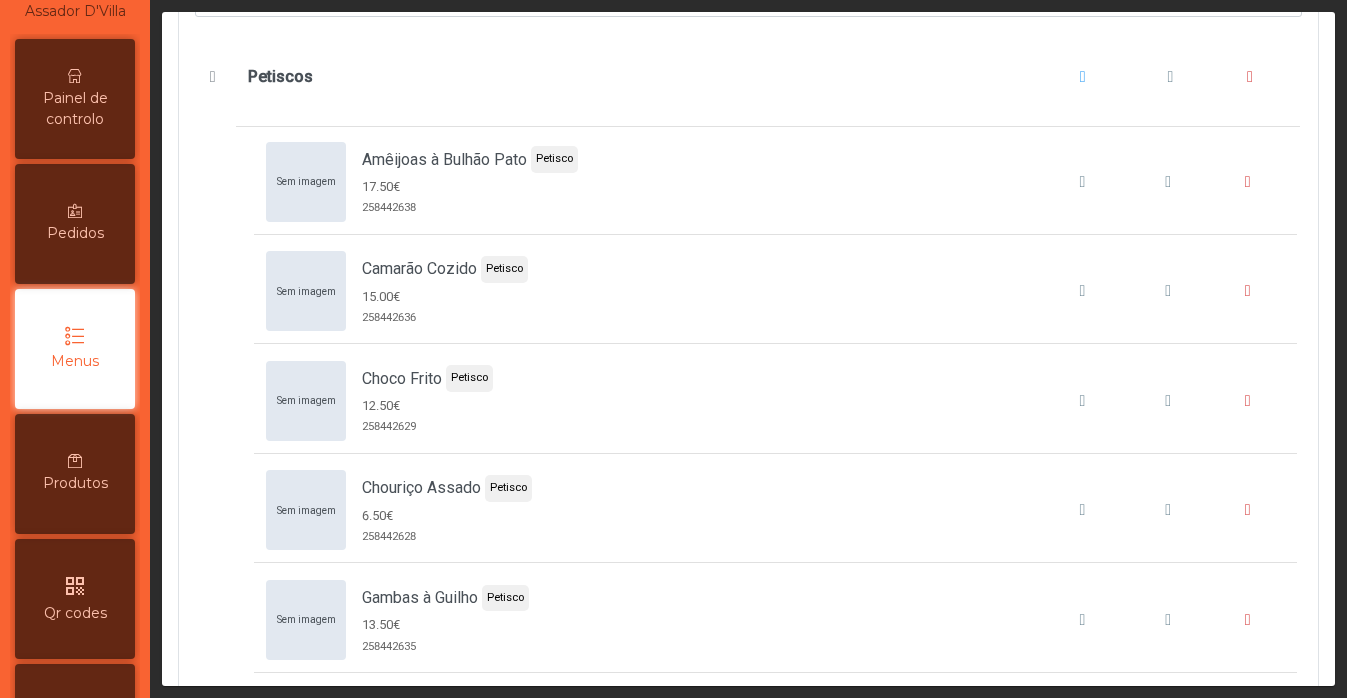 scroll, scrollTop: 473, scrollLeft: 0, axis: vertical 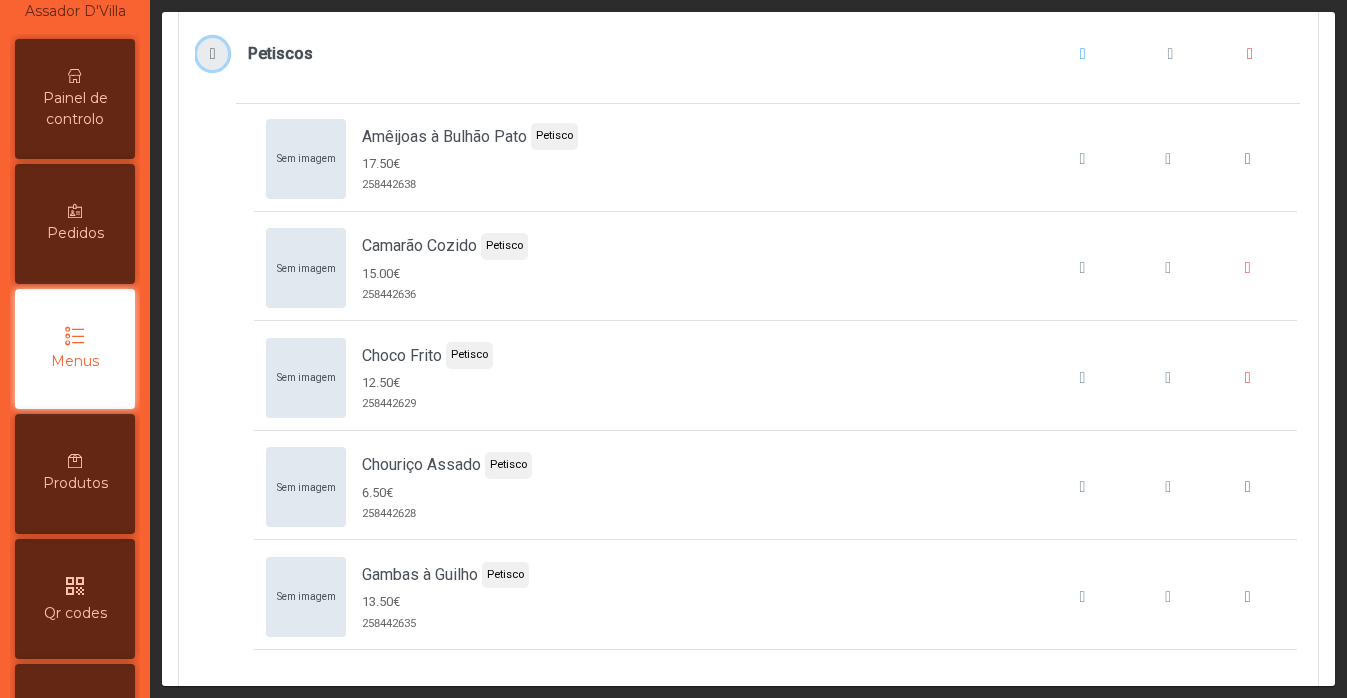 click 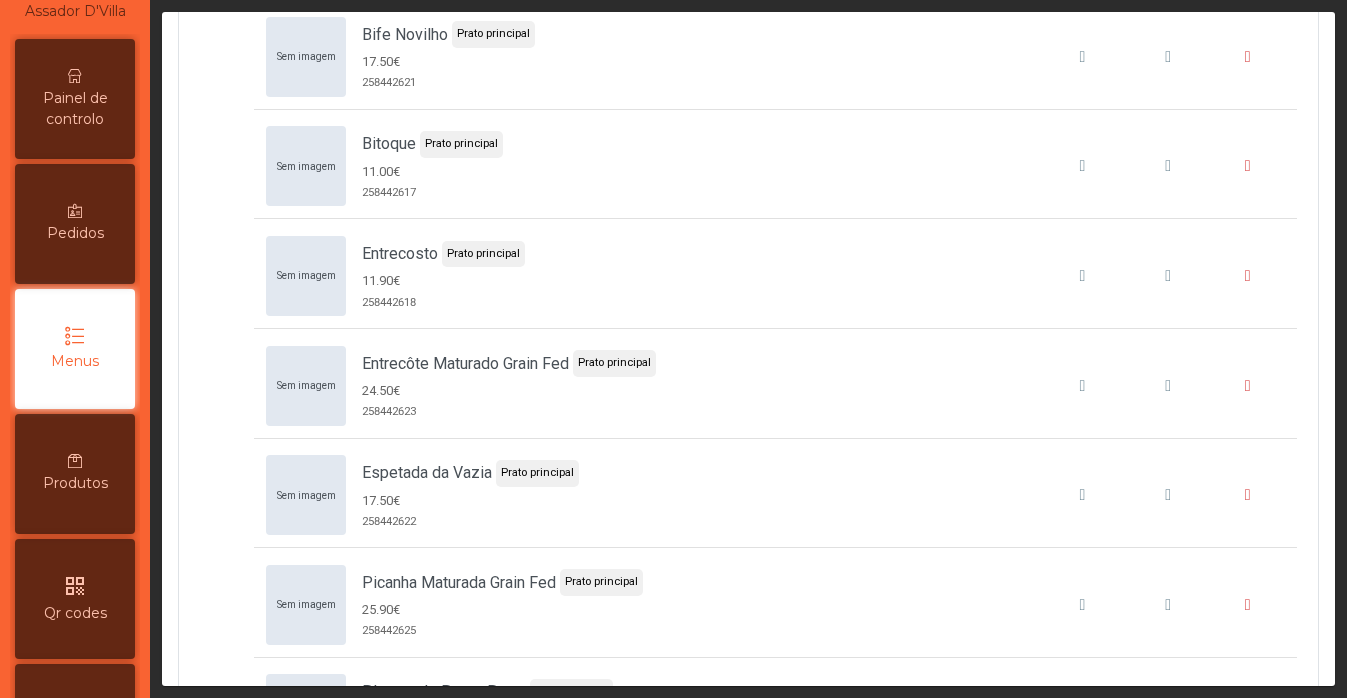 scroll, scrollTop: 0, scrollLeft: 0, axis: both 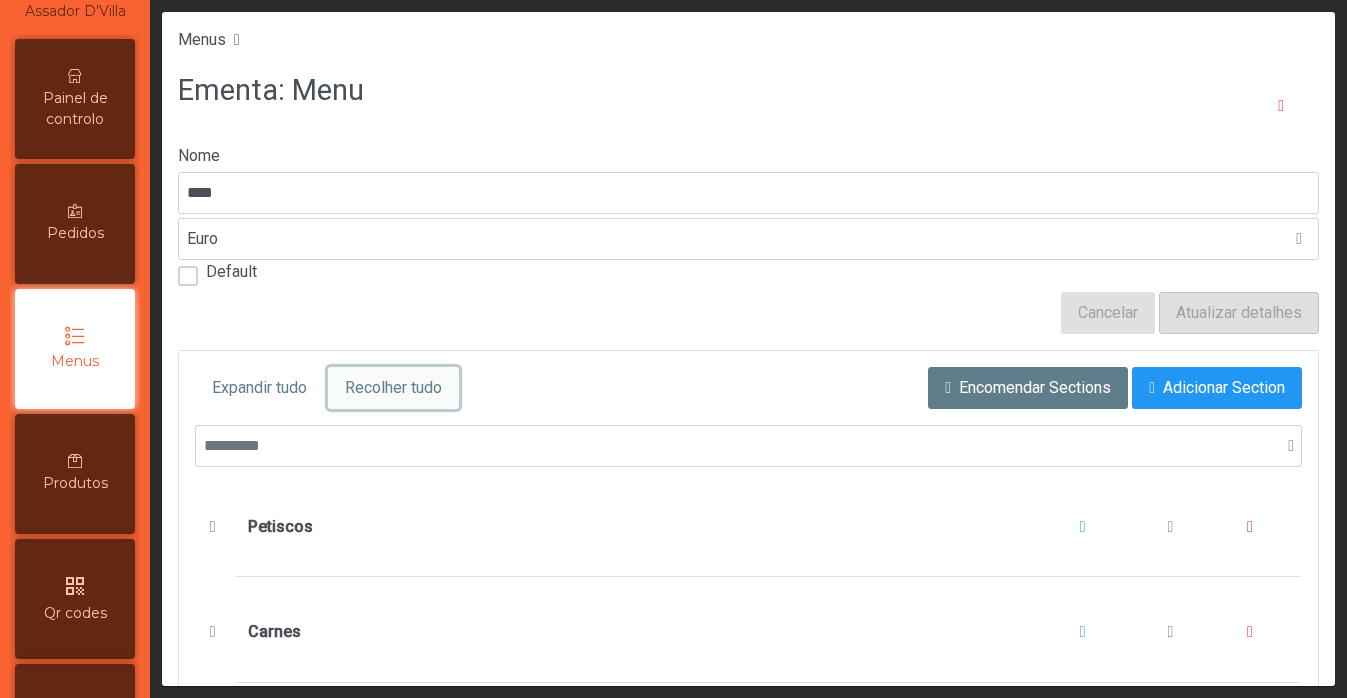 click on "Recolher tudo" 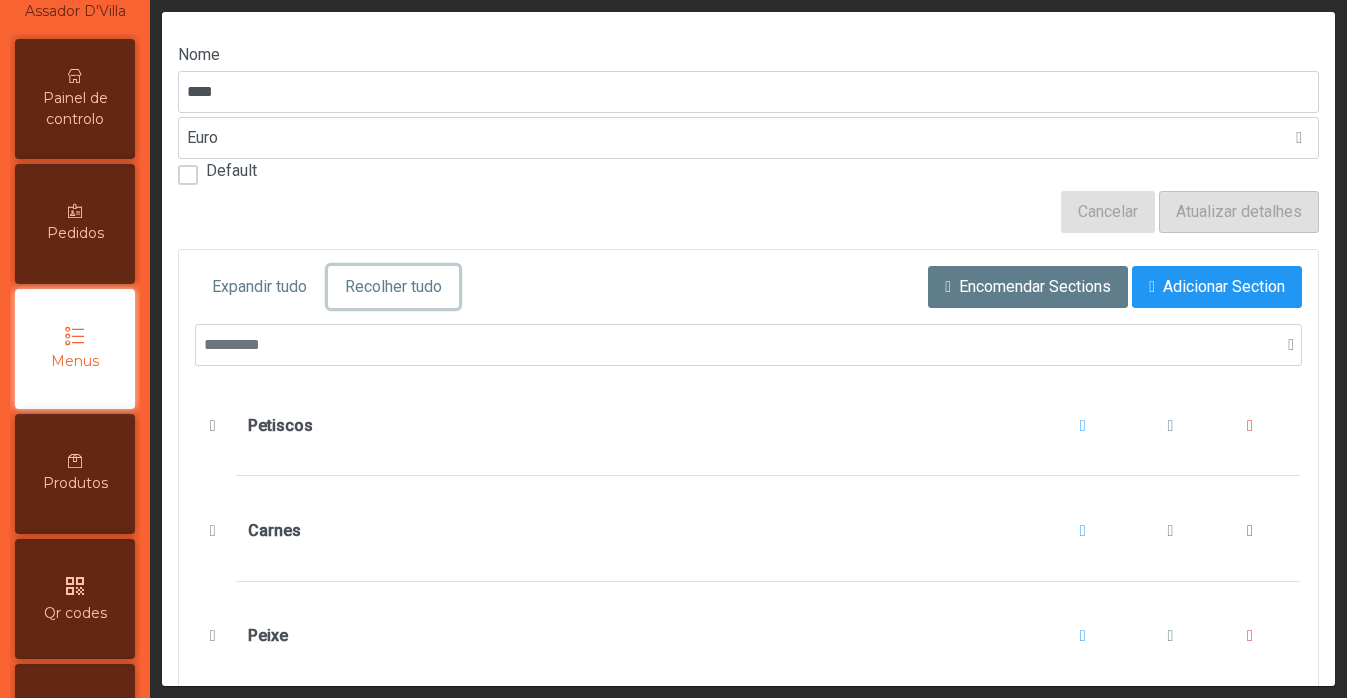 scroll, scrollTop: 363, scrollLeft: 0, axis: vertical 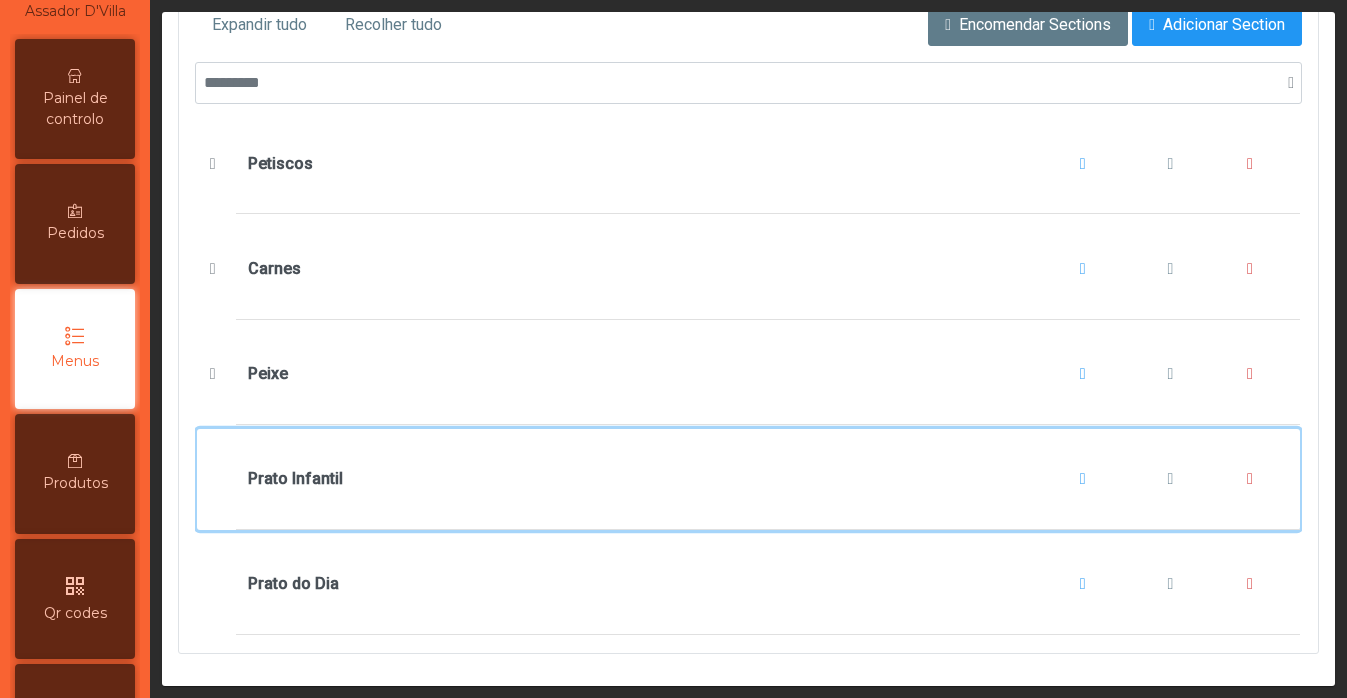 click on "Prato Infantil" 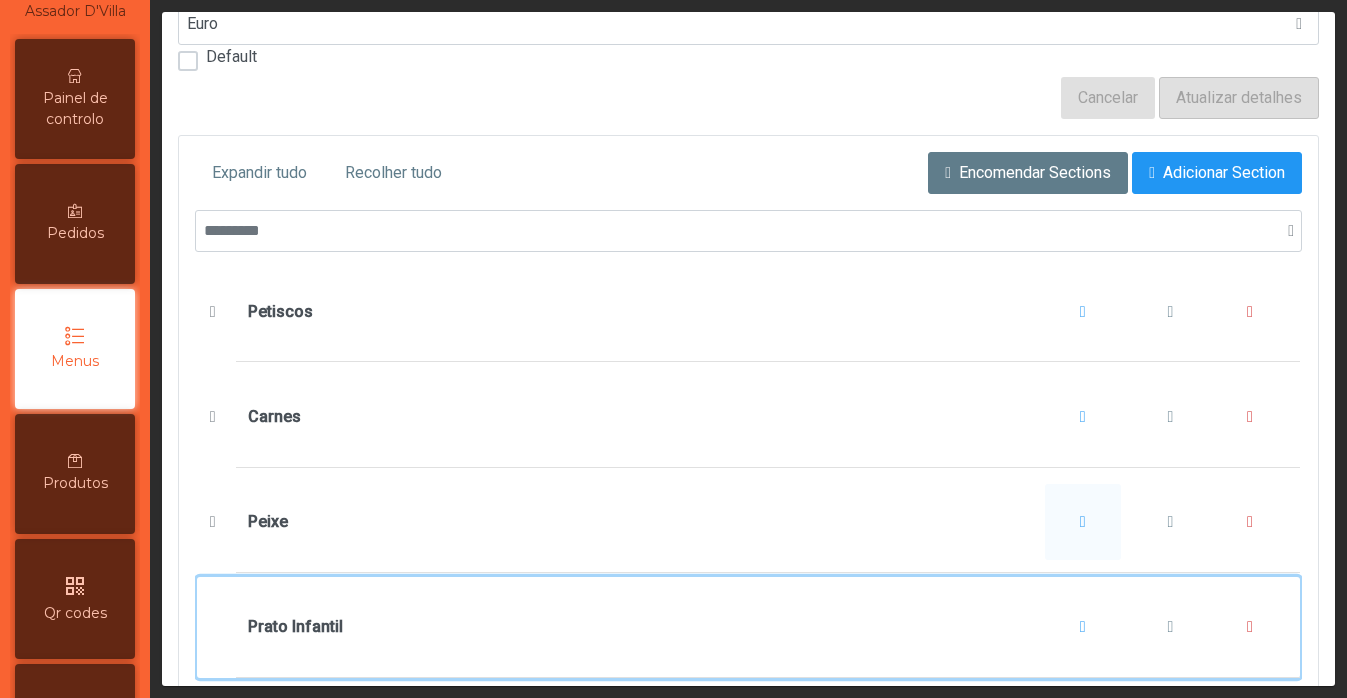 scroll, scrollTop: 0, scrollLeft: 0, axis: both 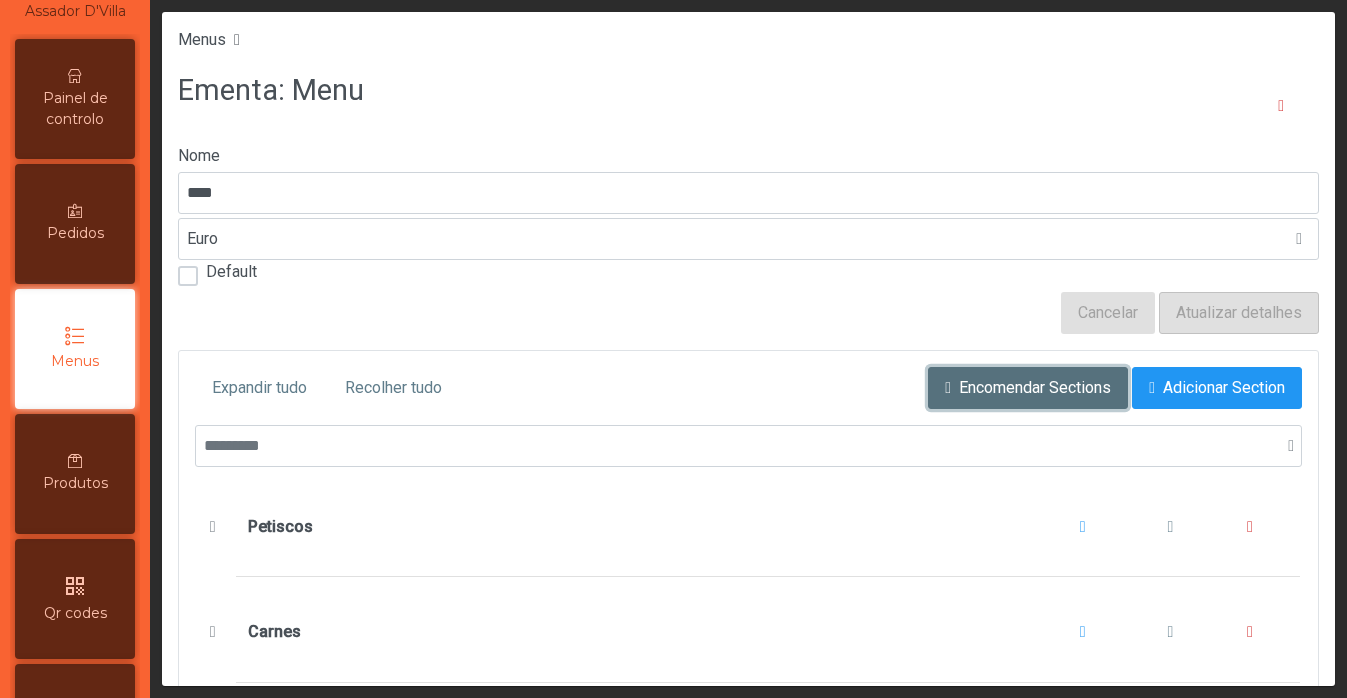 click on "Encomendar Sections" 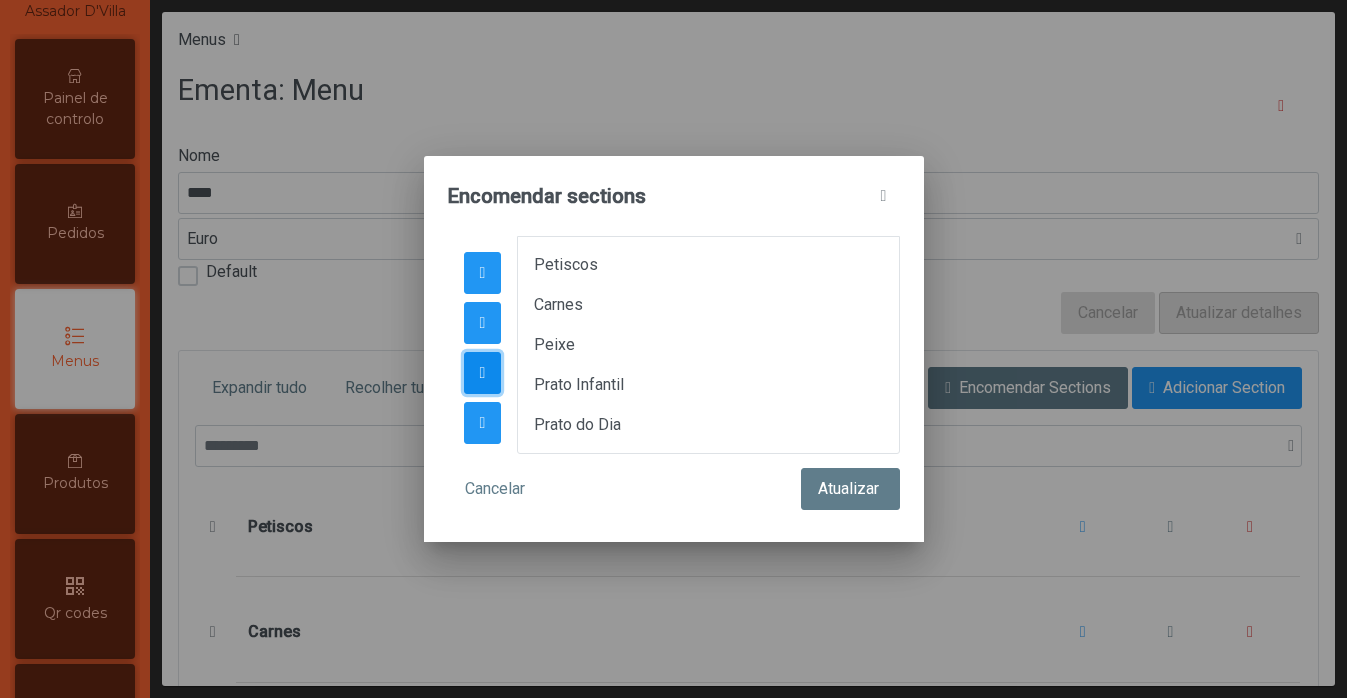 click 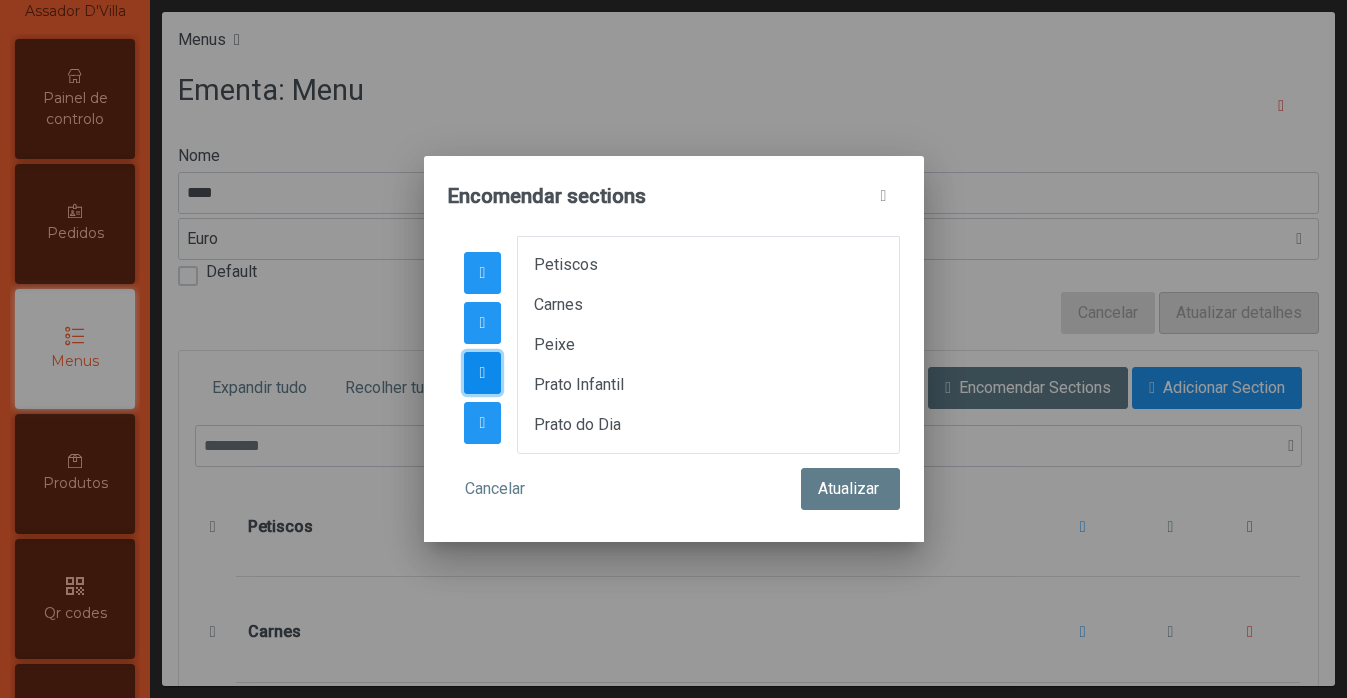 click 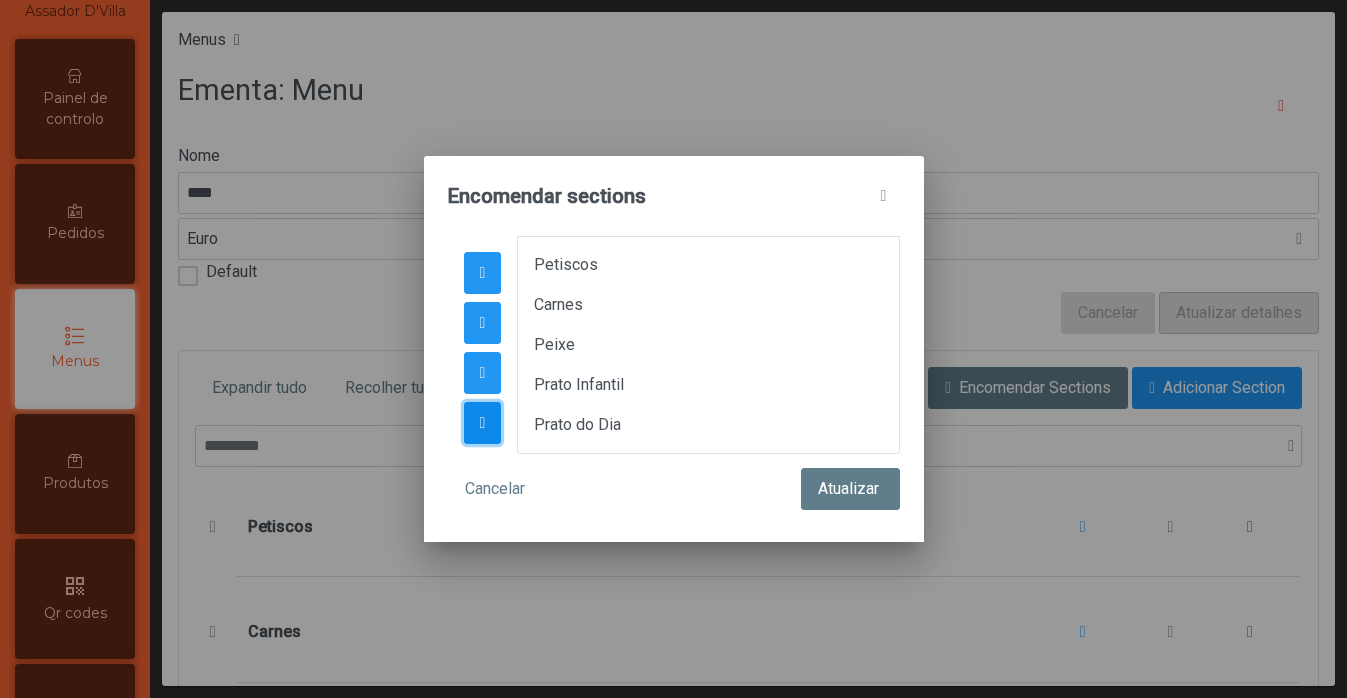 click 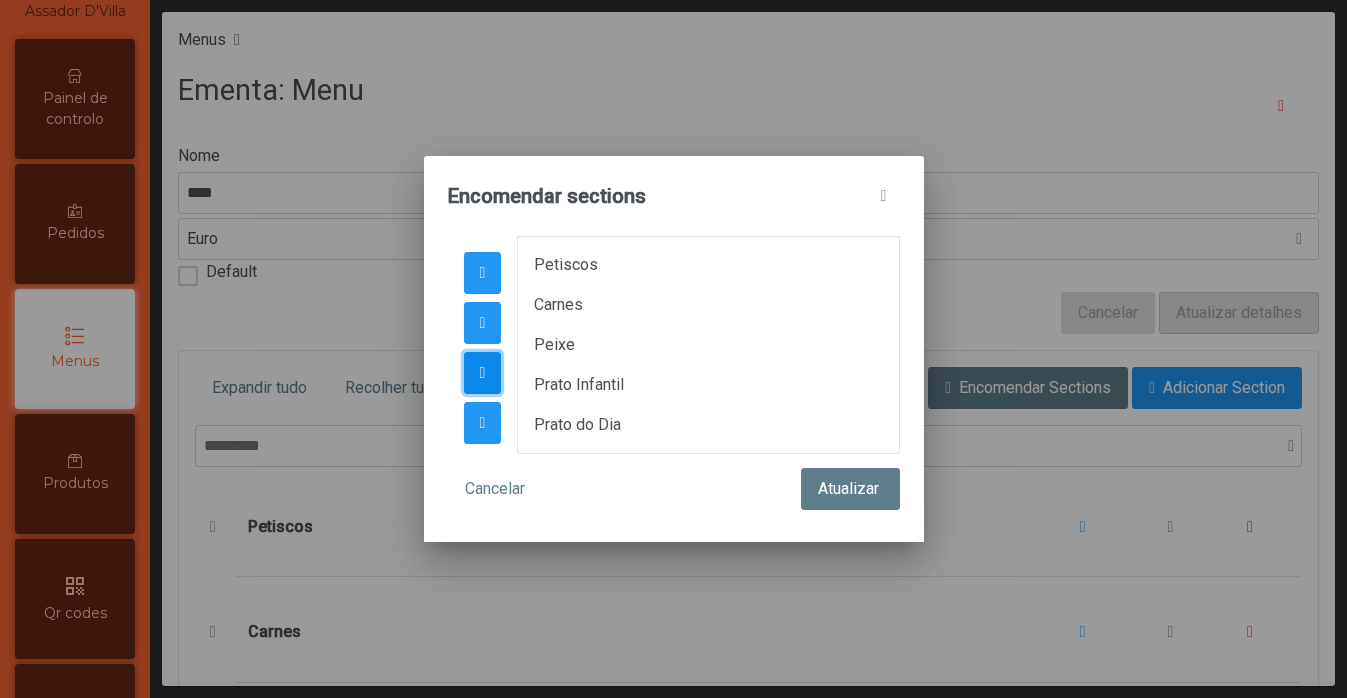 click 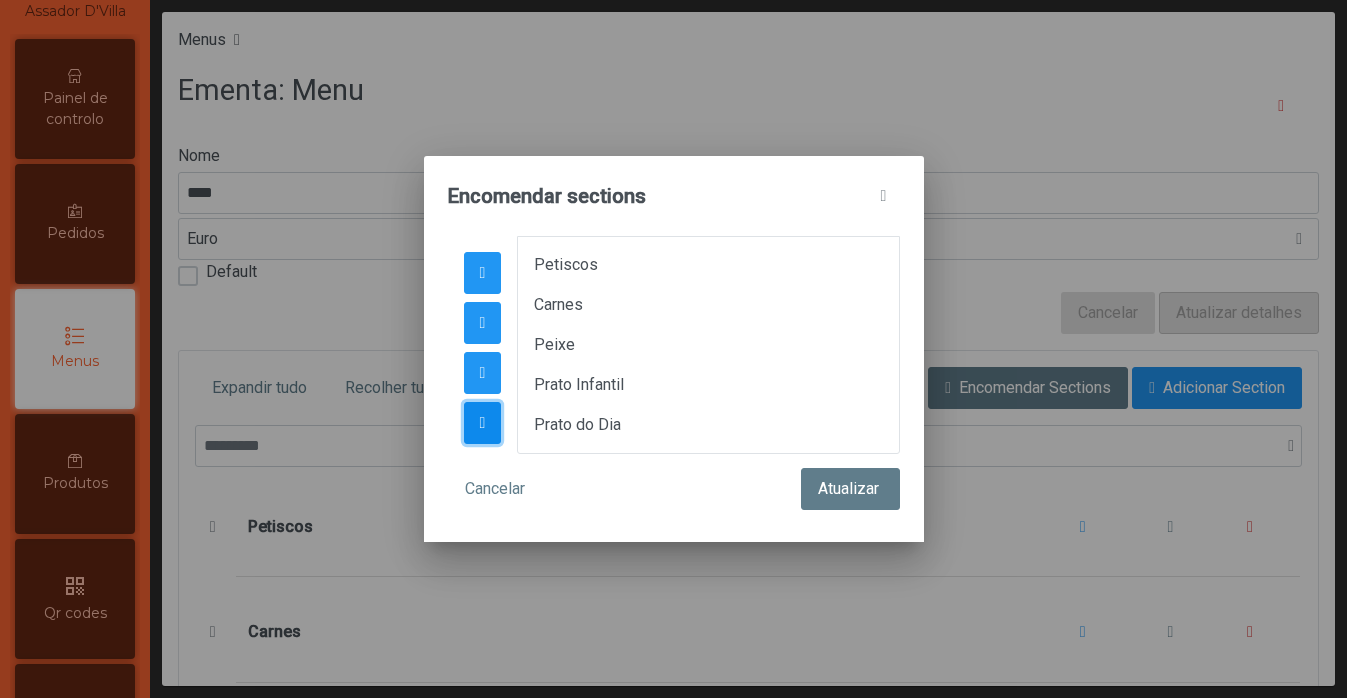 click 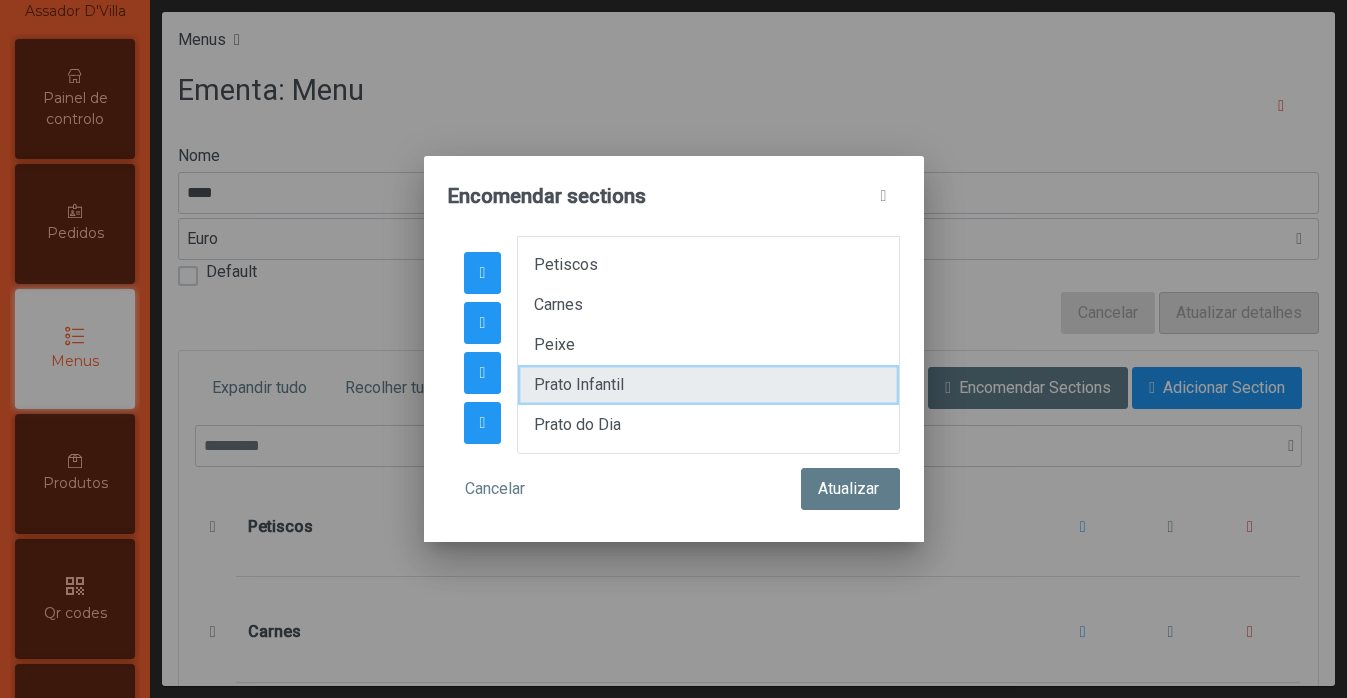 drag, startPoint x: 586, startPoint y: 402, endPoint x: 592, endPoint y: 369, distance: 33.54102 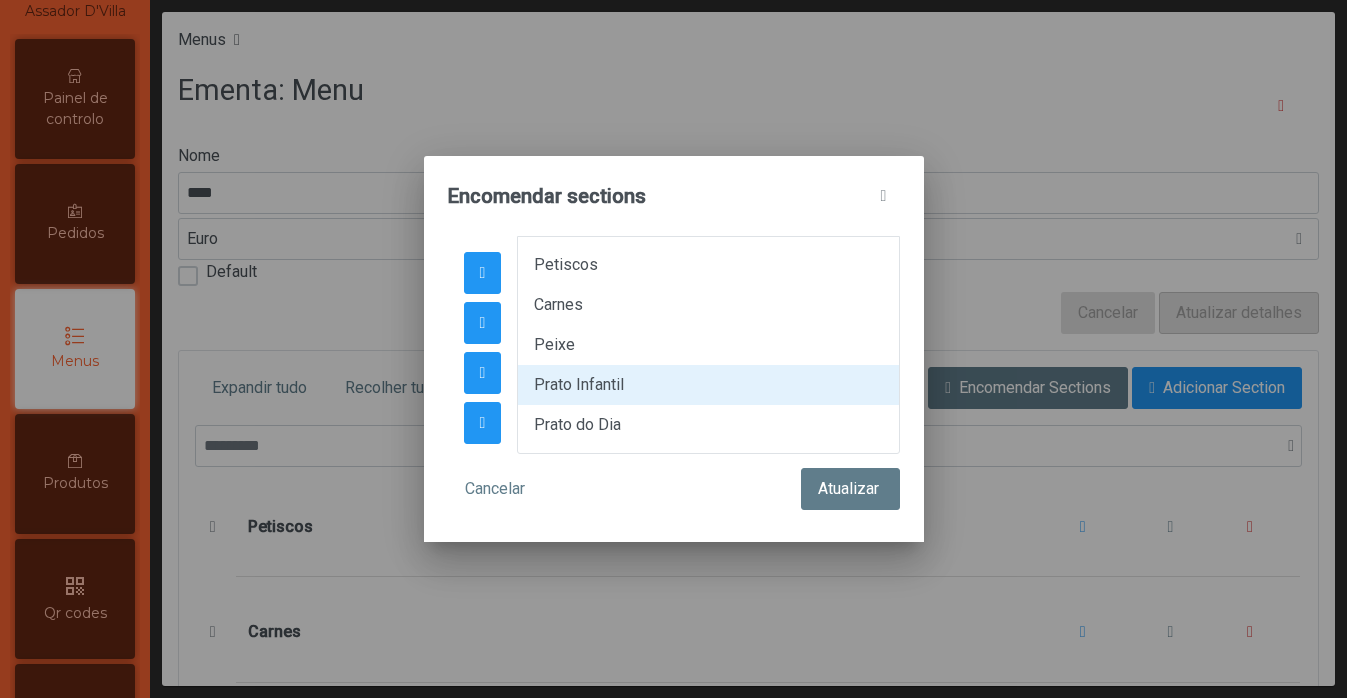 click on "Petiscos   Carnes   Peixe   Prato Infantil   [GEOGRAPHIC_DATA]" 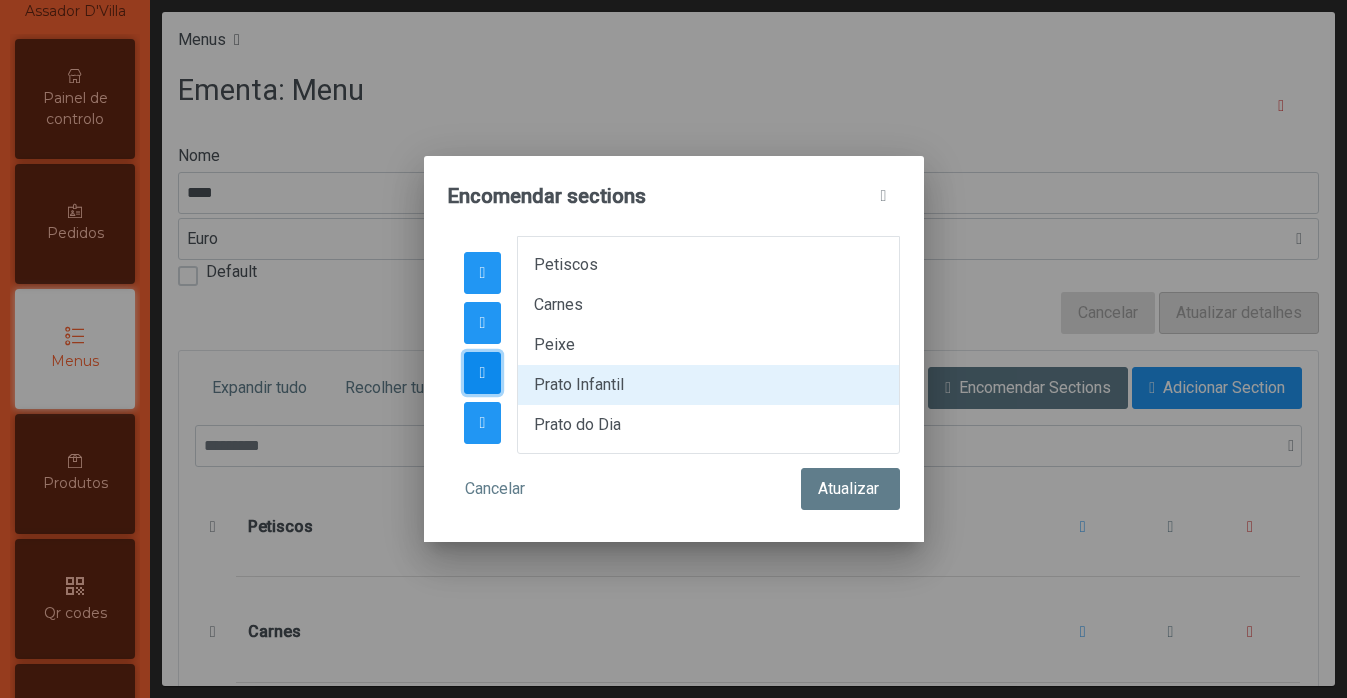 click 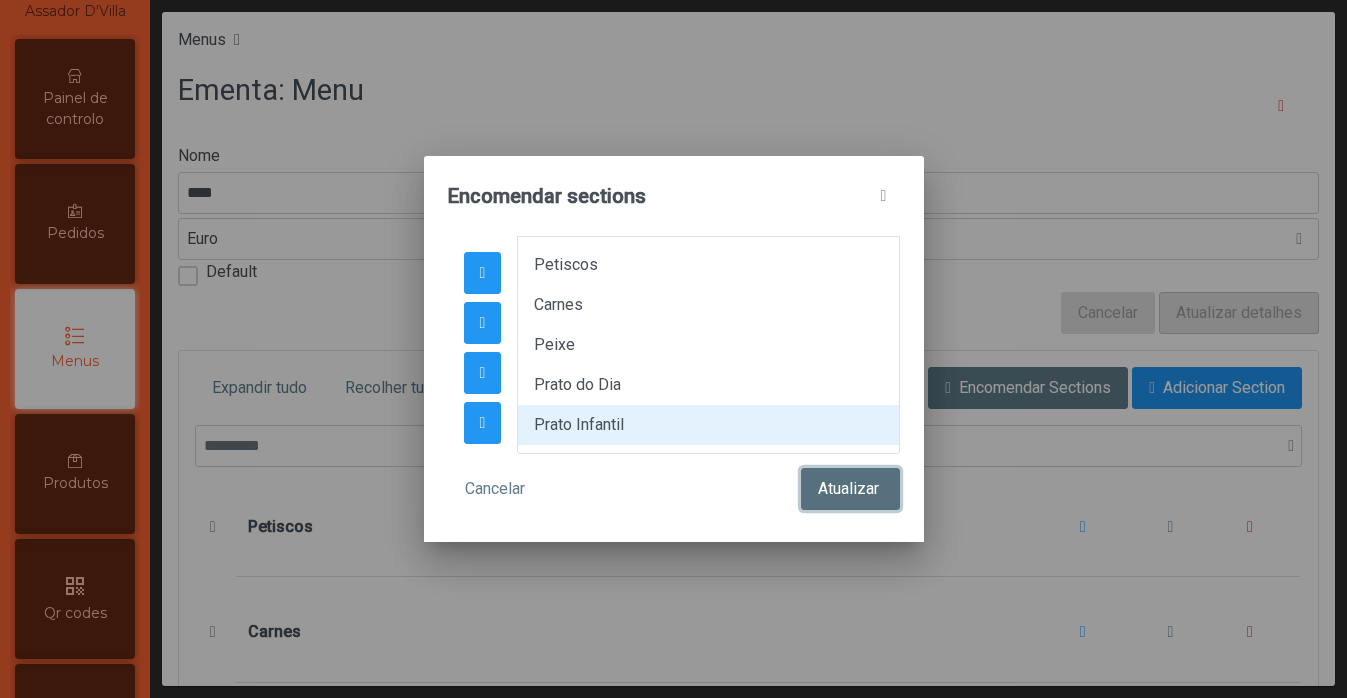 click on "Atualizar" 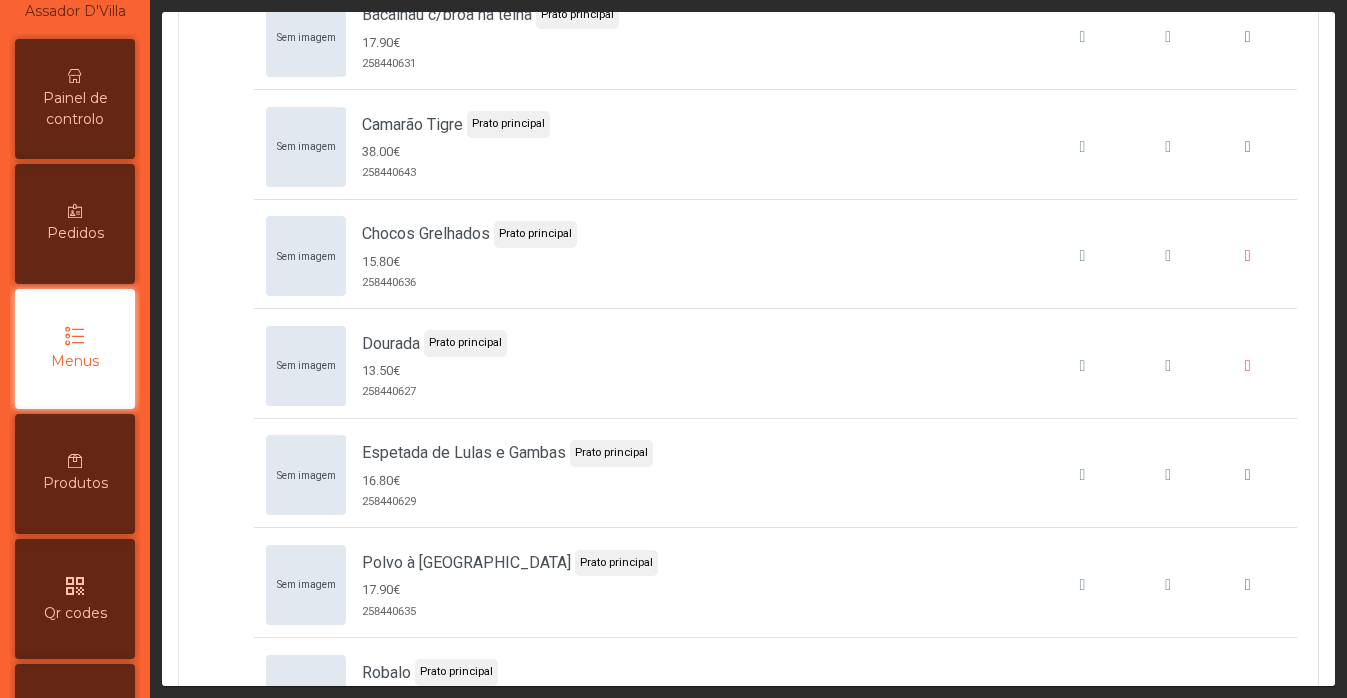 scroll, scrollTop: 3102, scrollLeft: 0, axis: vertical 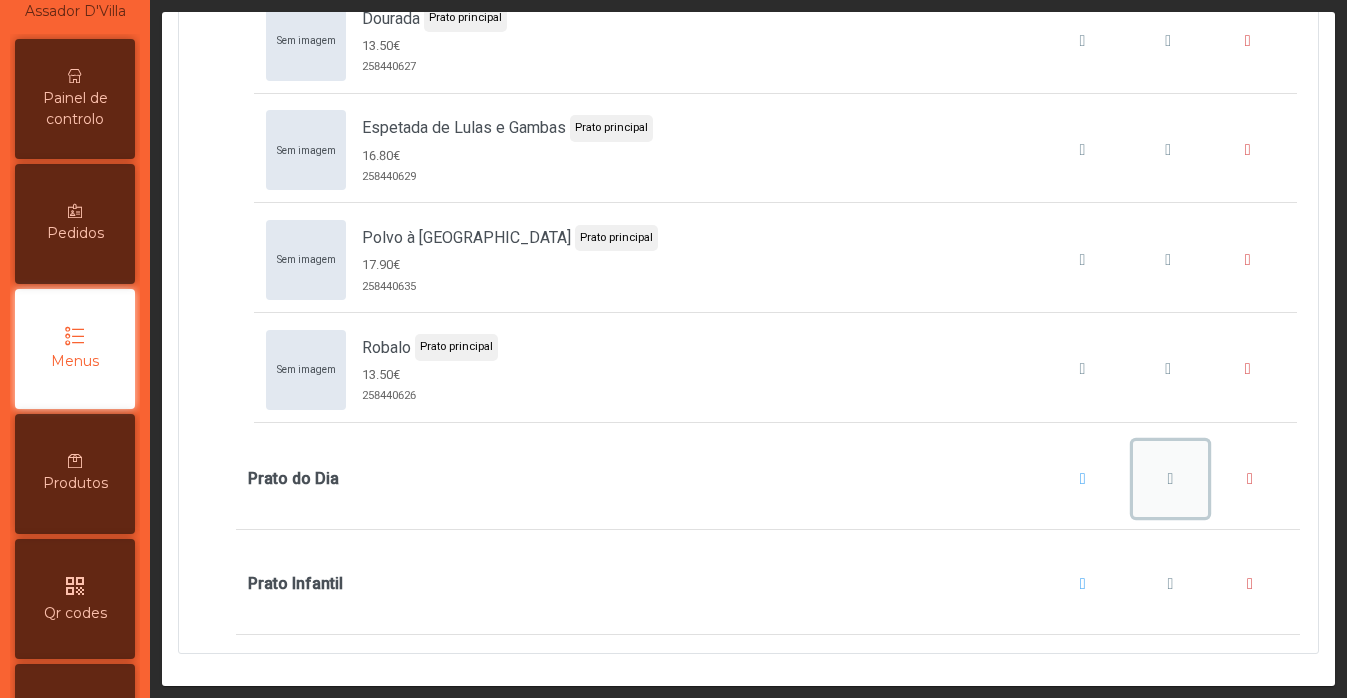 click 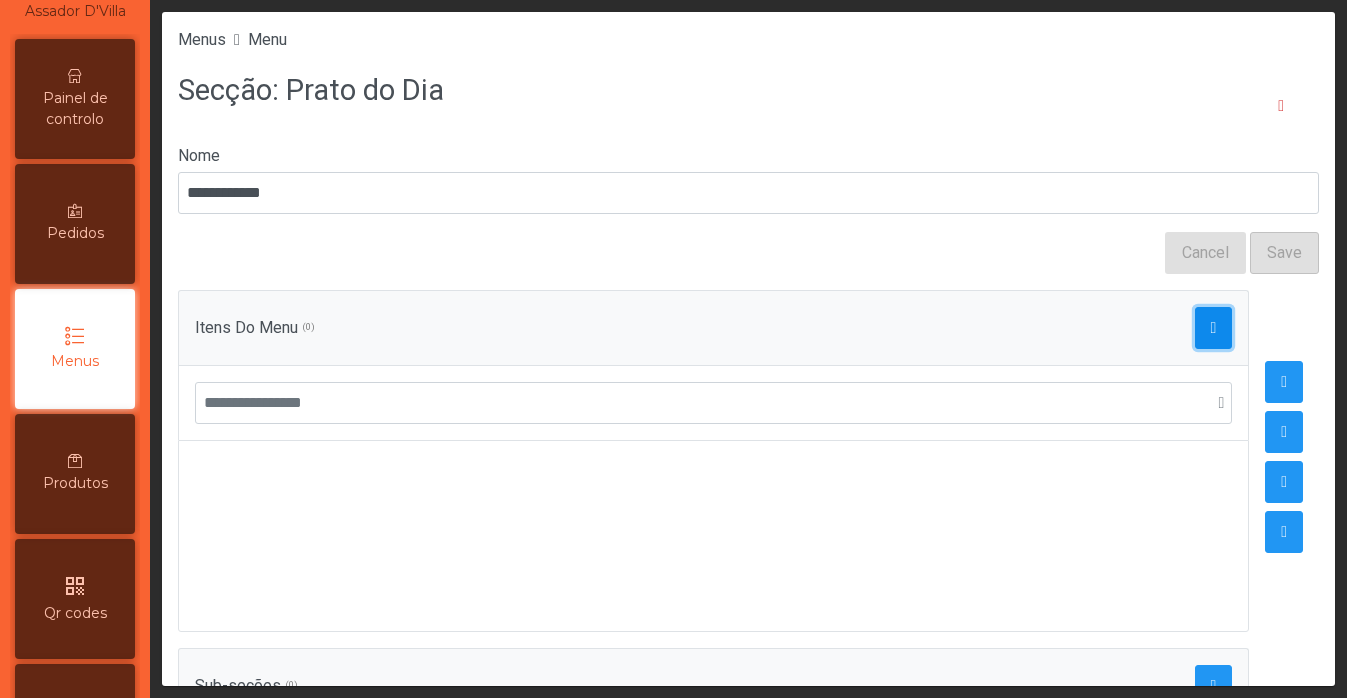 click 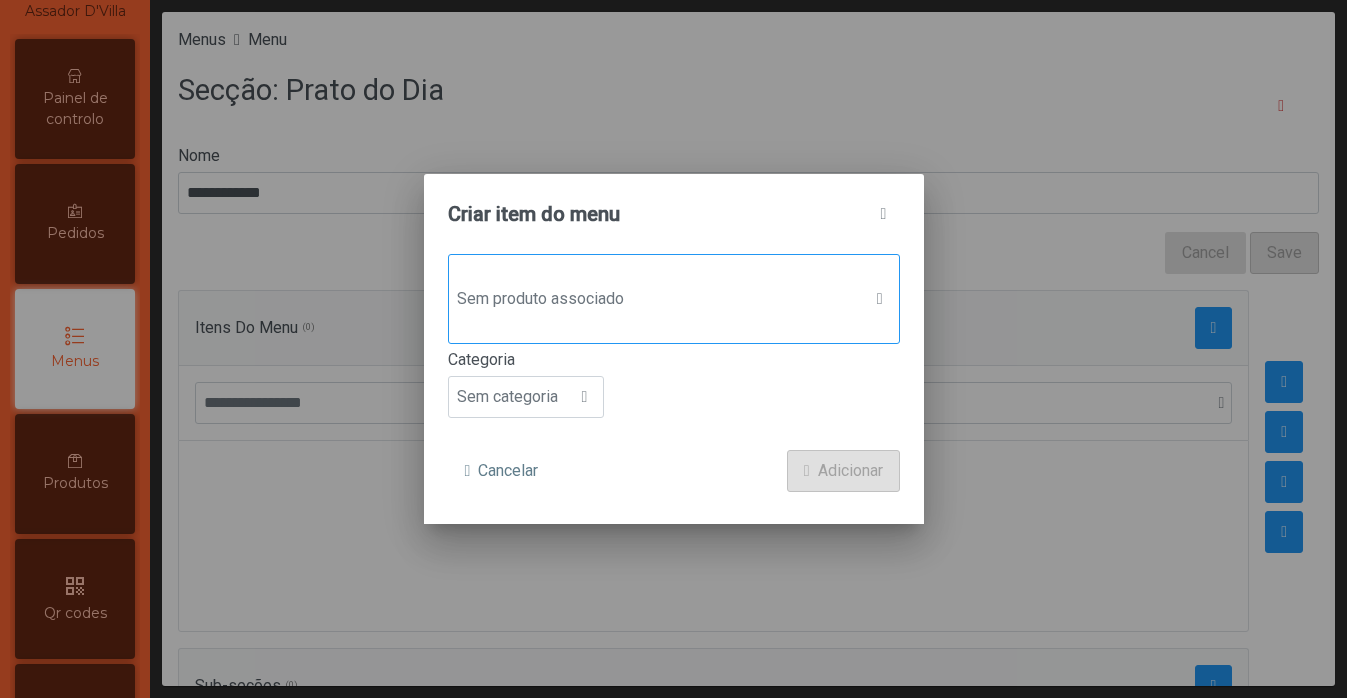 click on "Sem produto associado" 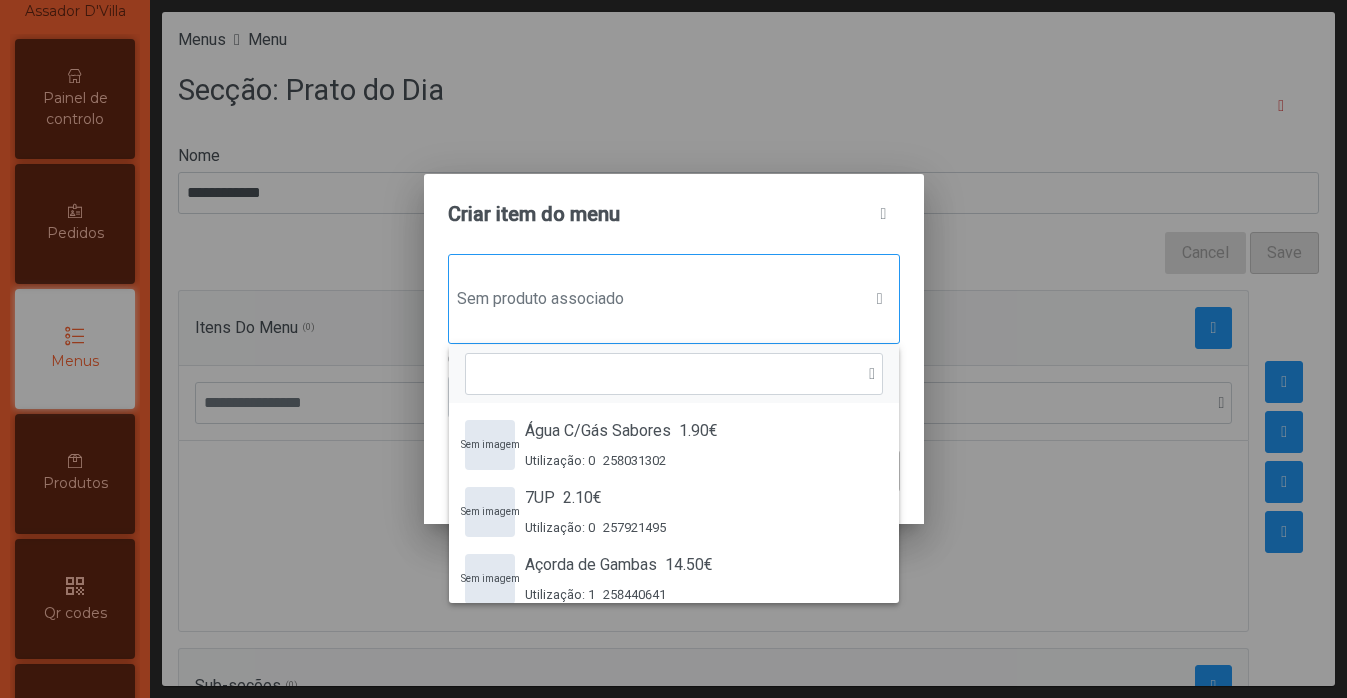 scroll, scrollTop: 15, scrollLeft: 97, axis: both 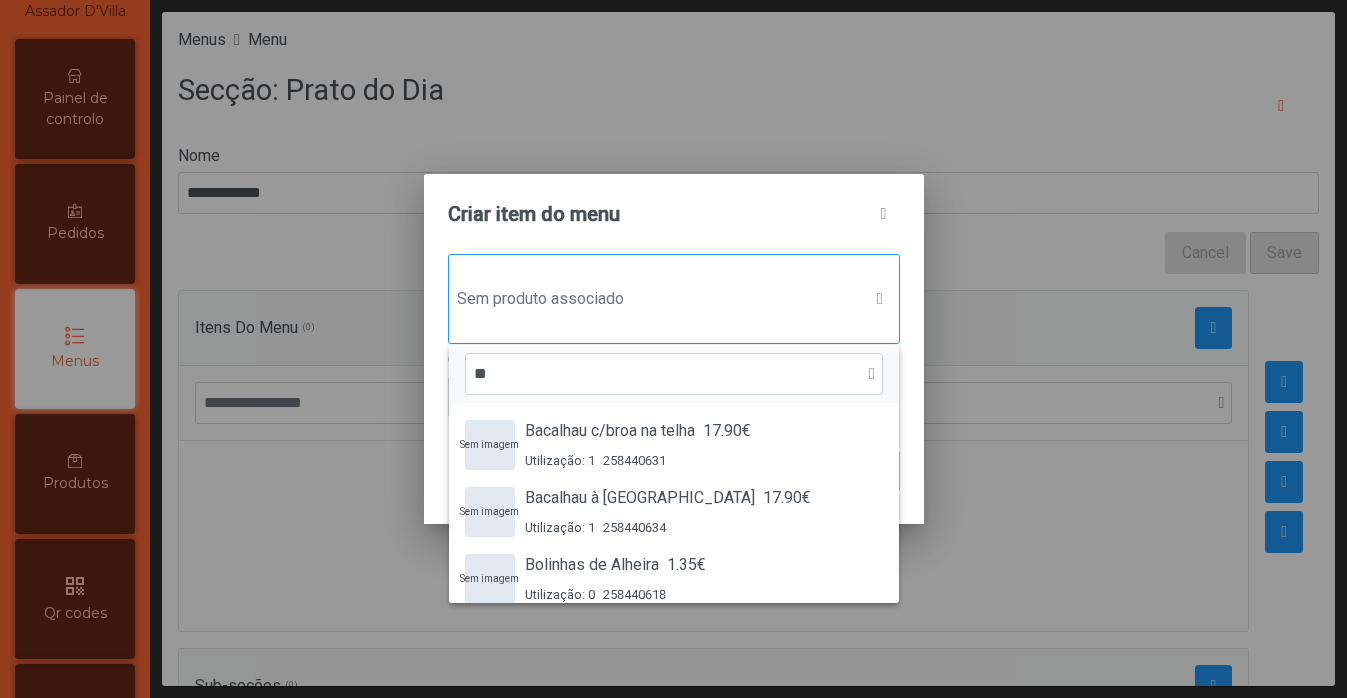 type on "*" 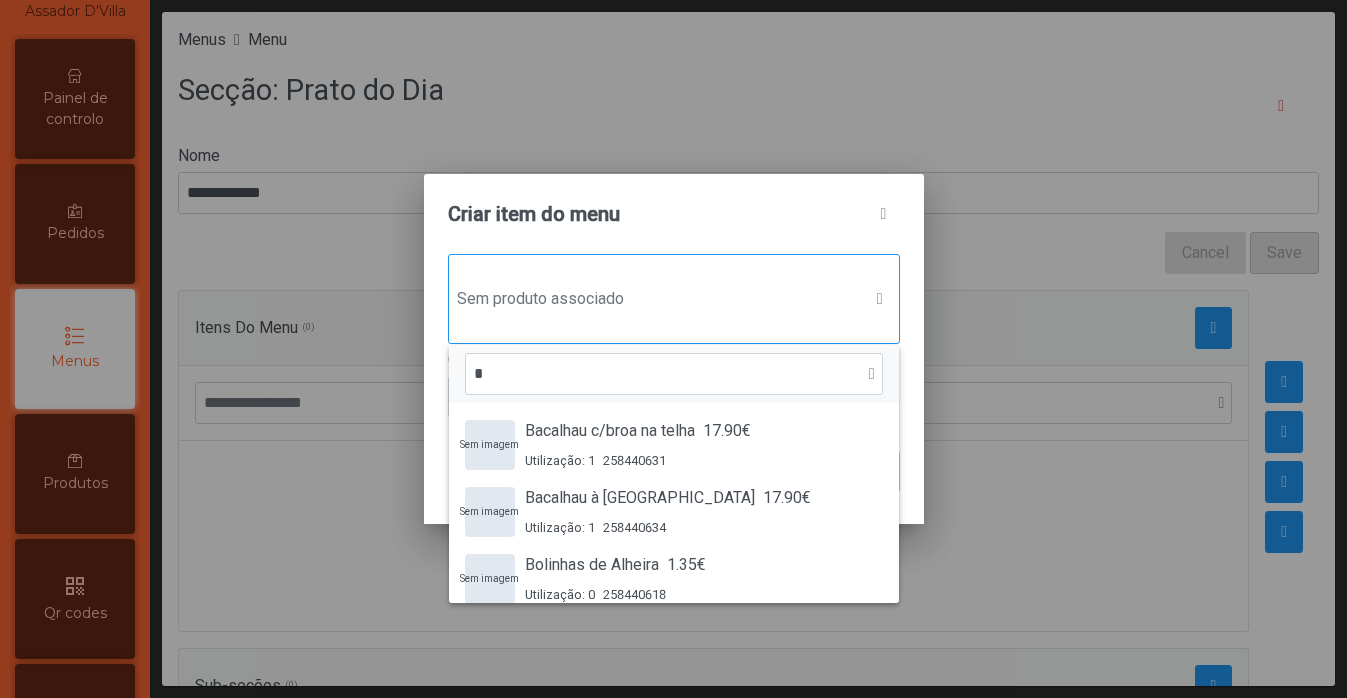 type 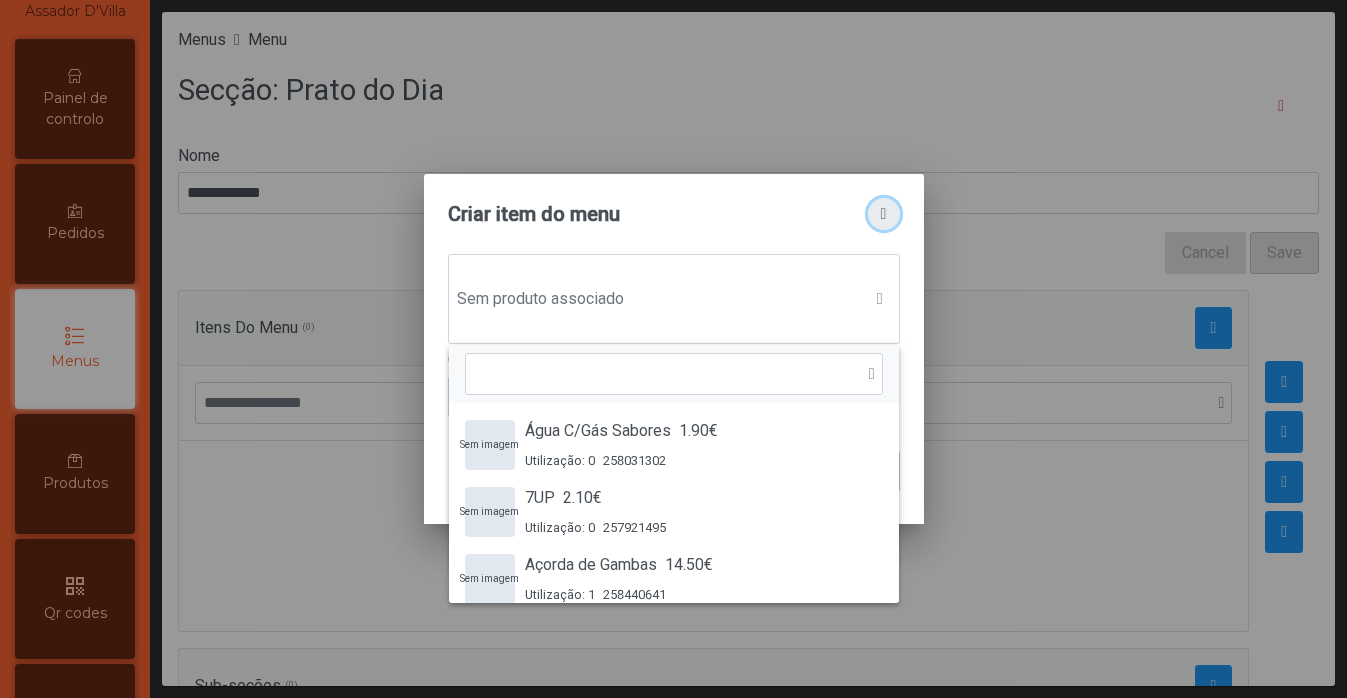 click 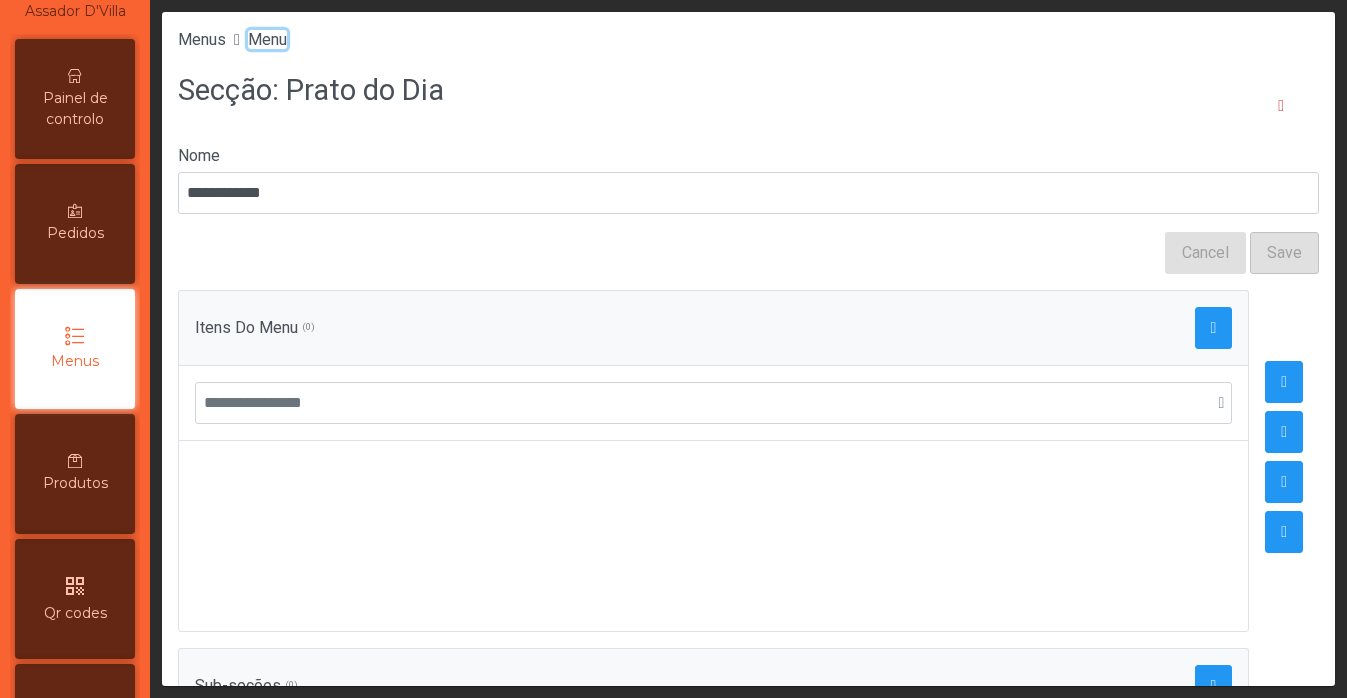 click on "Menu" 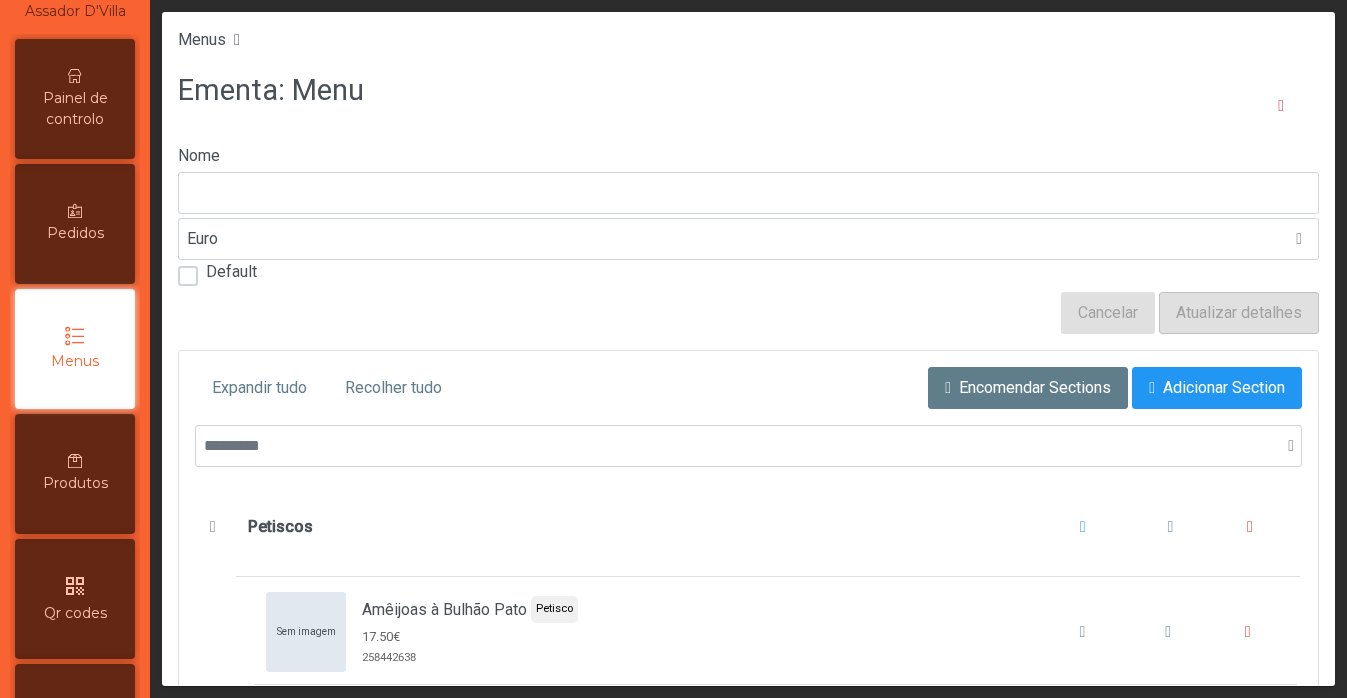 type on "****" 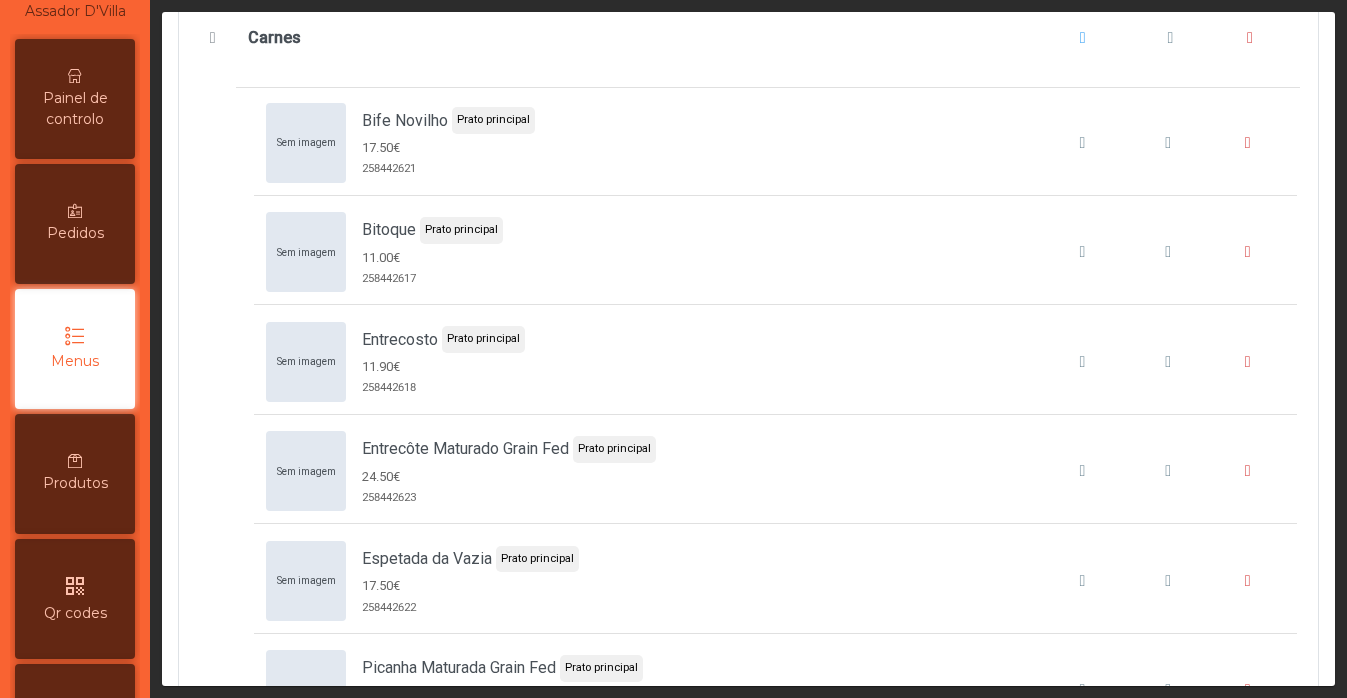 scroll, scrollTop: 1107, scrollLeft: 0, axis: vertical 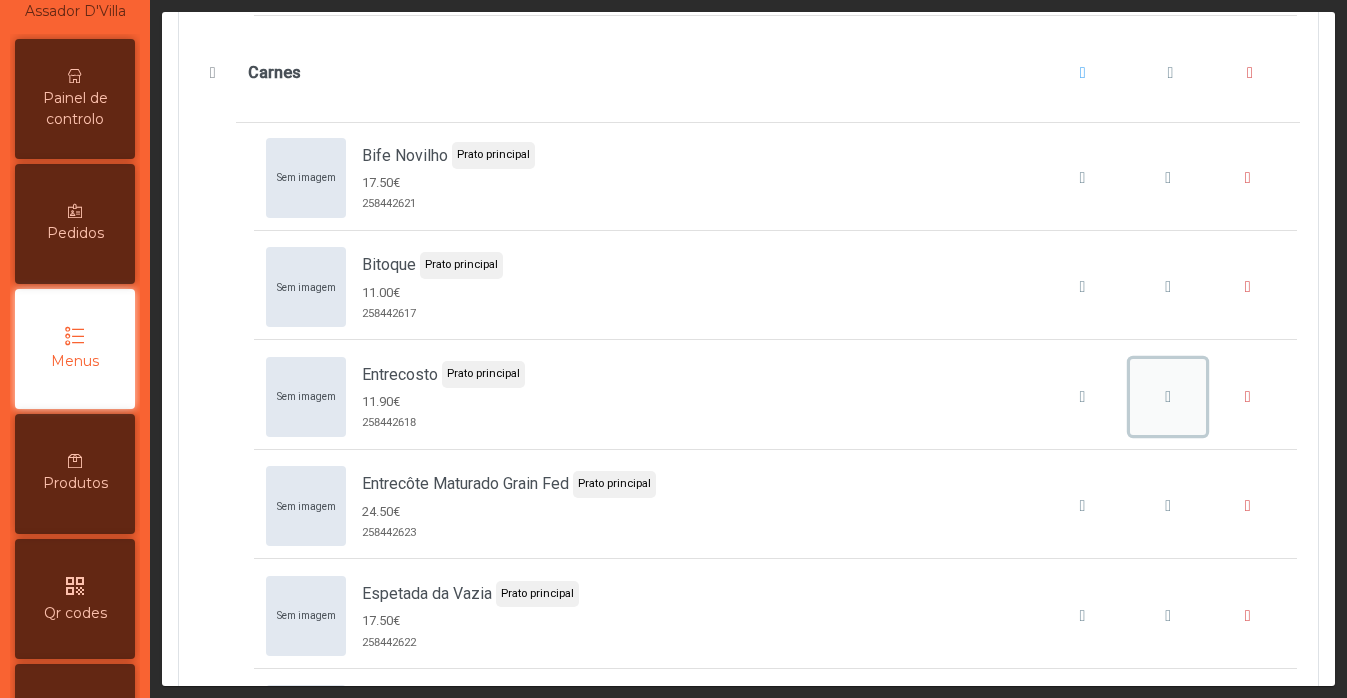 click 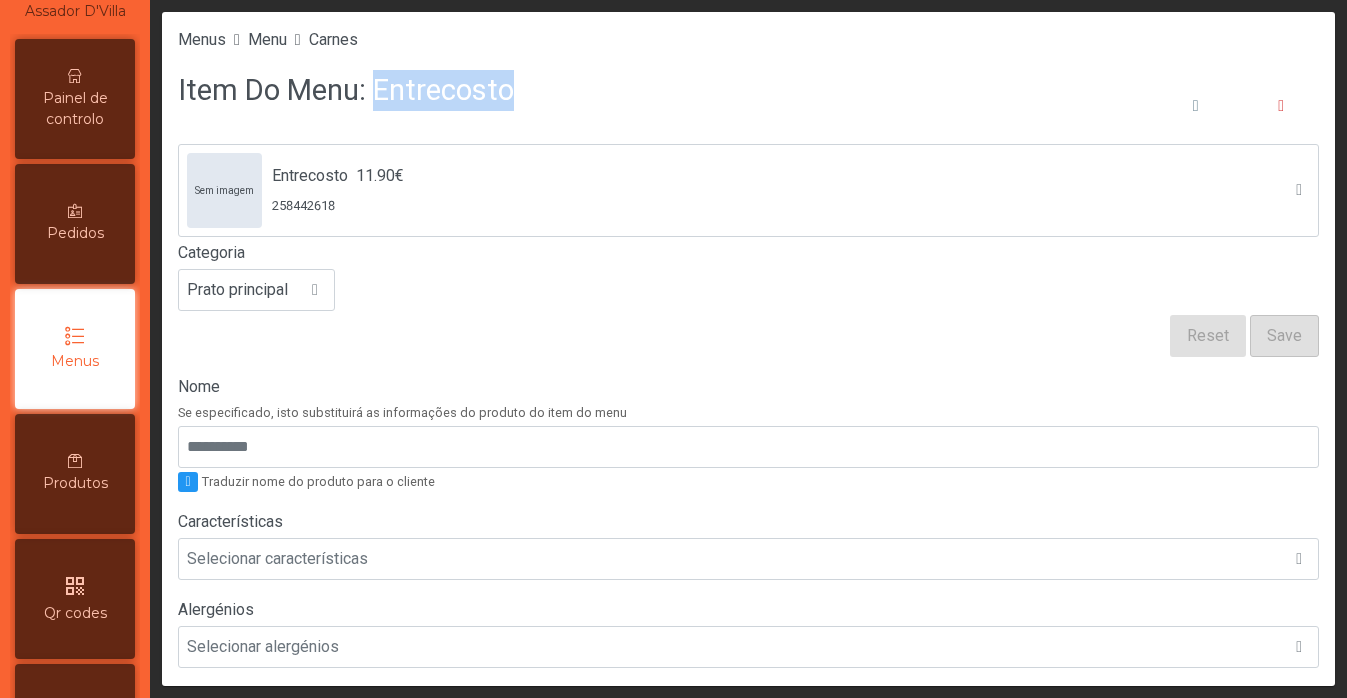 drag, startPoint x: 368, startPoint y: 98, endPoint x: 548, endPoint y: 100, distance: 180.01111 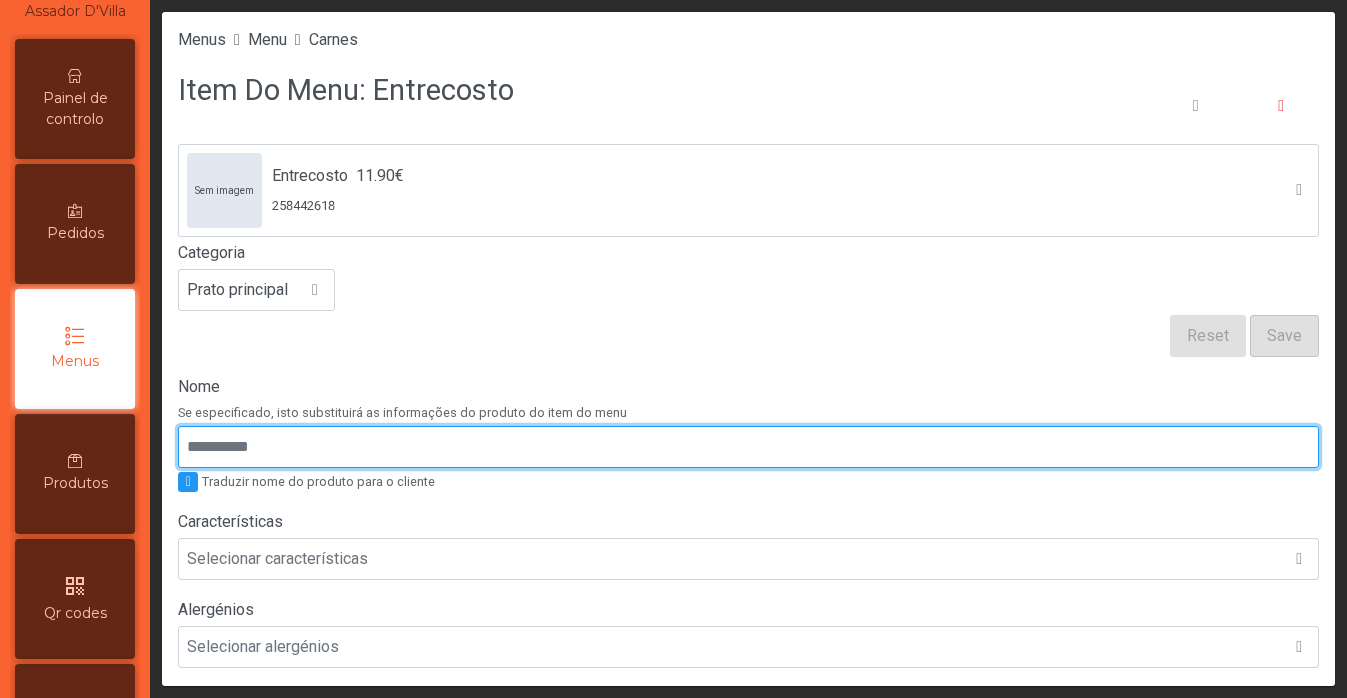click on "Nome" at bounding box center (748, 447) 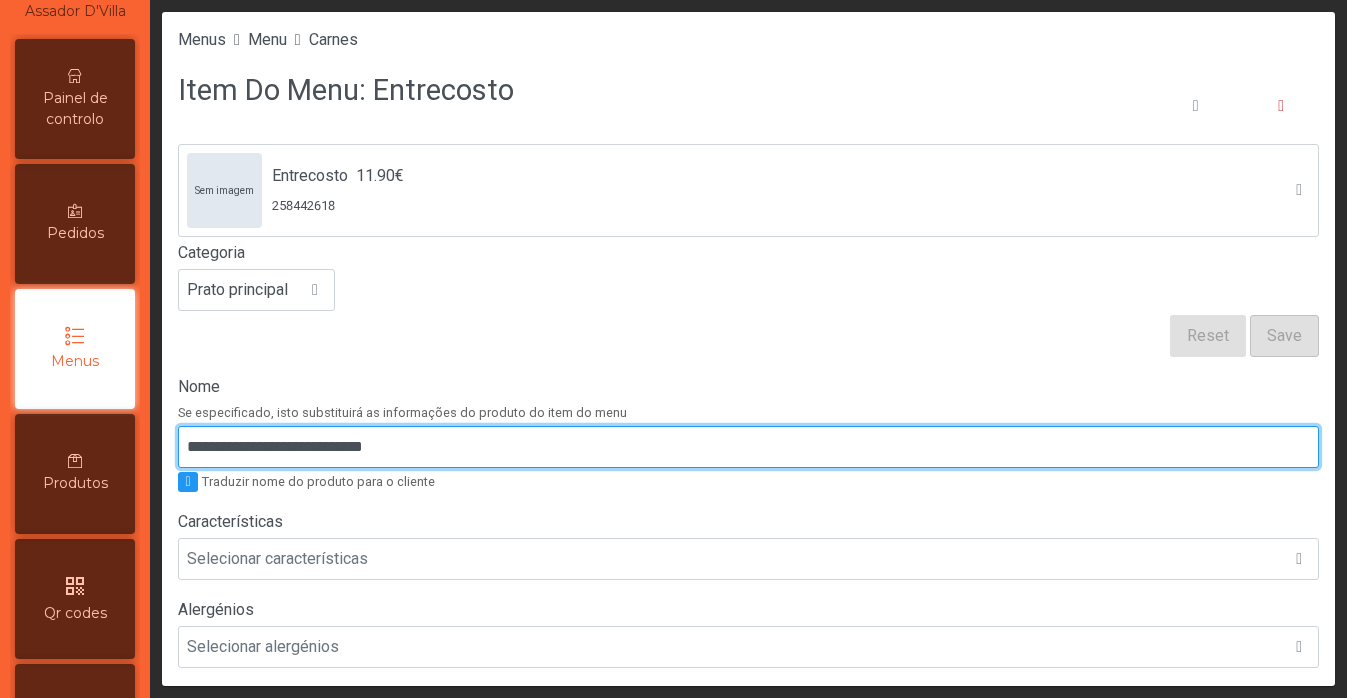 scroll, scrollTop: 659, scrollLeft: 0, axis: vertical 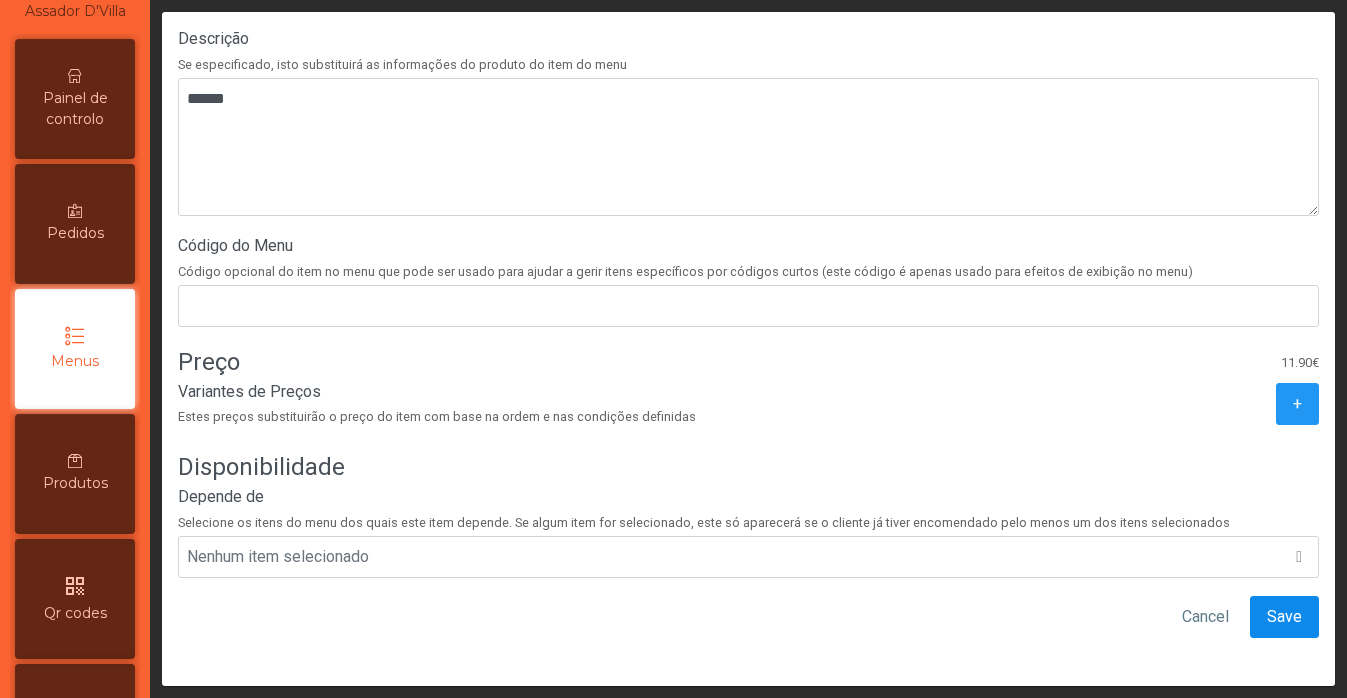 type on "**********" 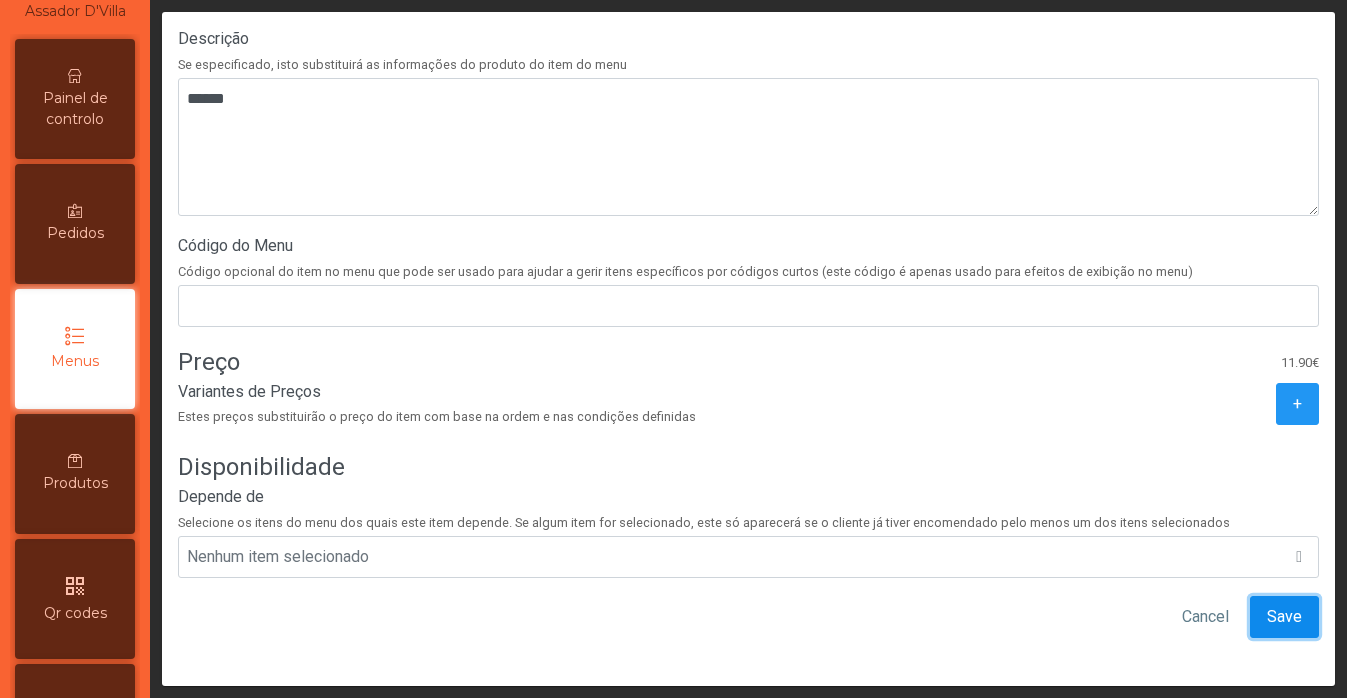 click on "Save" 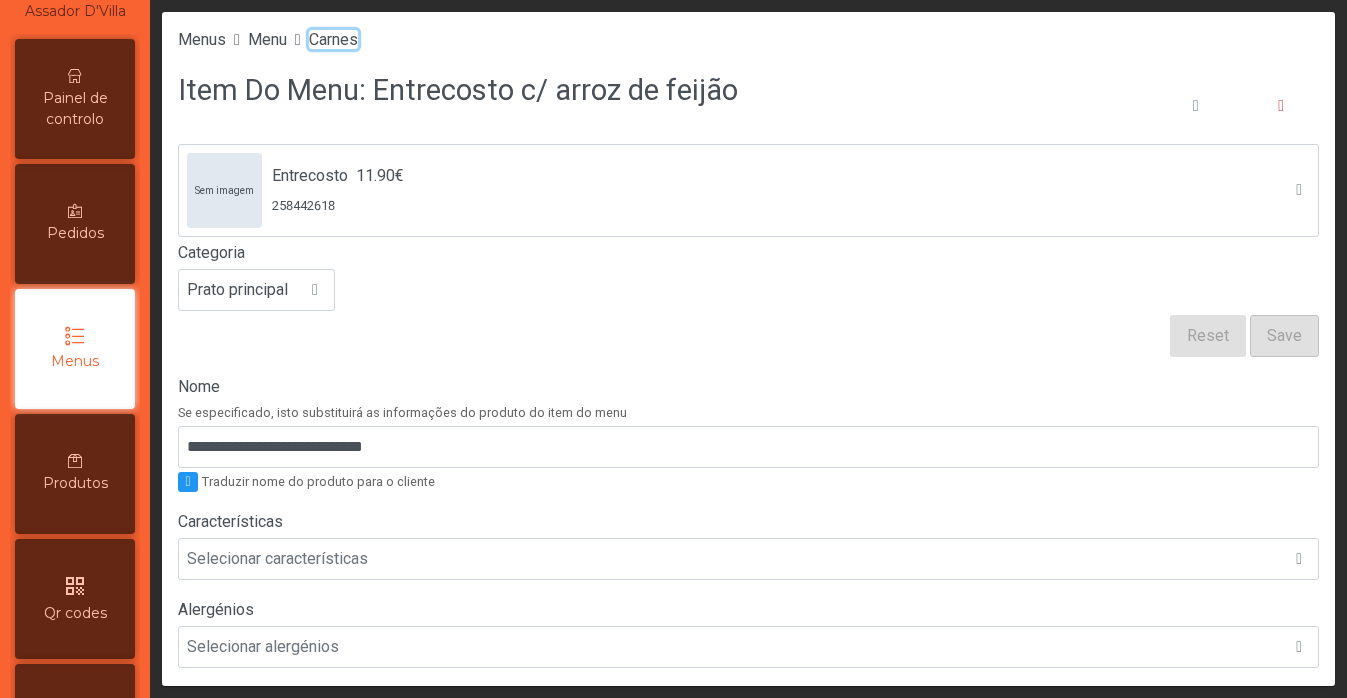 click on "Carnes" 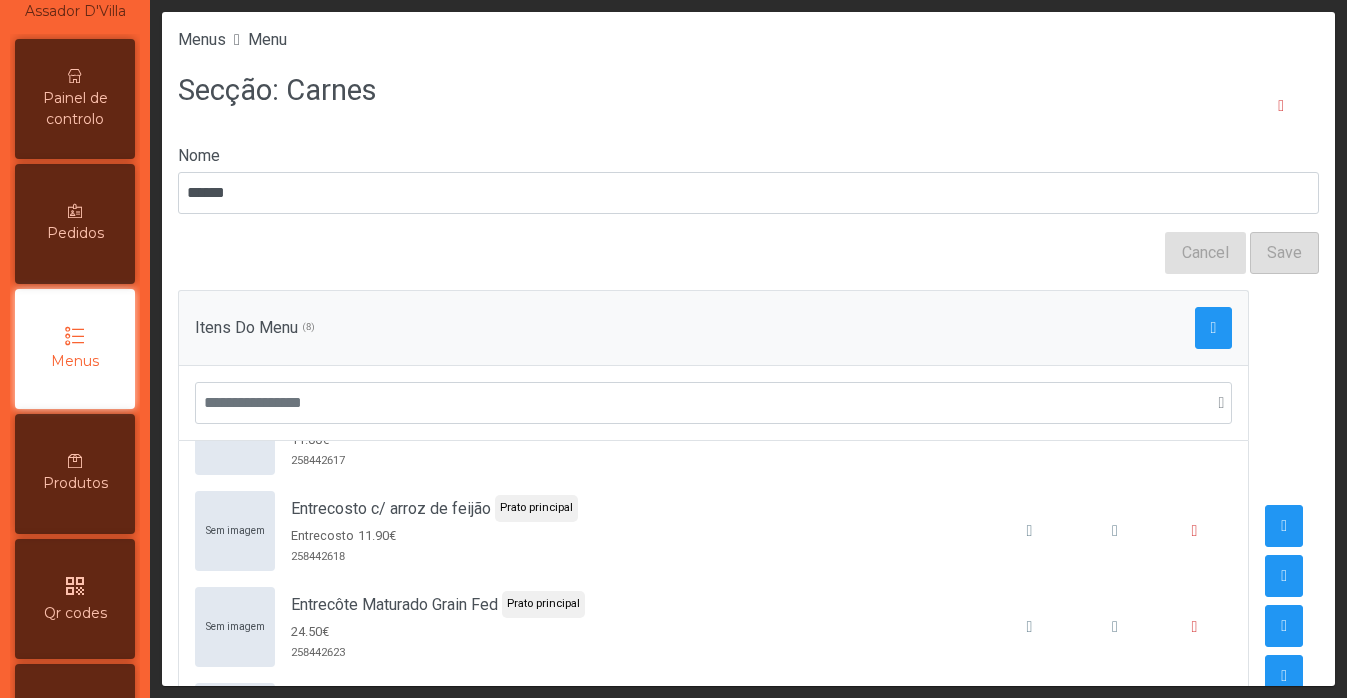 scroll, scrollTop: 306, scrollLeft: 0, axis: vertical 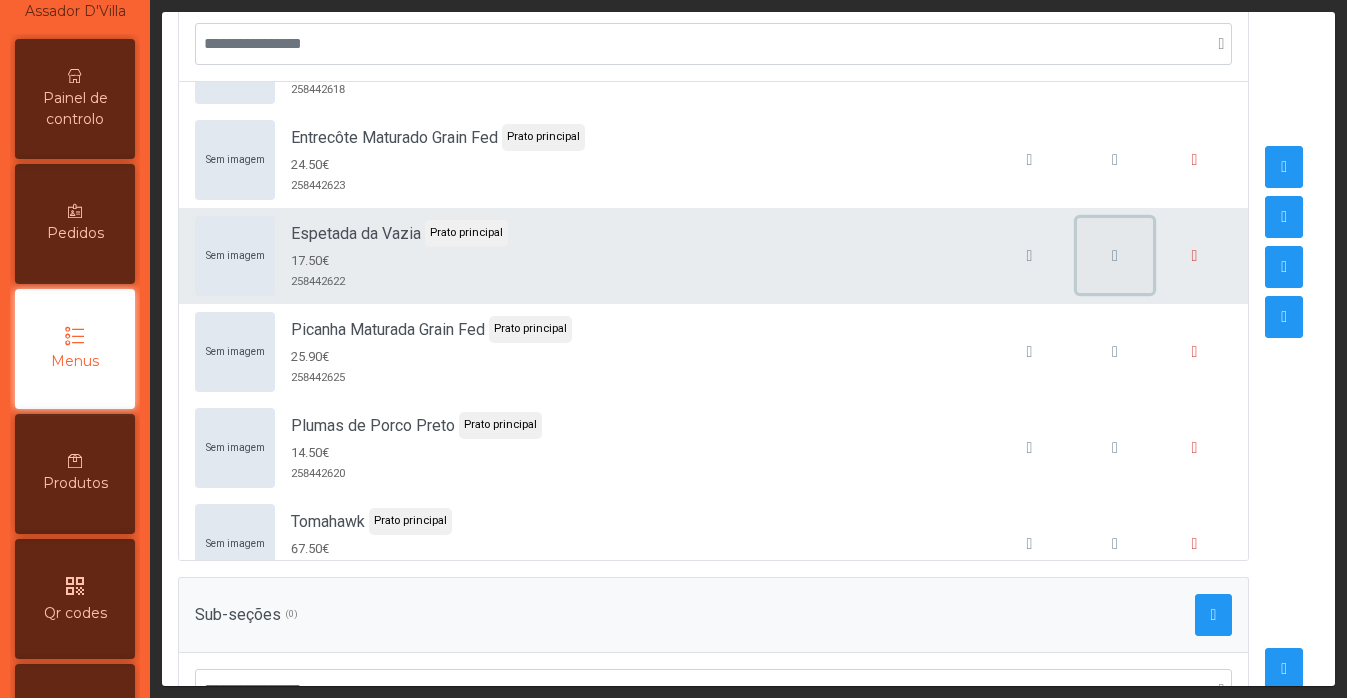 click 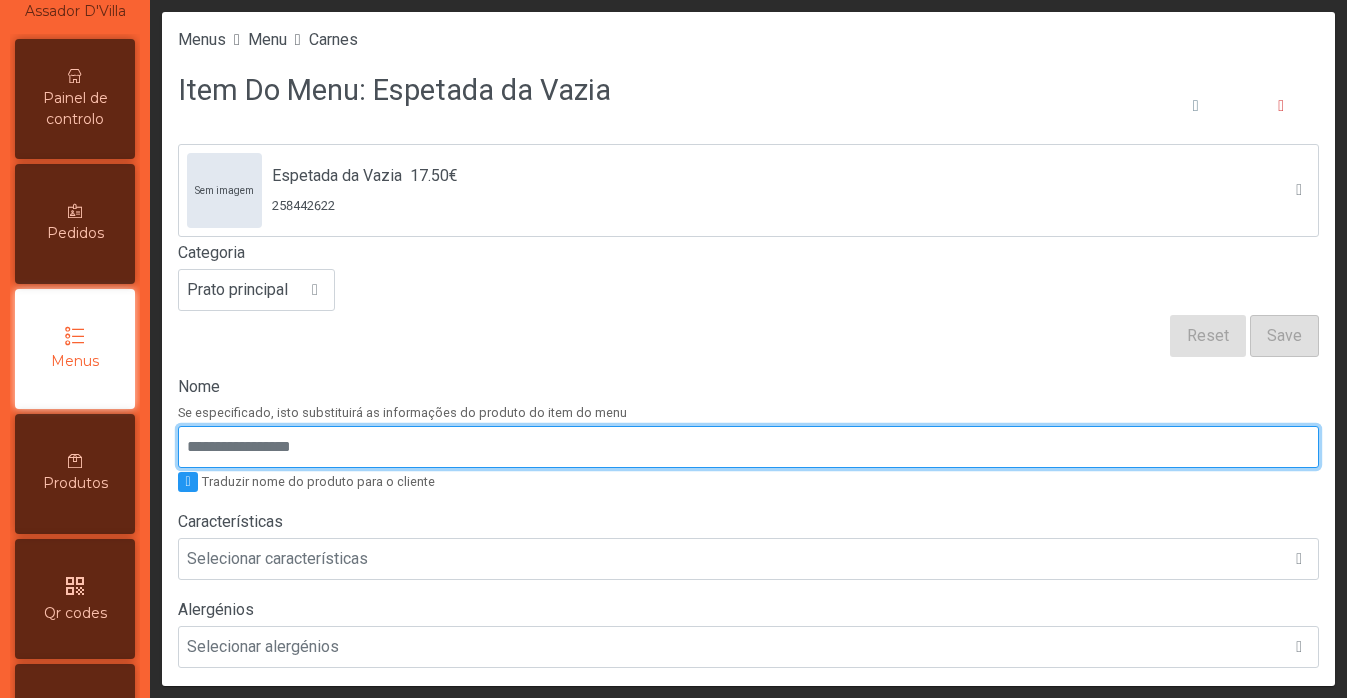 click on "Nome" at bounding box center [748, 447] 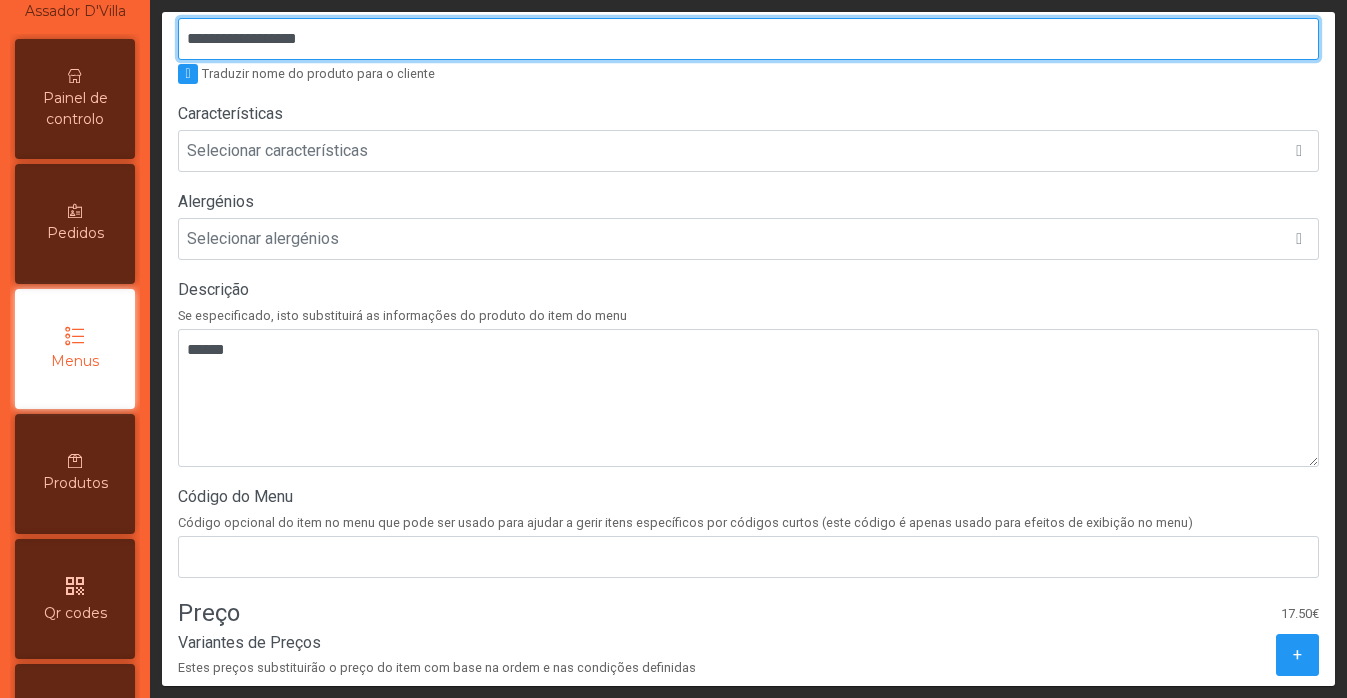scroll, scrollTop: 659, scrollLeft: 0, axis: vertical 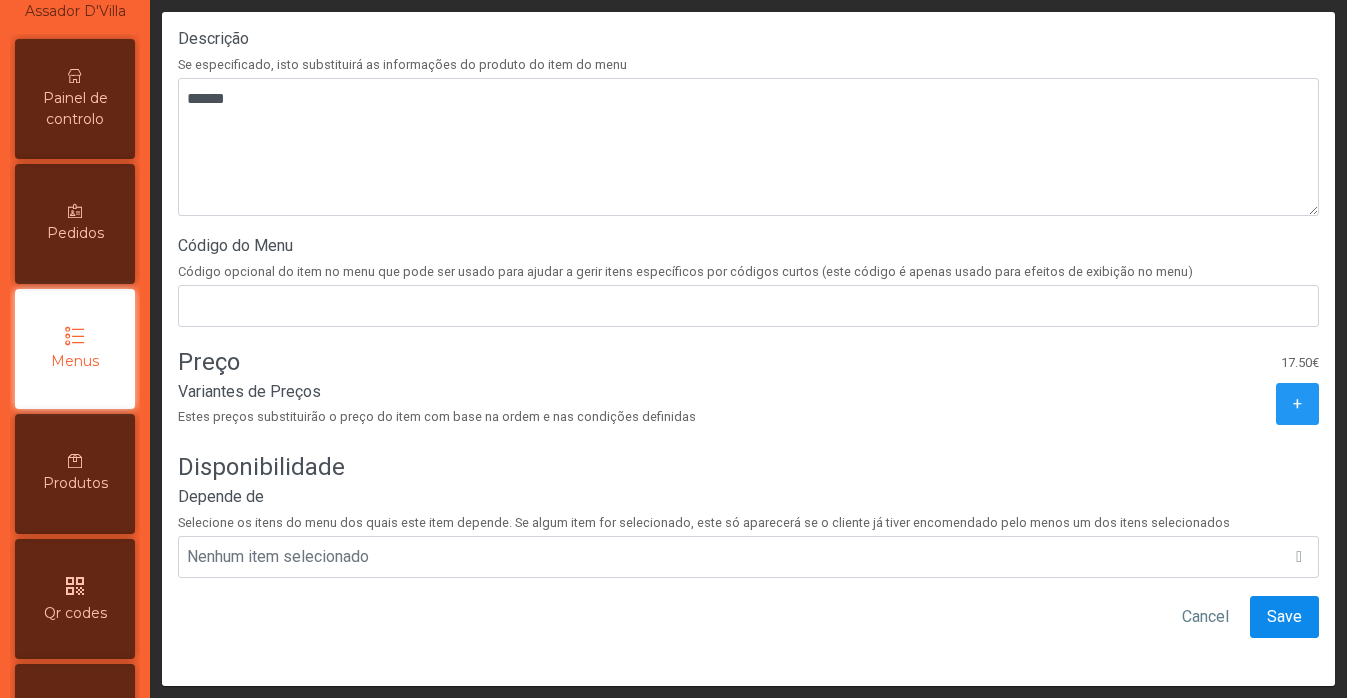 type on "**********" 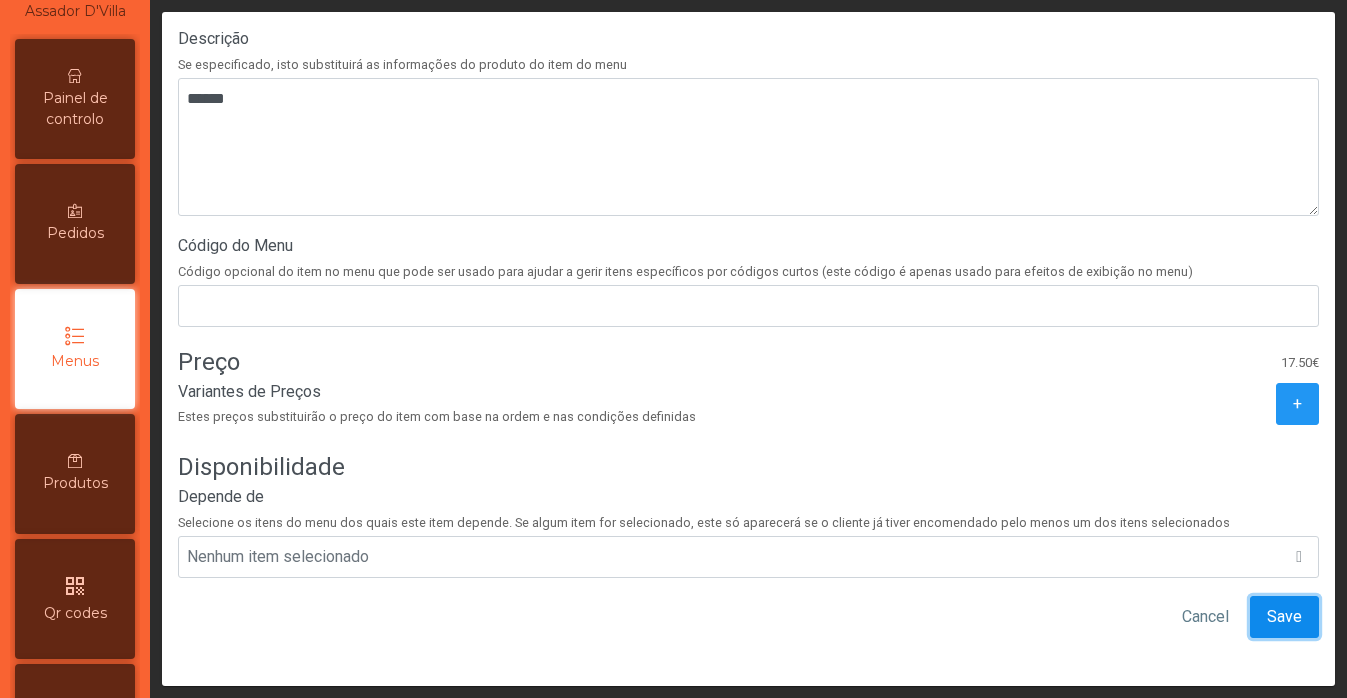 click on "Save" 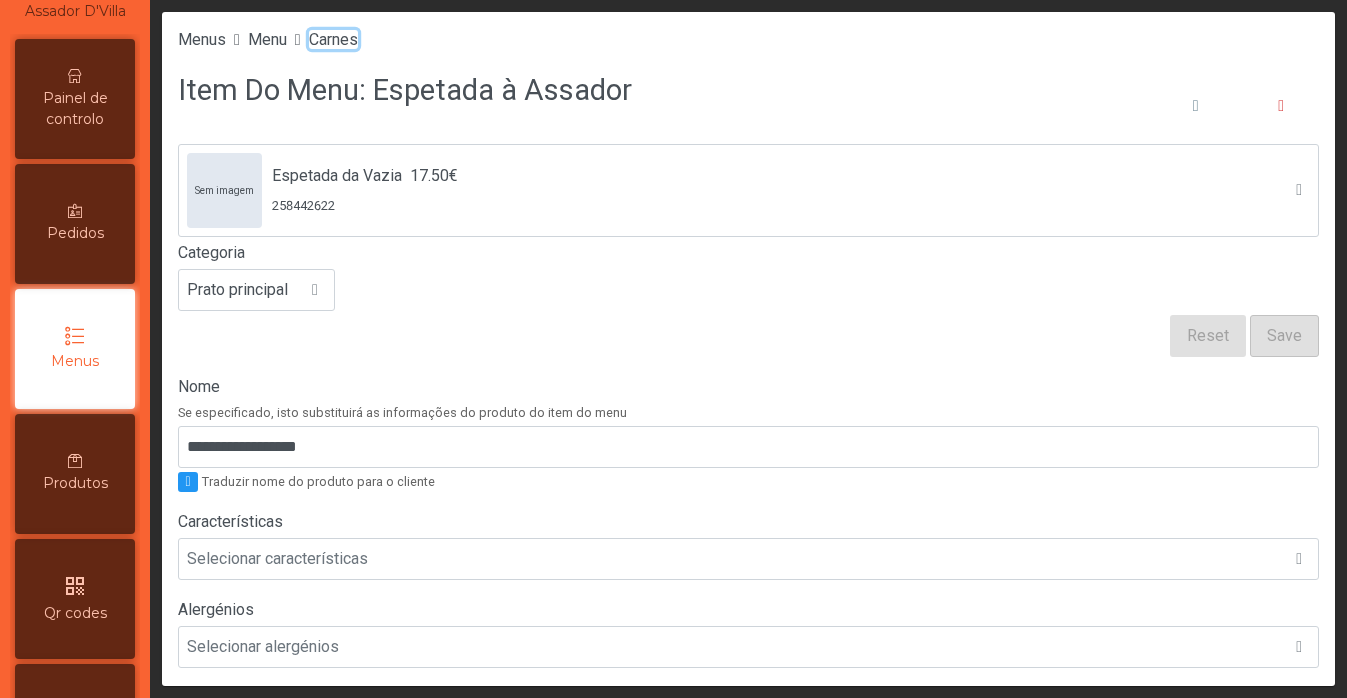 click on "Carnes" 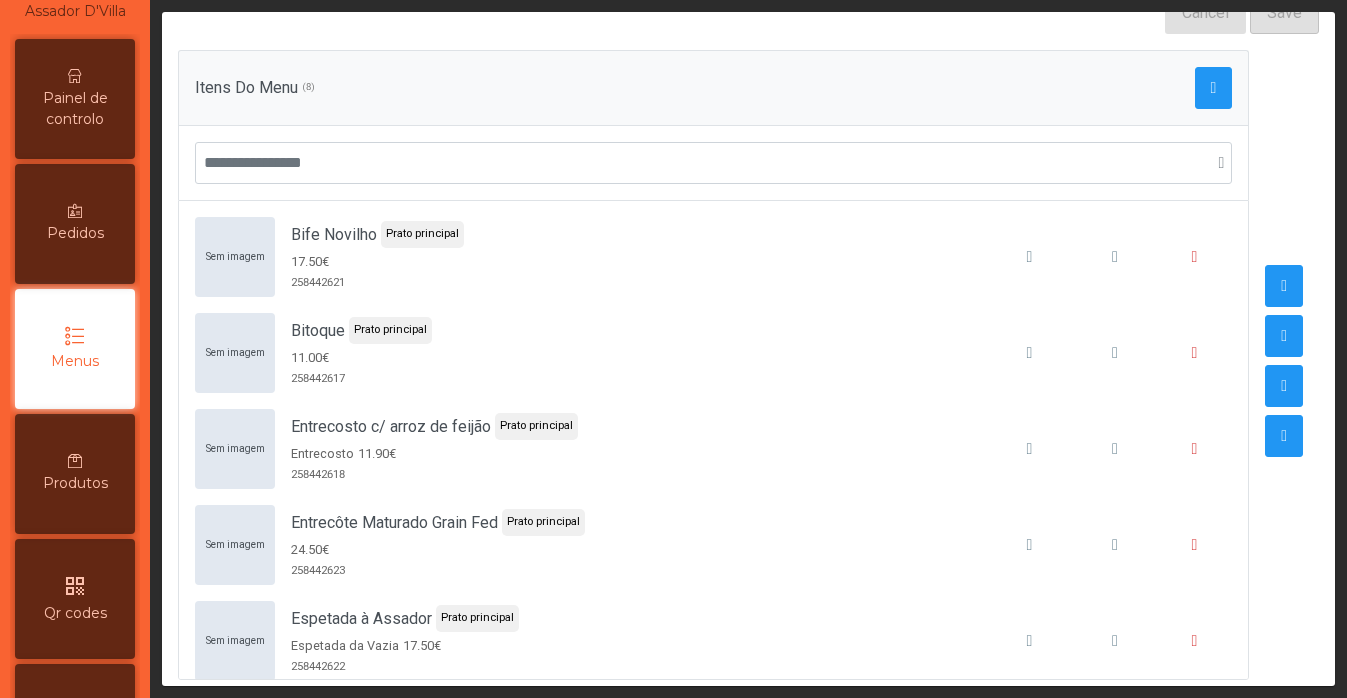 scroll, scrollTop: 243, scrollLeft: 0, axis: vertical 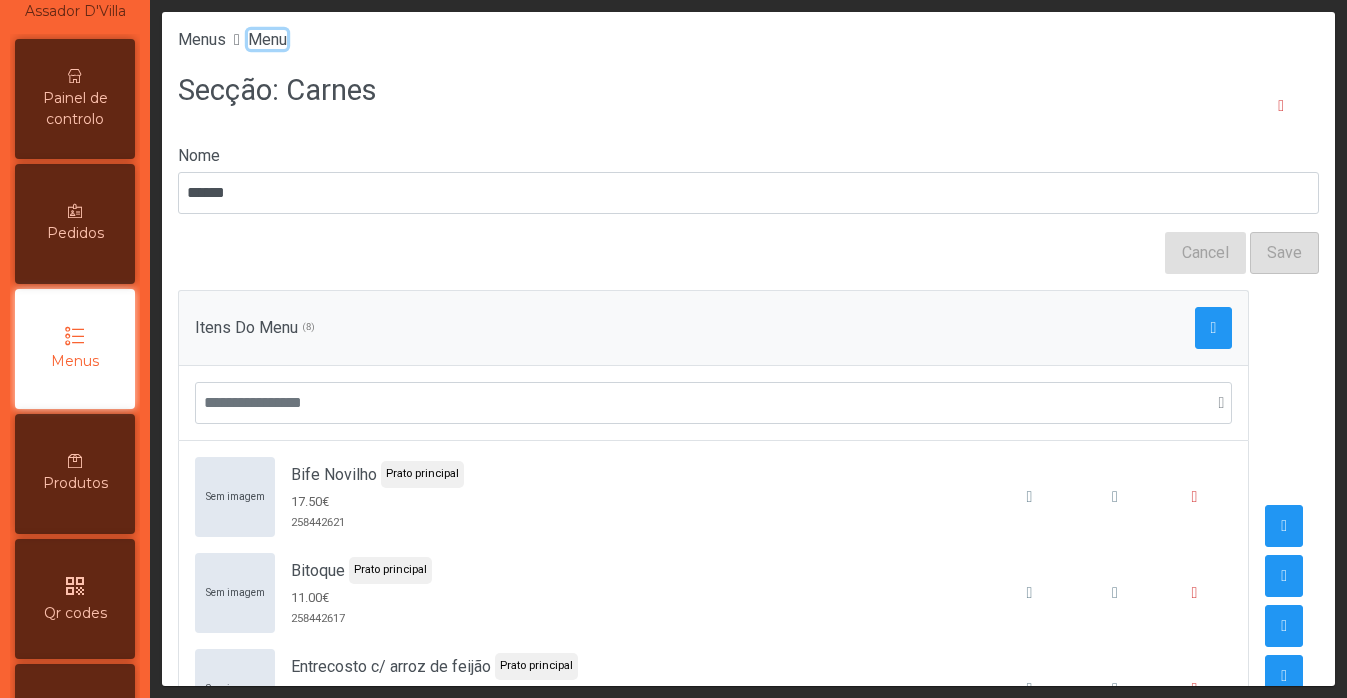 click on "Menu" 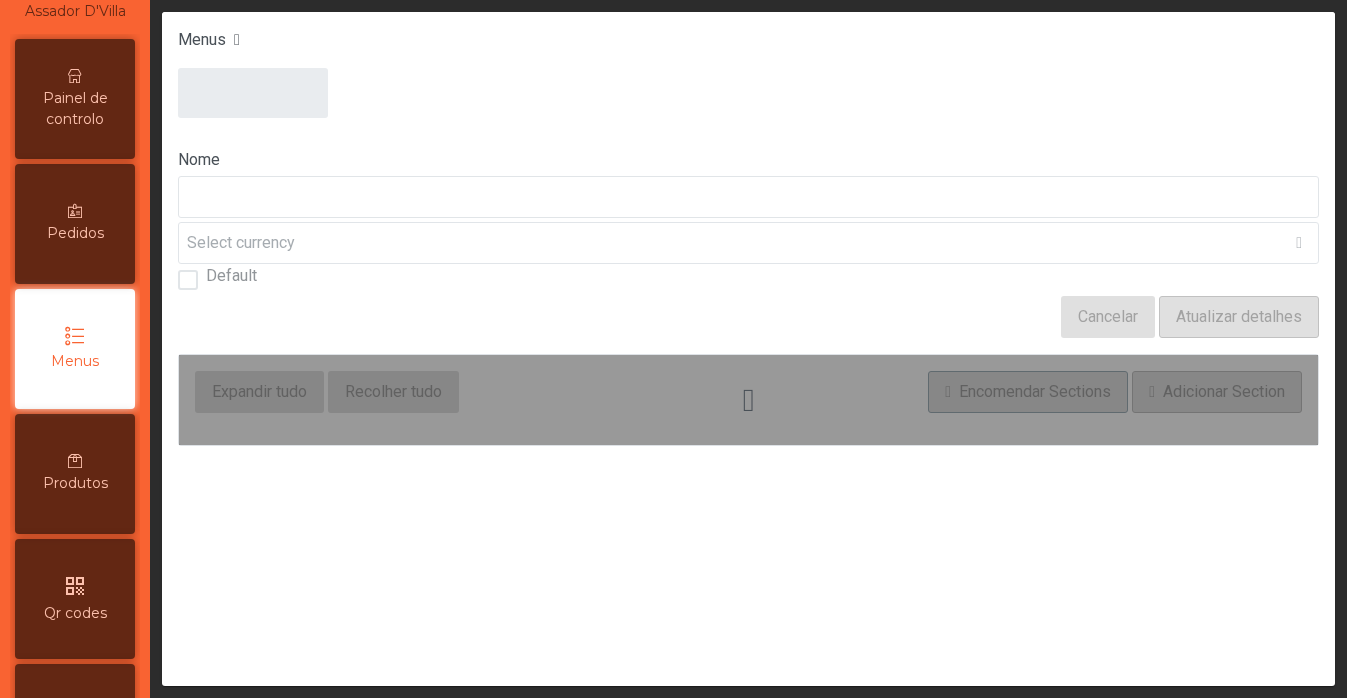 type on "****" 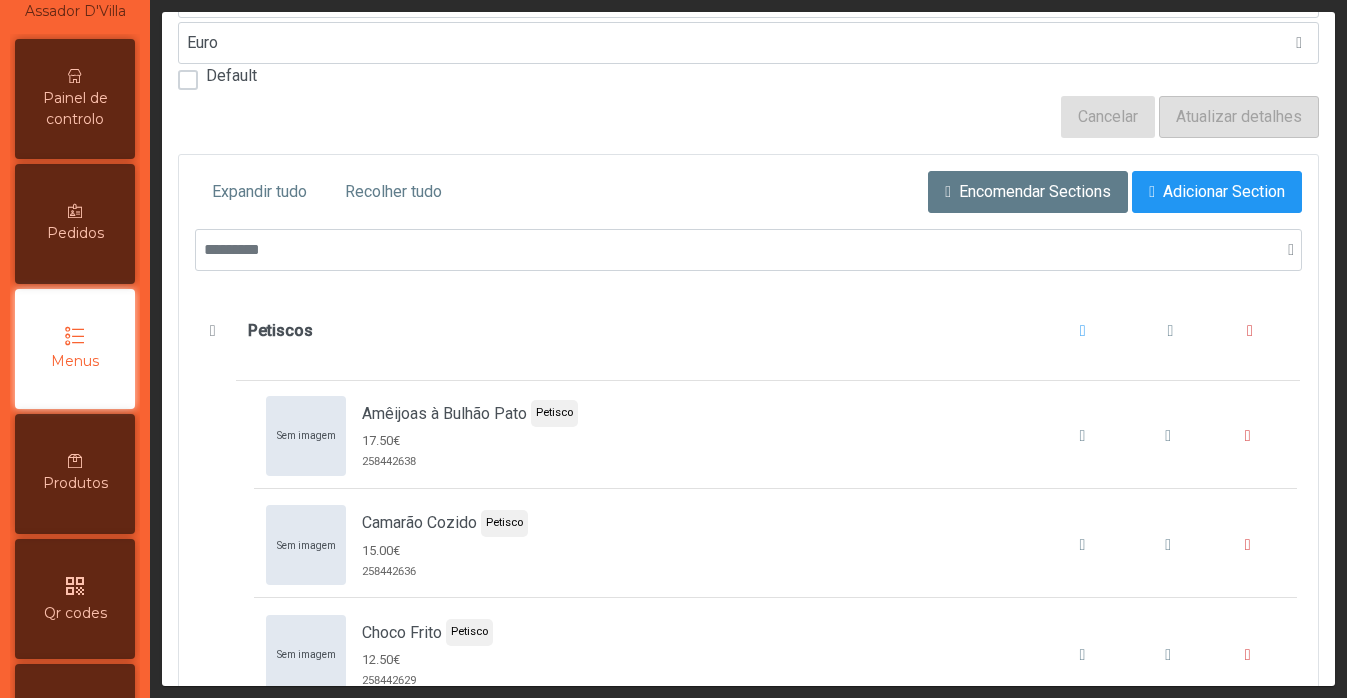 scroll, scrollTop: 203, scrollLeft: 0, axis: vertical 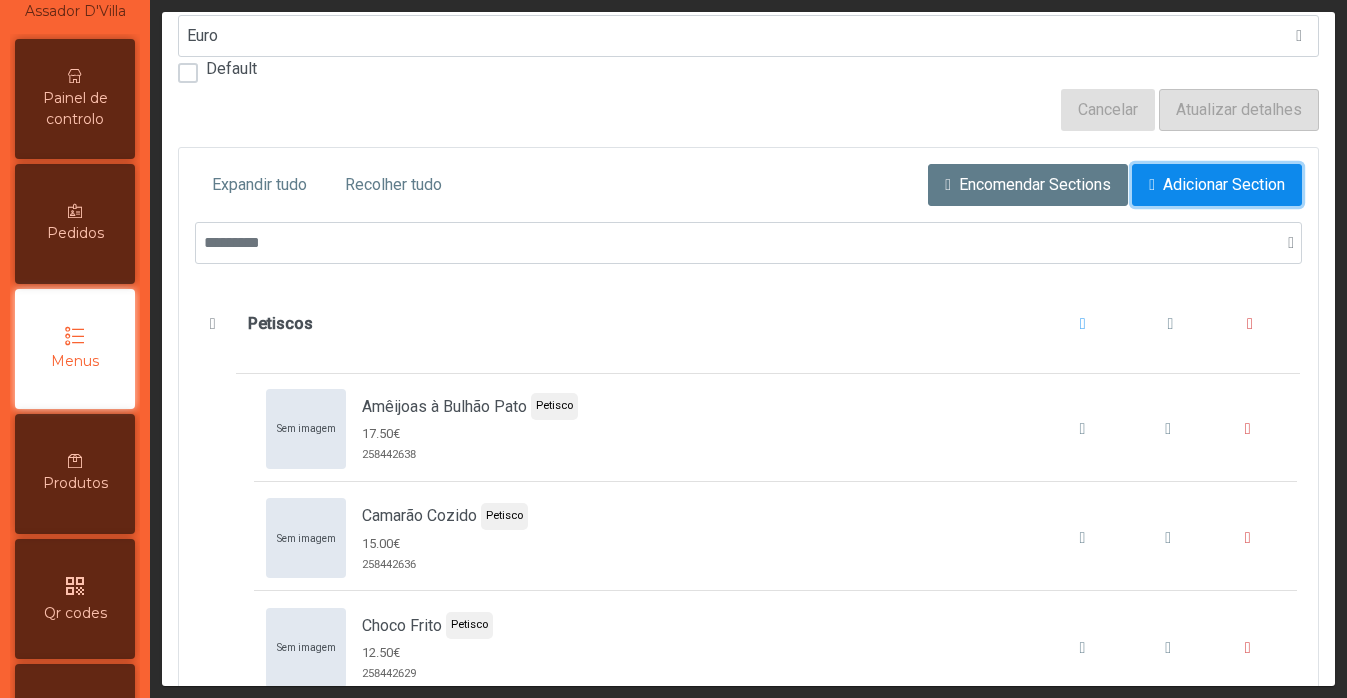 click on "Adicionar Section" 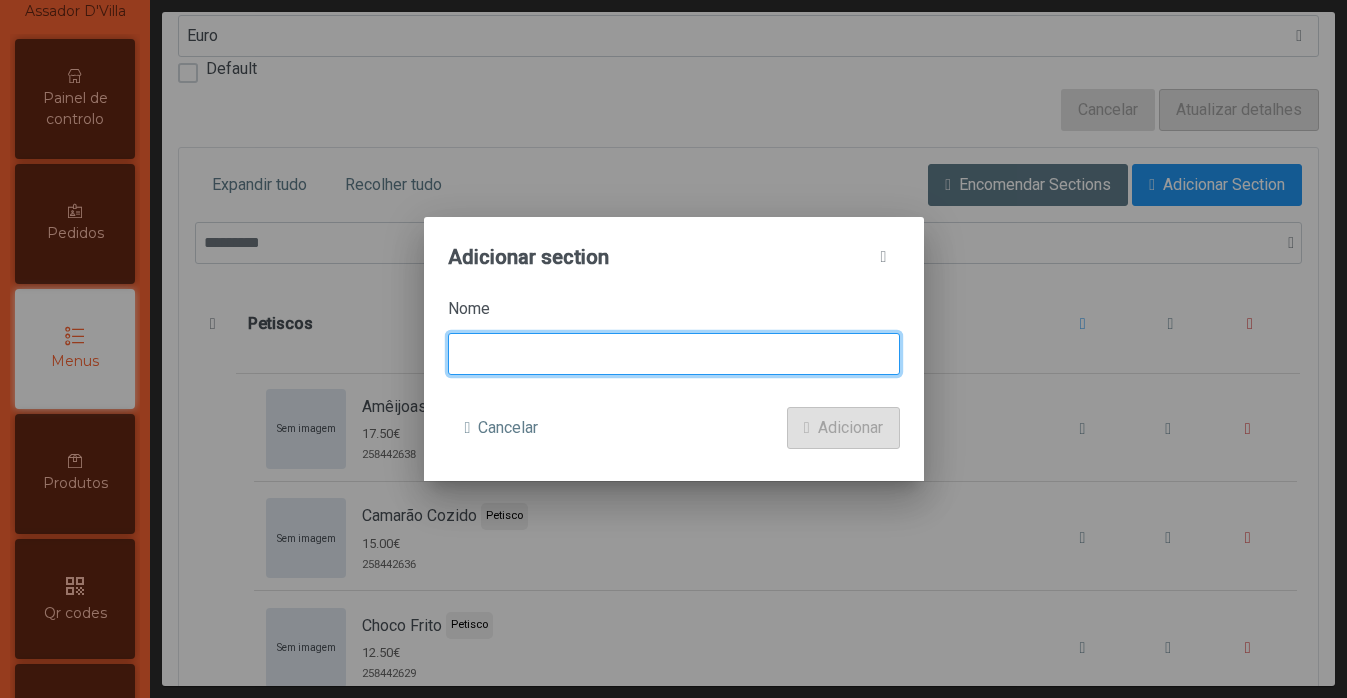 click 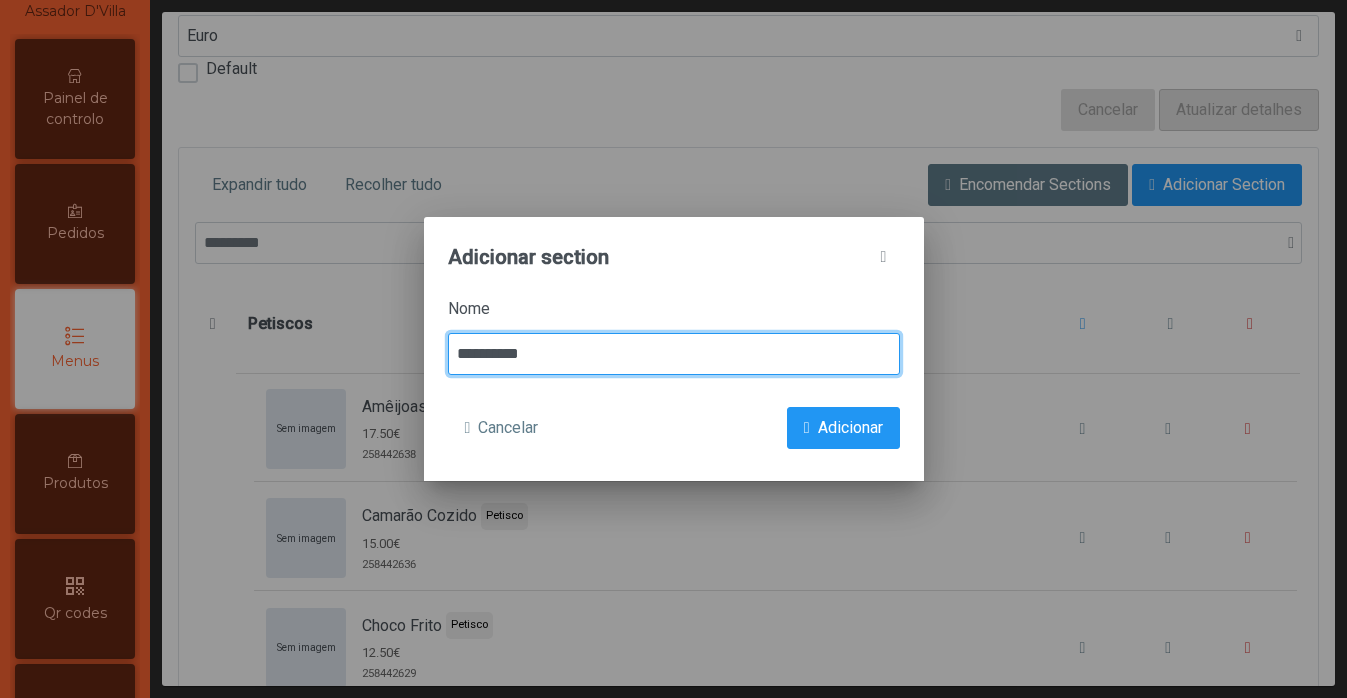 type on "**********" 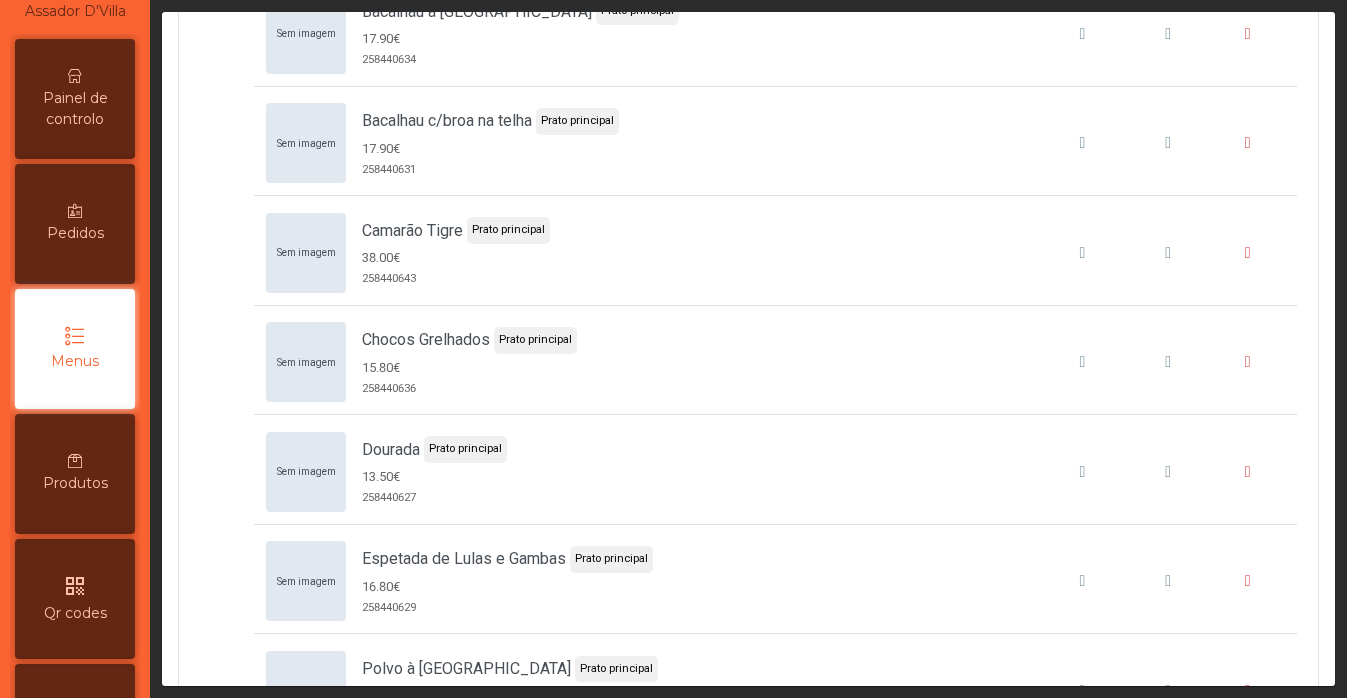 scroll, scrollTop: 3207, scrollLeft: 0, axis: vertical 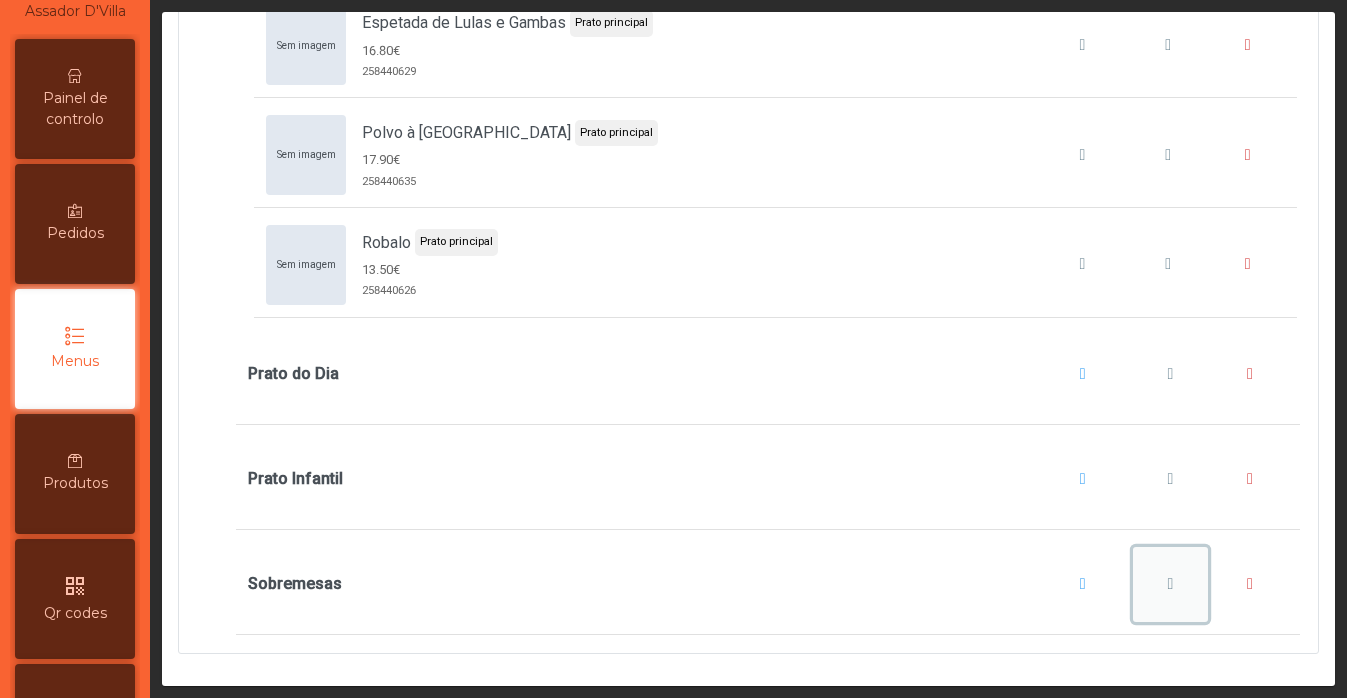 click 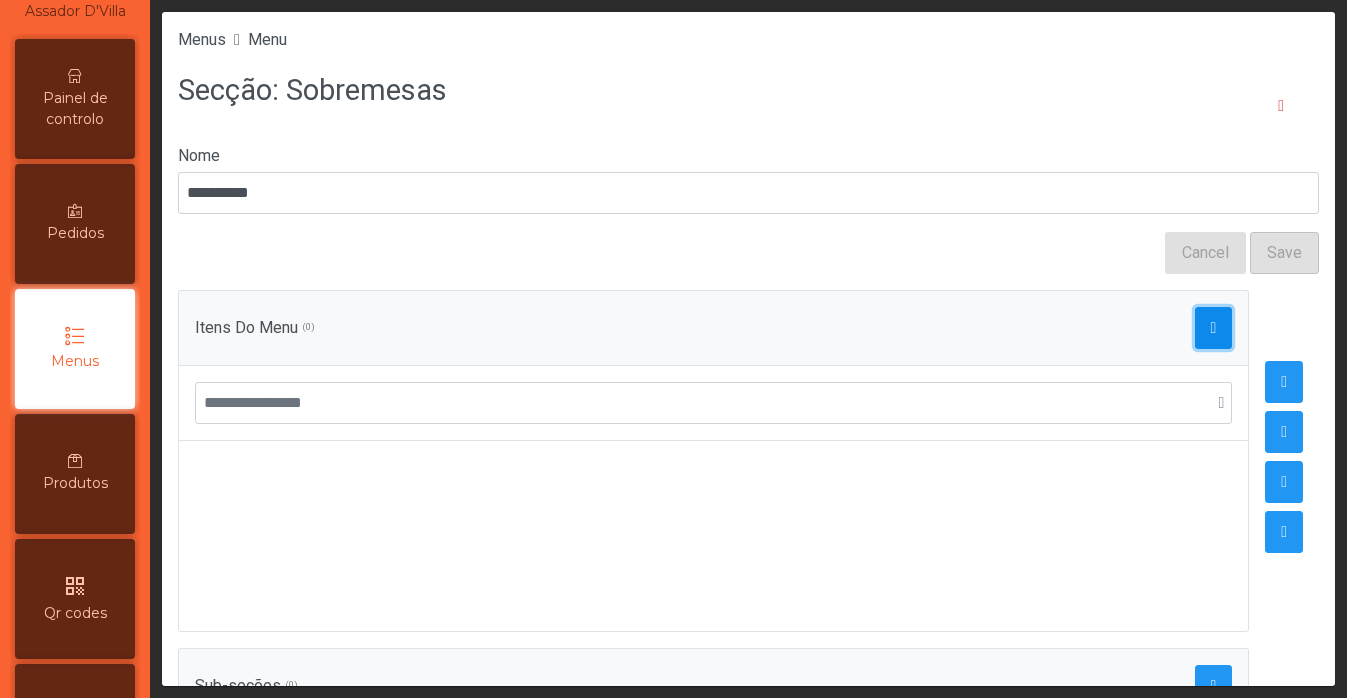 click 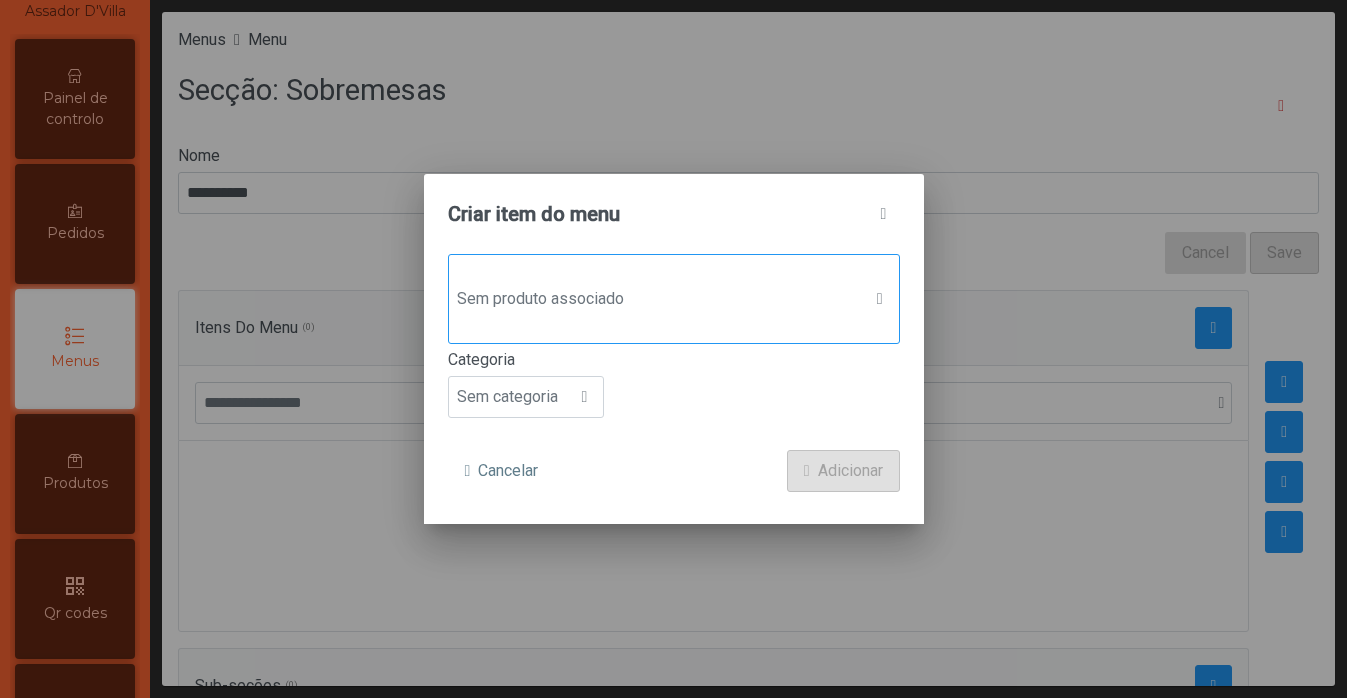 click on "Sem produto associado" 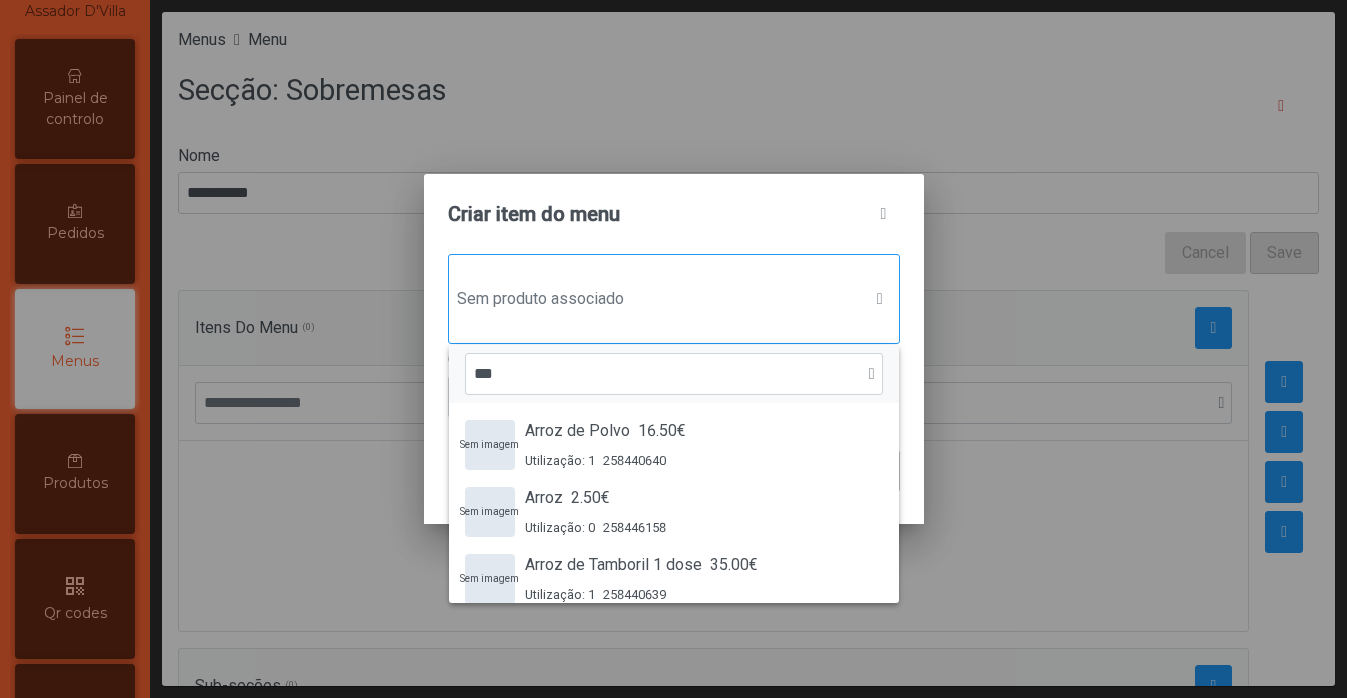scroll, scrollTop: 15, scrollLeft: 97, axis: both 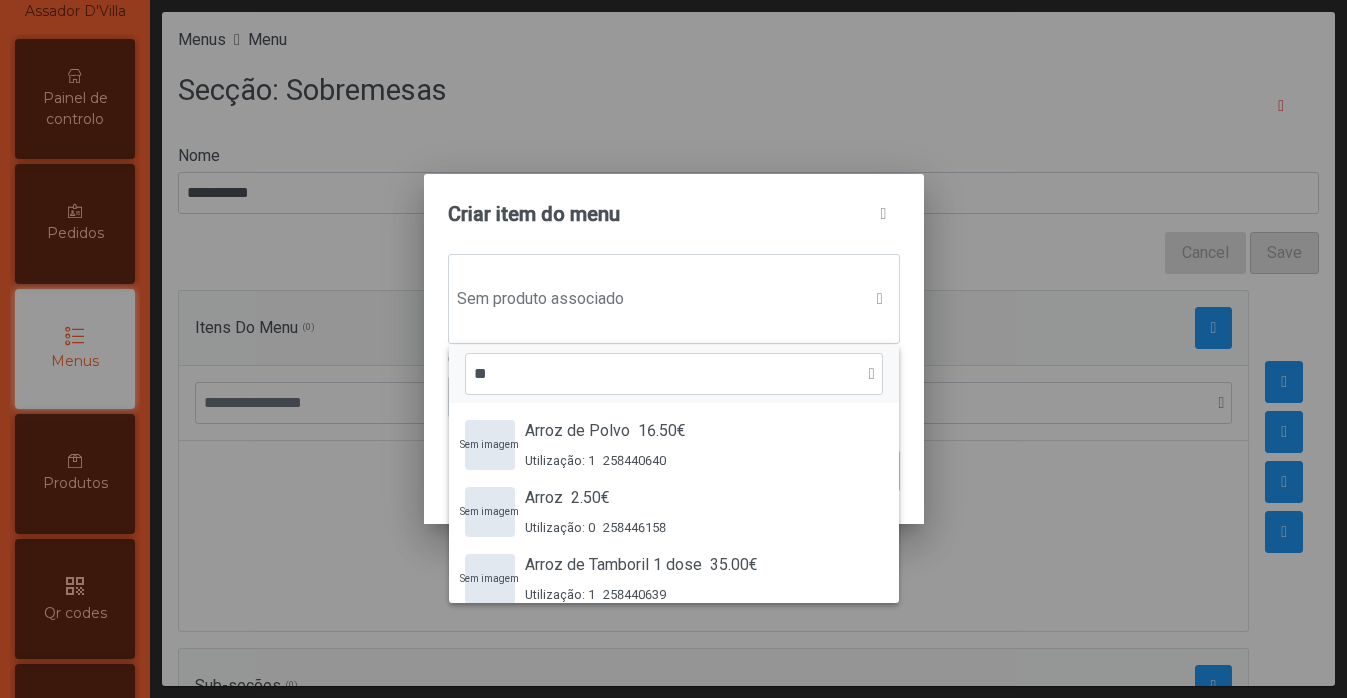 type on "*" 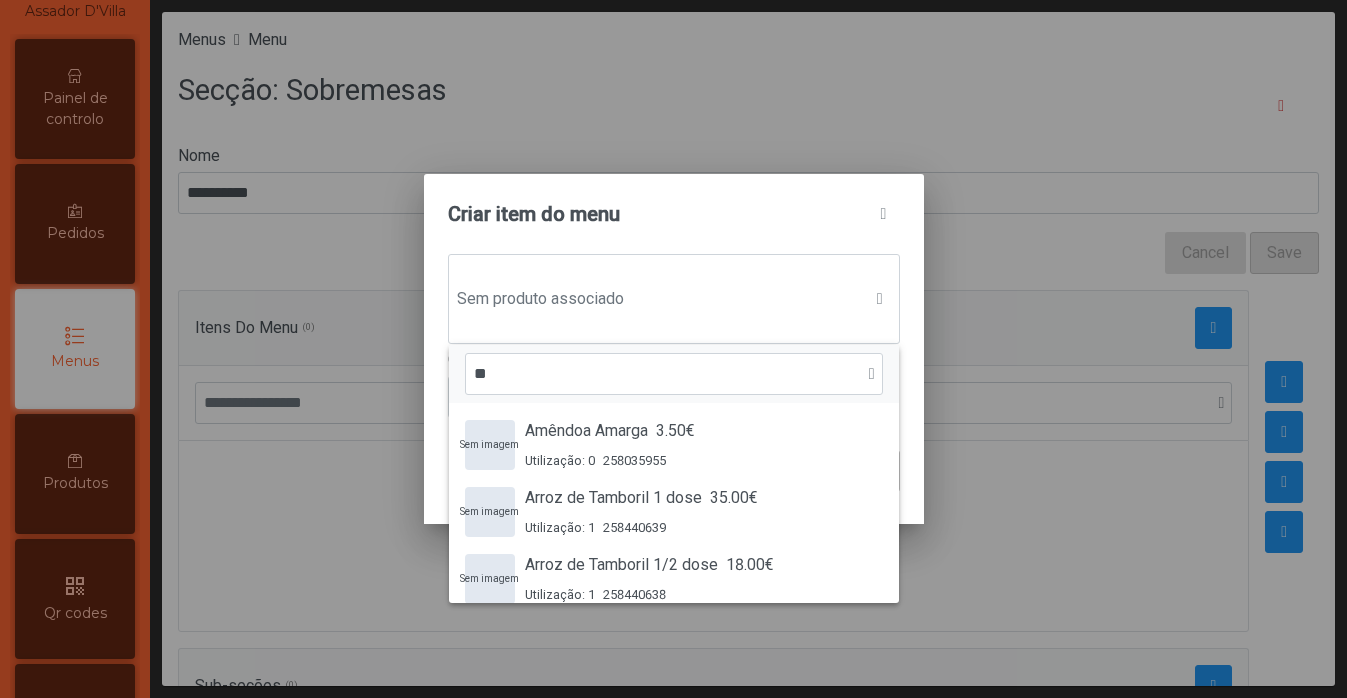 type on "*" 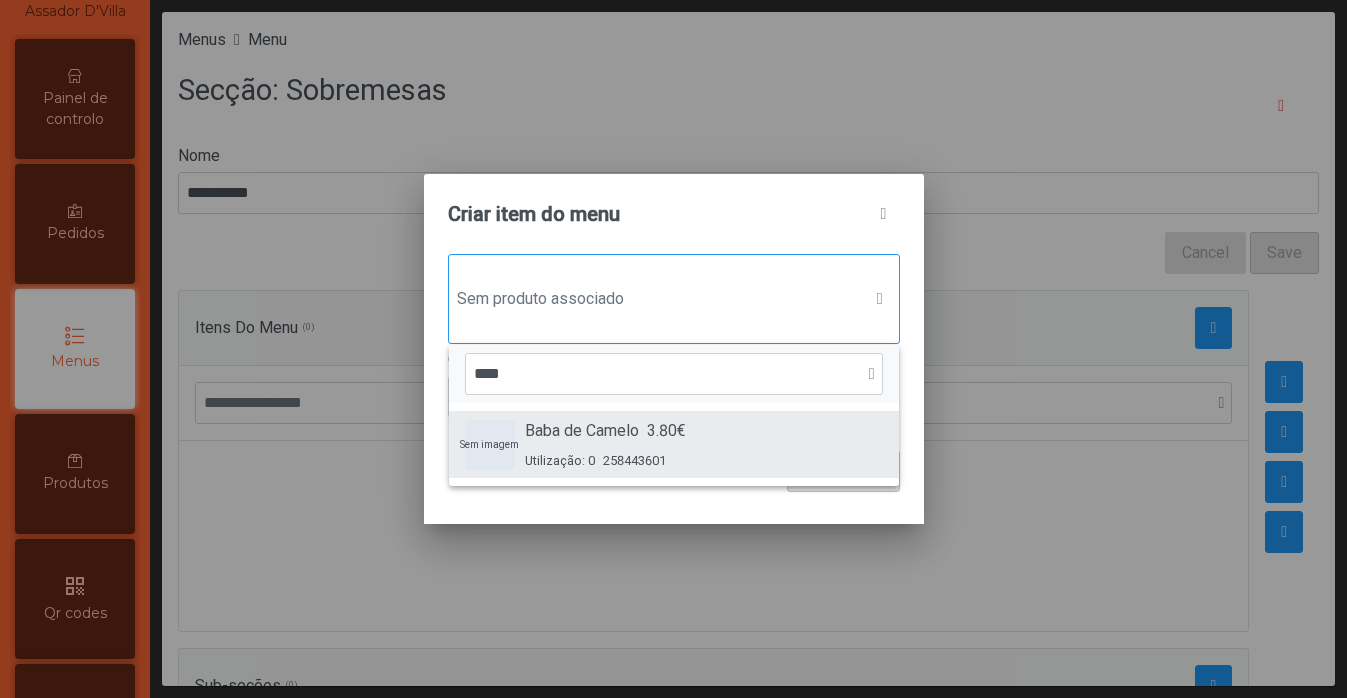 type on "****" 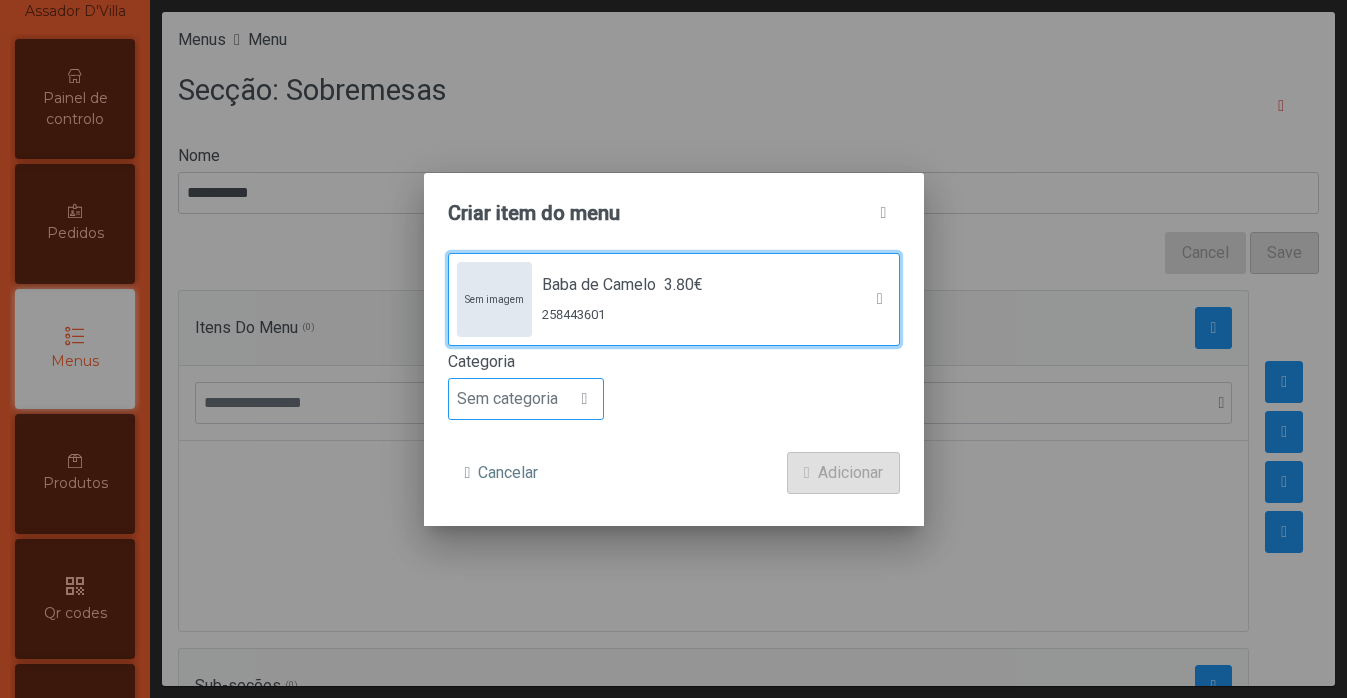 click on "Sem categoria" 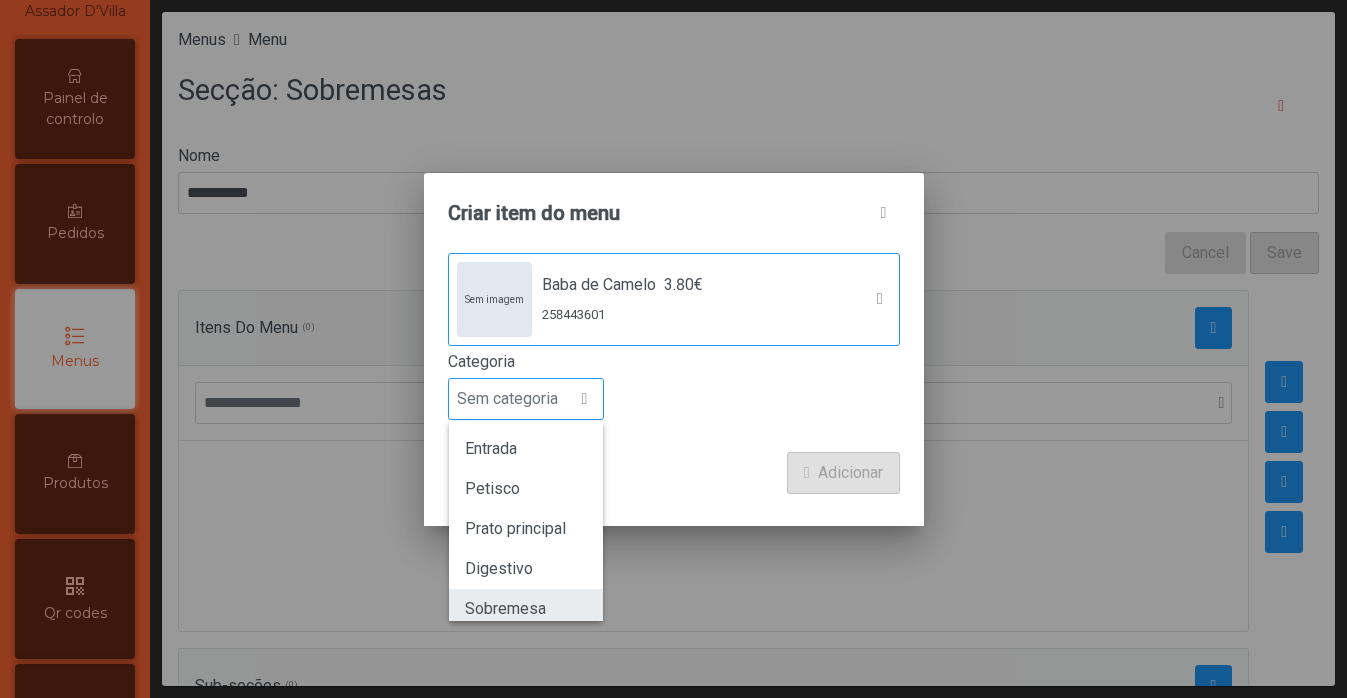 click on "Sobremesa" 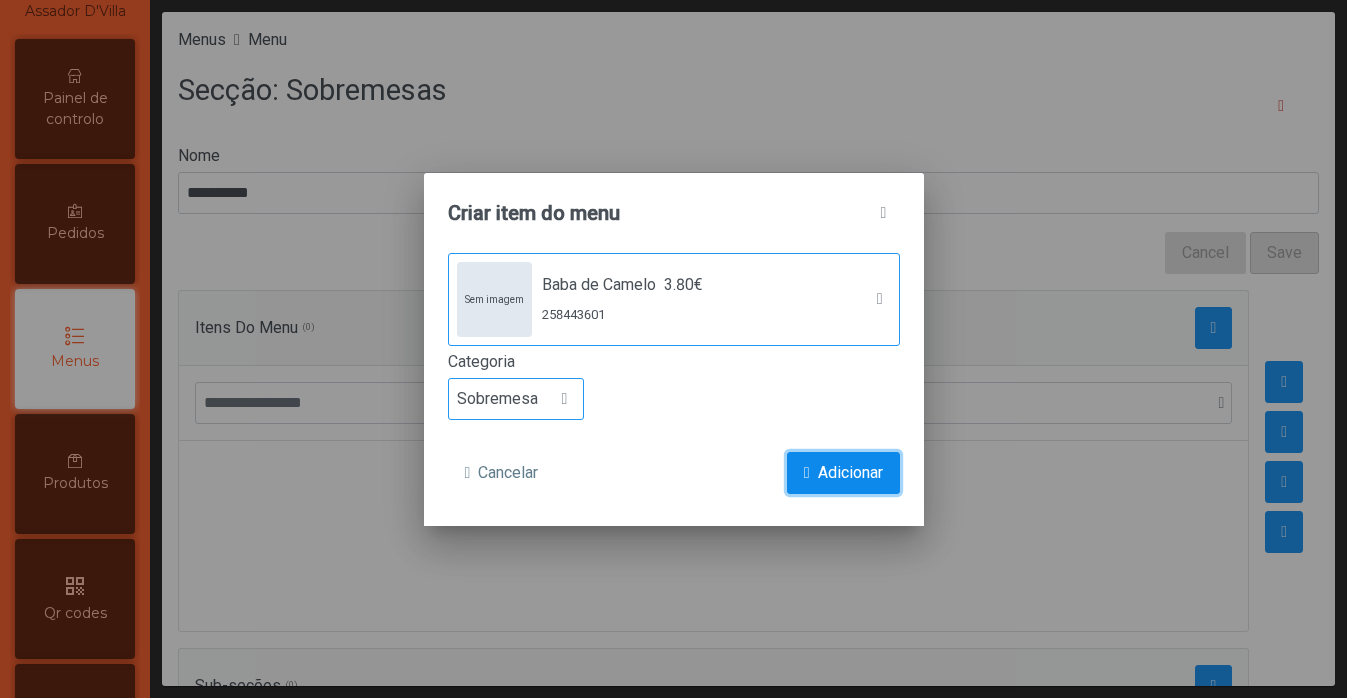 click on "Adicionar" 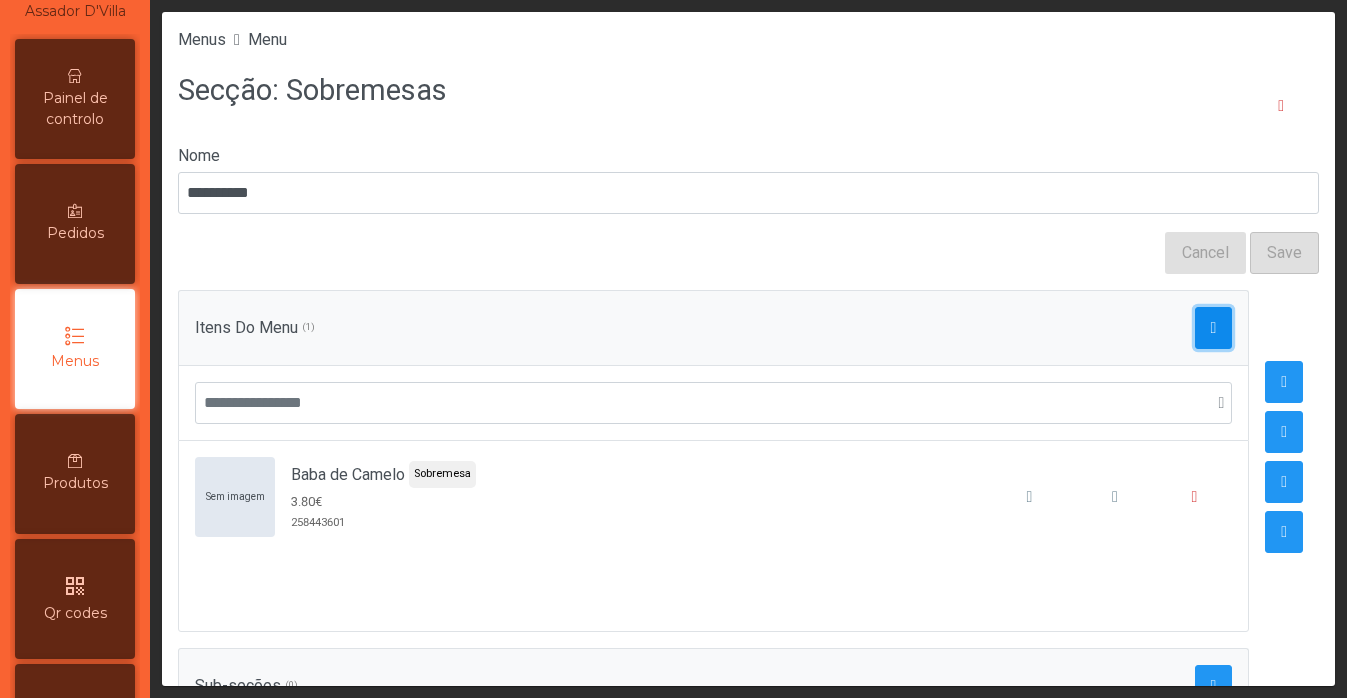 click 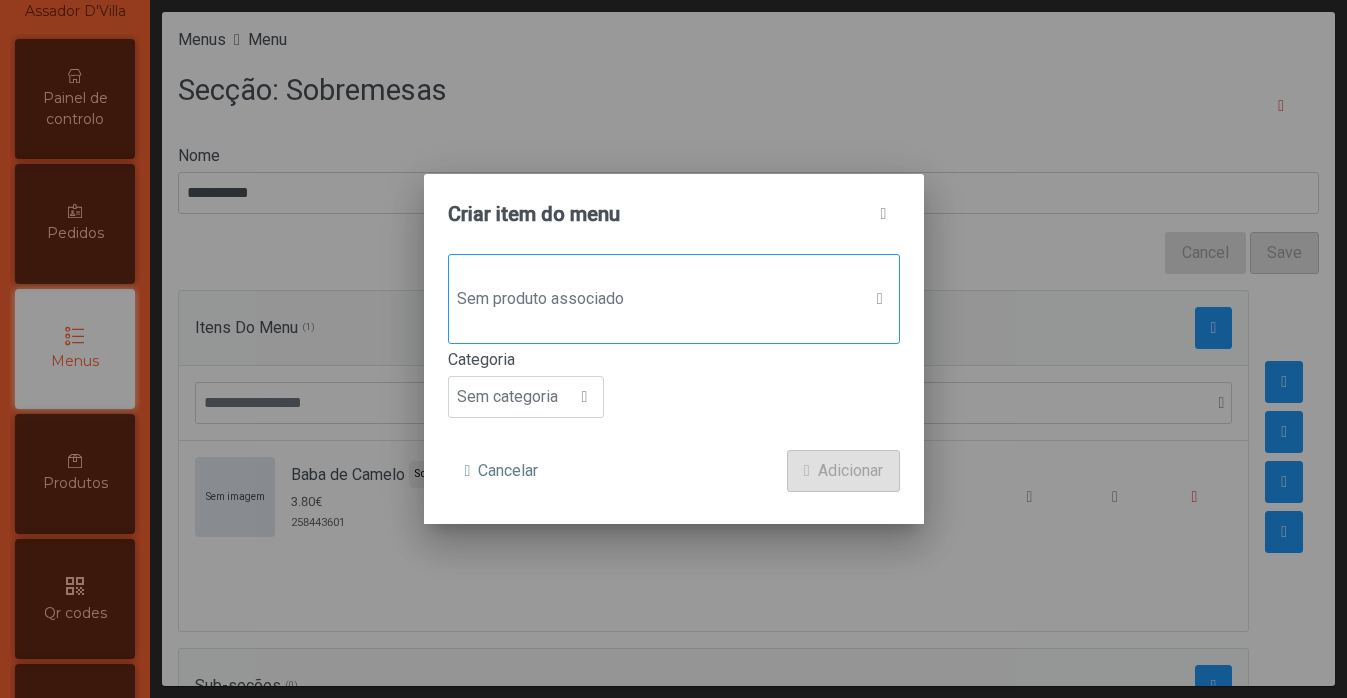 click on "Sem produto associado" 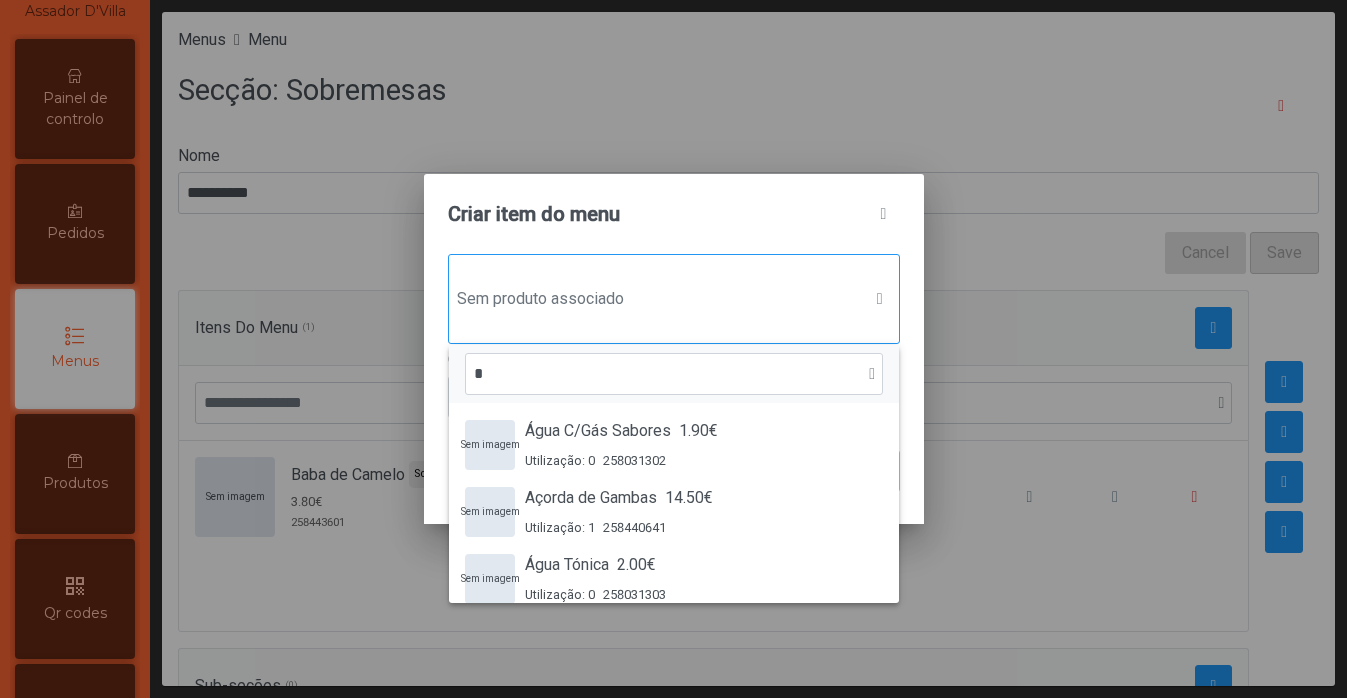 scroll, scrollTop: 15, scrollLeft: 97, axis: both 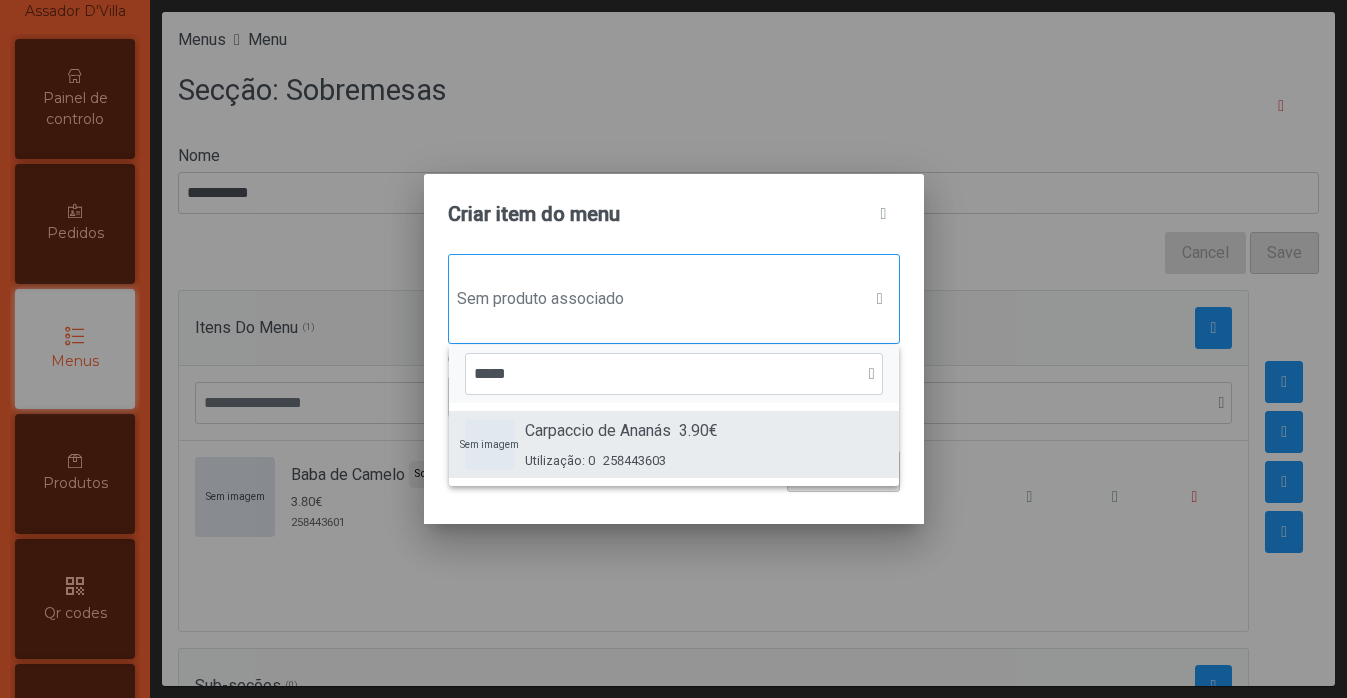 type on "*****" 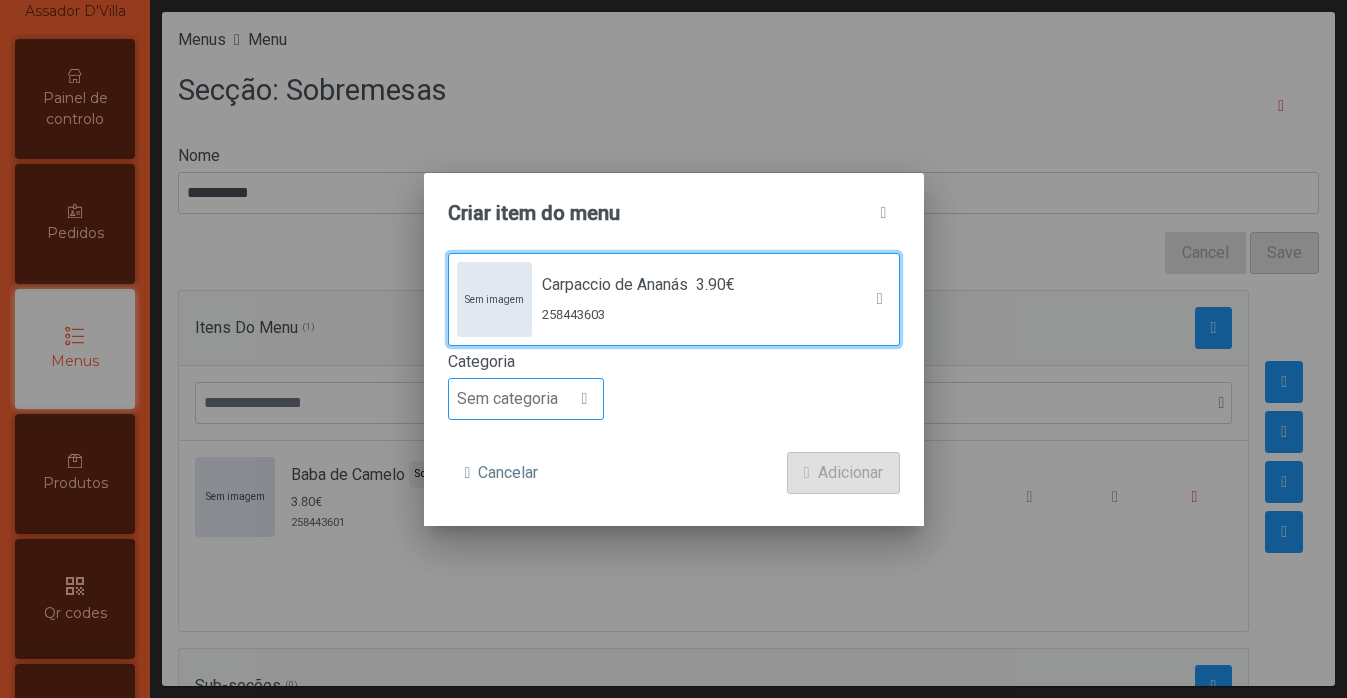 click on "Sem categoria" 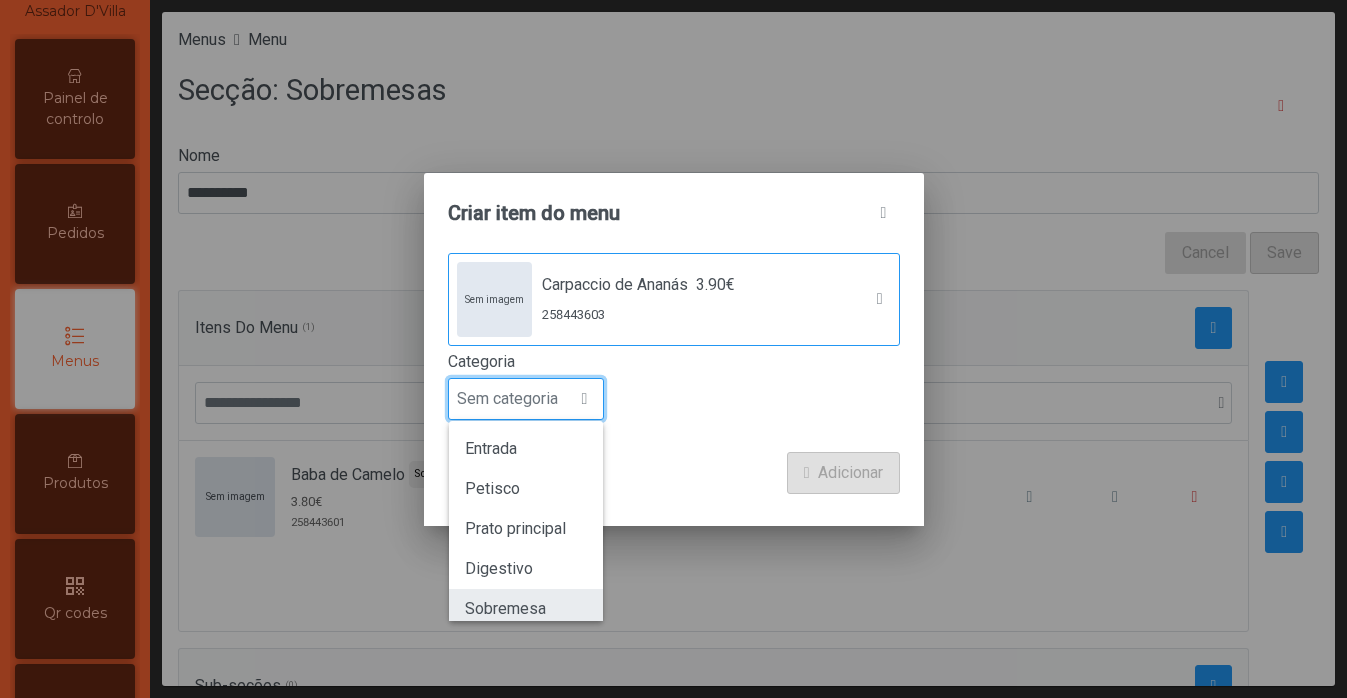 click on "Sobremesa" 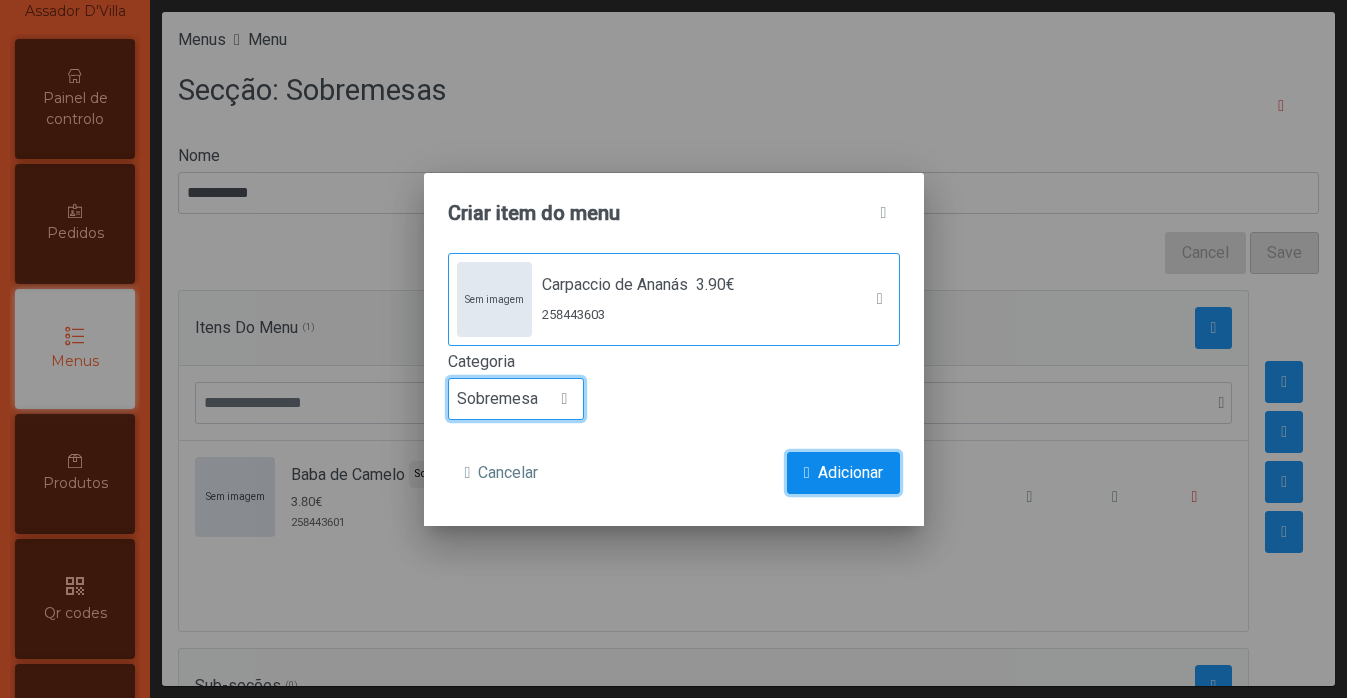 click on "Adicionar" 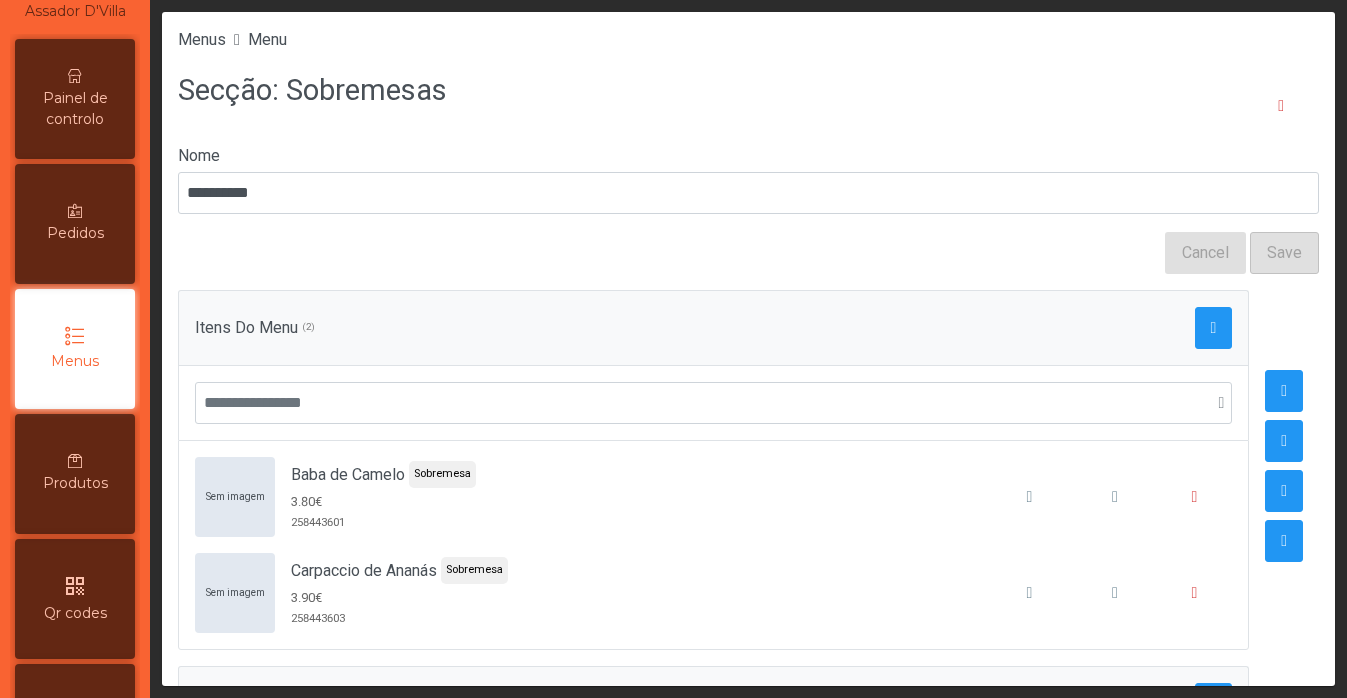 click on "Itens Do Menu (2)" 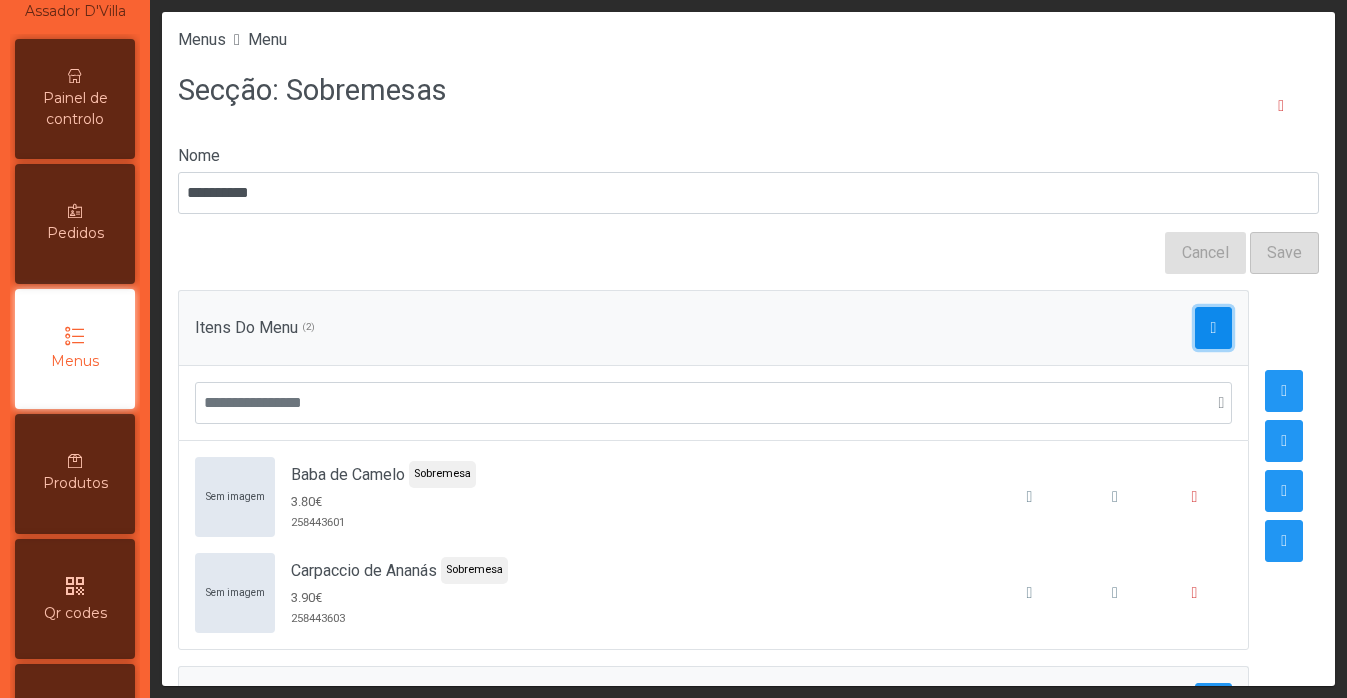 click 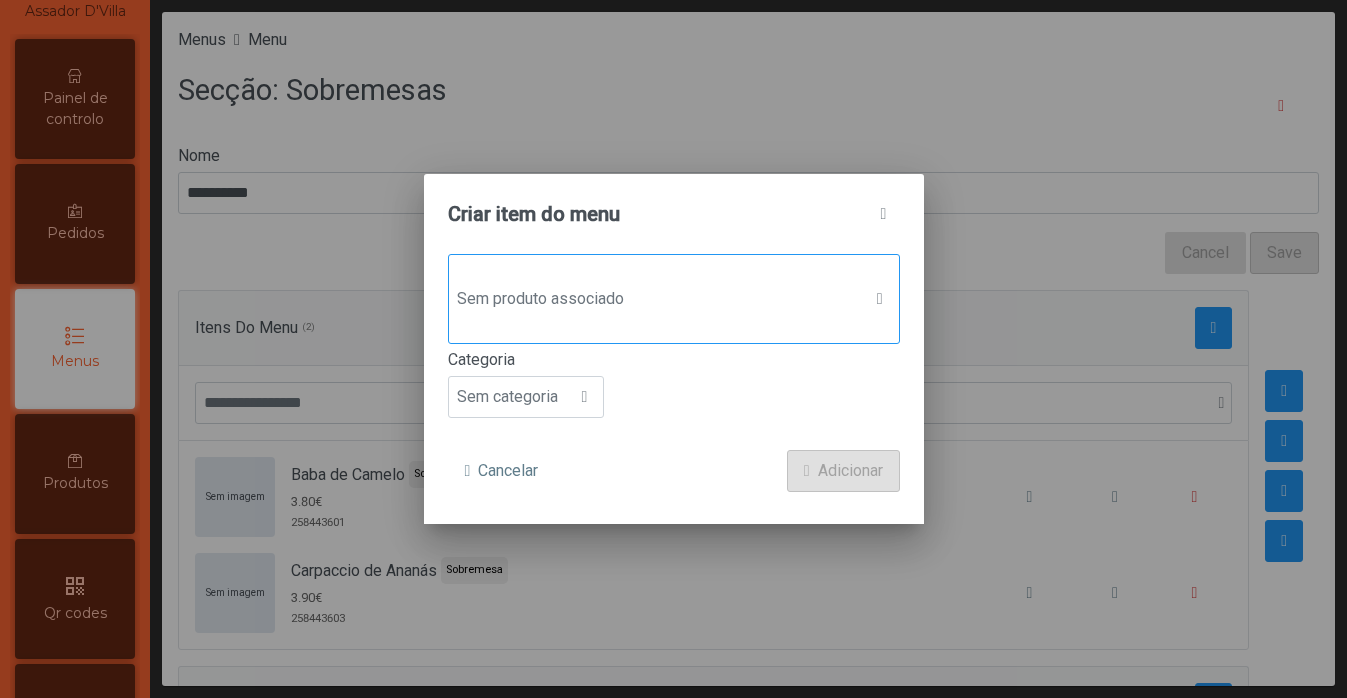click on "Sem produto associado" 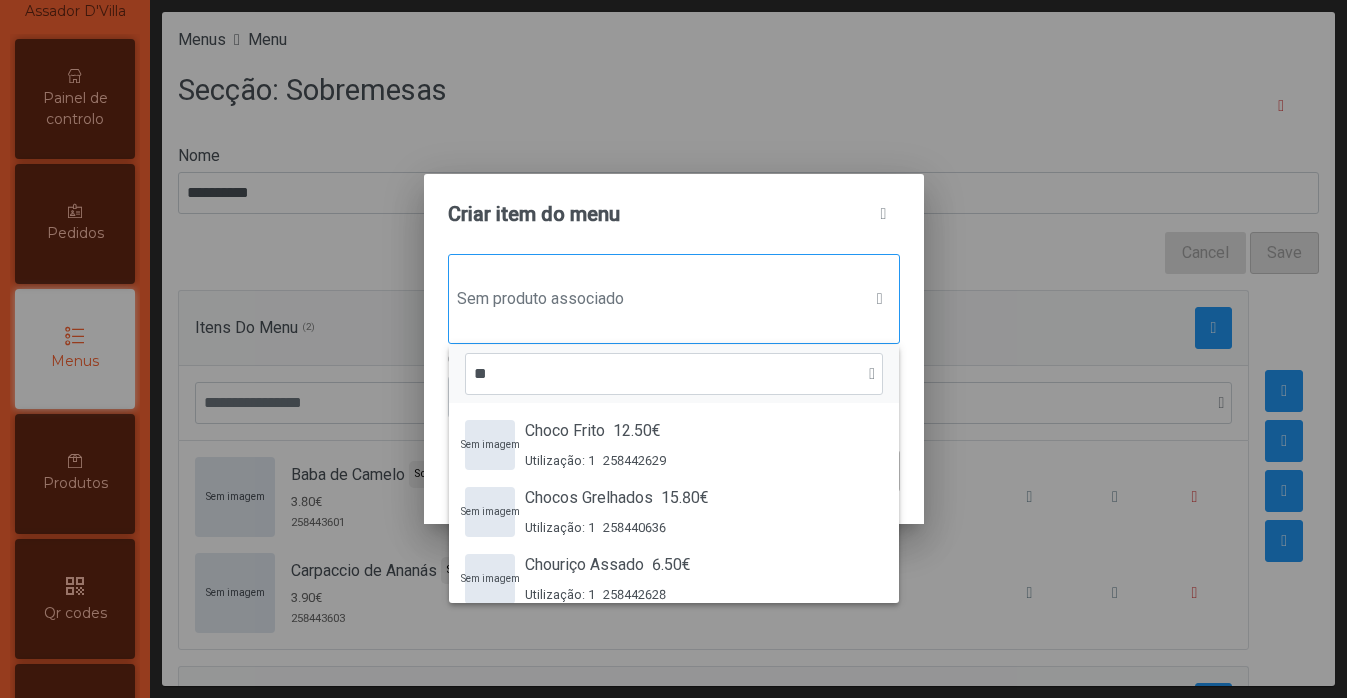 scroll, scrollTop: 15, scrollLeft: 97, axis: both 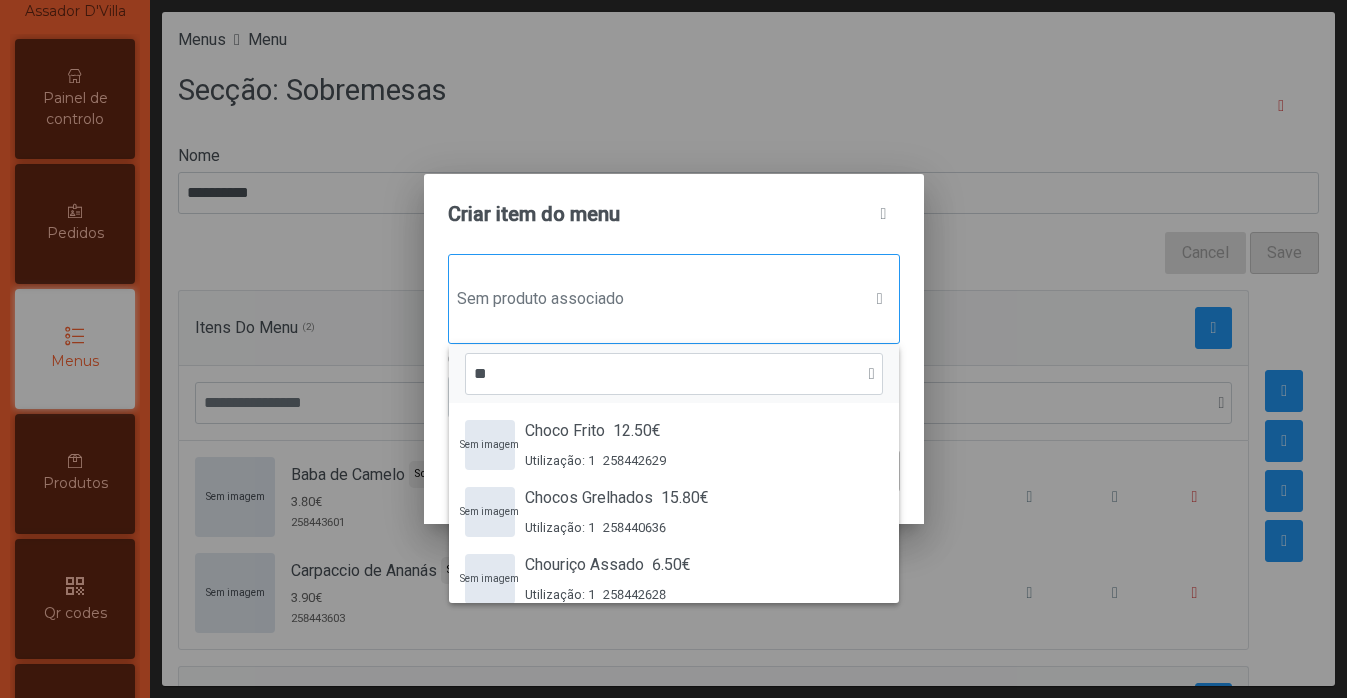 type on "*" 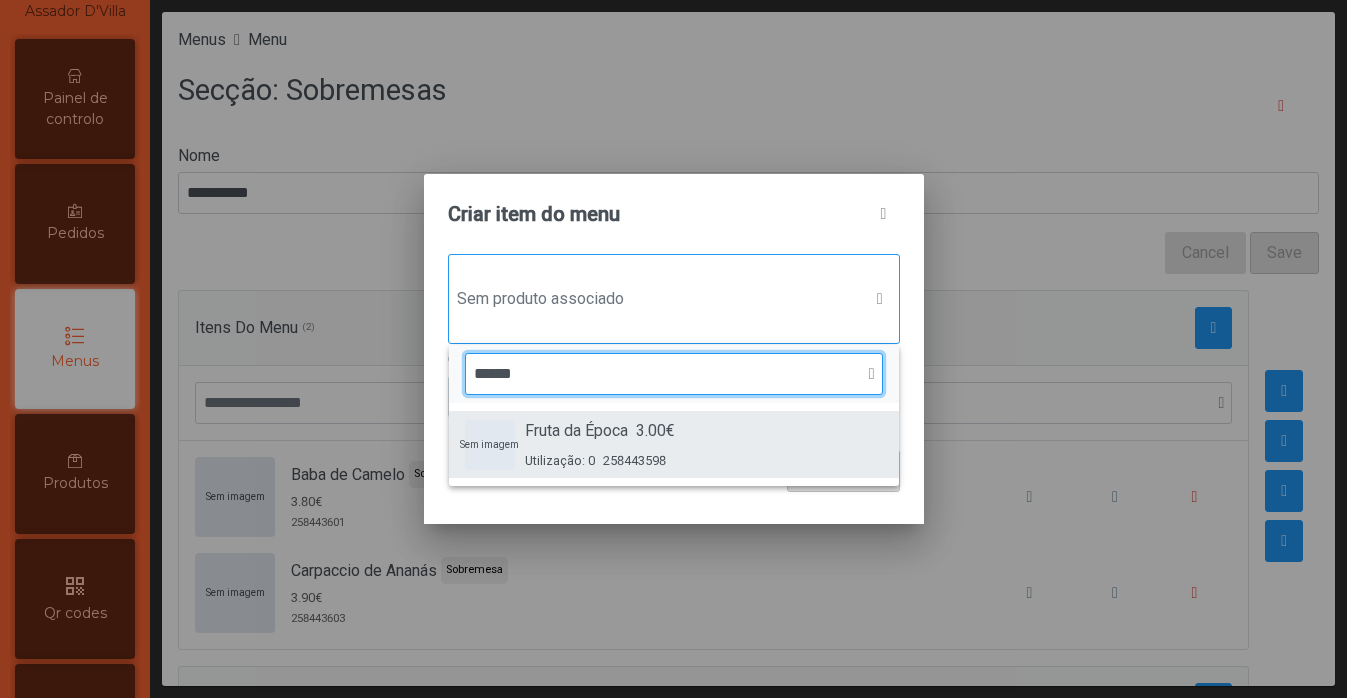 type on "*****" 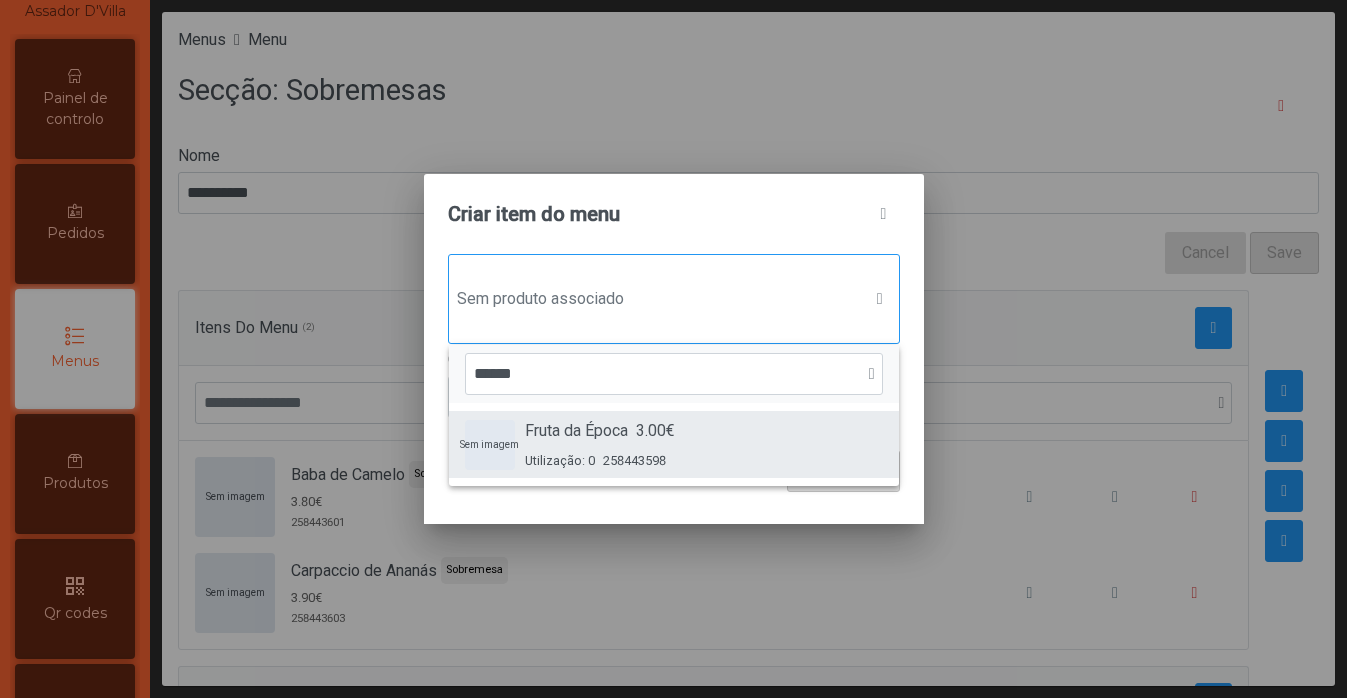 click on "Fruta da Época" 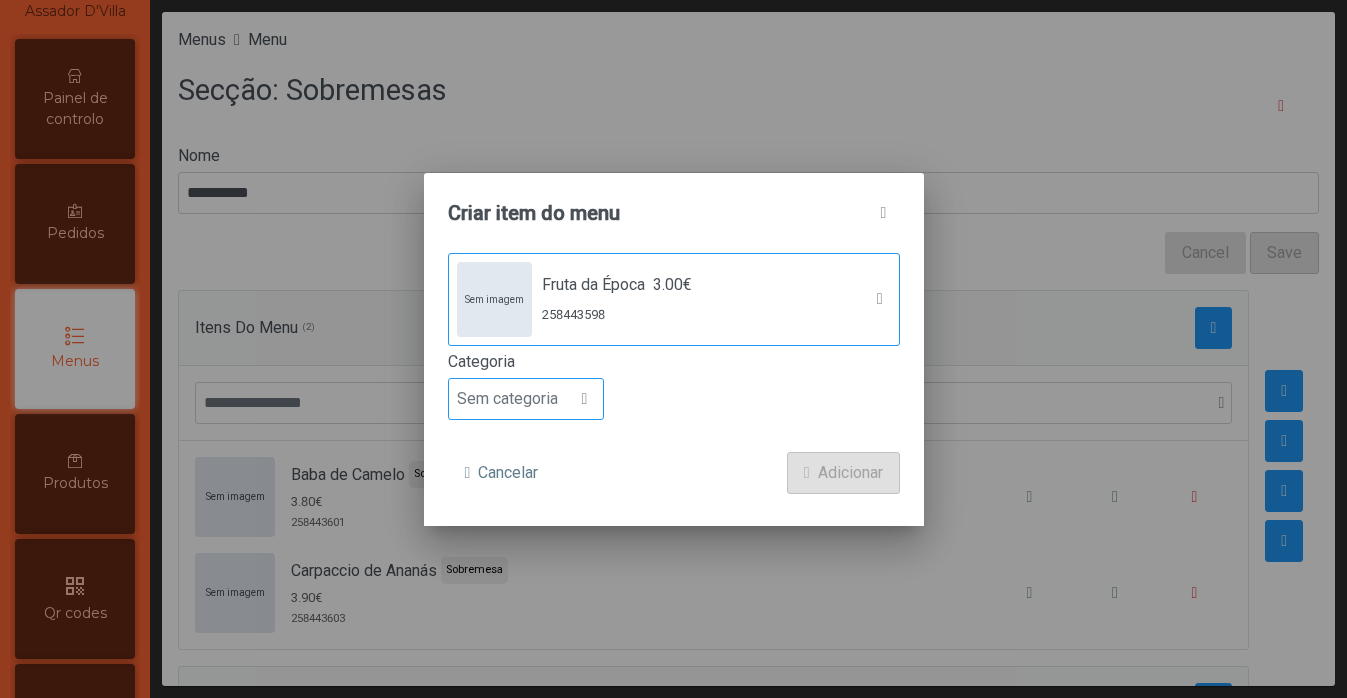 click on "Sem categoria" 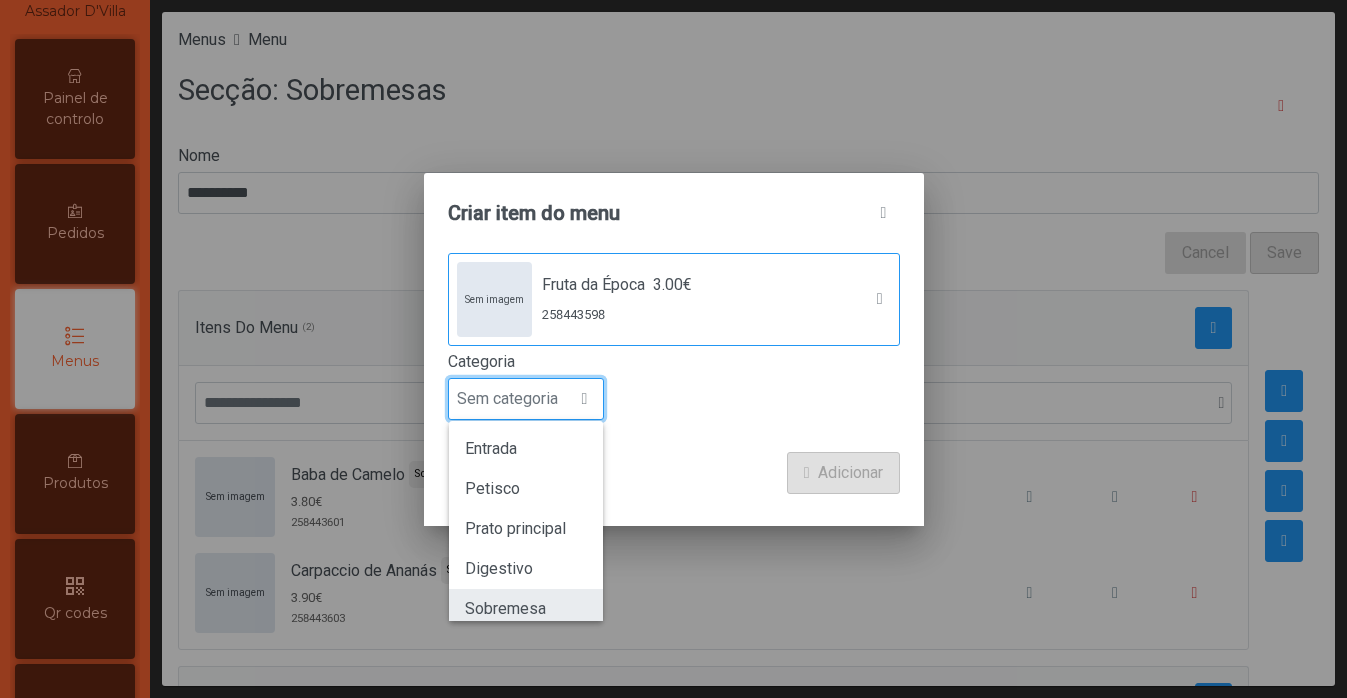 click on "Sobremesa" 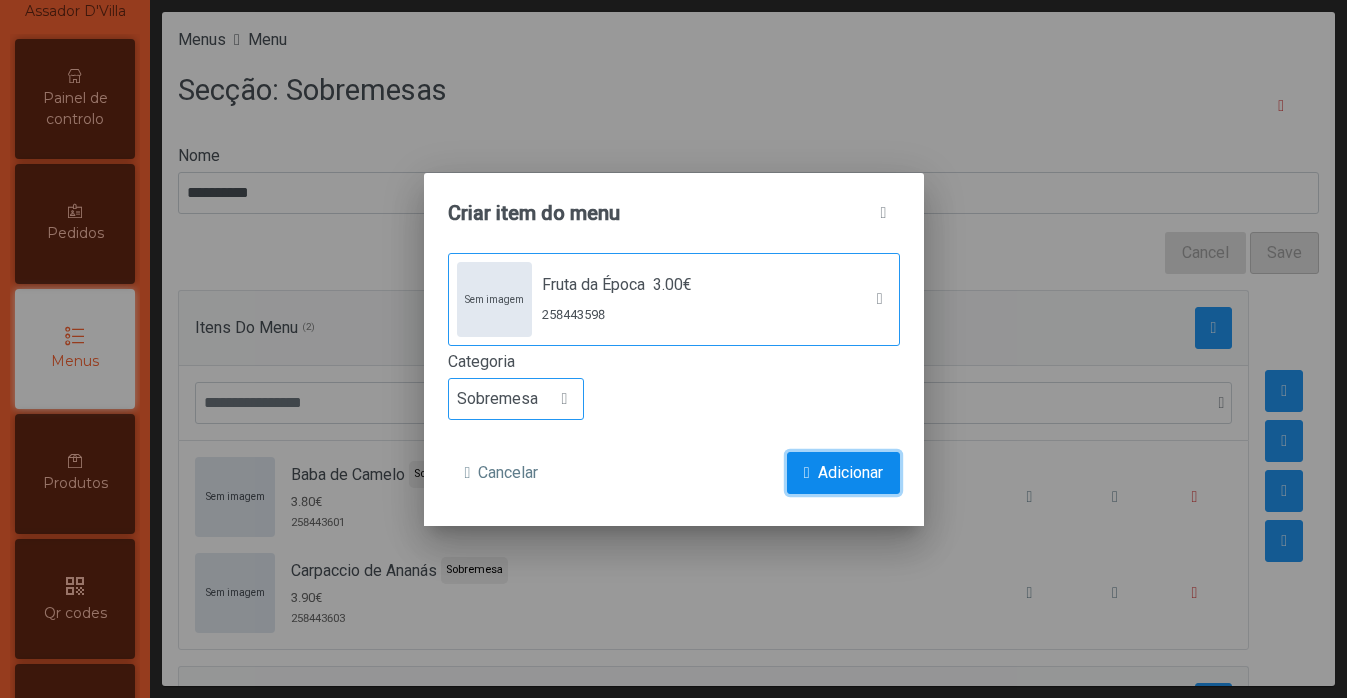 click on "Adicionar" 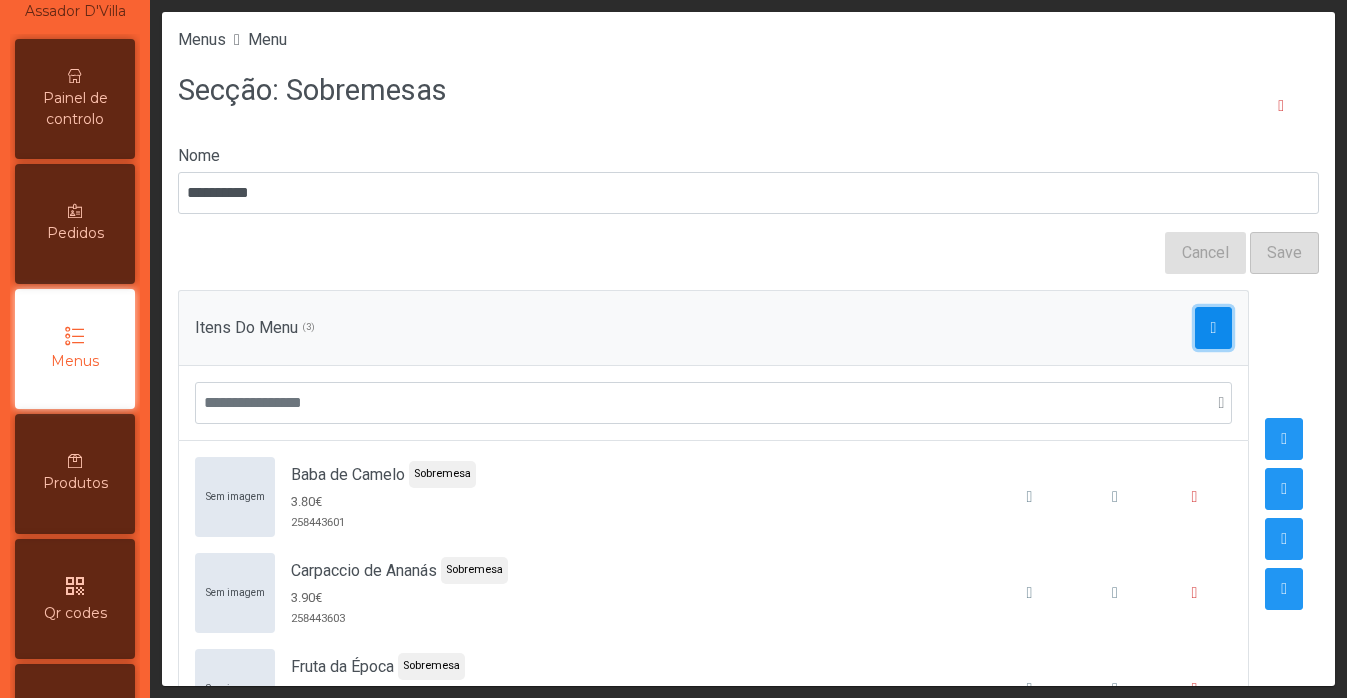 click 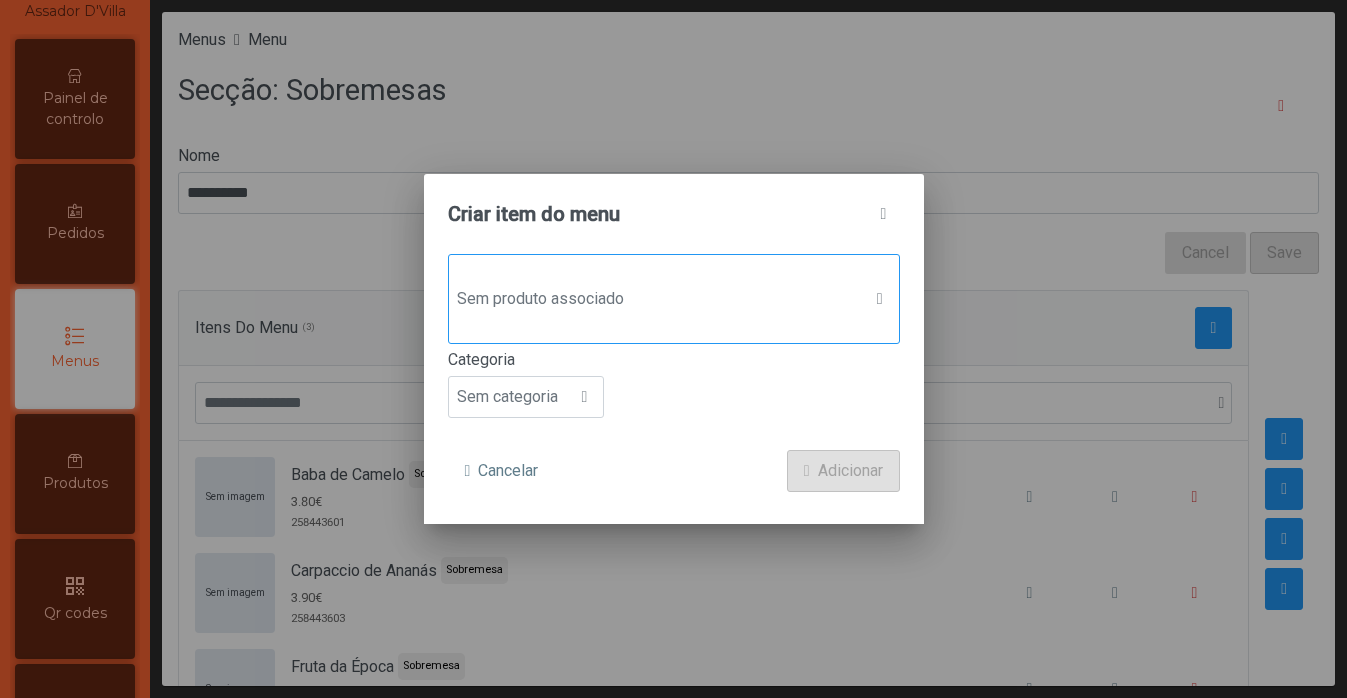 click on "Sem produto associado" 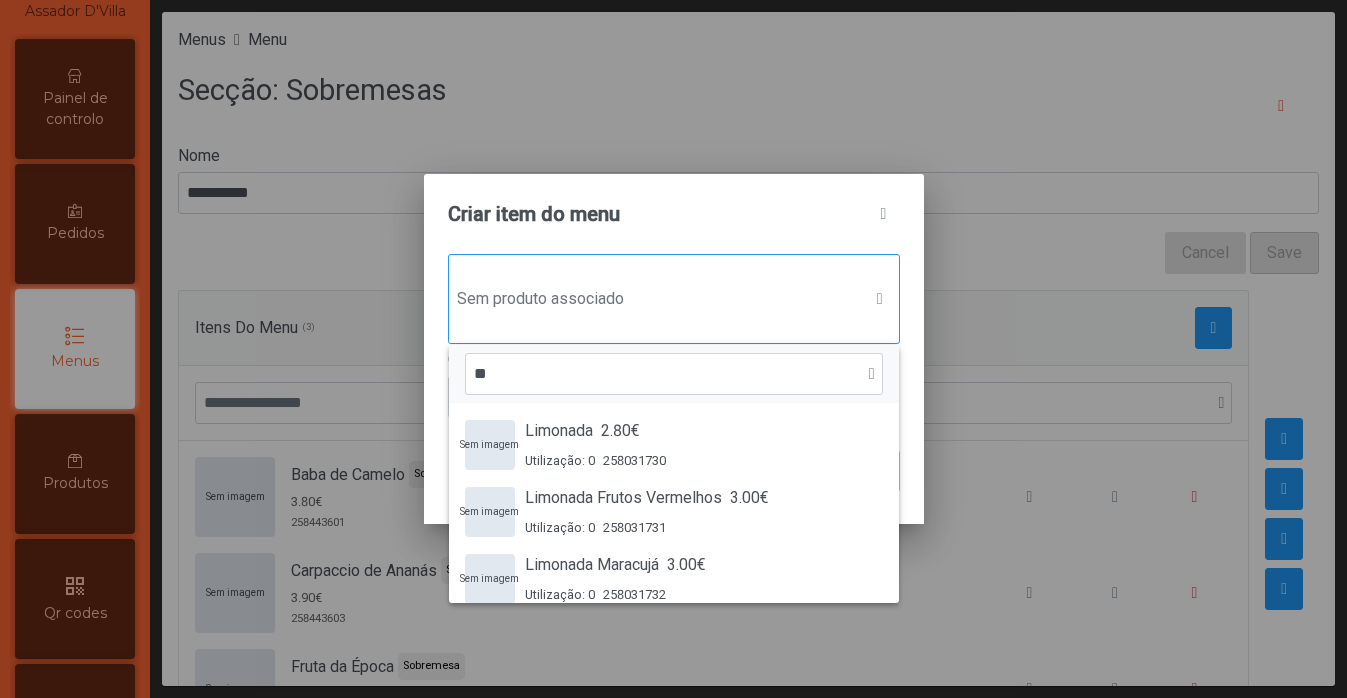 scroll, scrollTop: 15, scrollLeft: 97, axis: both 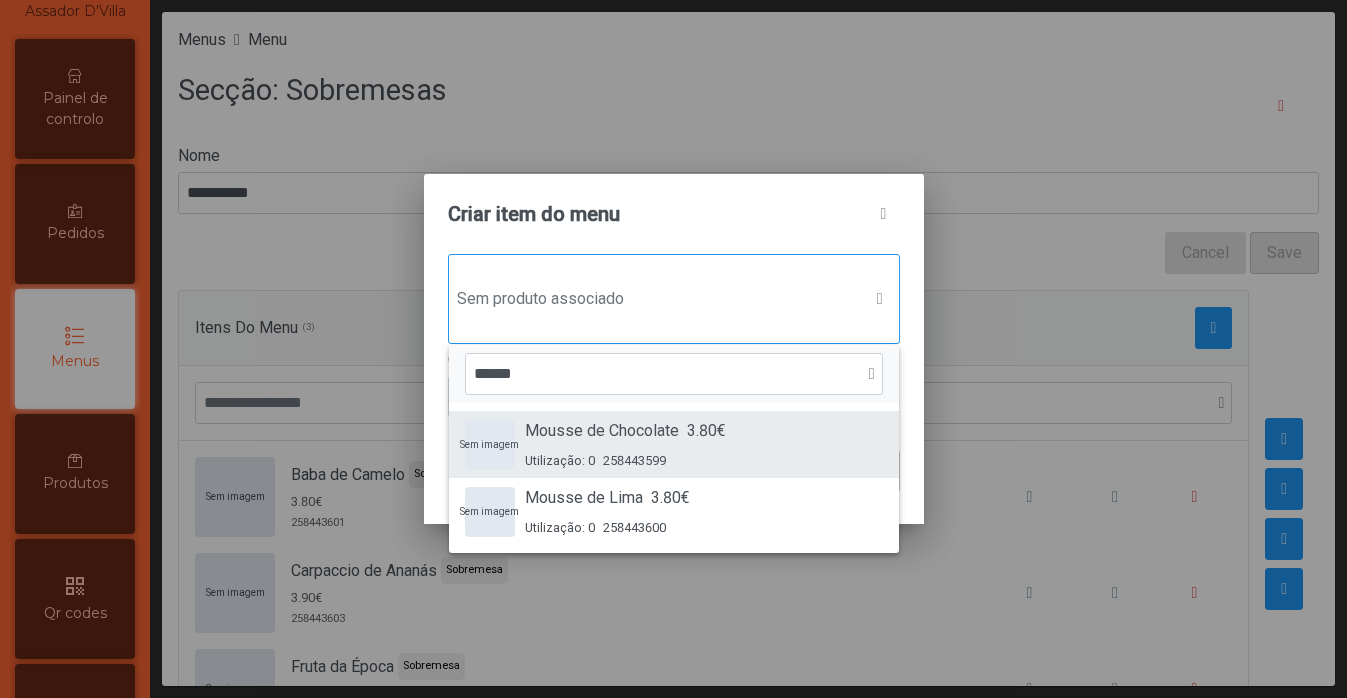 type on "******" 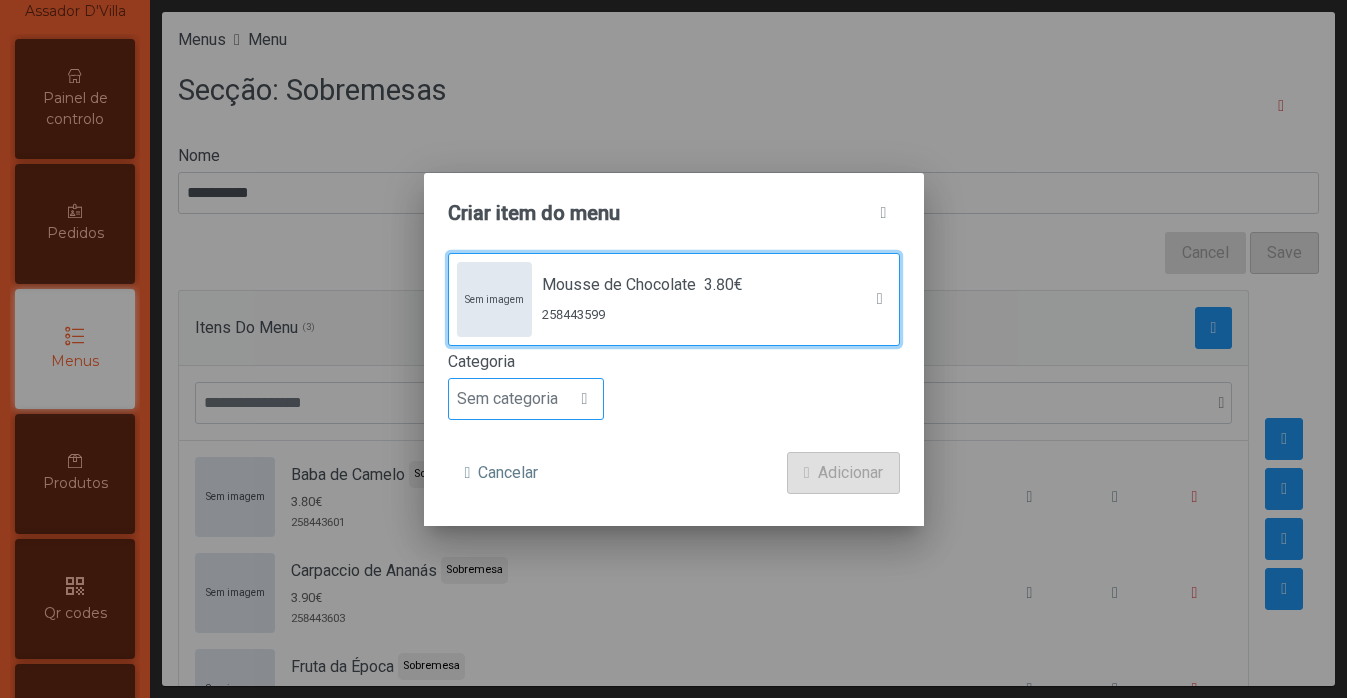 click 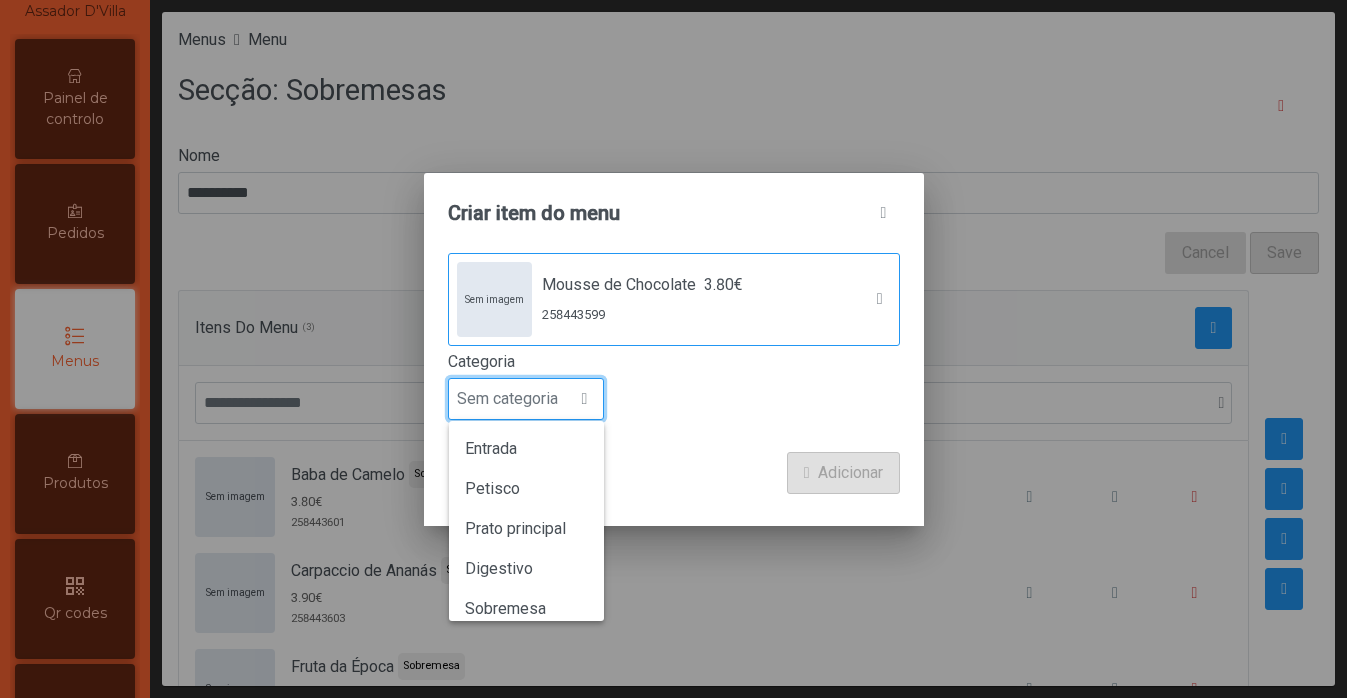 scroll, scrollTop: 15, scrollLeft: 97, axis: both 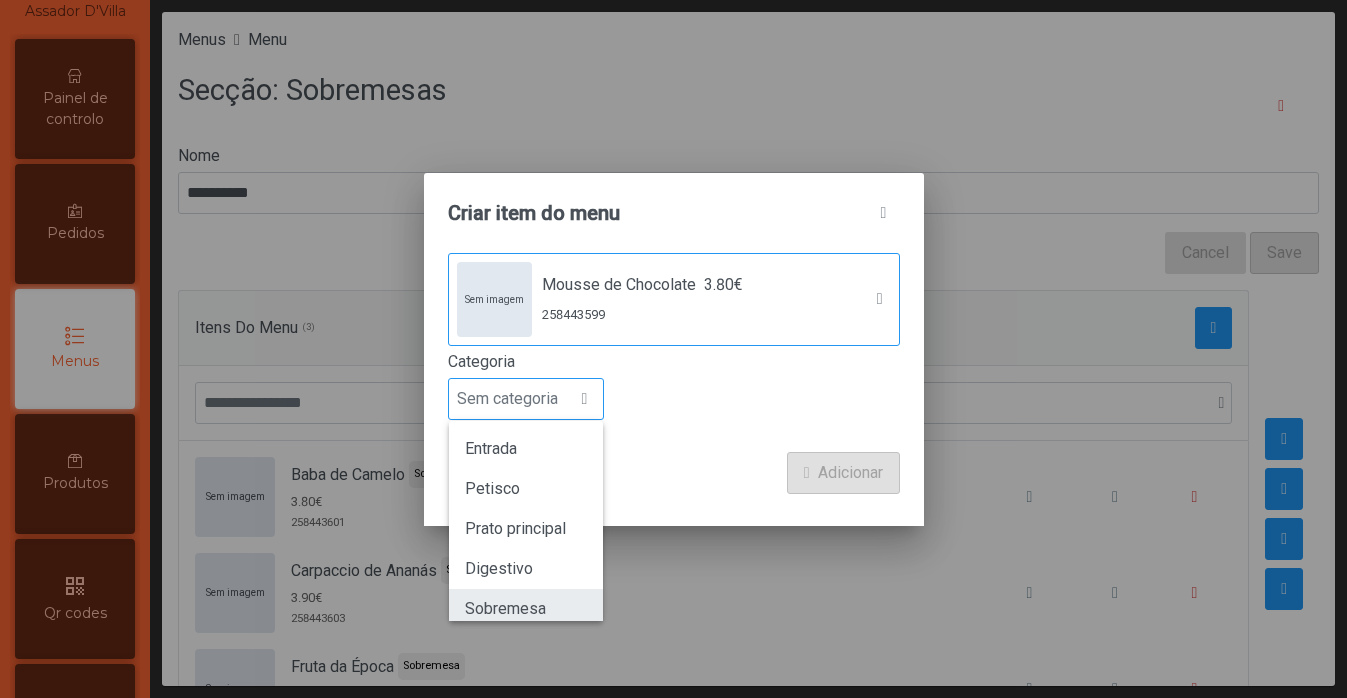 click on "Sobremesa" 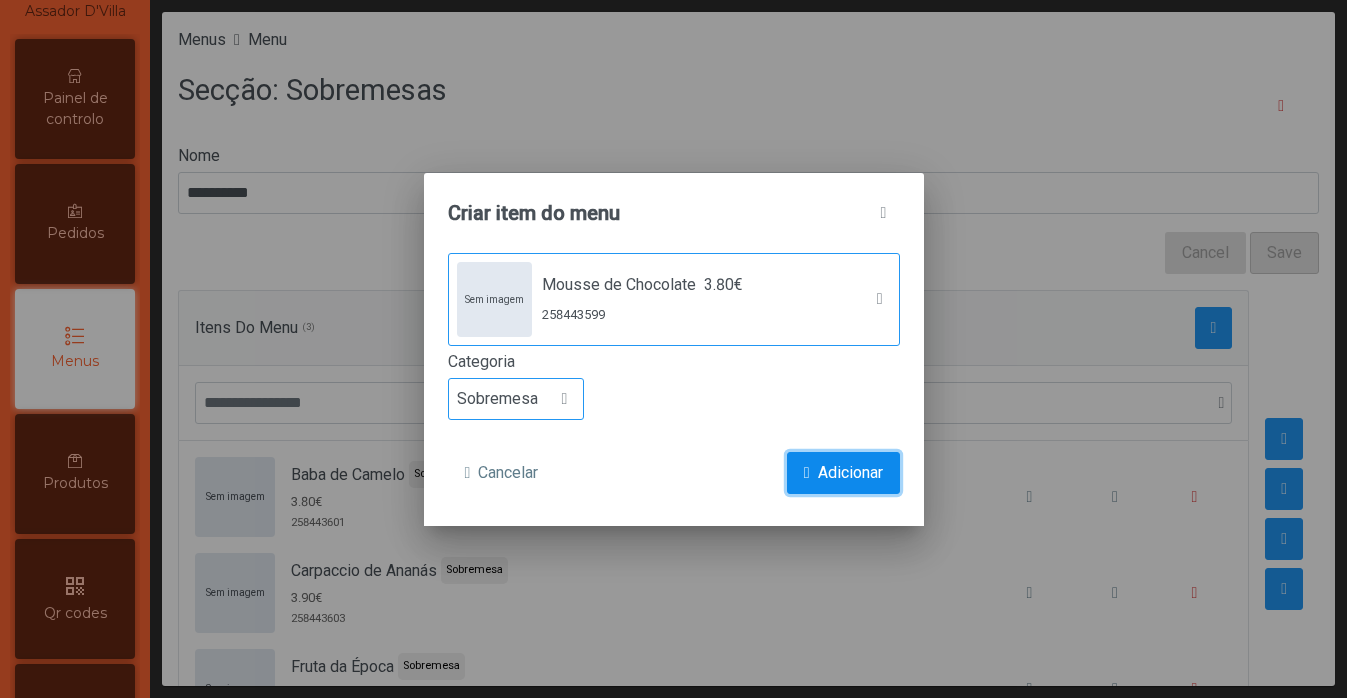 click on "Adicionar" 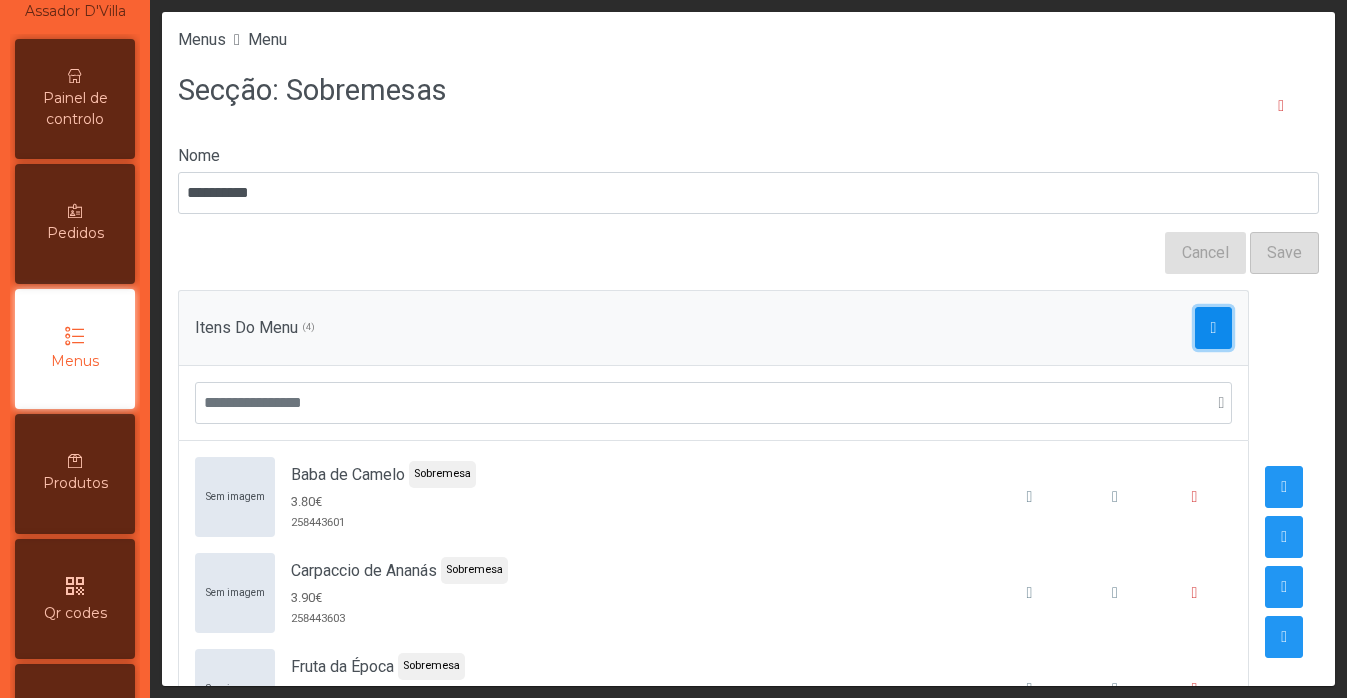 click 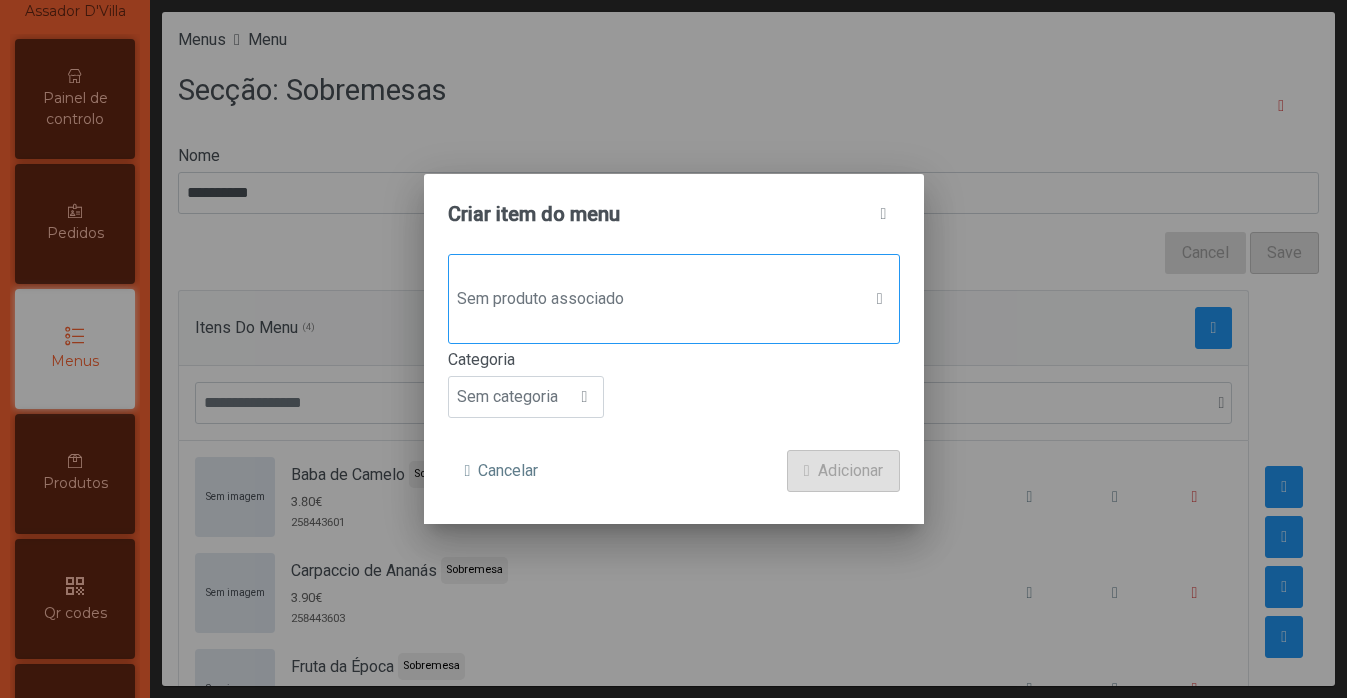 click on "Sem produto associado" 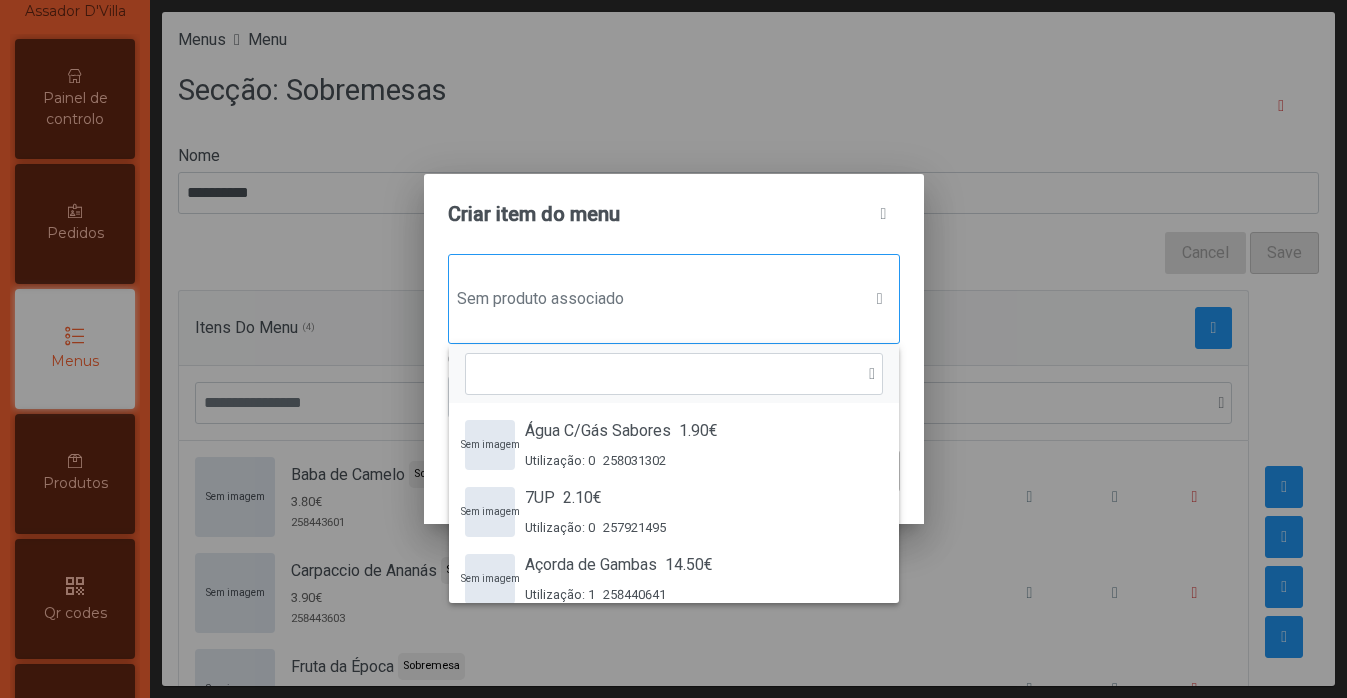 scroll, scrollTop: 15, scrollLeft: 97, axis: both 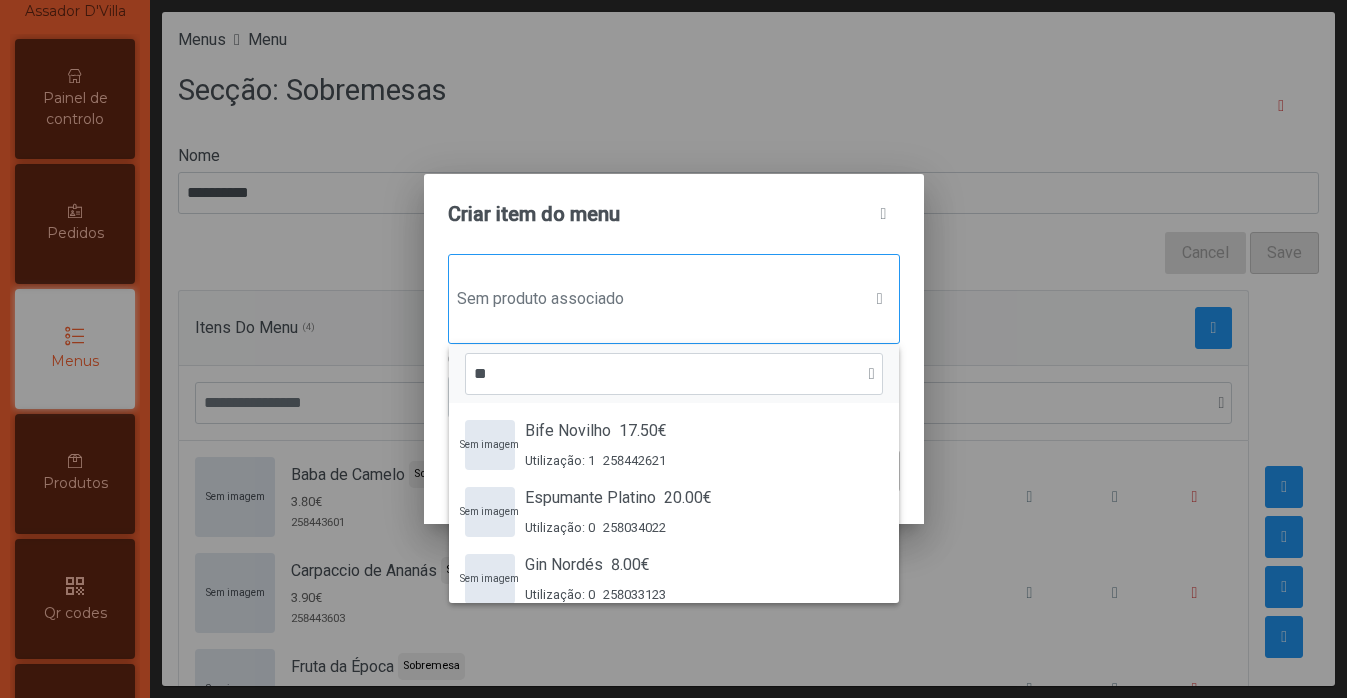 type on "*" 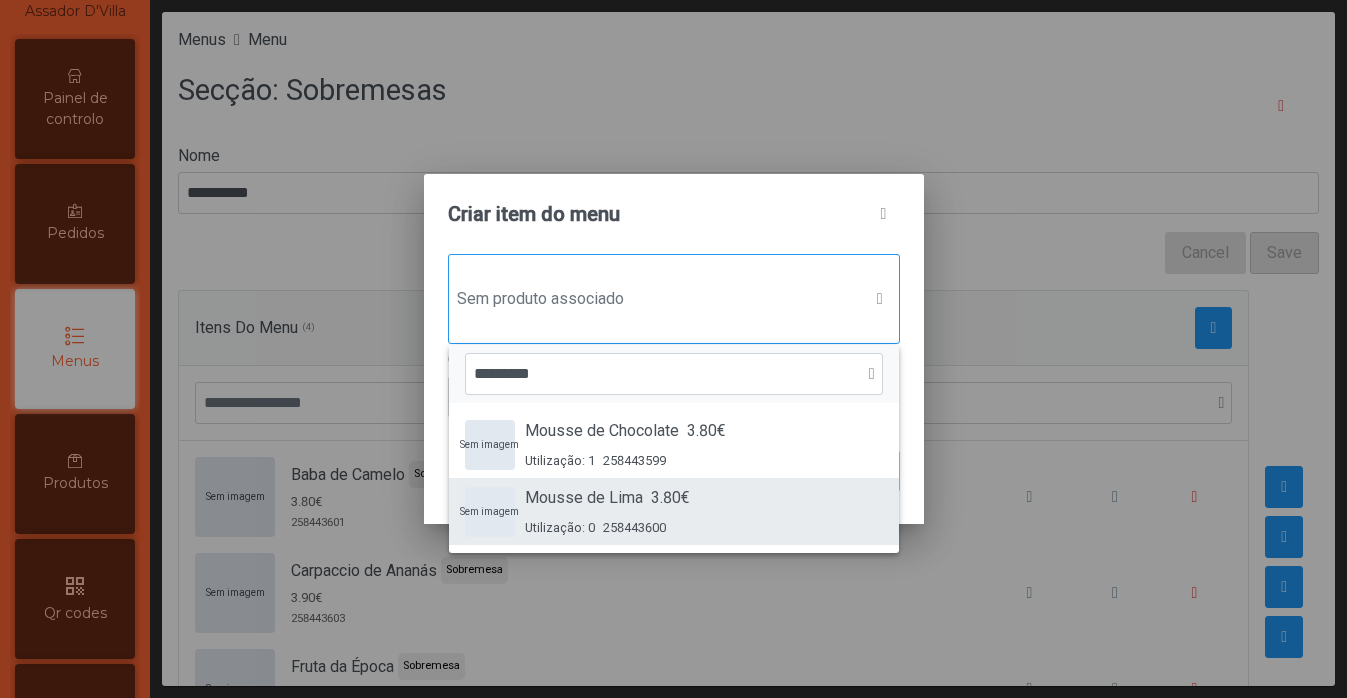 type on "*********" 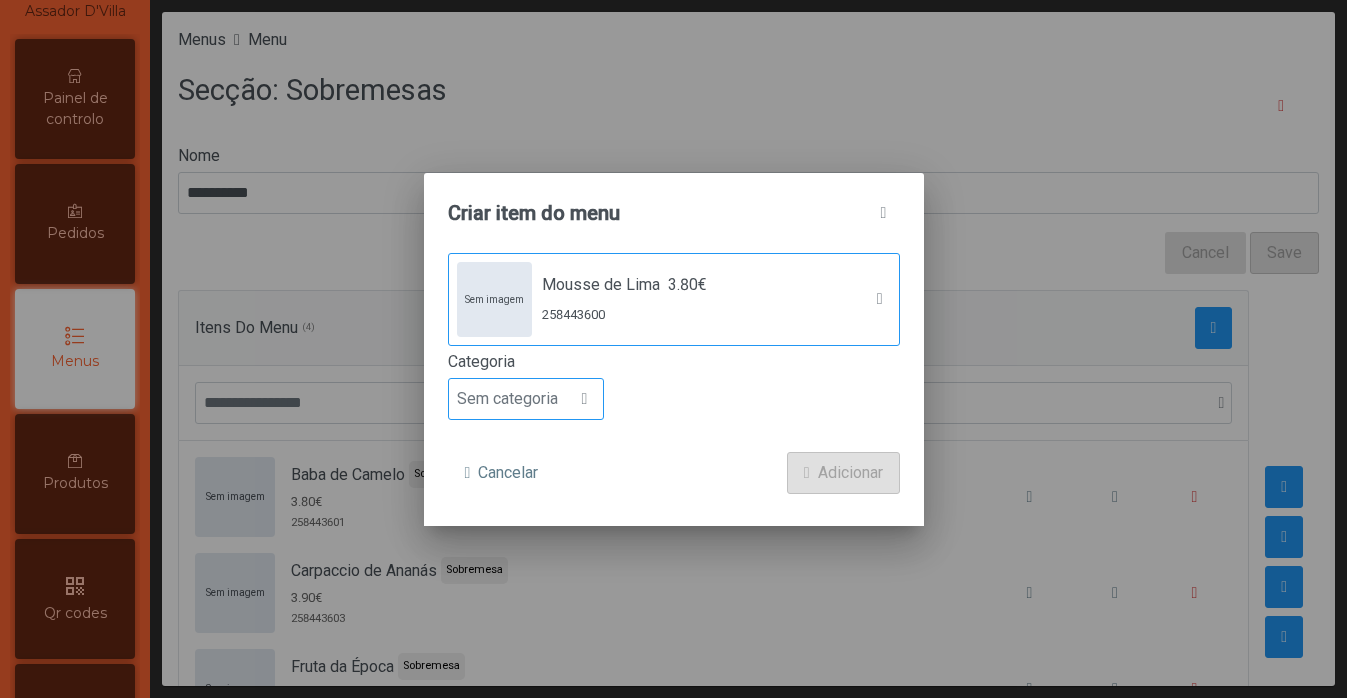 click on "Sem categoria" 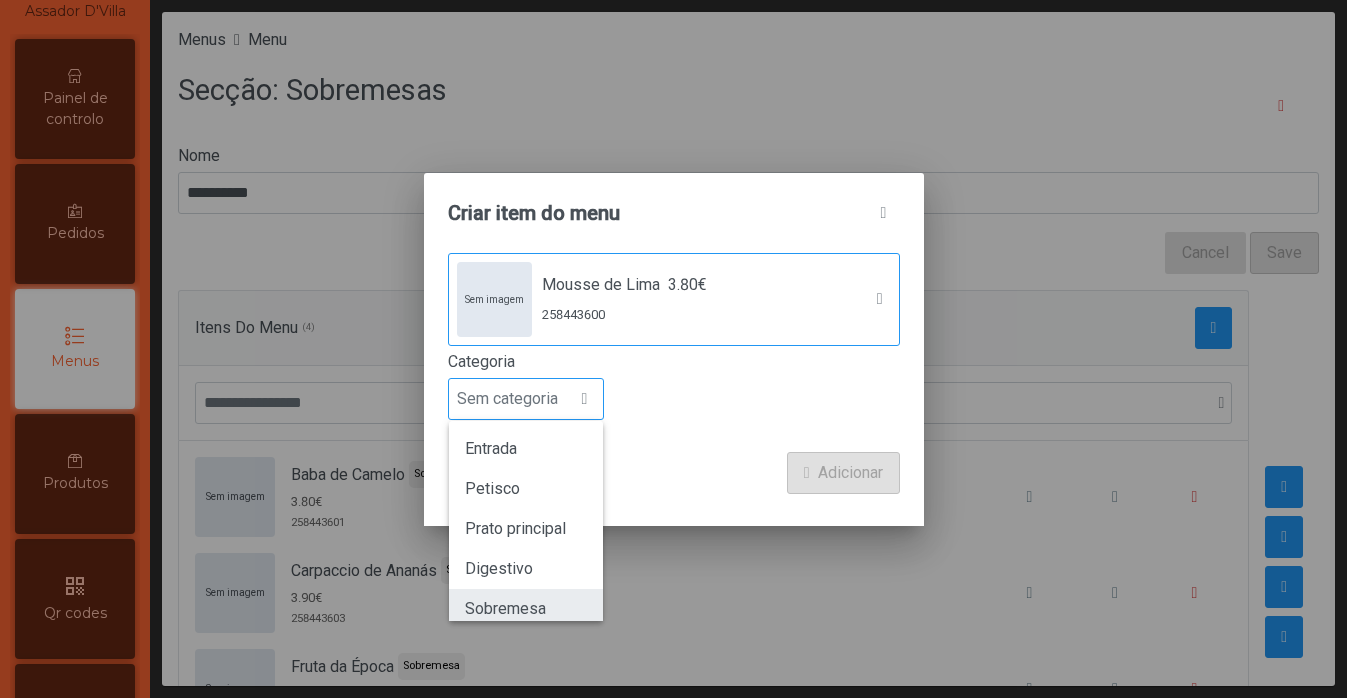 click on "Sobremesa" 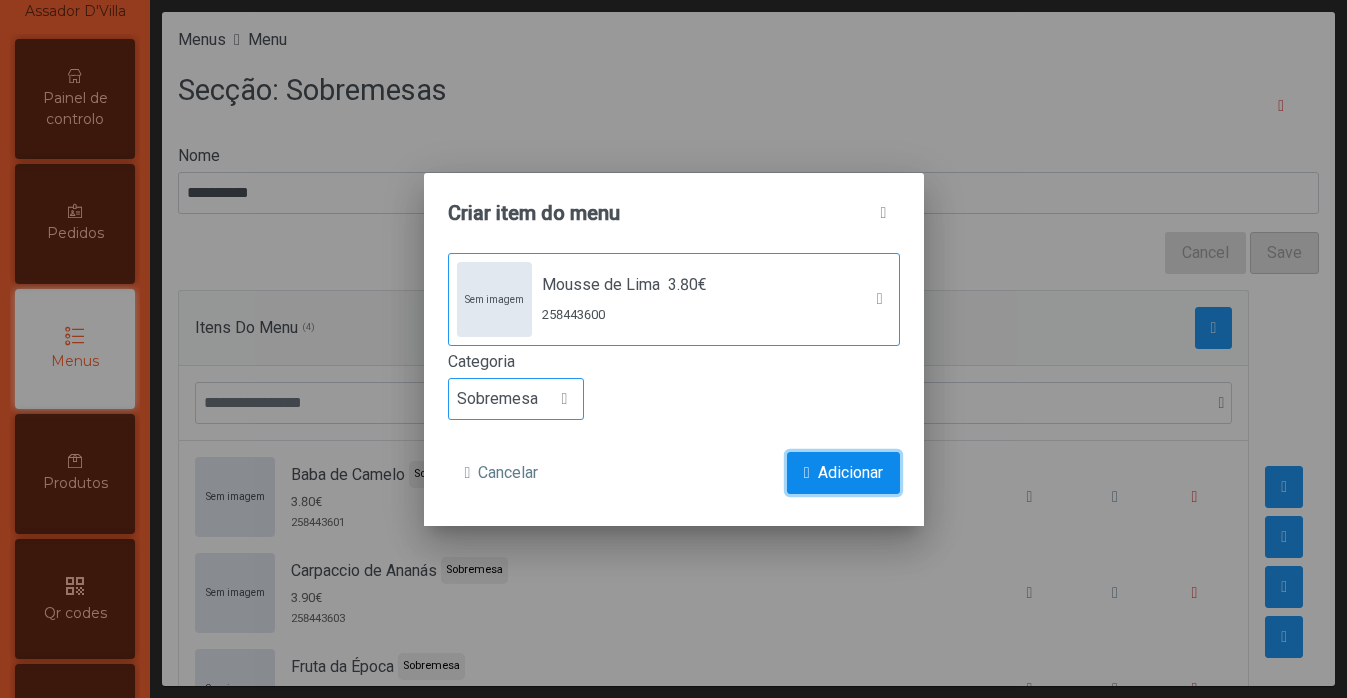 click on "Adicionar" 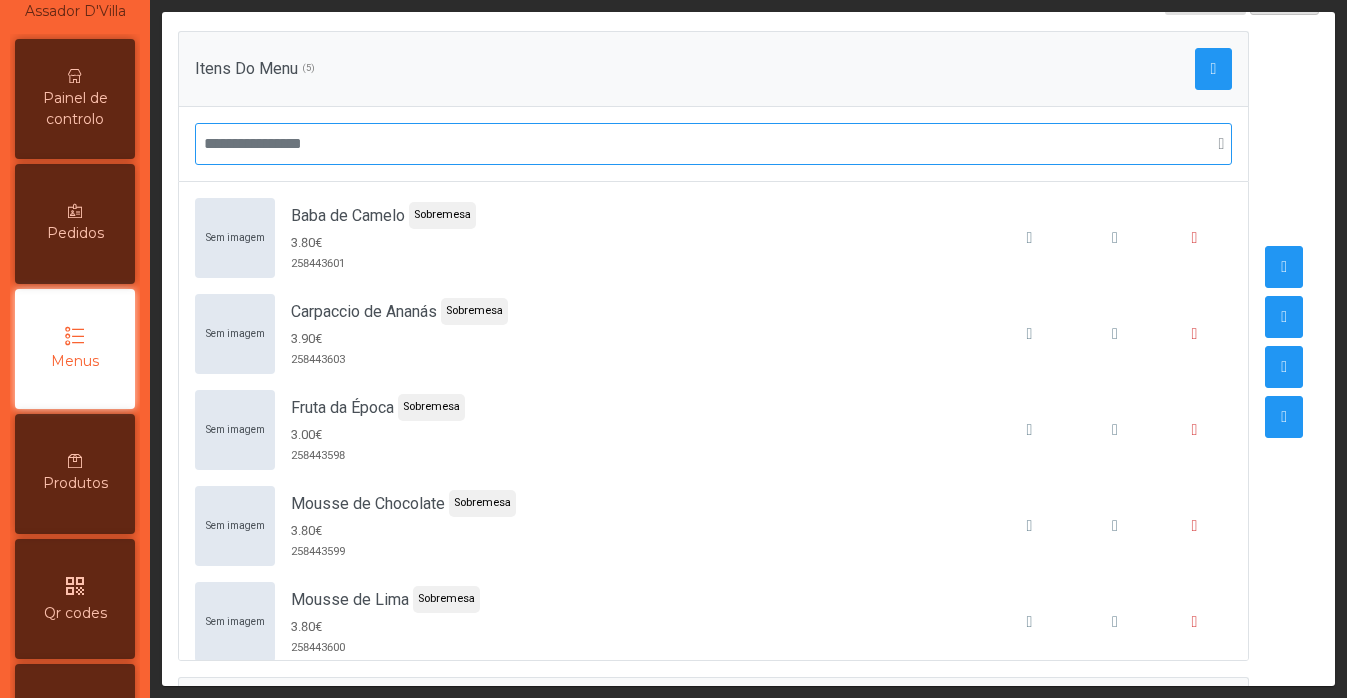 scroll, scrollTop: 283, scrollLeft: 0, axis: vertical 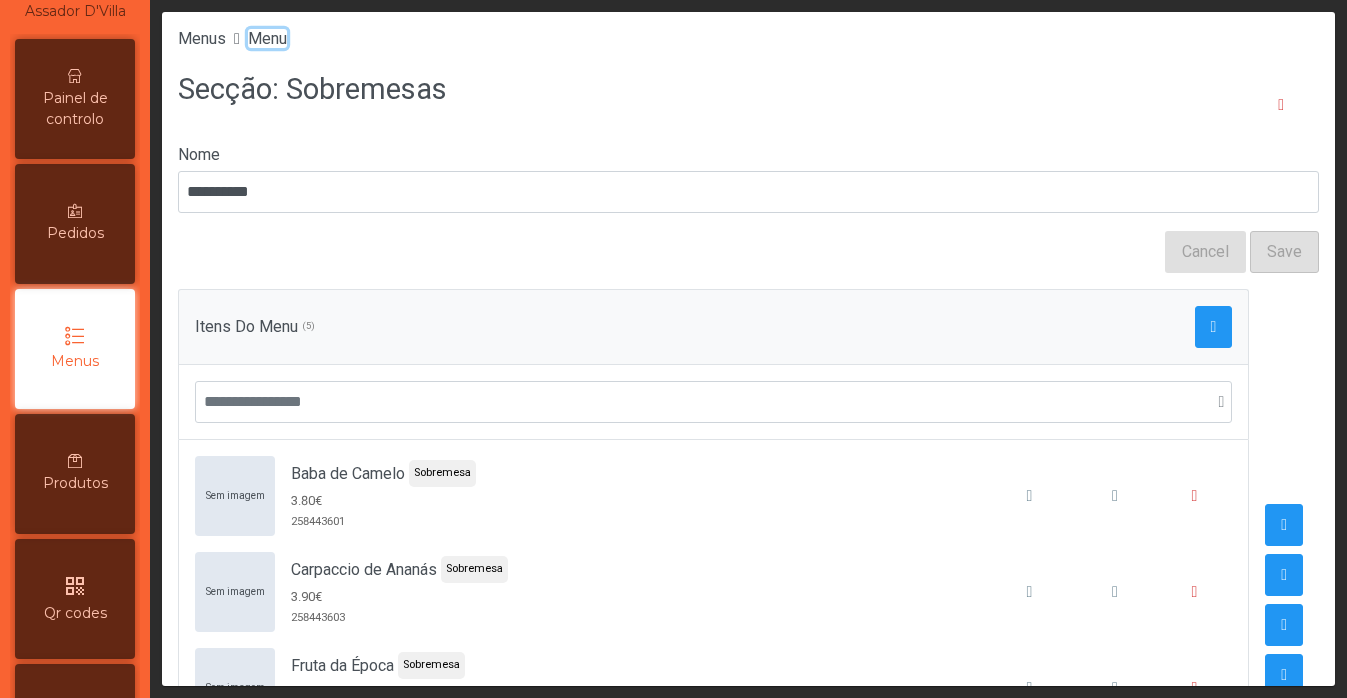 click on "Menu" 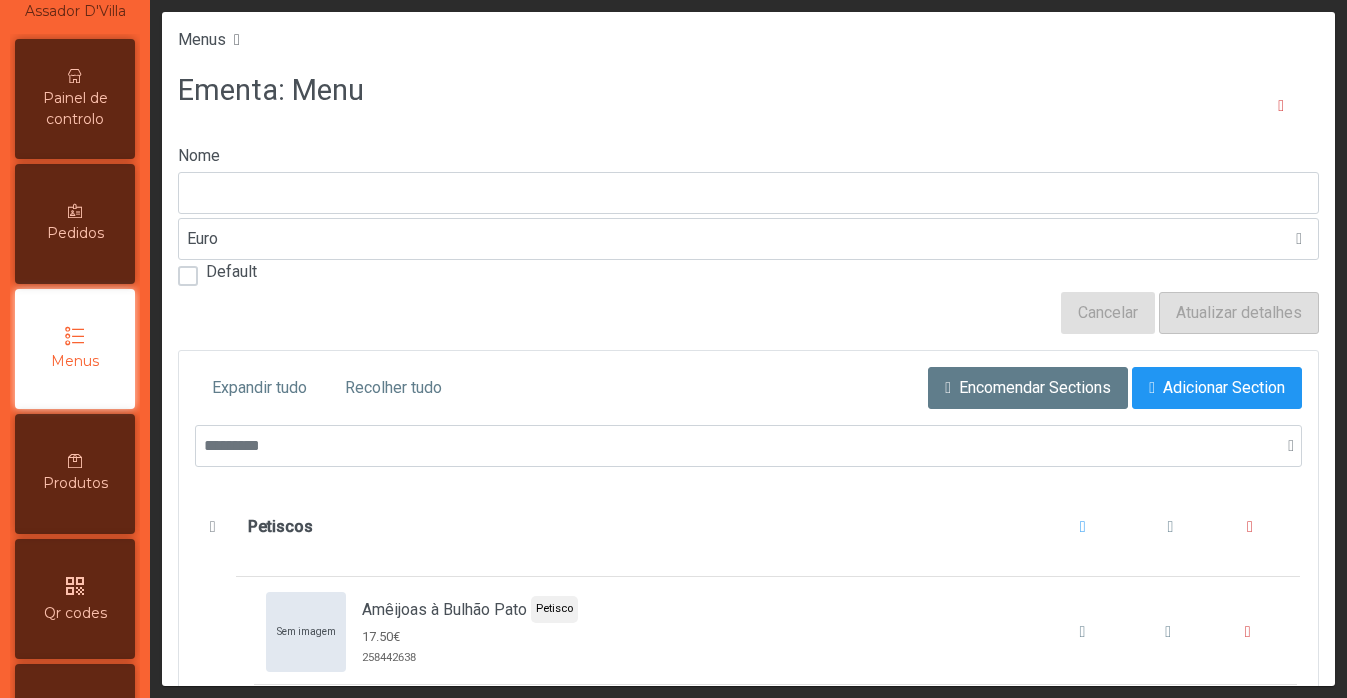 type on "****" 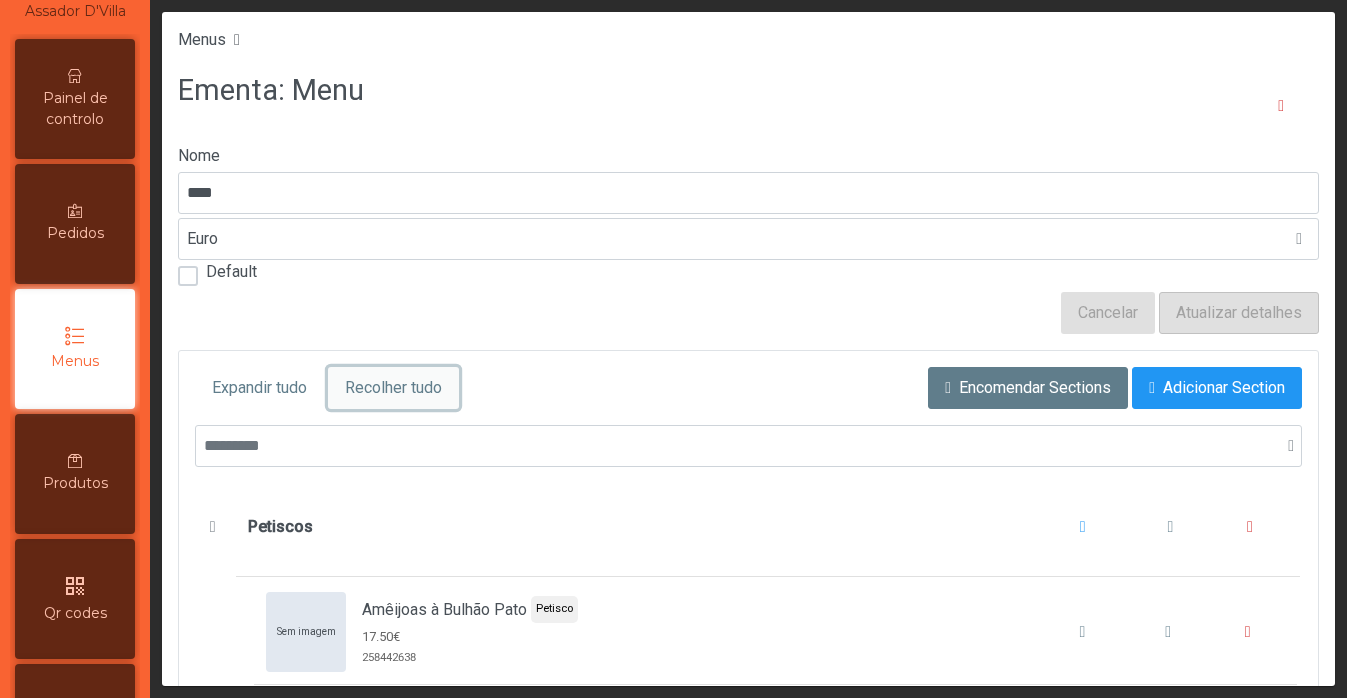 click on "Recolher tudo" 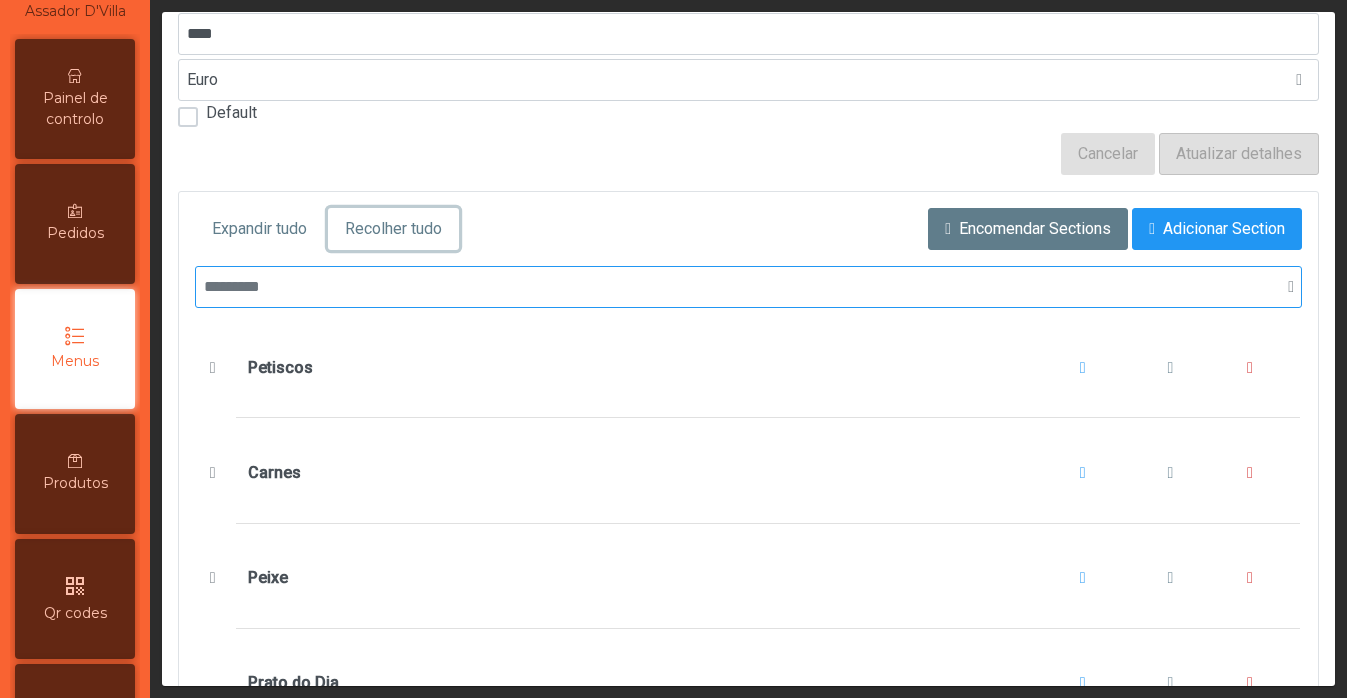 scroll, scrollTop: 204, scrollLeft: 0, axis: vertical 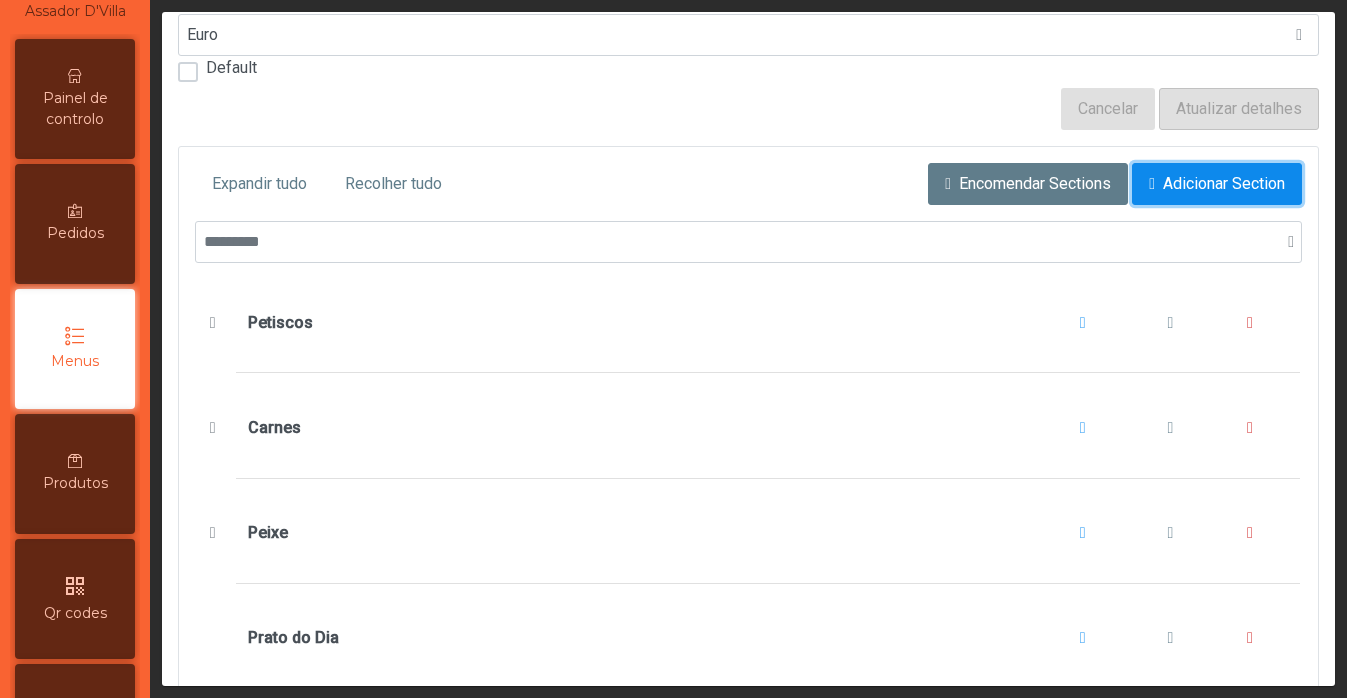 click on "Adicionar Section" 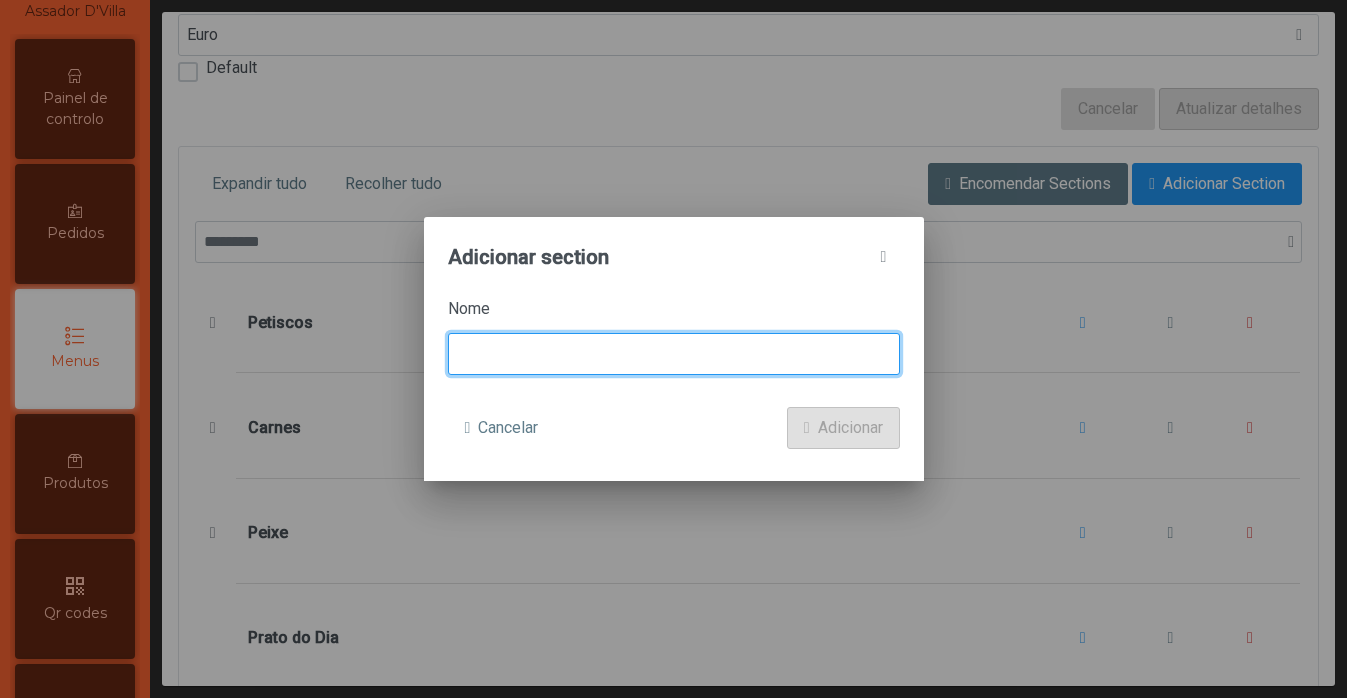 click 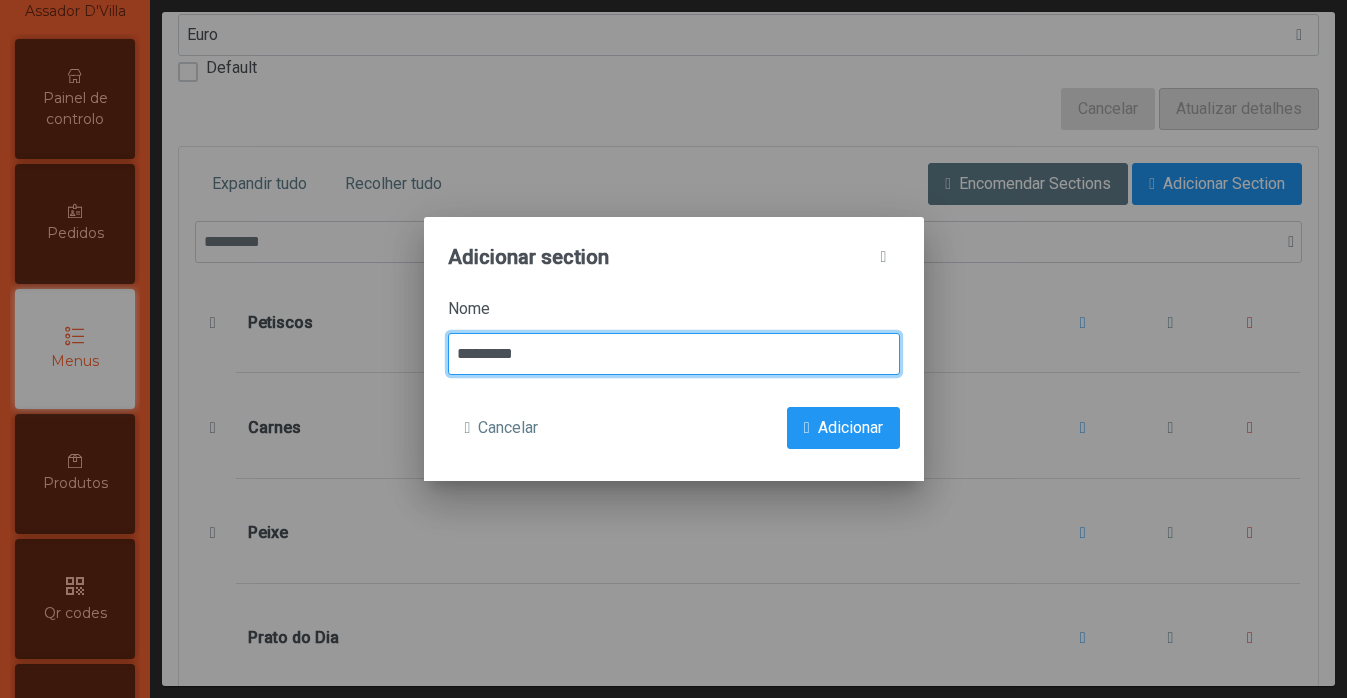 type on "*********" 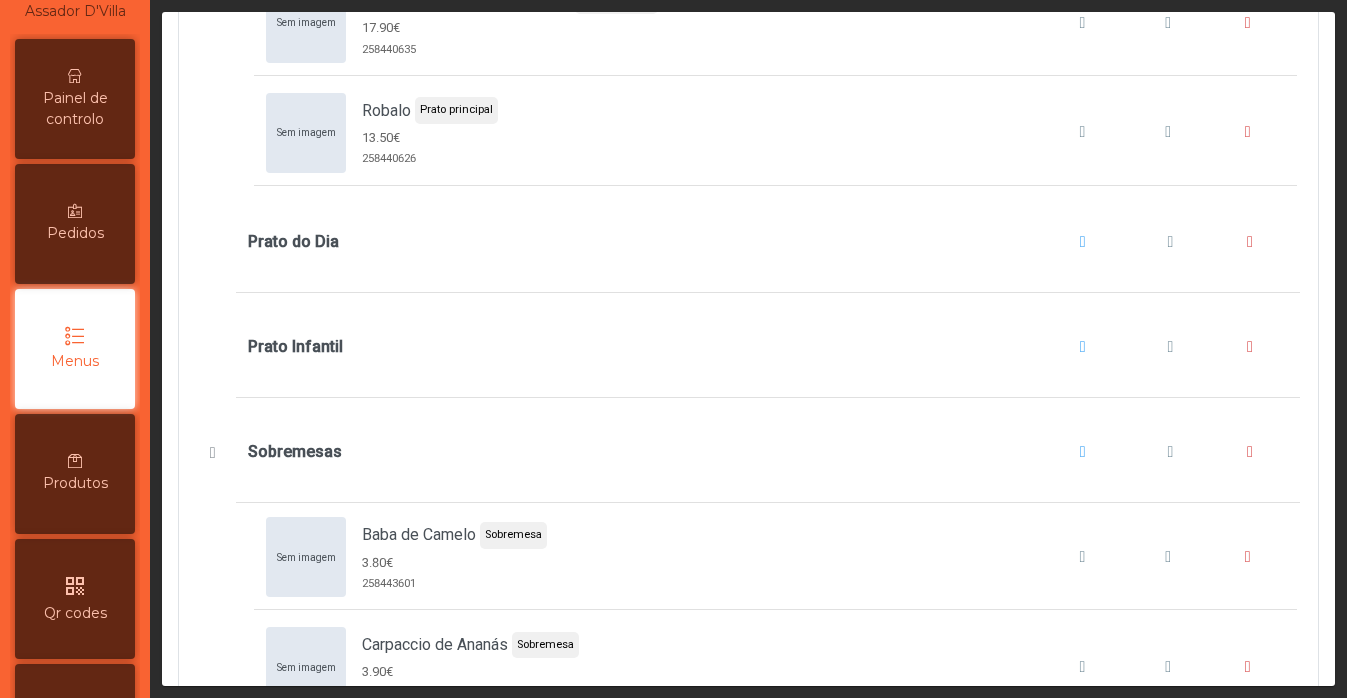 scroll, scrollTop: 3860, scrollLeft: 0, axis: vertical 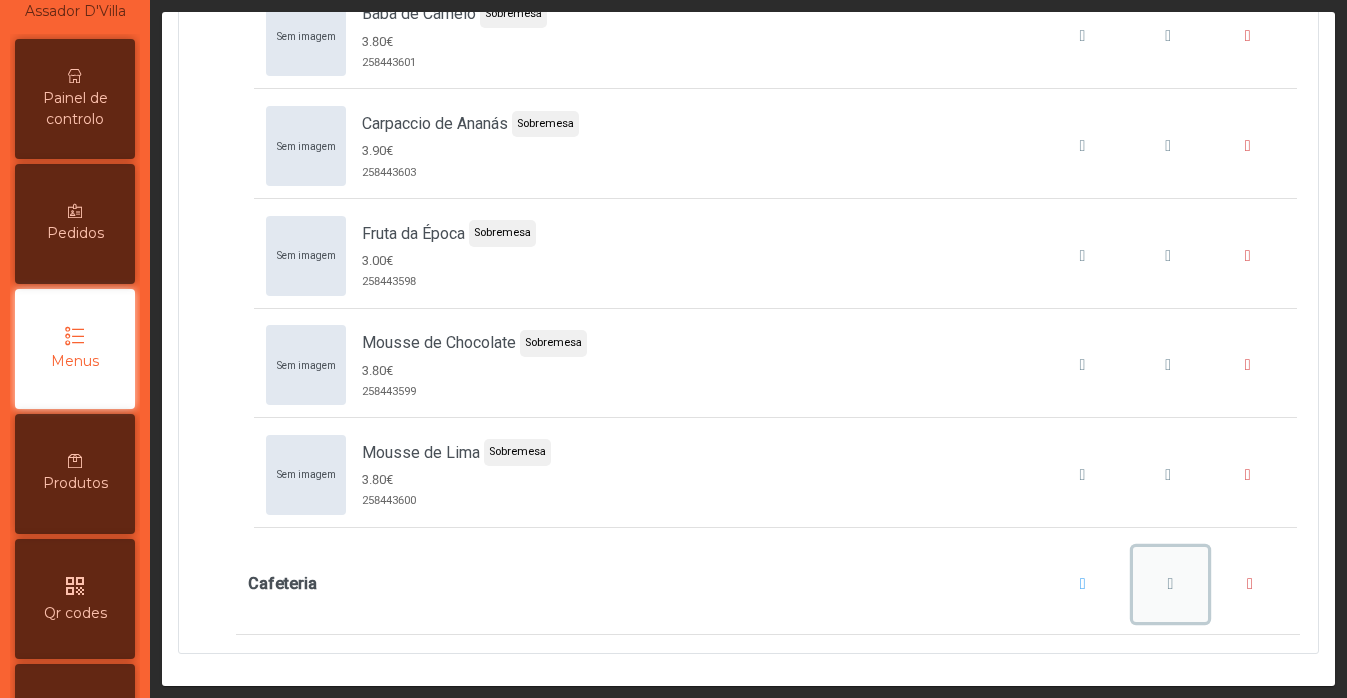 click 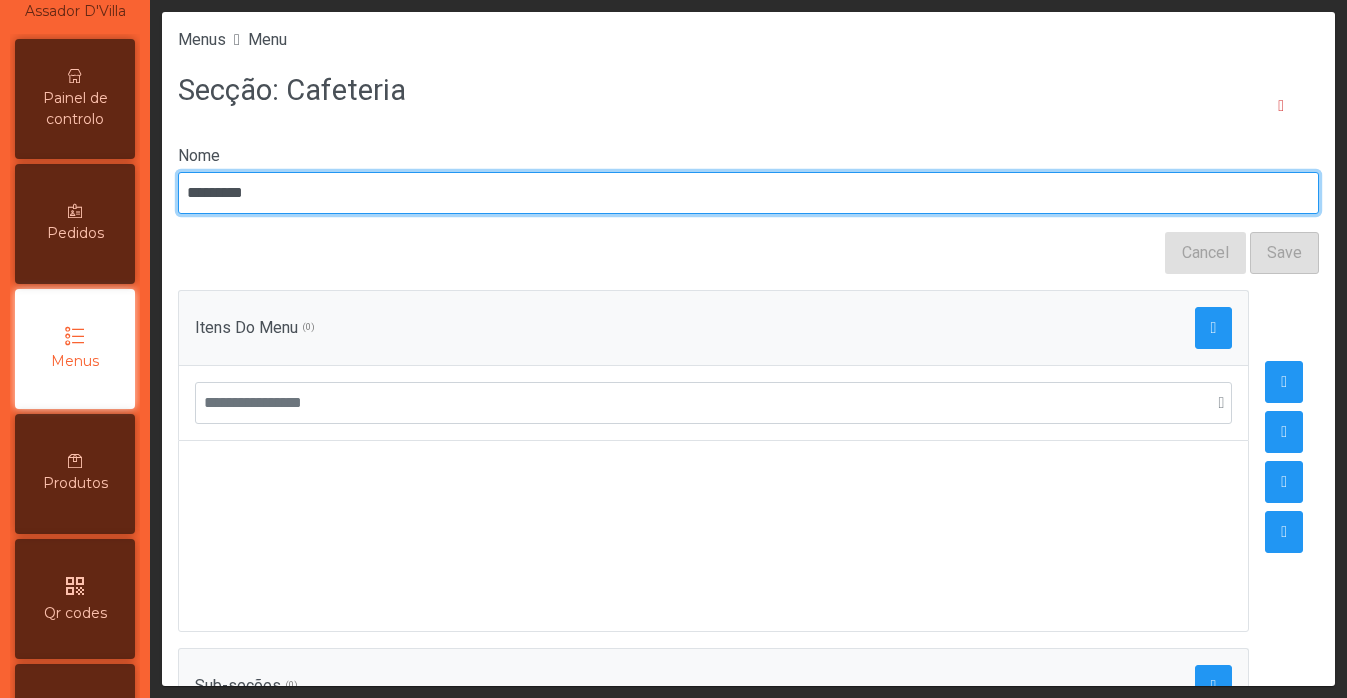 click on "*********" at bounding box center [748, 193] 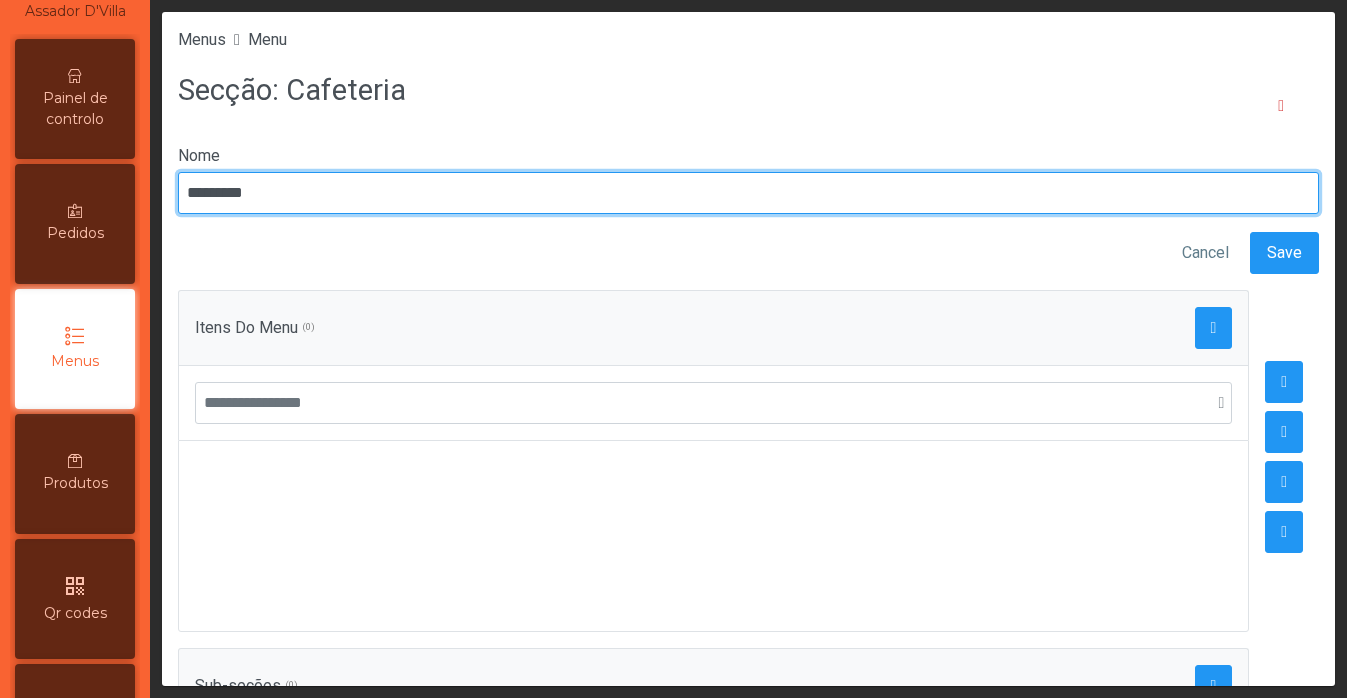 type on "*********" 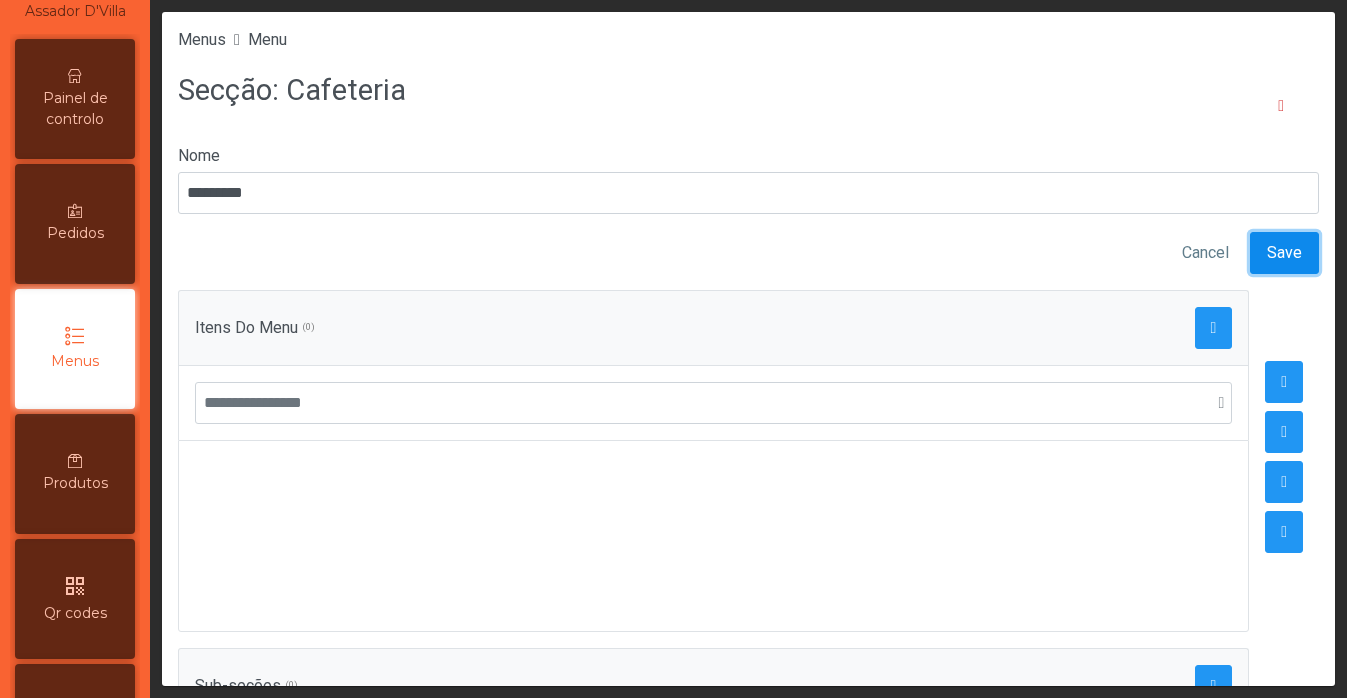 click on "Save" 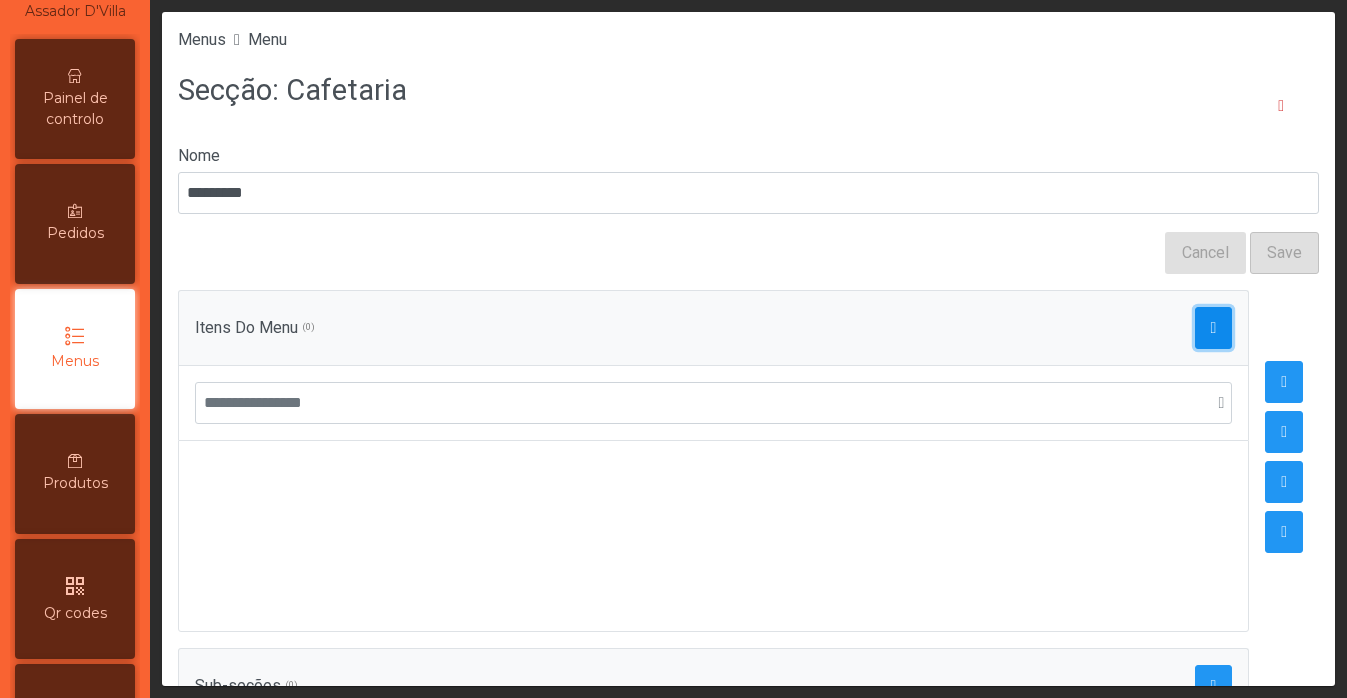 click 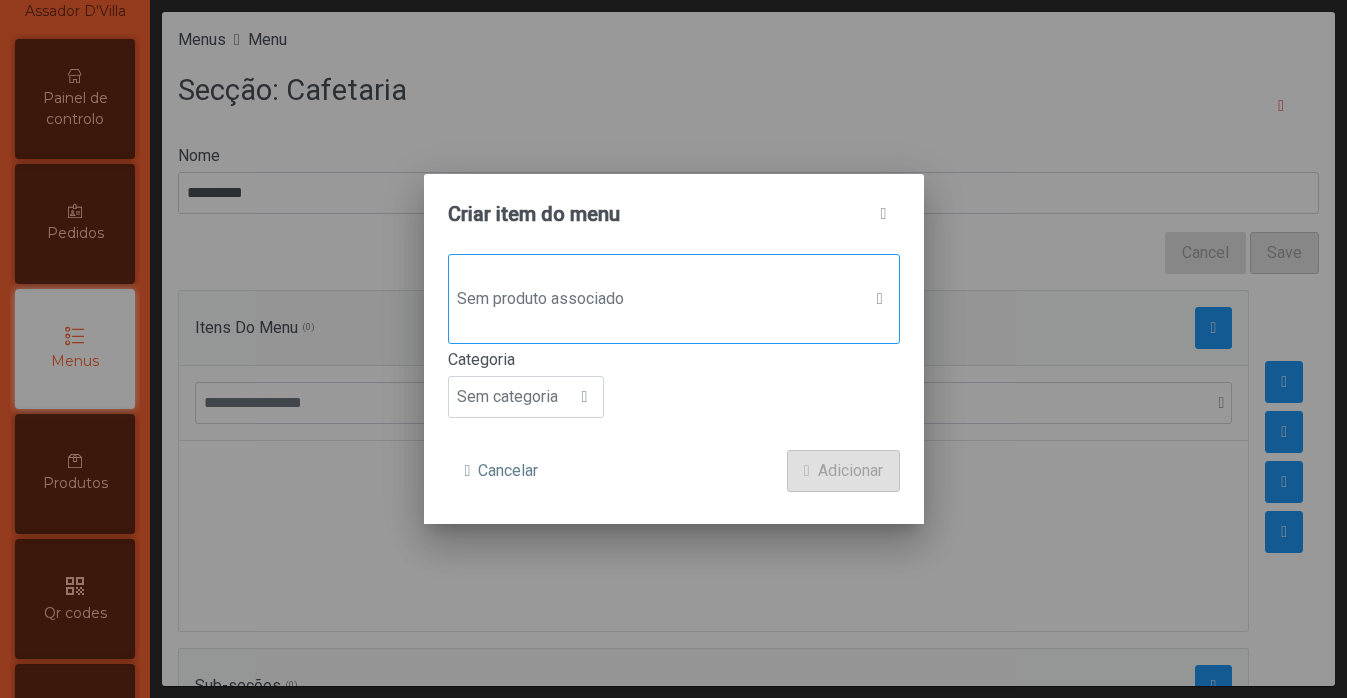 click on "Sem produto associado" 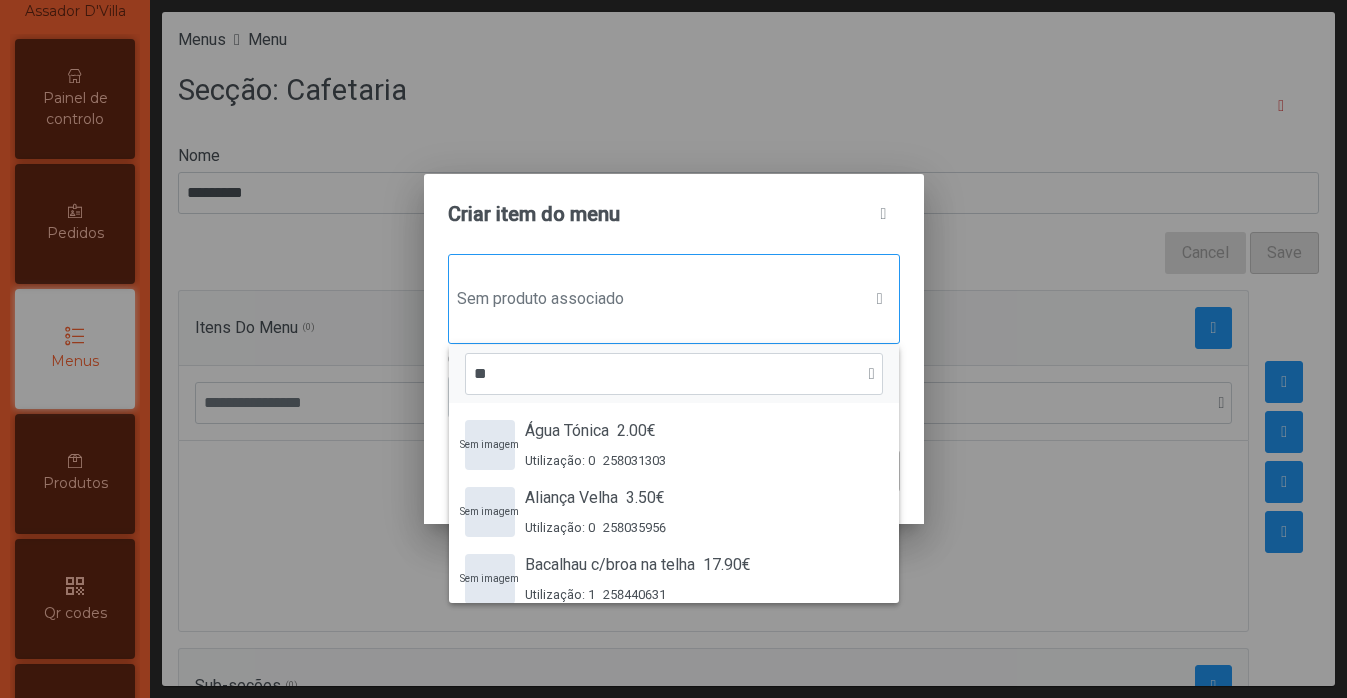 scroll, scrollTop: 15, scrollLeft: 97, axis: both 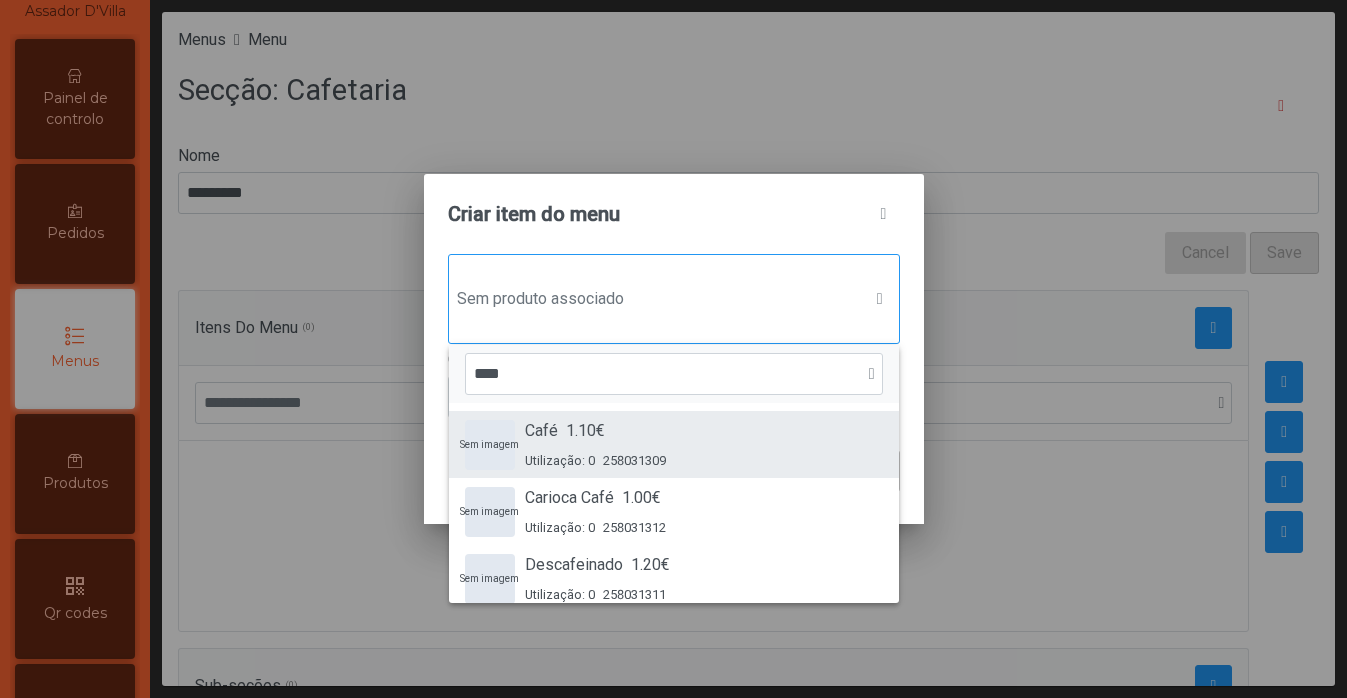 type on "****" 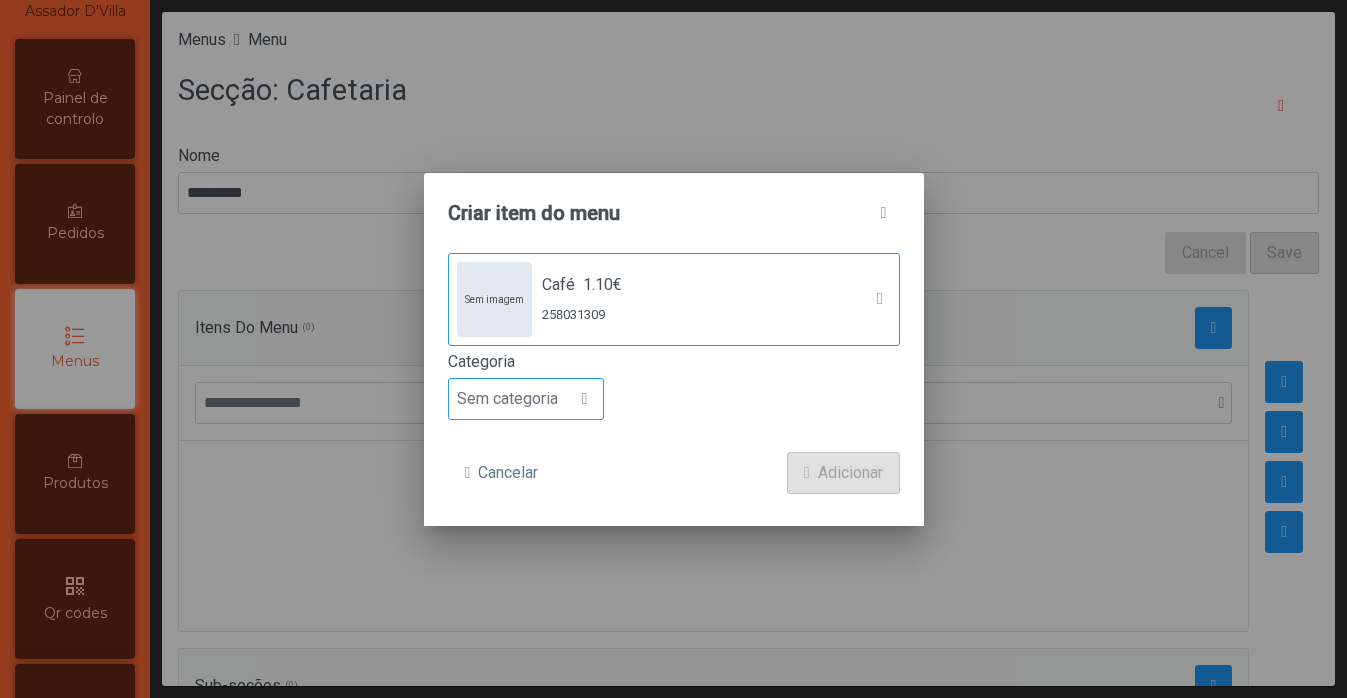 click on "Sem categoria" 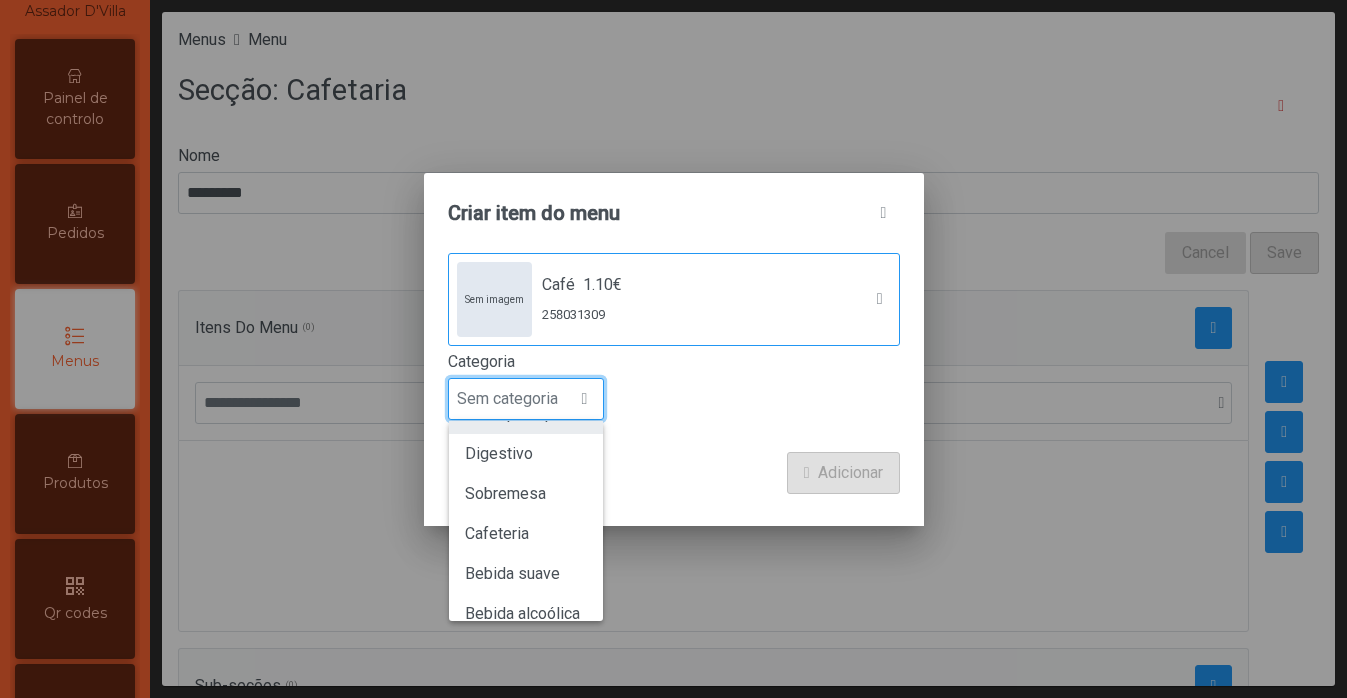 scroll, scrollTop: 123, scrollLeft: 0, axis: vertical 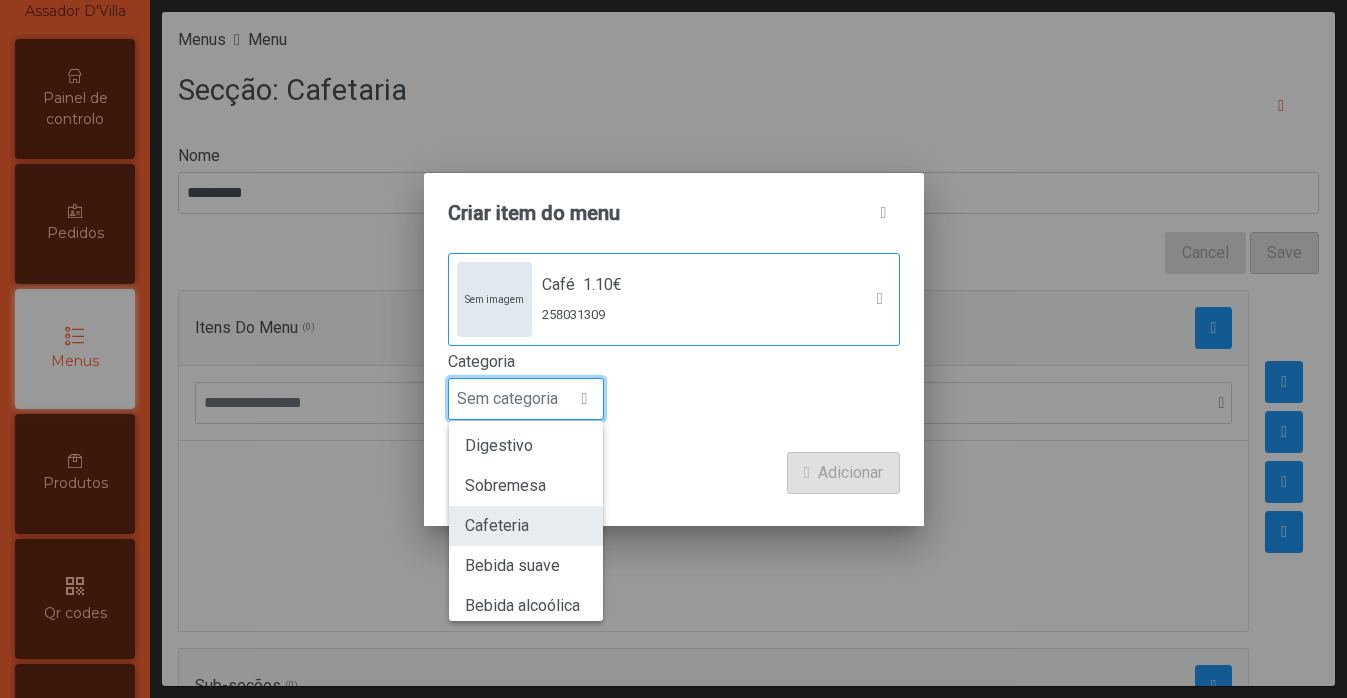 click on "Cafeteria" 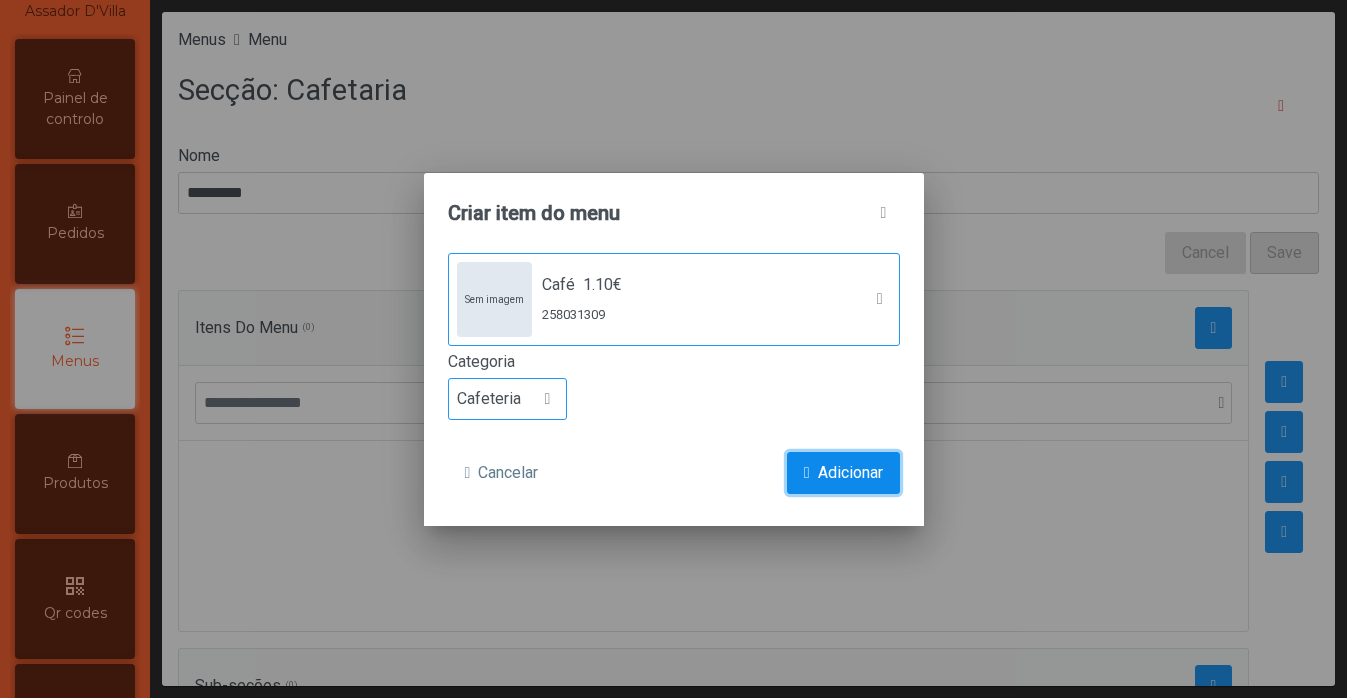 click on "Adicionar" 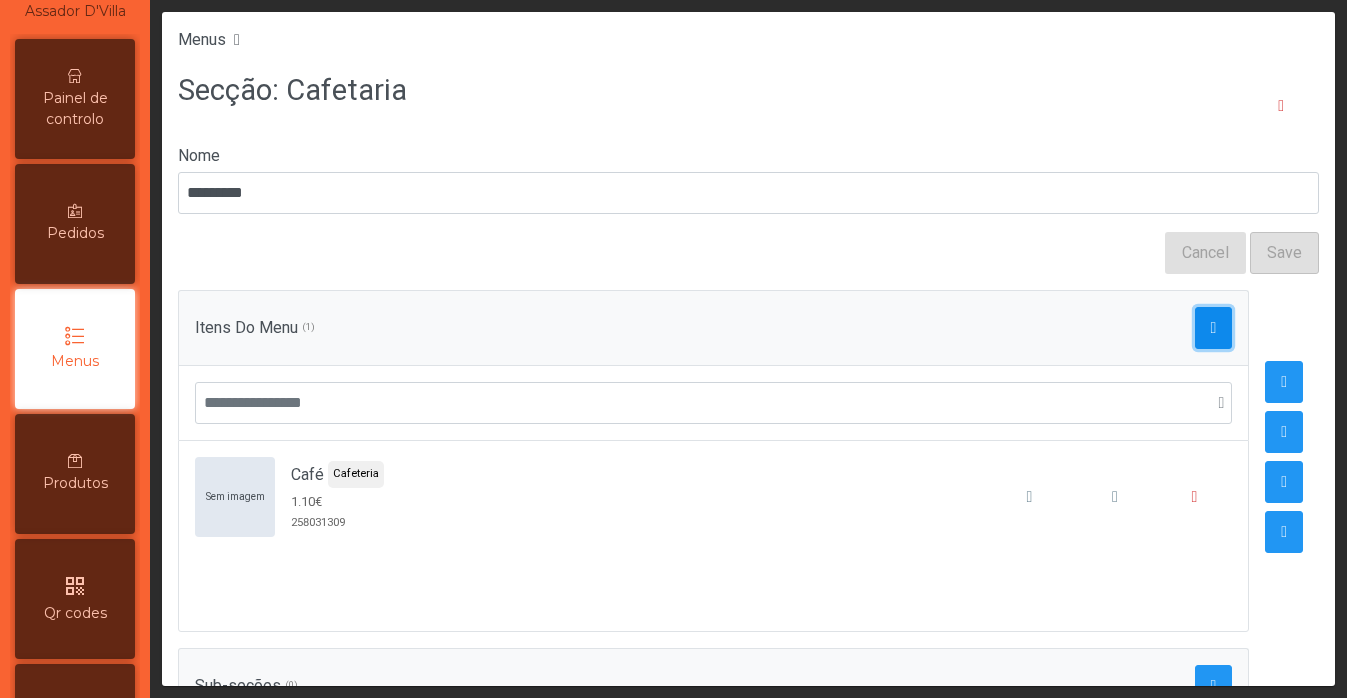 click 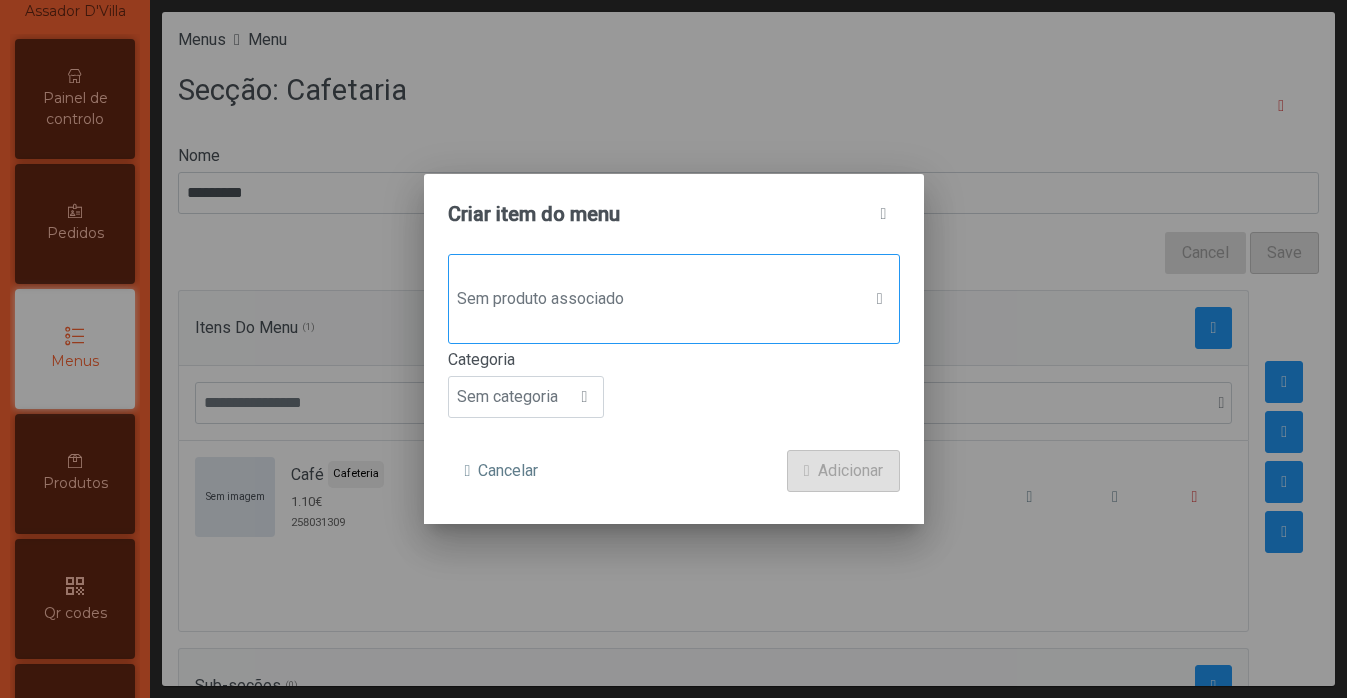 click on "Sem produto associado" 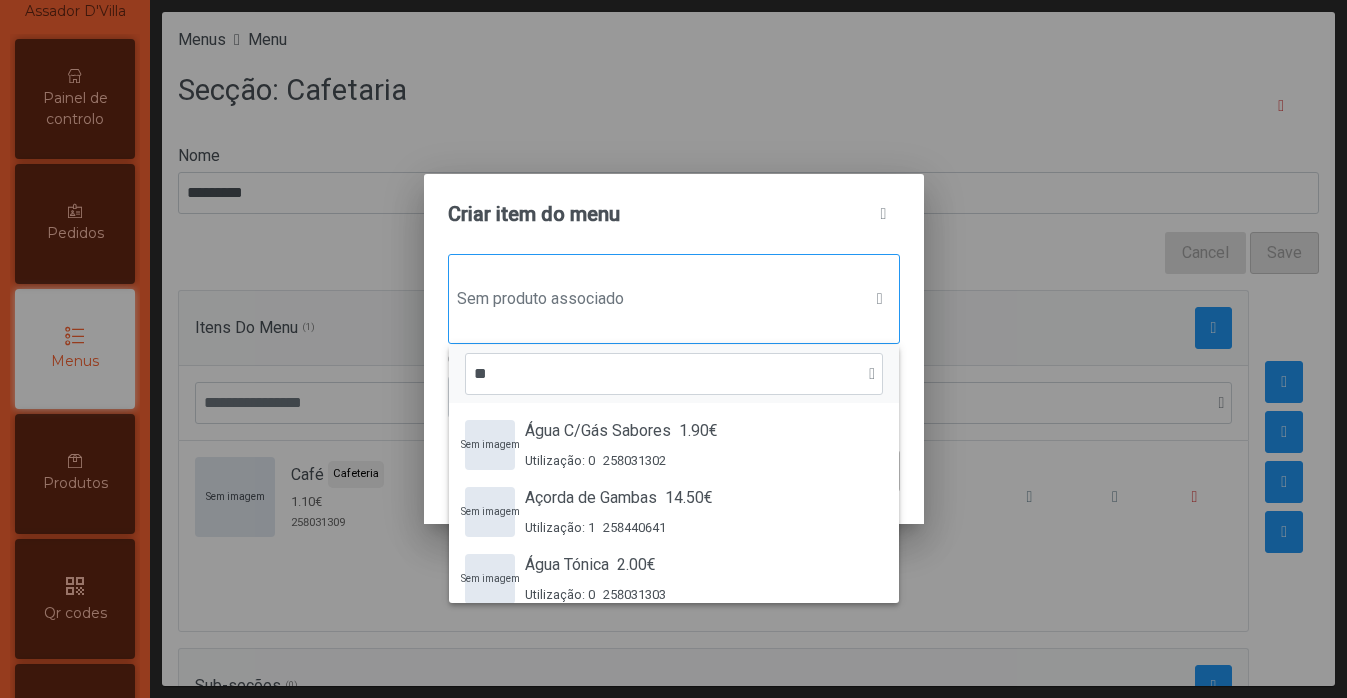 scroll, scrollTop: 15, scrollLeft: 97, axis: both 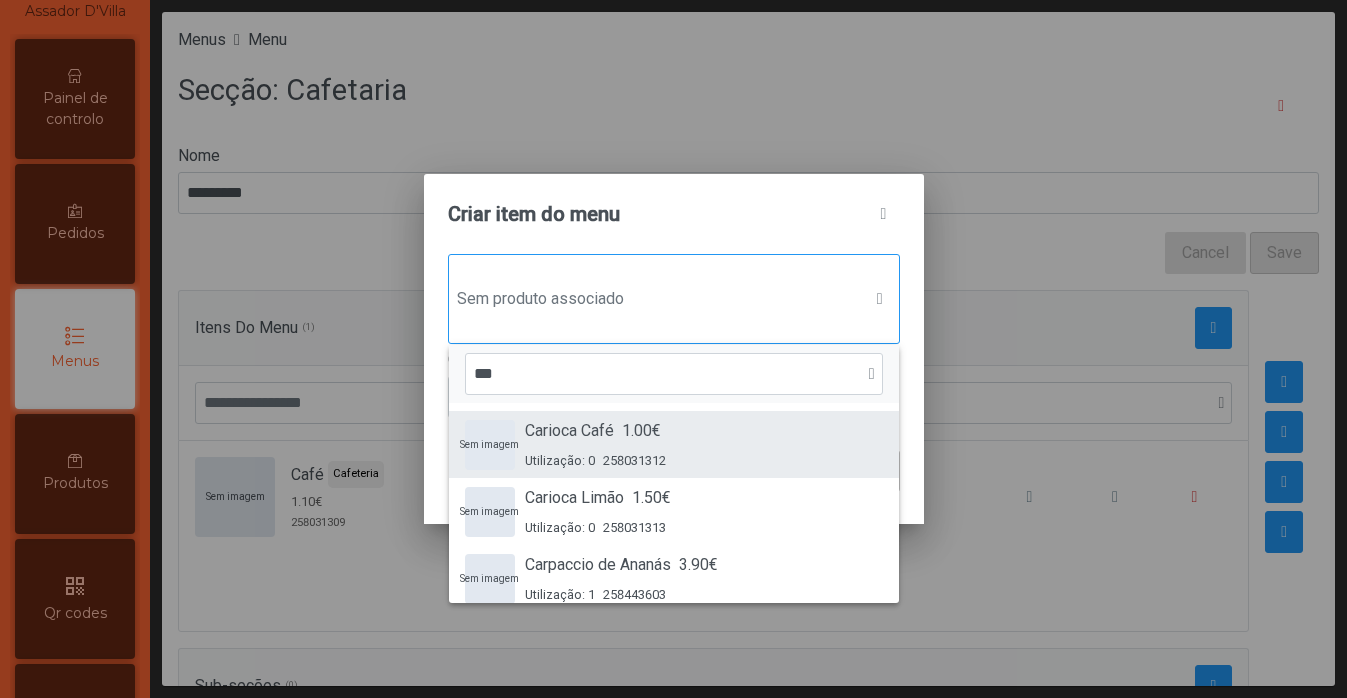 type on "***" 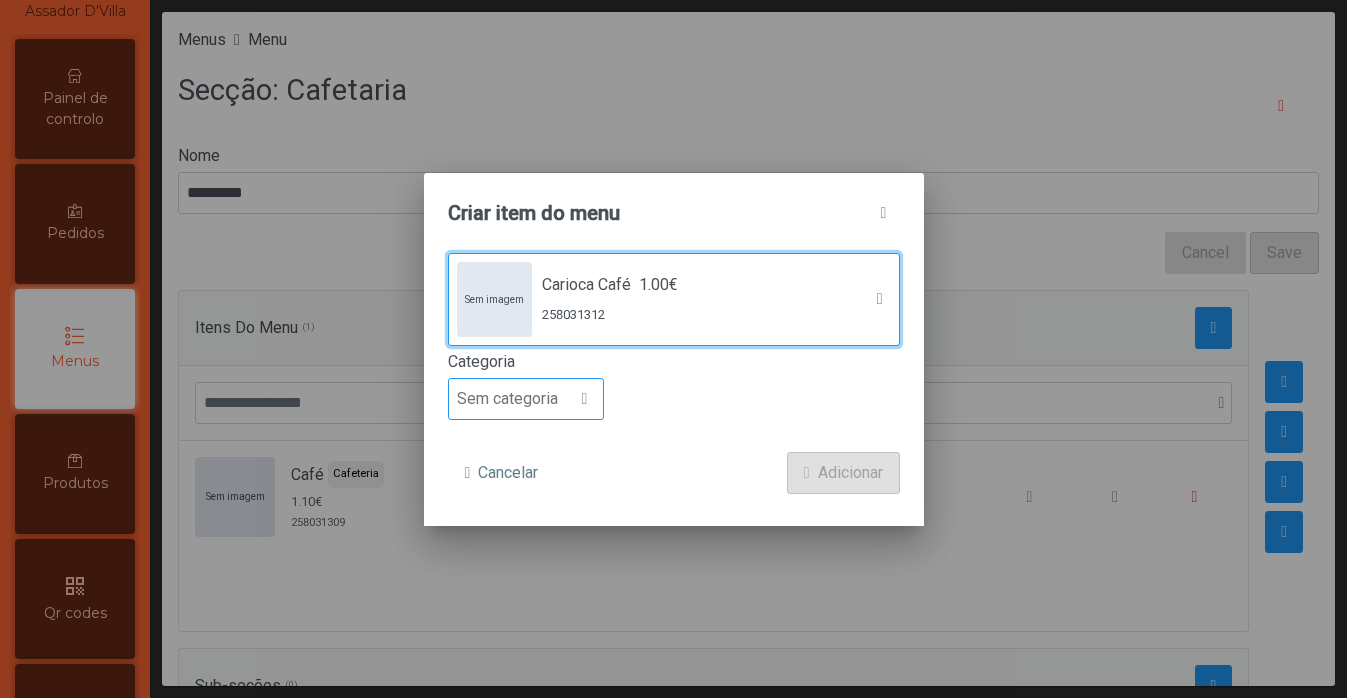click on "Sem categoria" 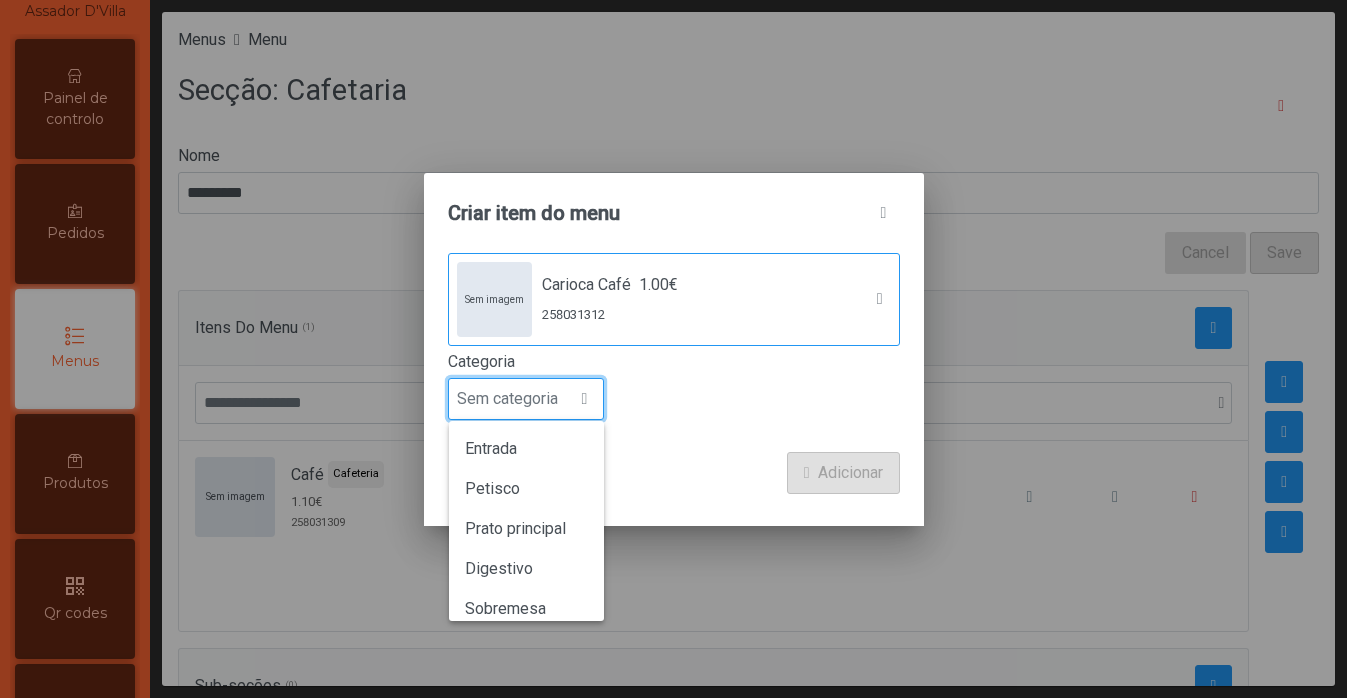 scroll, scrollTop: 15, scrollLeft: 97, axis: both 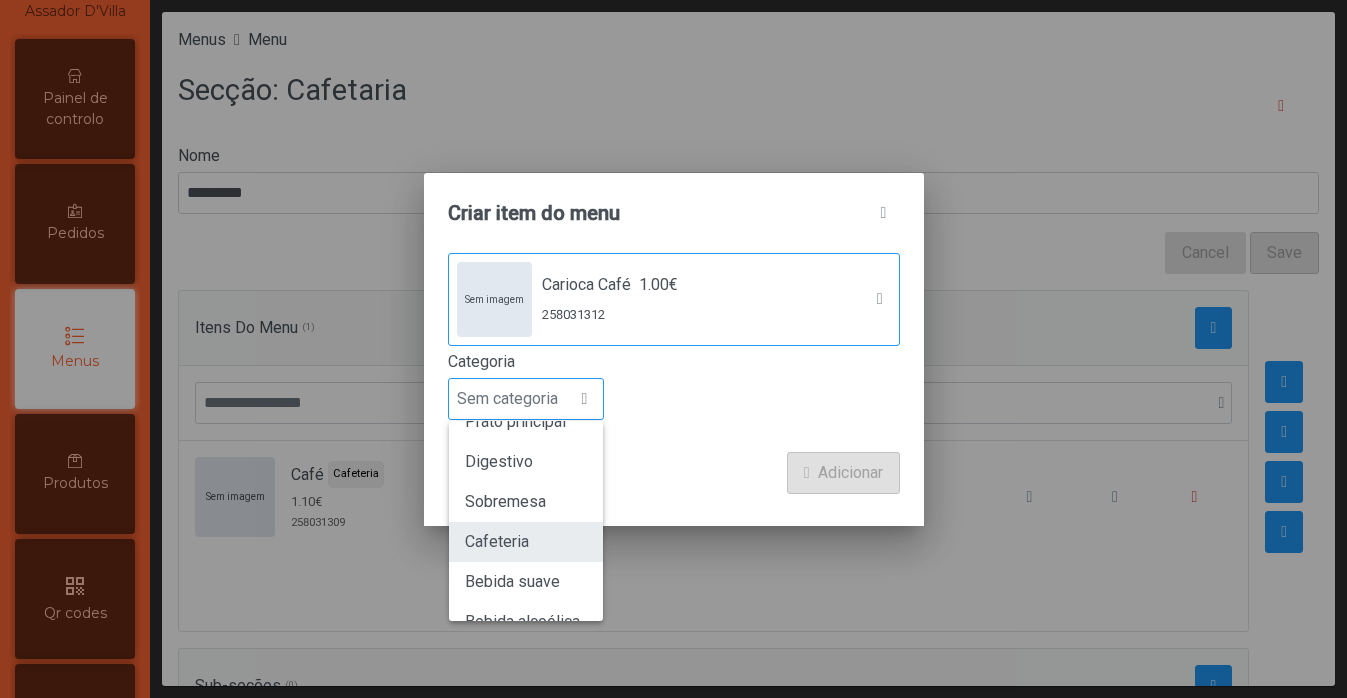 click on "Cafeteria" 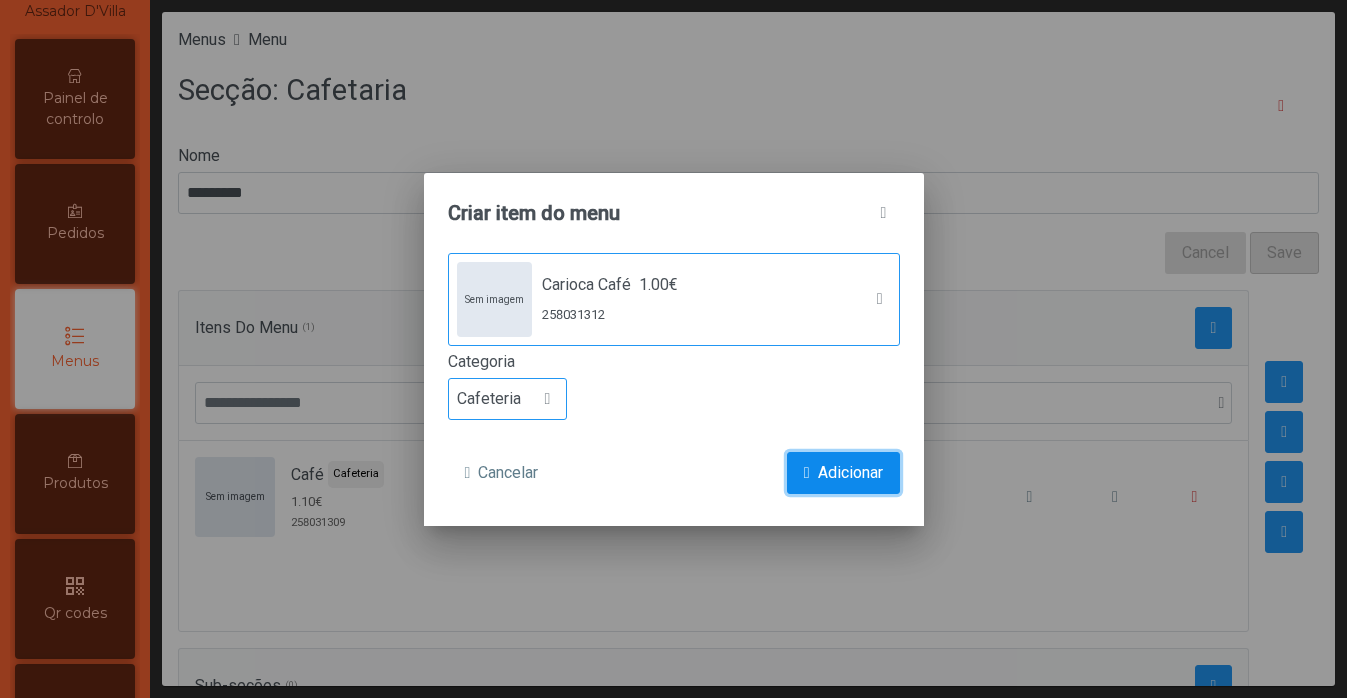 click on "Adicionar" 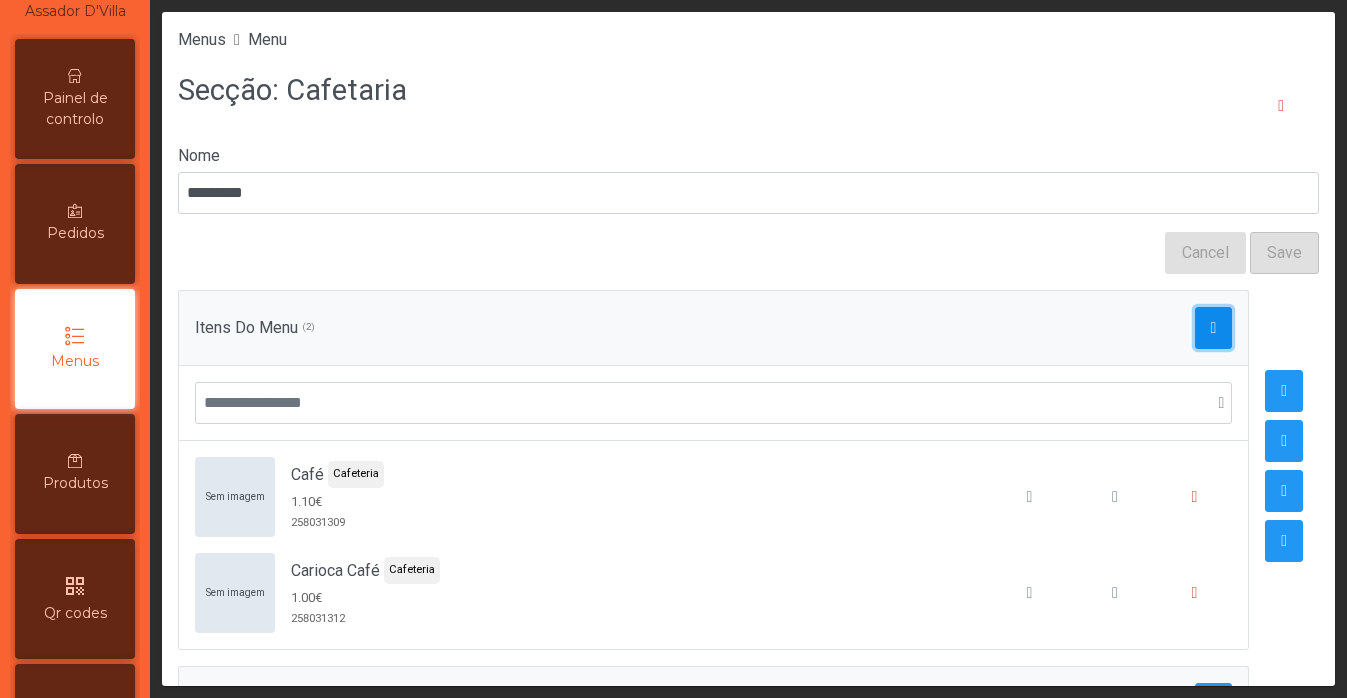 click 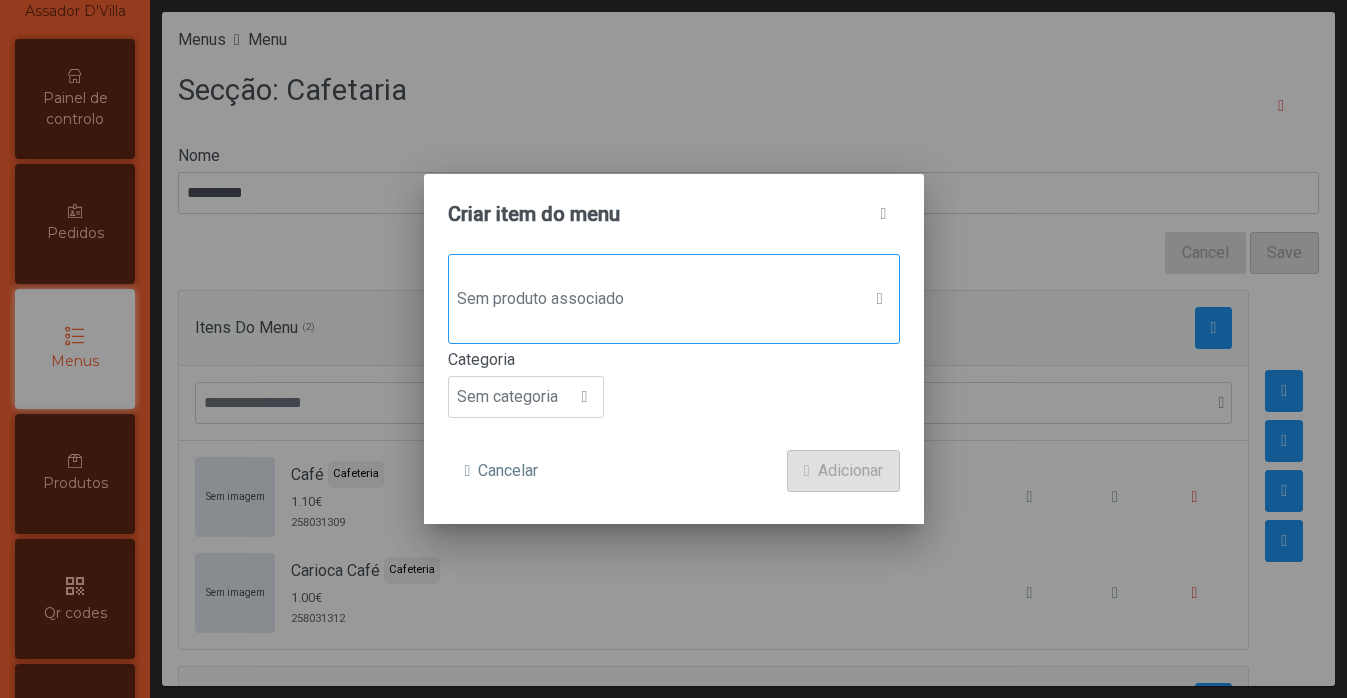 click on "Sem produto associado" 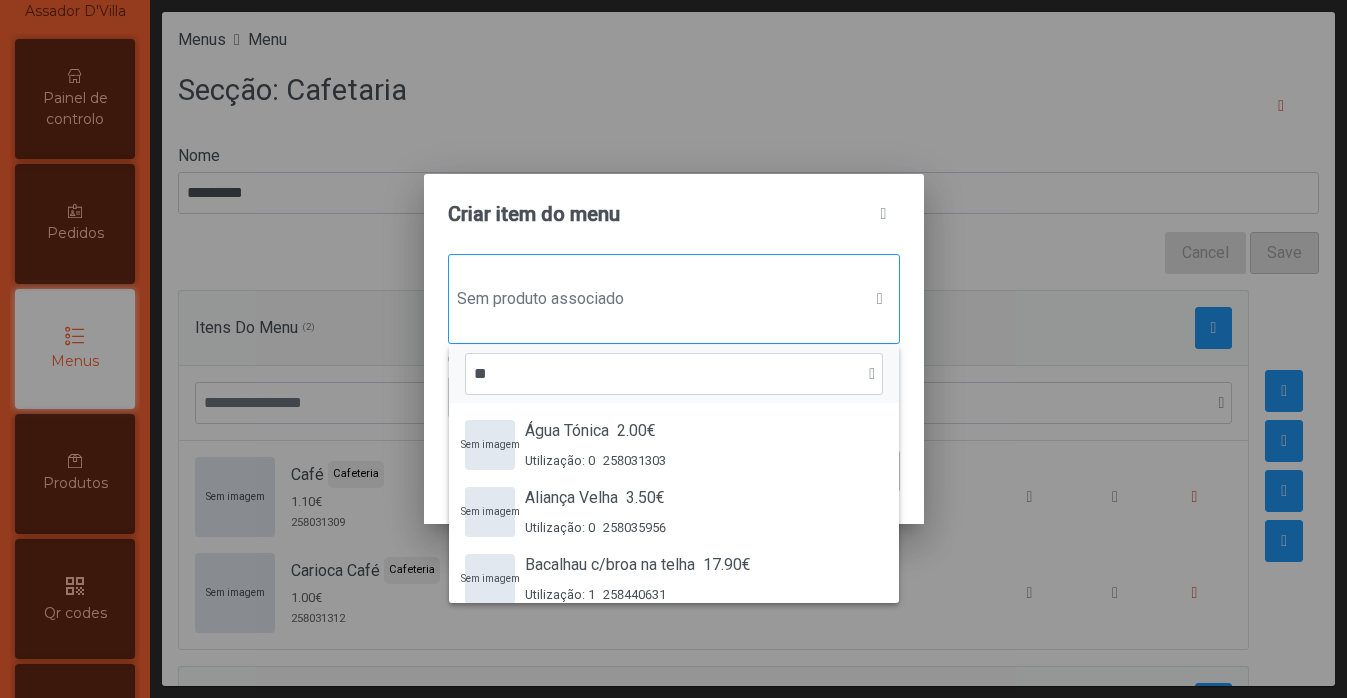 scroll, scrollTop: 15, scrollLeft: 97, axis: both 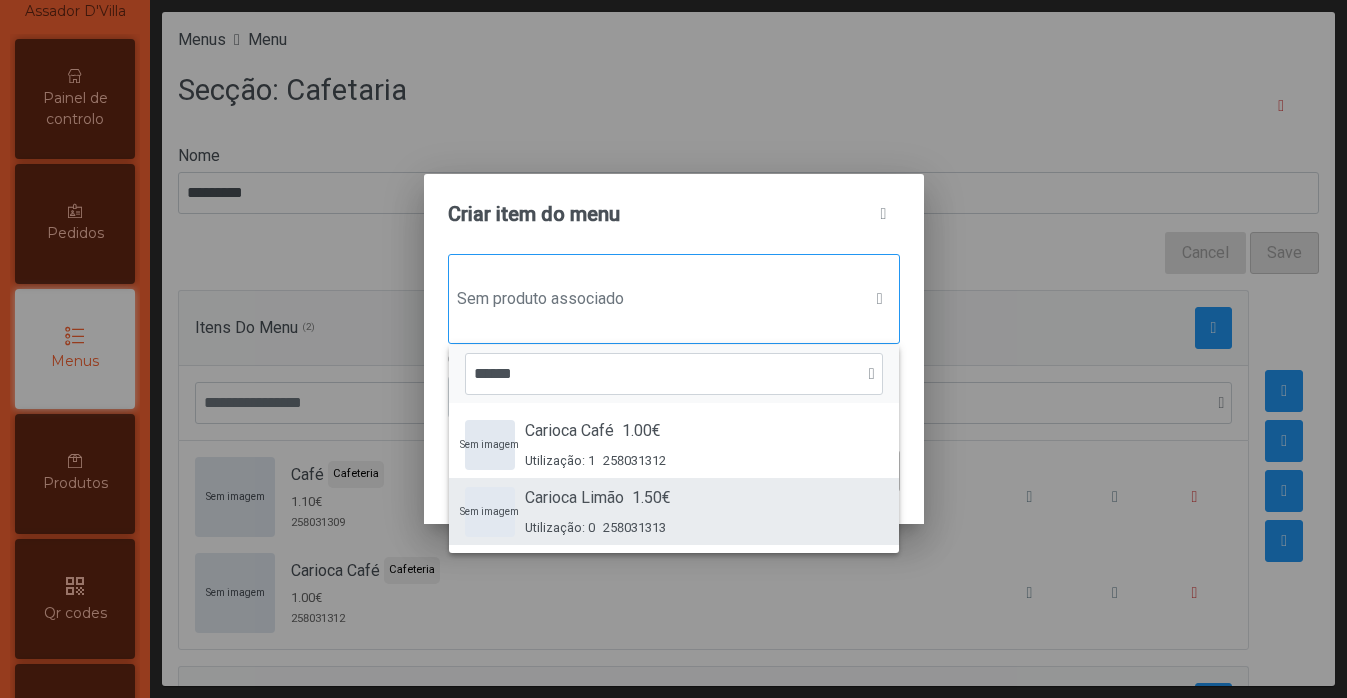 type on "******" 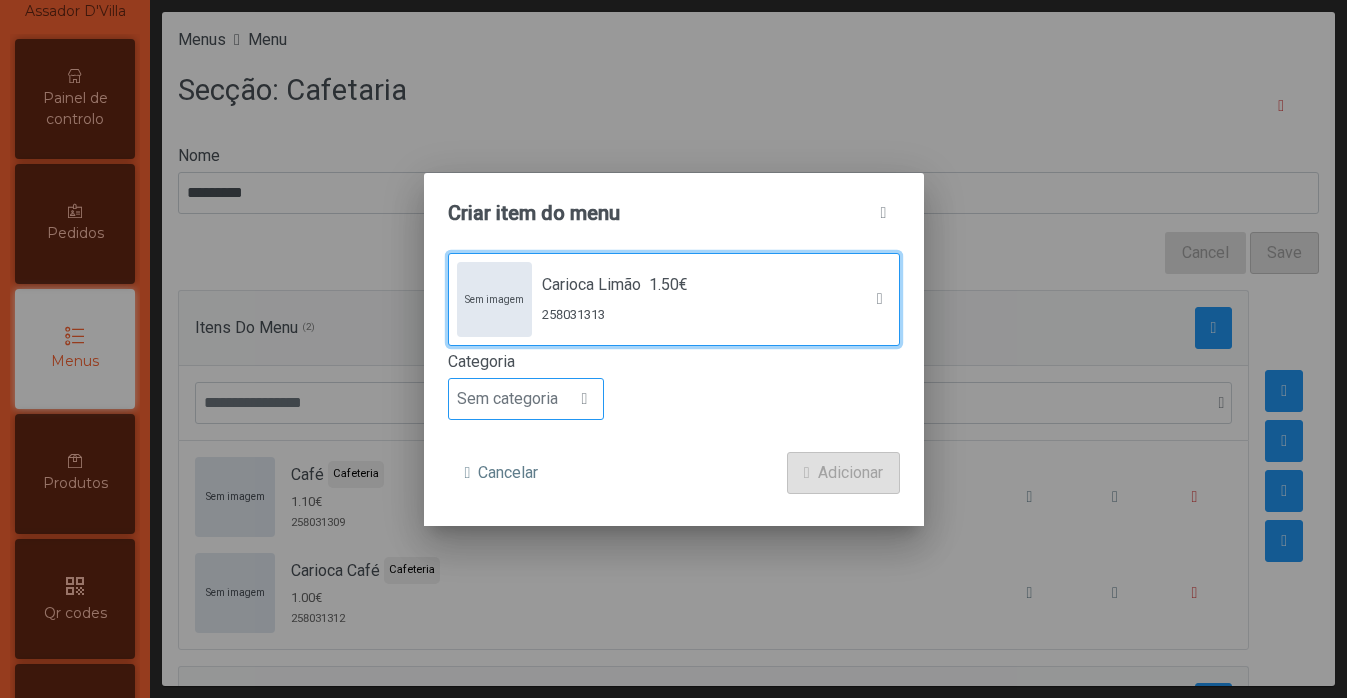 click on "Sem categoria" 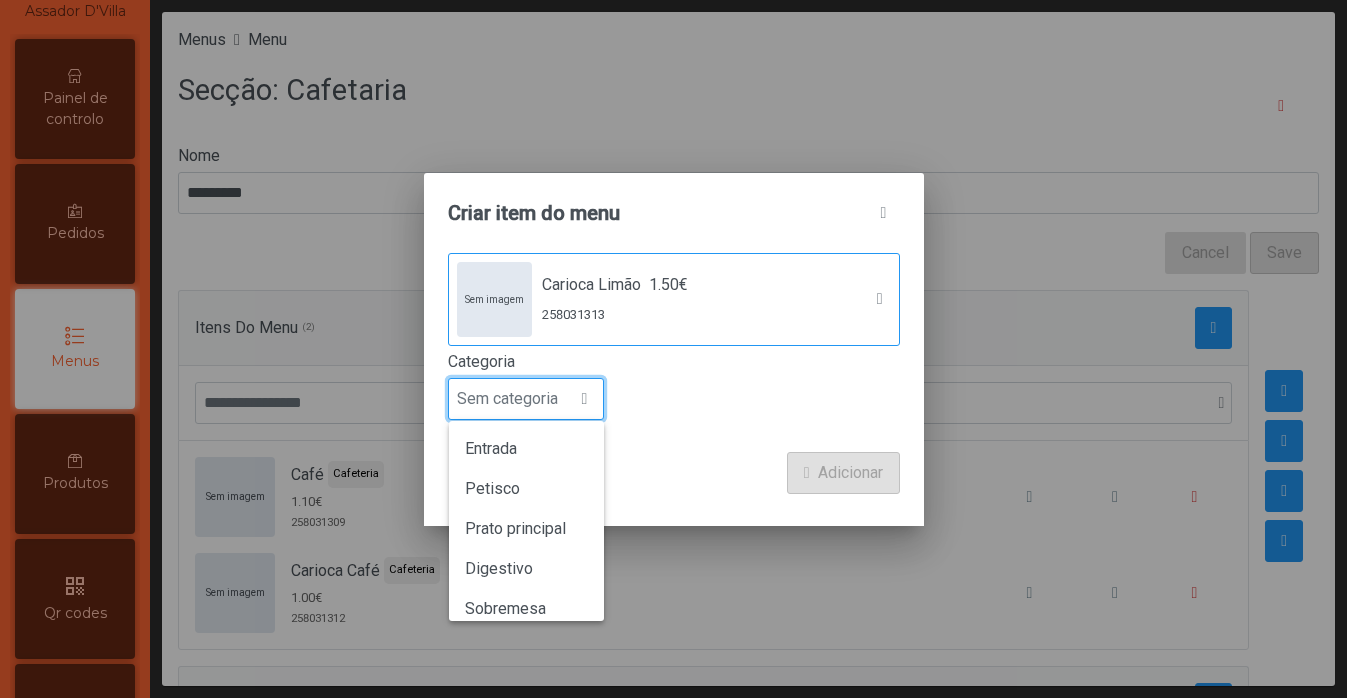 scroll, scrollTop: 15, scrollLeft: 97, axis: both 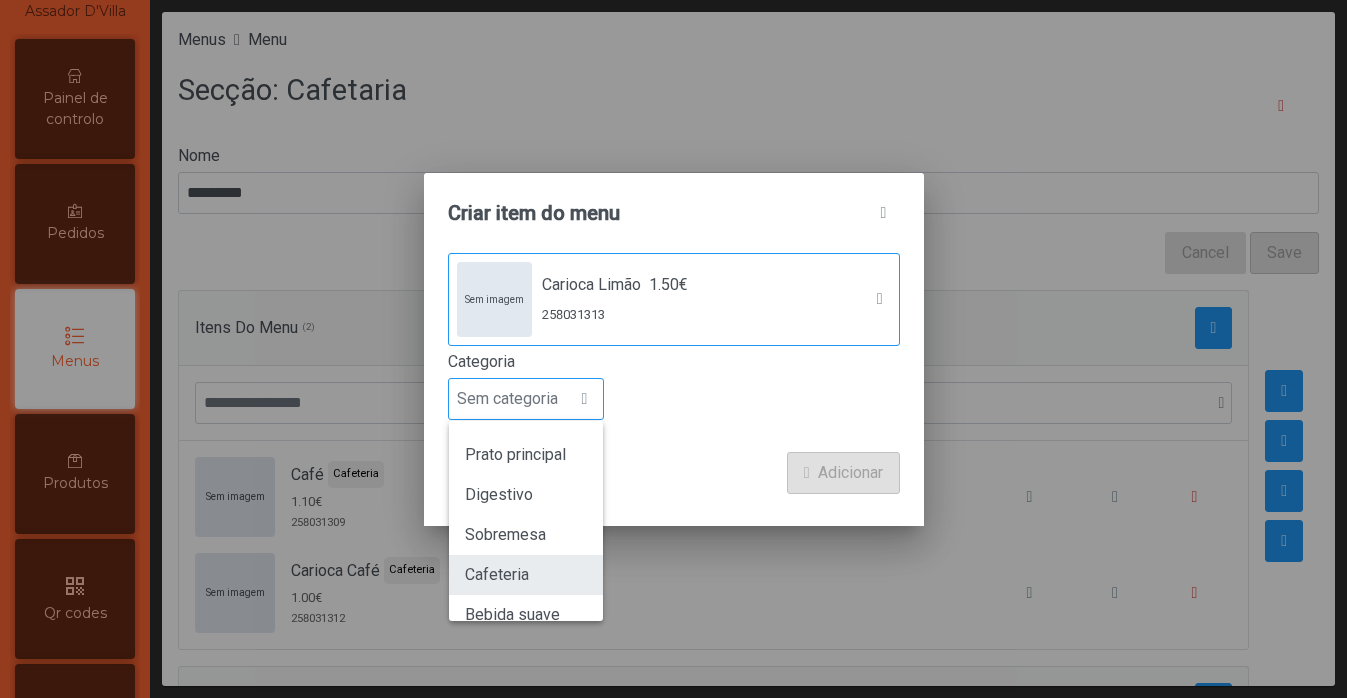 click on "Cafeteria" 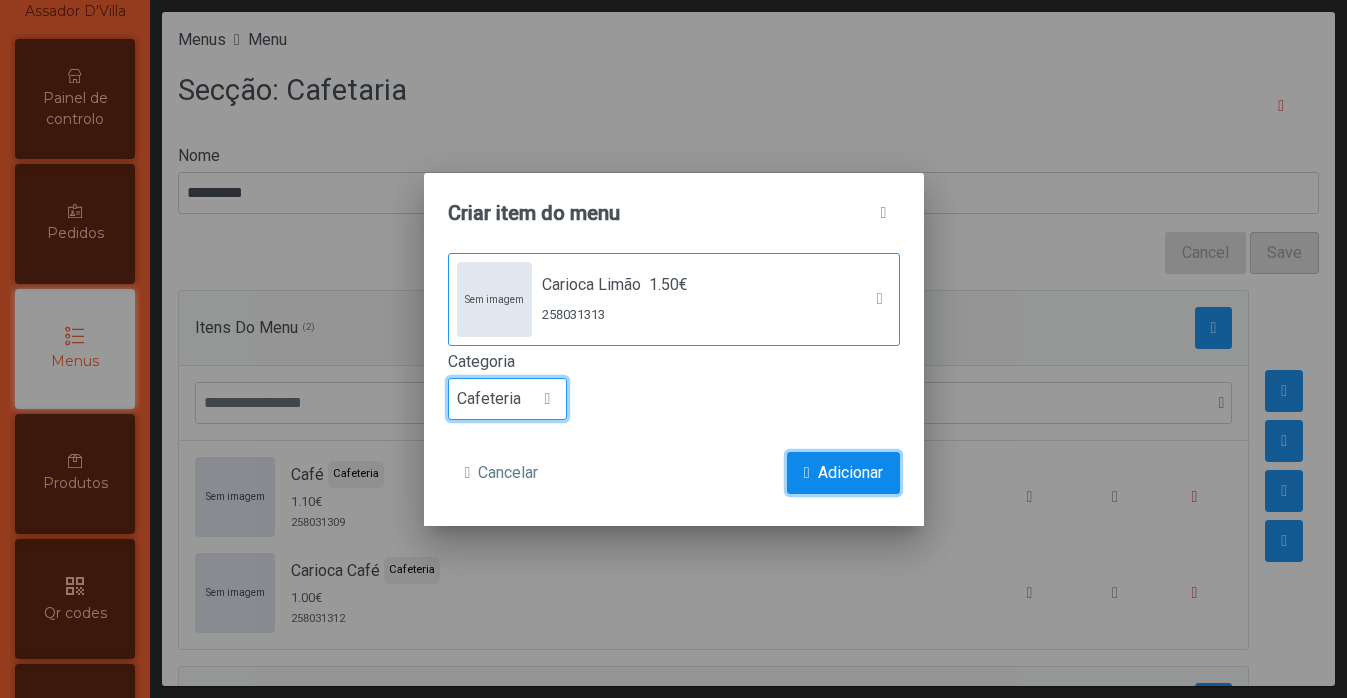 click 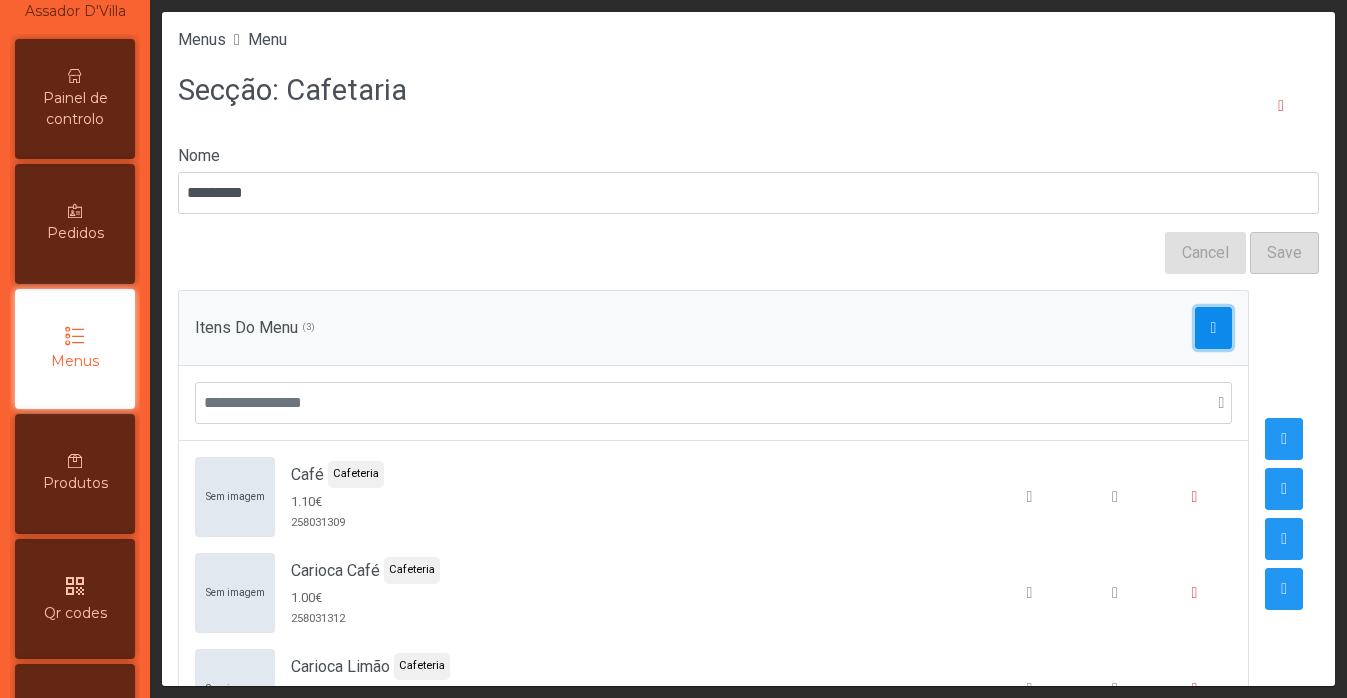 click 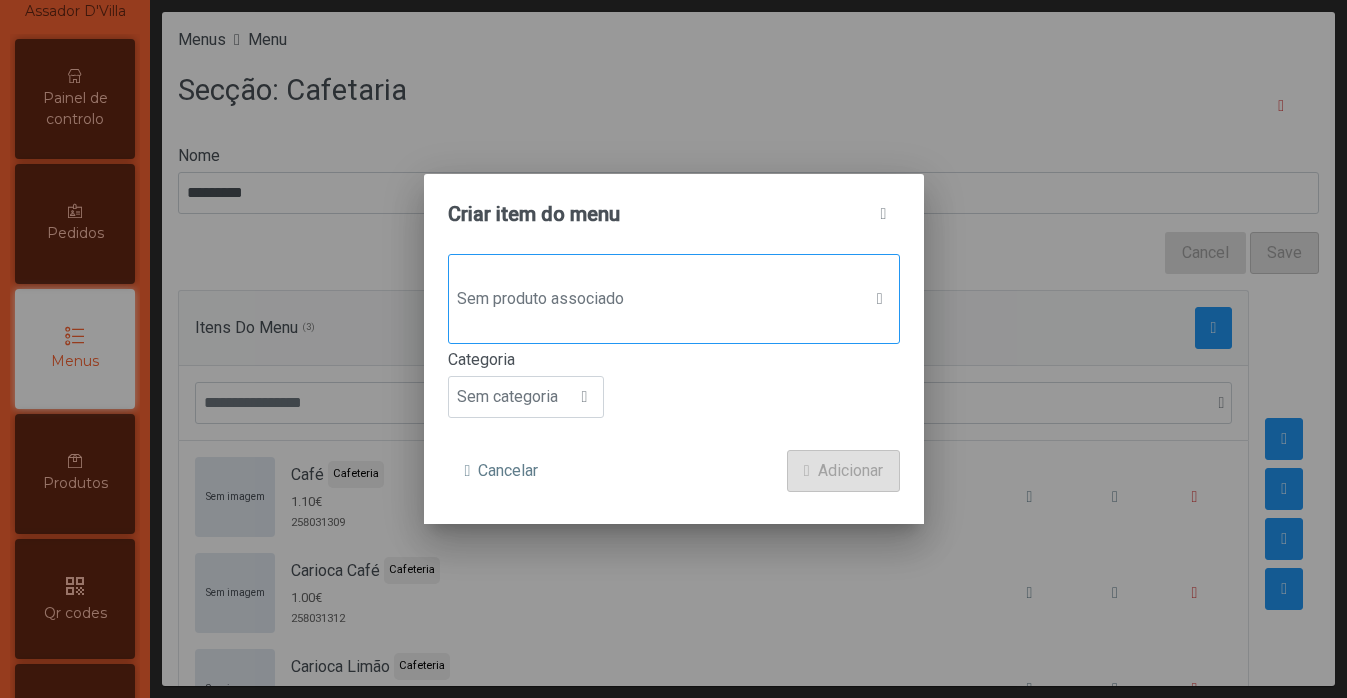 click on "Sem produto associado" 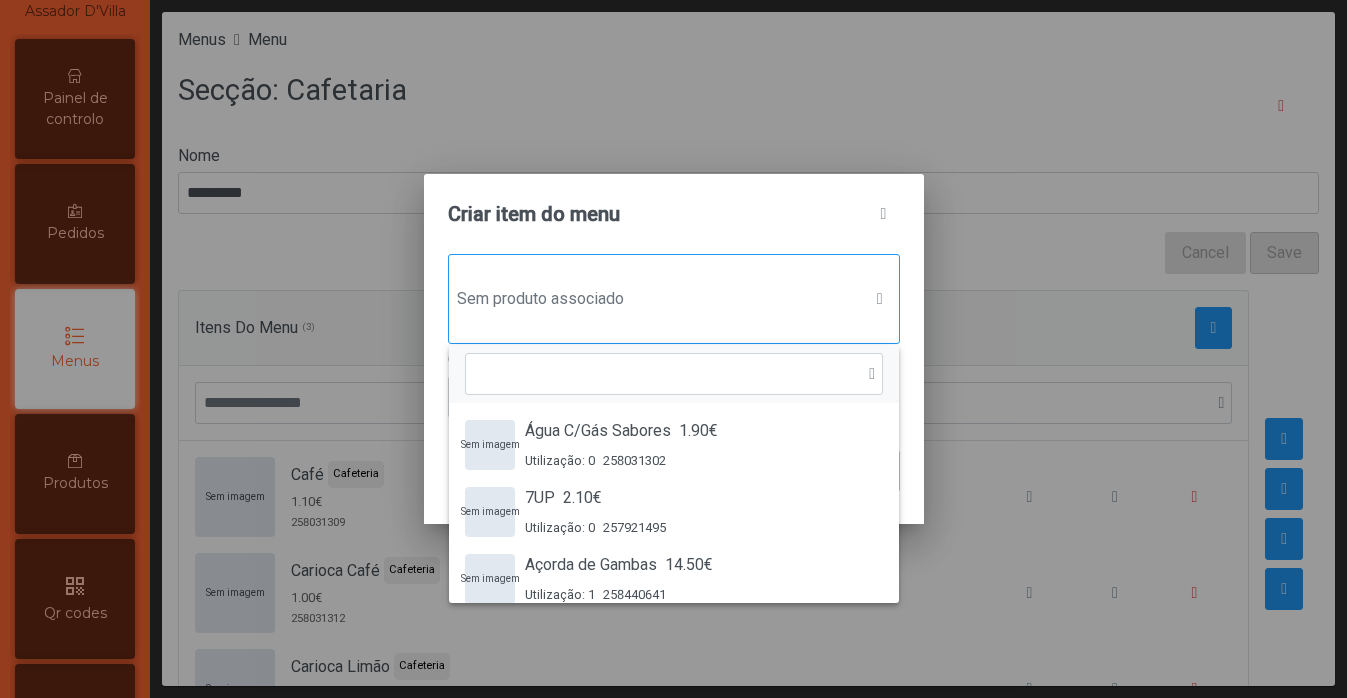 scroll, scrollTop: 15, scrollLeft: 97, axis: both 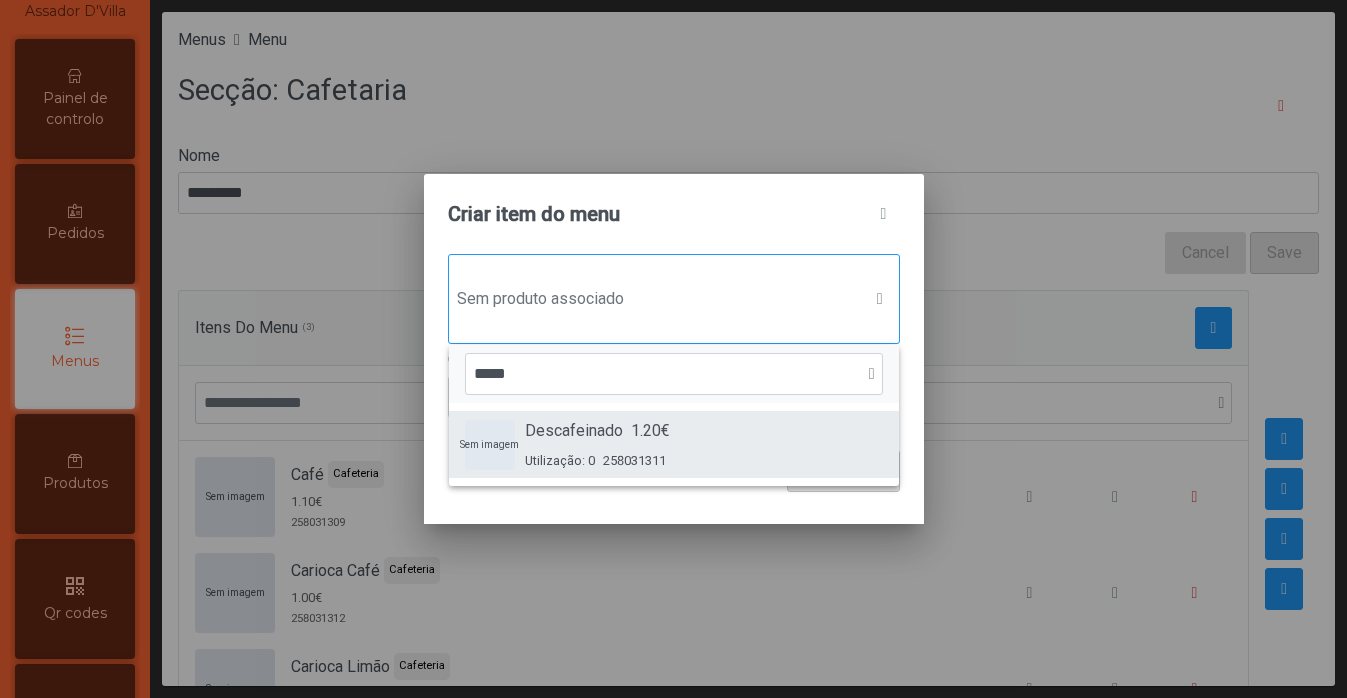 type on "*****" 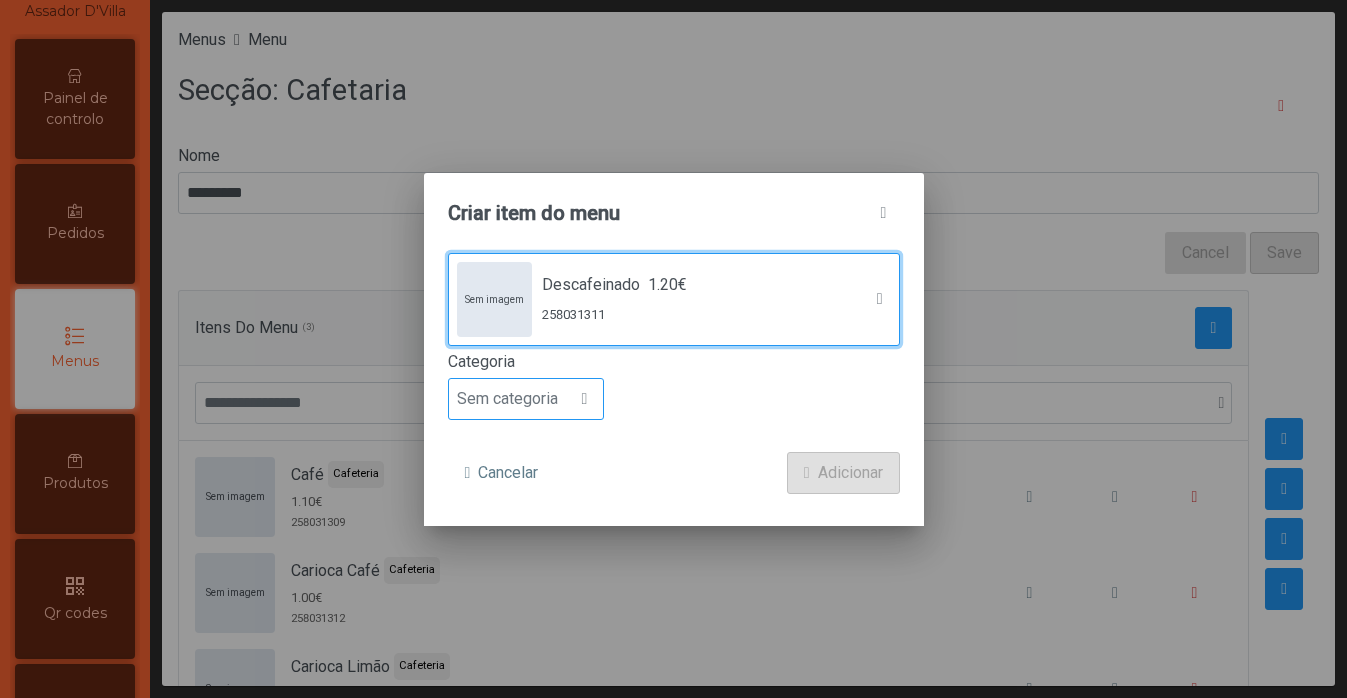 click on "Sem categoria" 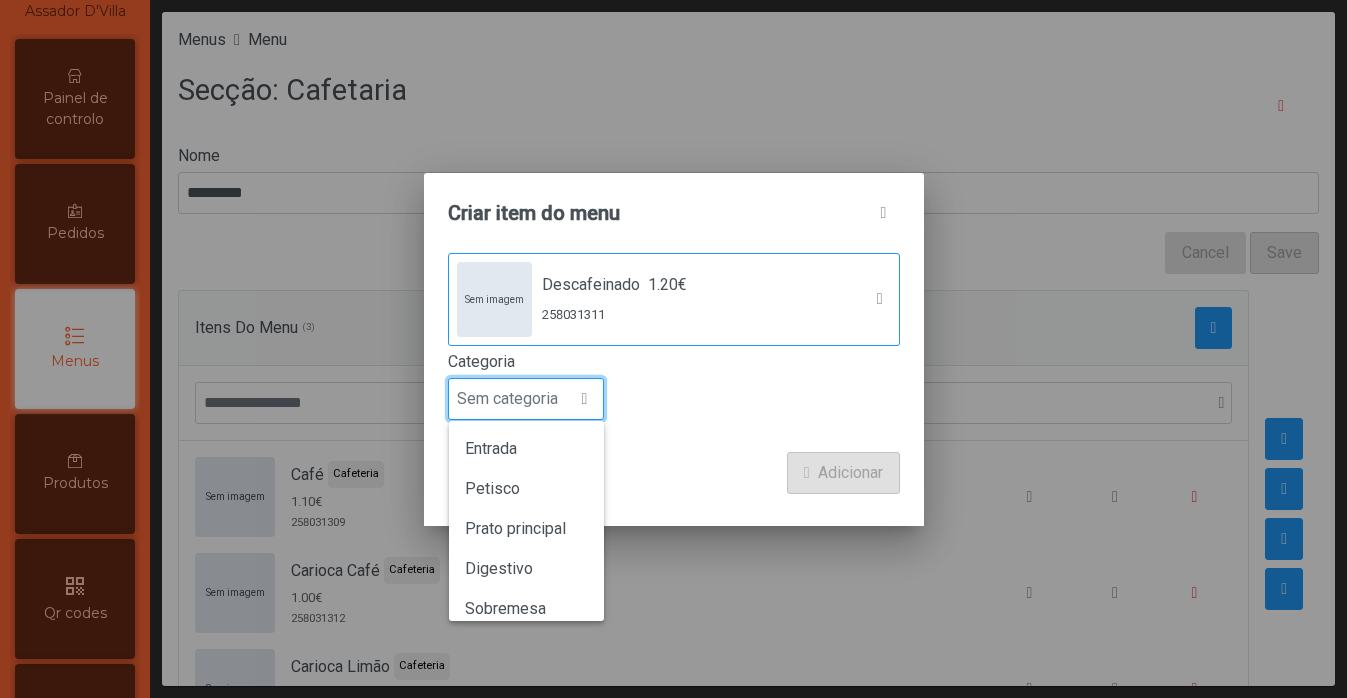 scroll, scrollTop: 15, scrollLeft: 97, axis: both 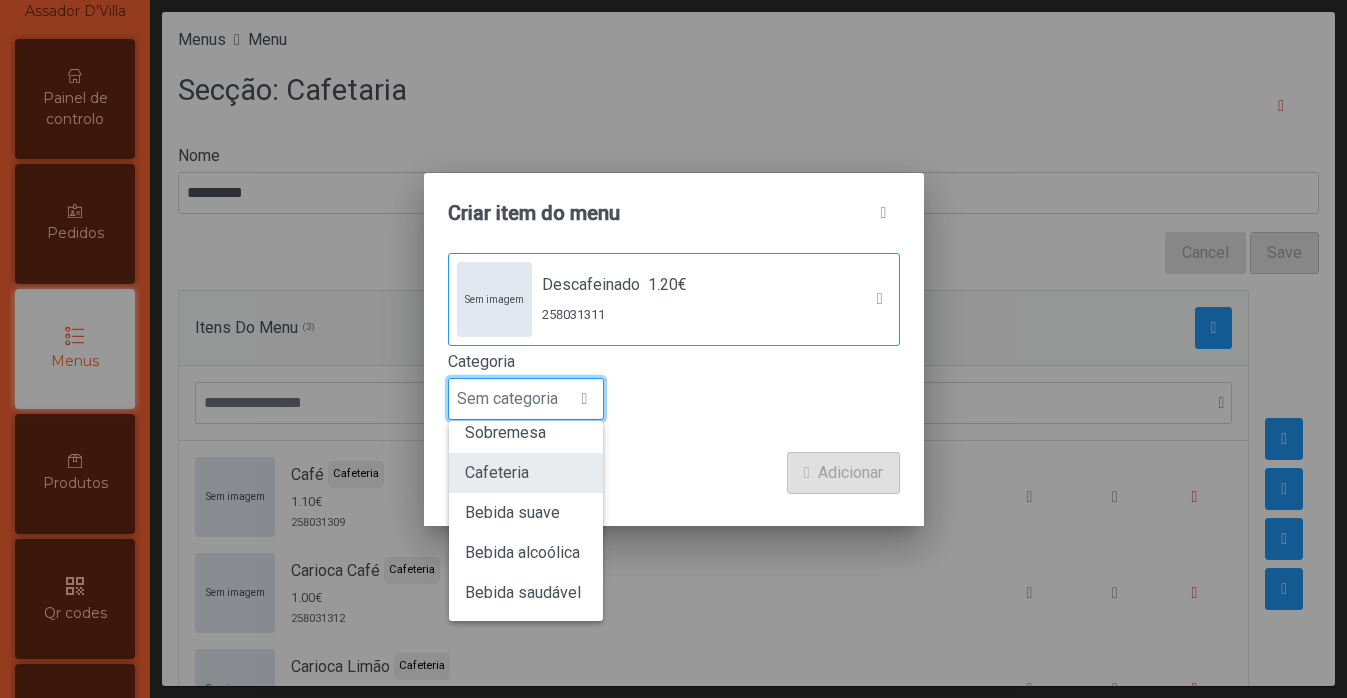 click on "Cafeteria" 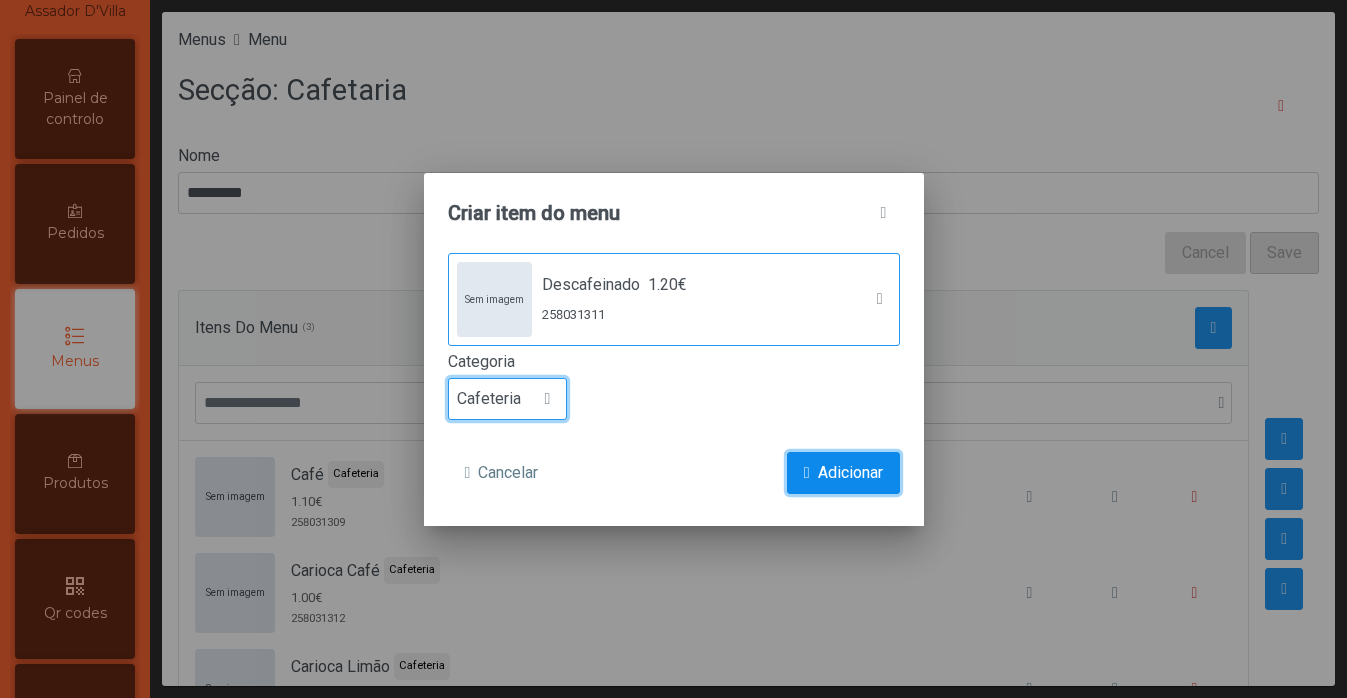 click on "Adicionar" 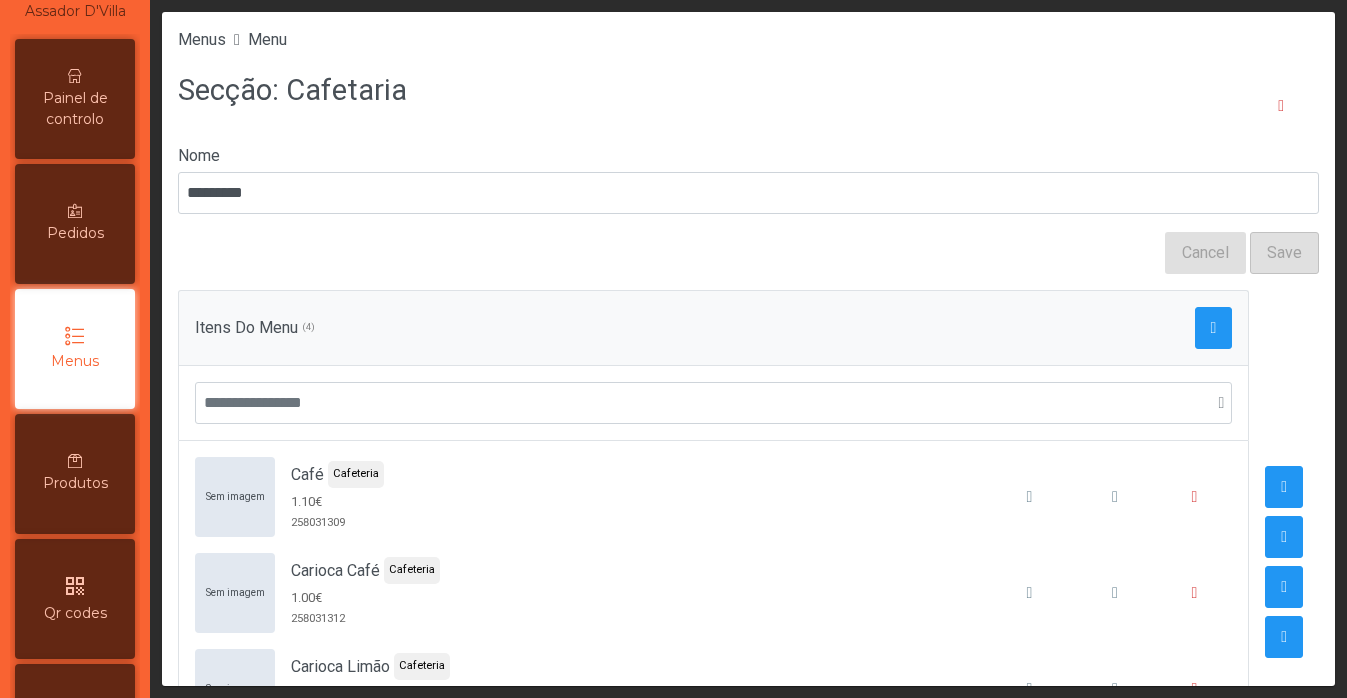 click on "Menu" 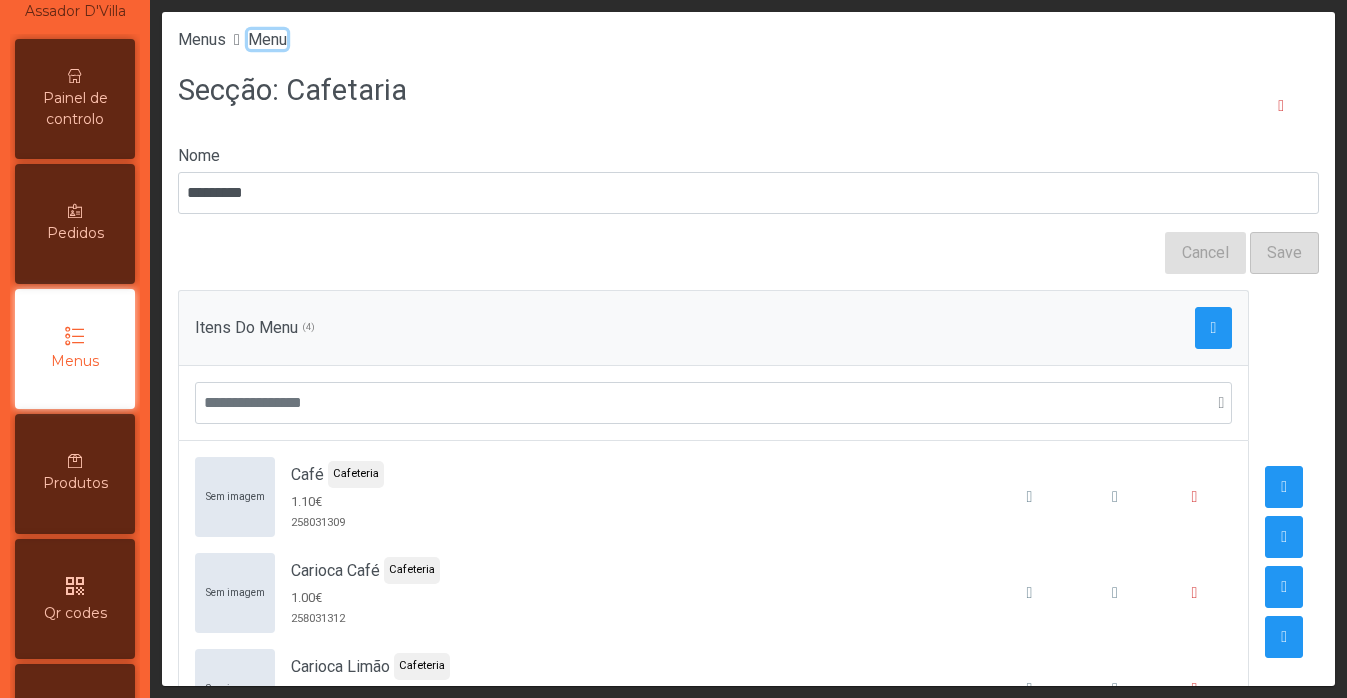 click on "Menu" 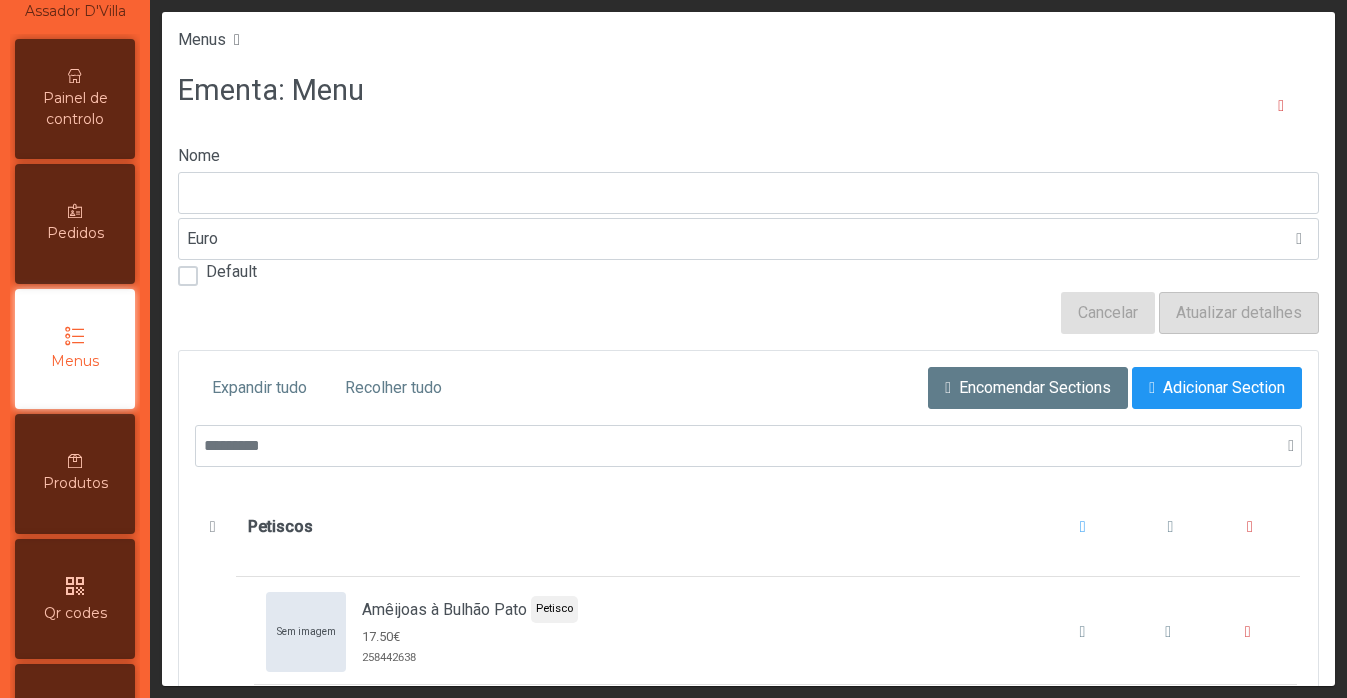 type on "****" 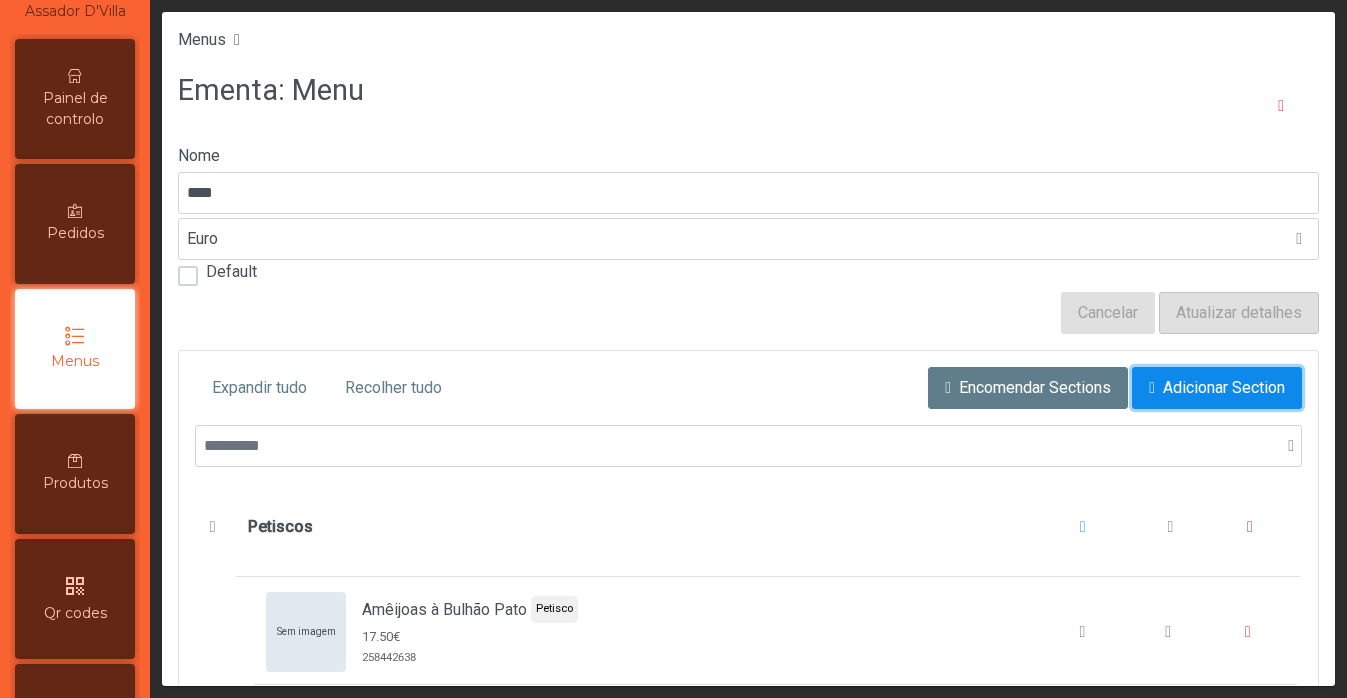 click on "Adicionar Section" 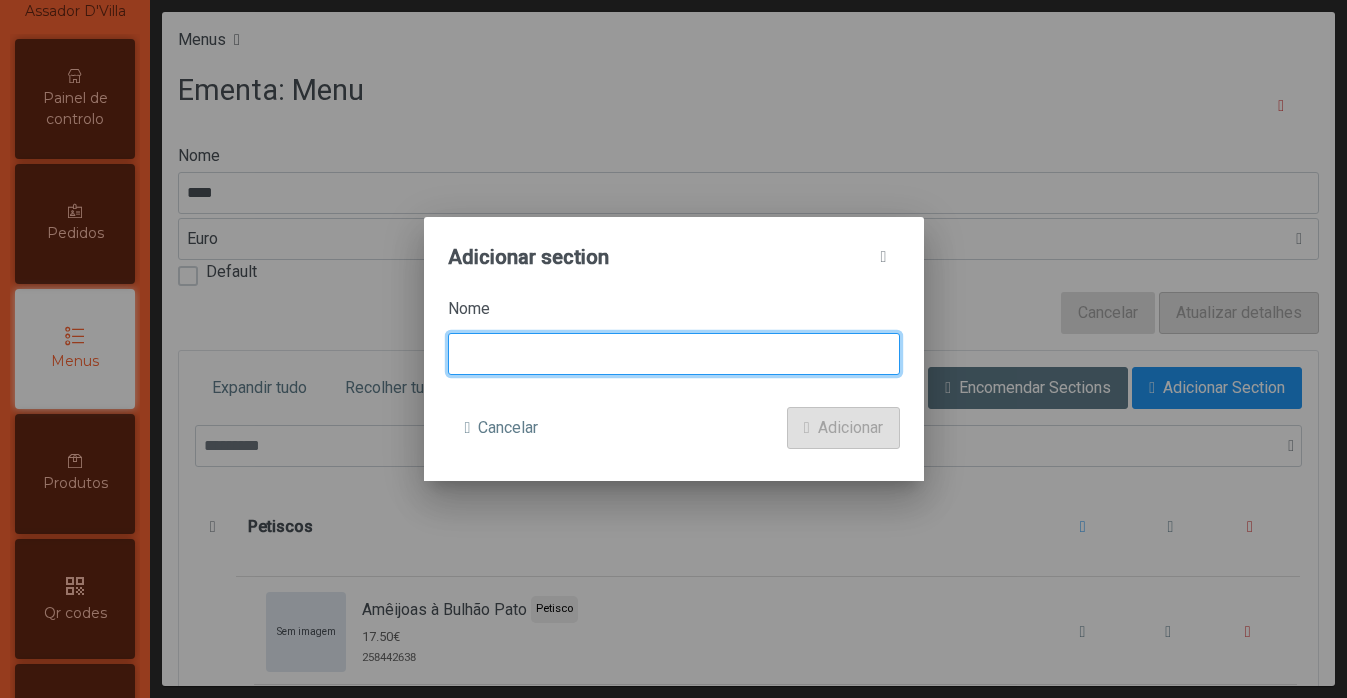 click 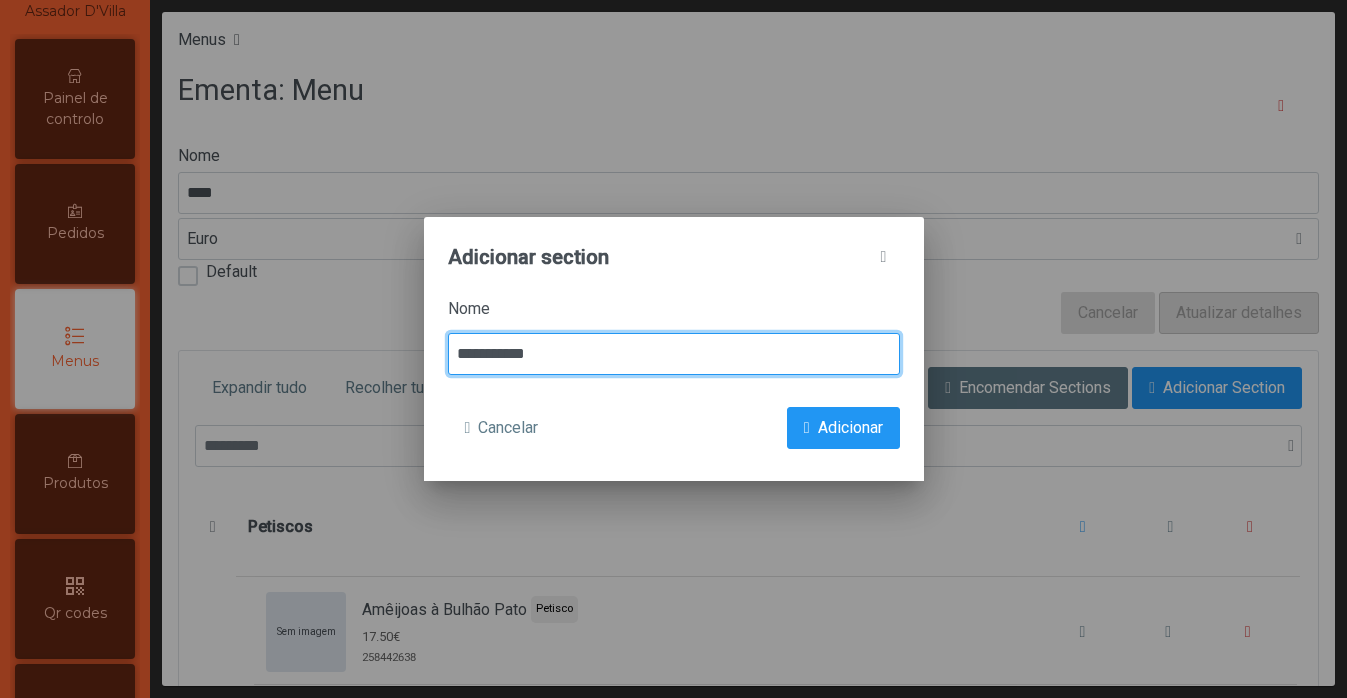type on "**********" 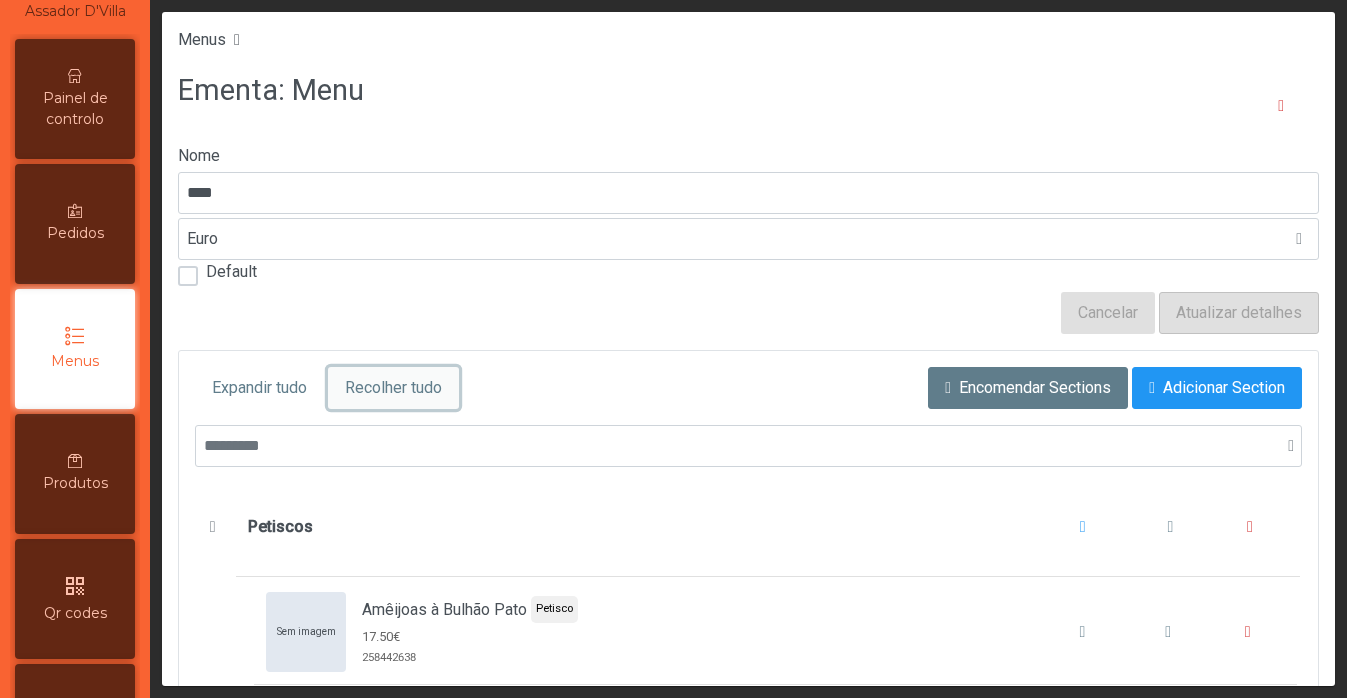 click on "Recolher tudo" 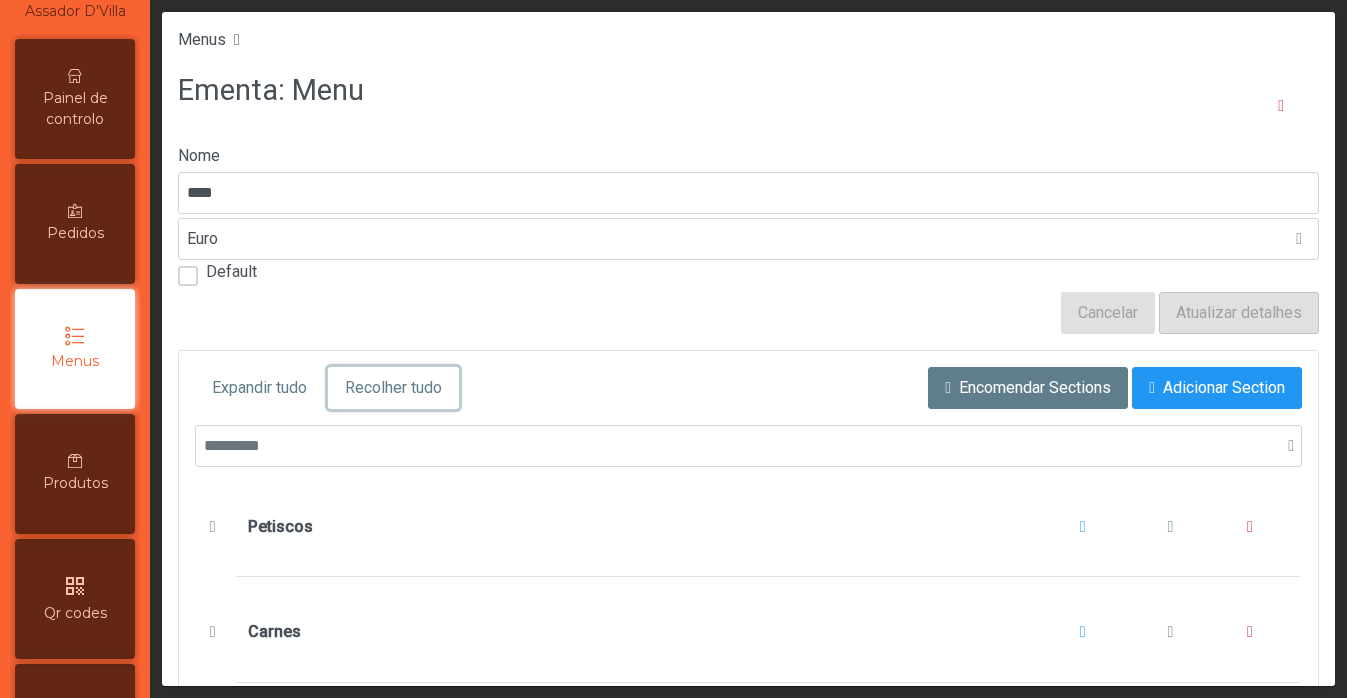 scroll, scrollTop: 679, scrollLeft: 0, axis: vertical 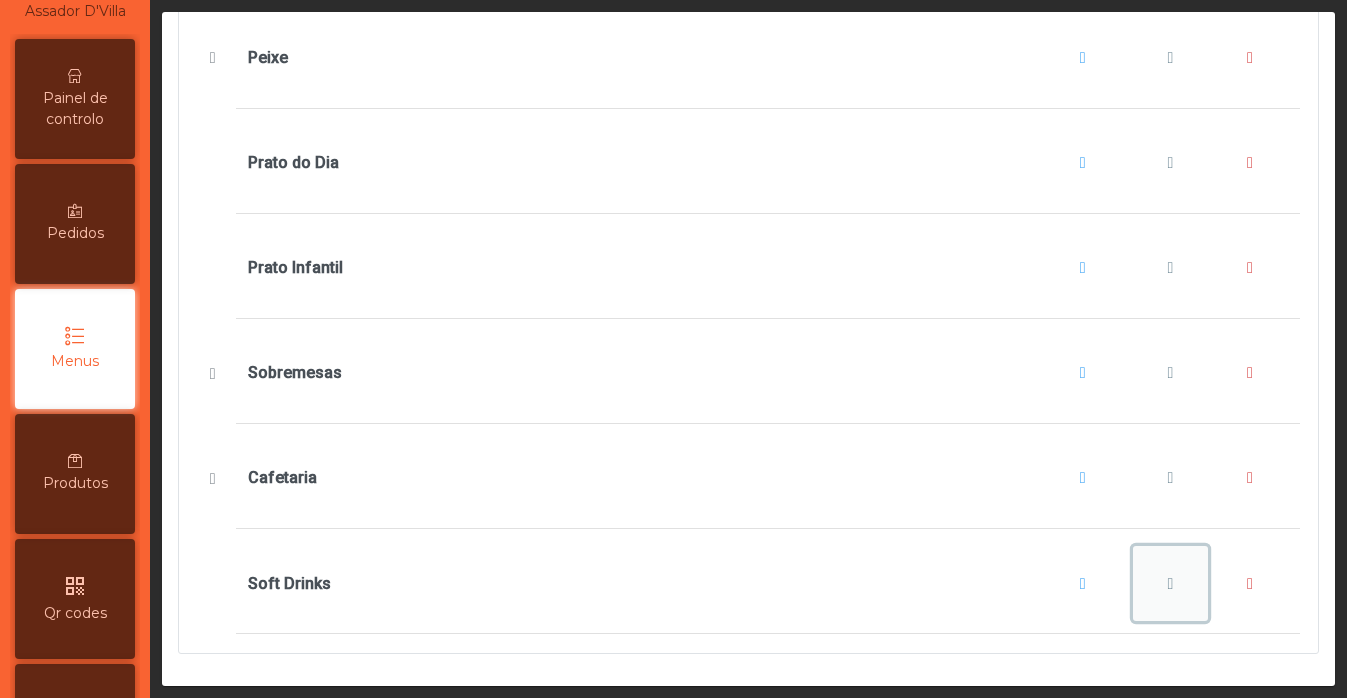 click 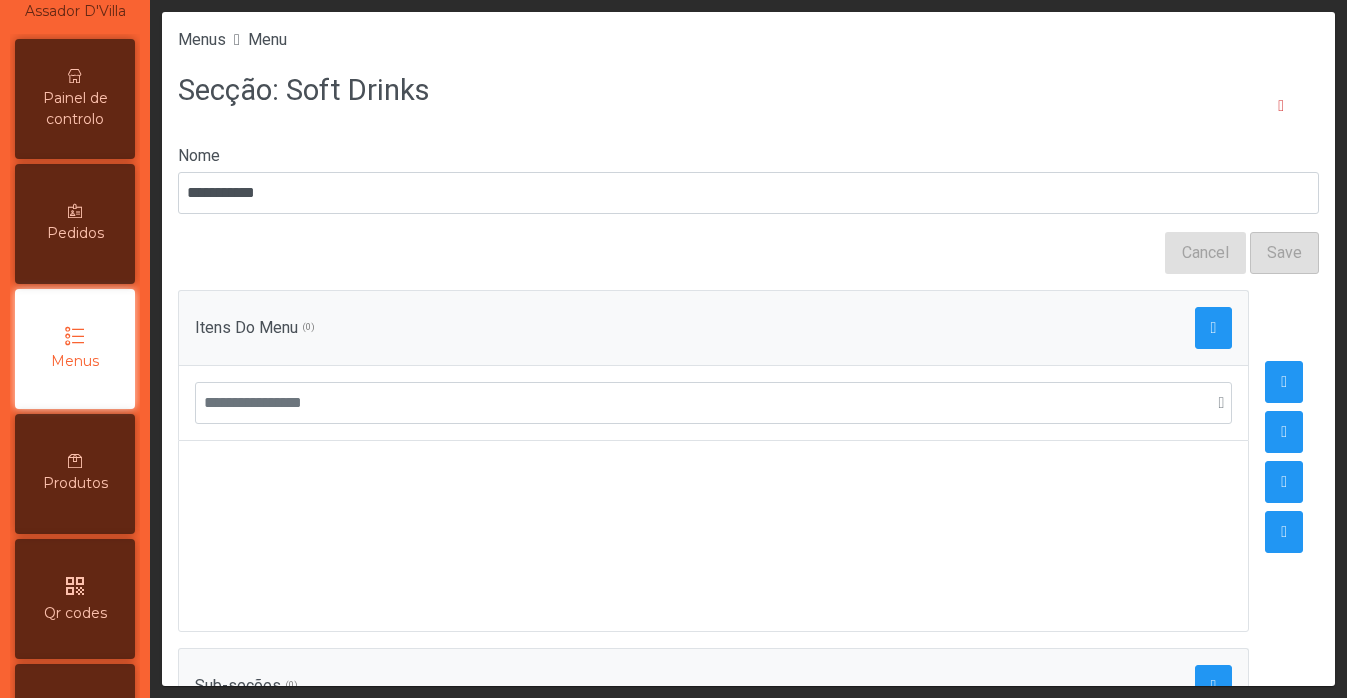 click on "Itens Do Menu (0)" 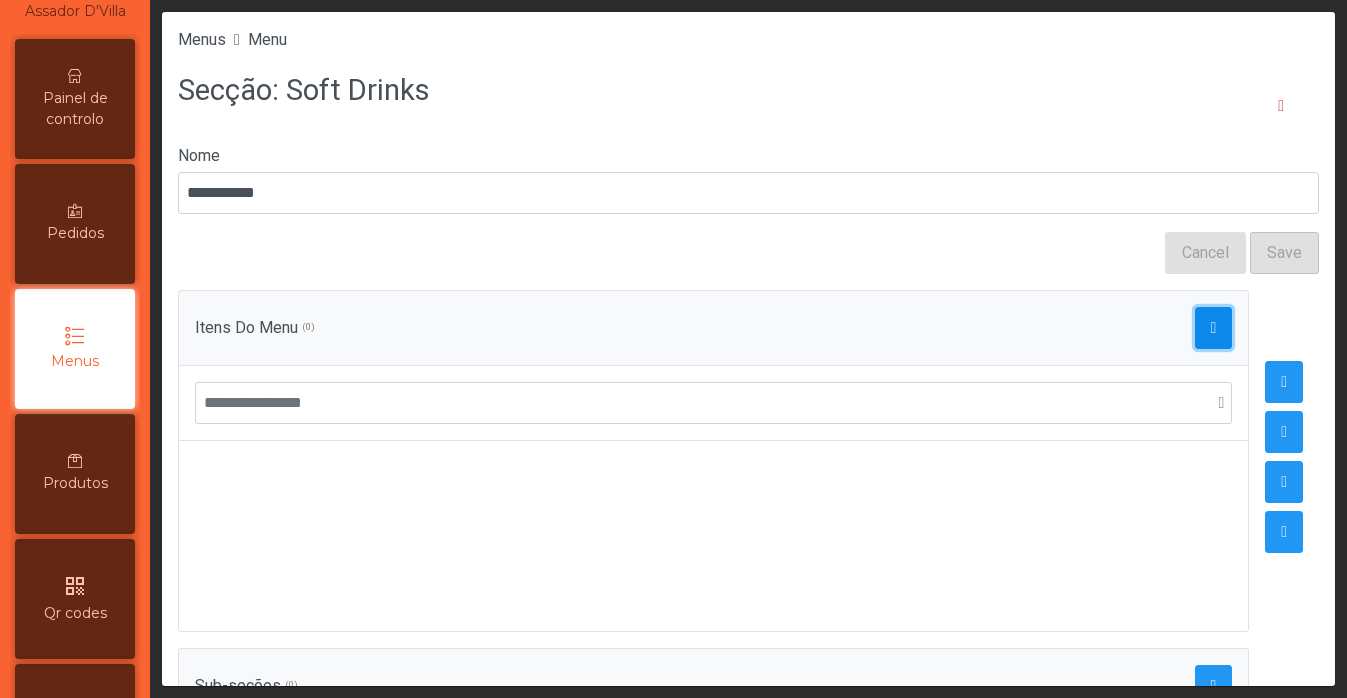 click 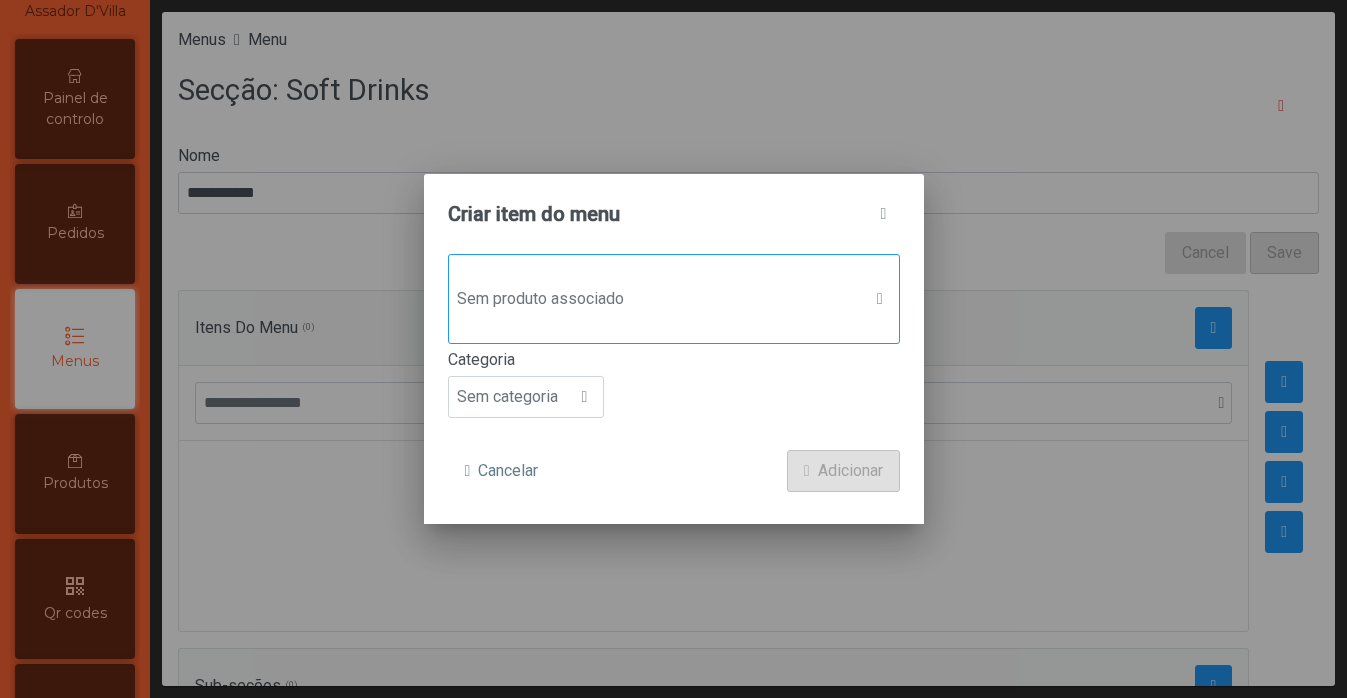 click on "Sem produto associado" 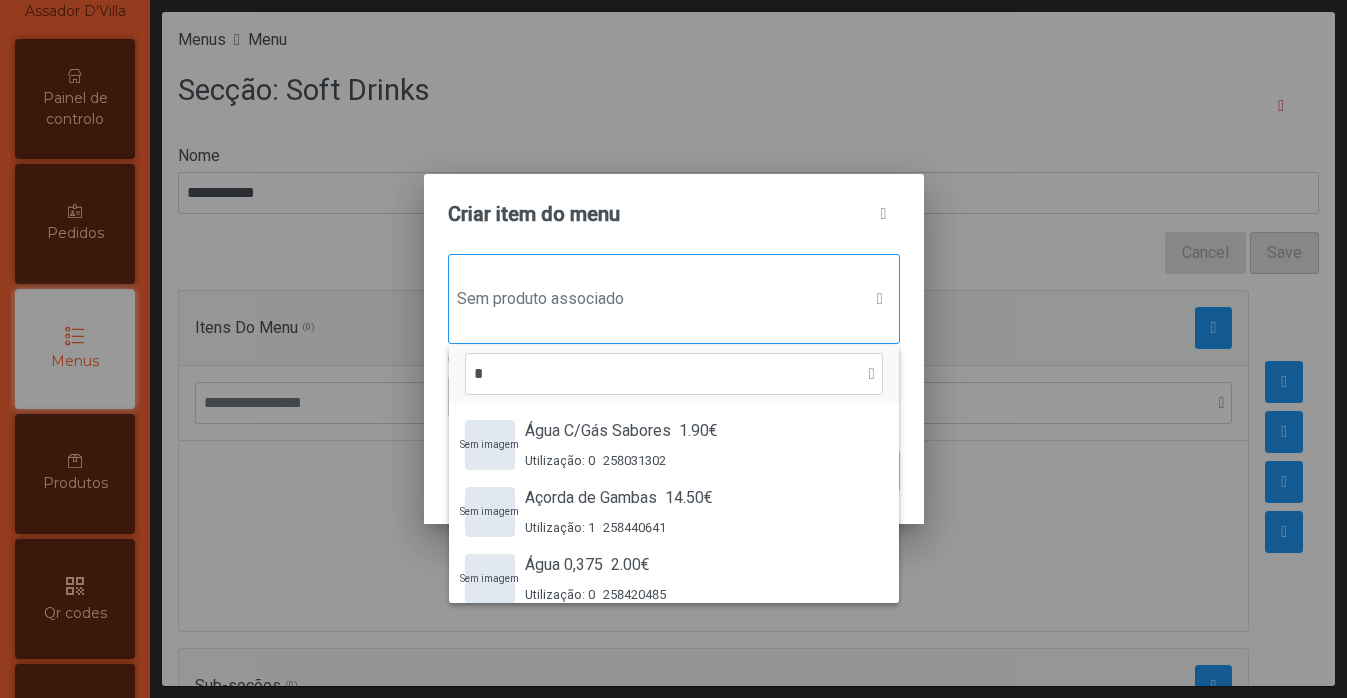 scroll, scrollTop: 15, scrollLeft: 97, axis: both 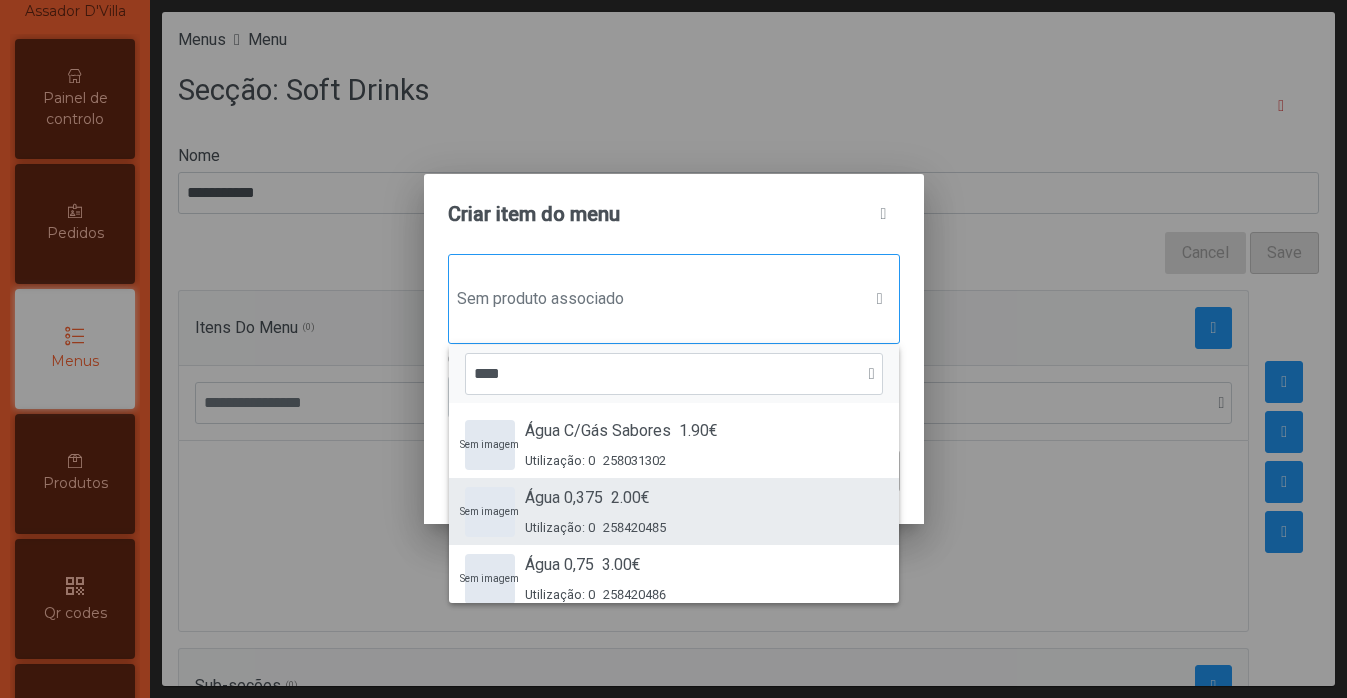 type on "****" 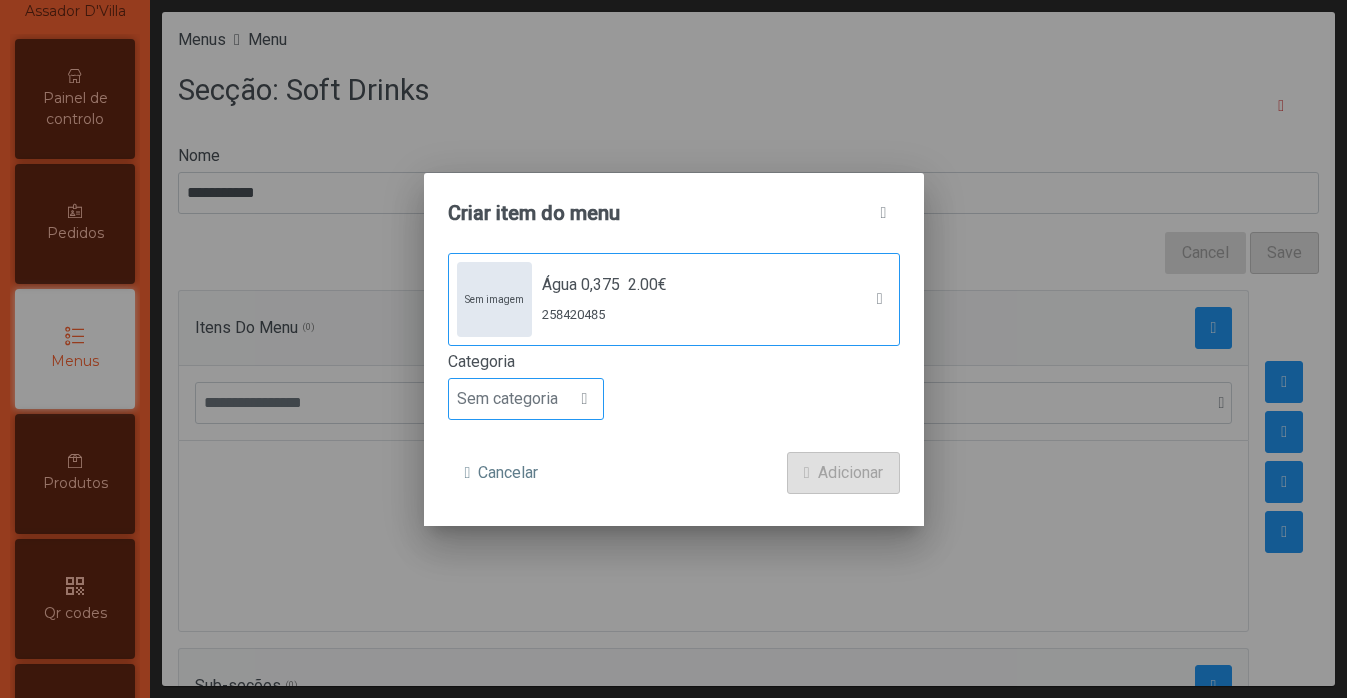 click on "Sem categoria" 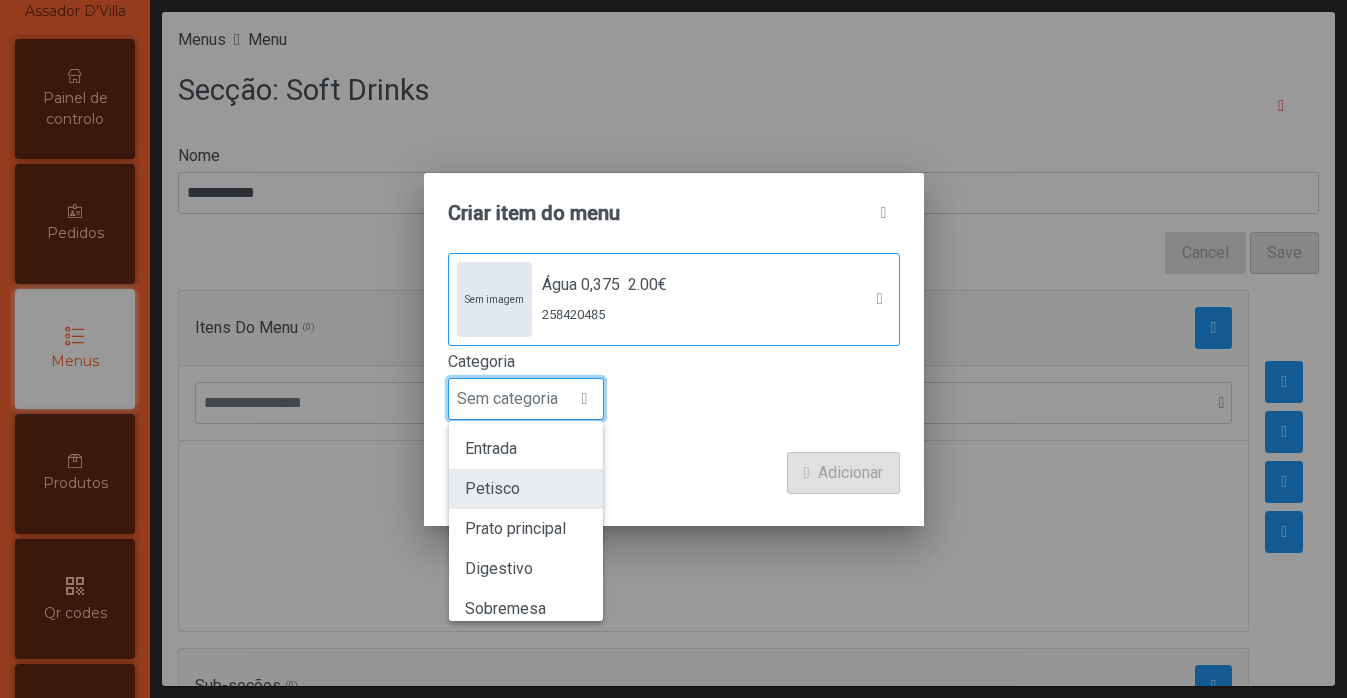 scroll, scrollTop: 176, scrollLeft: 0, axis: vertical 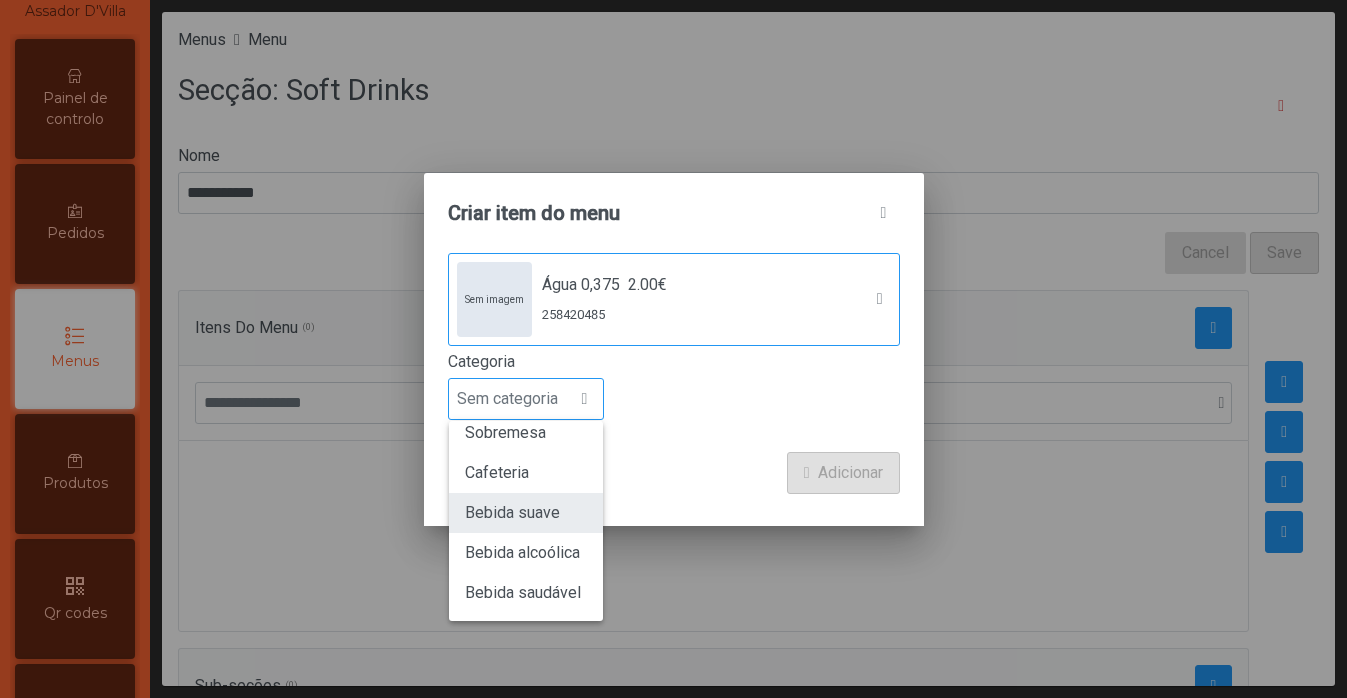 click on "Bebida suave" 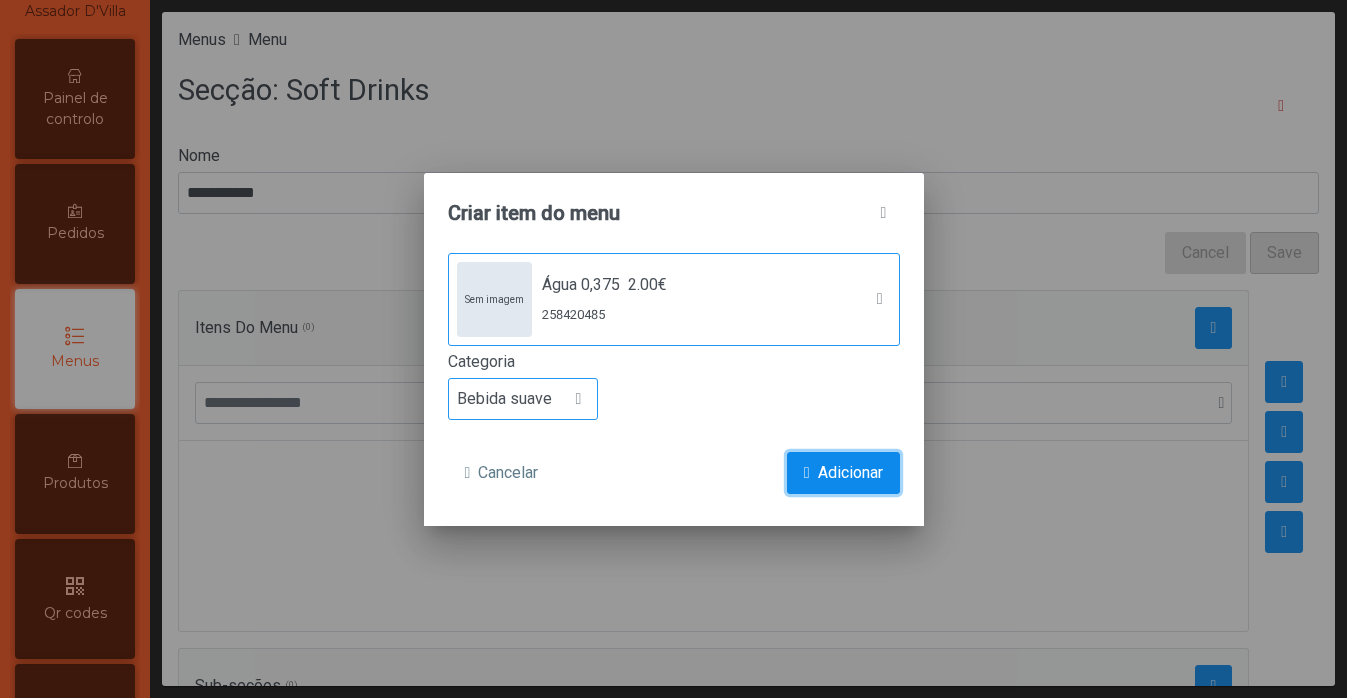 click on "Adicionar" 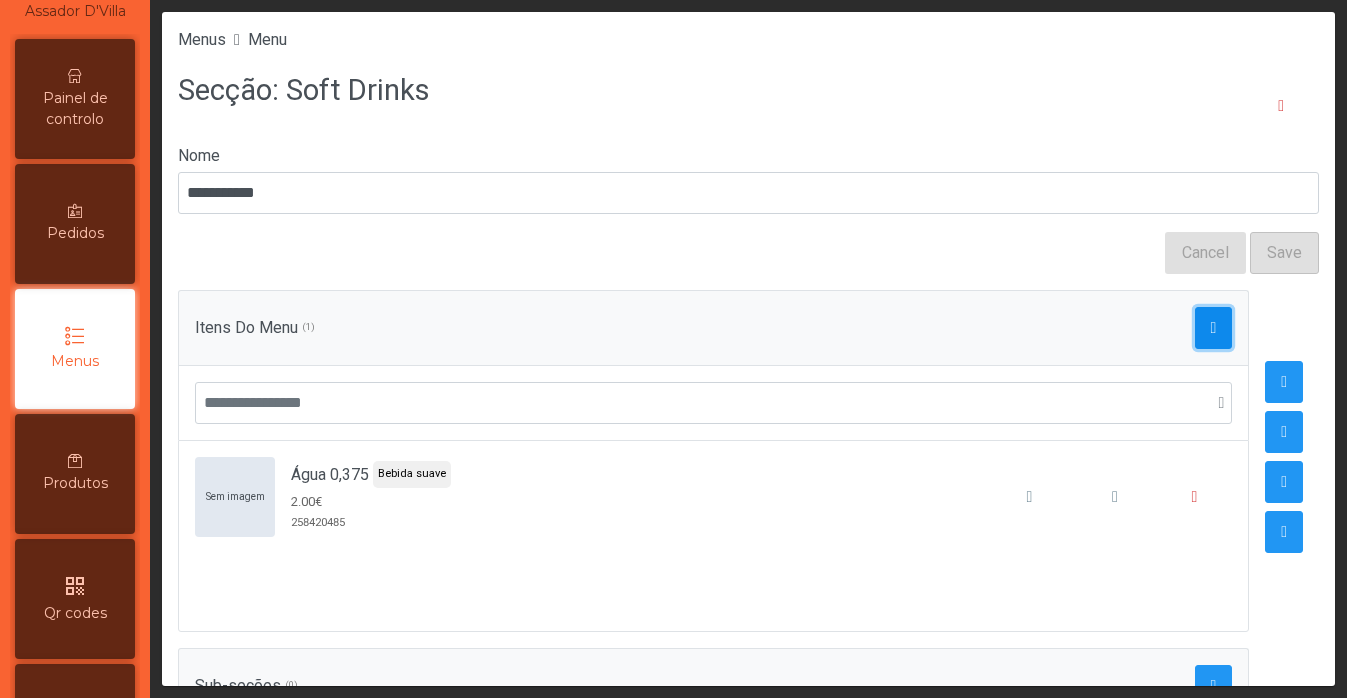 click 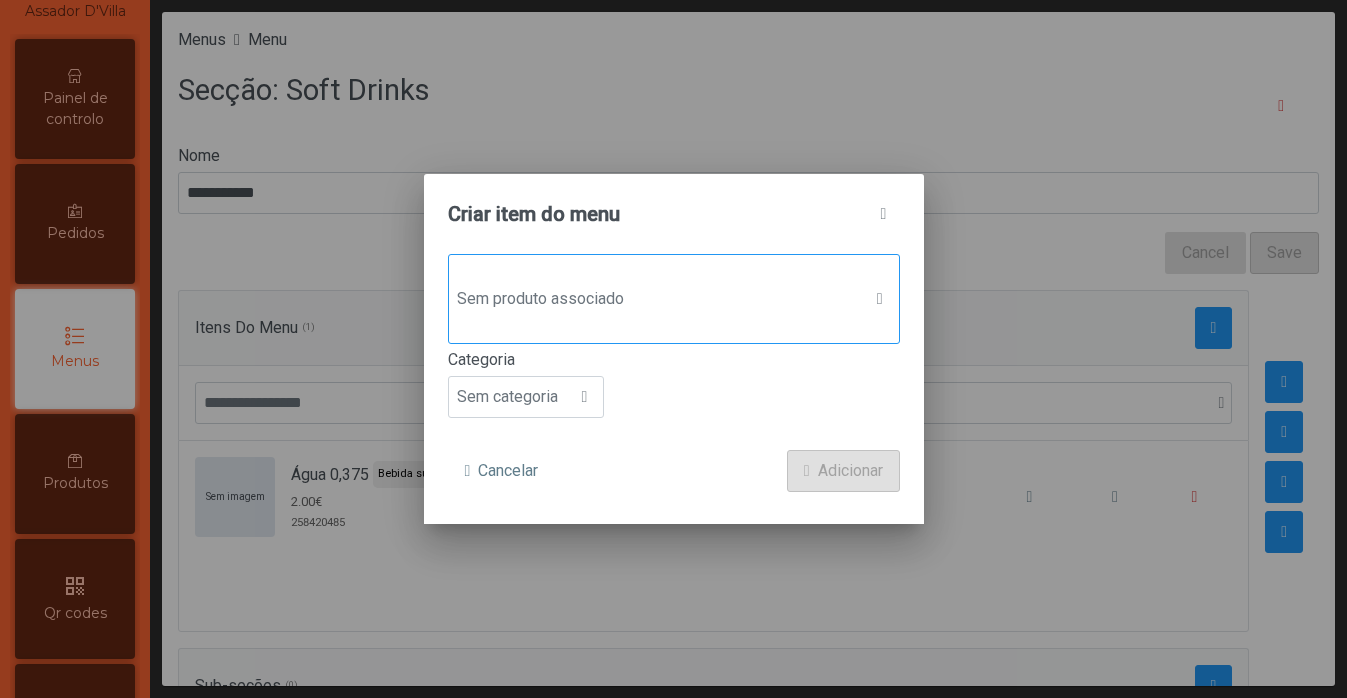 click on "Sem produto associado" 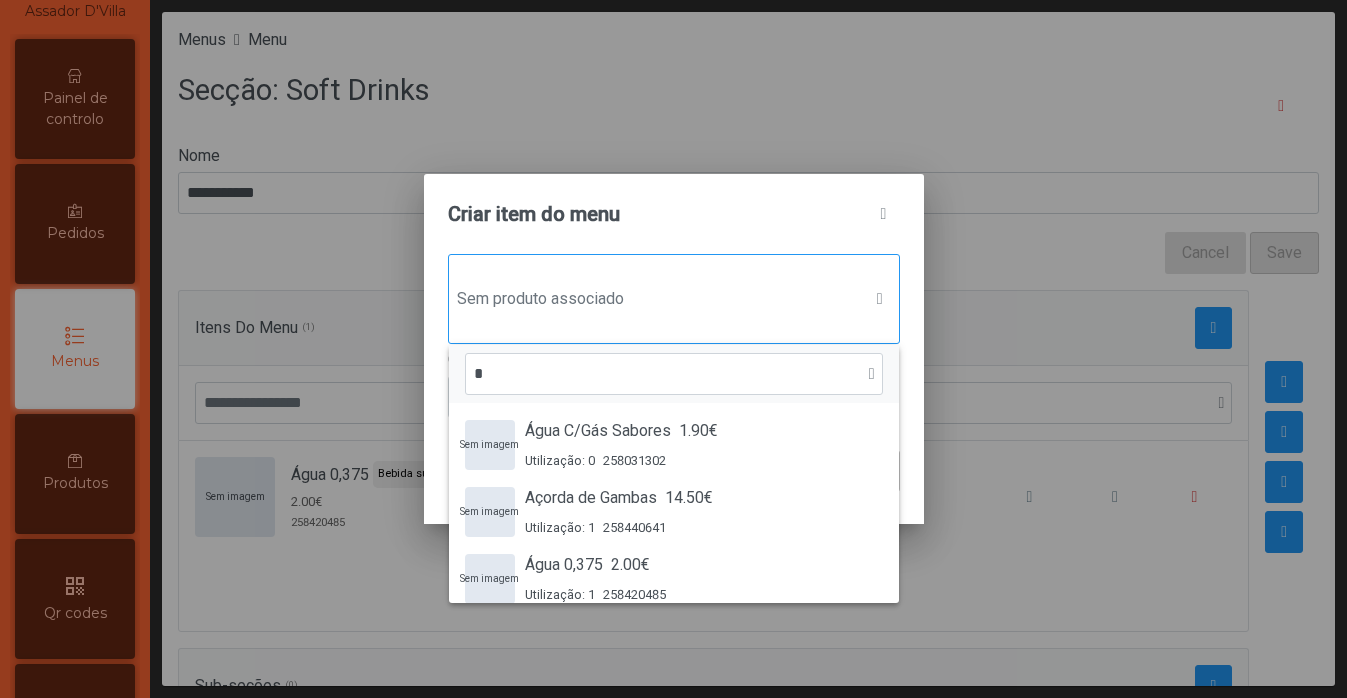 scroll, scrollTop: 15, scrollLeft: 97, axis: both 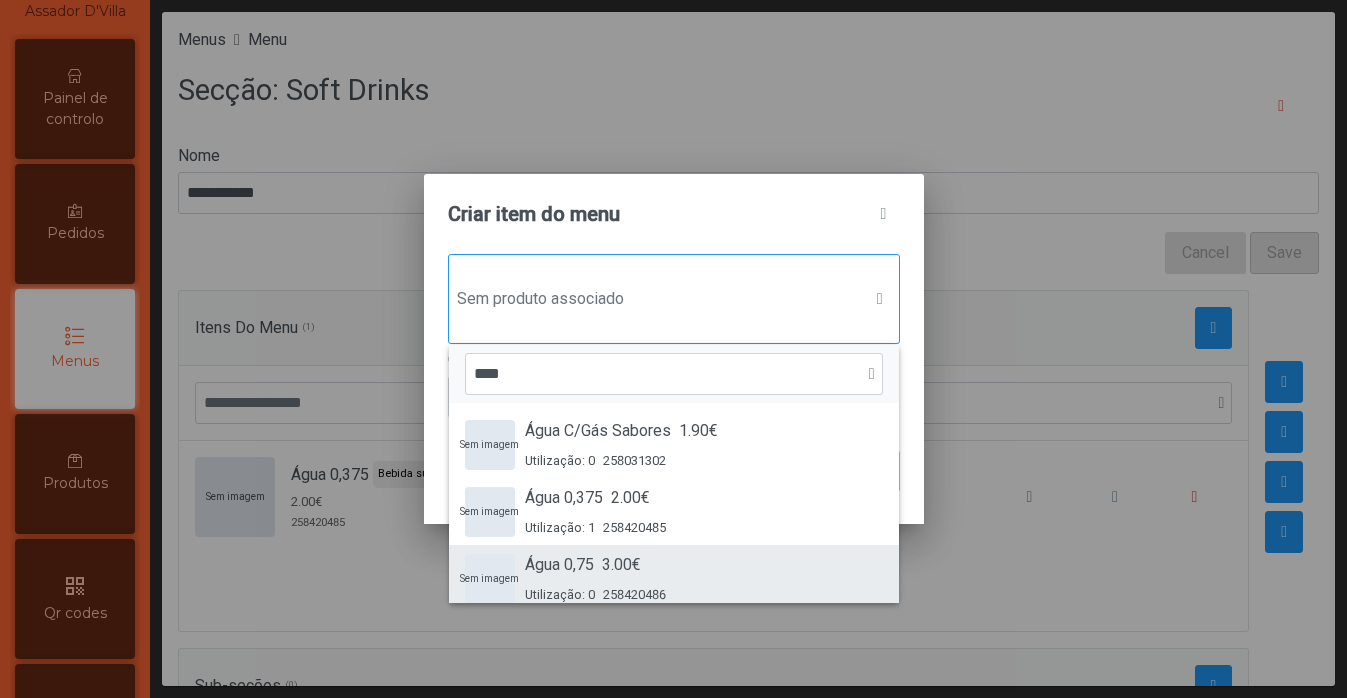 type on "****" 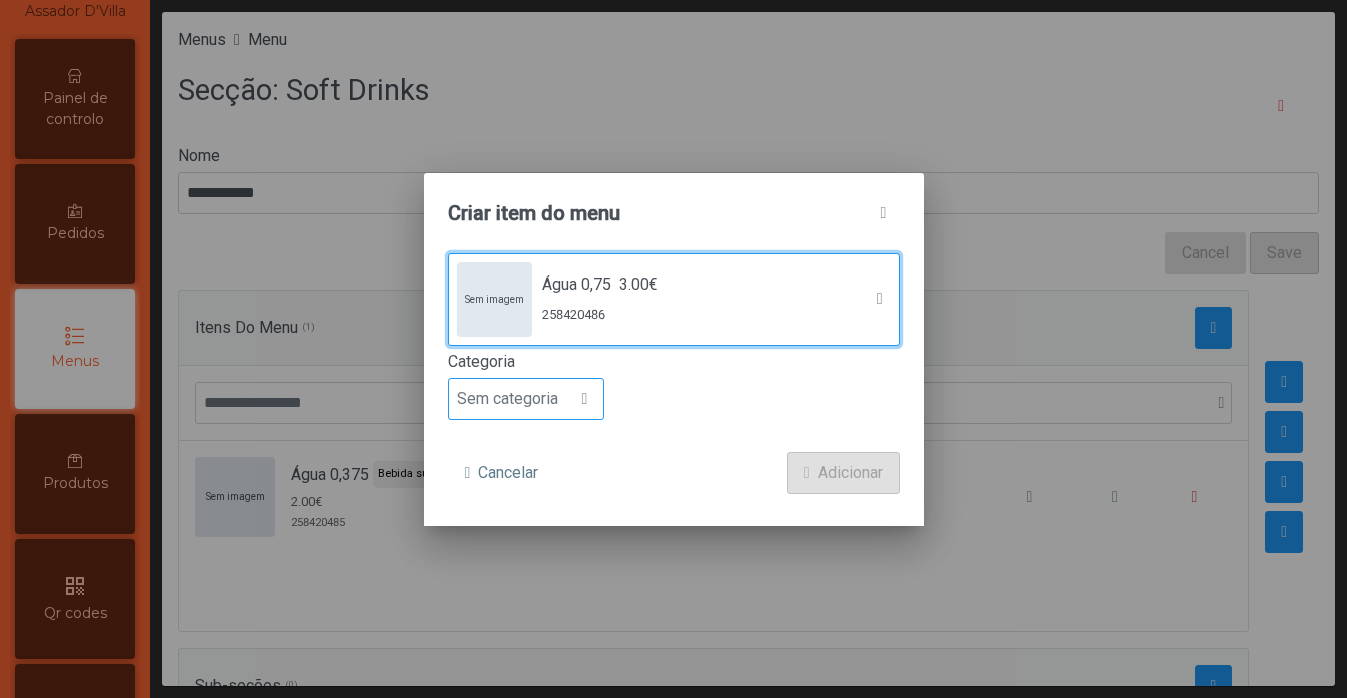 click on "Sem categoria" 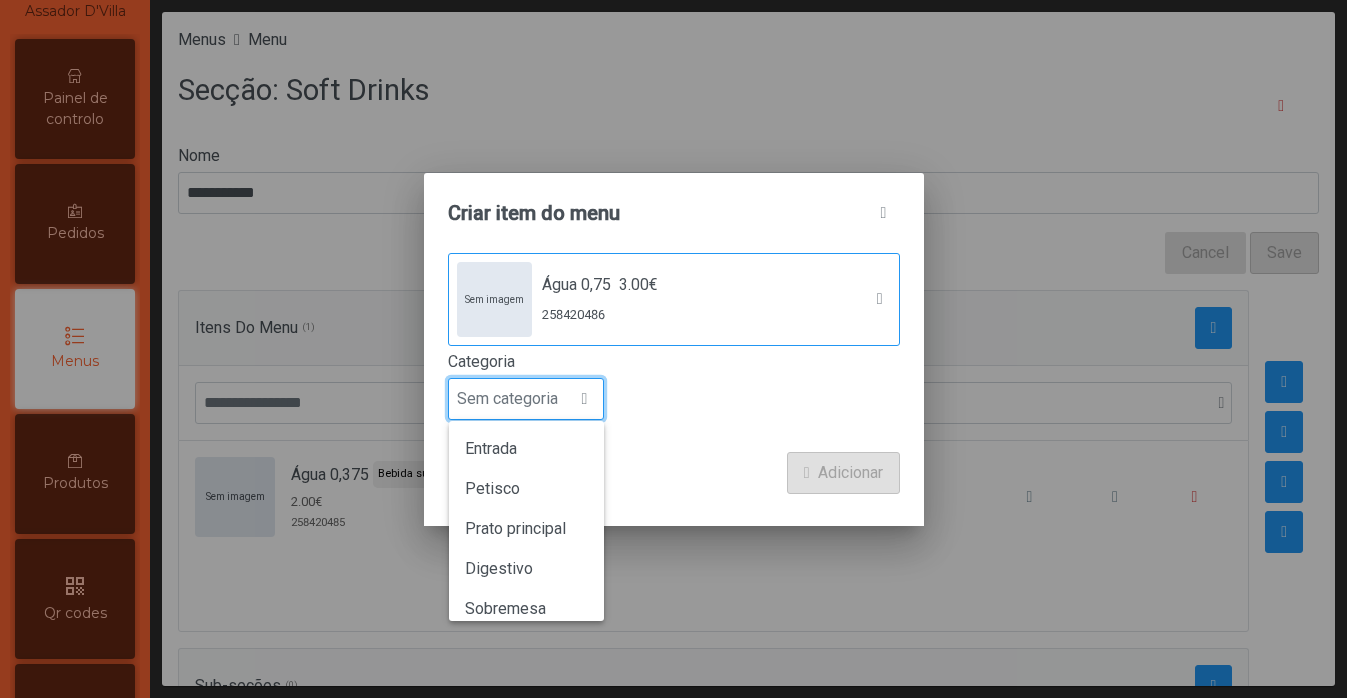 scroll, scrollTop: 15, scrollLeft: 97, axis: both 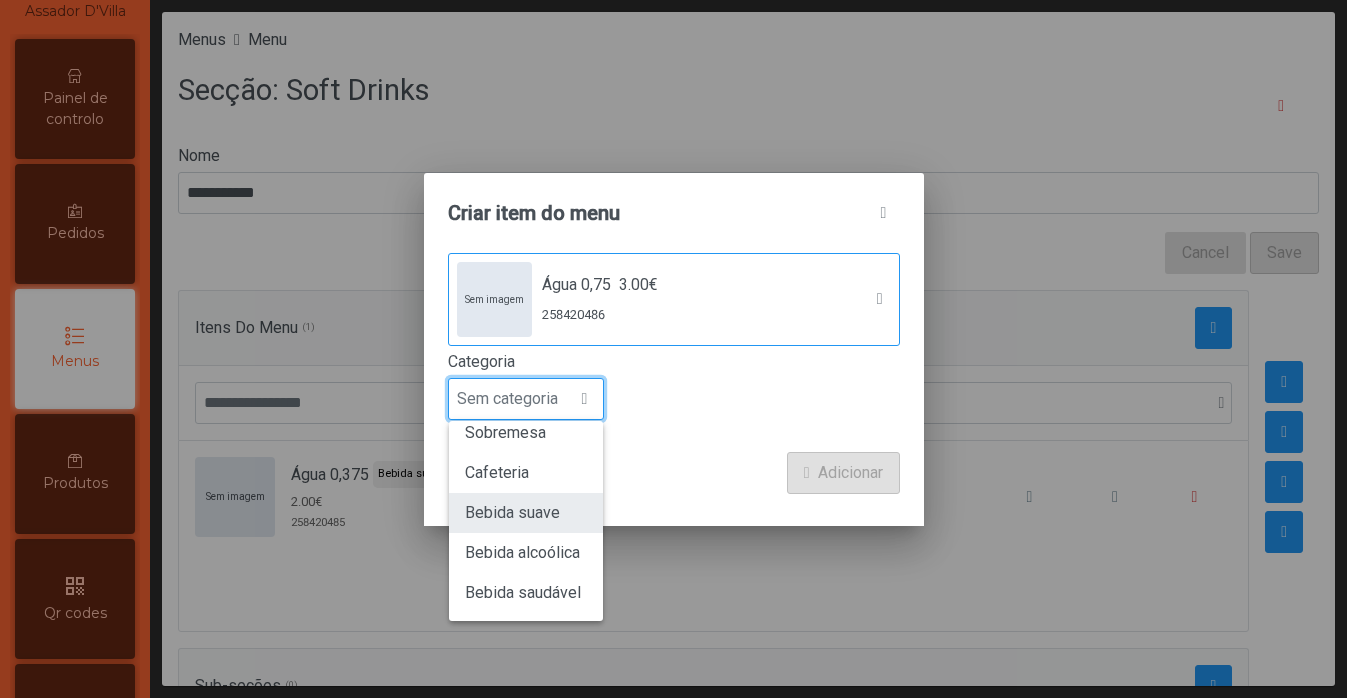 click on "Bebida suave" 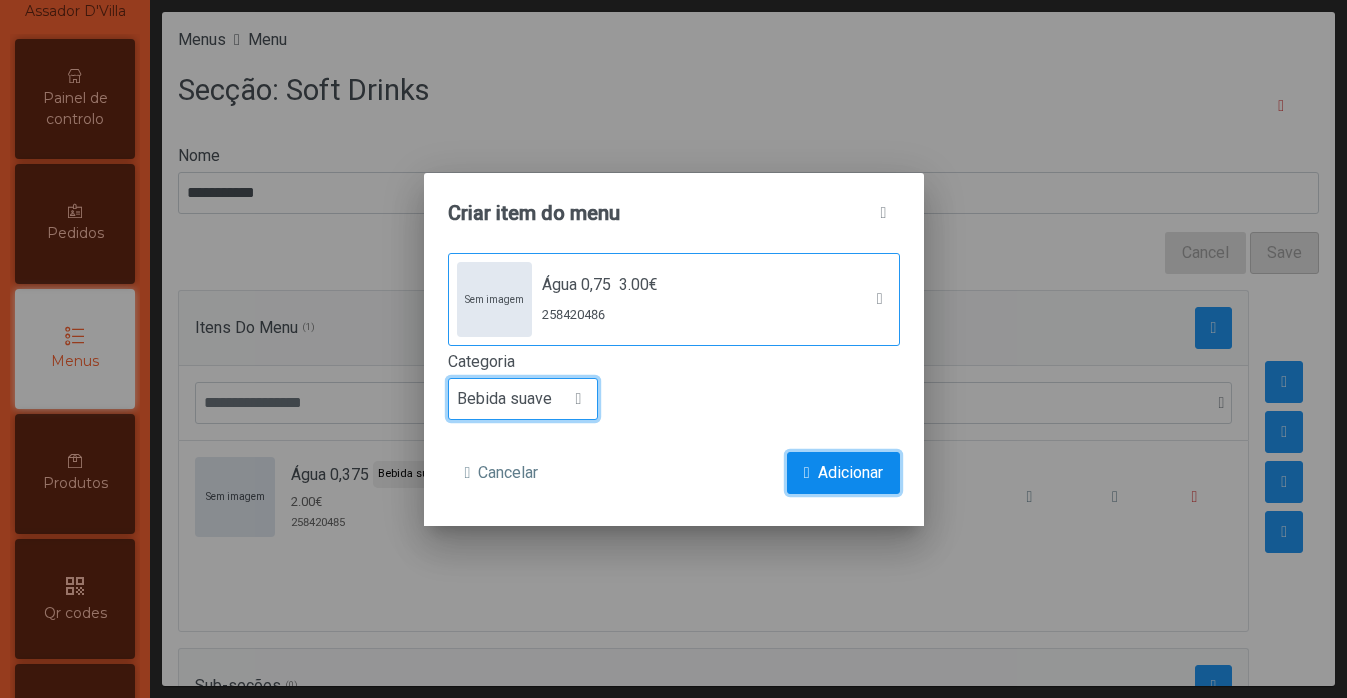 click on "Adicionar" 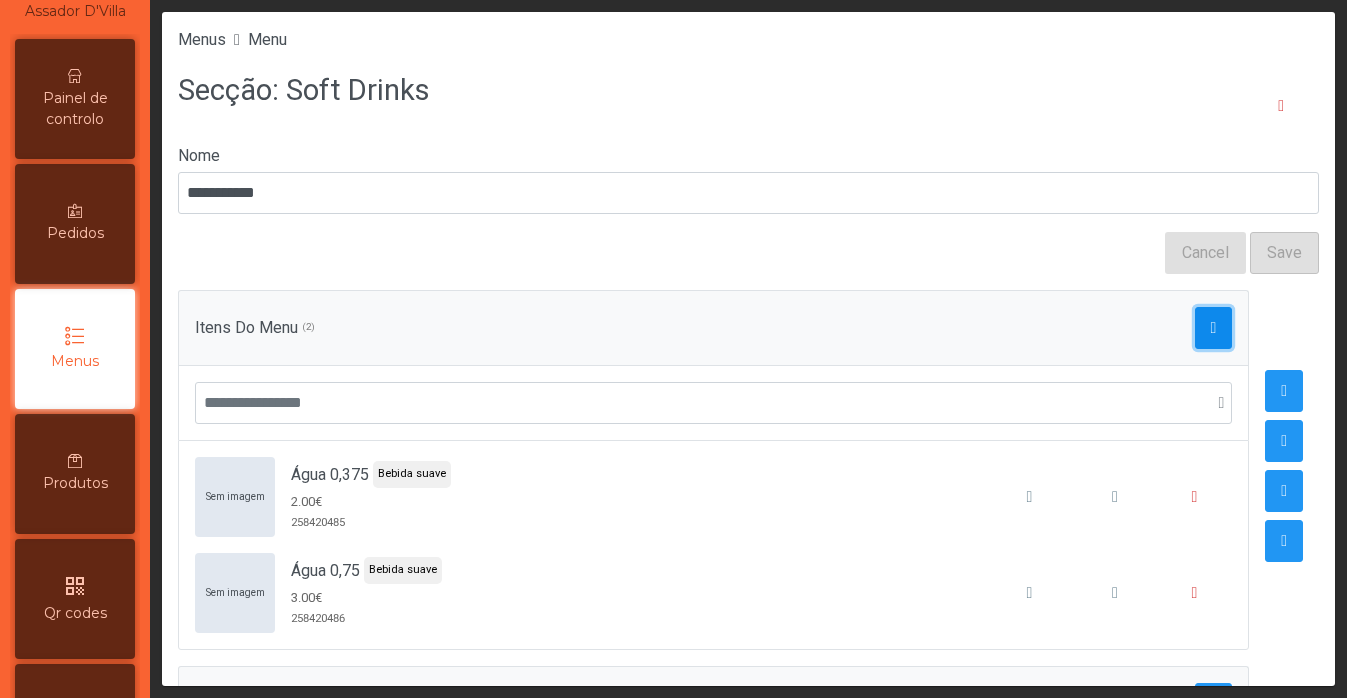 click 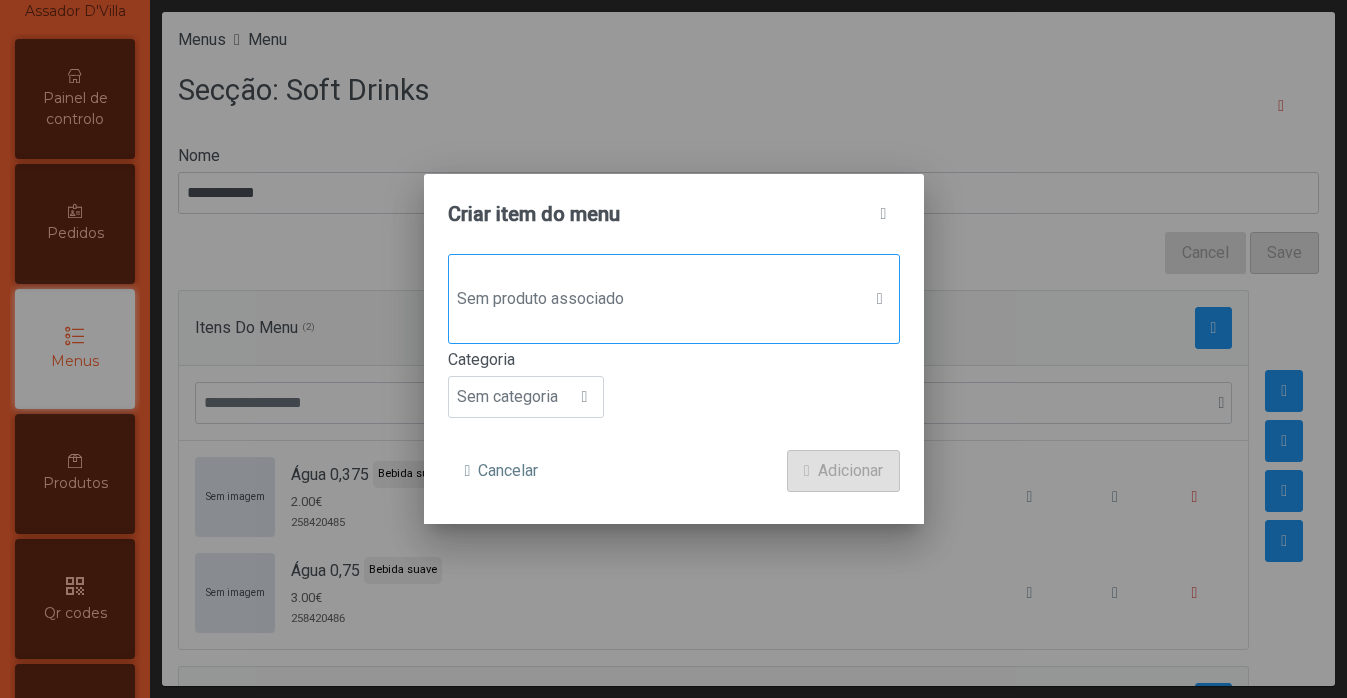 click on "Sem produto associado" 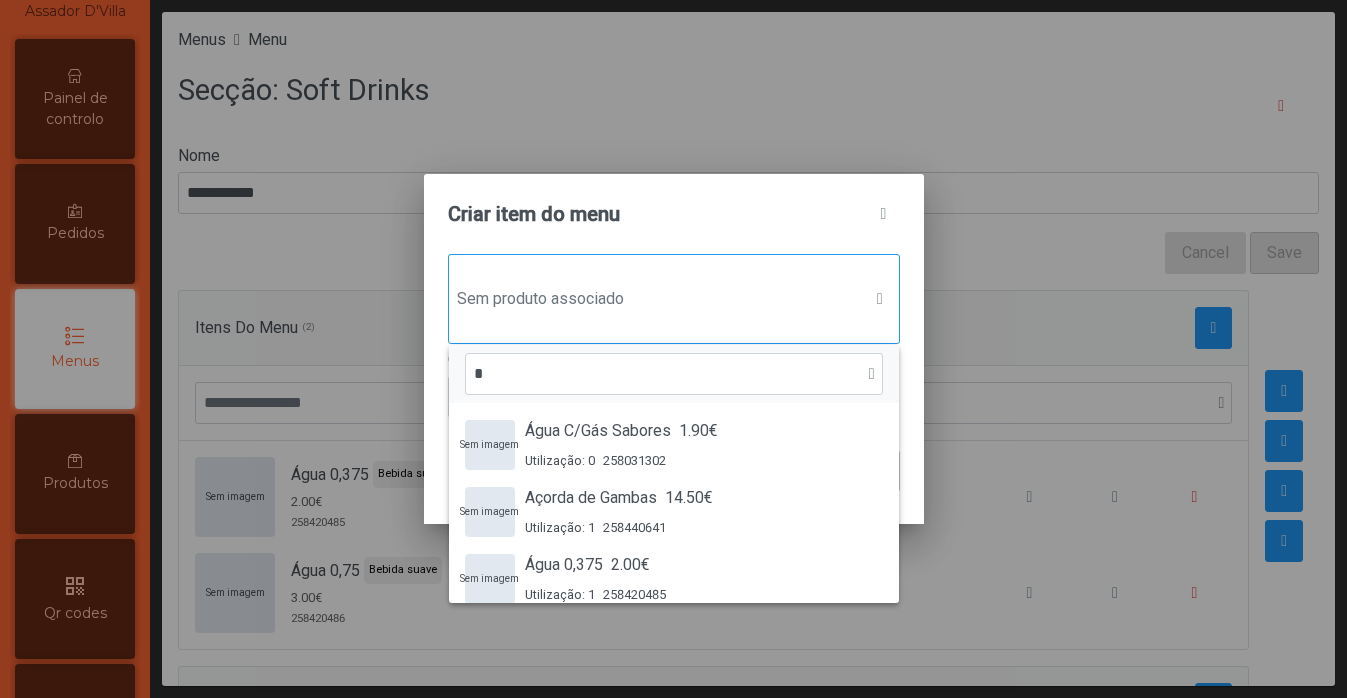 scroll, scrollTop: 15, scrollLeft: 97, axis: both 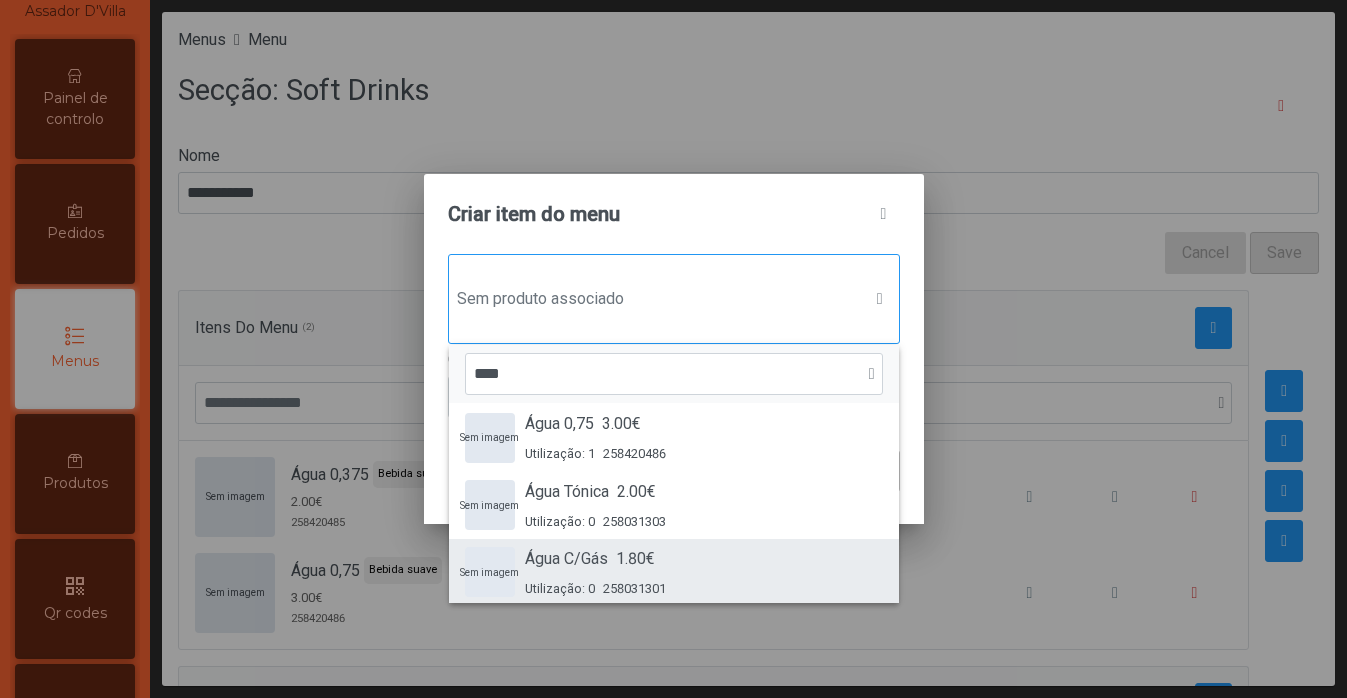 type on "****" 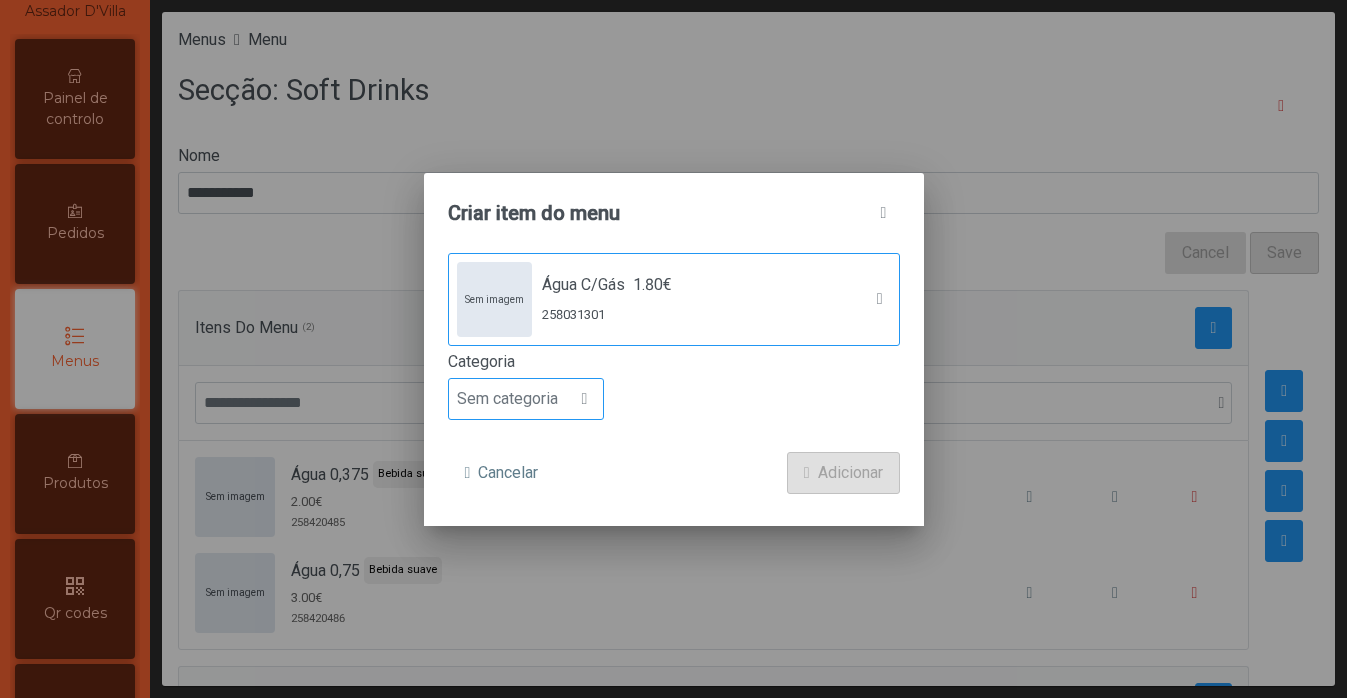 click on "Sem categoria" 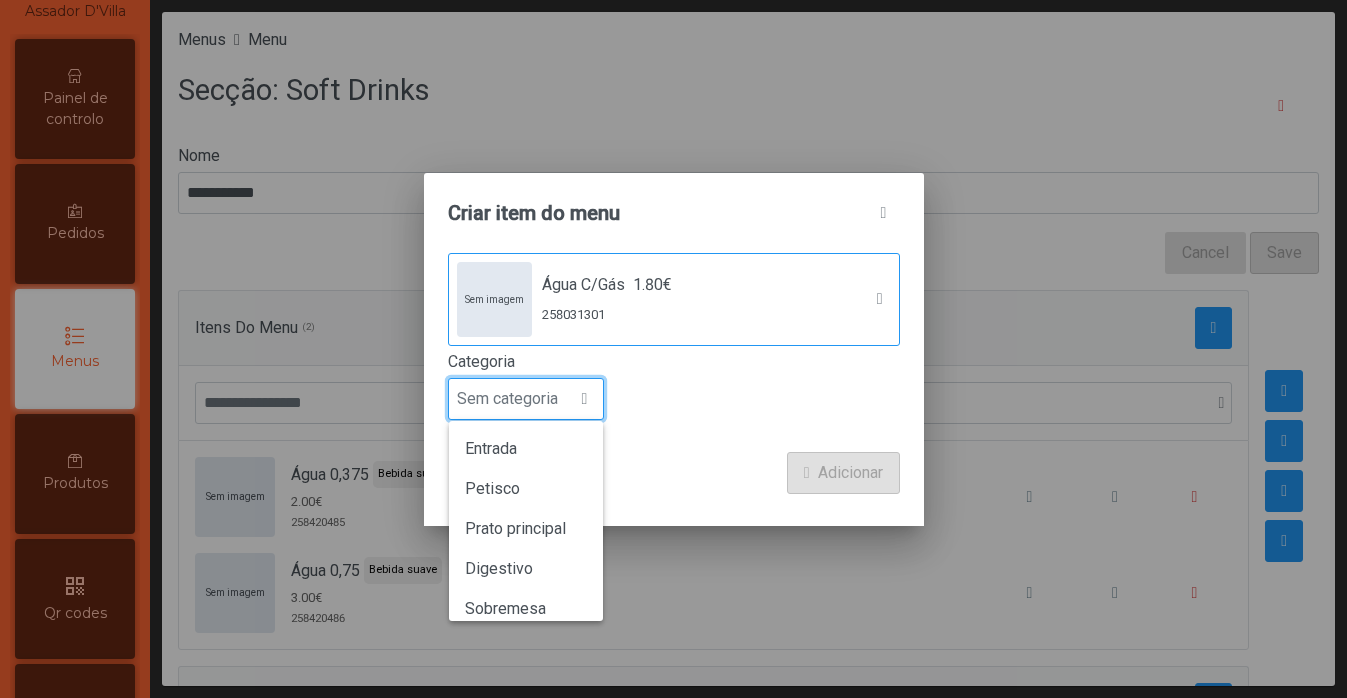 scroll, scrollTop: 133, scrollLeft: 0, axis: vertical 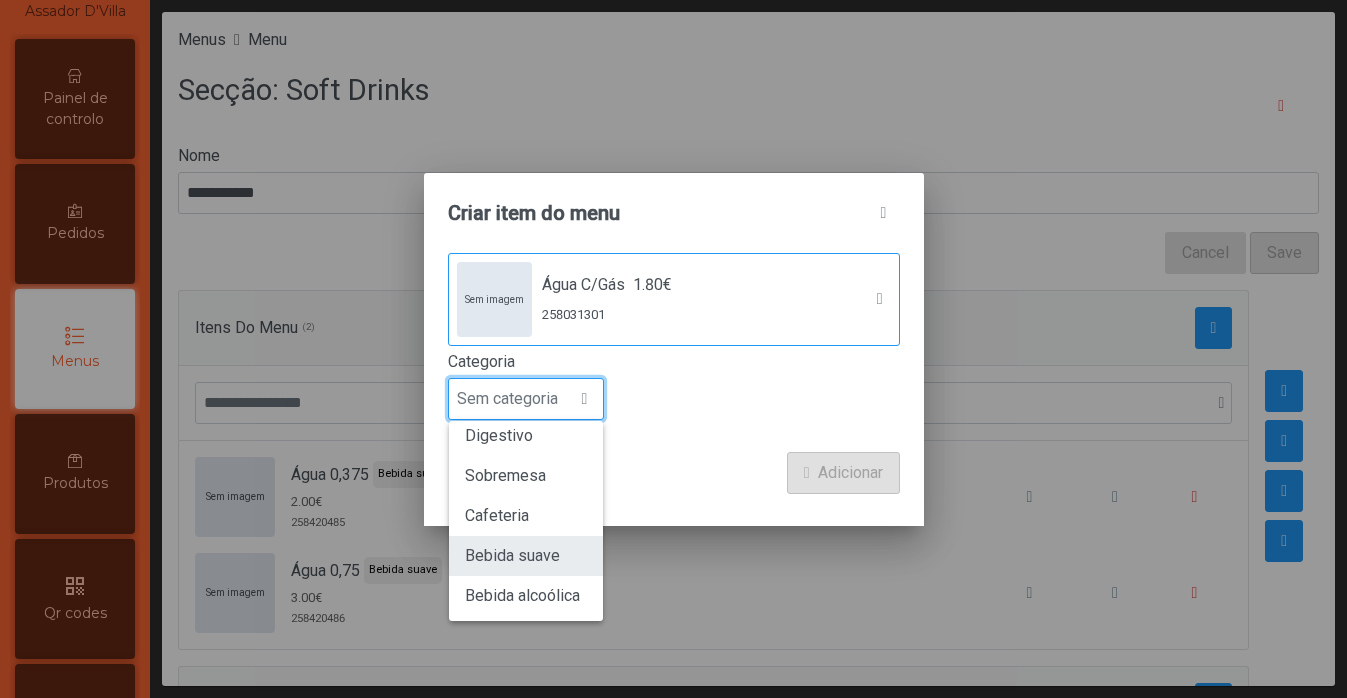 click on "Bebida suave" 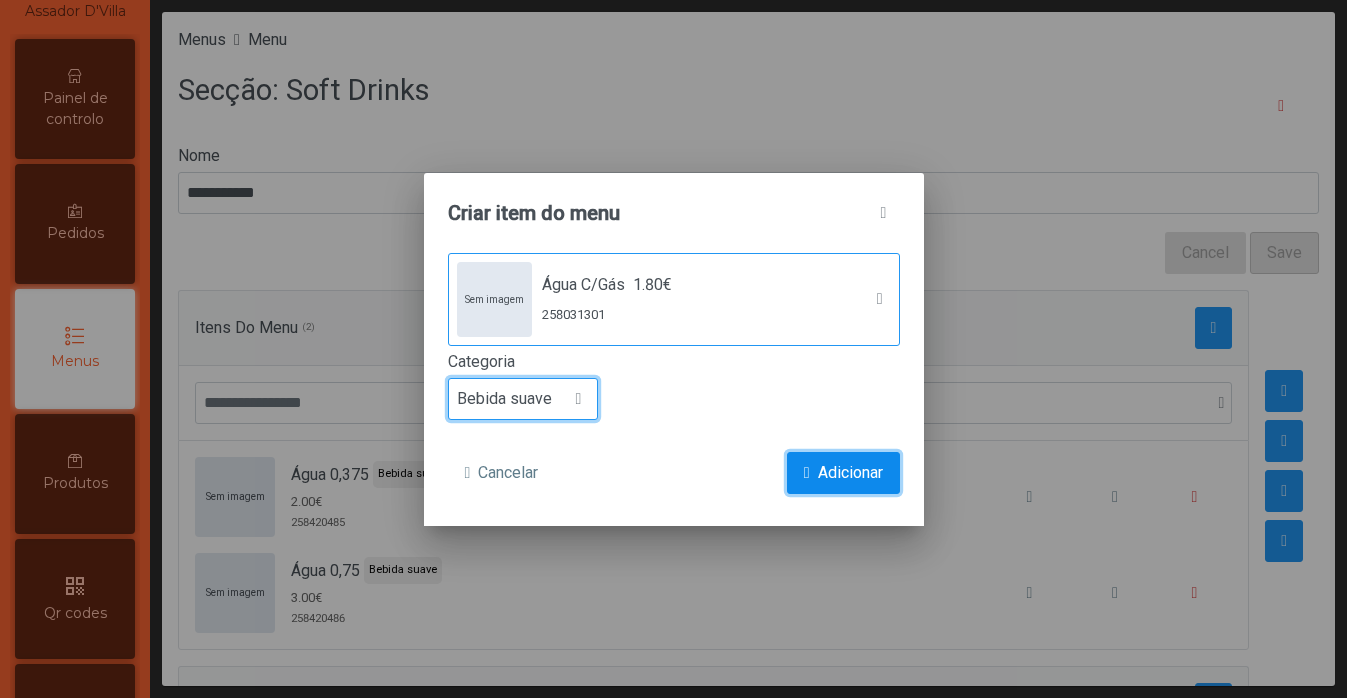 click on "Adicionar" 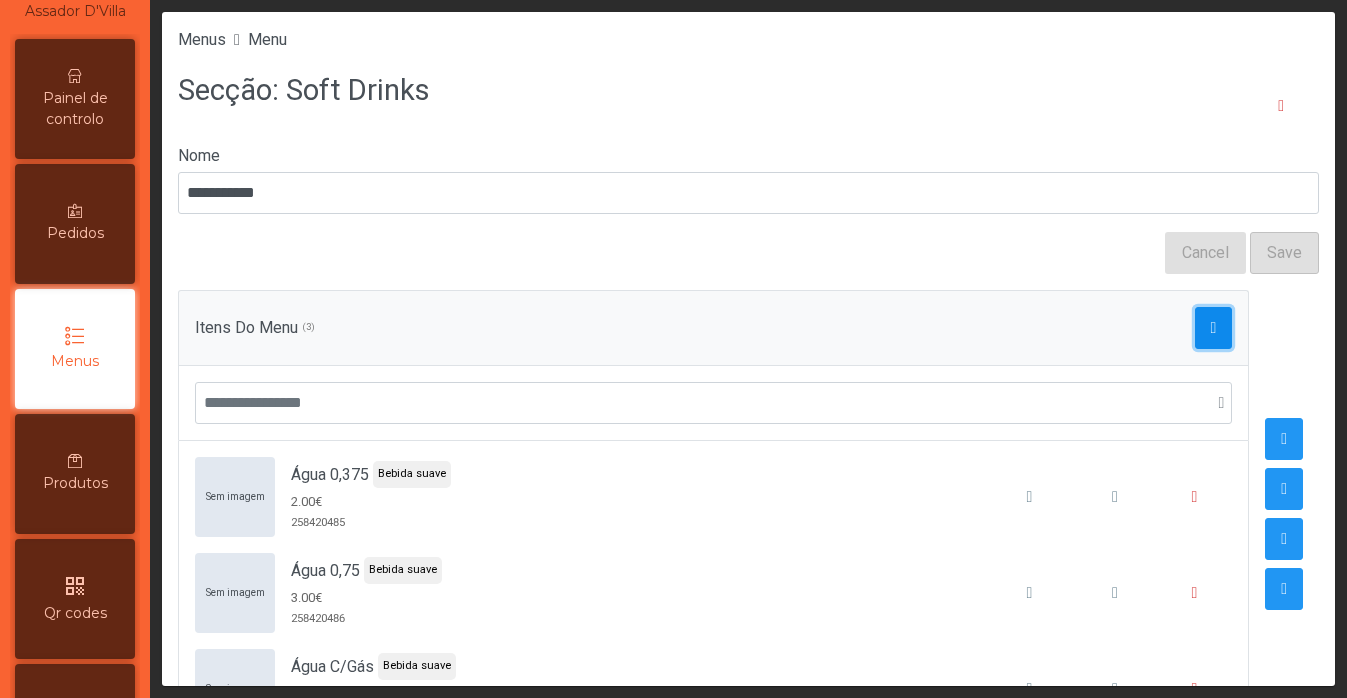 click 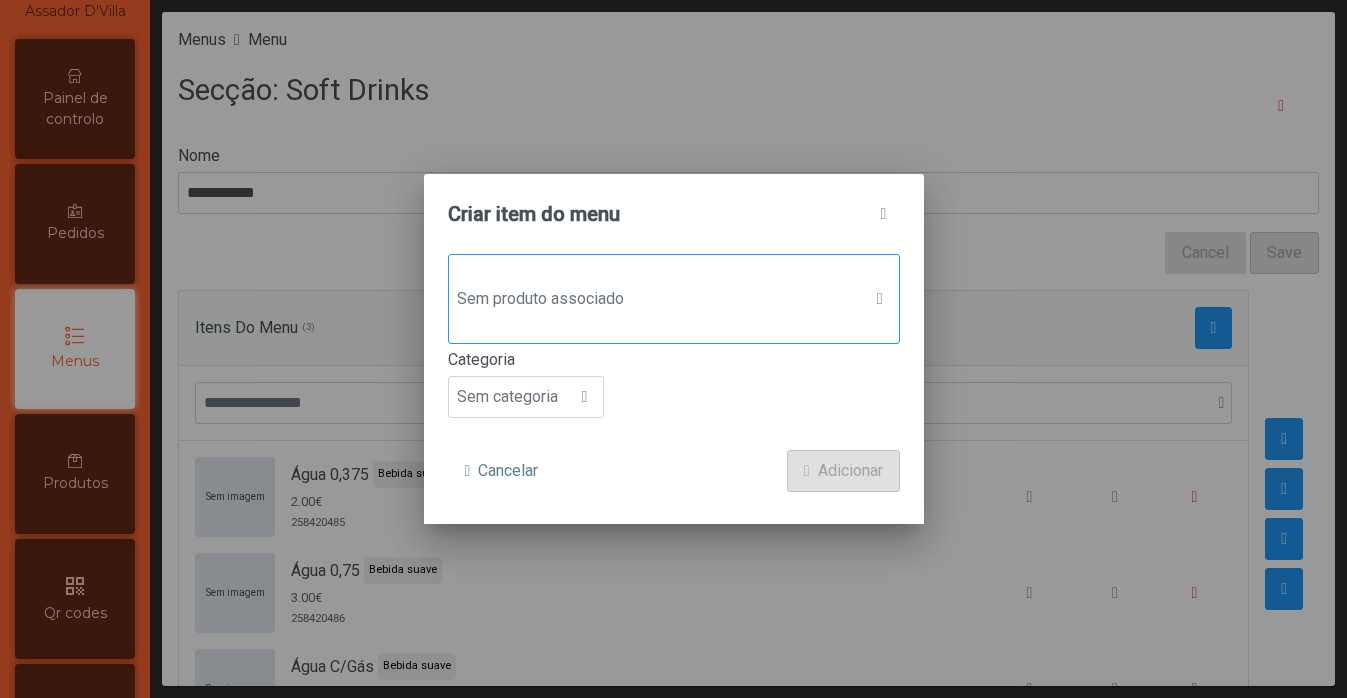 click on "Sem produto associado" 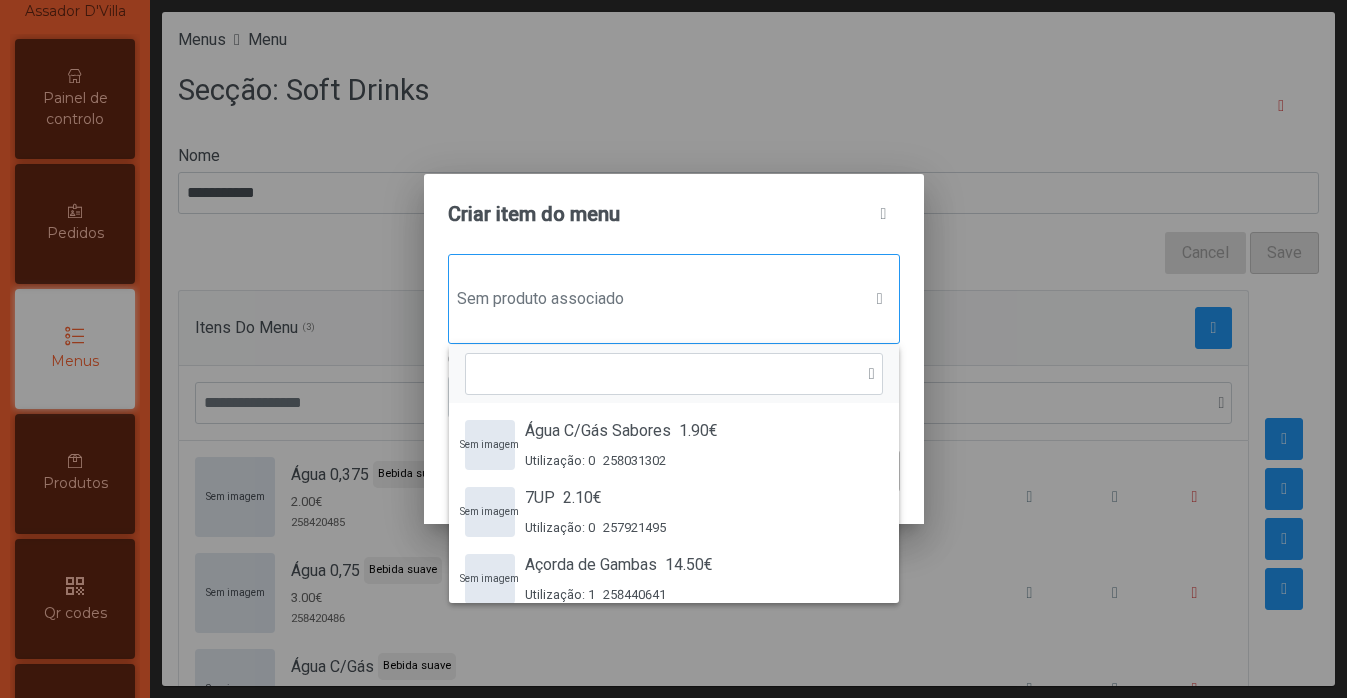 scroll, scrollTop: 15, scrollLeft: 97, axis: both 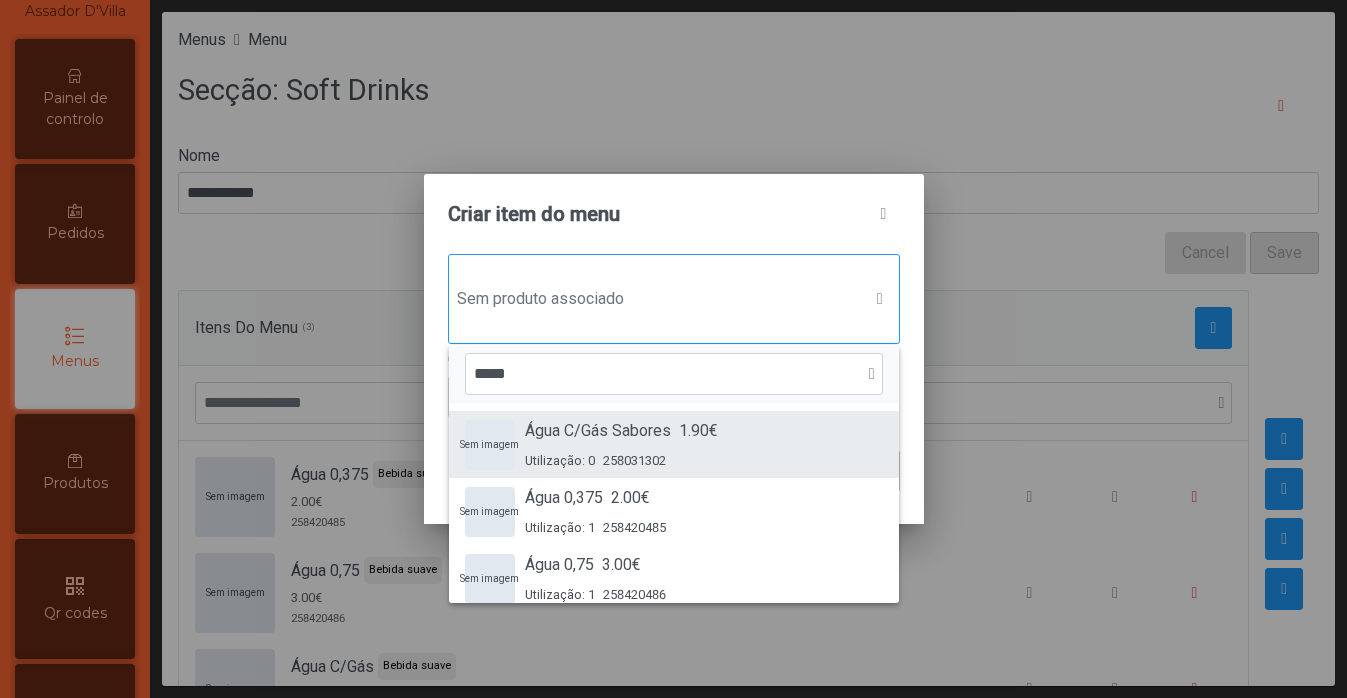 type on "****" 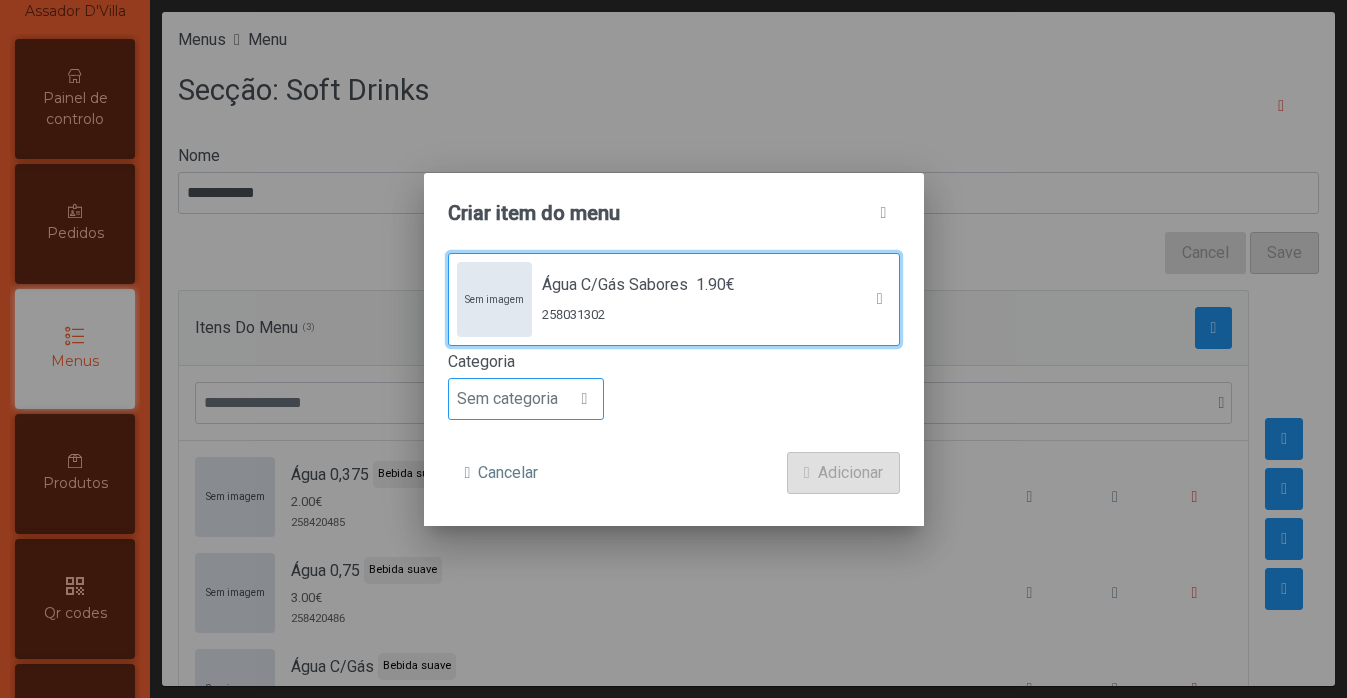 click 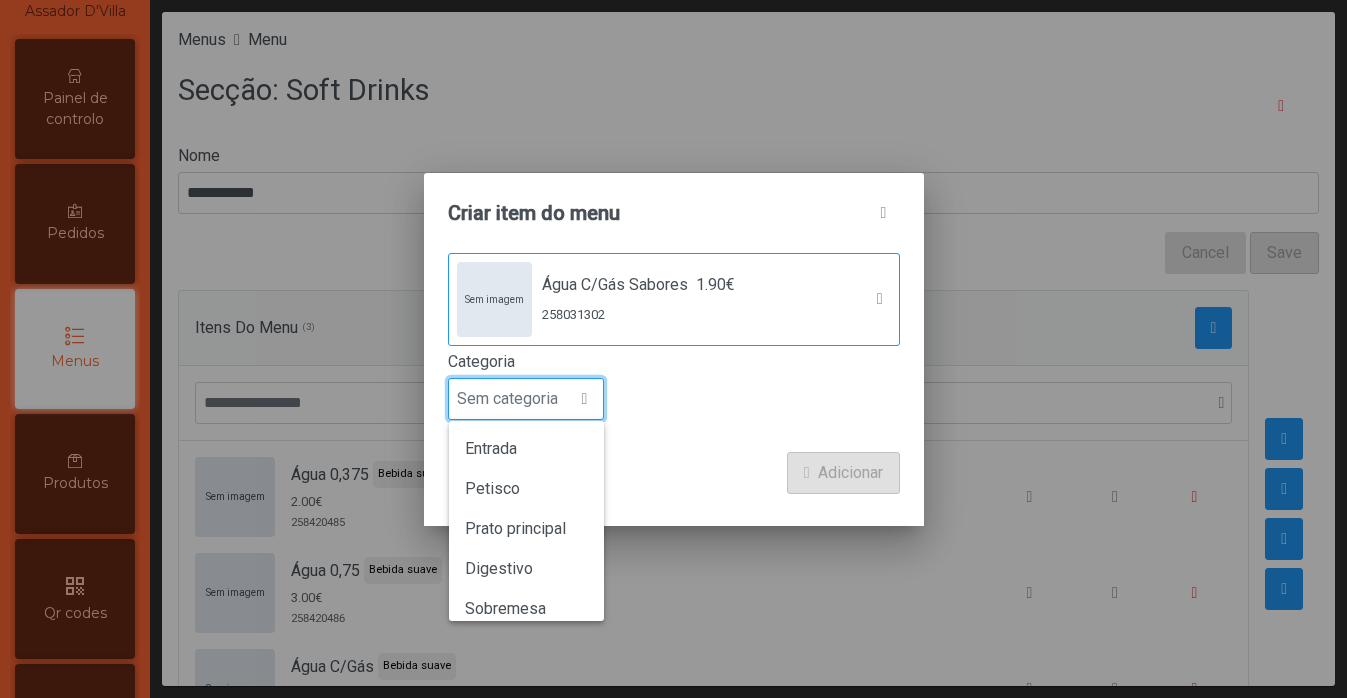scroll, scrollTop: 15, scrollLeft: 97, axis: both 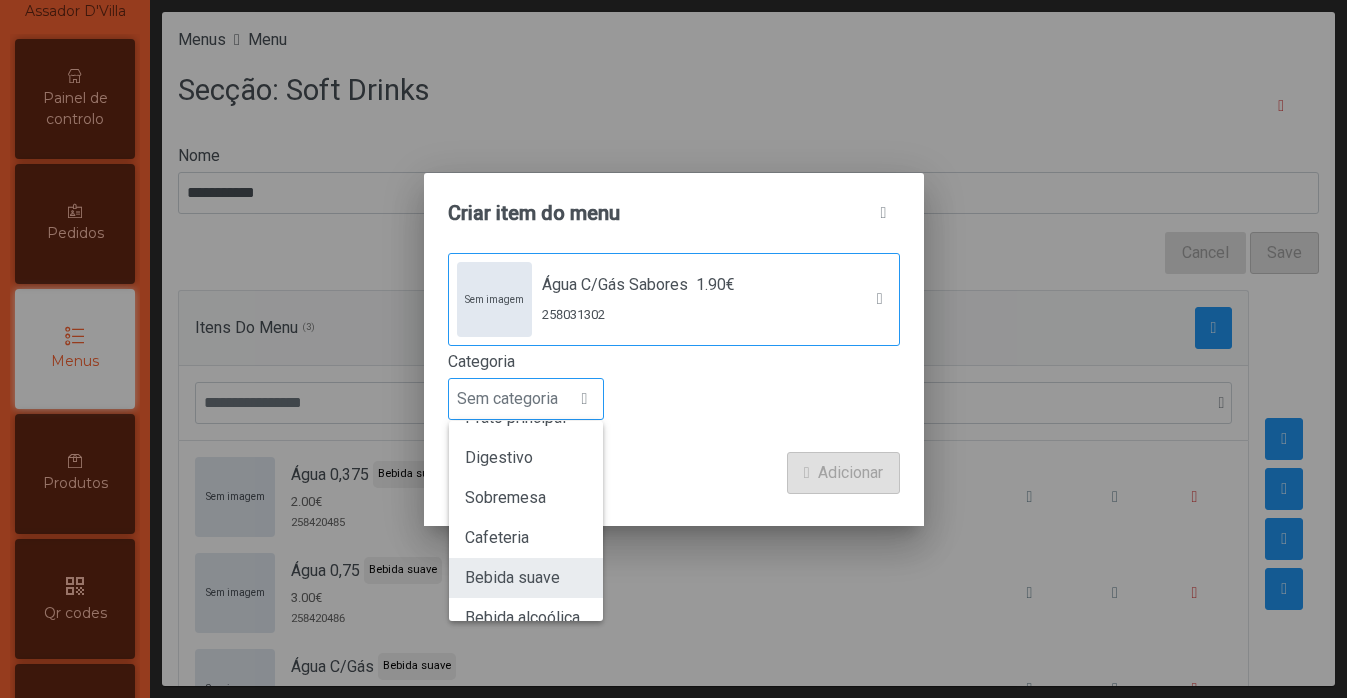 click on "Bebida suave" 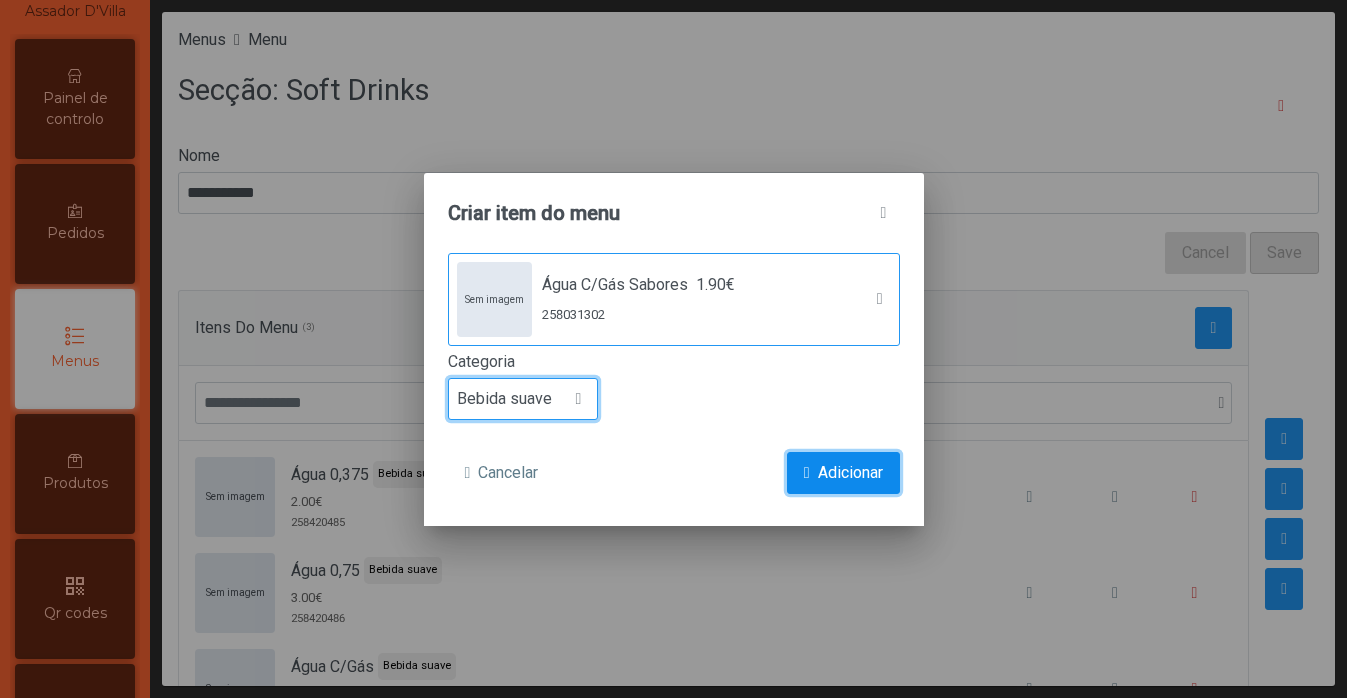 click on "Adicionar" 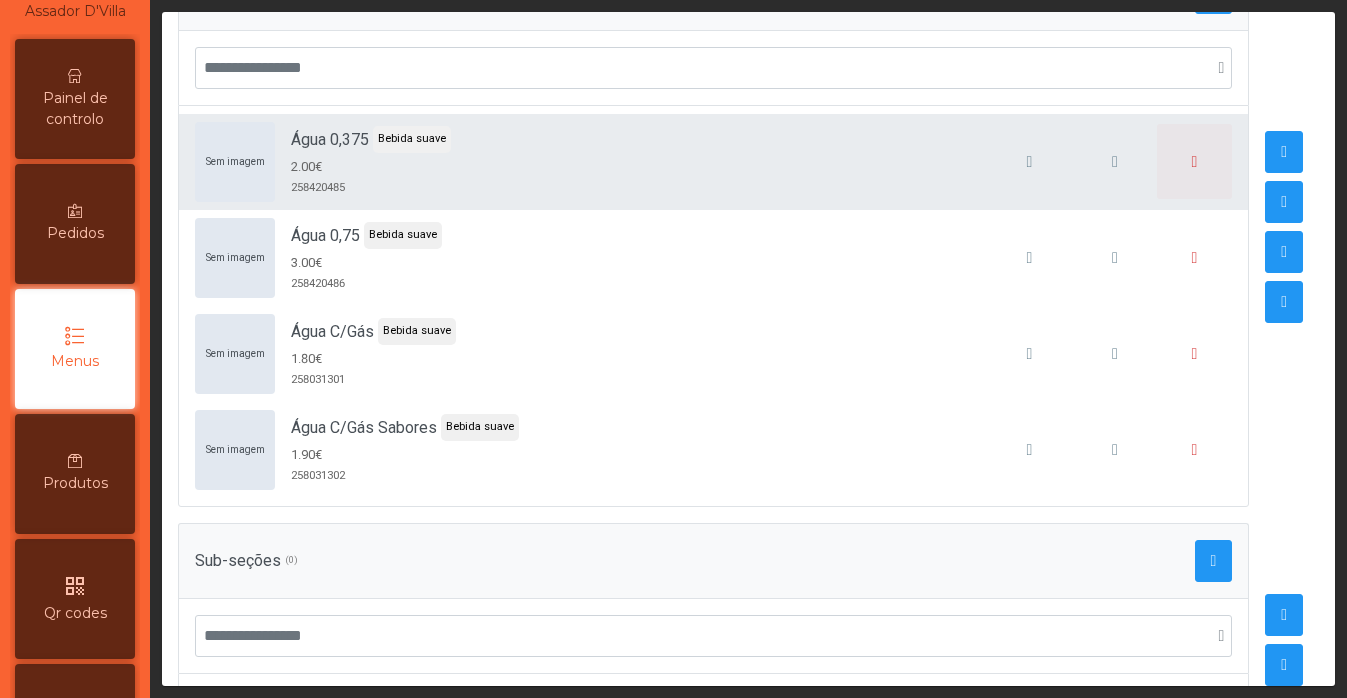 scroll, scrollTop: 252, scrollLeft: 0, axis: vertical 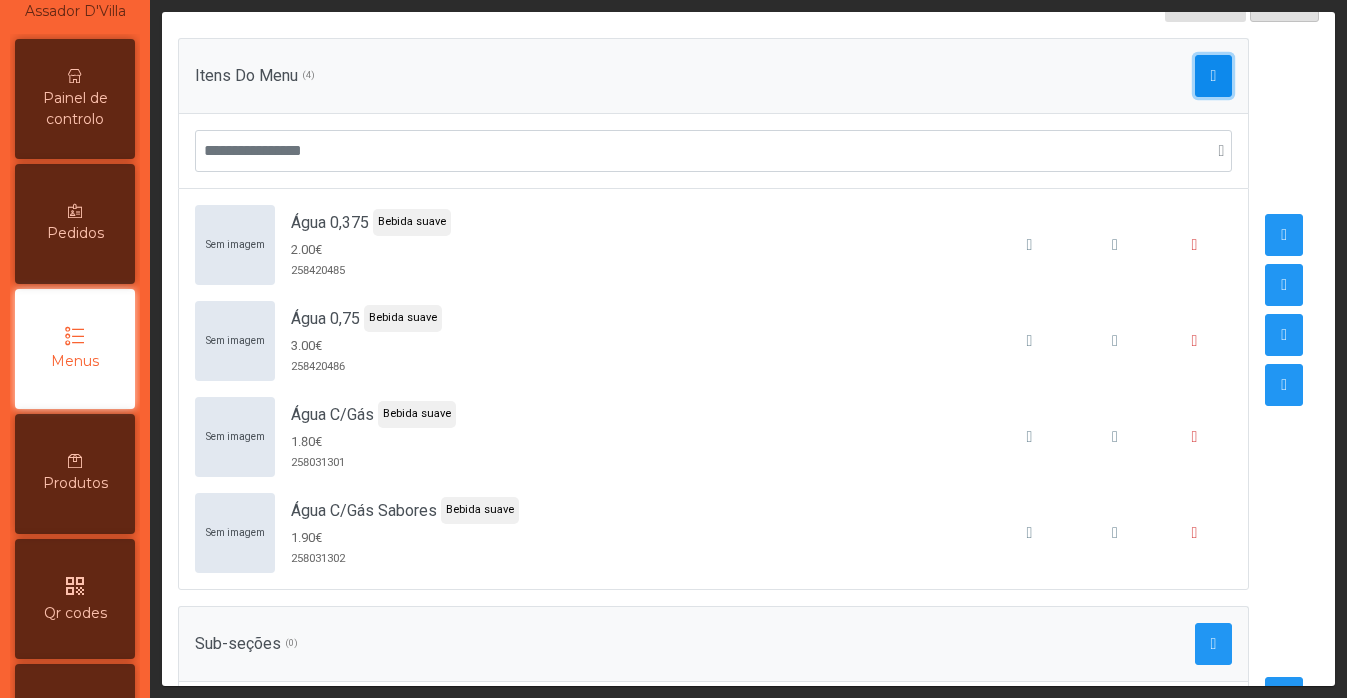 click 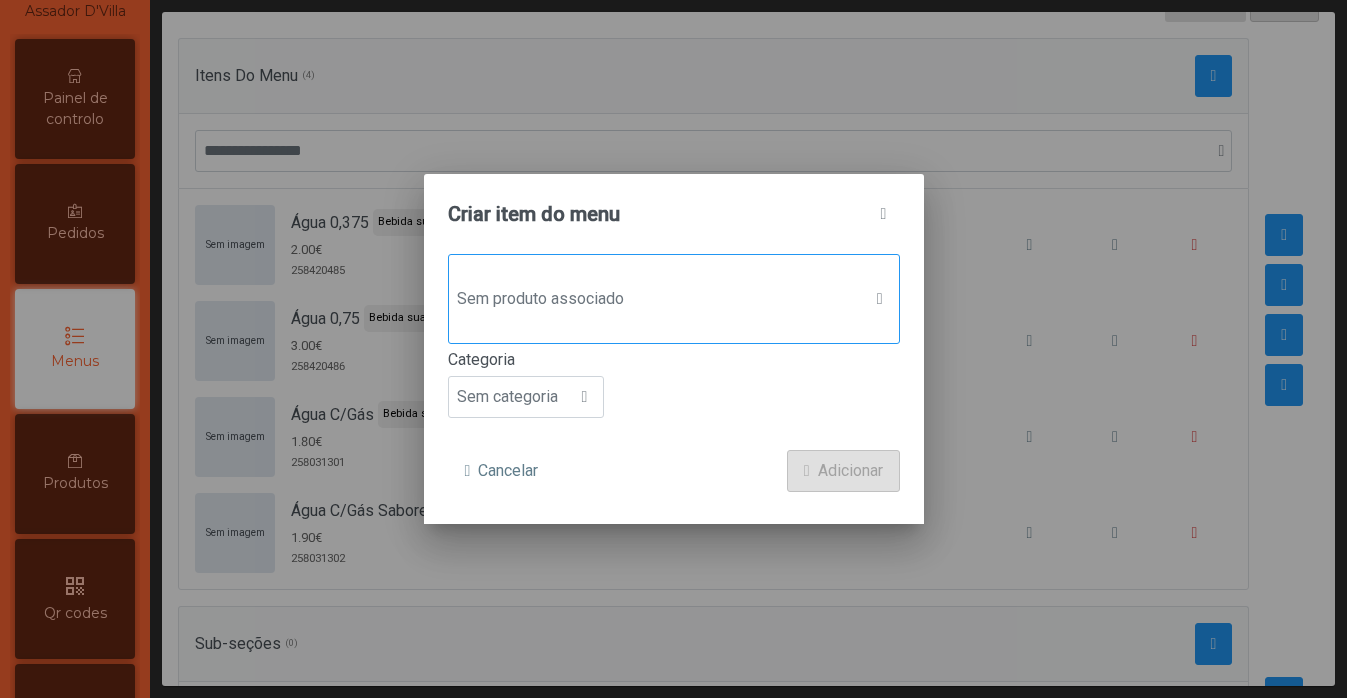 click on "Sem produto associado" 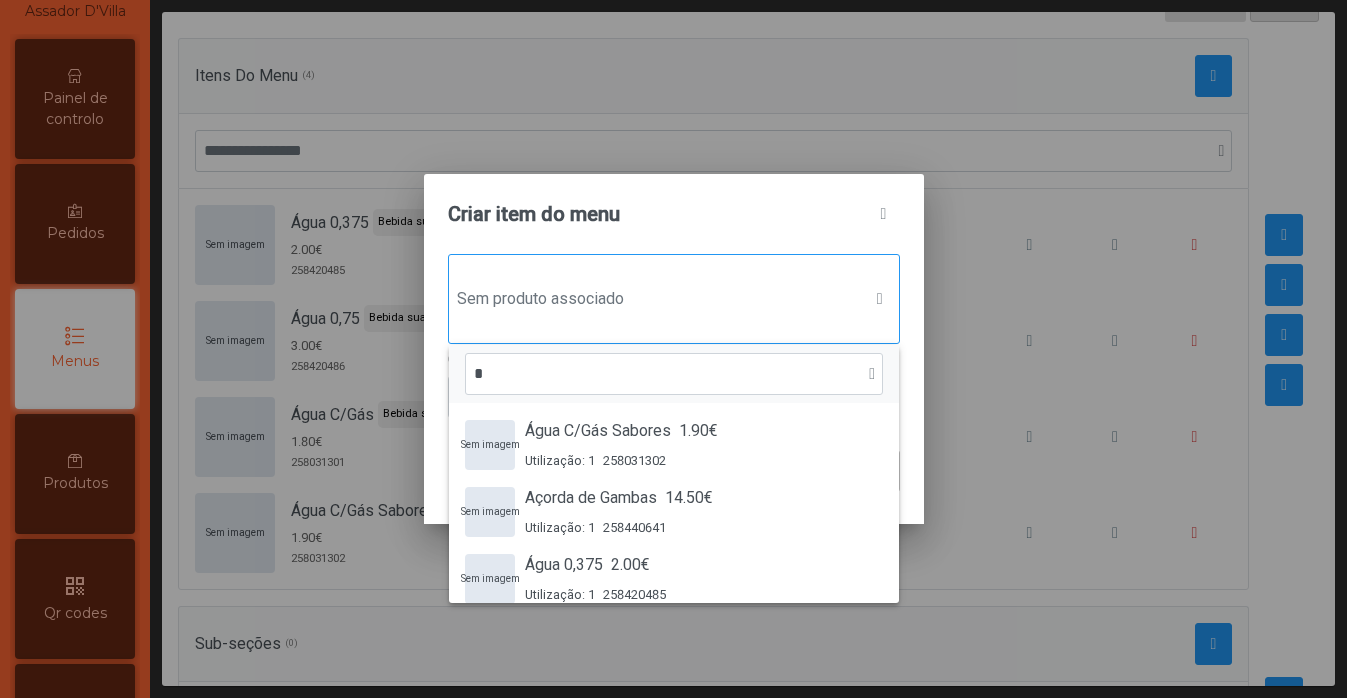 scroll, scrollTop: 15, scrollLeft: 97, axis: both 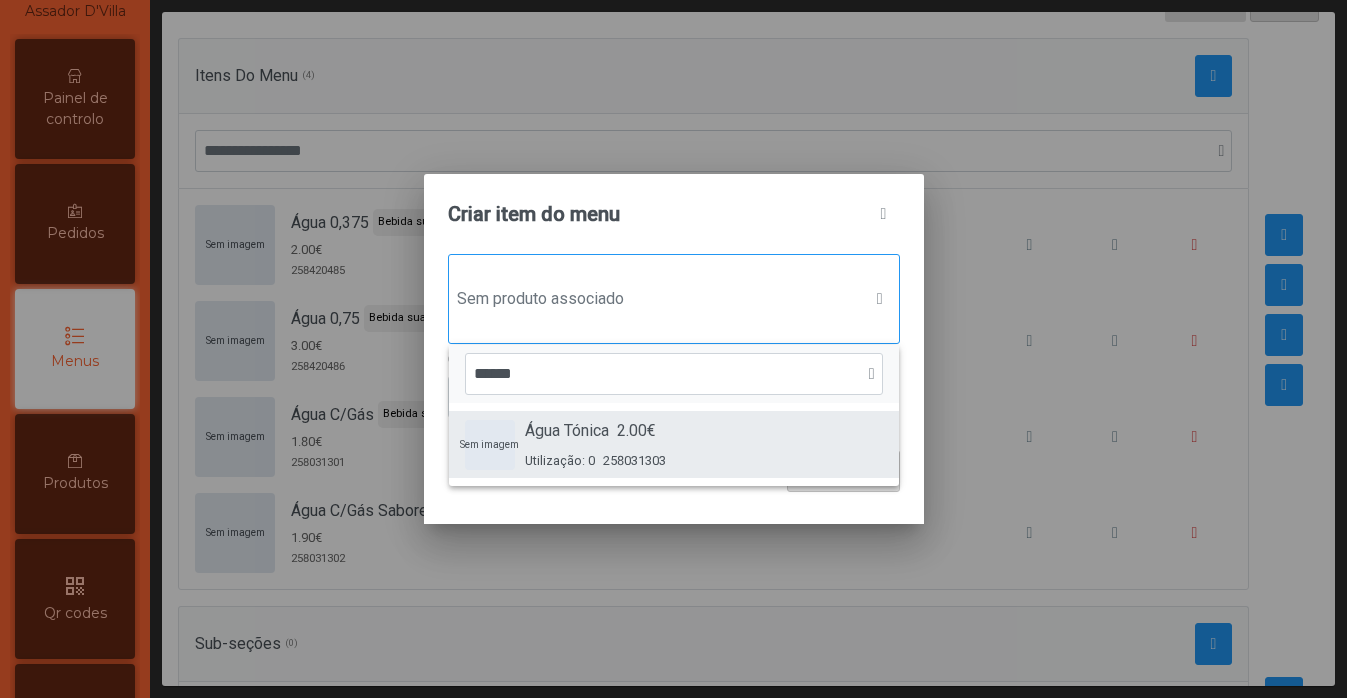 type on "******" 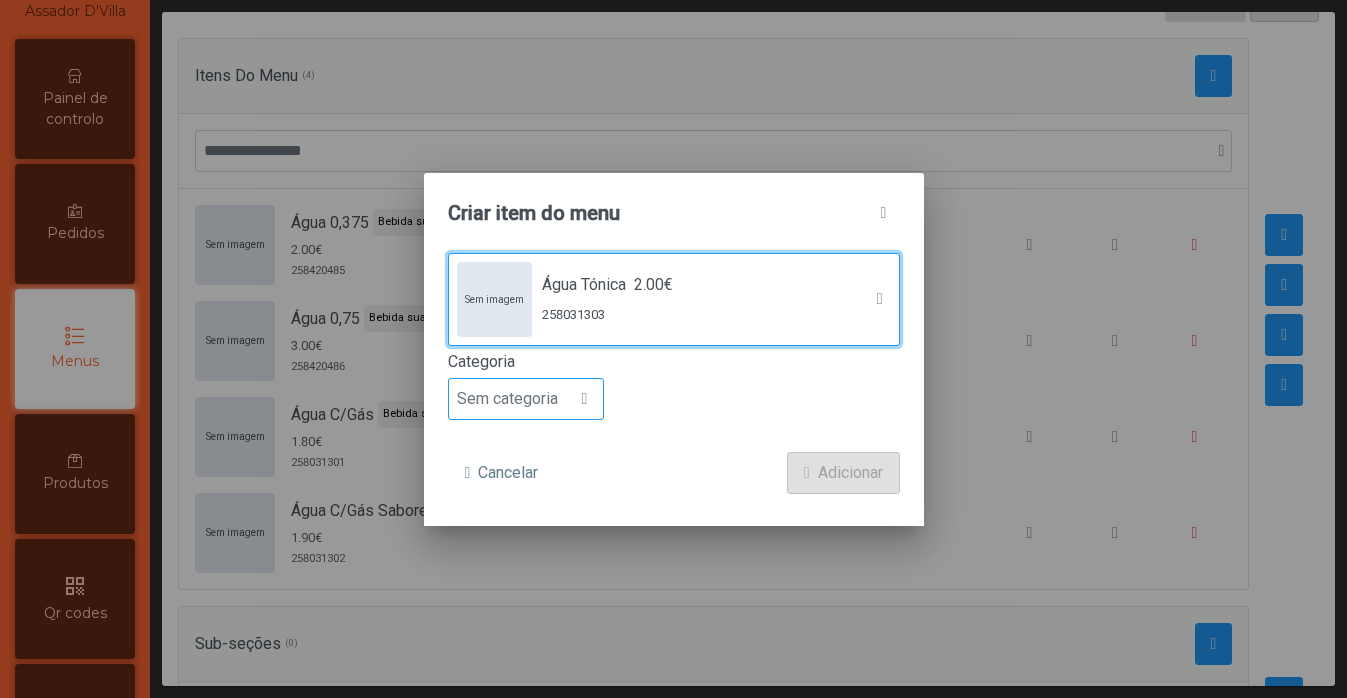 click on "Sem categoria" 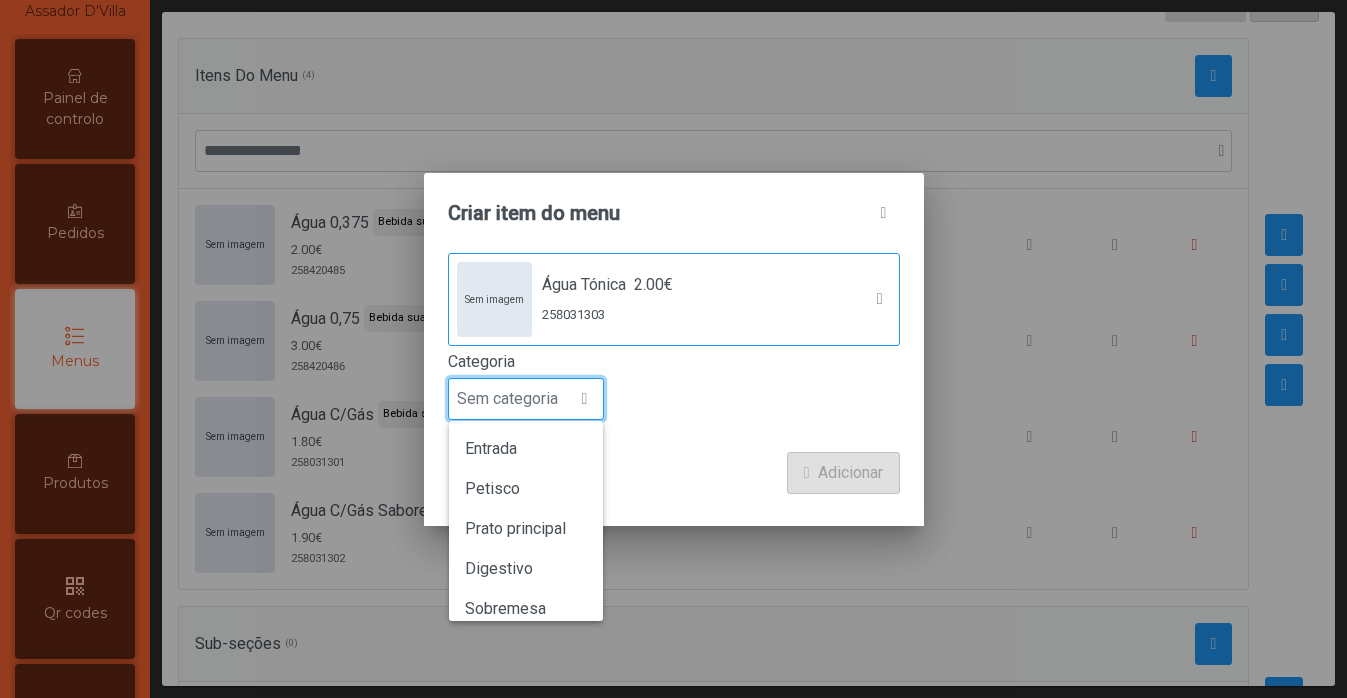 scroll, scrollTop: 15, scrollLeft: 97, axis: both 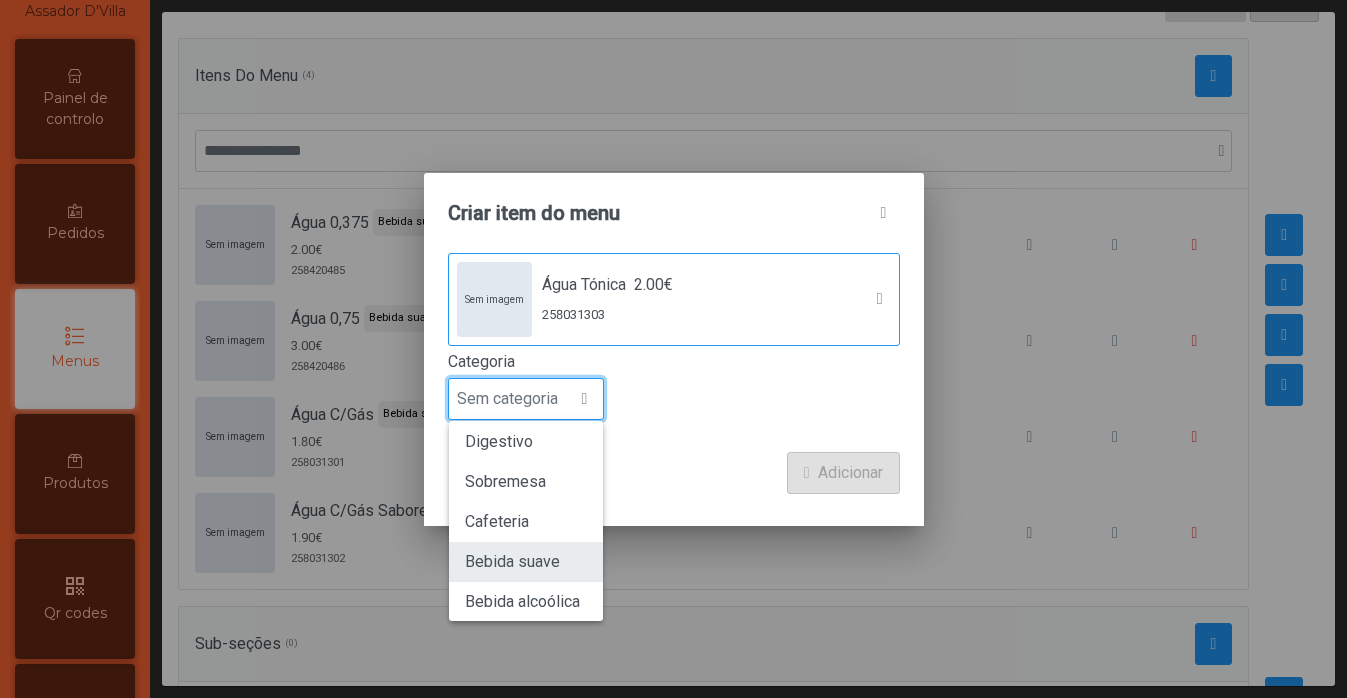 click on "Bebida suave" 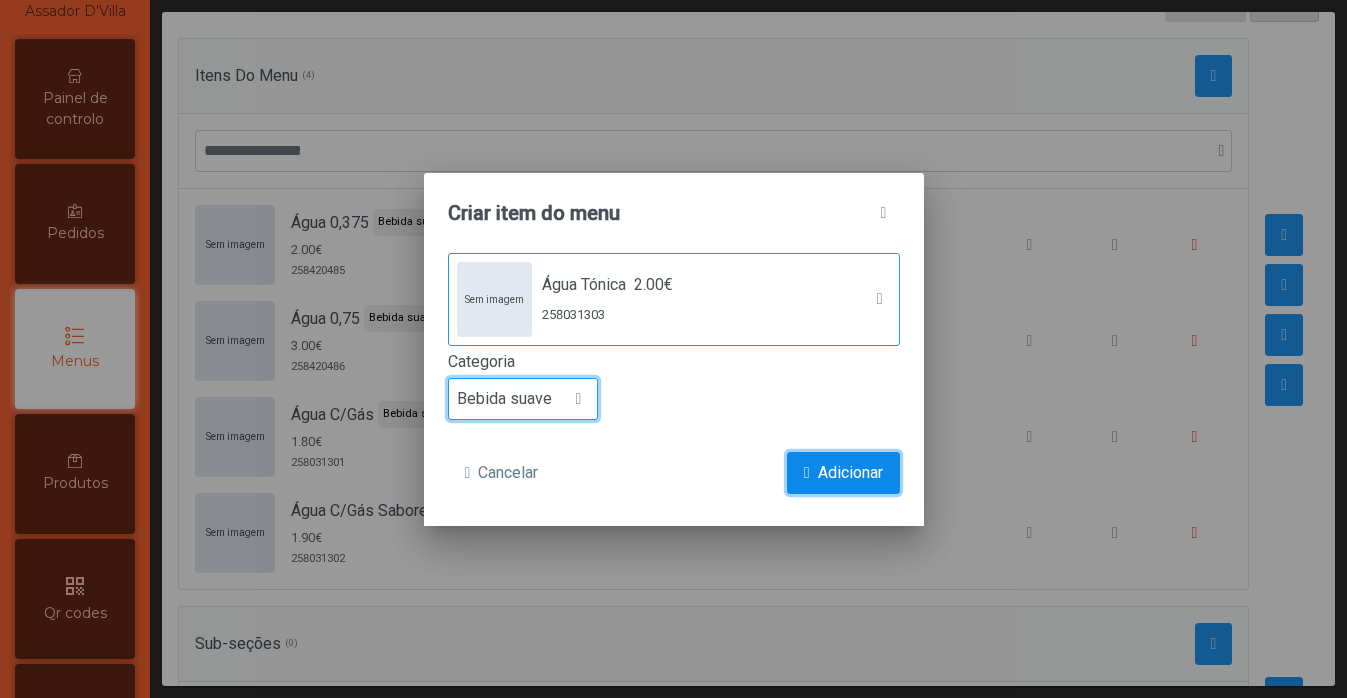 click on "Adicionar" 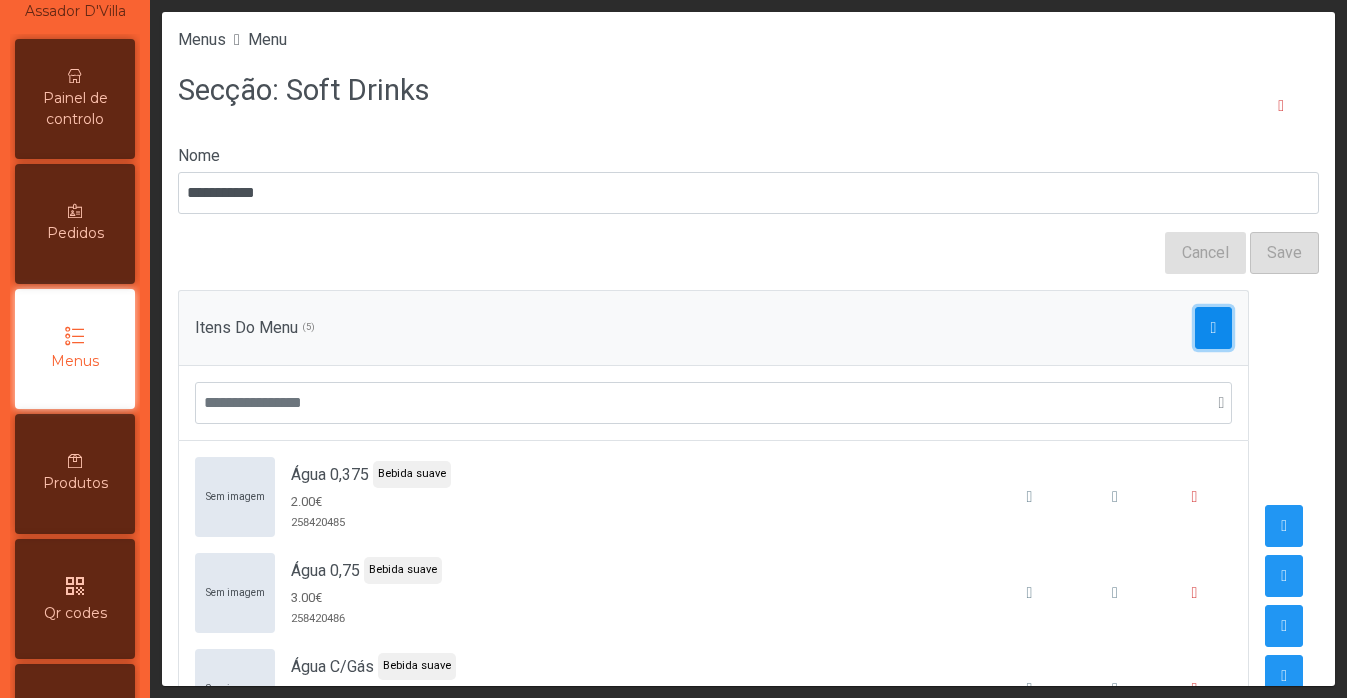 click 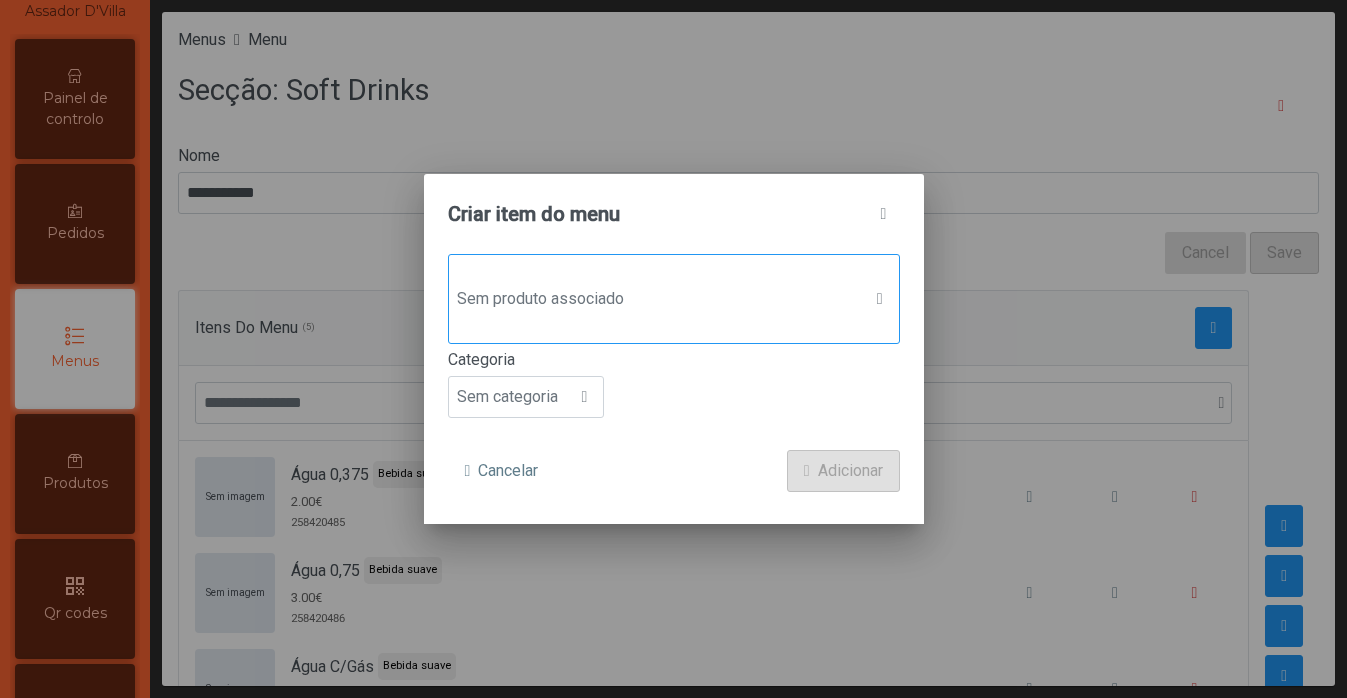 click on "Sem produto associado" 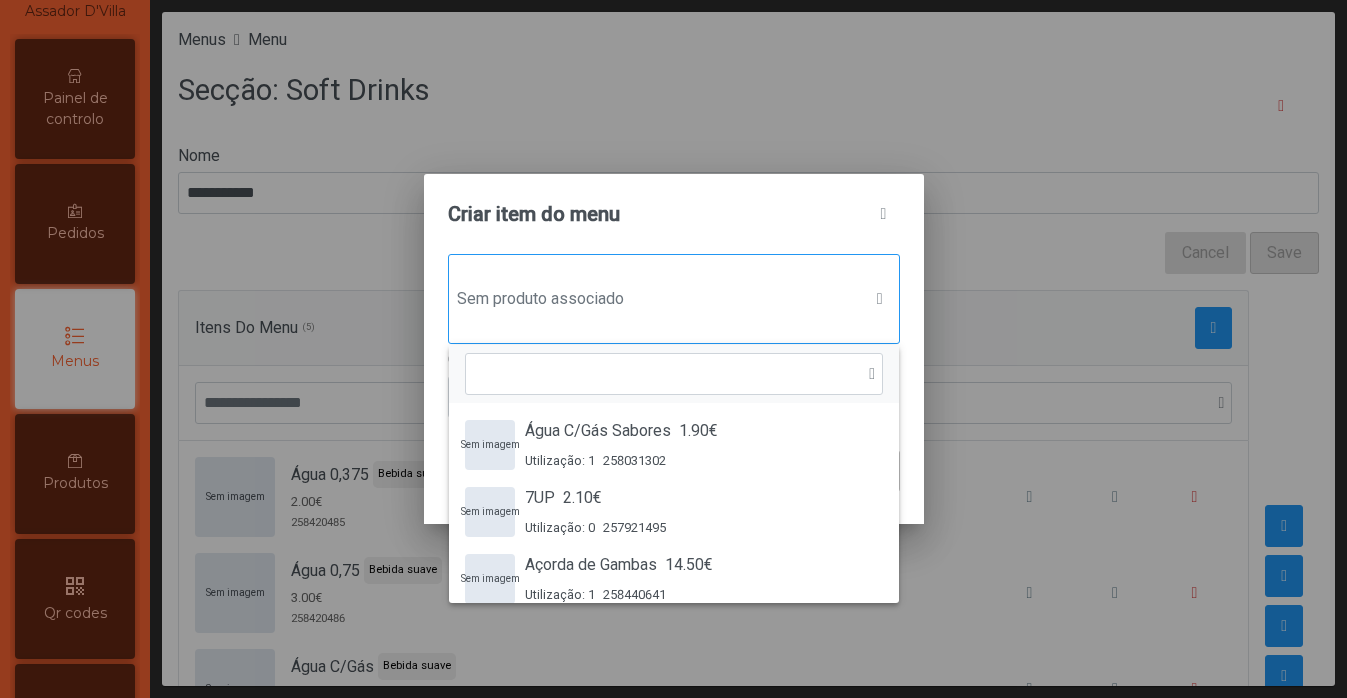 scroll, scrollTop: 15, scrollLeft: 97, axis: both 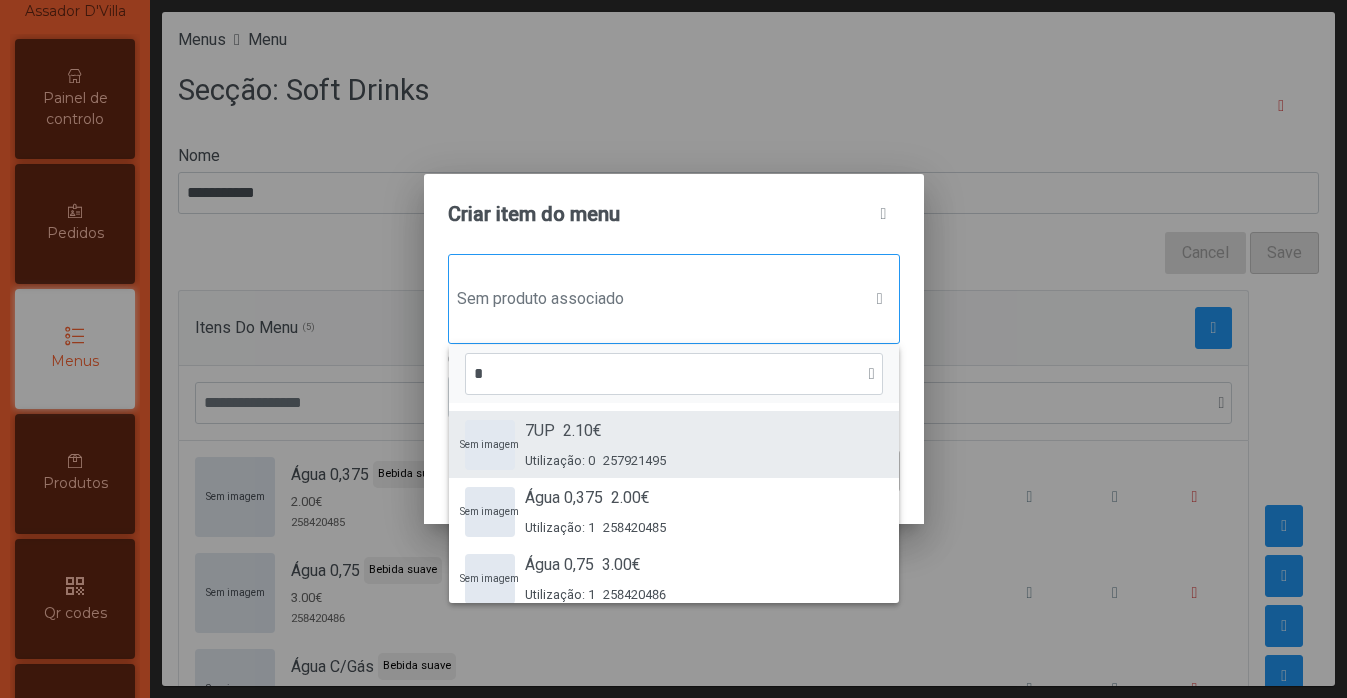 type on "*" 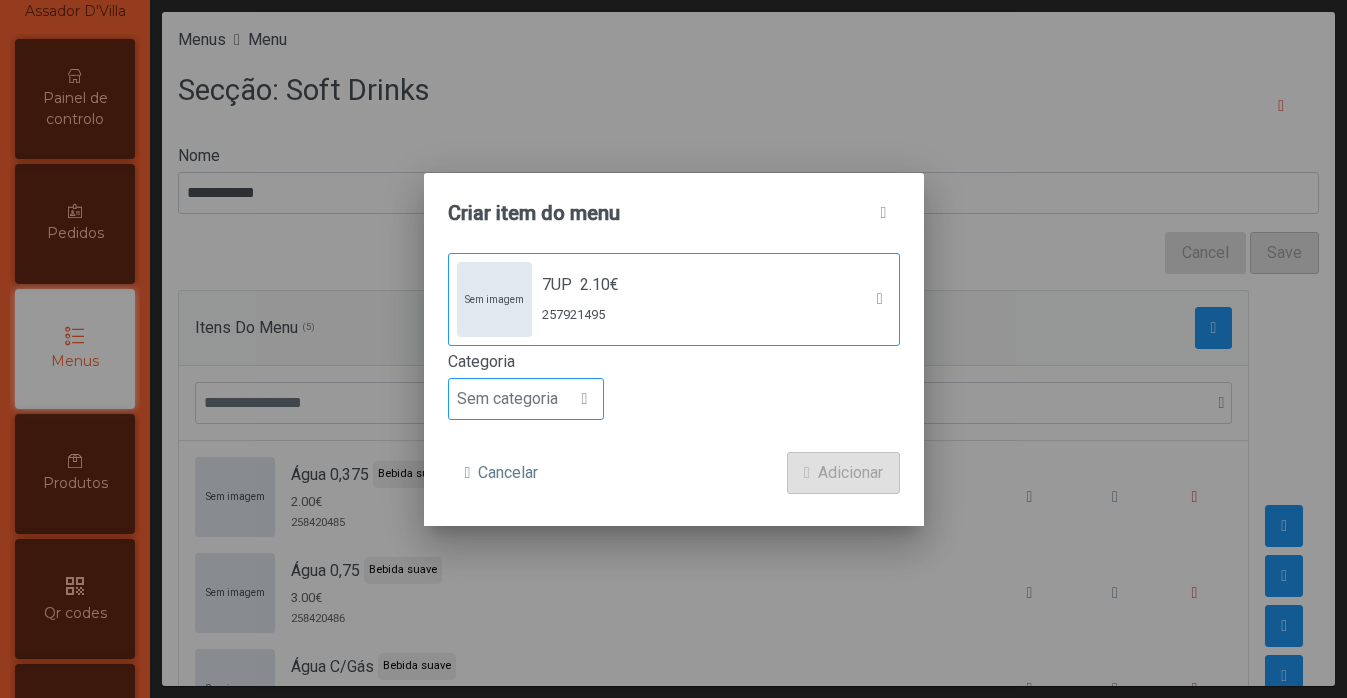 click on "Sem categoria" 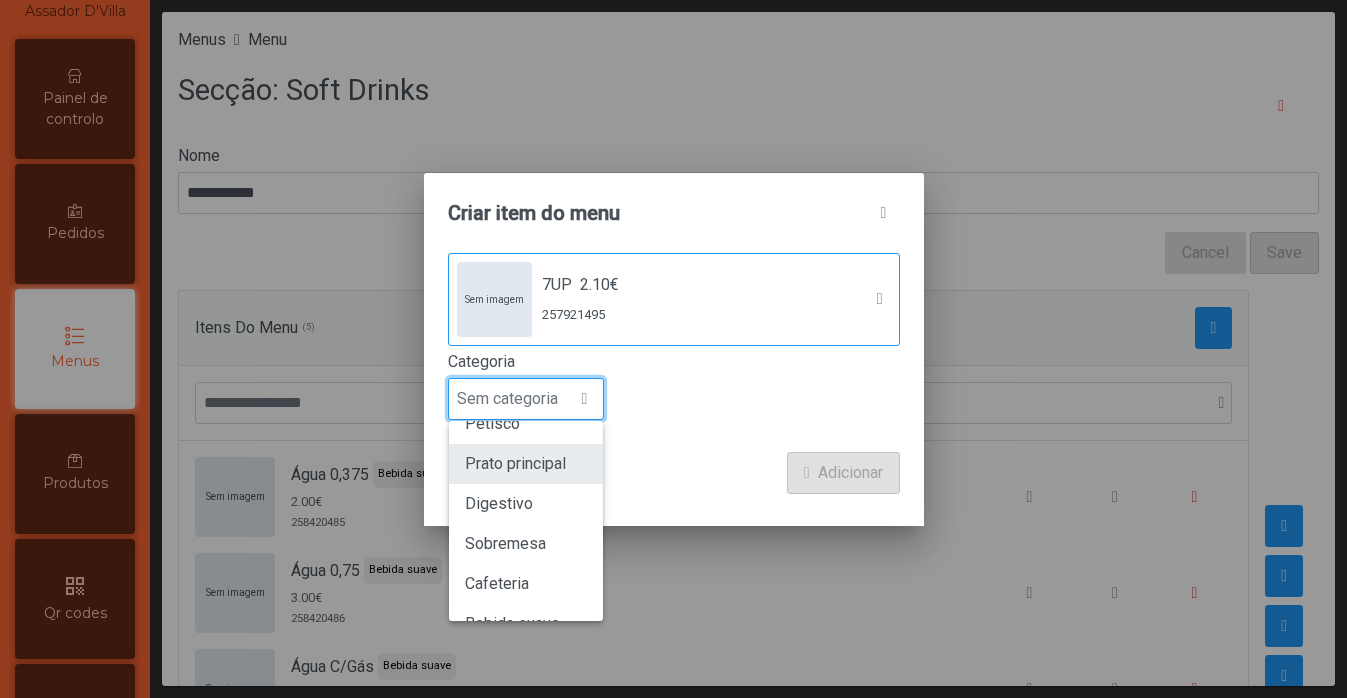 scroll, scrollTop: 99, scrollLeft: 0, axis: vertical 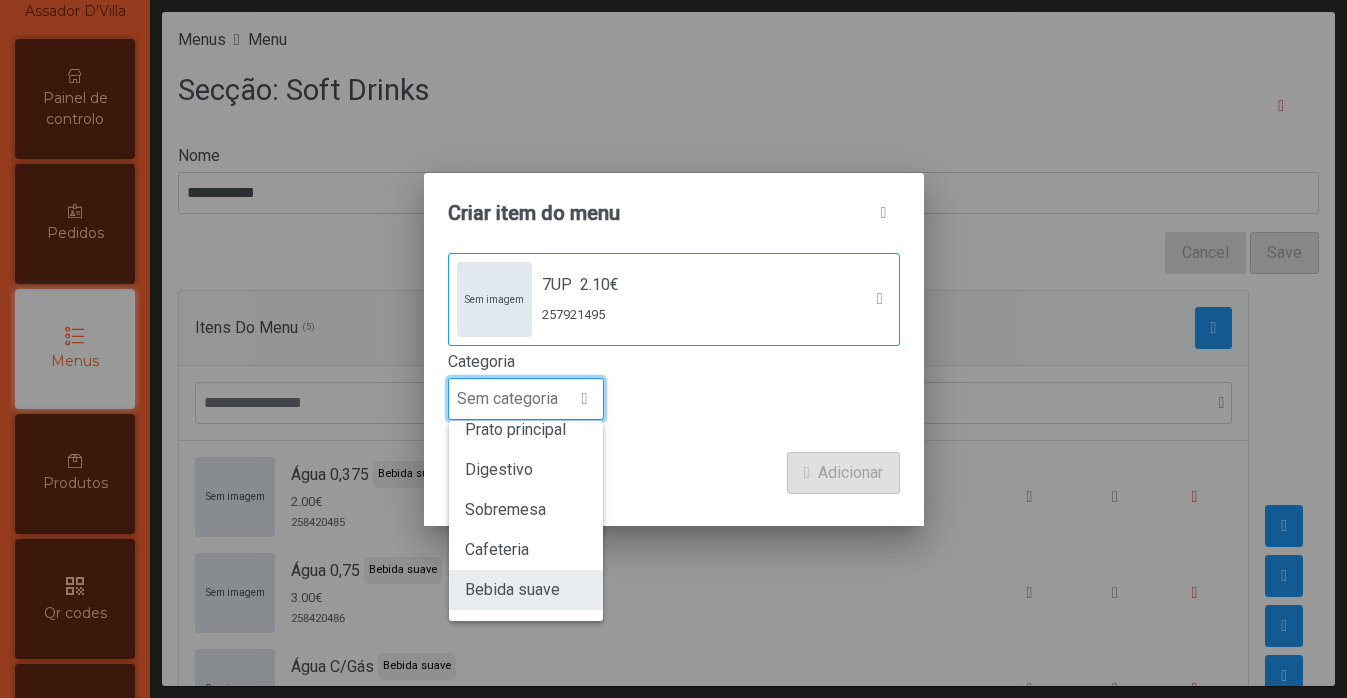 click on "Bebida suave" 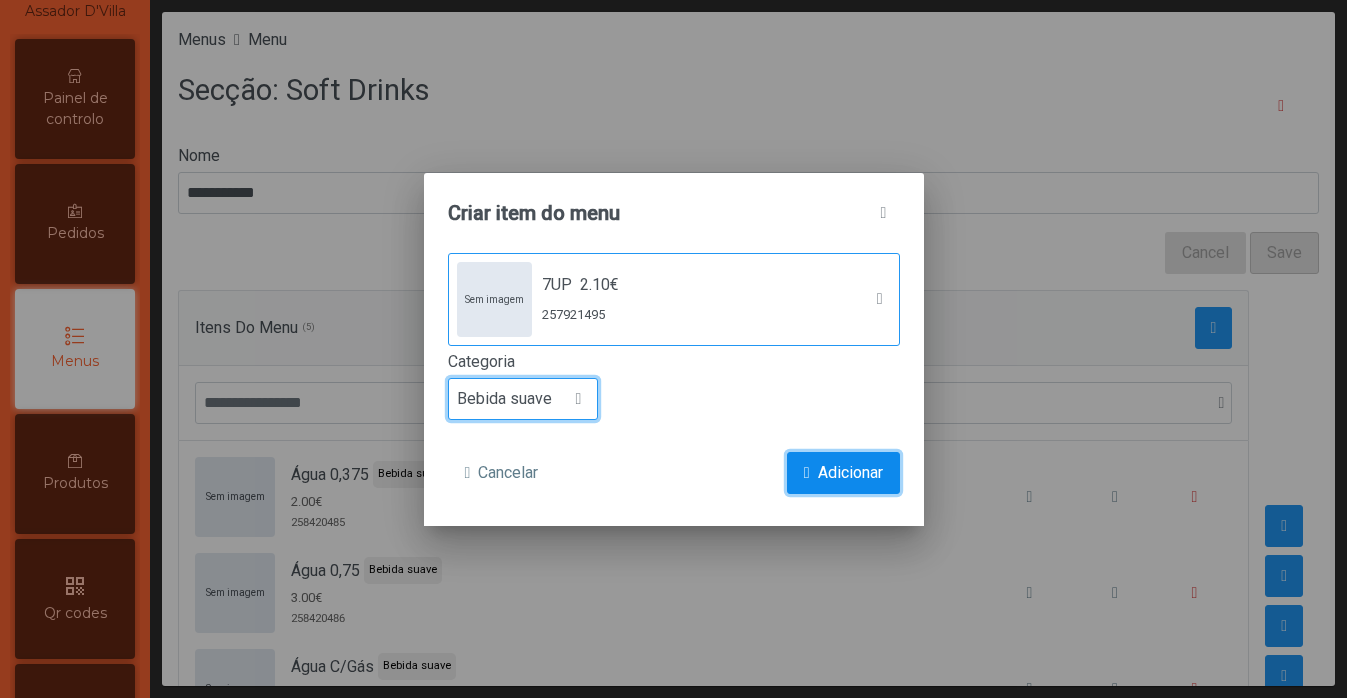 click on "Adicionar" 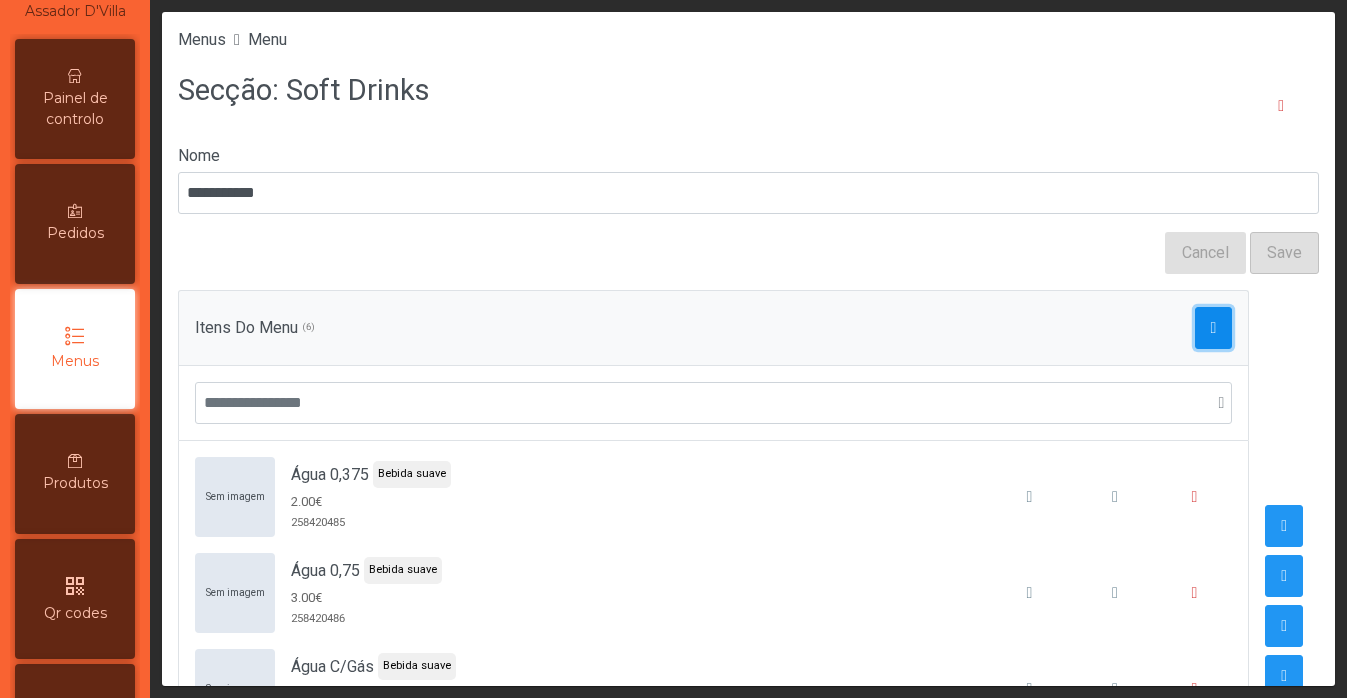 click 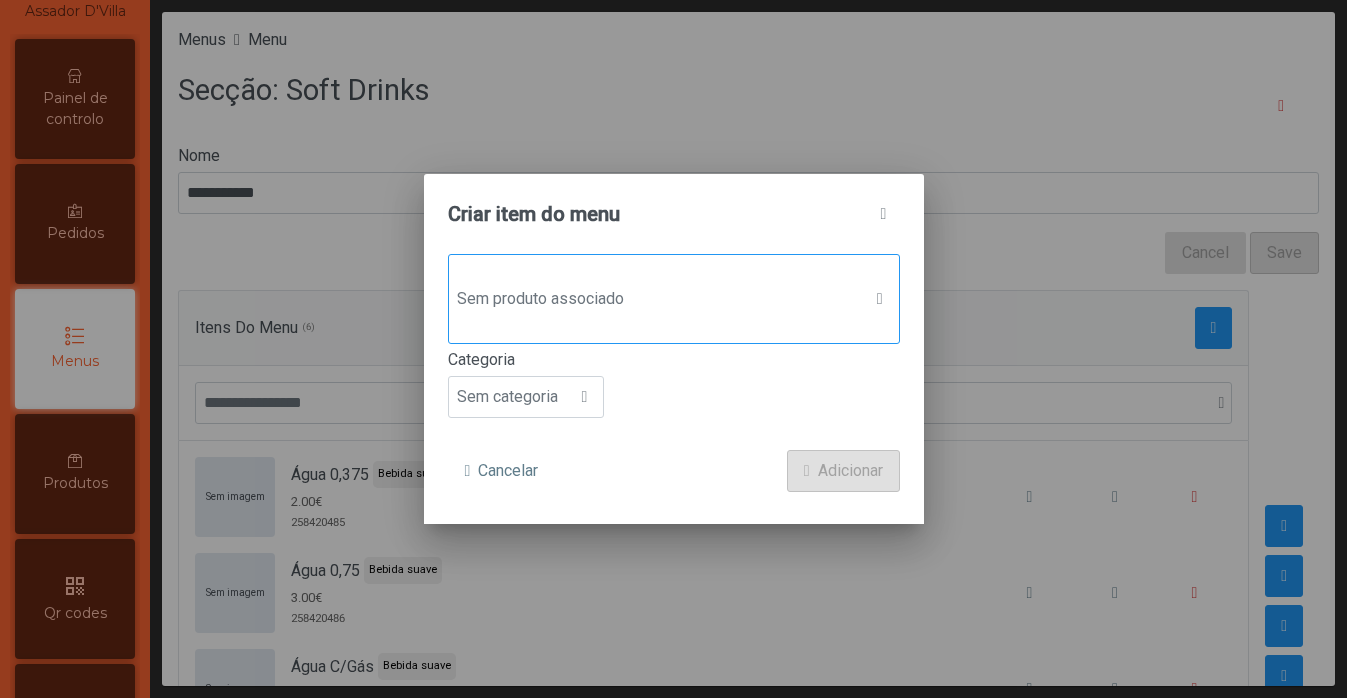 click on "Sem produto associado" 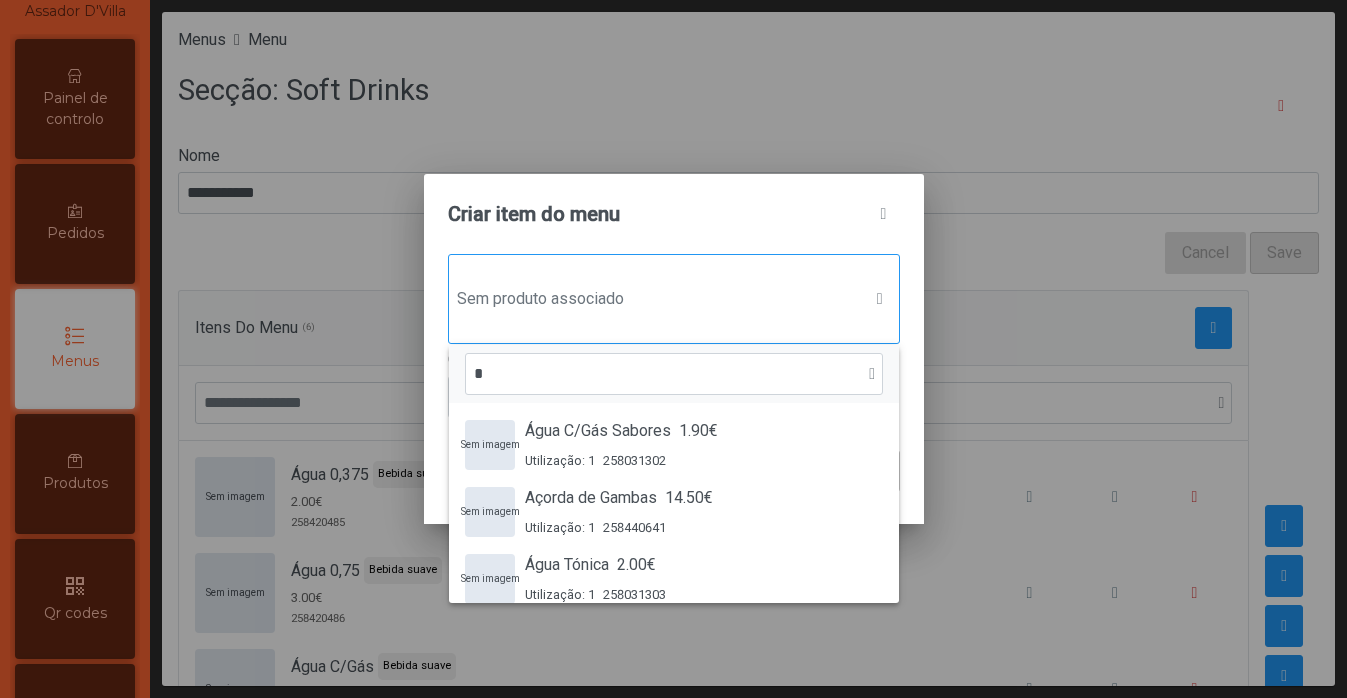 scroll, scrollTop: 15, scrollLeft: 97, axis: both 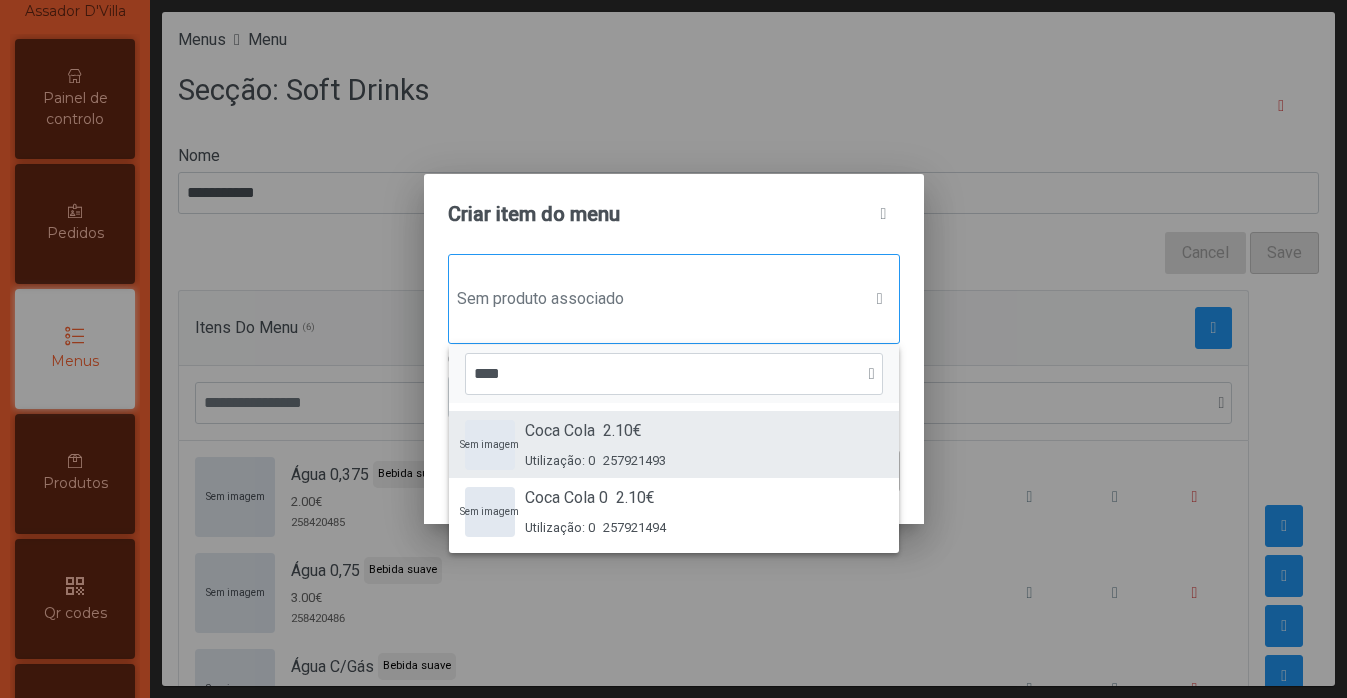 type on "****" 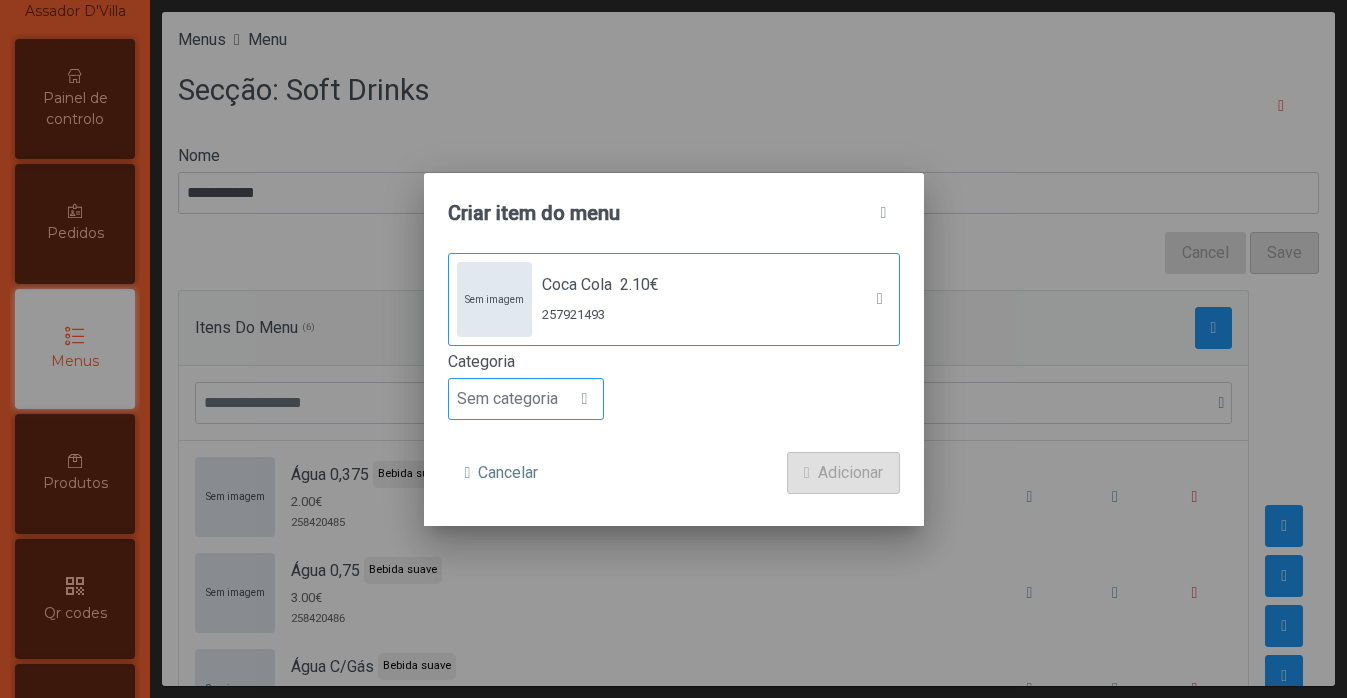 click 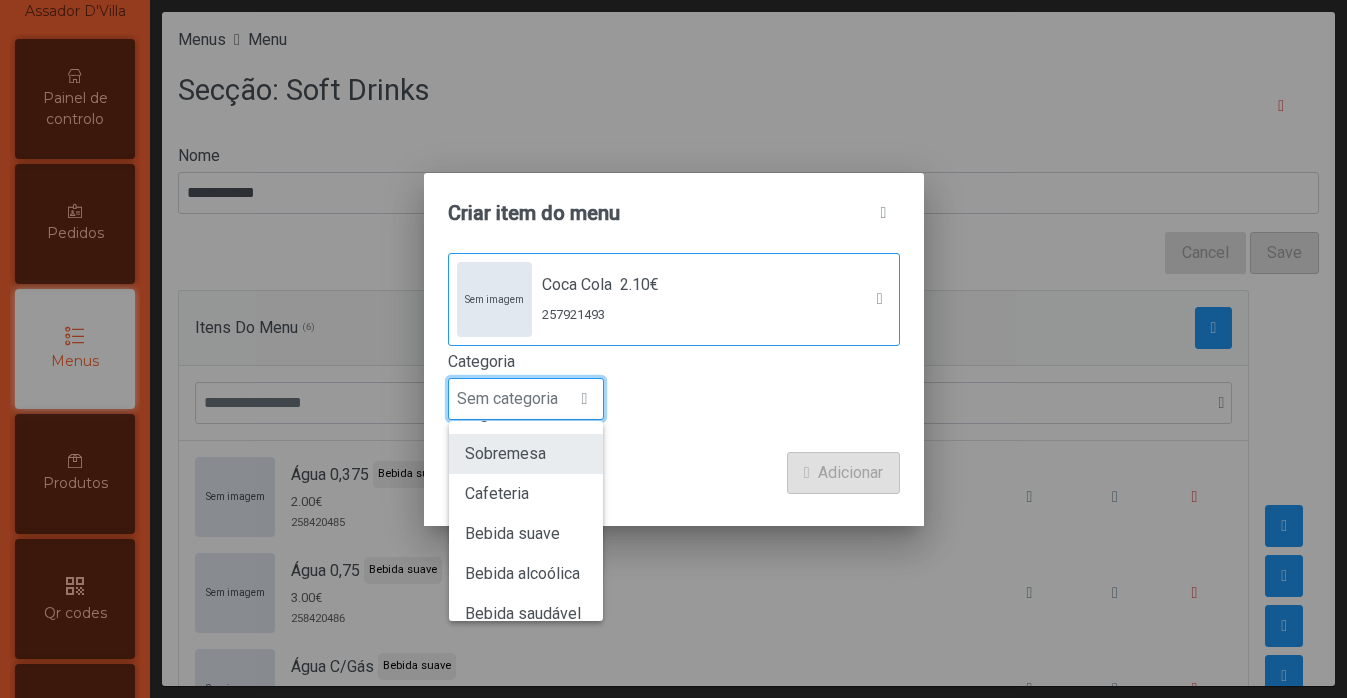 scroll, scrollTop: 176, scrollLeft: 0, axis: vertical 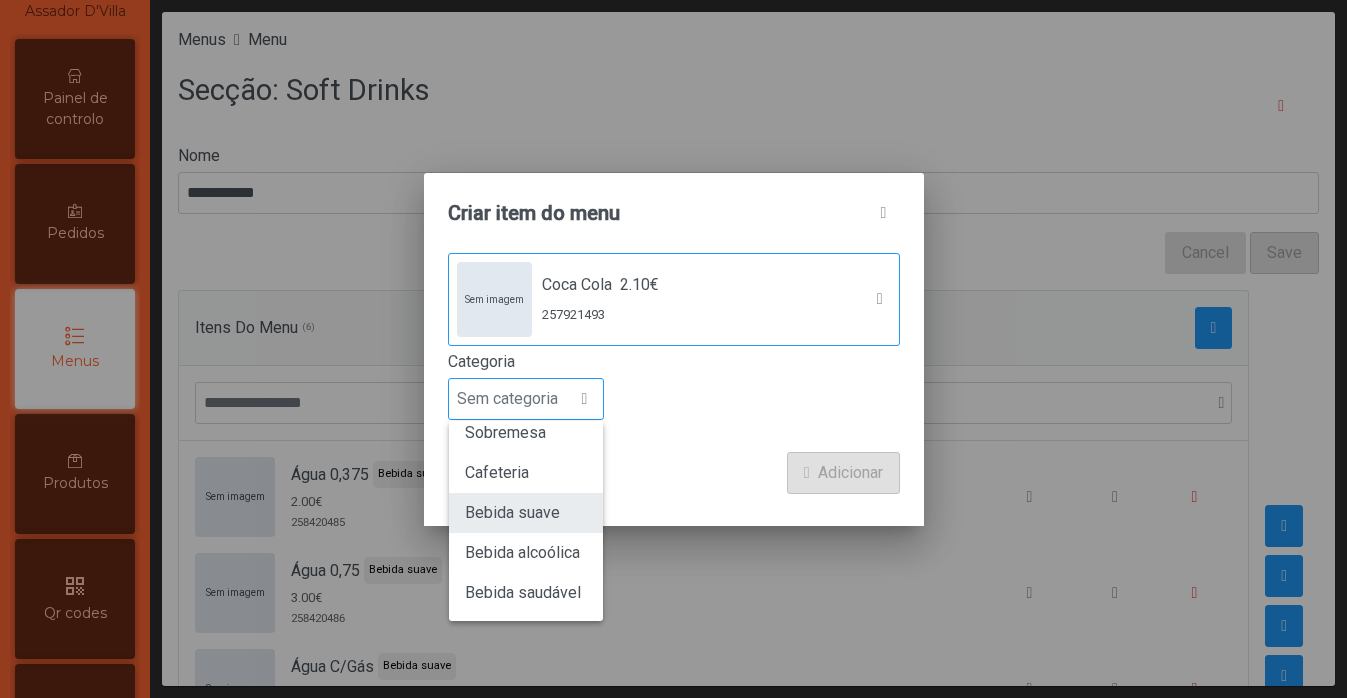 click on "Bebida suave" 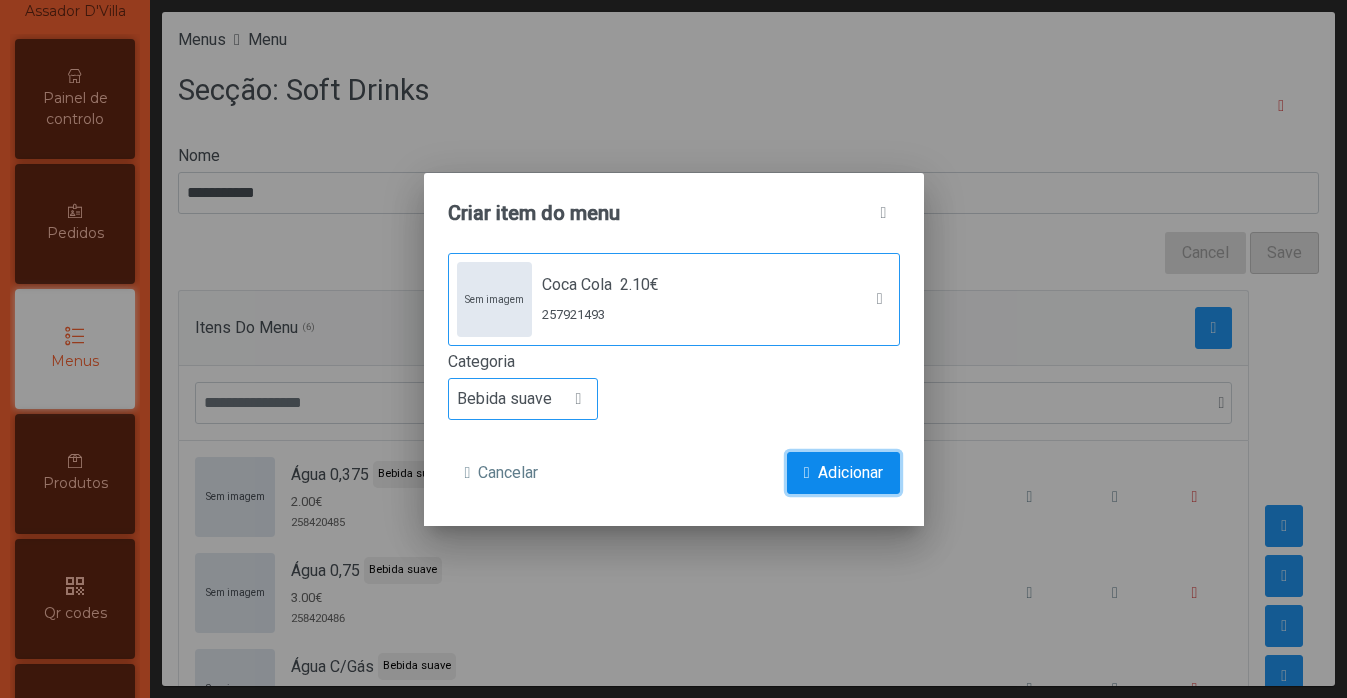click on "Adicionar" 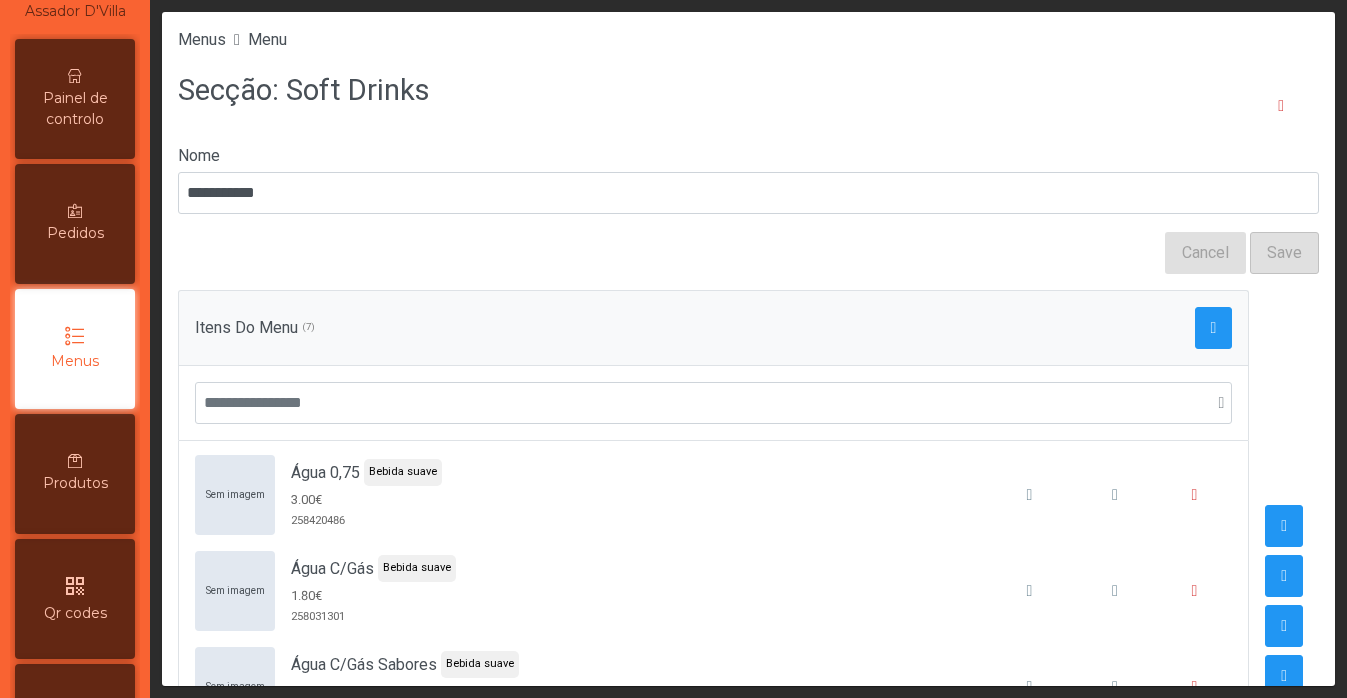 scroll, scrollTop: 210, scrollLeft: 0, axis: vertical 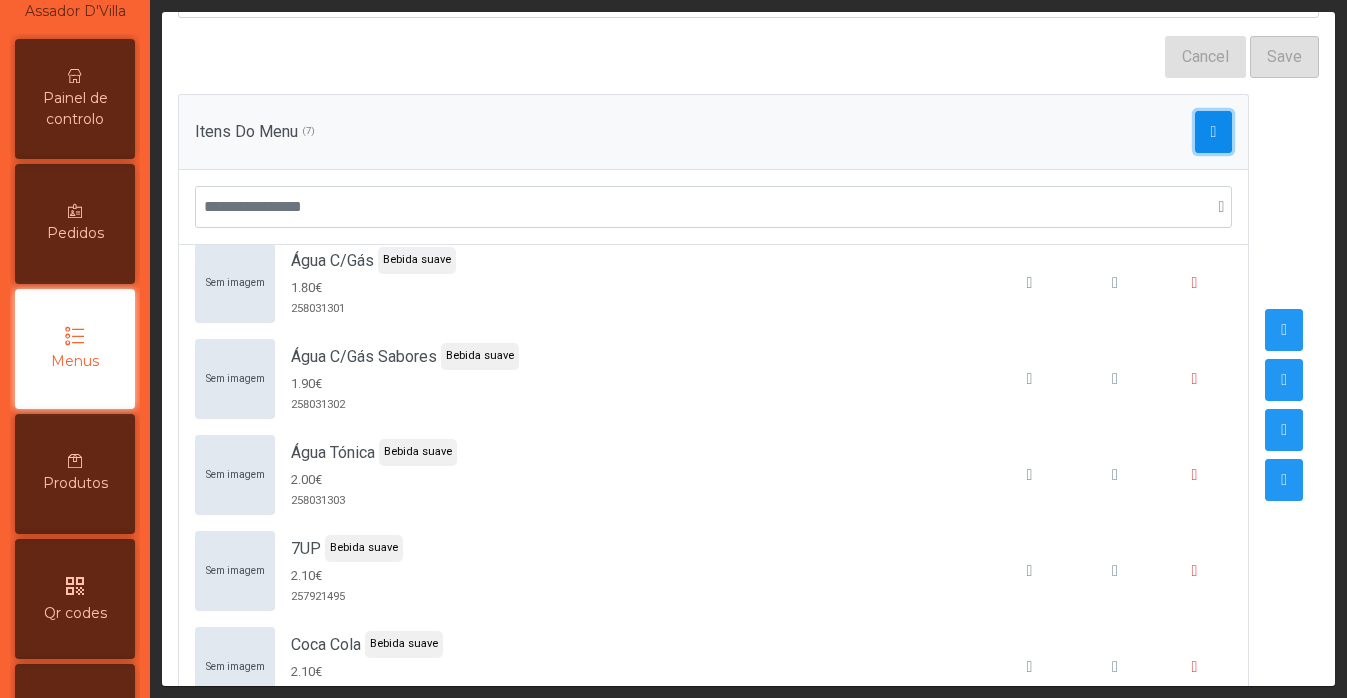 click 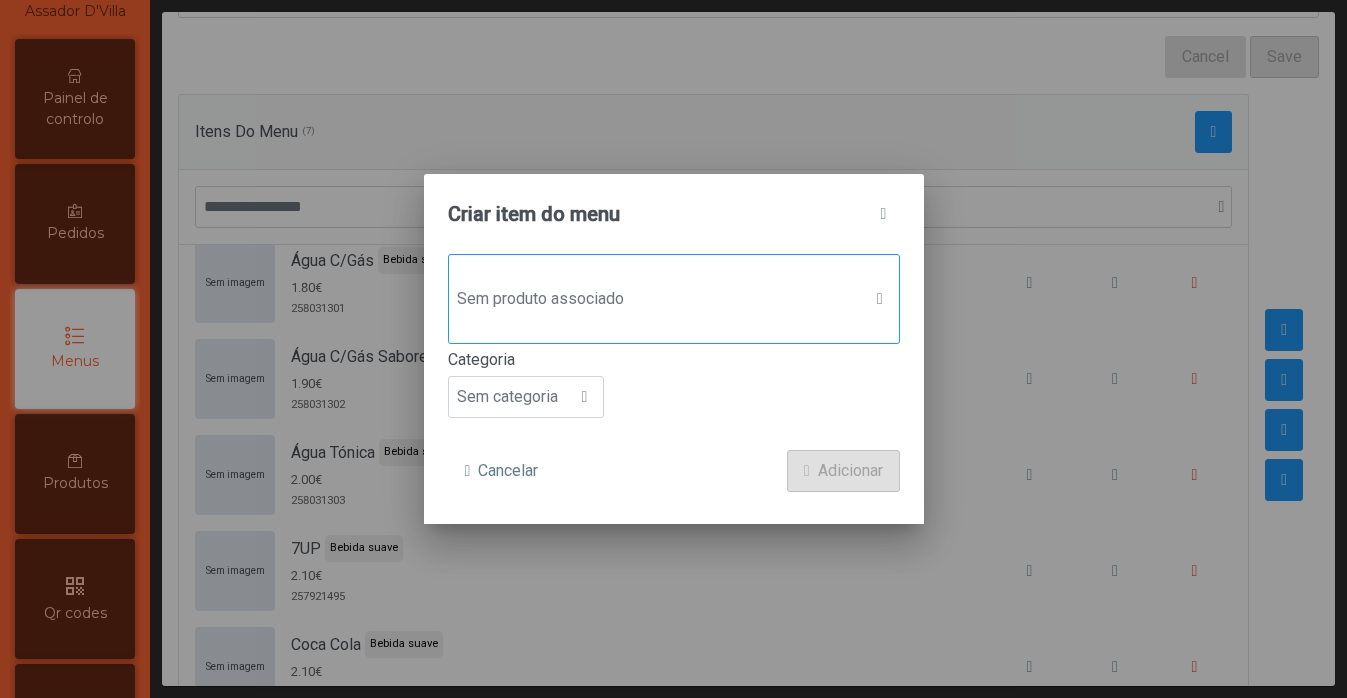 click on "Sem produto associado" 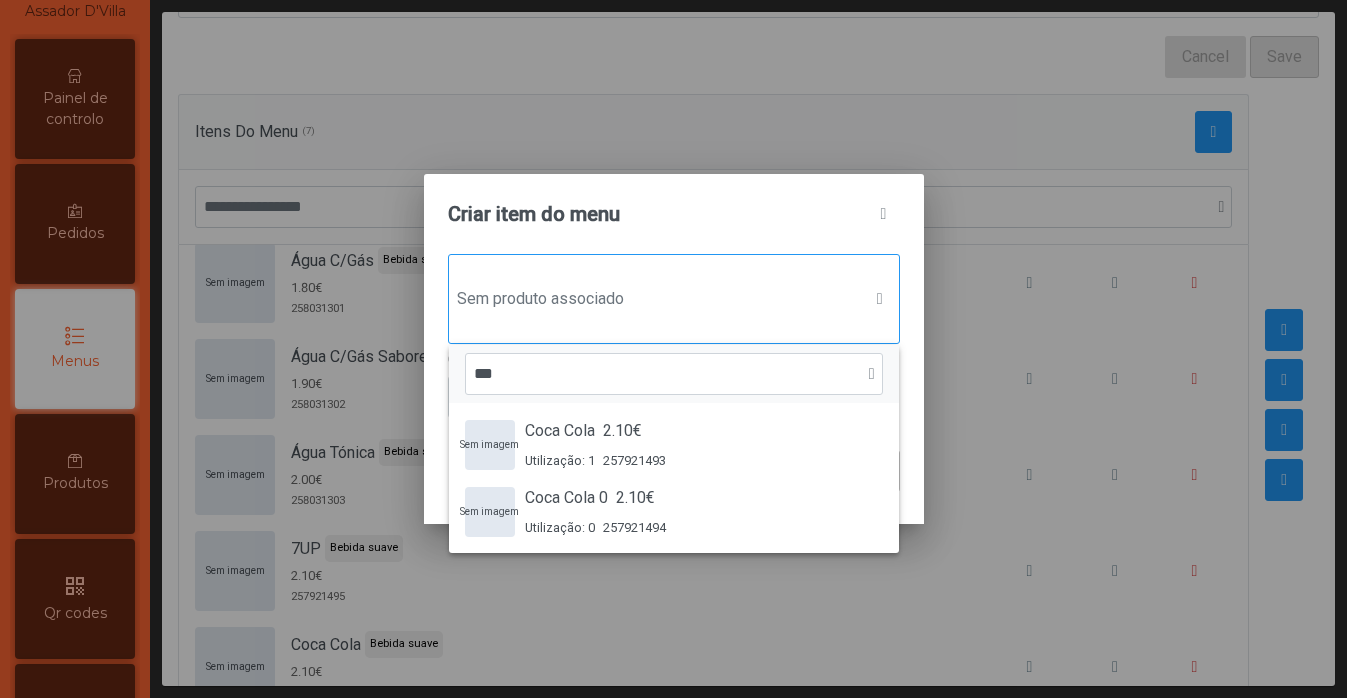 scroll, scrollTop: 15, scrollLeft: 97, axis: both 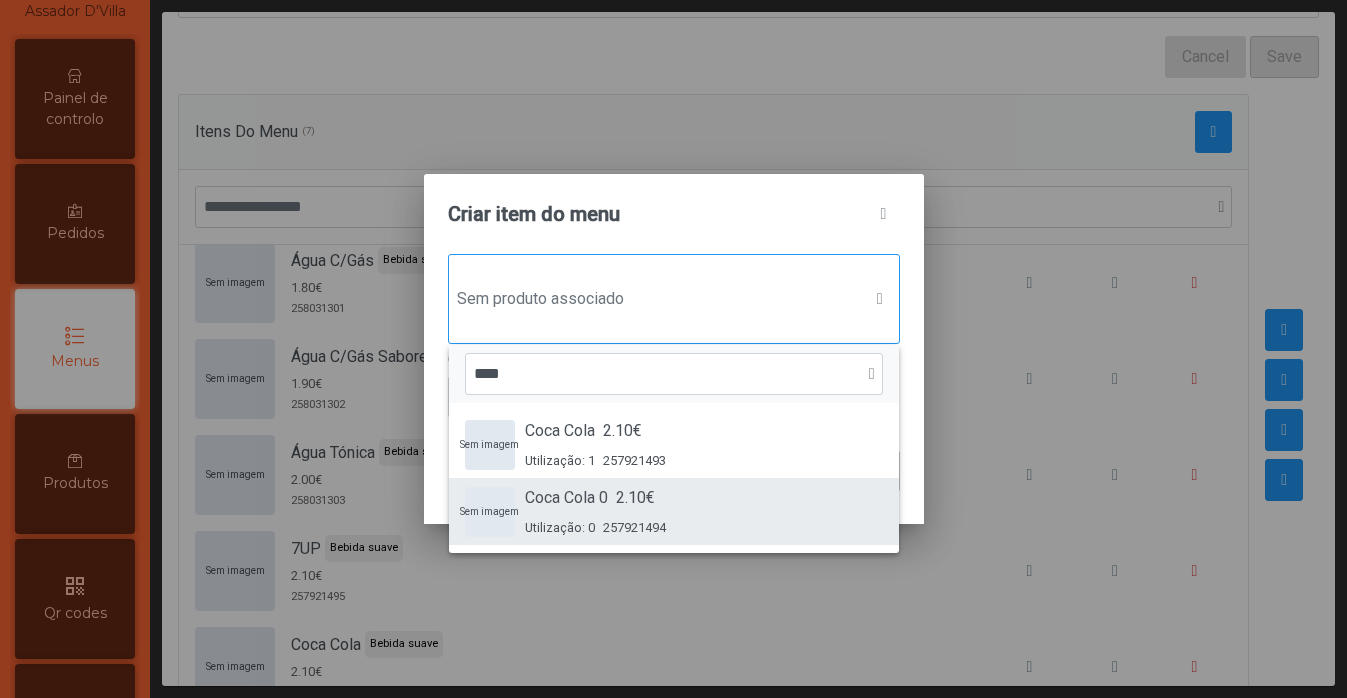 type on "****" 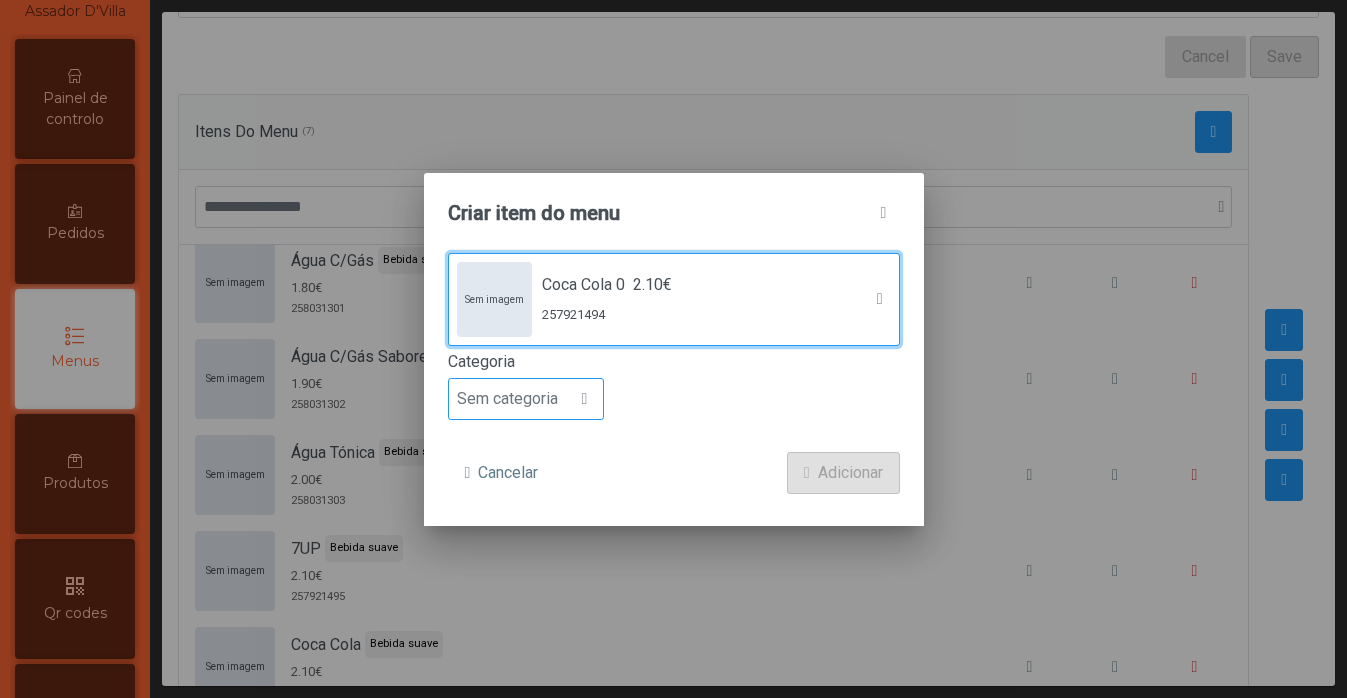 click on "Sem categoria" 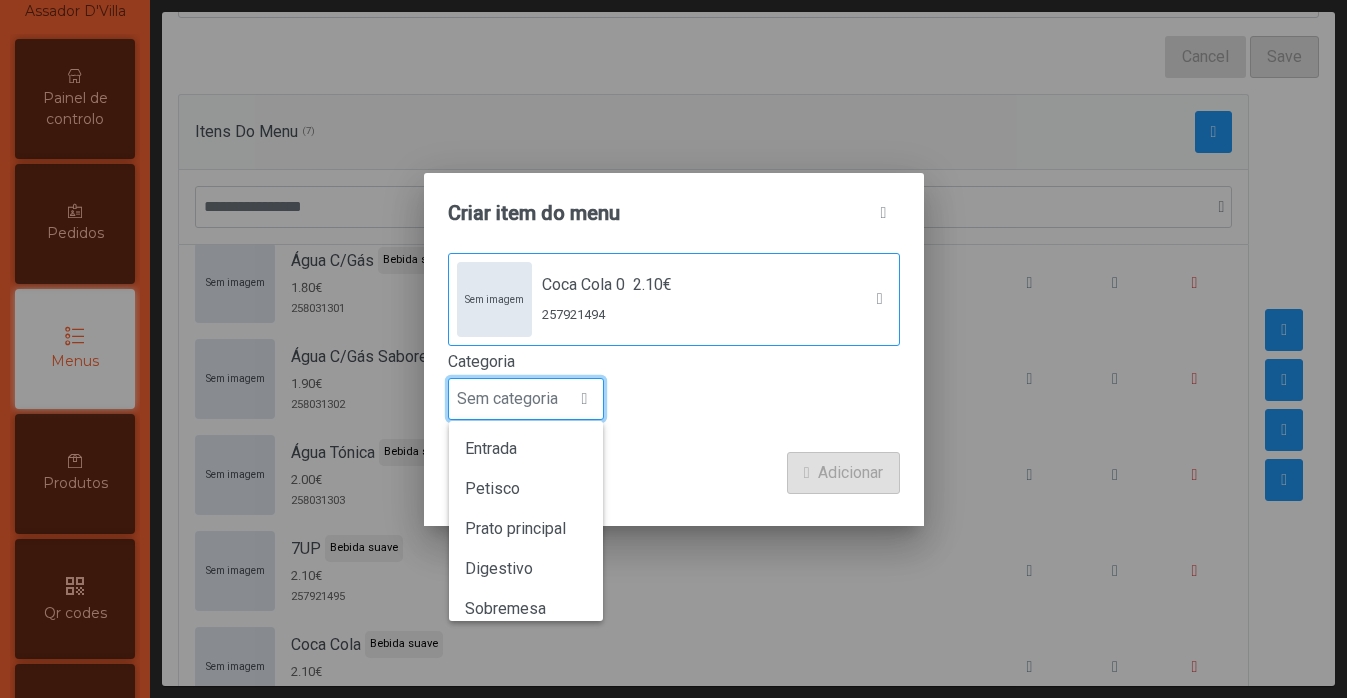 scroll, scrollTop: 15, scrollLeft: 97, axis: both 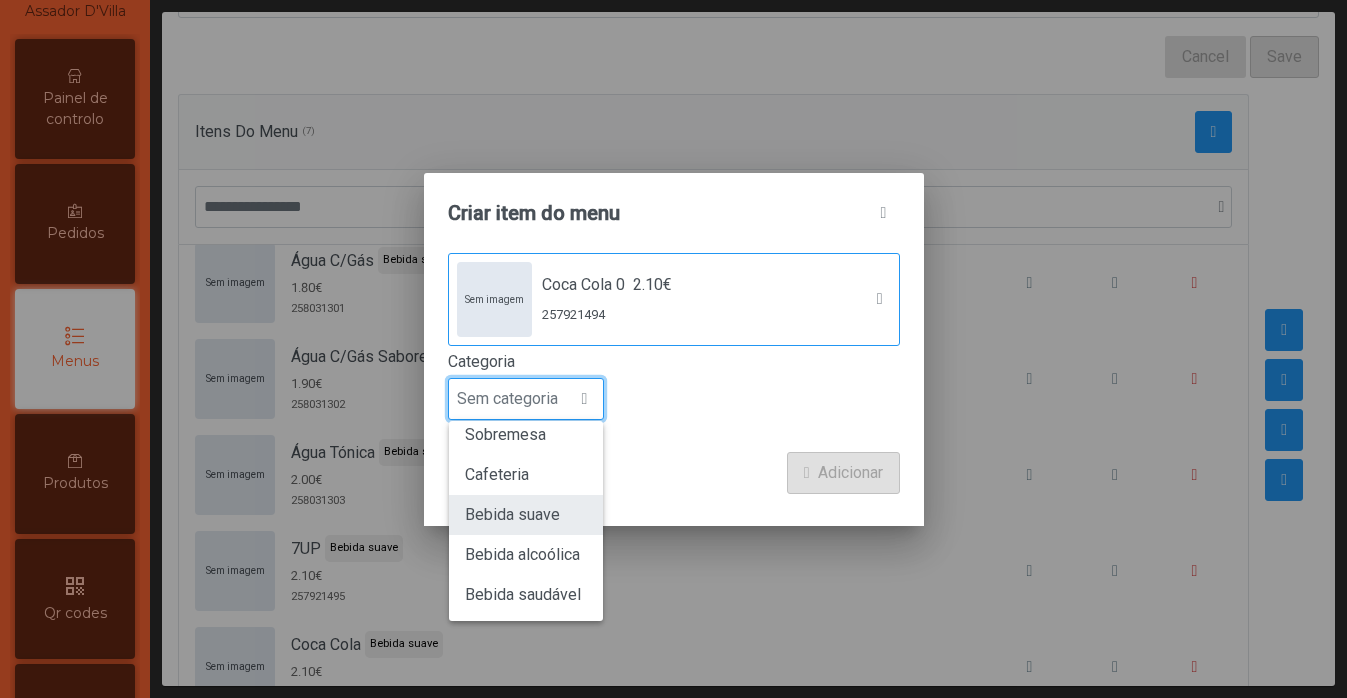 click on "Bebida suave" 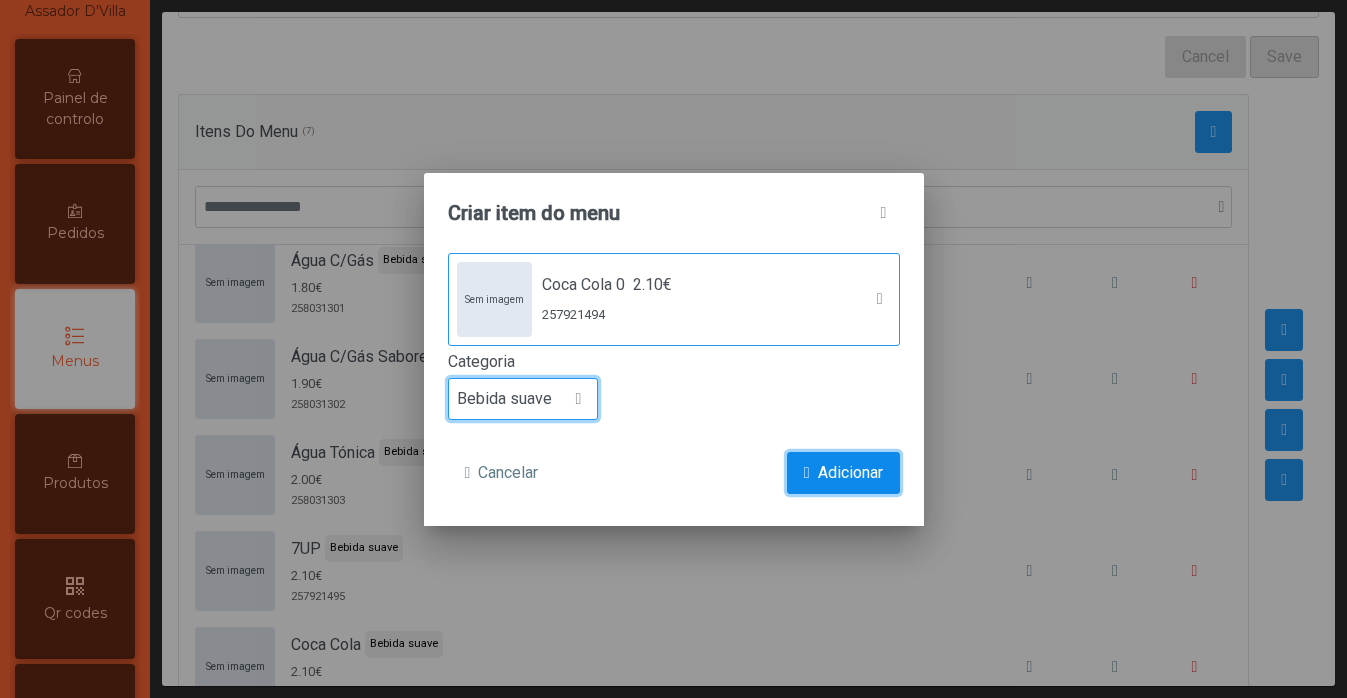 click on "Adicionar" 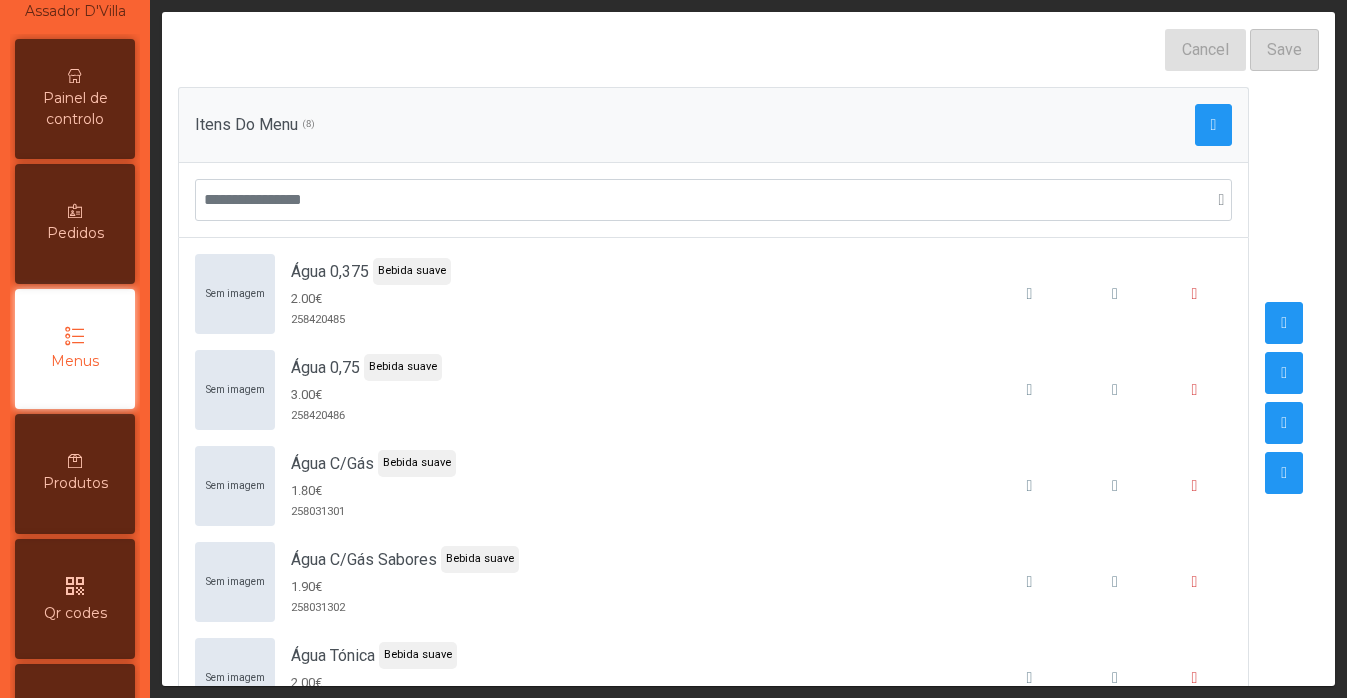 scroll, scrollTop: 221, scrollLeft: 0, axis: vertical 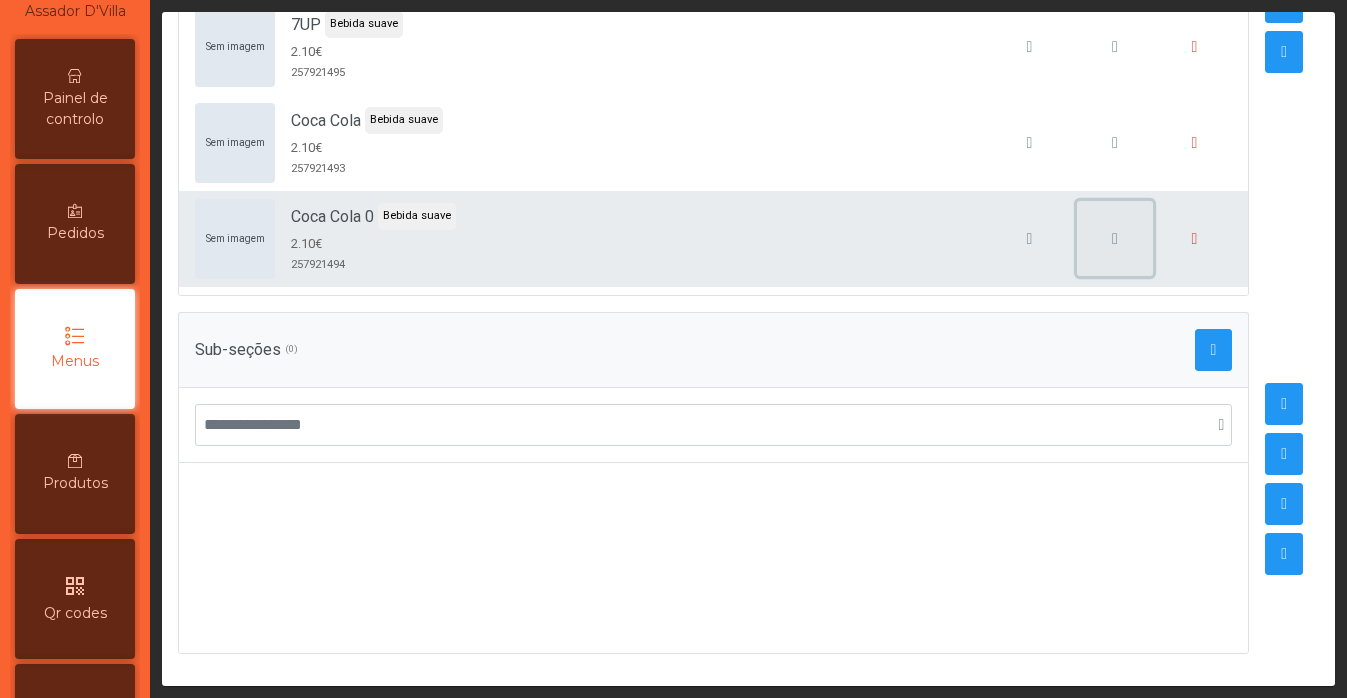 click 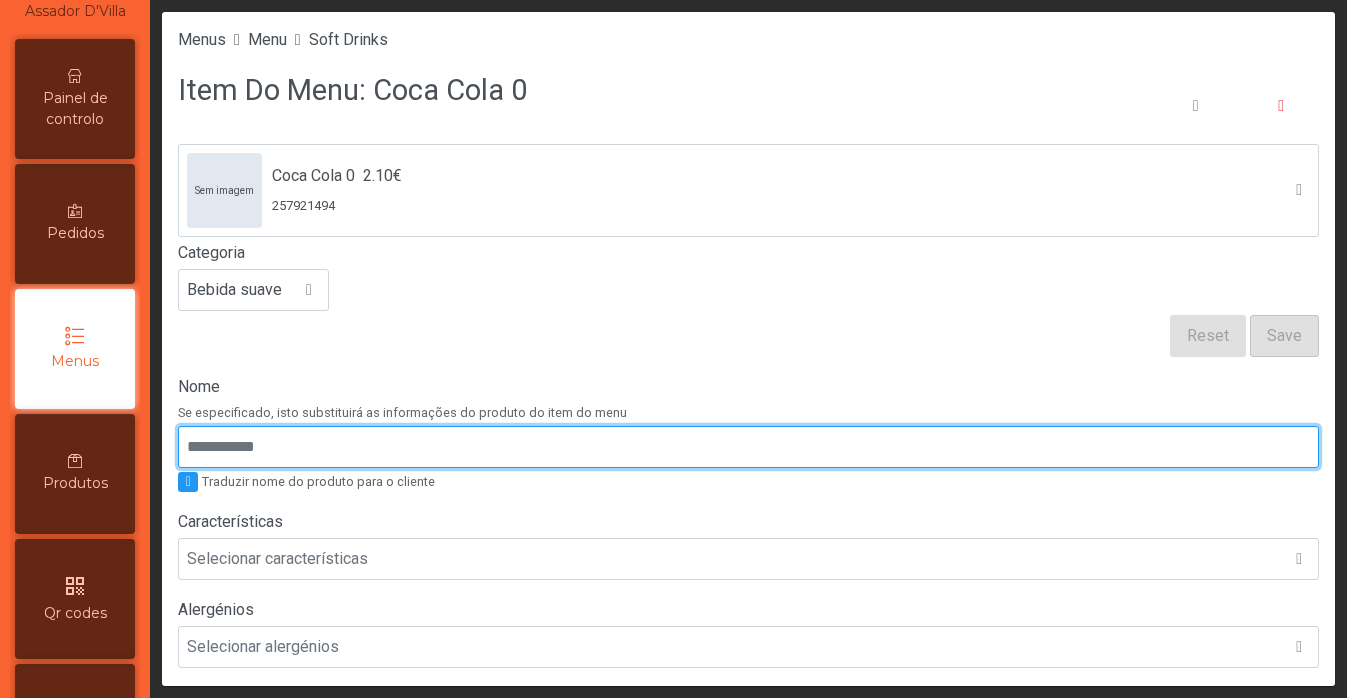 click on "Nome" at bounding box center [748, 447] 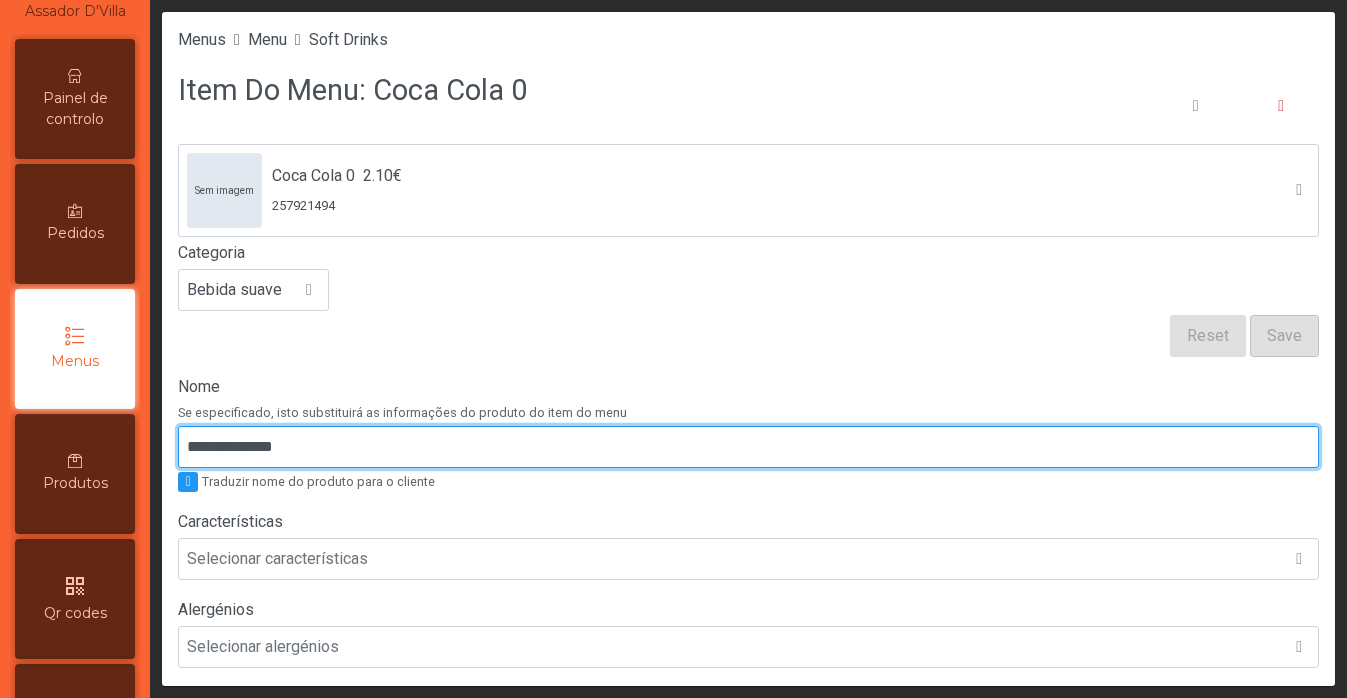 click on "**********" at bounding box center (748, 447) 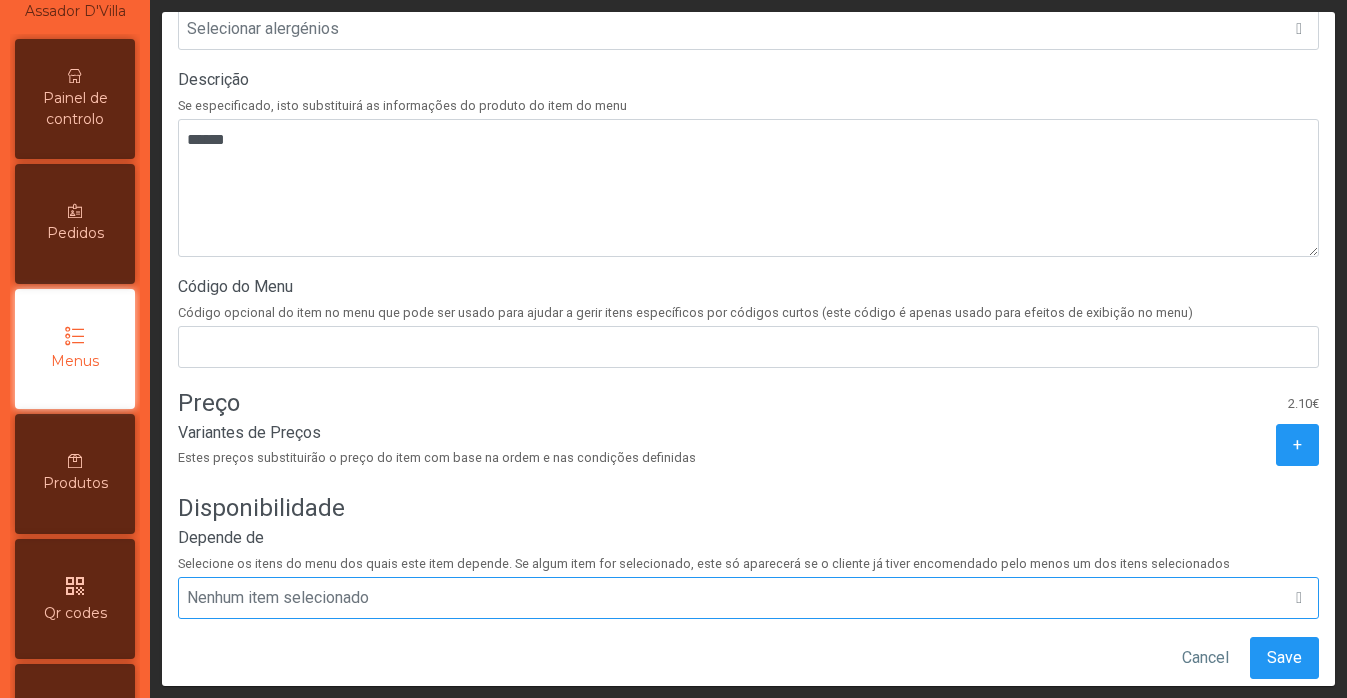 scroll, scrollTop: 659, scrollLeft: 0, axis: vertical 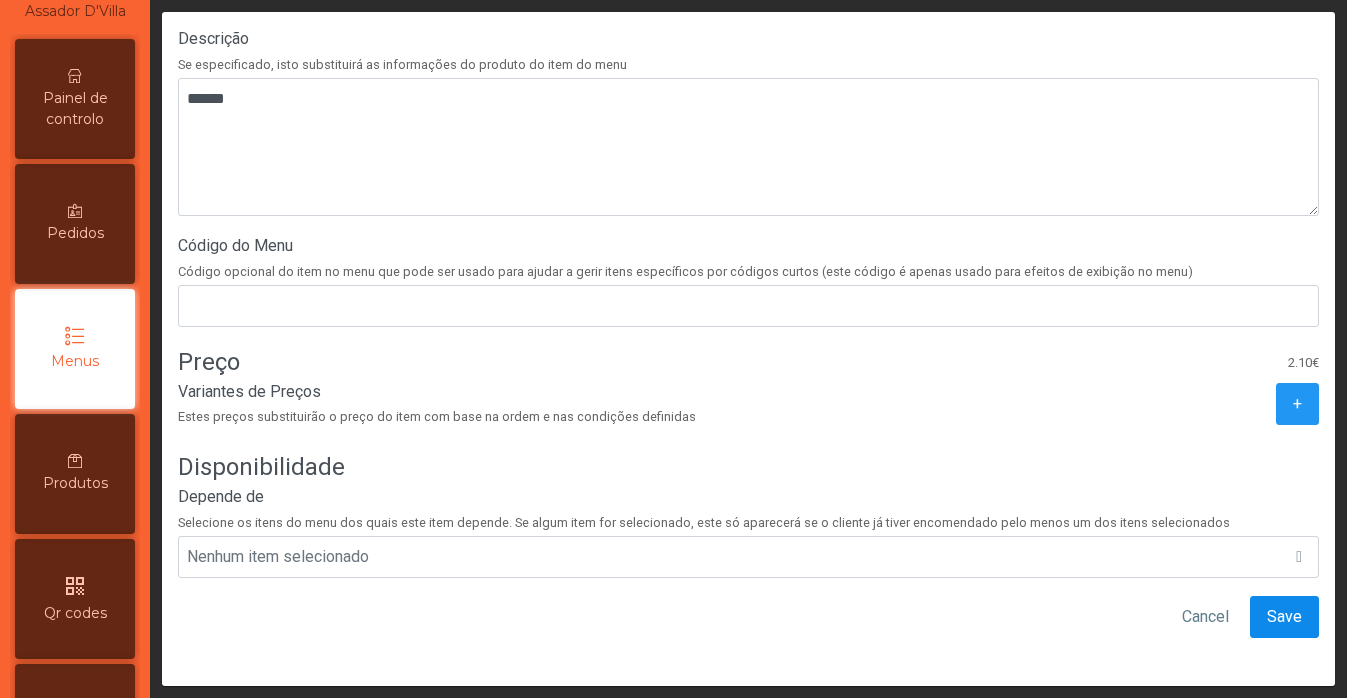 type on "**********" 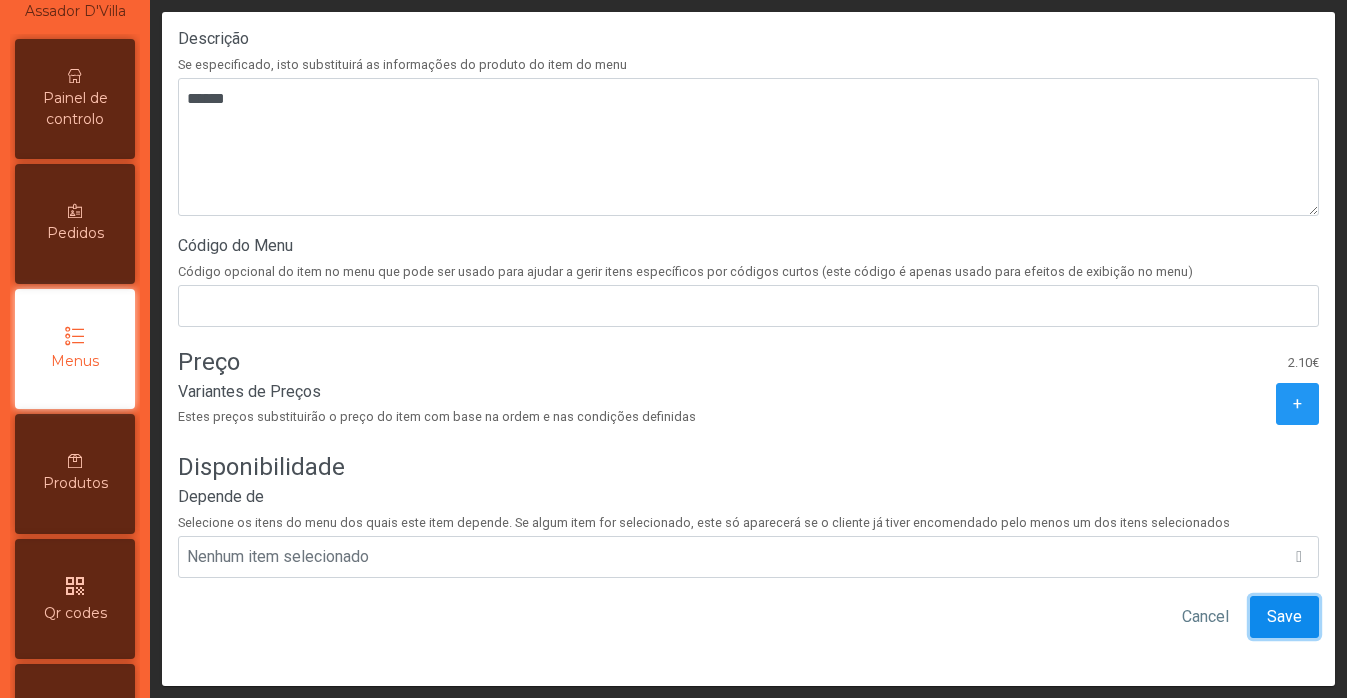 click on "Save" 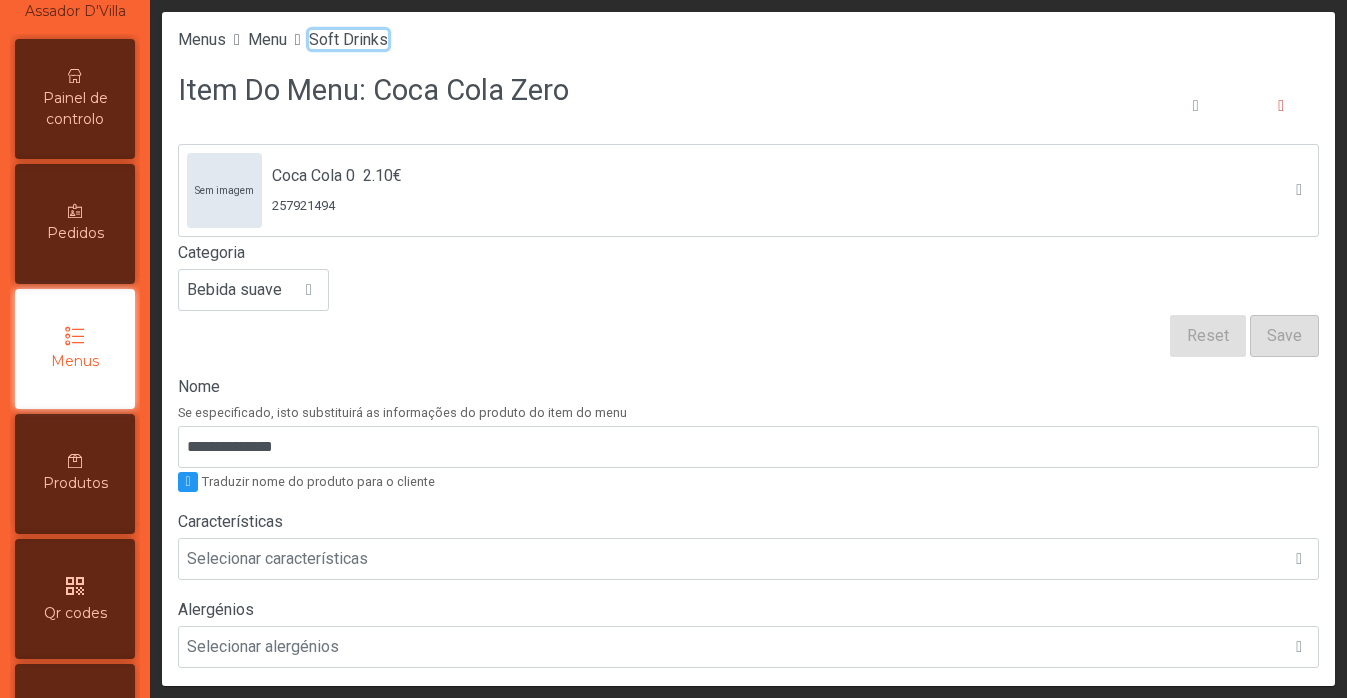 click on "Soft Drinks" 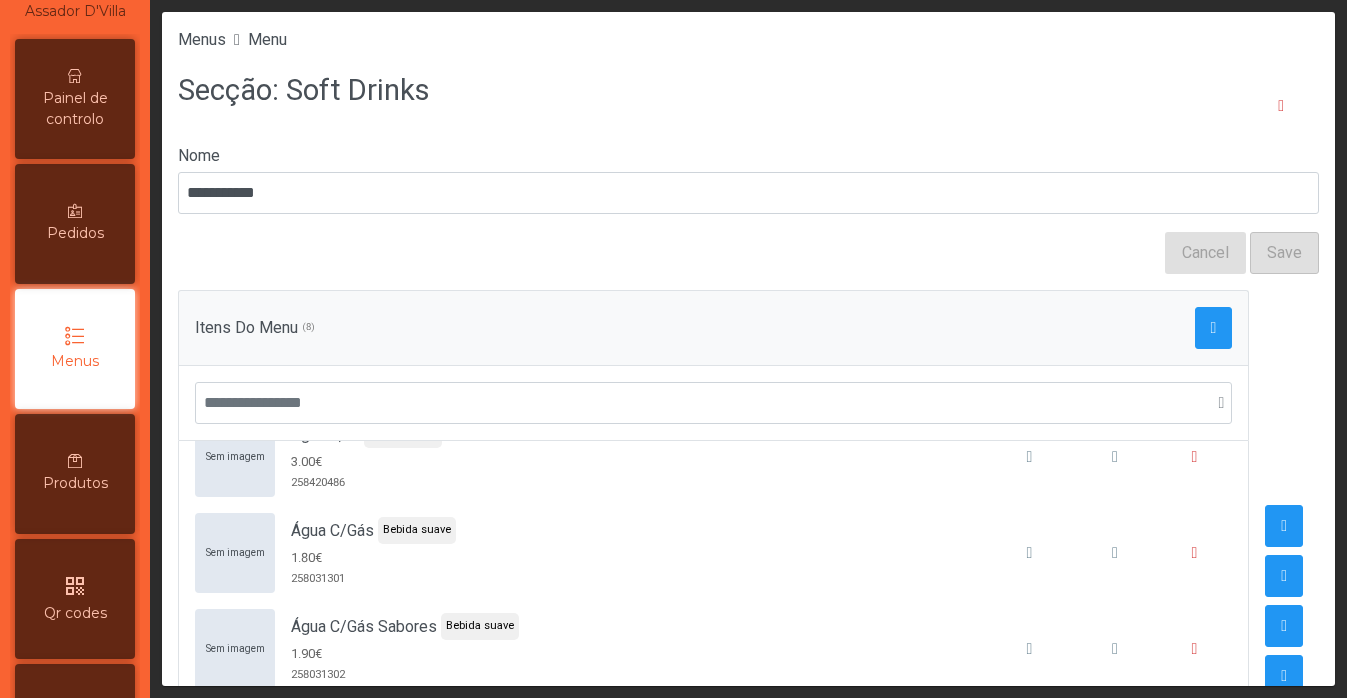 scroll, scrollTop: 306, scrollLeft: 0, axis: vertical 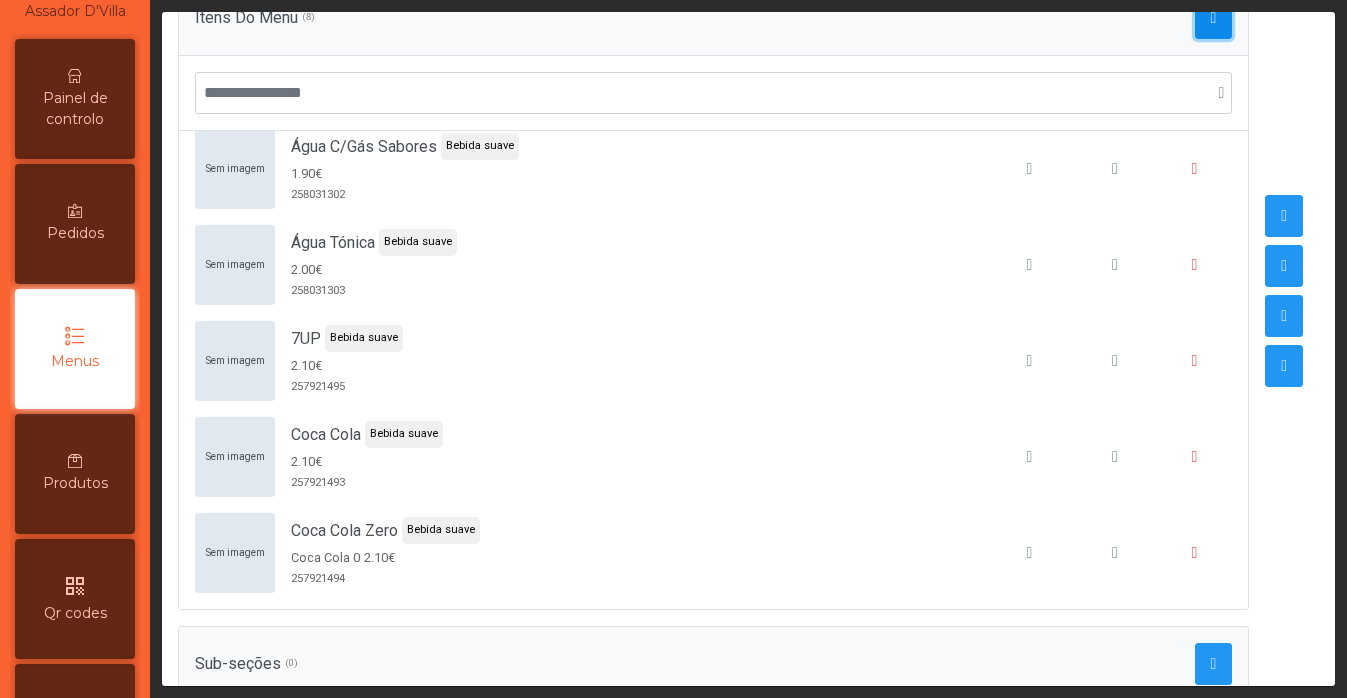 click 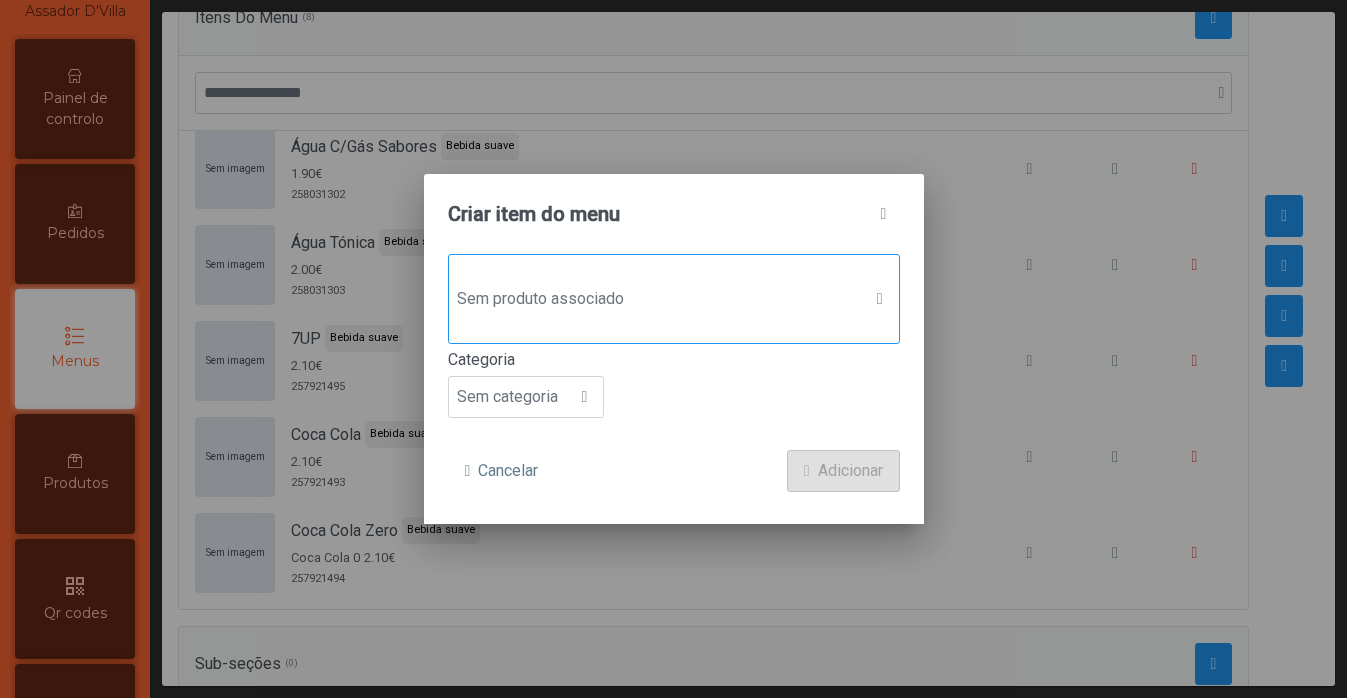click on "Sem produto associado" 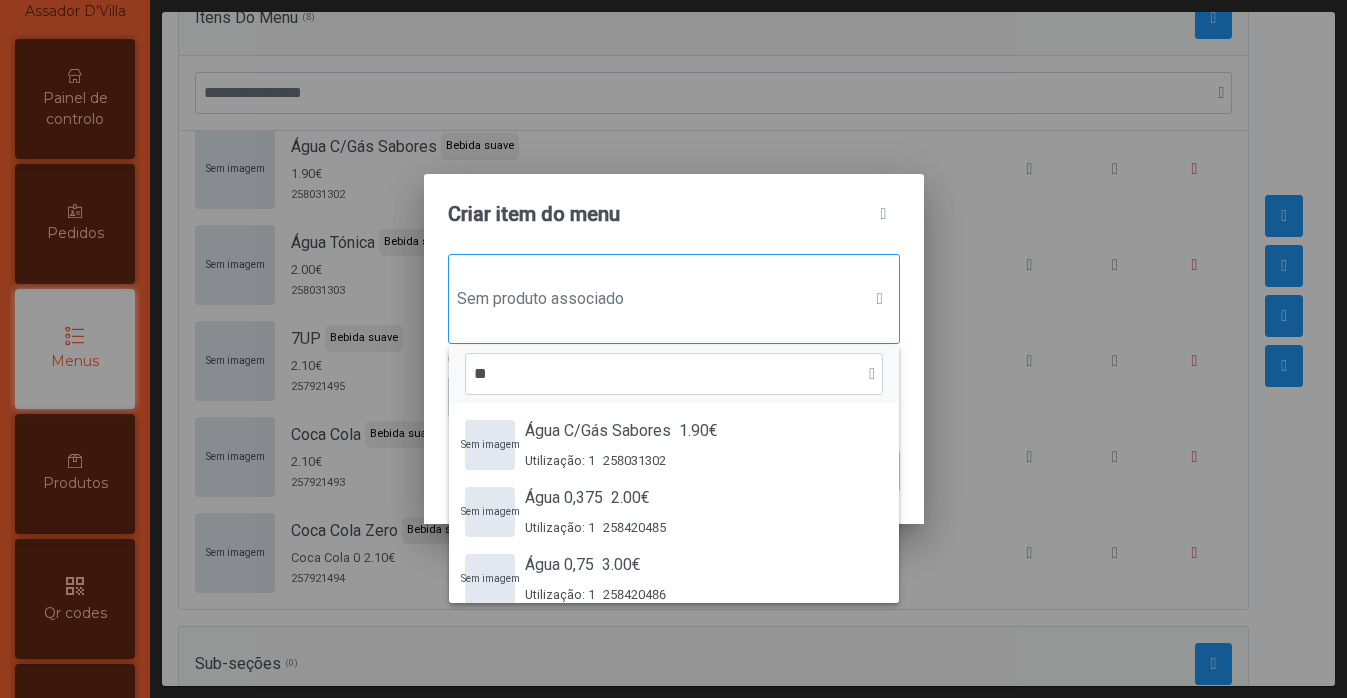scroll, scrollTop: 15, scrollLeft: 97, axis: both 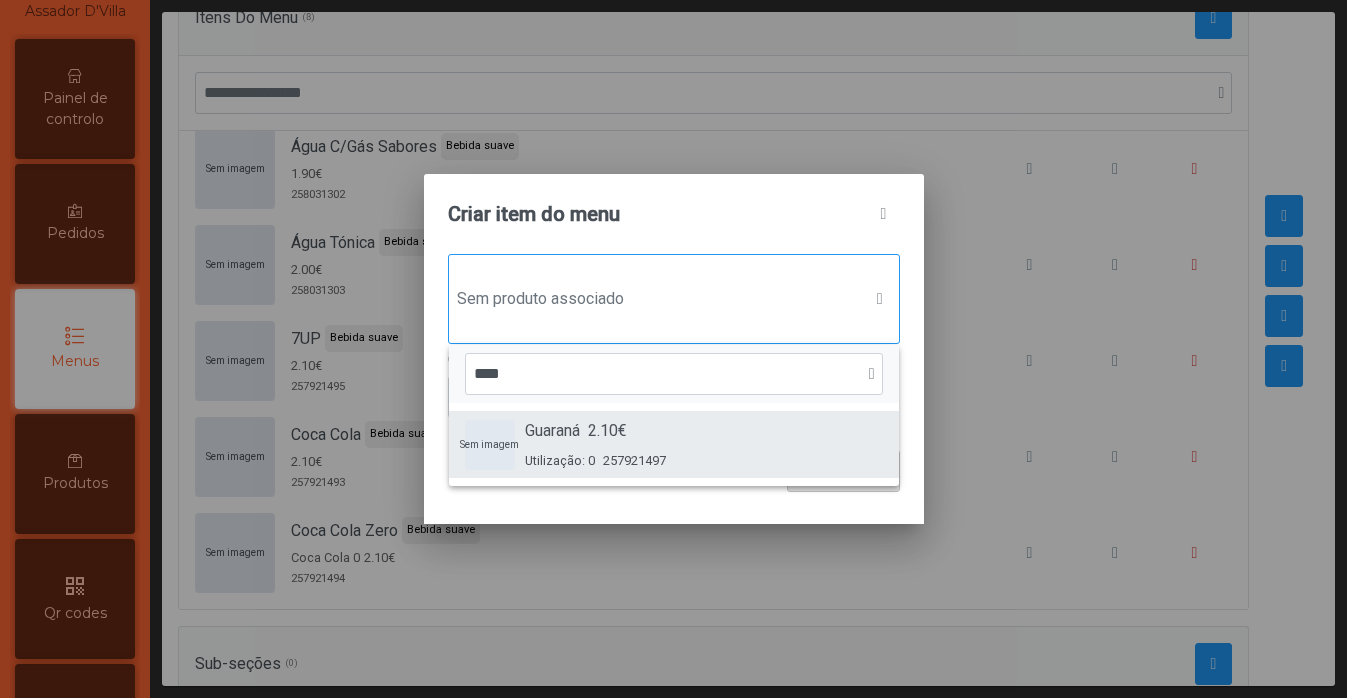 type on "****" 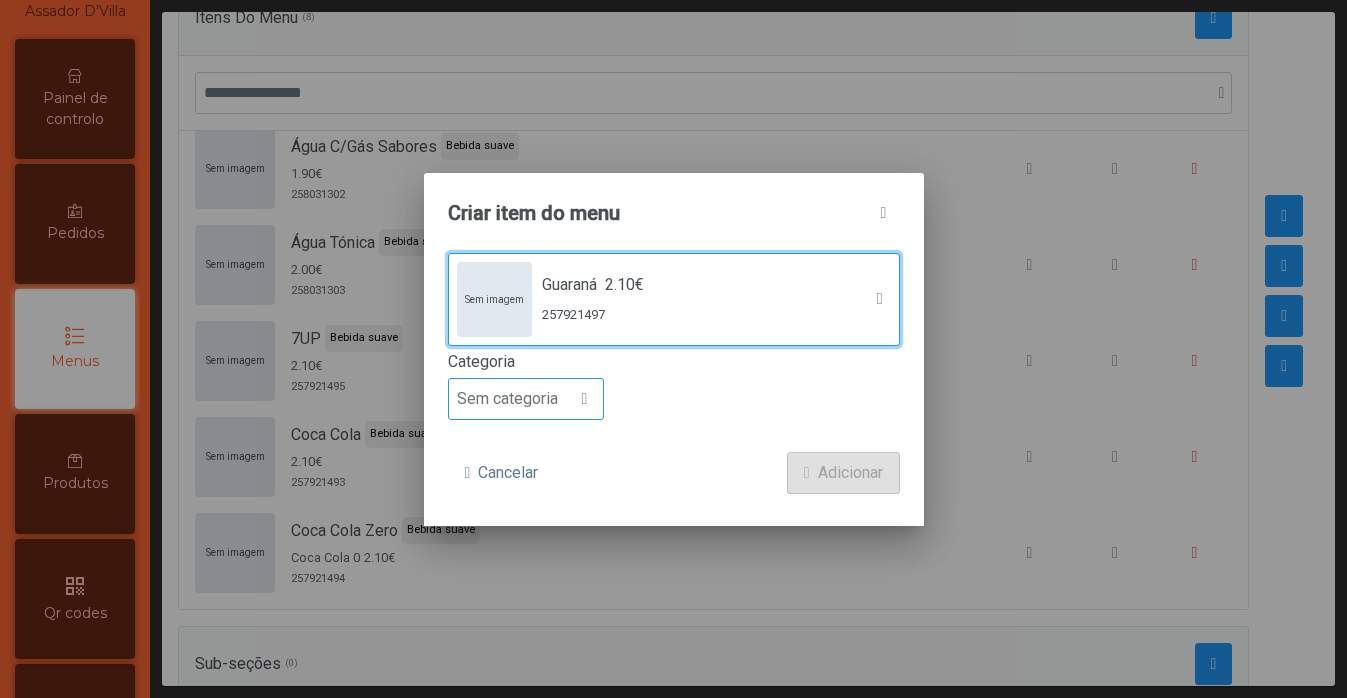 click on "Sem categoria" 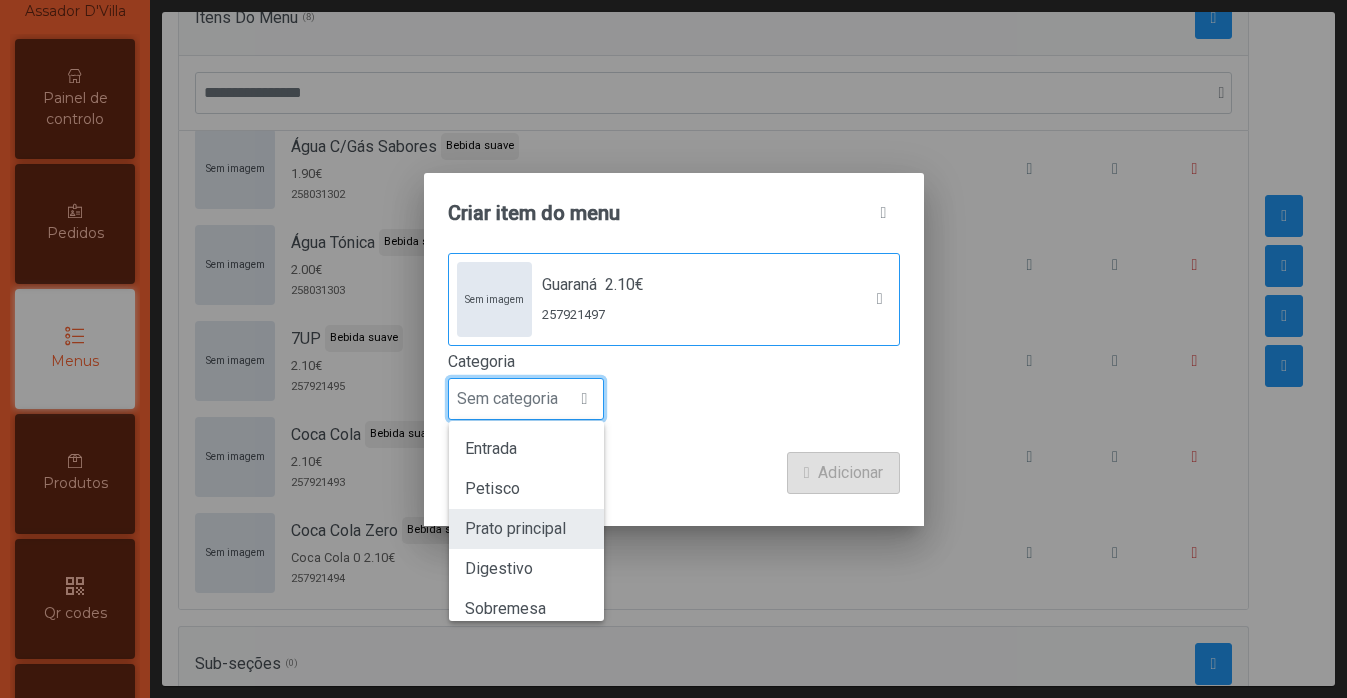 scroll, scrollTop: 15, scrollLeft: 97, axis: both 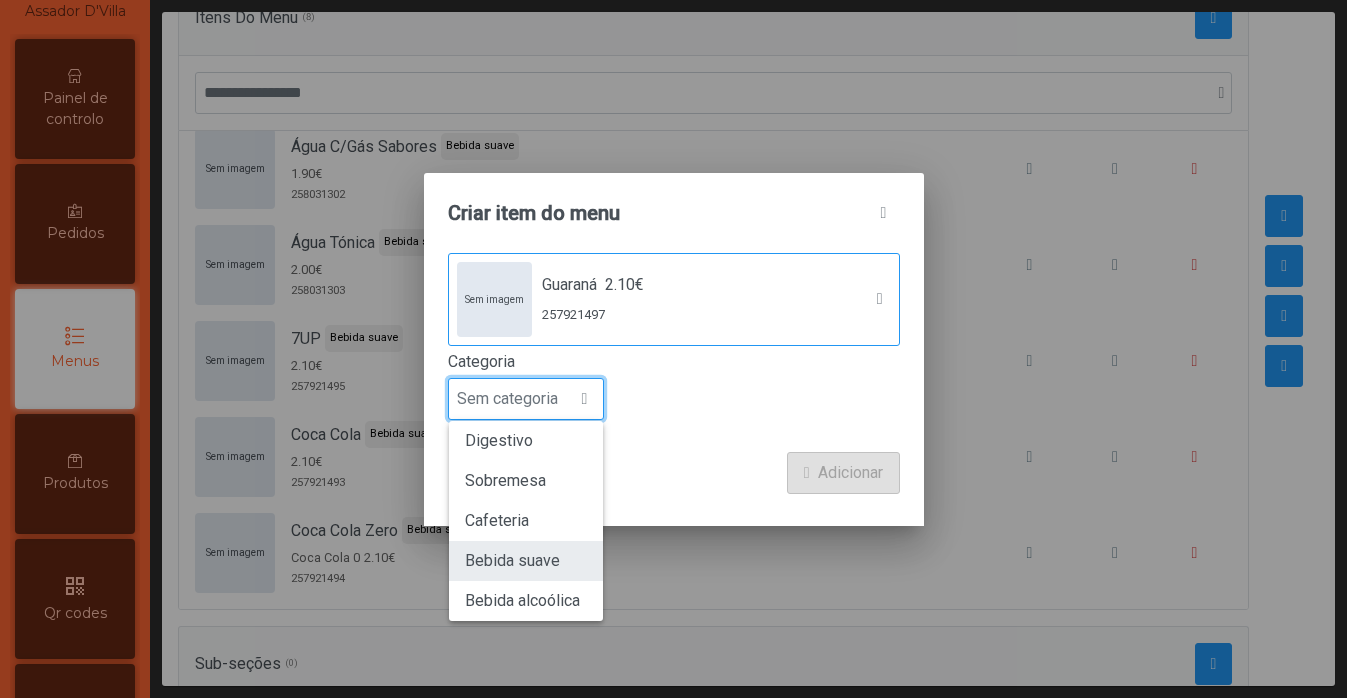click on "Bebida suave" 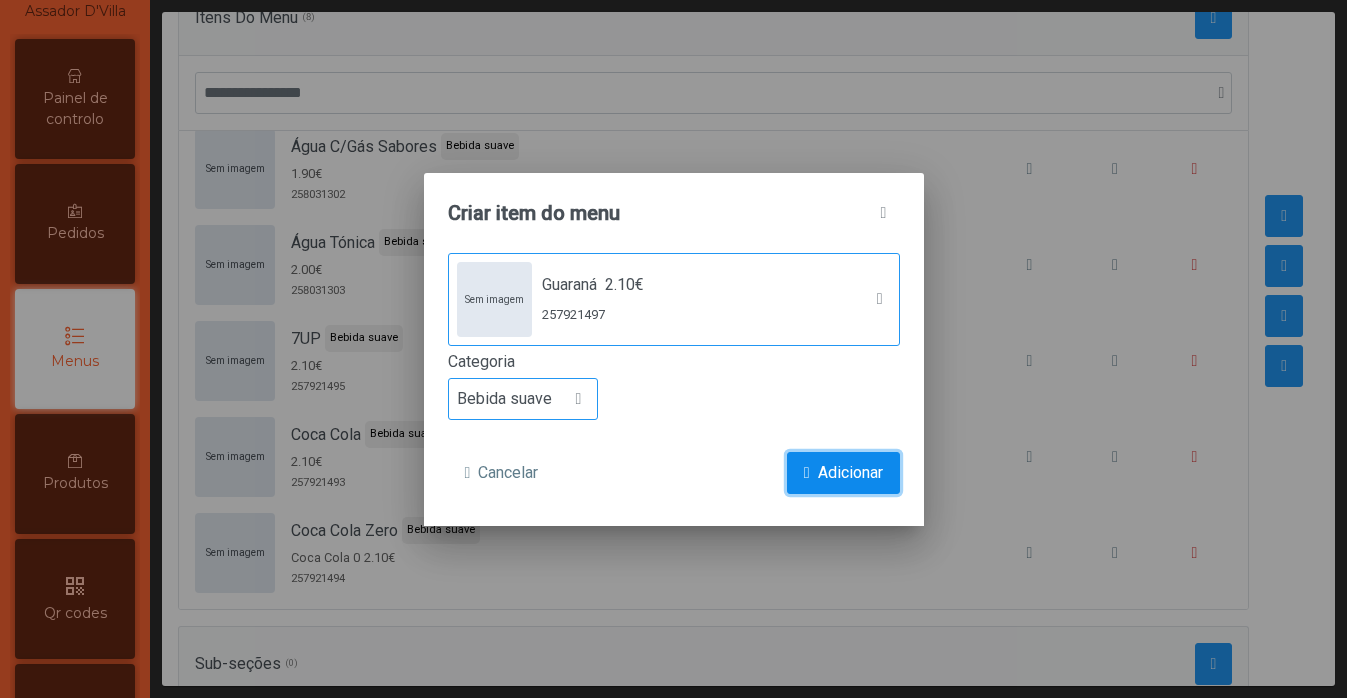 click on "Adicionar" 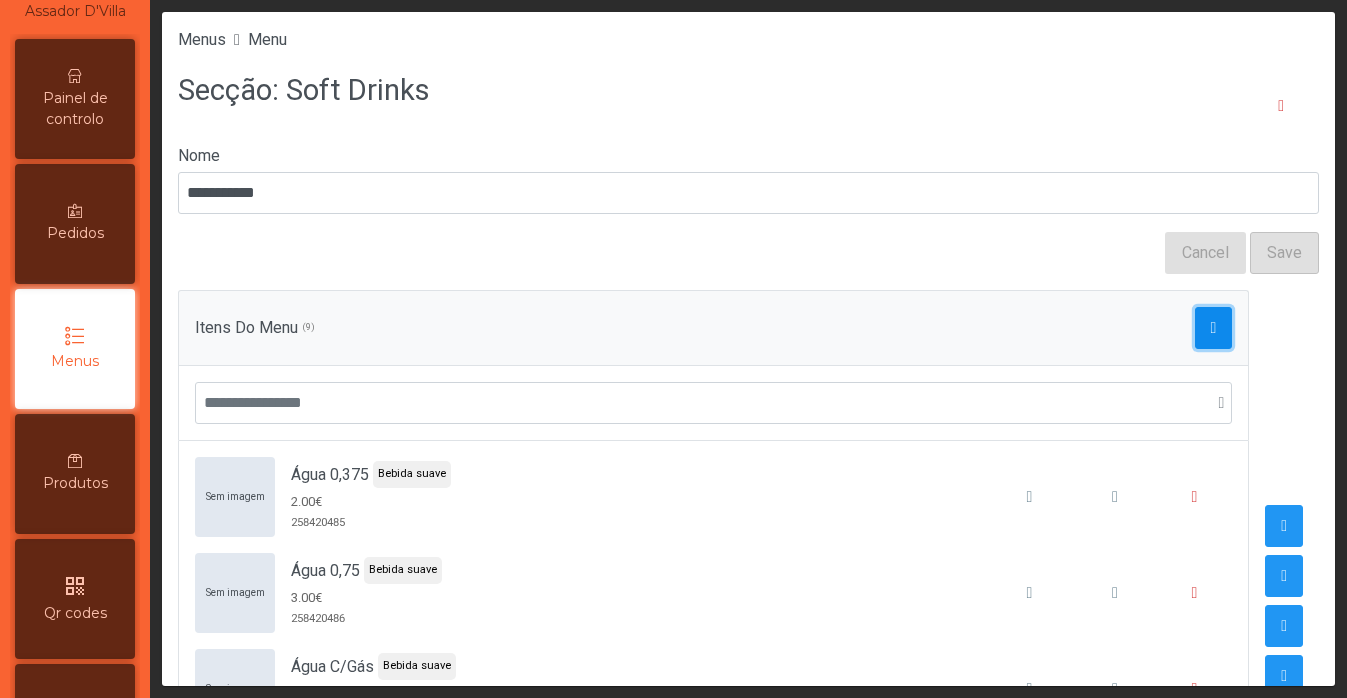 click 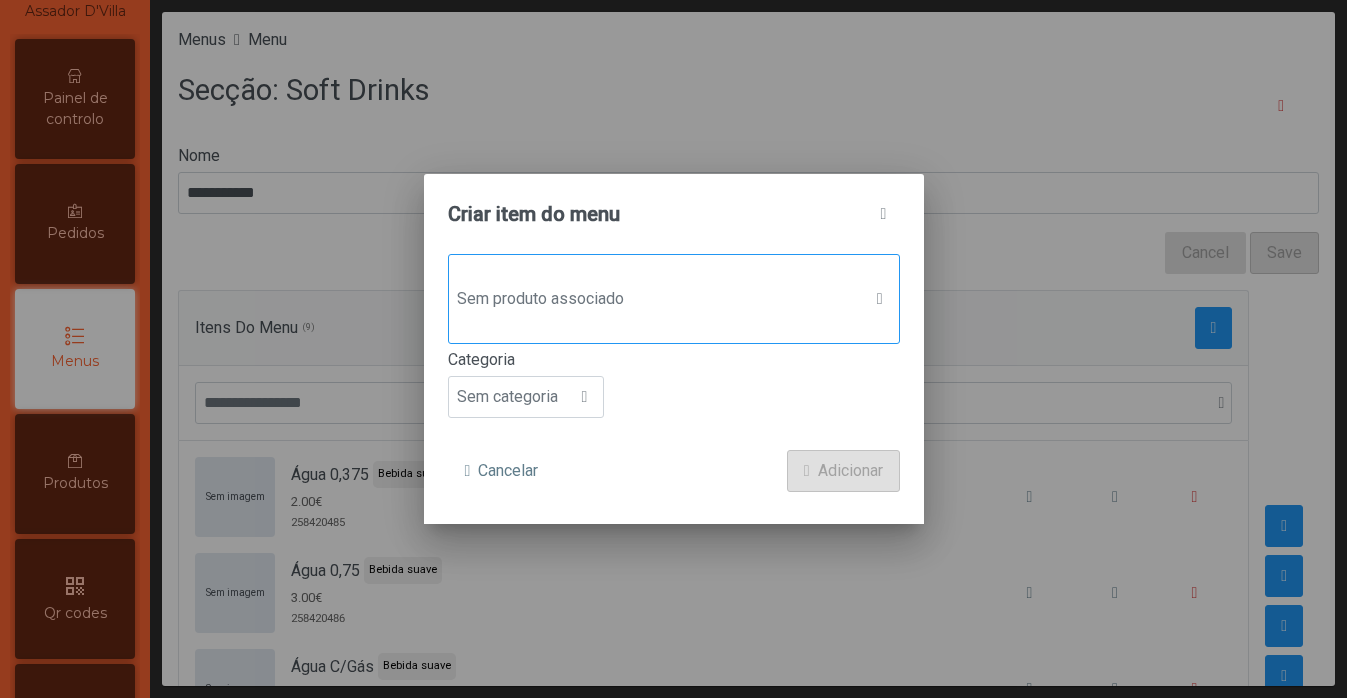 click on "Sem produto associado" 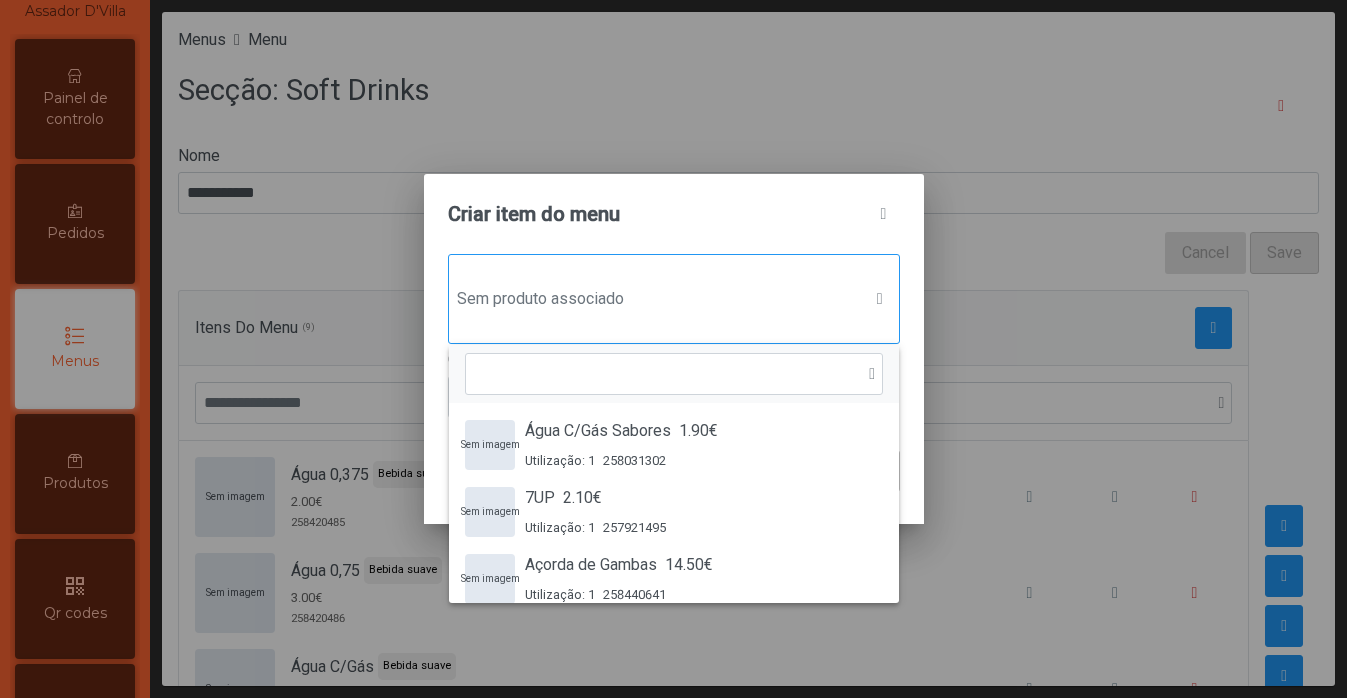 scroll, scrollTop: 15, scrollLeft: 97, axis: both 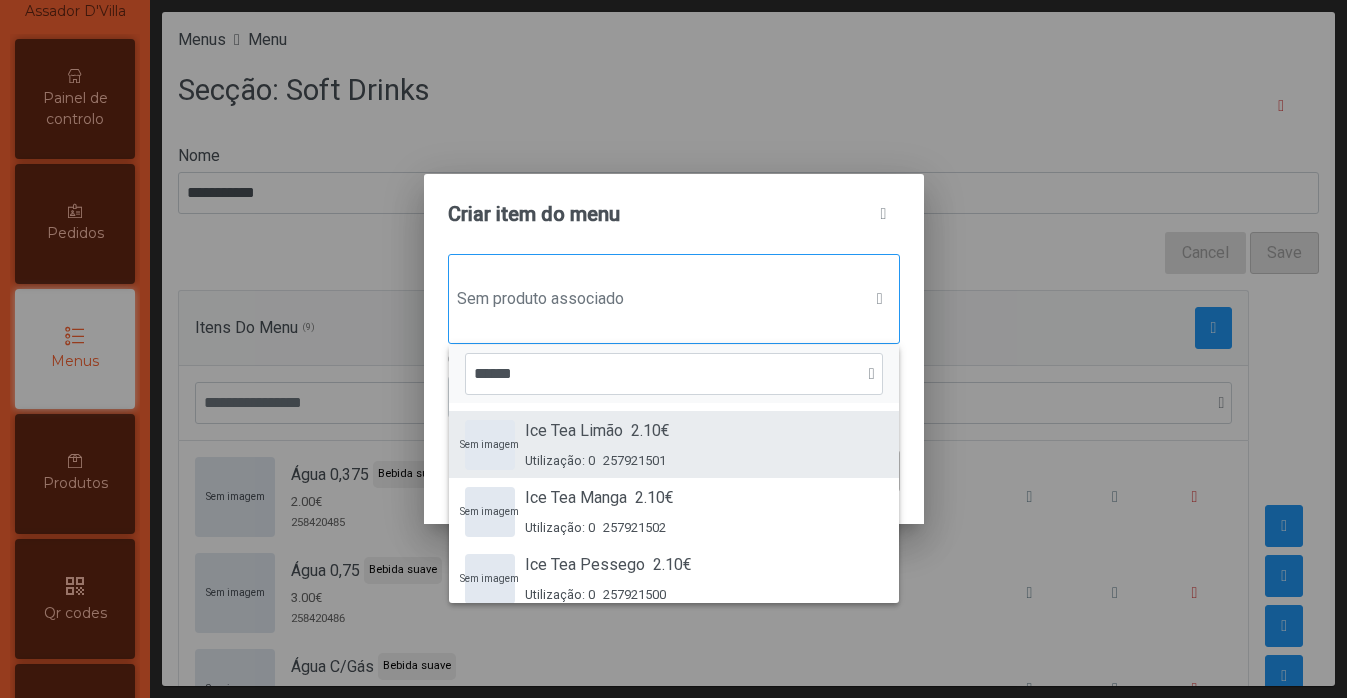 type on "******" 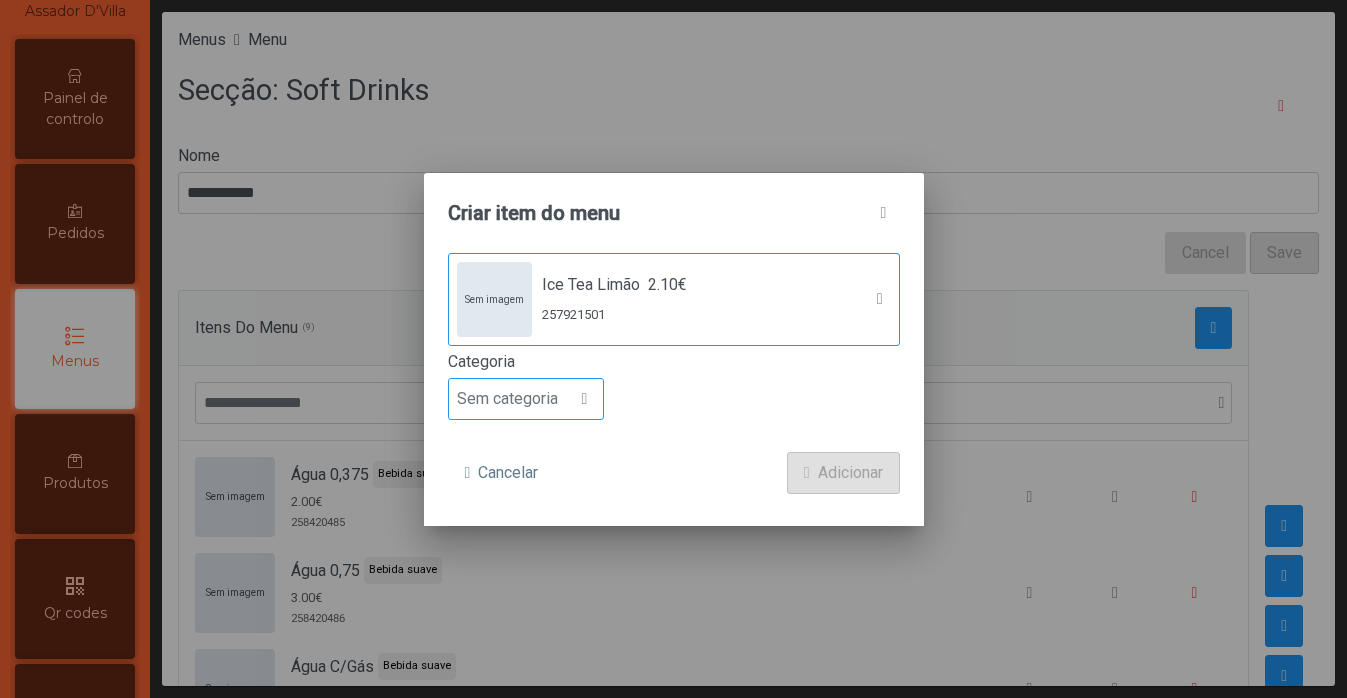 click on "Sem categoria" 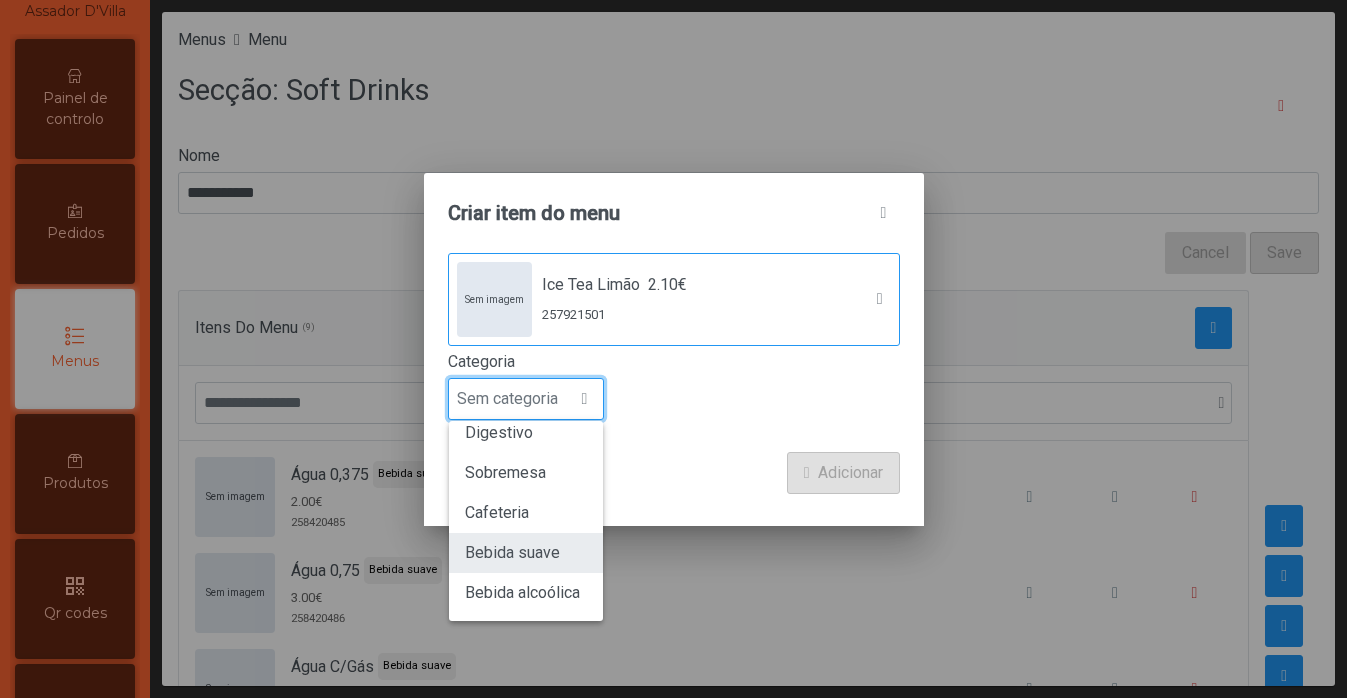 scroll, scrollTop: 141, scrollLeft: 0, axis: vertical 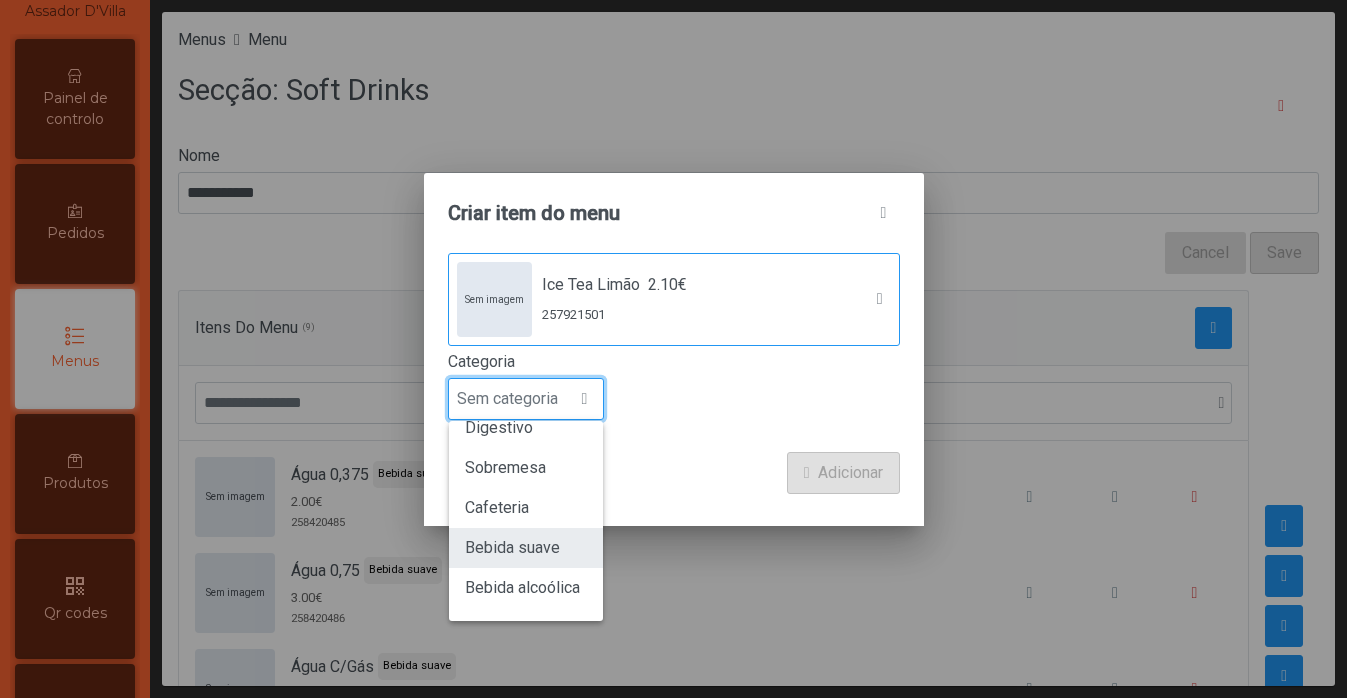 click on "Bebida suave" 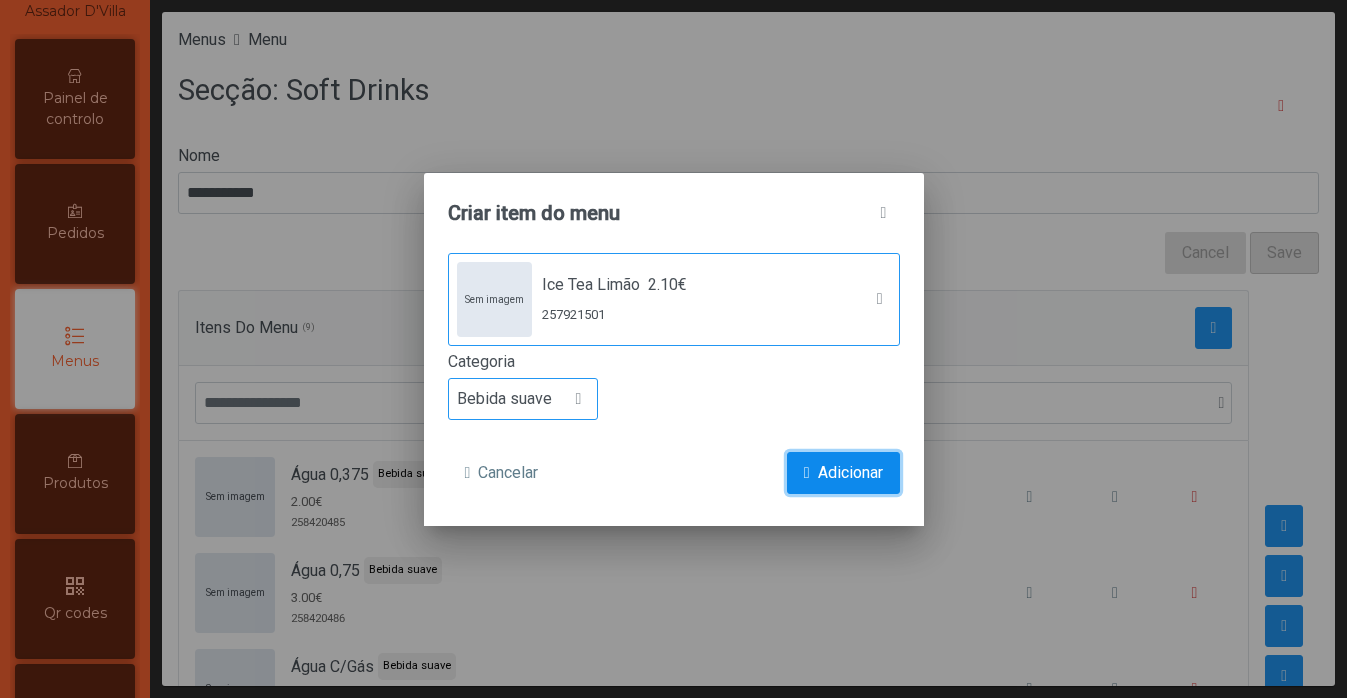 click on "Adicionar" 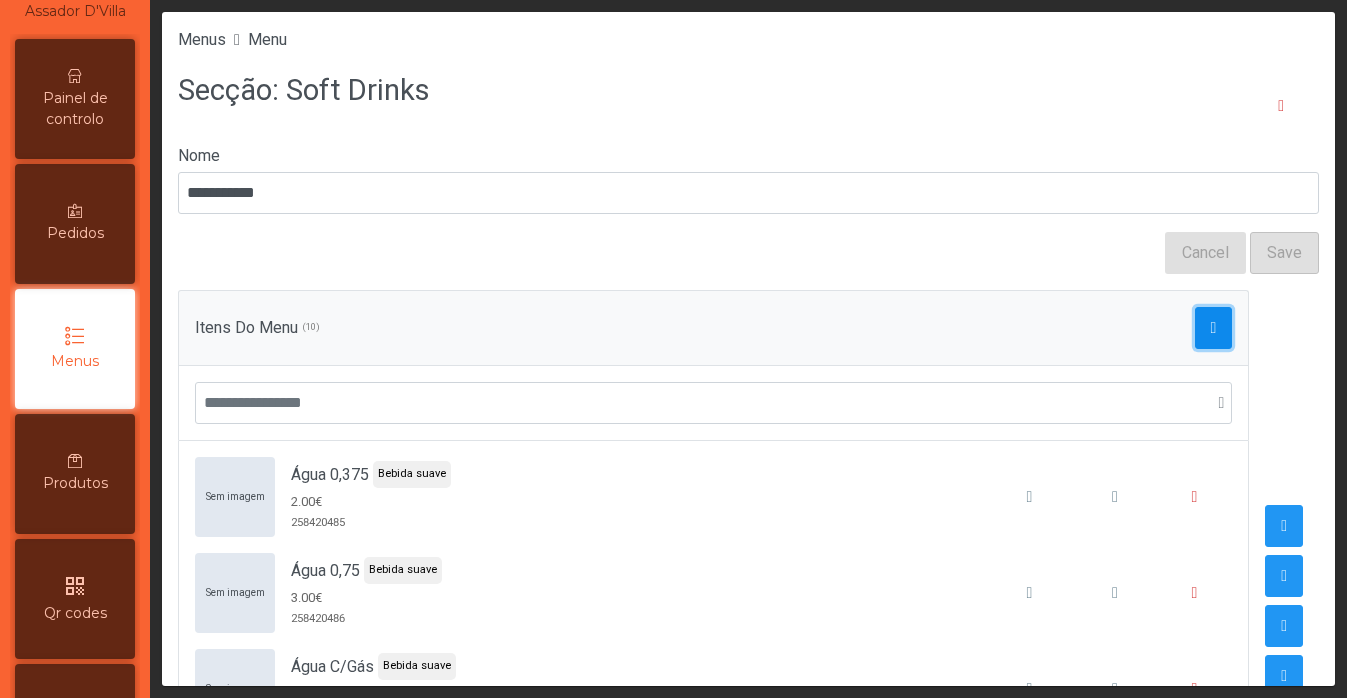click 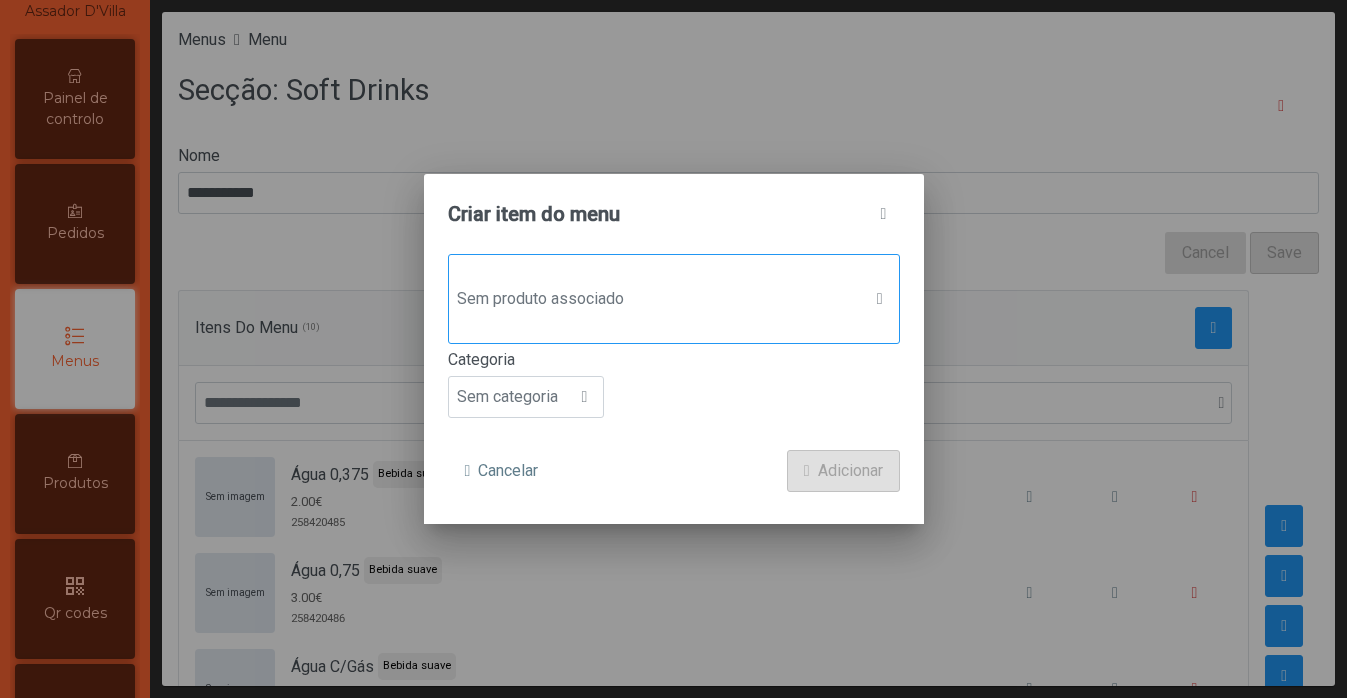 click on "Sem produto associado" 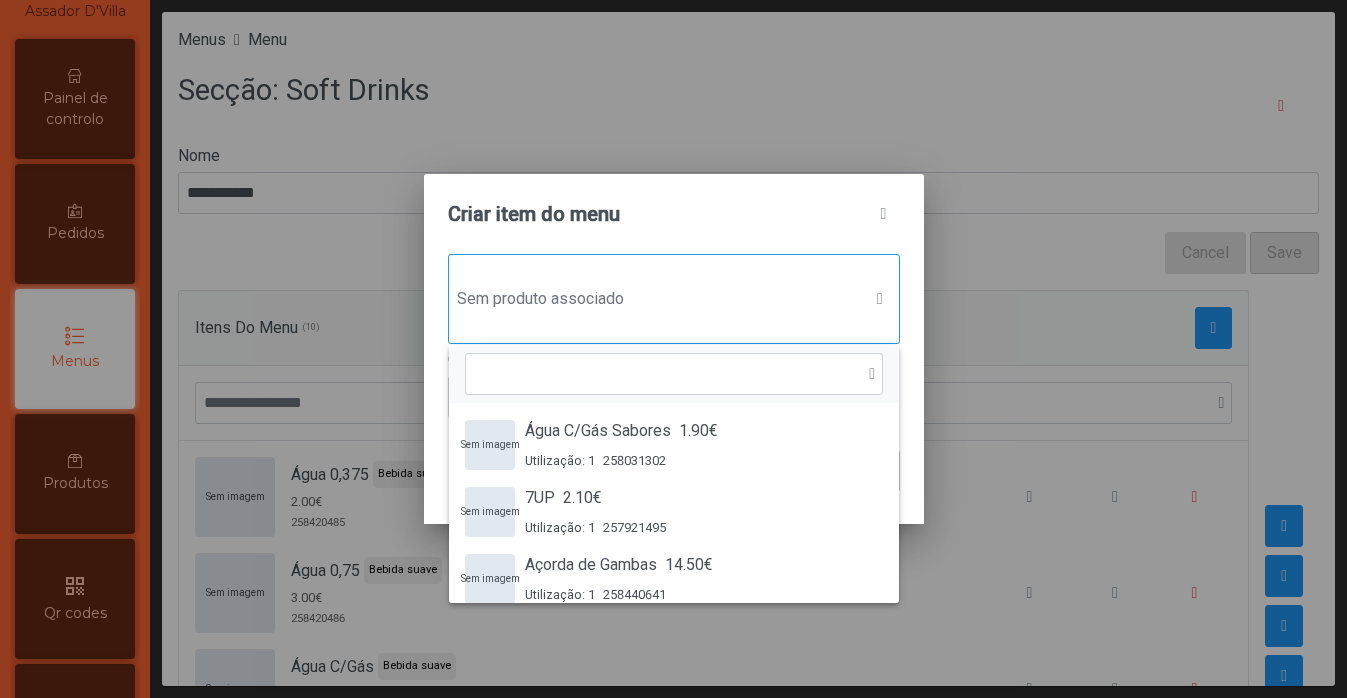 scroll, scrollTop: 15, scrollLeft: 97, axis: both 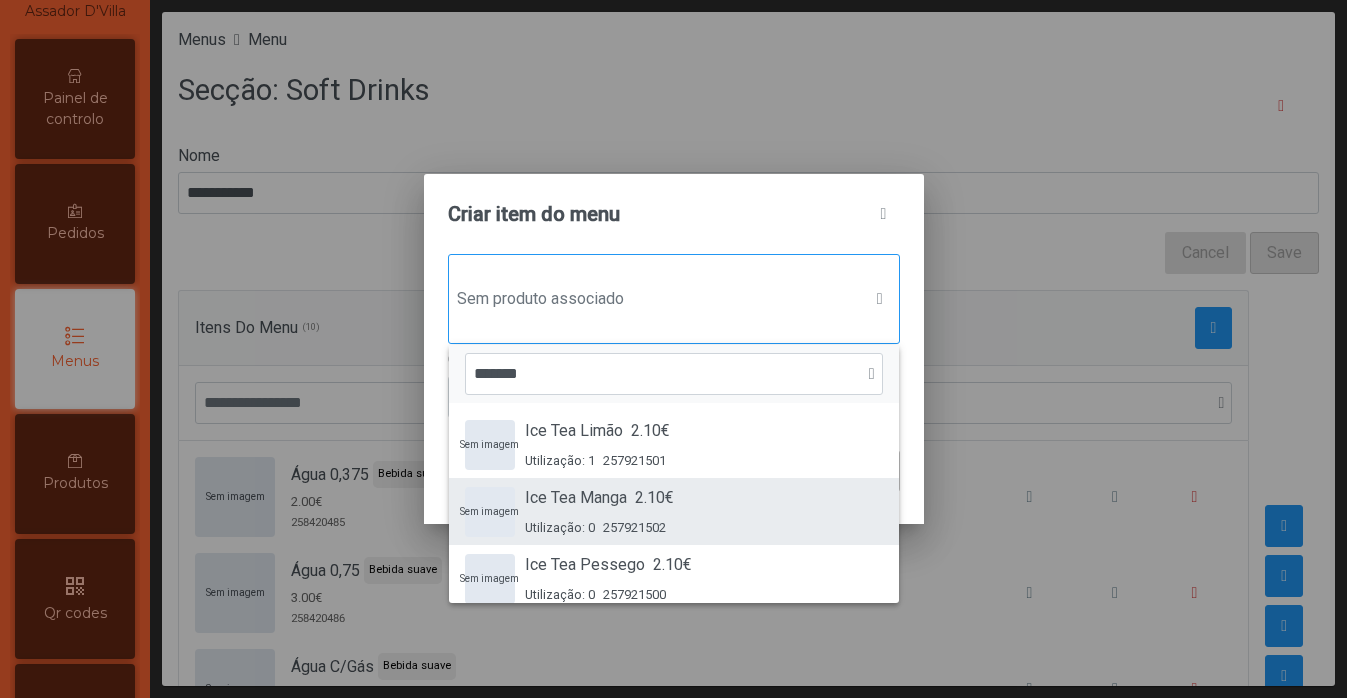 type on "*******" 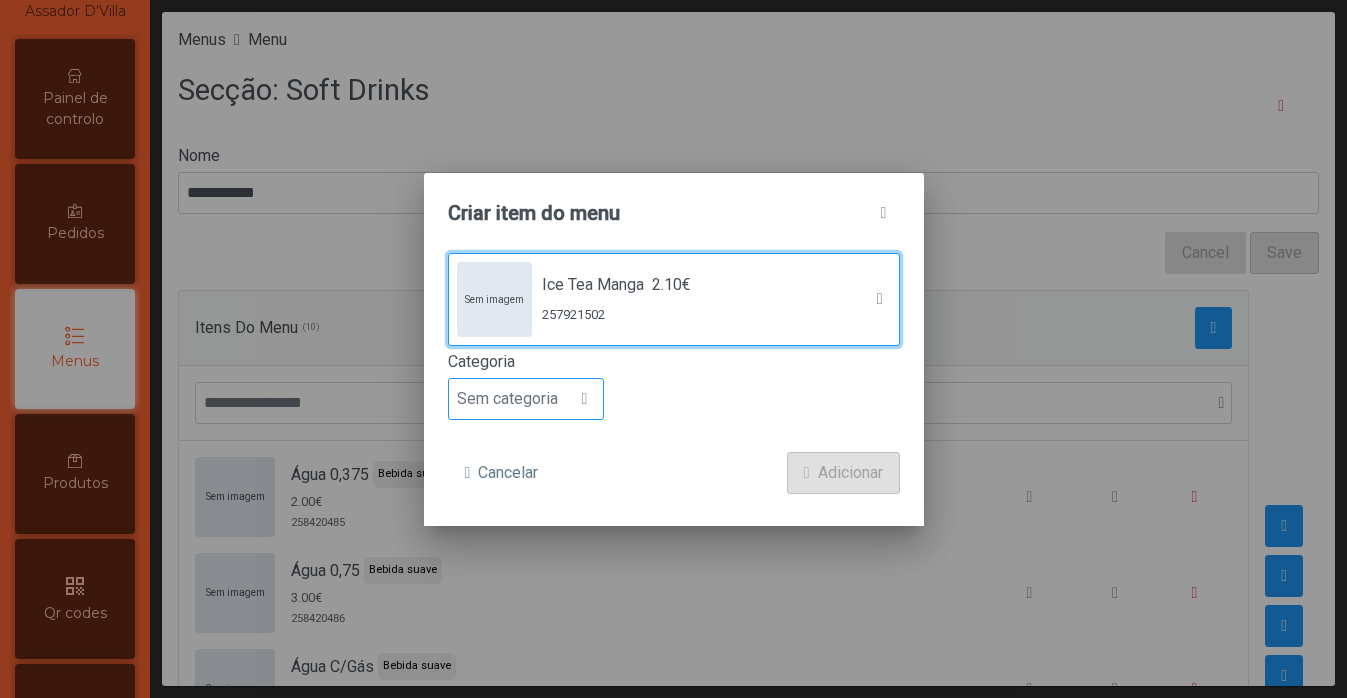 click on "Sem categoria" 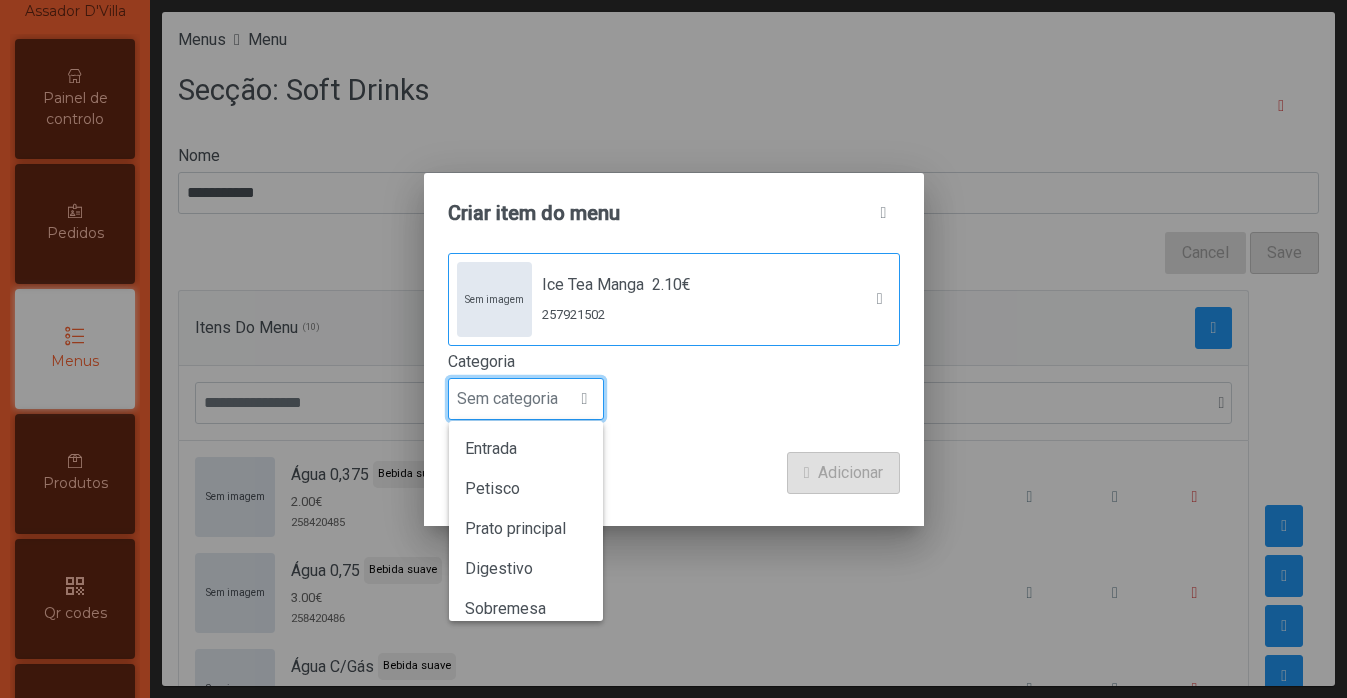 scroll, scrollTop: 15, scrollLeft: 97, axis: both 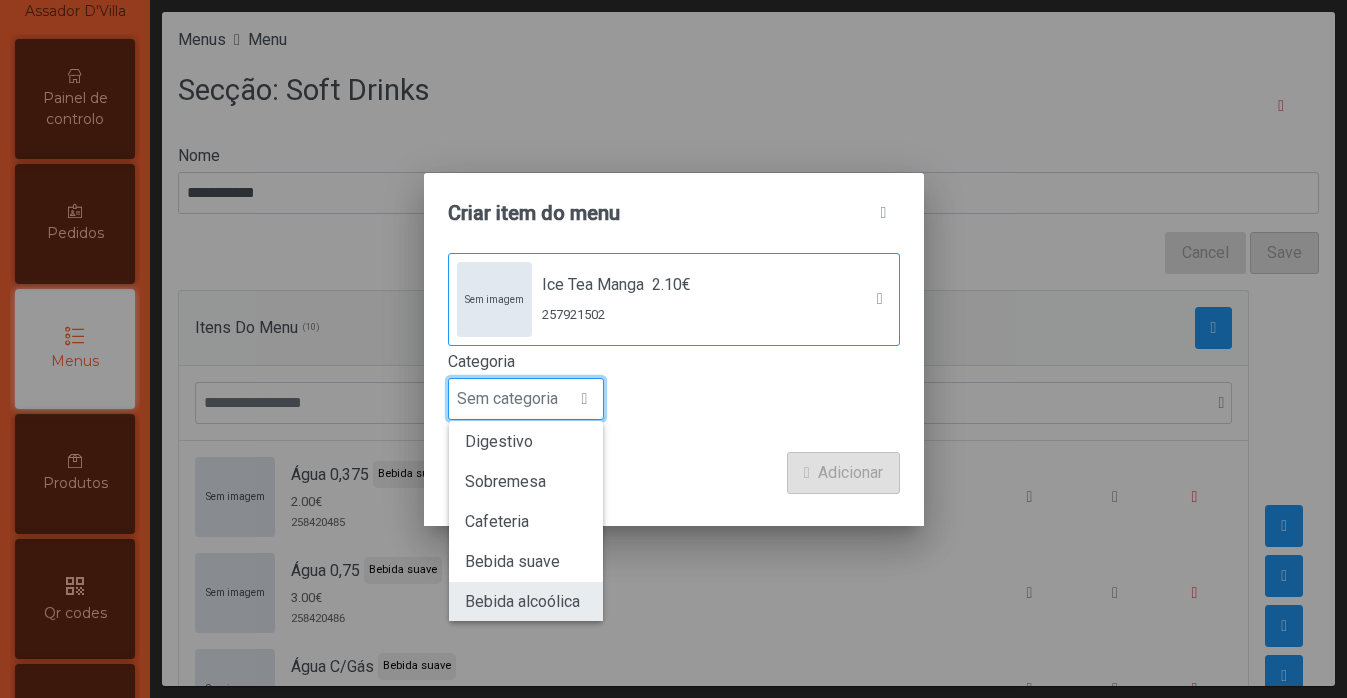 click on "Bebida alcoólica" 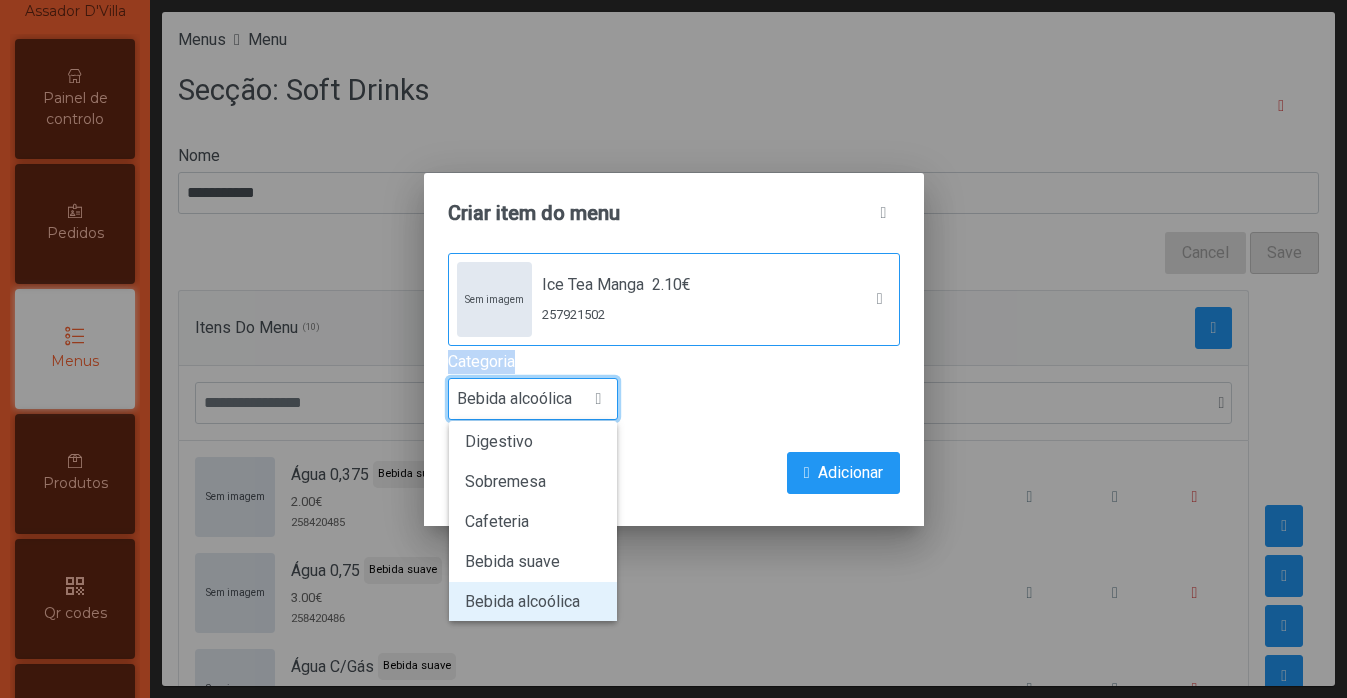 click on "Criar item do menu Sem imagem  Ice Tea Manga 2.10€ 257921502 Categoria Bebida alcoólica Entrada Petisco Prato principal Digestivo Sobremesa Cafeteria Bebida suave Bebida alcoólica Bebida saudável Cancelar Adicionar" 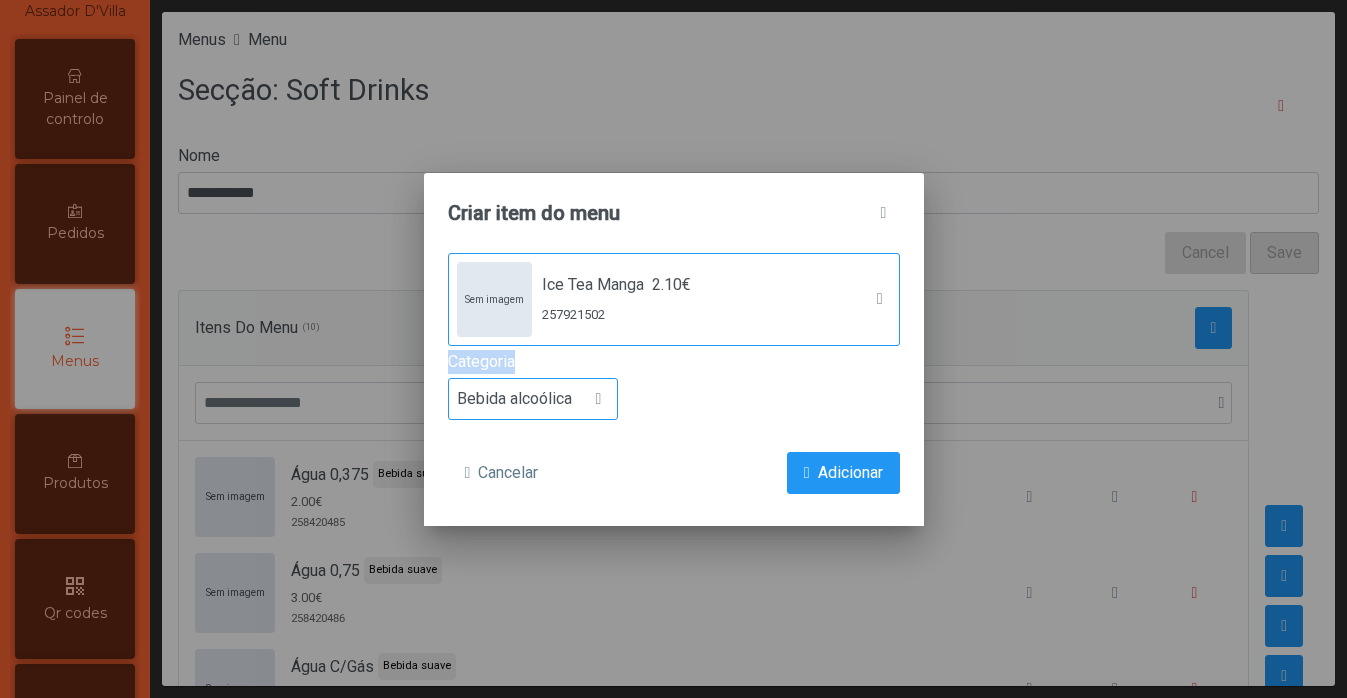click on "Bebida alcoólica" 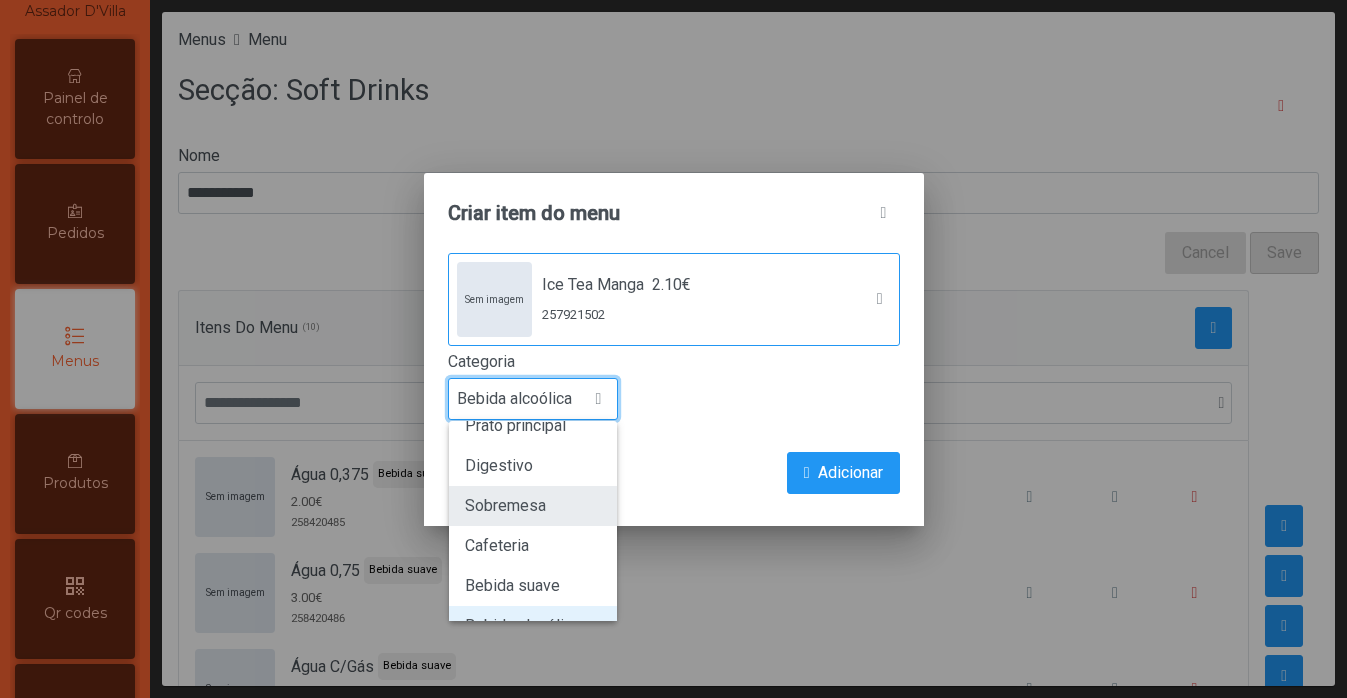 scroll, scrollTop: 165, scrollLeft: 0, axis: vertical 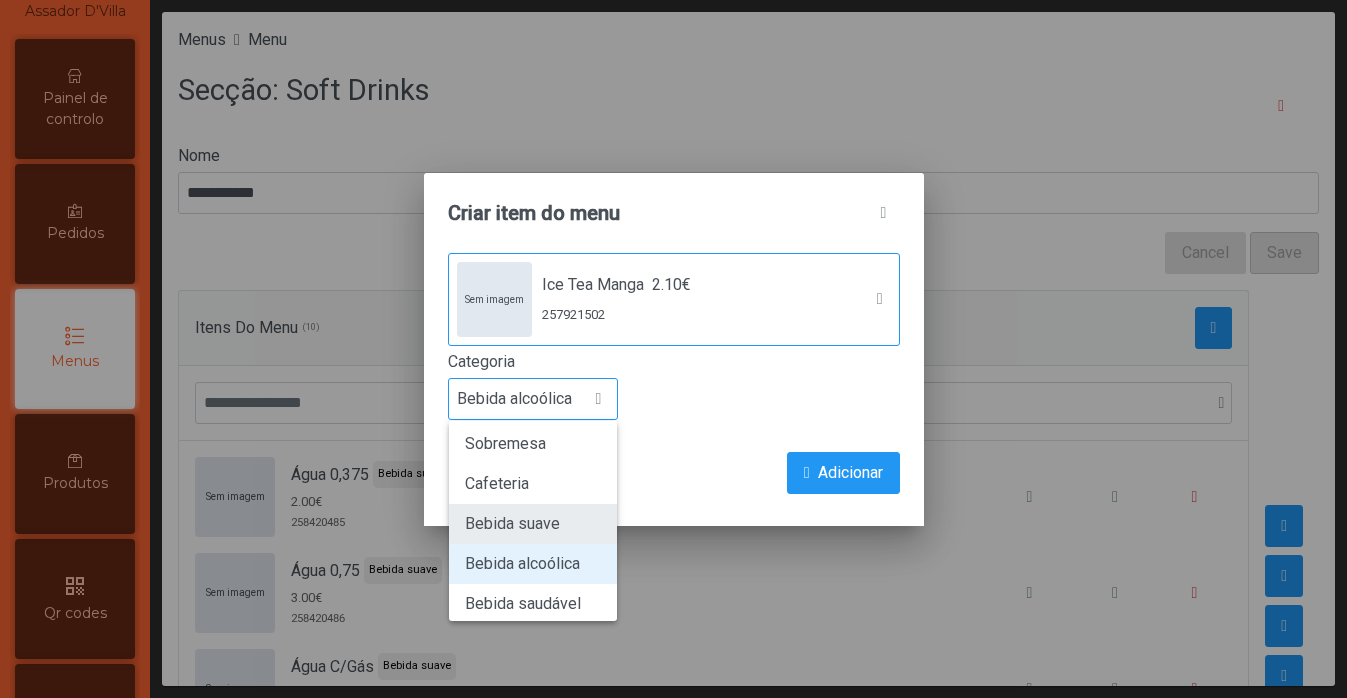 click on "Bebida suave" 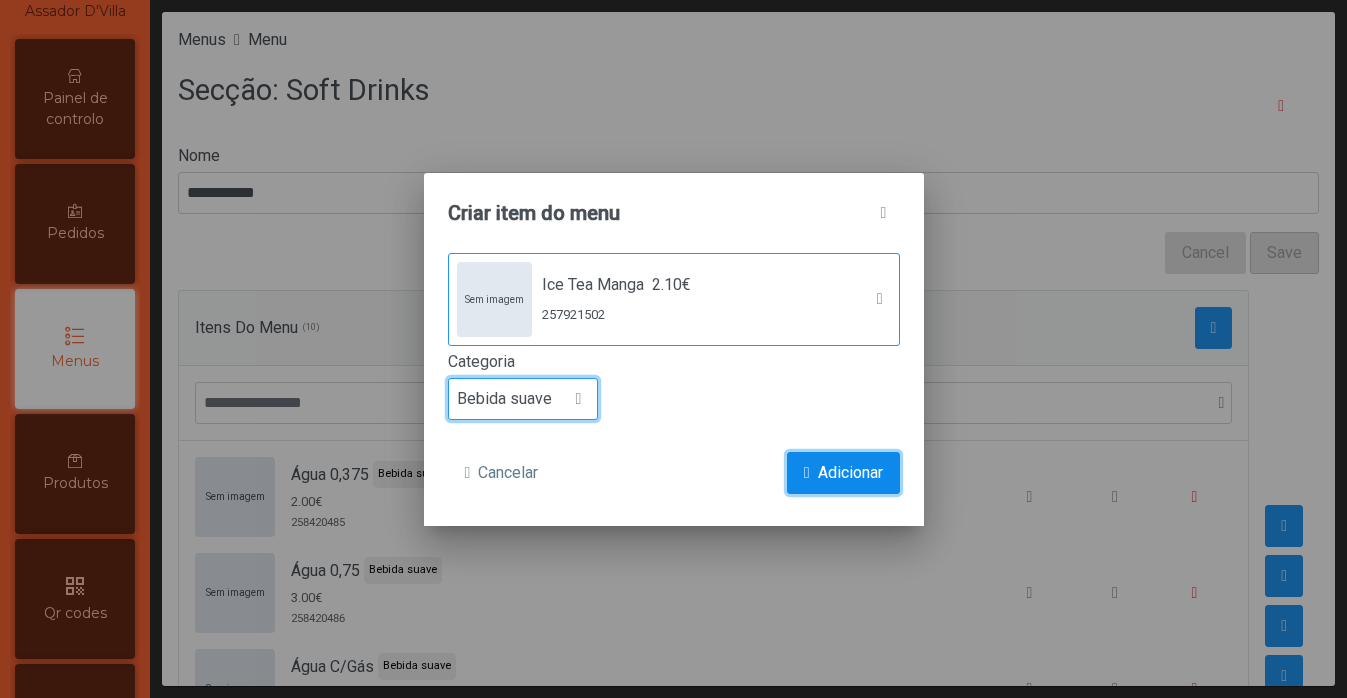 click on "Adicionar" 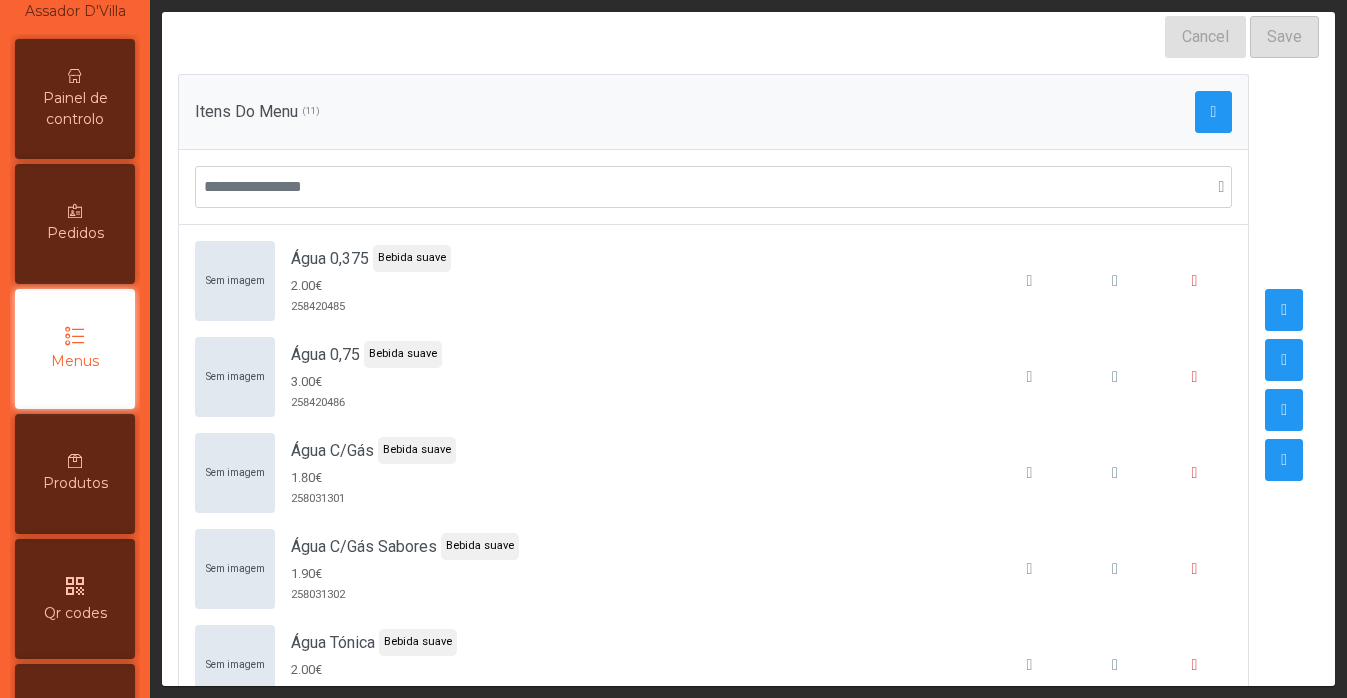 scroll, scrollTop: 277, scrollLeft: 0, axis: vertical 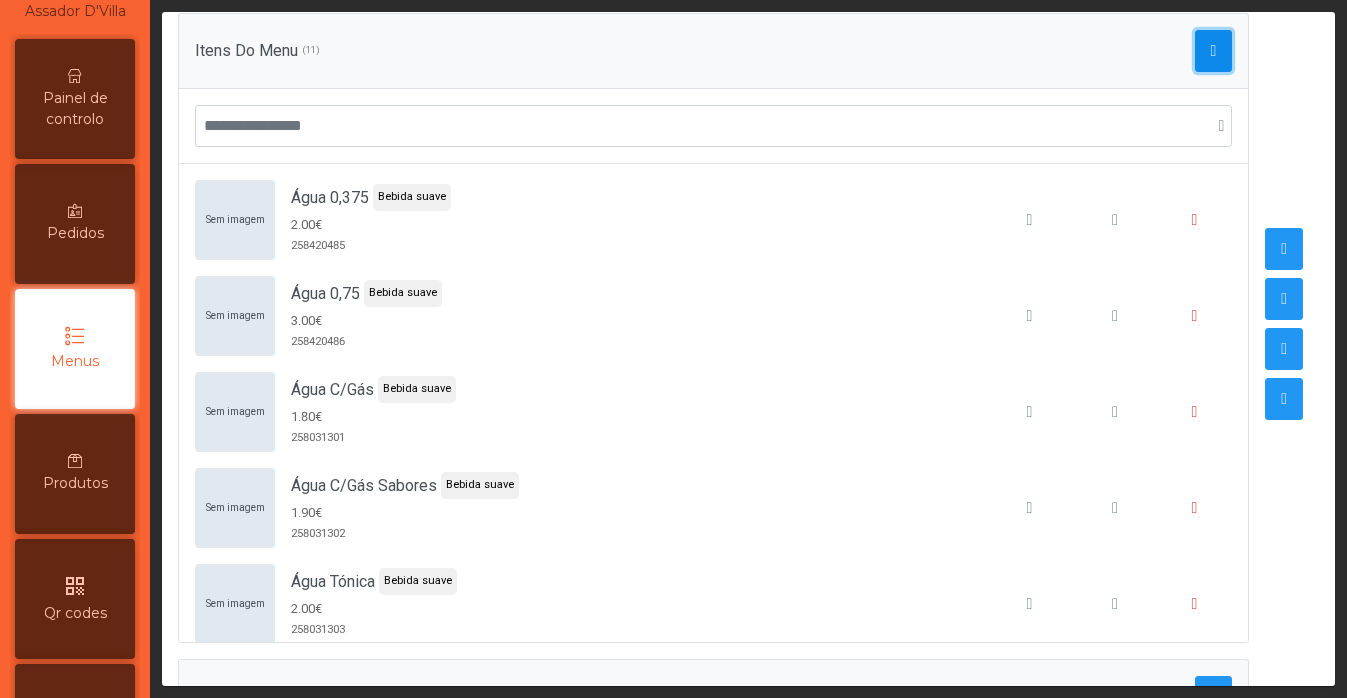 click 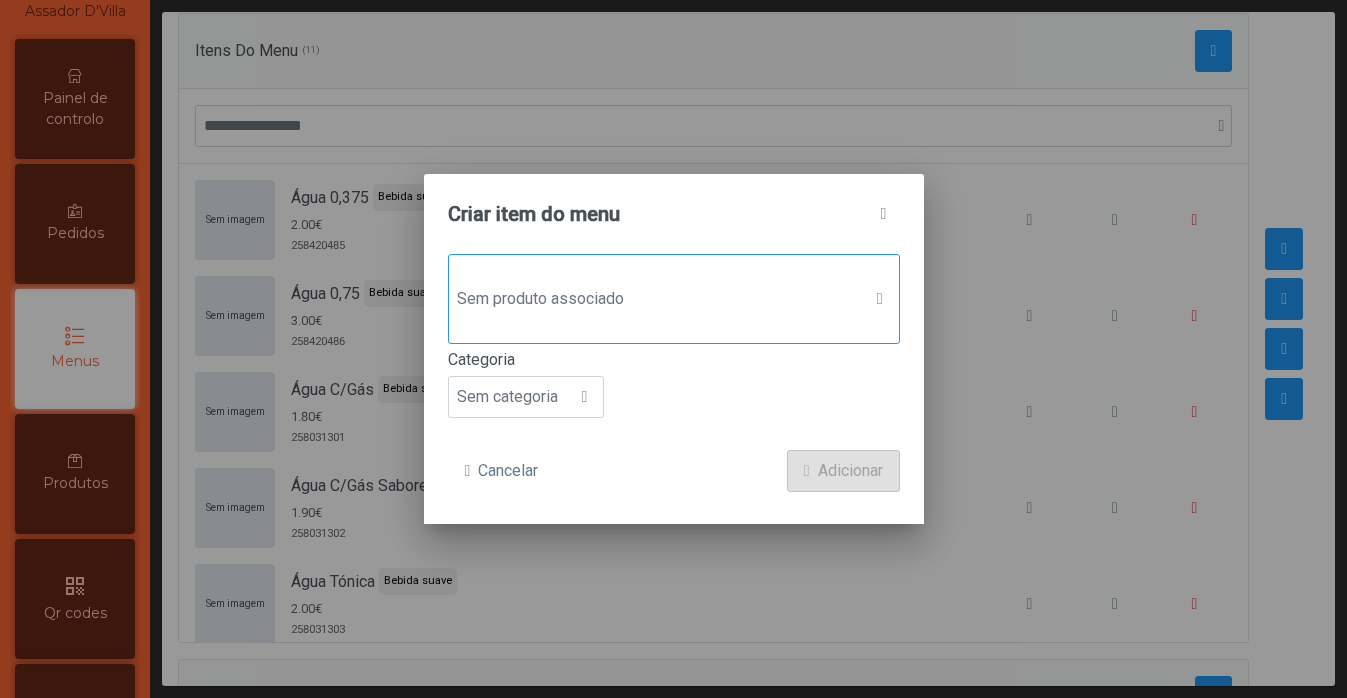 click on "Sem produto associado" 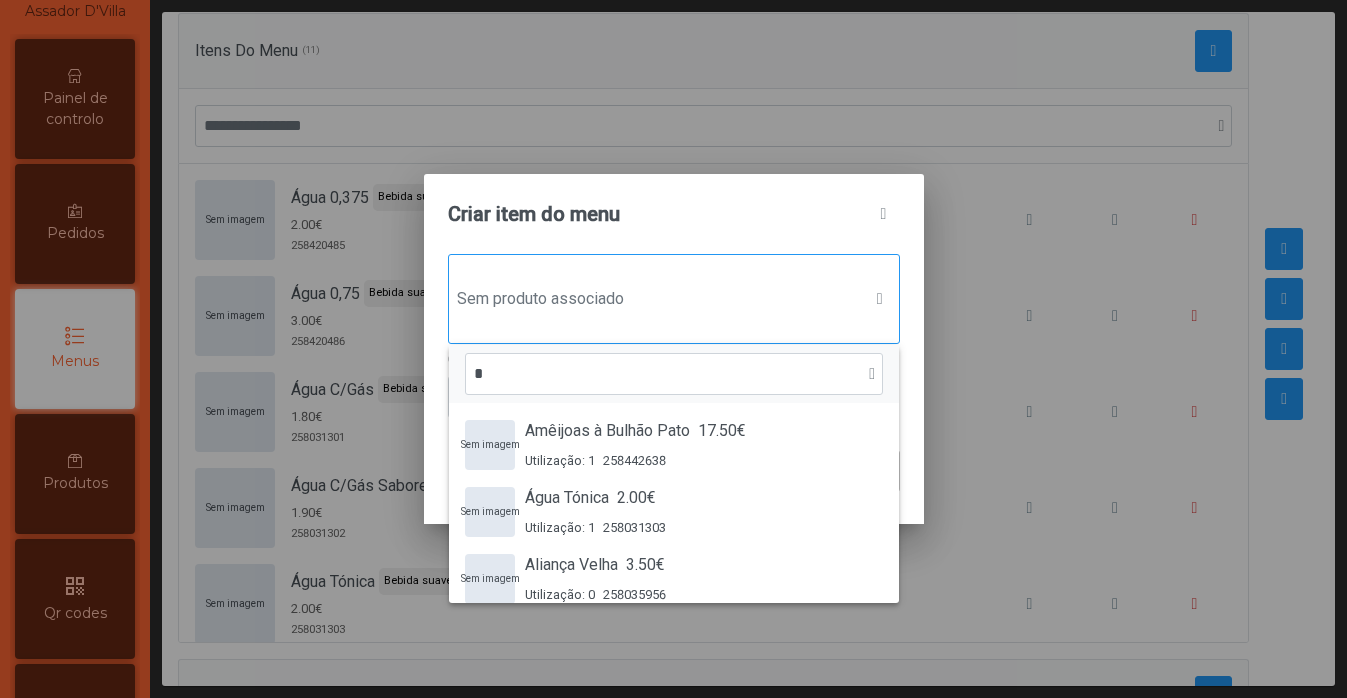 scroll, scrollTop: 15, scrollLeft: 97, axis: both 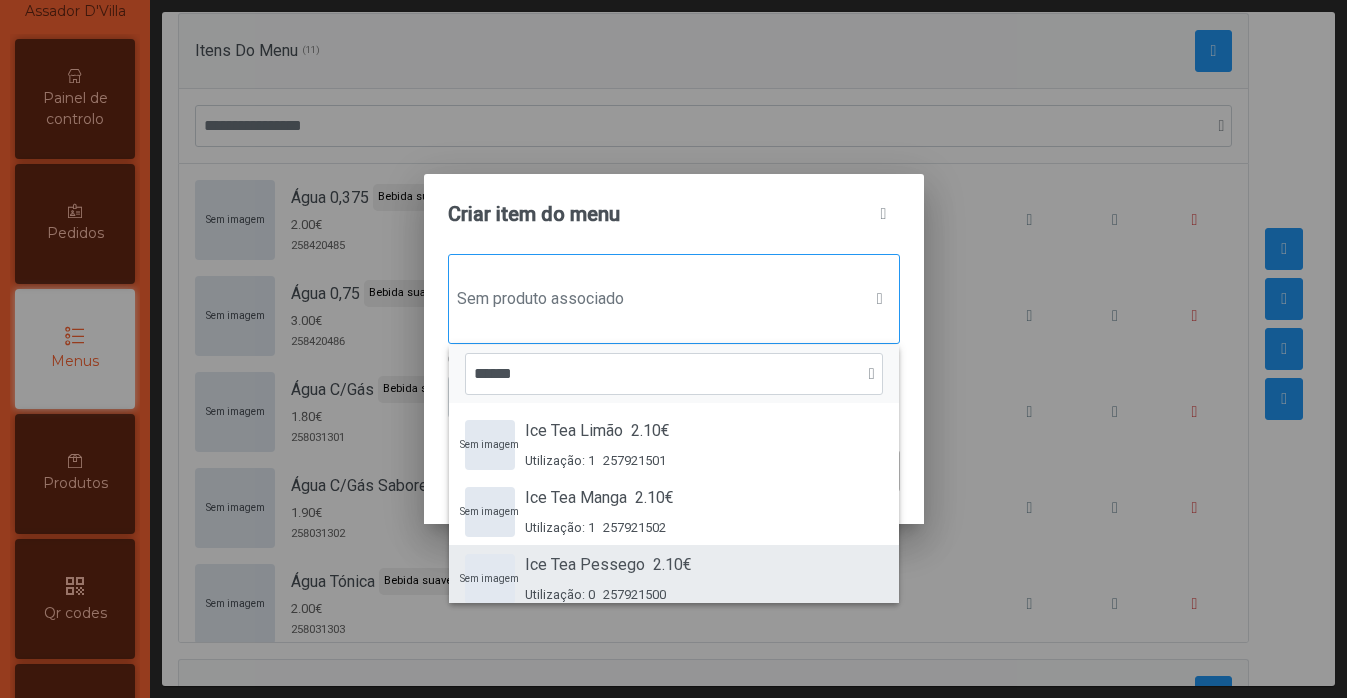type on "******" 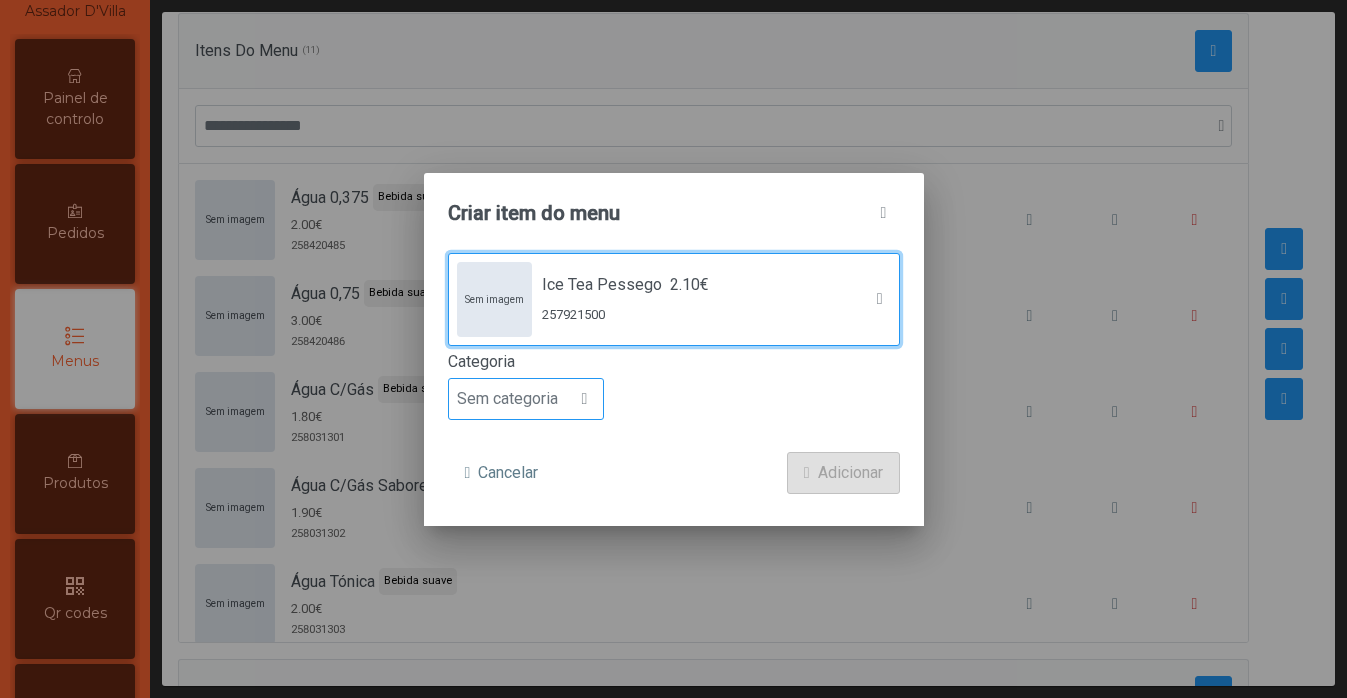 click on "Sem categoria" 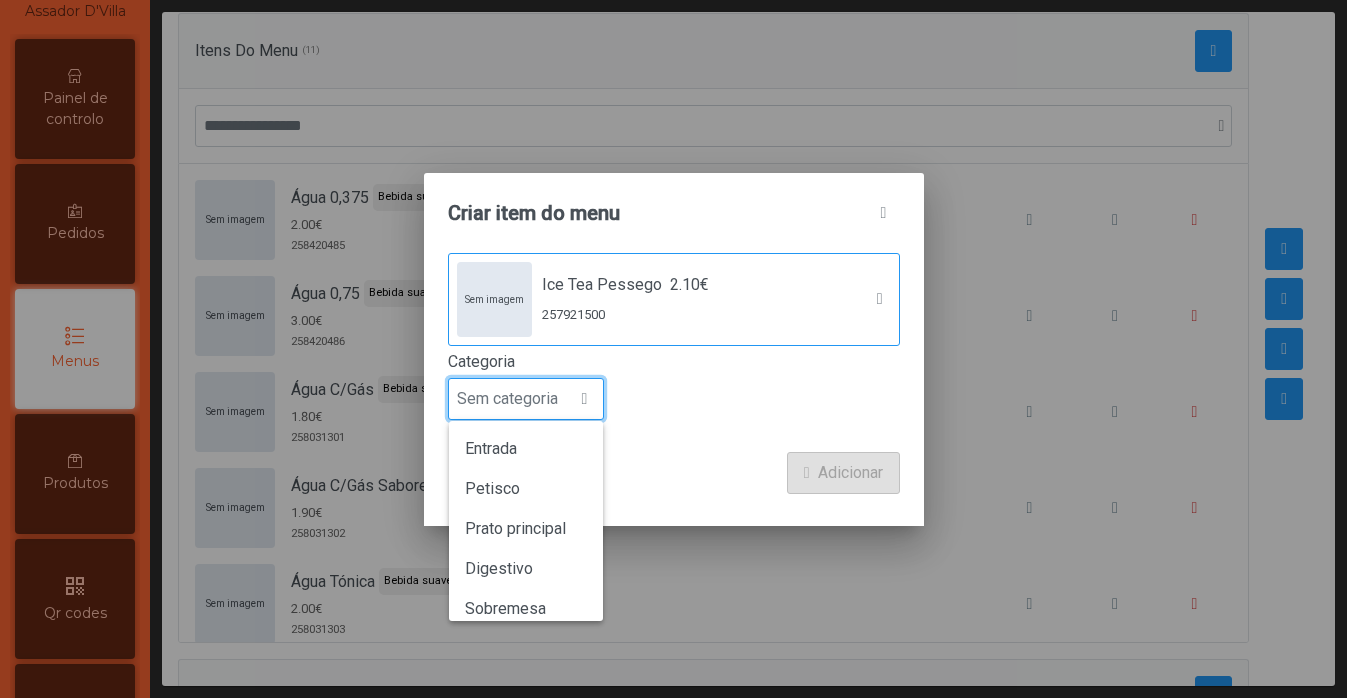 scroll, scrollTop: 15, scrollLeft: 97, axis: both 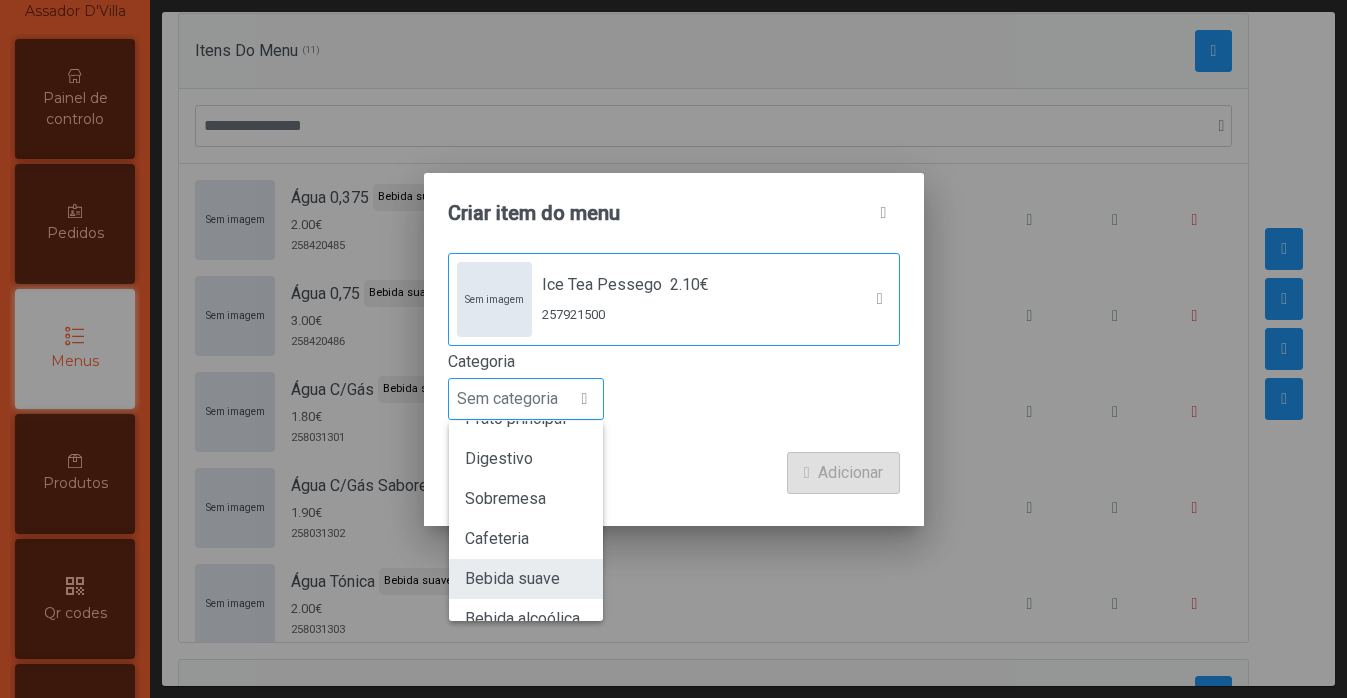 click on "Bebida suave" 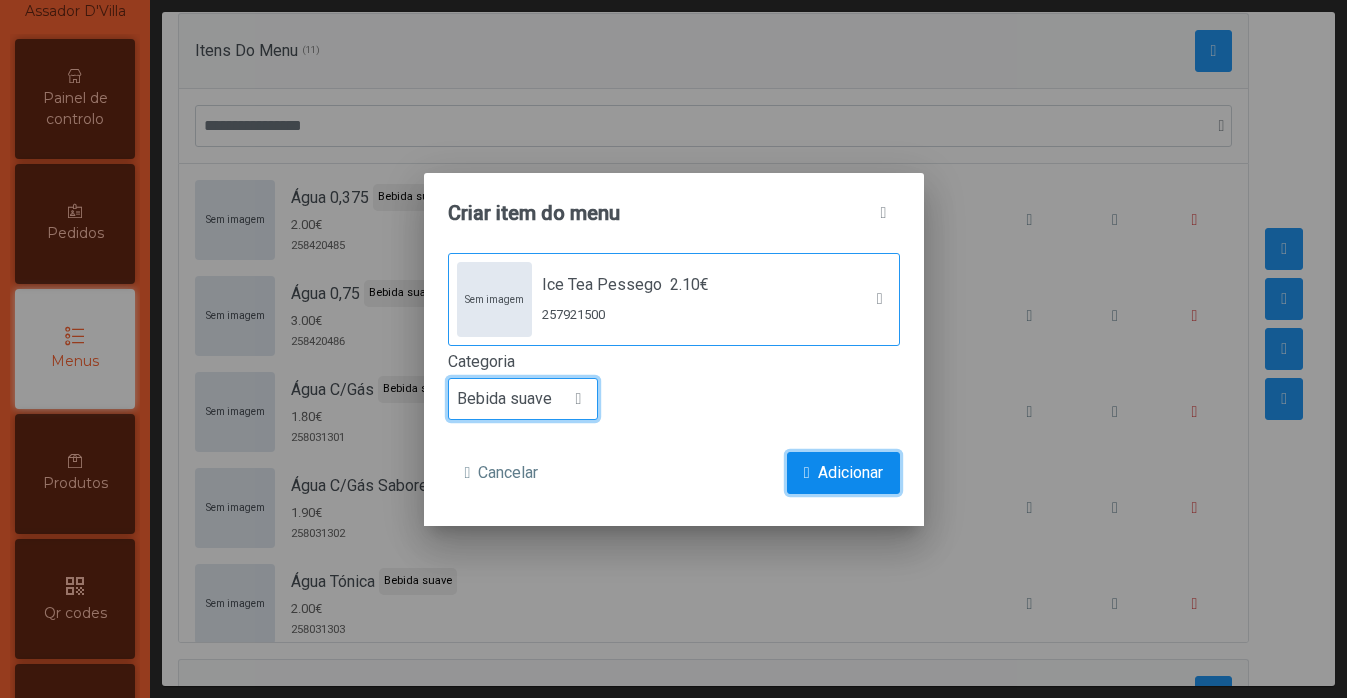 click on "Adicionar" 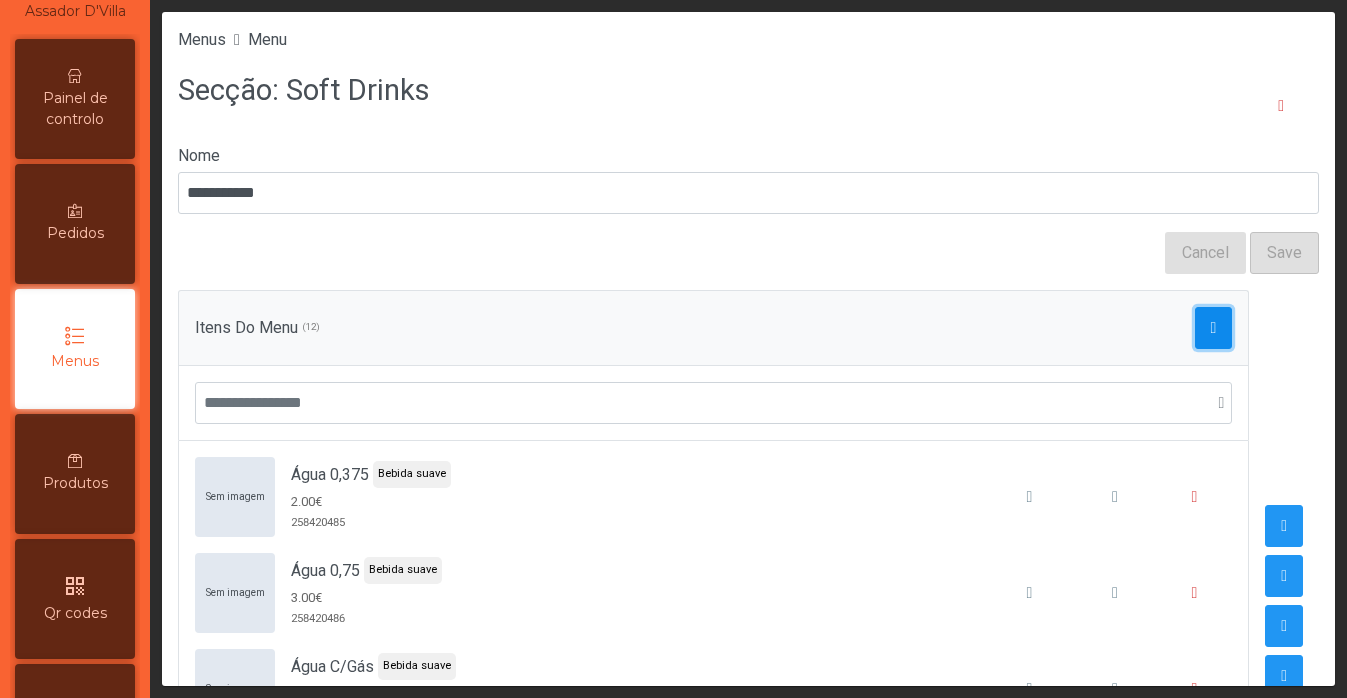click 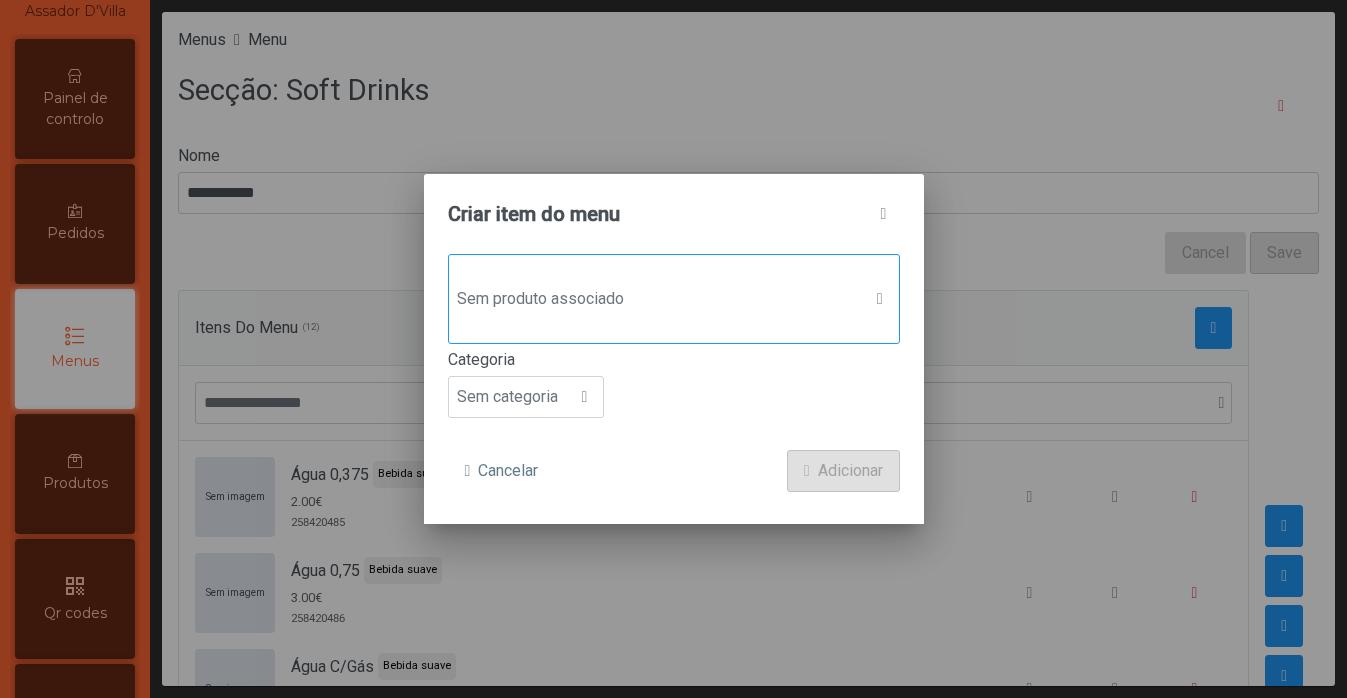 click on "Sem produto associado" 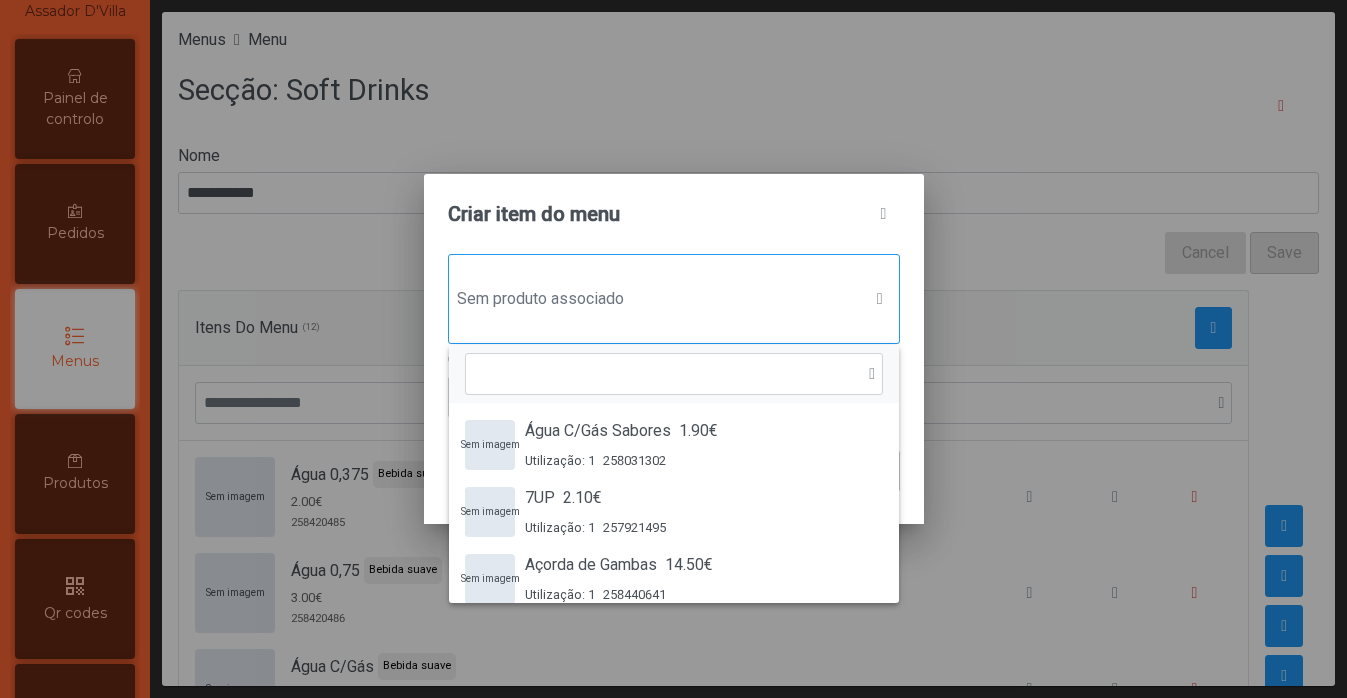 scroll, scrollTop: 15, scrollLeft: 97, axis: both 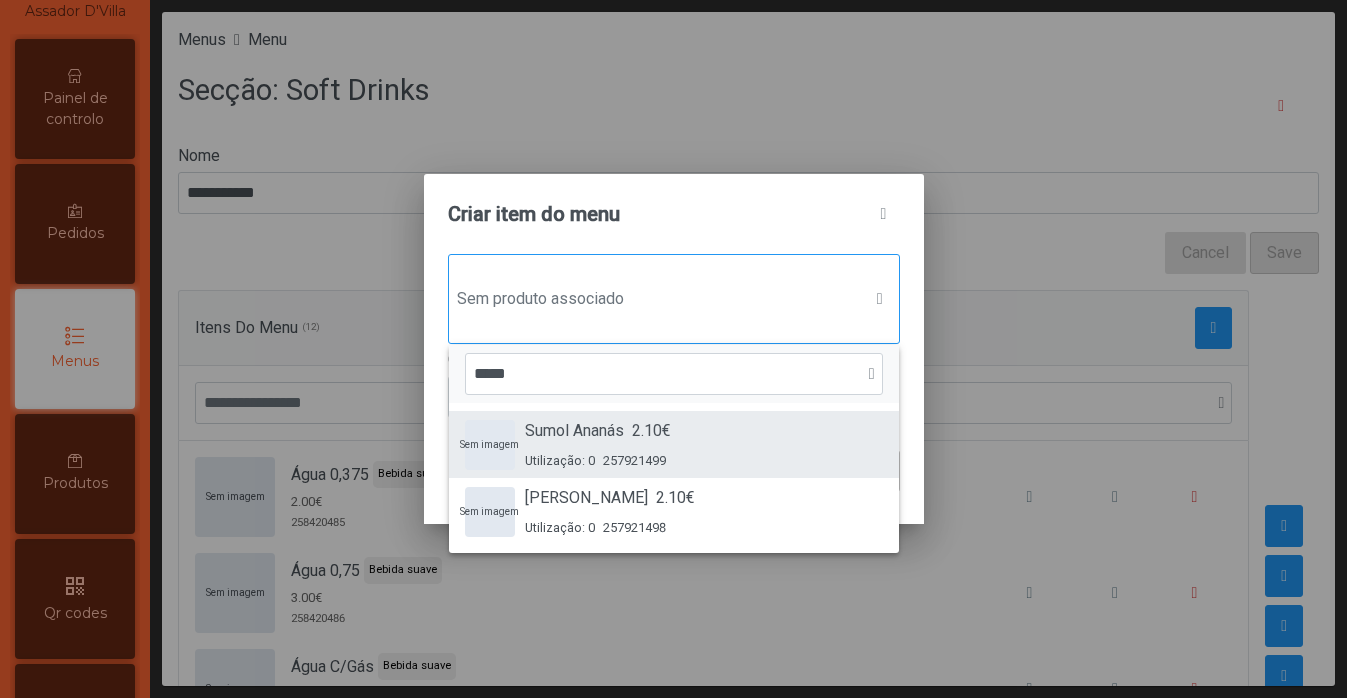 type on "*****" 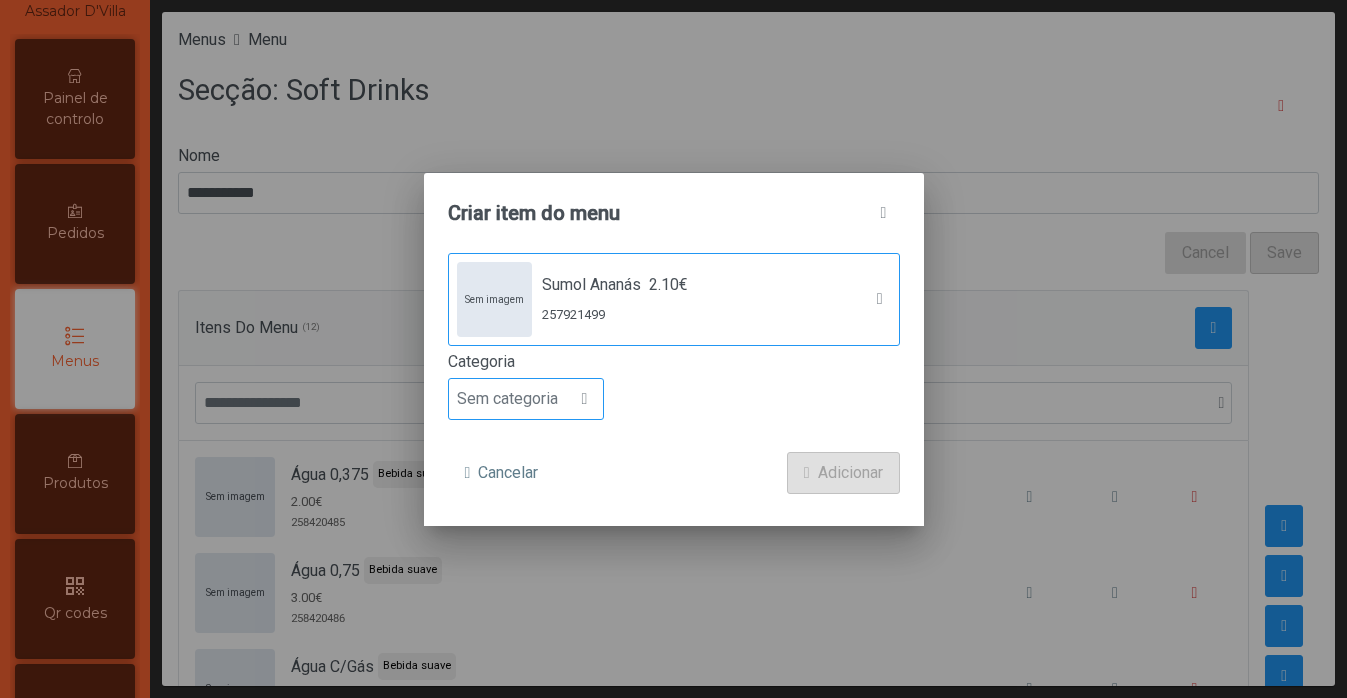 click on "Sem categoria" 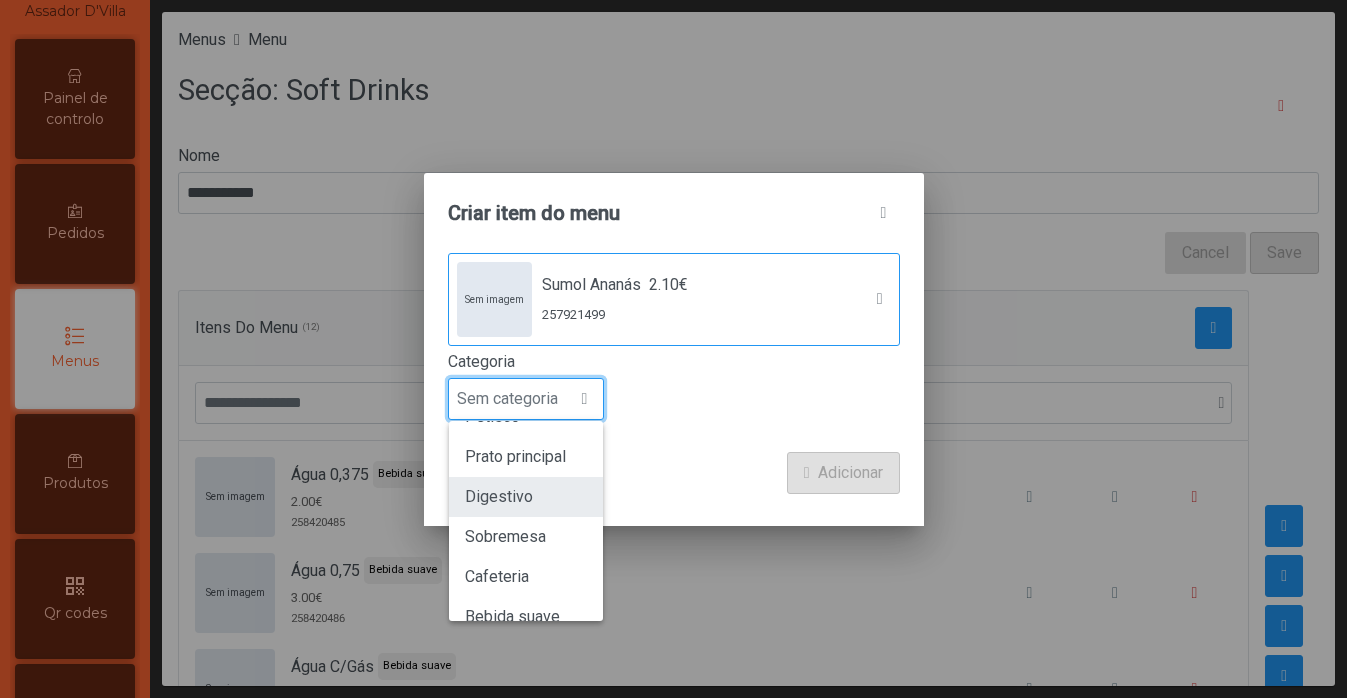 scroll, scrollTop: 99, scrollLeft: 0, axis: vertical 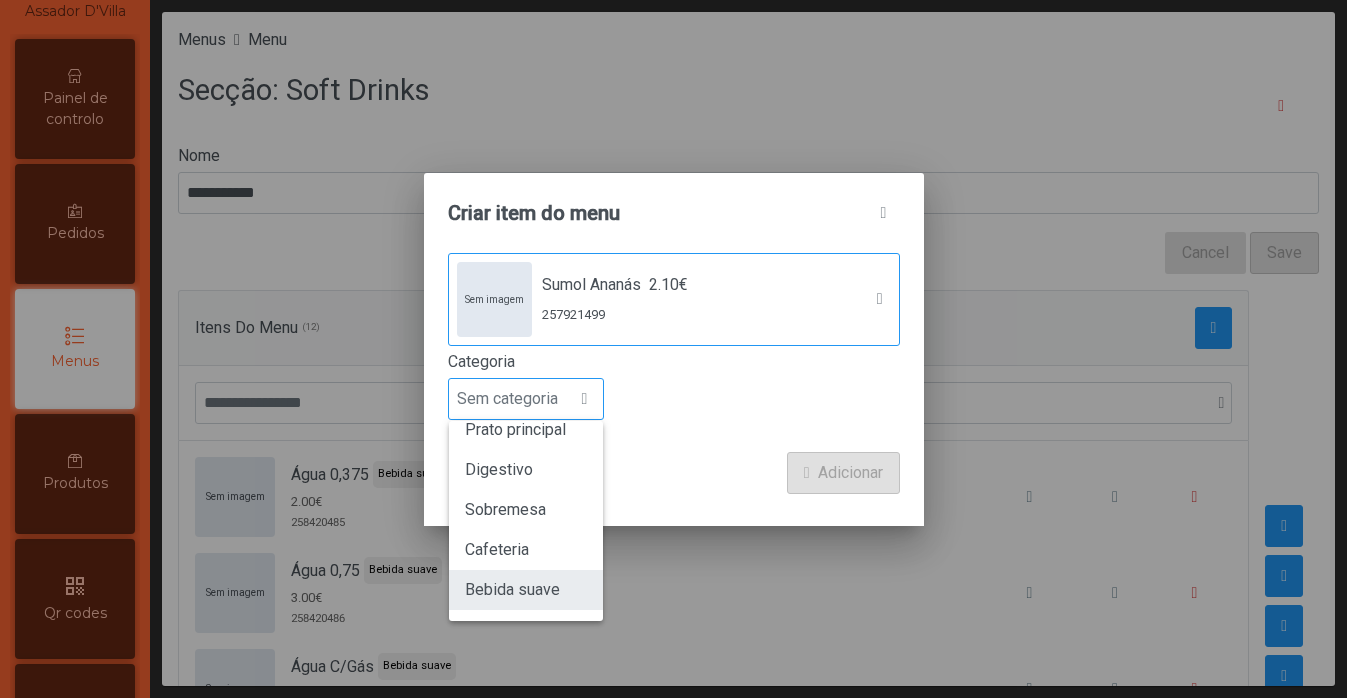 click on "Bebida suave" 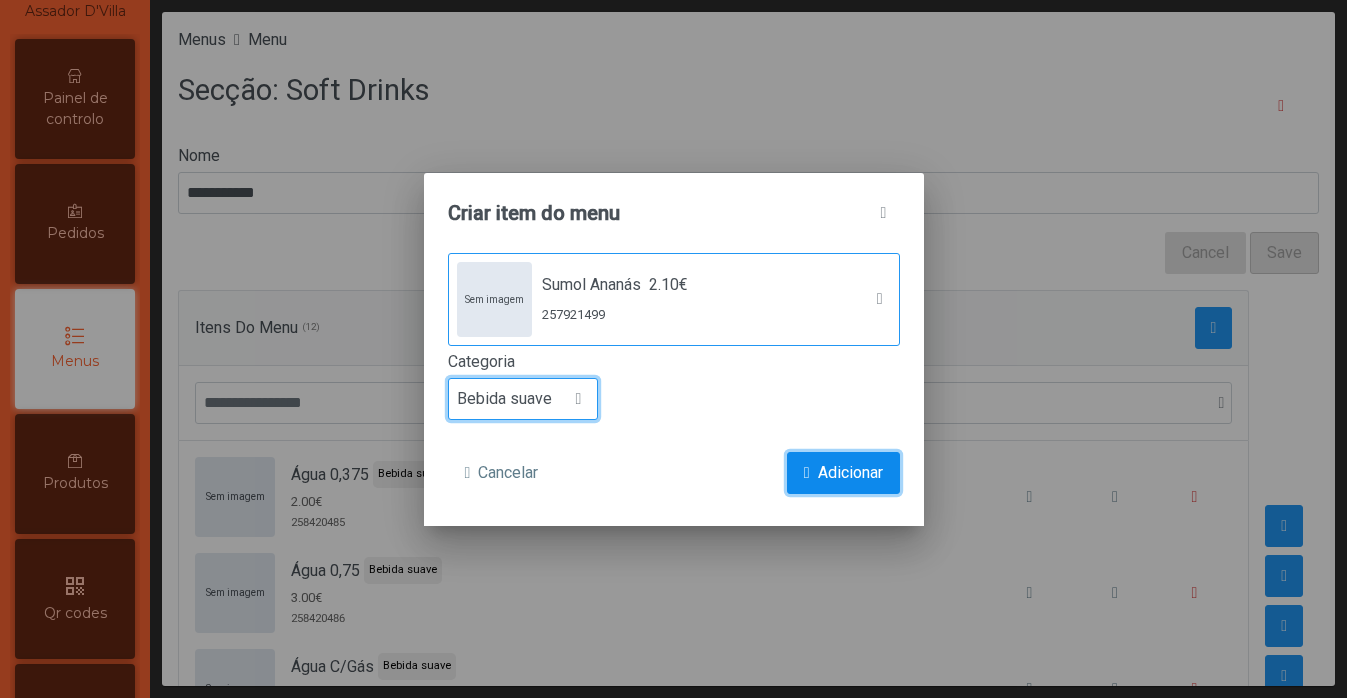click on "Adicionar" 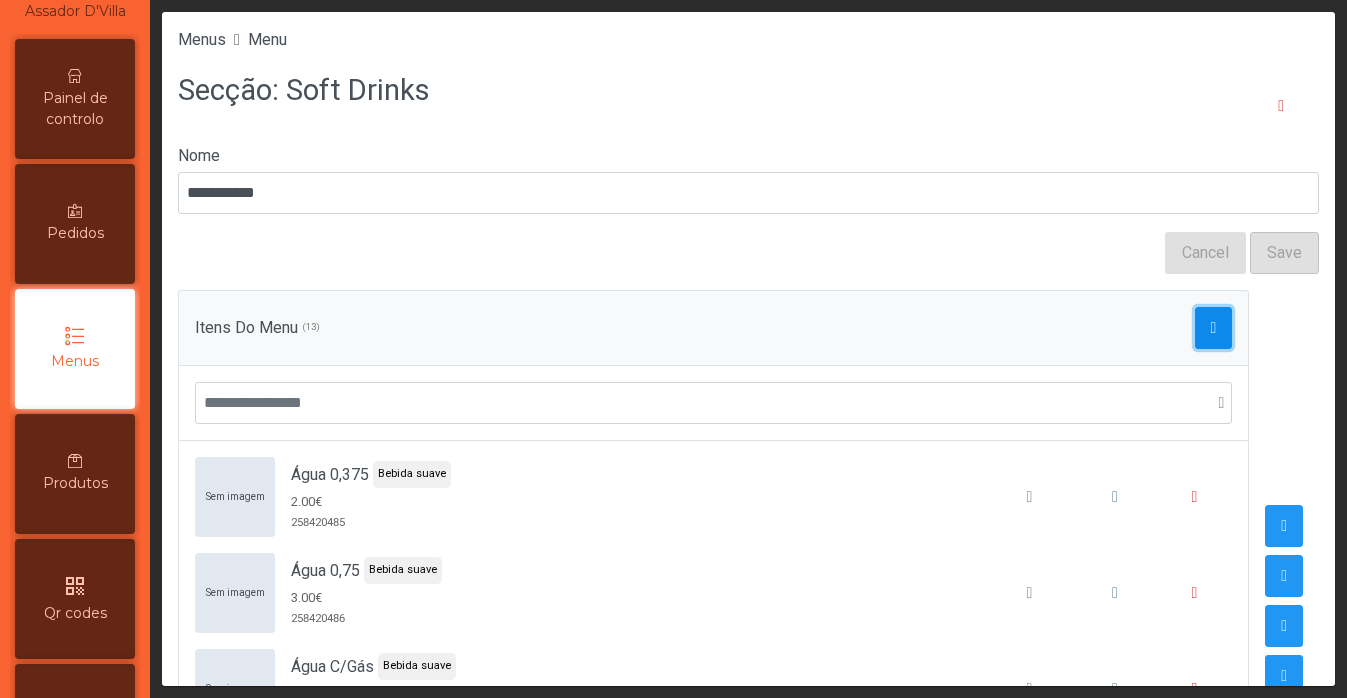 click 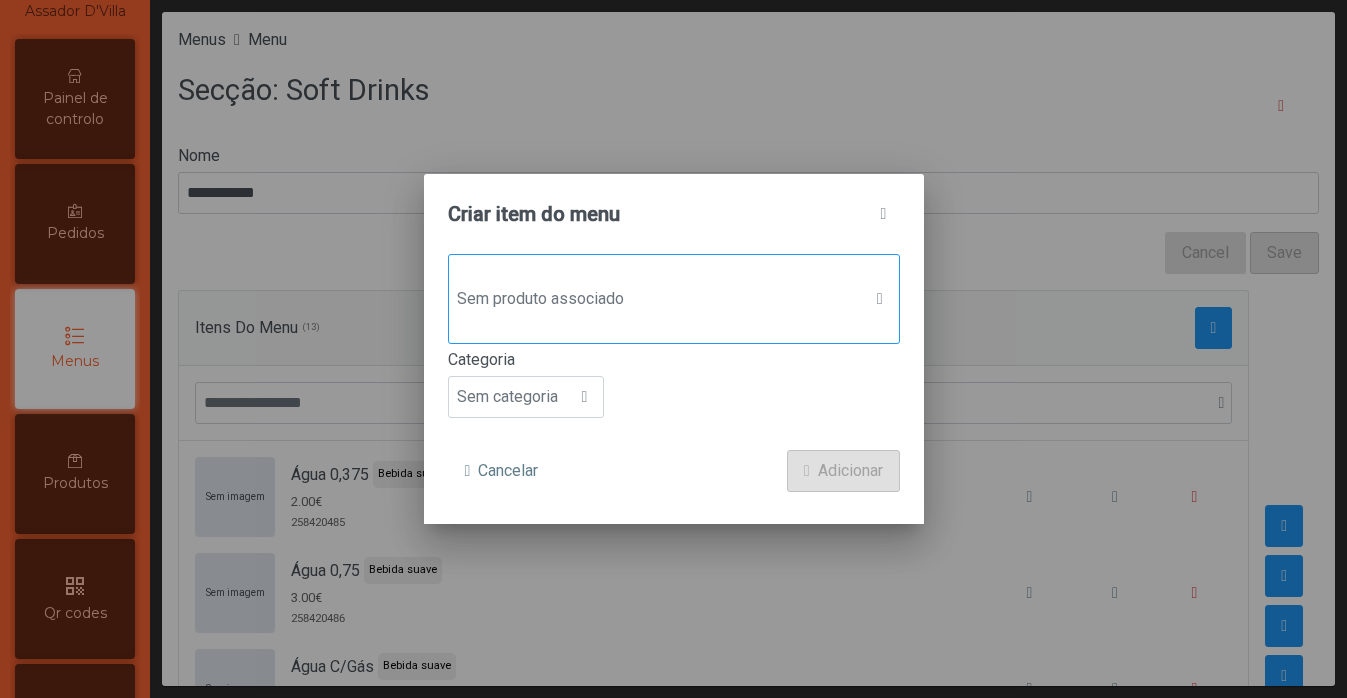 click on "Sem produto associado" 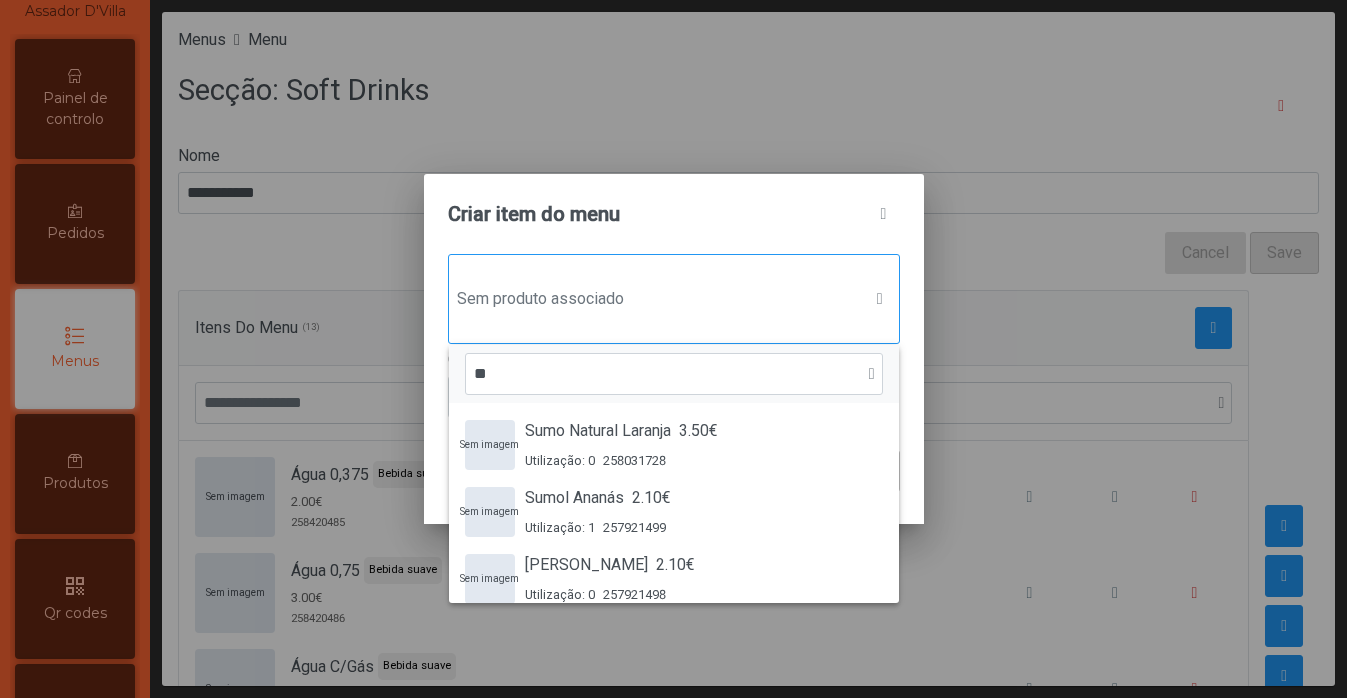 scroll, scrollTop: 15, scrollLeft: 97, axis: both 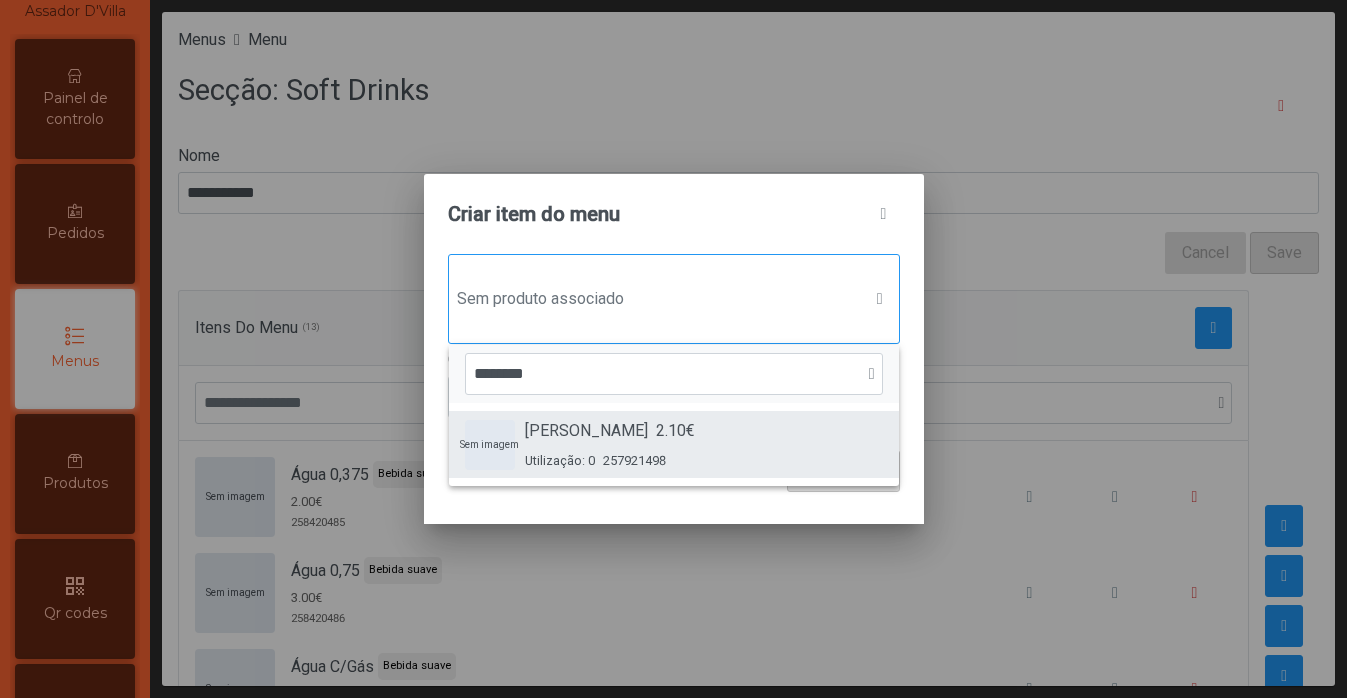 type on "********" 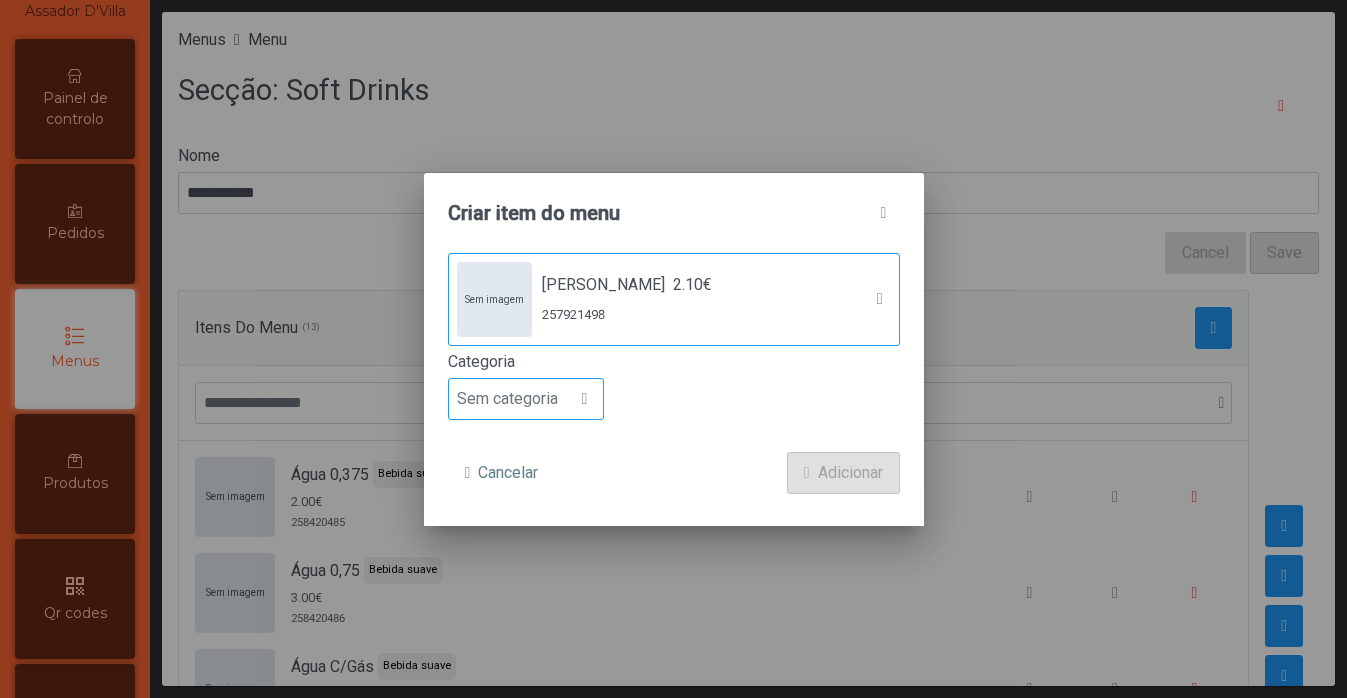 click on "Sem categoria" 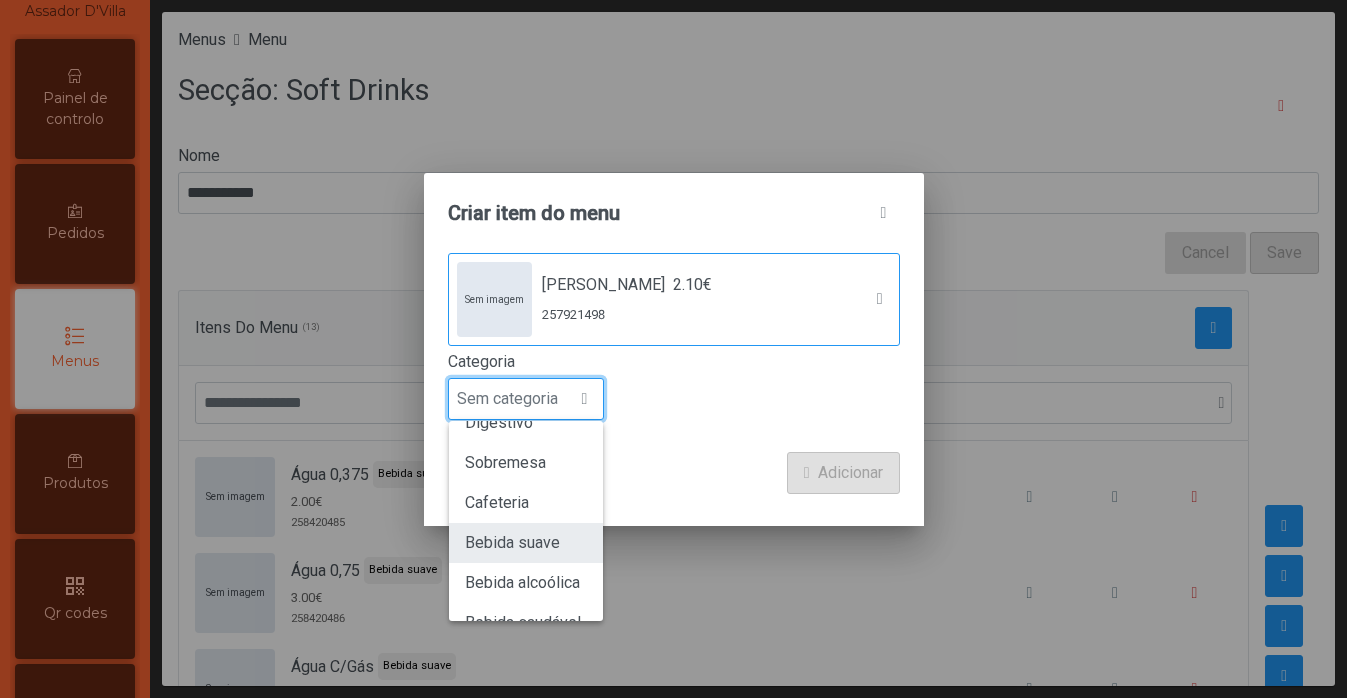 scroll, scrollTop: 172, scrollLeft: 0, axis: vertical 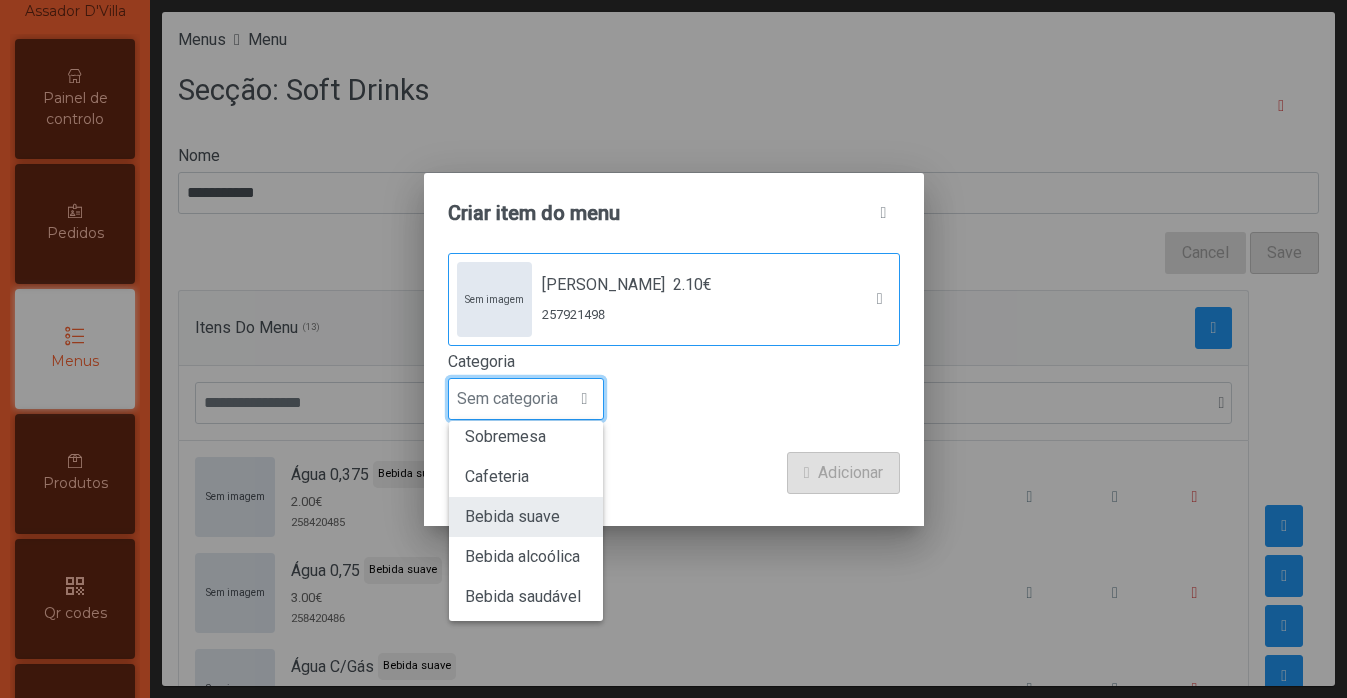 click on "Bebida suave" 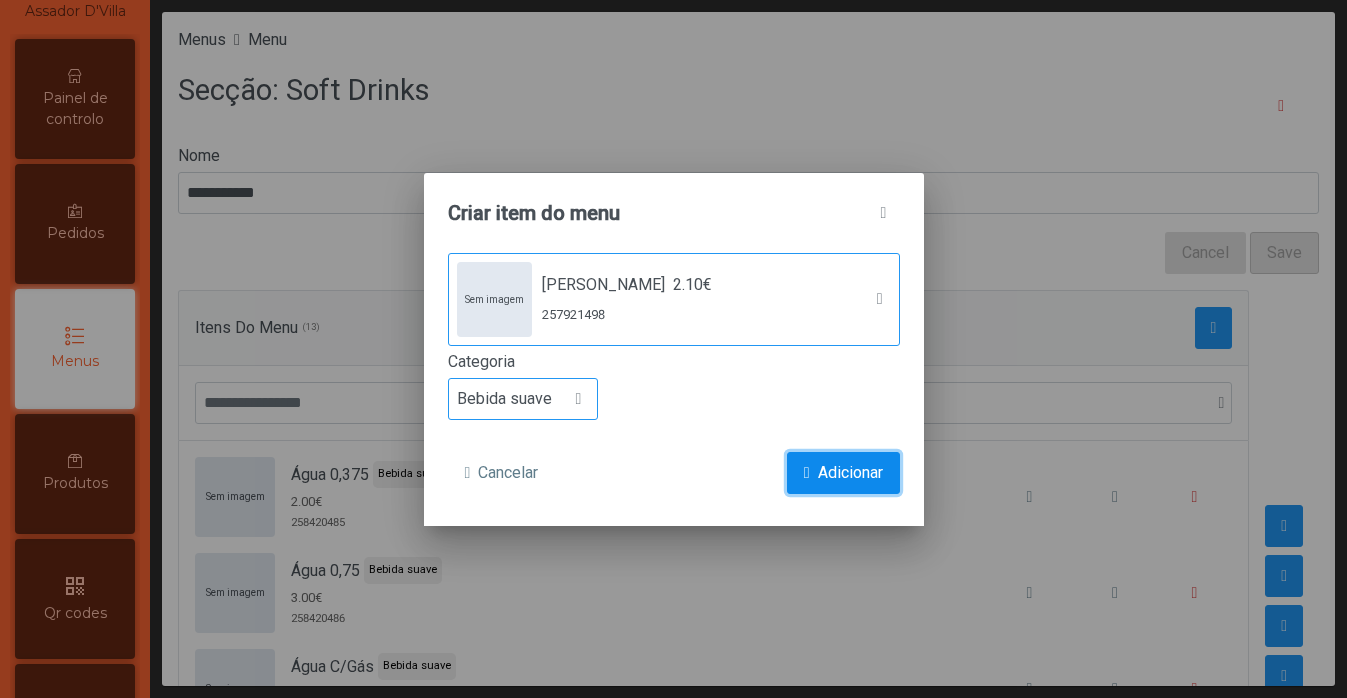 click on "Adicionar" 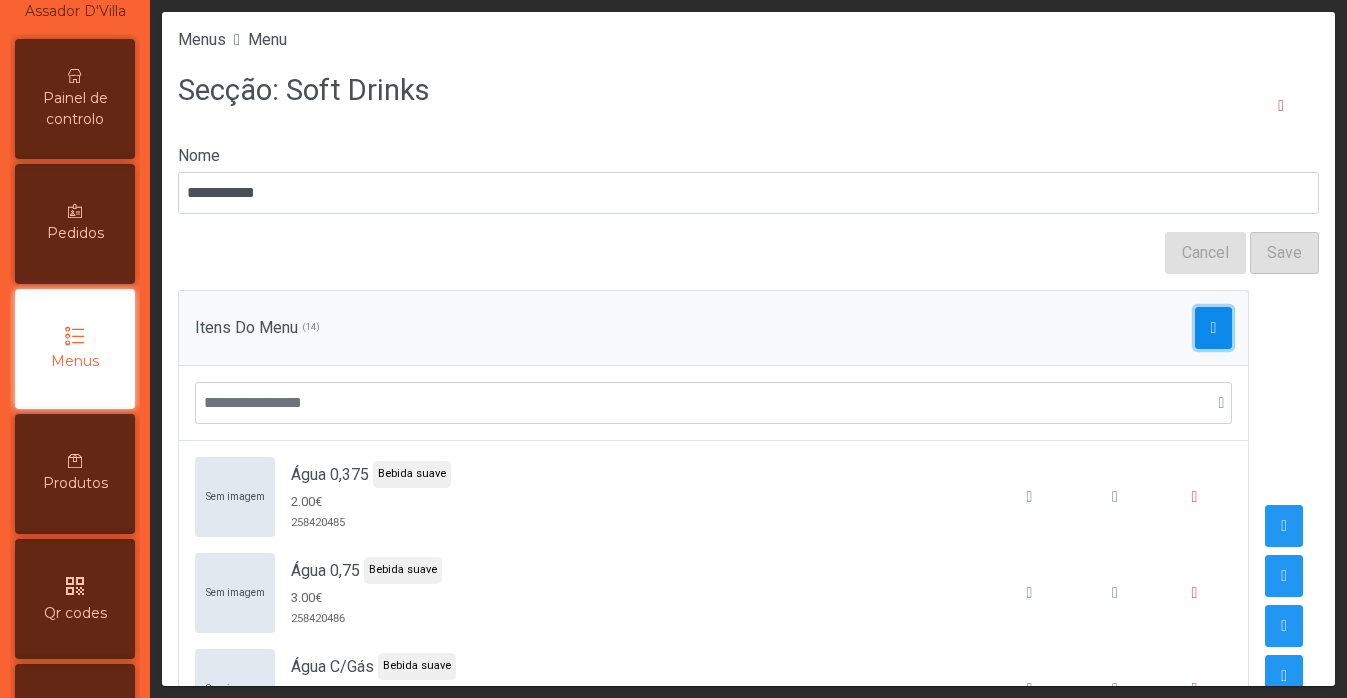 click 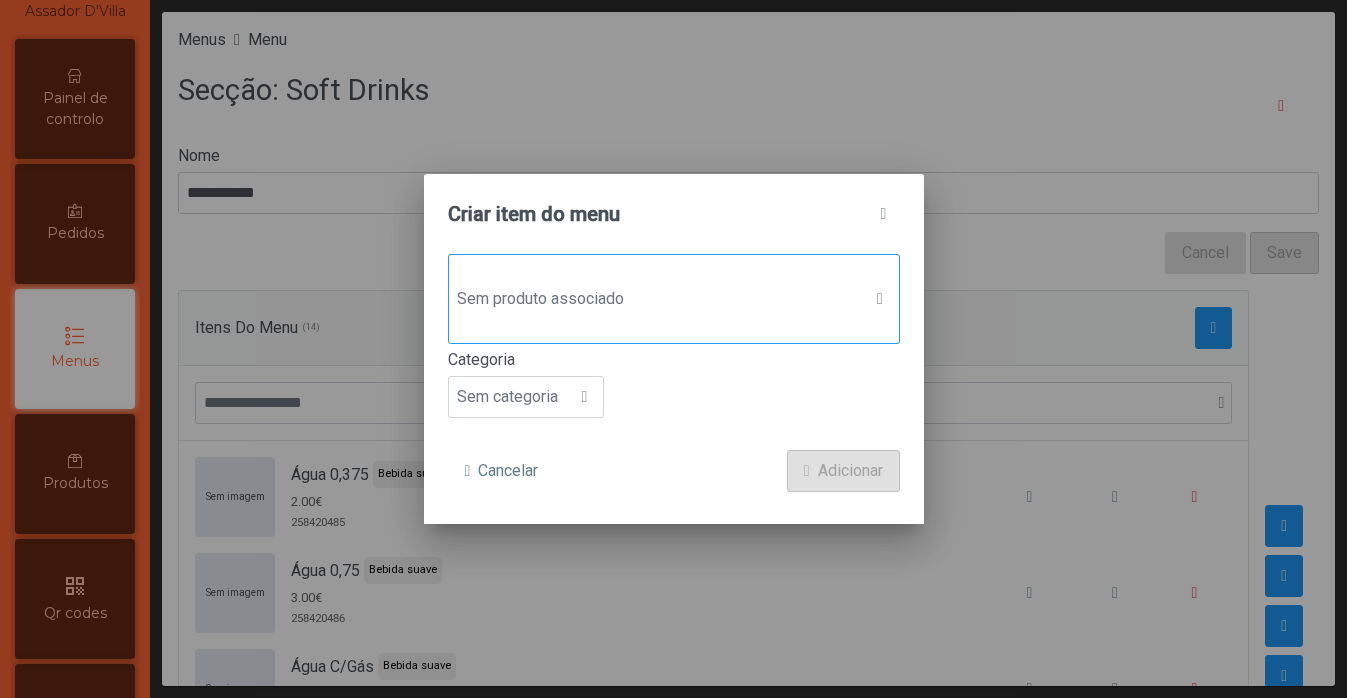 click on "Sem produto associado" 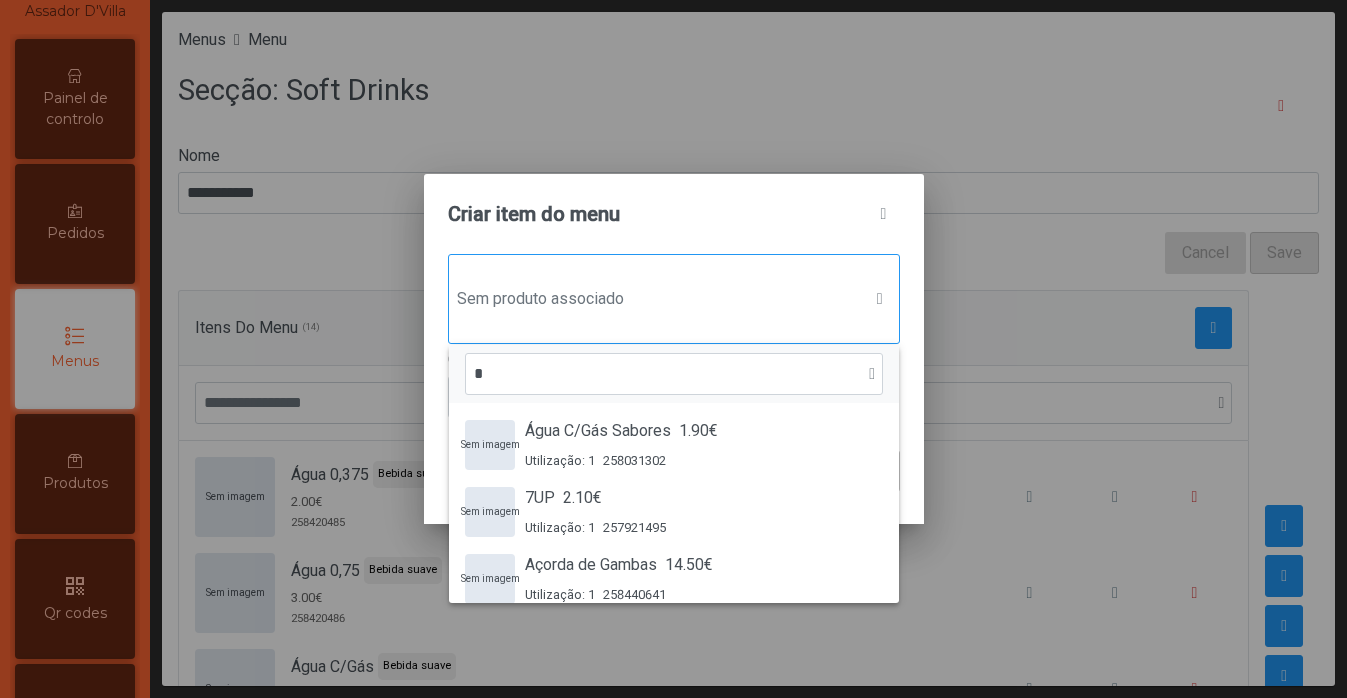 scroll, scrollTop: 15, scrollLeft: 97, axis: both 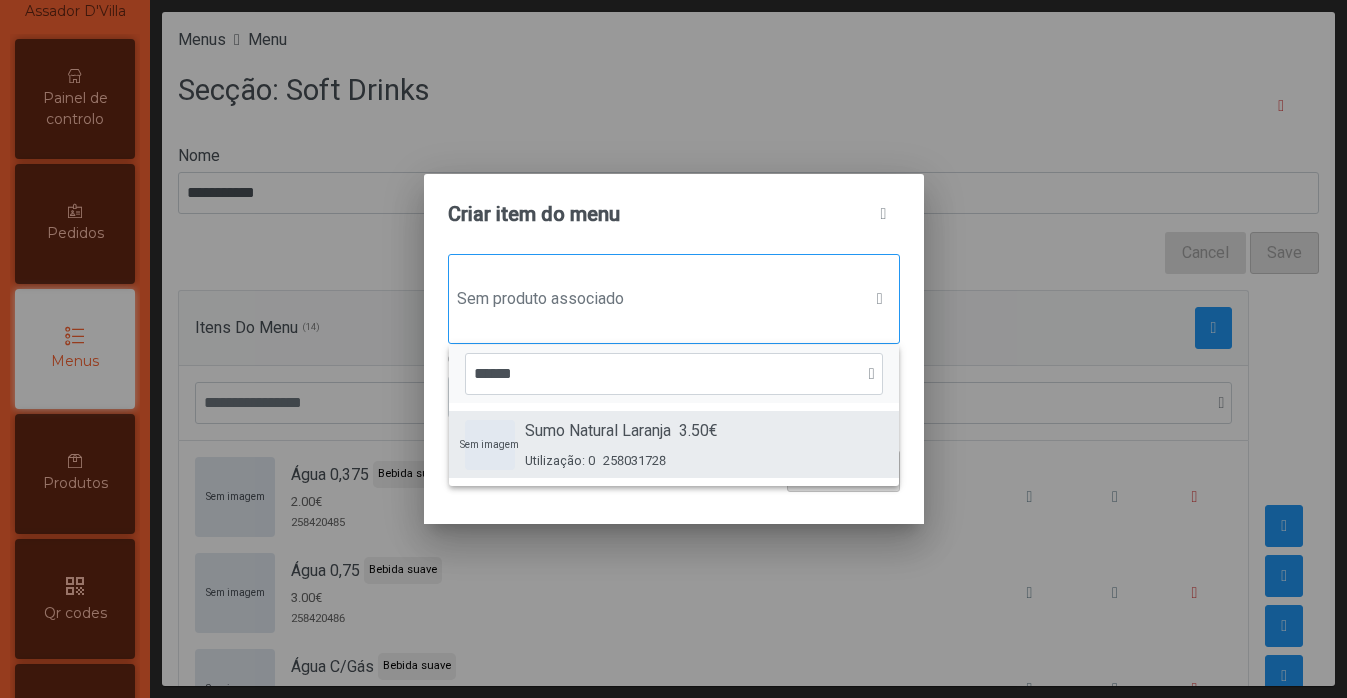 type on "******" 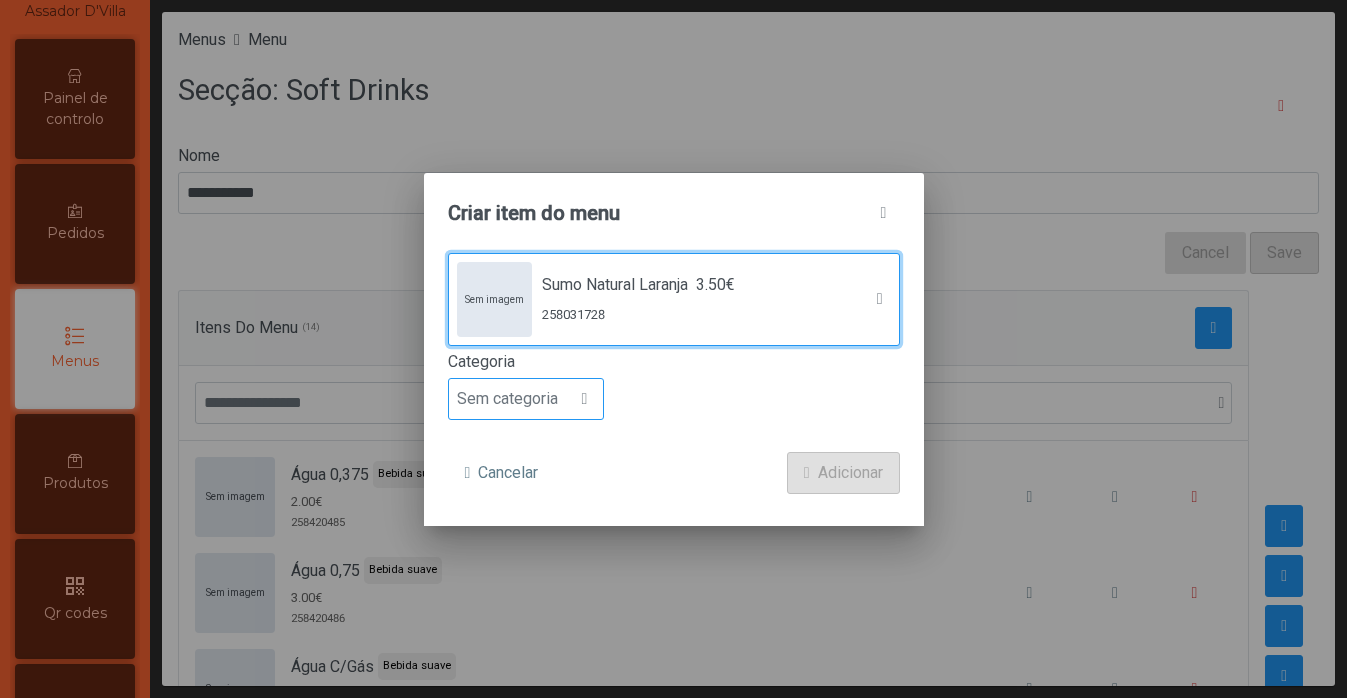 click on "Sem categoria" 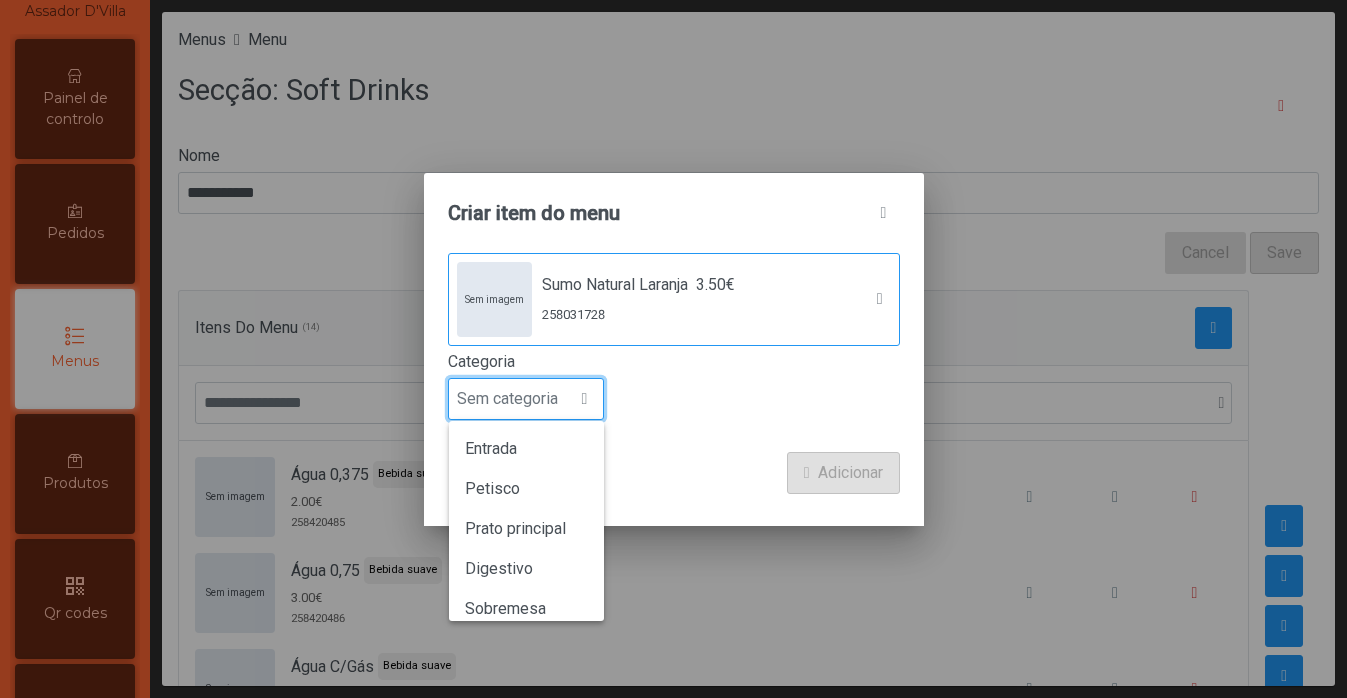 scroll, scrollTop: 15, scrollLeft: 97, axis: both 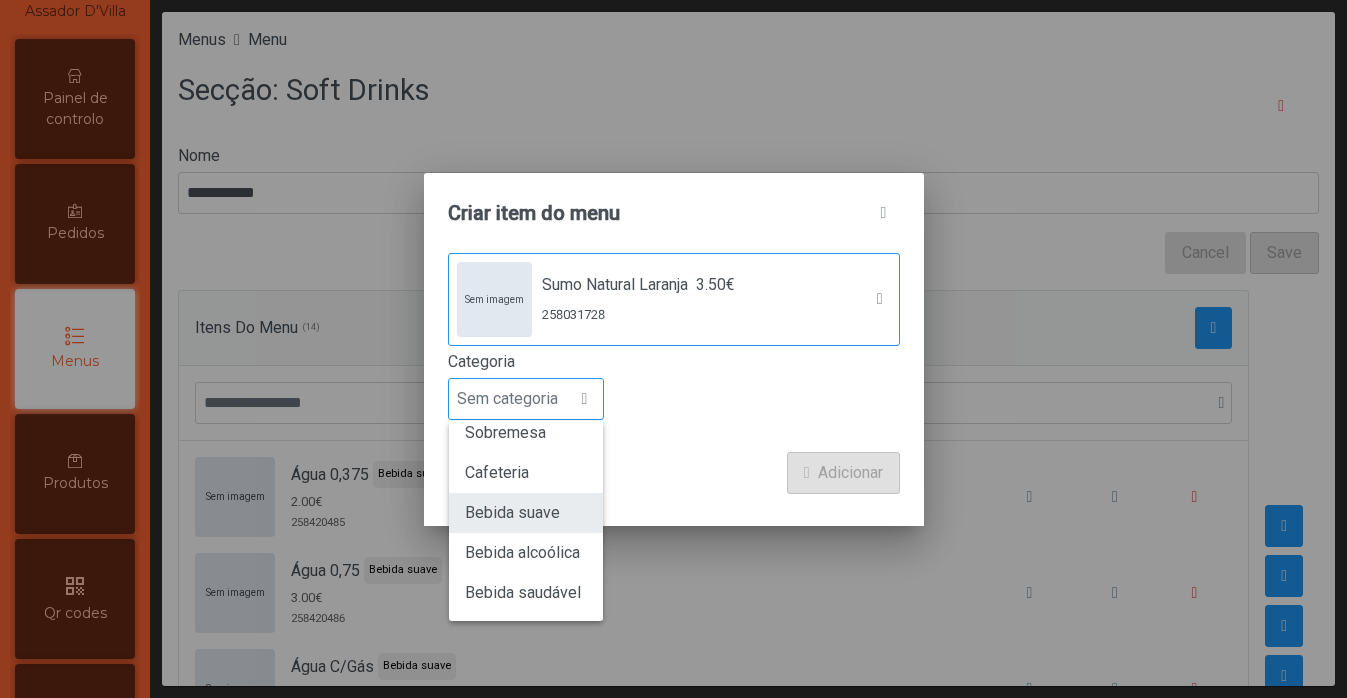 click on "Bebida suave" 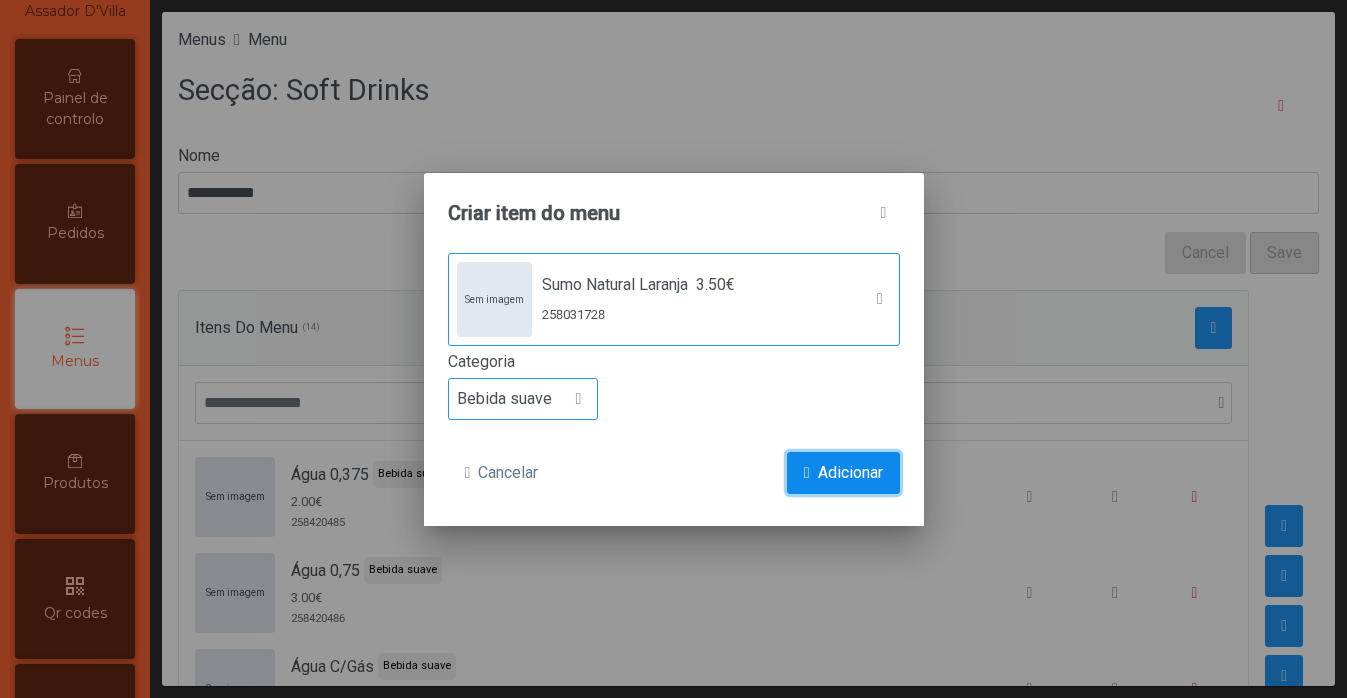 click on "Adicionar" 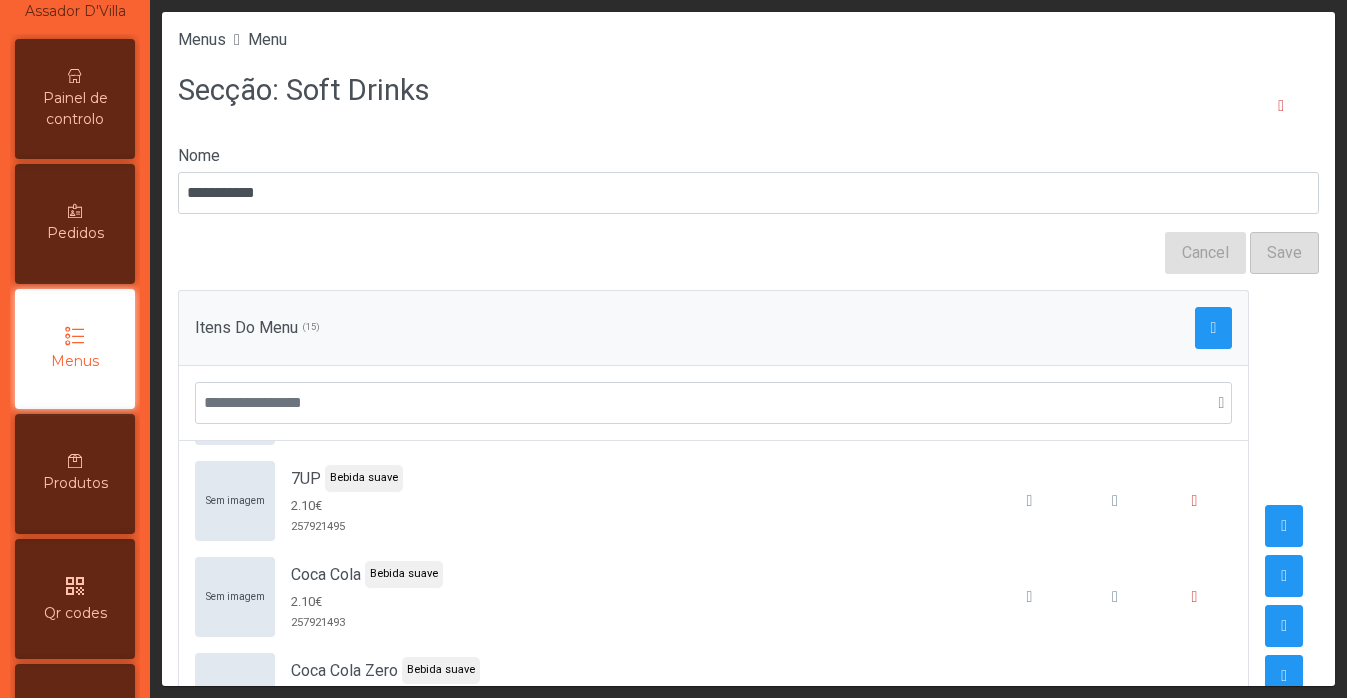 scroll, scrollTop: 978, scrollLeft: 0, axis: vertical 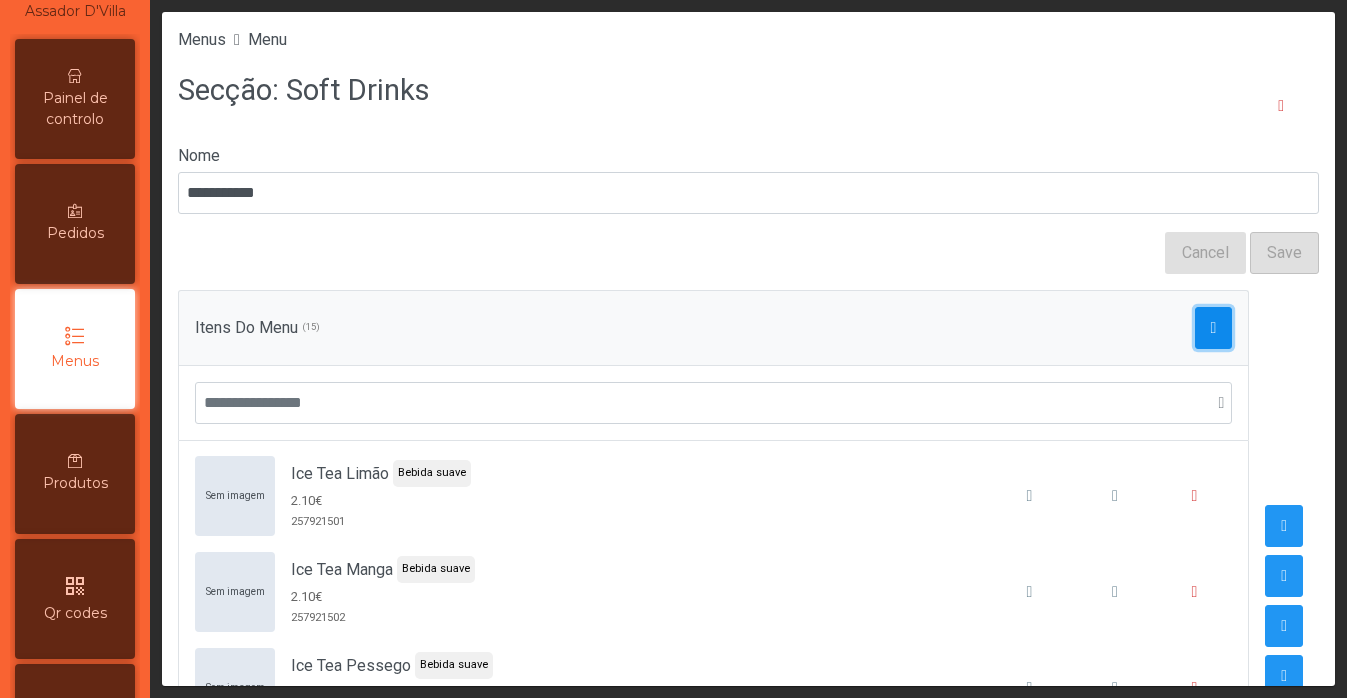 click 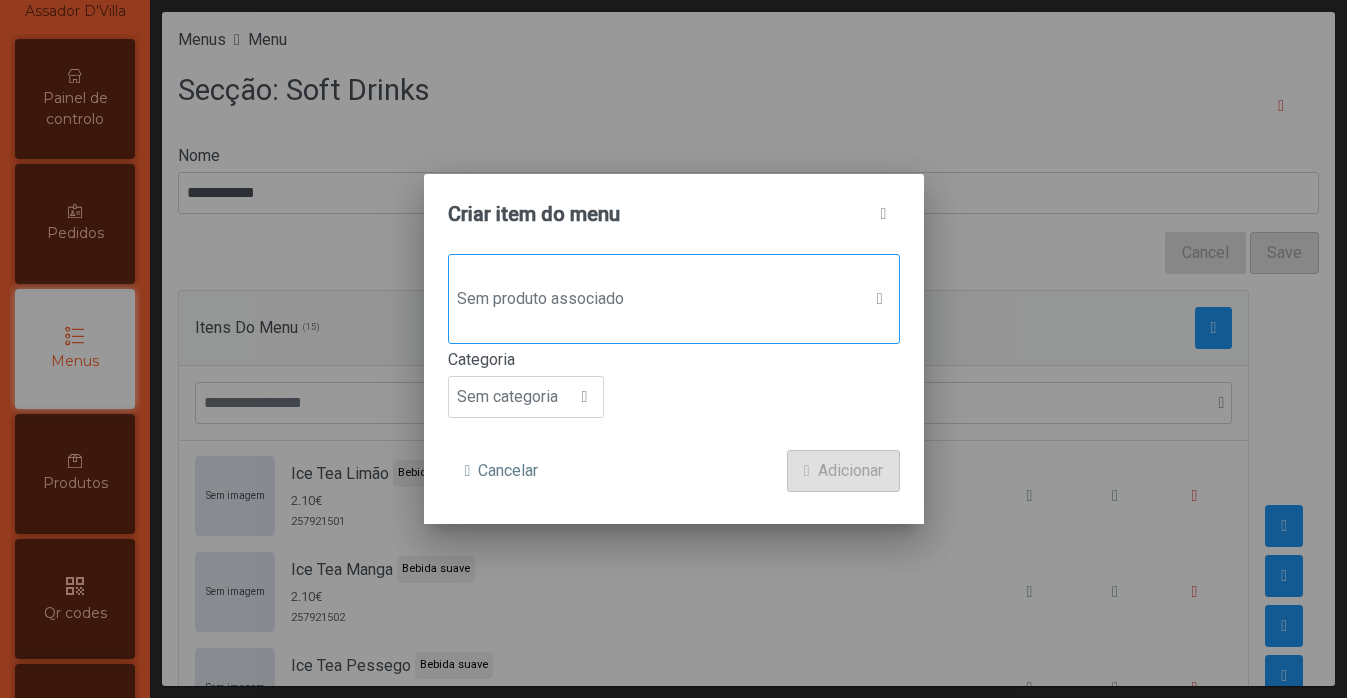 click on "Sem produto associado" 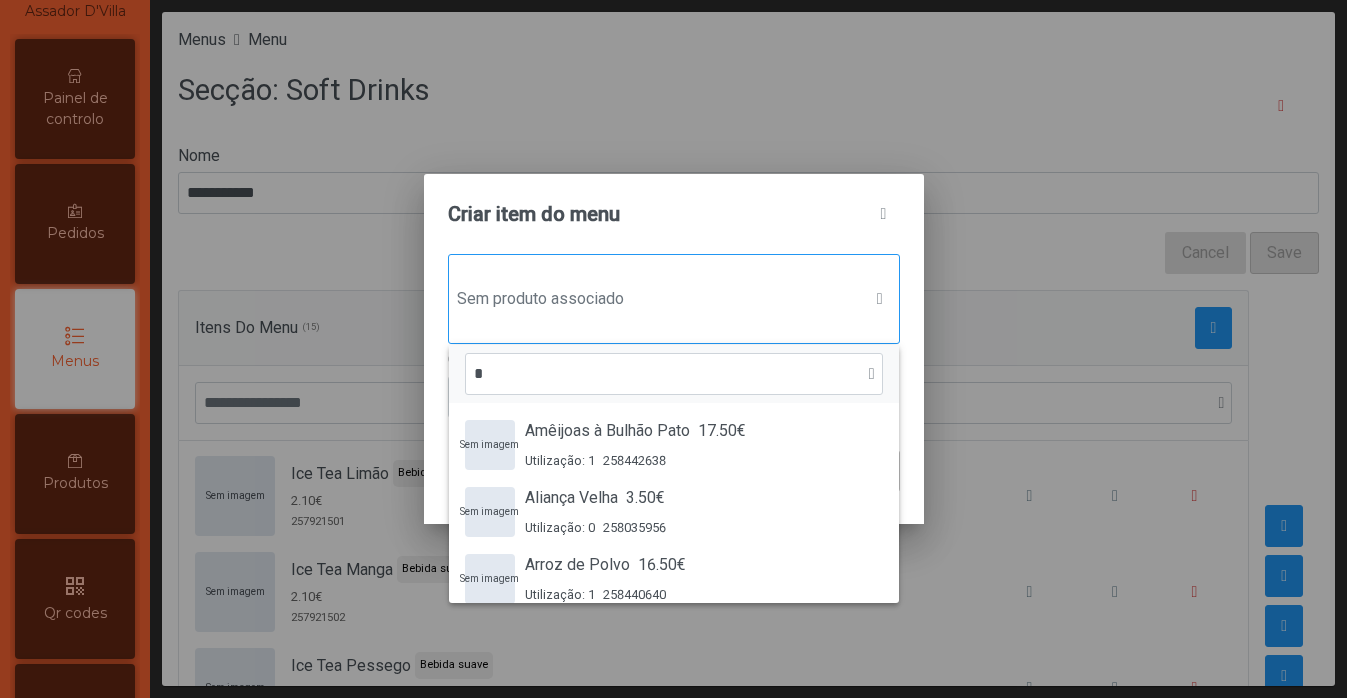 scroll, scrollTop: 15, scrollLeft: 97, axis: both 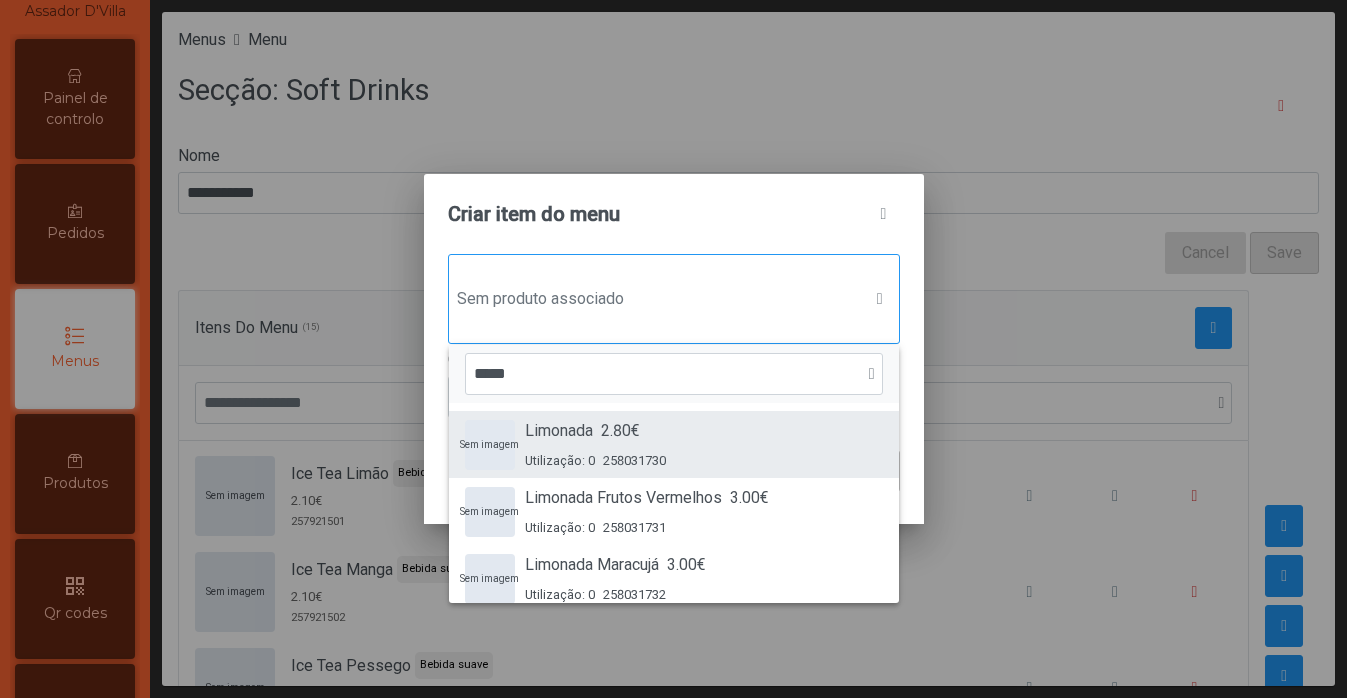 type on "*****" 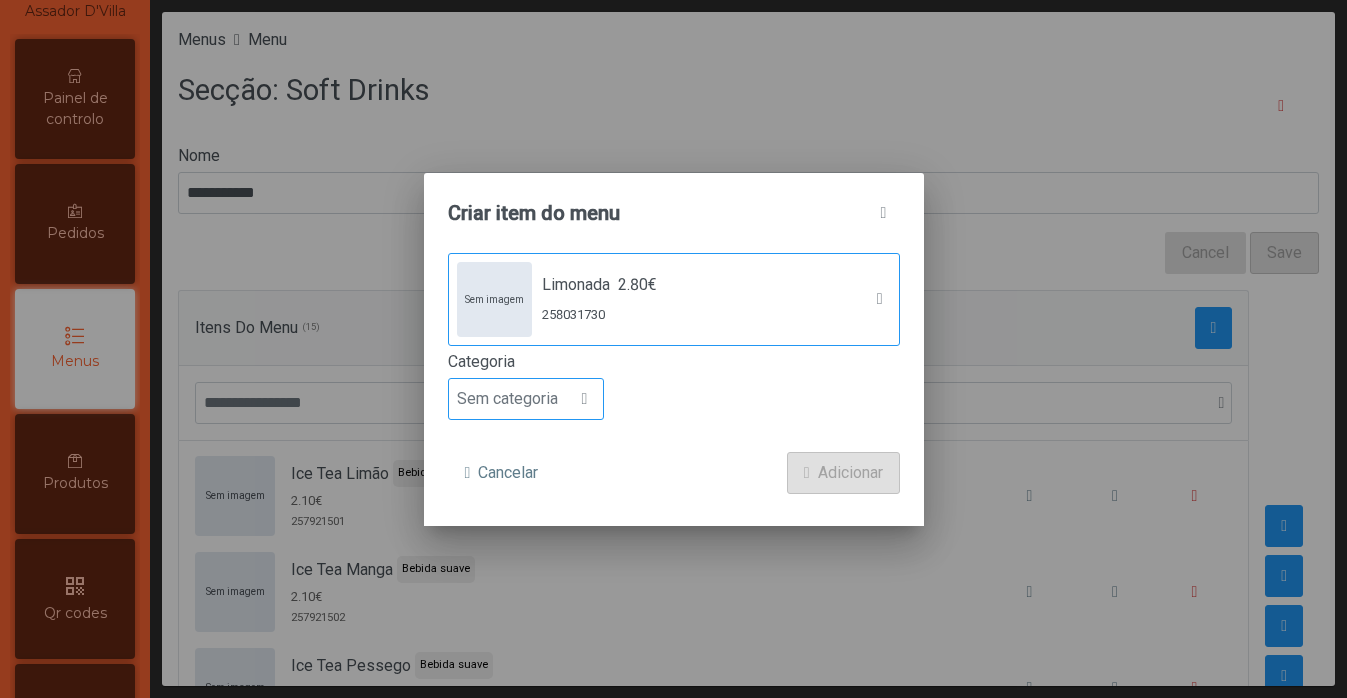 click on "Sem categoria" 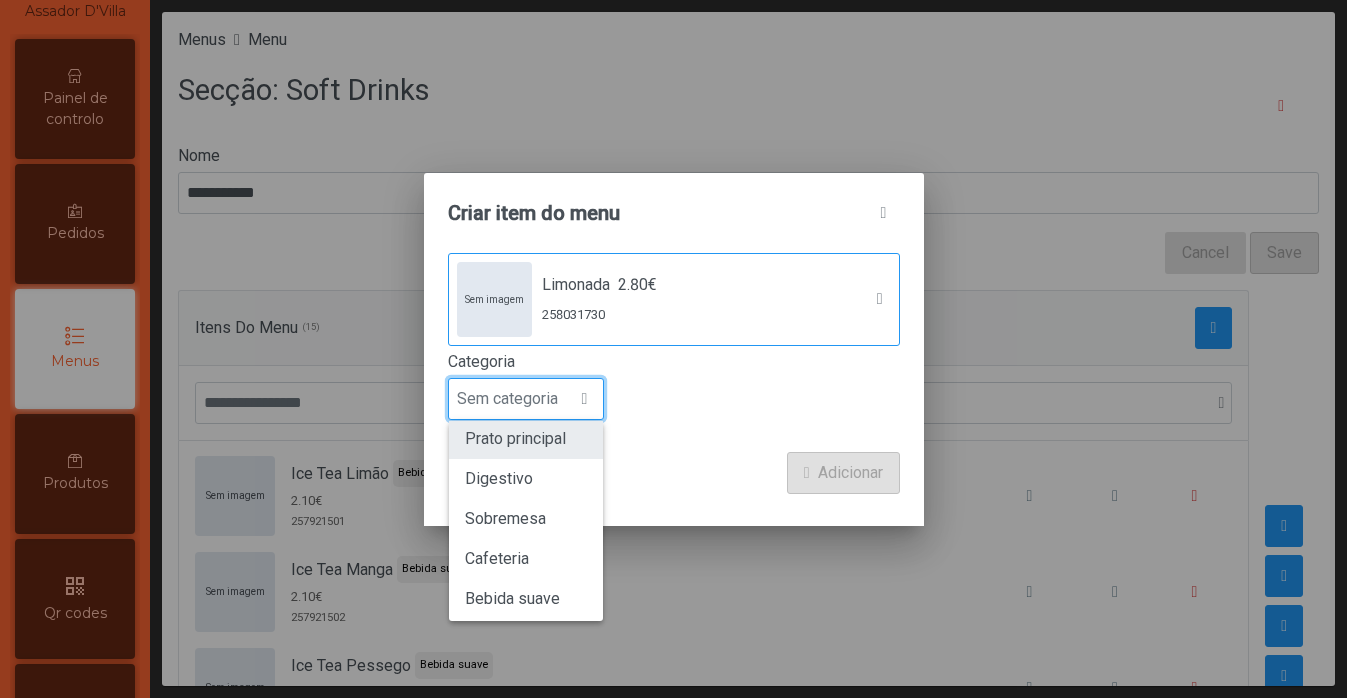 scroll, scrollTop: 123, scrollLeft: 0, axis: vertical 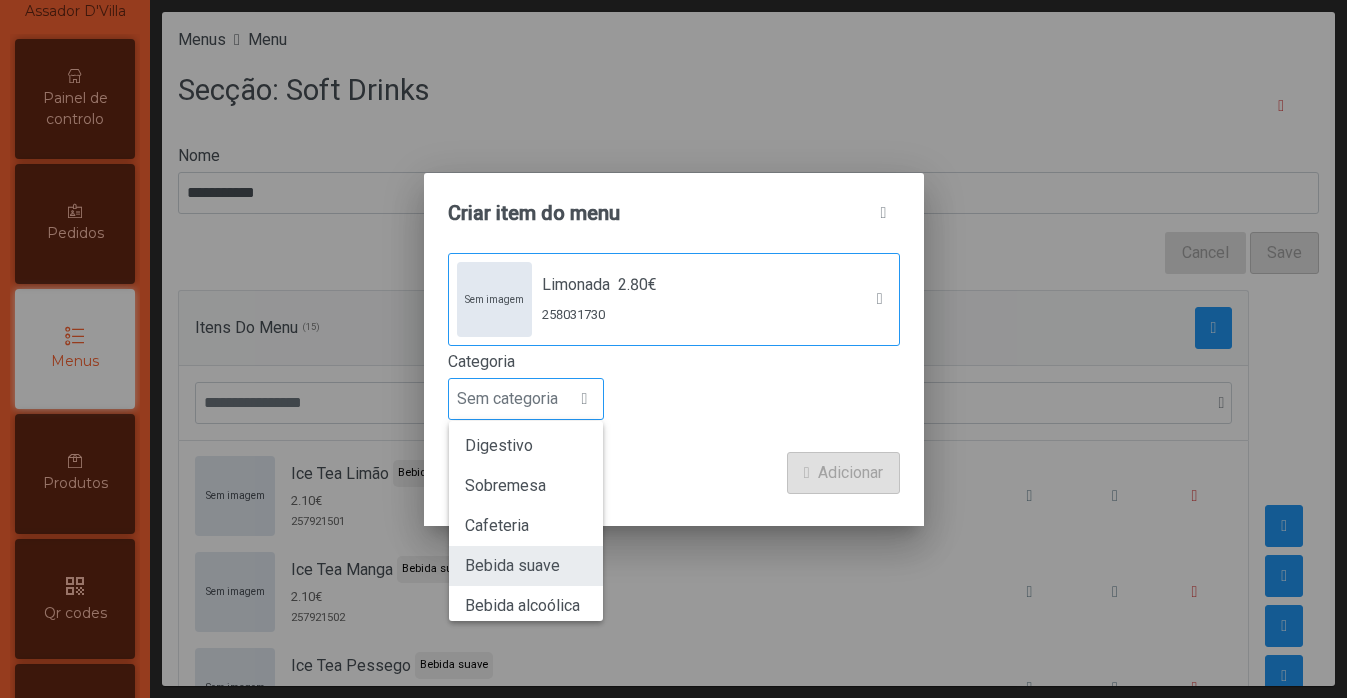 click on "Bebida suave" 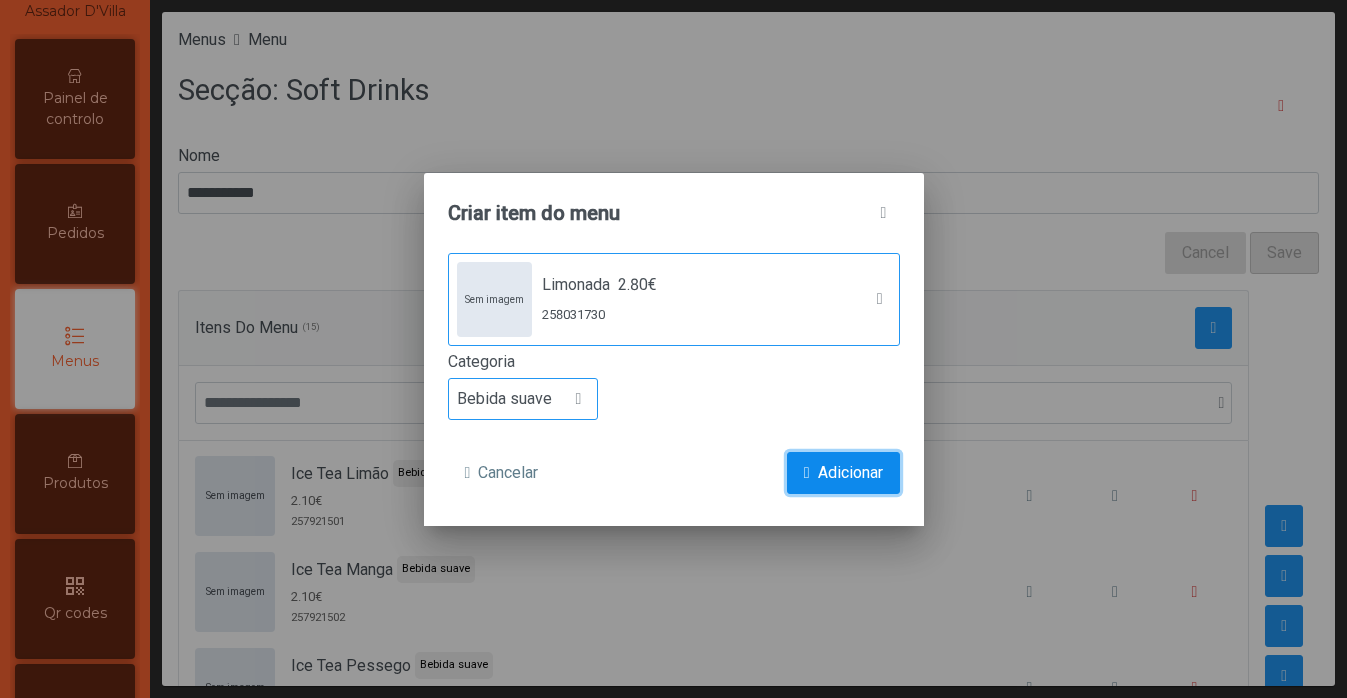click on "Adicionar" 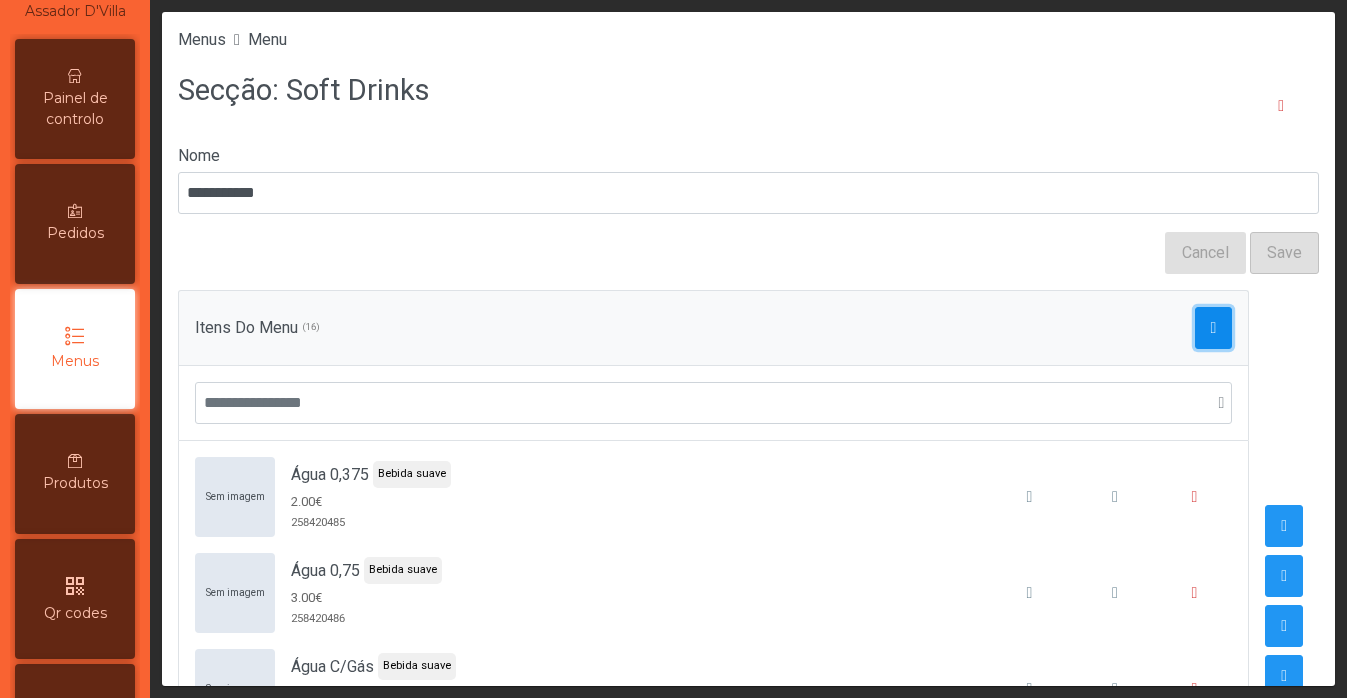 click 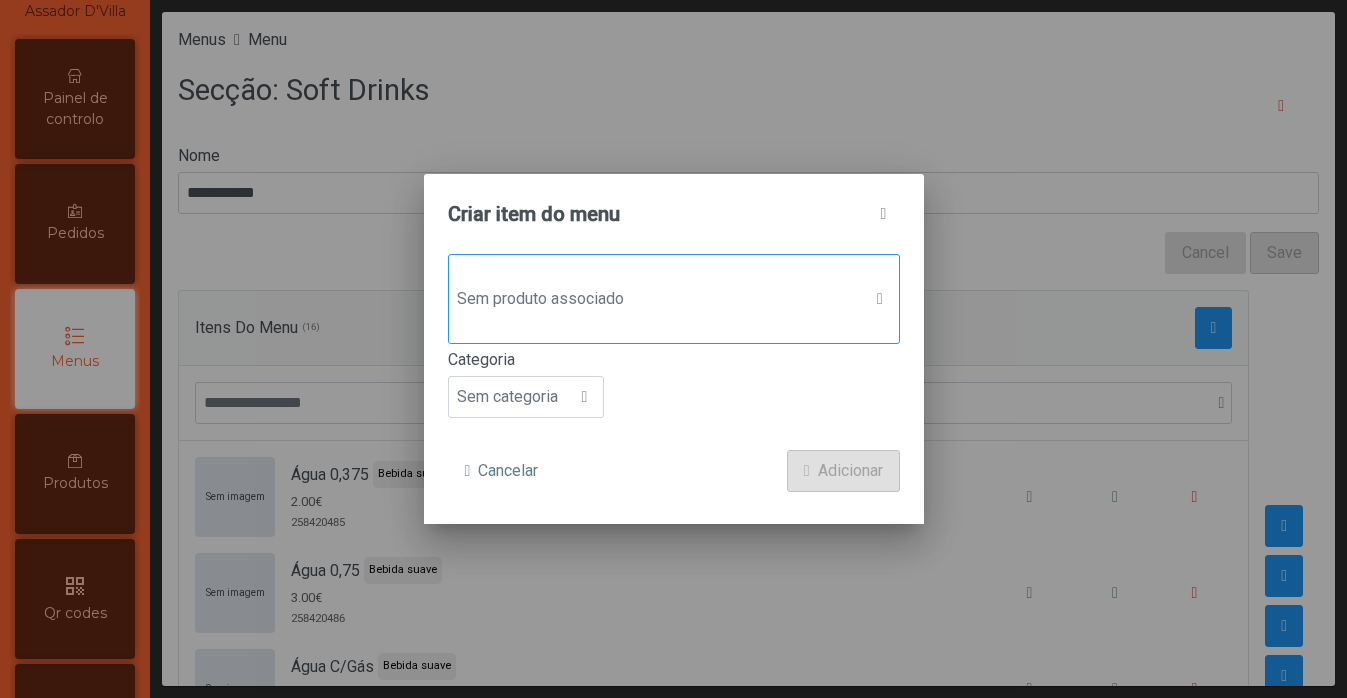 click on "Sem produto associado" 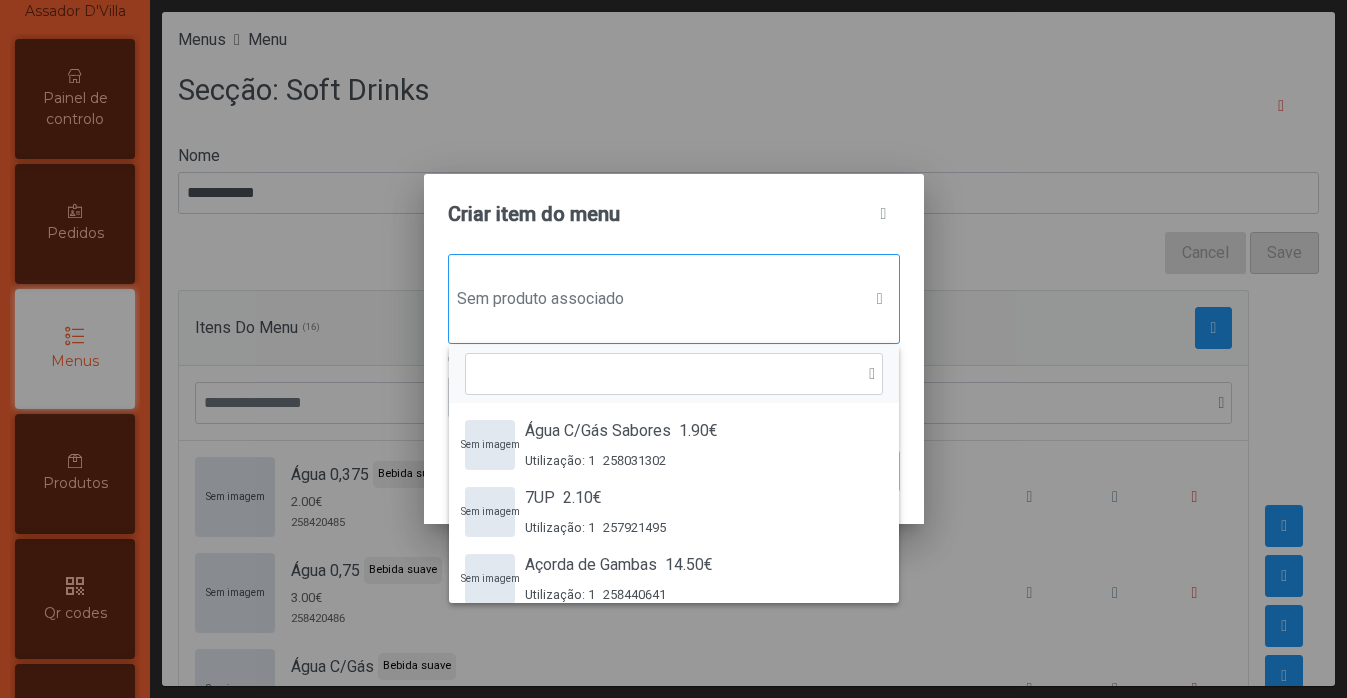 scroll, scrollTop: 15, scrollLeft: 97, axis: both 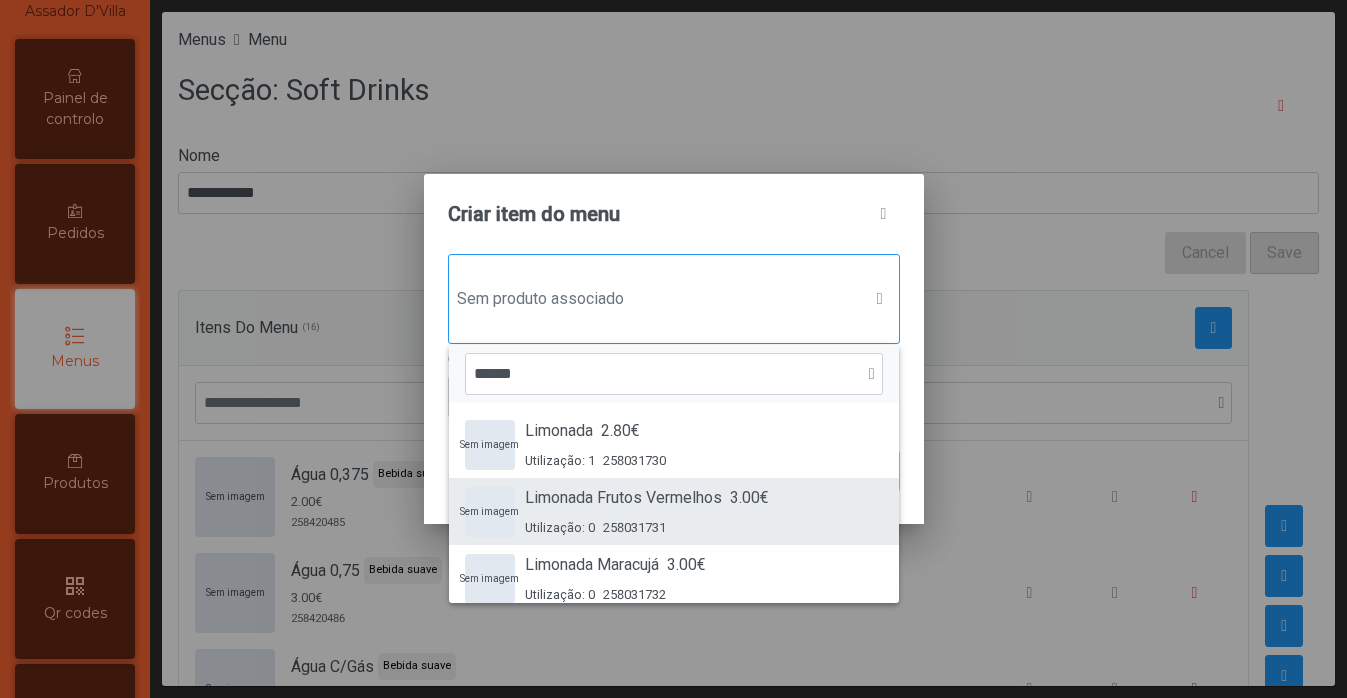 type on "******" 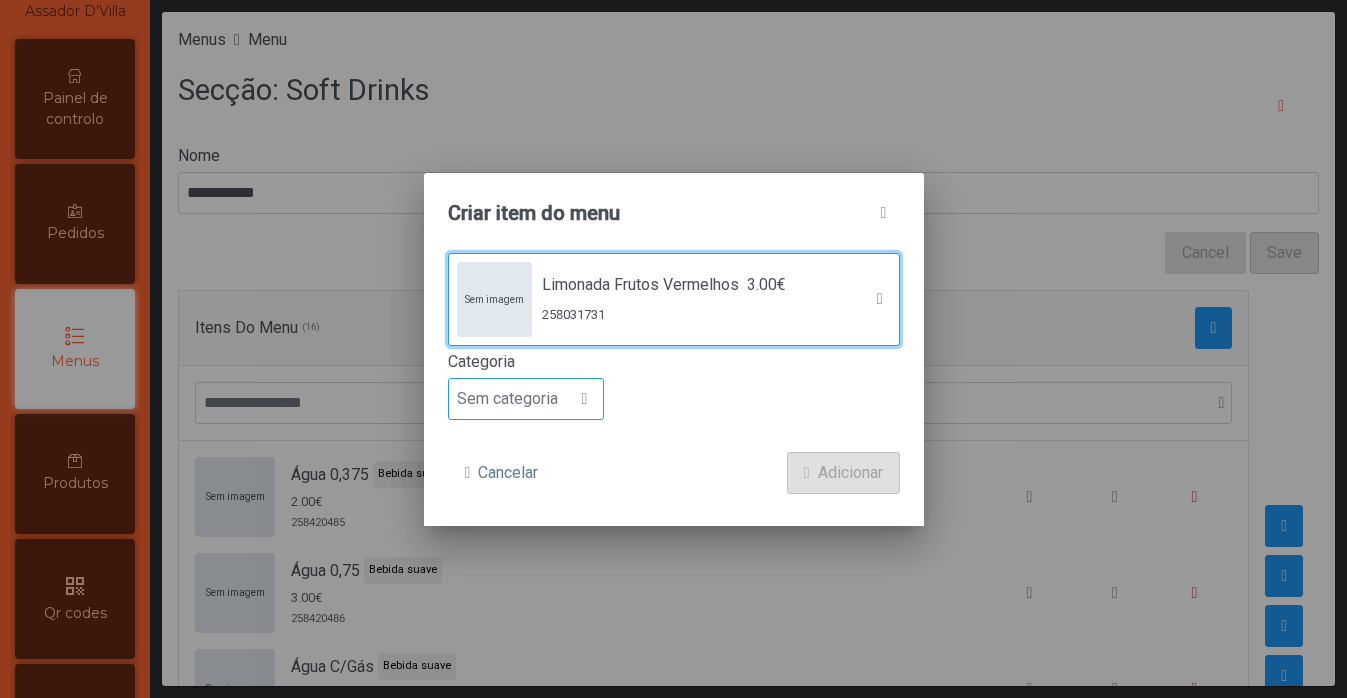 click on "Sem categoria" 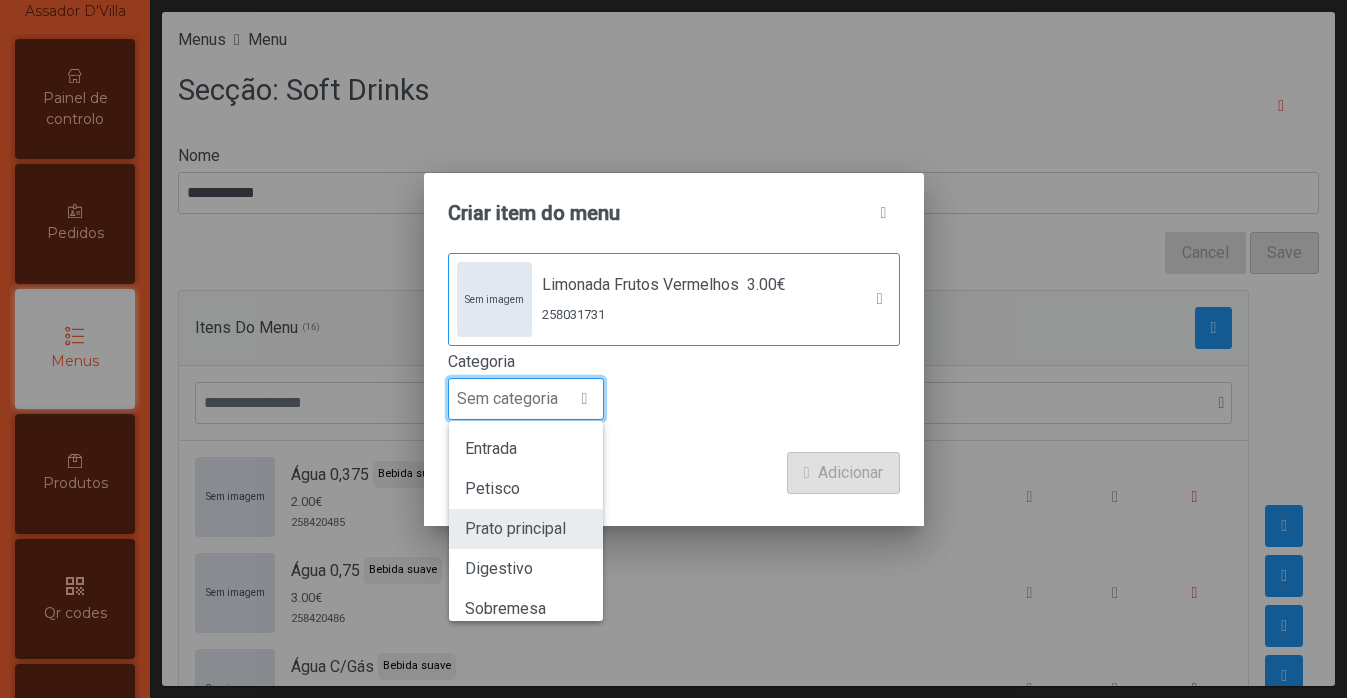 scroll, scrollTop: 15, scrollLeft: 97, axis: both 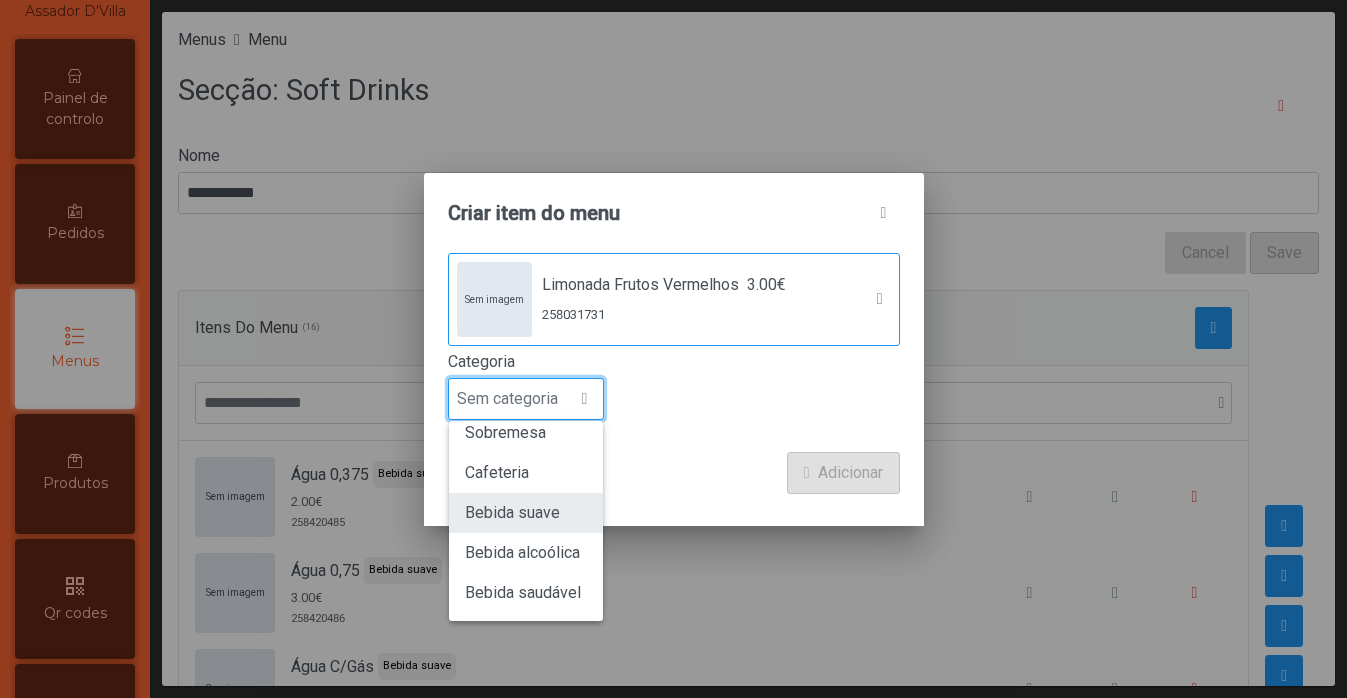 click on "Bebida suave" 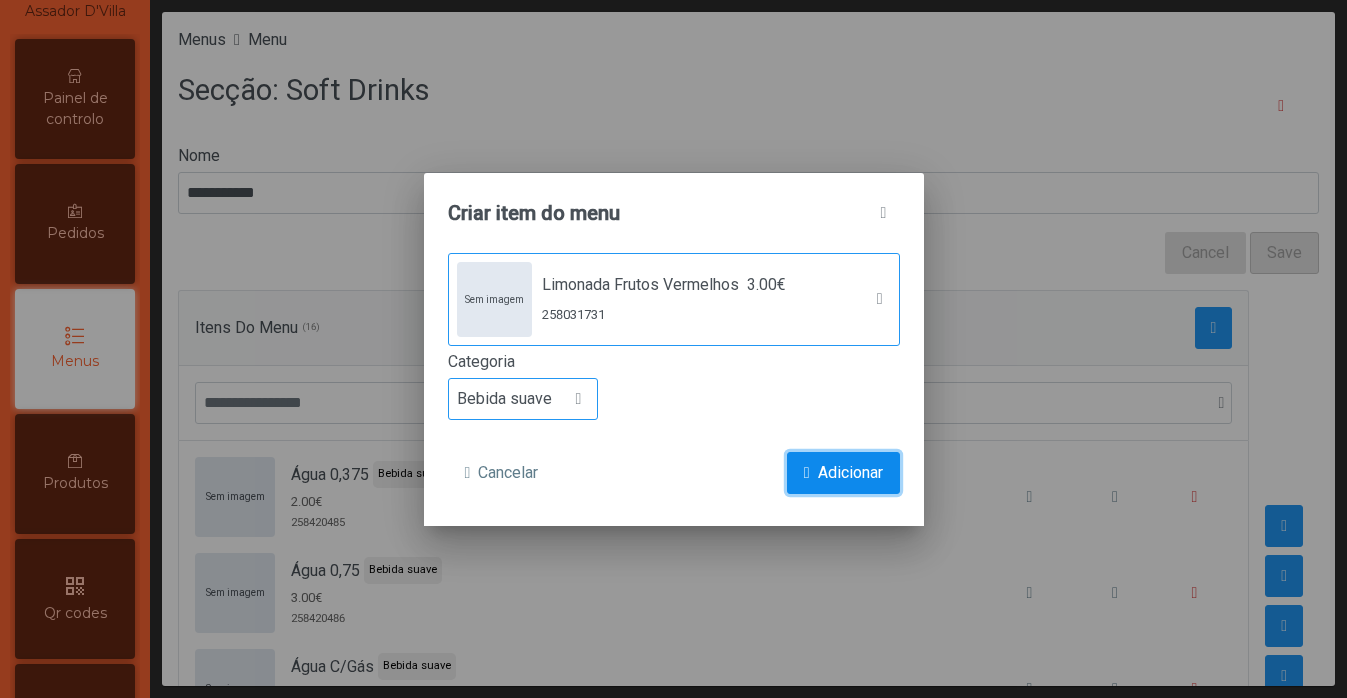 click on "Adicionar" 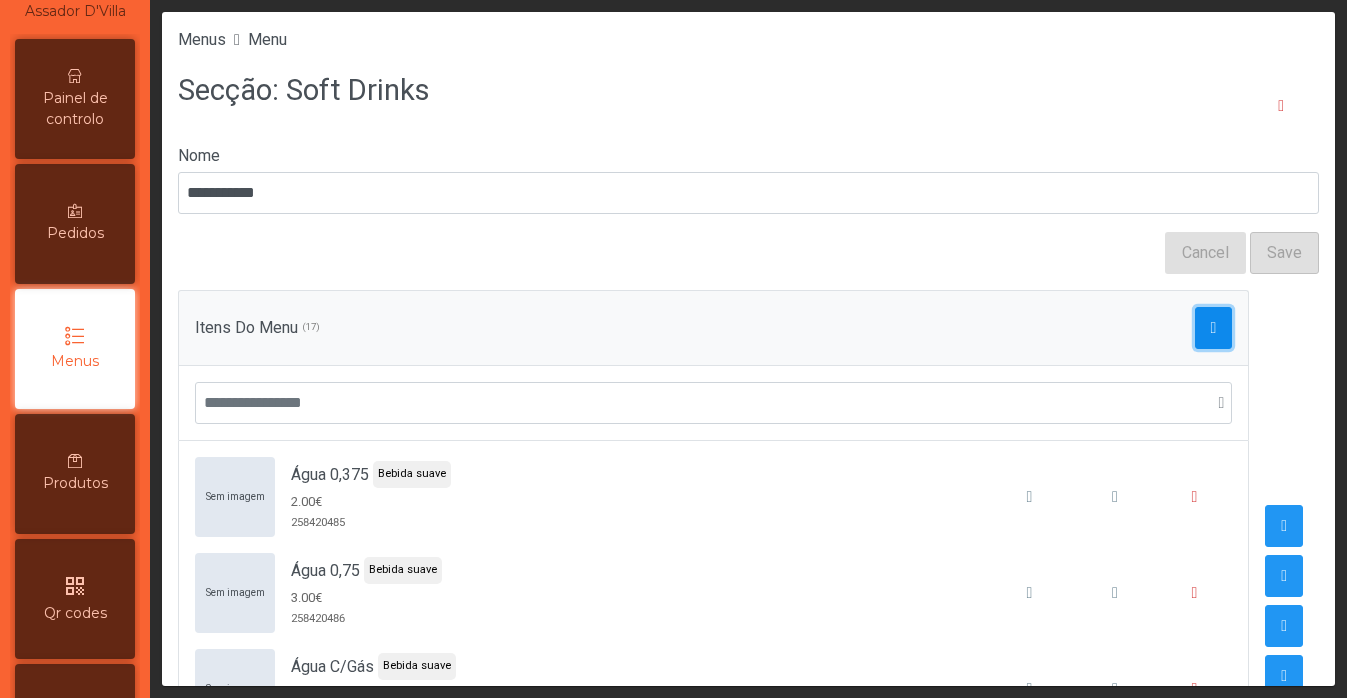 click 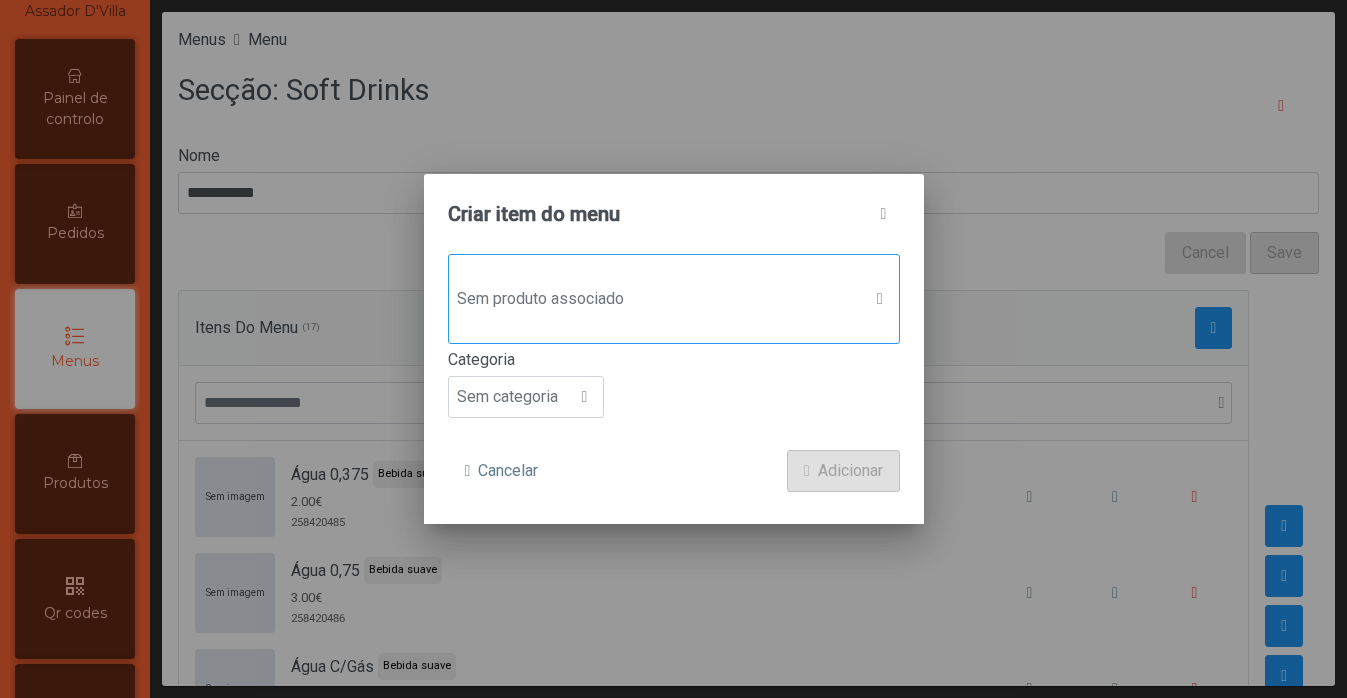 click on "Sem produto associado" 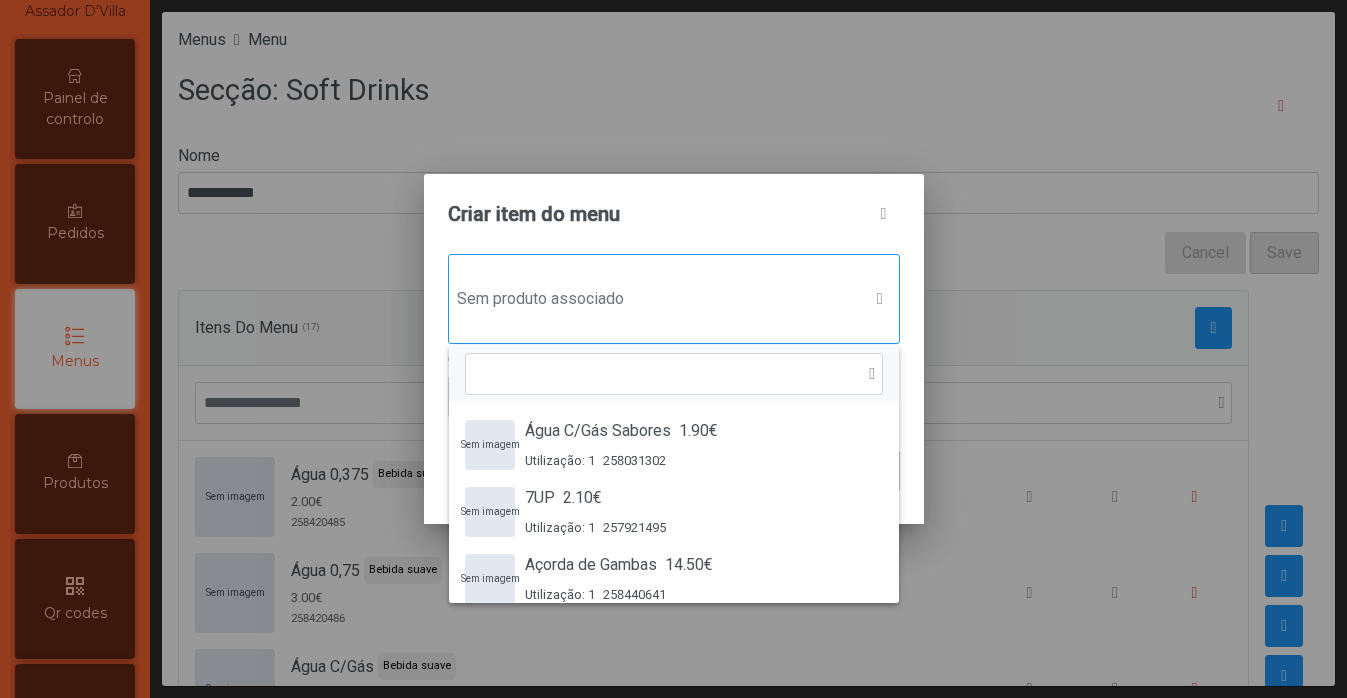 scroll, scrollTop: 15, scrollLeft: 97, axis: both 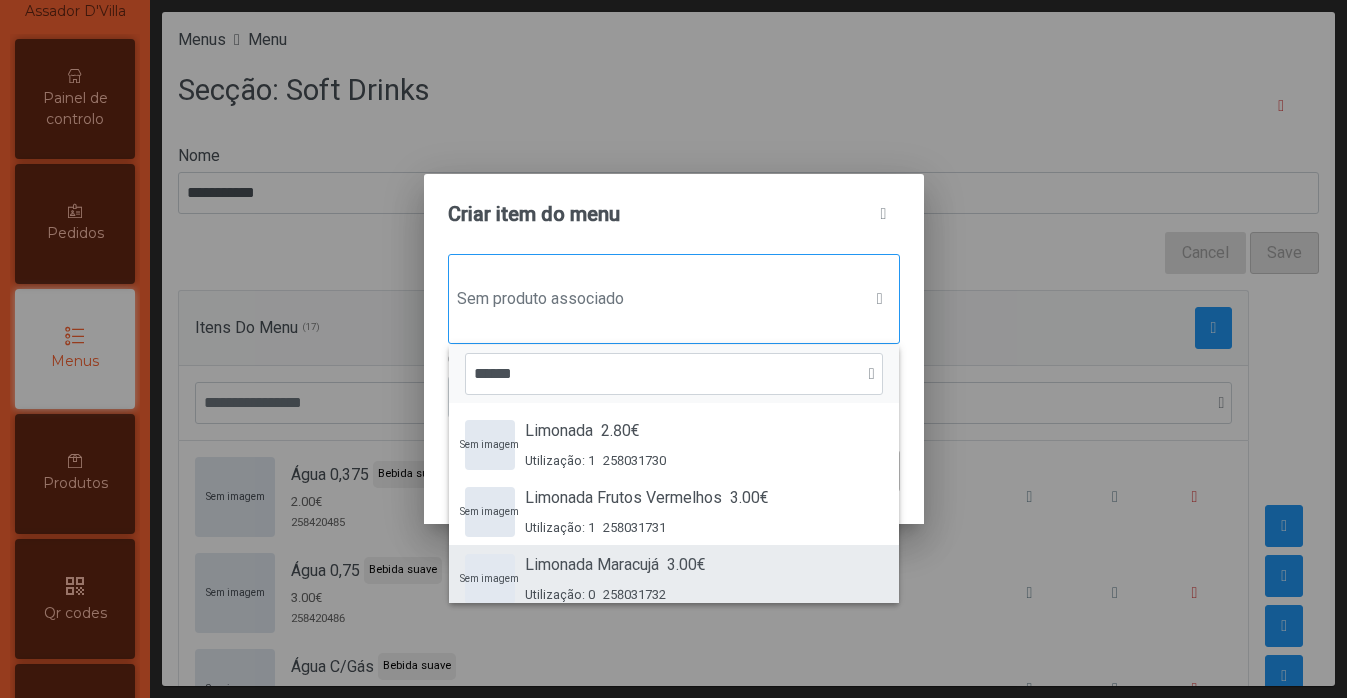 type on "******" 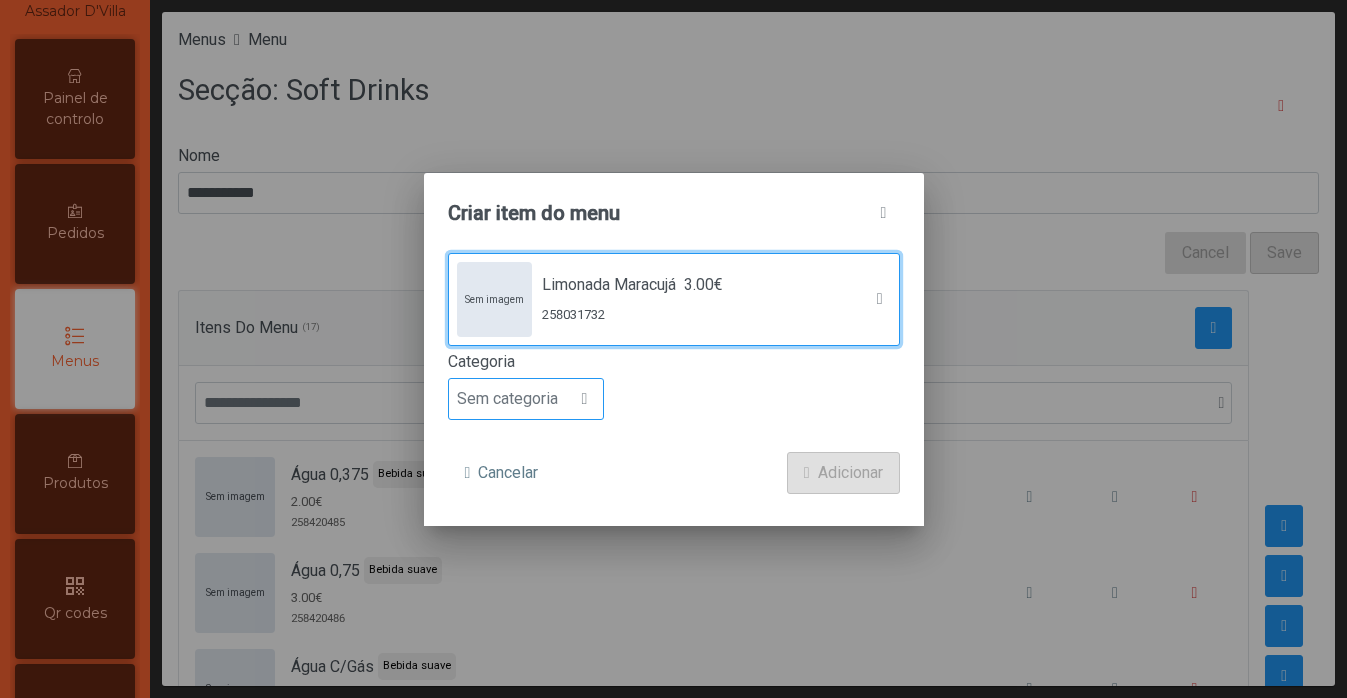click on "Sem categoria" 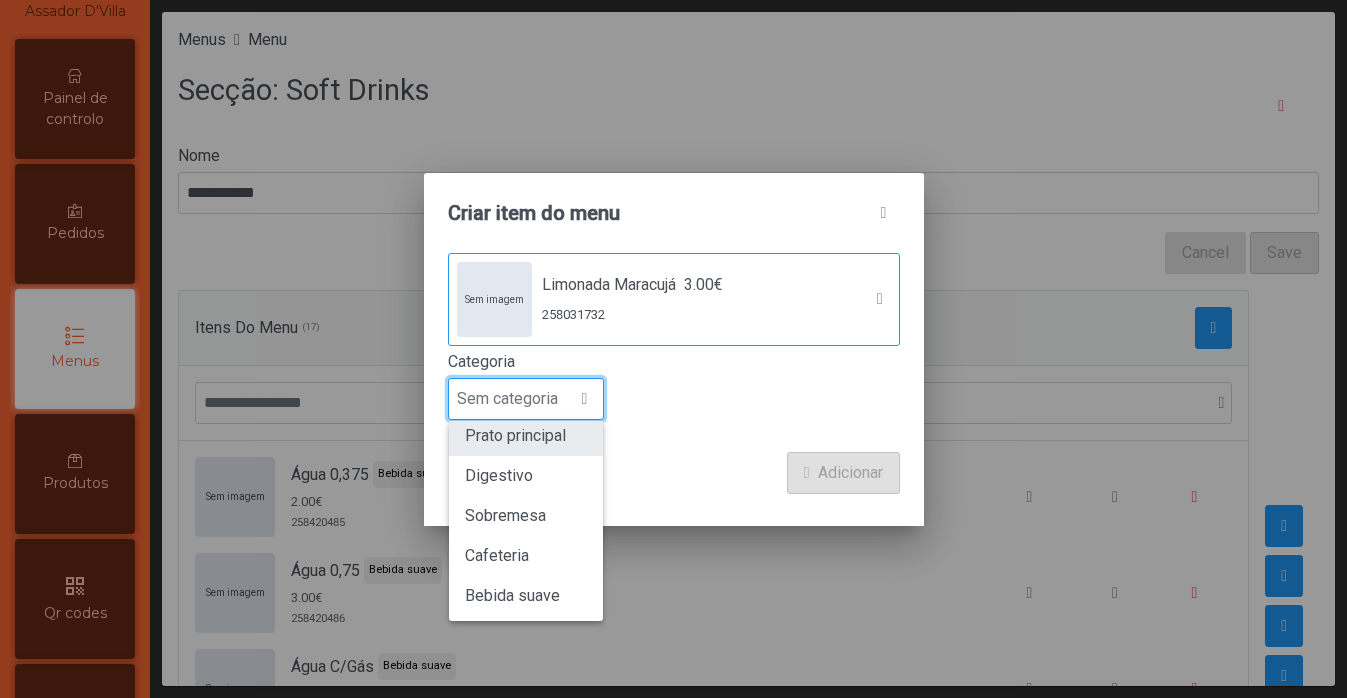 scroll, scrollTop: 176, scrollLeft: 0, axis: vertical 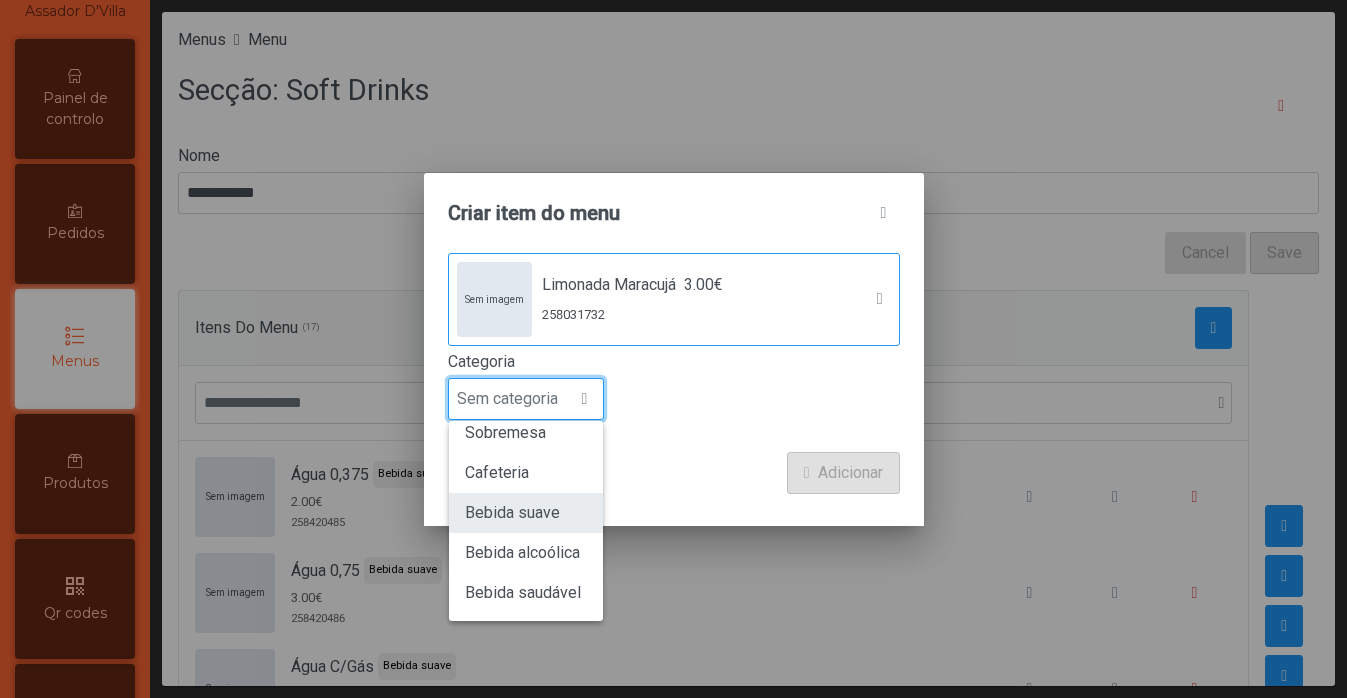 click on "Bebida suave" 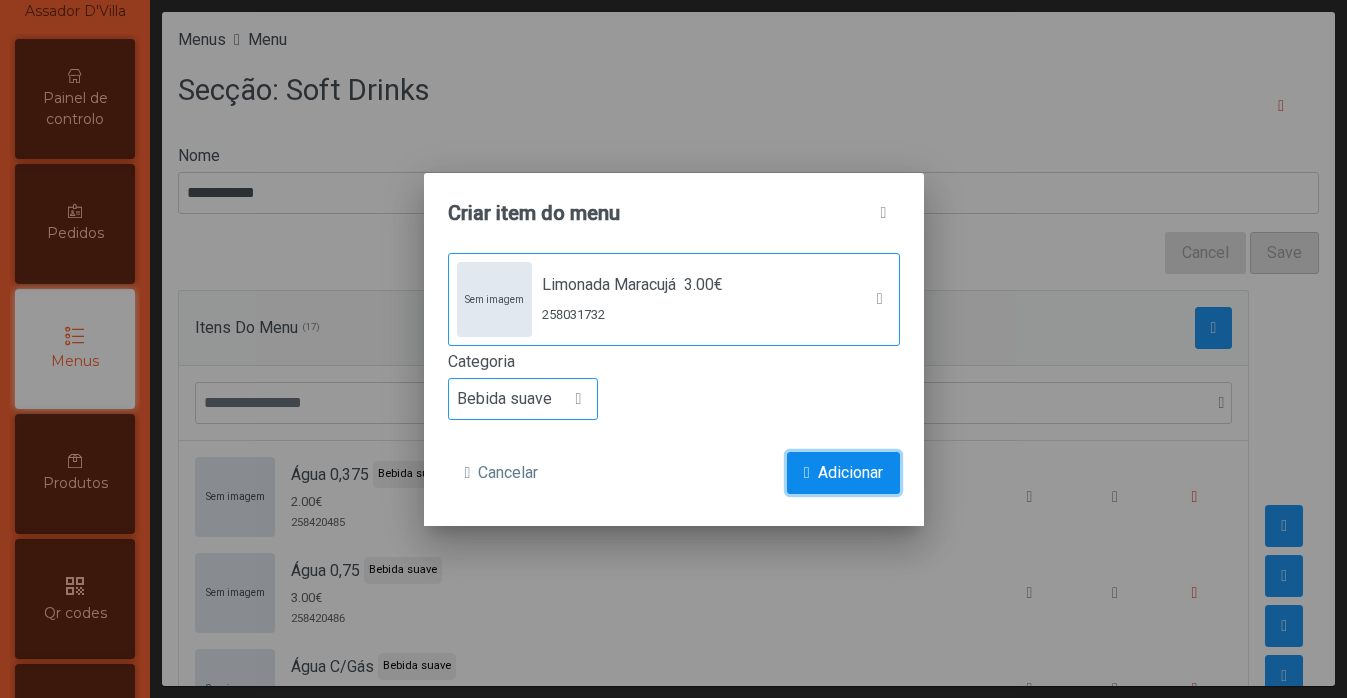 click on "Adicionar" 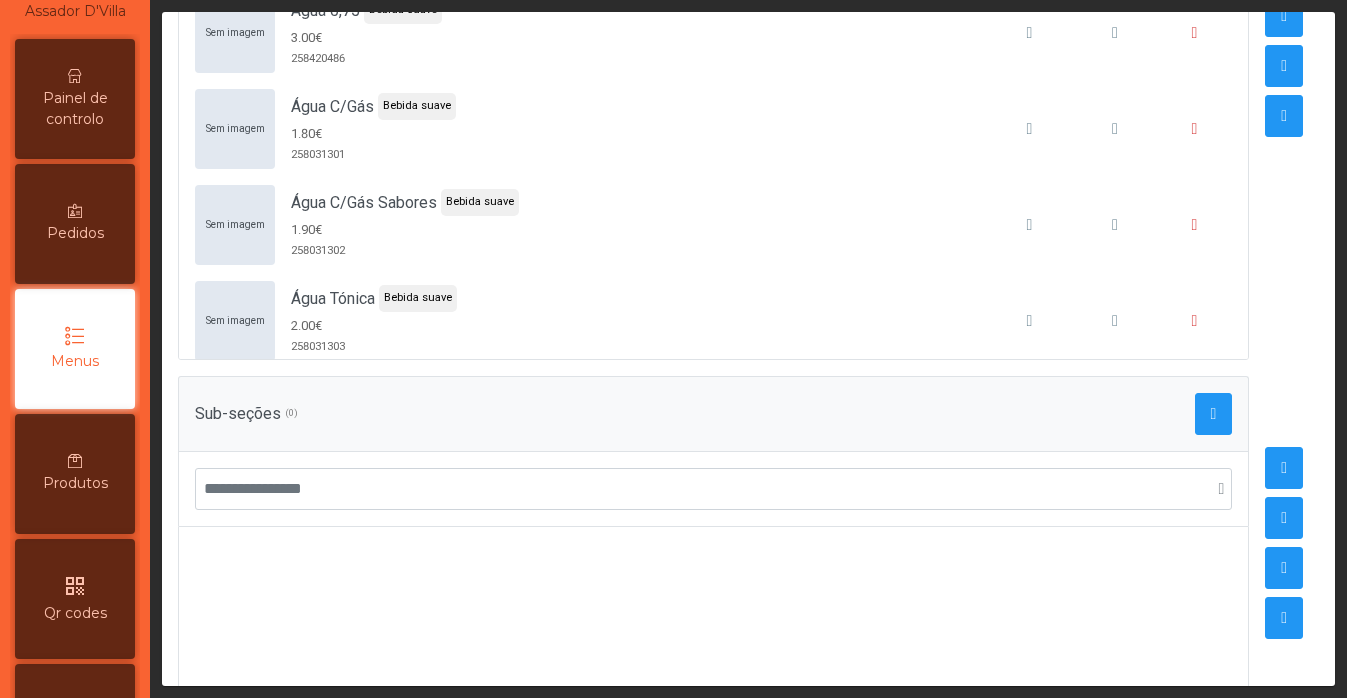 scroll, scrollTop: 456, scrollLeft: 0, axis: vertical 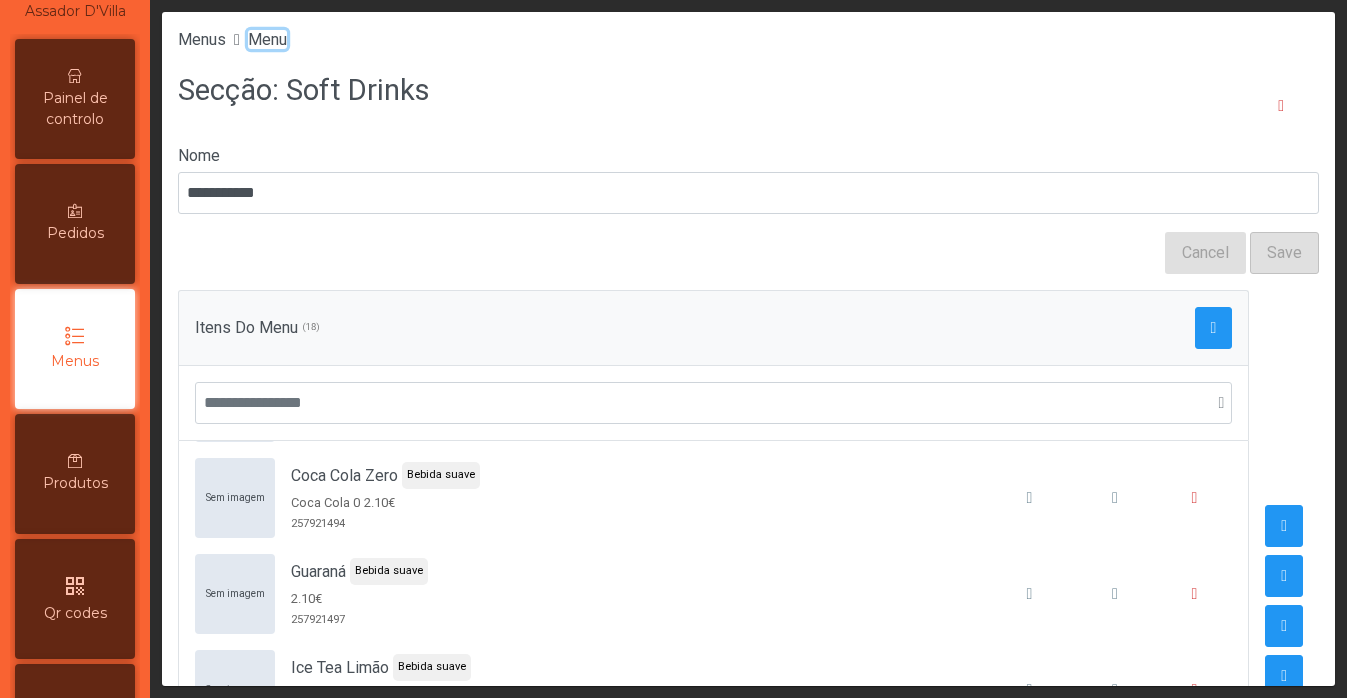 click on "Menu" 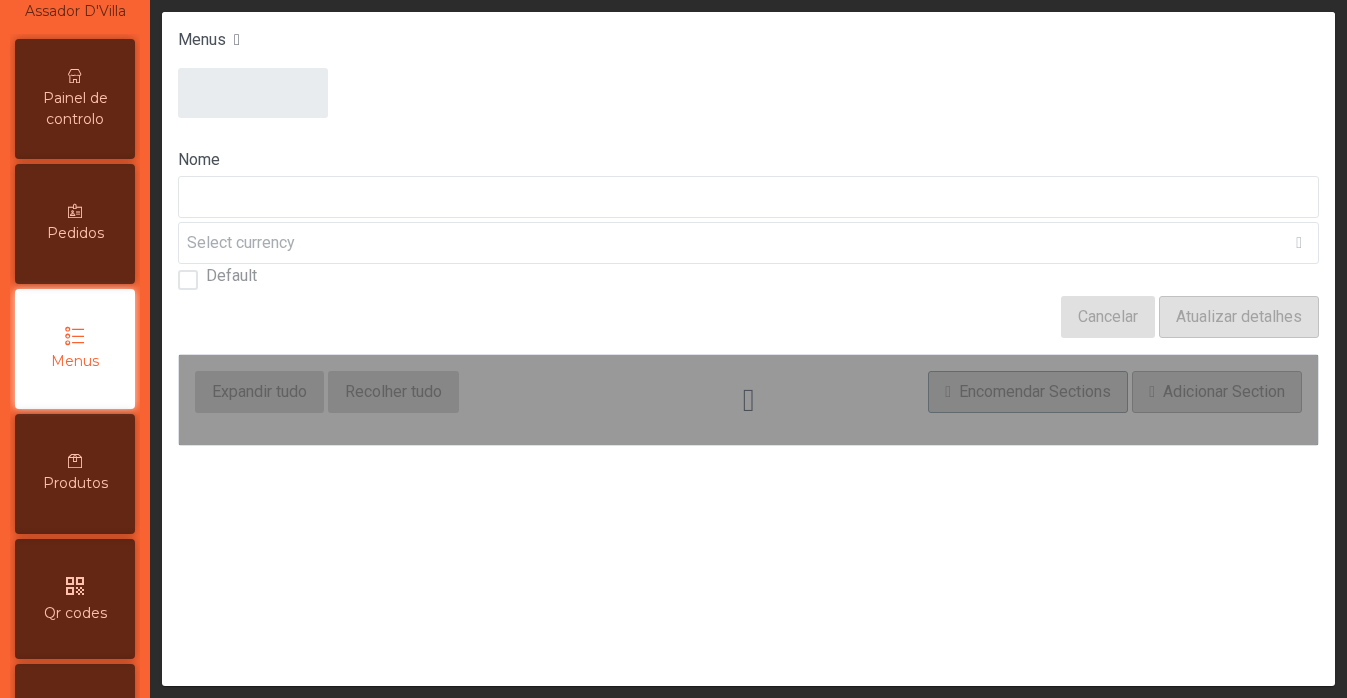 type on "****" 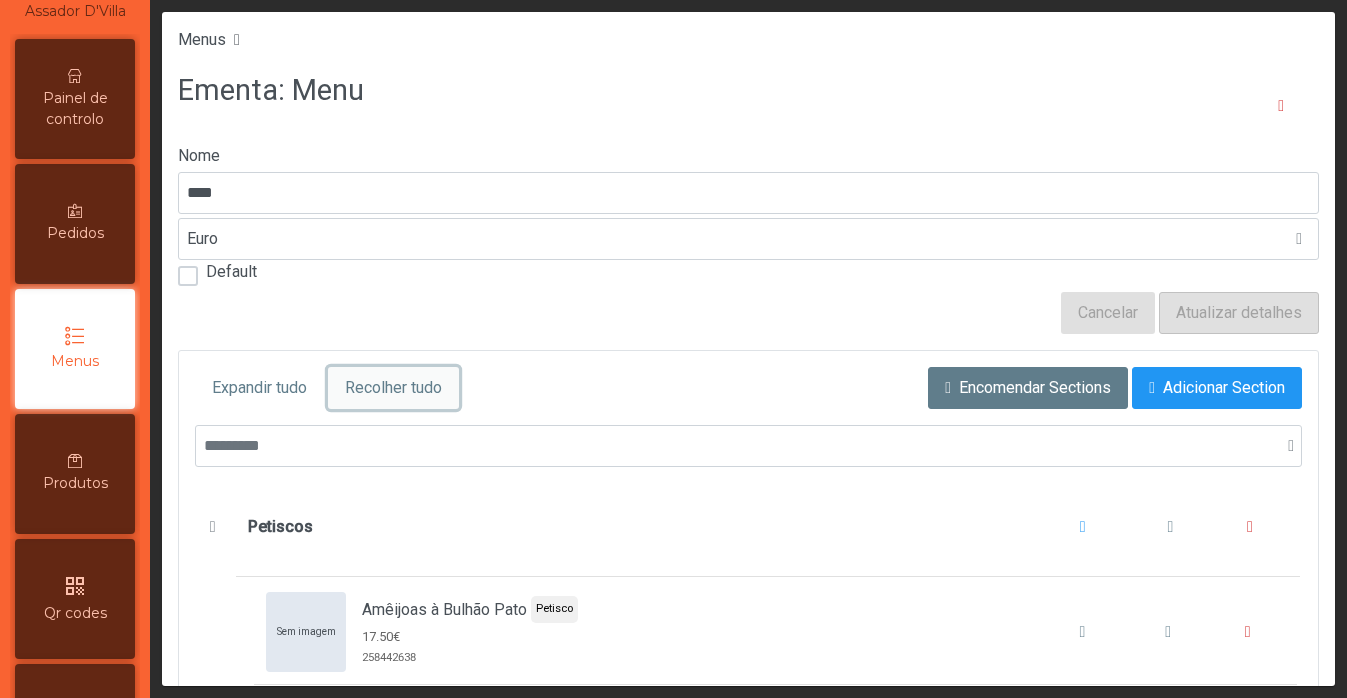 click on "Recolher tudo" 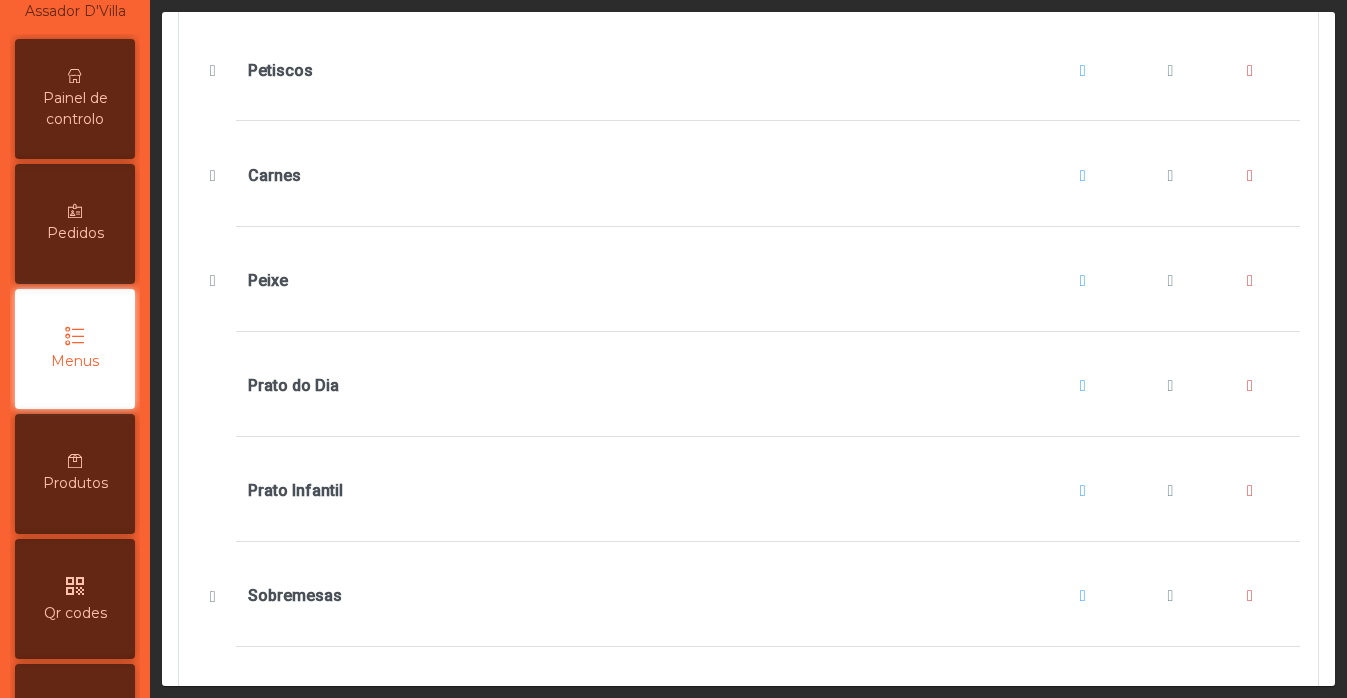 scroll, scrollTop: 0, scrollLeft: 0, axis: both 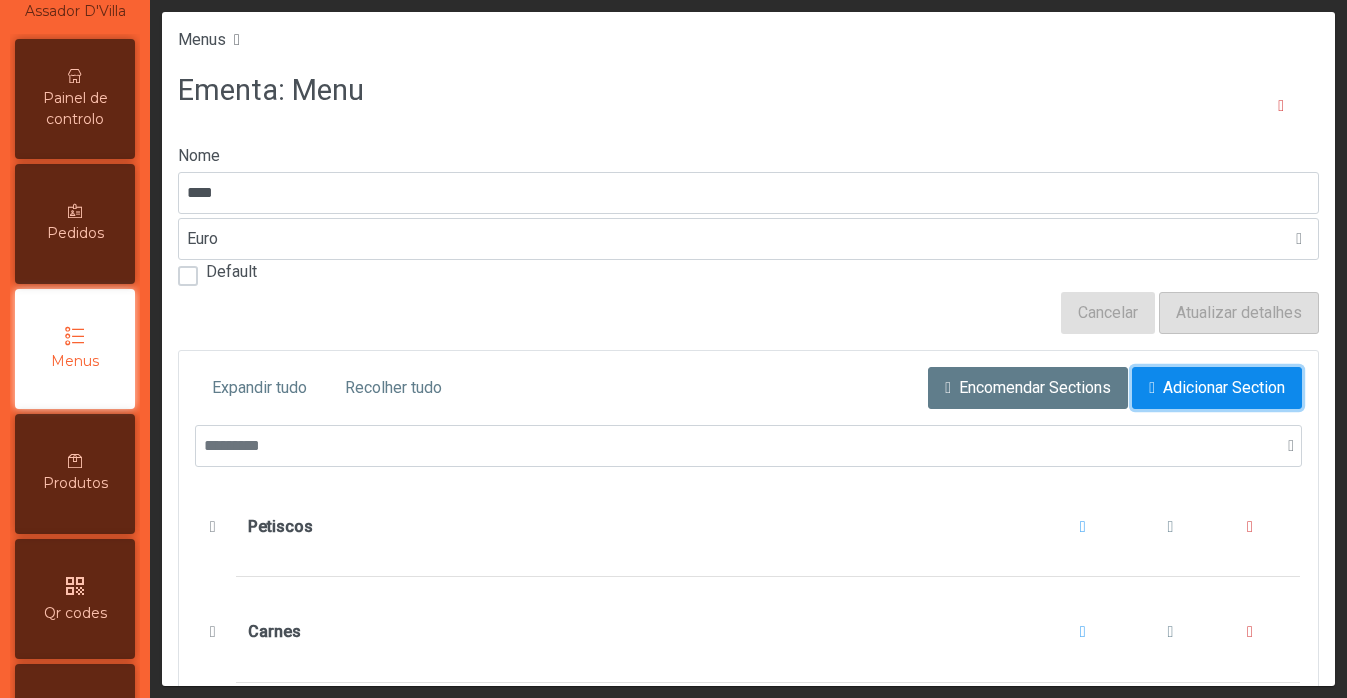 click on "Adicionar Section" 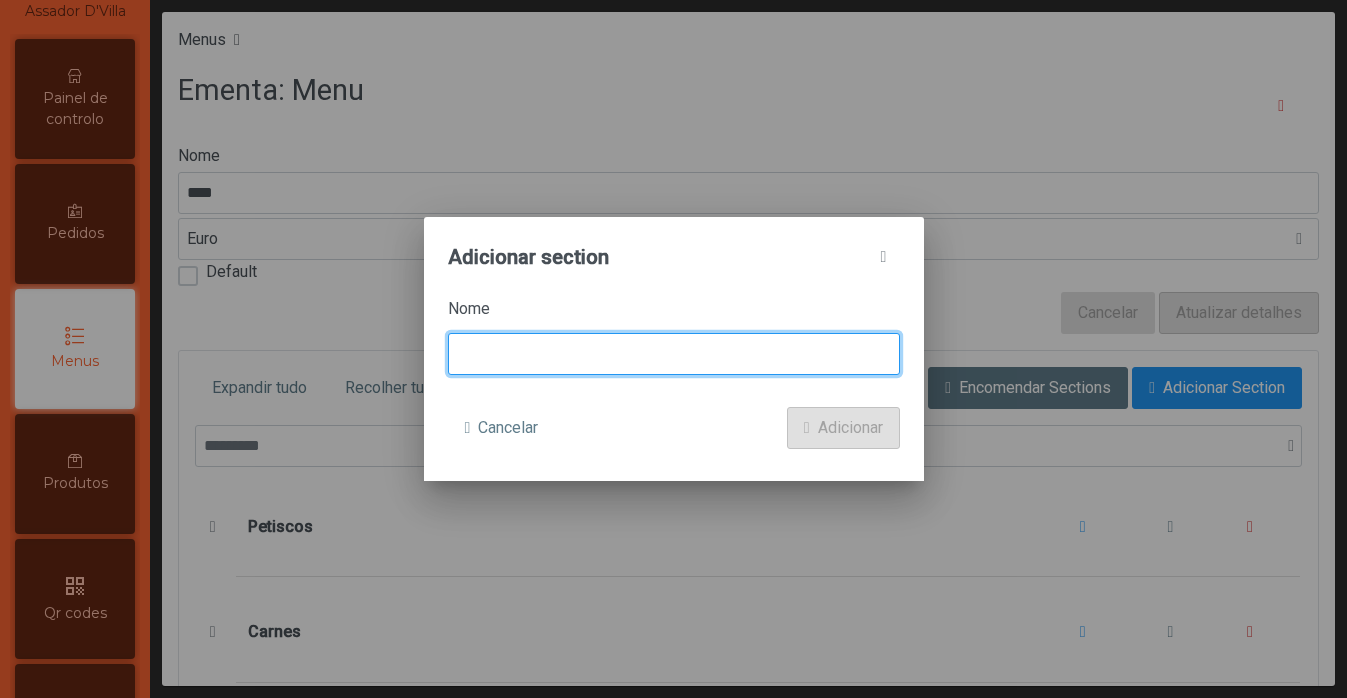 click 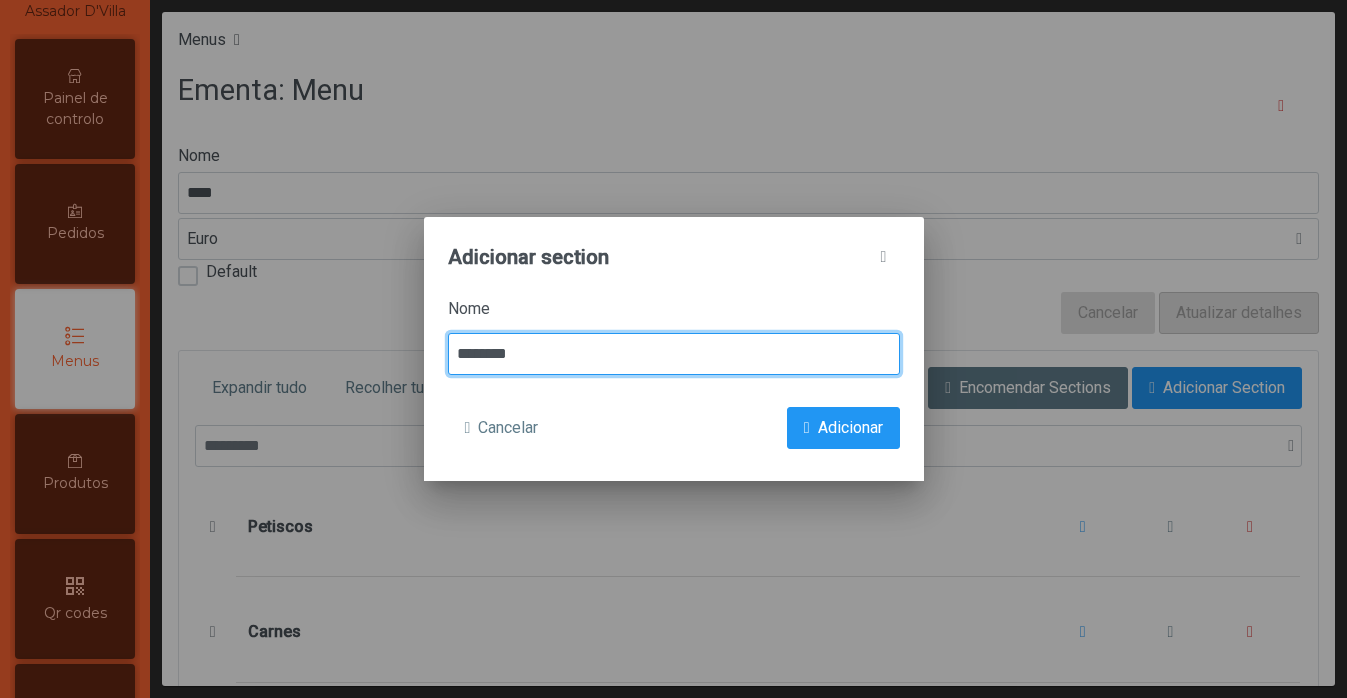type on "********" 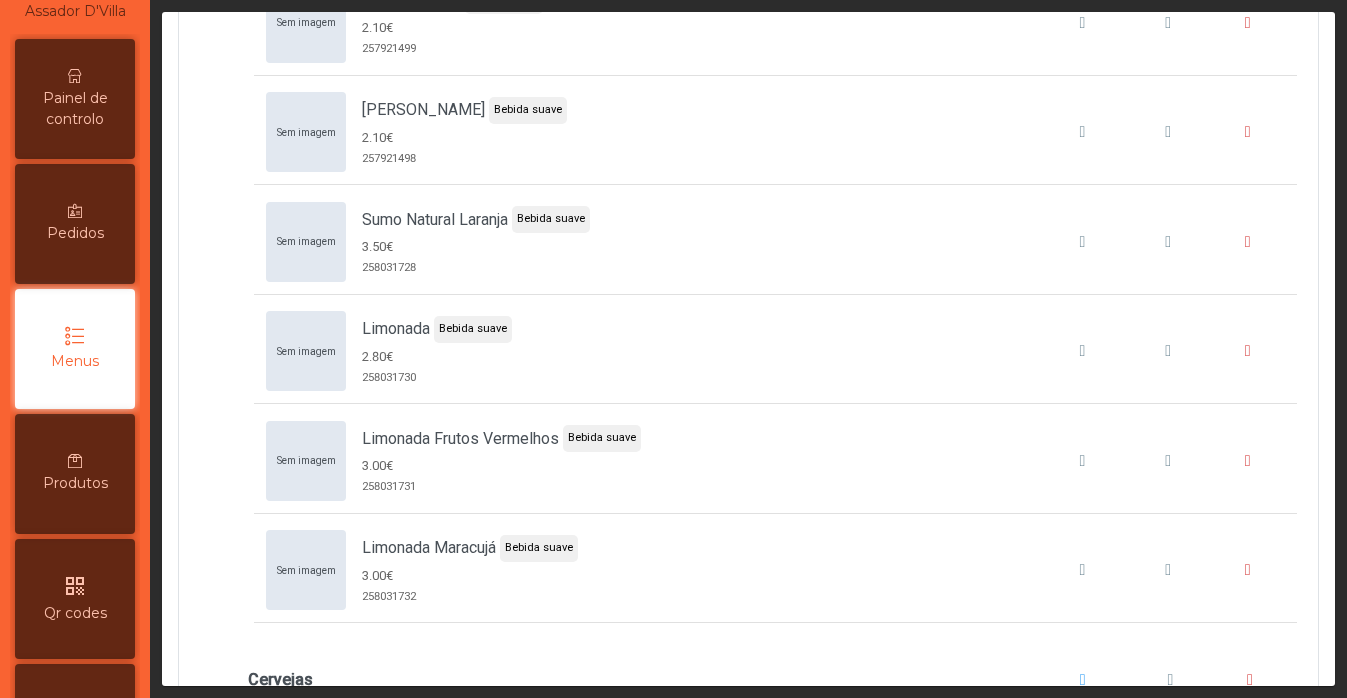 scroll, scrollTop: 6481, scrollLeft: 0, axis: vertical 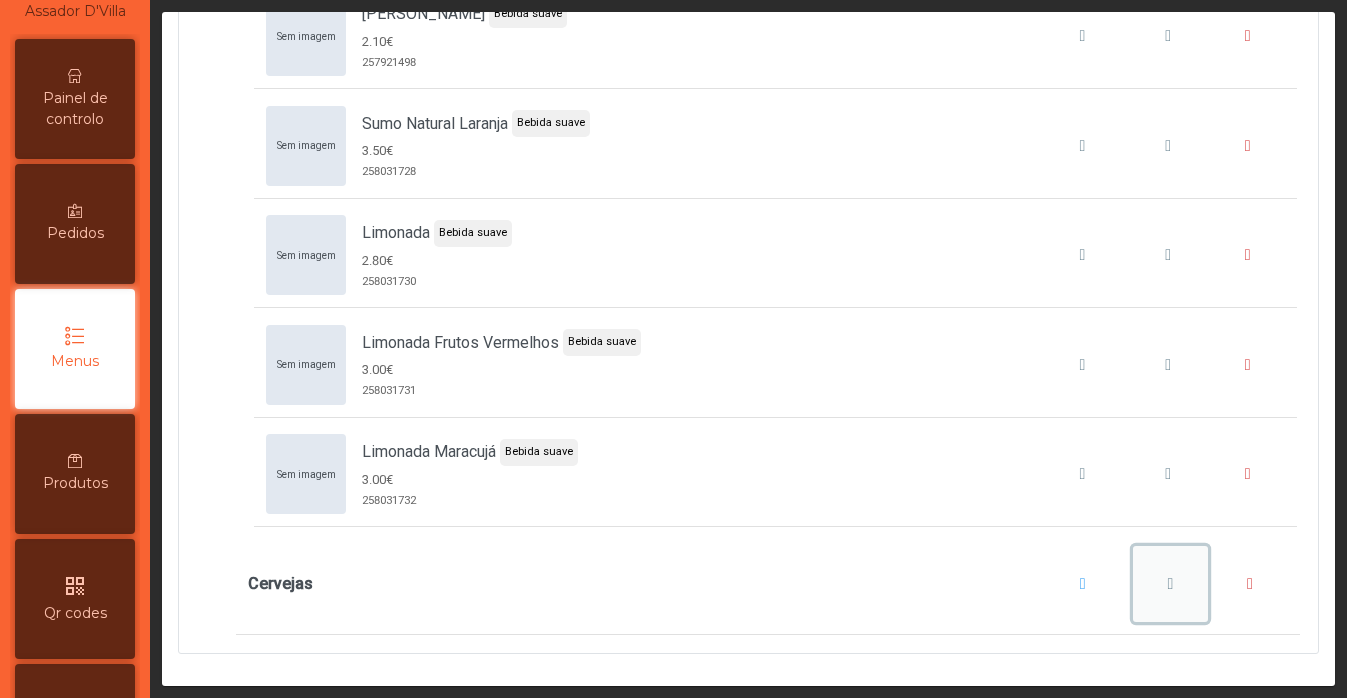 click 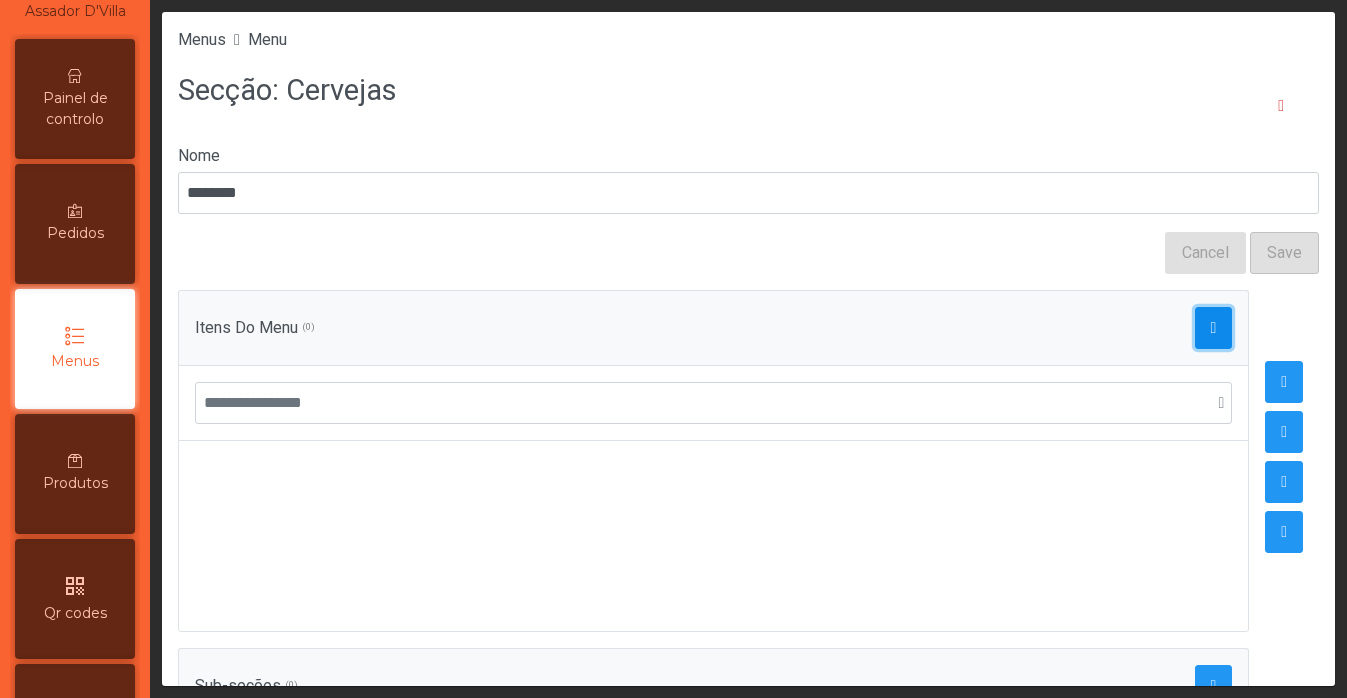 click 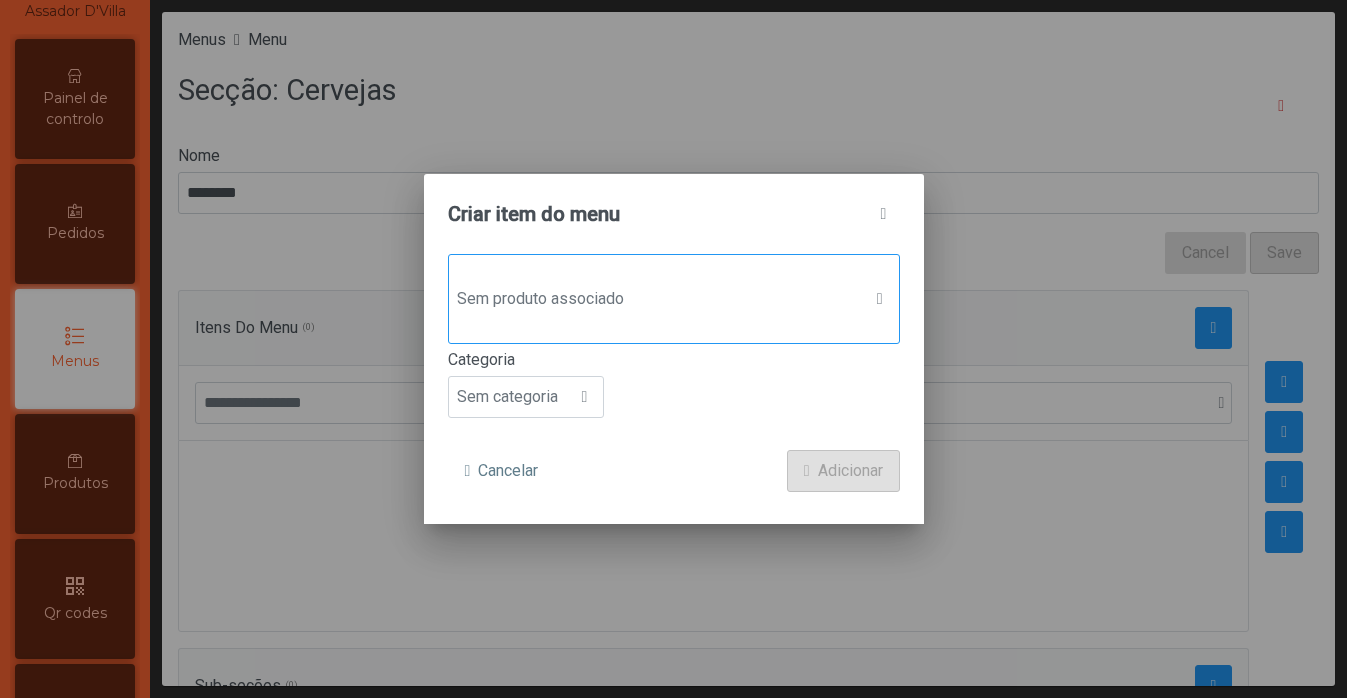 click on "Sem produto associado" 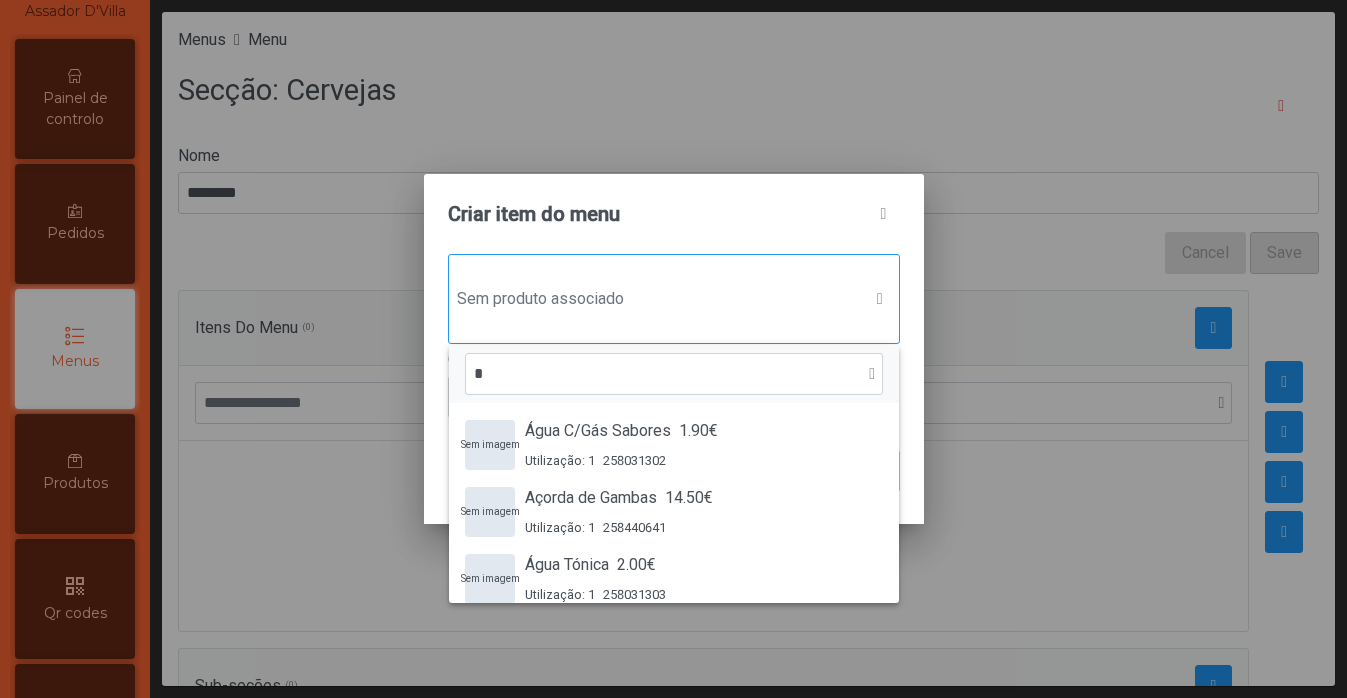 scroll, scrollTop: 15, scrollLeft: 97, axis: both 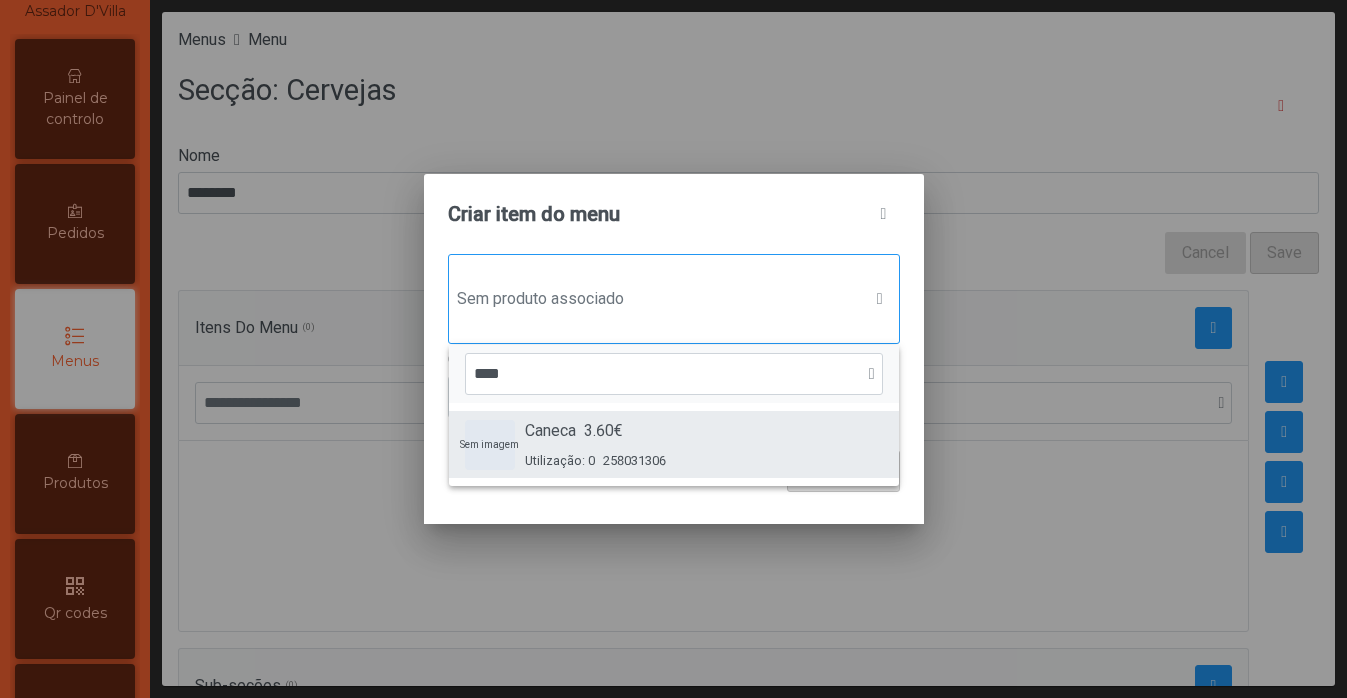 type on "****" 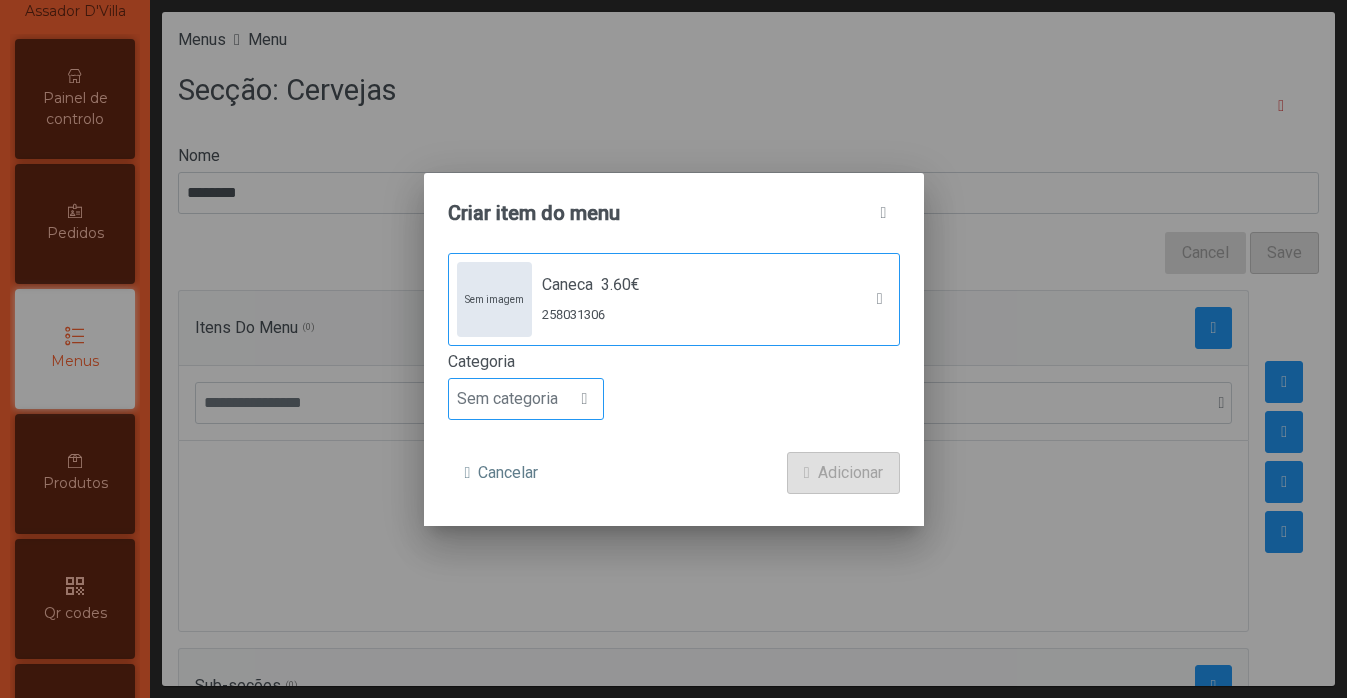 click on "Sem categoria" 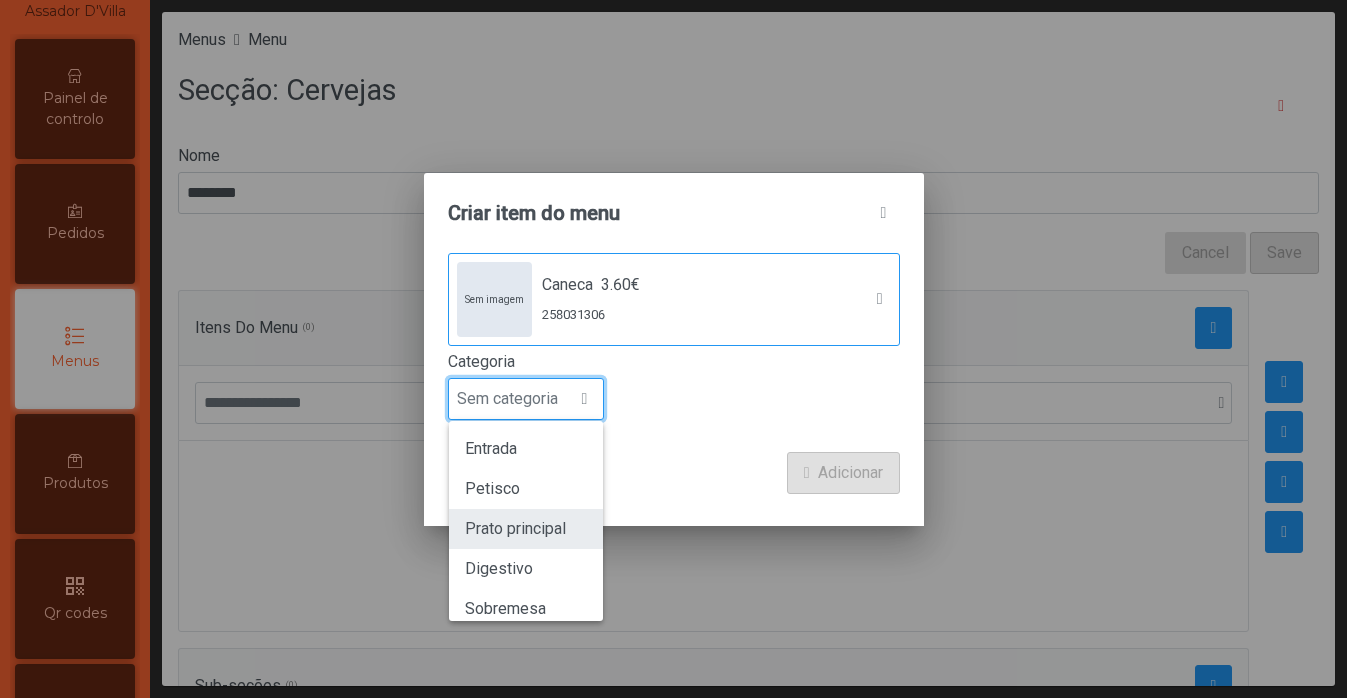 scroll, scrollTop: 176, scrollLeft: 0, axis: vertical 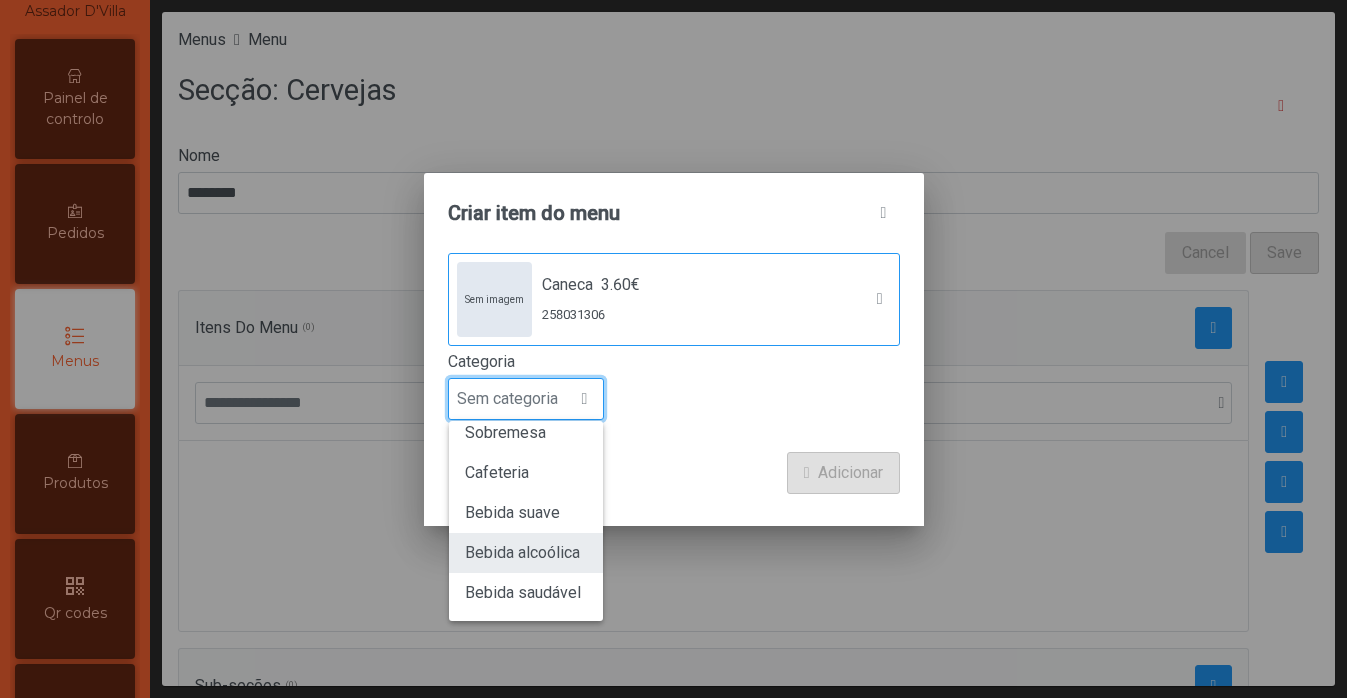 click on "Bebida alcoólica" 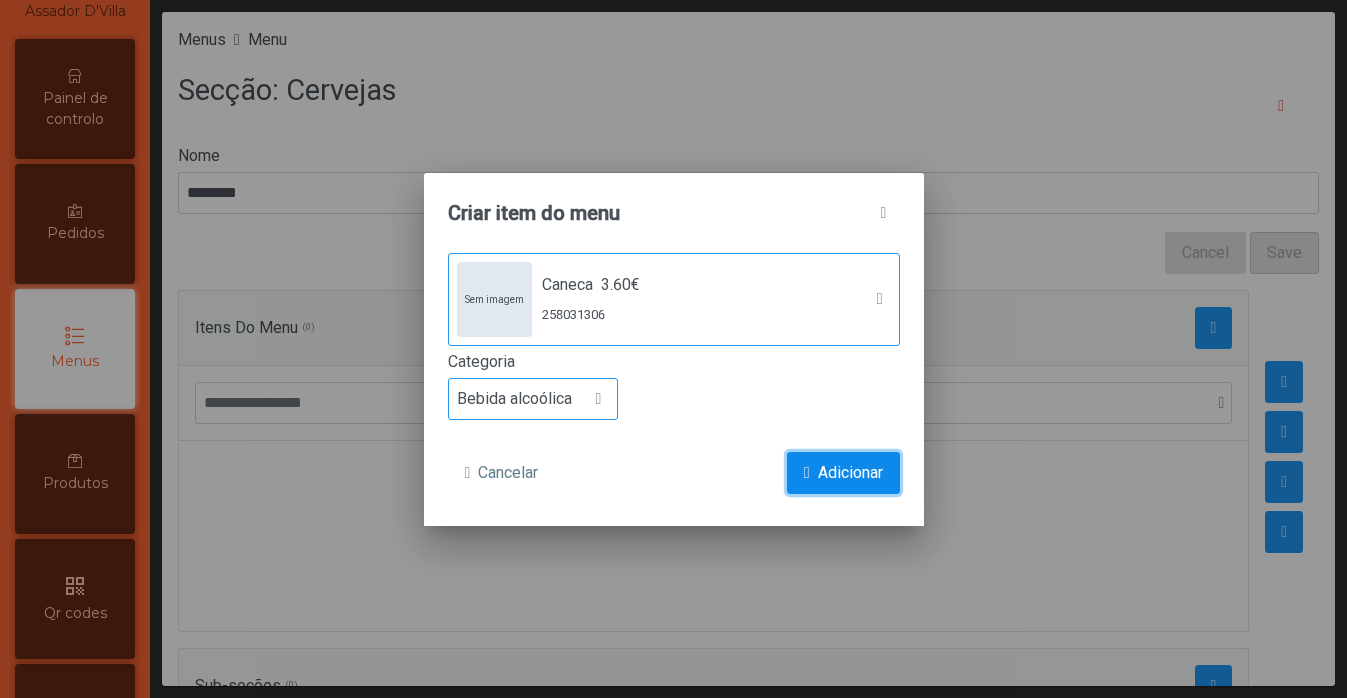 click 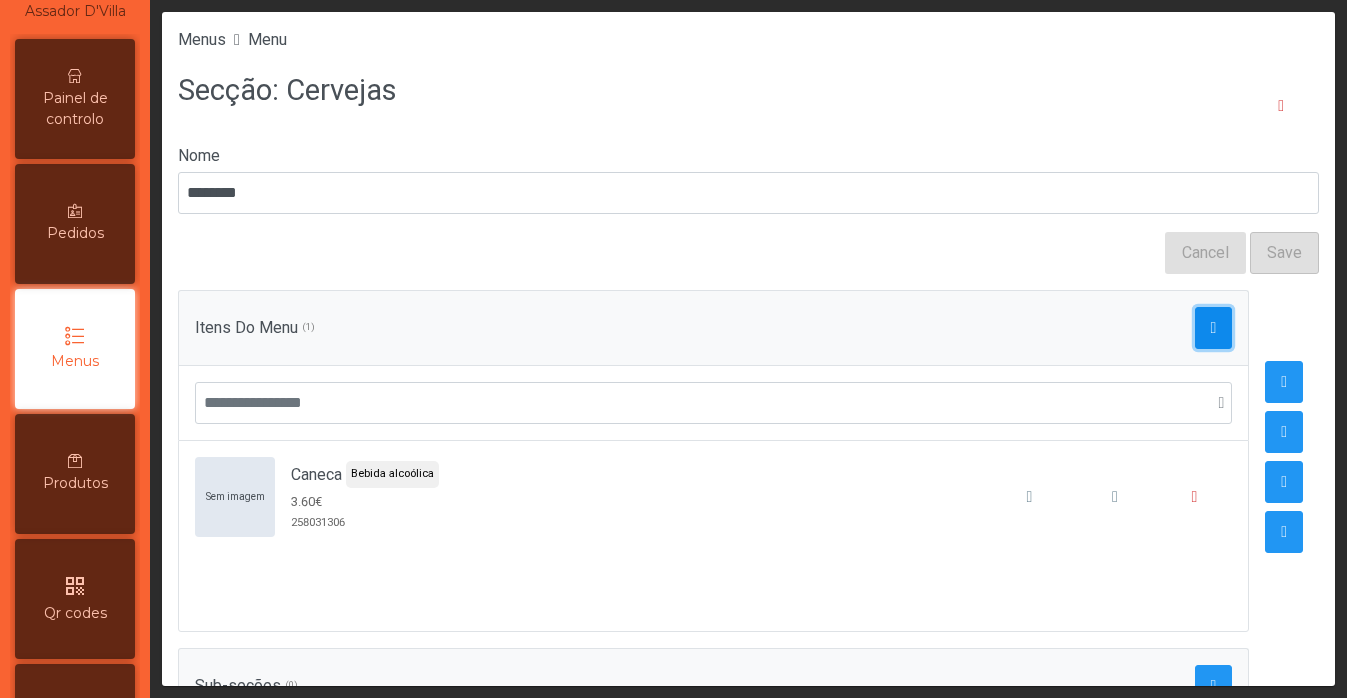 click 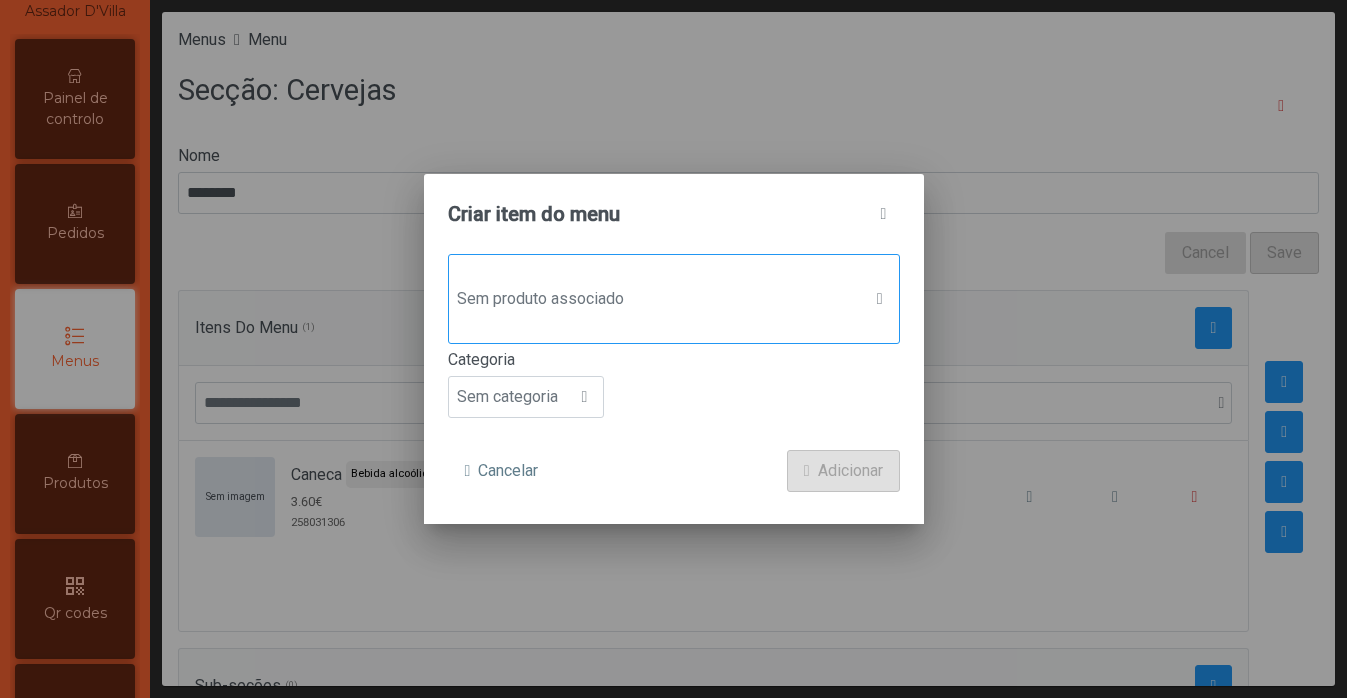 click on "Sem produto associado" 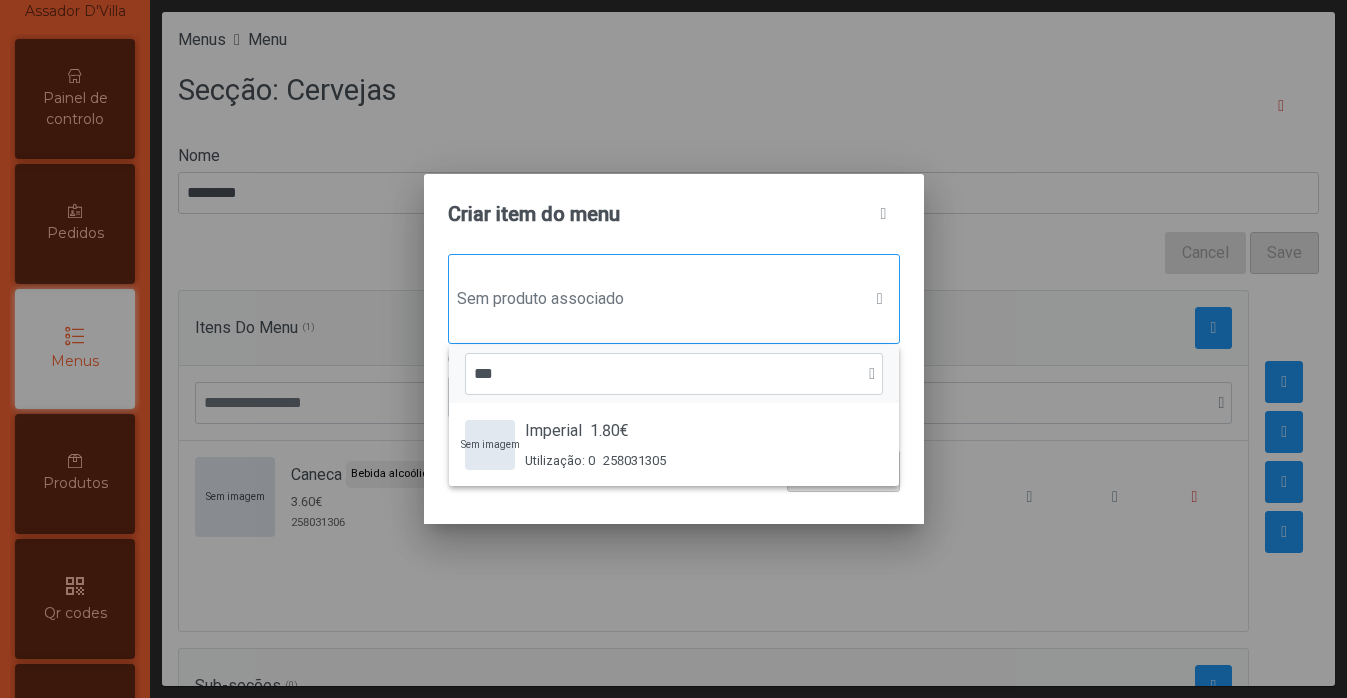 scroll, scrollTop: 15, scrollLeft: 97, axis: both 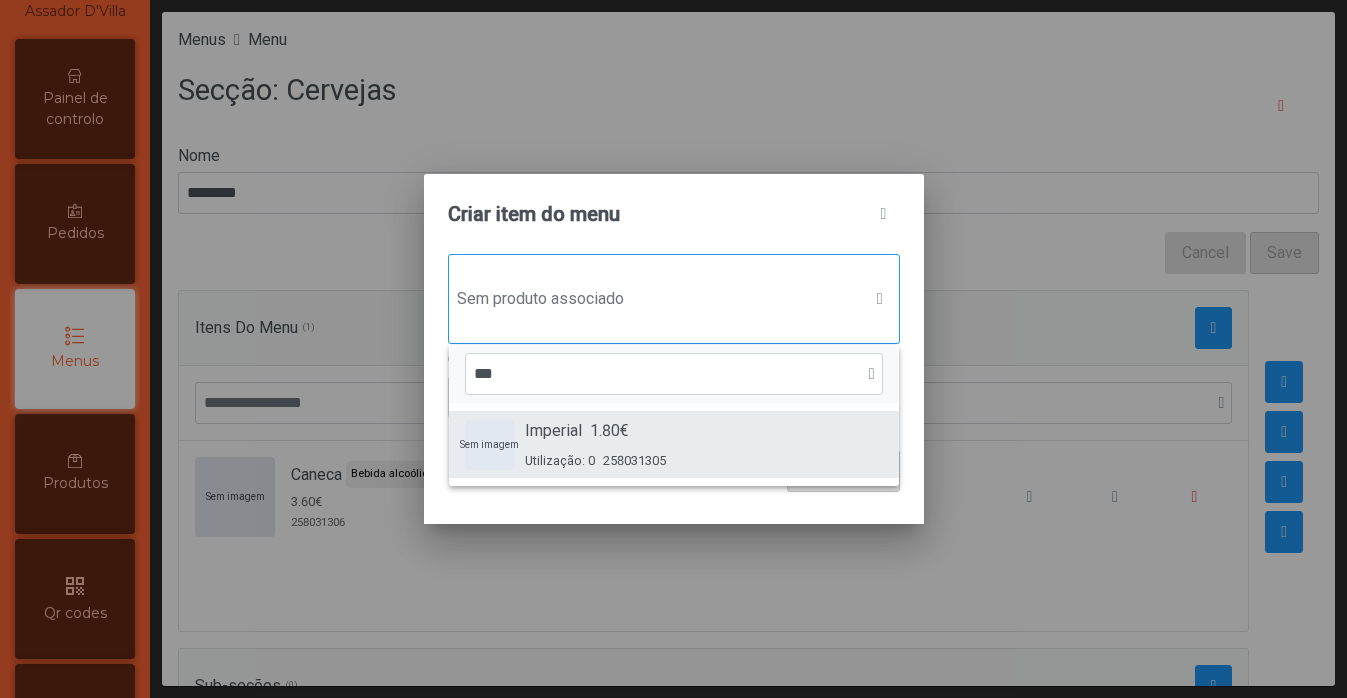 type on "***" 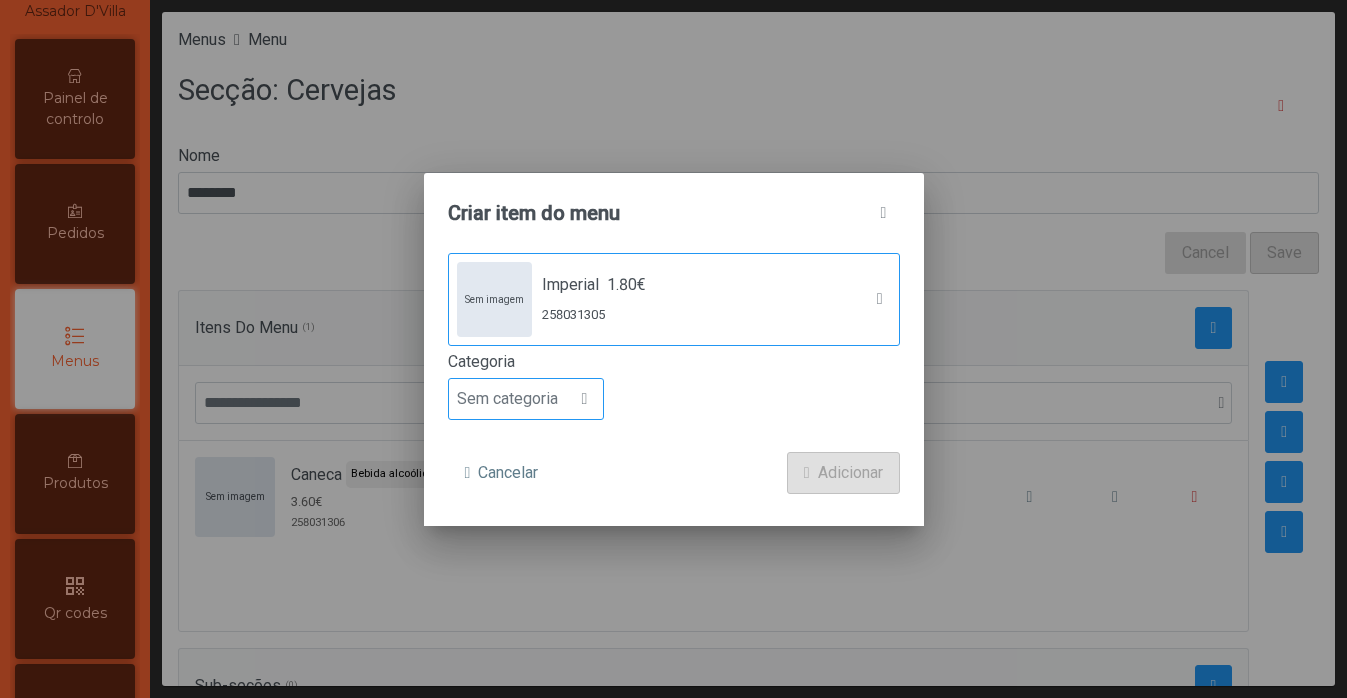 click on "Sem categoria" 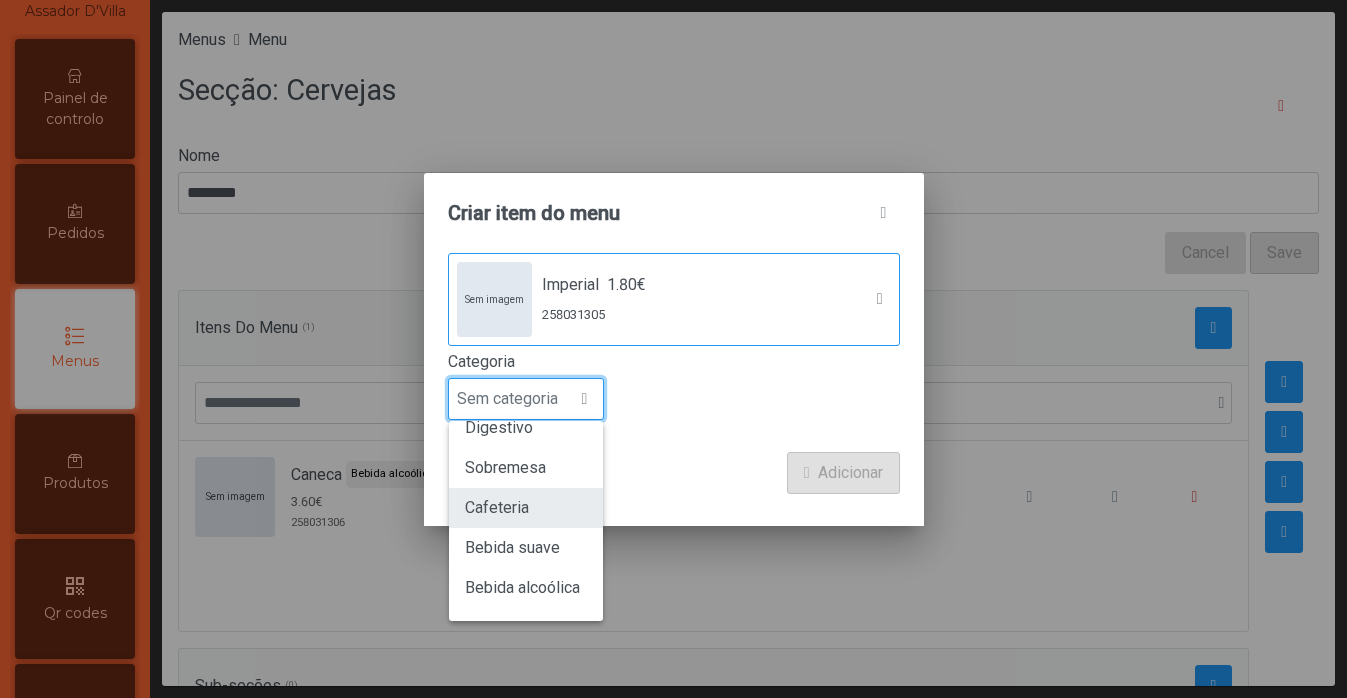 scroll, scrollTop: 151, scrollLeft: 0, axis: vertical 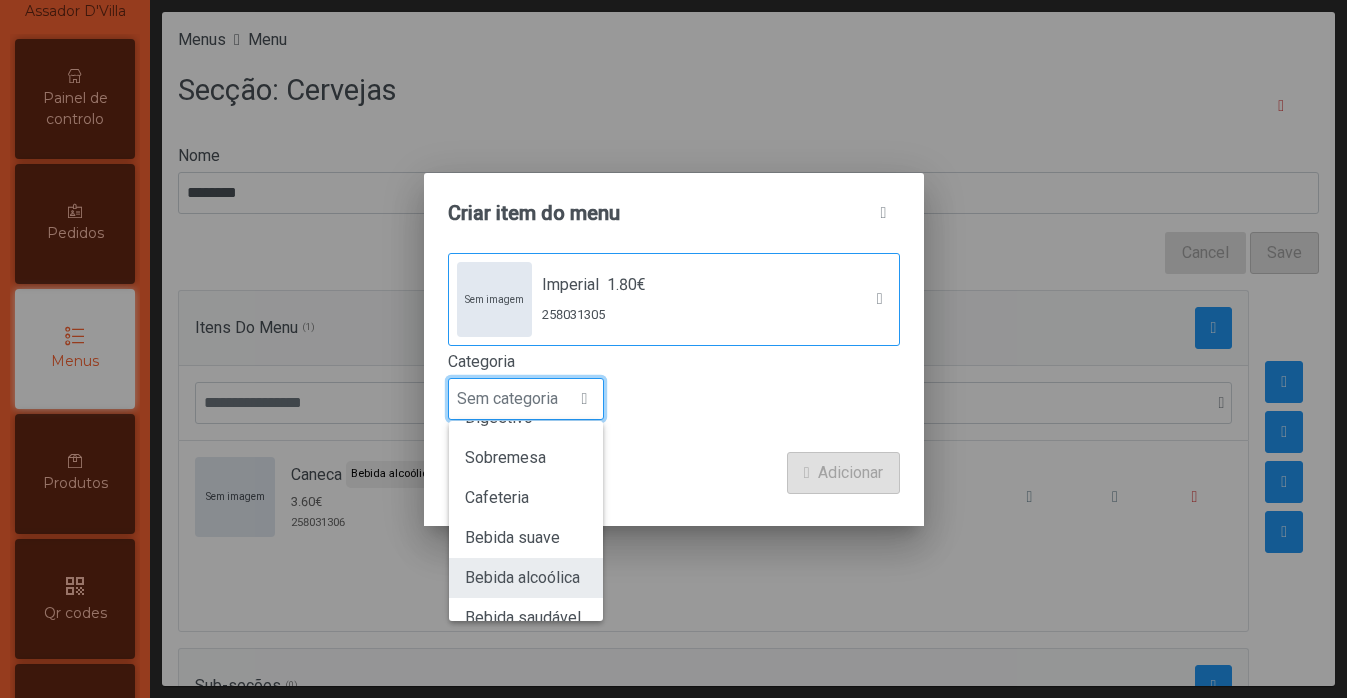 click on "Bebida alcoólica" 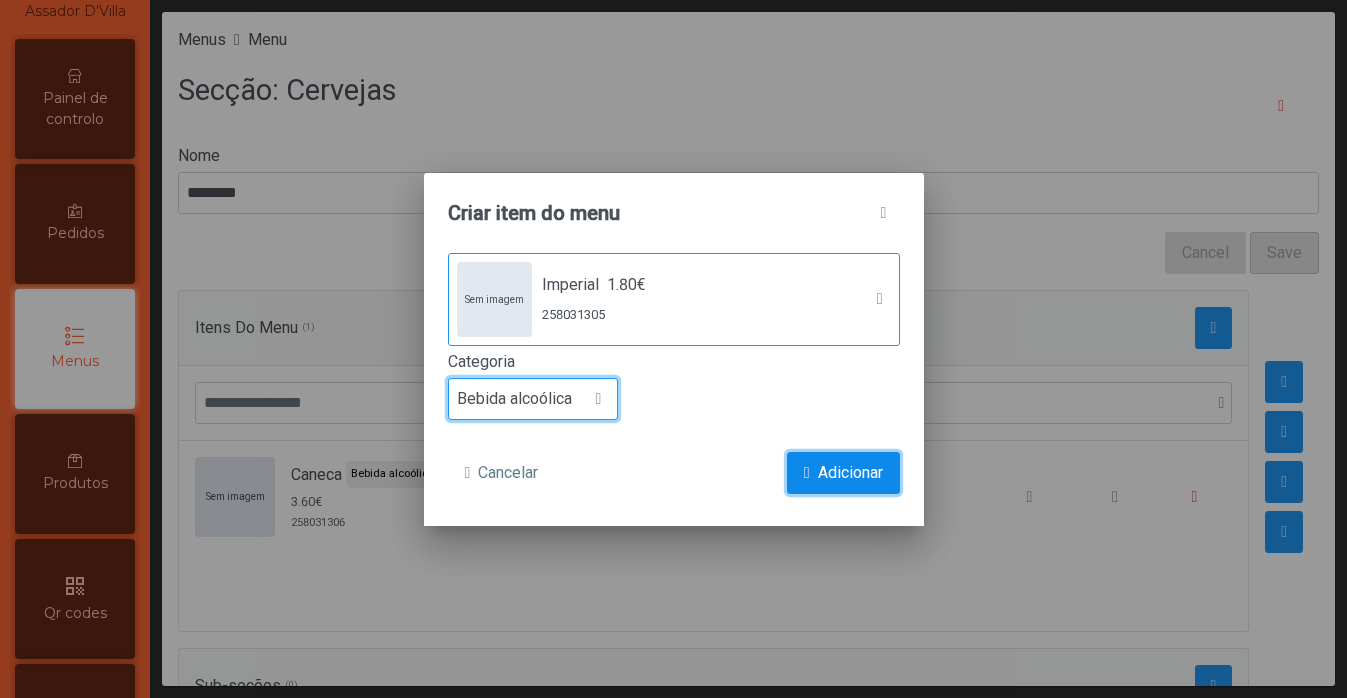 click on "Adicionar" 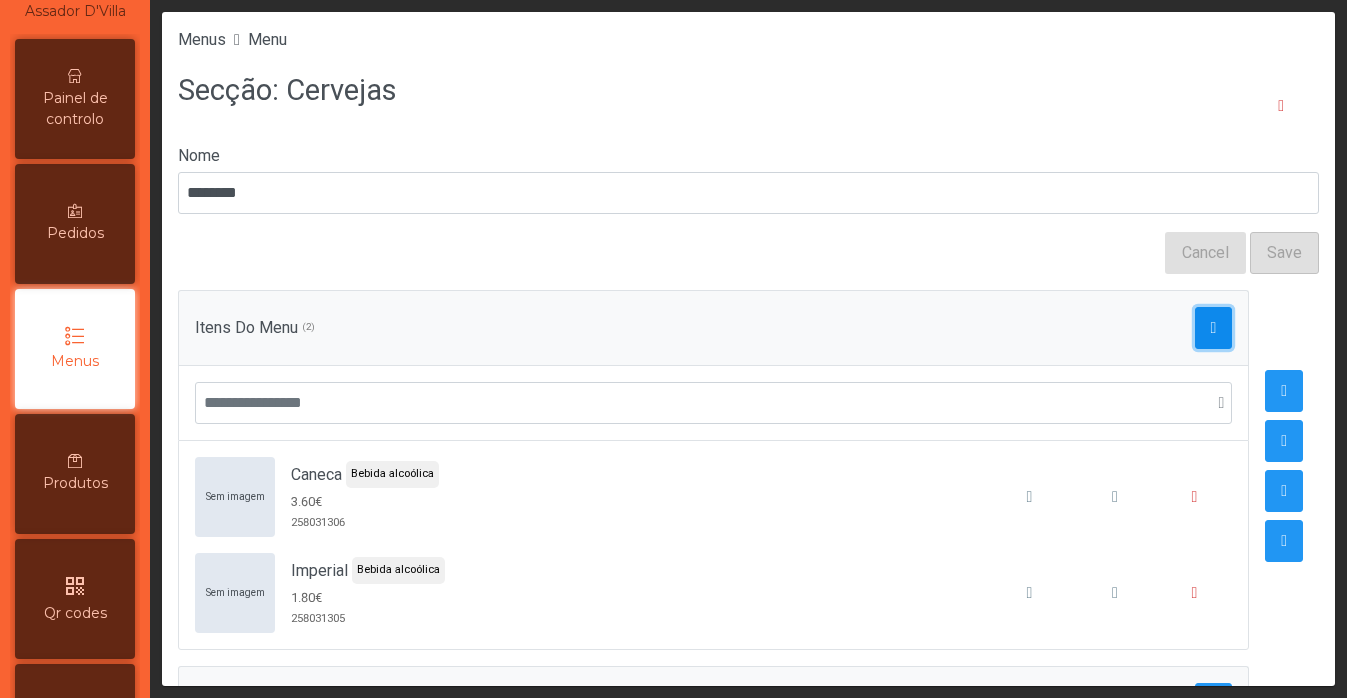 click 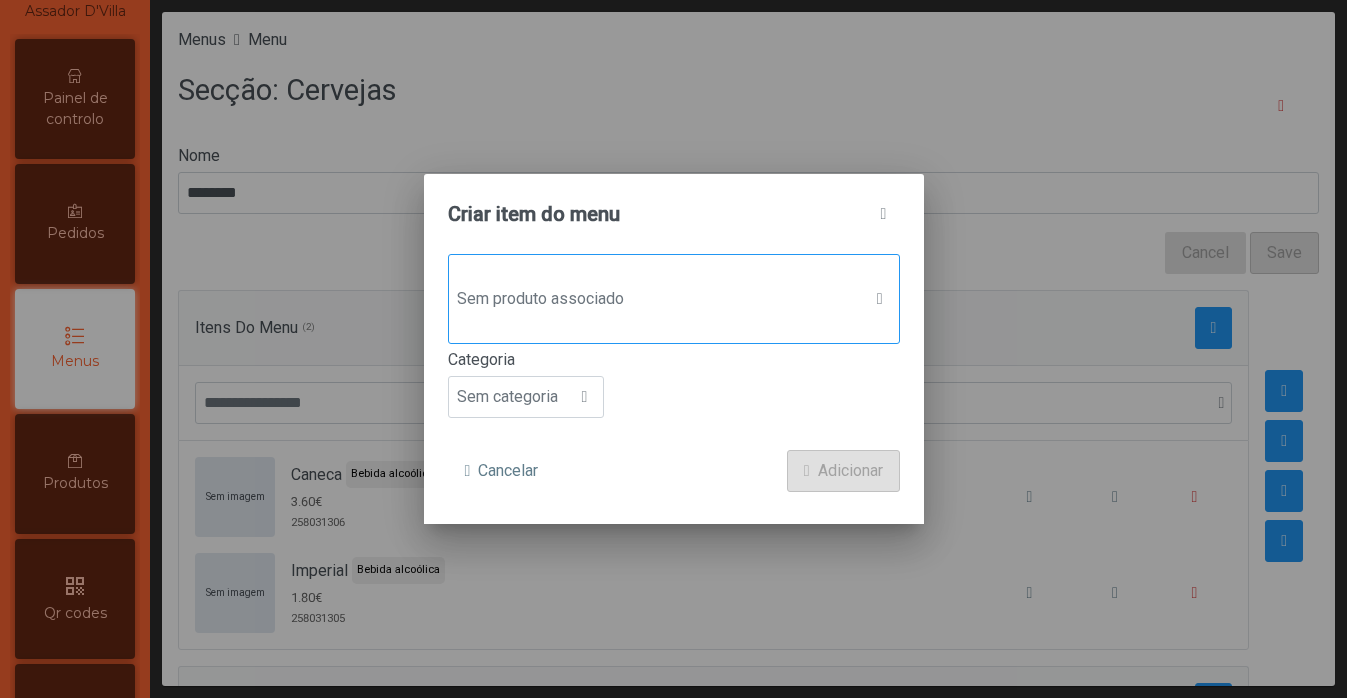 click on "Sem produto associado" 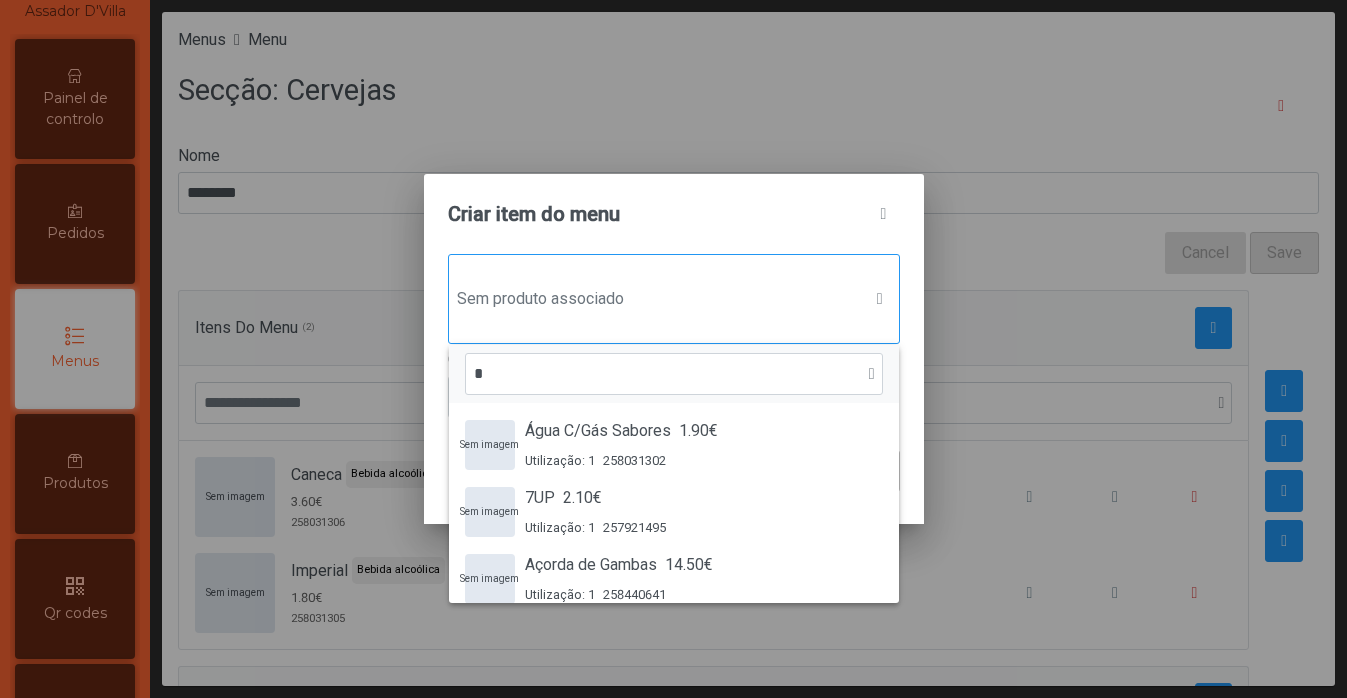 scroll, scrollTop: 15, scrollLeft: 97, axis: both 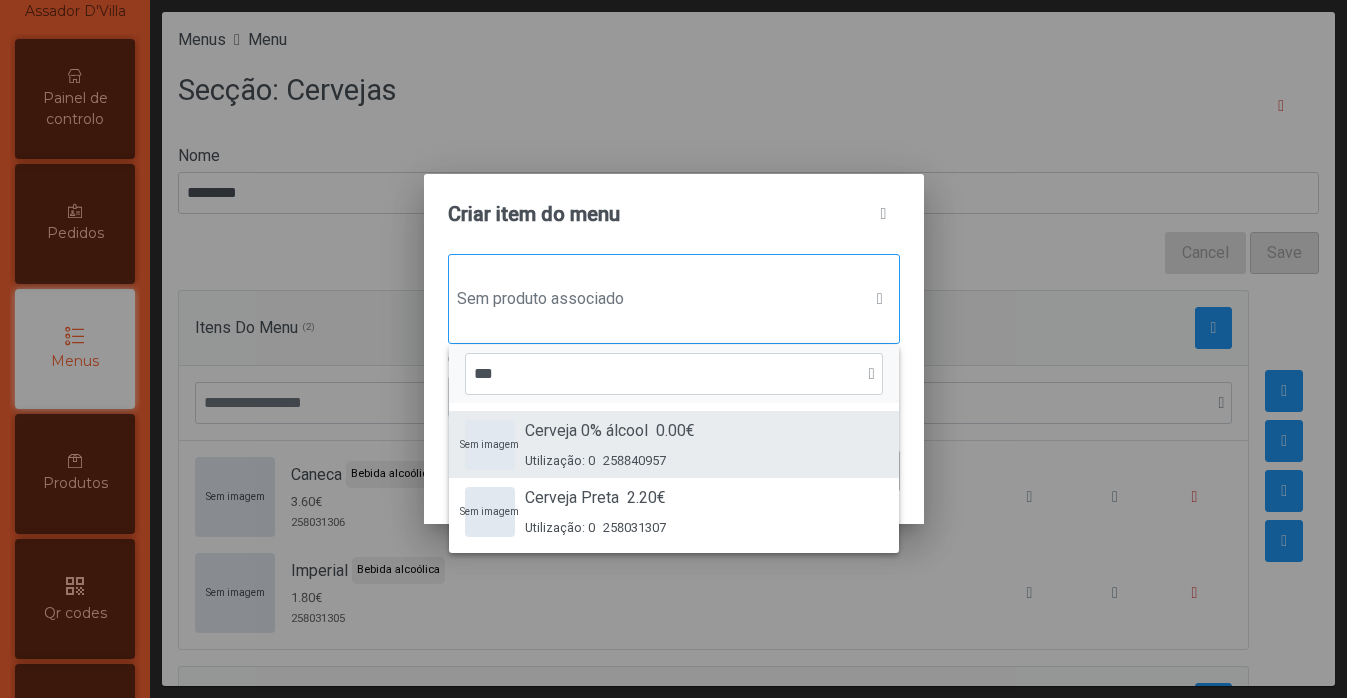 type on "***" 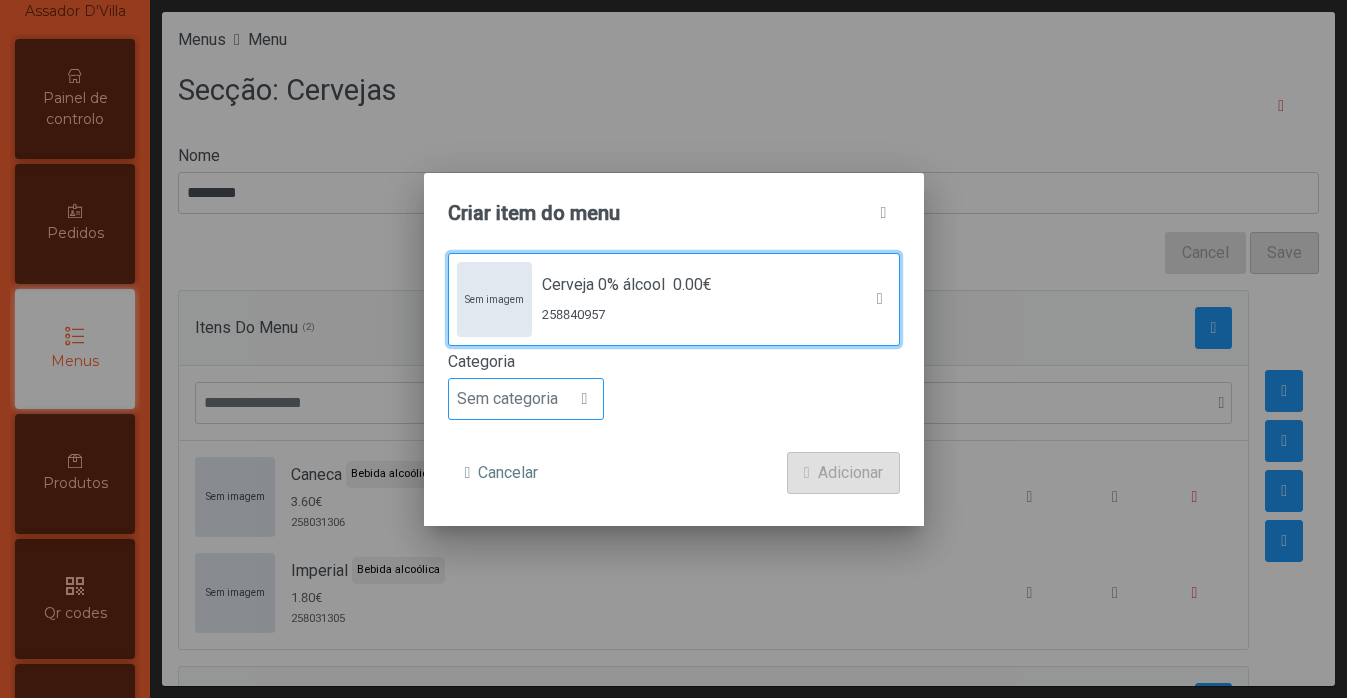 click on "Sem categoria" 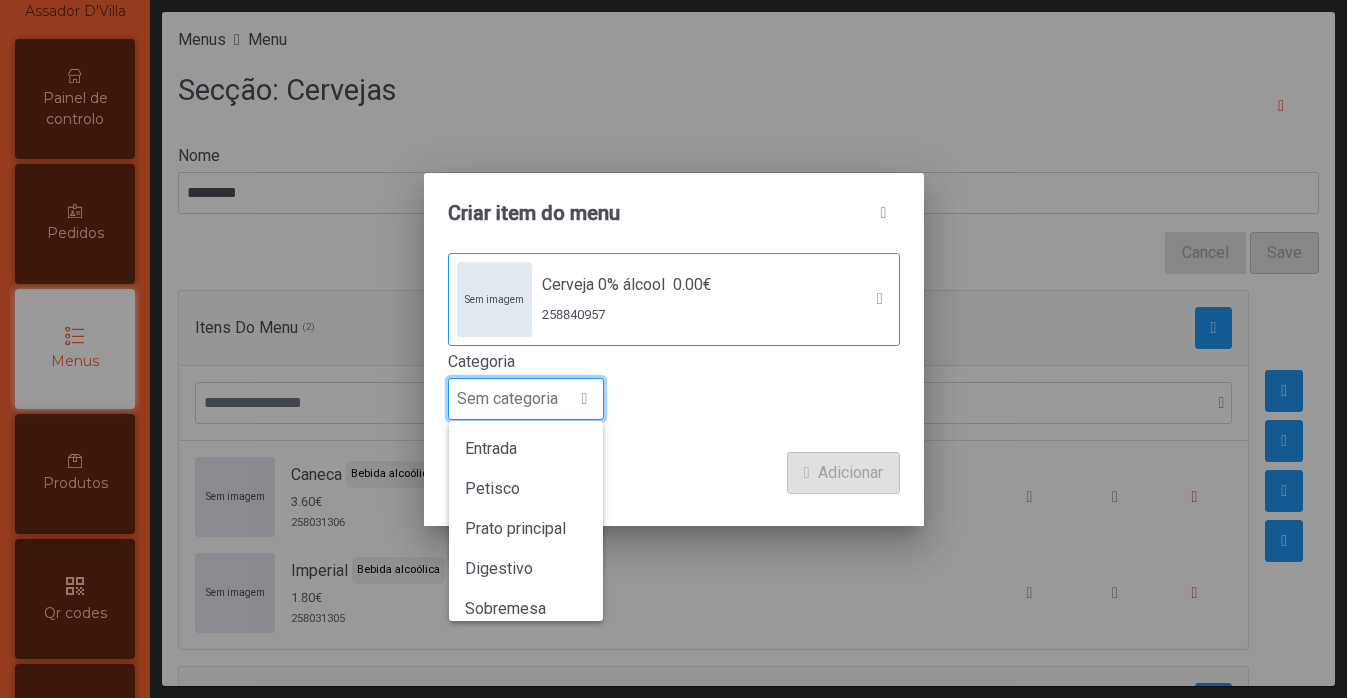 scroll, scrollTop: 15, scrollLeft: 97, axis: both 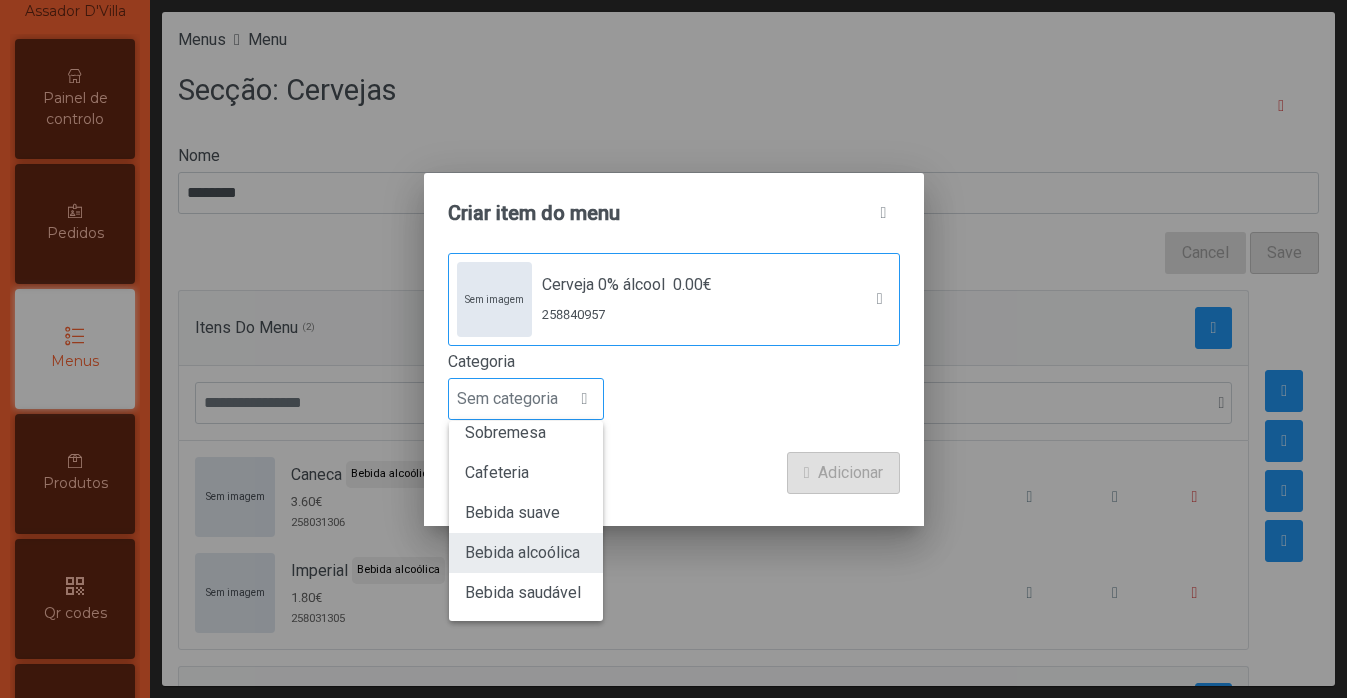 click on "Bebida alcoólica" 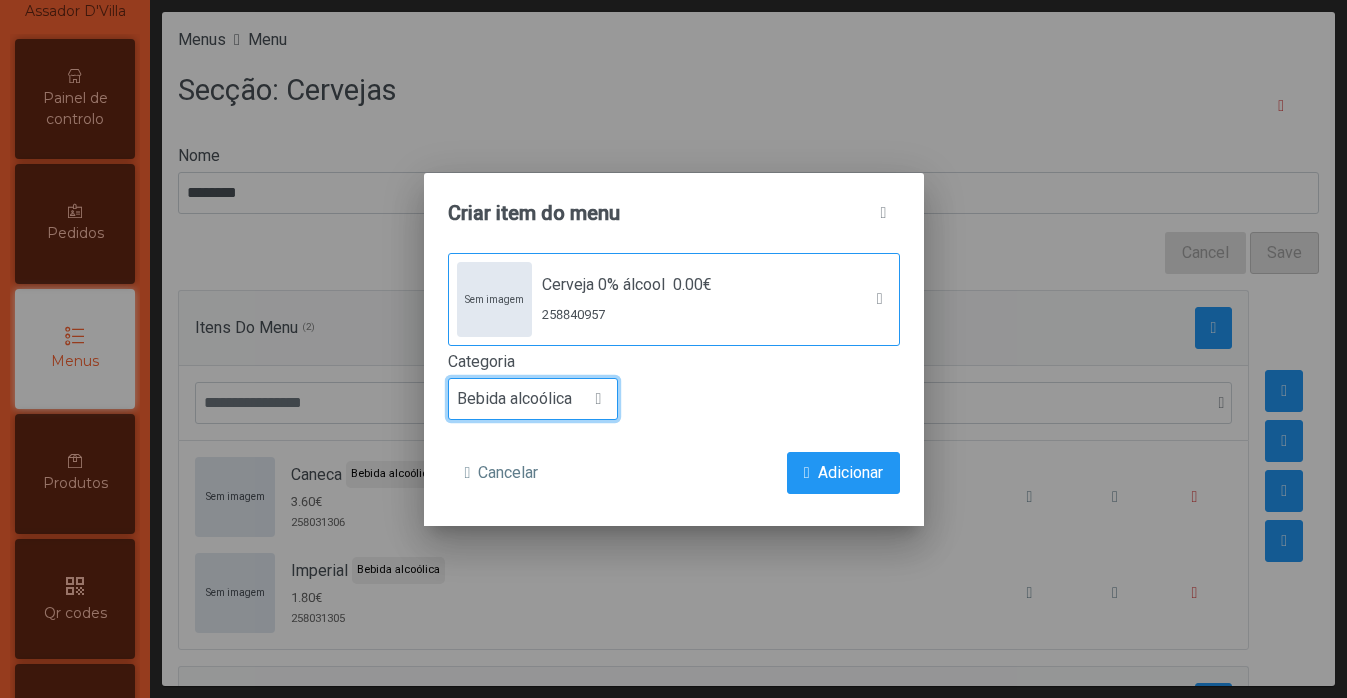 click on "Bebida alcoólica" 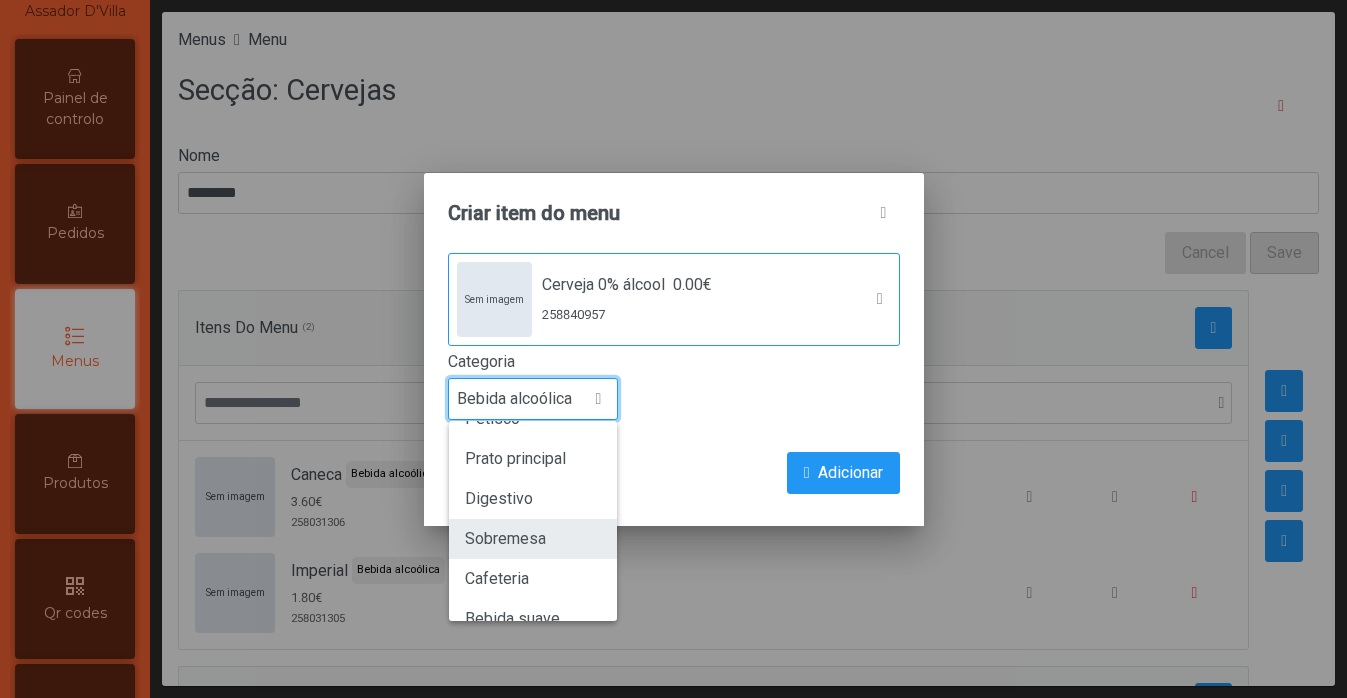 scroll, scrollTop: 176, scrollLeft: 0, axis: vertical 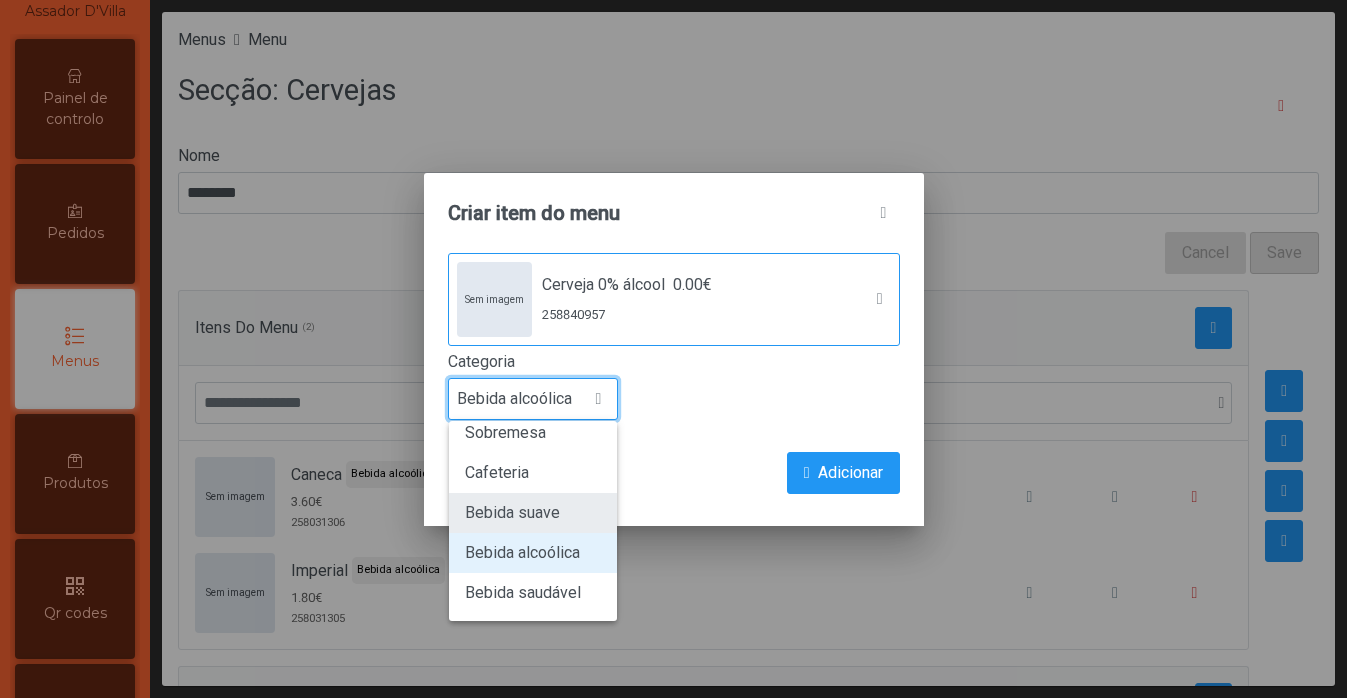 click on "Bebida suave" 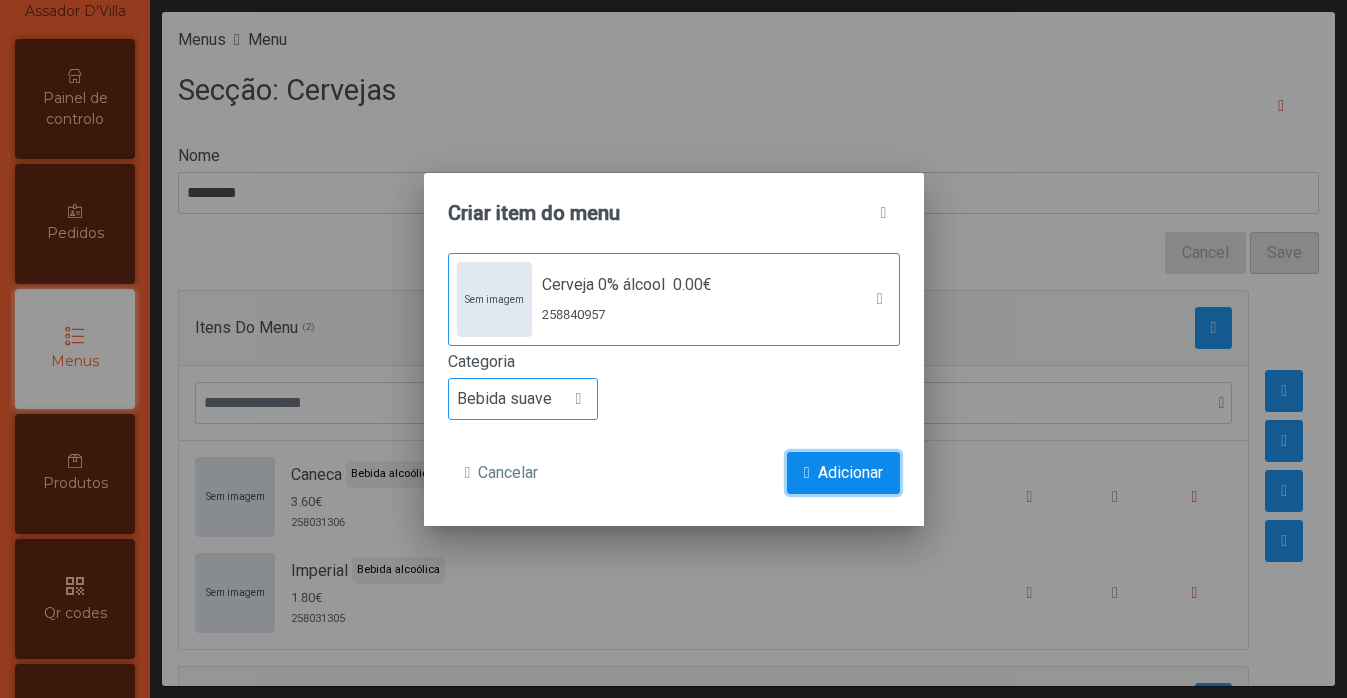click on "Adicionar" 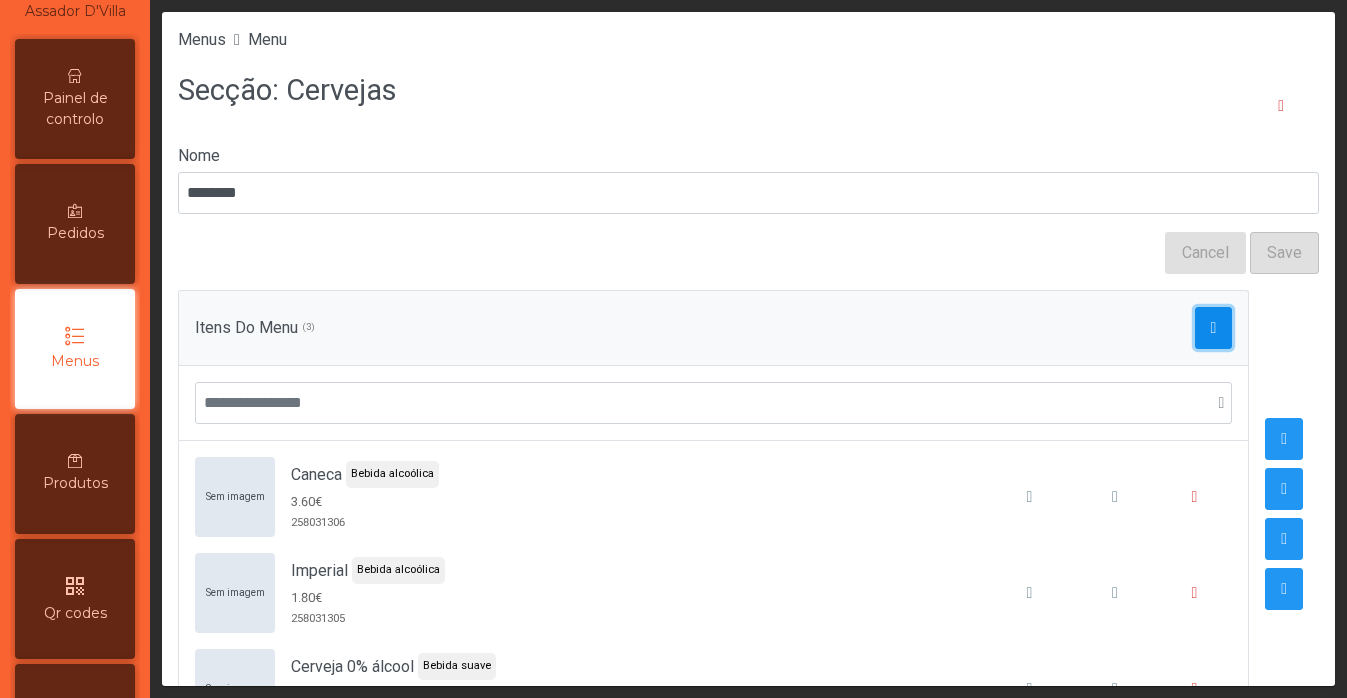 click 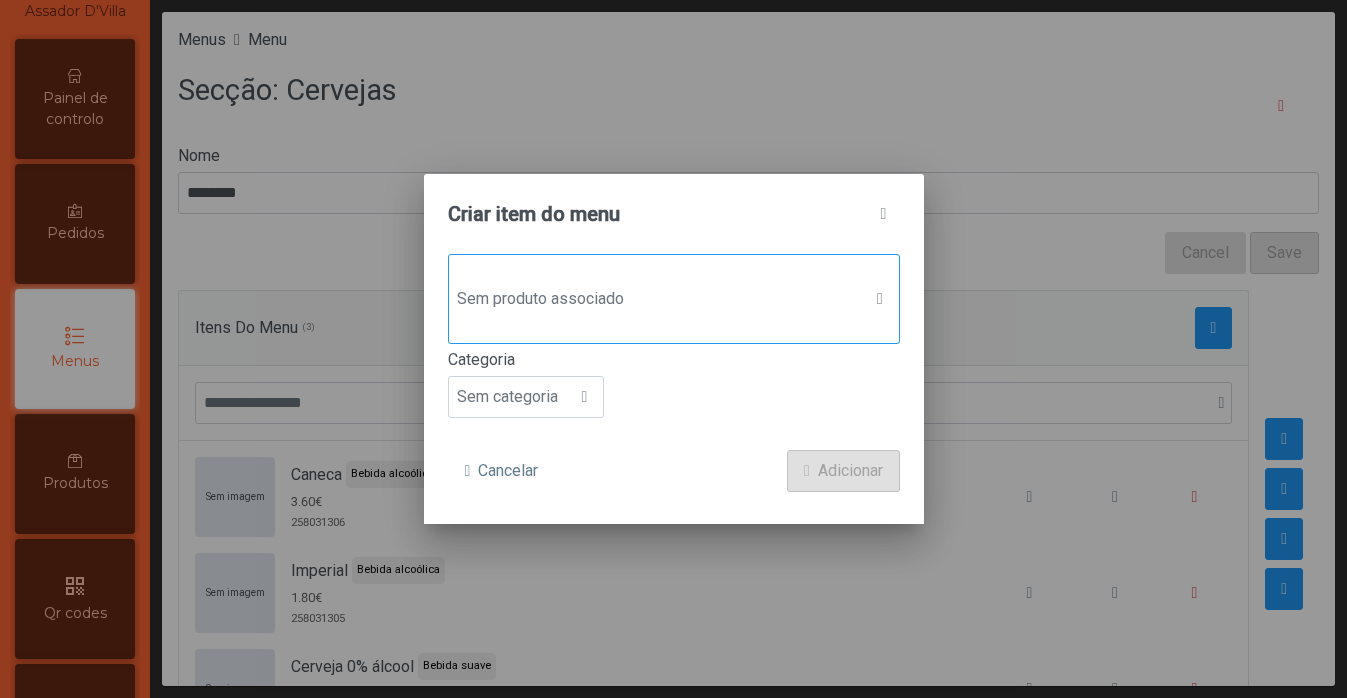 click on "Sem produto associado" 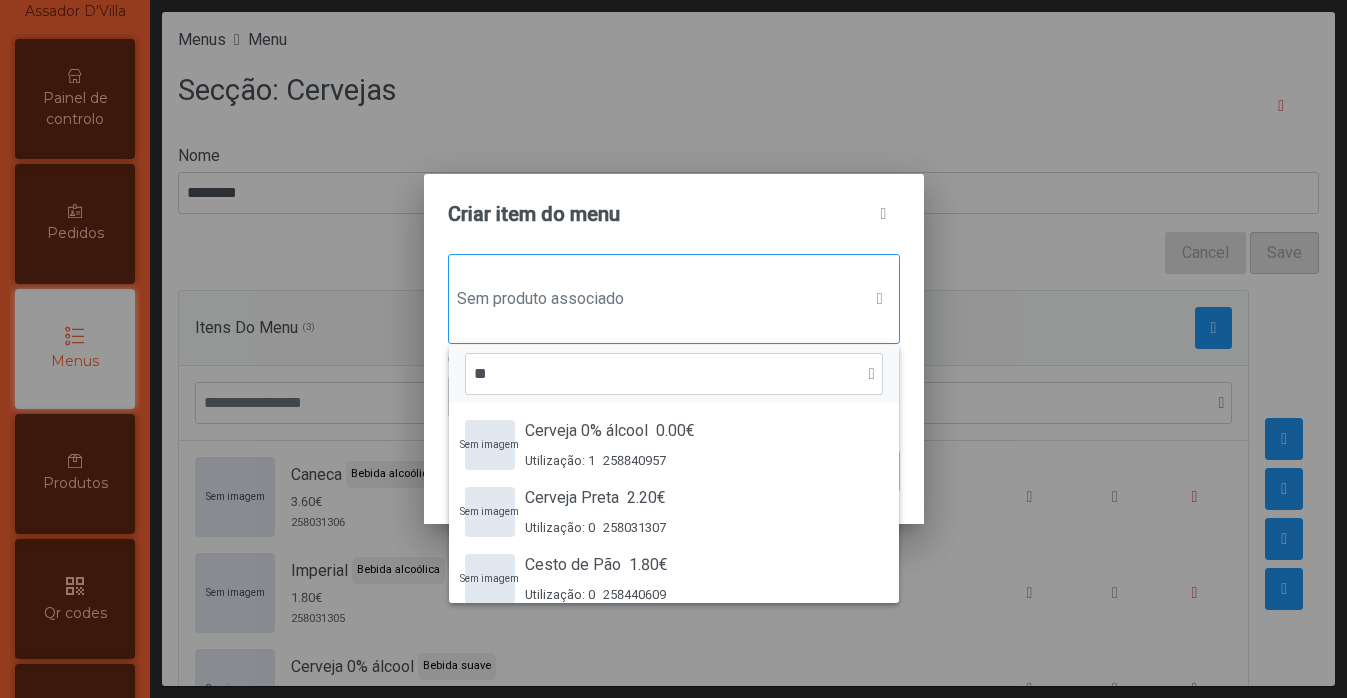 scroll, scrollTop: 15, scrollLeft: 97, axis: both 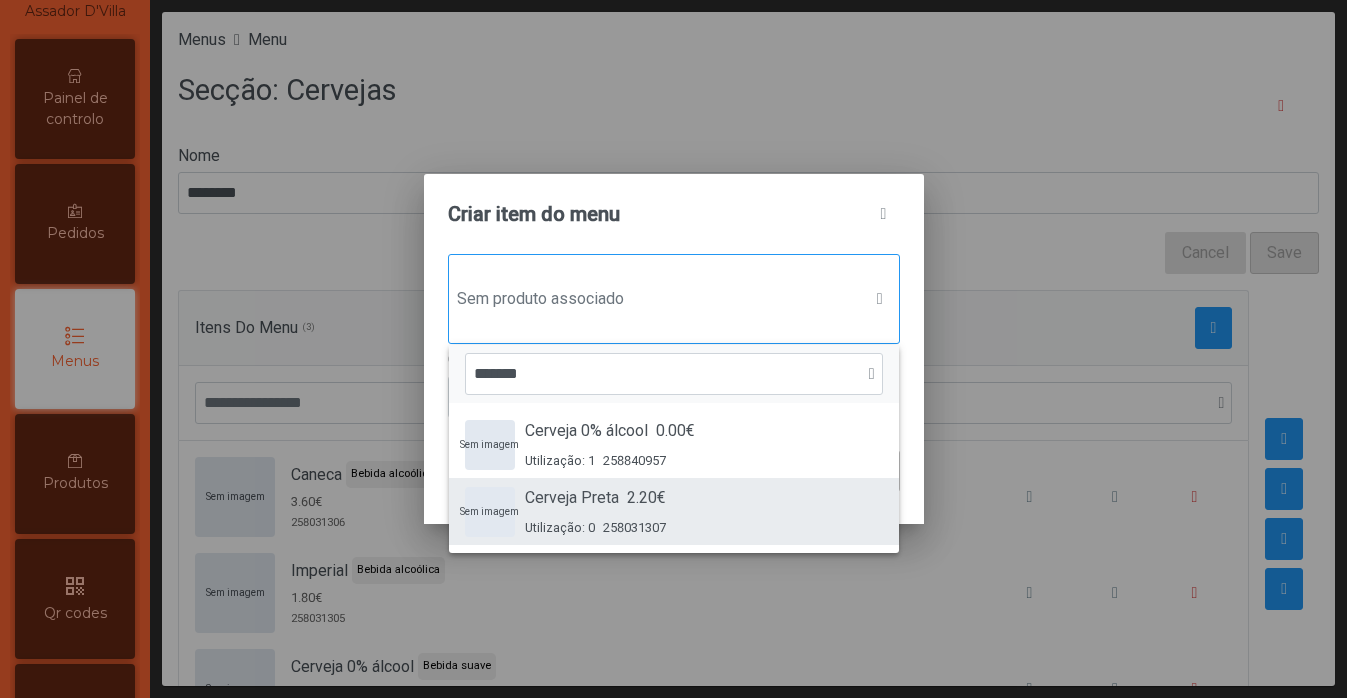type on "*******" 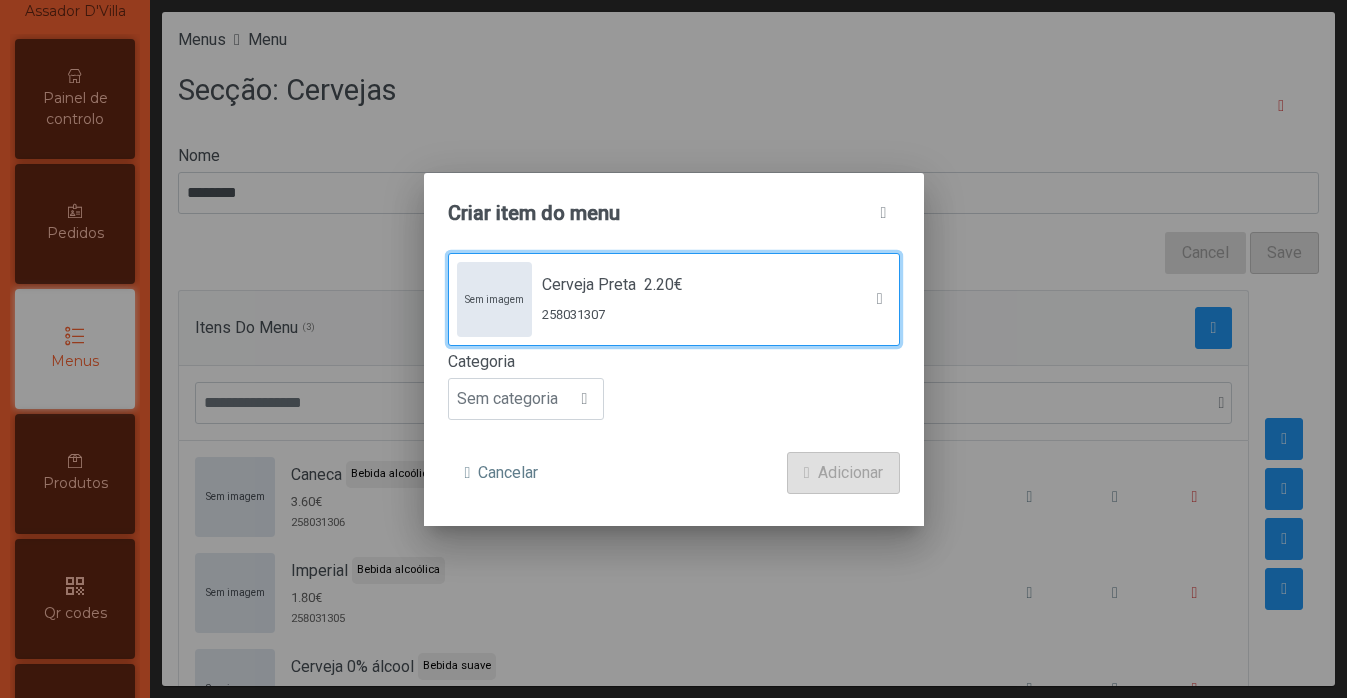 click on "Sem imagem  Cerveja Preta 2.20€ 258031307 Categoria Sem categoria Cancelar Adicionar" 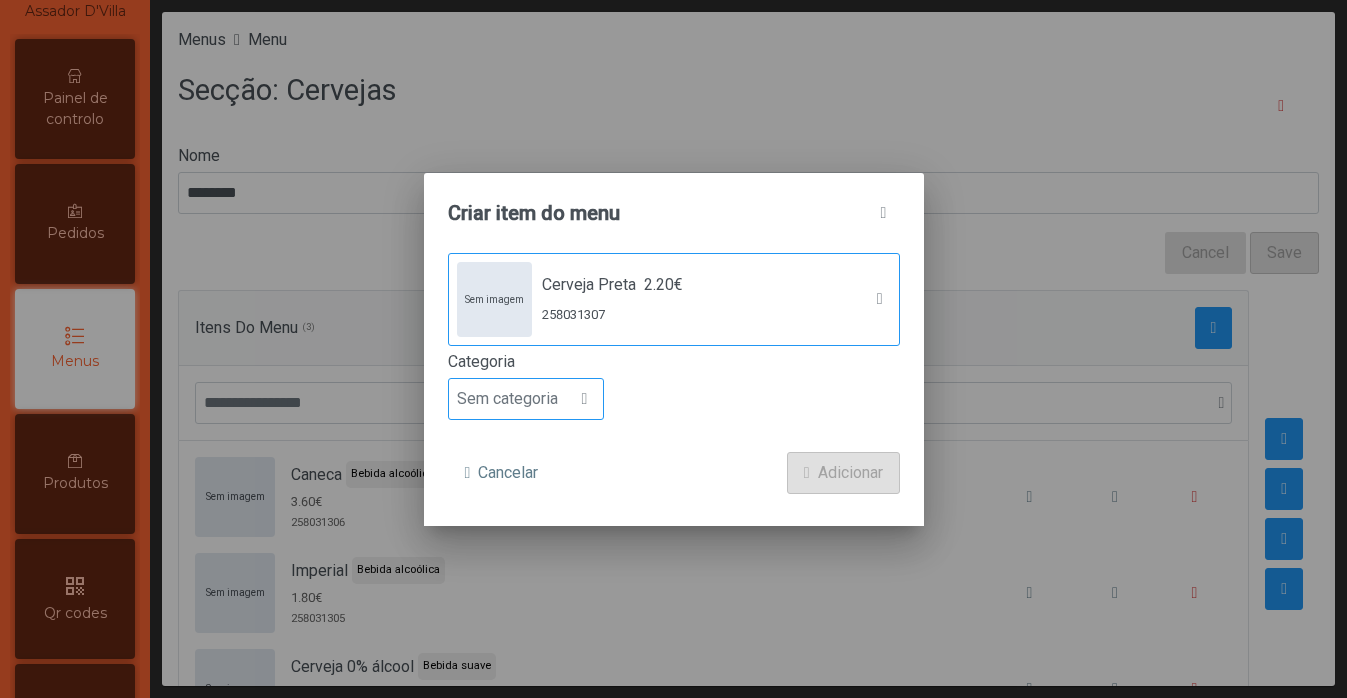 click on "Sem categoria" 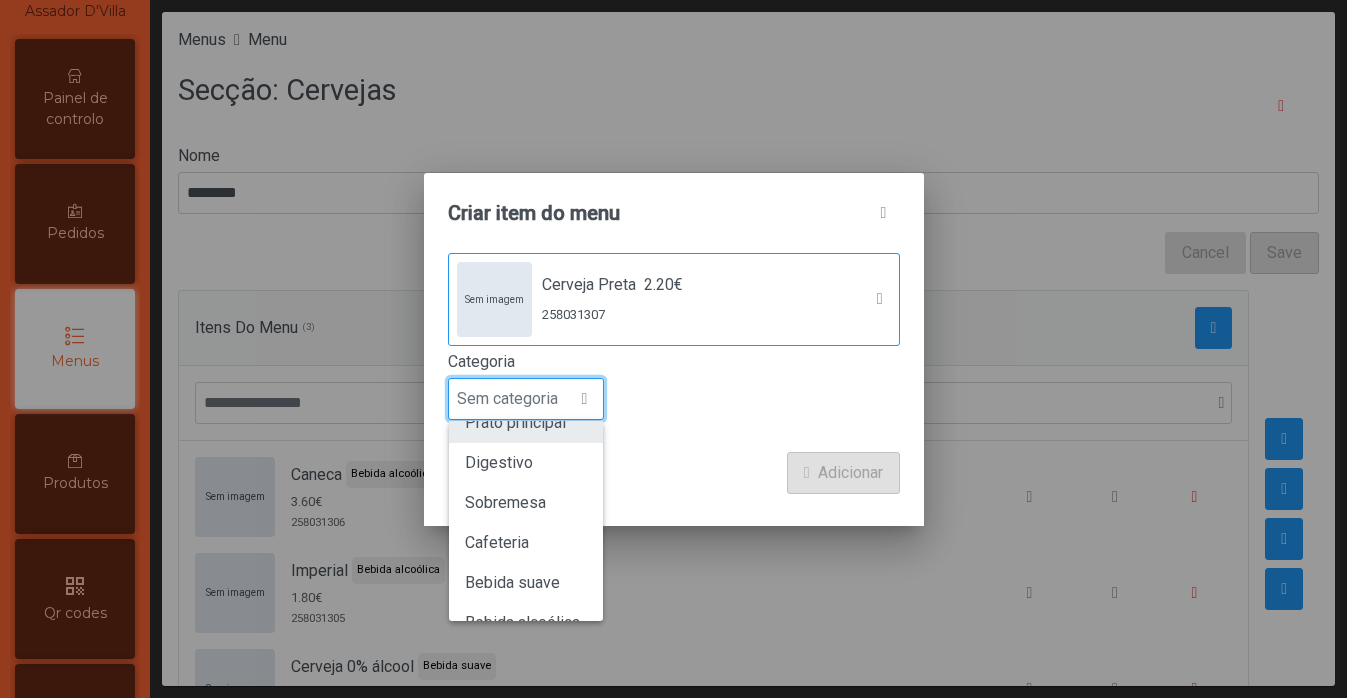 scroll, scrollTop: 151, scrollLeft: 0, axis: vertical 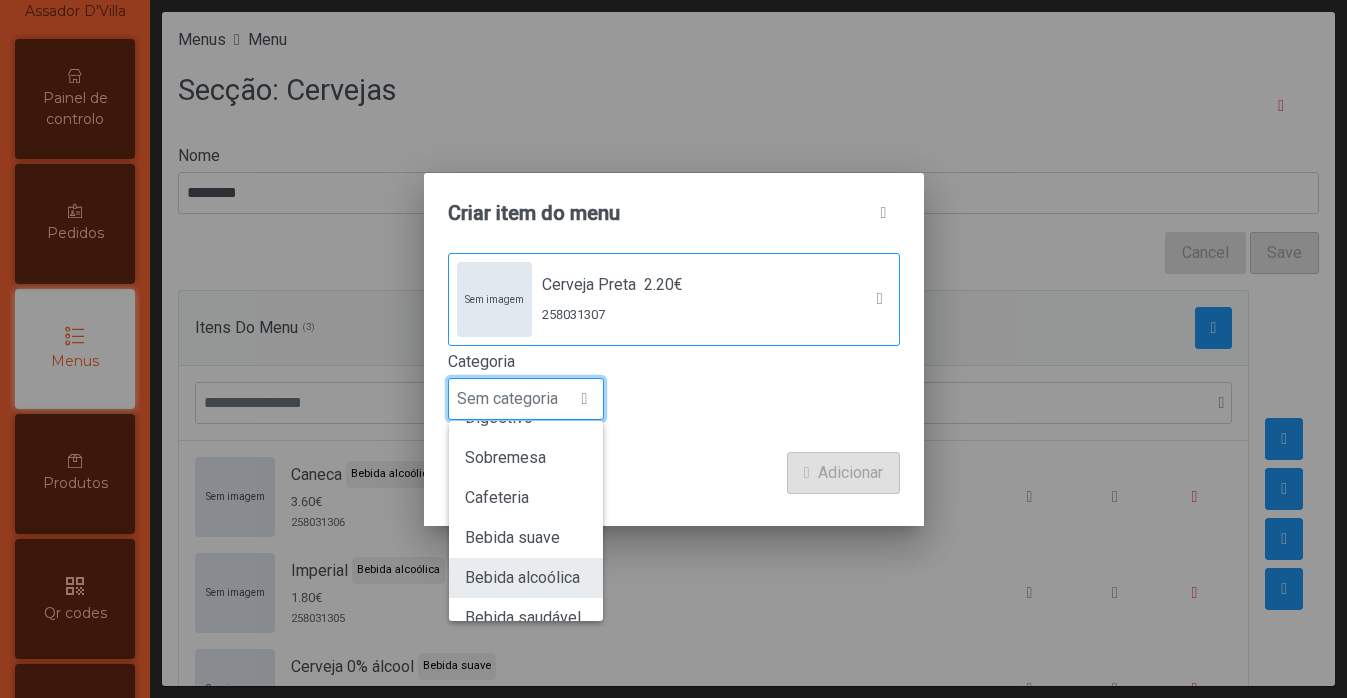 click on "Bebida alcoólica" 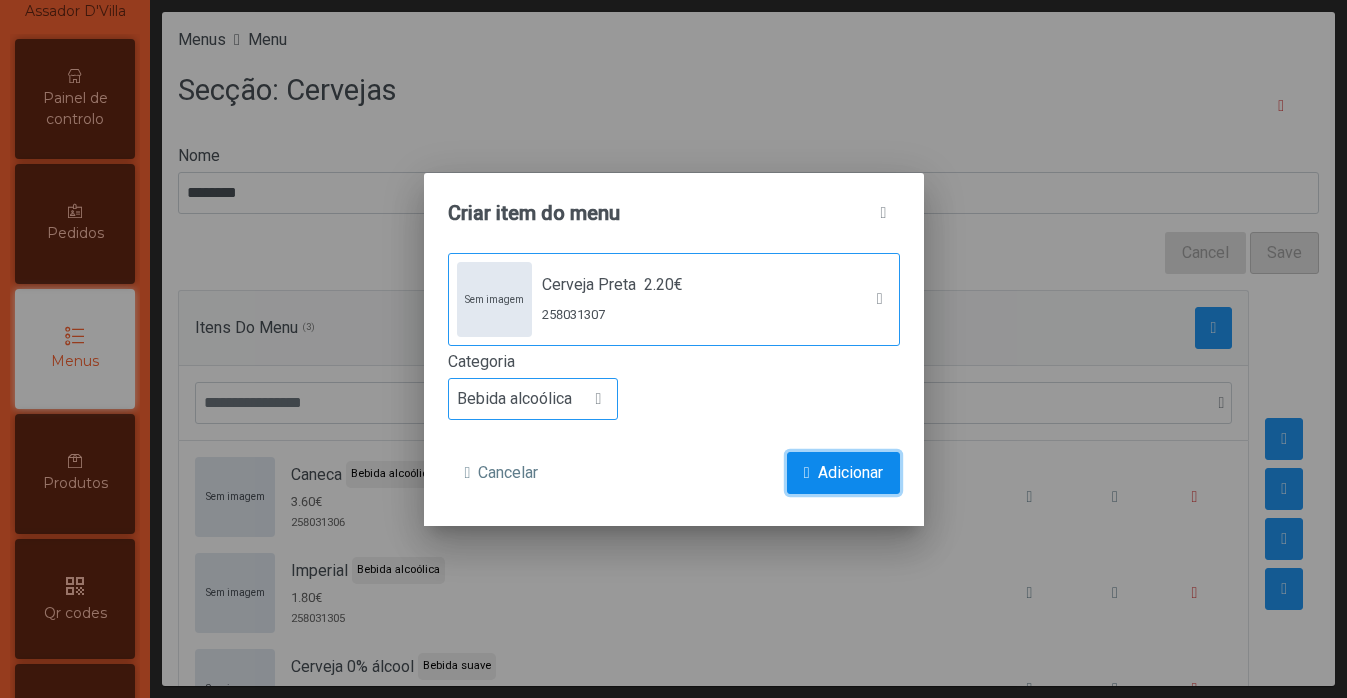 click on "Adicionar" 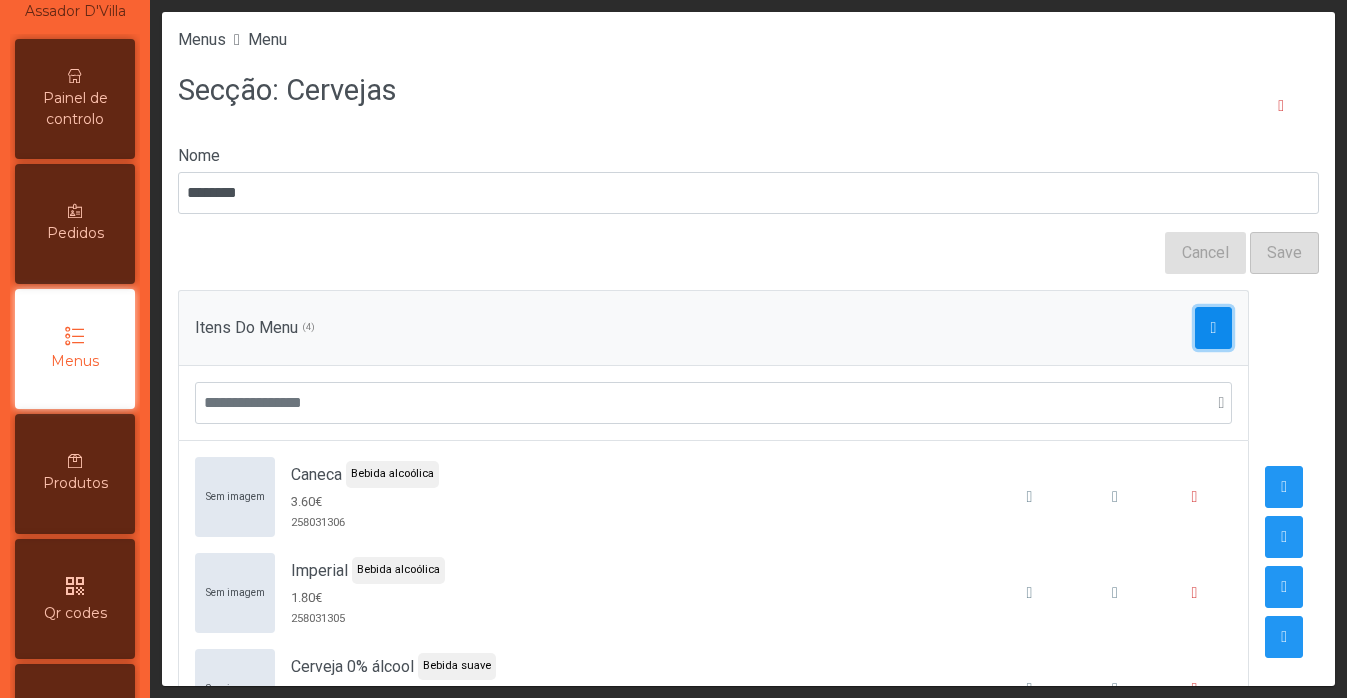 click 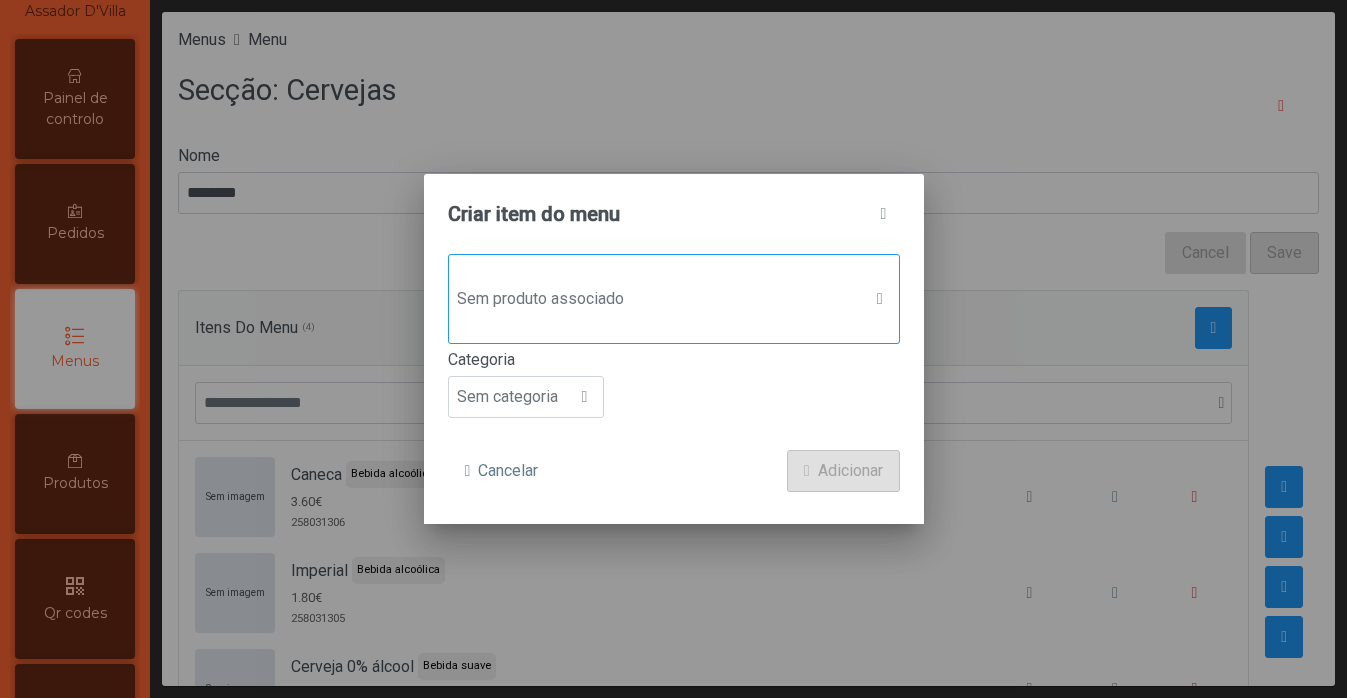 click on "Sem produto associado" 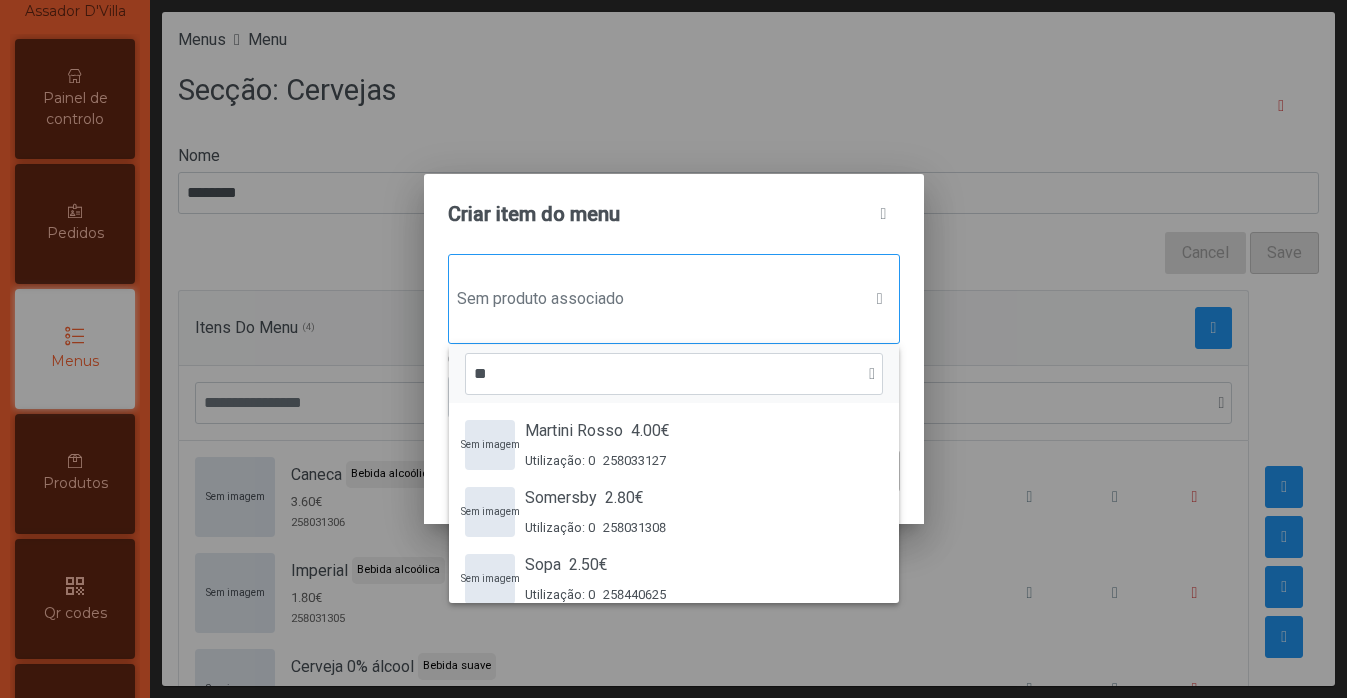 scroll, scrollTop: 15, scrollLeft: 97, axis: both 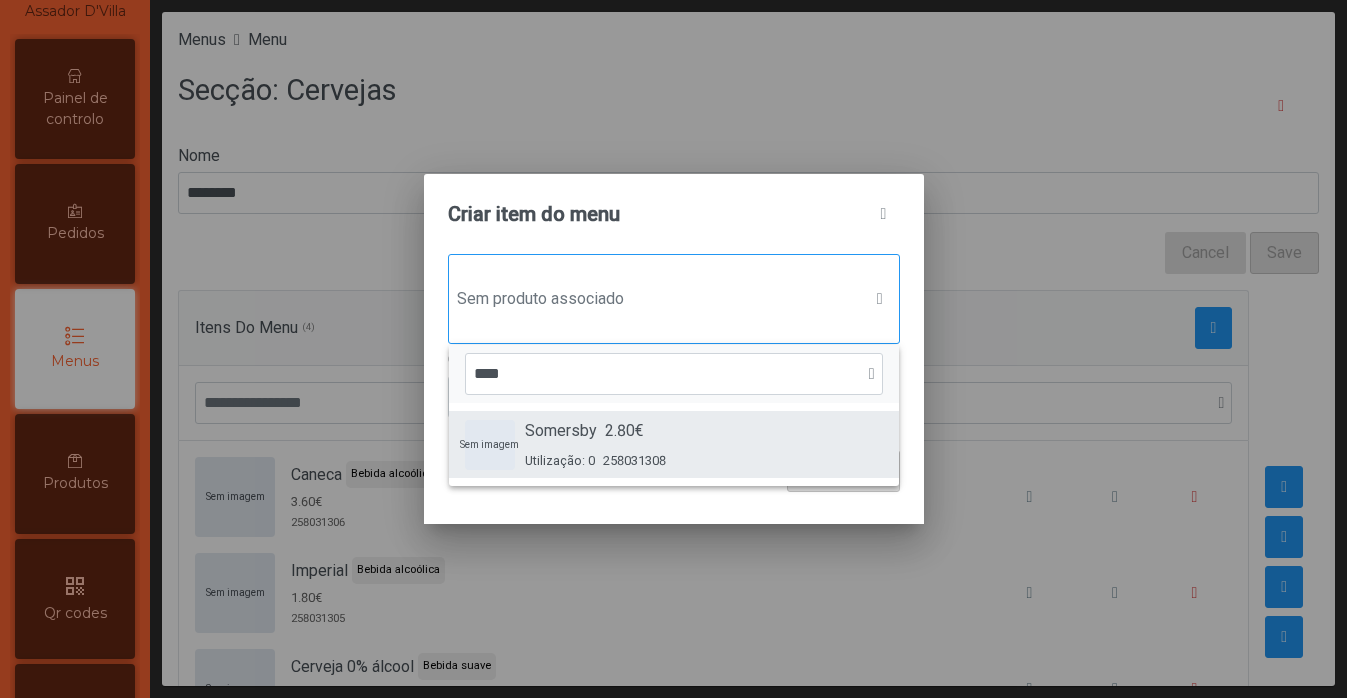 type on "****" 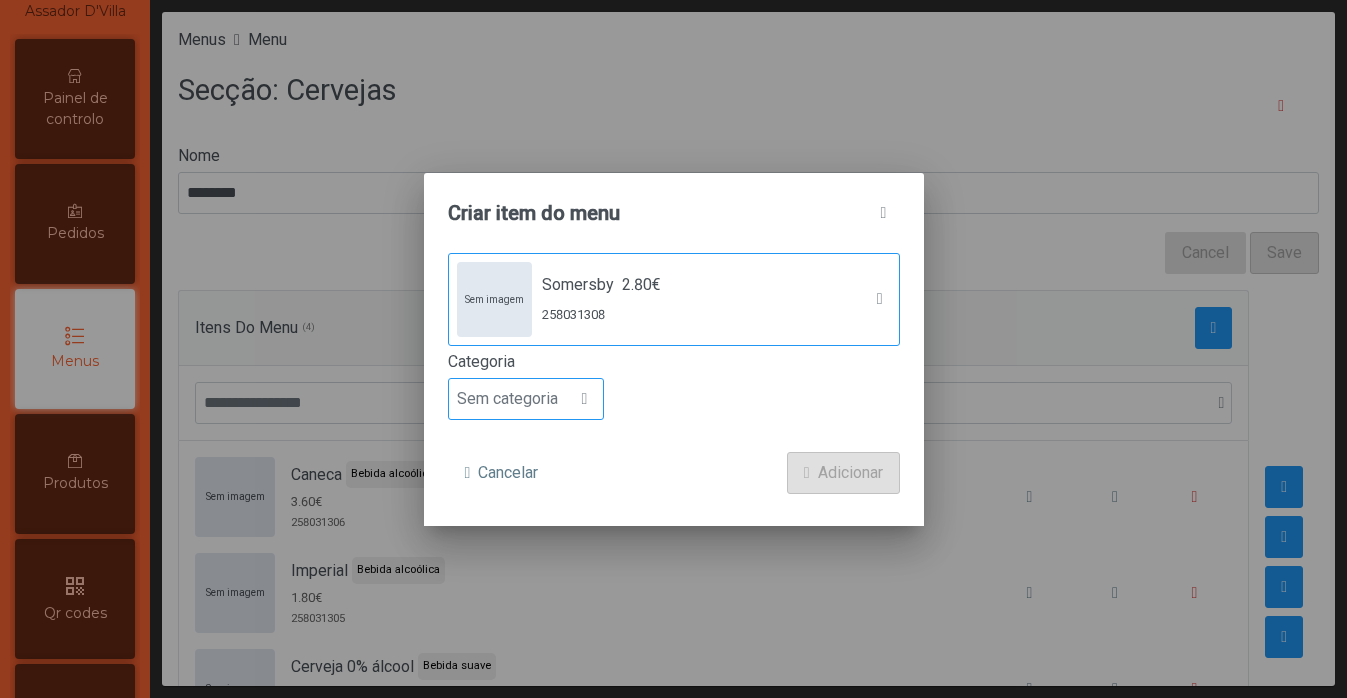 click on "Sem categoria" 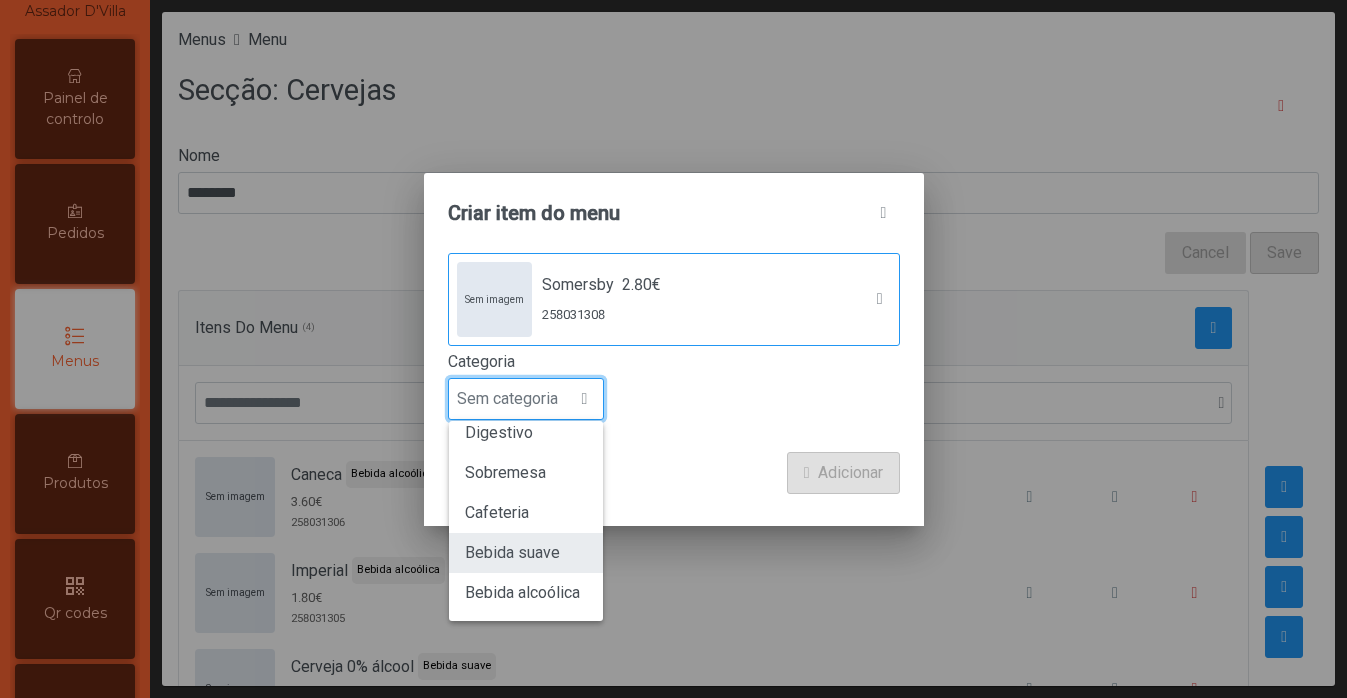 scroll, scrollTop: 133, scrollLeft: 0, axis: vertical 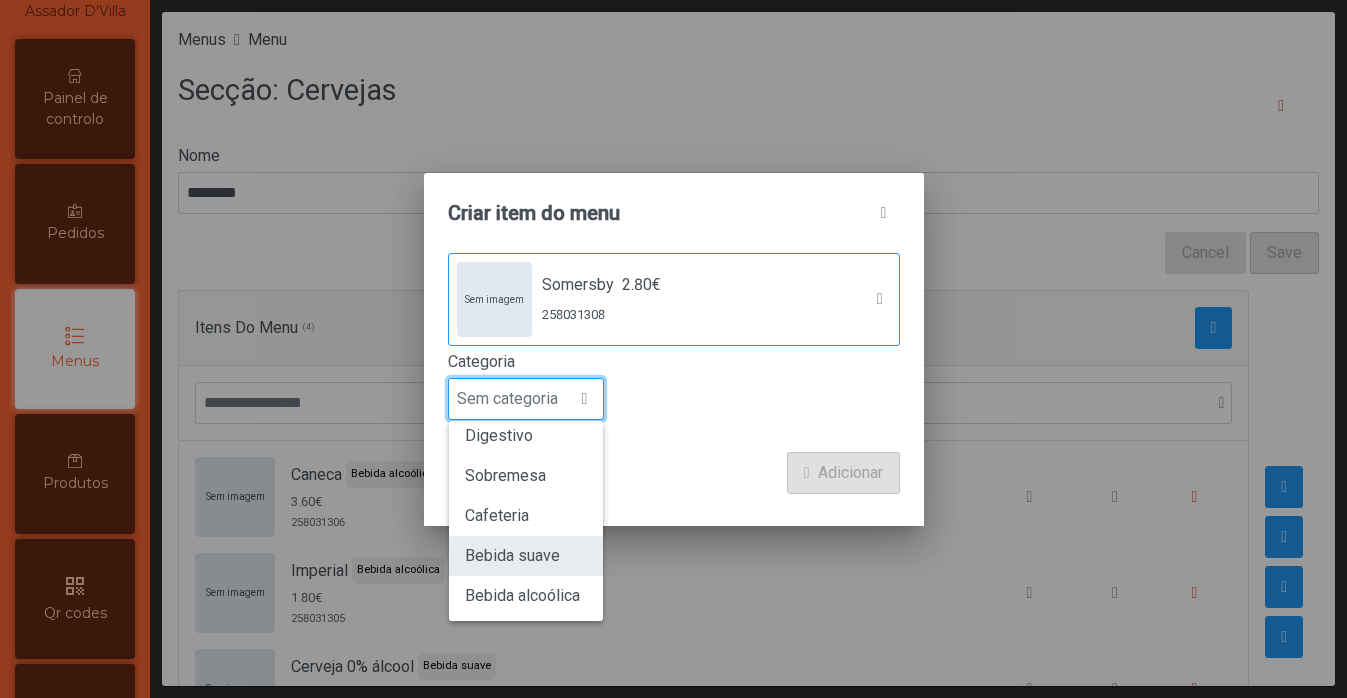 click on "Bebida suave" 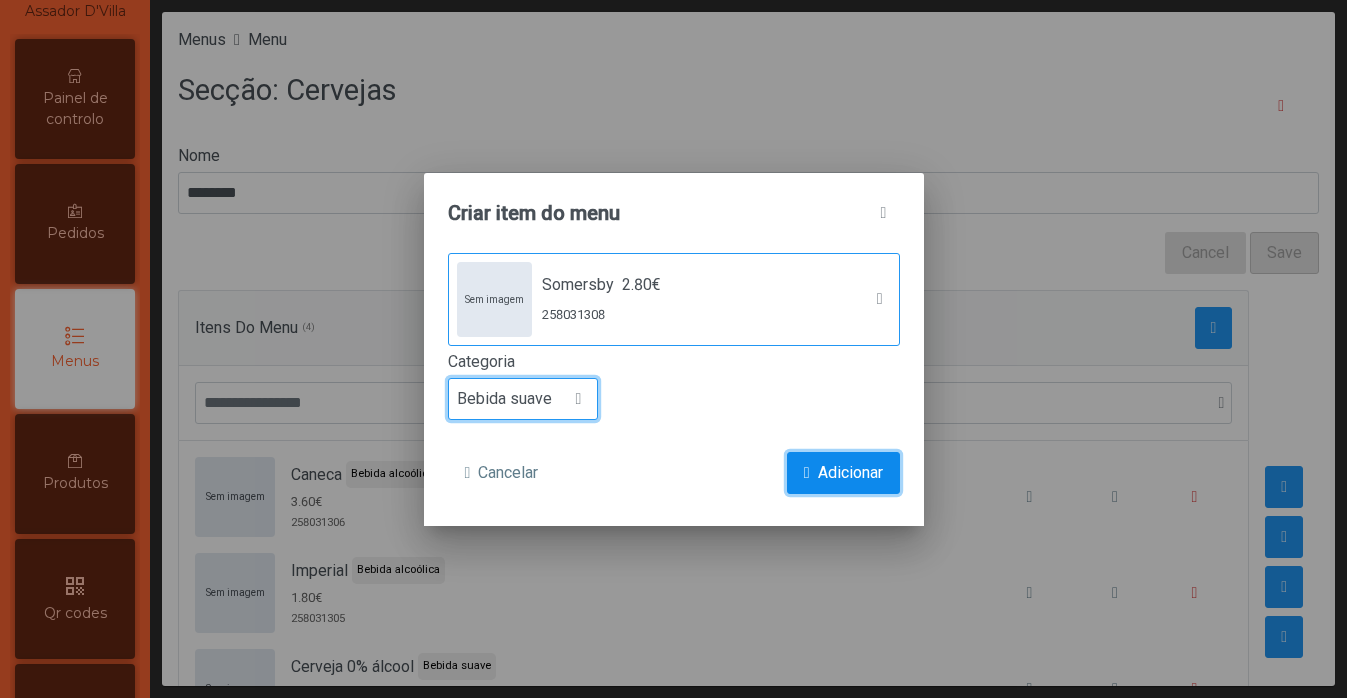 click on "Adicionar" 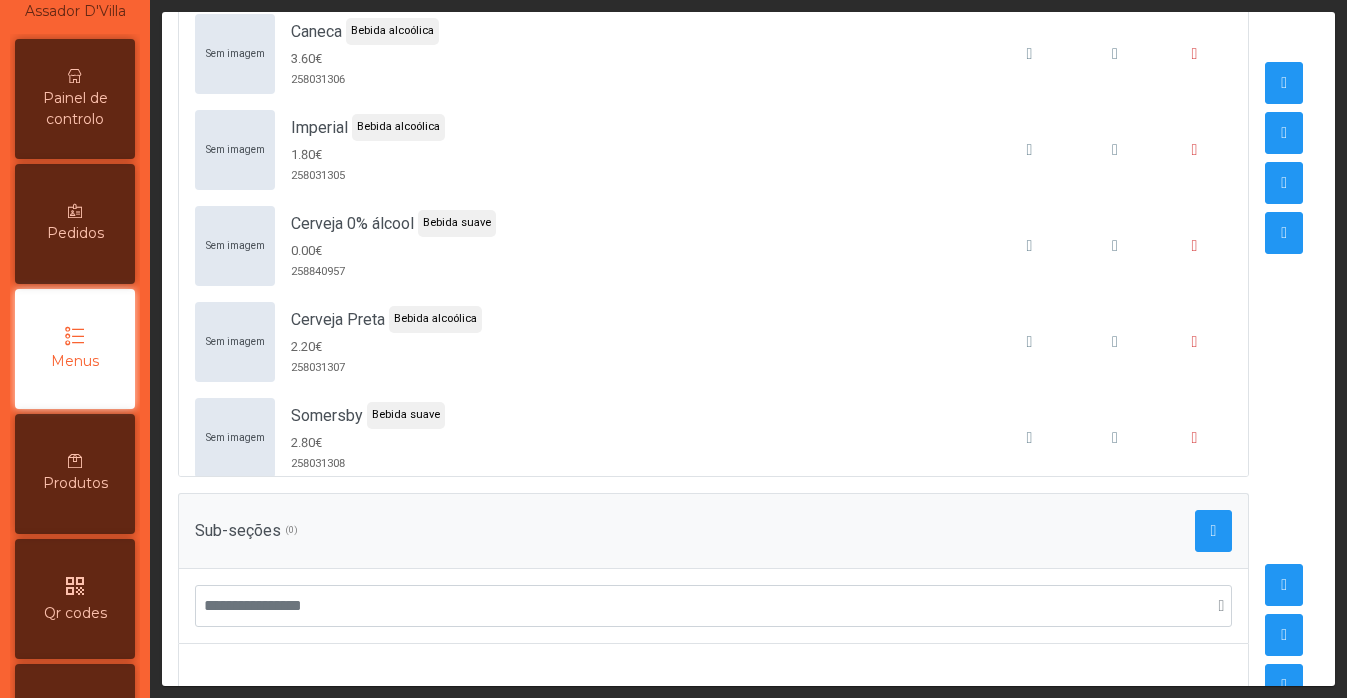scroll, scrollTop: 0, scrollLeft: 0, axis: both 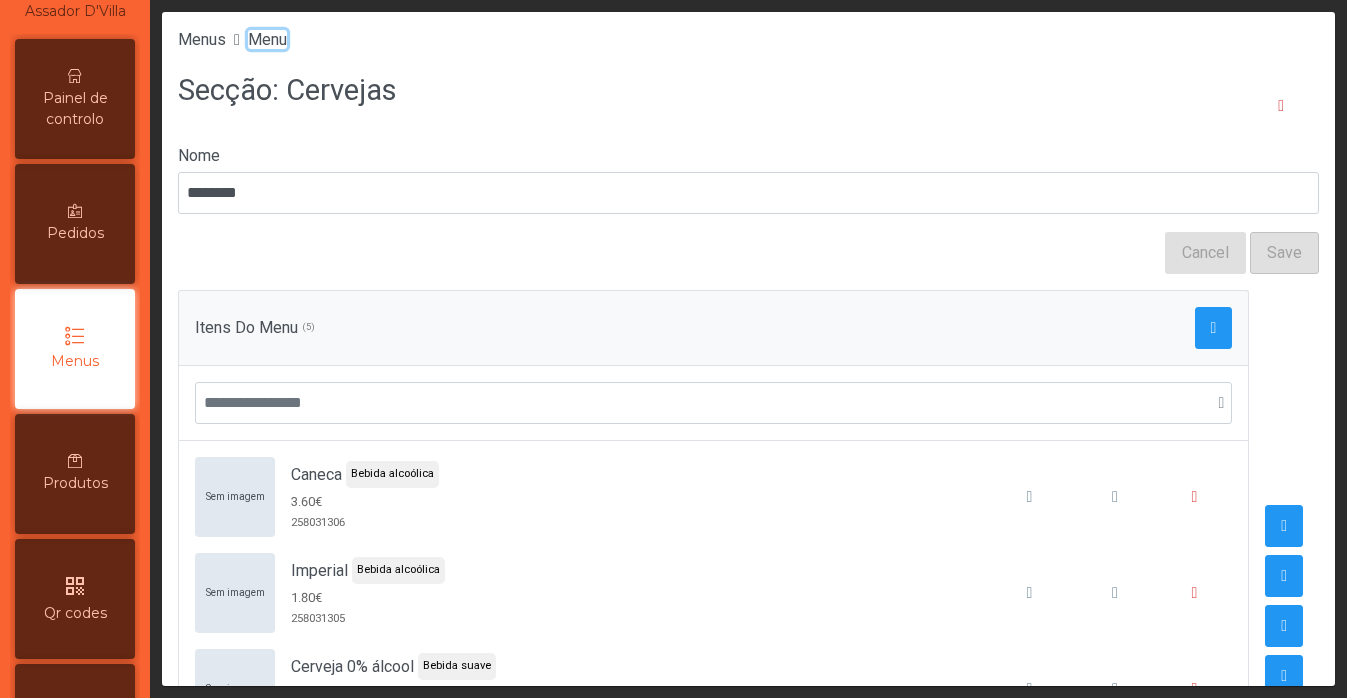 click on "Menu" 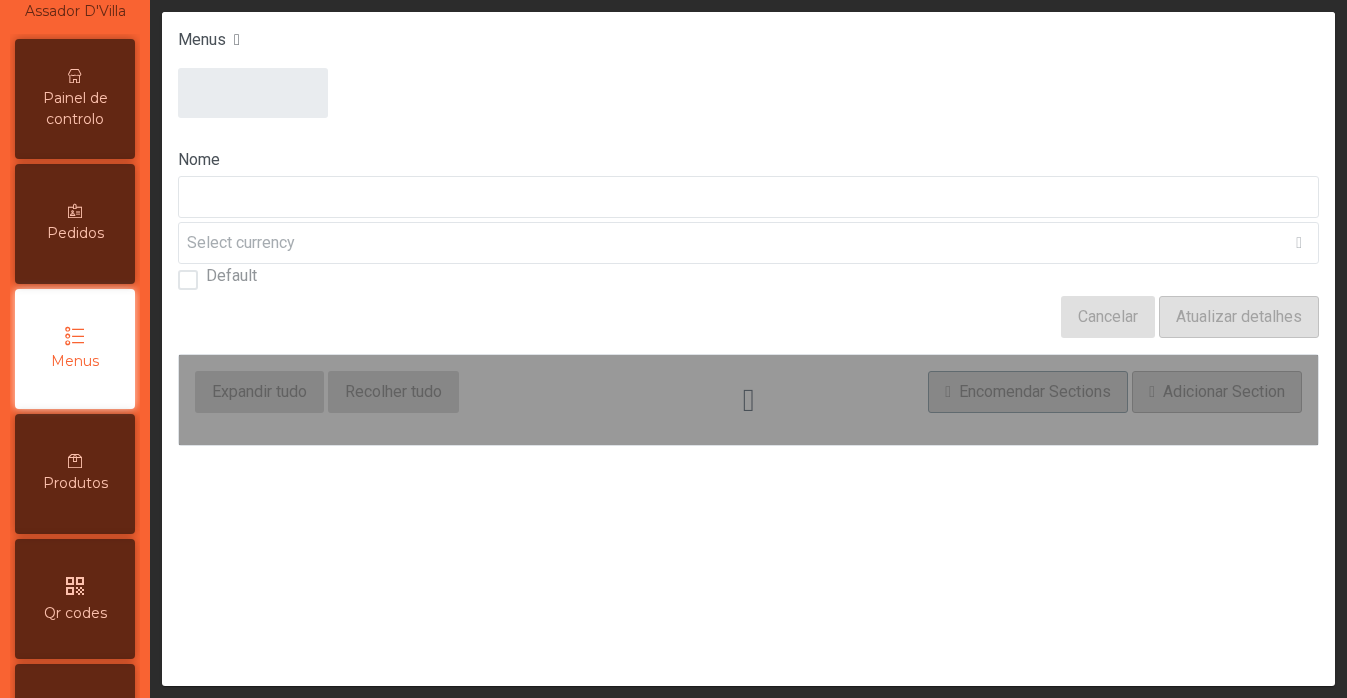 type on "****" 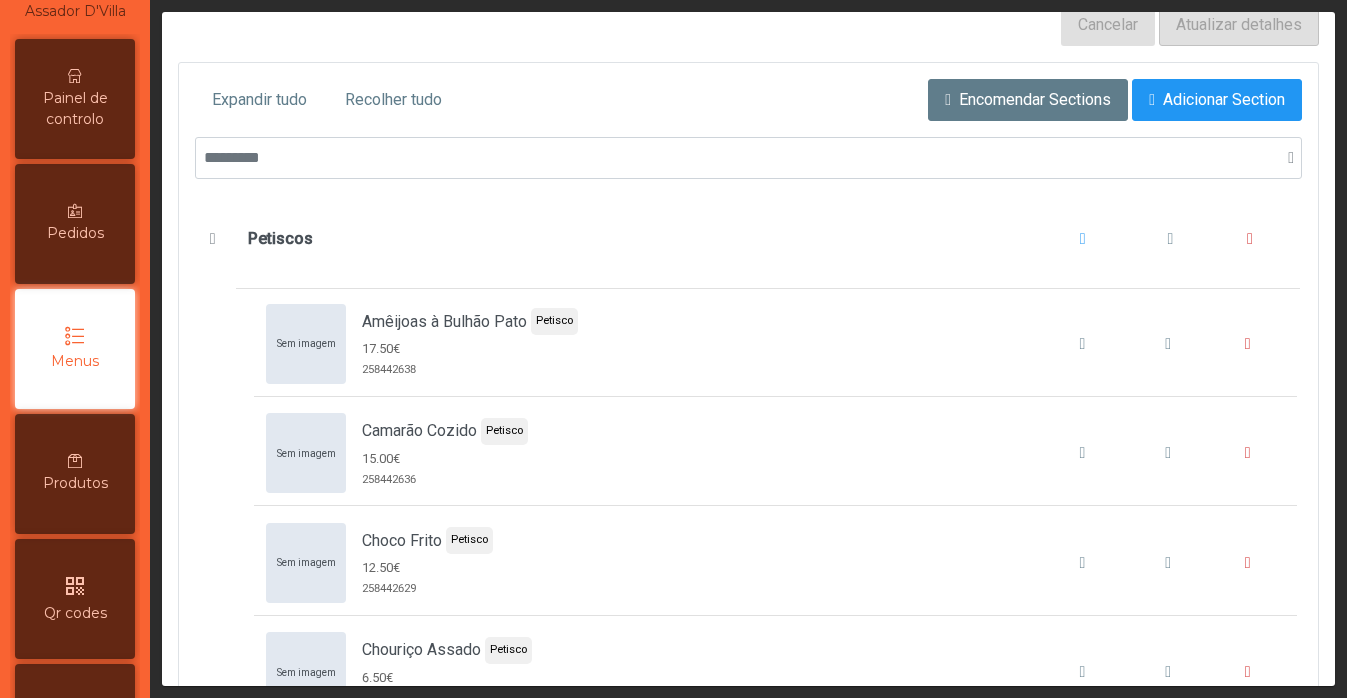 scroll, scrollTop: 0, scrollLeft: 0, axis: both 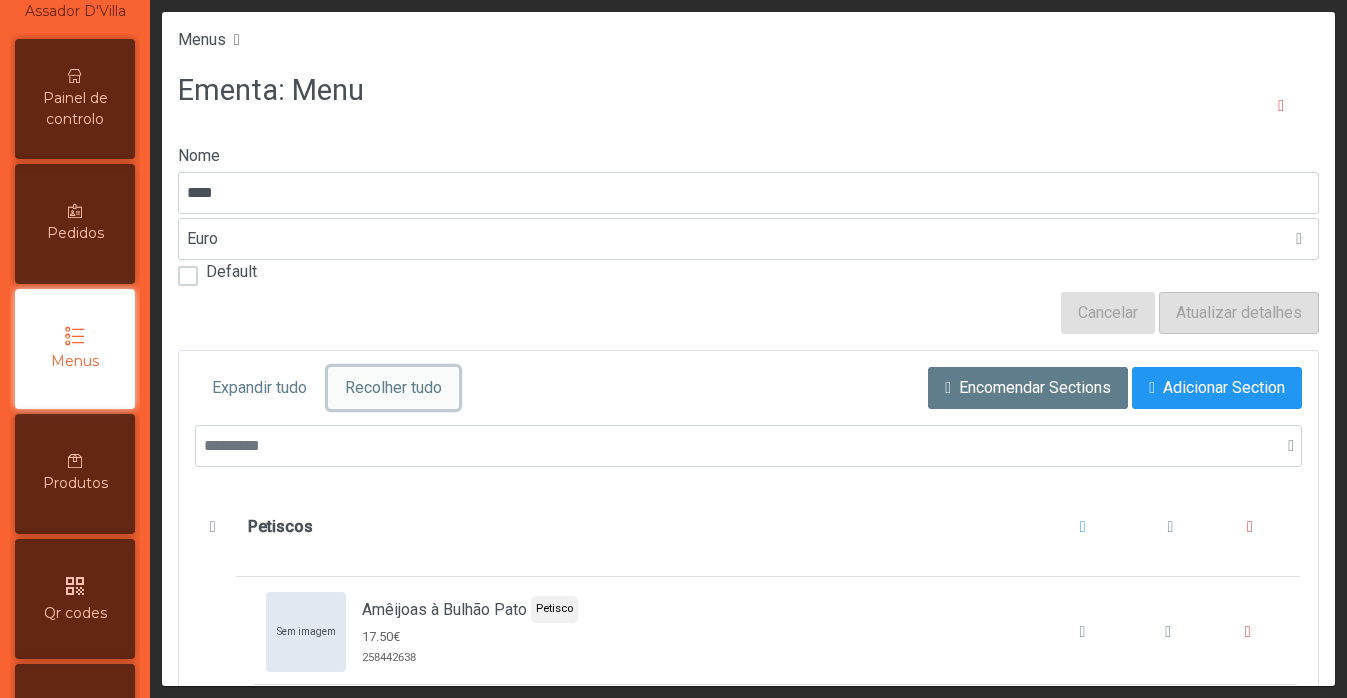 click on "Recolher tudo" 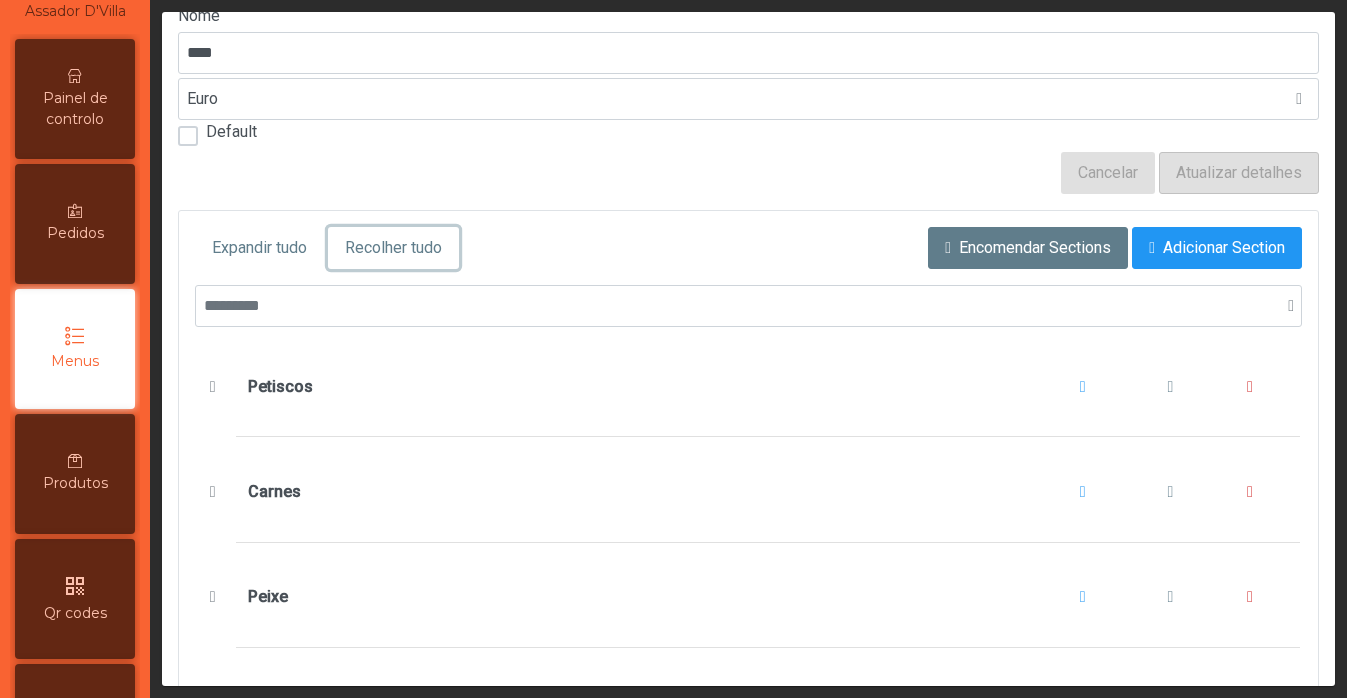 scroll, scrollTop: 0, scrollLeft: 0, axis: both 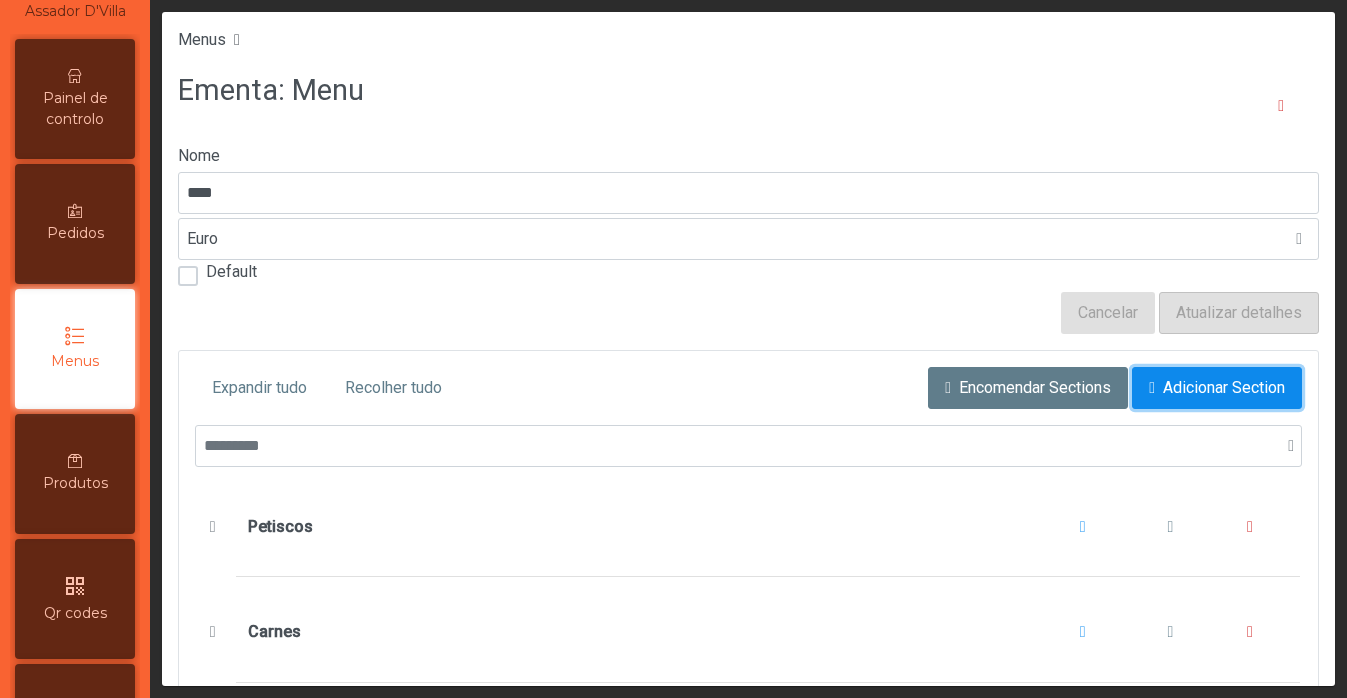 click on "Adicionar Section" 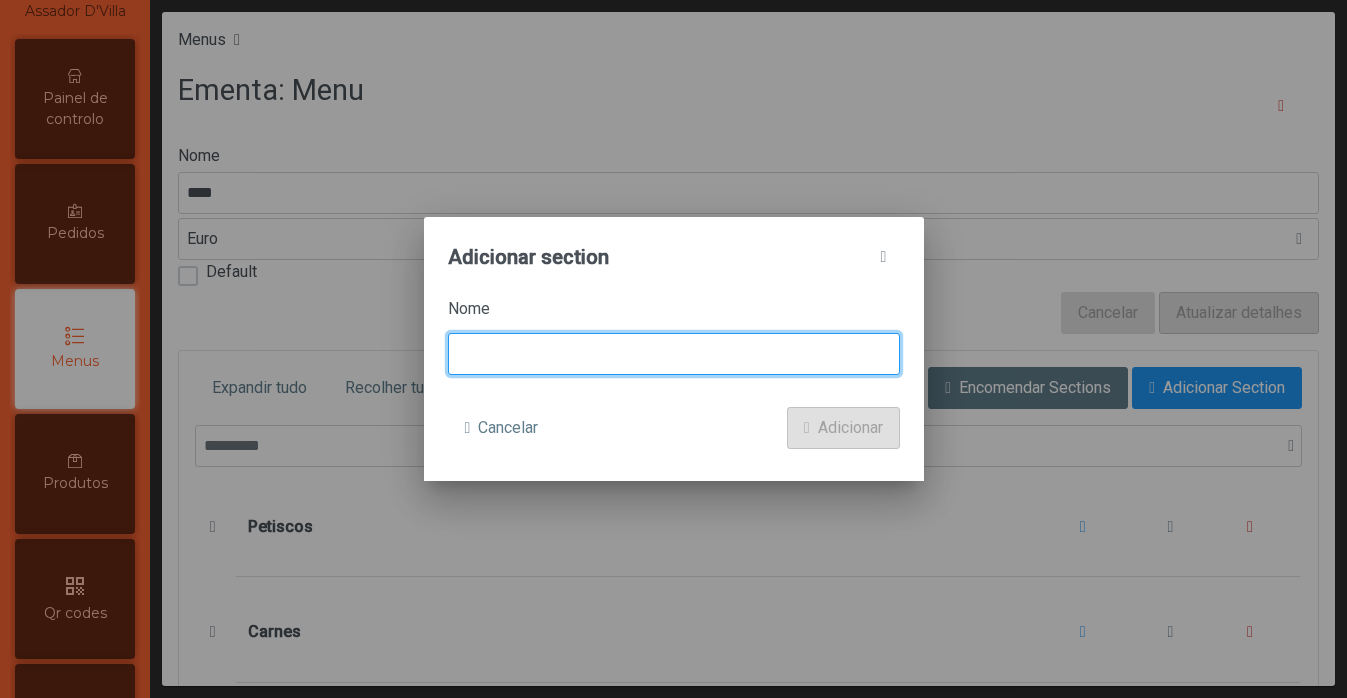 click 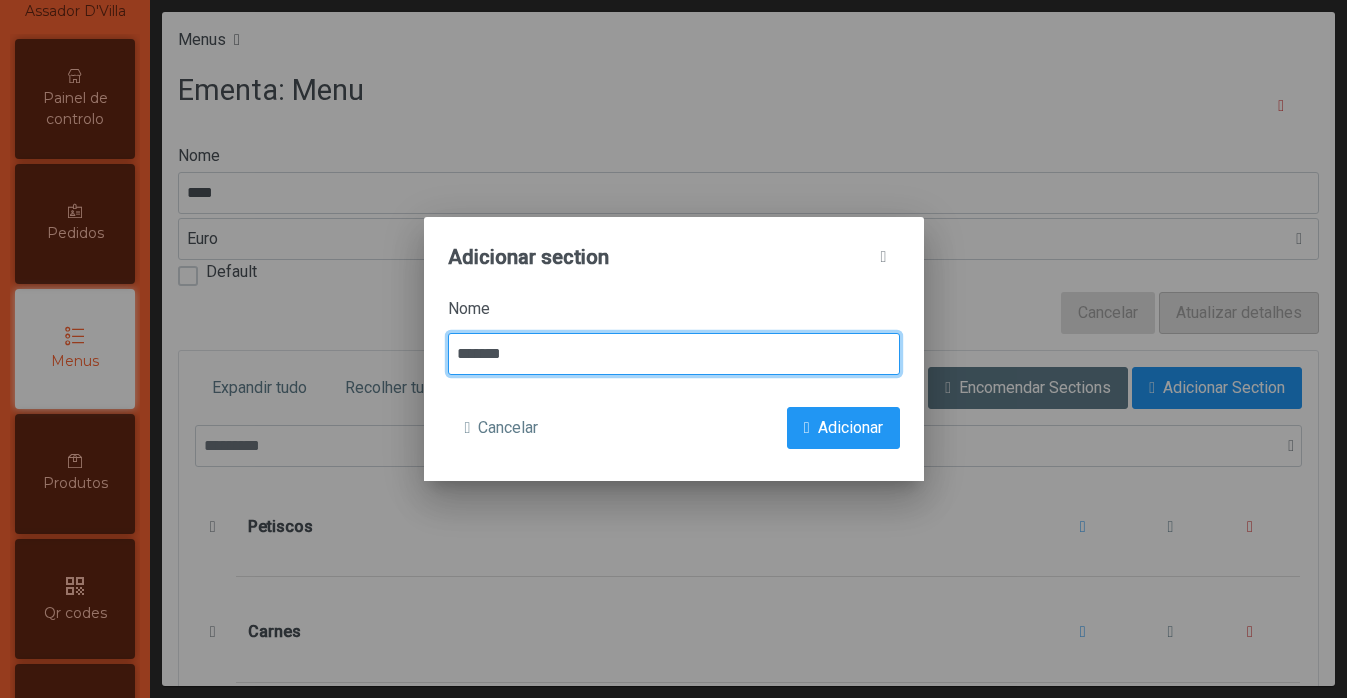 type on "*******" 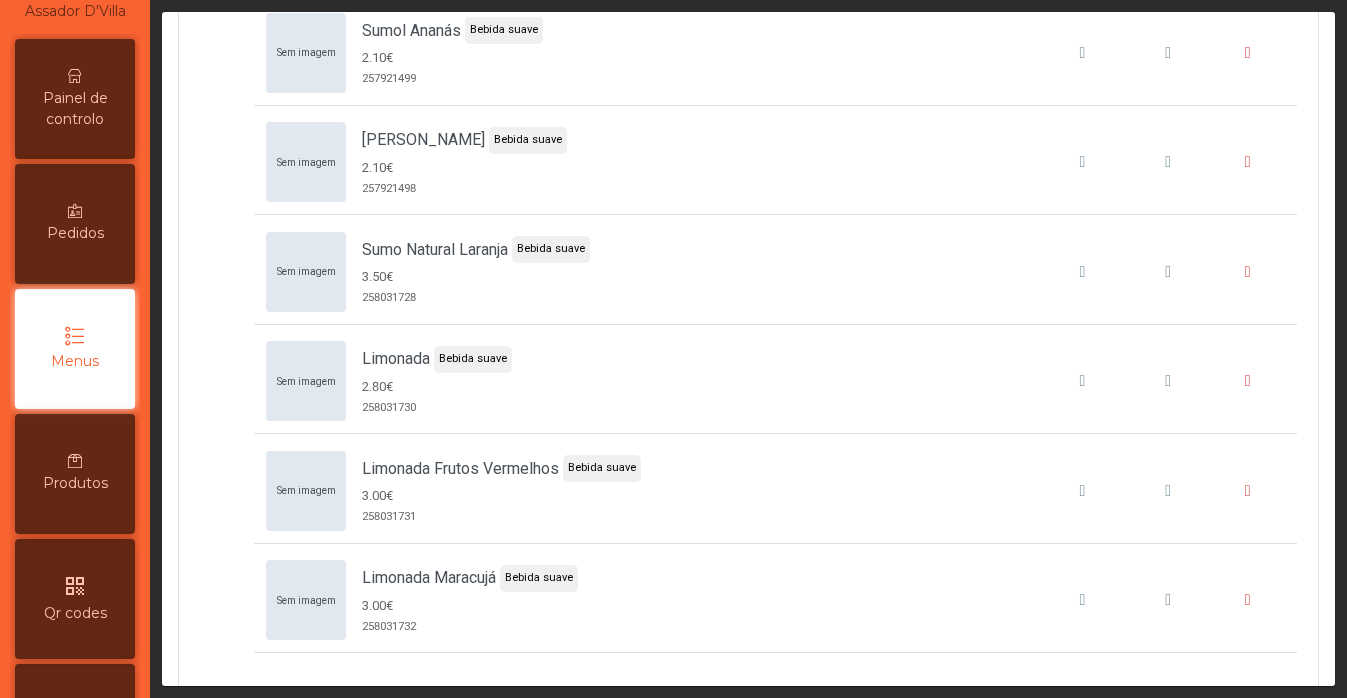 scroll, scrollTop: 7134, scrollLeft: 0, axis: vertical 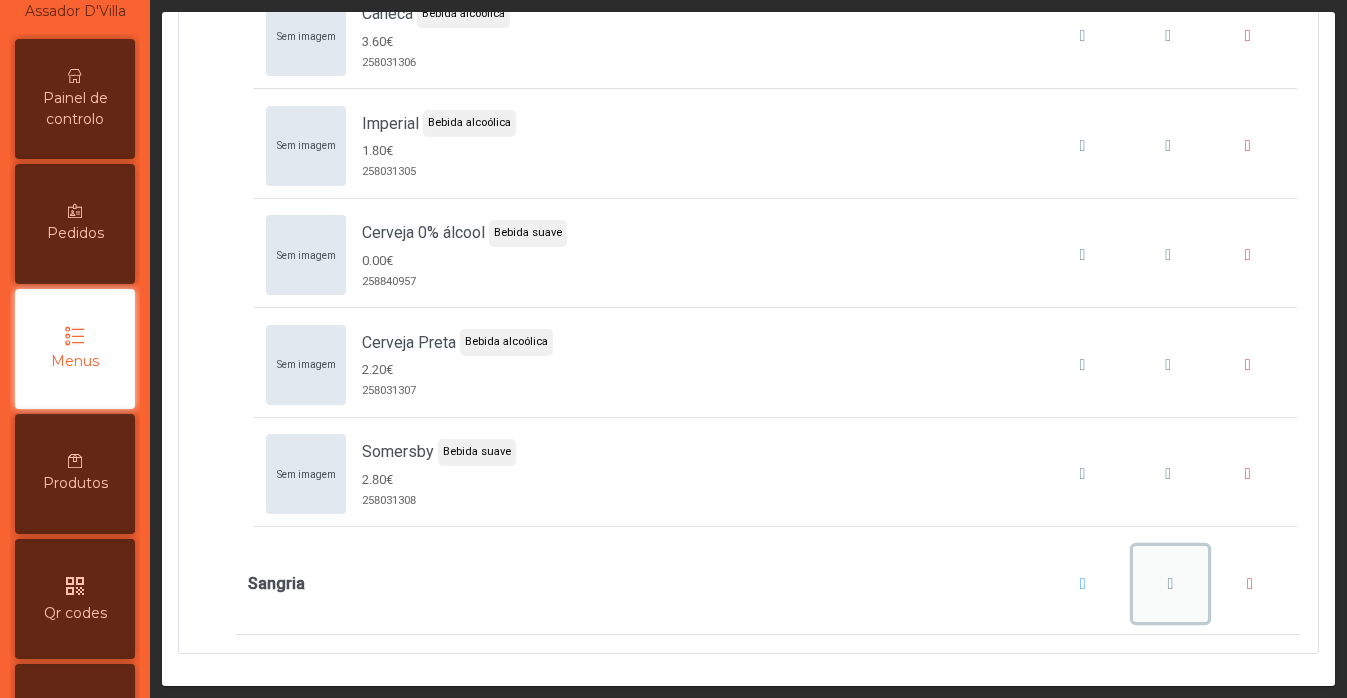 click 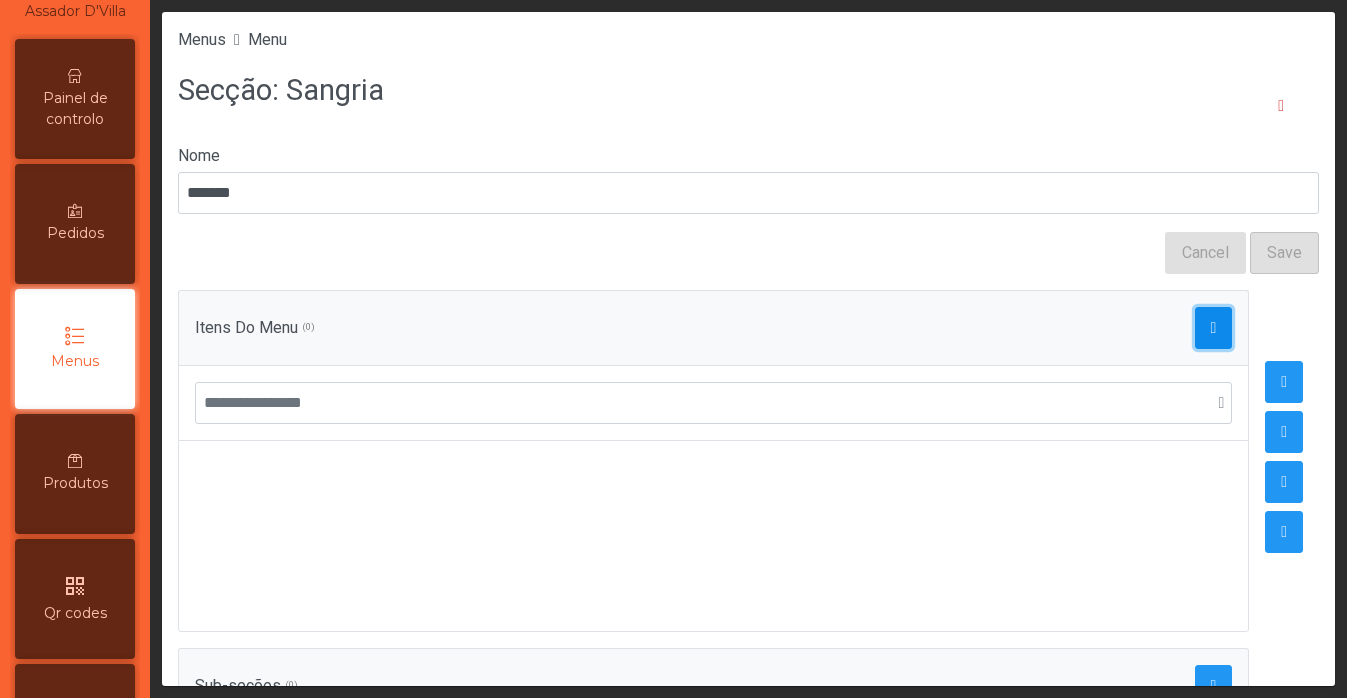 click 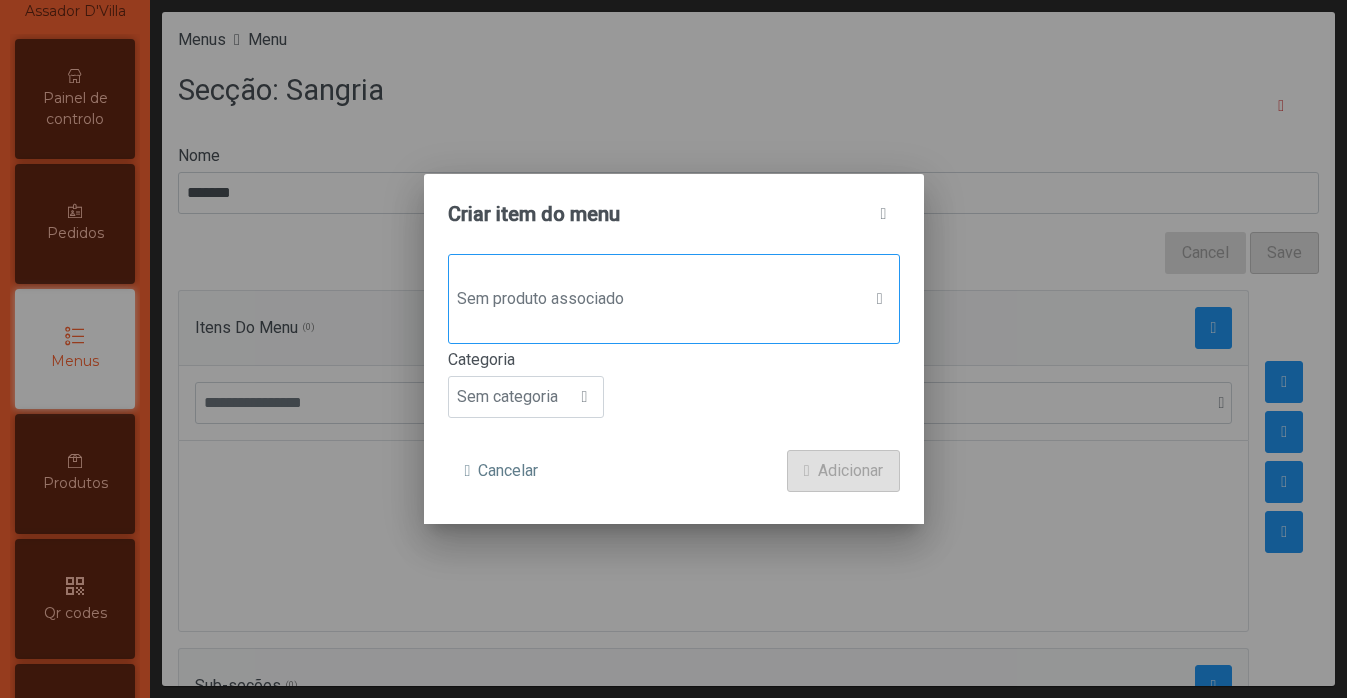 click on "Sem produto associado" 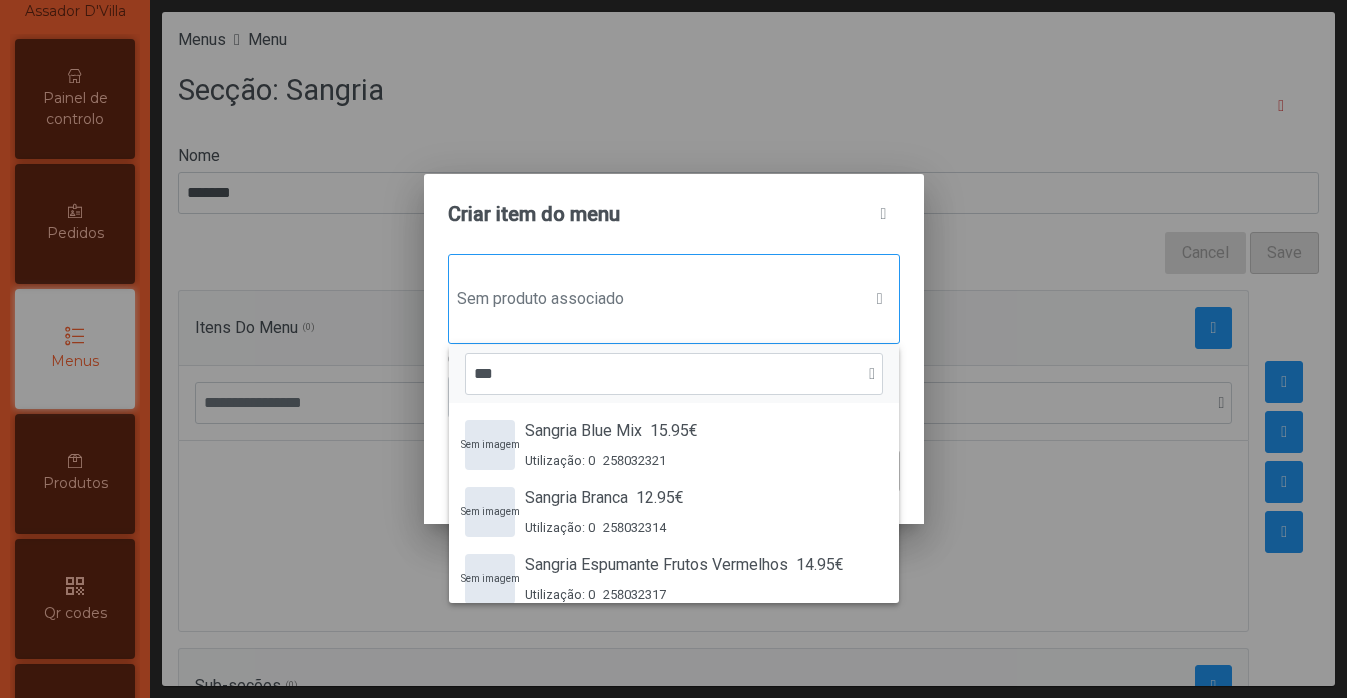 scroll, scrollTop: 15, scrollLeft: 97, axis: both 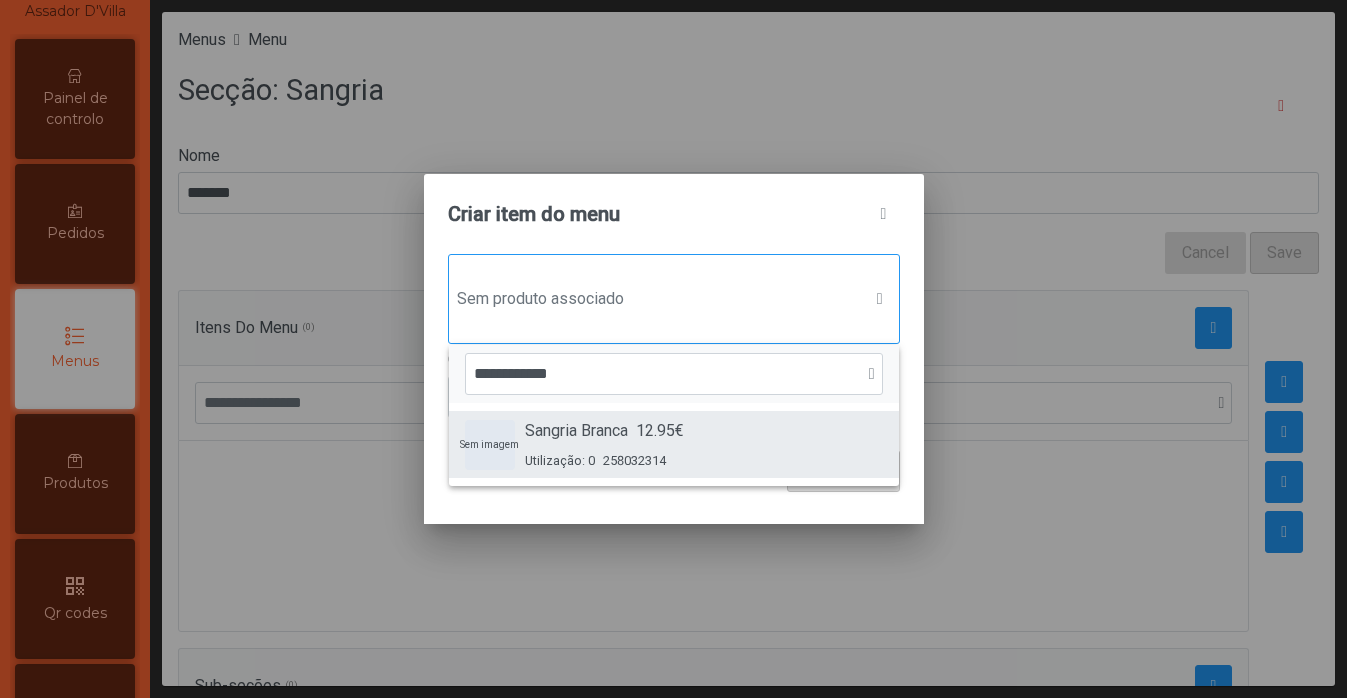type on "**********" 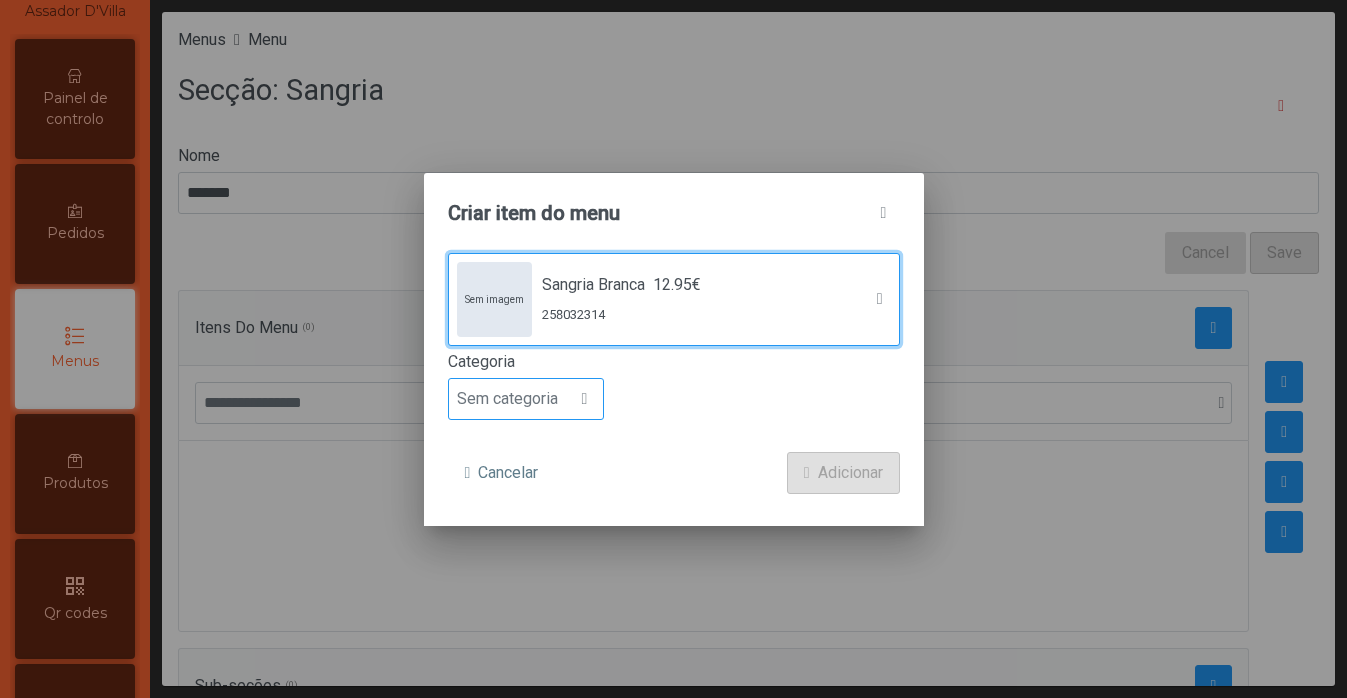 click 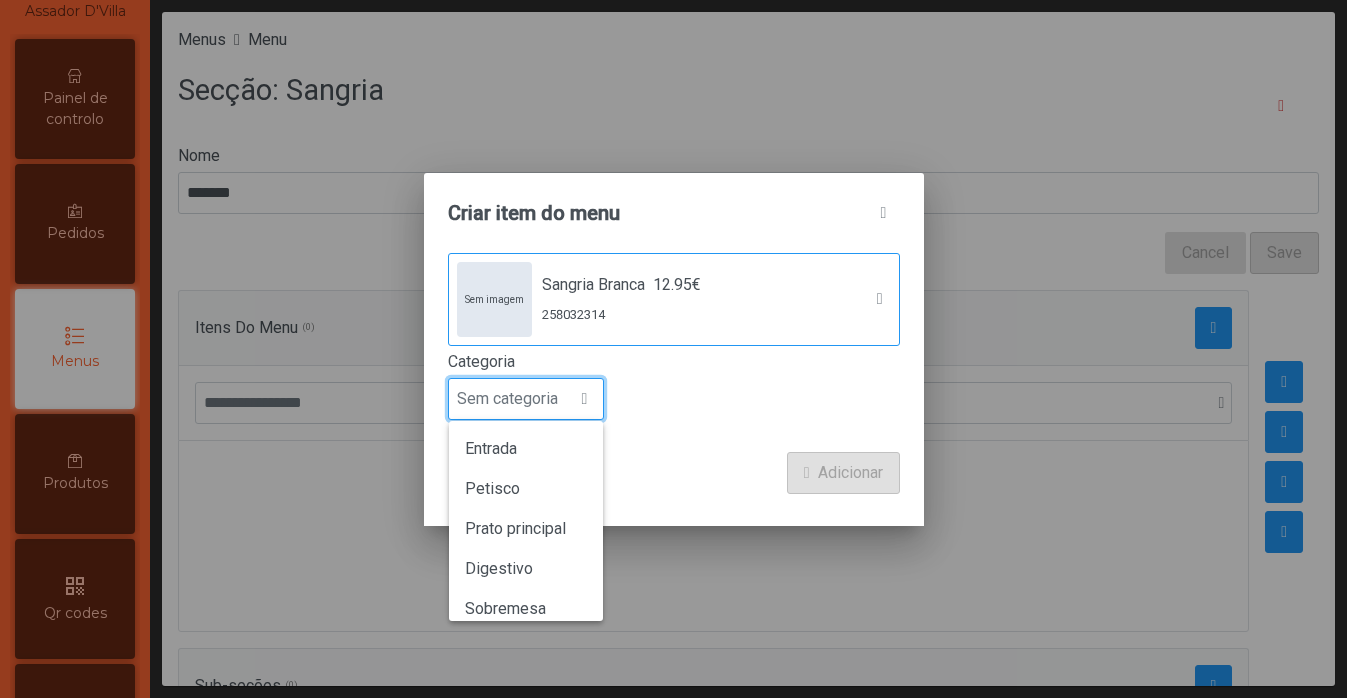 scroll, scrollTop: 15, scrollLeft: 97, axis: both 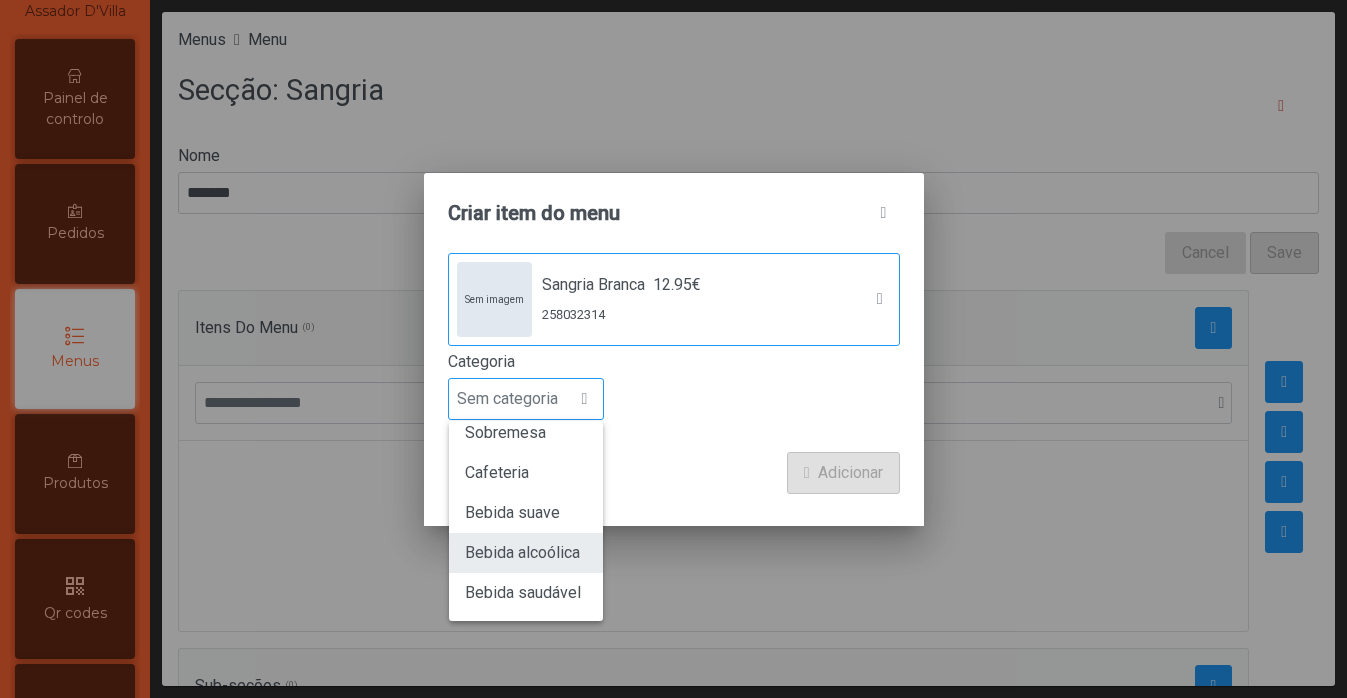 click on "Bebida alcoólica" 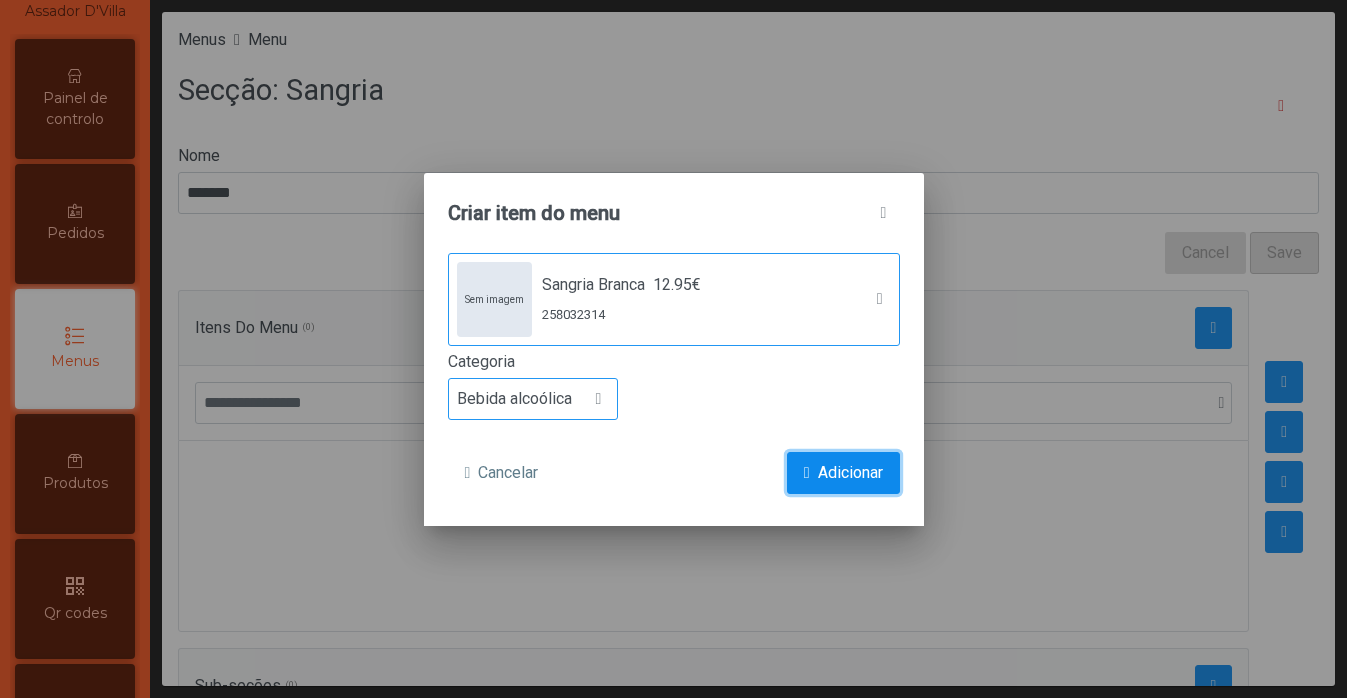 click on "Adicionar" 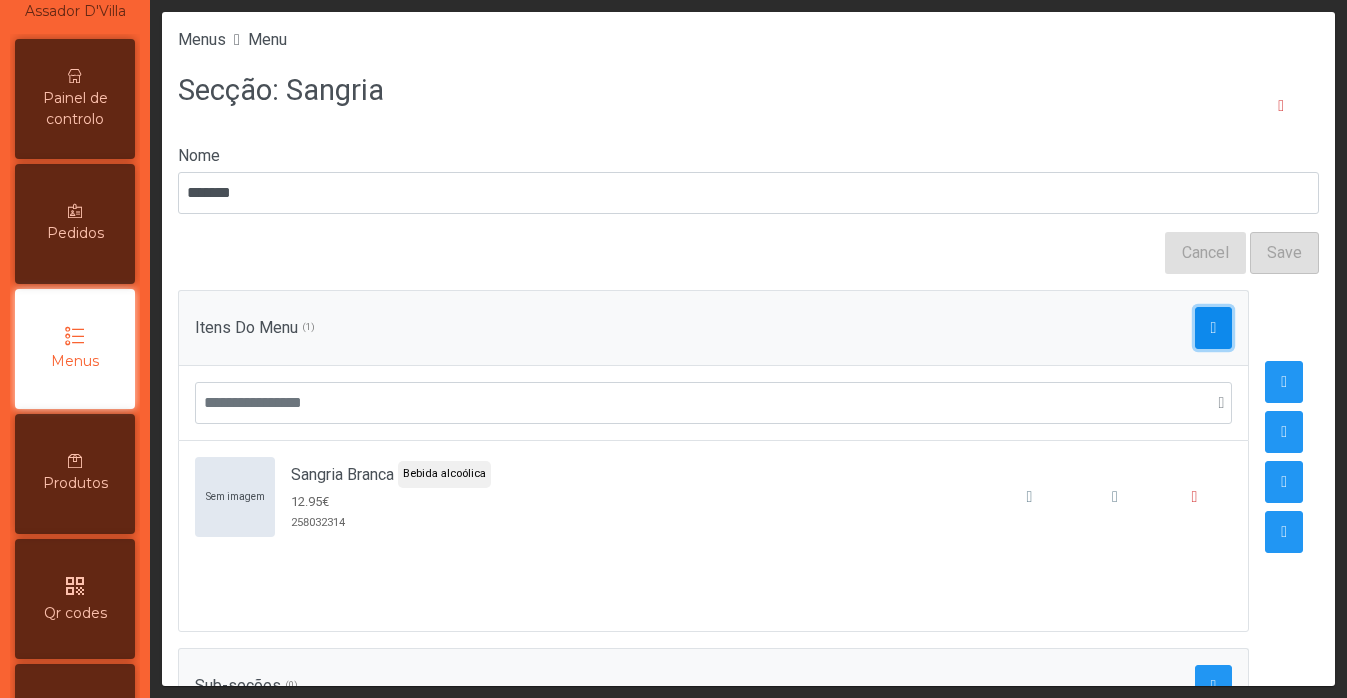 click 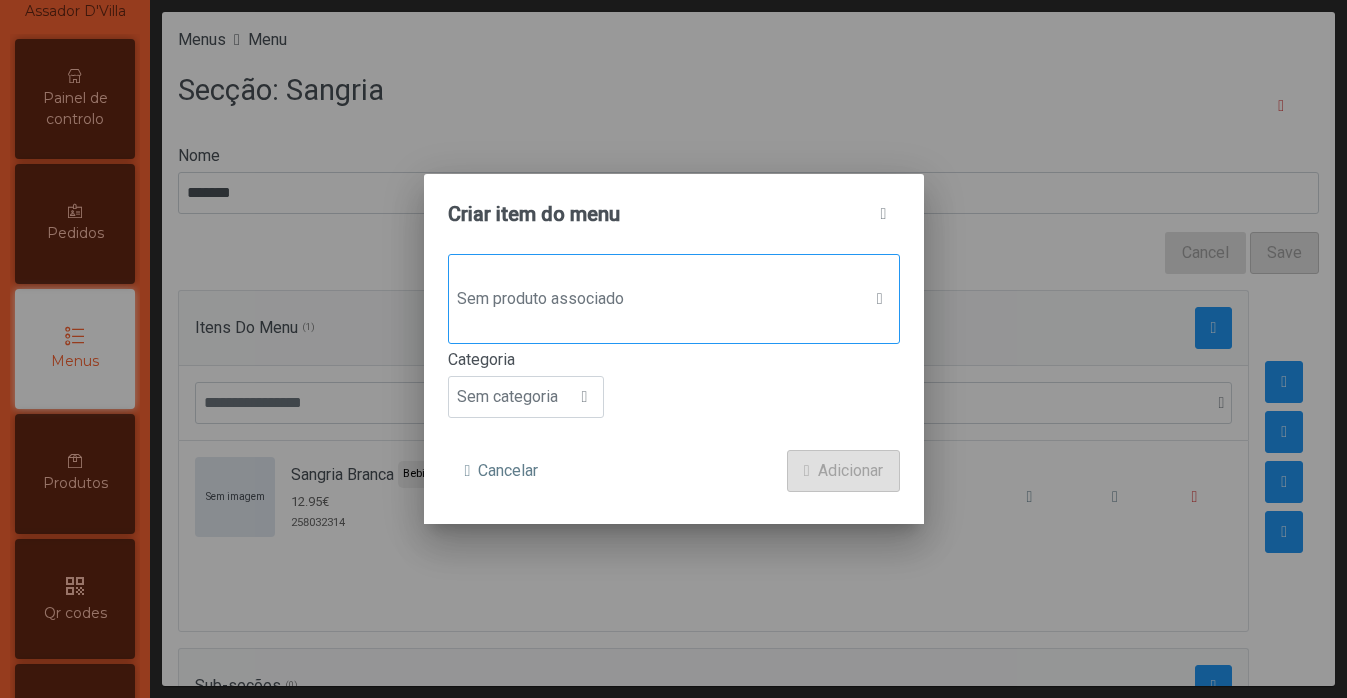 click on "Sem produto associado" 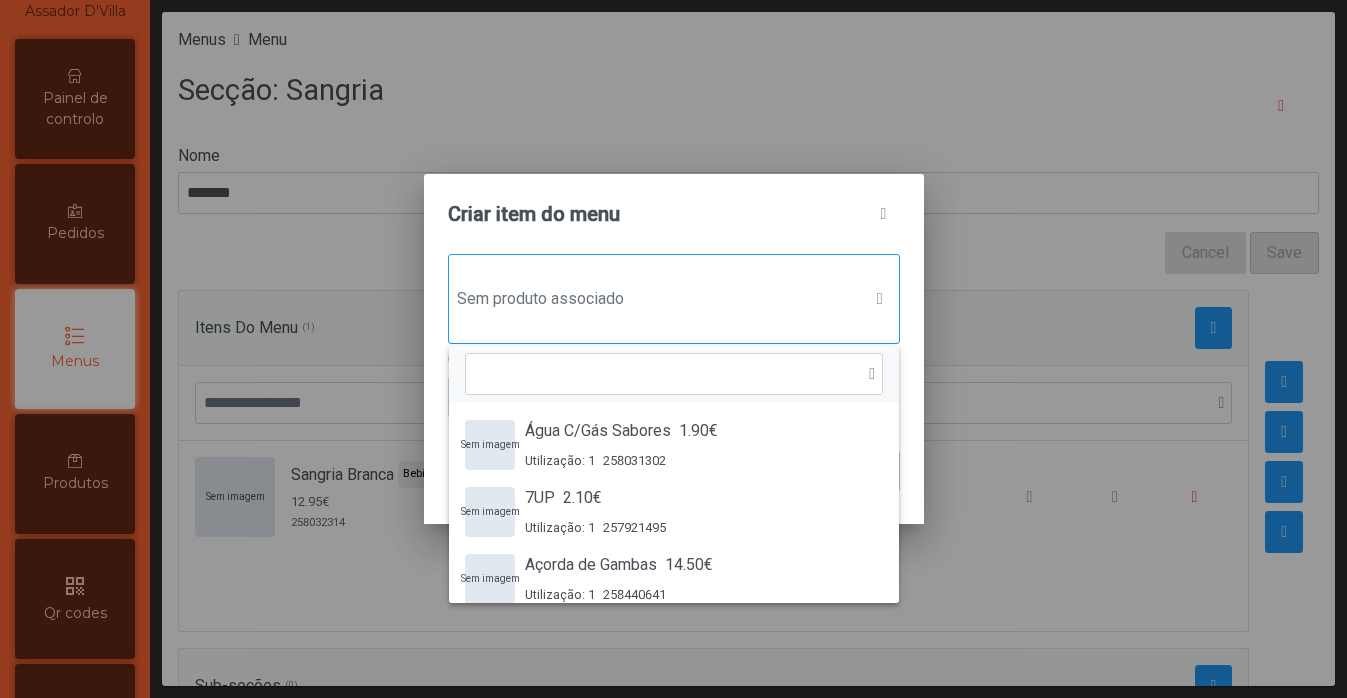scroll, scrollTop: 15, scrollLeft: 97, axis: both 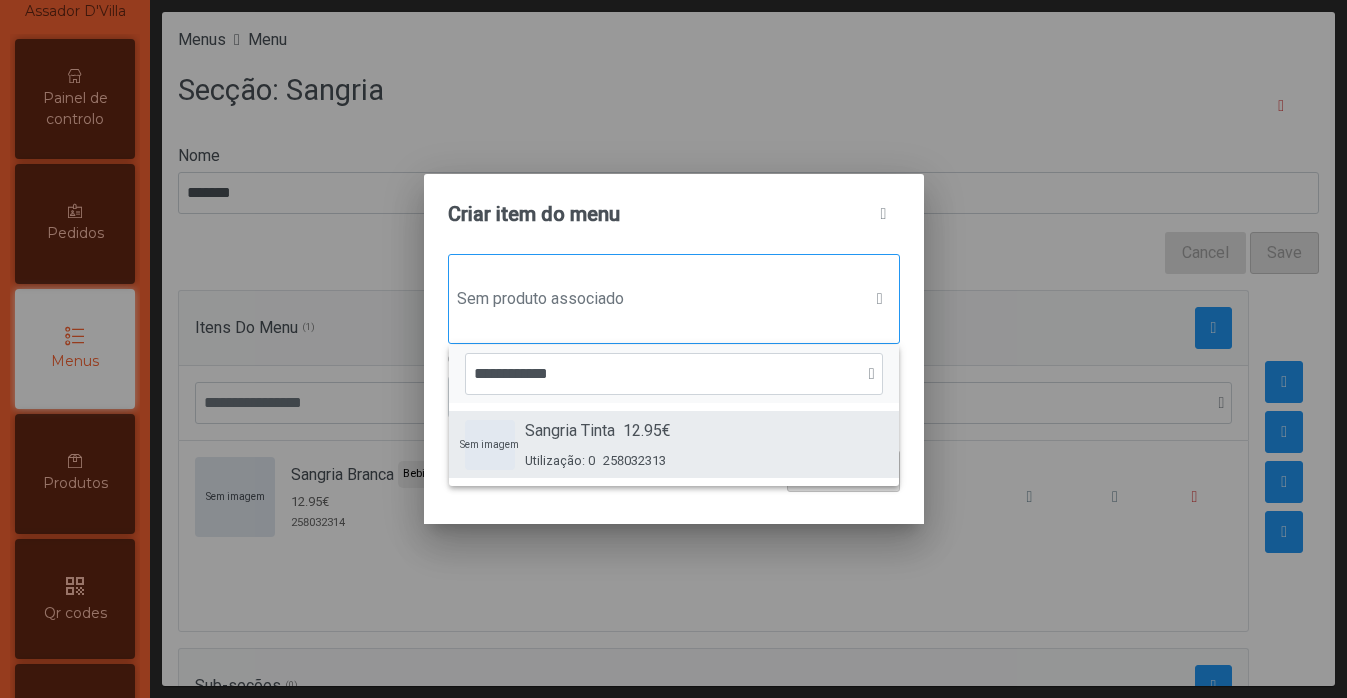 type on "**********" 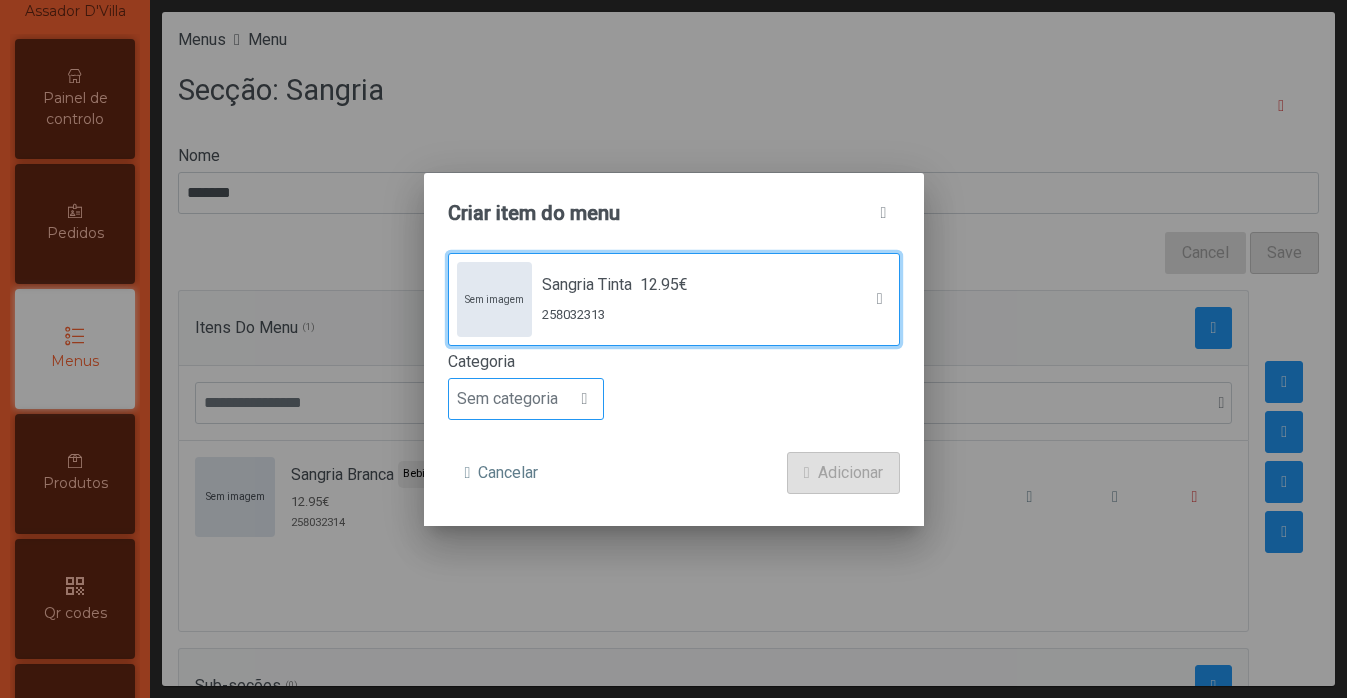 click on "Sem categoria" 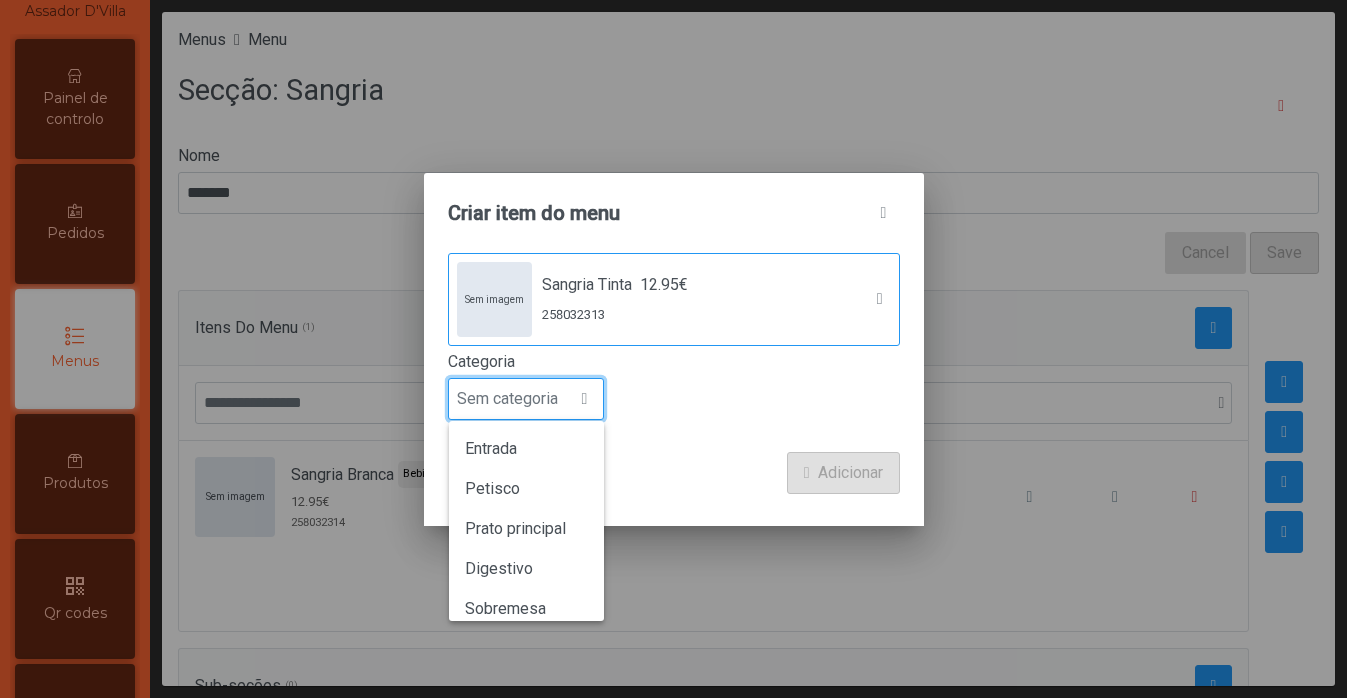scroll, scrollTop: 15, scrollLeft: 97, axis: both 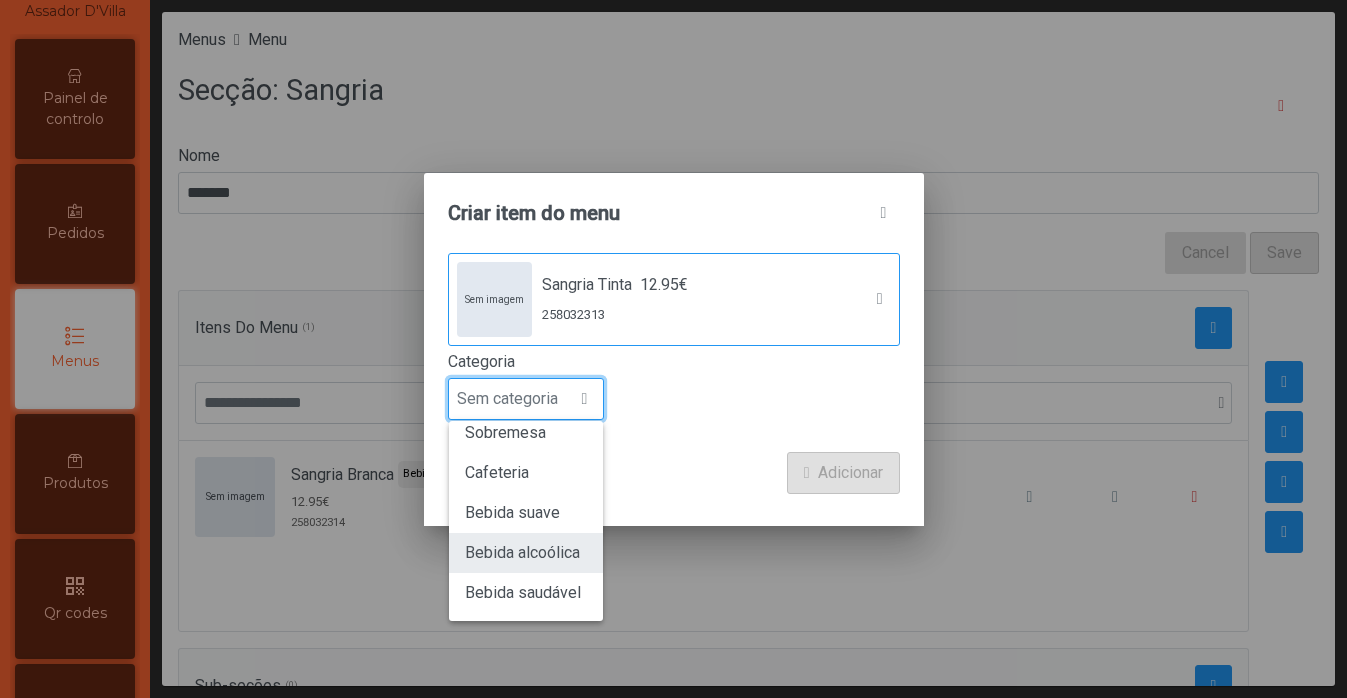 click on "Bebida alcoólica" 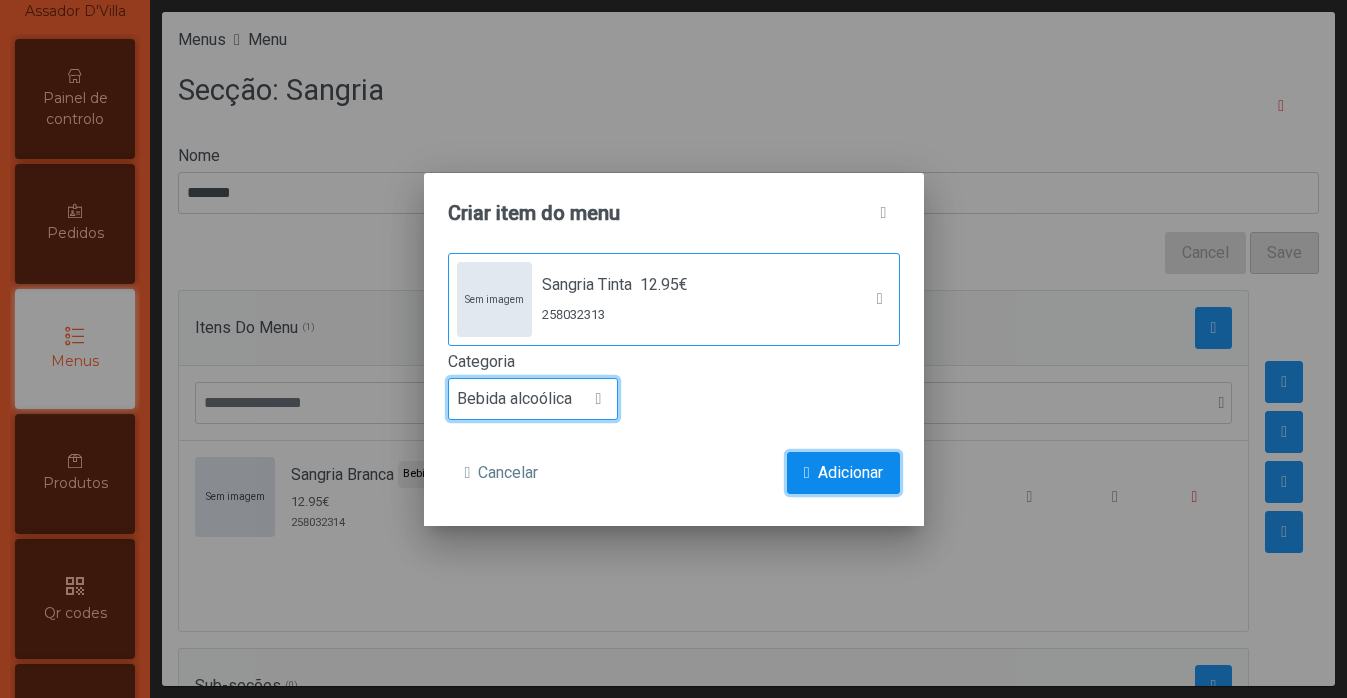 click on "Adicionar" 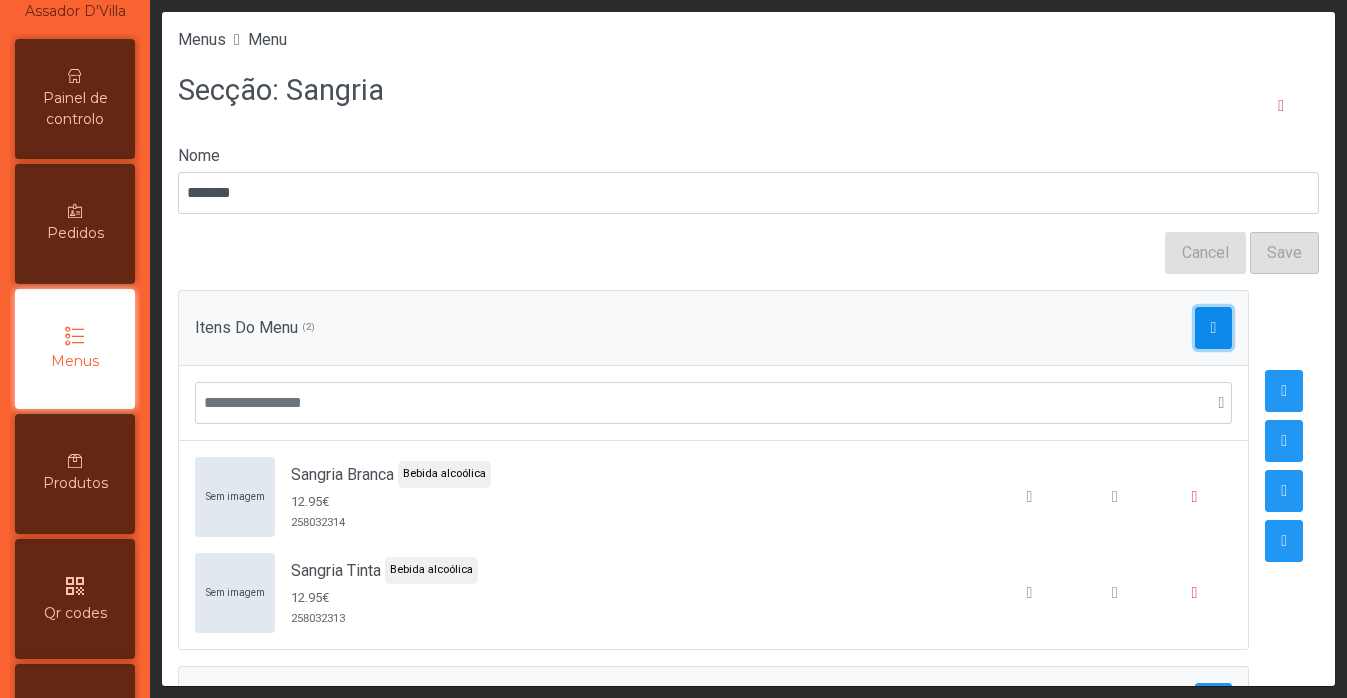 click 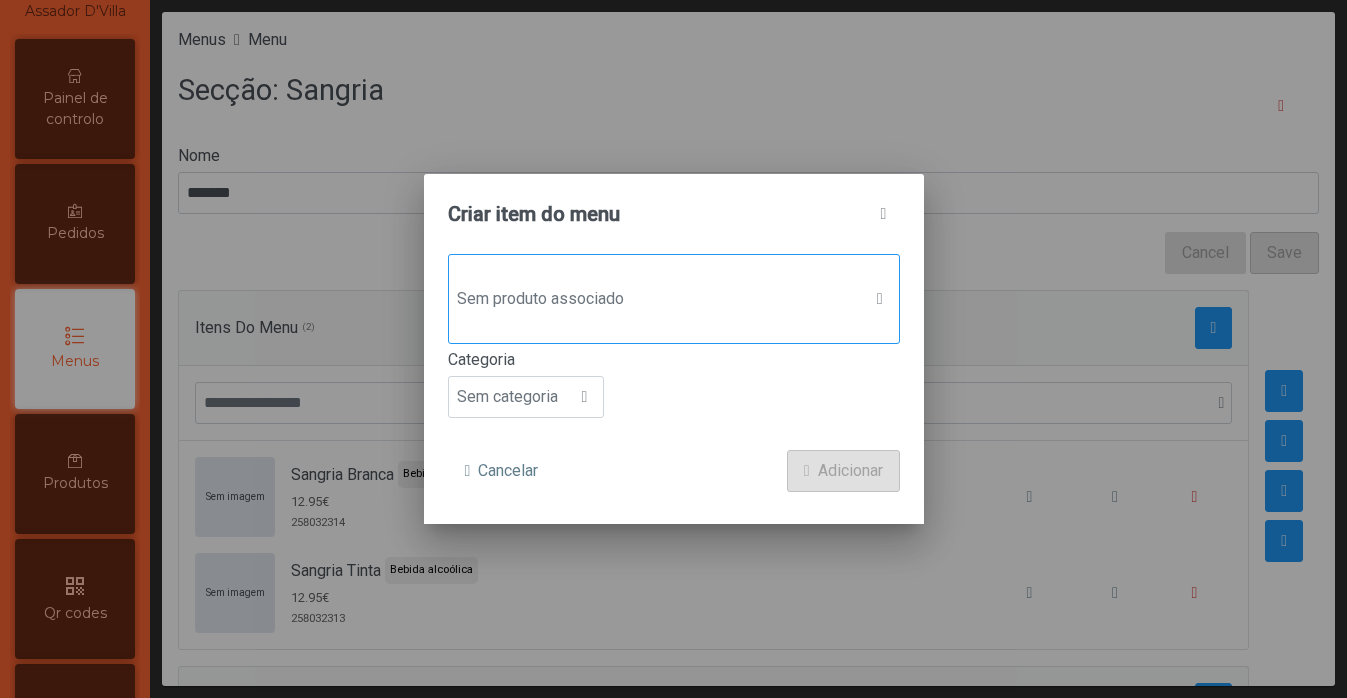 click on "Sem produto associado" 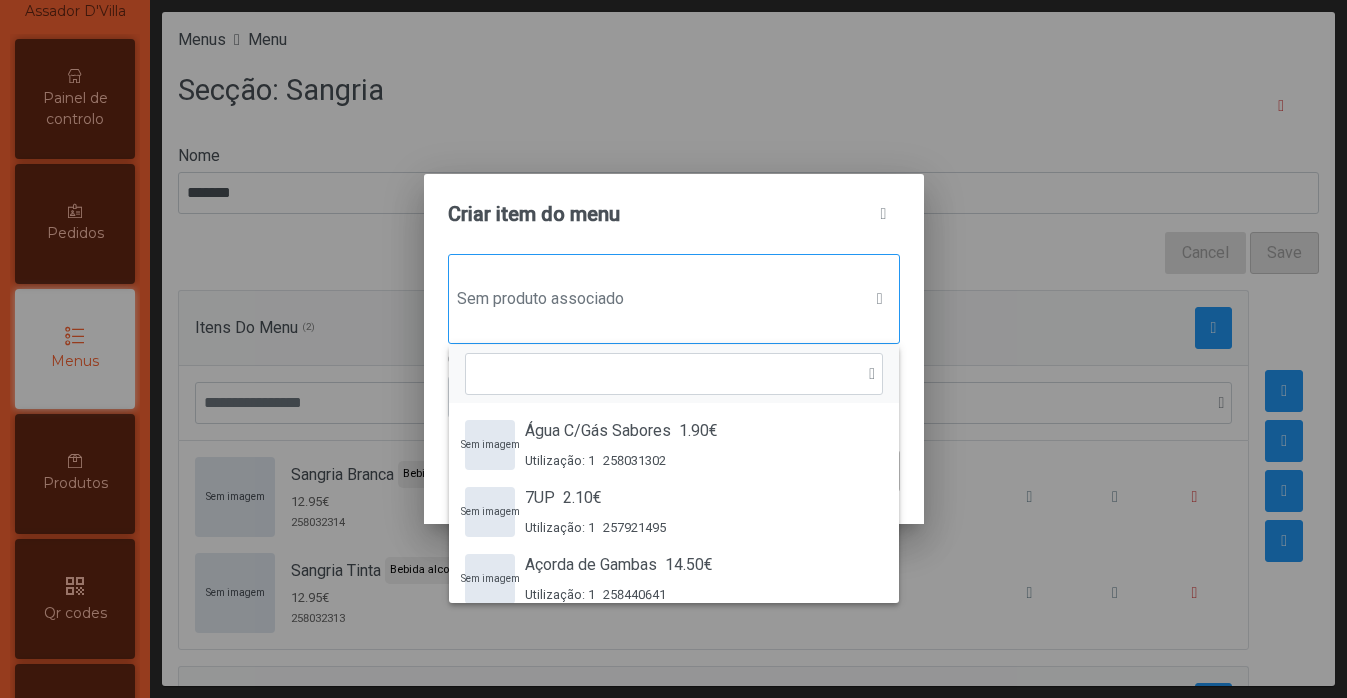 scroll, scrollTop: 15, scrollLeft: 97, axis: both 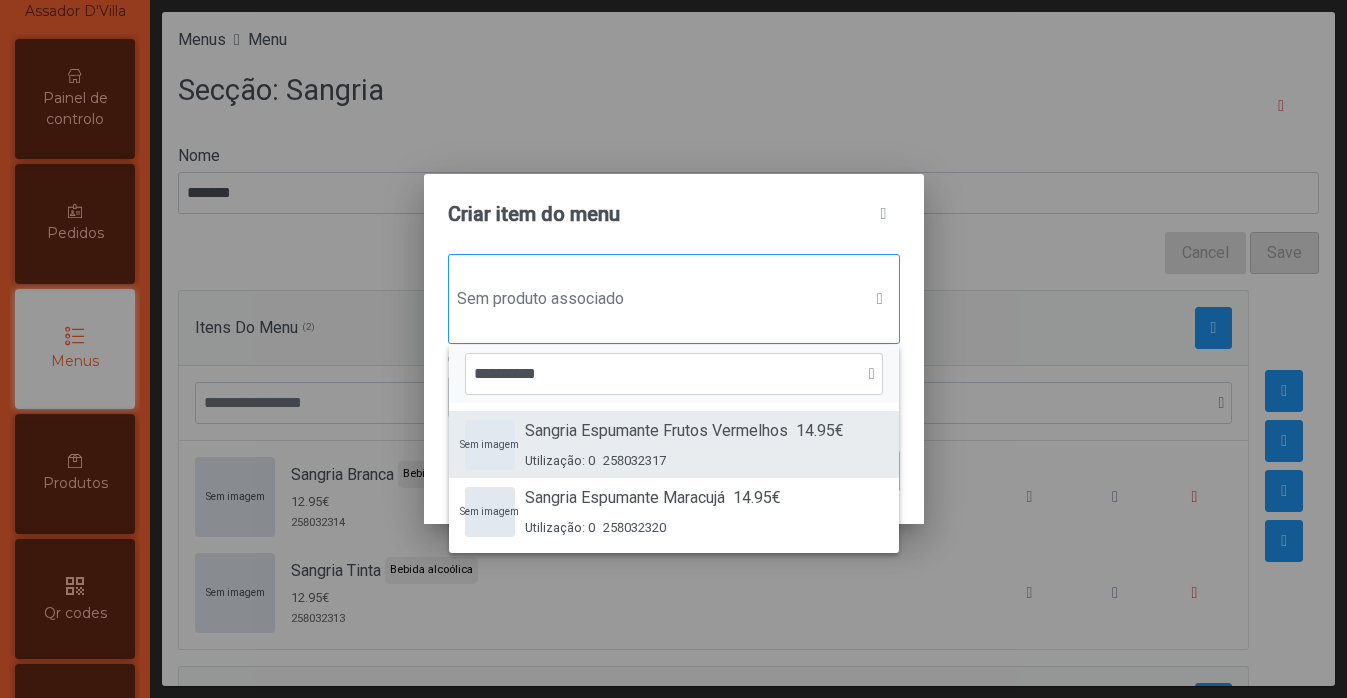 type on "**********" 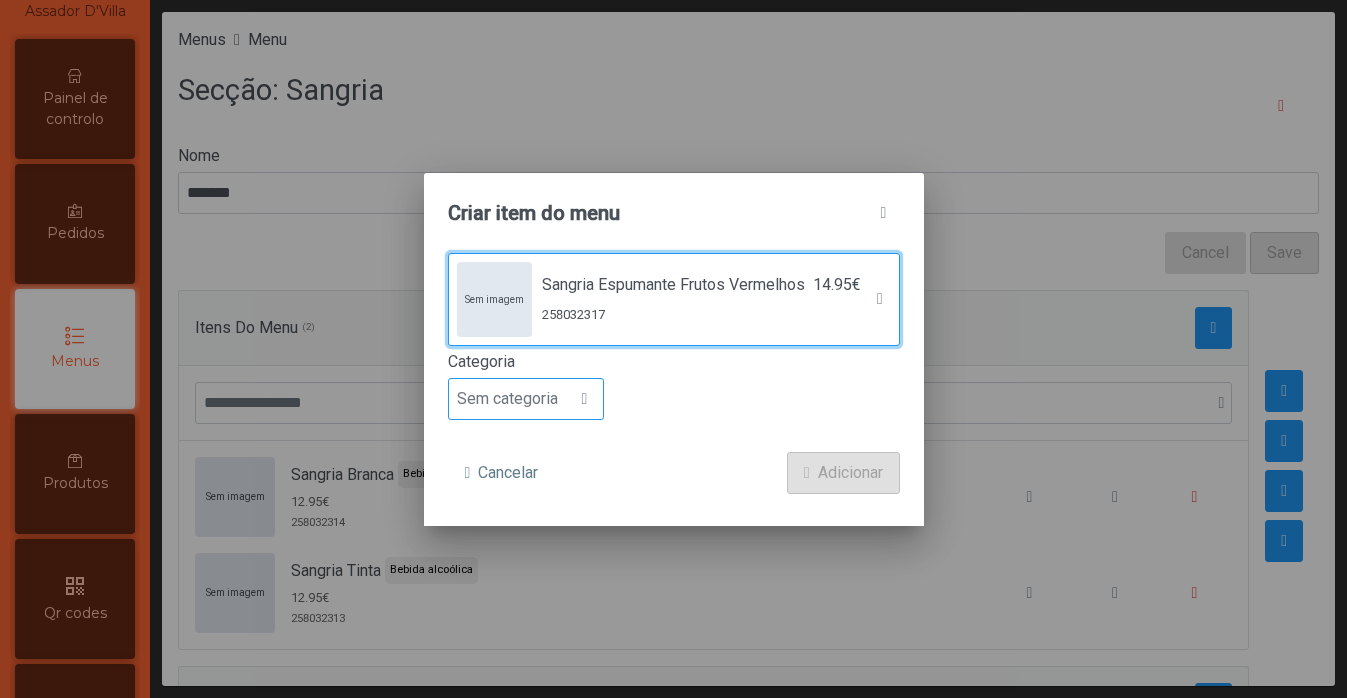 click on "Sem categoria" 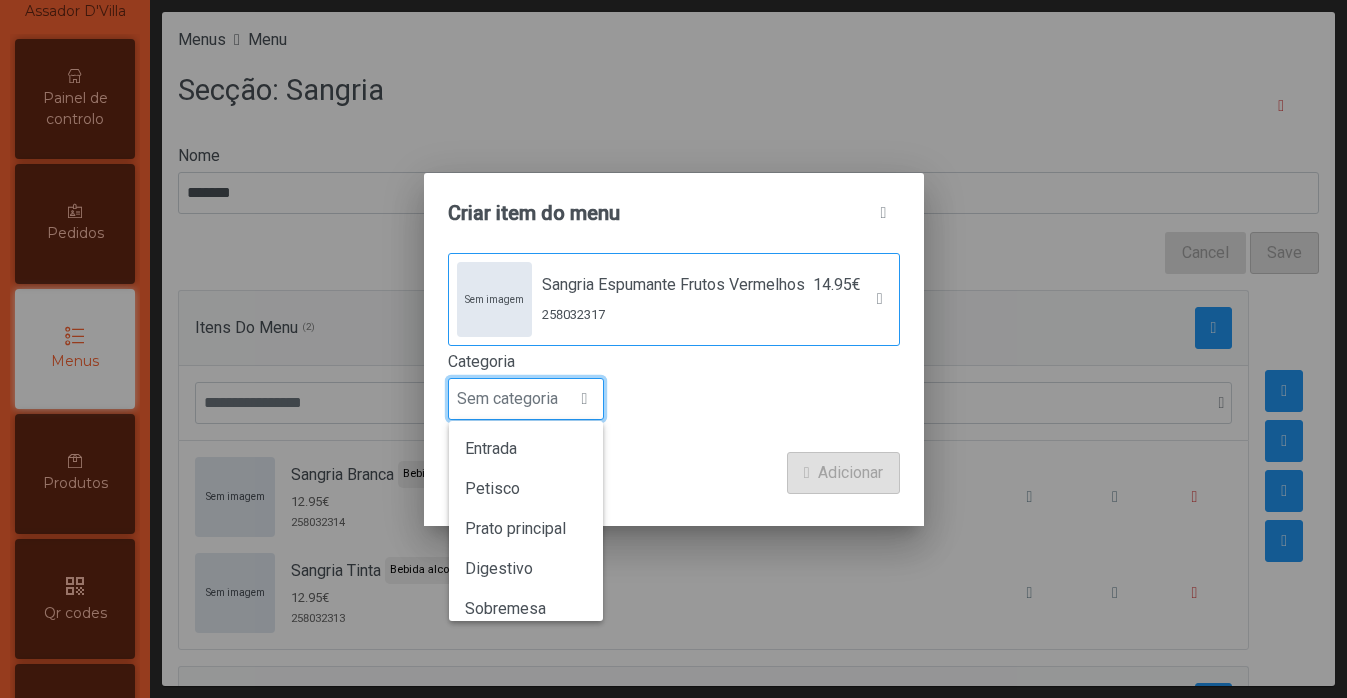 scroll, scrollTop: 15, scrollLeft: 97, axis: both 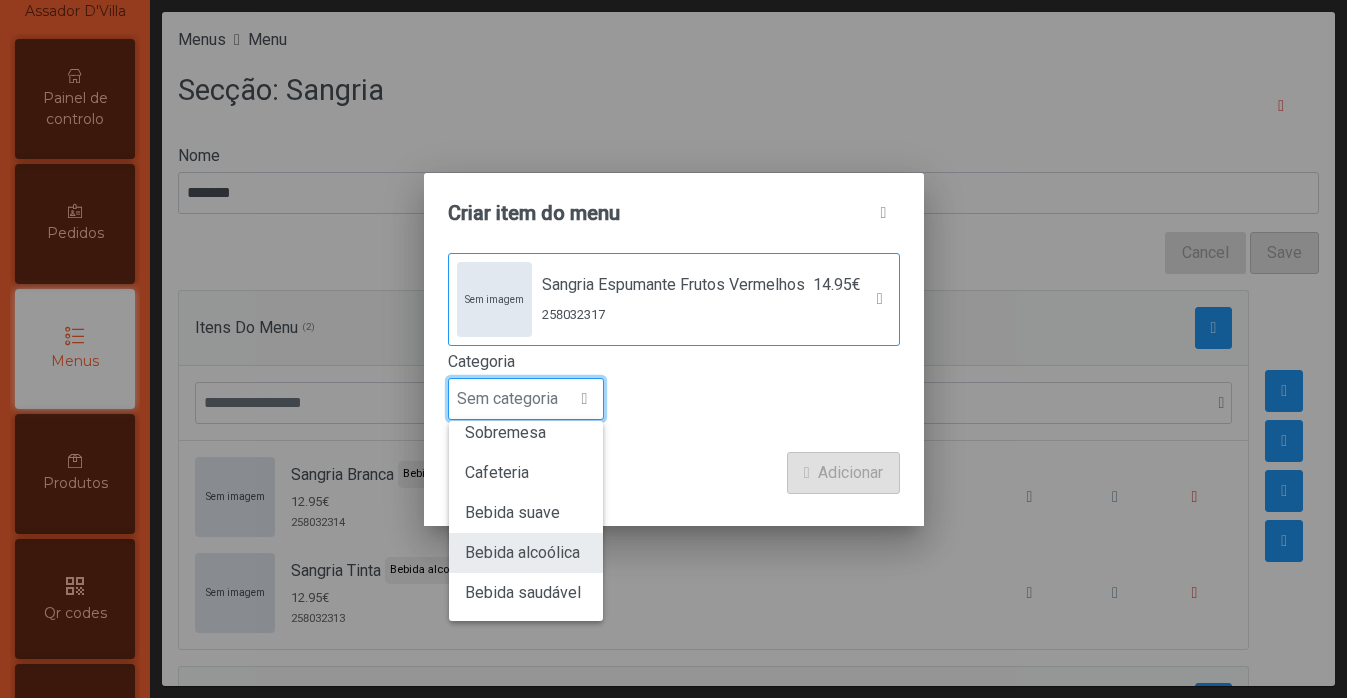 click on "Bebida alcoólica" 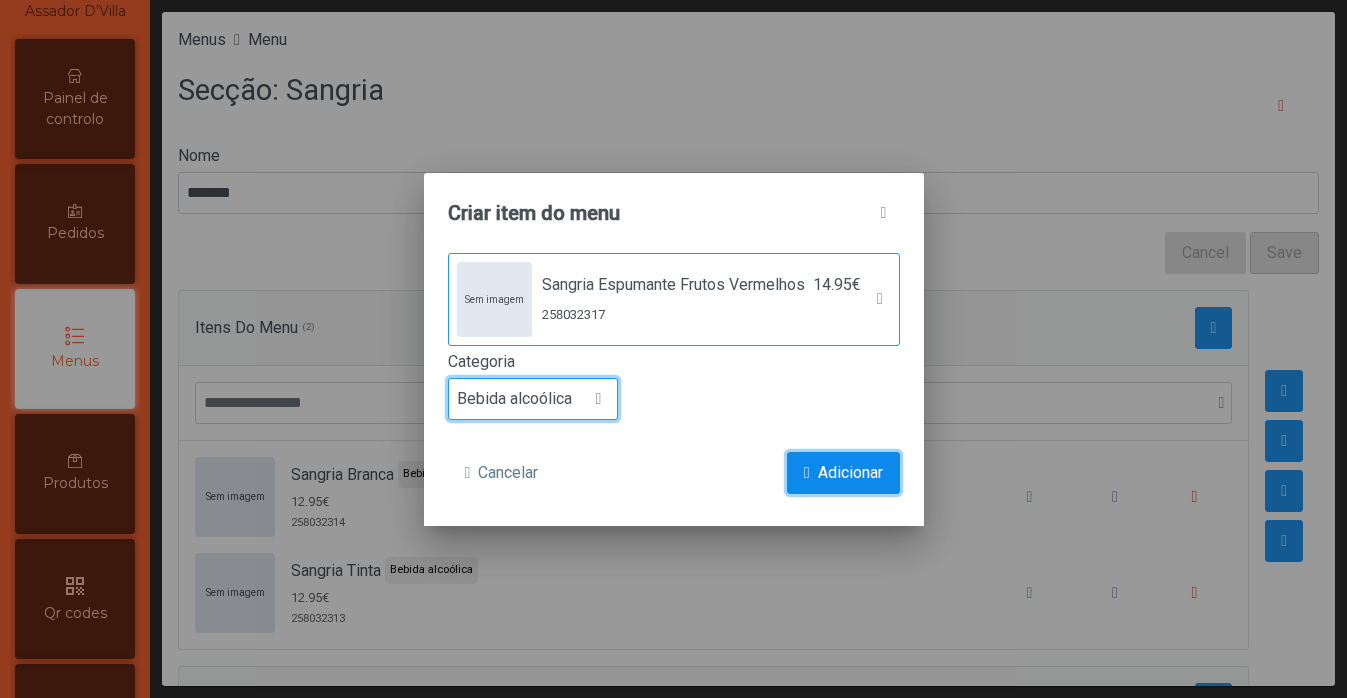 click on "Adicionar" 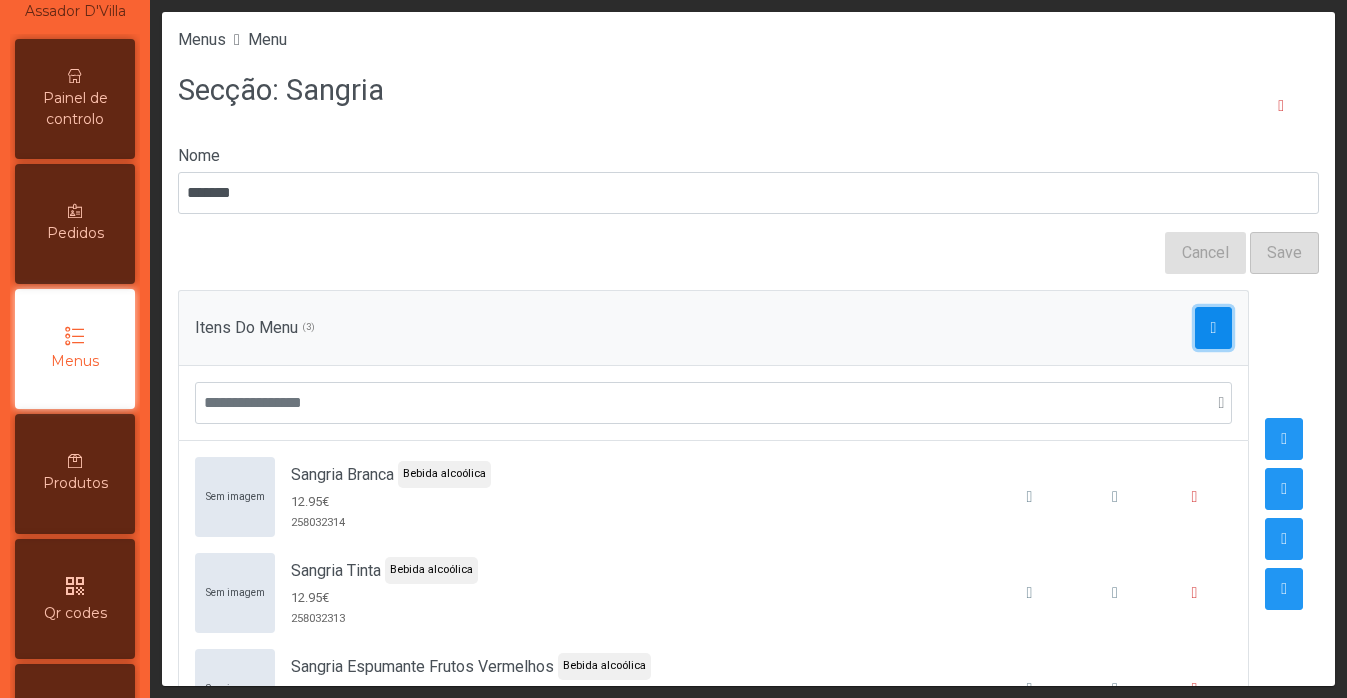 click 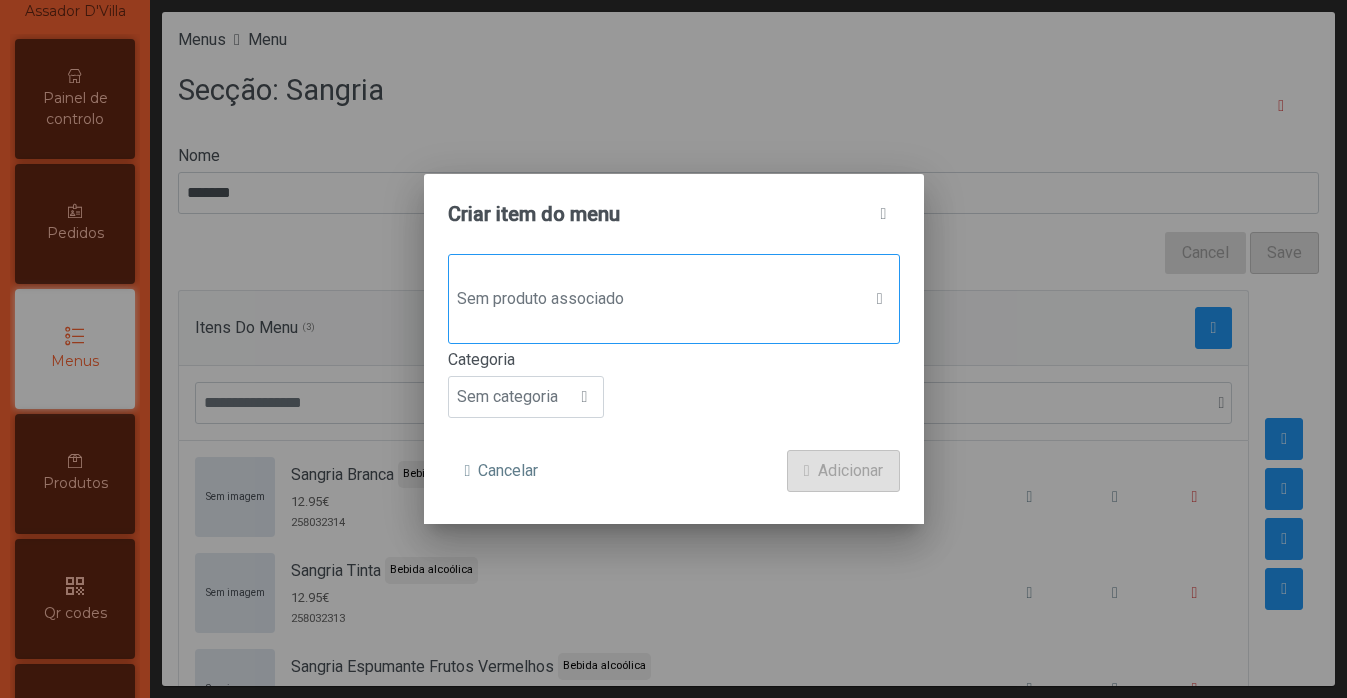 click on "Sem produto associado" 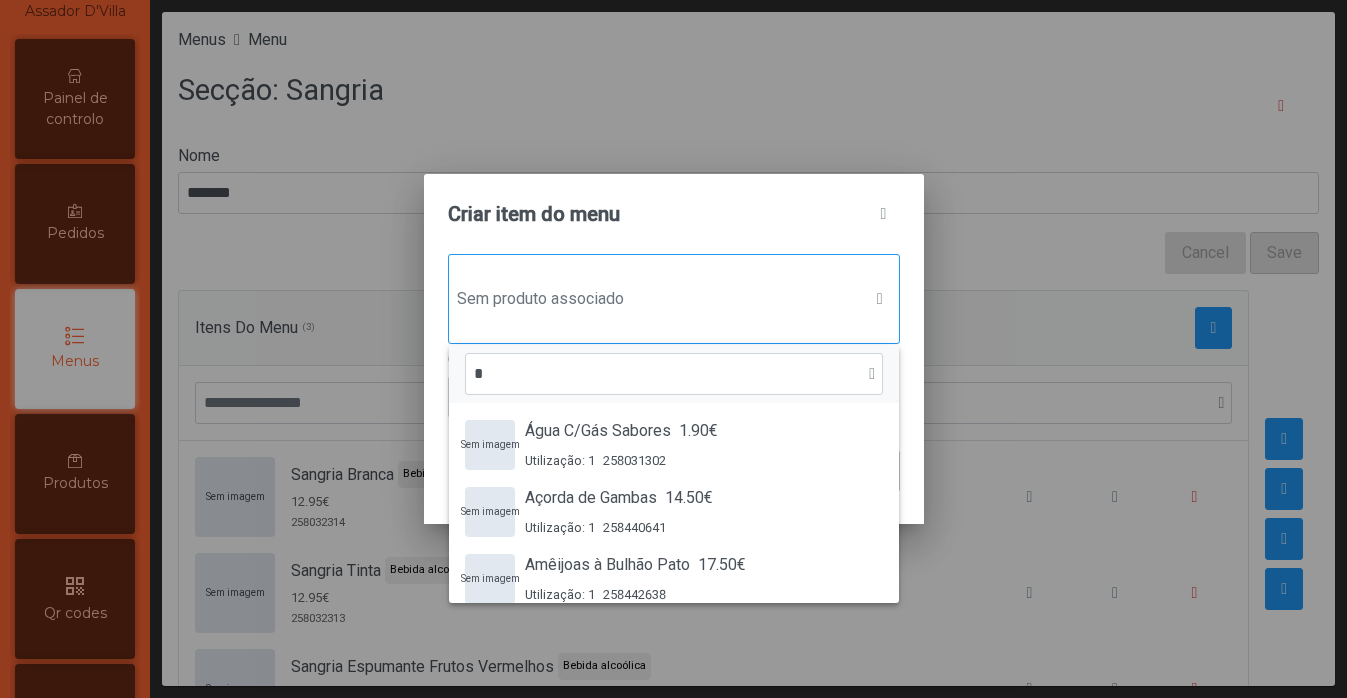 scroll, scrollTop: 15, scrollLeft: 97, axis: both 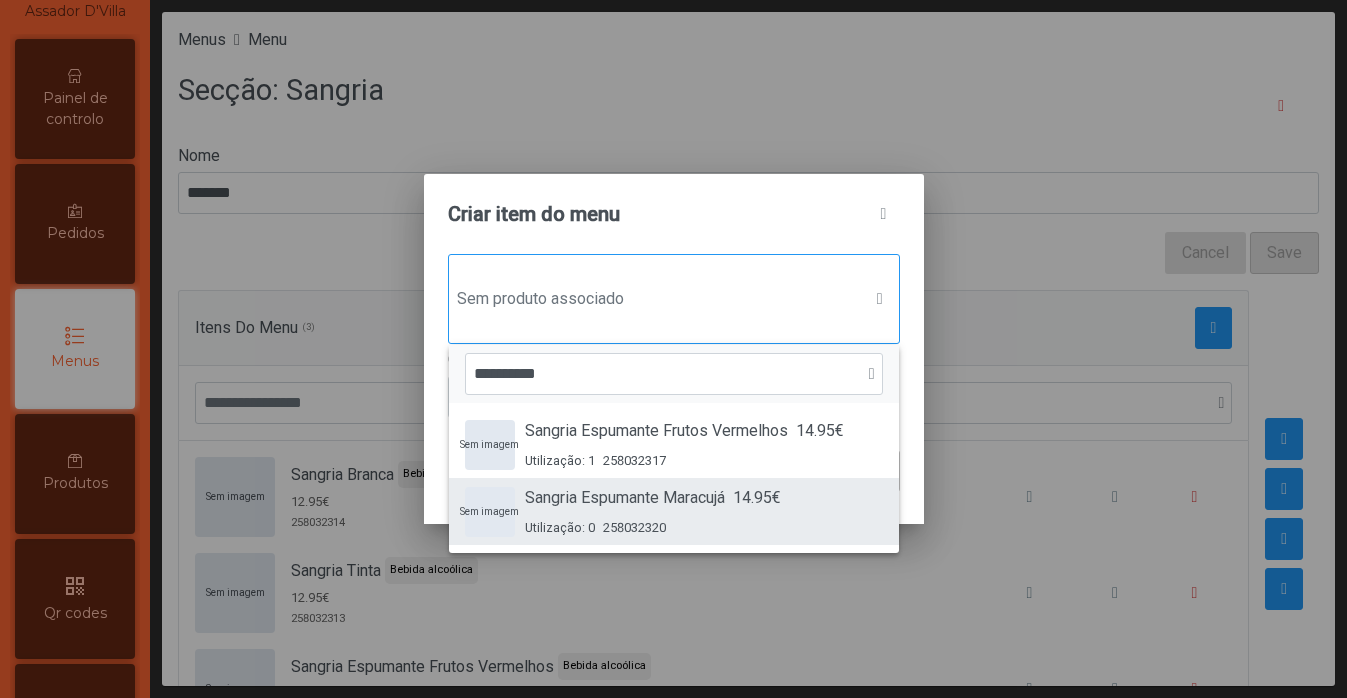 type on "**********" 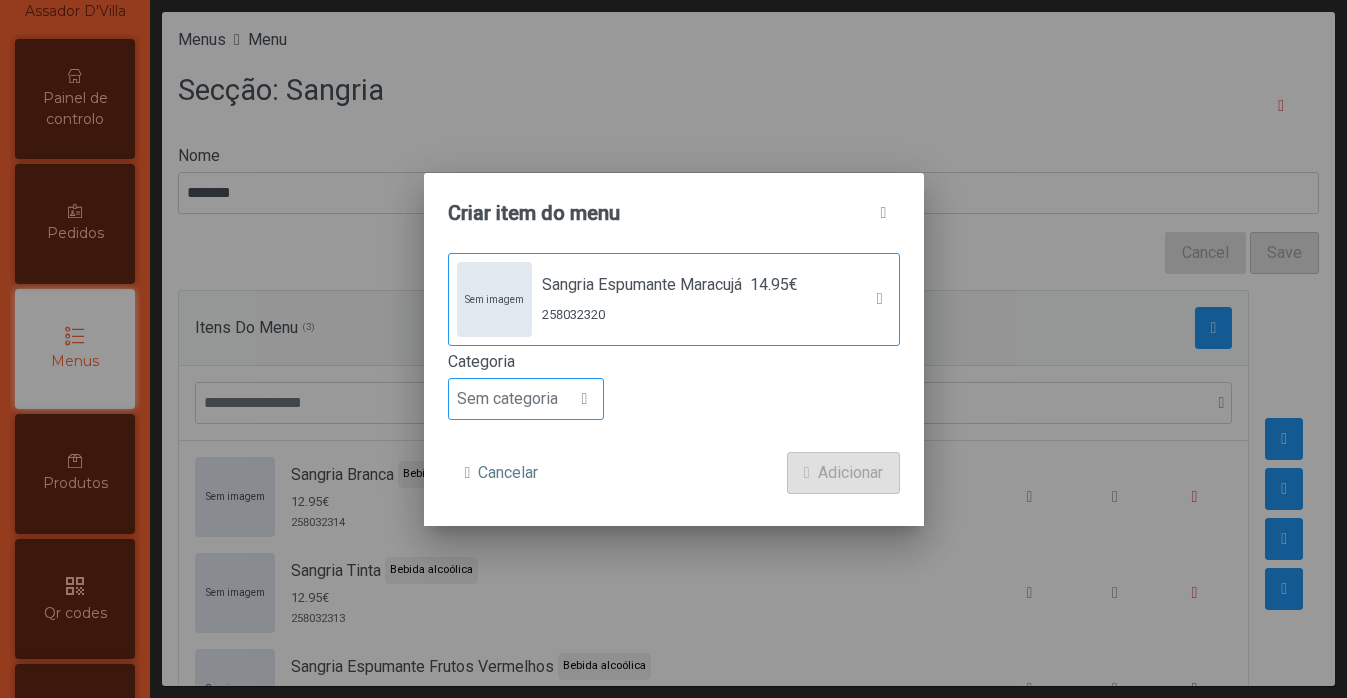 click on "Sem categoria" 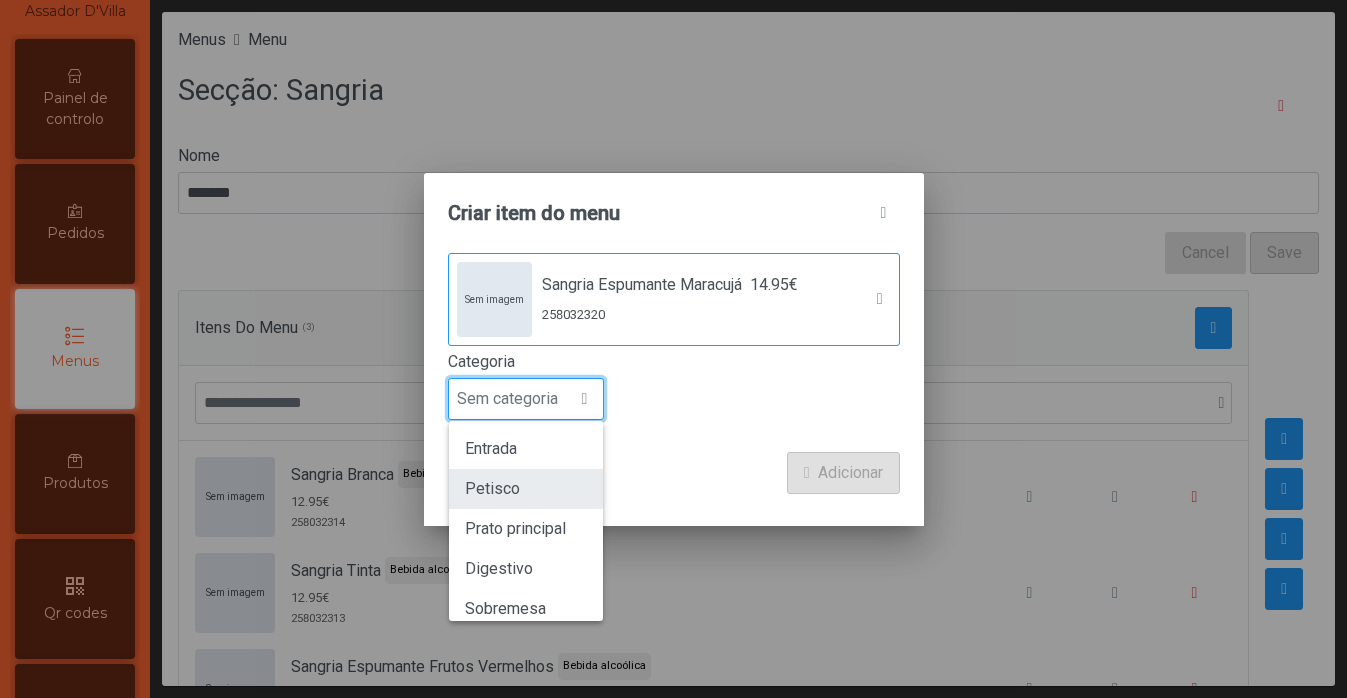 scroll, scrollTop: 176, scrollLeft: 0, axis: vertical 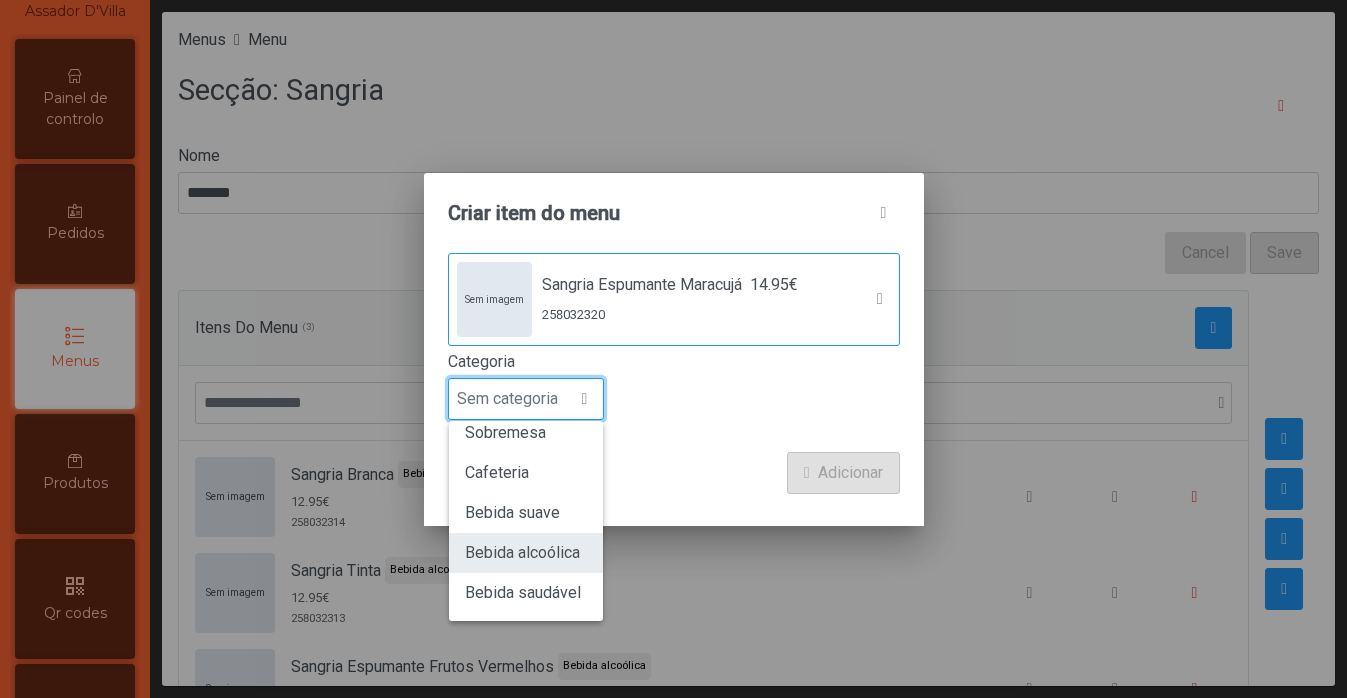 click on "Bebida alcoólica" 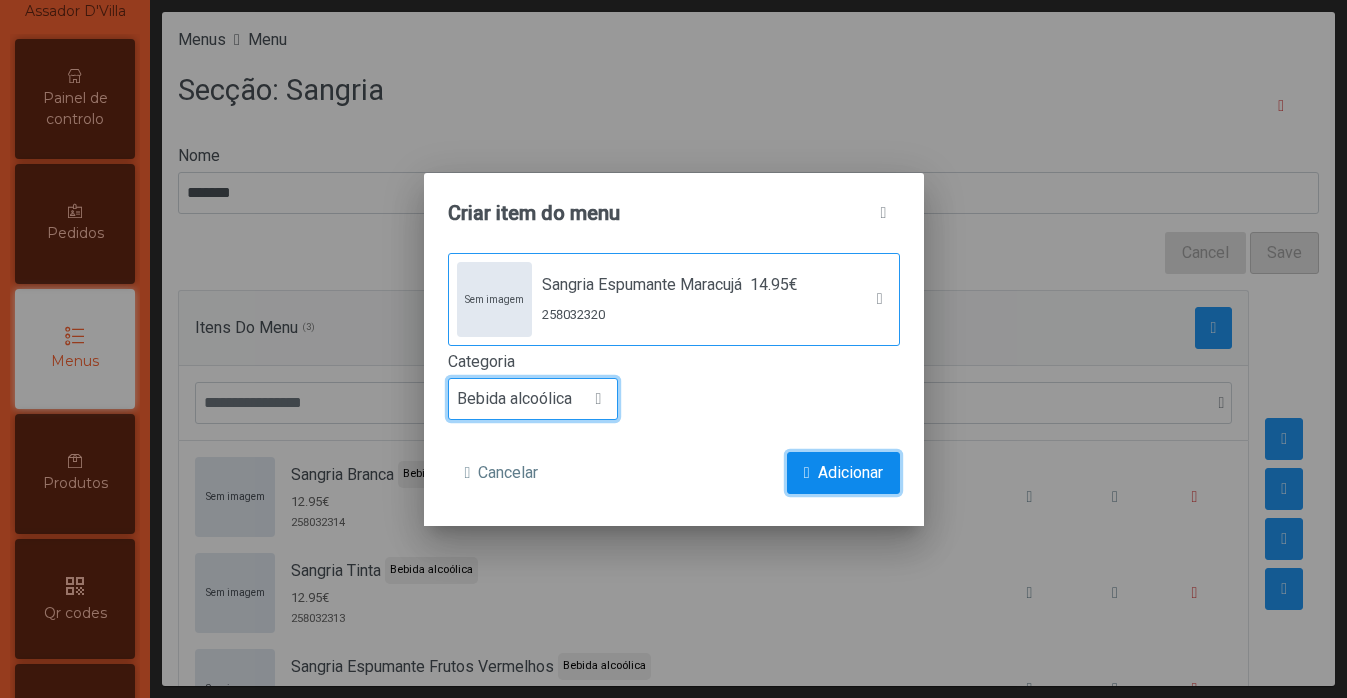 click on "Adicionar" 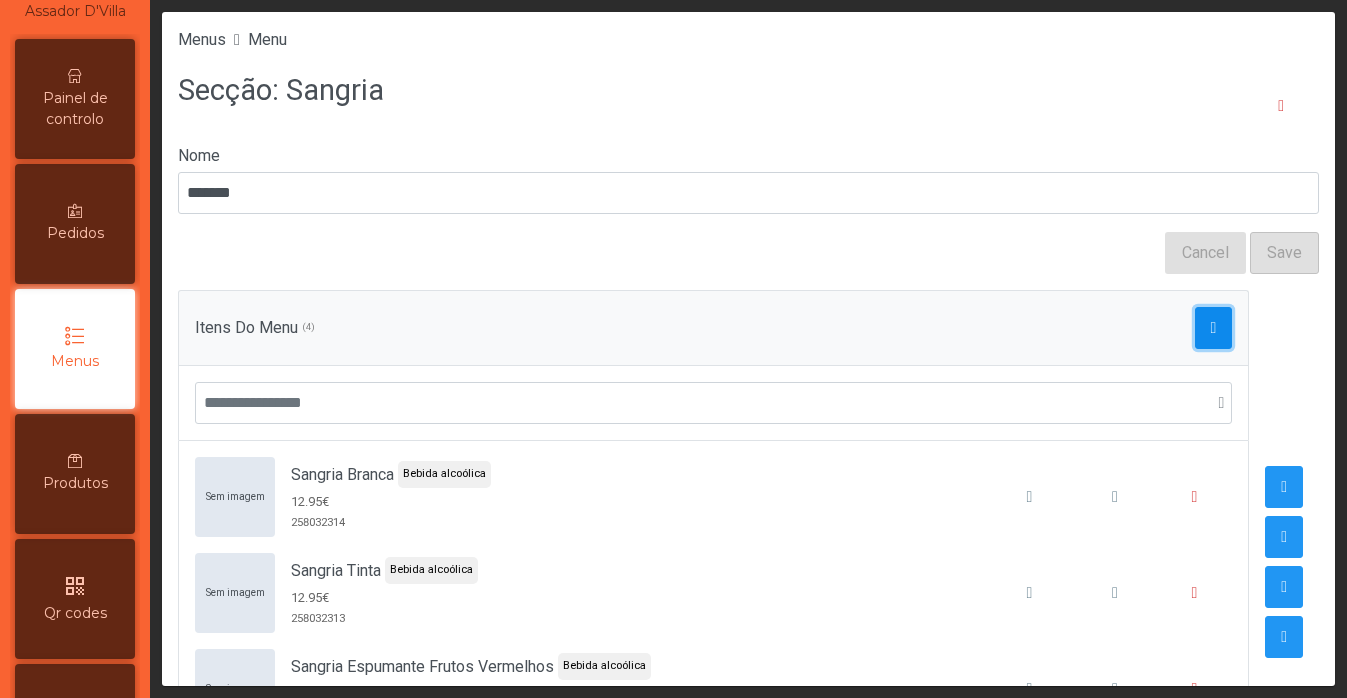 click 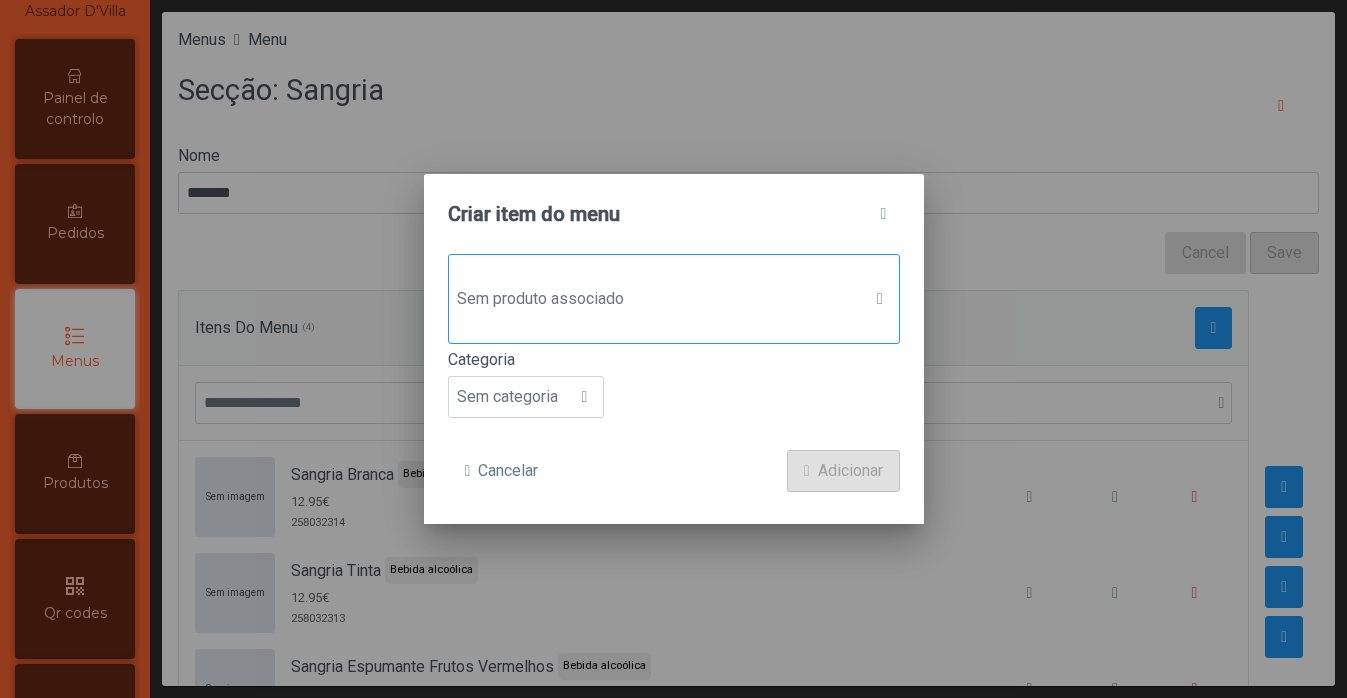 click on "Sem produto associado" 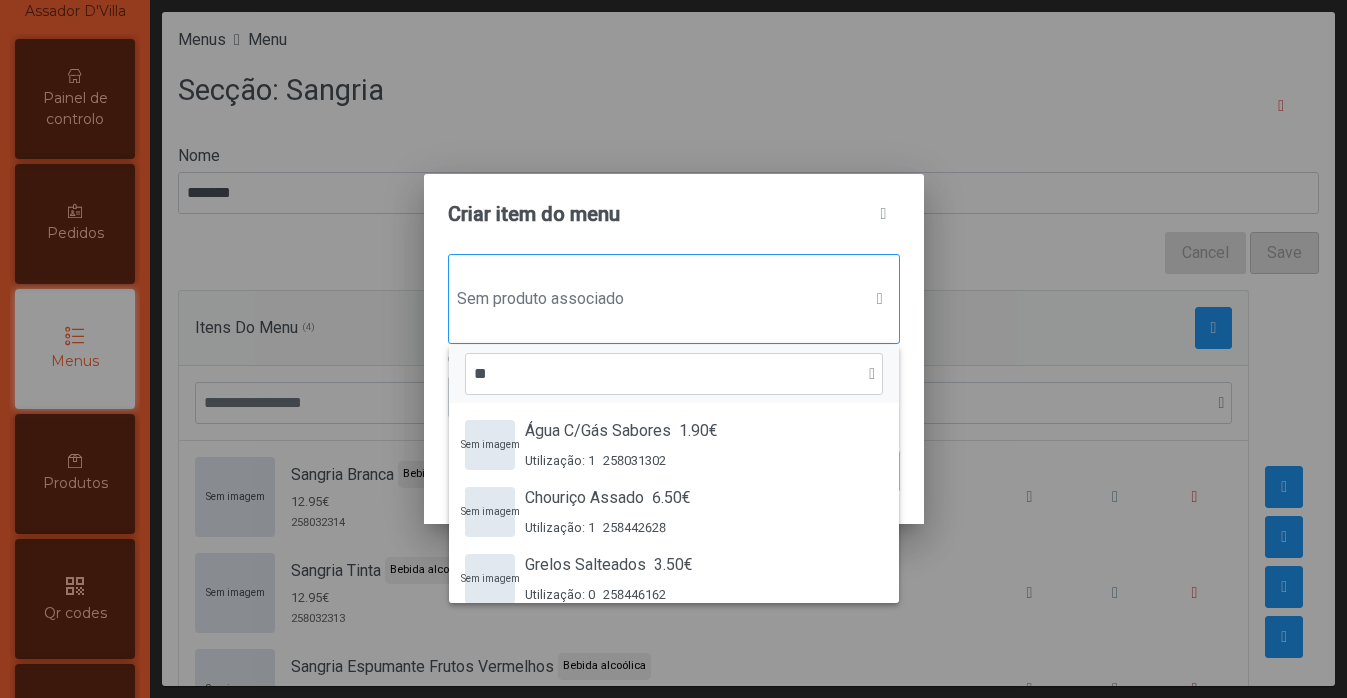 scroll, scrollTop: 15, scrollLeft: 97, axis: both 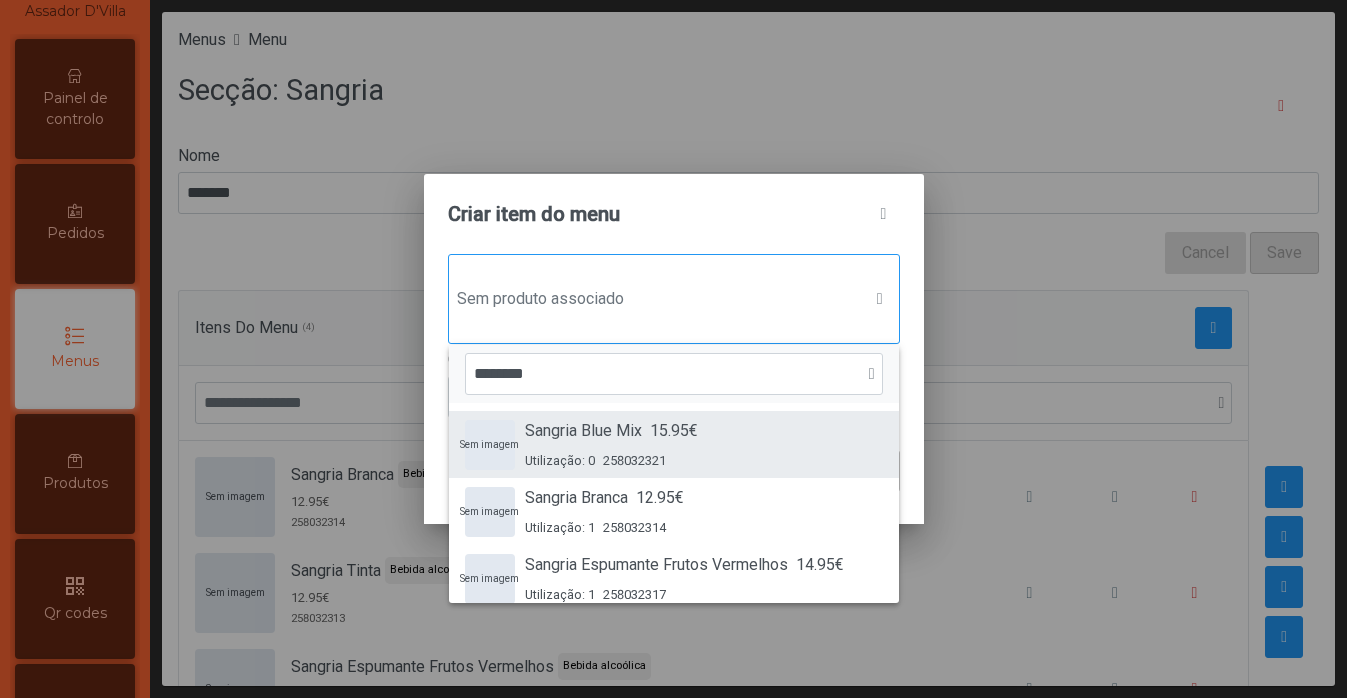 type on "*******" 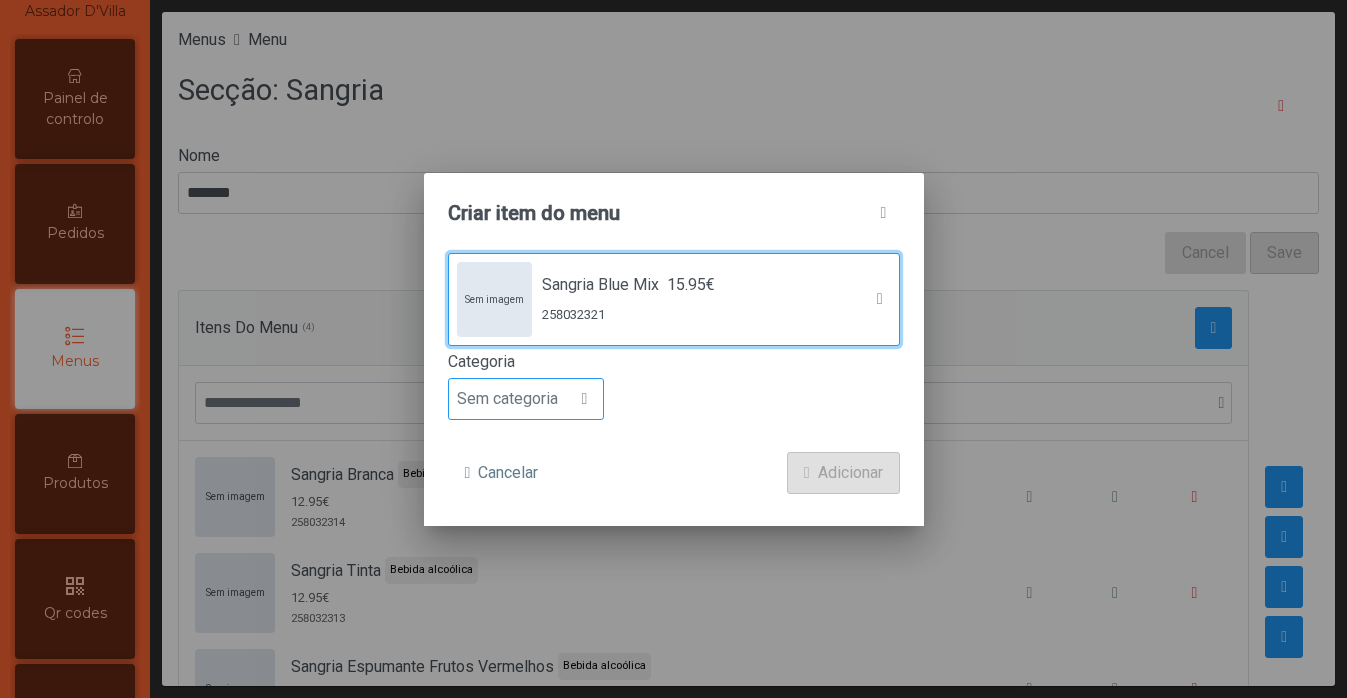 click on "Sem categoria" 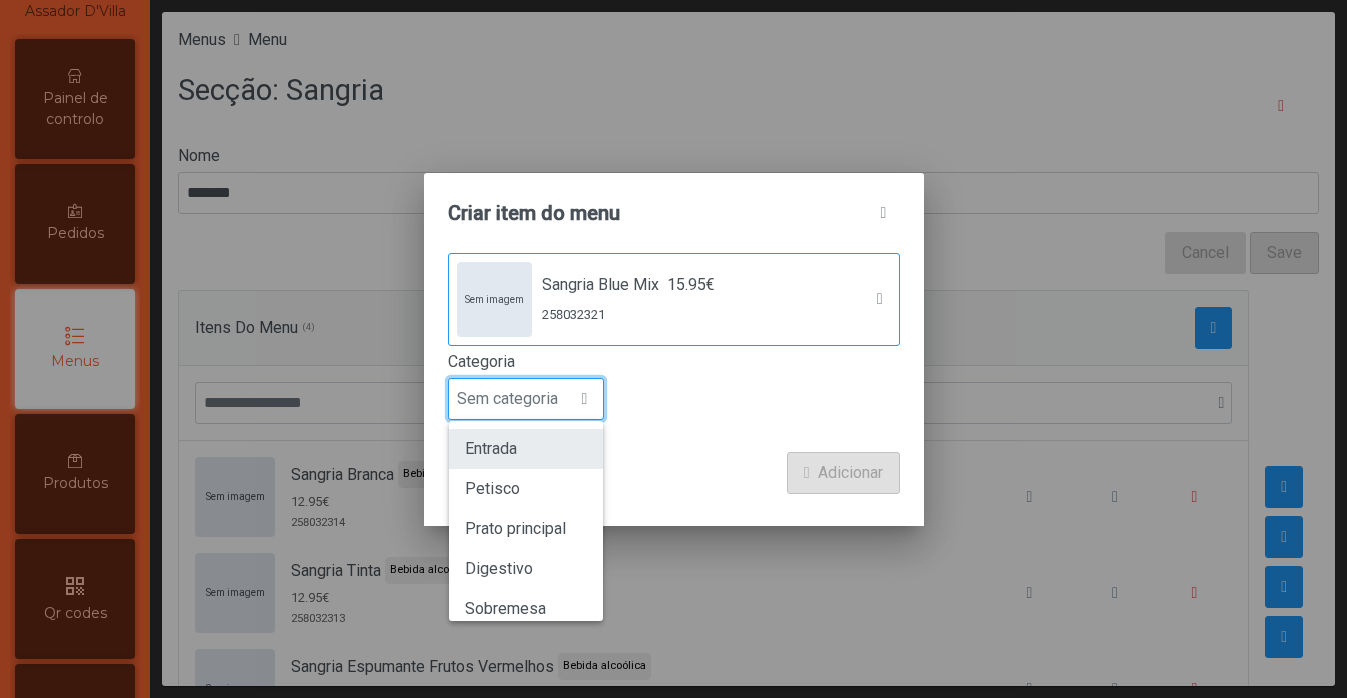 scroll, scrollTop: 15, scrollLeft: 97, axis: both 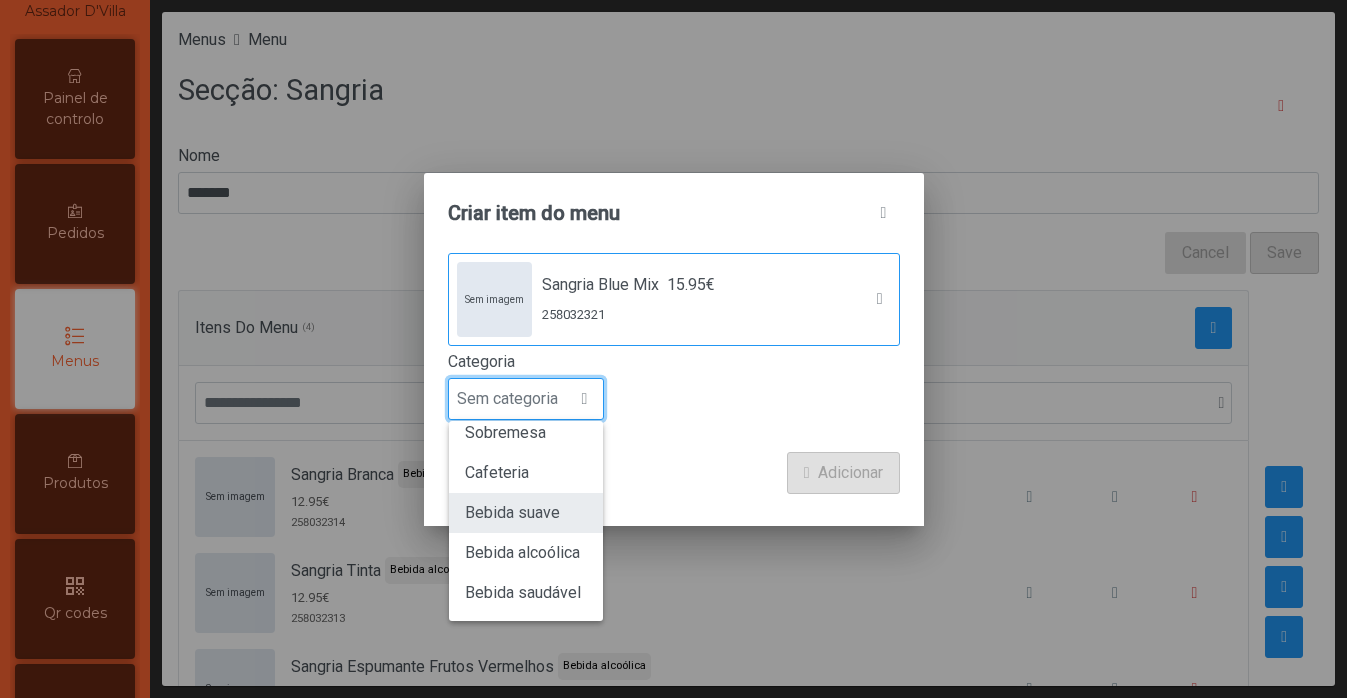 click on "Bebida suave" 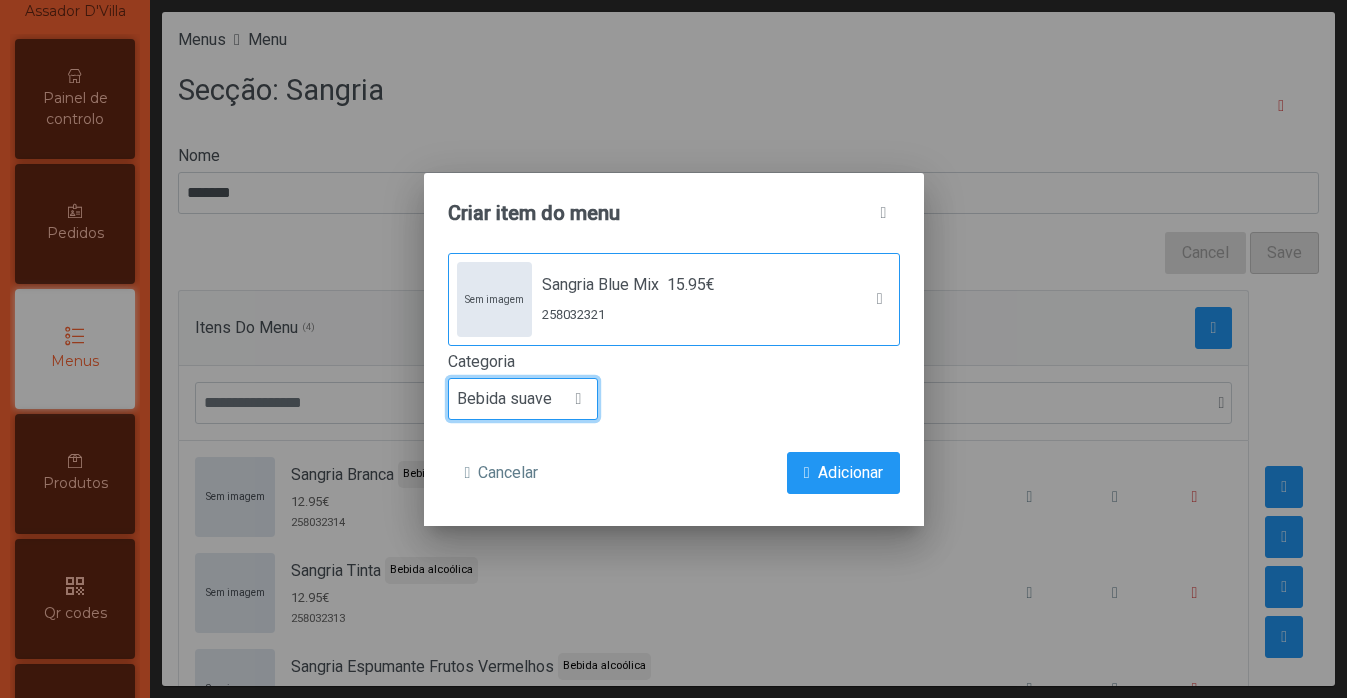click on "Sem imagem  Sangria Blue Mix 15.95€ 258032321 Categoria Bebida suave Cancelar Adicionar" 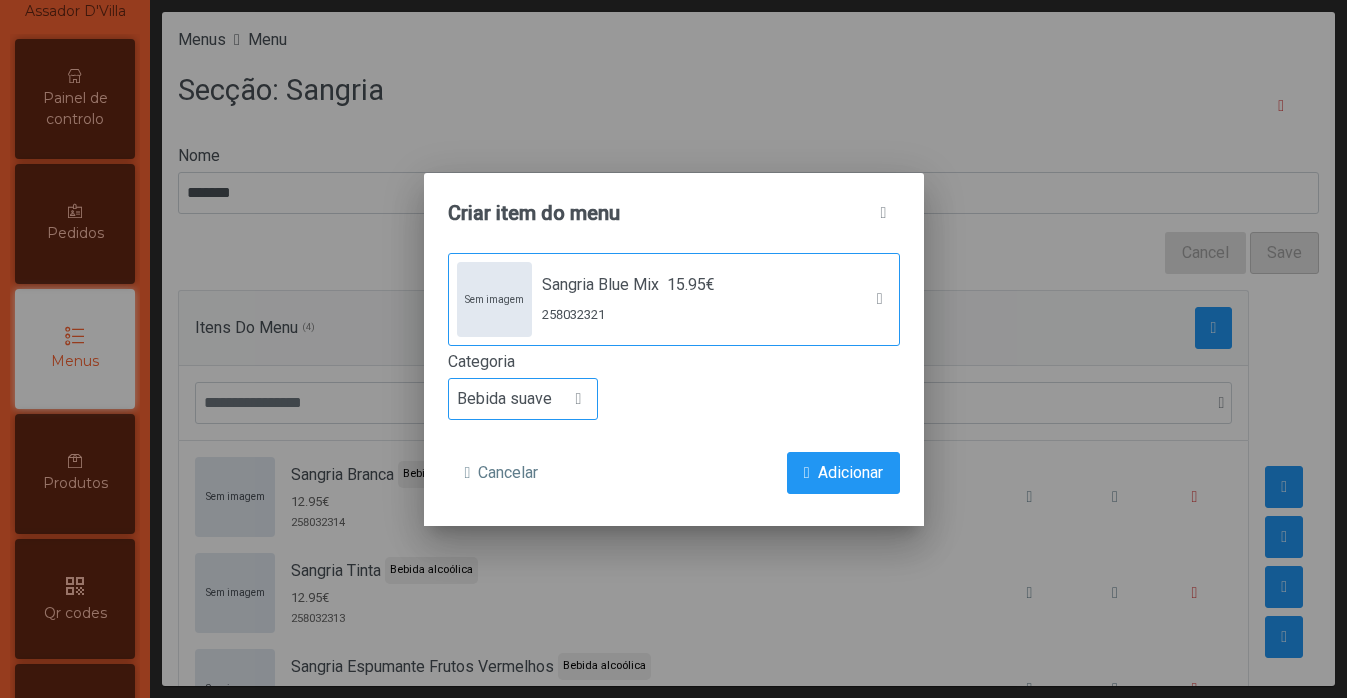 click on "Bebida suave" 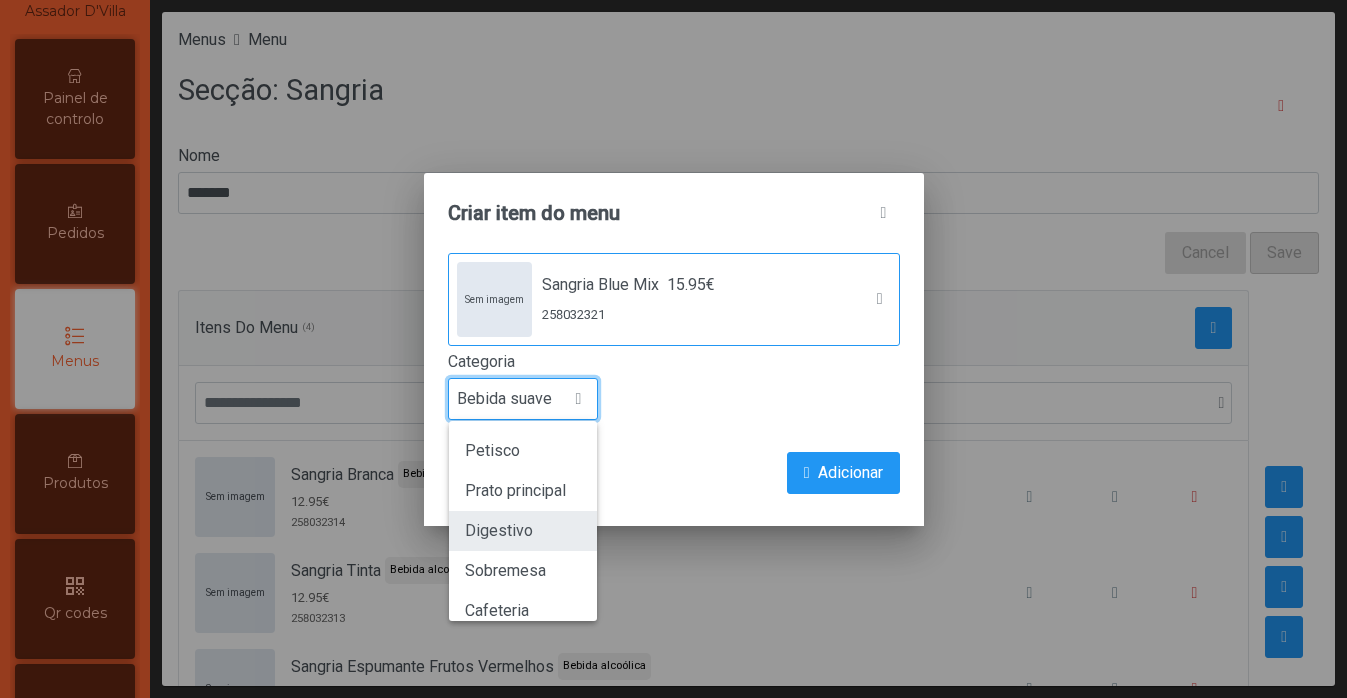 scroll, scrollTop: 176, scrollLeft: 0, axis: vertical 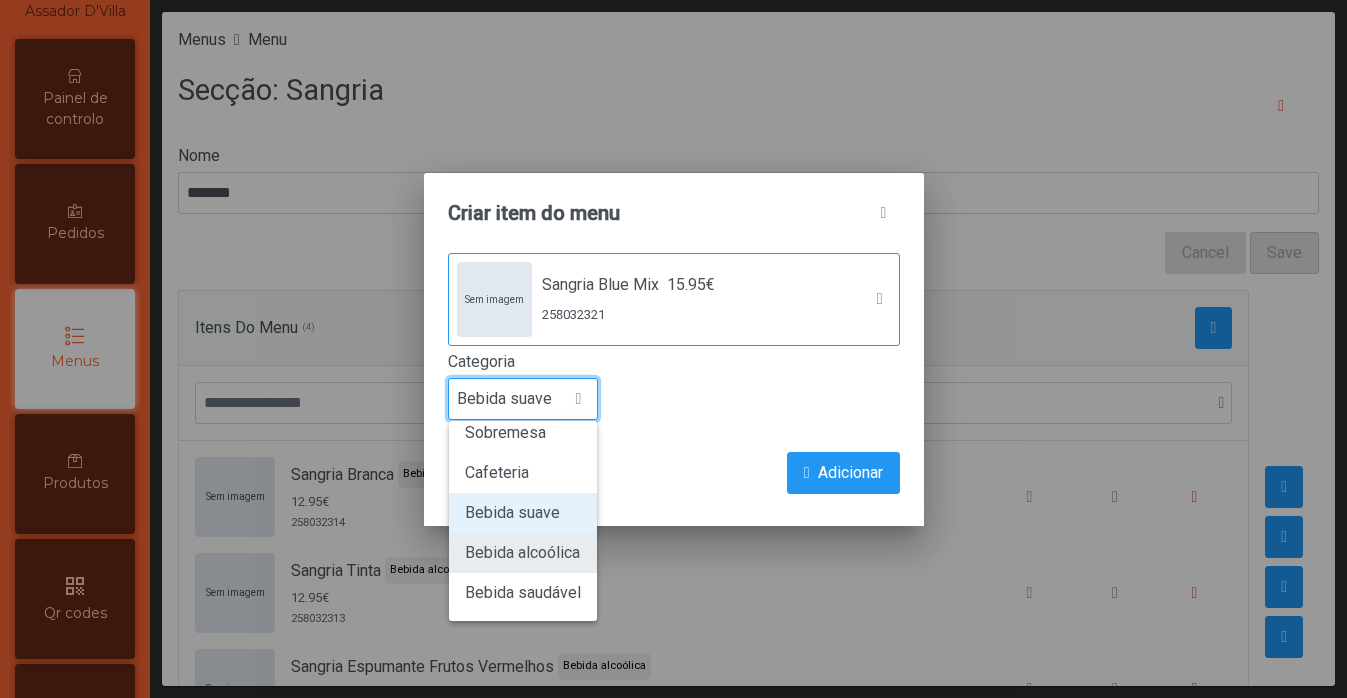 click on "Bebida alcoólica" 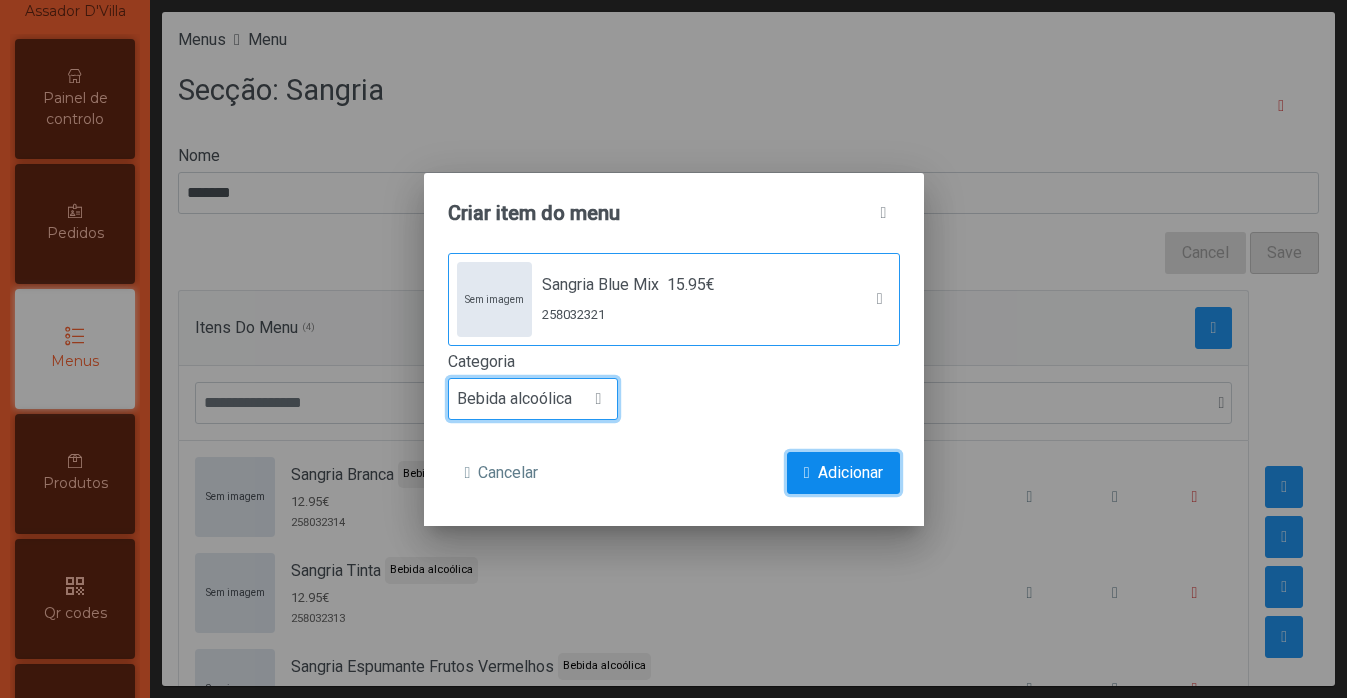 click on "Adicionar" 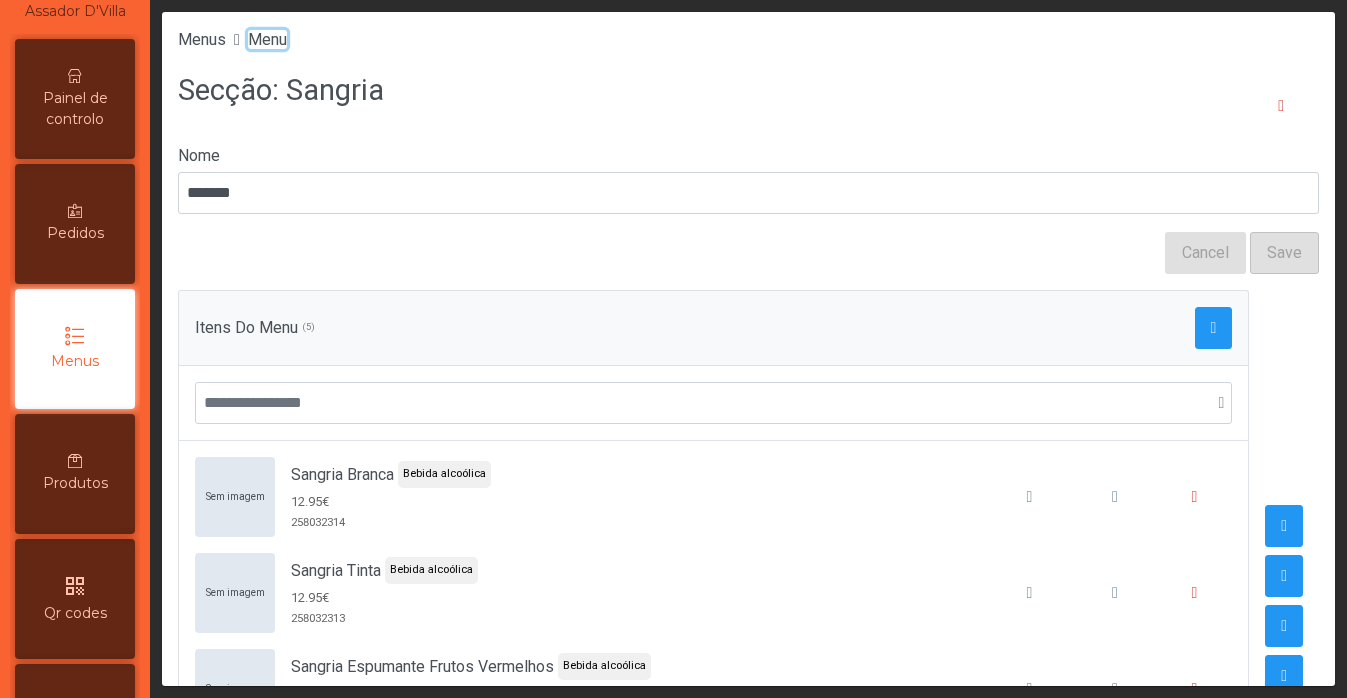 click on "Menu" 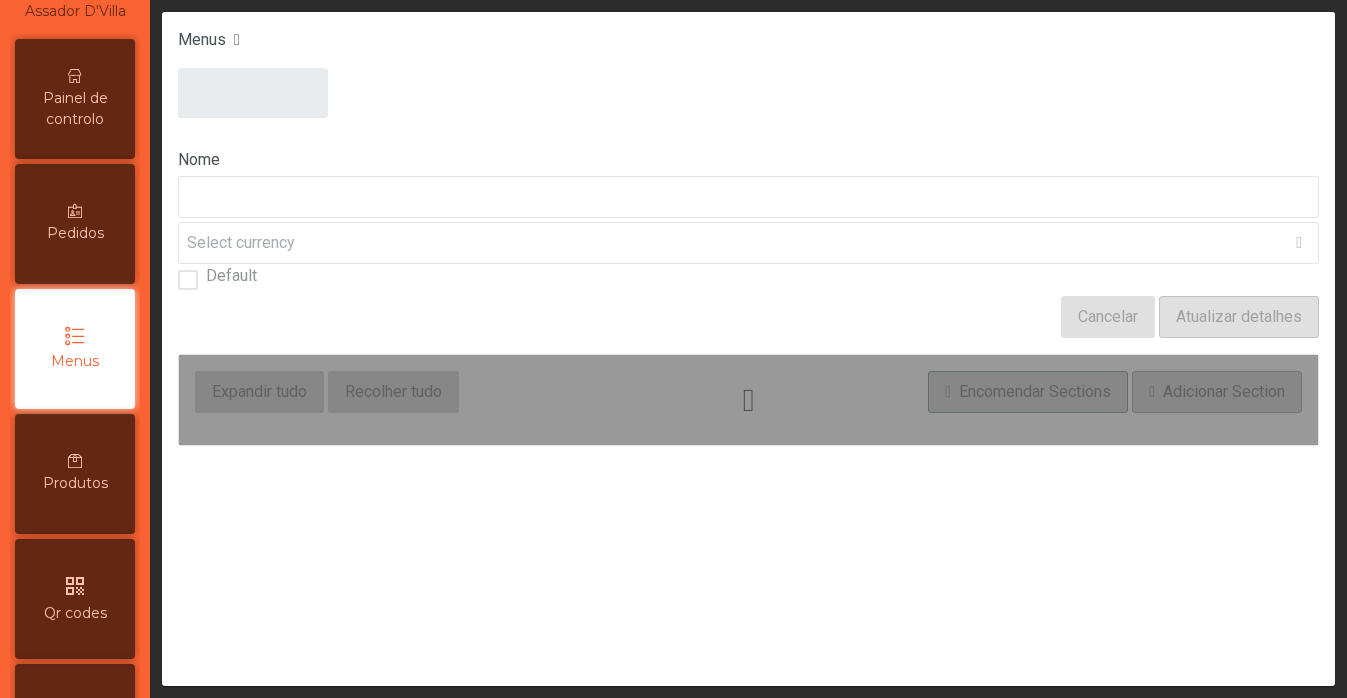 type on "****" 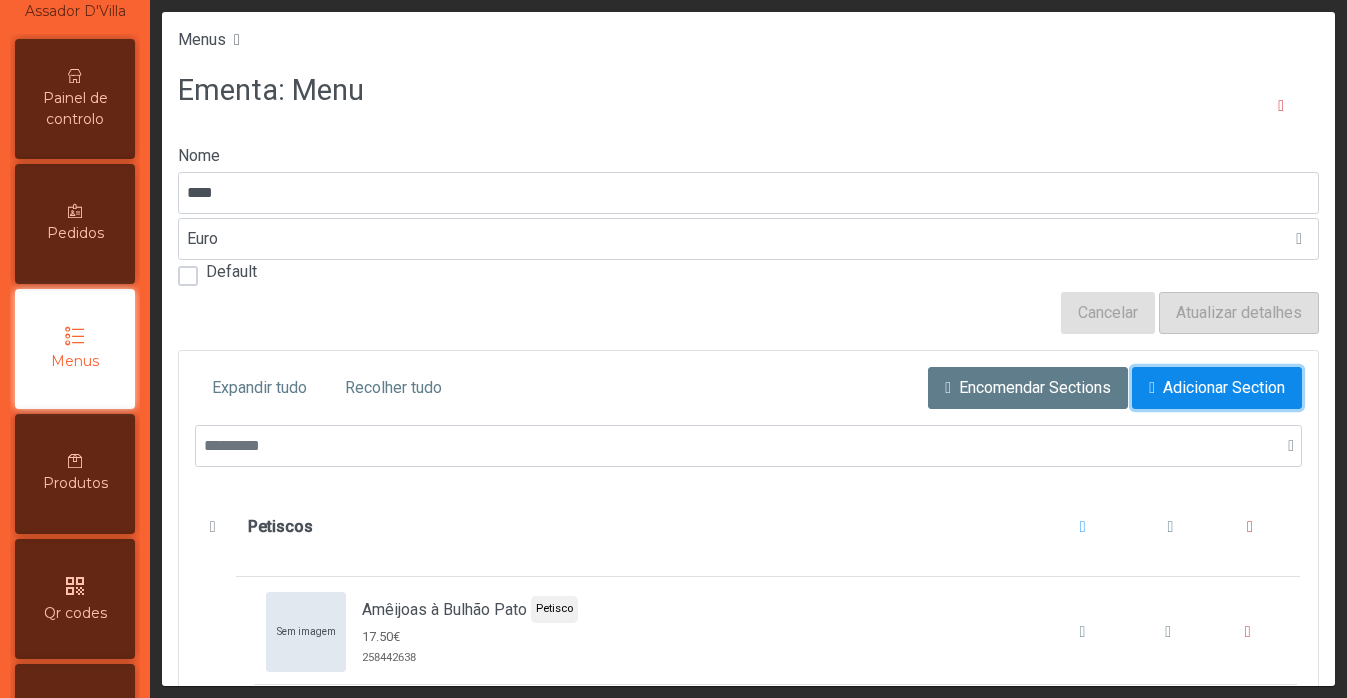 click on "Adicionar Section" 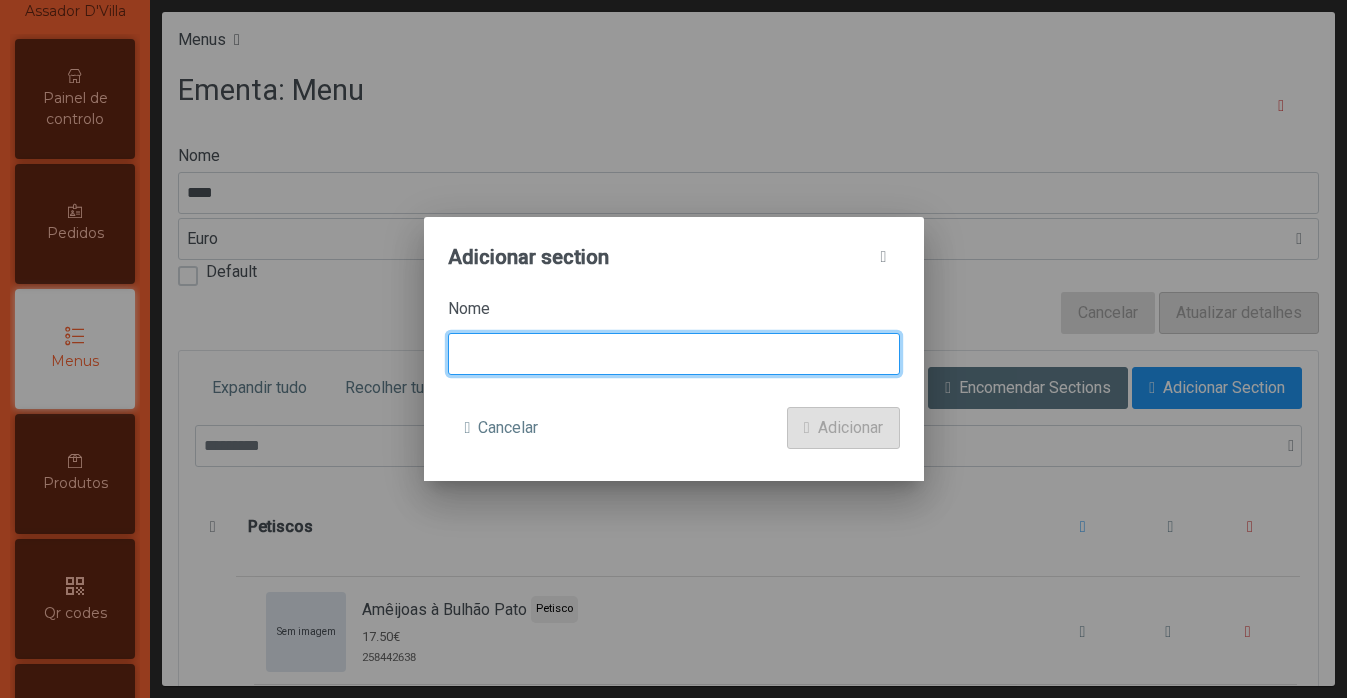 click 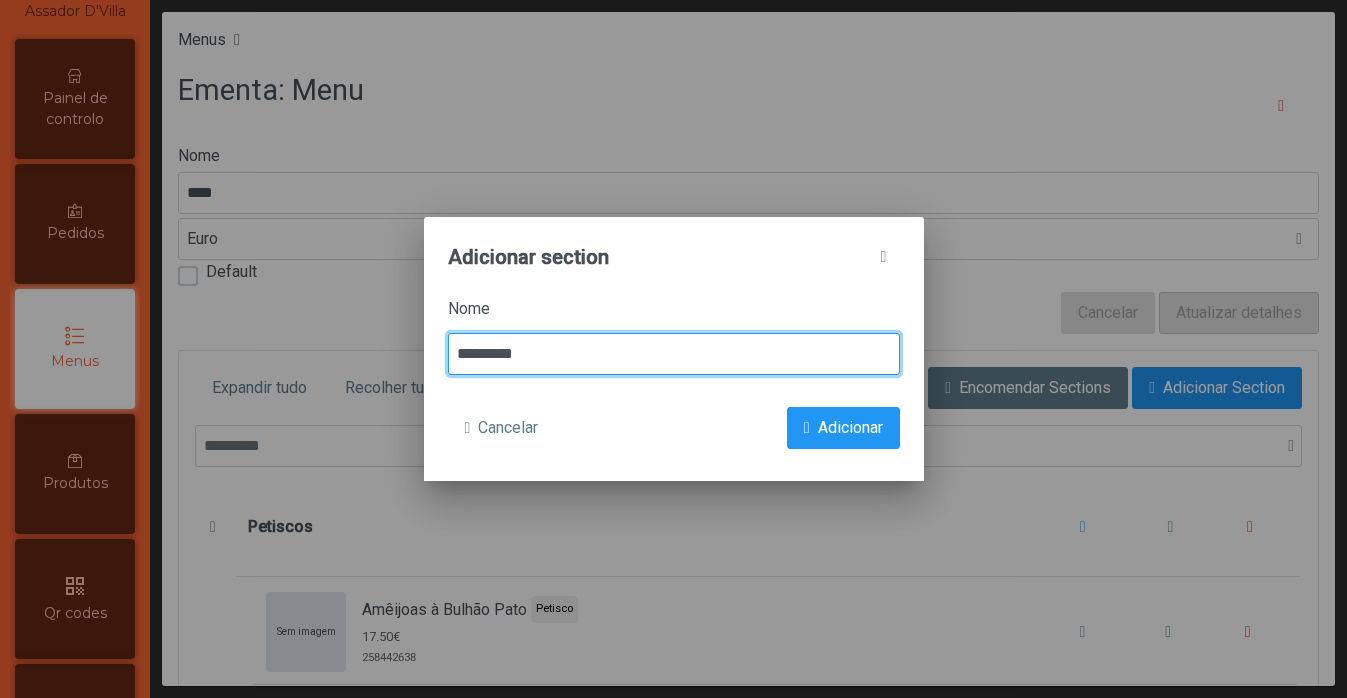 type on "*********" 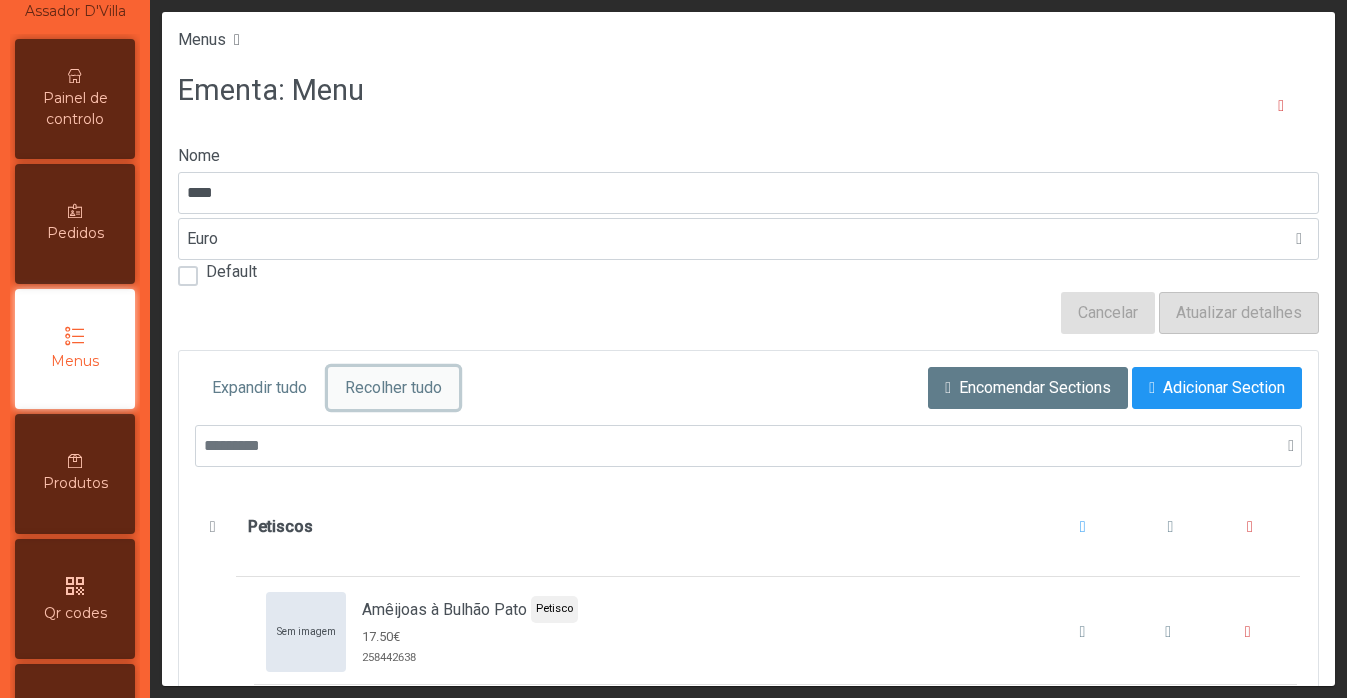 click on "Recolher tudo" 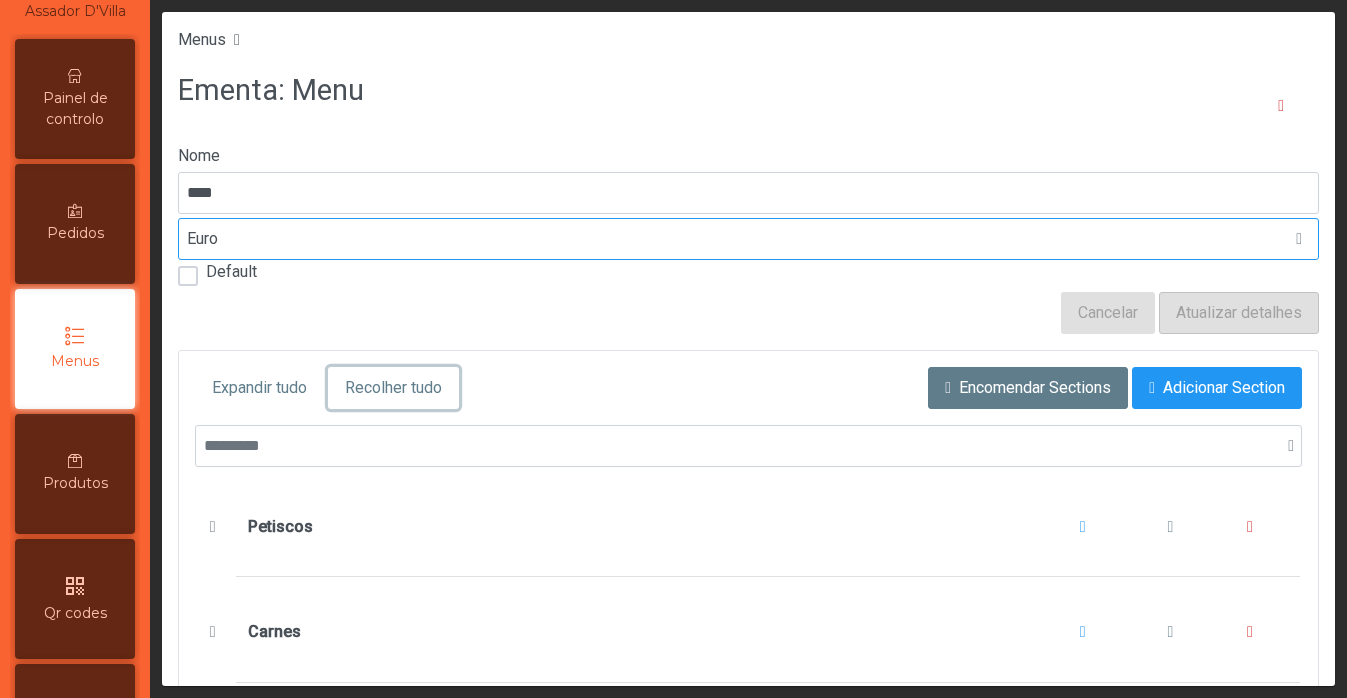 scroll, scrollTop: 994, scrollLeft: 0, axis: vertical 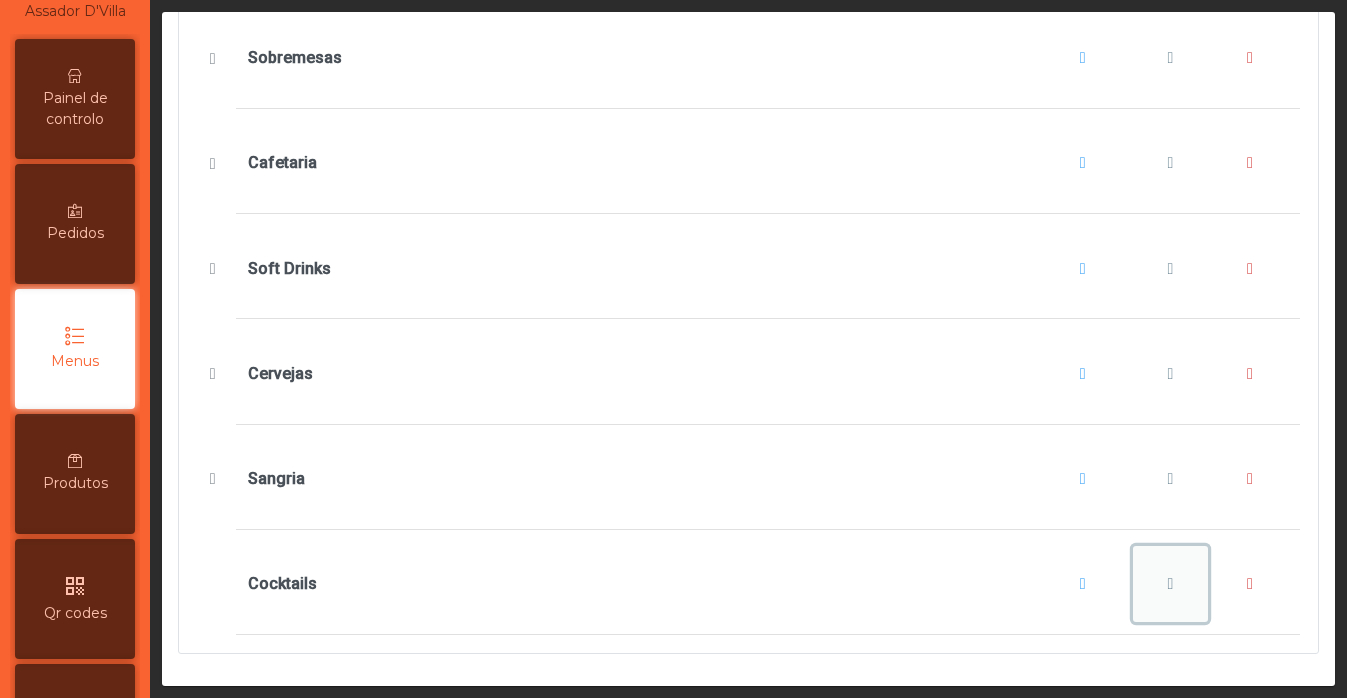 click 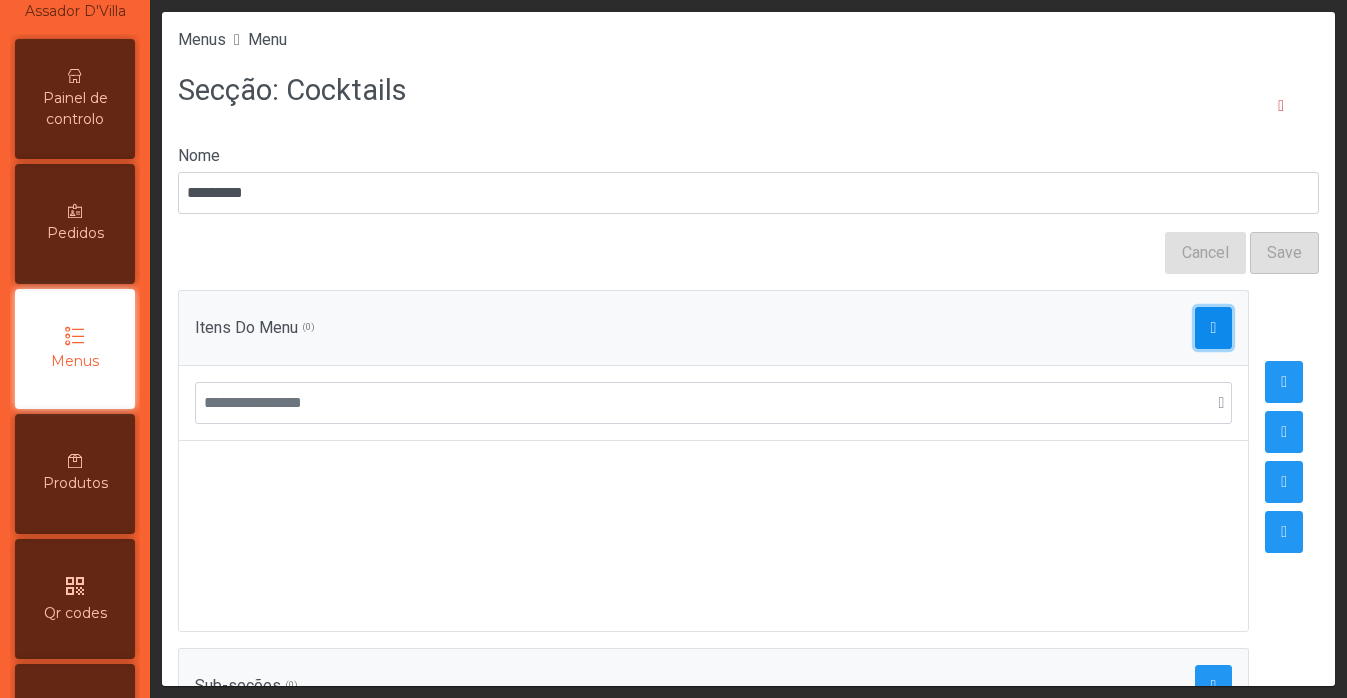 click 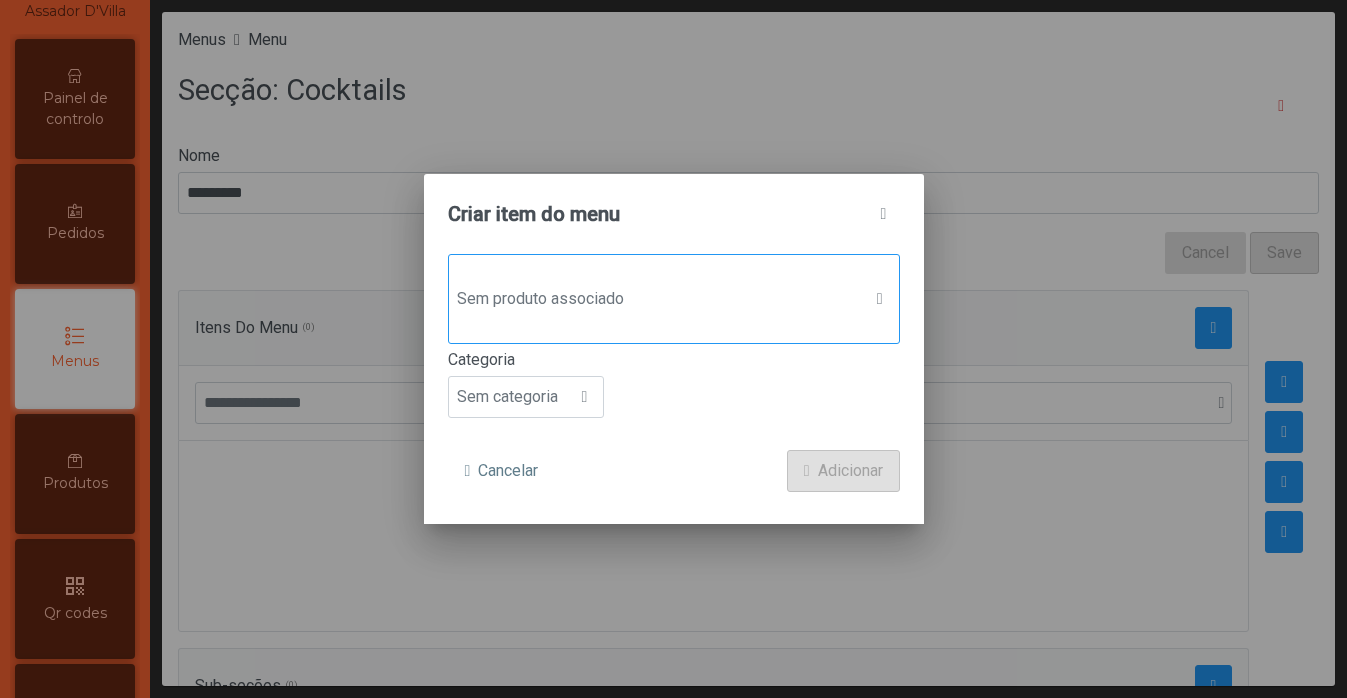 click on "Sem produto associado" 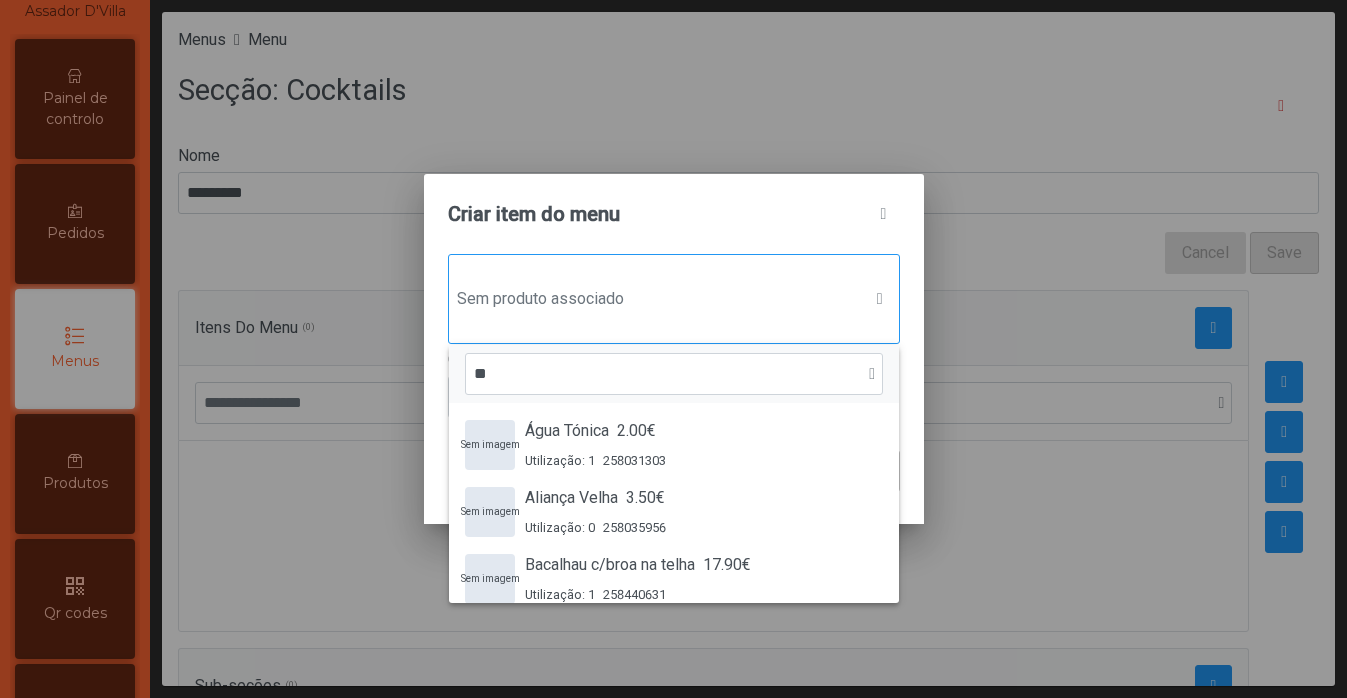 scroll, scrollTop: 15, scrollLeft: 97, axis: both 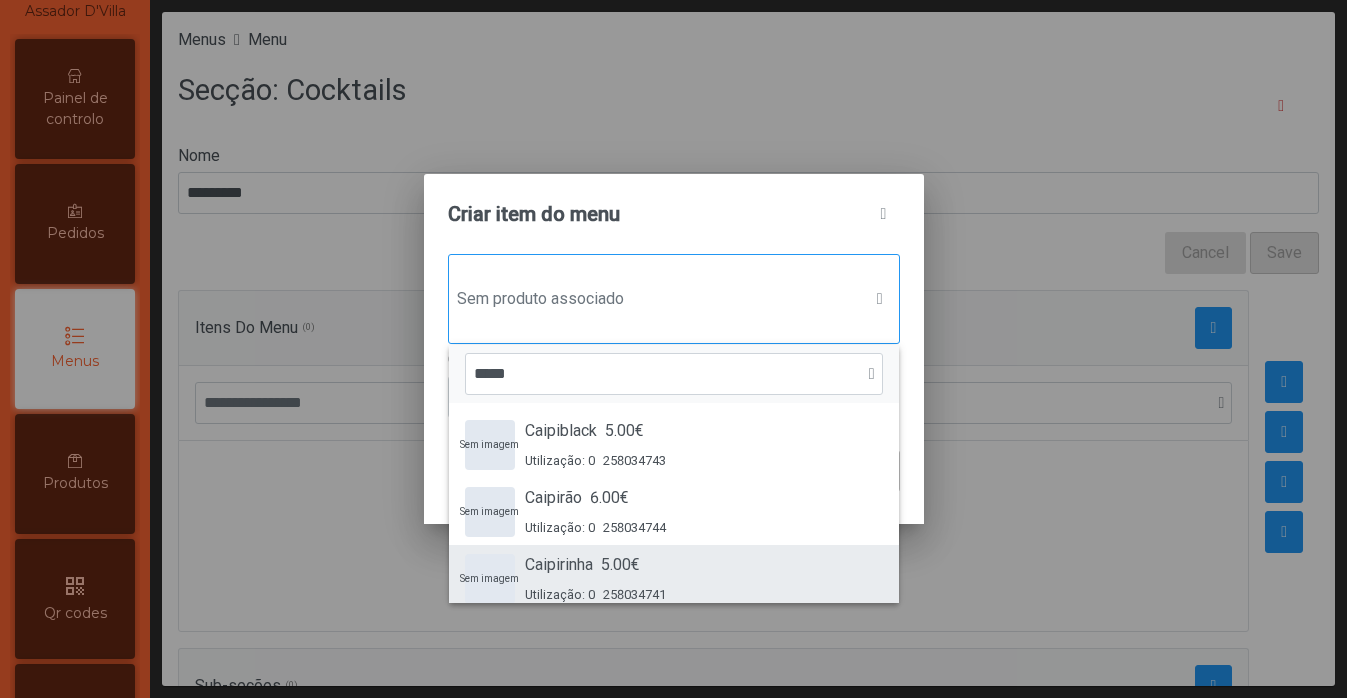 type on "*****" 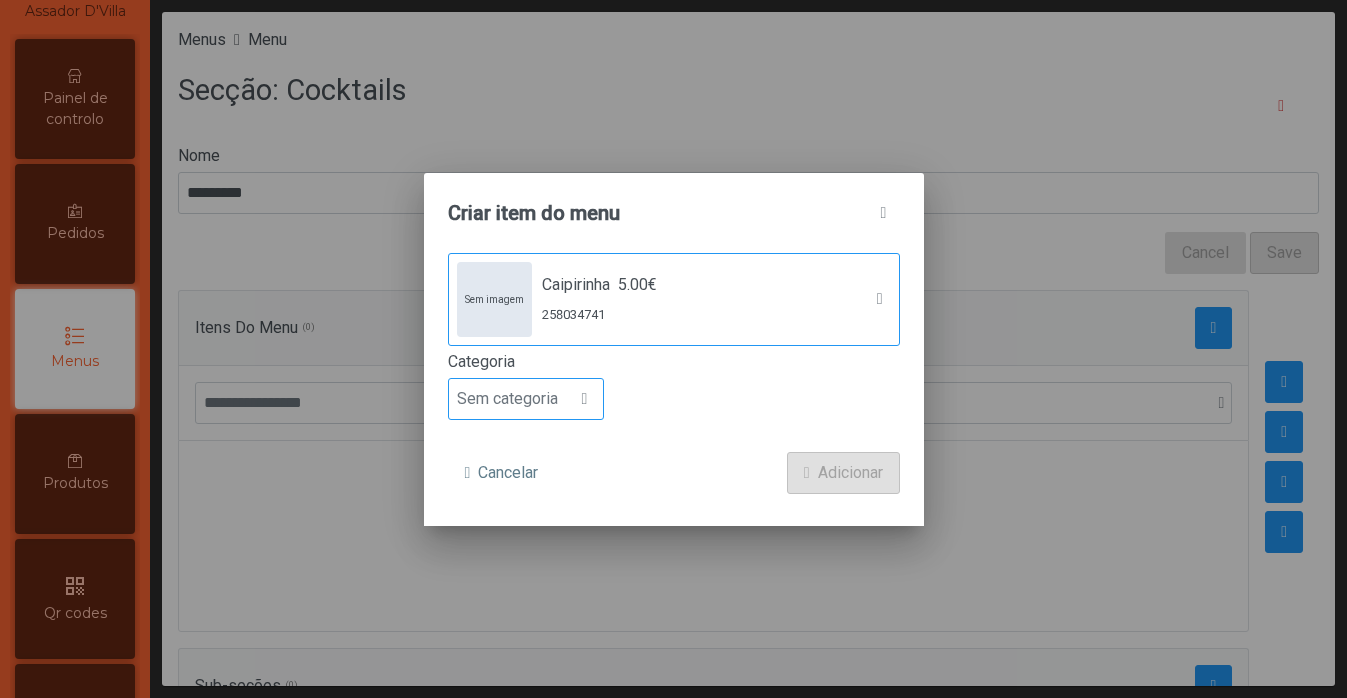 click on "Sem categoria" 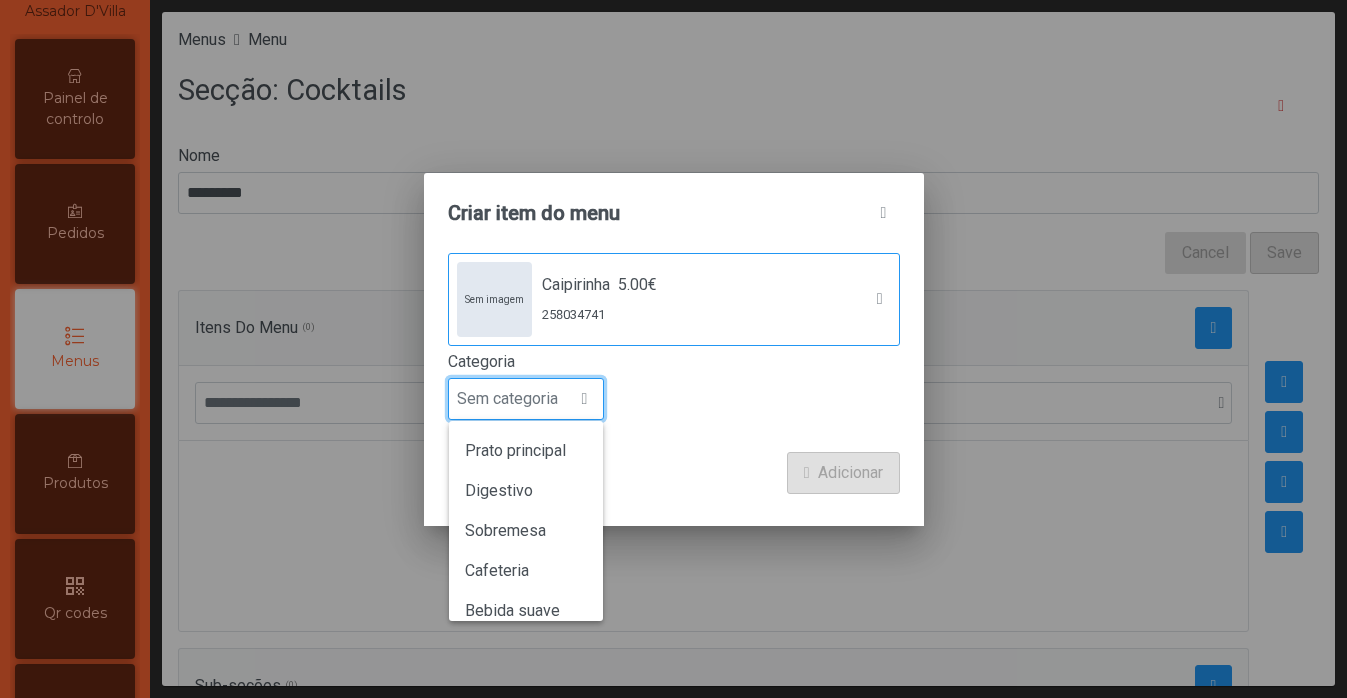 scroll, scrollTop: 176, scrollLeft: 0, axis: vertical 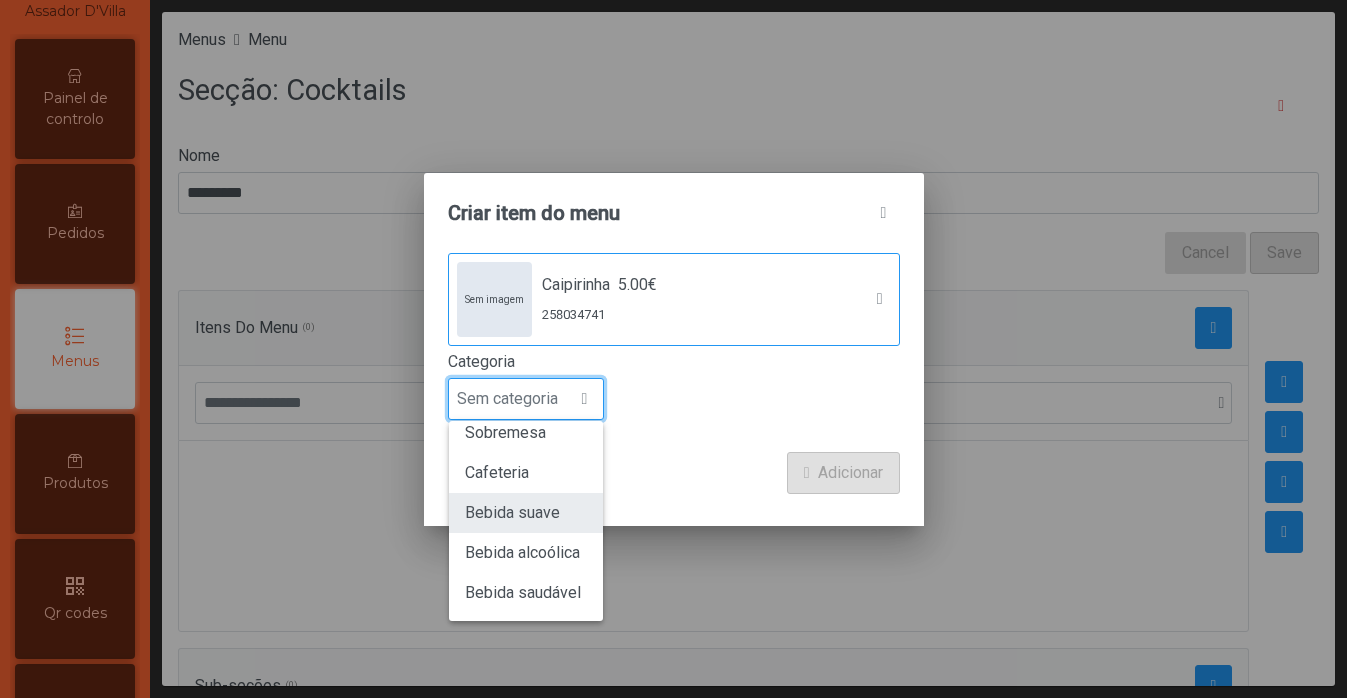 click on "Bebida suave" 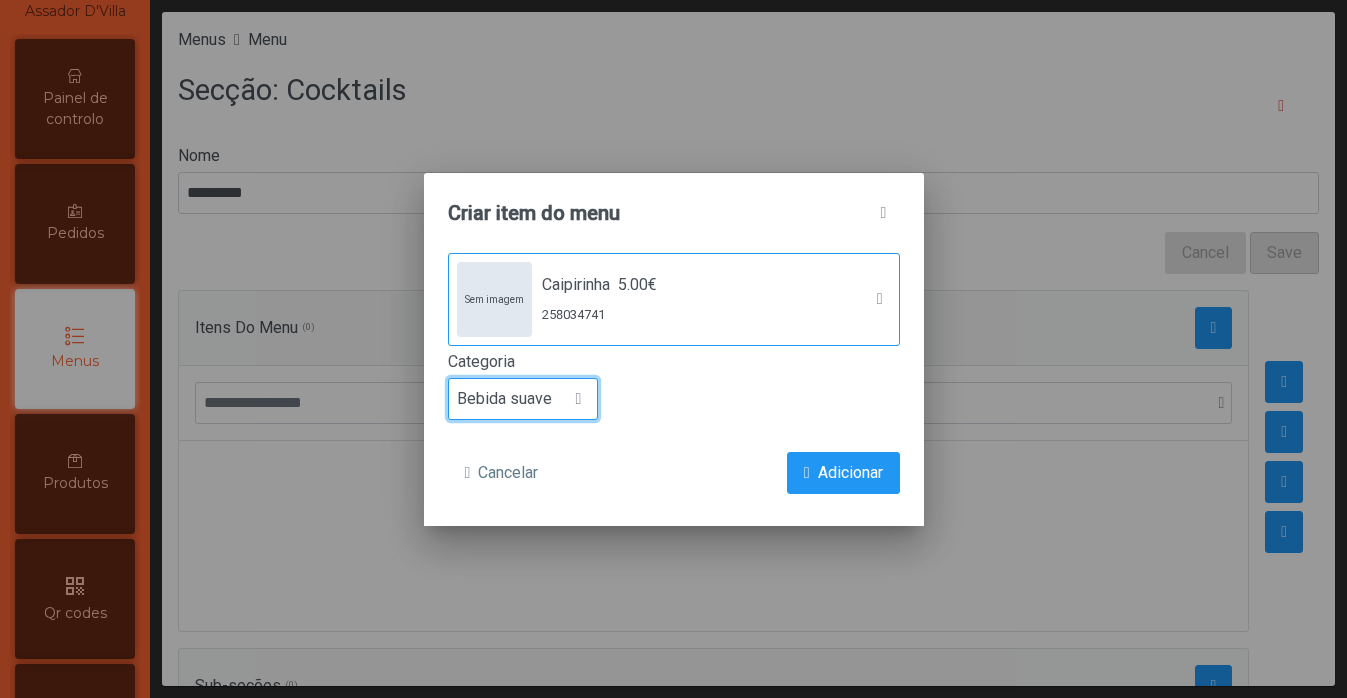 click on "Bebida suave" 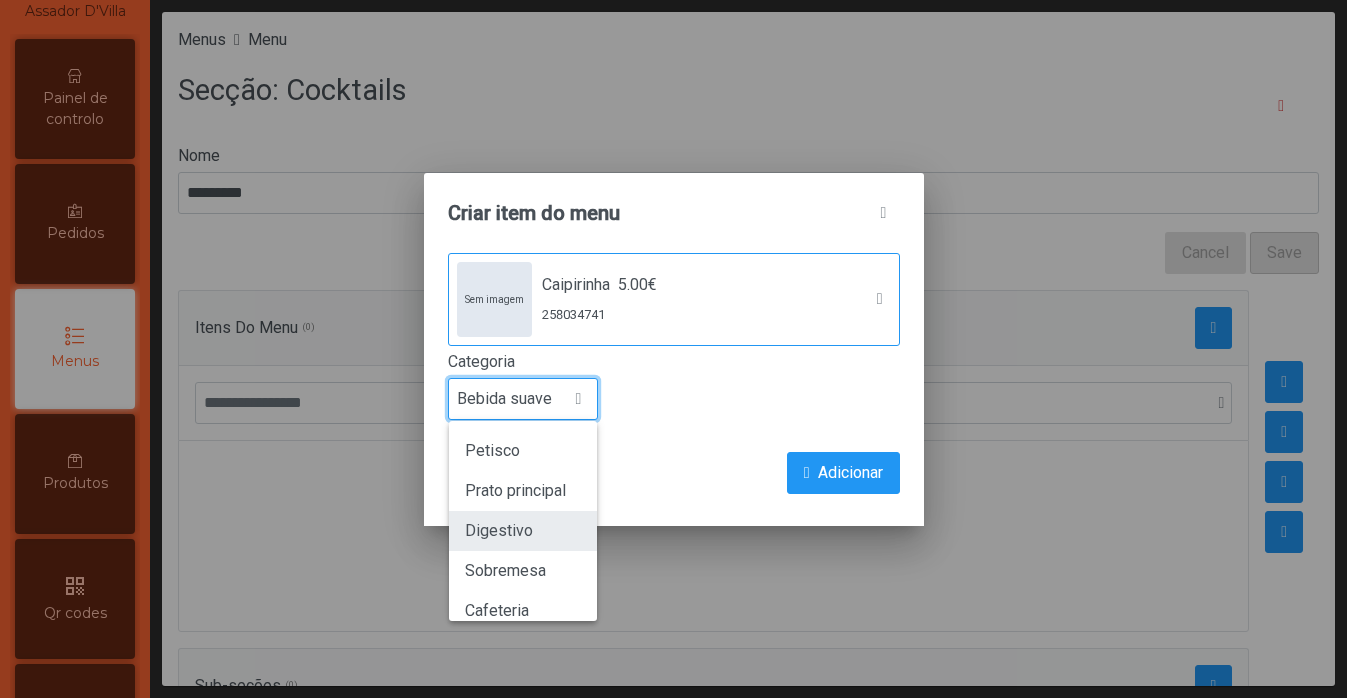 scroll, scrollTop: 176, scrollLeft: 0, axis: vertical 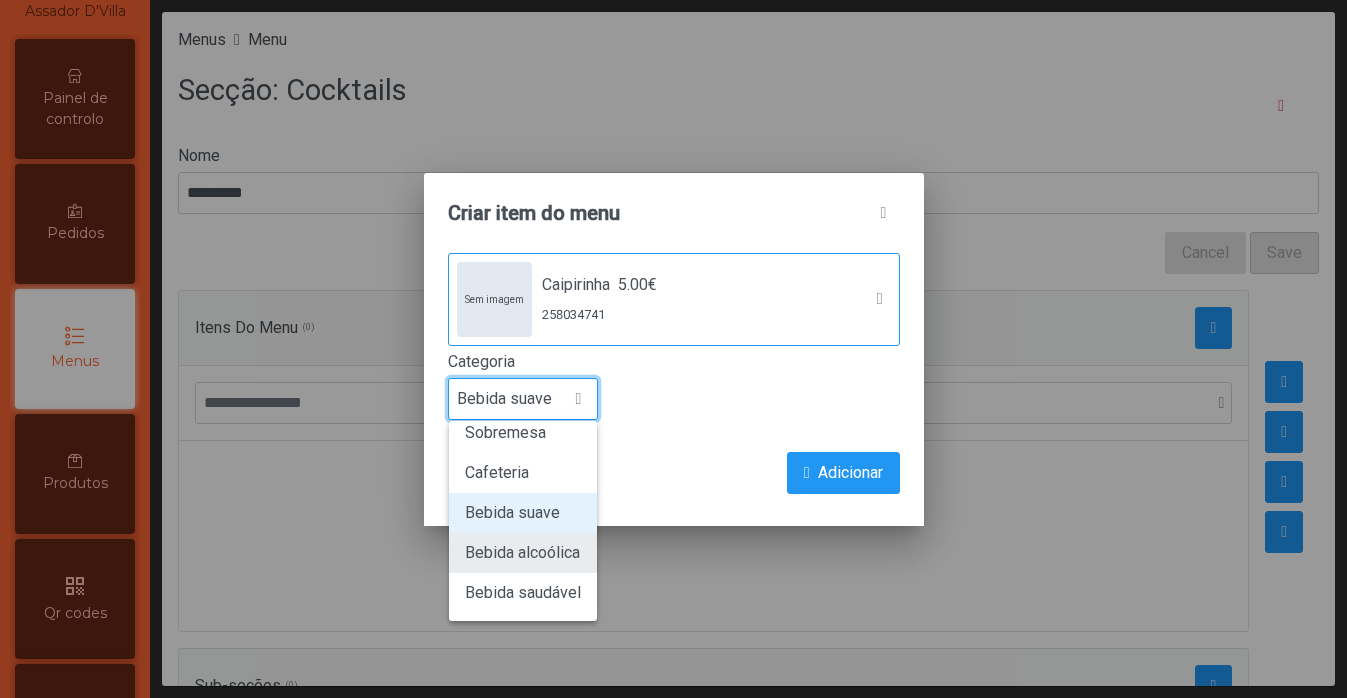 click on "Bebida alcoólica" 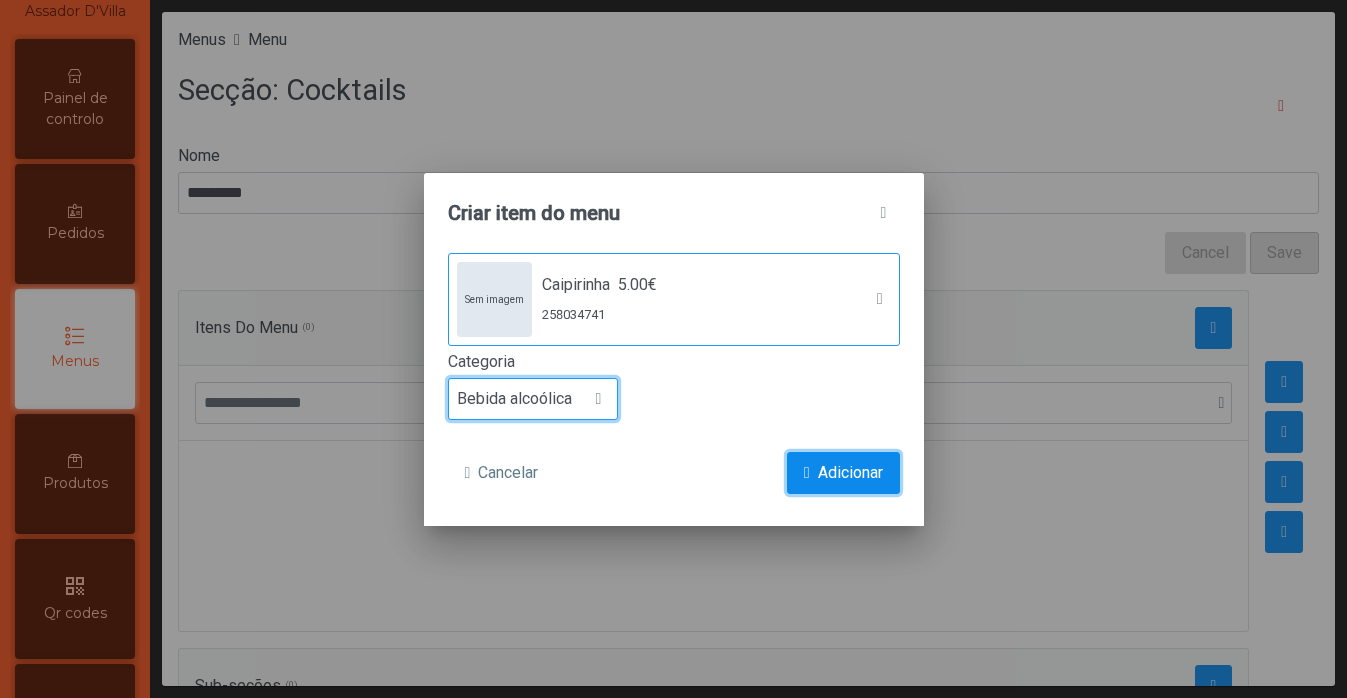 click on "Adicionar" 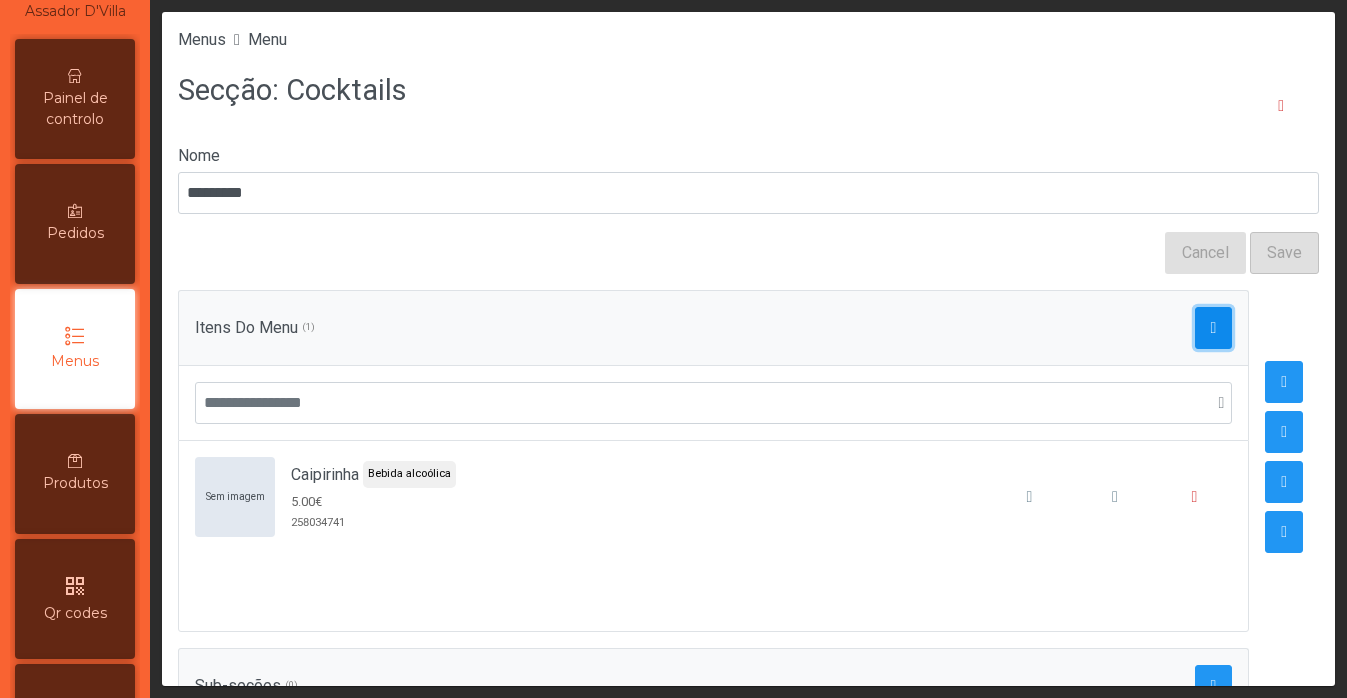 click 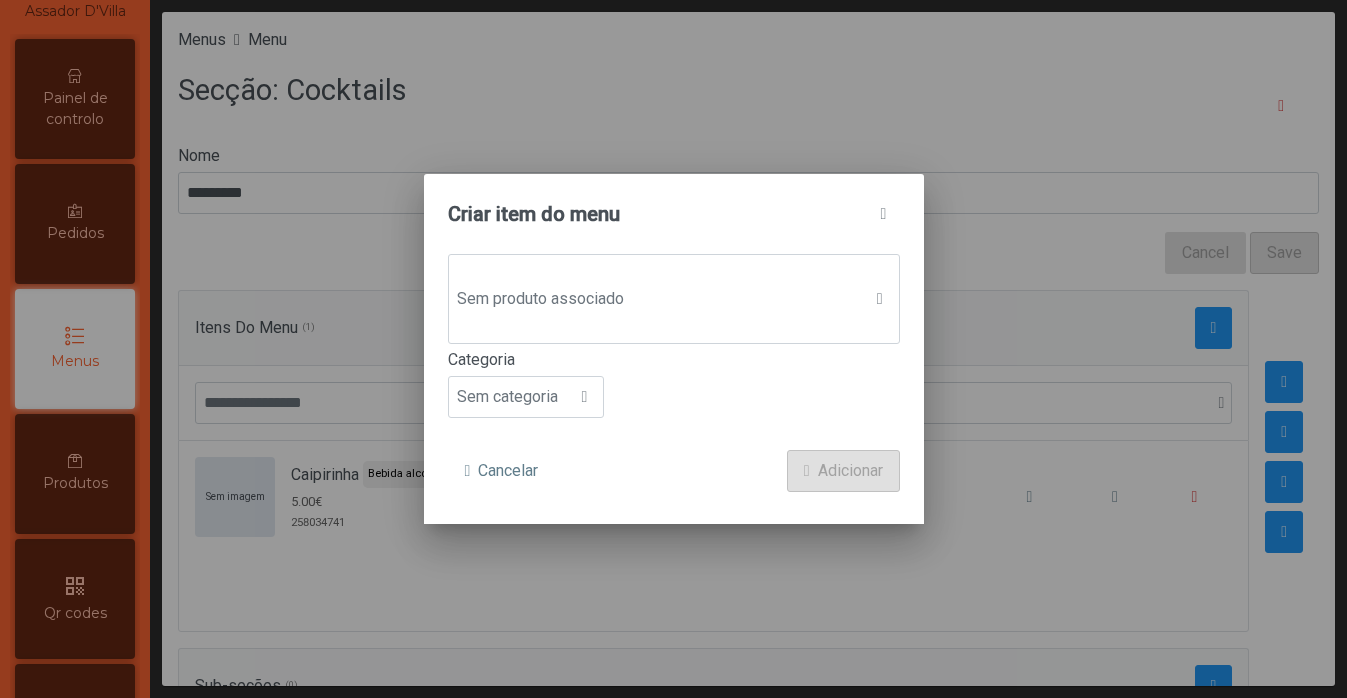 click on "Criar item do menu Sem produto associado Categoria Sem categoria Cancelar Adicionar" 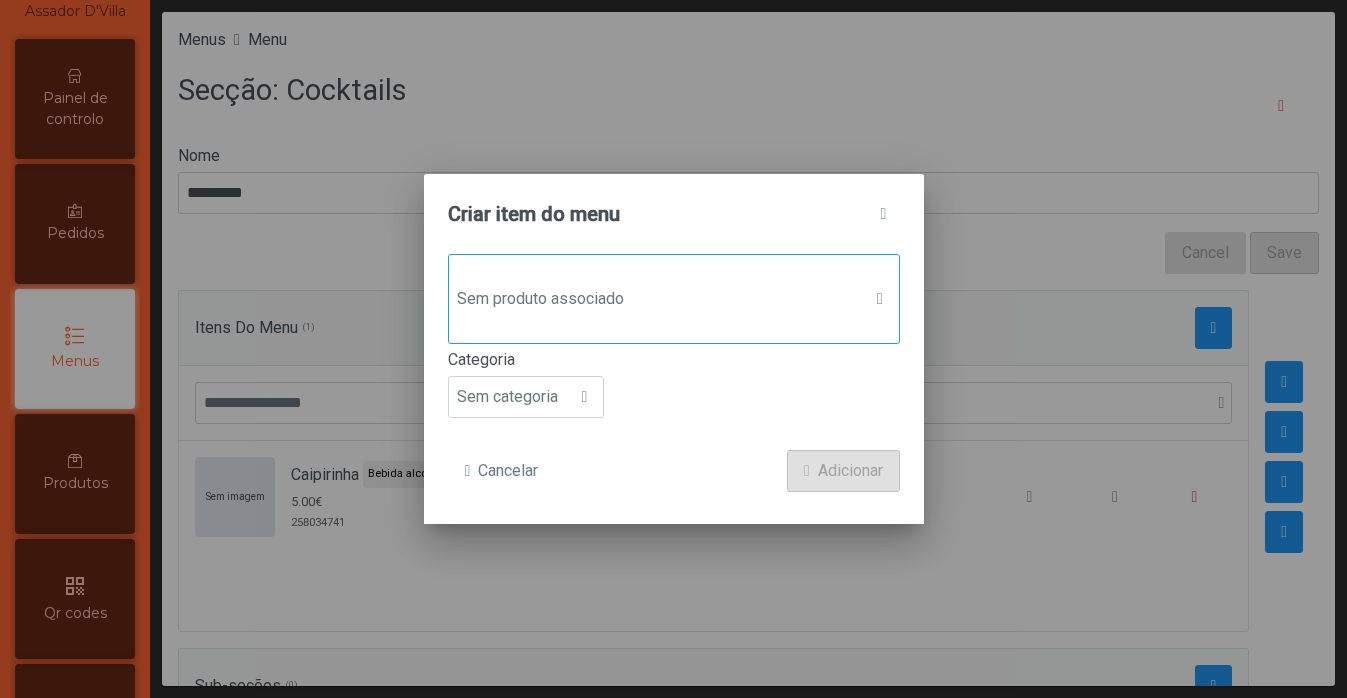 click on "Sem produto associado" 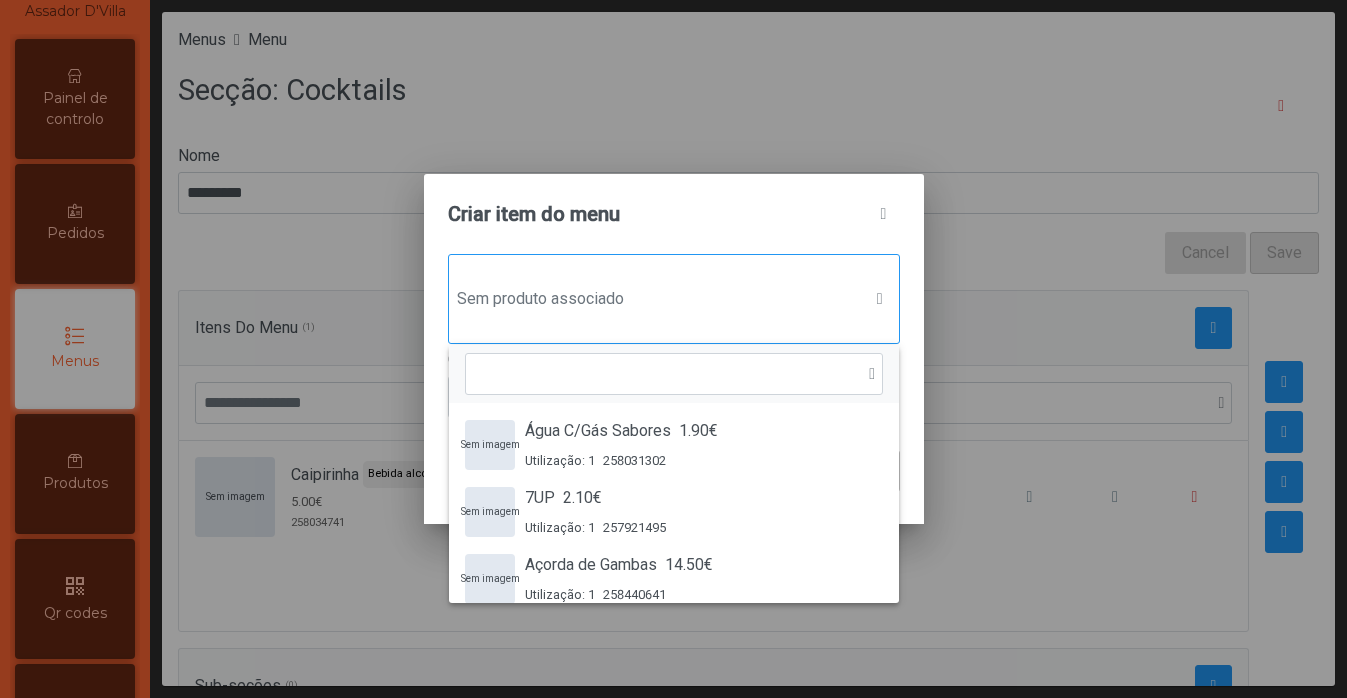 scroll, scrollTop: 15, scrollLeft: 97, axis: both 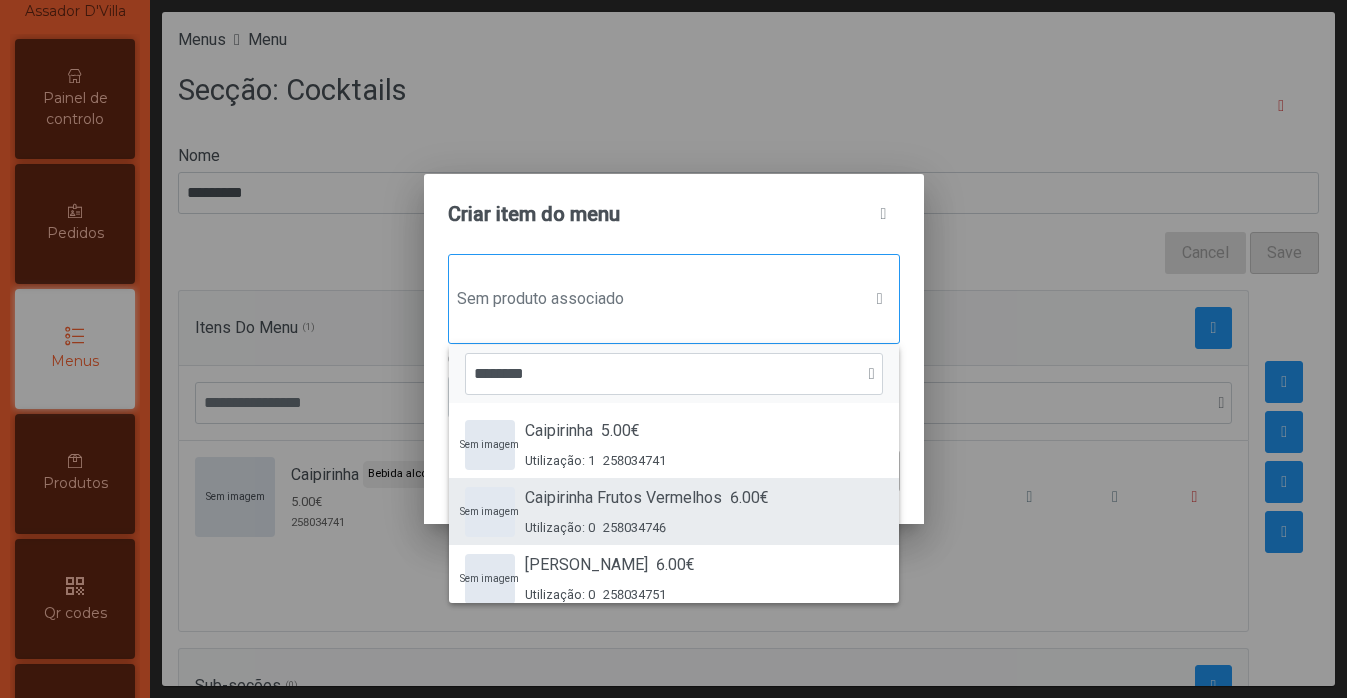 type on "********" 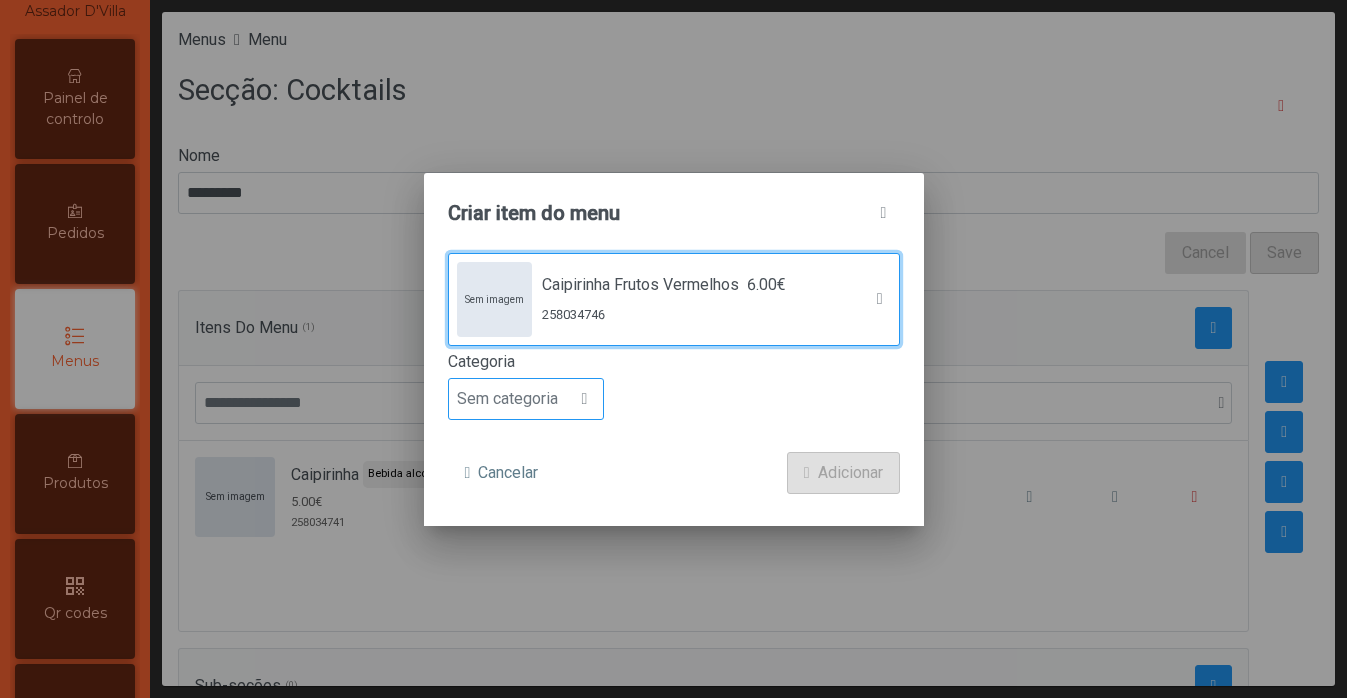click on "Sem categoria" 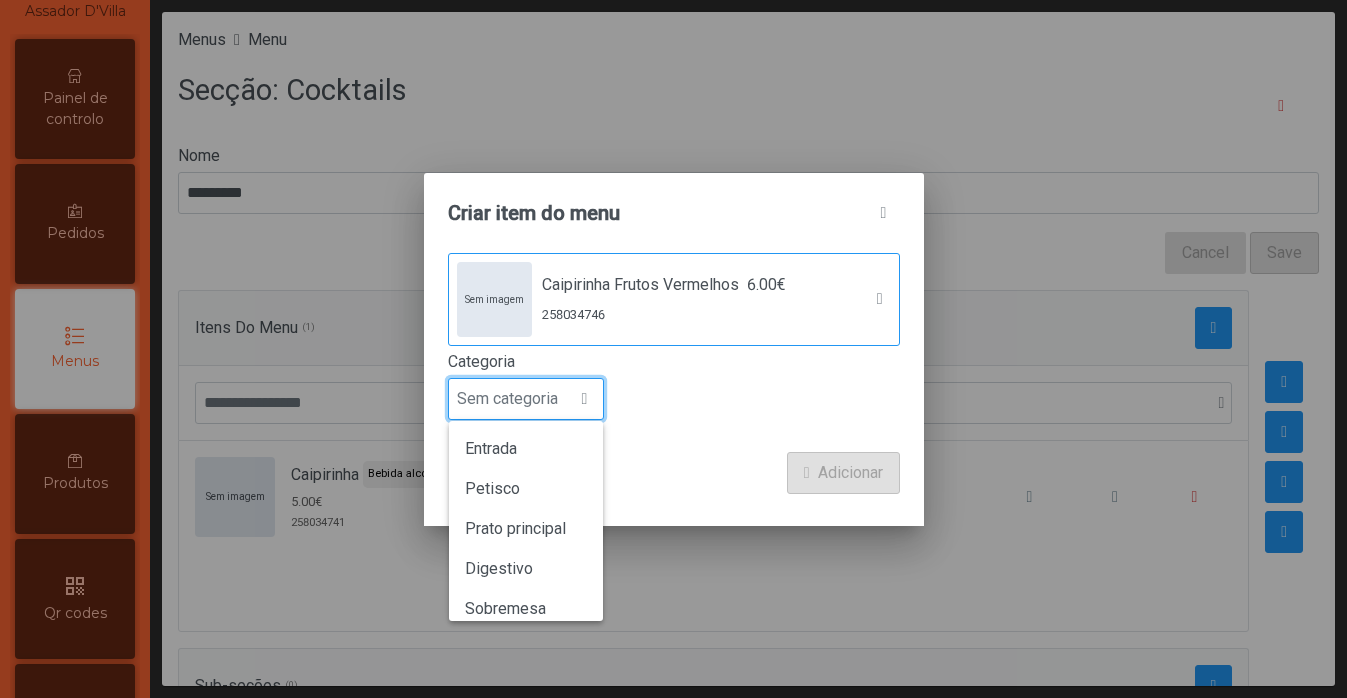 scroll, scrollTop: 15, scrollLeft: 97, axis: both 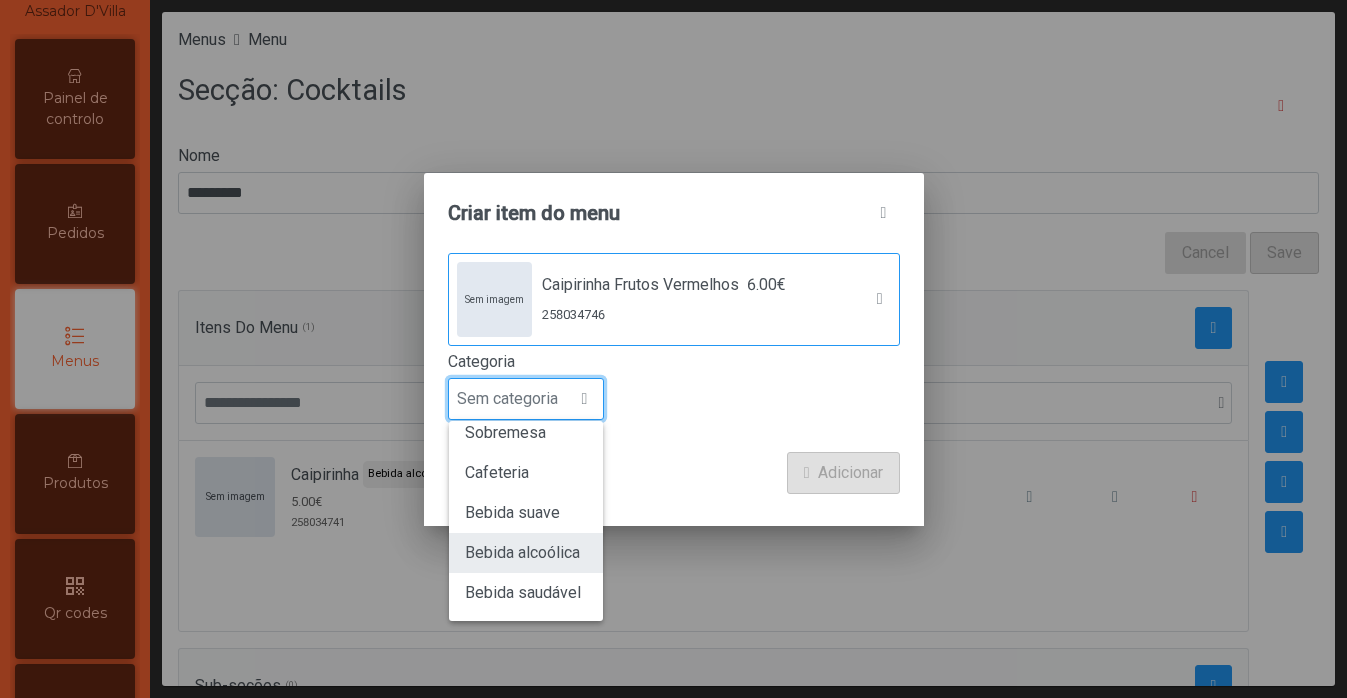 click on "Bebida alcoólica" 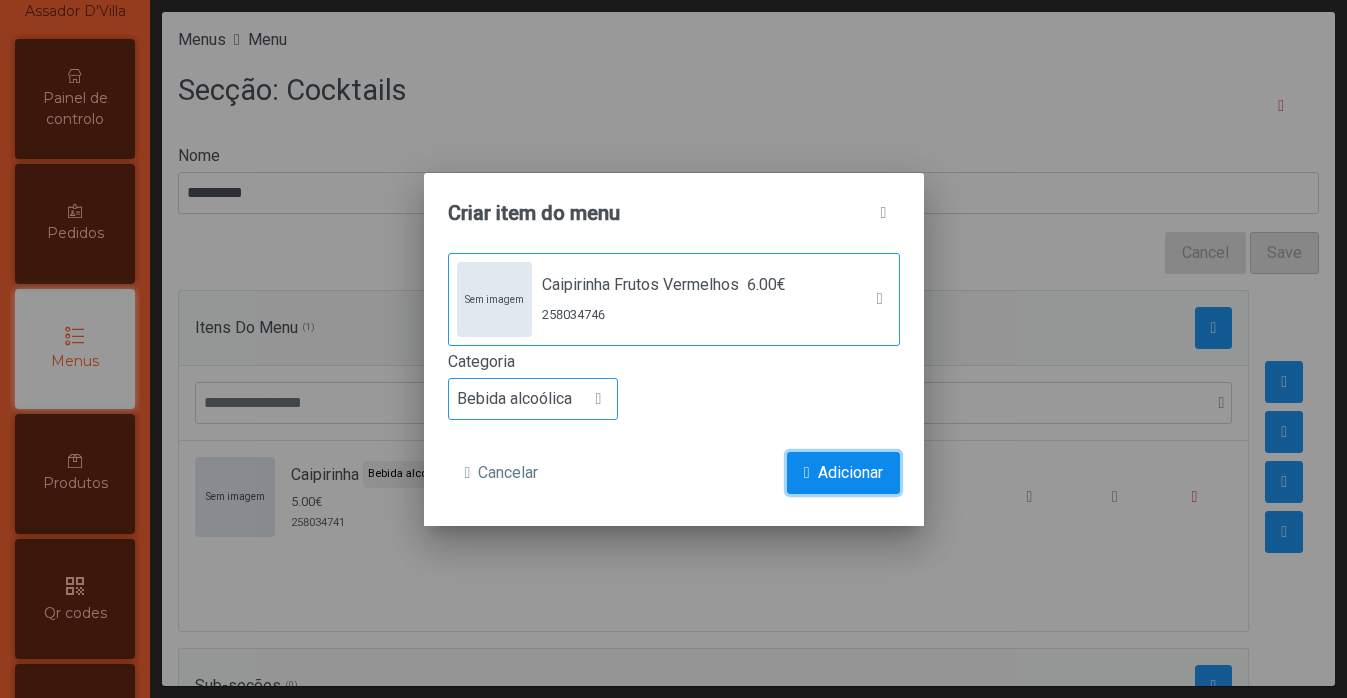 click on "Adicionar" 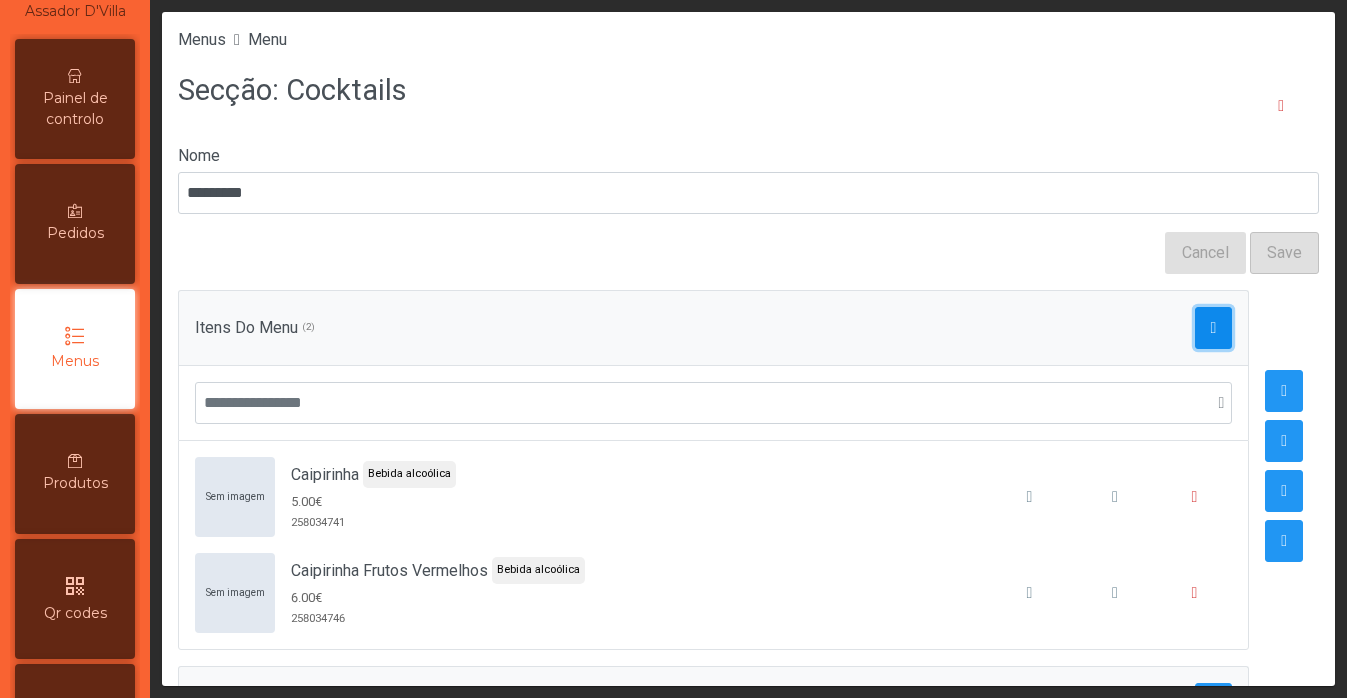 click 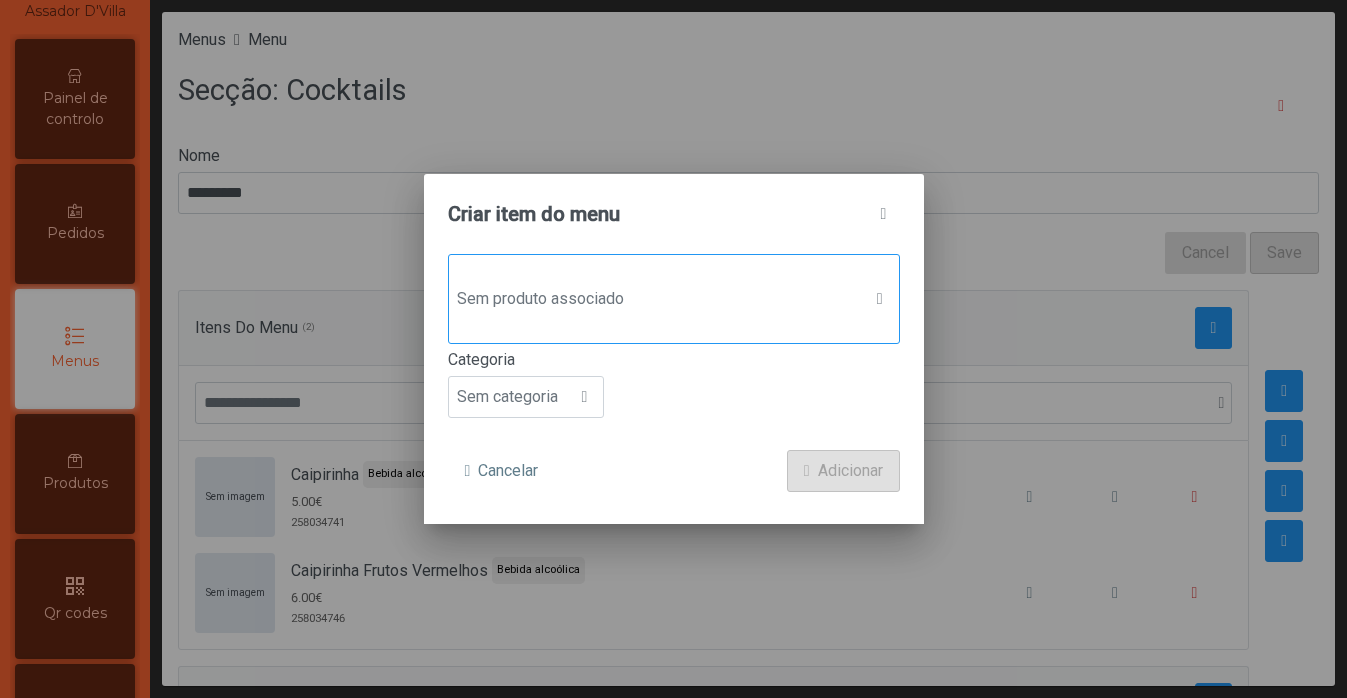 click on "Sem produto associado" 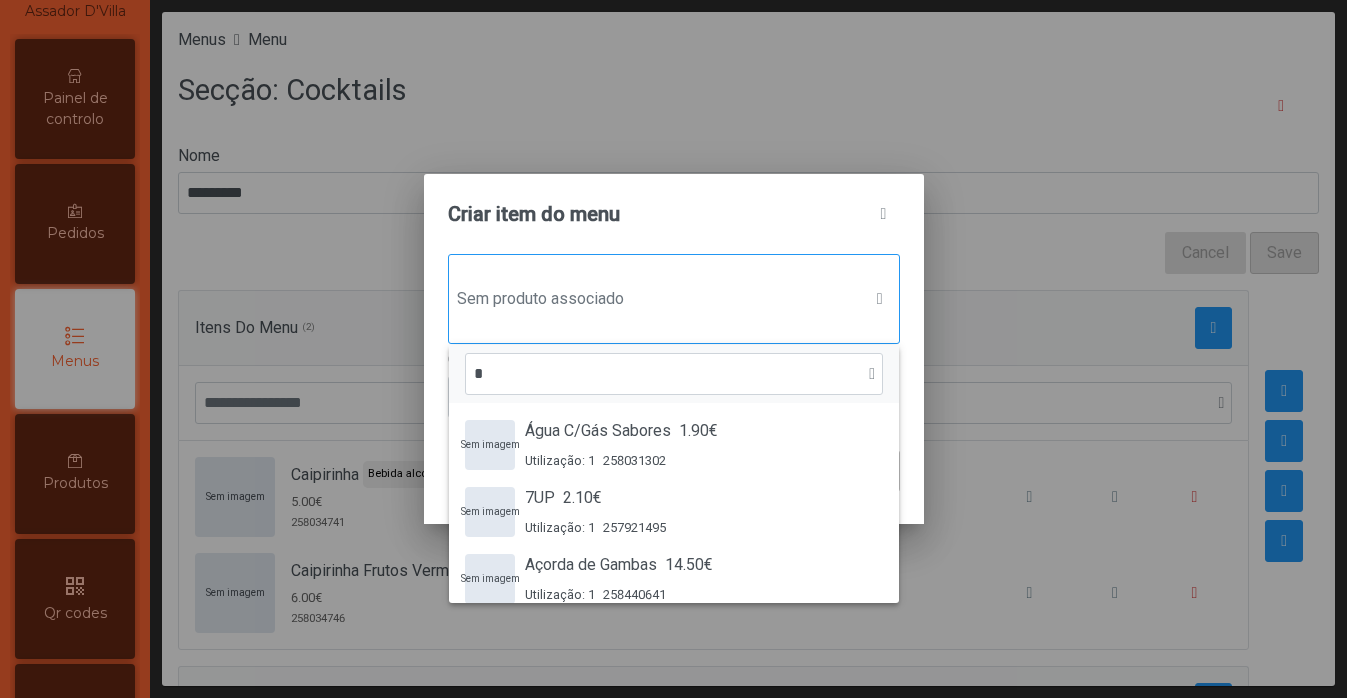 scroll, scrollTop: 15, scrollLeft: 97, axis: both 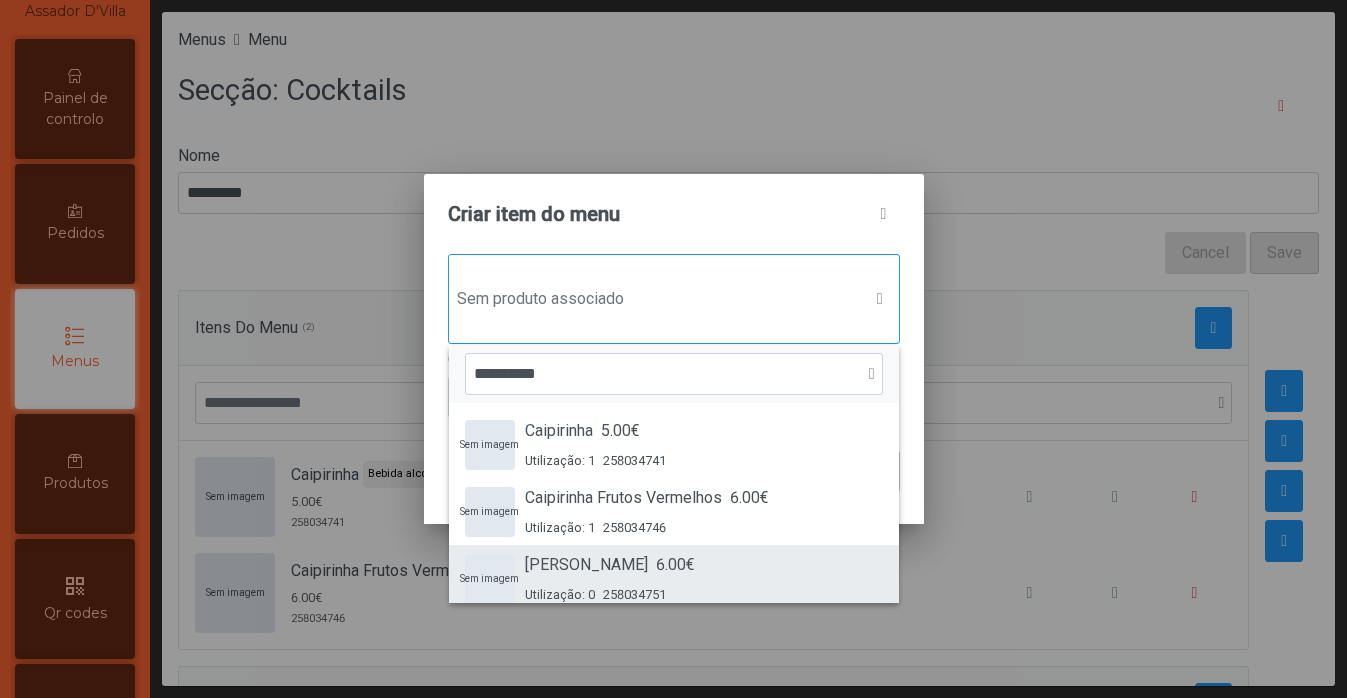 type on "**********" 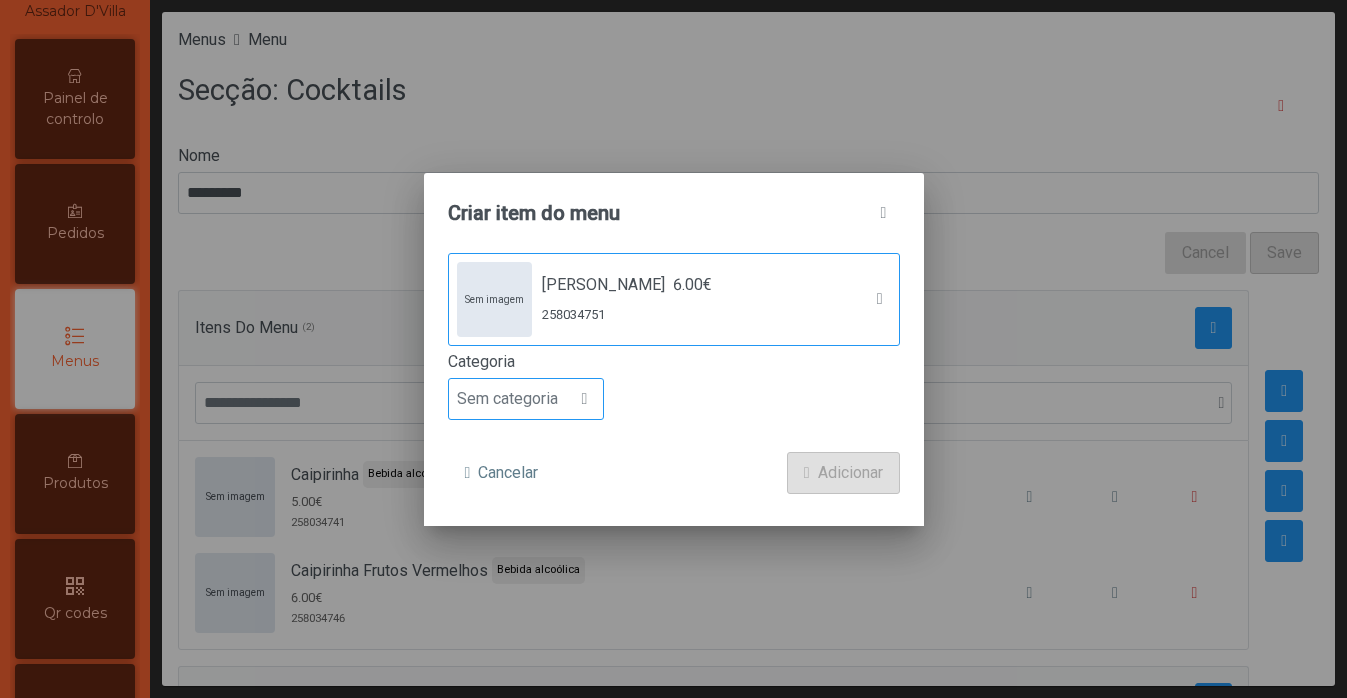 click on "Sem categoria" 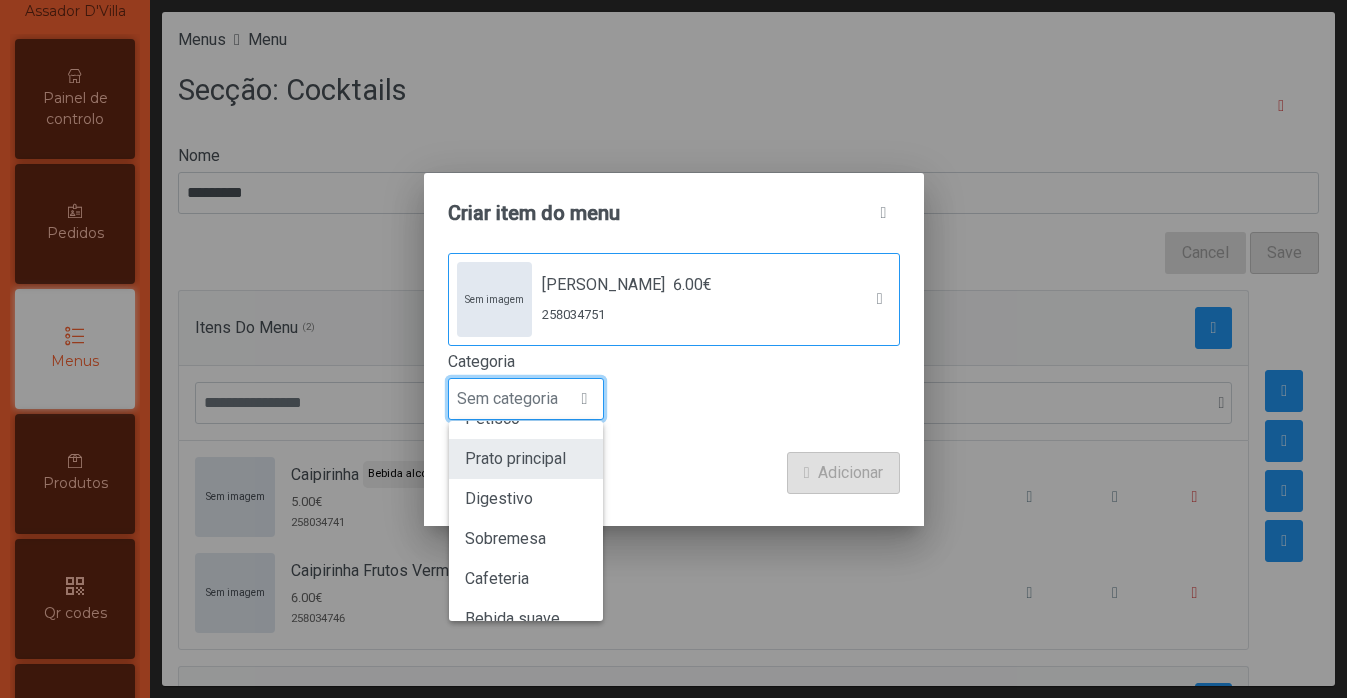 scroll, scrollTop: 117, scrollLeft: 0, axis: vertical 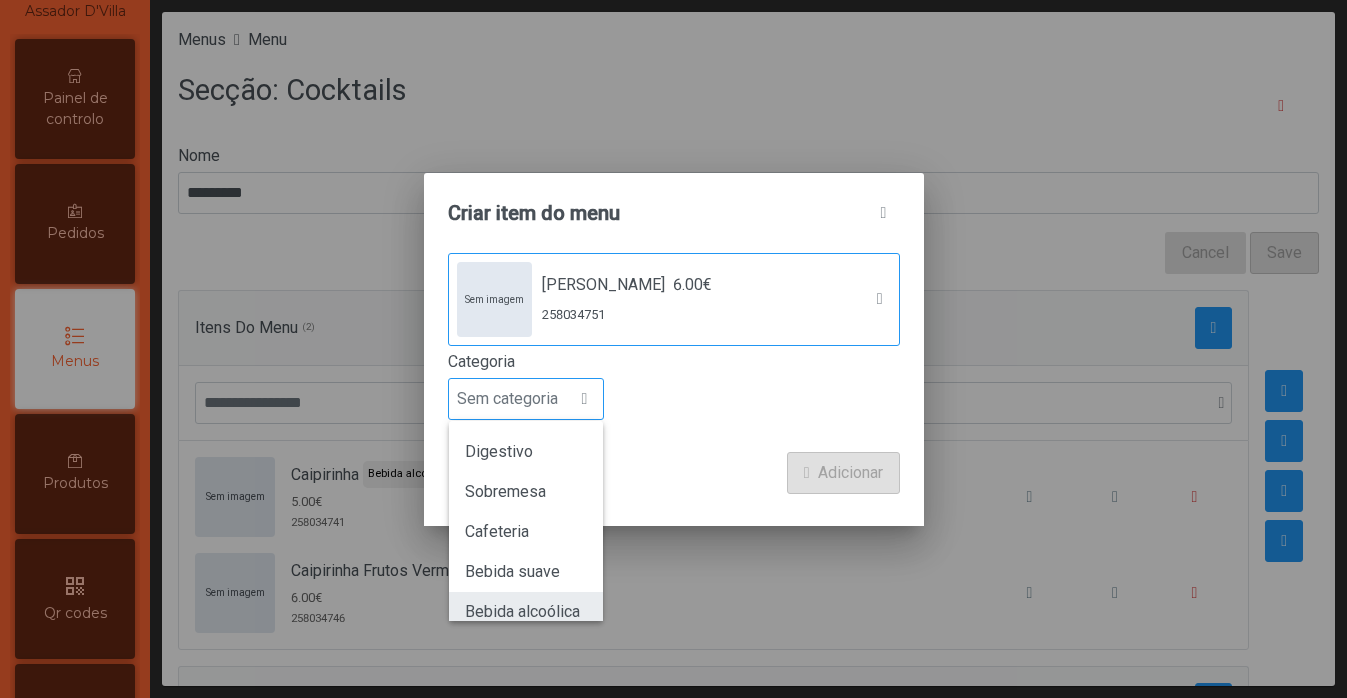 click on "Bebida alcoólica" 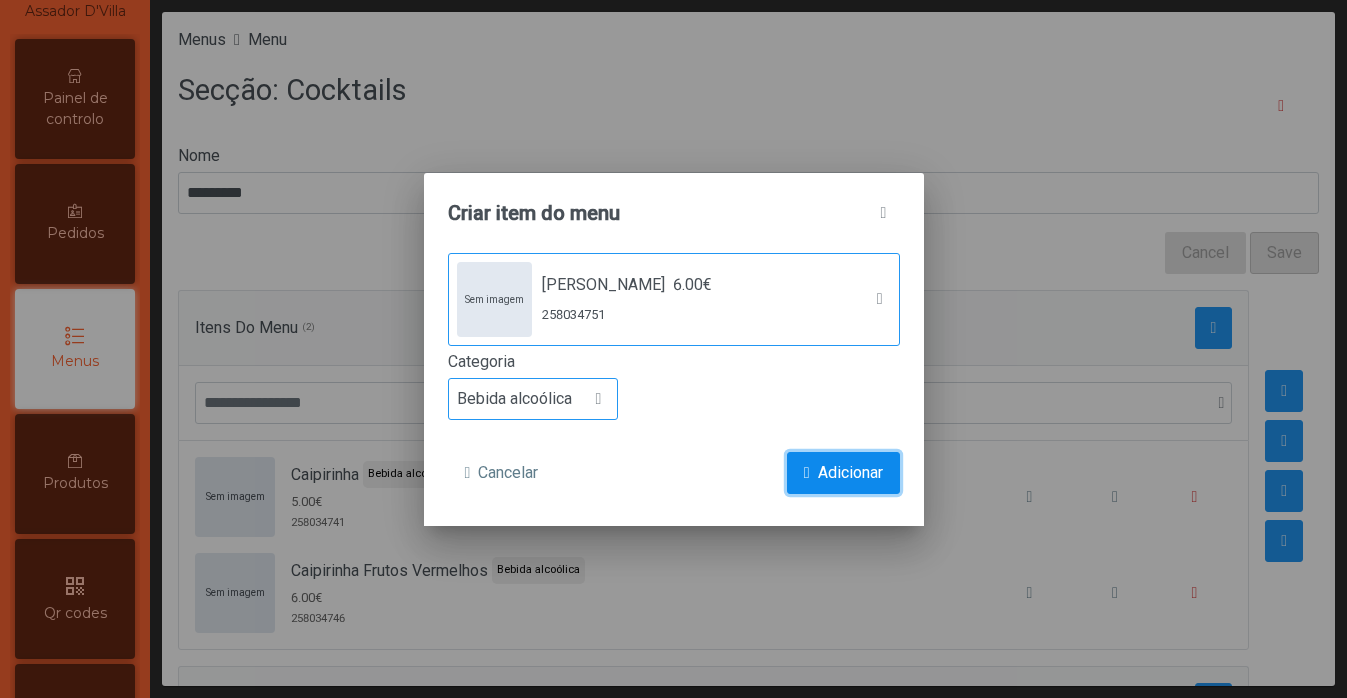 click on "Adicionar" 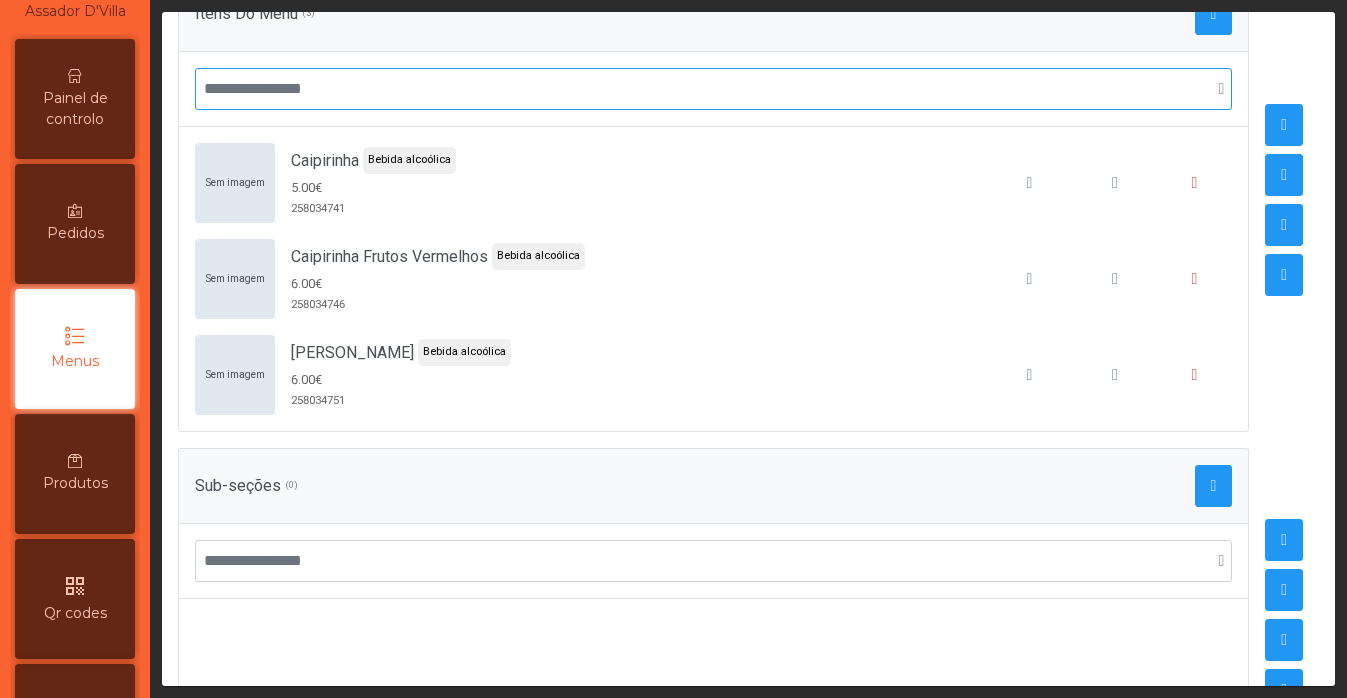 scroll, scrollTop: 287, scrollLeft: 0, axis: vertical 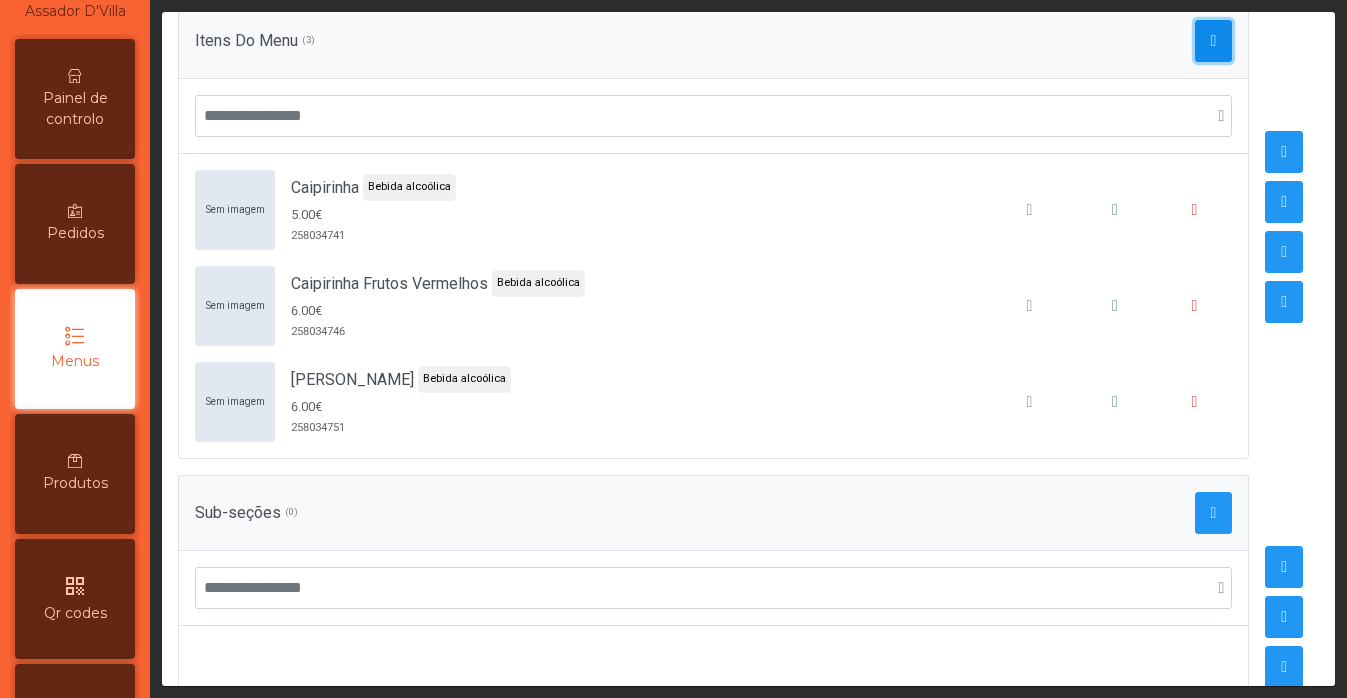 click 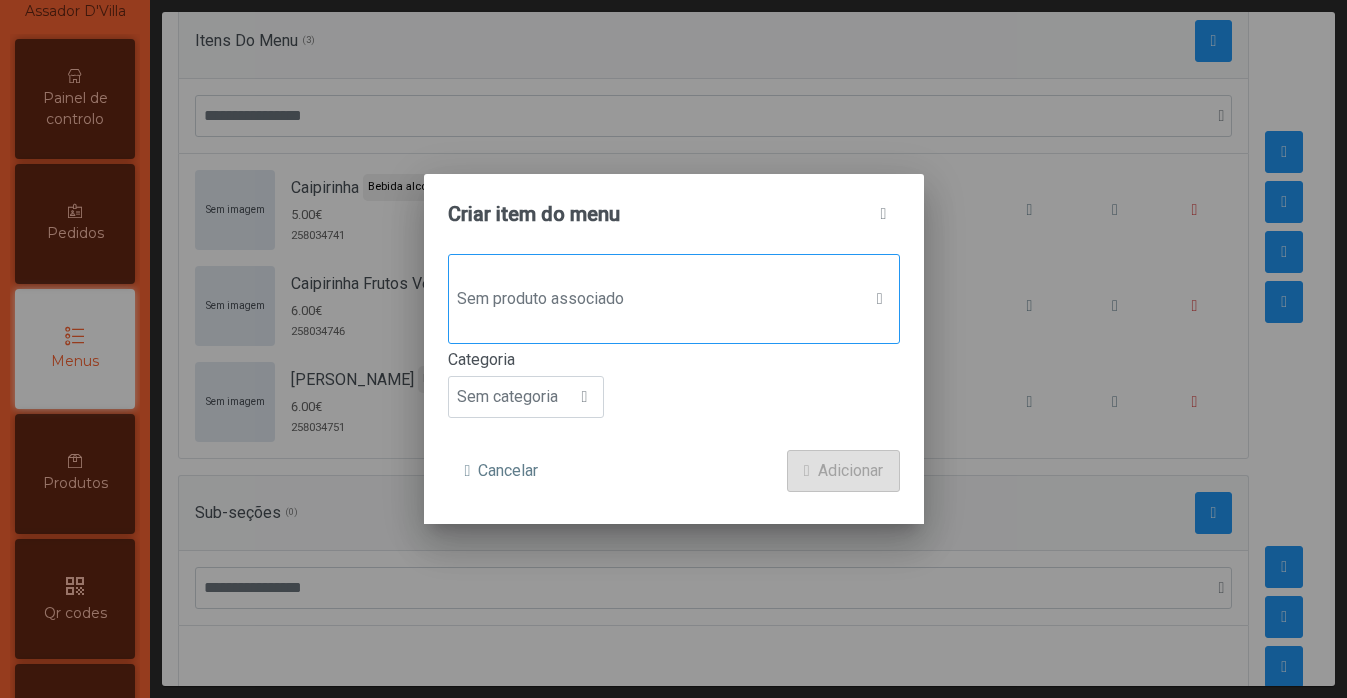 click on "Sem produto associado" 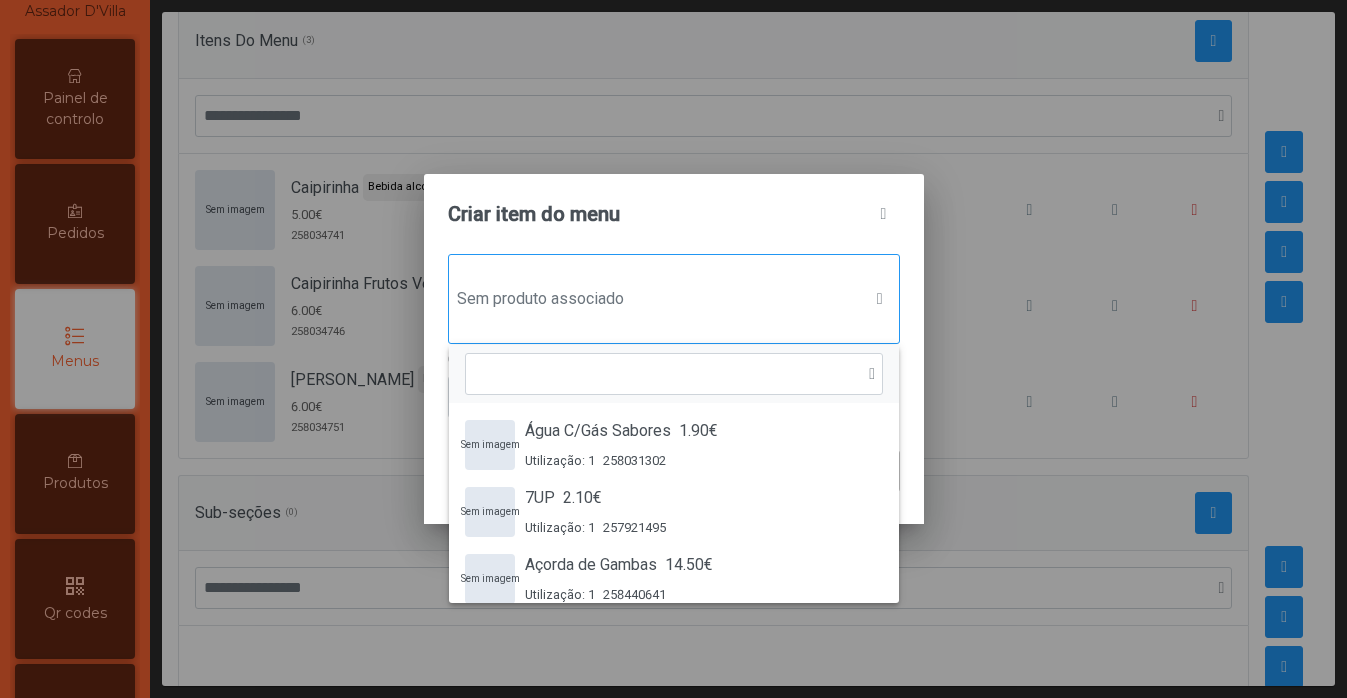 scroll, scrollTop: 15, scrollLeft: 97, axis: both 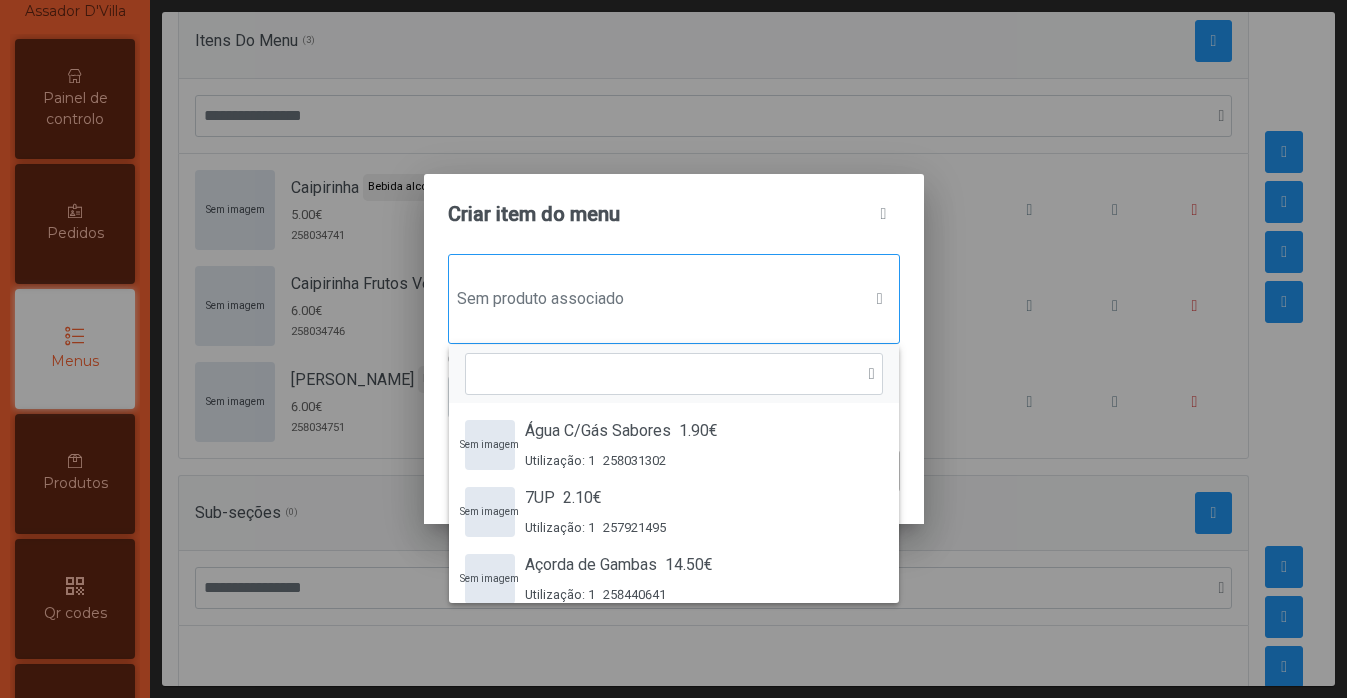 click on "Sem produto associado Sem imagem  Água C/Gás Sabores 1.90€ Utilização: 1 258031302 Sem imagem  7UP 2.10€ Utilização: 1 257921495 Sem imagem  Açorda de Gambas 14.50€ Utilização: 1 258440641 Sem imagem  Água 0,375 2.00€ Utilização: 1 258420485 Sem imagem  Água 0,75 3.00€ Utilização: 1 258420486 Sem imagem  Amêndoa Amarga 3.50€ Utilização: 0 258035955 Sem imagem  Amêijoas à Bulhão Pato 17.50€ Utilização: 1 258442638 Sem imagem  Água Tónica 2.00€ Utilização: 1 258031303 Sem imagem  Água C/Gás 1.80€ Utilização: 1 258031301 Sem imagem  Aliança Velha 3.50€ Utilização: 0 258035956 Sem imagem  Arroz de Polvo 16.50€ Utilização: 1 258440640 Sem imagem  Azeitonas Temperadas 1.90€ Utilização: 0 258440616 Sem imagem  Bacalhau c/broa na telha 17.90€ Utilização: 1 258440631 Sem imagem  Aperol Spritz 7.00€ Utilização: 0 258033126 Sem imagem  Arroz 2.50€ Utilização: 0 258446158 Sem imagem  Arroz de Tamboril 1 dose 35.00€ Utilização: 1 258440639 Café" 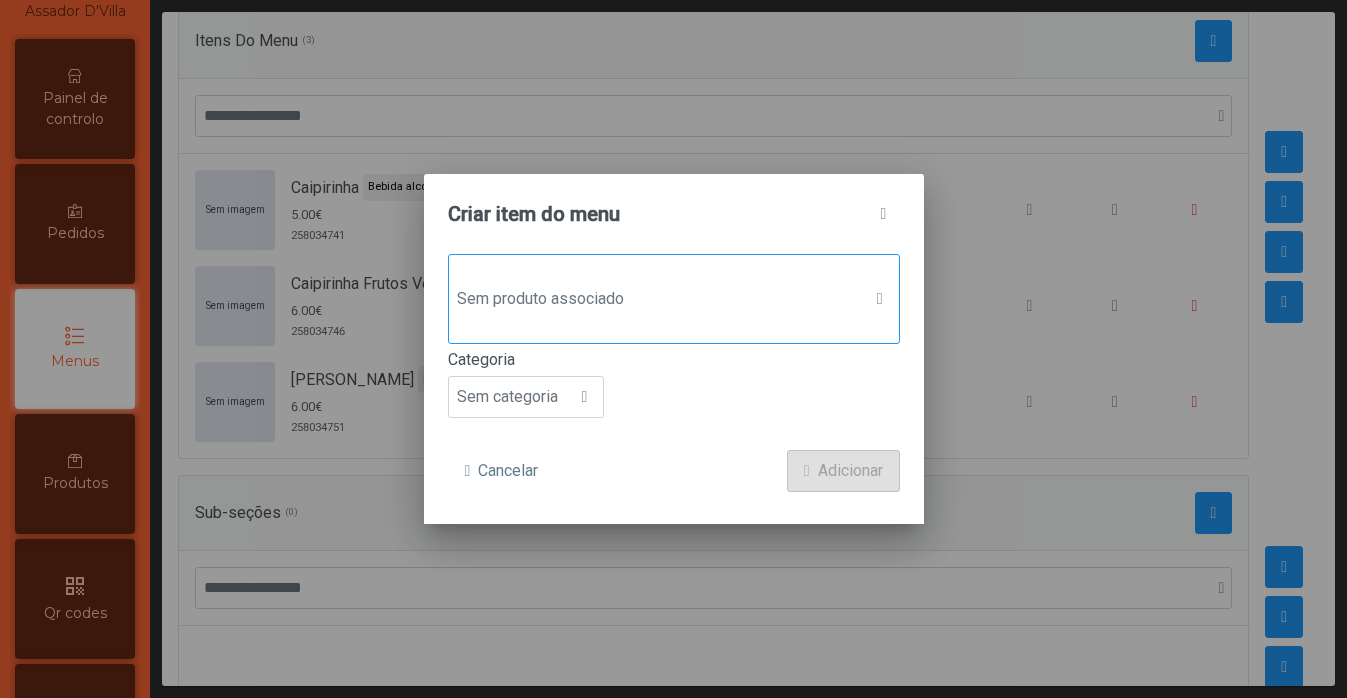click on "Sem produto associado" 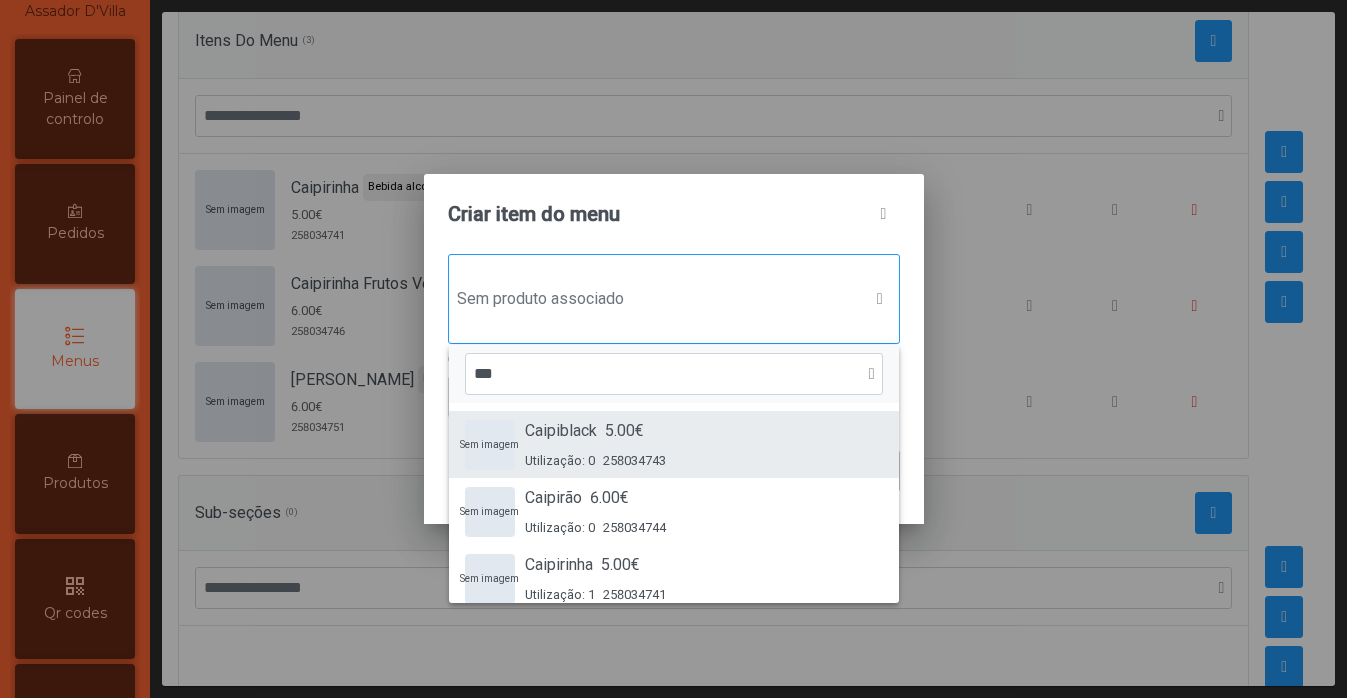 type on "***" 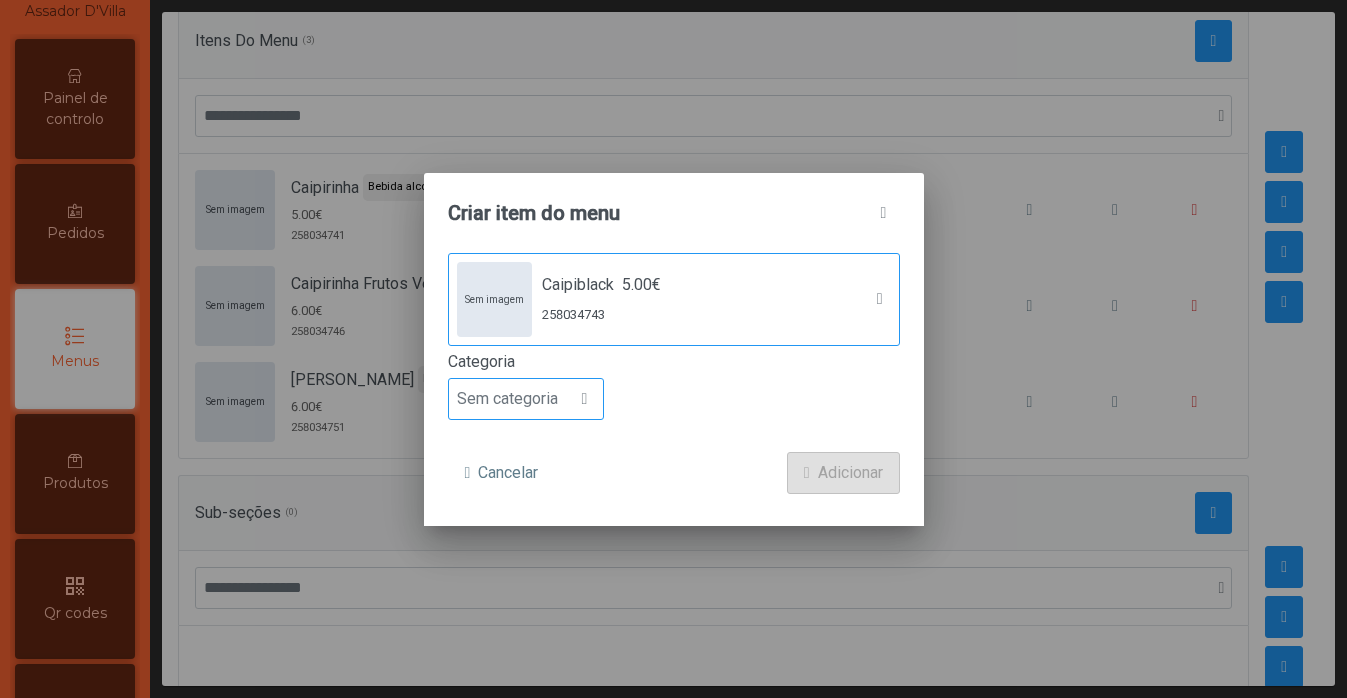 click on "Sem categoria" 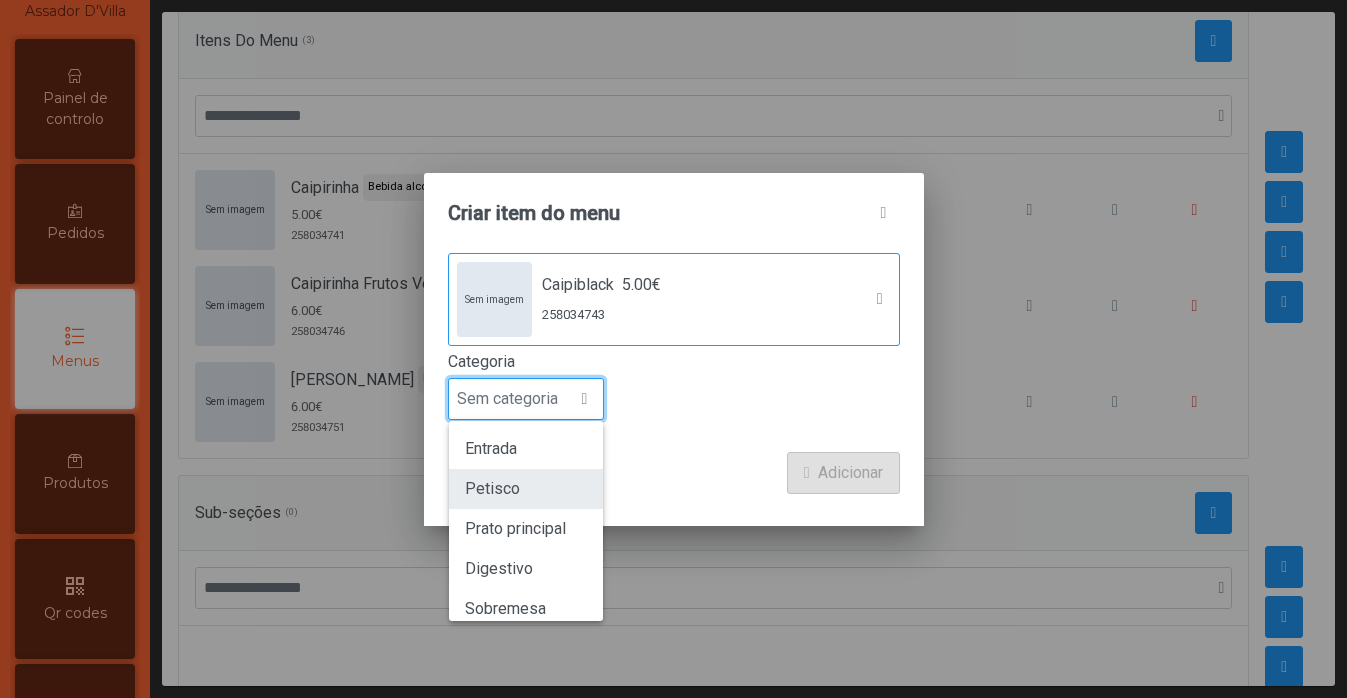 scroll, scrollTop: 176, scrollLeft: 0, axis: vertical 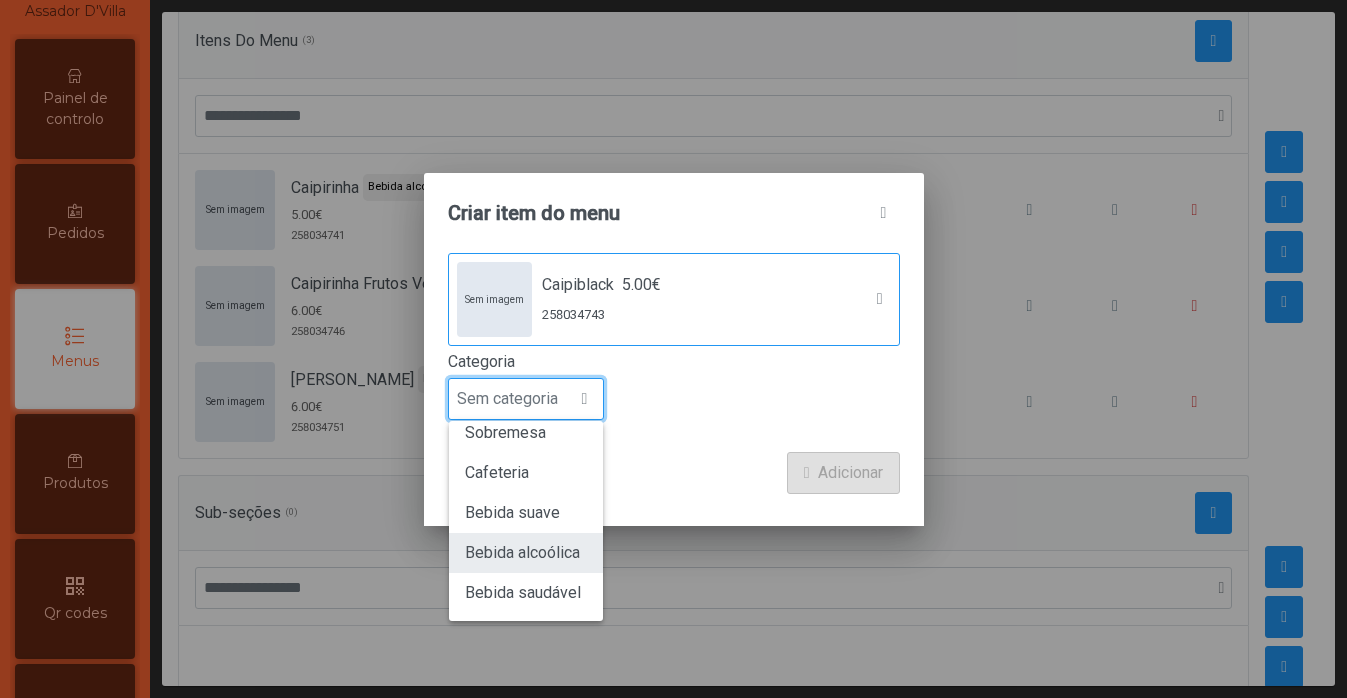 click on "Bebida alcoólica" 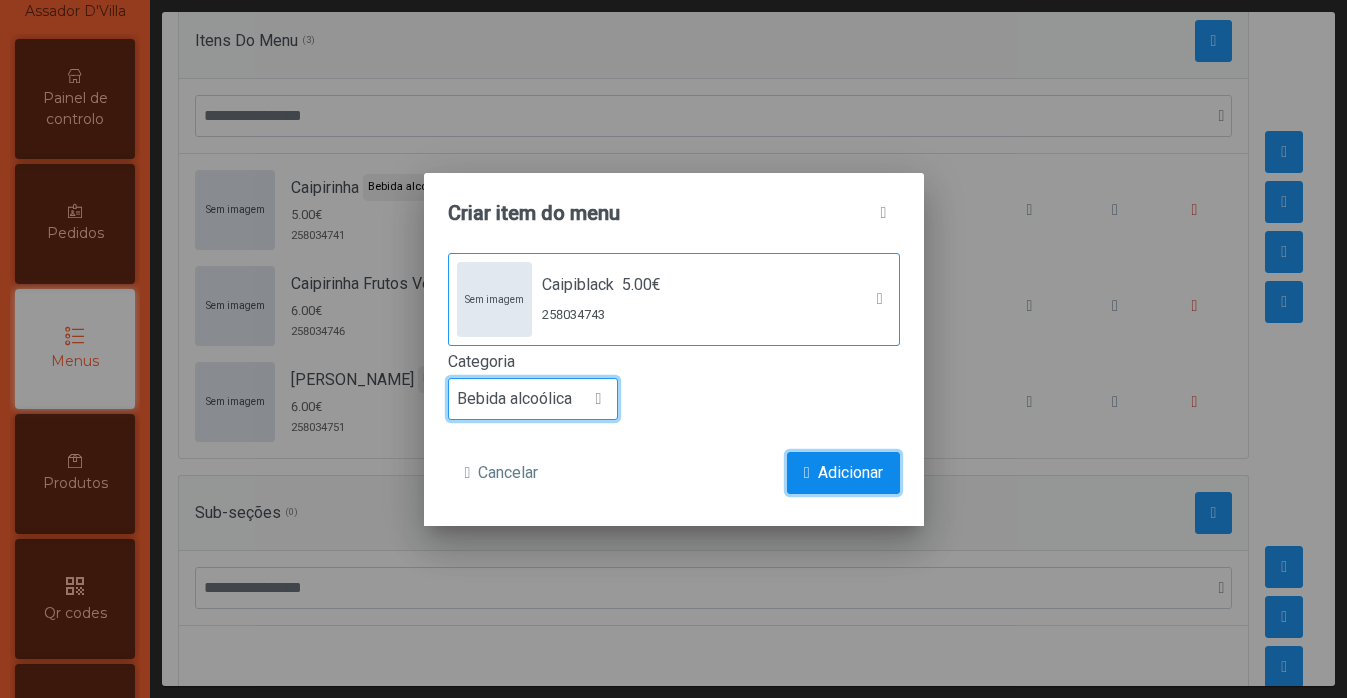 click on "Adicionar" 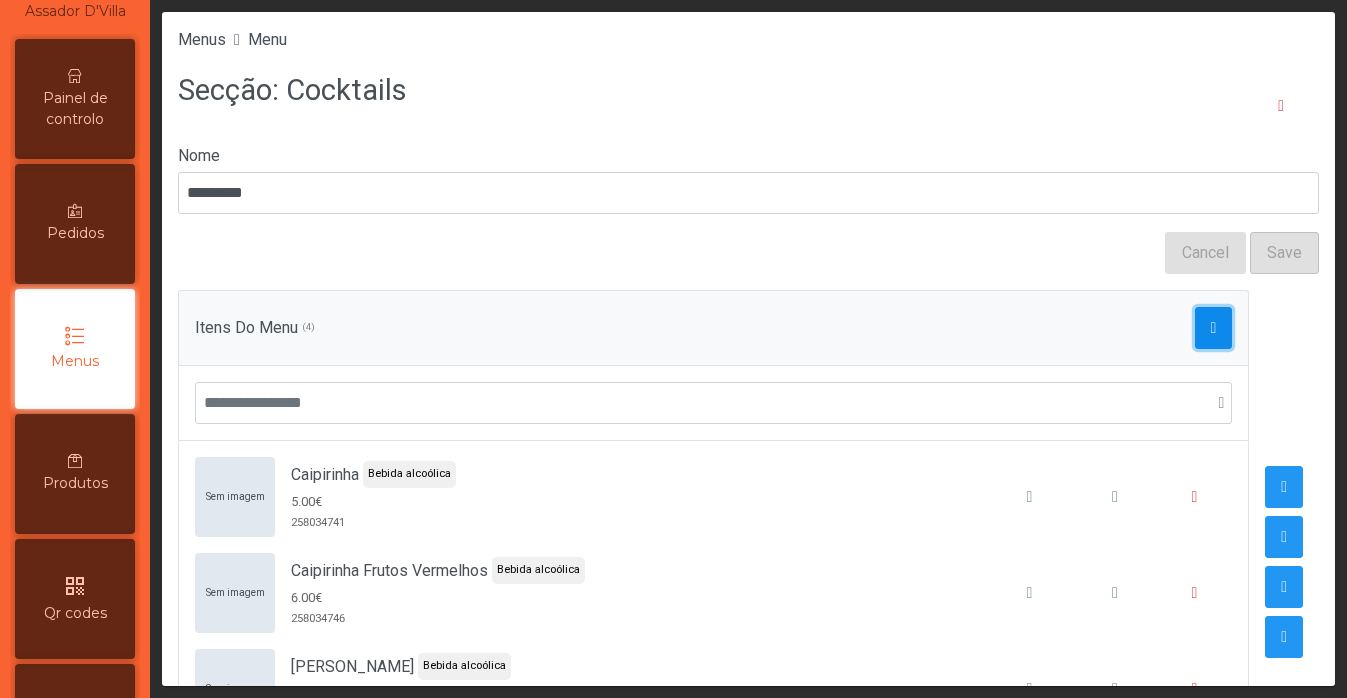 click 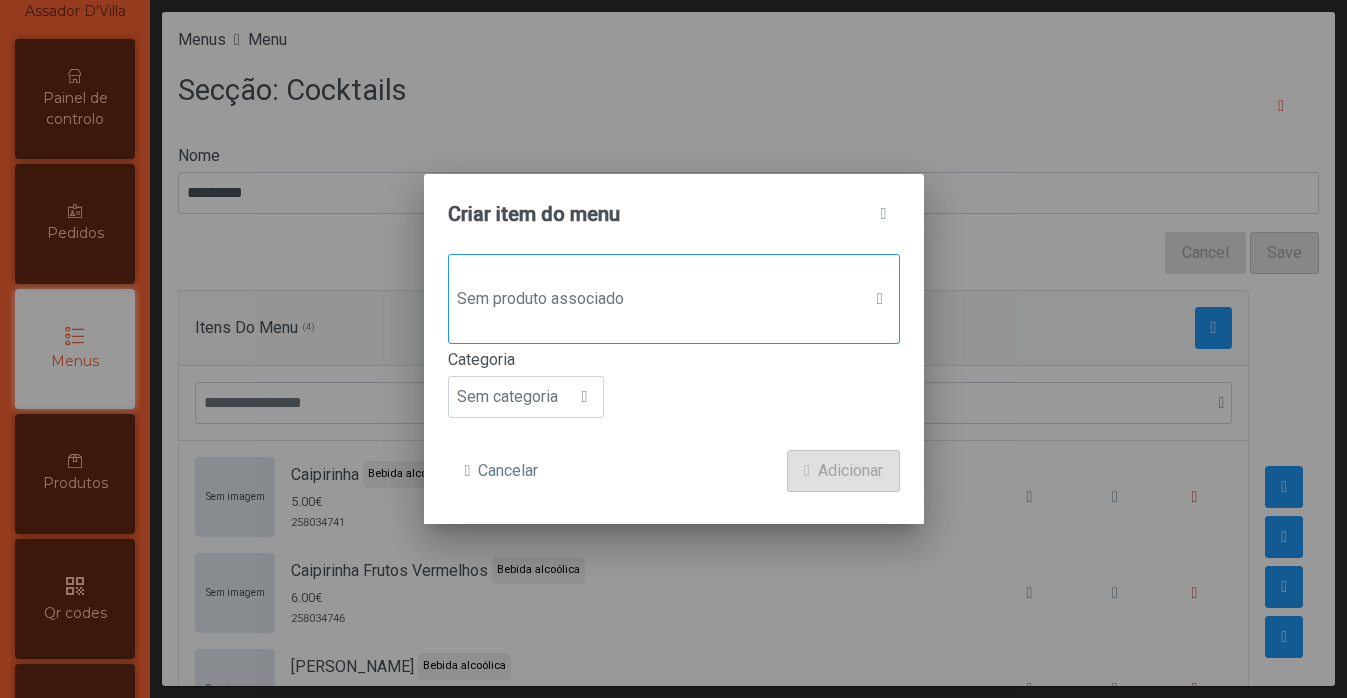 click on "Sem produto associado" 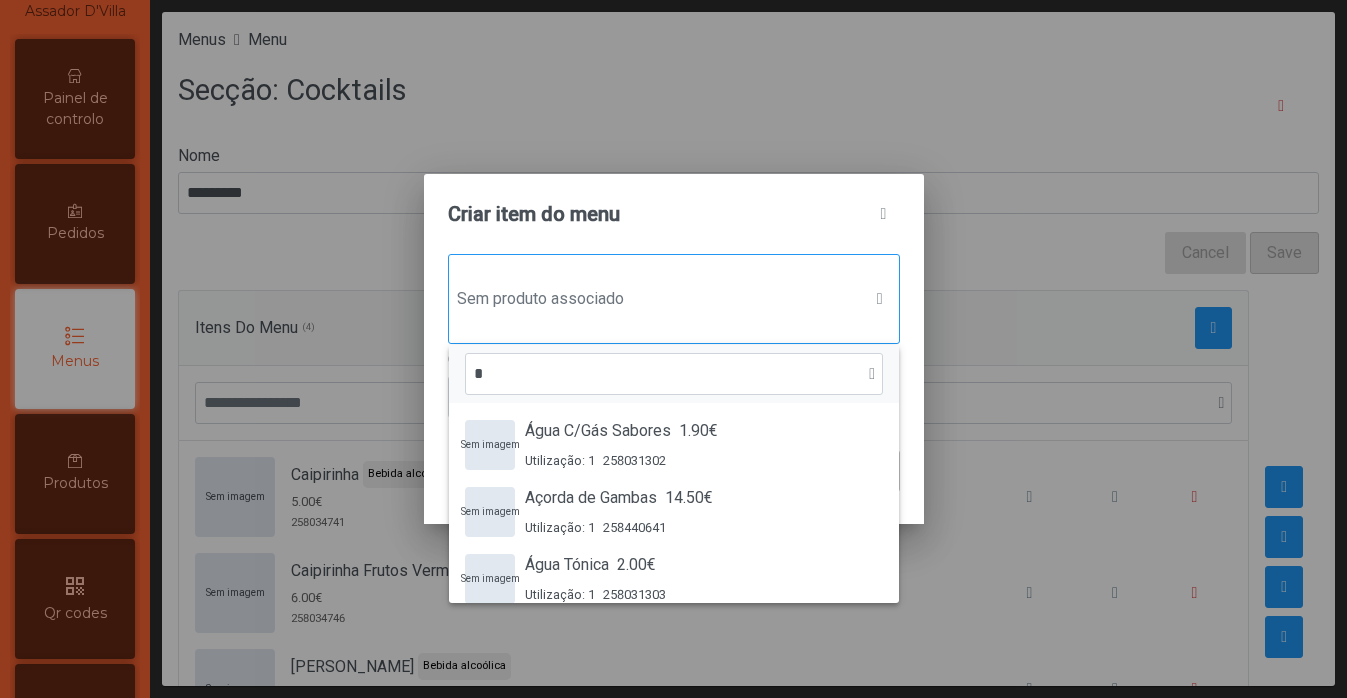 scroll, scrollTop: 15, scrollLeft: 97, axis: both 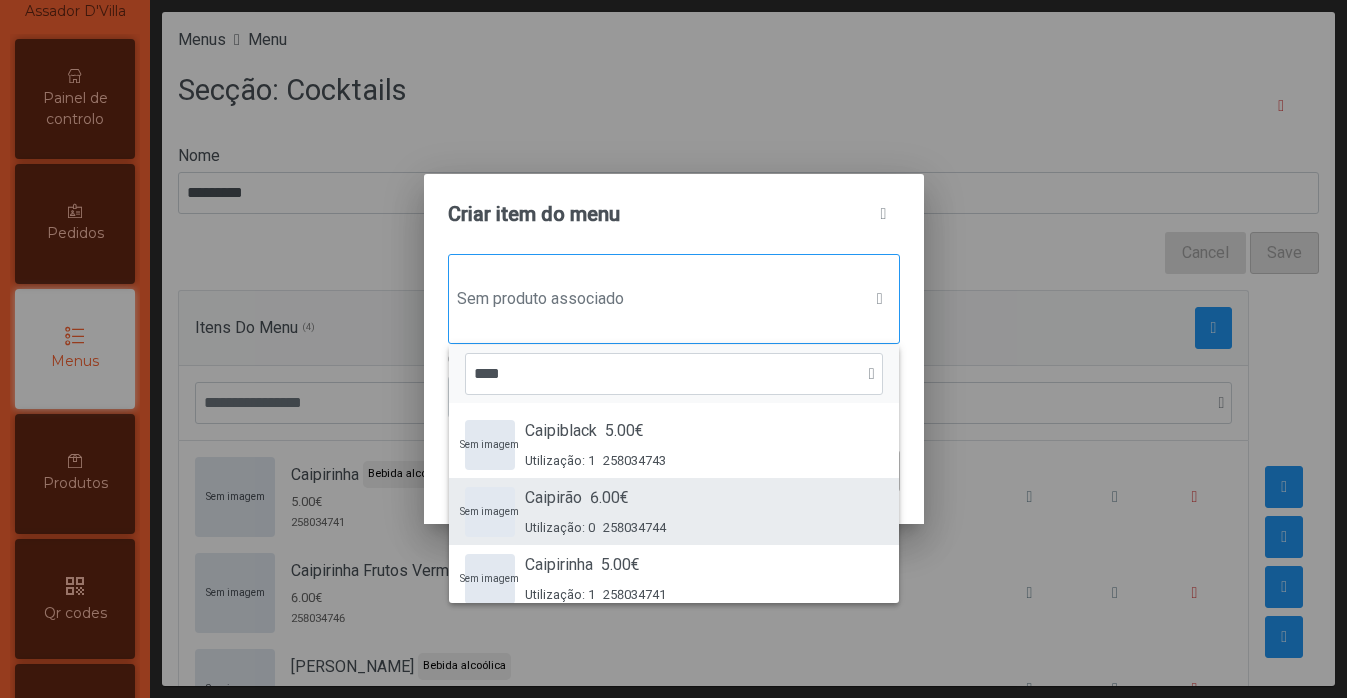 type on "****" 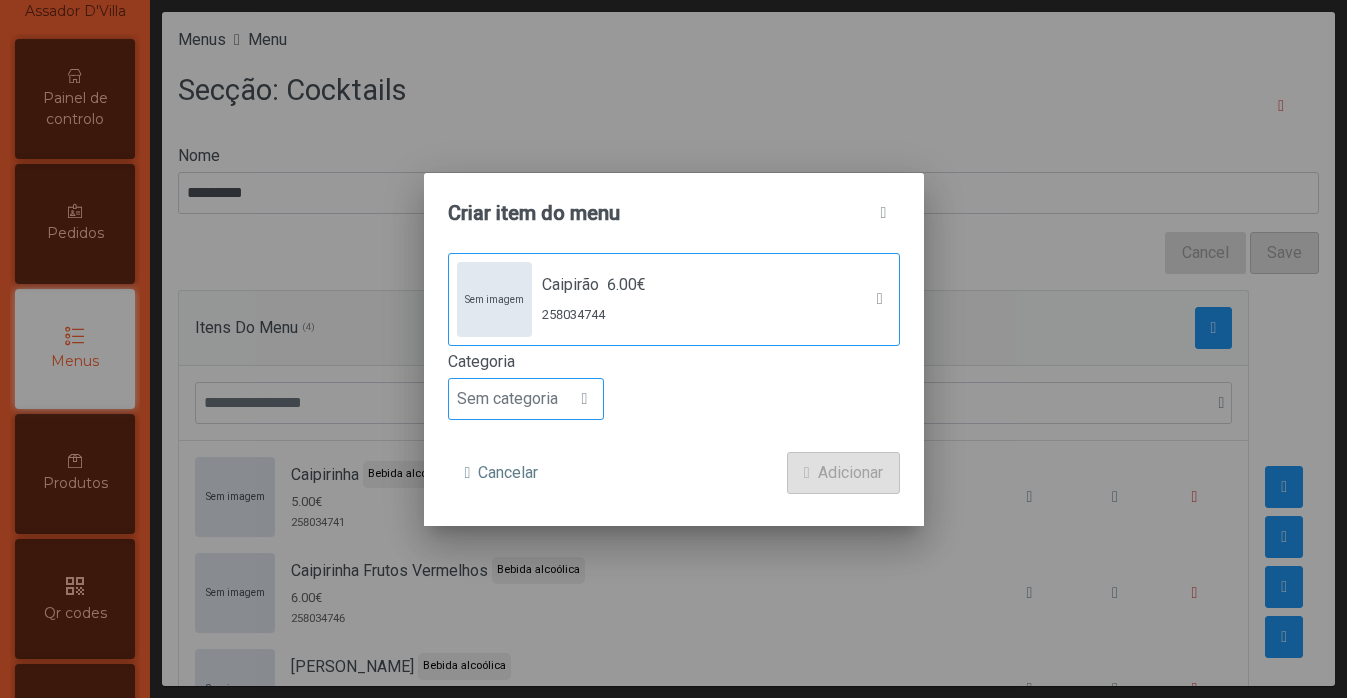 click on "Sem categoria" 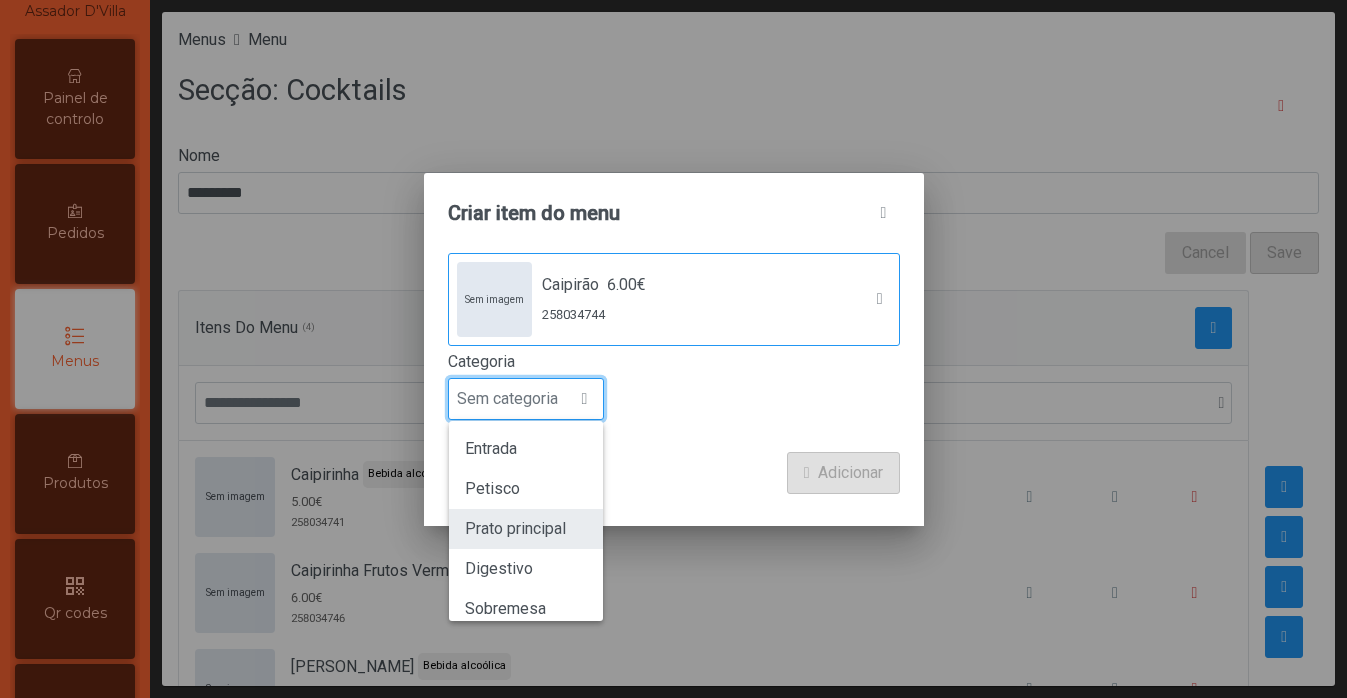 scroll, scrollTop: 15, scrollLeft: 97, axis: both 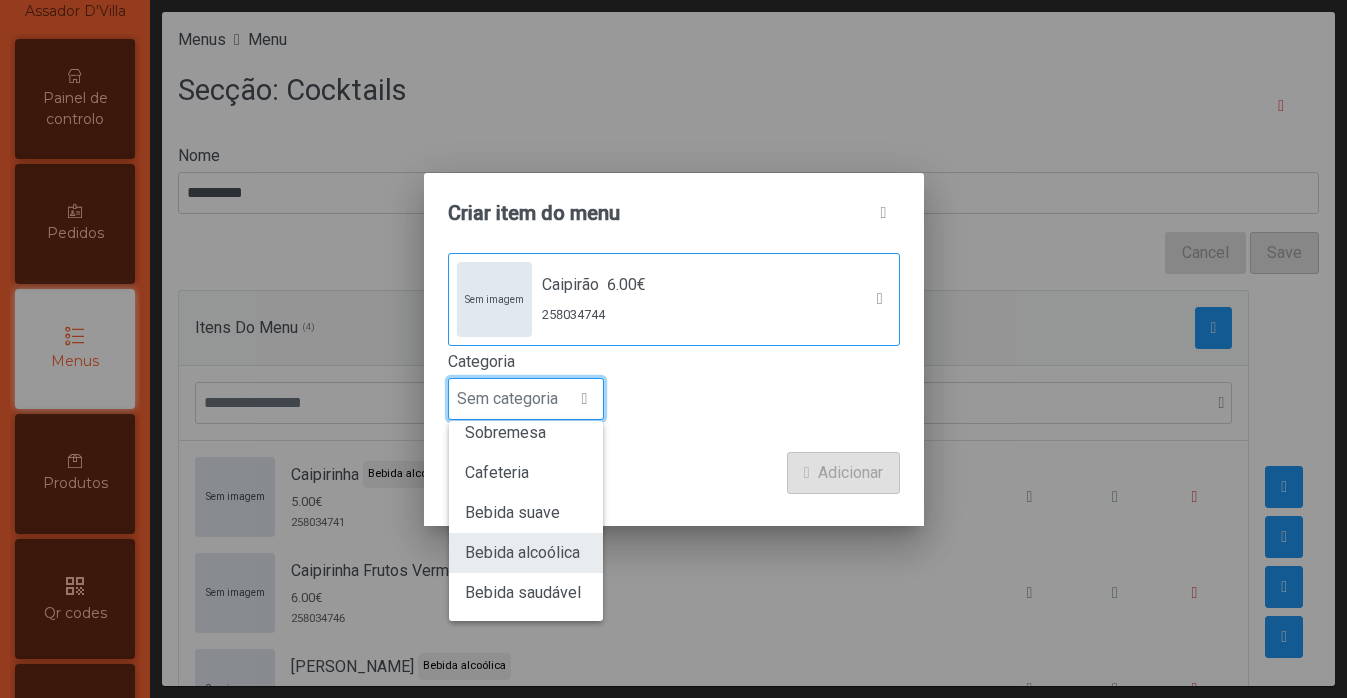click on "Bebida alcoólica" 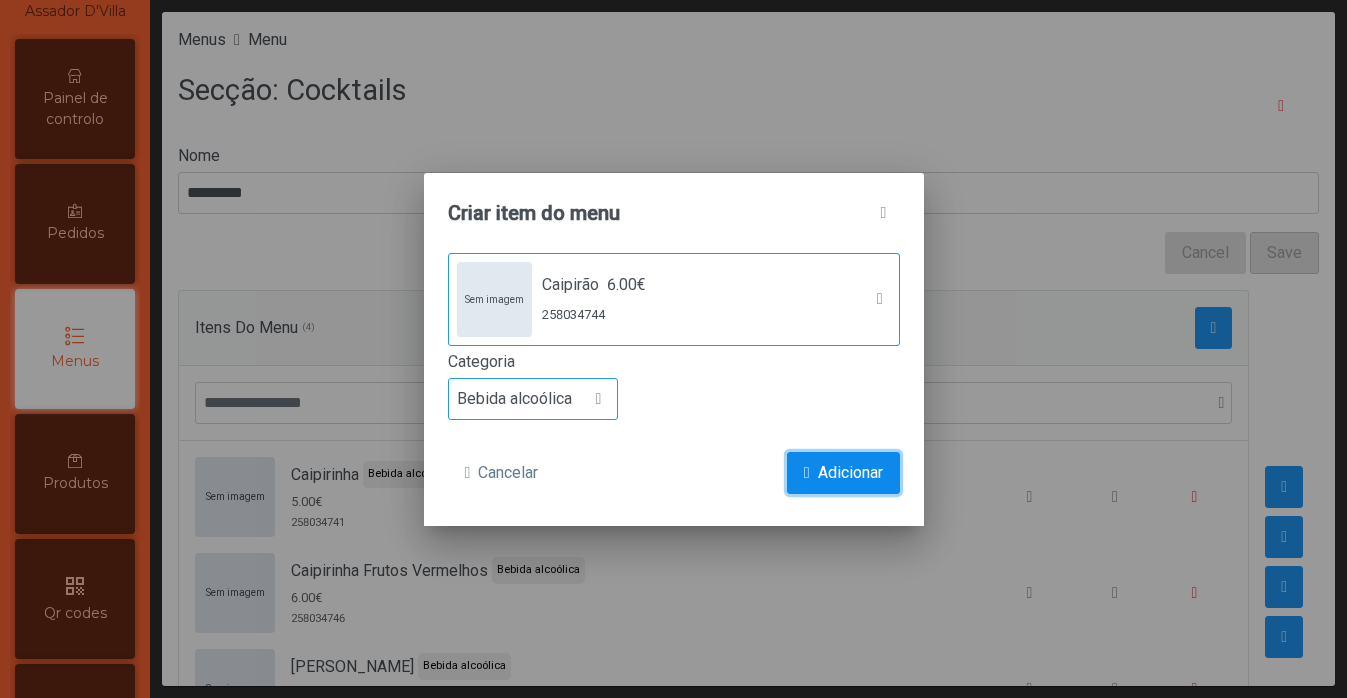 click on "Adicionar" 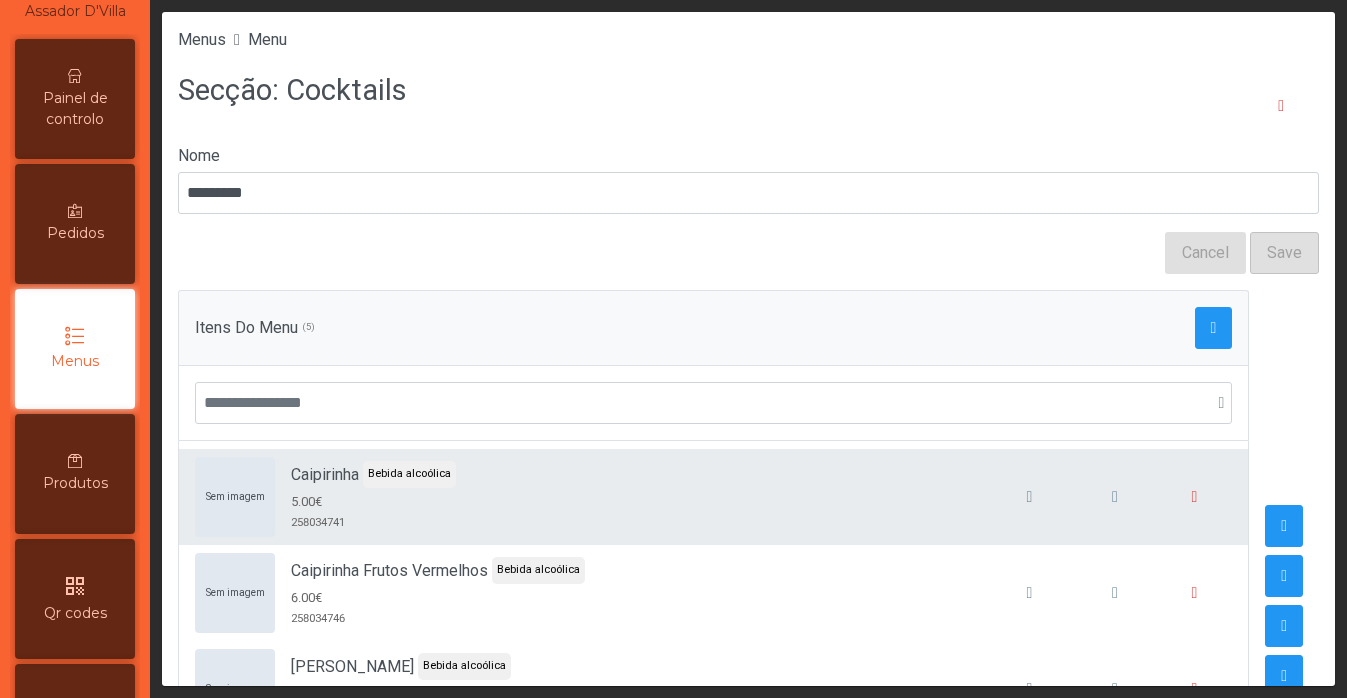 scroll, scrollTop: 18, scrollLeft: 0, axis: vertical 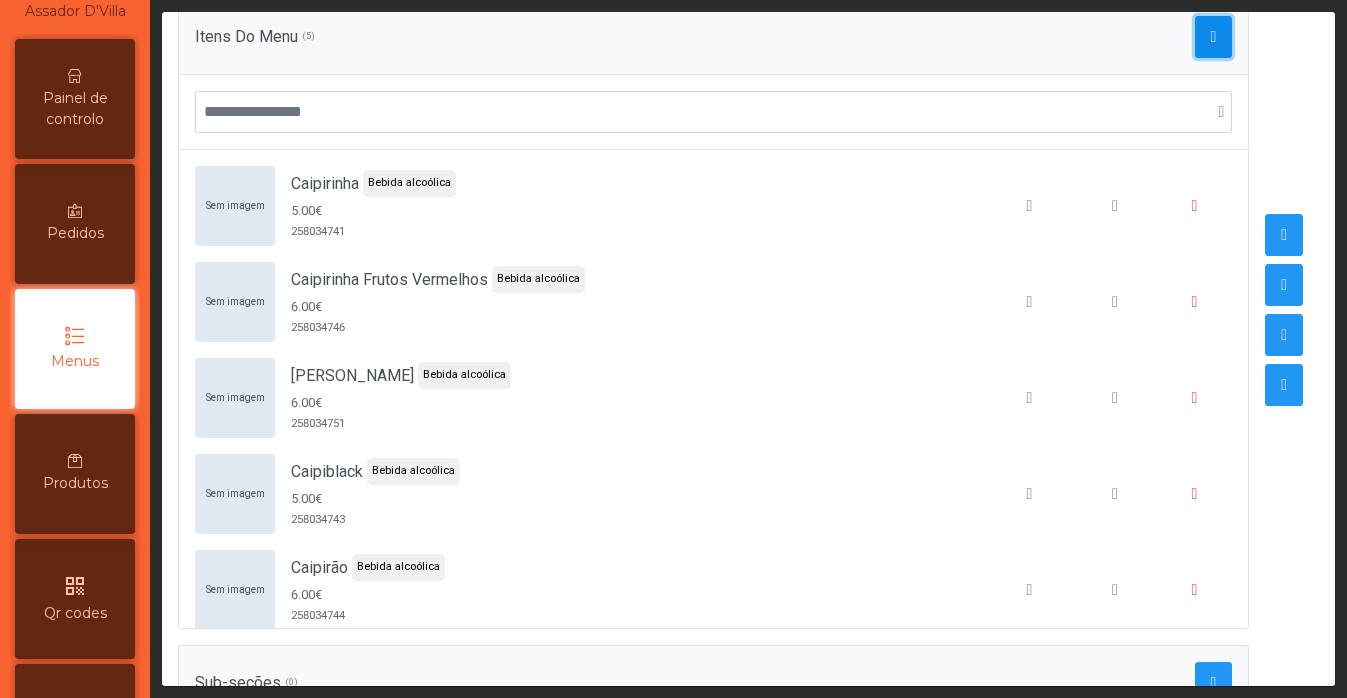 click 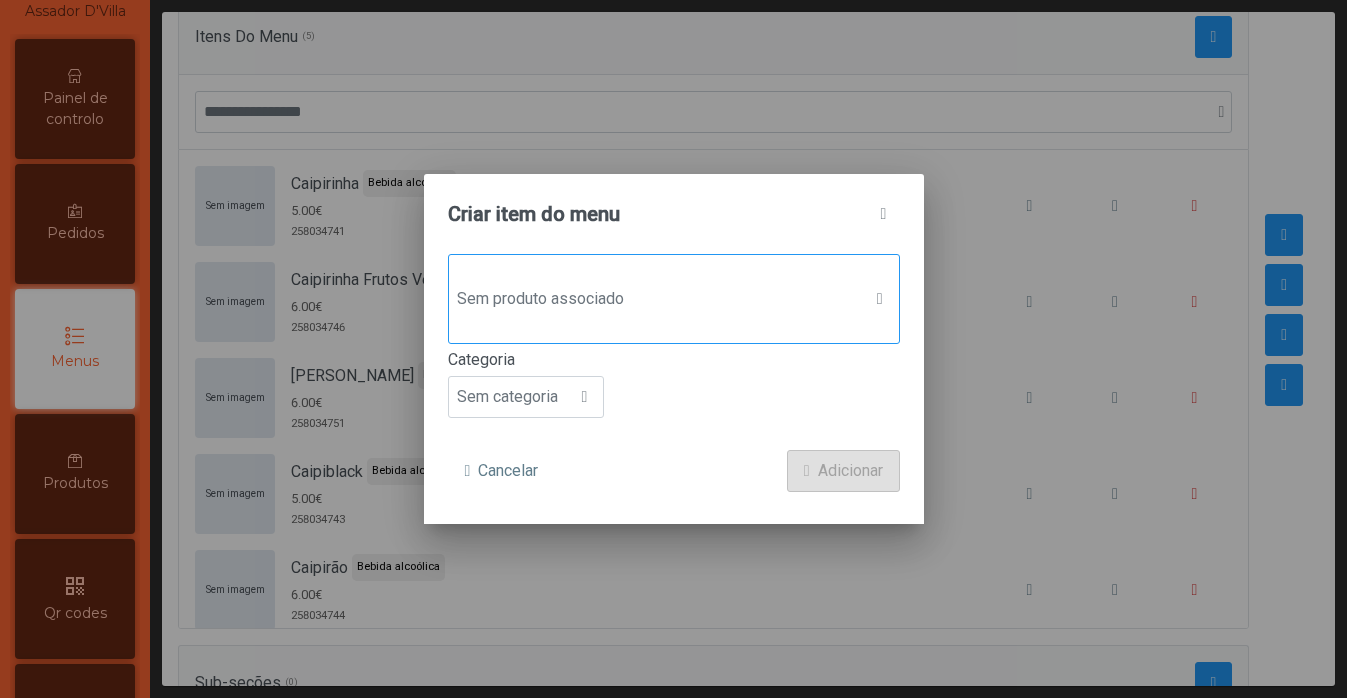 click on "Sem produto associado" 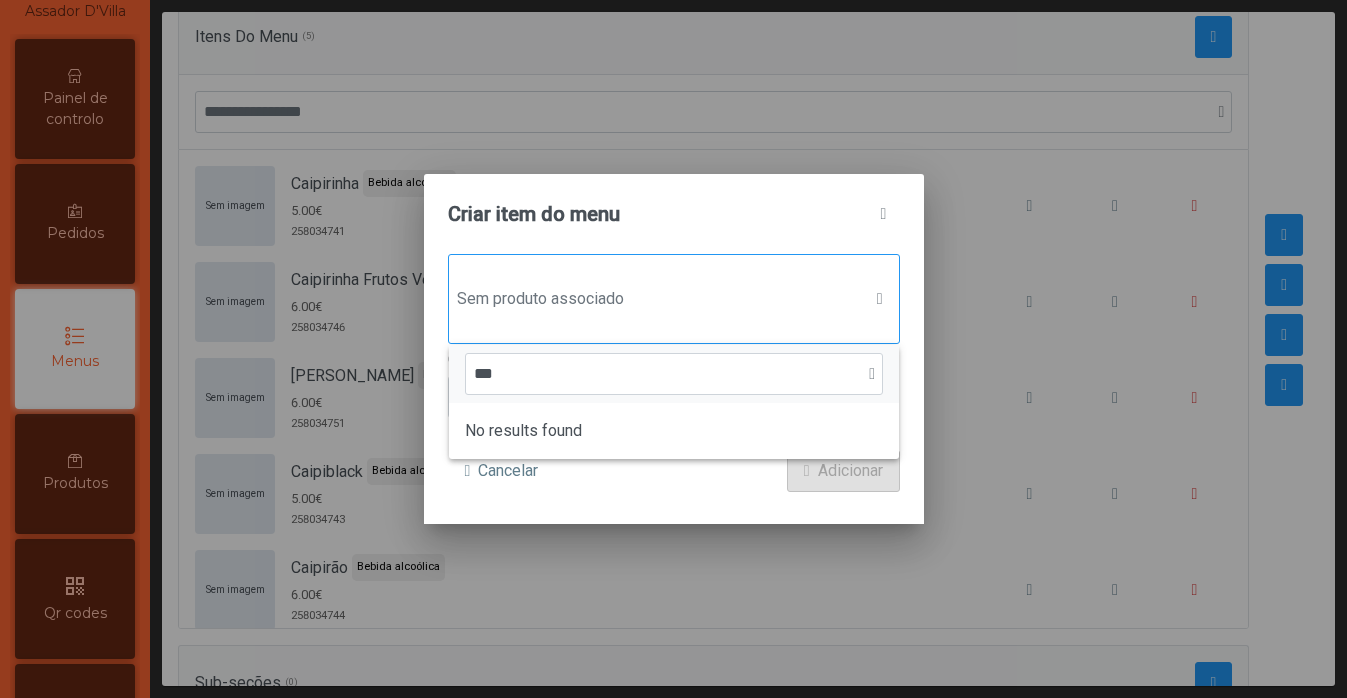 scroll, scrollTop: 15, scrollLeft: 97, axis: both 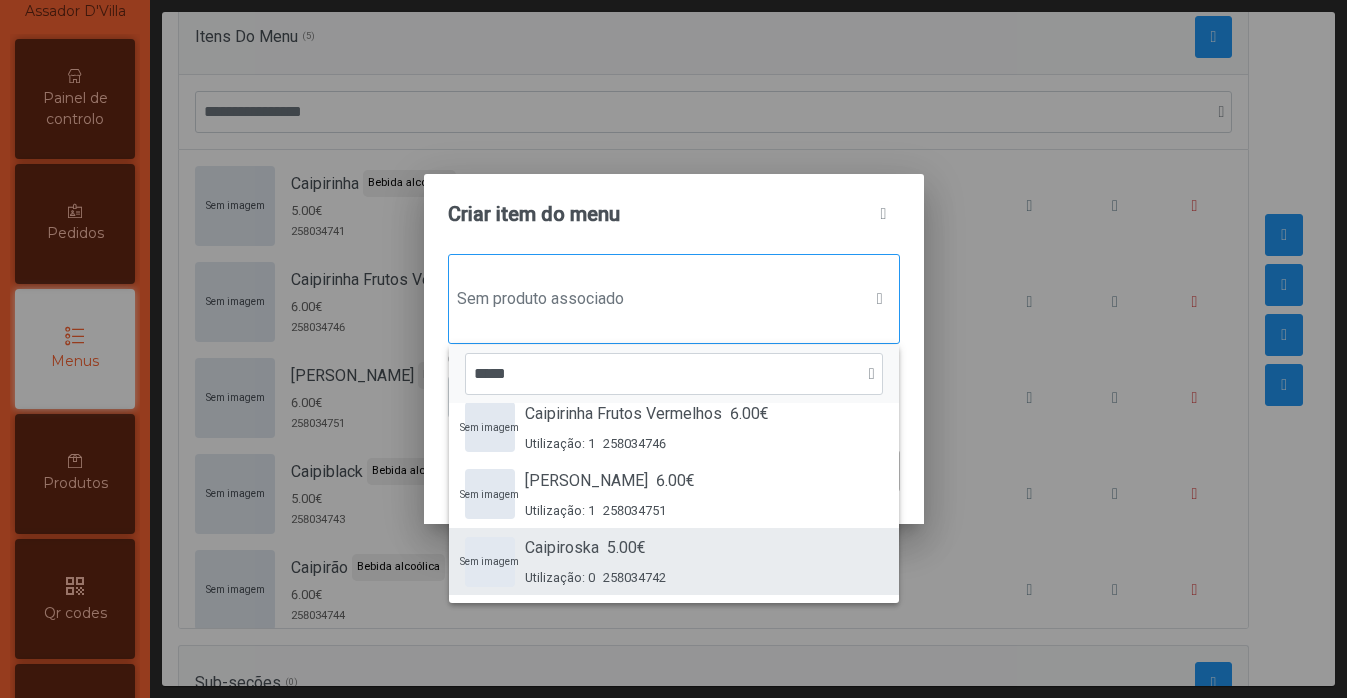 type on "*****" 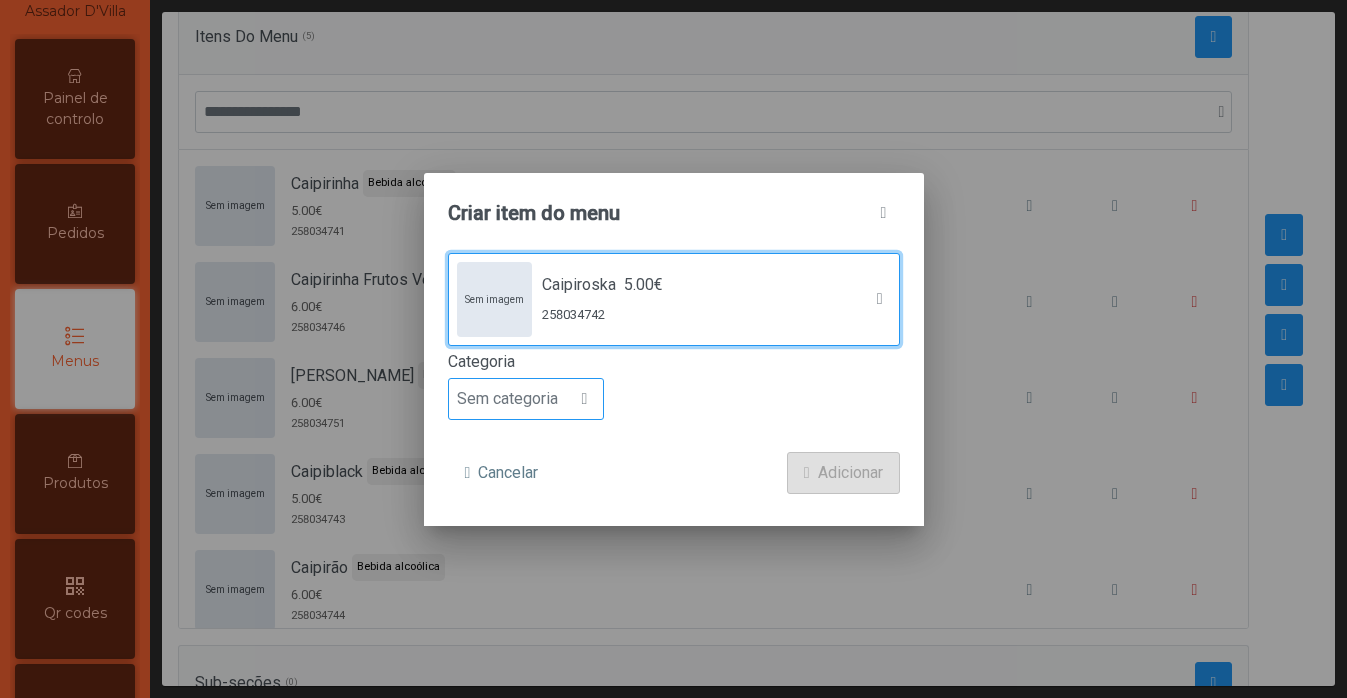 click on "Sem categoria" 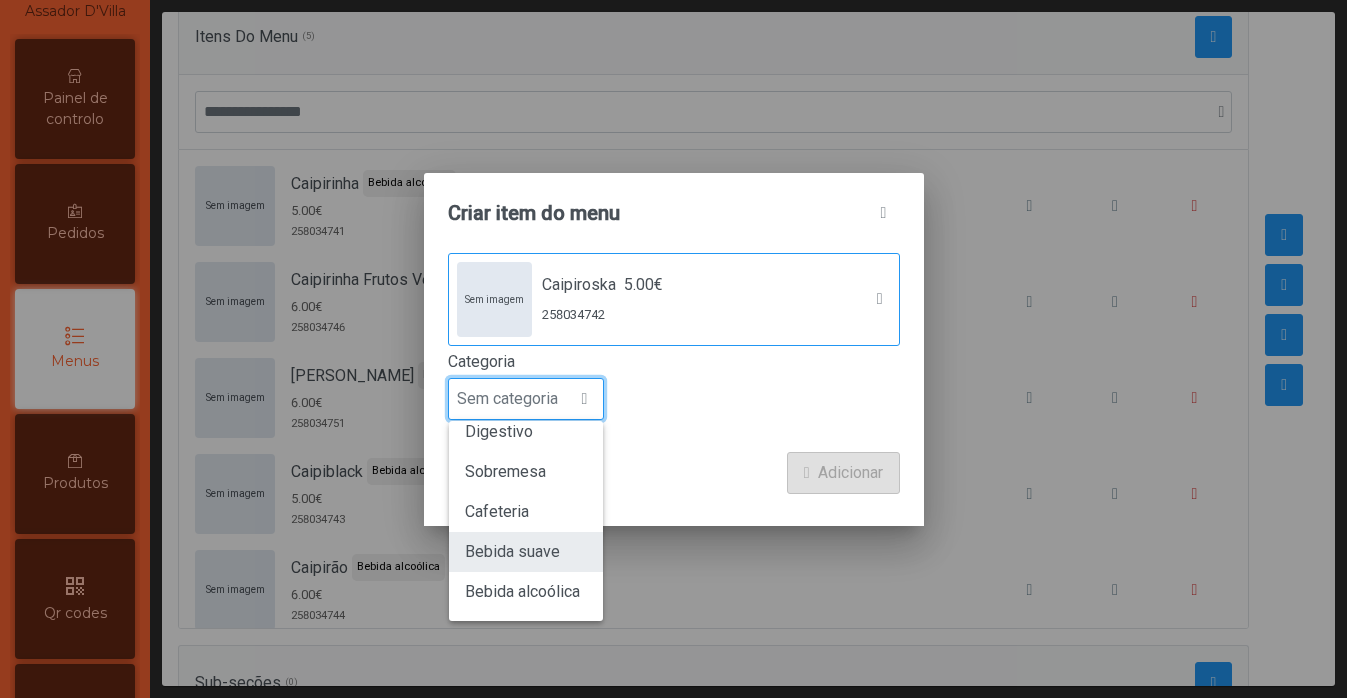 scroll, scrollTop: 155, scrollLeft: 0, axis: vertical 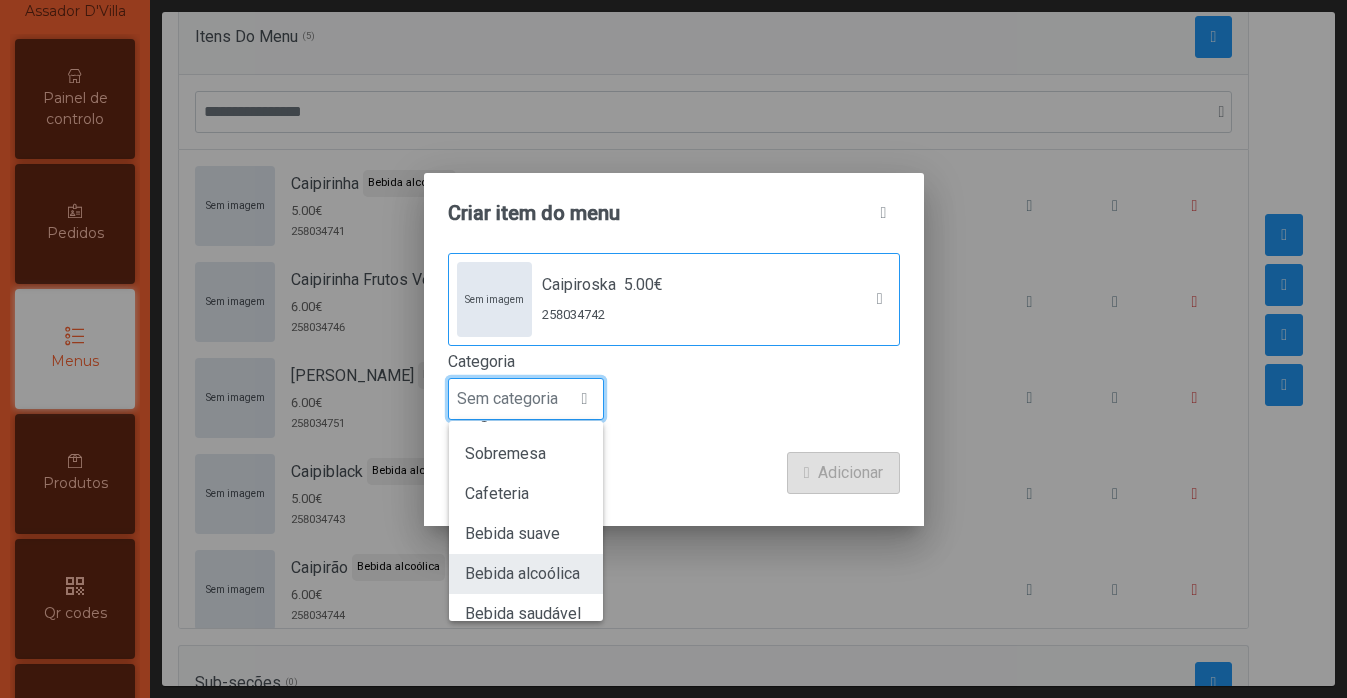 click on "Bebida alcoólica" 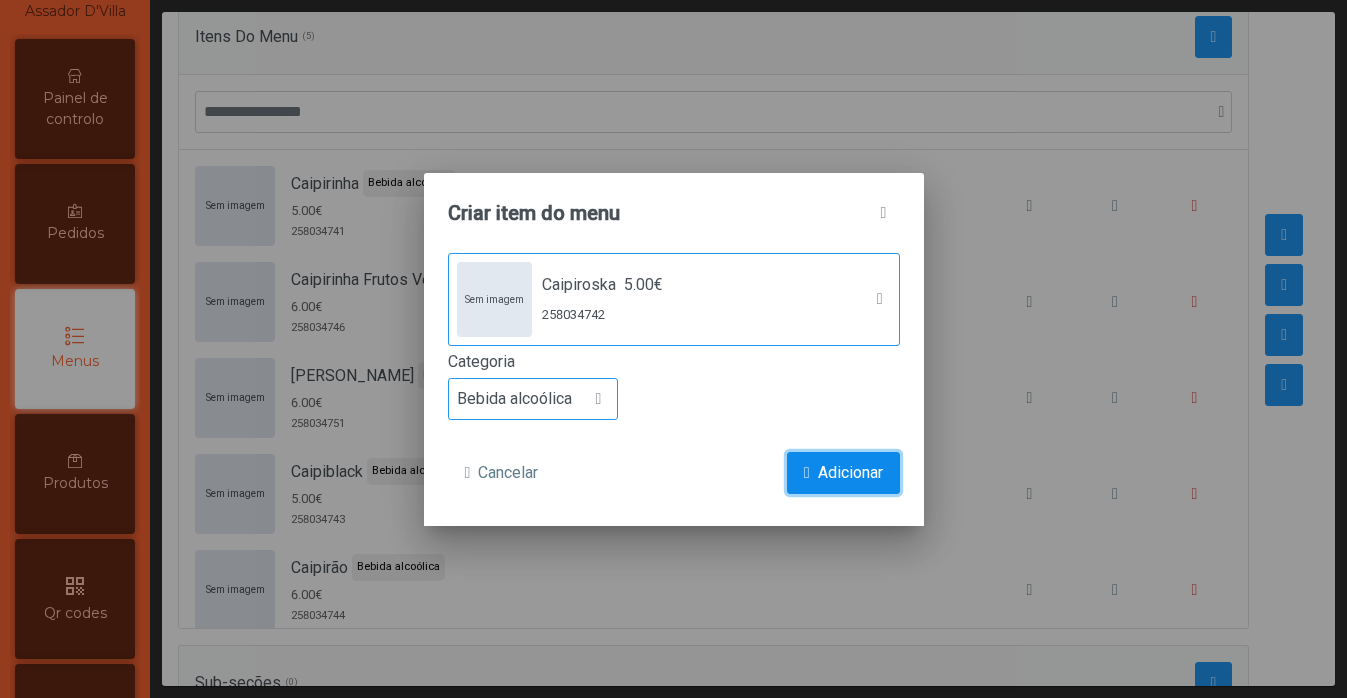 click on "Adicionar" 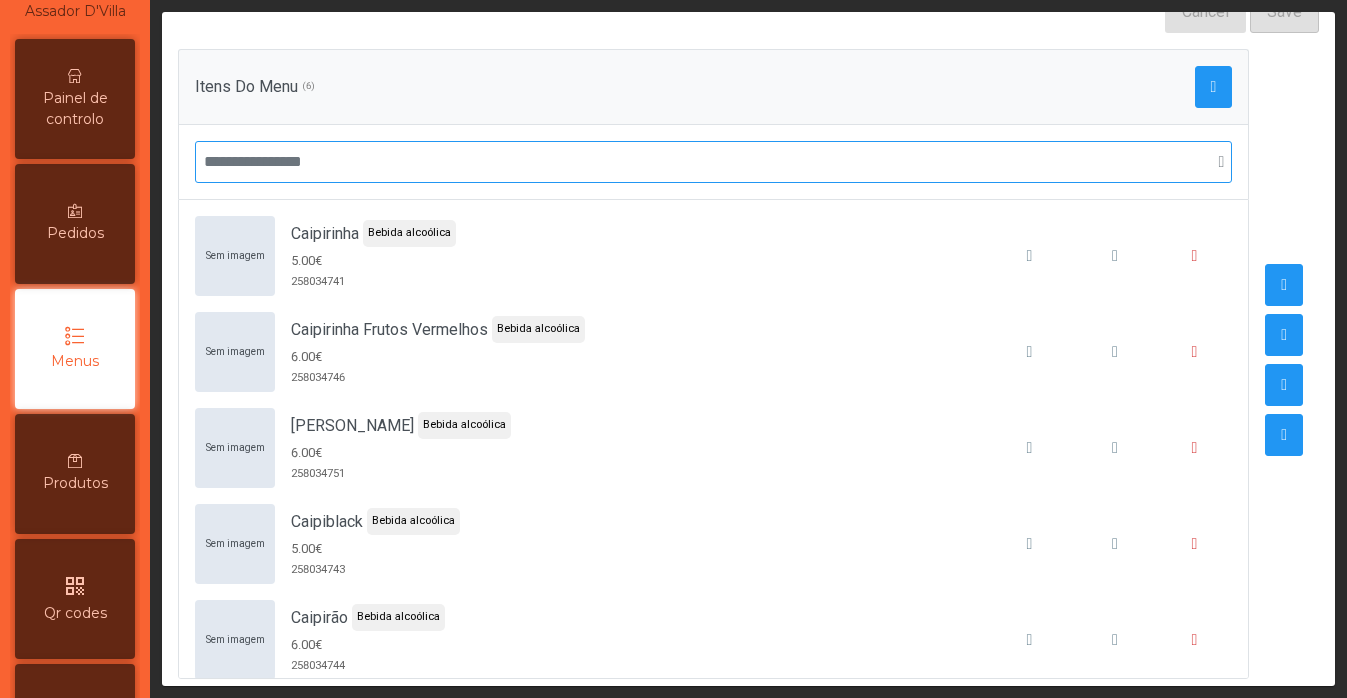 scroll, scrollTop: 584, scrollLeft: 0, axis: vertical 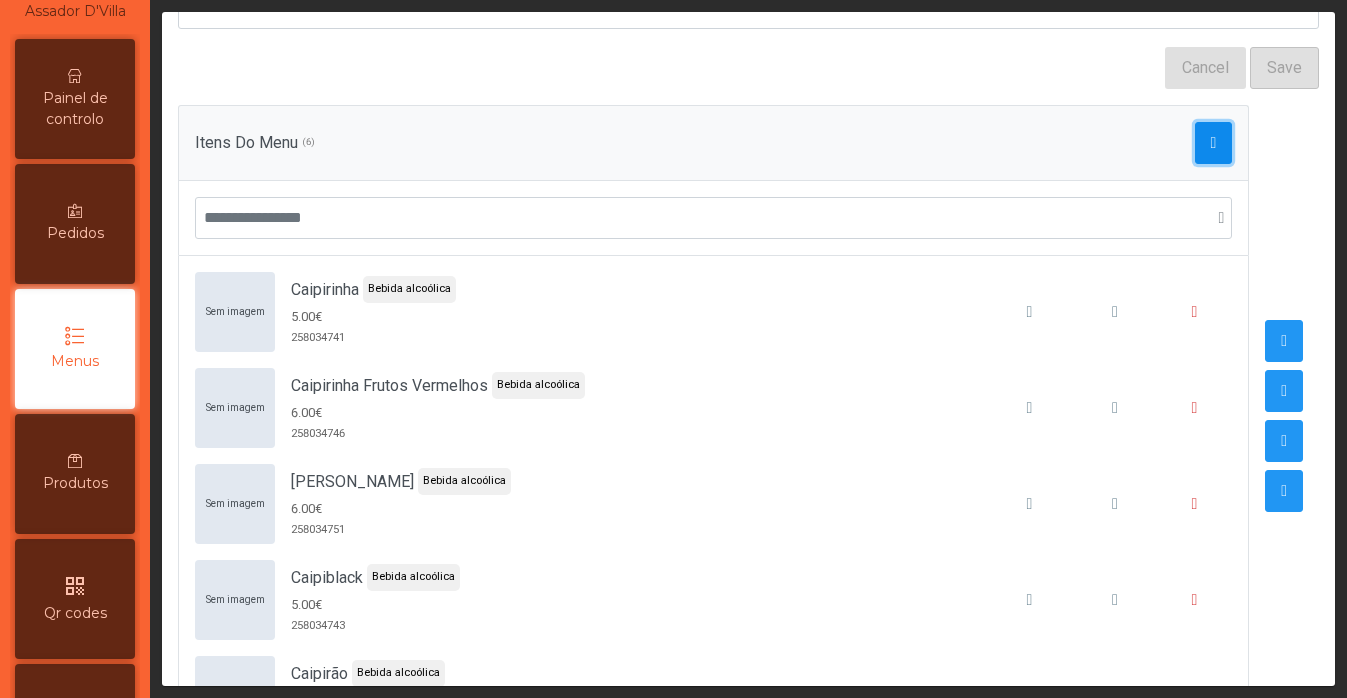 click 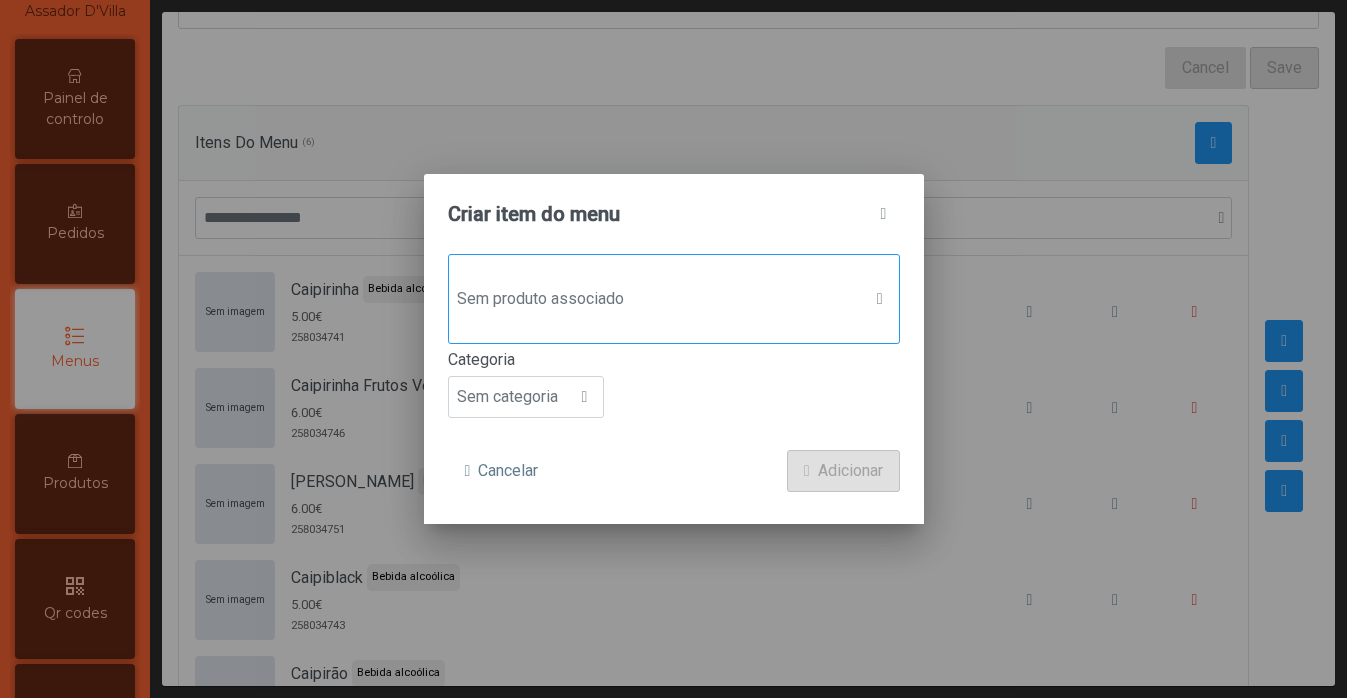 click on "Sem produto associado" 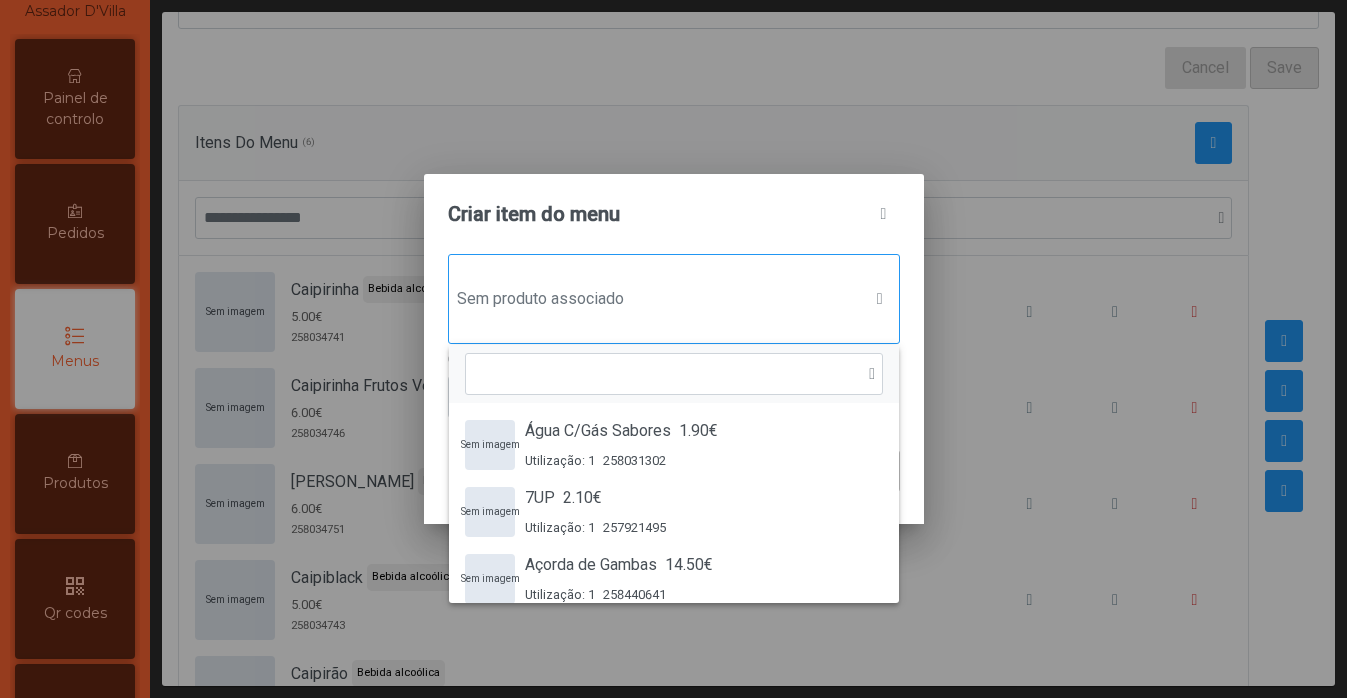 scroll, scrollTop: 15, scrollLeft: 97, axis: both 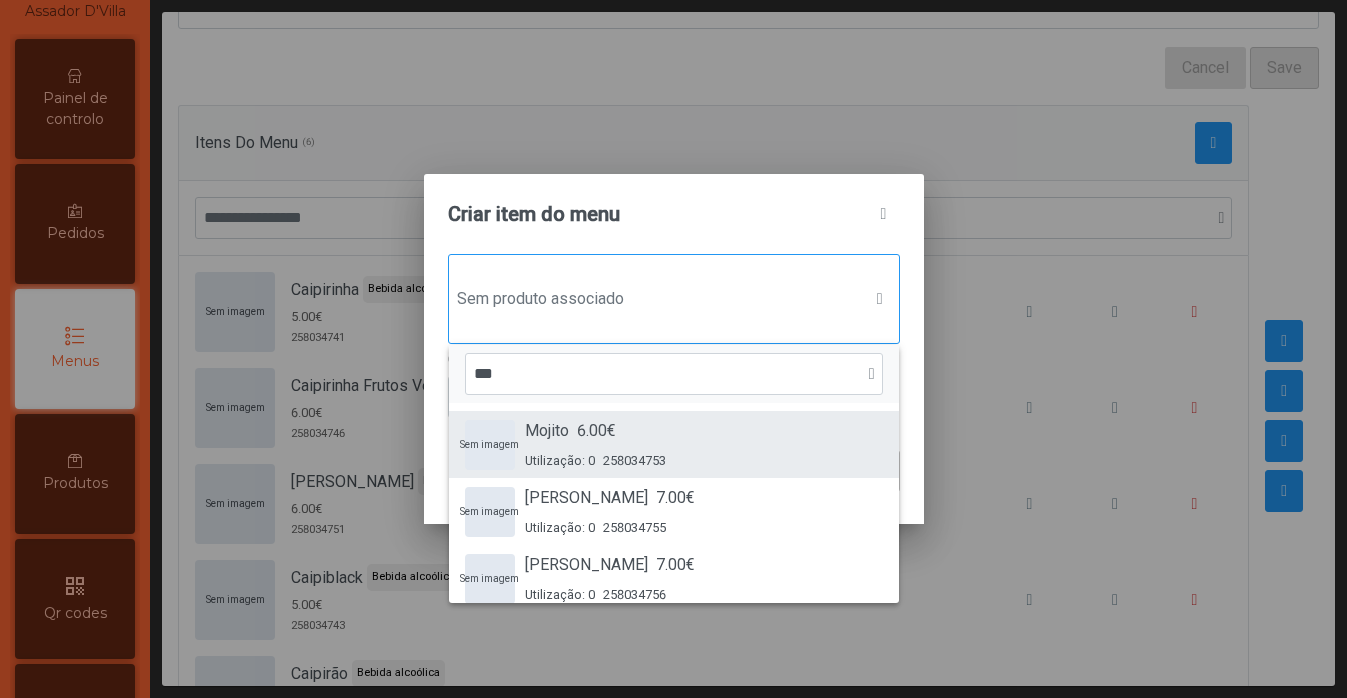 type on "***" 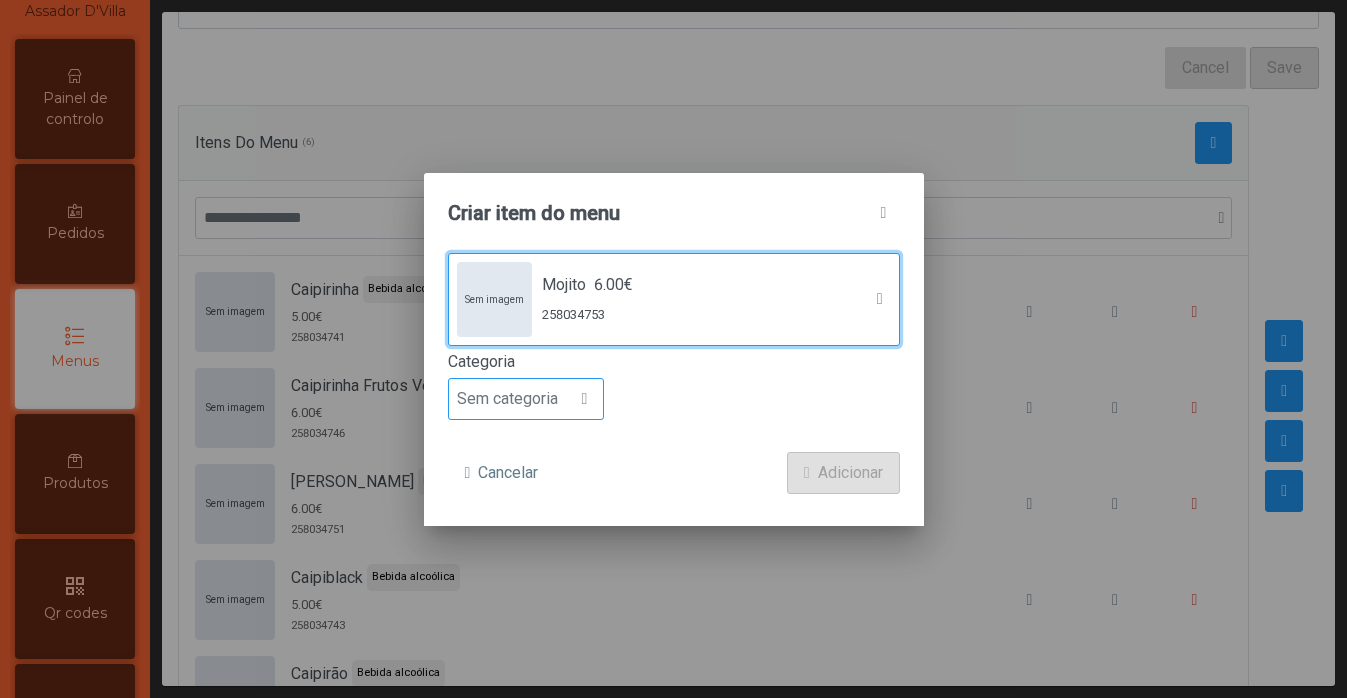 click on "Sem categoria" 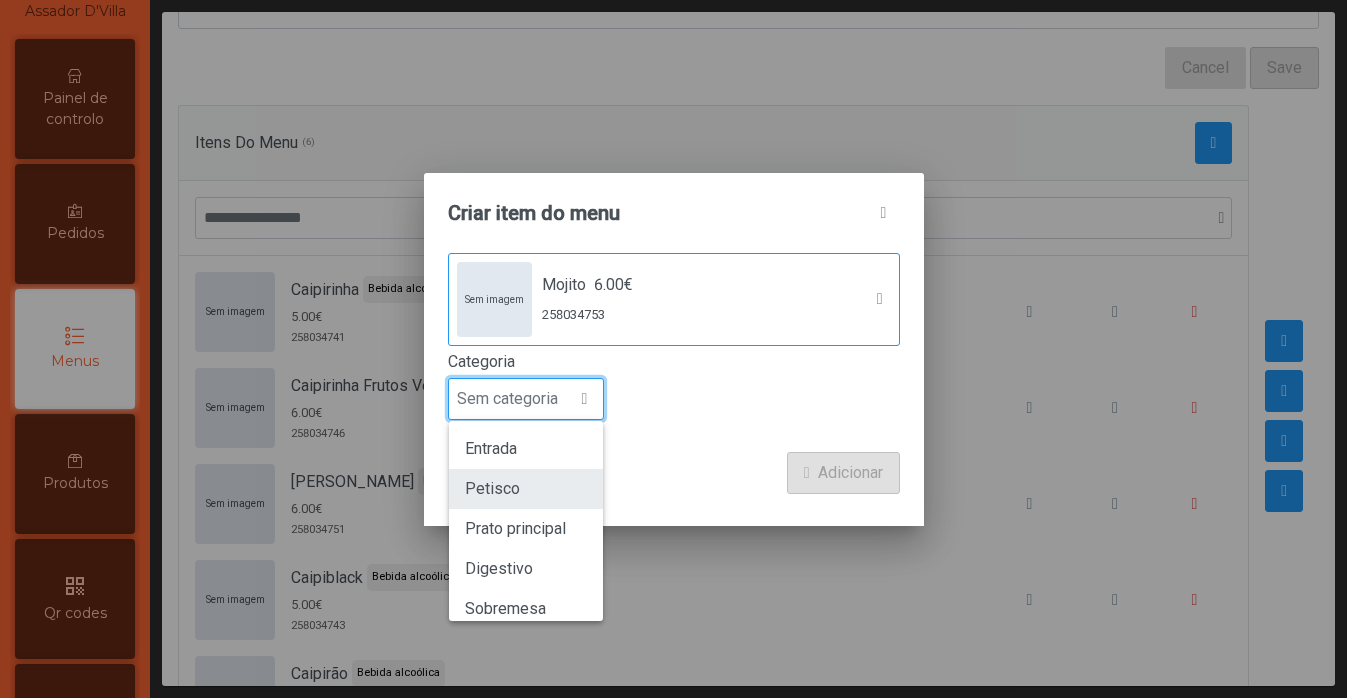 scroll, scrollTop: 176, scrollLeft: 0, axis: vertical 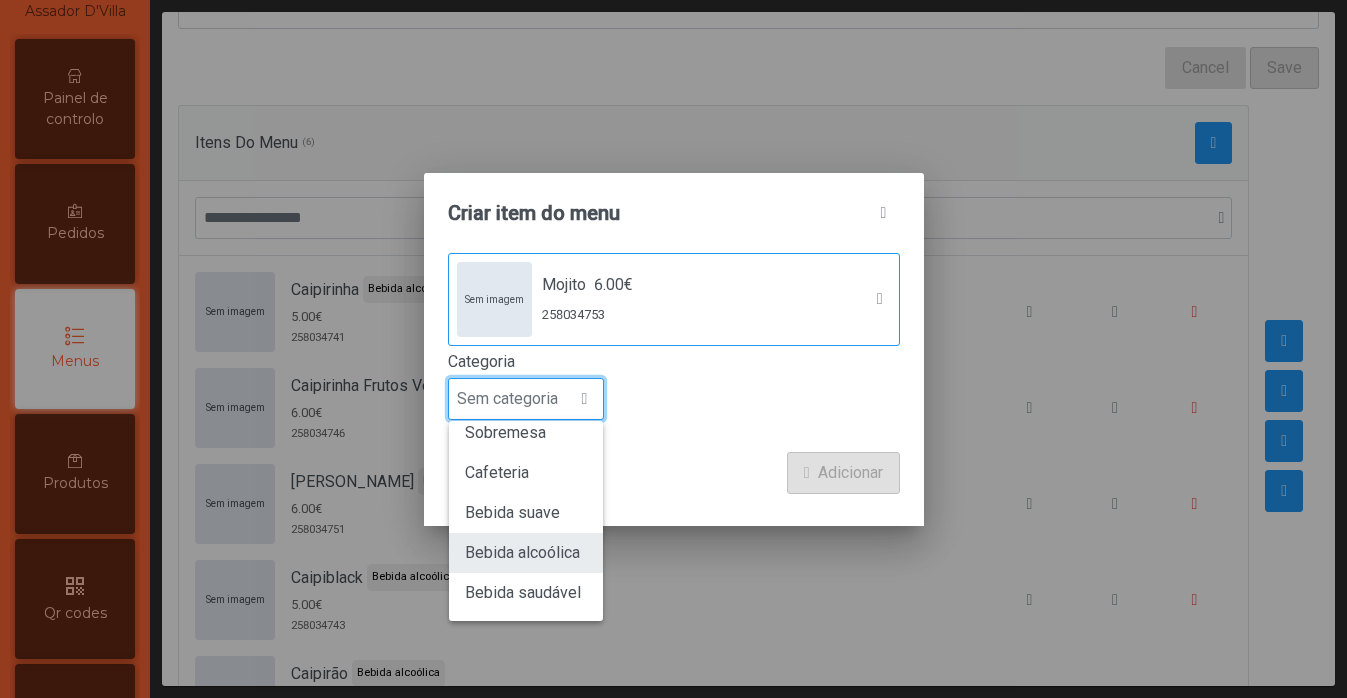click on "Bebida alcoólica" 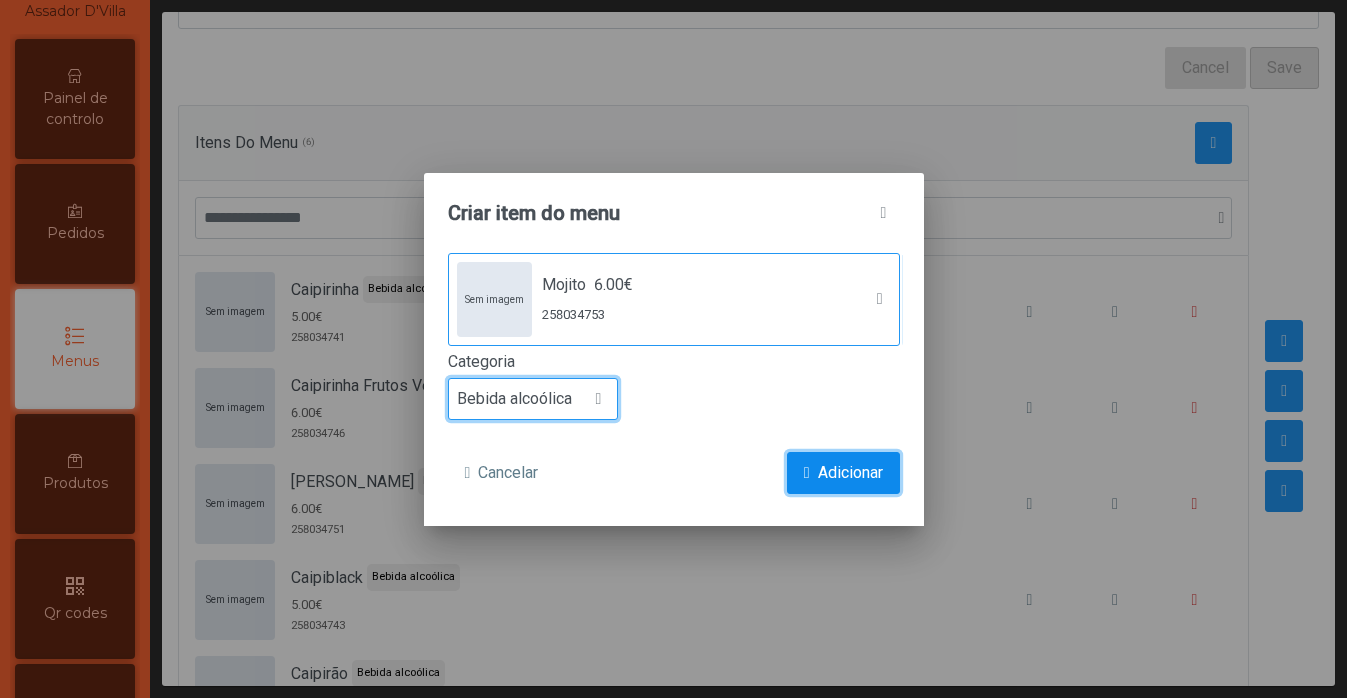 click on "Adicionar" 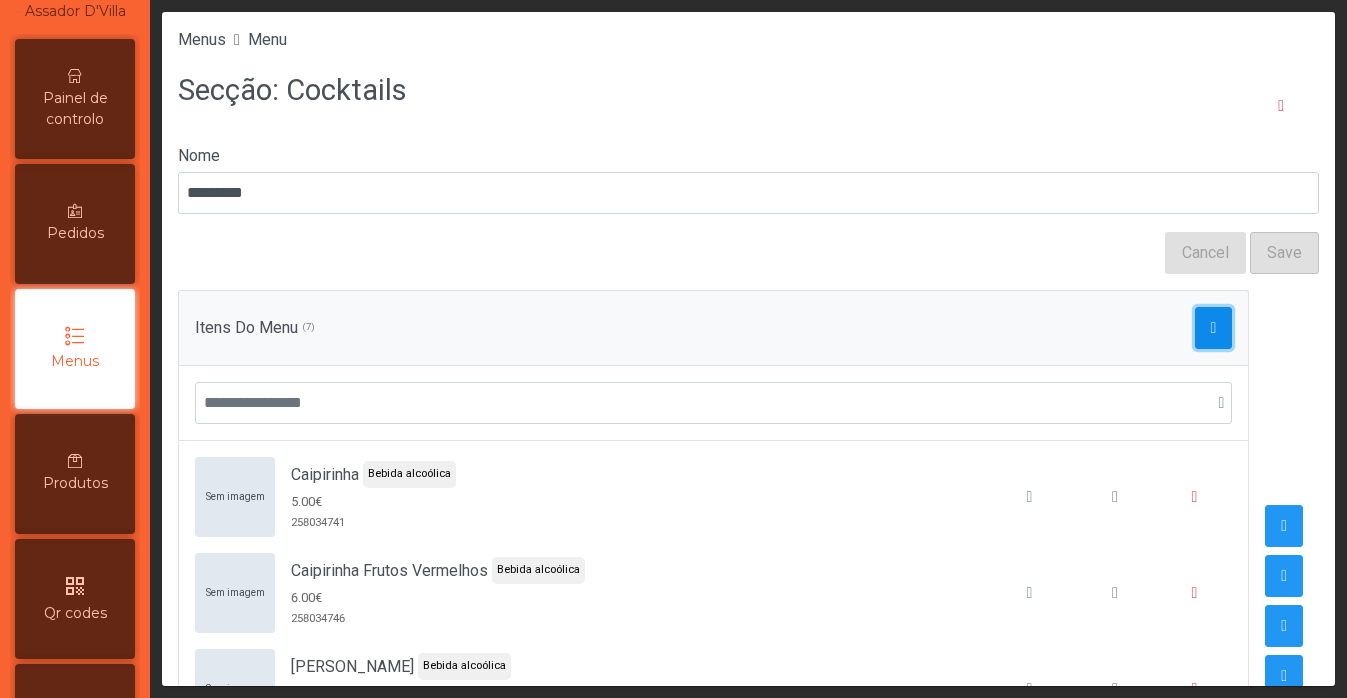 click 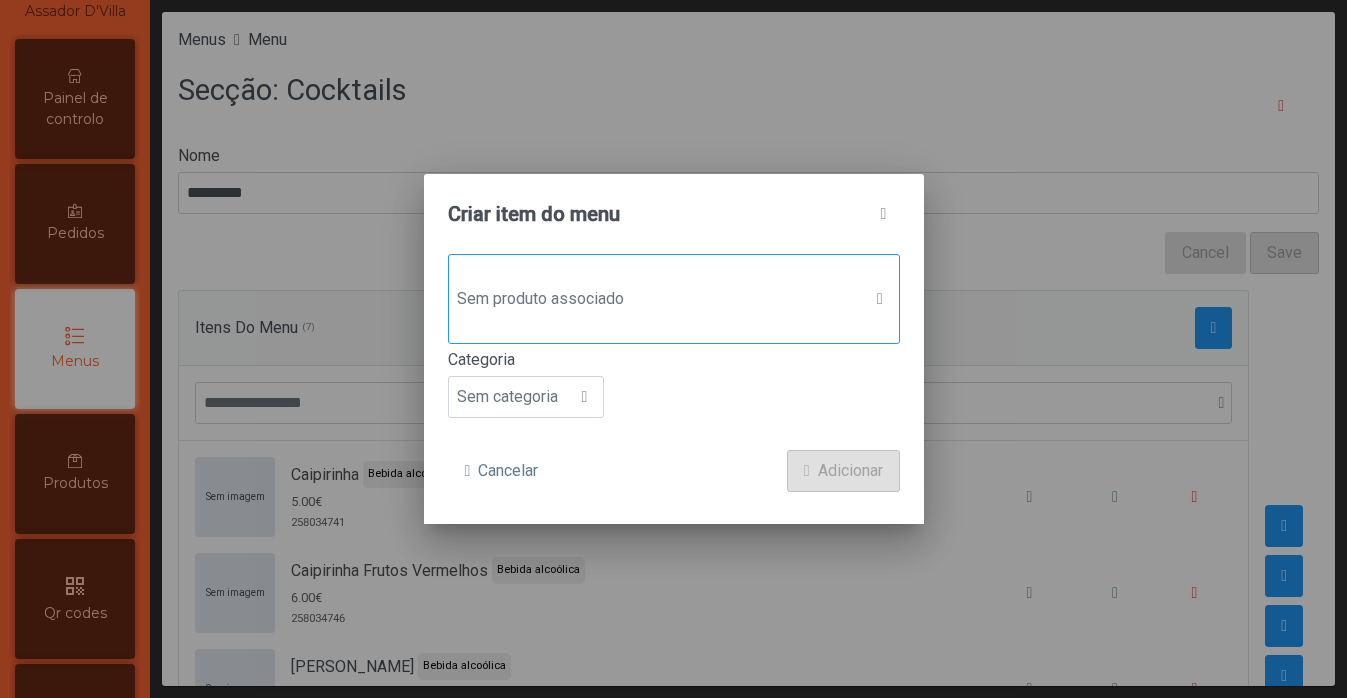 click on "Sem produto associado" 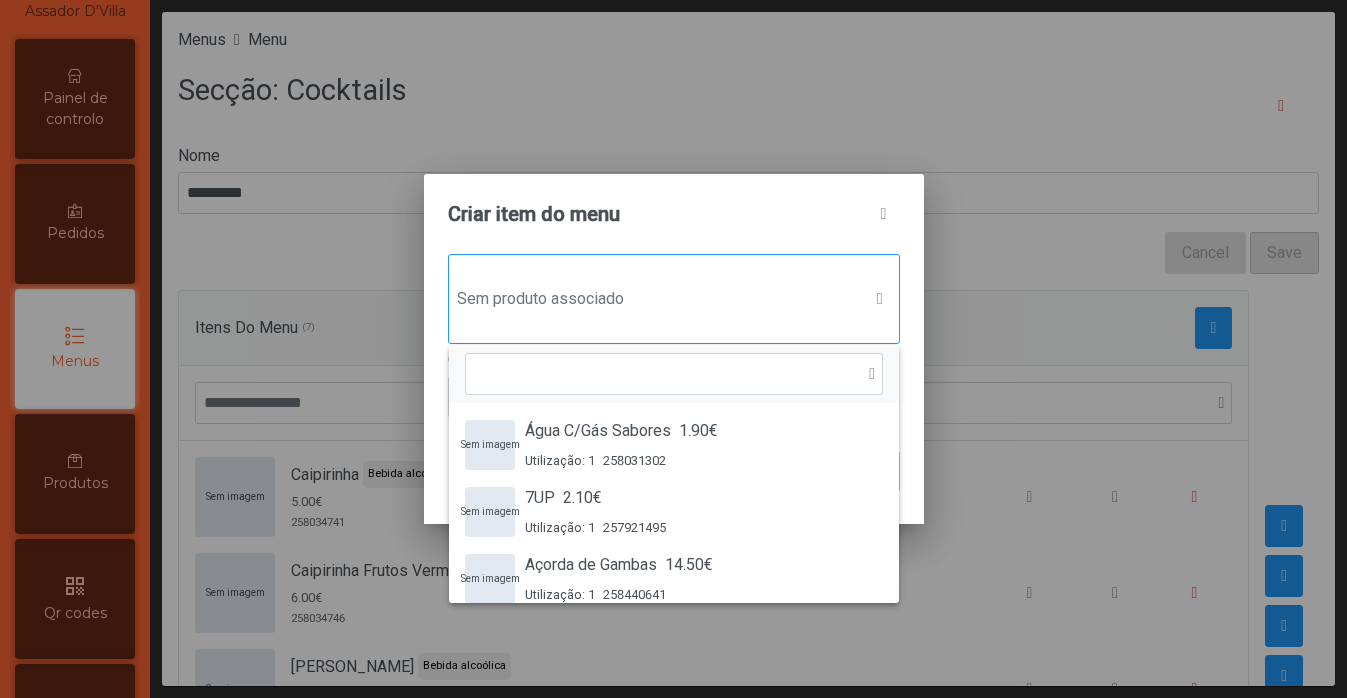 scroll, scrollTop: 15, scrollLeft: 97, axis: both 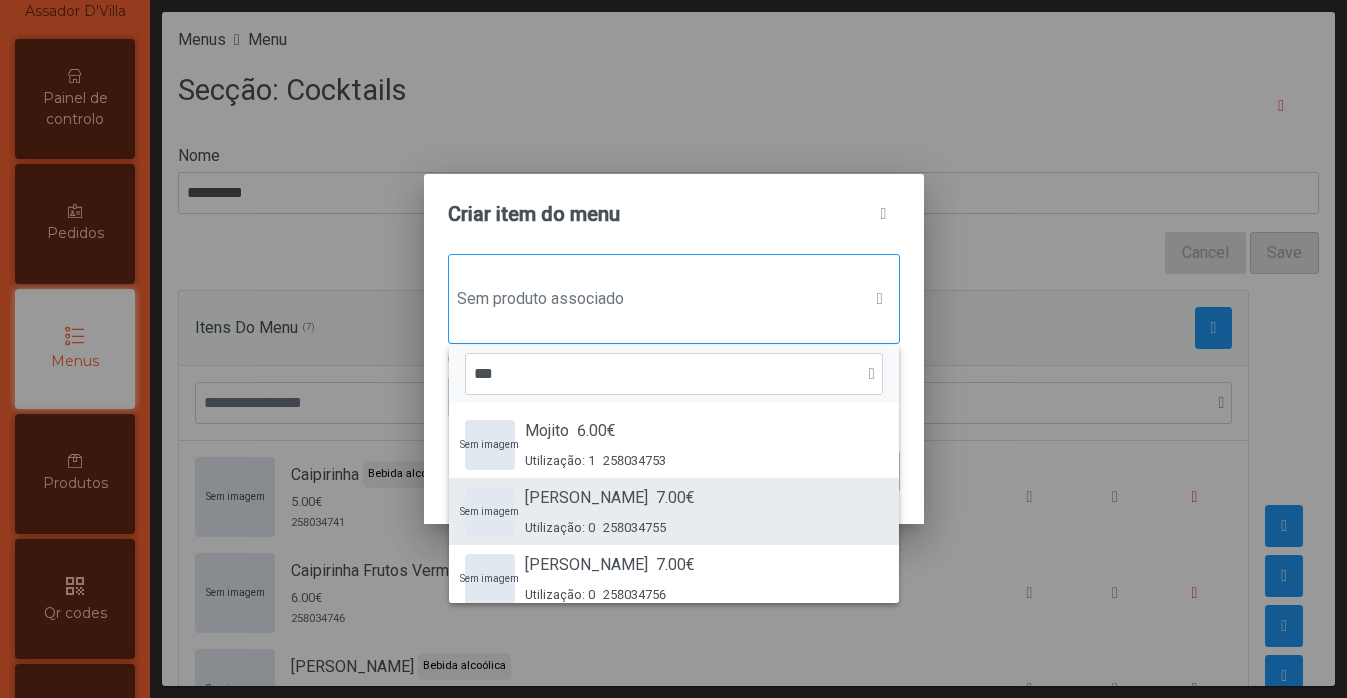 type on "***" 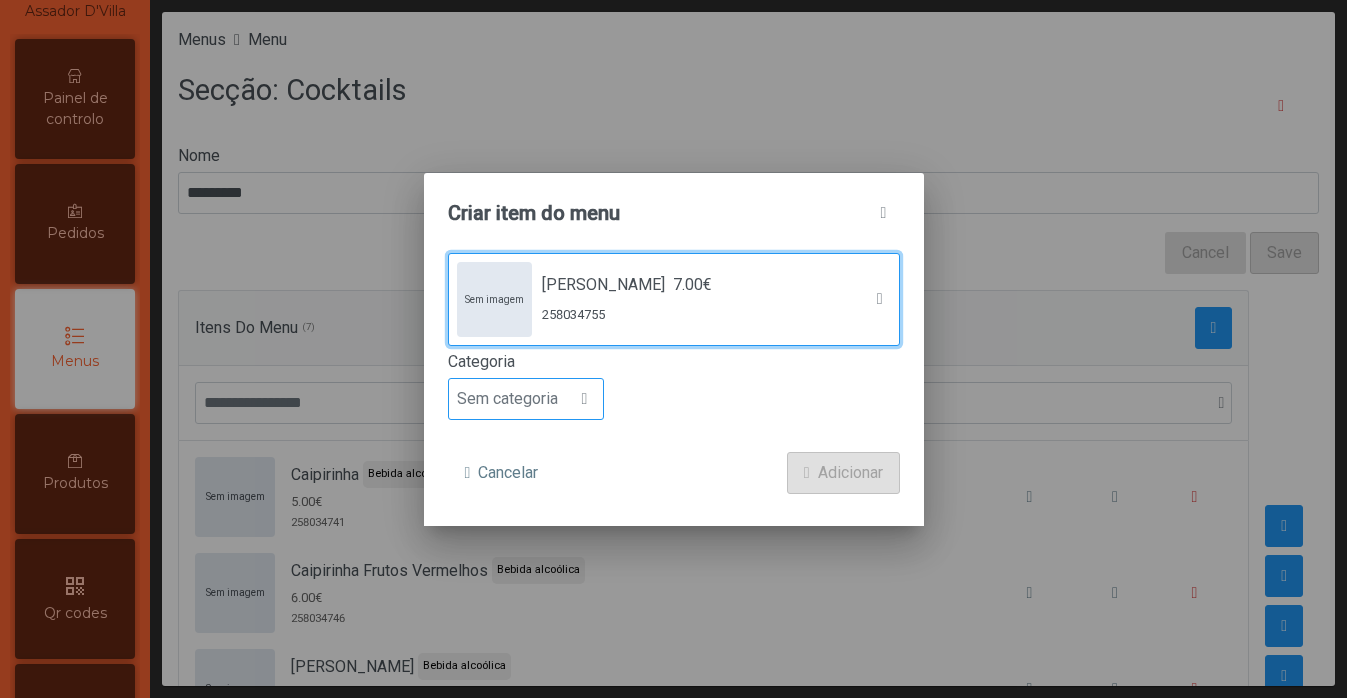 click on "Sem categoria" 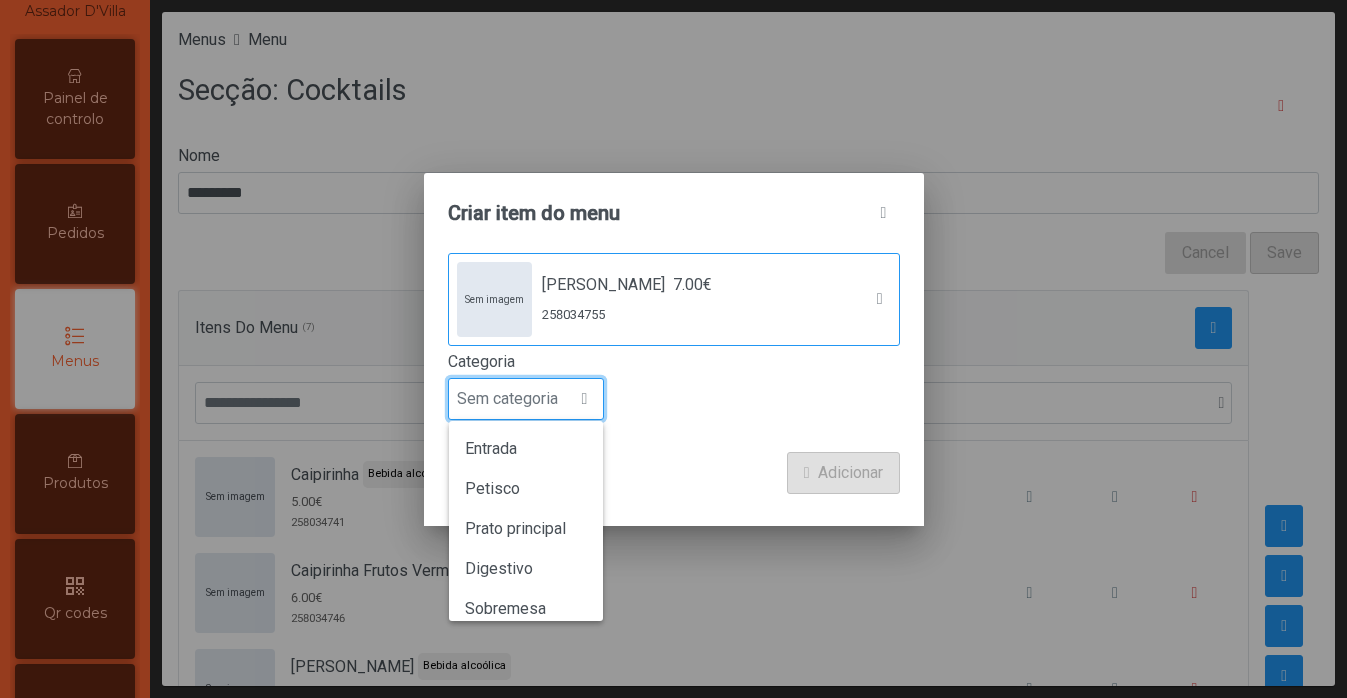 scroll, scrollTop: 15, scrollLeft: 97, axis: both 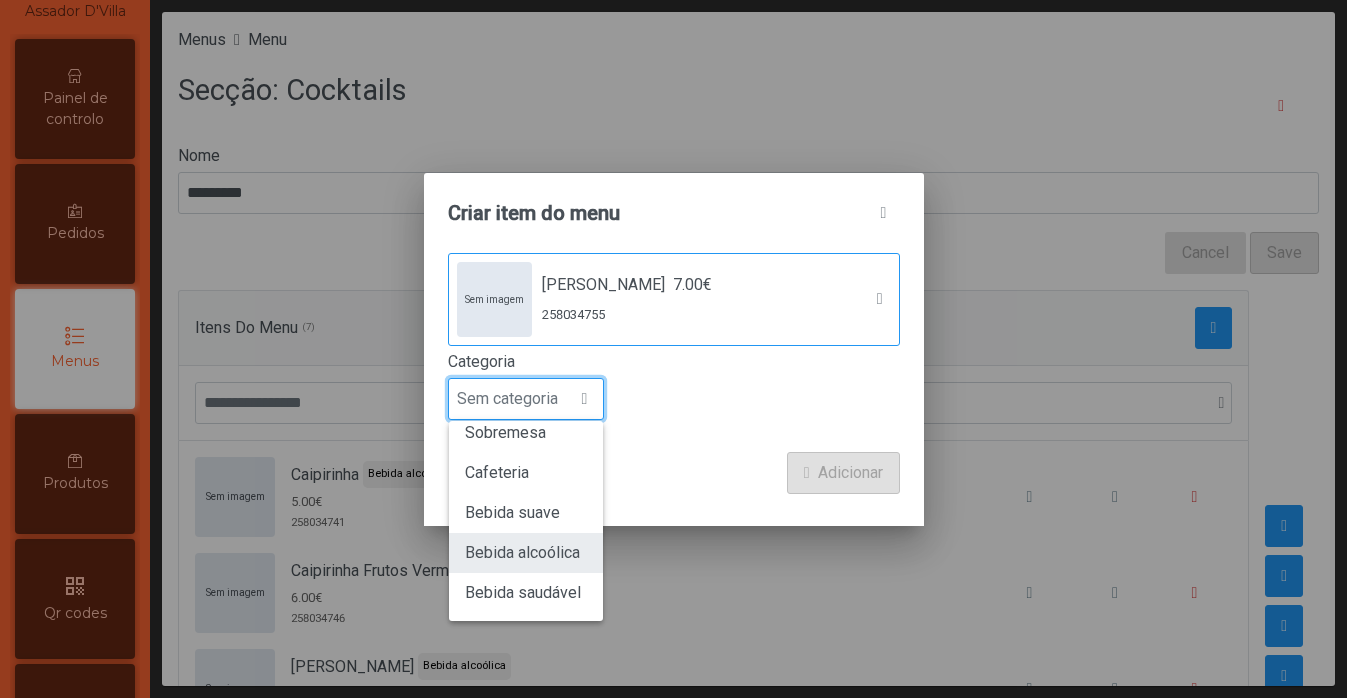 click on "Bebida alcoólica" 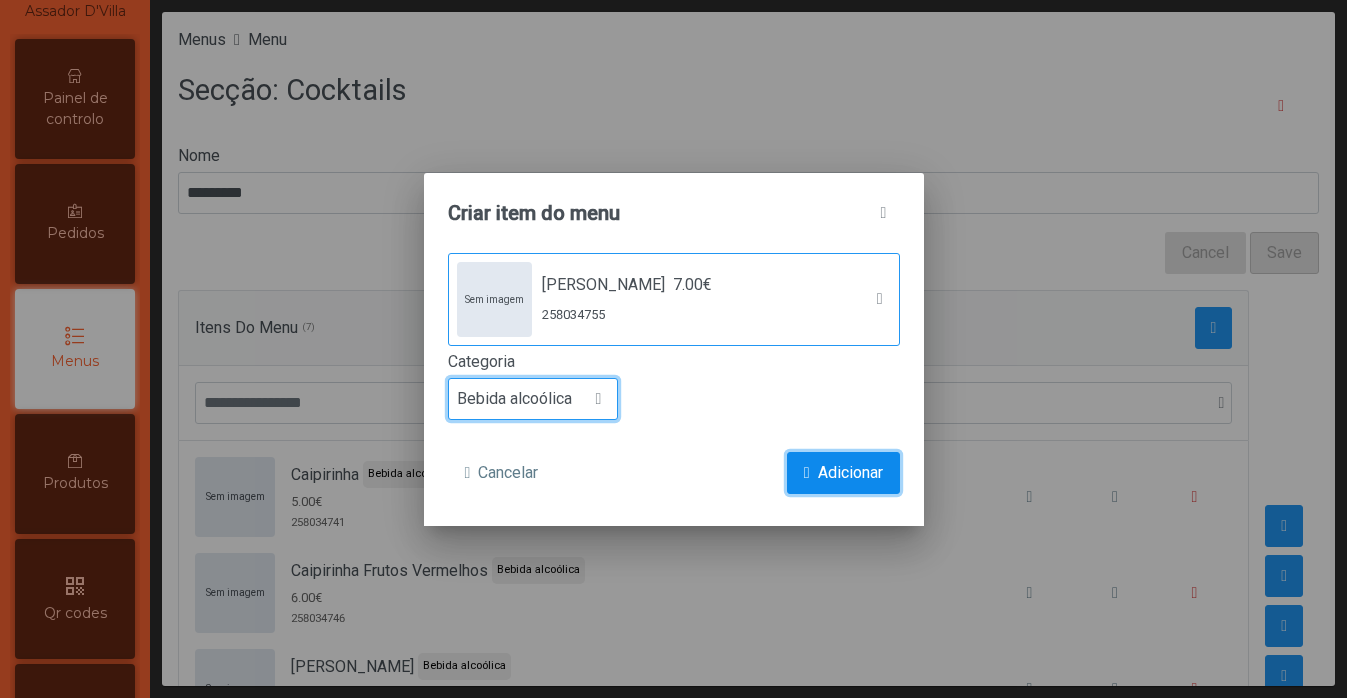 click on "Adicionar" 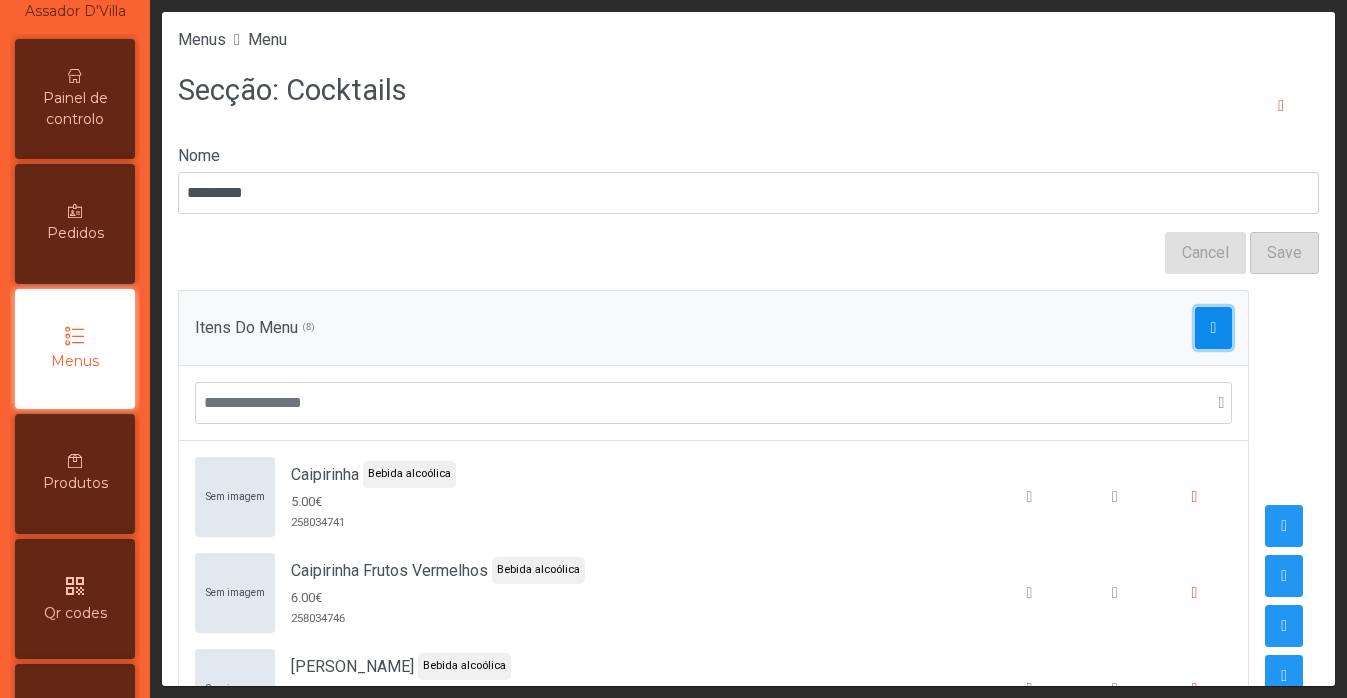 click 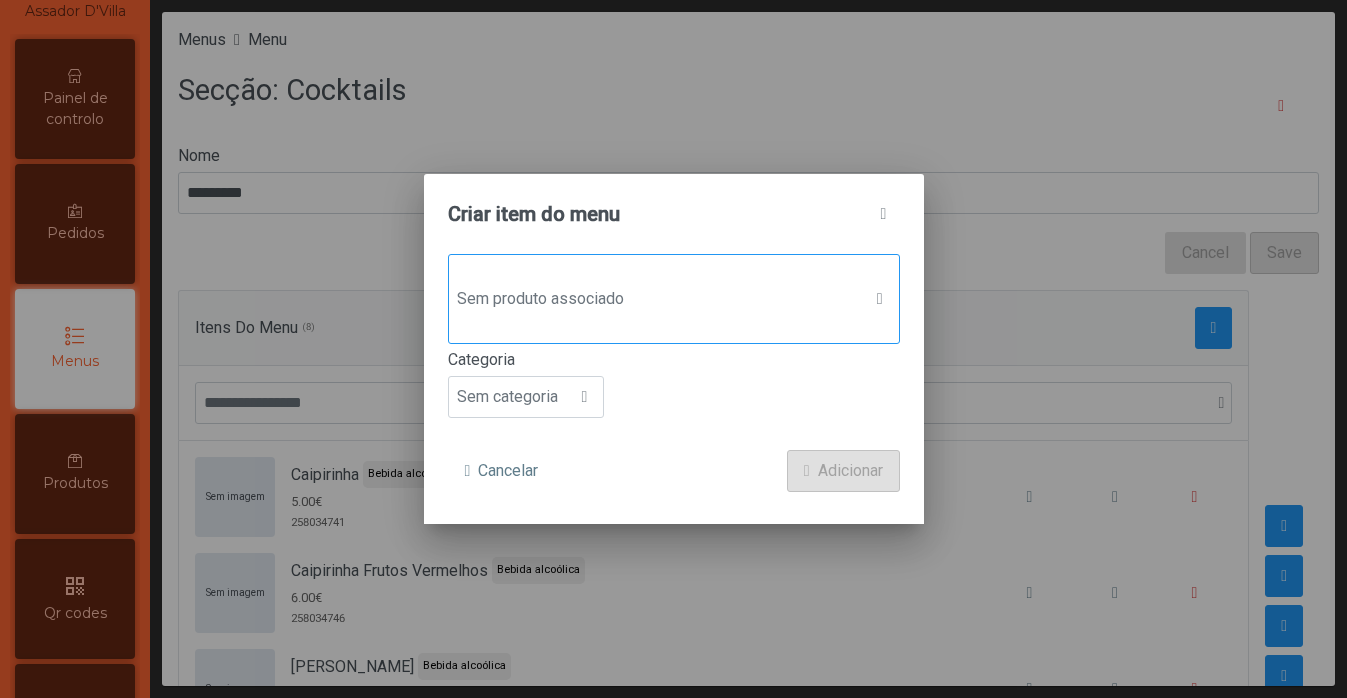 click on "Sem produto associado" 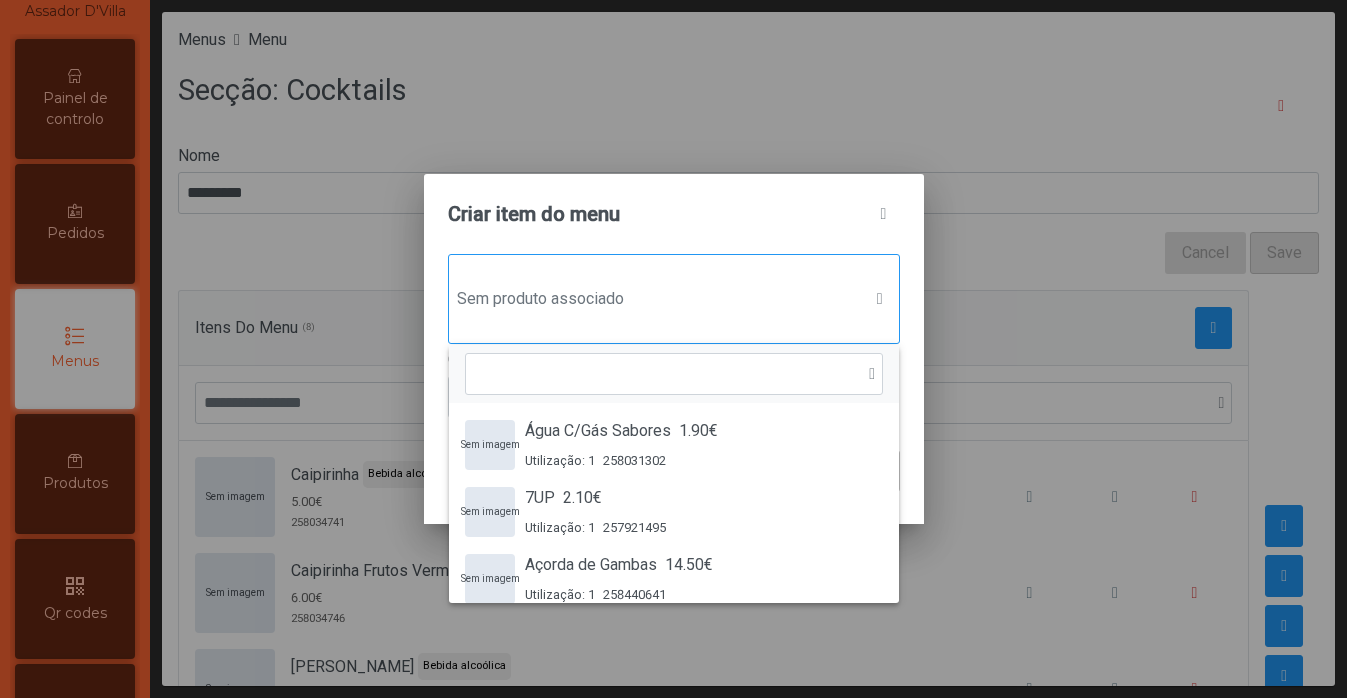 scroll, scrollTop: 15, scrollLeft: 97, axis: both 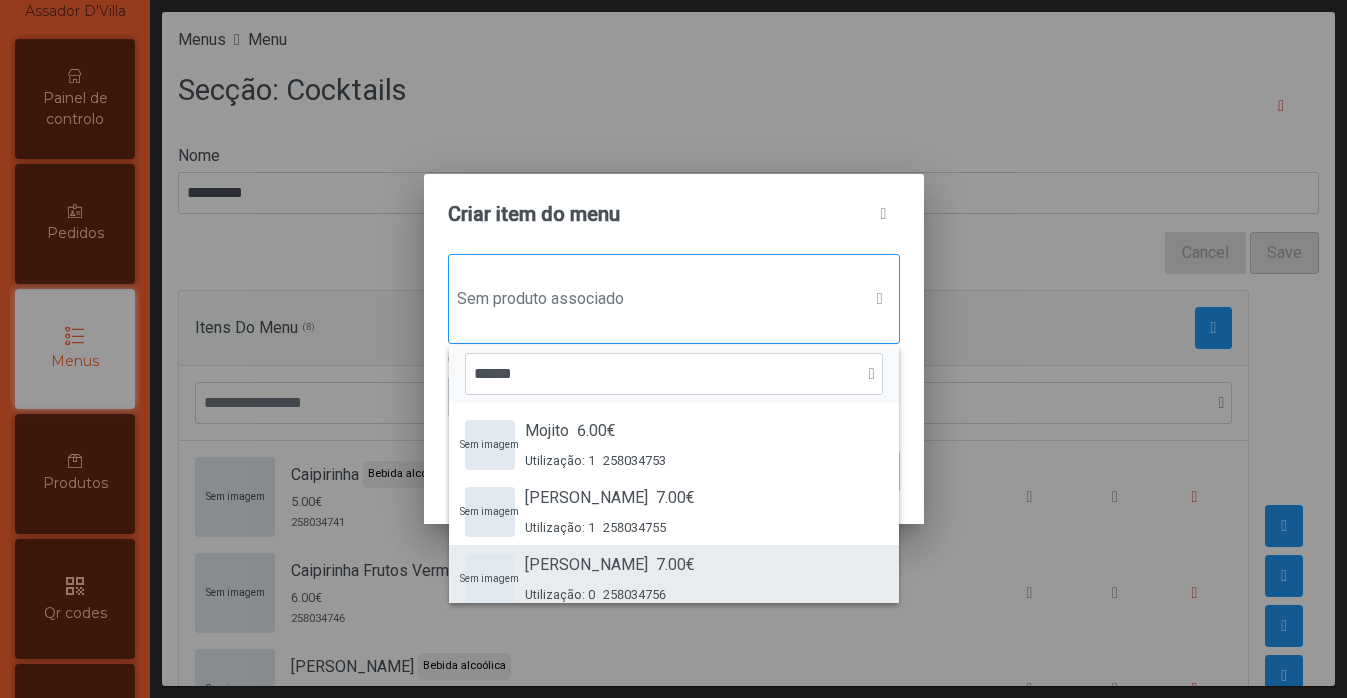 type on "******" 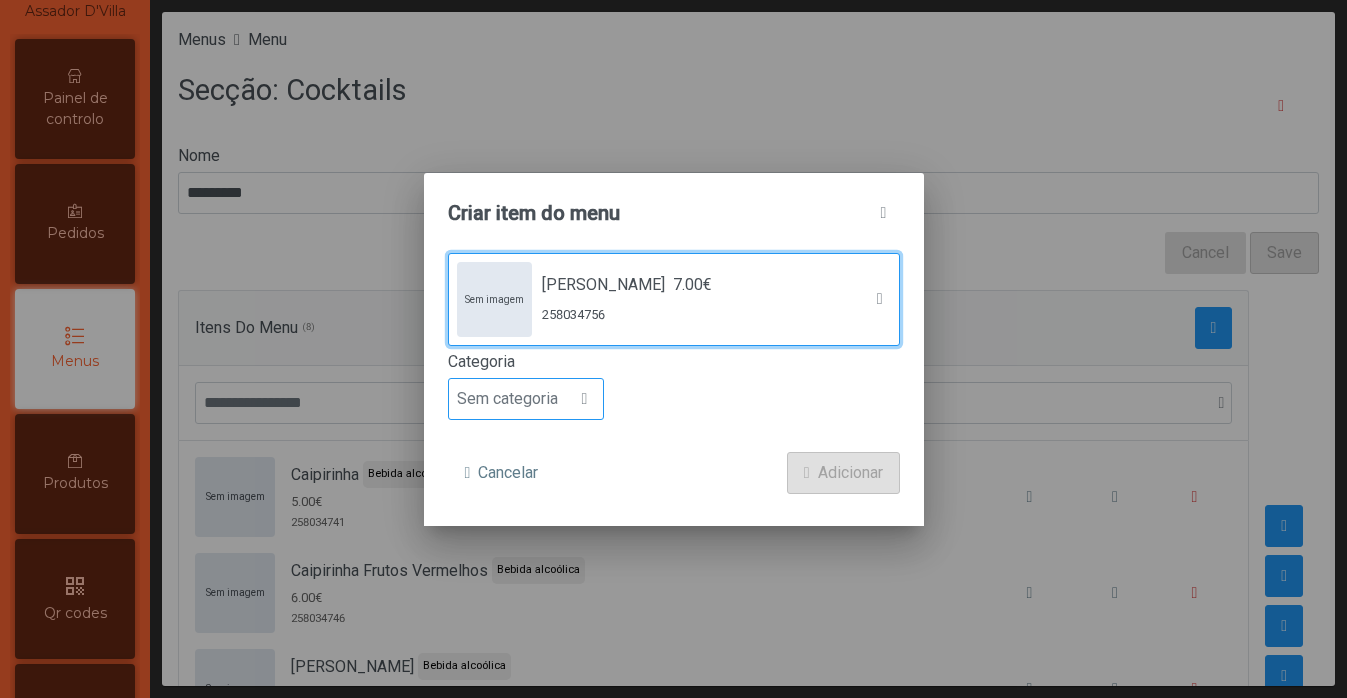 click on "Sem categoria" 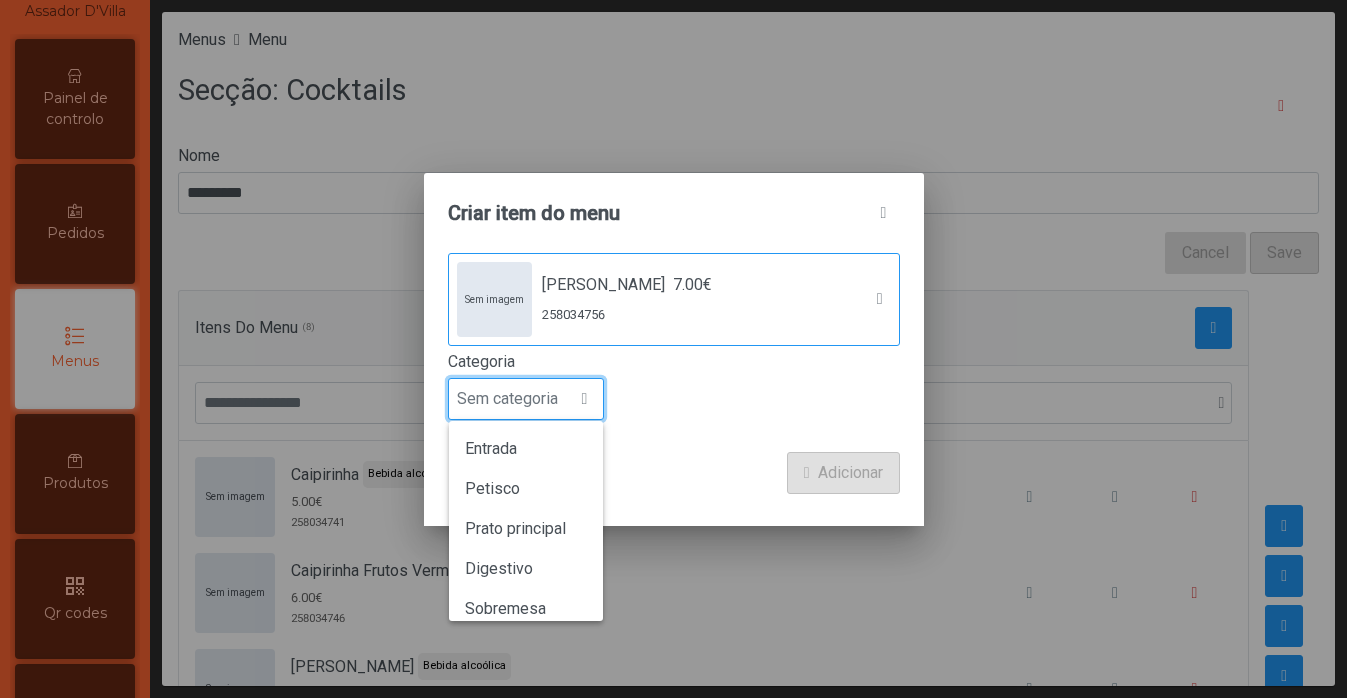 scroll, scrollTop: 15, scrollLeft: 97, axis: both 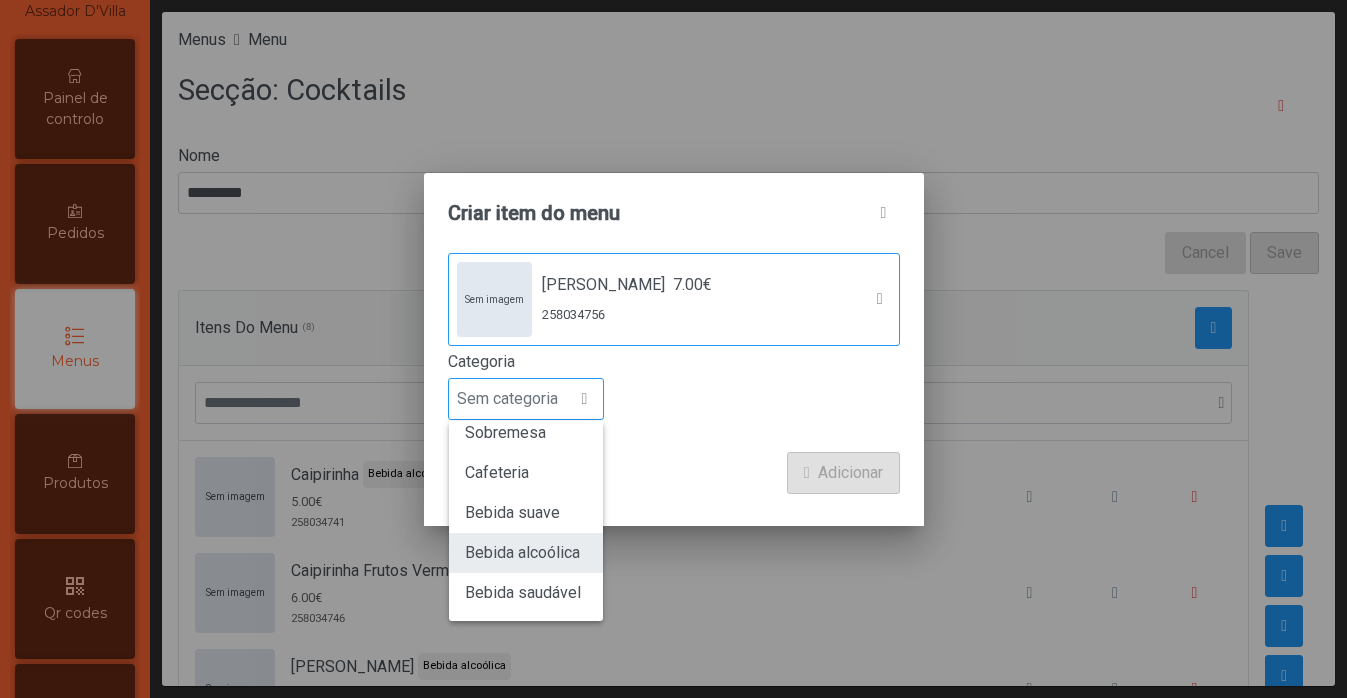 click on "Bebida alcoólica" 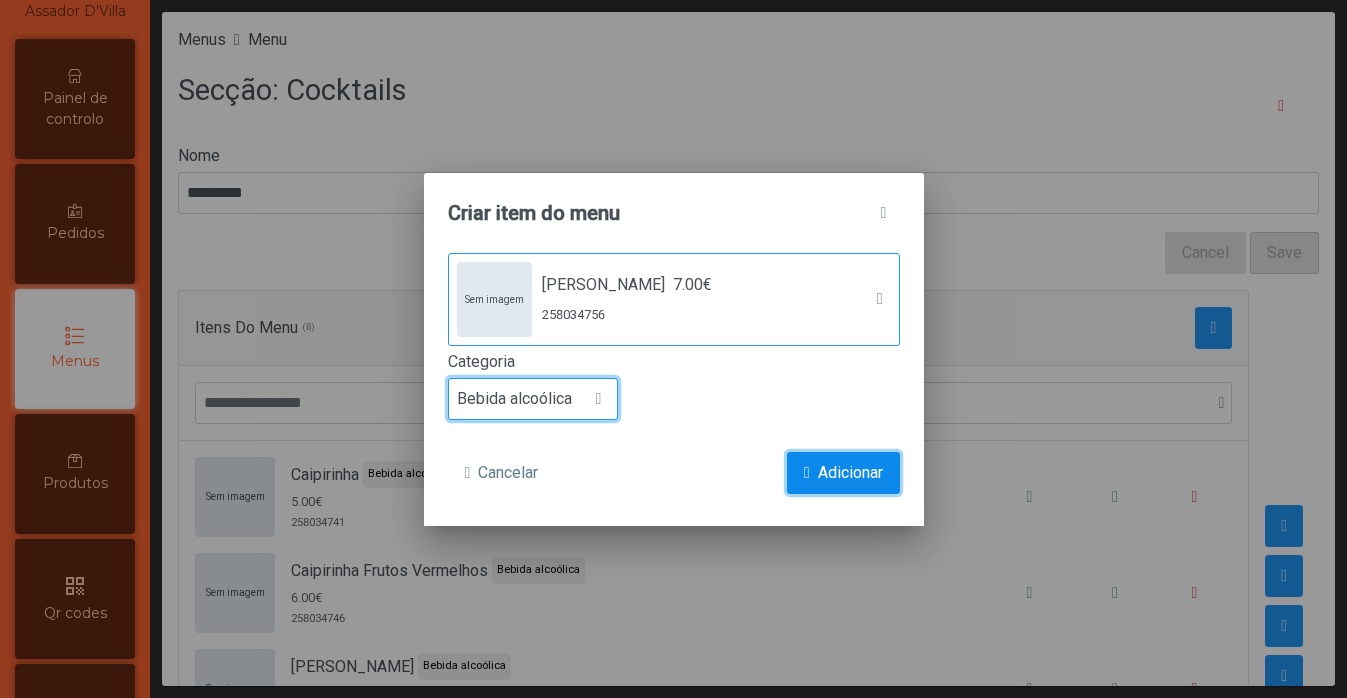 click on "Adicionar" 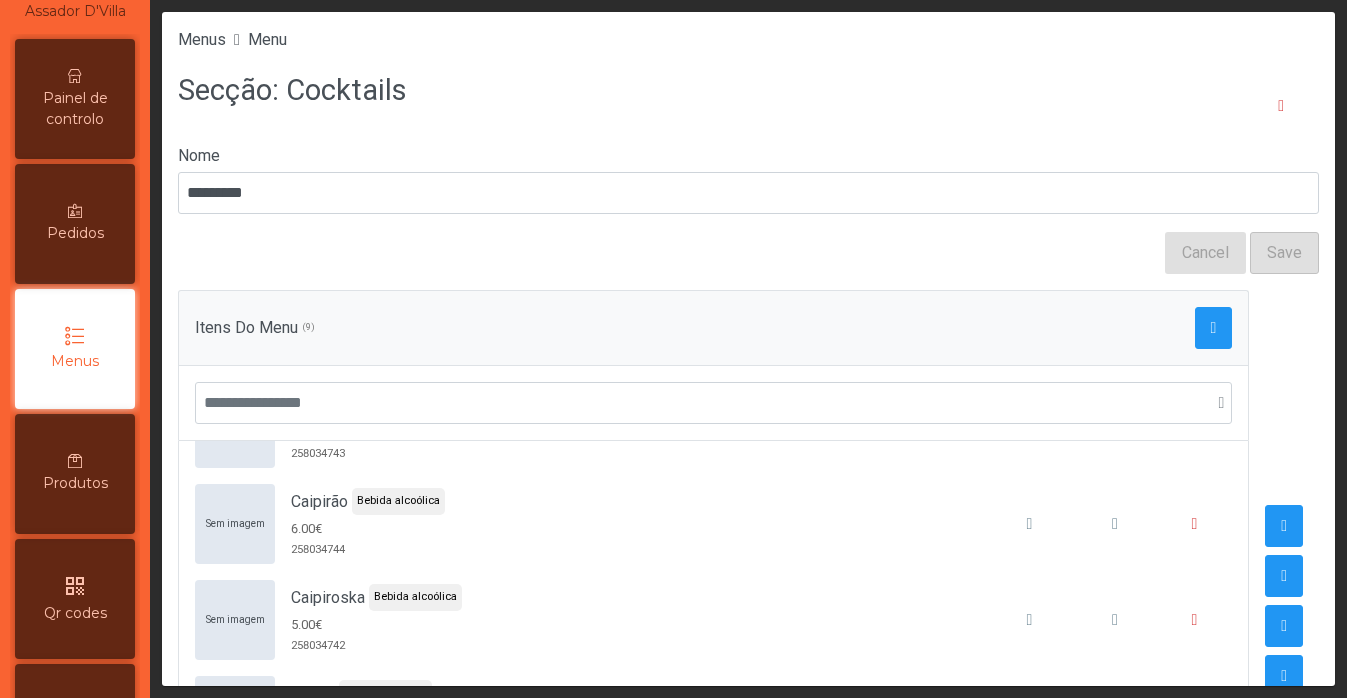 scroll, scrollTop: 402, scrollLeft: 0, axis: vertical 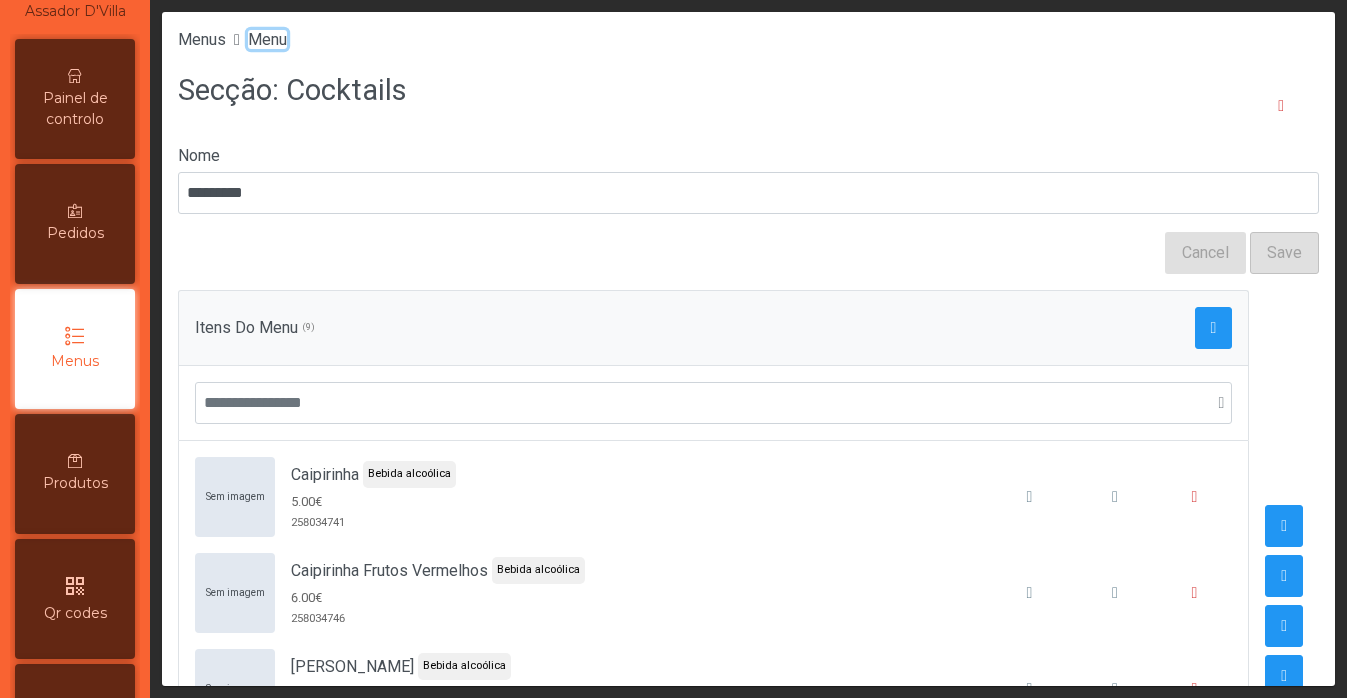 click on "Menu" 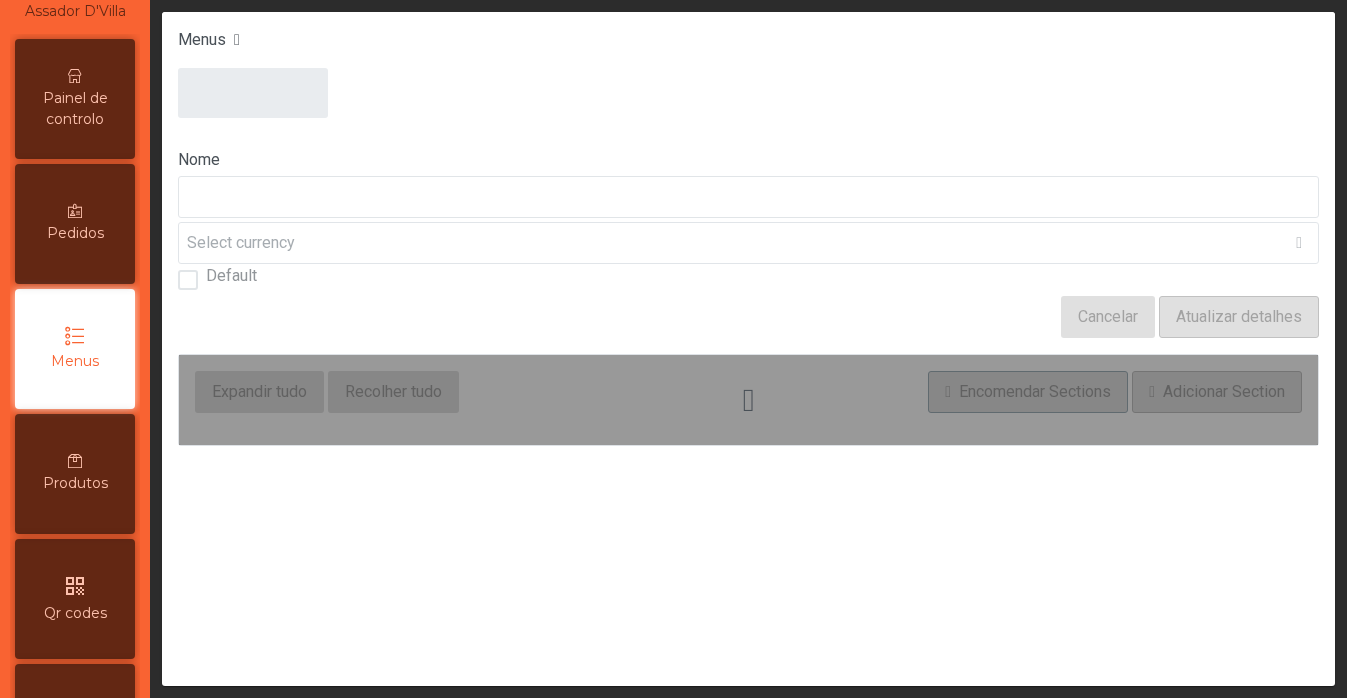 type on "****" 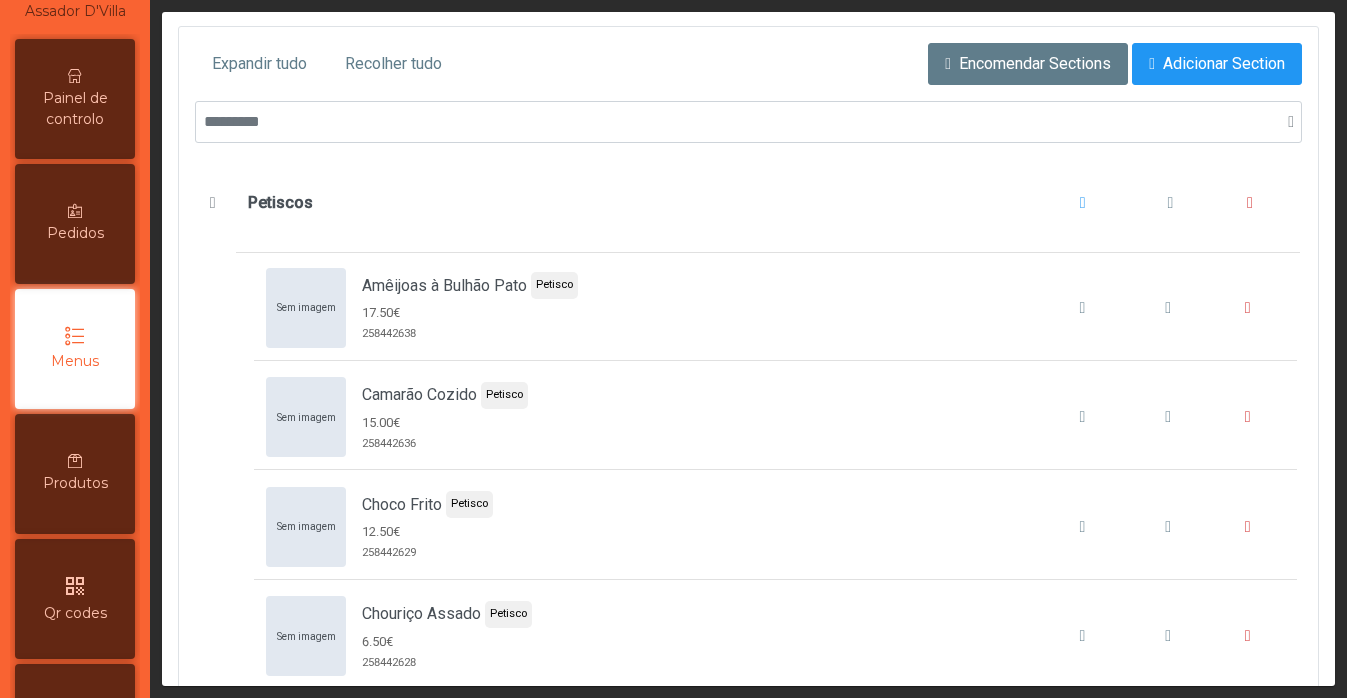 scroll, scrollTop: 341, scrollLeft: 0, axis: vertical 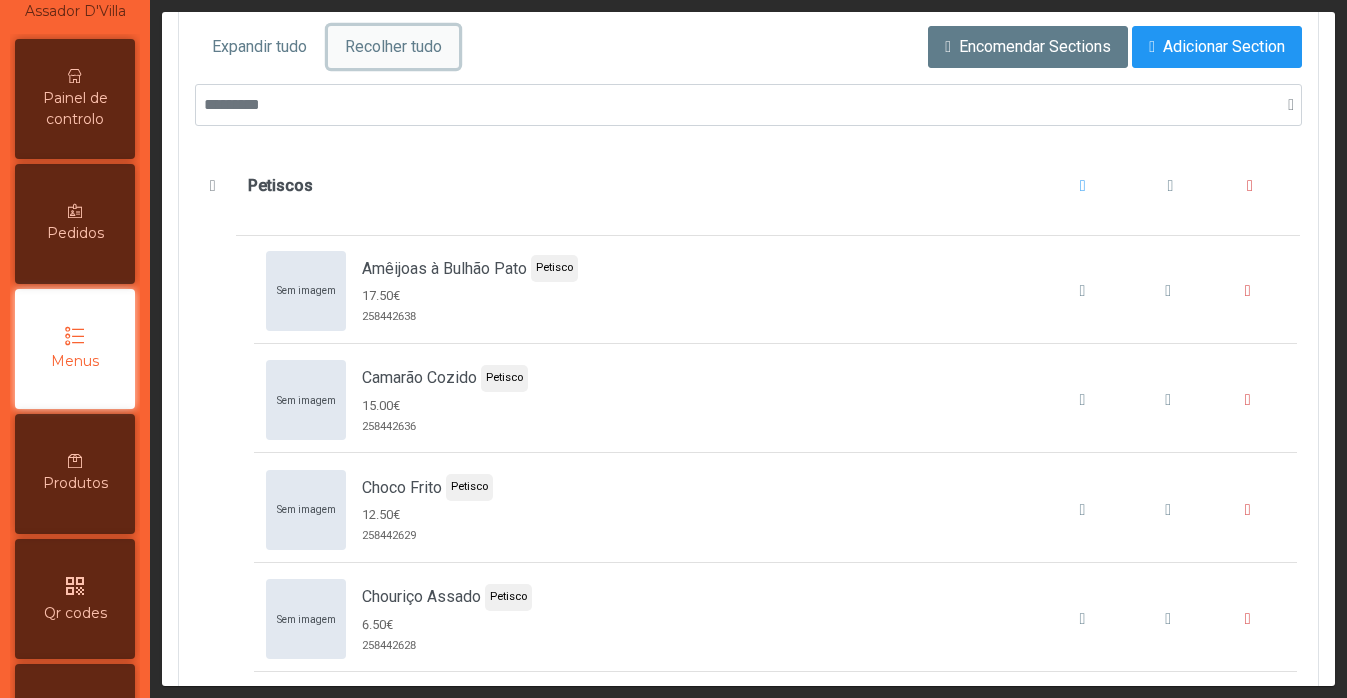 click on "Recolher tudo" 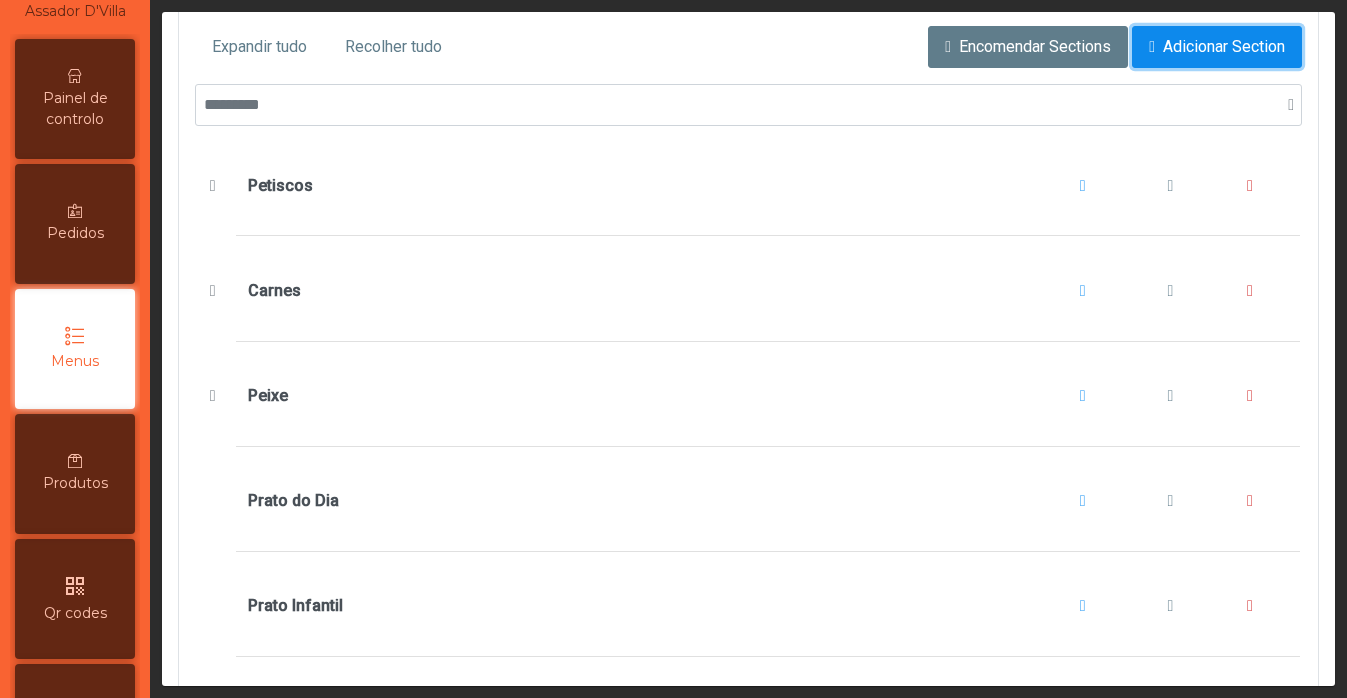 click on "Adicionar Section" 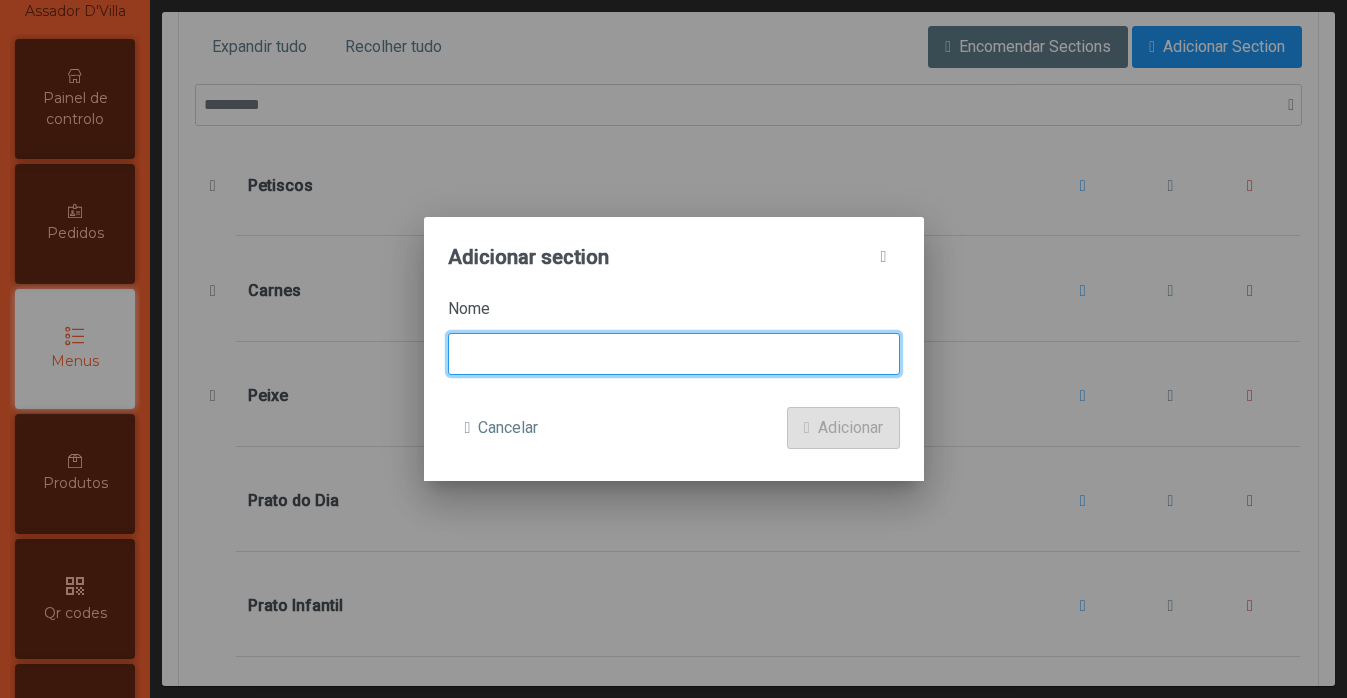 click 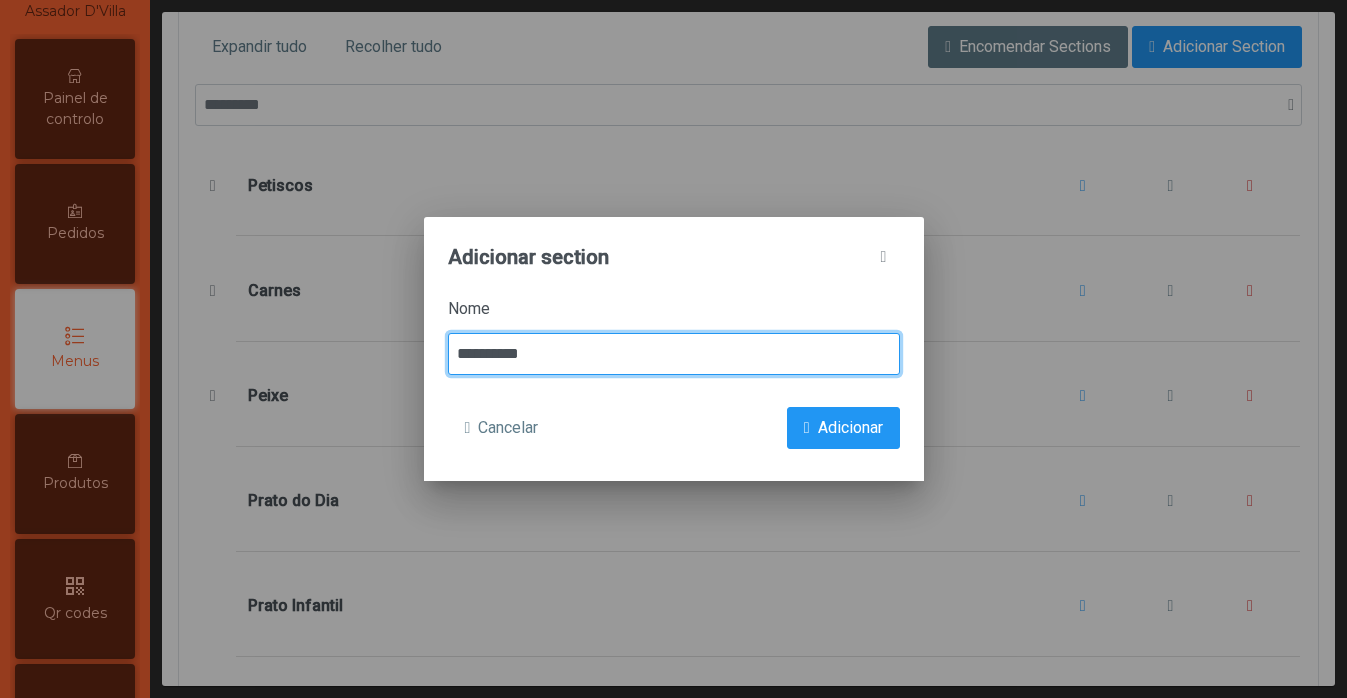 type on "**********" 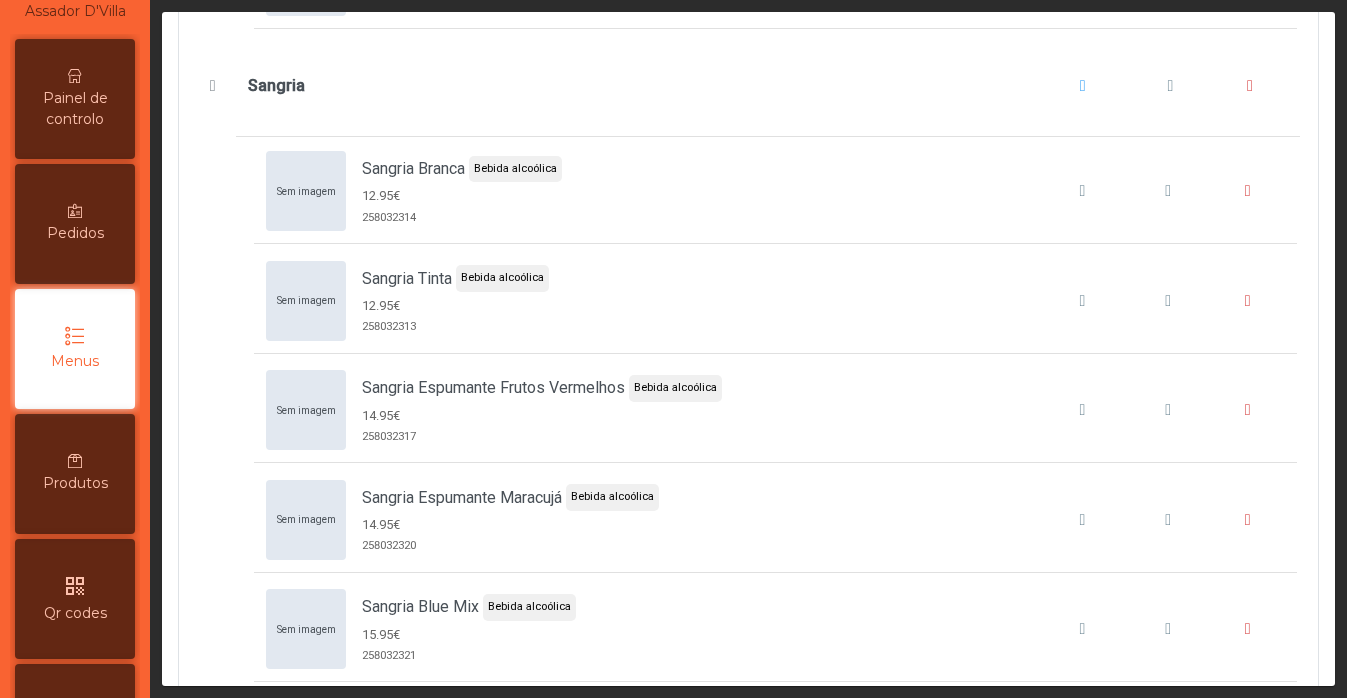 scroll, scrollTop: 8878, scrollLeft: 0, axis: vertical 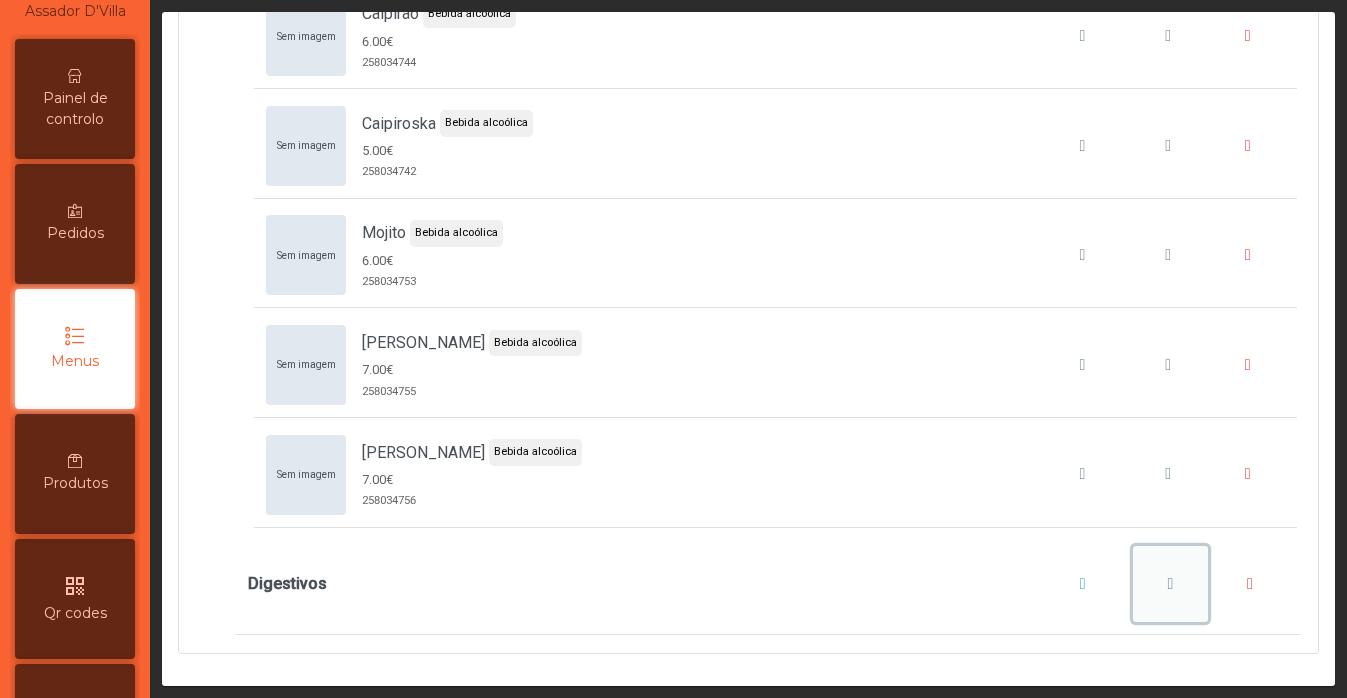 click 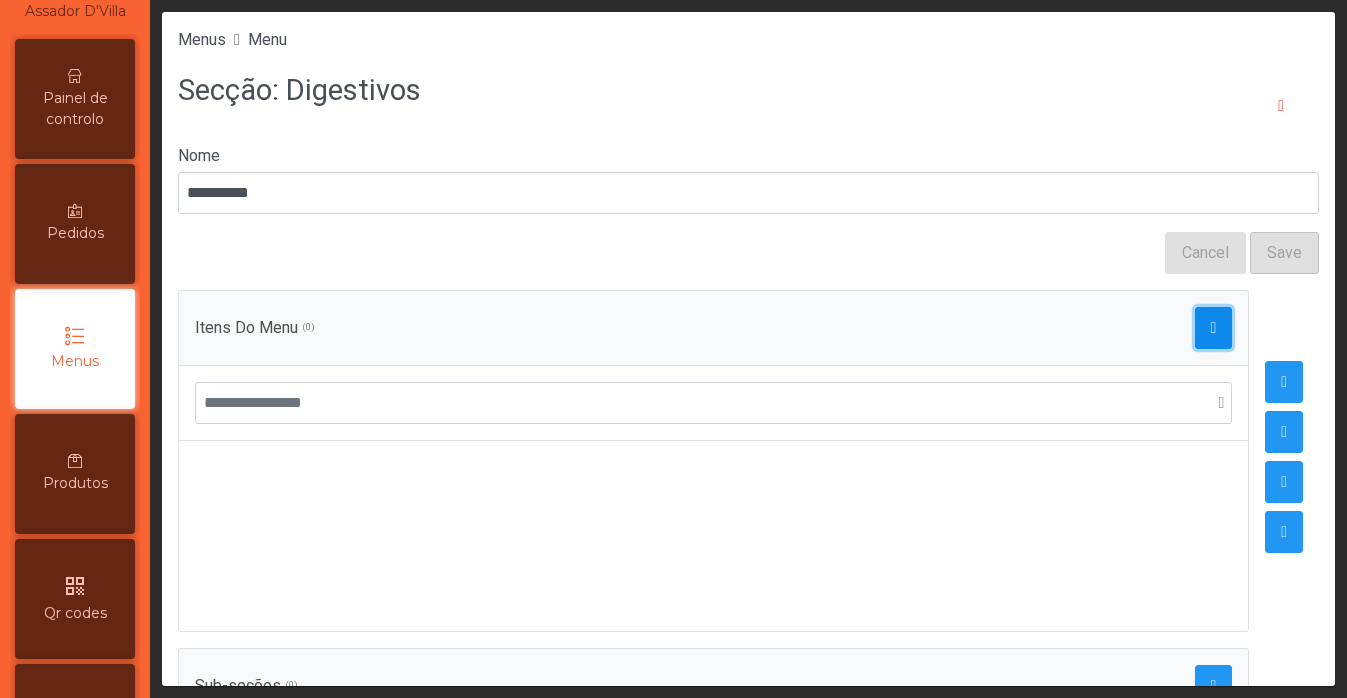 click 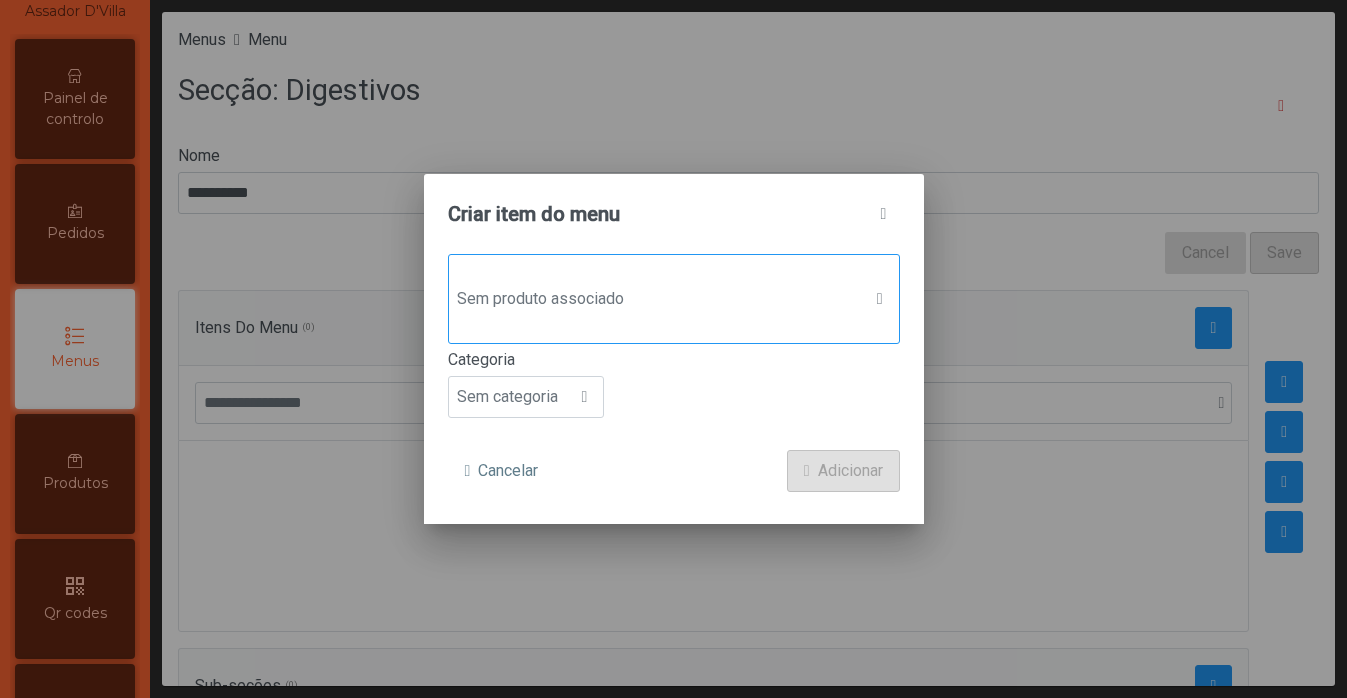 click on "Sem produto associado" 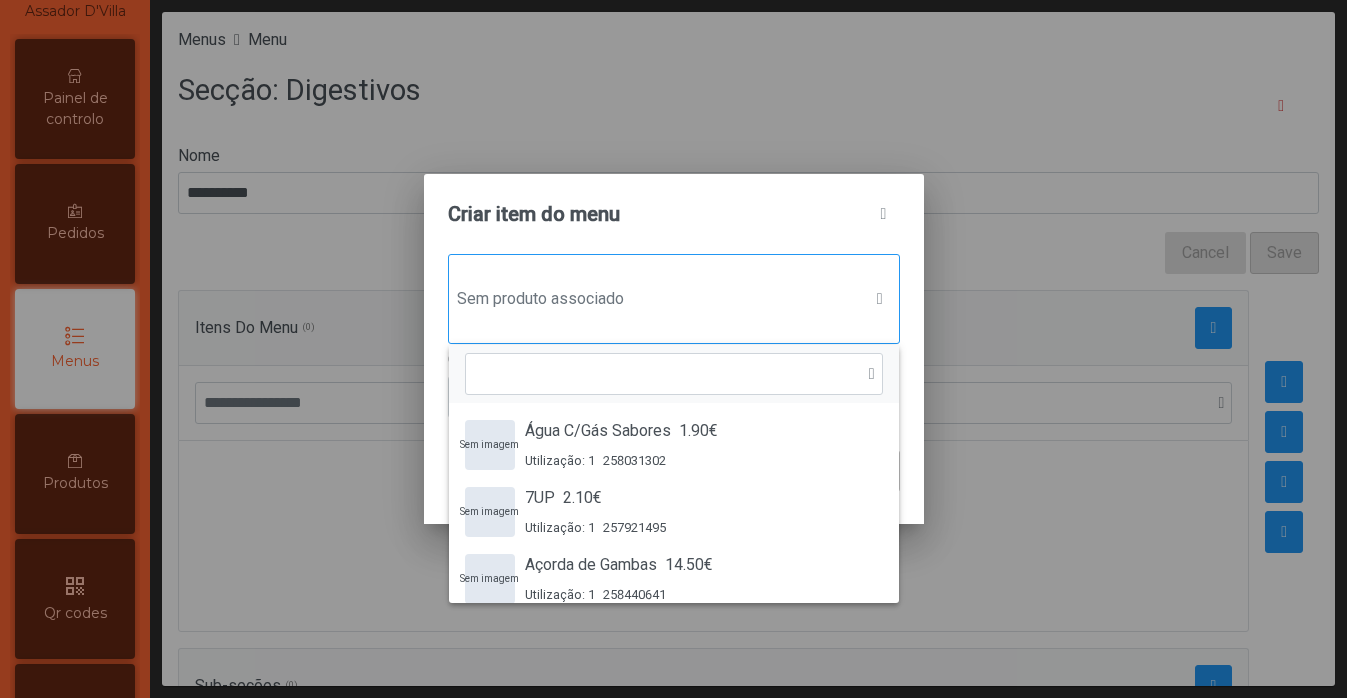 scroll, scrollTop: 15, scrollLeft: 97, axis: both 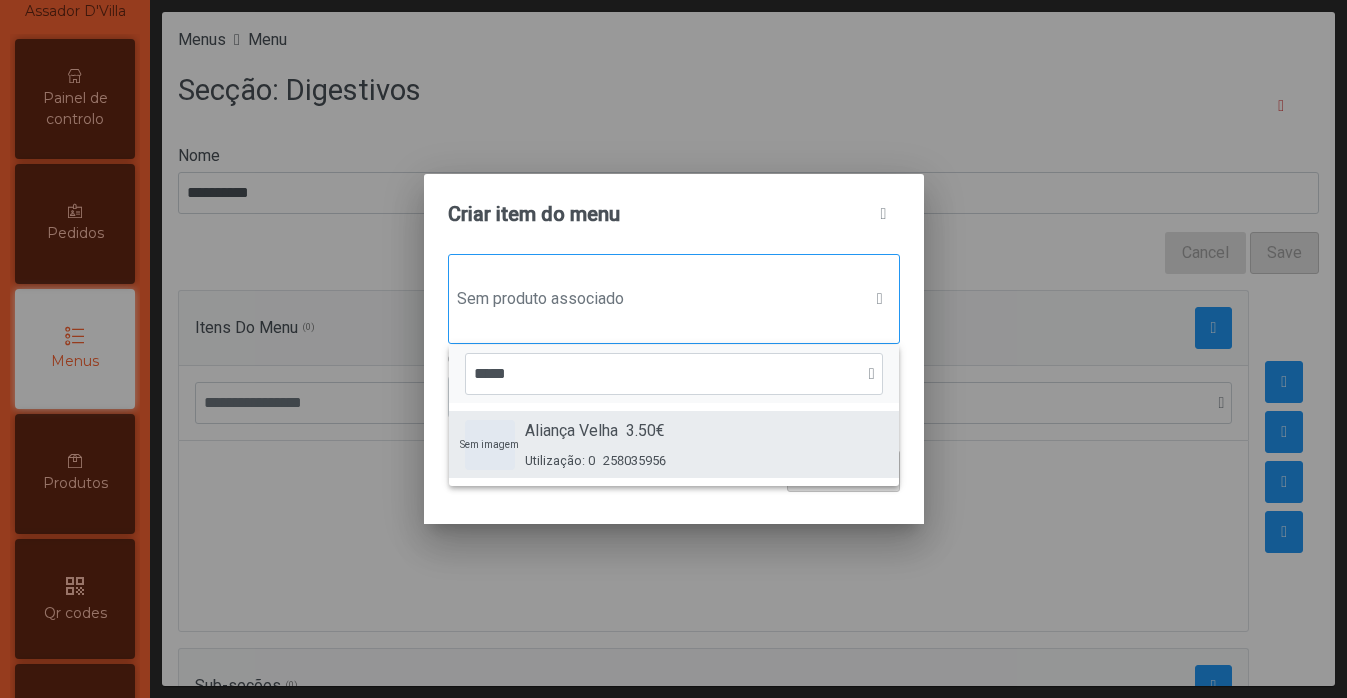 type on "*****" 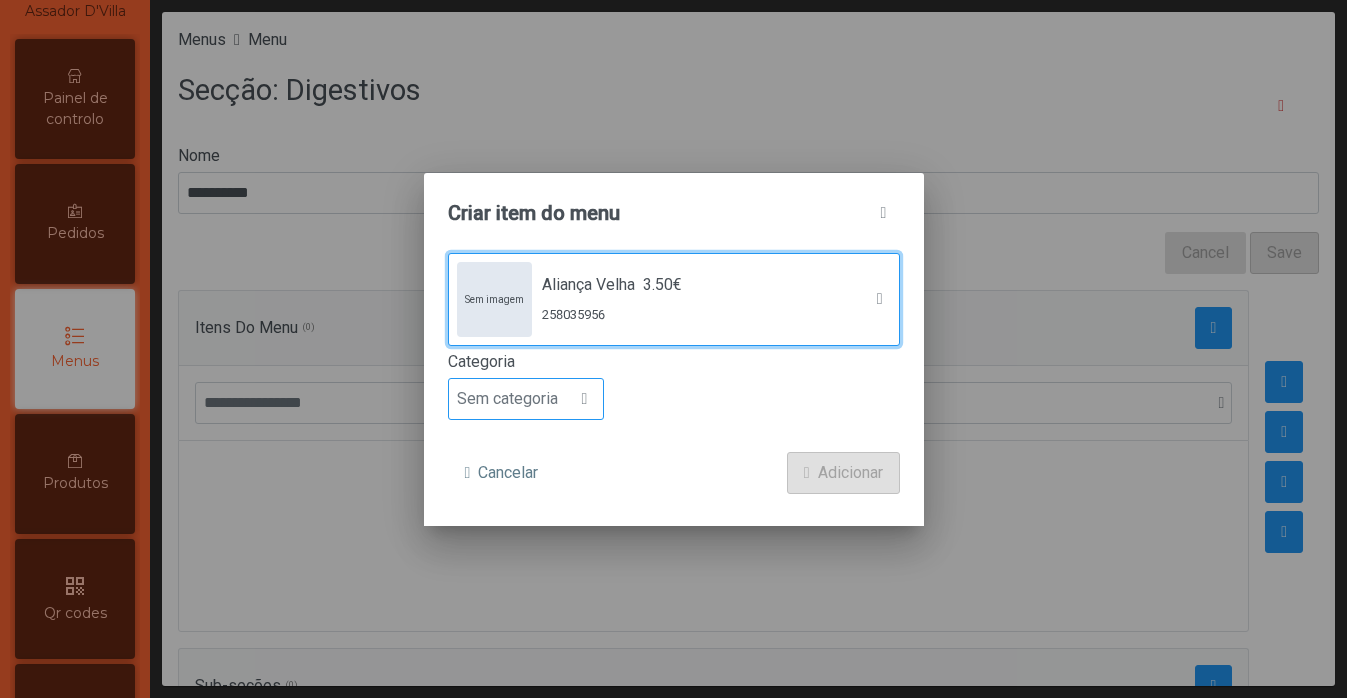 click on "Sem categoria" 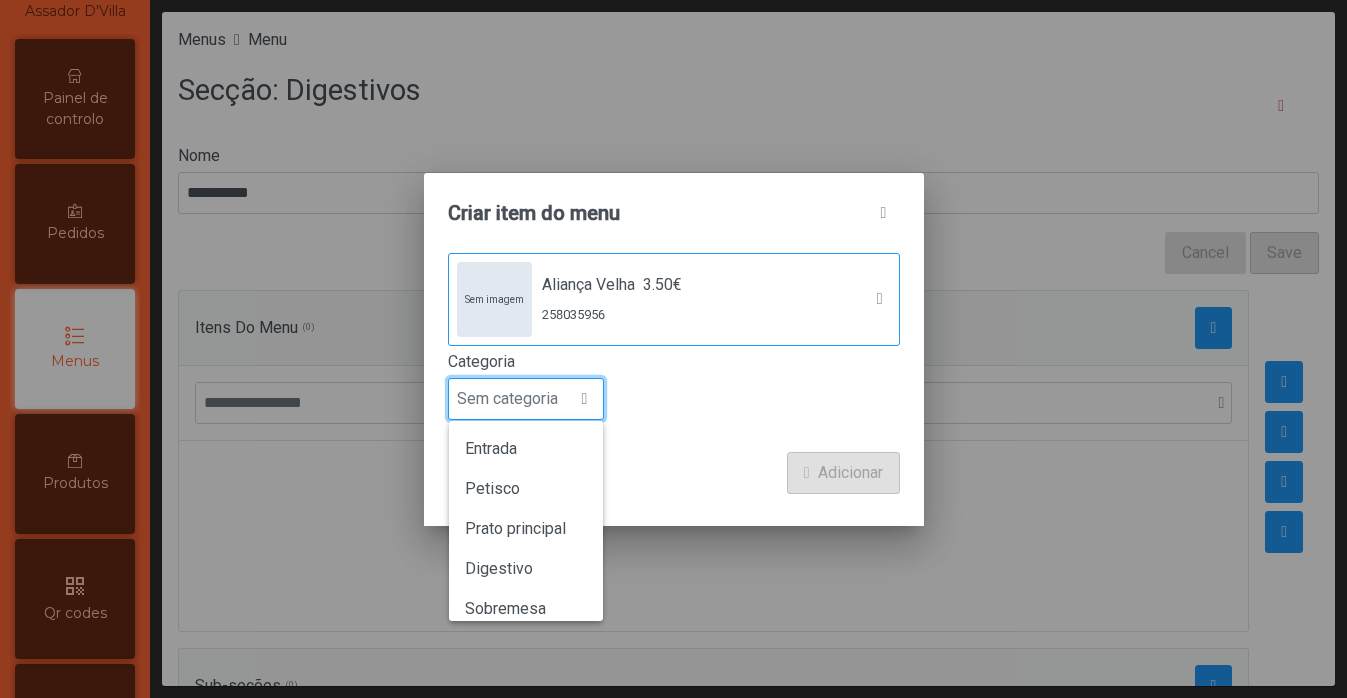 scroll, scrollTop: 15, scrollLeft: 97, axis: both 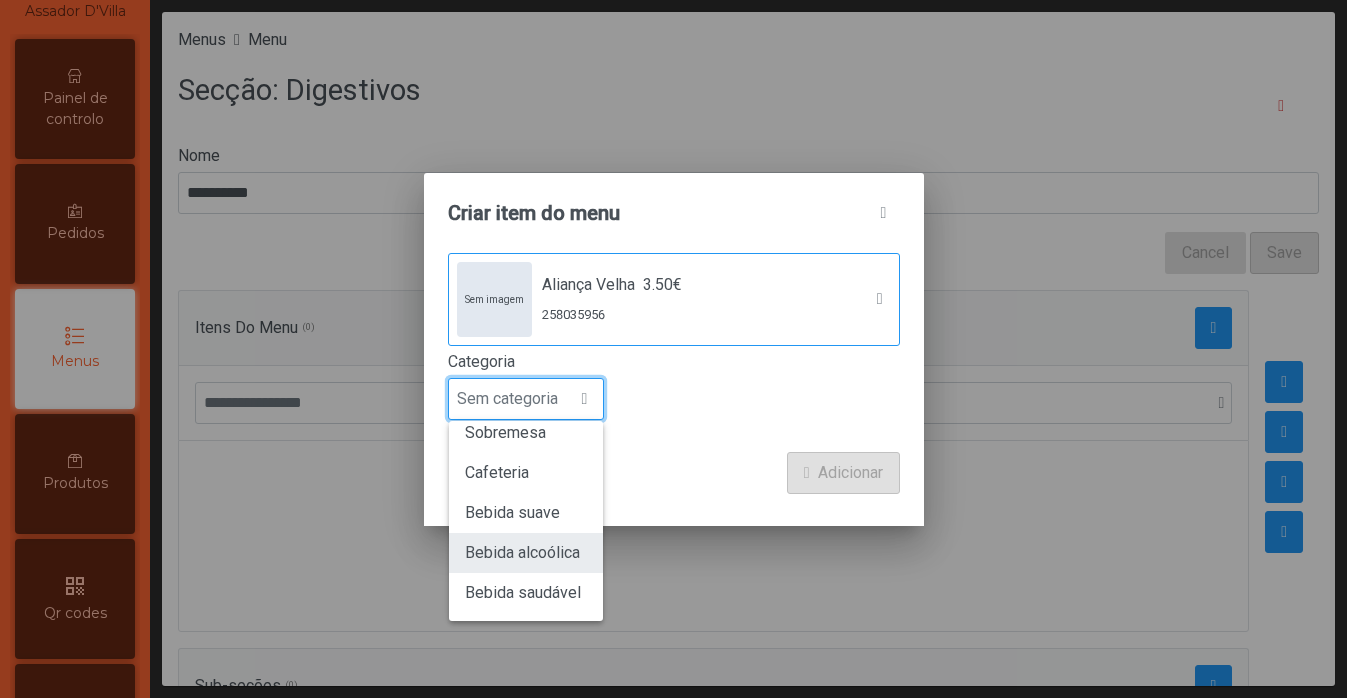 click on "Bebida alcoólica" 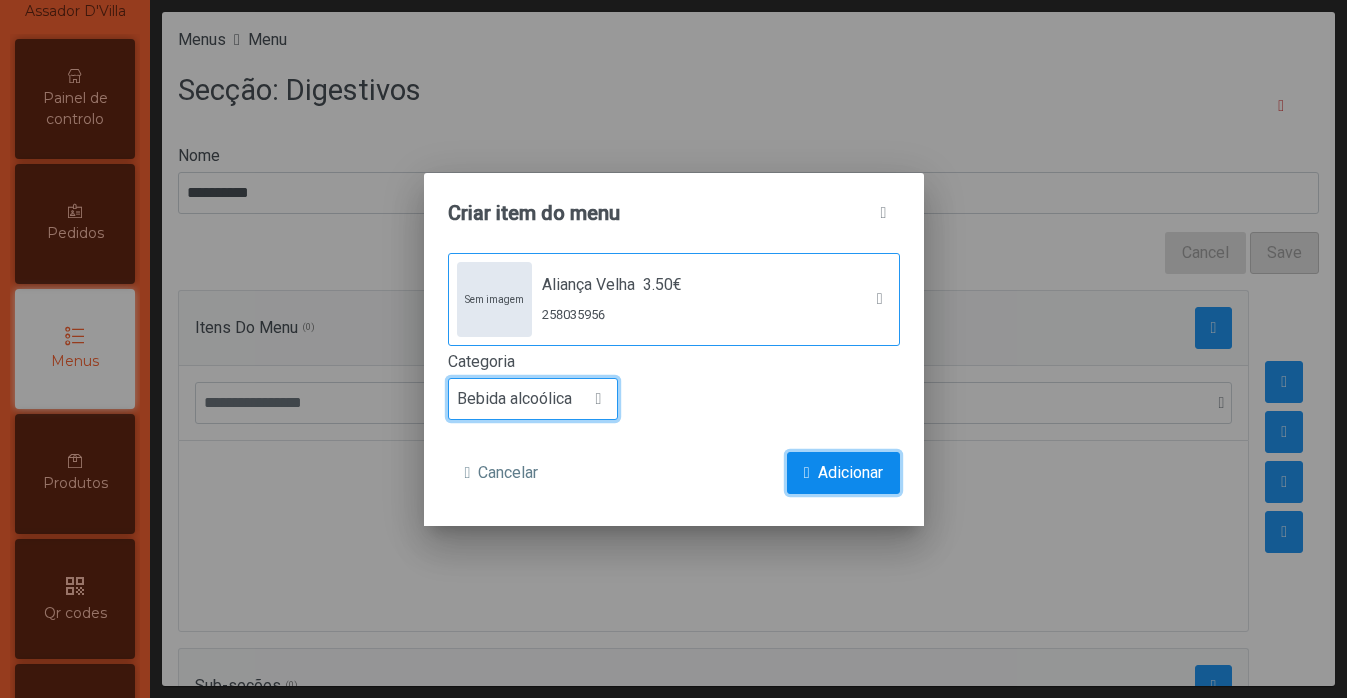 click on "Adicionar" 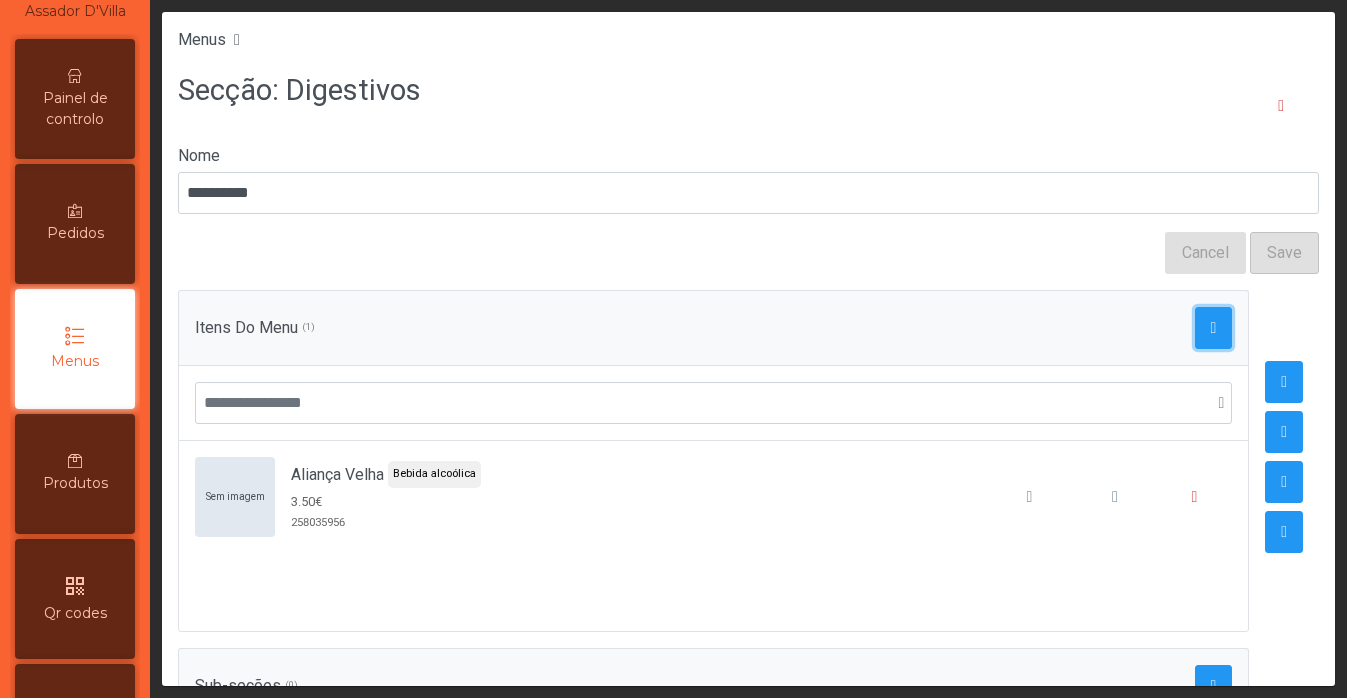 click 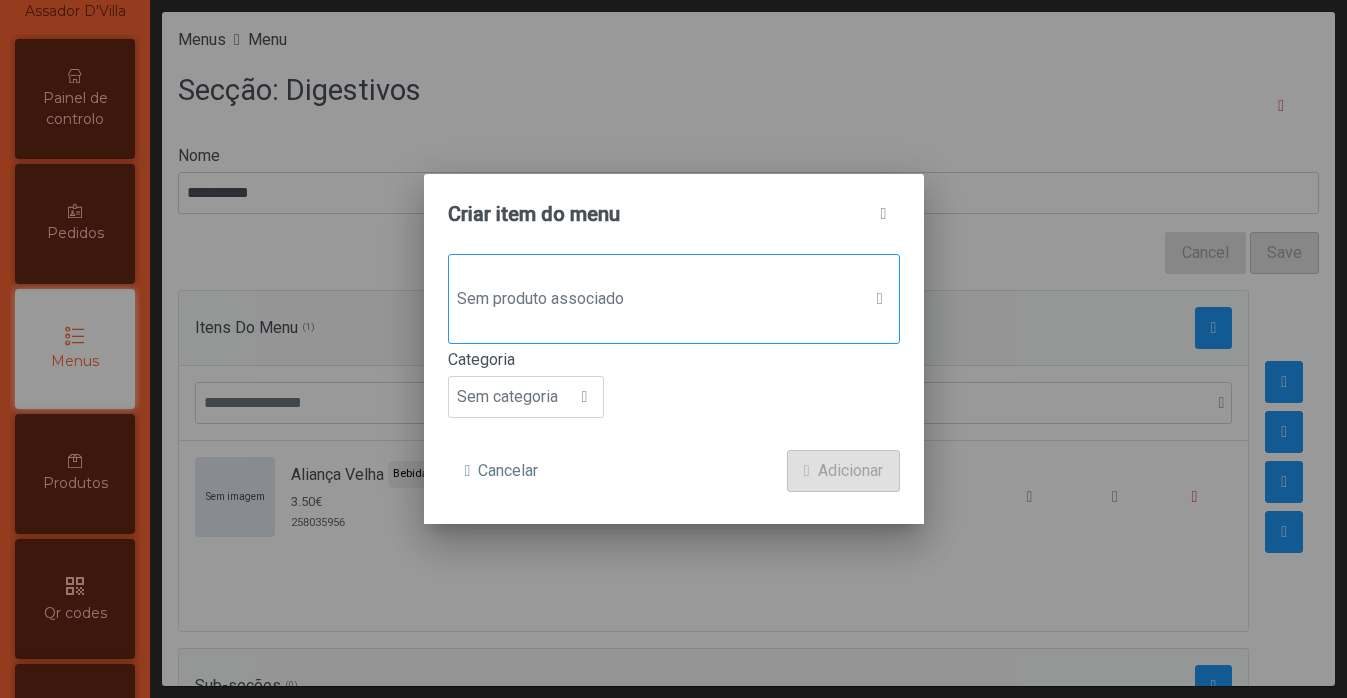 click on "Sem produto associado" 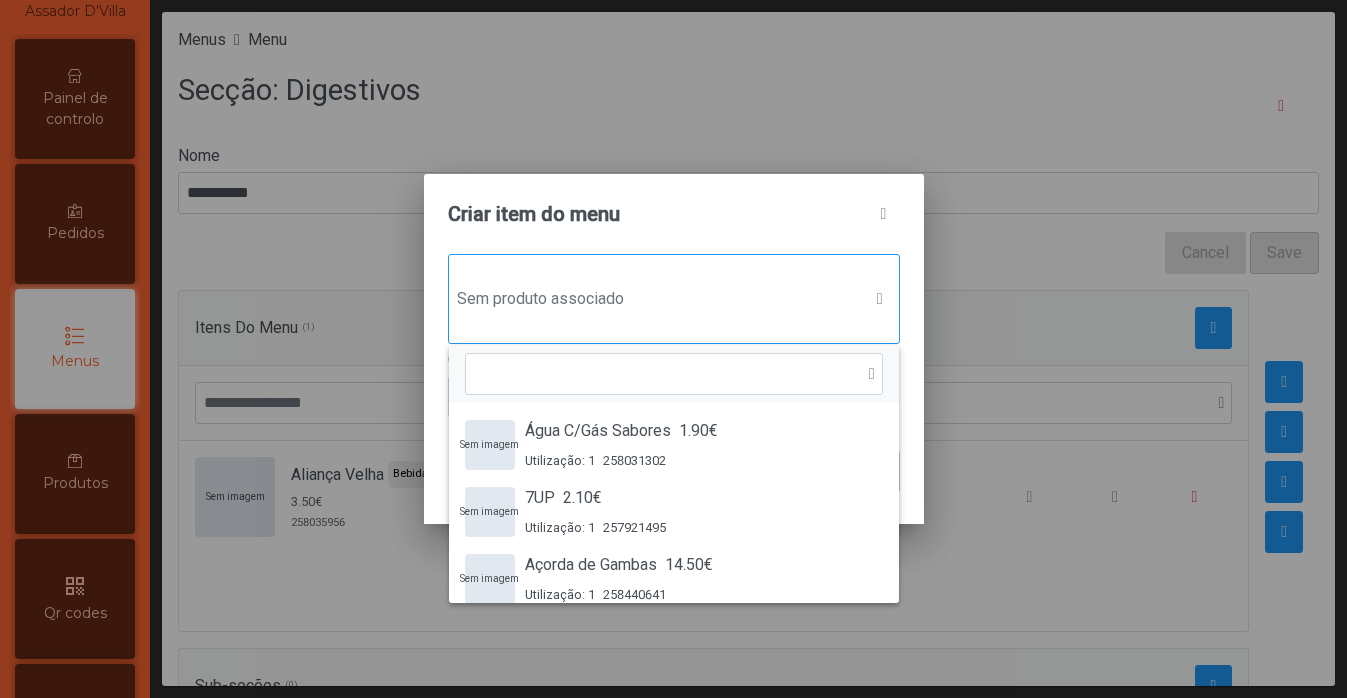 scroll, scrollTop: 15, scrollLeft: 97, axis: both 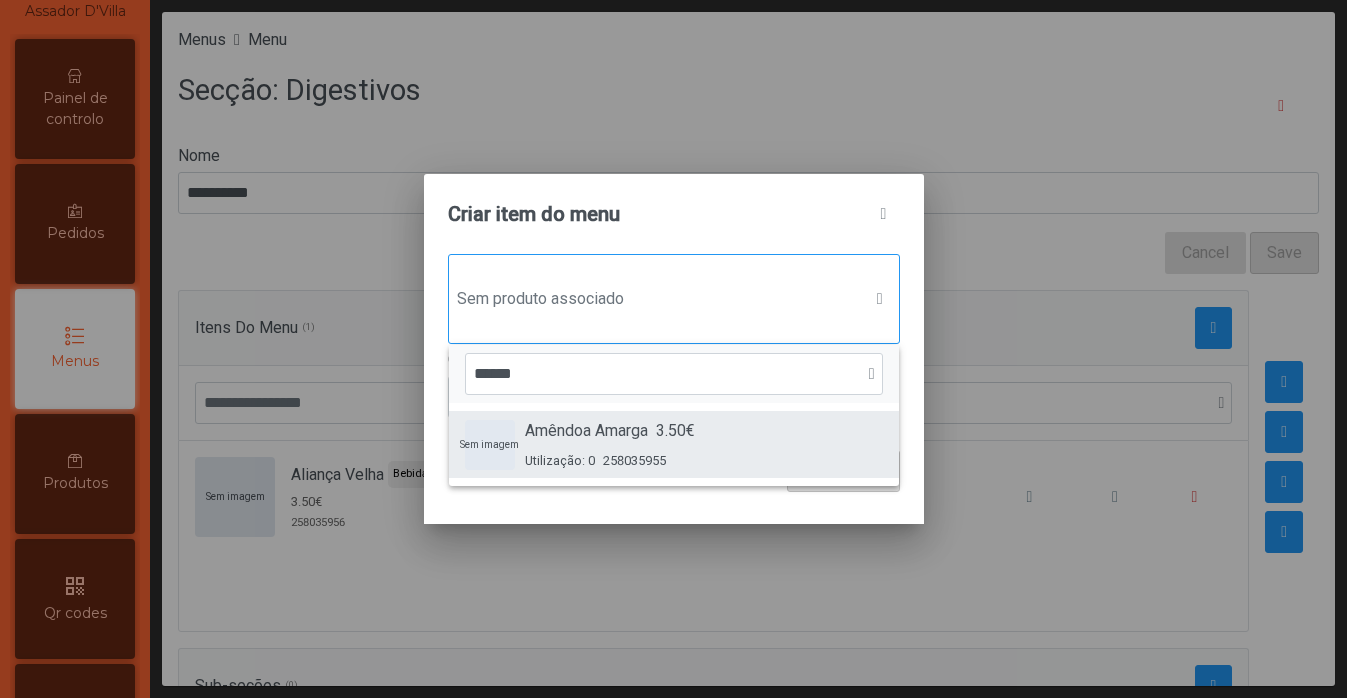 type on "******" 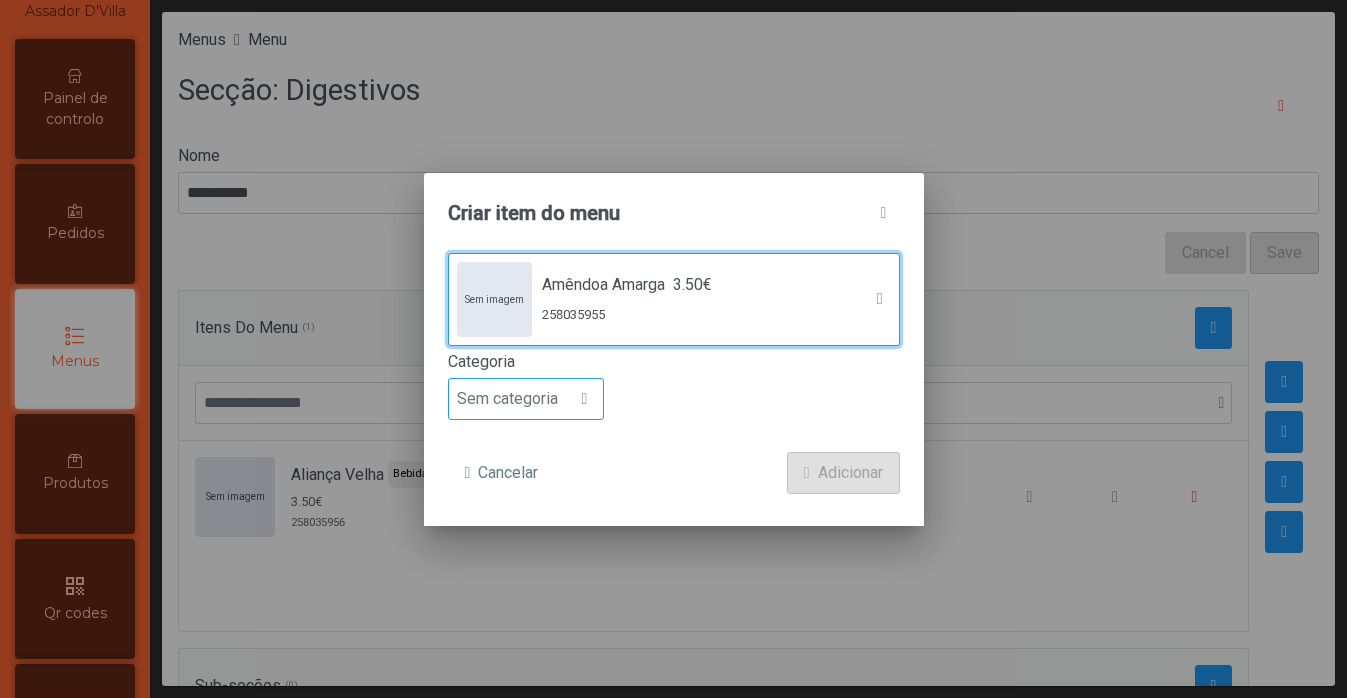 click on "Sem categoria" 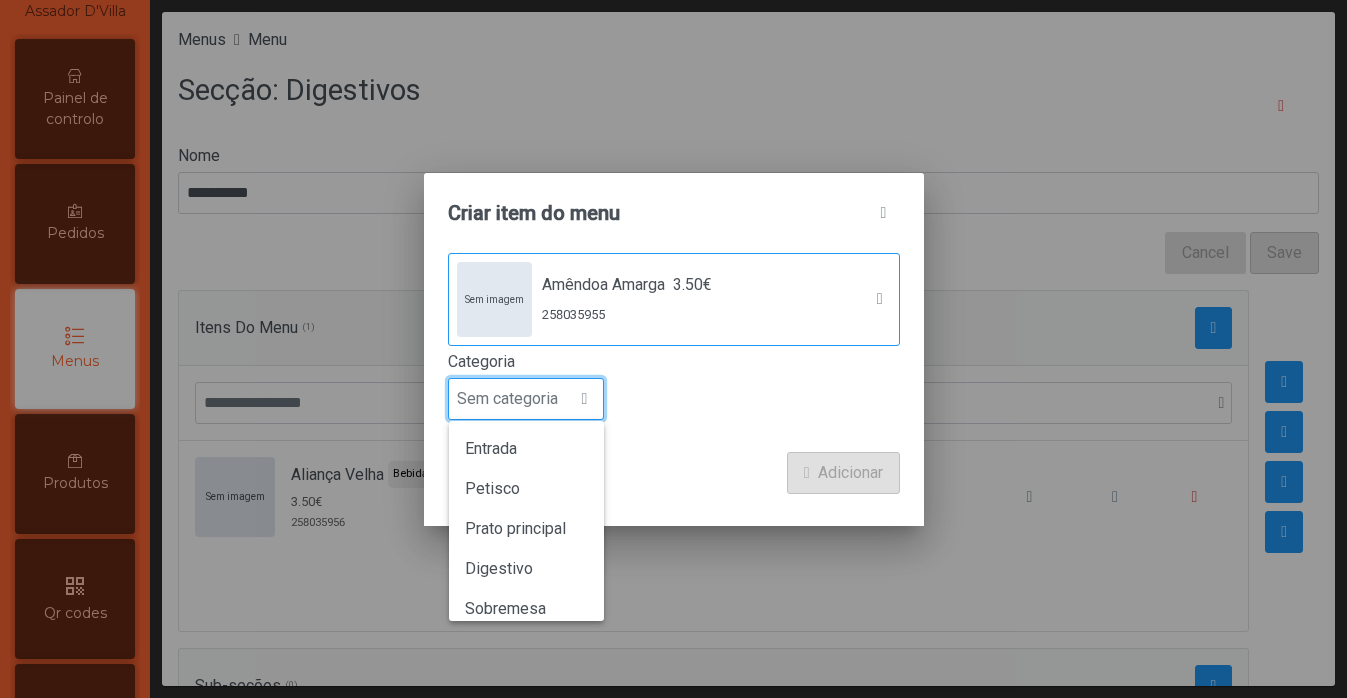 scroll, scrollTop: 15, scrollLeft: 97, axis: both 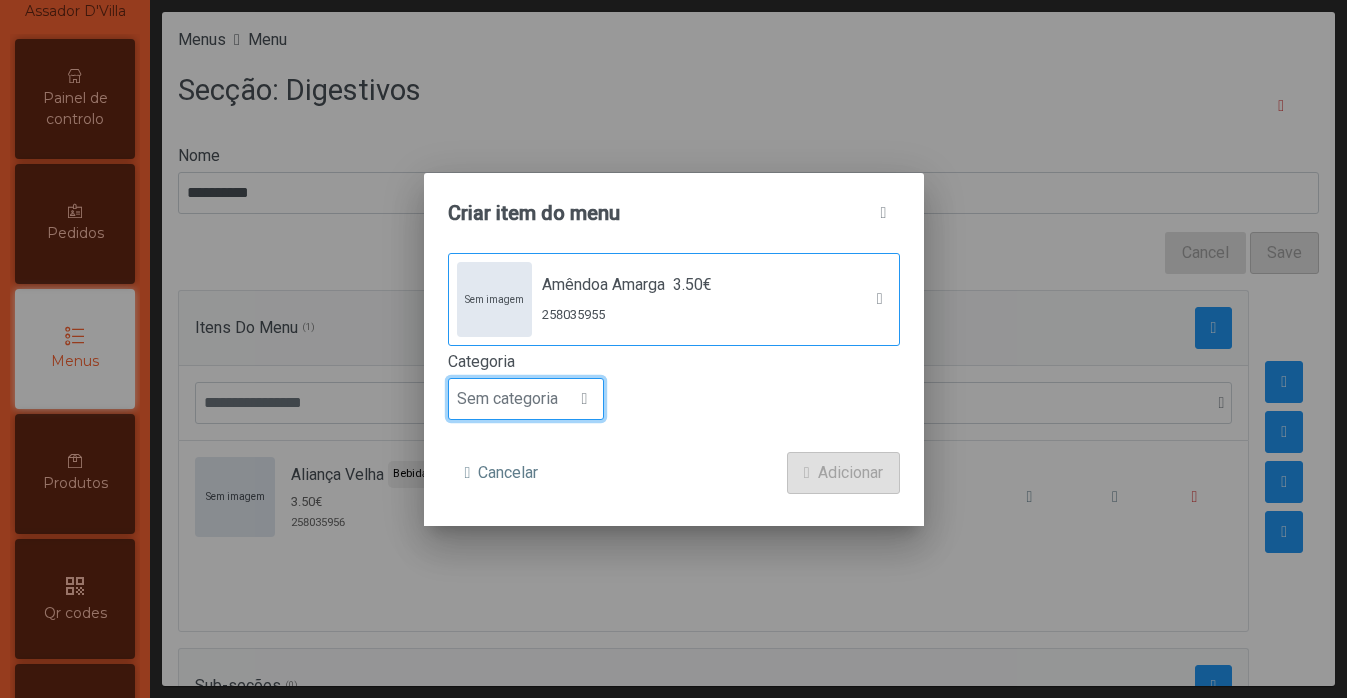 click on "Sem categoria" 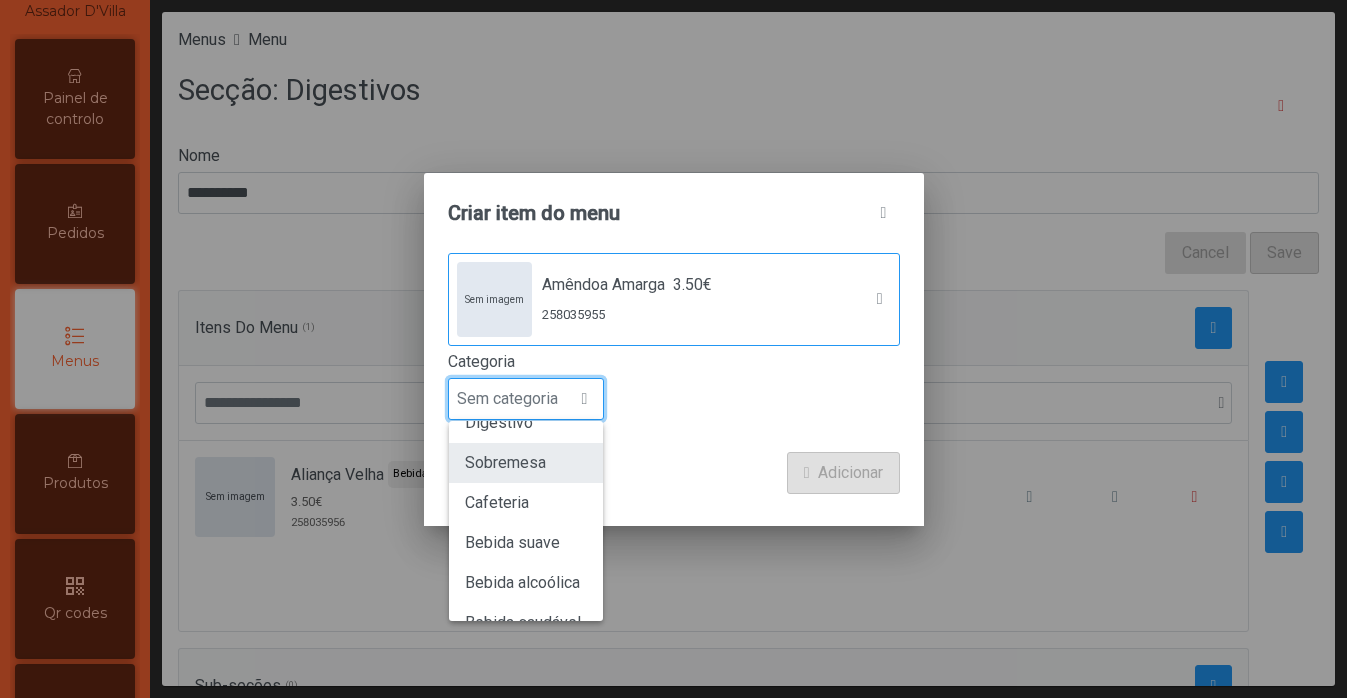 scroll, scrollTop: 176, scrollLeft: 0, axis: vertical 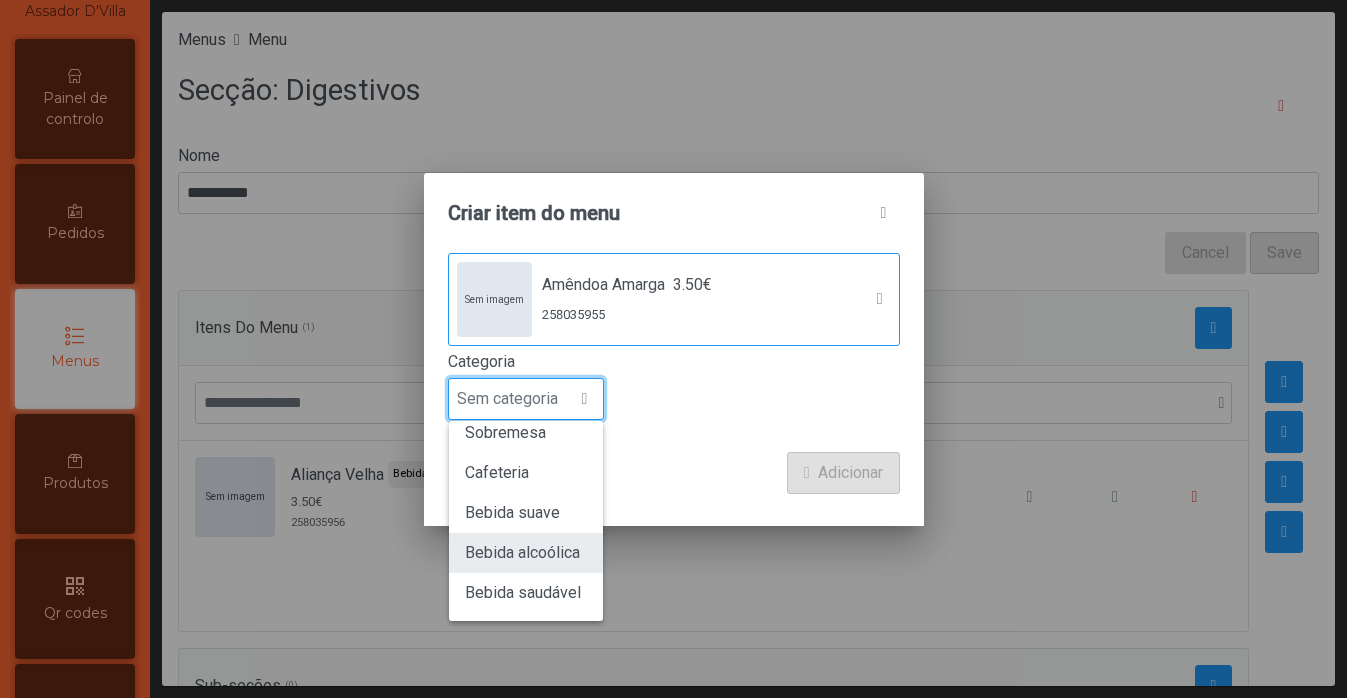 click on "Bebida alcoólica" 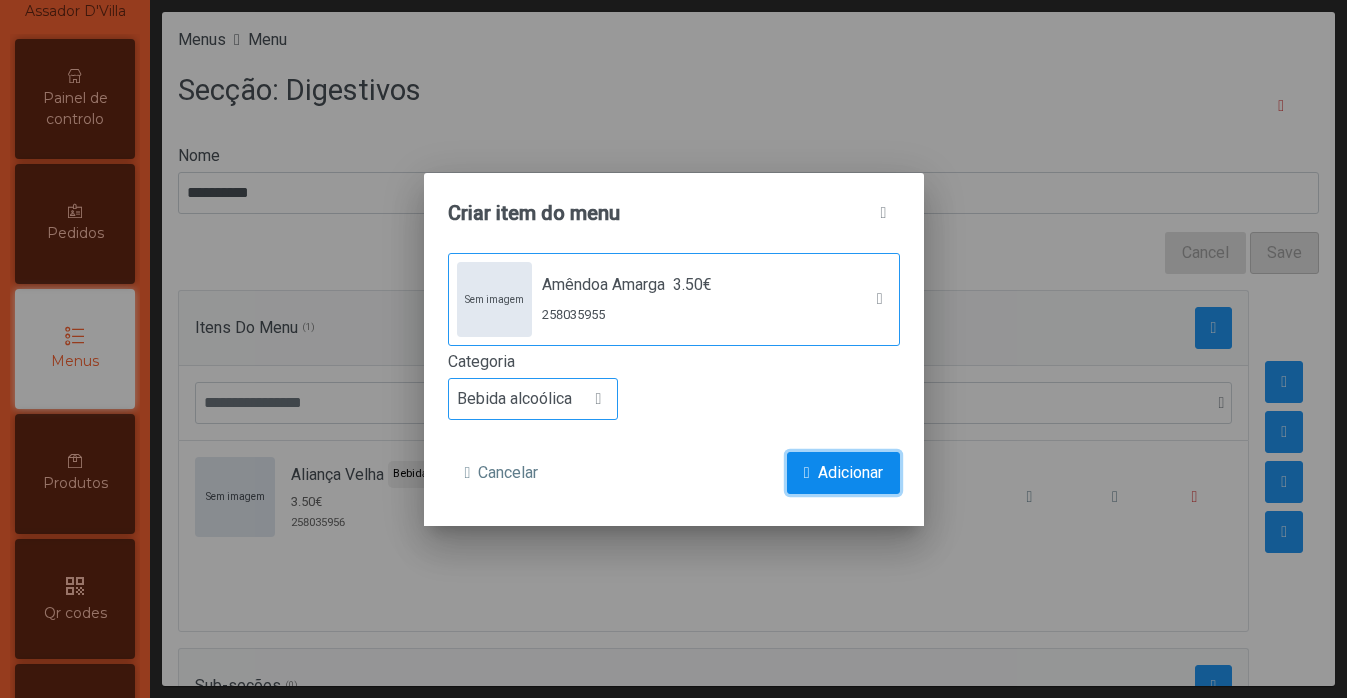 click on "Adicionar" 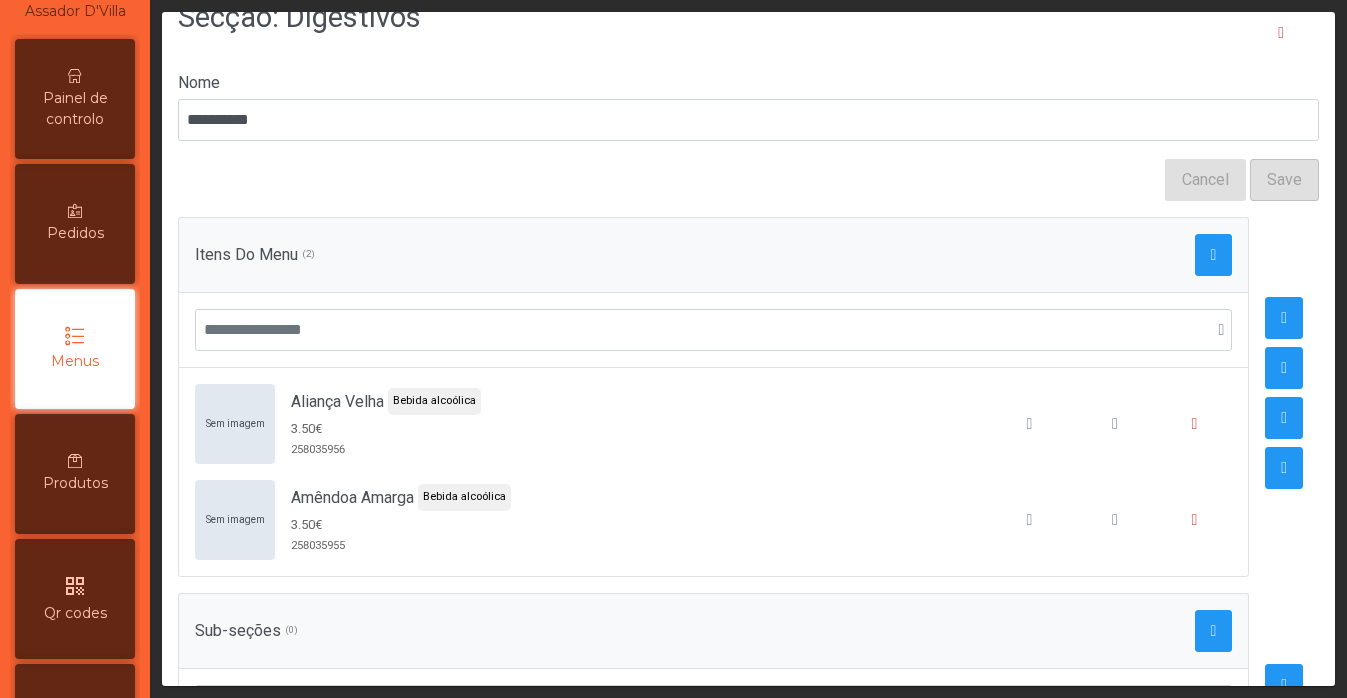 scroll, scrollTop: 71, scrollLeft: 0, axis: vertical 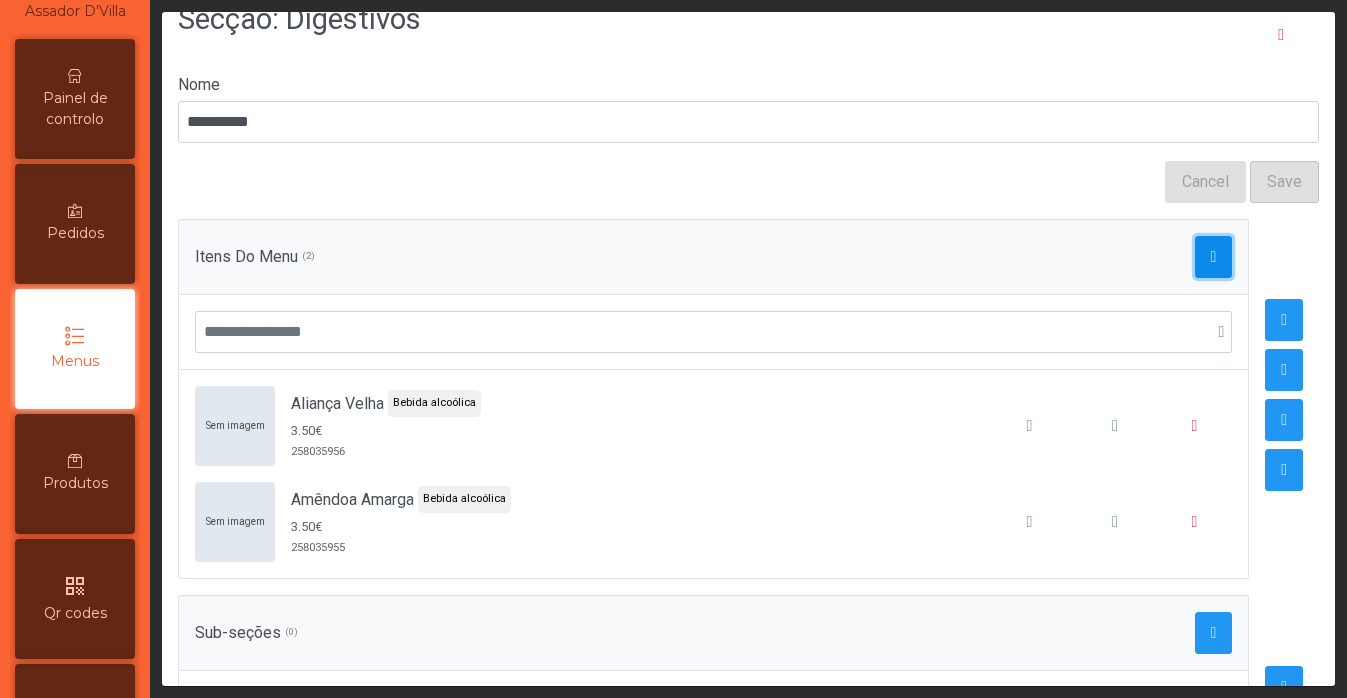 click 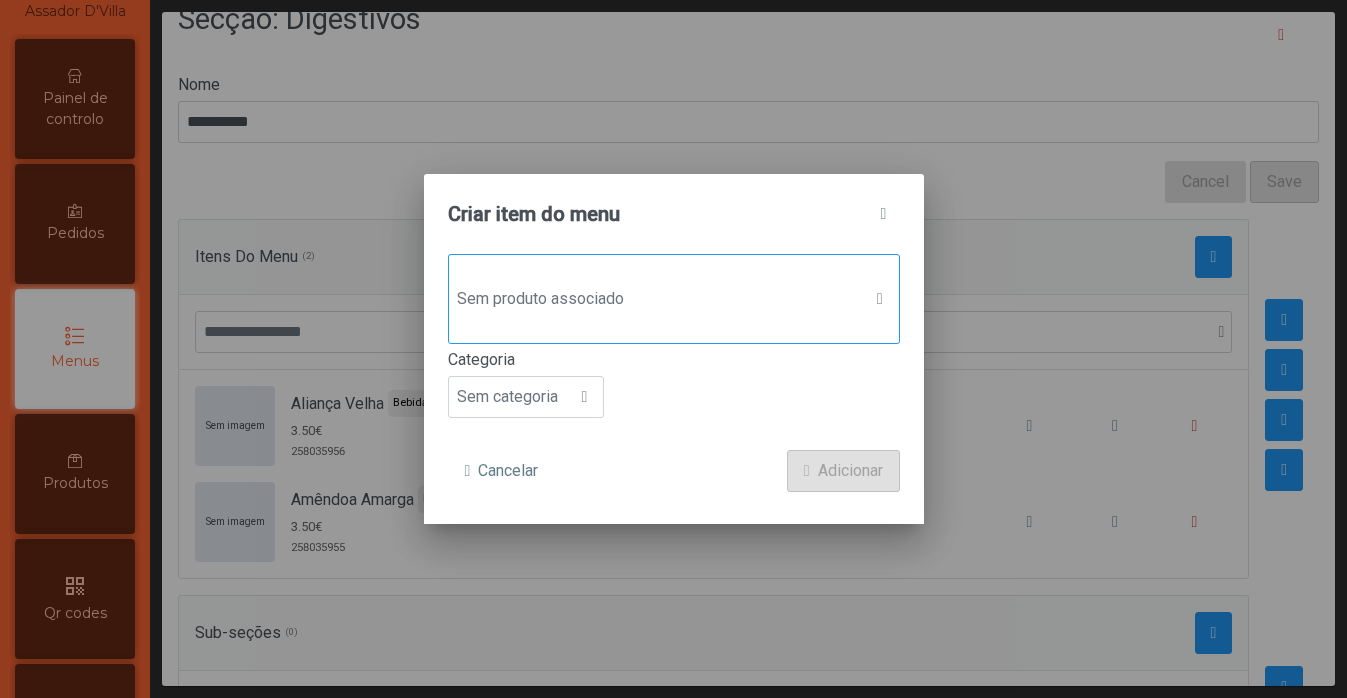 click on "Sem produto associado" 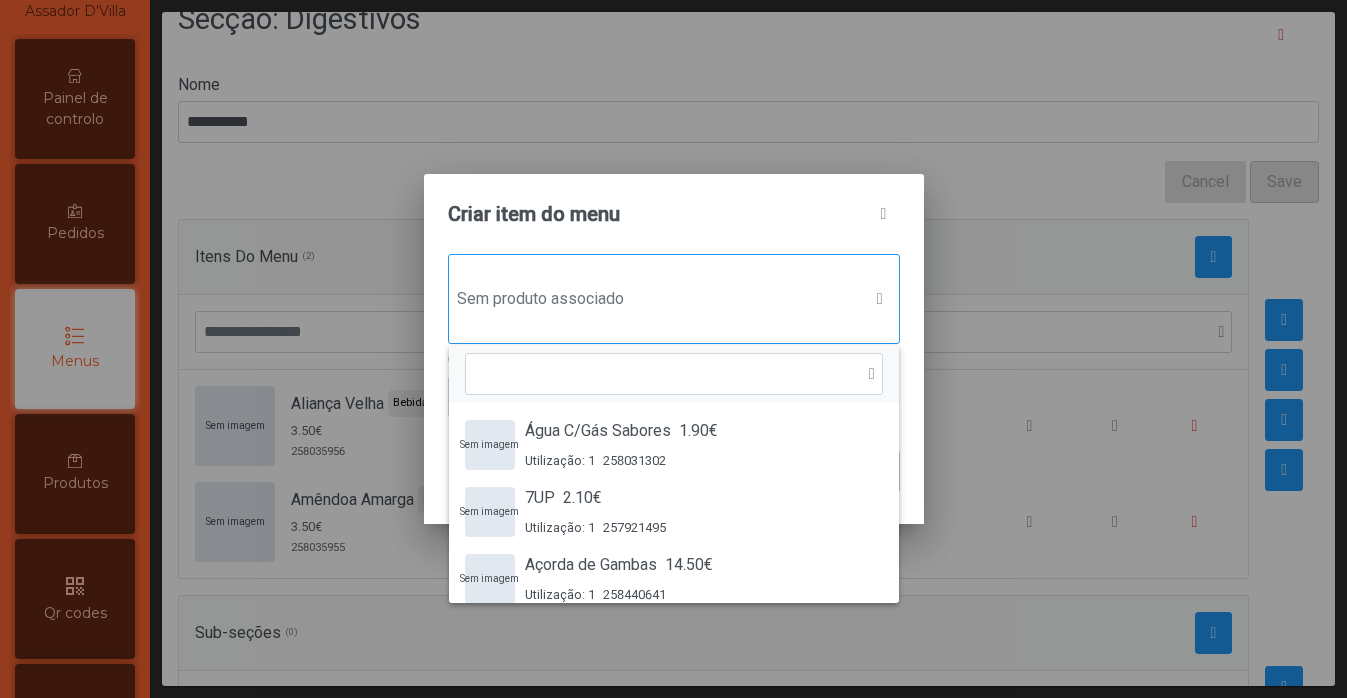 scroll, scrollTop: 15, scrollLeft: 97, axis: both 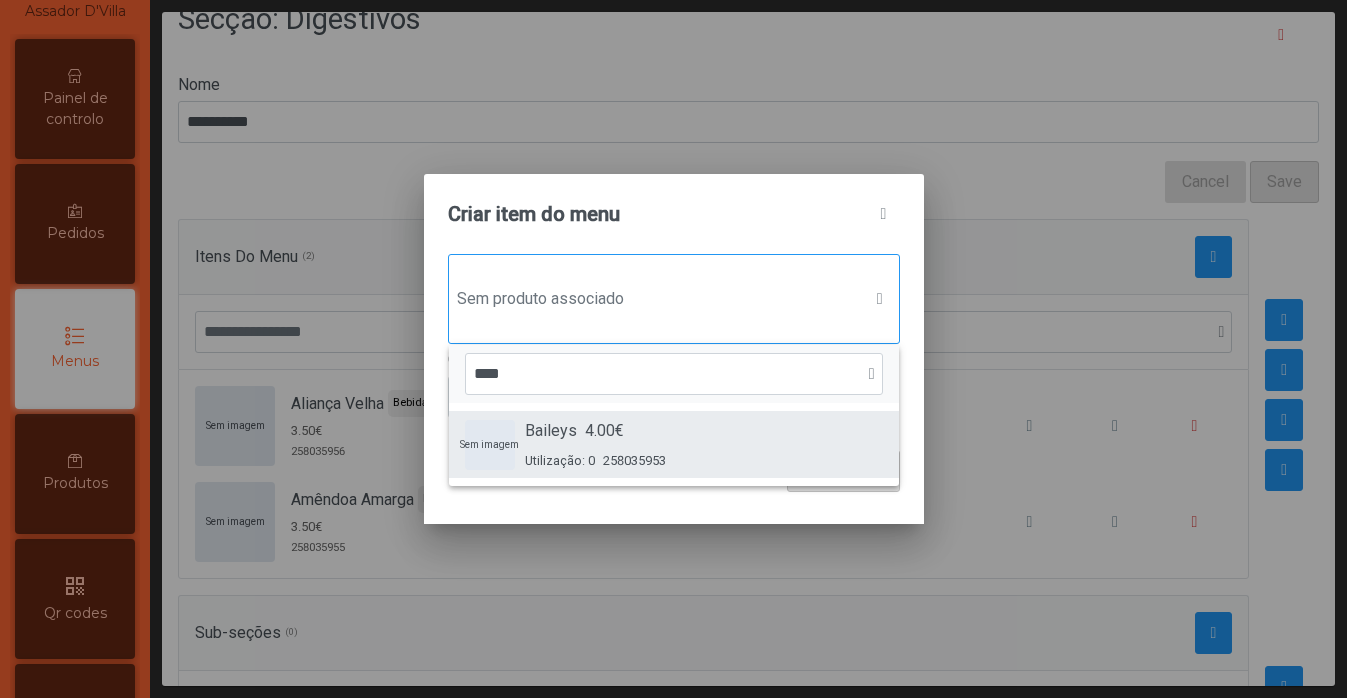 type on "****" 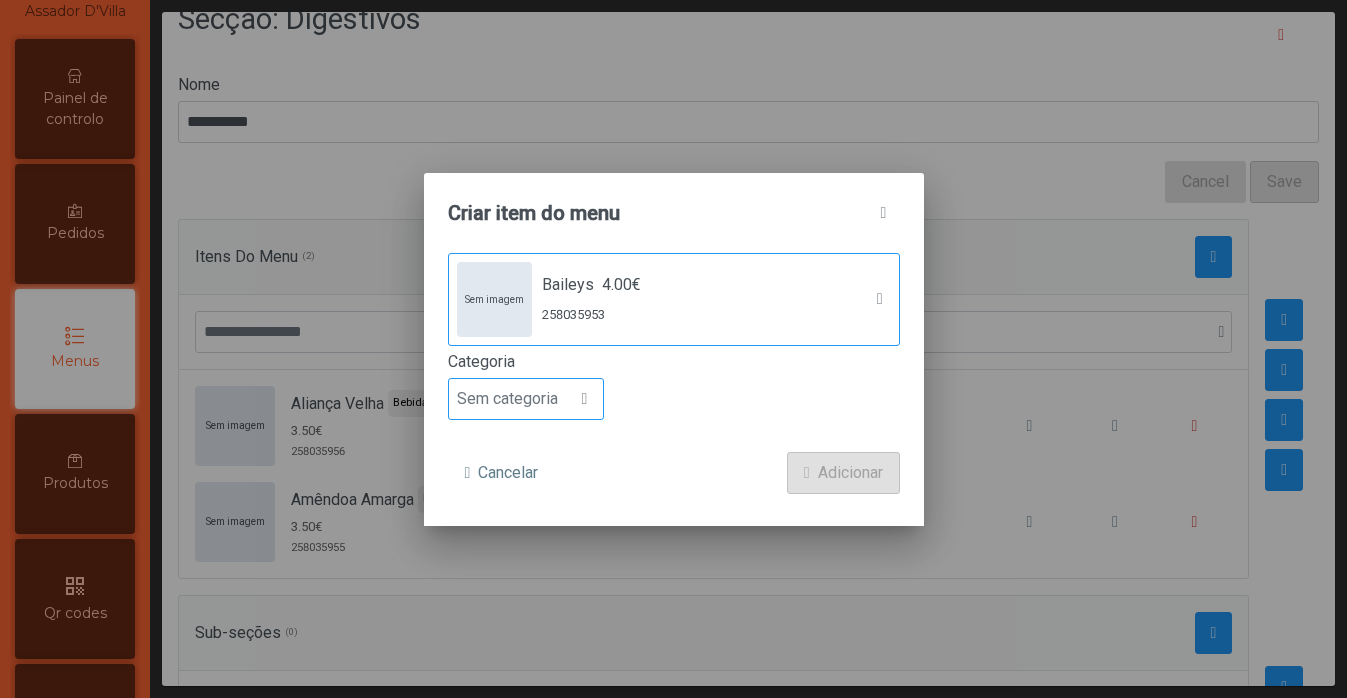 click on "Sem categoria" 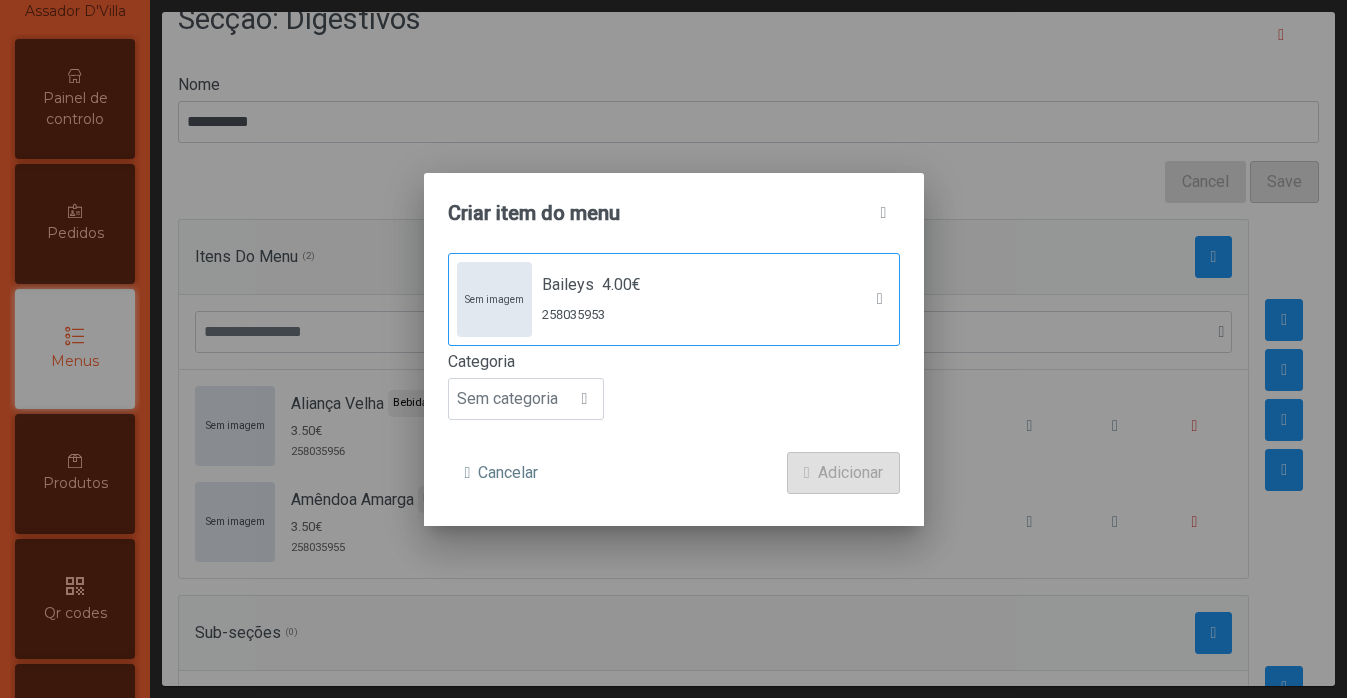 scroll, scrollTop: 15, scrollLeft: 97, axis: both 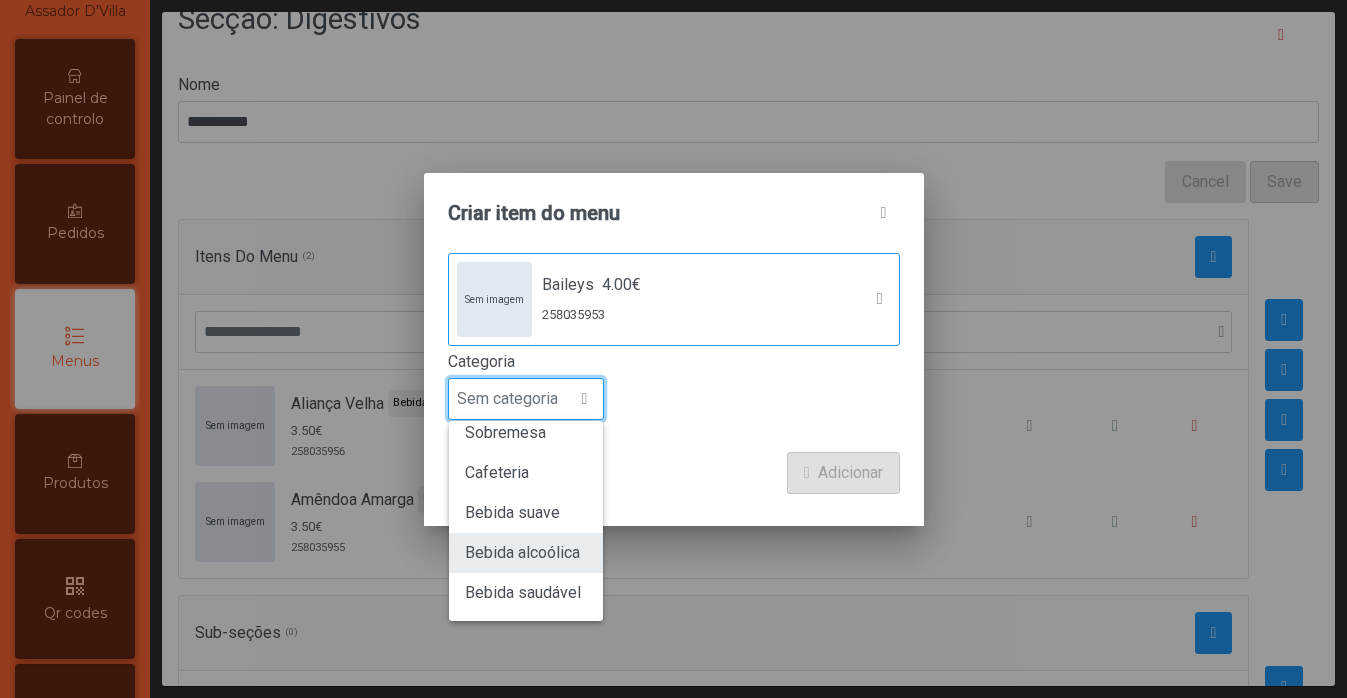 click on "Bebida alcoólica" 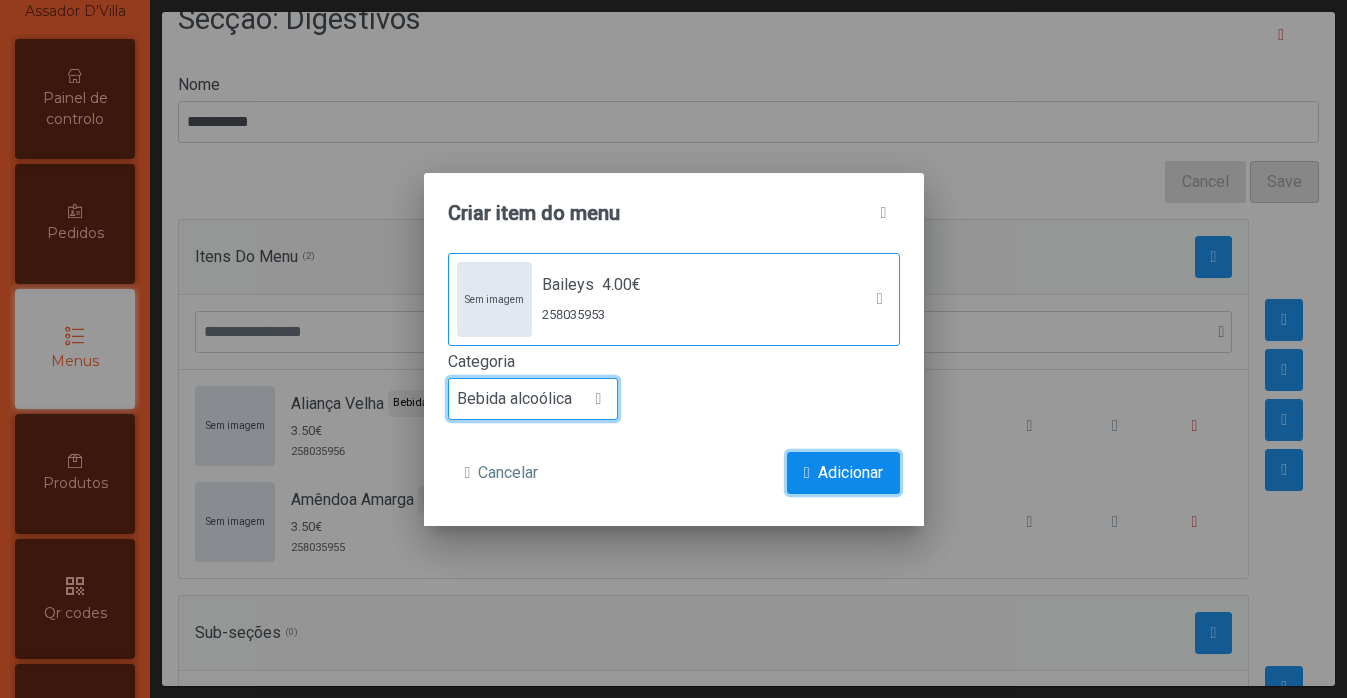 click on "Adicionar" 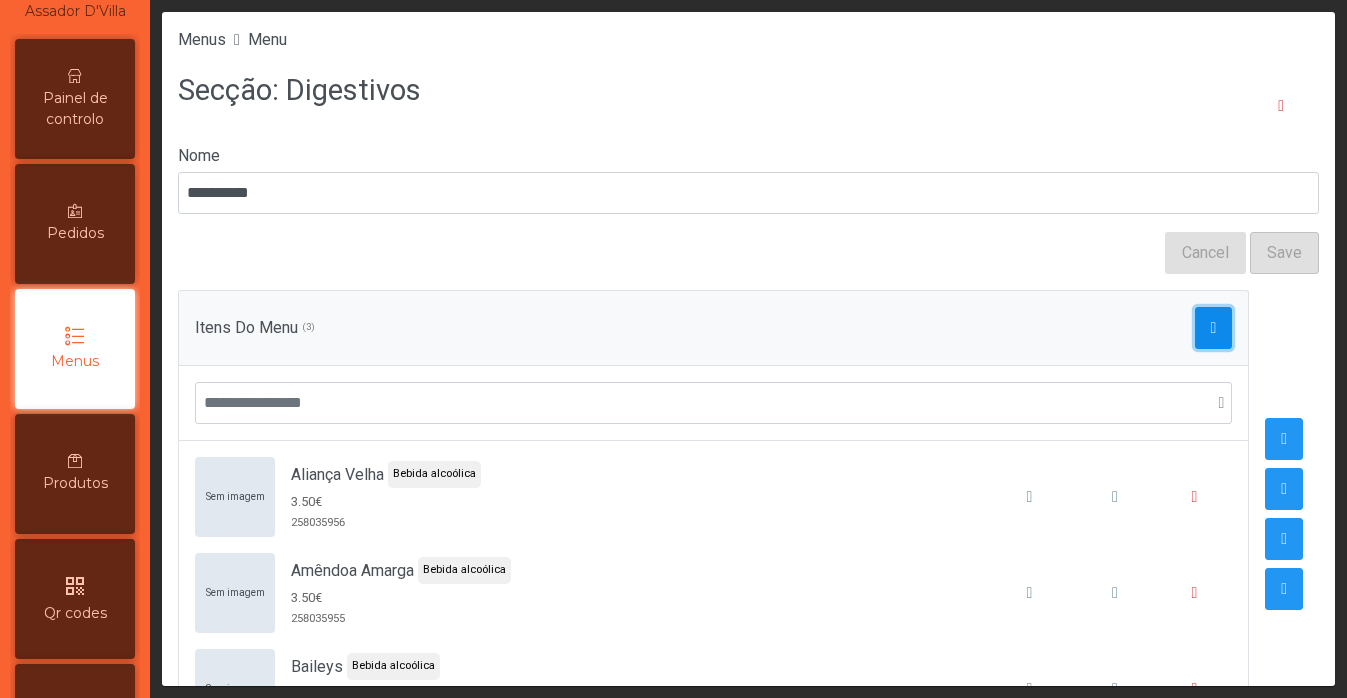 click 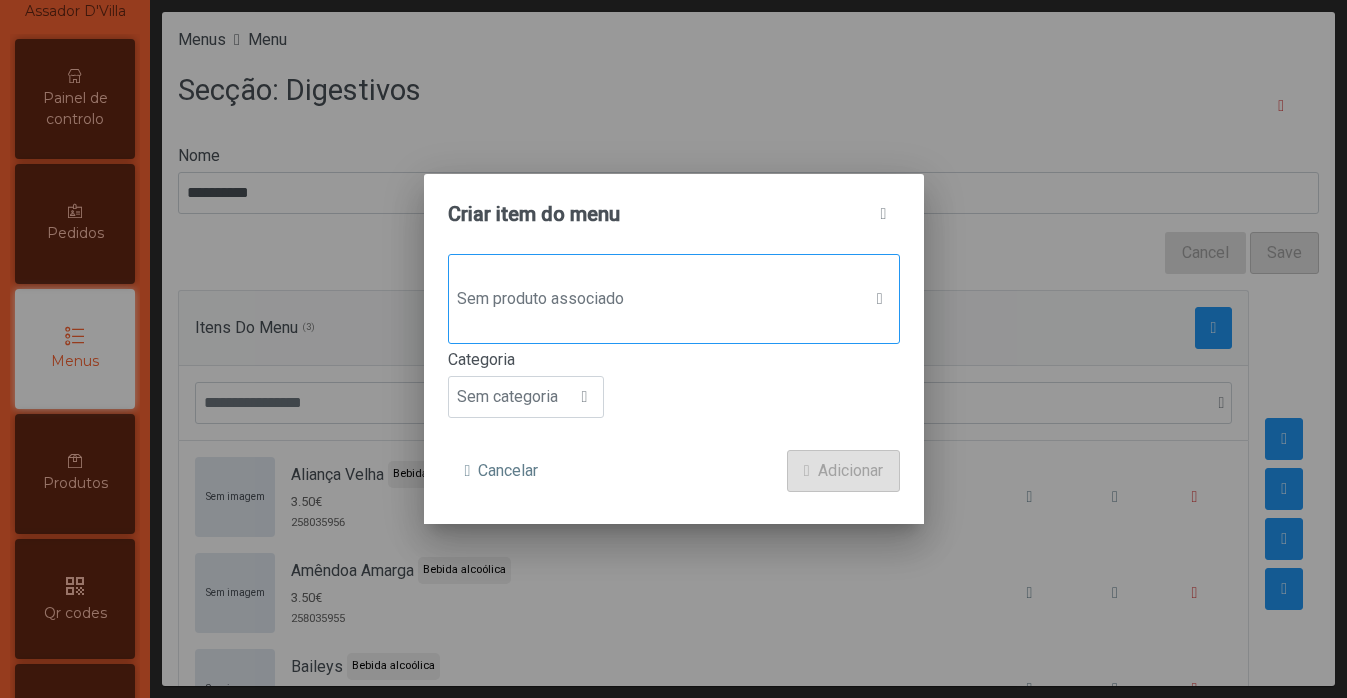 click on "Sem produto associado" 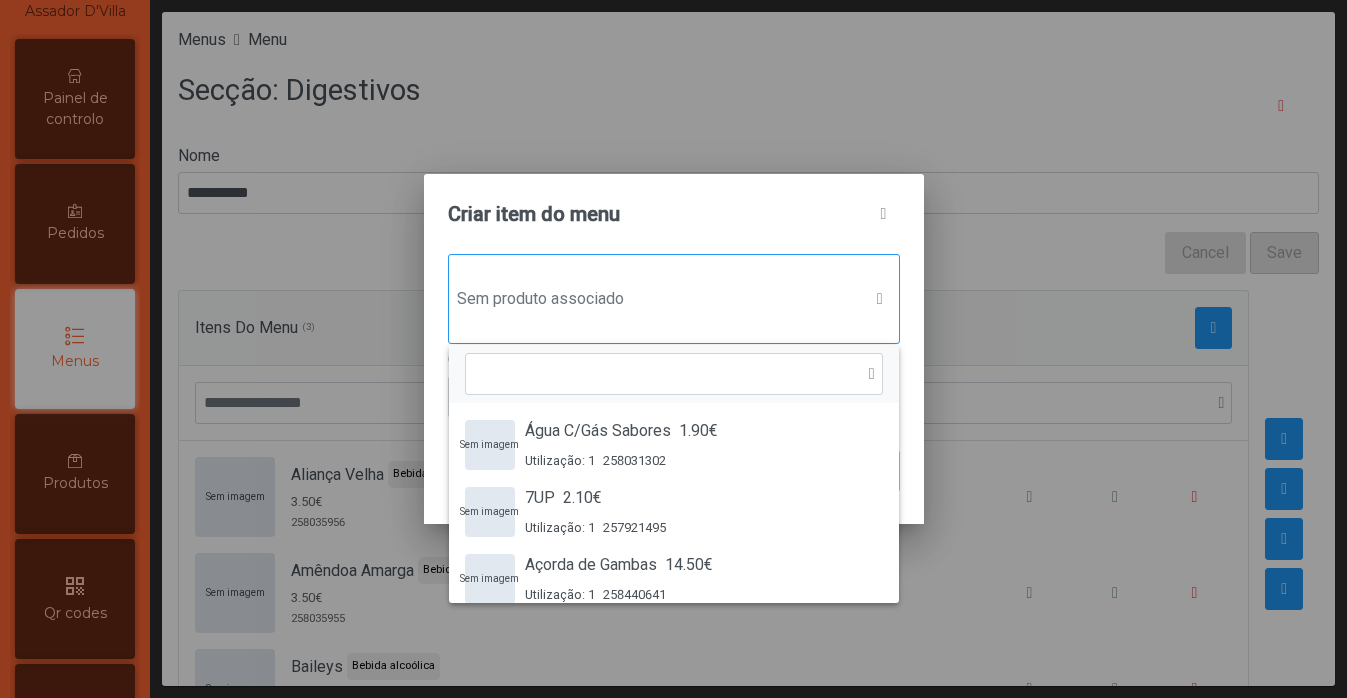 scroll, scrollTop: 15, scrollLeft: 97, axis: both 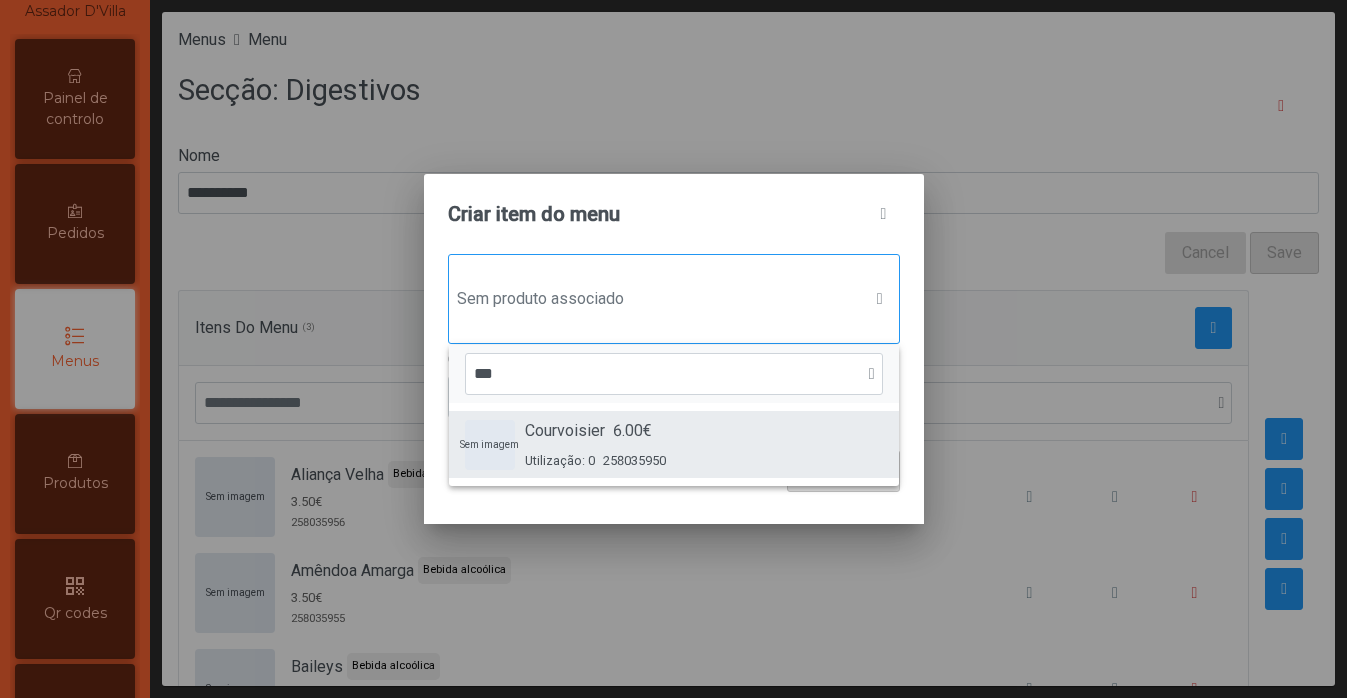 type on "***" 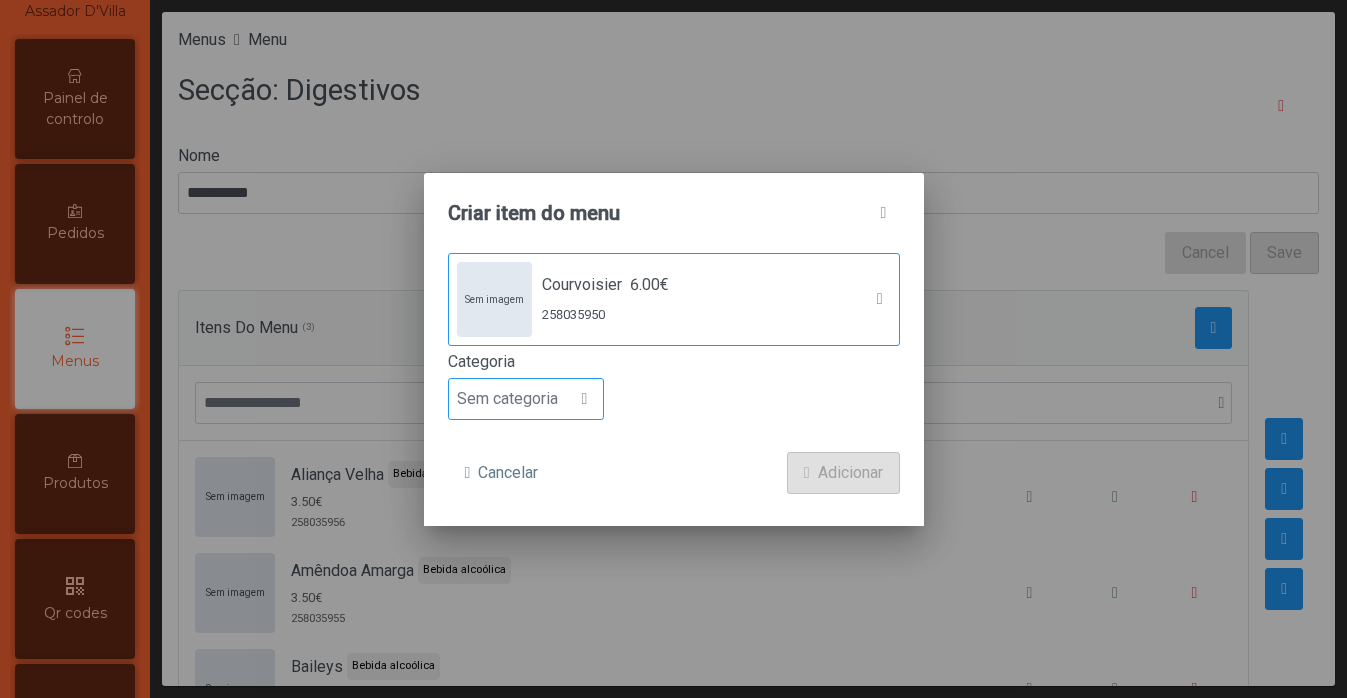 click on "Sem categoria" 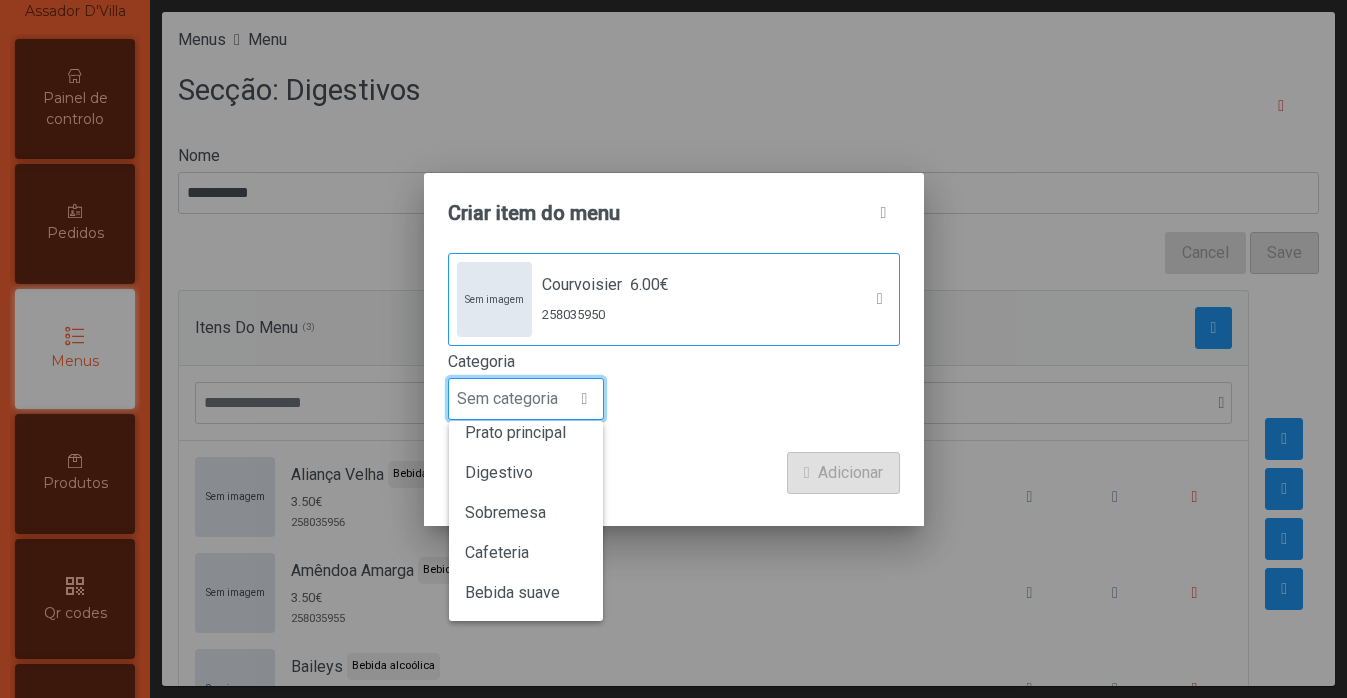 scroll, scrollTop: 160, scrollLeft: 0, axis: vertical 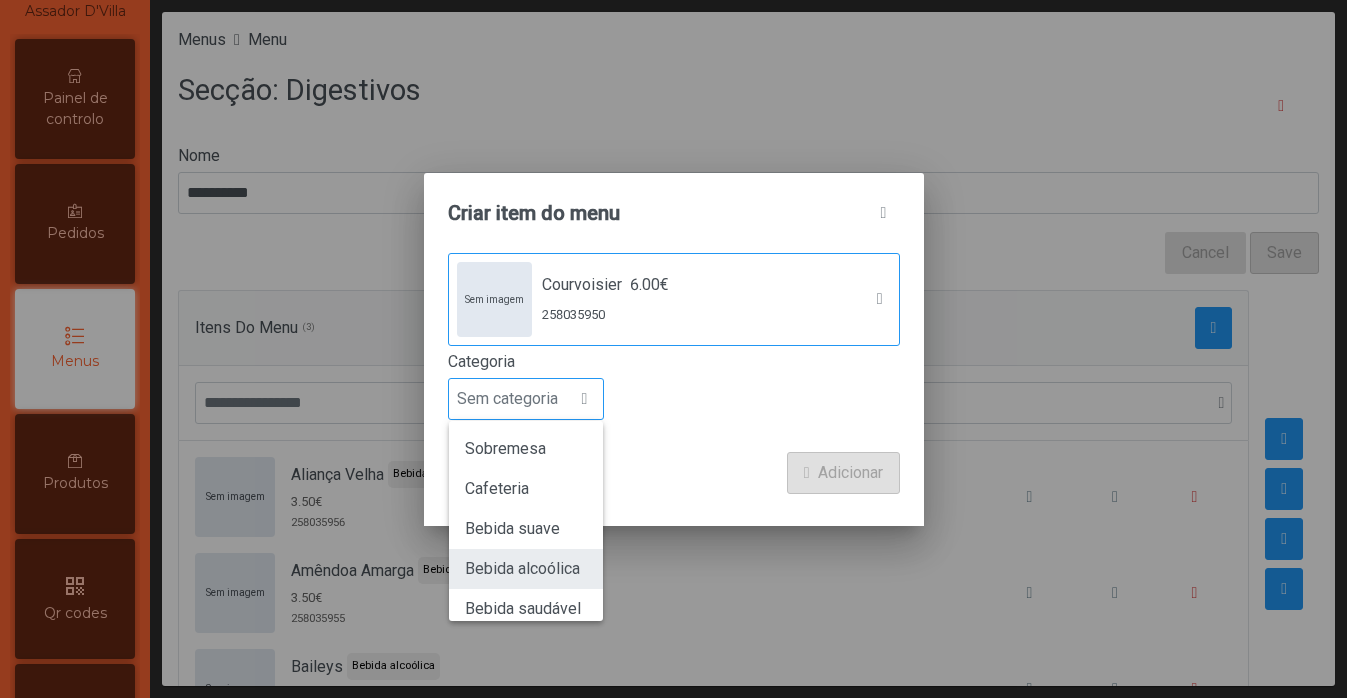 click on "Bebida alcoólica" 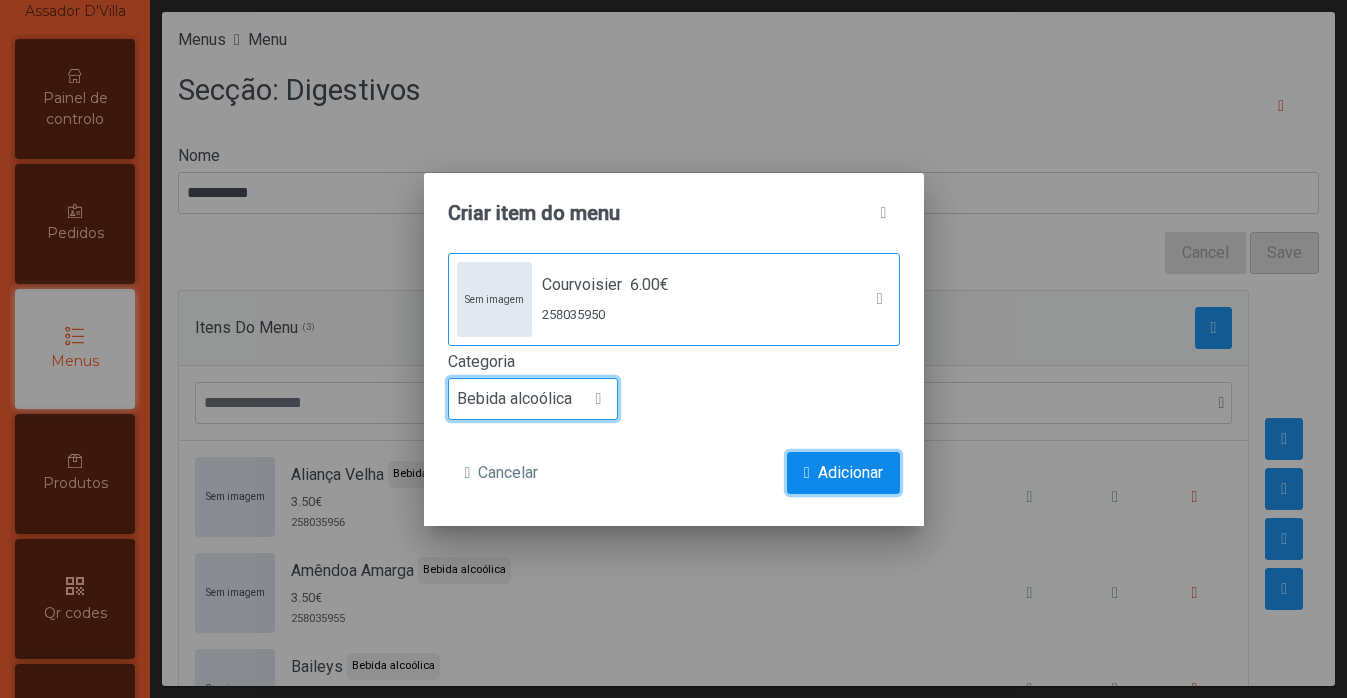 click on "Adicionar" 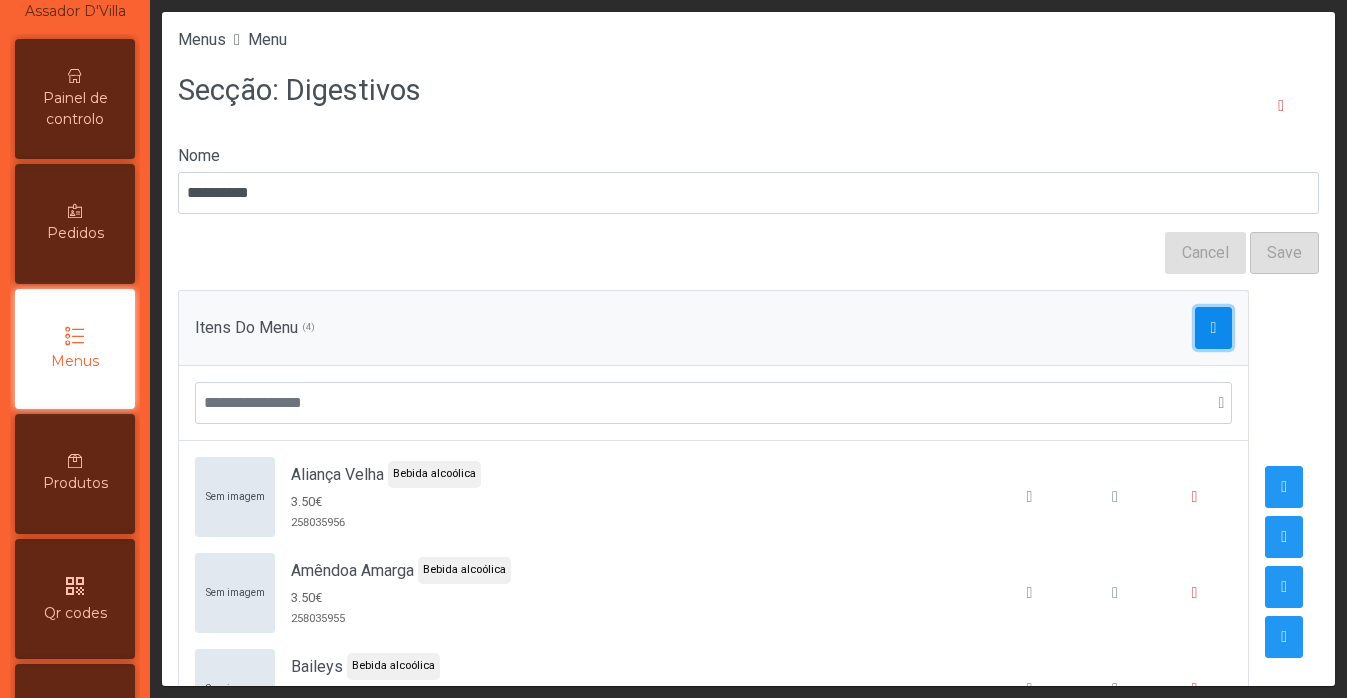 click 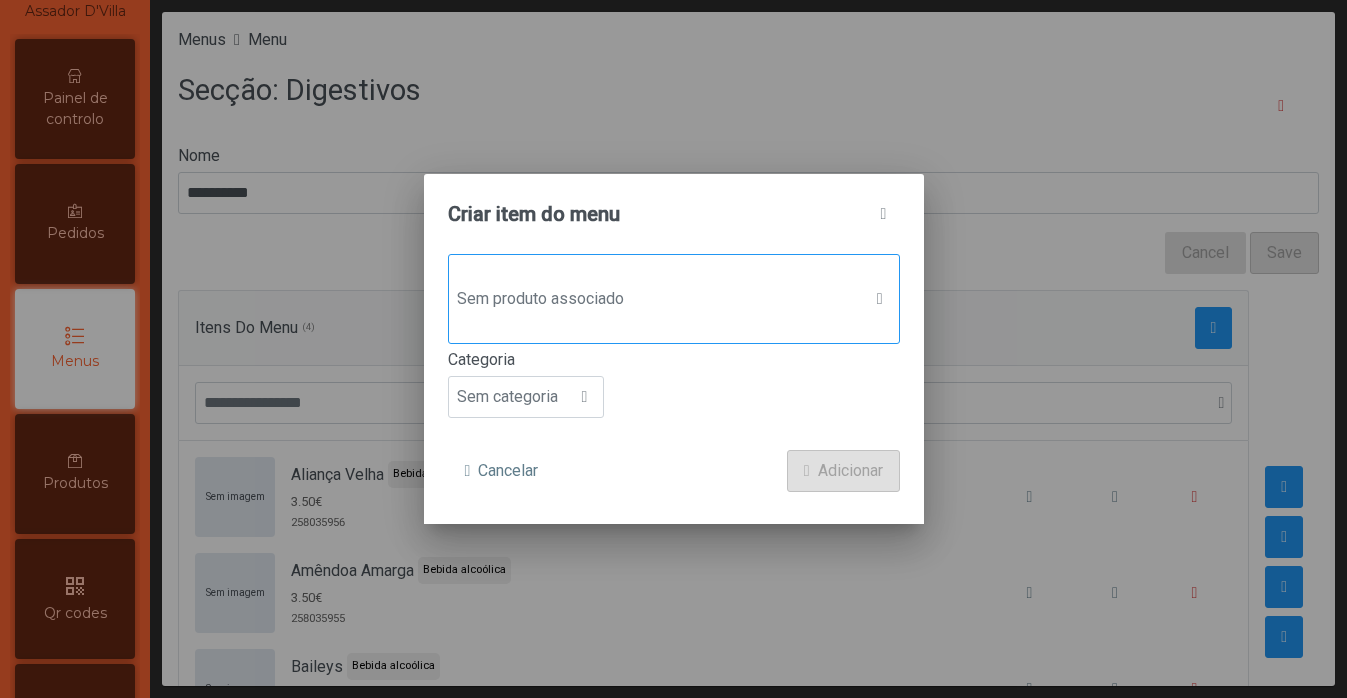 click on "Sem produto associado" 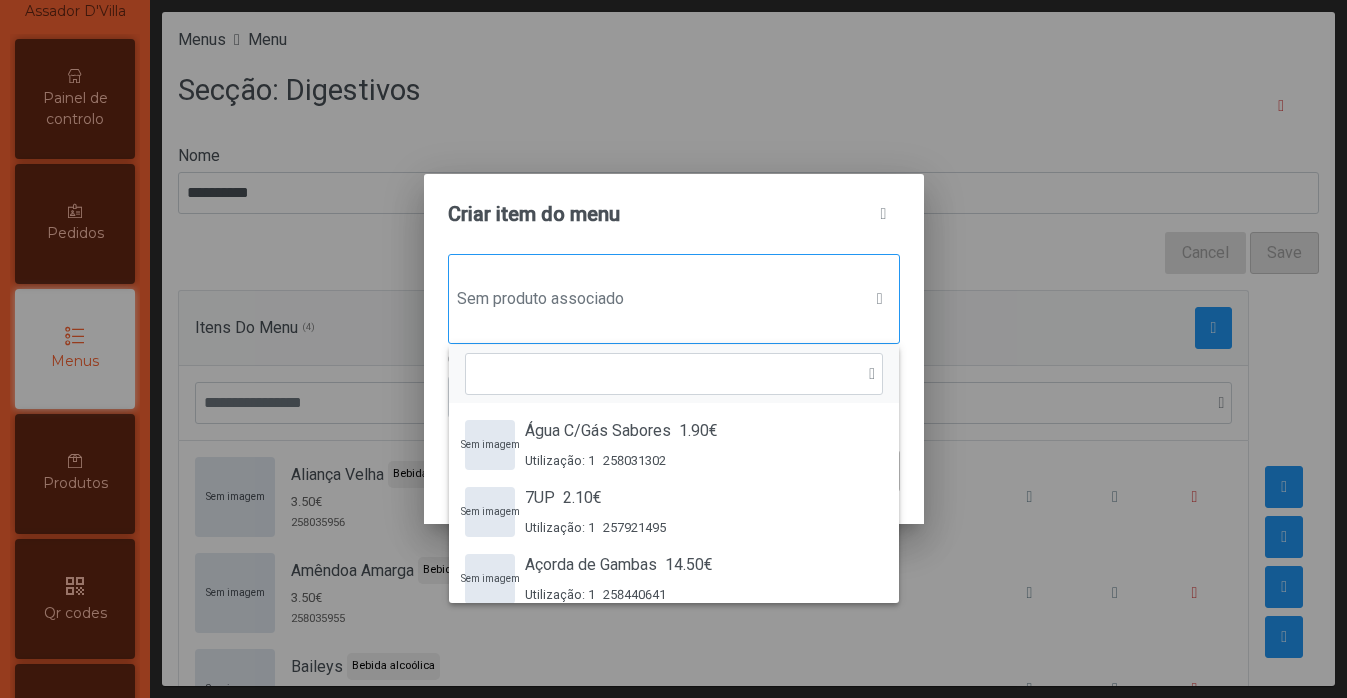 scroll, scrollTop: 15, scrollLeft: 97, axis: both 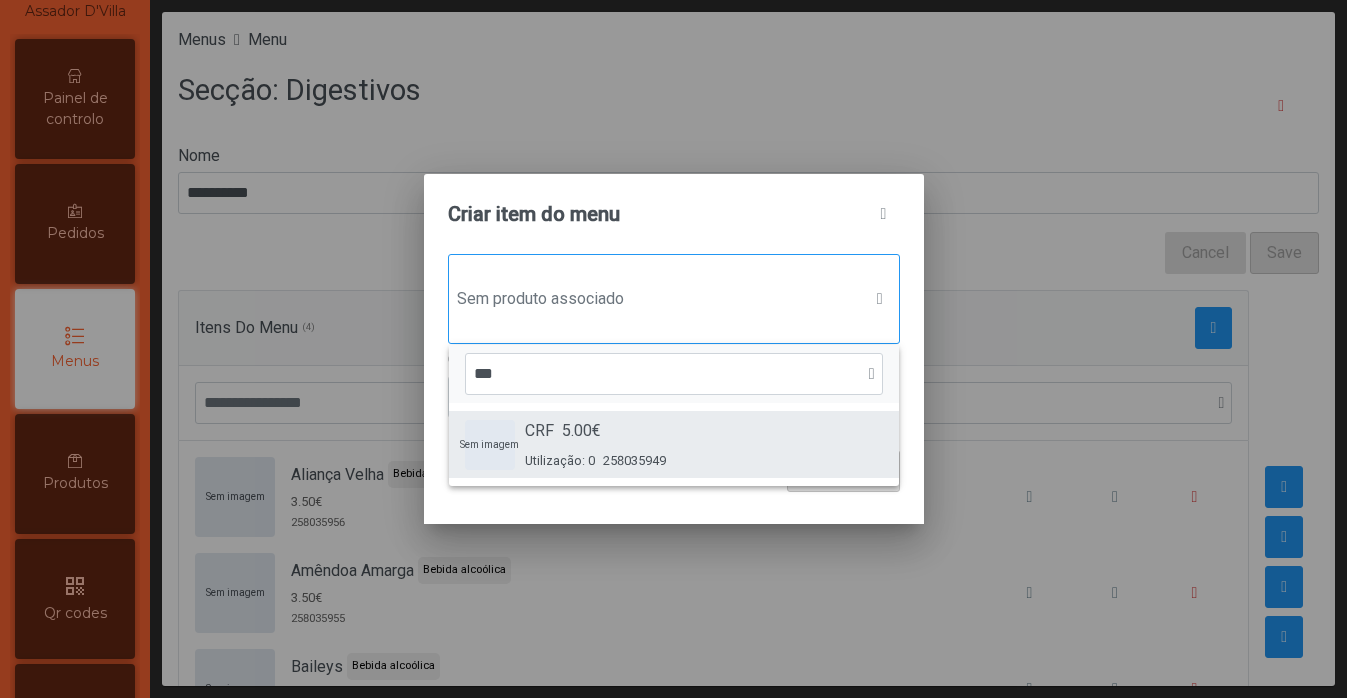 type on "***" 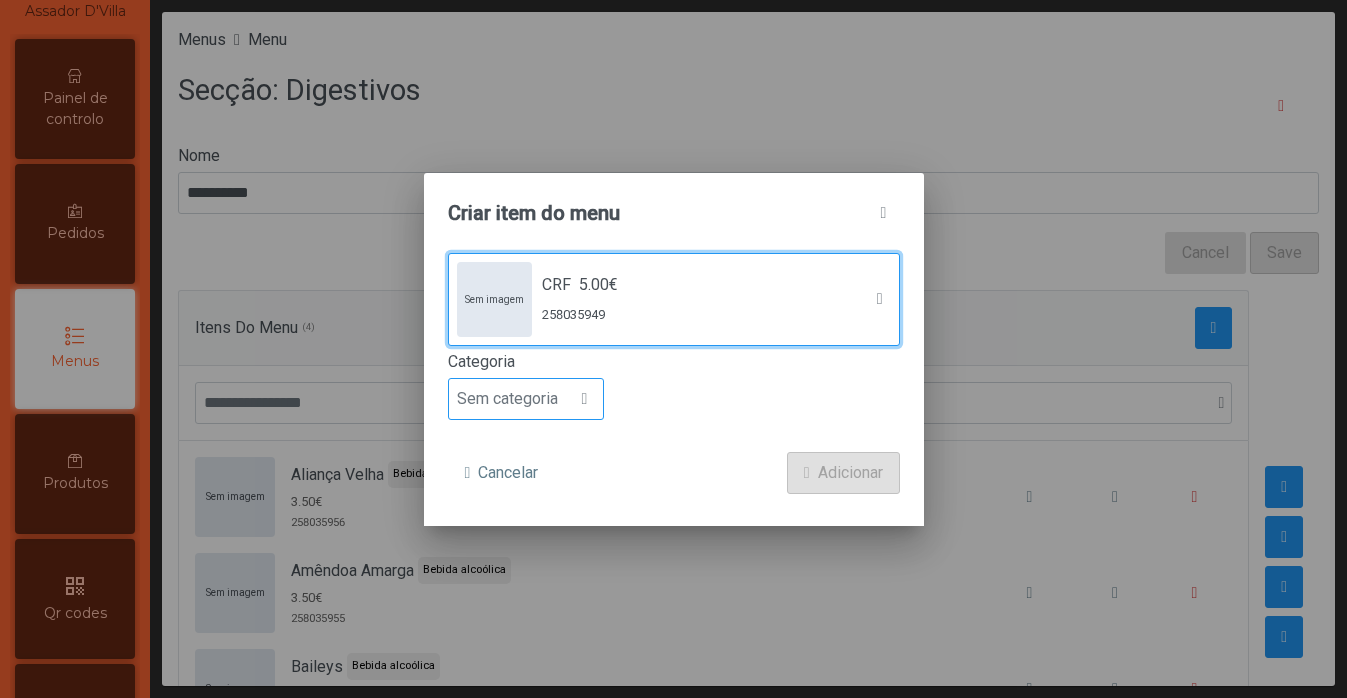 click on "Sem categoria" 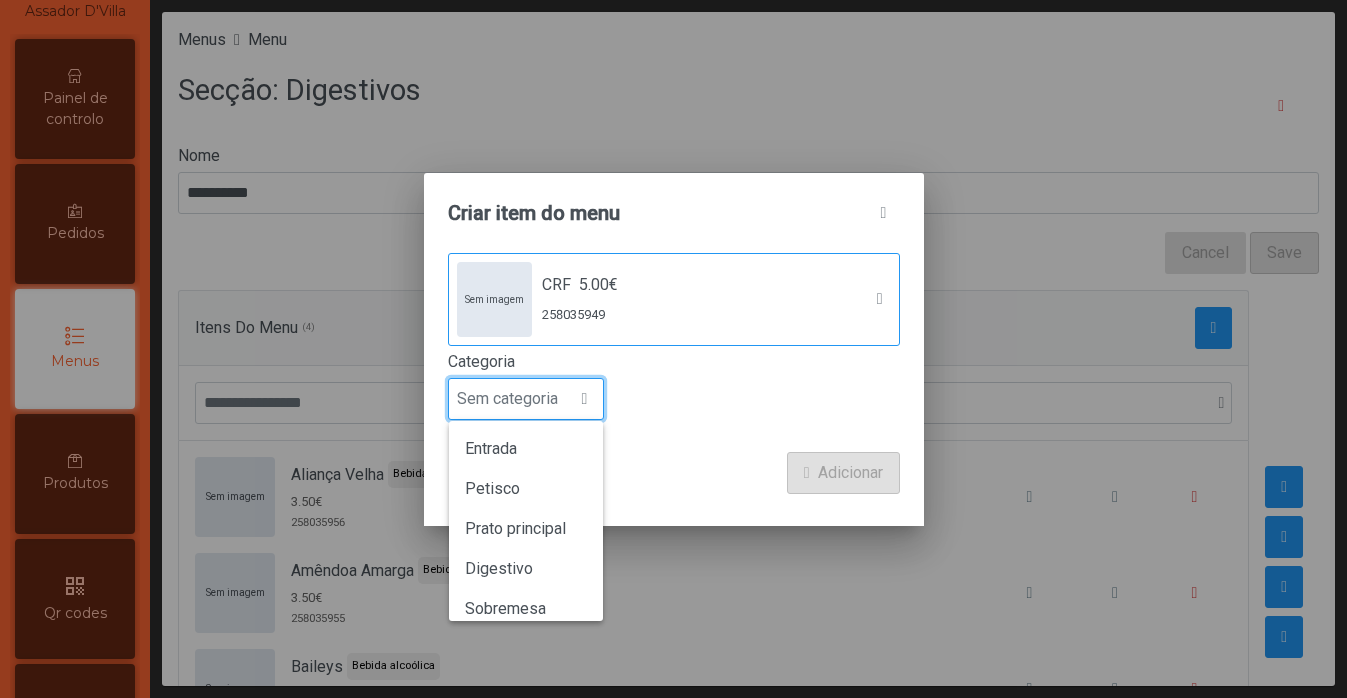scroll, scrollTop: 15, scrollLeft: 97, axis: both 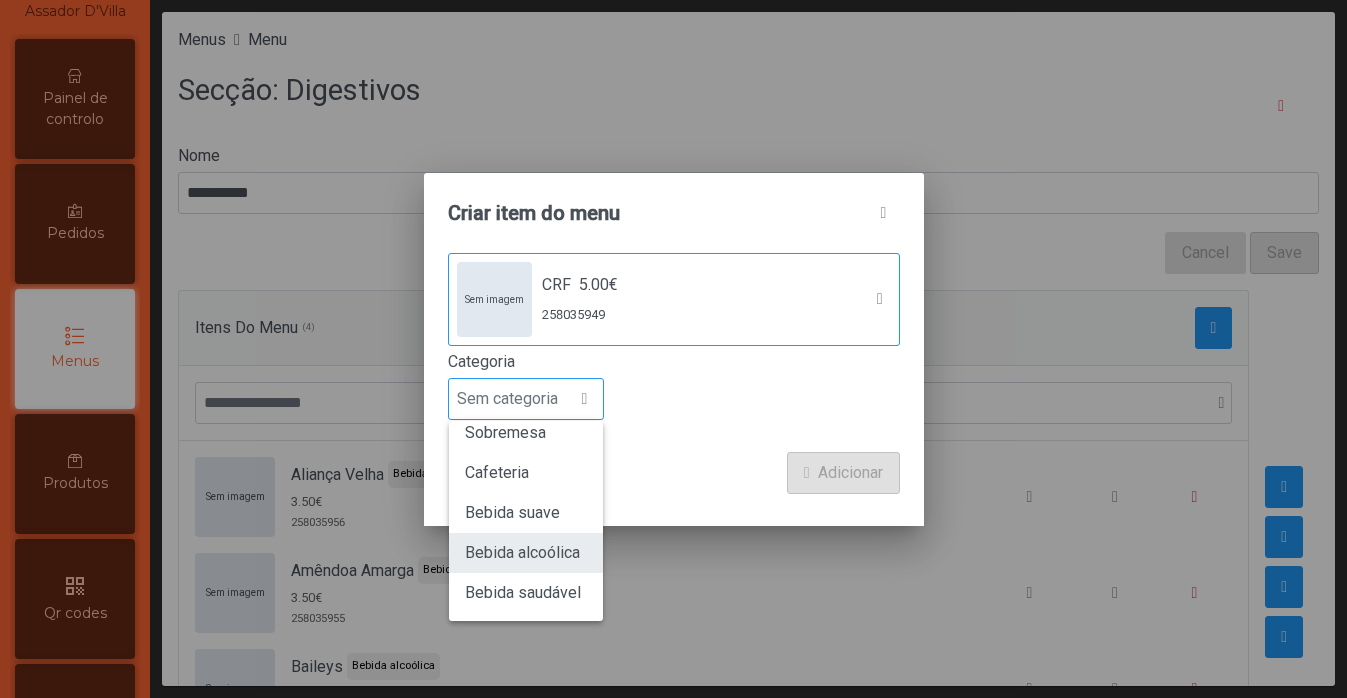 click on "Bebida alcoólica" 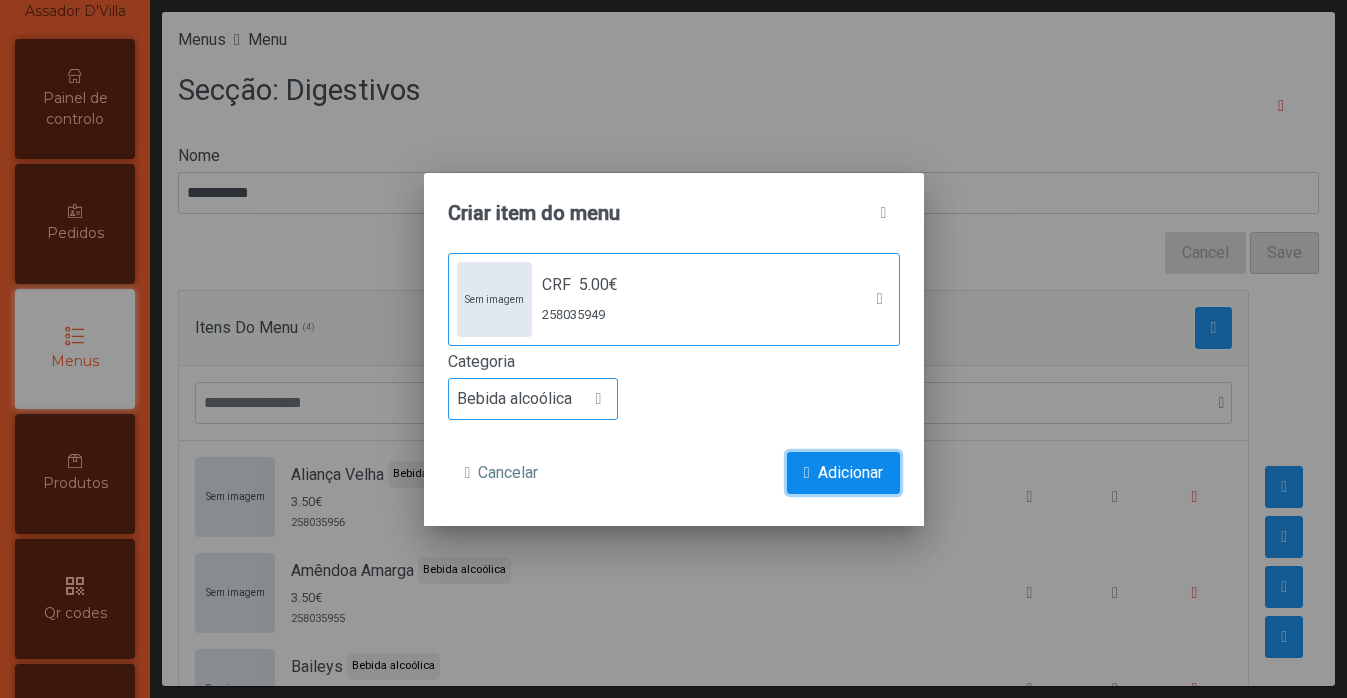 click on "Adicionar" 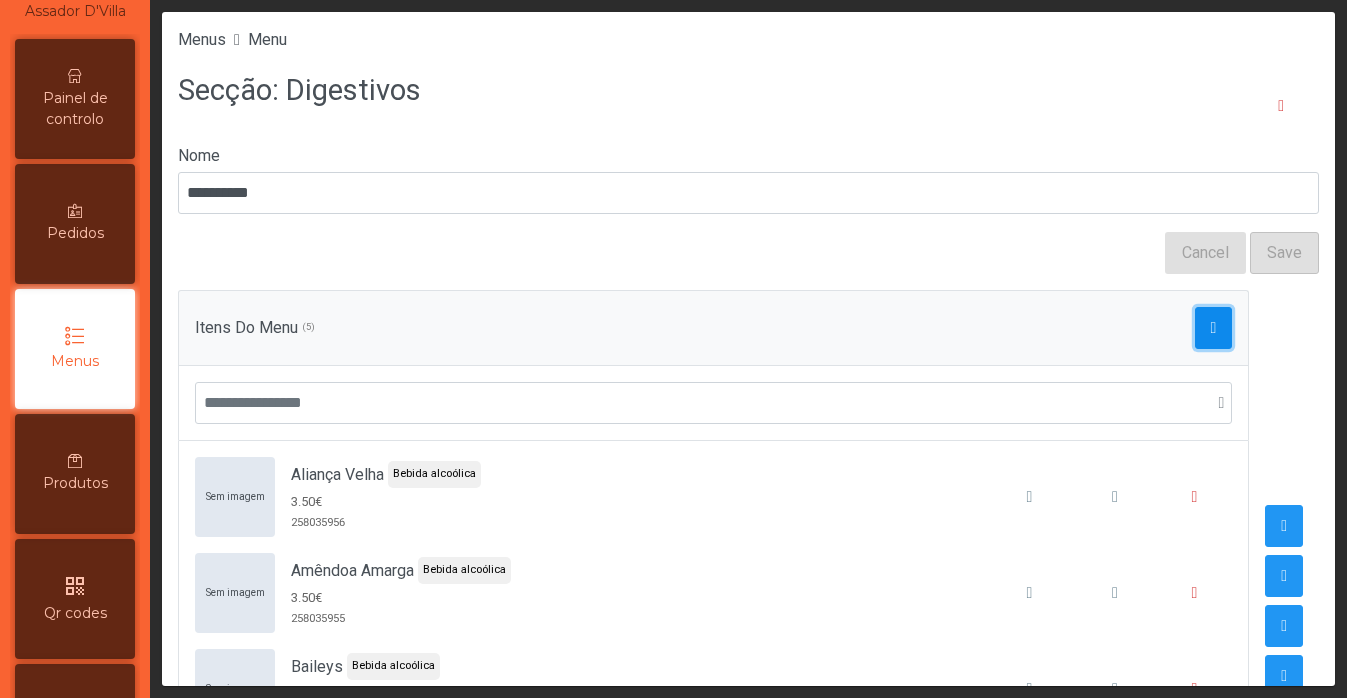 click 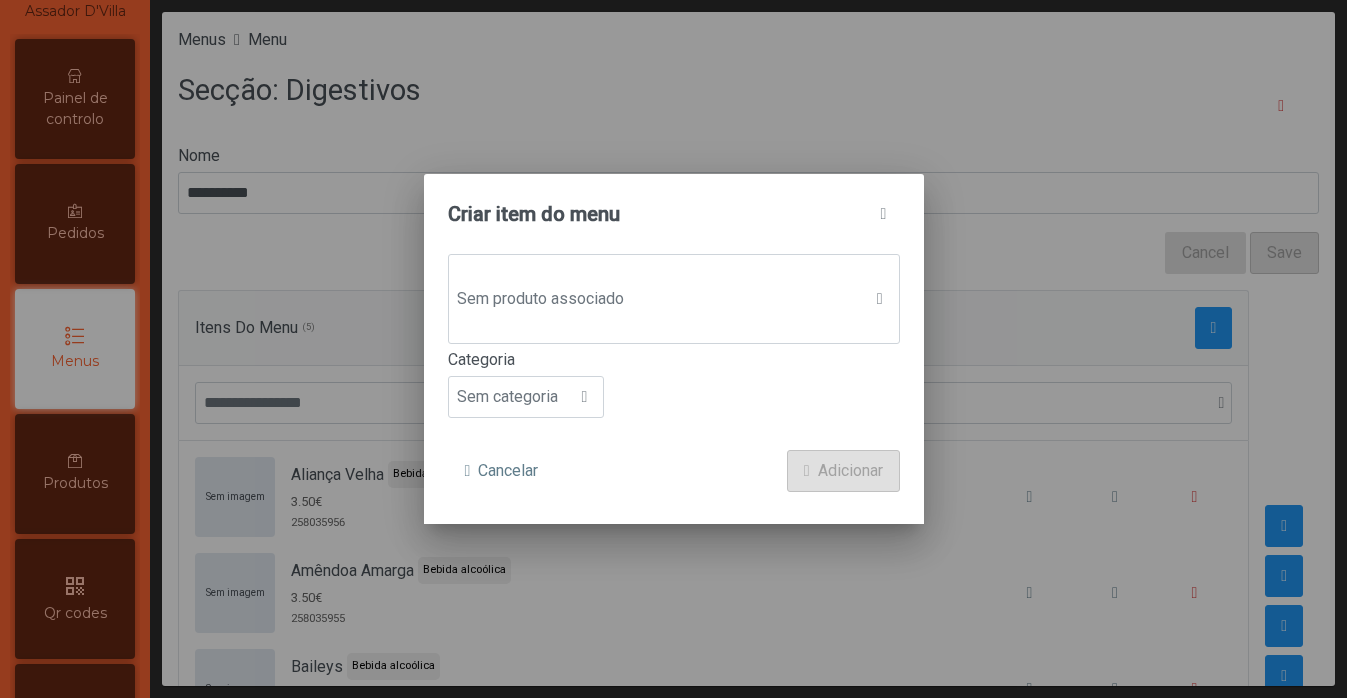 click on "Sem produto associado" 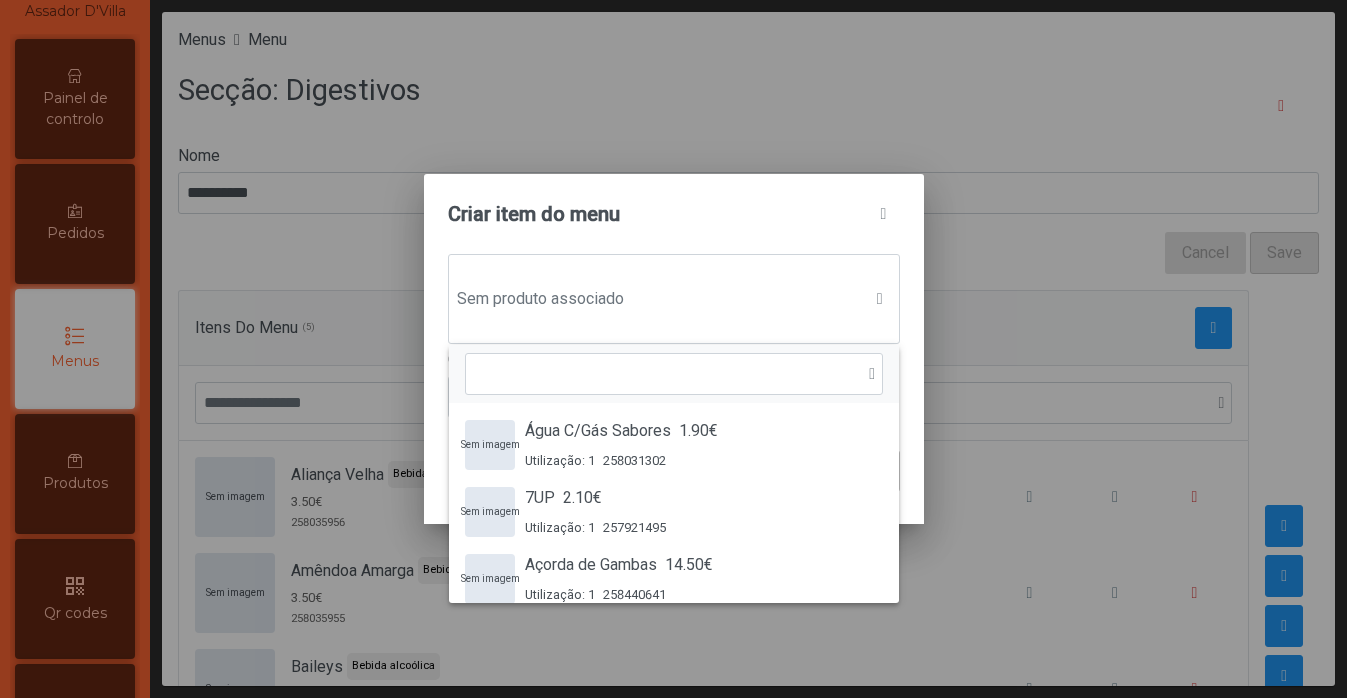 scroll, scrollTop: 15, scrollLeft: 97, axis: both 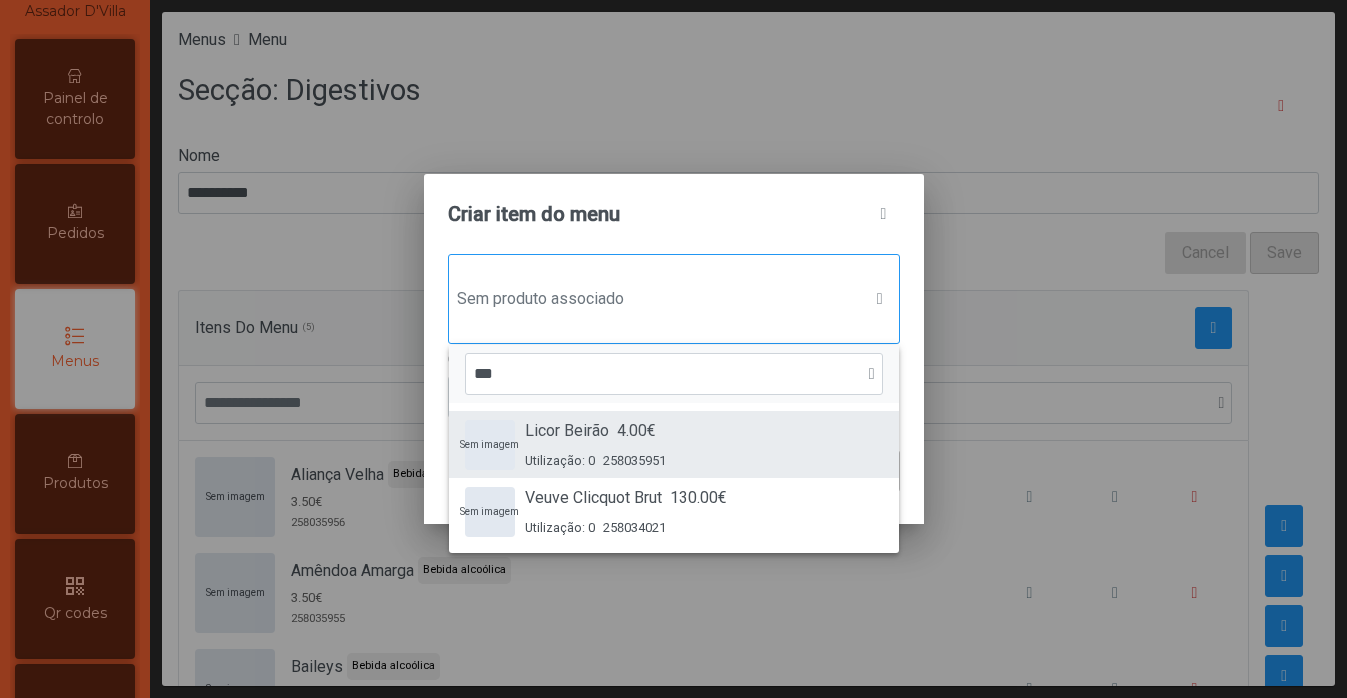 type on "***" 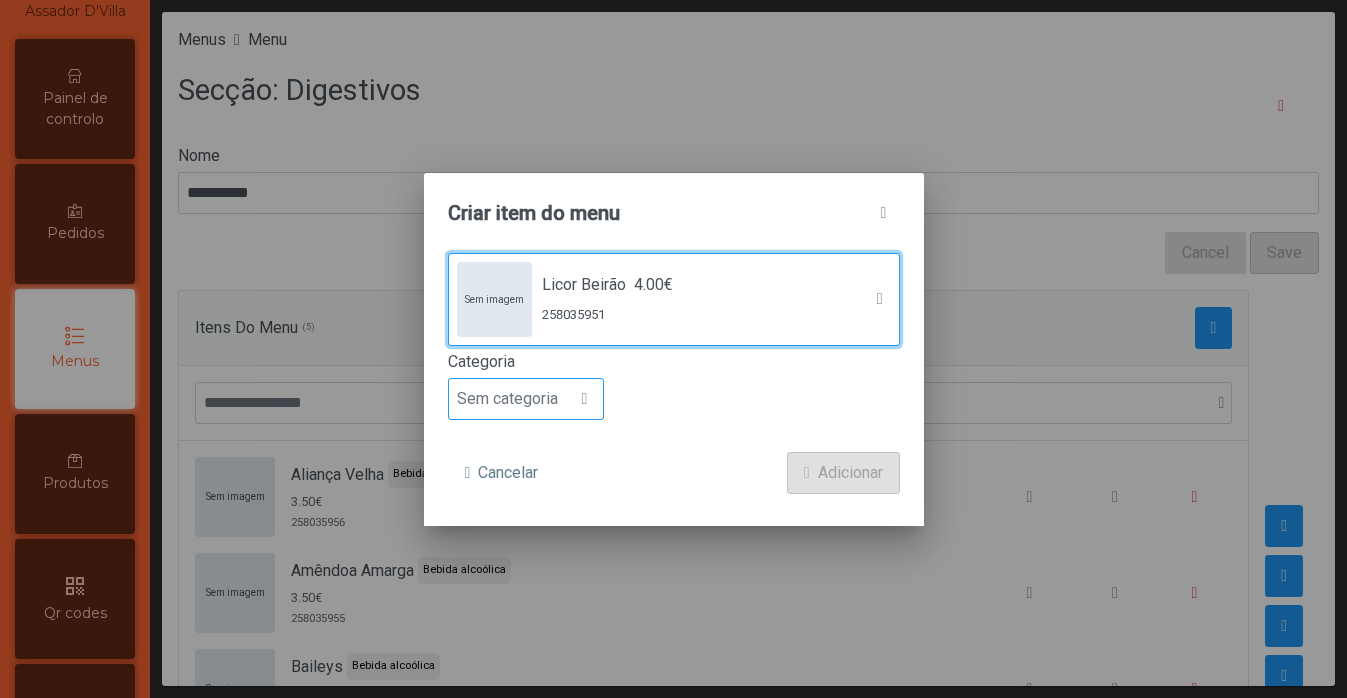 click on "Sem categoria" 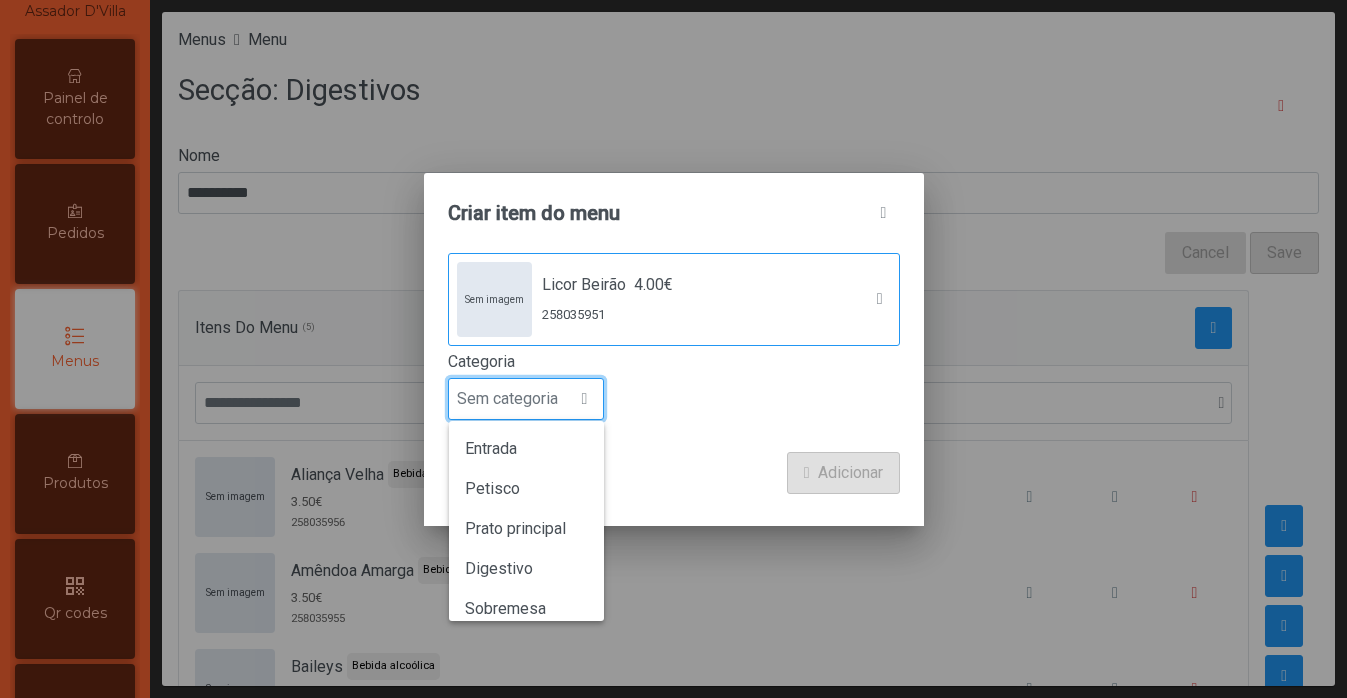 scroll, scrollTop: 15, scrollLeft: 97, axis: both 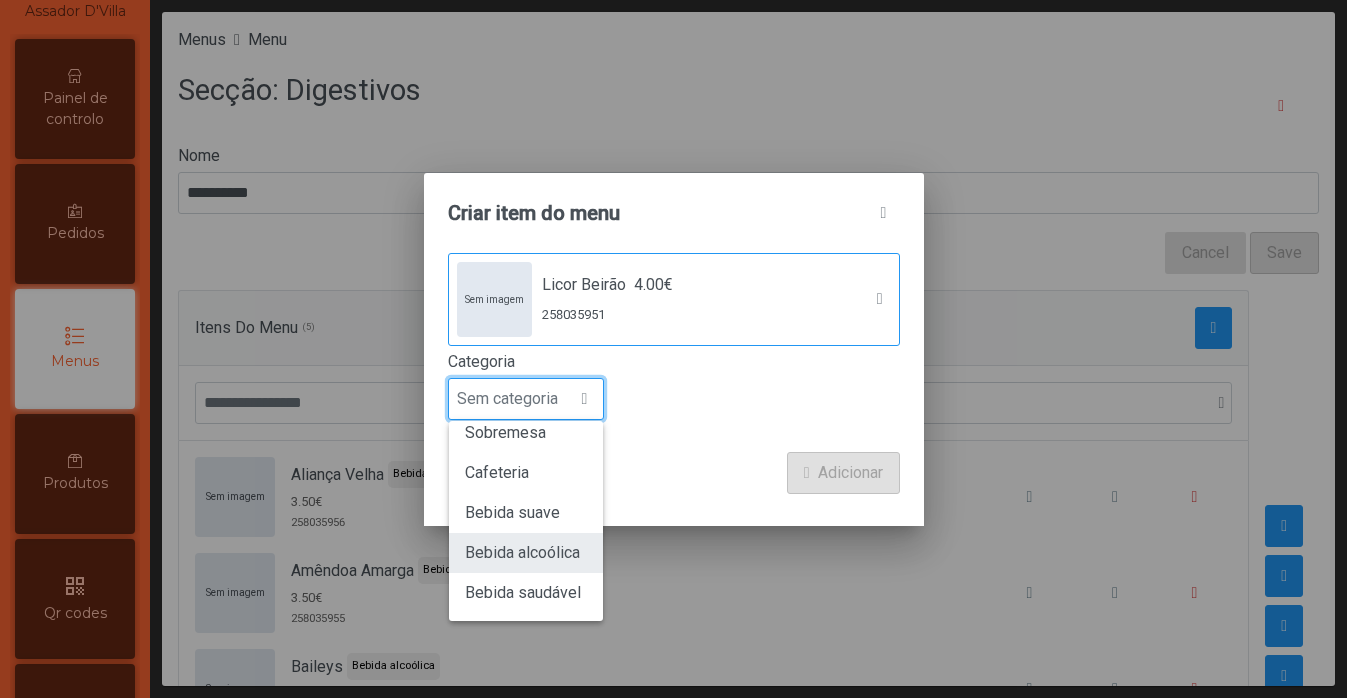 click on "Bebida alcoólica" 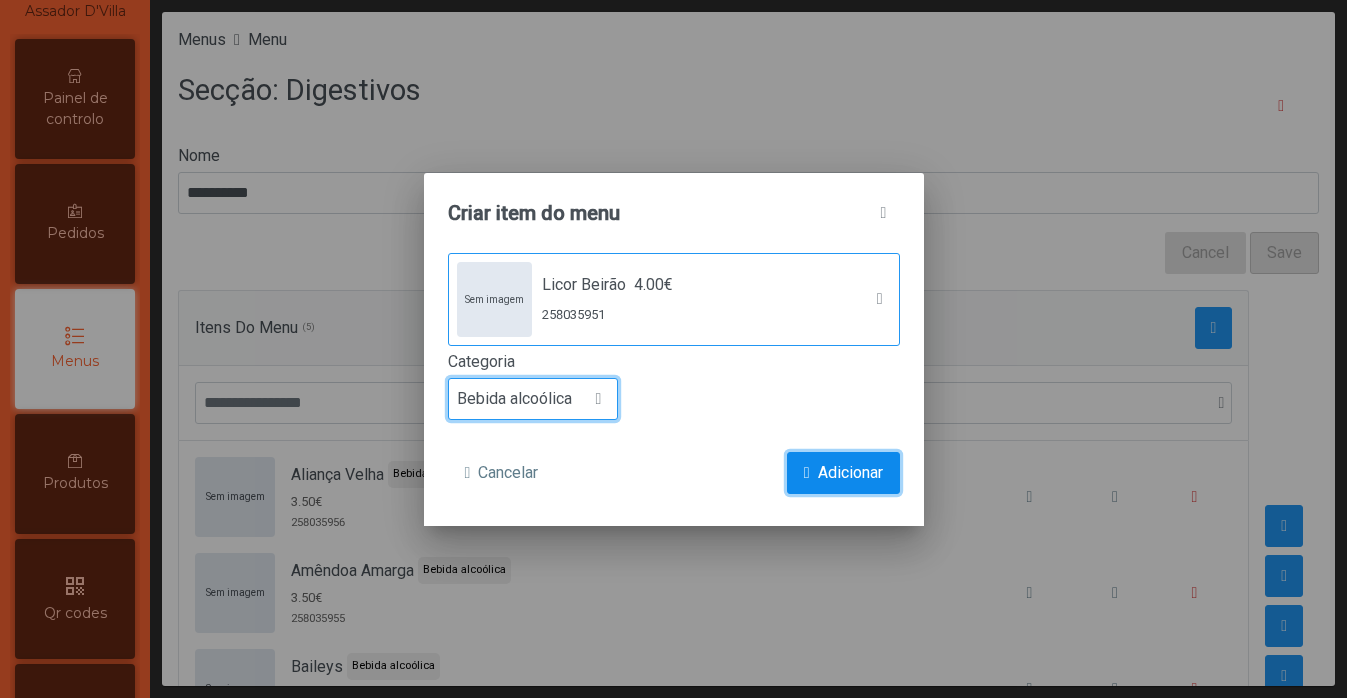 click on "Adicionar" 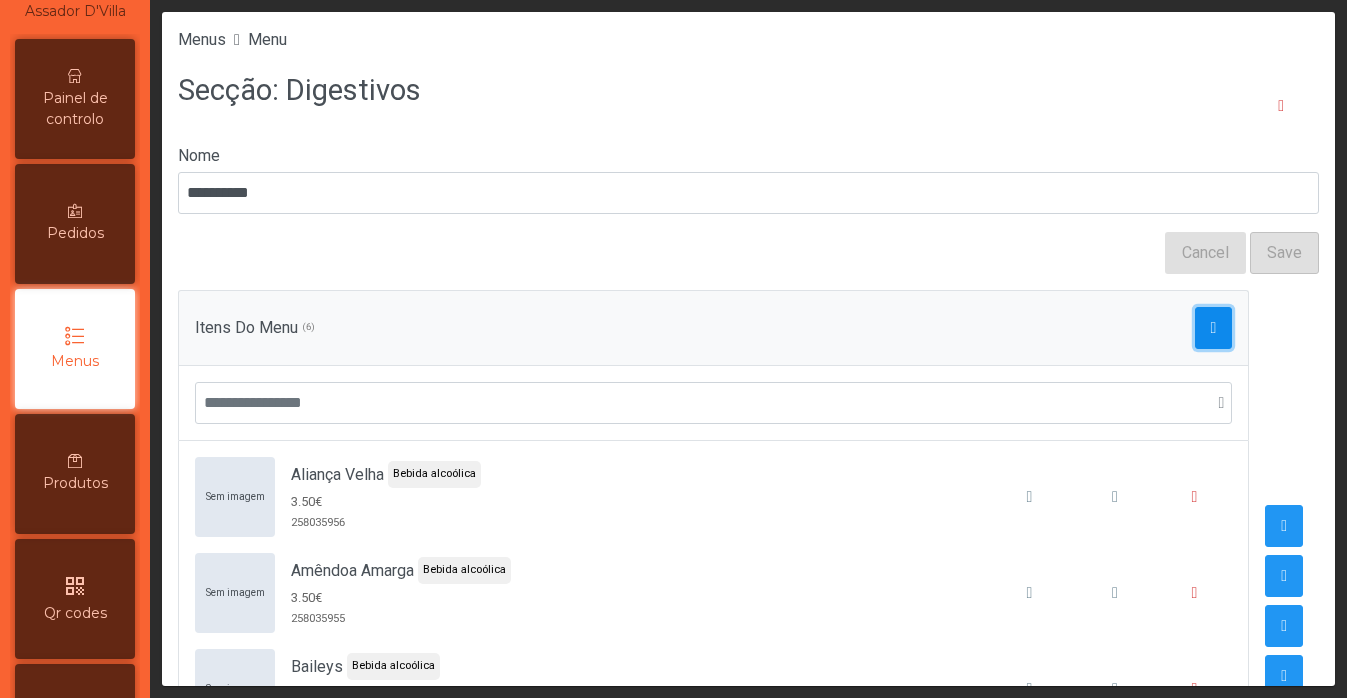 click 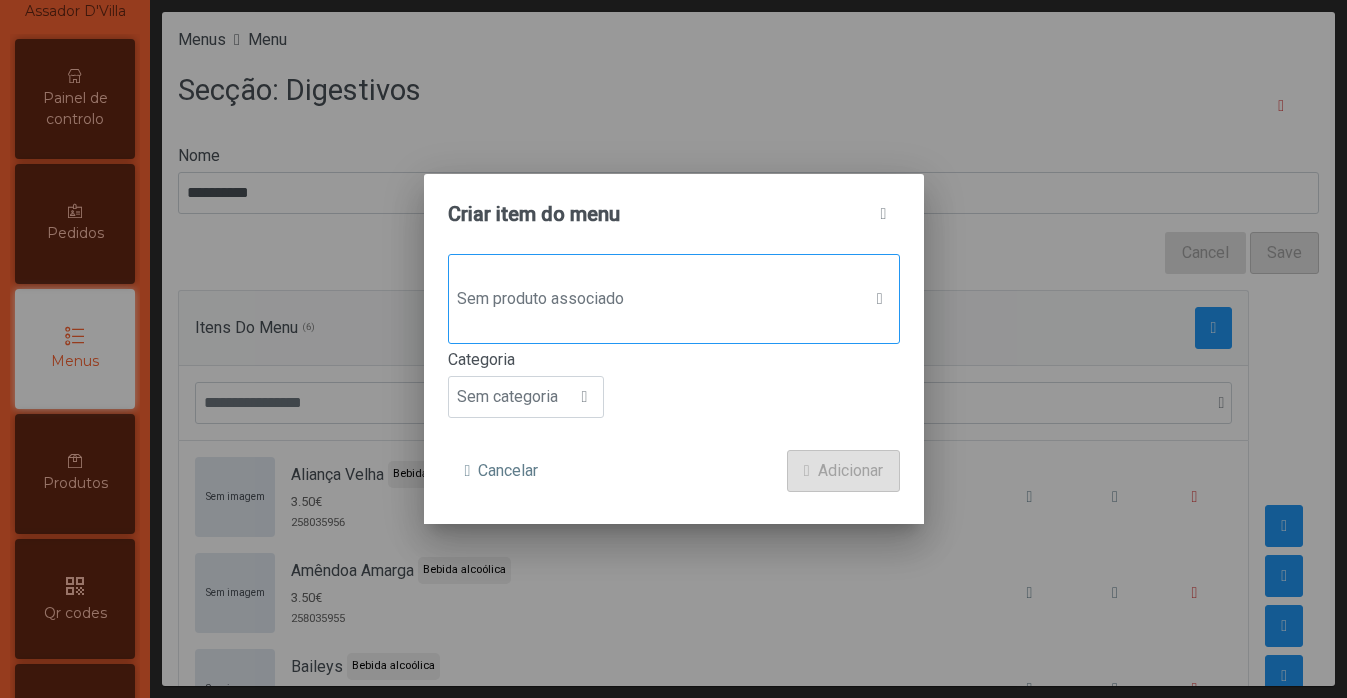 click on "Sem produto associado" 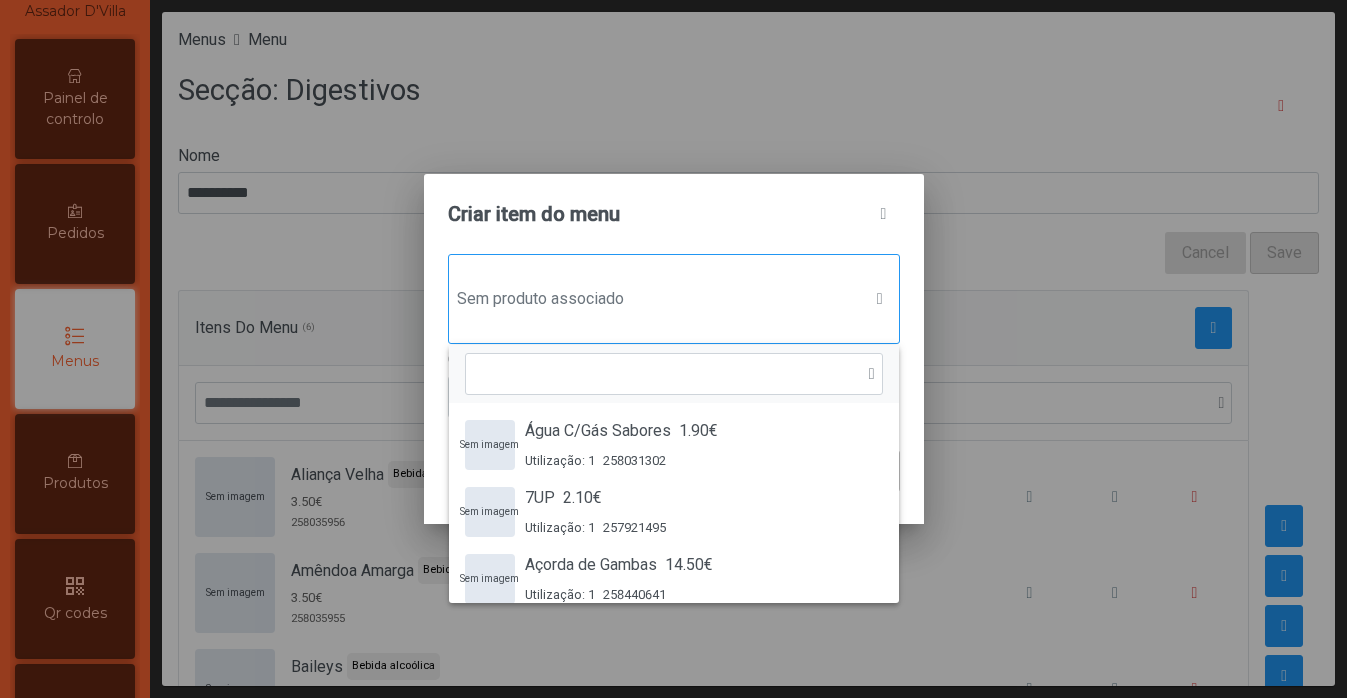 scroll, scrollTop: 15, scrollLeft: 97, axis: both 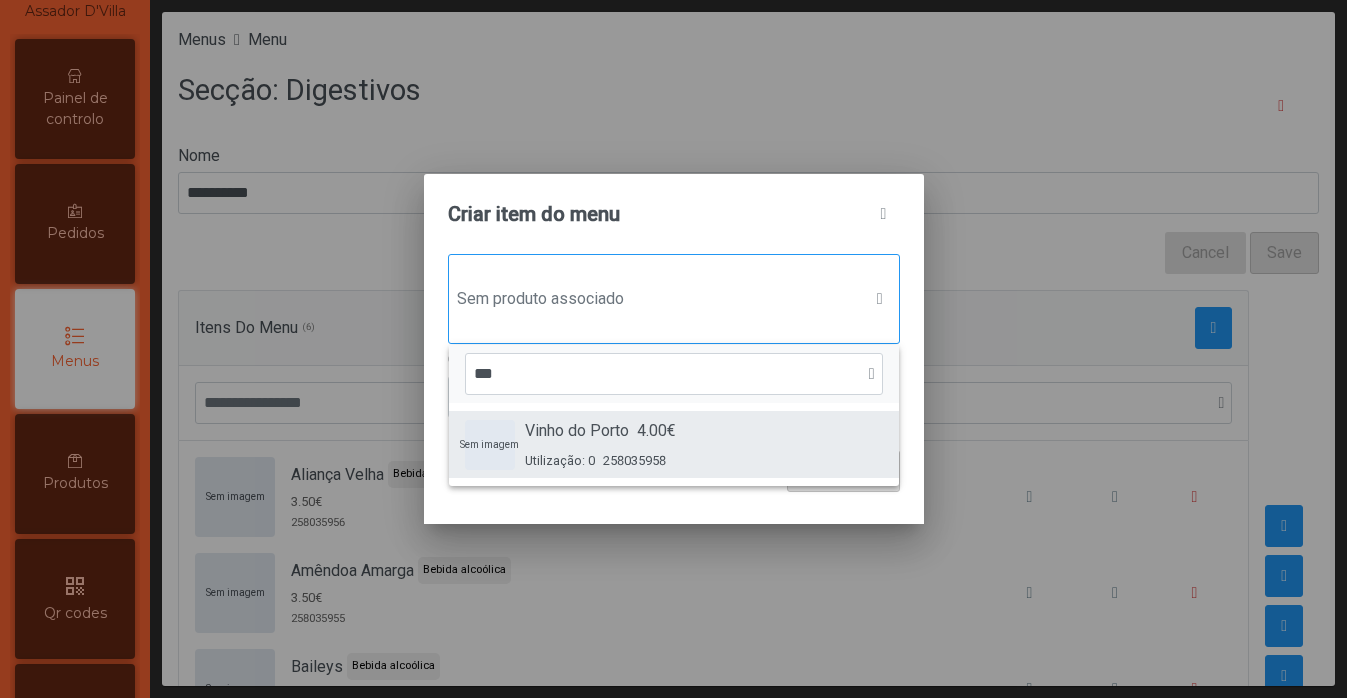 type on "***" 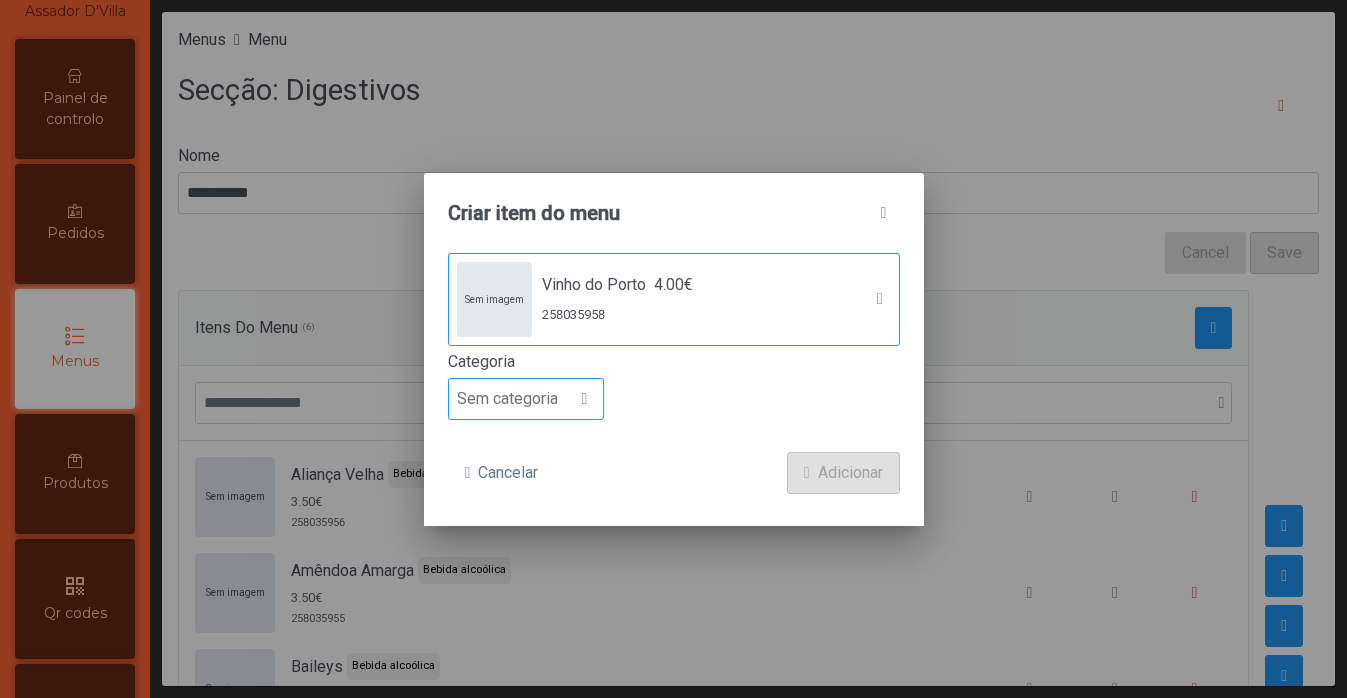 click 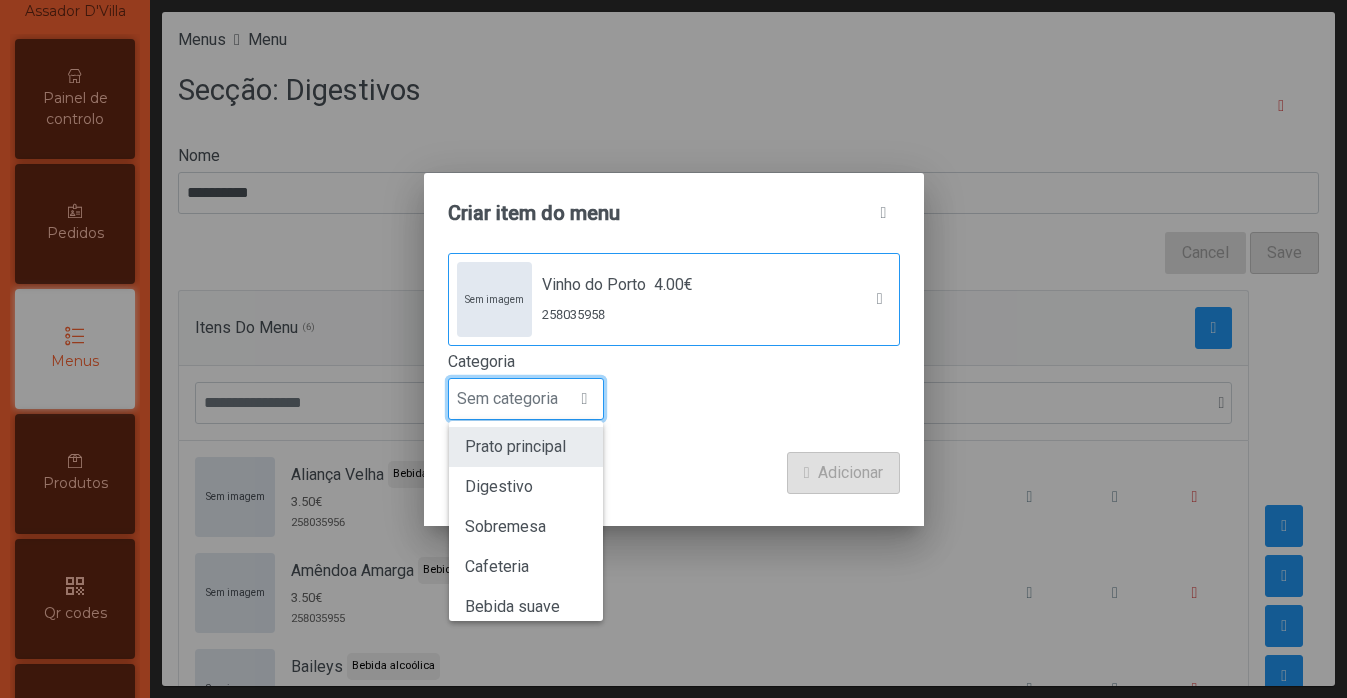 scroll, scrollTop: 176, scrollLeft: 0, axis: vertical 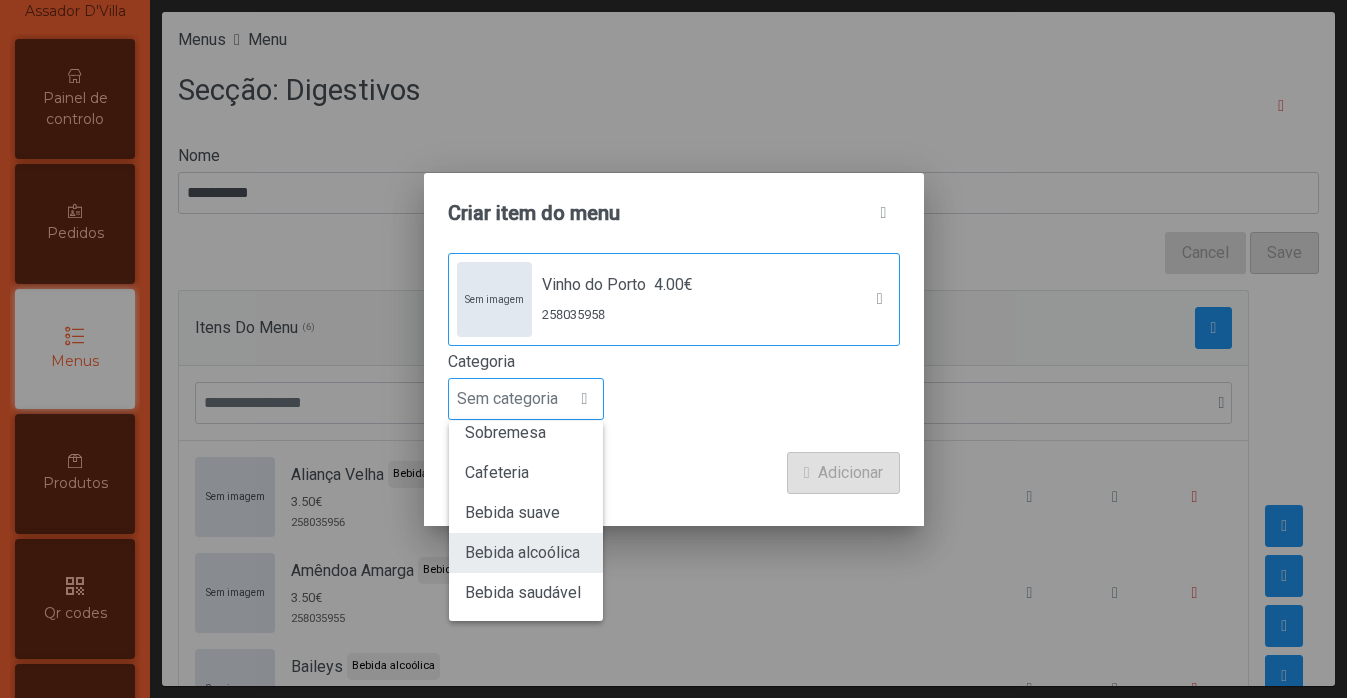 click on "Bebida alcoólica" 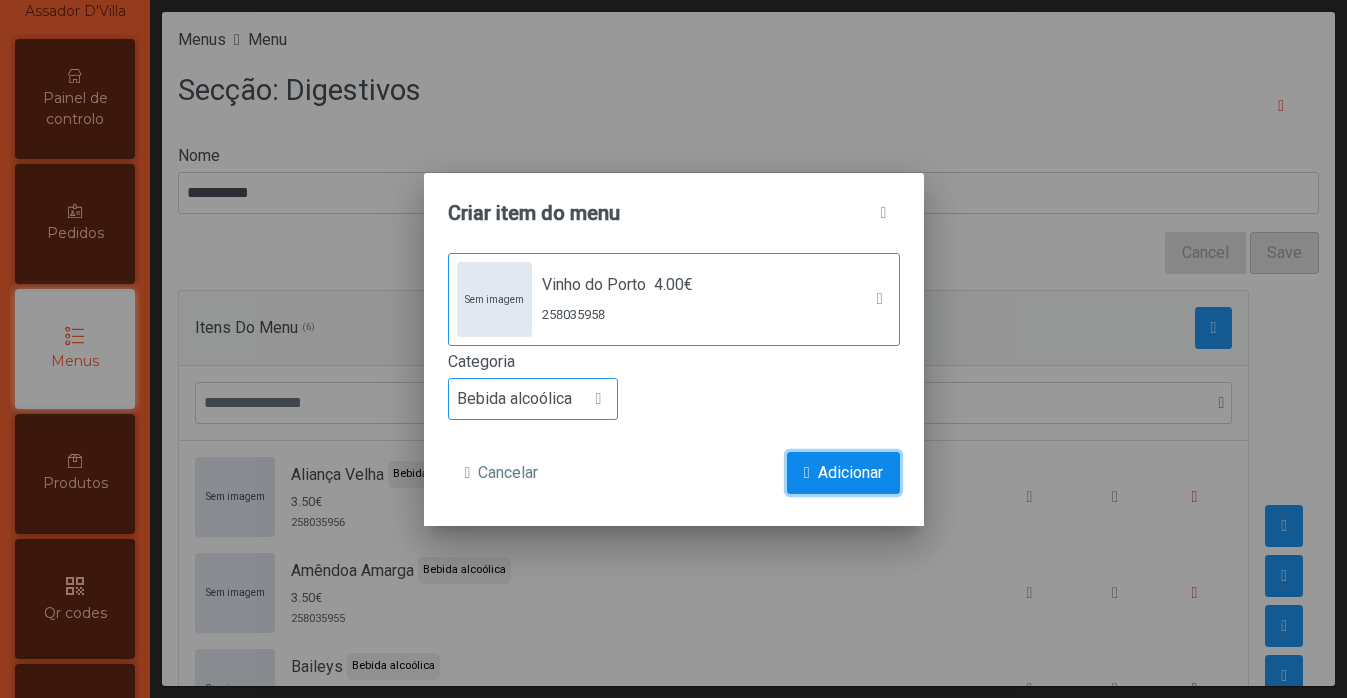 click on "Adicionar" 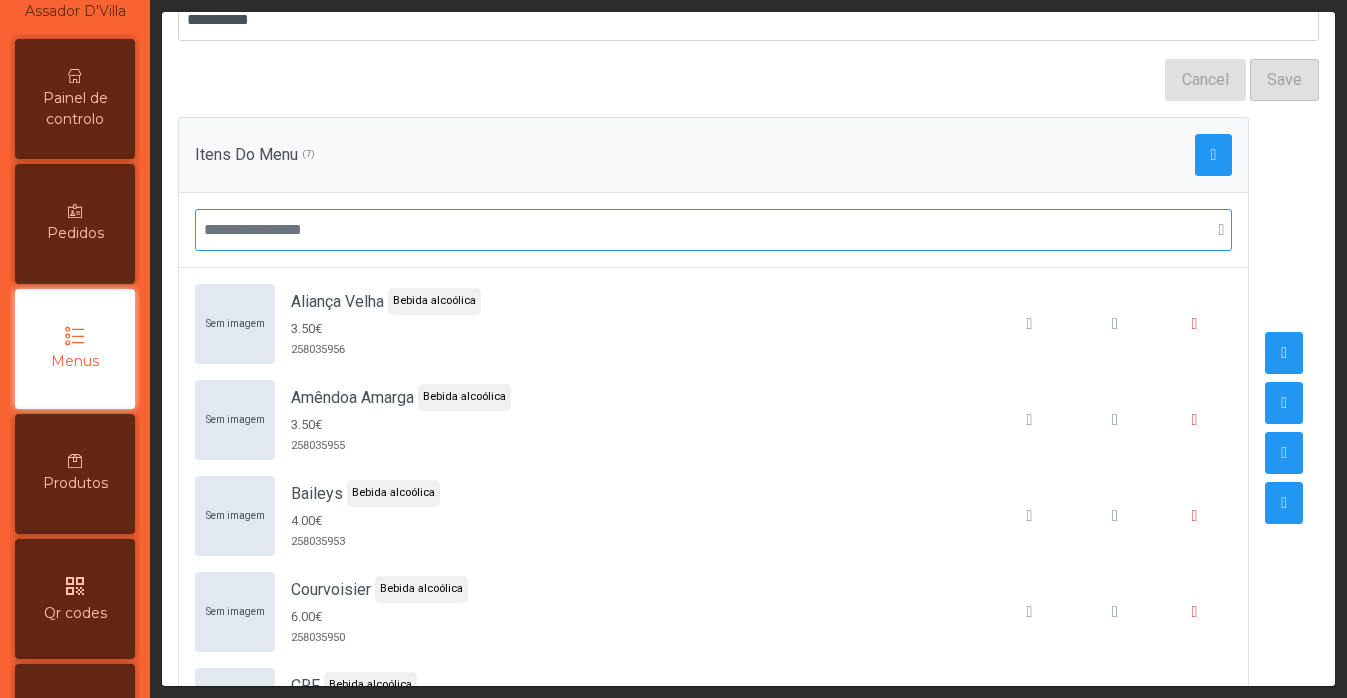 scroll, scrollTop: 210, scrollLeft: 0, axis: vertical 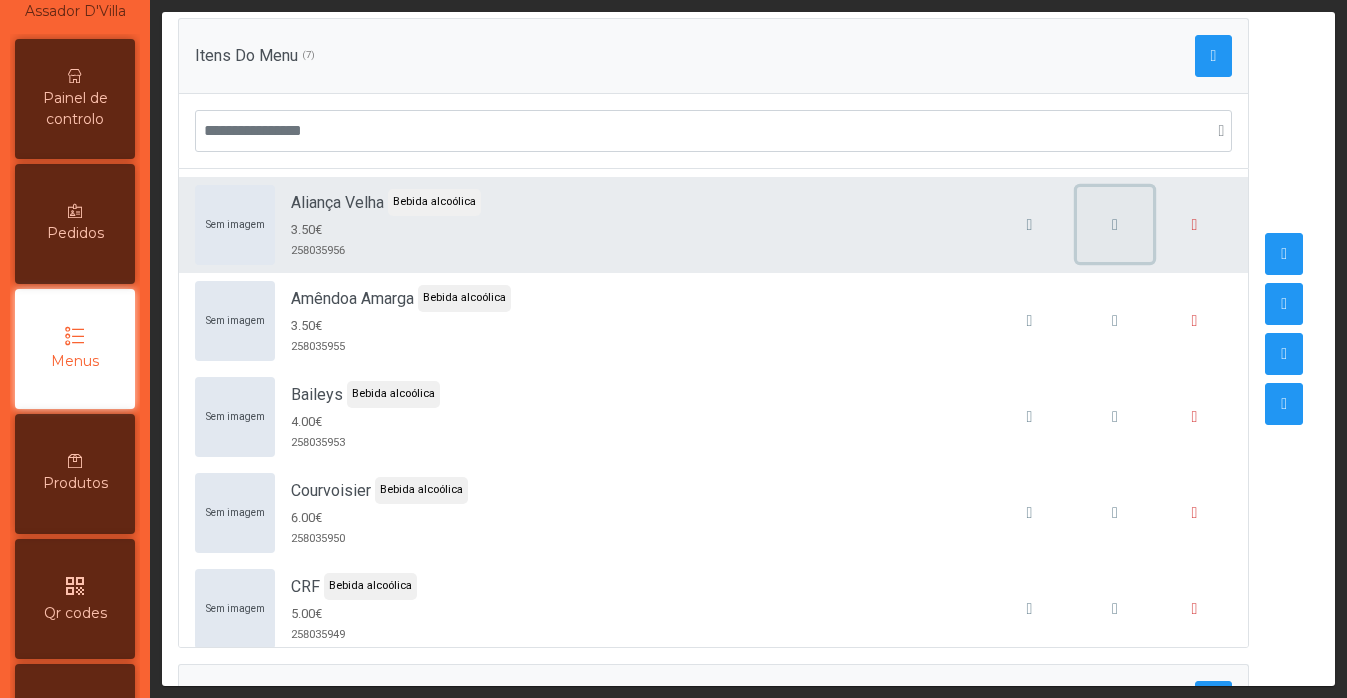 click 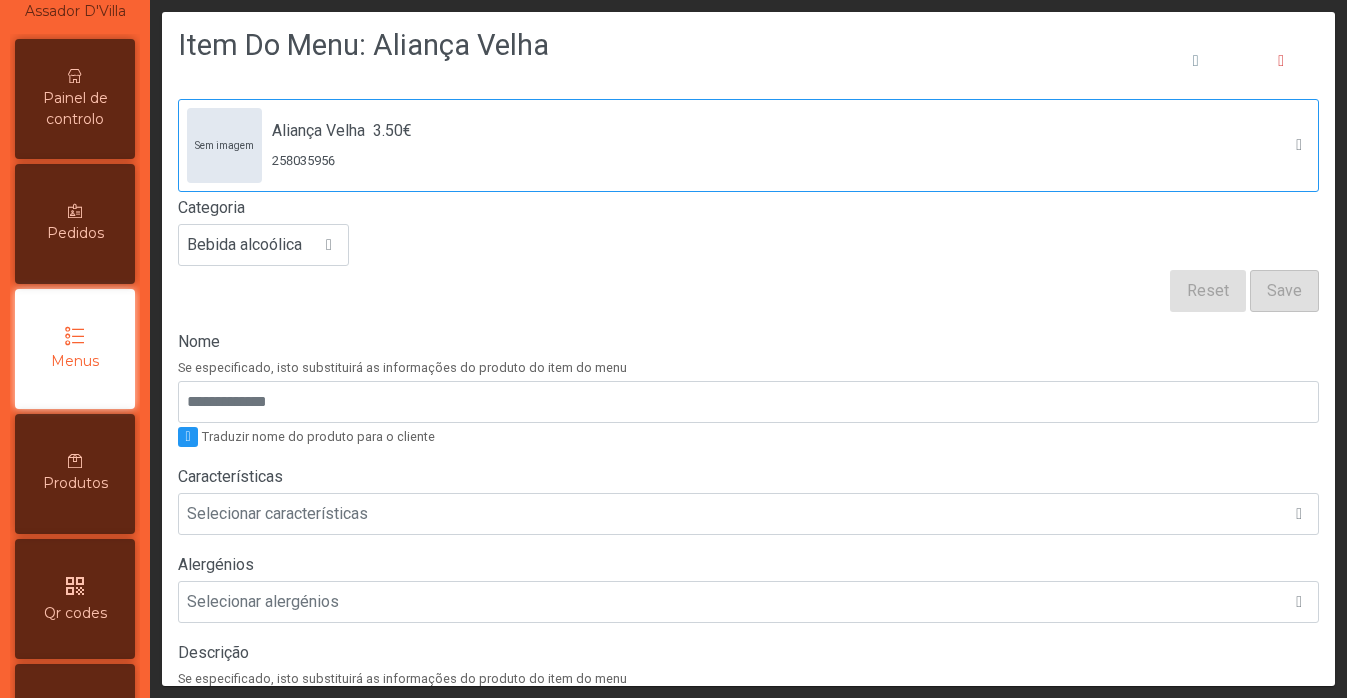 scroll, scrollTop: 52, scrollLeft: 0, axis: vertical 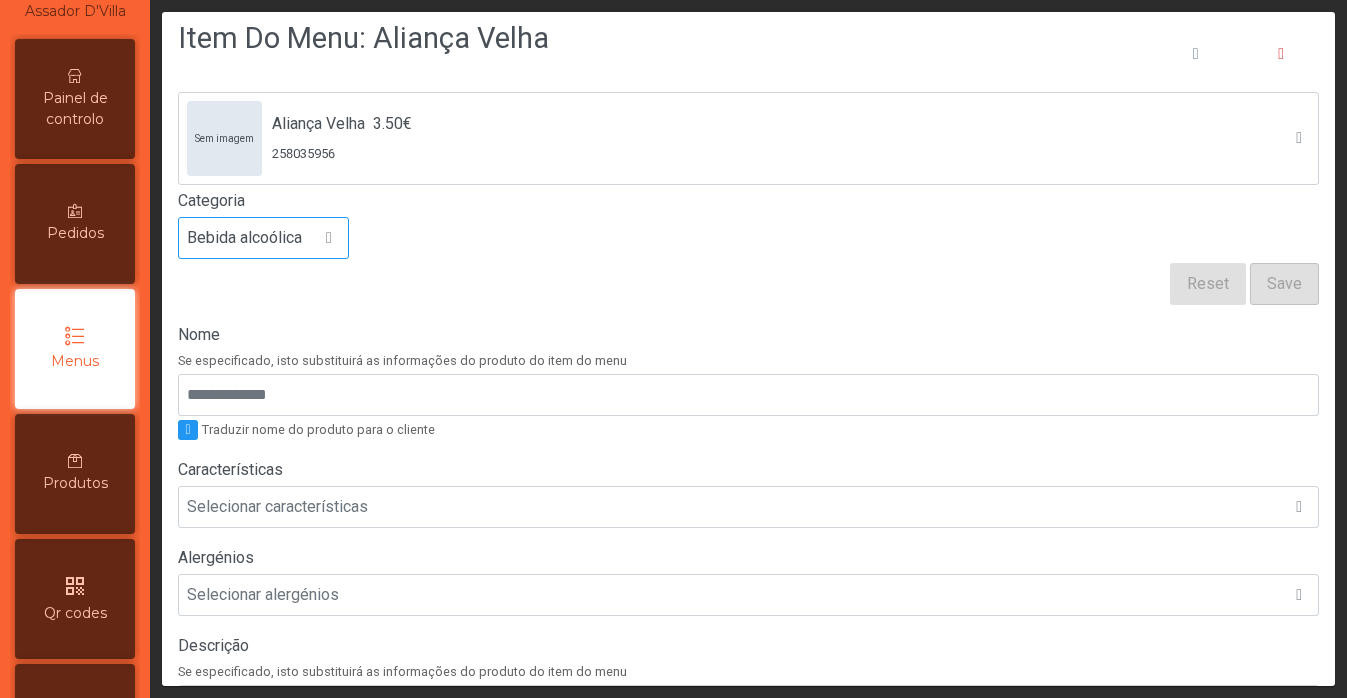 click 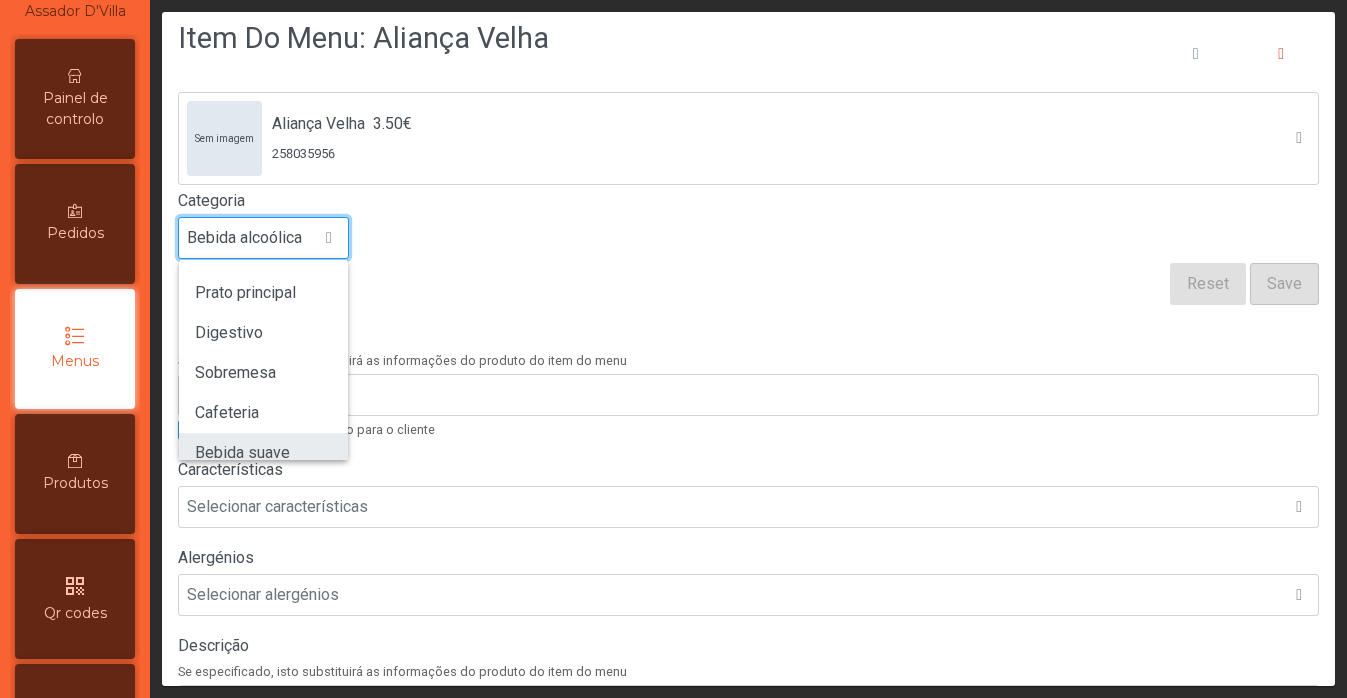 scroll, scrollTop: 76, scrollLeft: 0, axis: vertical 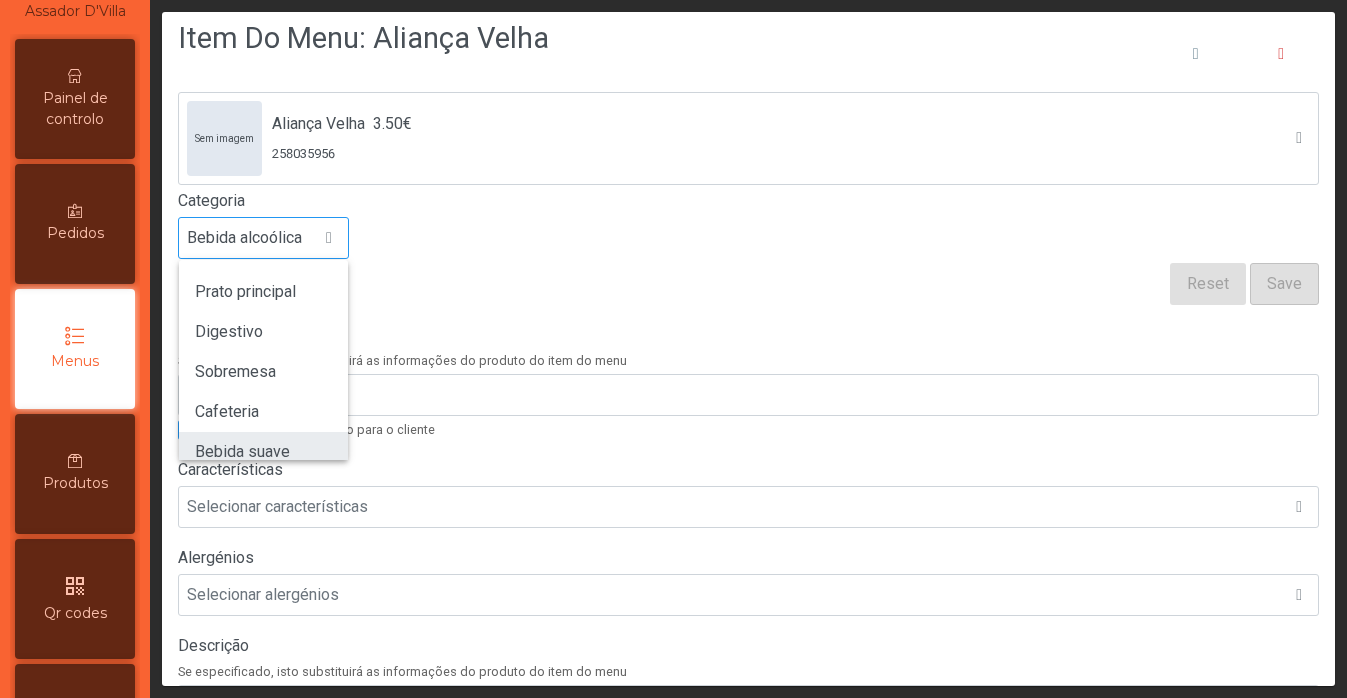 click on "Digestivo" 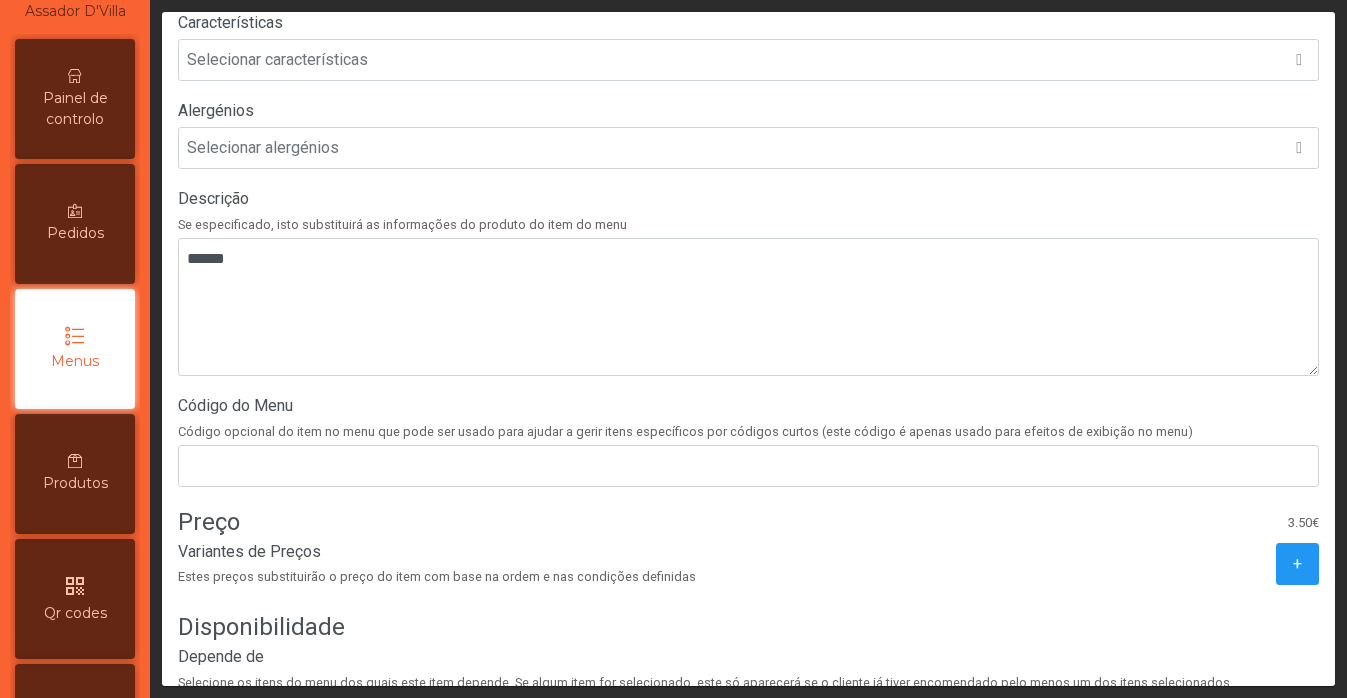 scroll, scrollTop: 28, scrollLeft: 0, axis: vertical 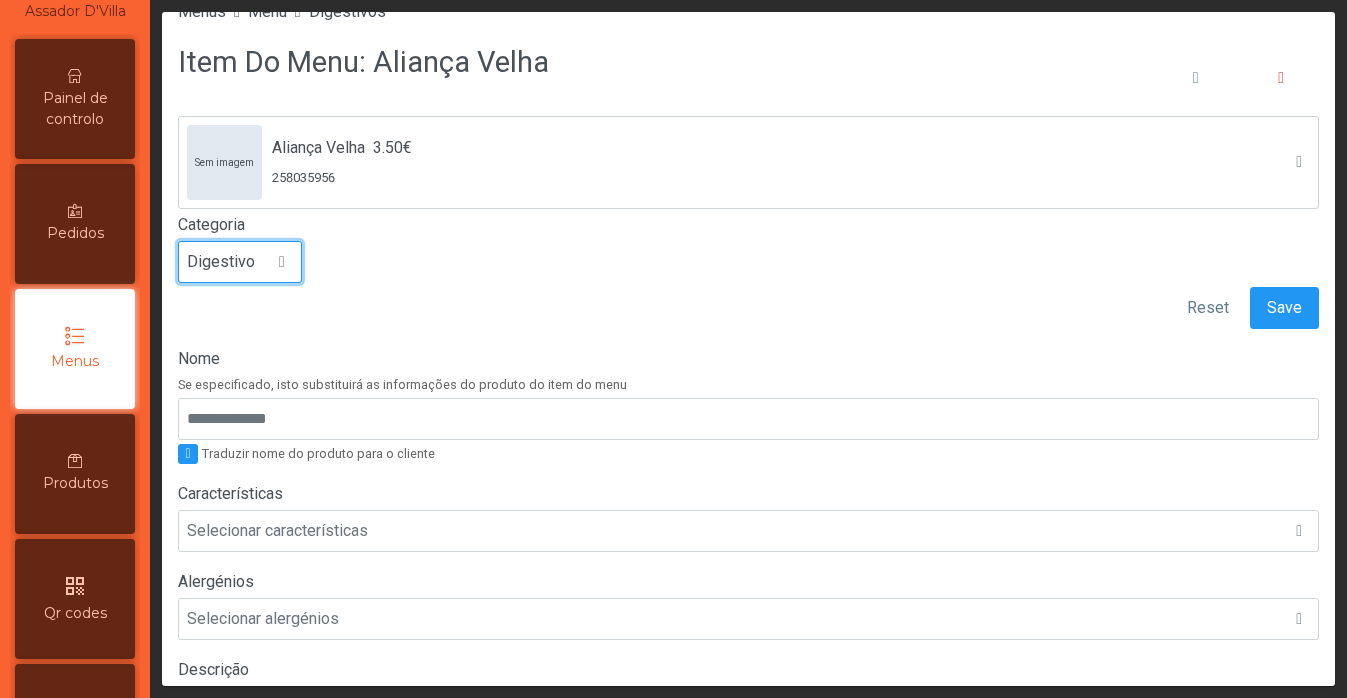 click on "Digestivo" 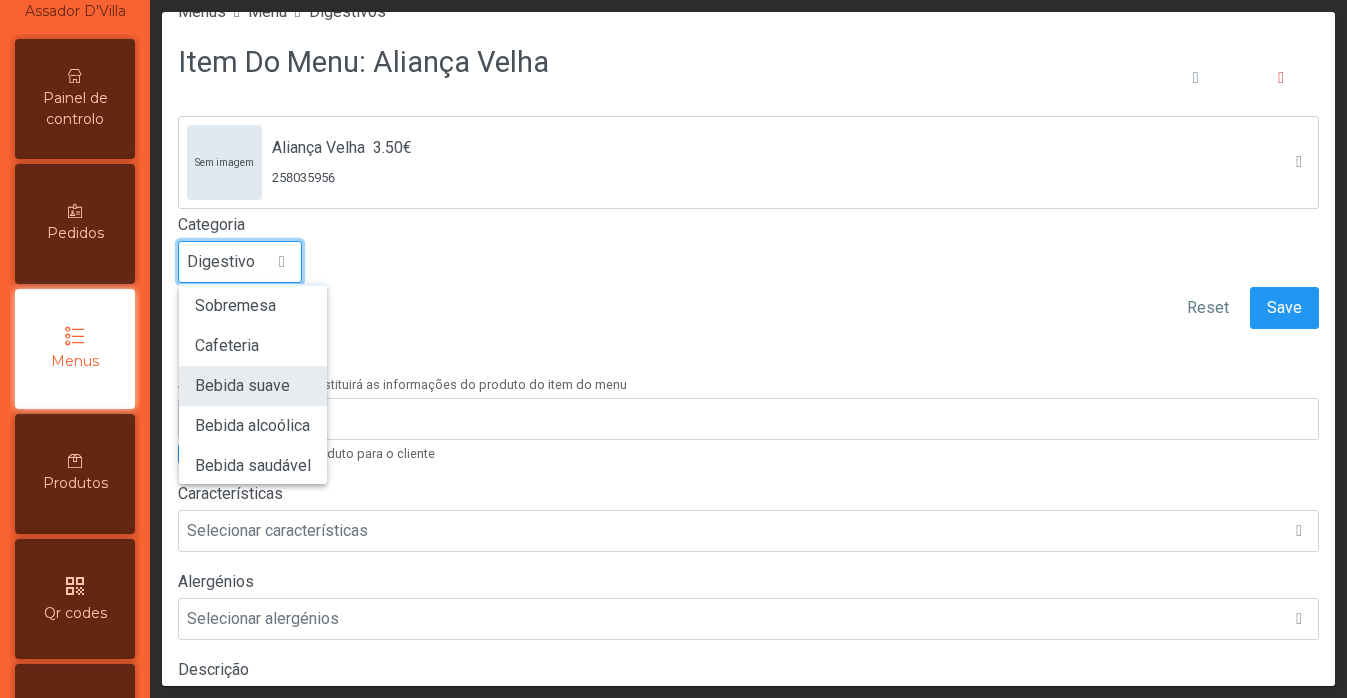 scroll, scrollTop: 176, scrollLeft: 0, axis: vertical 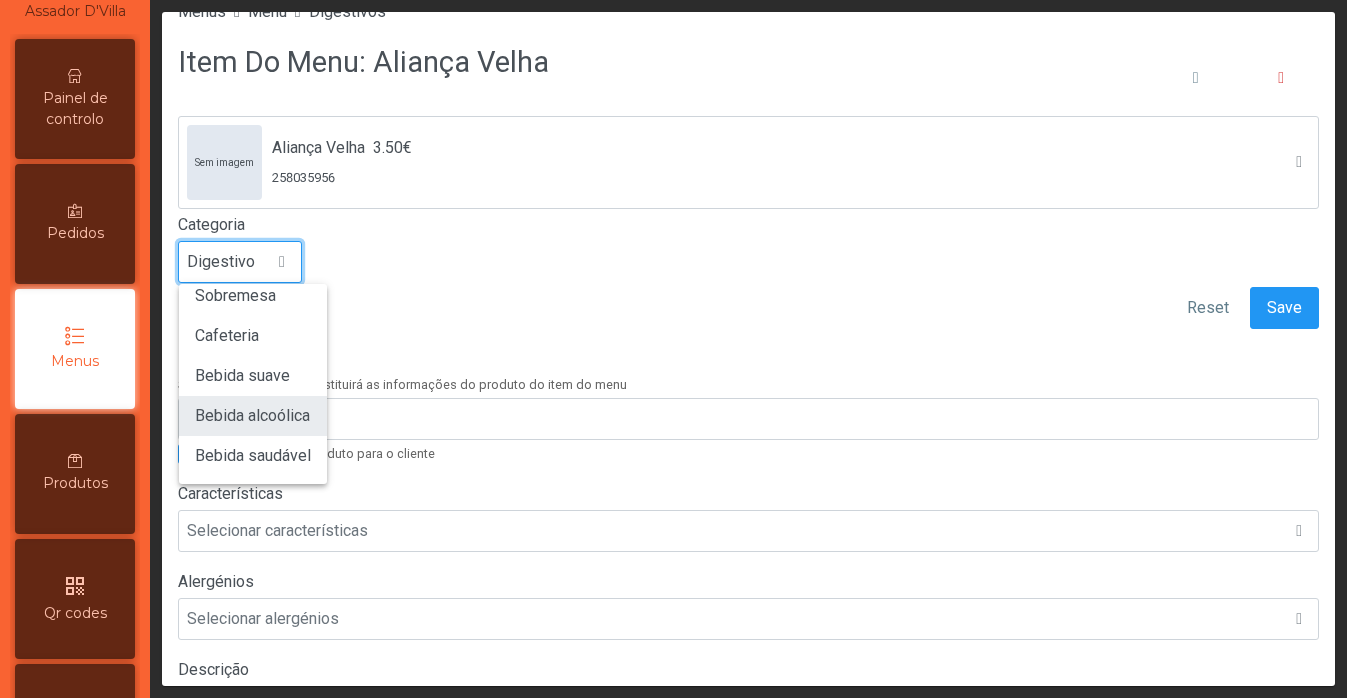 click on "Bebida alcoólica" 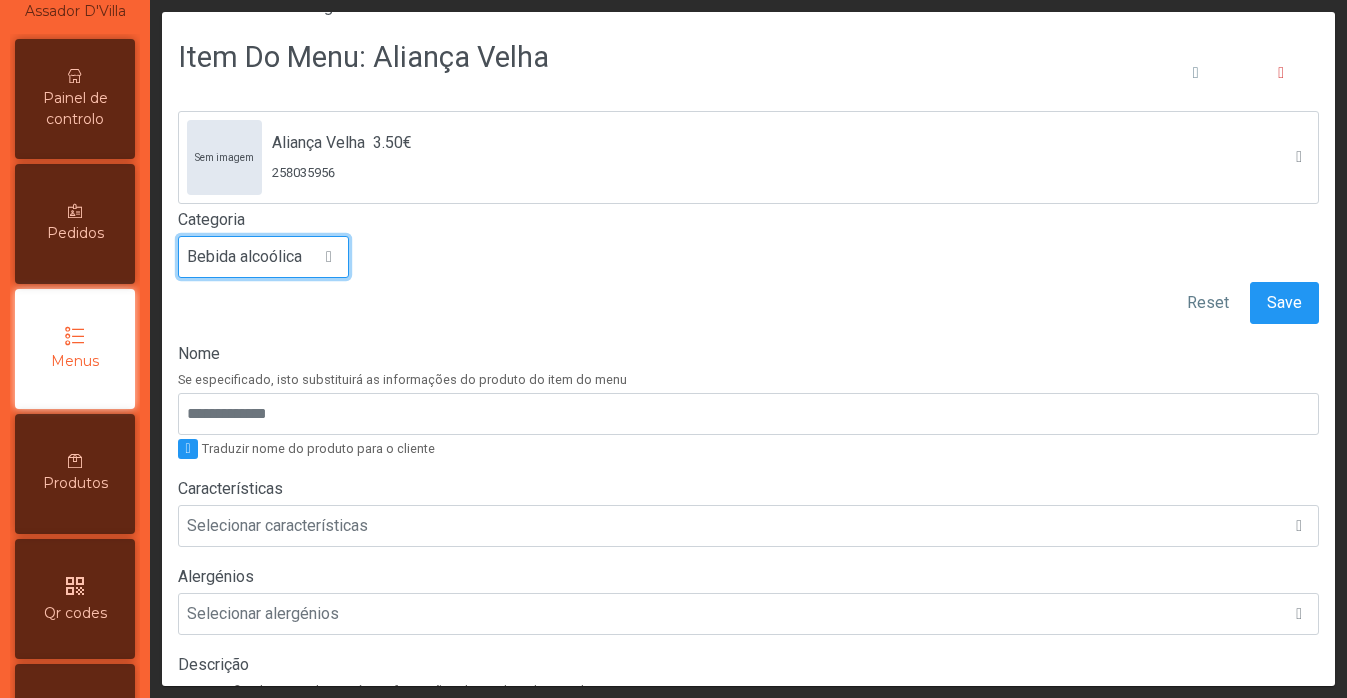 scroll, scrollTop: 0, scrollLeft: 0, axis: both 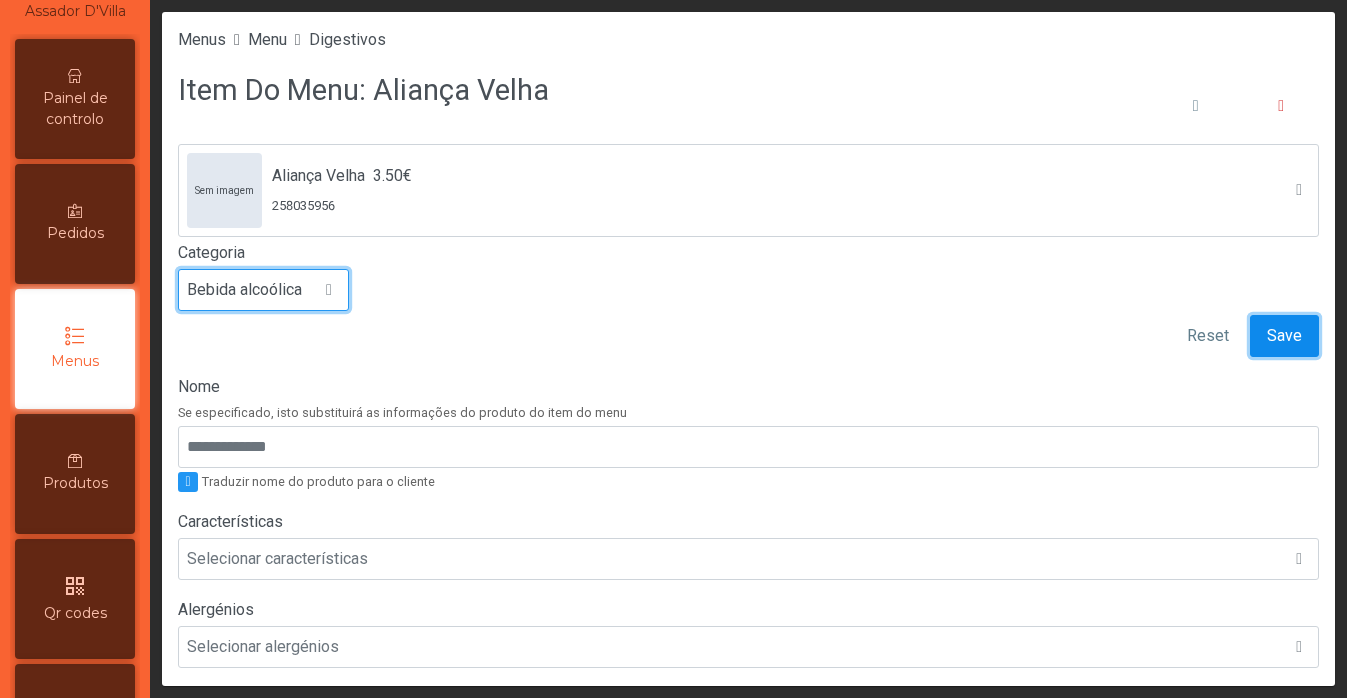 click on "Save" 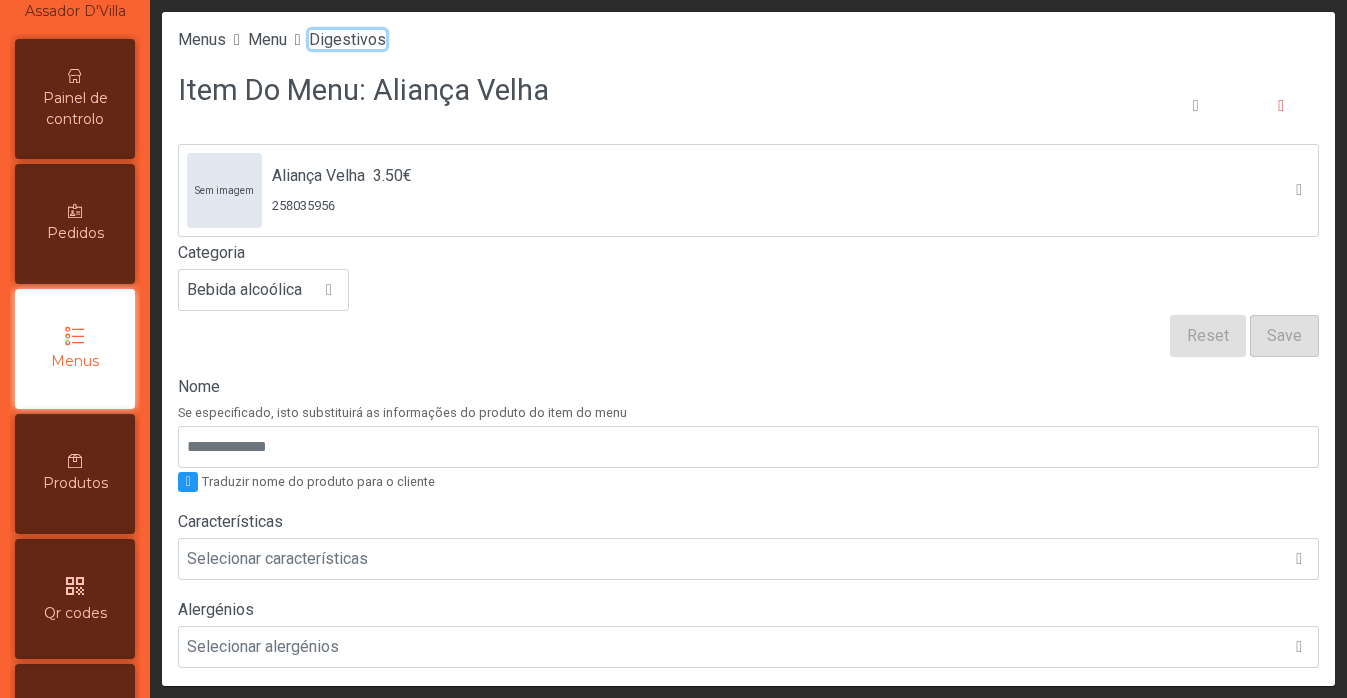 click on "Digestivos" 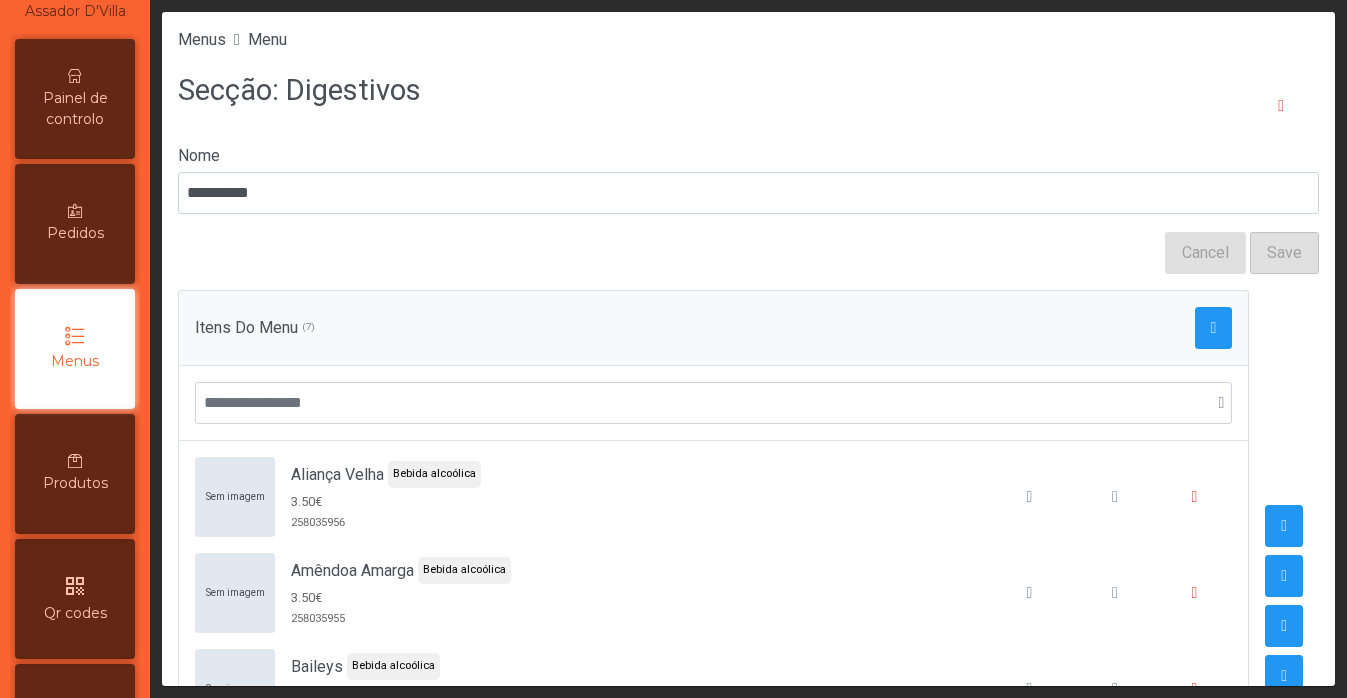 scroll, scrollTop: 330, scrollLeft: 0, axis: vertical 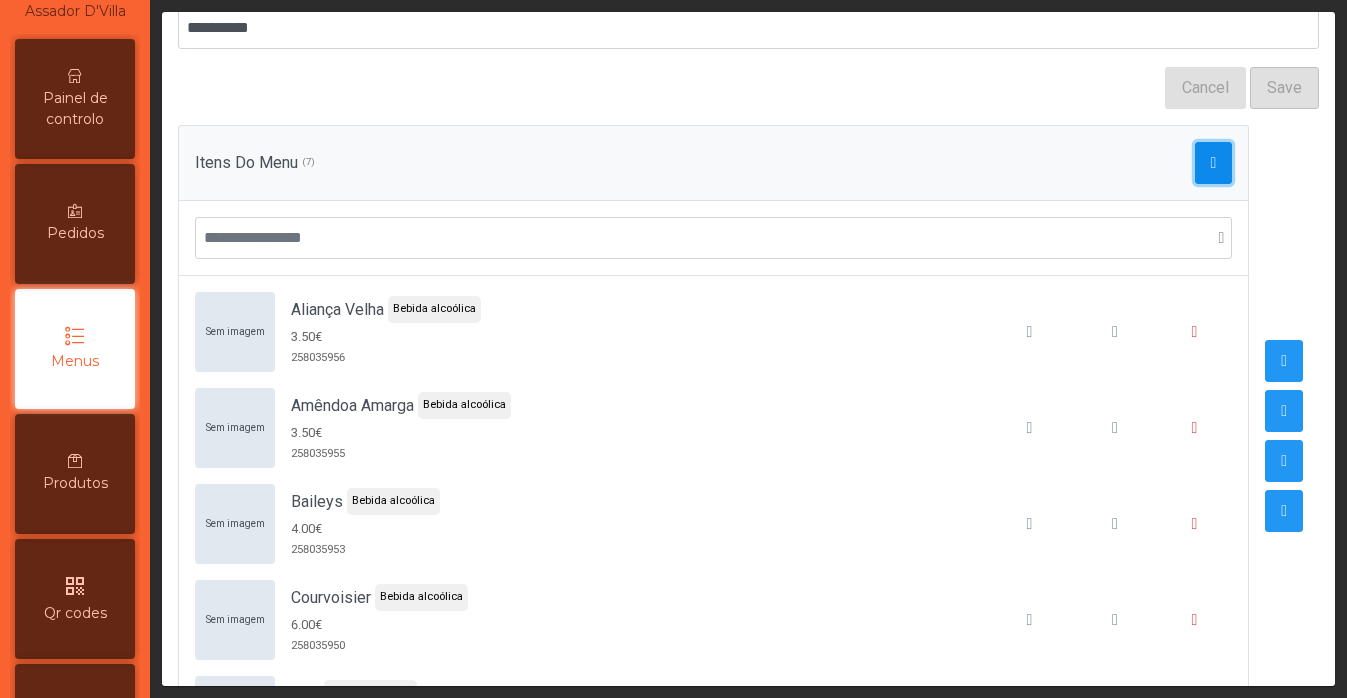 click 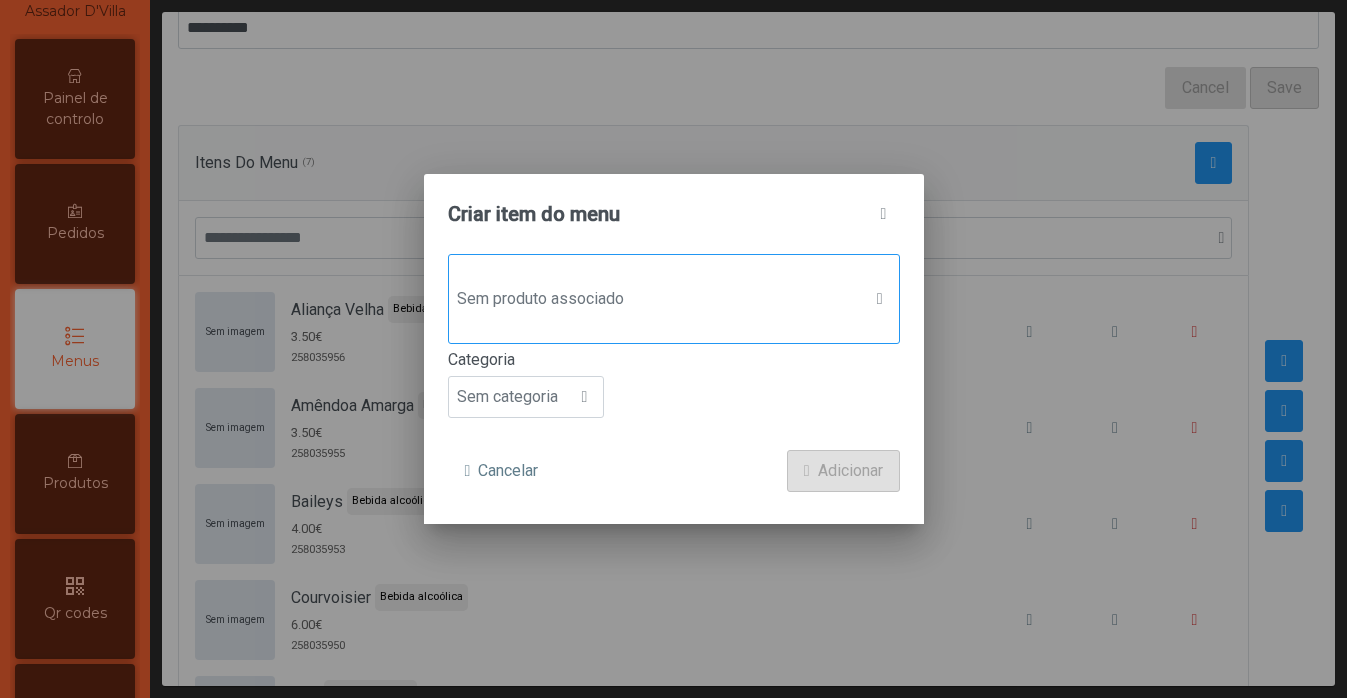 click on "Sem produto associado" 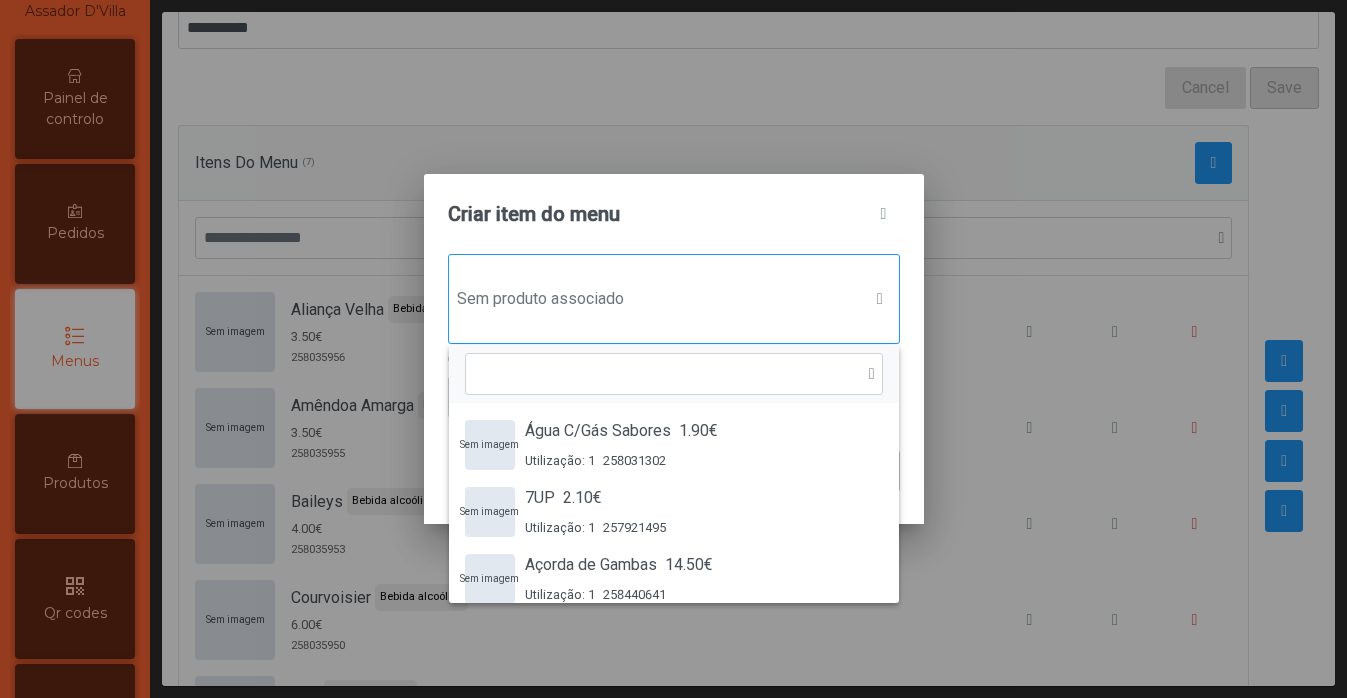 scroll, scrollTop: 15, scrollLeft: 97, axis: both 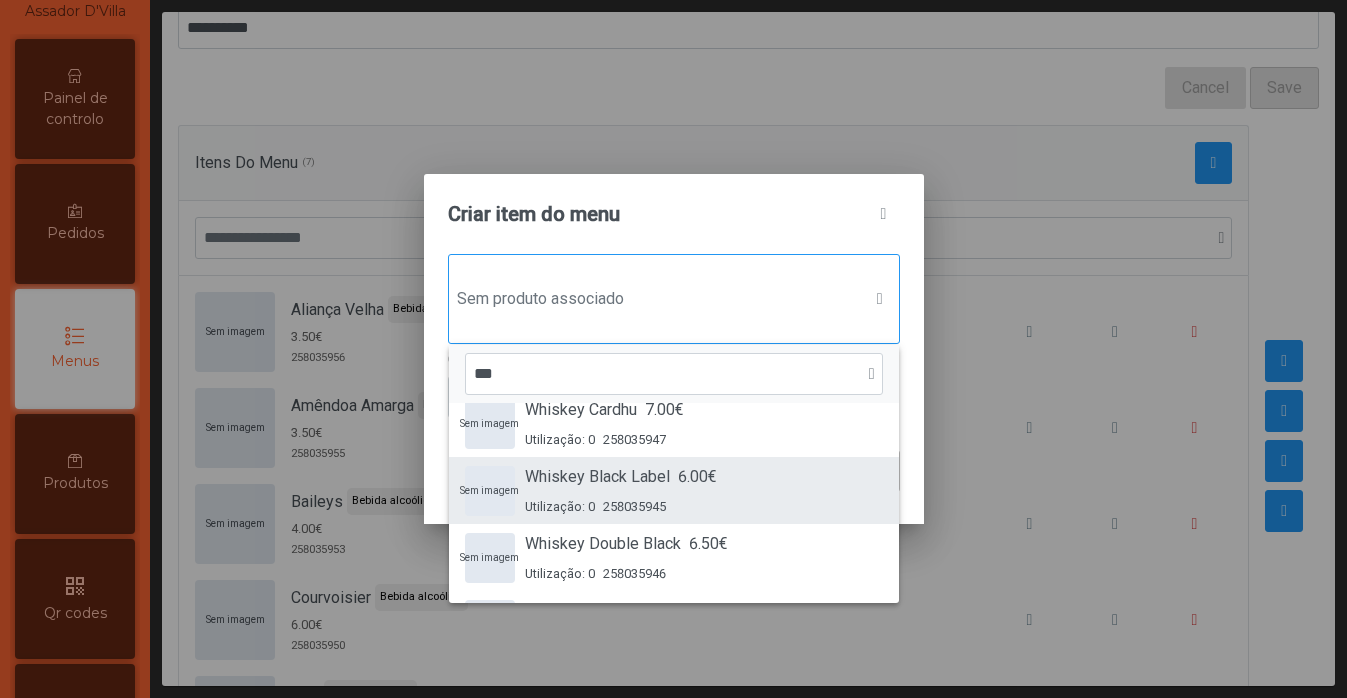 type on "***" 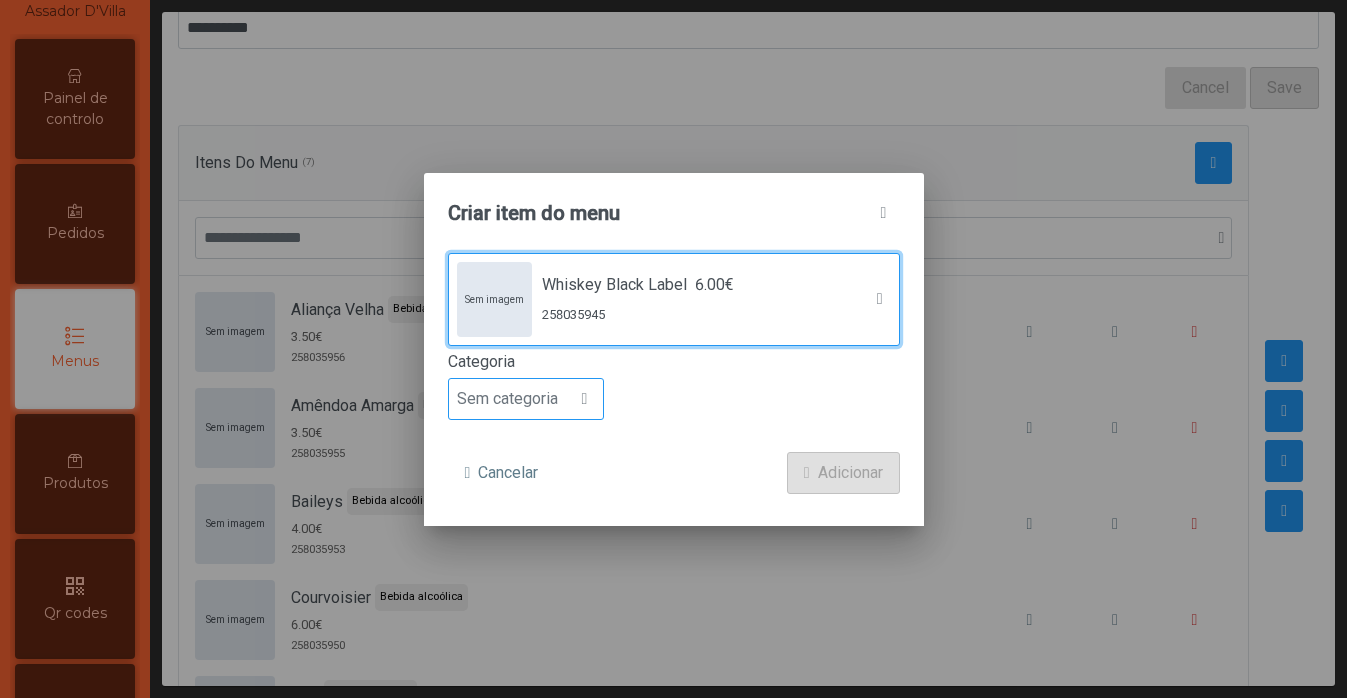 click on "Sem categoria" 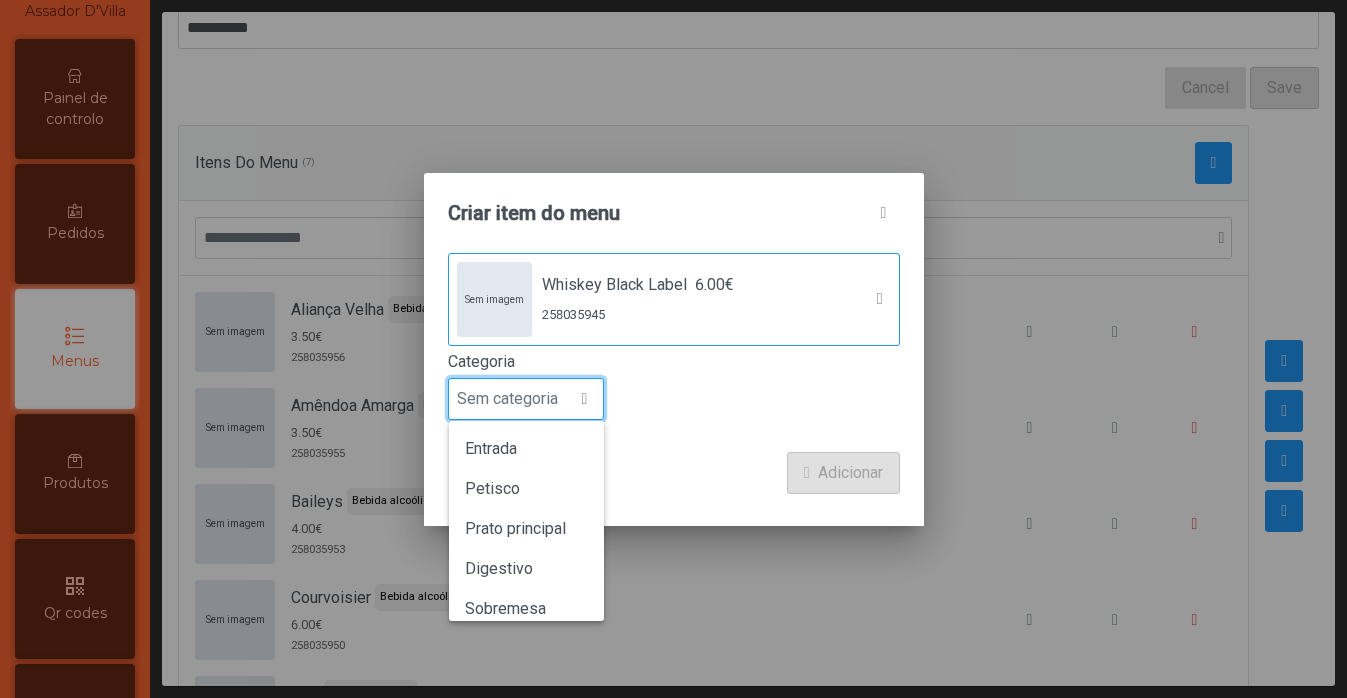 scroll, scrollTop: 15, scrollLeft: 97, axis: both 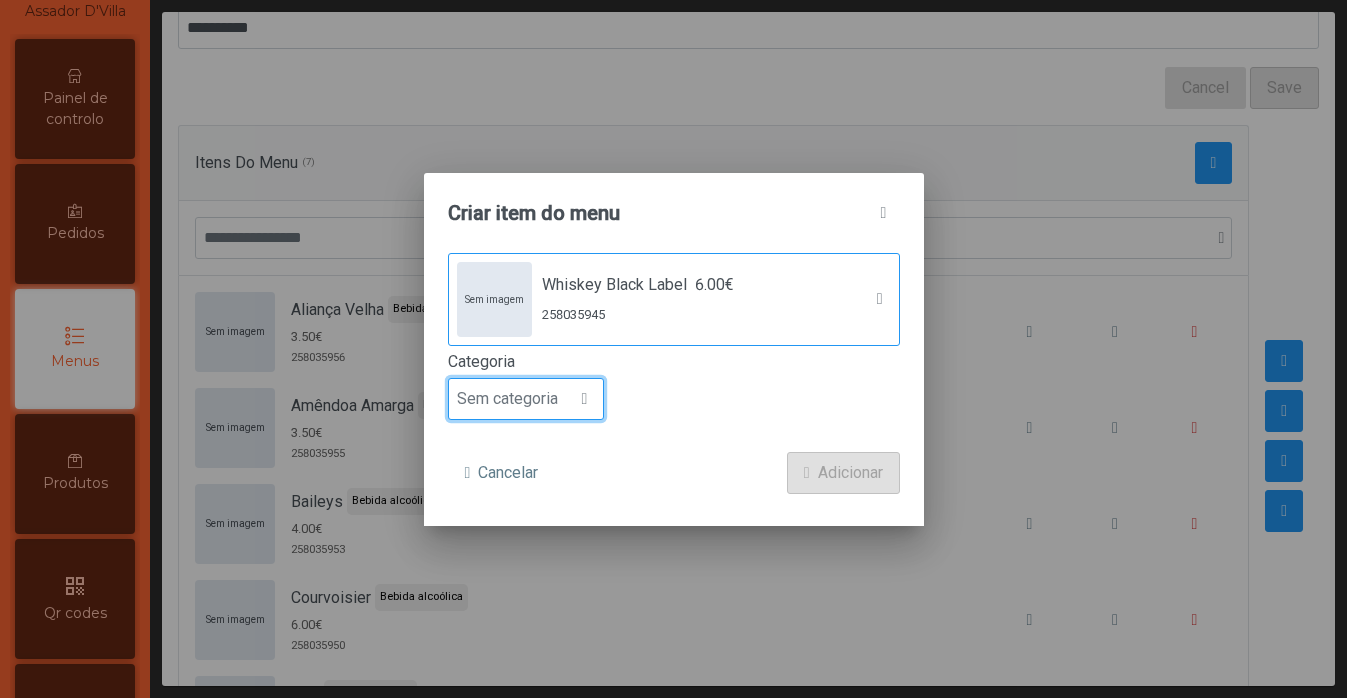 click on "Sem categoria" 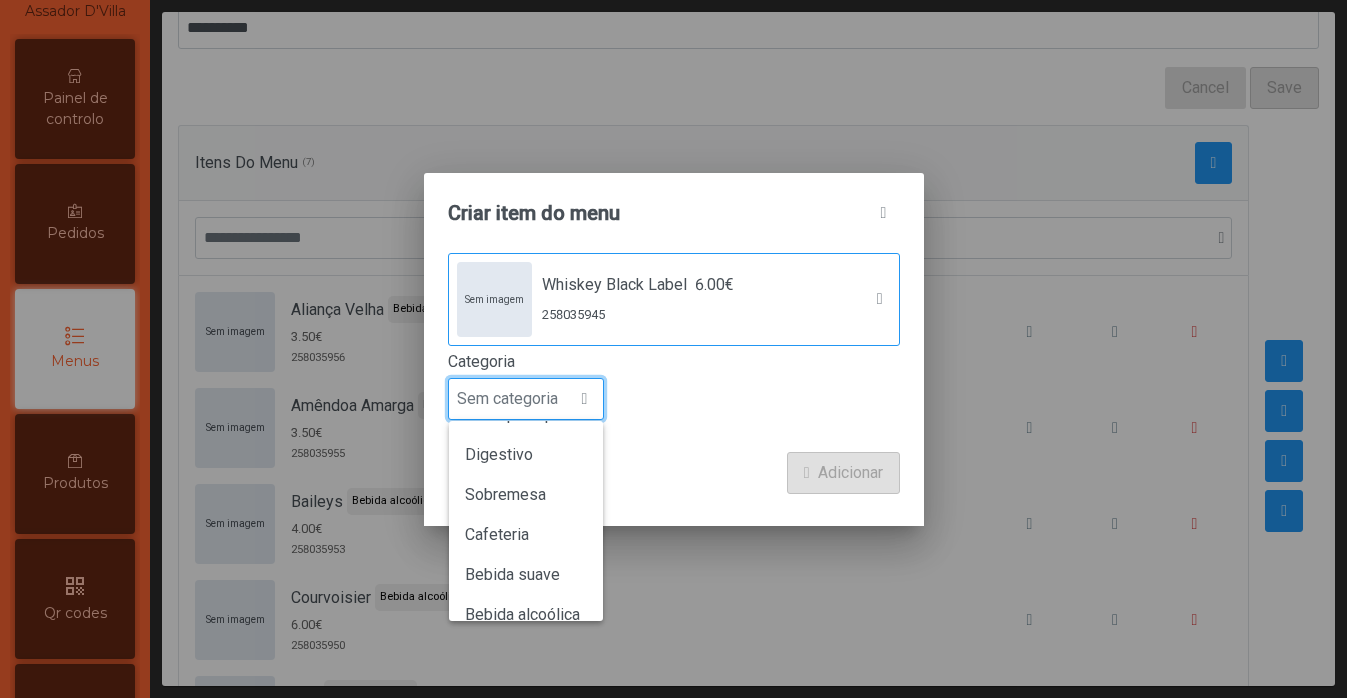 scroll, scrollTop: 176, scrollLeft: 0, axis: vertical 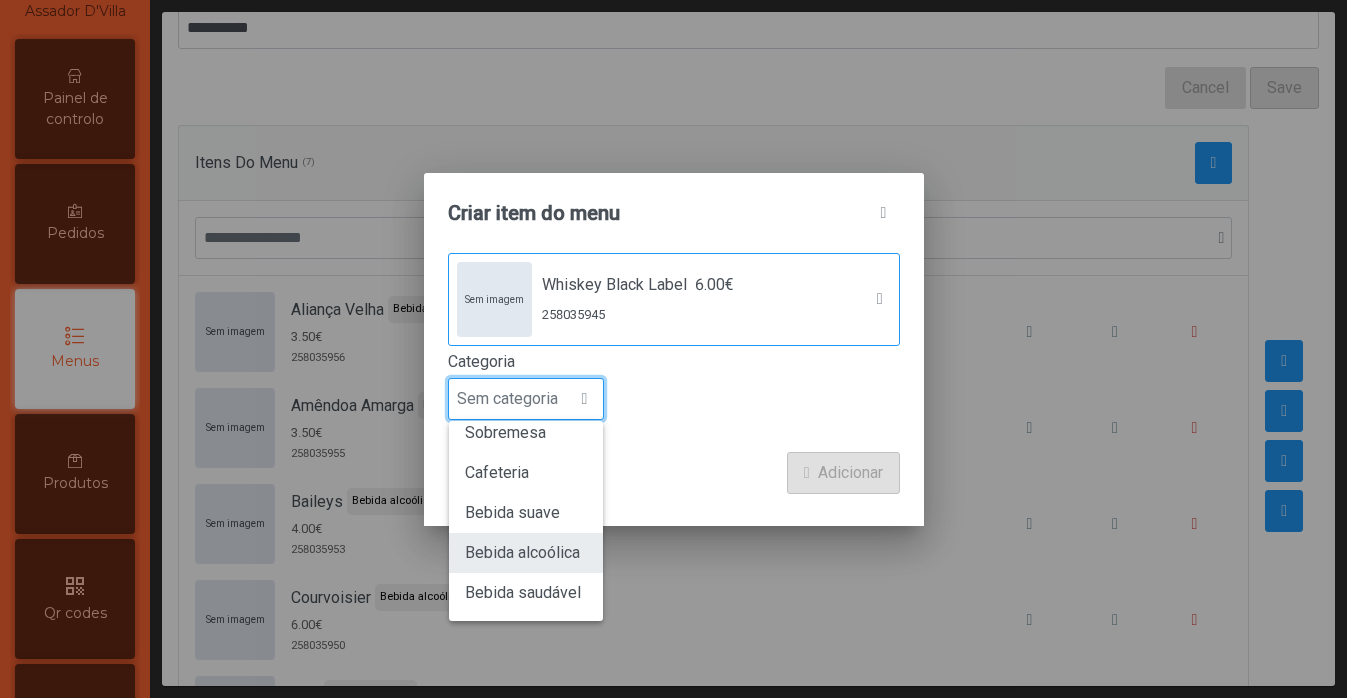 click on "Bebida alcoólica" 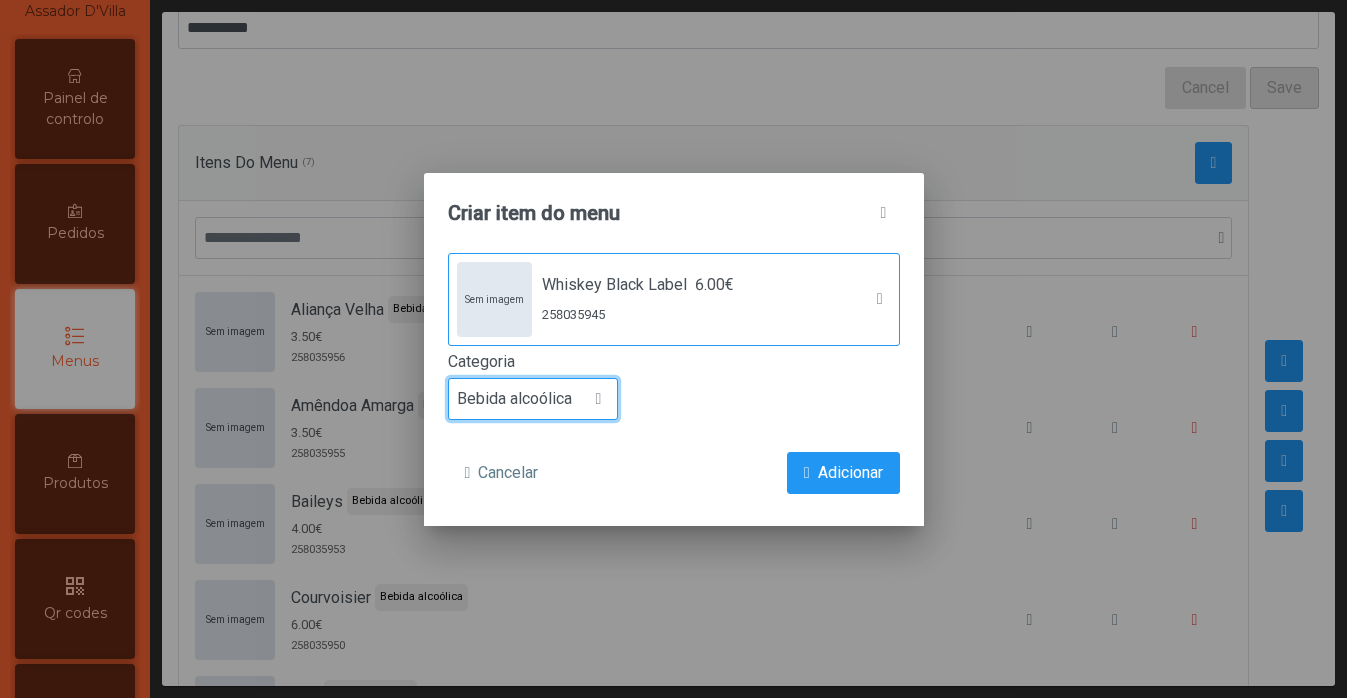 click on "Sem imagem  Whiskey Black Label 6.00€ 258035945 Categoria Bebida alcoólica Cancelar Adicionar" 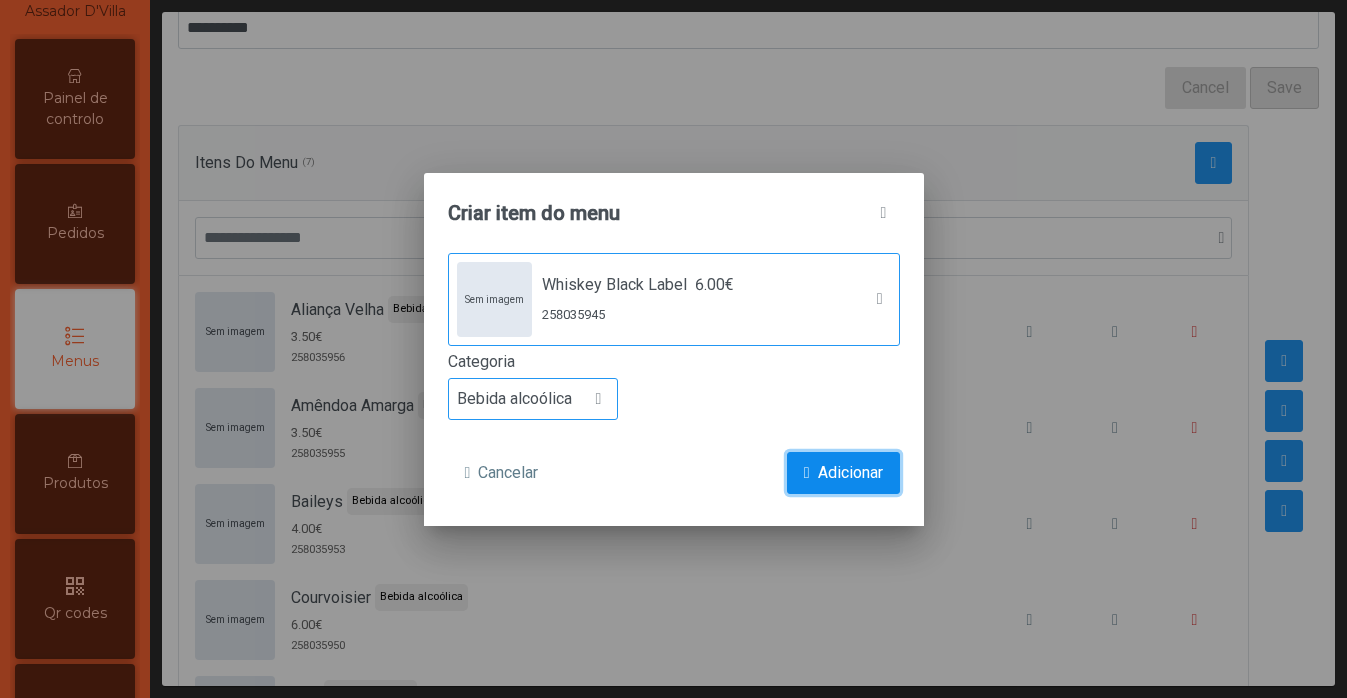 click 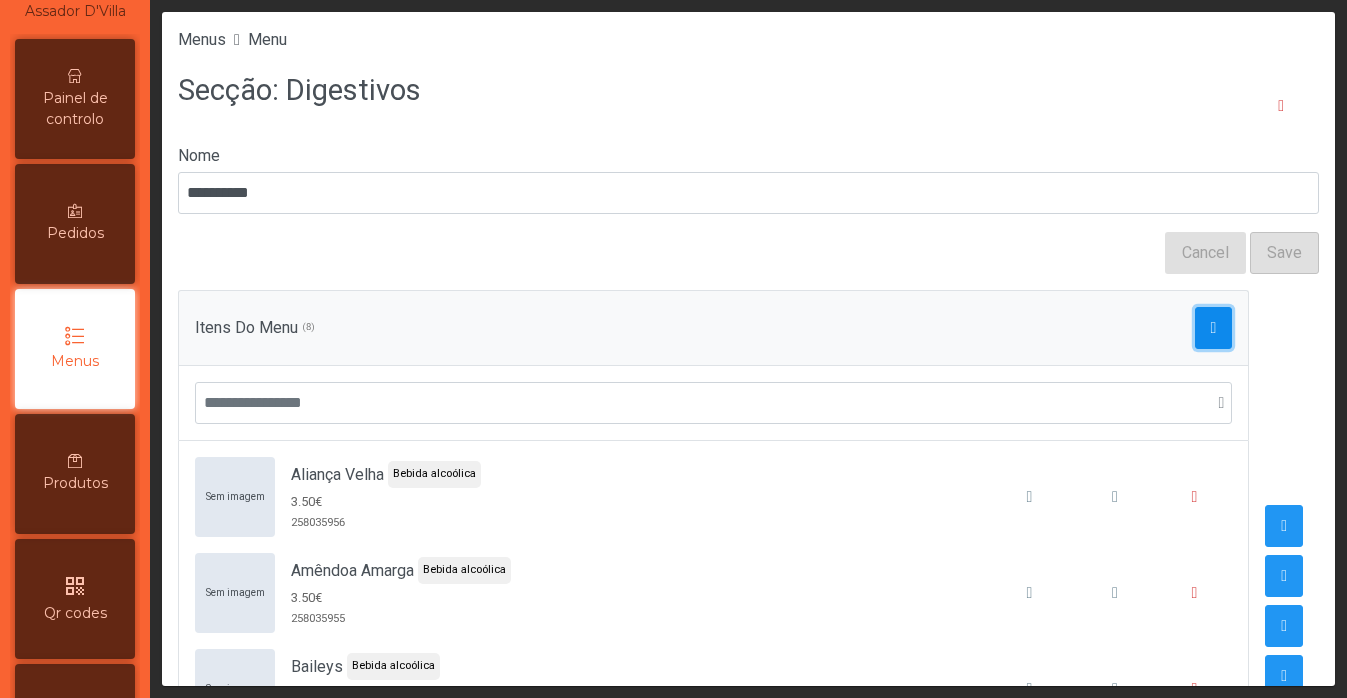 click 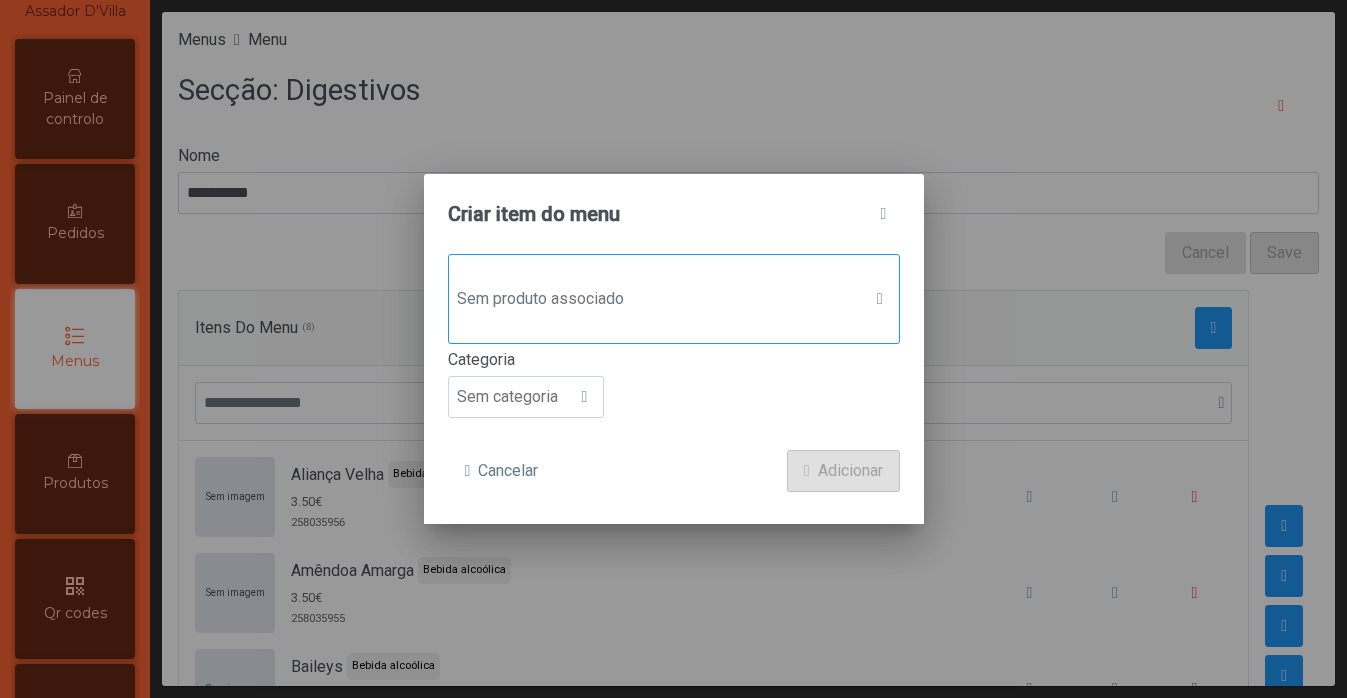 click on "Sem produto associado" 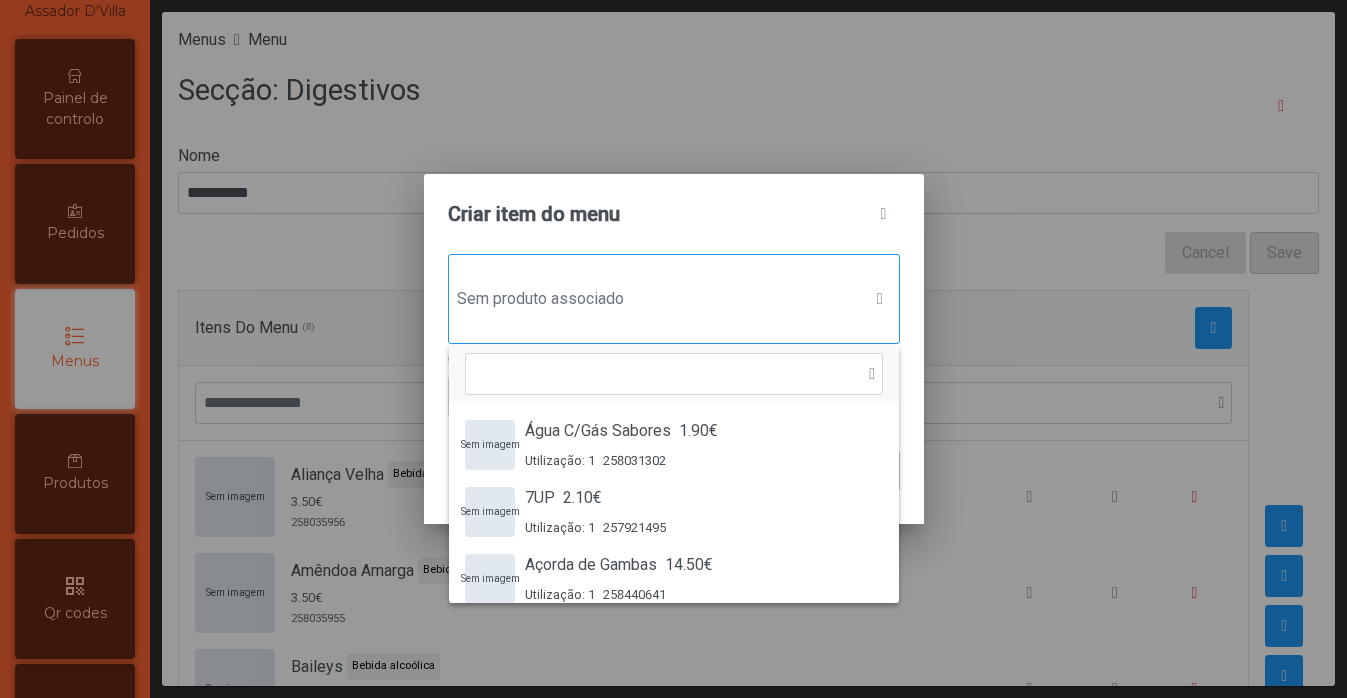 scroll, scrollTop: 15, scrollLeft: 97, axis: both 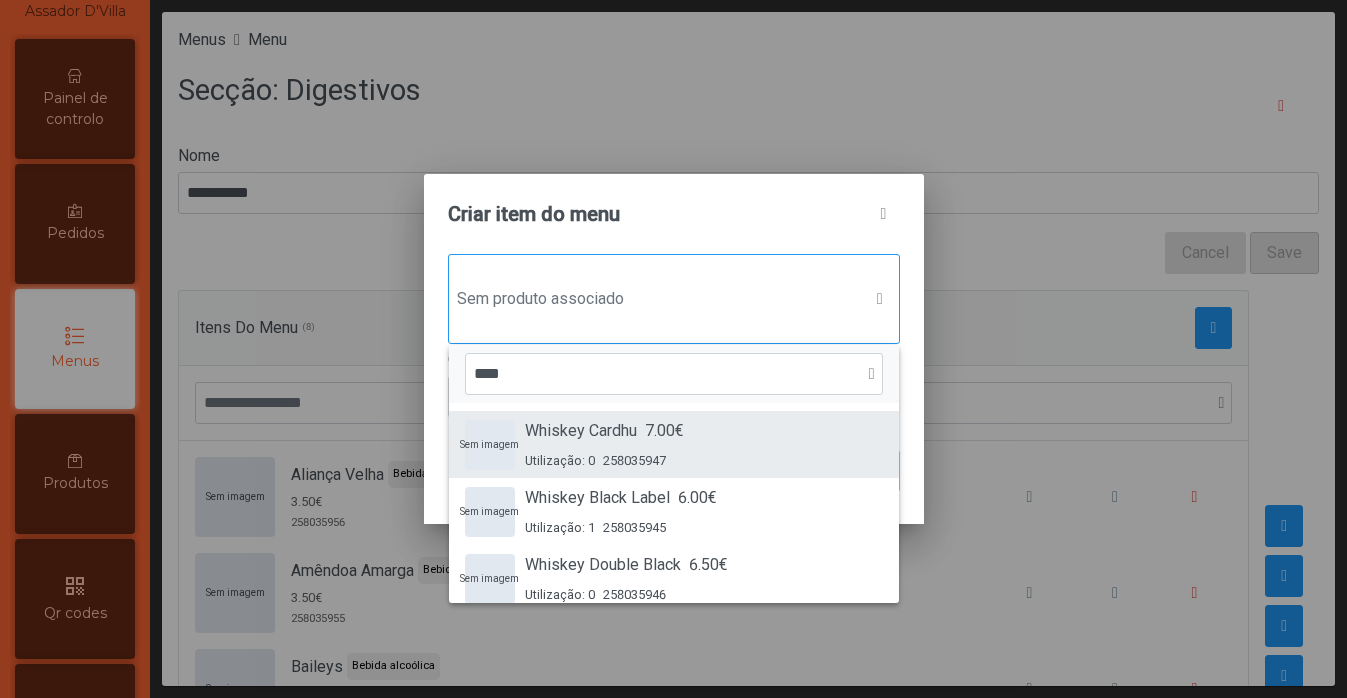 type on "****" 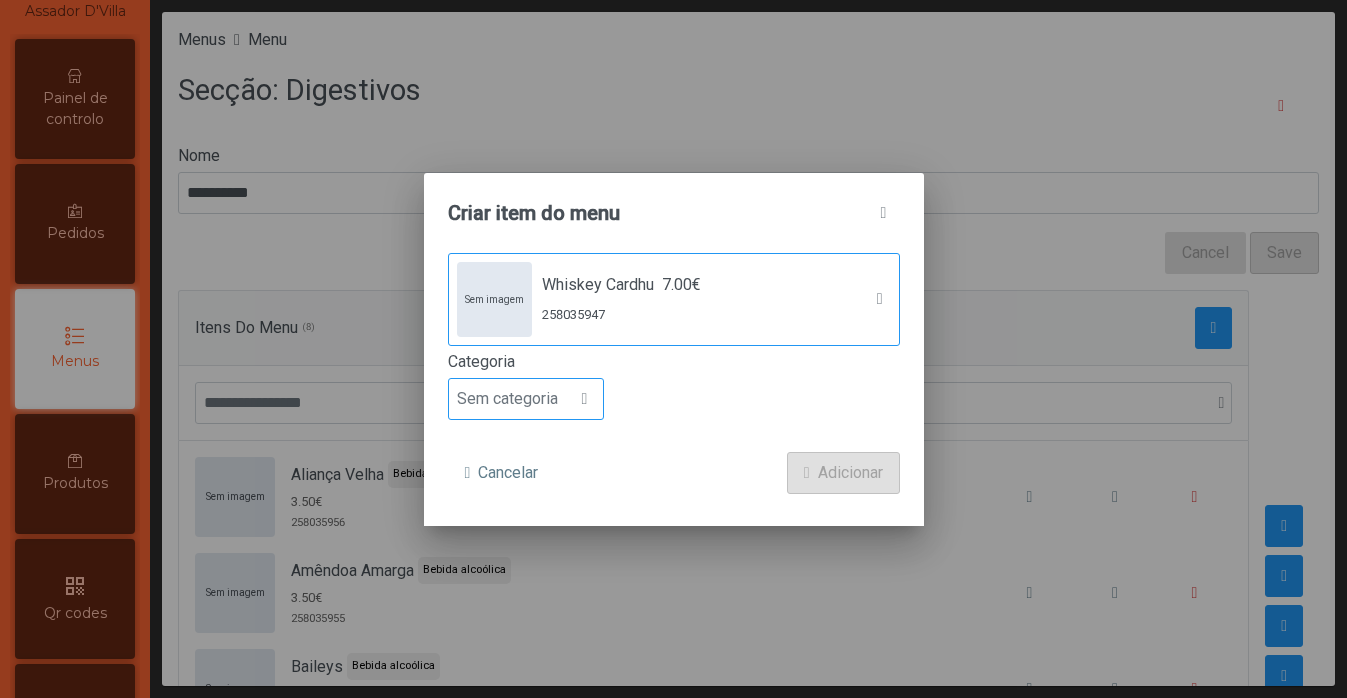 click on "Sem categoria" 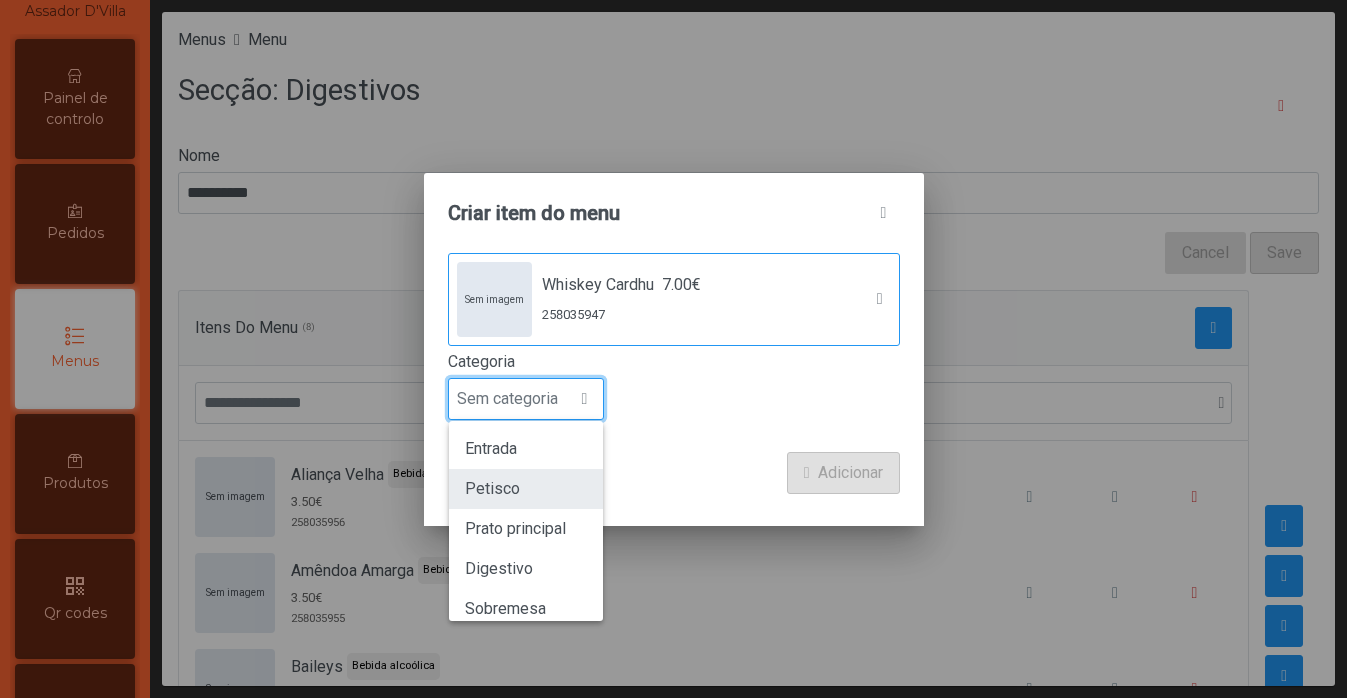 scroll, scrollTop: 176, scrollLeft: 0, axis: vertical 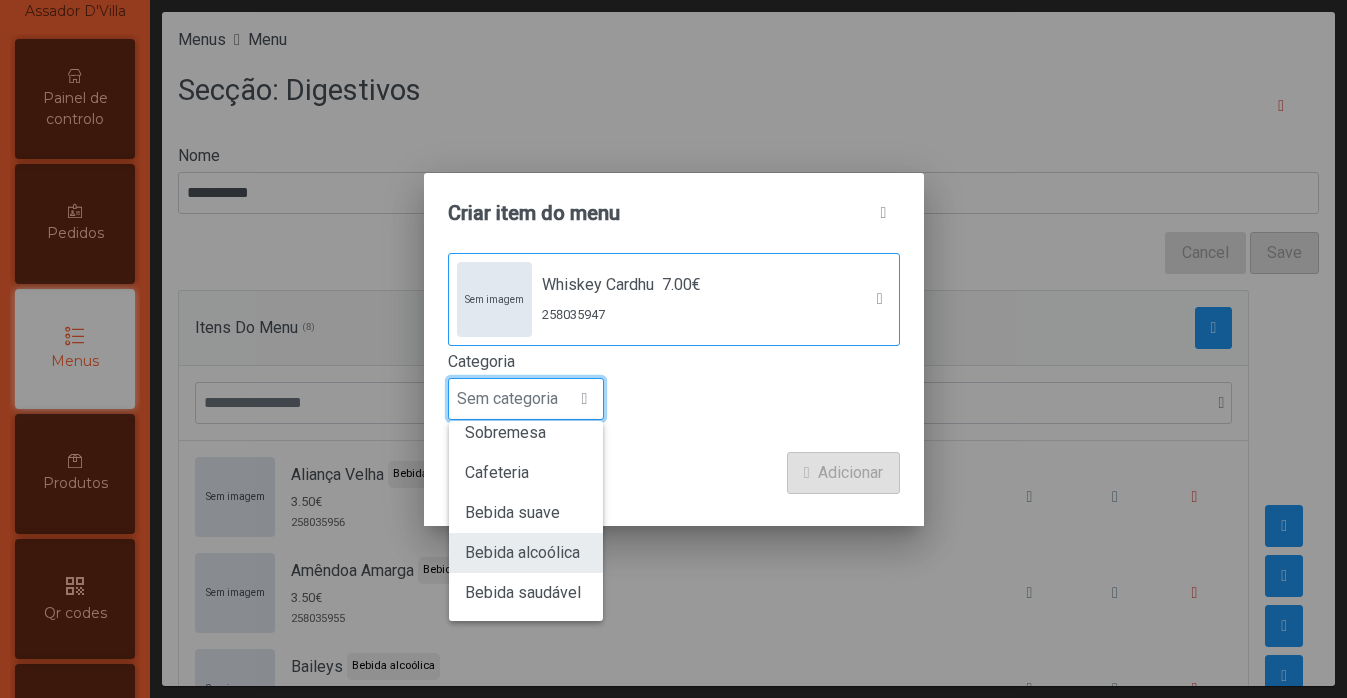 click on "Bebida alcoólica" 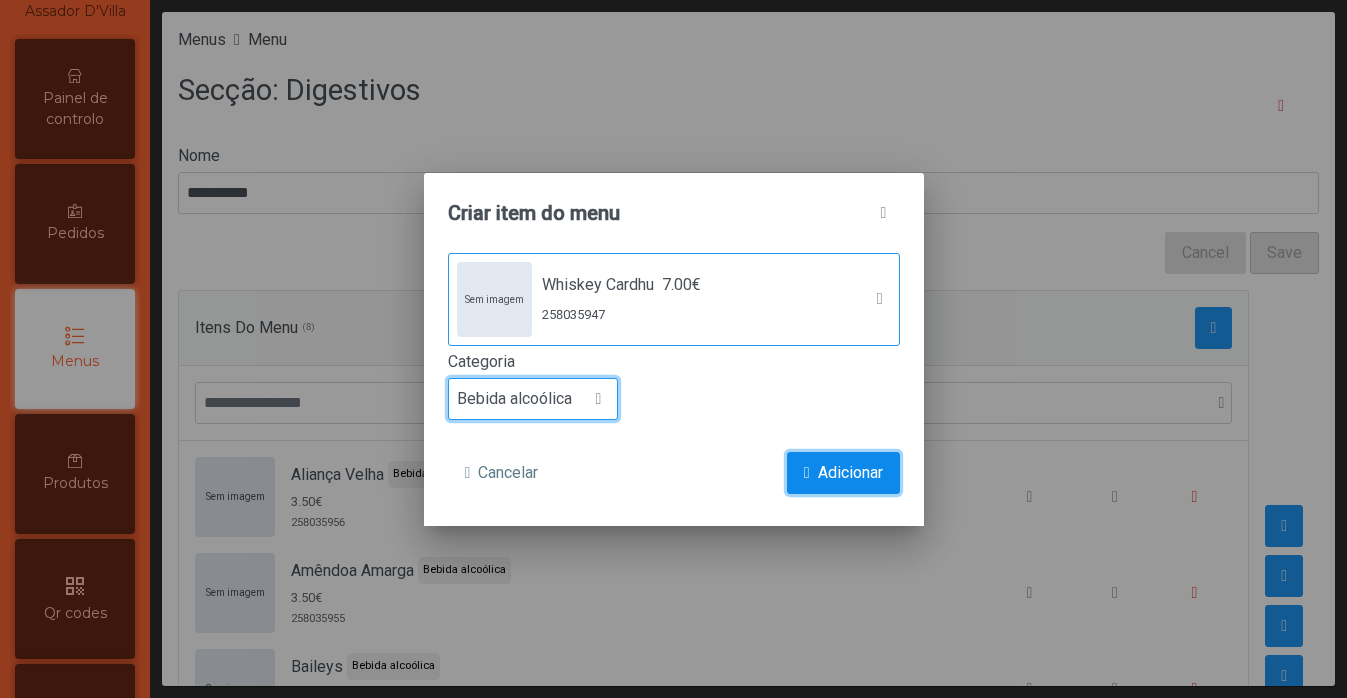 click on "Adicionar" 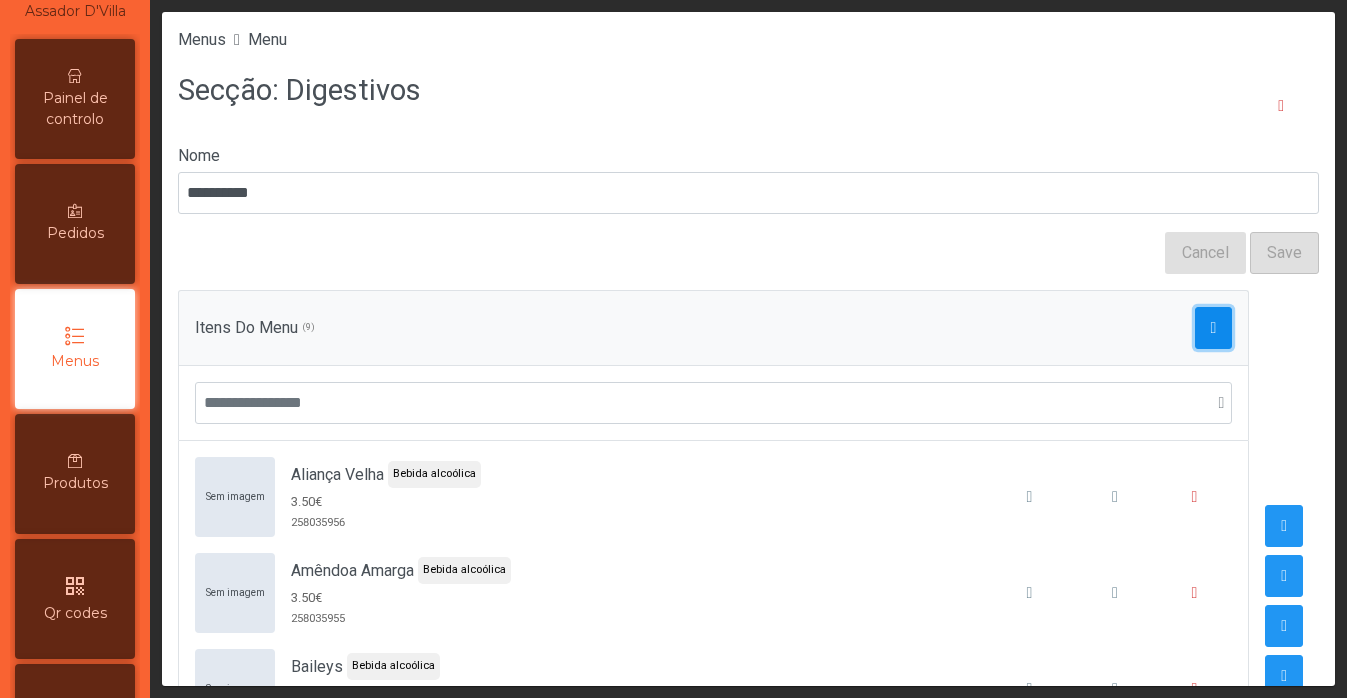 click 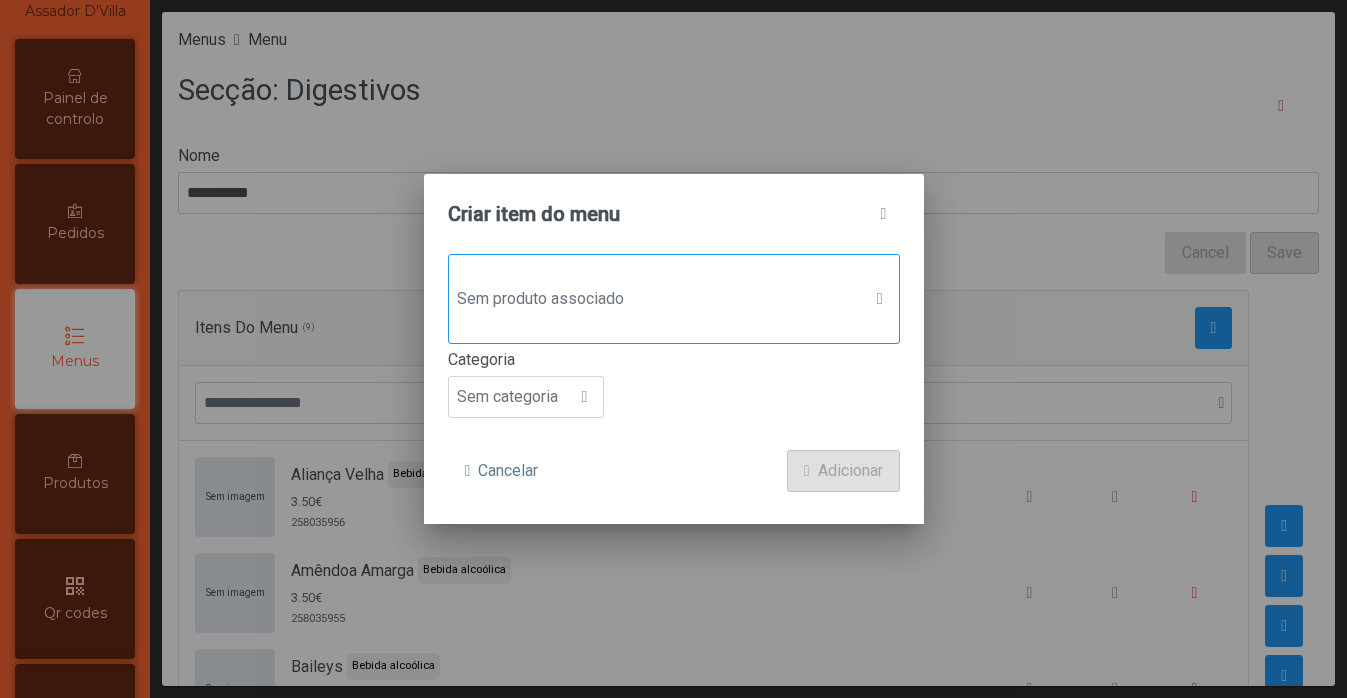 click on "Sem produto associado" 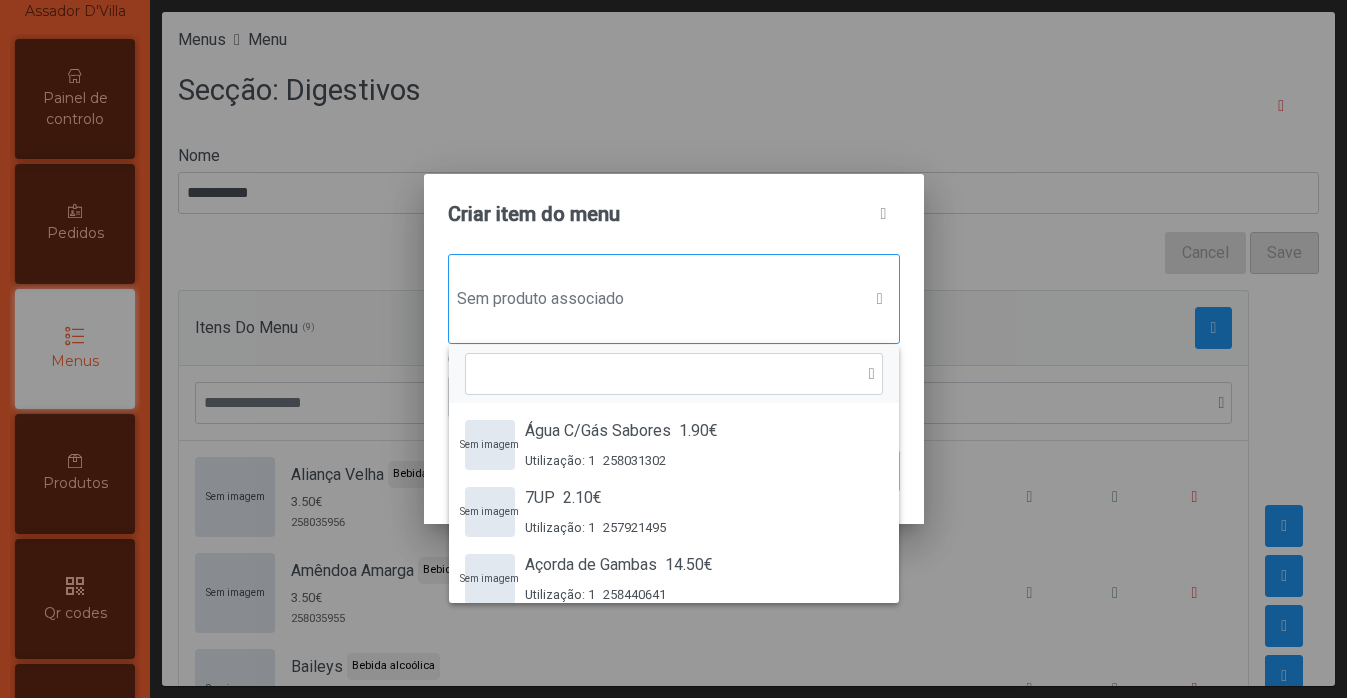 scroll, scrollTop: 15, scrollLeft: 97, axis: both 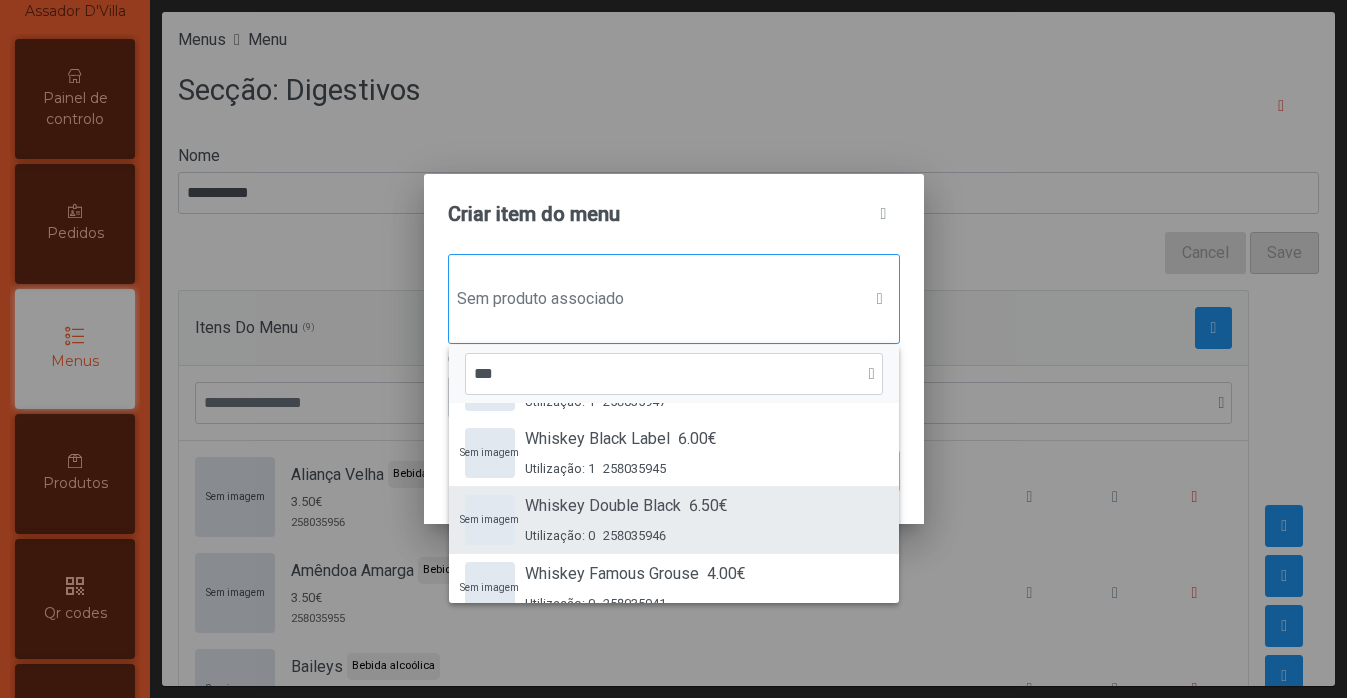 type on "***" 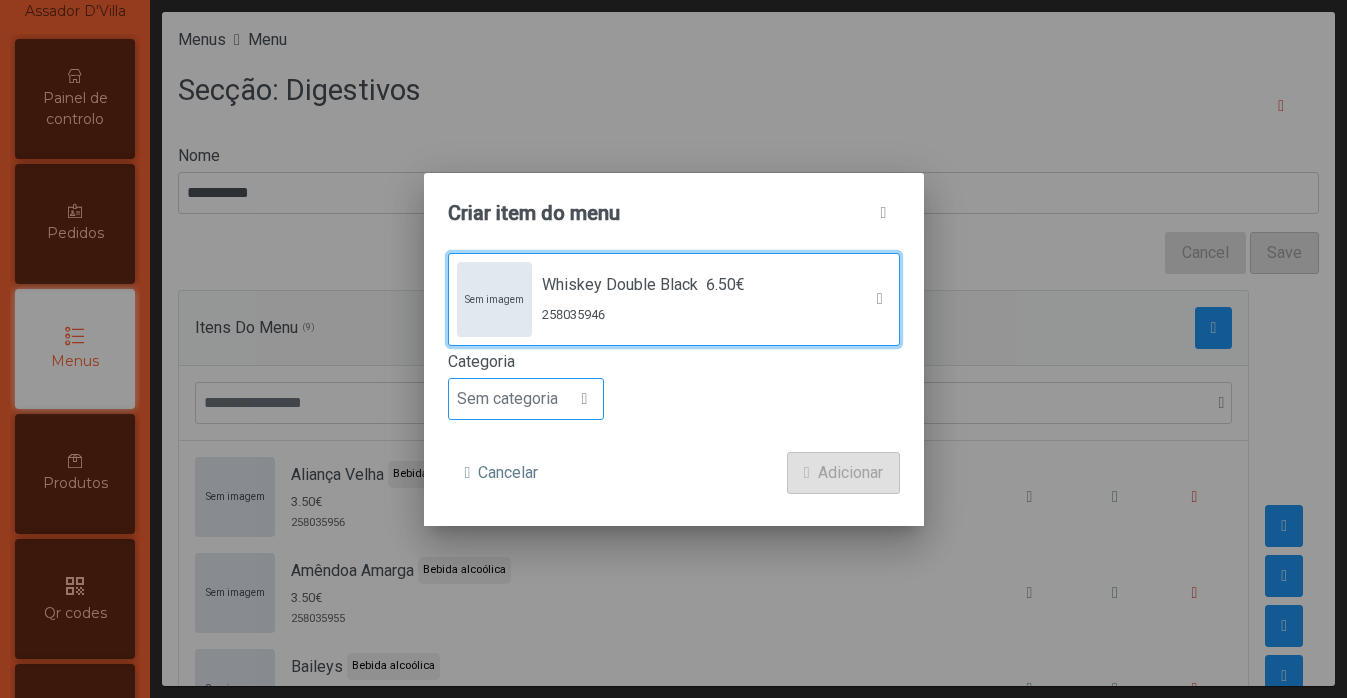 click on "Sem categoria" 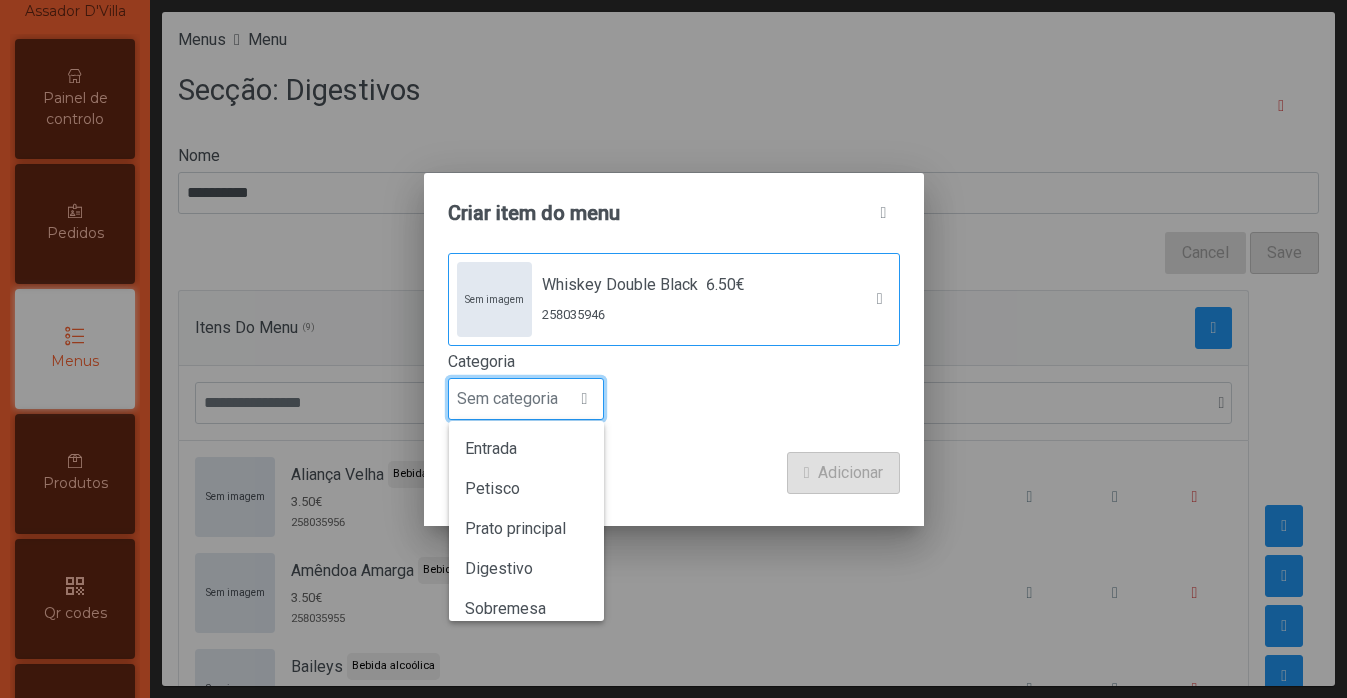 scroll, scrollTop: 15, scrollLeft: 97, axis: both 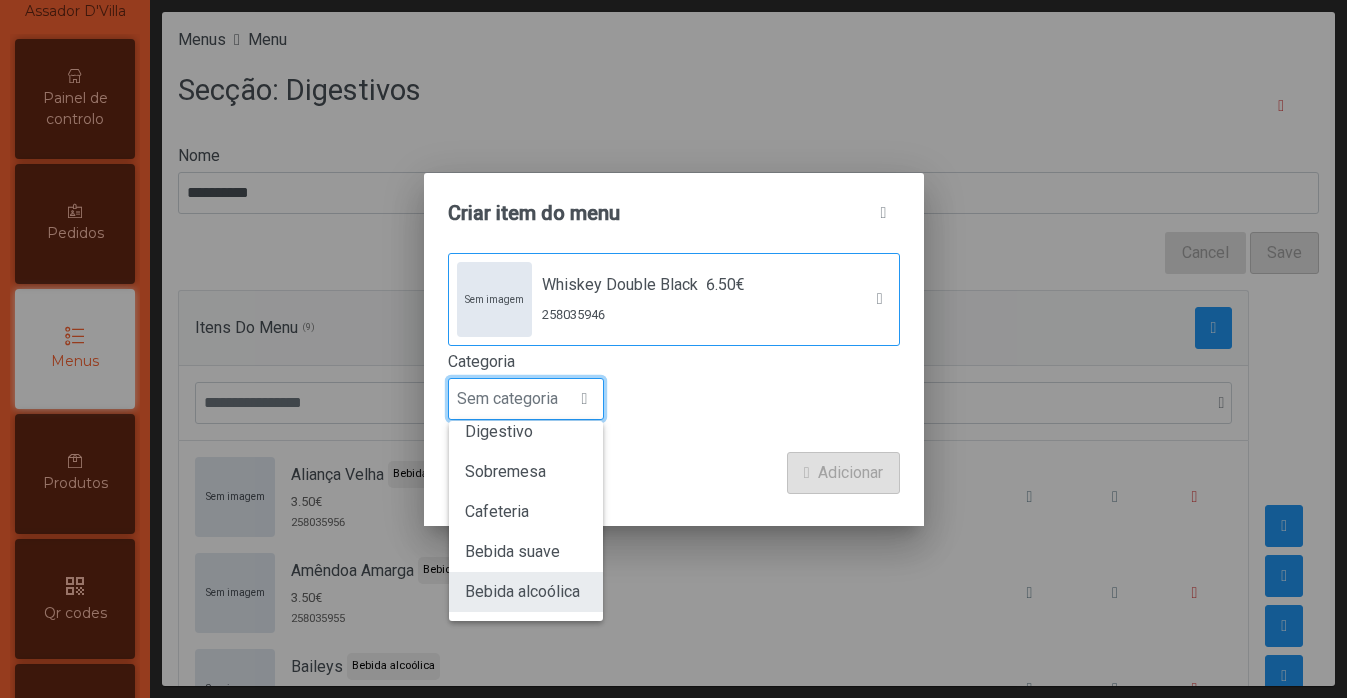 click on "Bebida alcoólica" 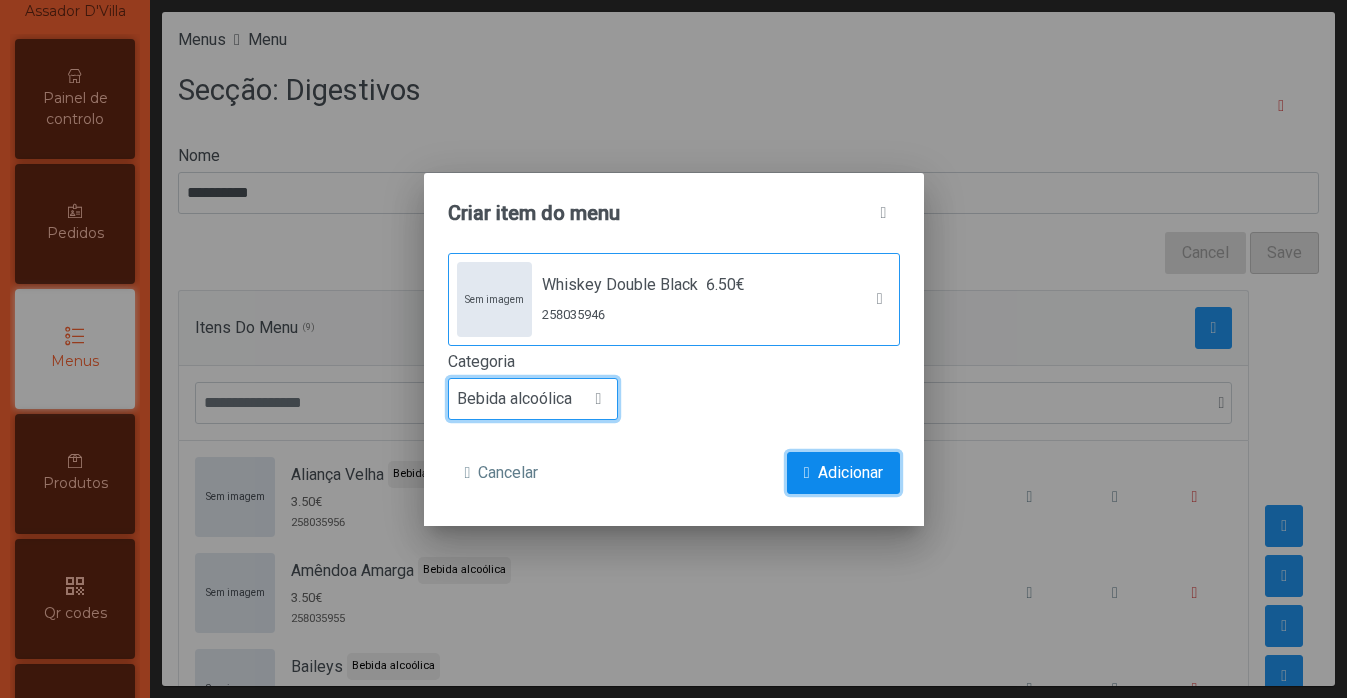 click on "Adicionar" 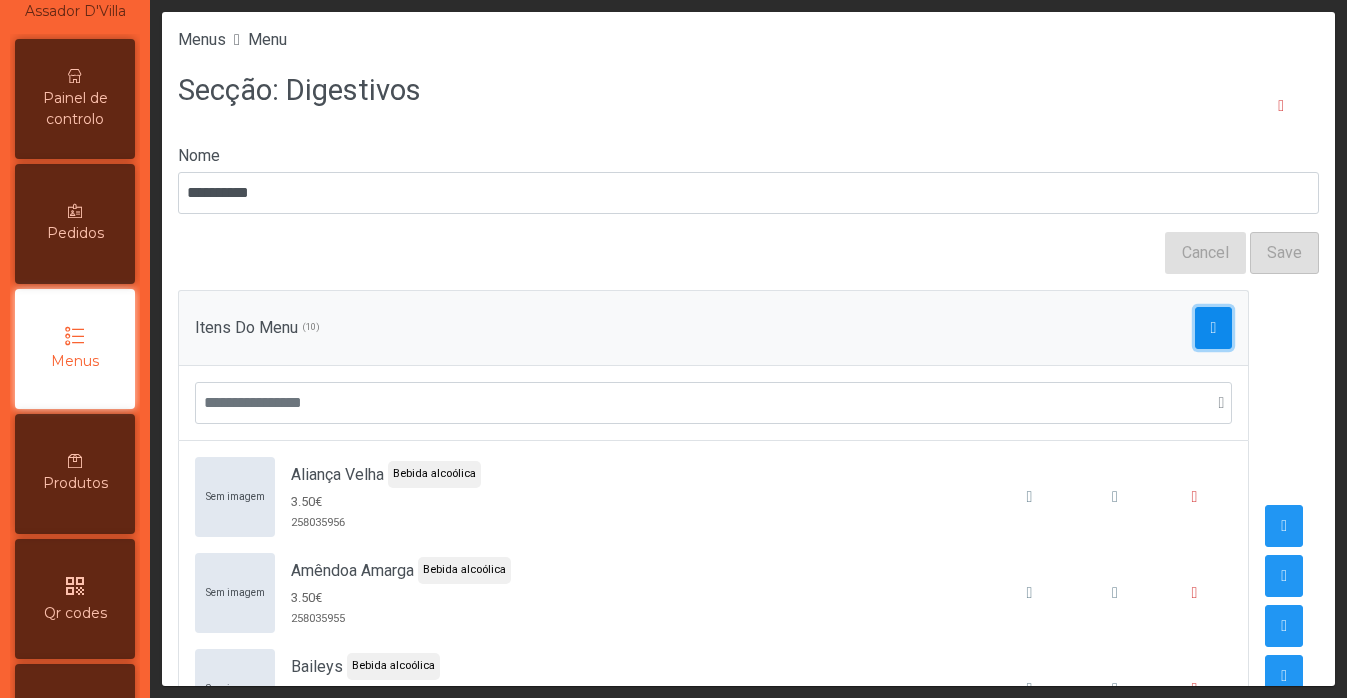 click 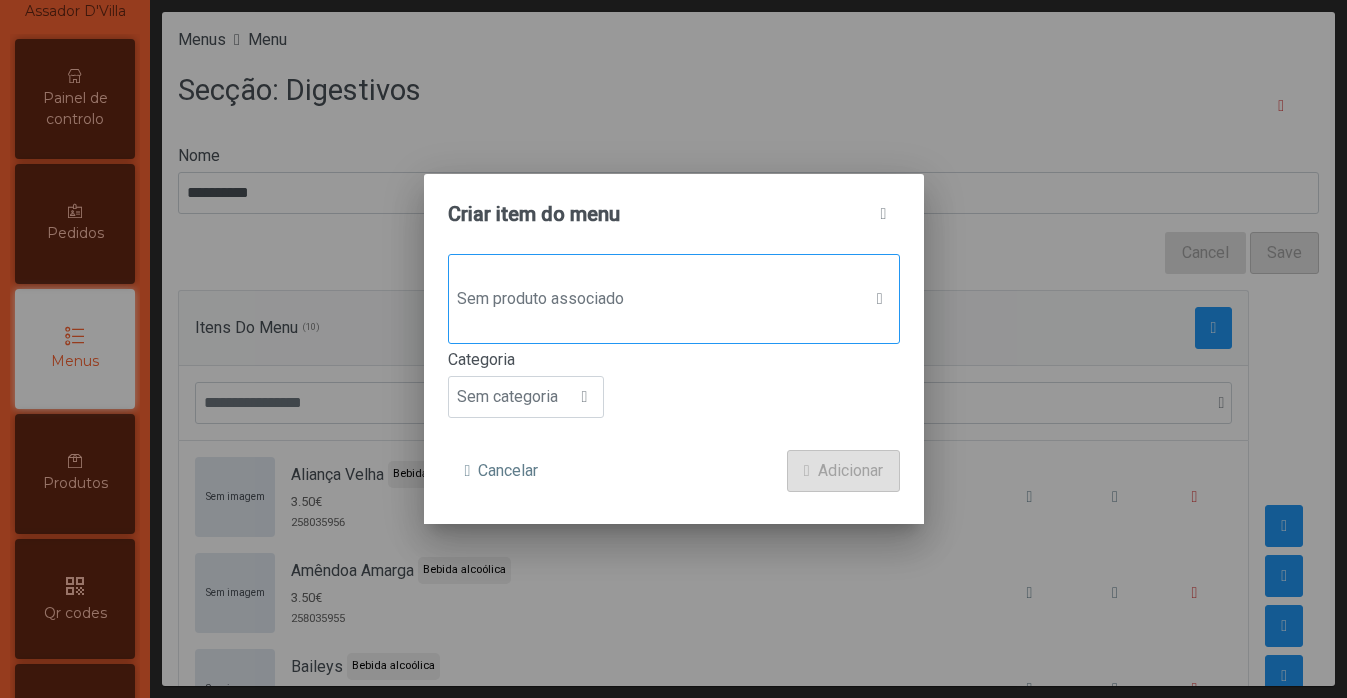 click on "Sem produto associado" 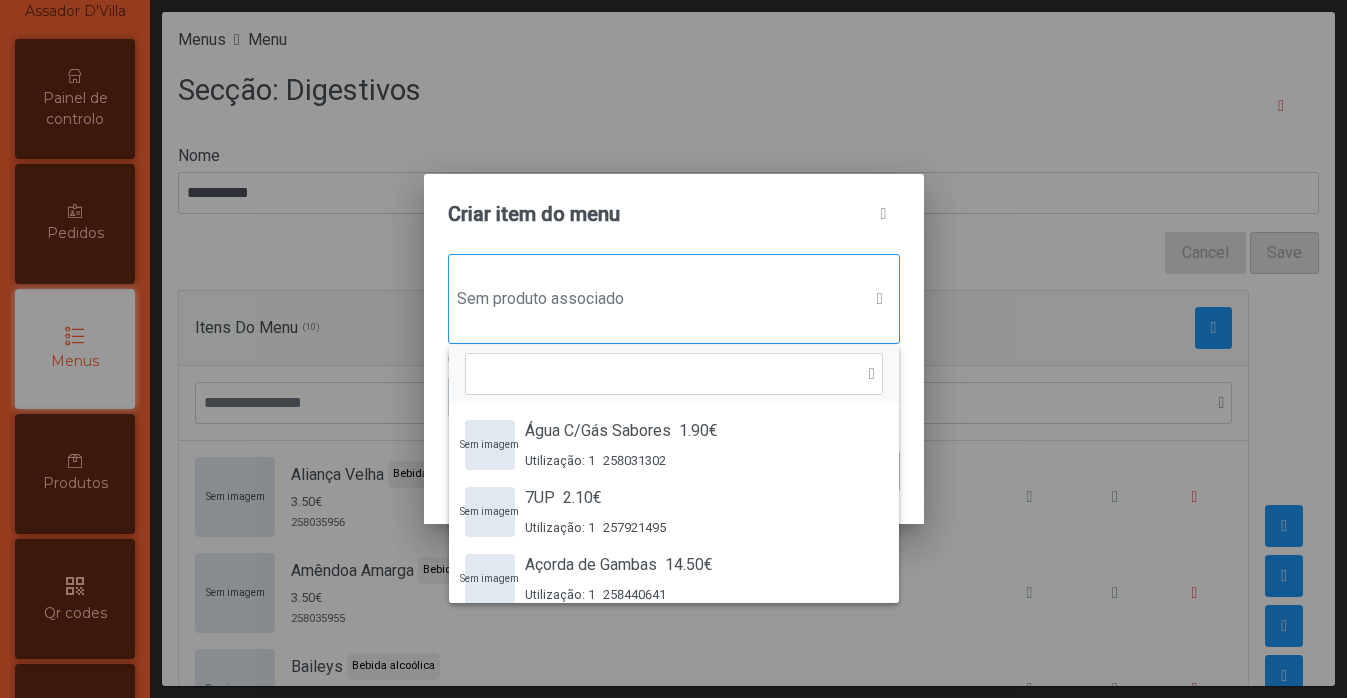 scroll, scrollTop: 15, scrollLeft: 97, axis: both 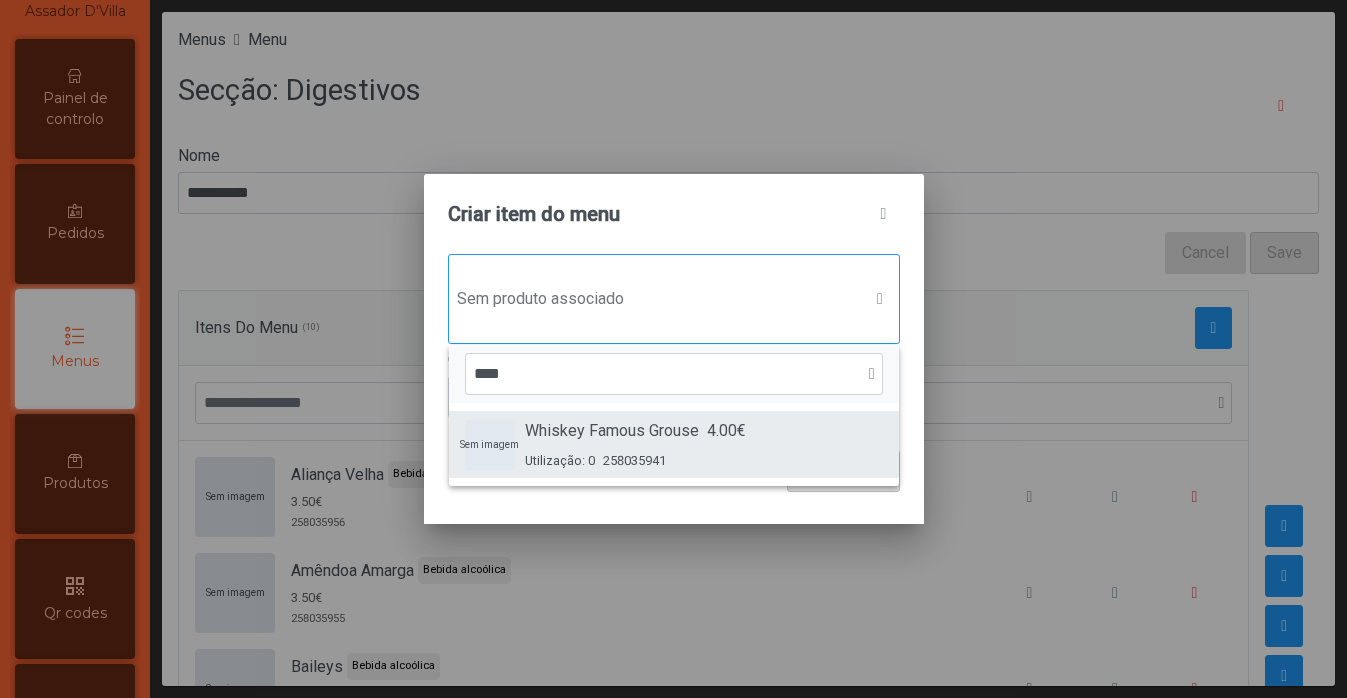 type on "****" 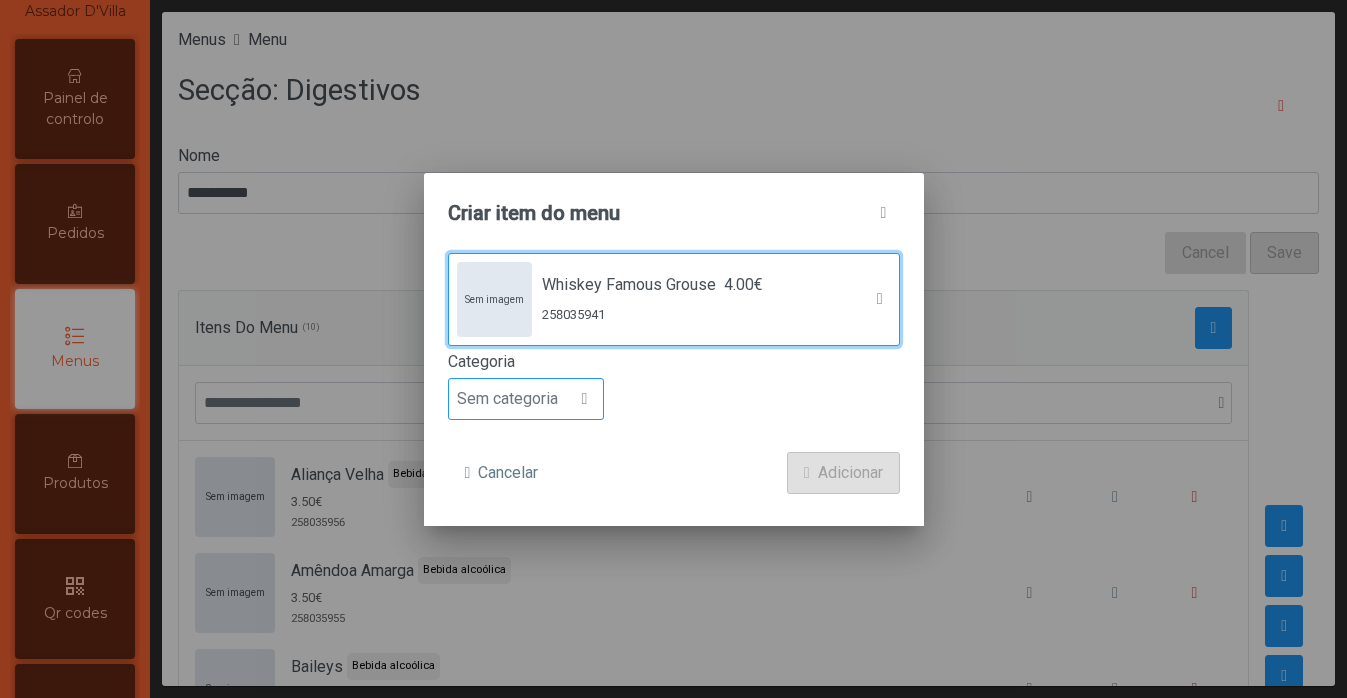 click on "Sem categoria" 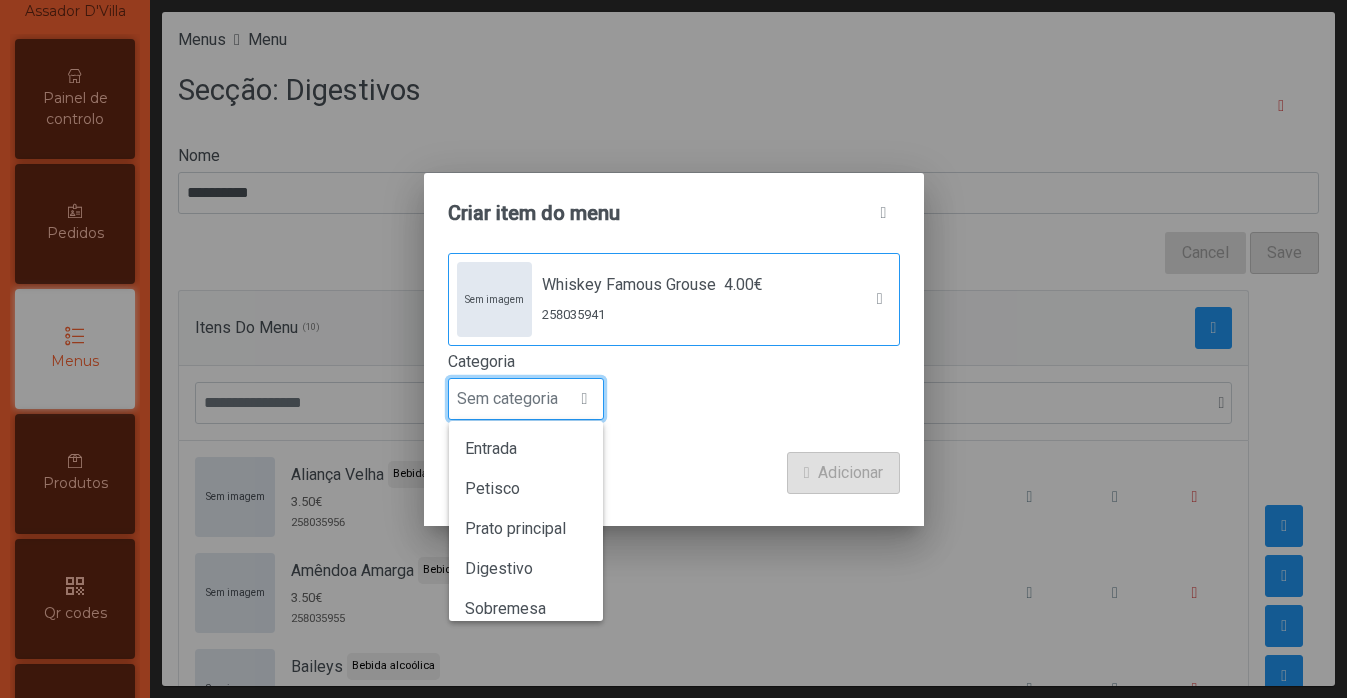 scroll, scrollTop: 15, scrollLeft: 97, axis: both 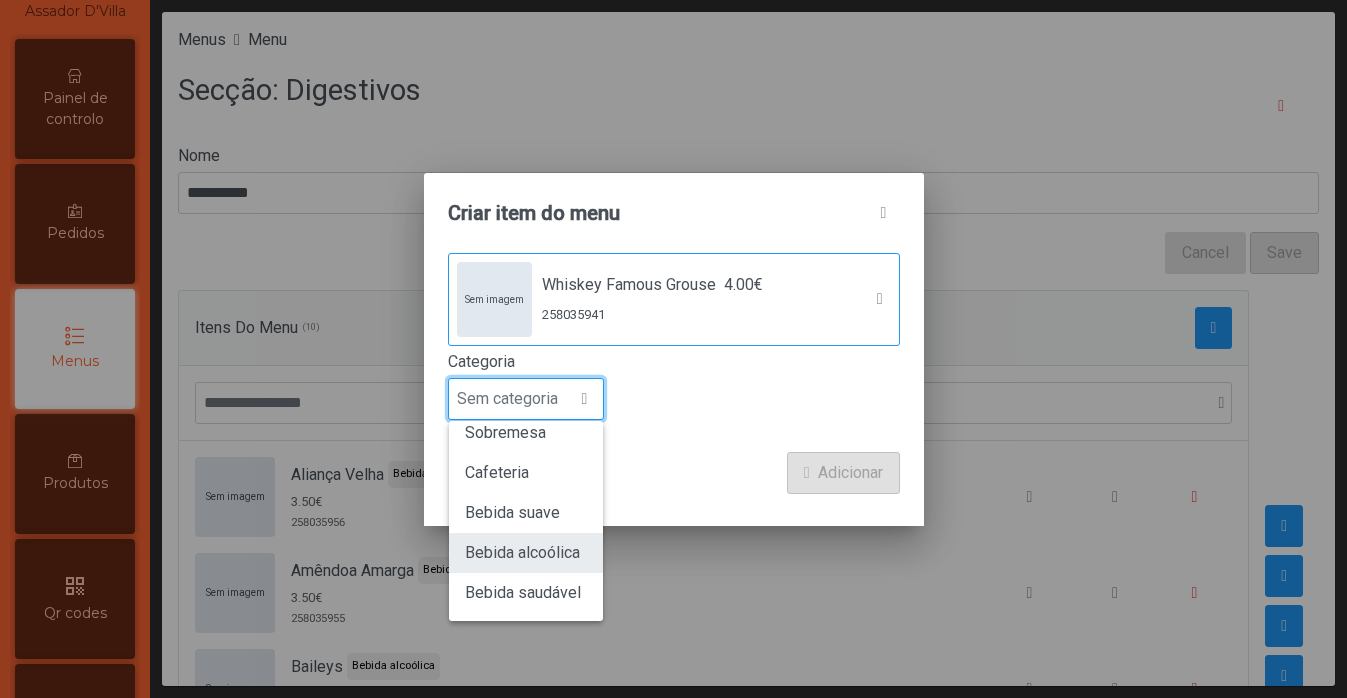 click on "Bebida alcoólica" 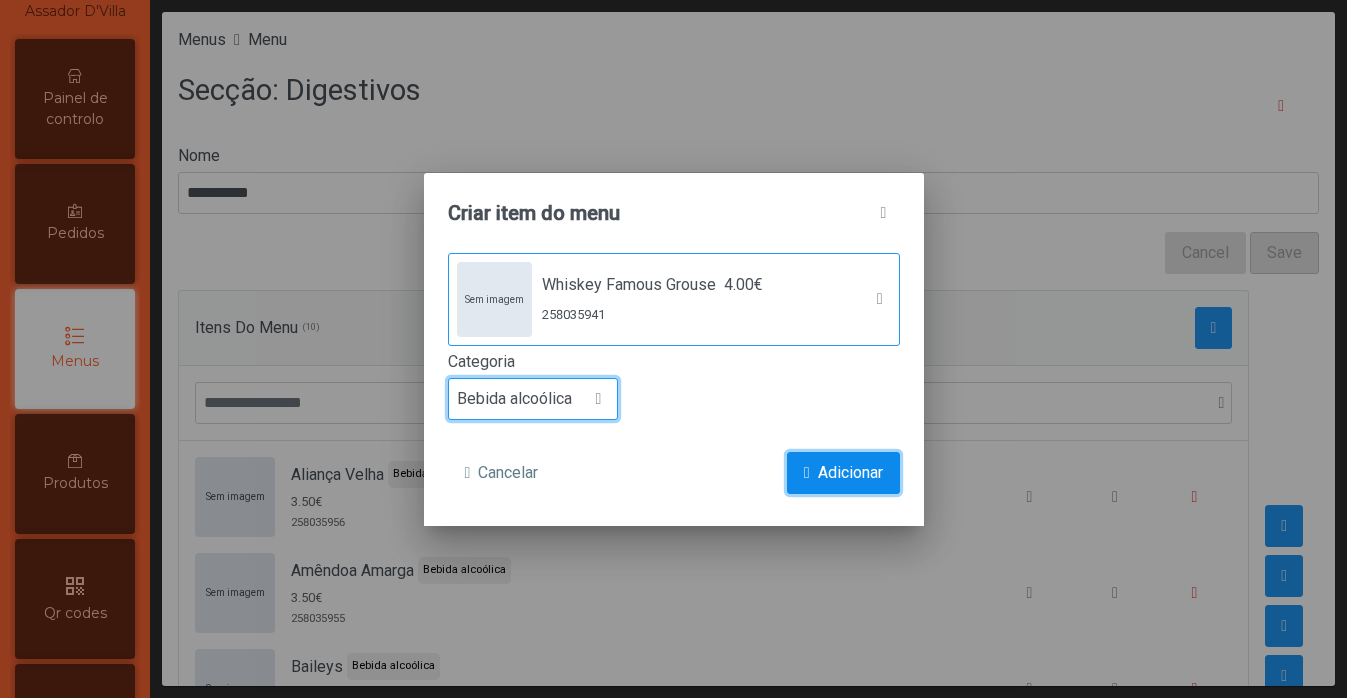click on "Adicionar" 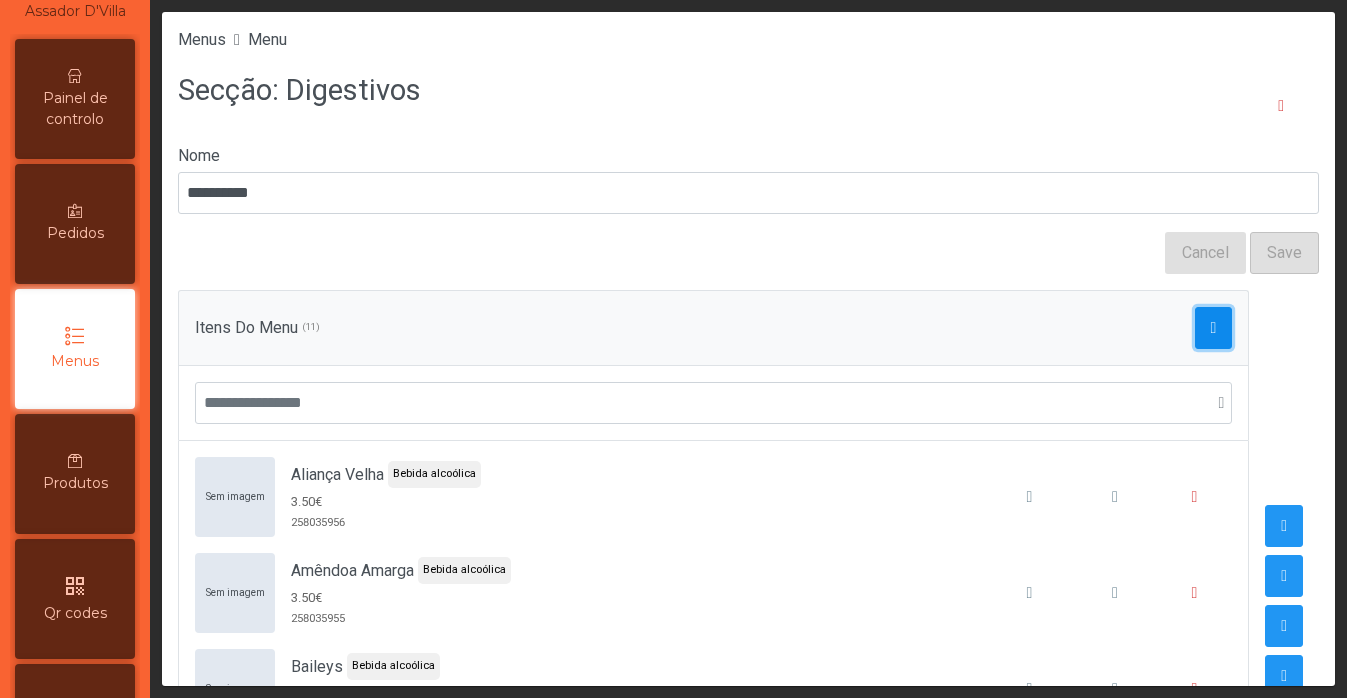 click 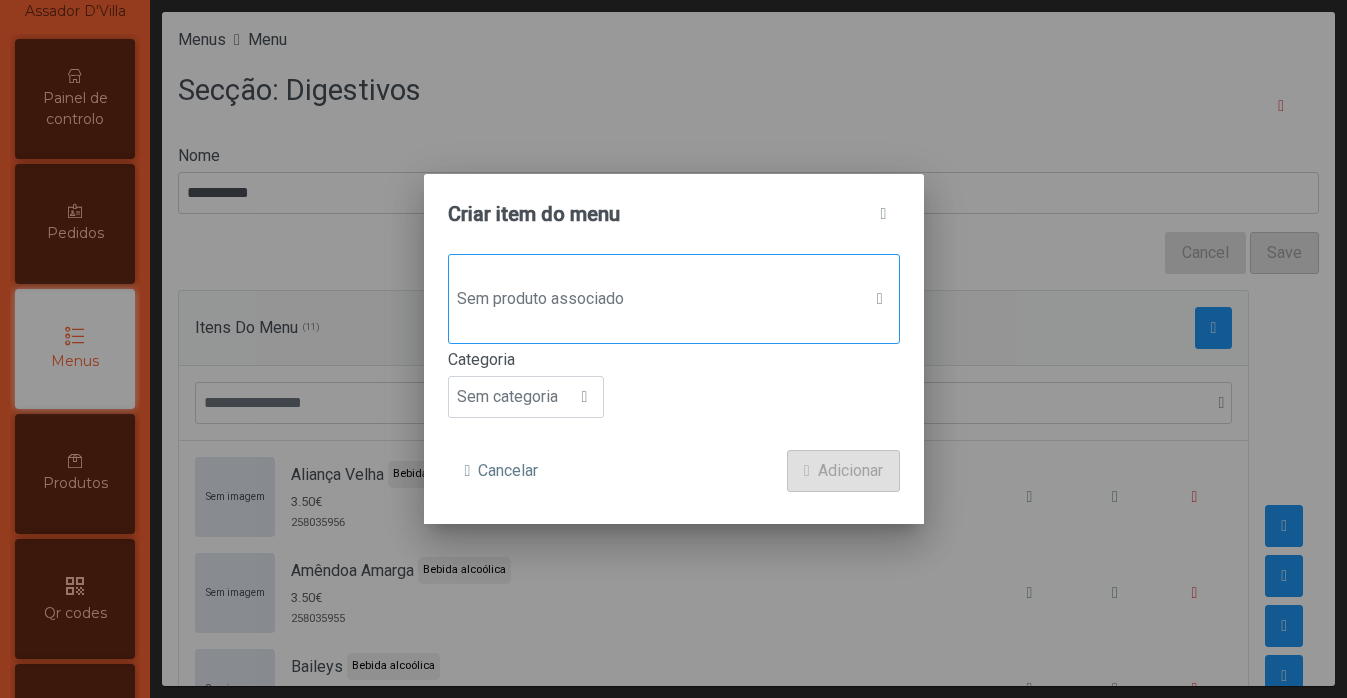 click on "Sem produto associado" 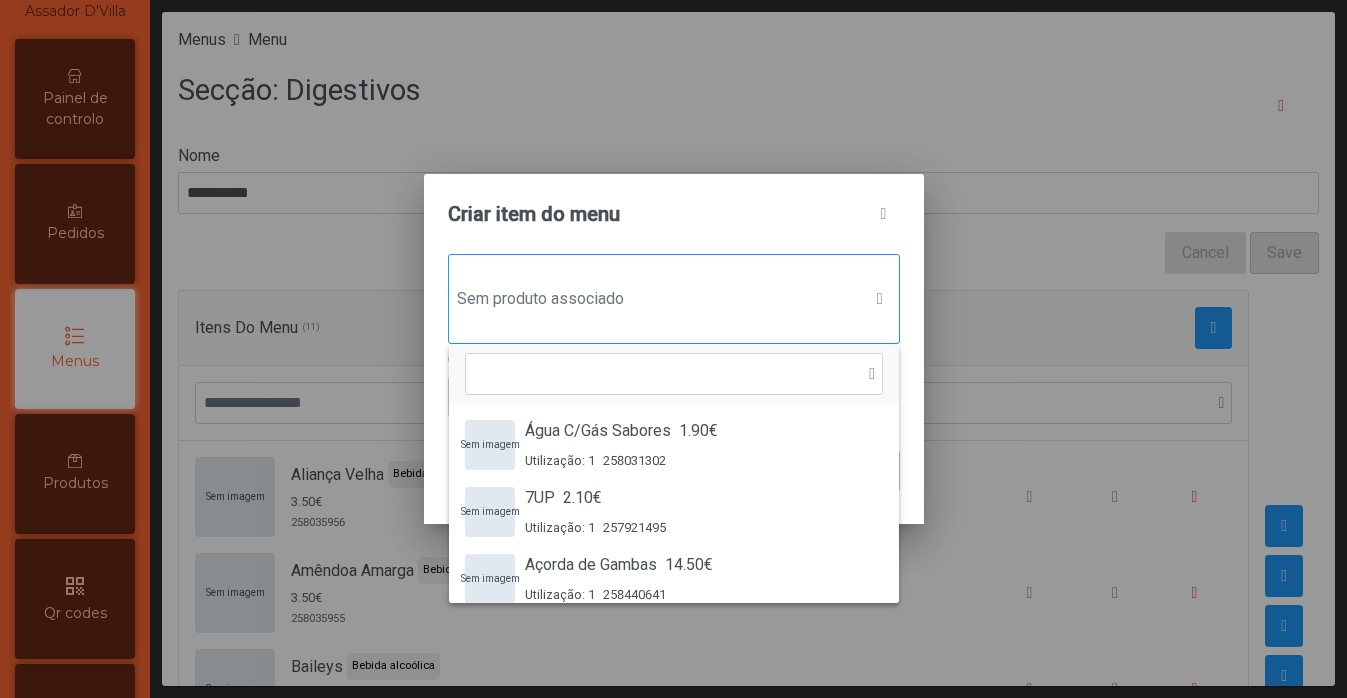 scroll, scrollTop: 15, scrollLeft: 97, axis: both 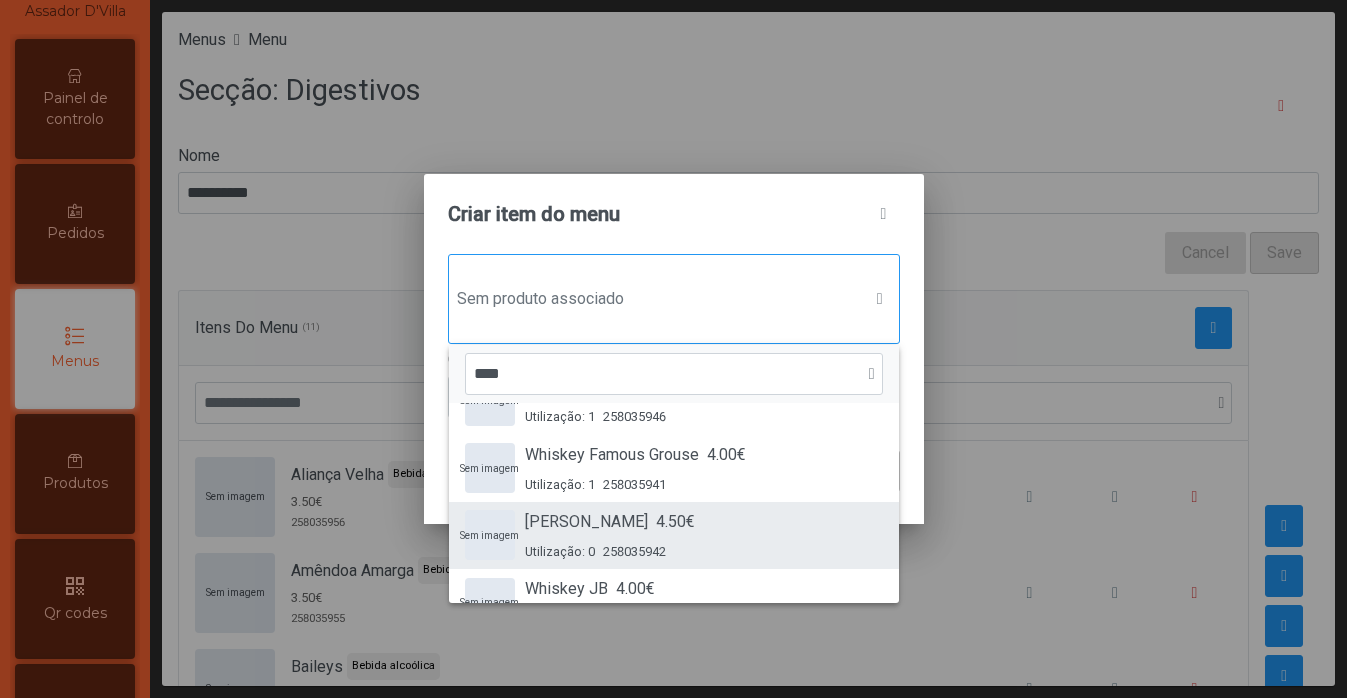 type on "****" 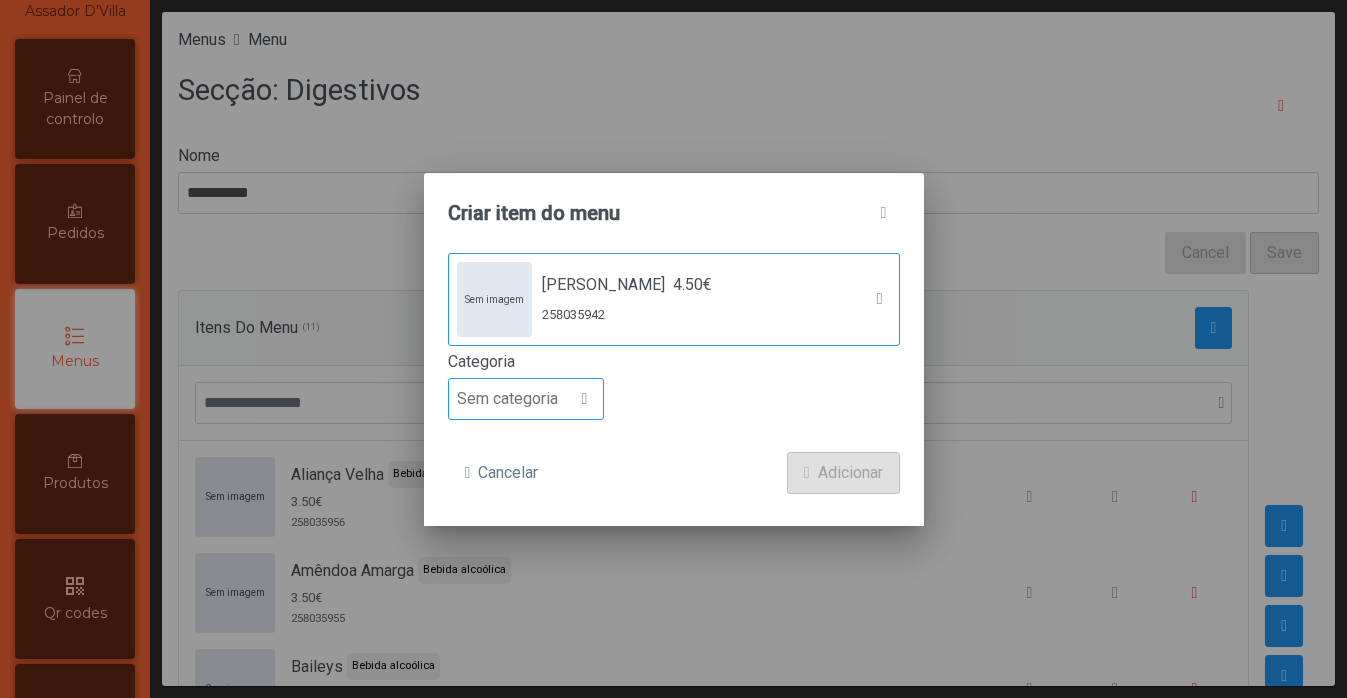 click on "Sem categoria" 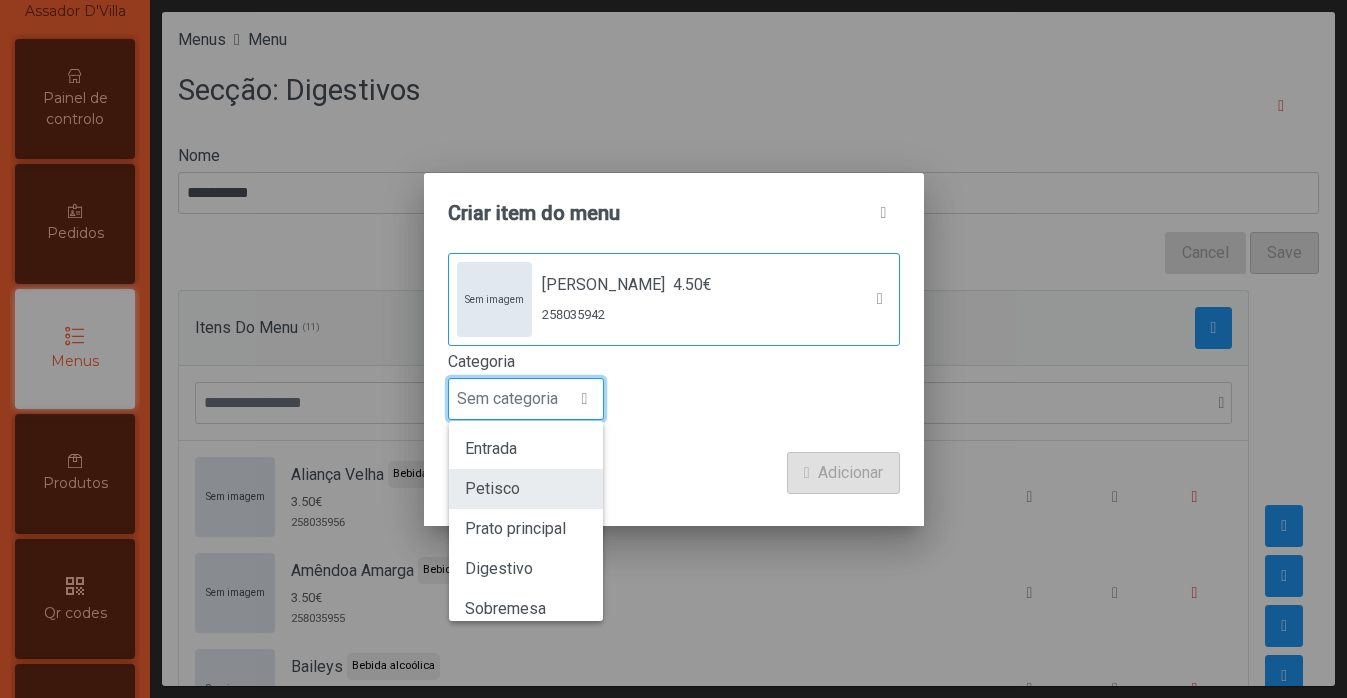 scroll, scrollTop: 176, scrollLeft: 0, axis: vertical 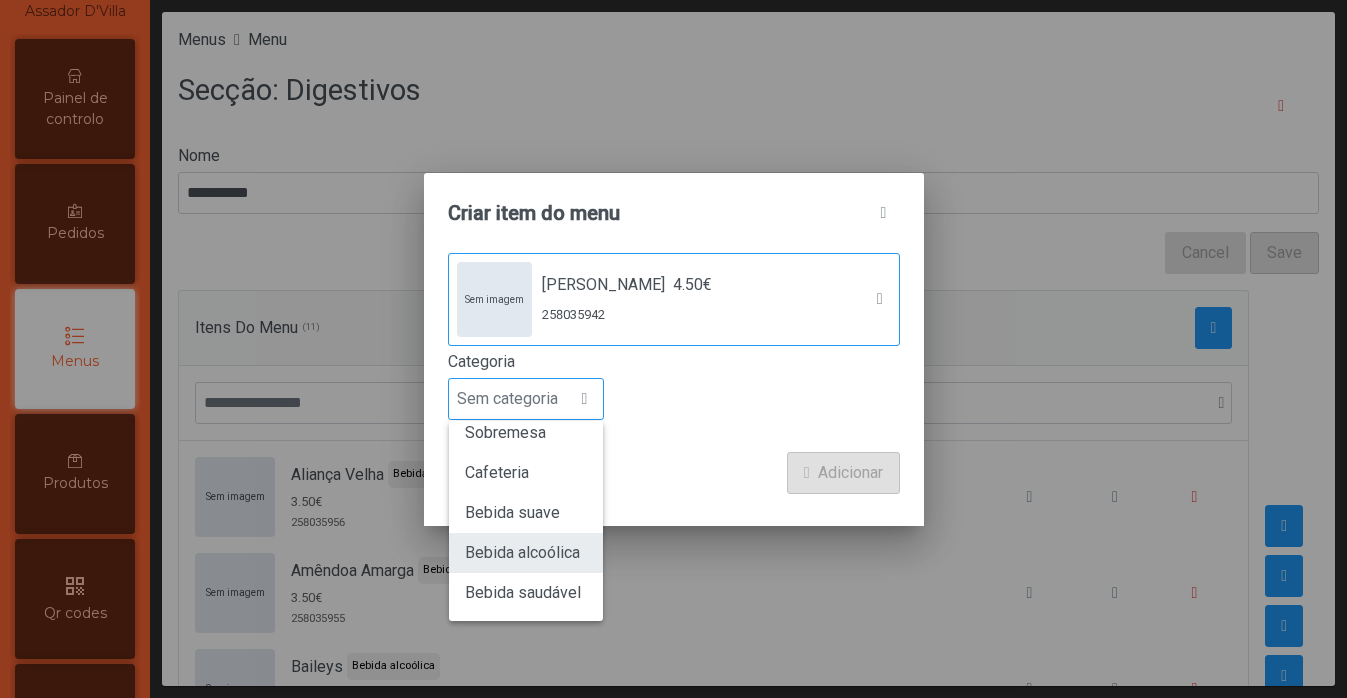 click on "Bebida alcoólica" 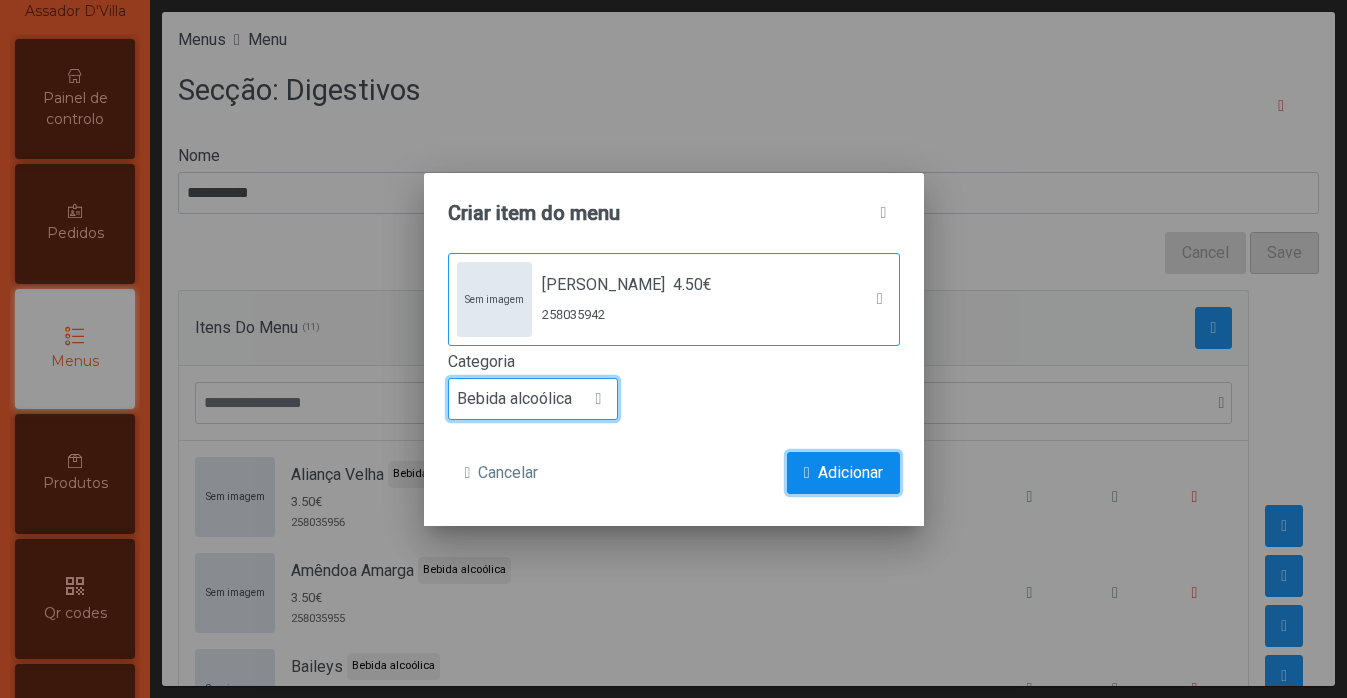 click on "Adicionar" 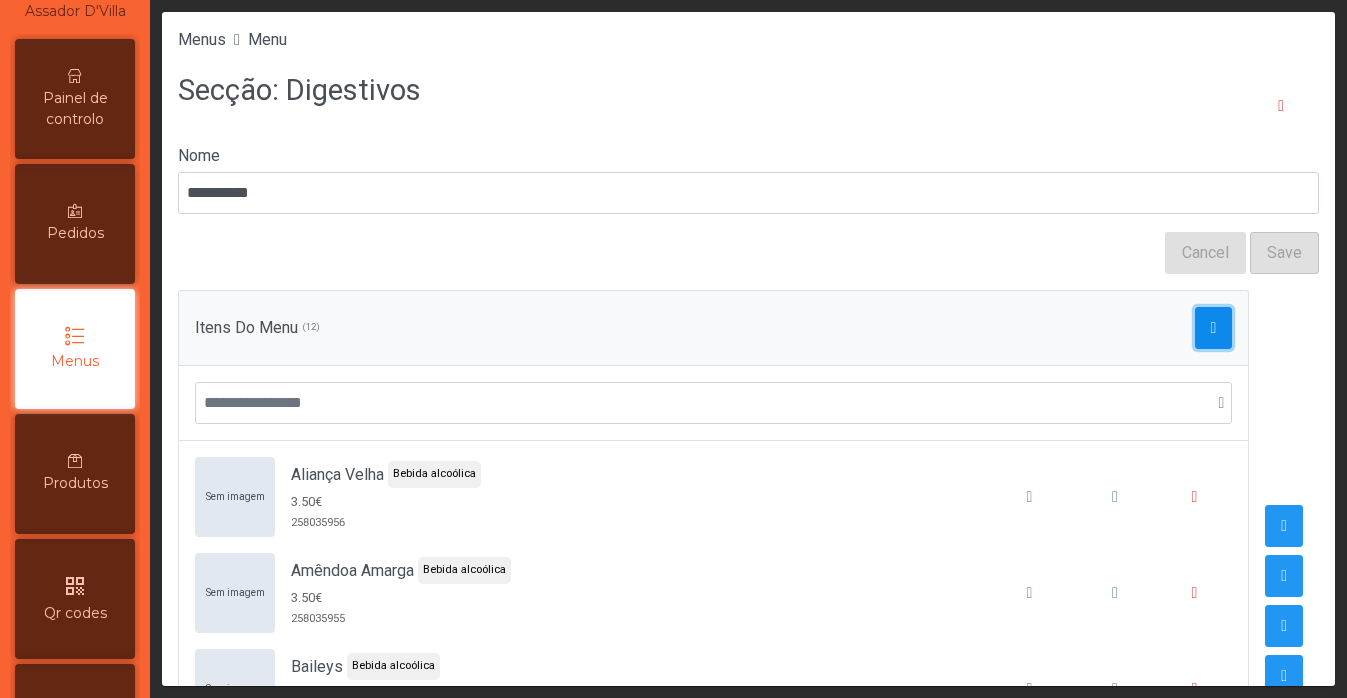 click 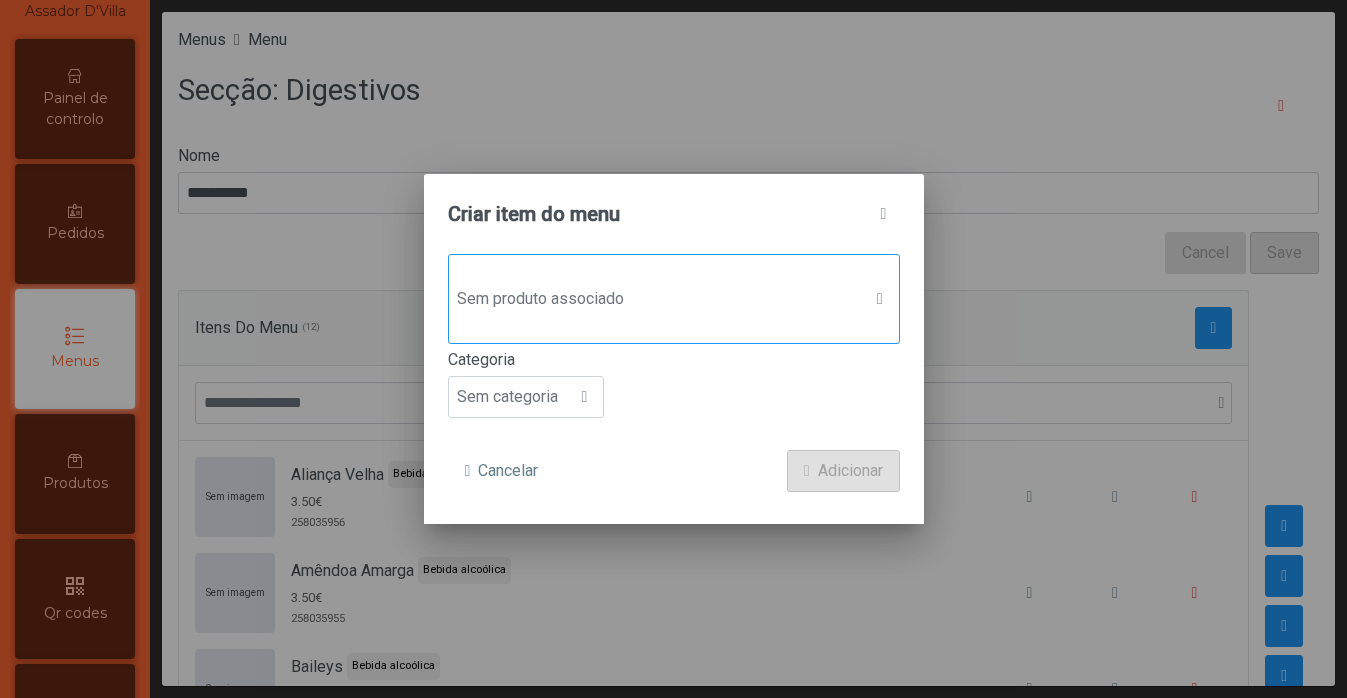 click on "Sem produto associado" 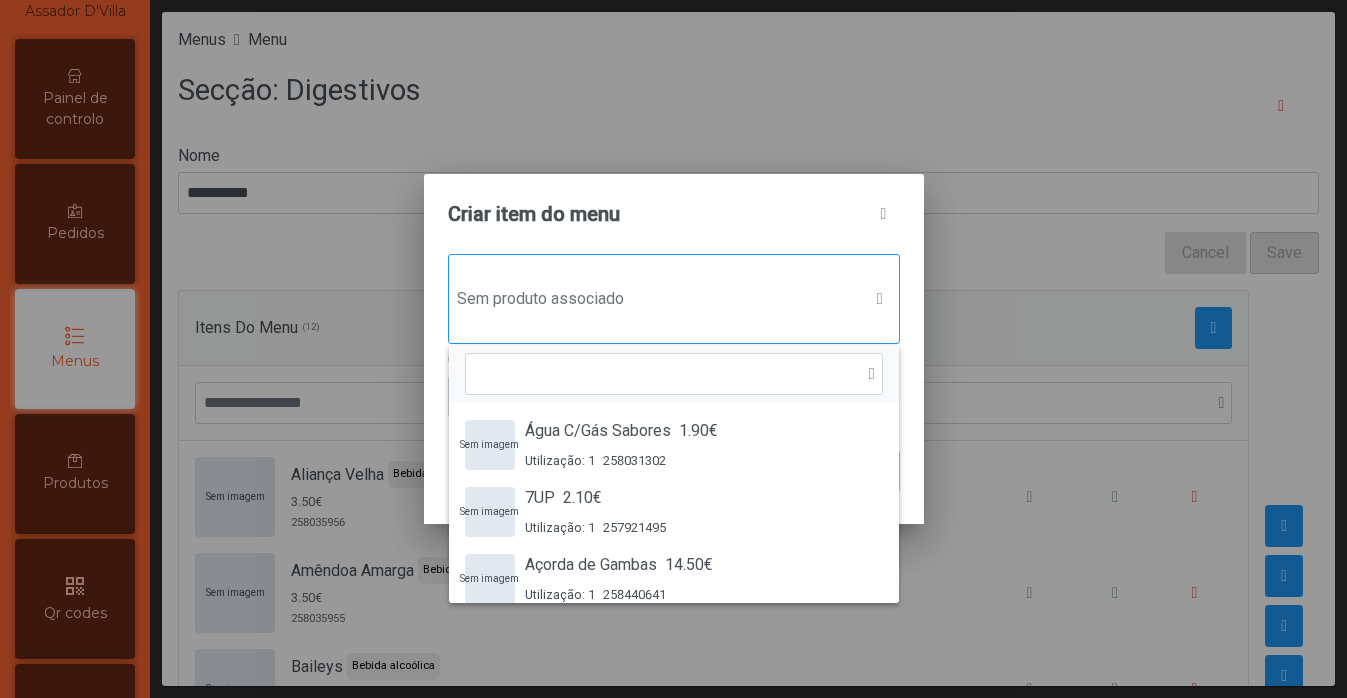 scroll, scrollTop: 15, scrollLeft: 97, axis: both 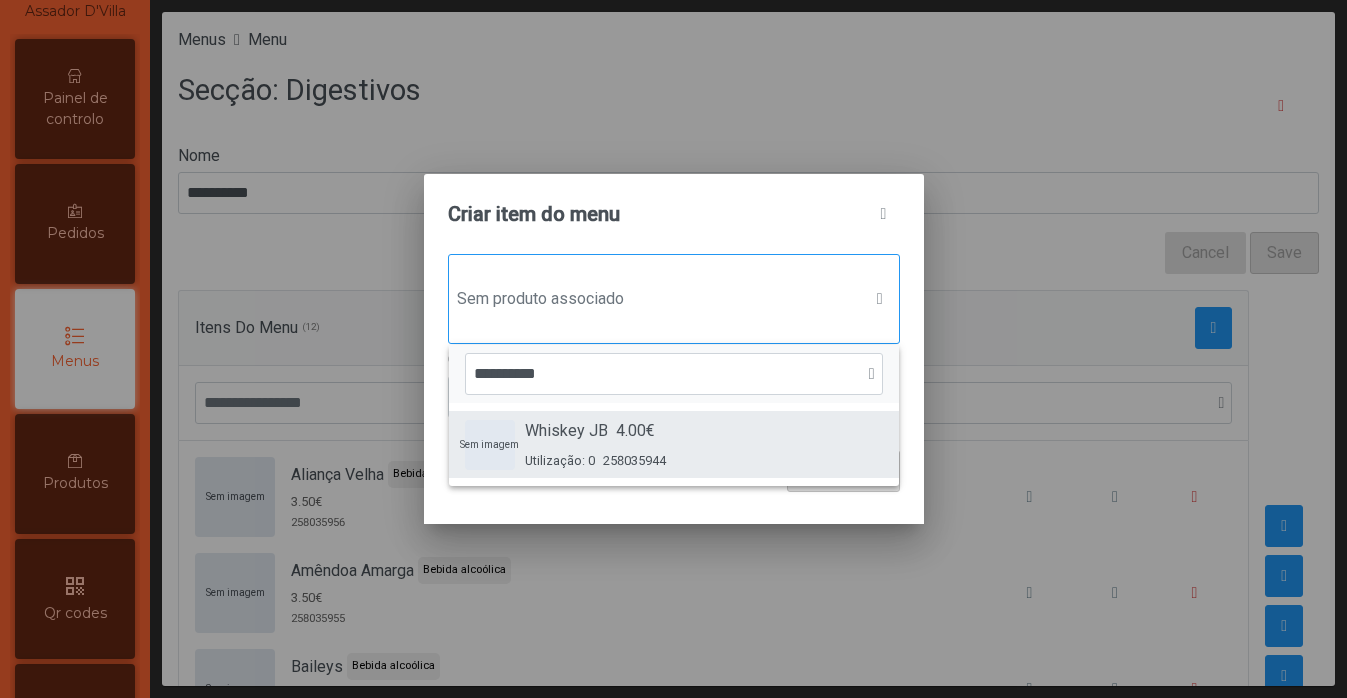 type on "**********" 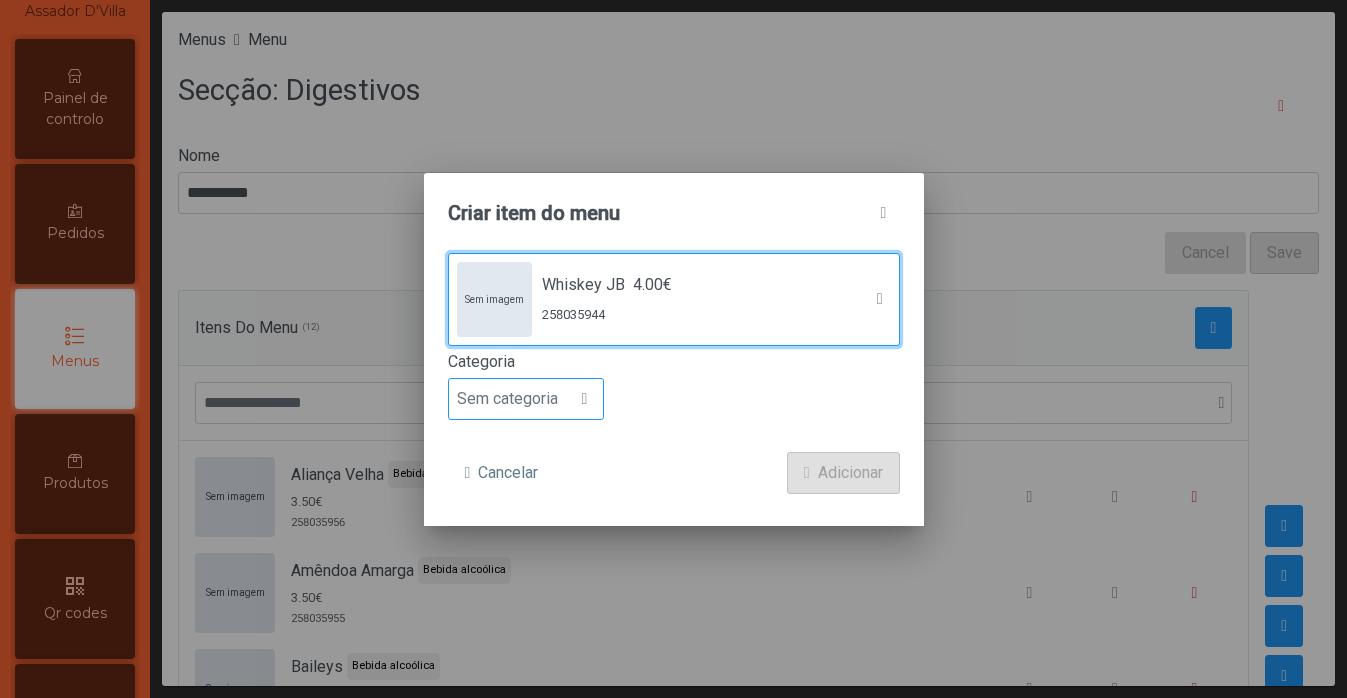 click on "Sem categoria" 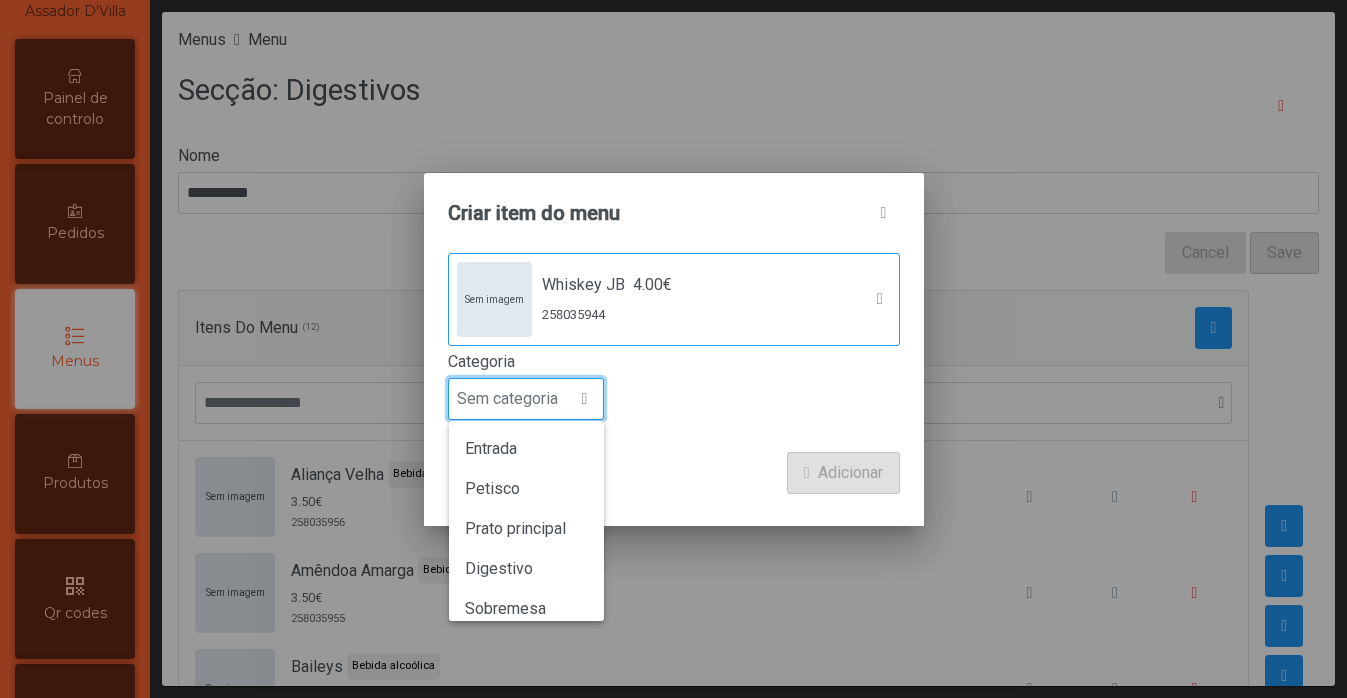 scroll, scrollTop: 15, scrollLeft: 97, axis: both 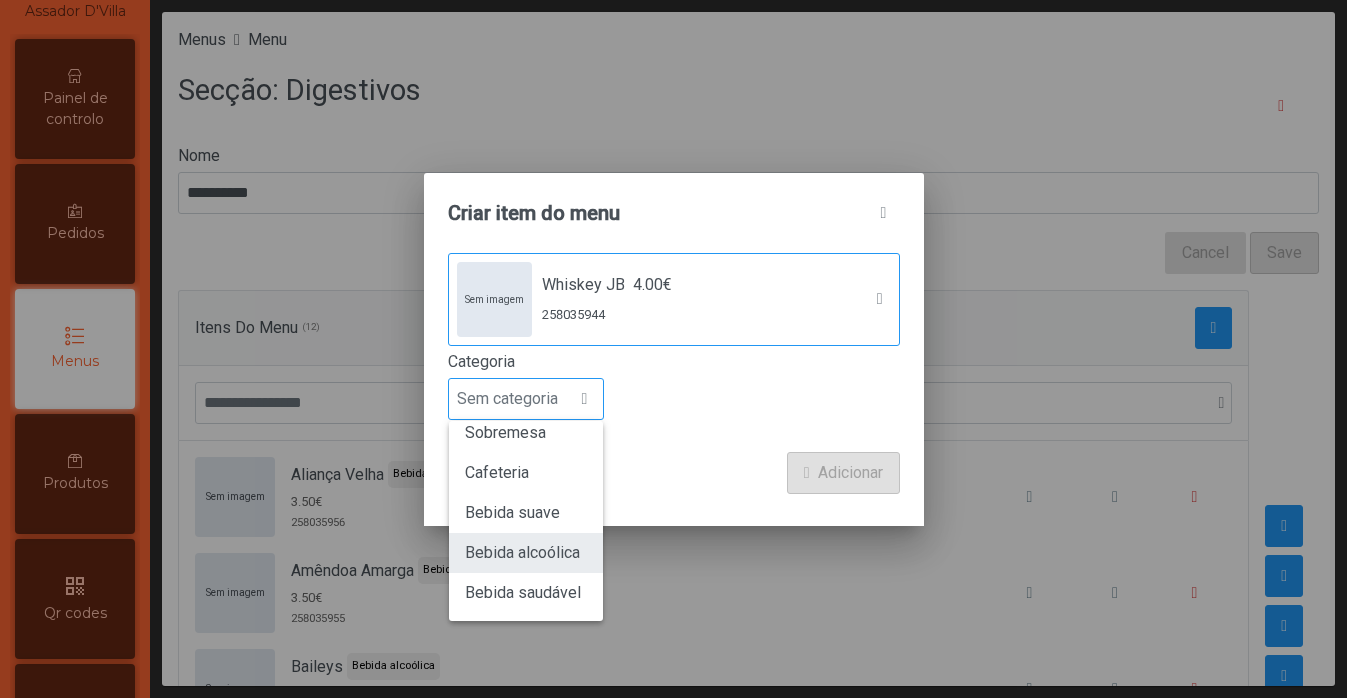 click on "Bebida alcoólica" 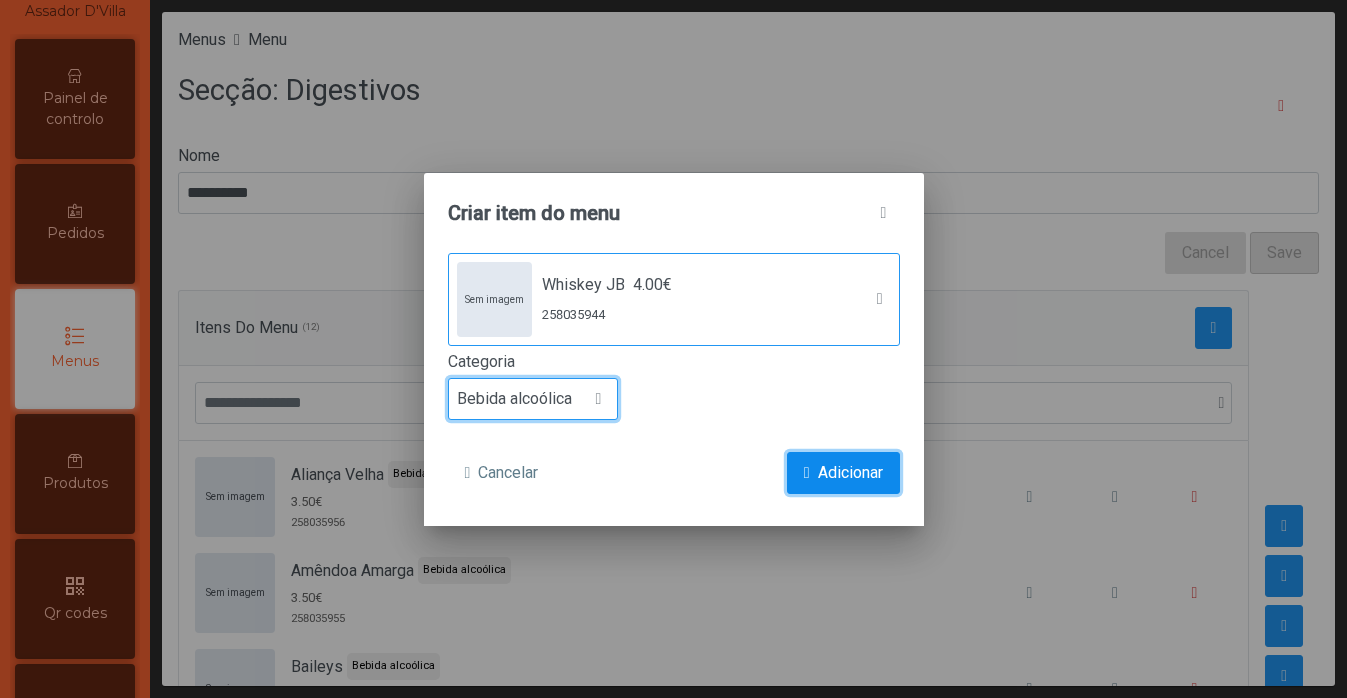 click on "Adicionar" 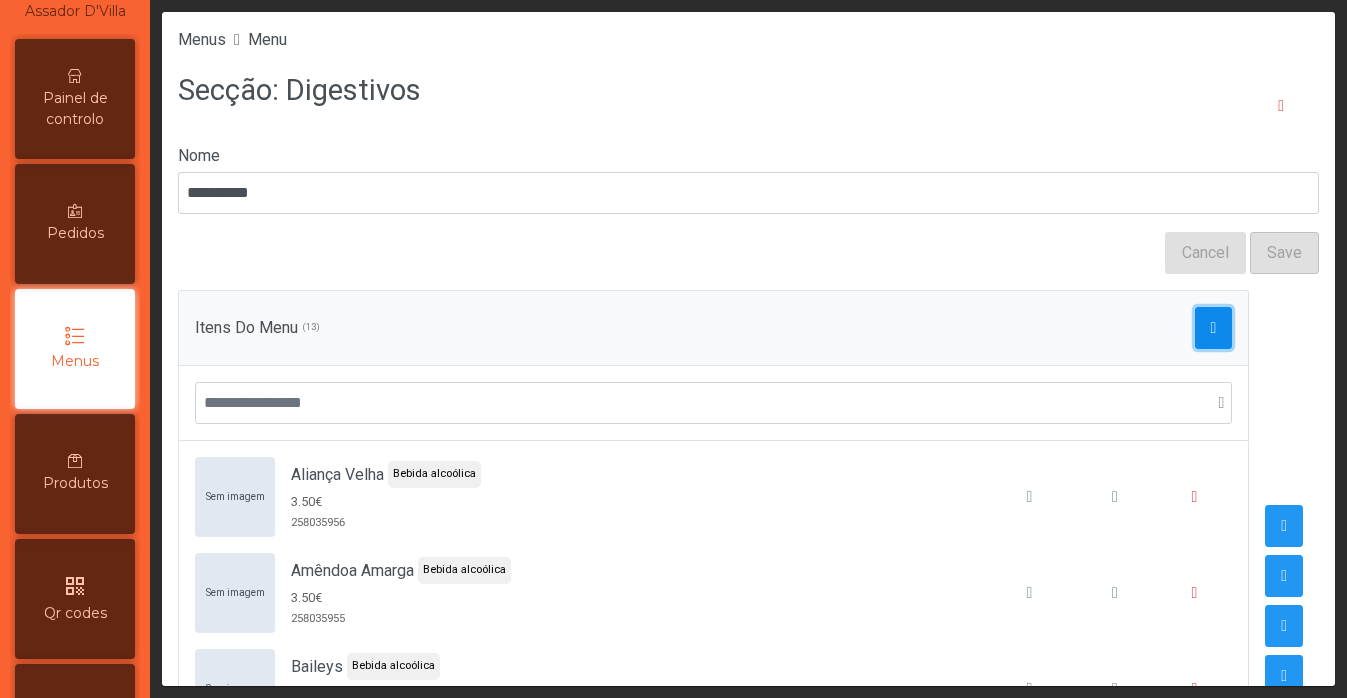 click 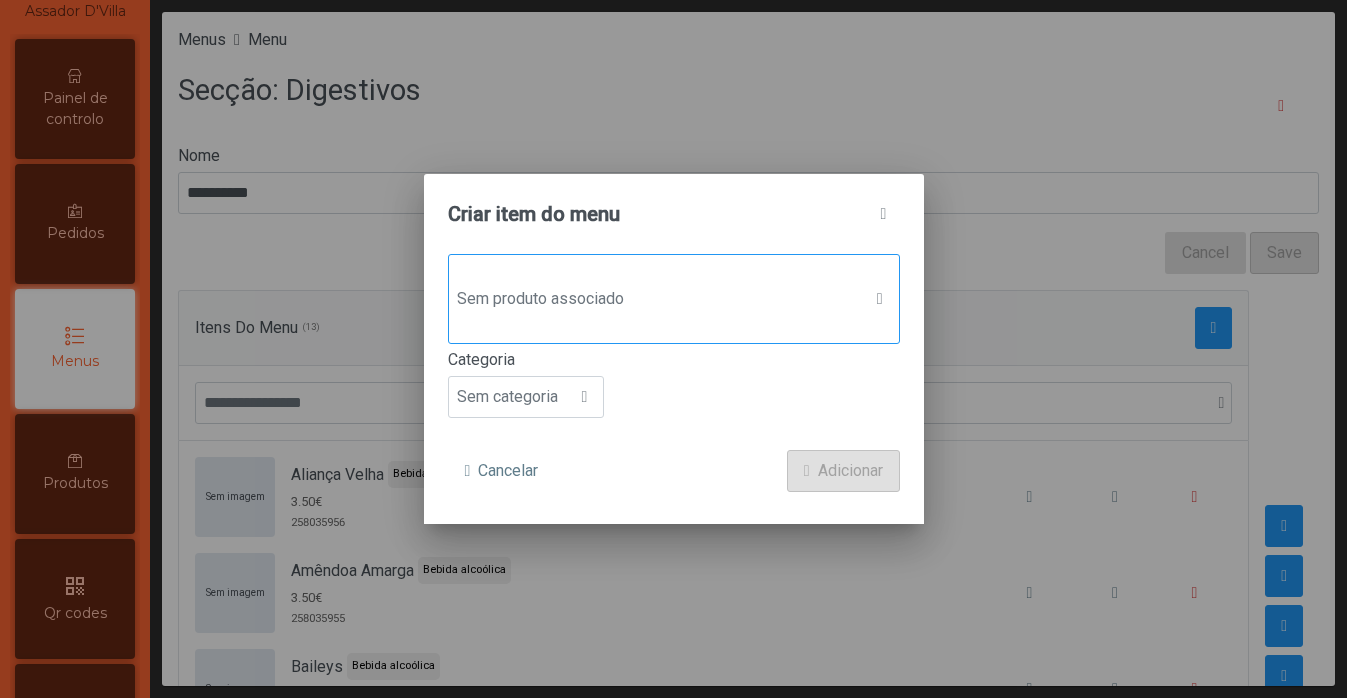 click on "Sem produto associado" 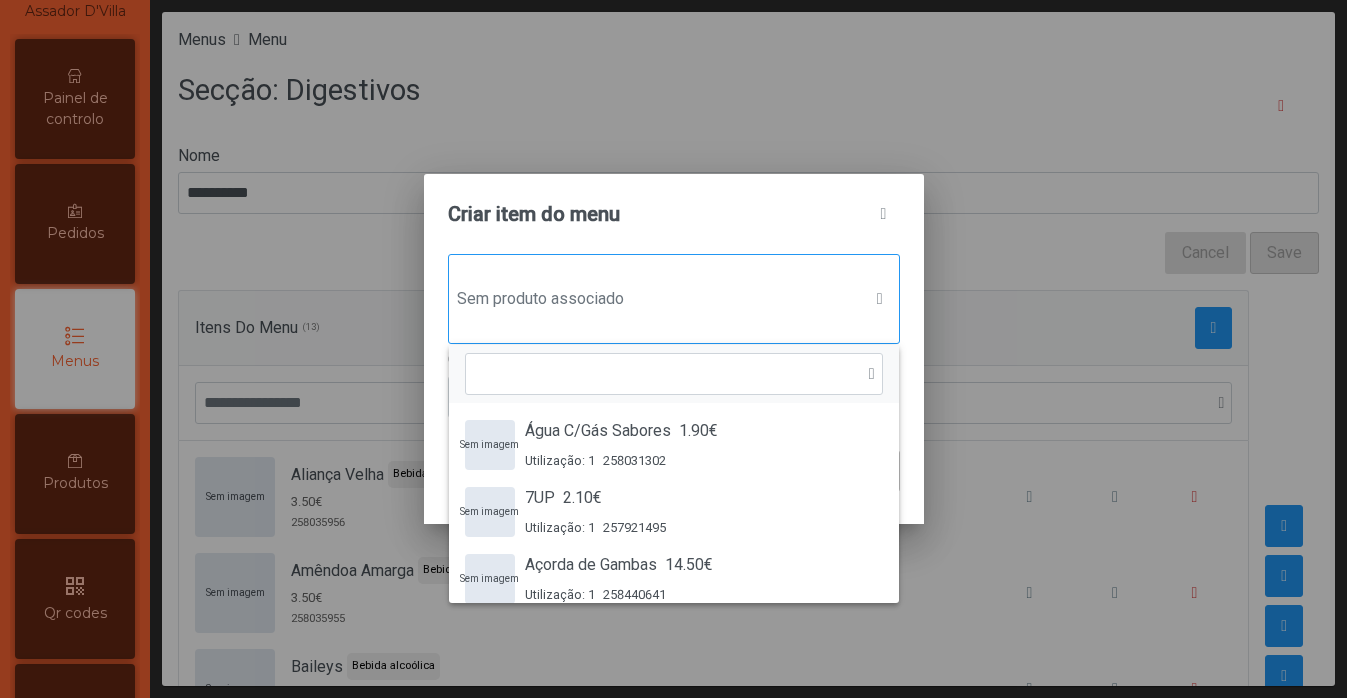 scroll, scrollTop: 15, scrollLeft: 97, axis: both 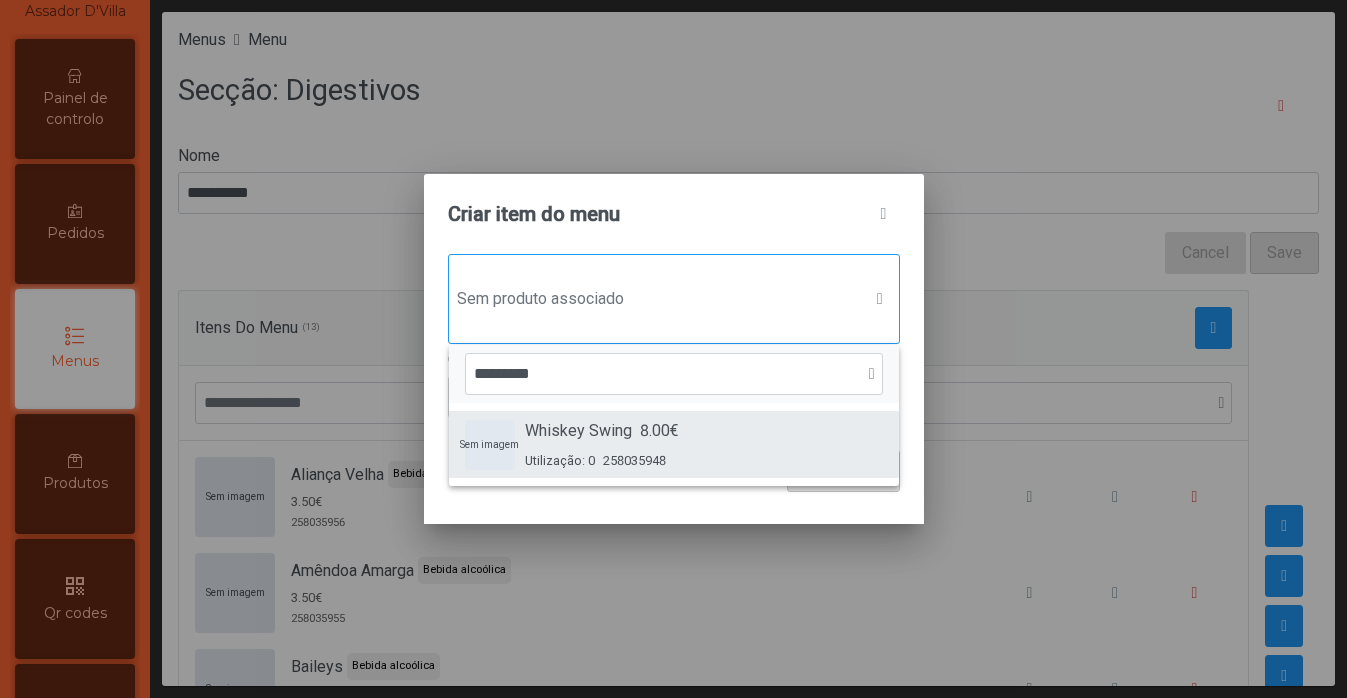 type on "*********" 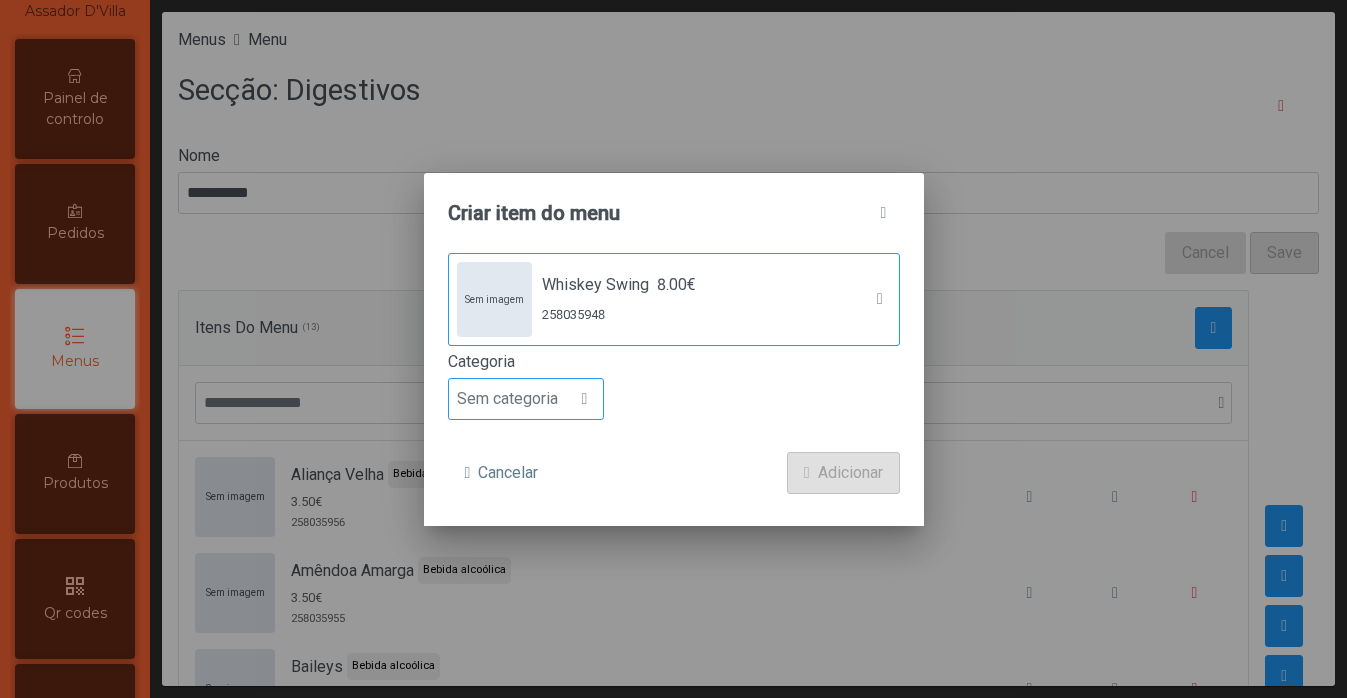 click on "Sem categoria" 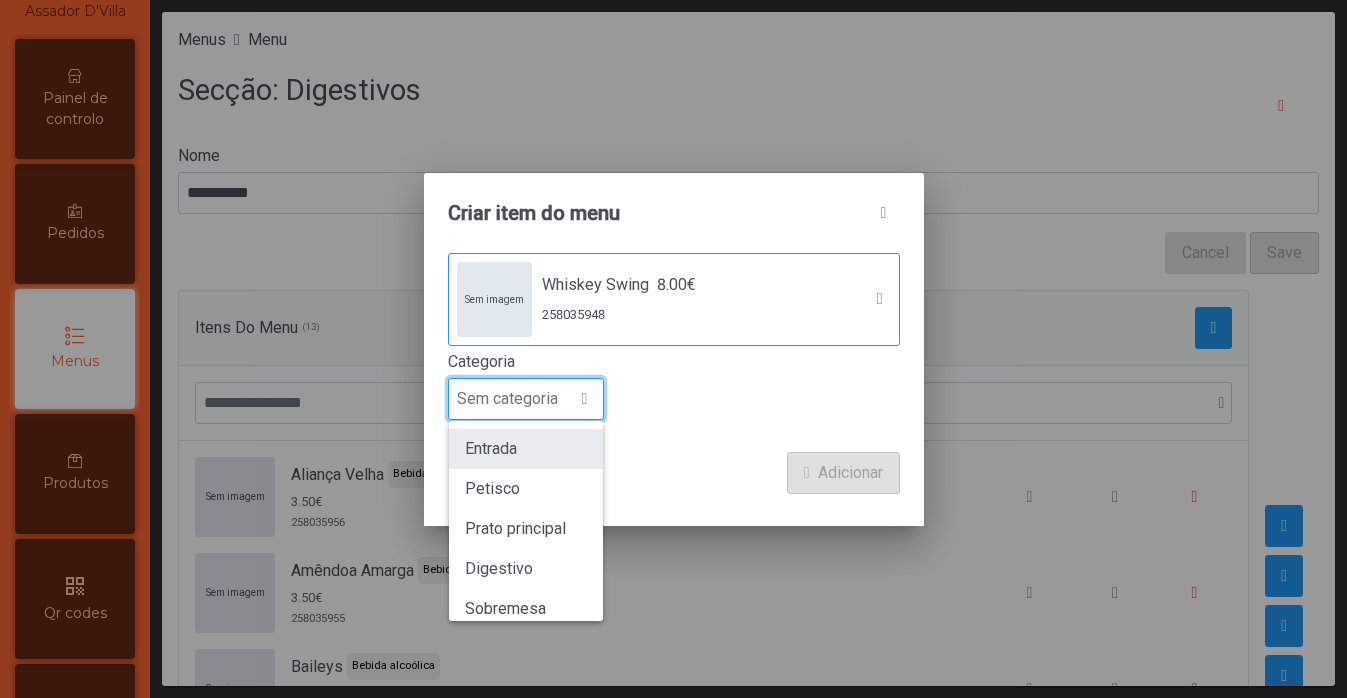 scroll, scrollTop: 176, scrollLeft: 0, axis: vertical 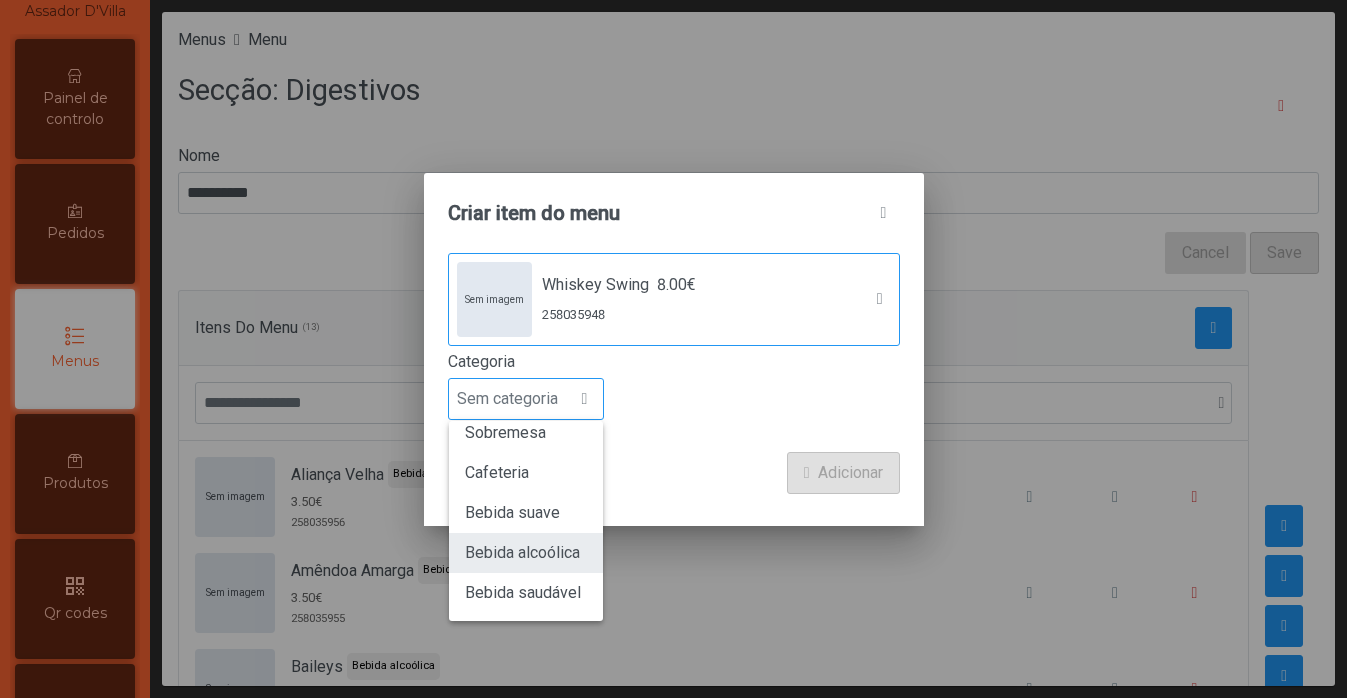 click on "Bebida alcoólica" 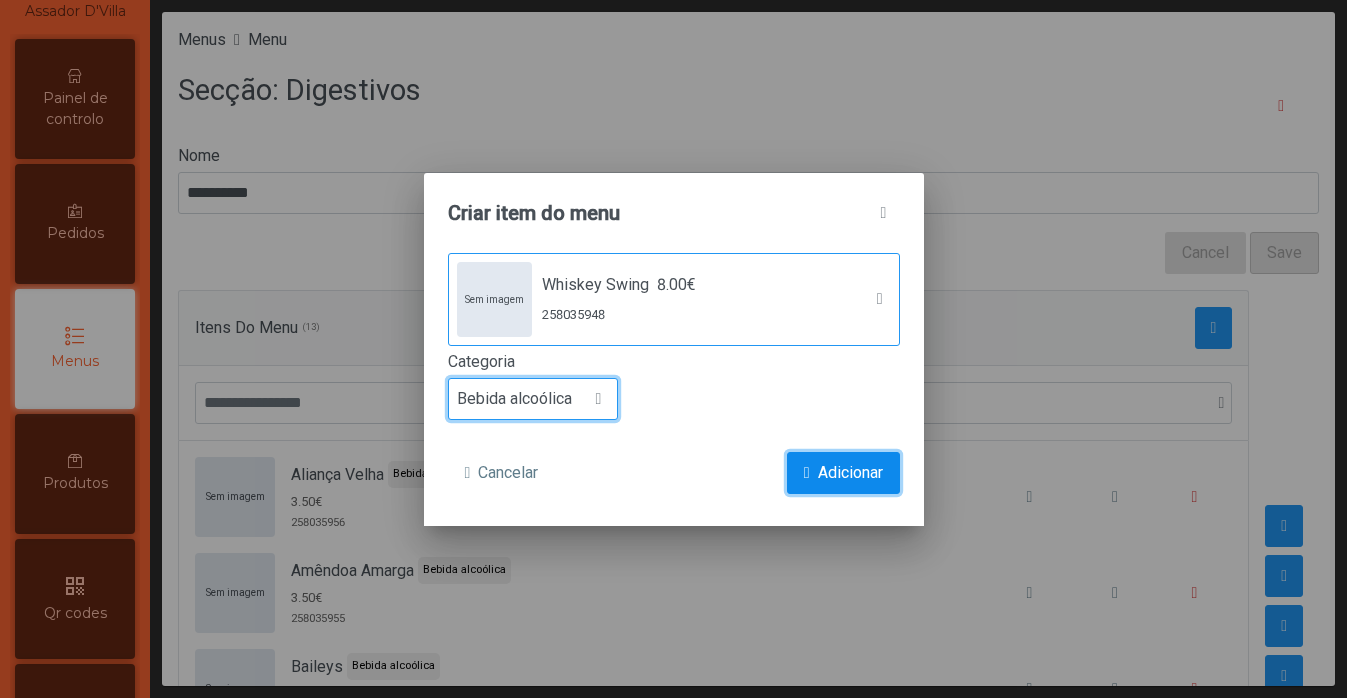 click on "Adicionar" 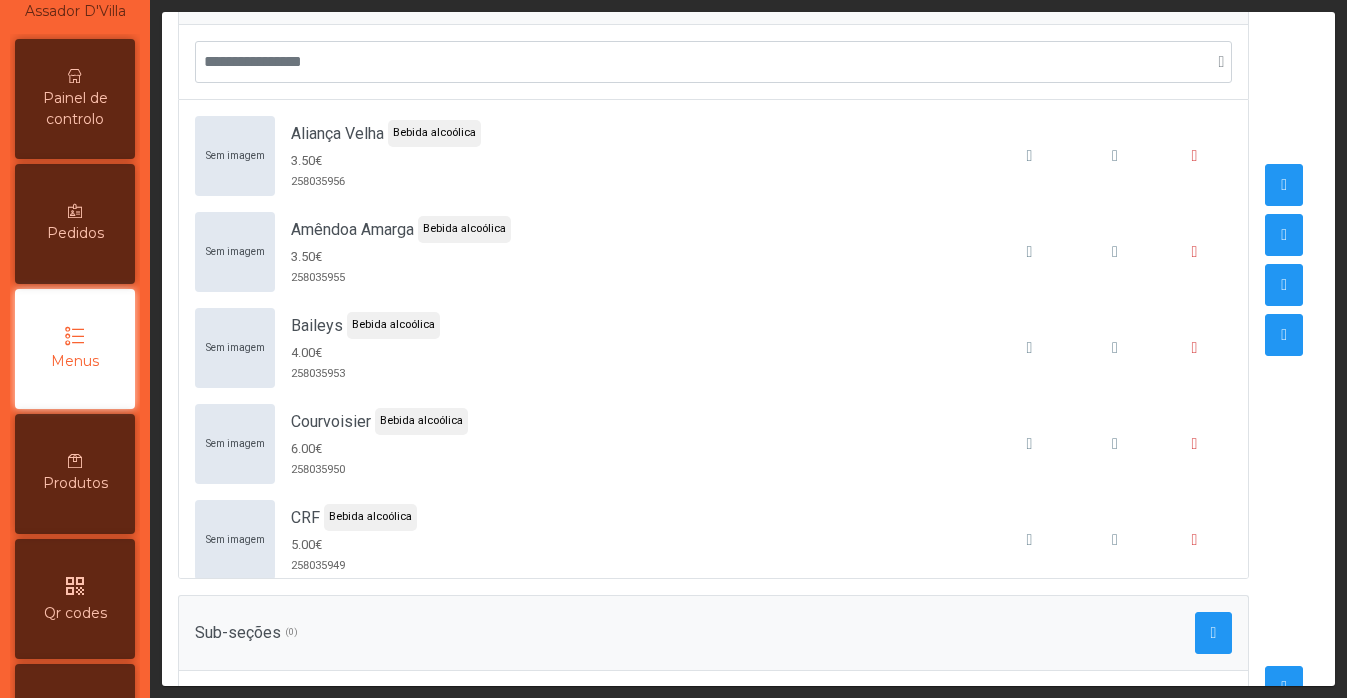 scroll, scrollTop: 474, scrollLeft: 0, axis: vertical 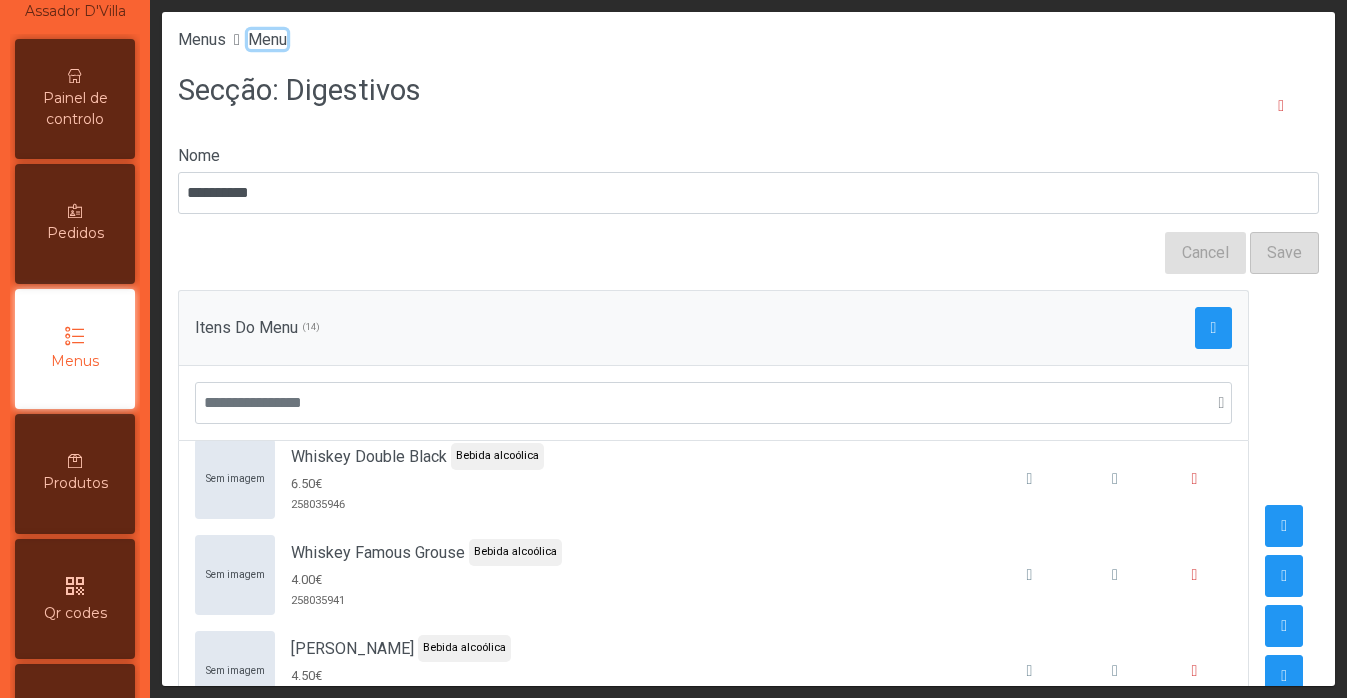 click on "Menu" 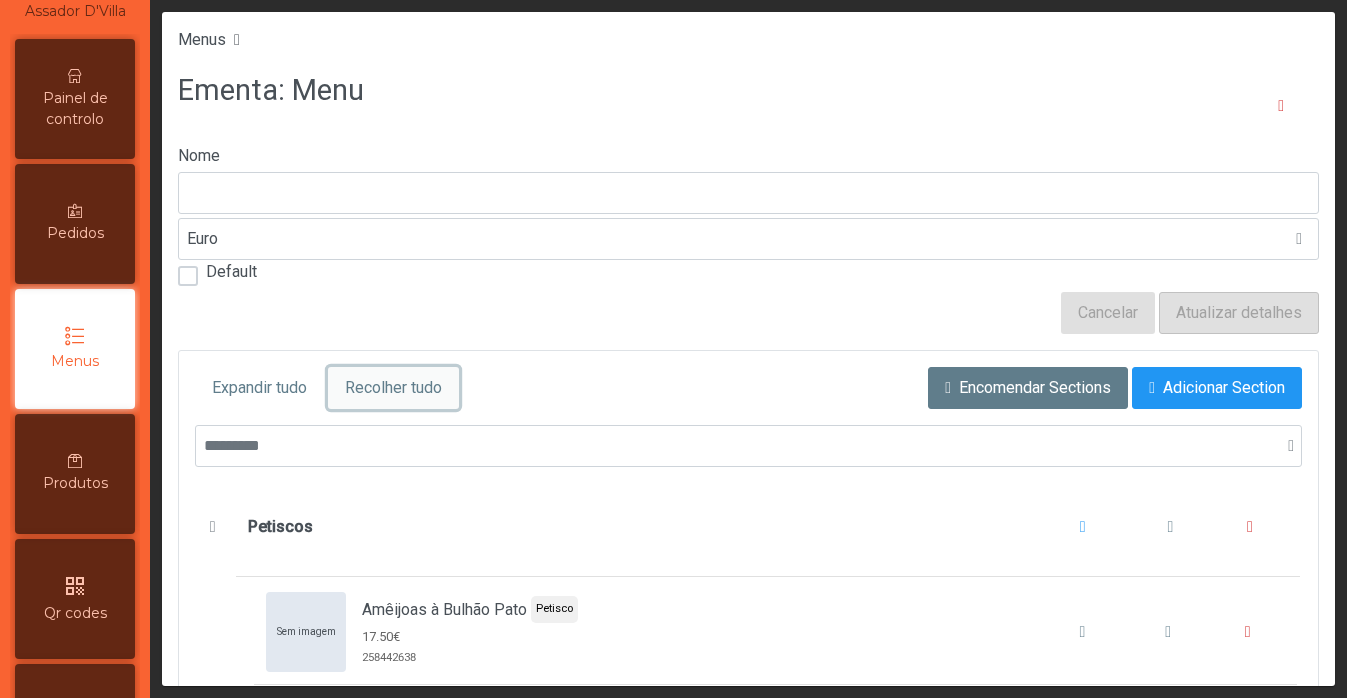 click on "Recolher tudo" 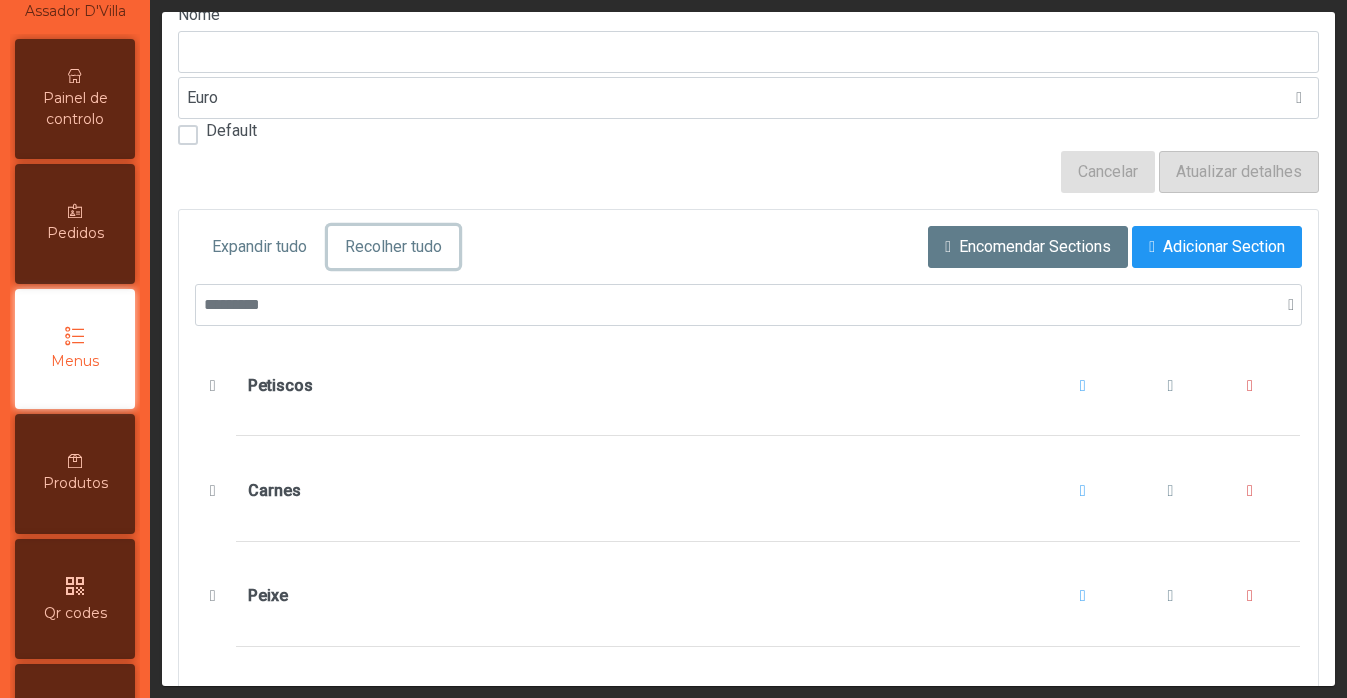 scroll, scrollTop: 138, scrollLeft: 0, axis: vertical 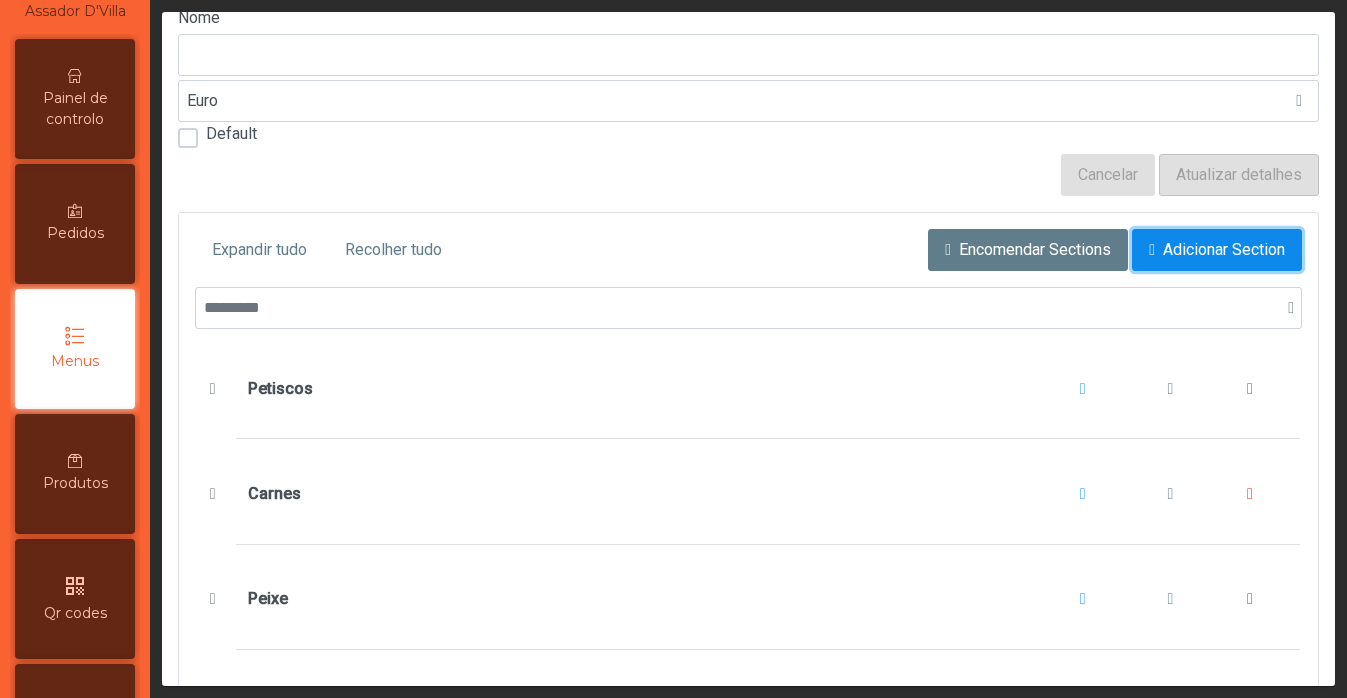 click on "Adicionar Section" 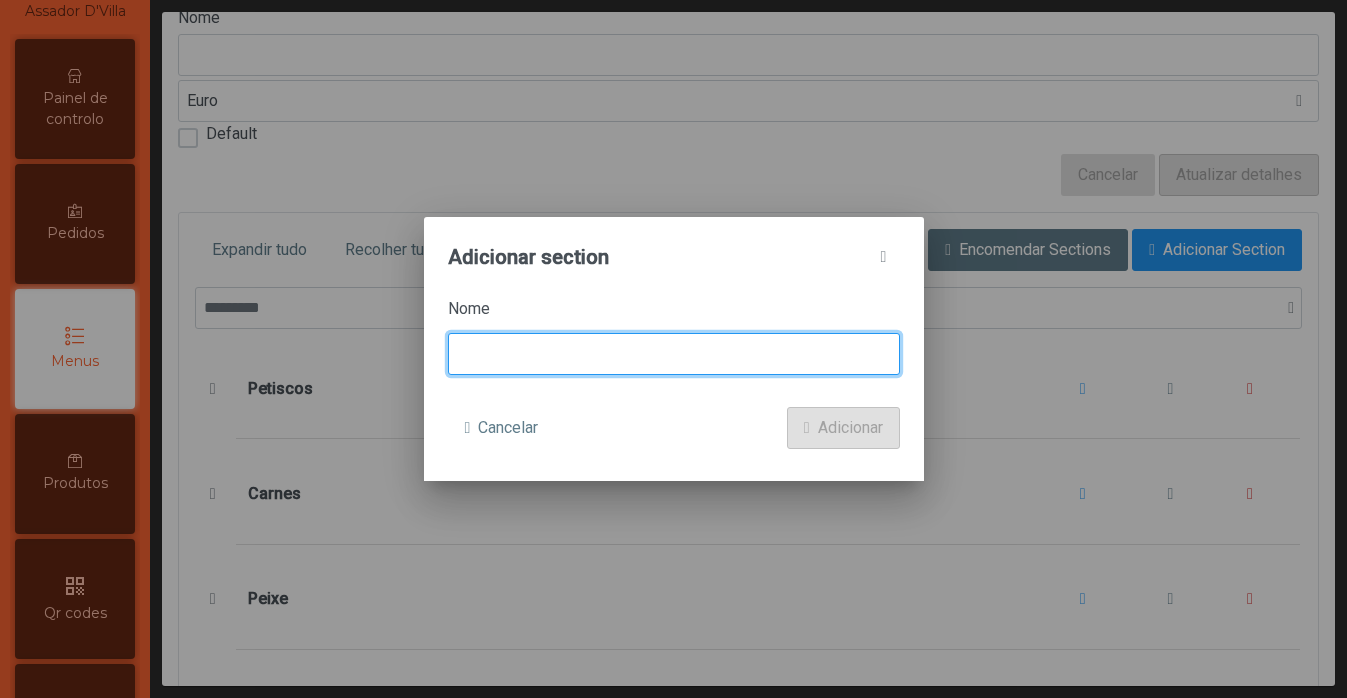 click 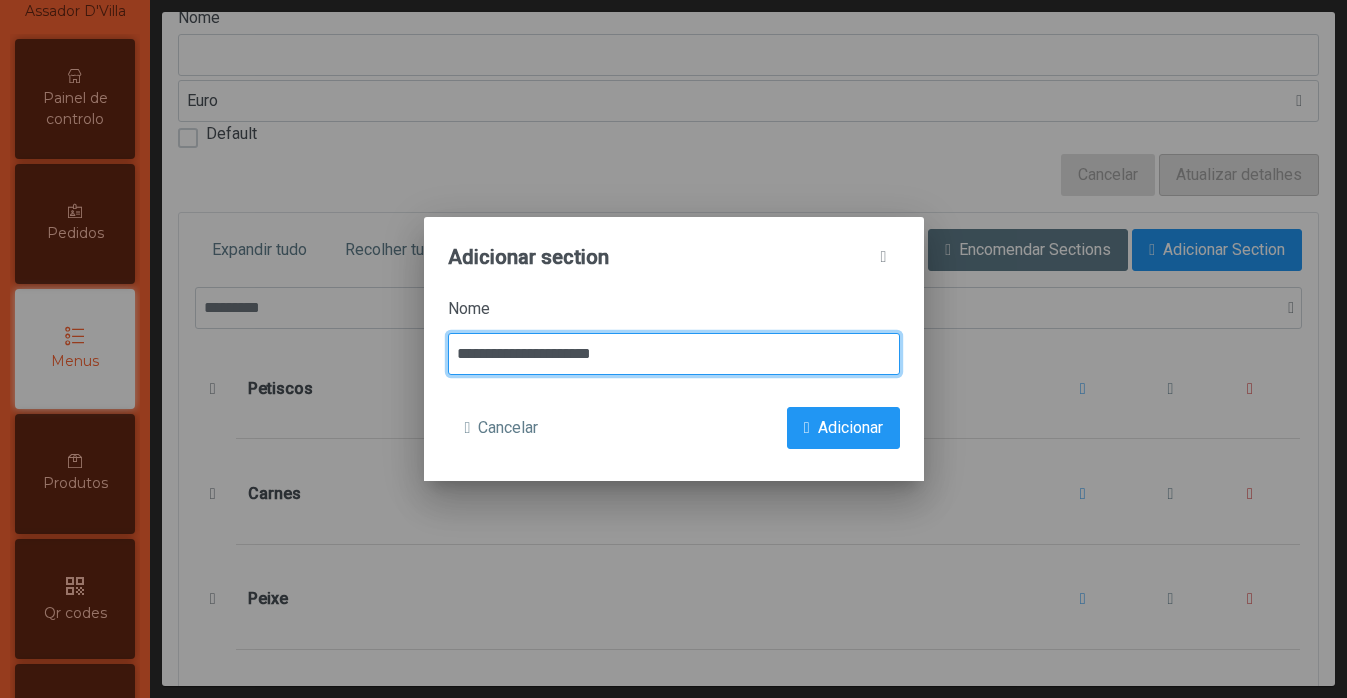 click on "**********" 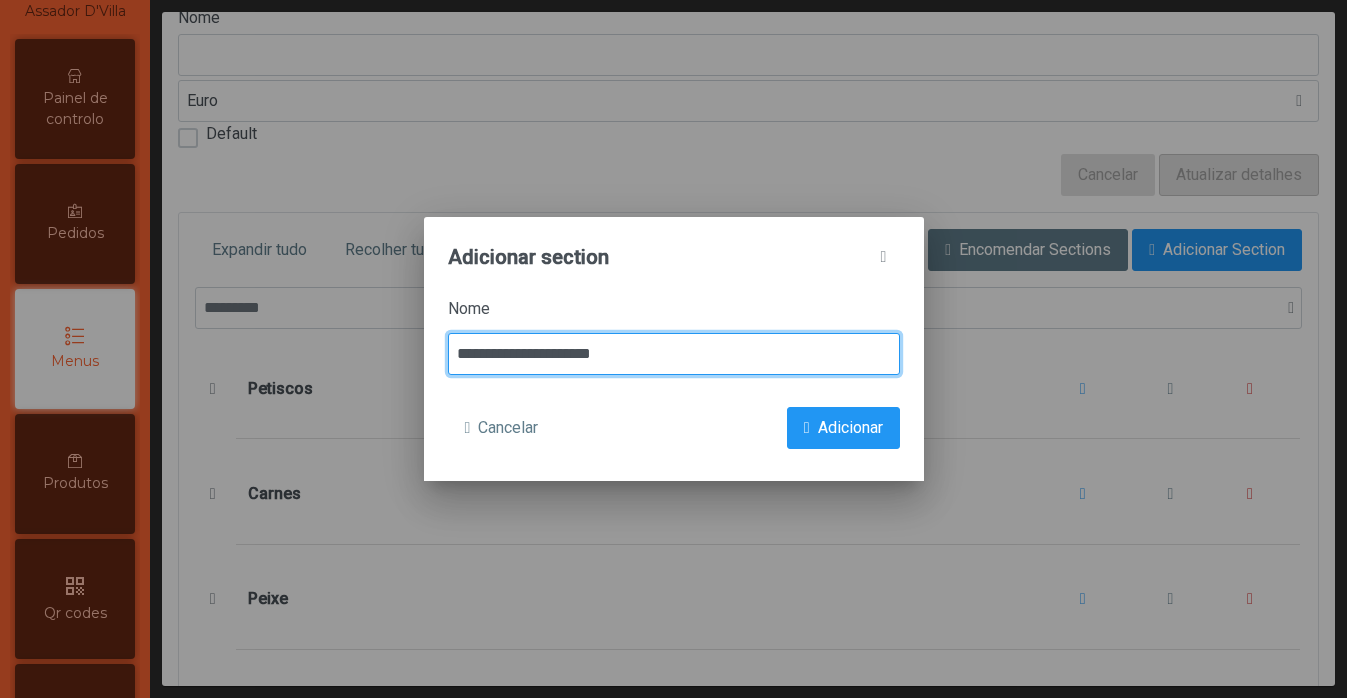 click on "**********" 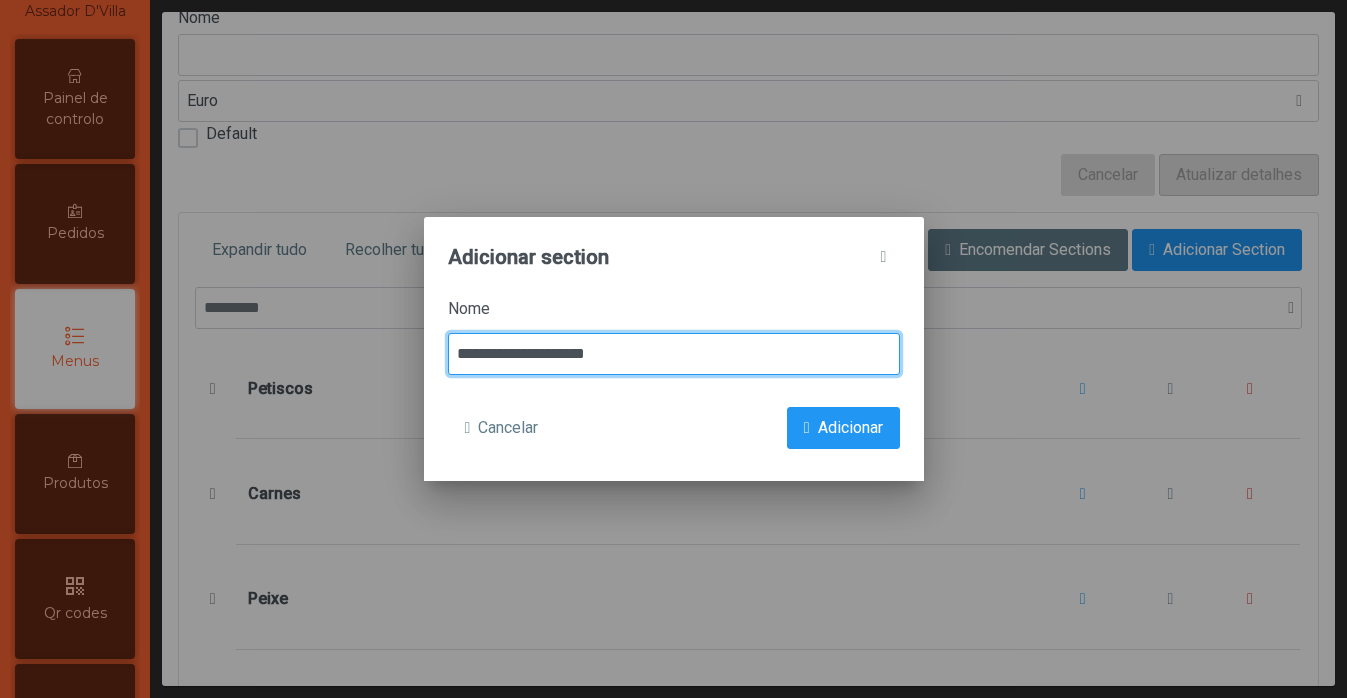 click on "**********" 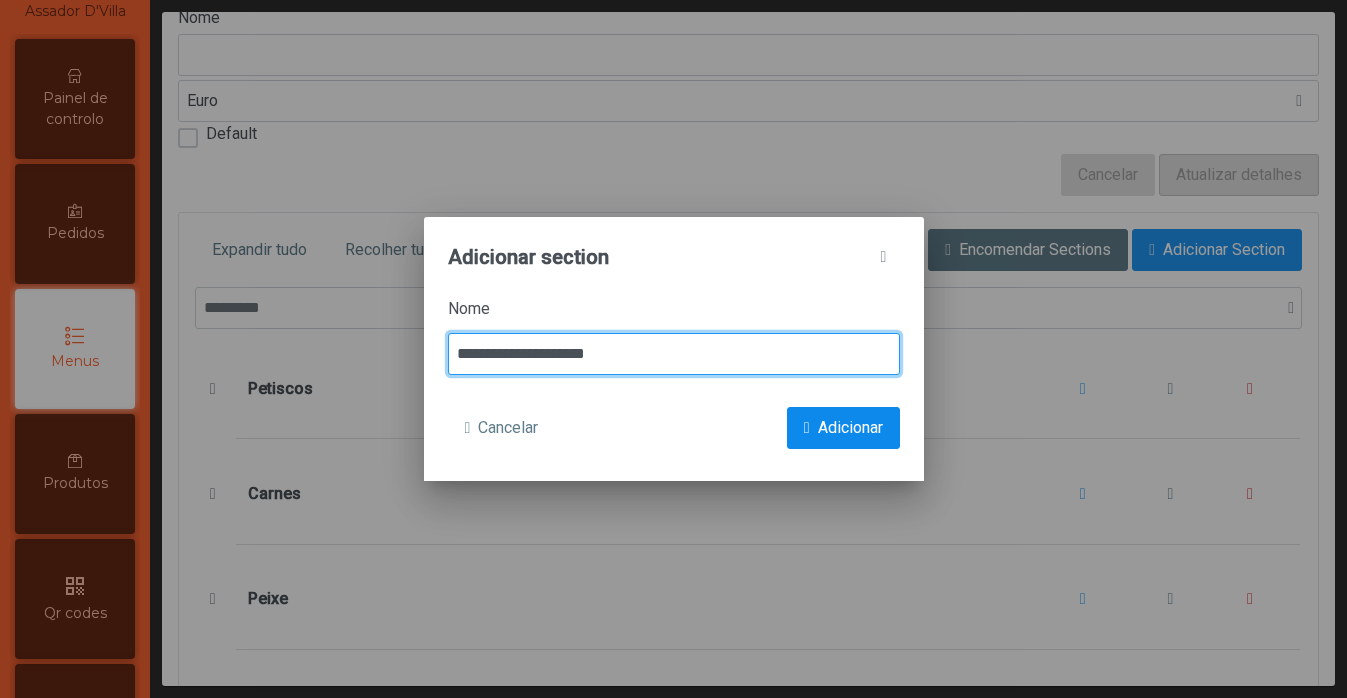 type on "**********" 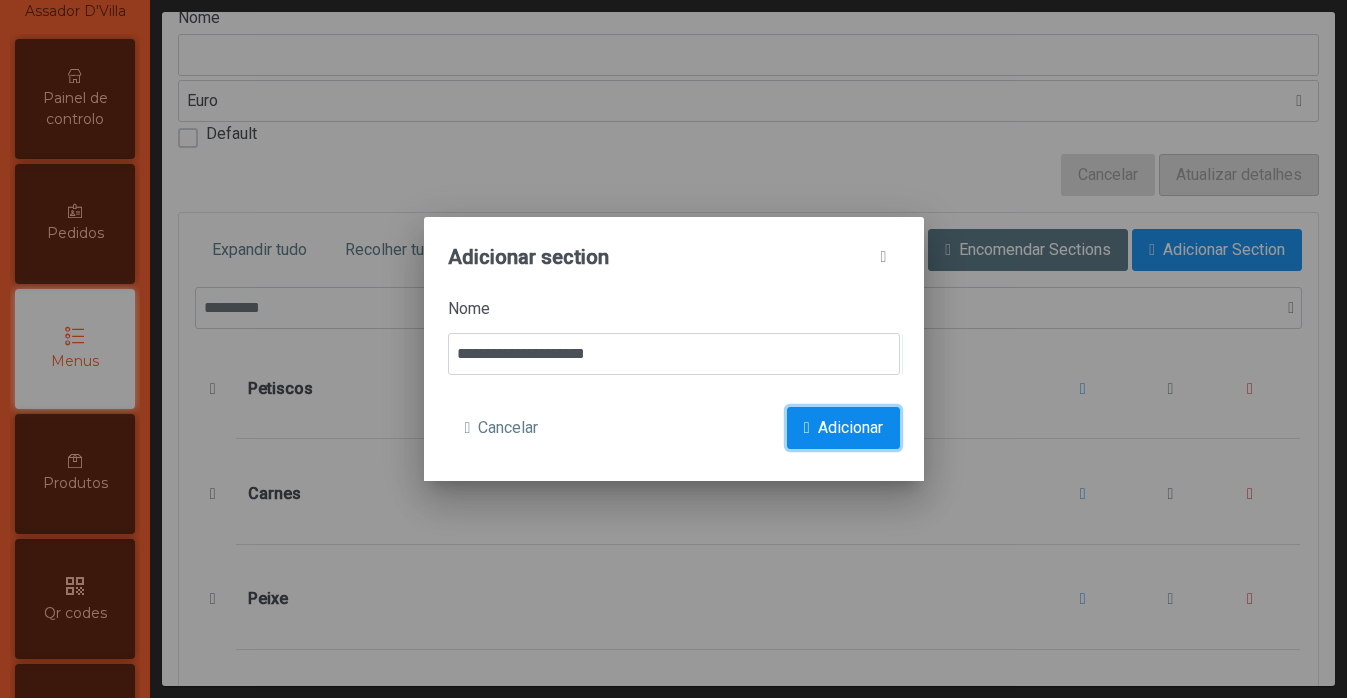 click on "Adicionar" 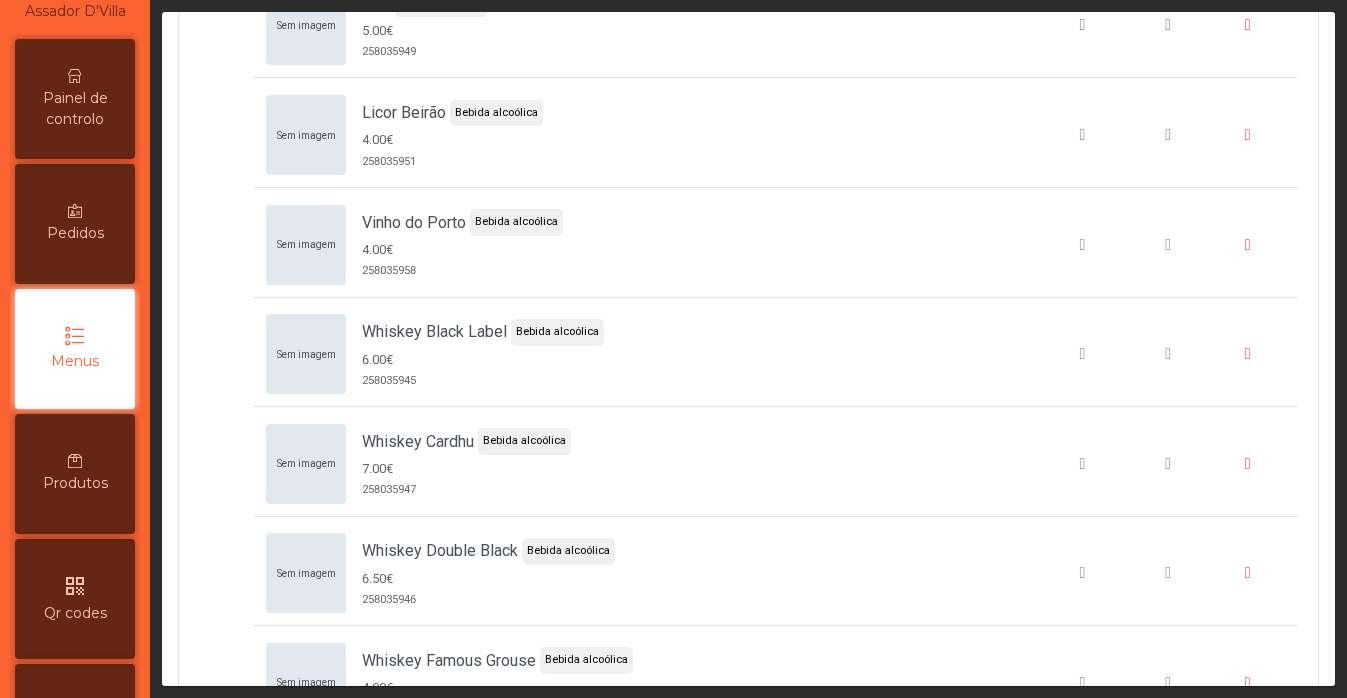 scroll, scrollTop: 10517, scrollLeft: 0, axis: vertical 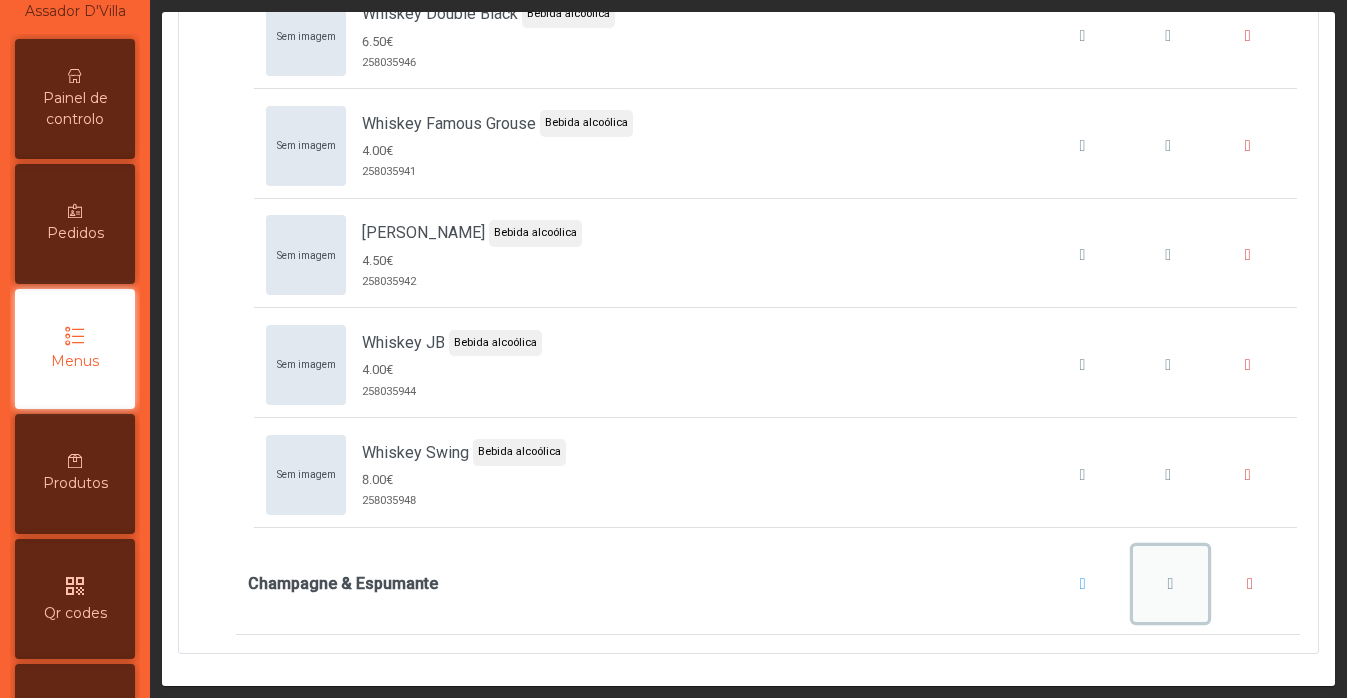 click 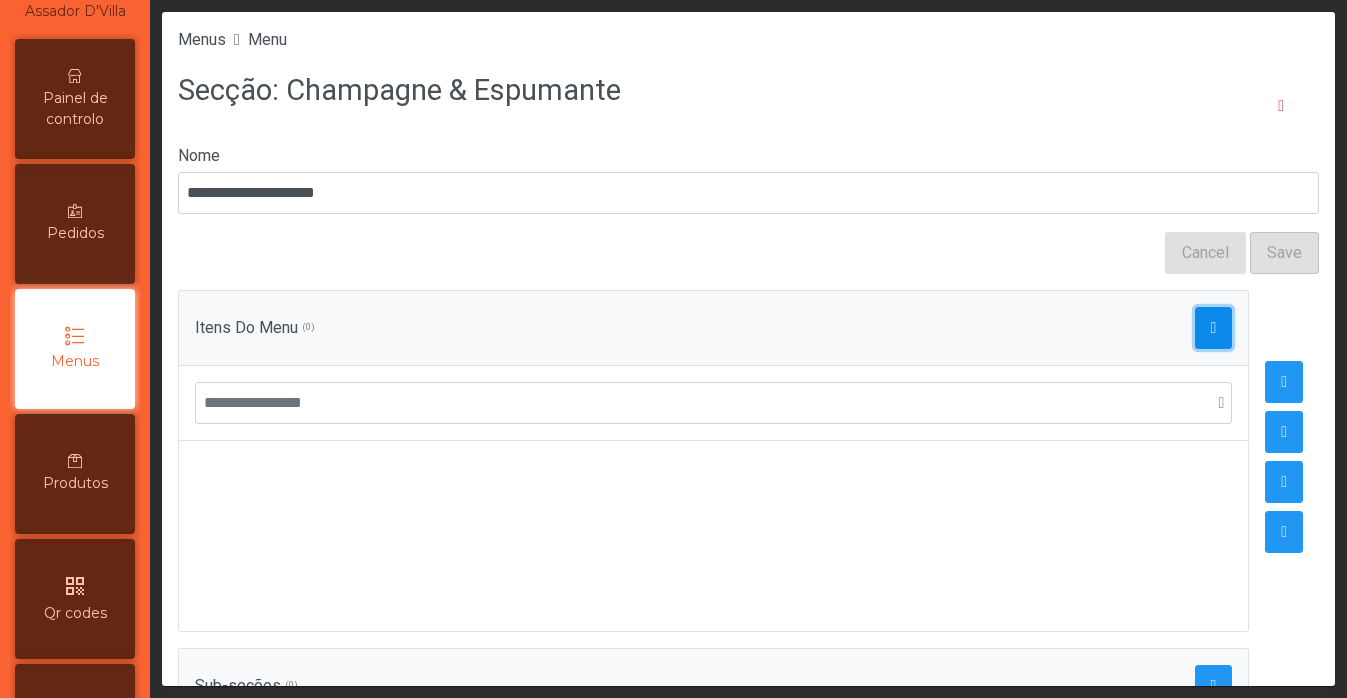 click 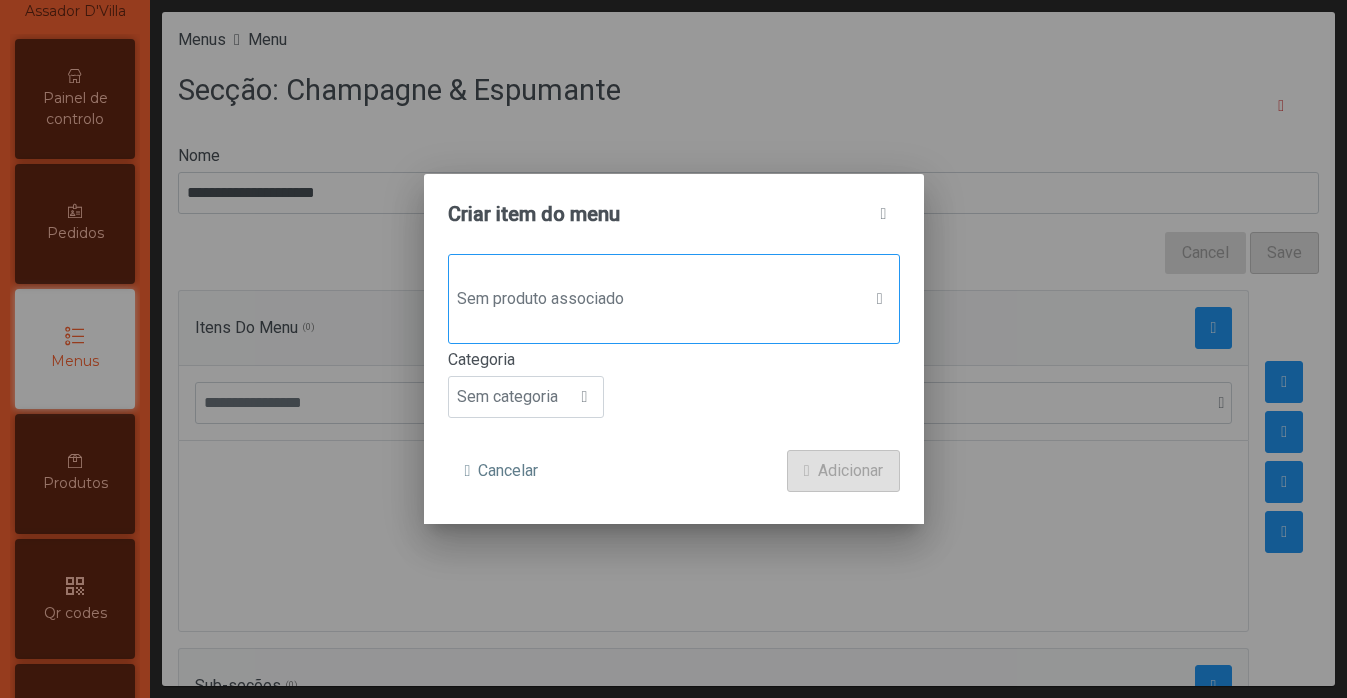 click on "Sem produto associado" 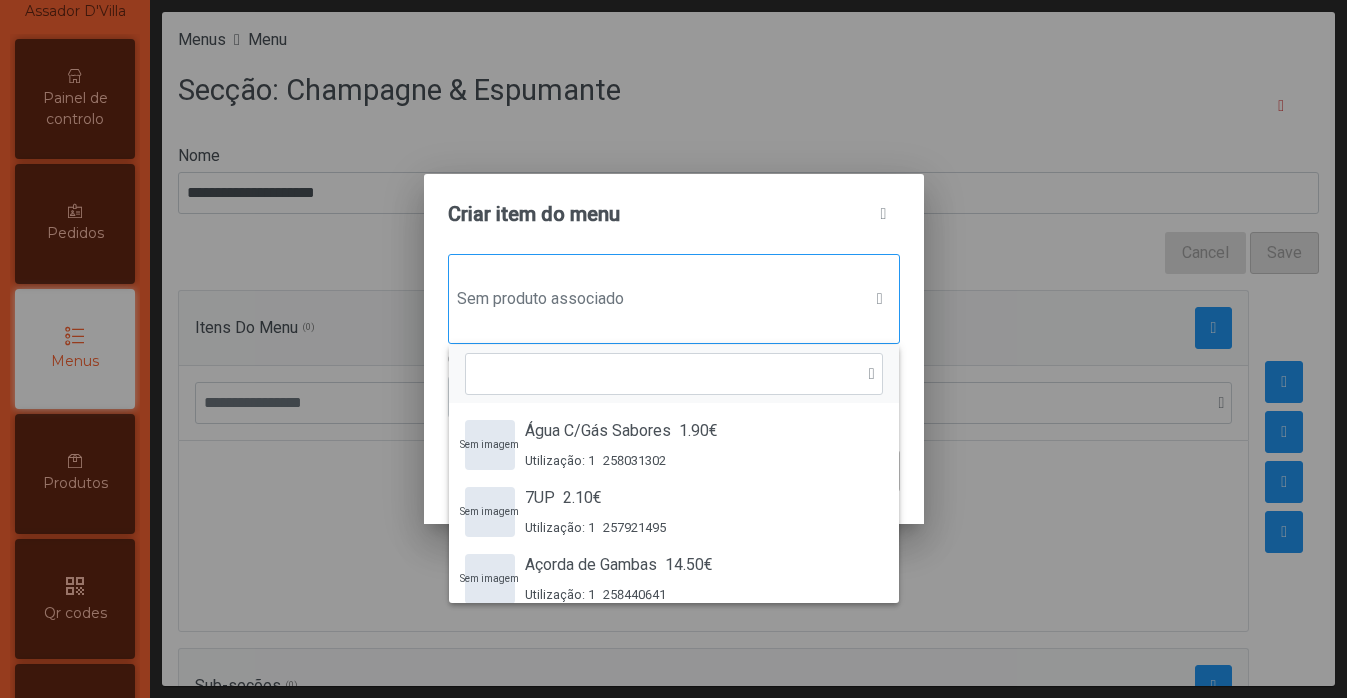 scroll, scrollTop: 15, scrollLeft: 97, axis: both 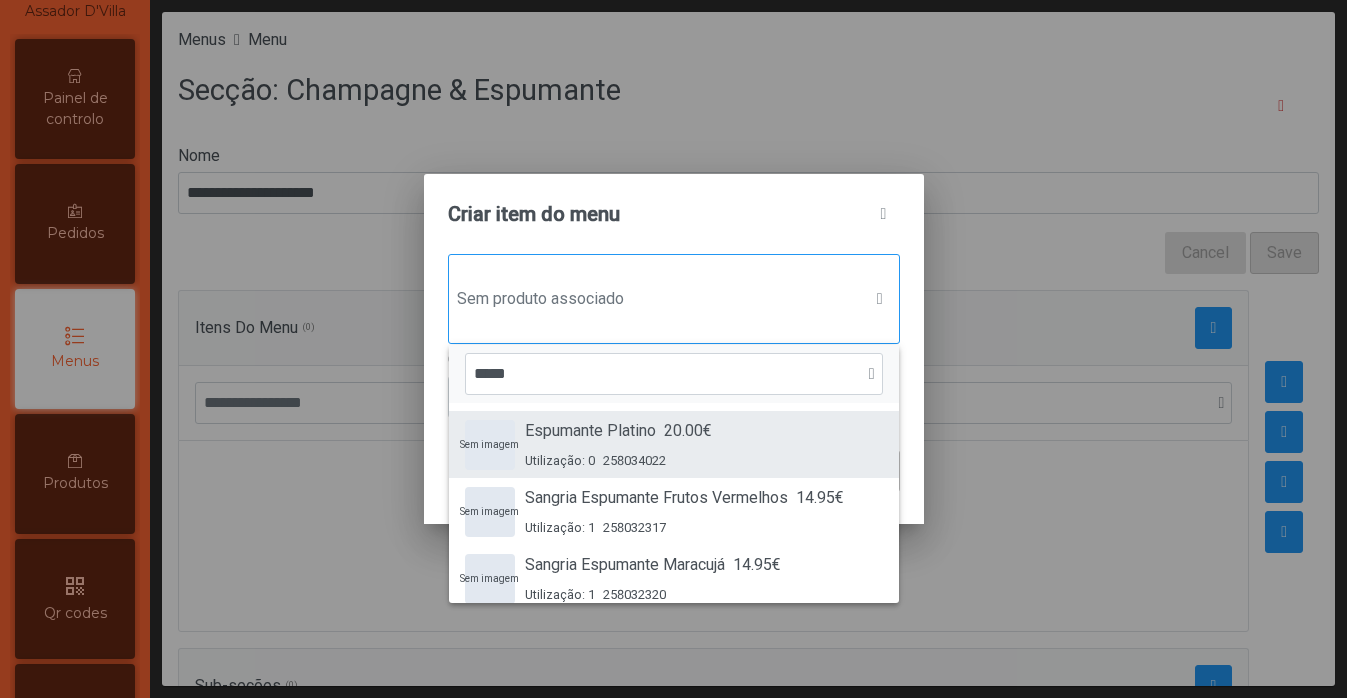 type on "*****" 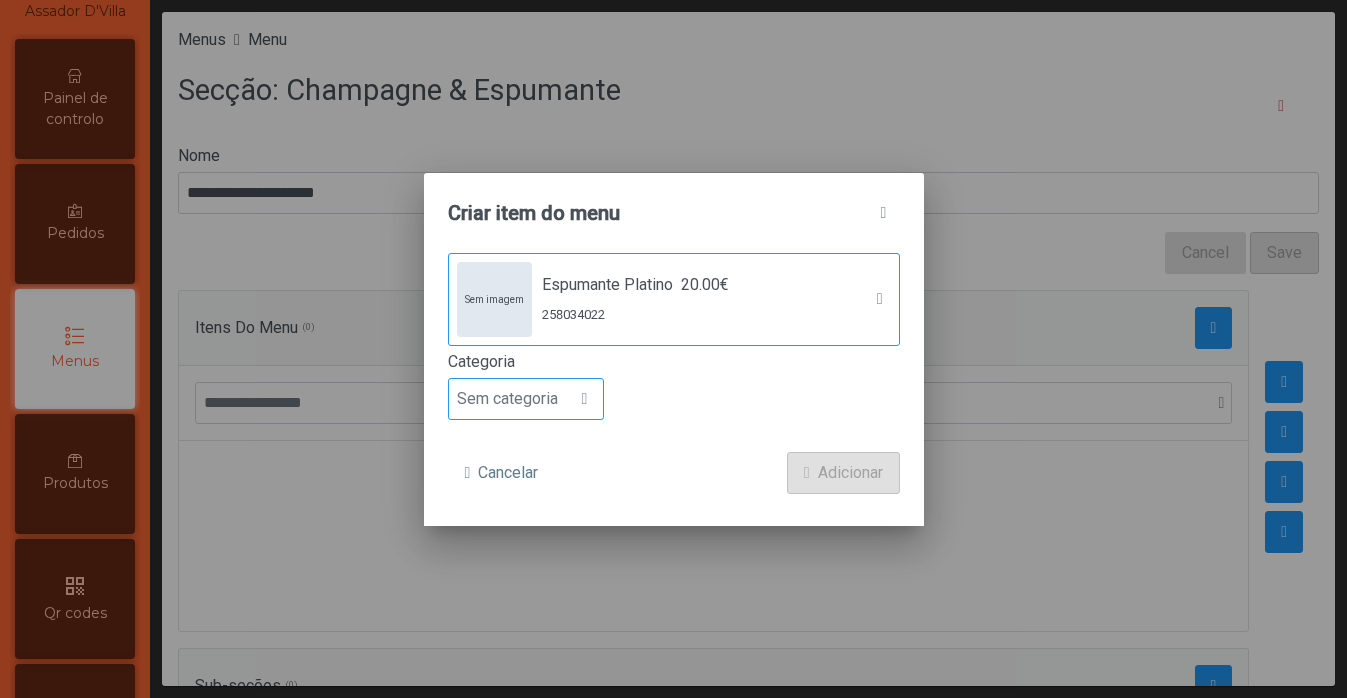 click on "Sem categoria" 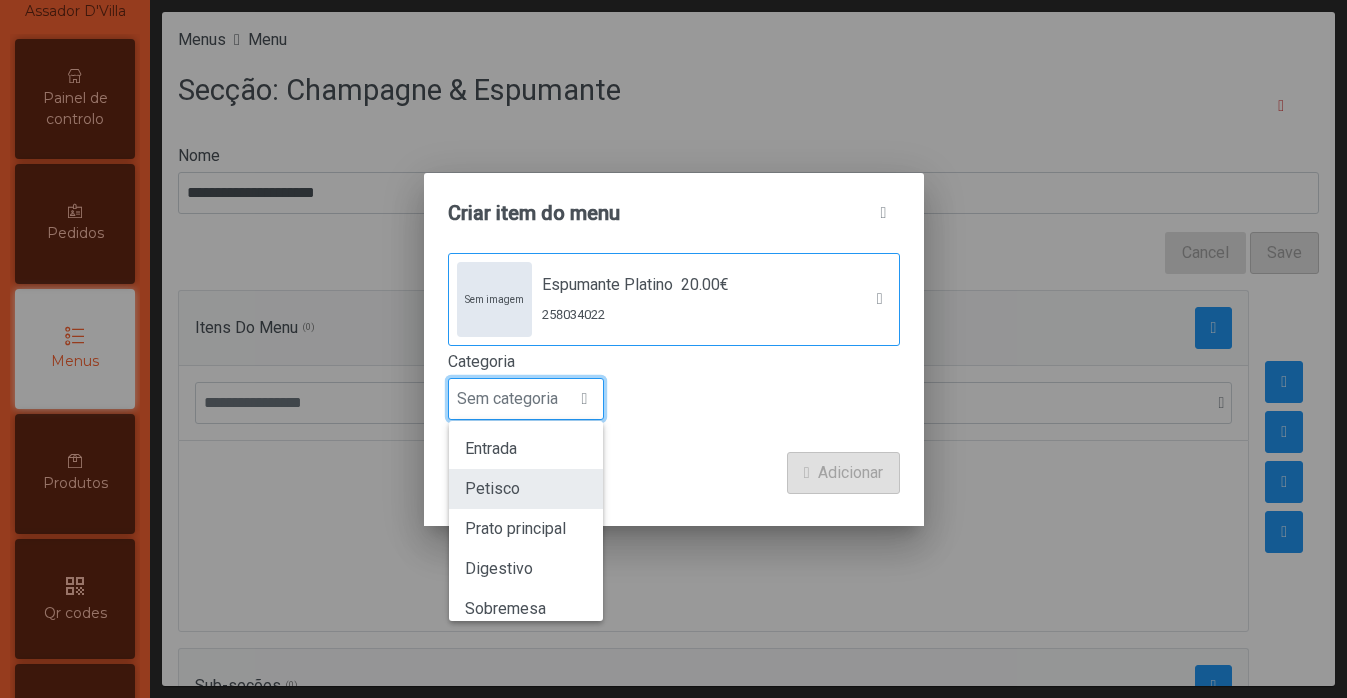 scroll, scrollTop: 176, scrollLeft: 0, axis: vertical 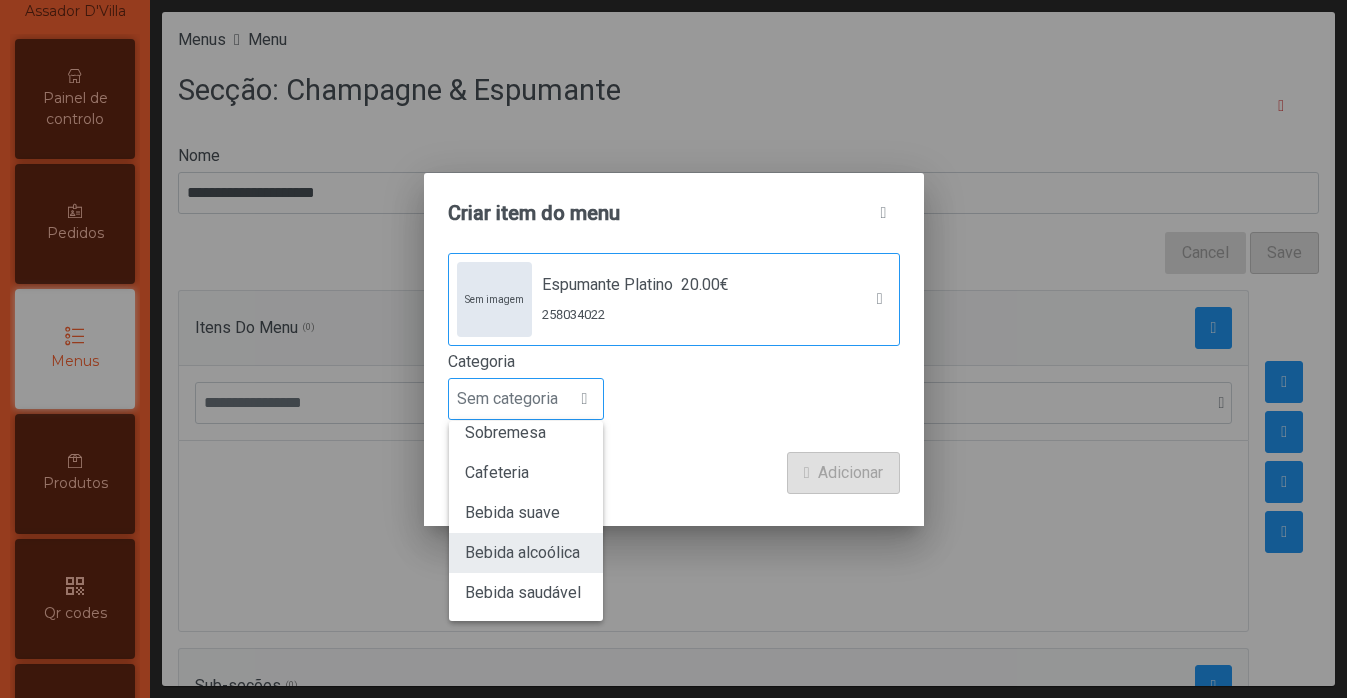 click on "Bebida alcoólica" 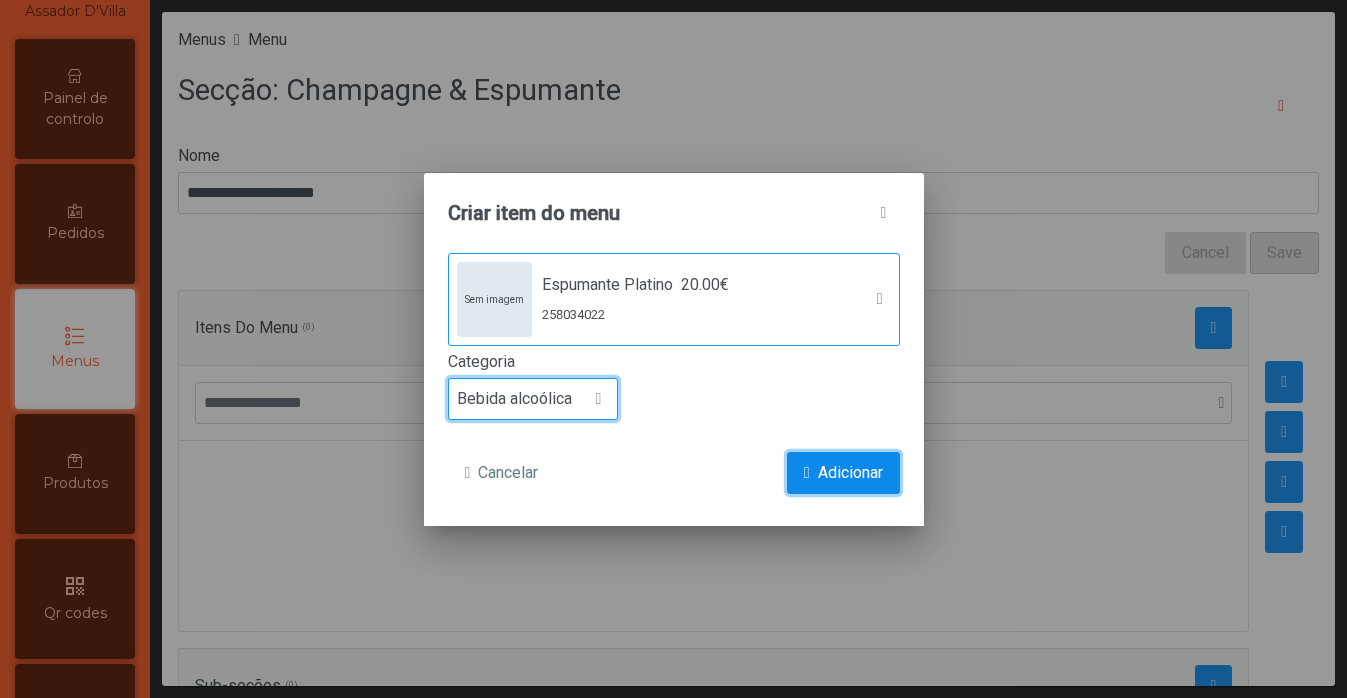 click on "Adicionar" 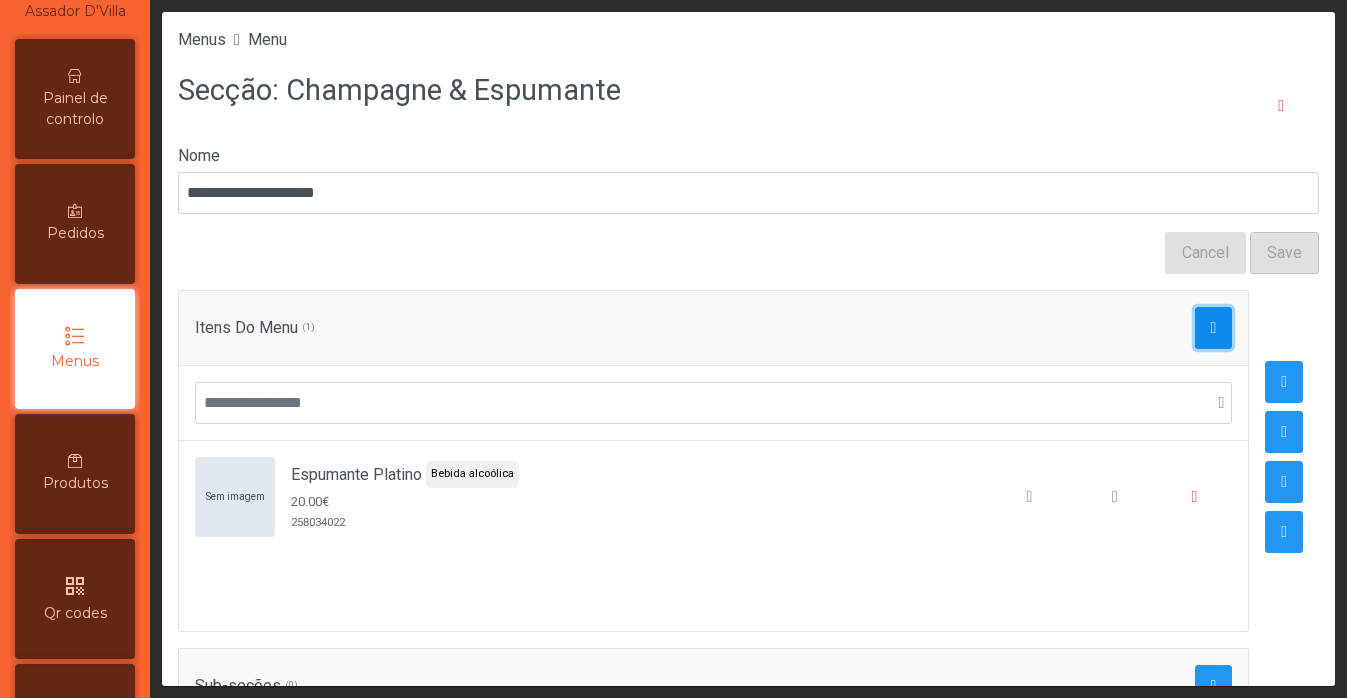 click 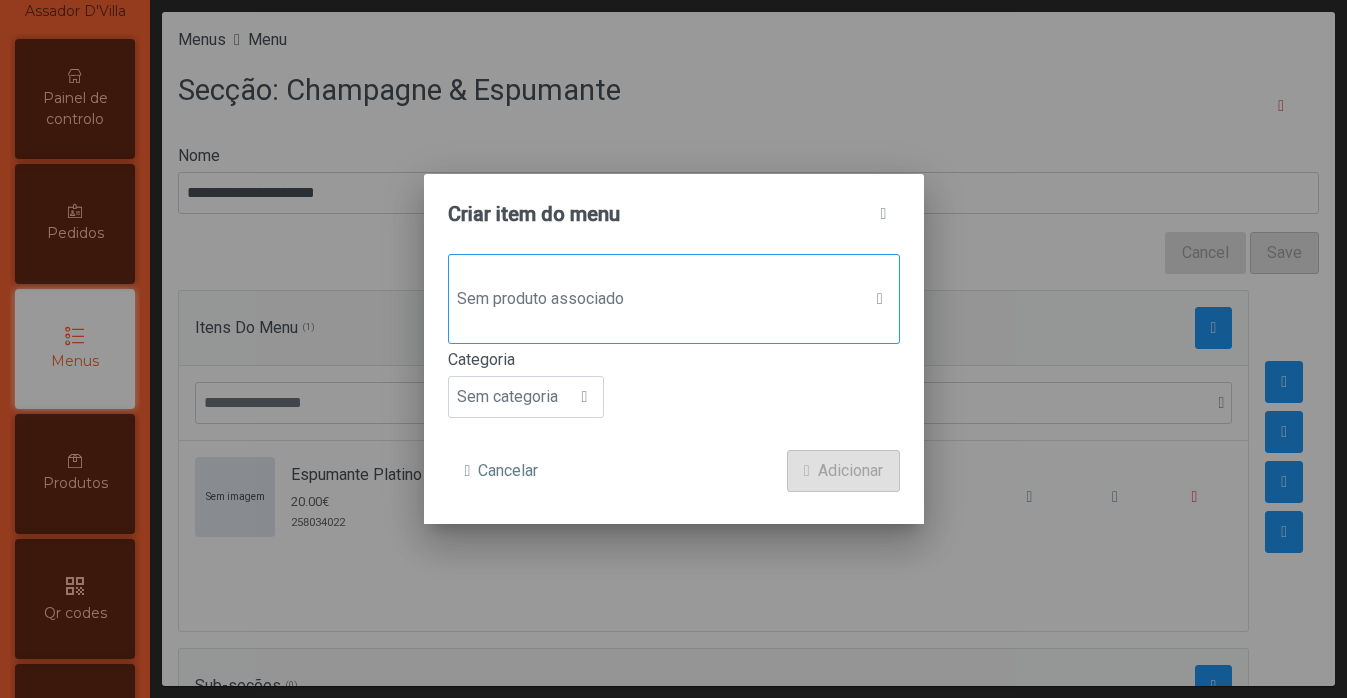 click on "Sem produto associado" 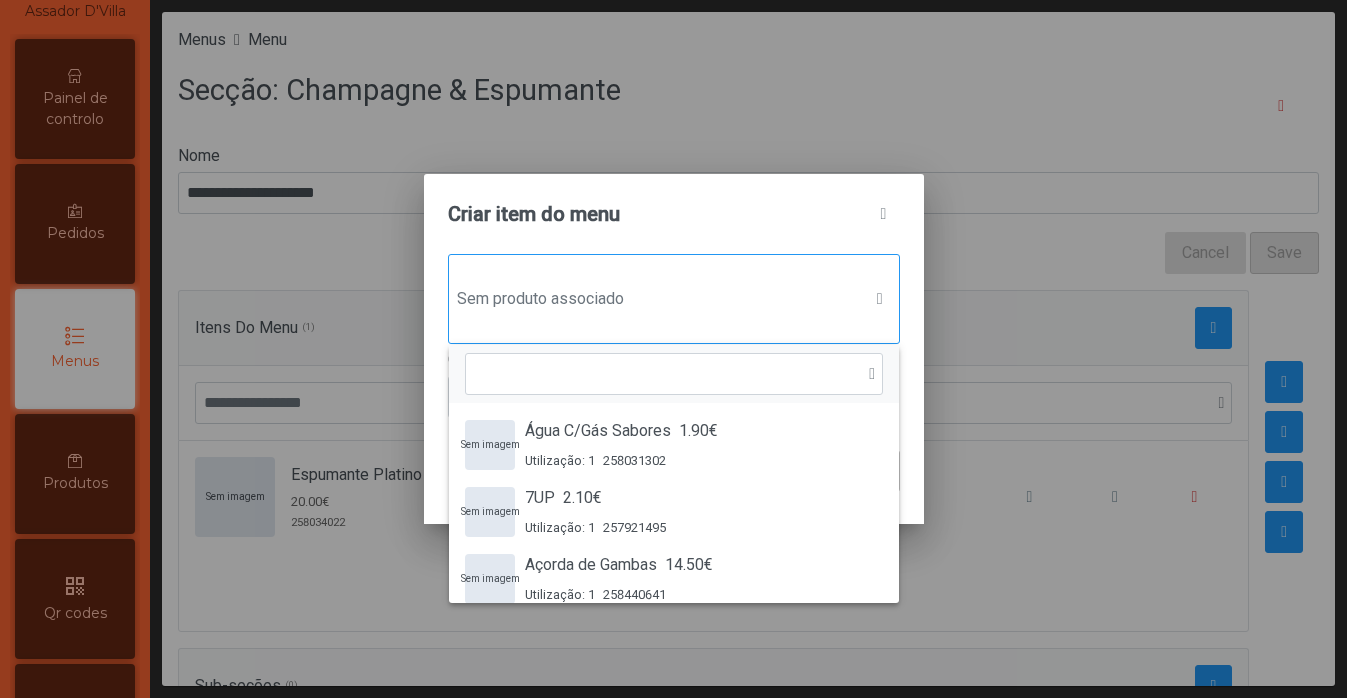 scroll, scrollTop: 15, scrollLeft: 97, axis: both 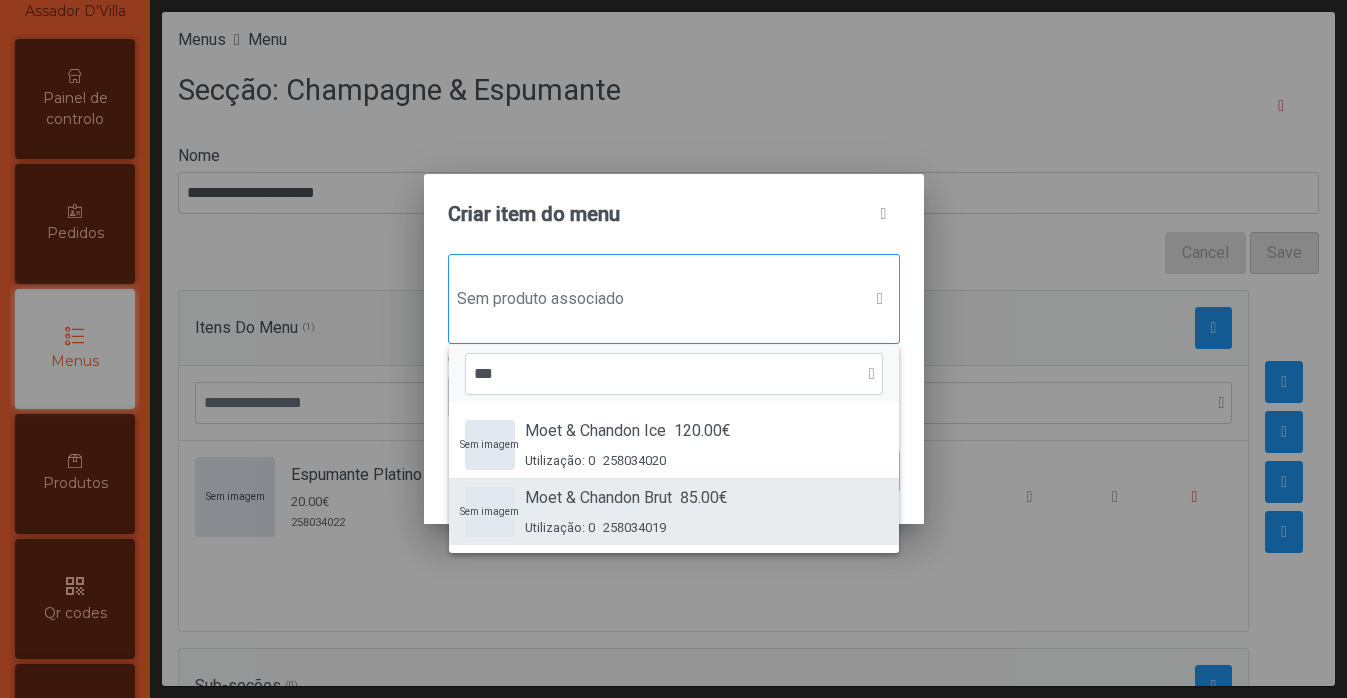 type on "***" 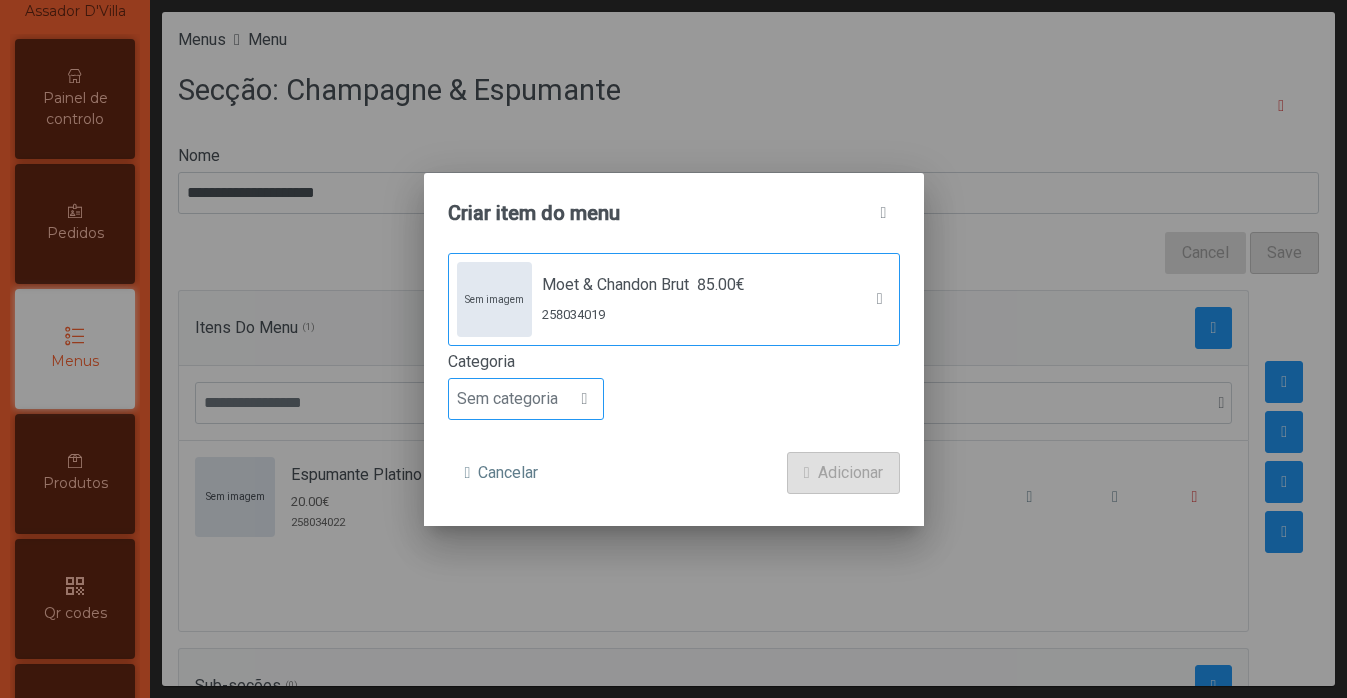 click on "Sem categoria" 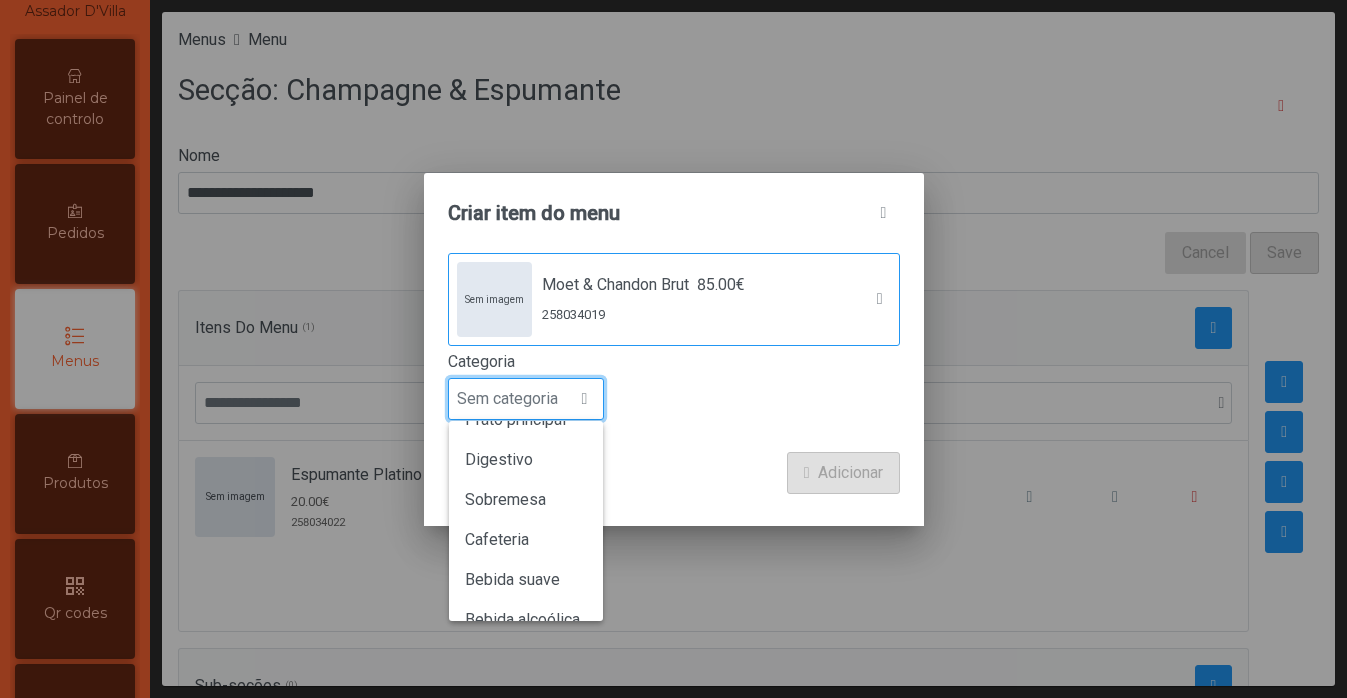 scroll, scrollTop: 176, scrollLeft: 0, axis: vertical 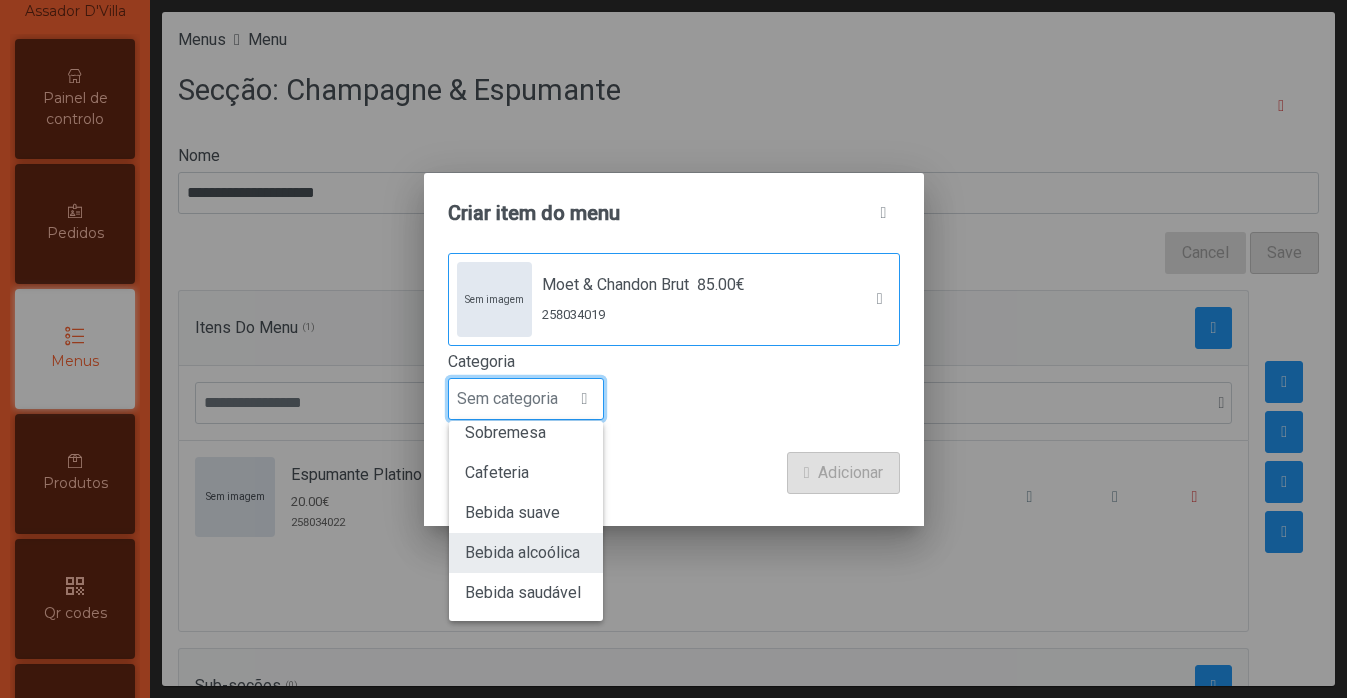 click on "Bebida alcoólica" 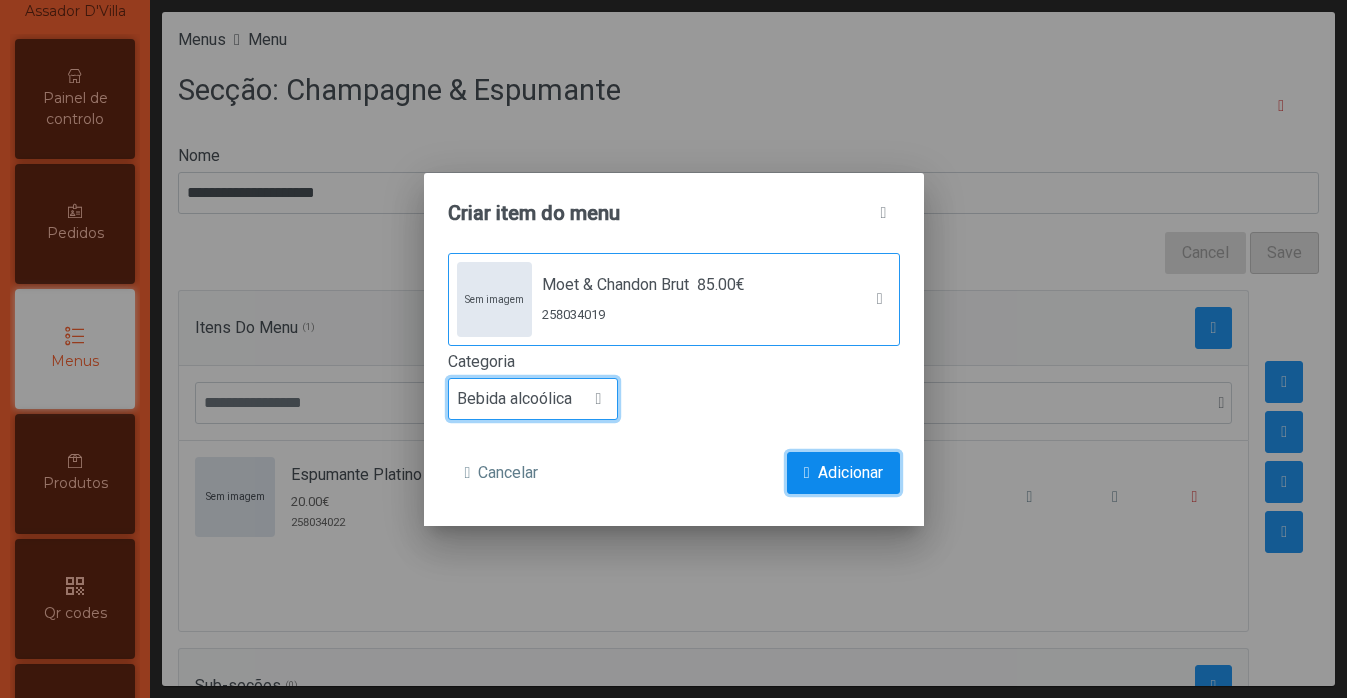 click on "Adicionar" 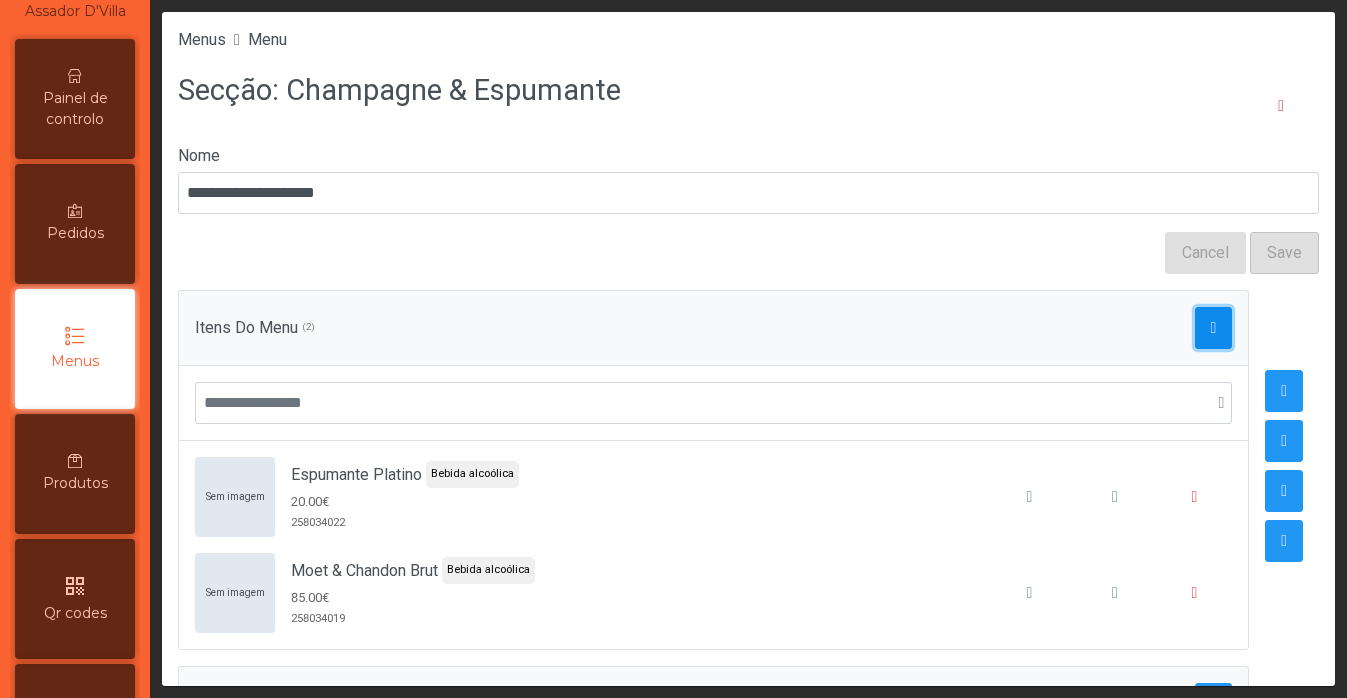 click 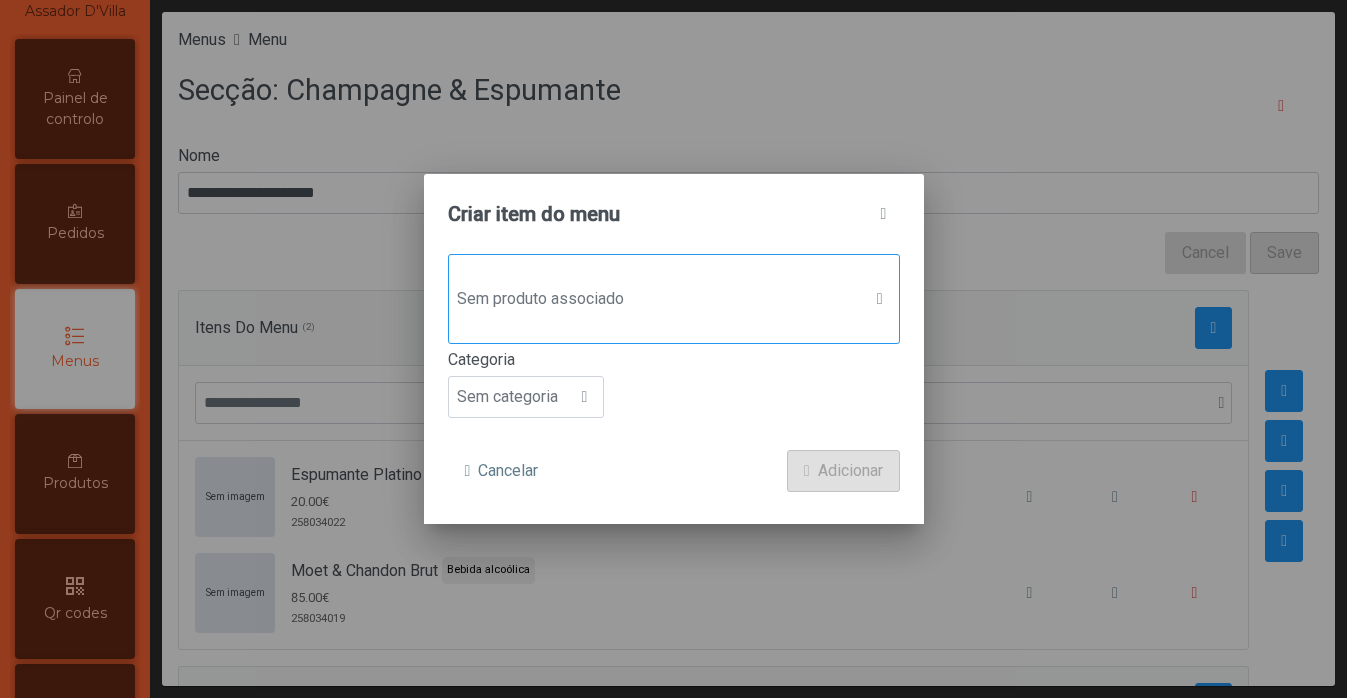 click on "Sem produto associado" 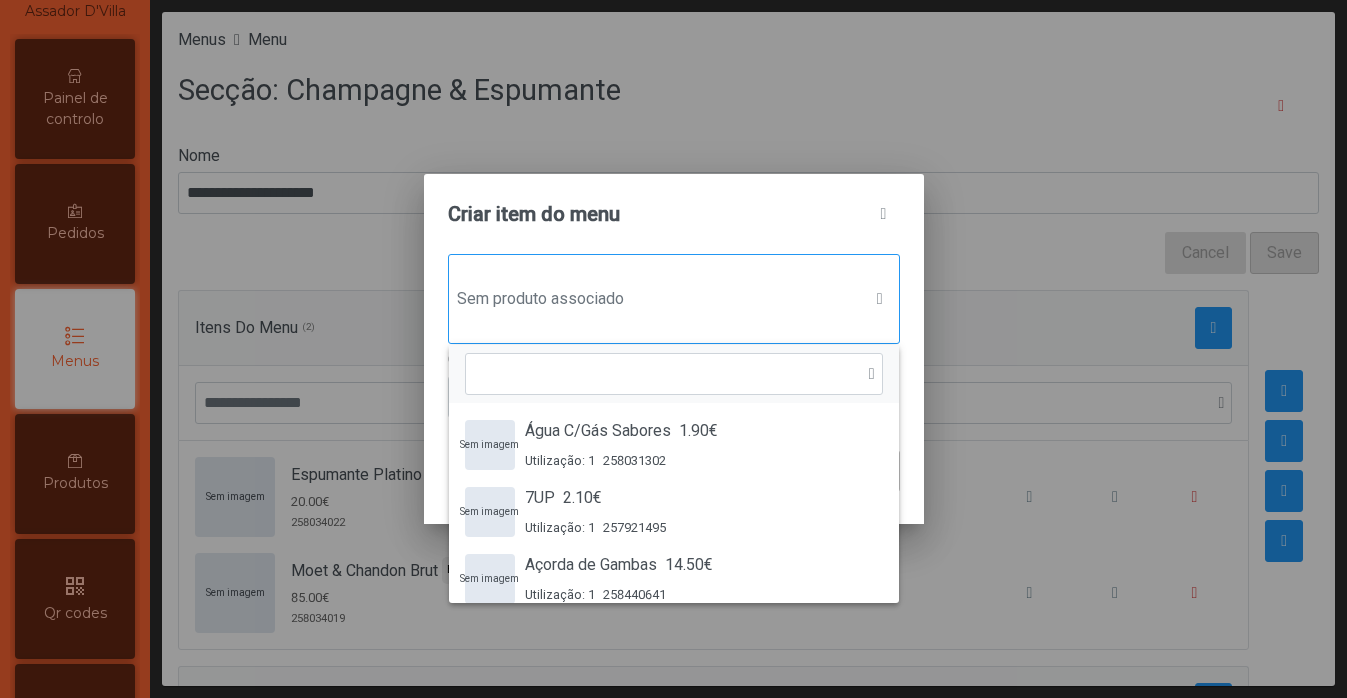 scroll, scrollTop: 15, scrollLeft: 97, axis: both 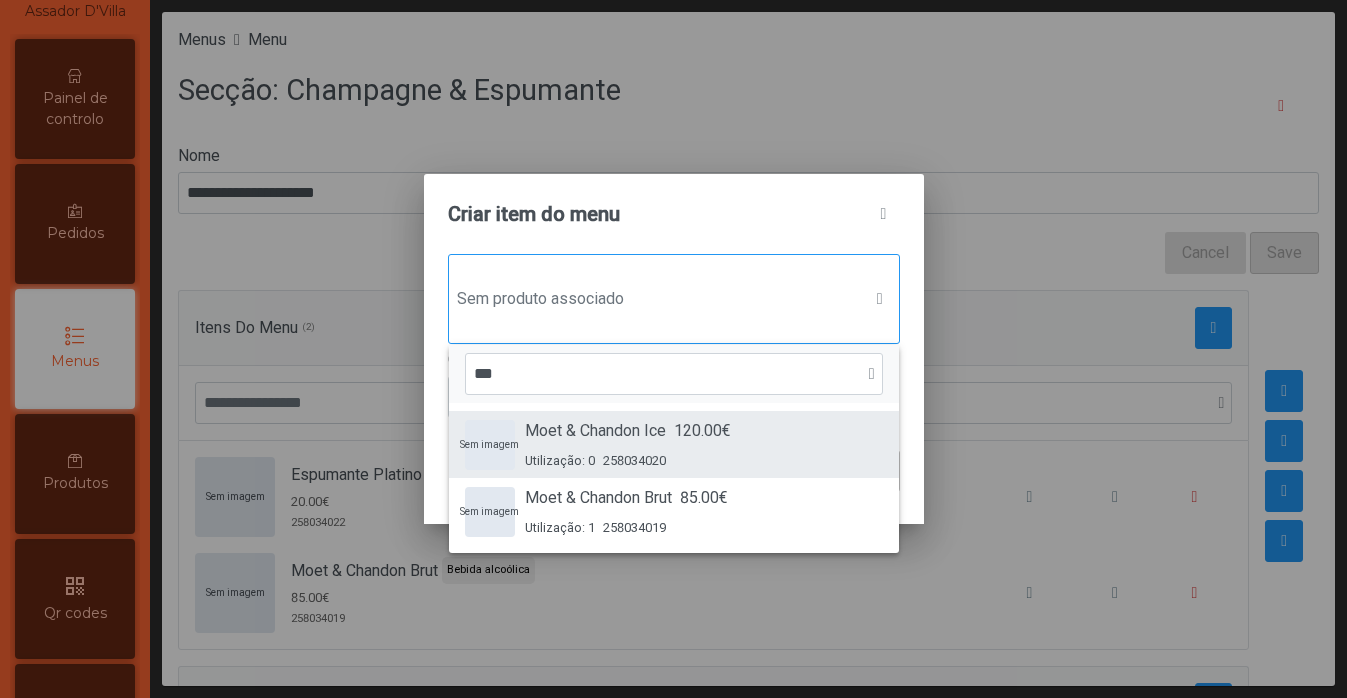 type on "***" 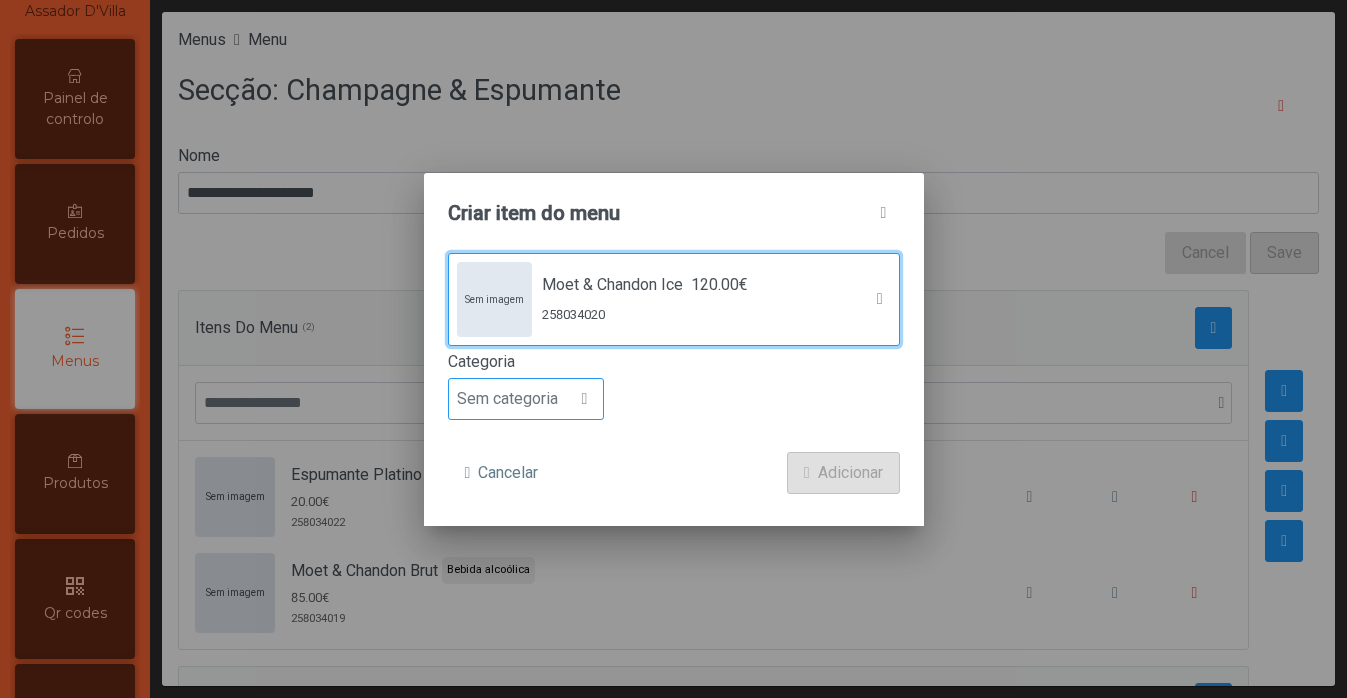 click 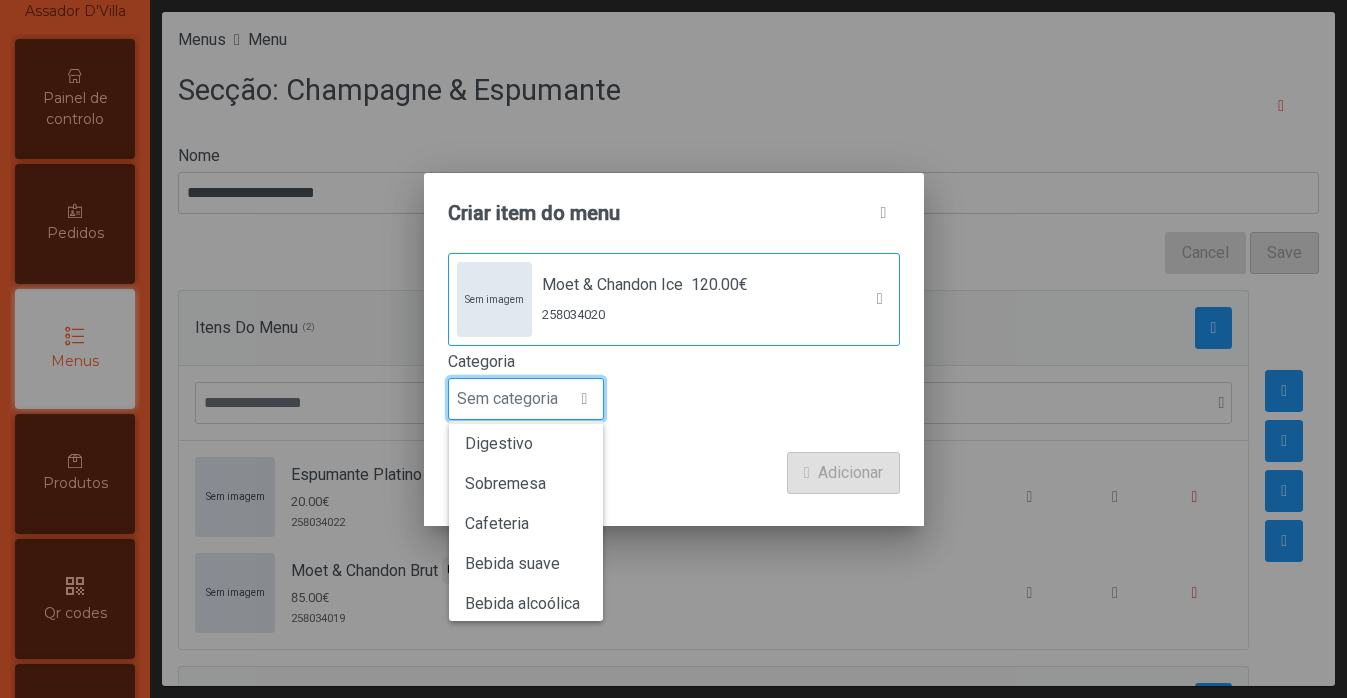 scroll, scrollTop: 176, scrollLeft: 0, axis: vertical 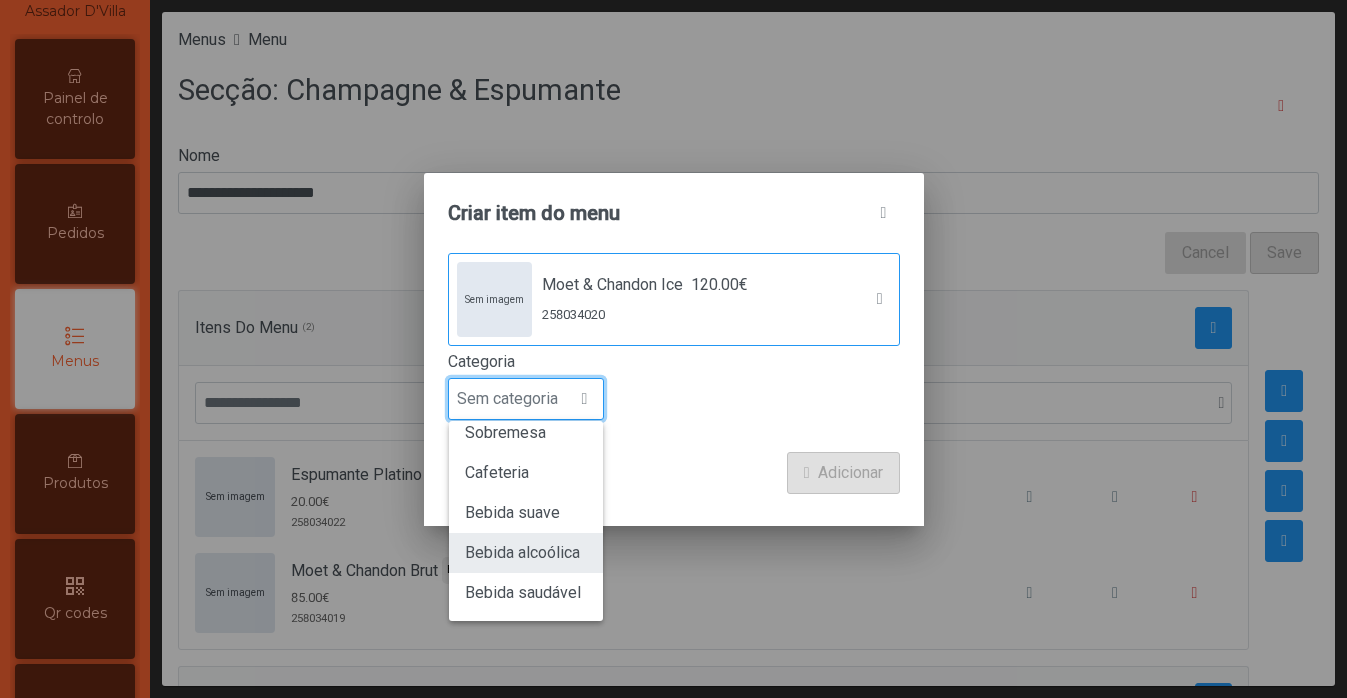 click on "Bebida alcoólica" 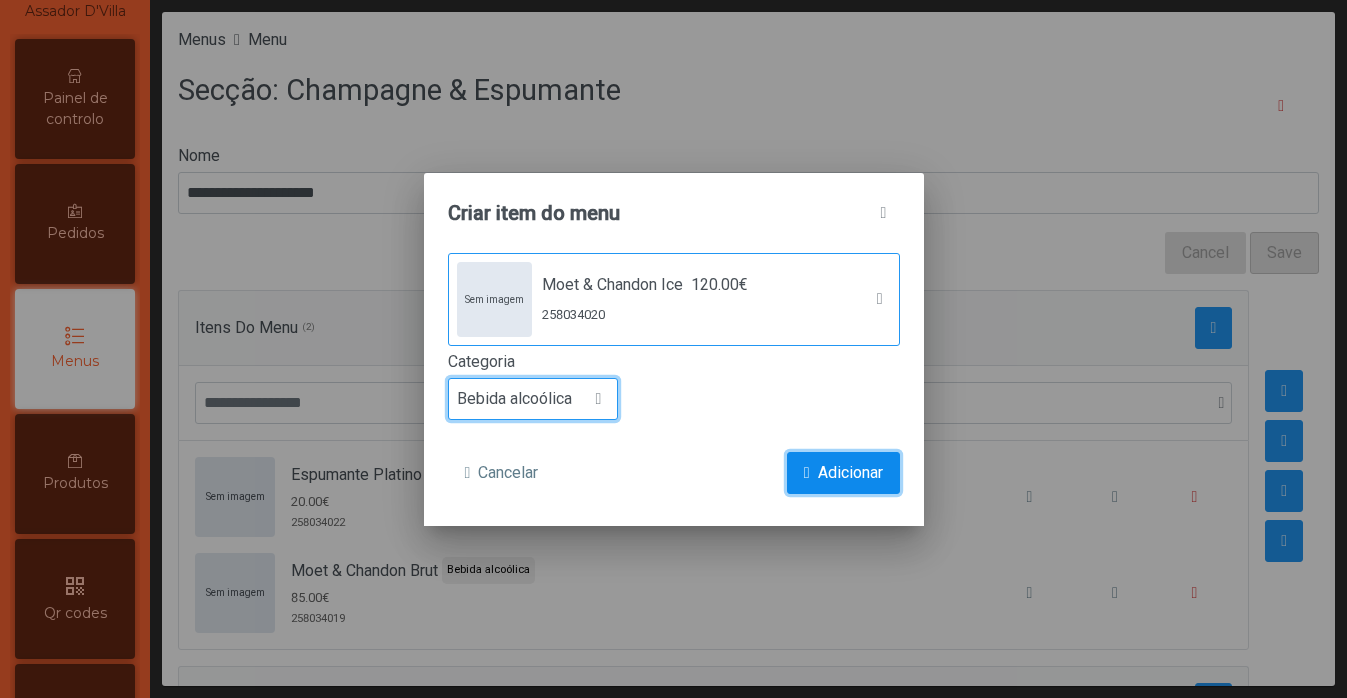 click on "Adicionar" 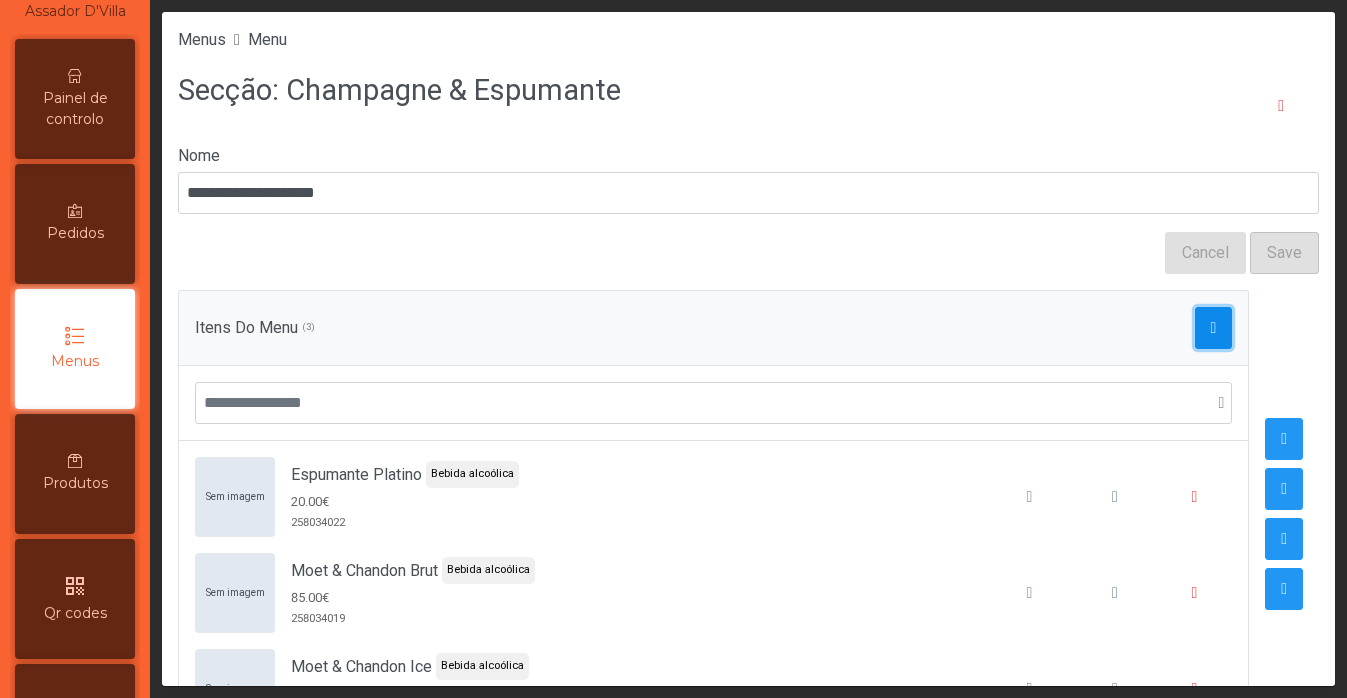 click 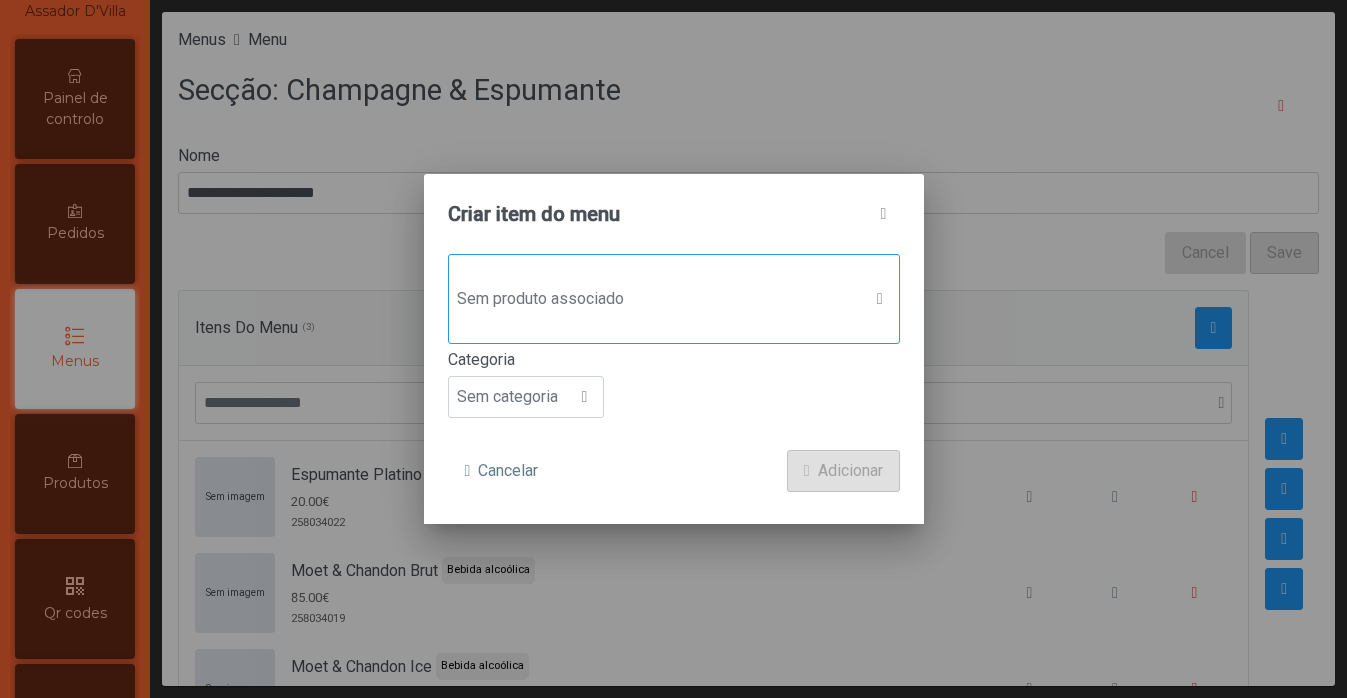 click on "Sem produto associado" 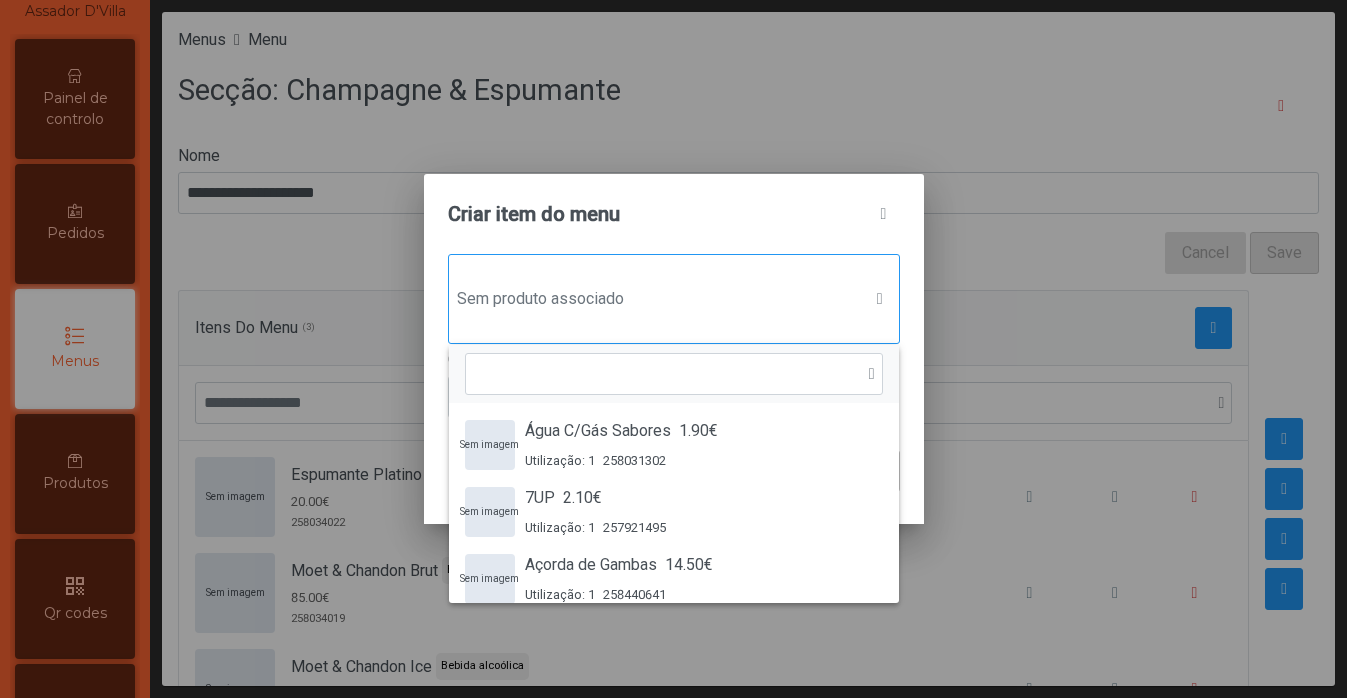scroll, scrollTop: 15, scrollLeft: 97, axis: both 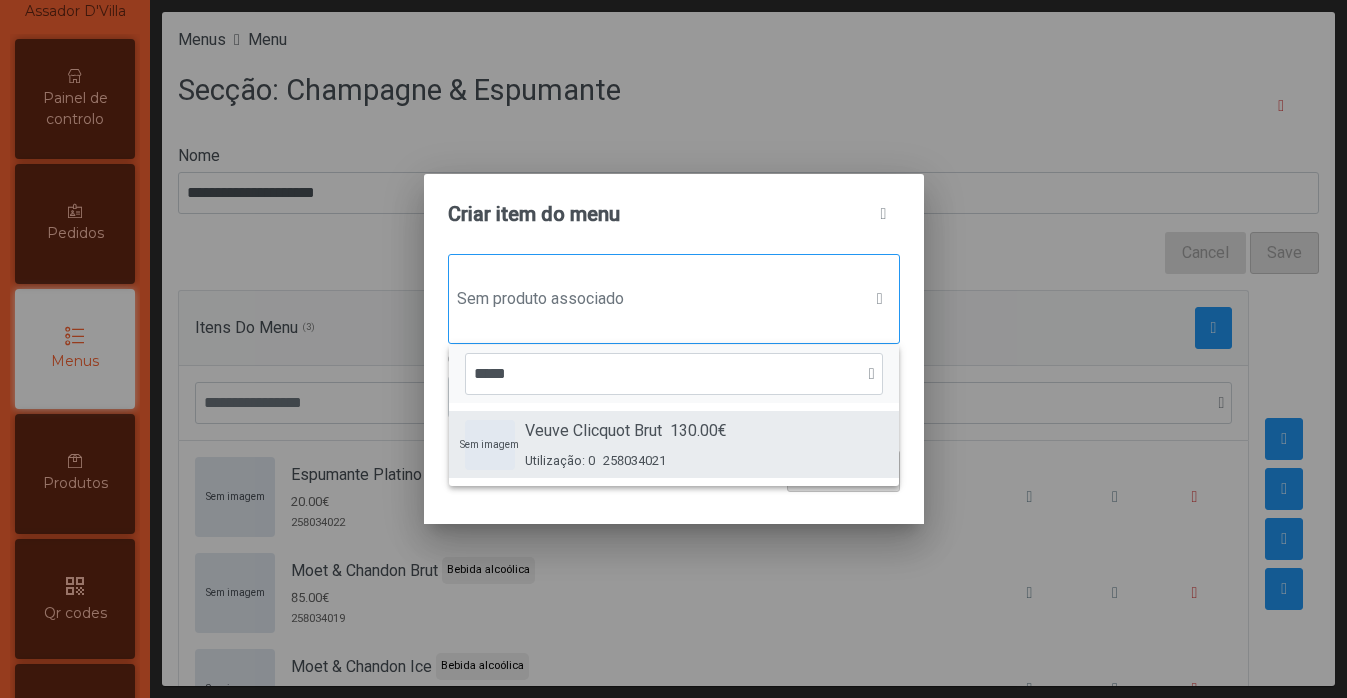 type on "*****" 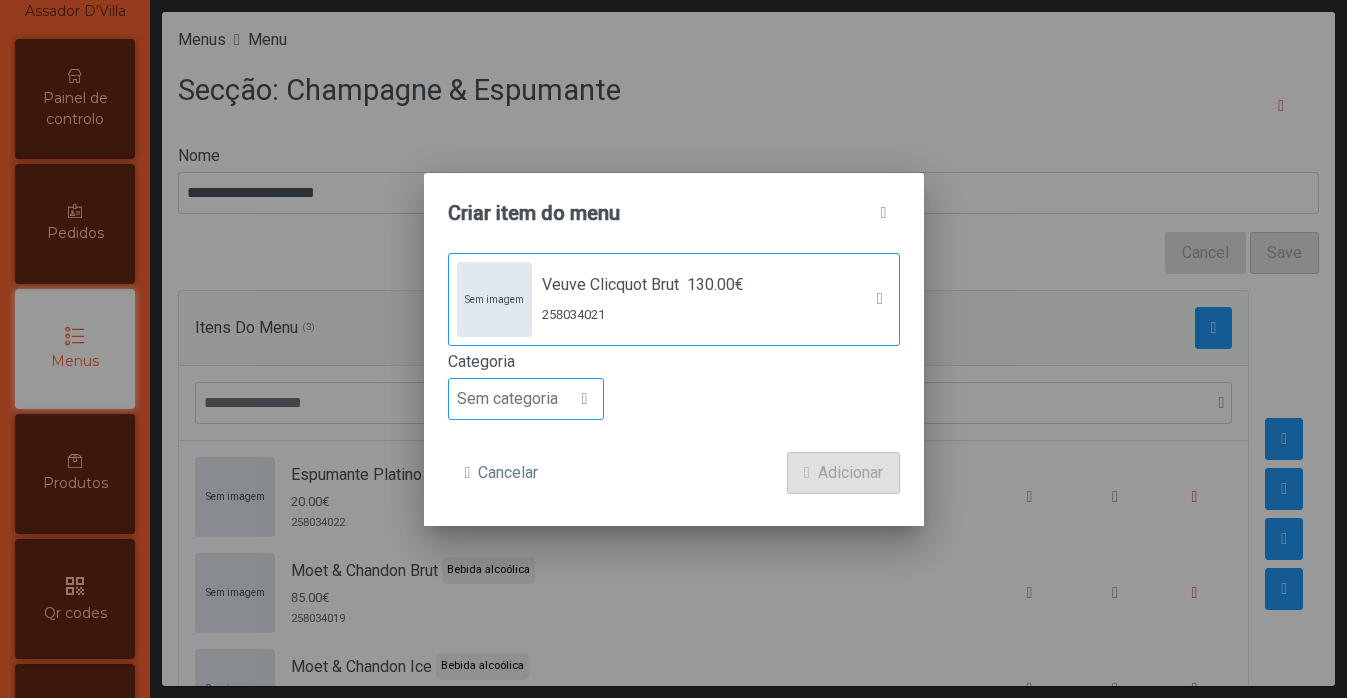 click on "Sem categoria" 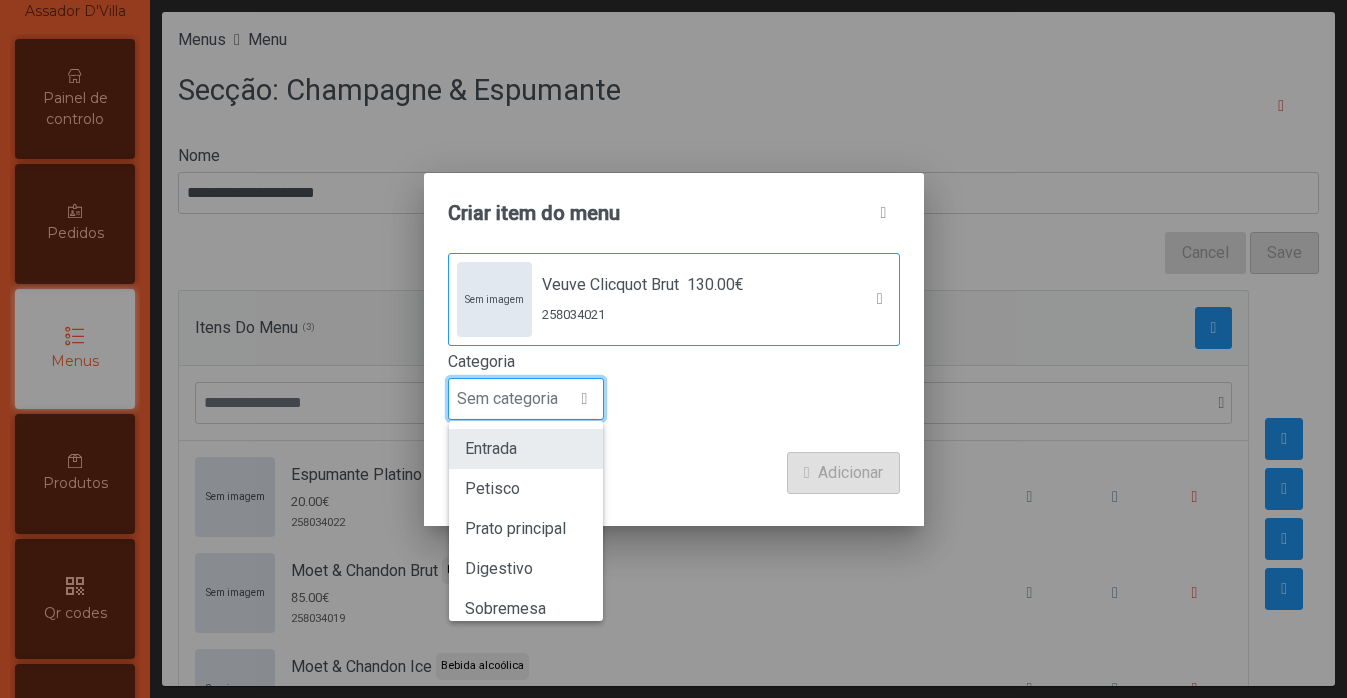 scroll, scrollTop: 176, scrollLeft: 0, axis: vertical 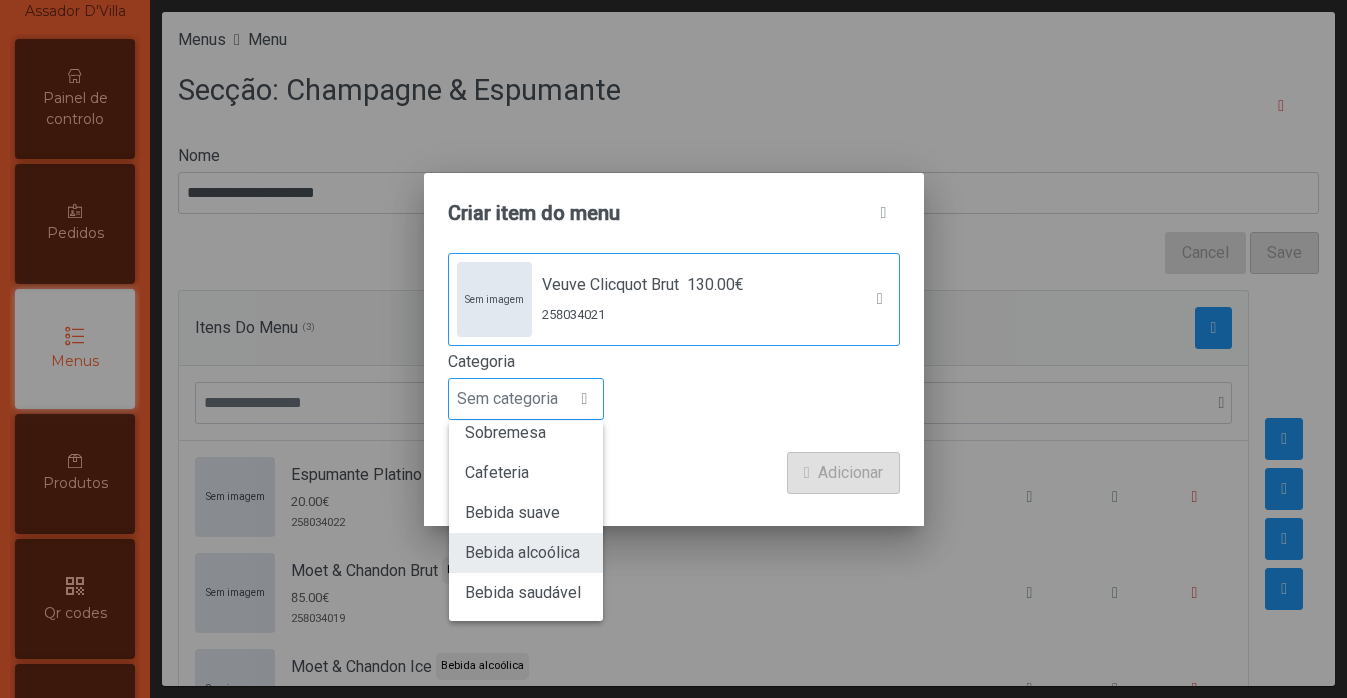 click on "Bebida alcoólica" 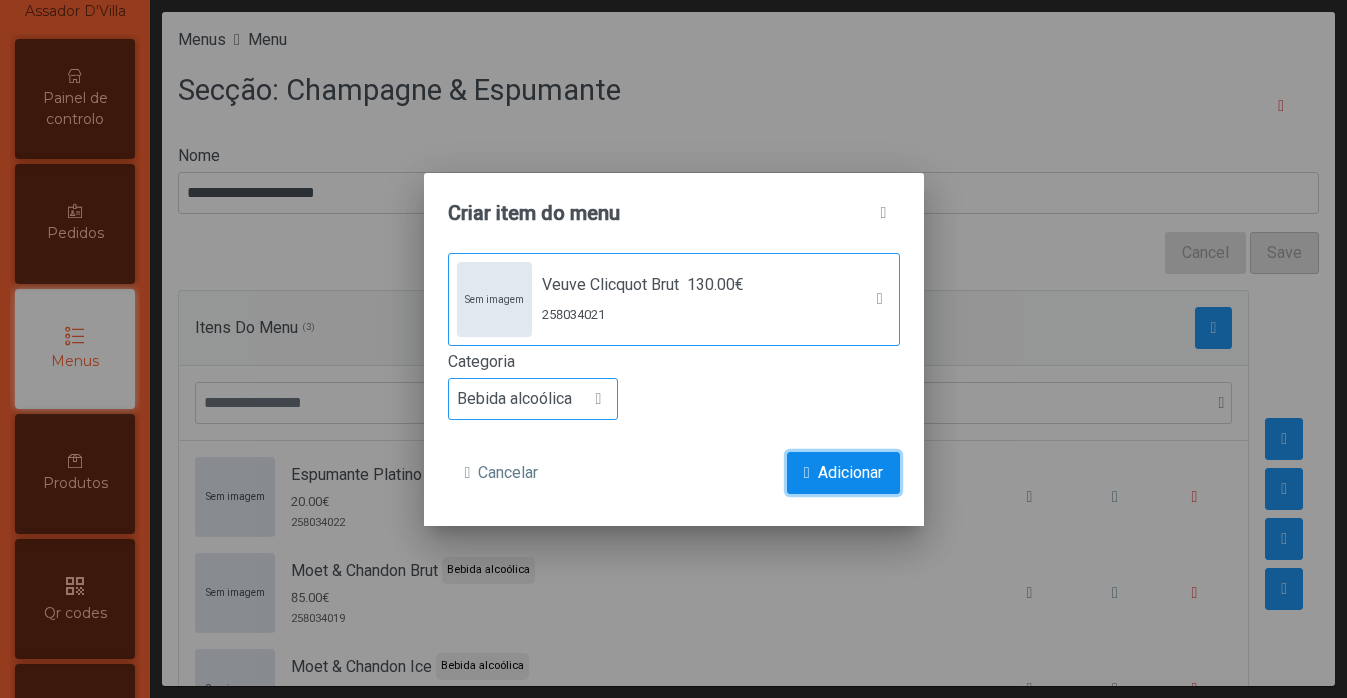 click on "Adicionar" 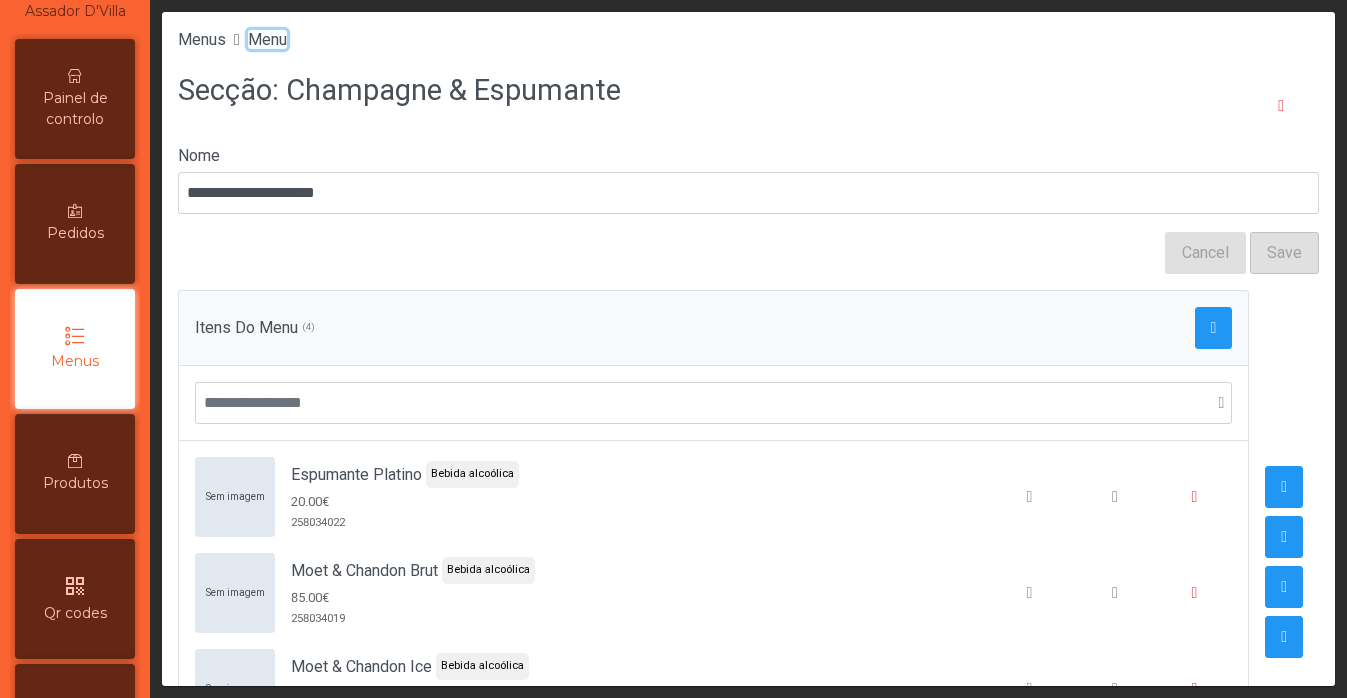 click on "Menu" 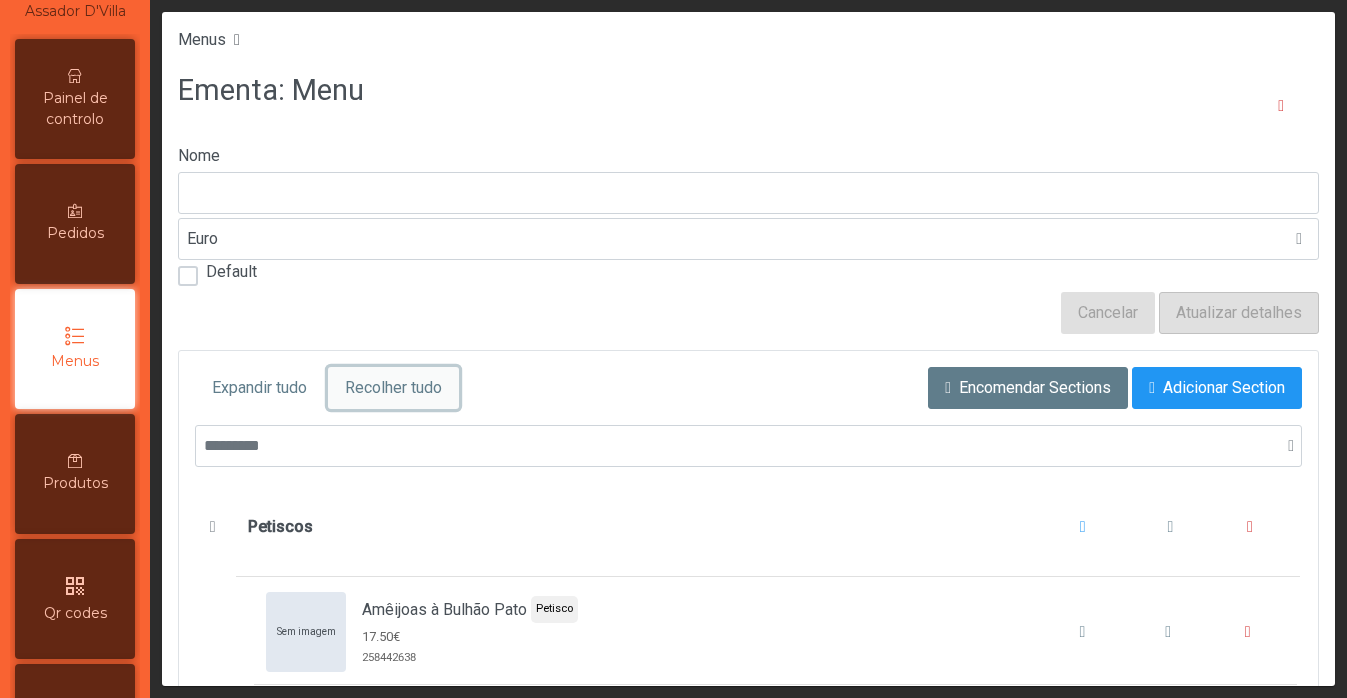 click on "Recolher tudo" 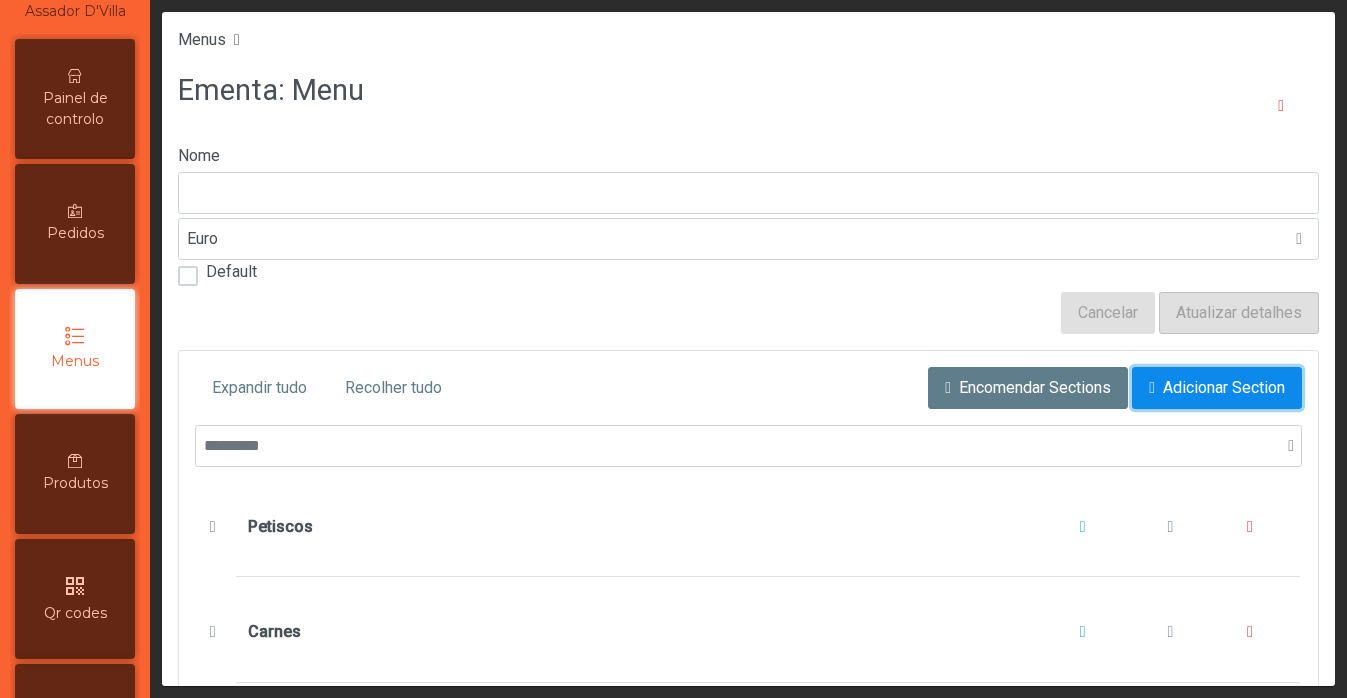 click on "Adicionar Section" 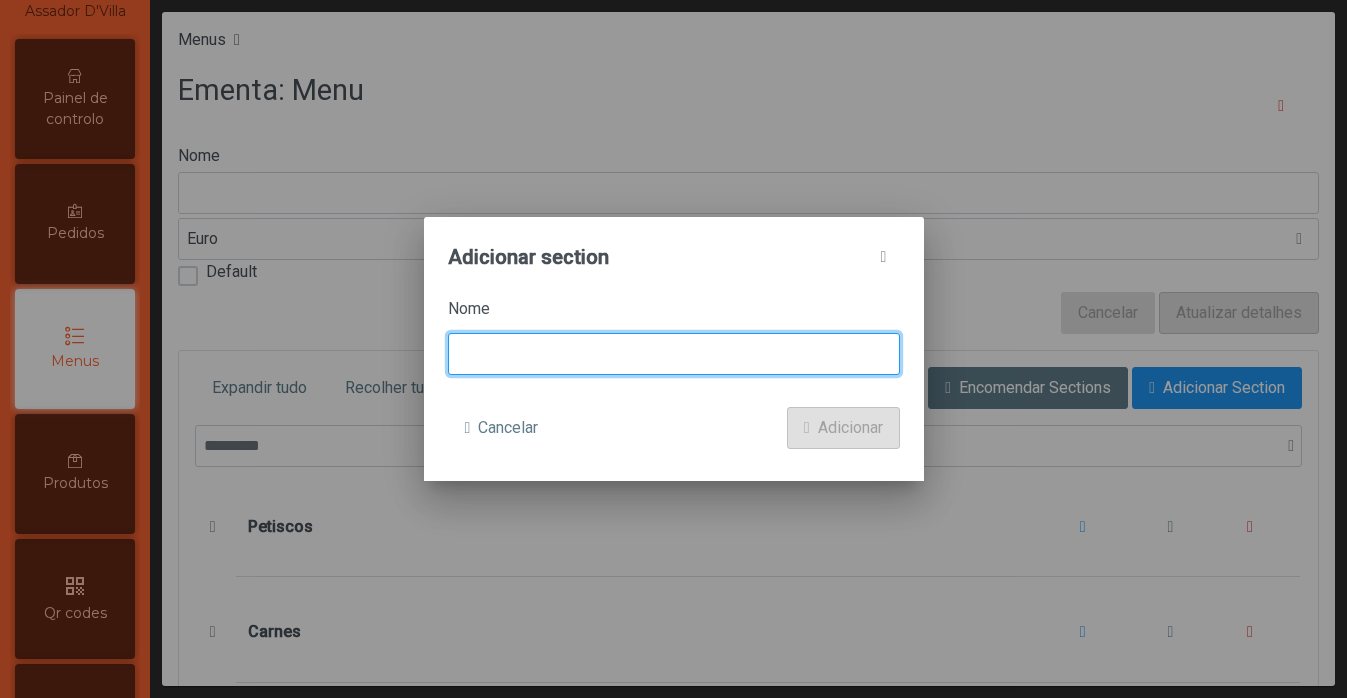 click 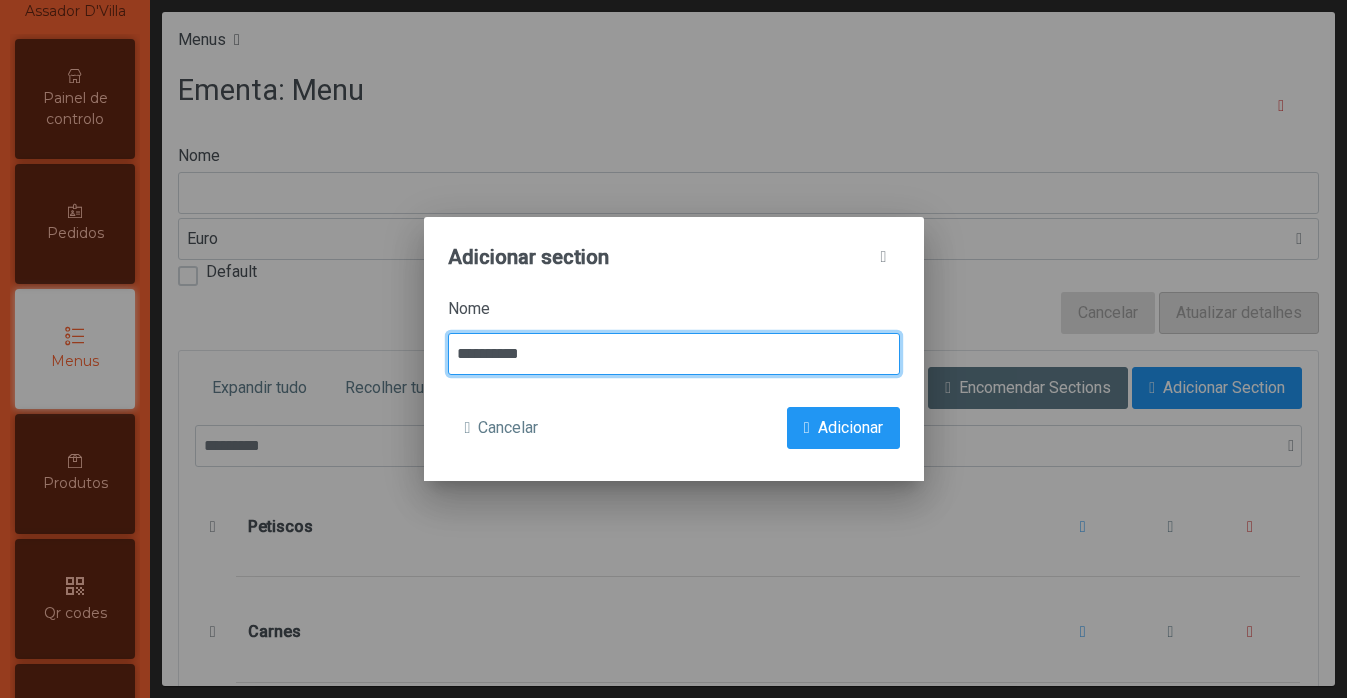 type on "**********" 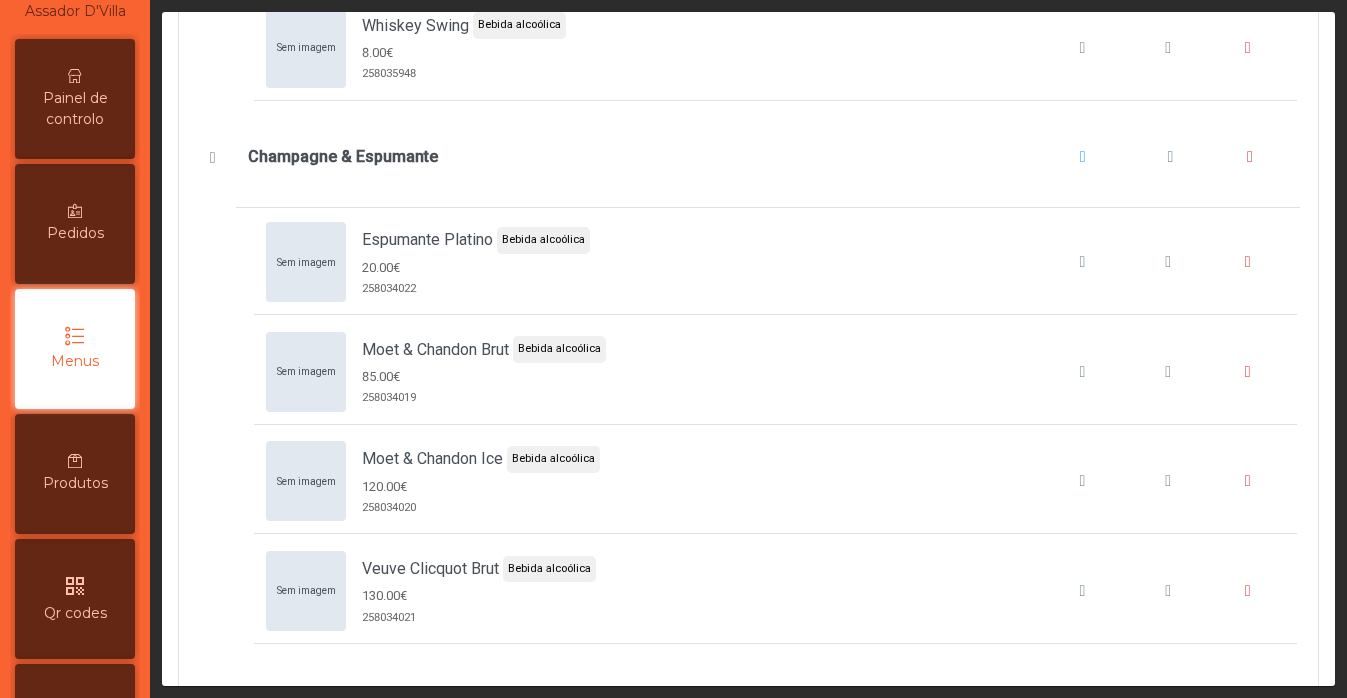 scroll, scrollTop: 11061, scrollLeft: 0, axis: vertical 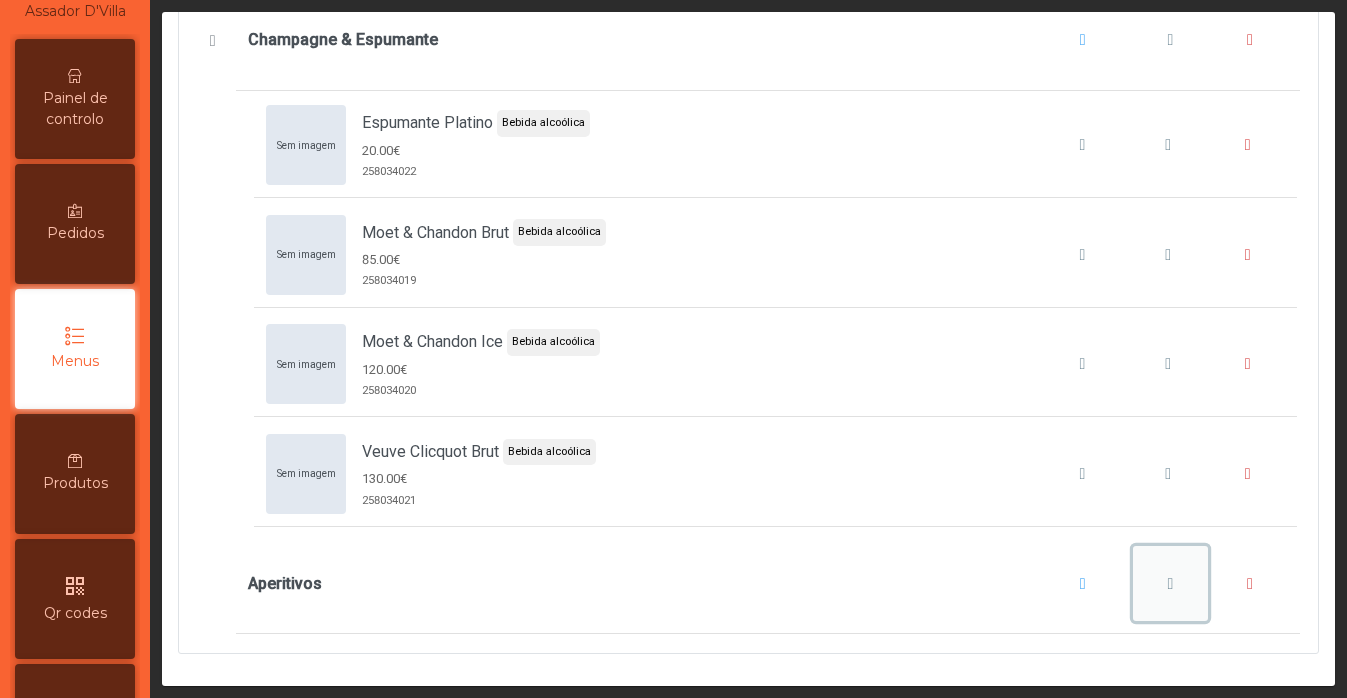 click 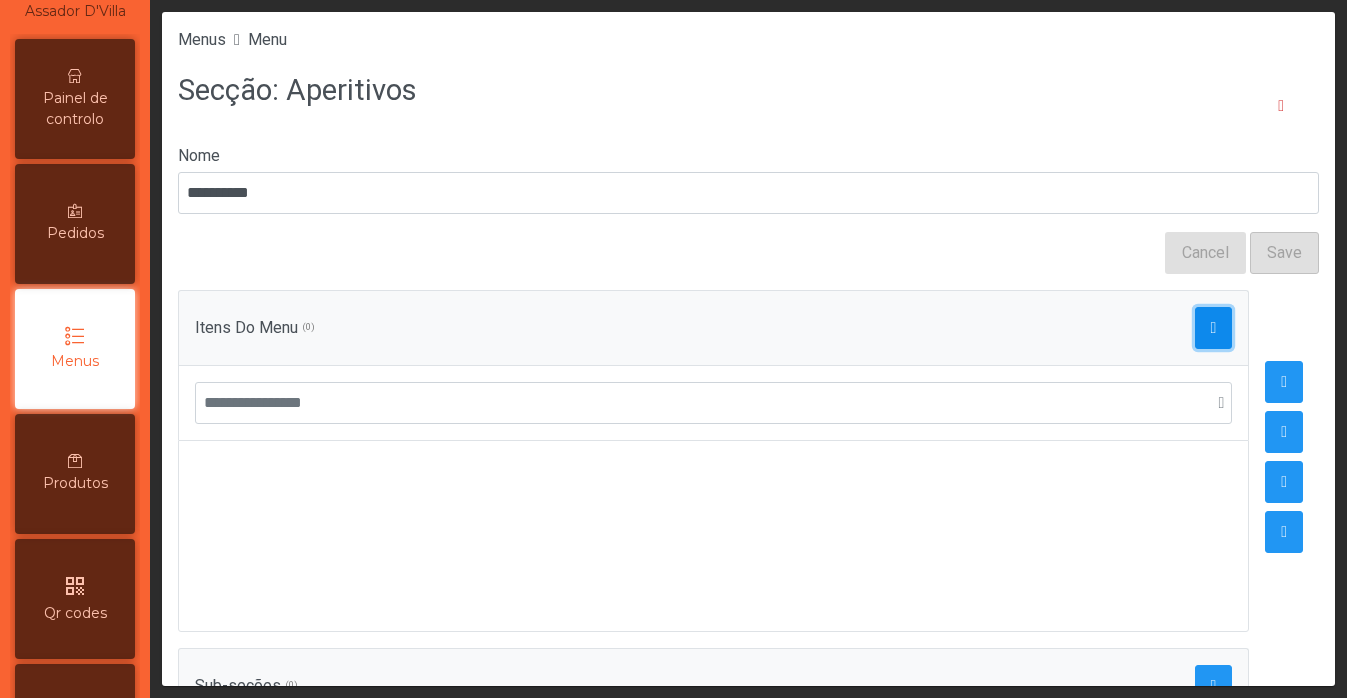 click 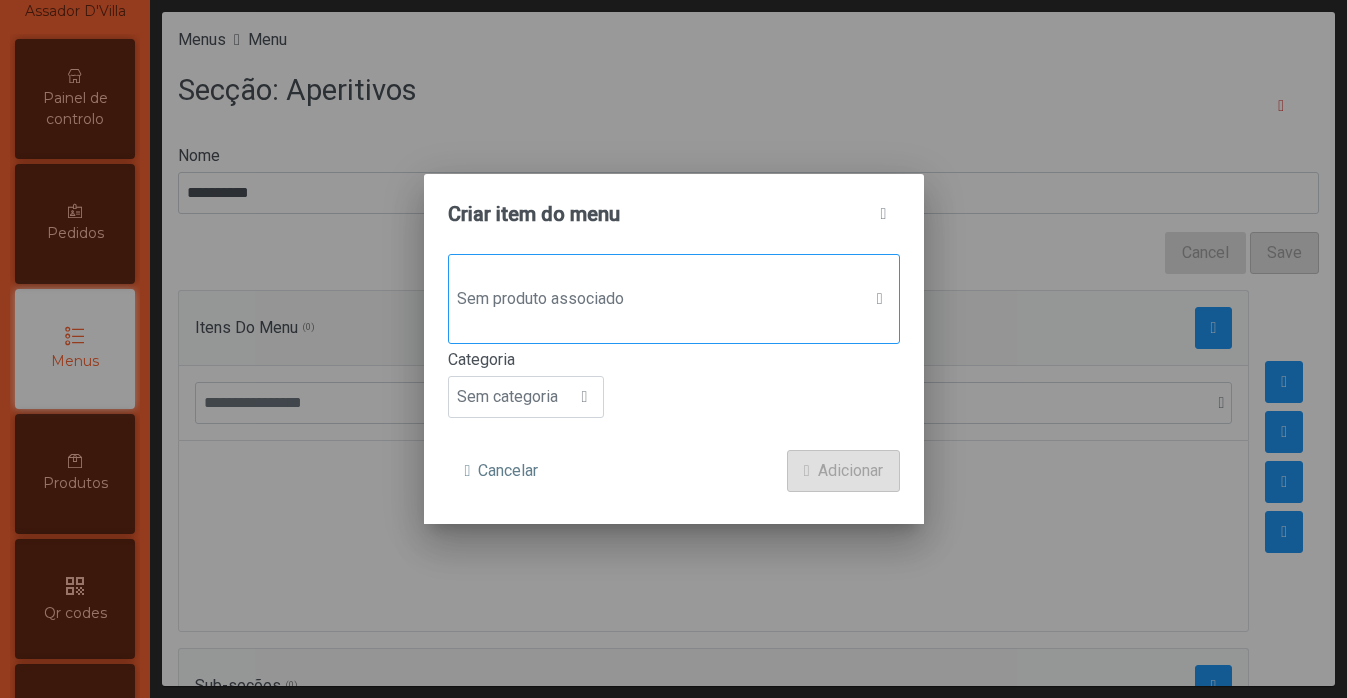 click on "Sem produto associado" 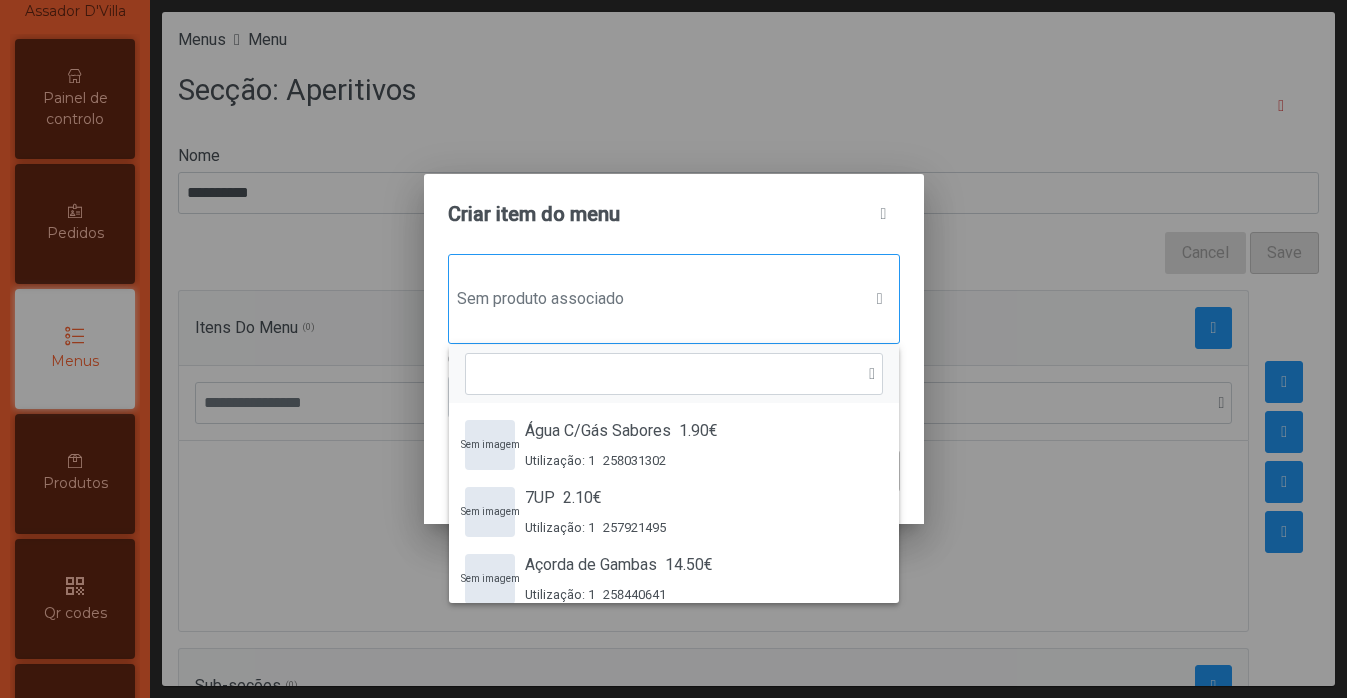 scroll, scrollTop: 15, scrollLeft: 97, axis: both 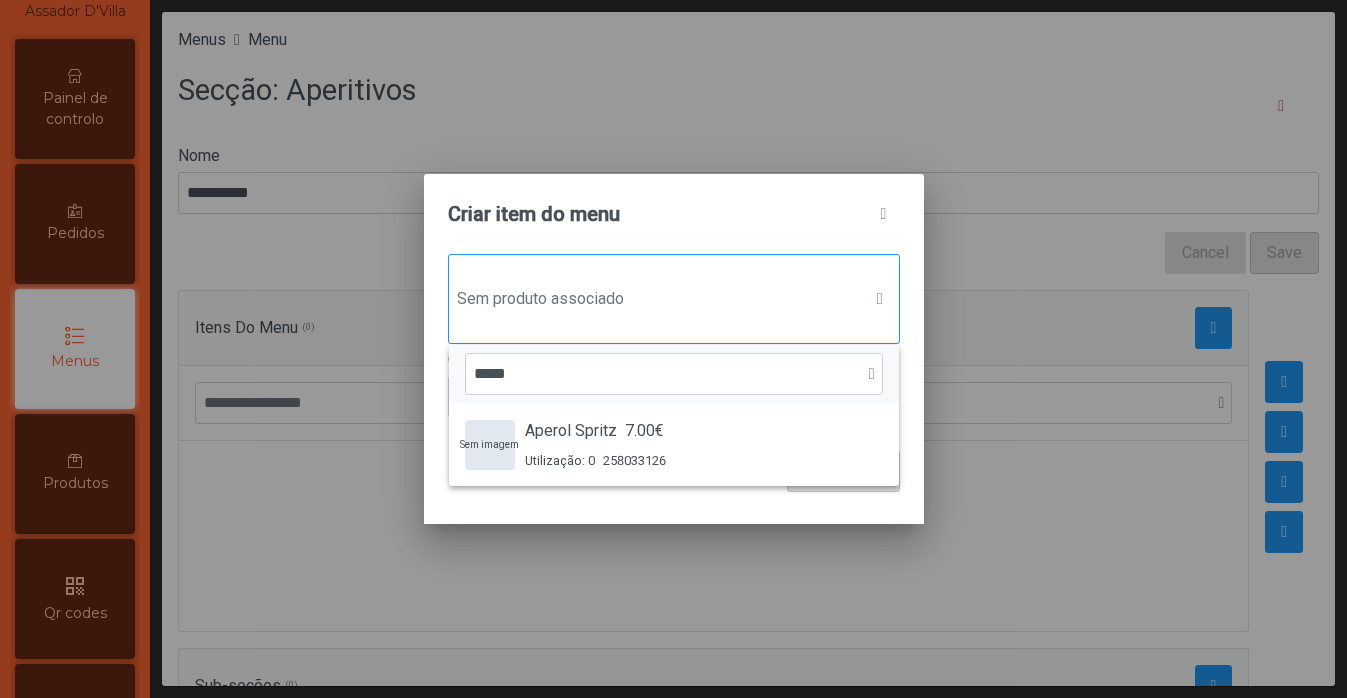type on "*****" 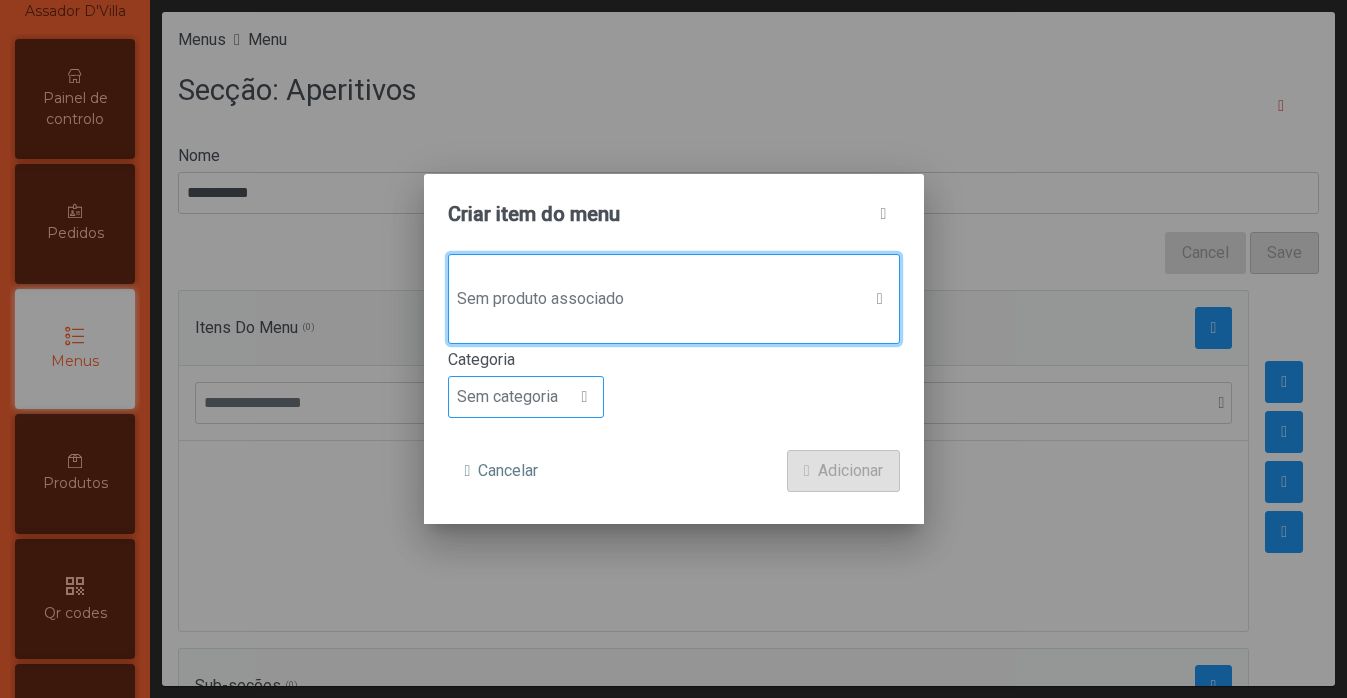 click on "Sem categoria" 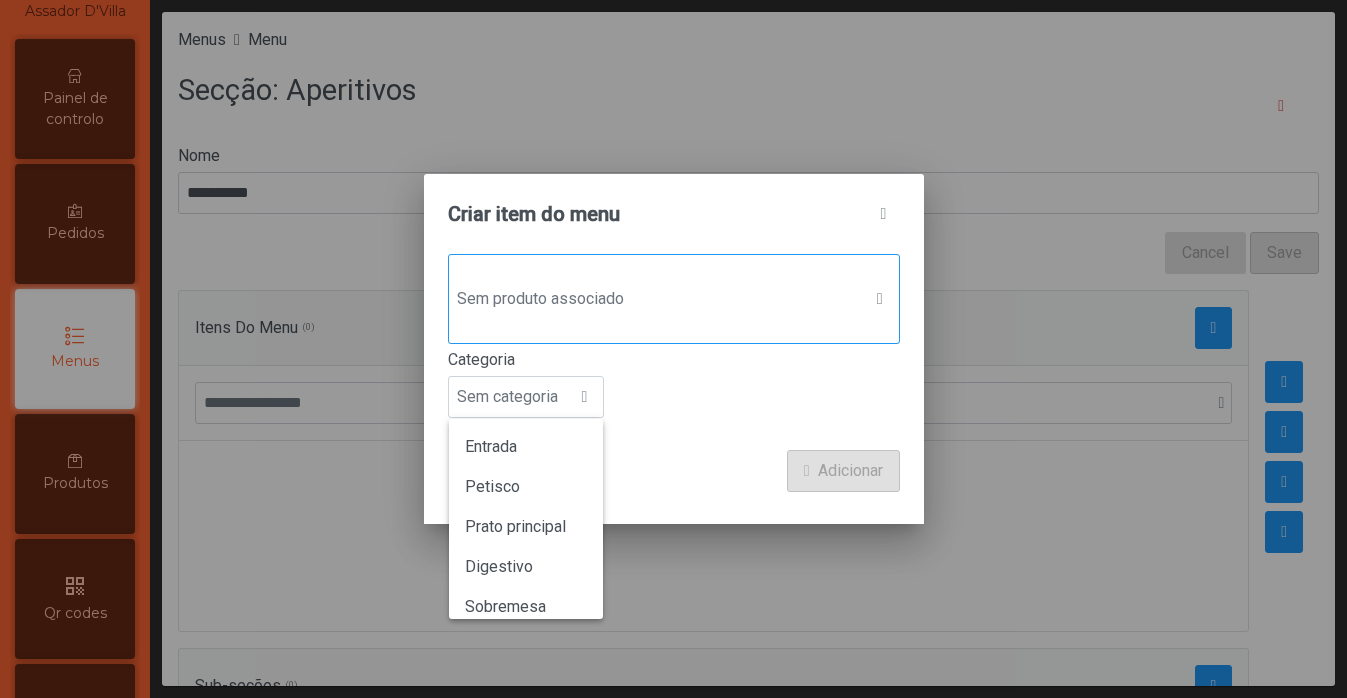click on "Sem produto associado" 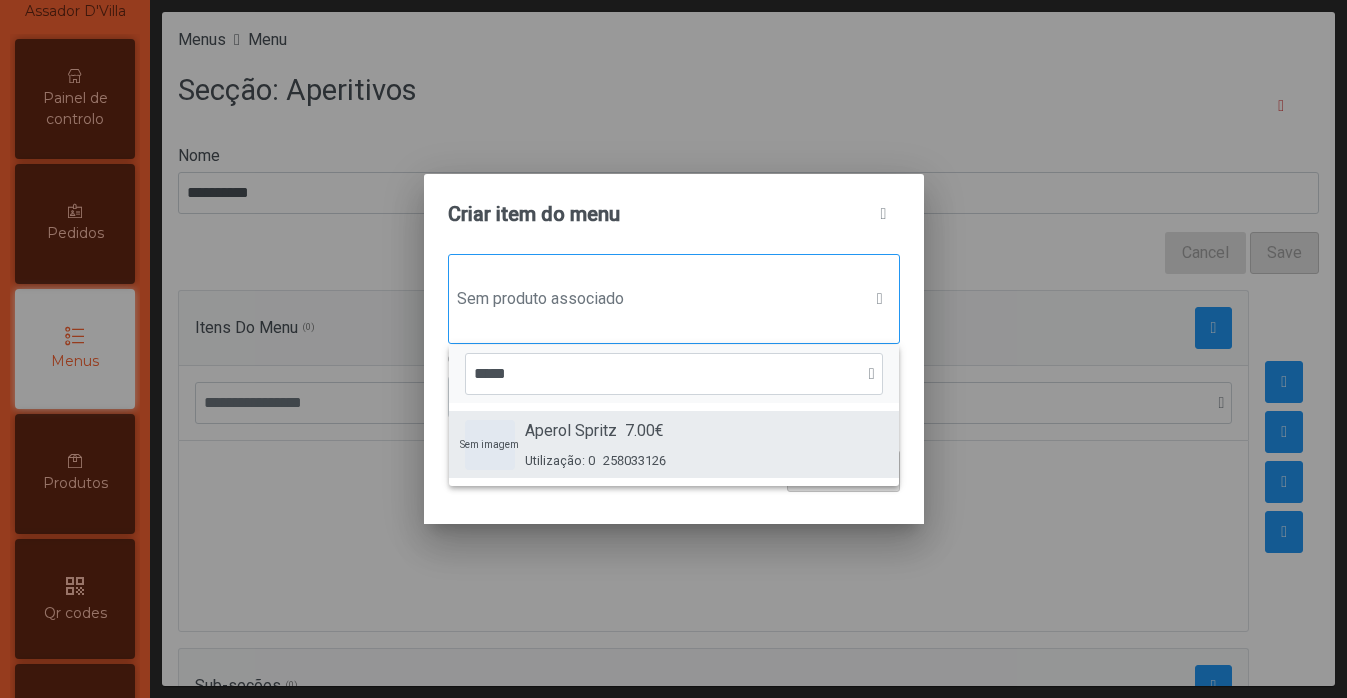 click on "Aperol Spritz" 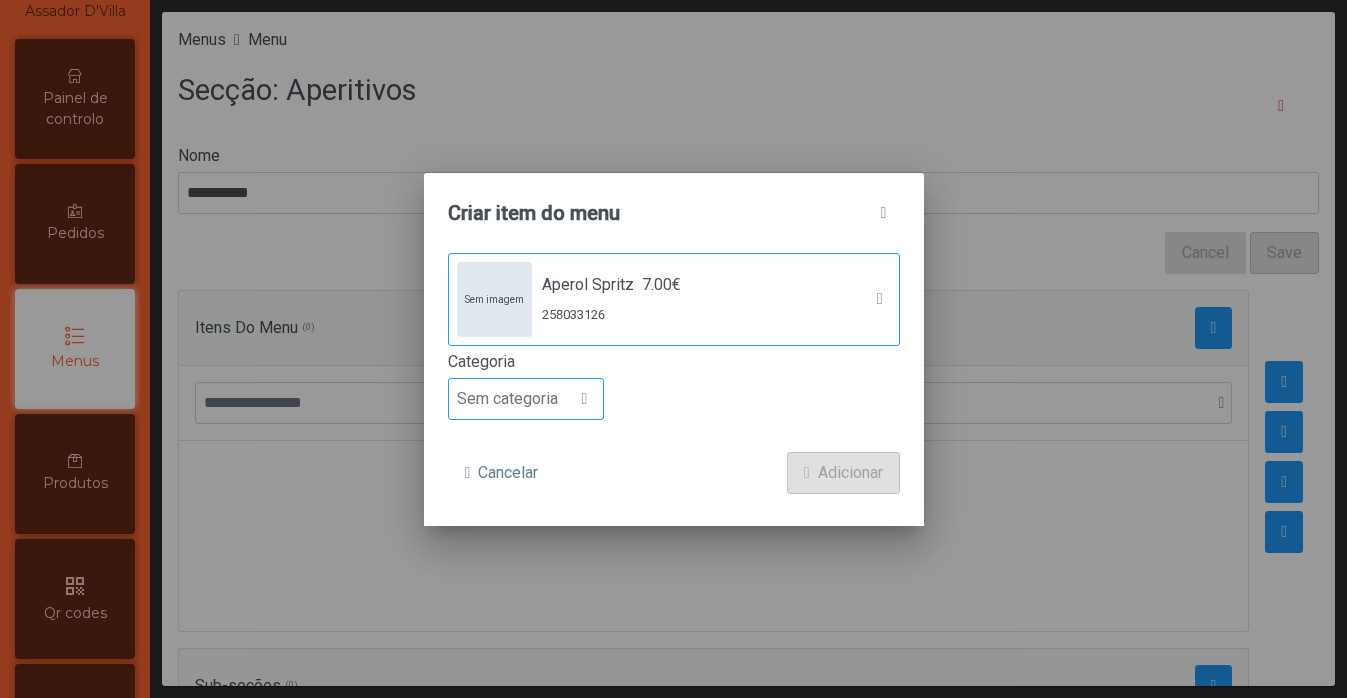 click on "Sem categoria" 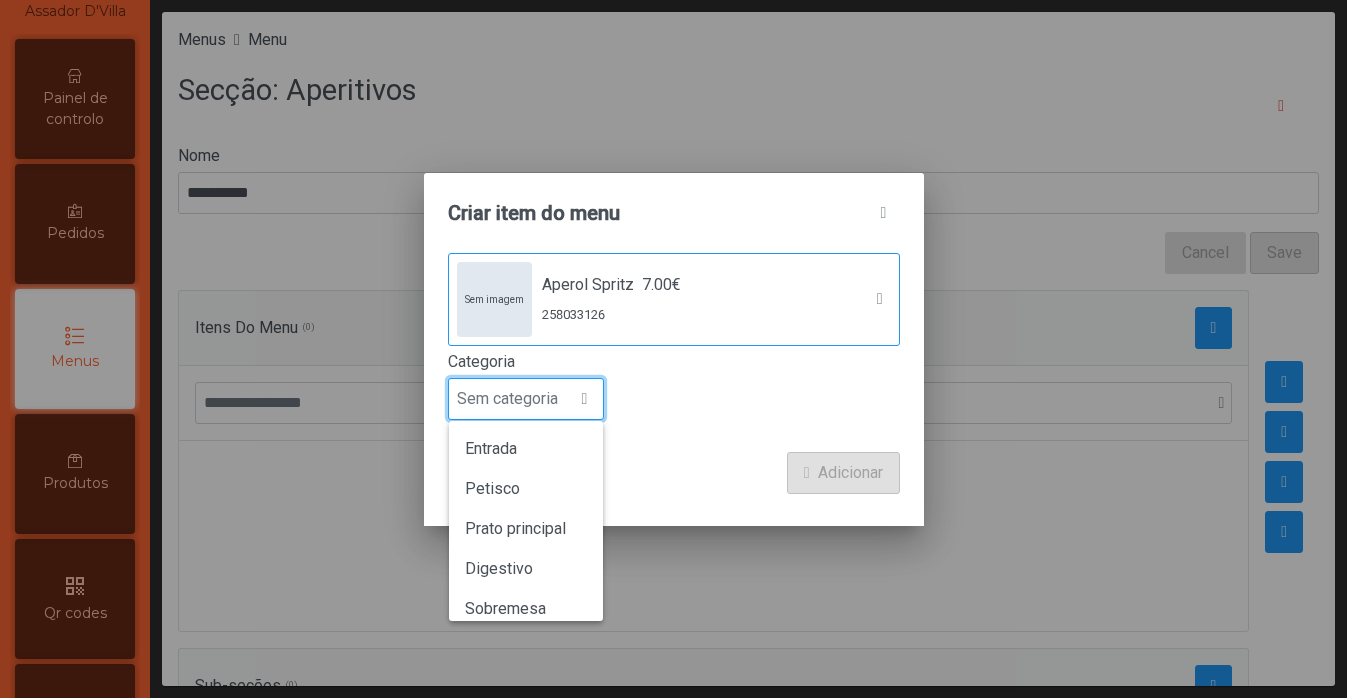 scroll, scrollTop: 176, scrollLeft: 0, axis: vertical 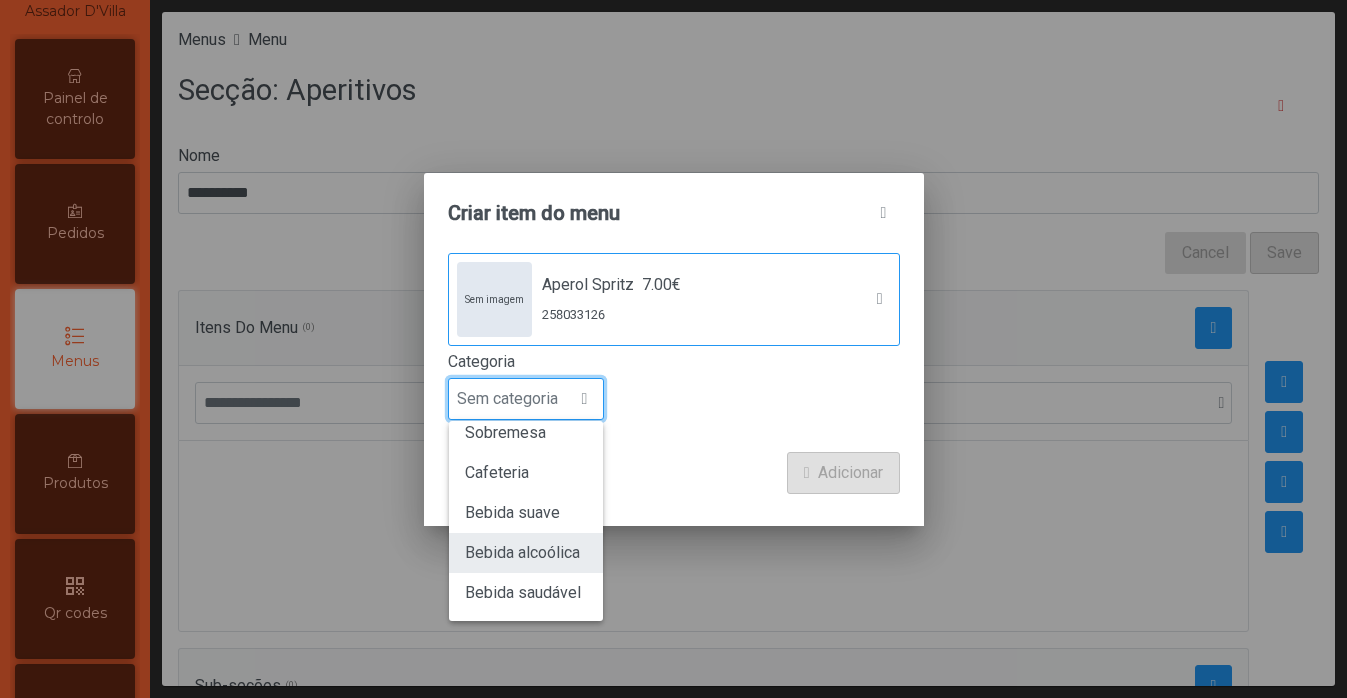 click on "Bebida alcoólica" 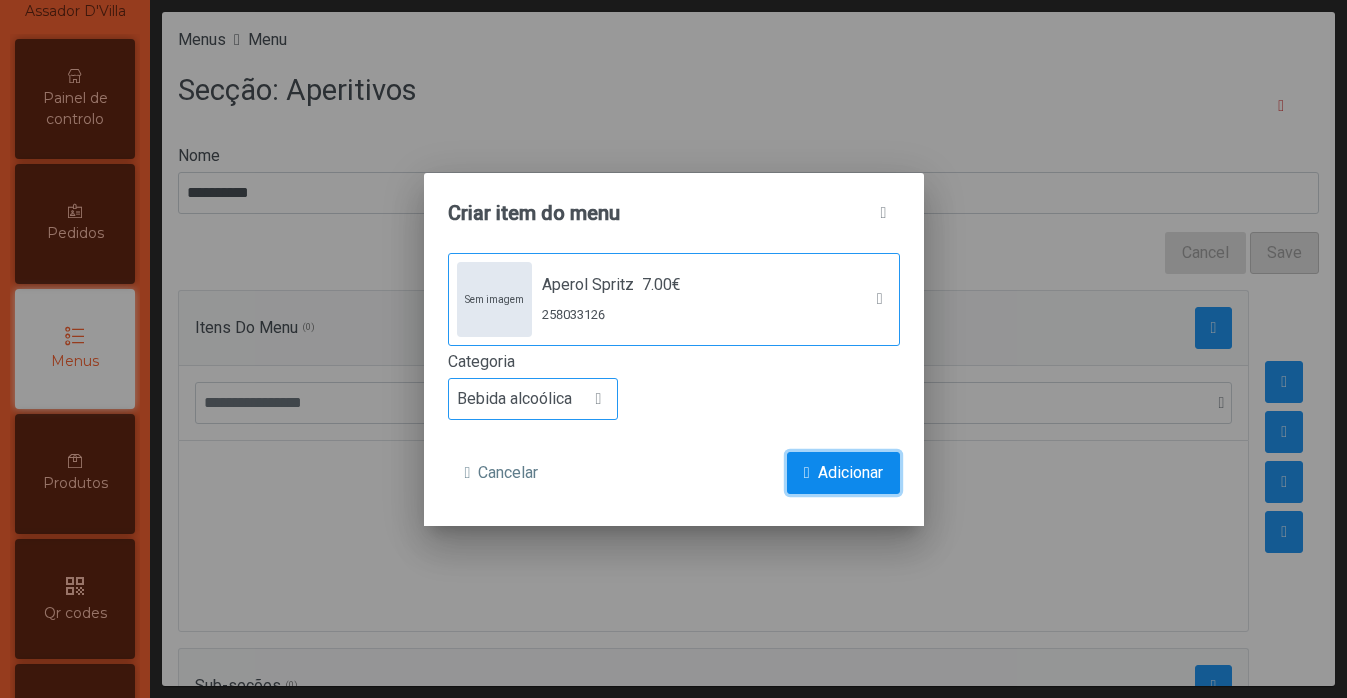 click on "Adicionar" 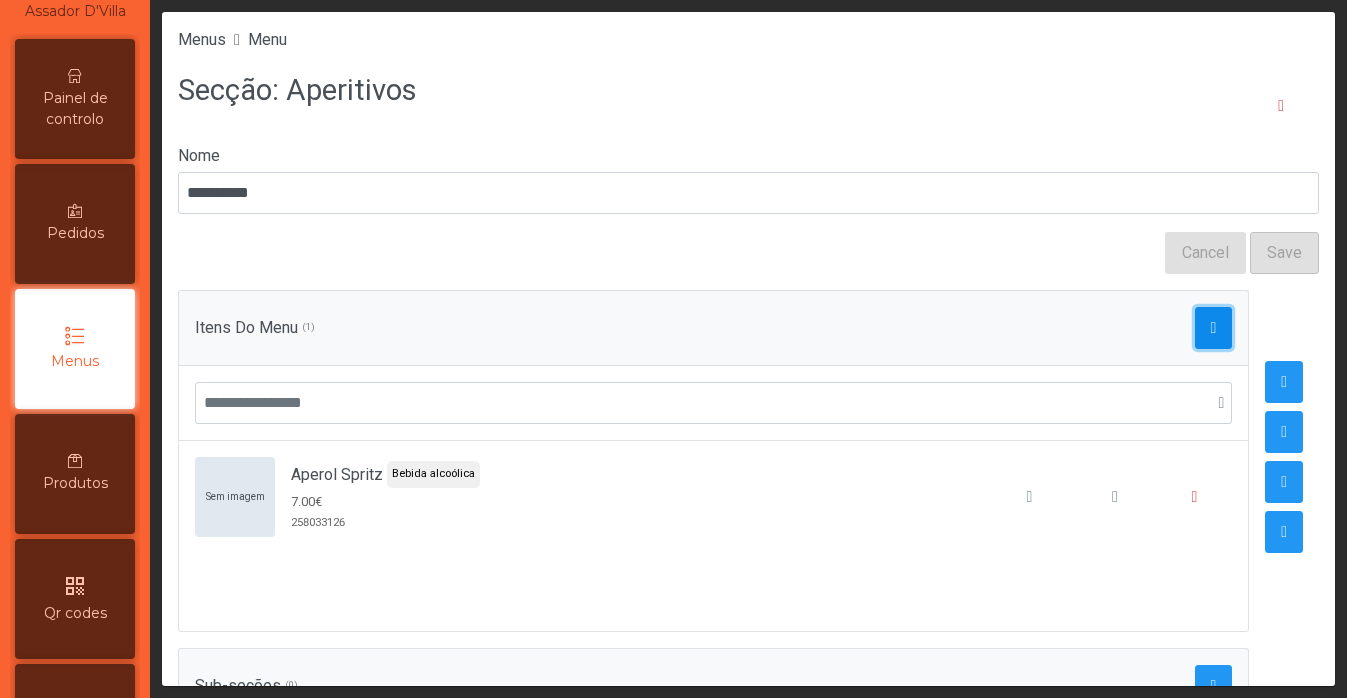 click 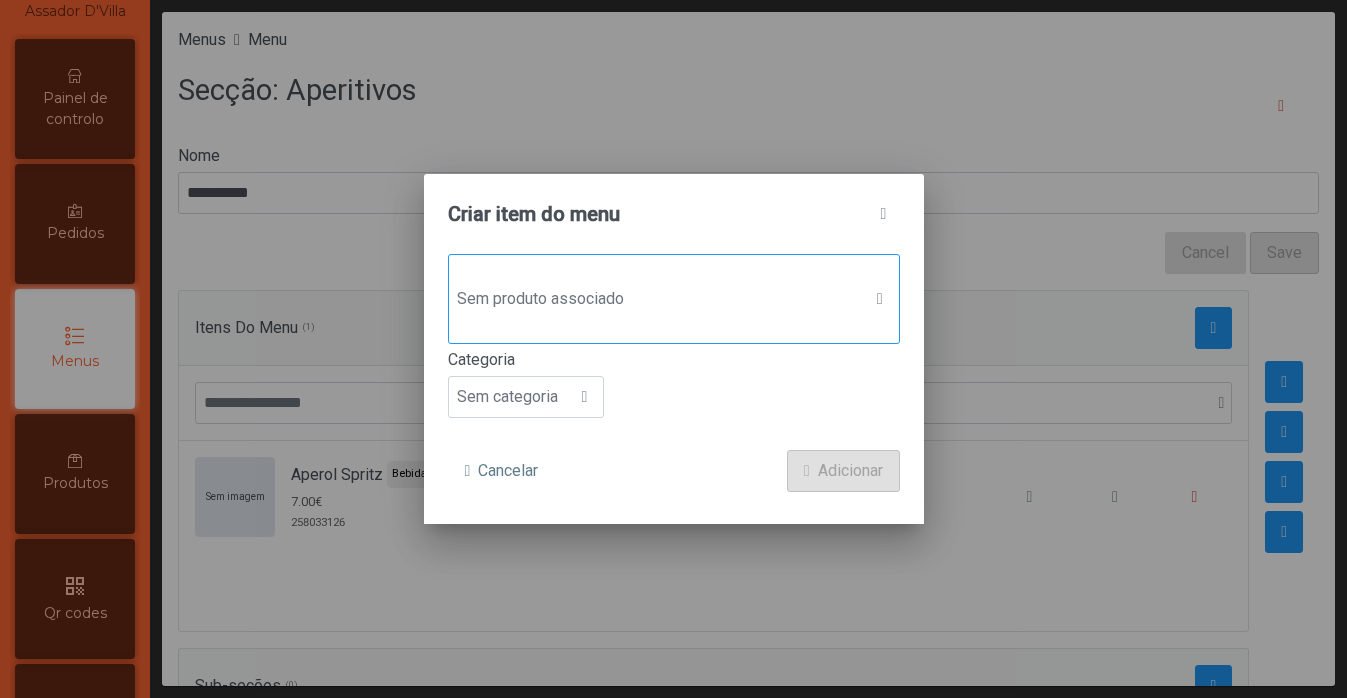 click on "Sem produto associado" 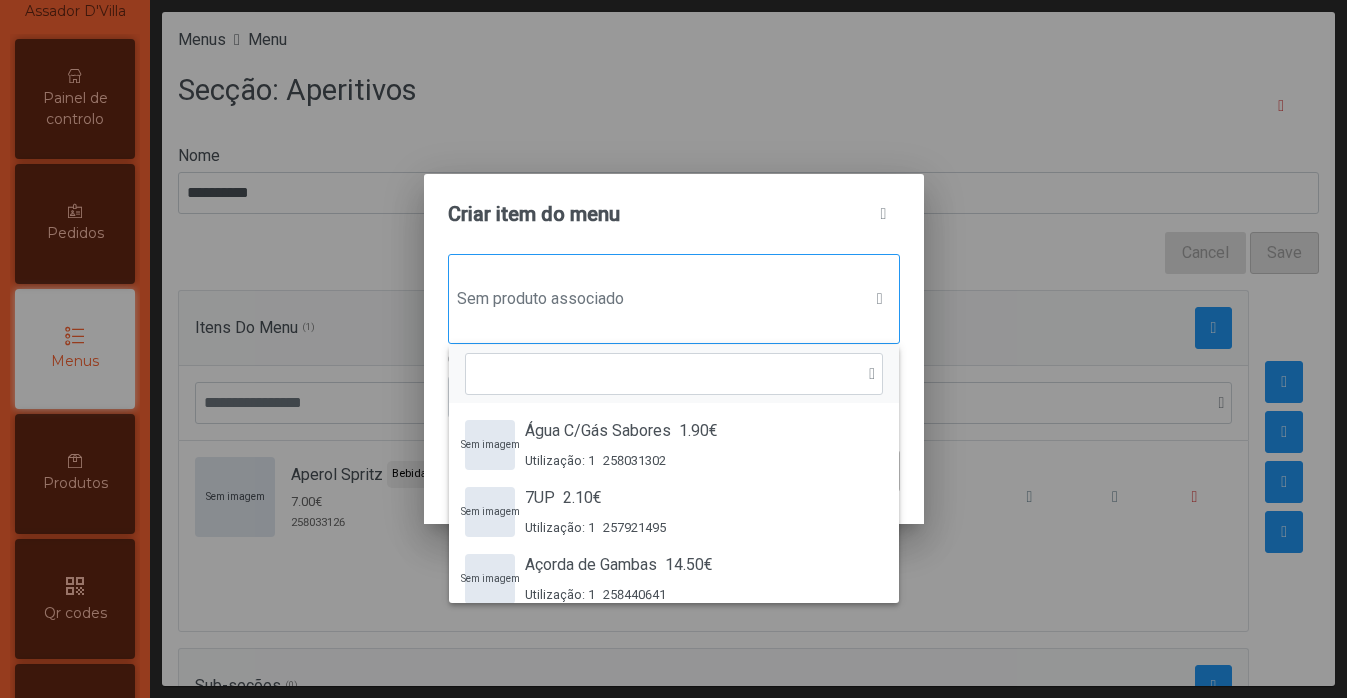 scroll, scrollTop: 15, scrollLeft: 97, axis: both 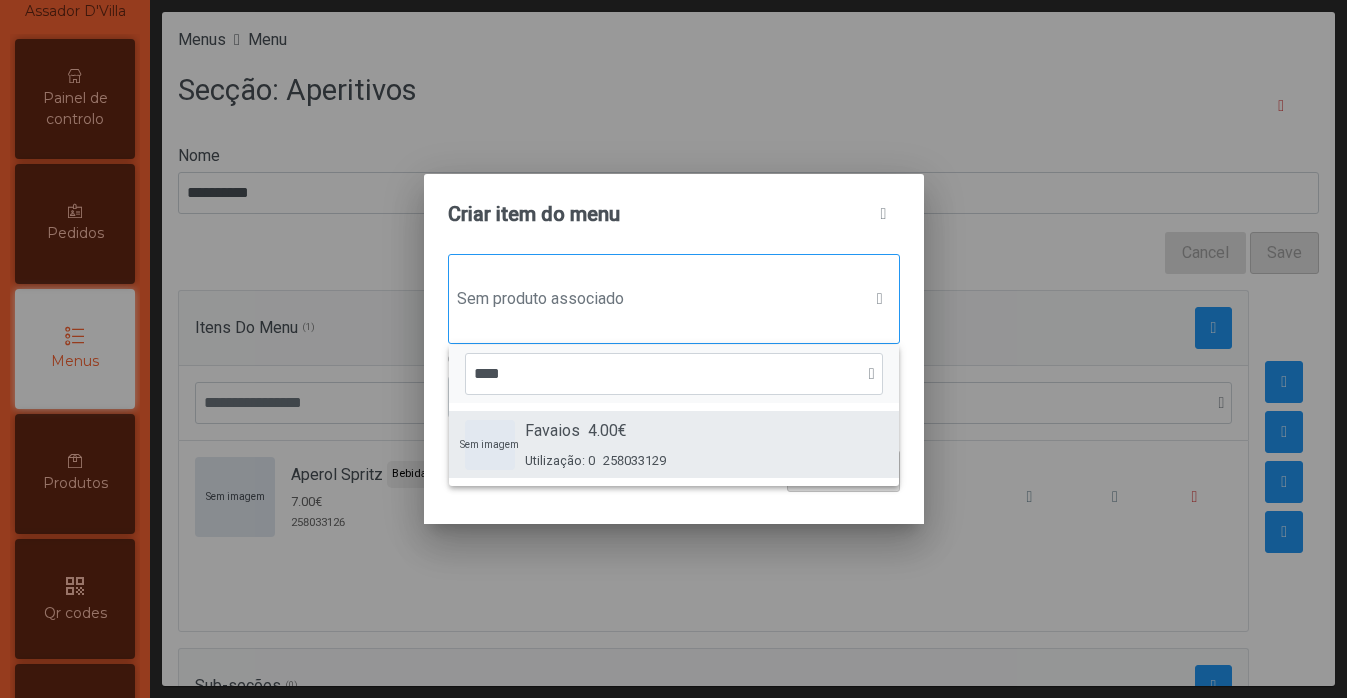 type on "****" 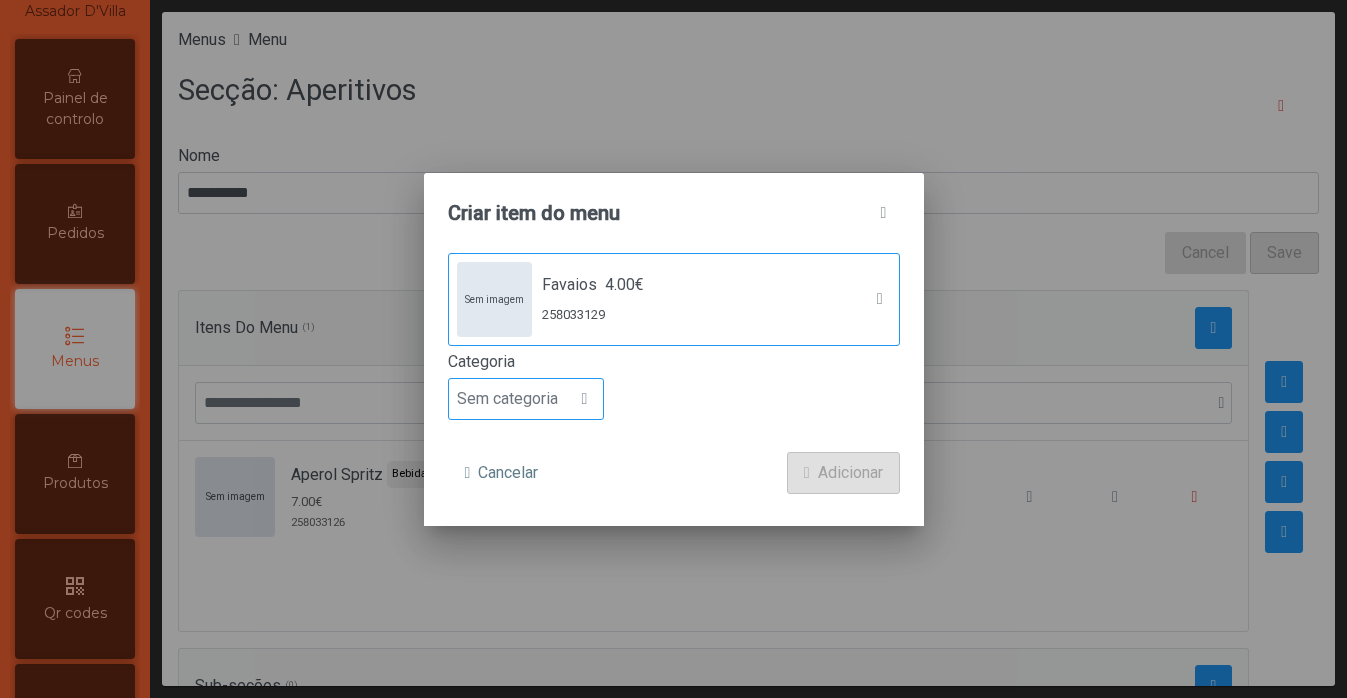 click 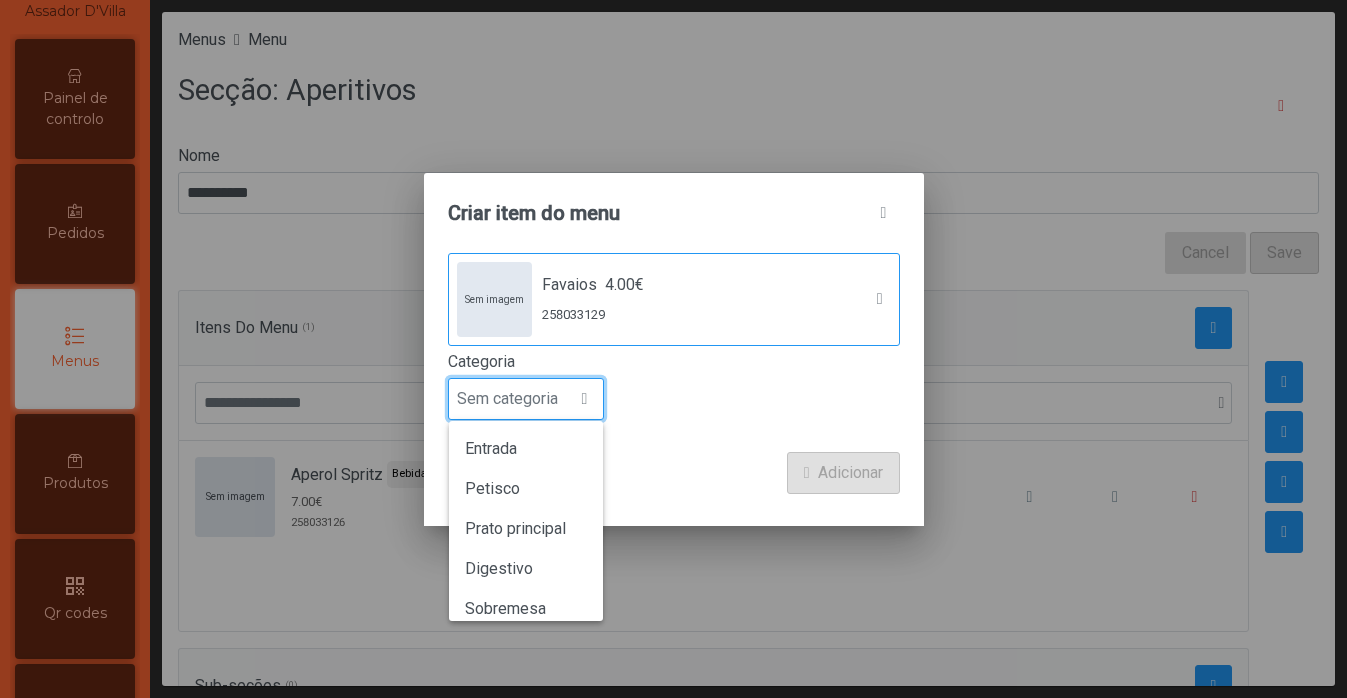 scroll, scrollTop: 15, scrollLeft: 97, axis: both 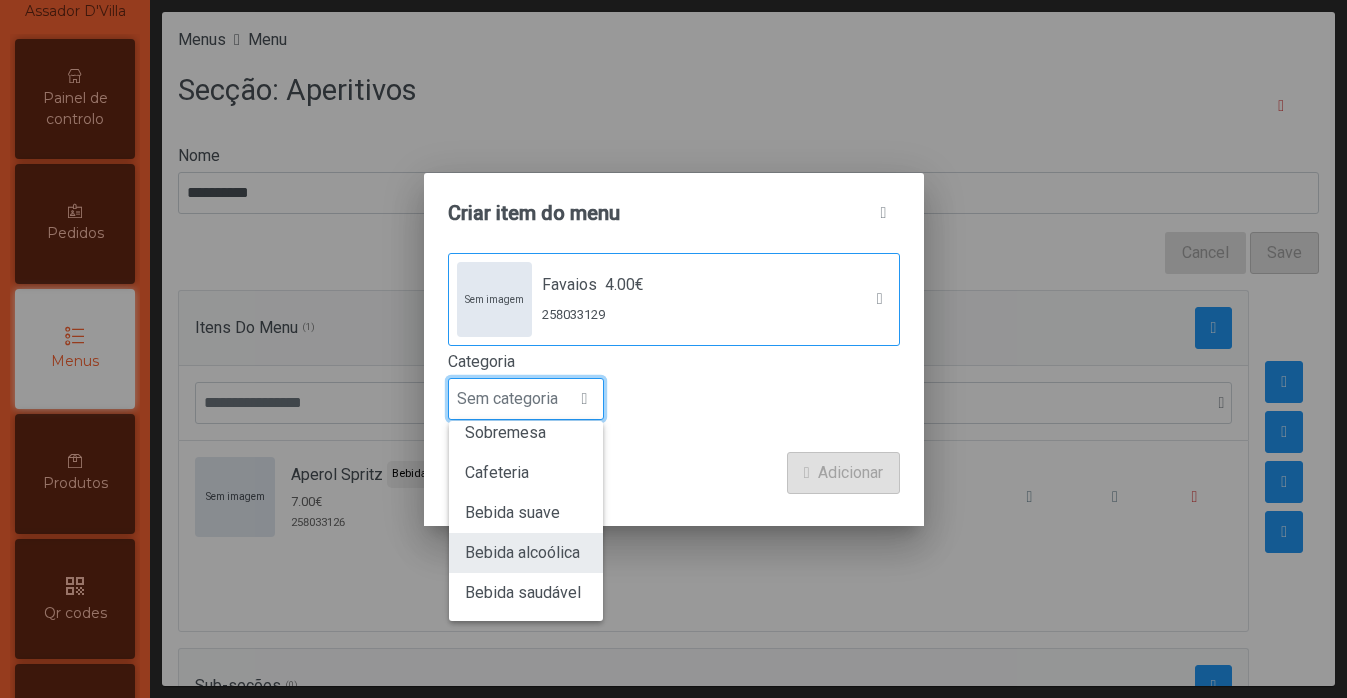 click on "Bebida alcoólica" 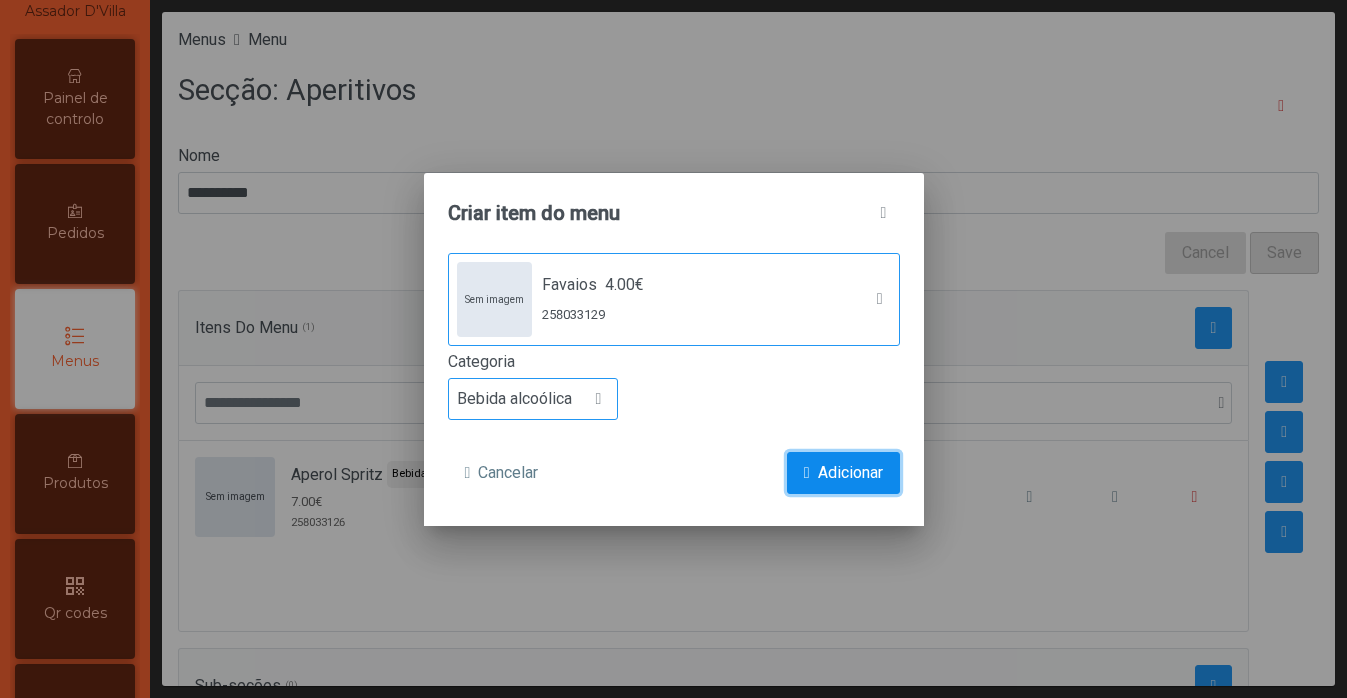 click on "Adicionar" 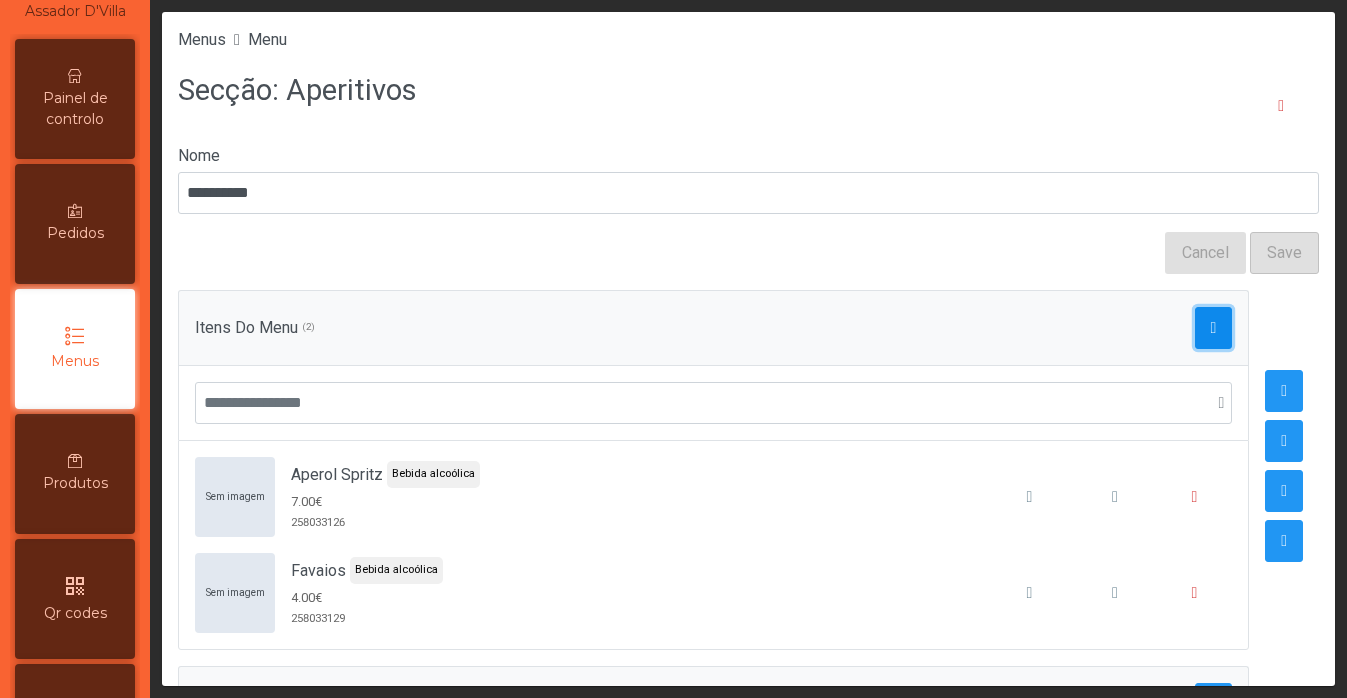 click 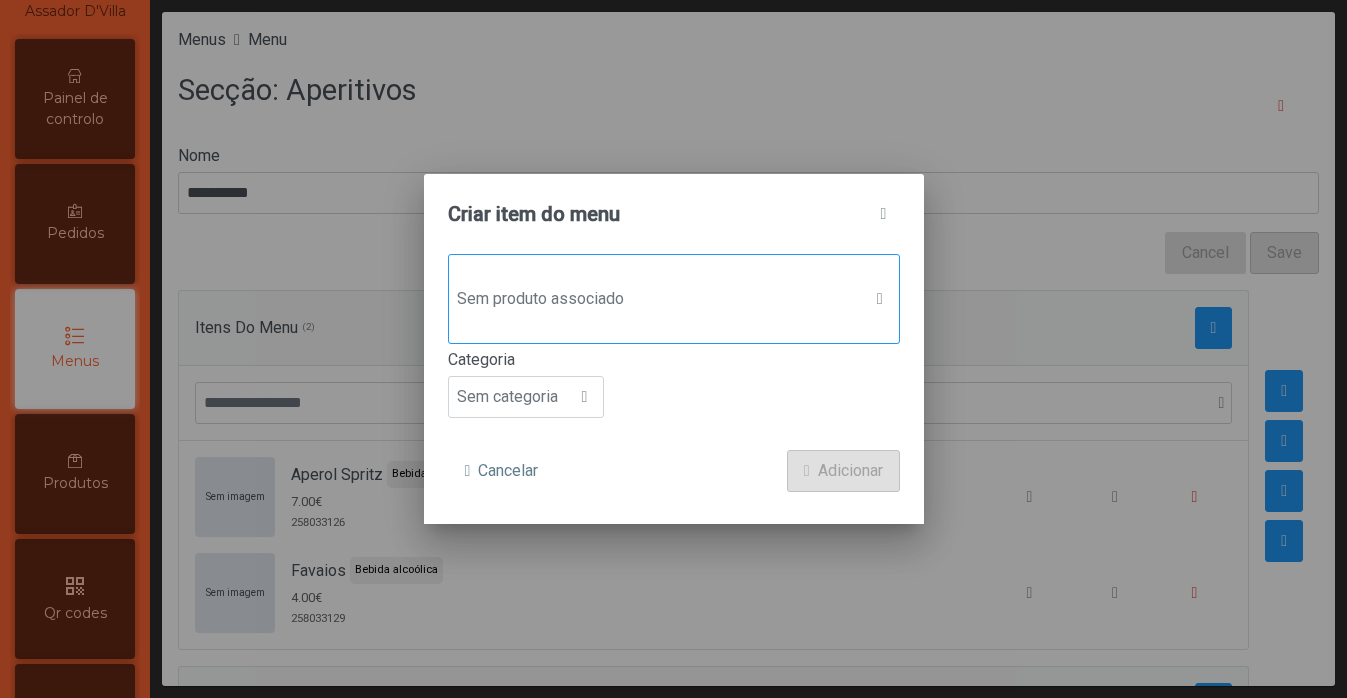 click on "Sem produto associado" 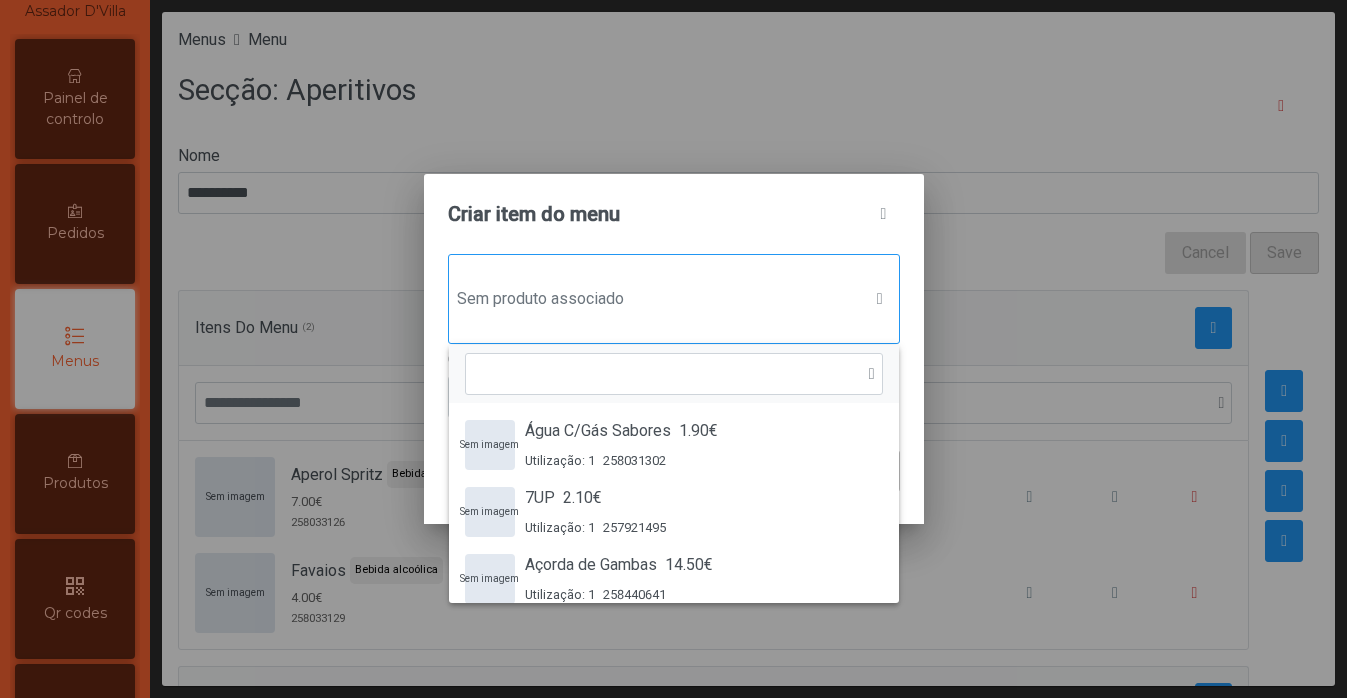 scroll, scrollTop: 15, scrollLeft: 97, axis: both 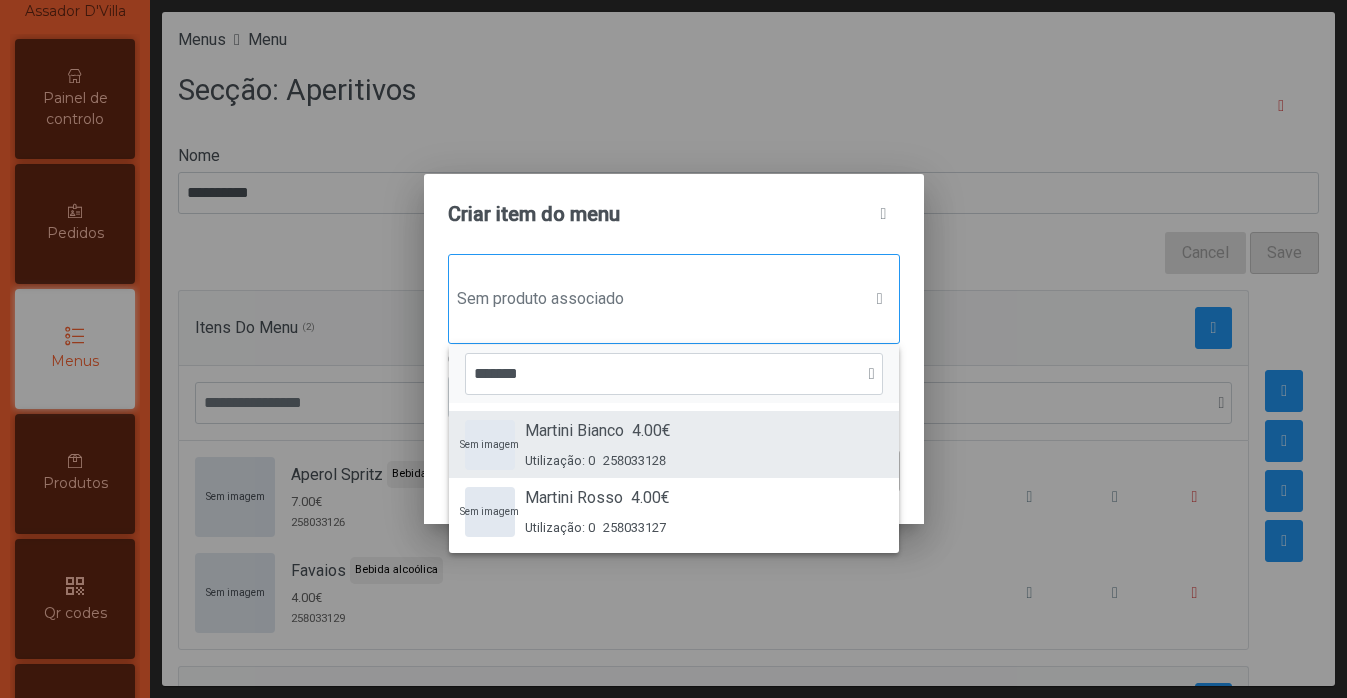 type on "*******" 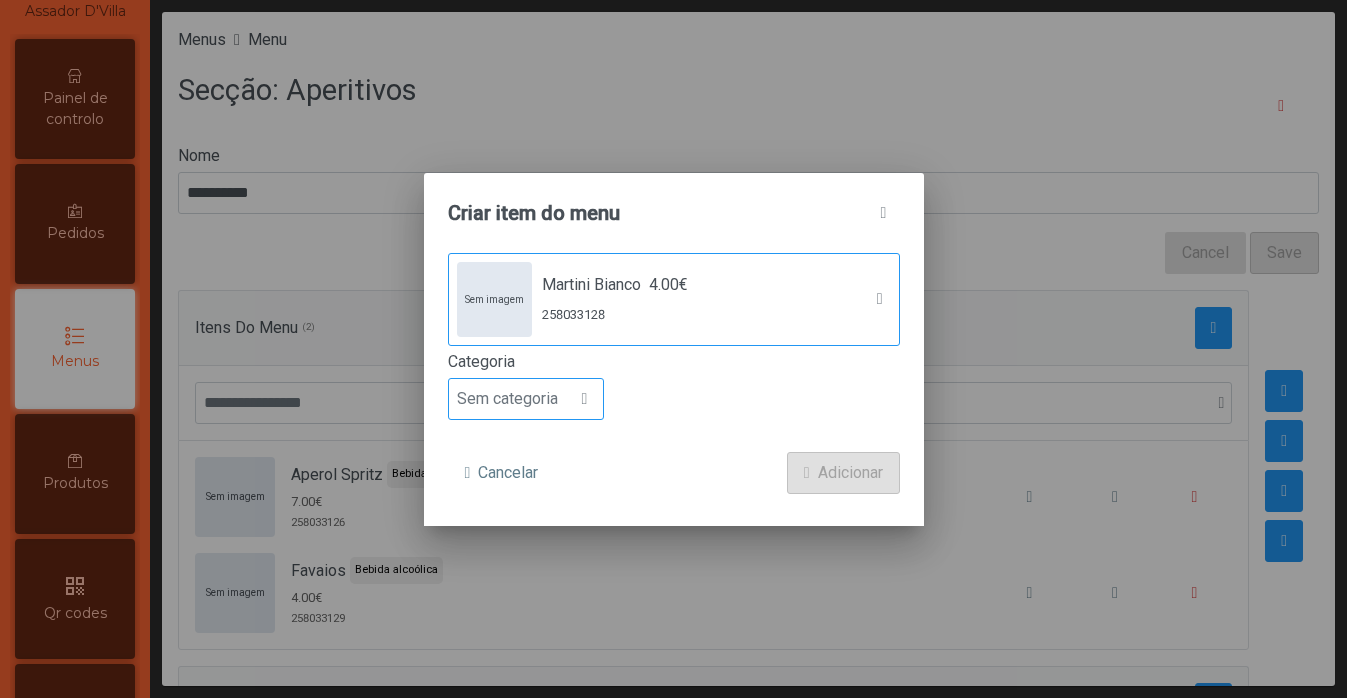 click on "Sem categoria" 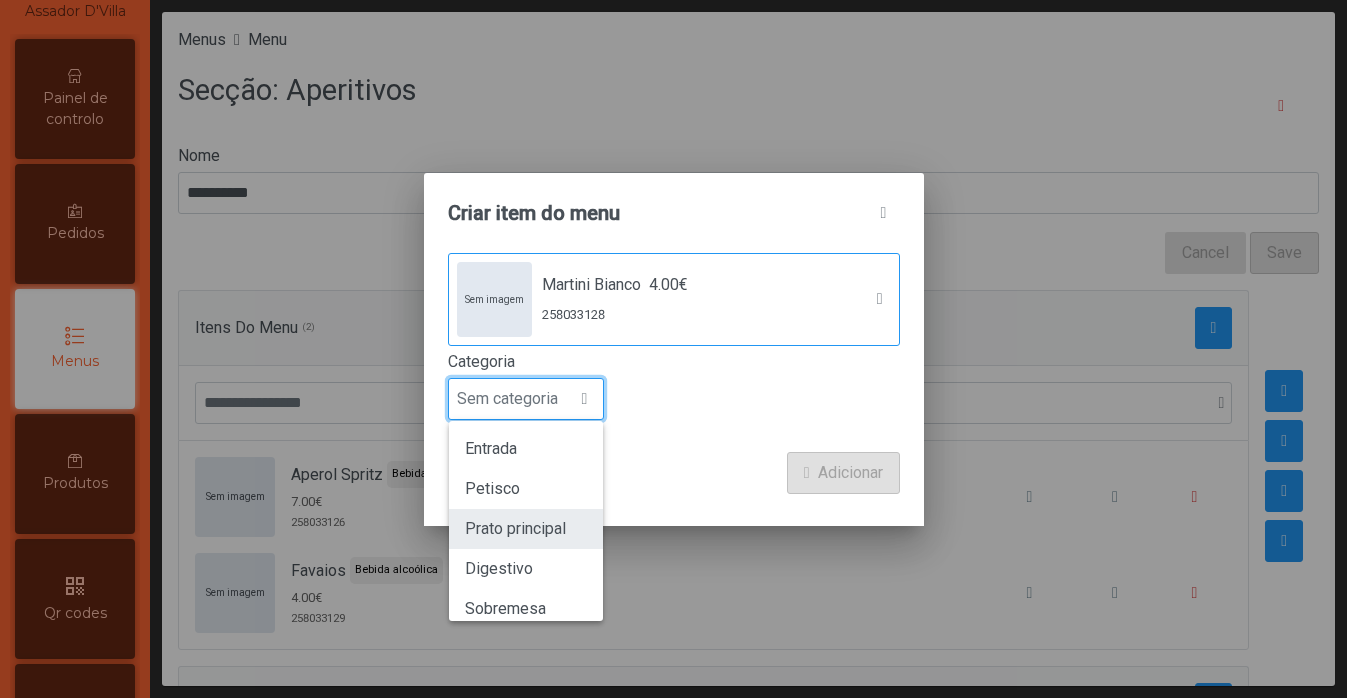 scroll, scrollTop: 176, scrollLeft: 0, axis: vertical 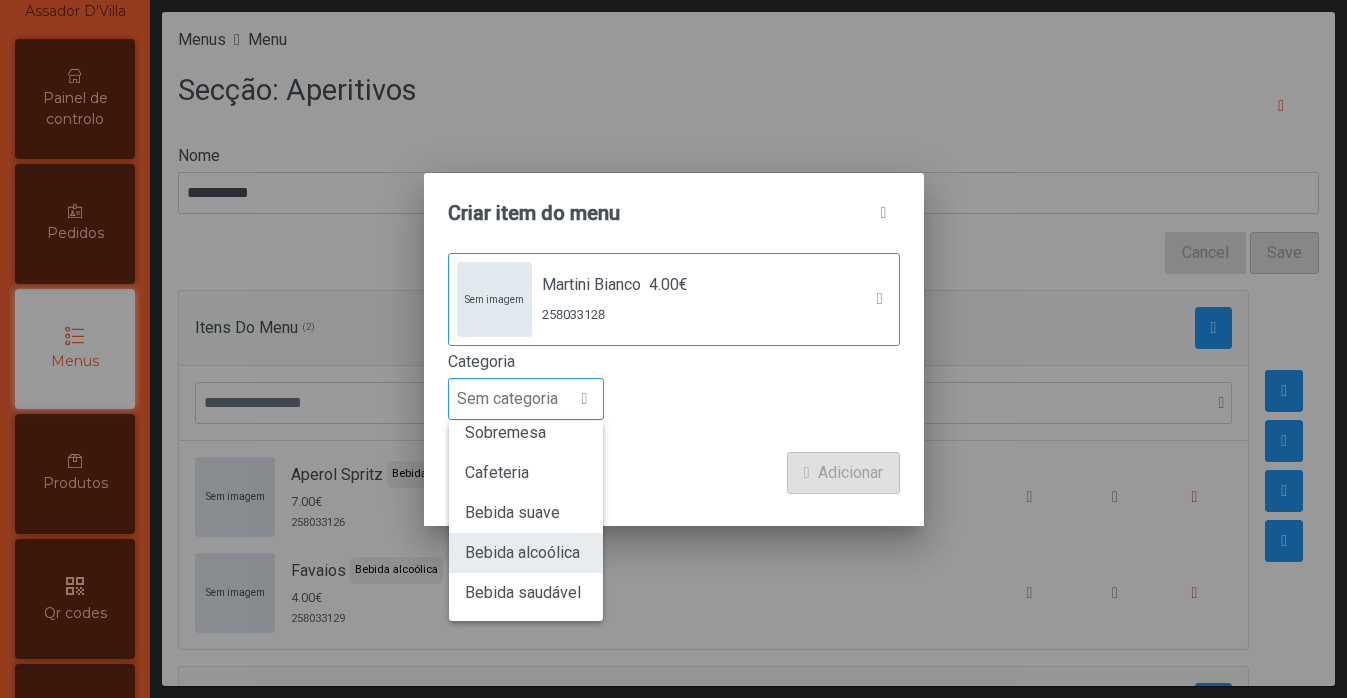 click on "Bebida alcoólica" 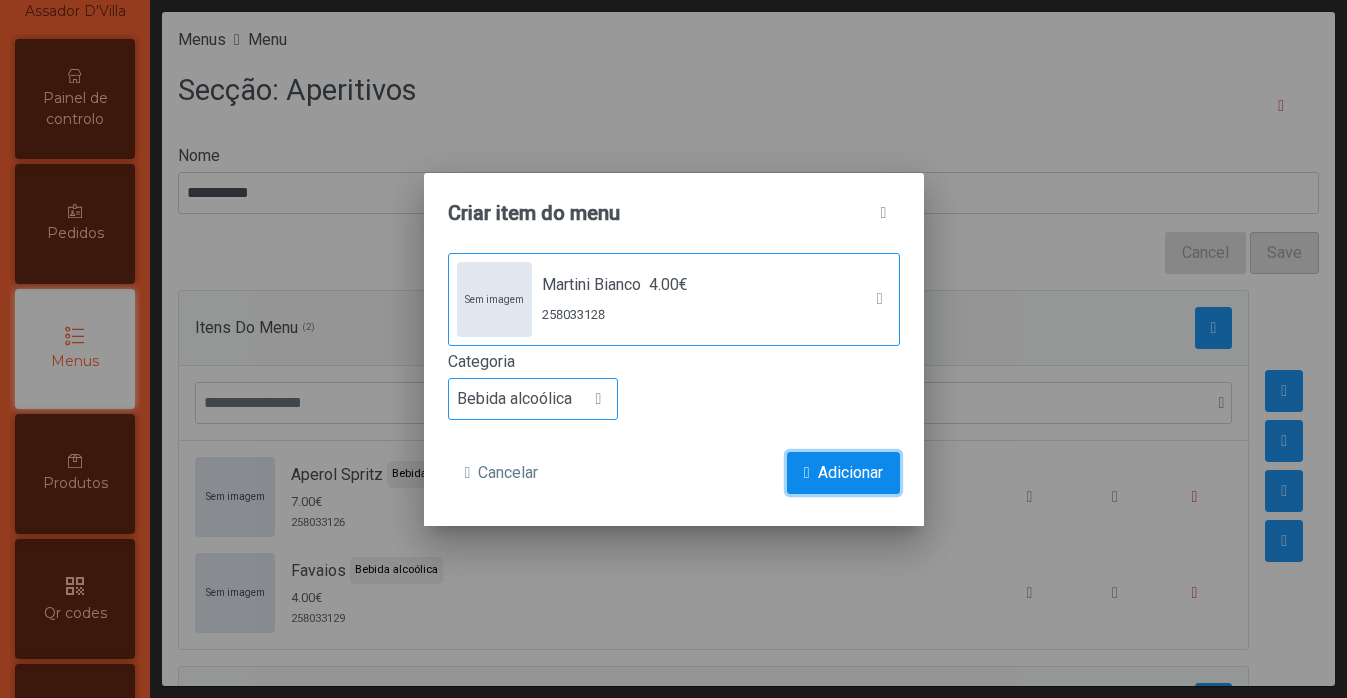 click on "Adicionar" 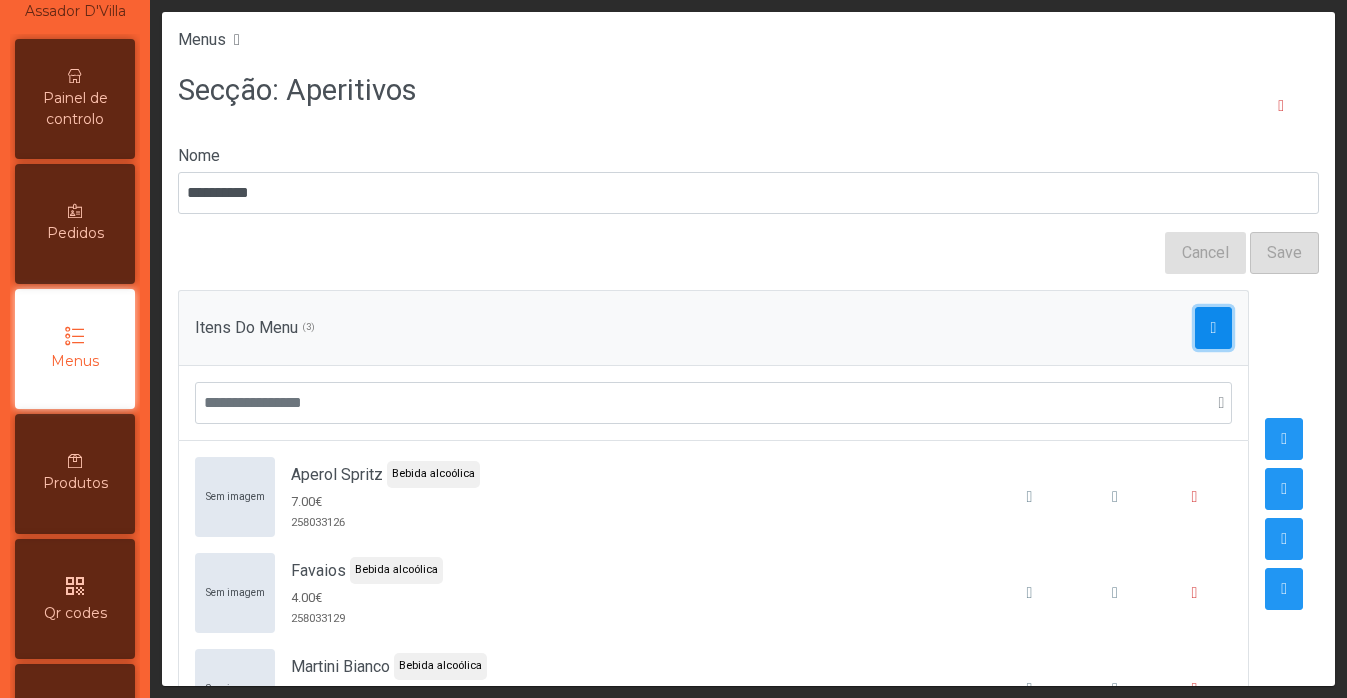 click 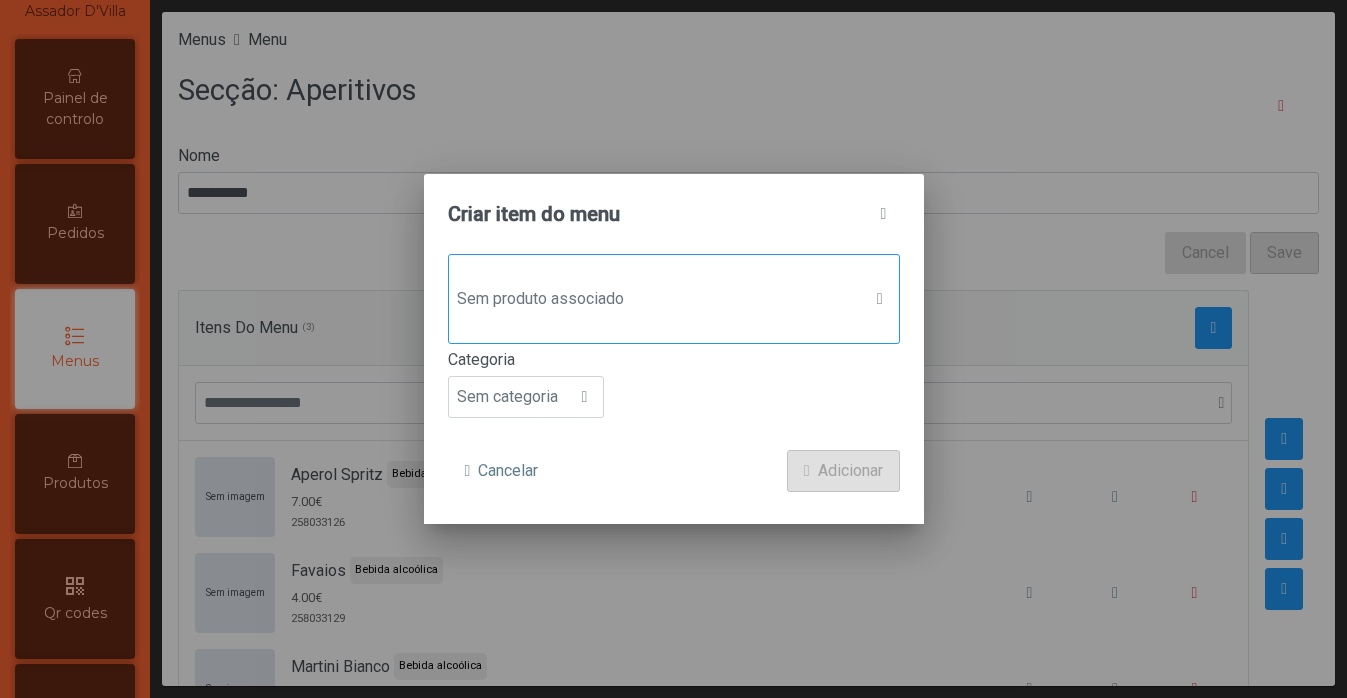 click on "Sem produto associado" 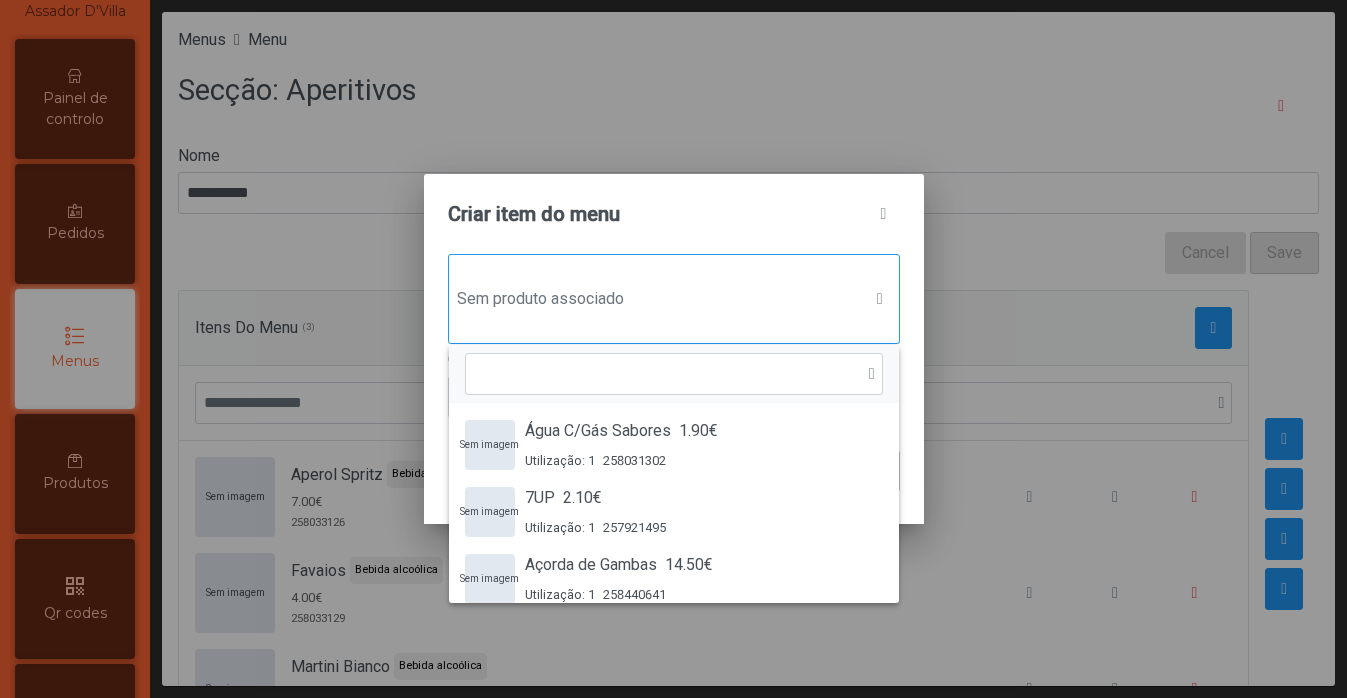 scroll, scrollTop: 15, scrollLeft: 97, axis: both 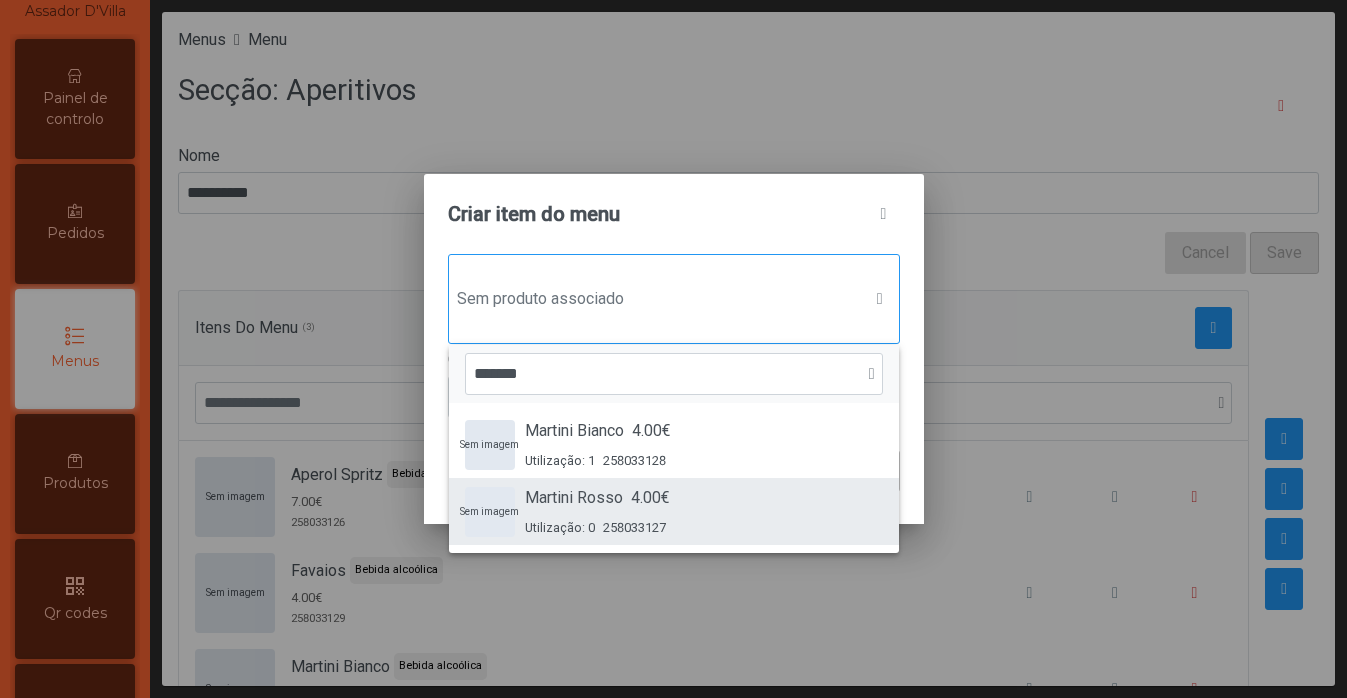 type on "*******" 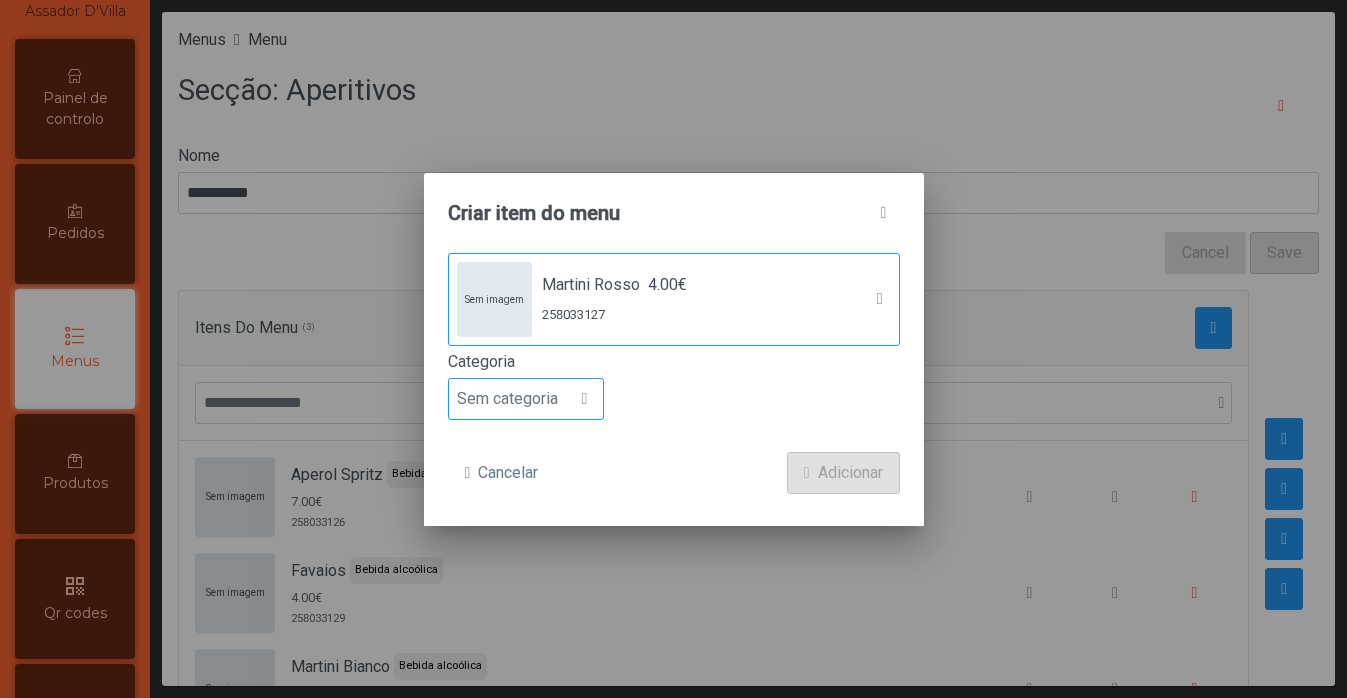 click on "Sem categoria" 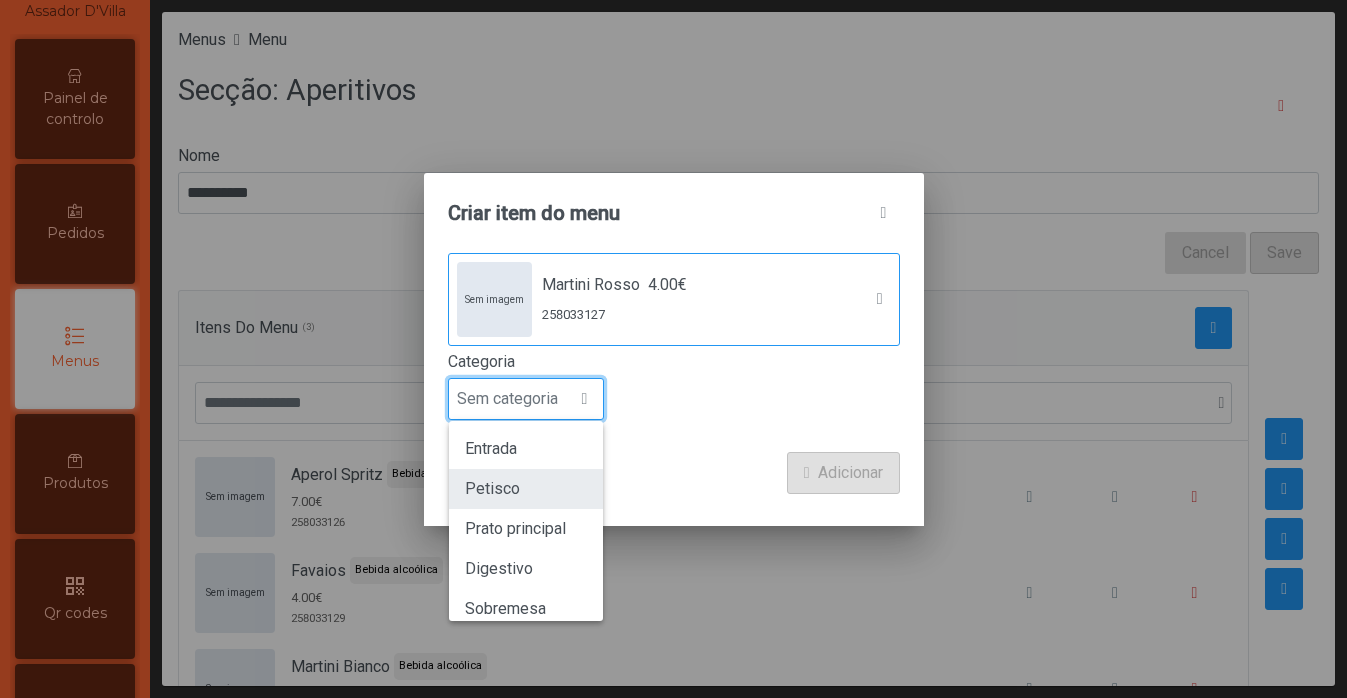 scroll, scrollTop: 176, scrollLeft: 0, axis: vertical 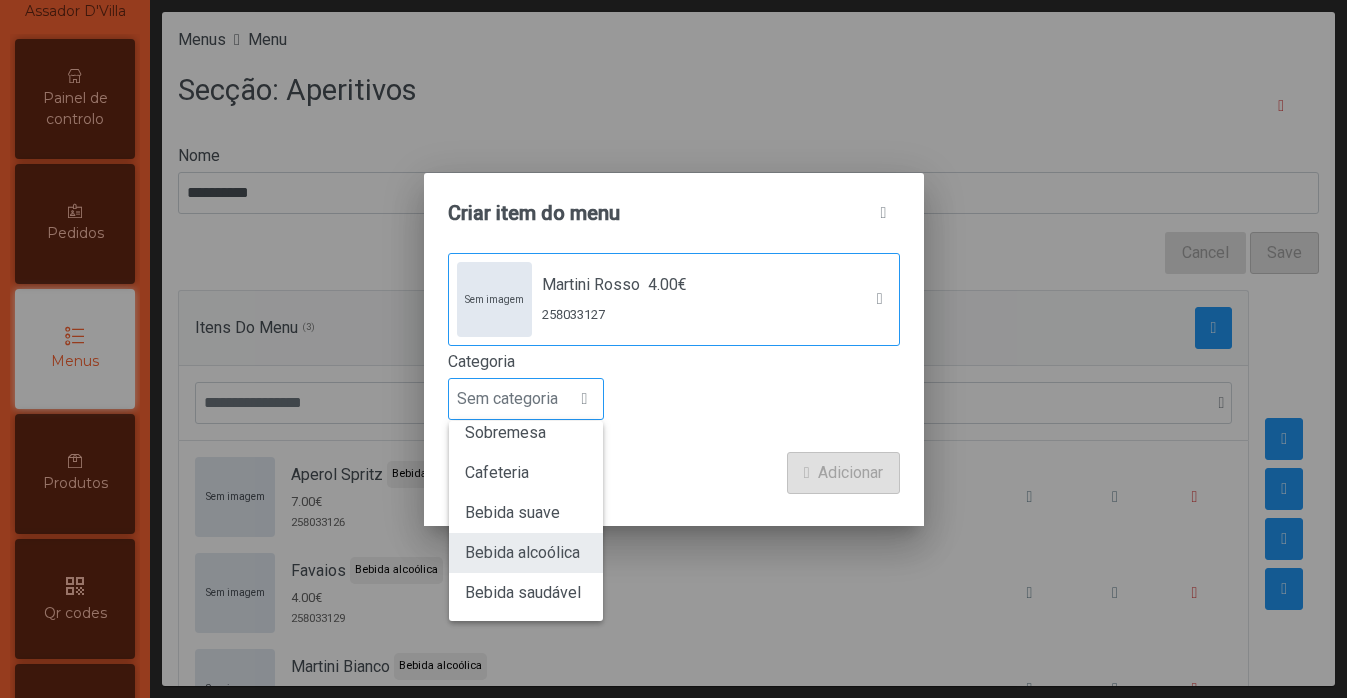 click on "Bebida alcoólica" 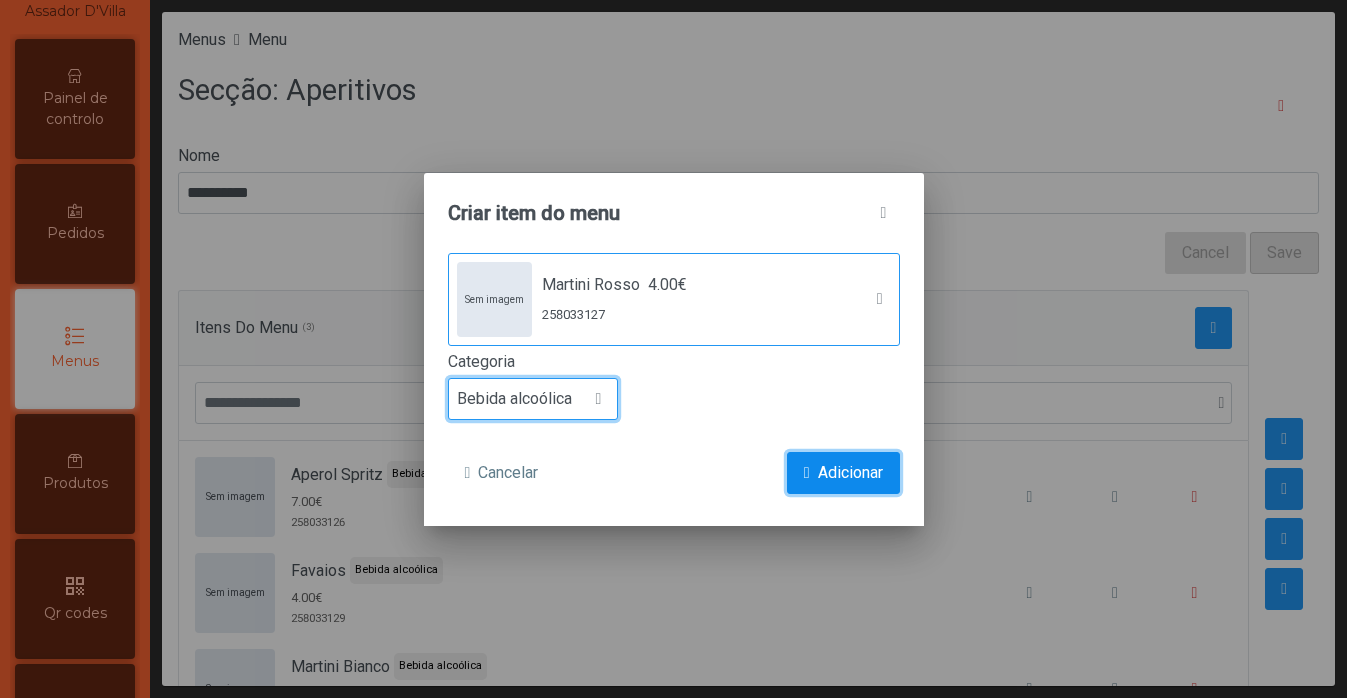 click on "Adicionar" 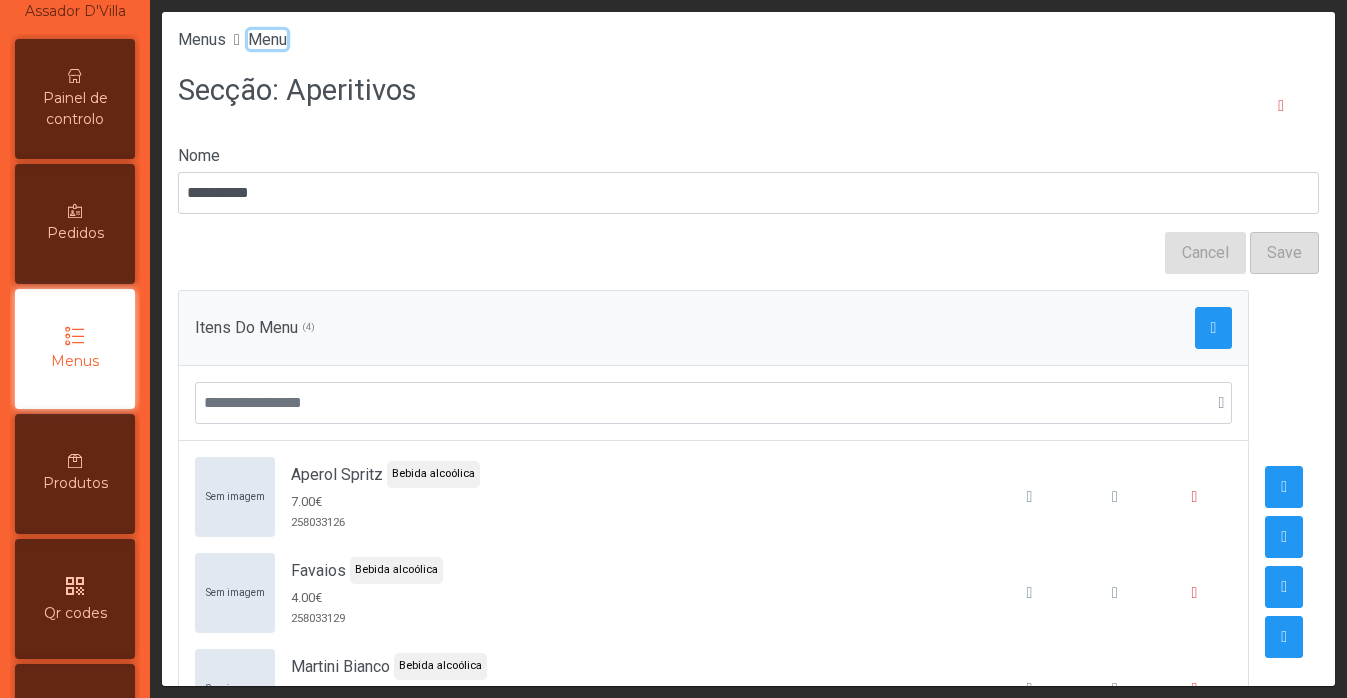 click on "Menu" 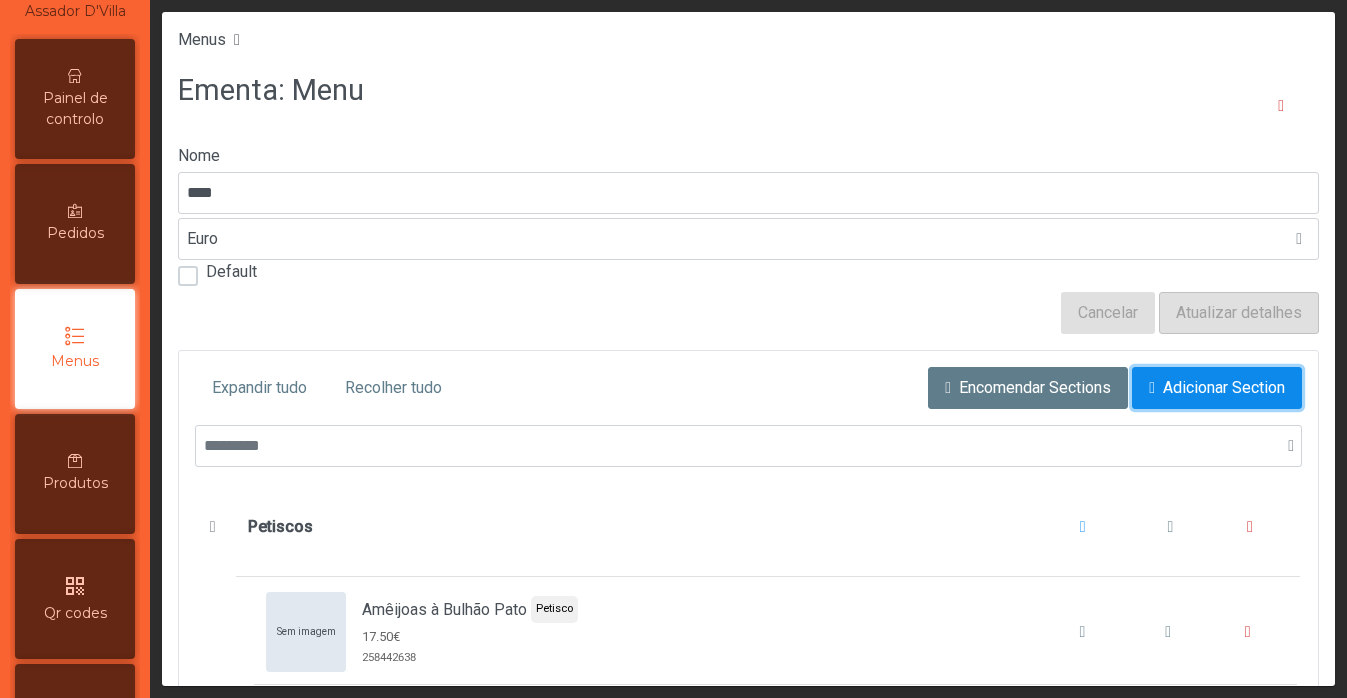 click on "Adicionar Section" 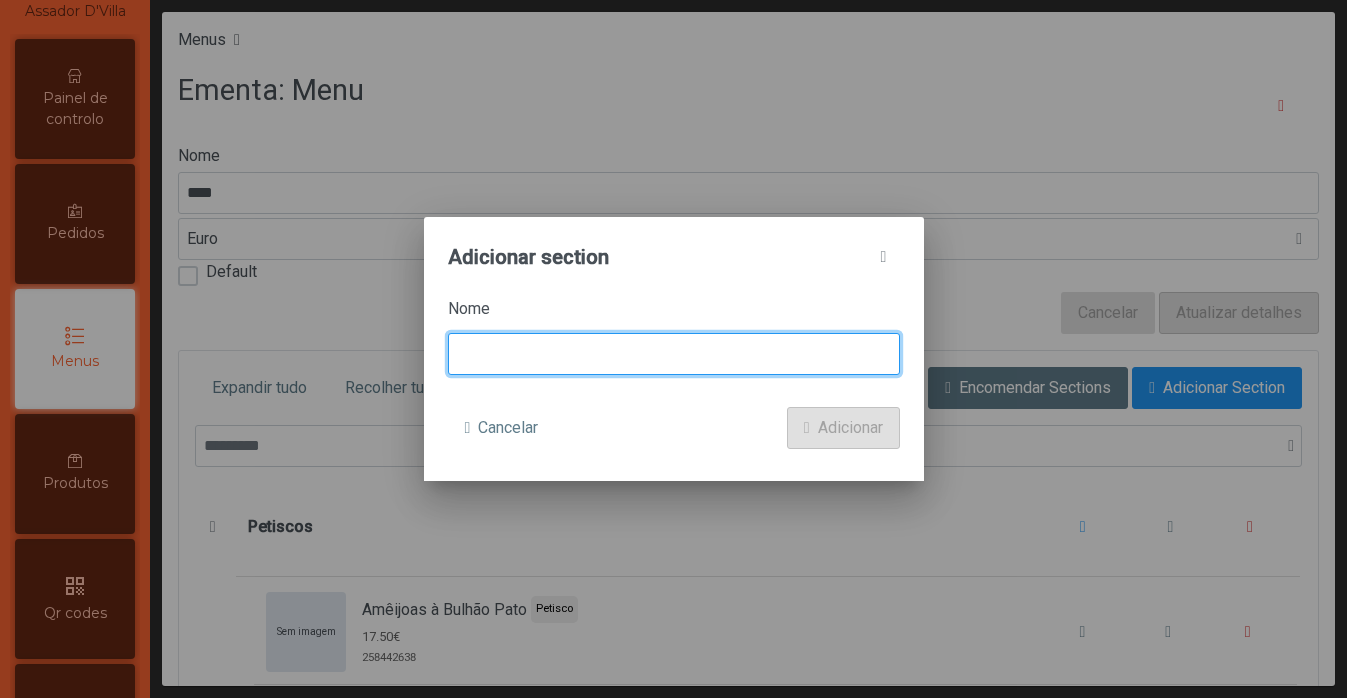 click 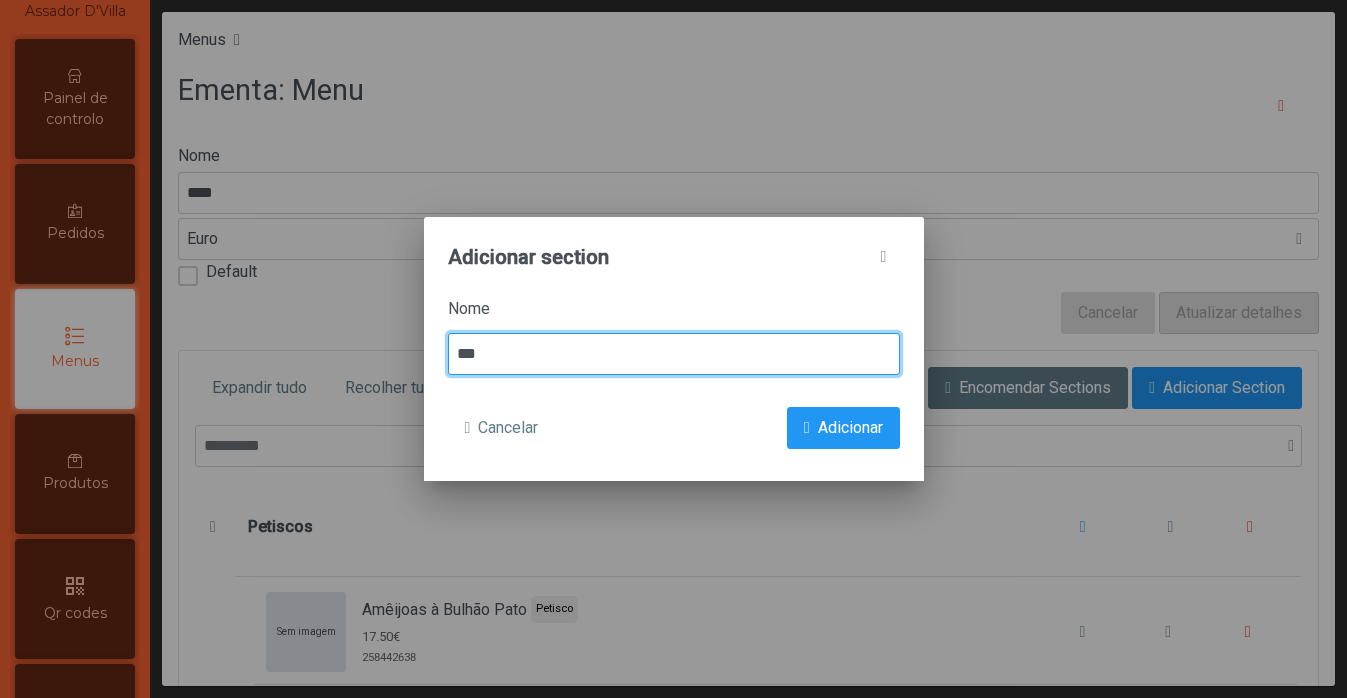type on "***" 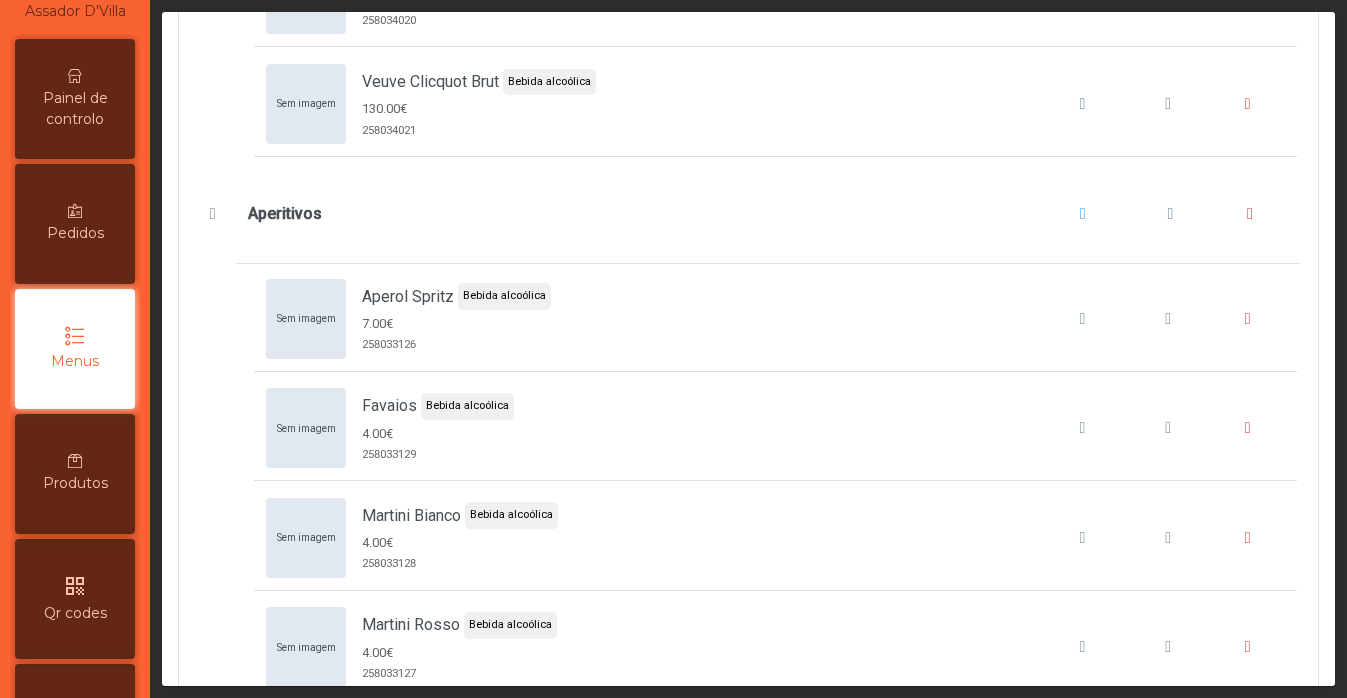 scroll, scrollTop: 11604, scrollLeft: 0, axis: vertical 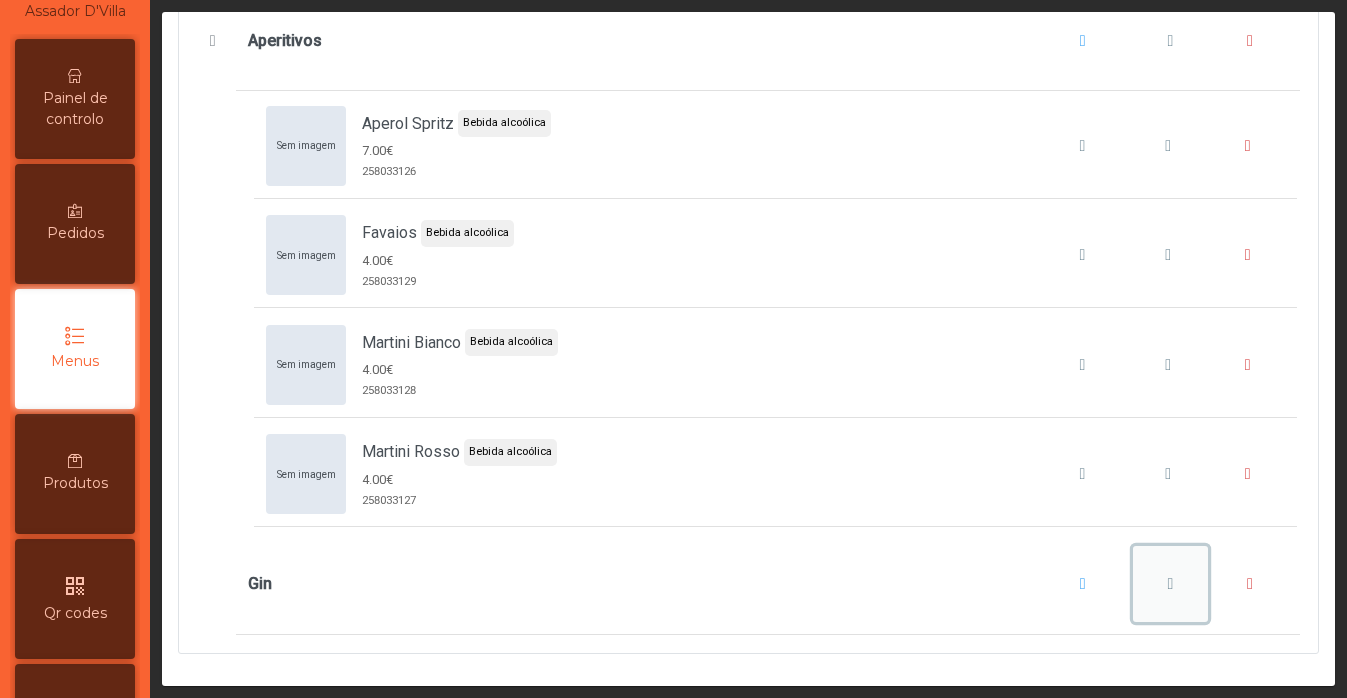 click 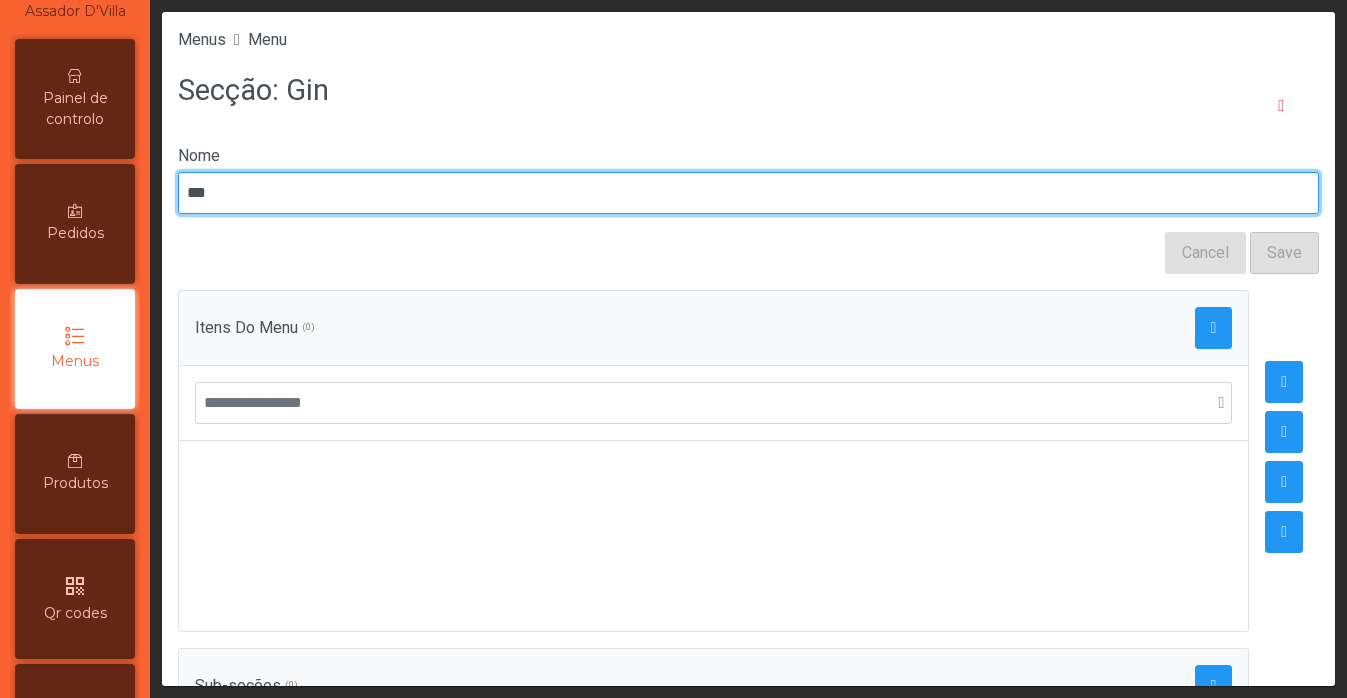 click on "***" at bounding box center (748, 193) 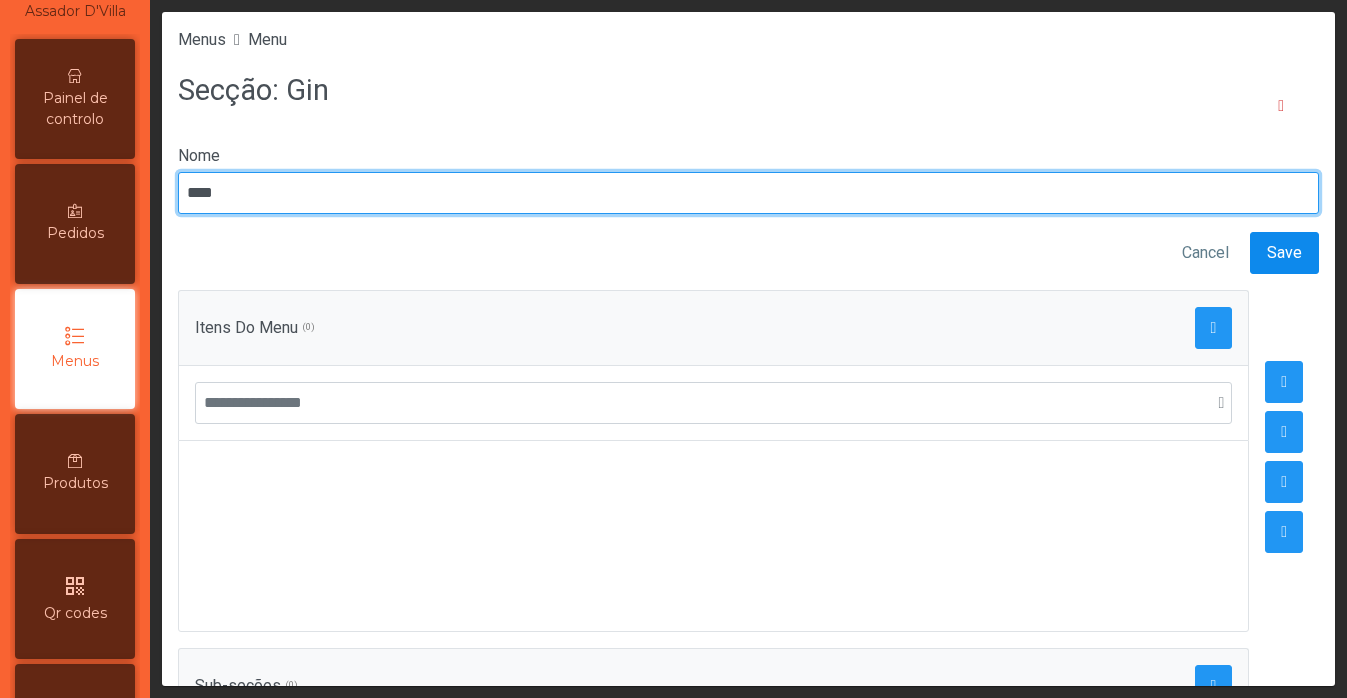type on "****" 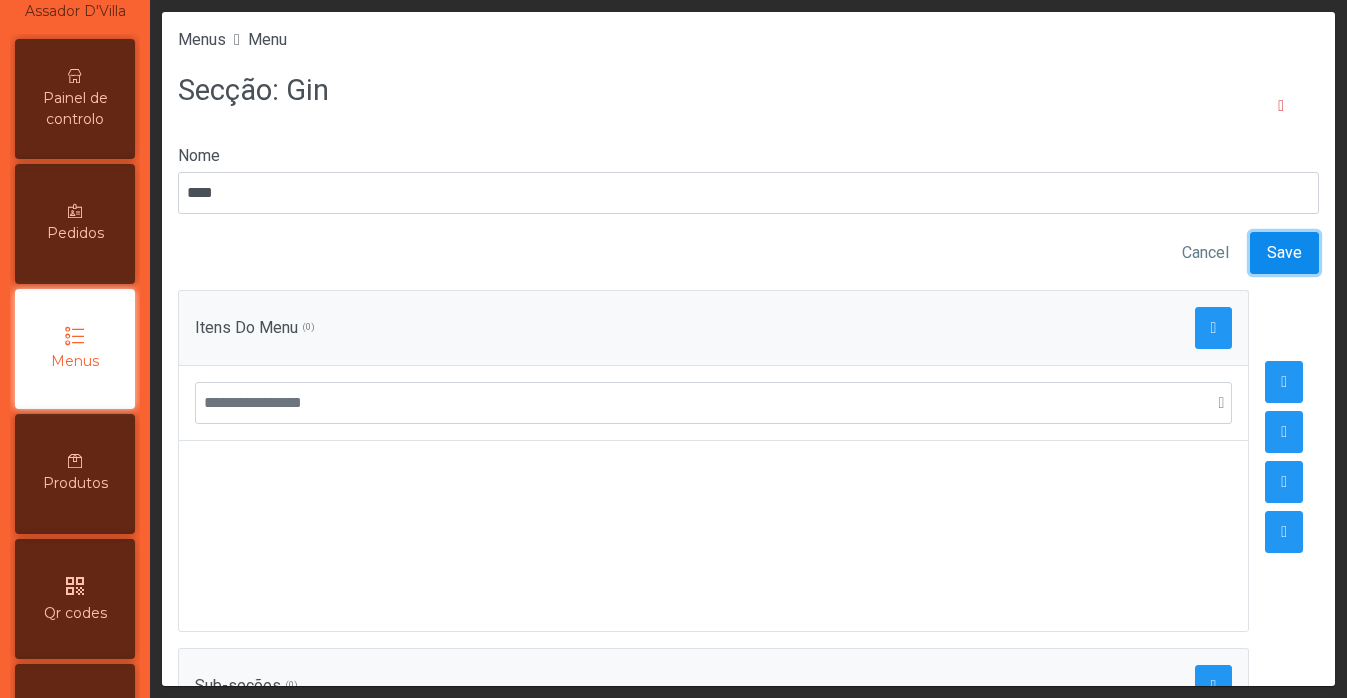 click on "Save" 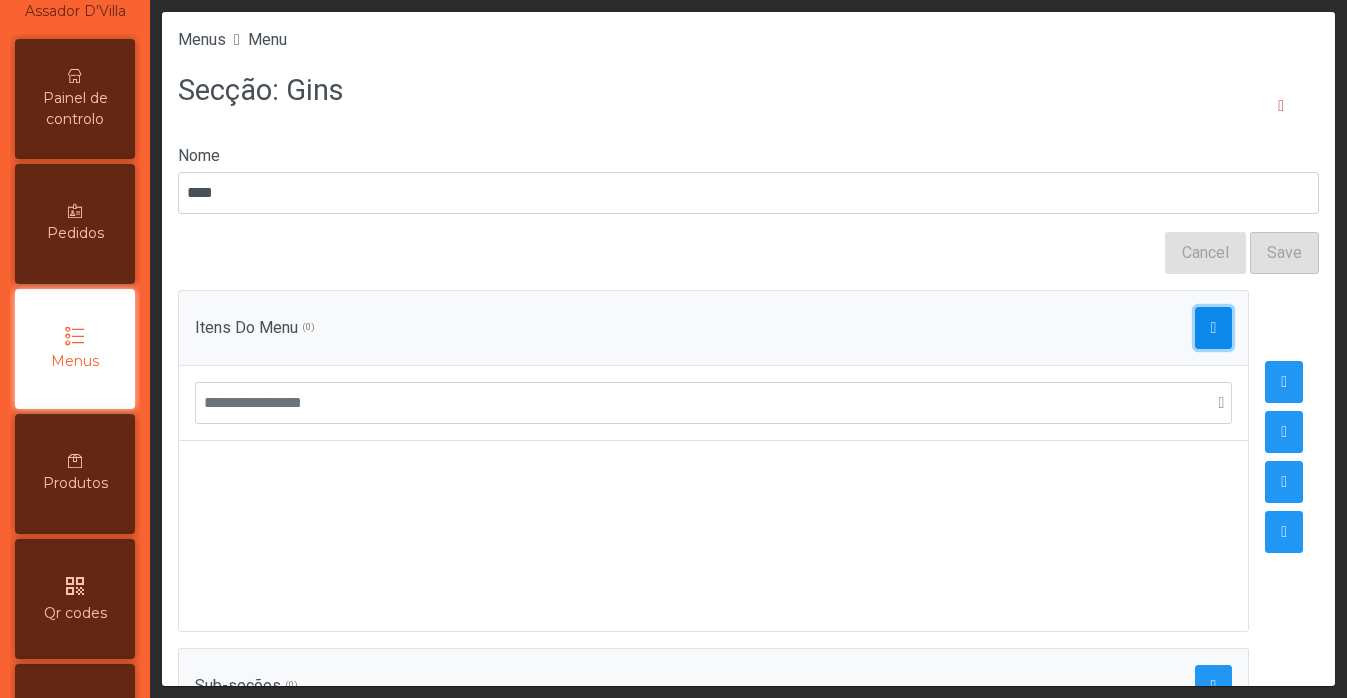 click 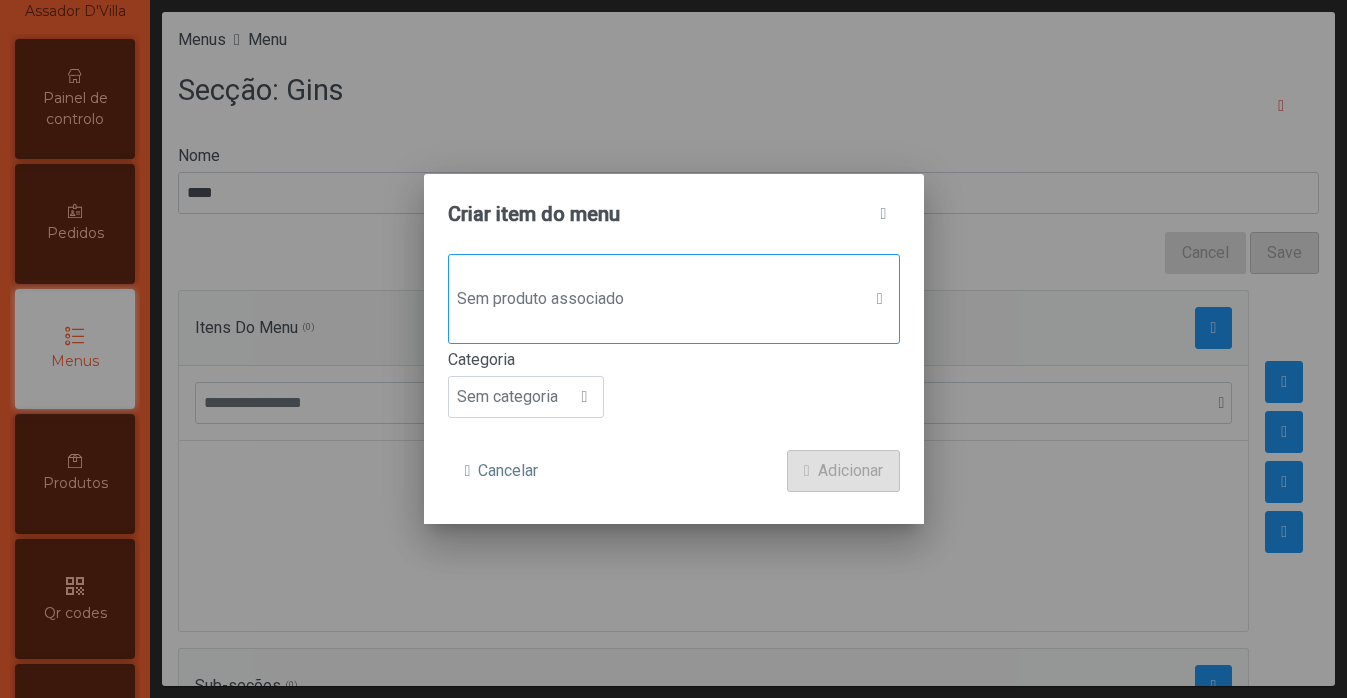 click on "Sem produto associado" 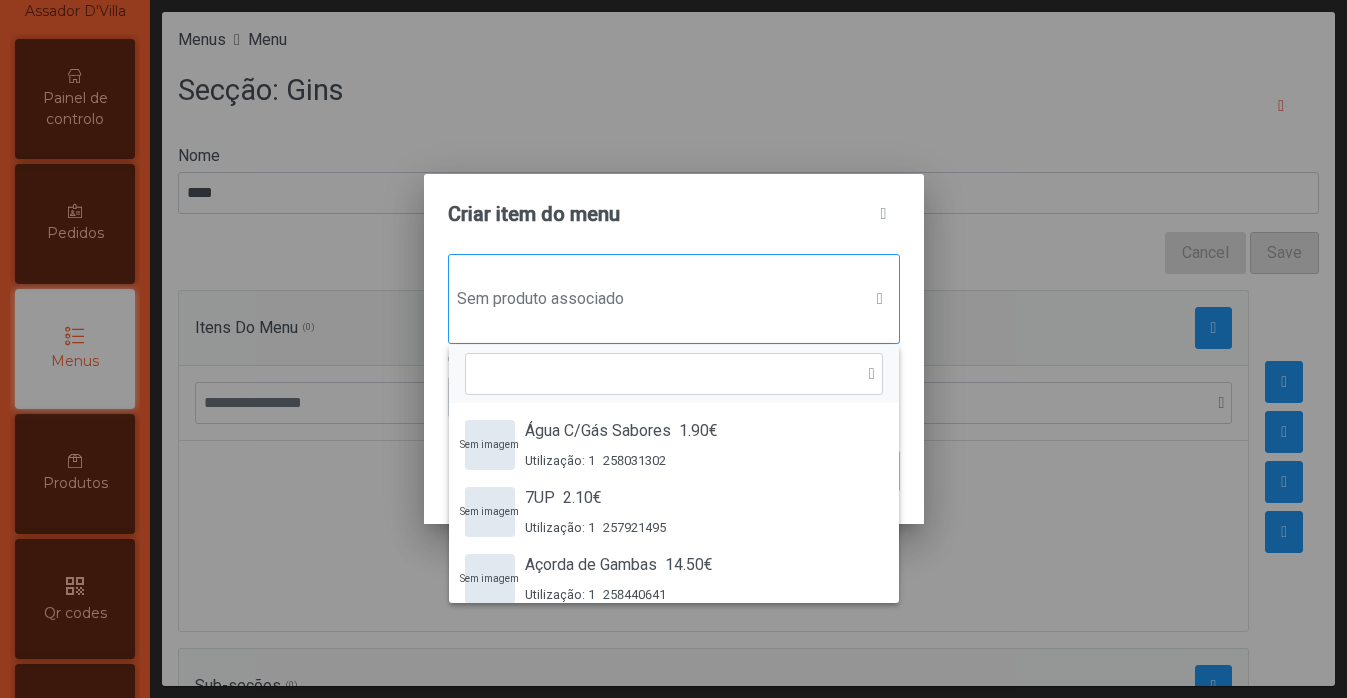 scroll, scrollTop: 15, scrollLeft: 97, axis: both 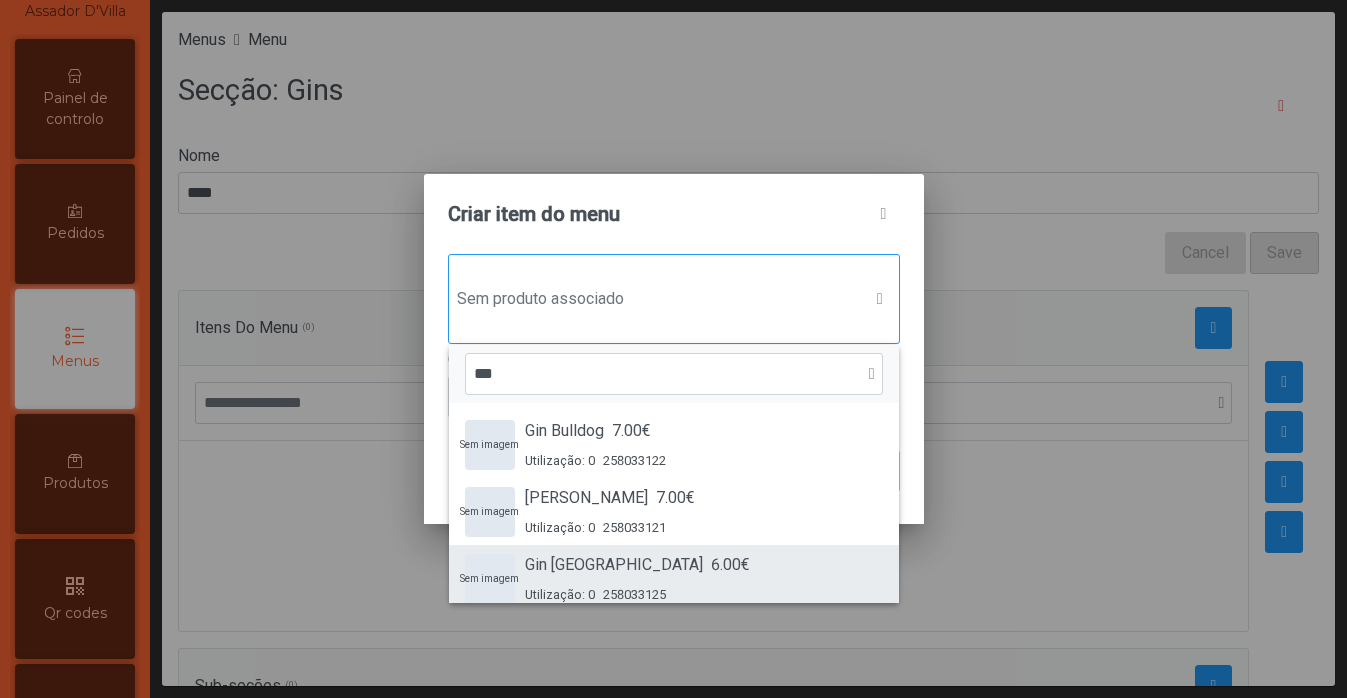 type on "***" 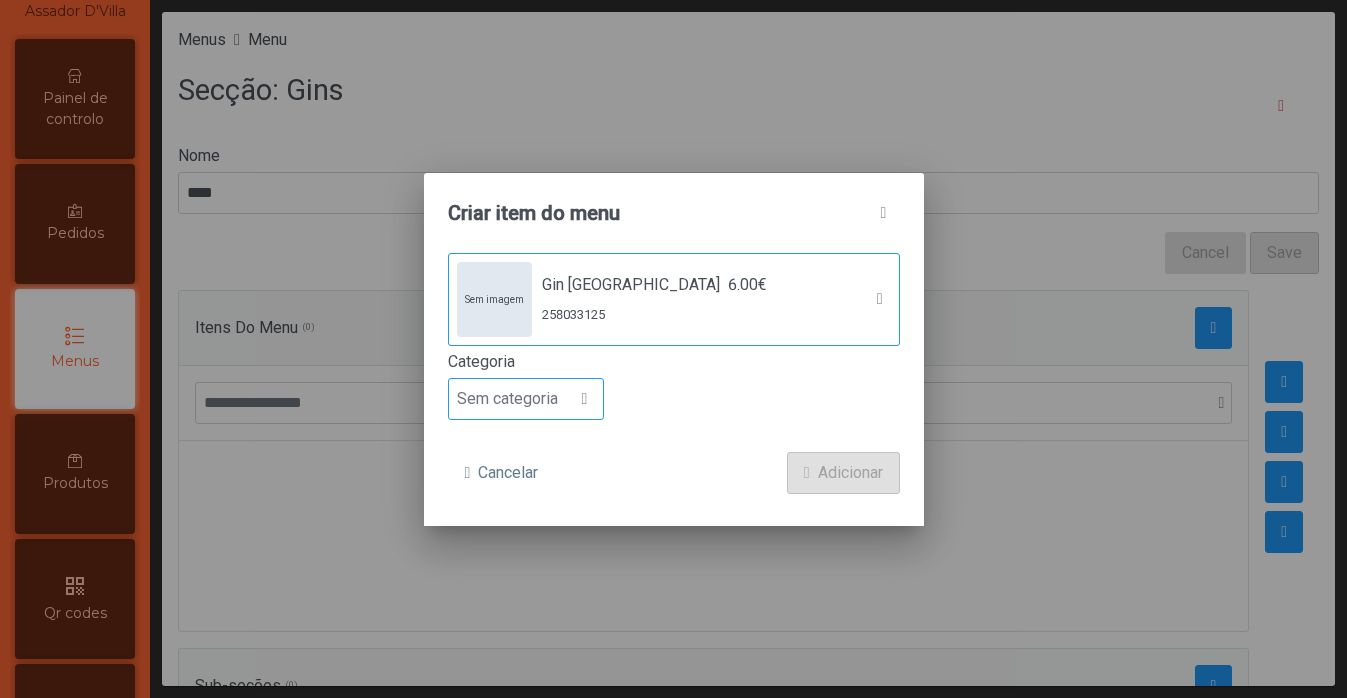click on "Sem categoria" 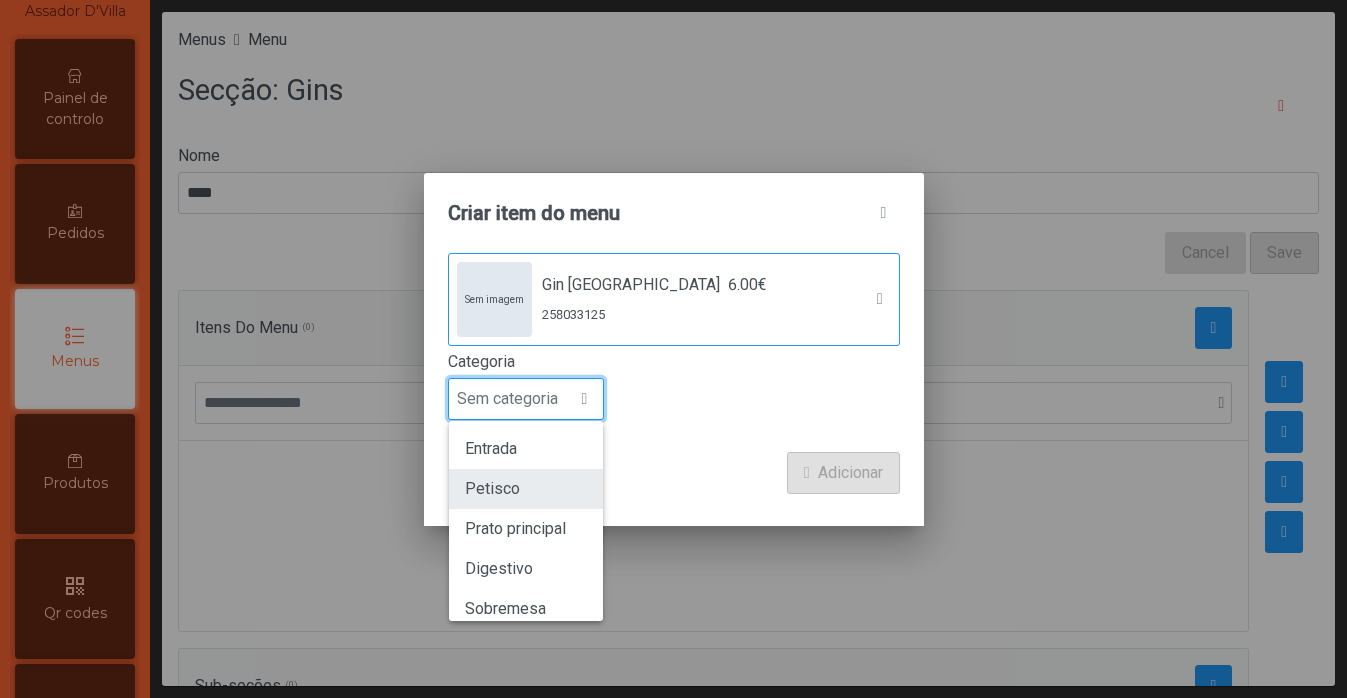 scroll, scrollTop: 176, scrollLeft: 0, axis: vertical 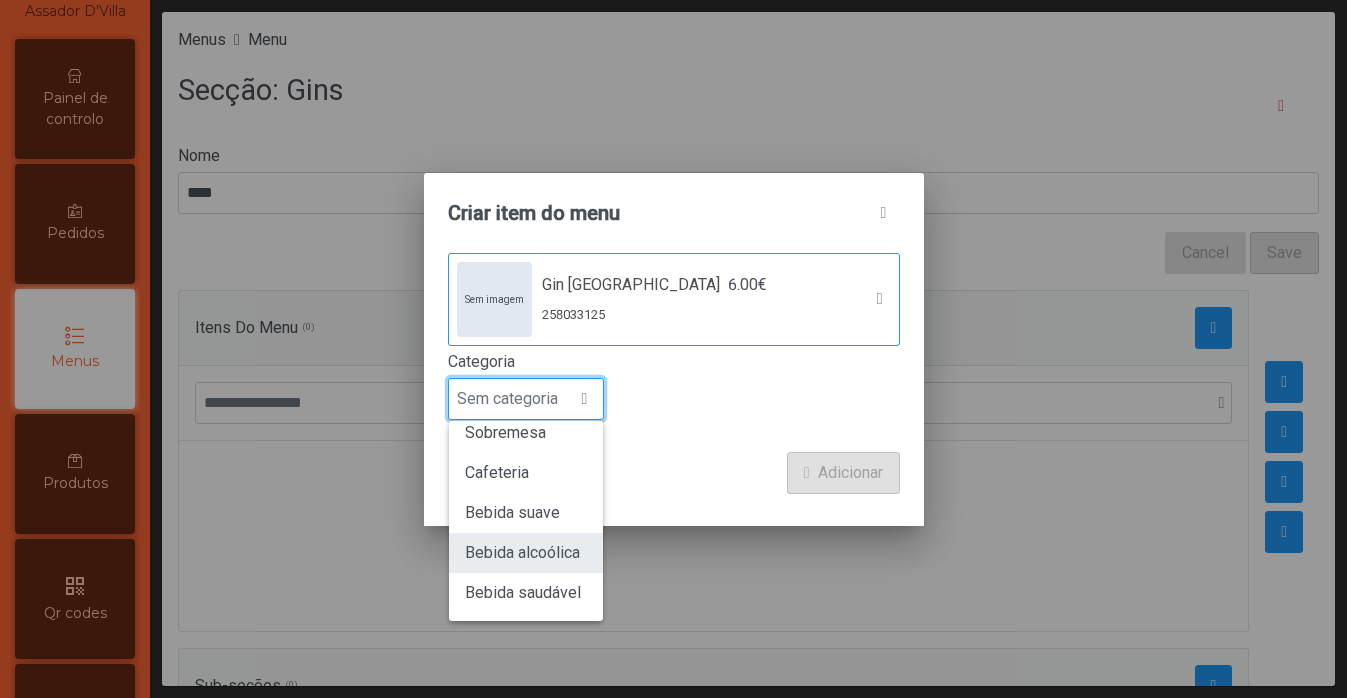 click on "Bebida alcoólica" 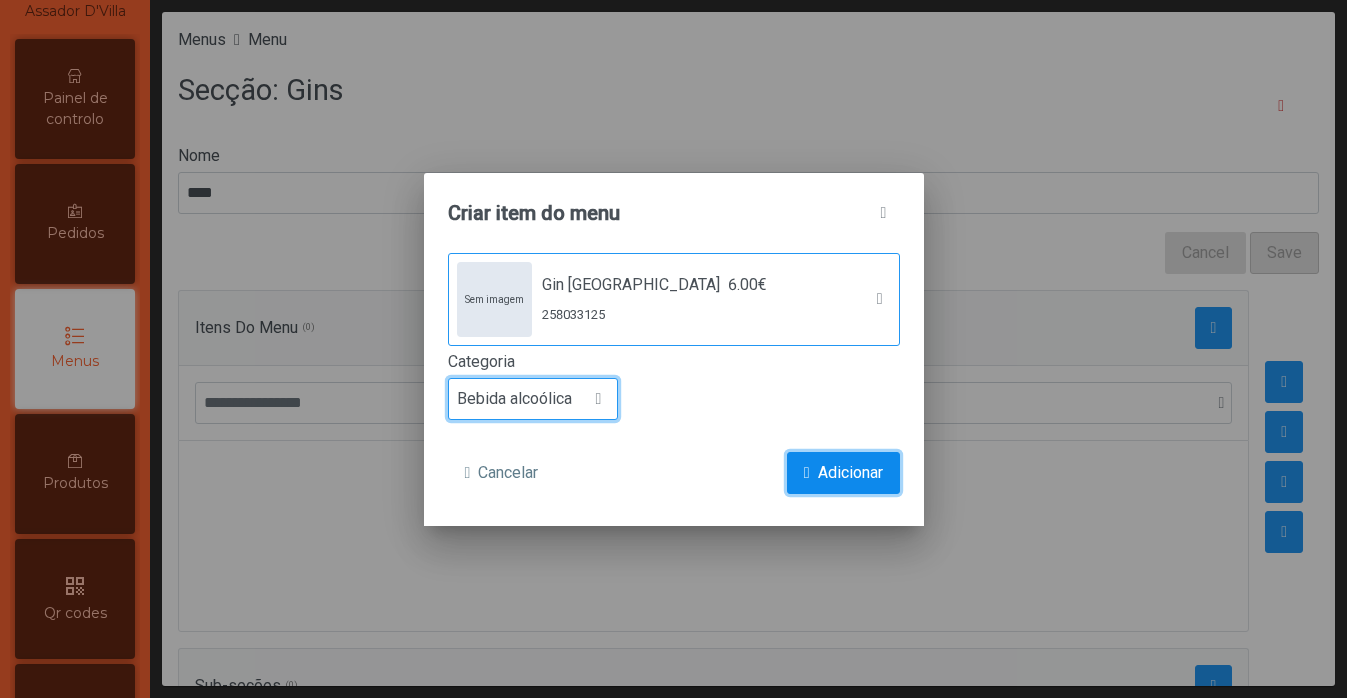 click on "Adicionar" 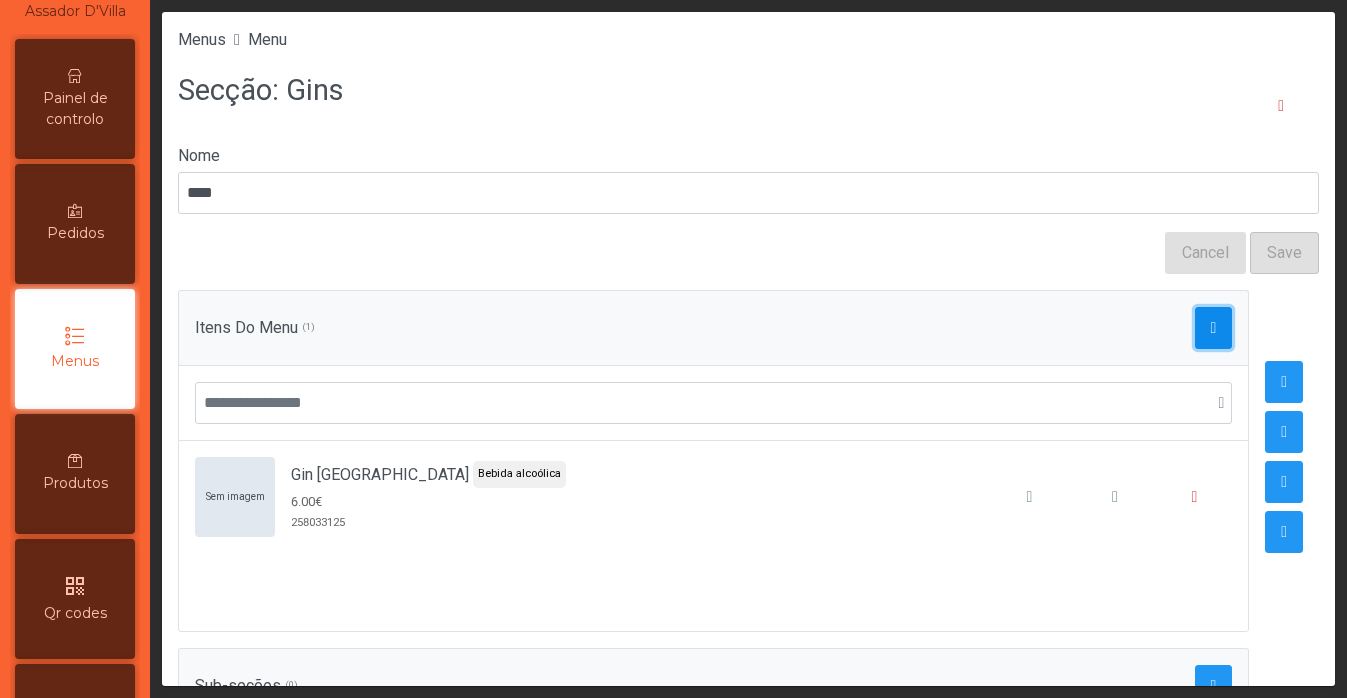 click 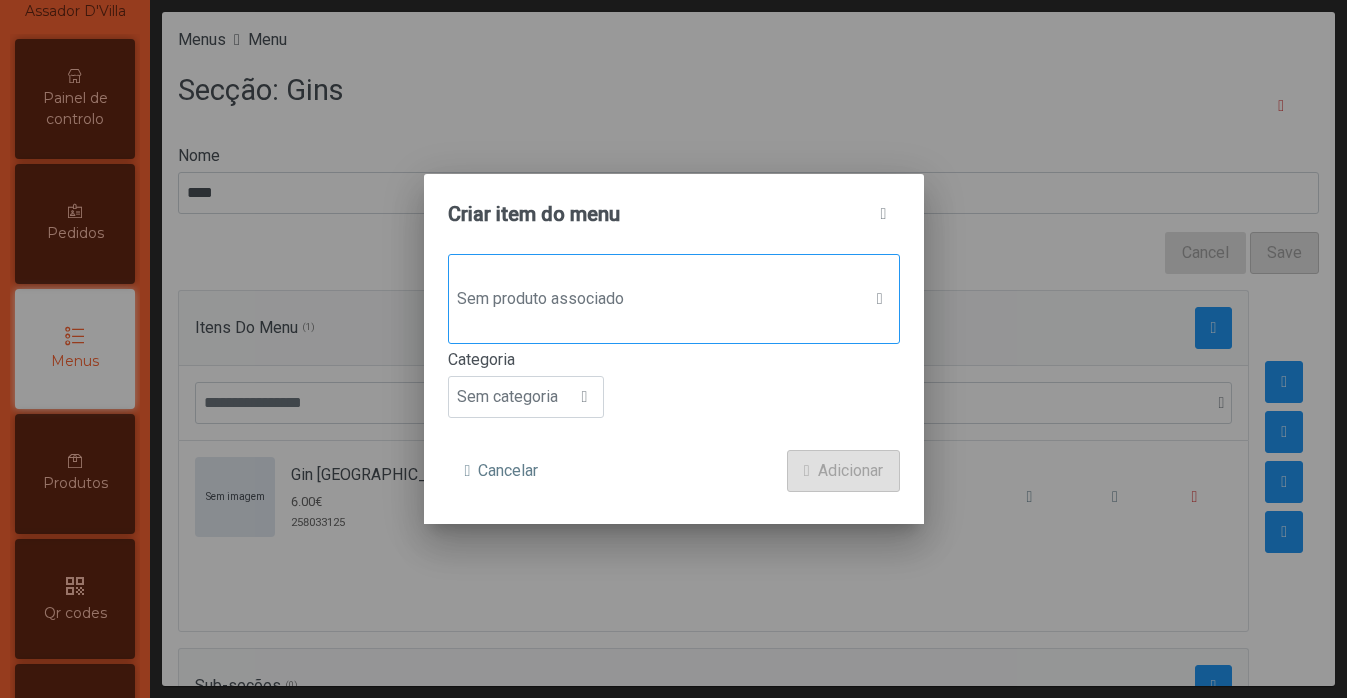 click on "Sem produto associado" 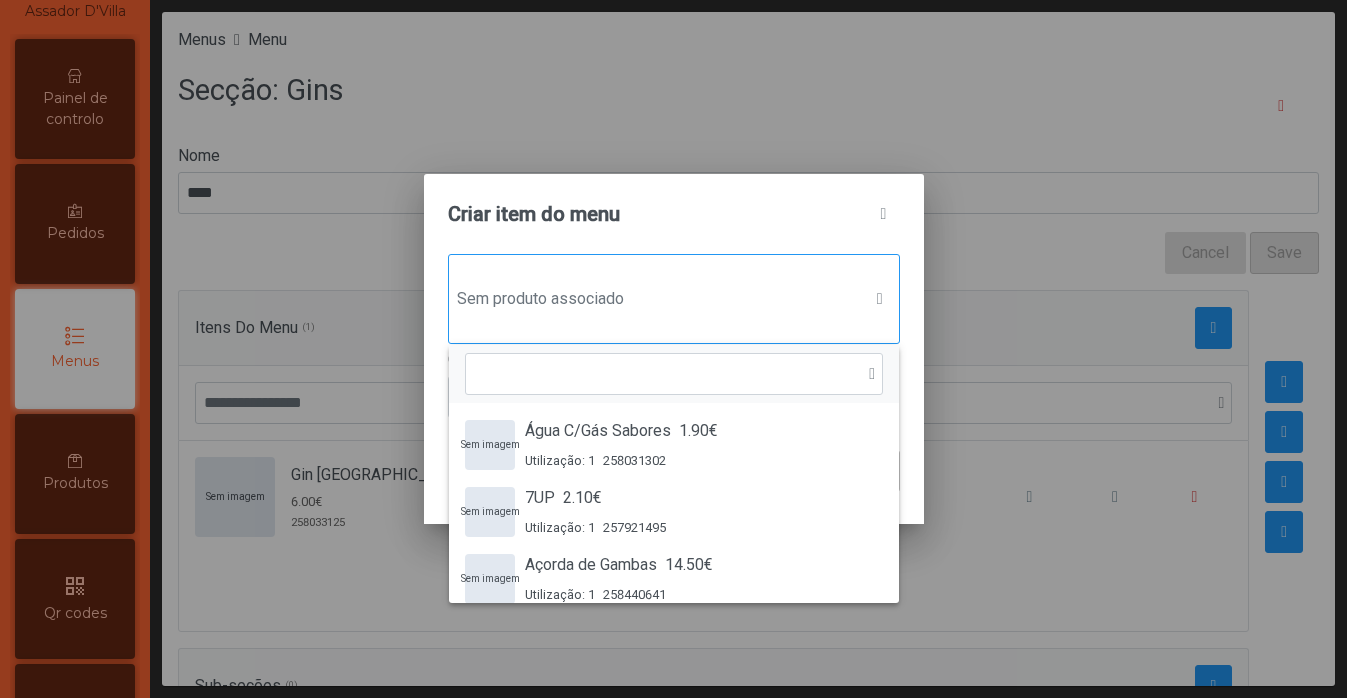 scroll, scrollTop: 15, scrollLeft: 97, axis: both 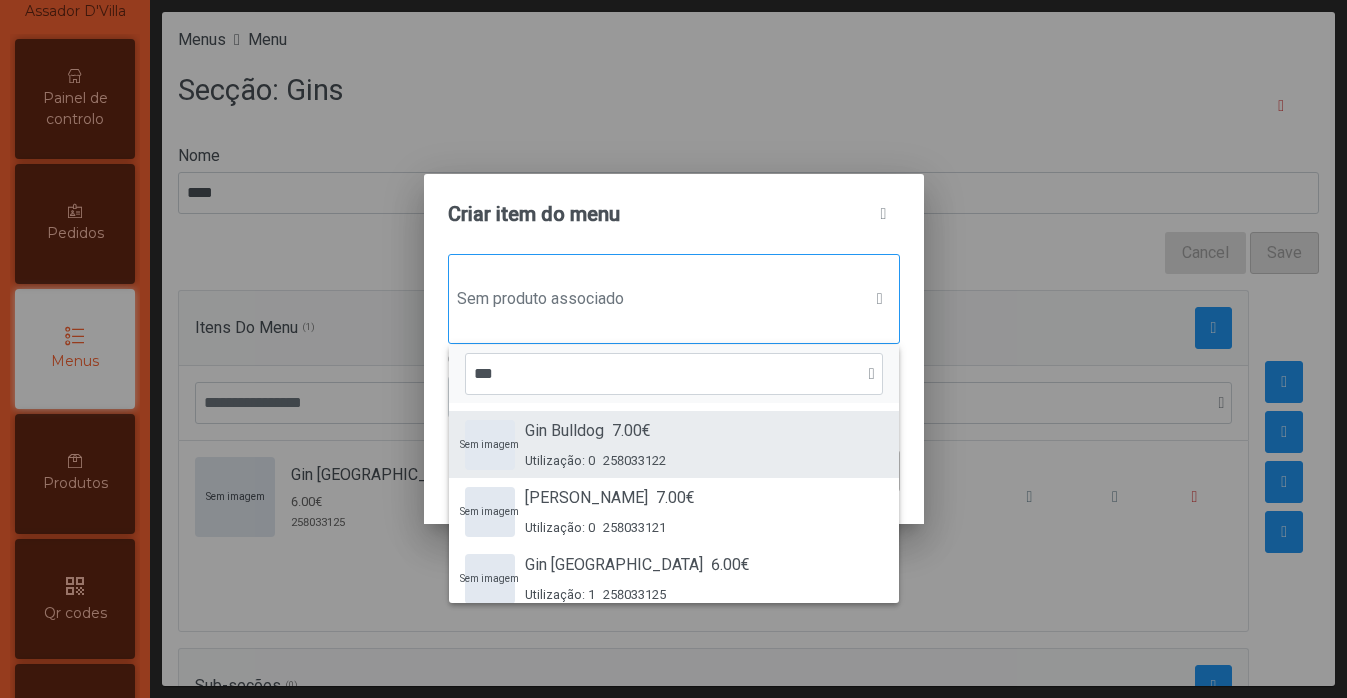 type on "***" 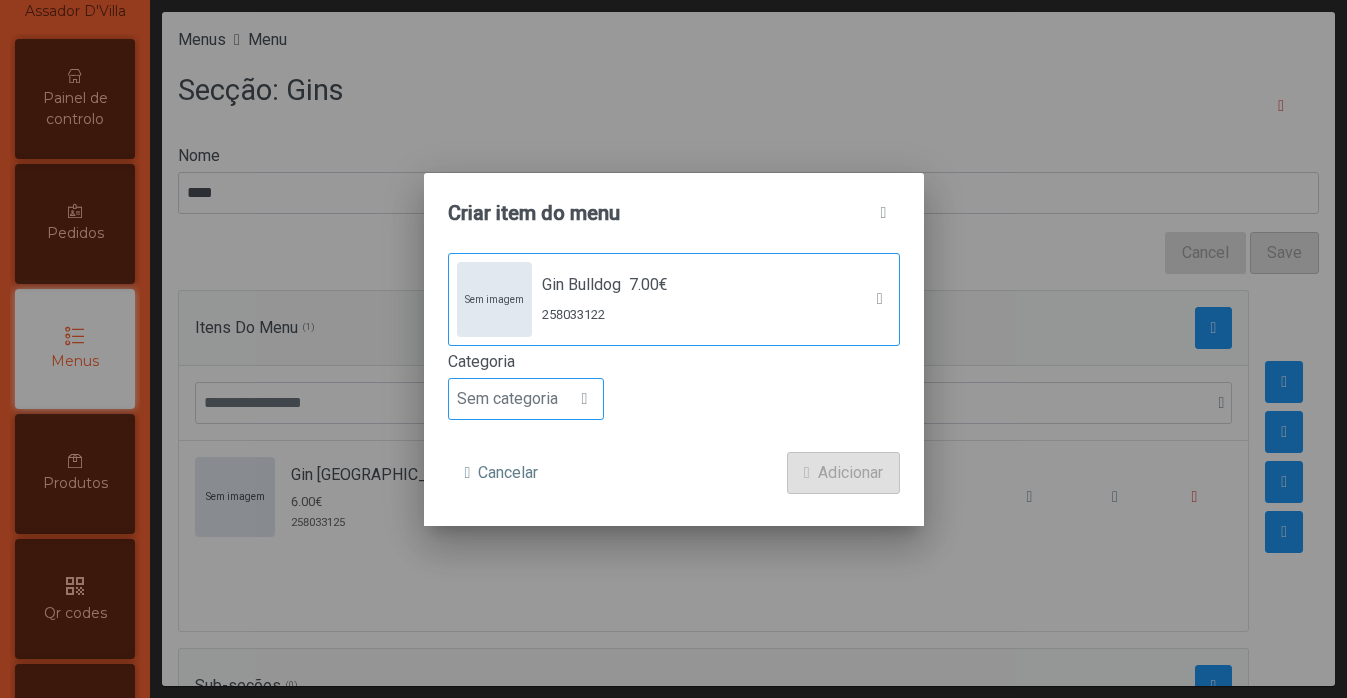 click on "Sem categoria" 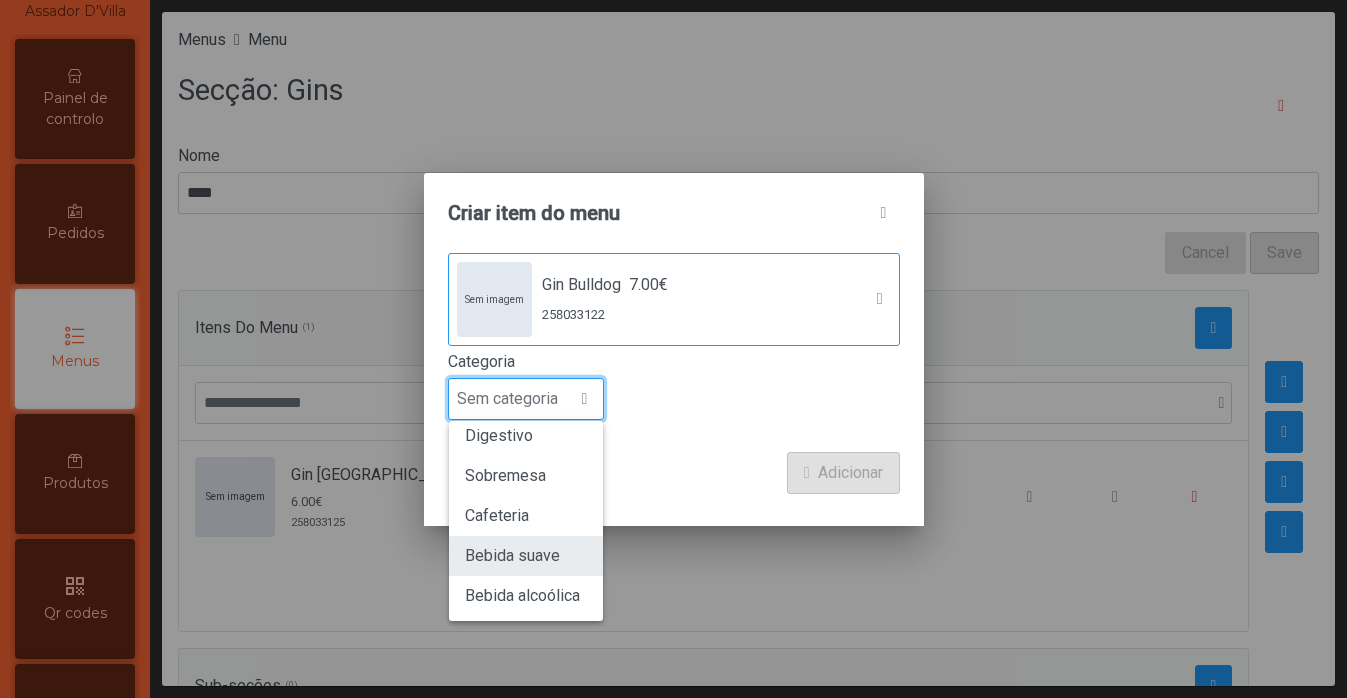 scroll, scrollTop: 175, scrollLeft: 0, axis: vertical 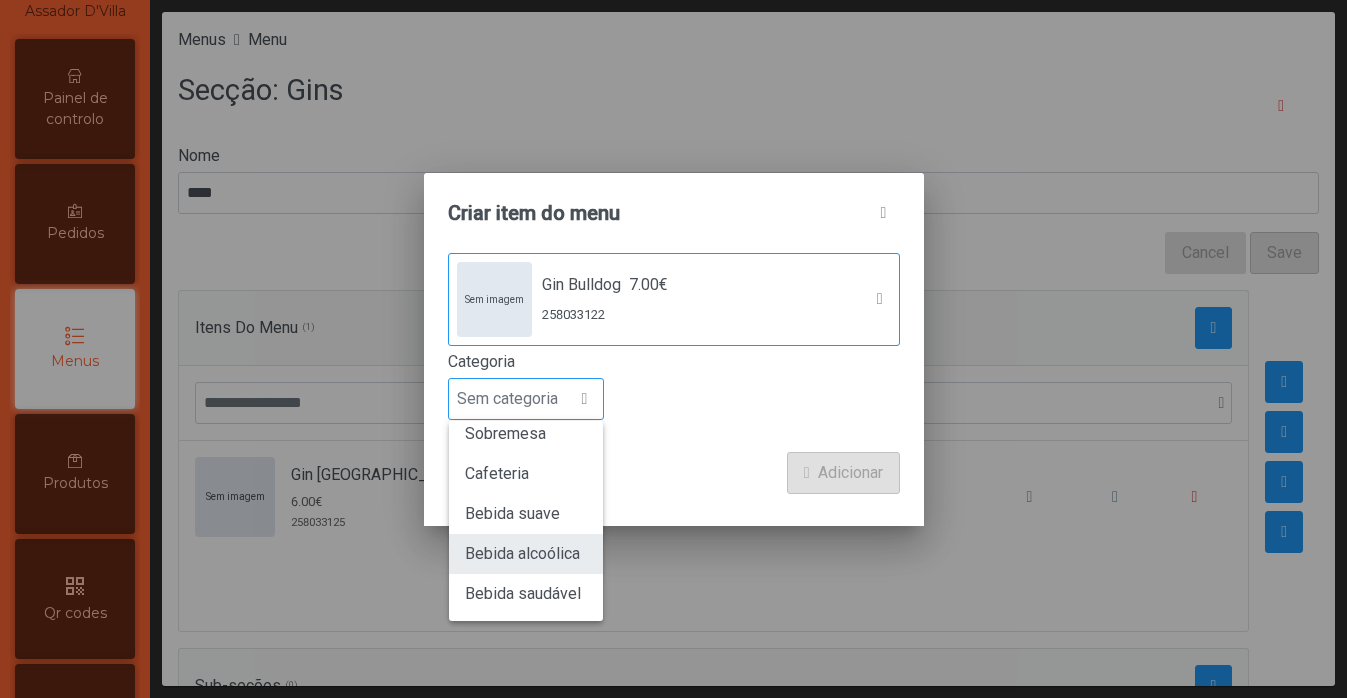 click on "Bebida alcoólica" 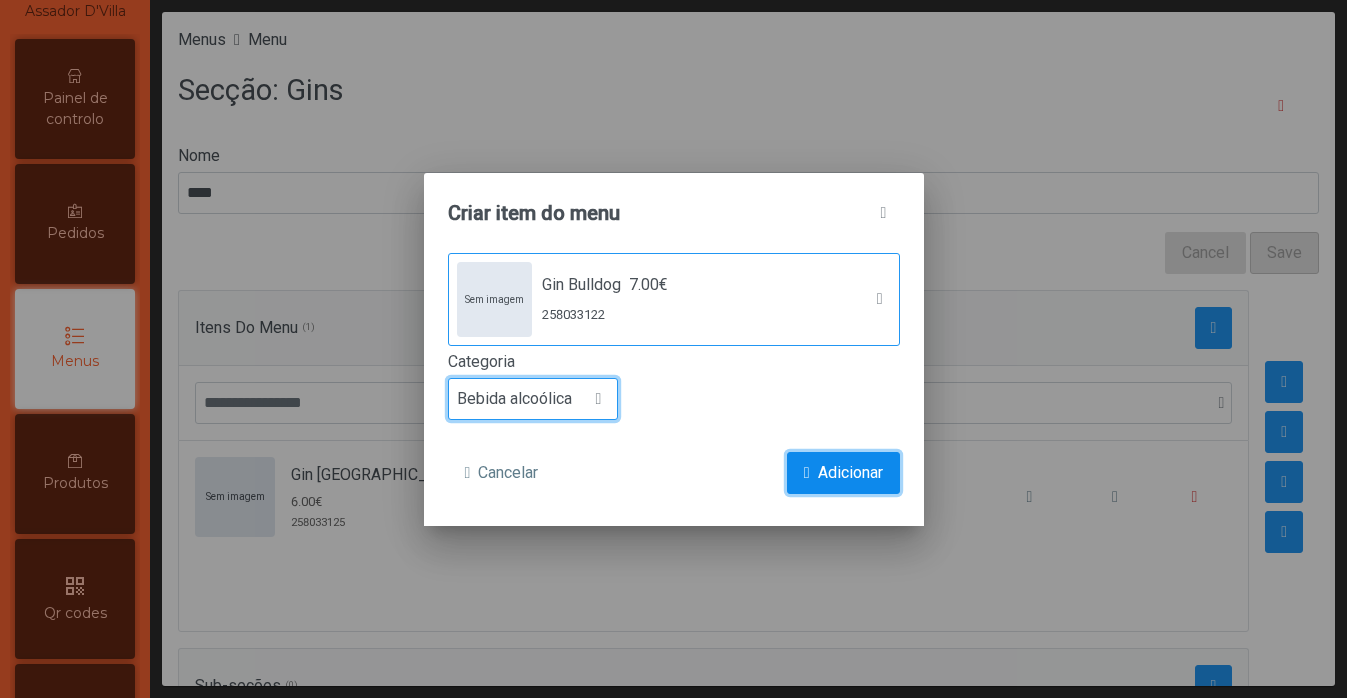 click on "Adicionar" 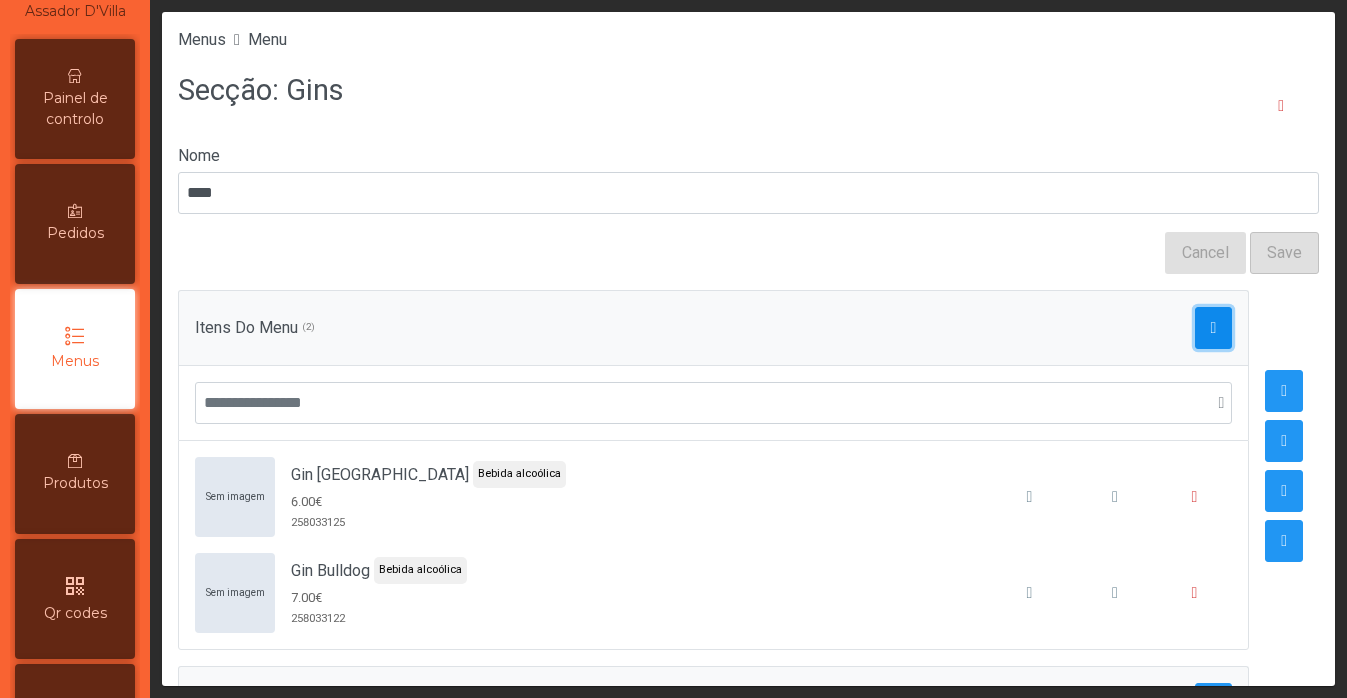 click 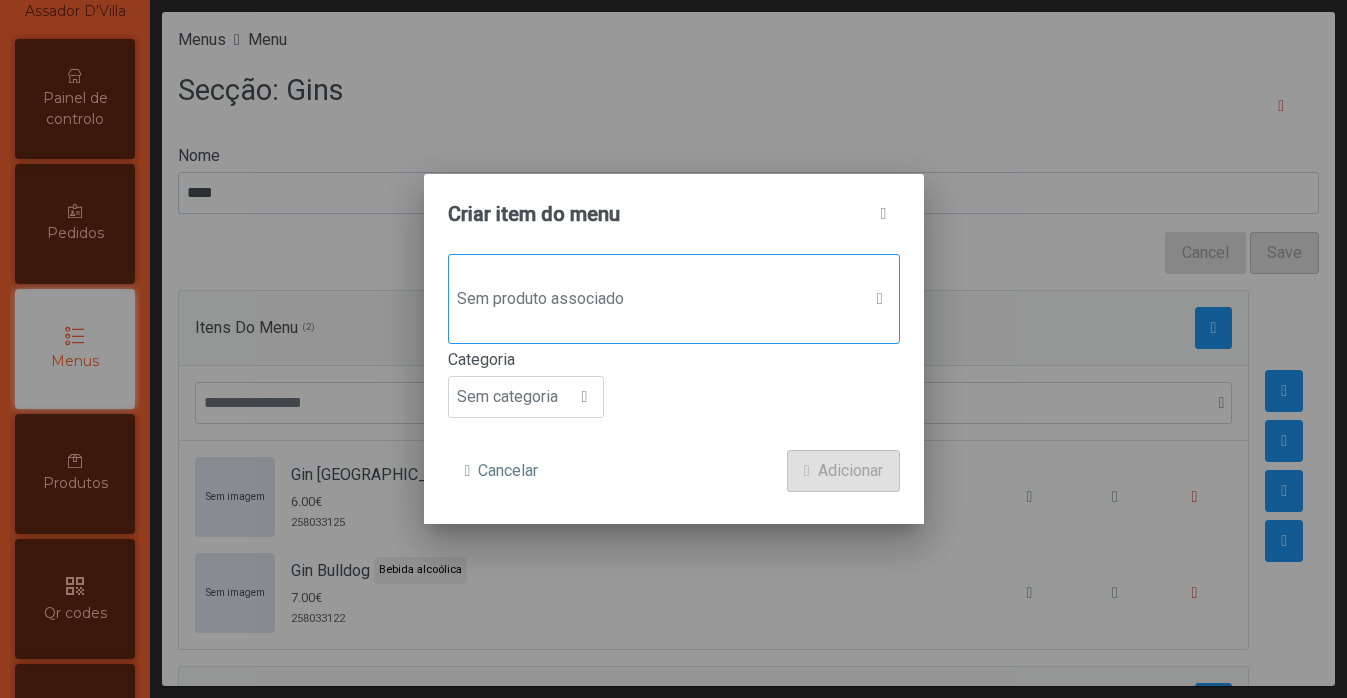 click on "Sem produto associado" 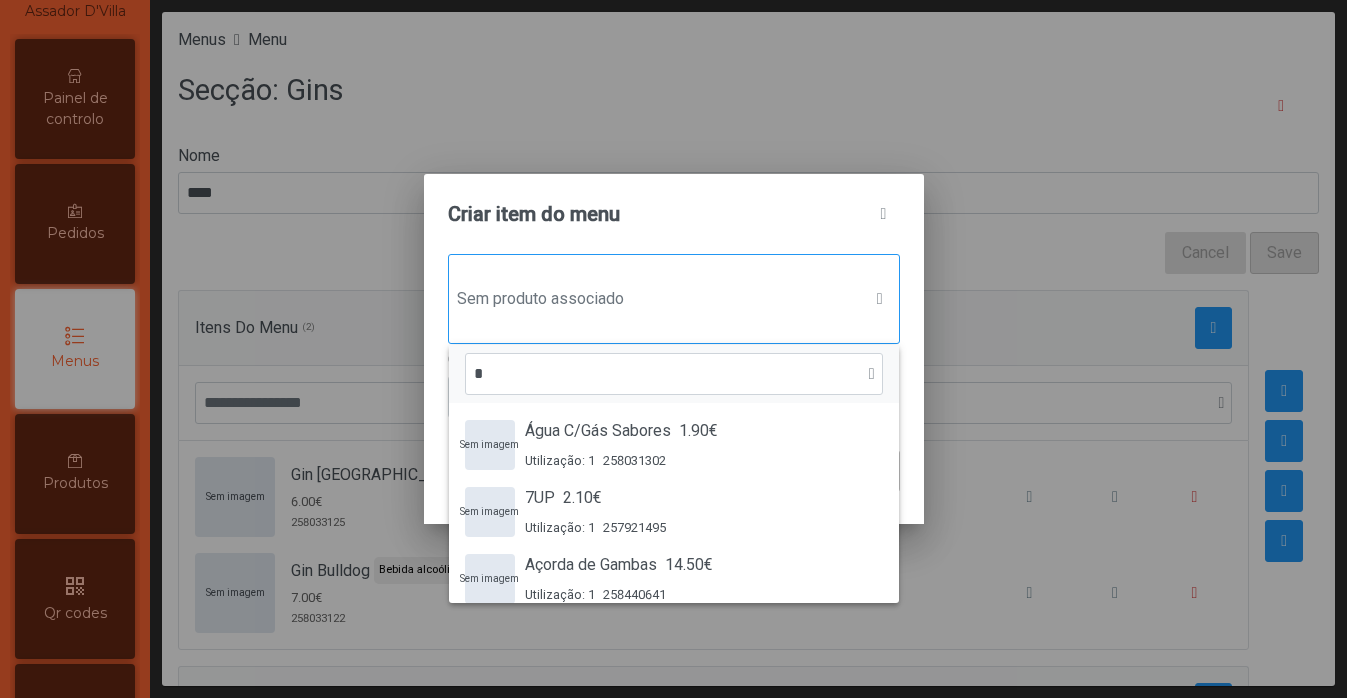 scroll, scrollTop: 15, scrollLeft: 97, axis: both 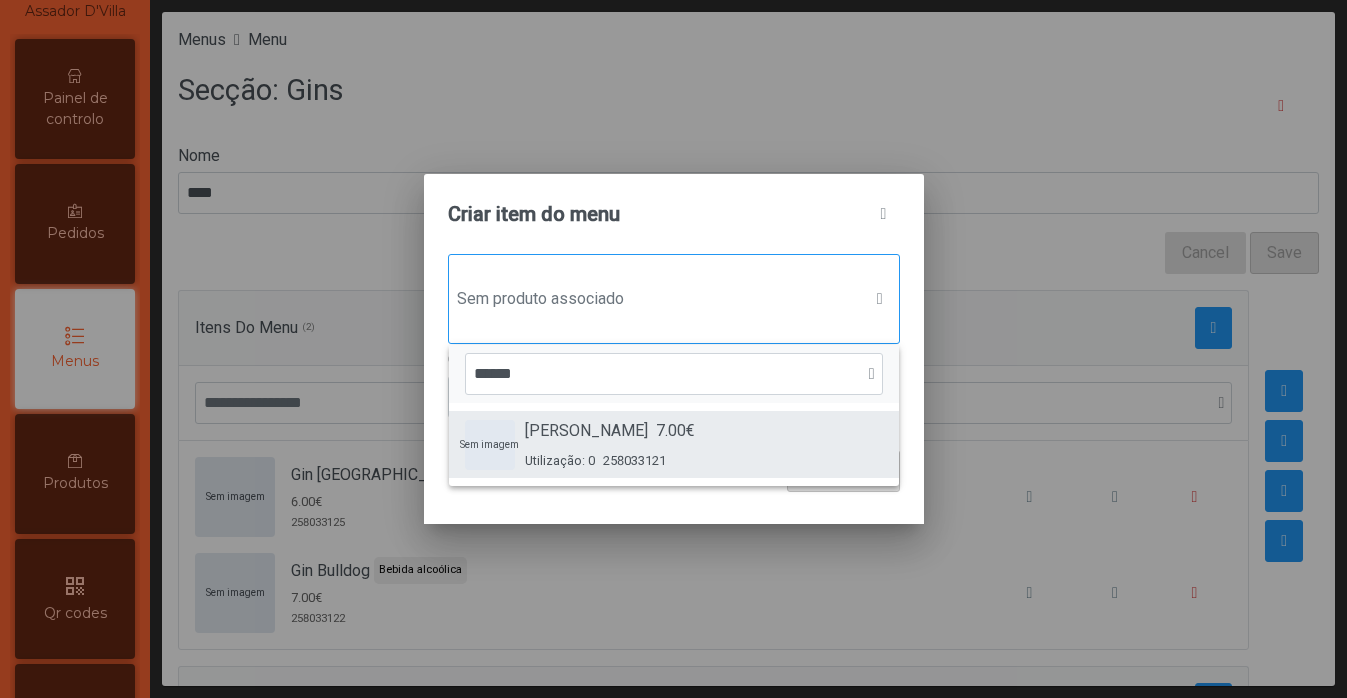 type on "******" 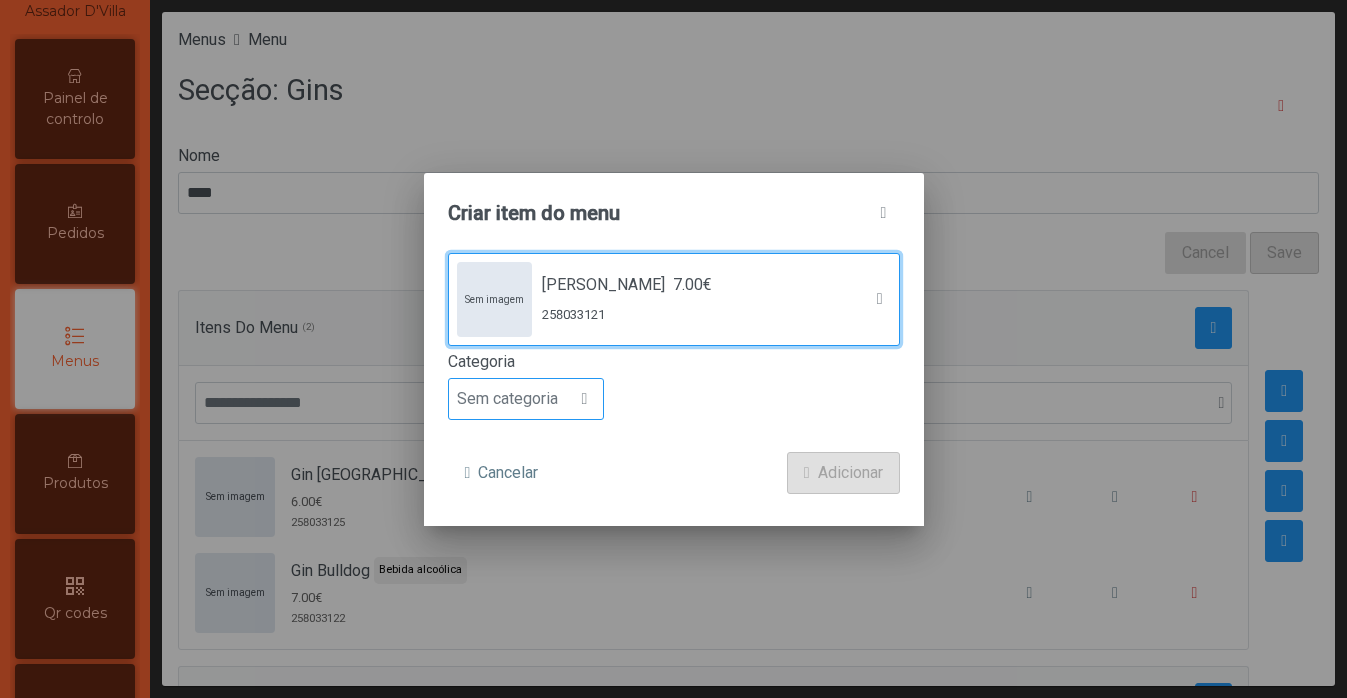 click on "Sem categoria" 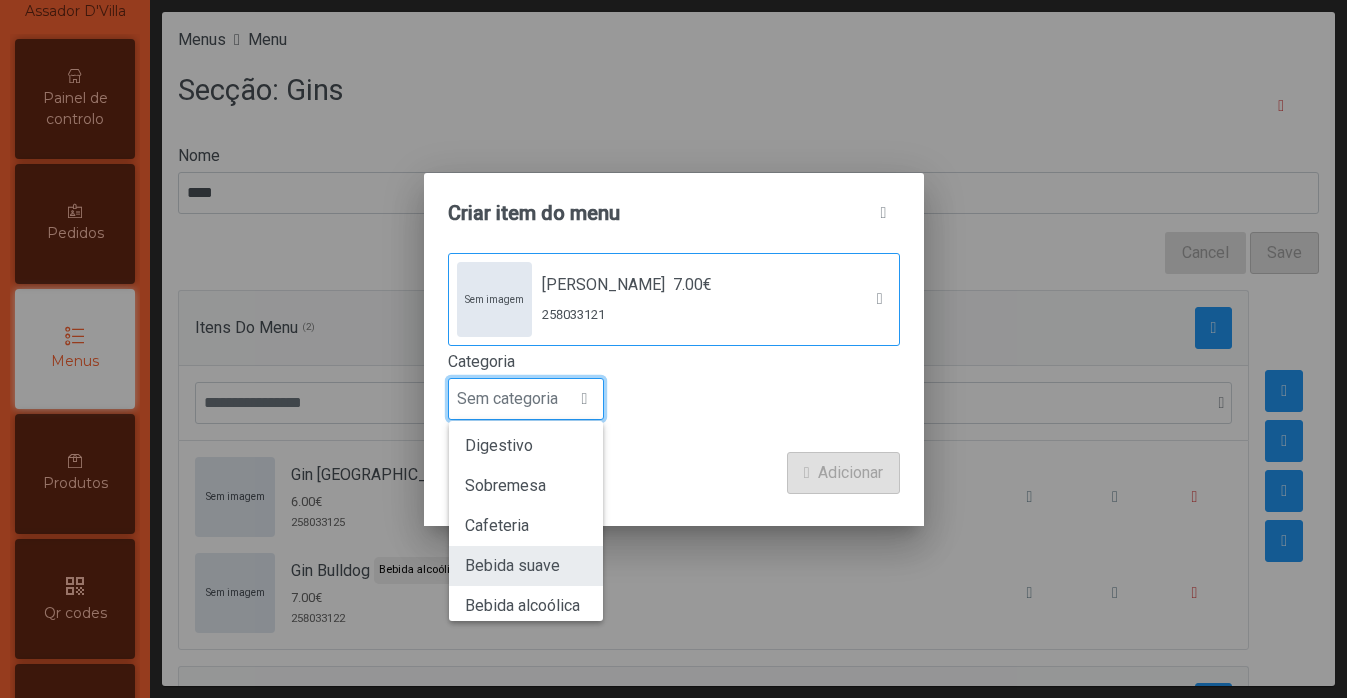 scroll, scrollTop: 168, scrollLeft: 0, axis: vertical 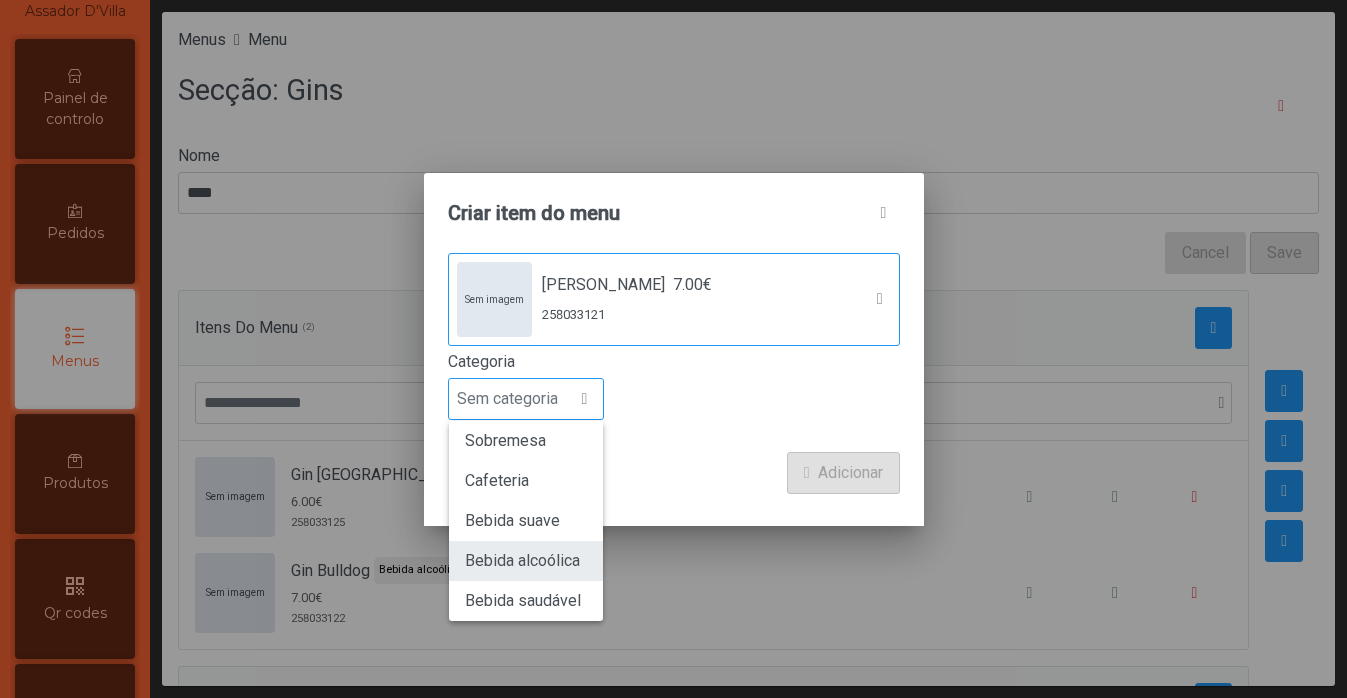 click on "Bebida alcoólica" 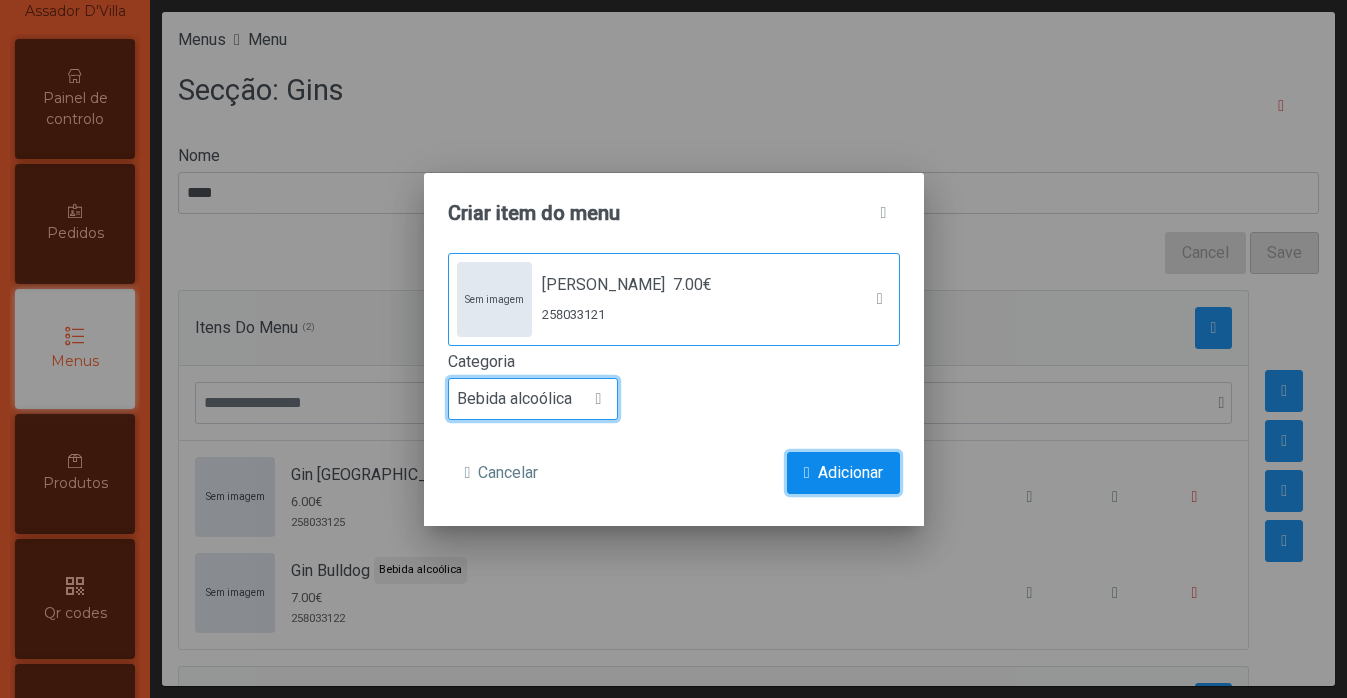 click on "Adicionar" 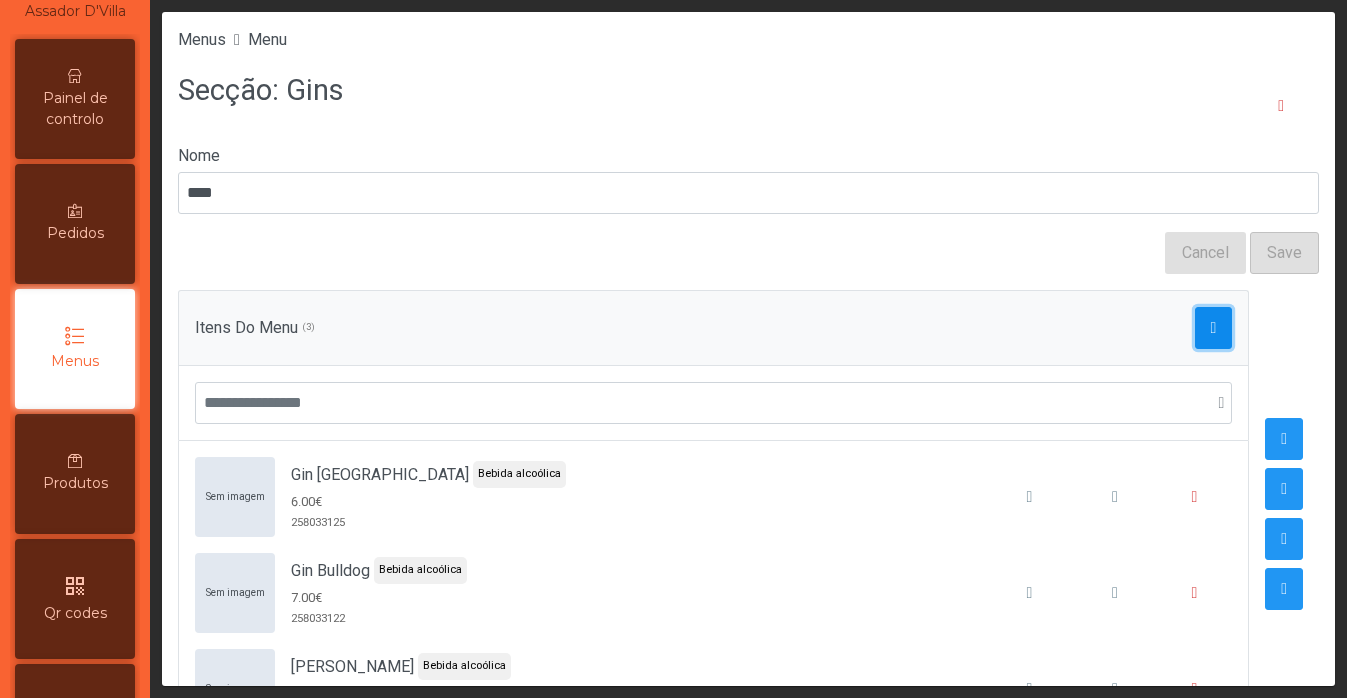 click 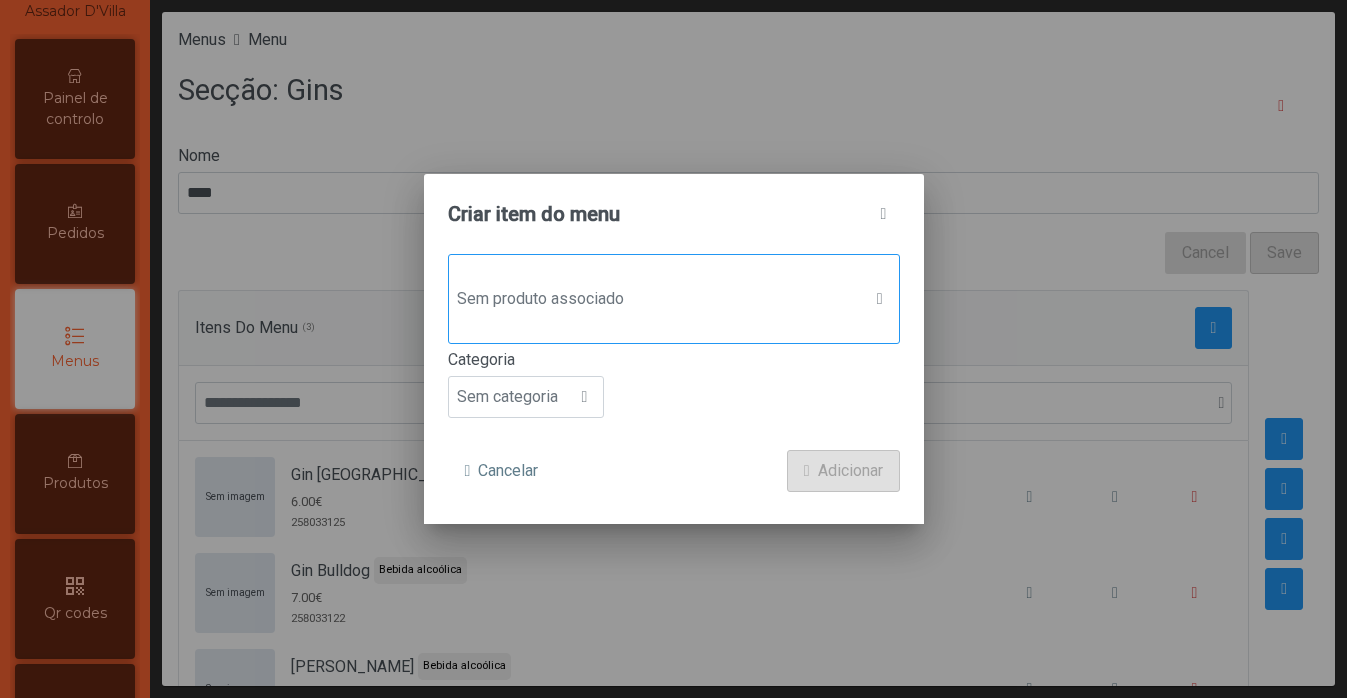 click on "Sem produto associado" 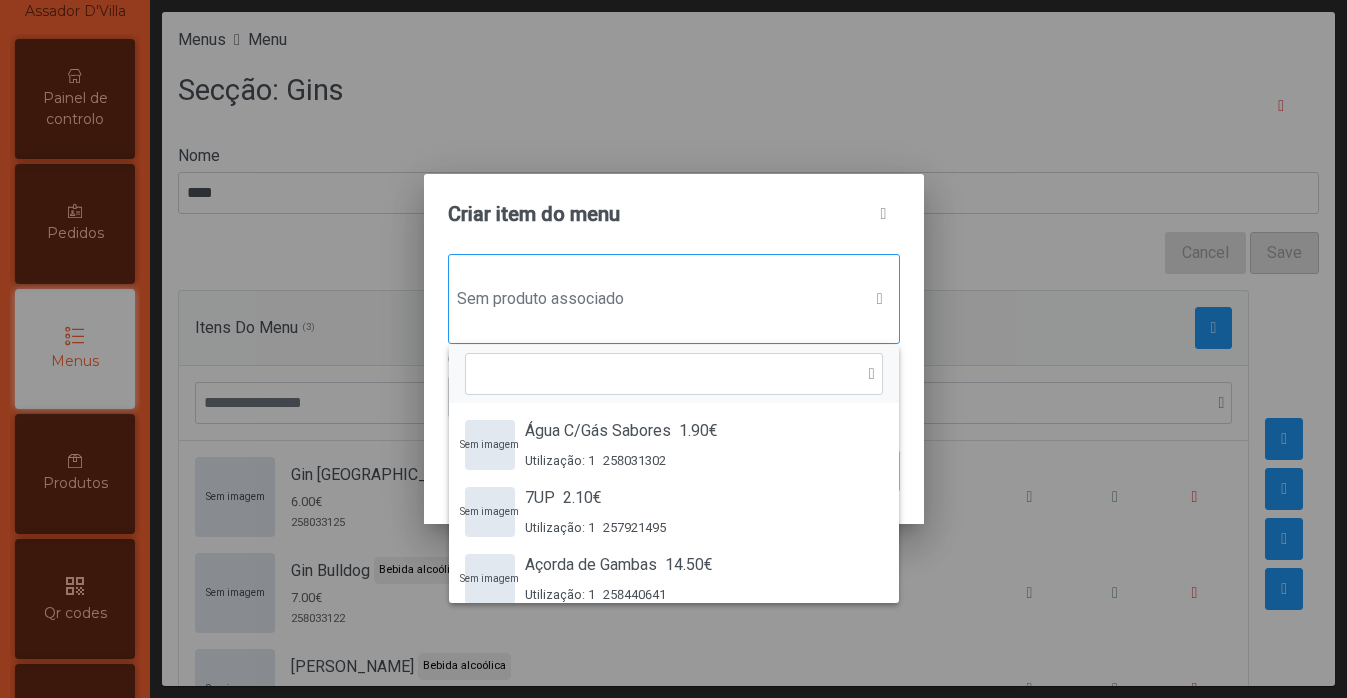 scroll, scrollTop: 15, scrollLeft: 97, axis: both 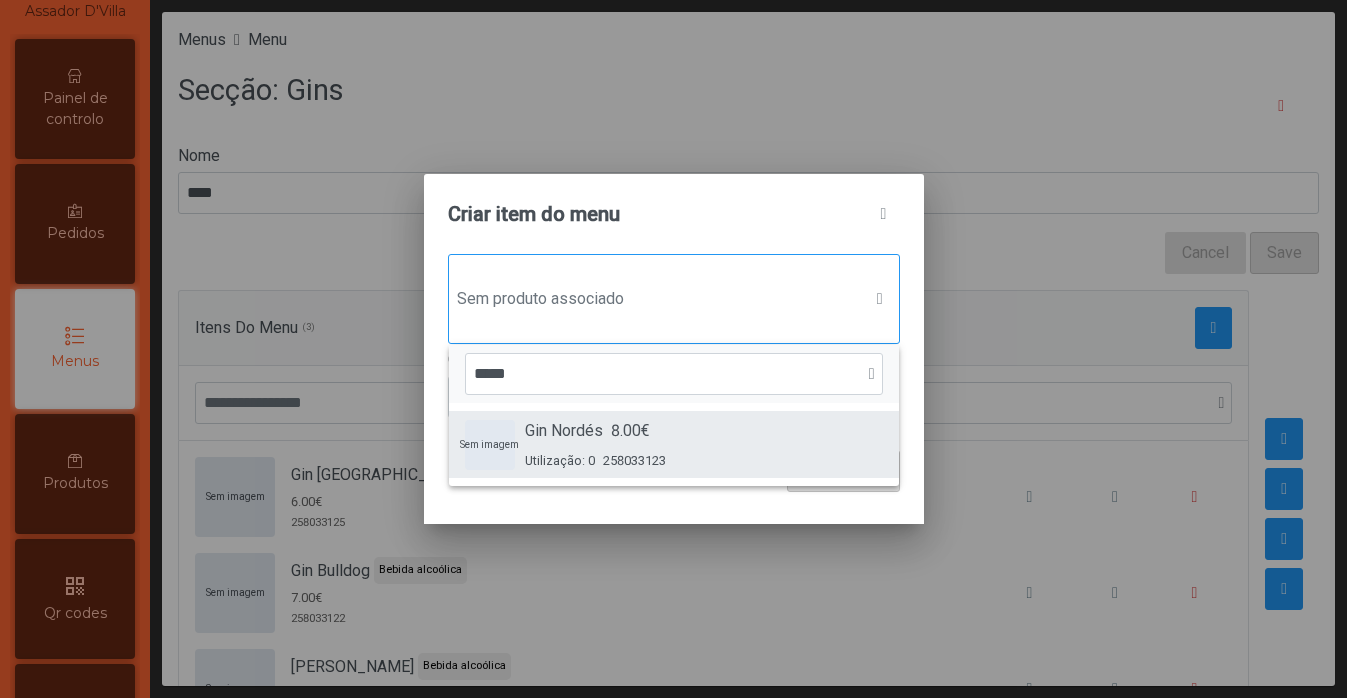 type on "*****" 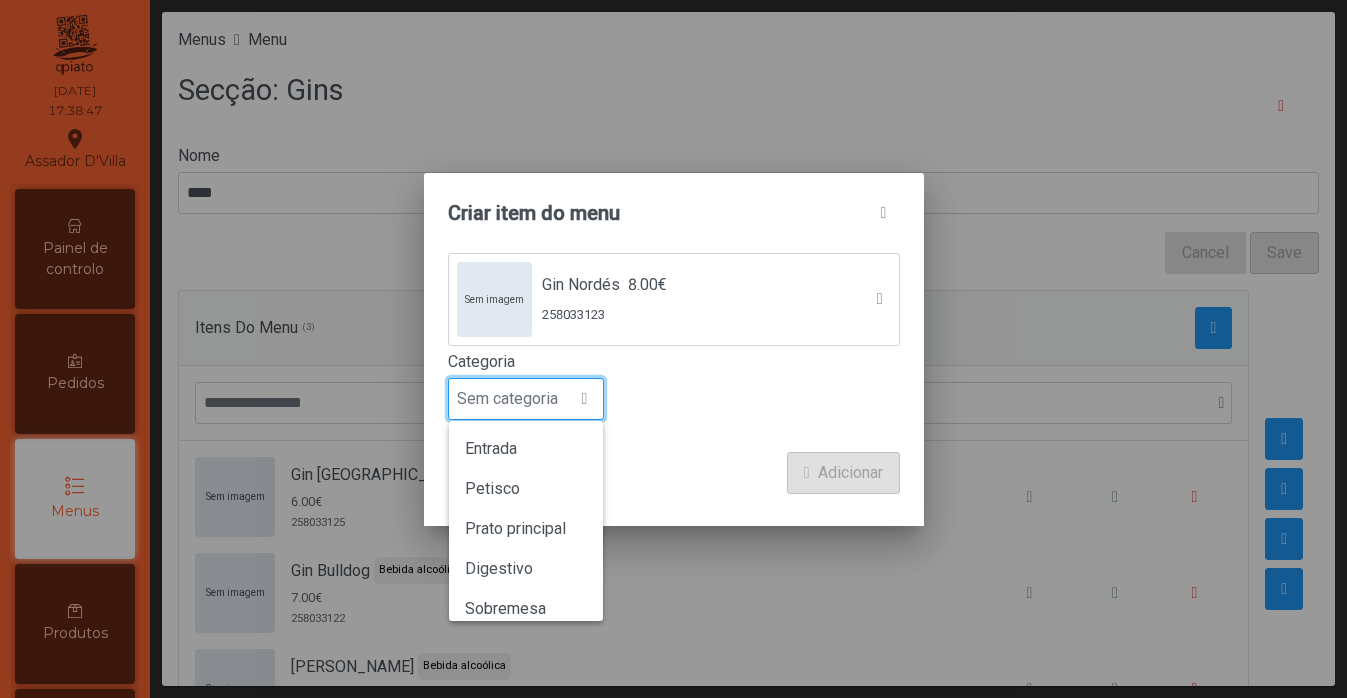 scroll, scrollTop: 0, scrollLeft: 0, axis: both 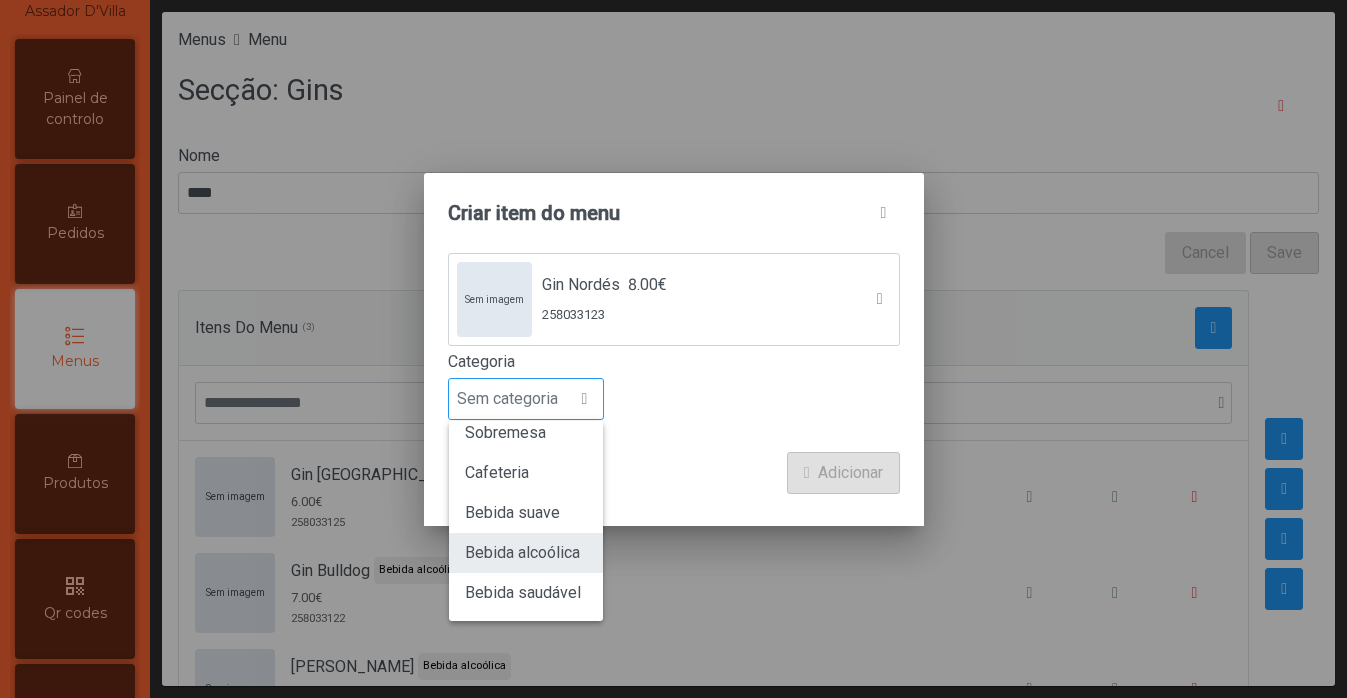 click on "Bebida alcoólica" 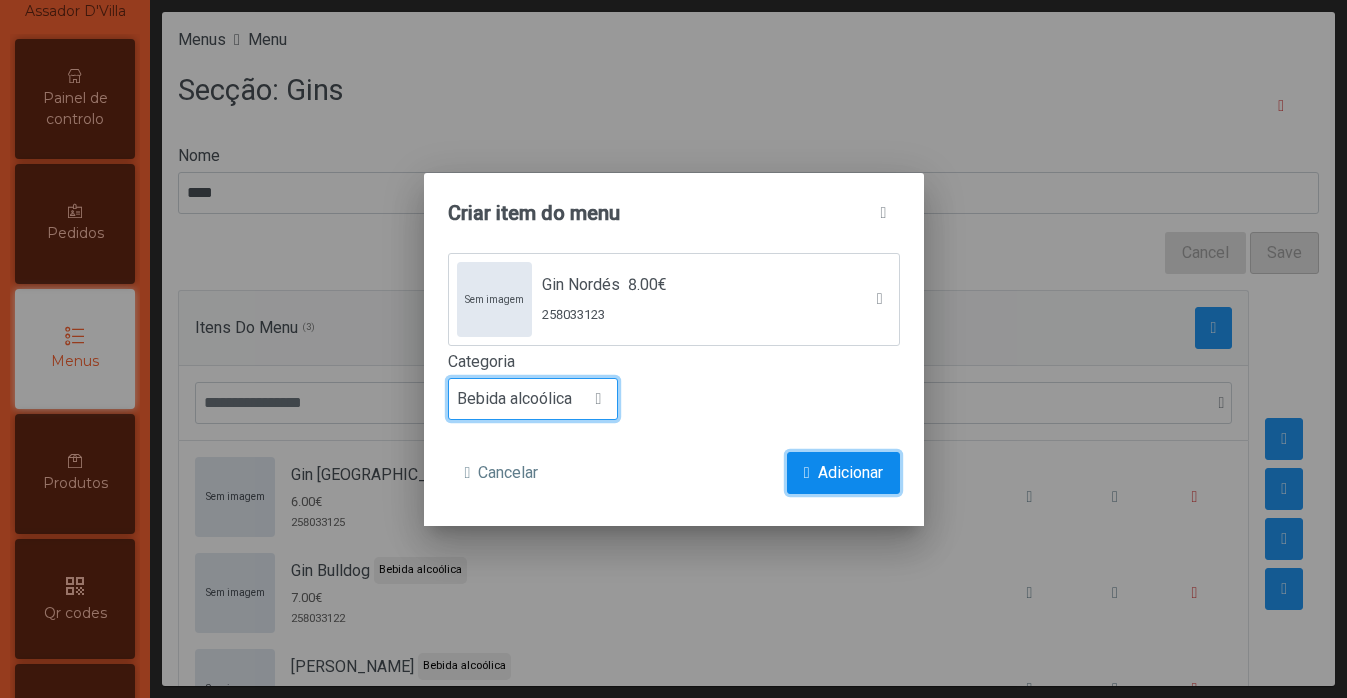 click on "Adicionar" 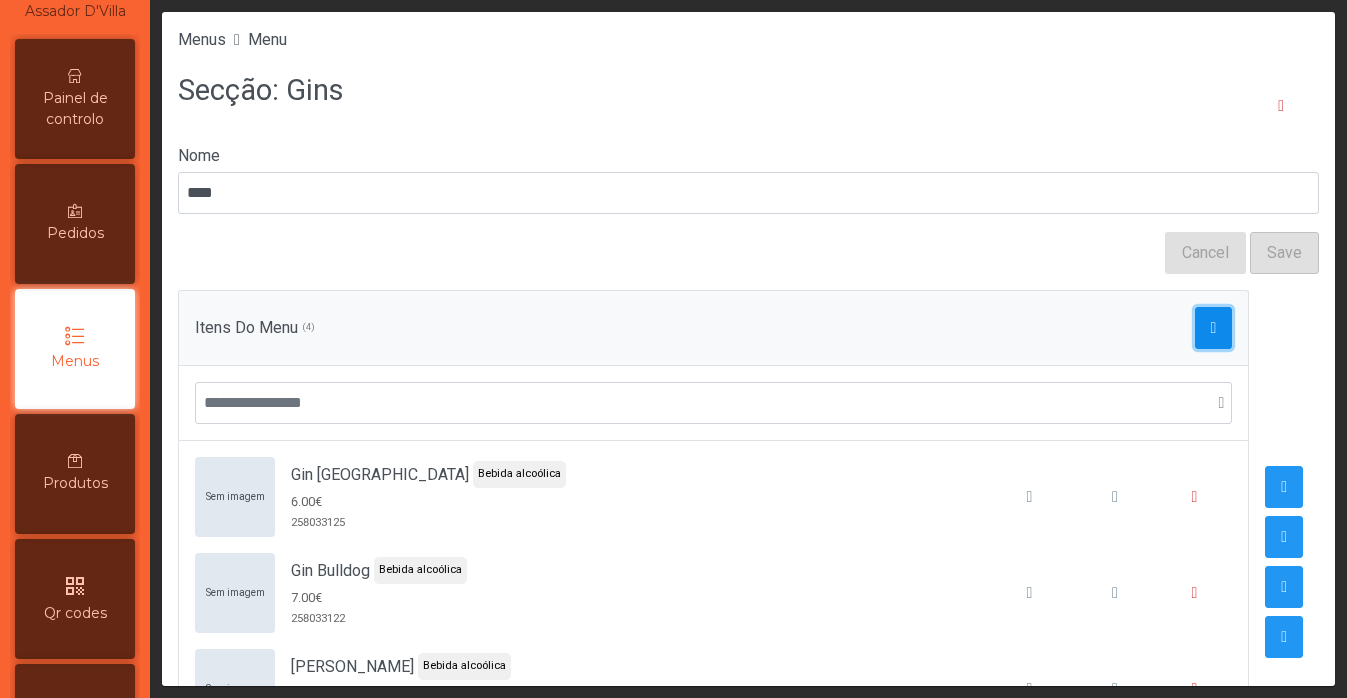 click 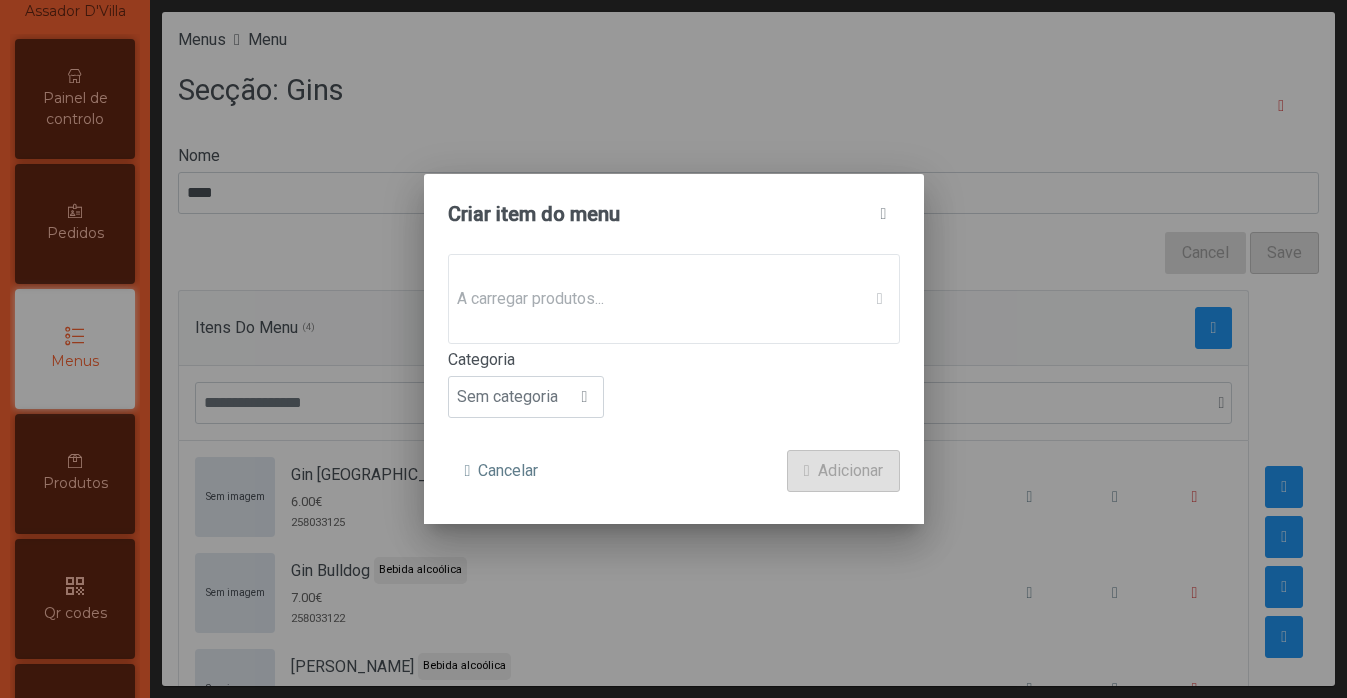click on "A carregar produtos..." 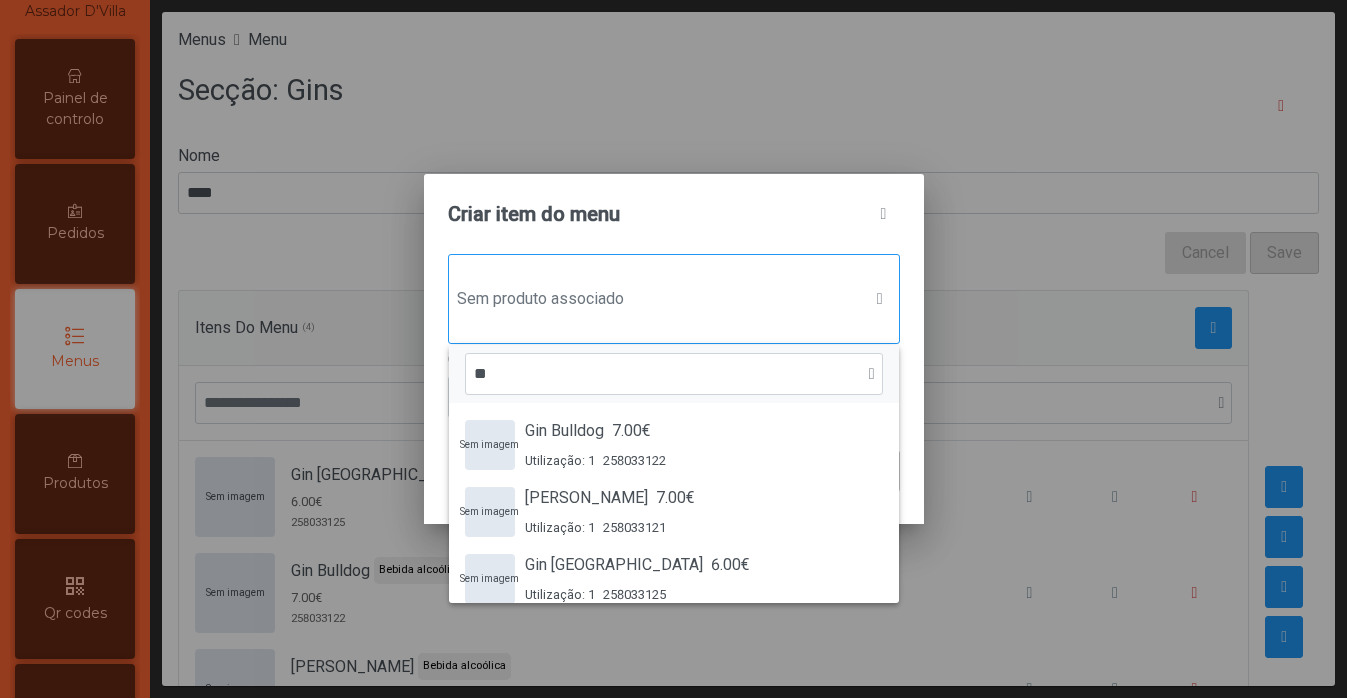 scroll, scrollTop: 15, scrollLeft: 97, axis: both 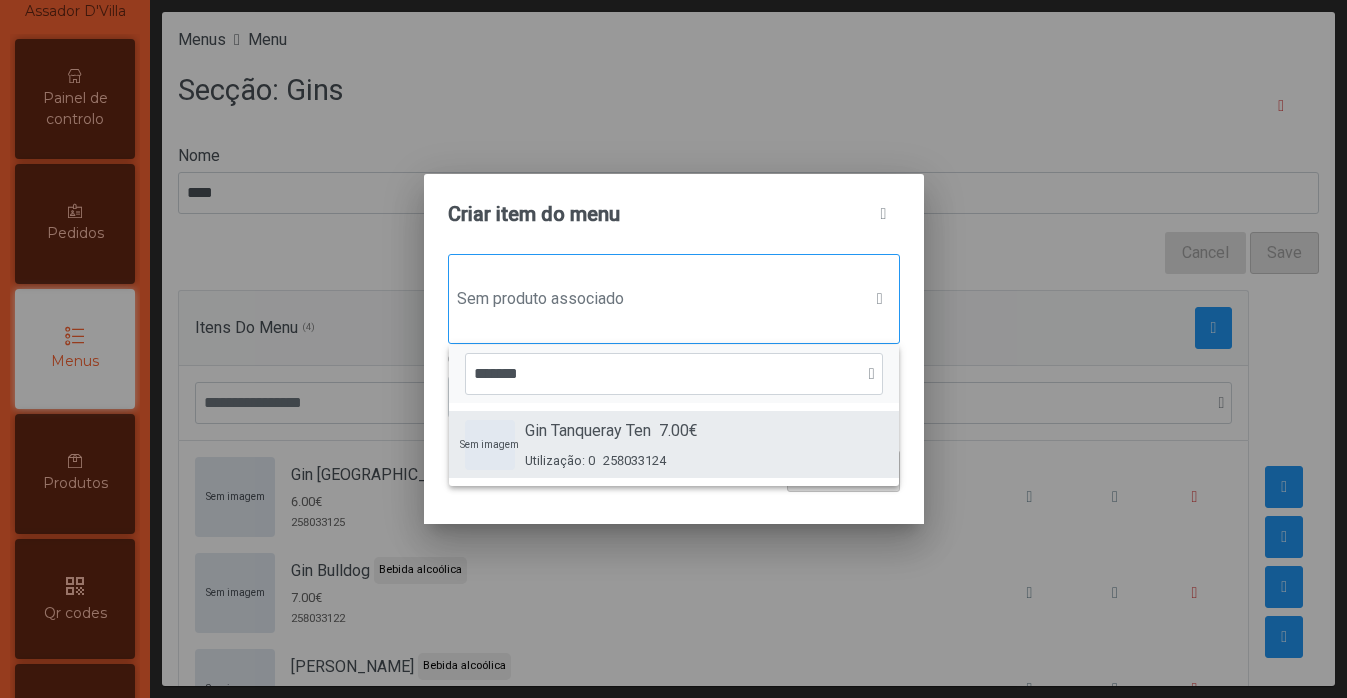 type on "*******" 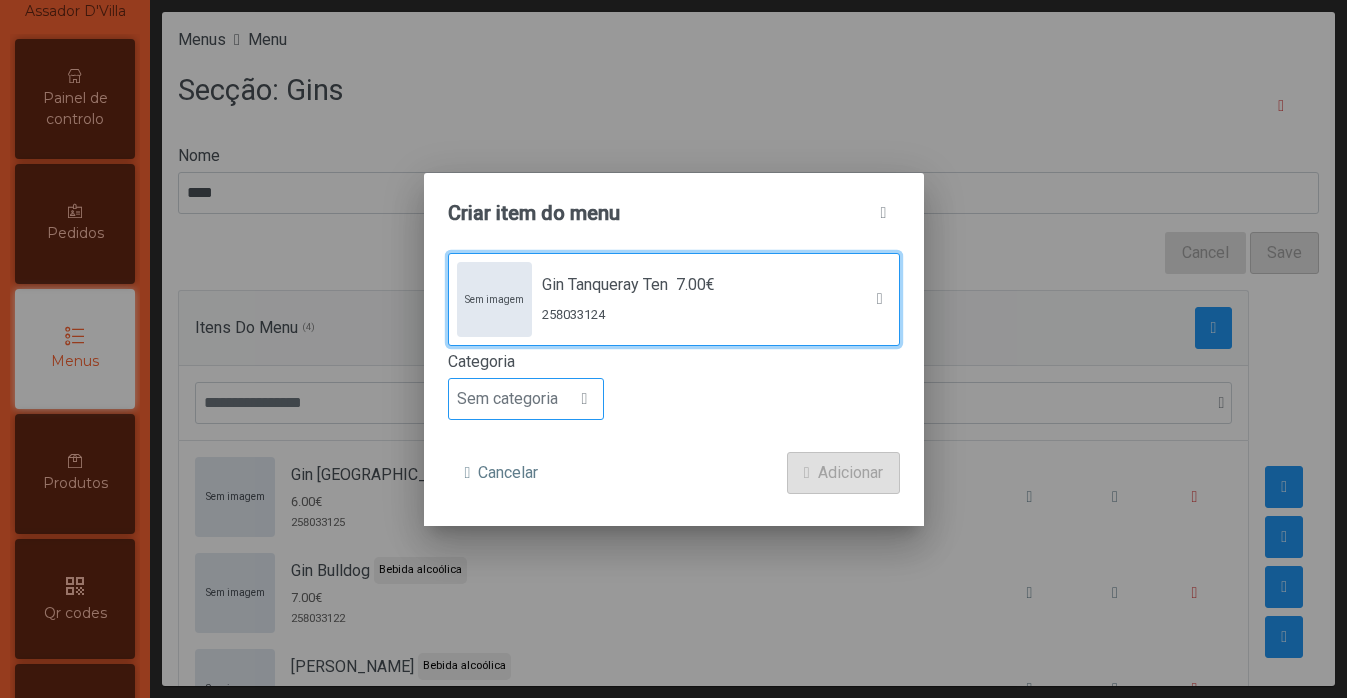 click on "Sem categoria" 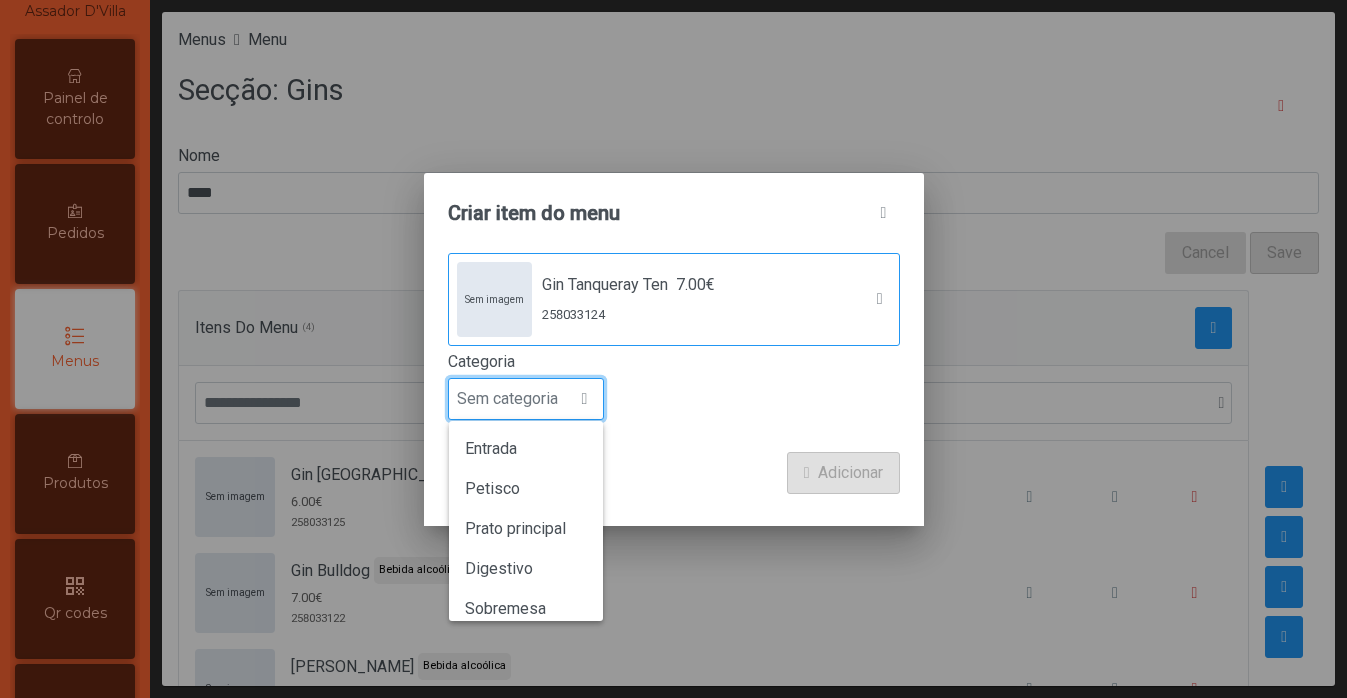 scroll, scrollTop: 15, scrollLeft: 97, axis: both 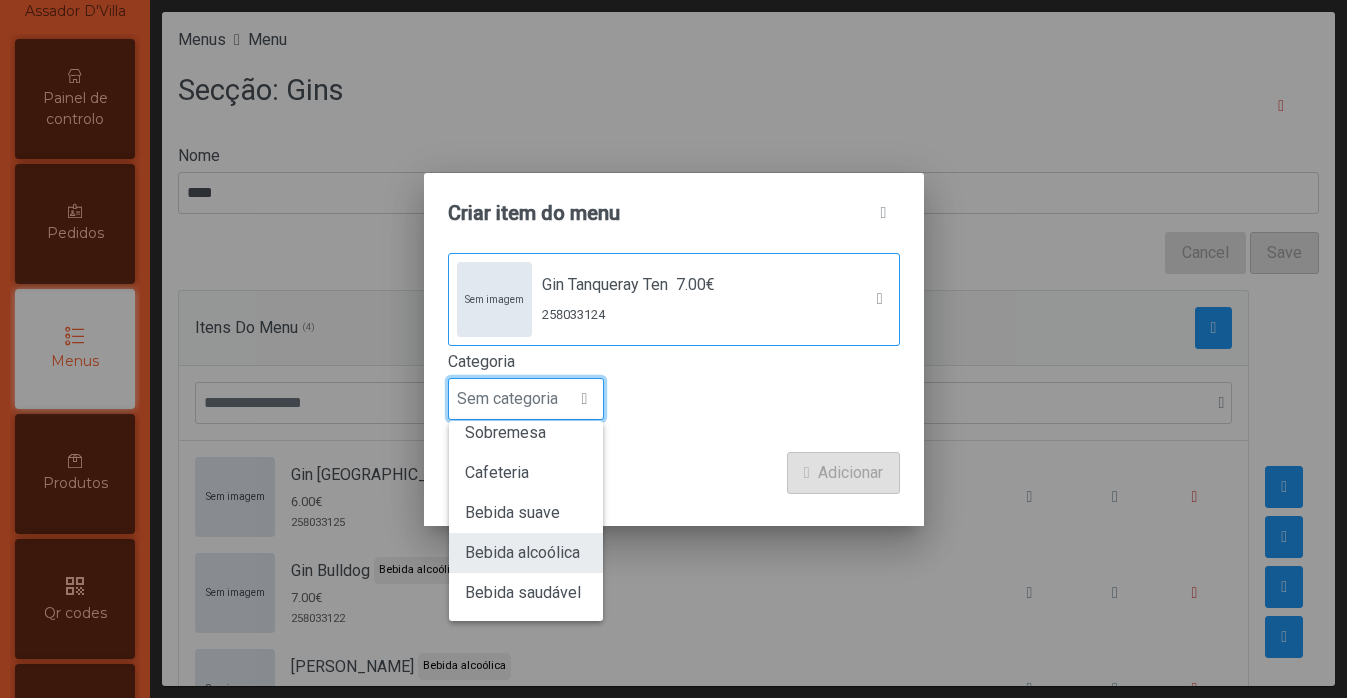 click on "Bebida alcoólica" 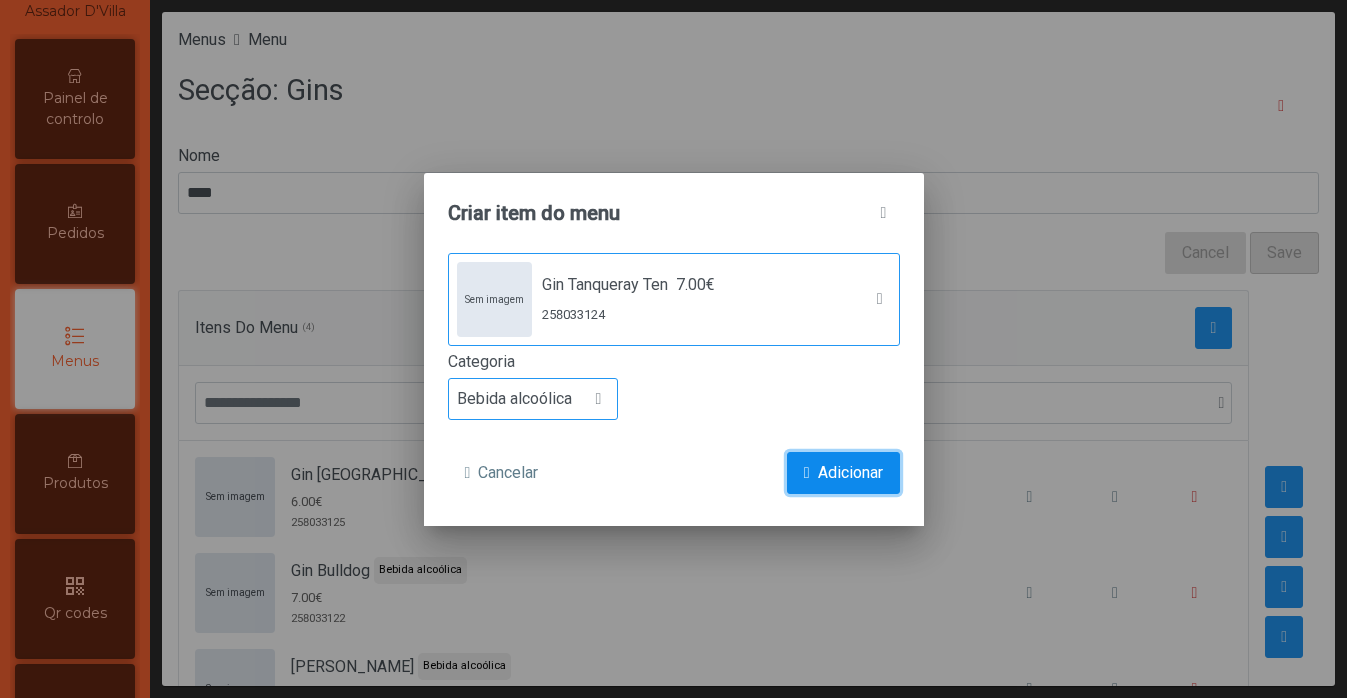 click on "Adicionar" 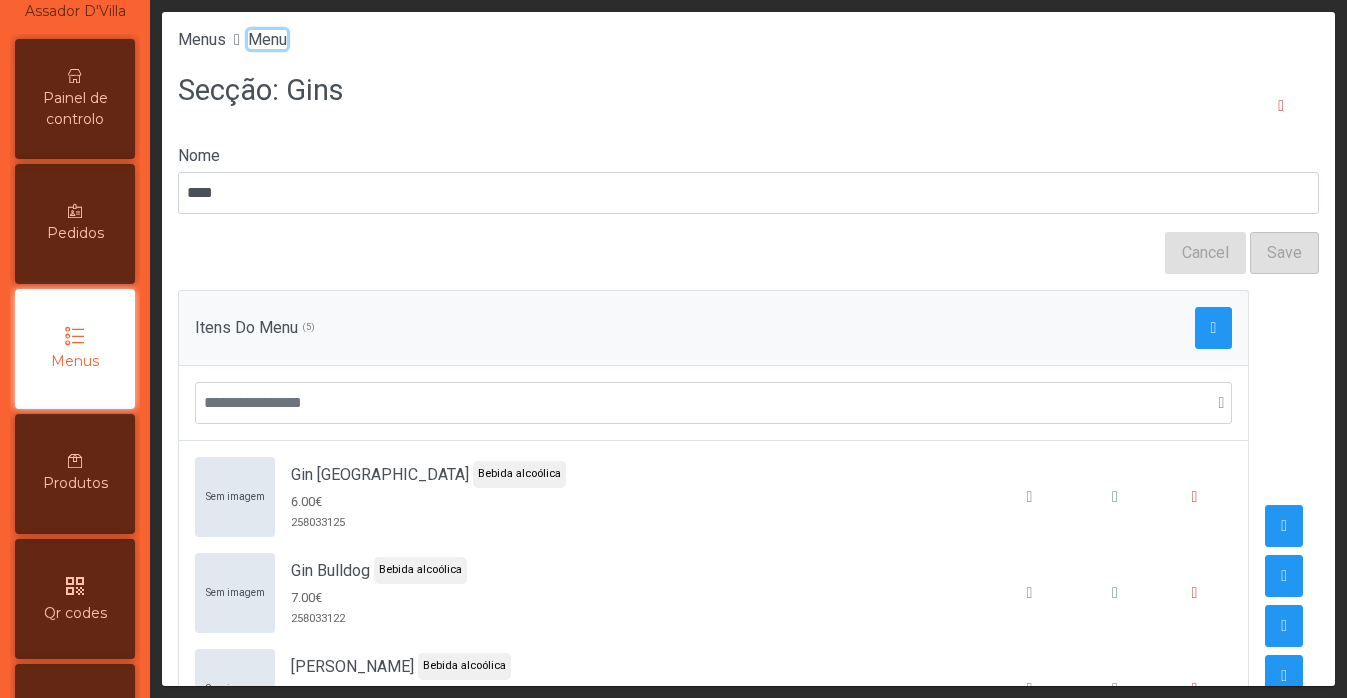 click on "Menu" 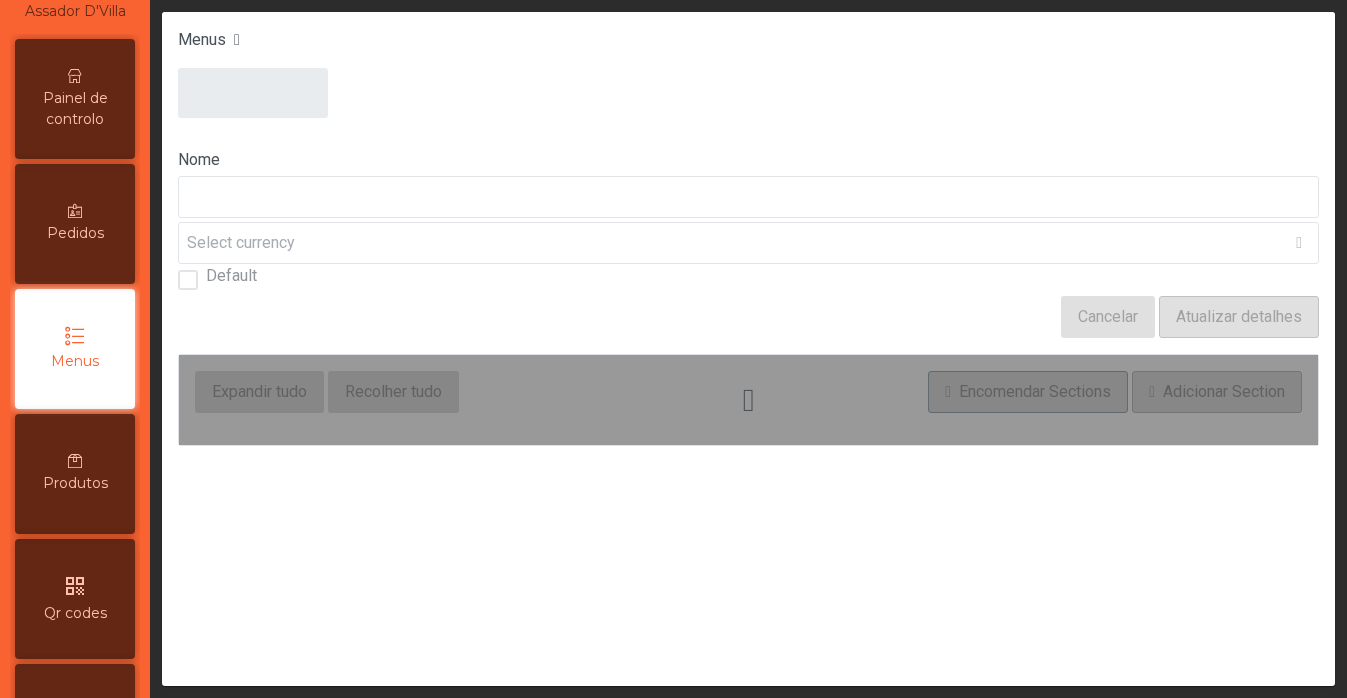 type on "****" 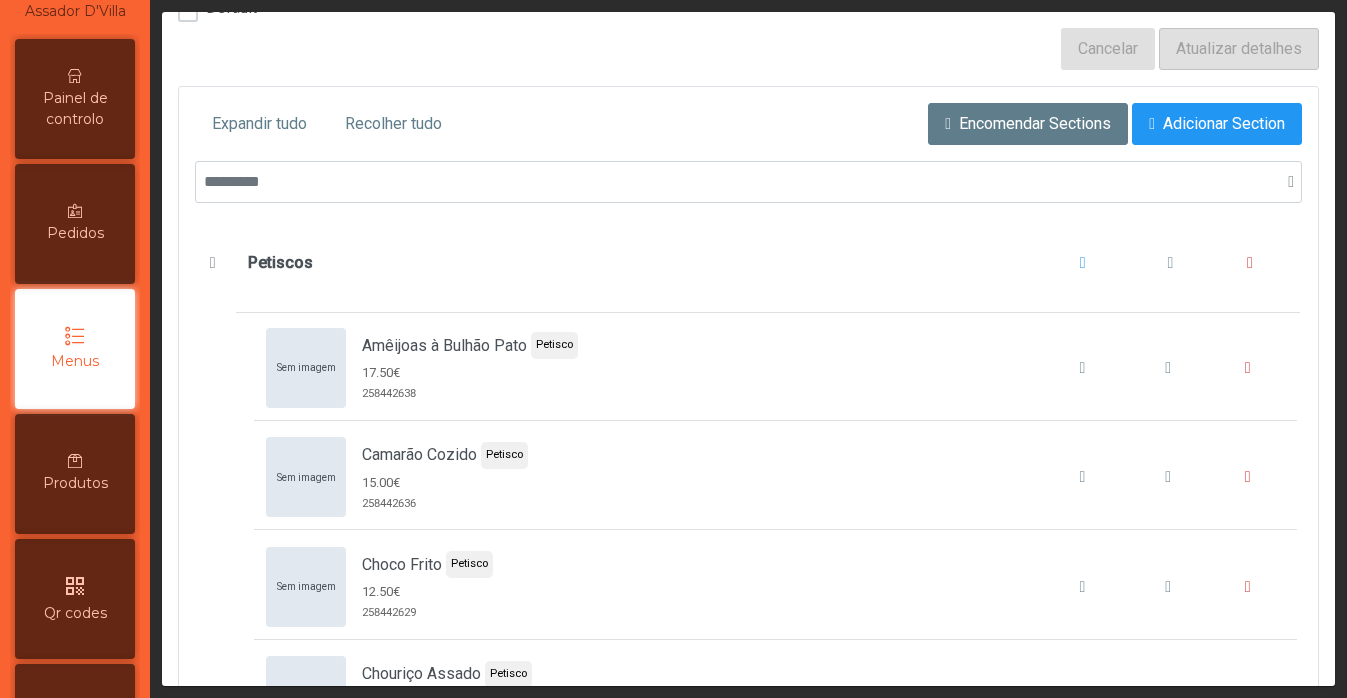 scroll, scrollTop: 51, scrollLeft: 0, axis: vertical 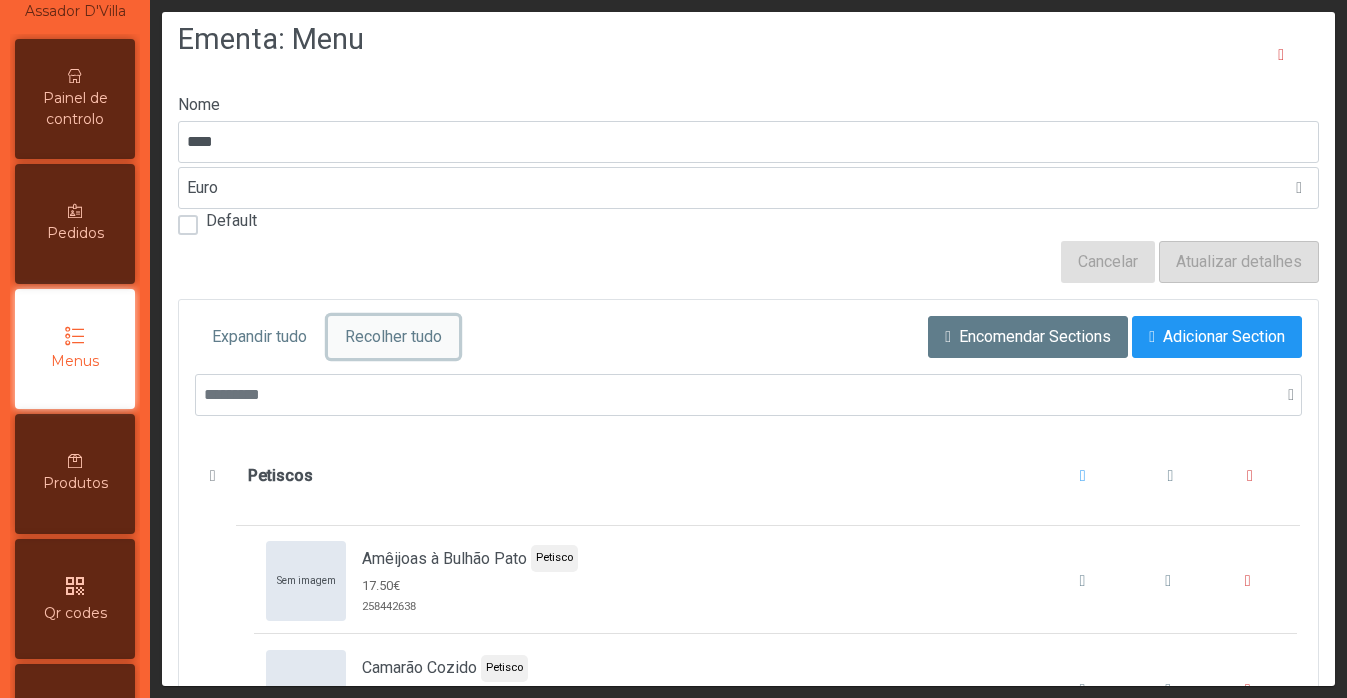 click on "Recolher tudo" 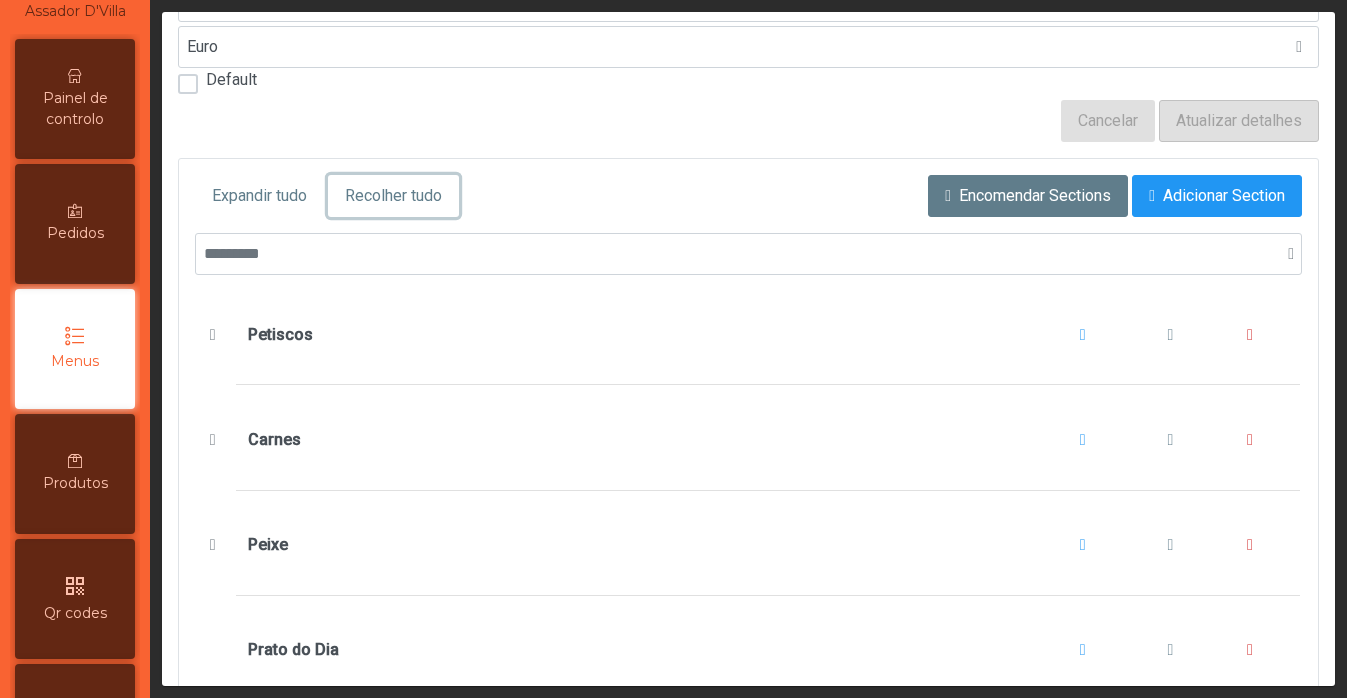 scroll, scrollTop: 231, scrollLeft: 0, axis: vertical 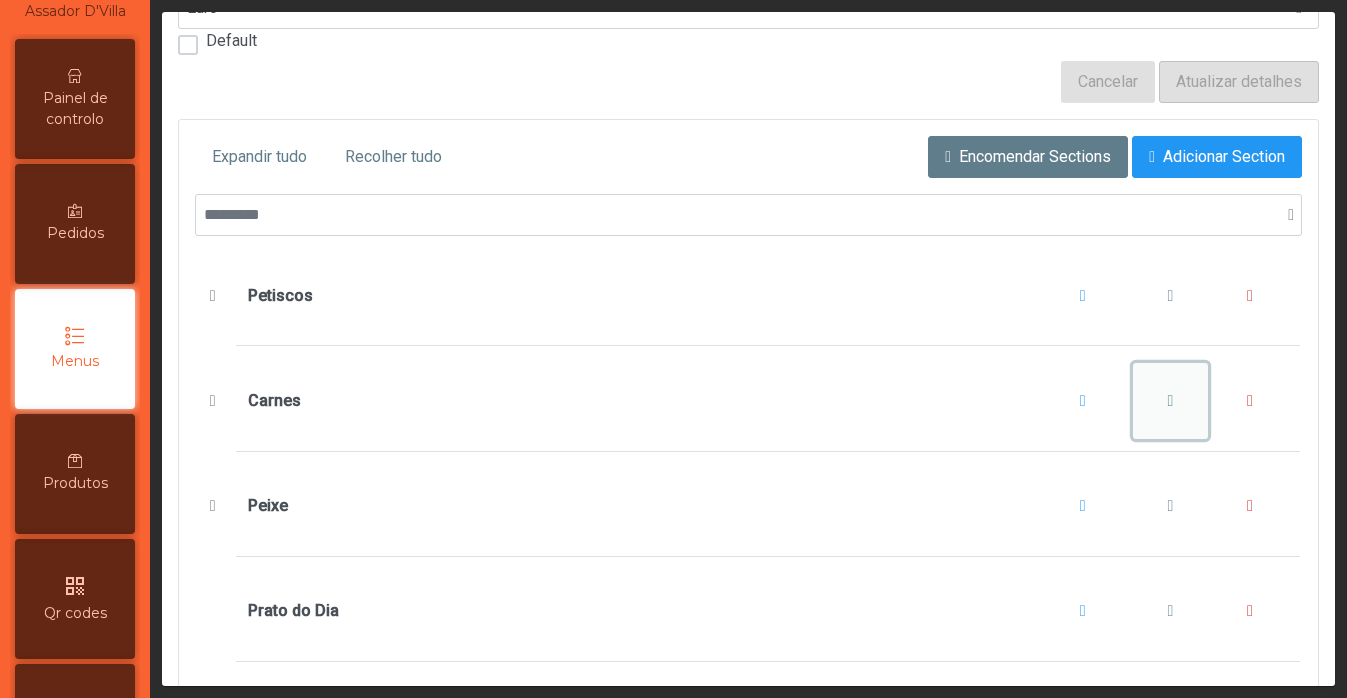 click 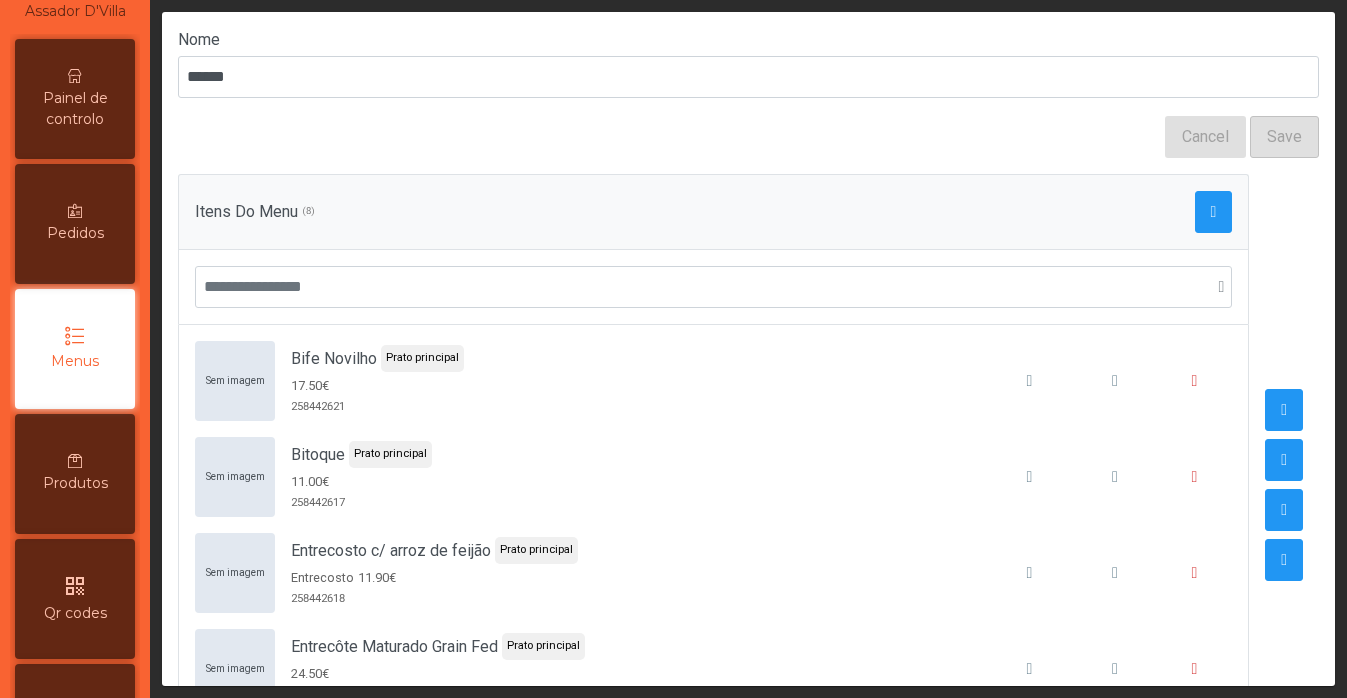 scroll, scrollTop: 113, scrollLeft: 0, axis: vertical 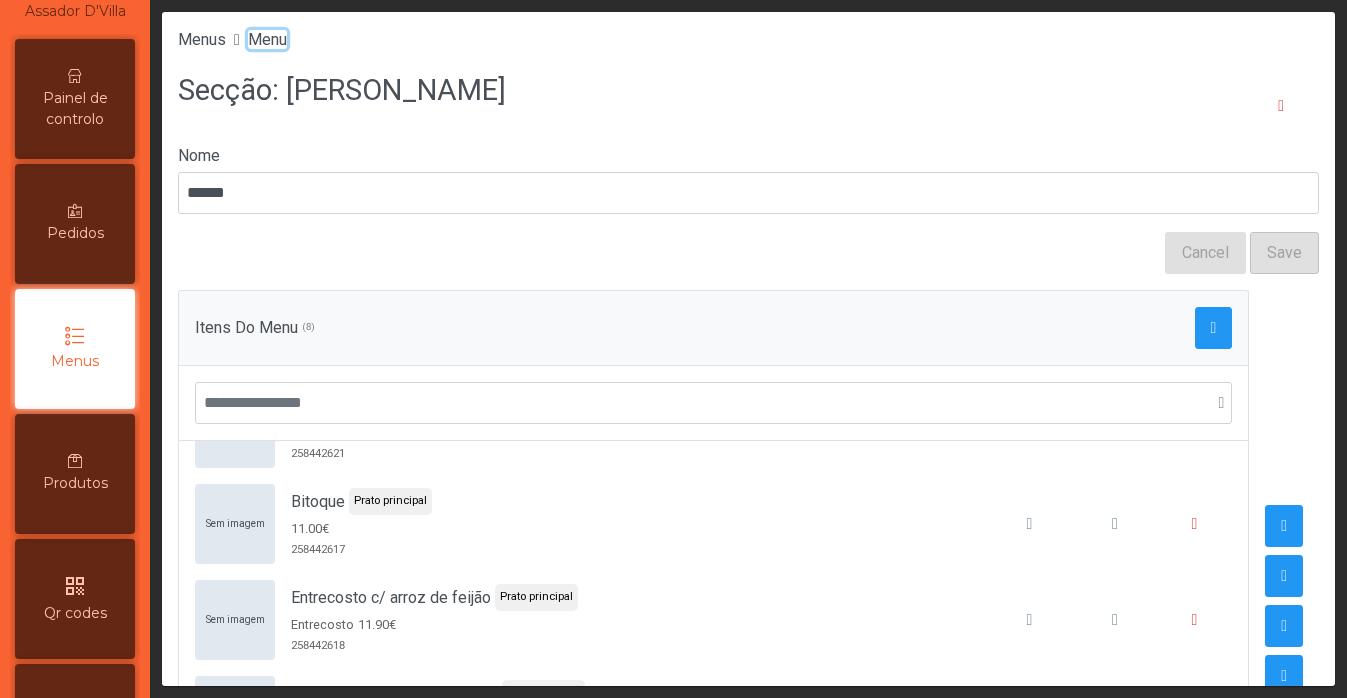 click on "Menu" 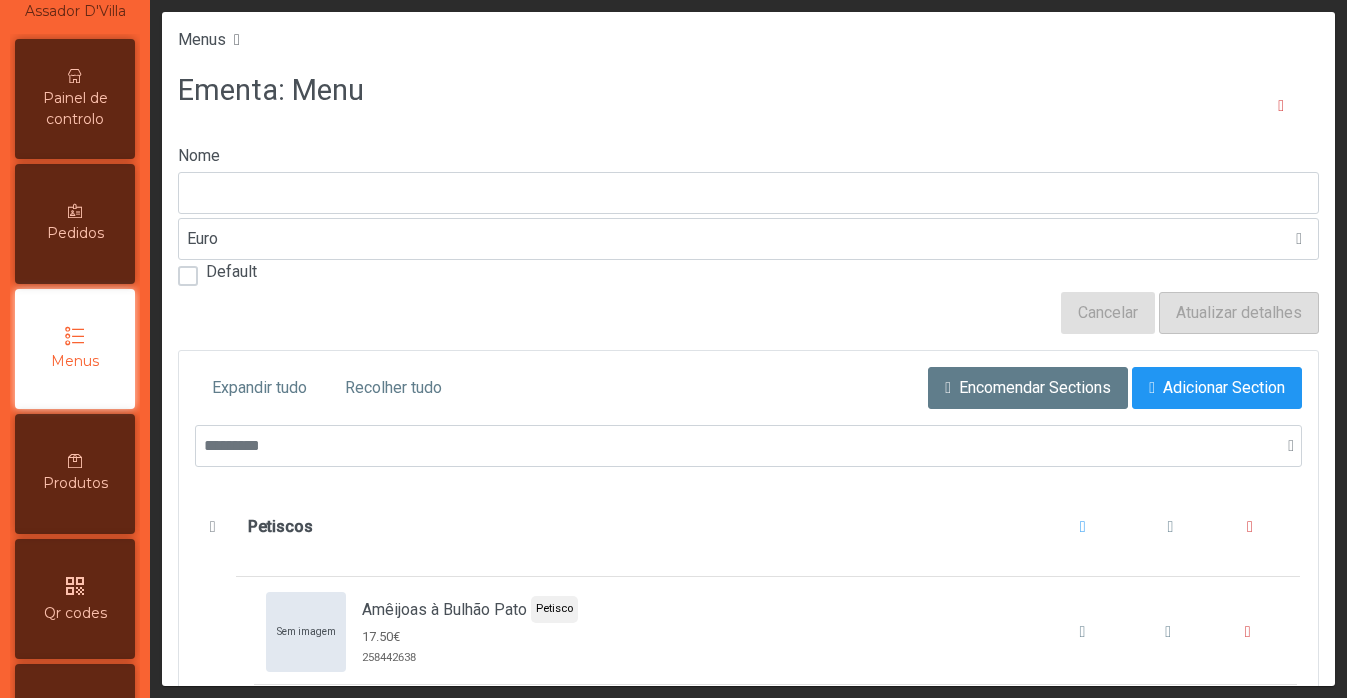type on "****" 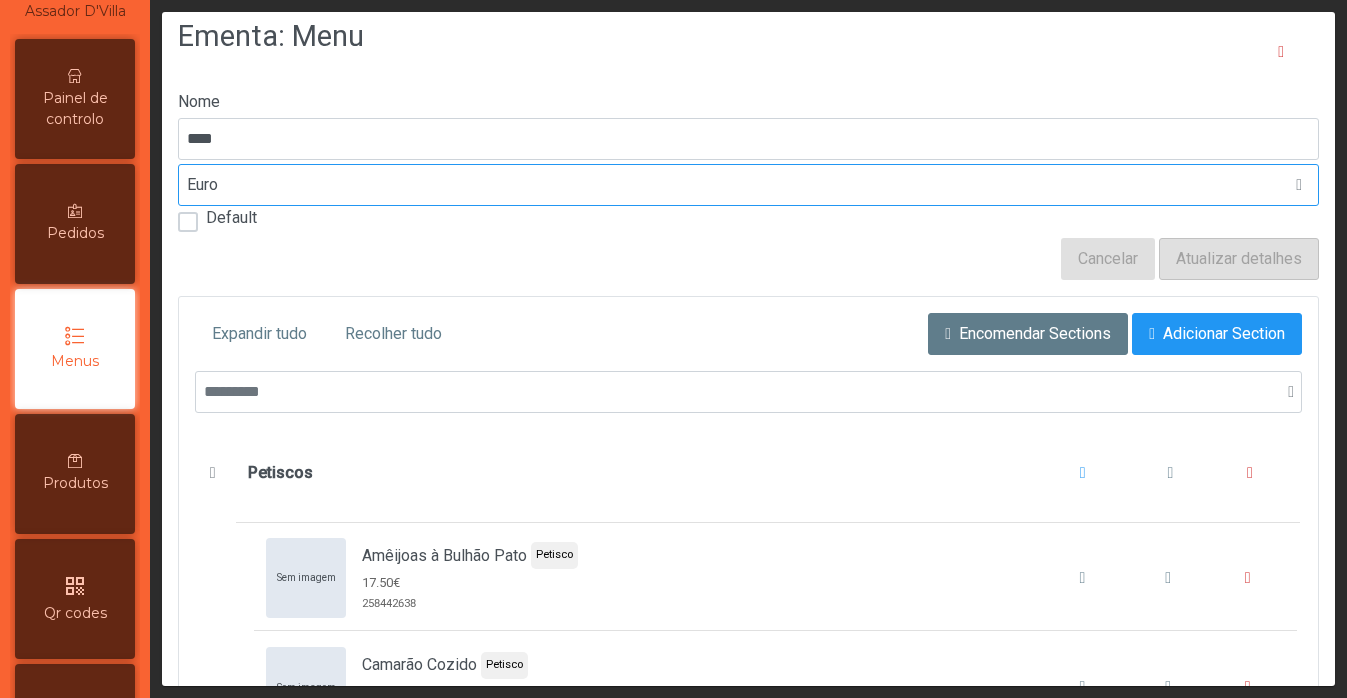 scroll, scrollTop: 90, scrollLeft: 0, axis: vertical 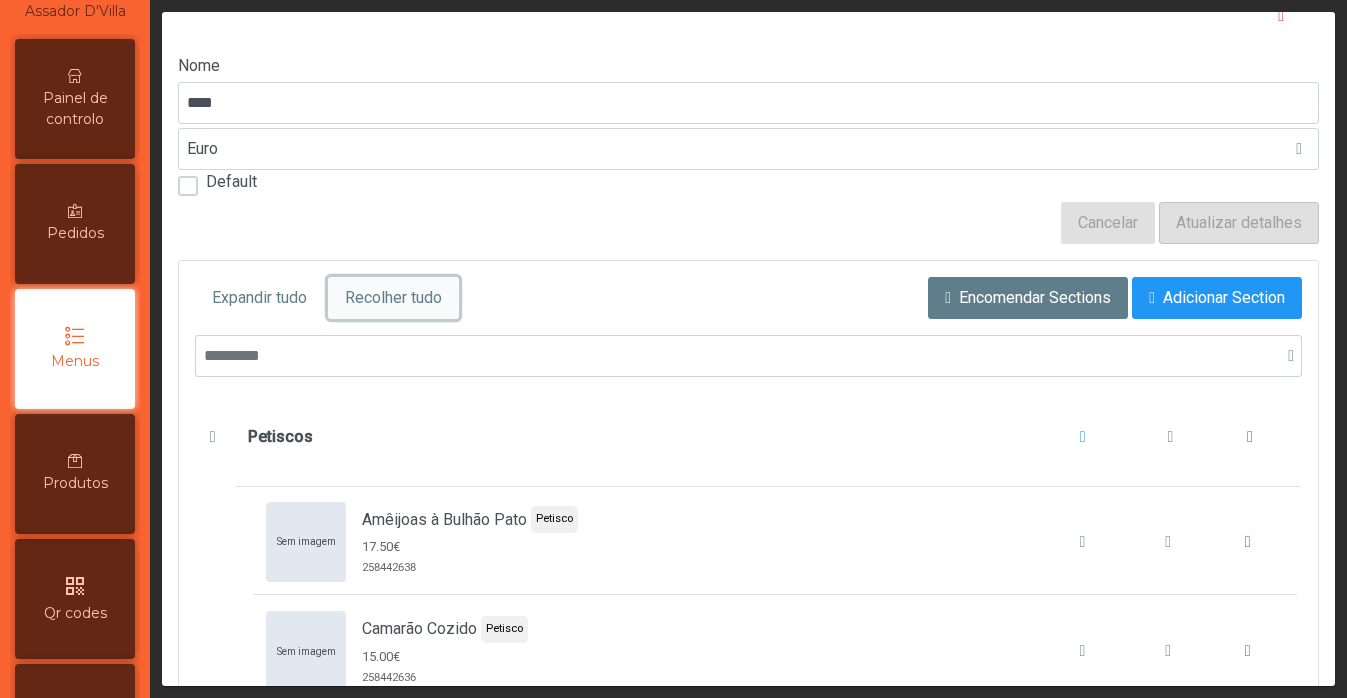 click on "Recolher tudo" 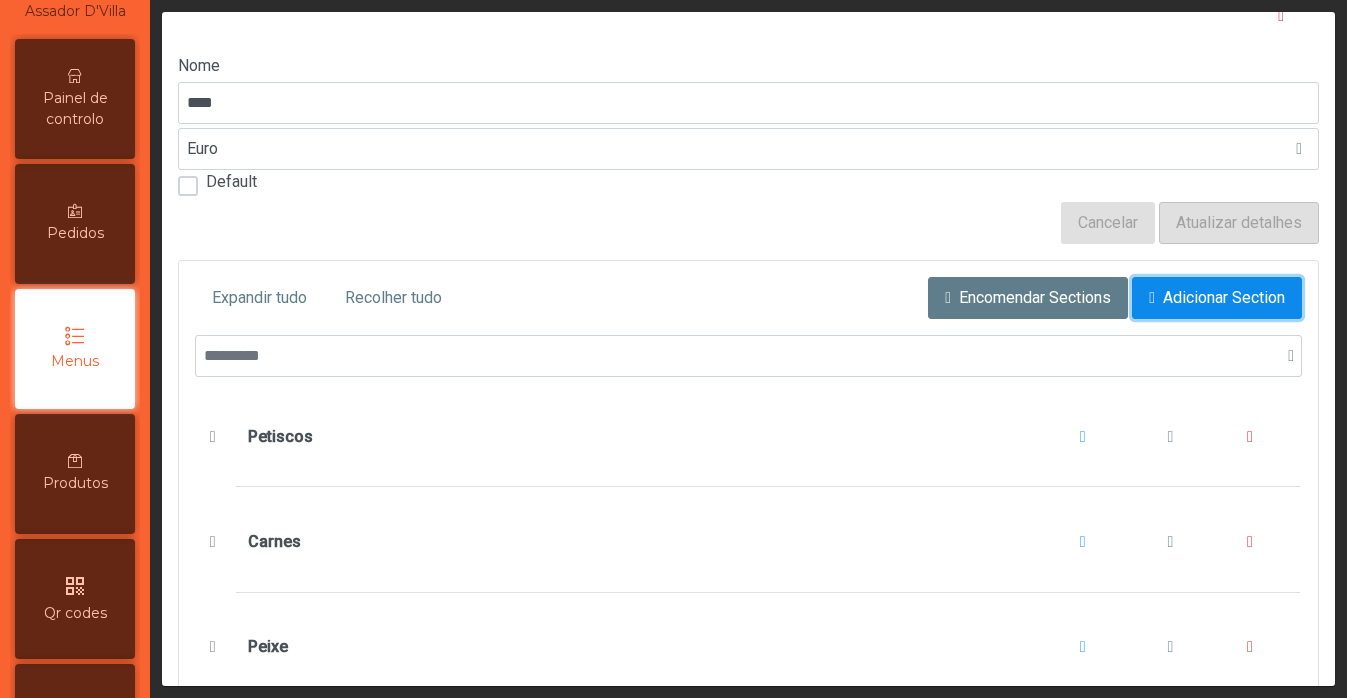 click on "Adicionar Section" 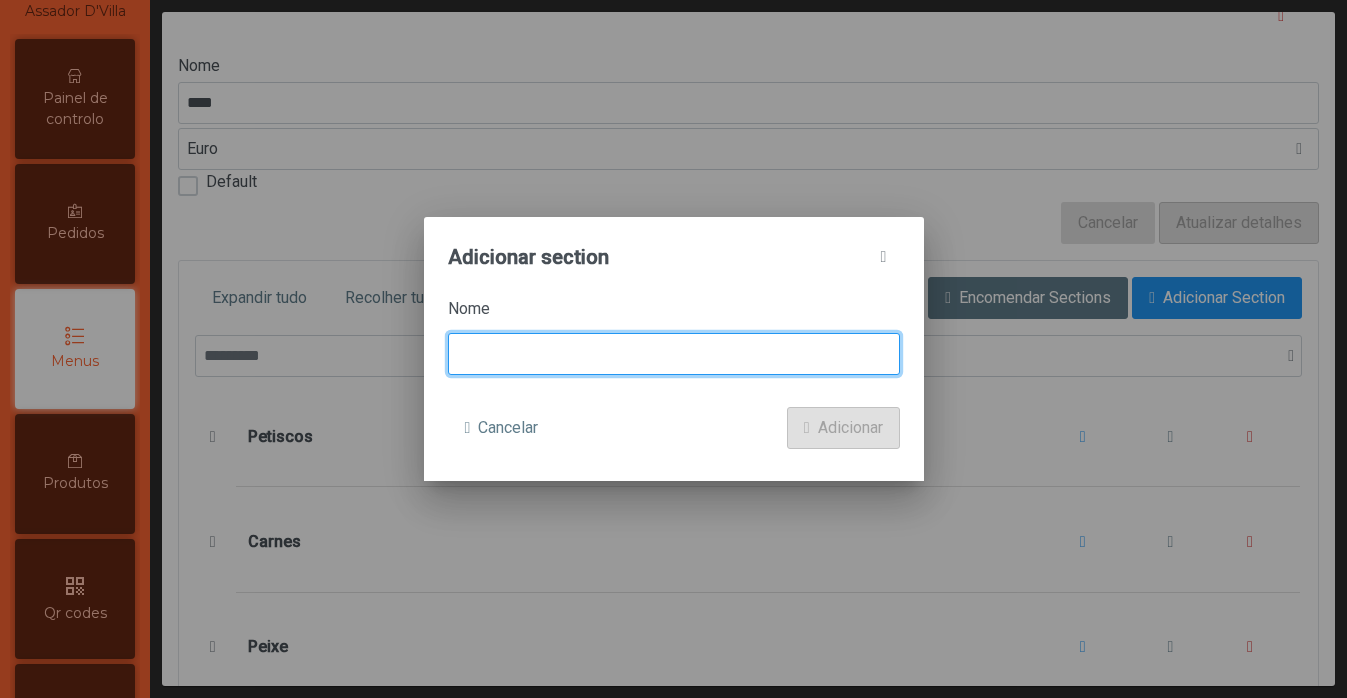 click 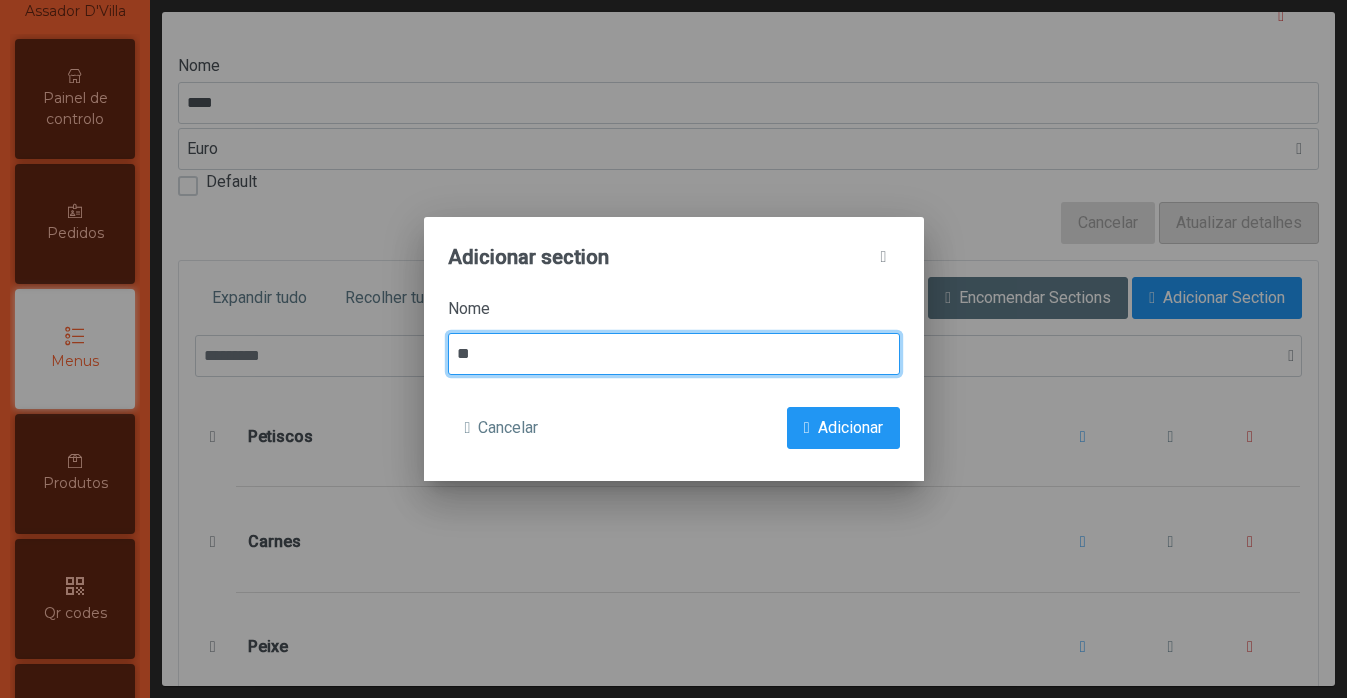 type on "*" 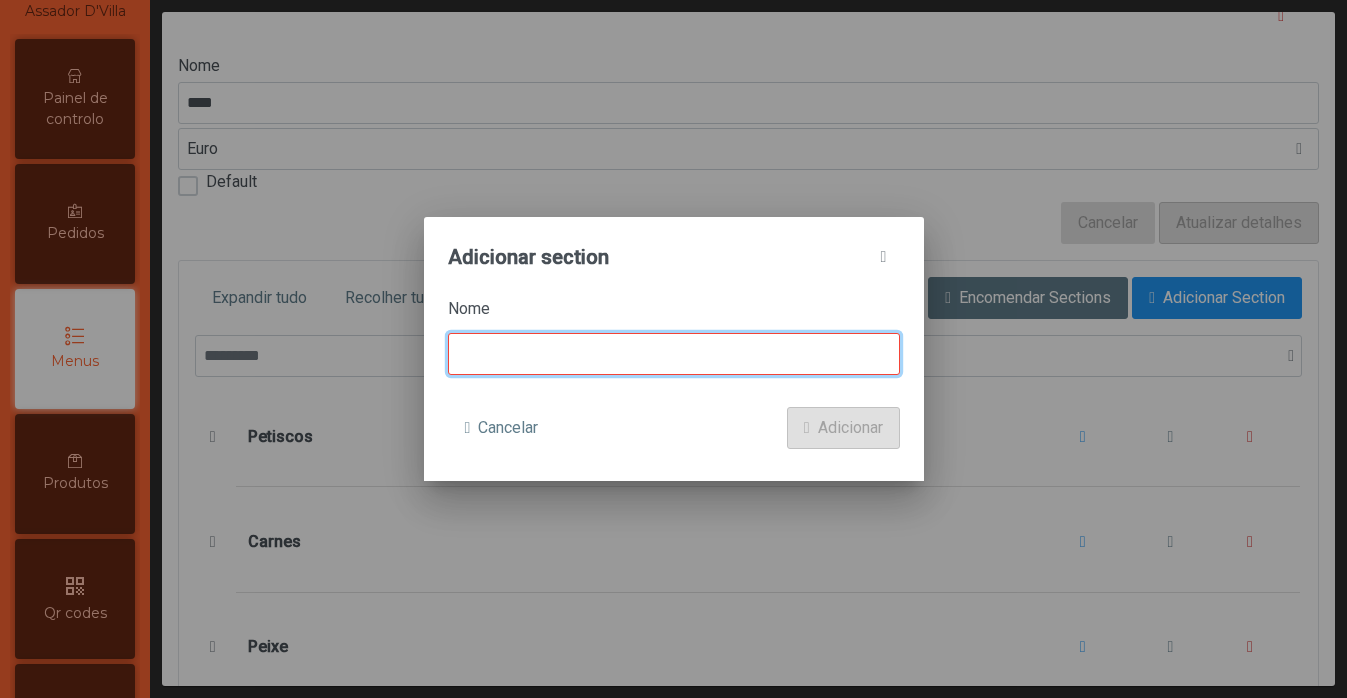 type on "*" 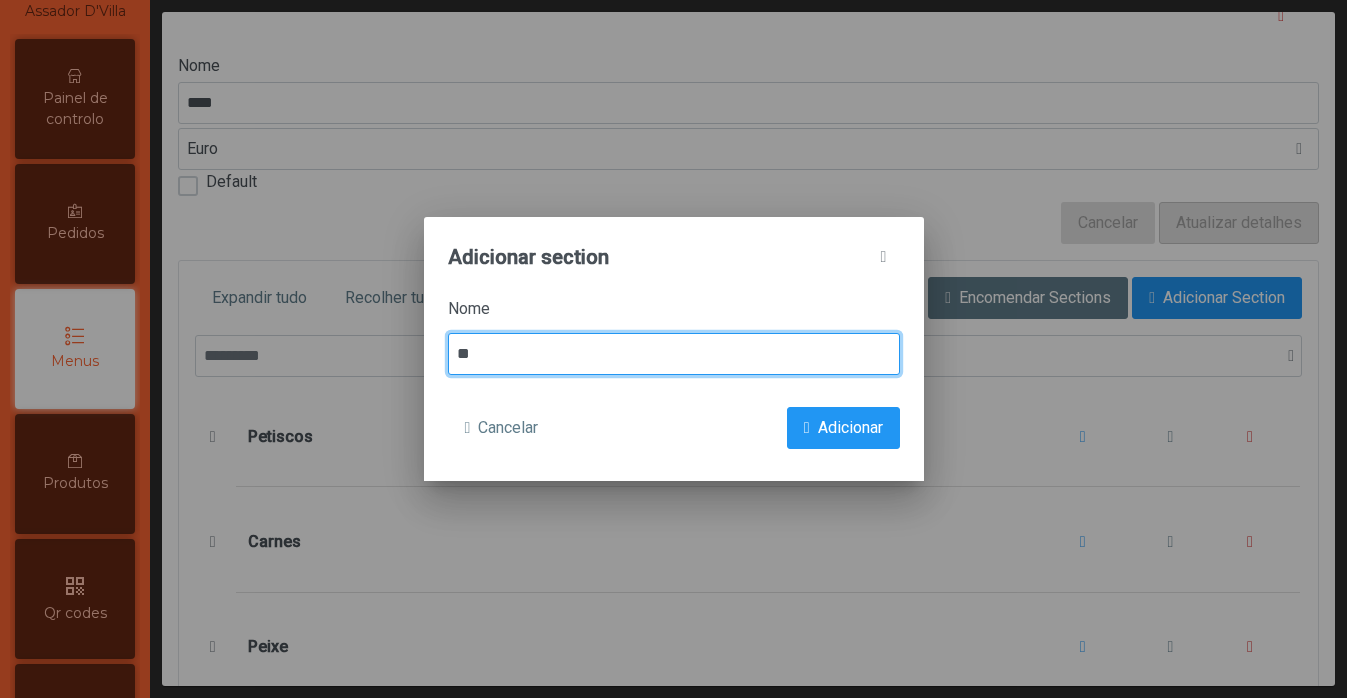 type on "*" 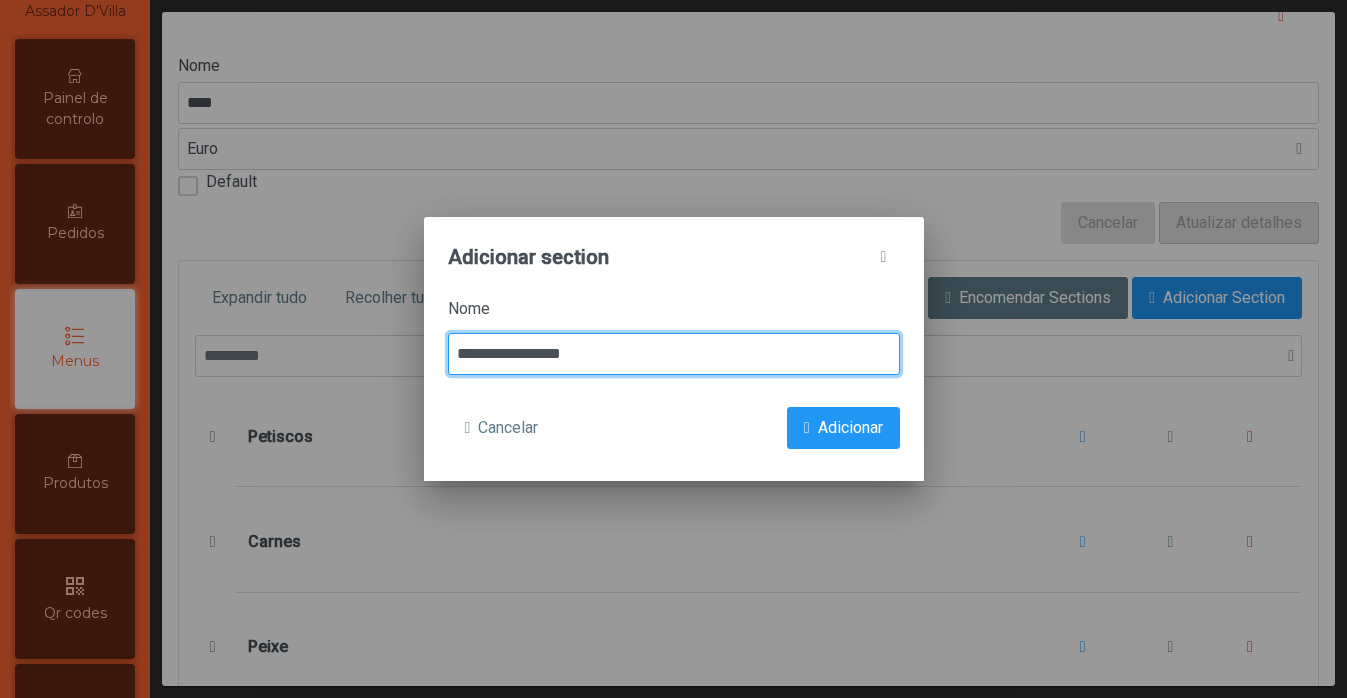 type on "**********" 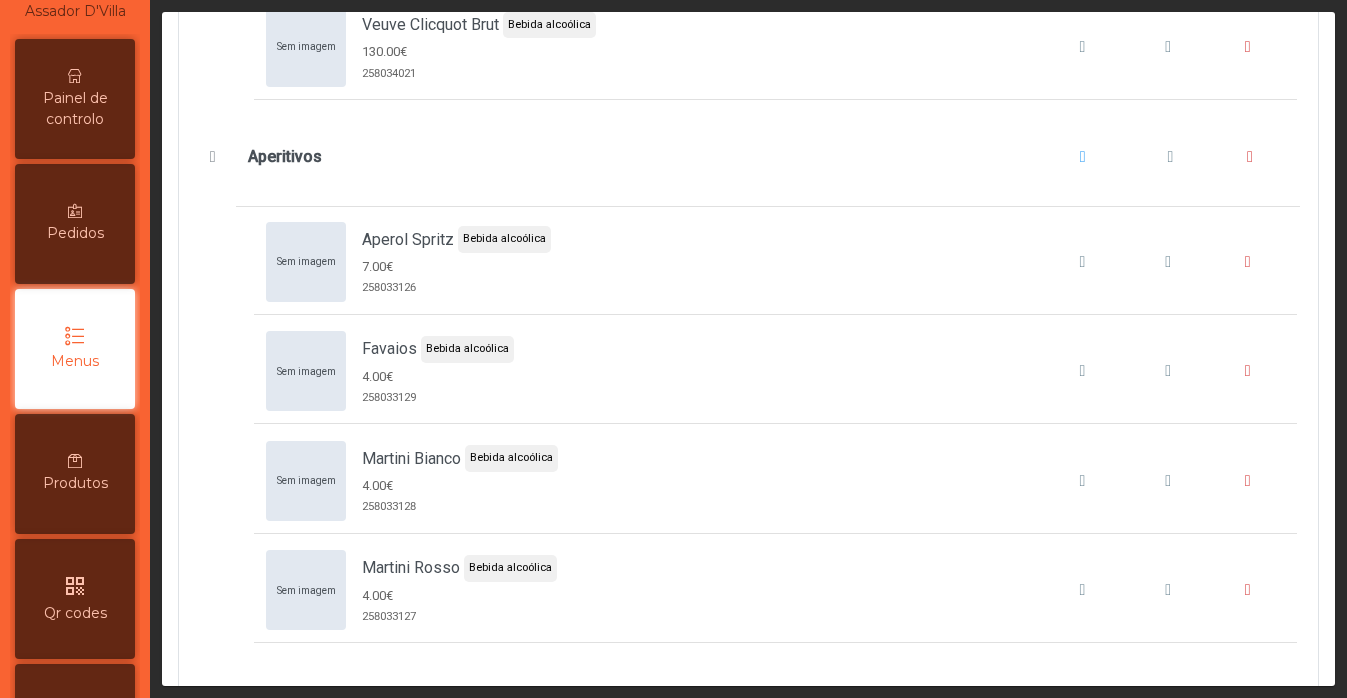 scroll, scrollTop: 12257, scrollLeft: 0, axis: vertical 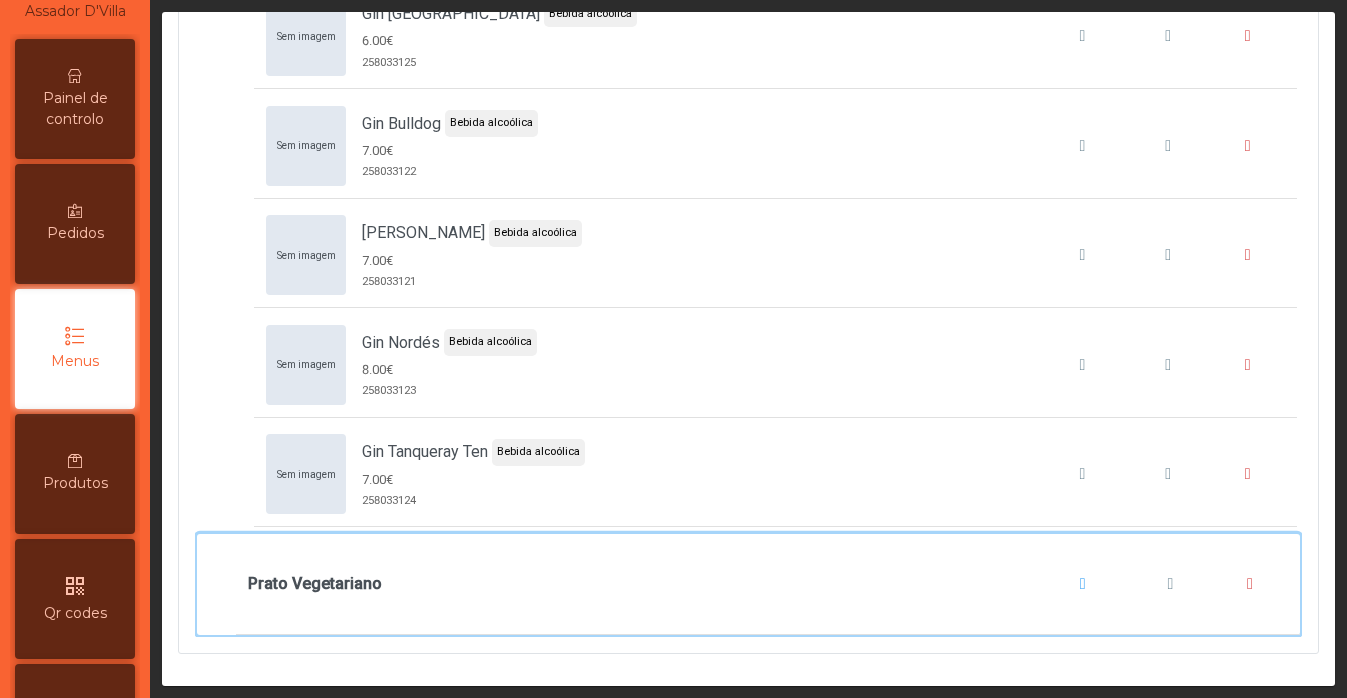 click on "Prato Vegetariano" 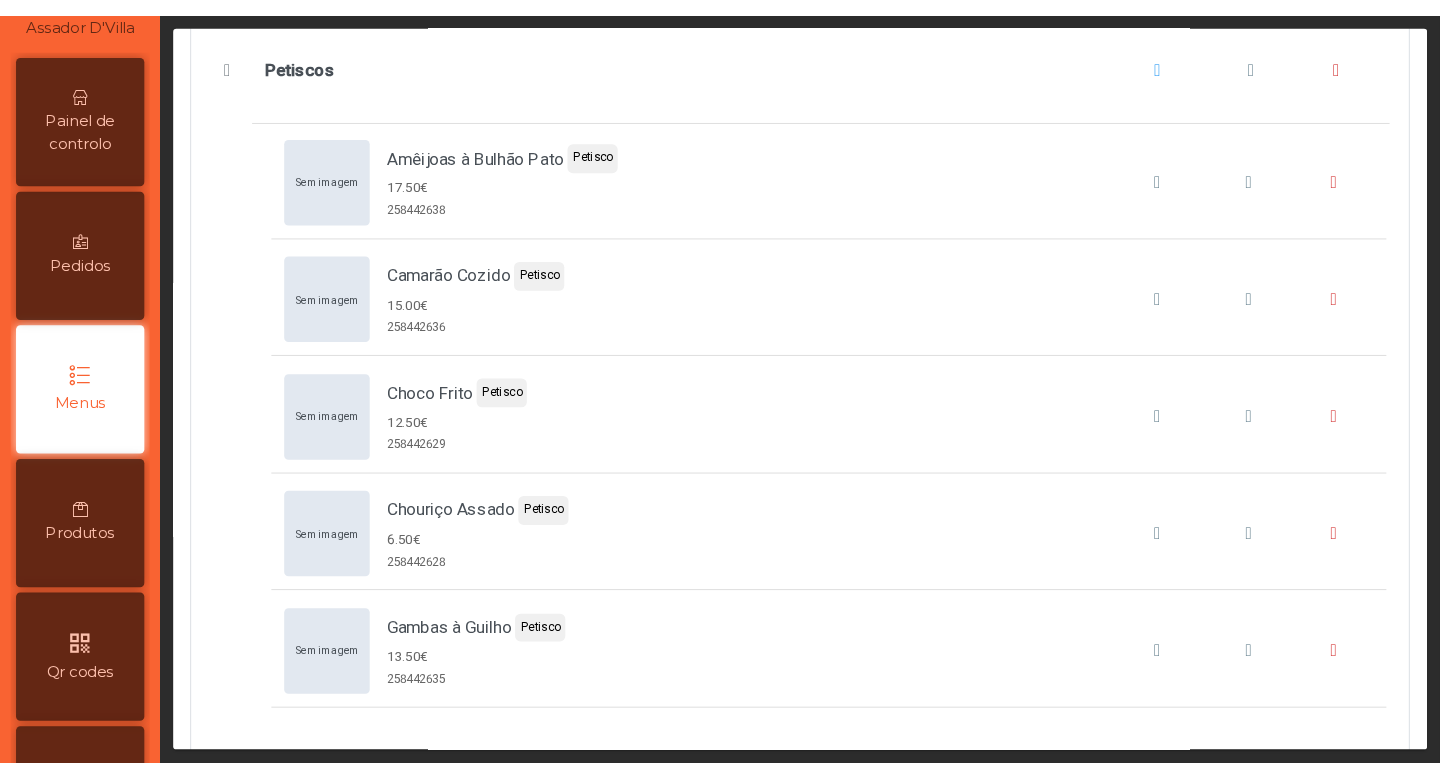 scroll, scrollTop: 0, scrollLeft: 0, axis: both 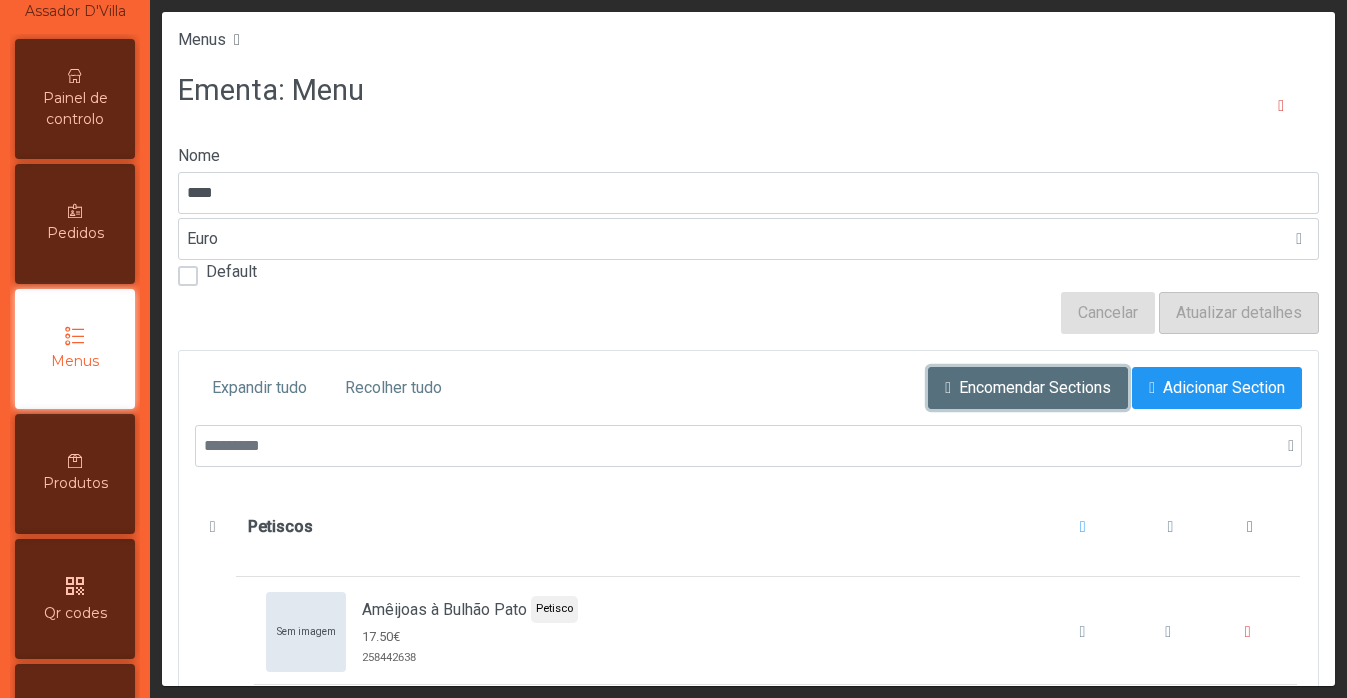 click on "Encomendar Sections" 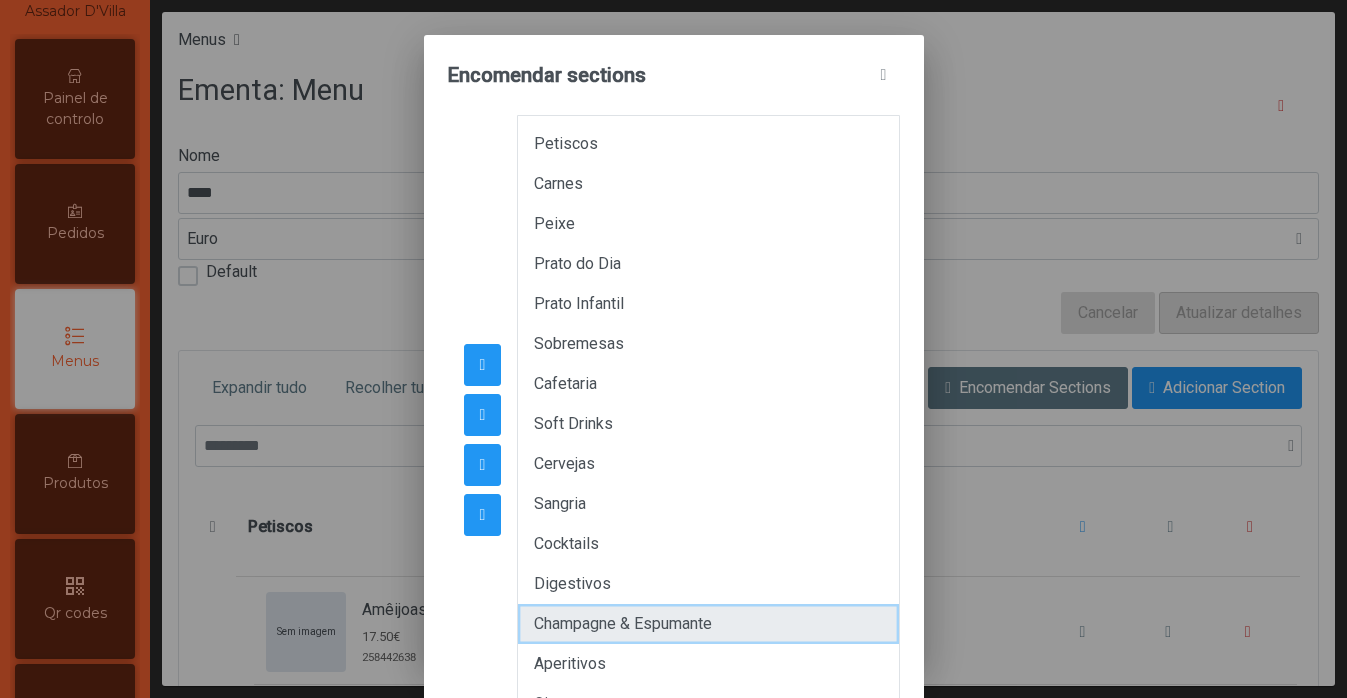 click on "Champagne & Espumante" at bounding box center (708, 624) 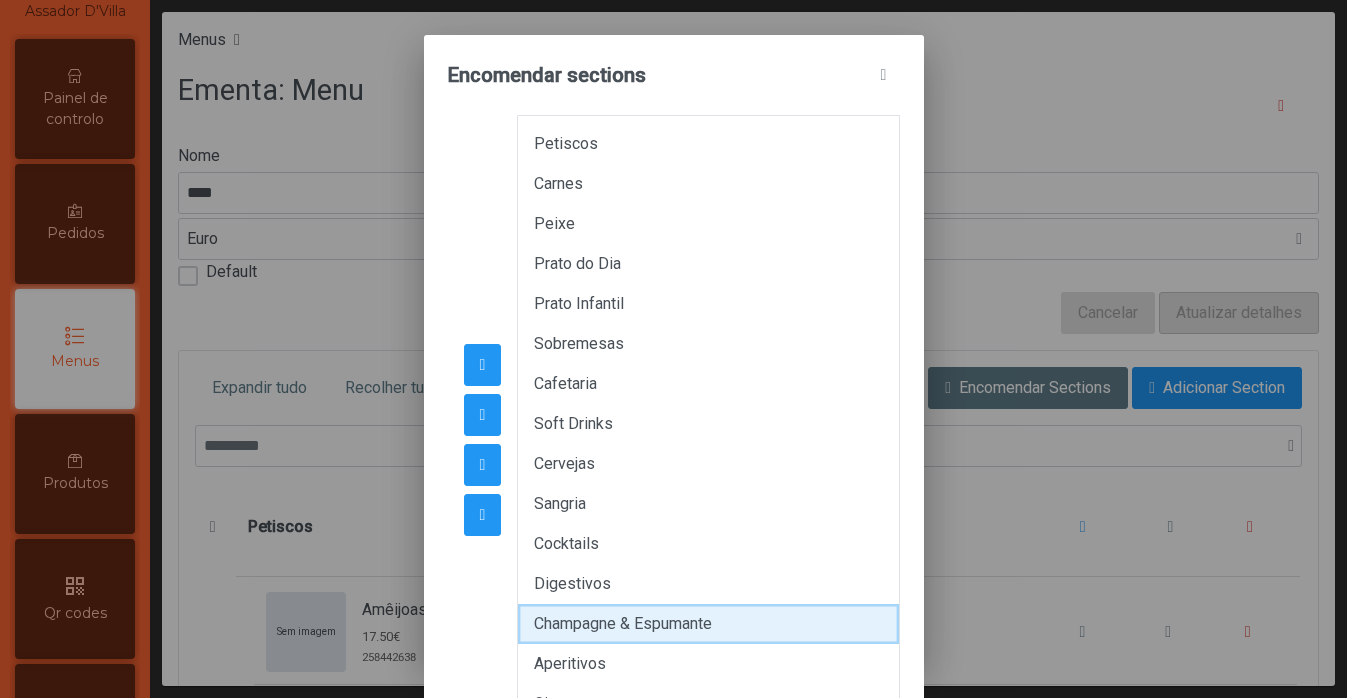 type 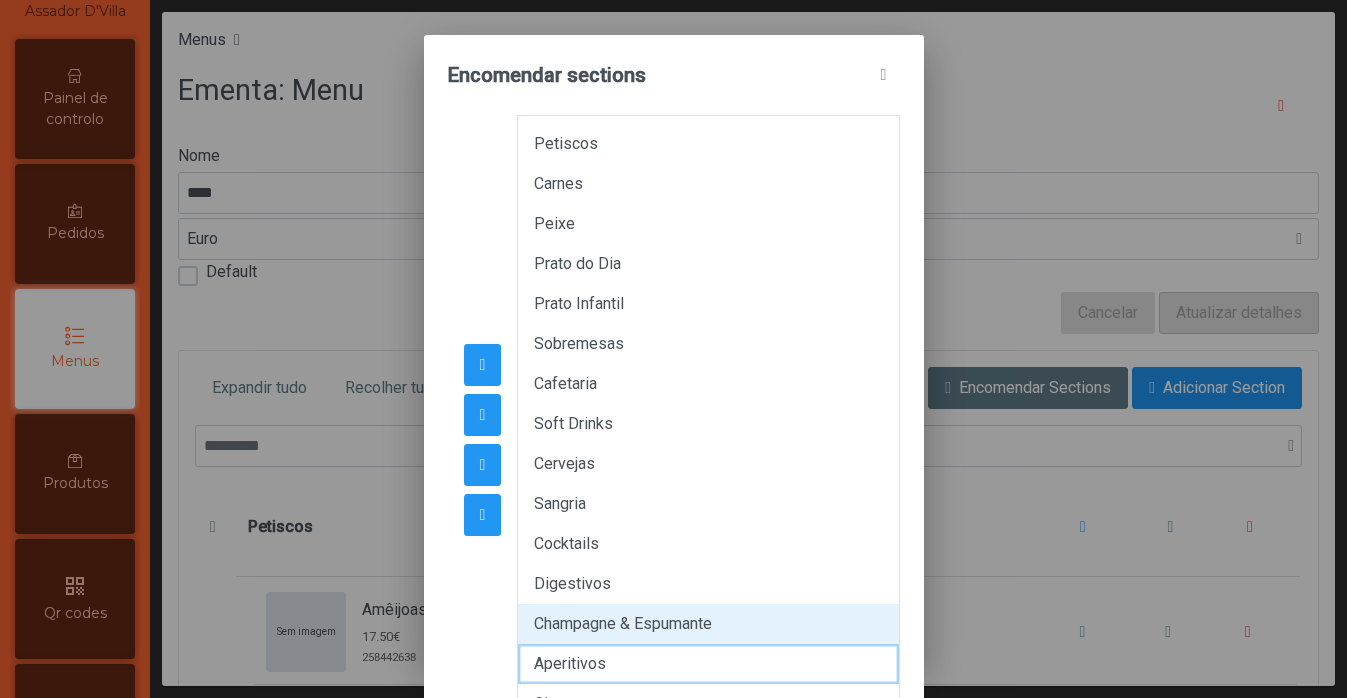 type 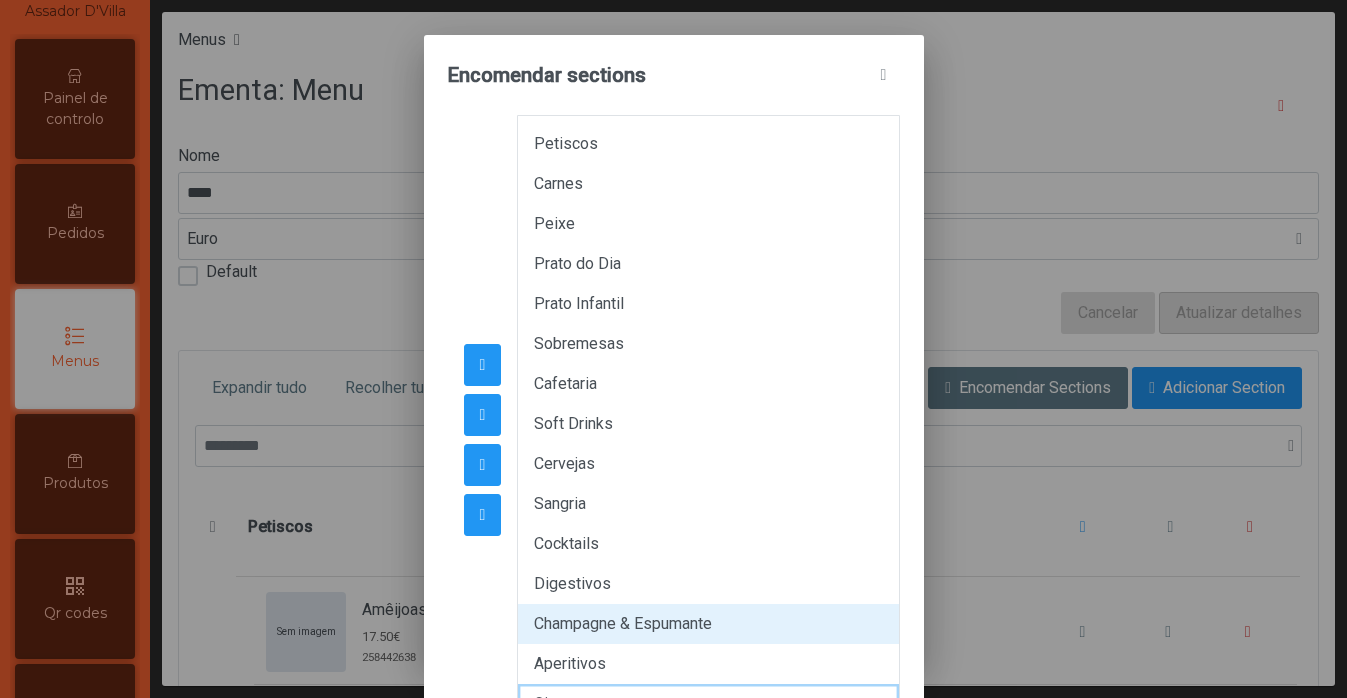 type 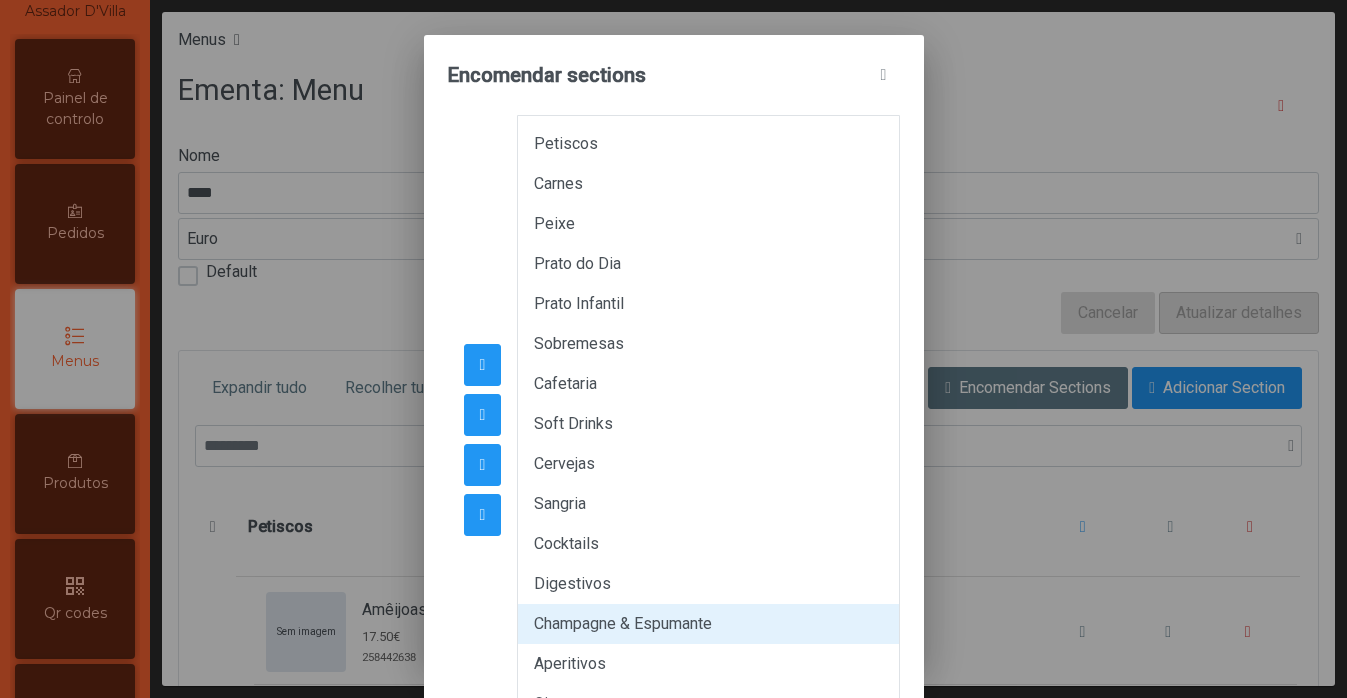 type 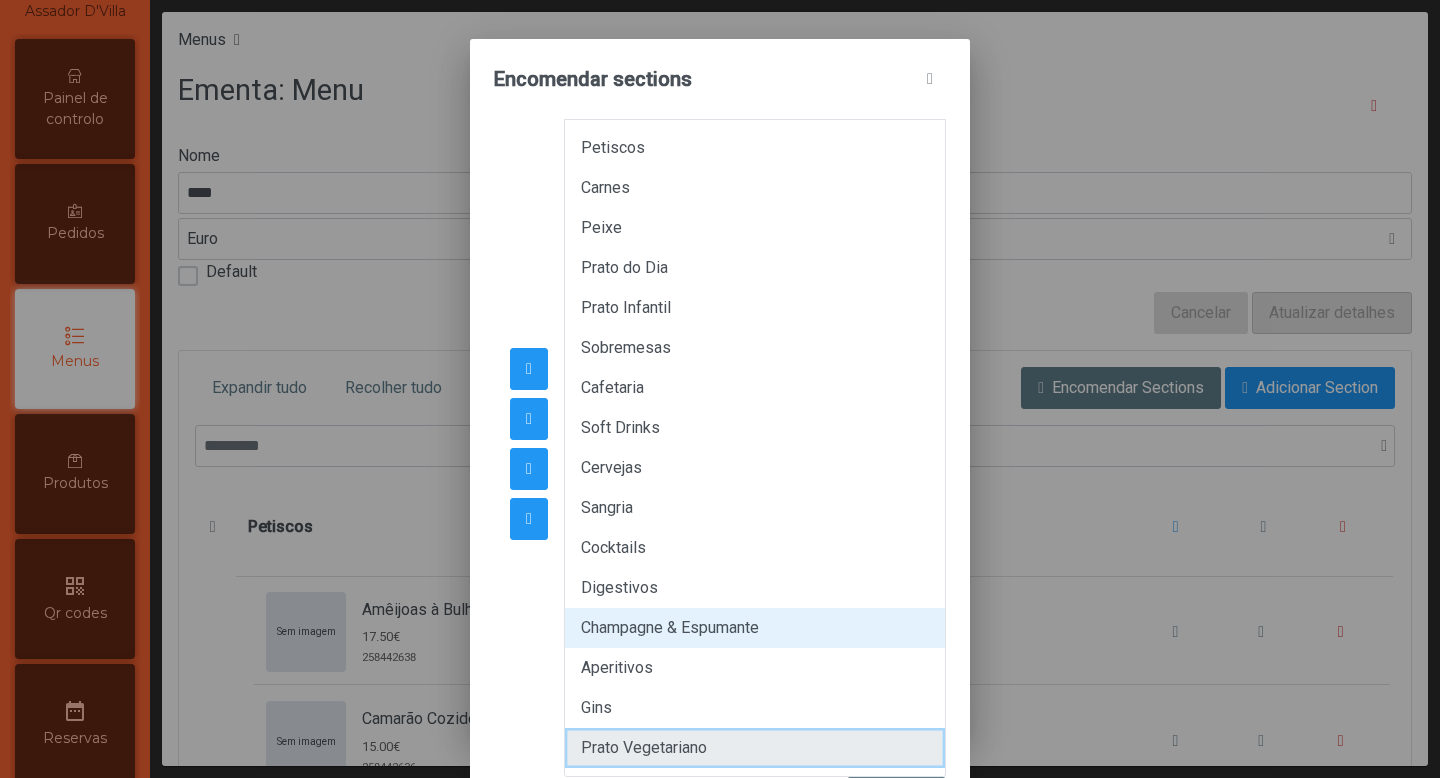click on "Prato Vegetariano" at bounding box center (755, 748) 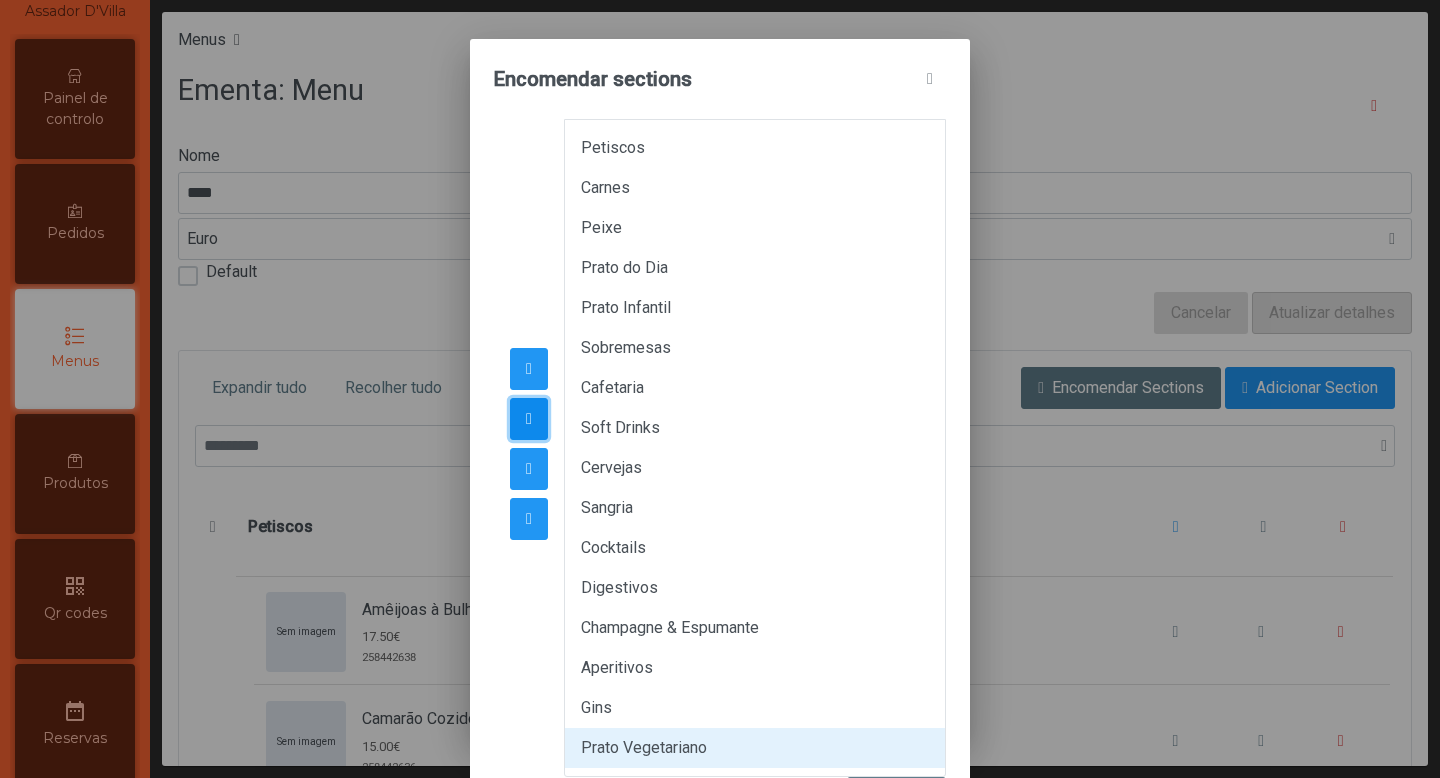 click 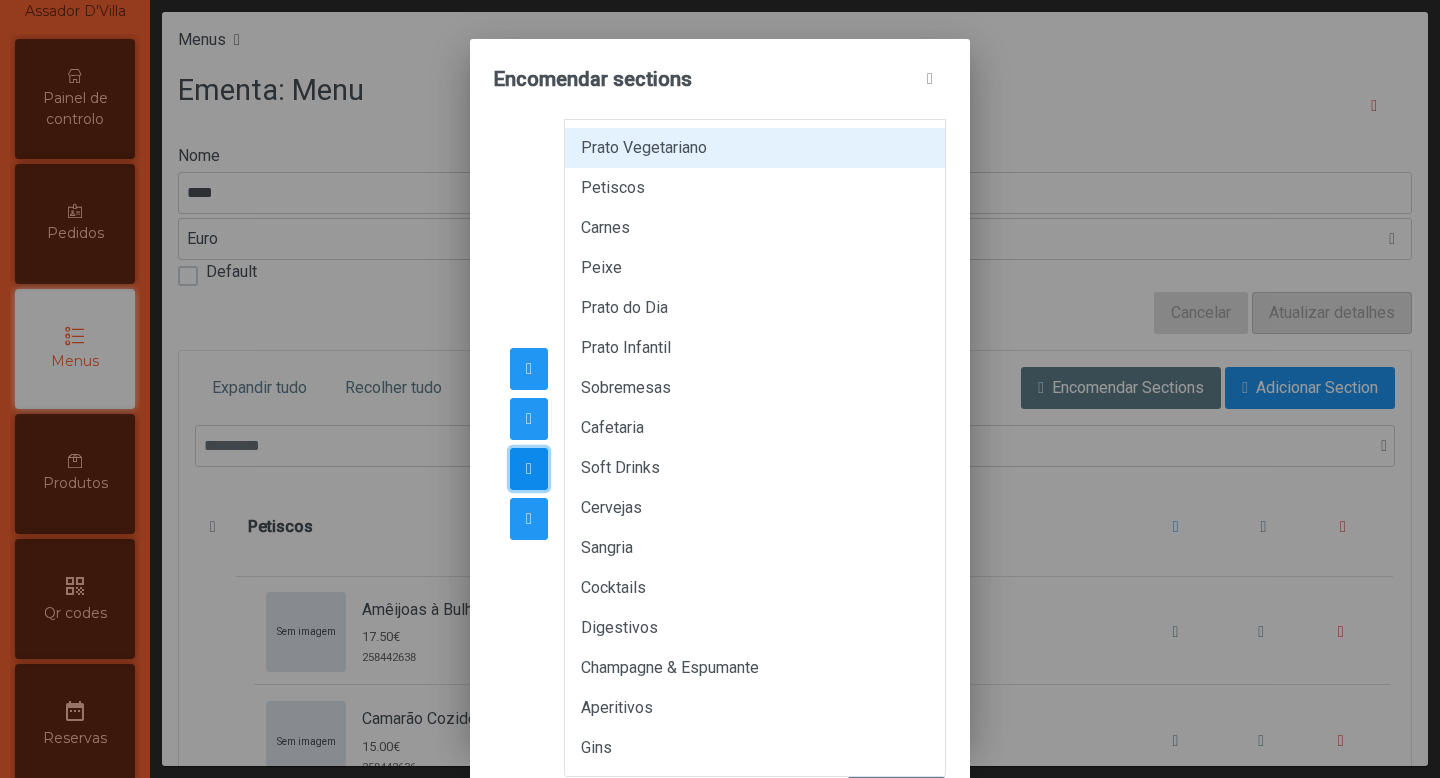 click 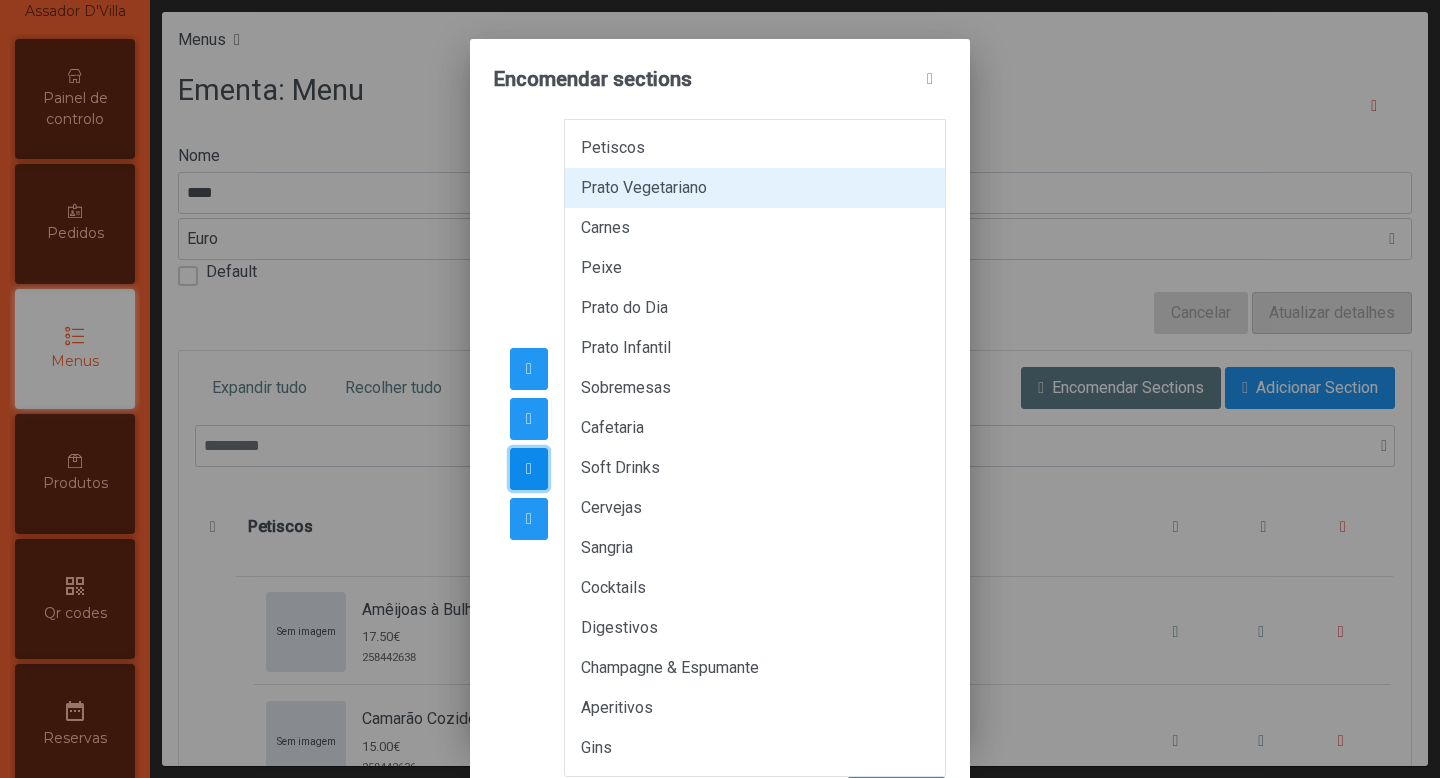 click 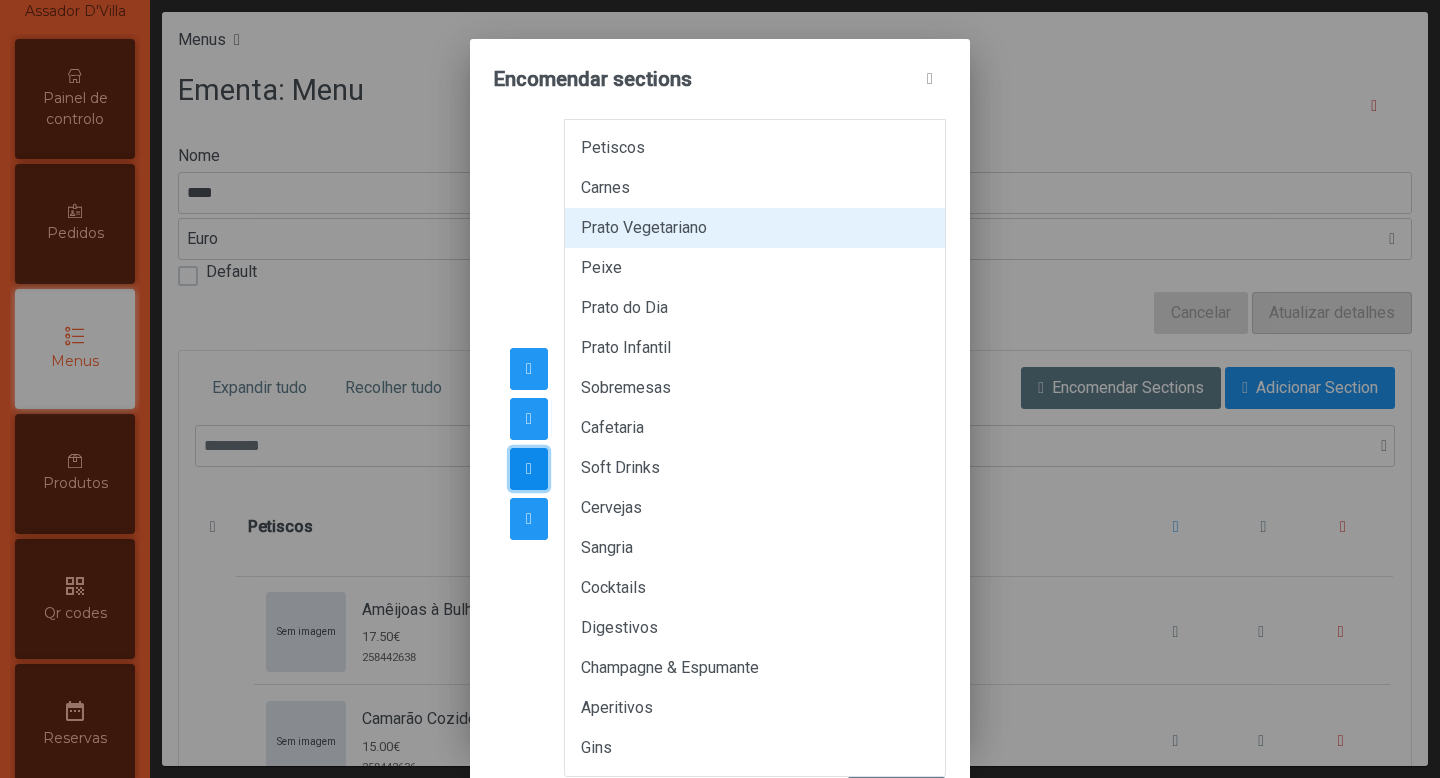 click 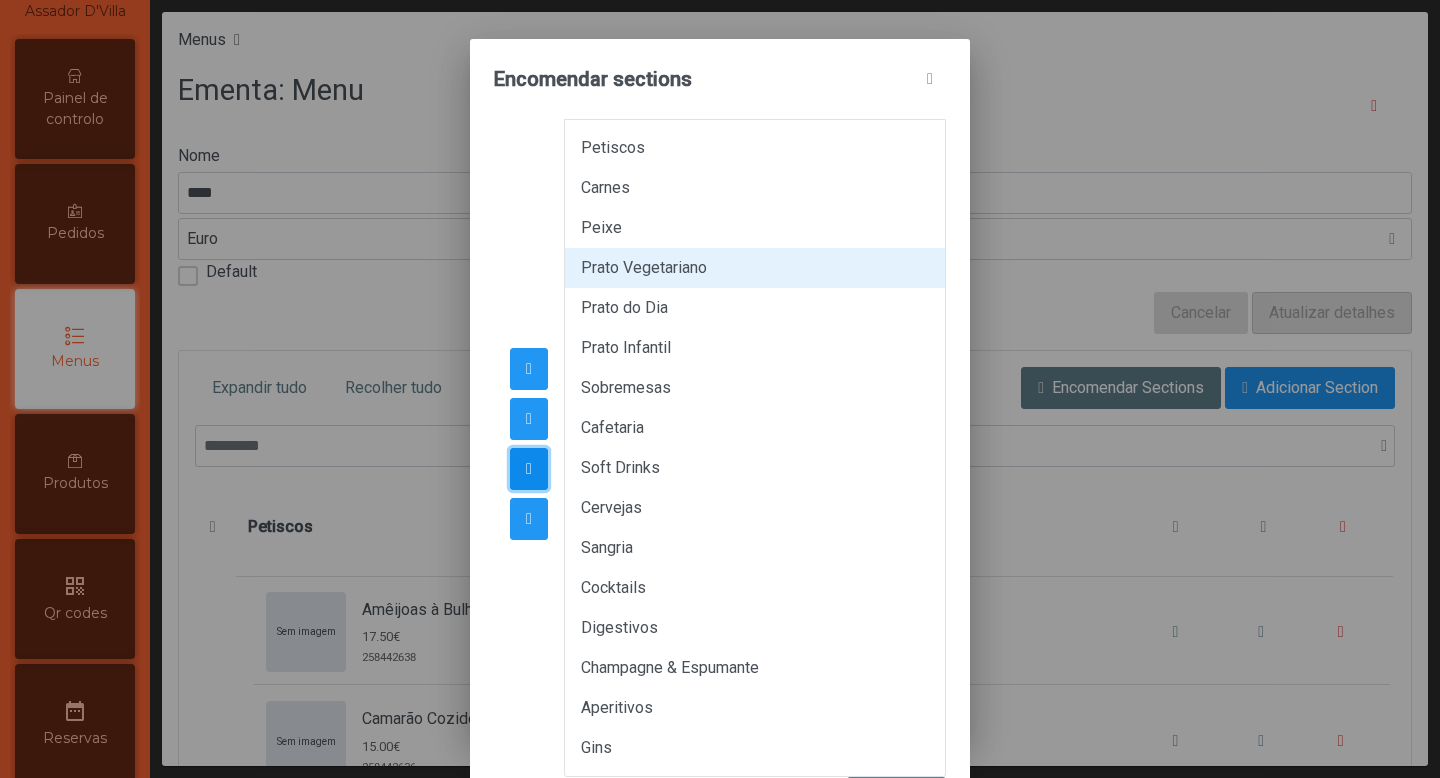click 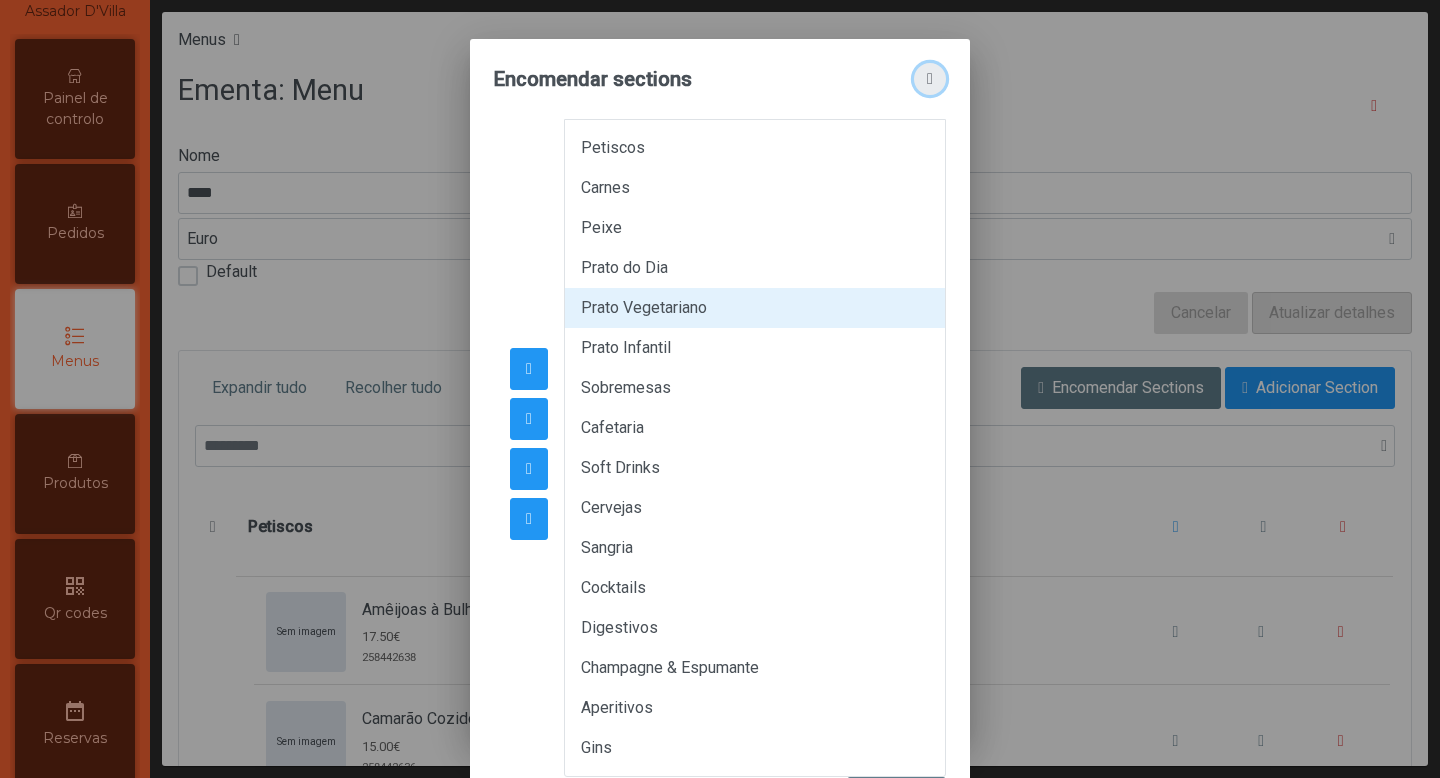 click 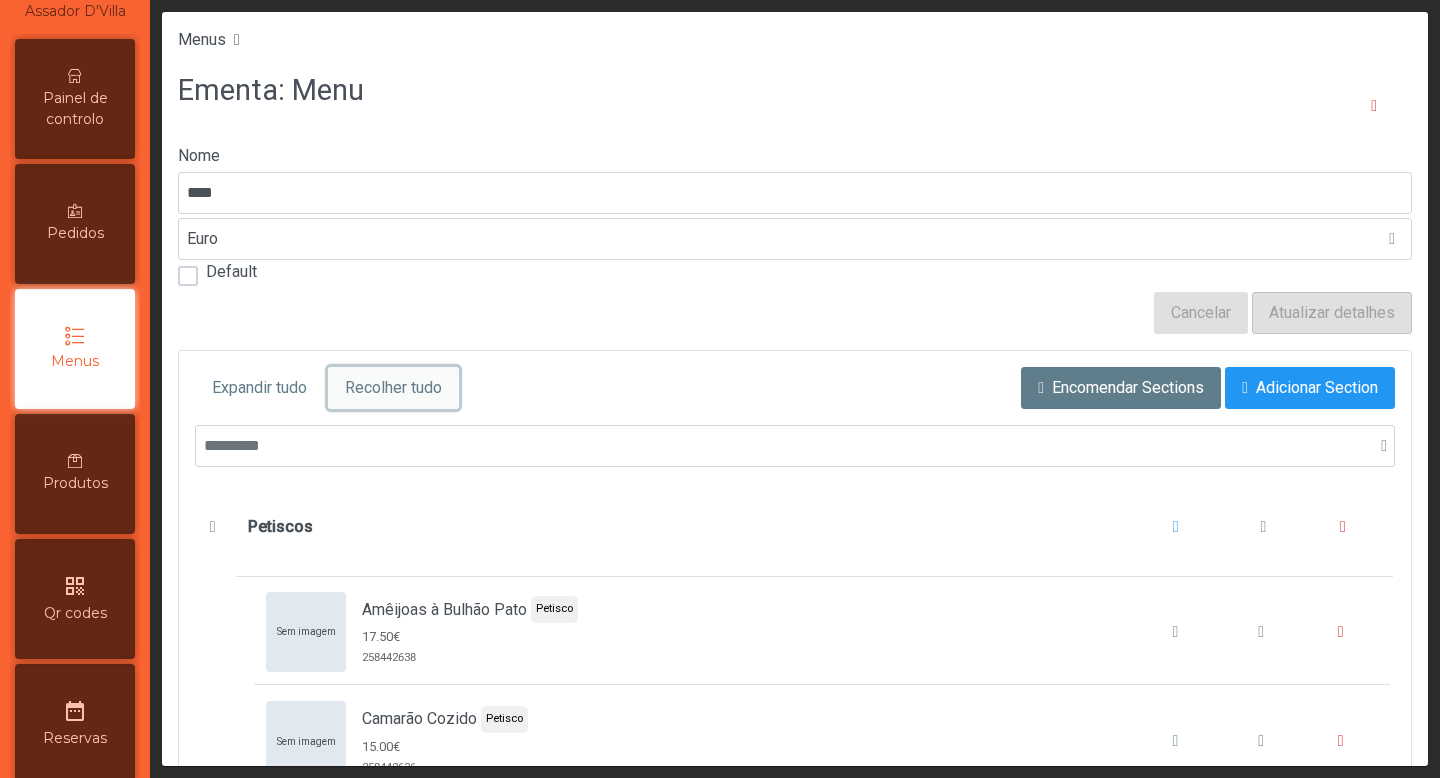click on "Recolher tudo" 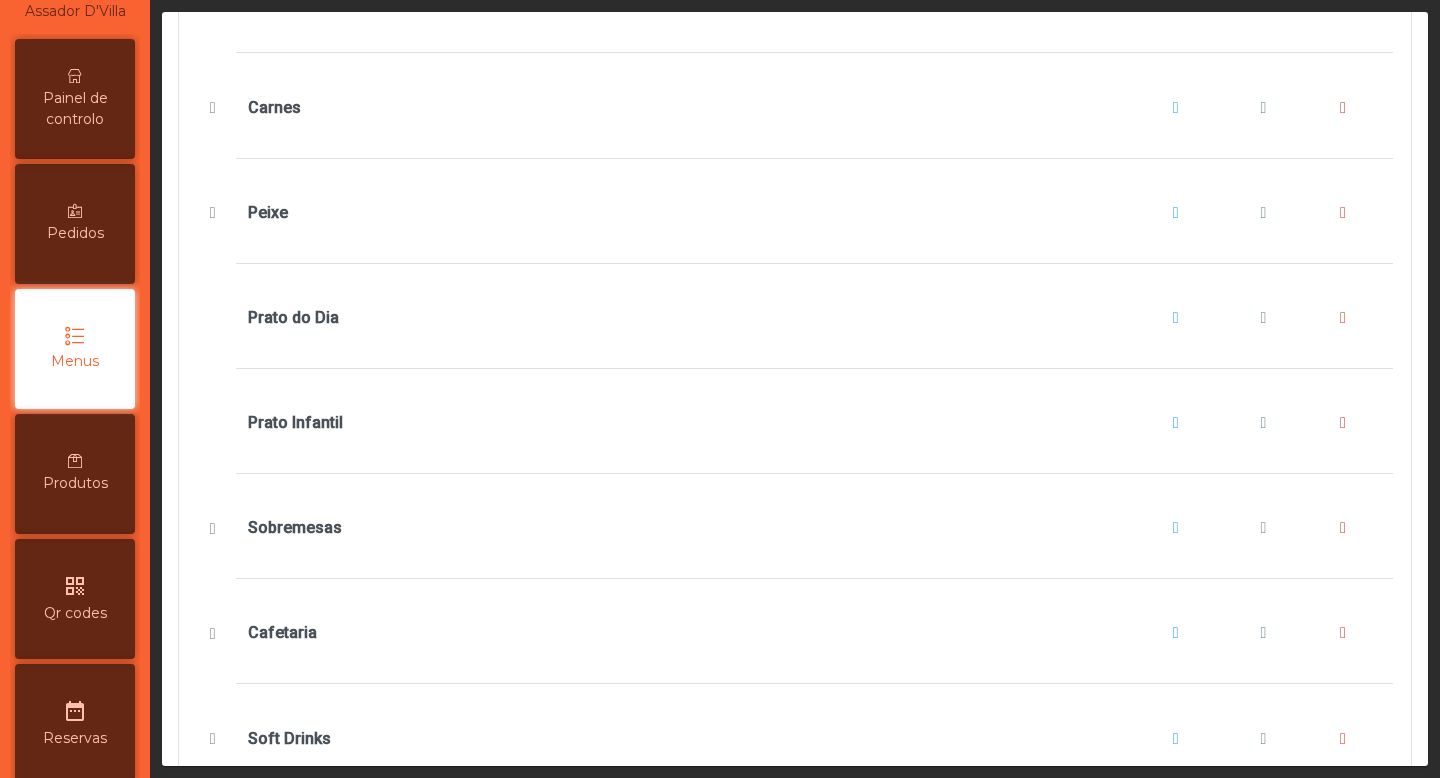 scroll, scrollTop: 535, scrollLeft: 0, axis: vertical 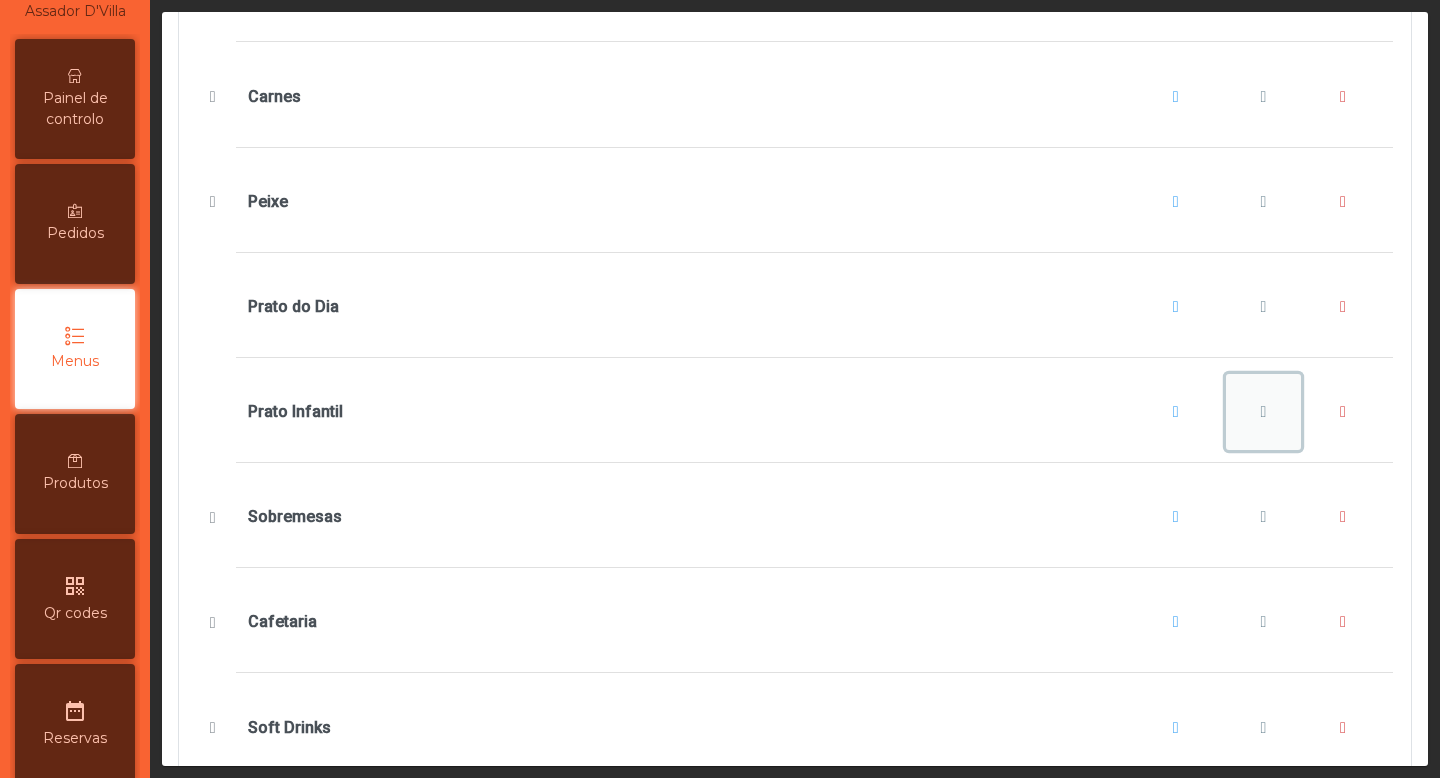 click 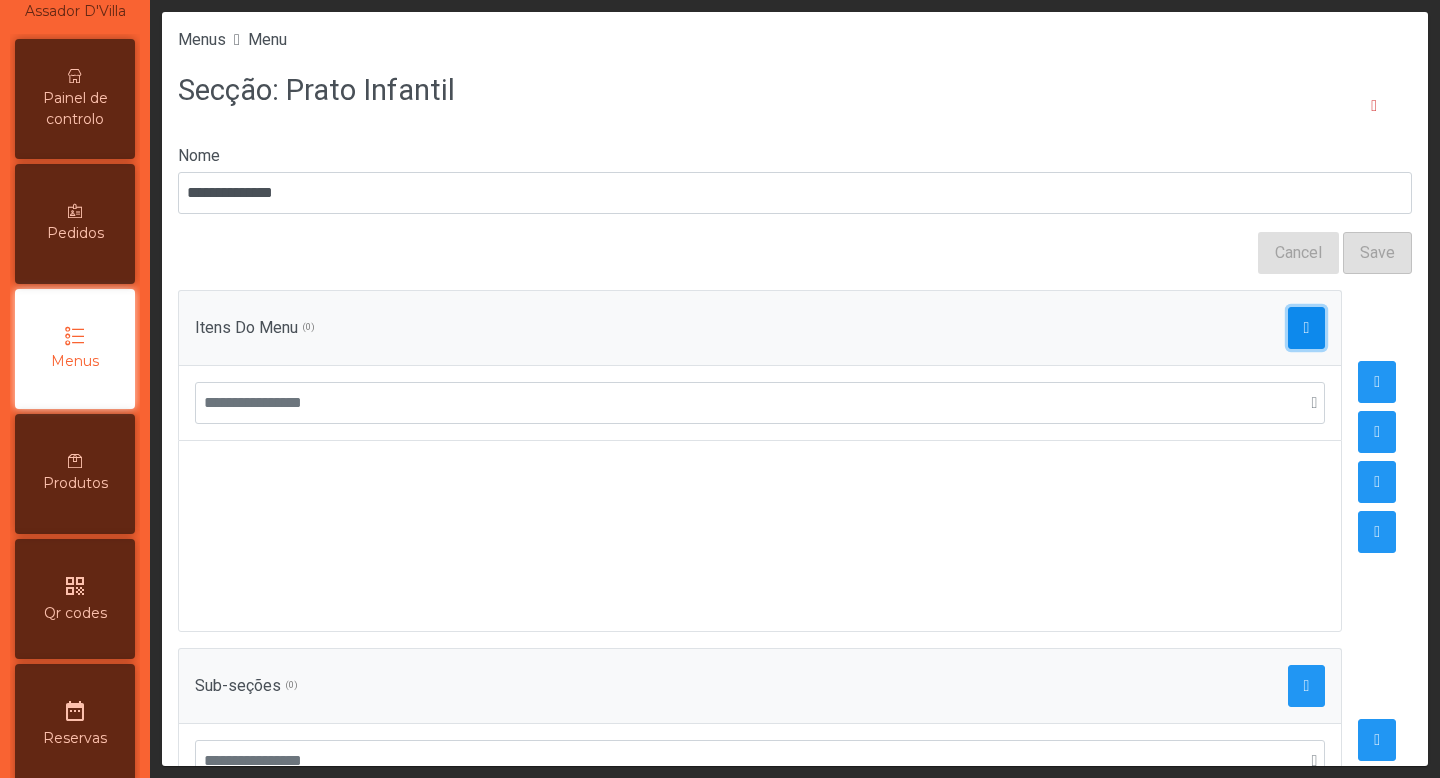 click 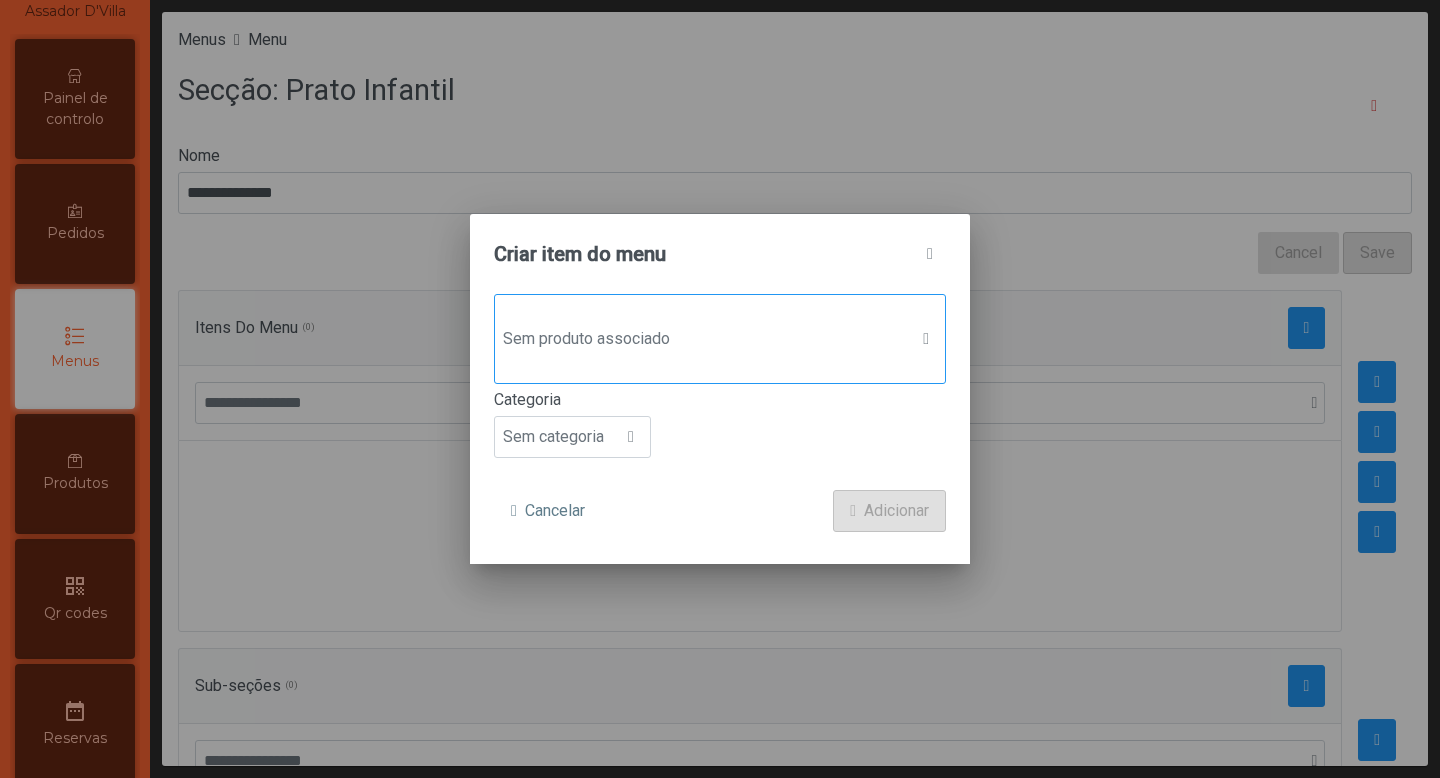 click on "Sem produto associado" 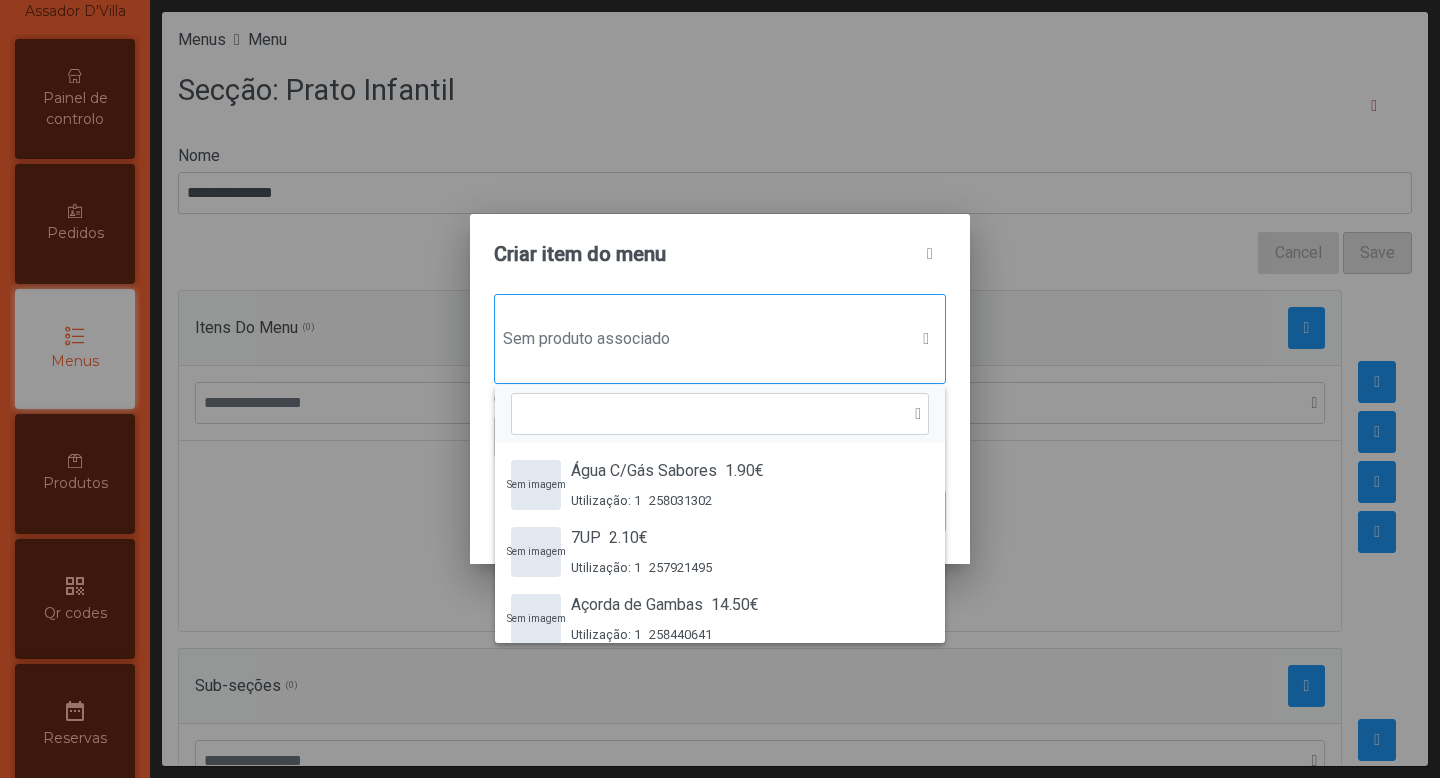 scroll, scrollTop: 15, scrollLeft: 97, axis: both 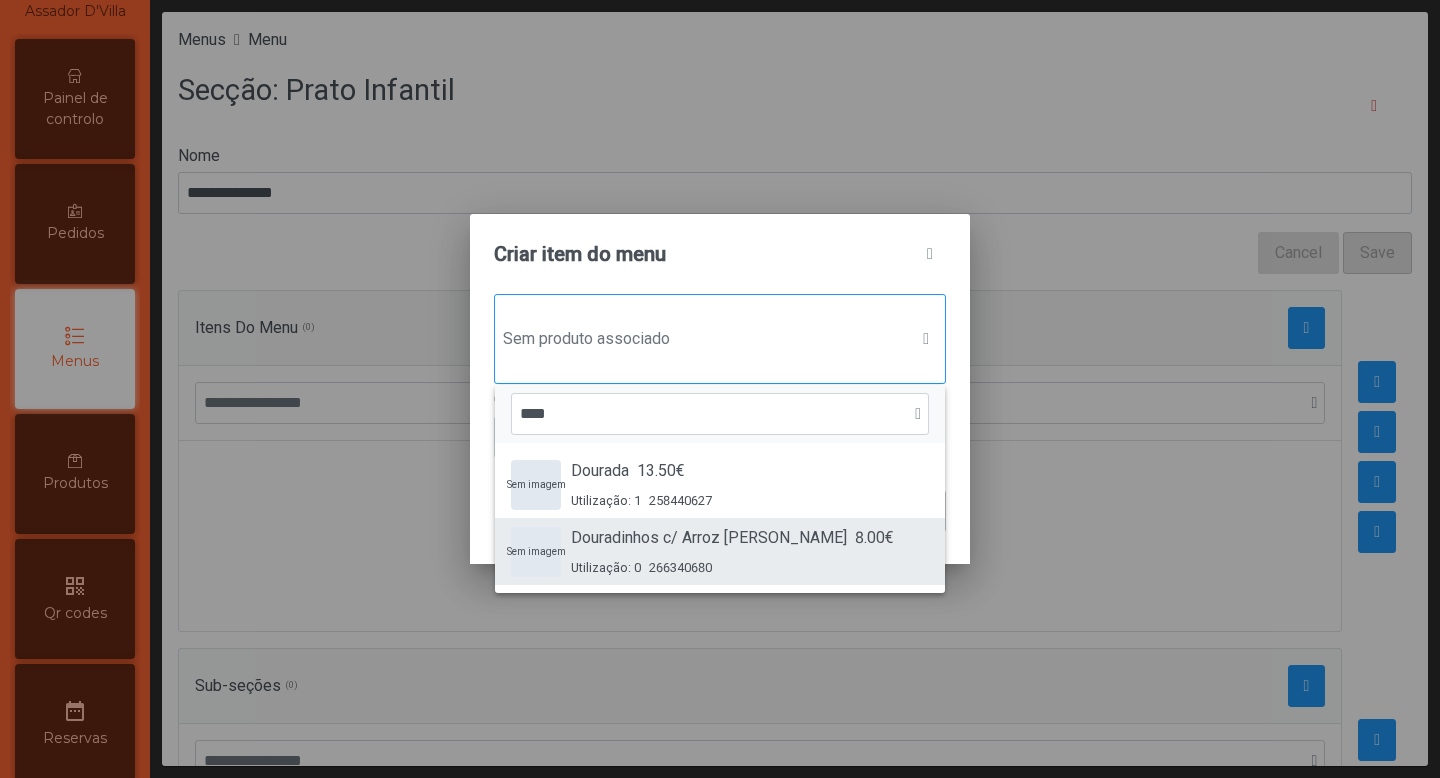 type on "****" 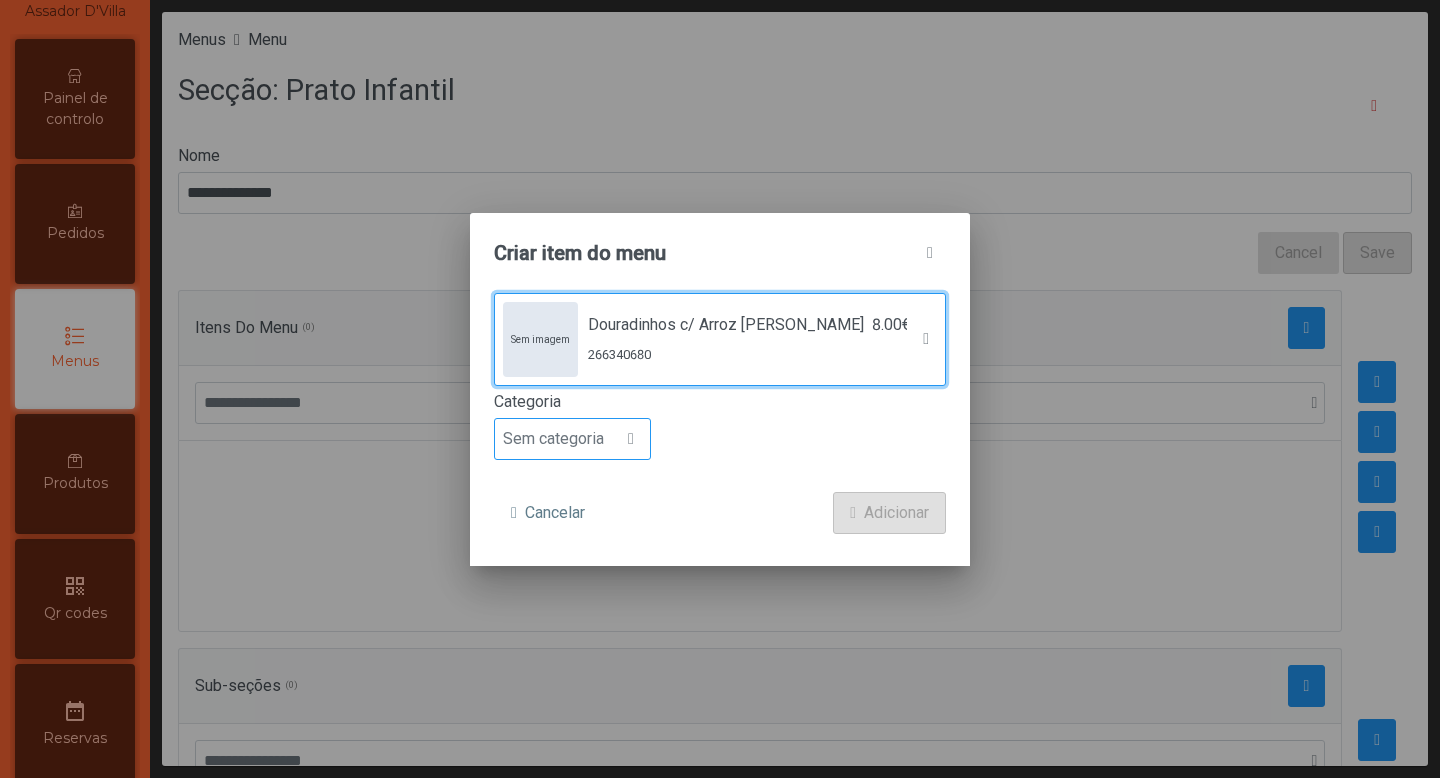 click on "Sem categoria" 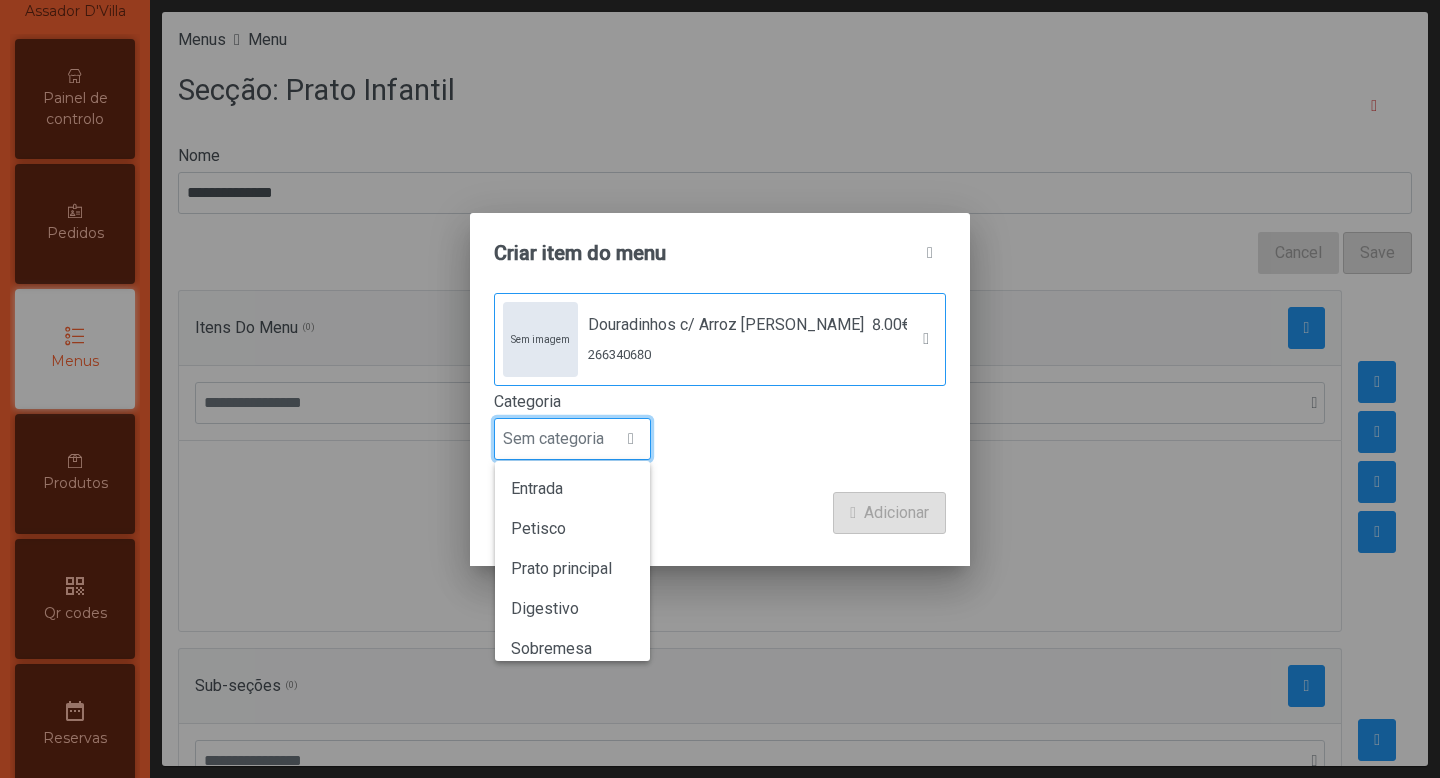 scroll, scrollTop: 15, scrollLeft: 97, axis: both 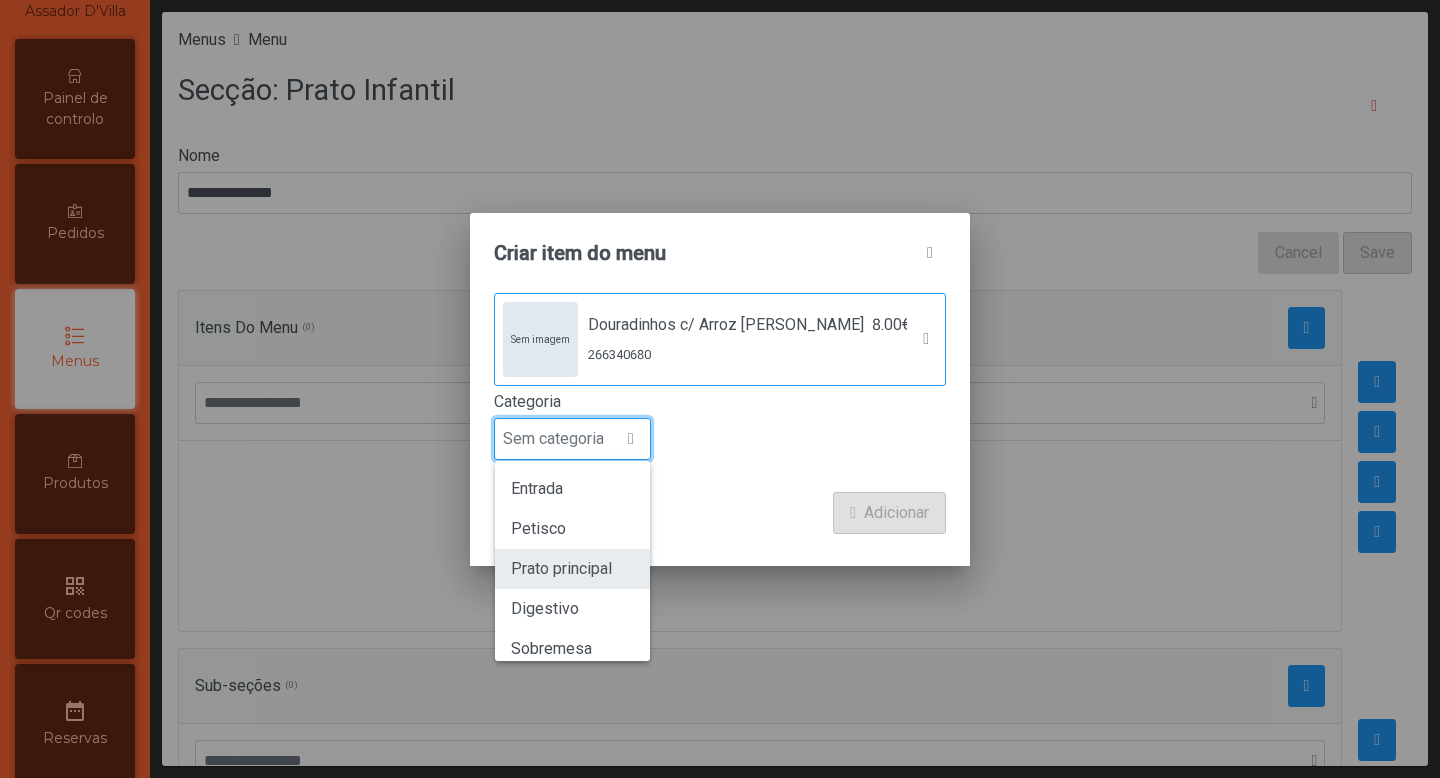 click on "Prato principal" 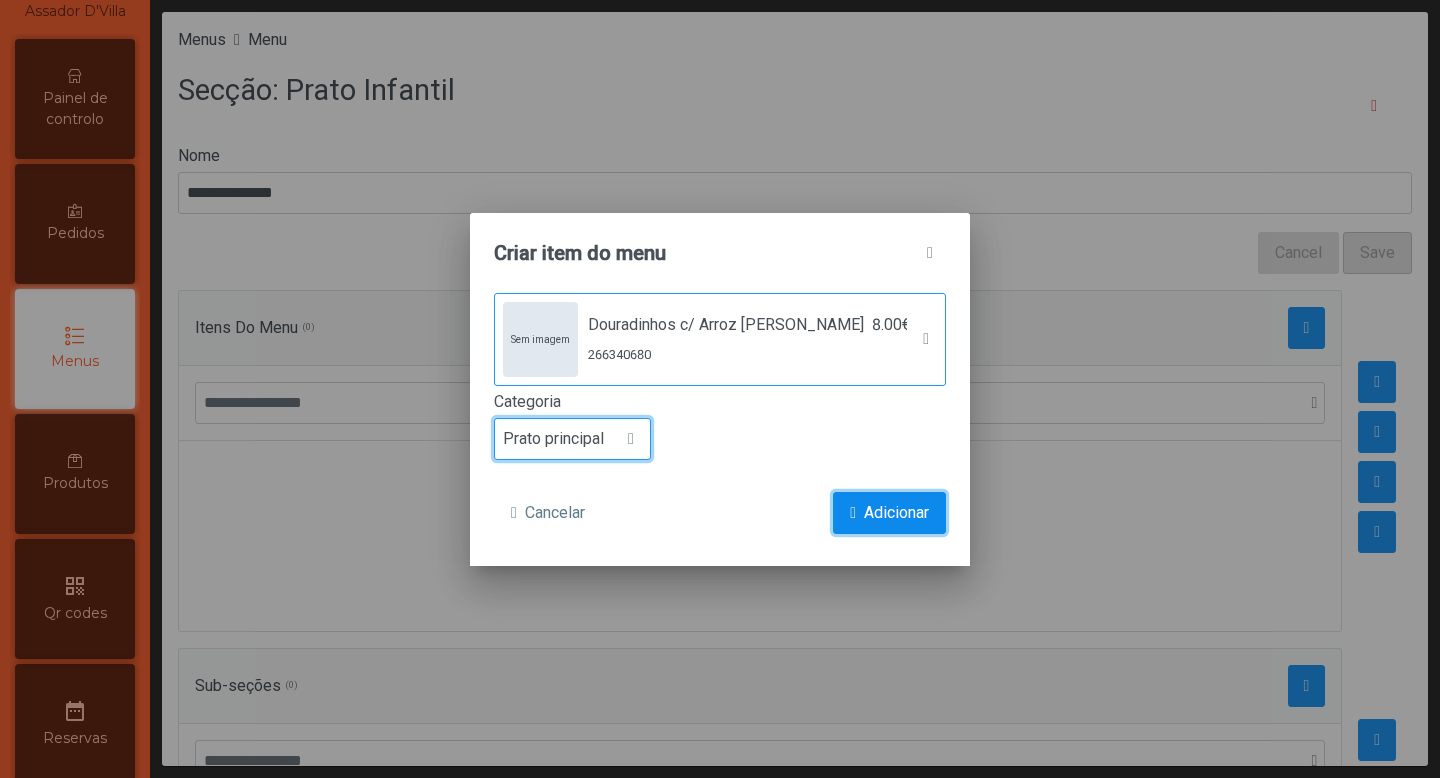 click on "Adicionar" 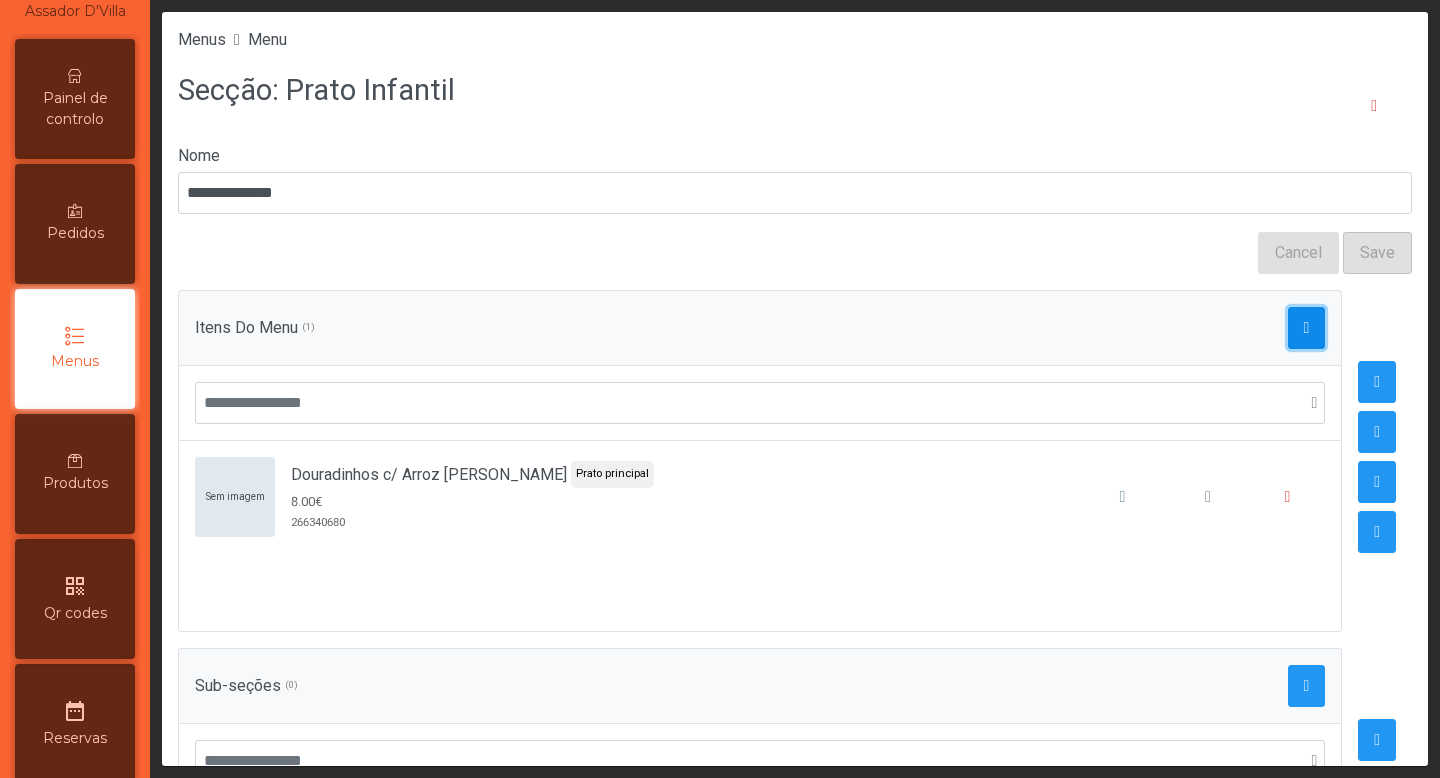 click 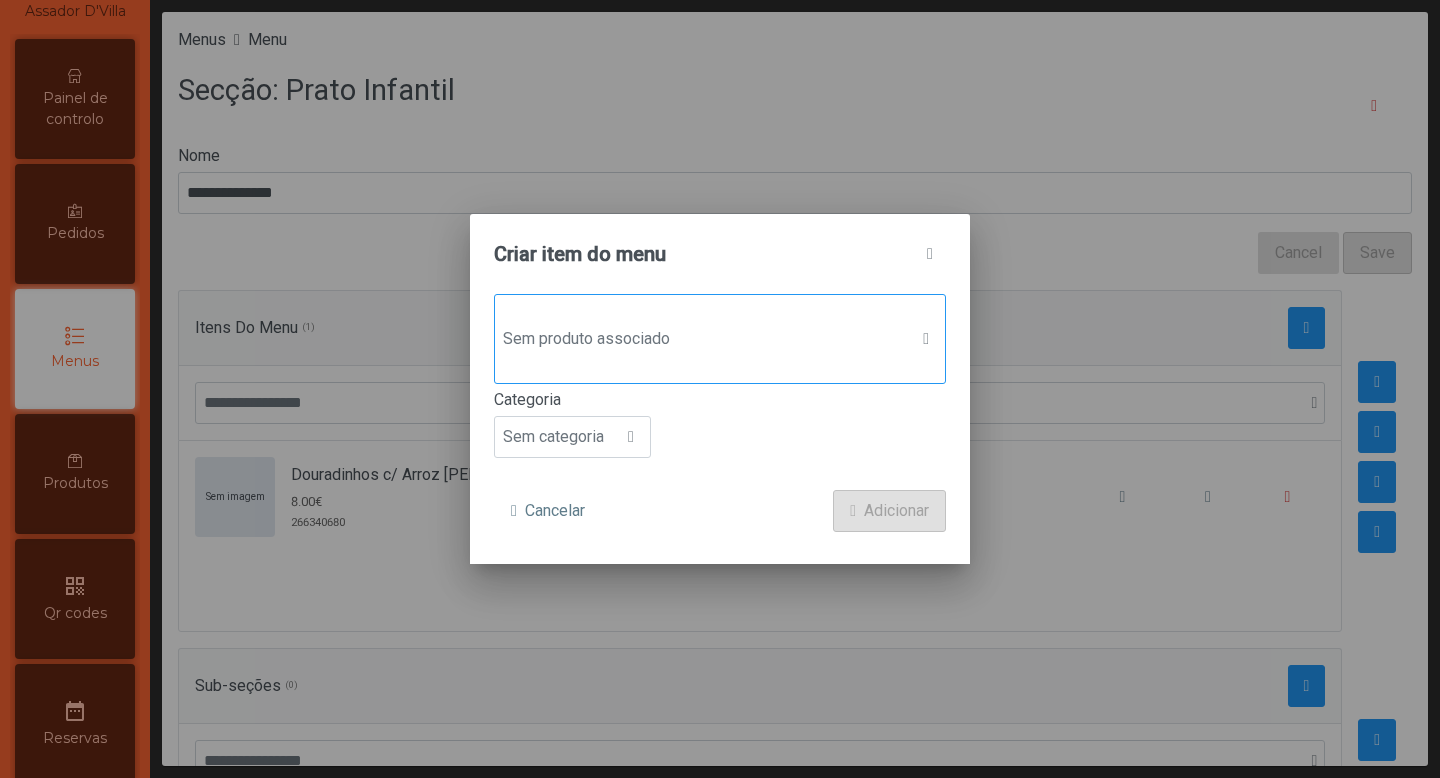 click on "Sem produto associado" 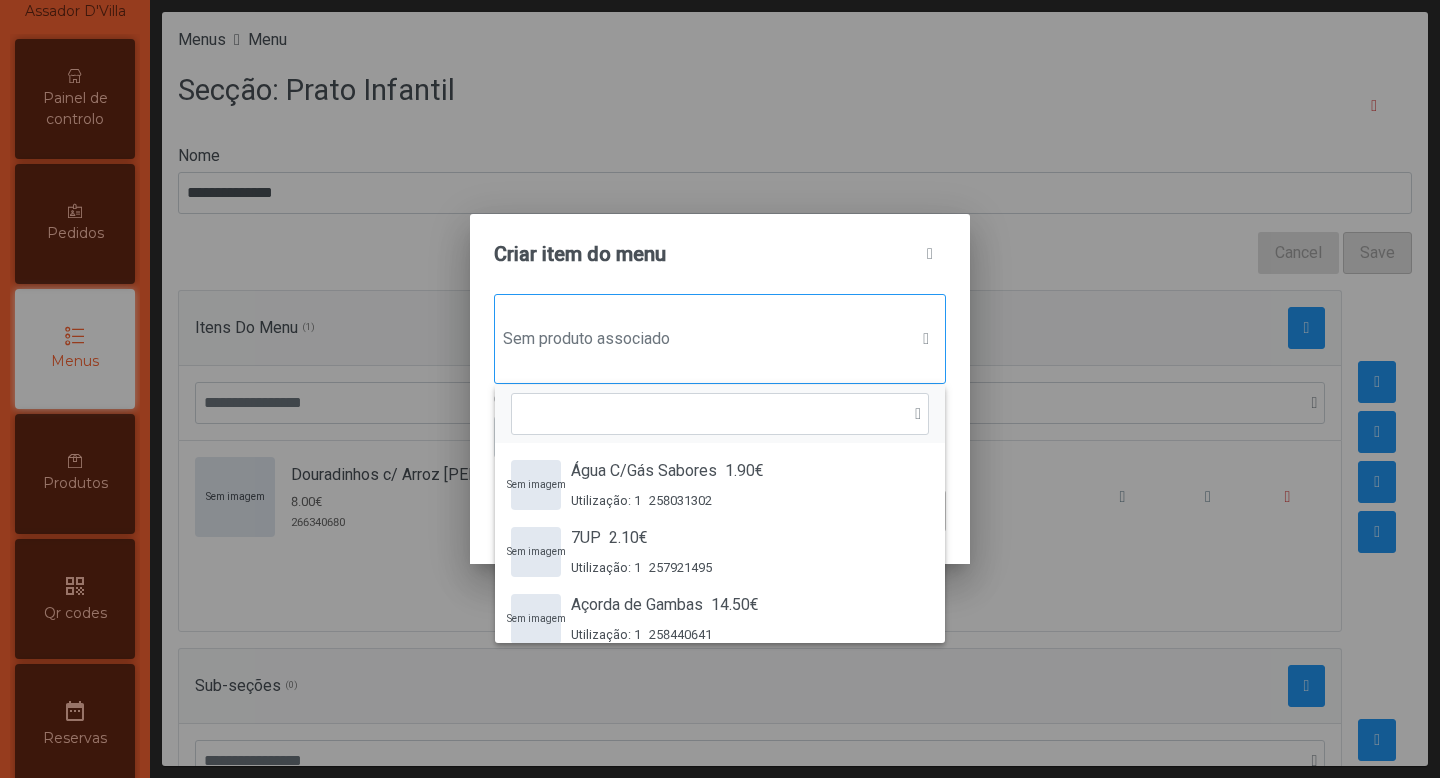 scroll, scrollTop: 15, scrollLeft: 97, axis: both 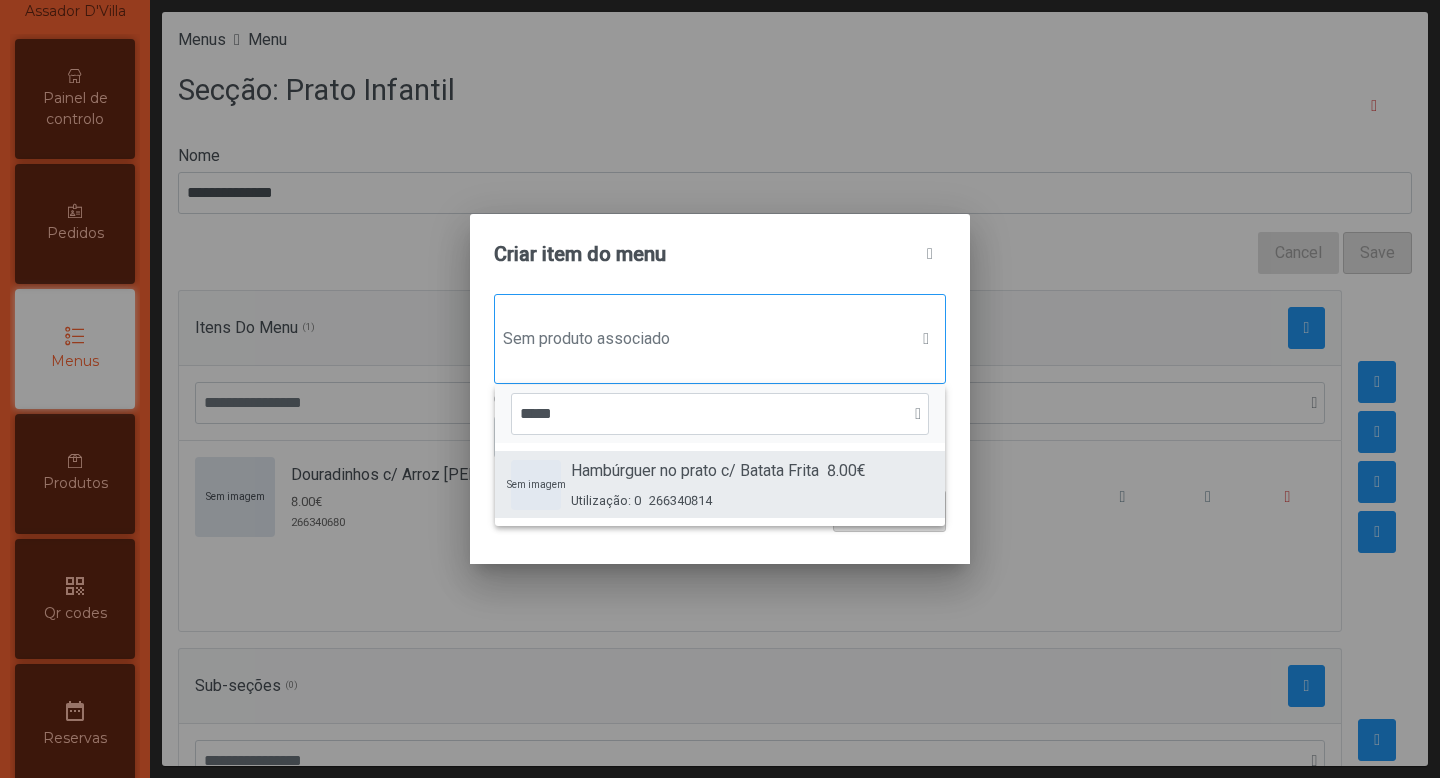 type on "*****" 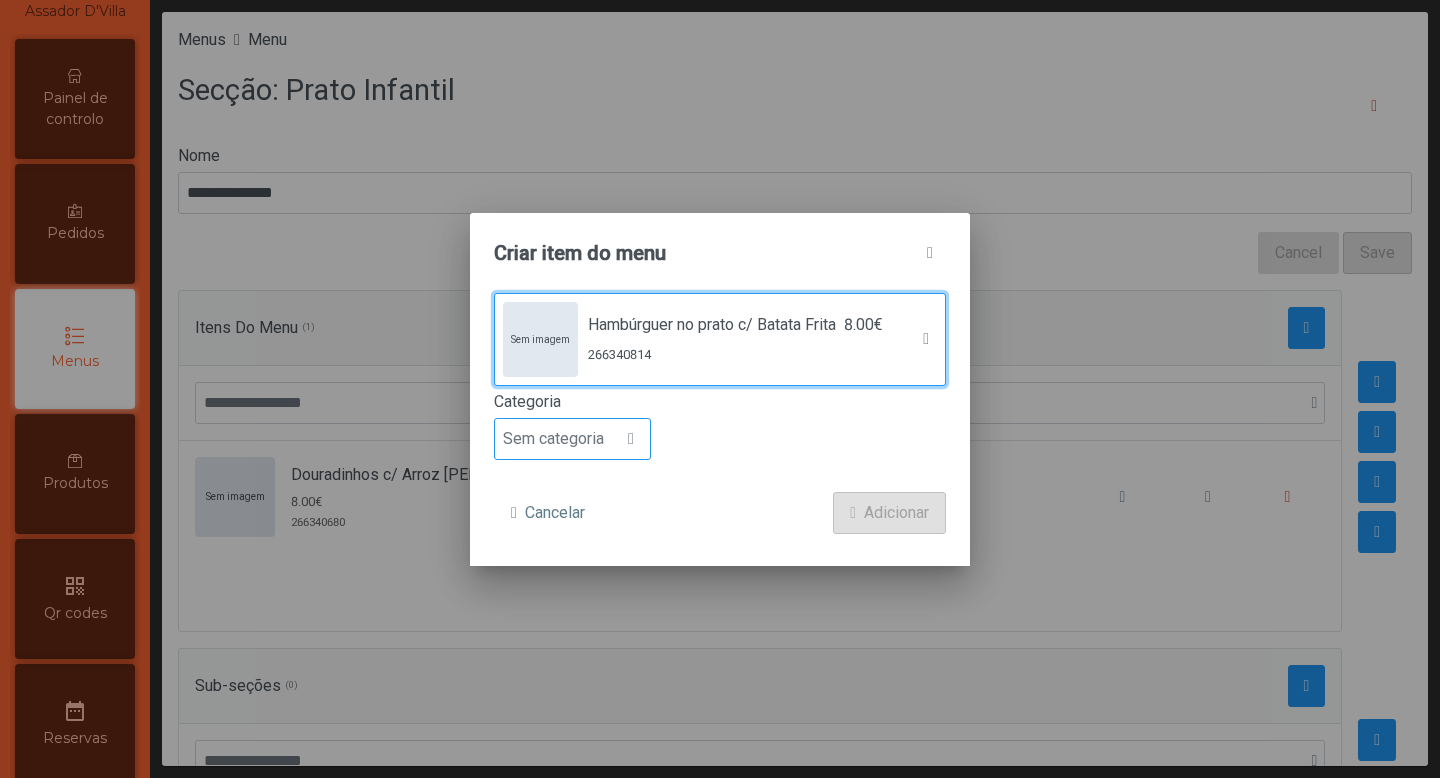 click on "Sem categoria" 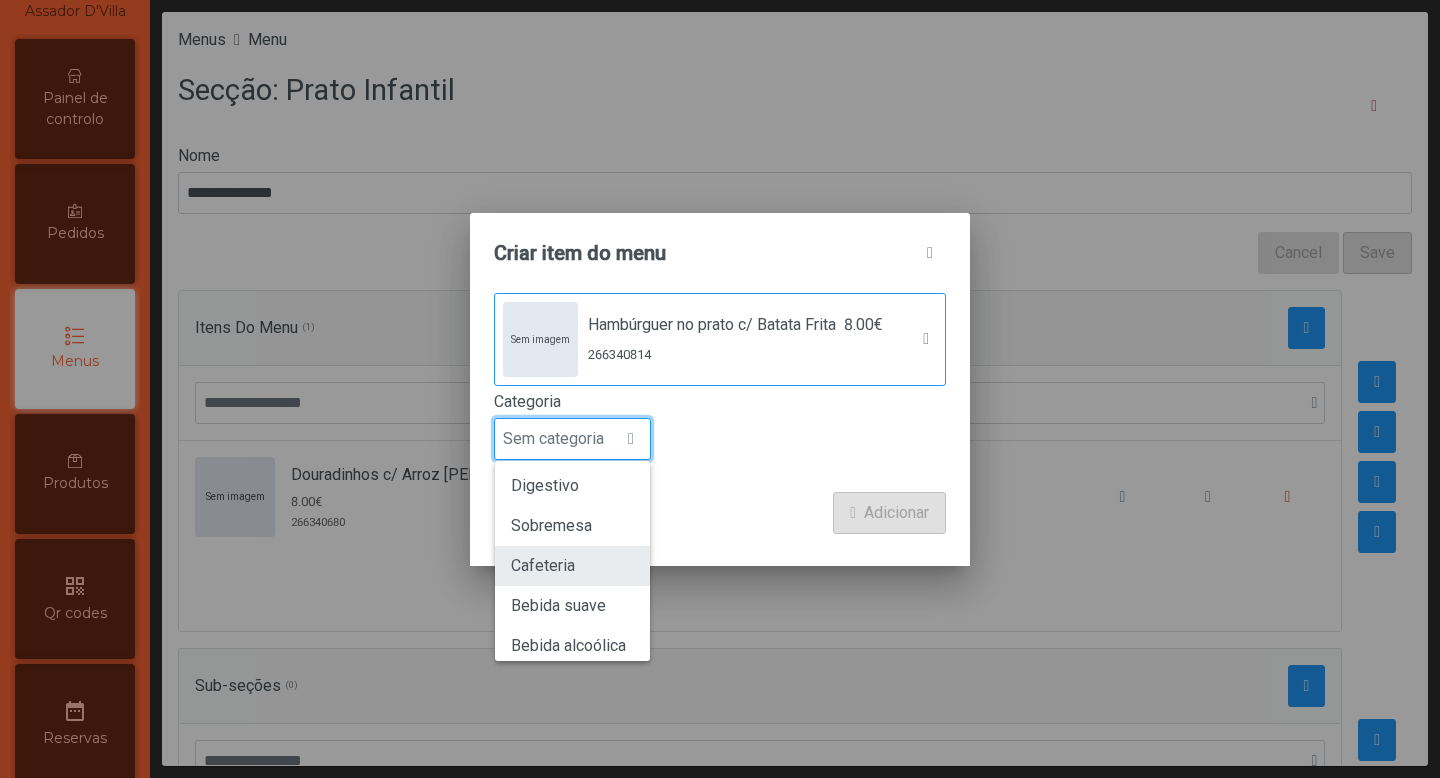 scroll, scrollTop: 60, scrollLeft: 0, axis: vertical 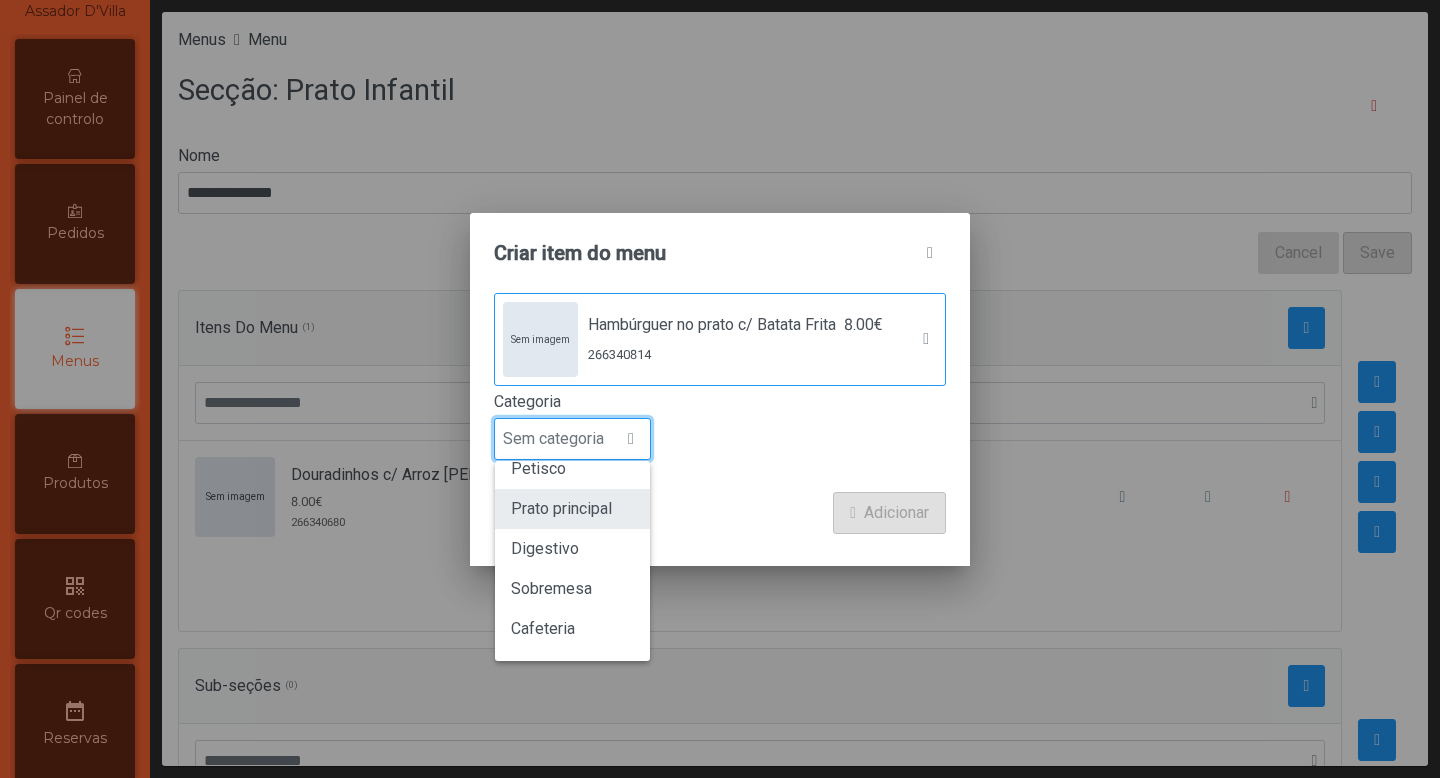 click on "Prato principal" 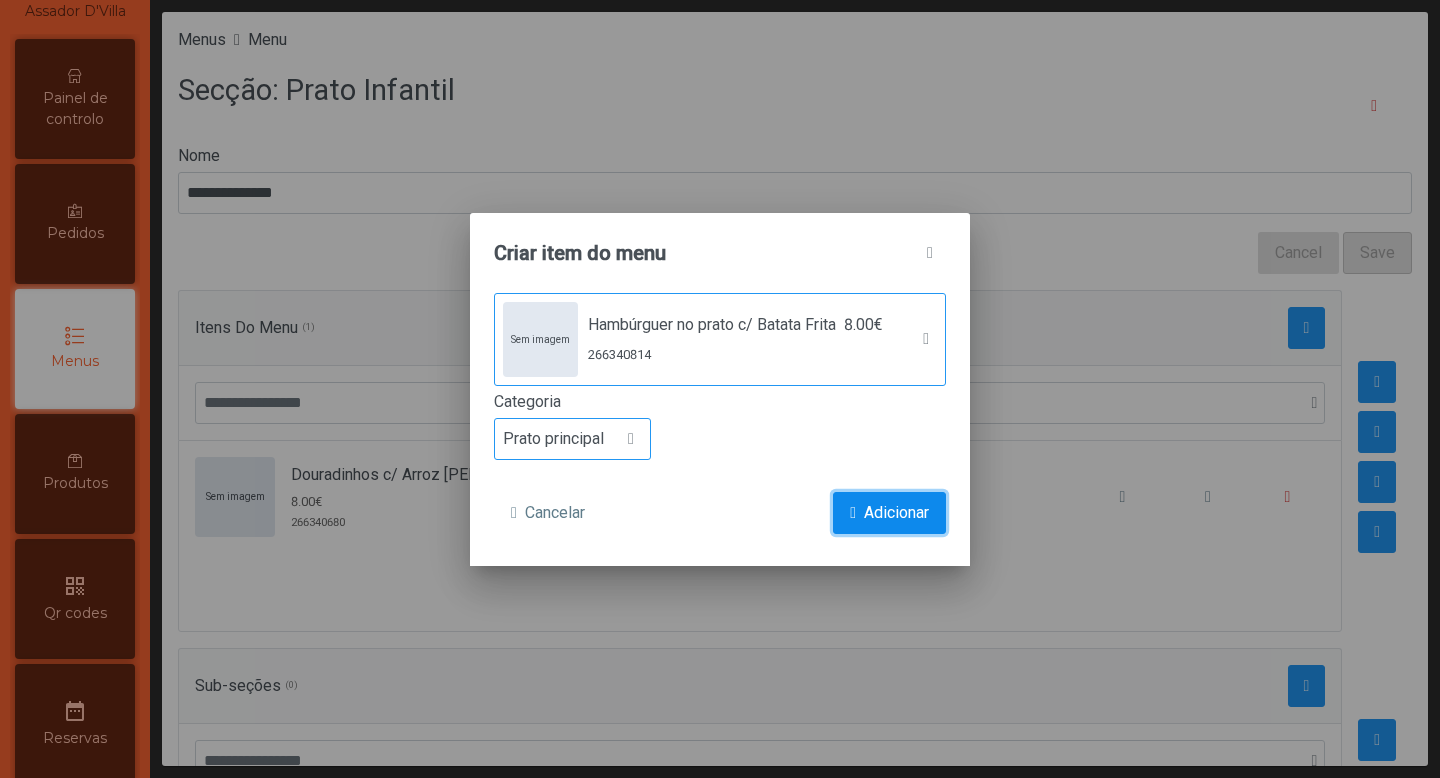 click on "Adicionar" 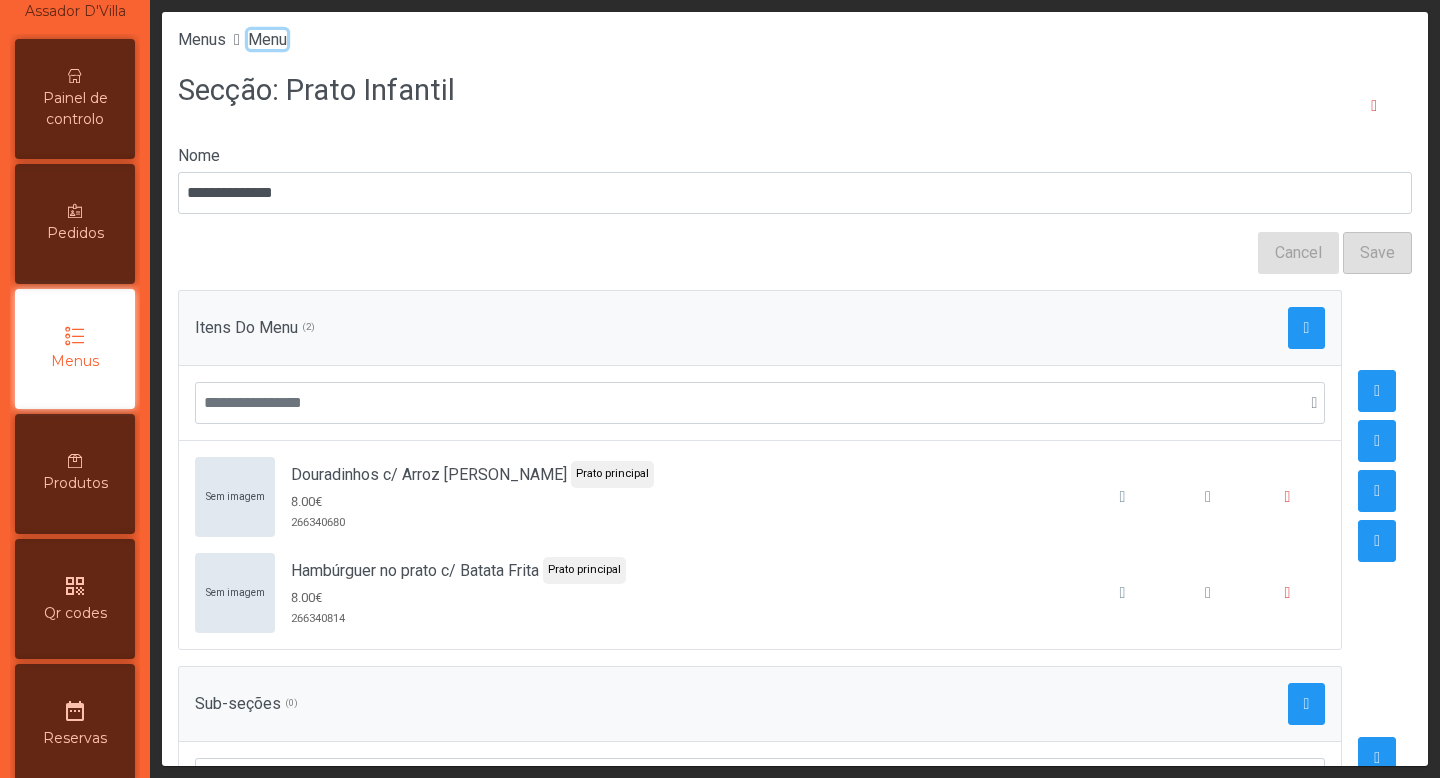 click on "Menu" 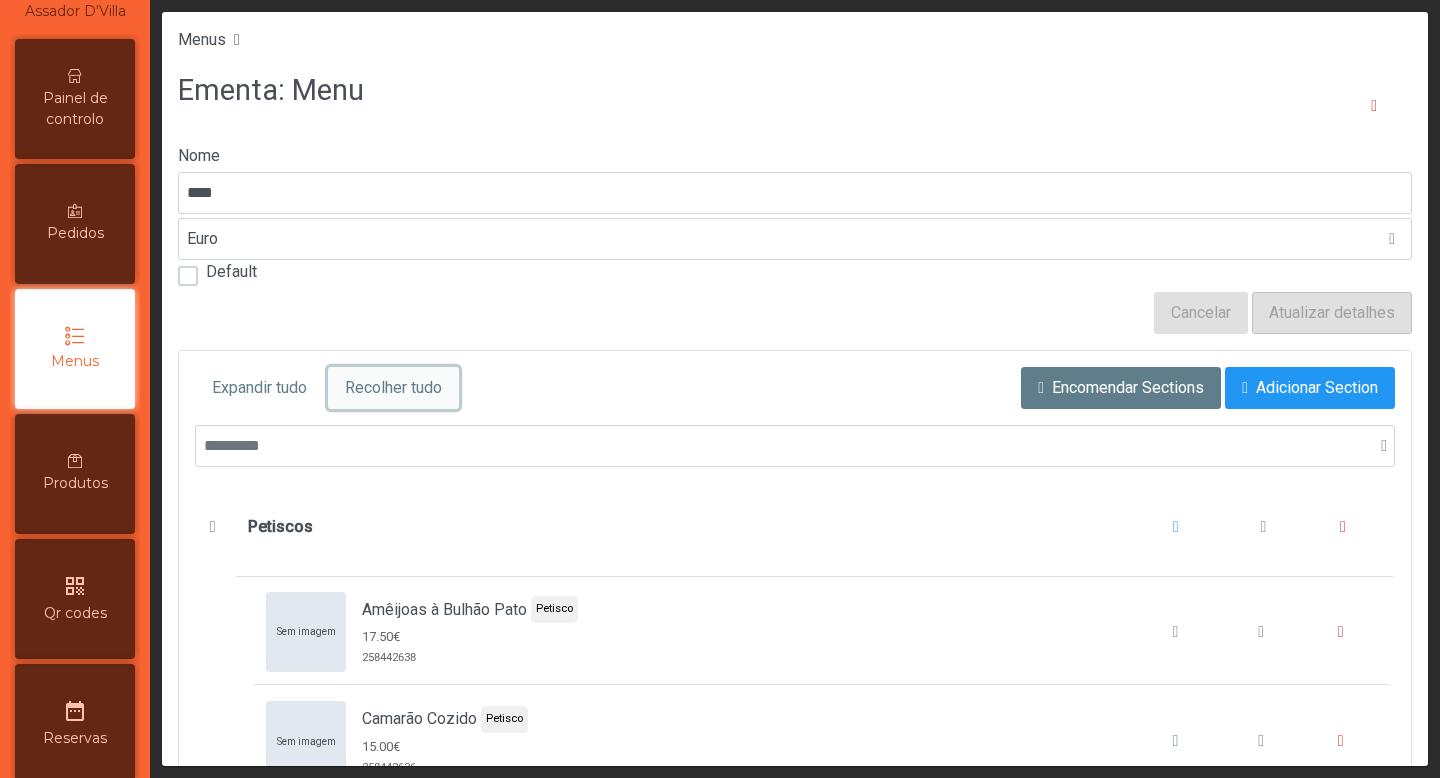click on "Recolher tudo" 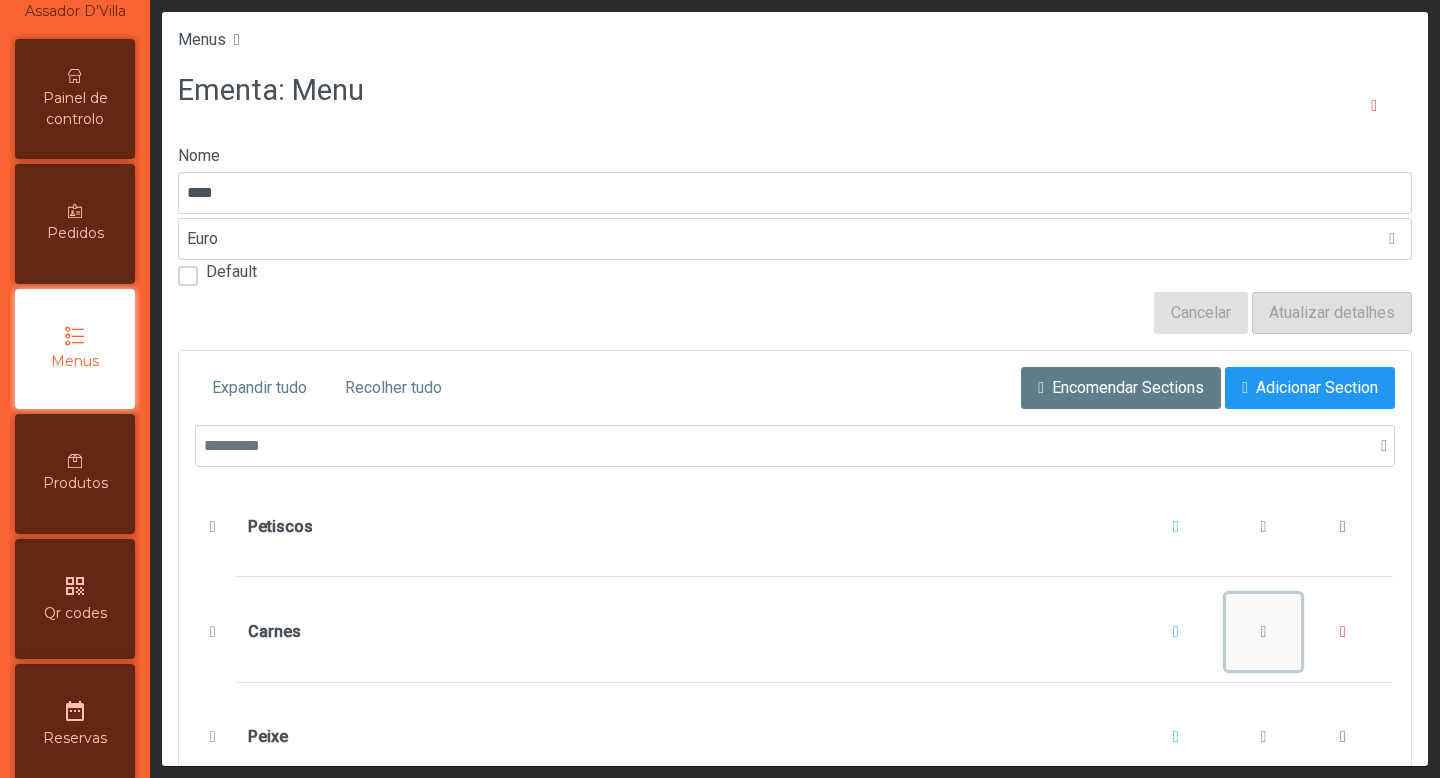 click 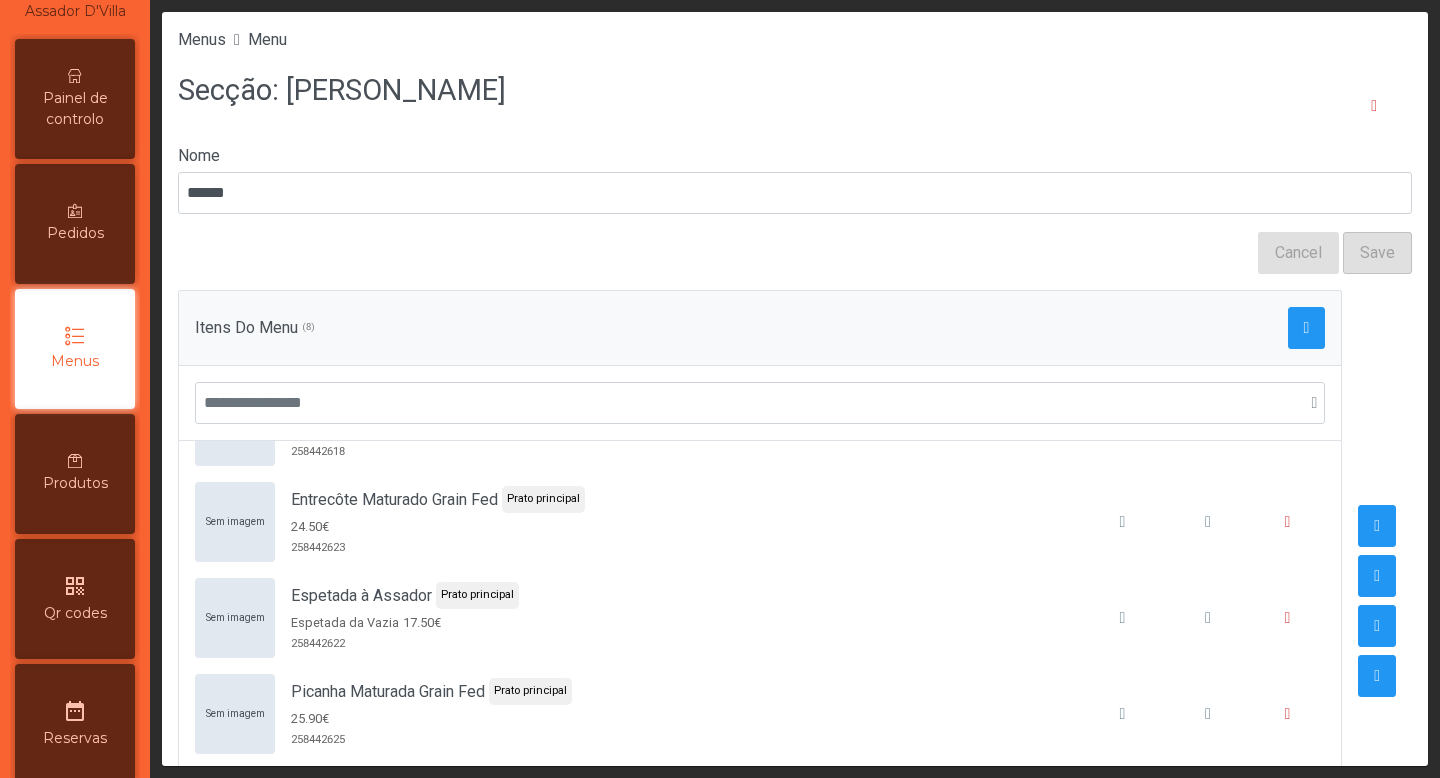 scroll, scrollTop: 306, scrollLeft: 0, axis: vertical 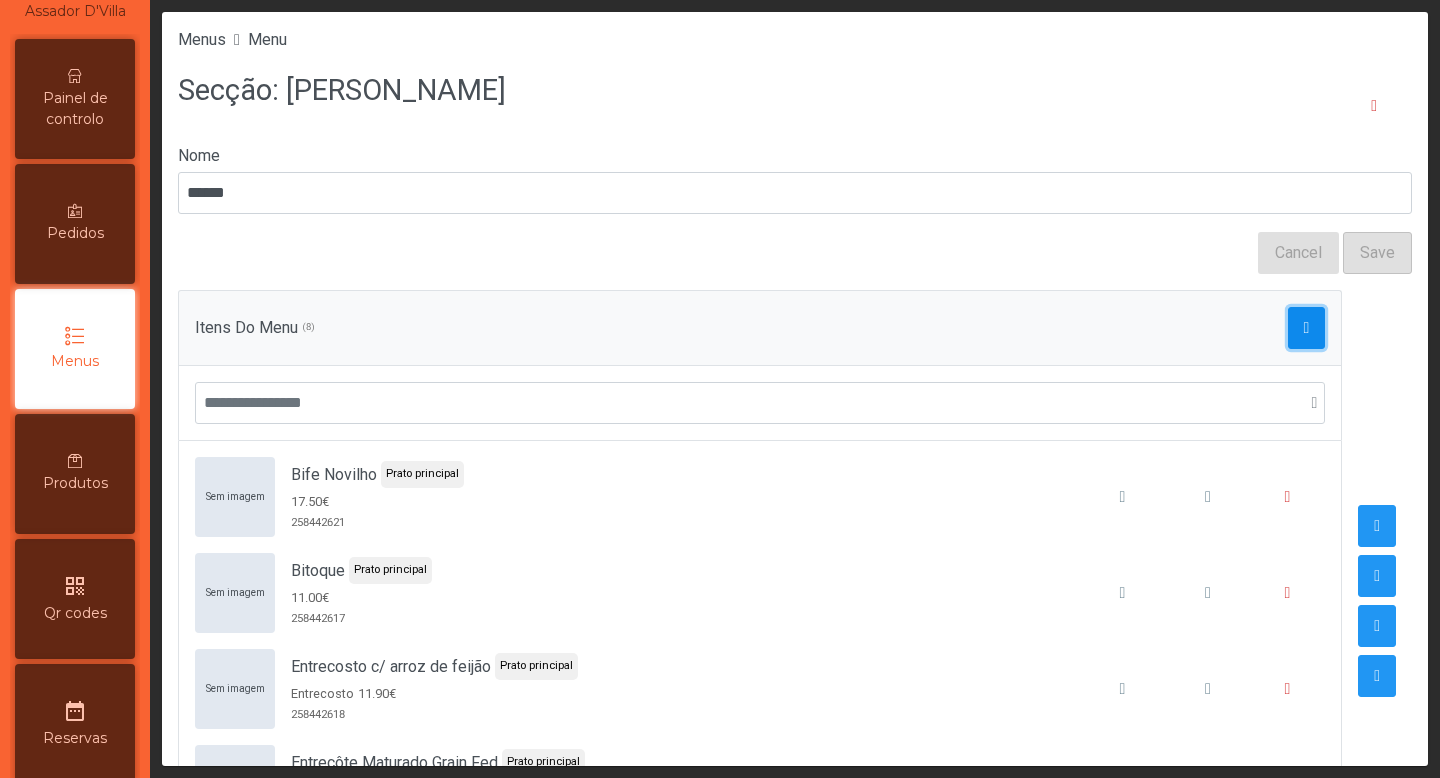 click 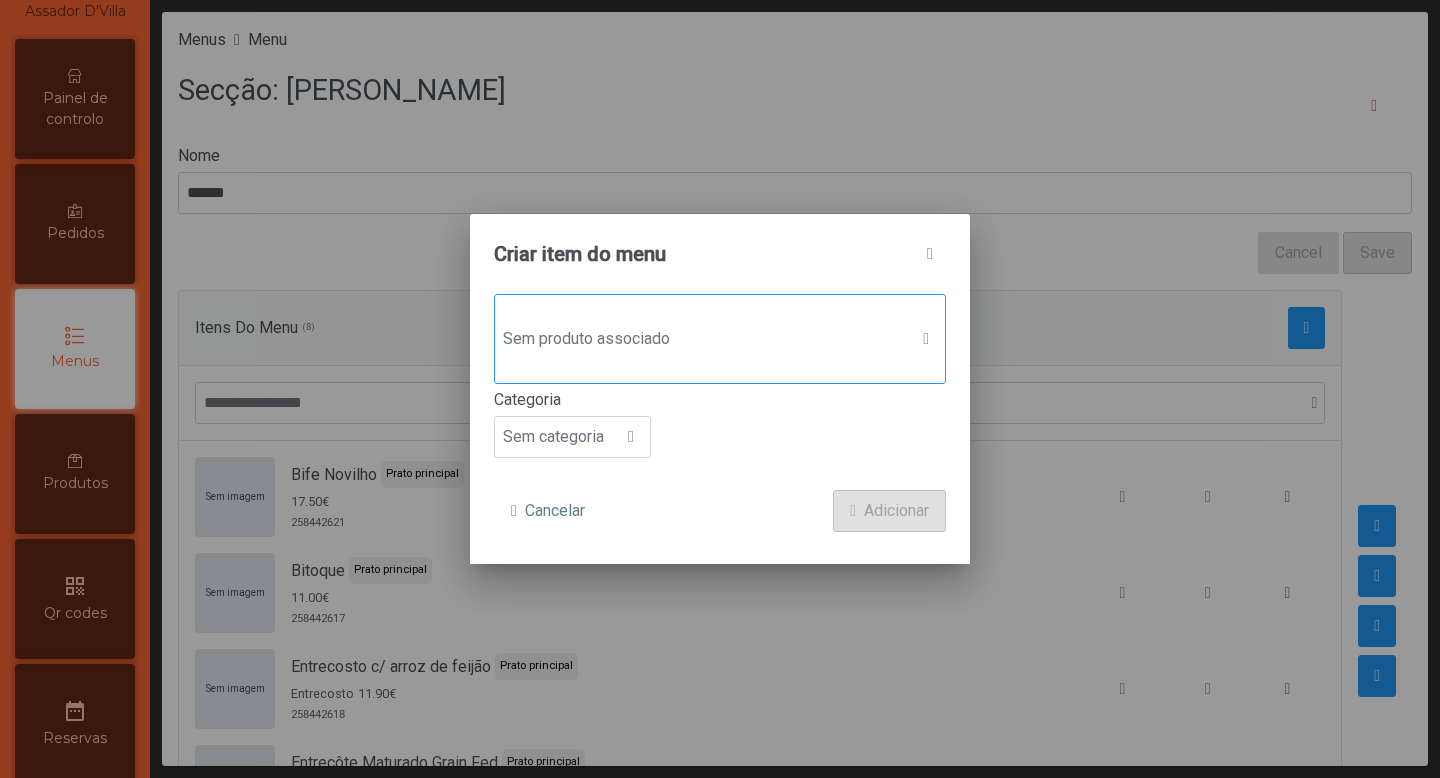click on "Sem produto associado" 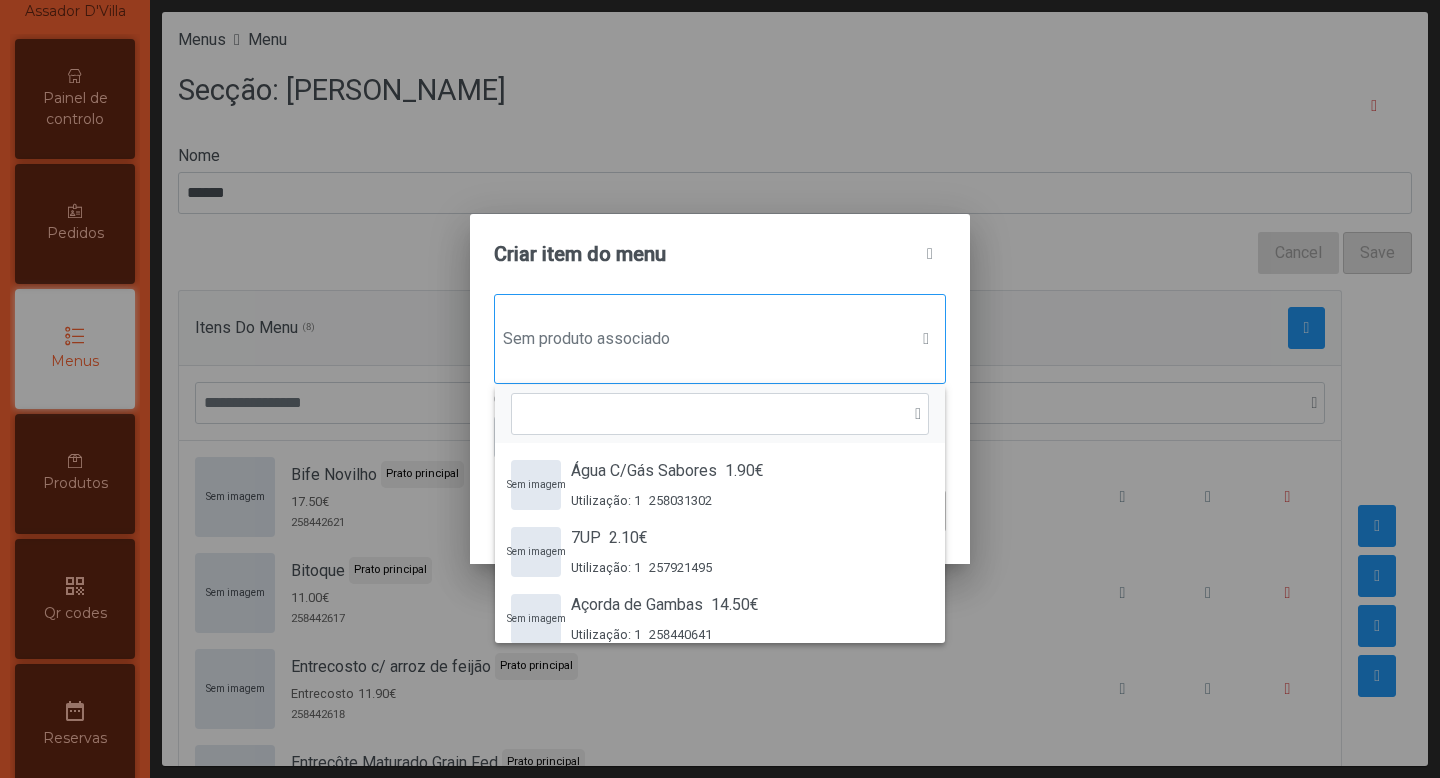 scroll, scrollTop: 15, scrollLeft: 97, axis: both 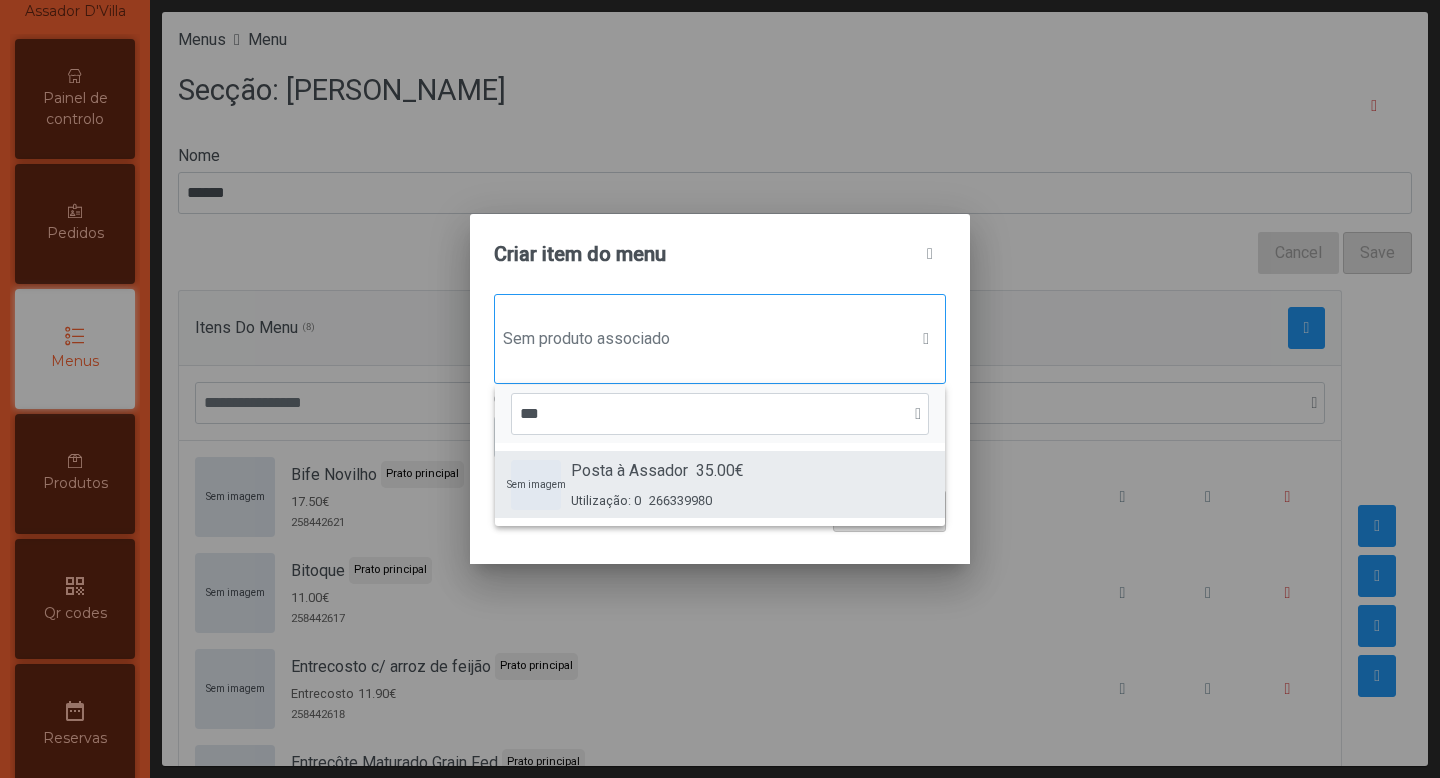 type on "***" 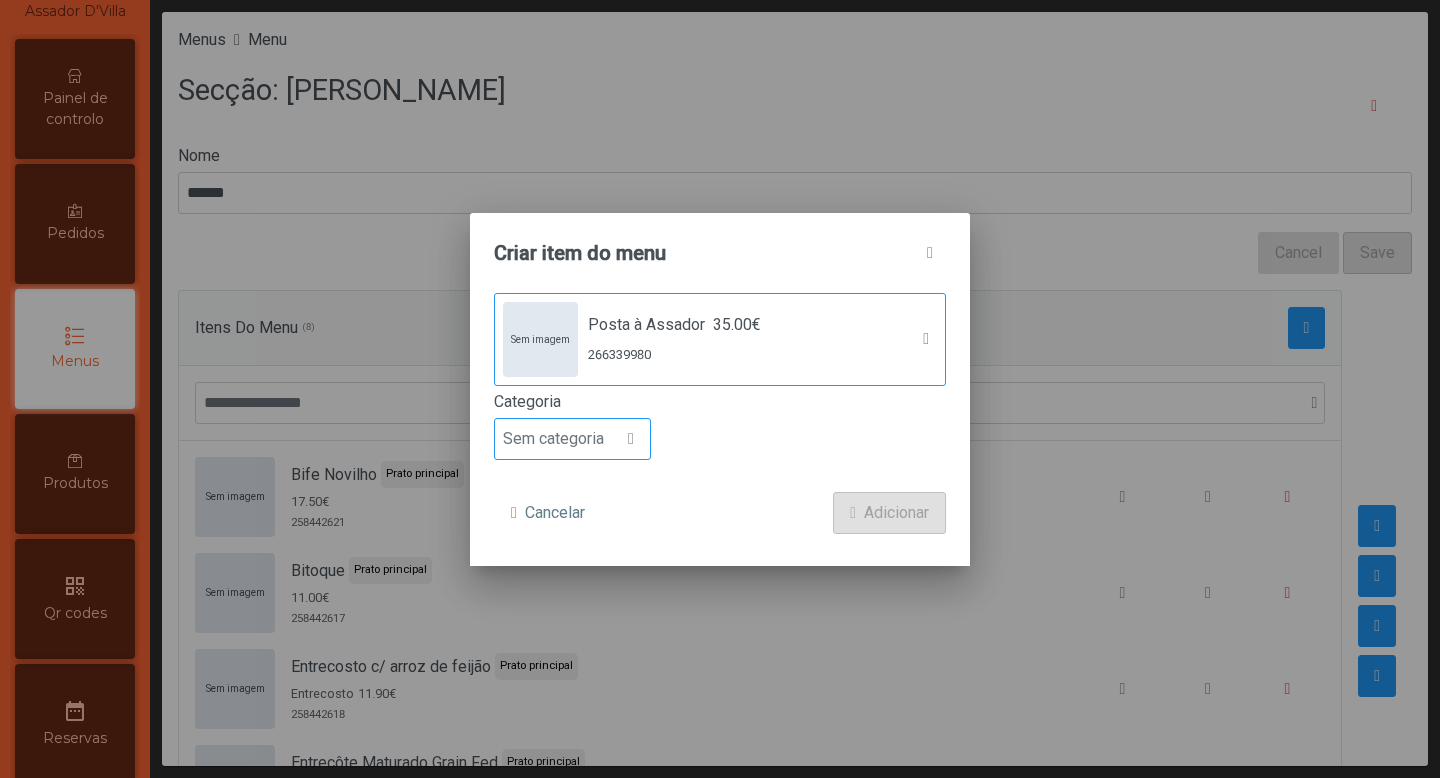 click on "Sem categoria" 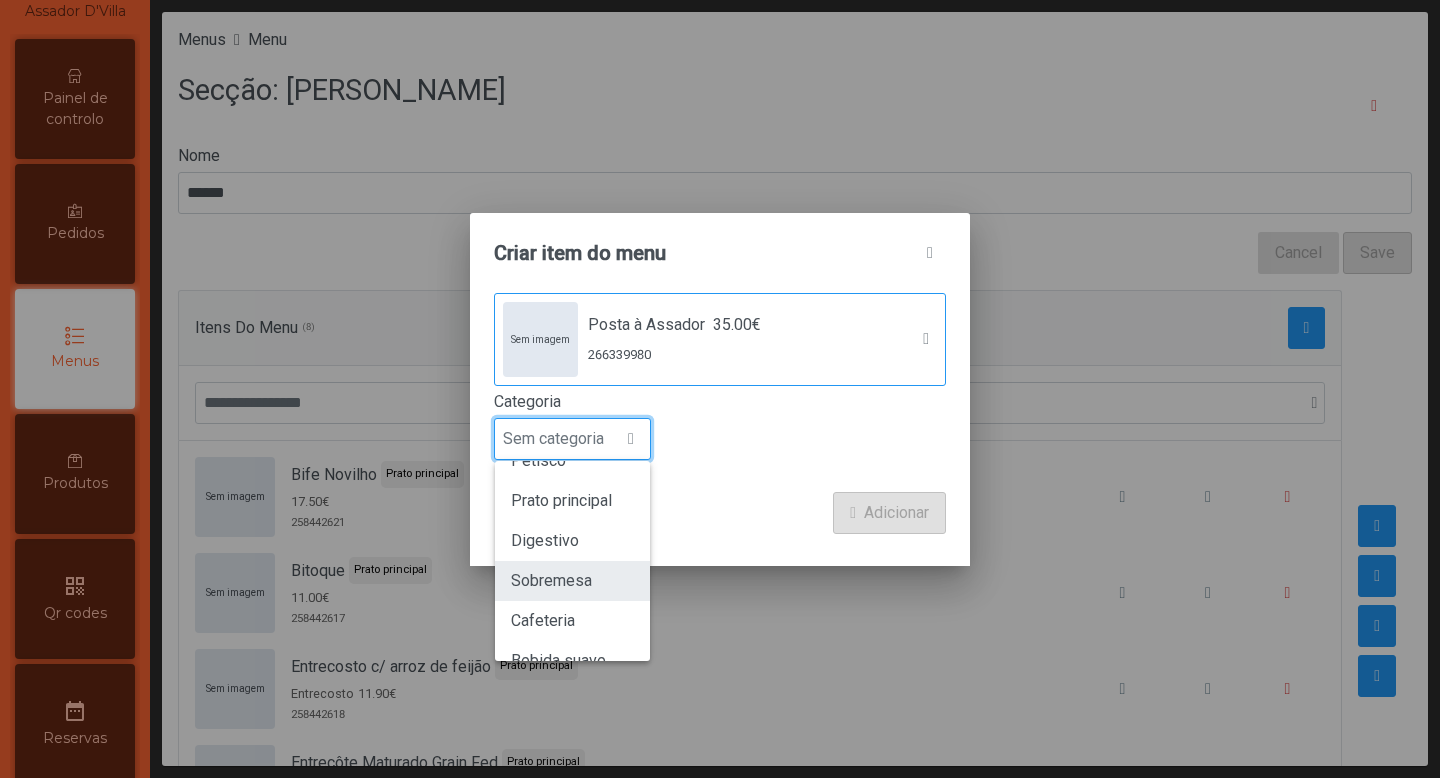 scroll, scrollTop: 75, scrollLeft: 0, axis: vertical 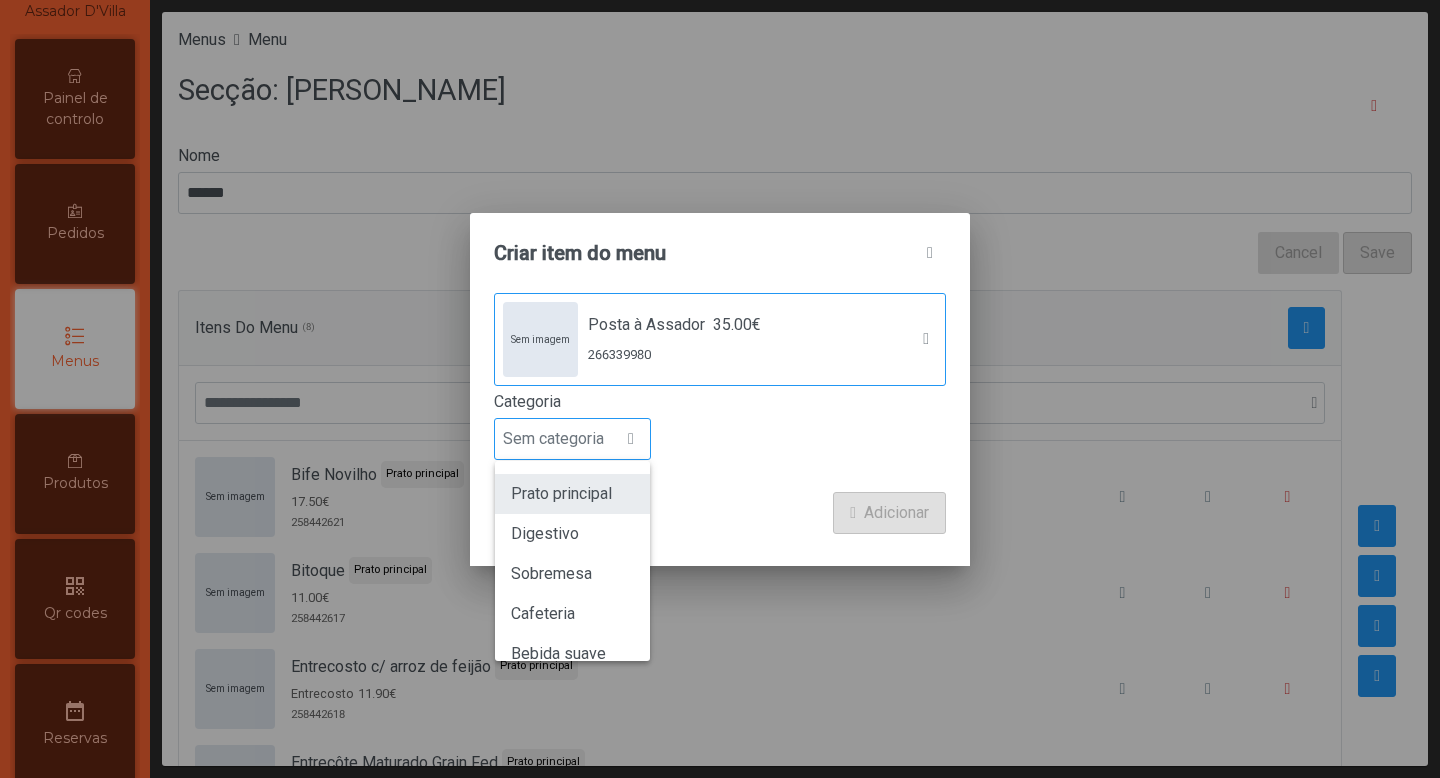 click on "Prato principal" 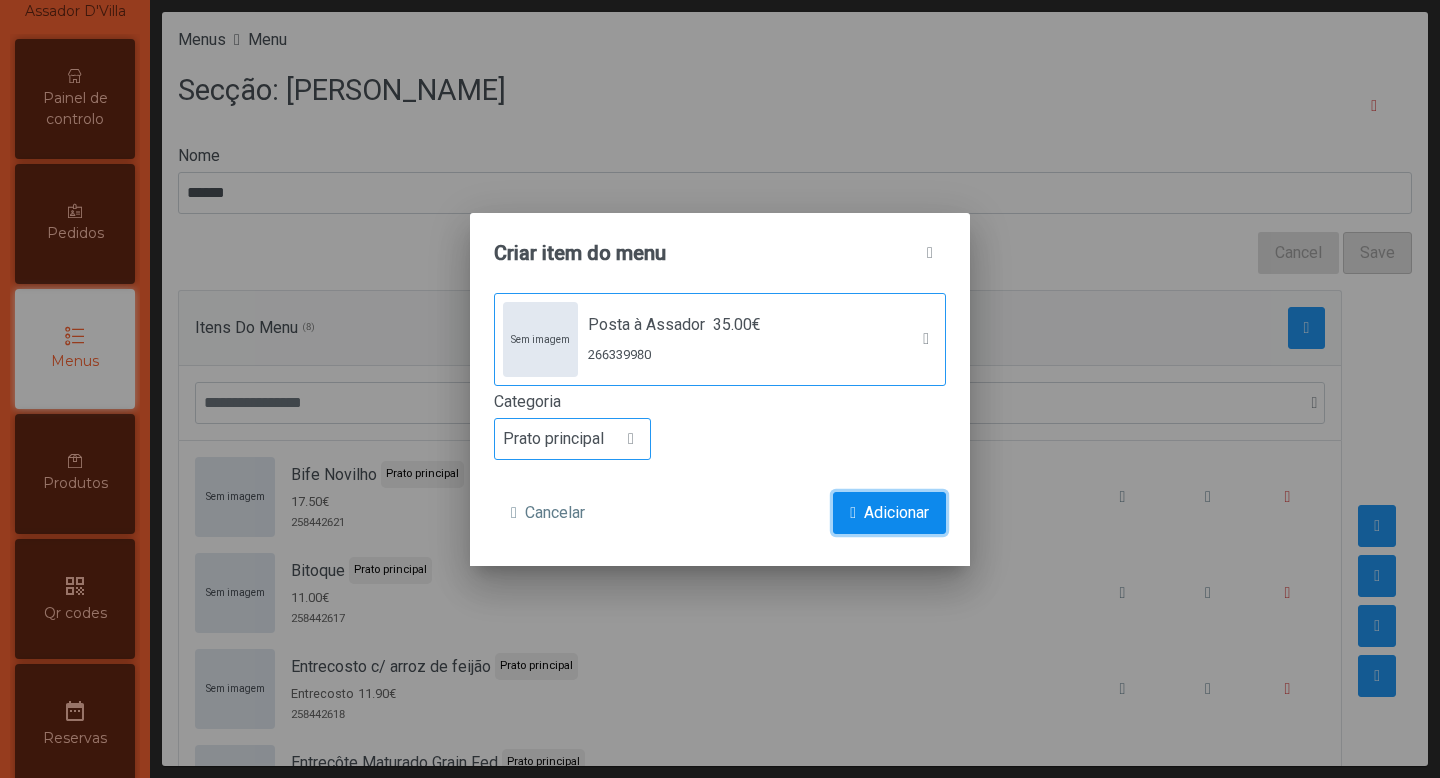 click on "Adicionar" 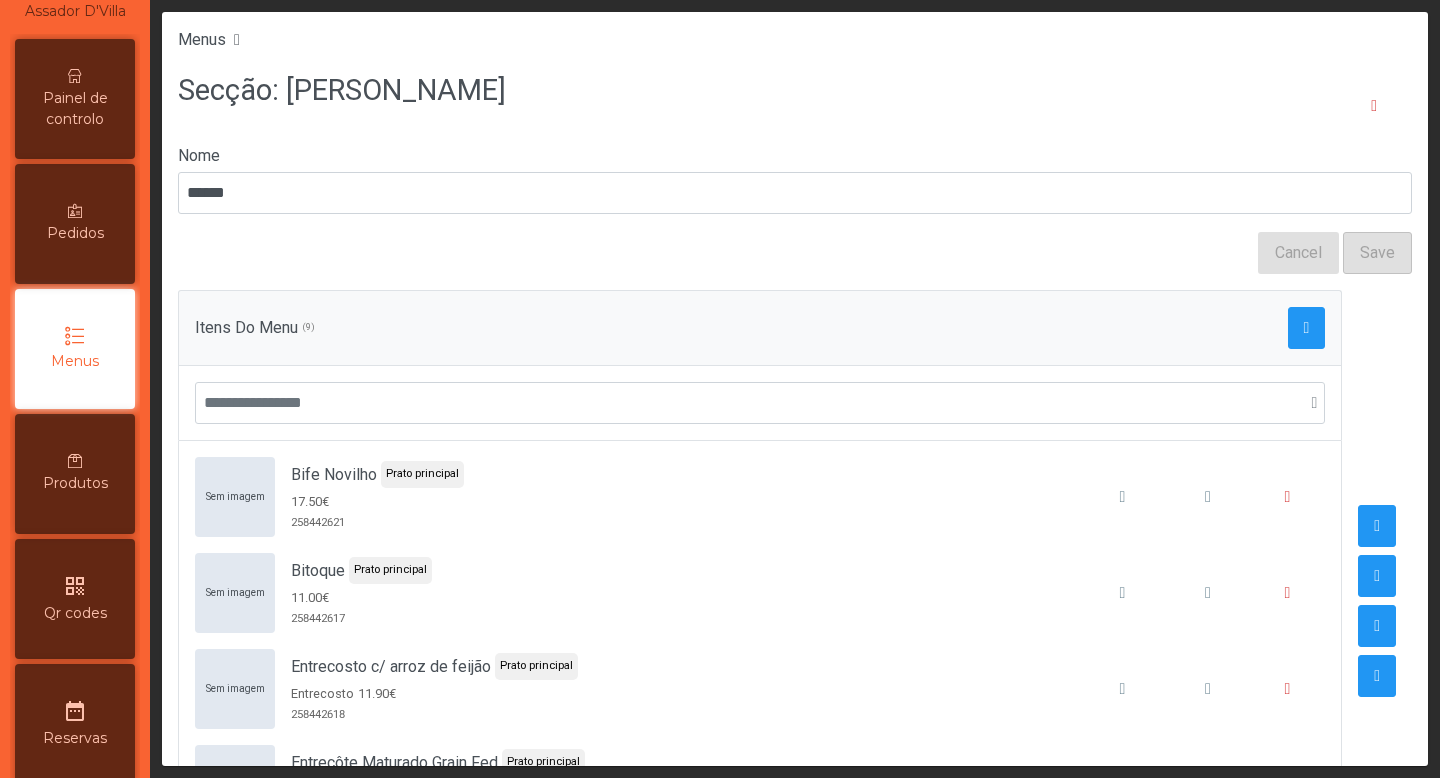 scroll, scrollTop: 402, scrollLeft: 0, axis: vertical 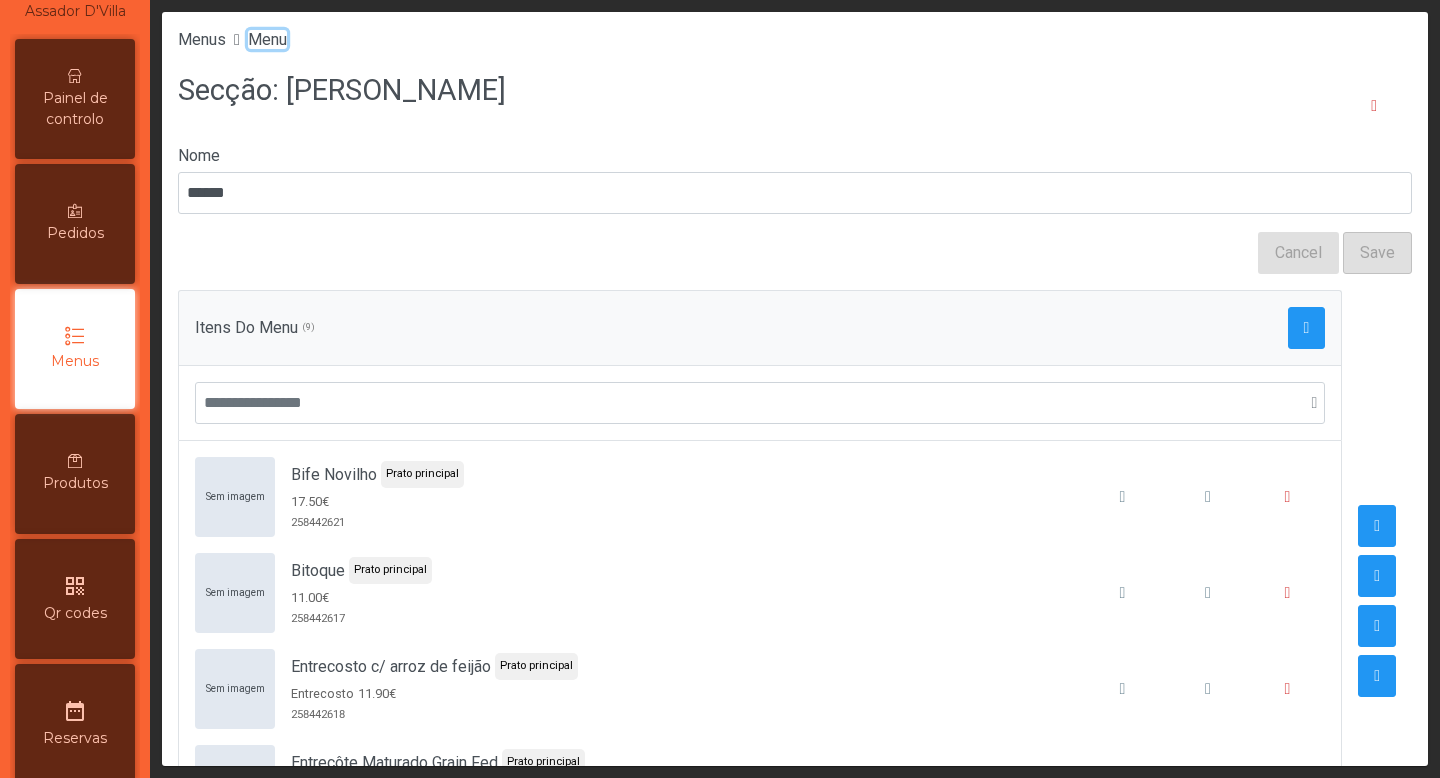 click on "Menu" 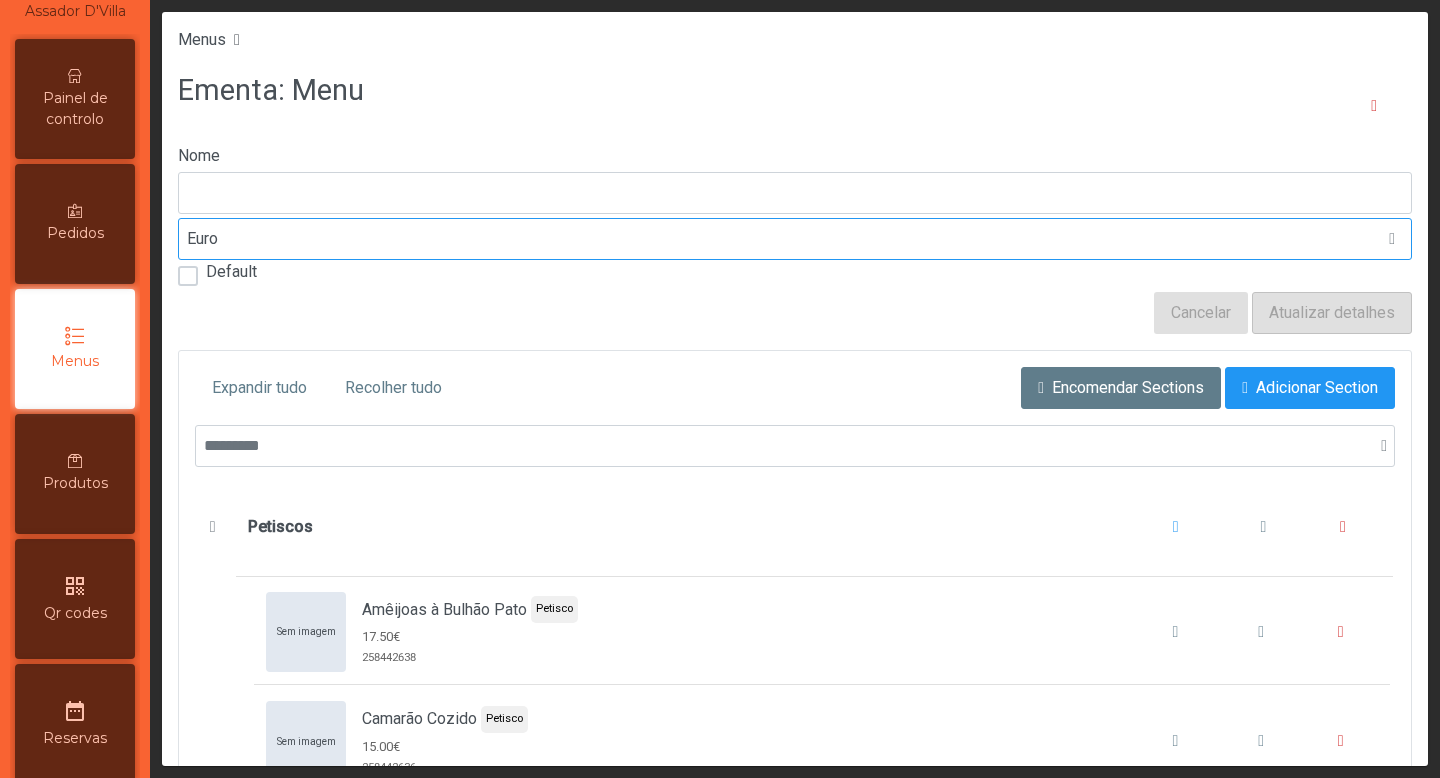 type on "****" 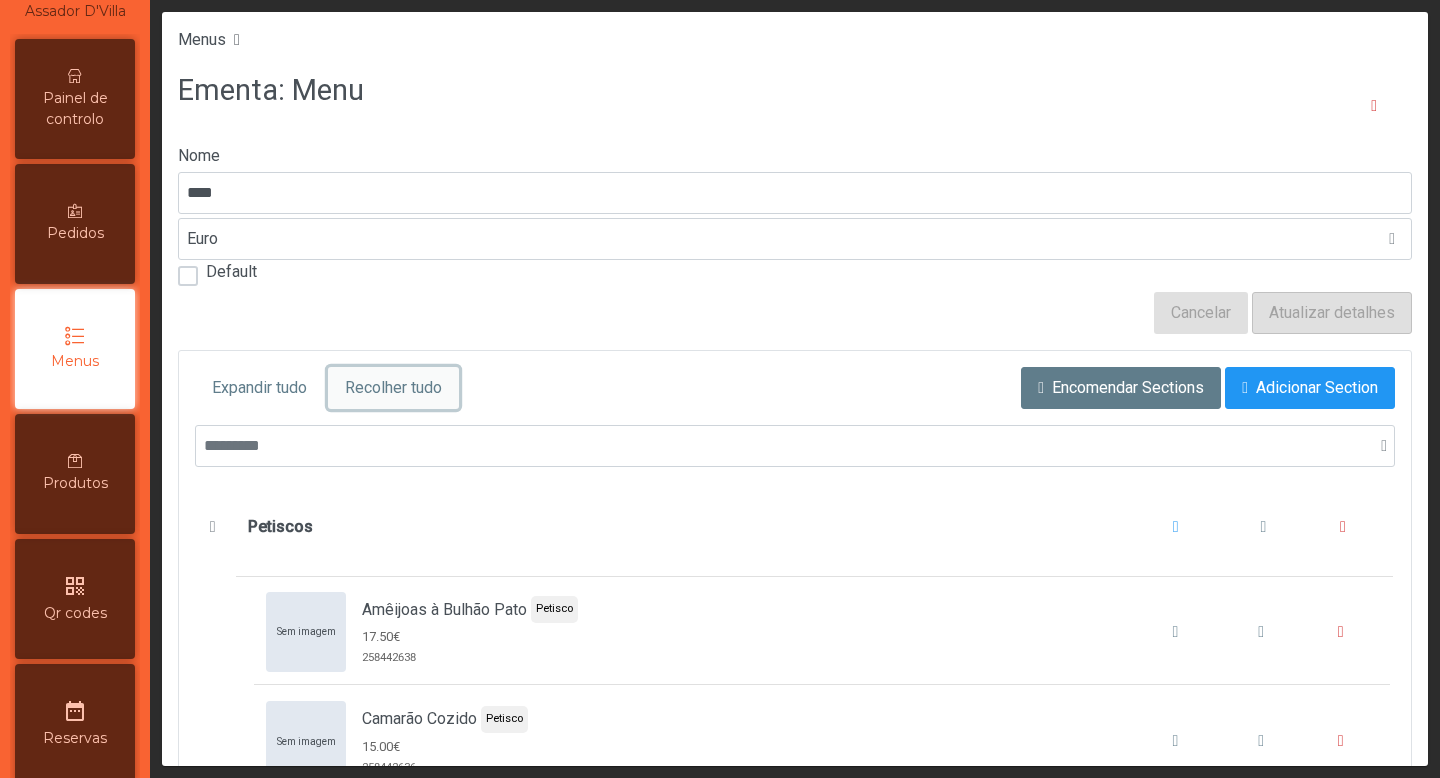 click on "Recolher tudo" 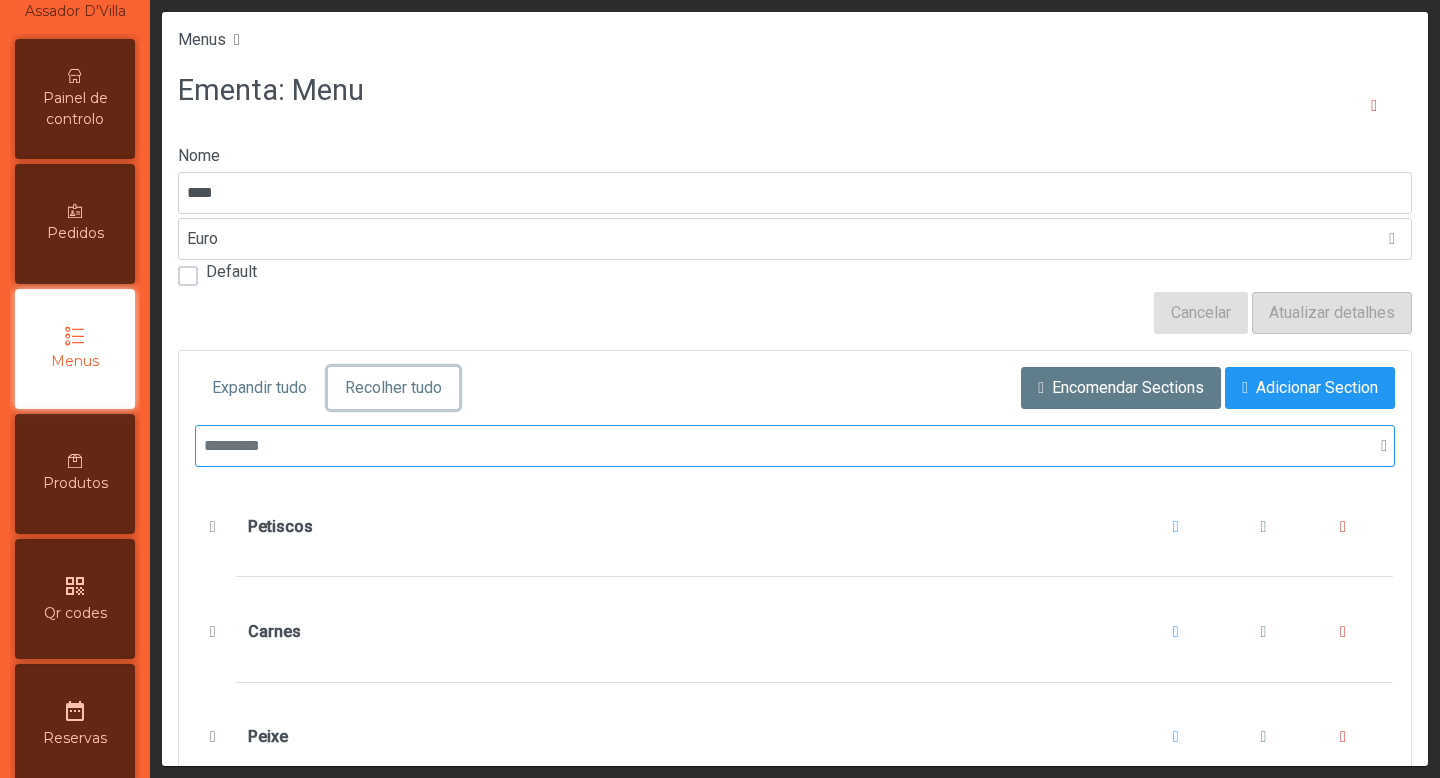 scroll, scrollTop: 260, scrollLeft: 0, axis: vertical 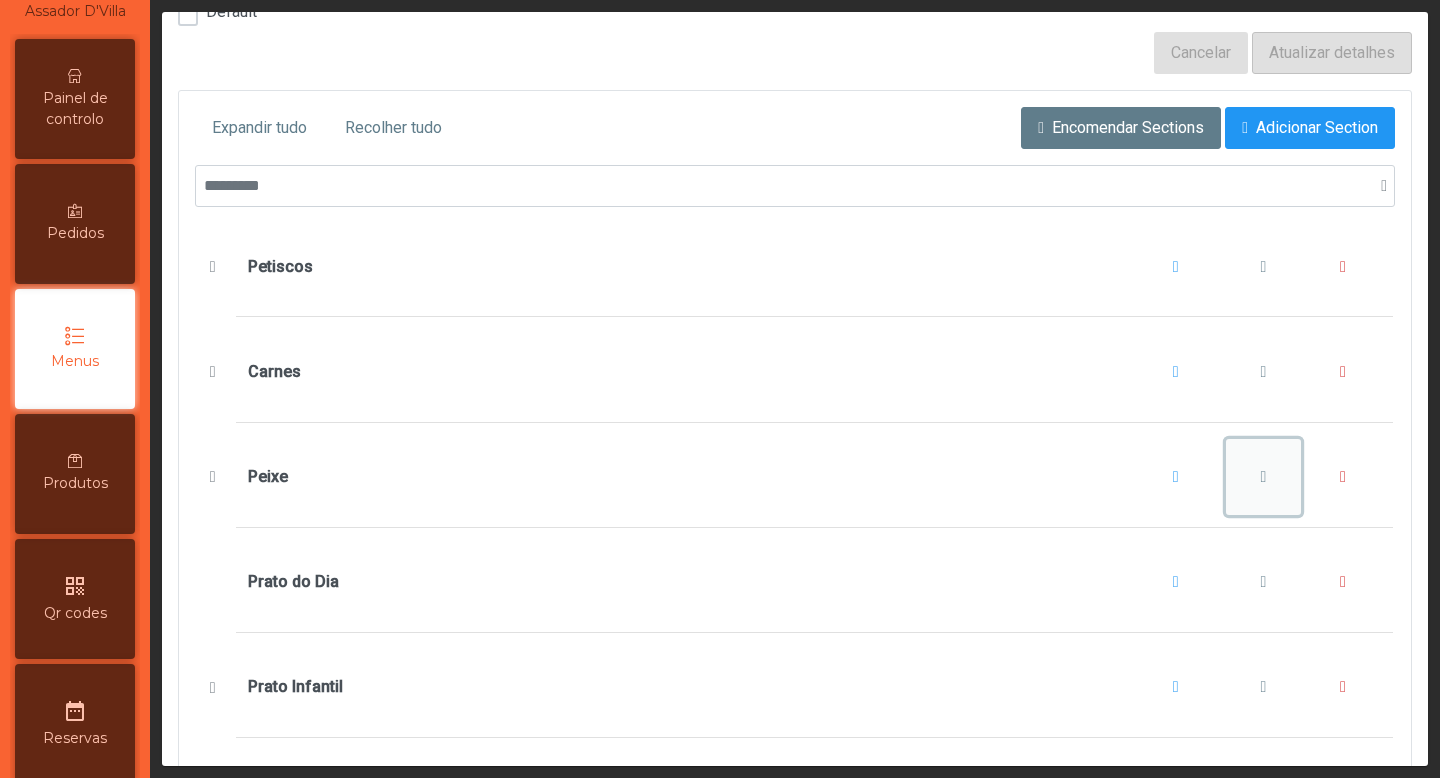 click 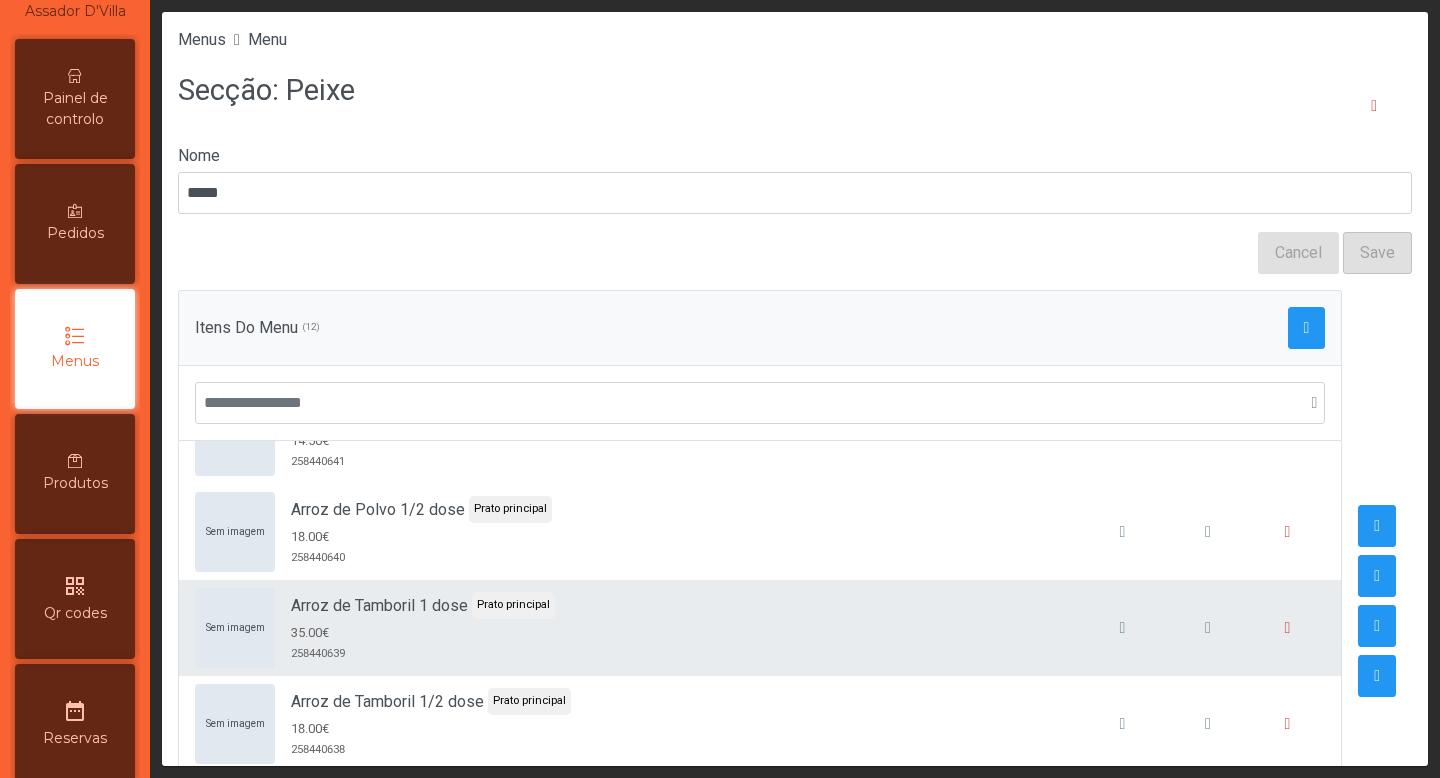 scroll, scrollTop: 0, scrollLeft: 0, axis: both 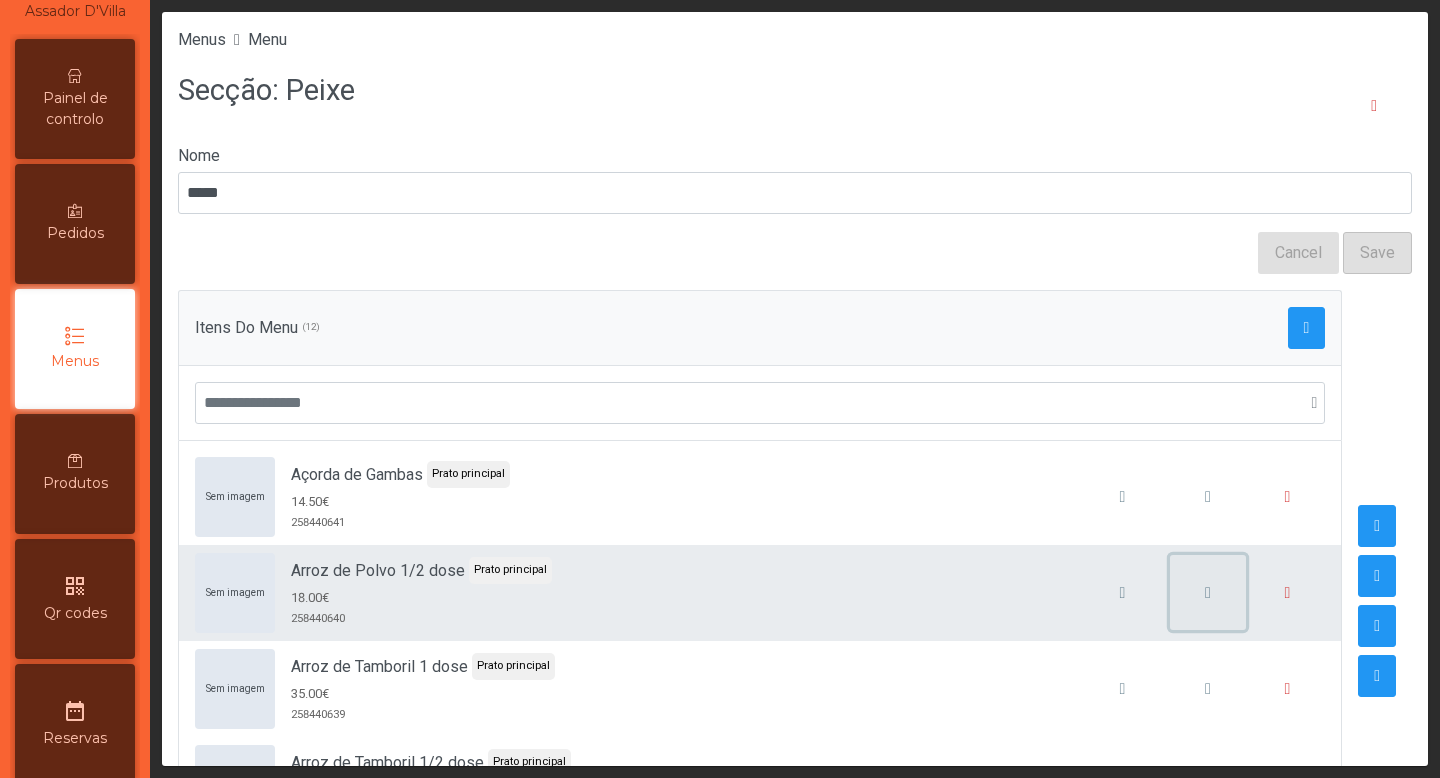click 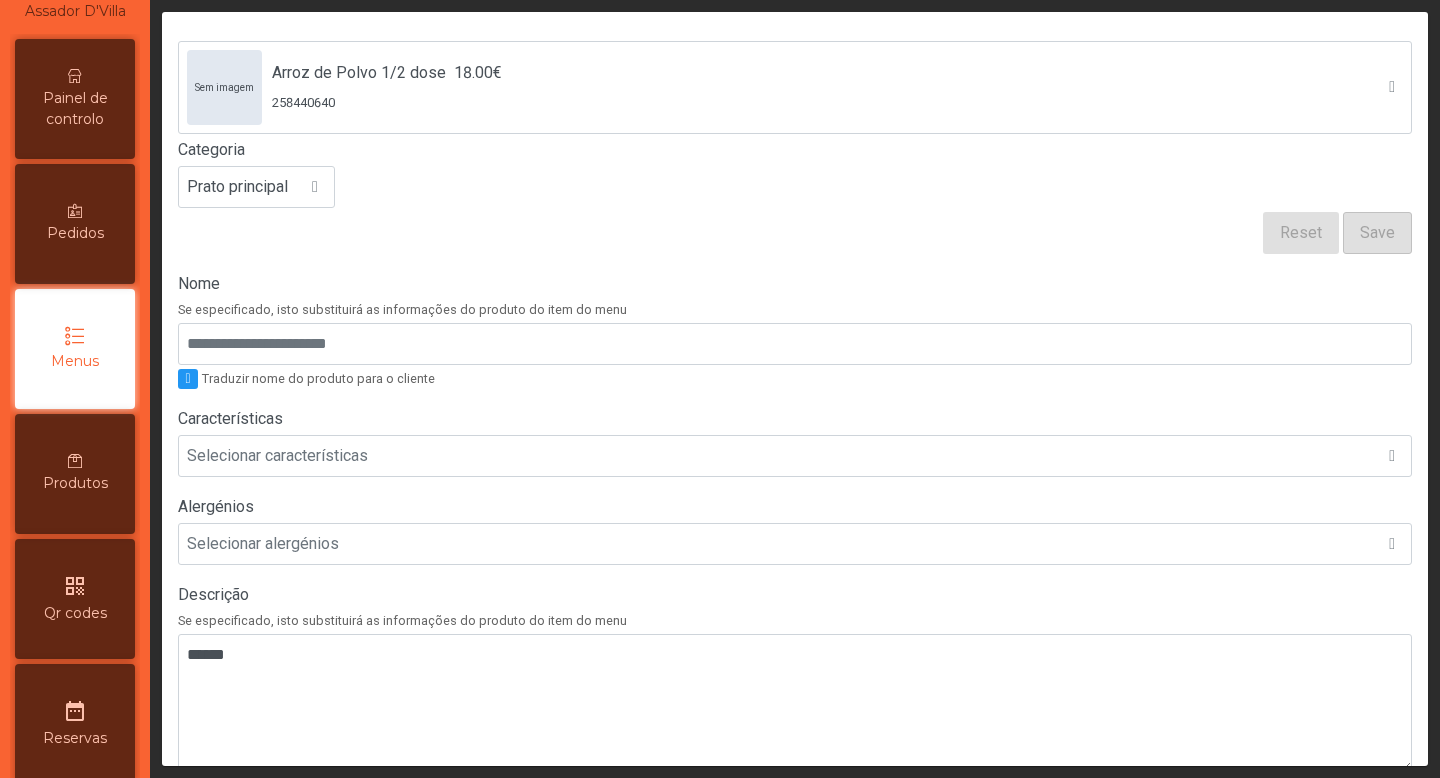 scroll, scrollTop: 0, scrollLeft: 0, axis: both 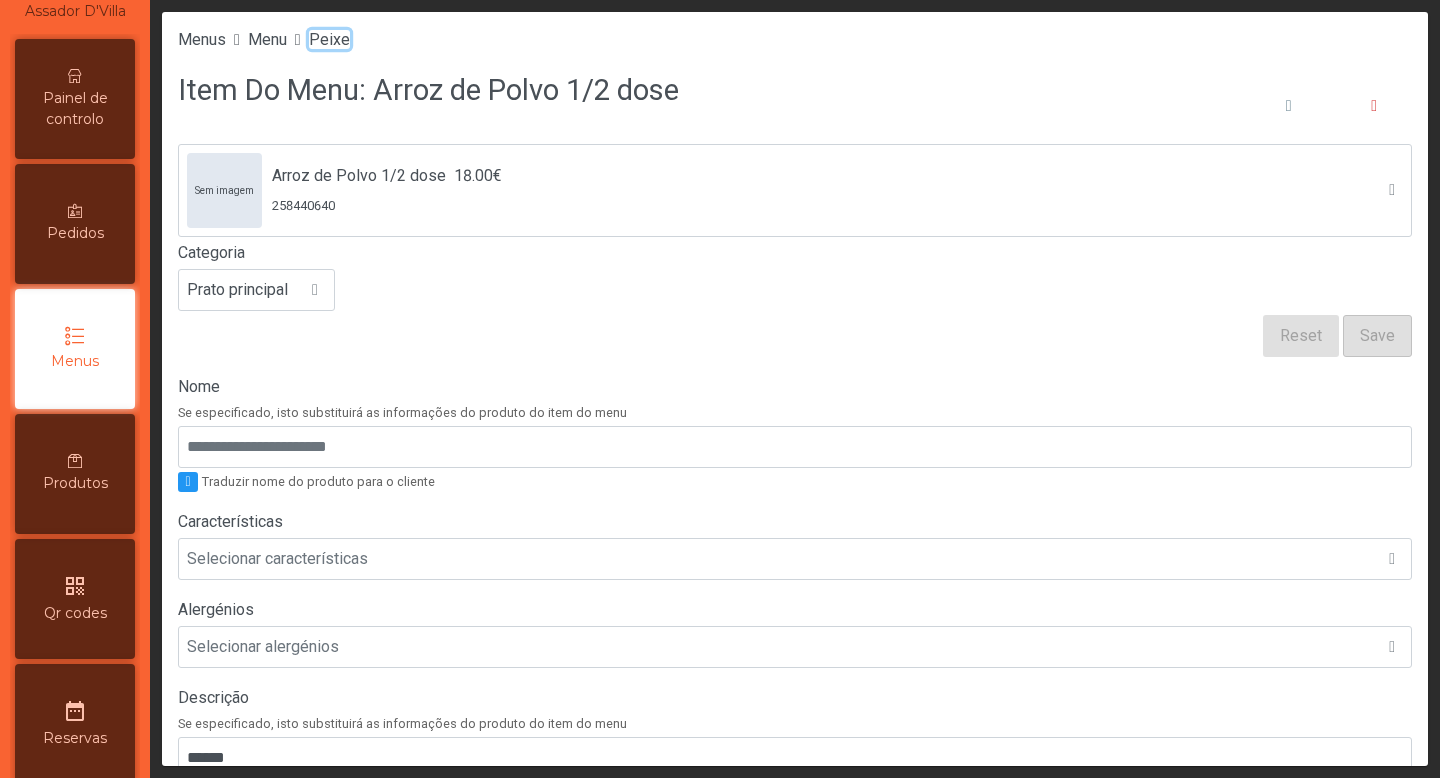 click on "Peixe" 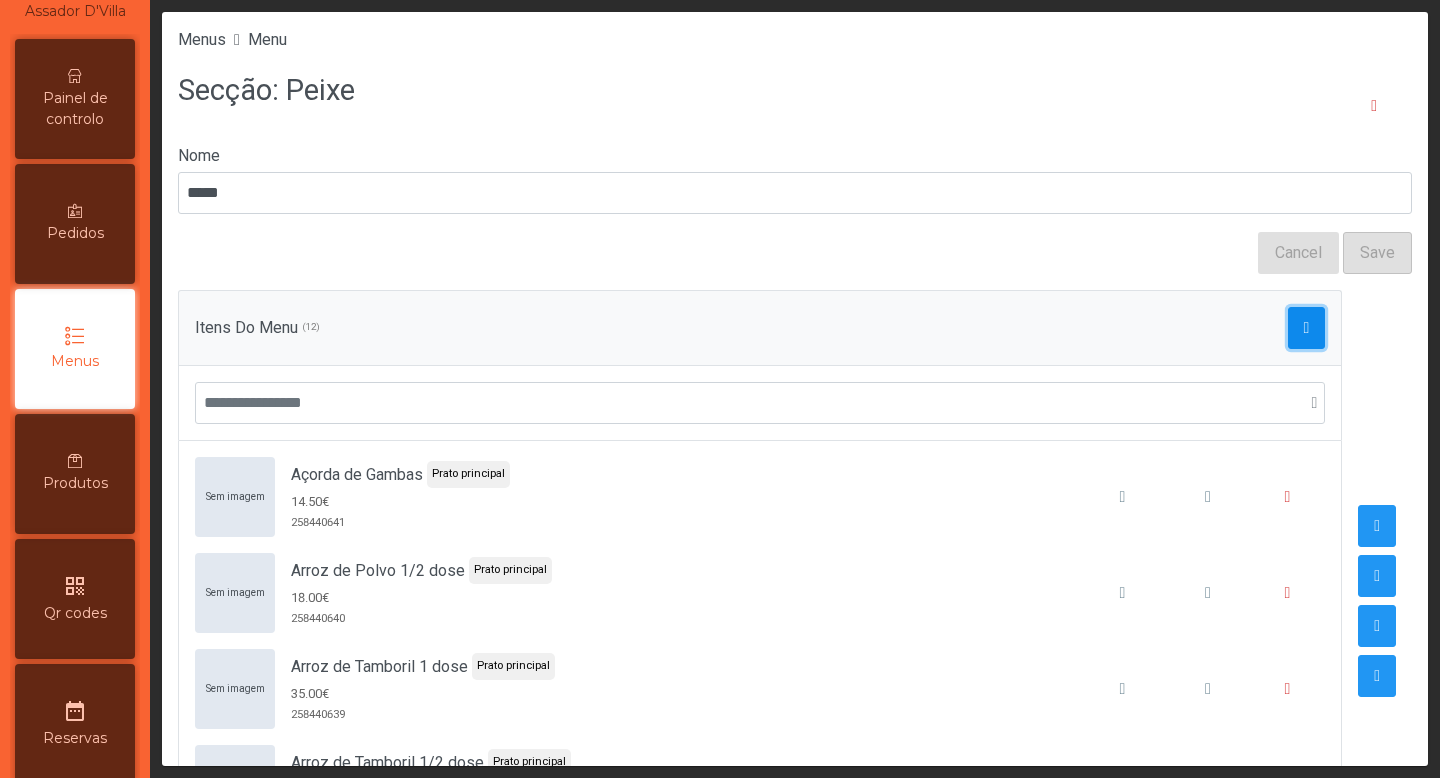 click 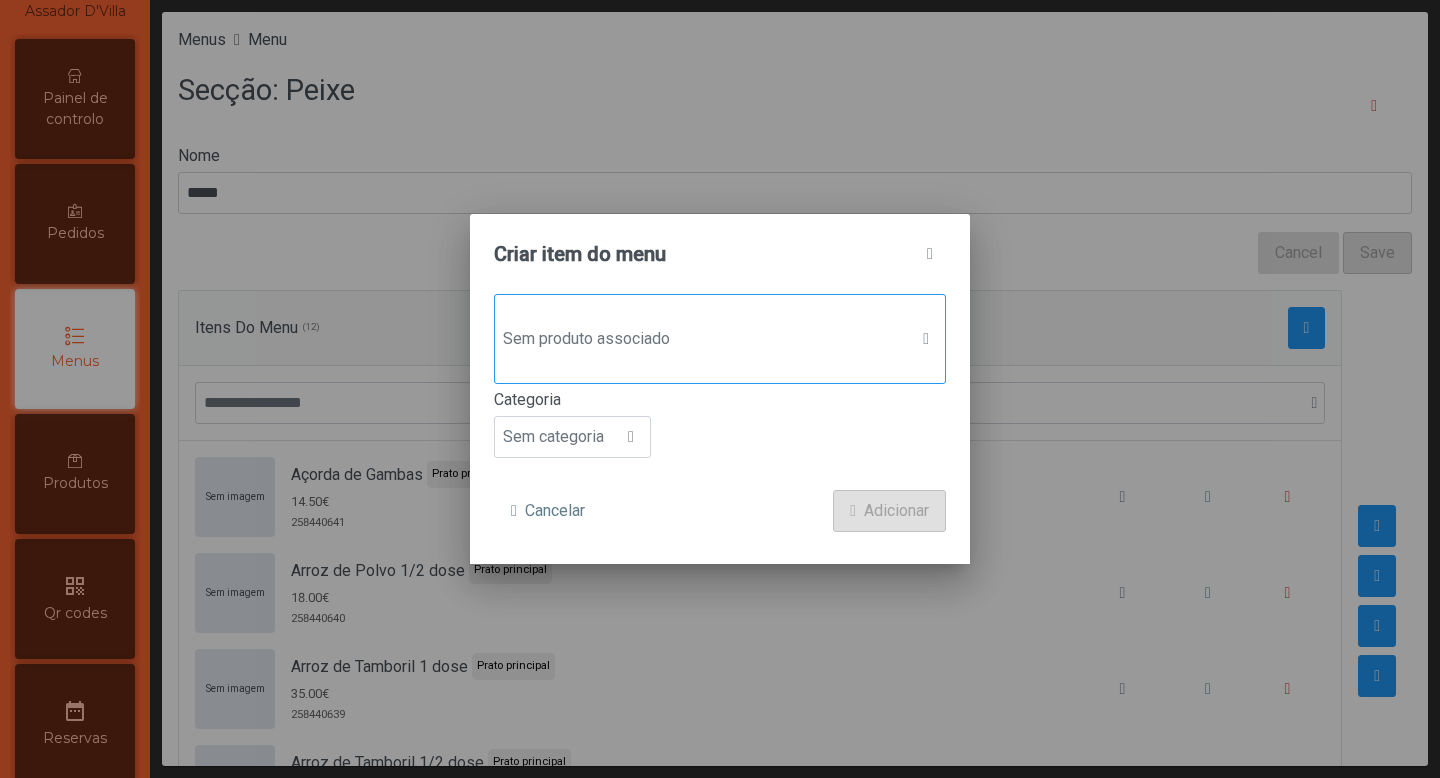 click on "Sem produto associado" 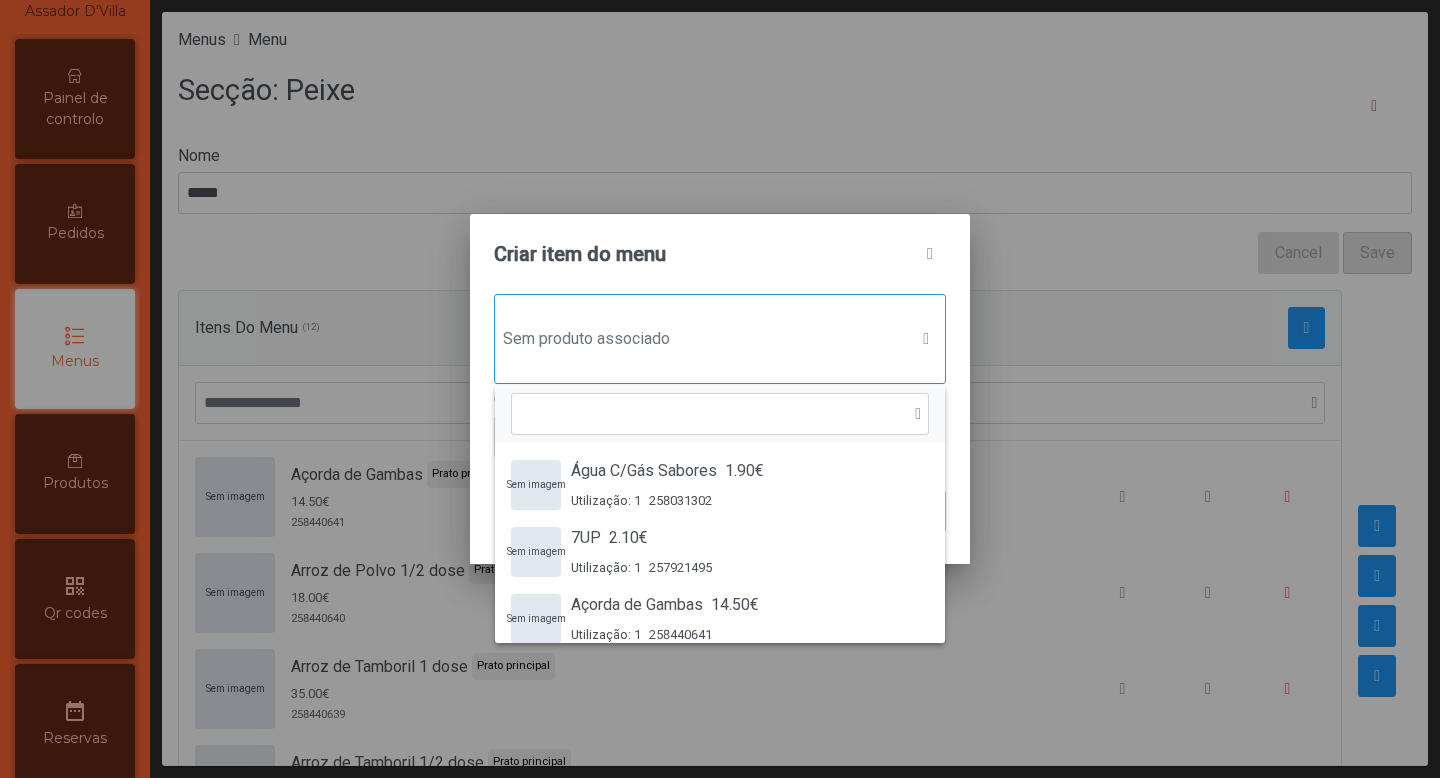 scroll, scrollTop: 15, scrollLeft: 97, axis: both 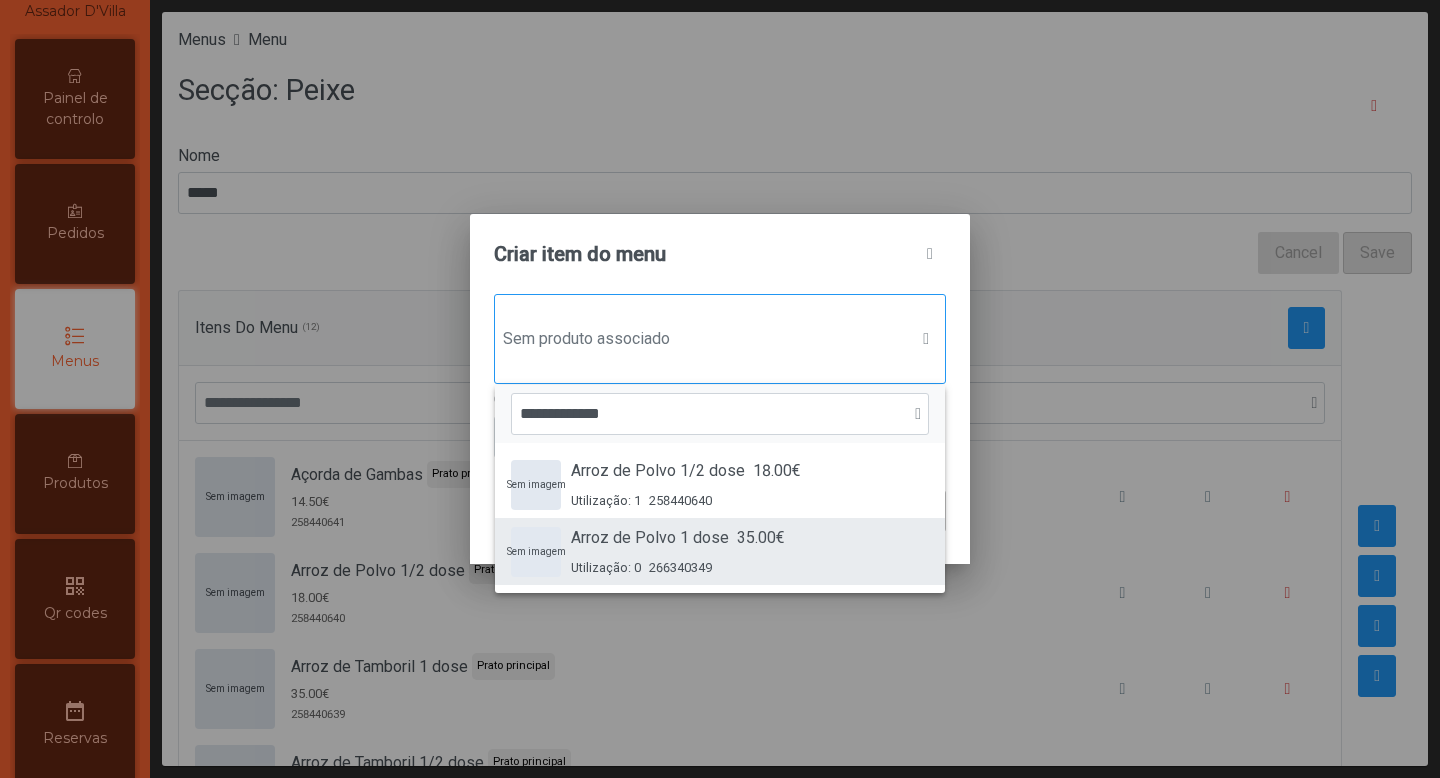 type on "**********" 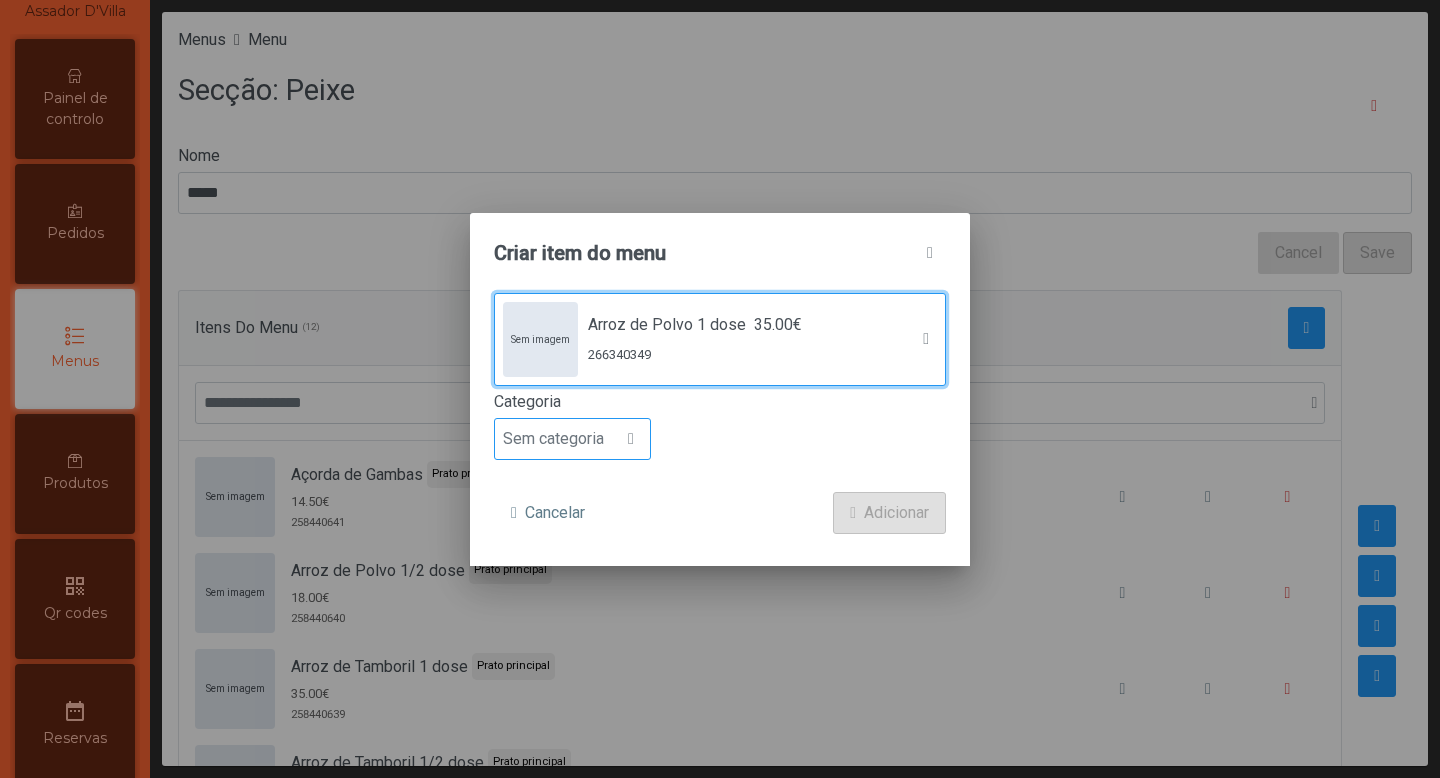 click on "Sem categoria" 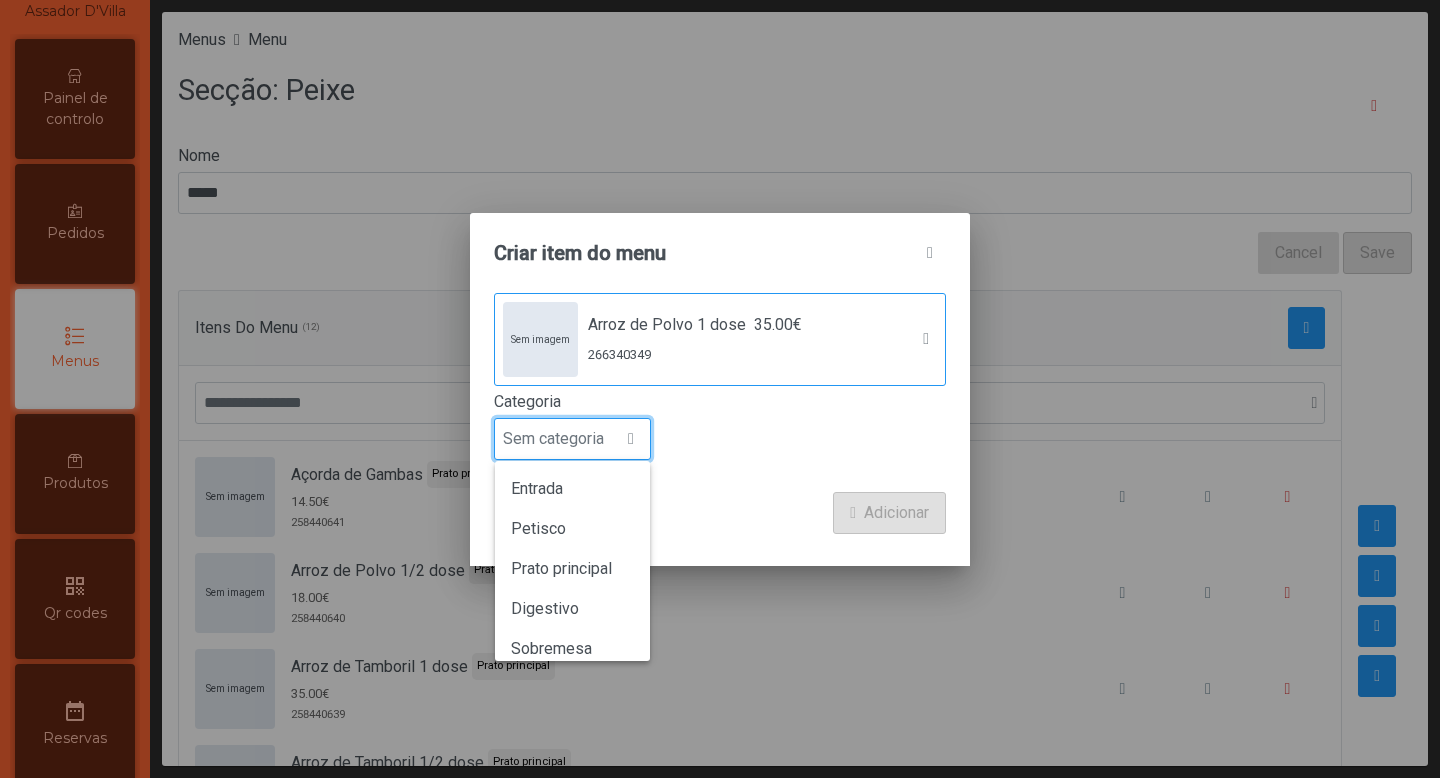 scroll, scrollTop: 15, scrollLeft: 97, axis: both 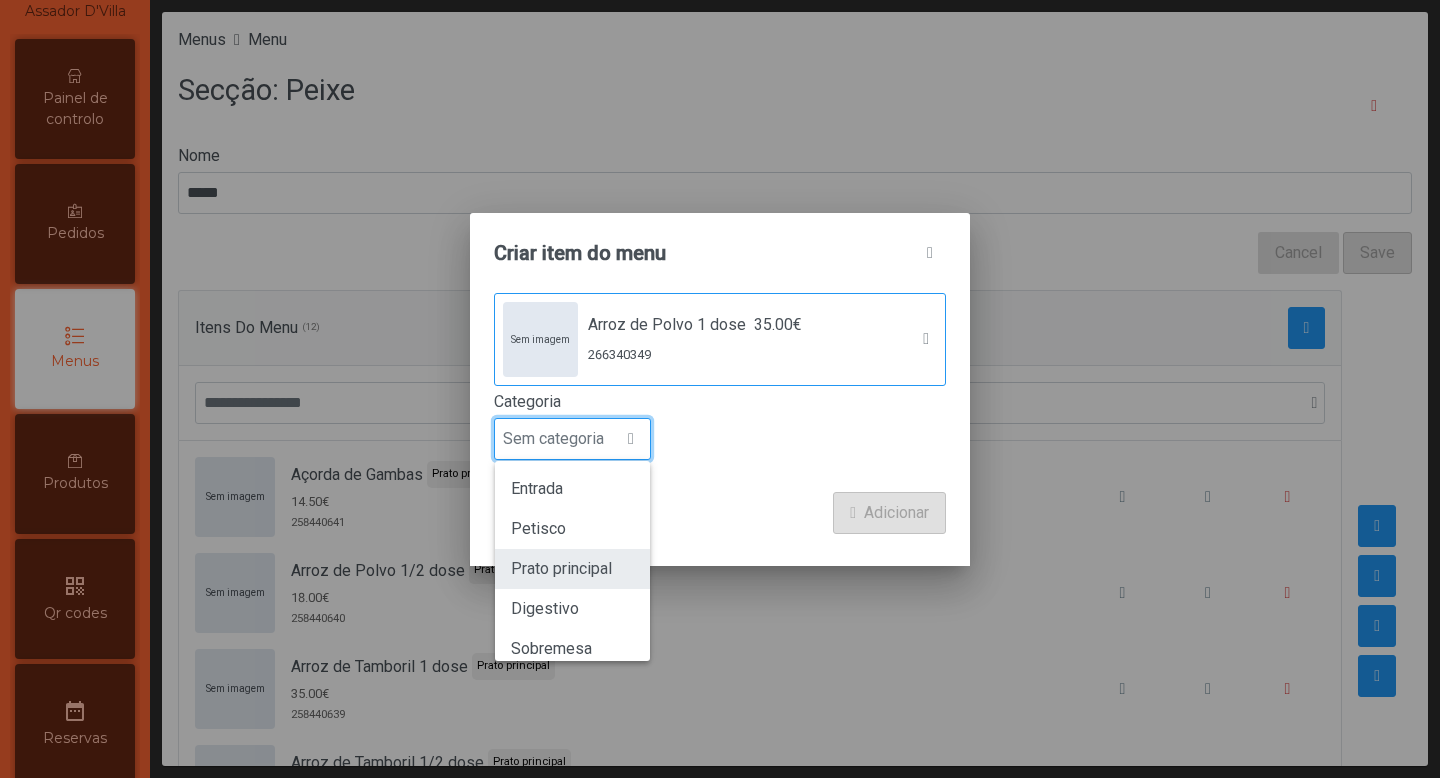 click on "Prato principal" 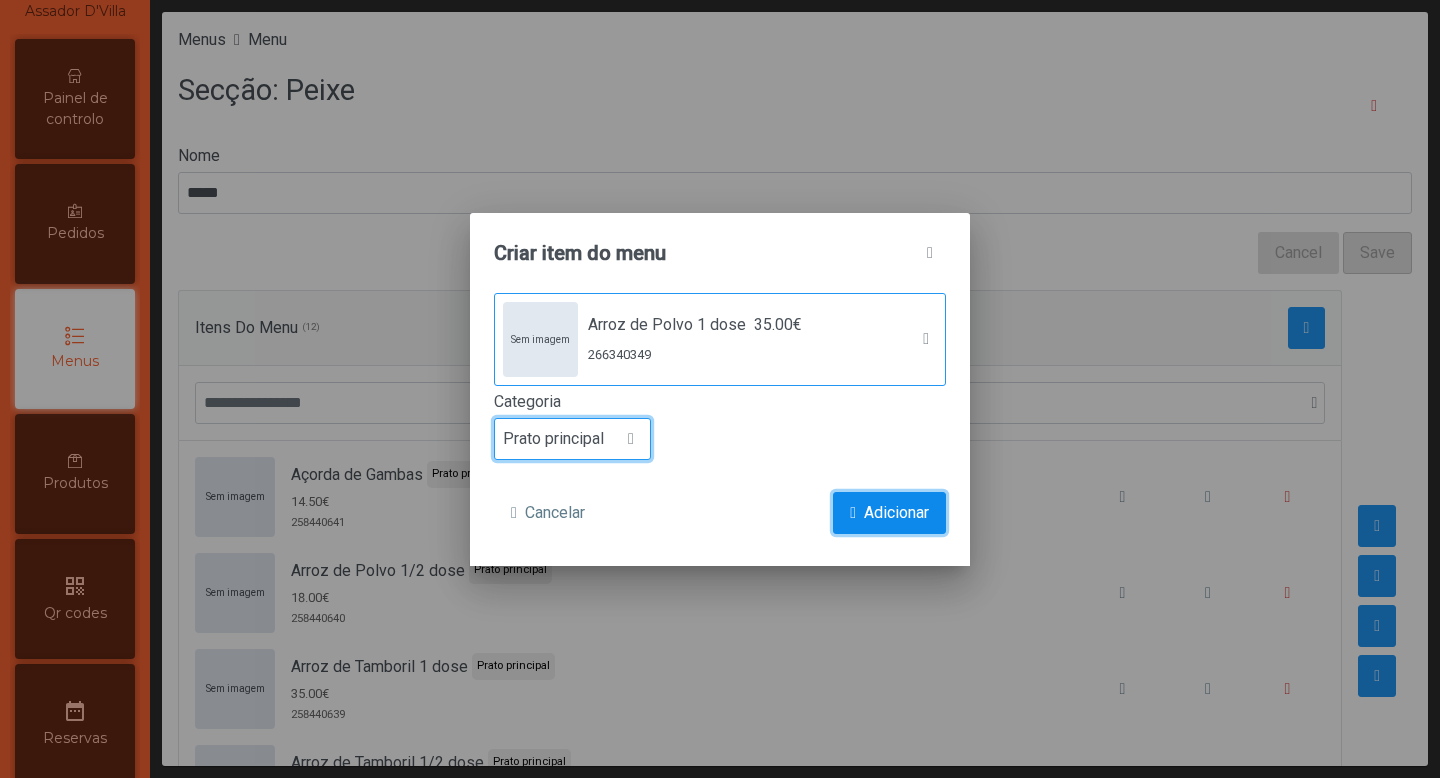 click on "Adicionar" 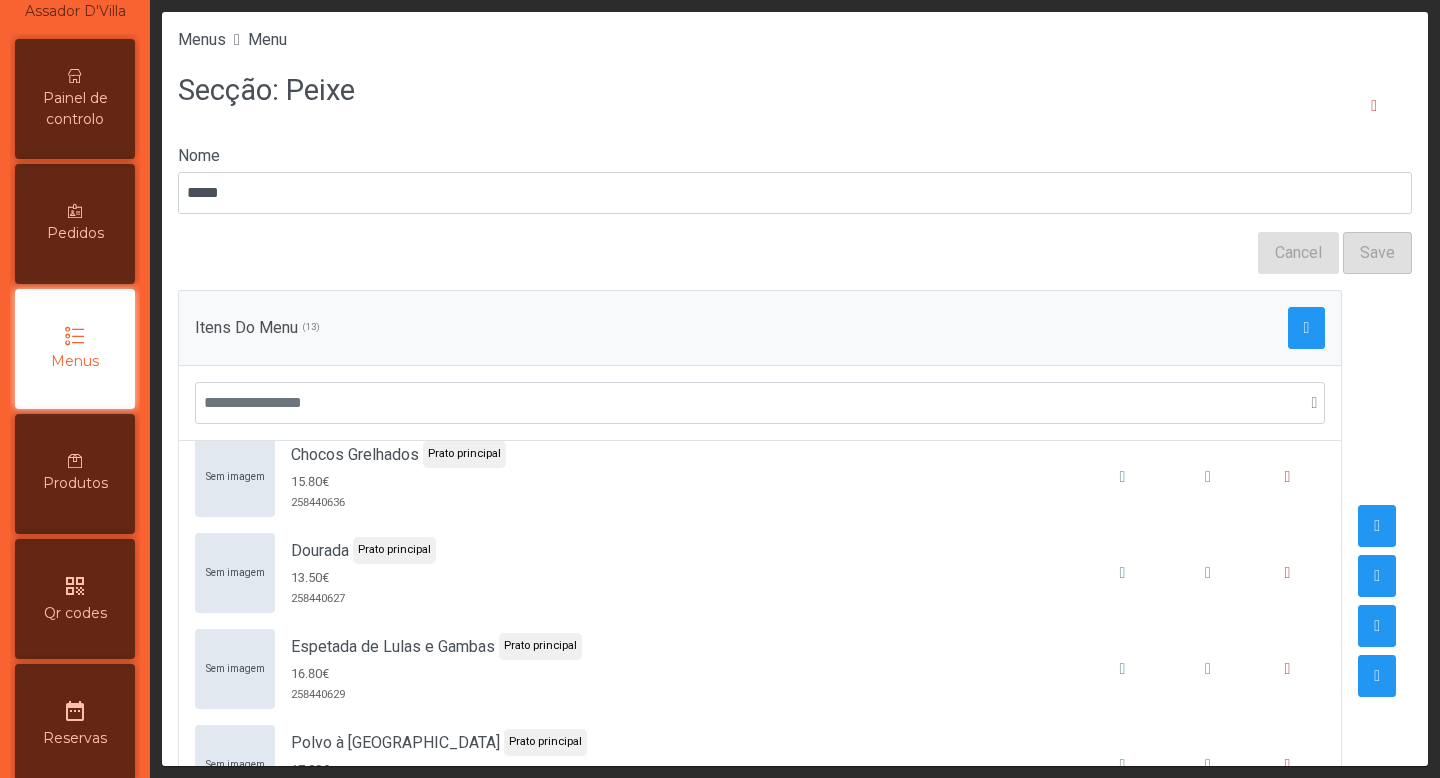 scroll, scrollTop: 786, scrollLeft: 0, axis: vertical 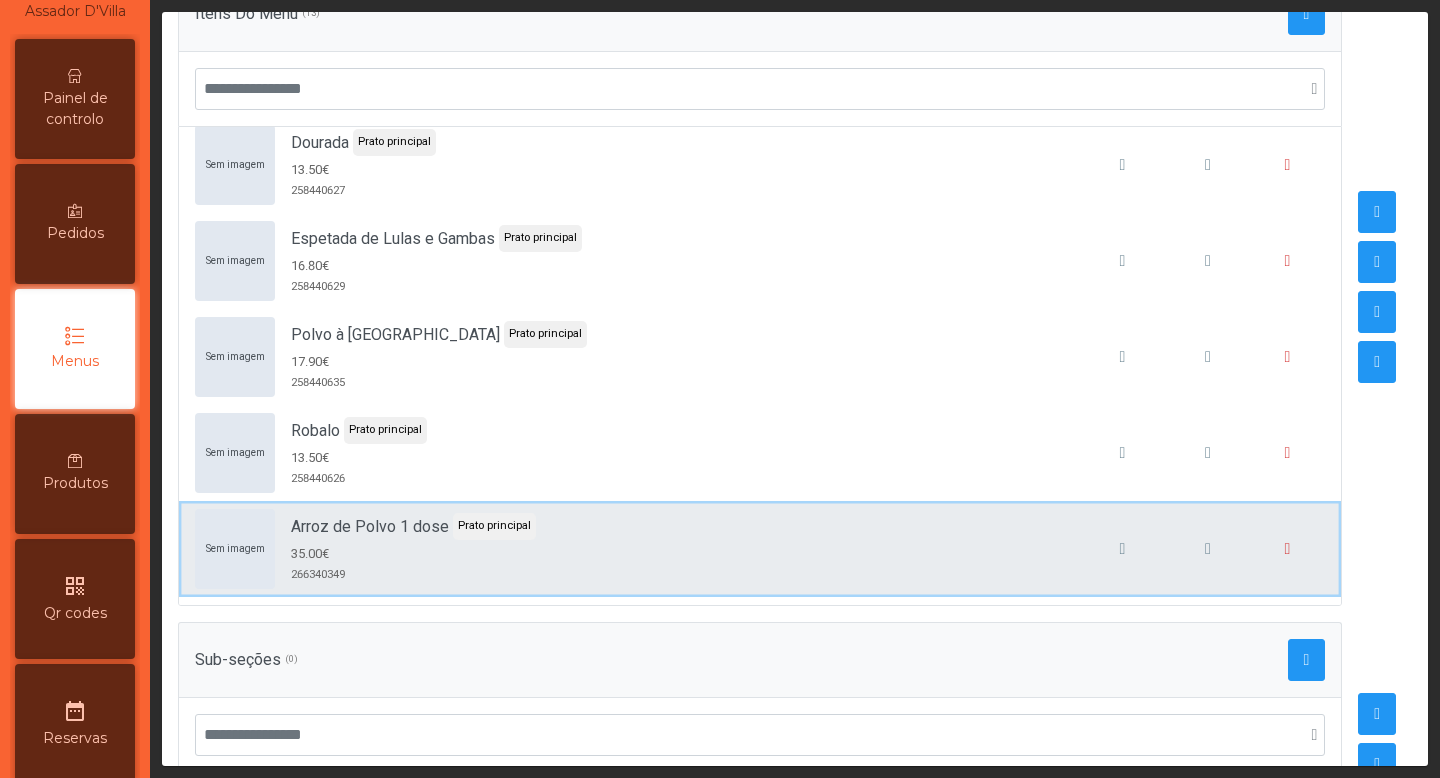 click on "Sem imagem   Arroz de Polvo 1 dose  Prato principal  35.00€   266340349" at bounding box center (760, 549) 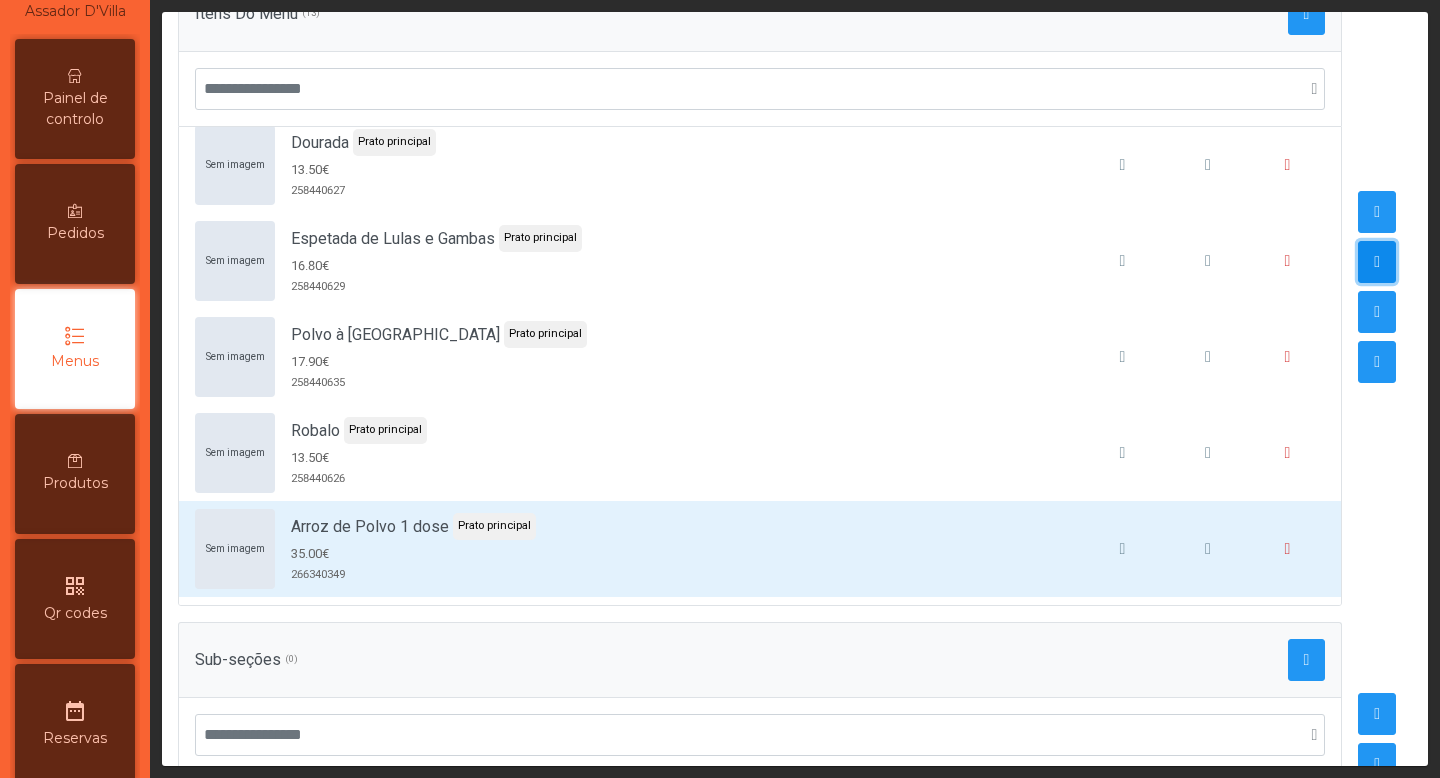 click 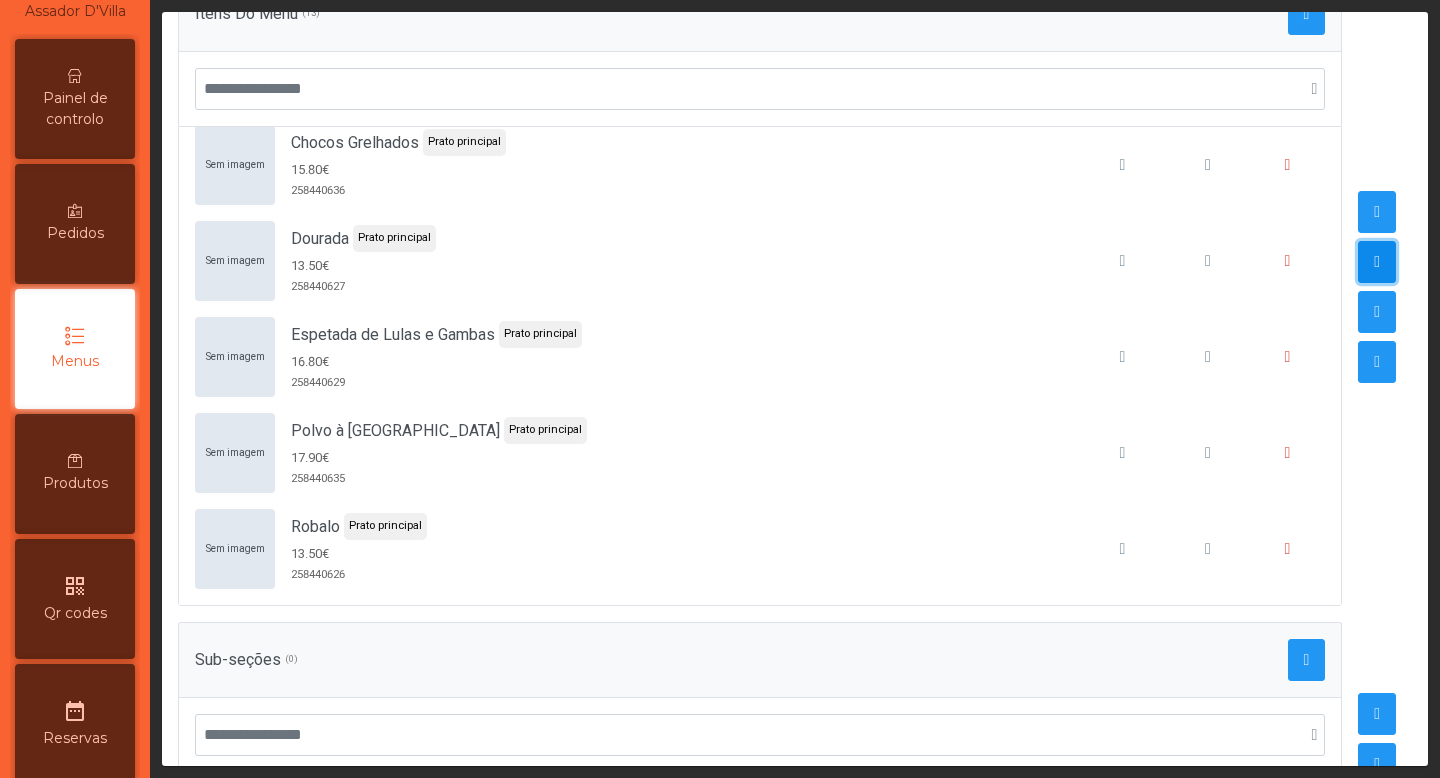 scroll, scrollTop: 0, scrollLeft: 0, axis: both 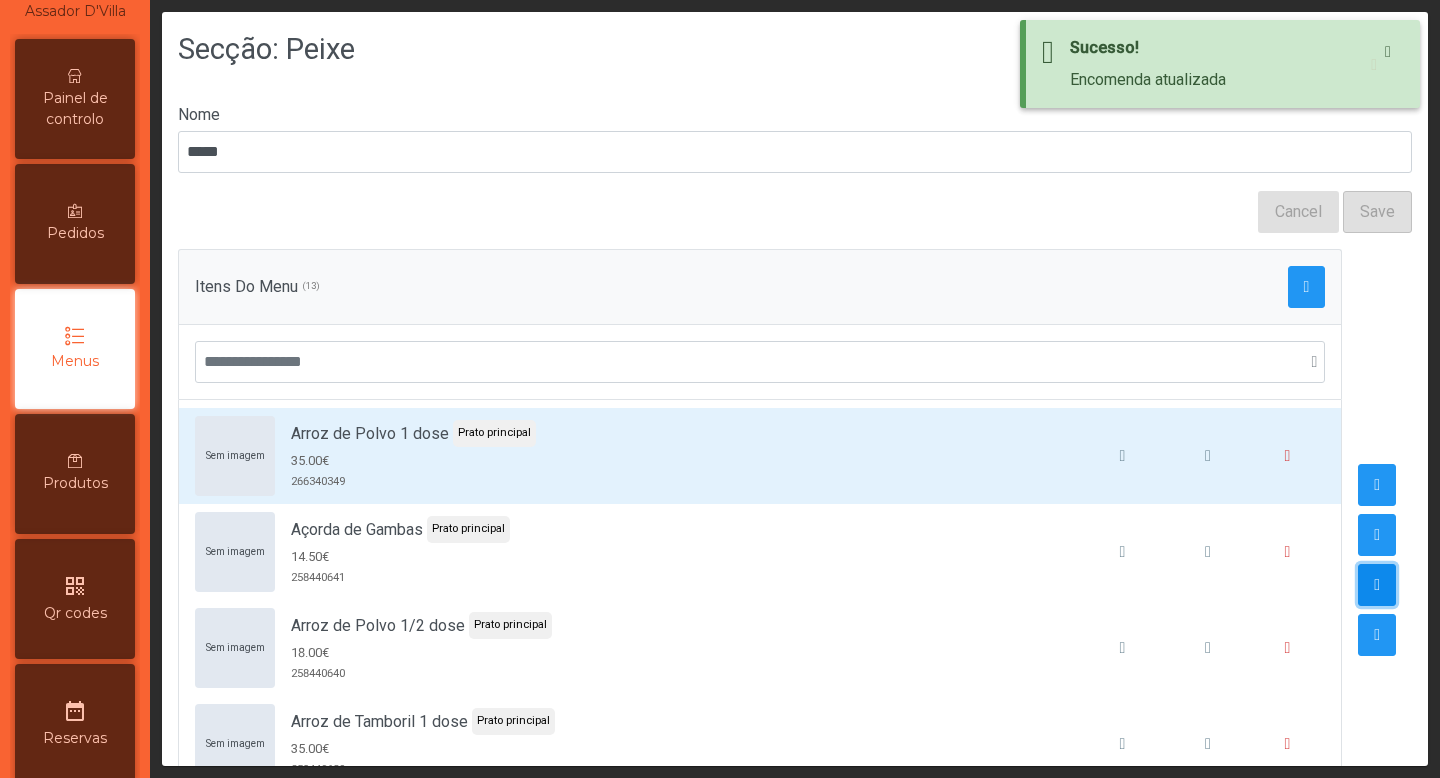 click 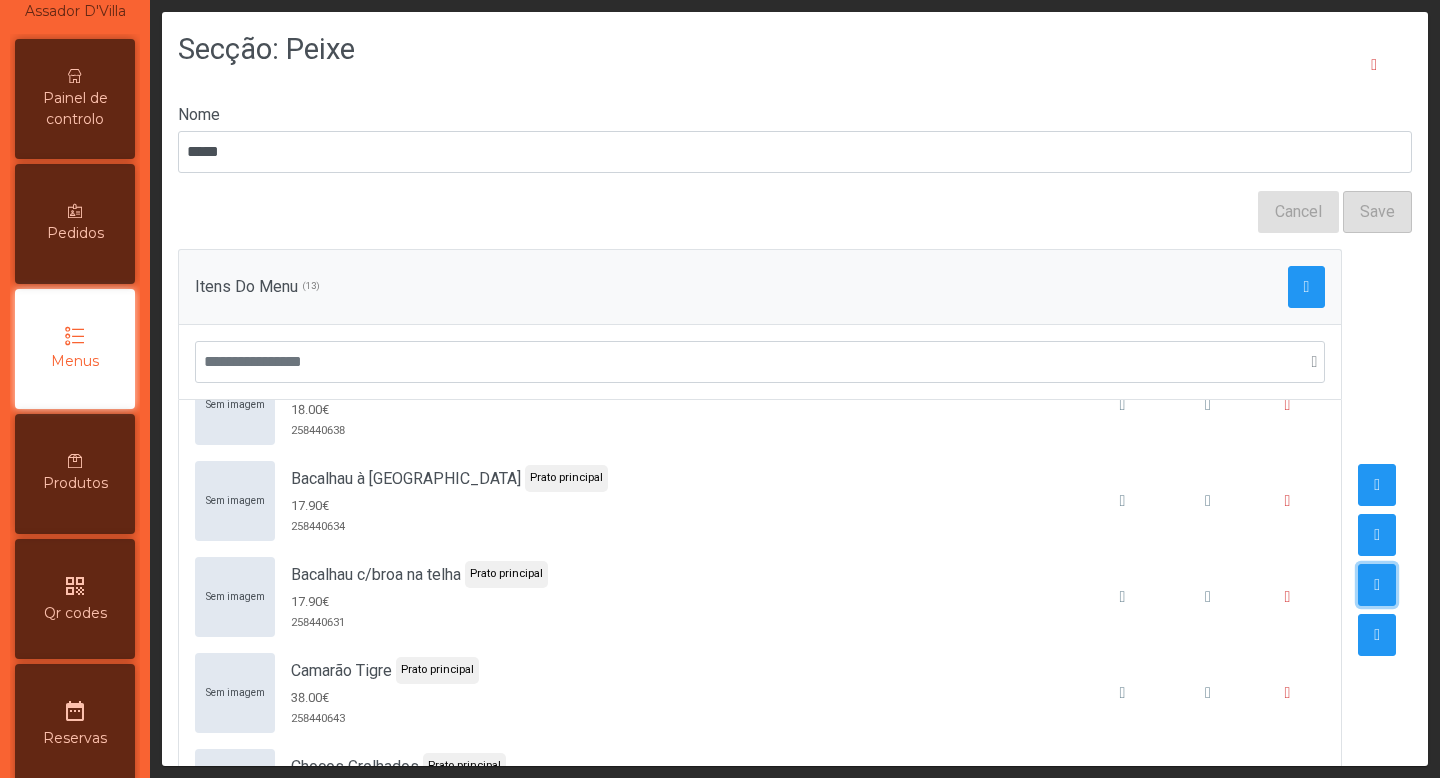 scroll, scrollTop: 492, scrollLeft: 0, axis: vertical 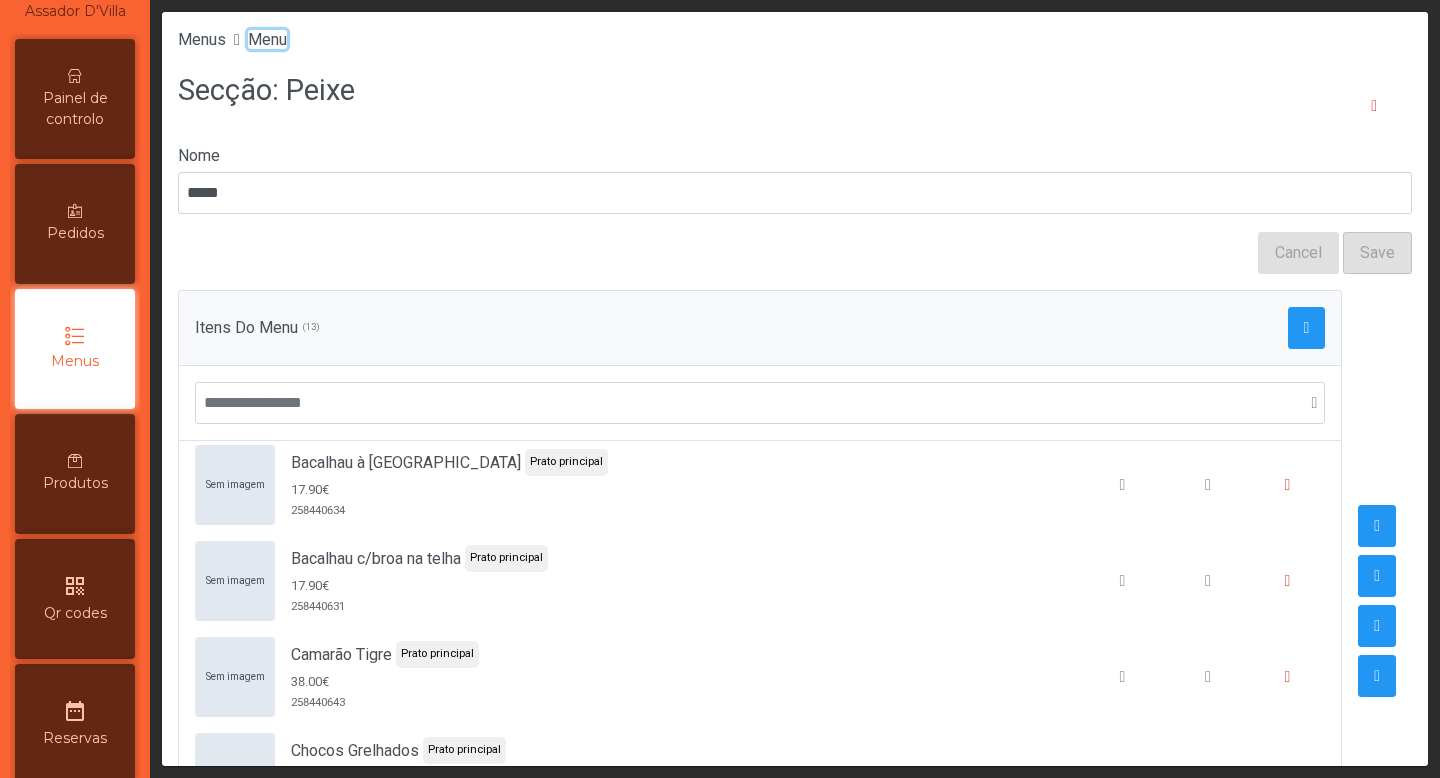 click on "Menu" 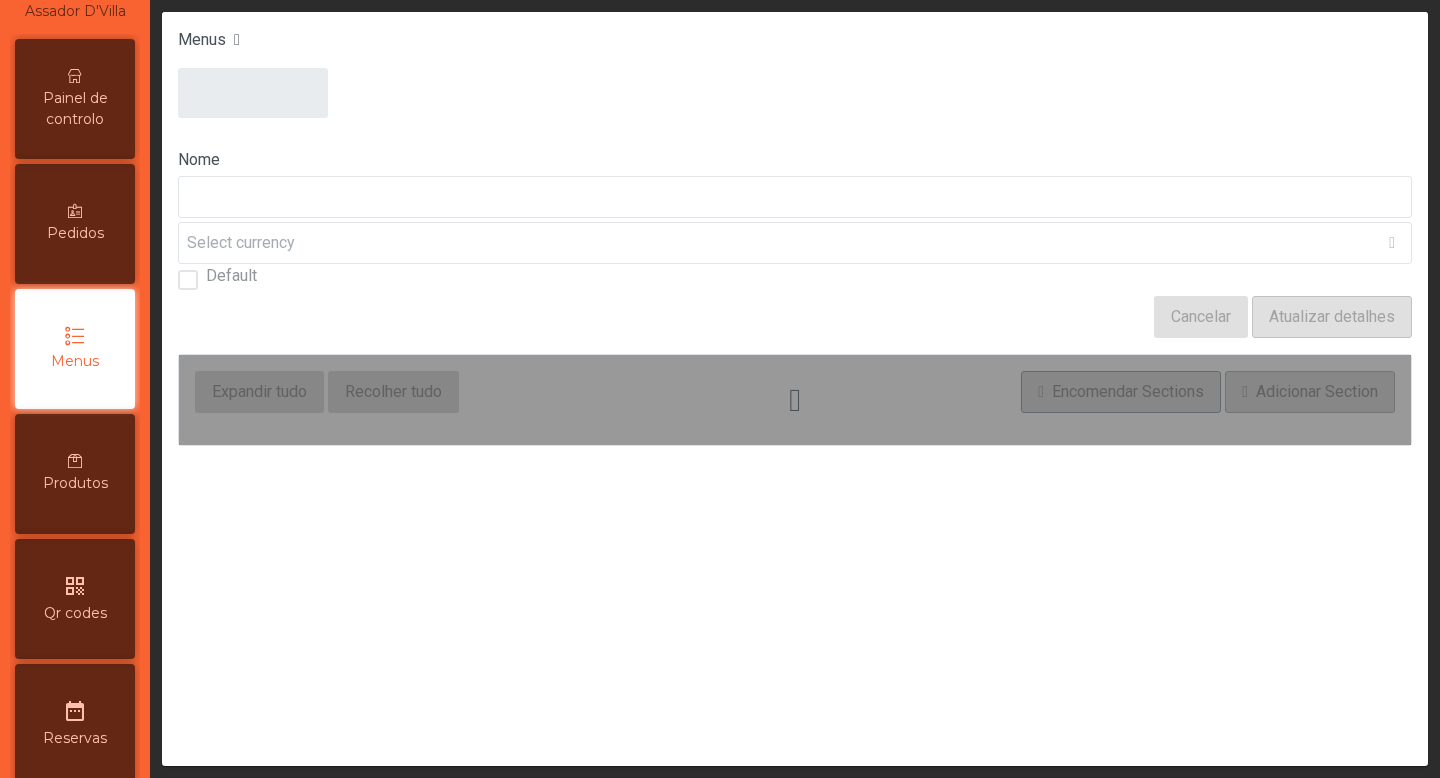type on "****" 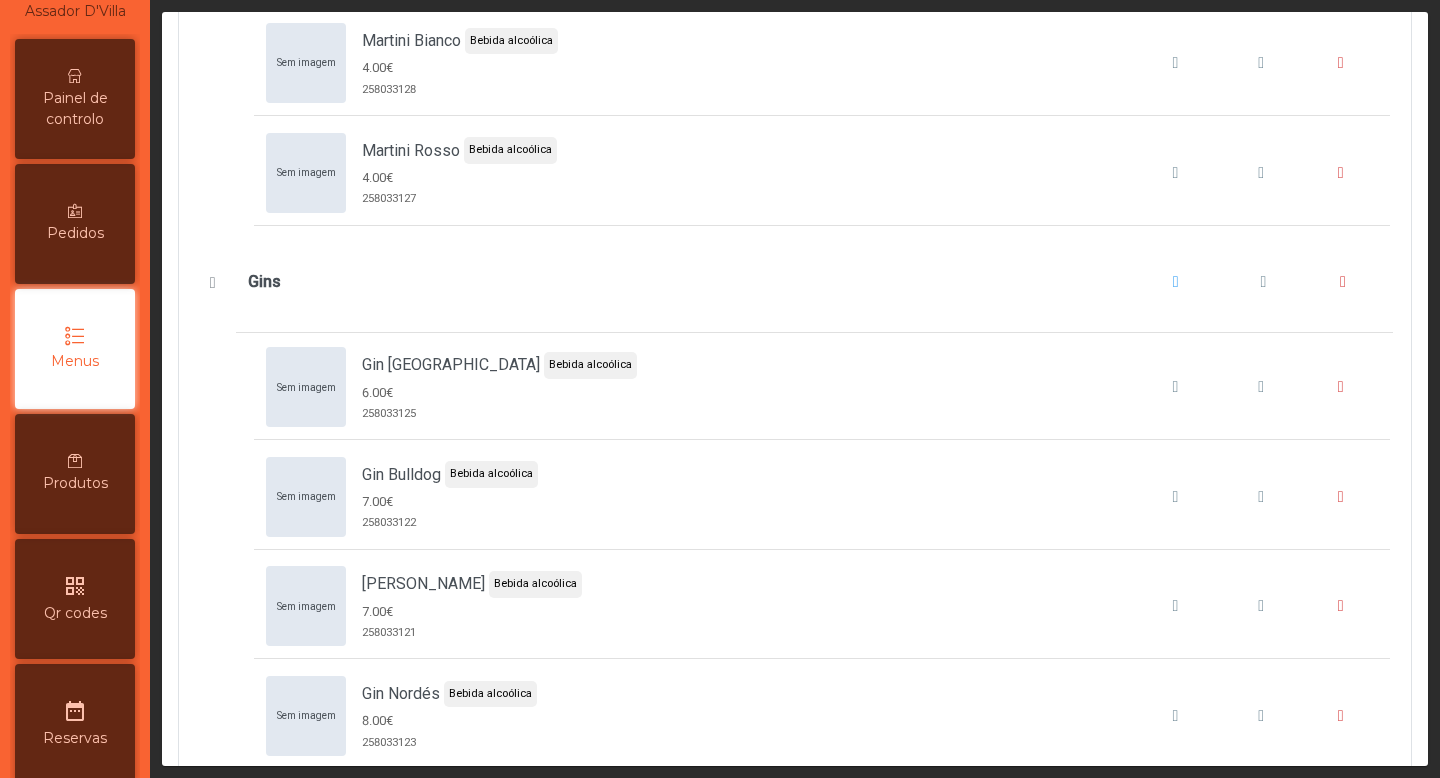 scroll, scrollTop: 12615, scrollLeft: 0, axis: vertical 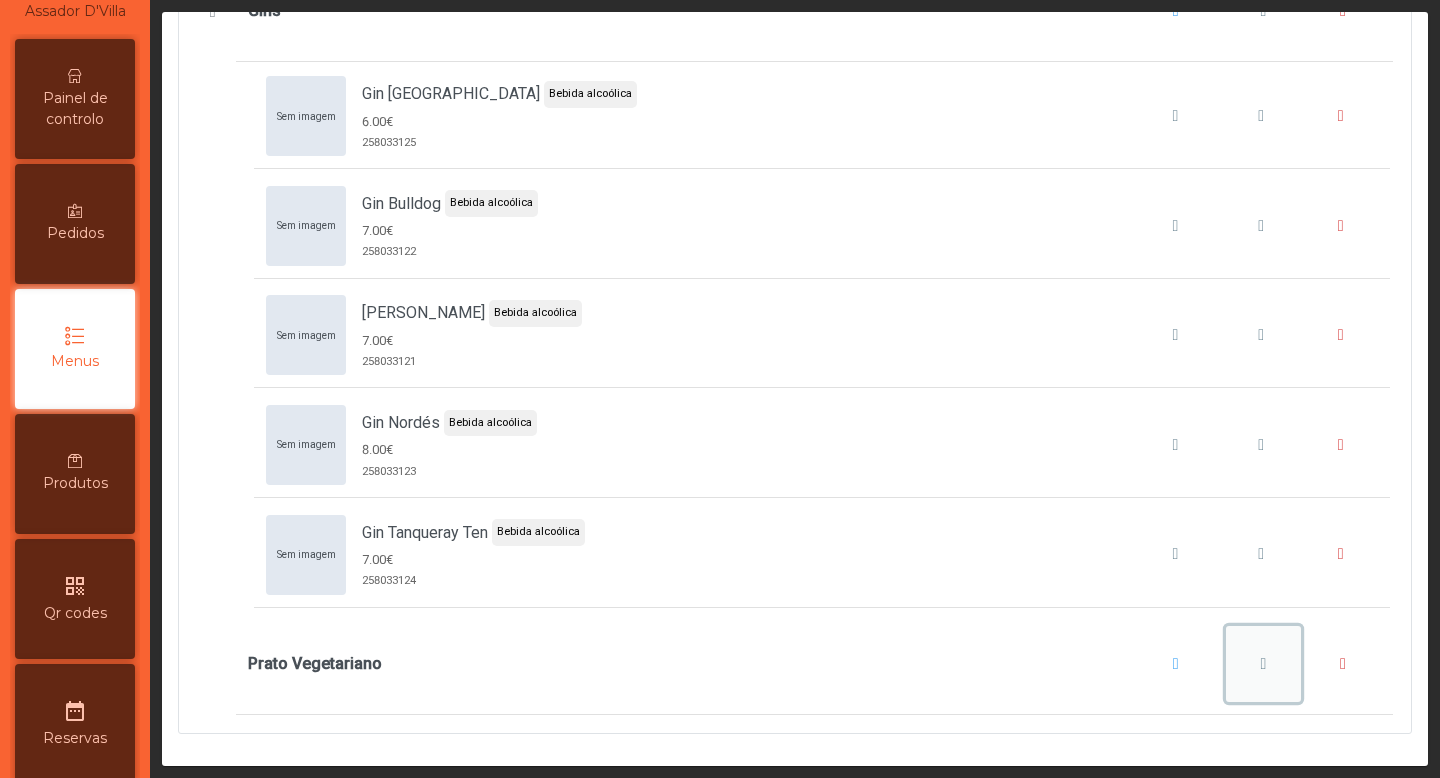 click 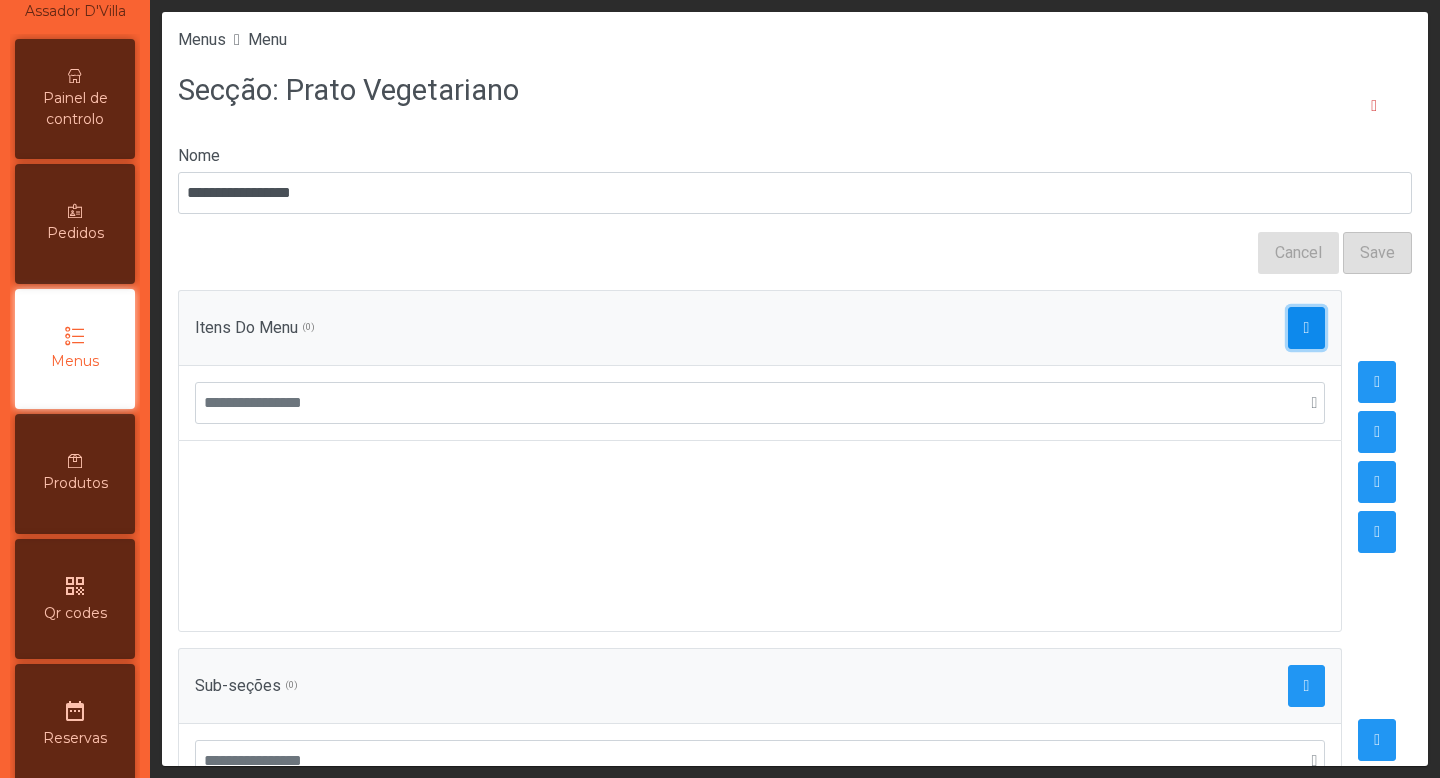 click 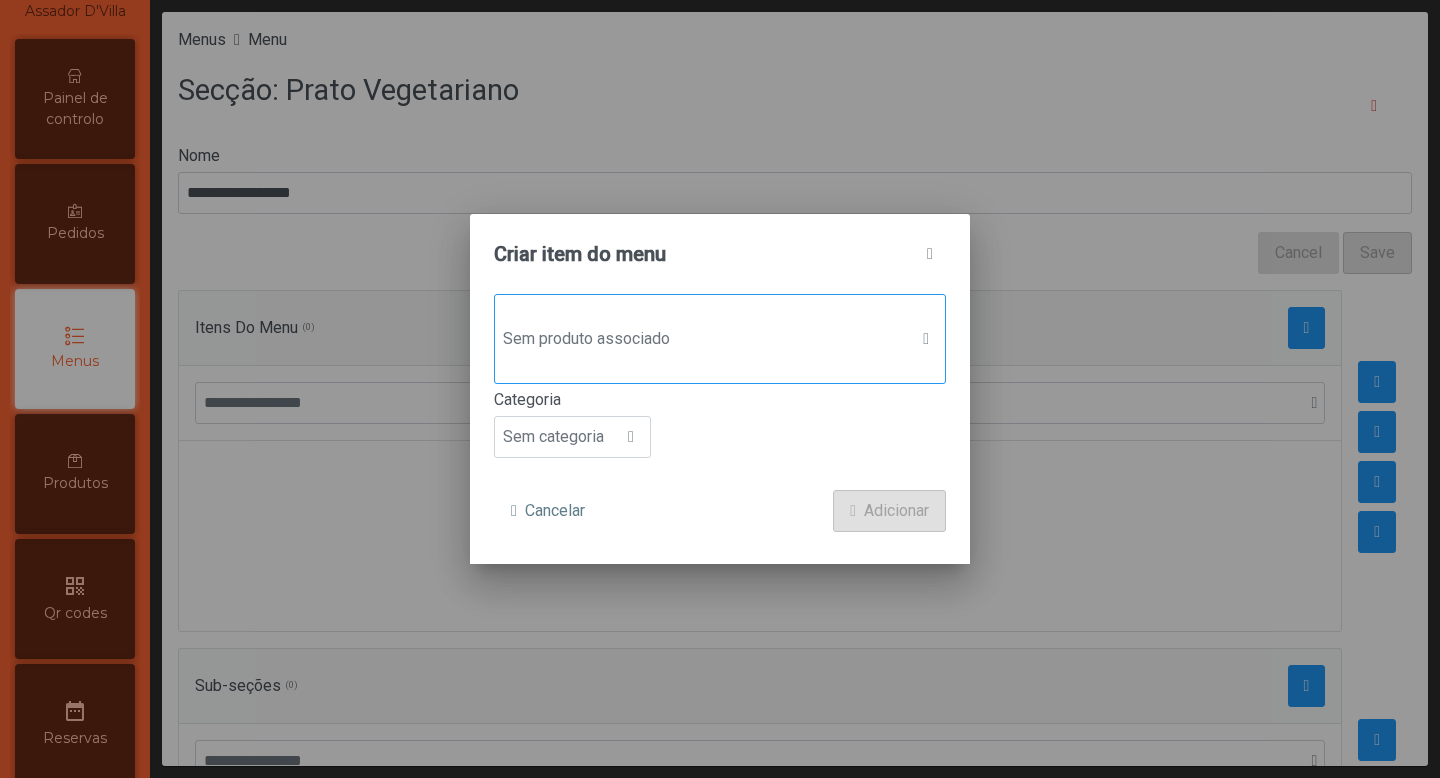 click on "Sem produto associado" 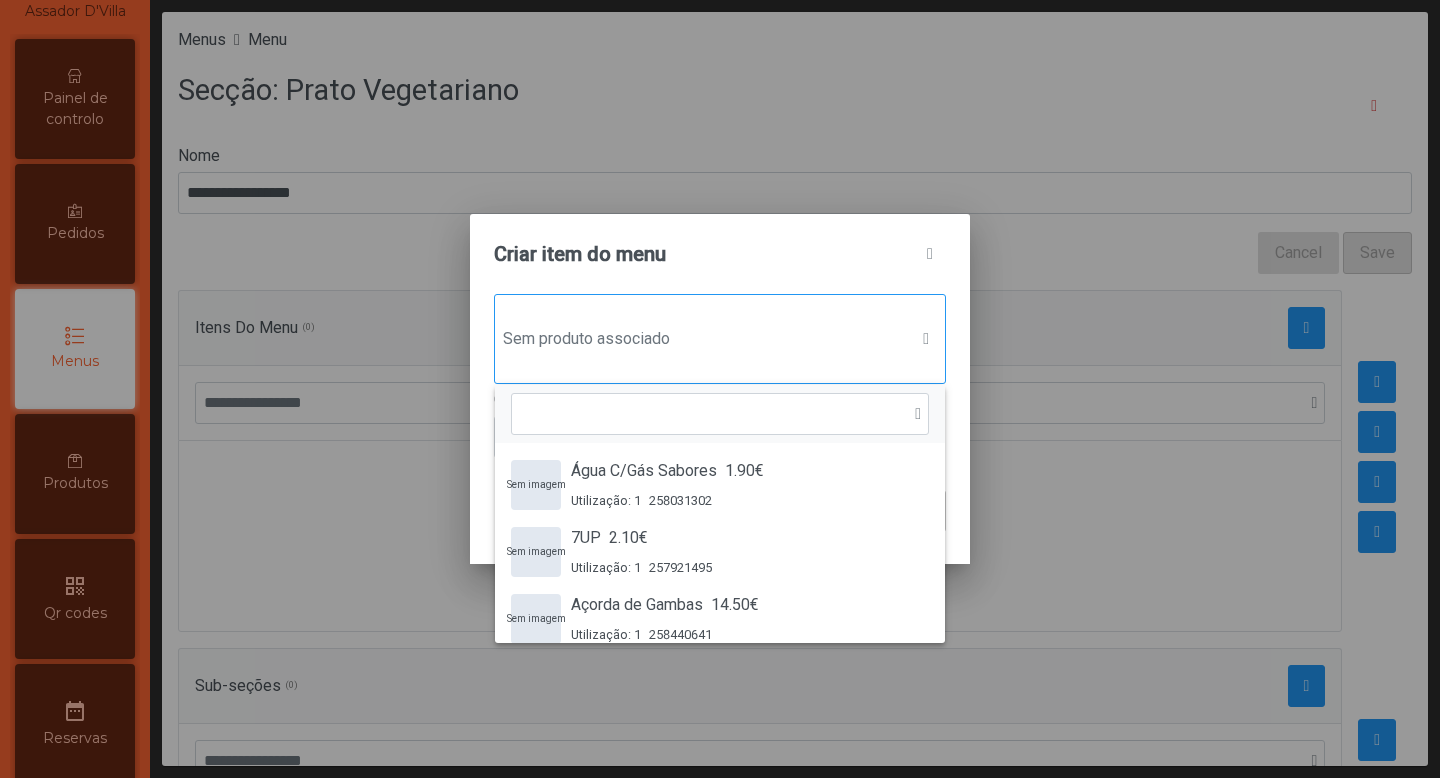 scroll, scrollTop: 15, scrollLeft: 97, axis: both 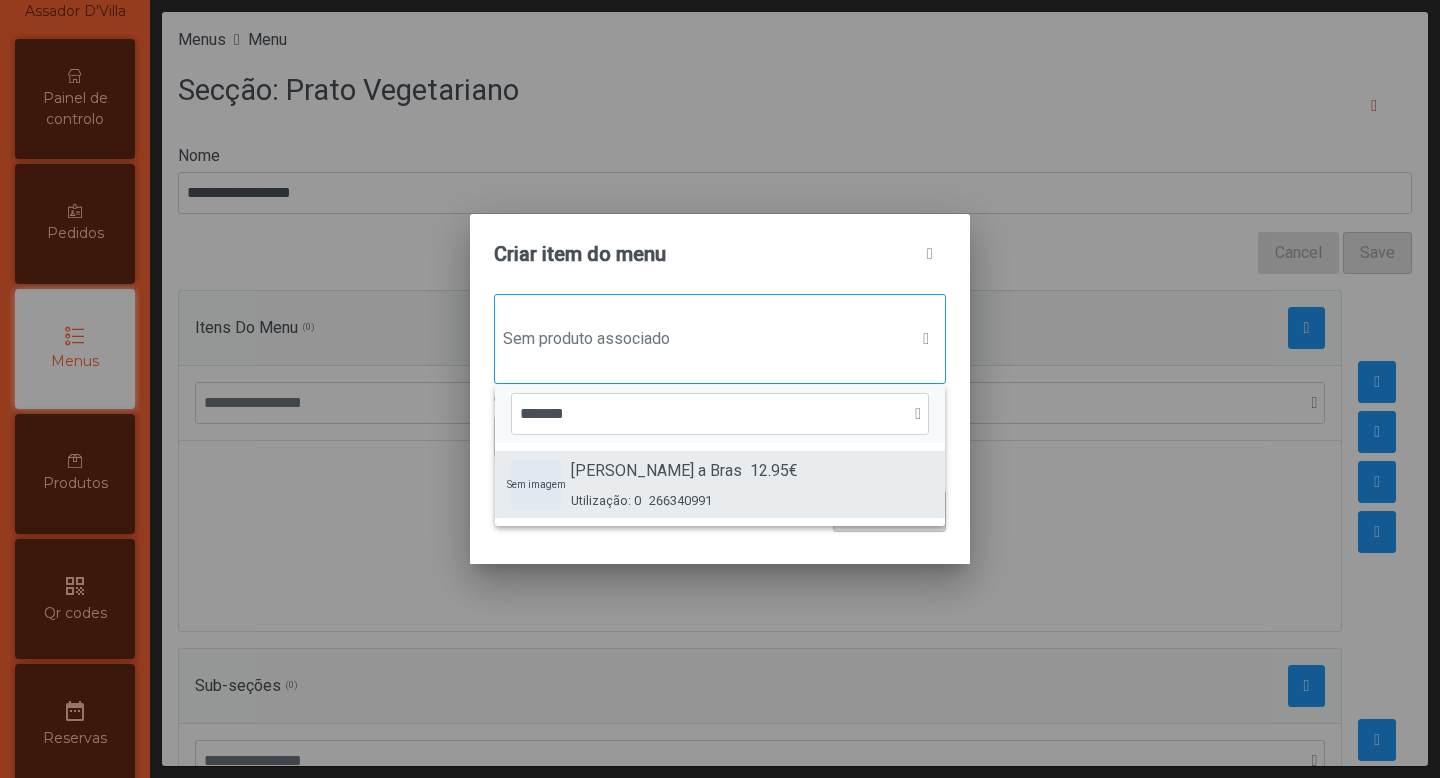 type on "*******" 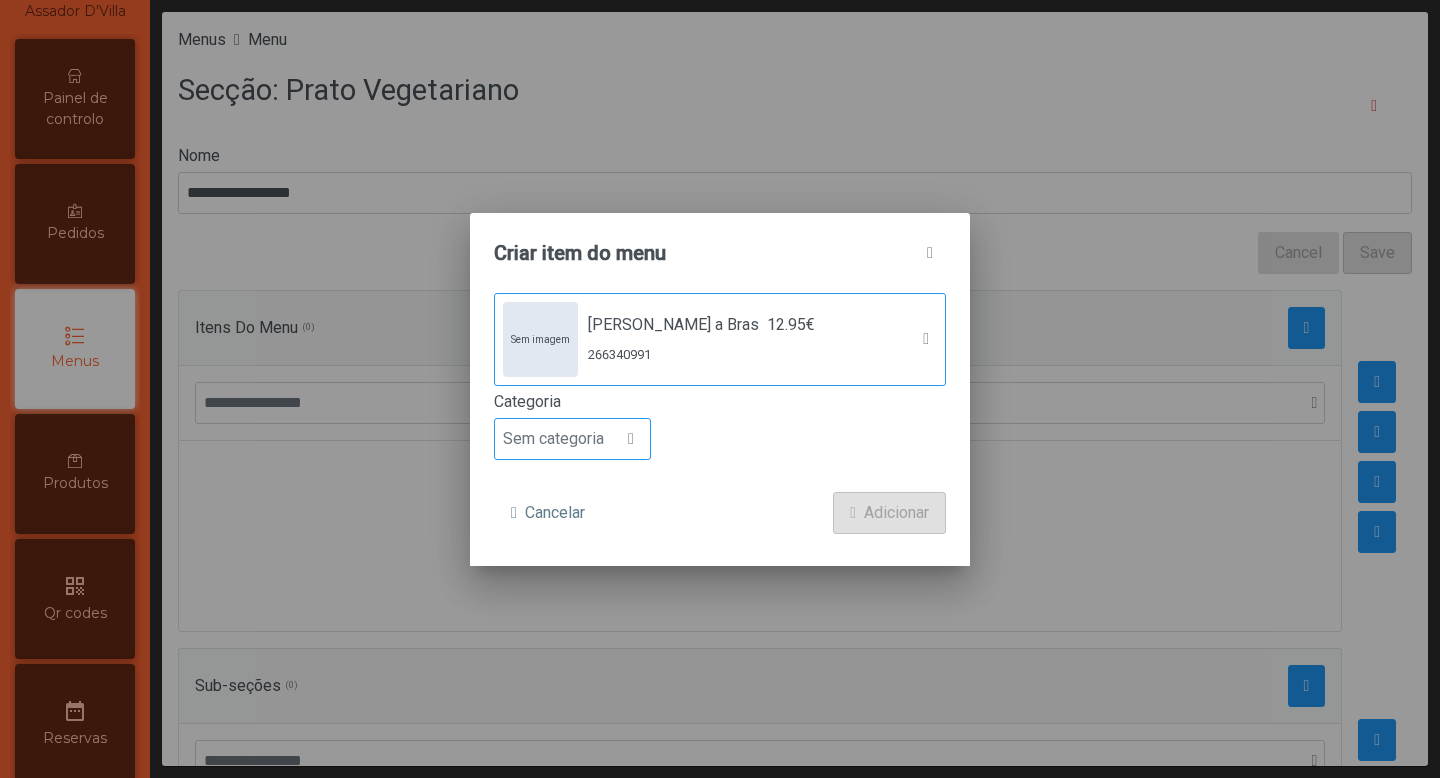 click on "Sem categoria" 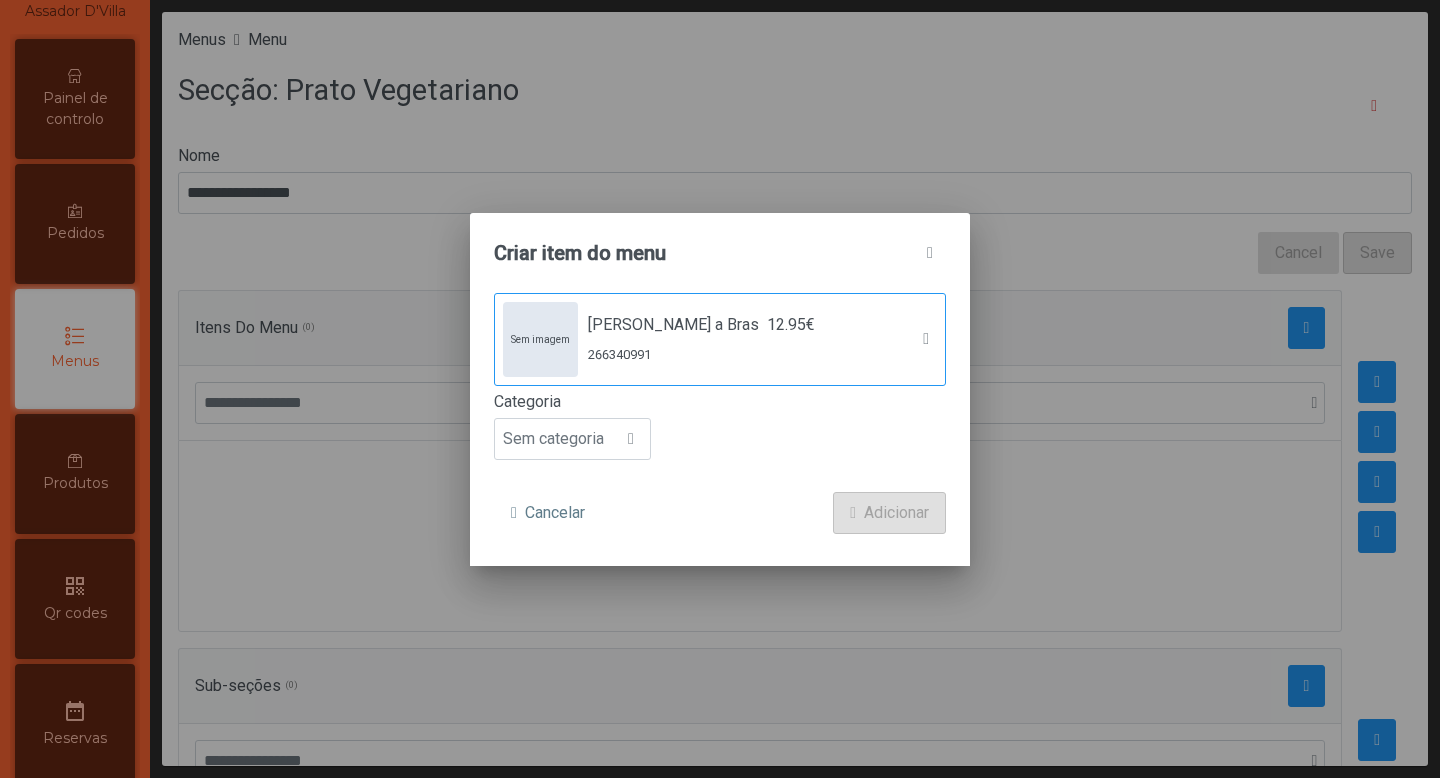 scroll, scrollTop: 15, scrollLeft: 97, axis: both 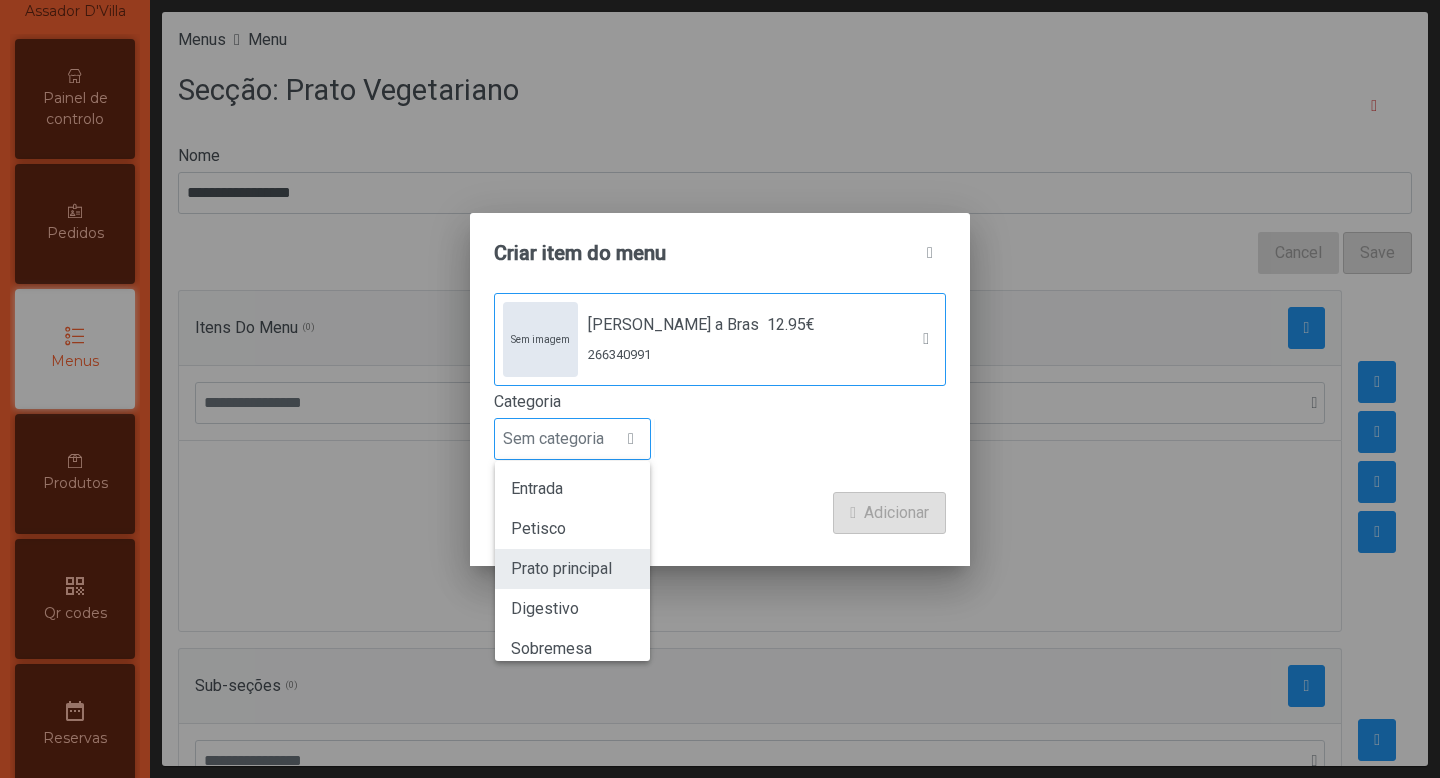 click on "Prato principal" 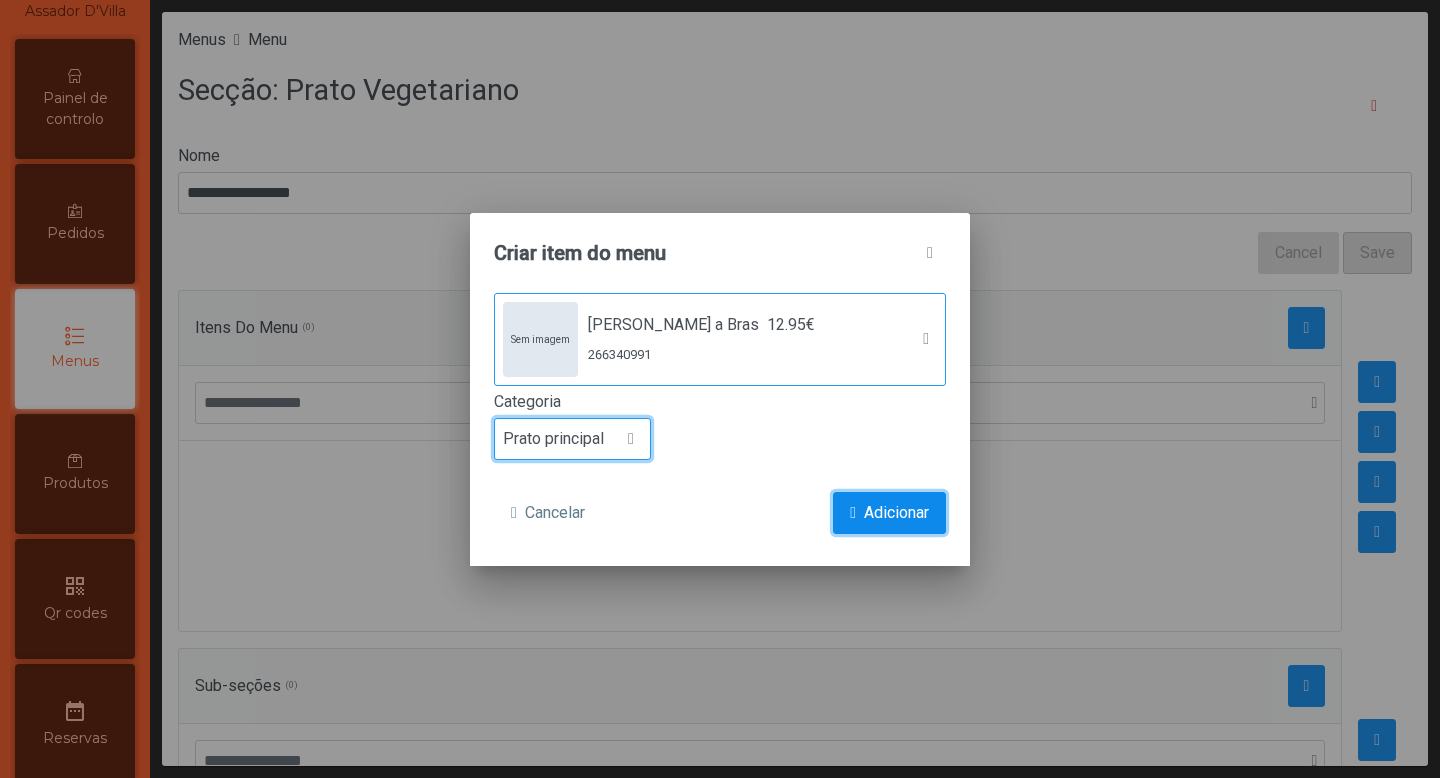 click on "Adicionar" 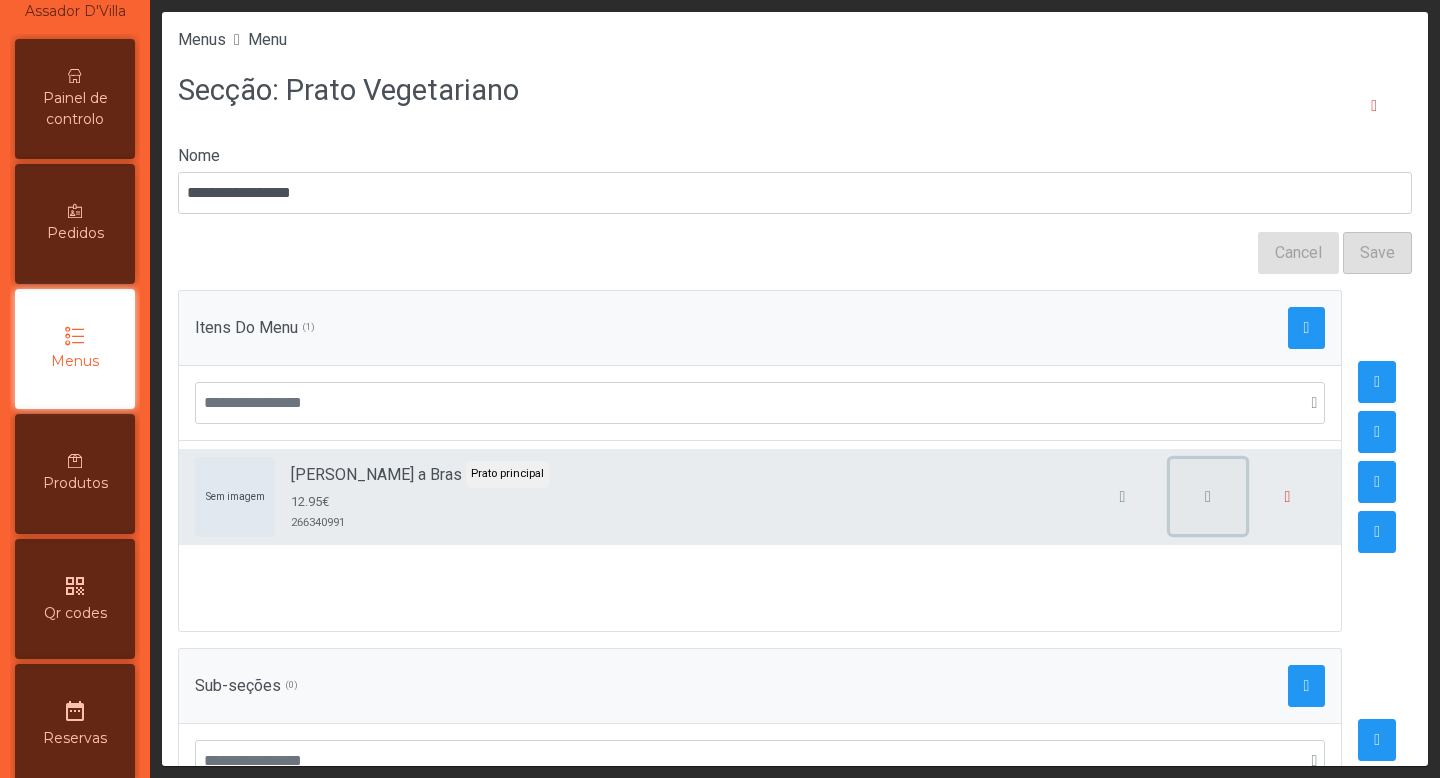 click 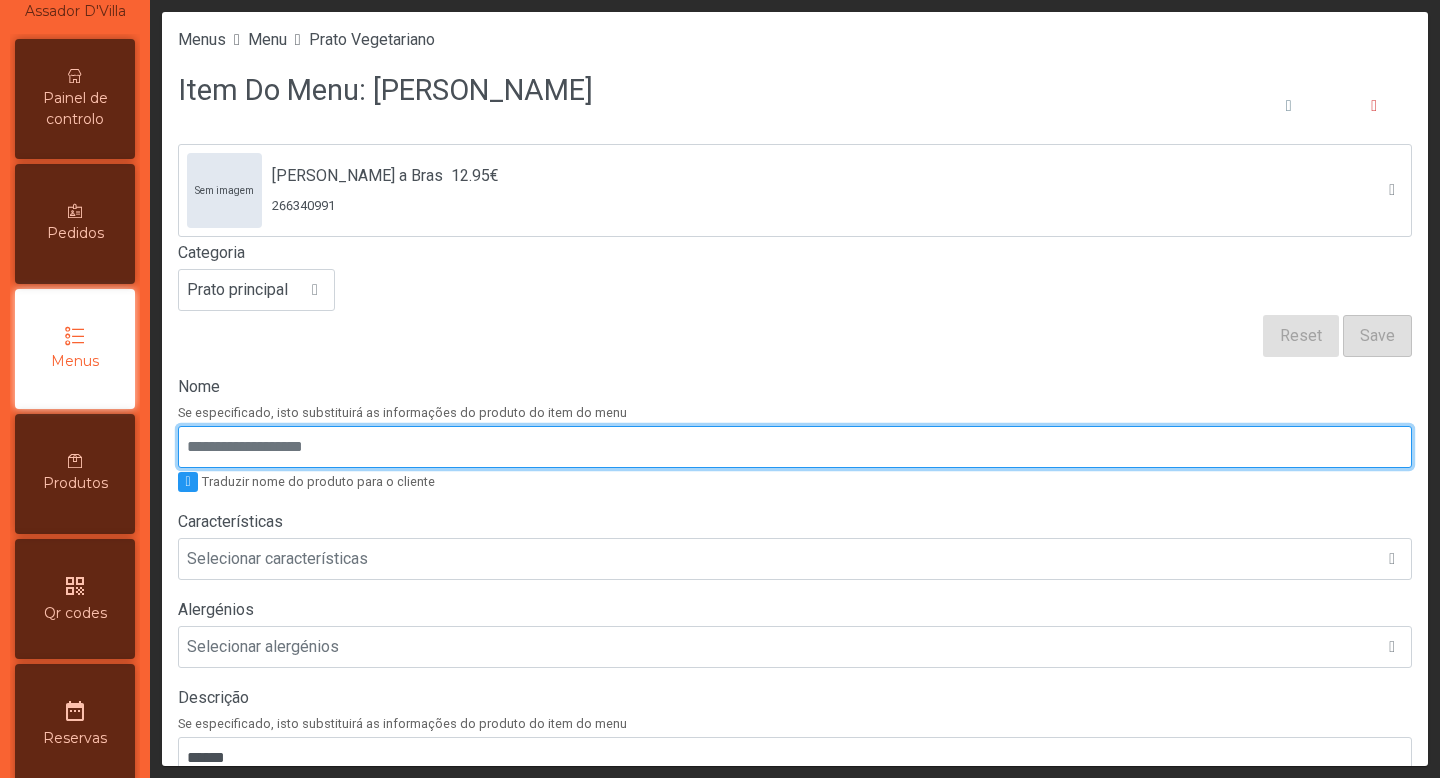 click on "Nome" at bounding box center [795, 447] 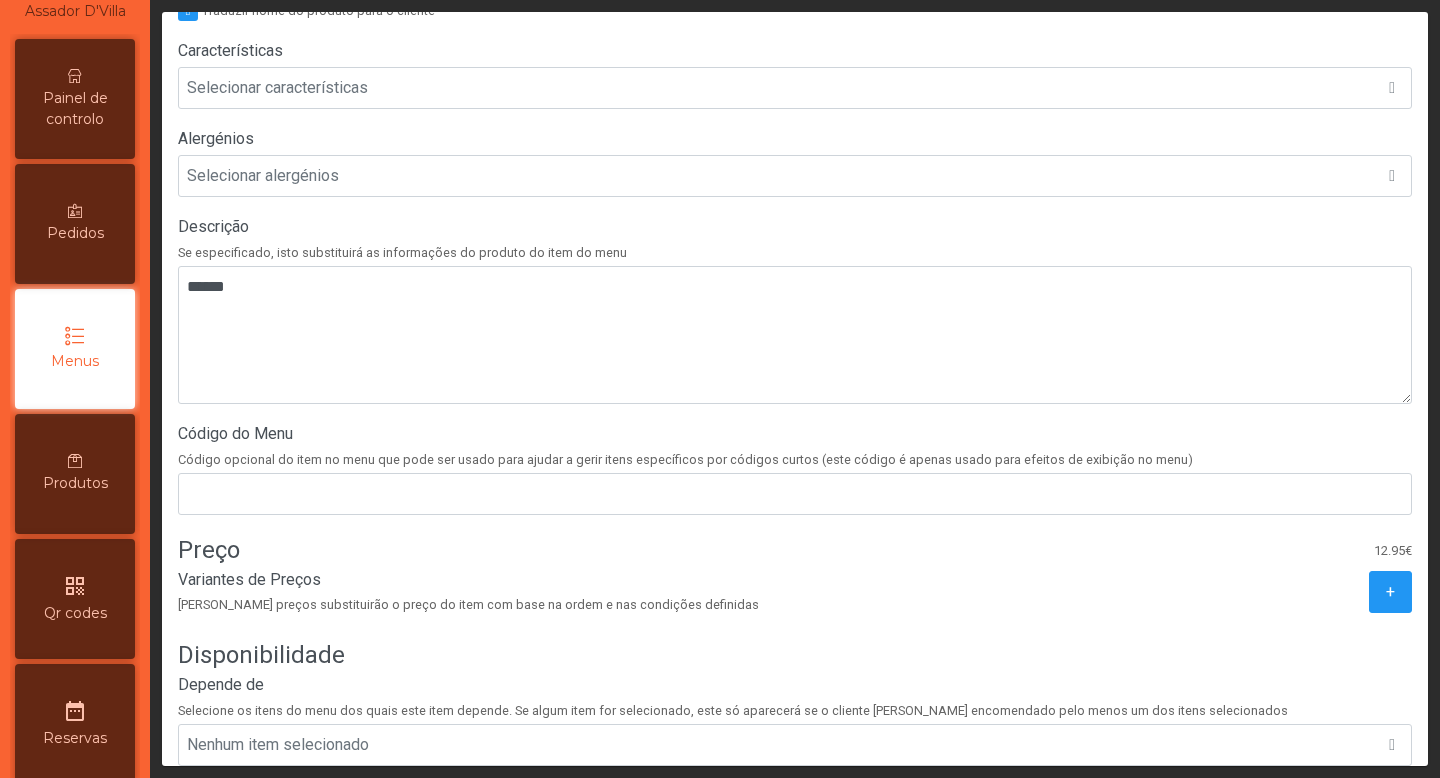scroll, scrollTop: 579, scrollLeft: 0, axis: vertical 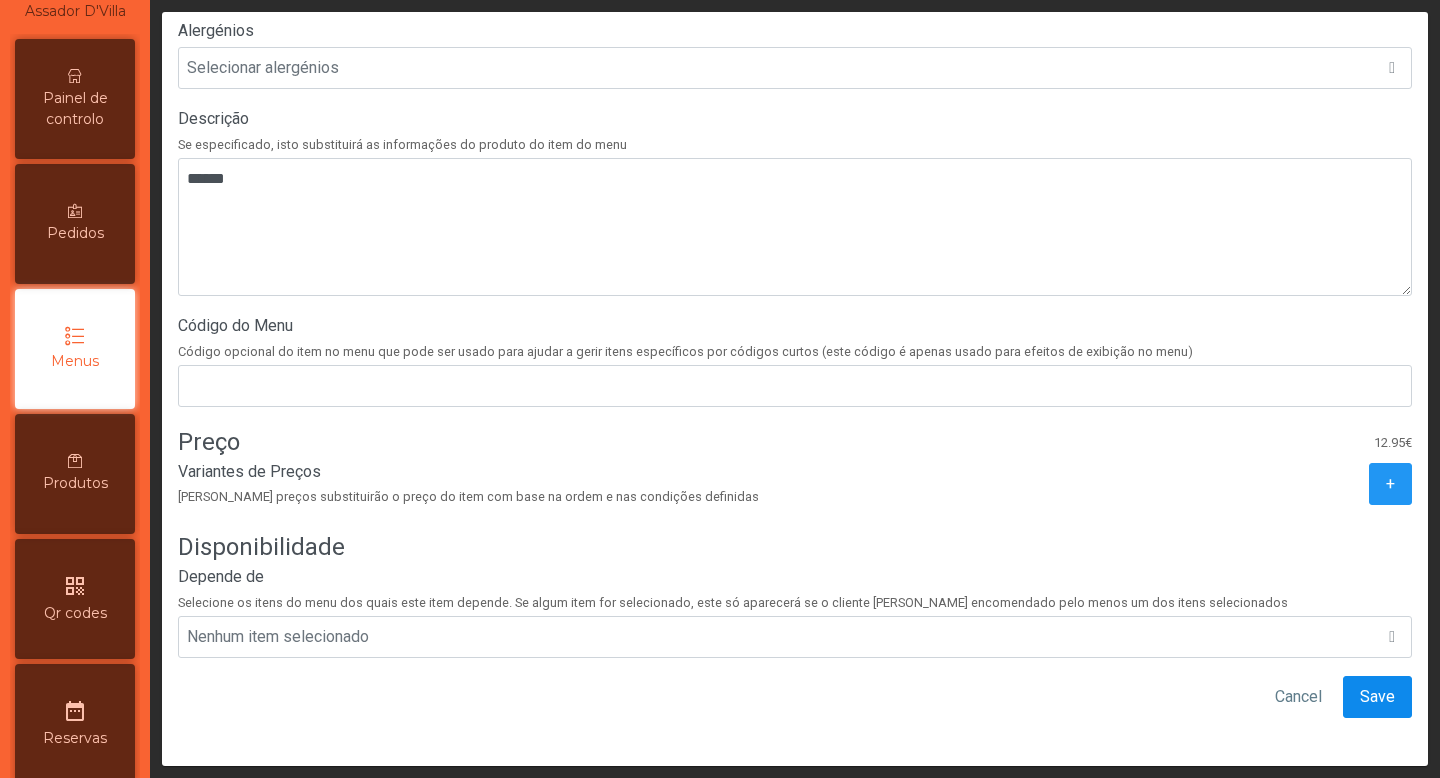 type on "**********" 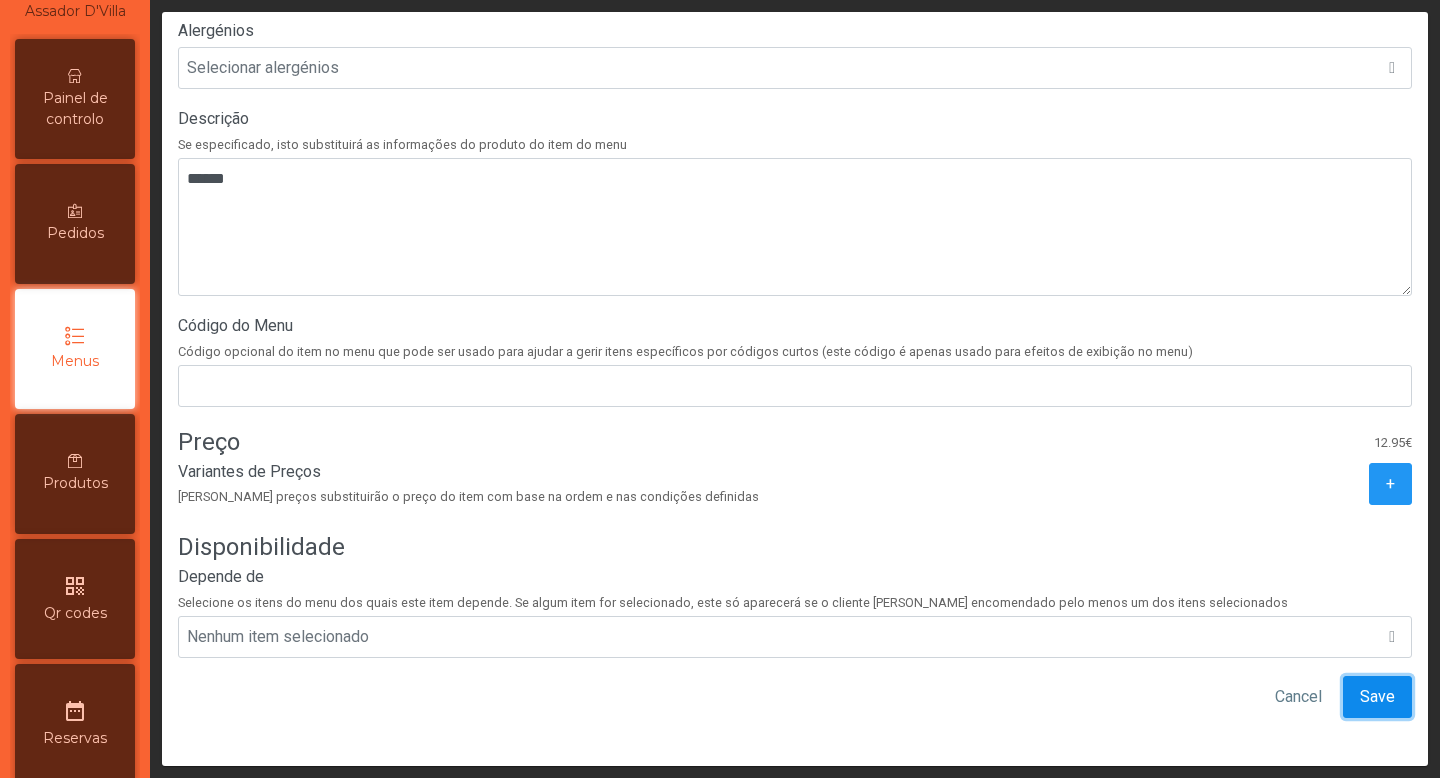 click on "Save" 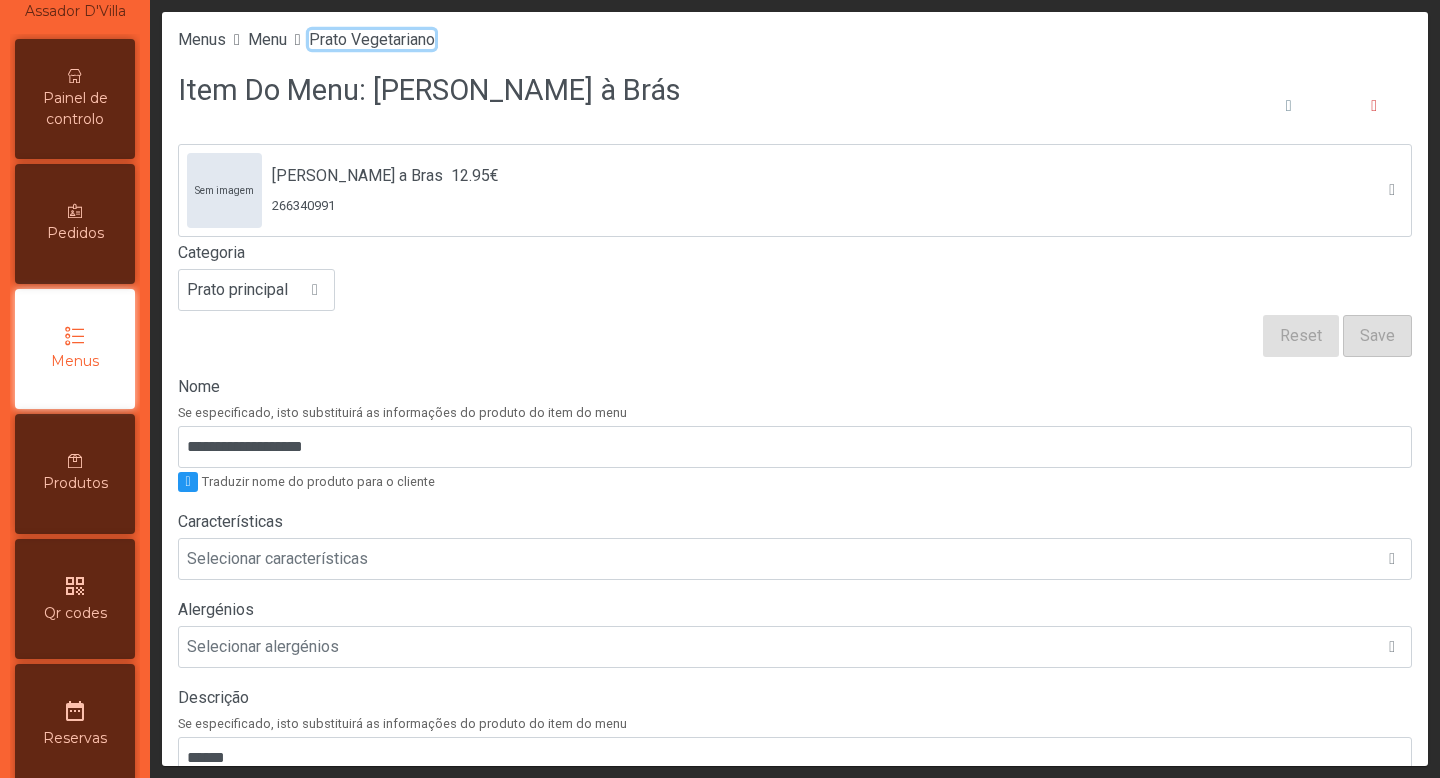 click on "Prato Vegetariano" 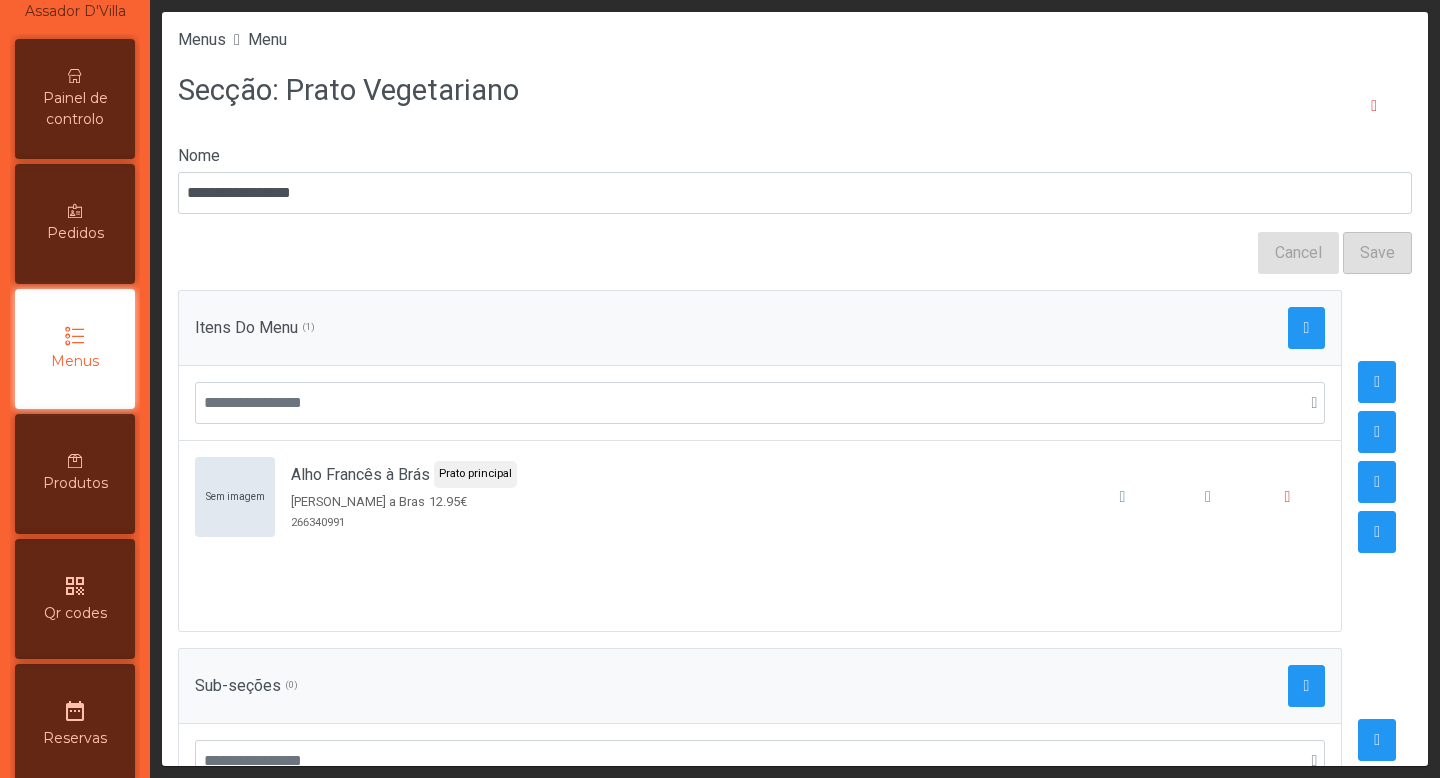click on "Menus Menu" 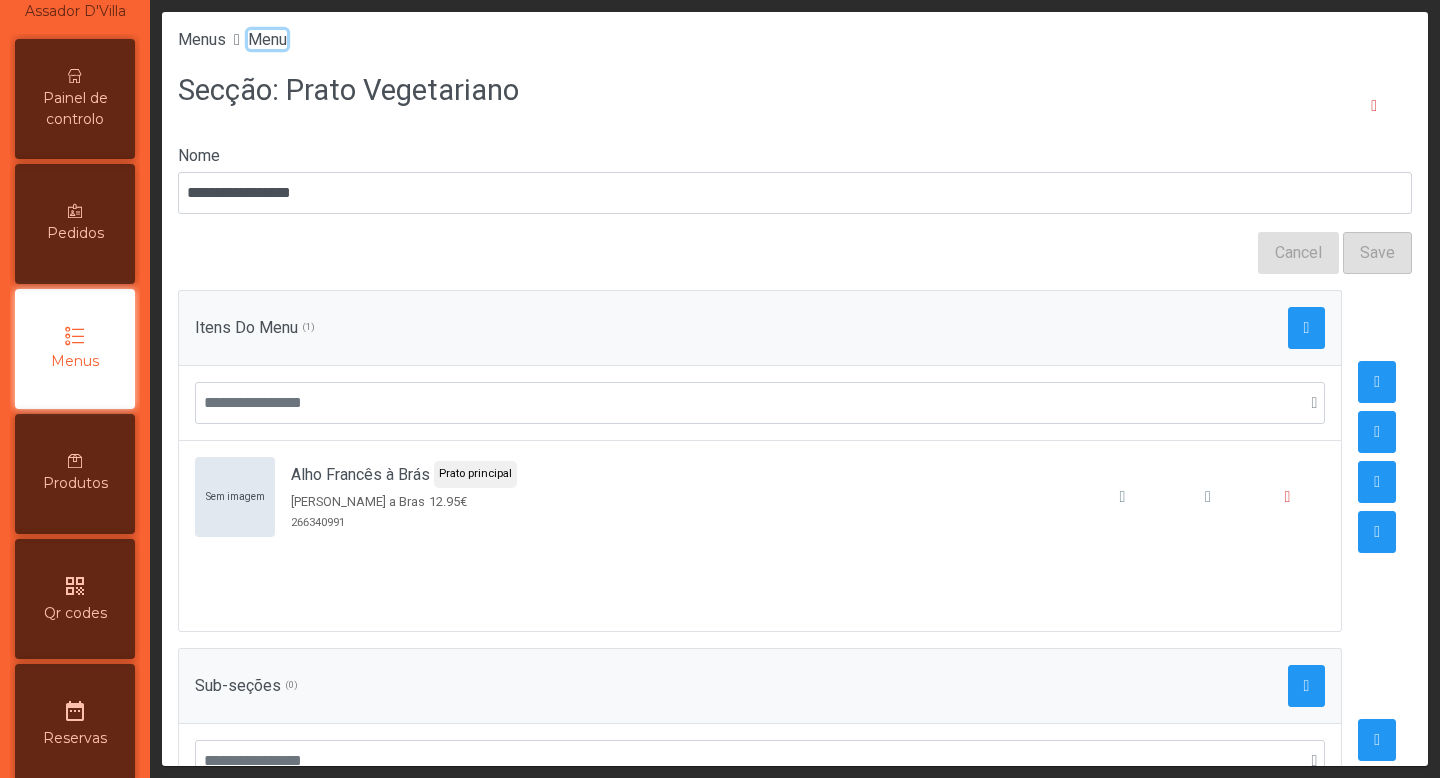 click on "Menu" 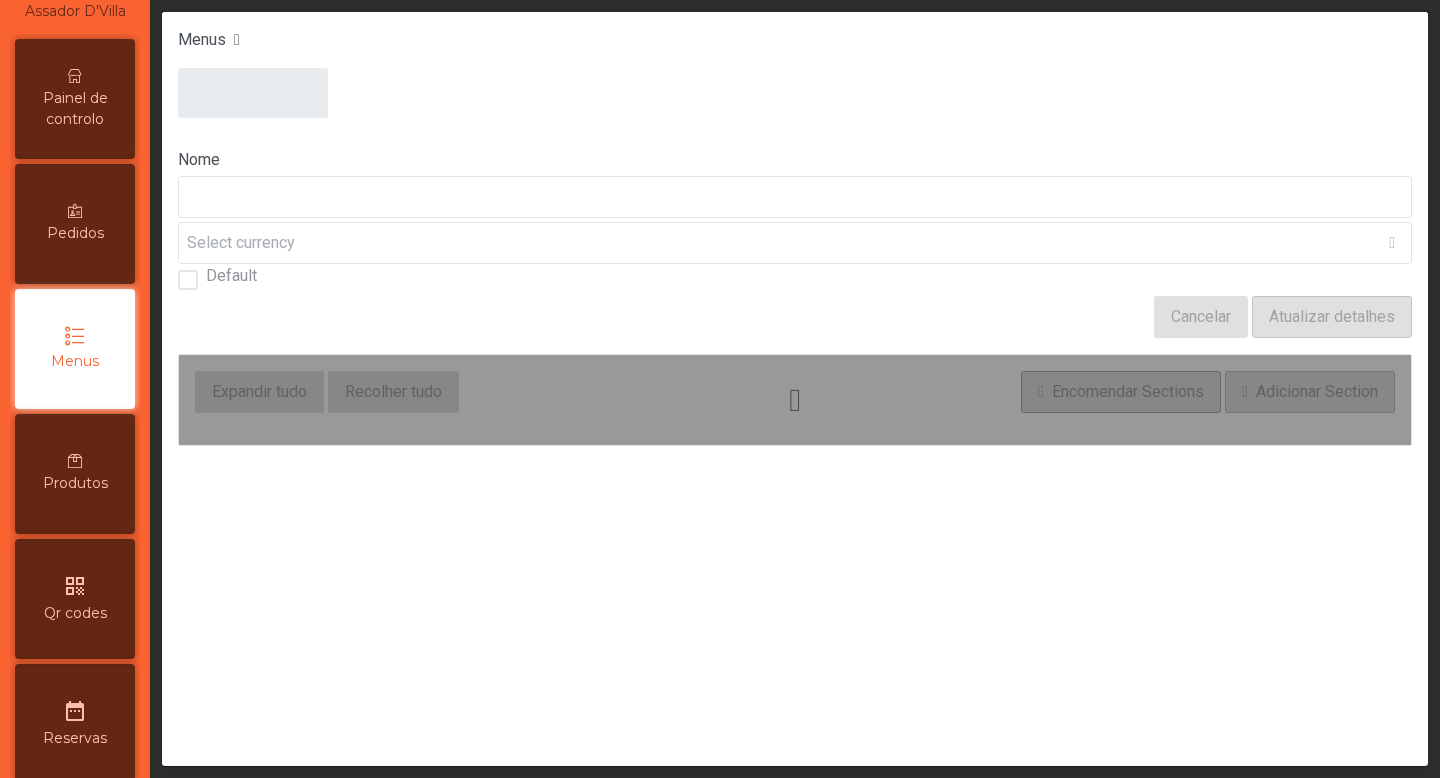 type on "****" 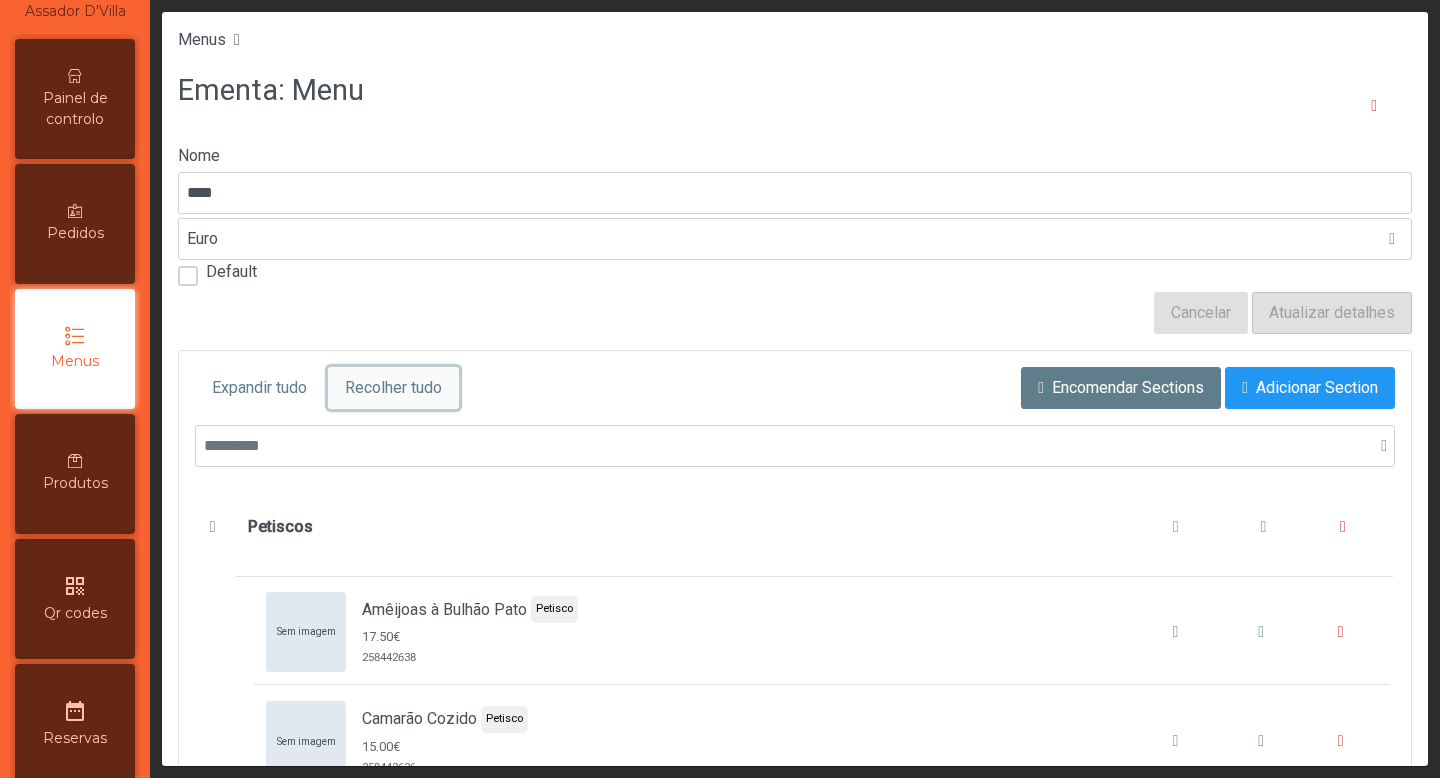 click on "Recolher tudo" 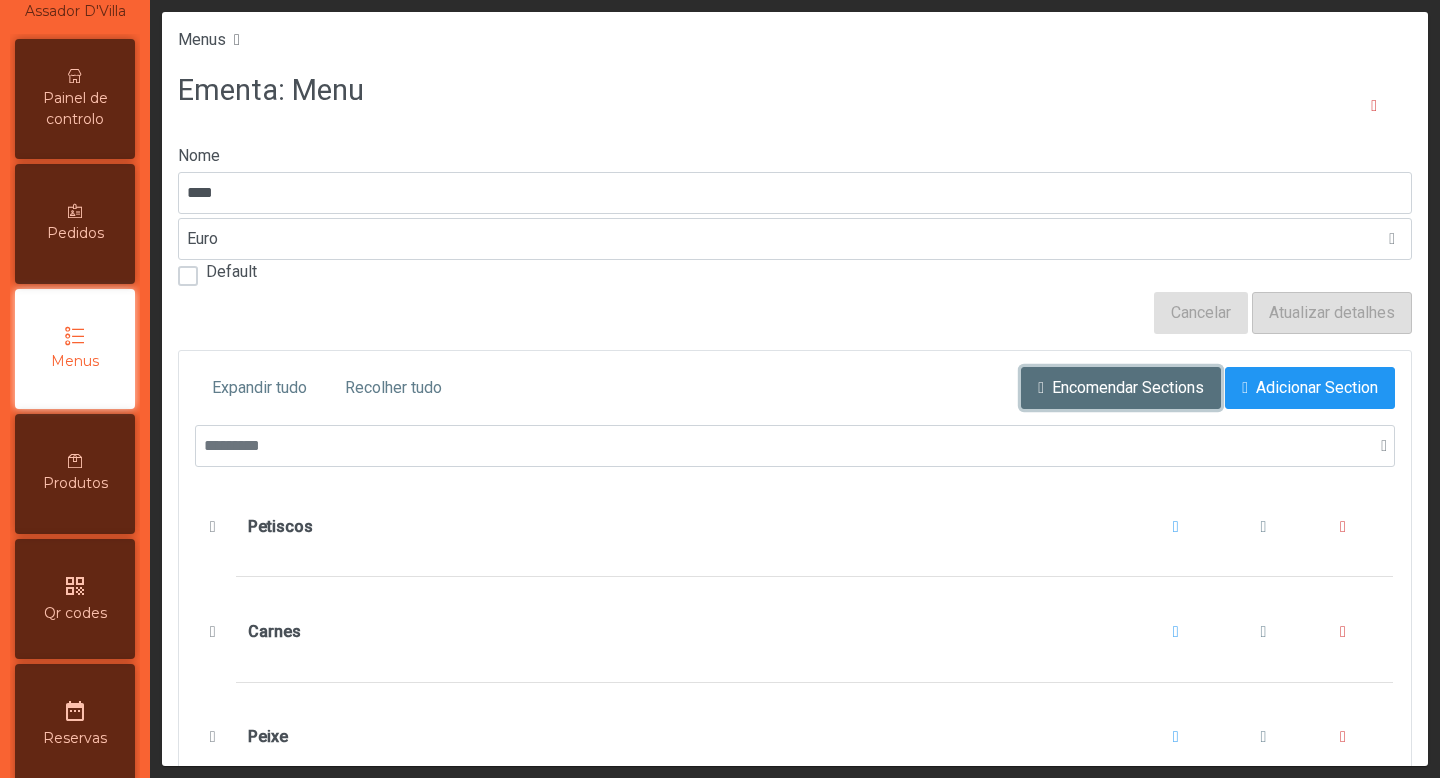 click on "Encomendar Sections" 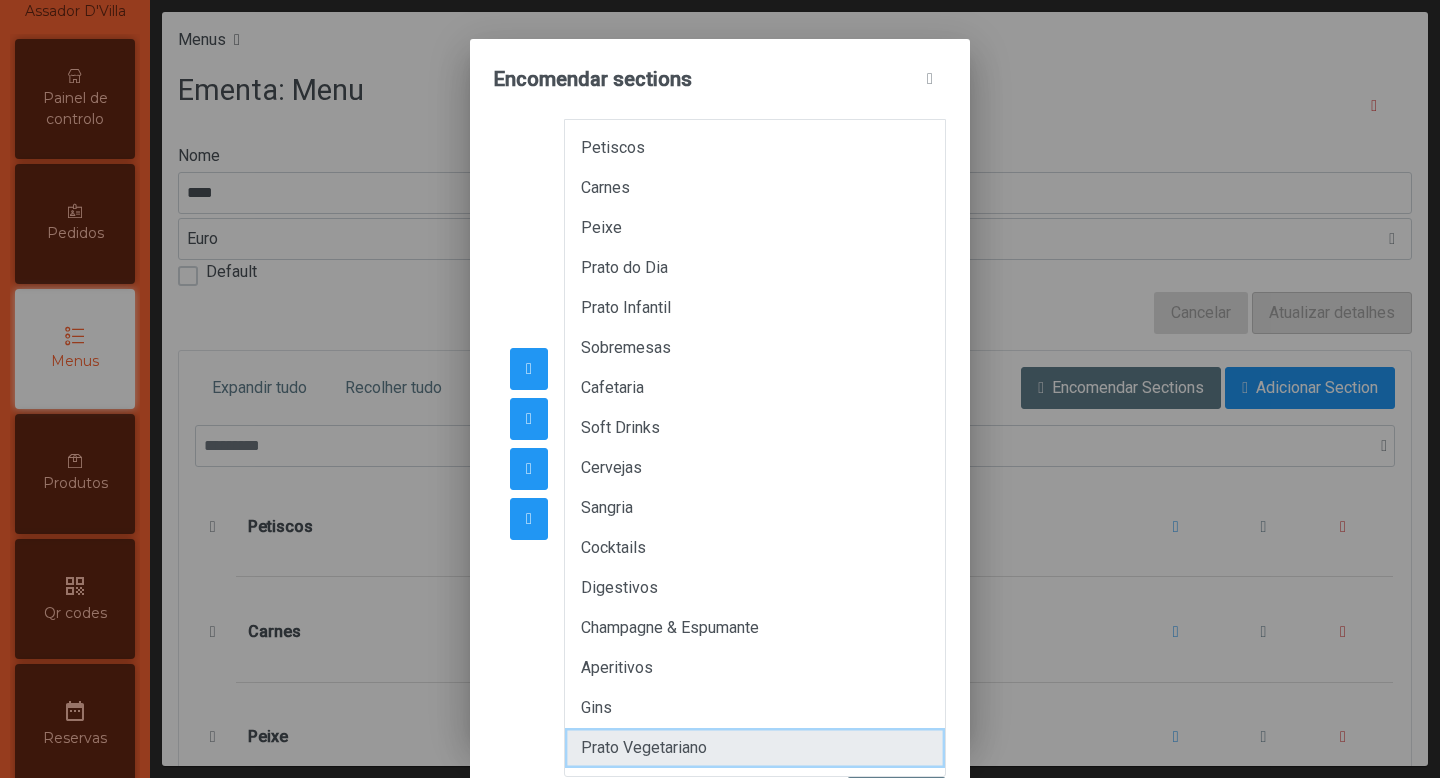 click on "Prato Vegetariano" at bounding box center (755, 748) 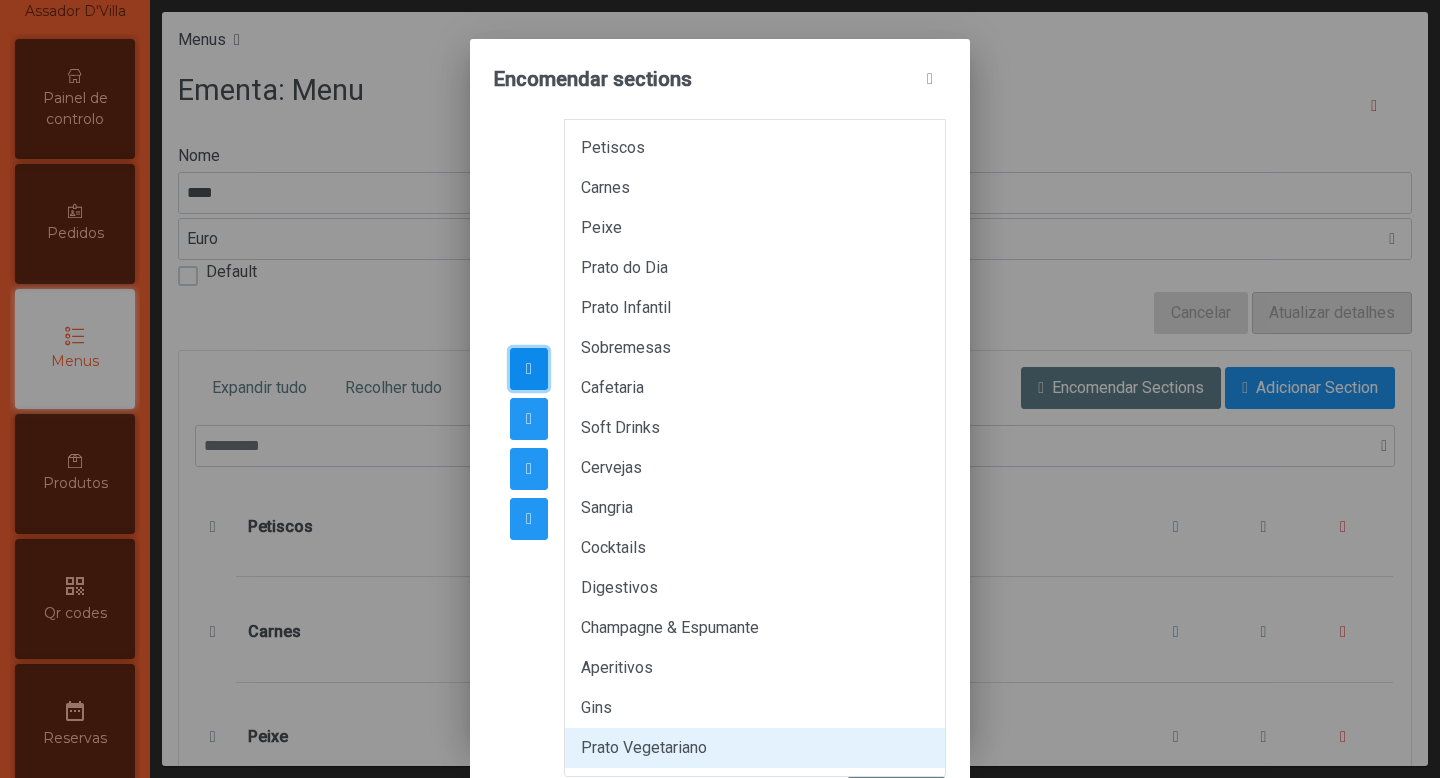 click 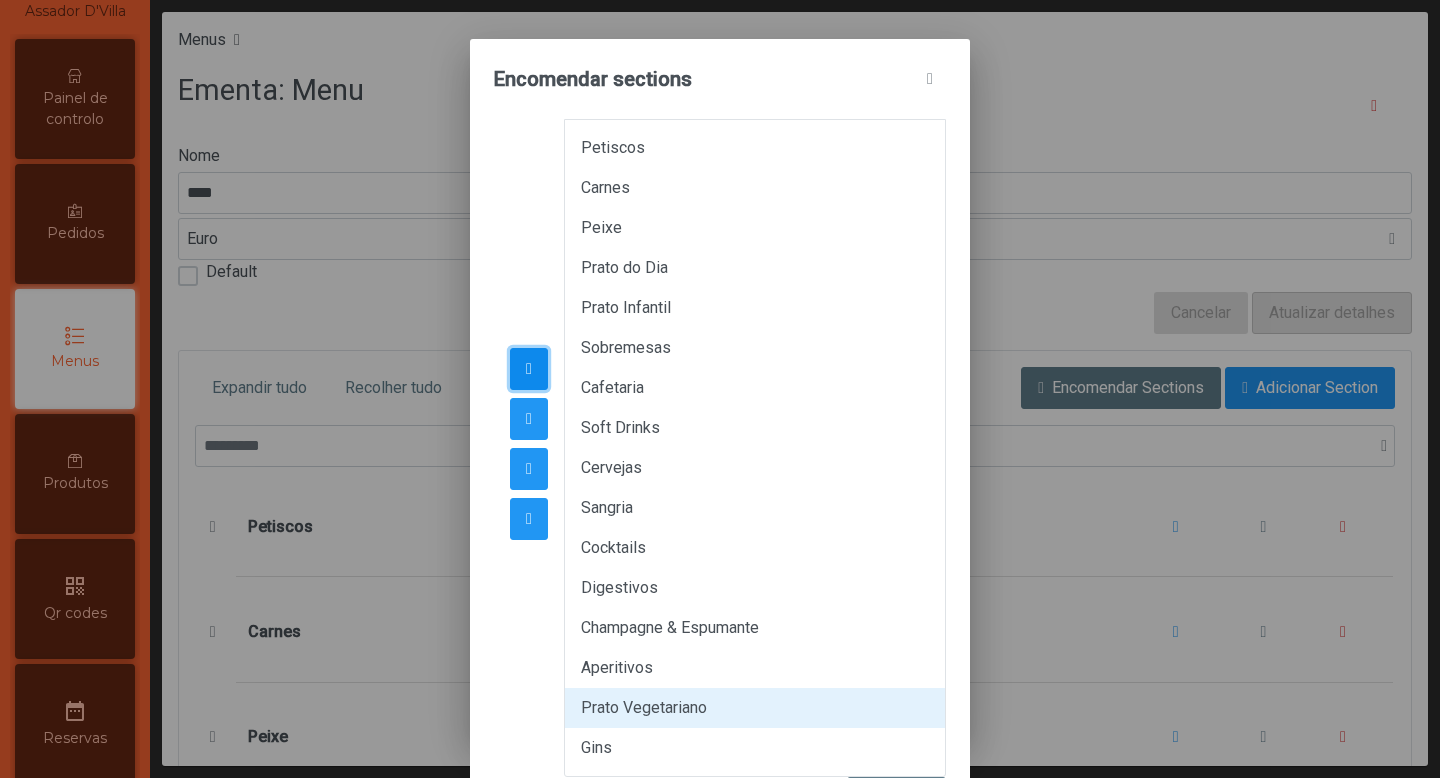 click 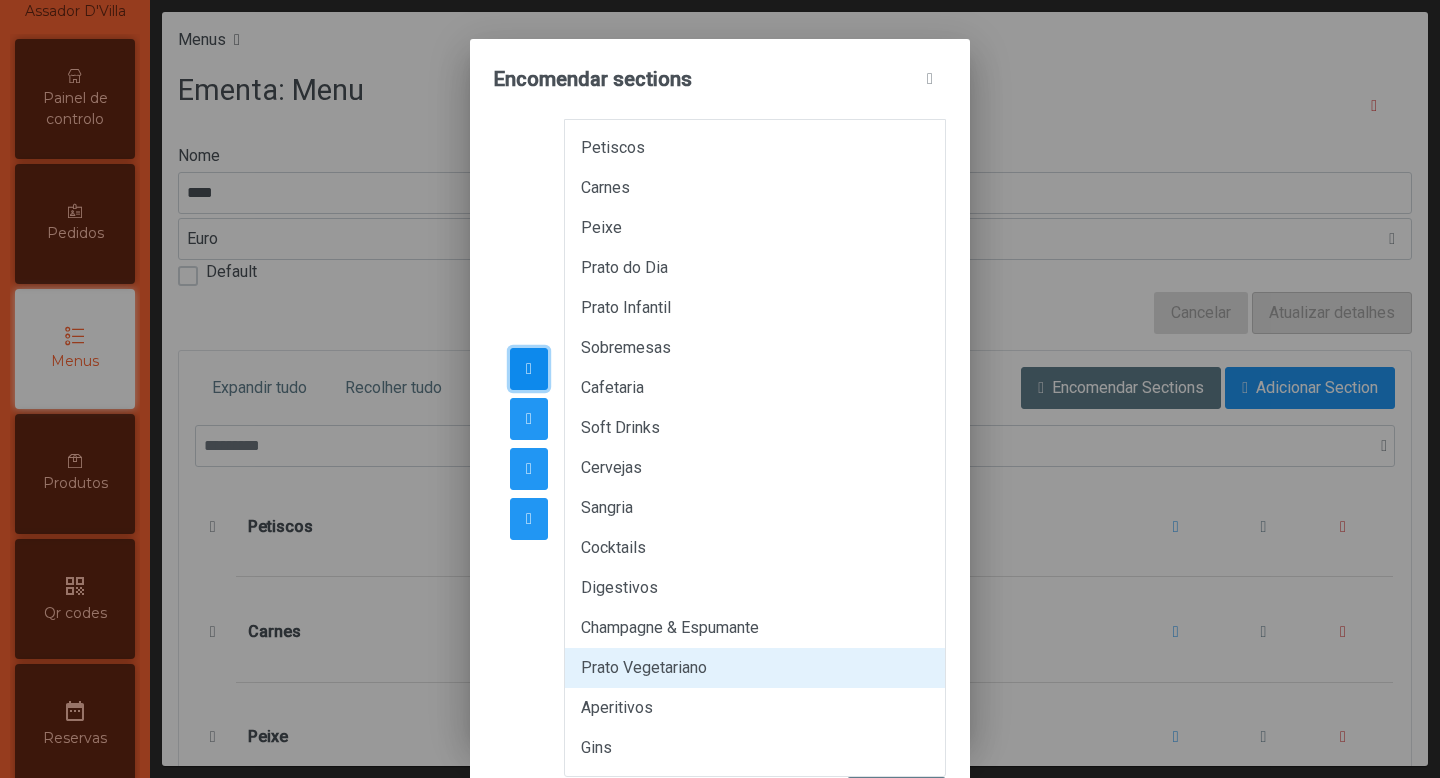 click 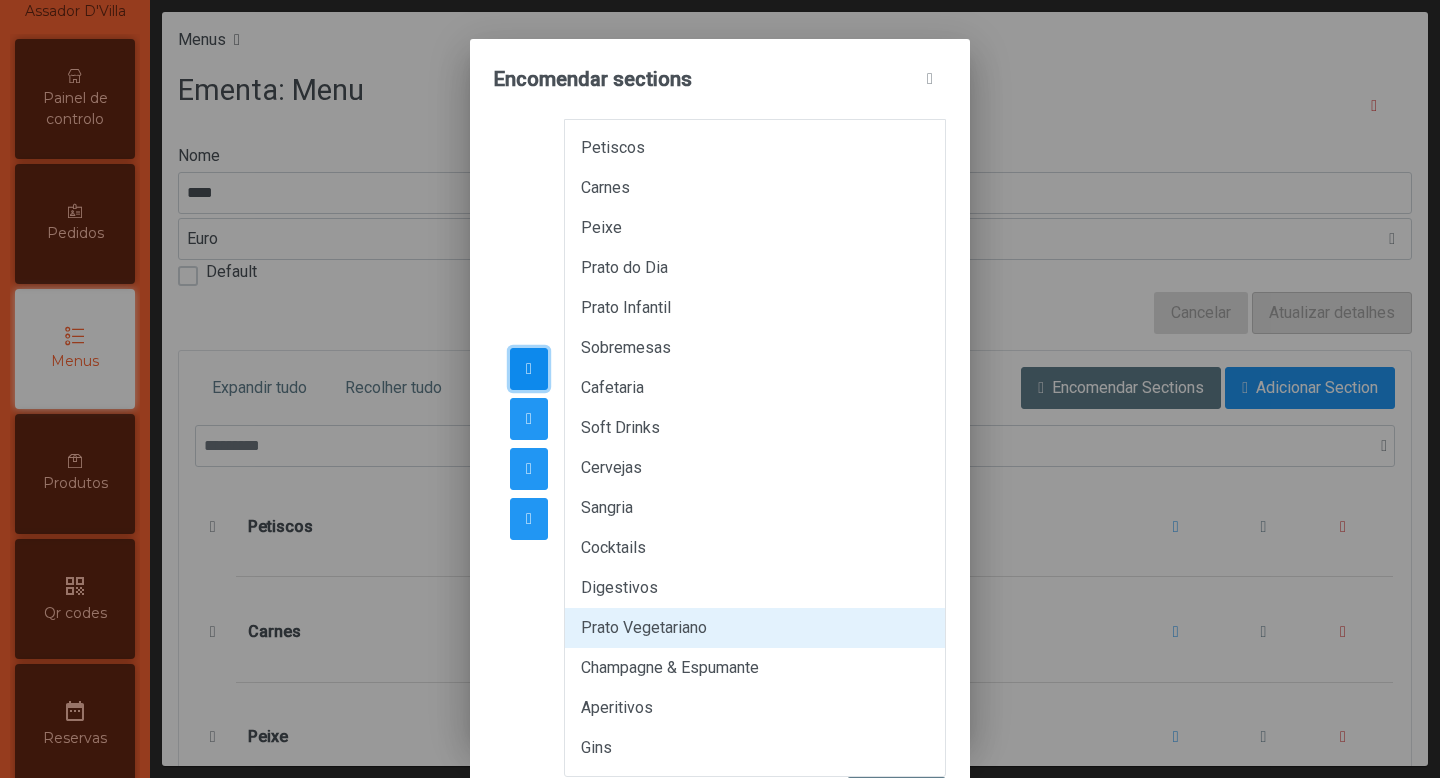 click 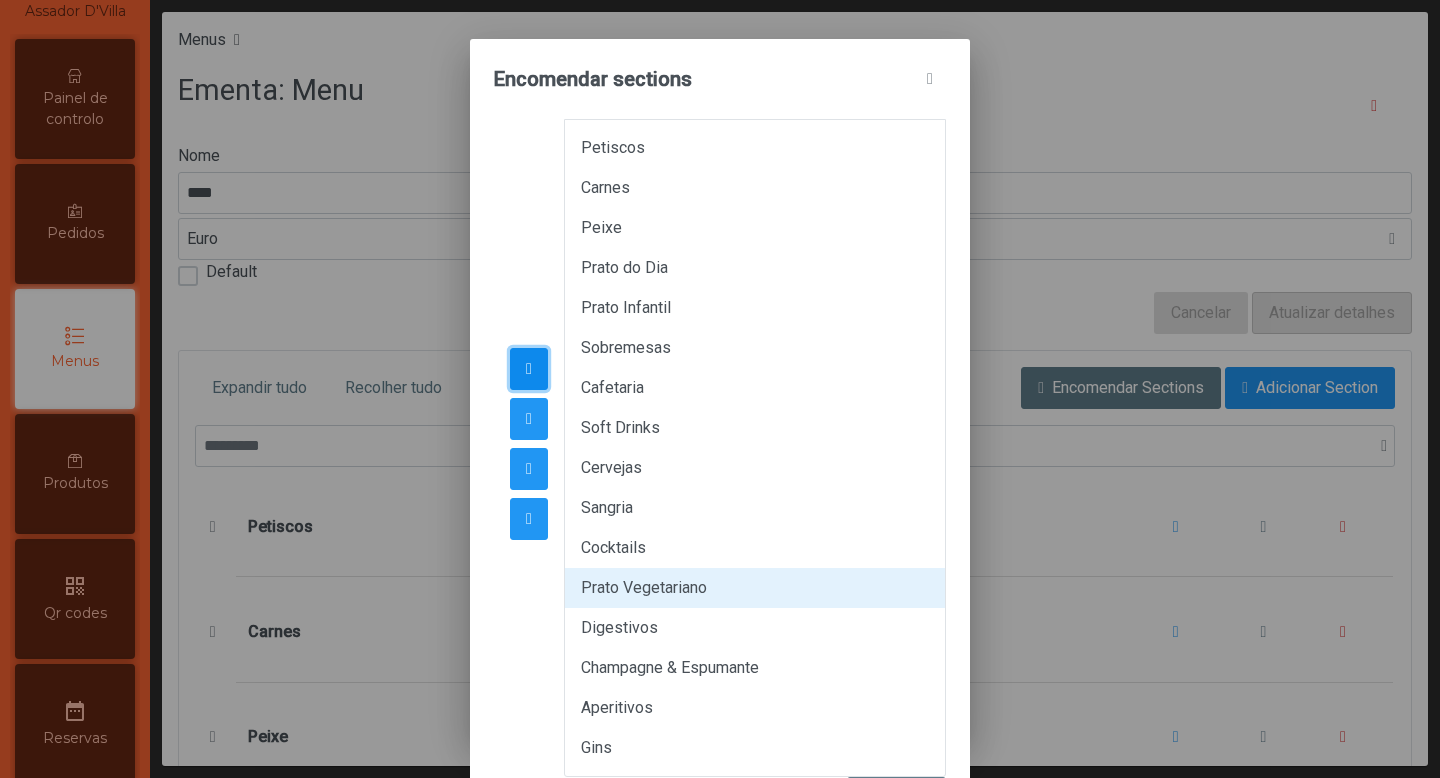 click 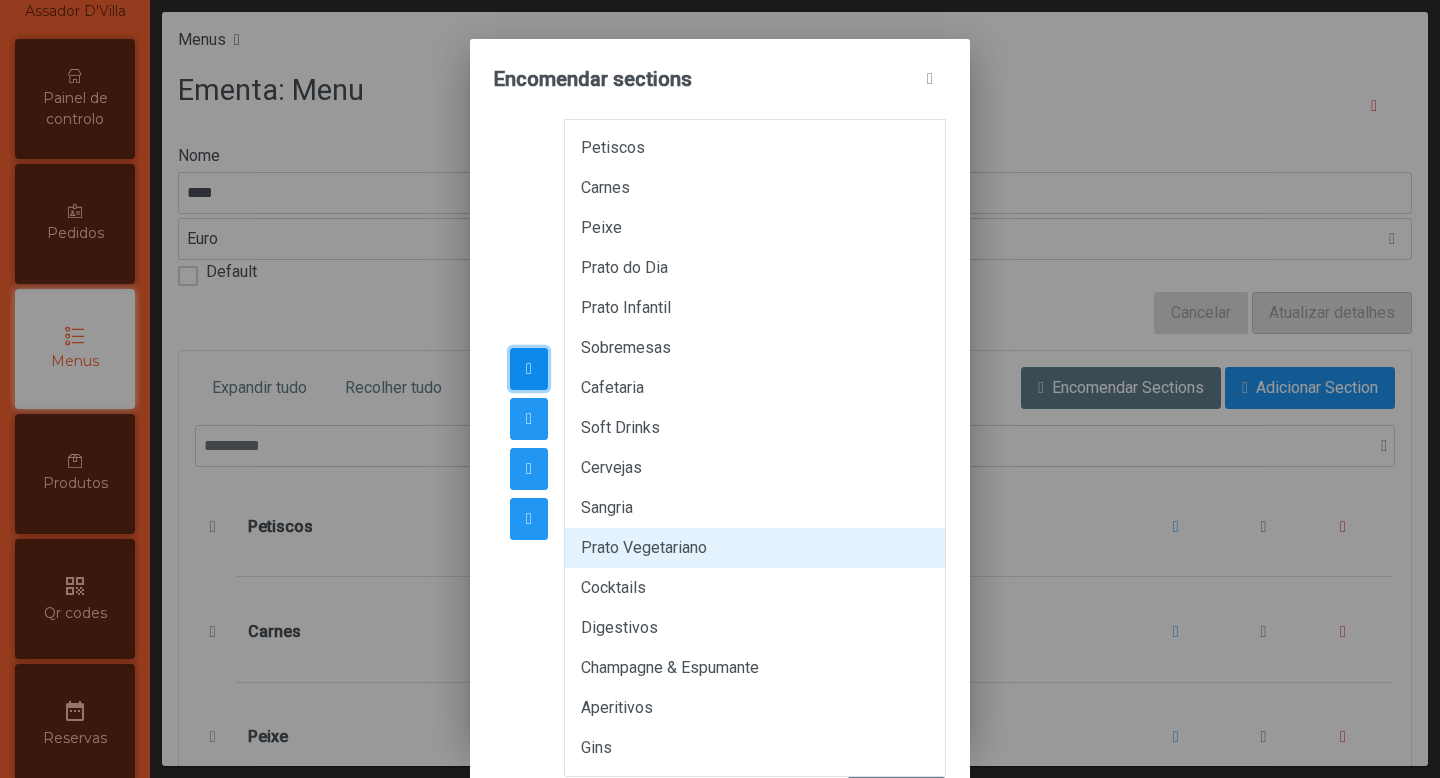 click 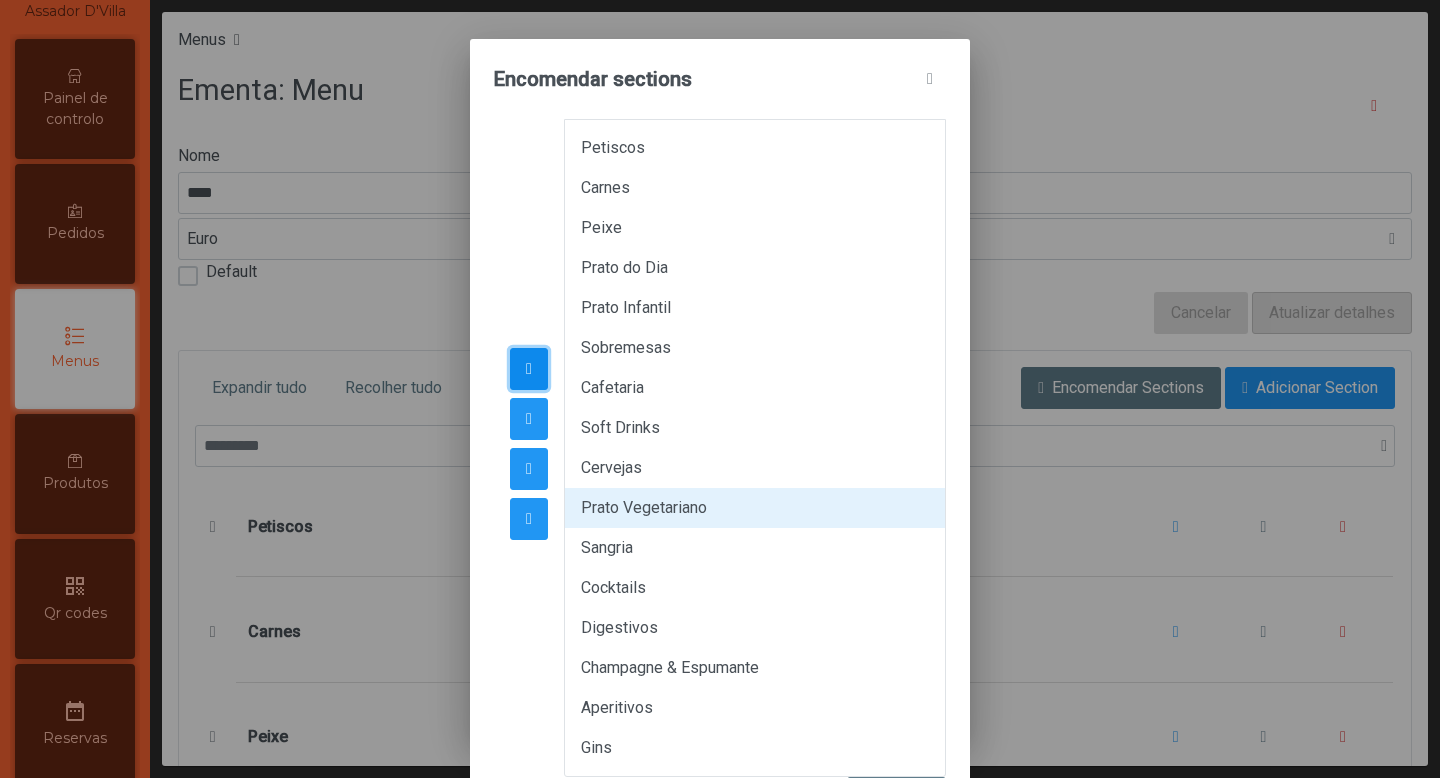 click 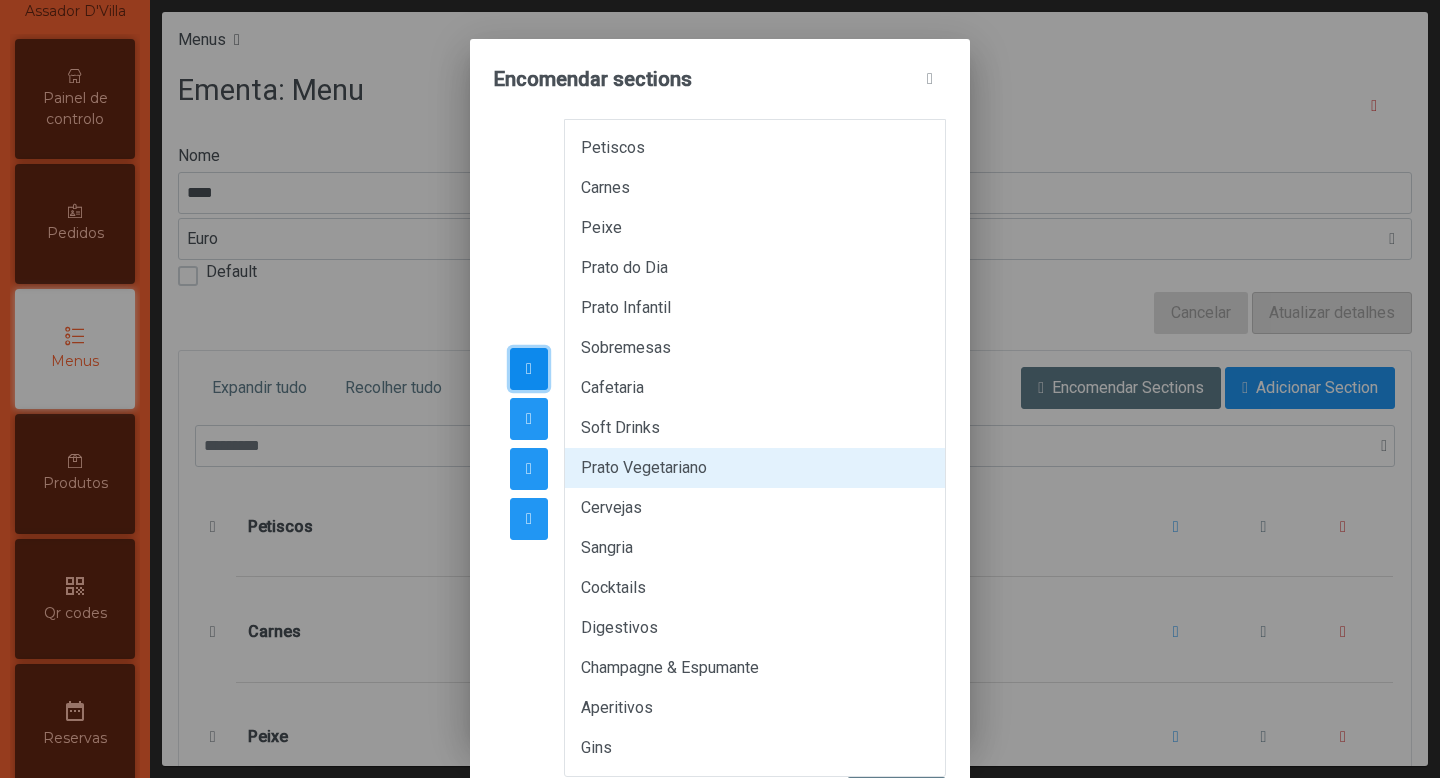 click 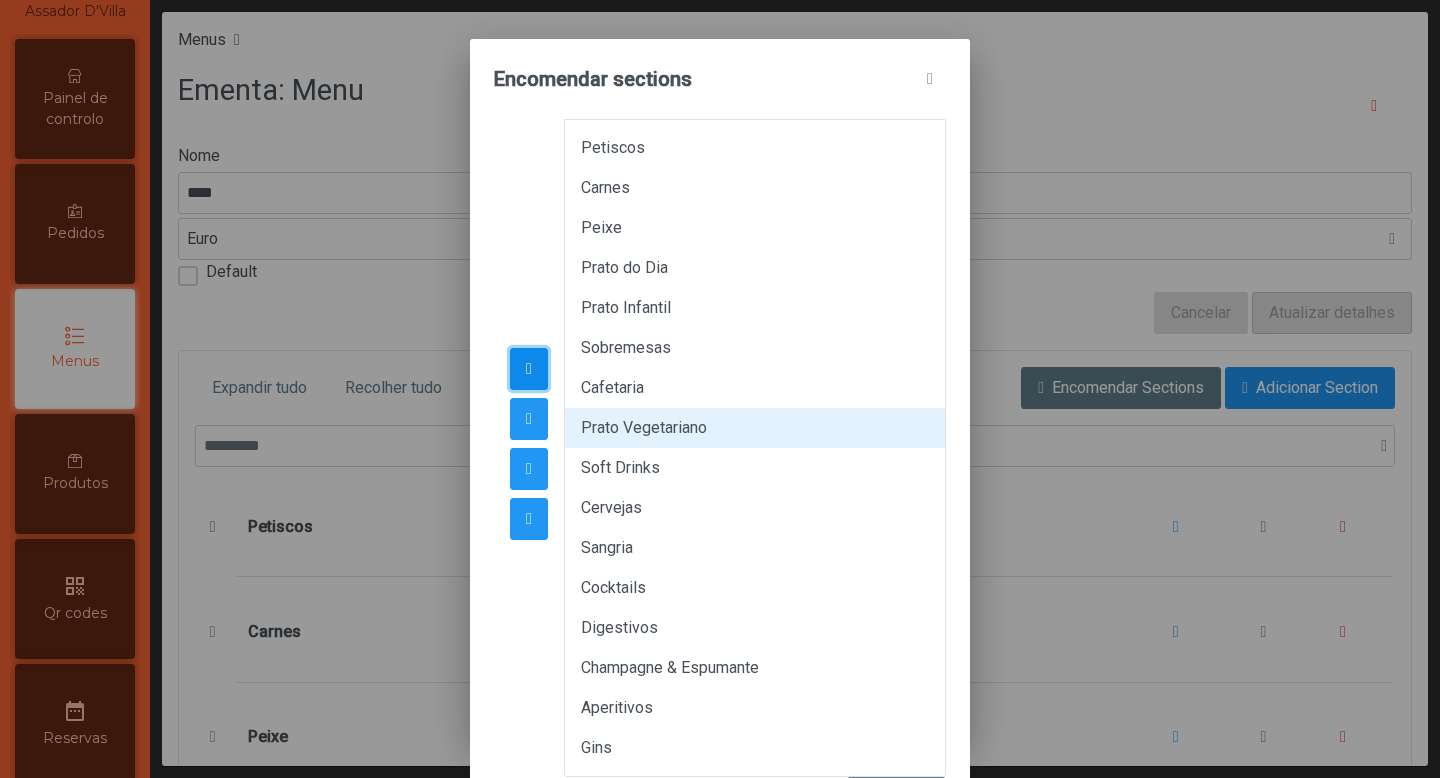 click 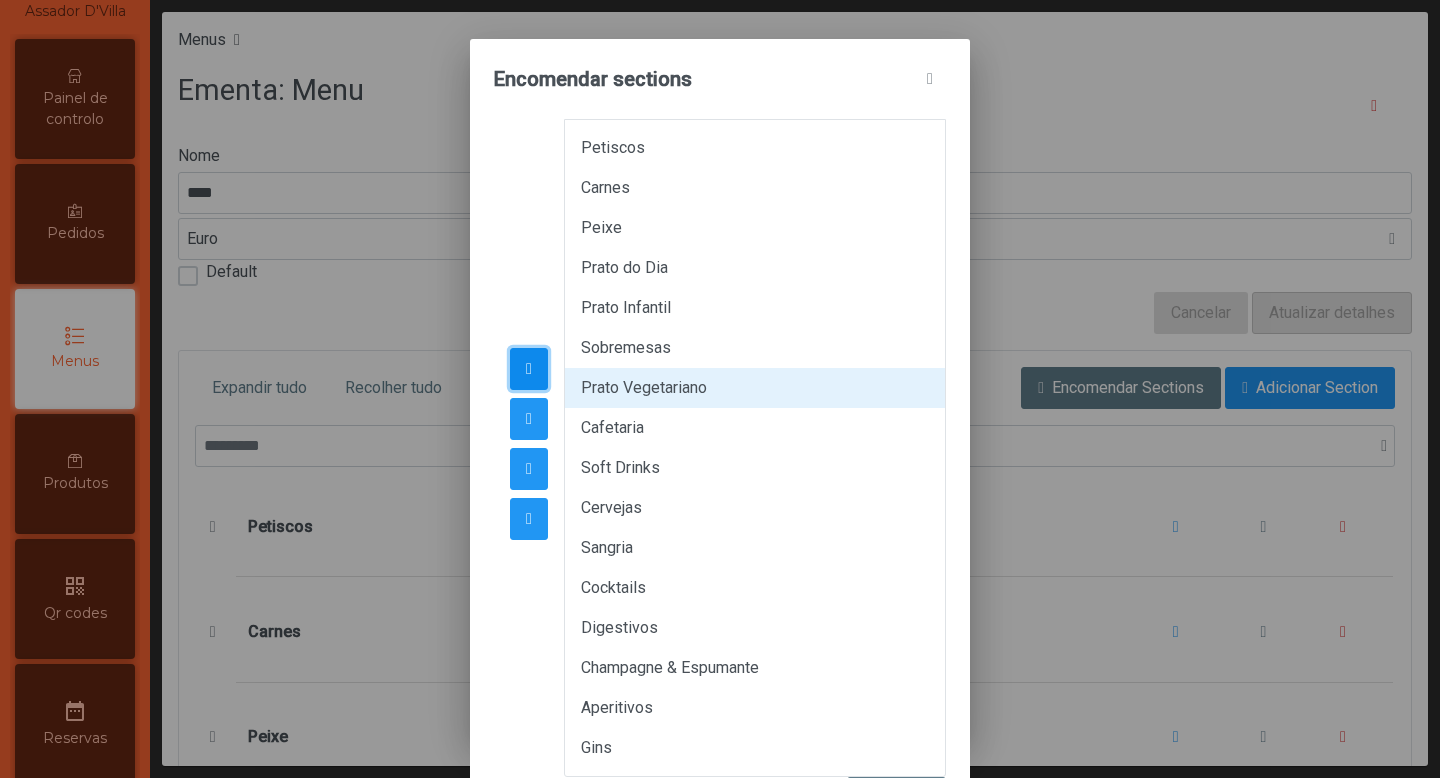 click 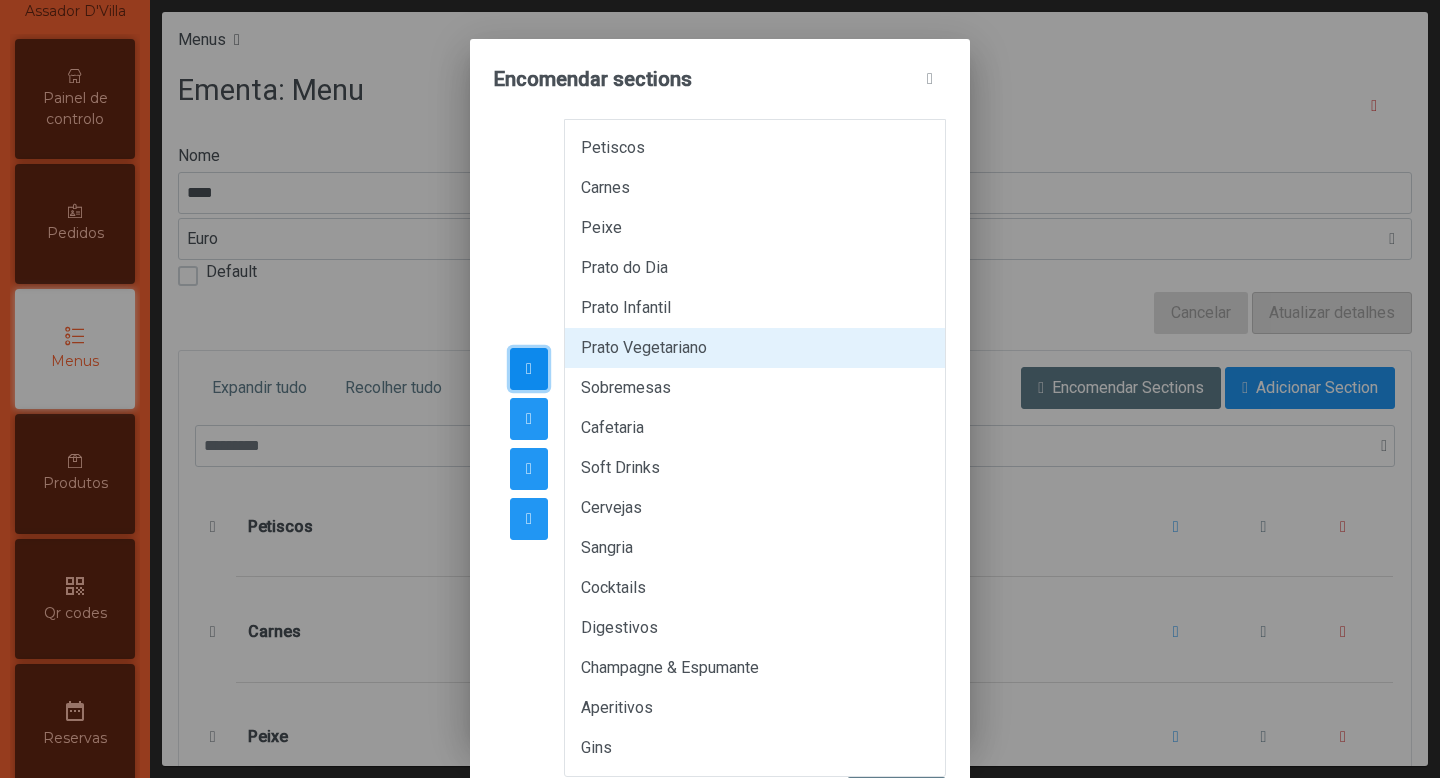 click 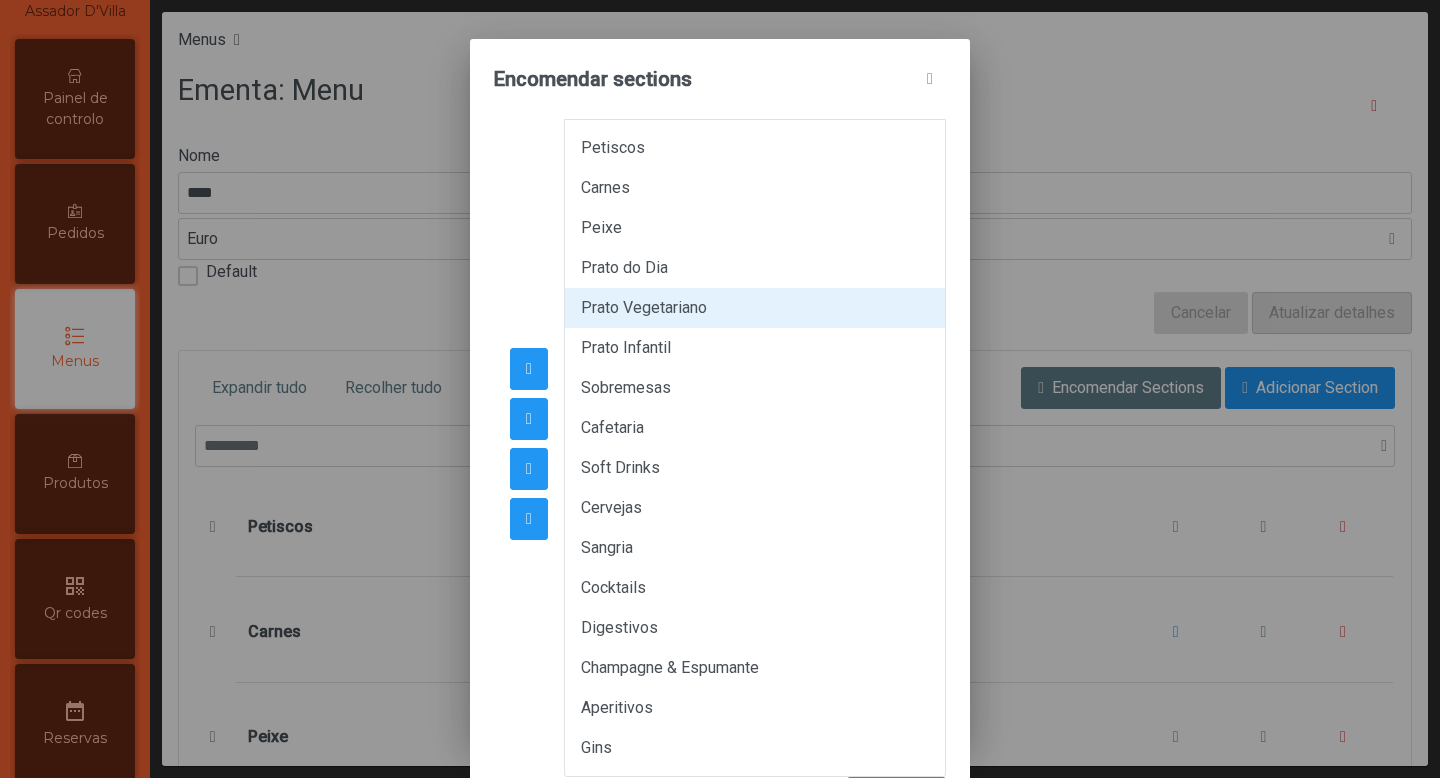 click on "Petiscos   Carnes   Peixe   Prato do Dia   Prato Vegetariano   Prato Infantil   Sobremesas   Cafetaria   Soft Drinks   Cervejas   Sangria   Cocktails   Digestivos   Champagne & Espumante   Aperitivos   Gins   Cancelar     Atualizar" 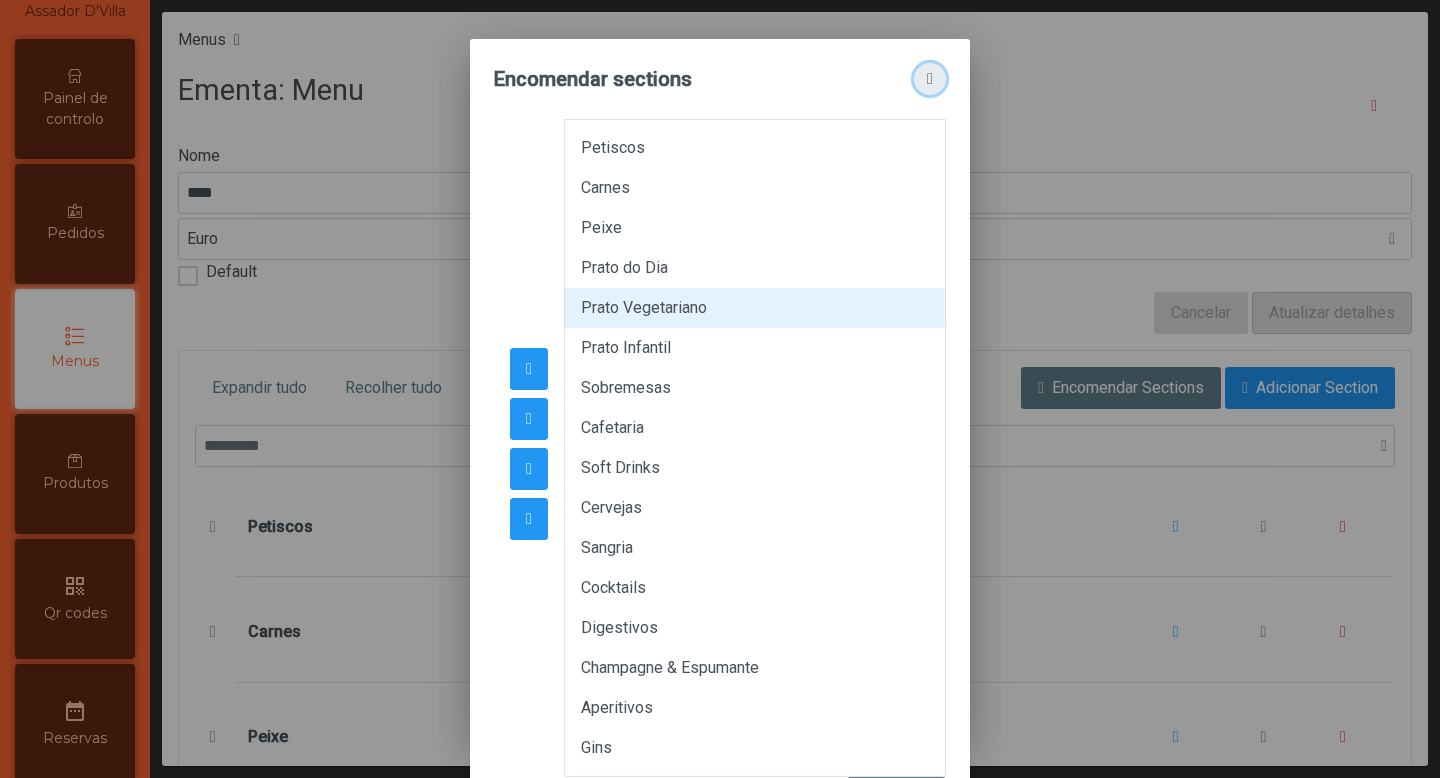 click 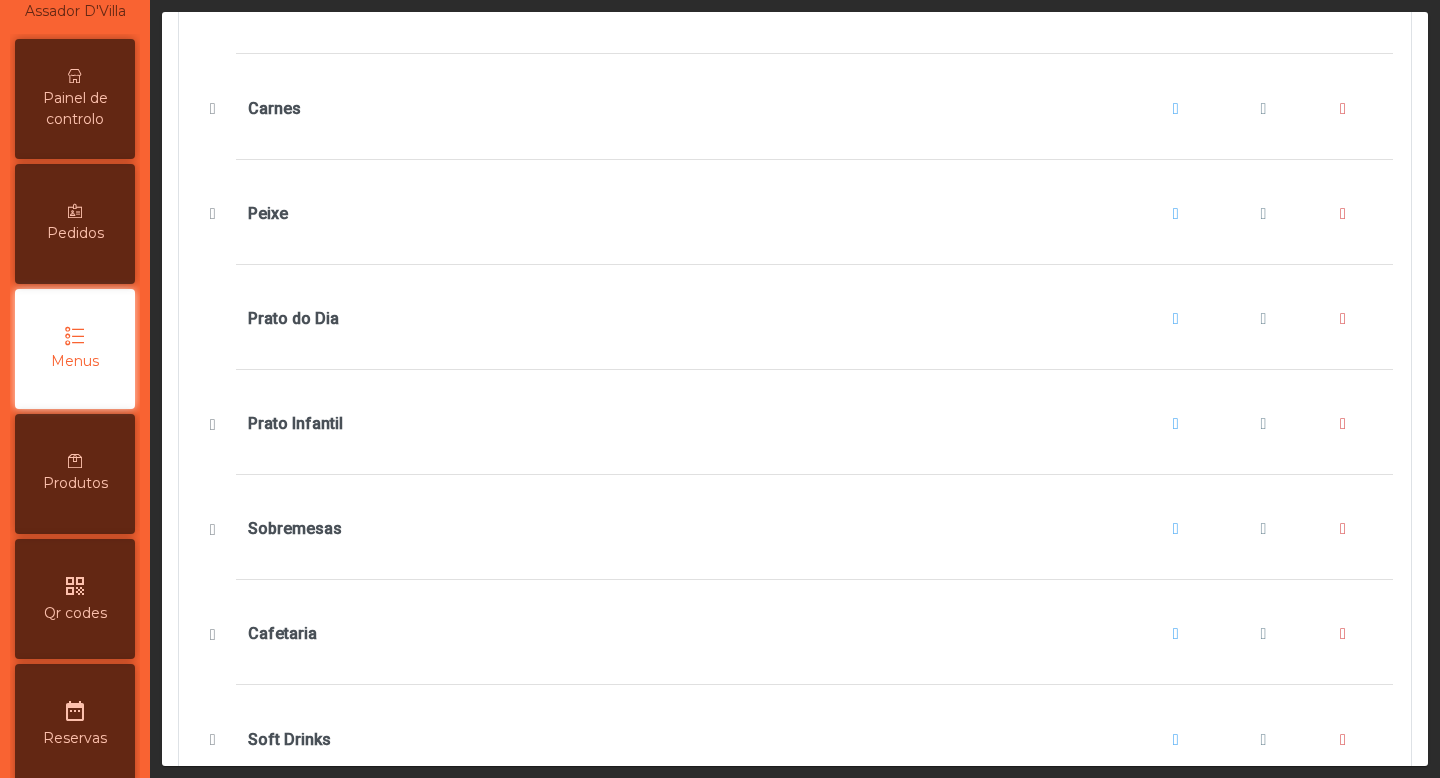 scroll, scrollTop: 532, scrollLeft: 0, axis: vertical 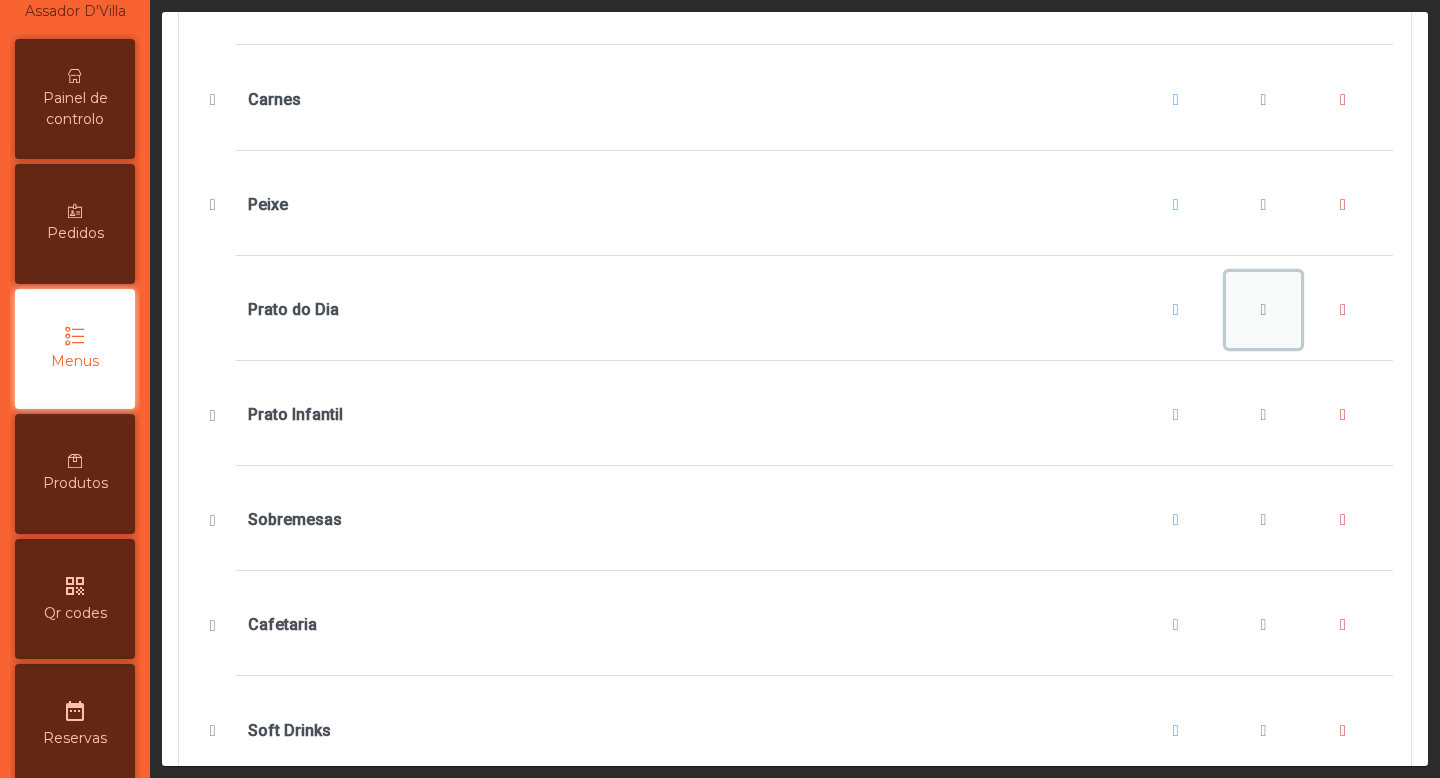 click 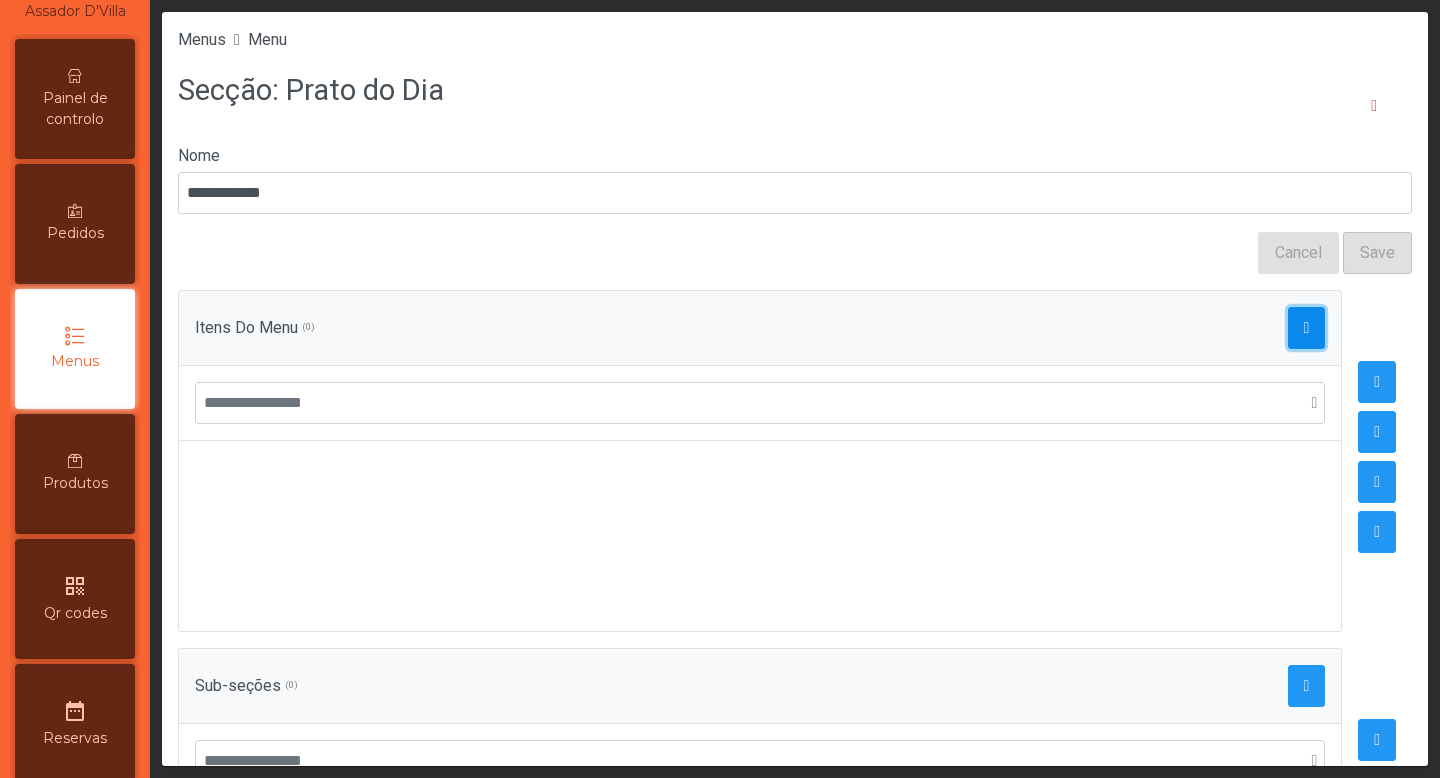 click 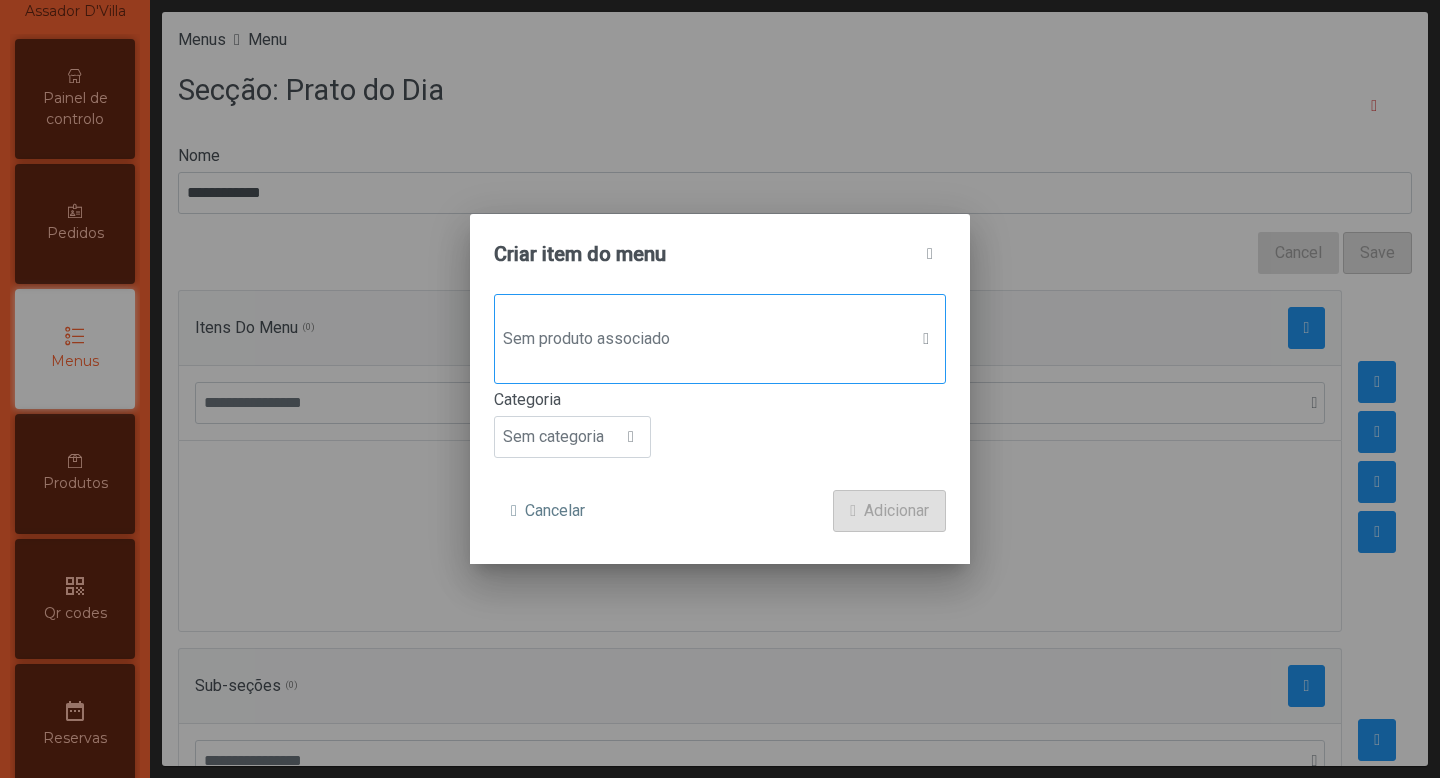 click on "Sem produto associado" 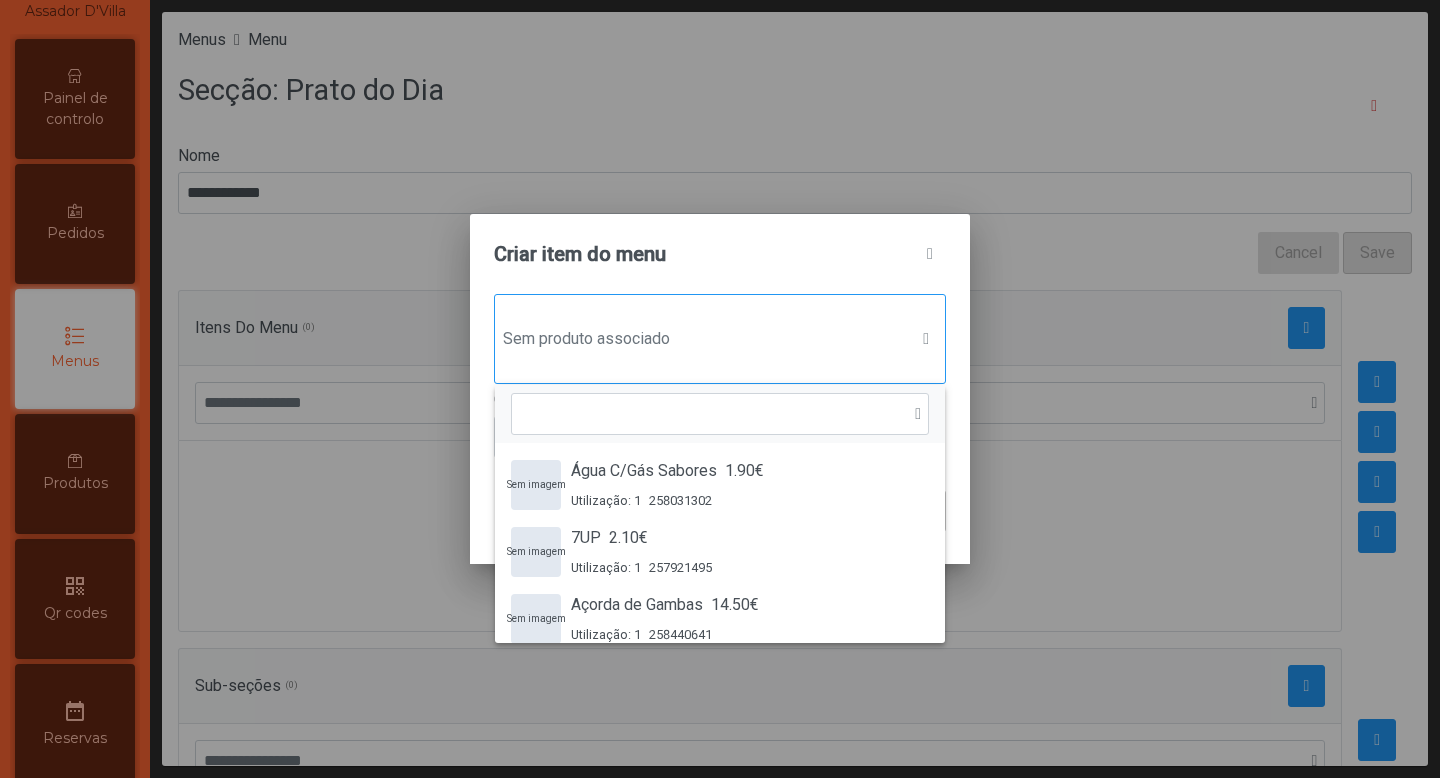 scroll, scrollTop: 15, scrollLeft: 97, axis: both 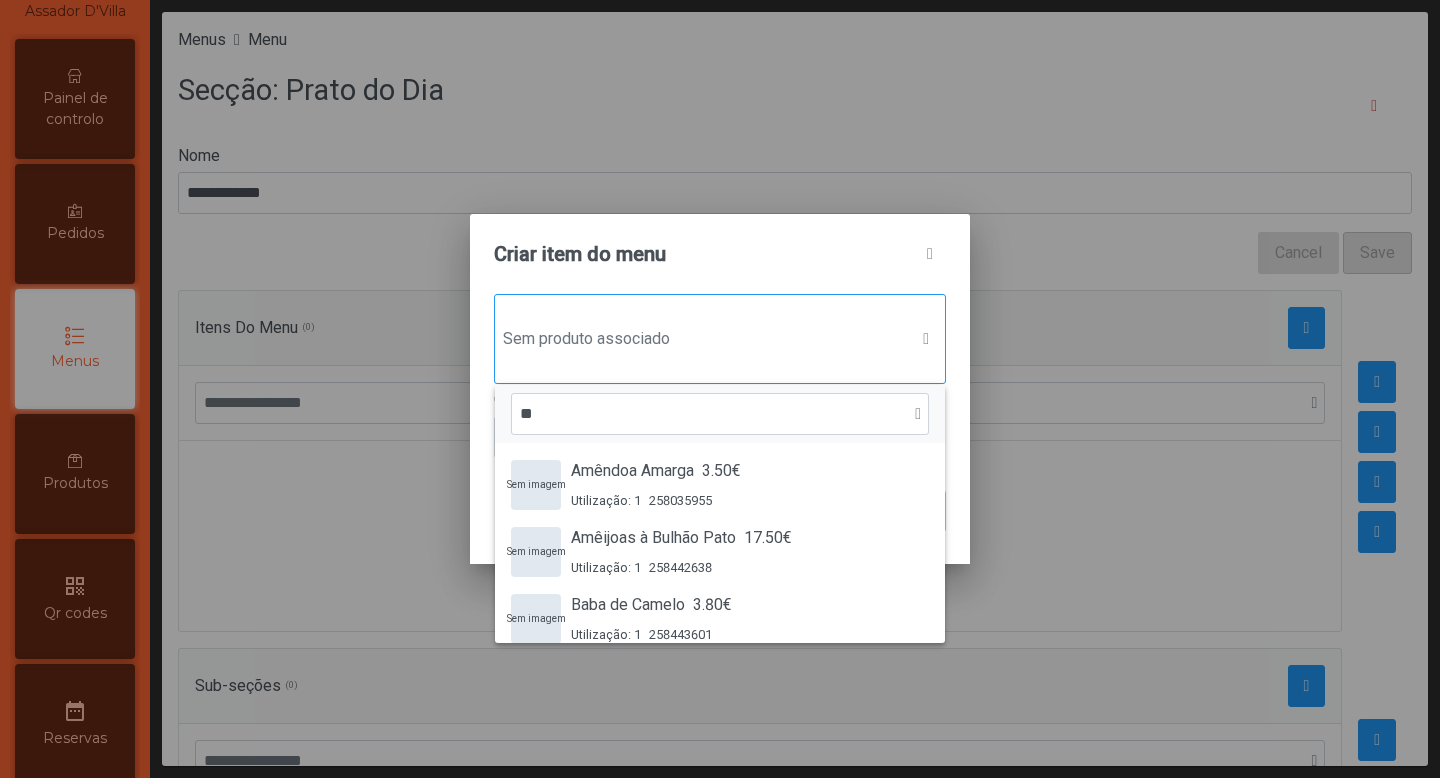 type on "*" 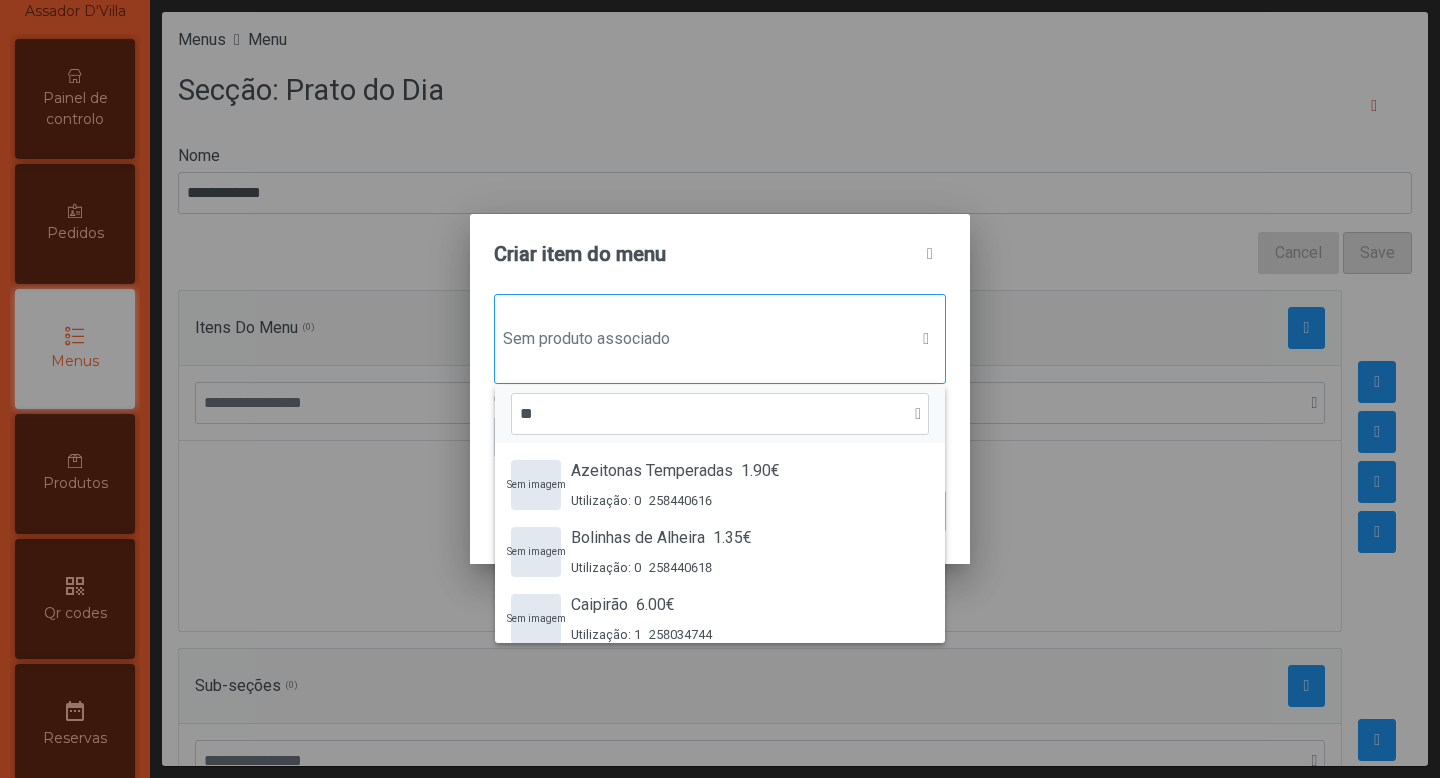 type on "*" 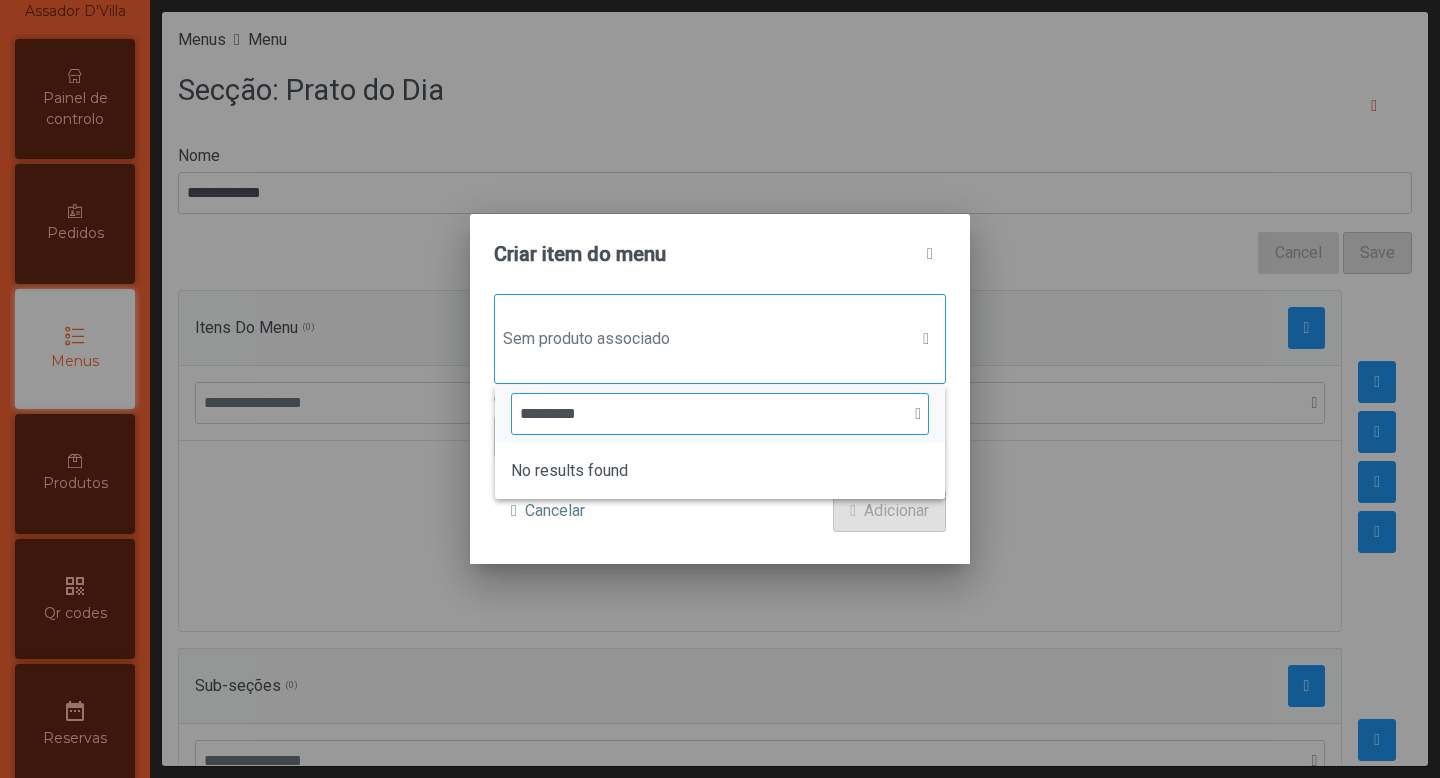 click on "*********" 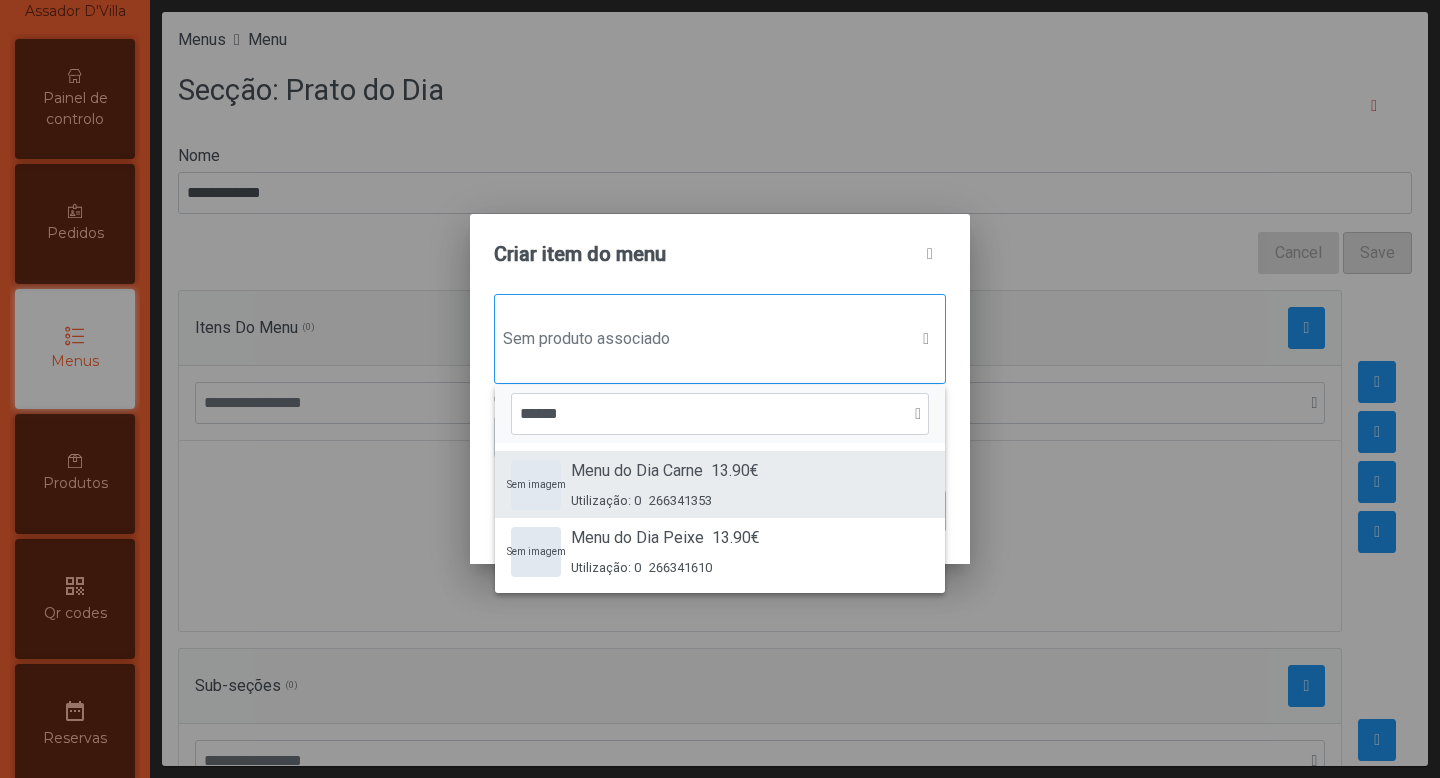 type on "******" 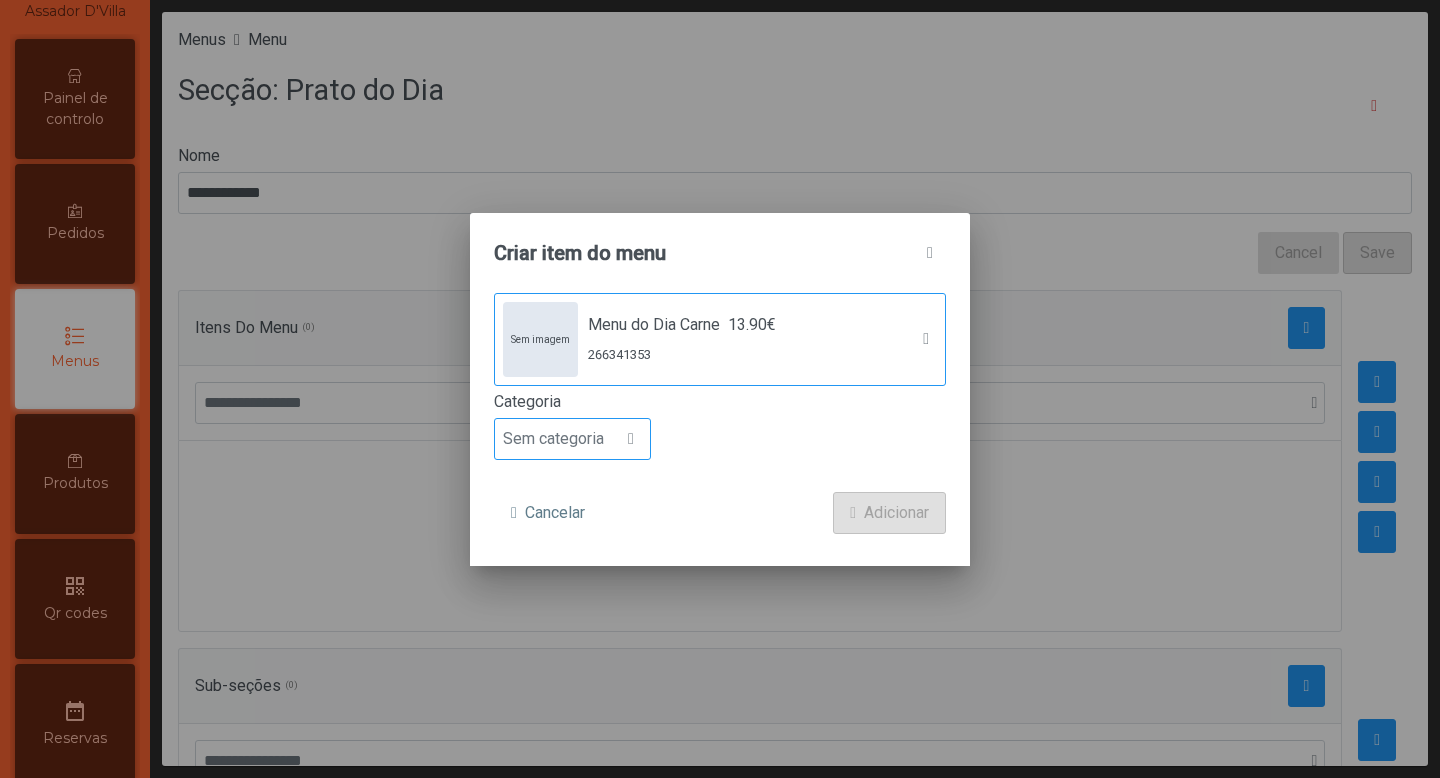 click 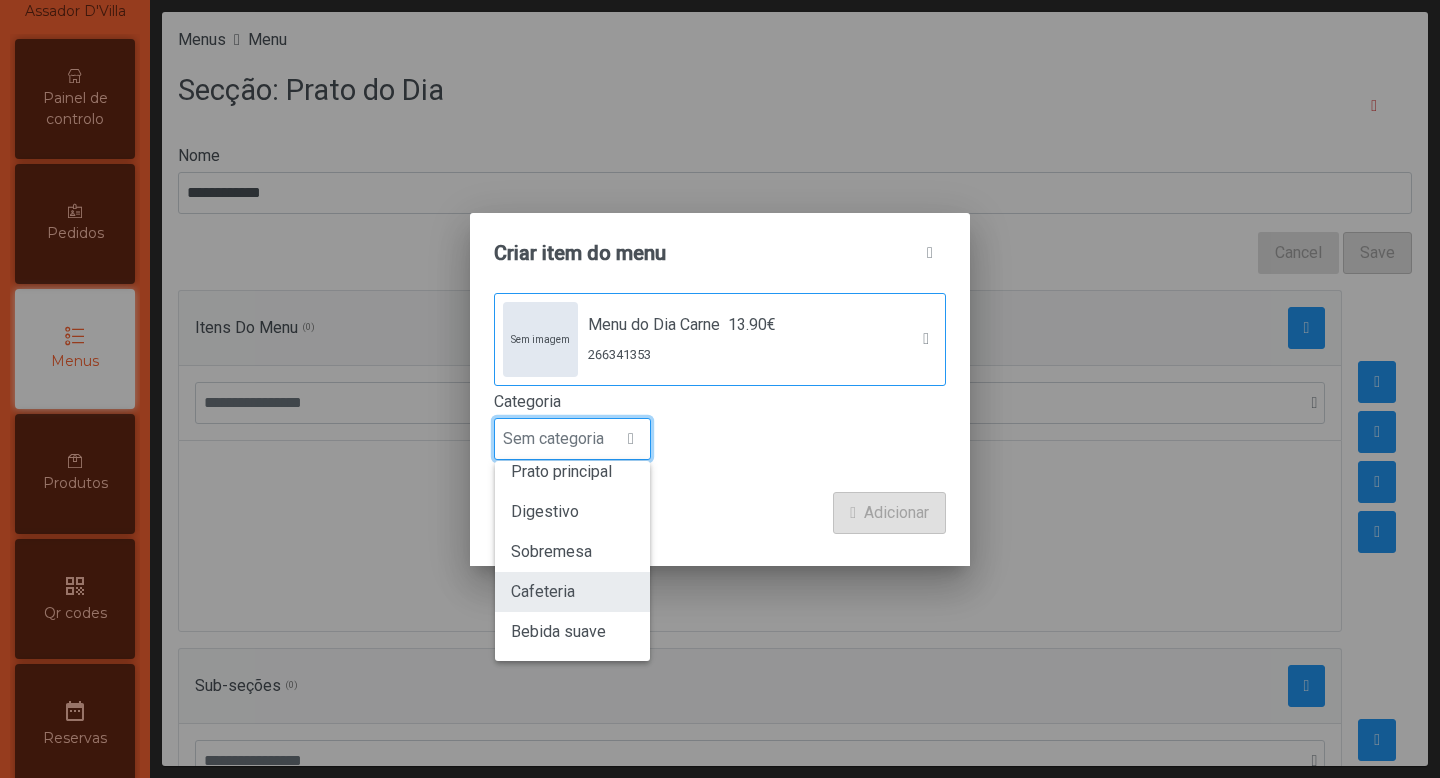 scroll, scrollTop: 110, scrollLeft: 0, axis: vertical 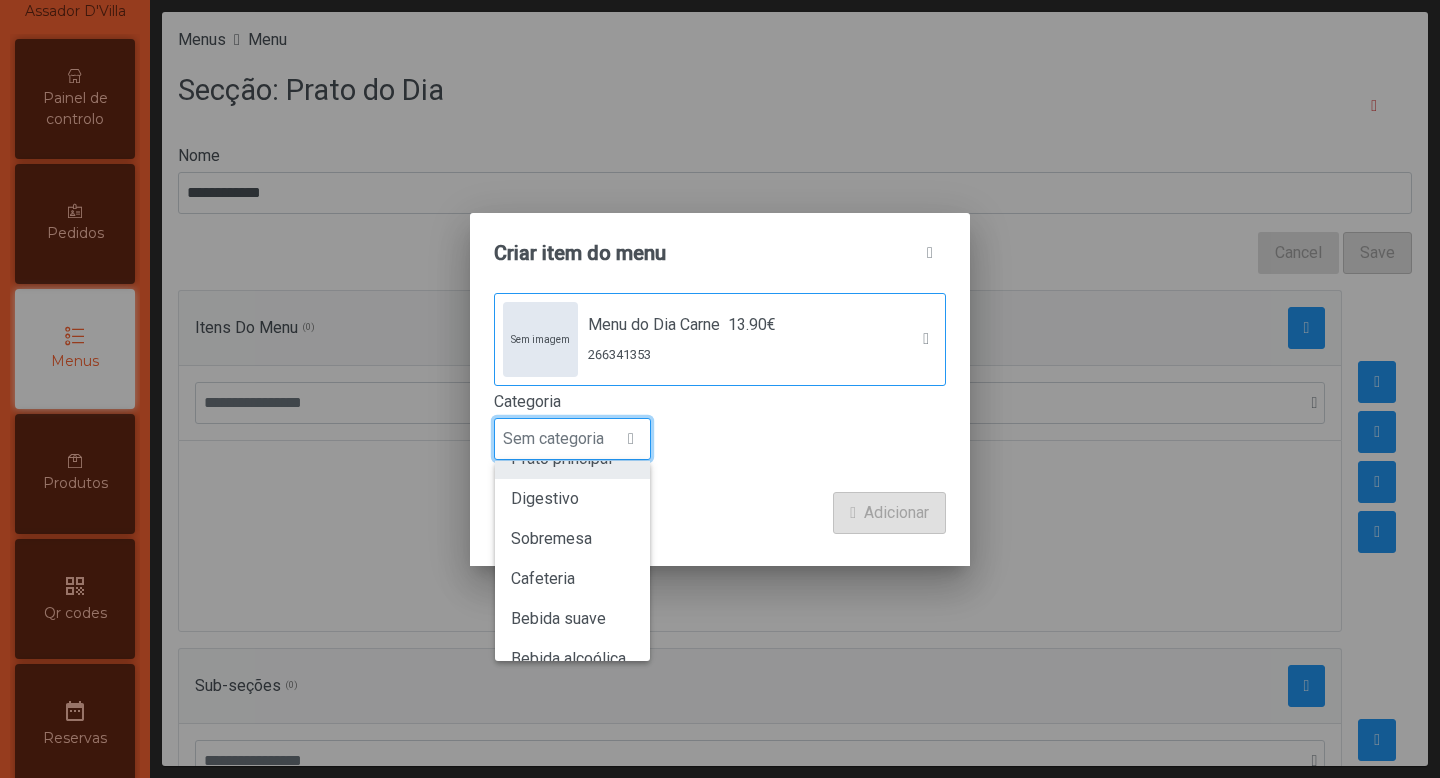 click on "Prato principal" 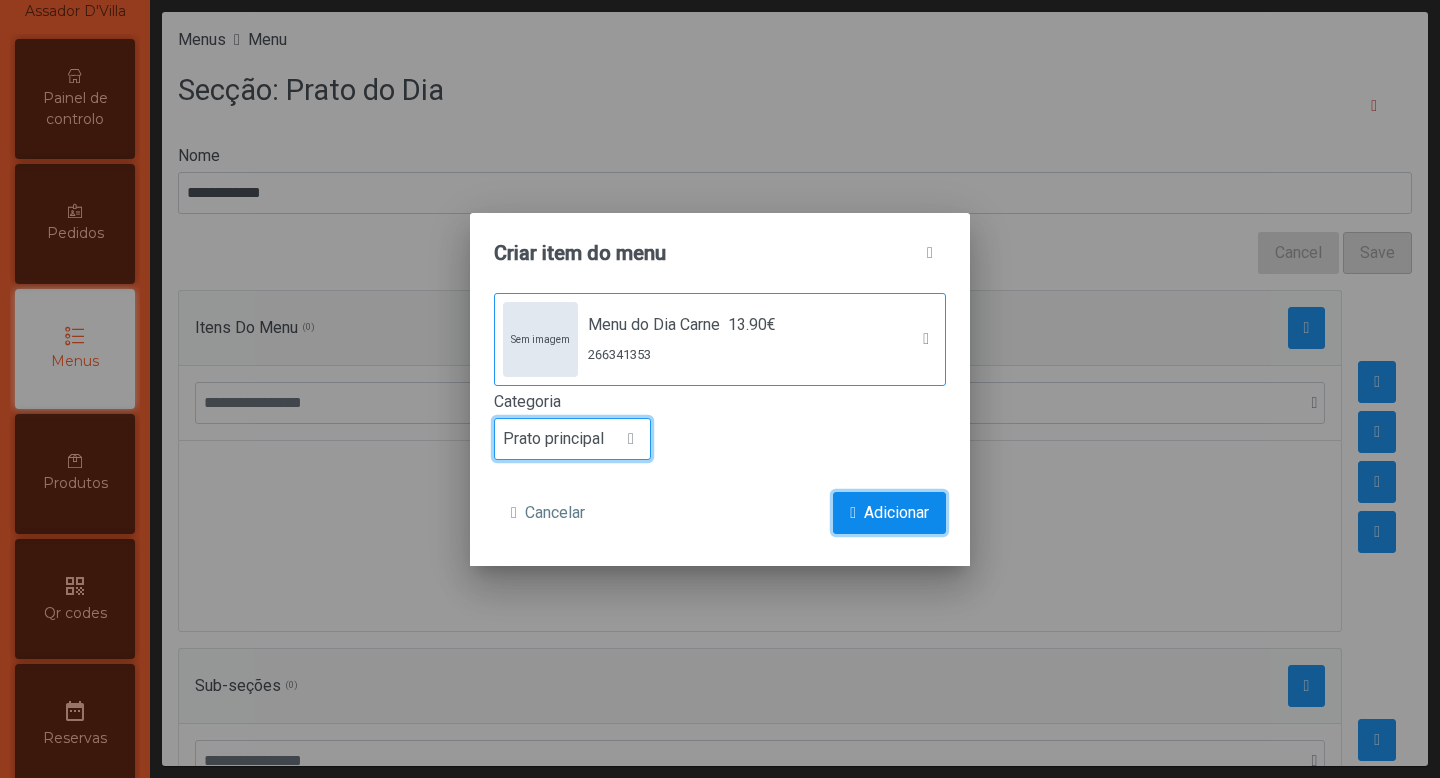 click on "Adicionar" 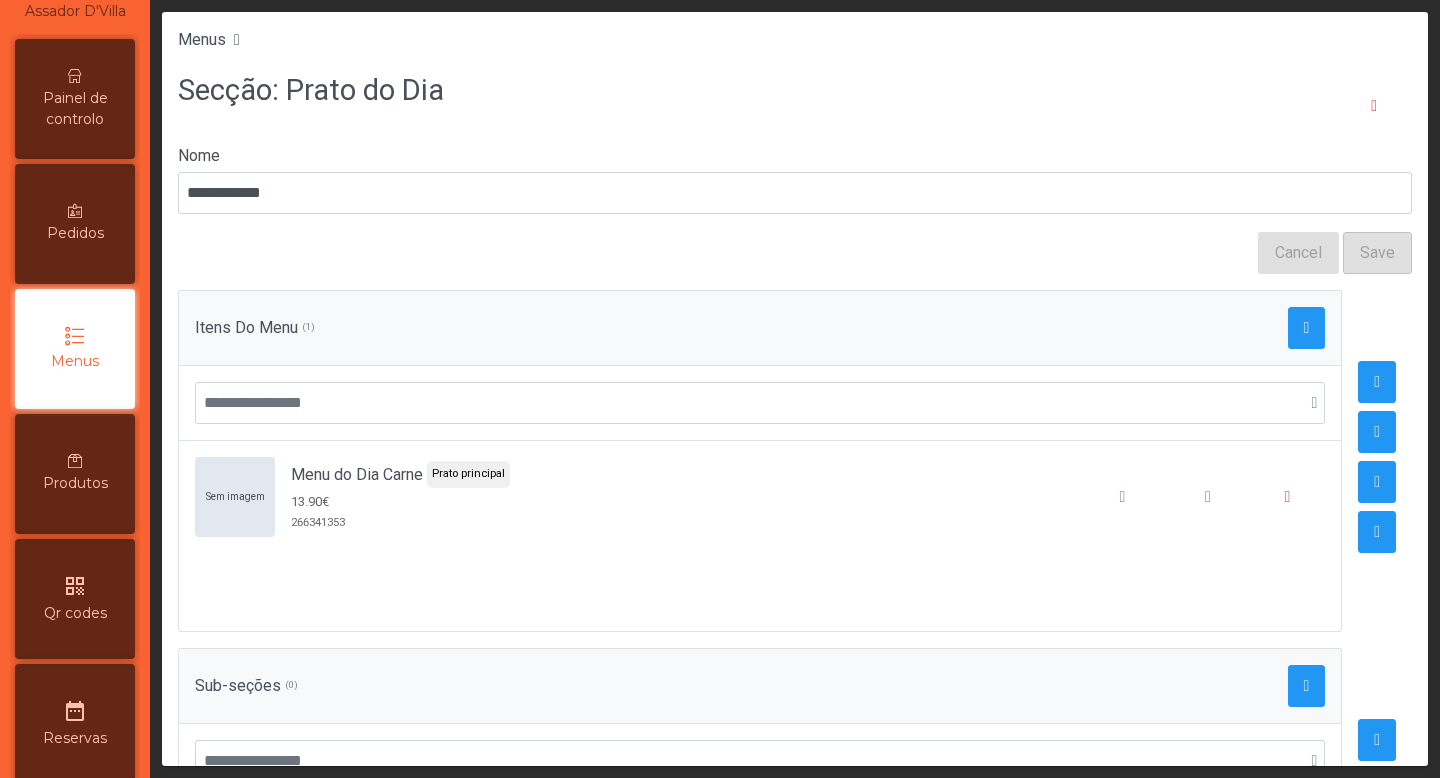 click on "Itens Do Menu (1)" 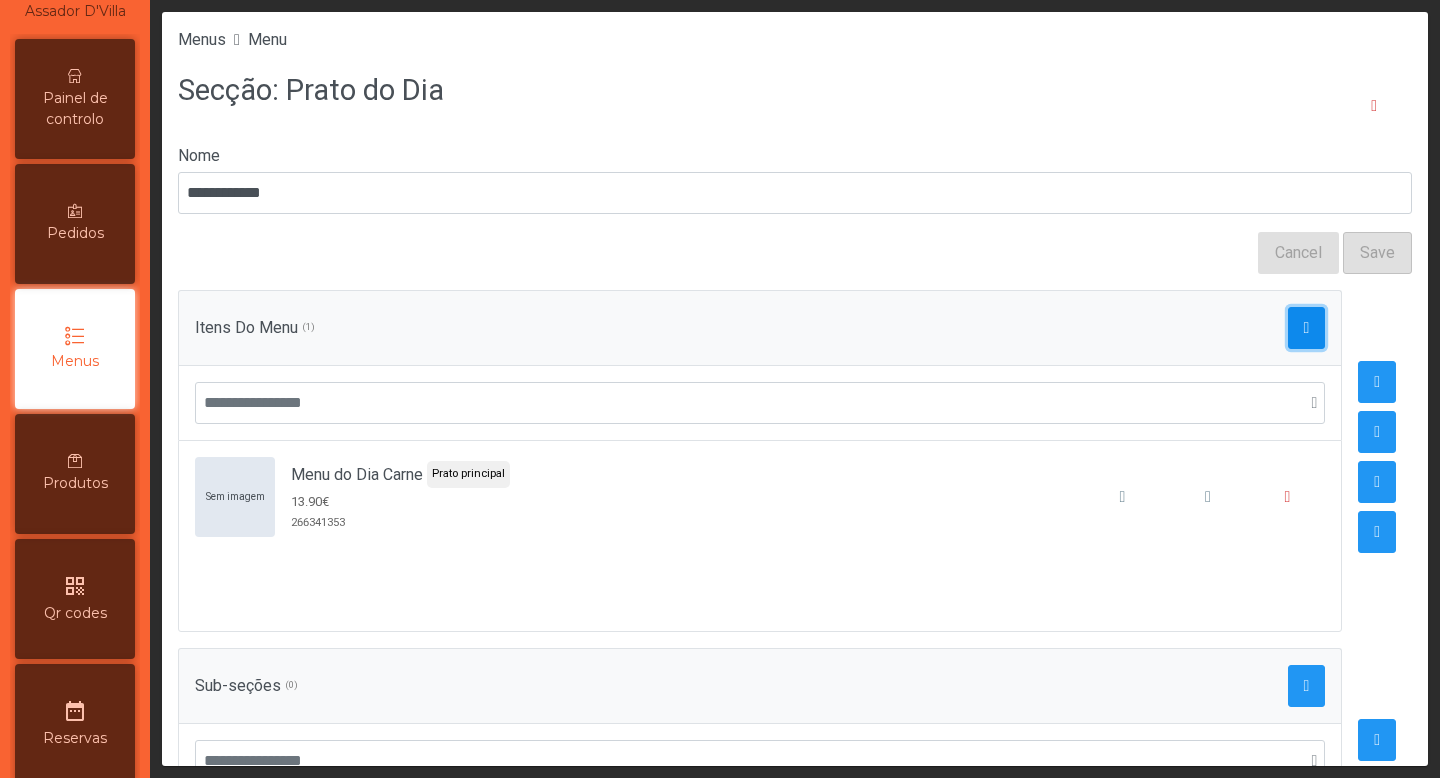 click 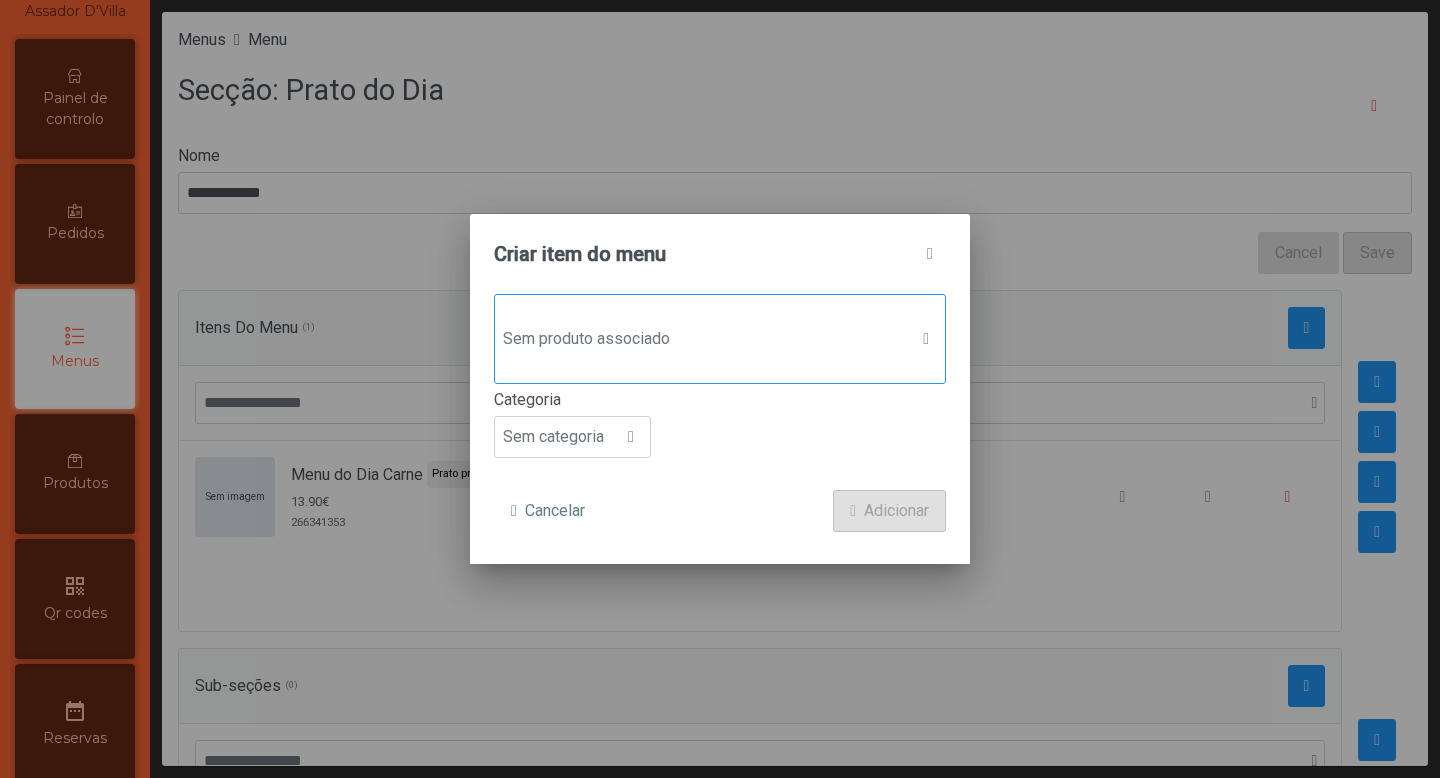 click on "Sem produto associado" 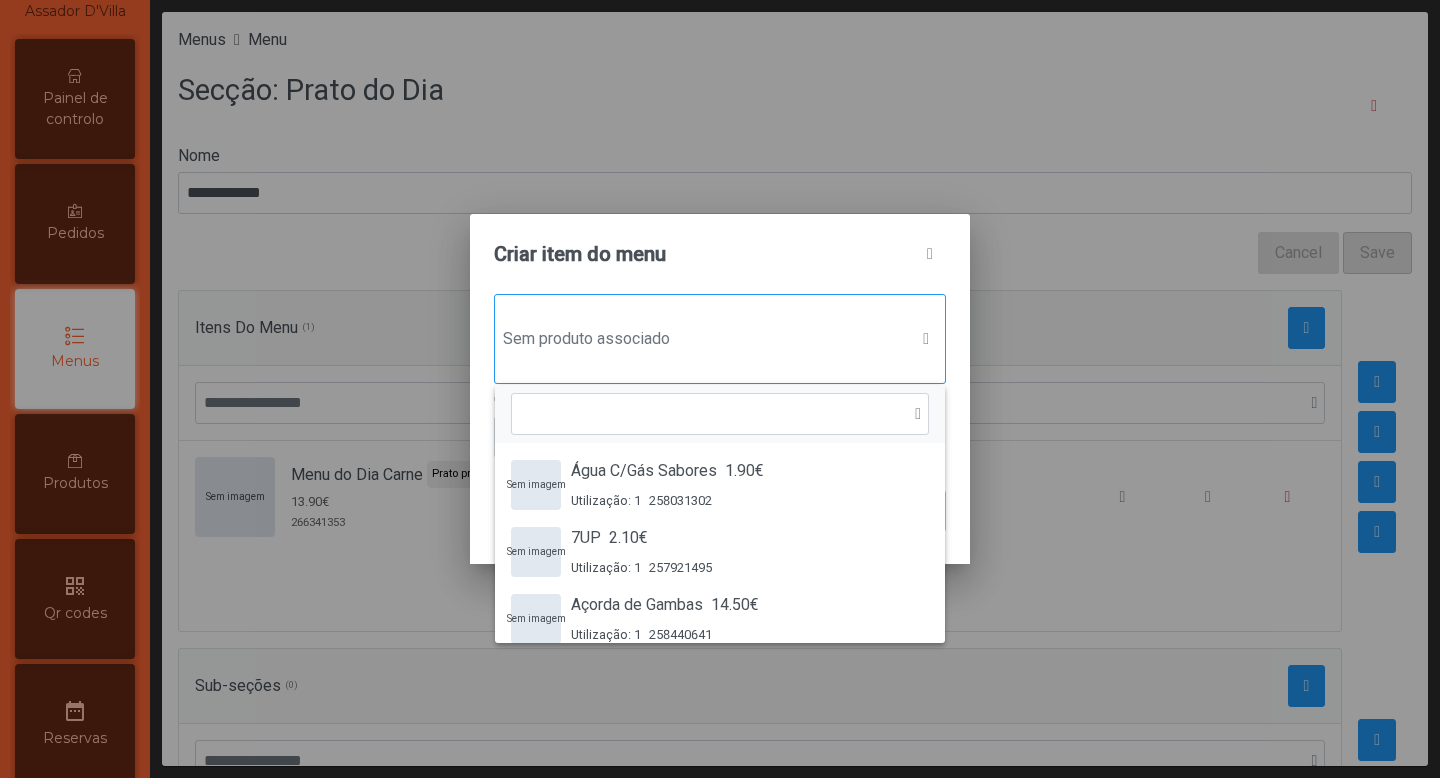 scroll, scrollTop: 15, scrollLeft: 97, axis: both 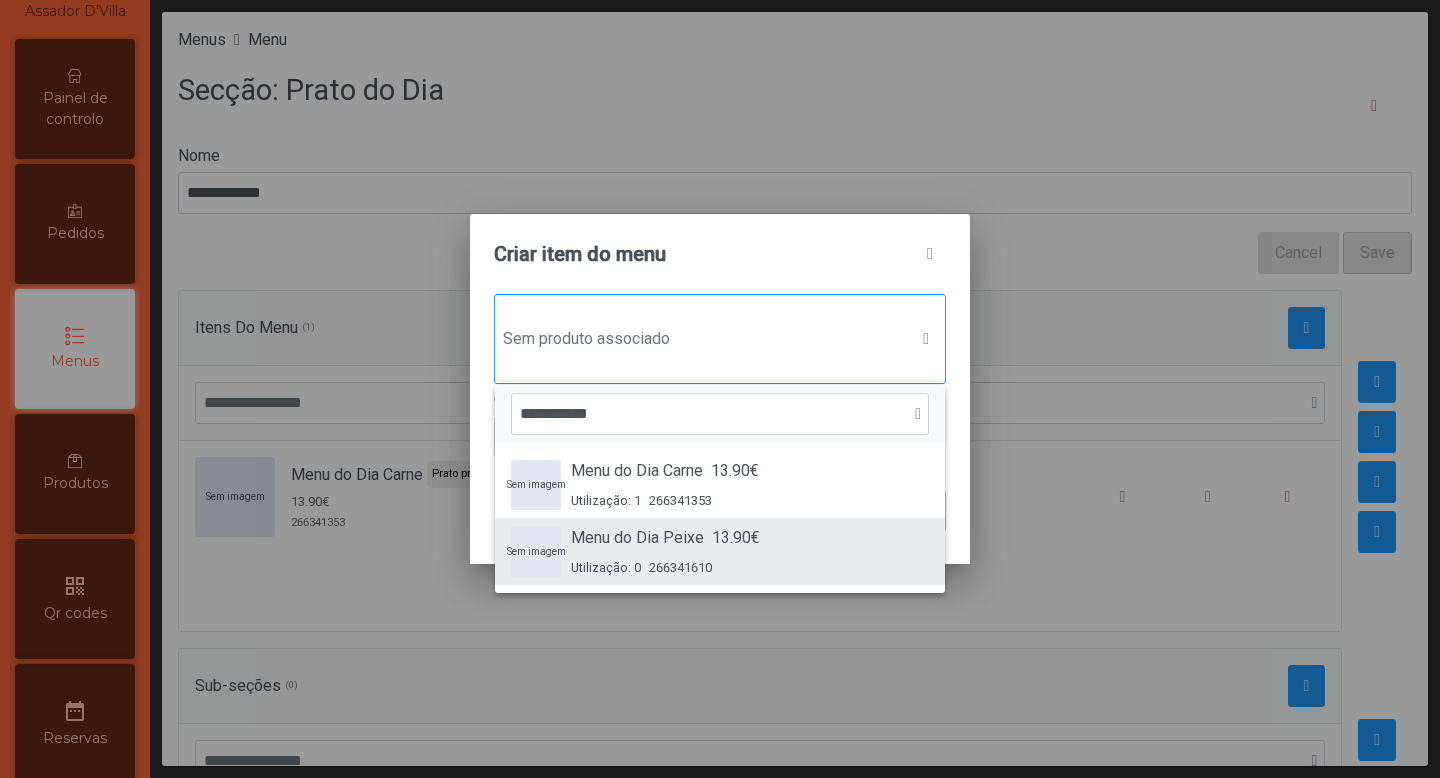 type on "**********" 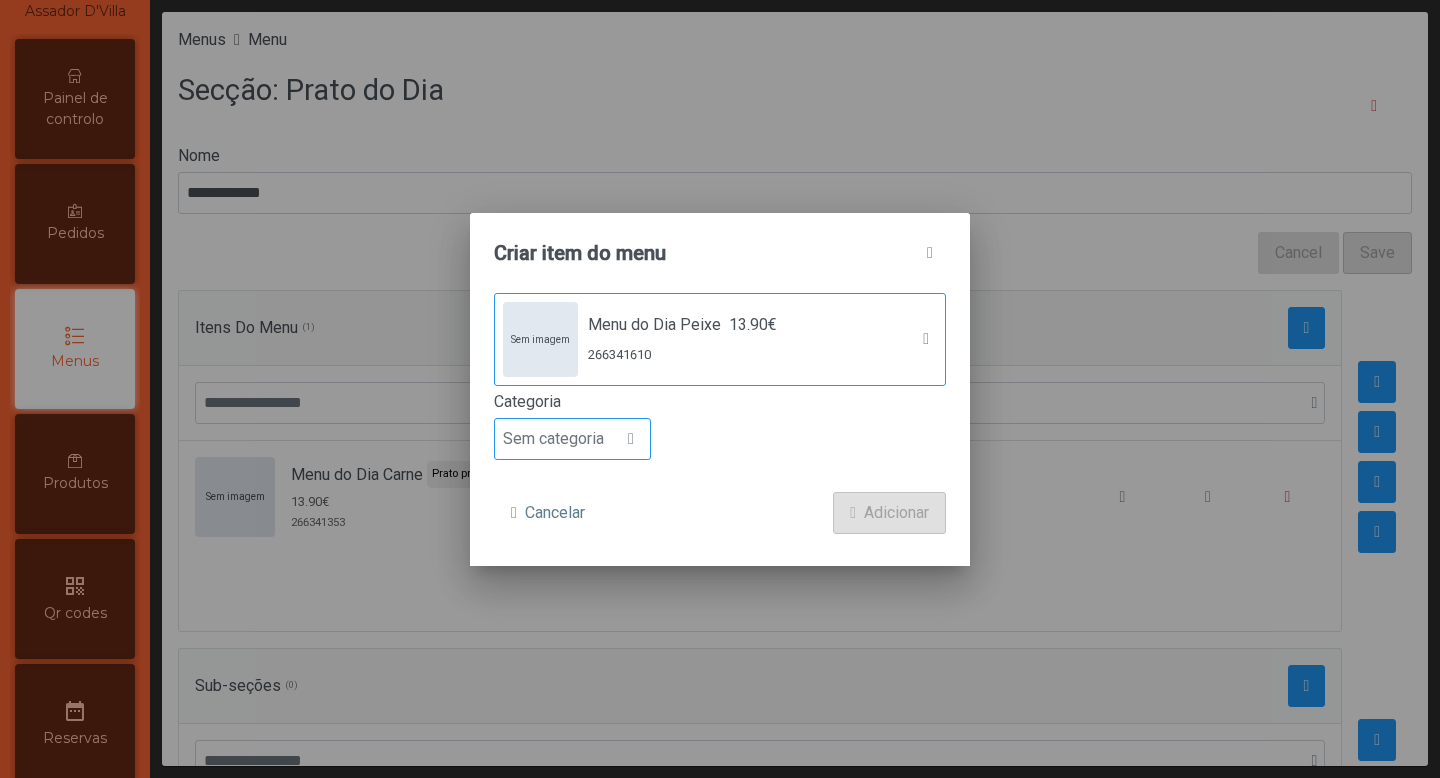 click on "Sem categoria" 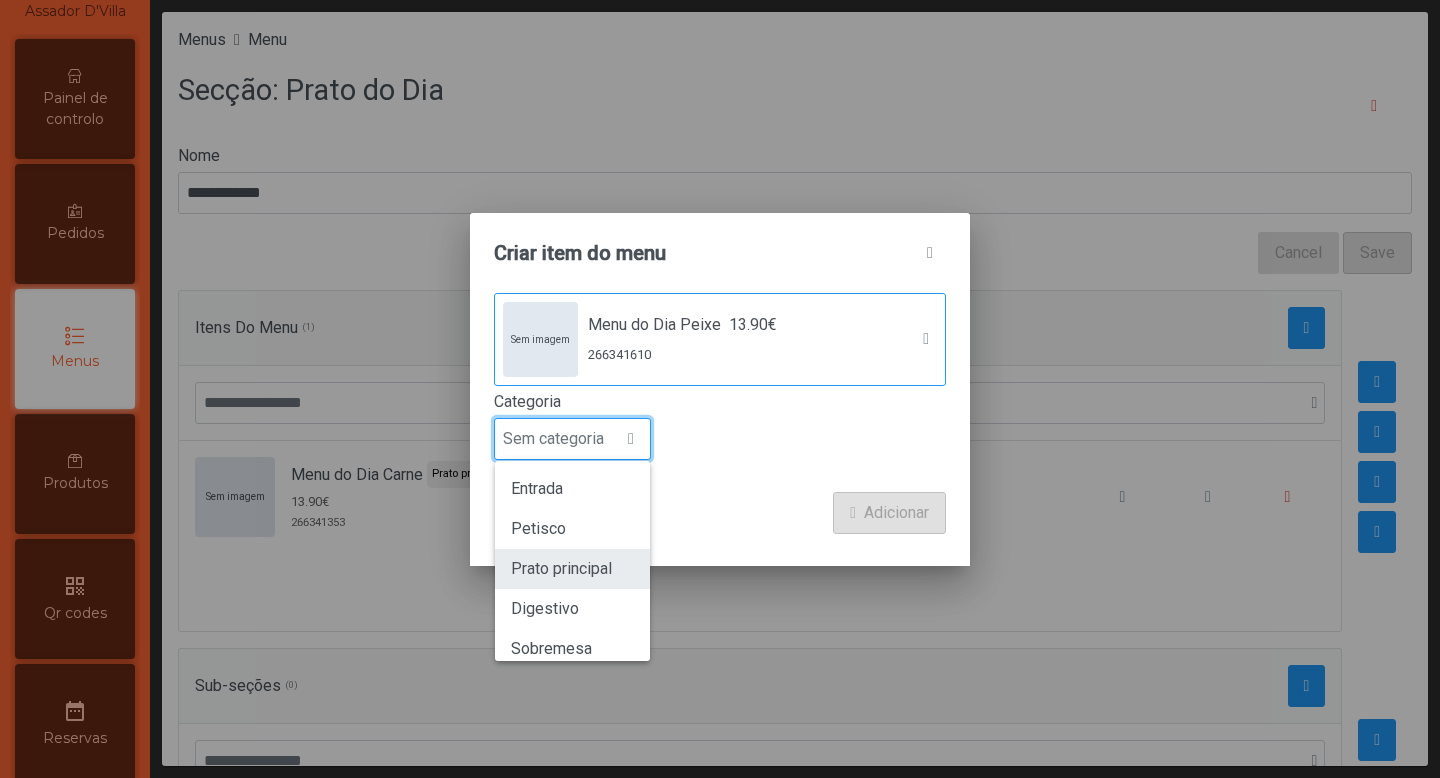 scroll, scrollTop: 20, scrollLeft: 0, axis: vertical 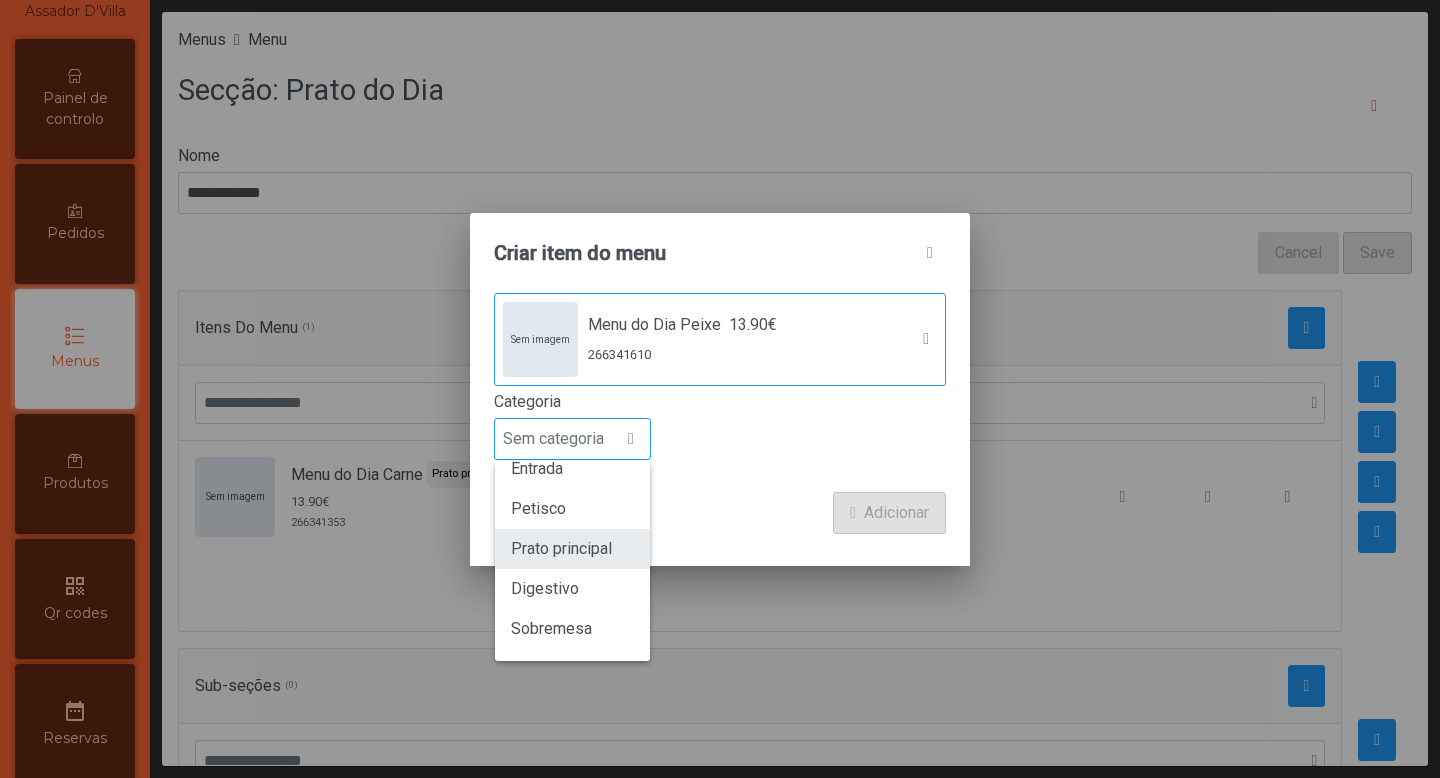 click on "Prato principal" 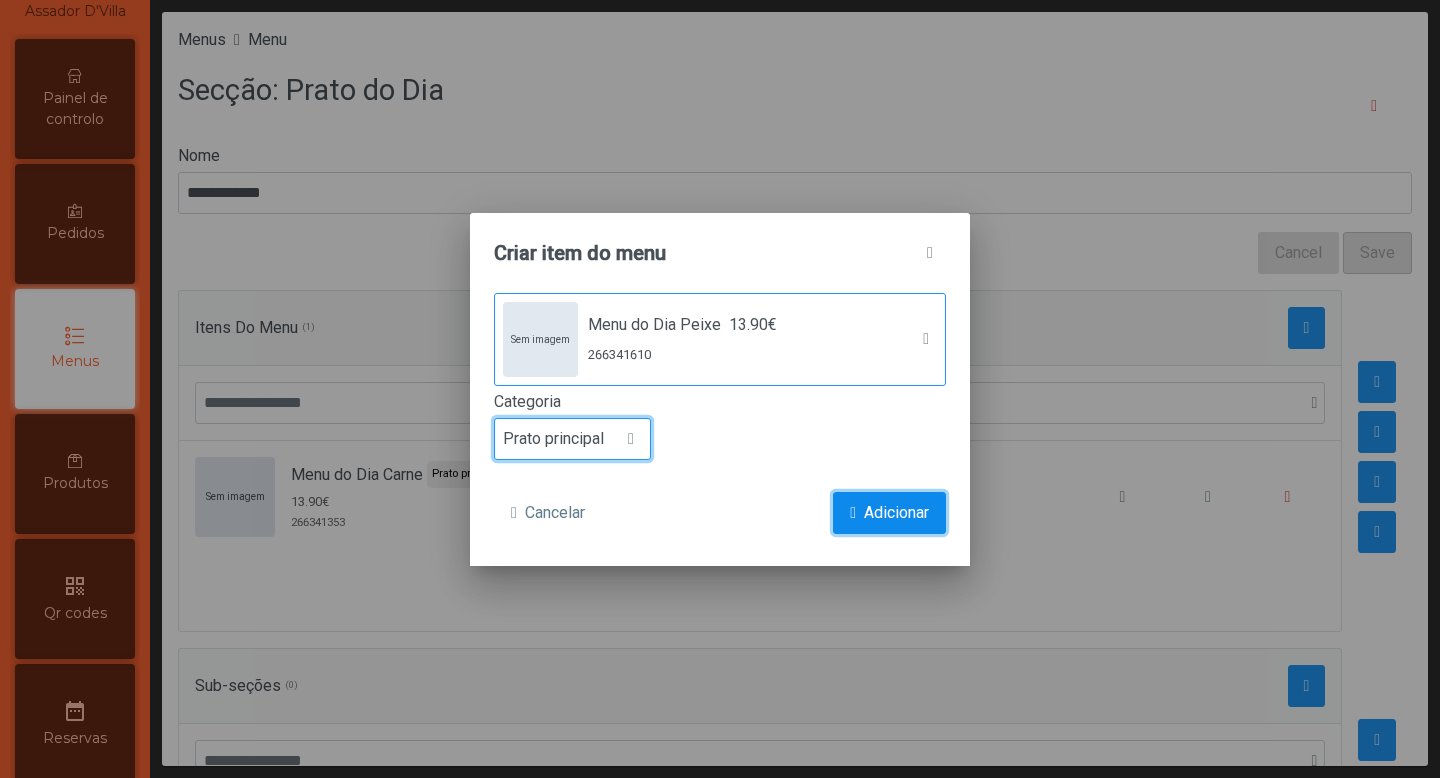 click on "Adicionar" 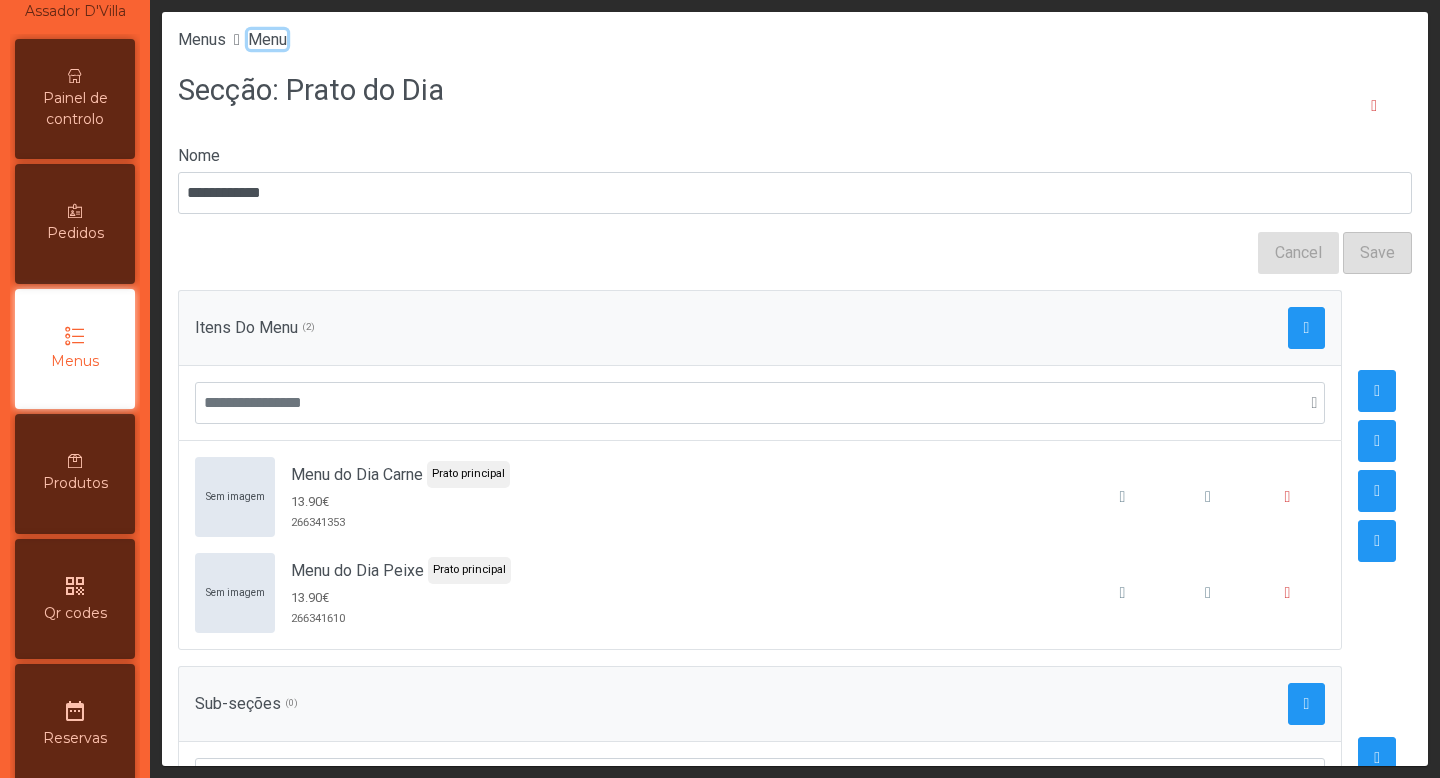 click on "Menu" 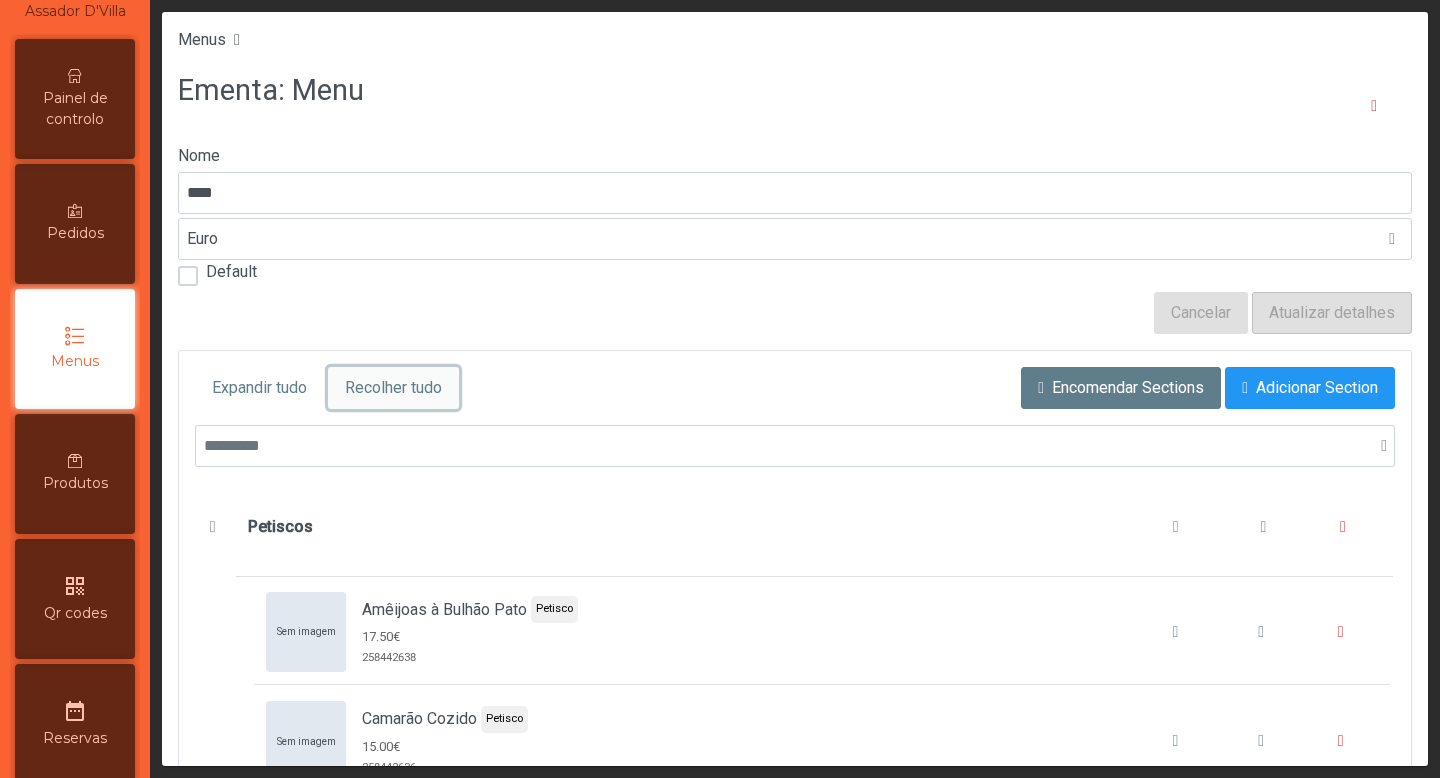 click on "Recolher tudo" 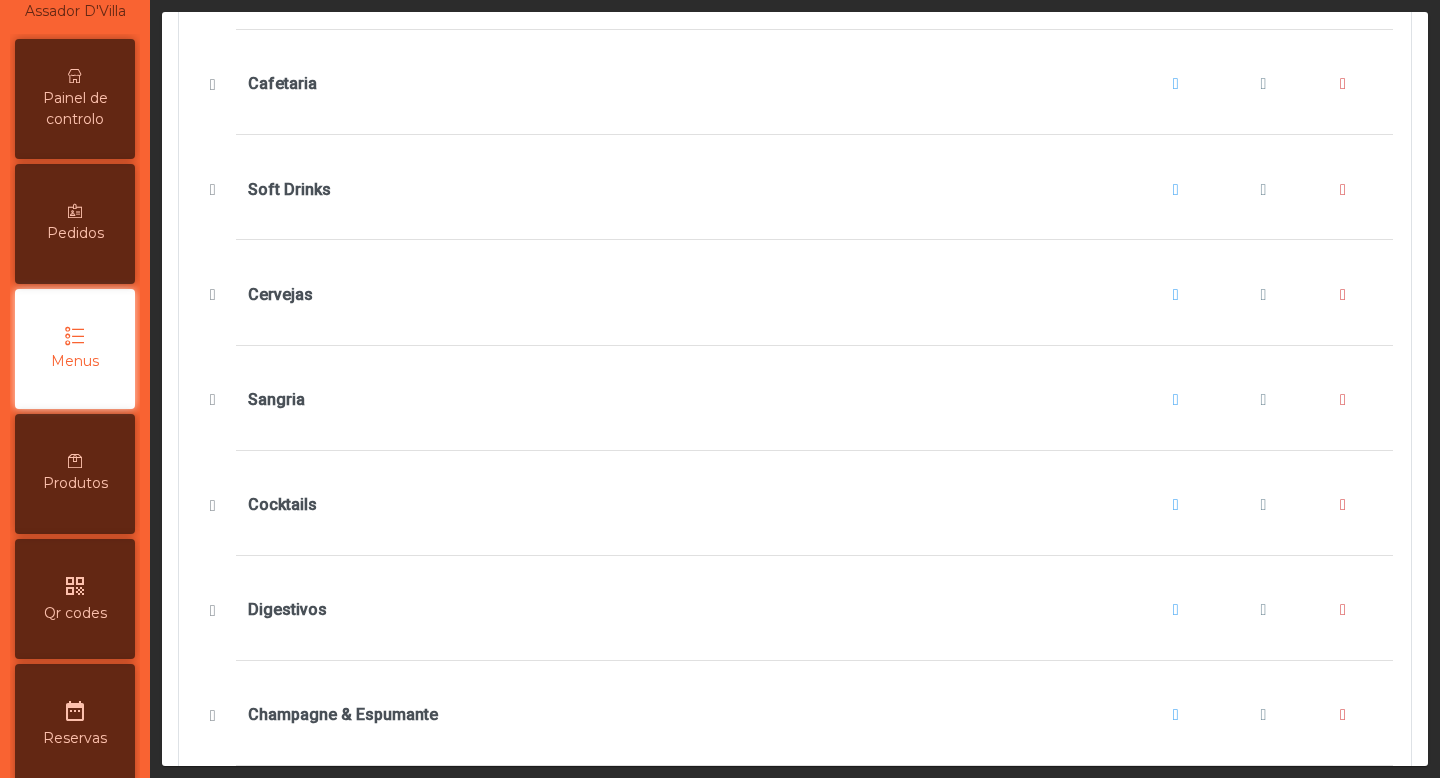 scroll, scrollTop: 1440, scrollLeft: 0, axis: vertical 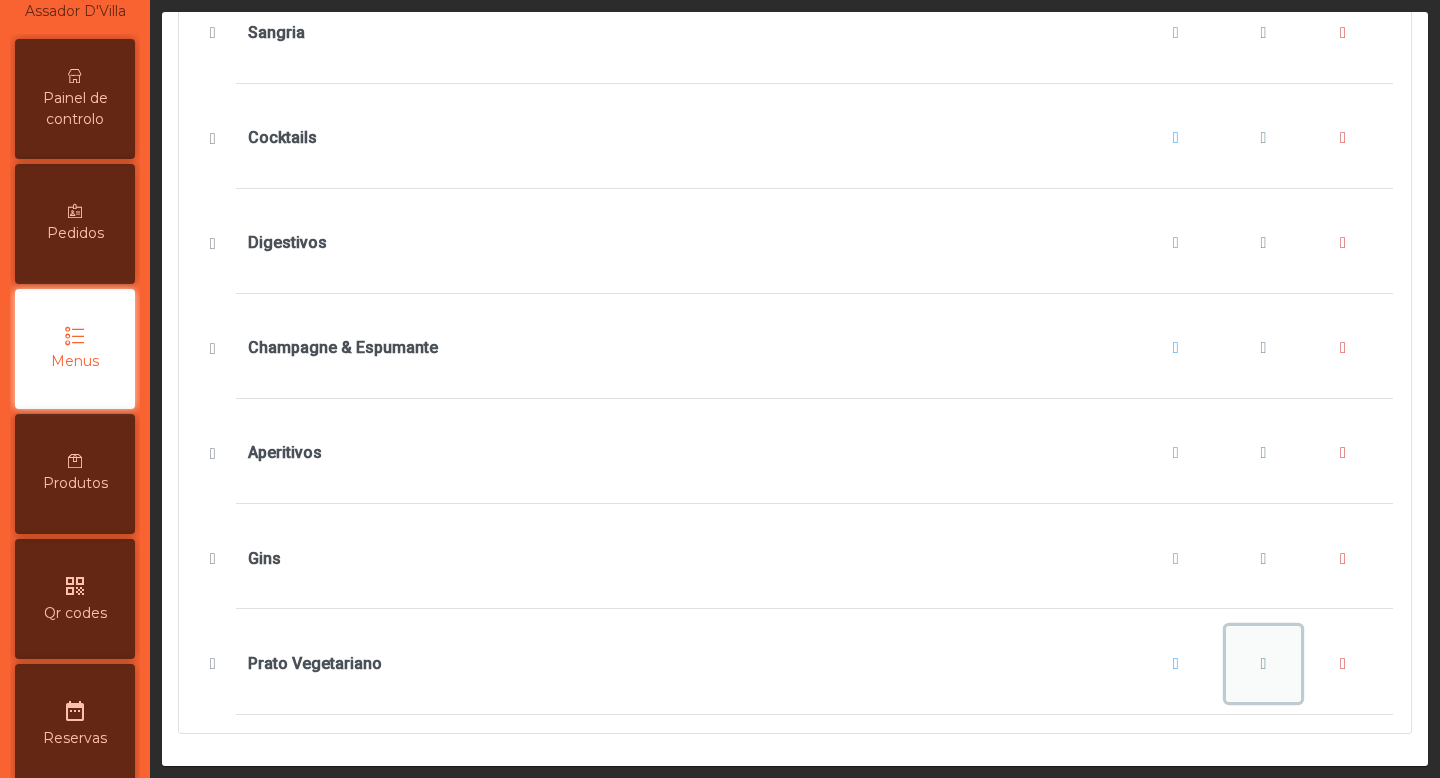 click 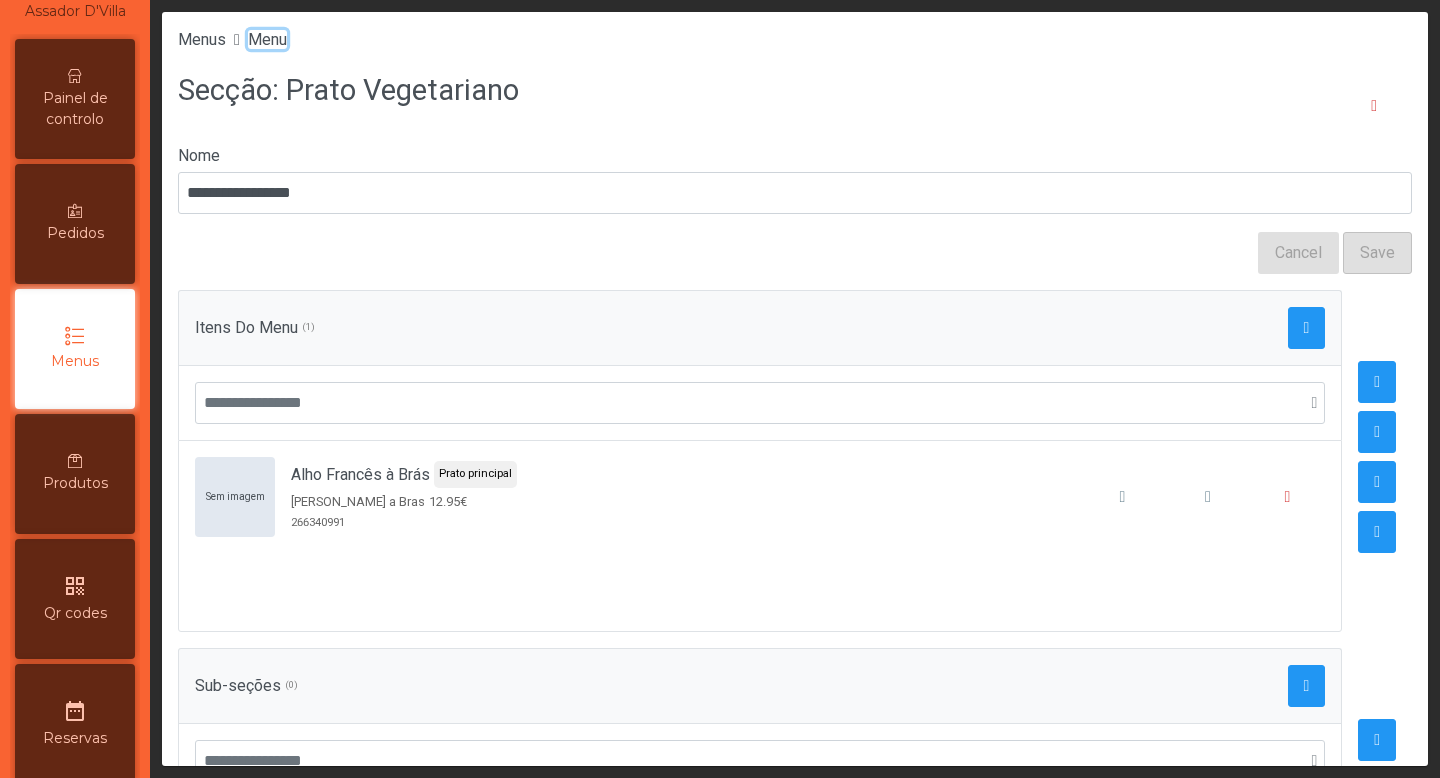 click on "Menu" 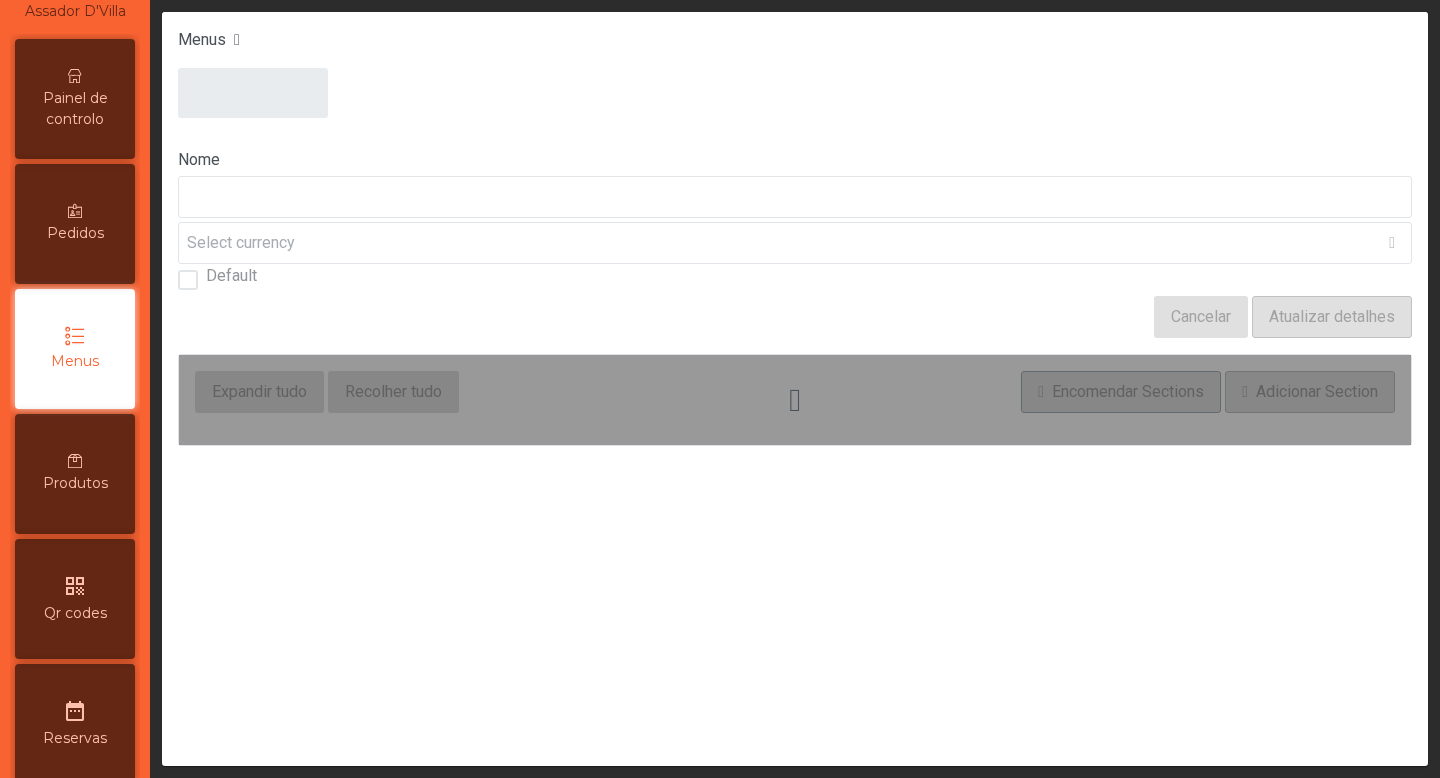 type on "****" 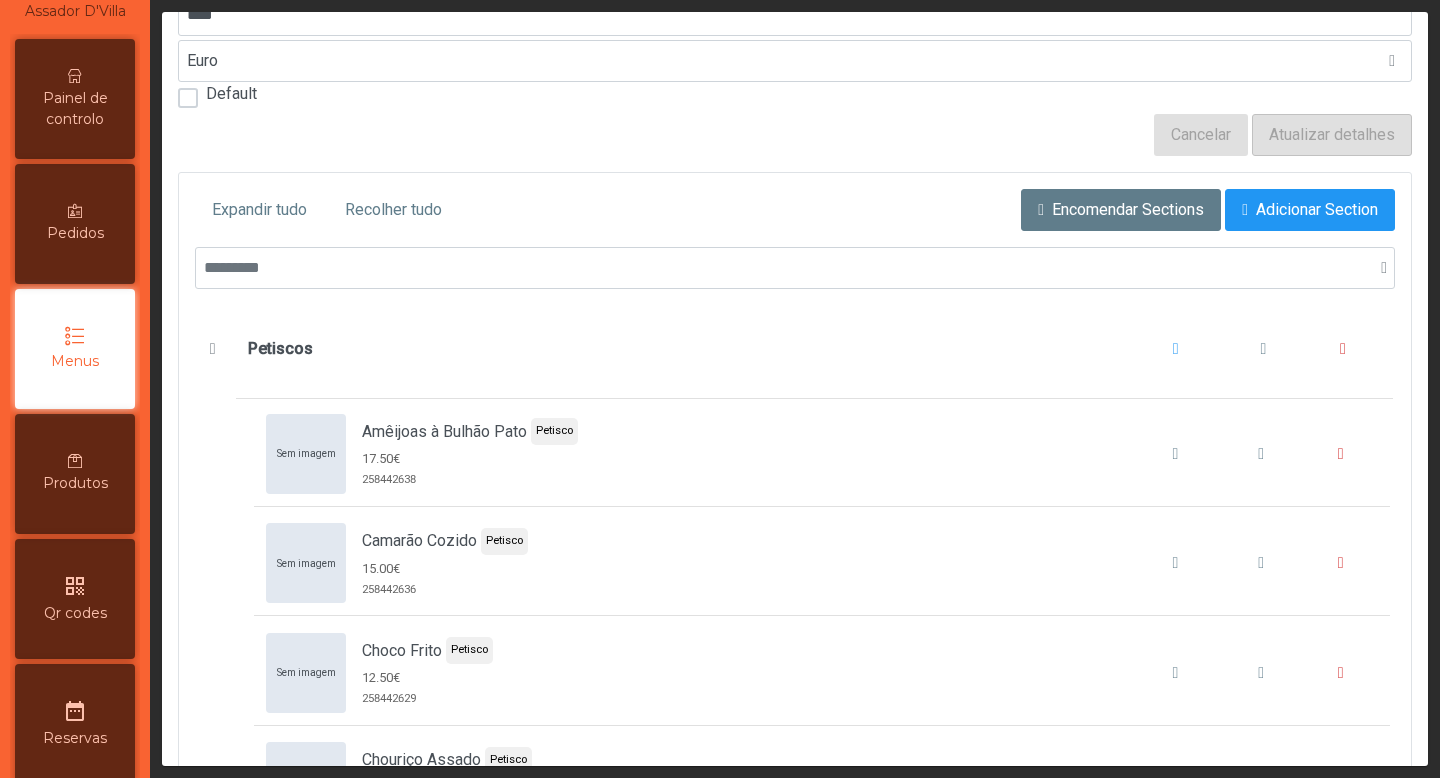 scroll, scrollTop: 185, scrollLeft: 0, axis: vertical 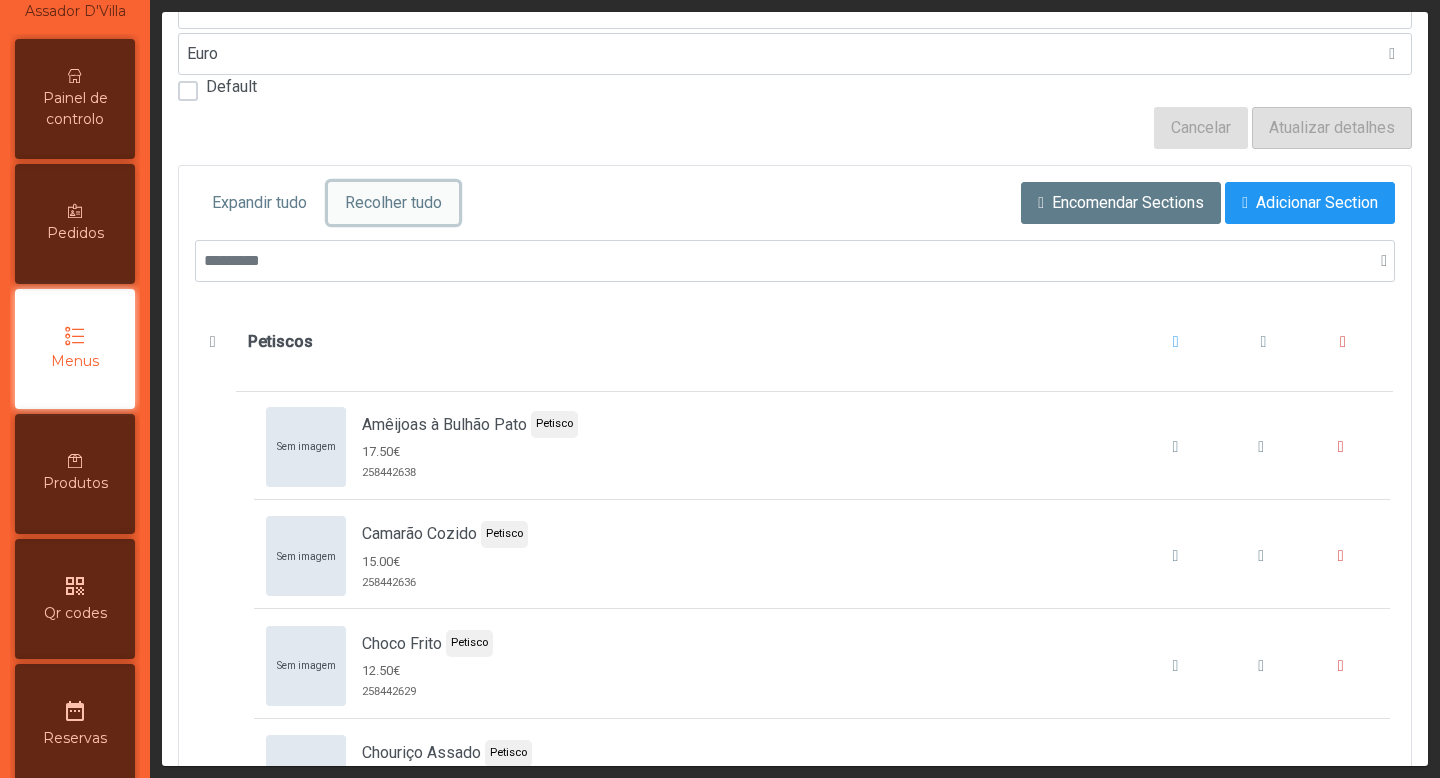 click on "Recolher tudo" 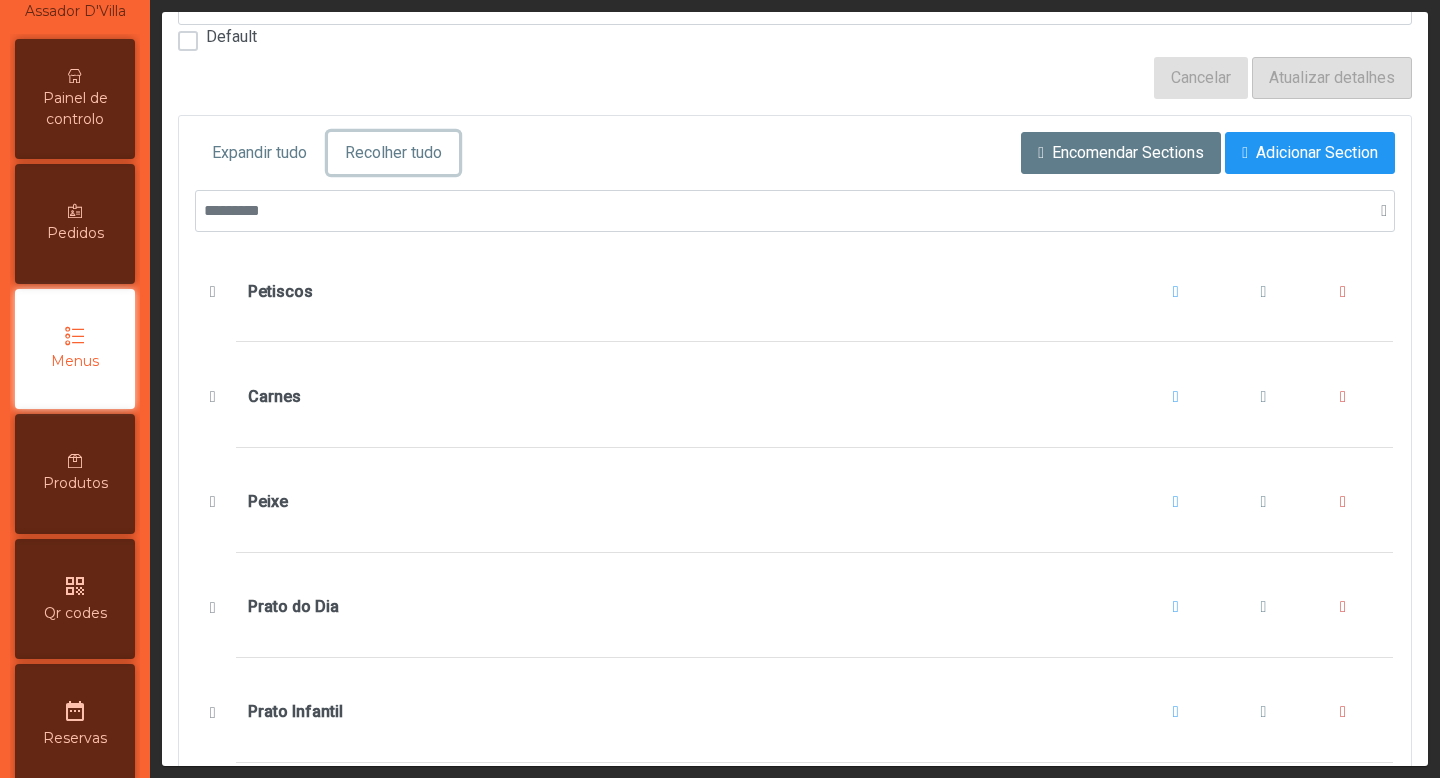 scroll, scrollTop: 0, scrollLeft: 0, axis: both 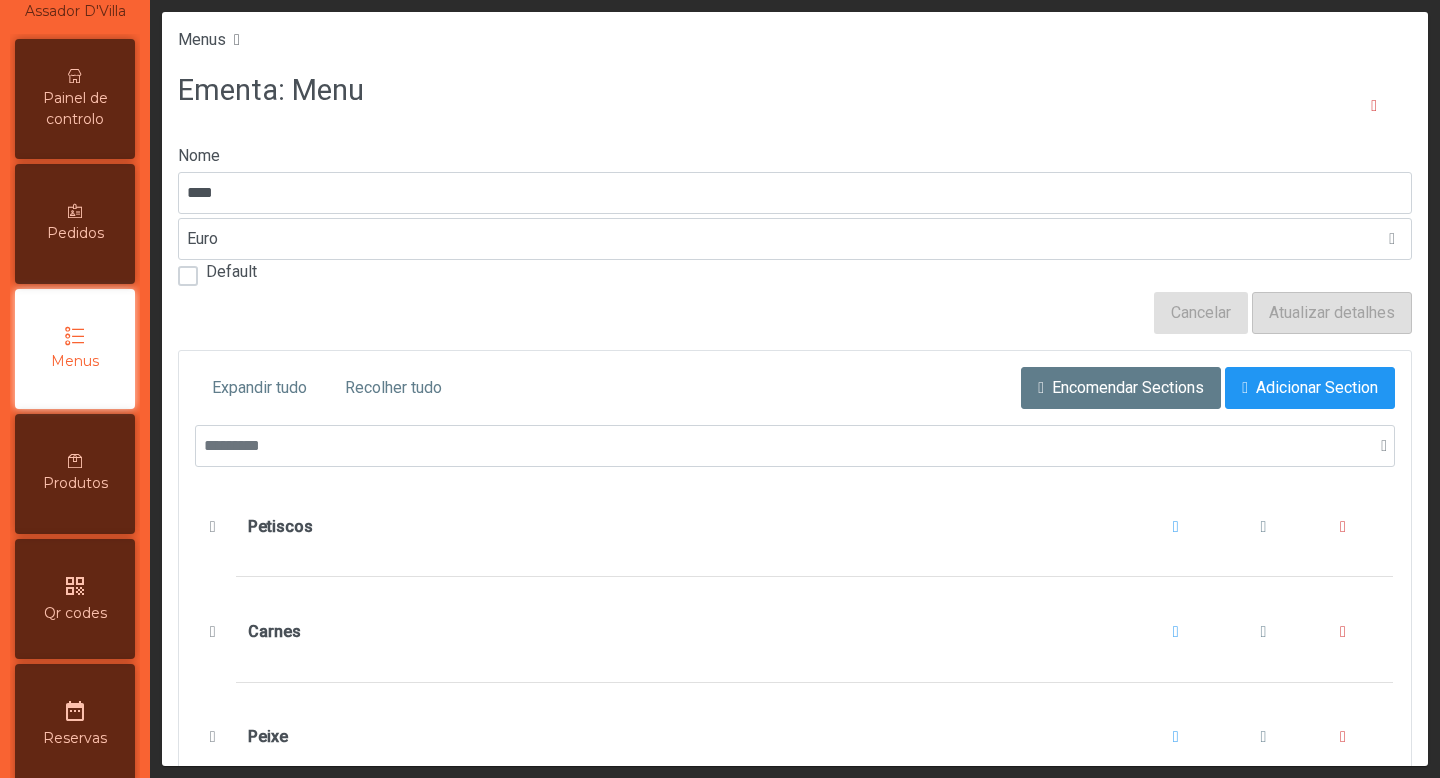click on "Expandir tudo Recolher tudo Encomendar Sections Adicionar Section" 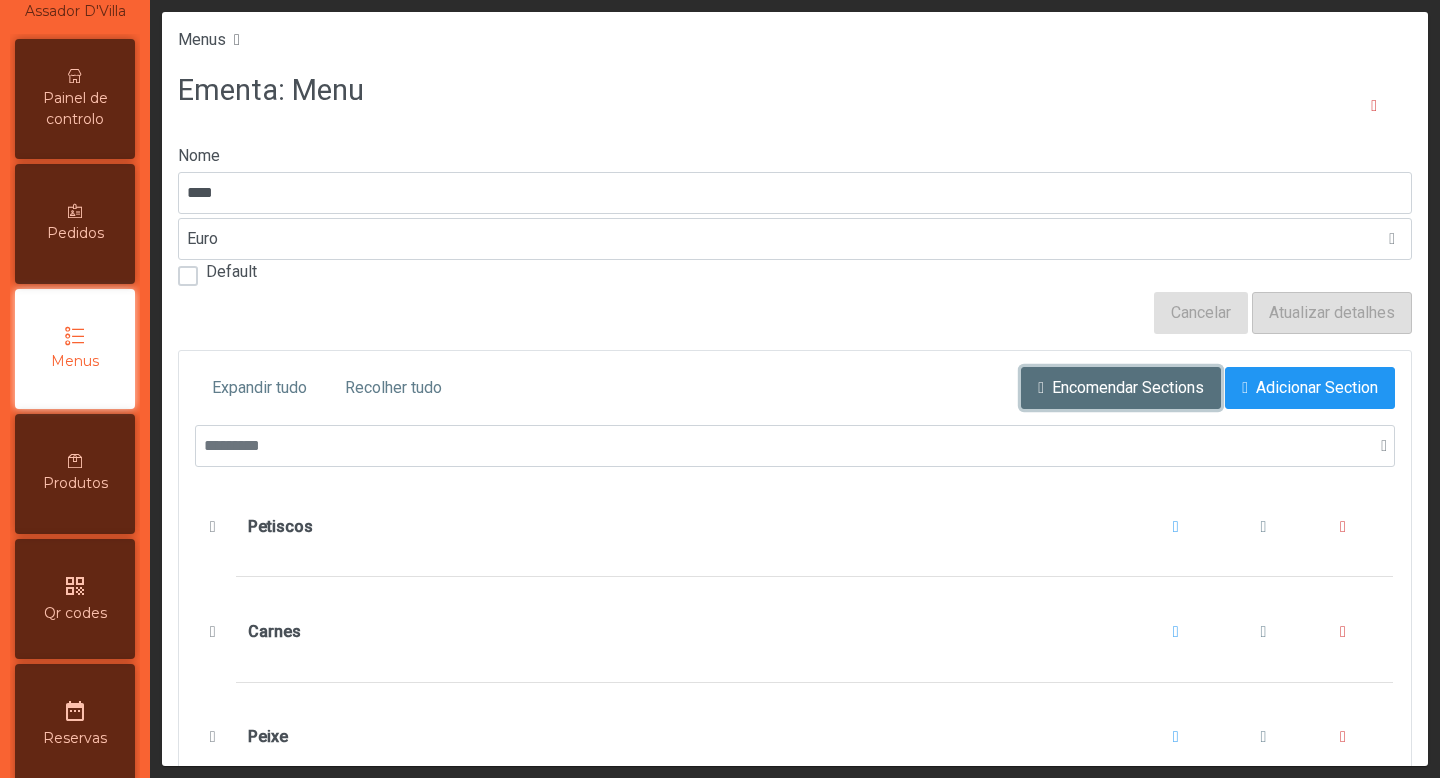 click 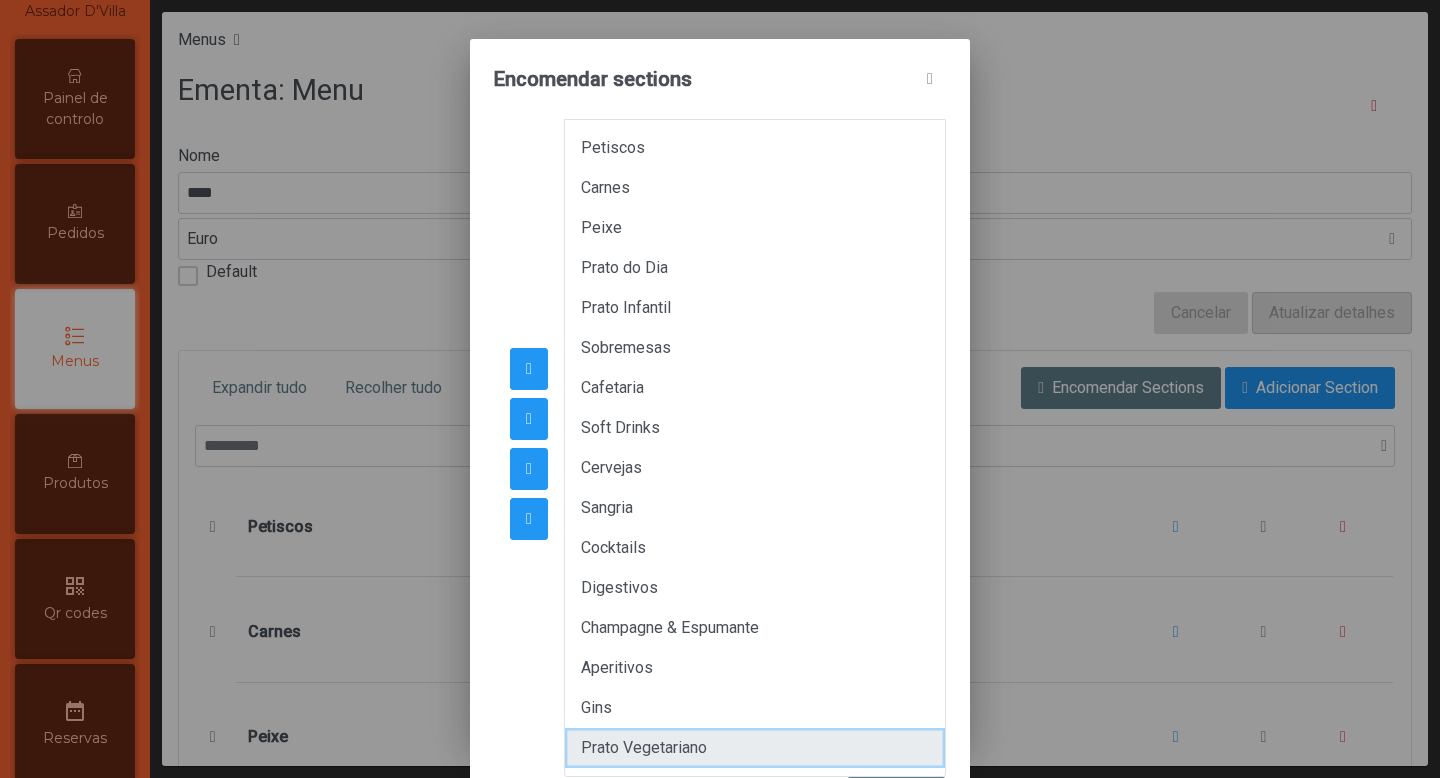 click on "Prato Vegetariano" at bounding box center (755, 748) 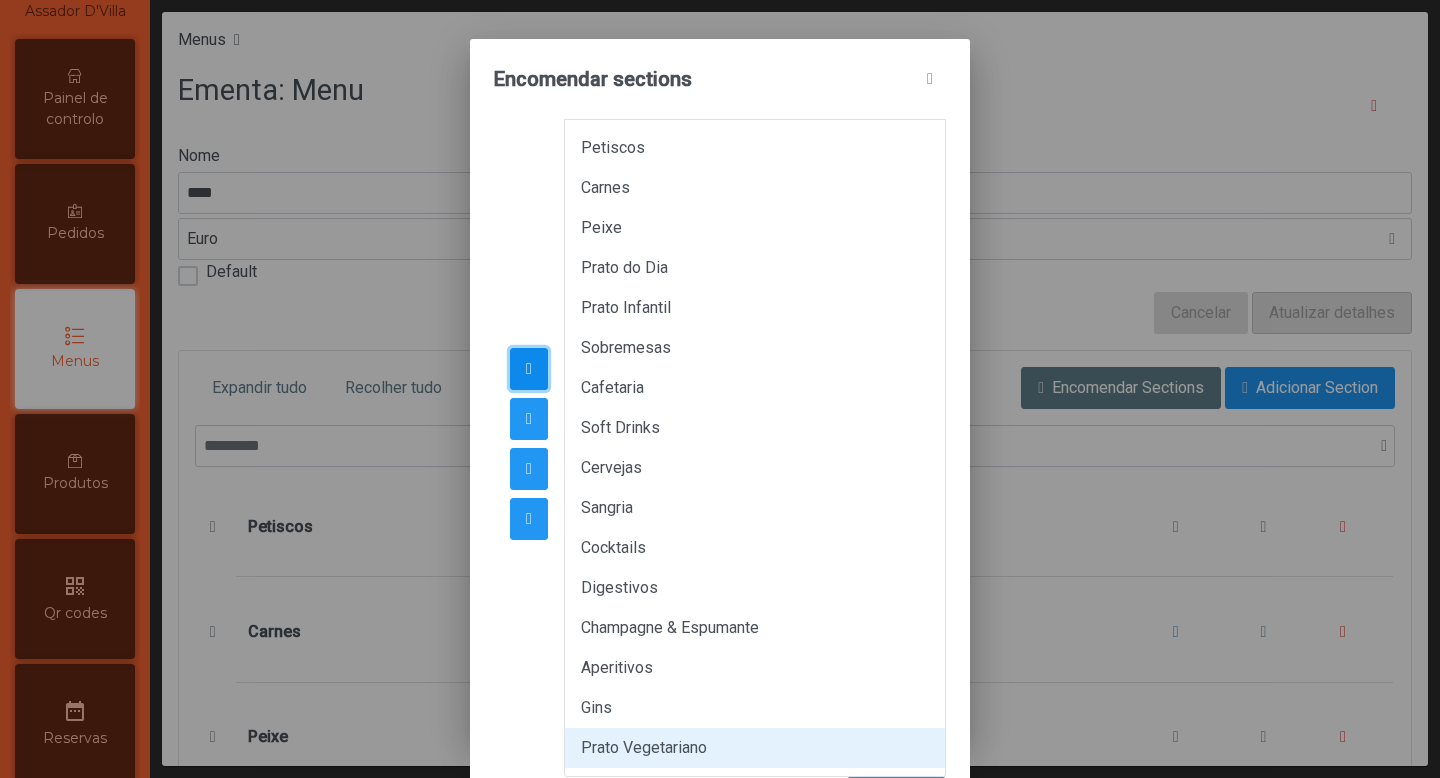 click 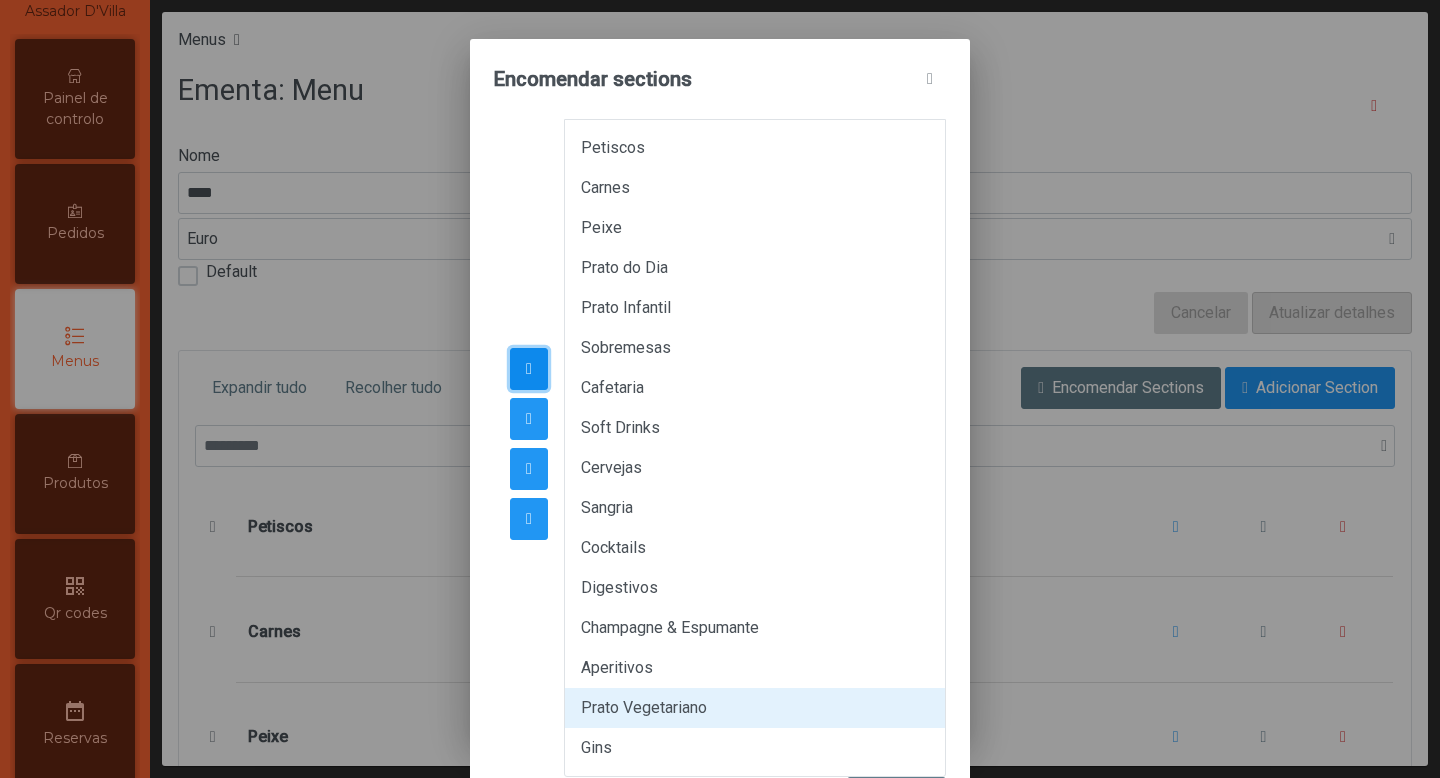 click 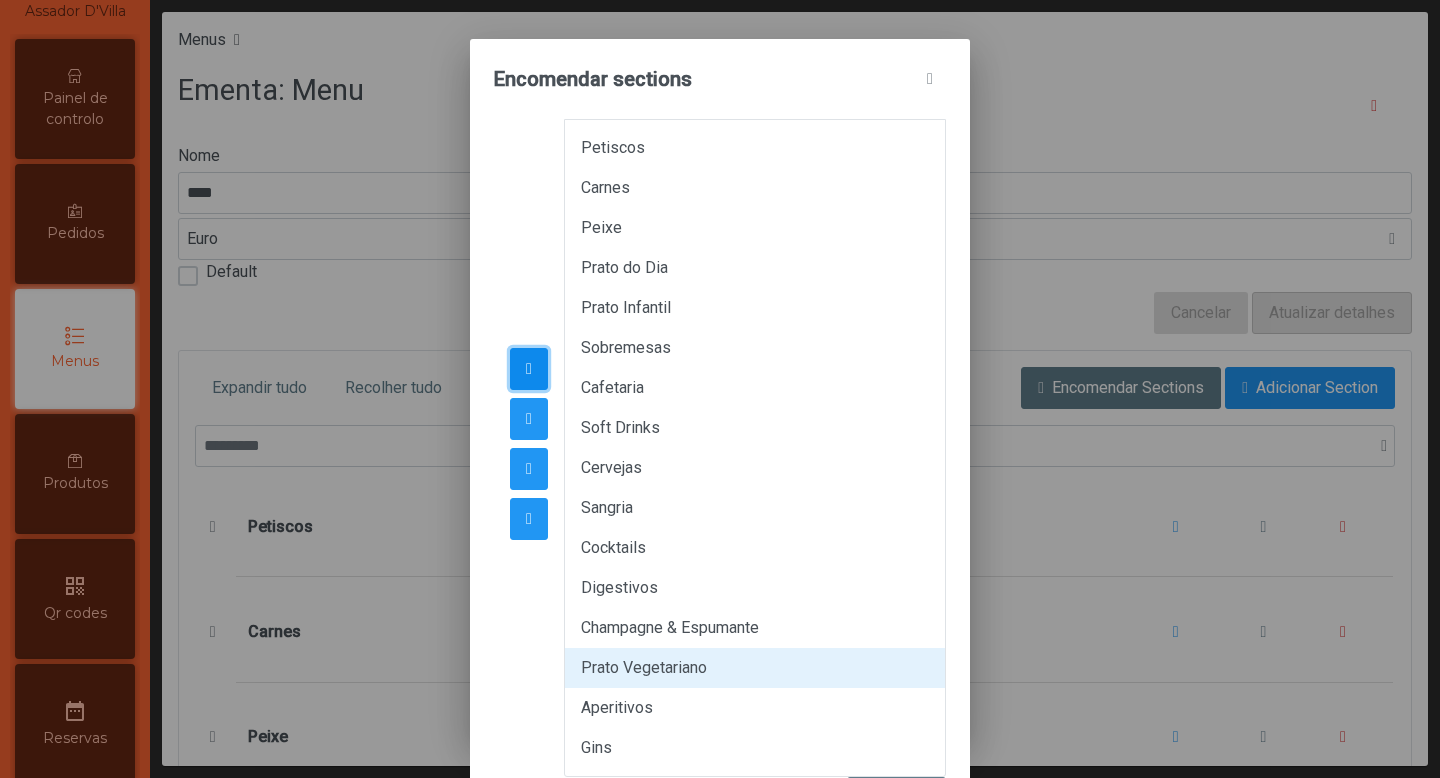 click 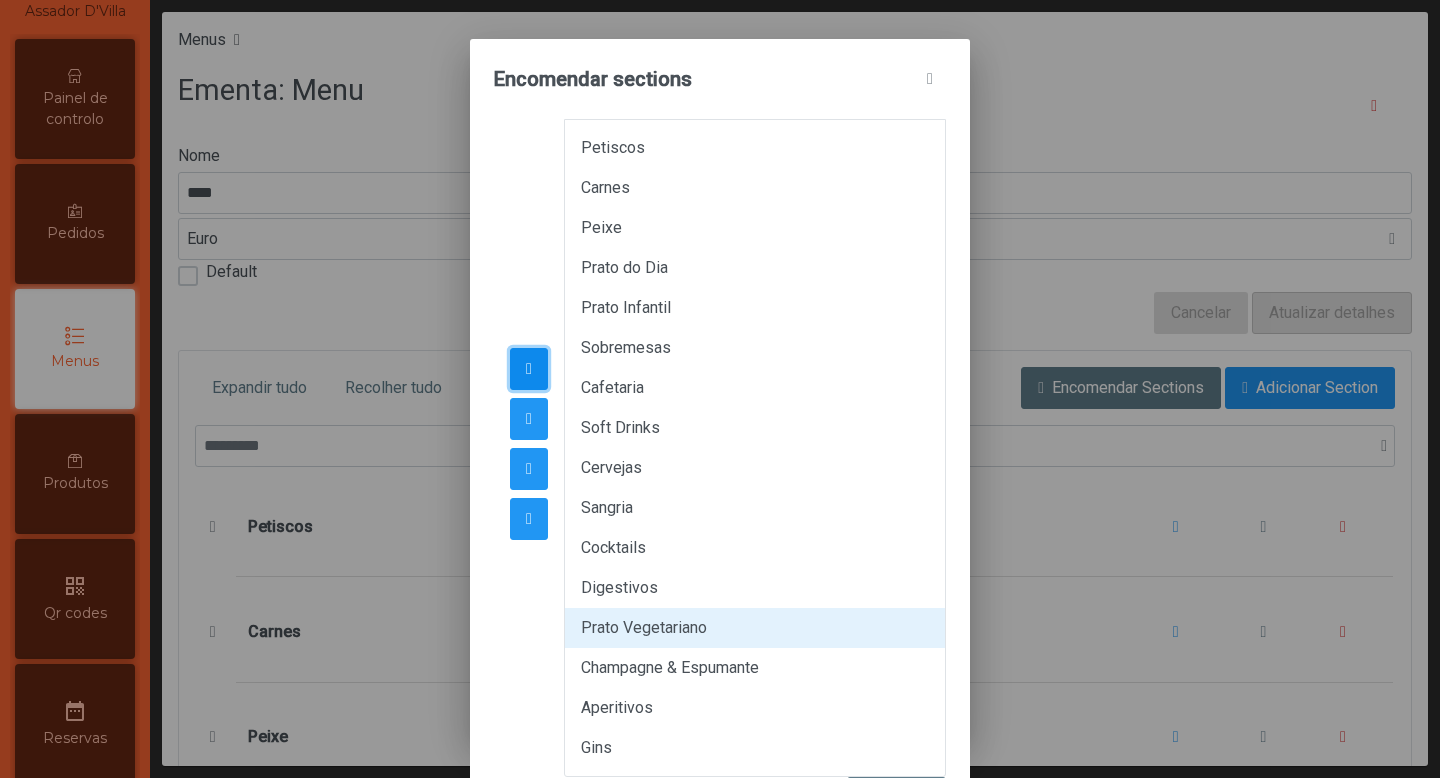 click 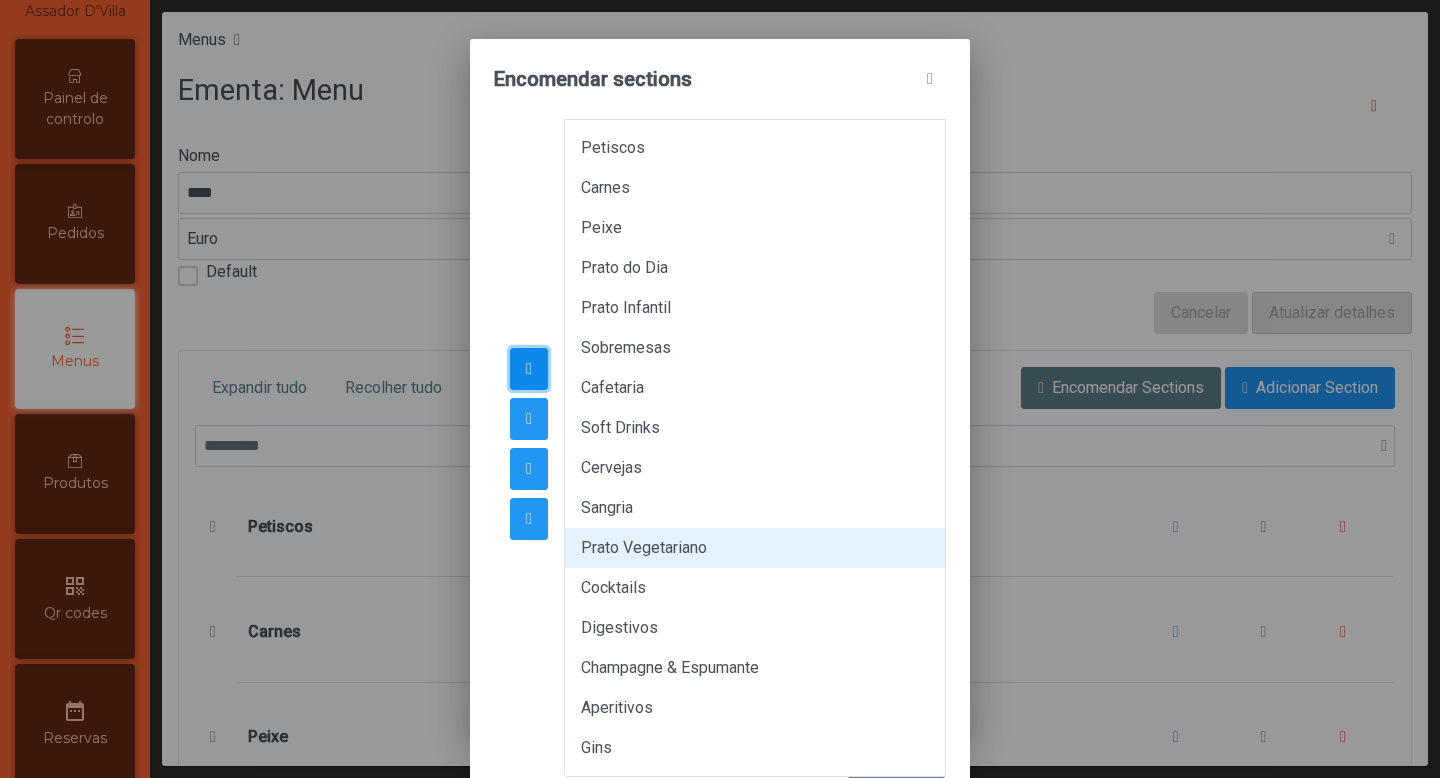 click 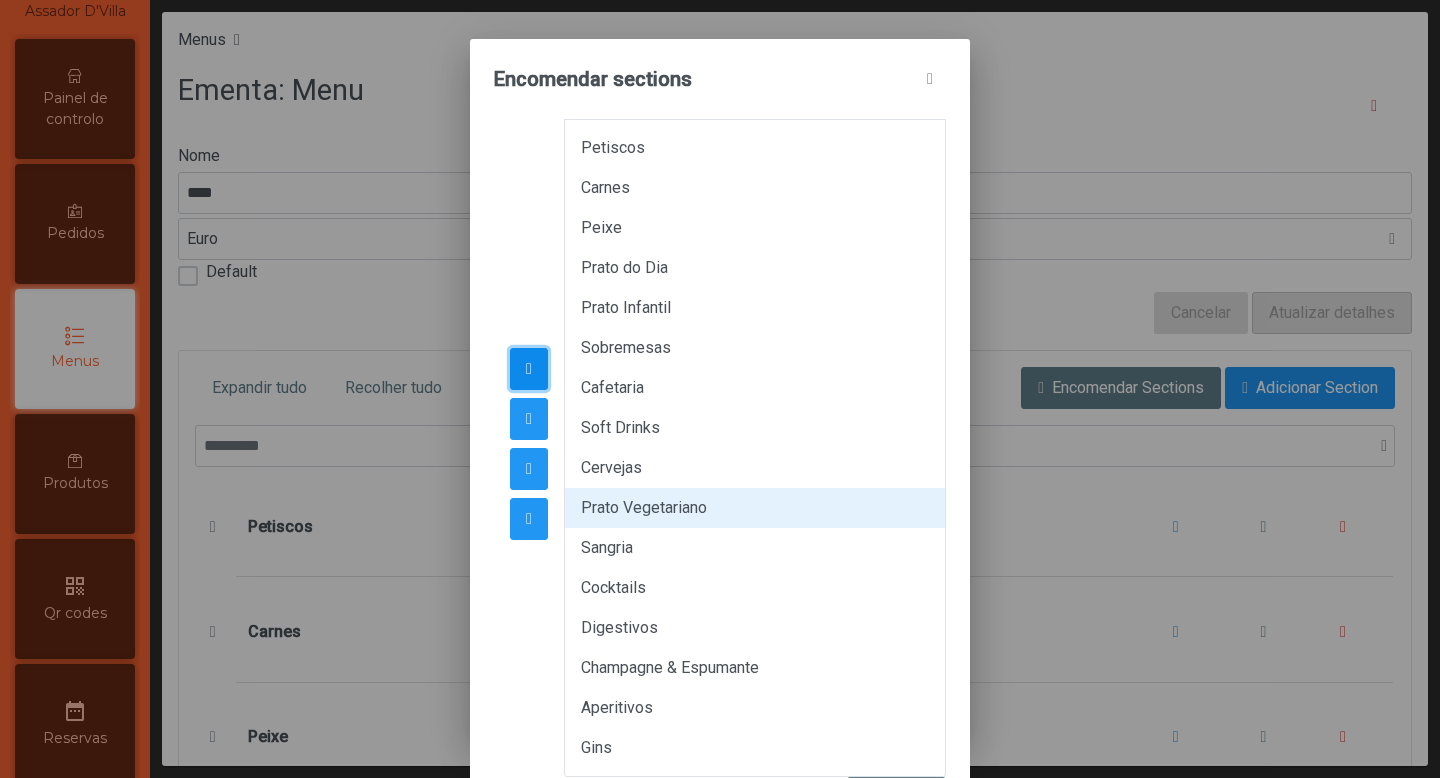 click 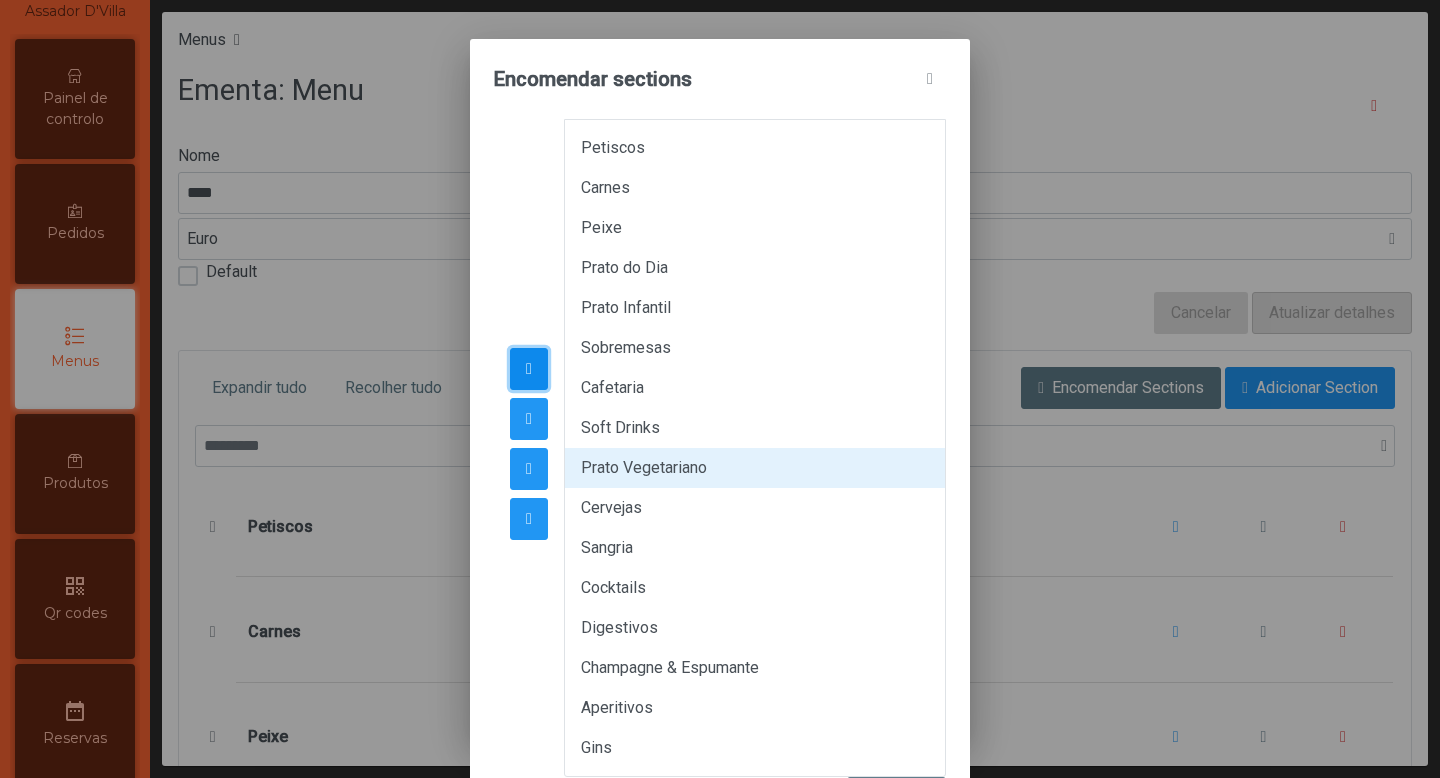 click 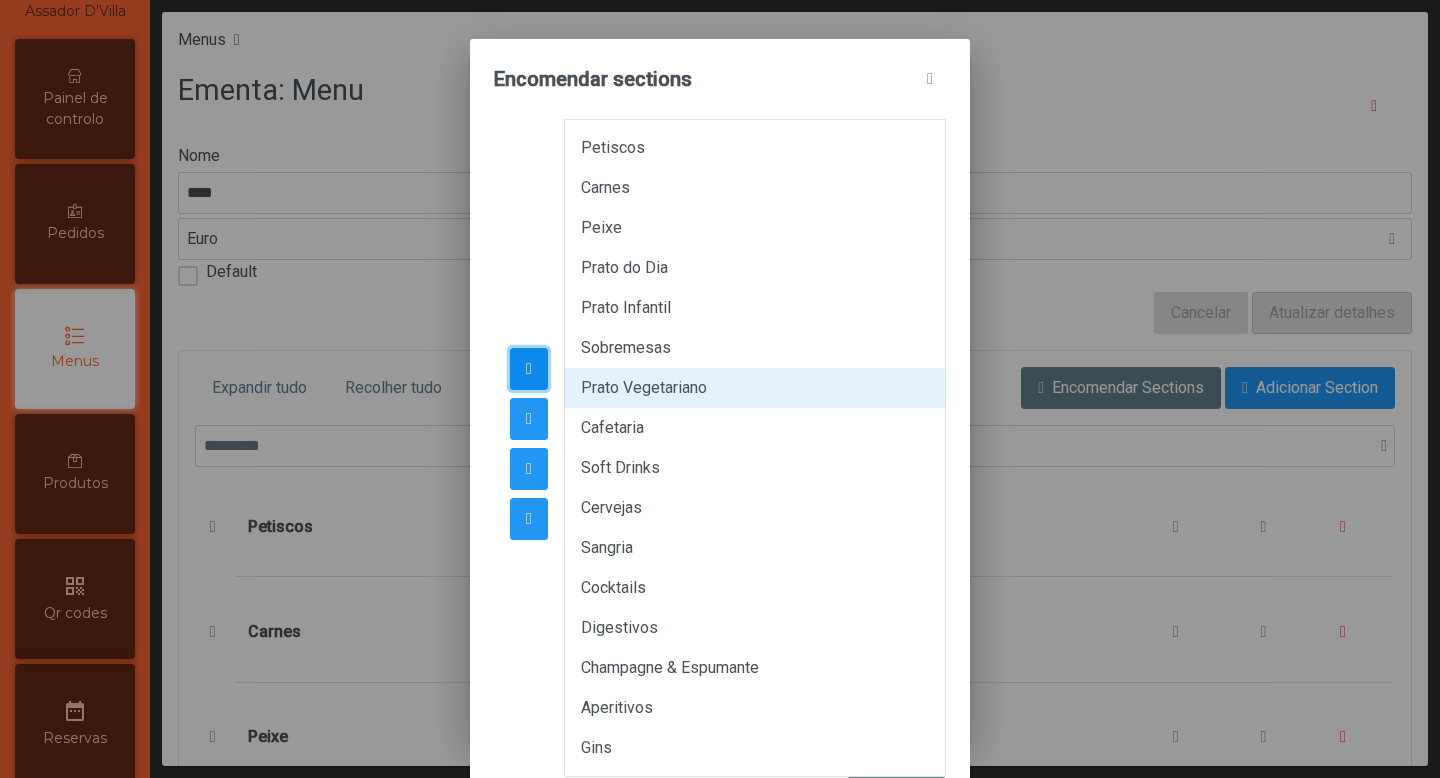 click 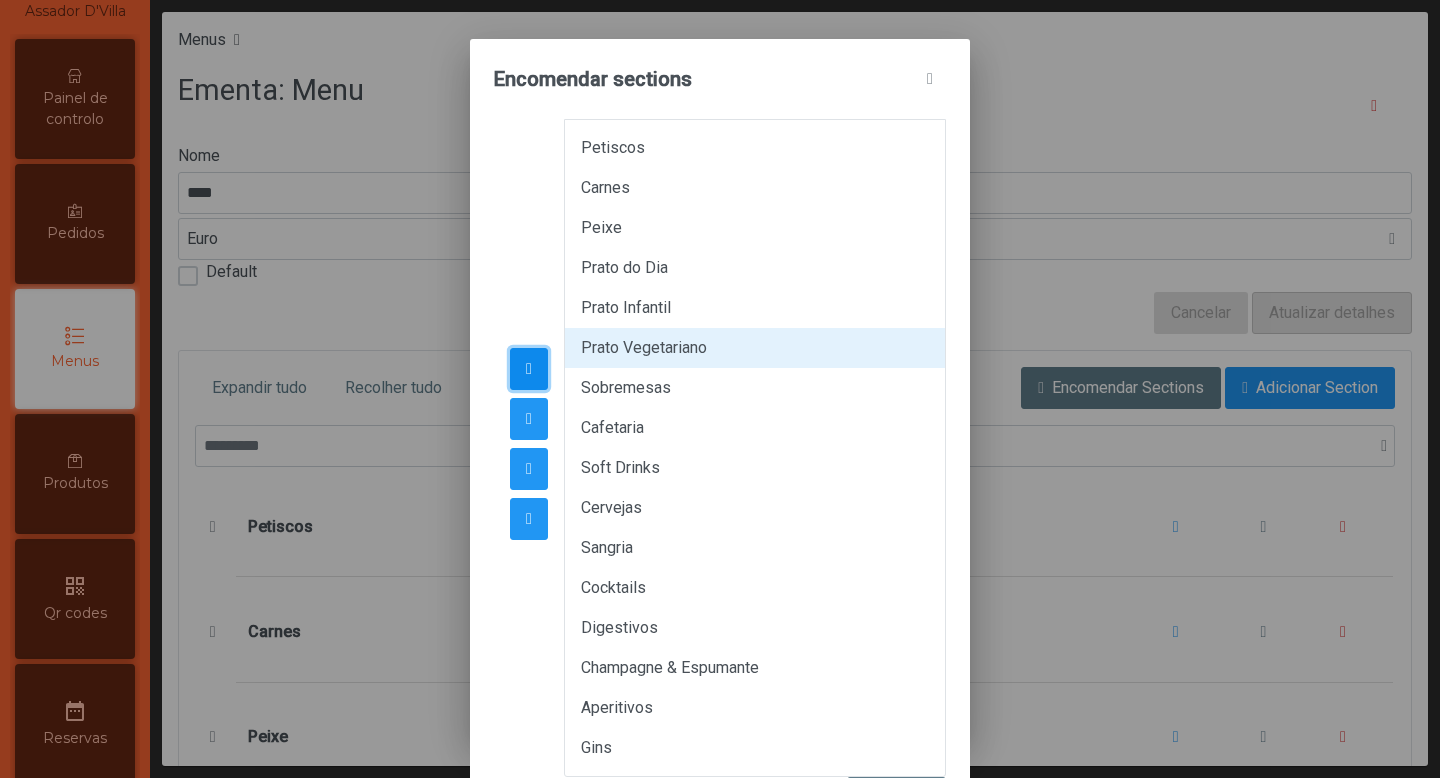 click 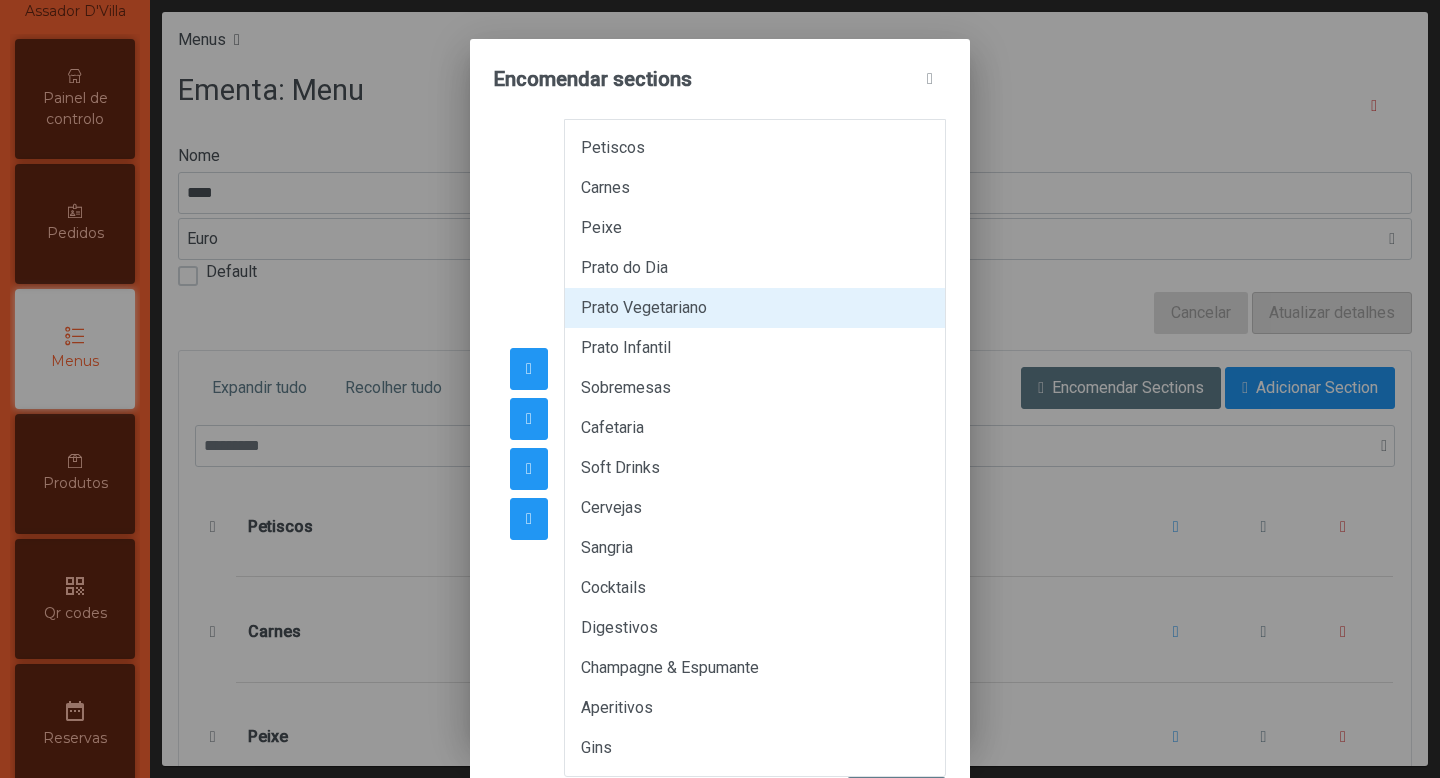 click 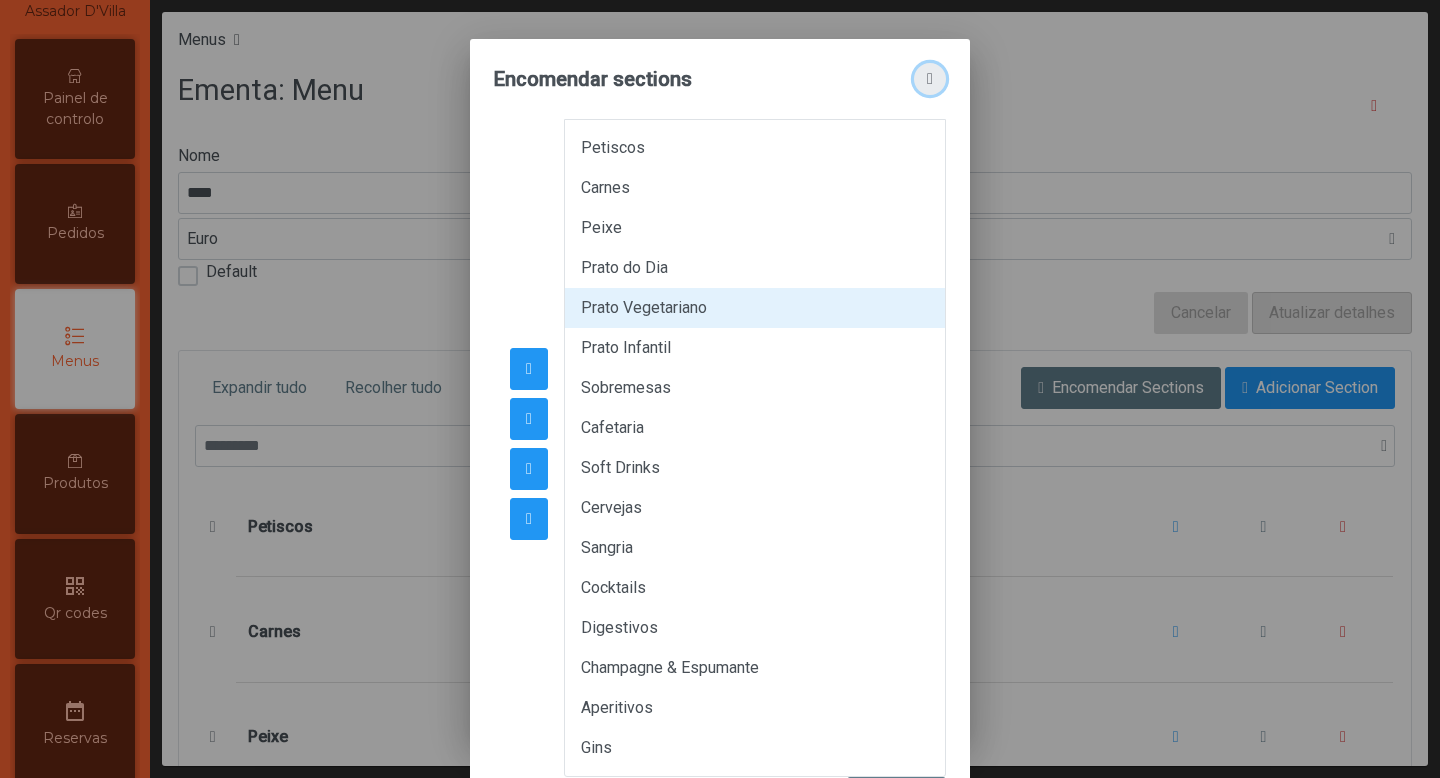 click 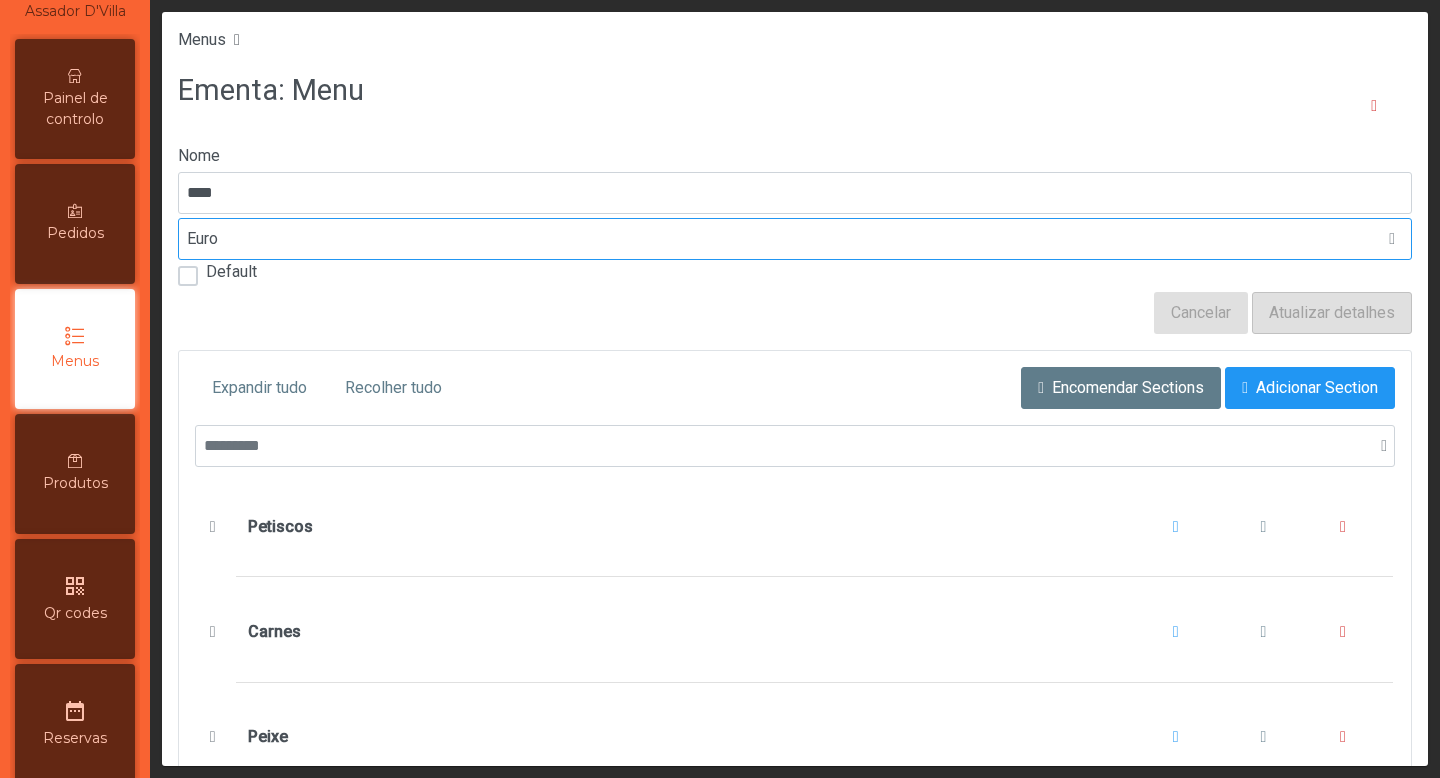 scroll, scrollTop: 1440, scrollLeft: 0, axis: vertical 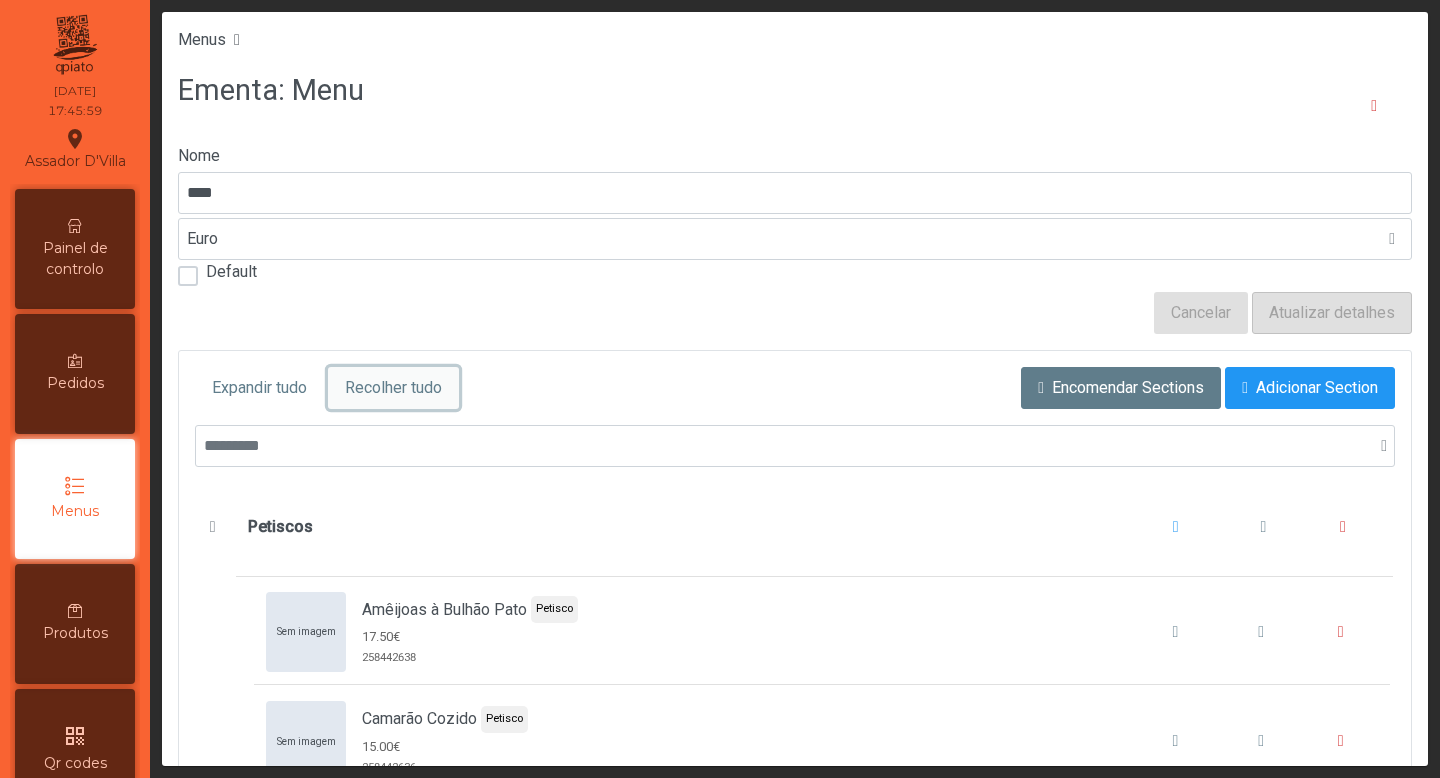click on "Recolher tudo" 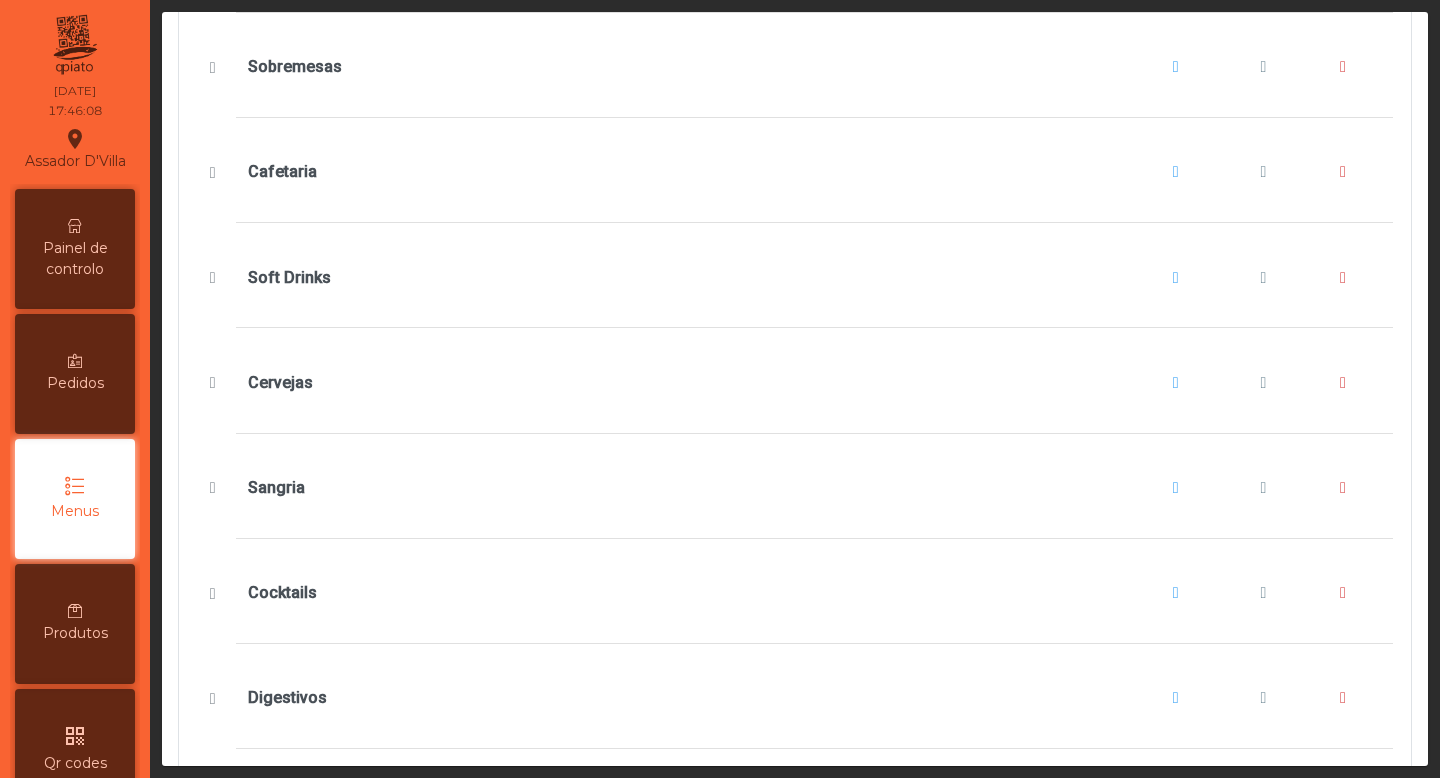 scroll, scrollTop: 945, scrollLeft: 0, axis: vertical 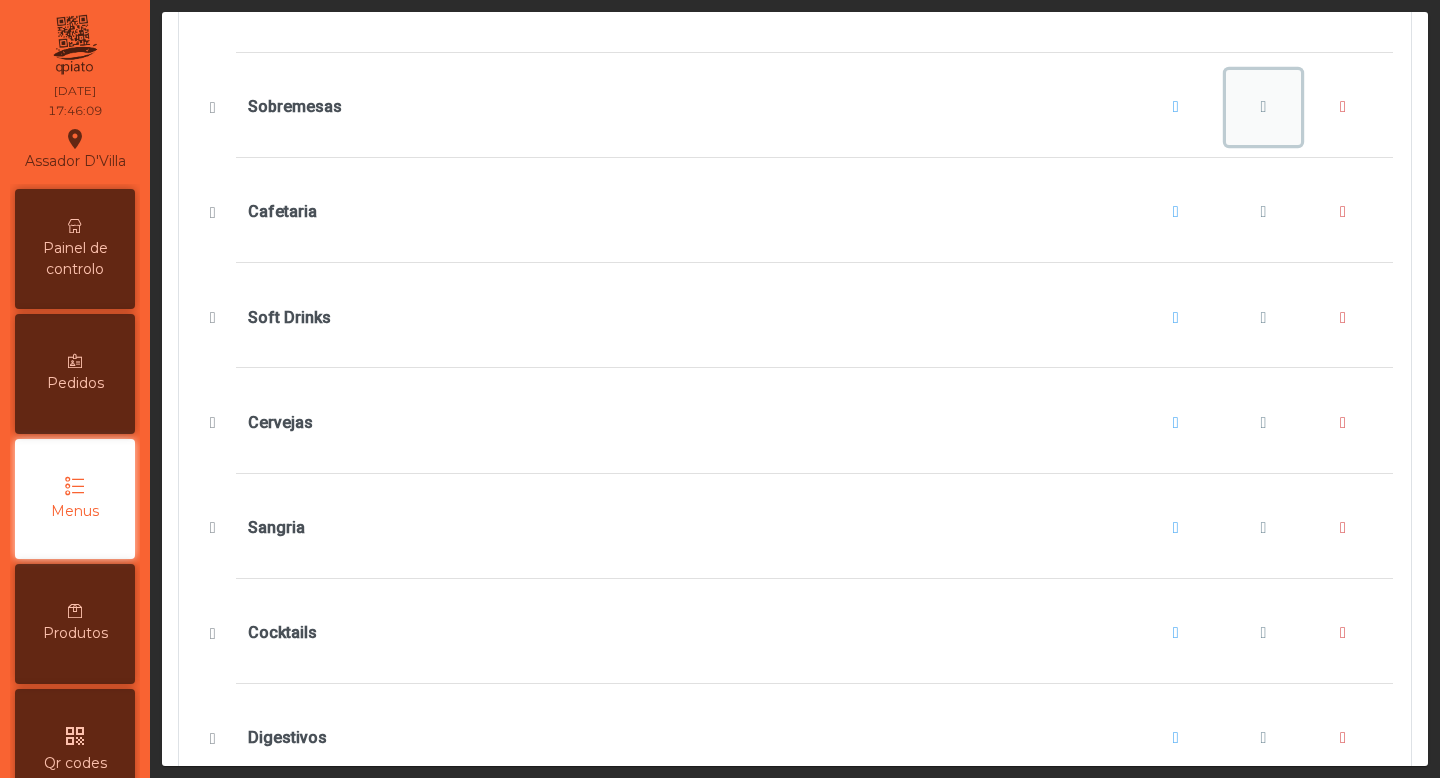 click 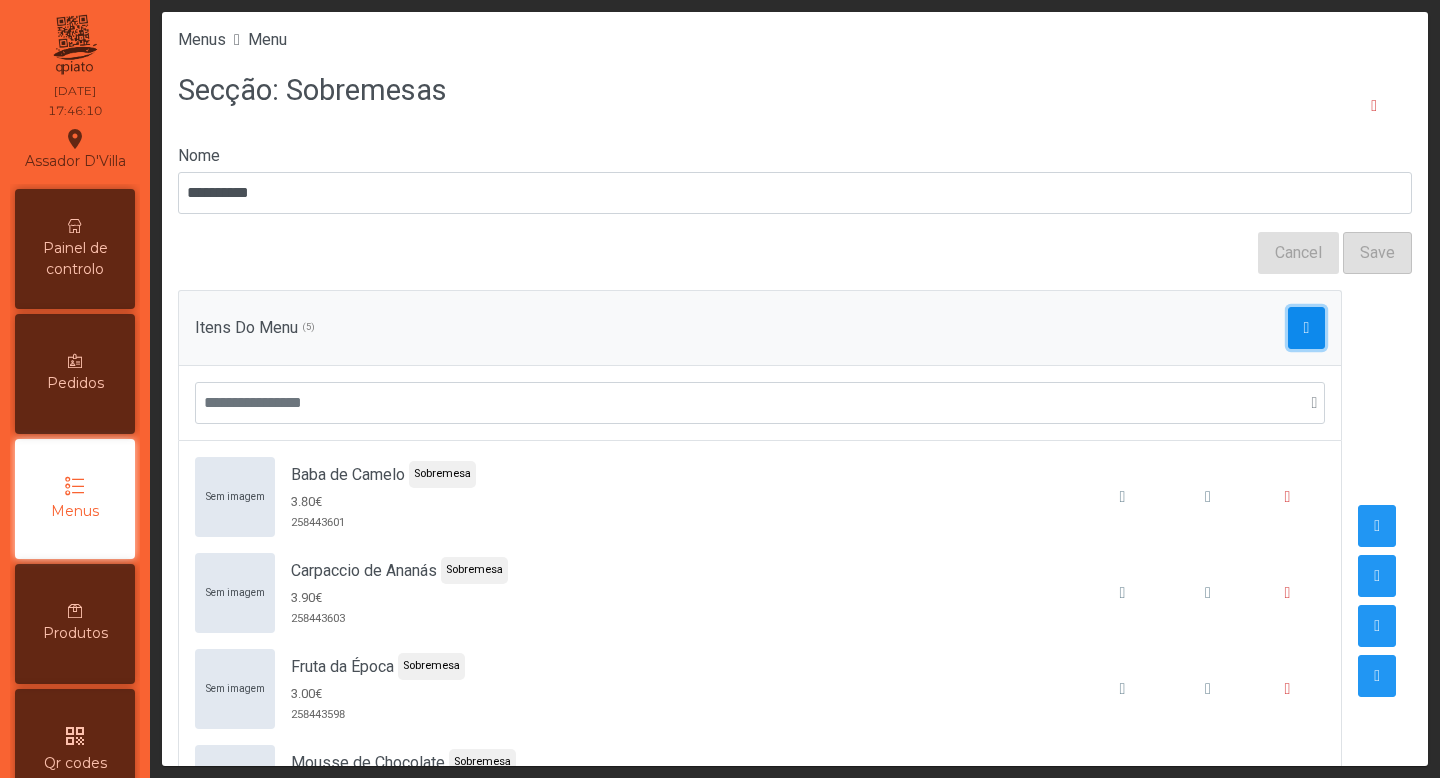 click 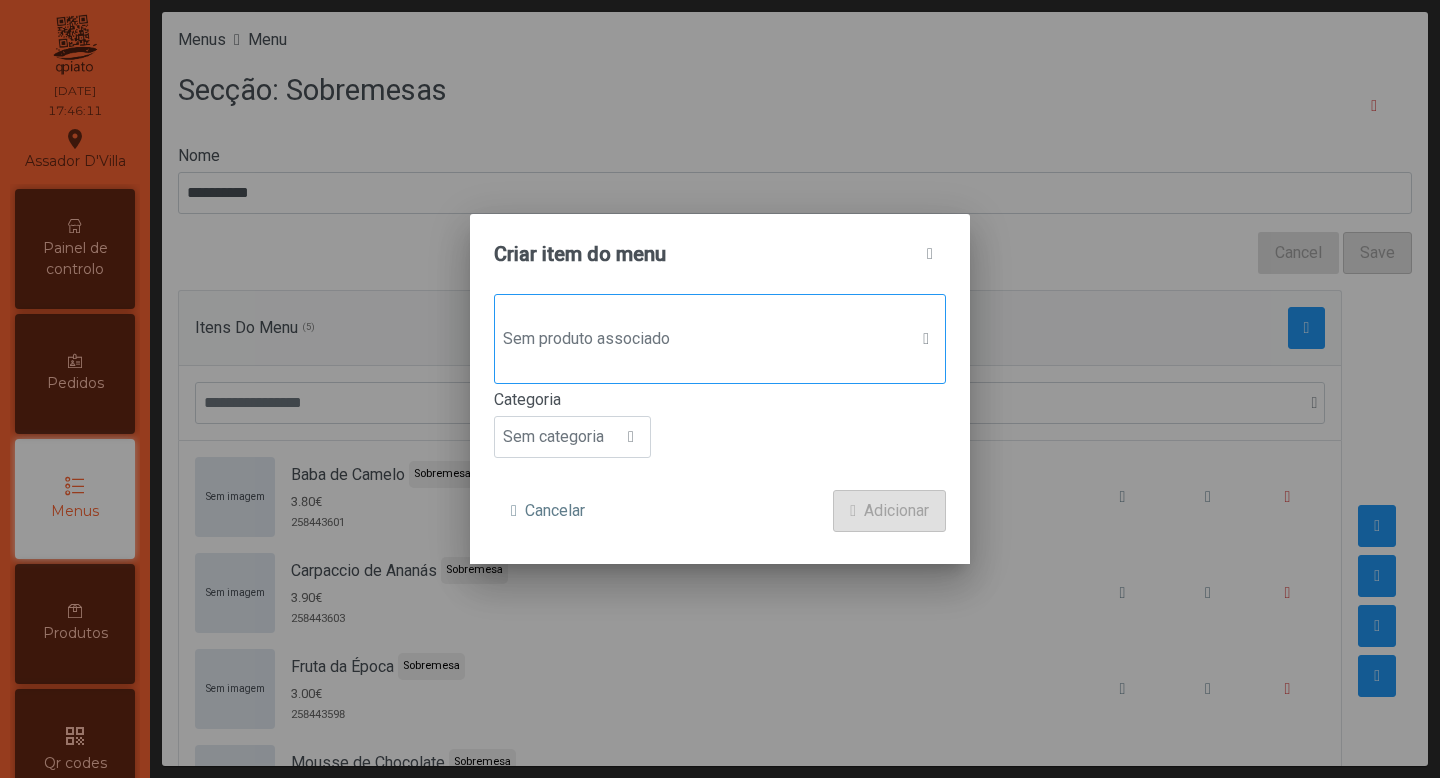 click on "Sem produto associado" 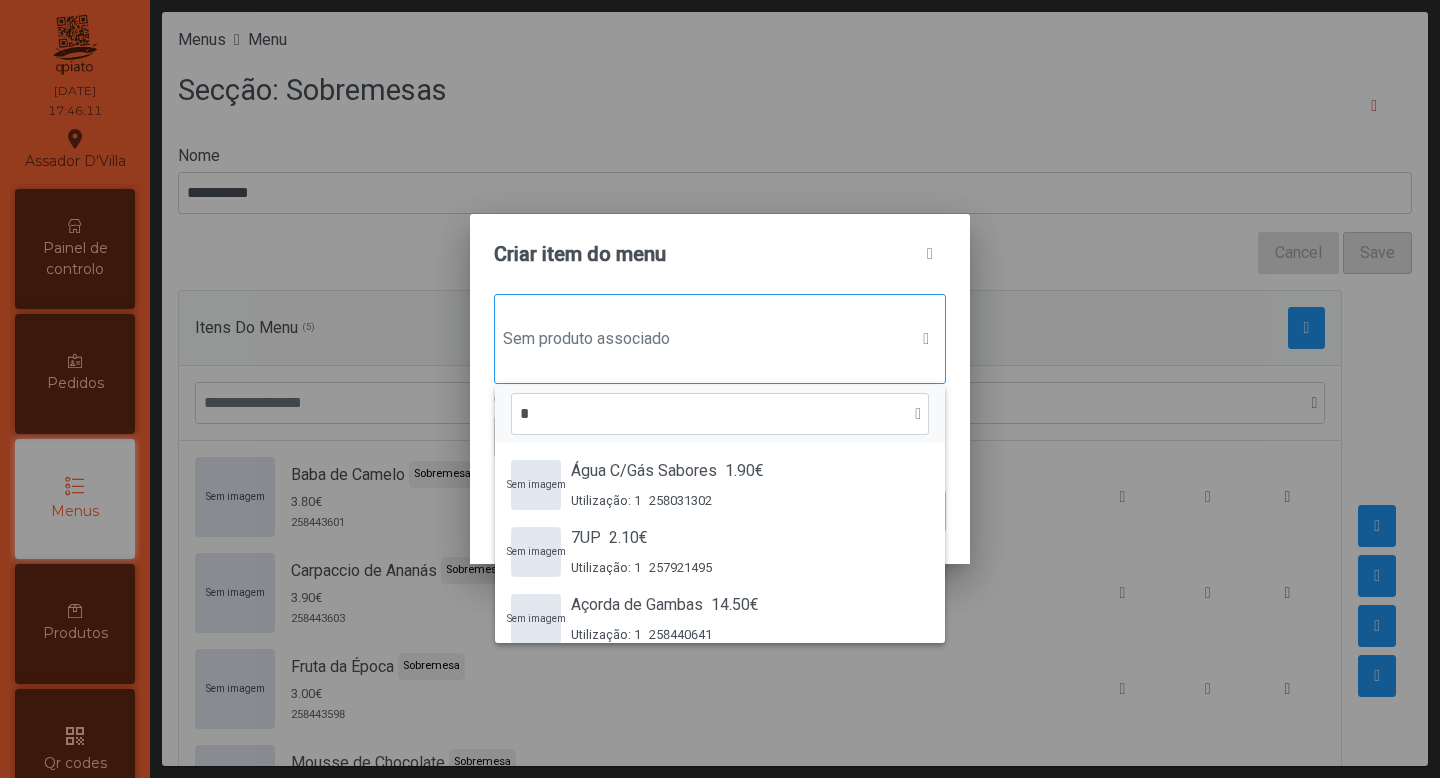 scroll, scrollTop: 15, scrollLeft: 97, axis: both 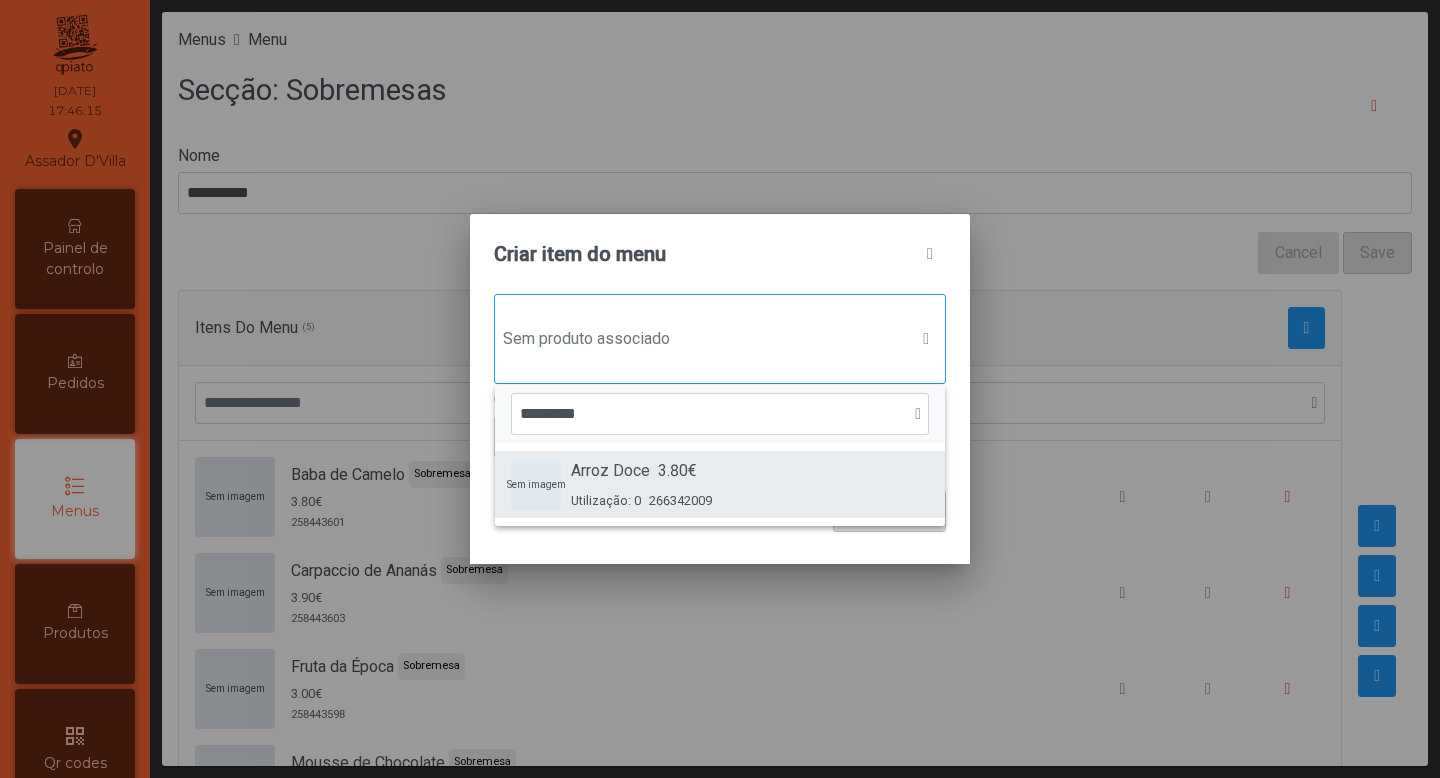 type on "*********" 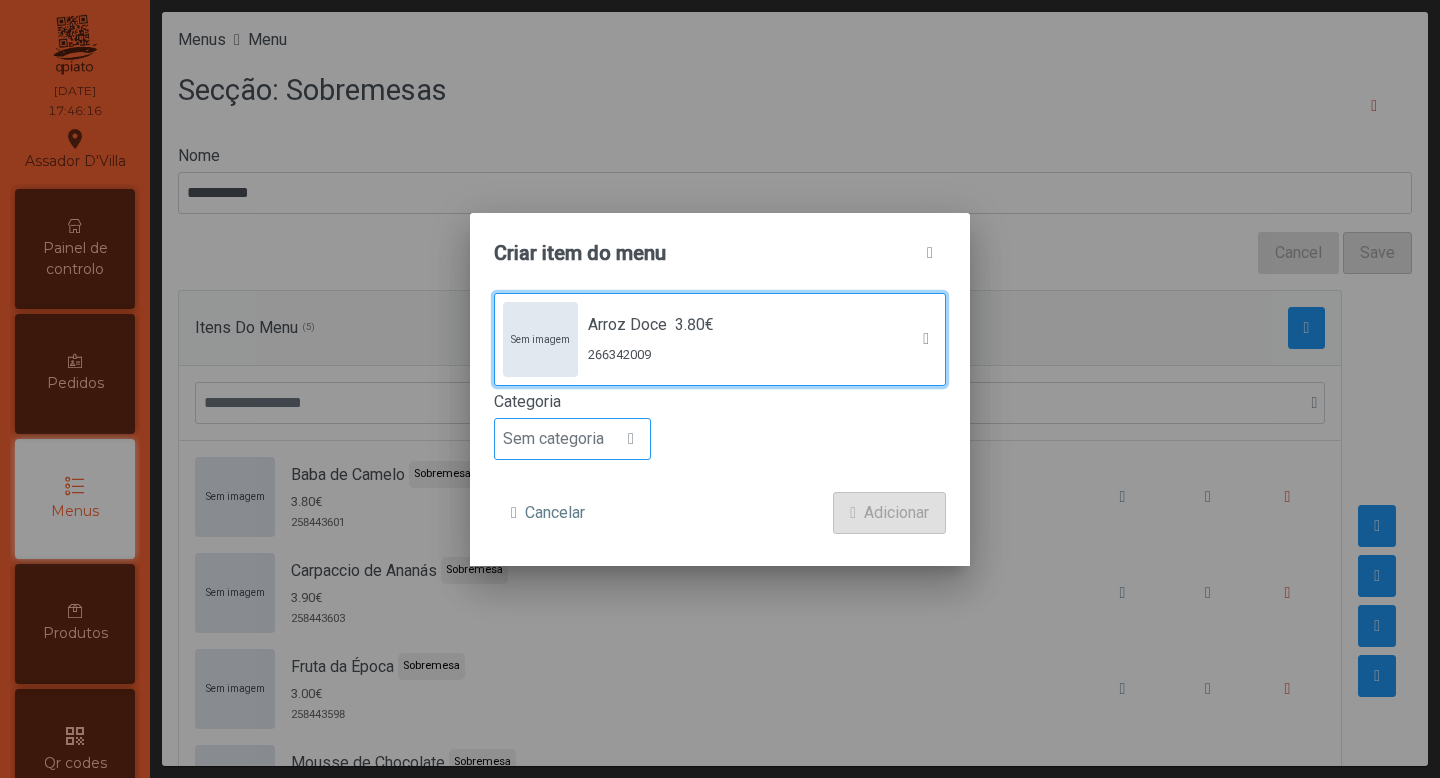 click on "Sem categoria" 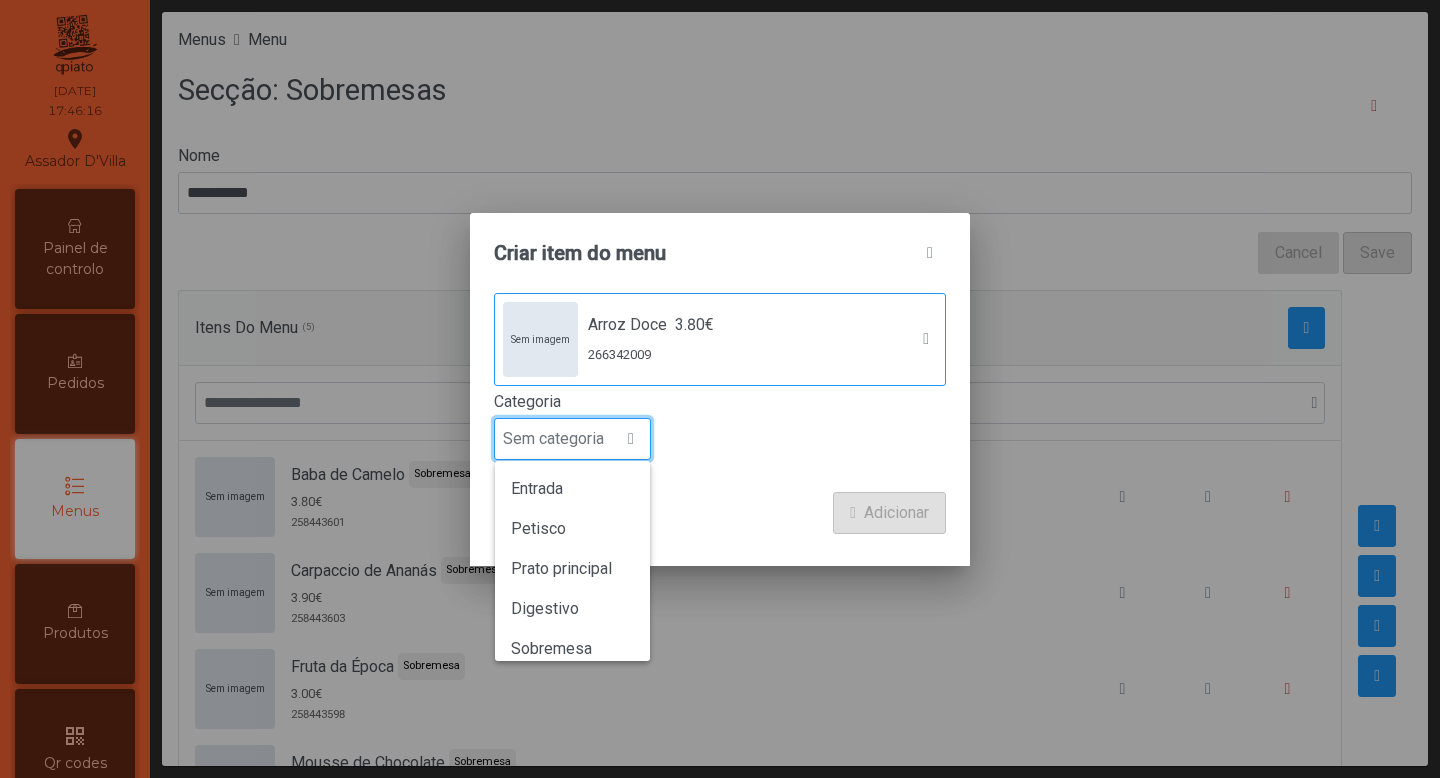 scroll, scrollTop: 15, scrollLeft: 97, axis: both 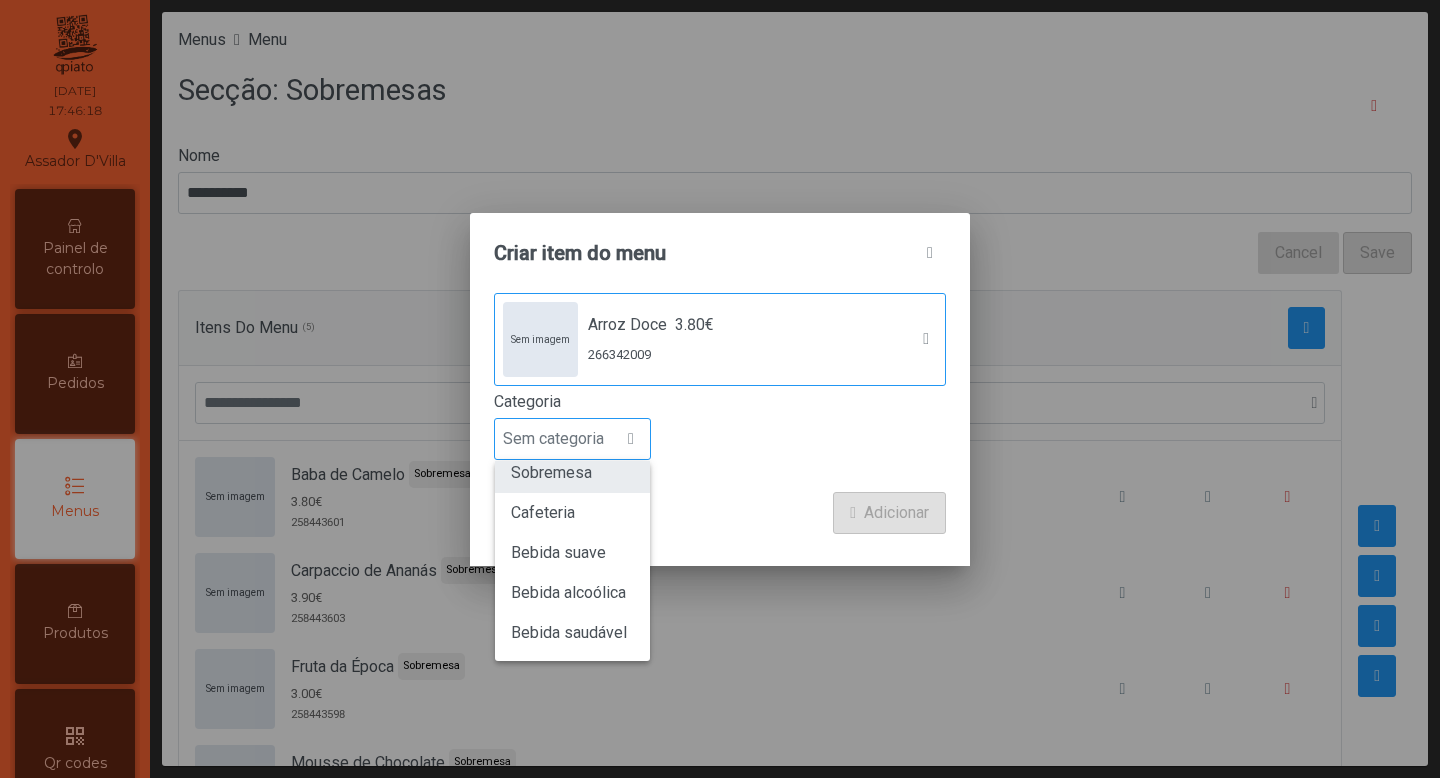 click on "Sobremesa" 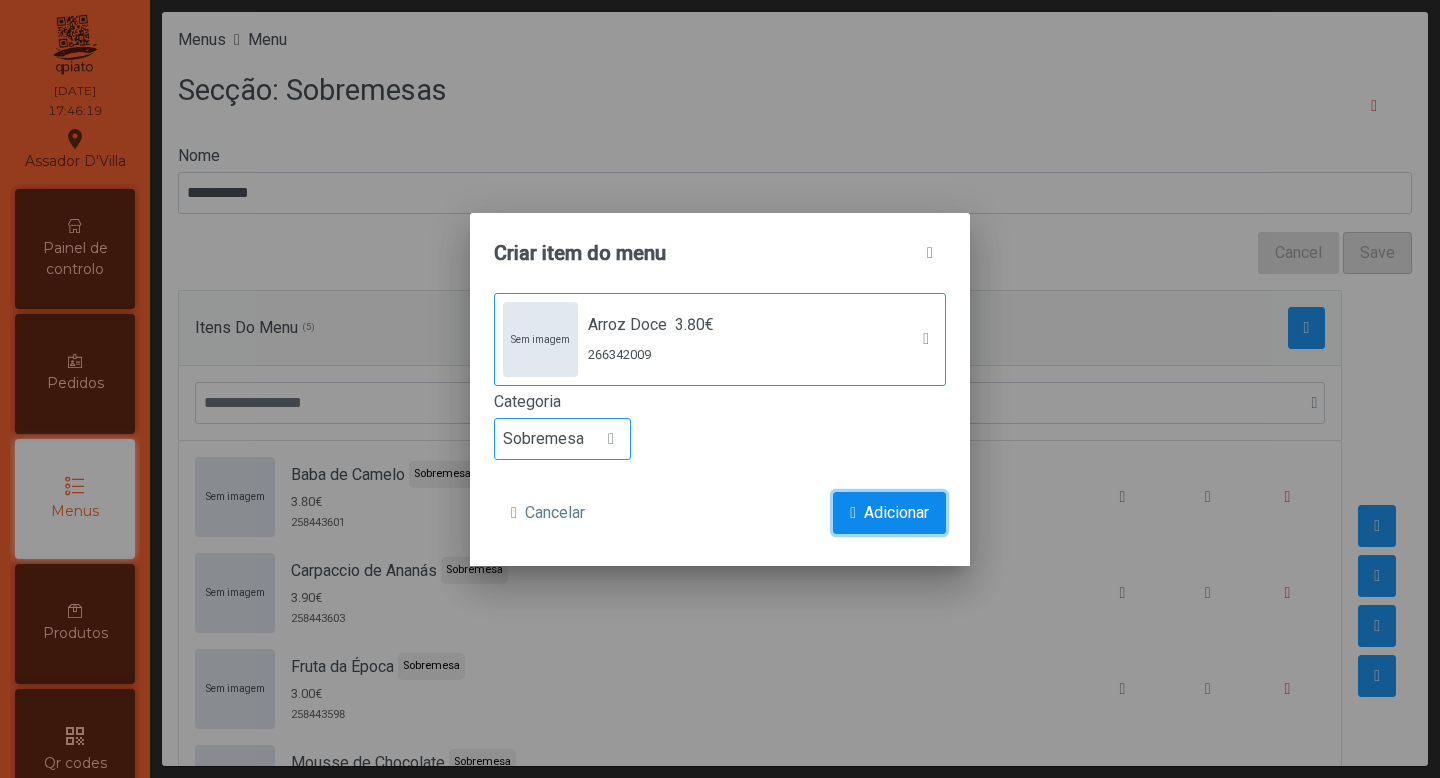 click on "Adicionar" 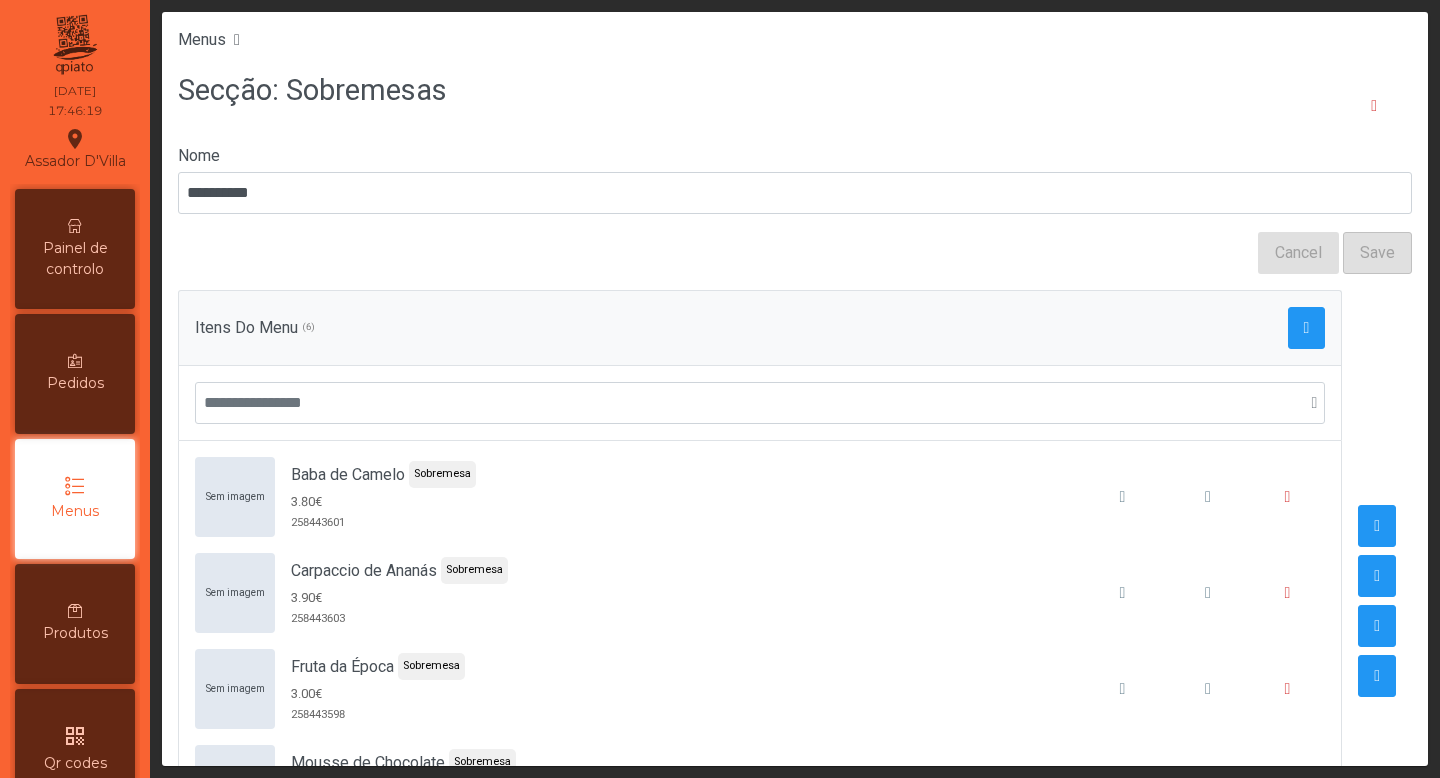 scroll, scrollTop: 114, scrollLeft: 0, axis: vertical 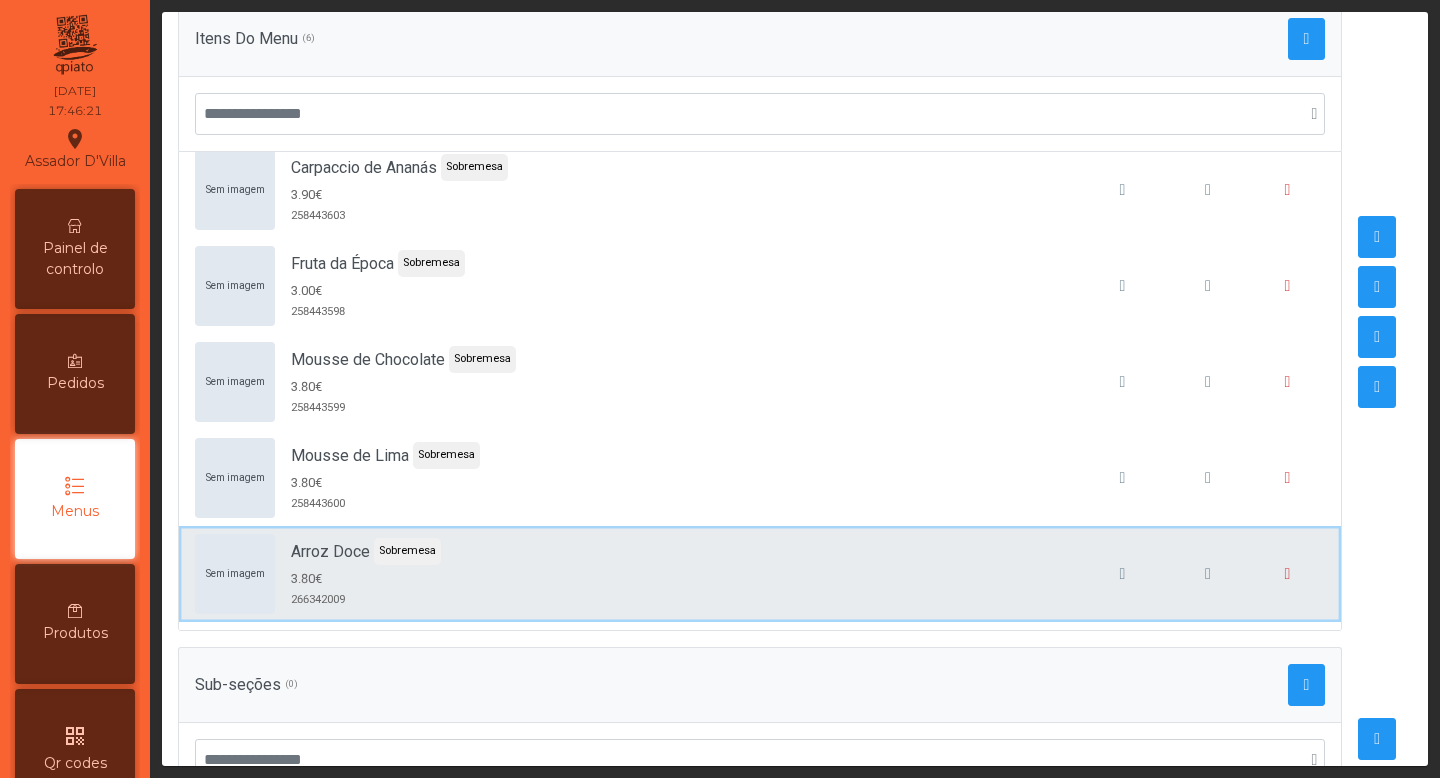 click on "Sem imagem   Arroz Doce  Sobremesa  3.80€   266342009" at bounding box center (760, 574) 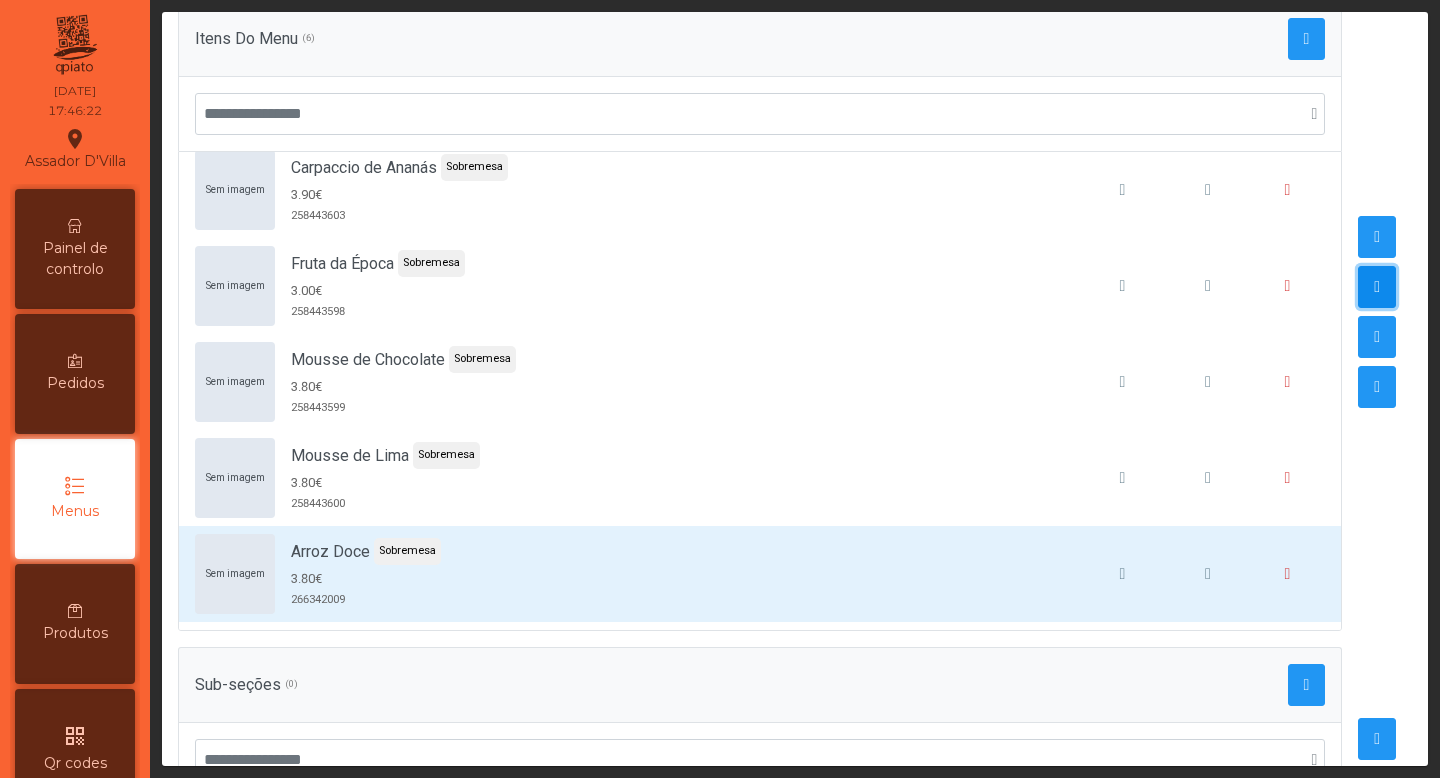 click 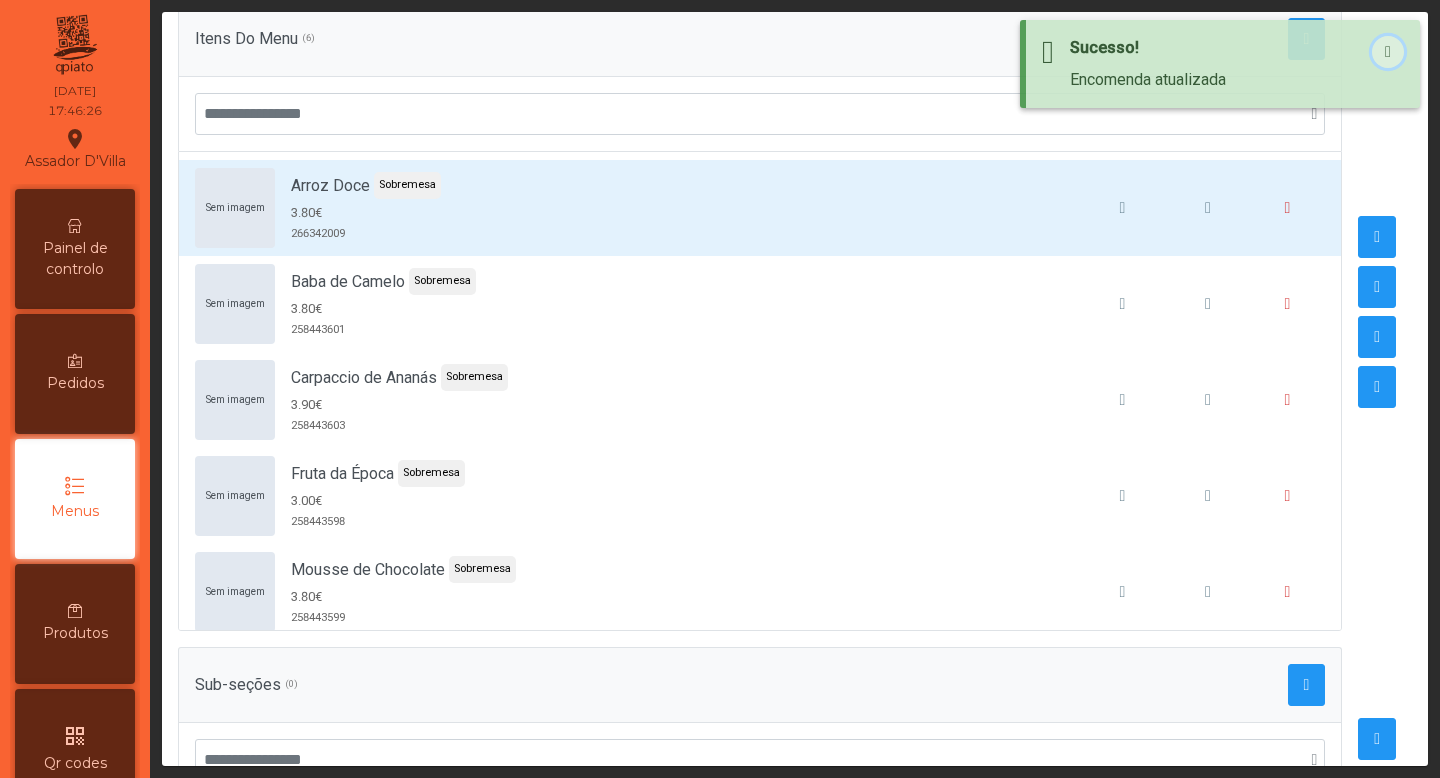 click 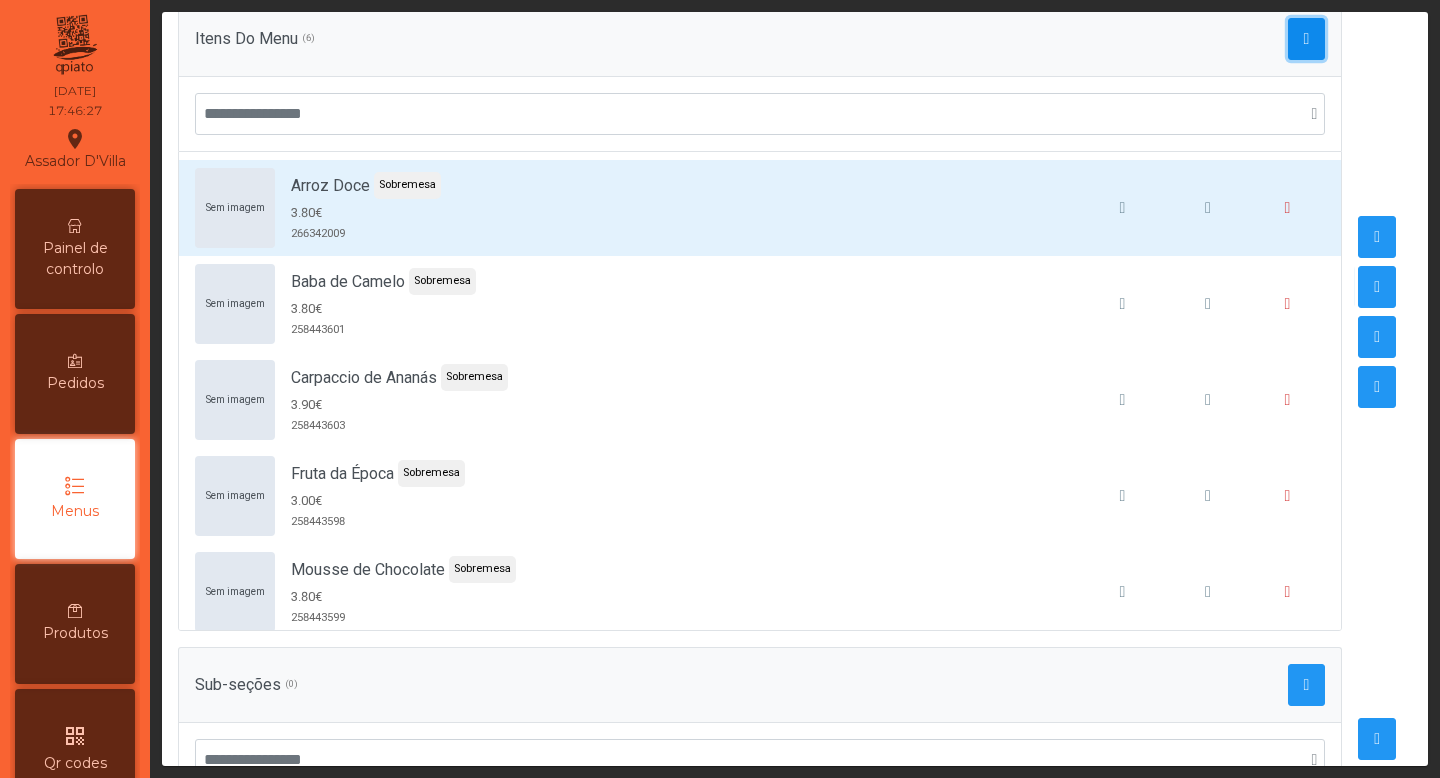 click 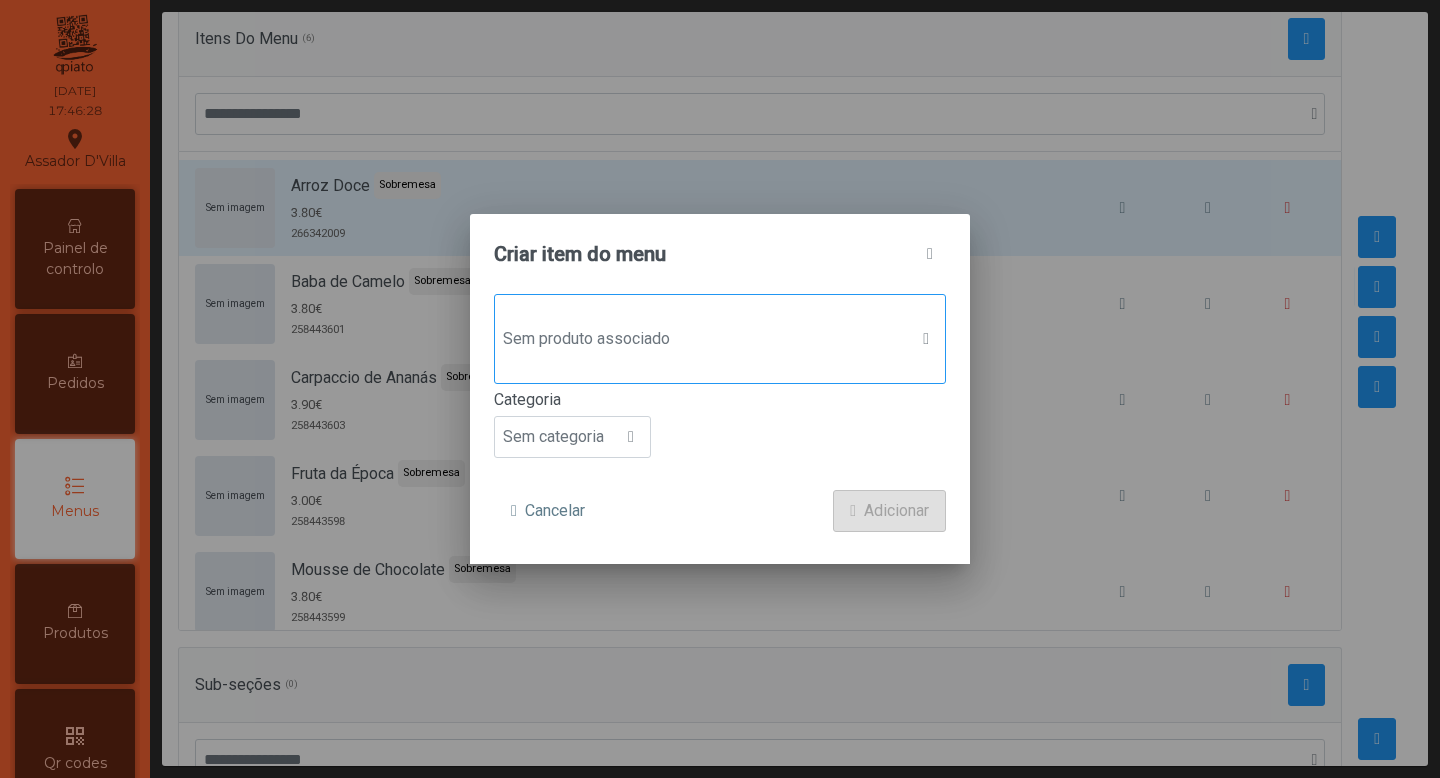 click on "Sem produto associado" 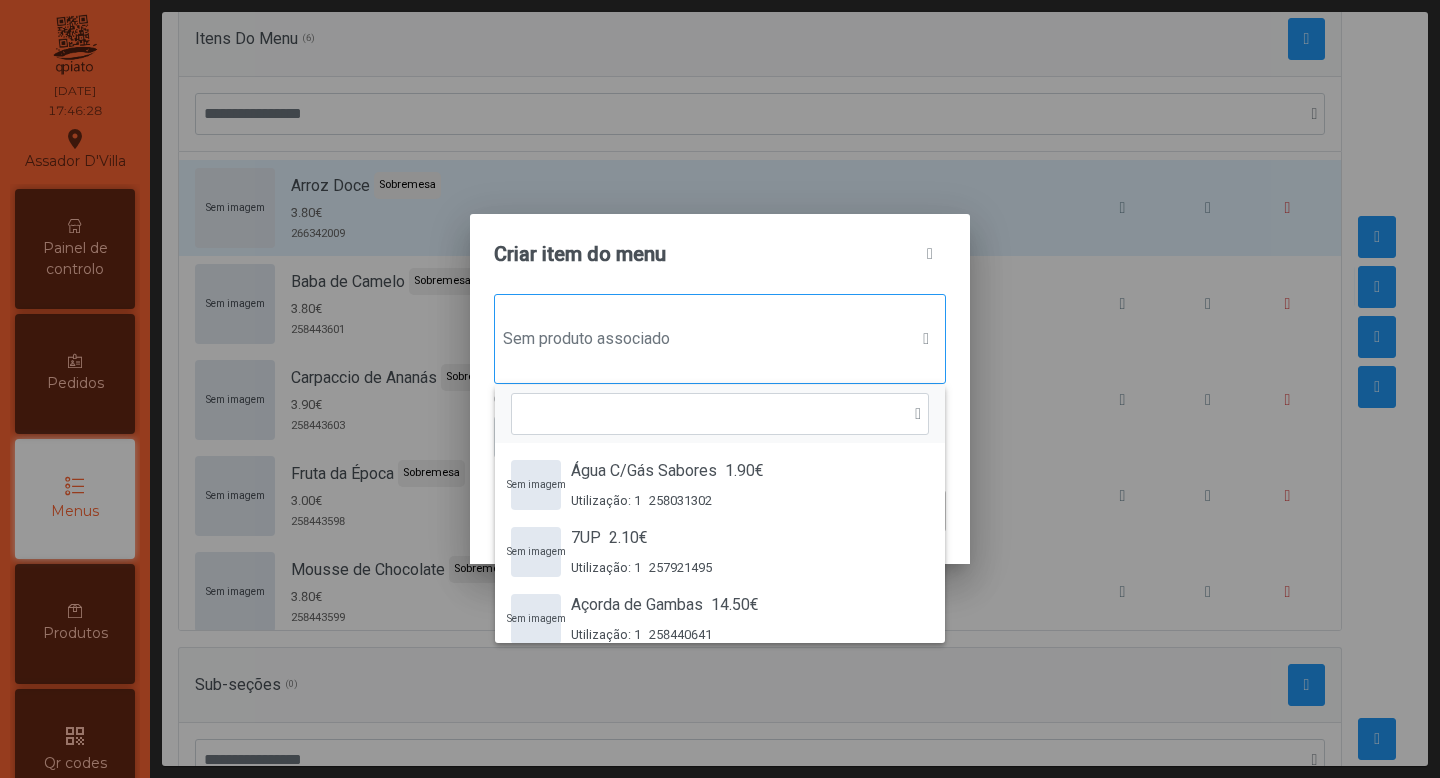 scroll, scrollTop: 15, scrollLeft: 97, axis: both 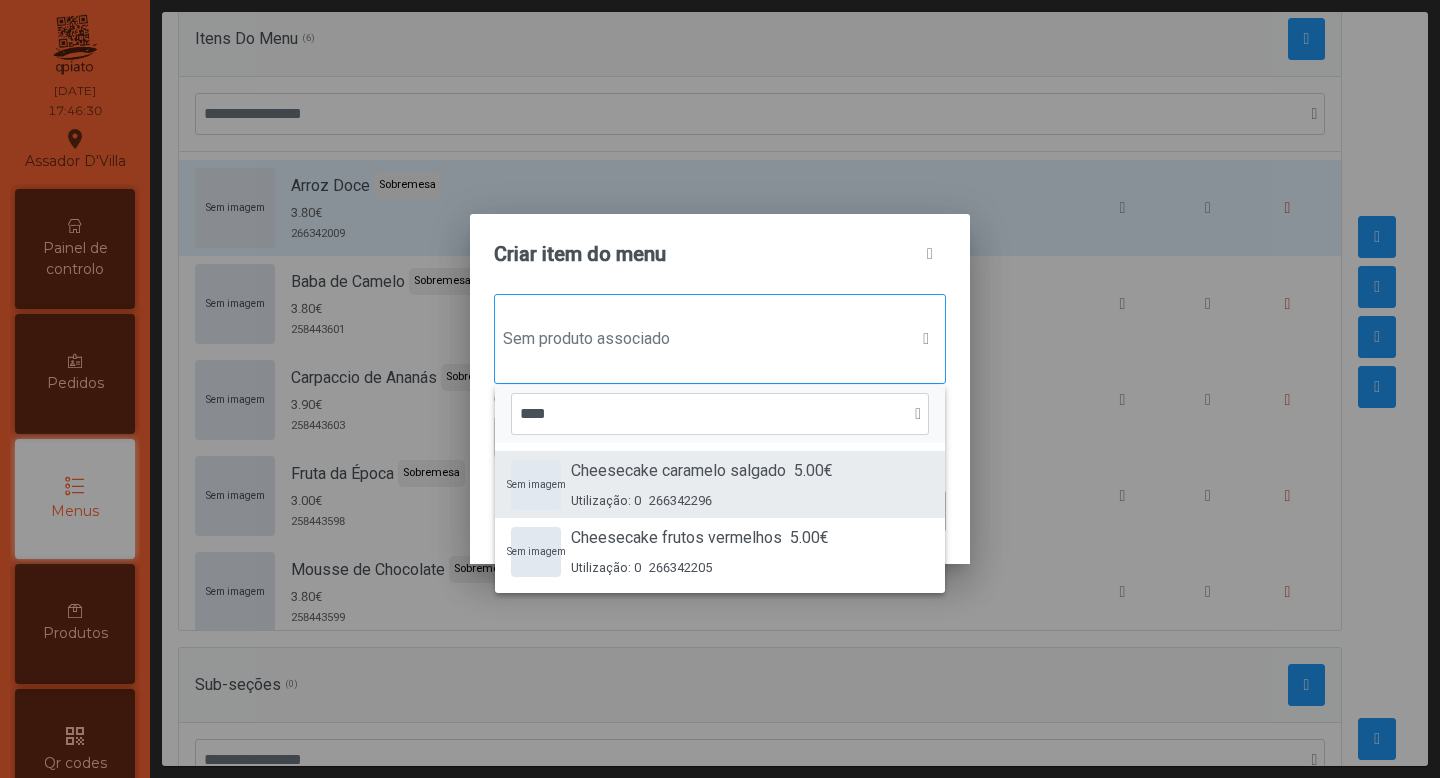 type on "****" 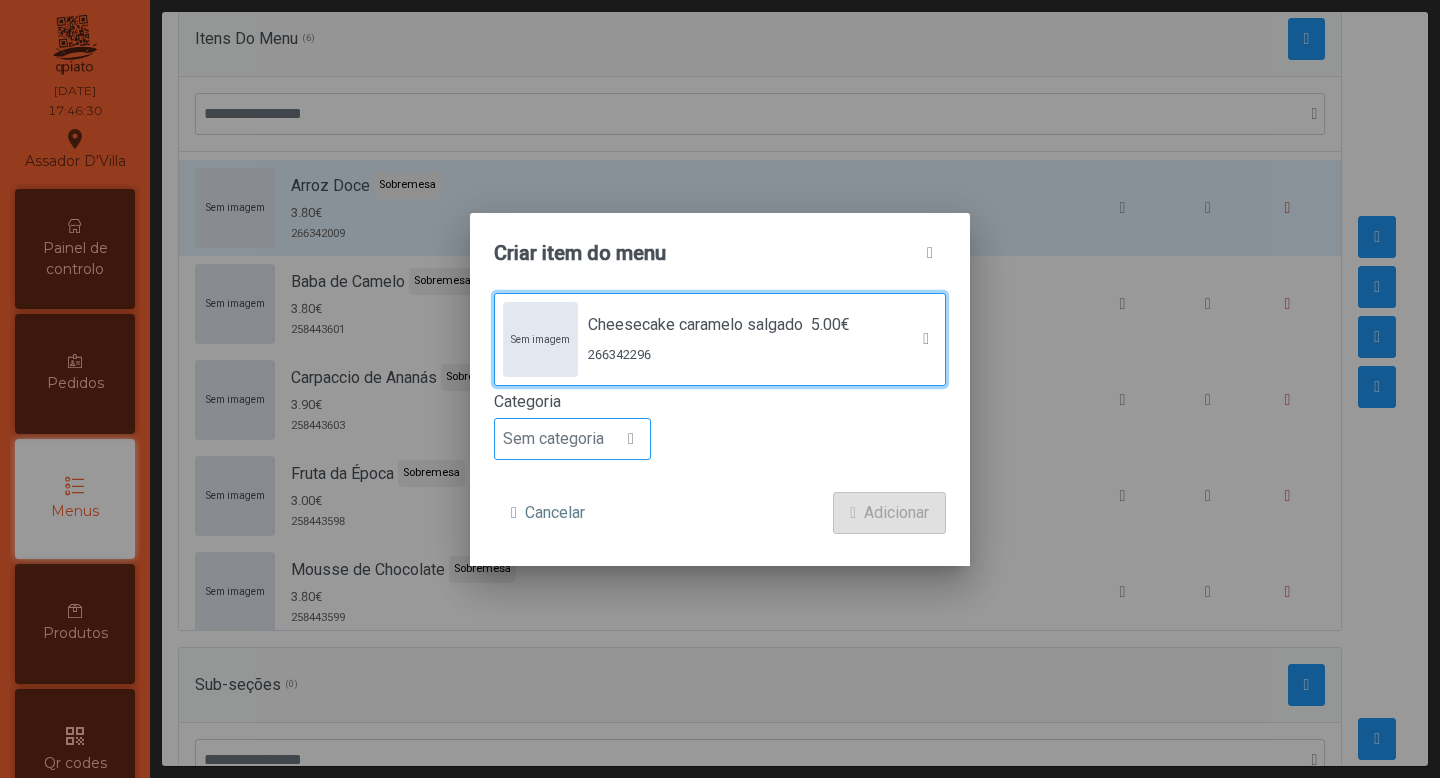click 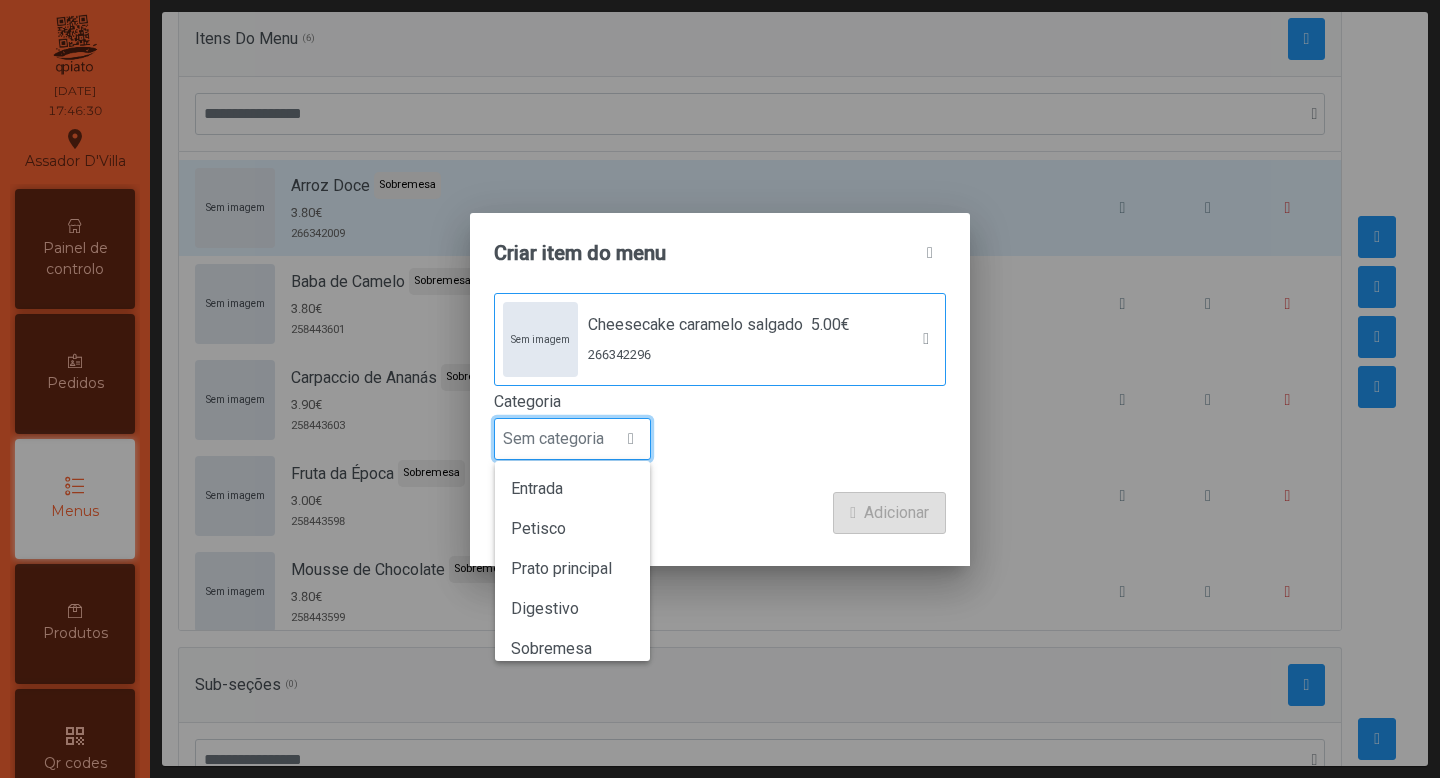 scroll, scrollTop: 15, scrollLeft: 97, axis: both 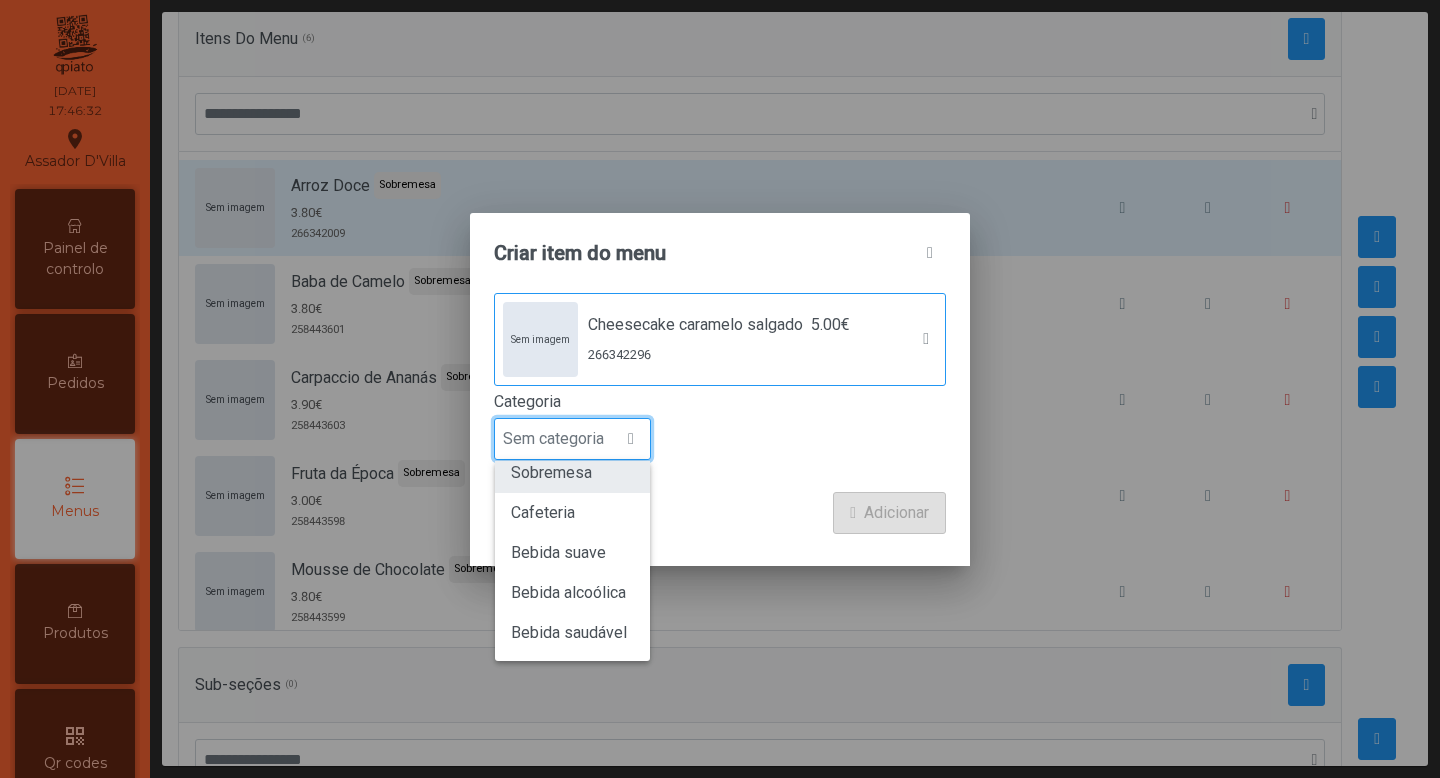 click on "Sobremesa" 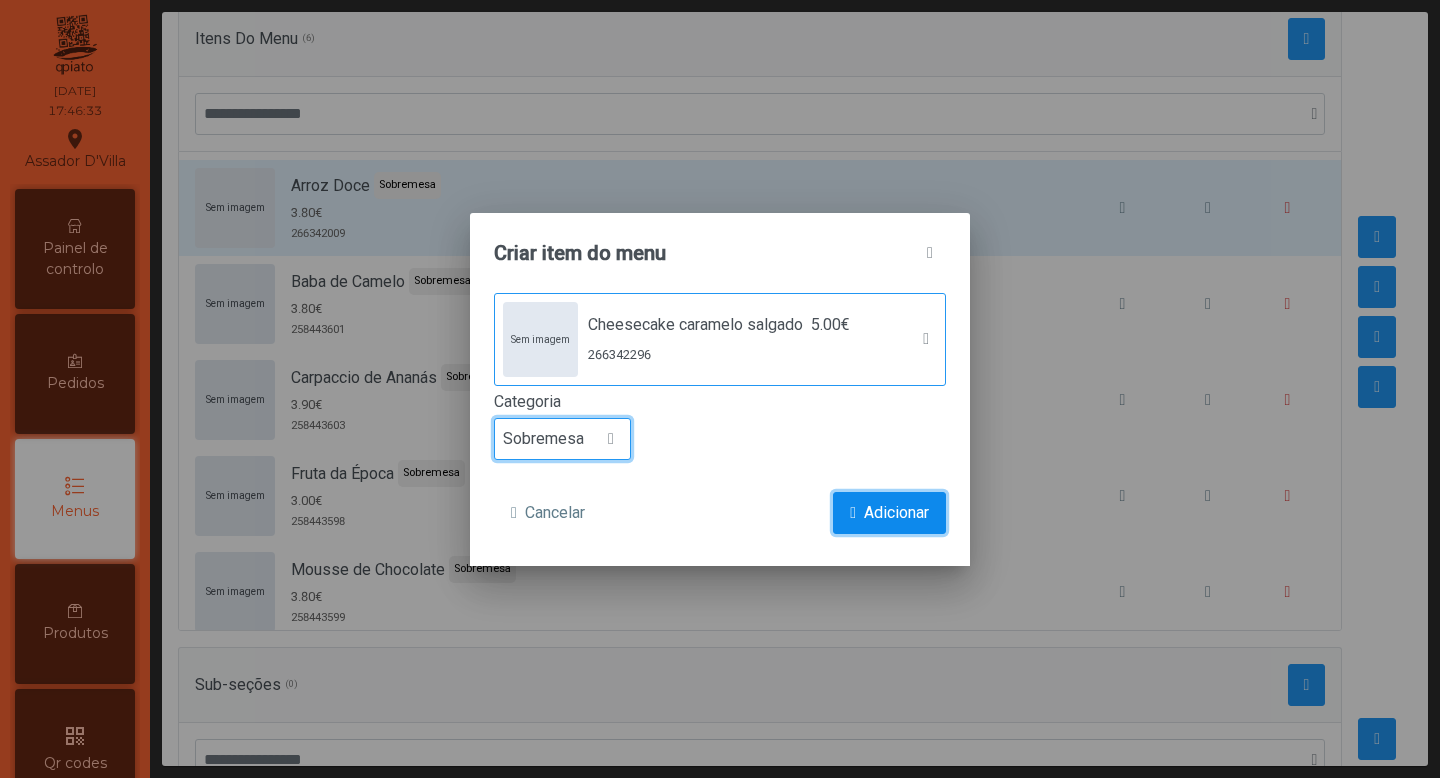 click on "Adicionar" 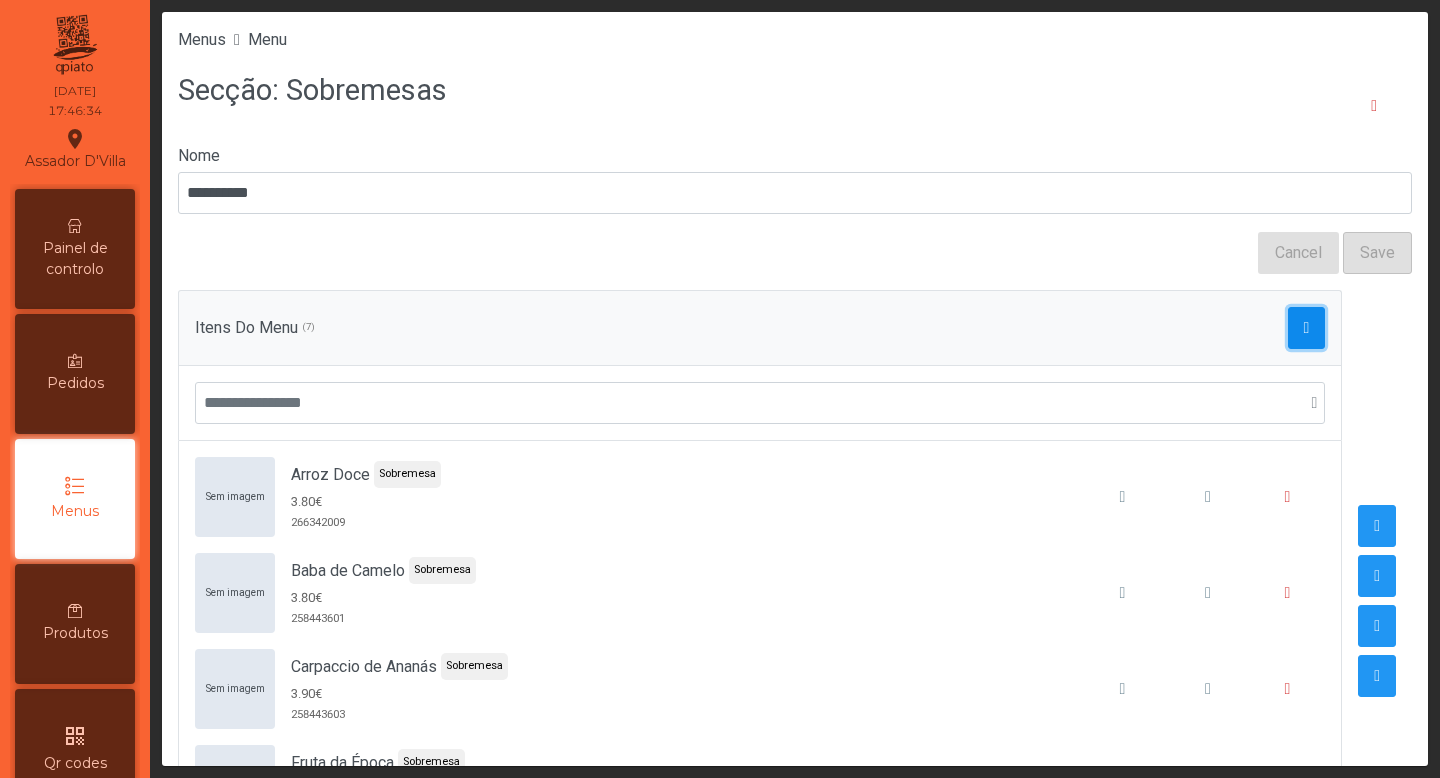 click 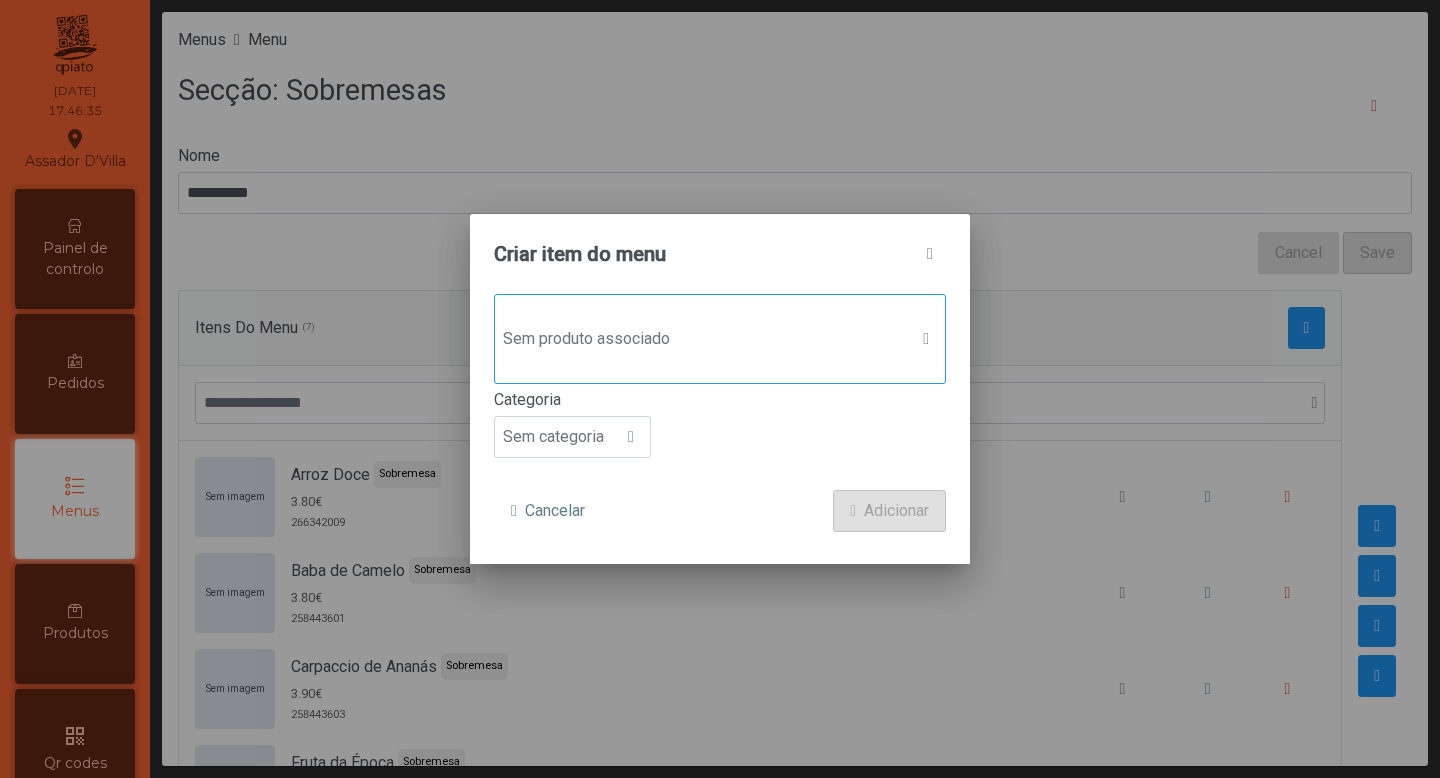 click on "Sem produto associado" 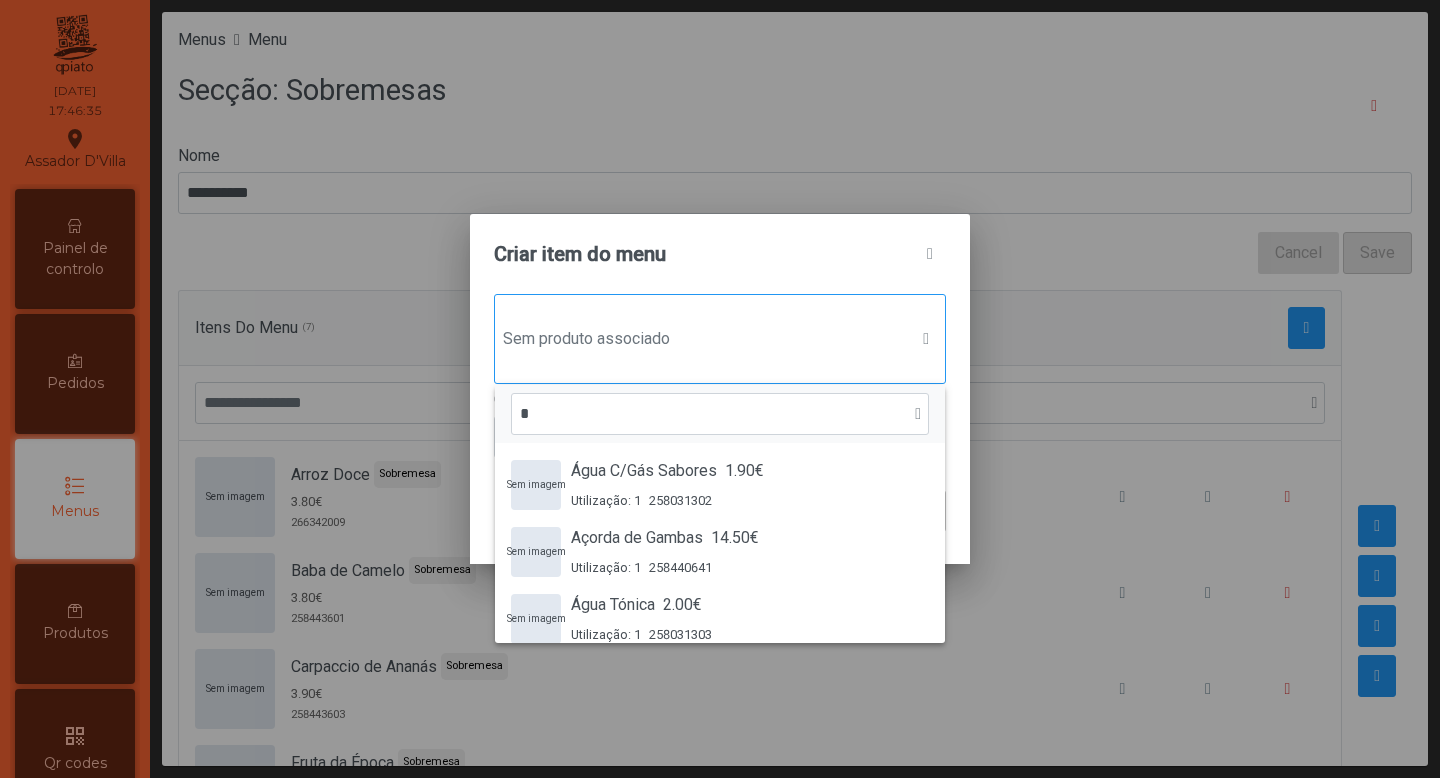 scroll, scrollTop: 15, scrollLeft: 97, axis: both 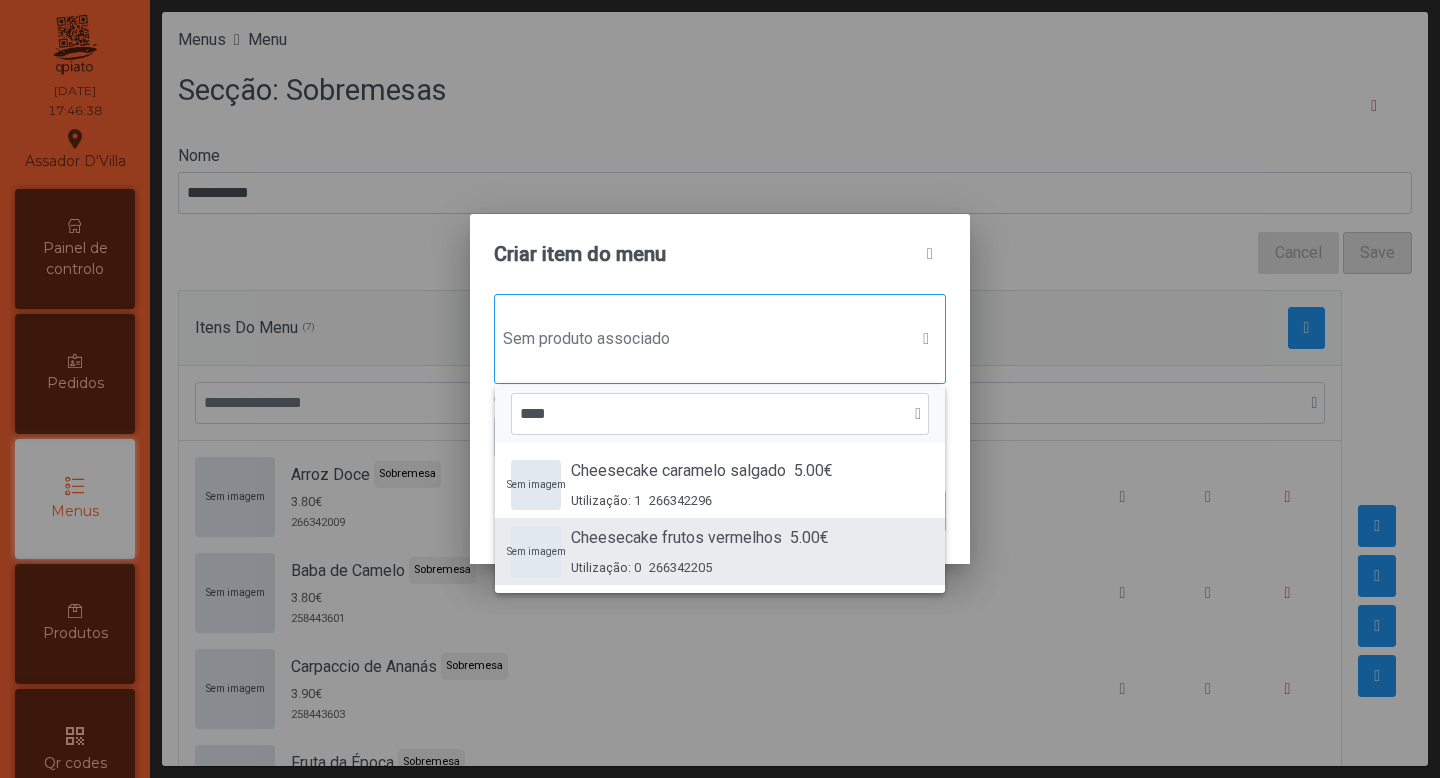 type on "****" 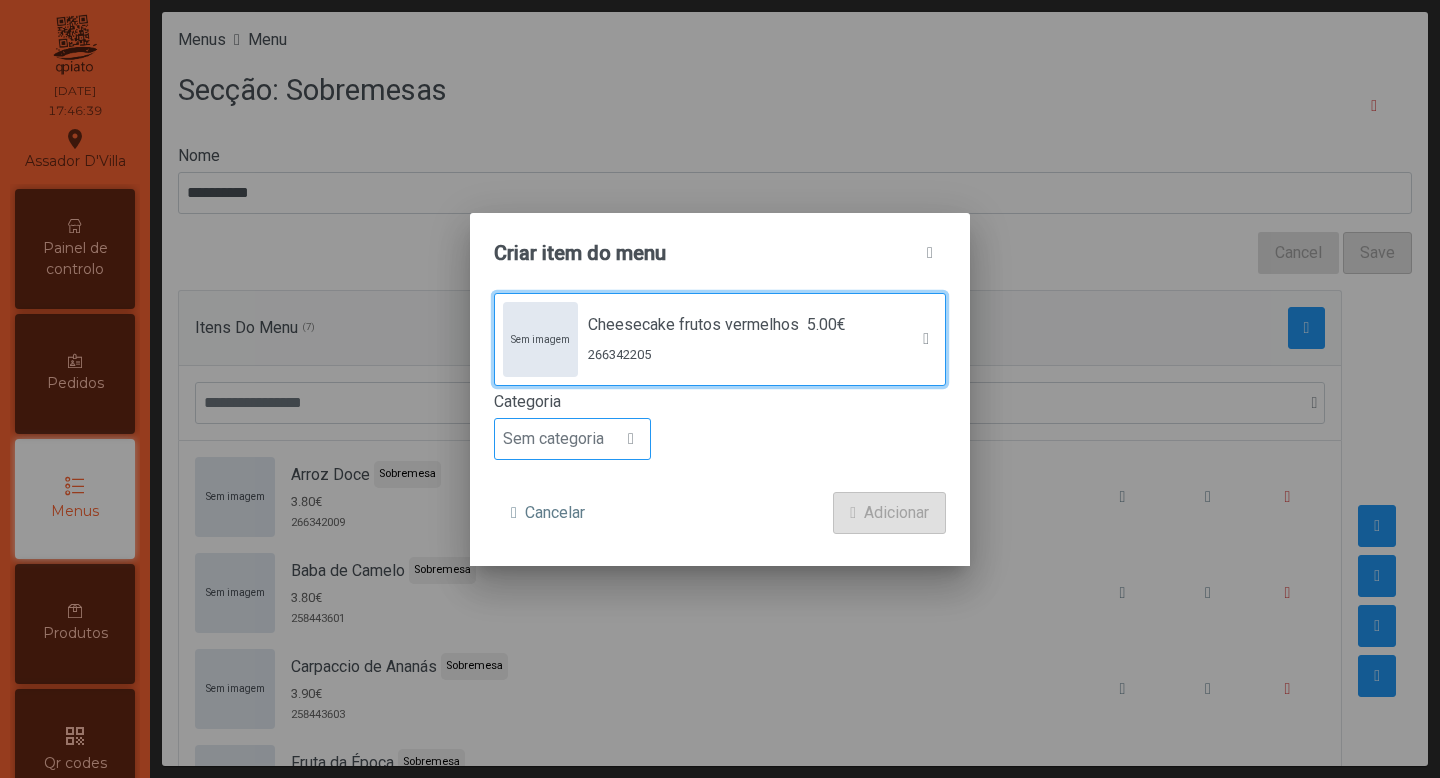 click 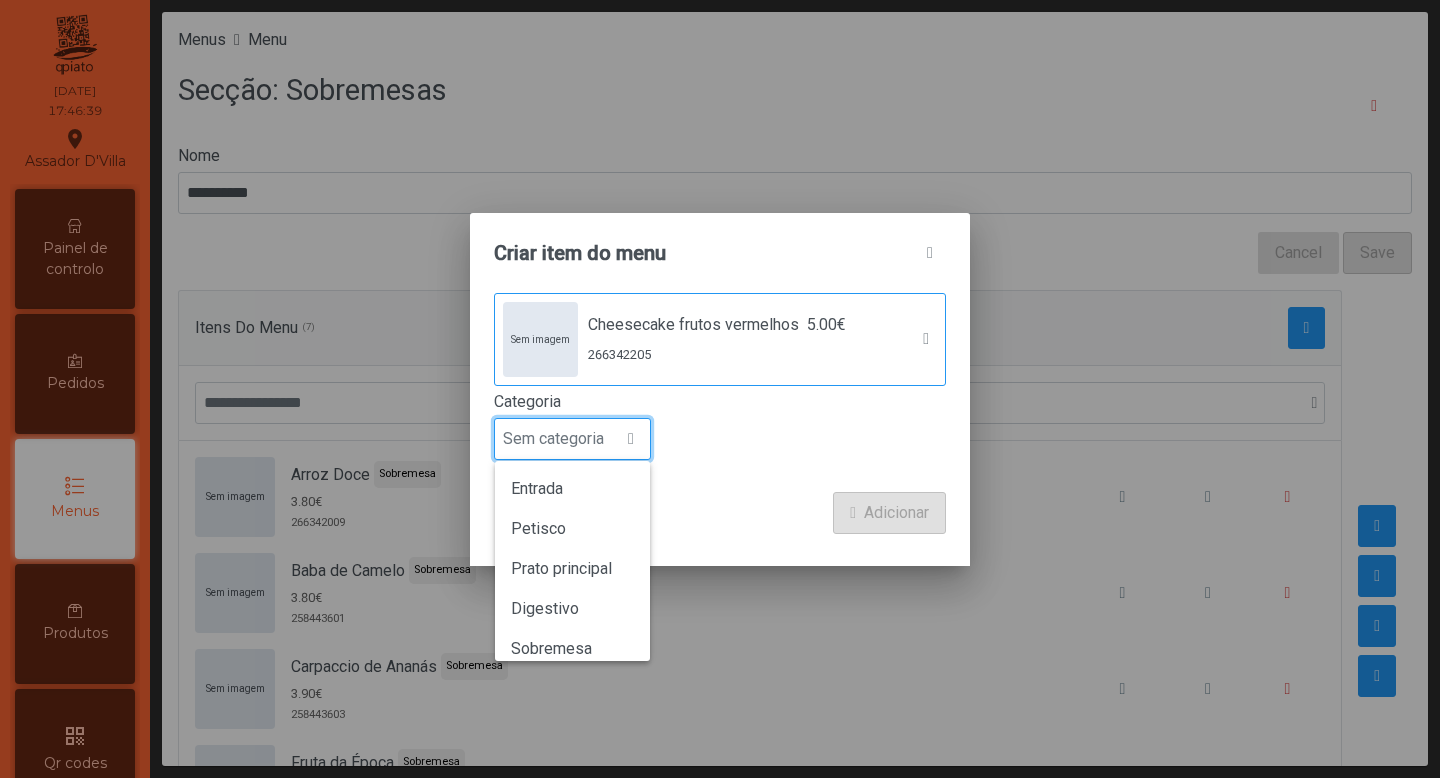 scroll, scrollTop: 15, scrollLeft: 97, axis: both 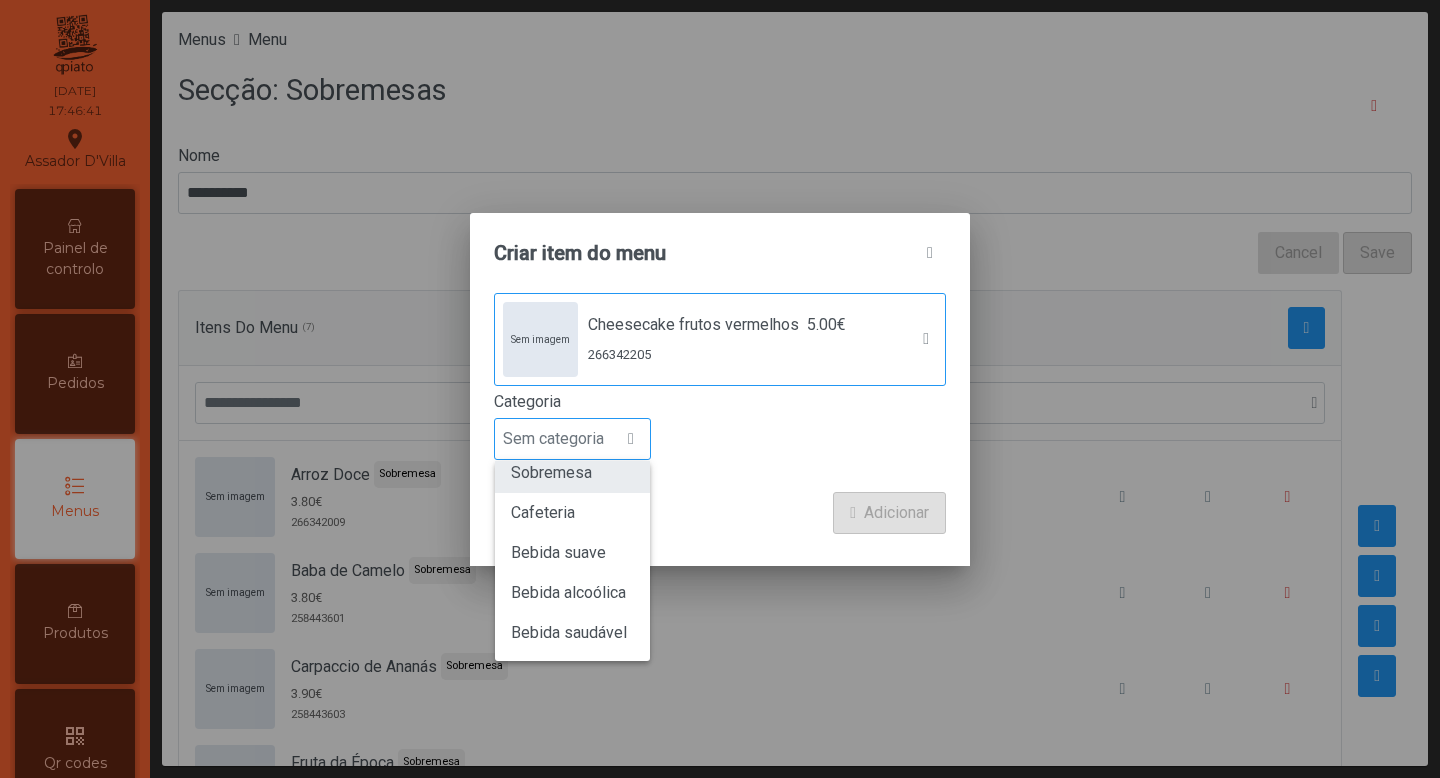 click on "Sobremesa" 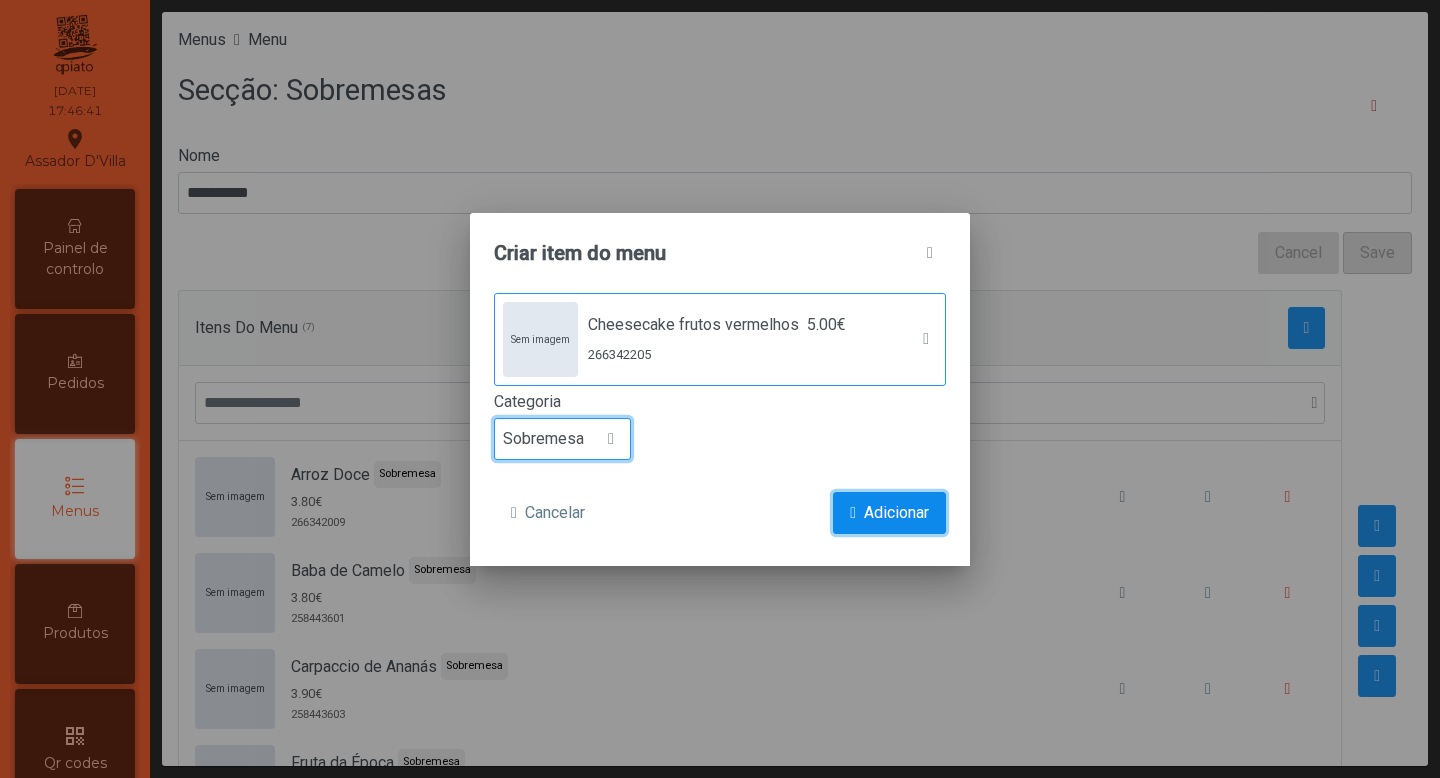 click on "Adicionar" 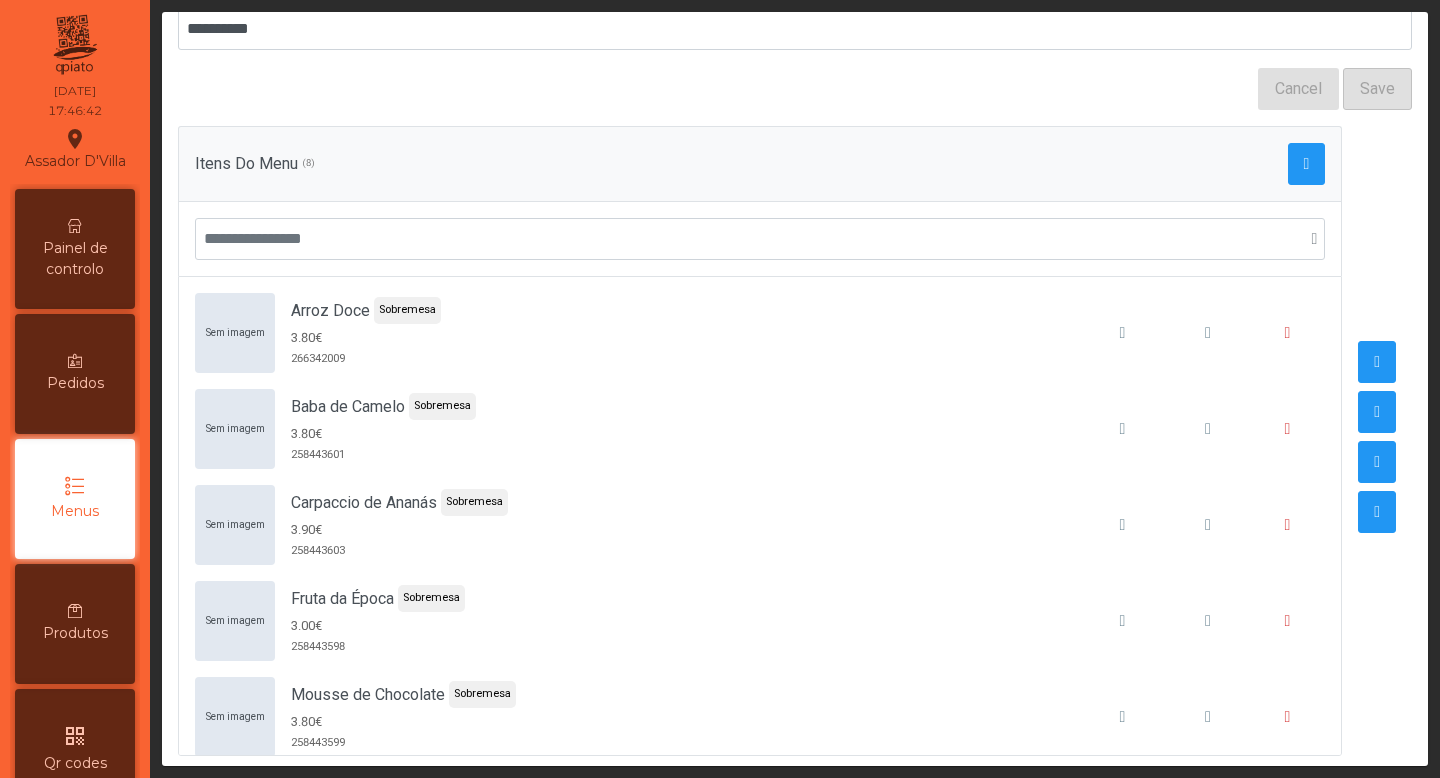 scroll, scrollTop: 187, scrollLeft: 0, axis: vertical 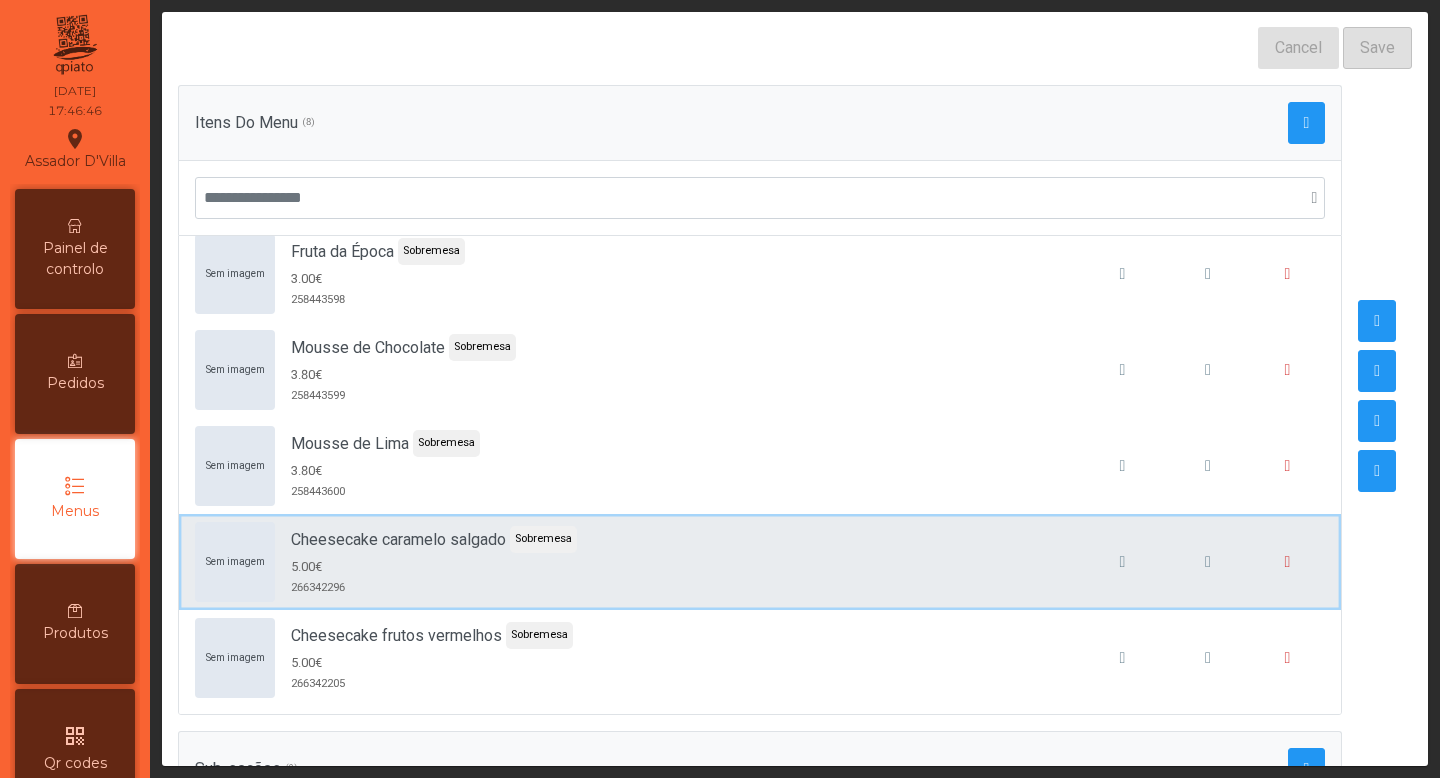 click on "Sem imagem   Cheesecake caramelo salgado  Sobremesa  5.00€   266342296" at bounding box center (760, 562) 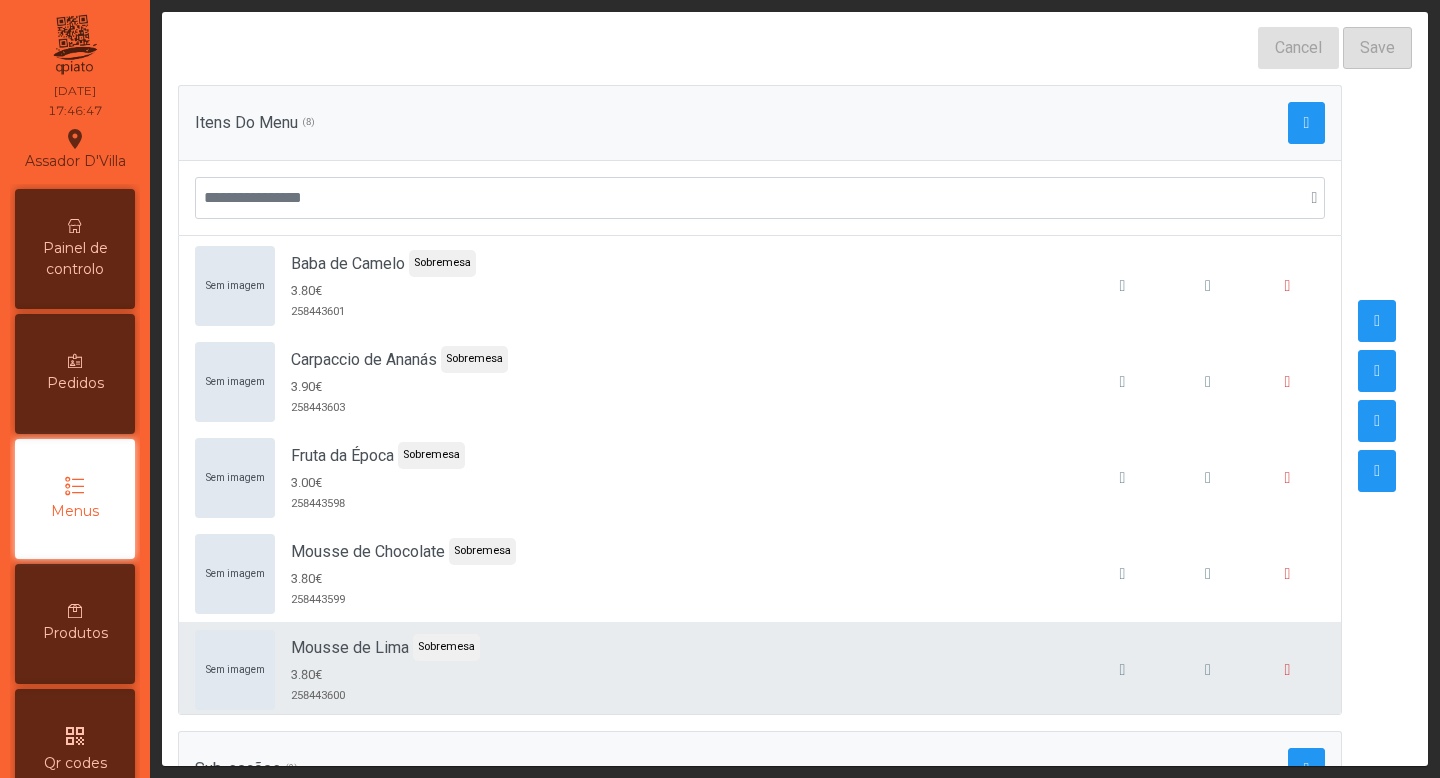 scroll, scrollTop: 80, scrollLeft: 0, axis: vertical 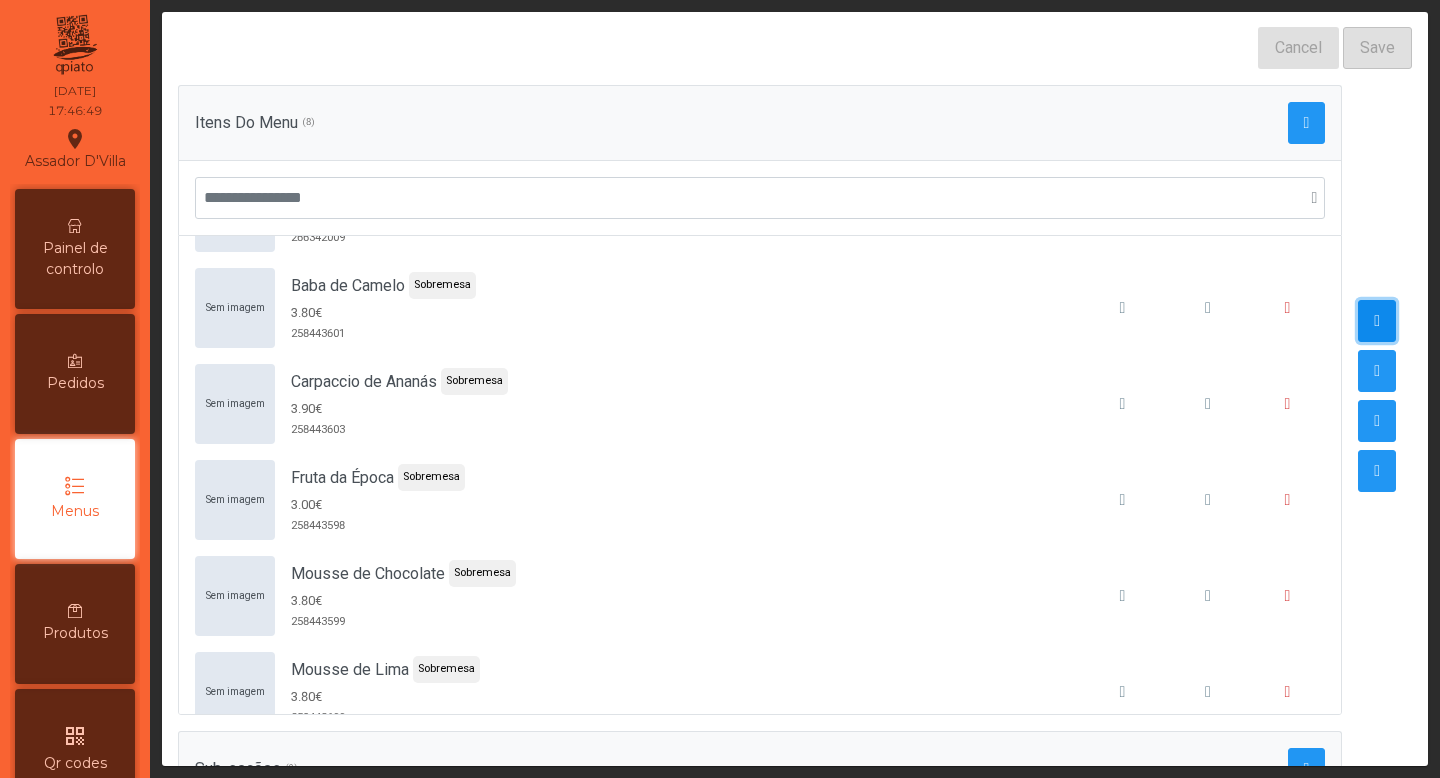 click 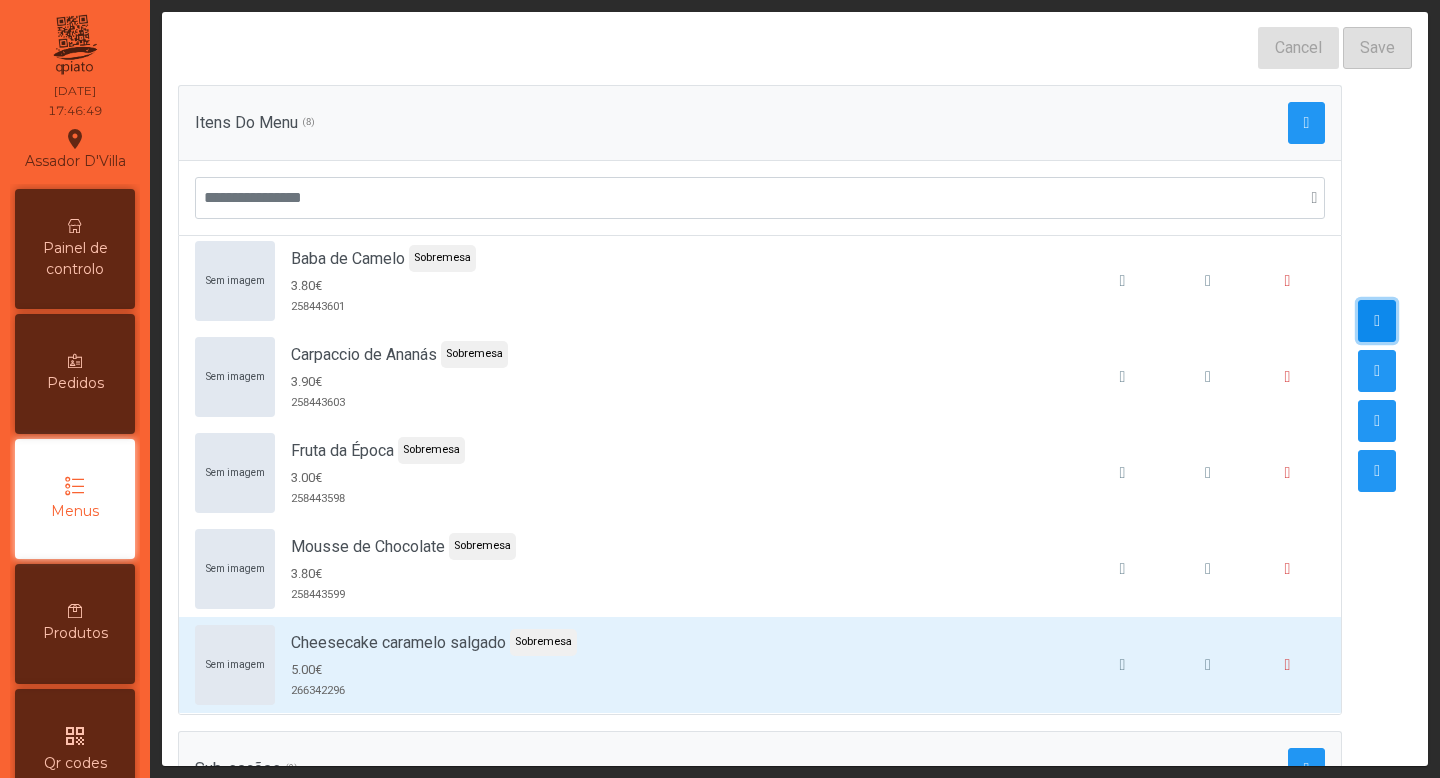 click 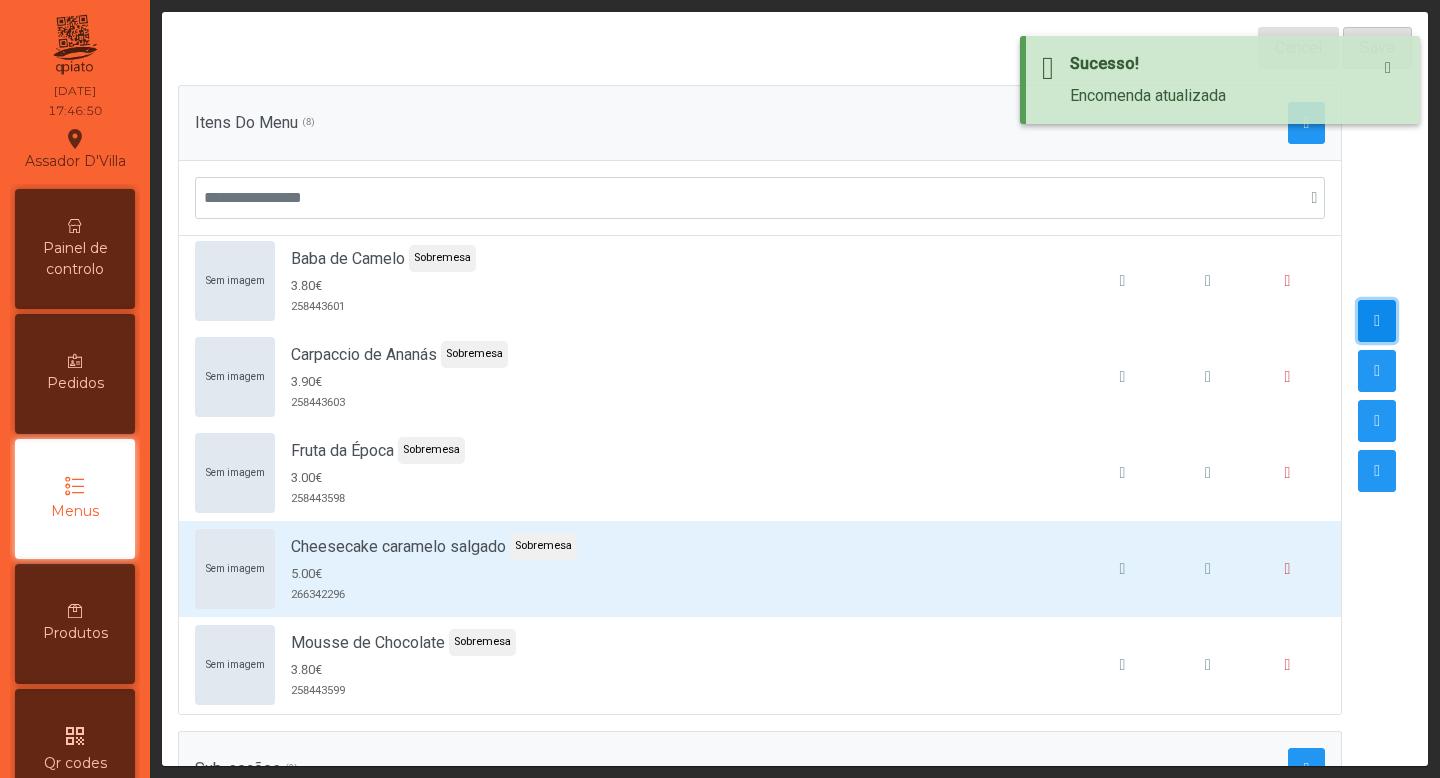 click 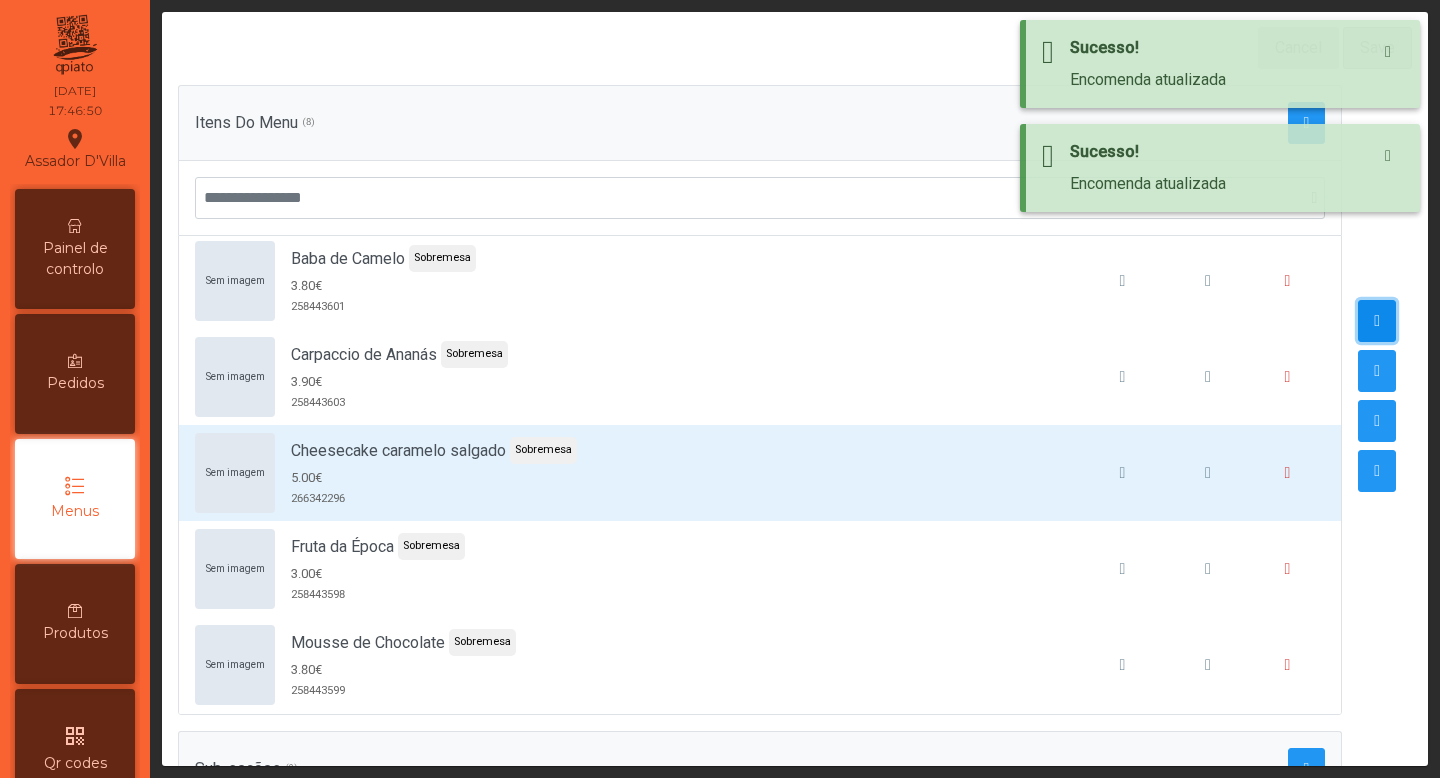 click 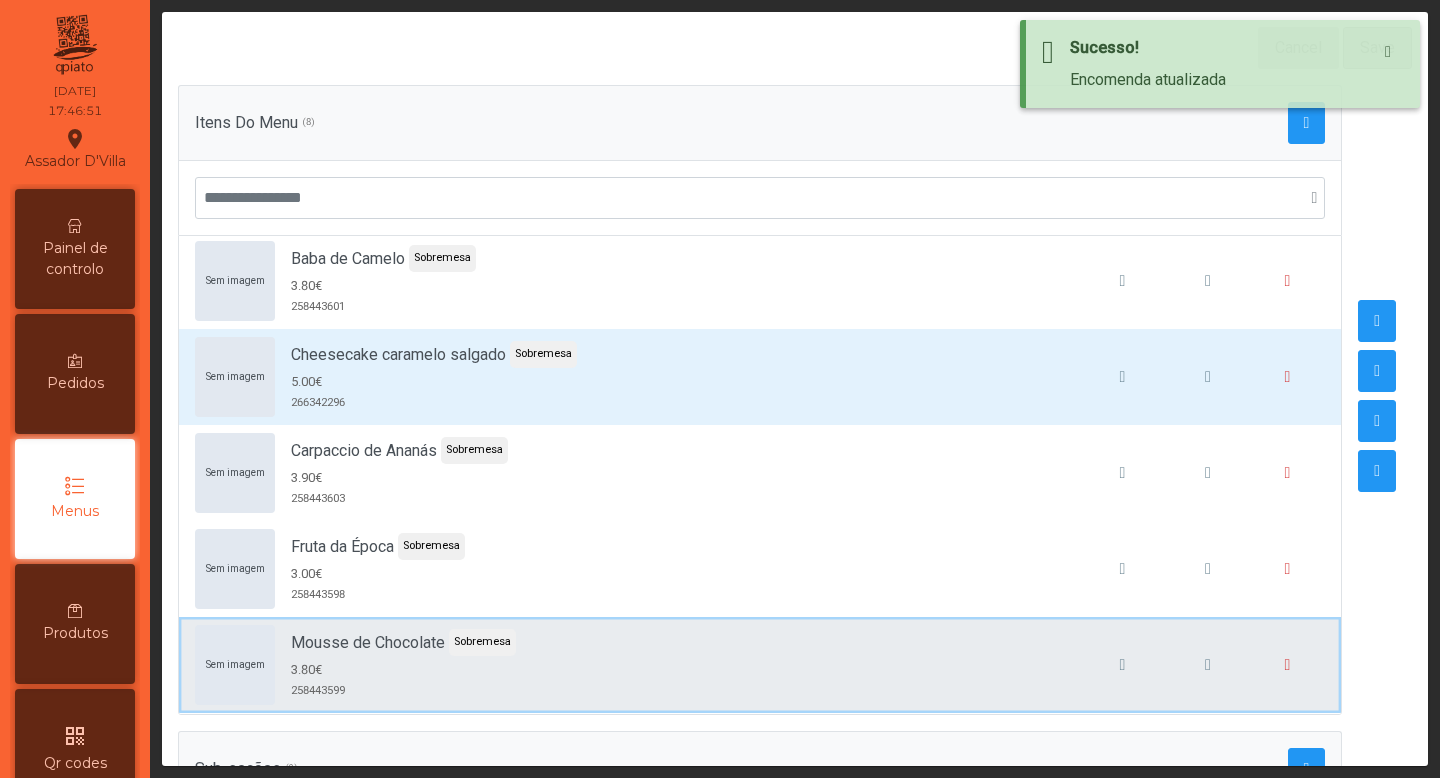 click on "3.80€" at bounding box center (403, 669) 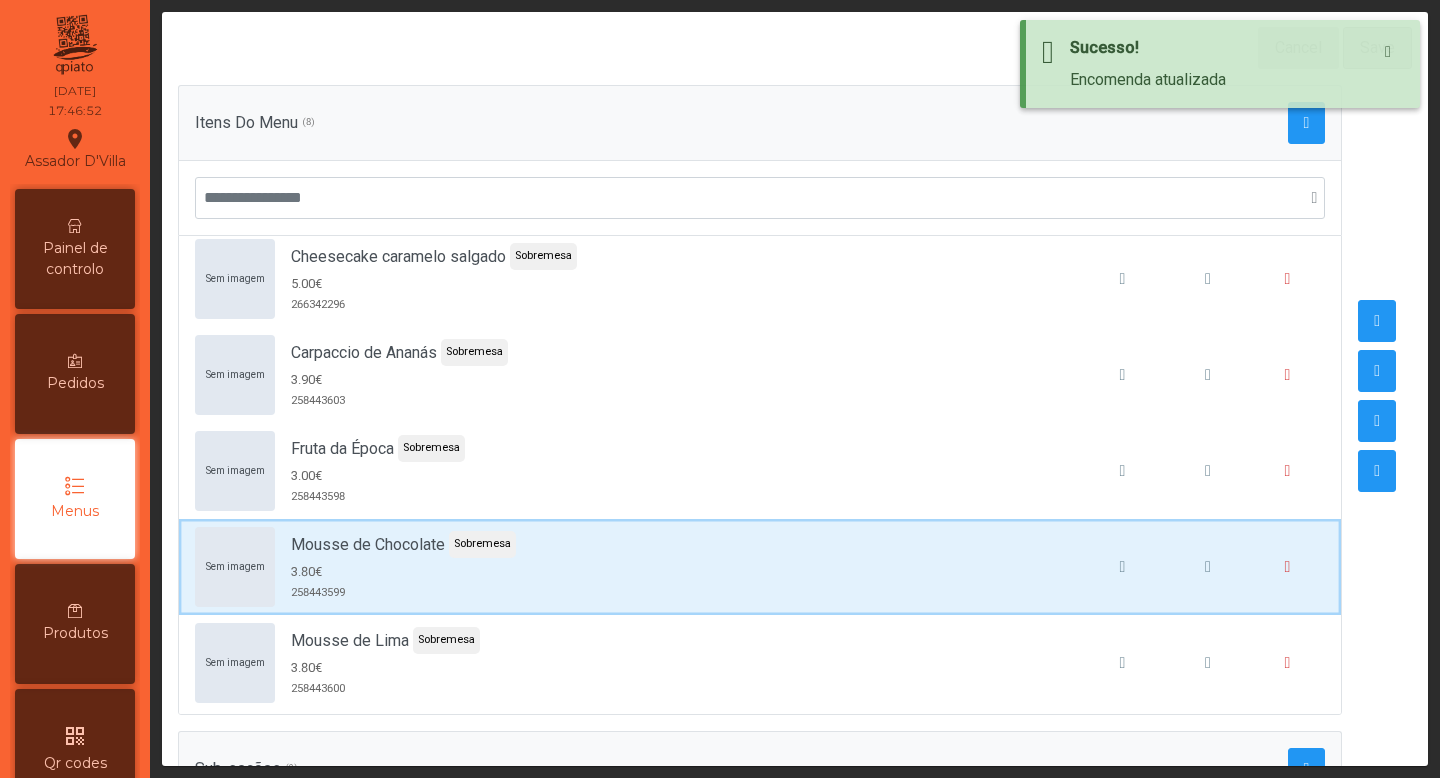 scroll, scrollTop: 306, scrollLeft: 0, axis: vertical 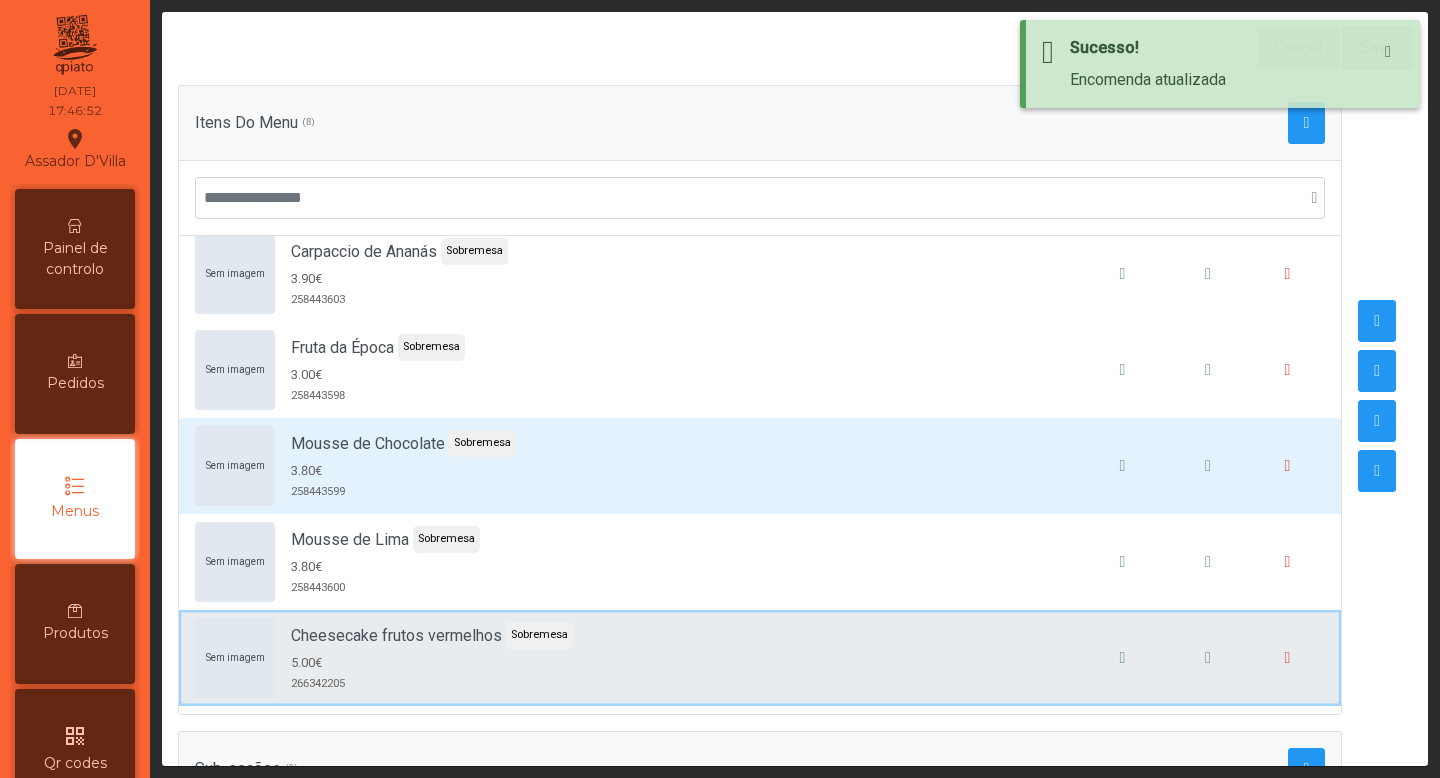 click on "Sobremesa" at bounding box center [539, 635] 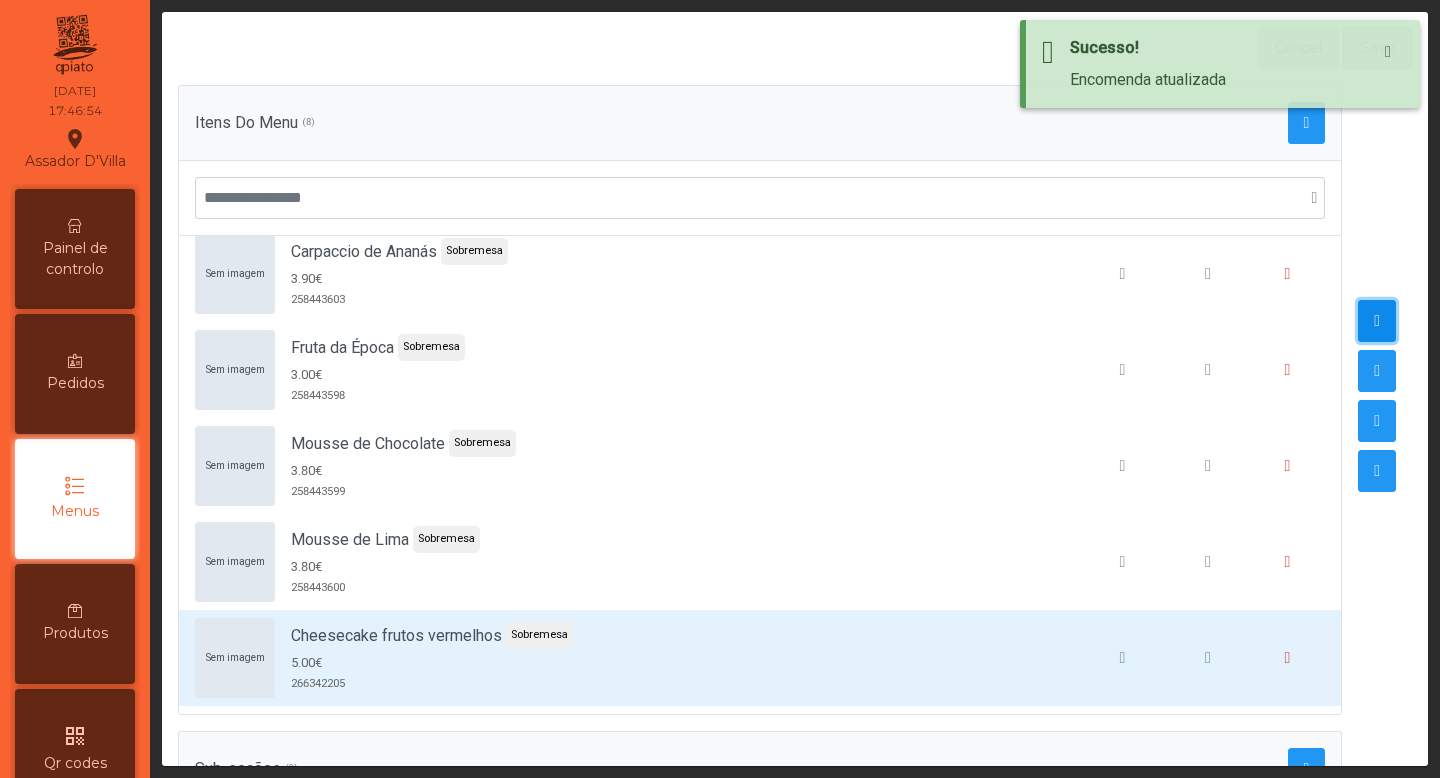 click 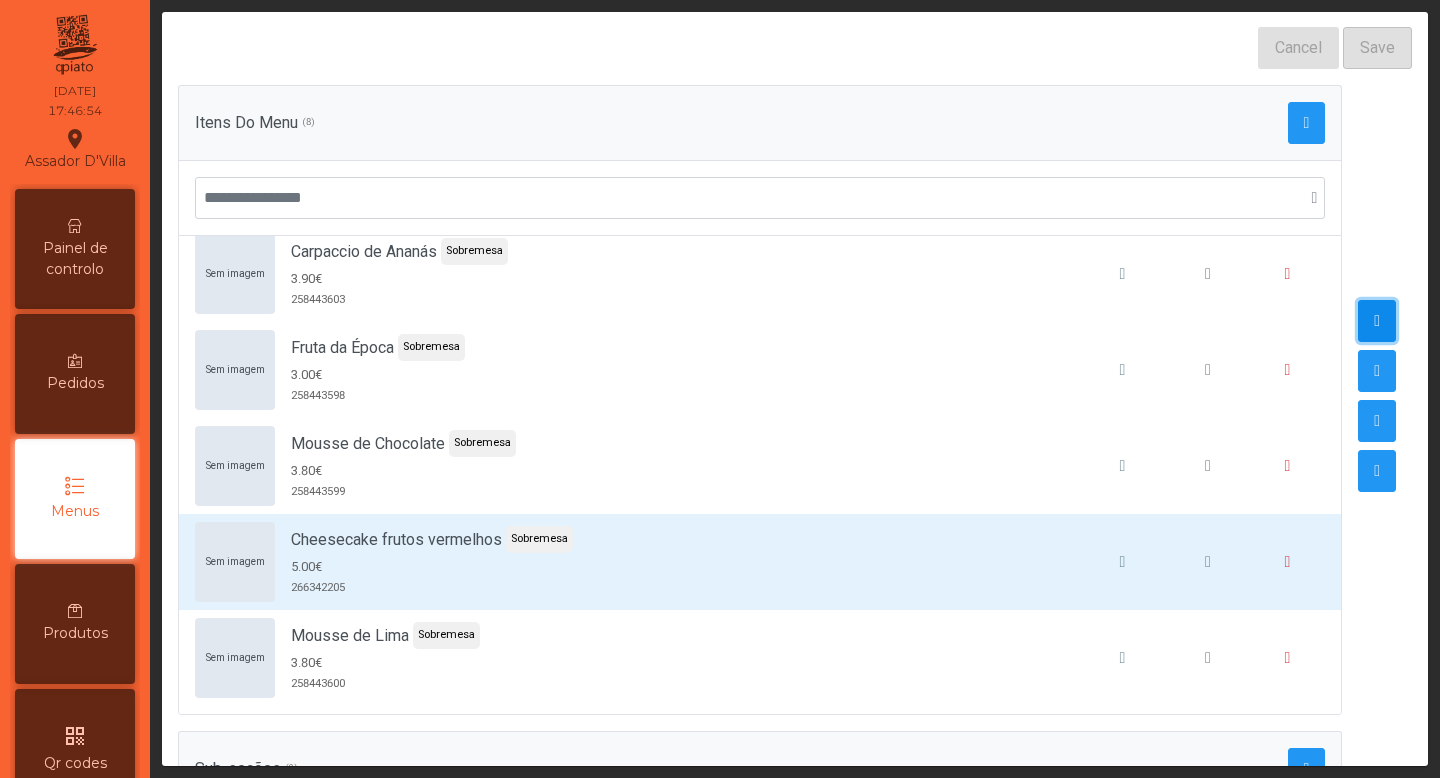 click 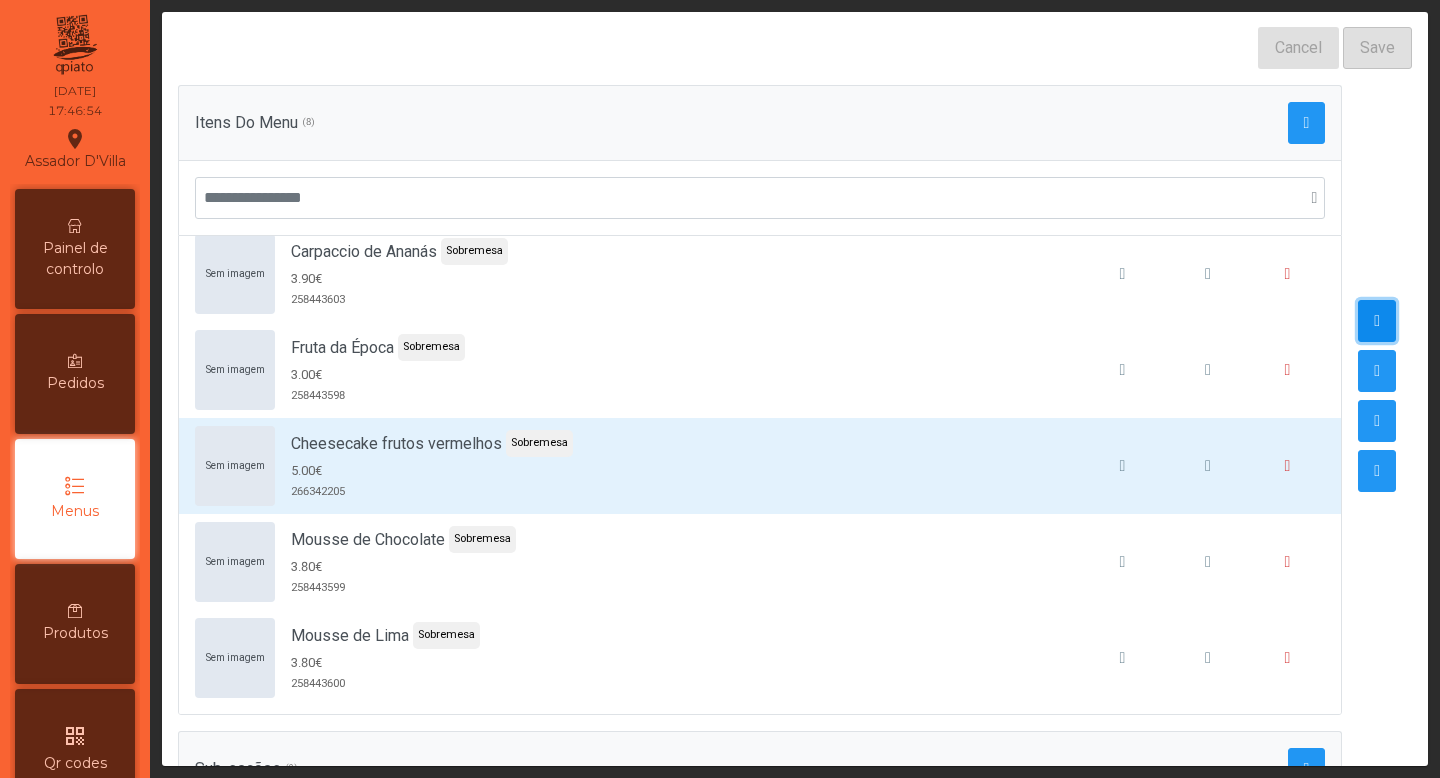 click 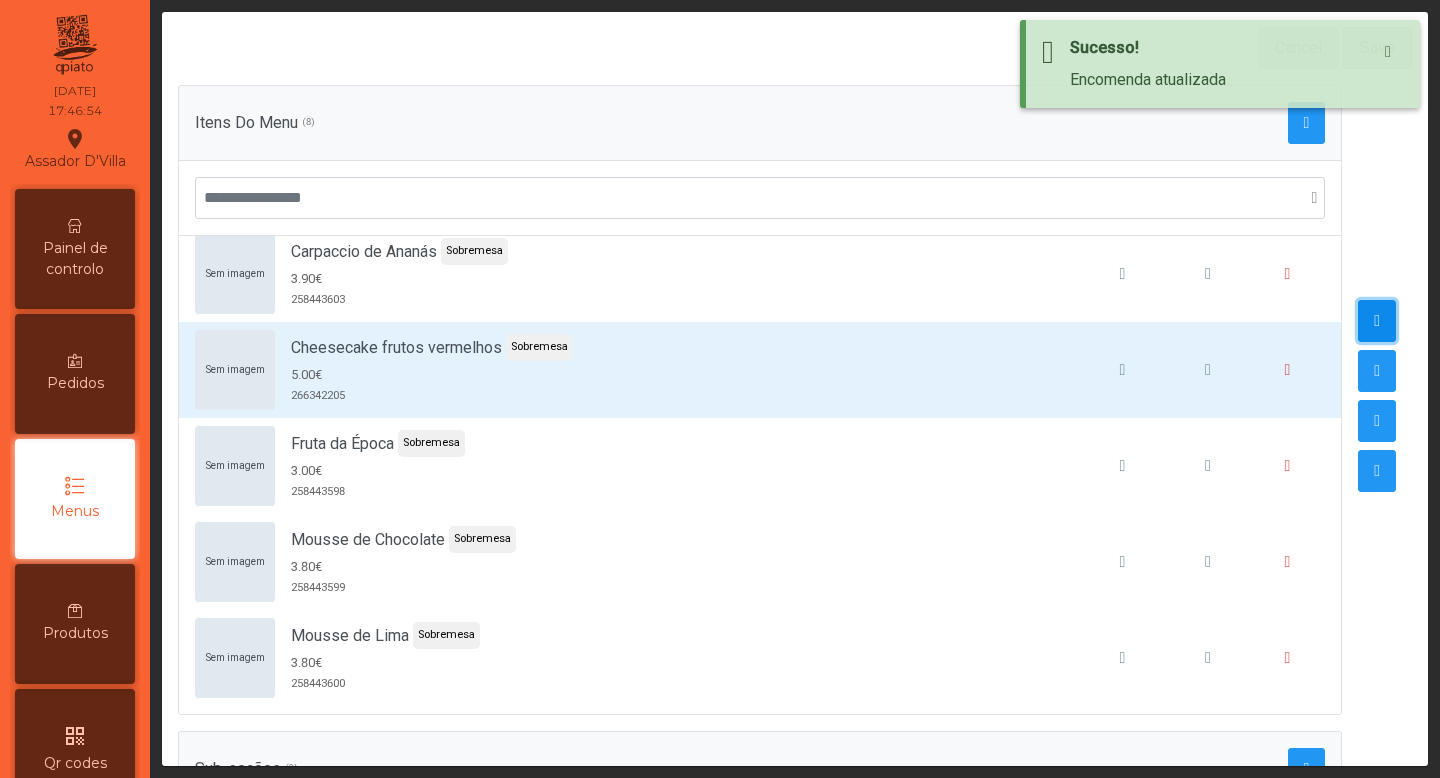 click 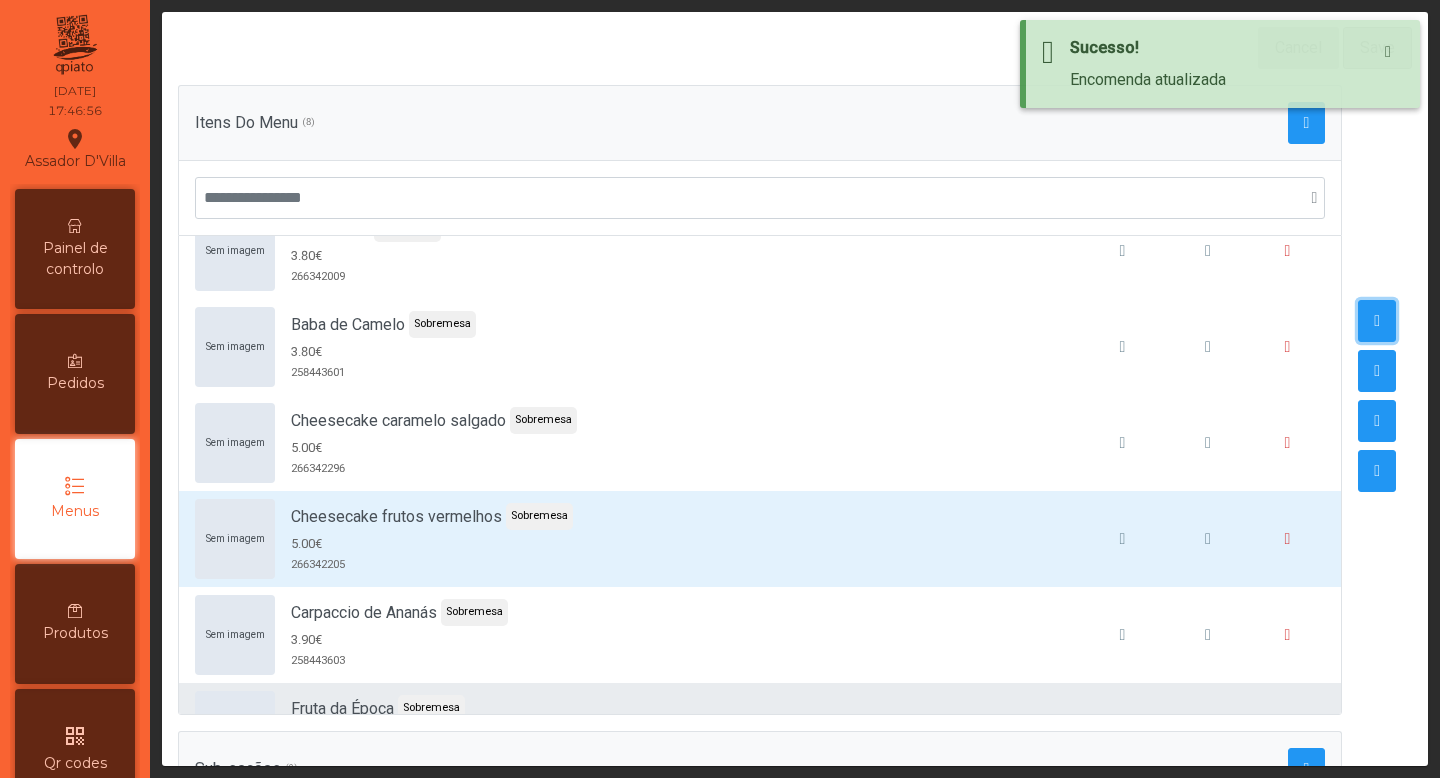 scroll, scrollTop: 0, scrollLeft: 0, axis: both 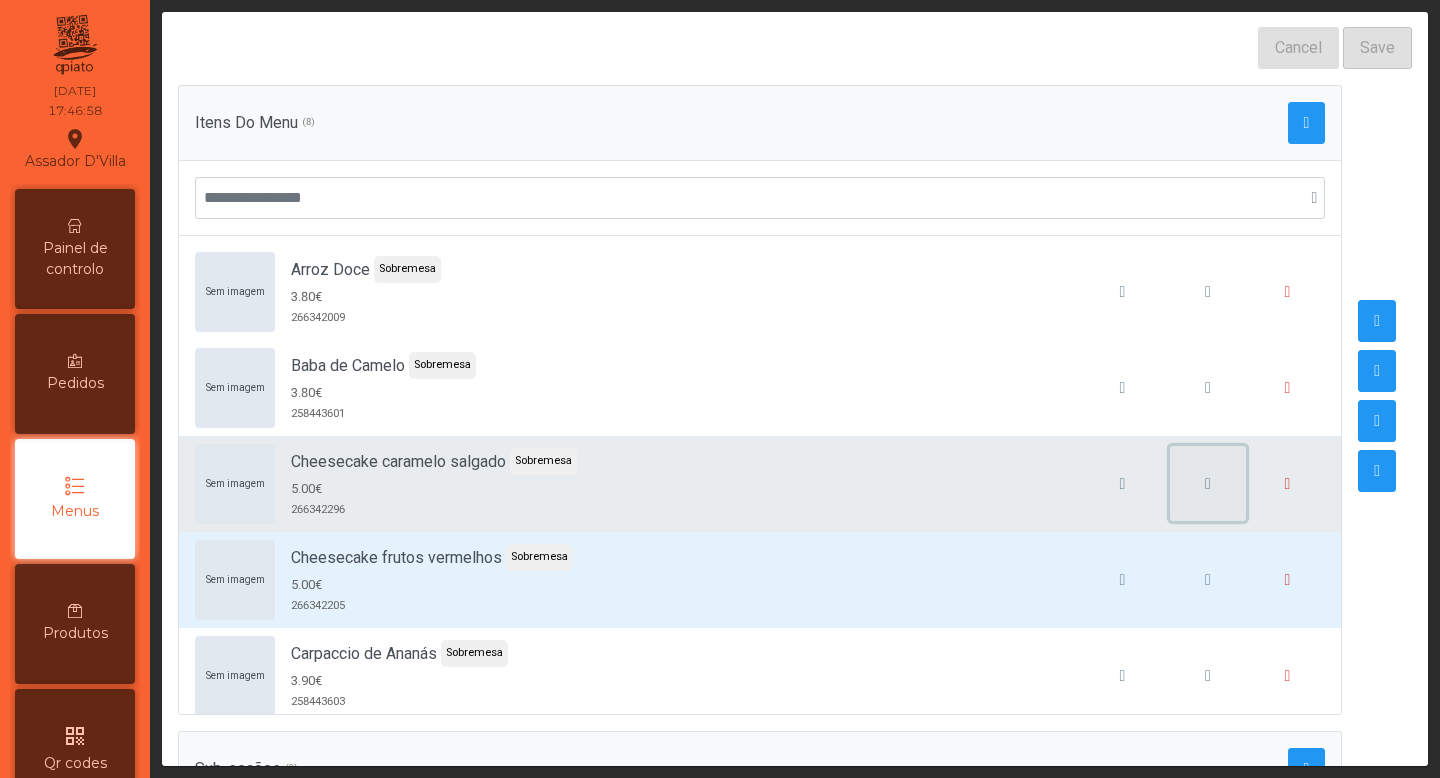 click 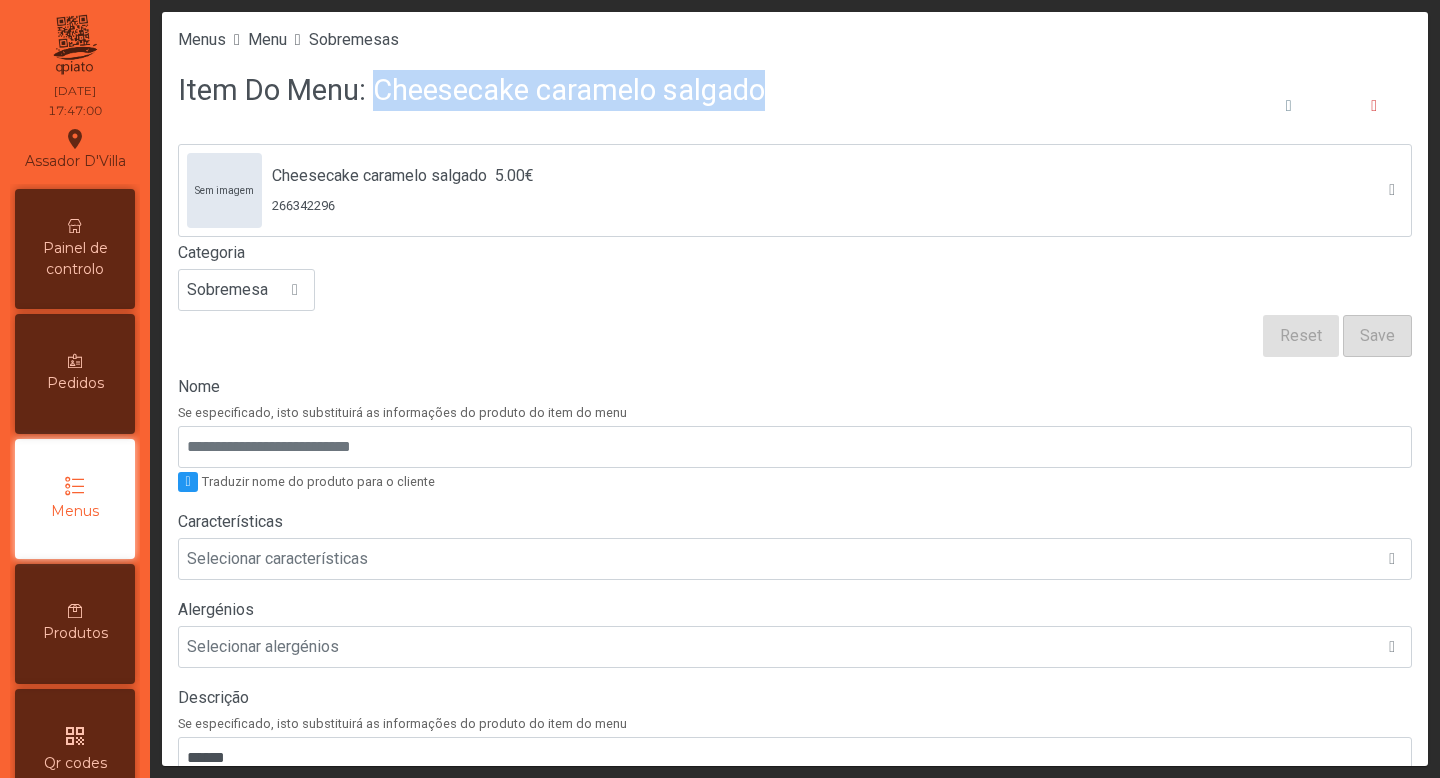 drag, startPoint x: 371, startPoint y: 94, endPoint x: 771, endPoint y: 99, distance: 400.03125 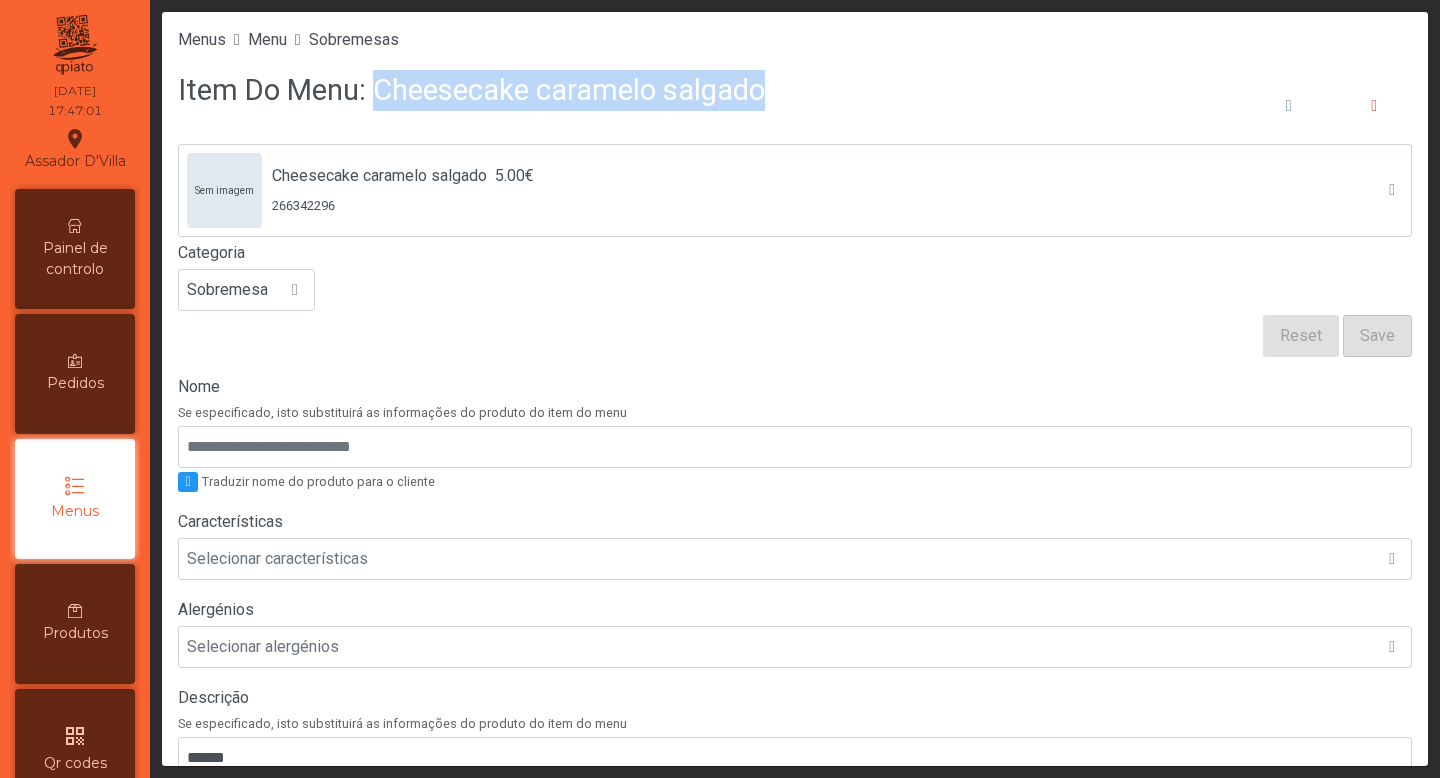 copy on "Cheesecake caramelo salgado" 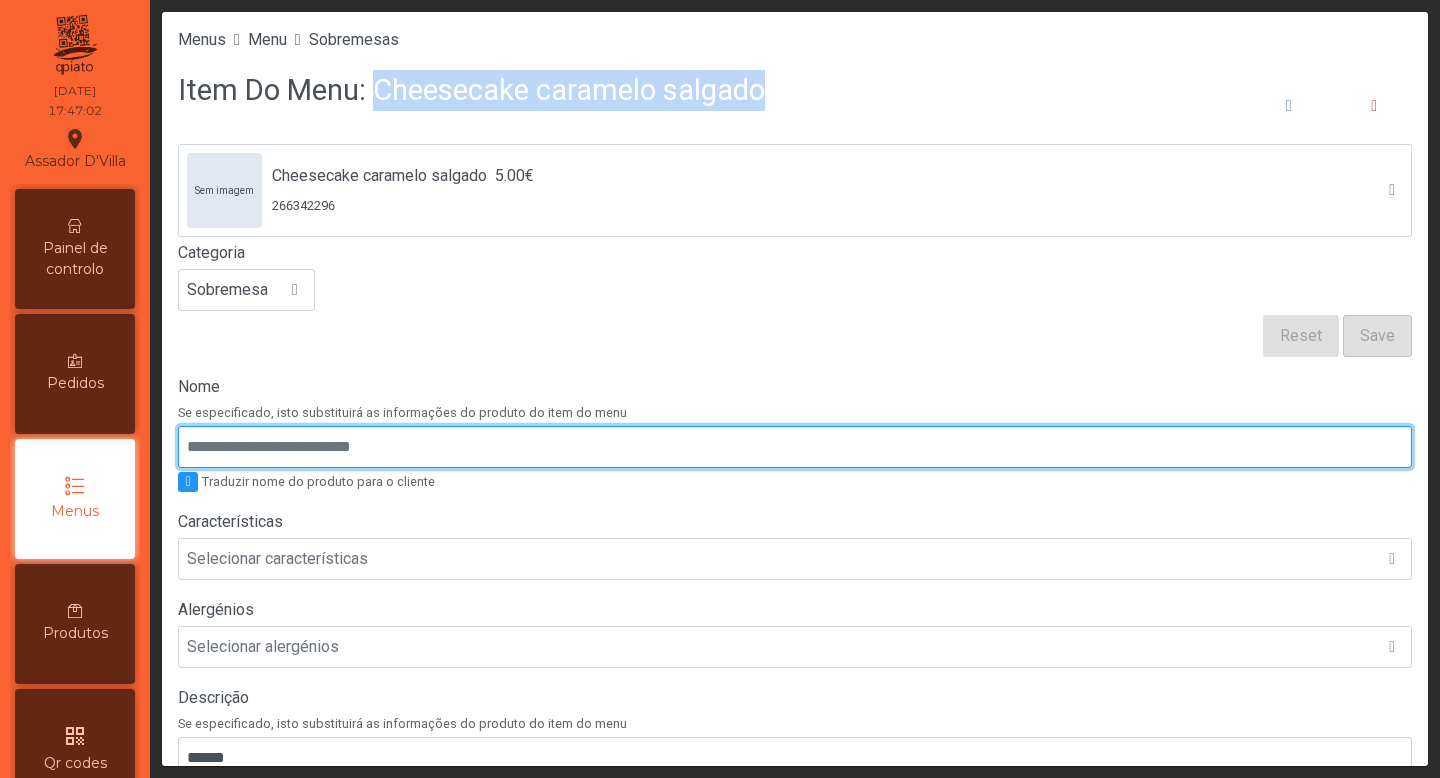 click on "Nome" at bounding box center [795, 447] 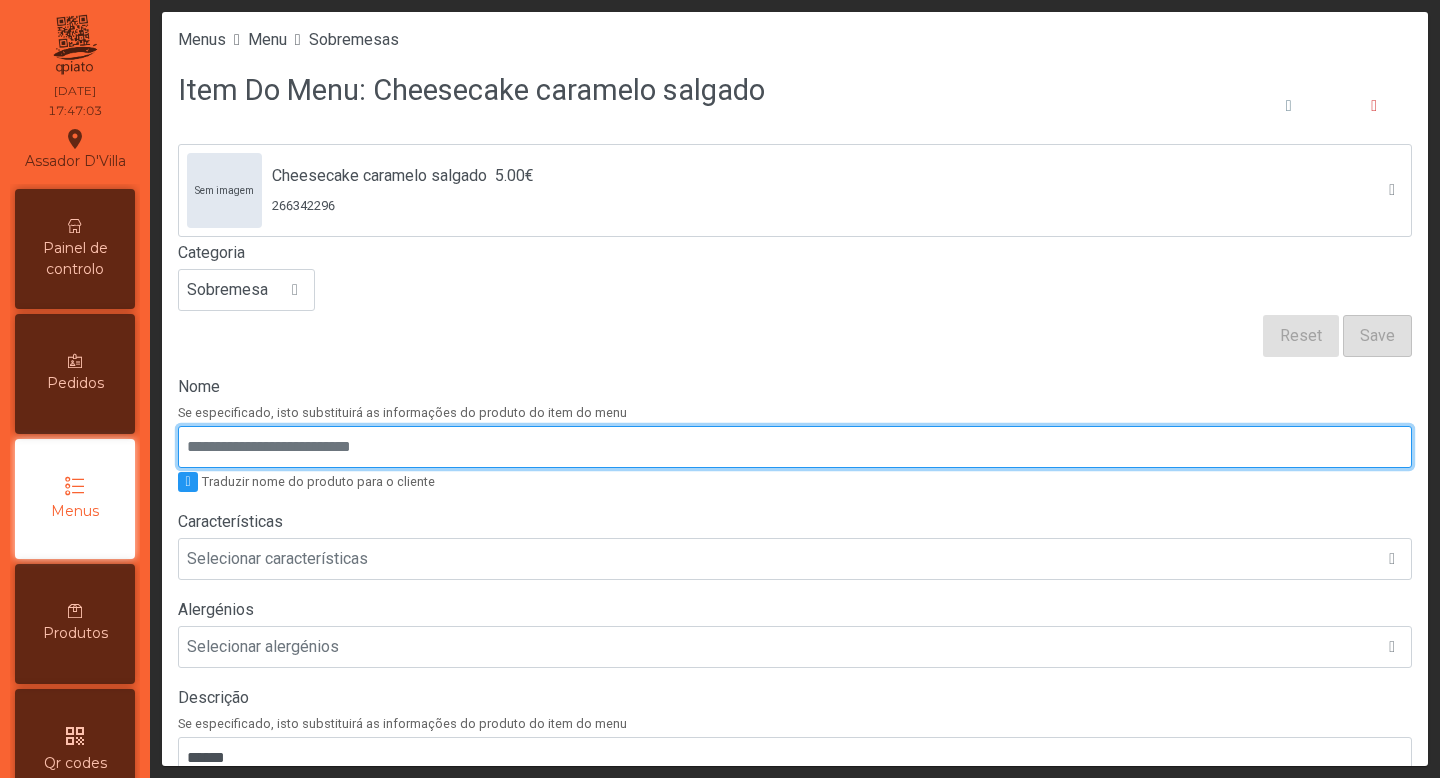 paste on "**********" 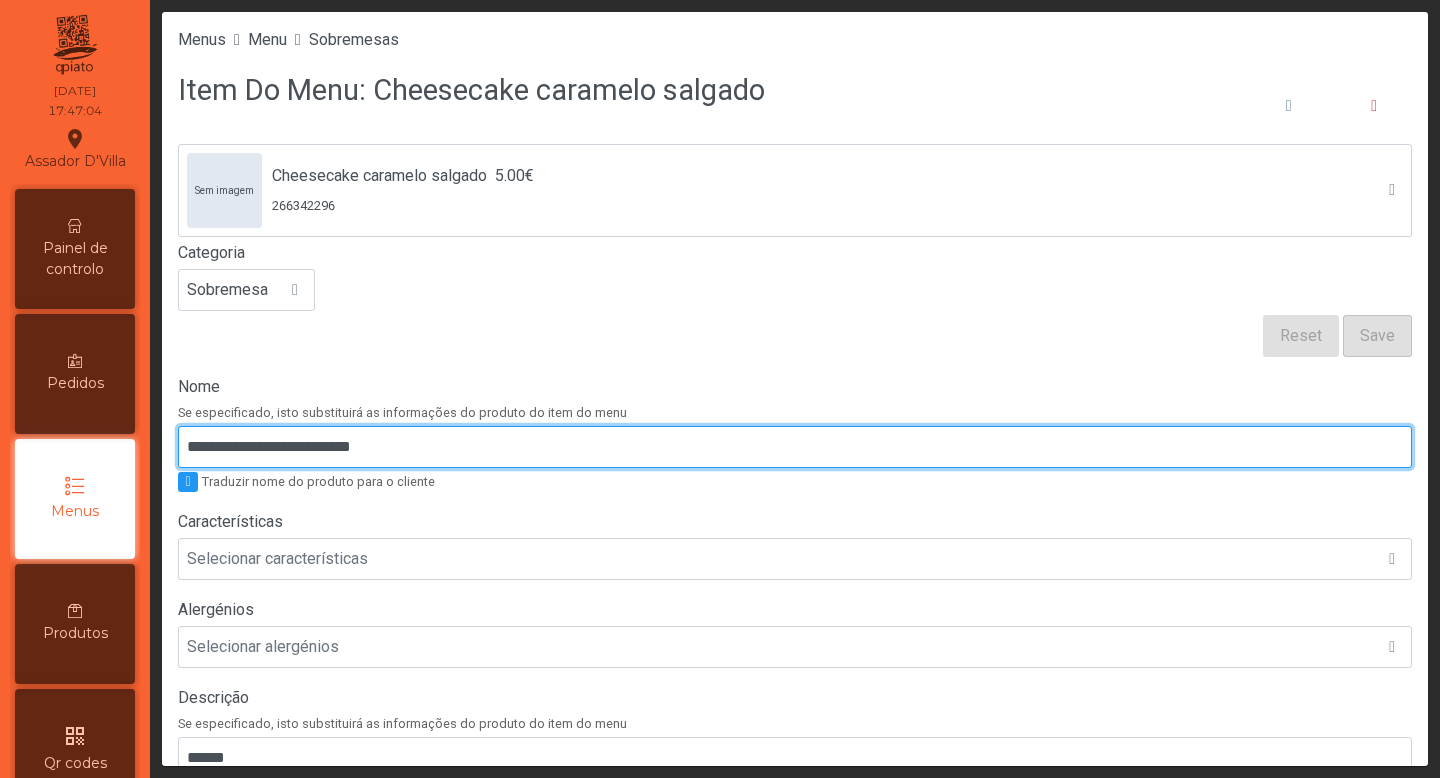 click on "**********" at bounding box center (795, 447) 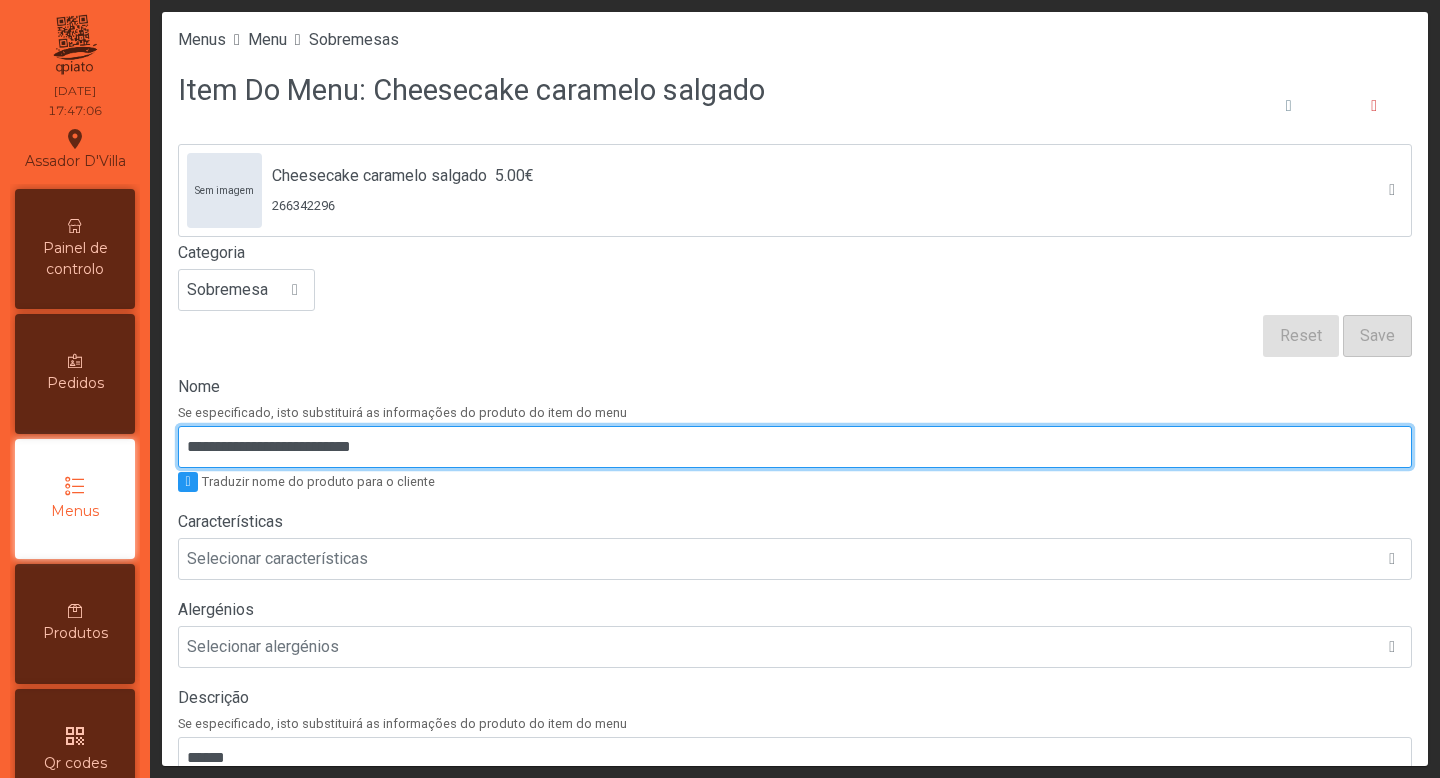 click on "**********" at bounding box center [795, 447] 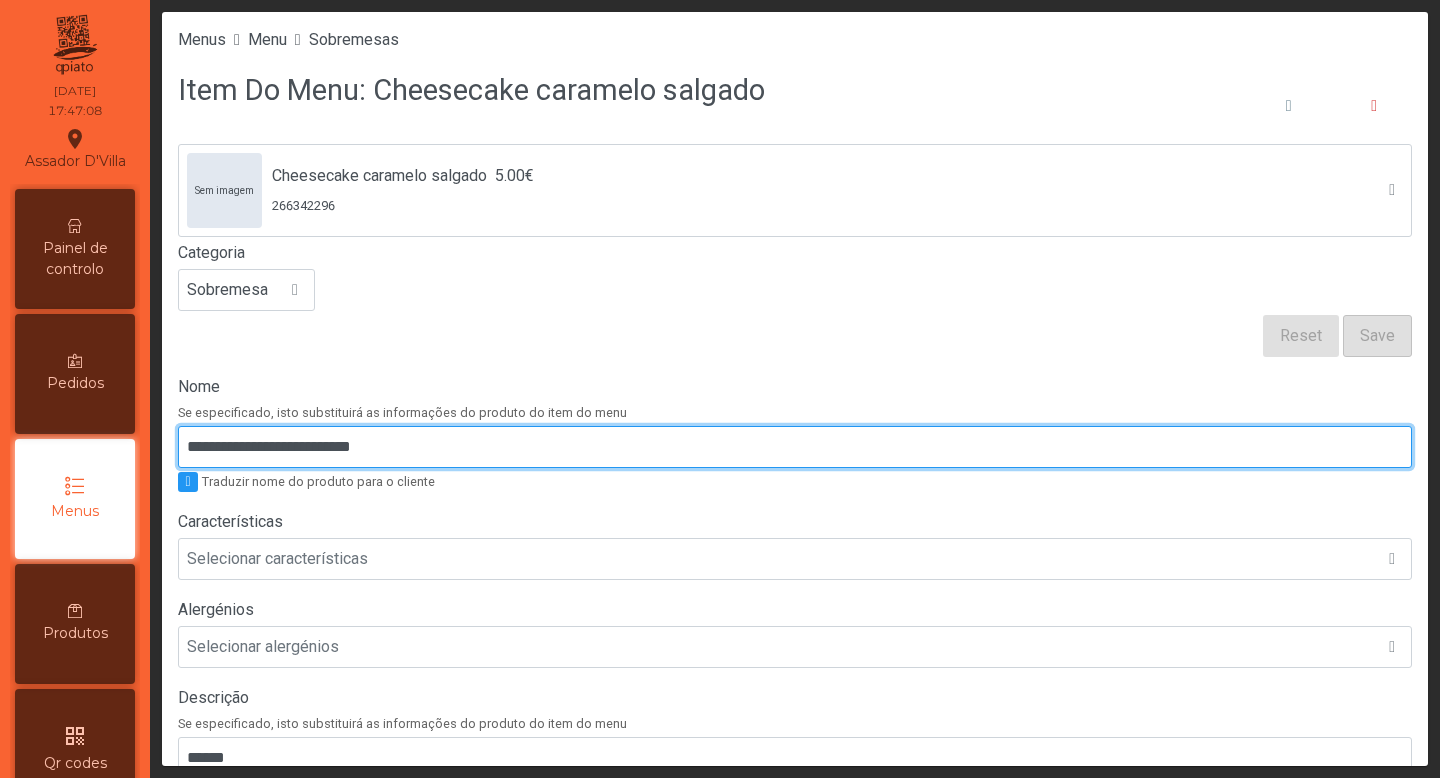 scroll, scrollTop: 579, scrollLeft: 0, axis: vertical 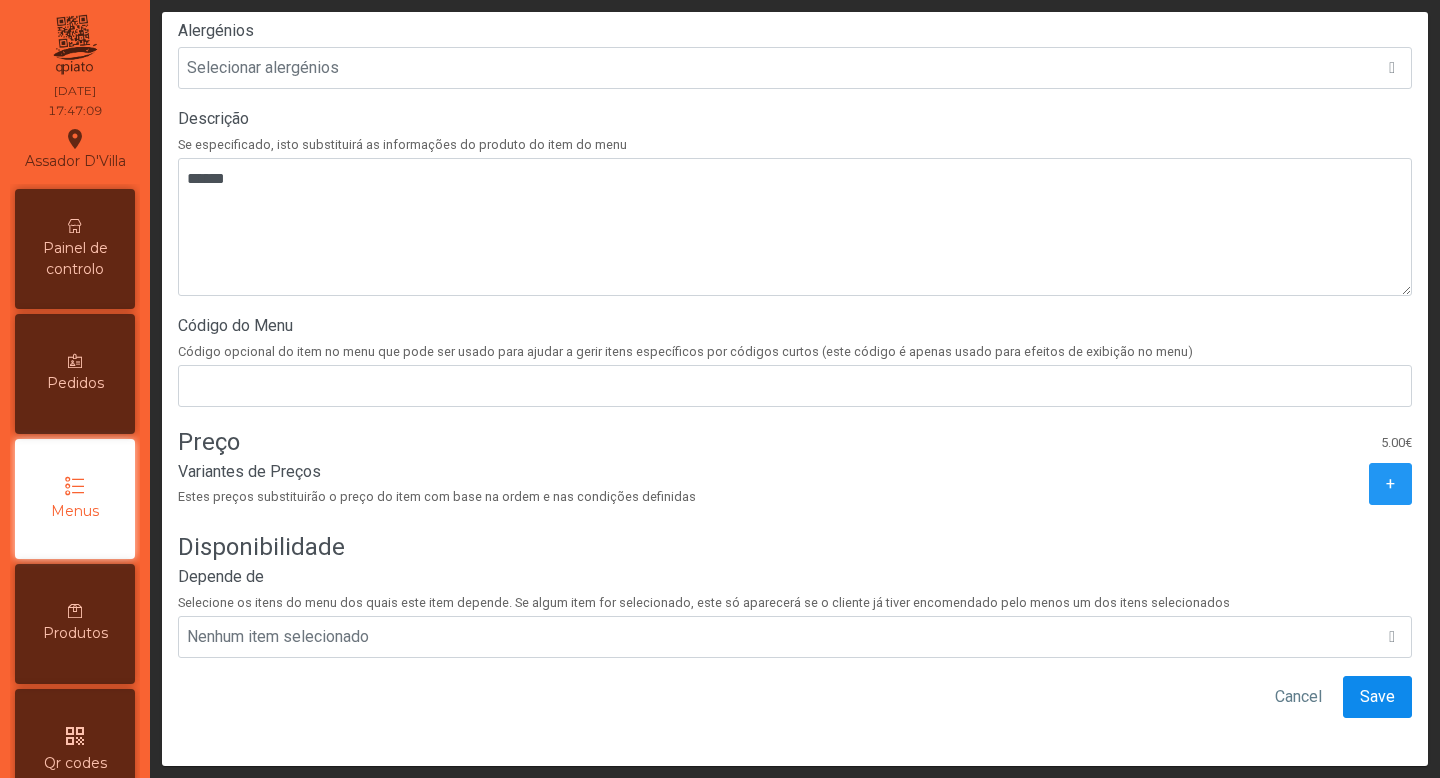 type on "**********" 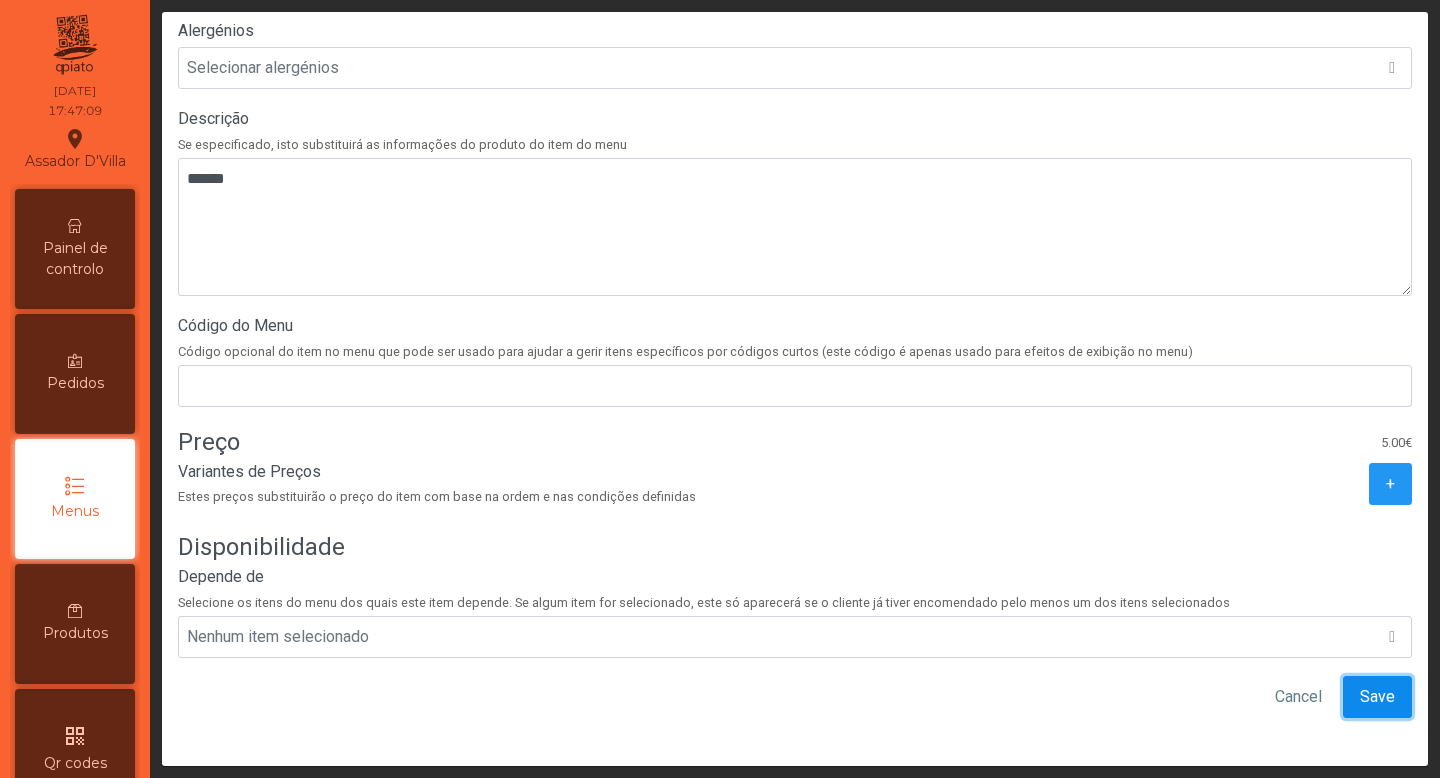 click on "Save" 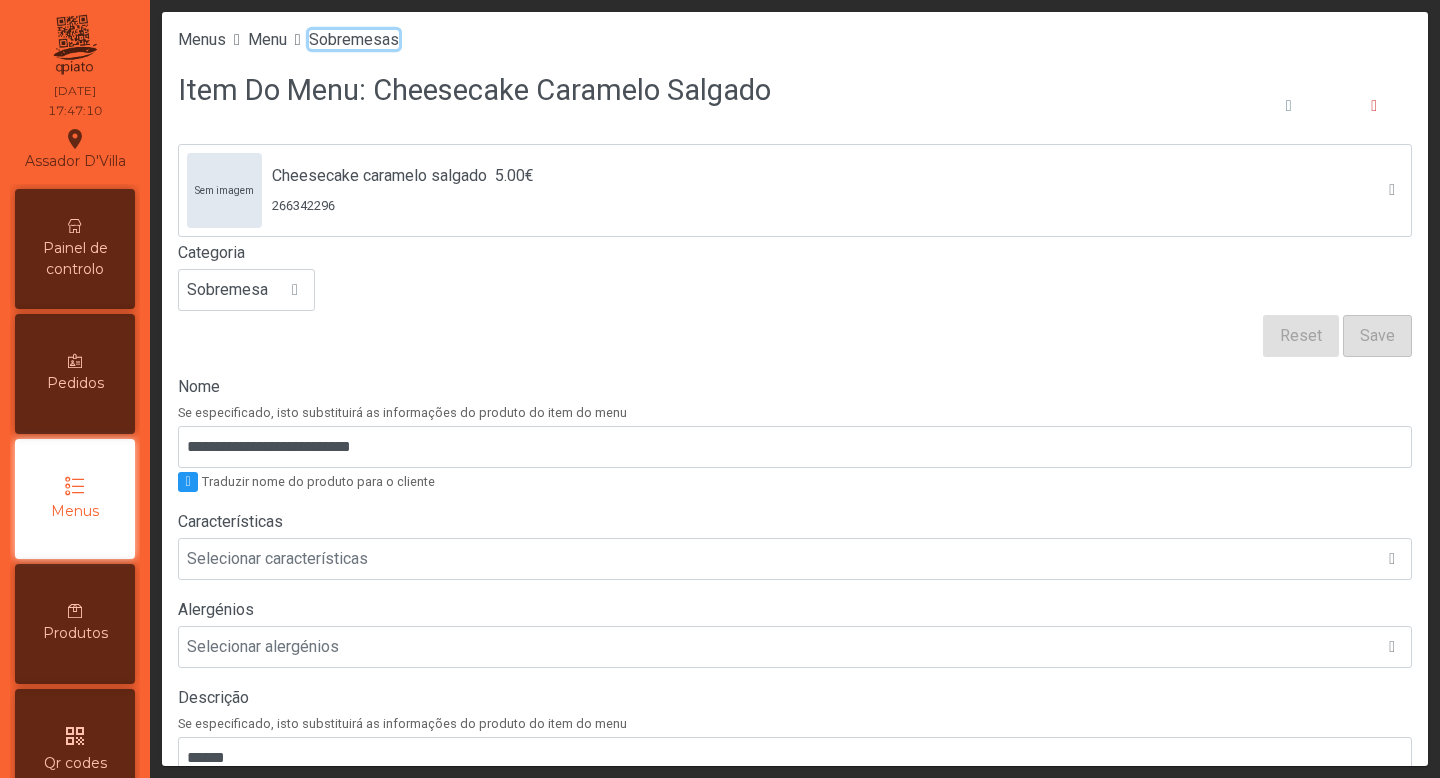 click on "Sobremesas" 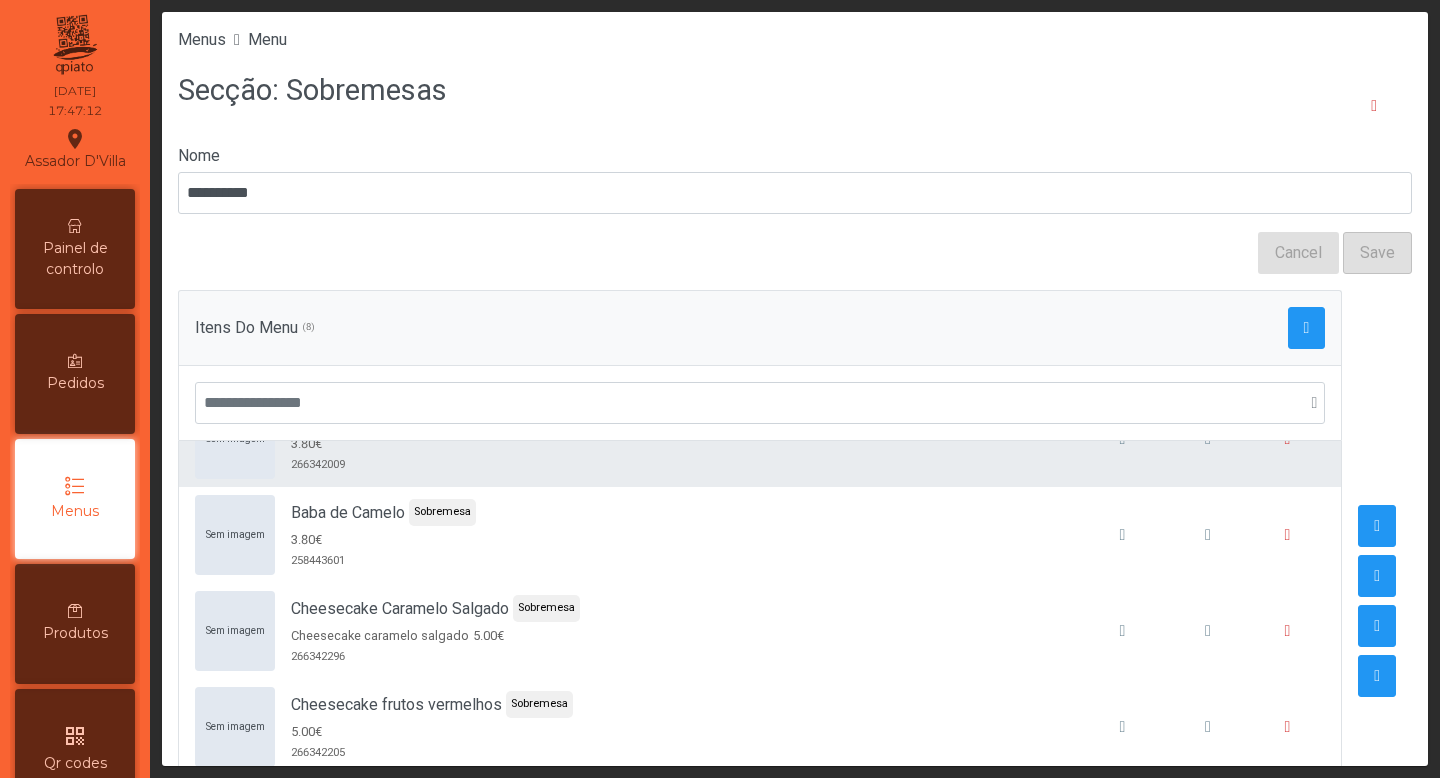 scroll, scrollTop: 65, scrollLeft: 0, axis: vertical 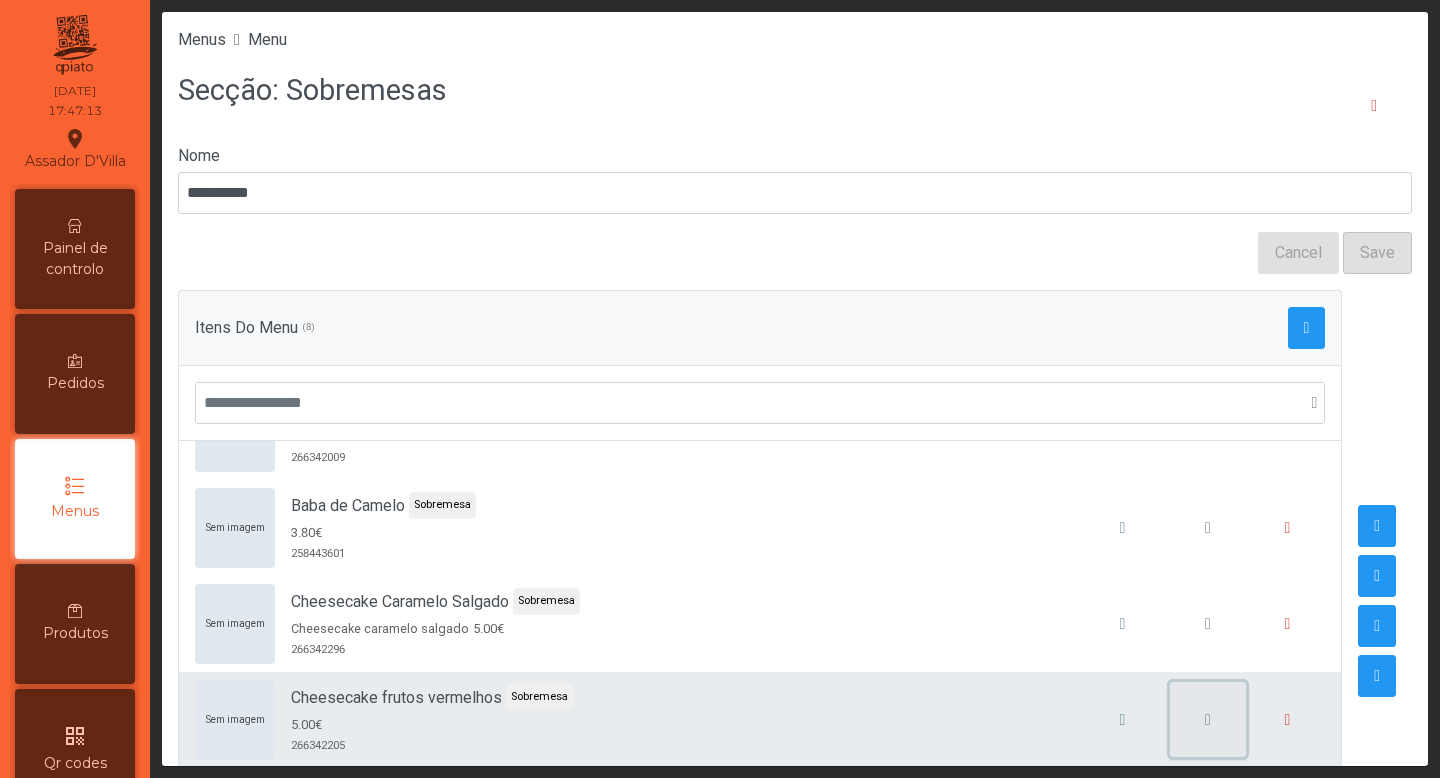 click 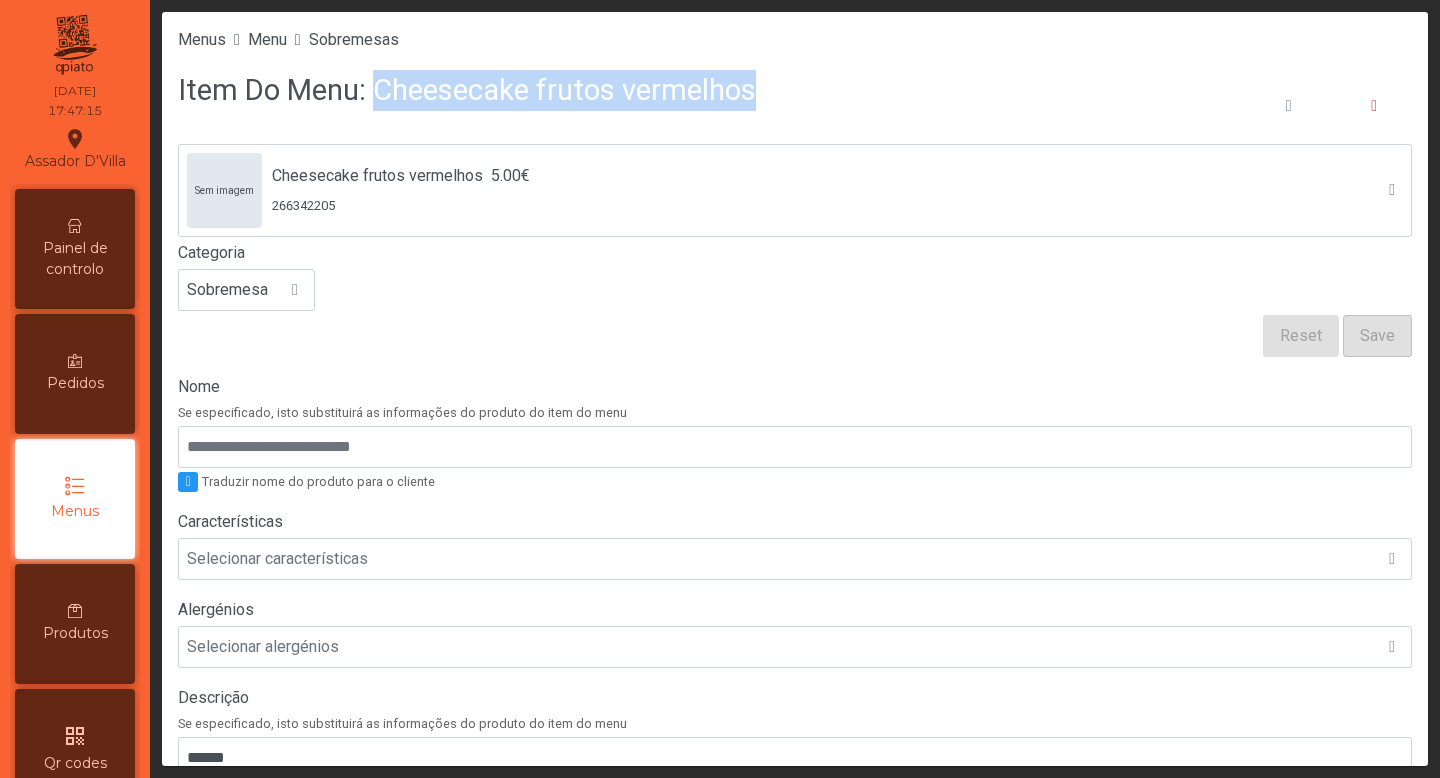drag, startPoint x: 384, startPoint y: 92, endPoint x: 817, endPoint y: 93, distance: 433.00116 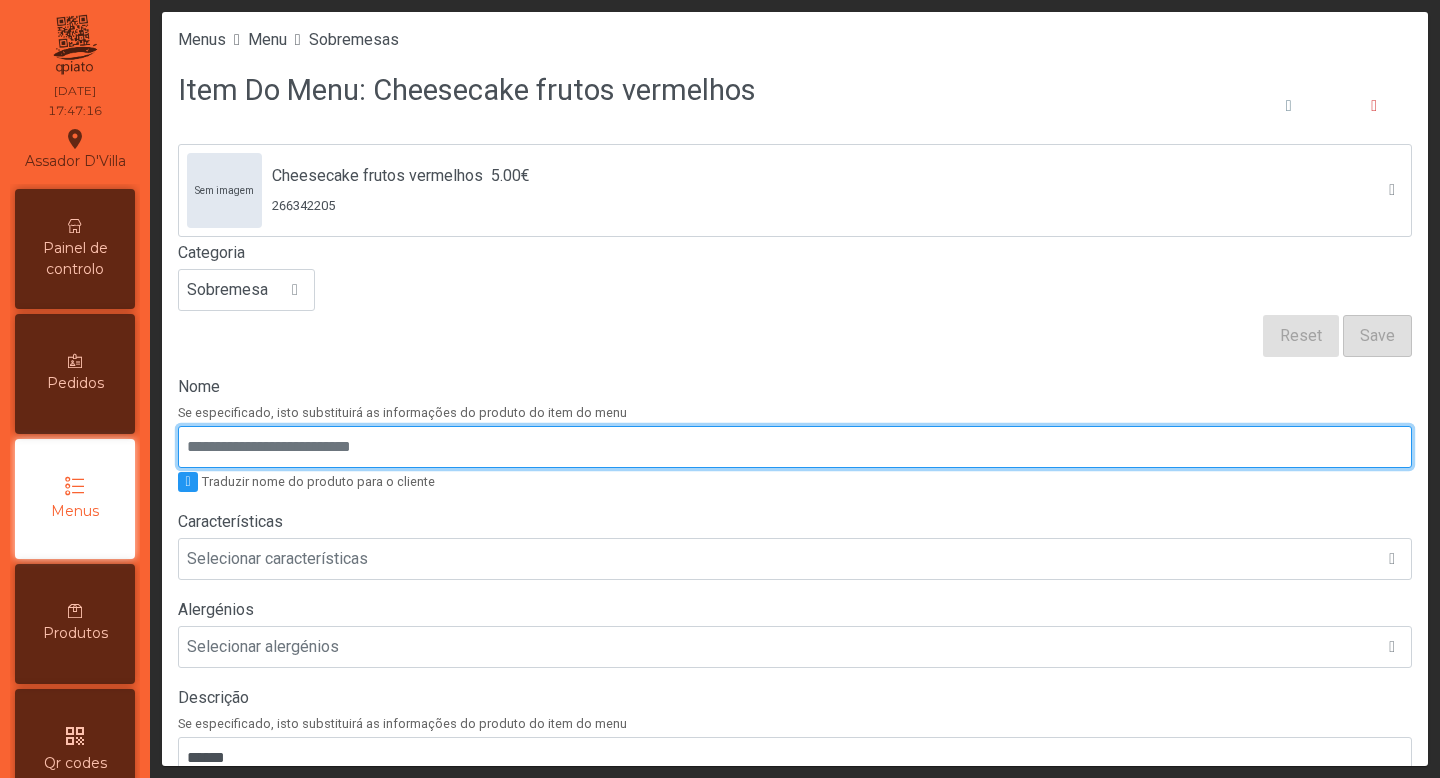 click on "Nome" at bounding box center (795, 447) 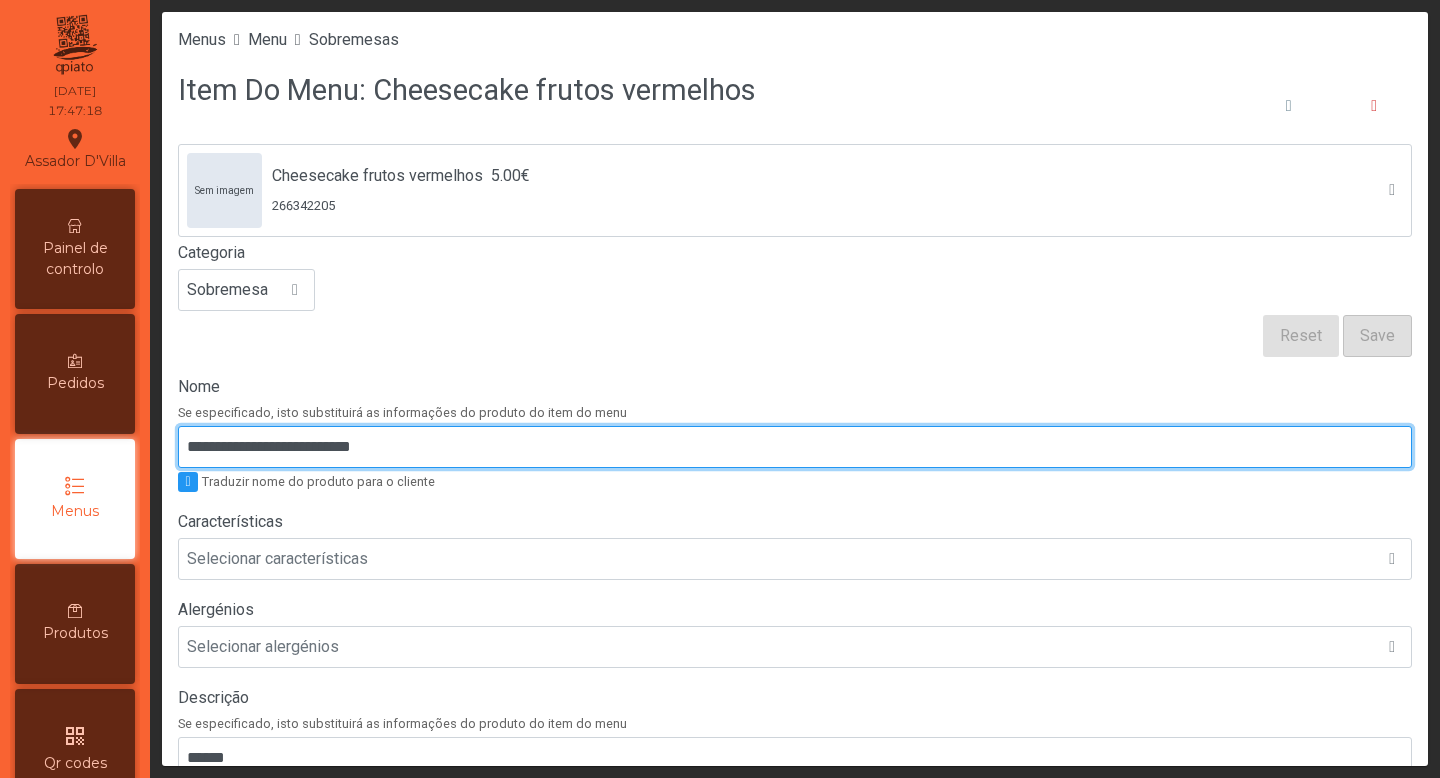 click on "**********" at bounding box center [795, 447] 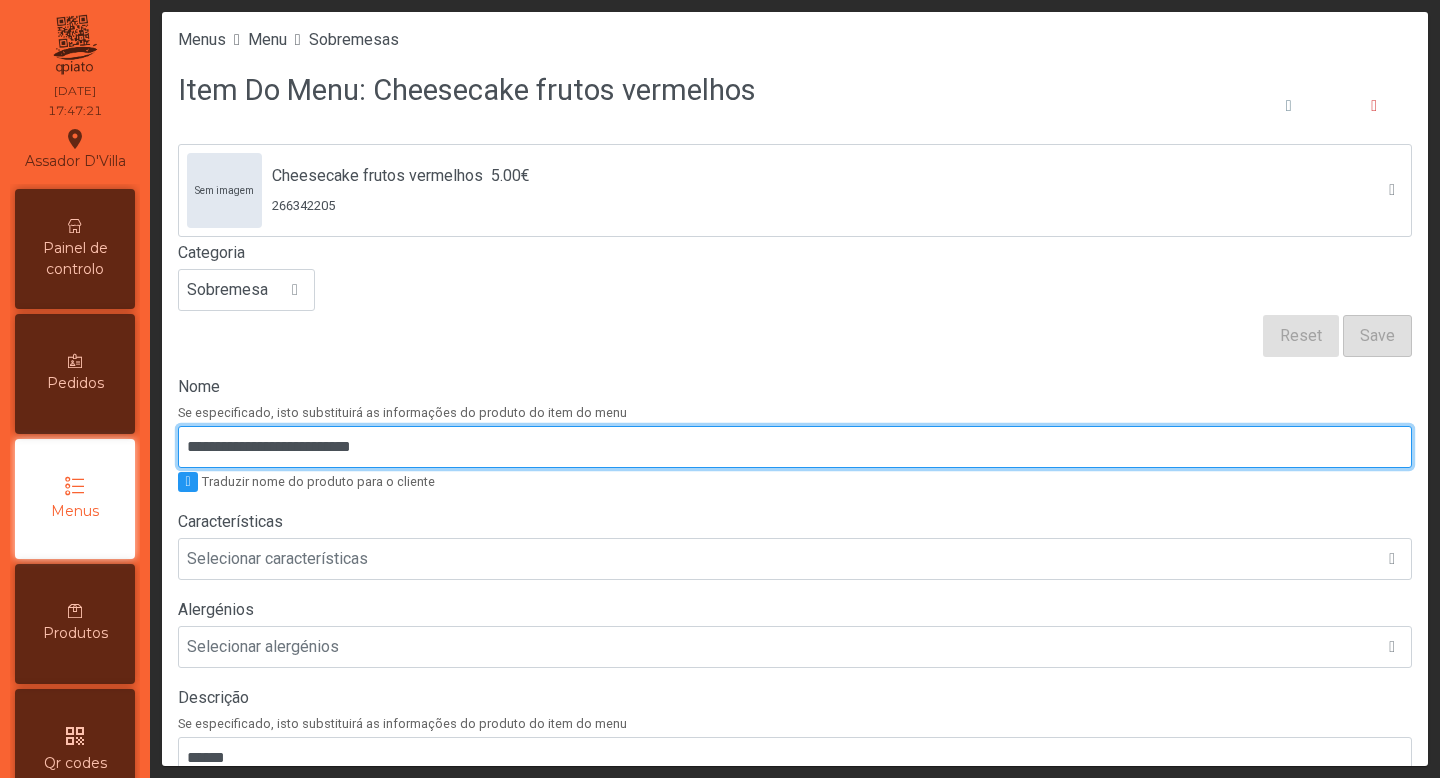 click on "**********" at bounding box center (795, 447) 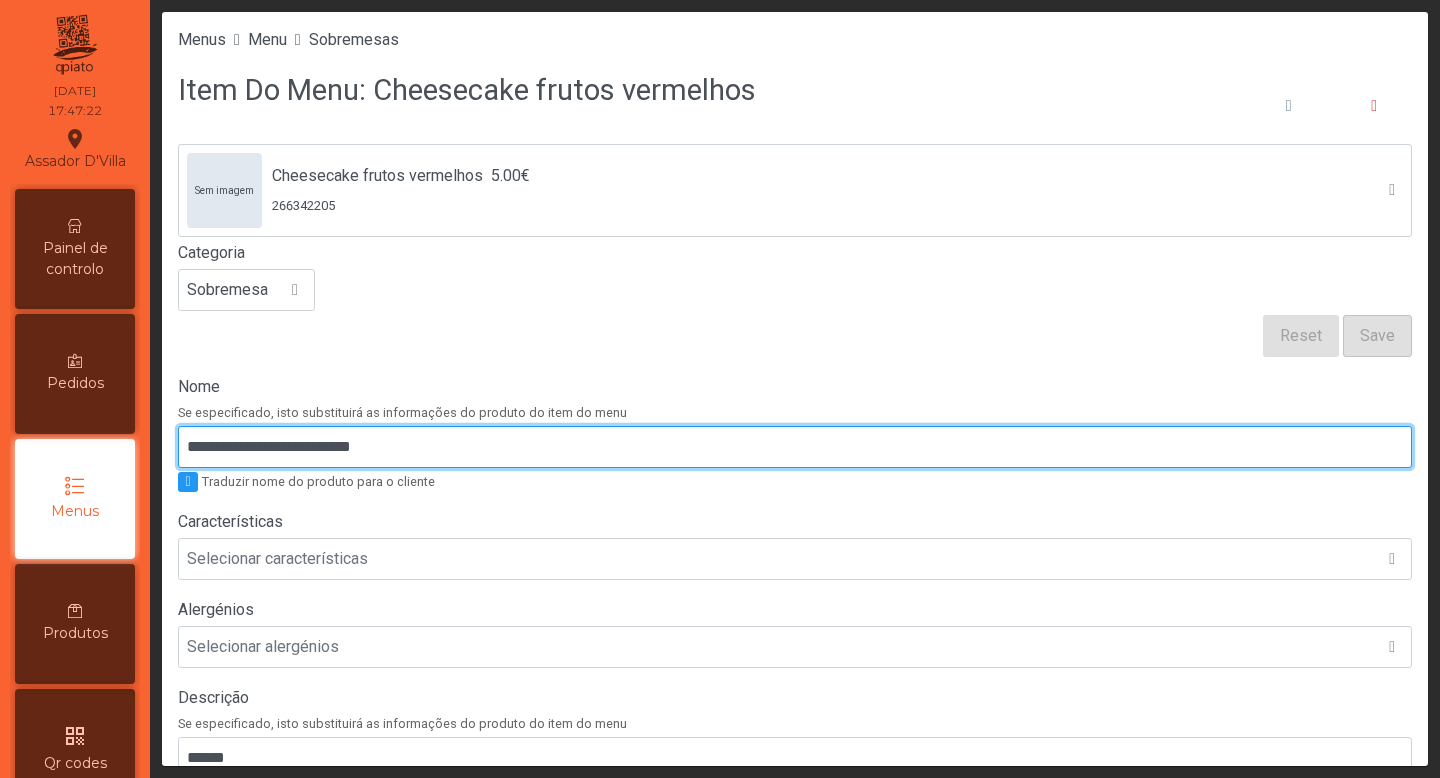 scroll, scrollTop: 579, scrollLeft: 0, axis: vertical 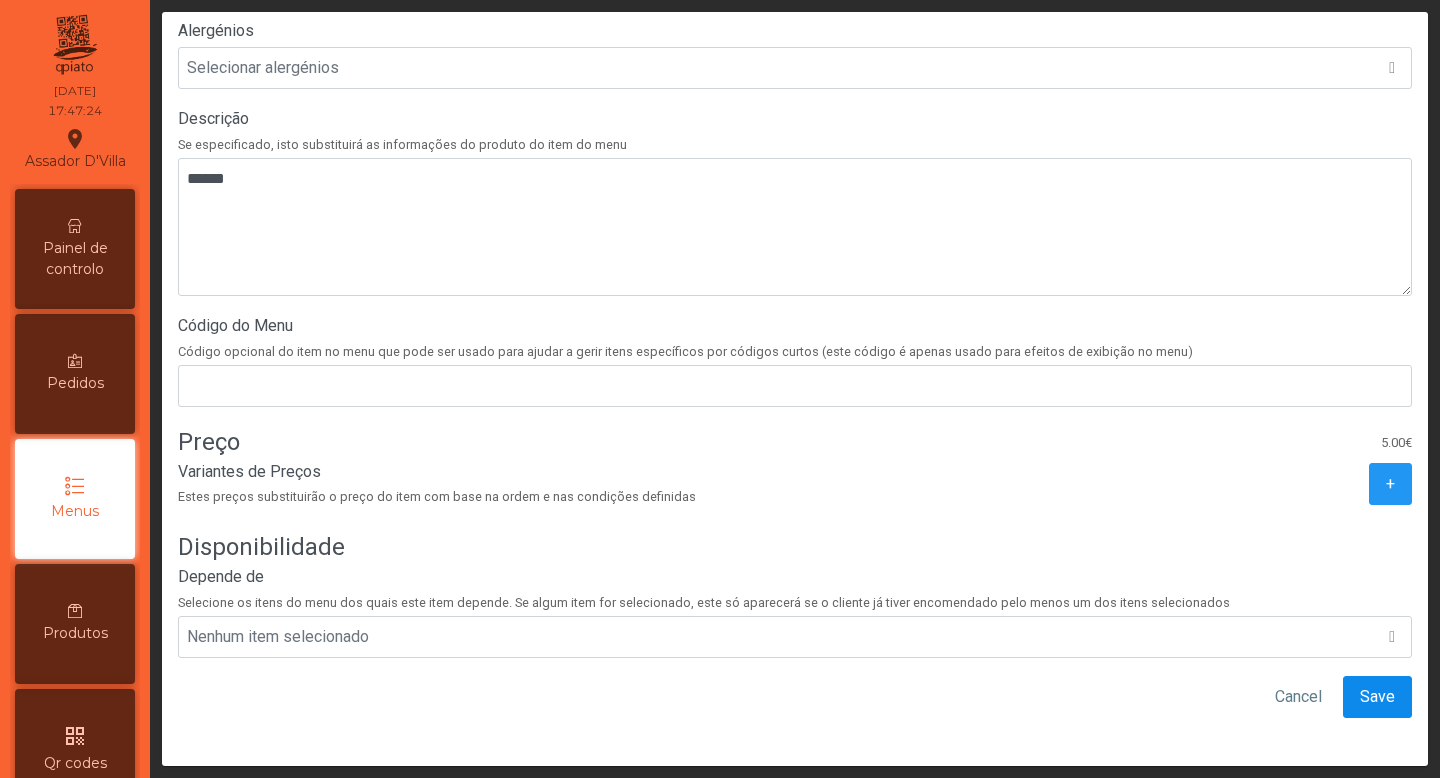 type on "**********" 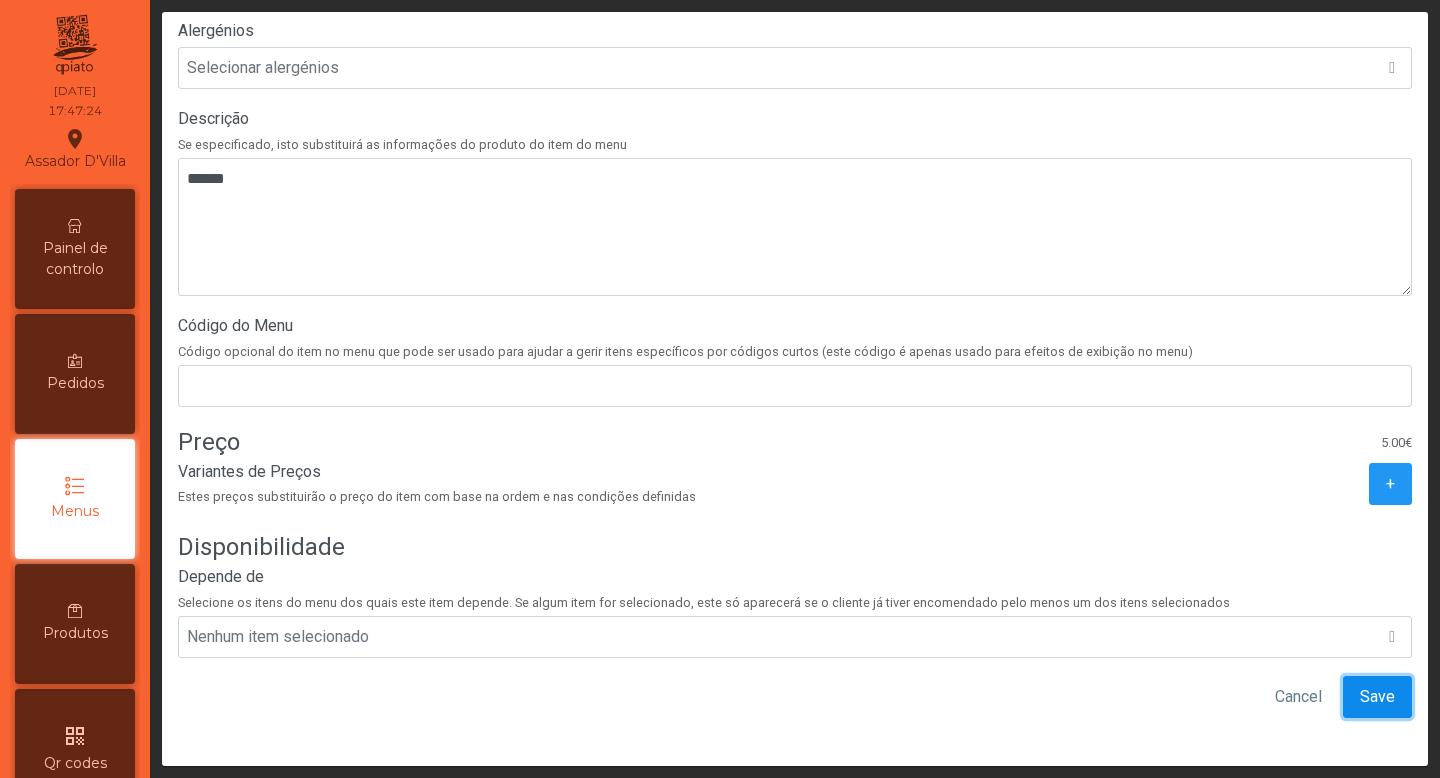 click on "Save" 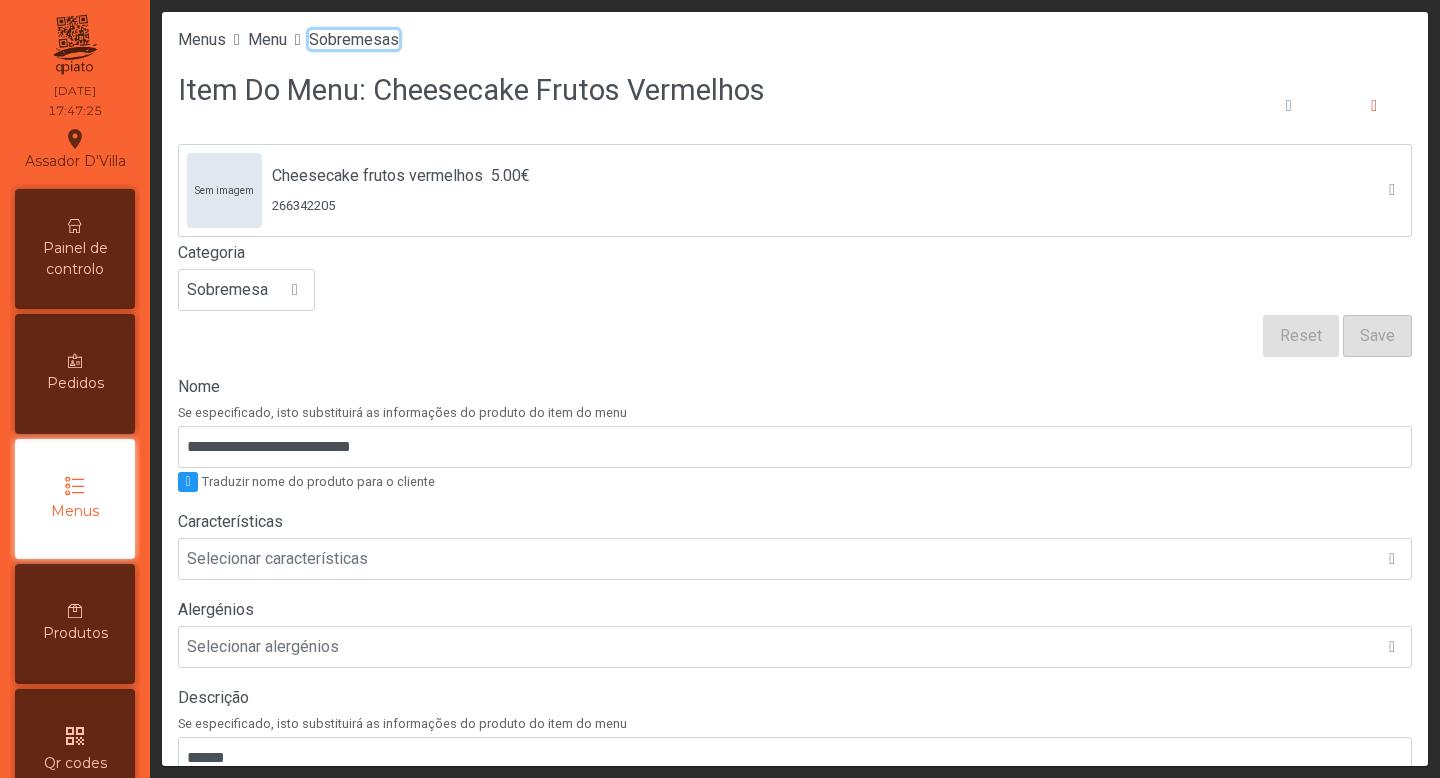 click on "Sobremesas" 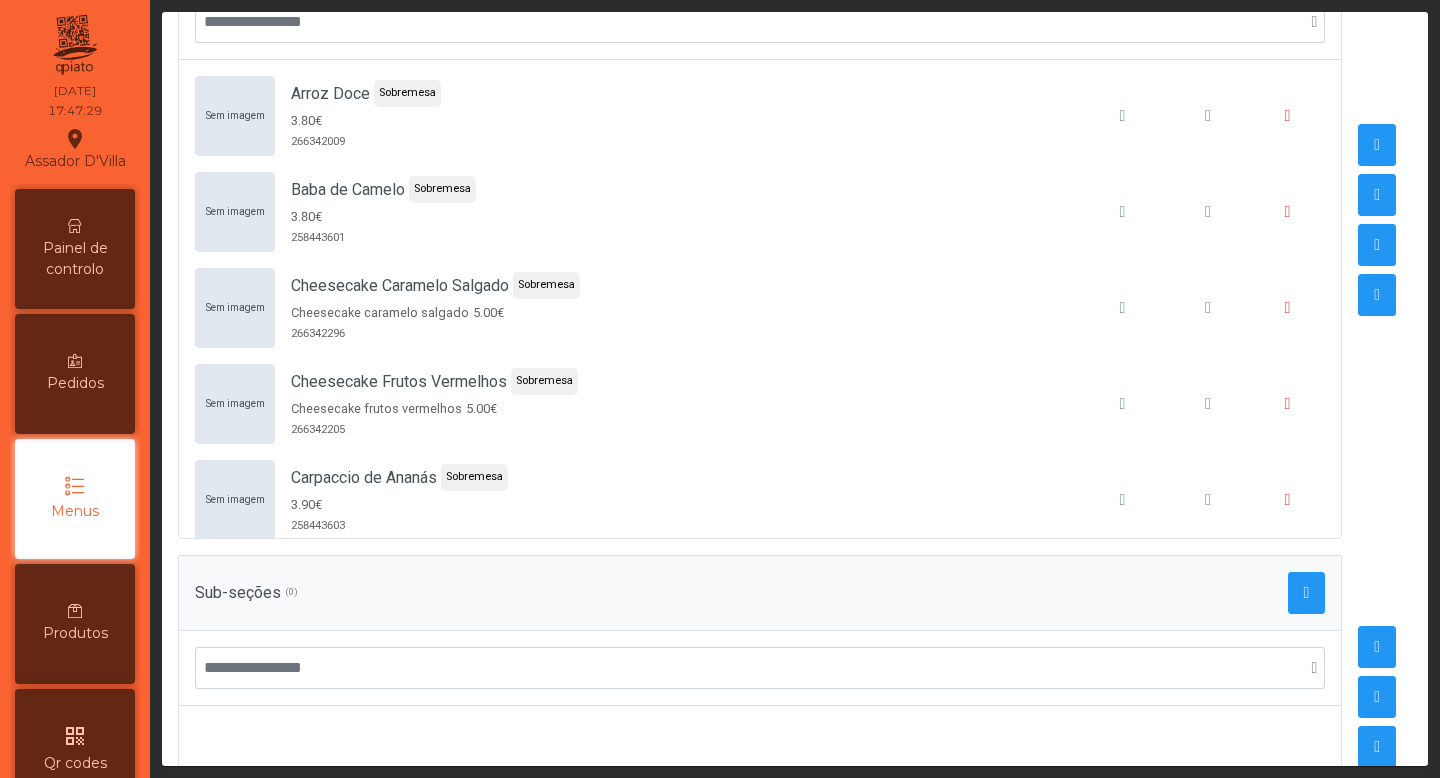 scroll, scrollTop: 544, scrollLeft: 0, axis: vertical 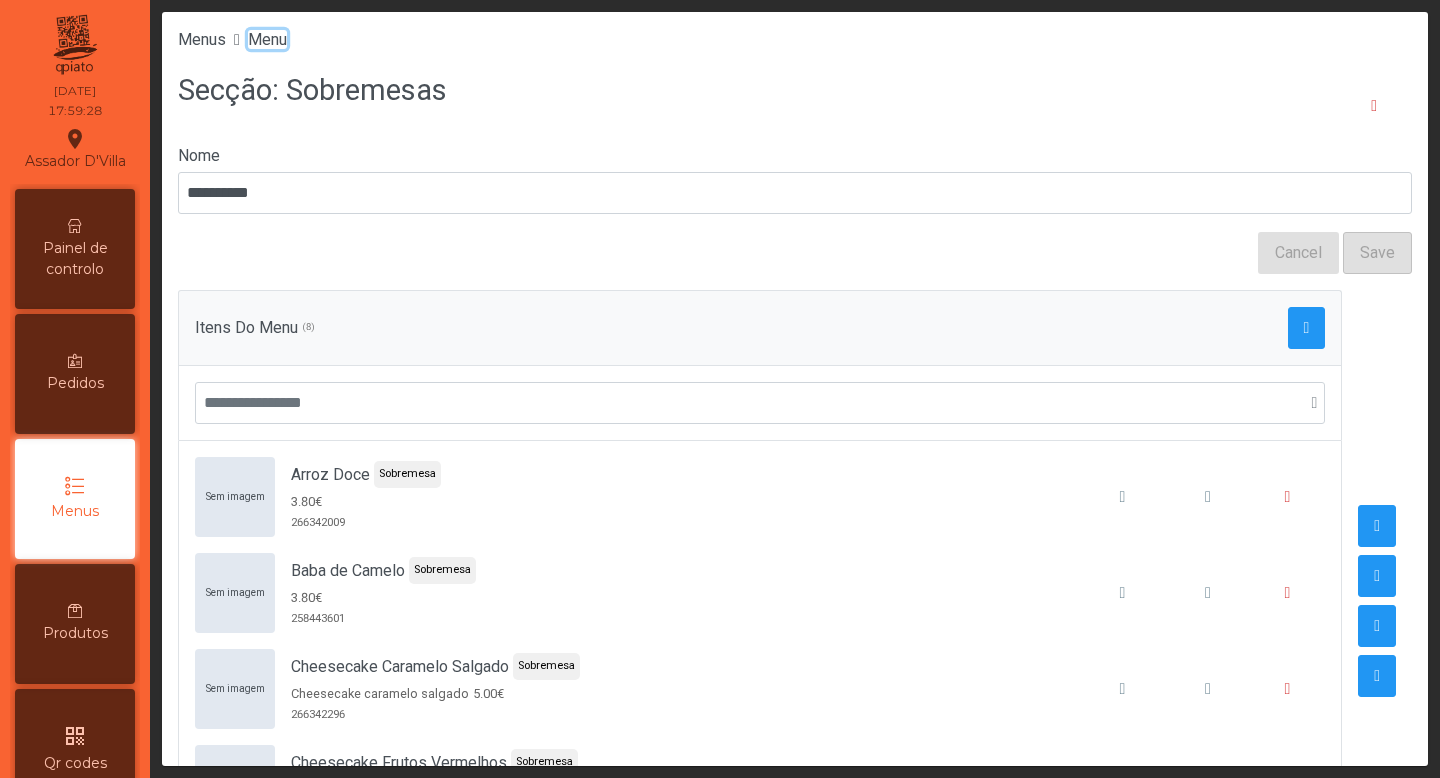 click on "Menu" 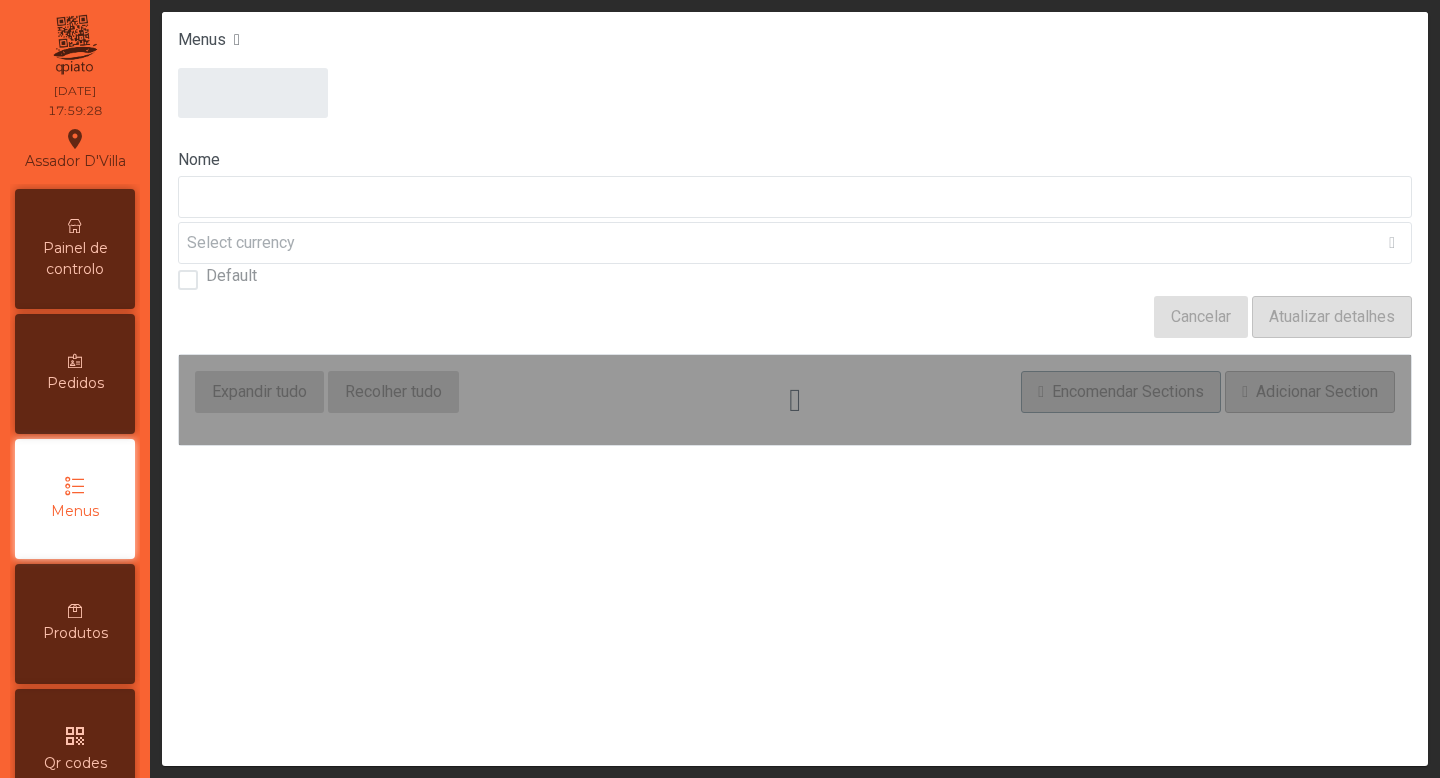 type on "****" 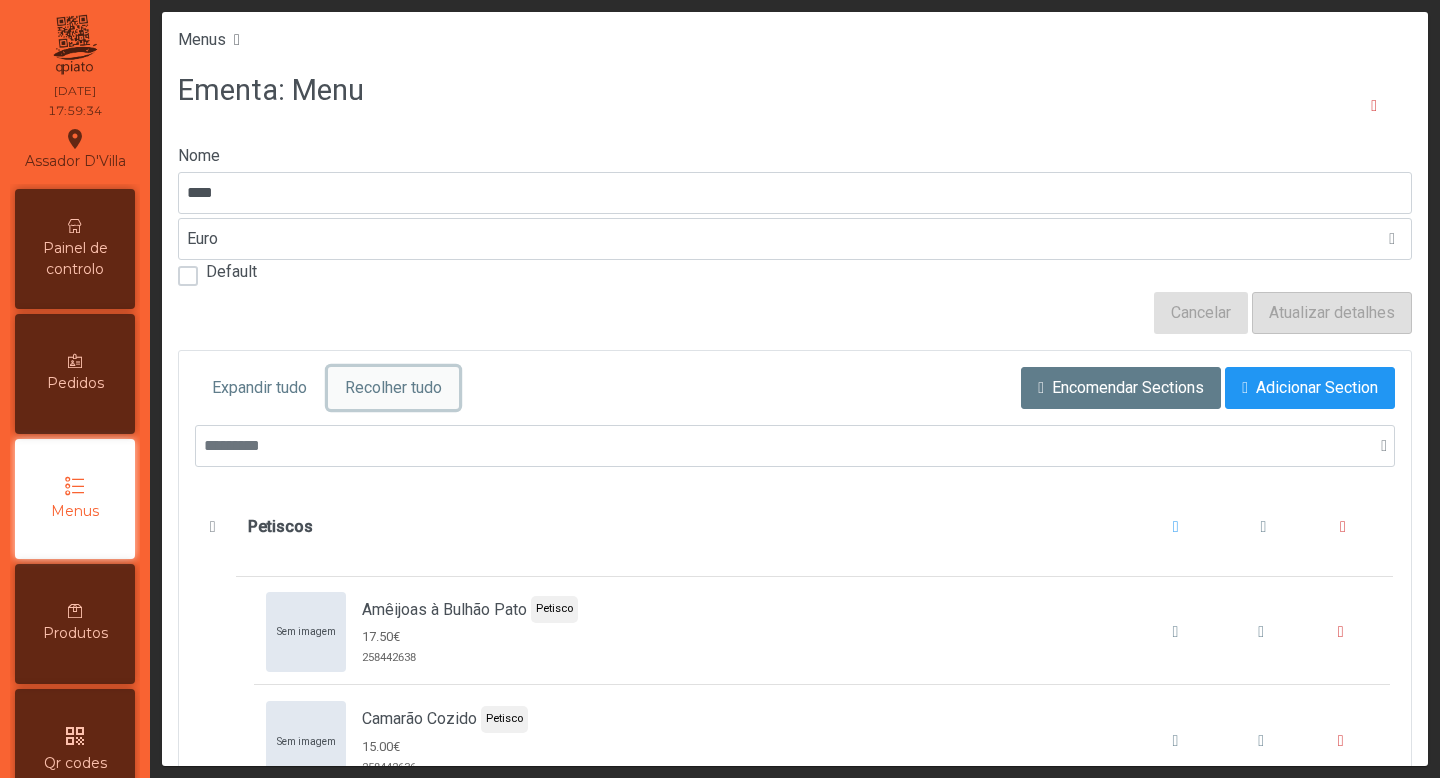 click on "Recolher tudo" 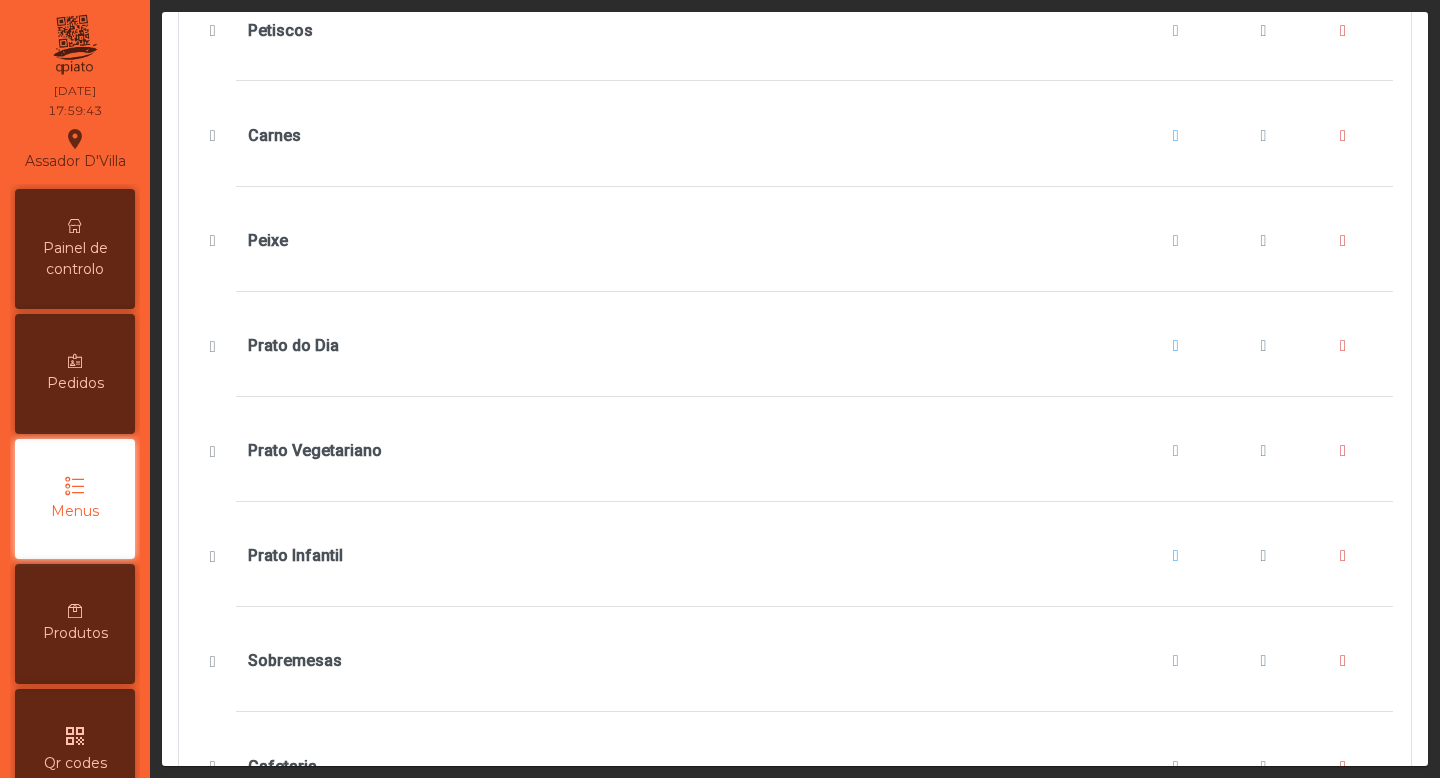 scroll, scrollTop: 0, scrollLeft: 0, axis: both 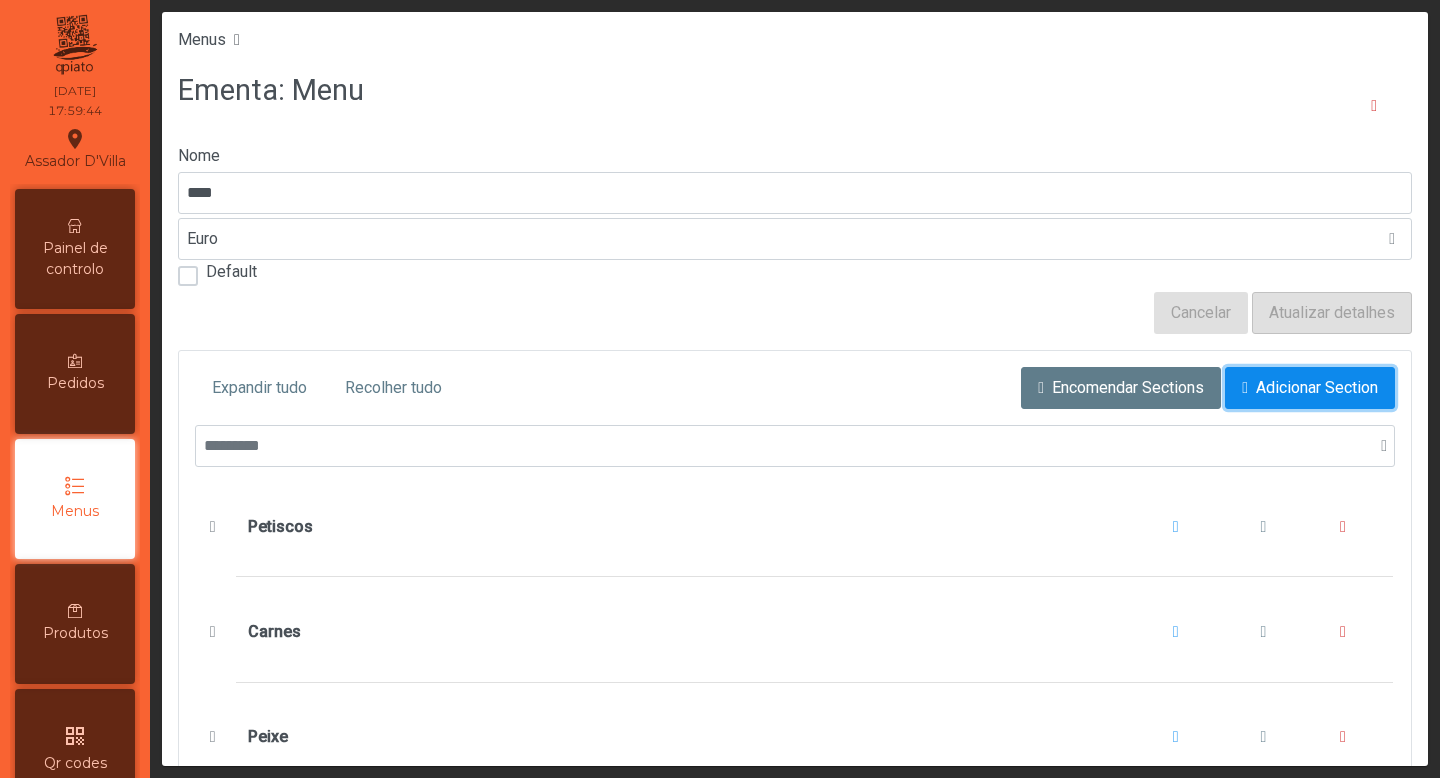 click on "Adicionar Section" 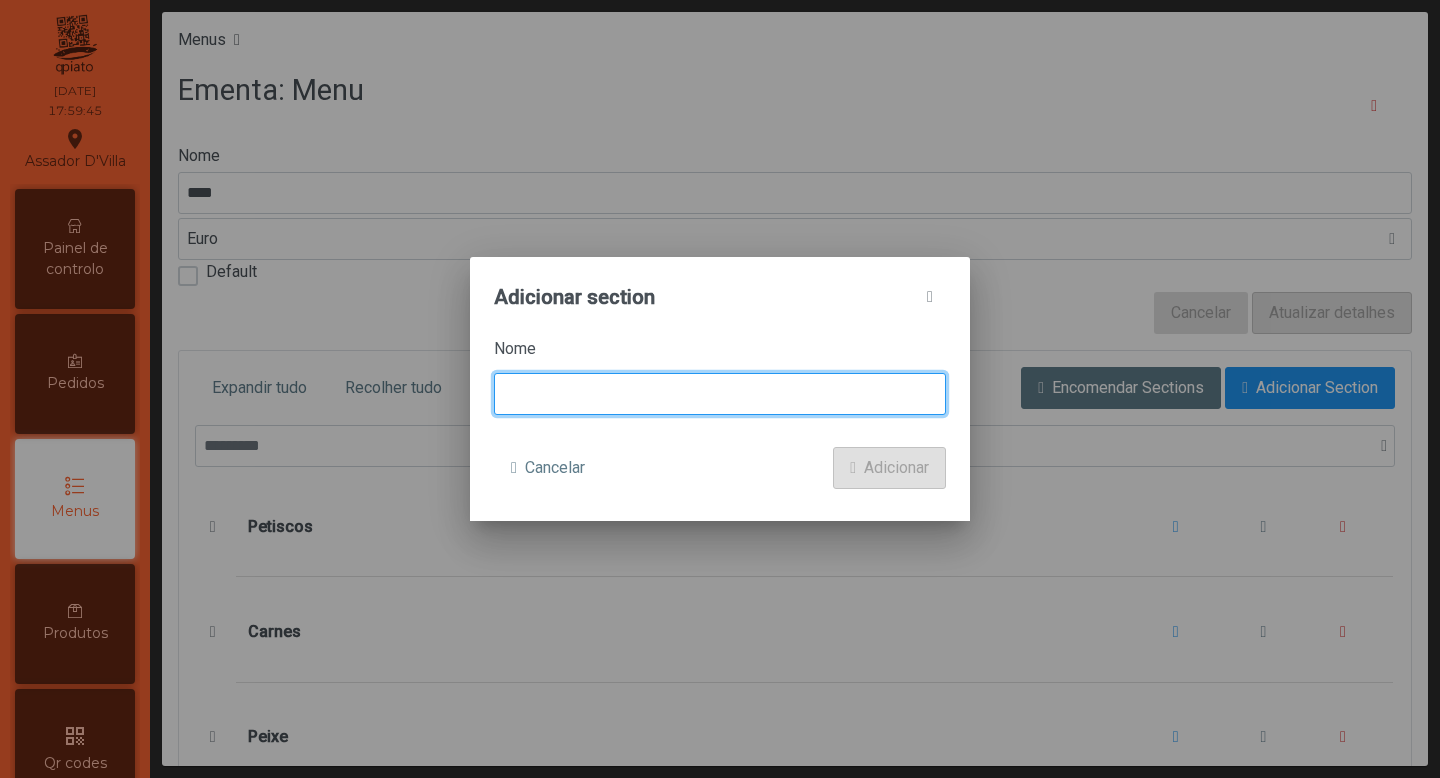 click 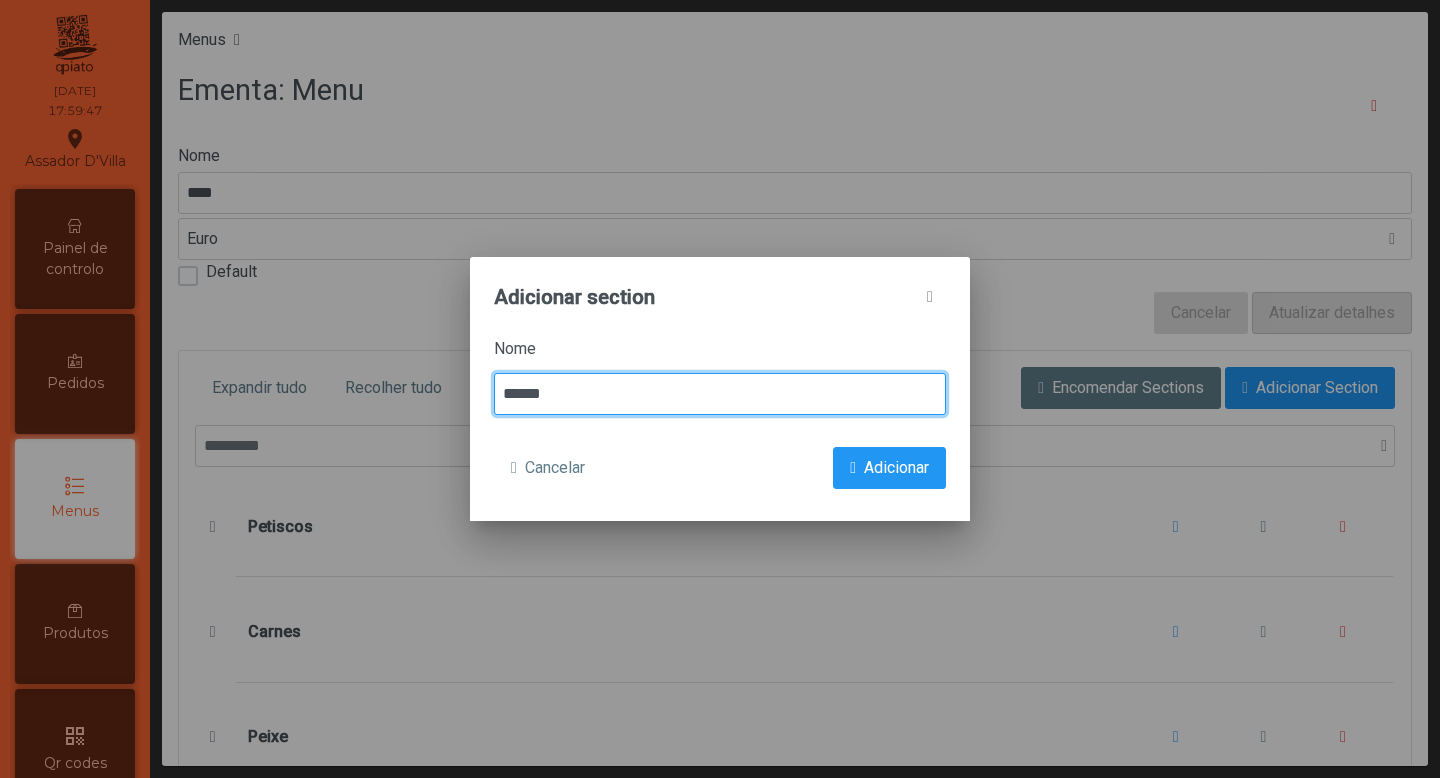 type on "******" 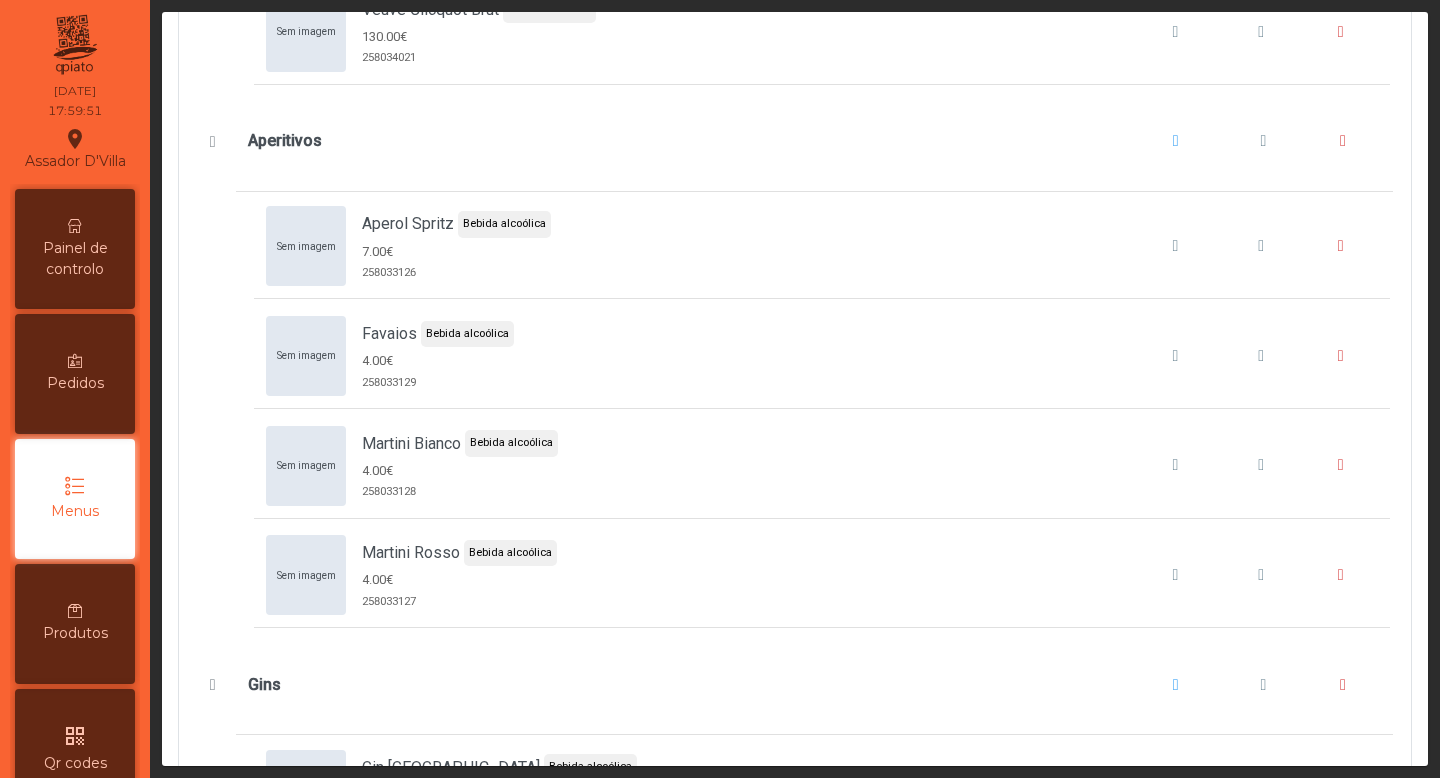scroll, scrollTop: 13378, scrollLeft: 0, axis: vertical 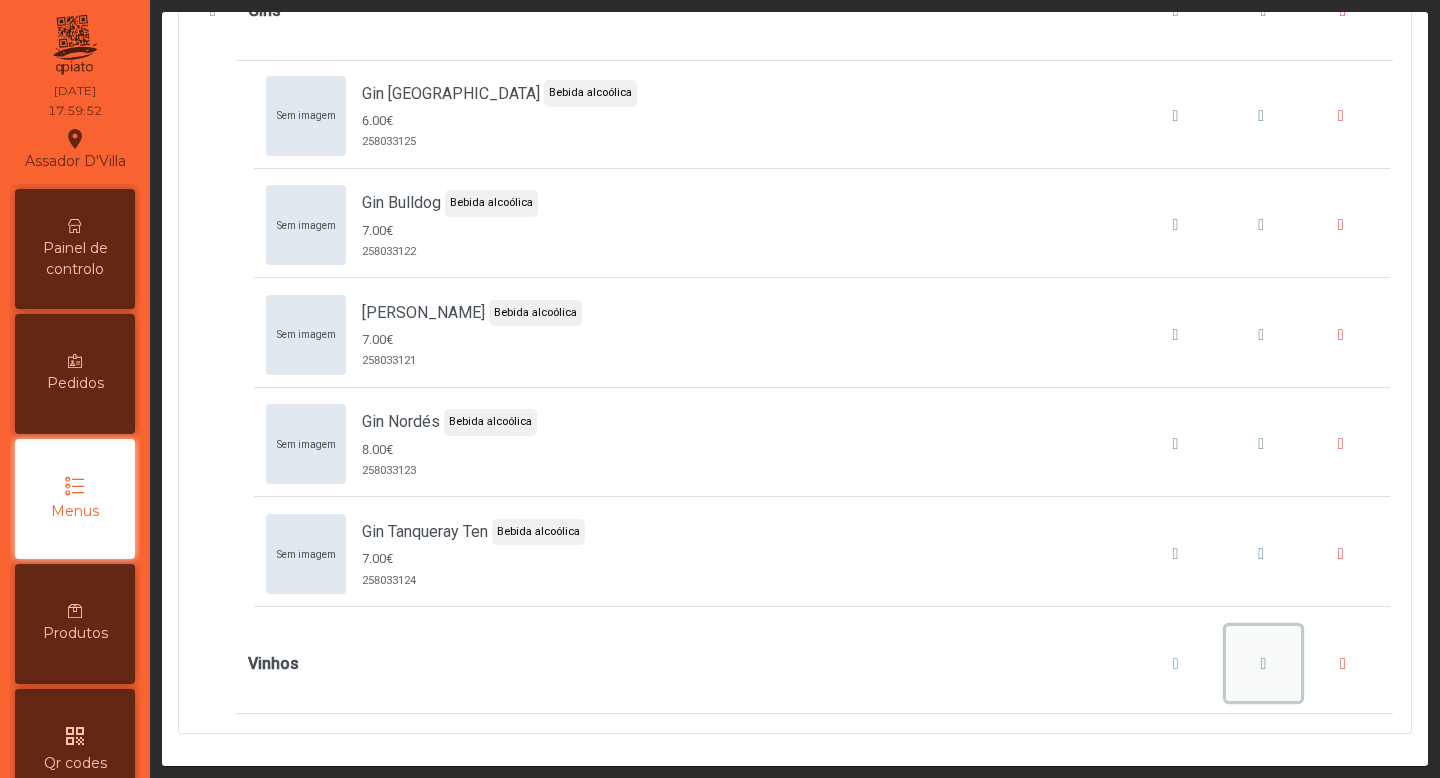 click 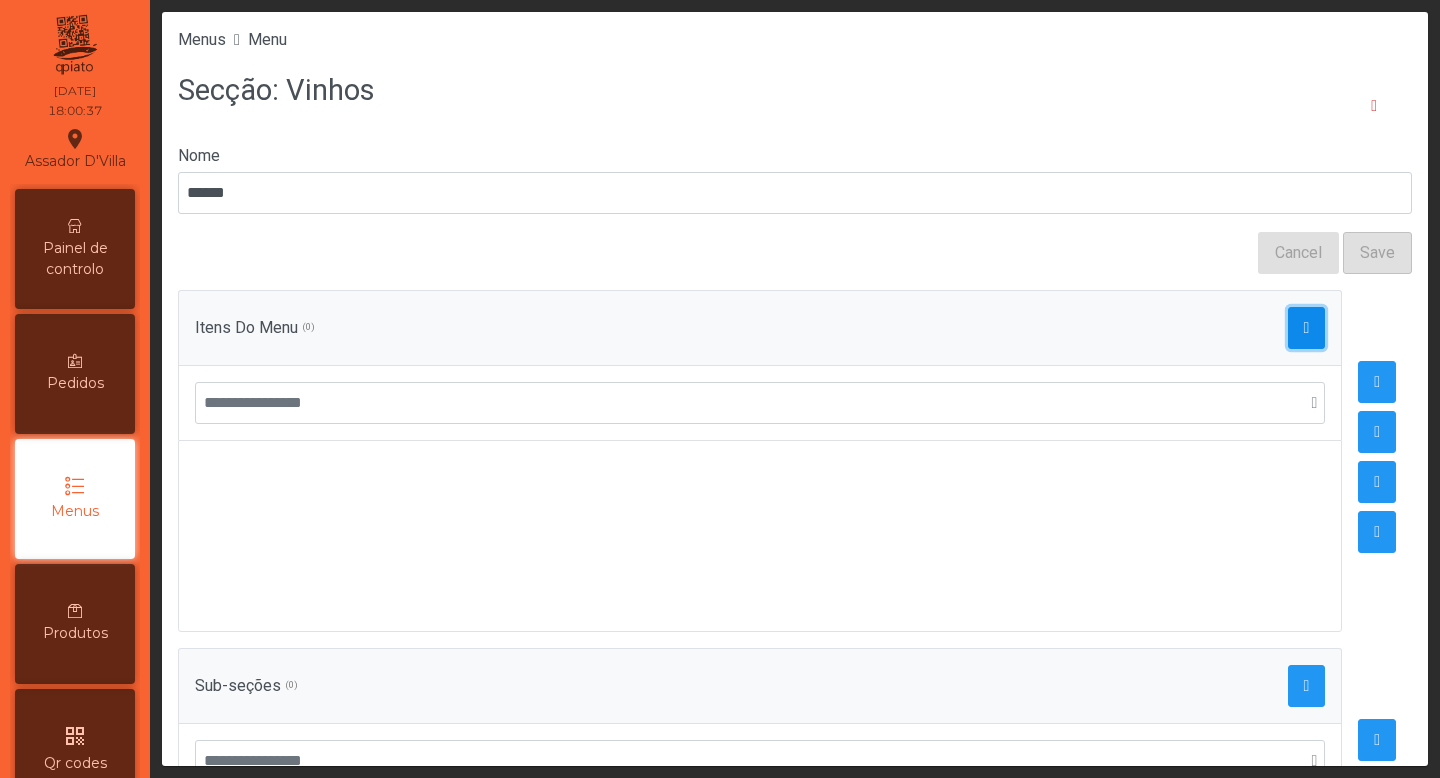 click 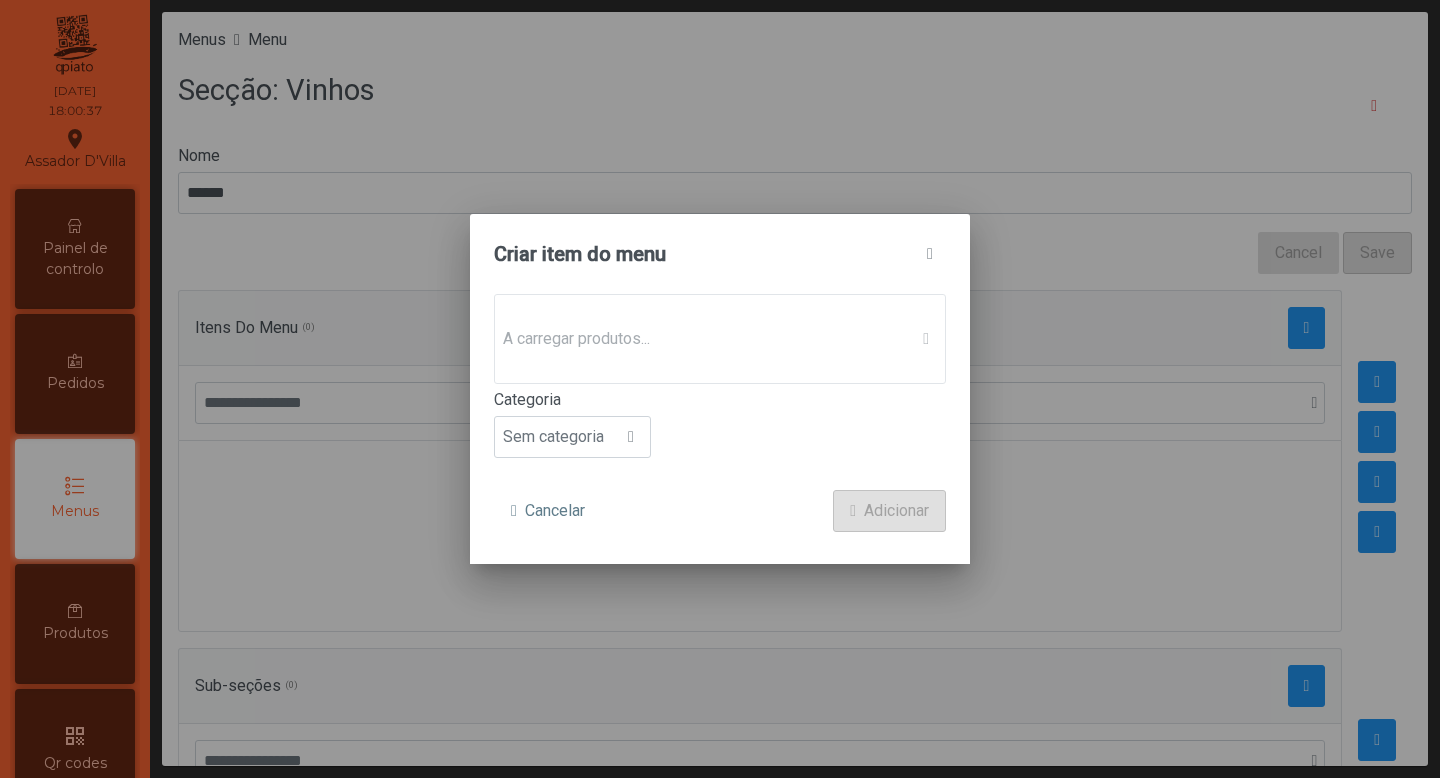 click on "A carregar produtos..." 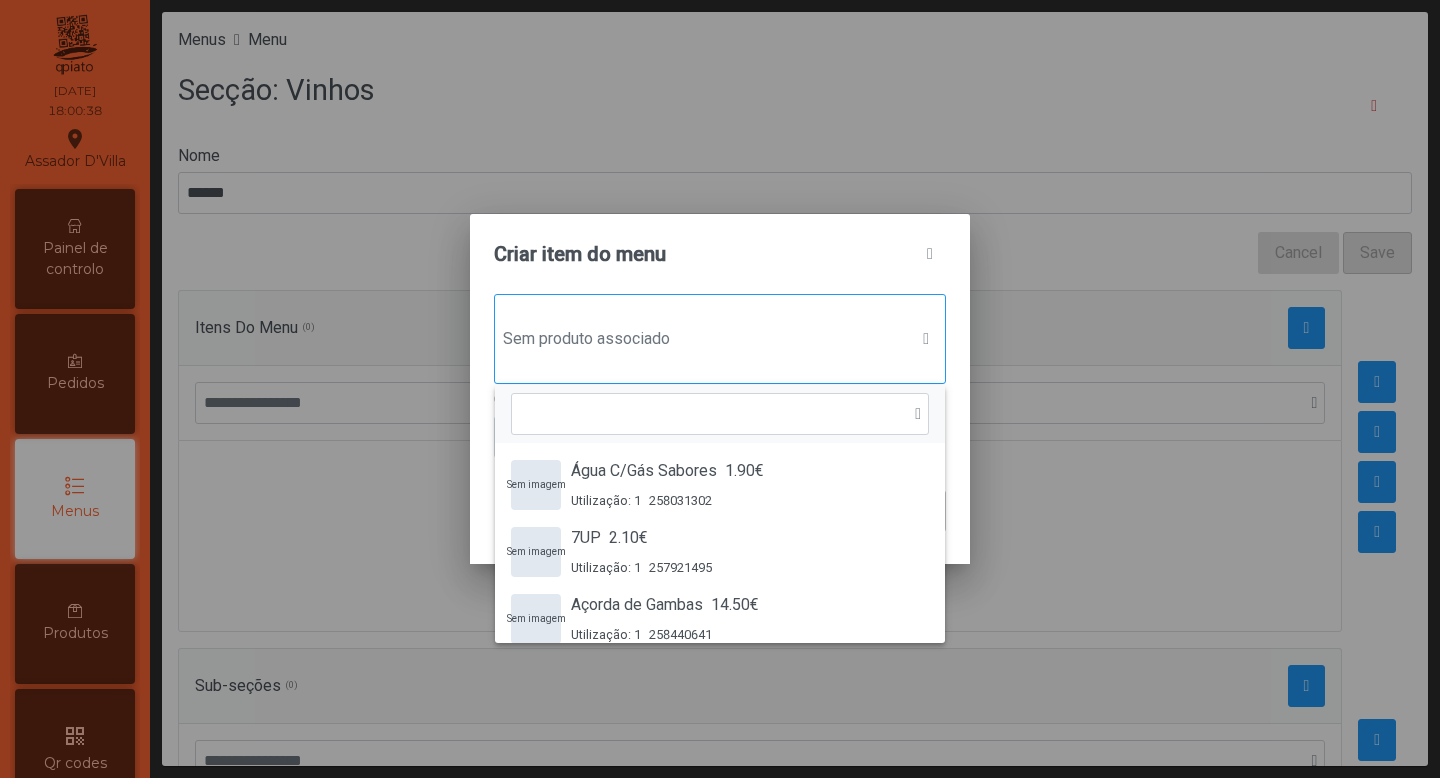 scroll, scrollTop: 15, scrollLeft: 97, axis: both 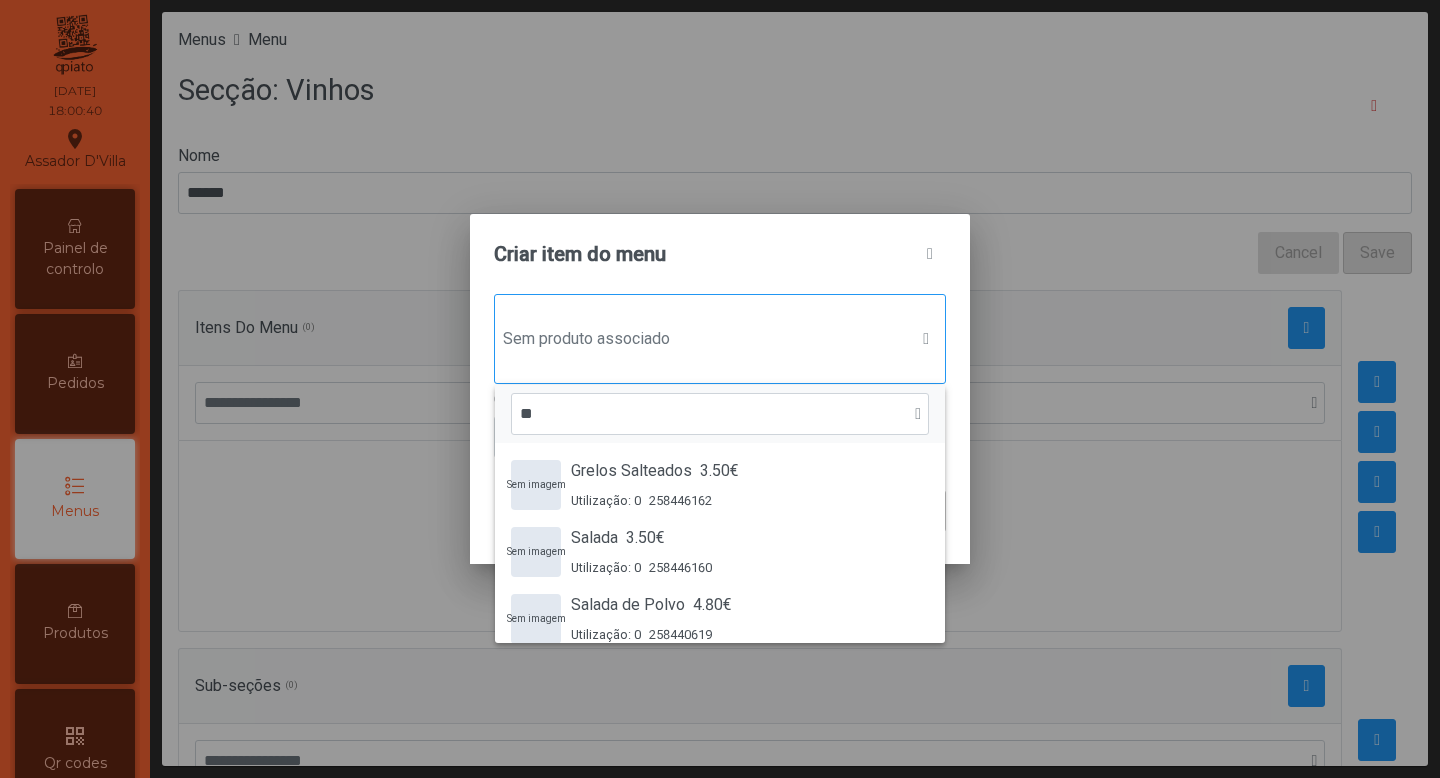 type on "*" 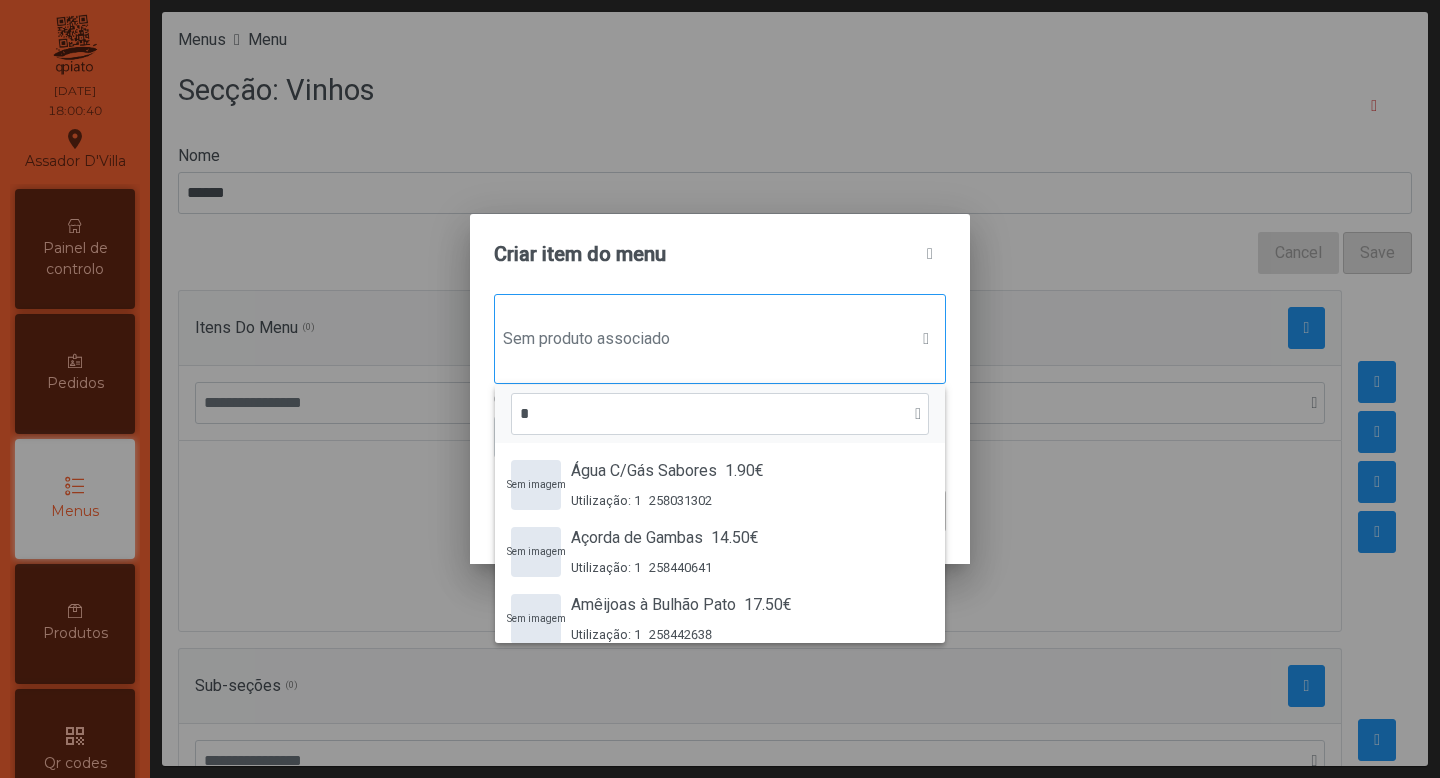 type 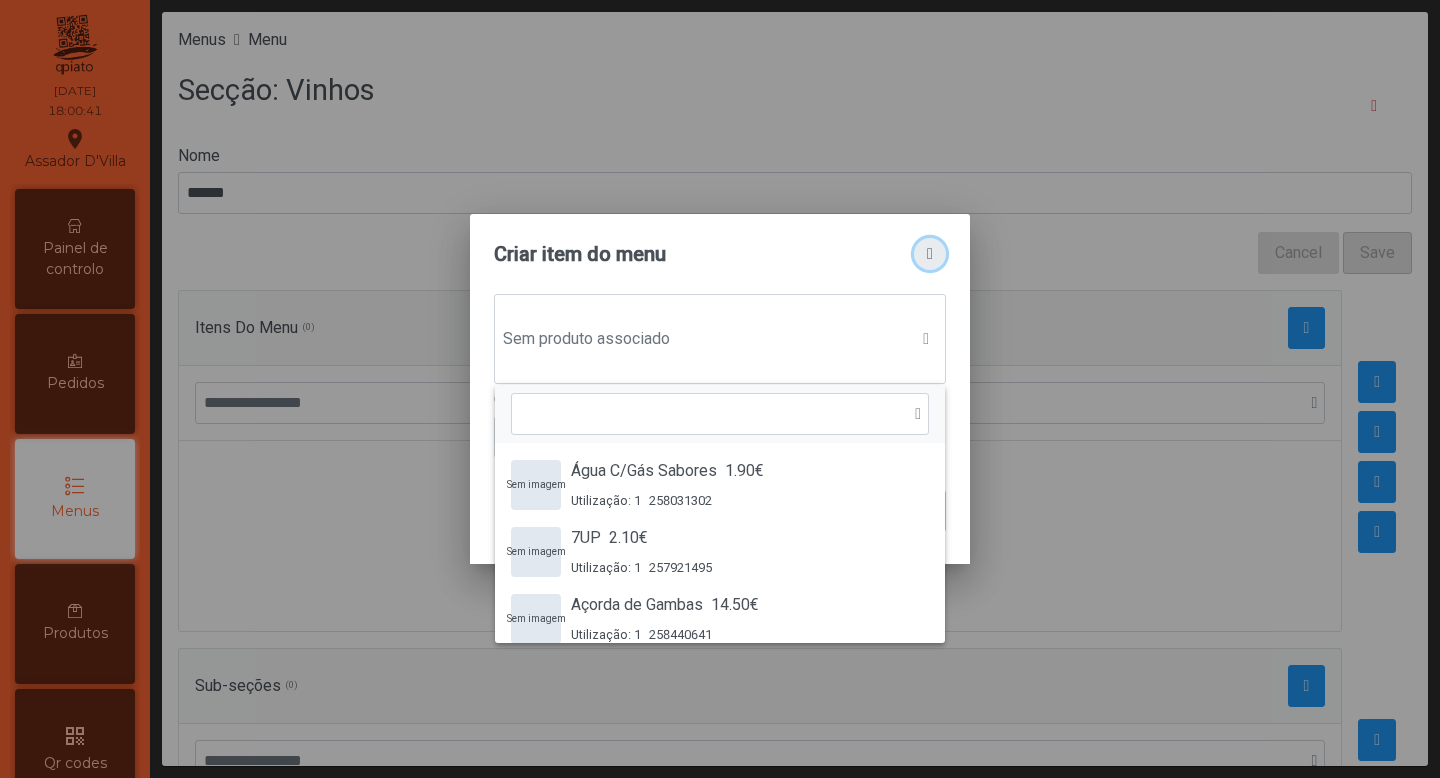 click 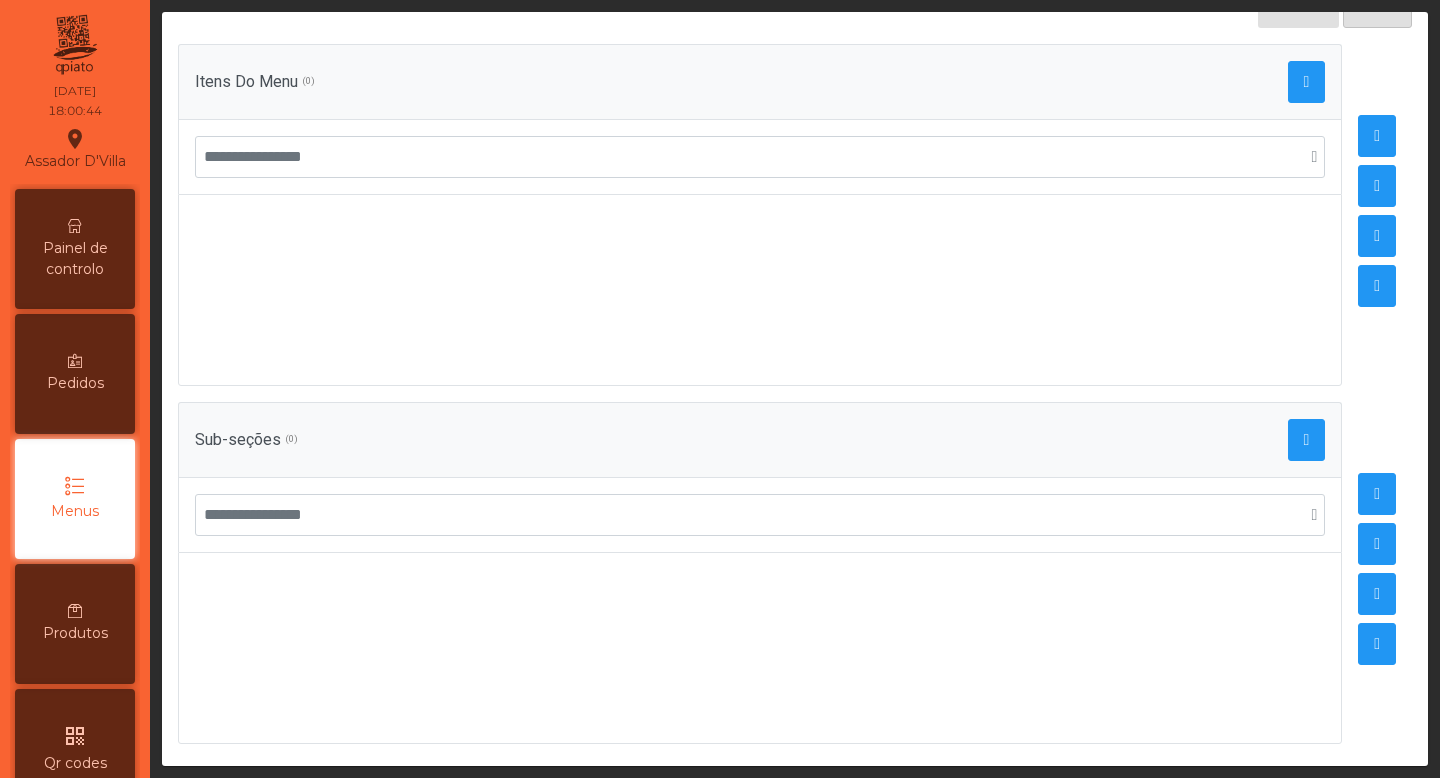 scroll, scrollTop: 0, scrollLeft: 0, axis: both 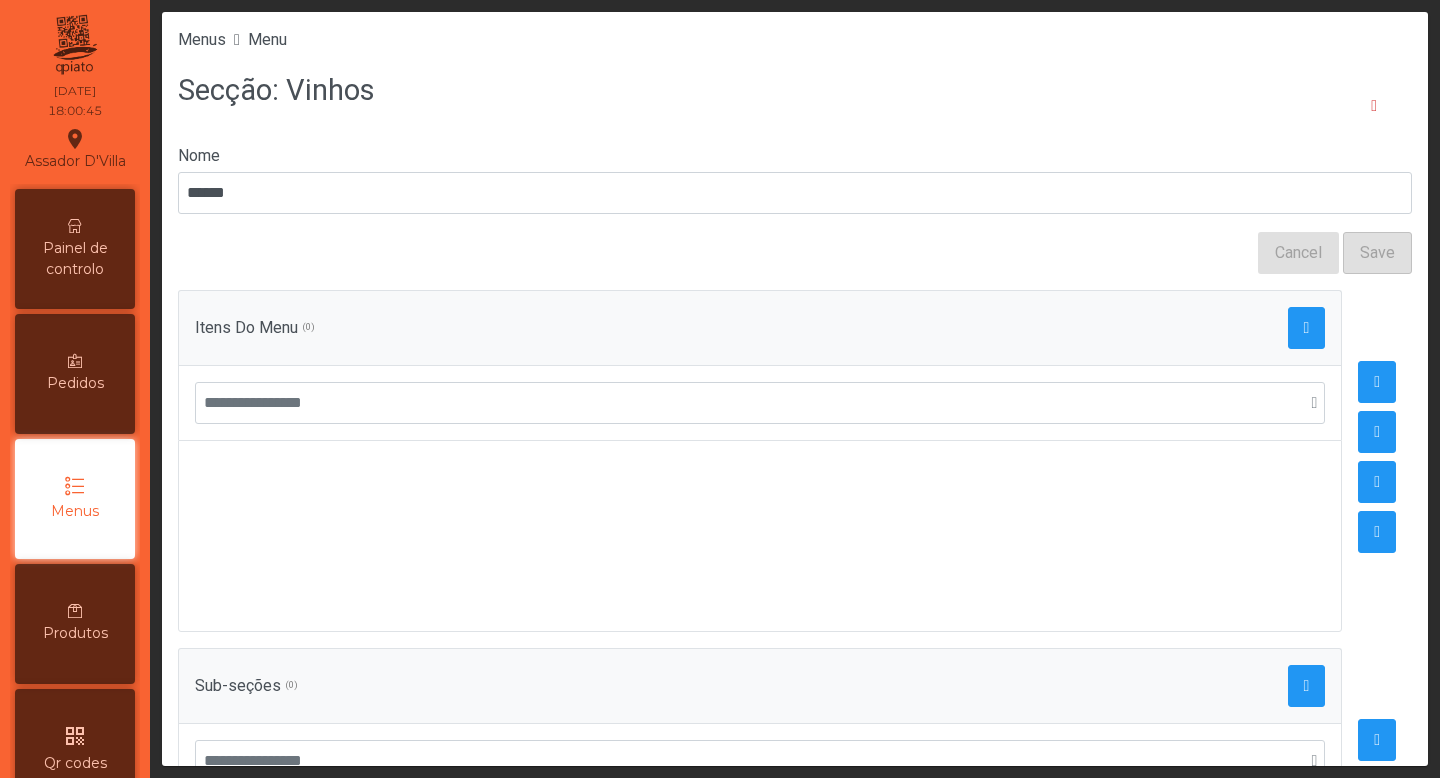 click on "Menu" 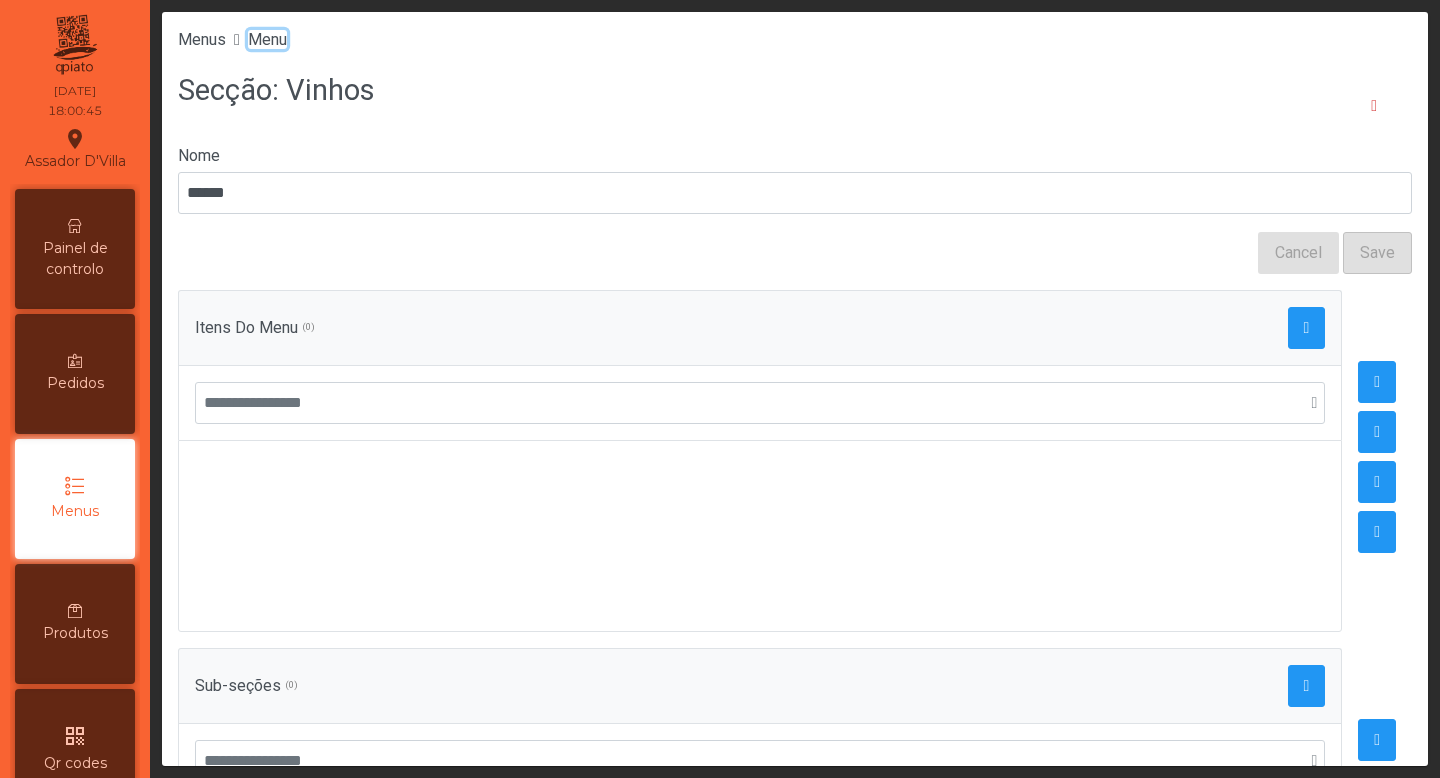 click on "Menu" 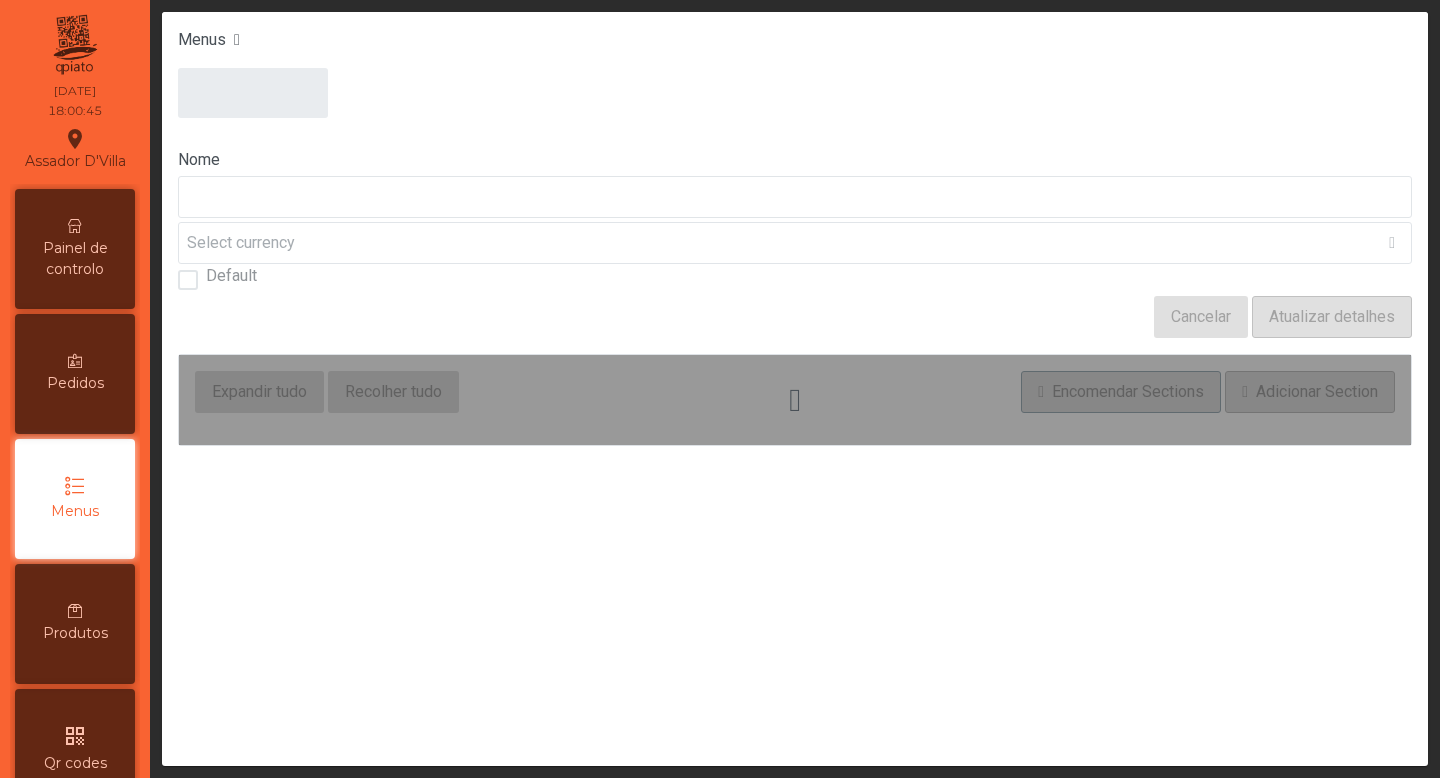 type on "****" 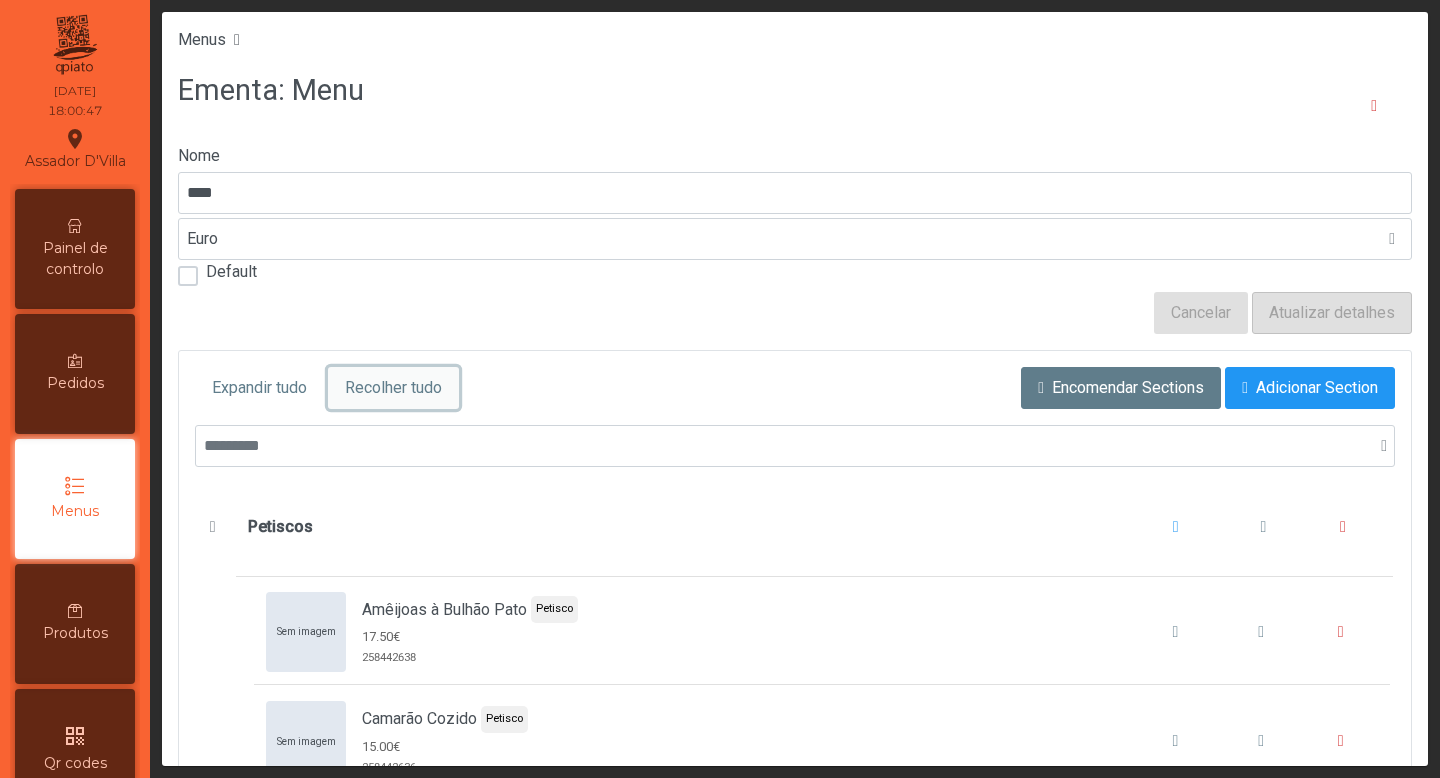 click on "Recolher tudo" 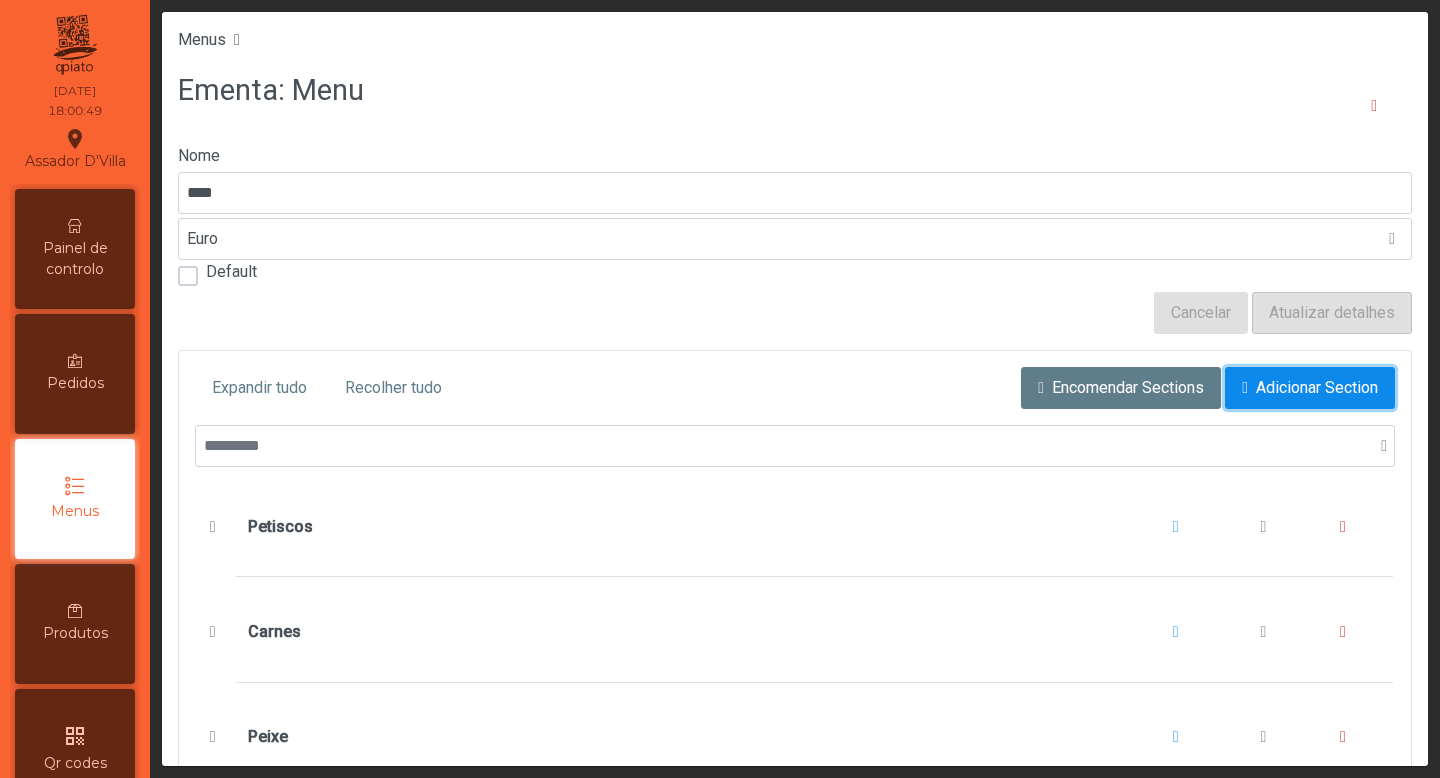 click on "Adicionar Section" 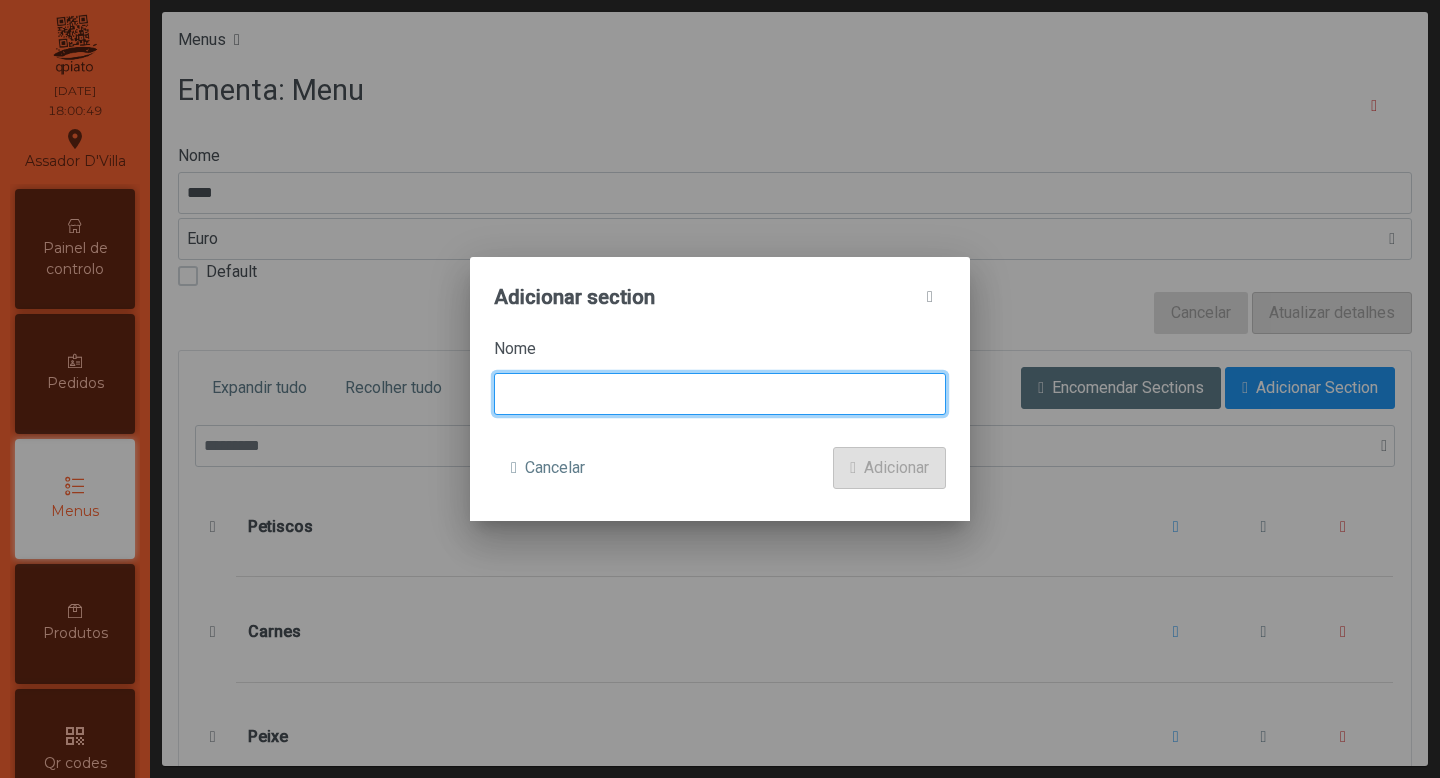 click 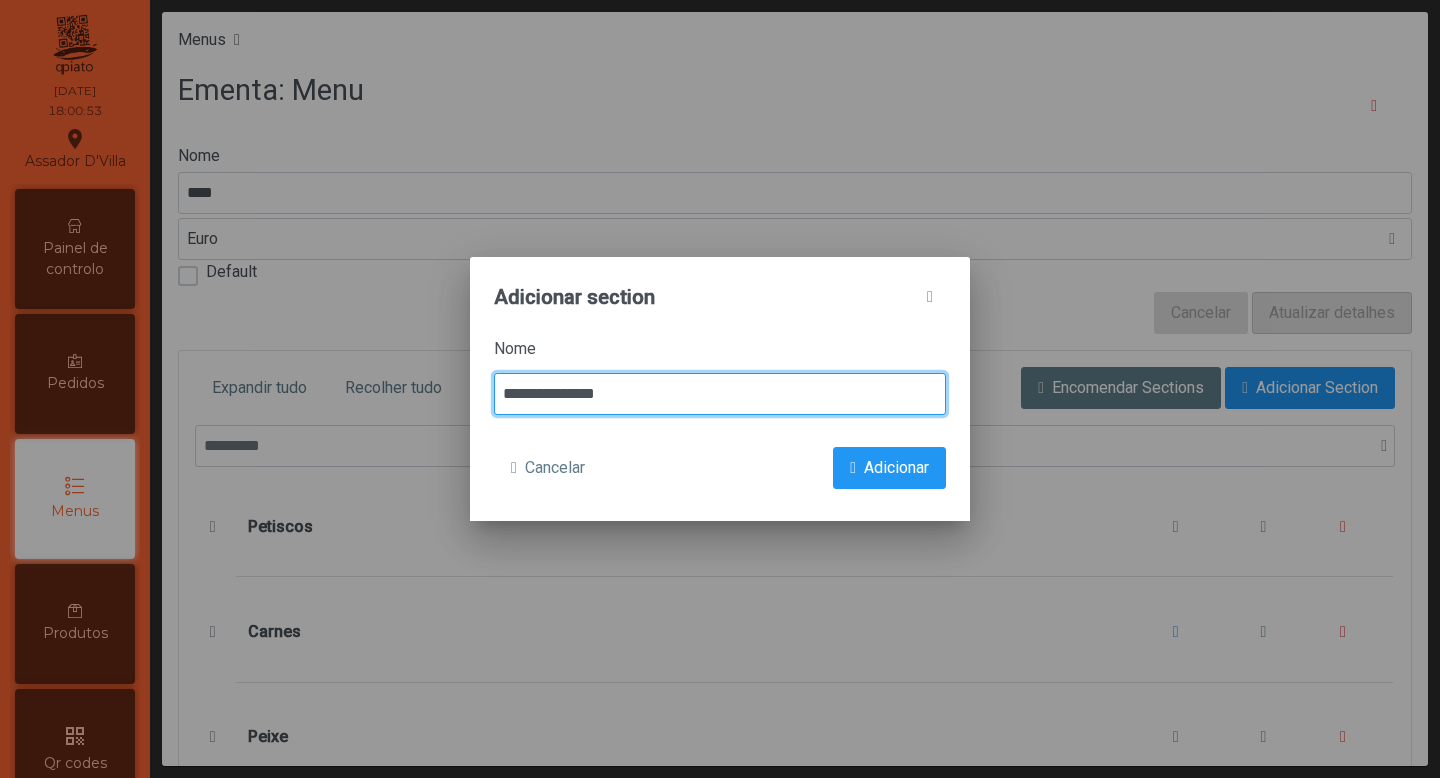 type on "**********" 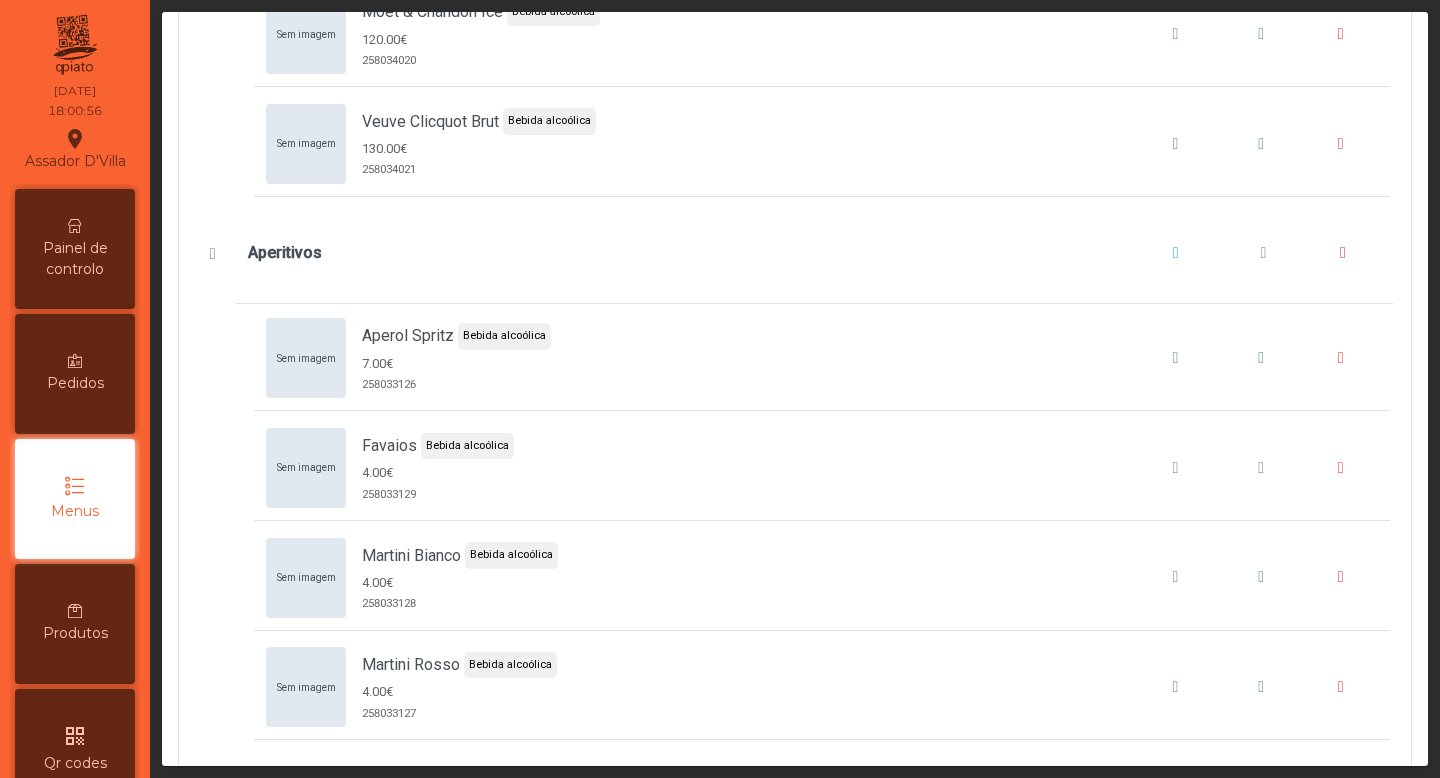 scroll, scrollTop: 13483, scrollLeft: 0, axis: vertical 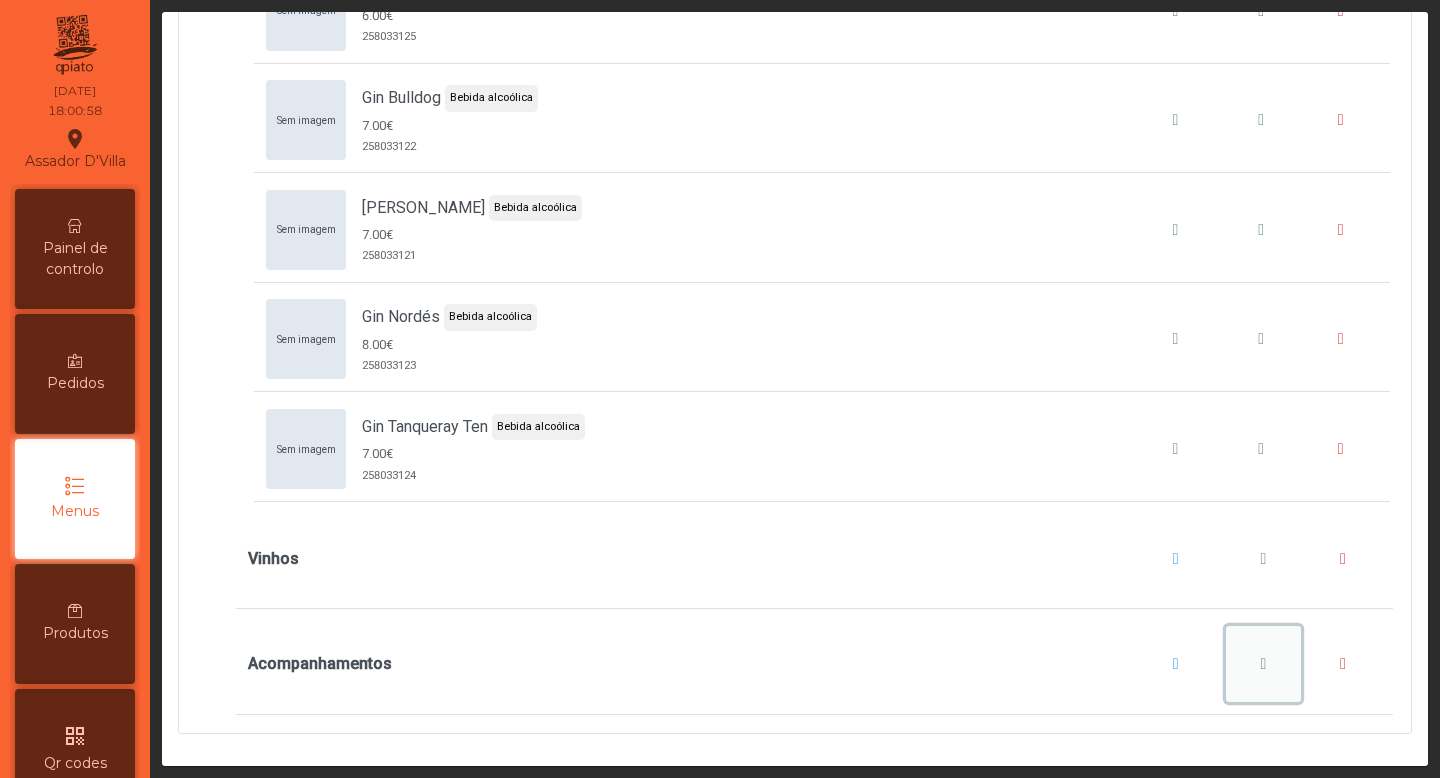 click 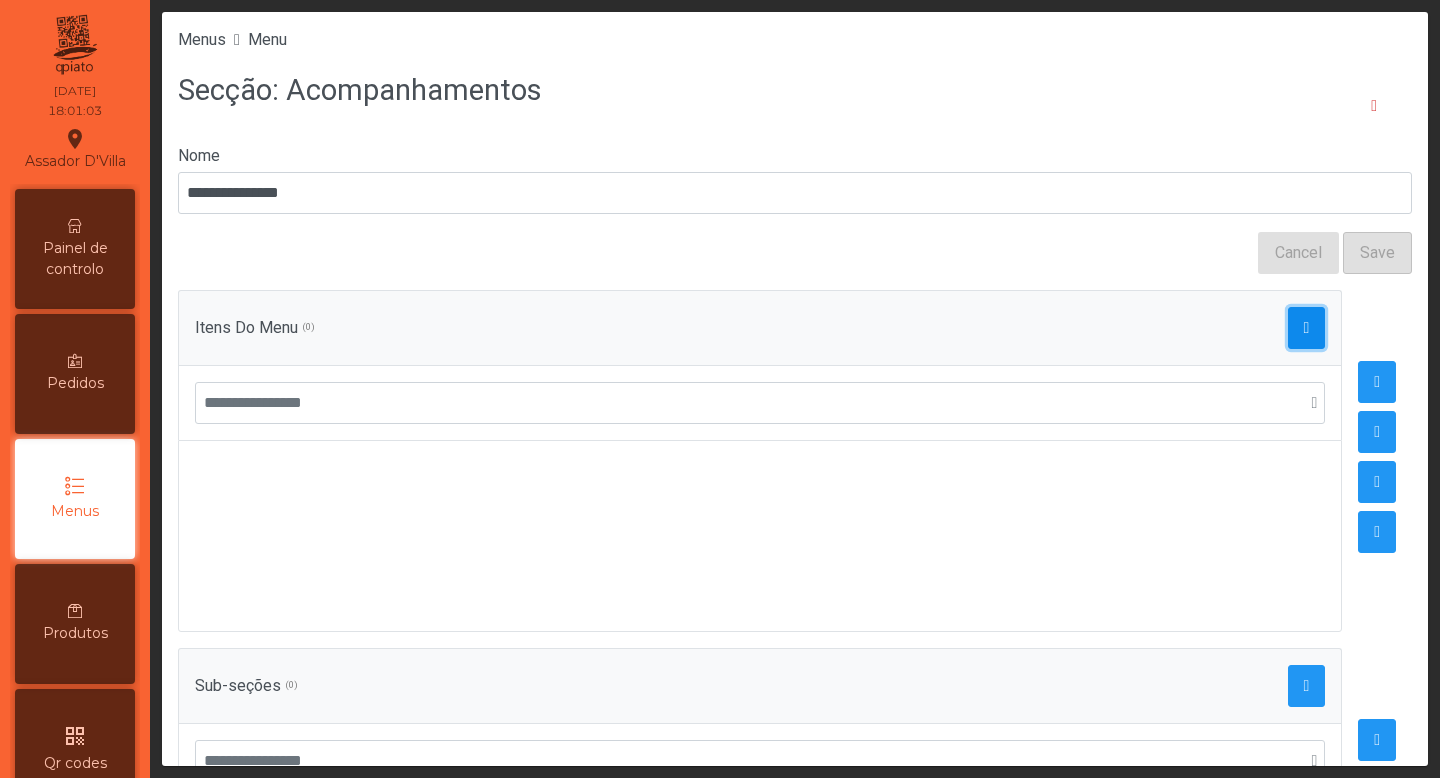 click 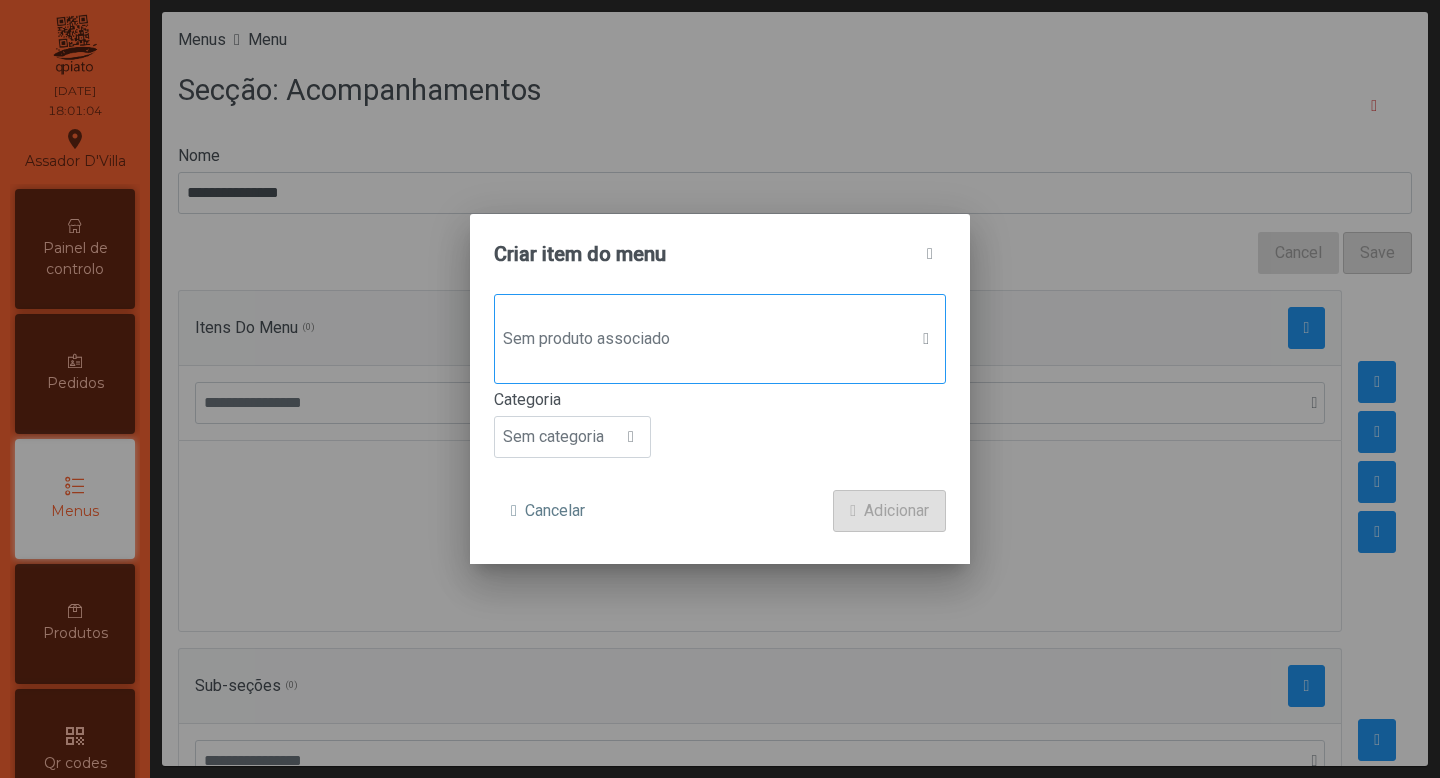 click on "Sem produto associado" 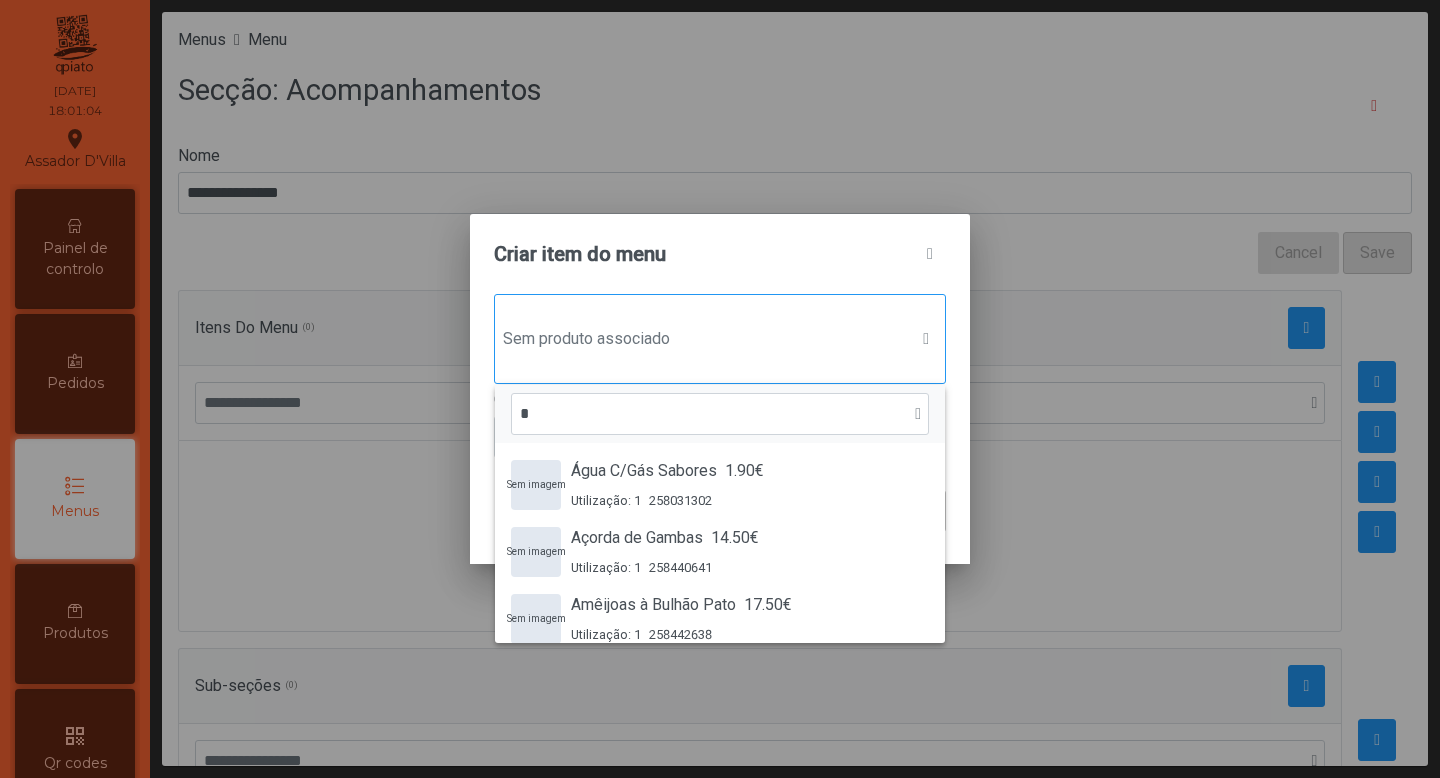 scroll, scrollTop: 15, scrollLeft: 97, axis: both 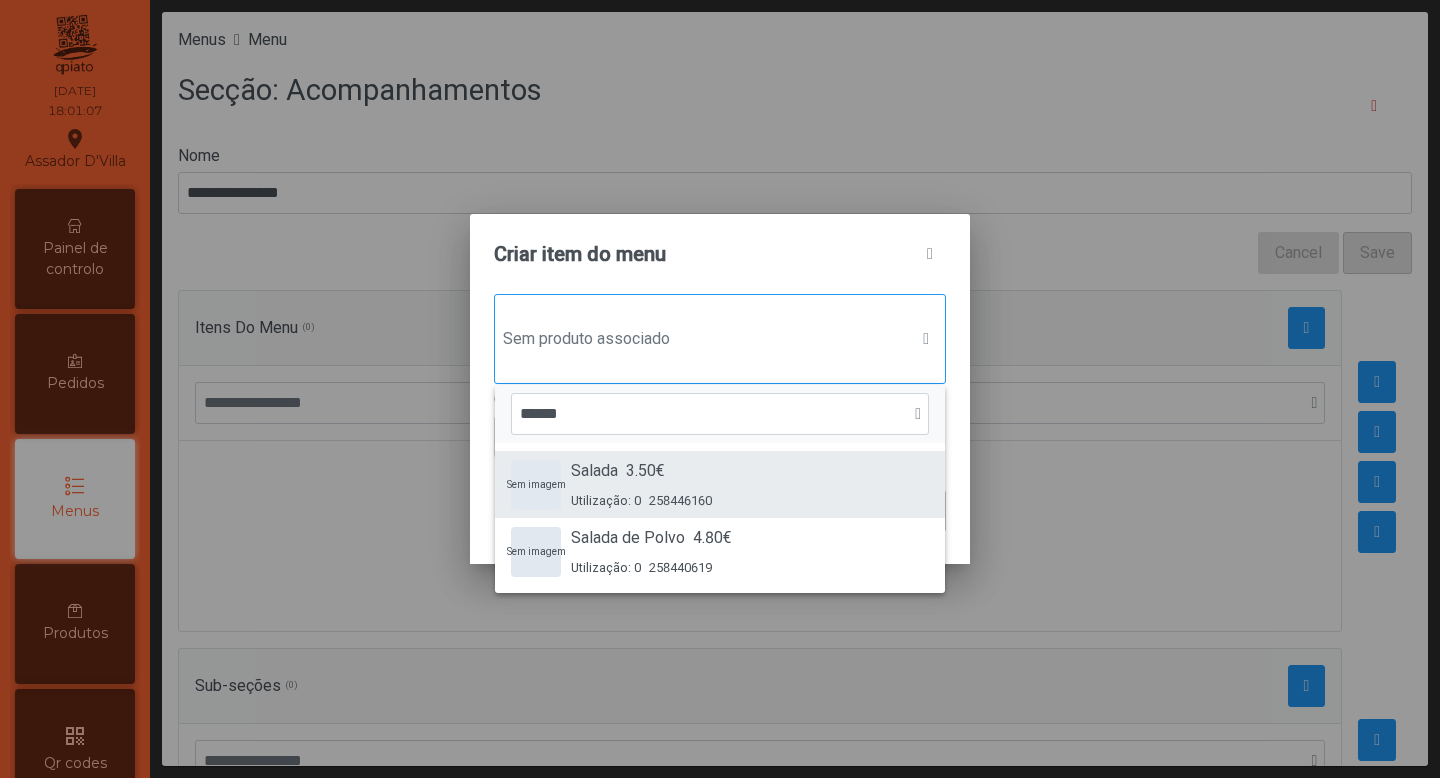 type on "******" 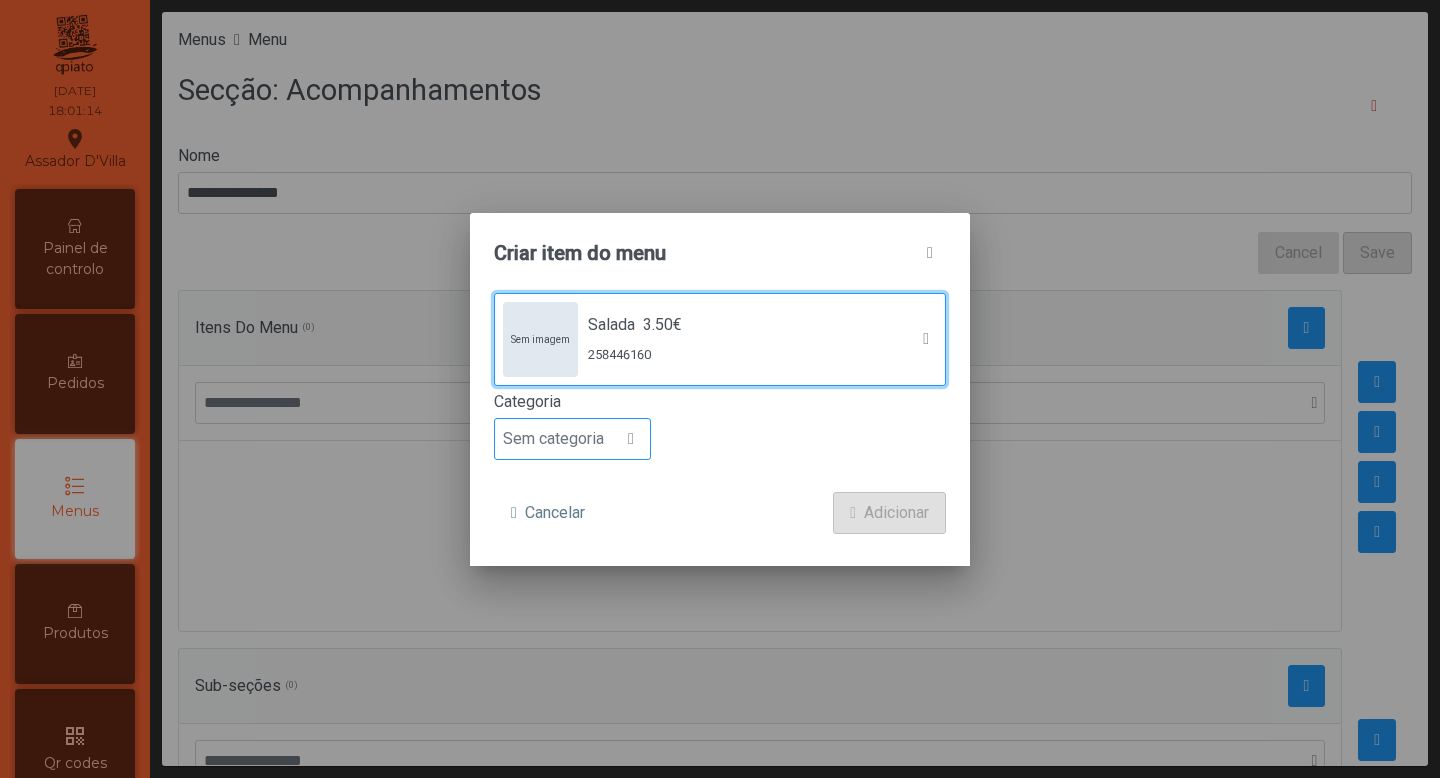 click 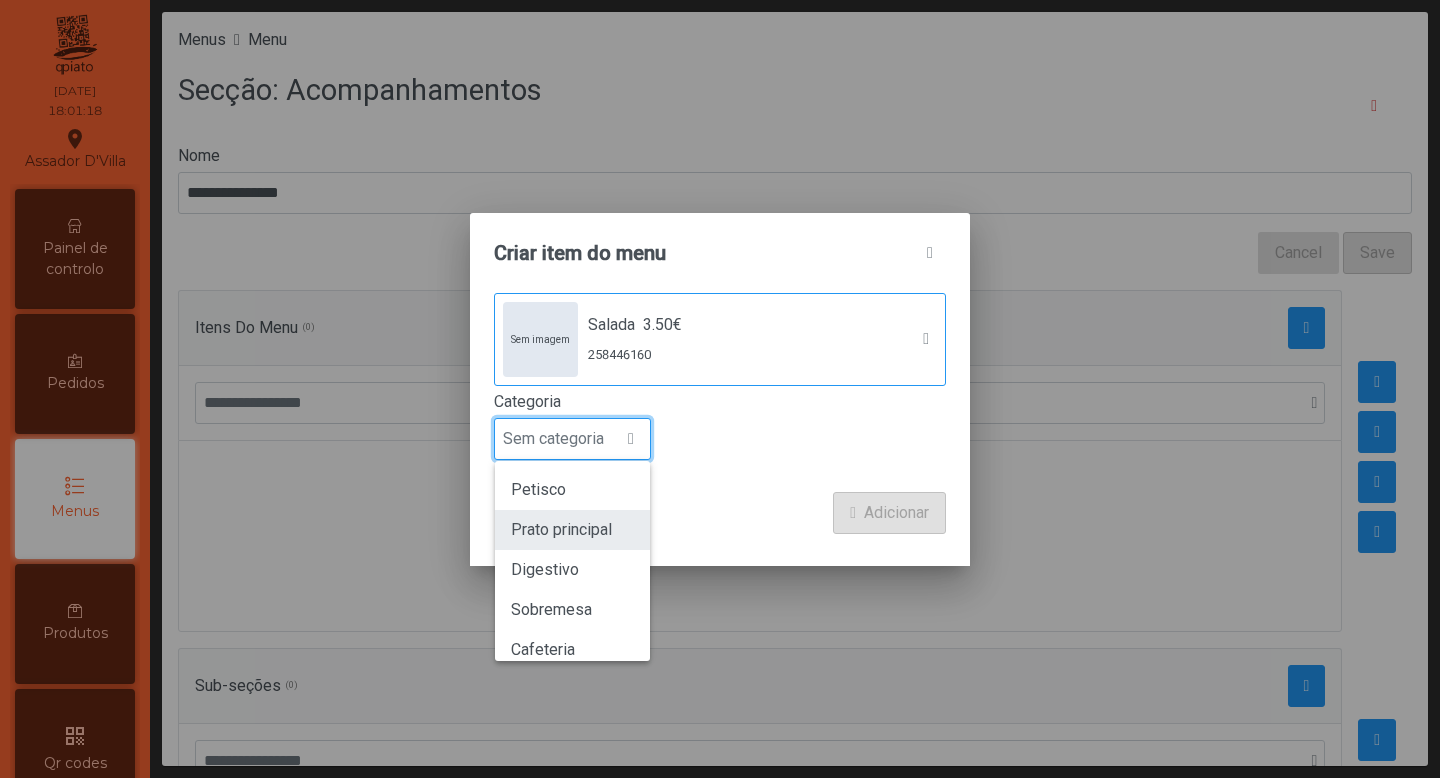 scroll, scrollTop: 0, scrollLeft: 0, axis: both 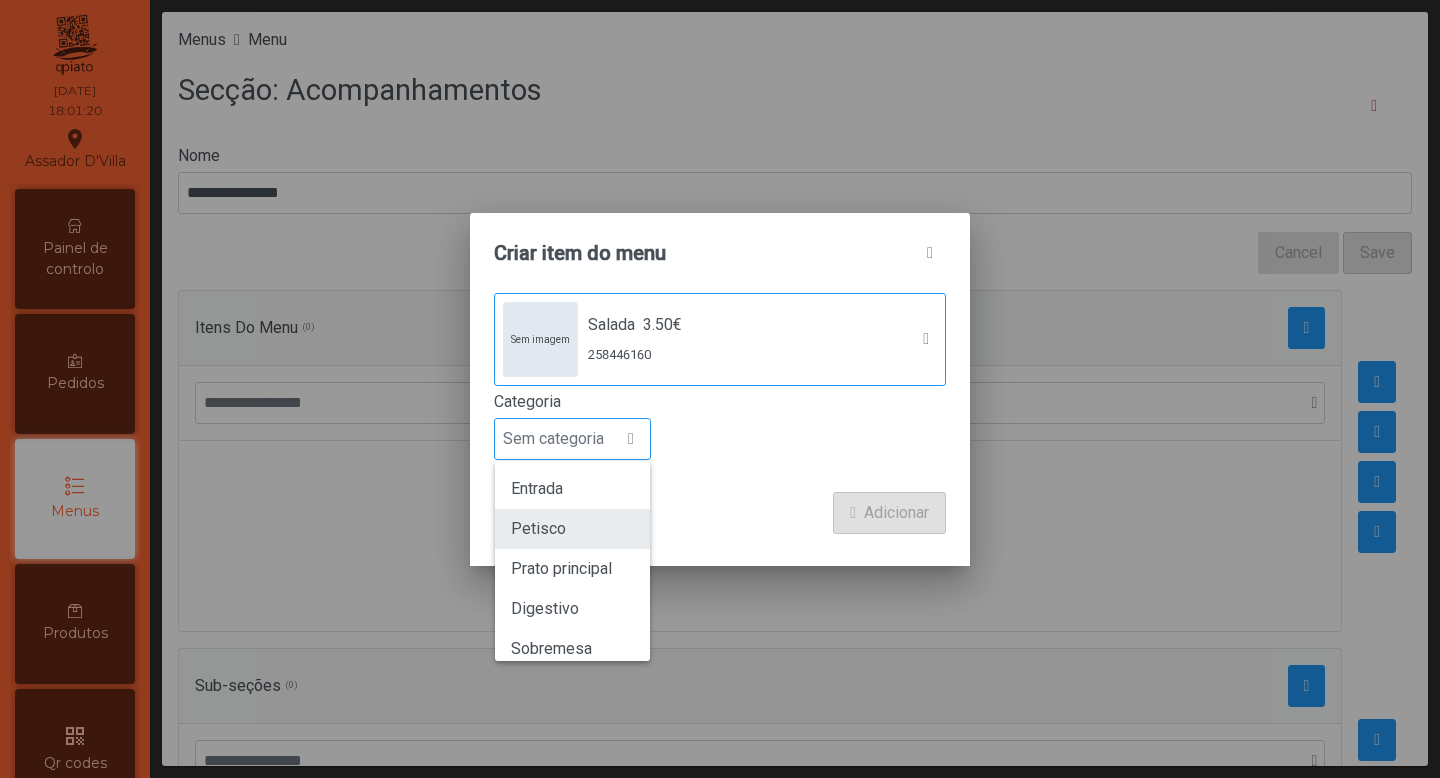 click on "Petisco" 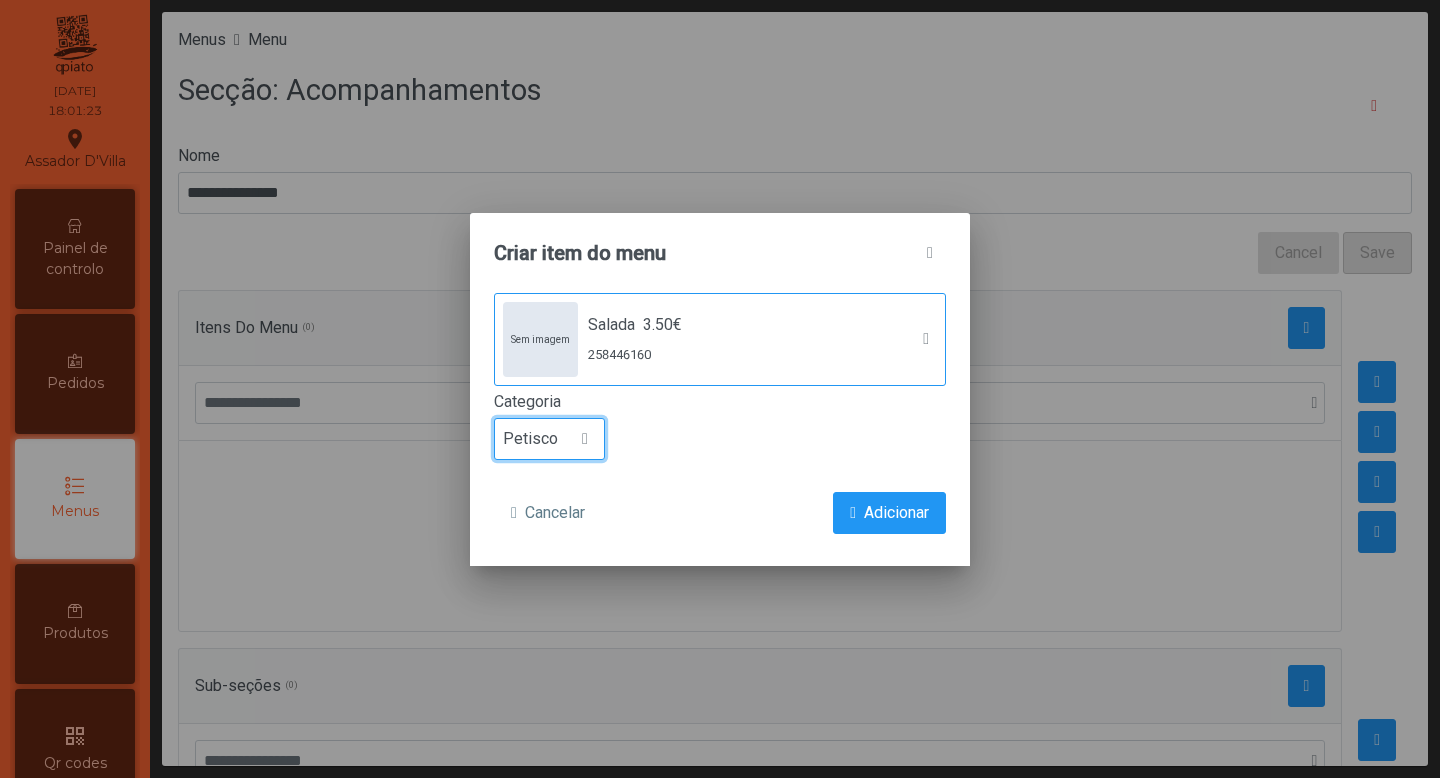 click on "Petisco" 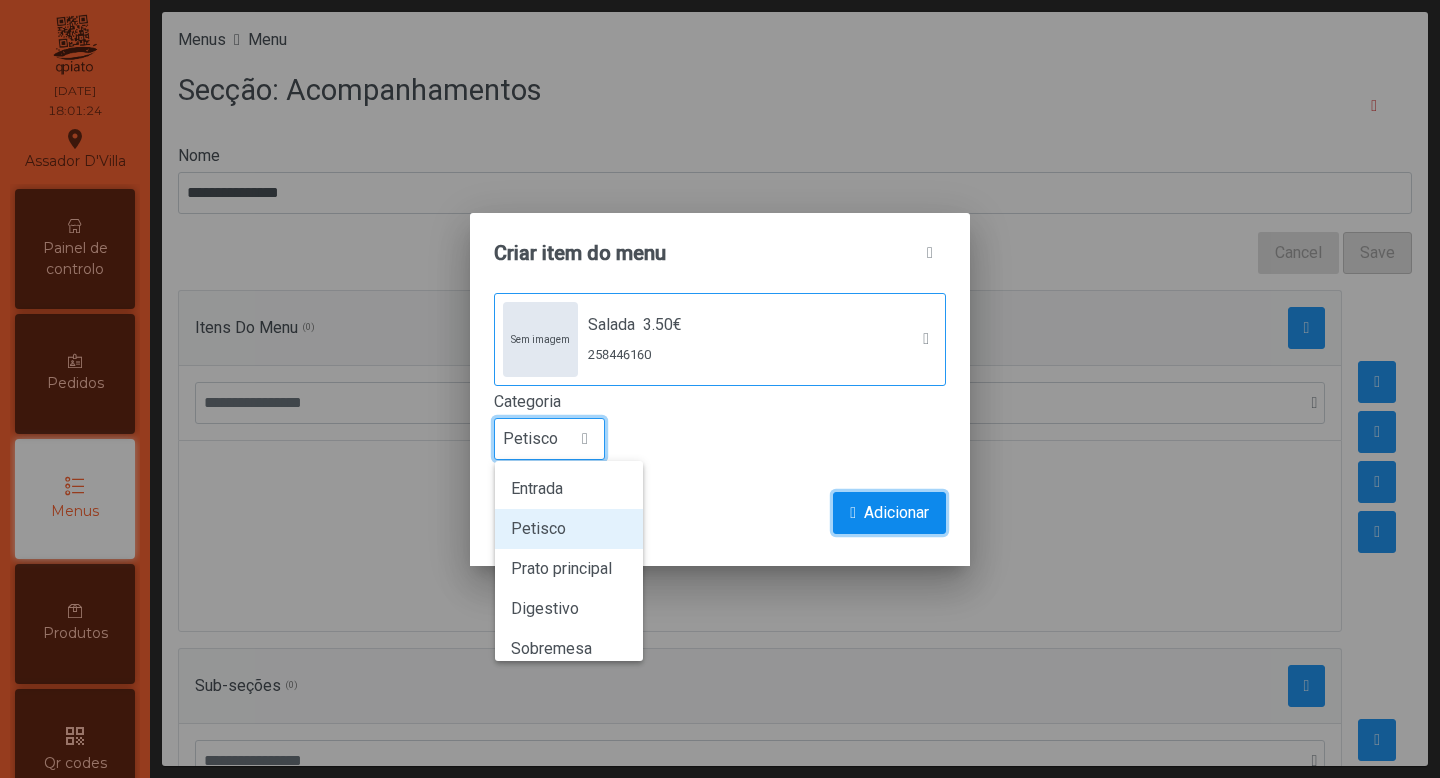 click on "Adicionar" 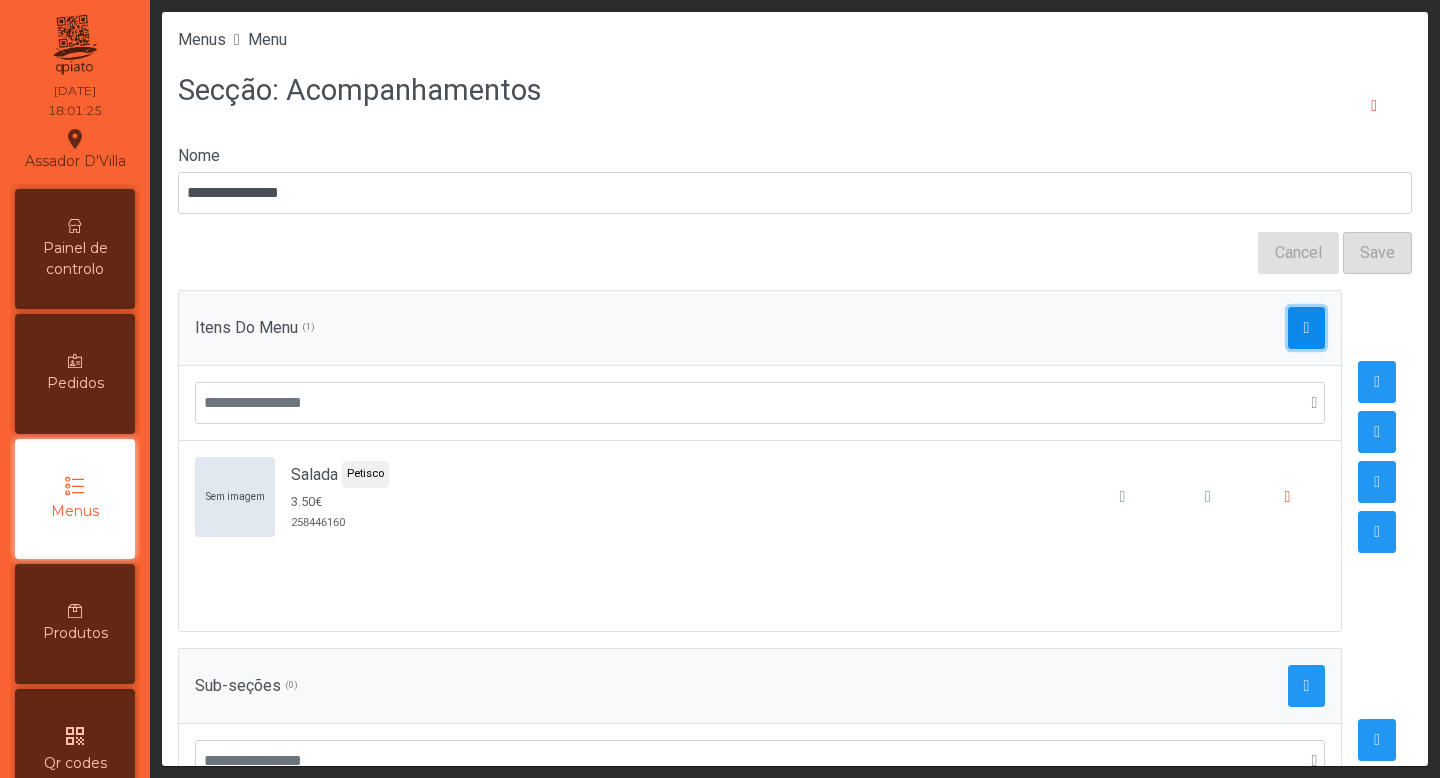 click 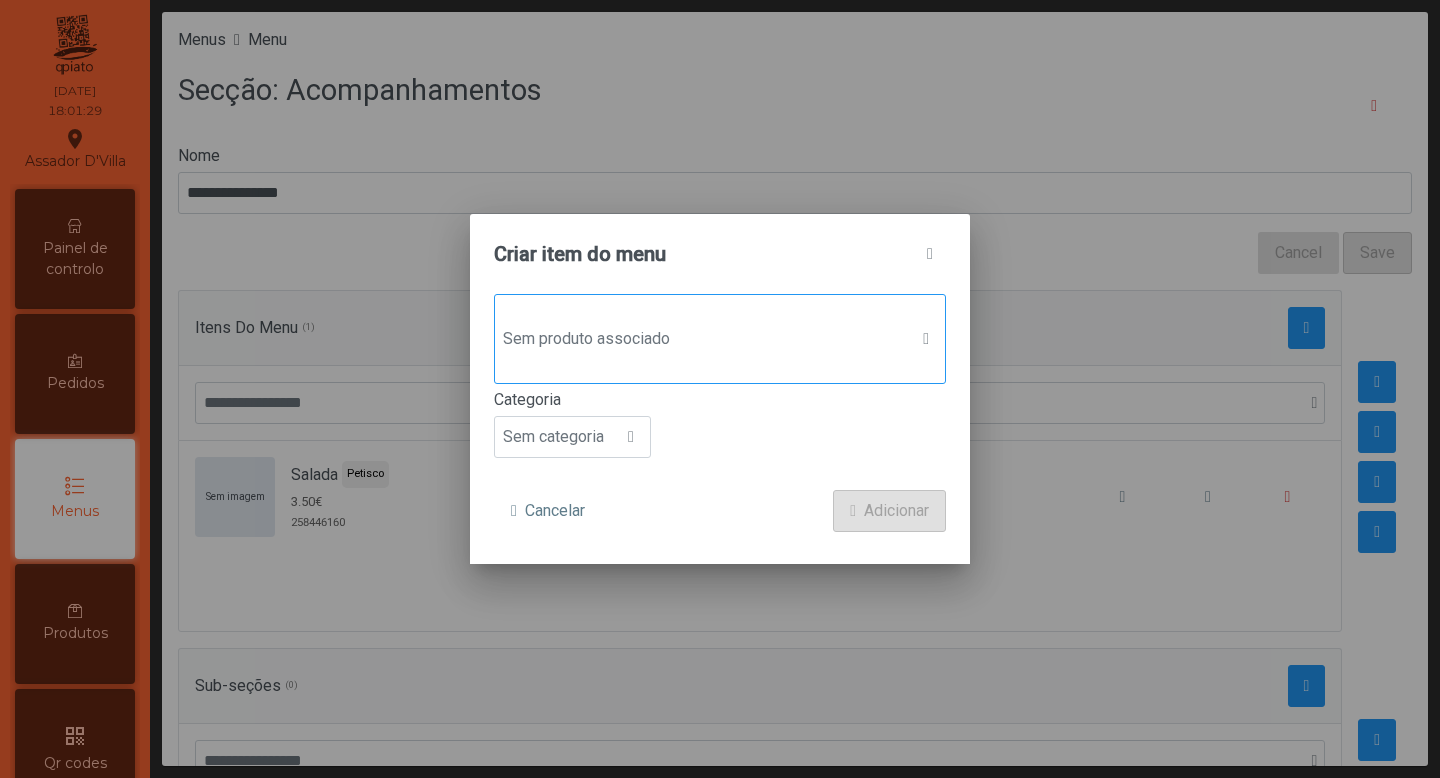 click on "Sem produto associado" 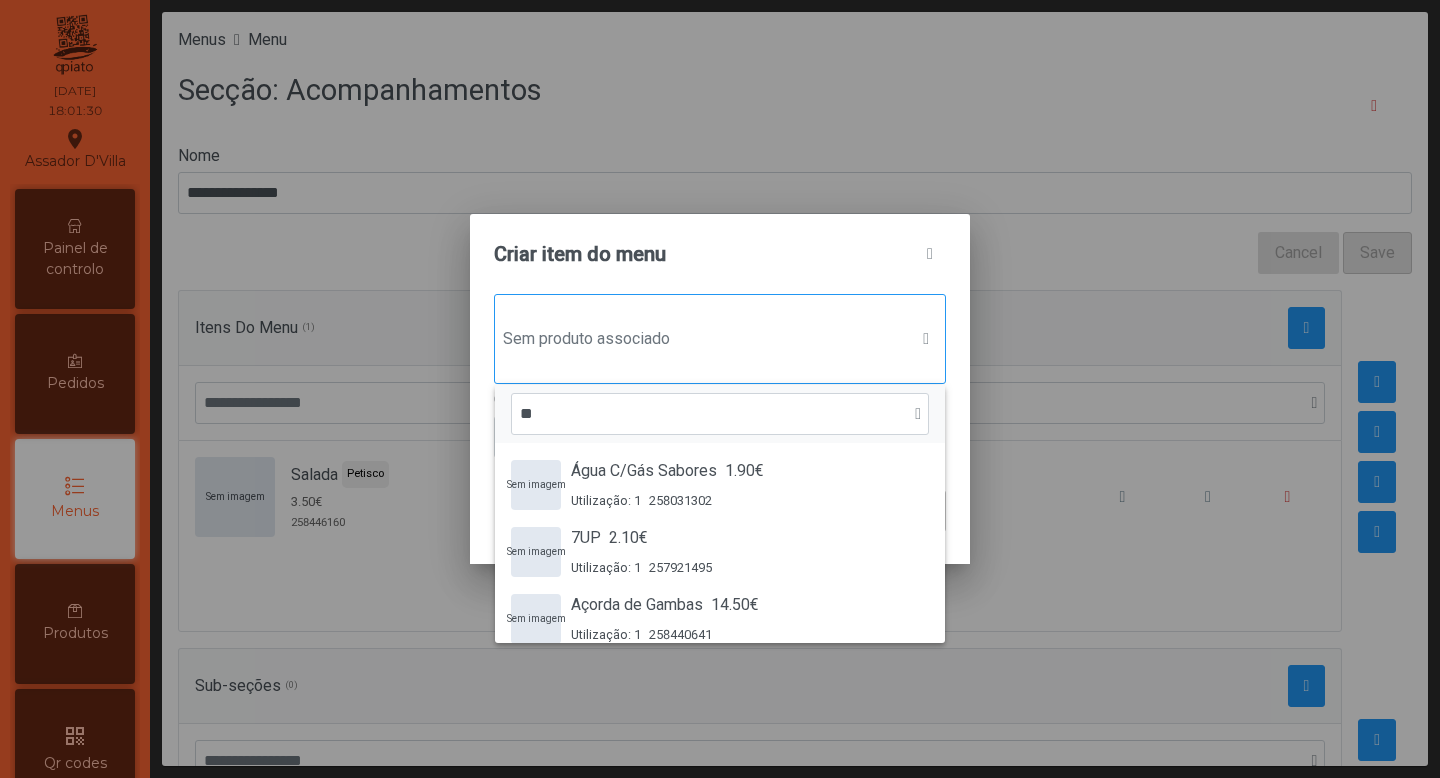 scroll, scrollTop: 15, scrollLeft: 97, axis: both 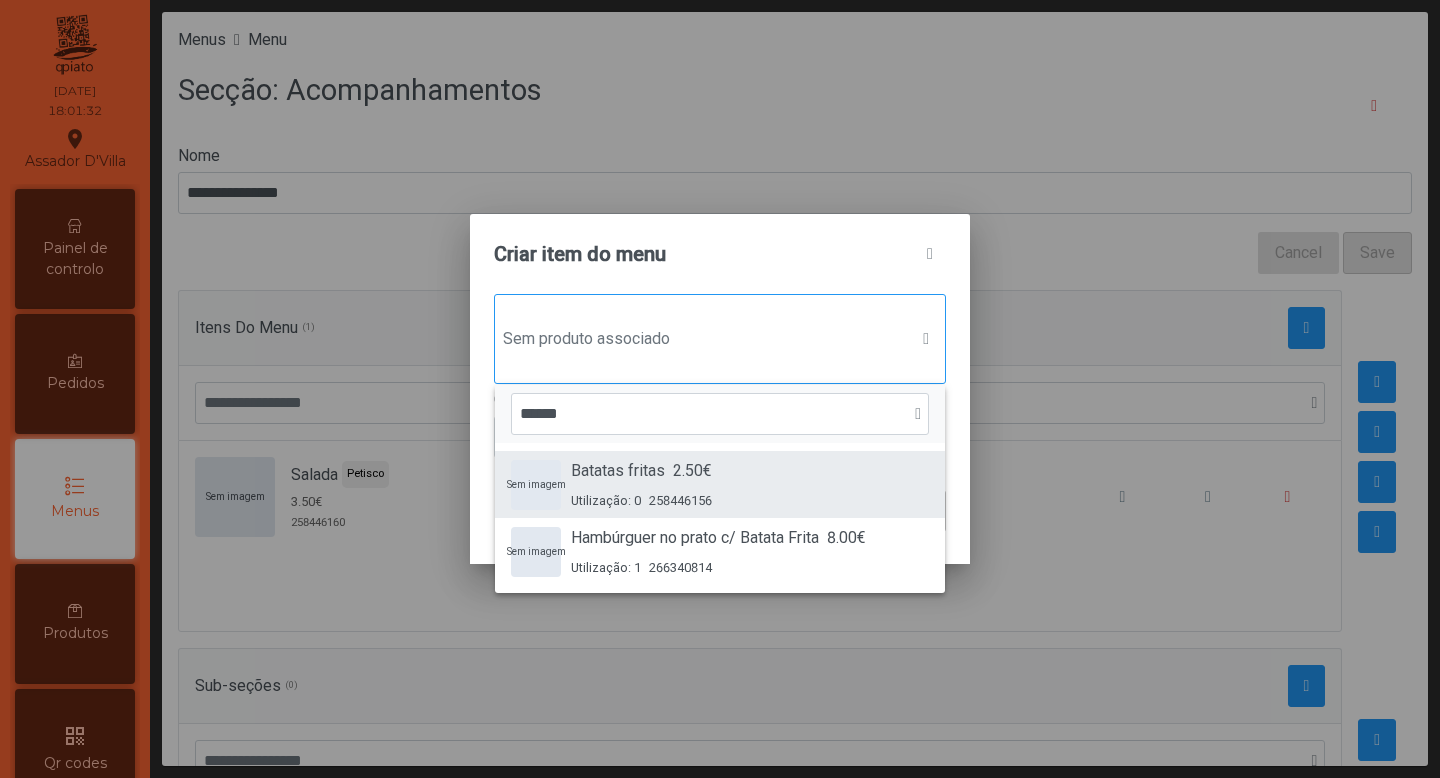 type on "******" 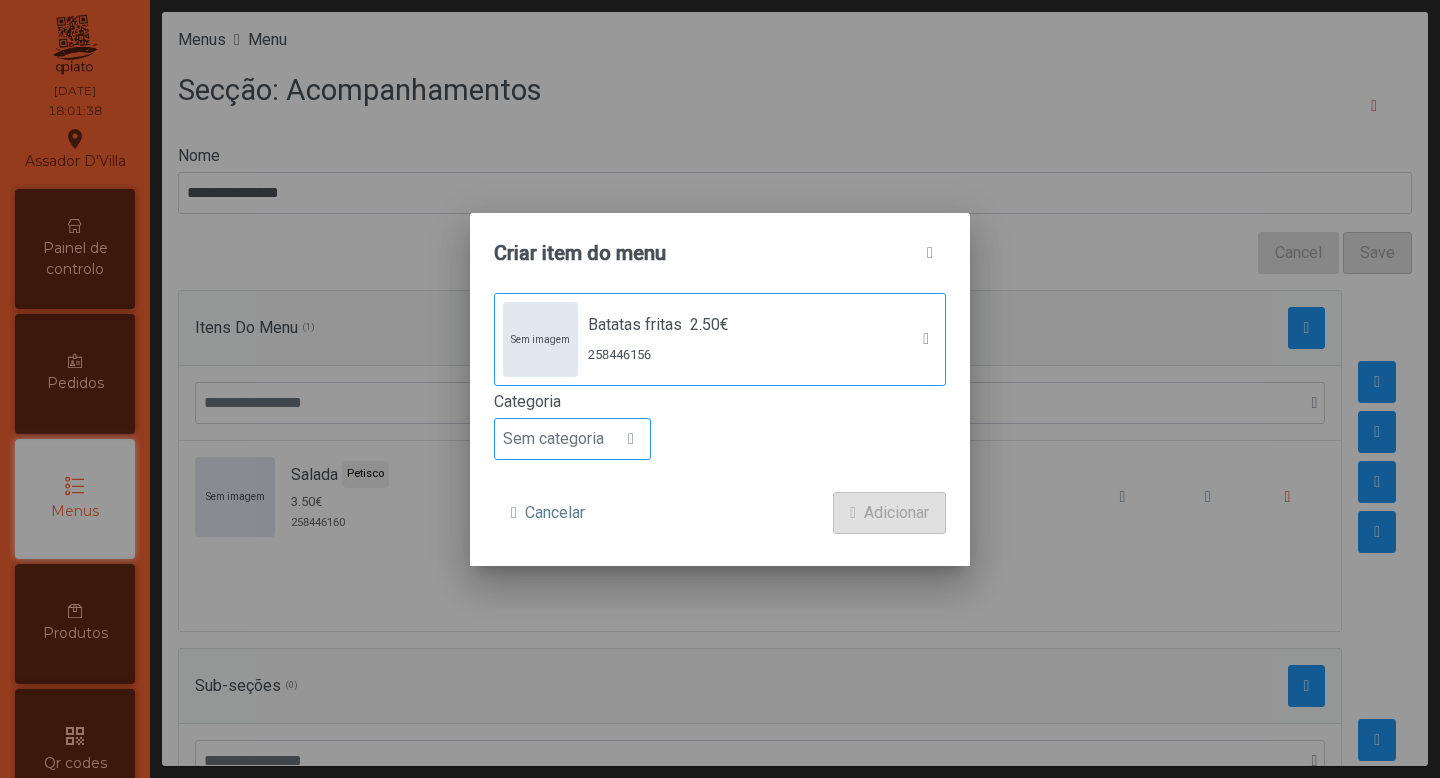 click on "Sem categoria" 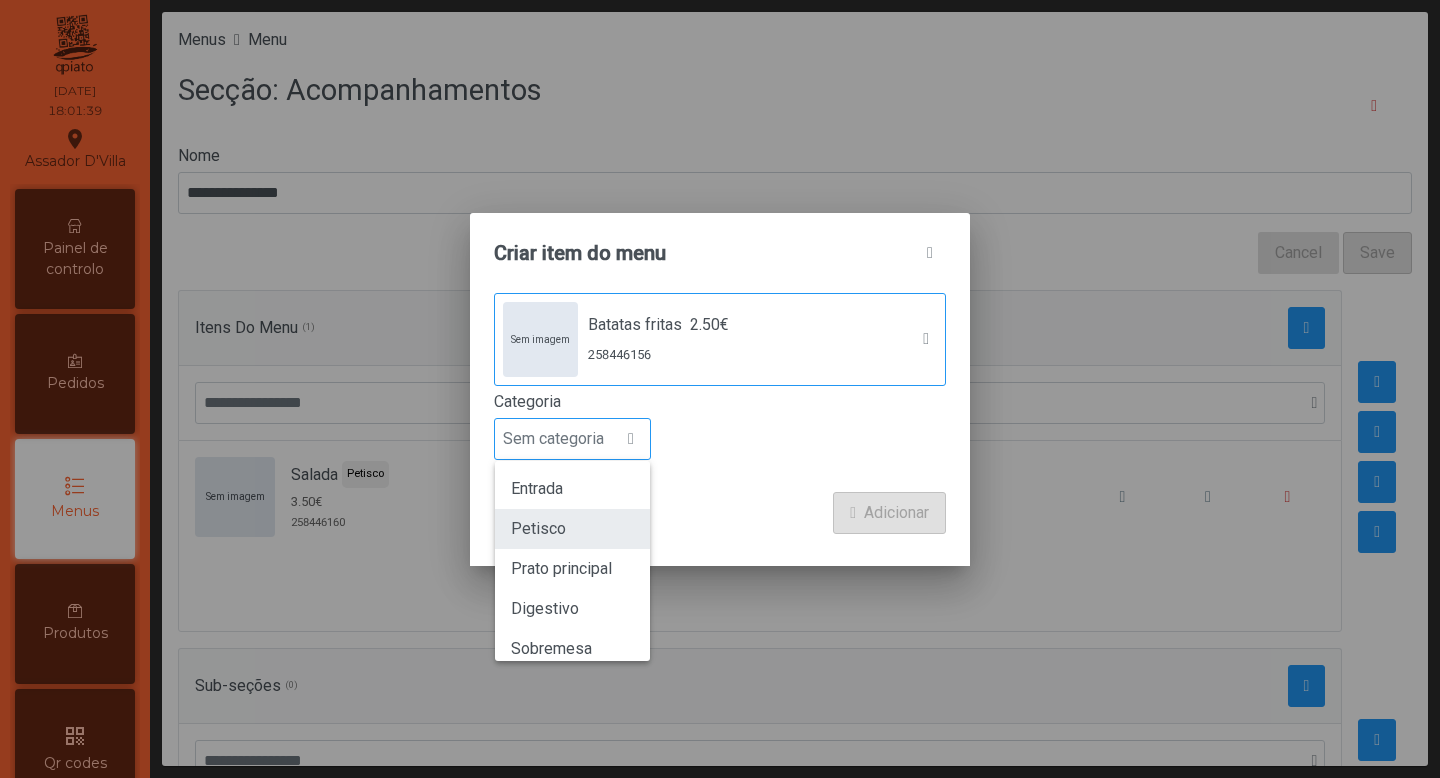 click on "Petisco" 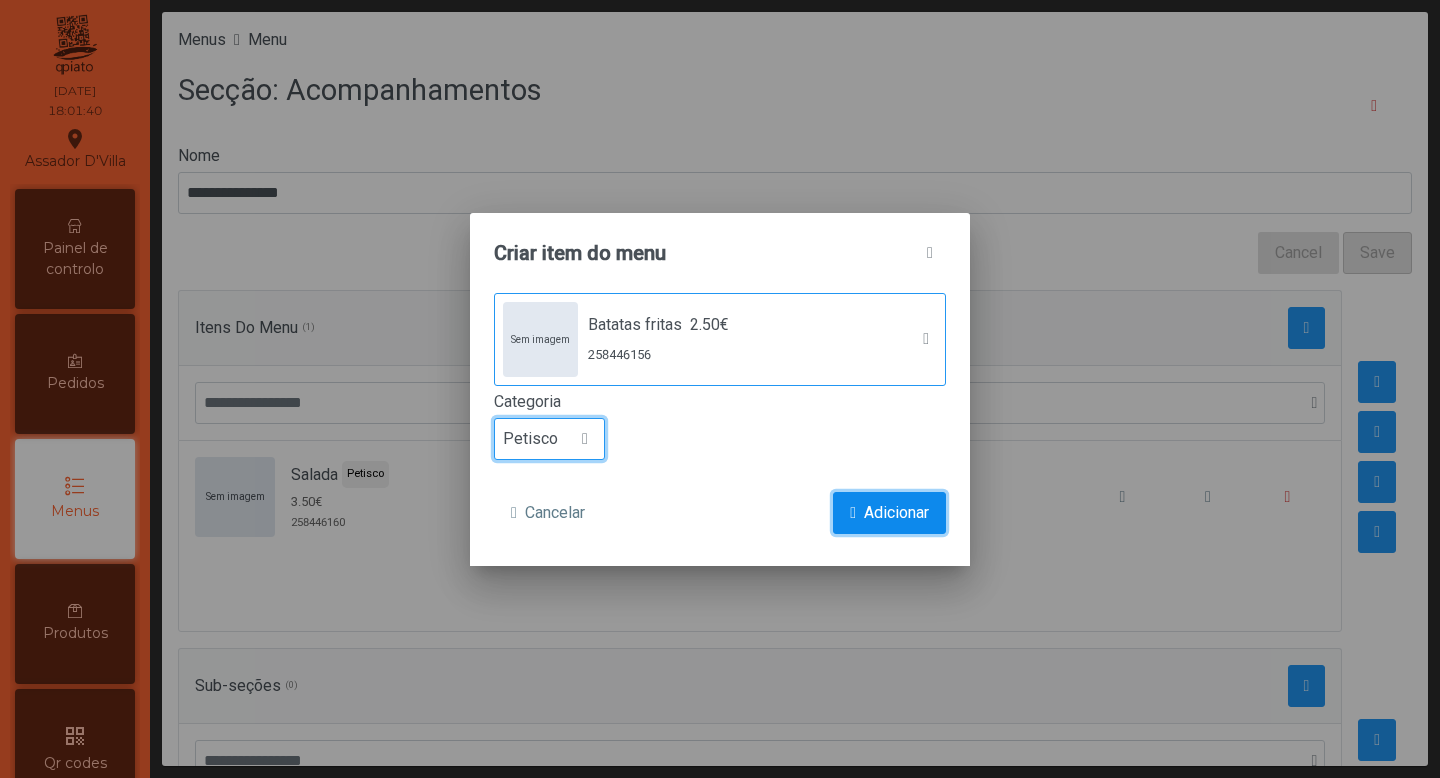 click on "Adicionar" 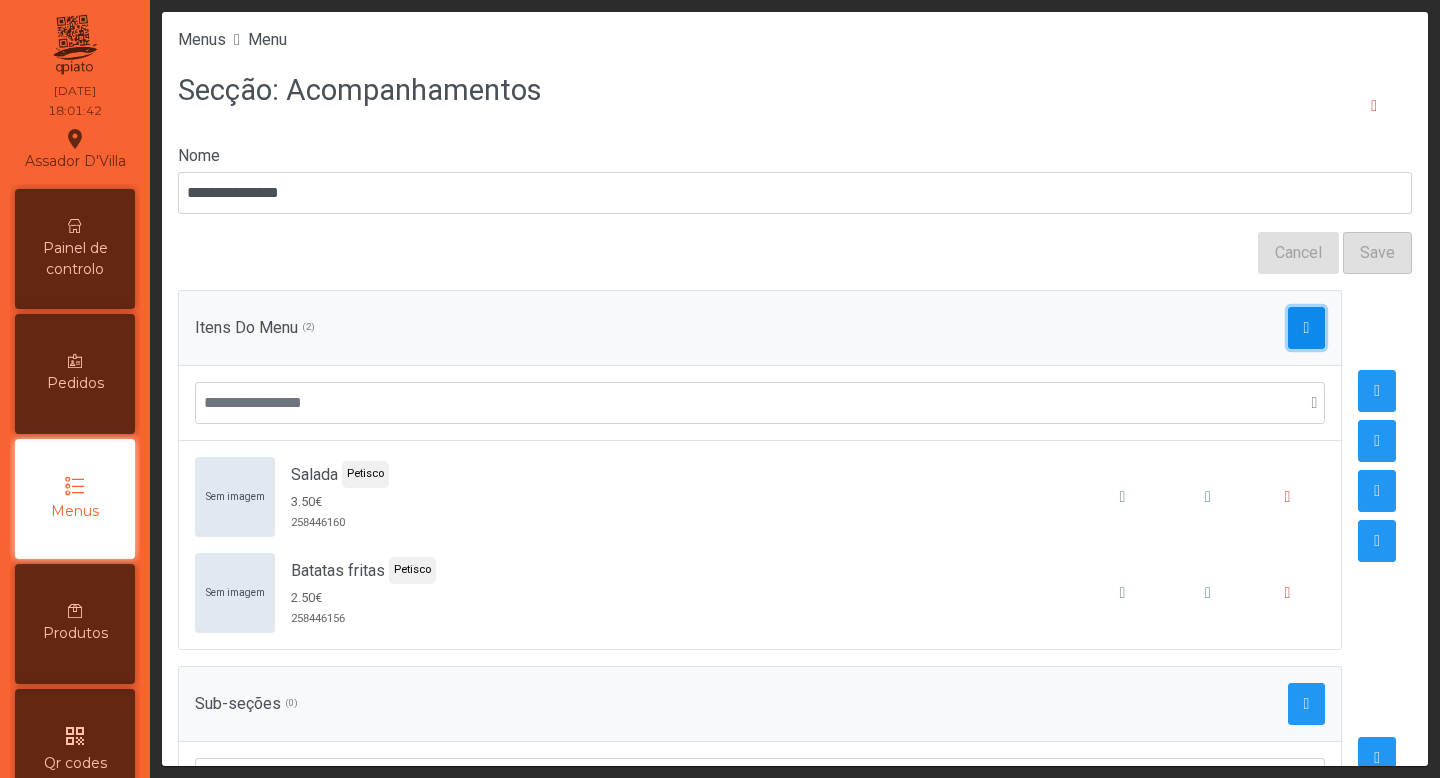 click 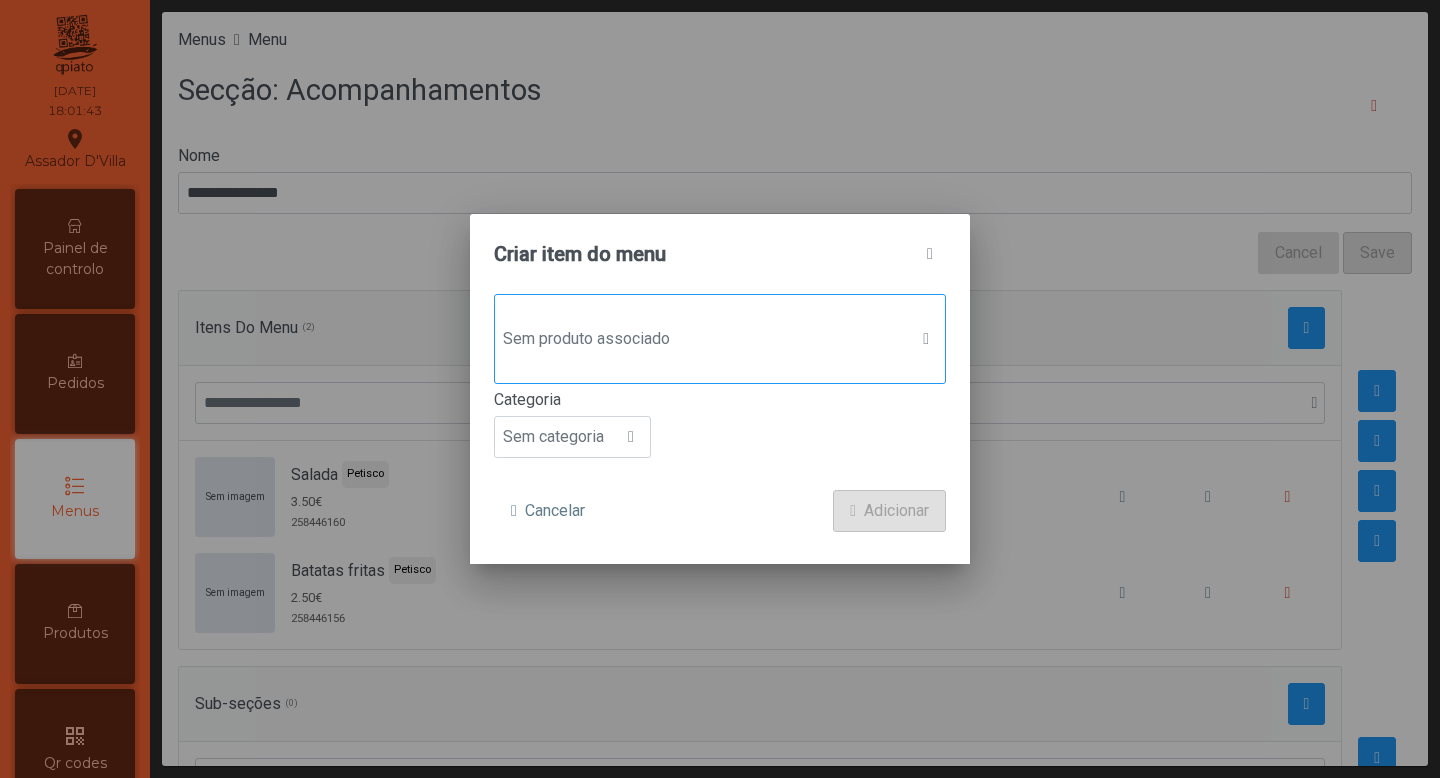click on "Sem produto associado" 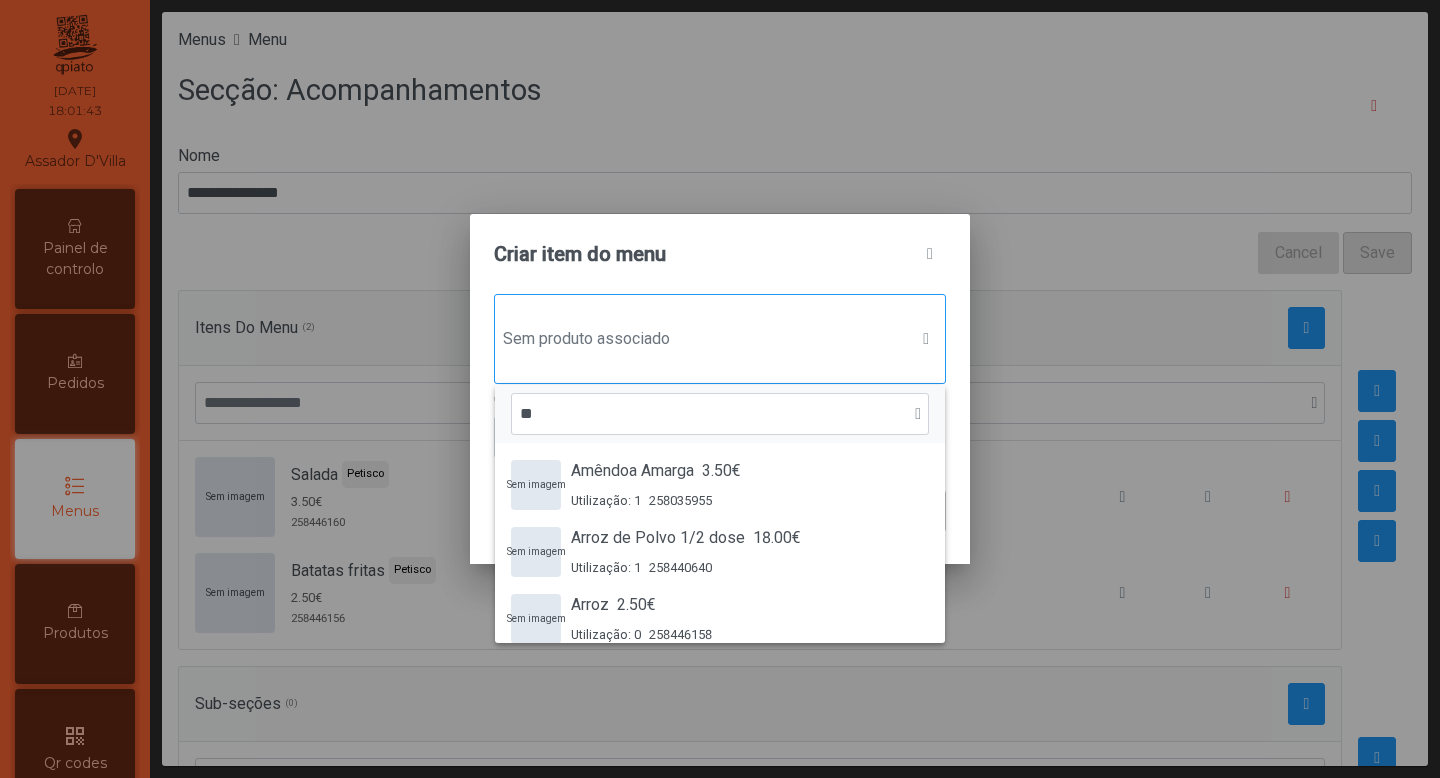 scroll, scrollTop: 15, scrollLeft: 97, axis: both 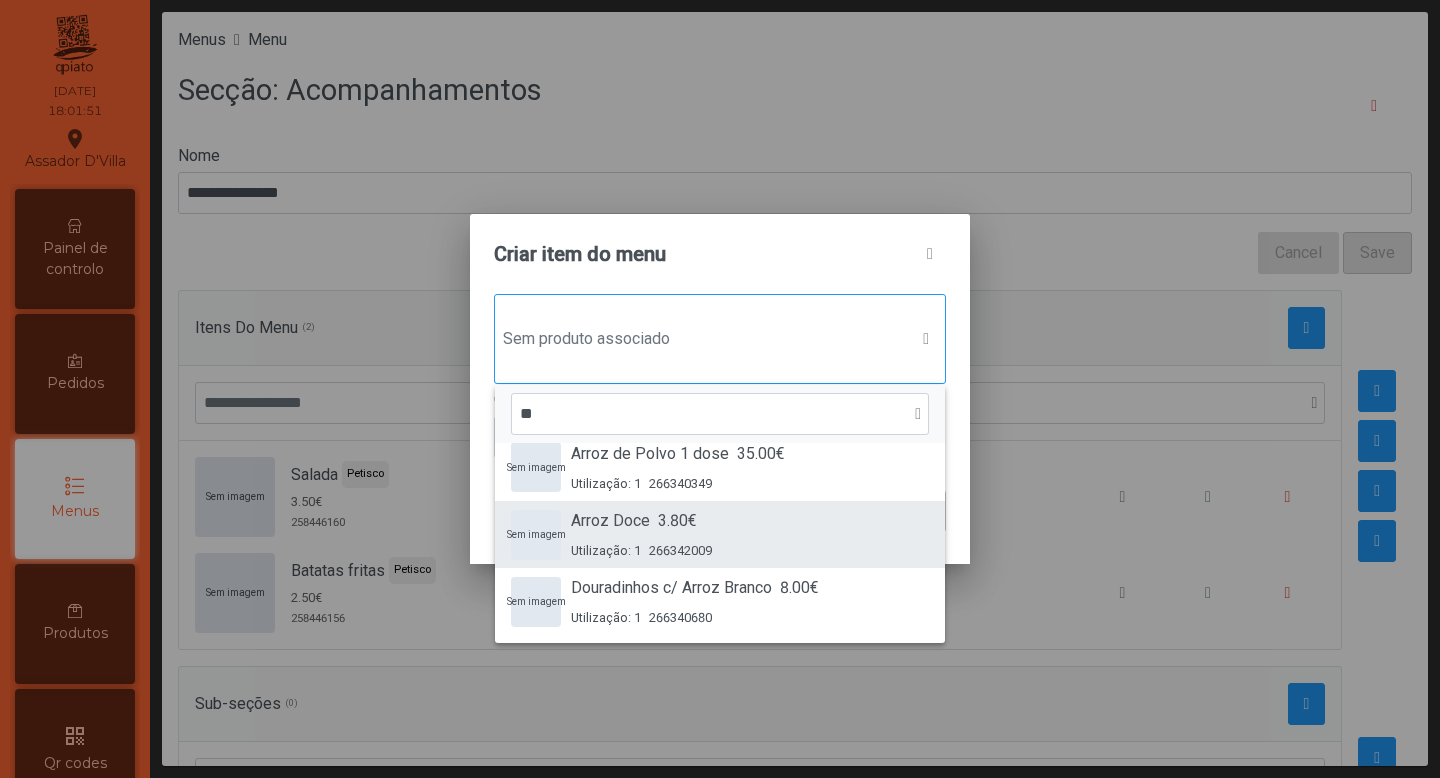 type on "*" 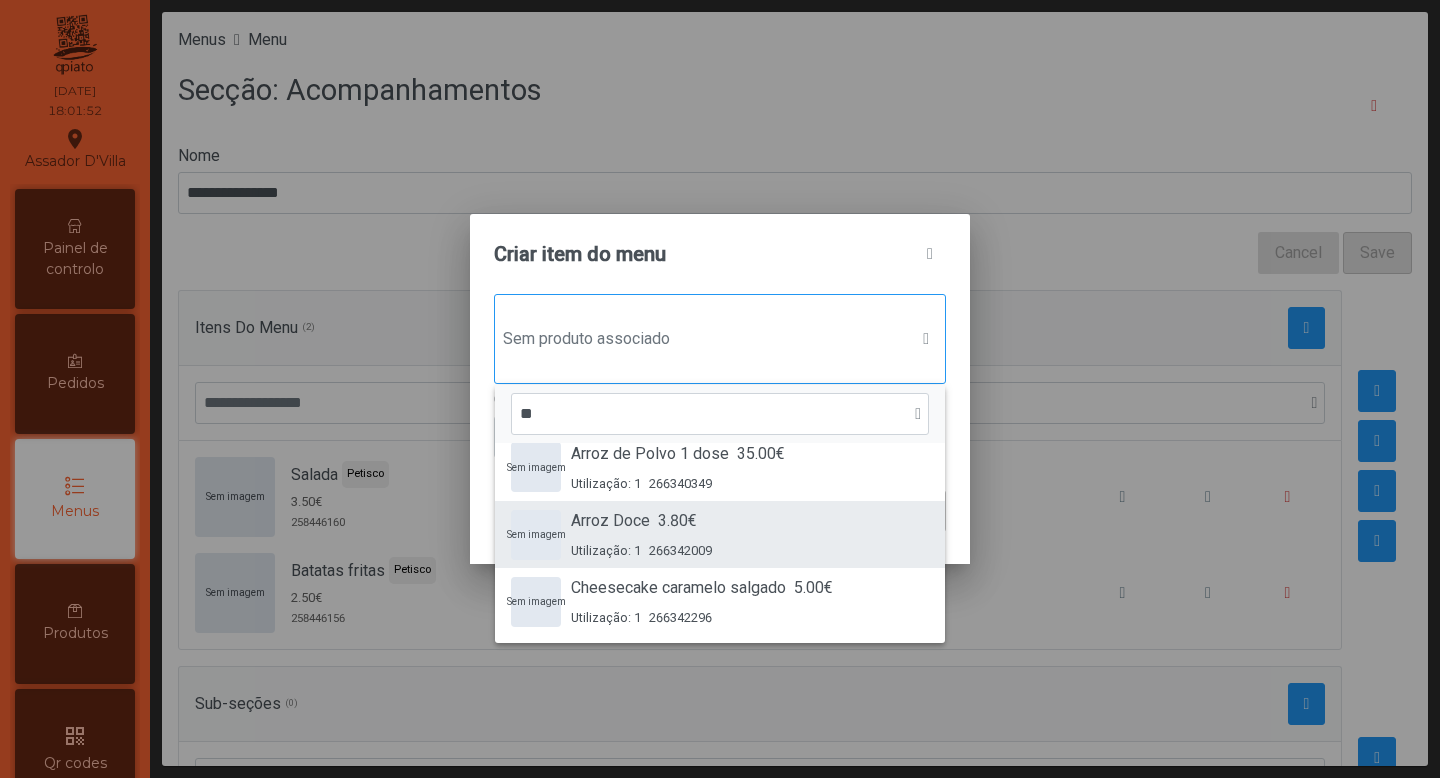 scroll, scrollTop: 0, scrollLeft: 0, axis: both 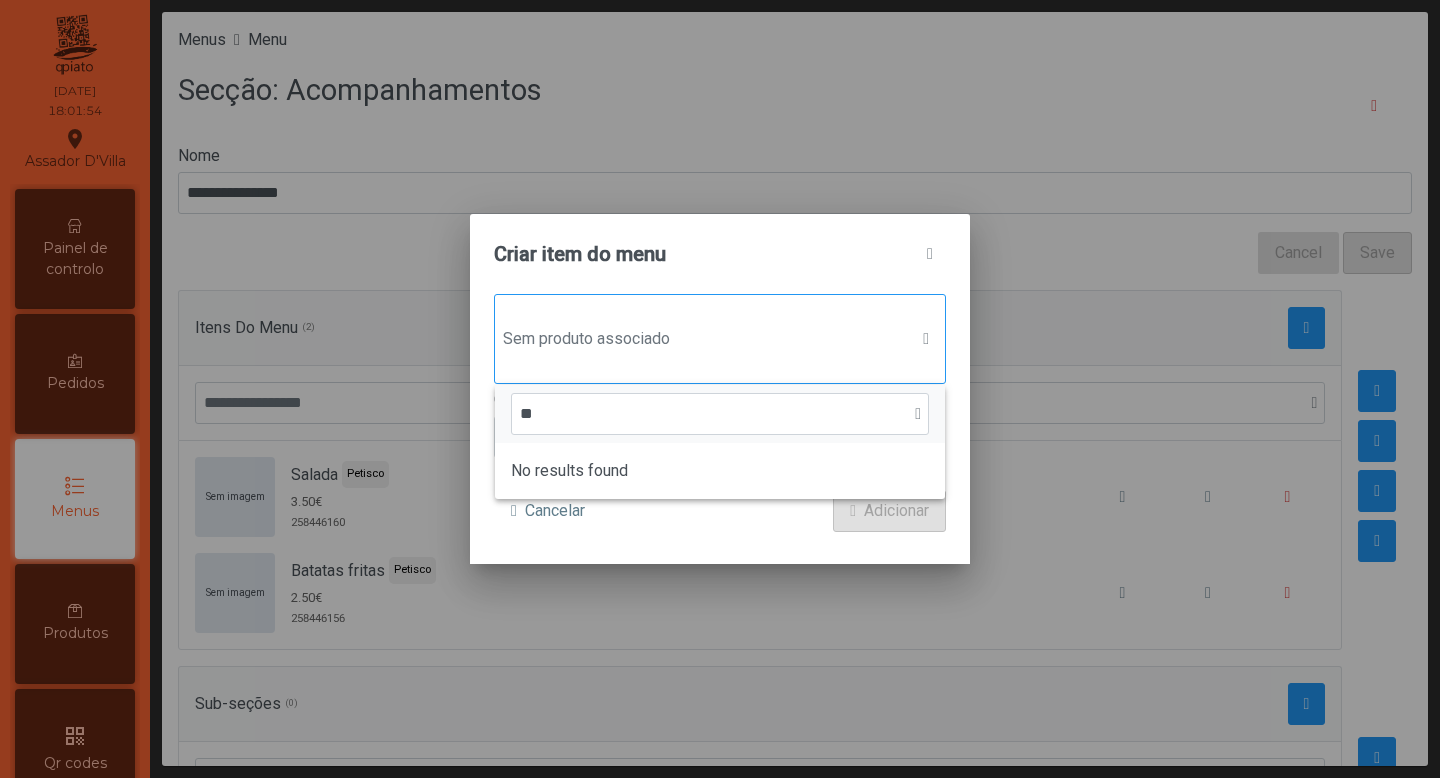 type on "*" 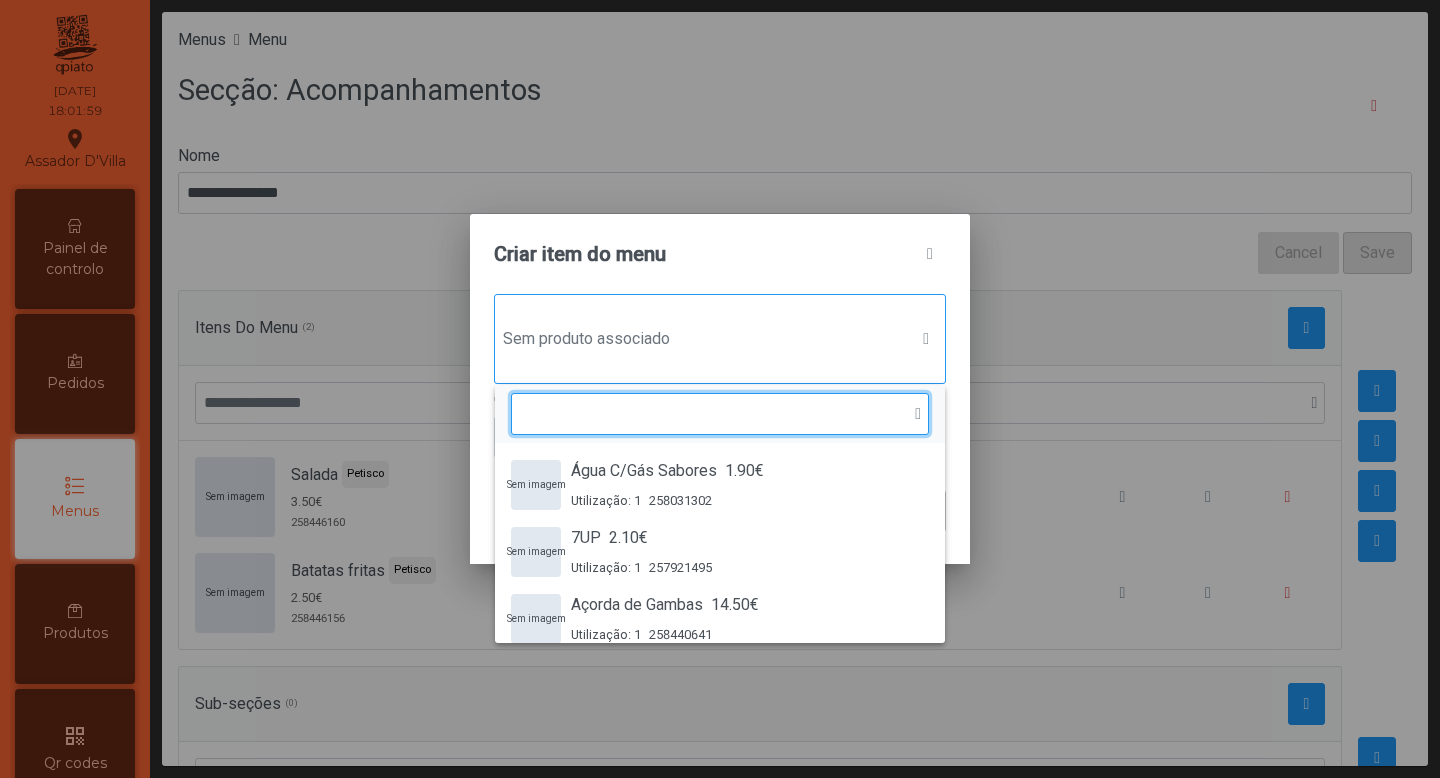 type on "*" 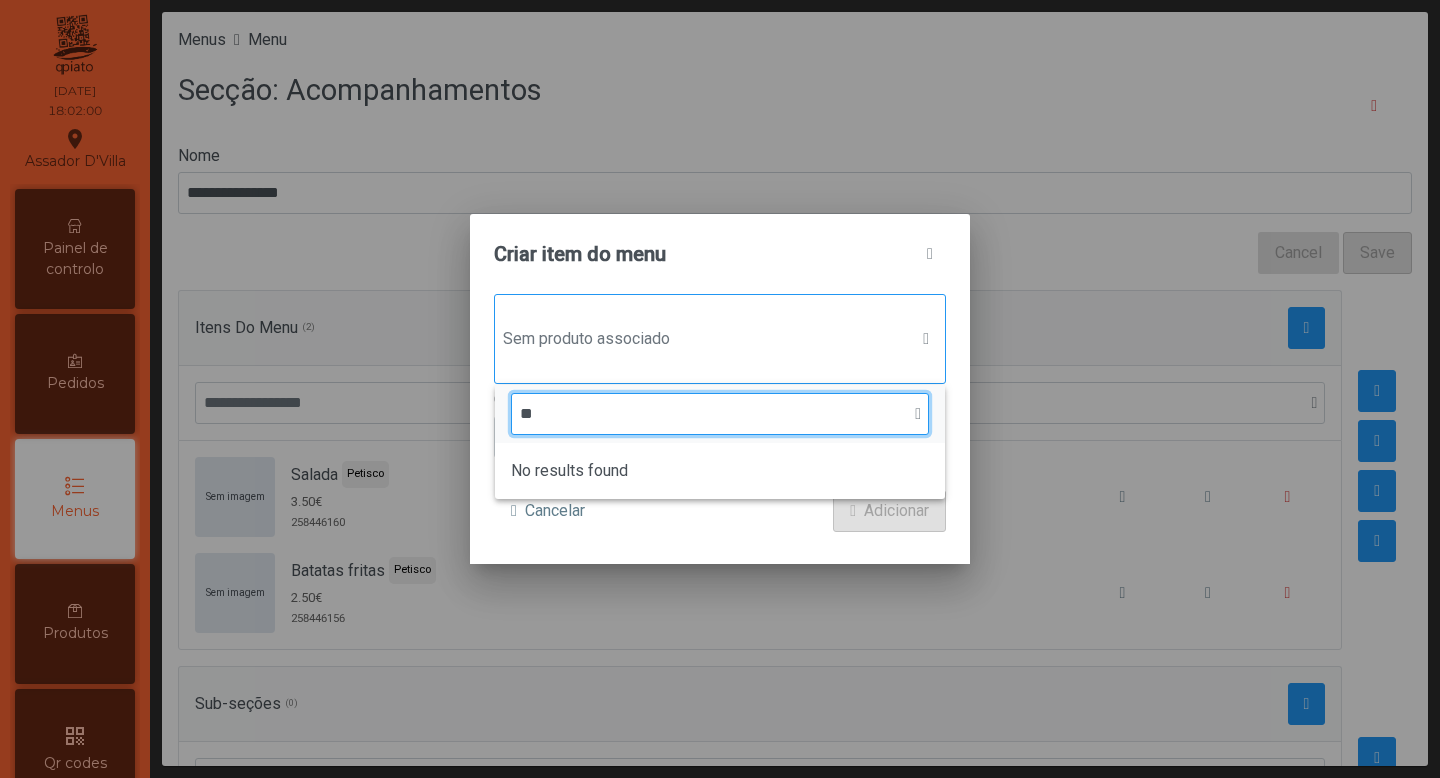 type on "*" 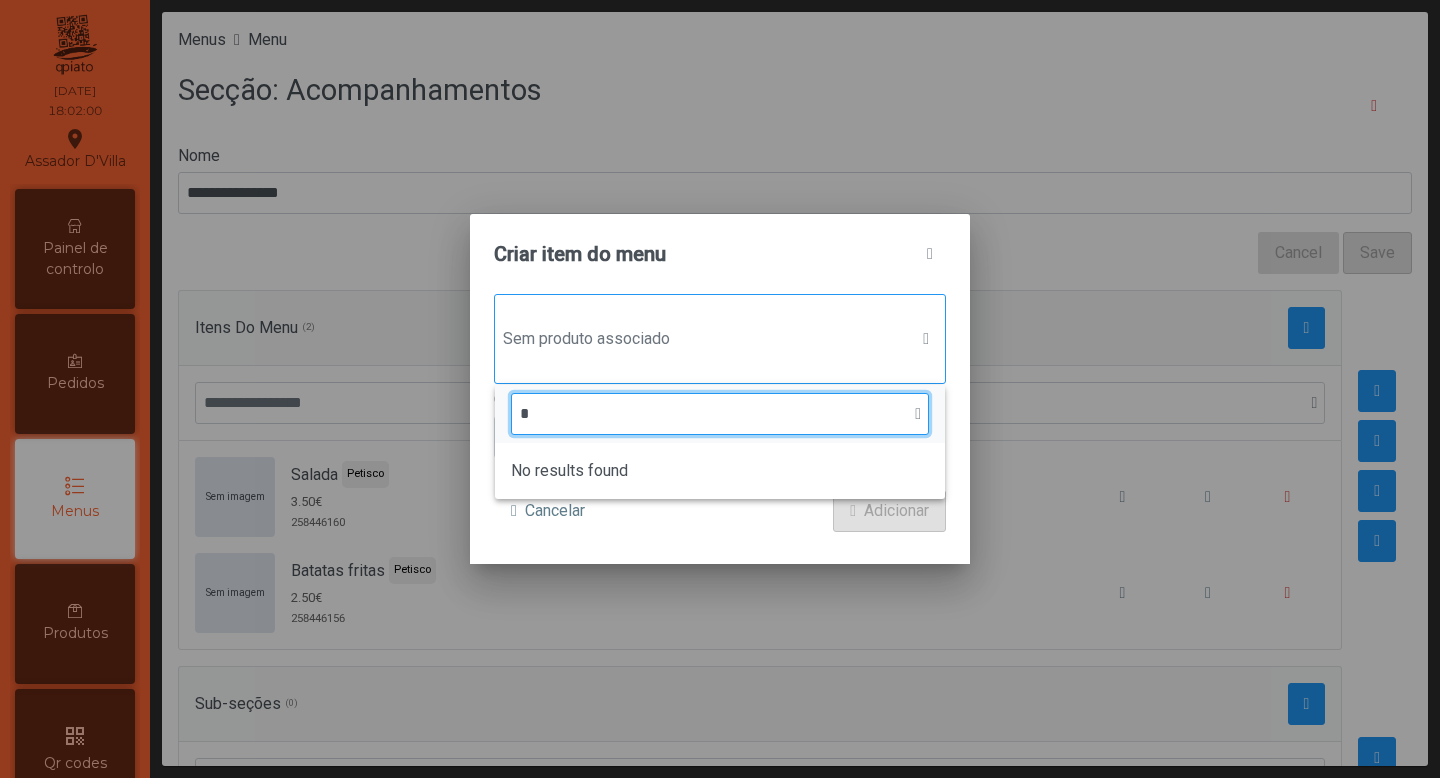 type 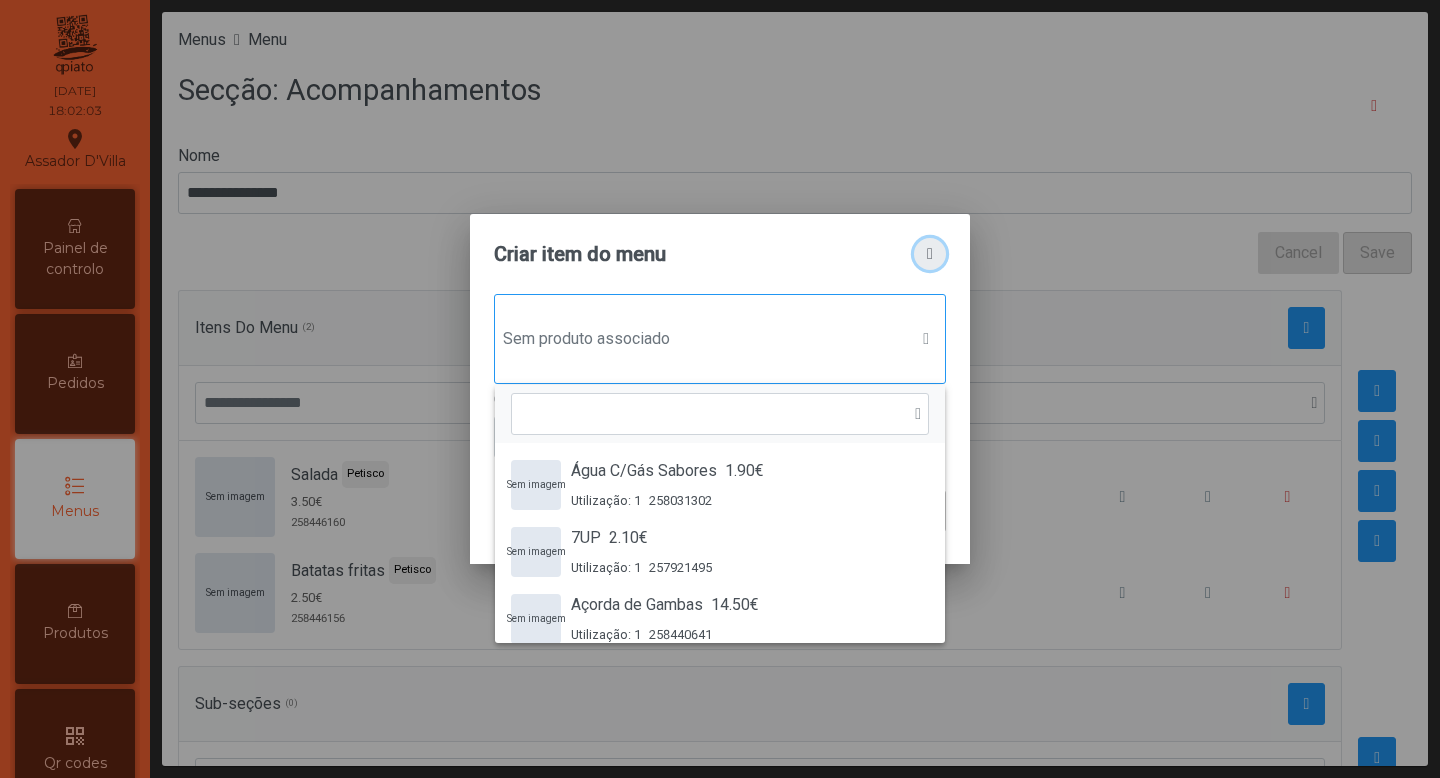 click 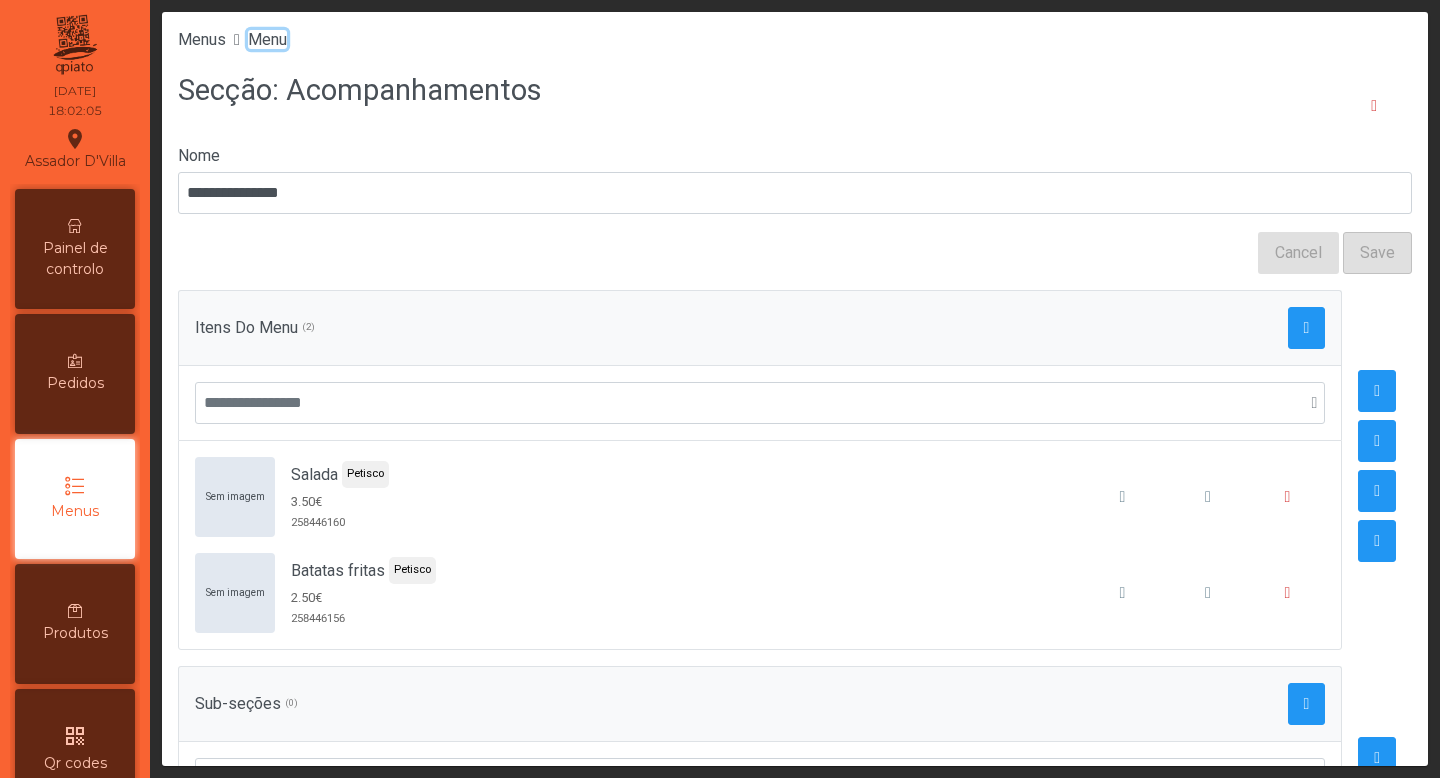 click on "Menu" 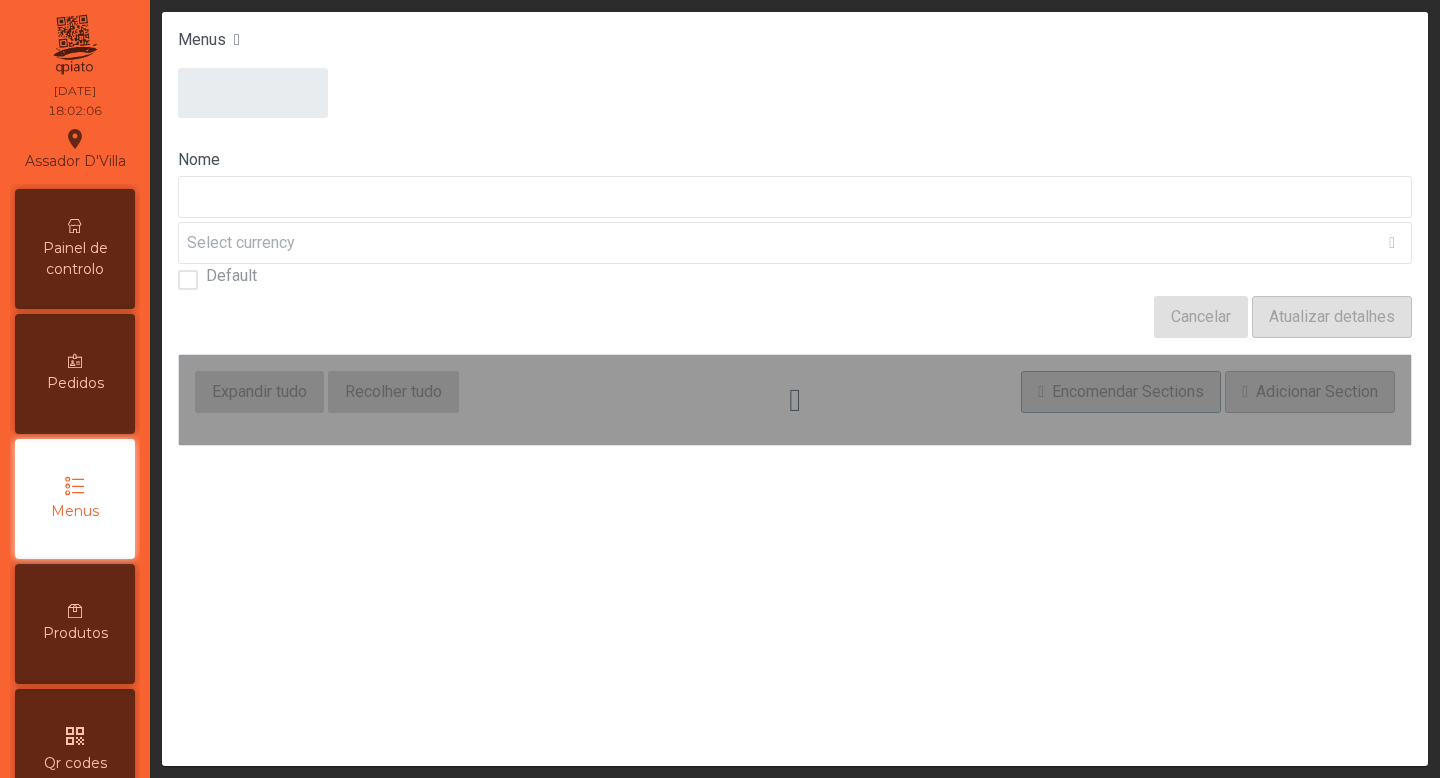 type on "****" 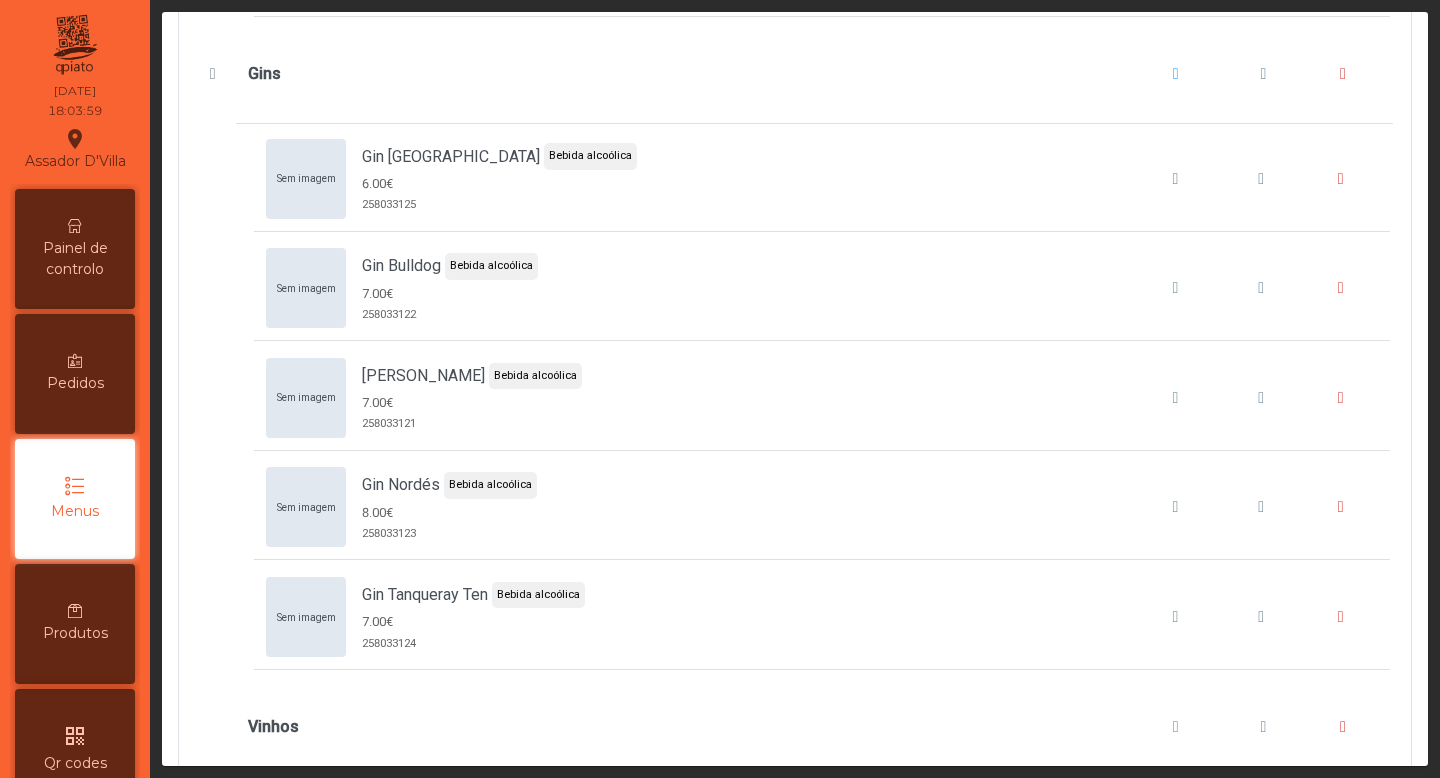 scroll, scrollTop: 13702, scrollLeft: 0, axis: vertical 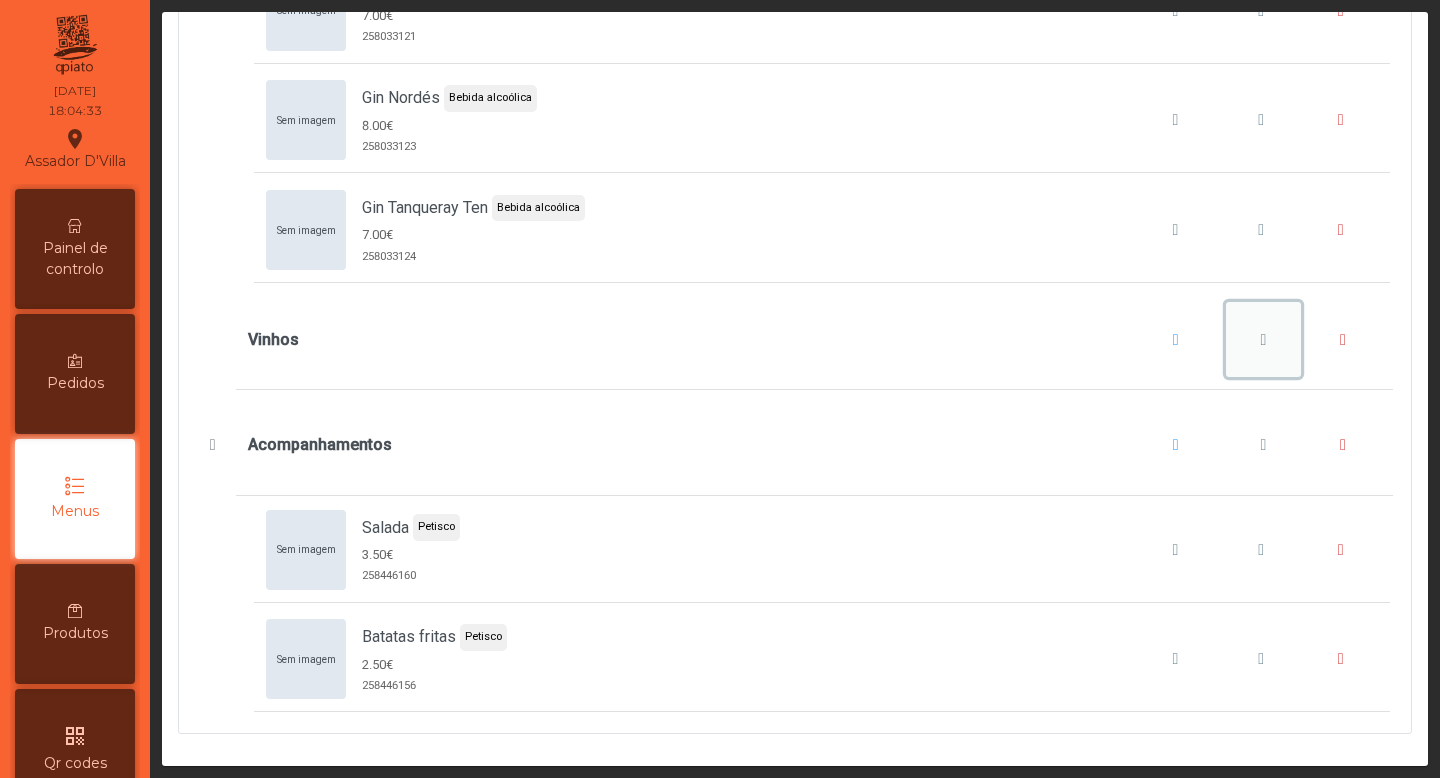 click 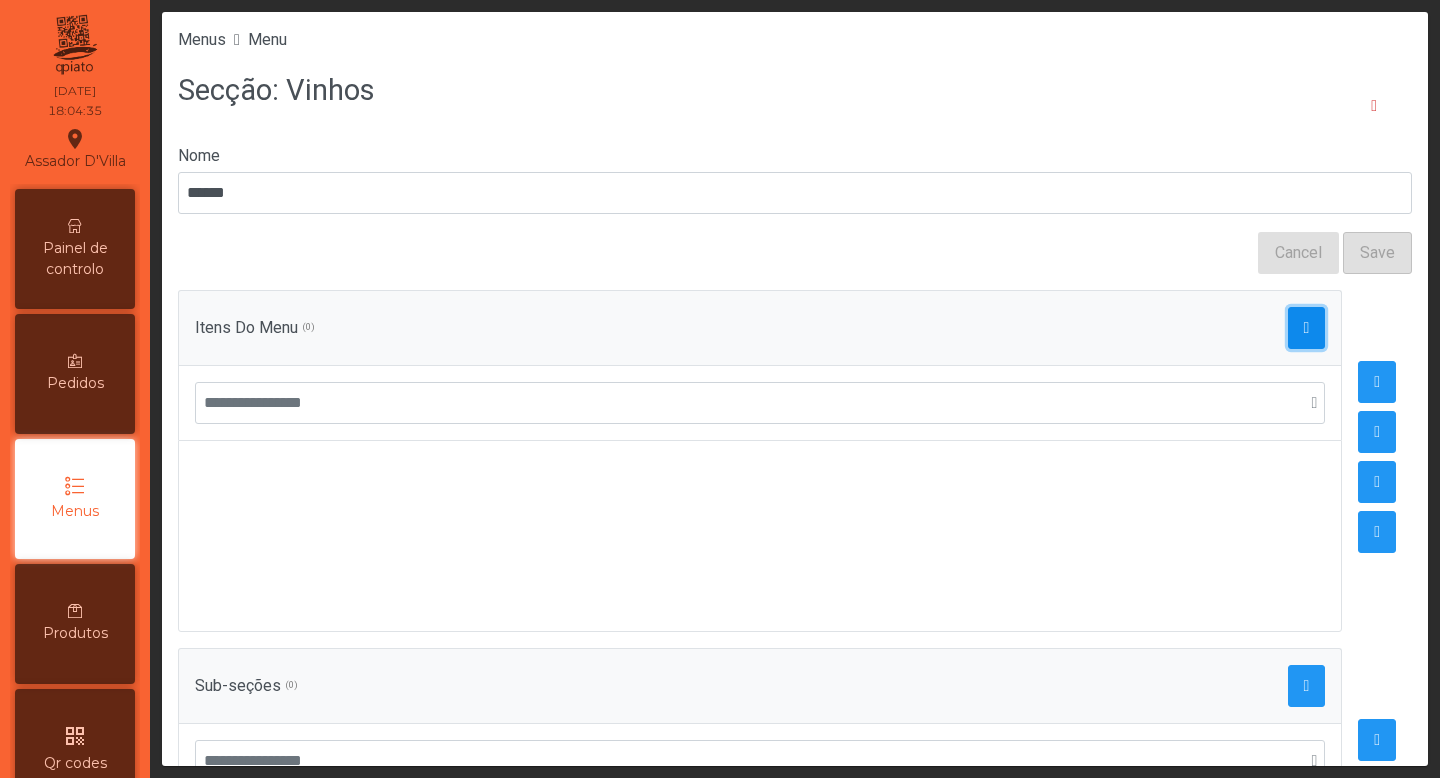 click 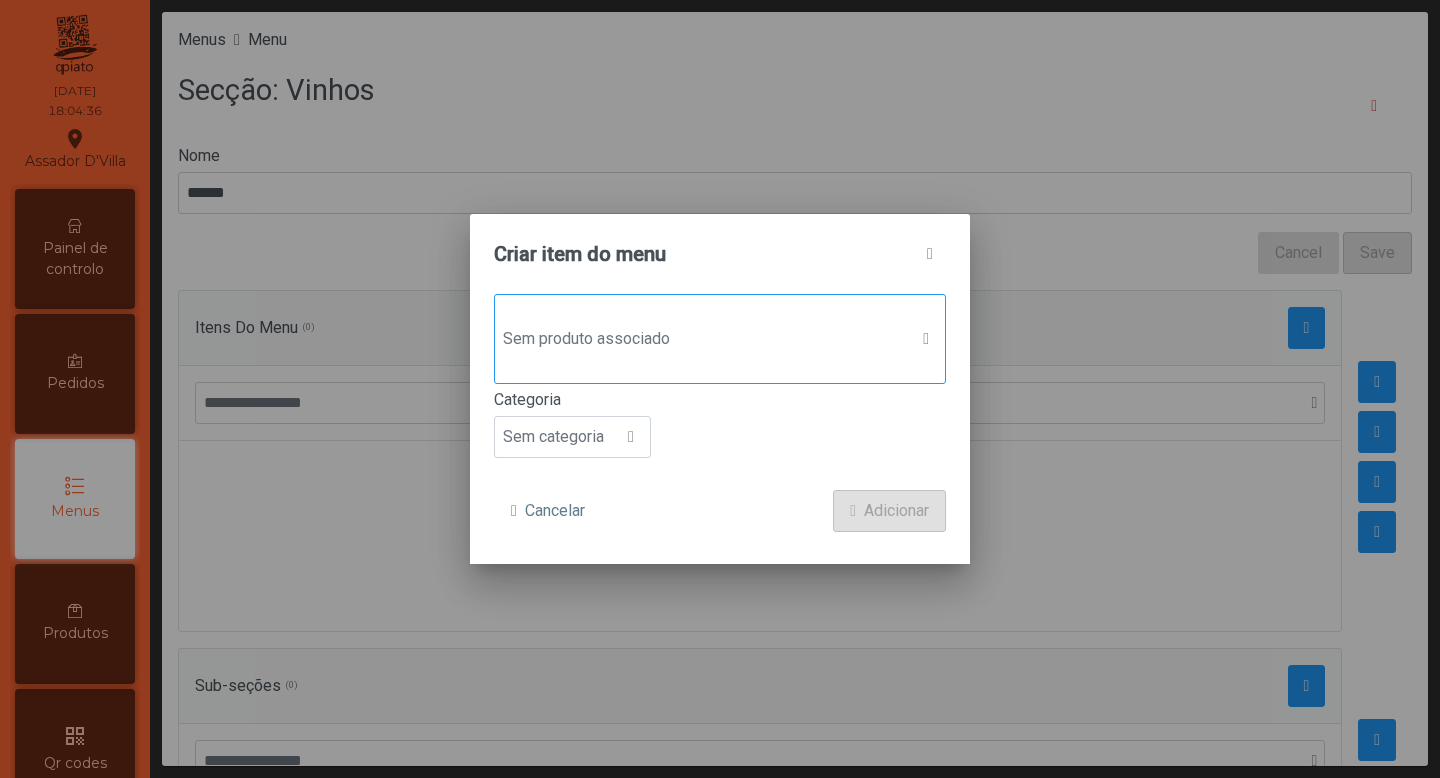 click on "Sem produto associado" 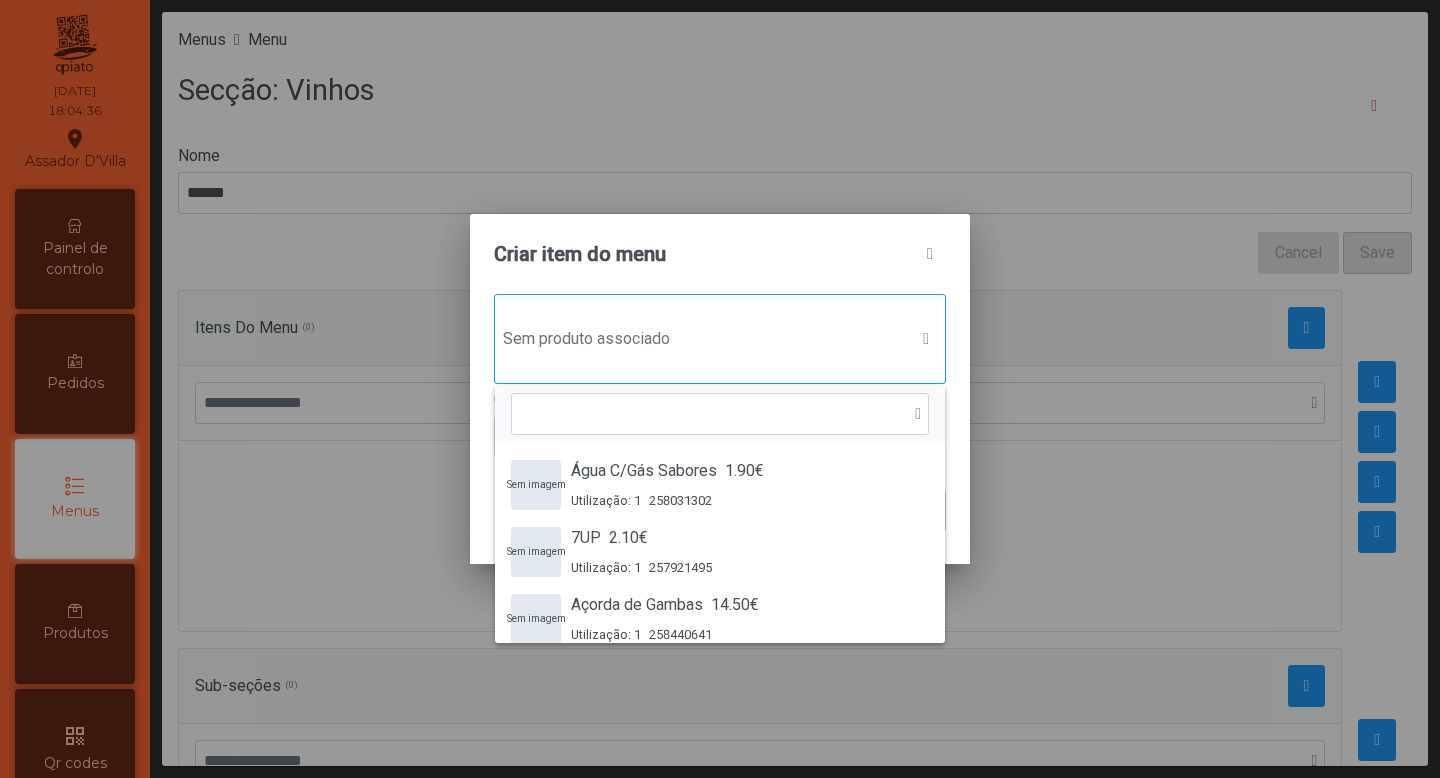 type on "*" 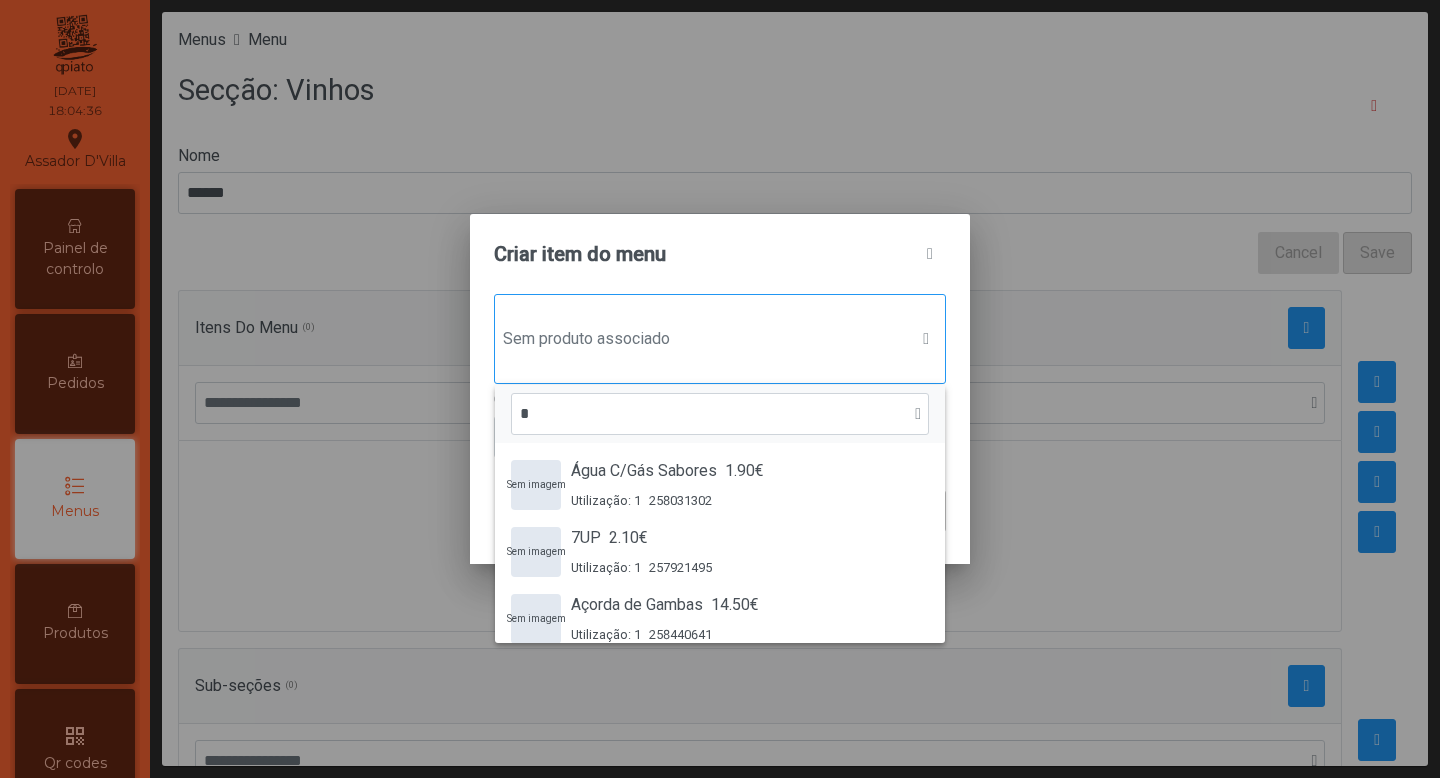 scroll, scrollTop: 15, scrollLeft: 97, axis: both 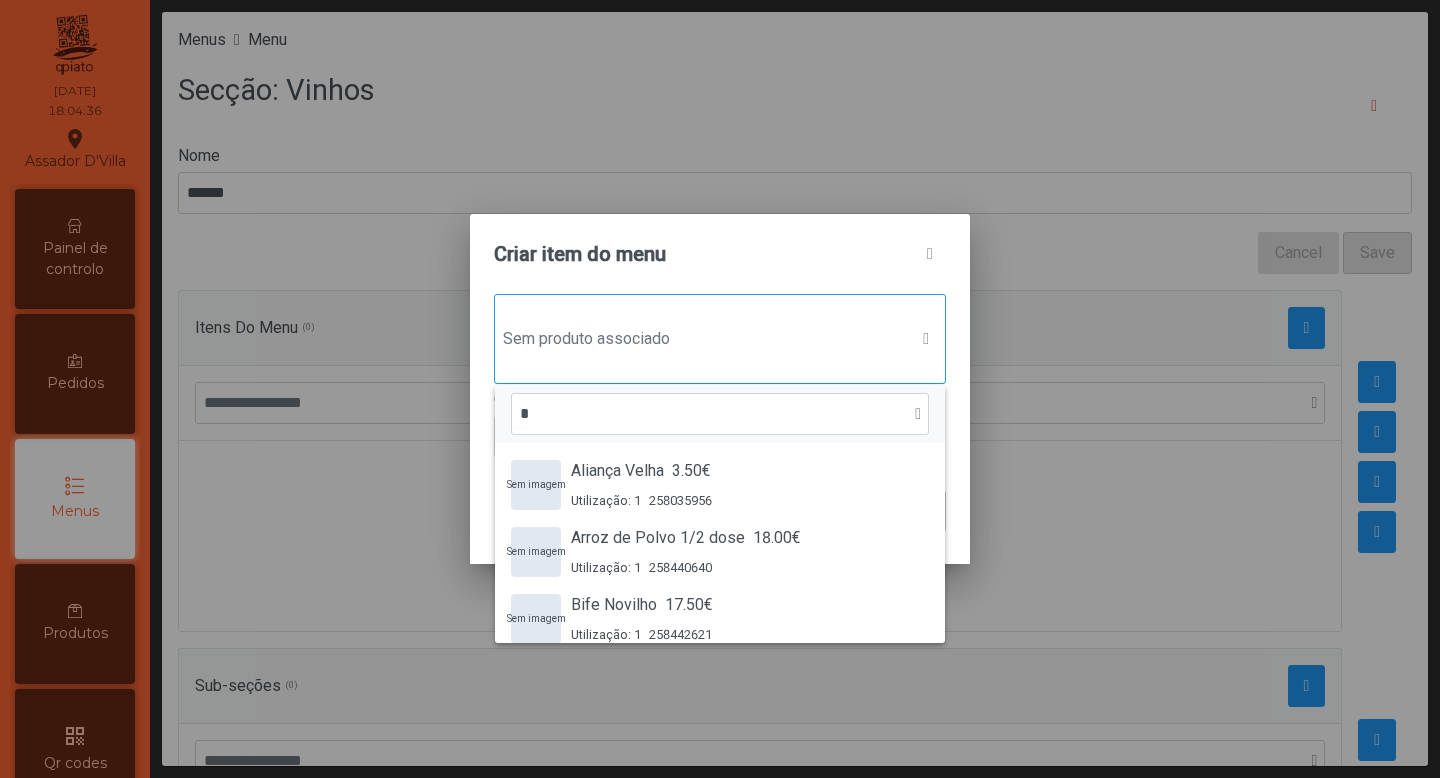 type 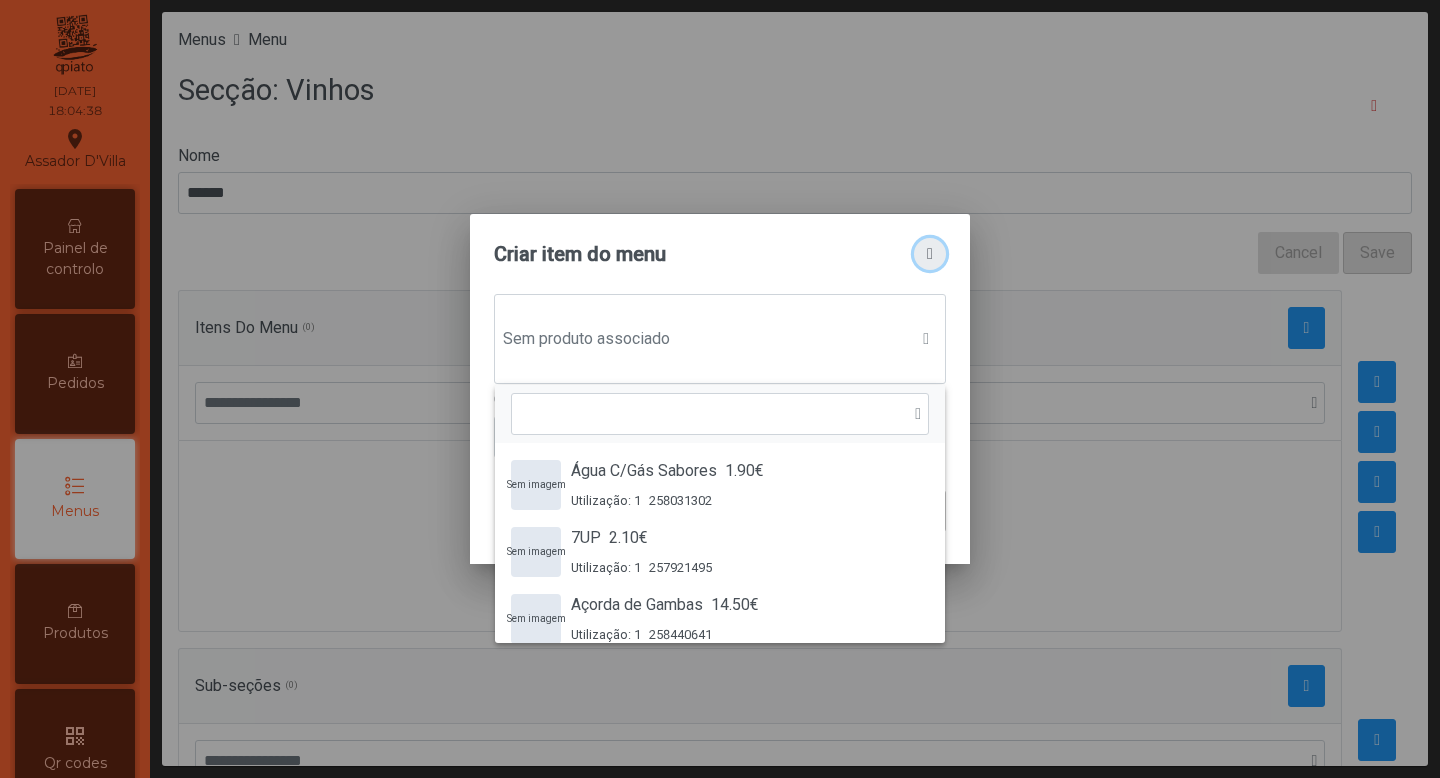click 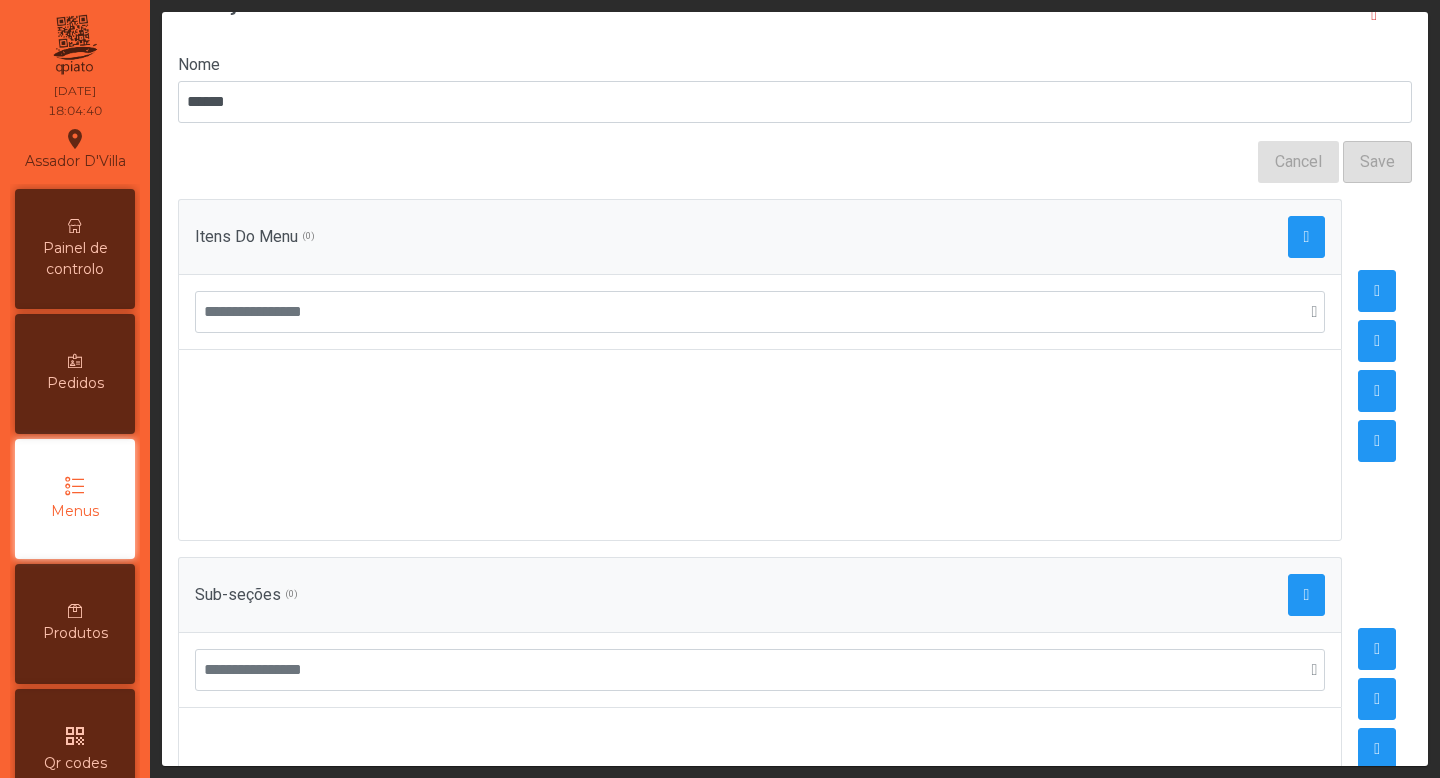 scroll, scrollTop: 113, scrollLeft: 0, axis: vertical 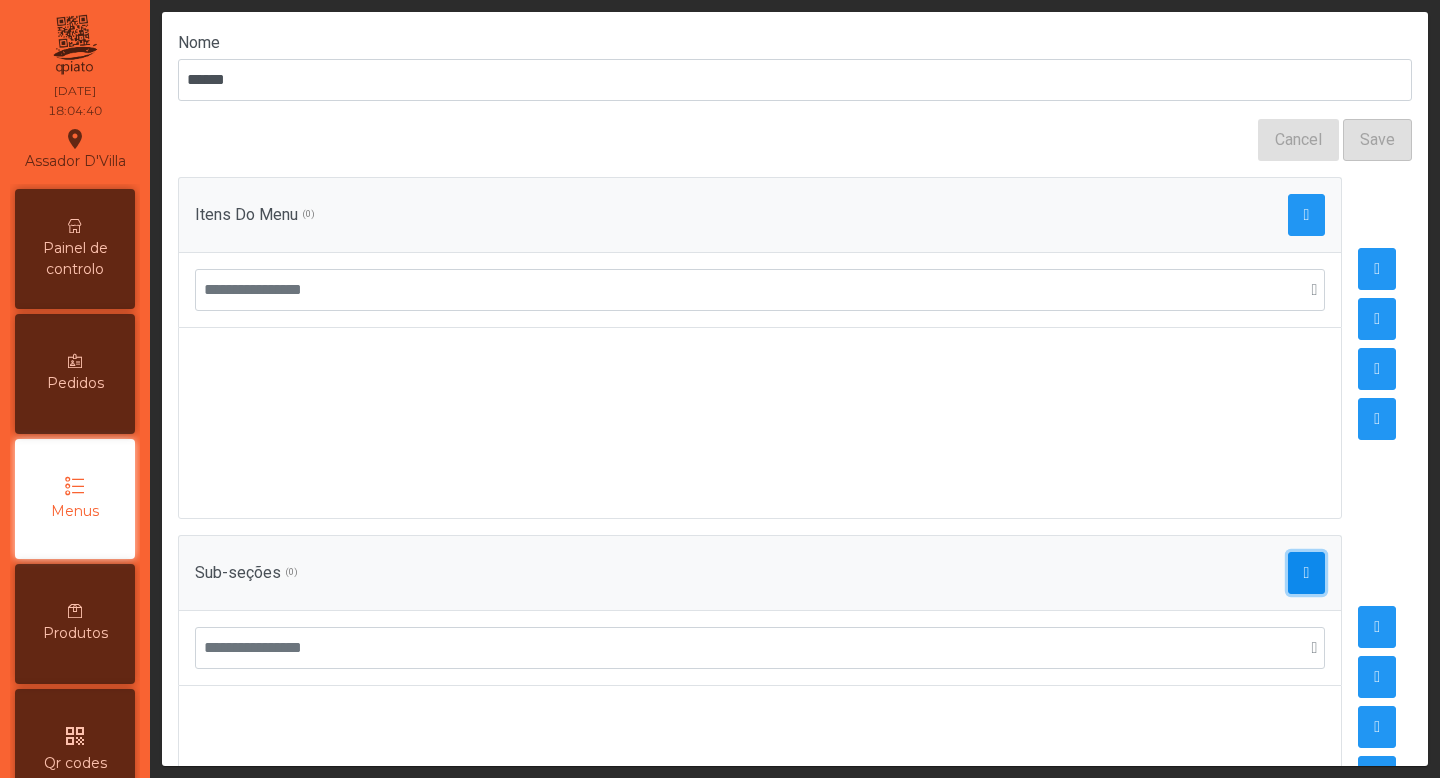click 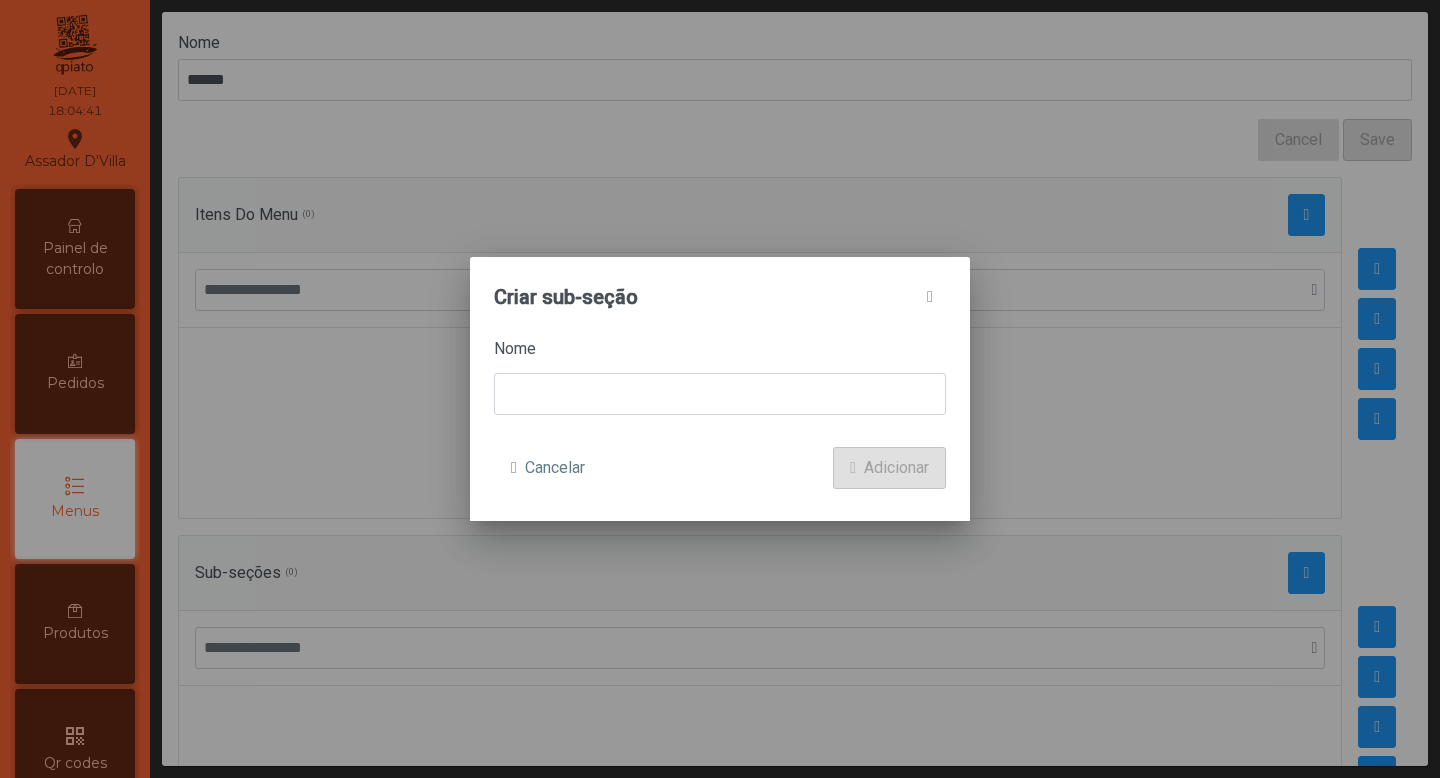 click on "Nome" 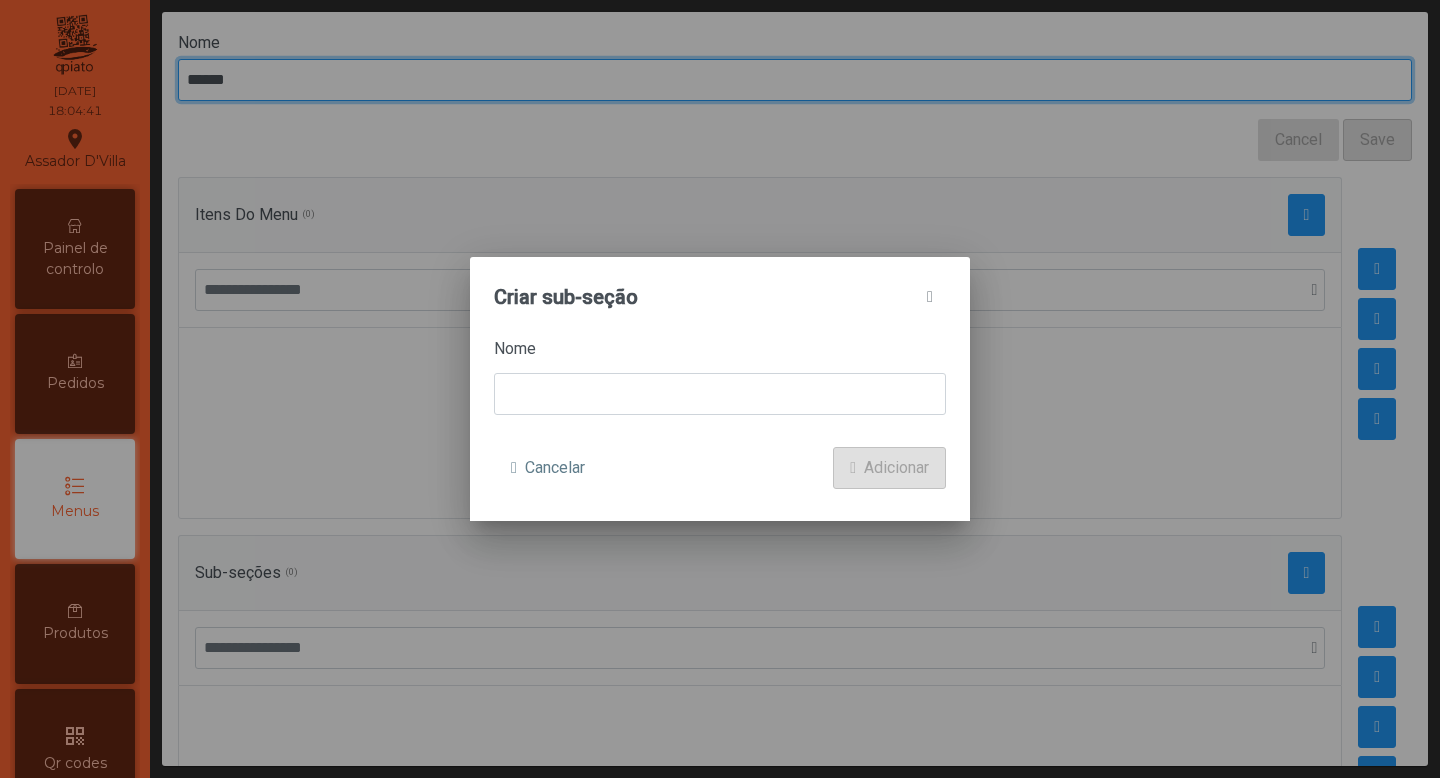 click on "******" at bounding box center (795, 80) 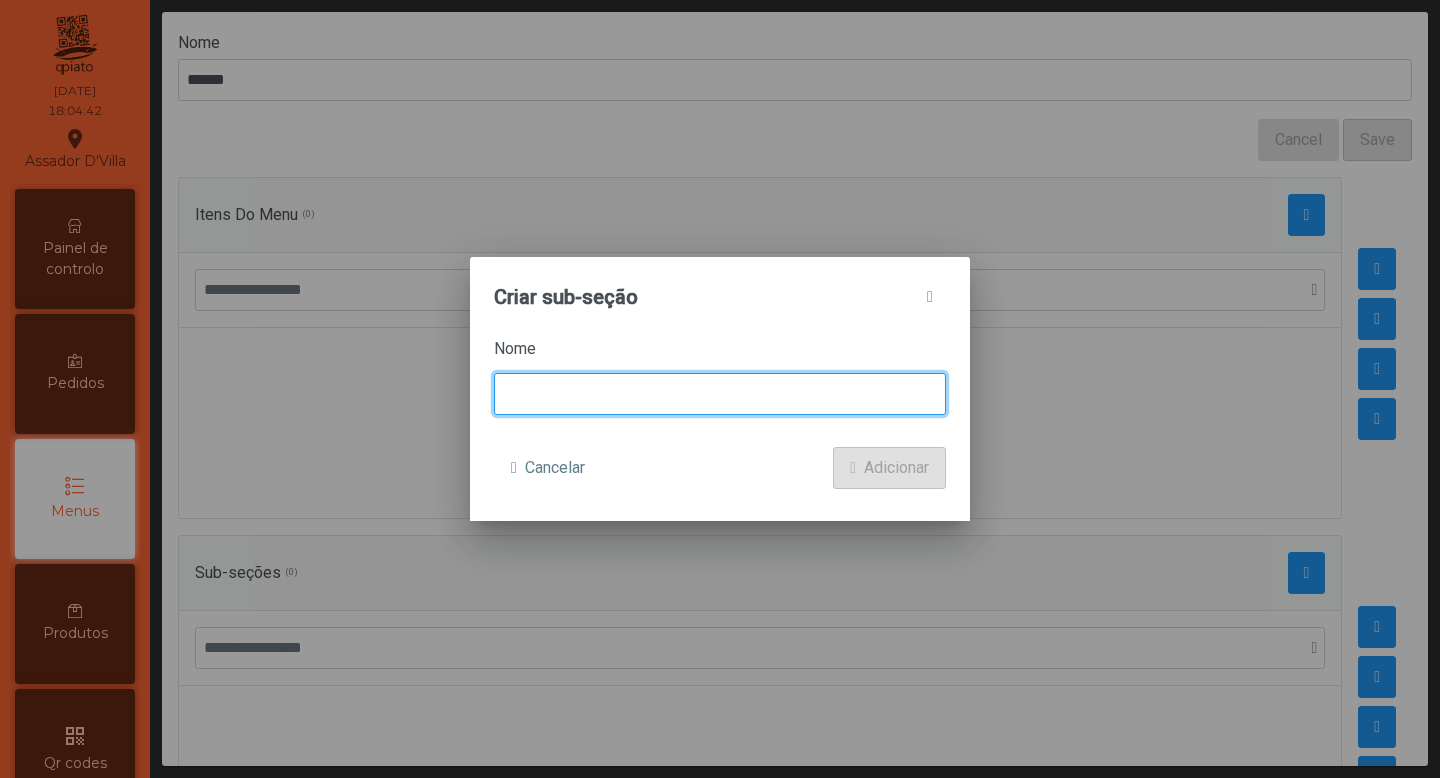 click 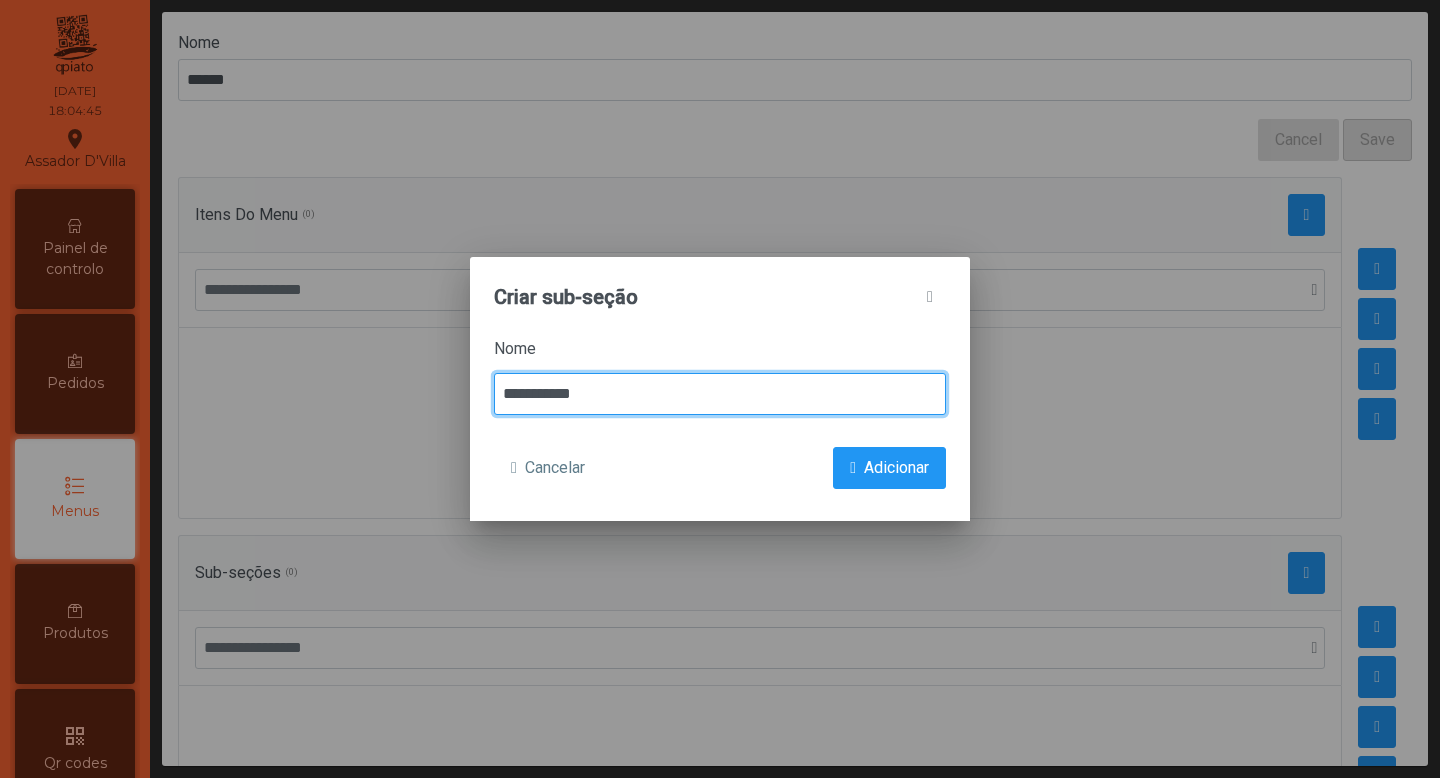 type on "**********" 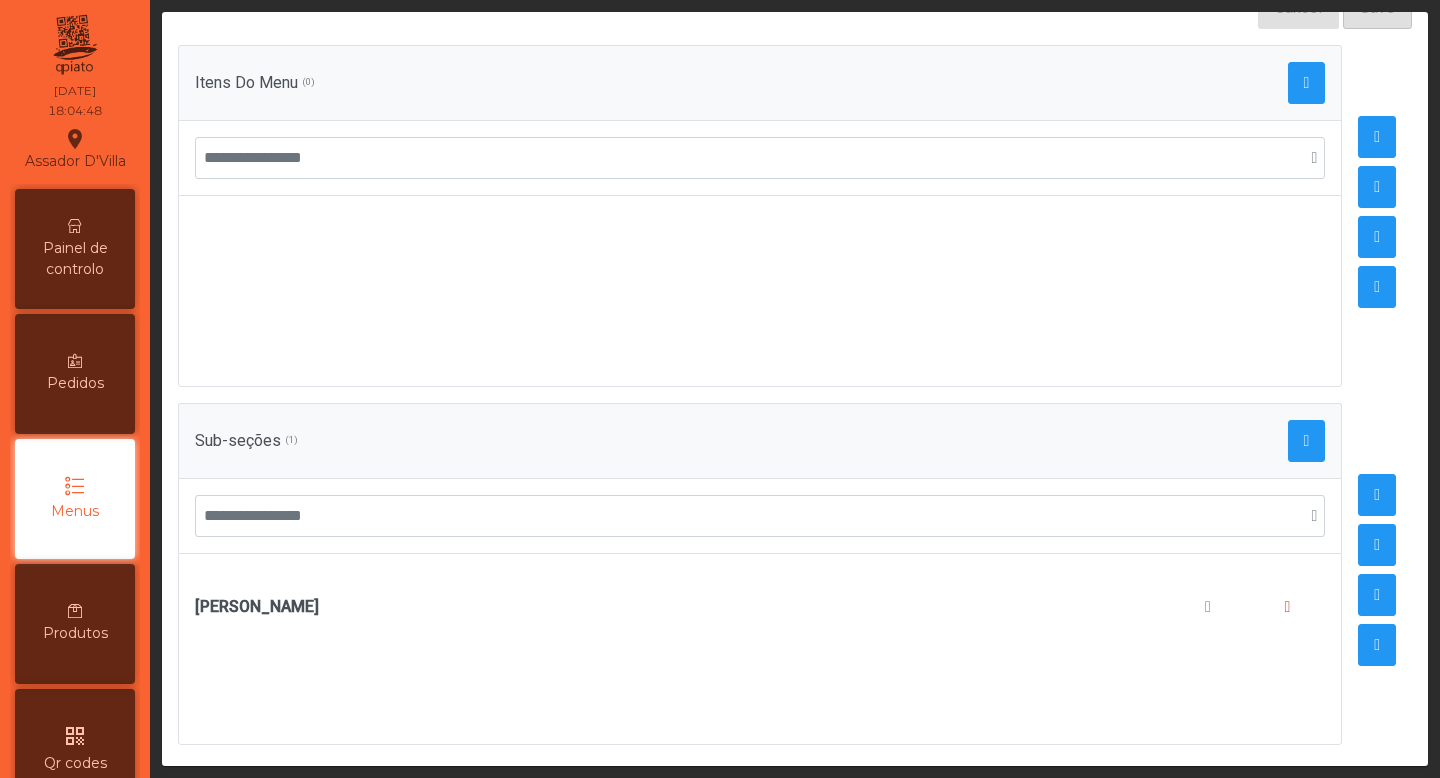 scroll, scrollTop: 256, scrollLeft: 0, axis: vertical 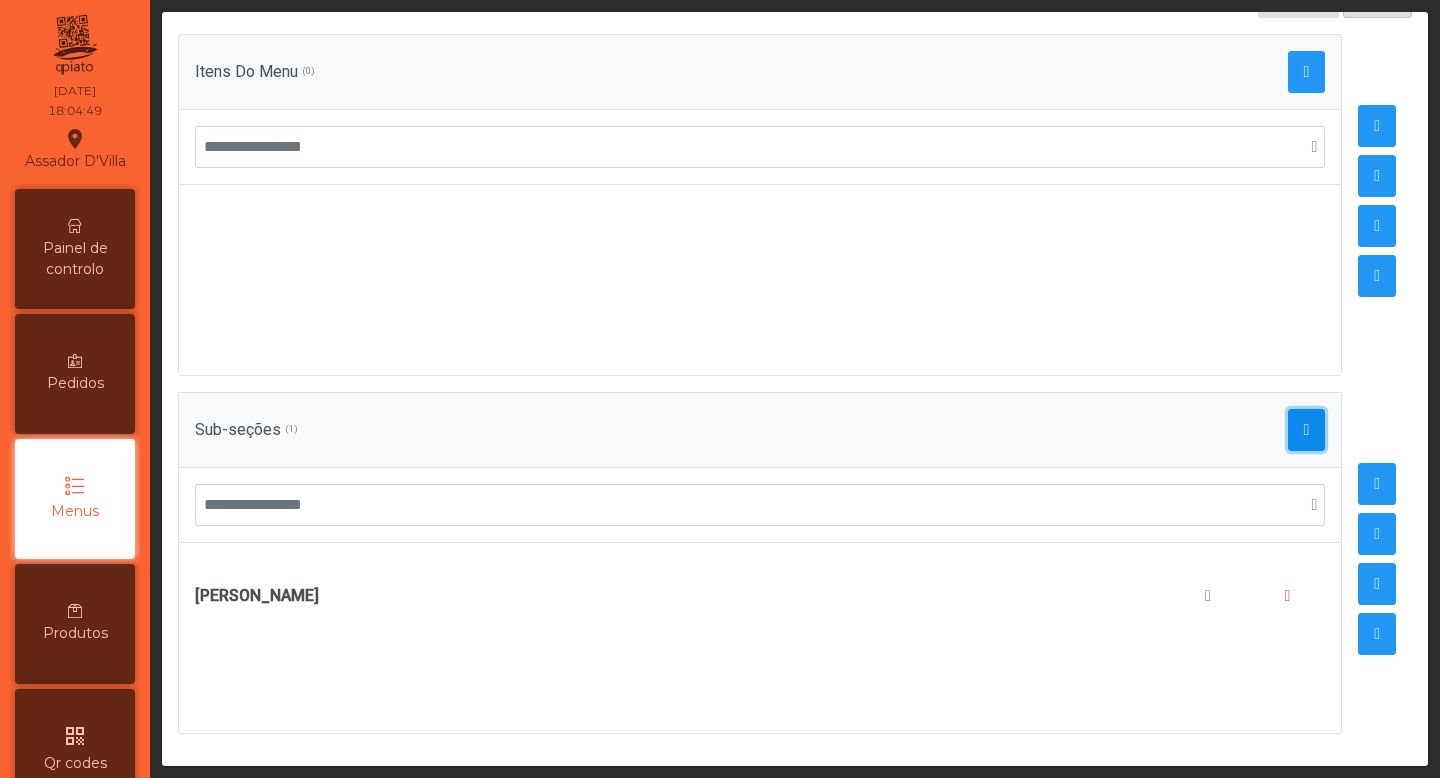 click 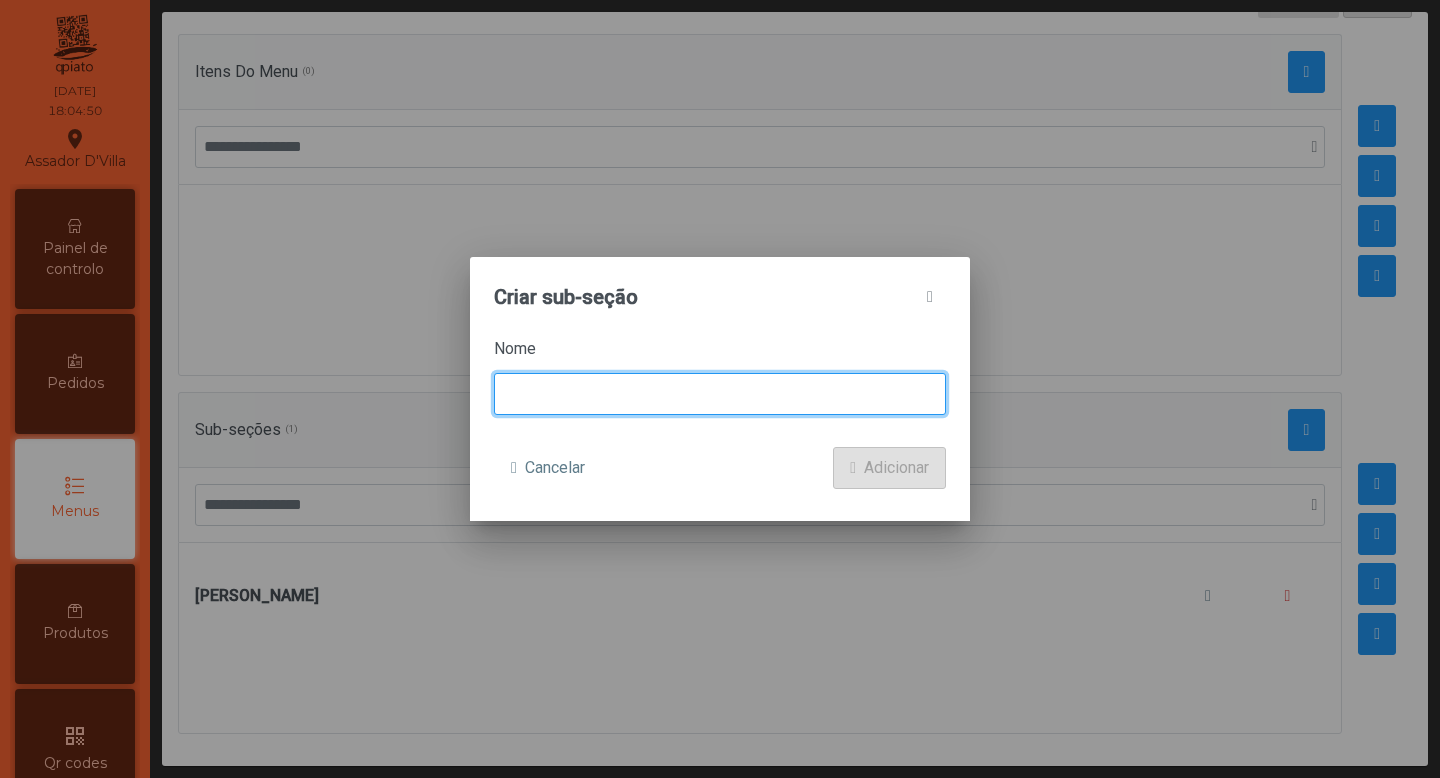 click 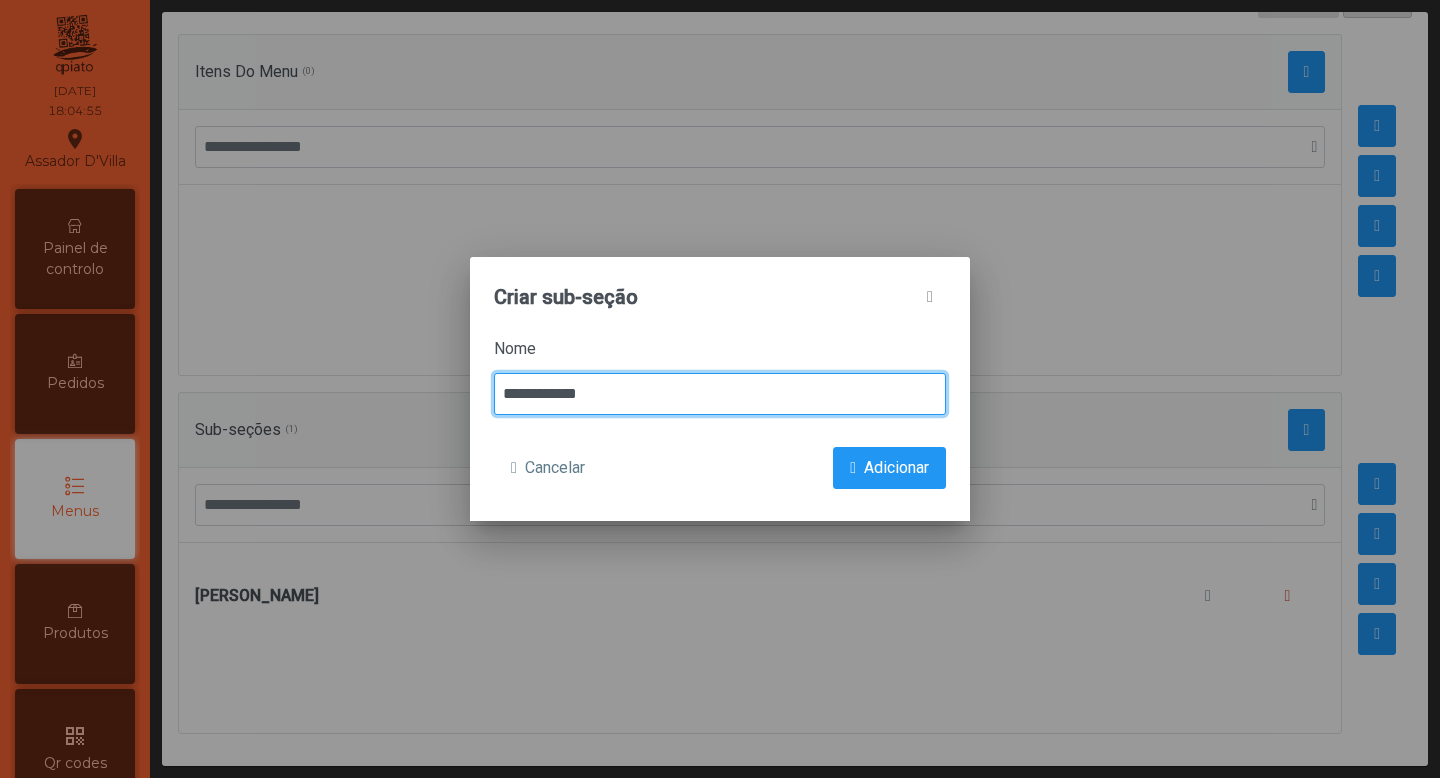 type on "**********" 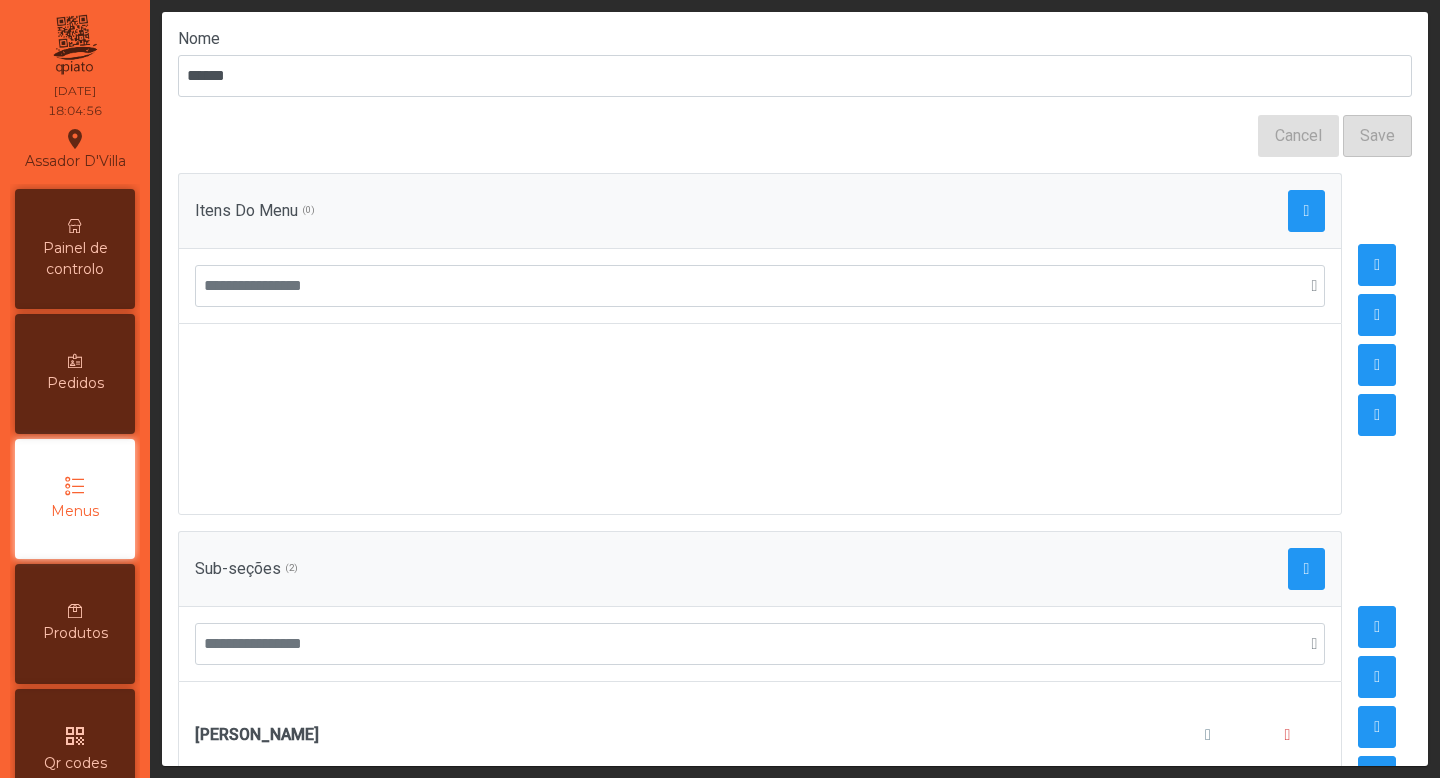 scroll, scrollTop: 265, scrollLeft: 0, axis: vertical 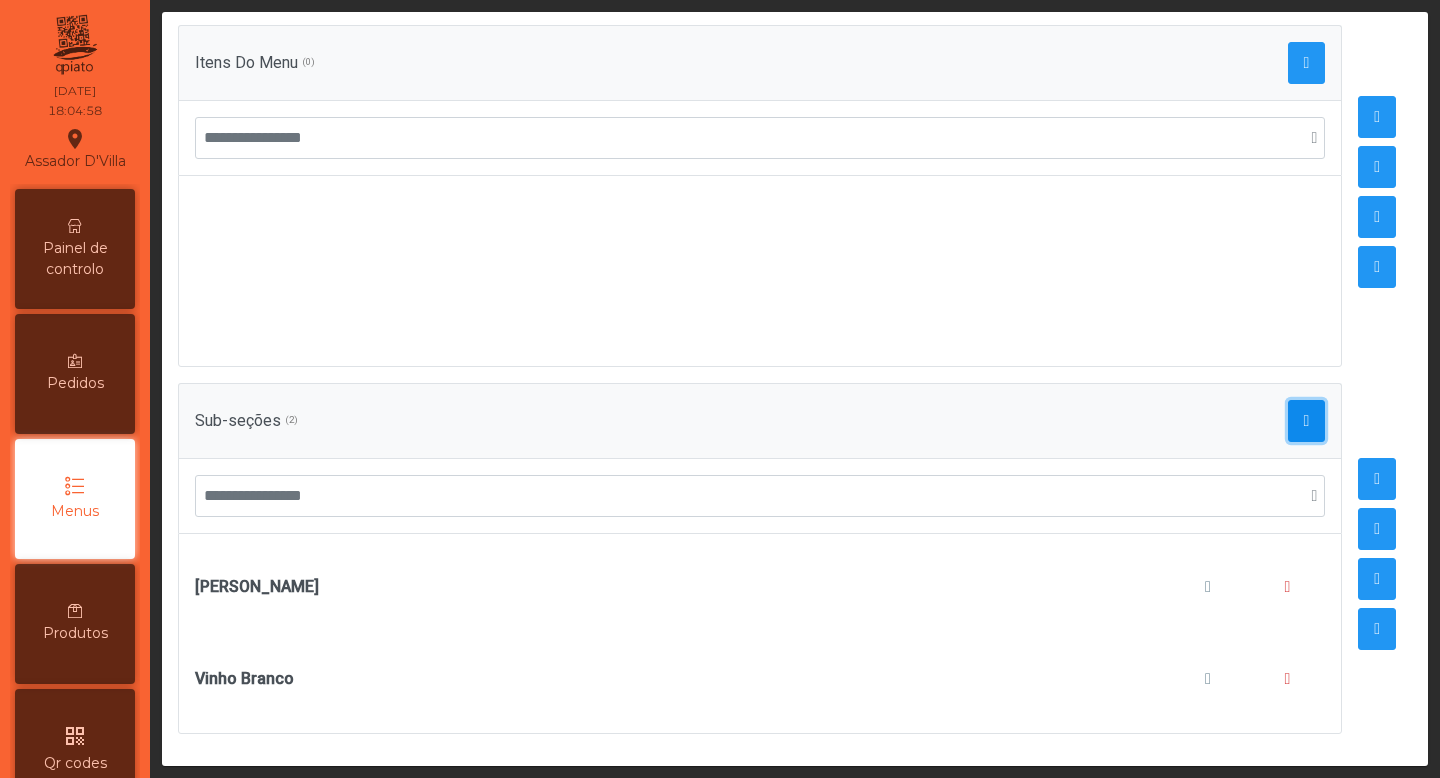 click 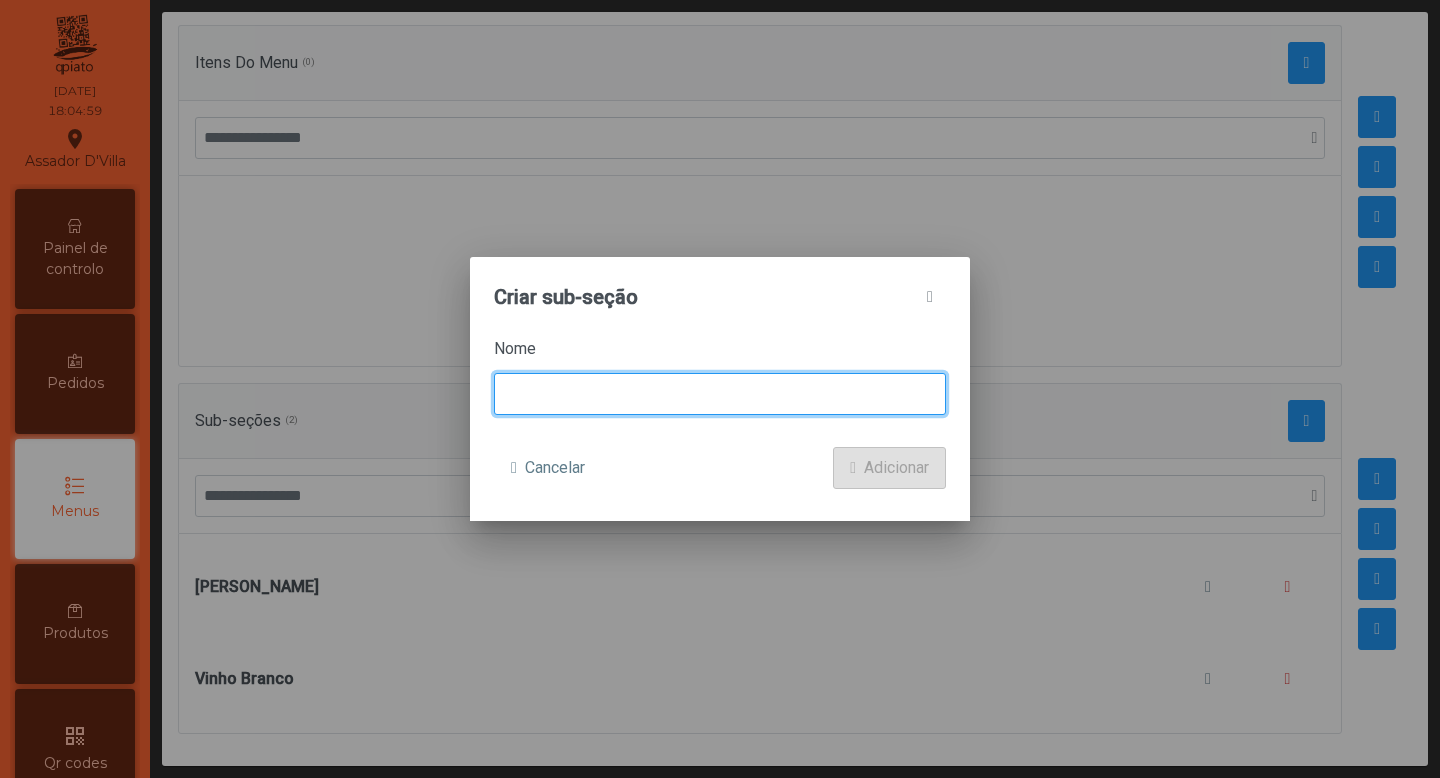 click 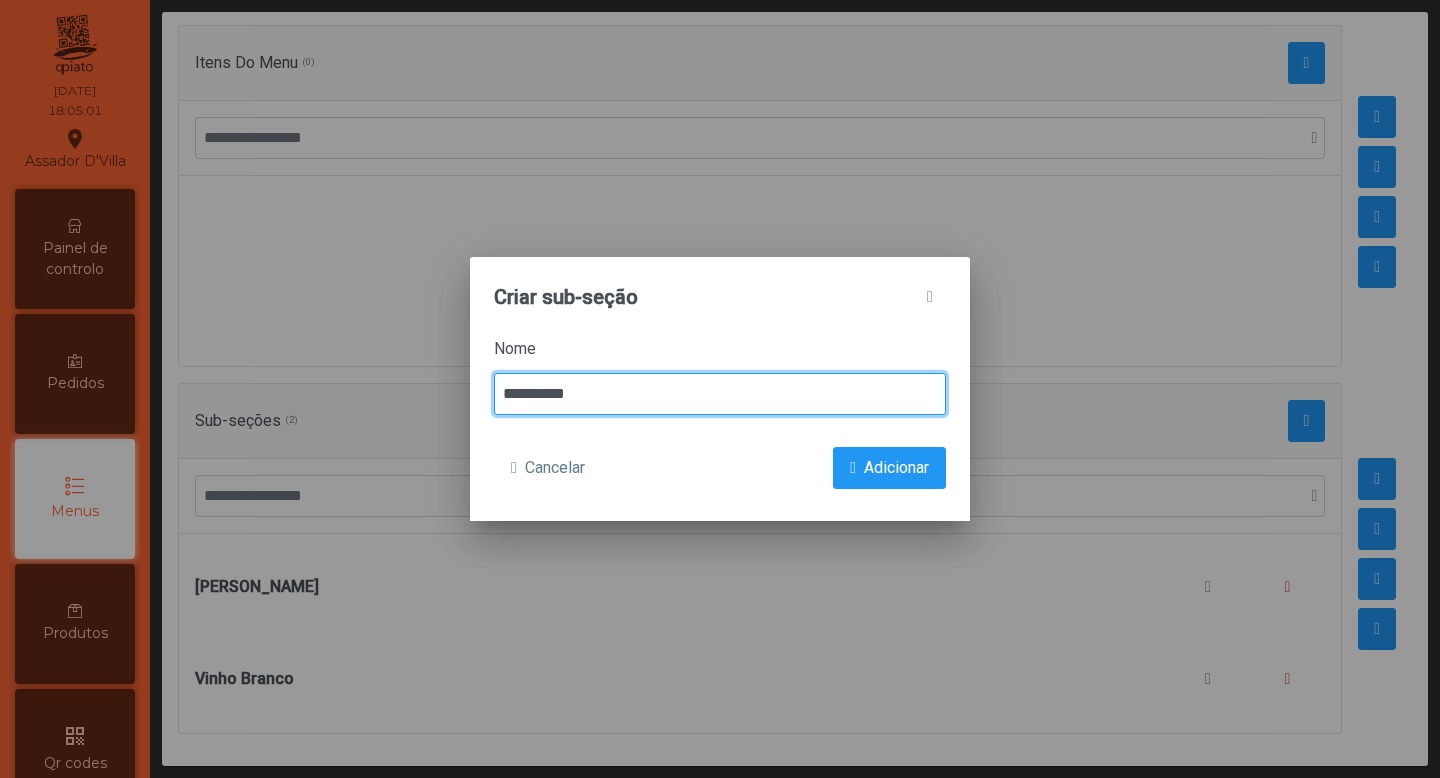 type on "**********" 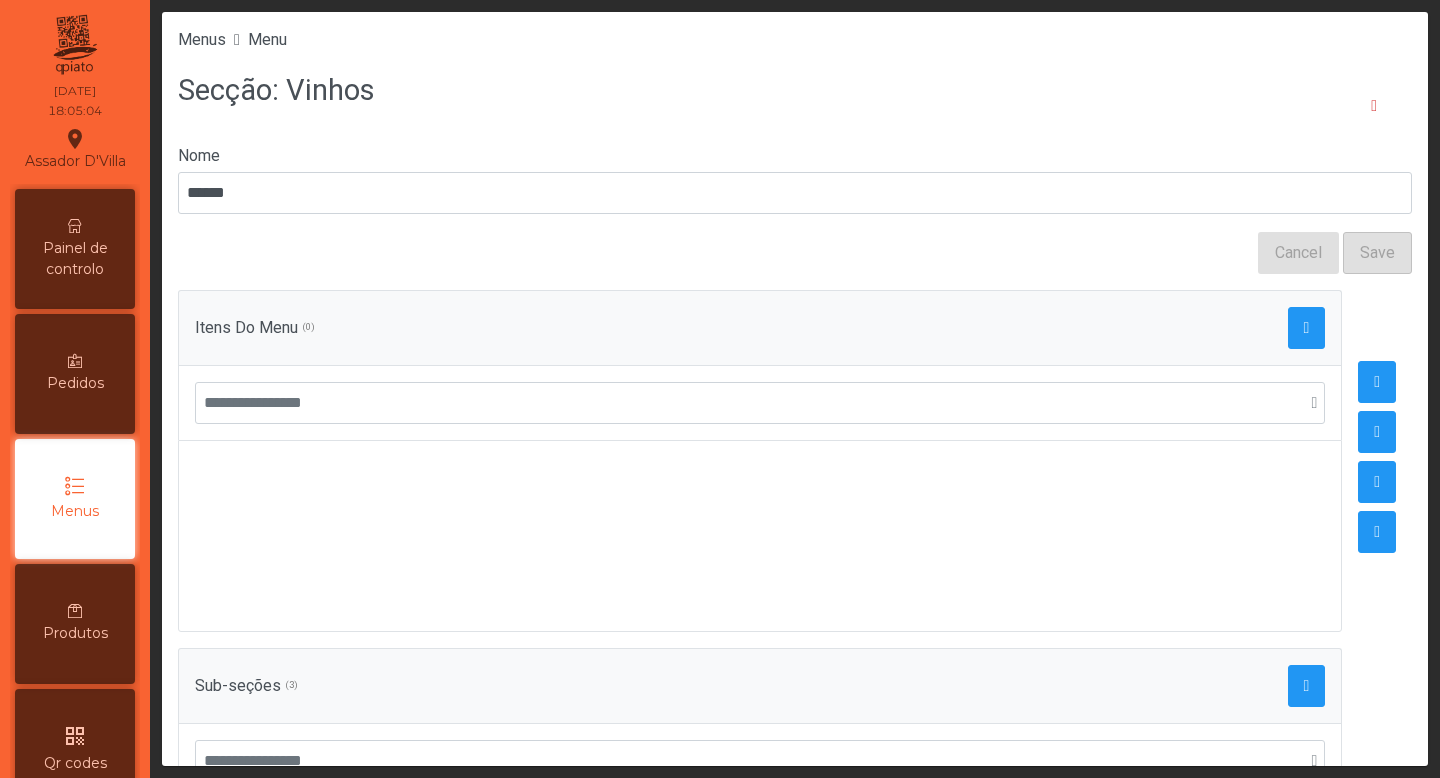 scroll, scrollTop: 356, scrollLeft: 0, axis: vertical 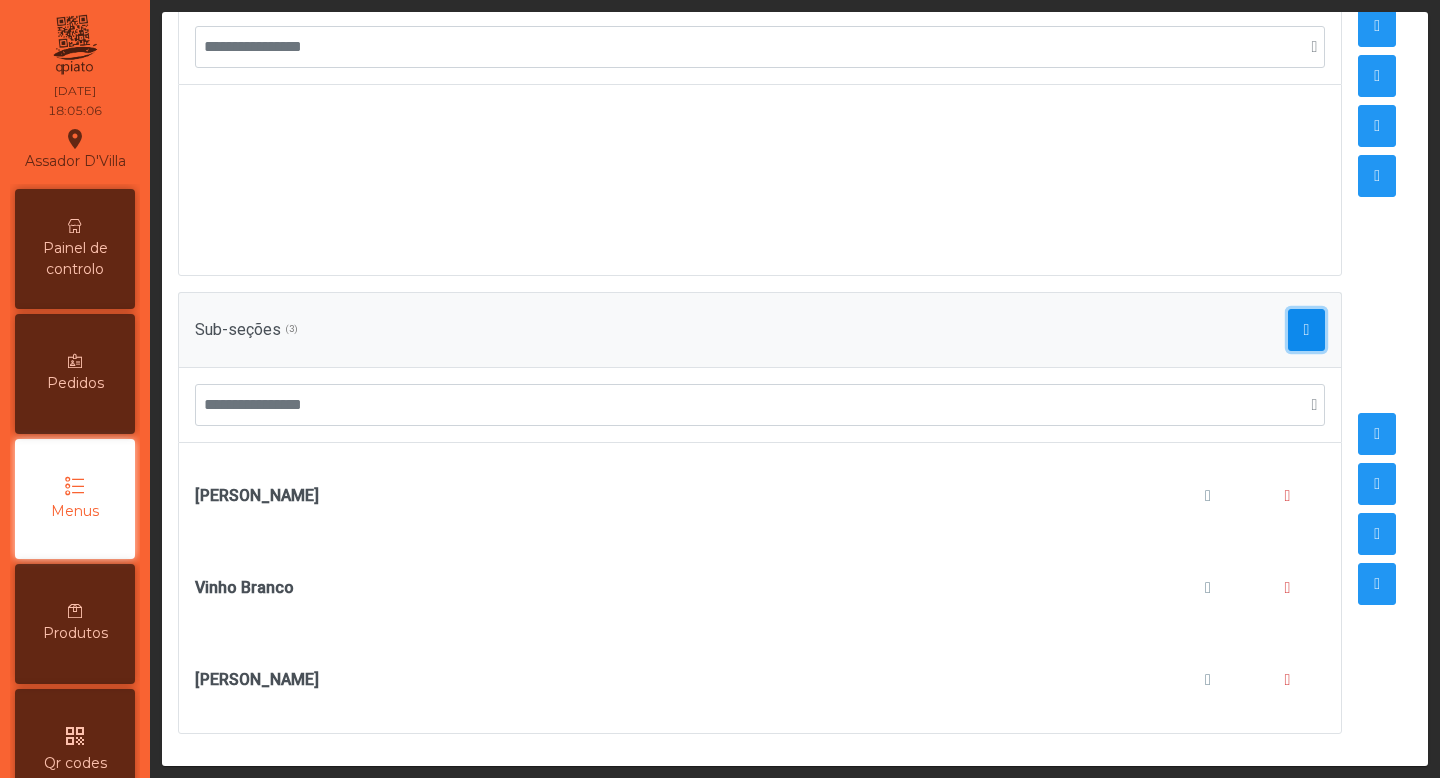 click 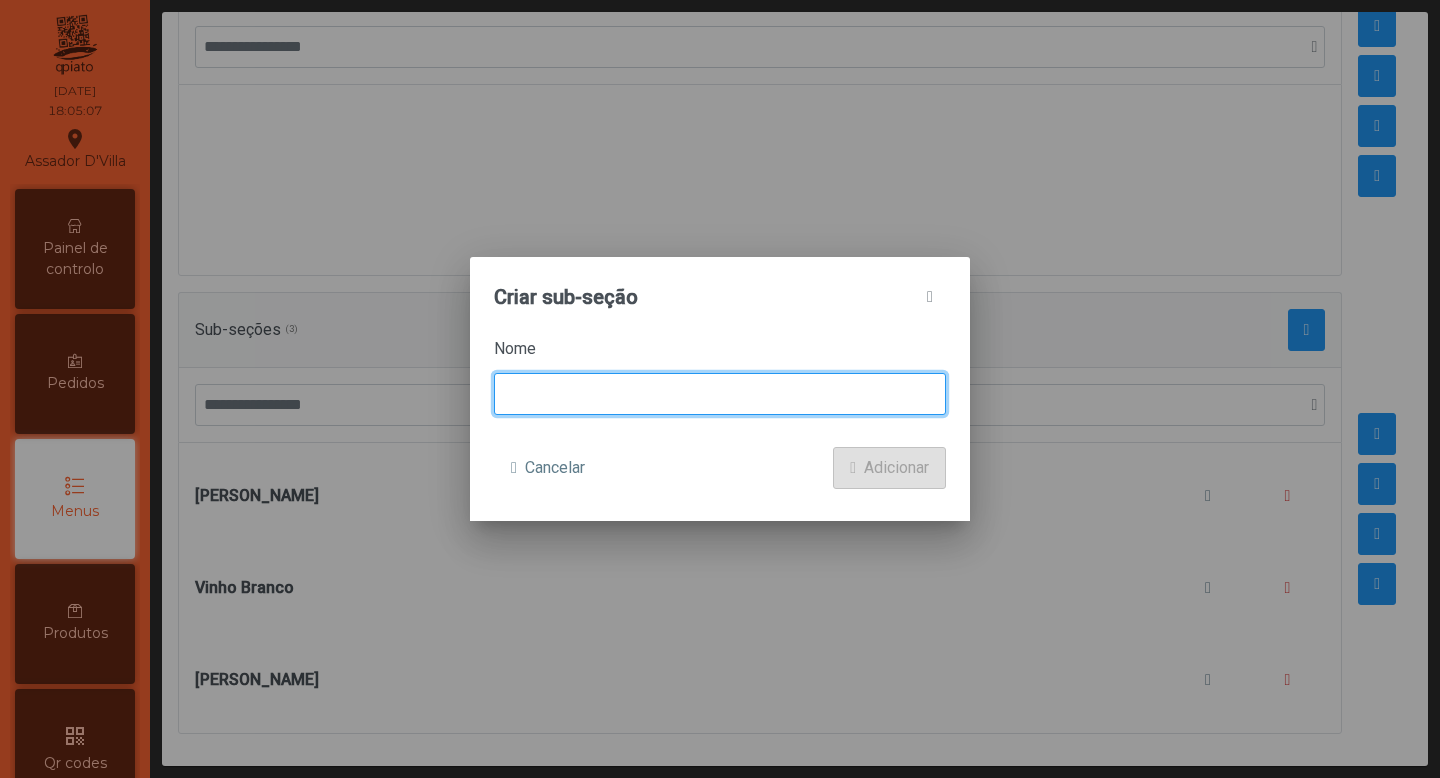 click 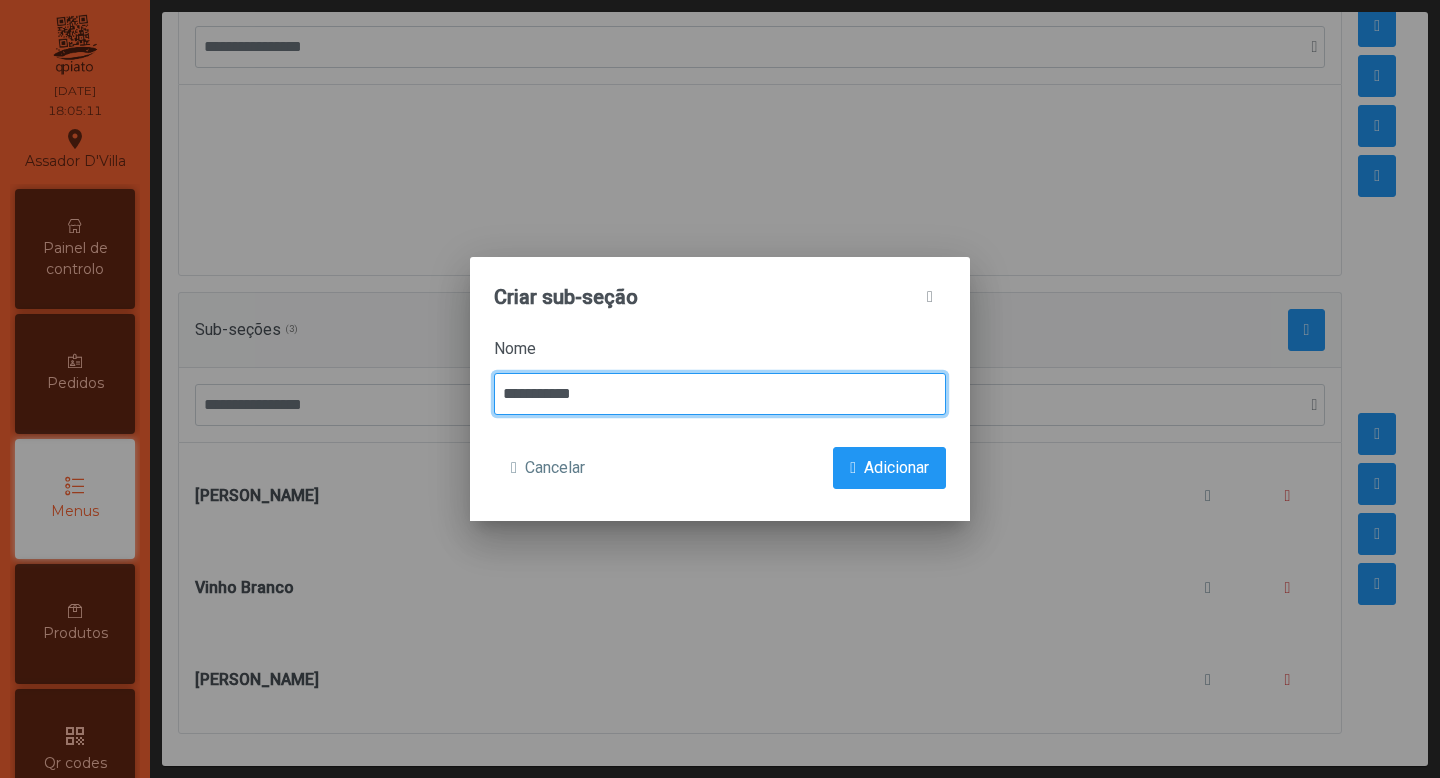type on "**********" 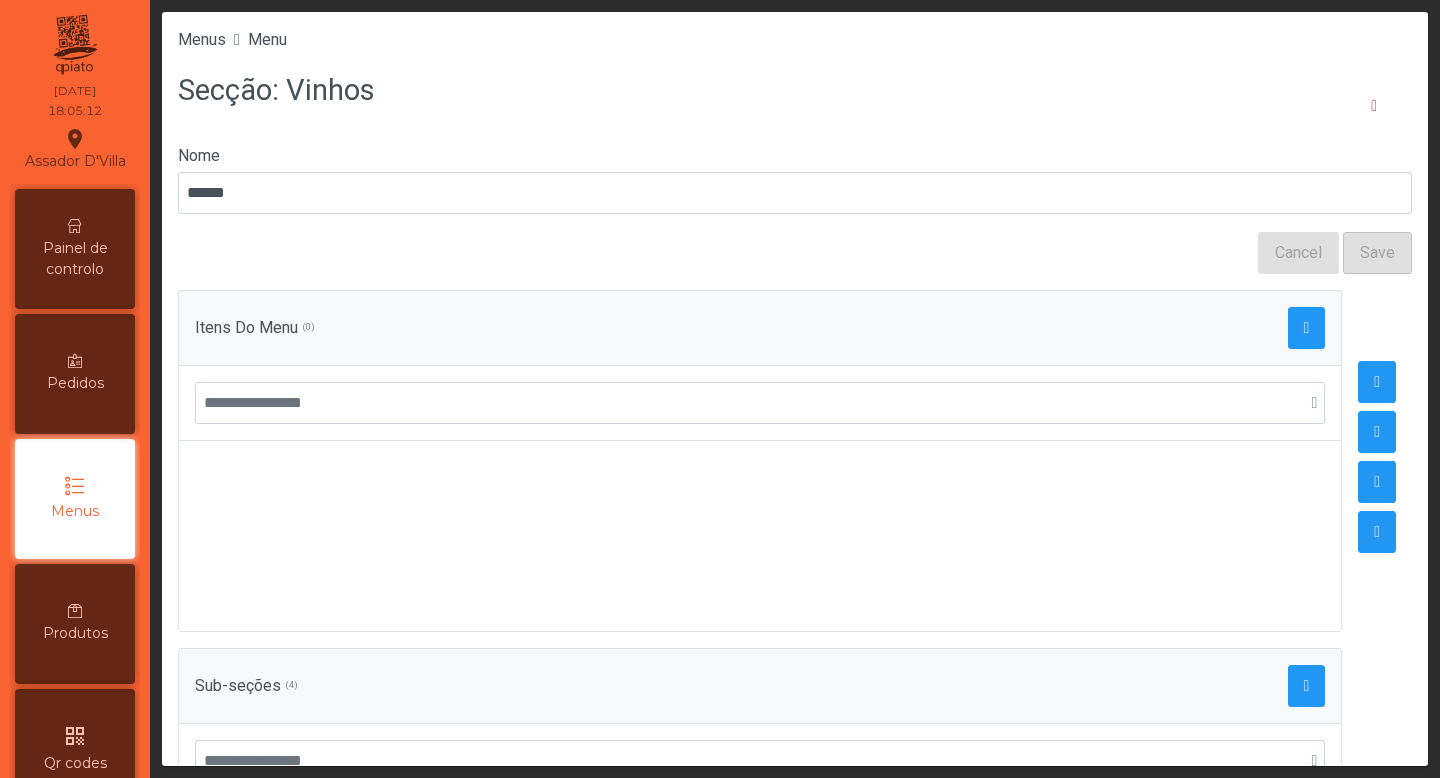 scroll, scrollTop: 448, scrollLeft: 0, axis: vertical 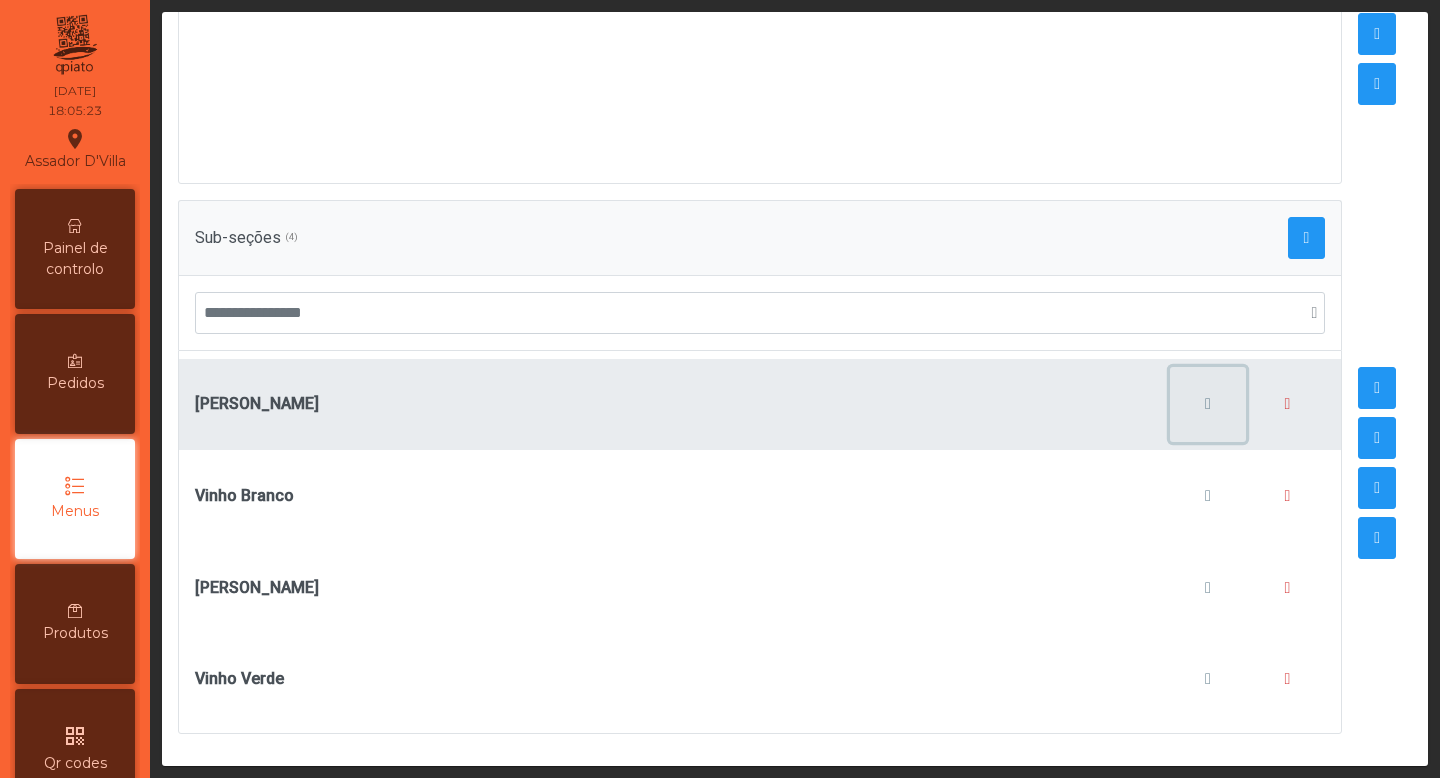 click 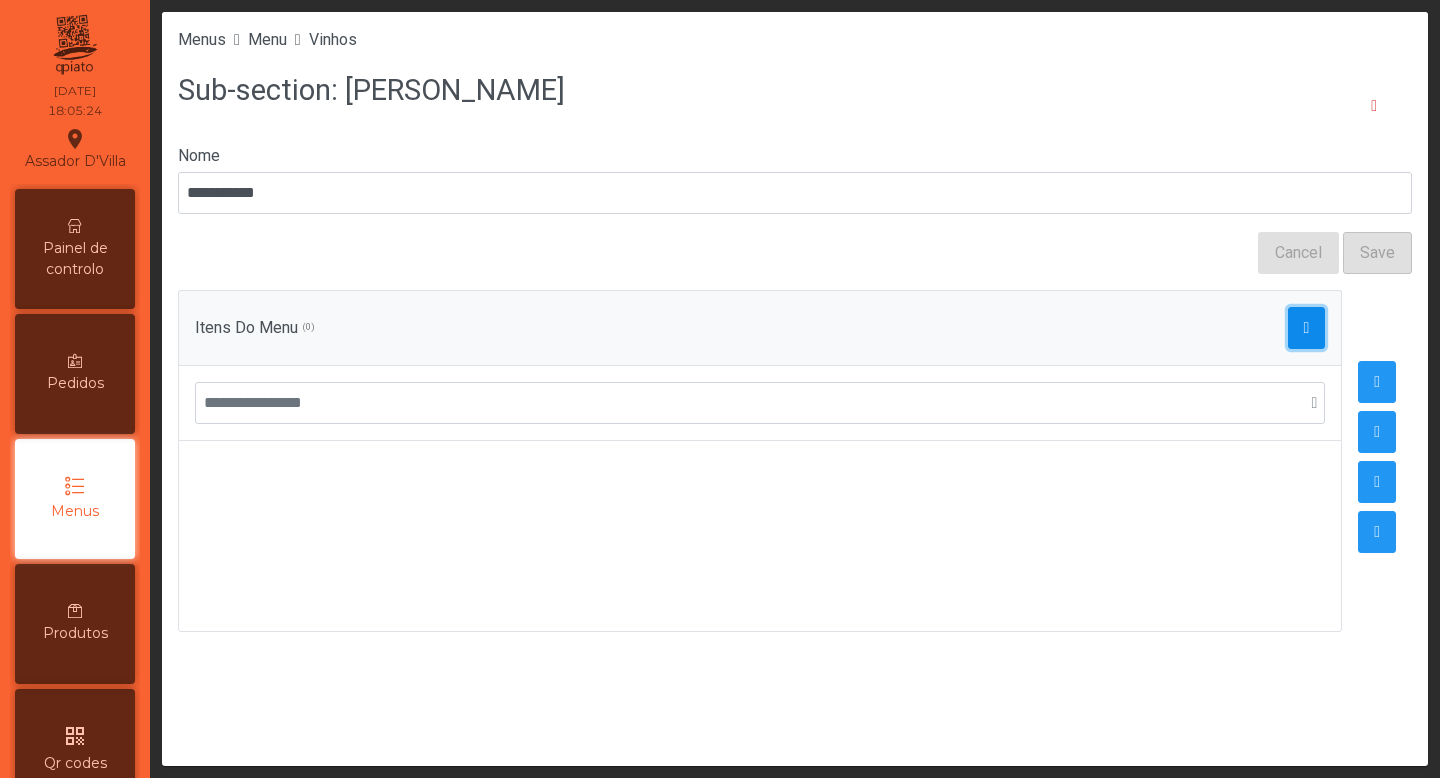 click 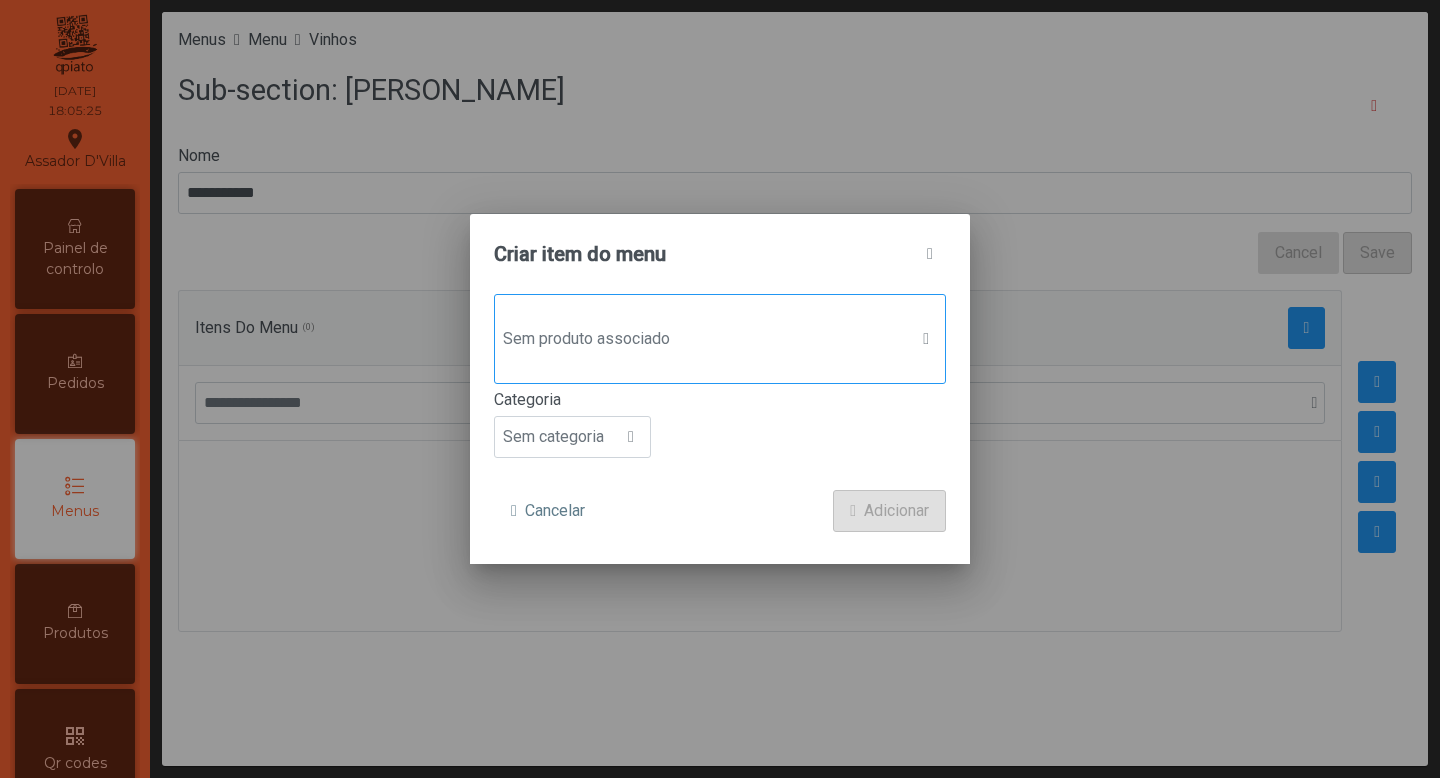 click on "Sem produto associado" 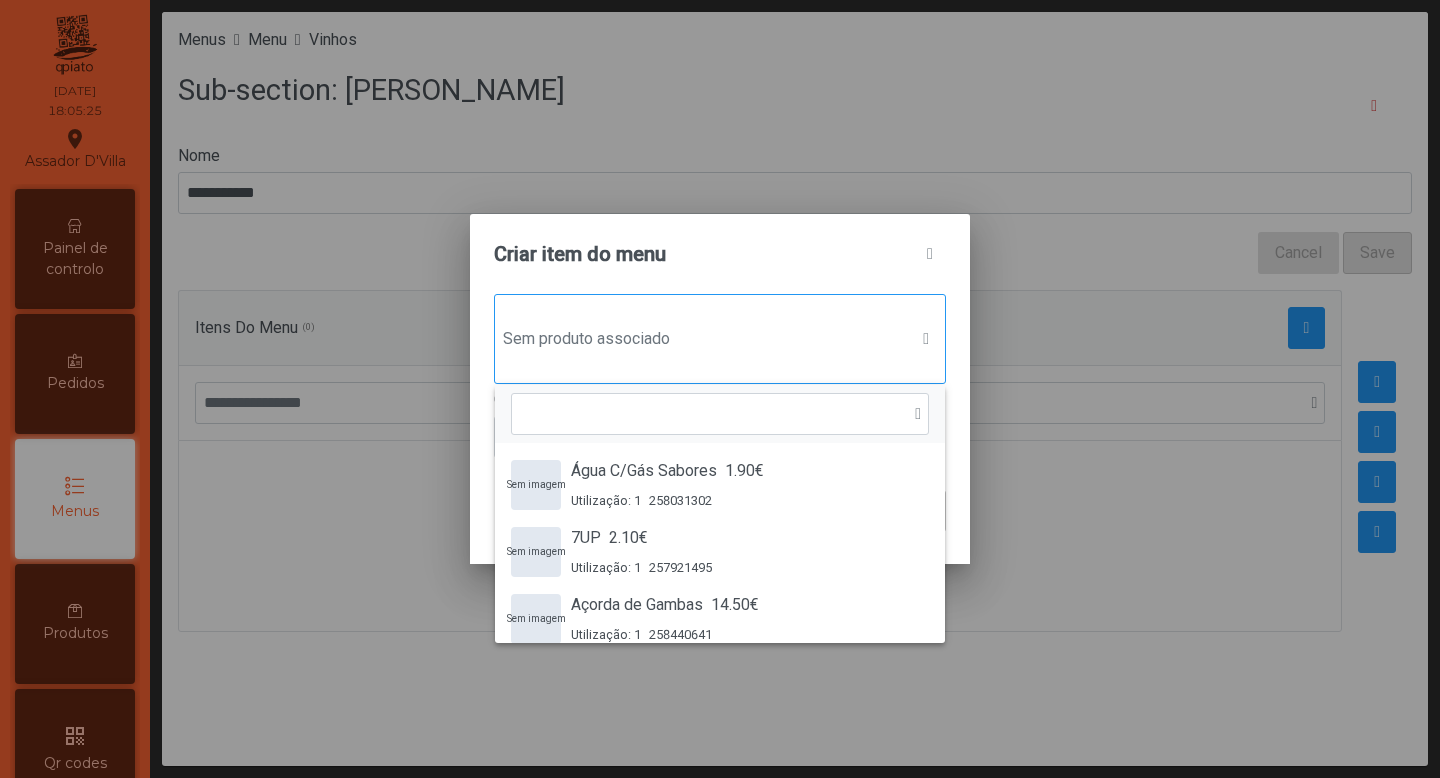 scroll, scrollTop: 15, scrollLeft: 97, axis: both 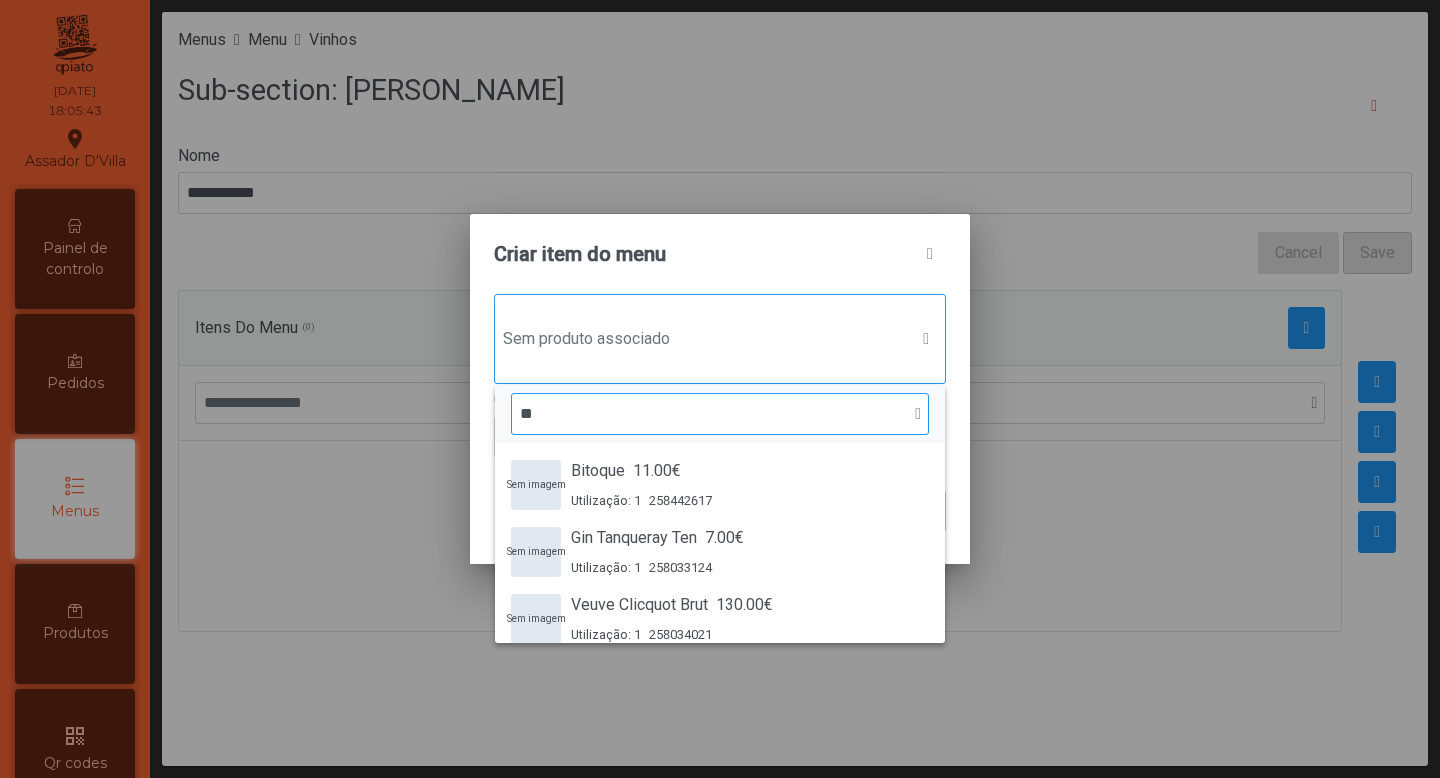 type on "*" 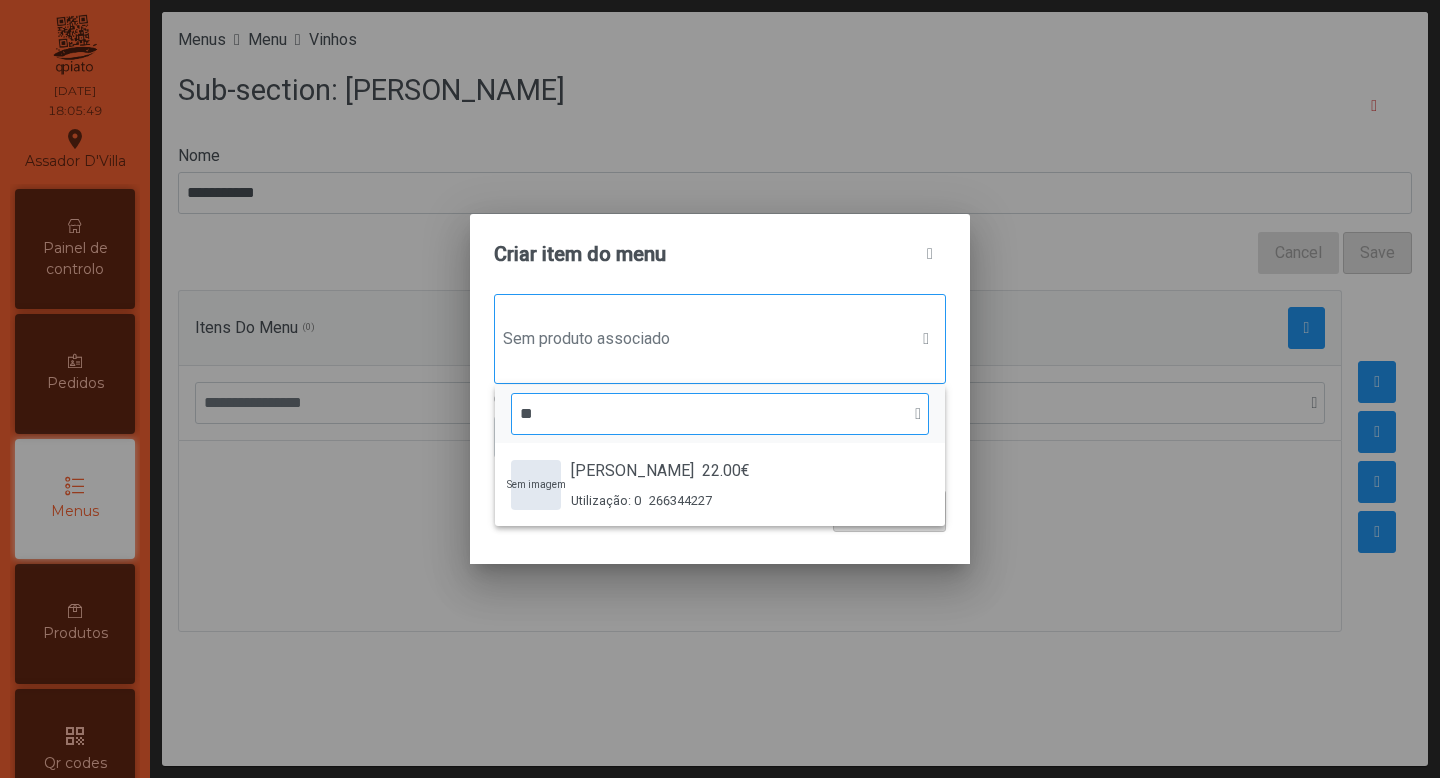 type on "*" 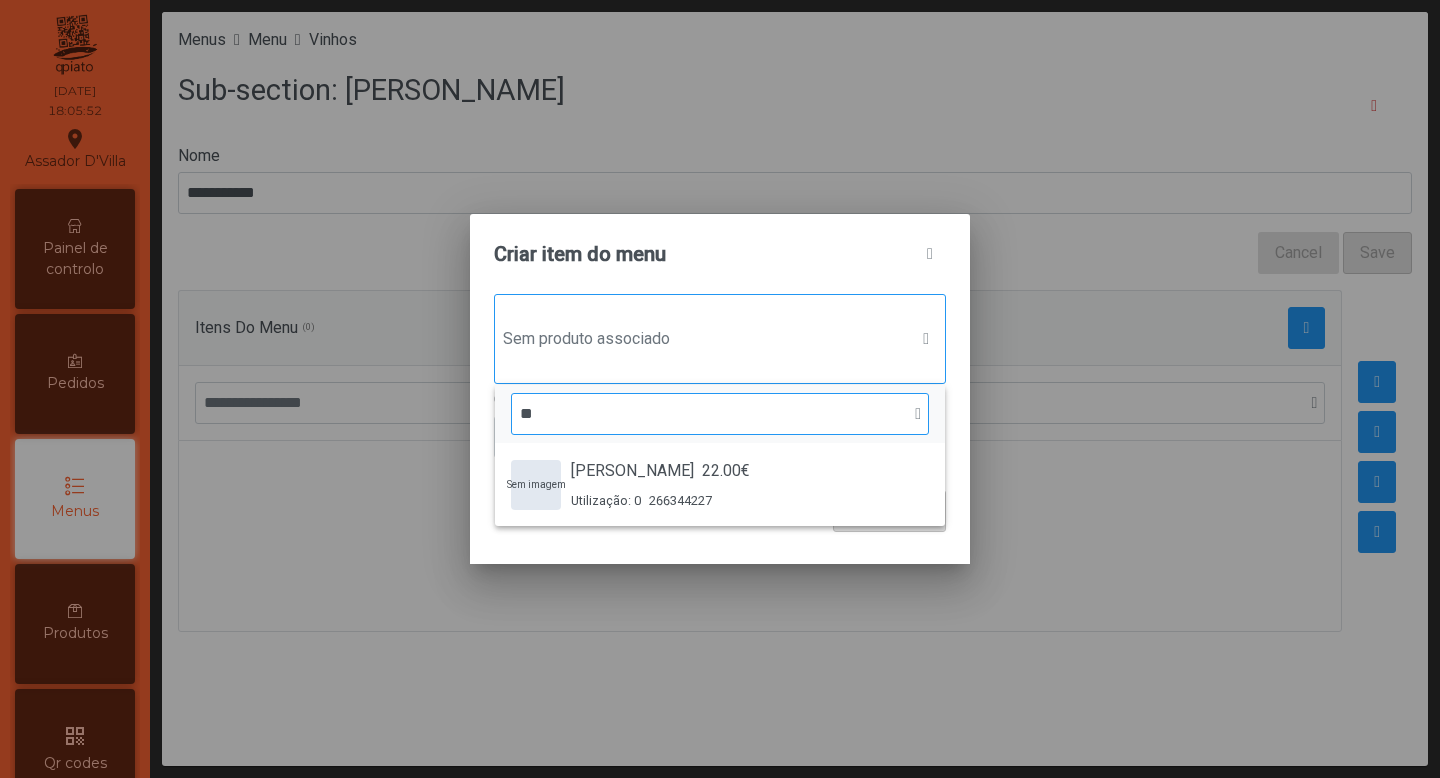 type on "*" 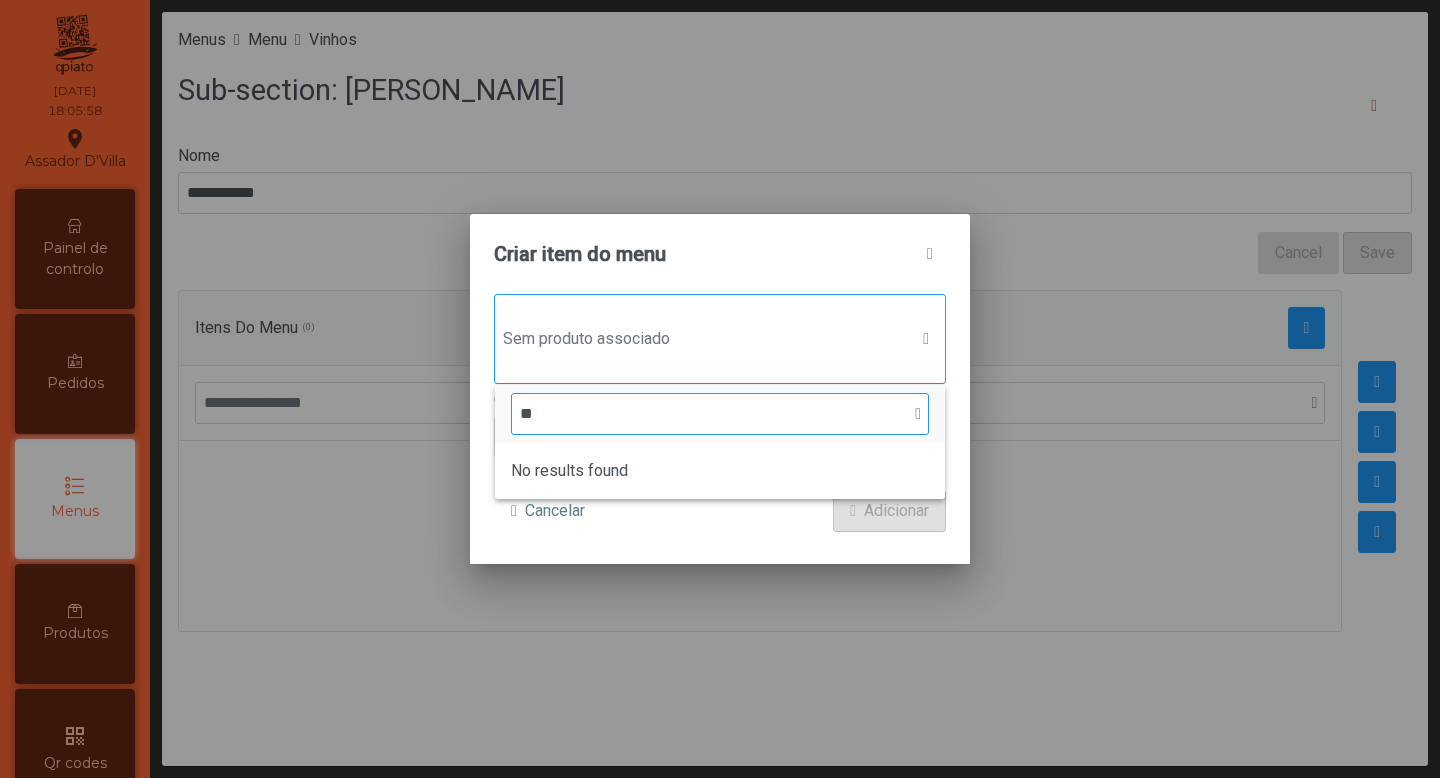 type on "*" 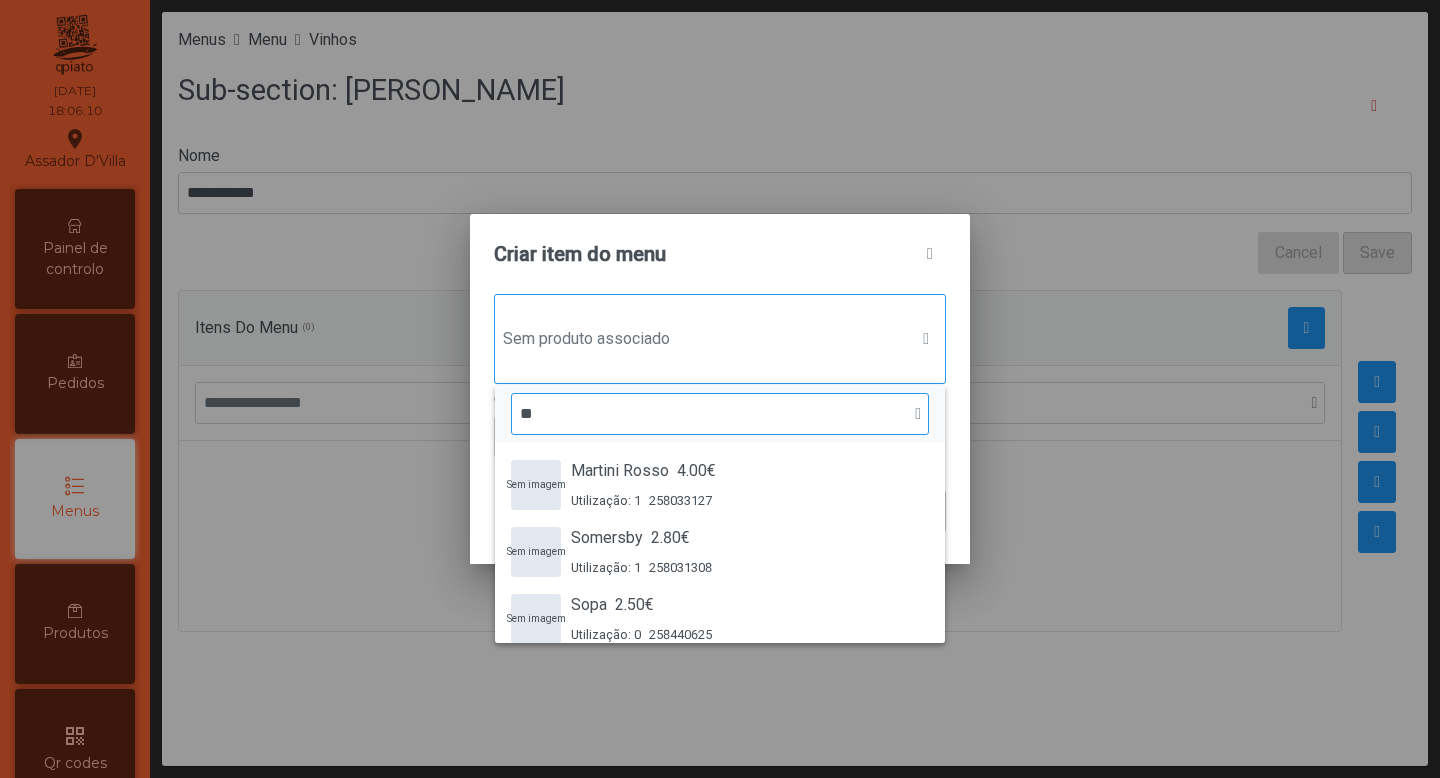 type on "*" 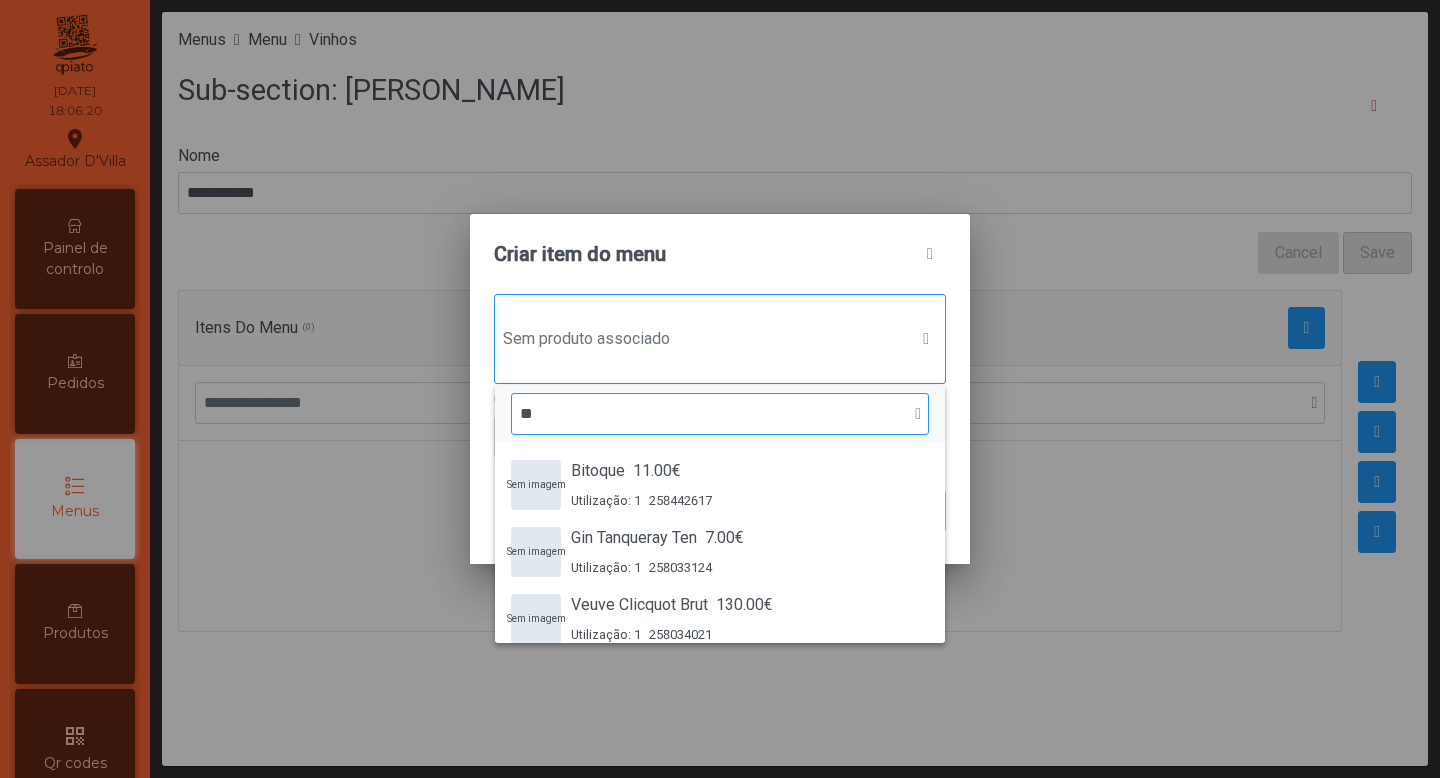 type on "*" 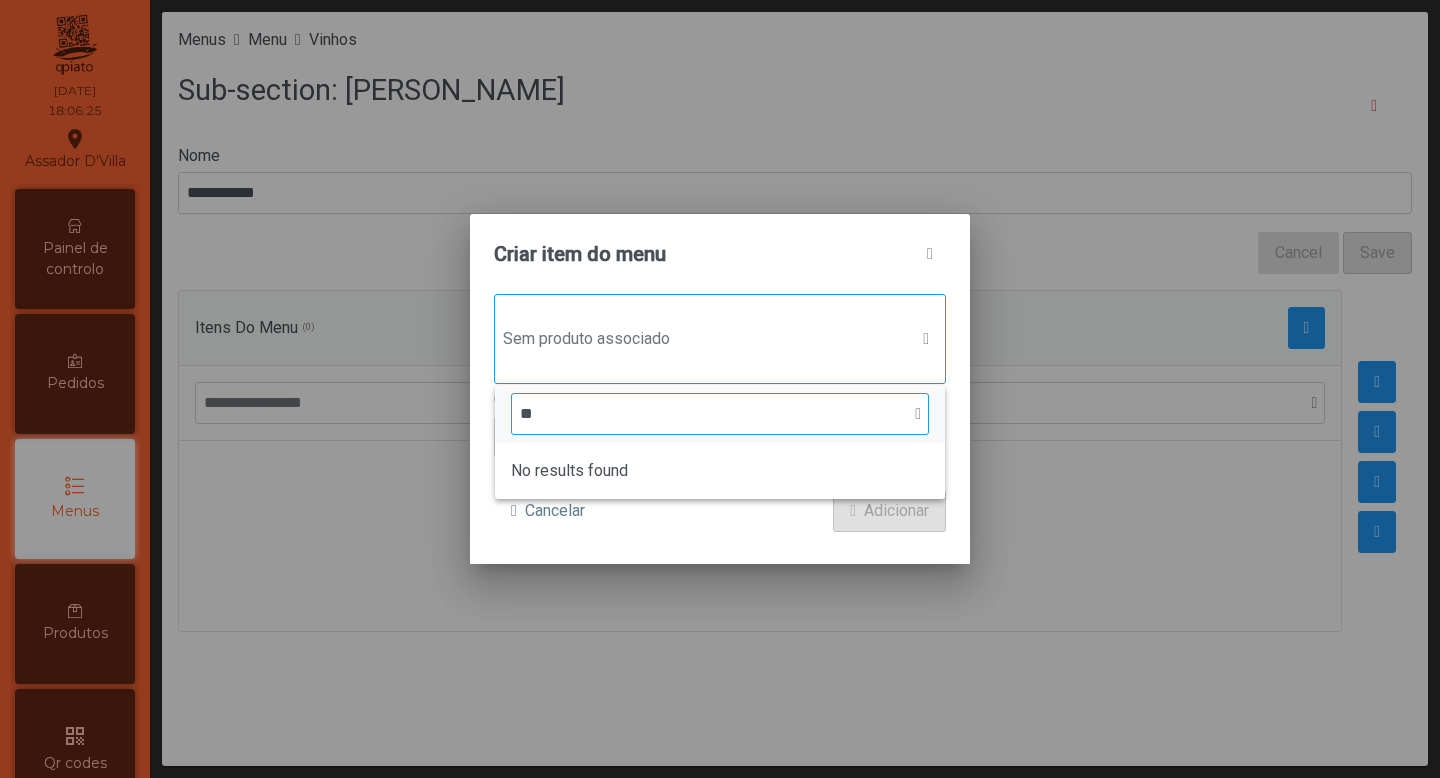 type on "*" 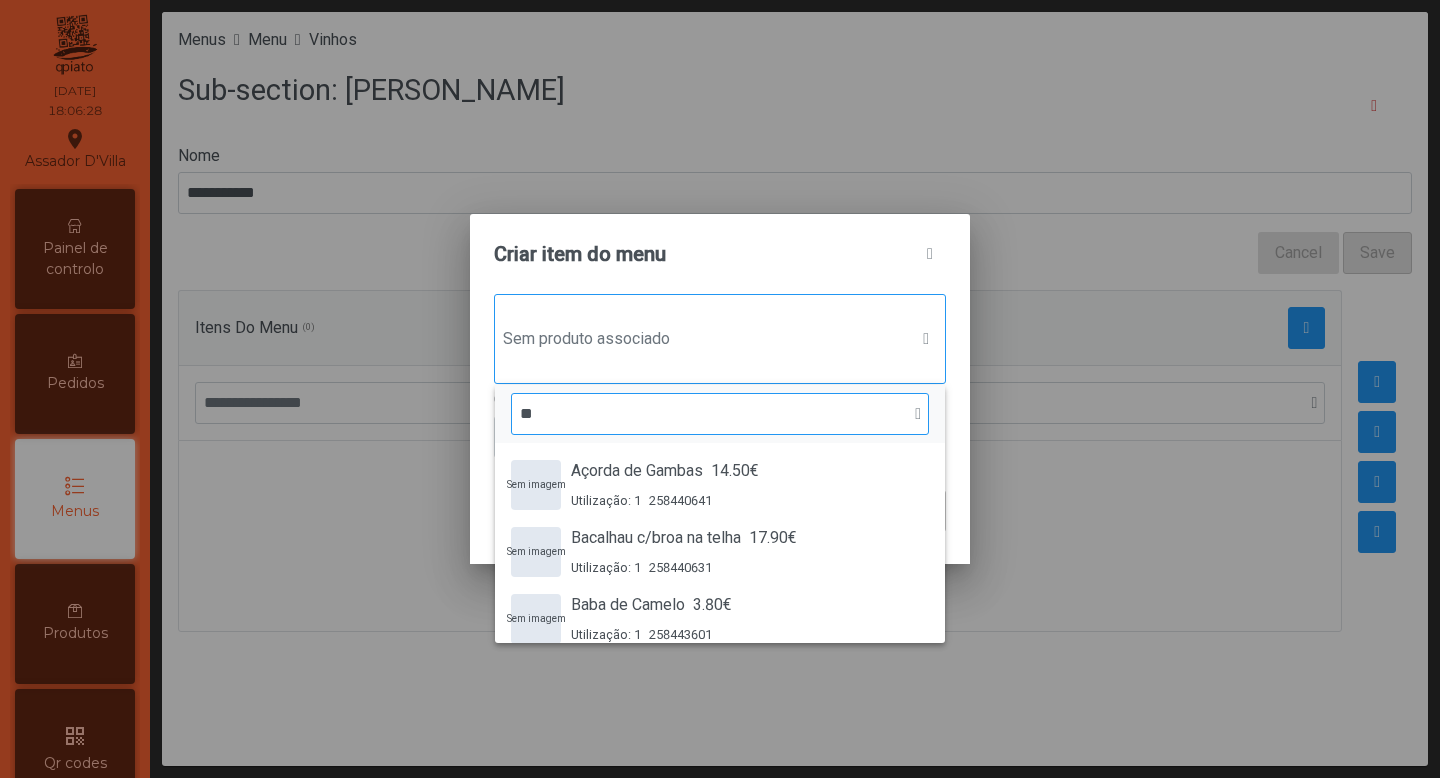 type on "*" 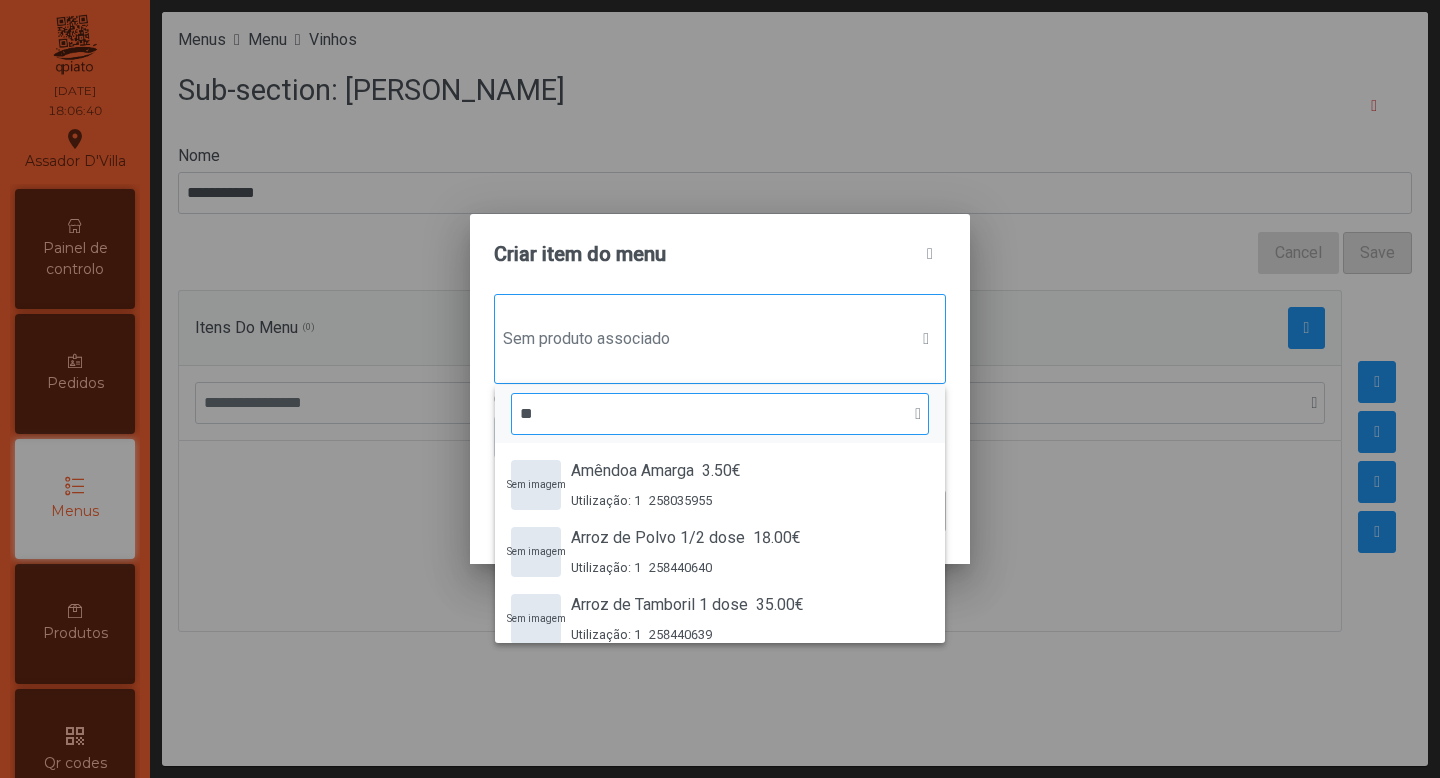 type on "*" 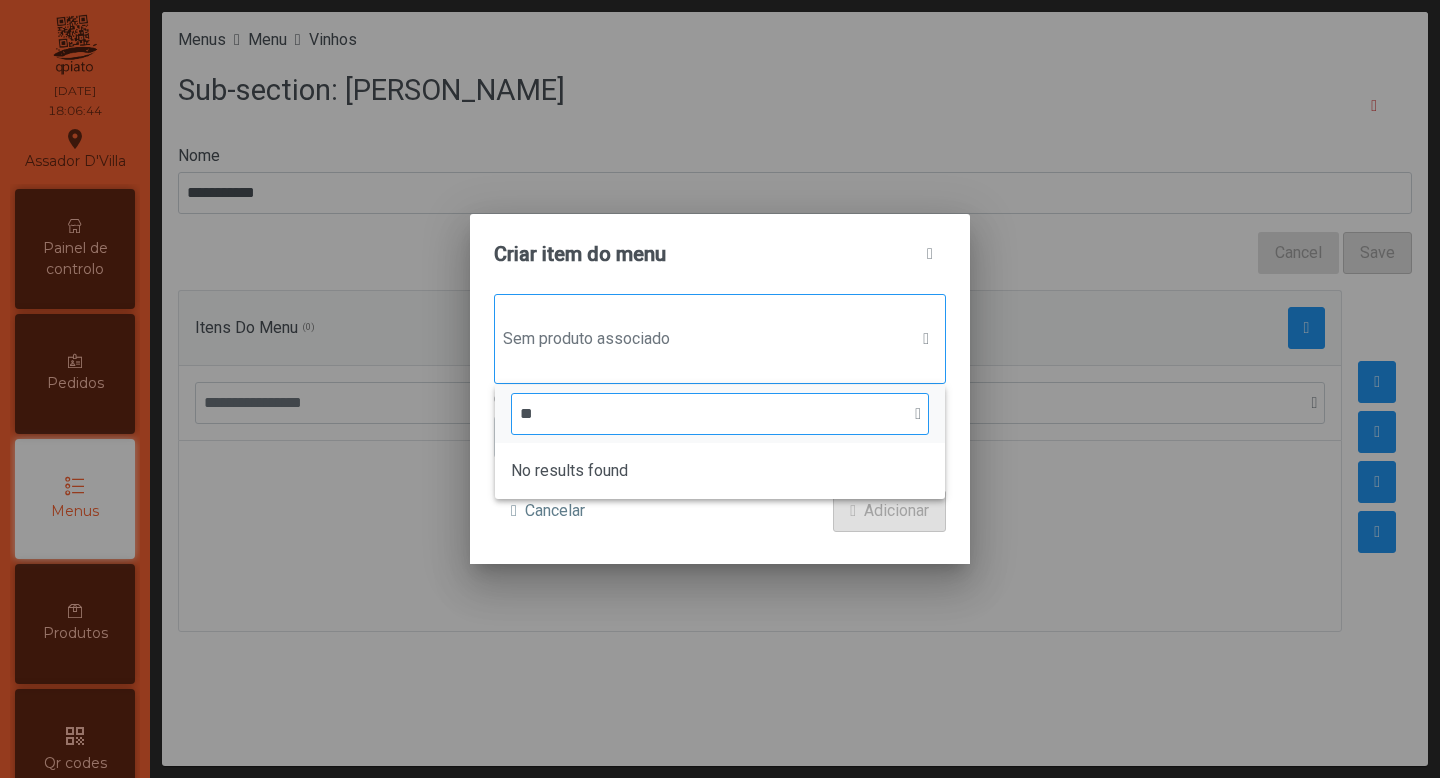 type on "*" 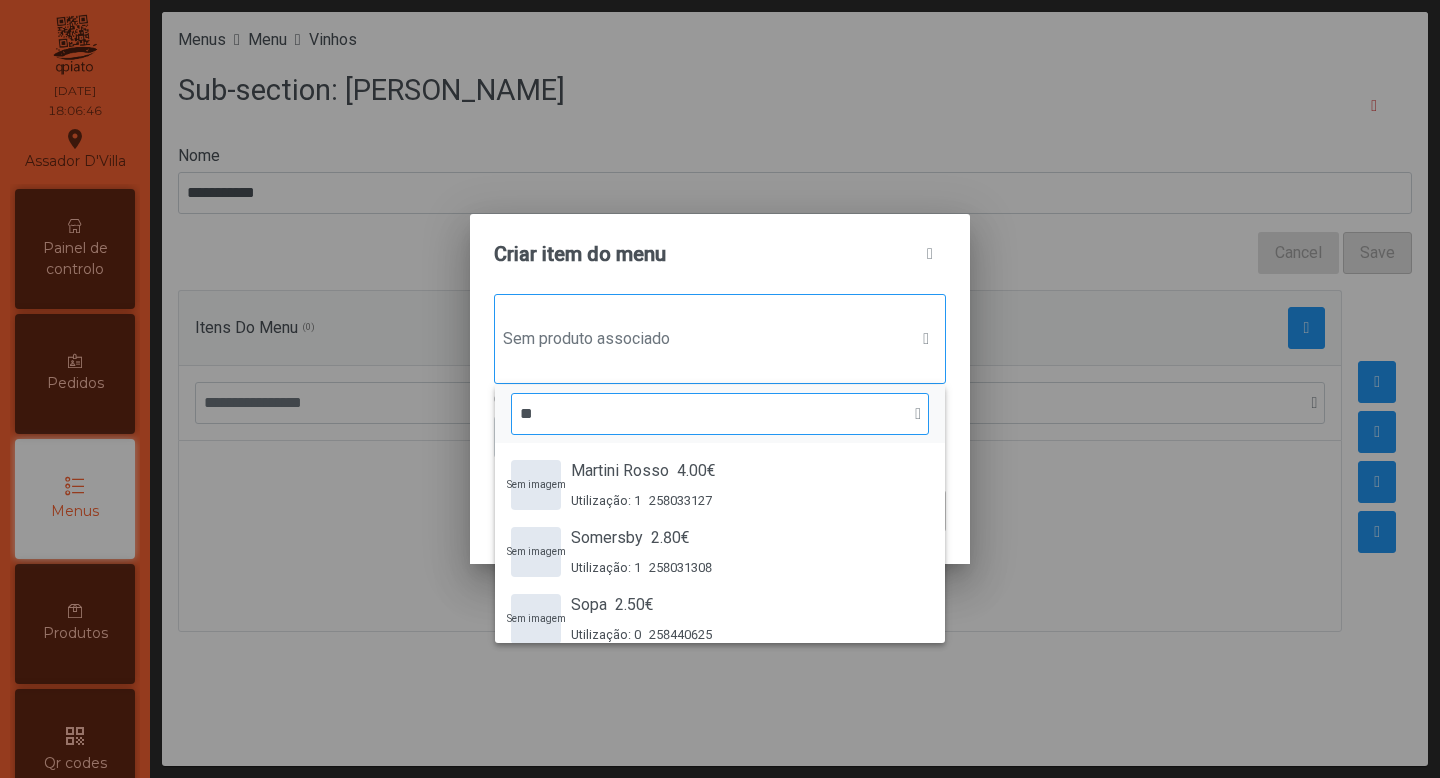 type on "*" 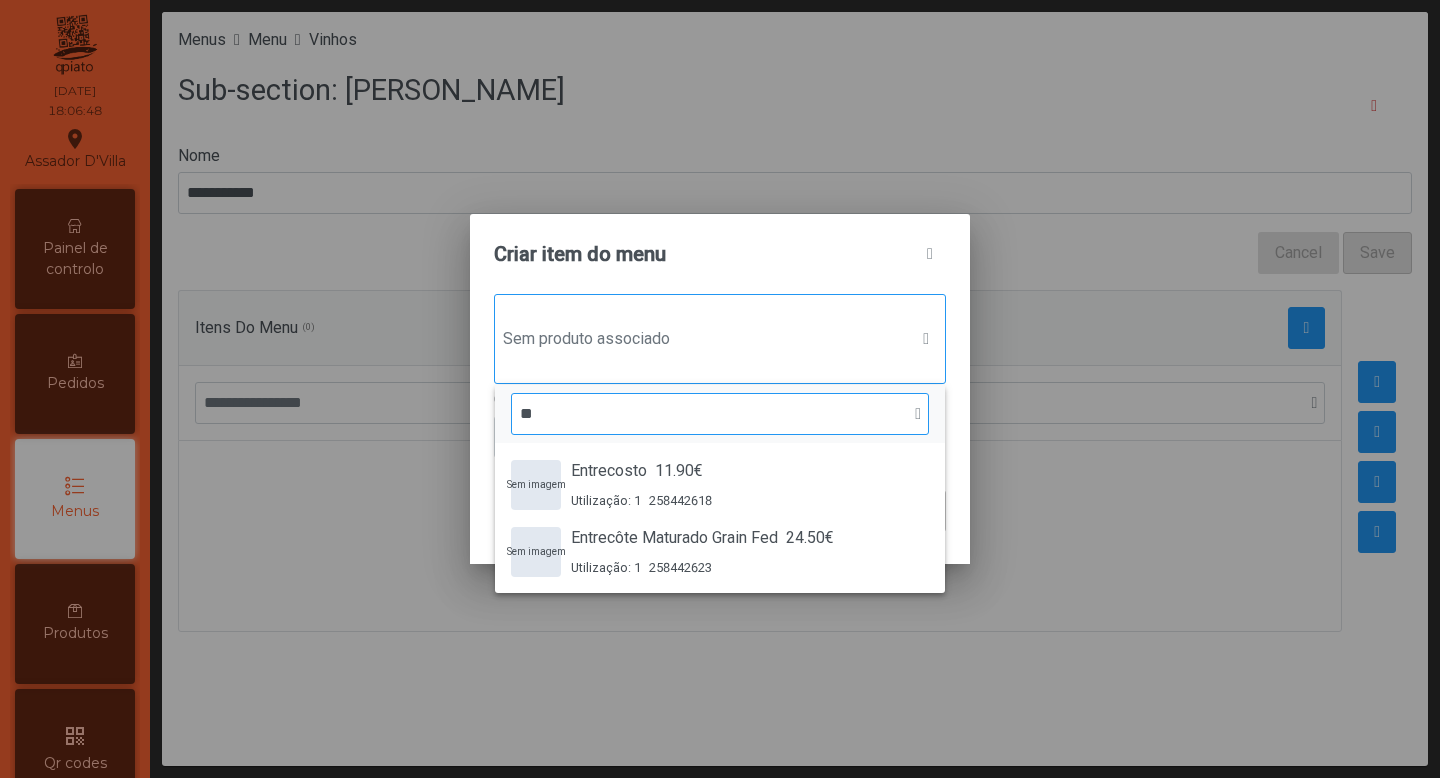 type on "*" 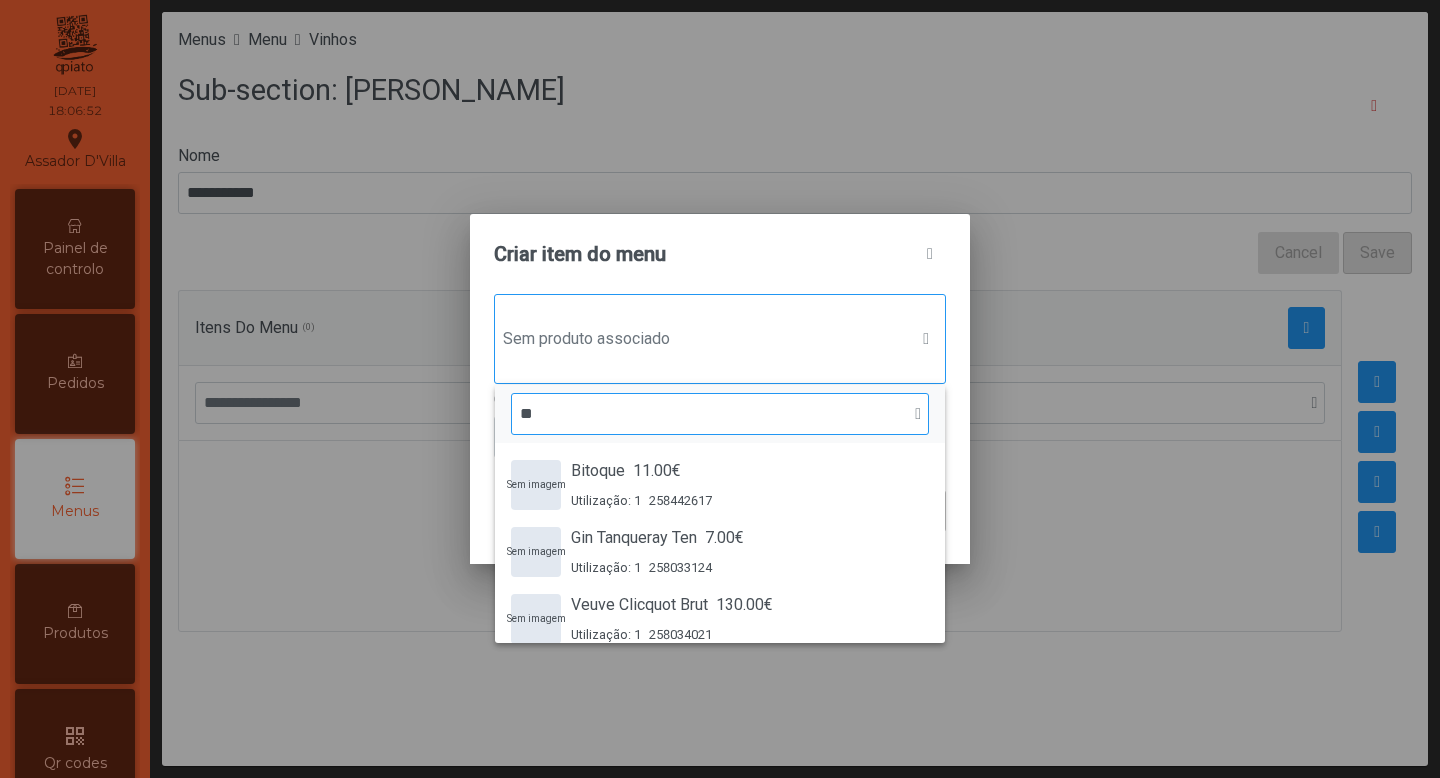 type on "*" 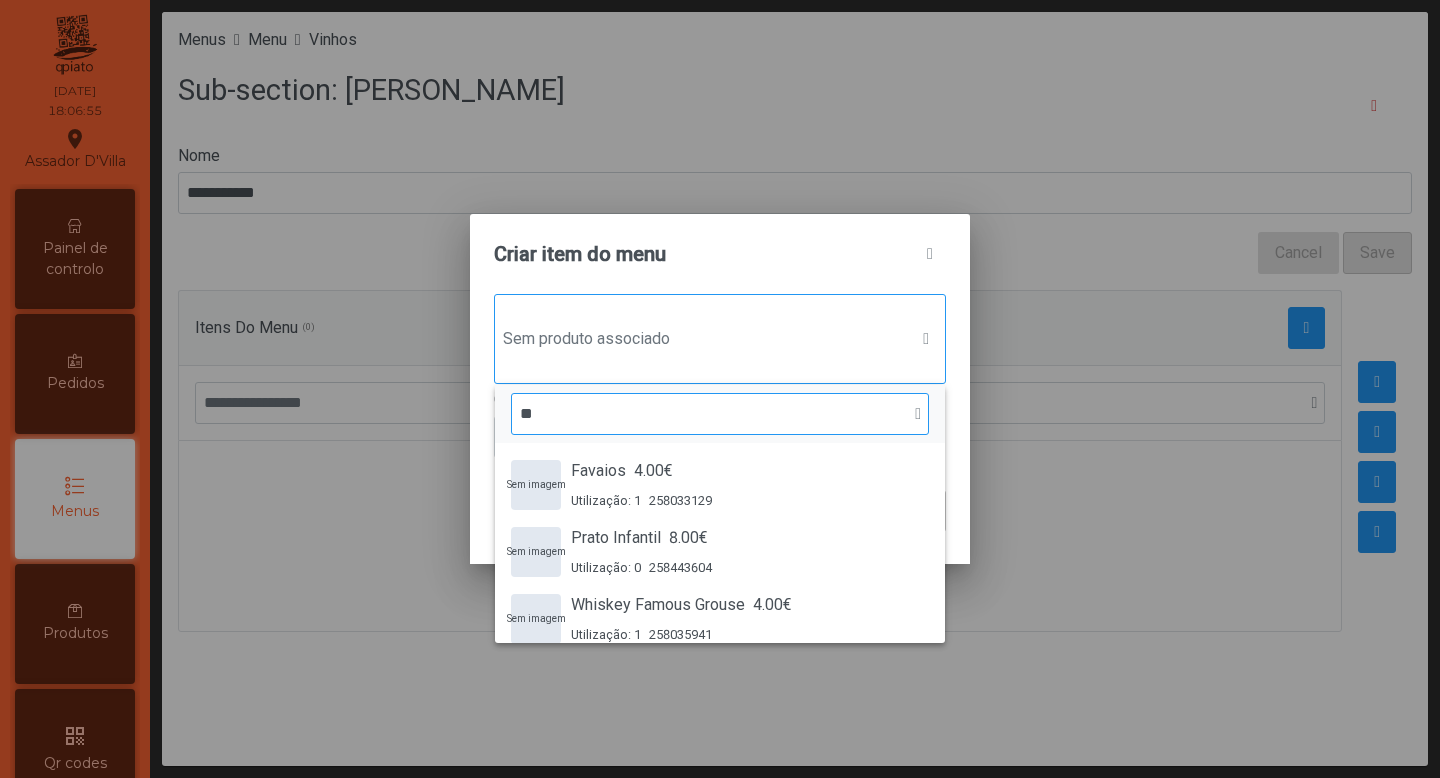 type on "*" 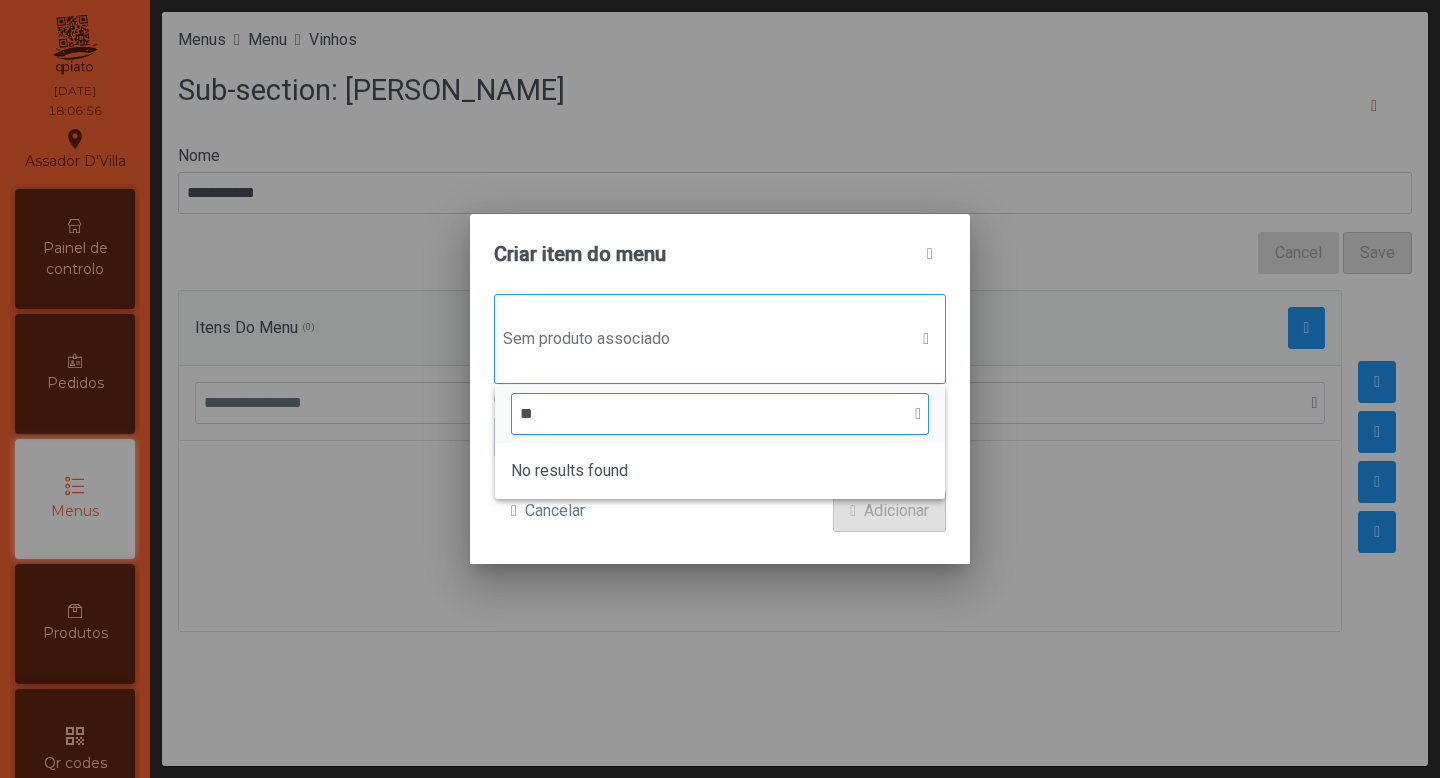 type on "*" 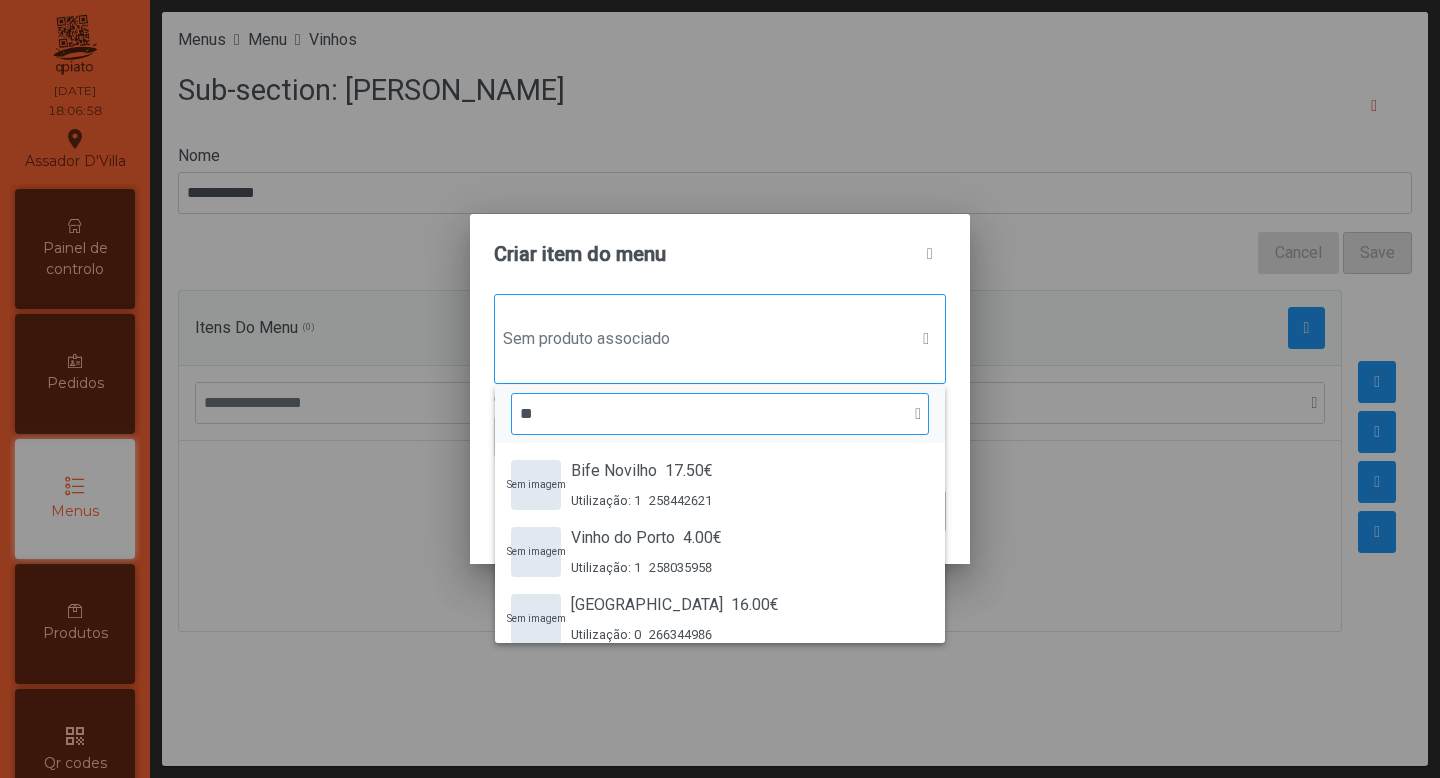 type on "*" 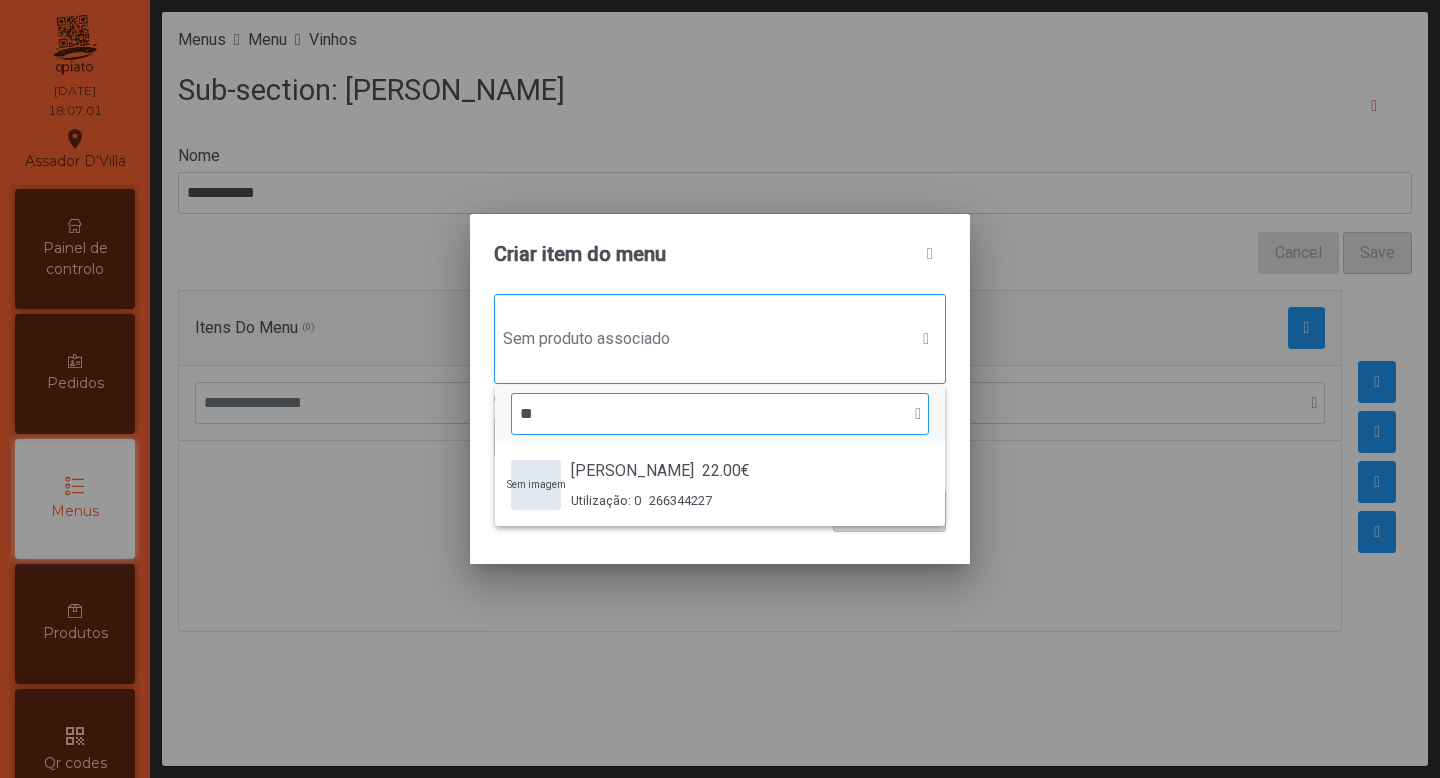 type on "*" 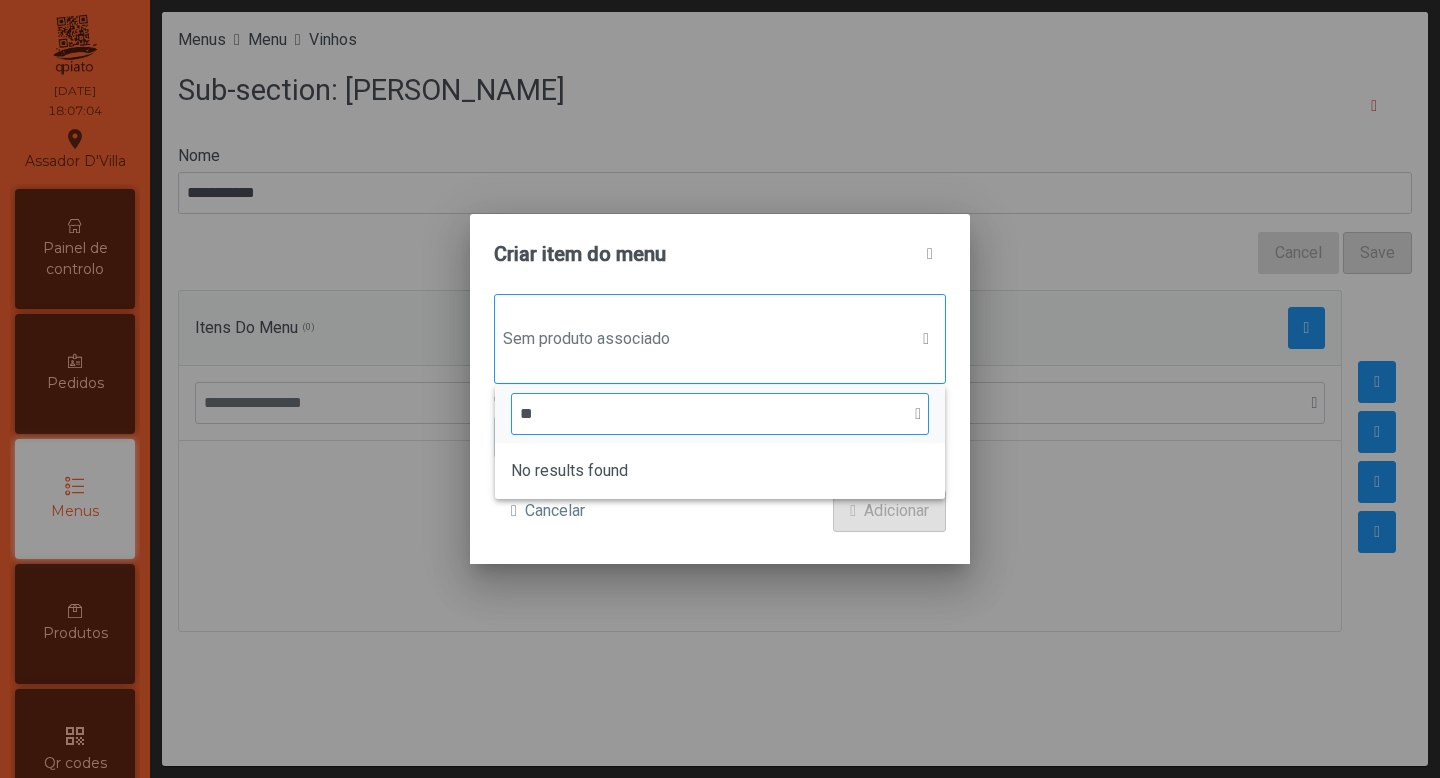 type on "*" 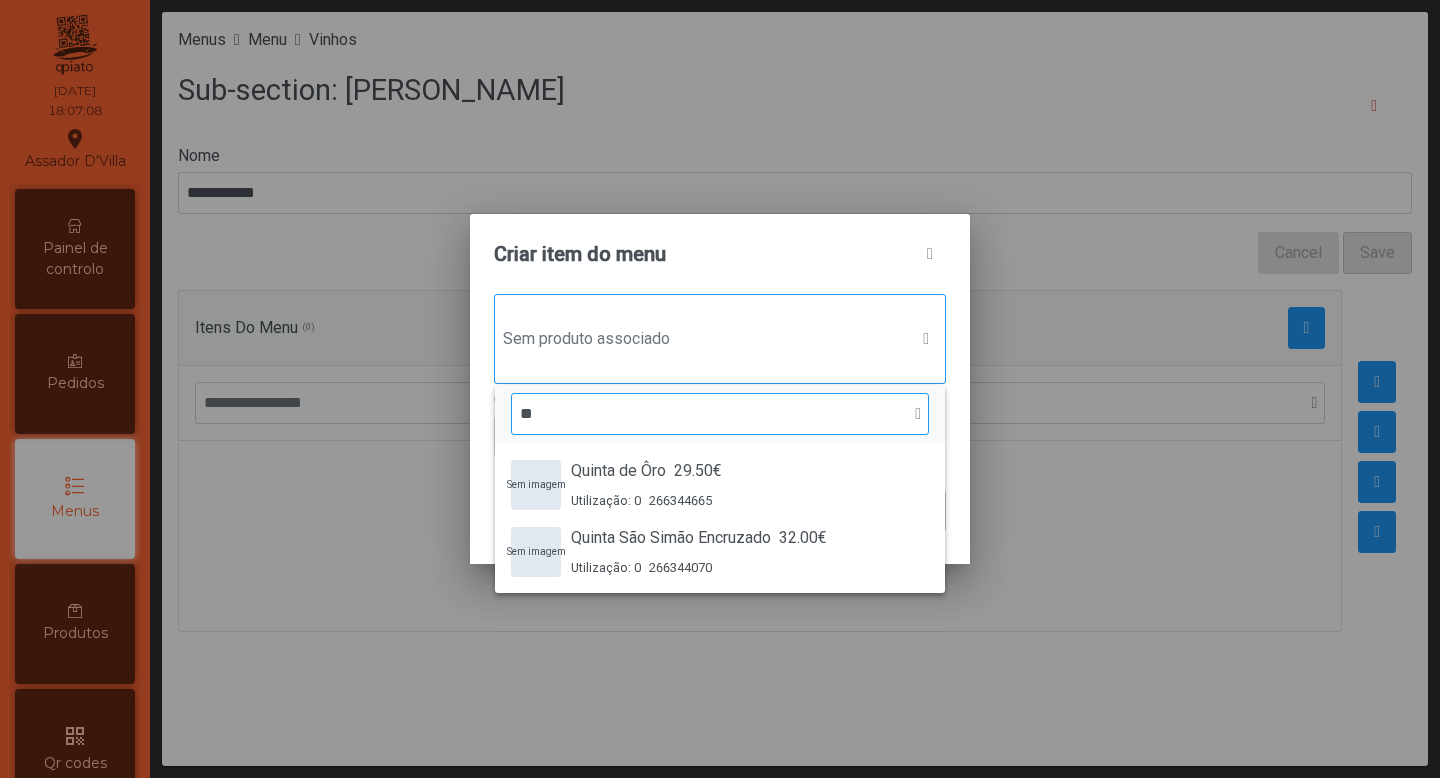 type on "*" 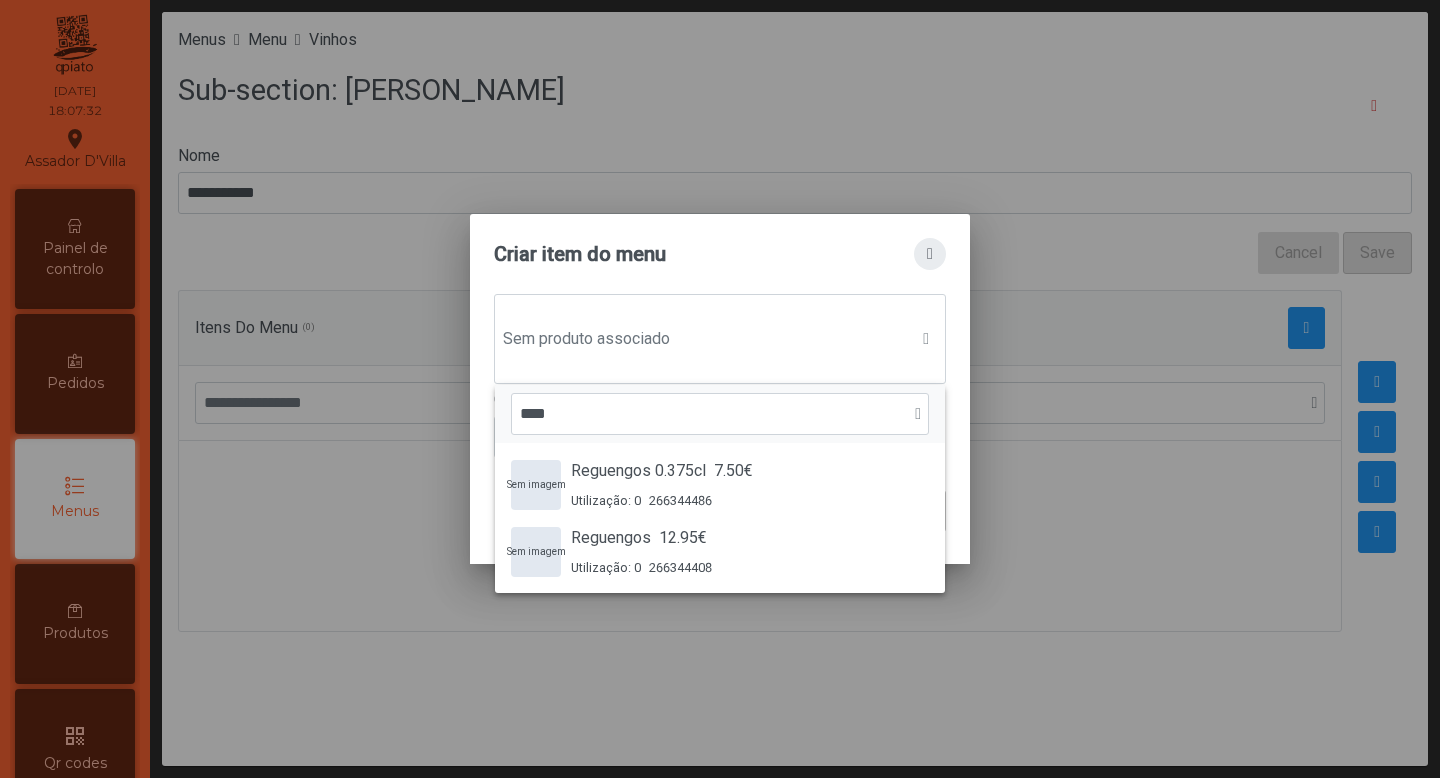type on "****" 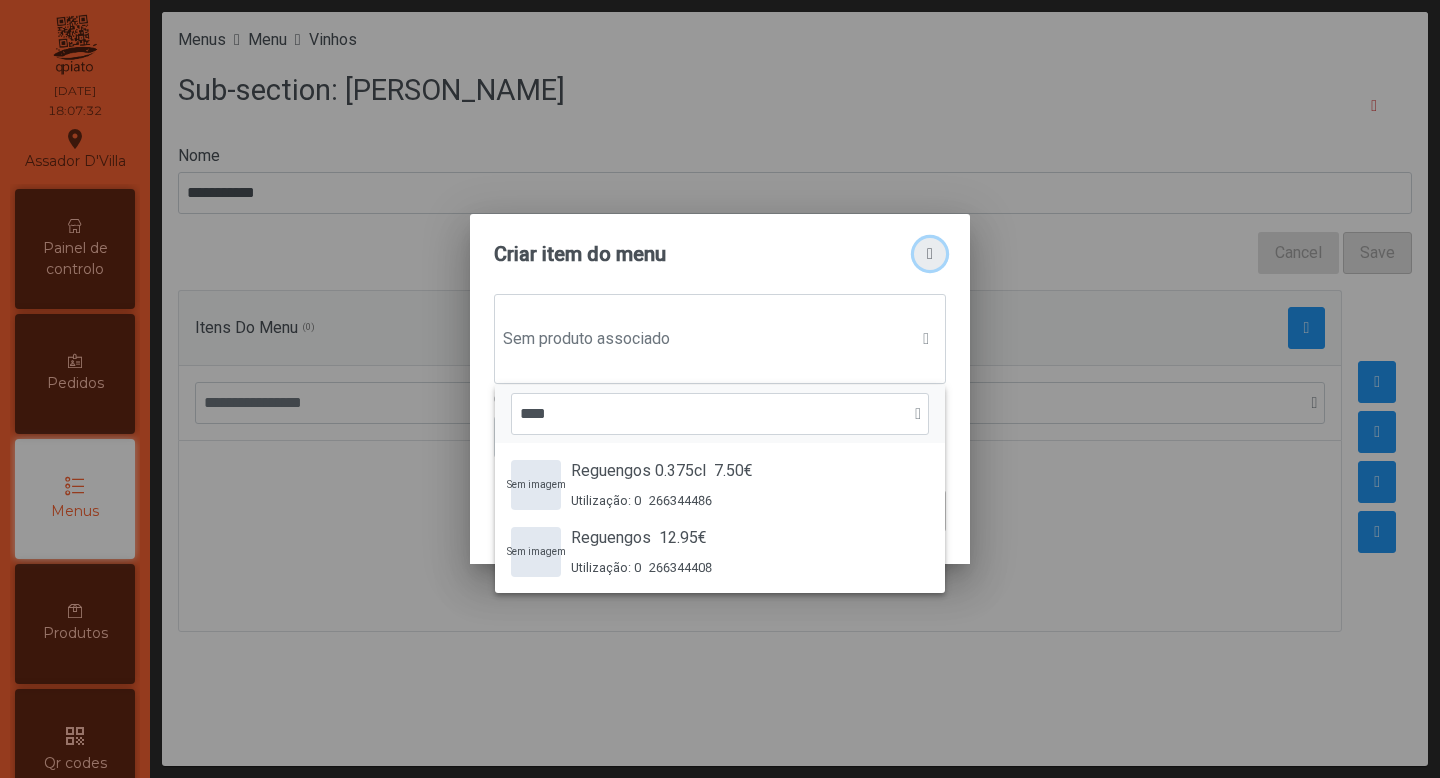 click 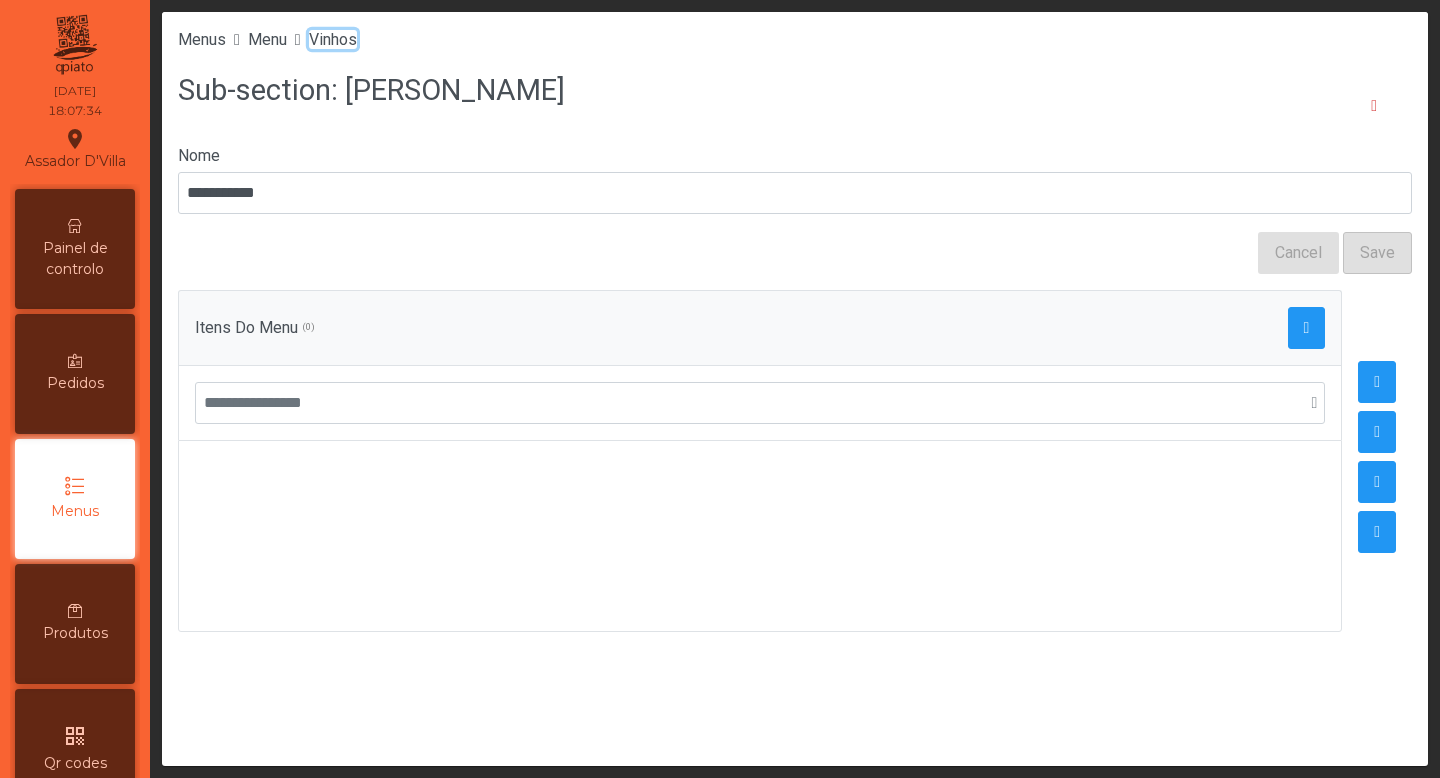 click on "Vinhos" 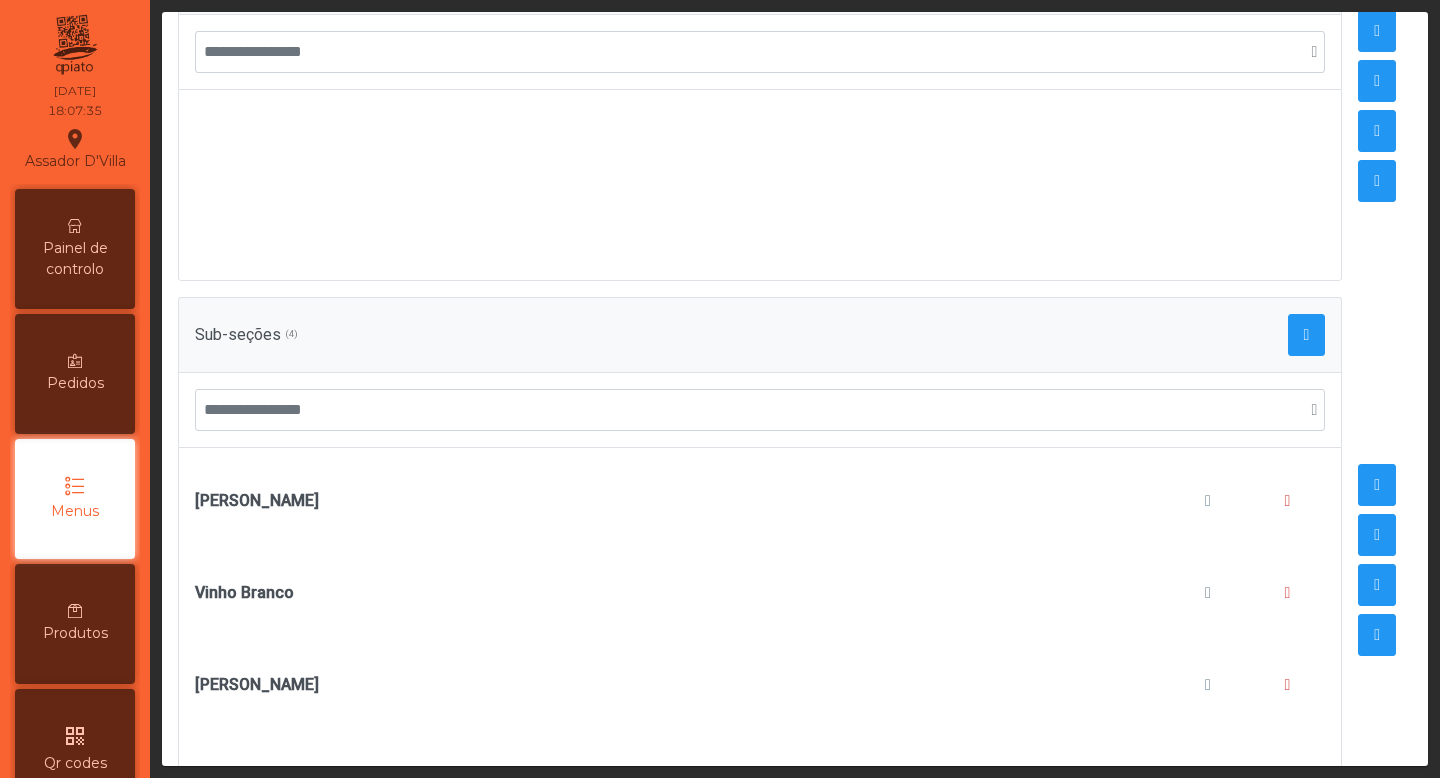 scroll, scrollTop: 448, scrollLeft: 0, axis: vertical 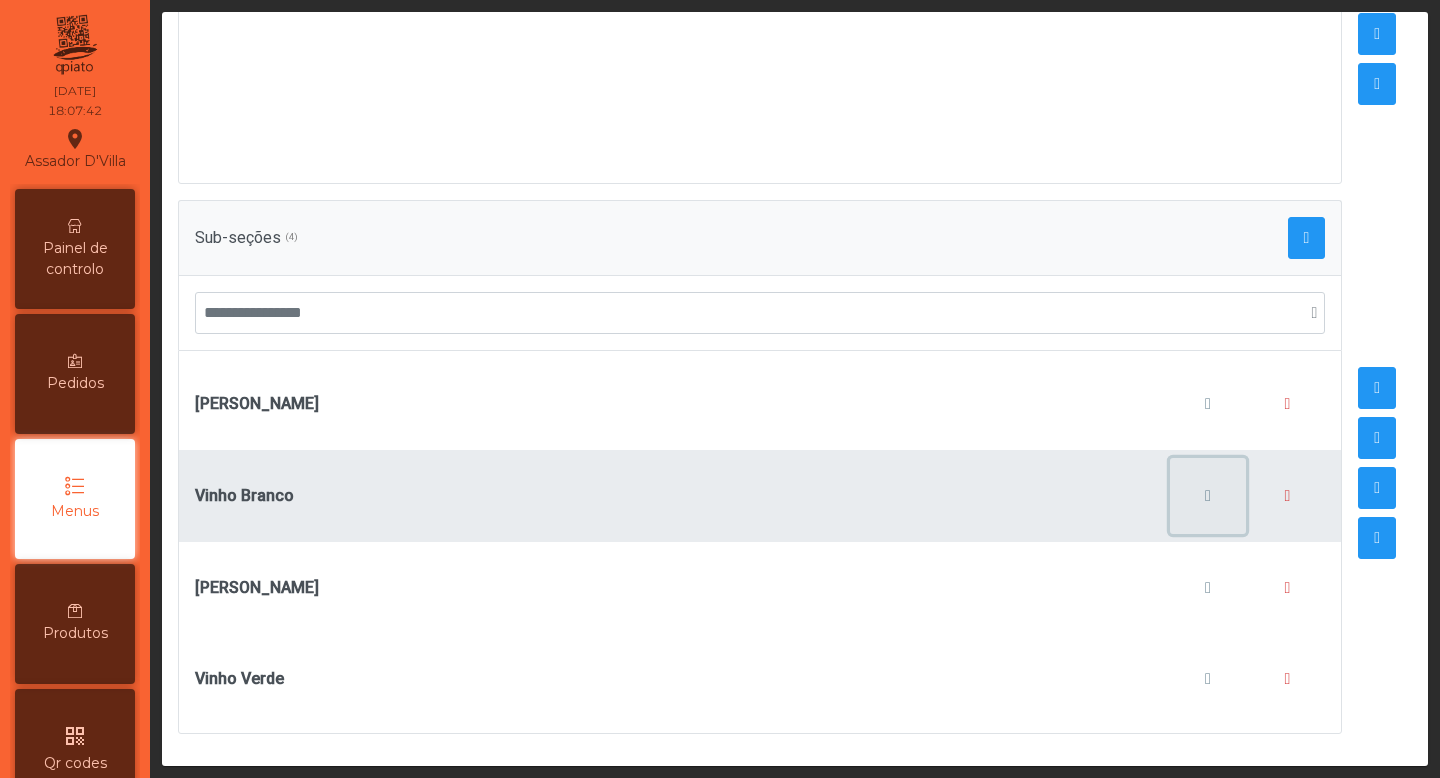 click 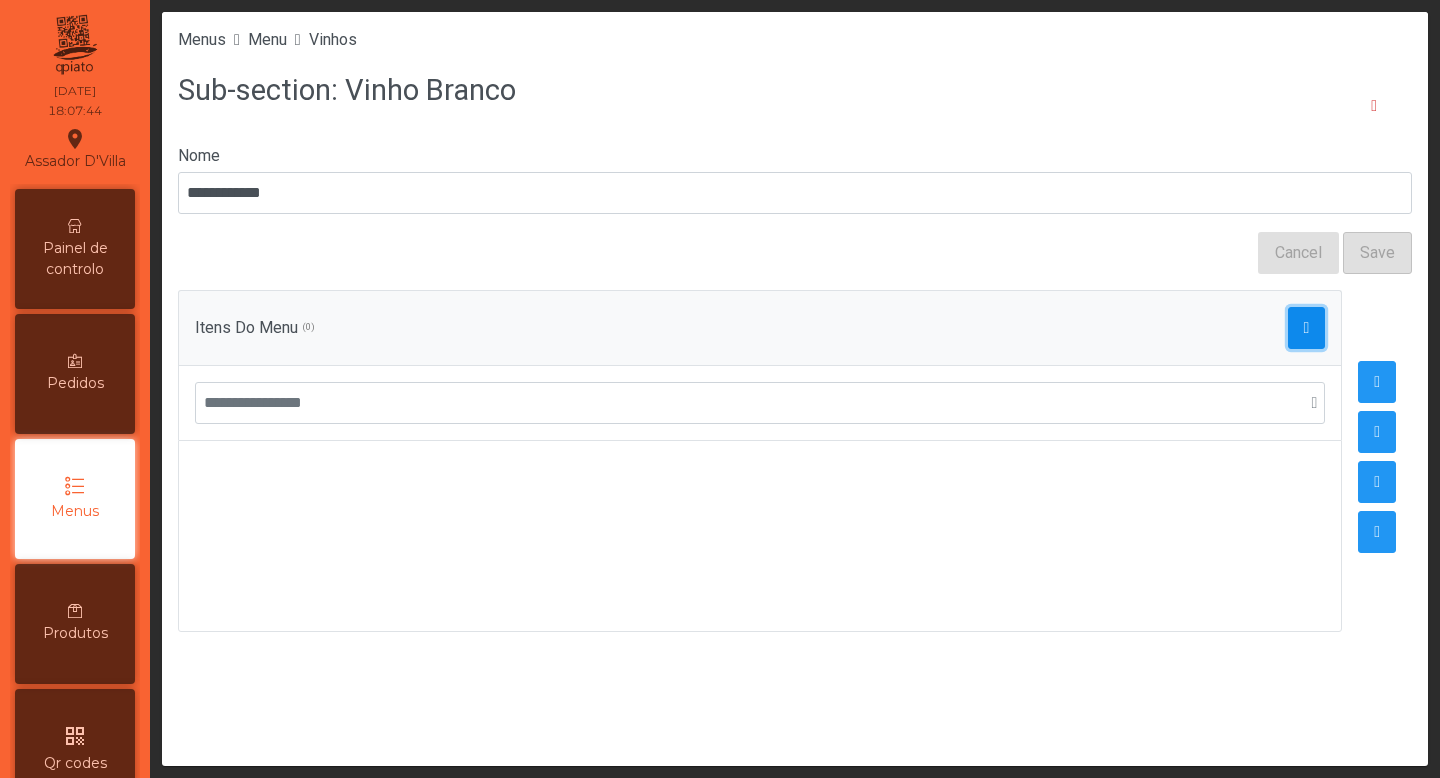 click 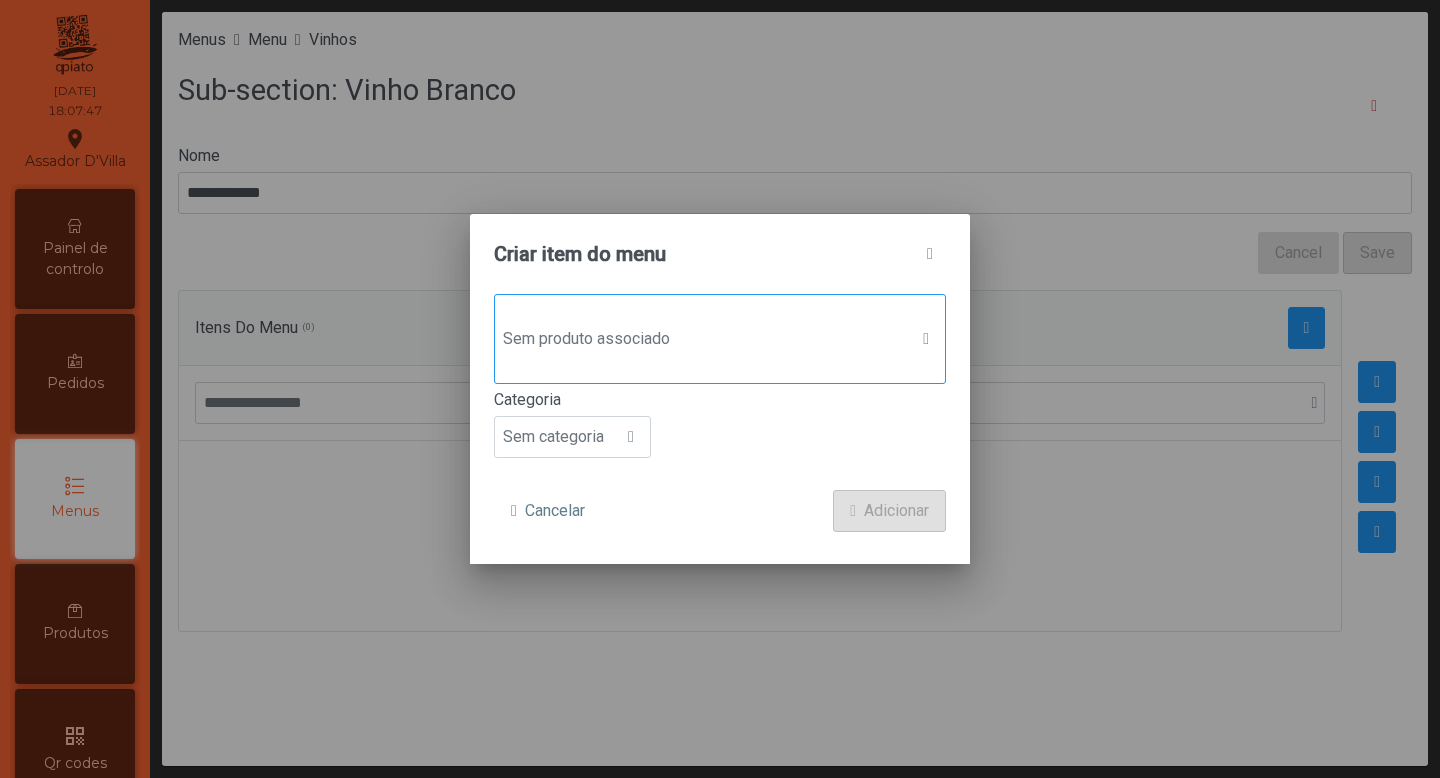 click on "Sem produto associado" 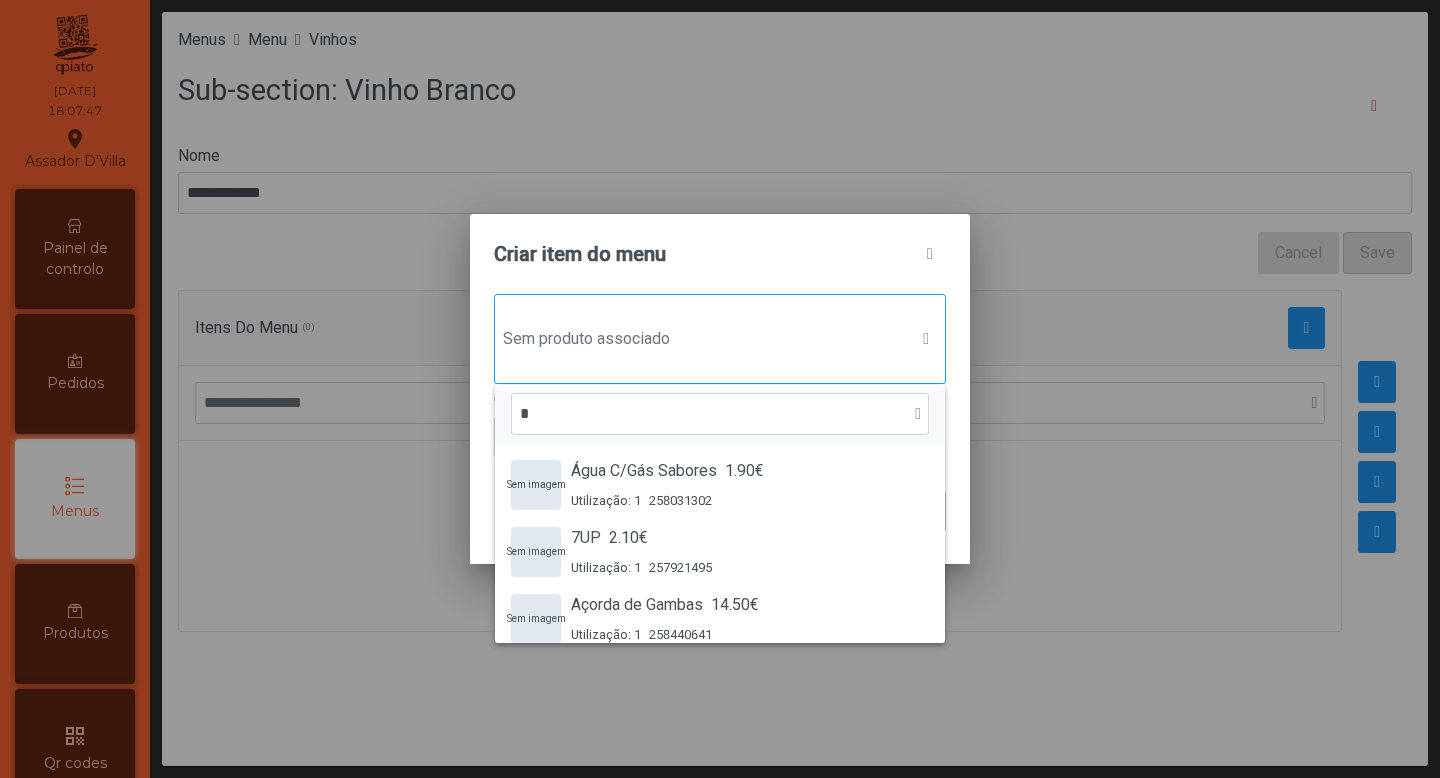 scroll, scrollTop: 15, scrollLeft: 97, axis: both 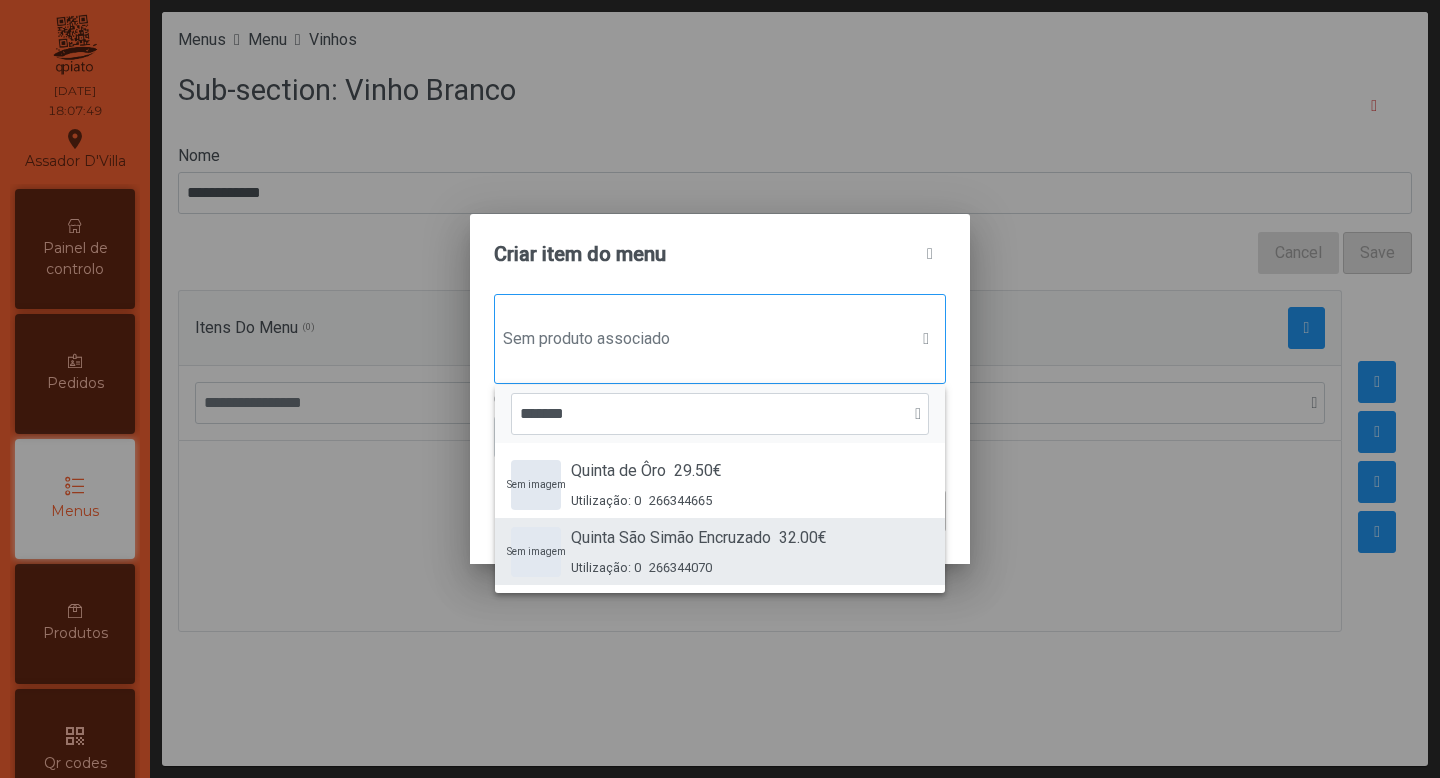 type on "******" 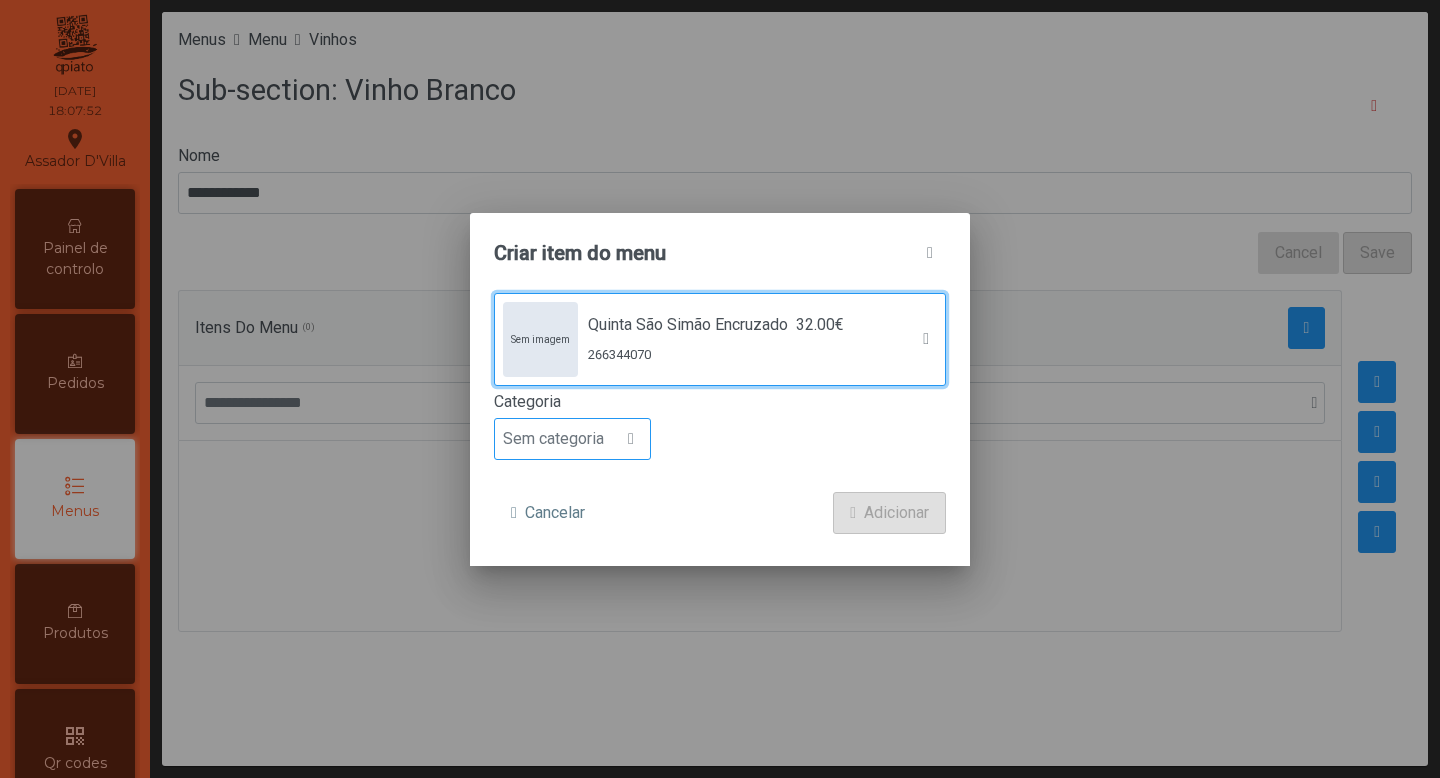 click on "Sem categoria" 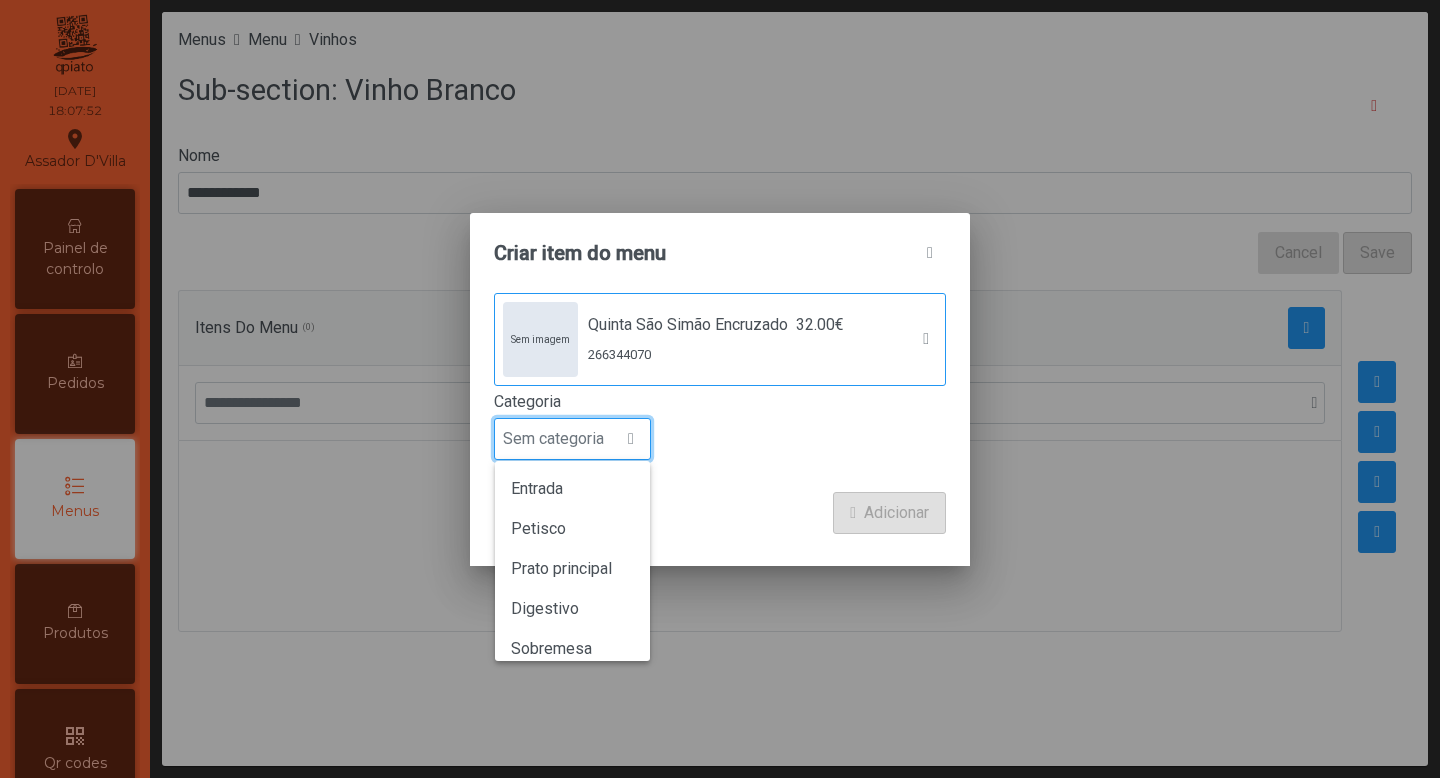 scroll, scrollTop: 15, scrollLeft: 97, axis: both 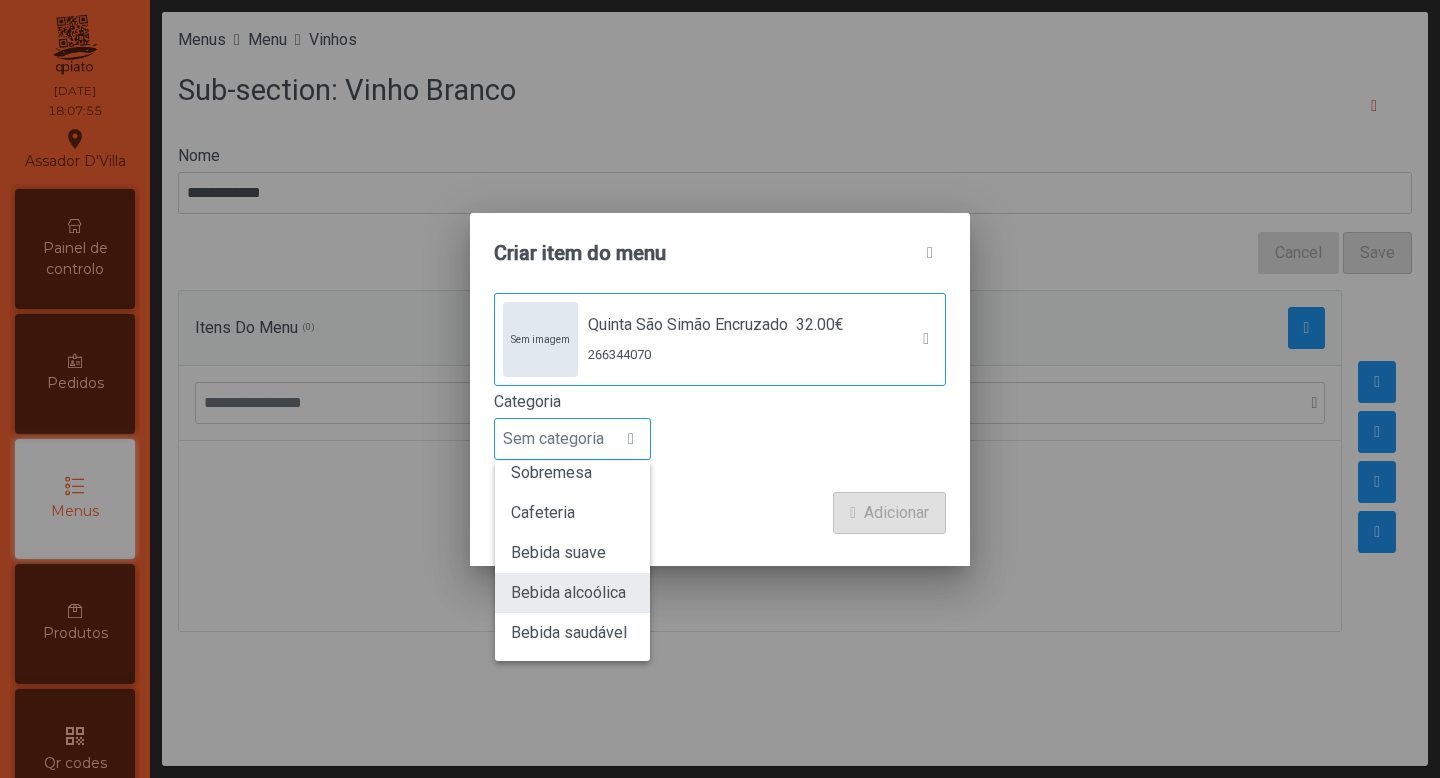 click on "Bebida alcoólica" 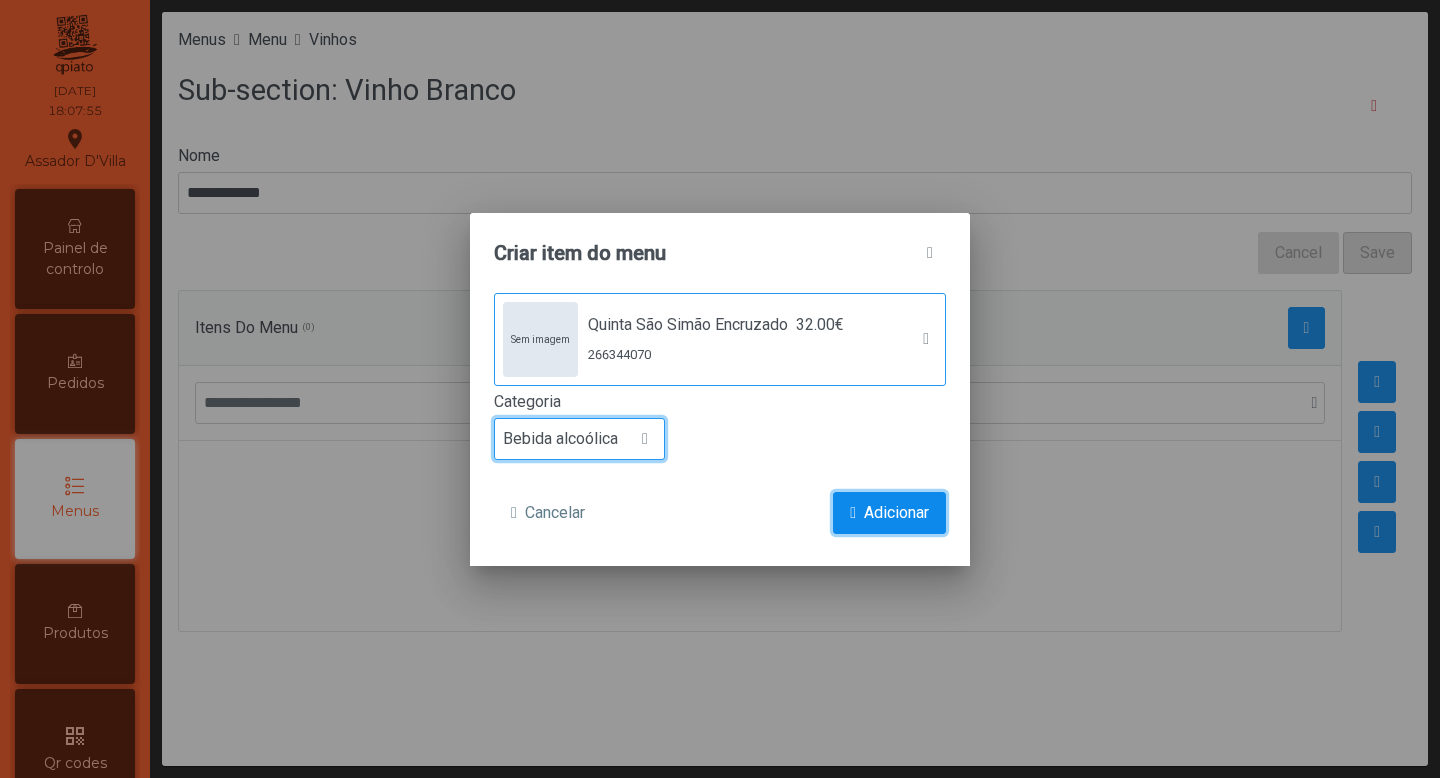 click on "Adicionar" 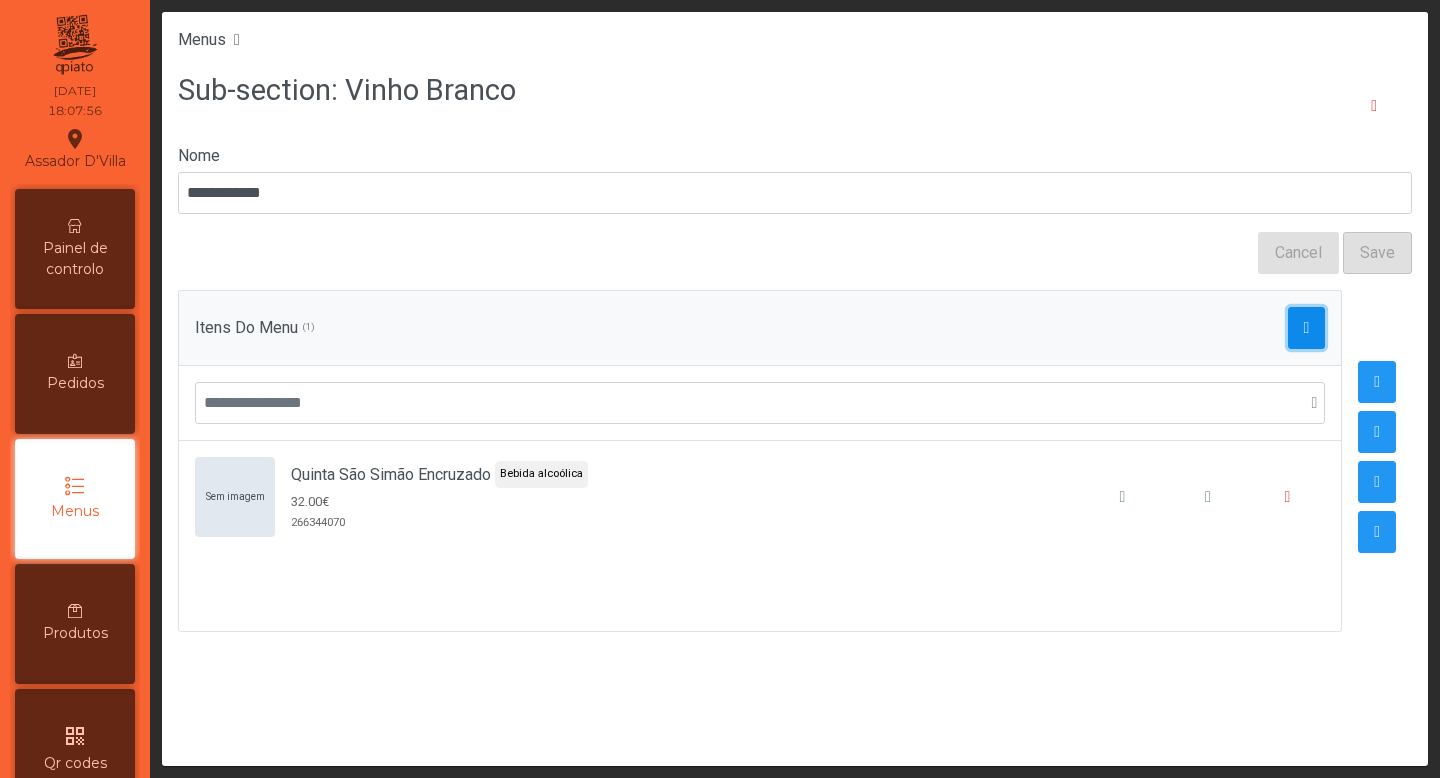 click 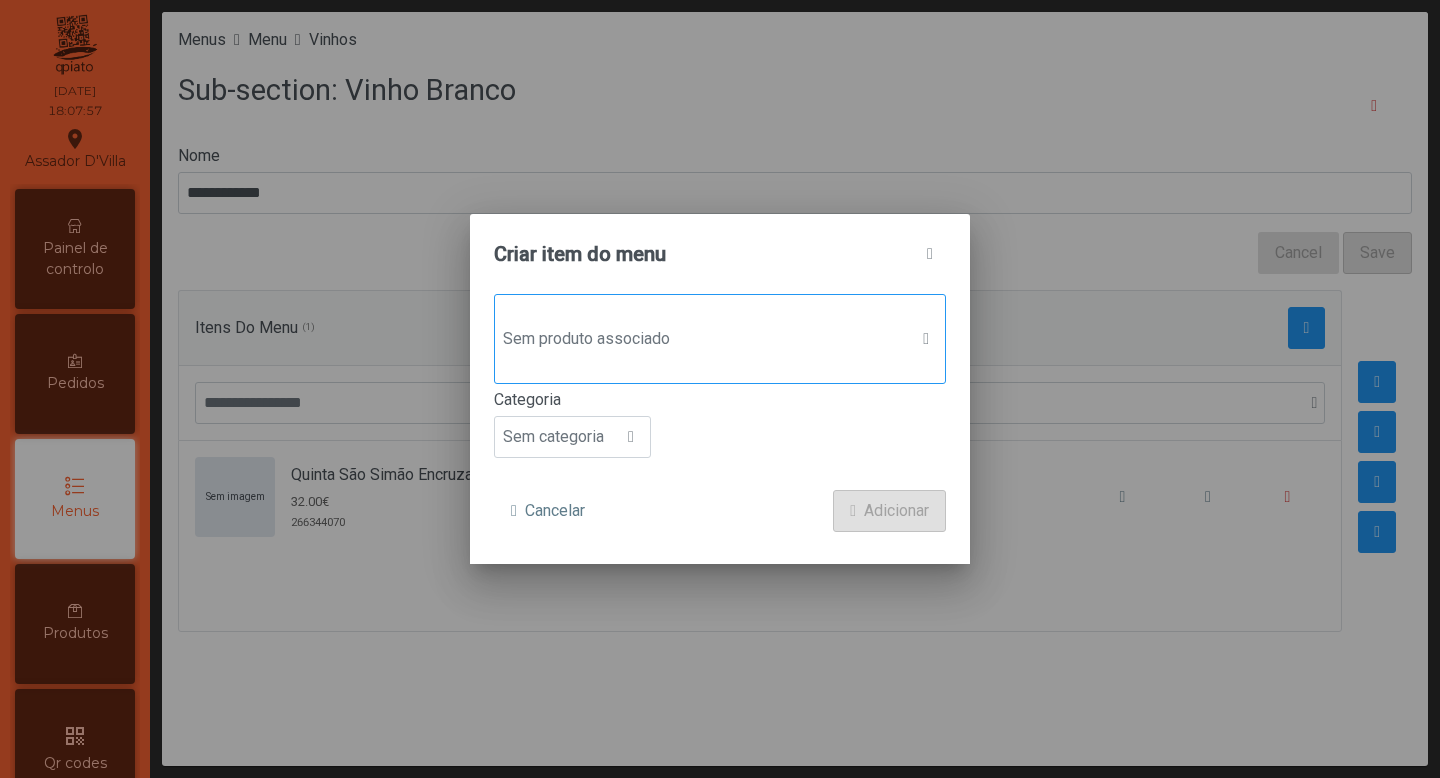 click on "Sem produto associado" 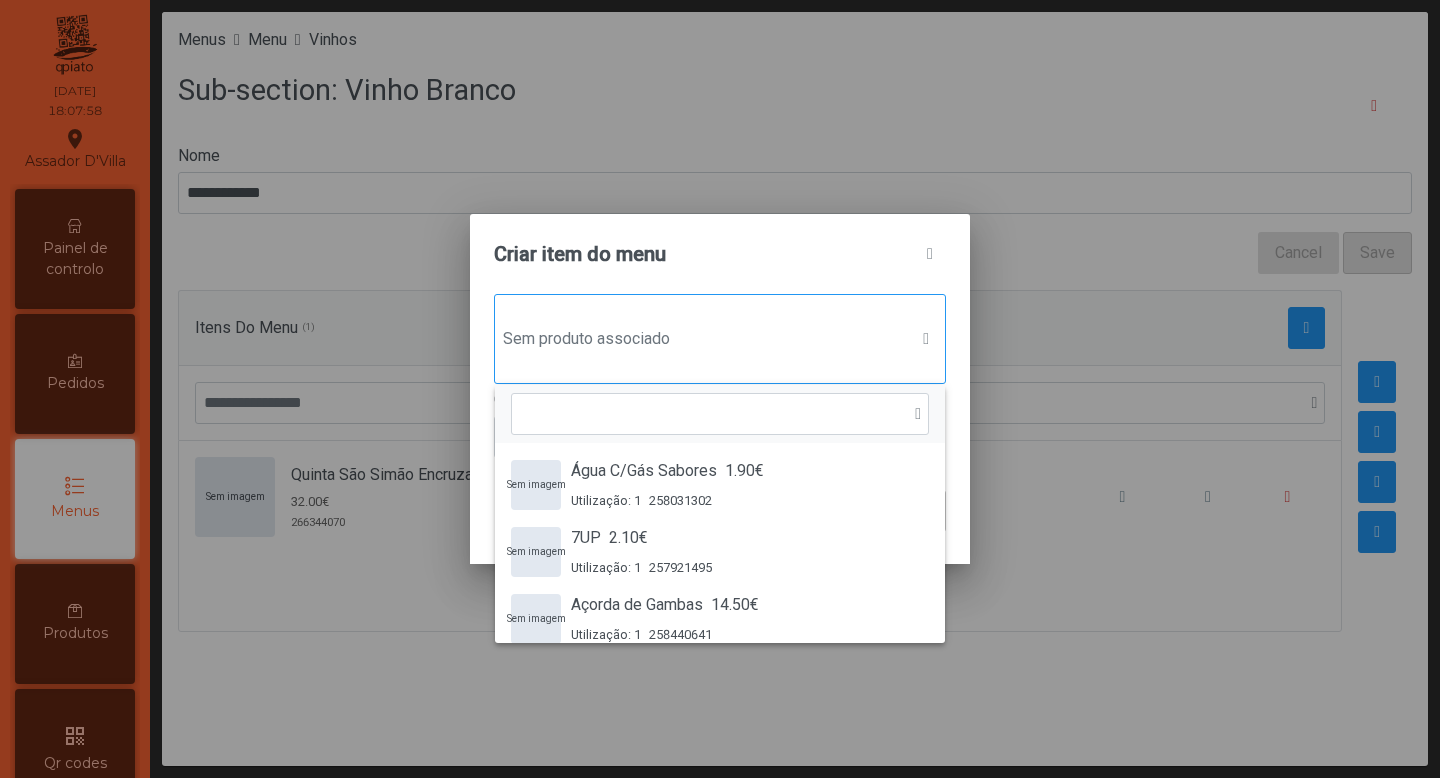 scroll, scrollTop: 15, scrollLeft: 97, axis: both 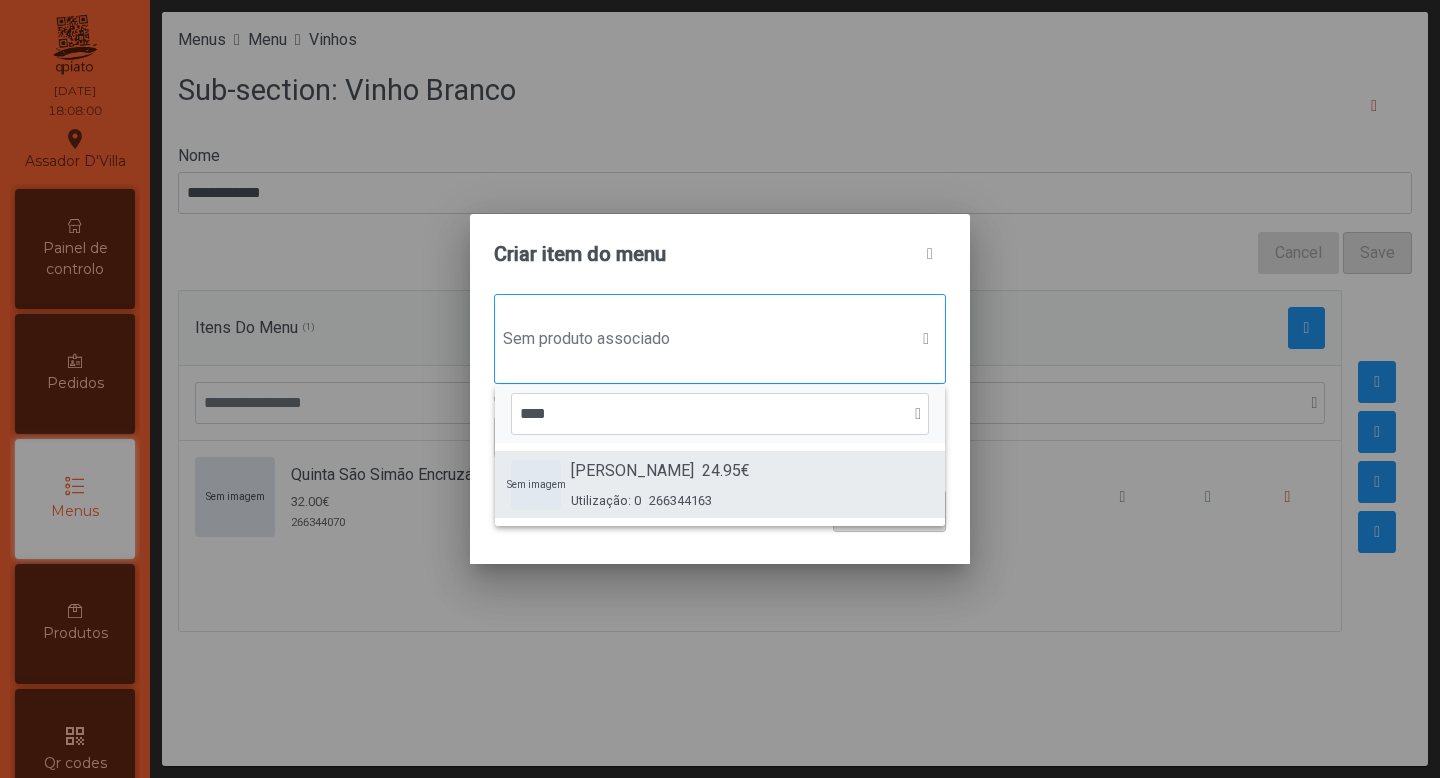 type on "***" 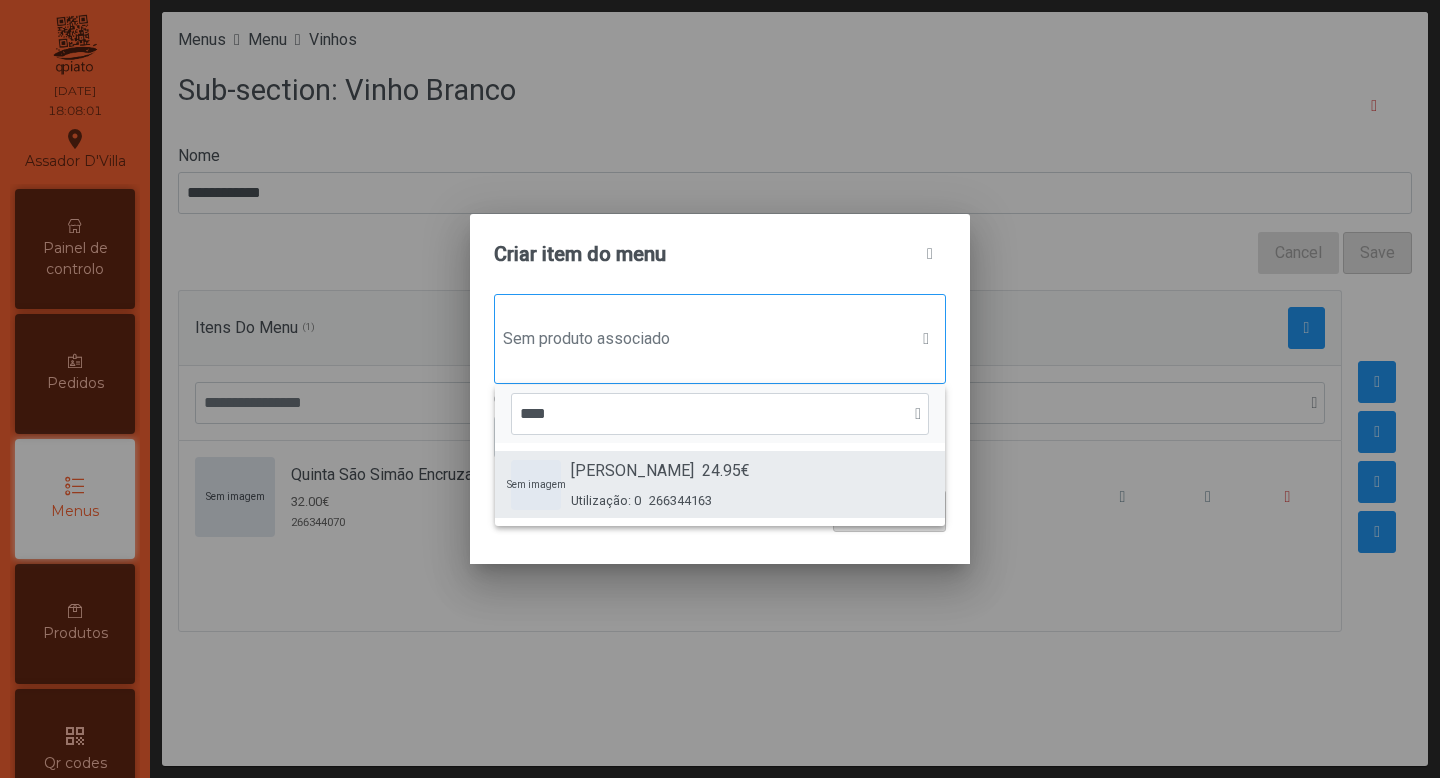 click on "Sem imagem  Dom Vicente 24.95€ Utilização: 0 266344163" 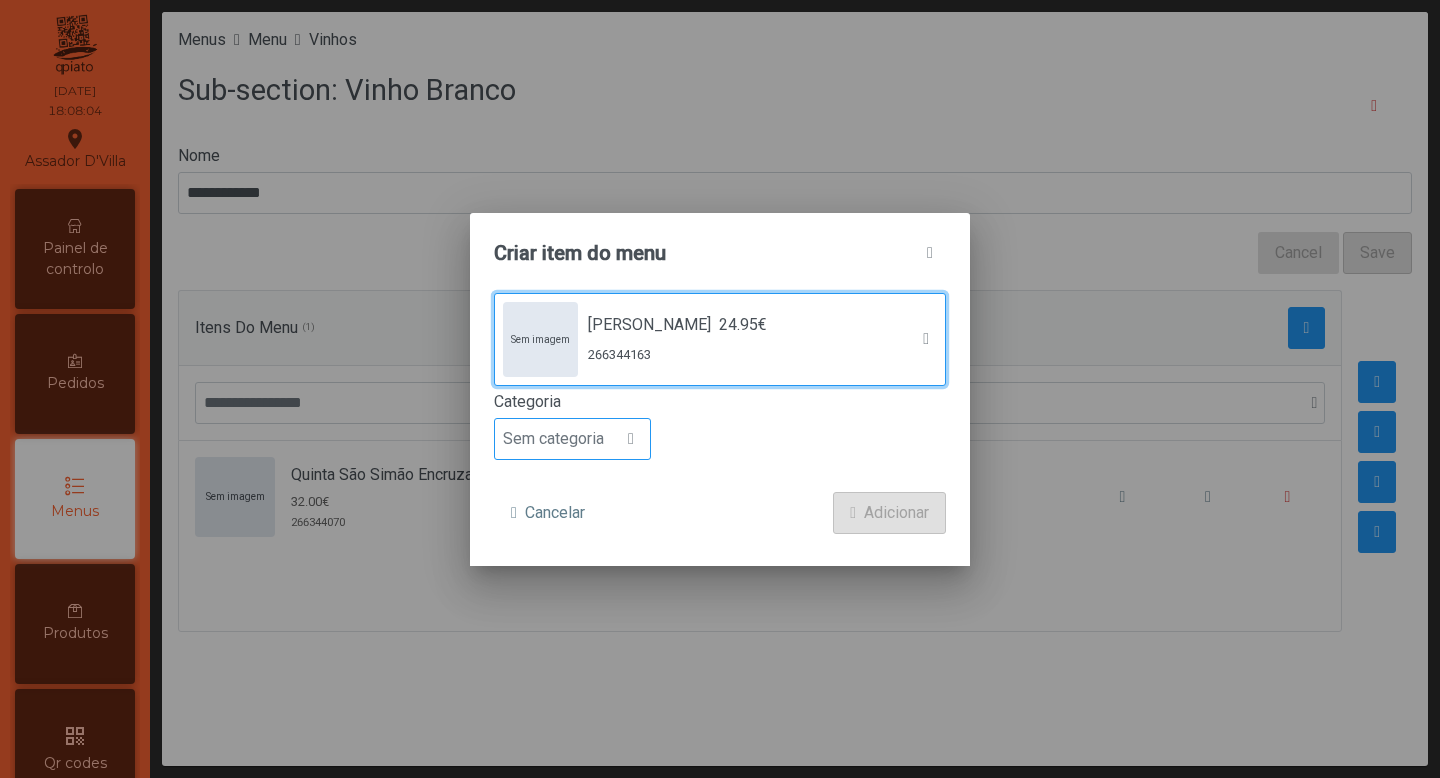 click on "Sem categoria" 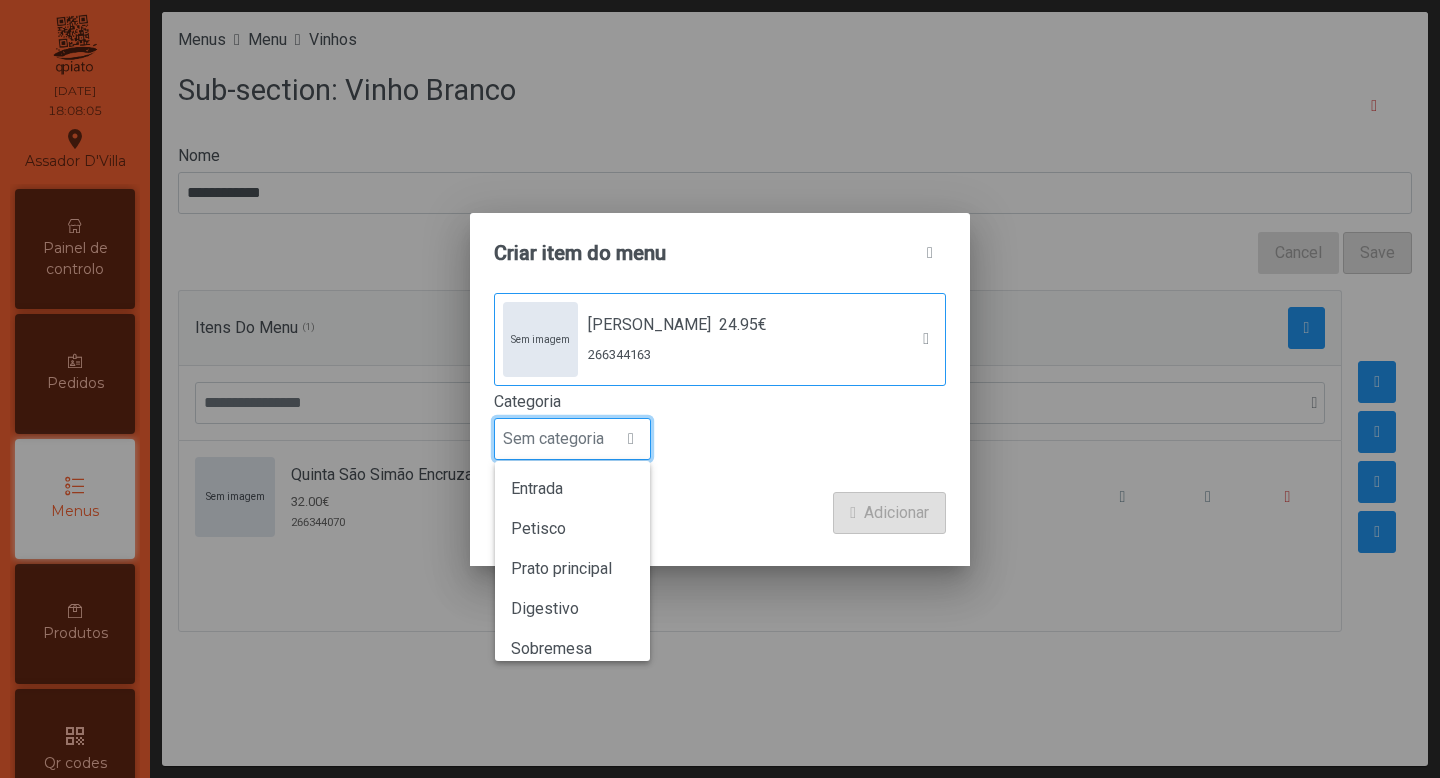 scroll, scrollTop: 15, scrollLeft: 97, axis: both 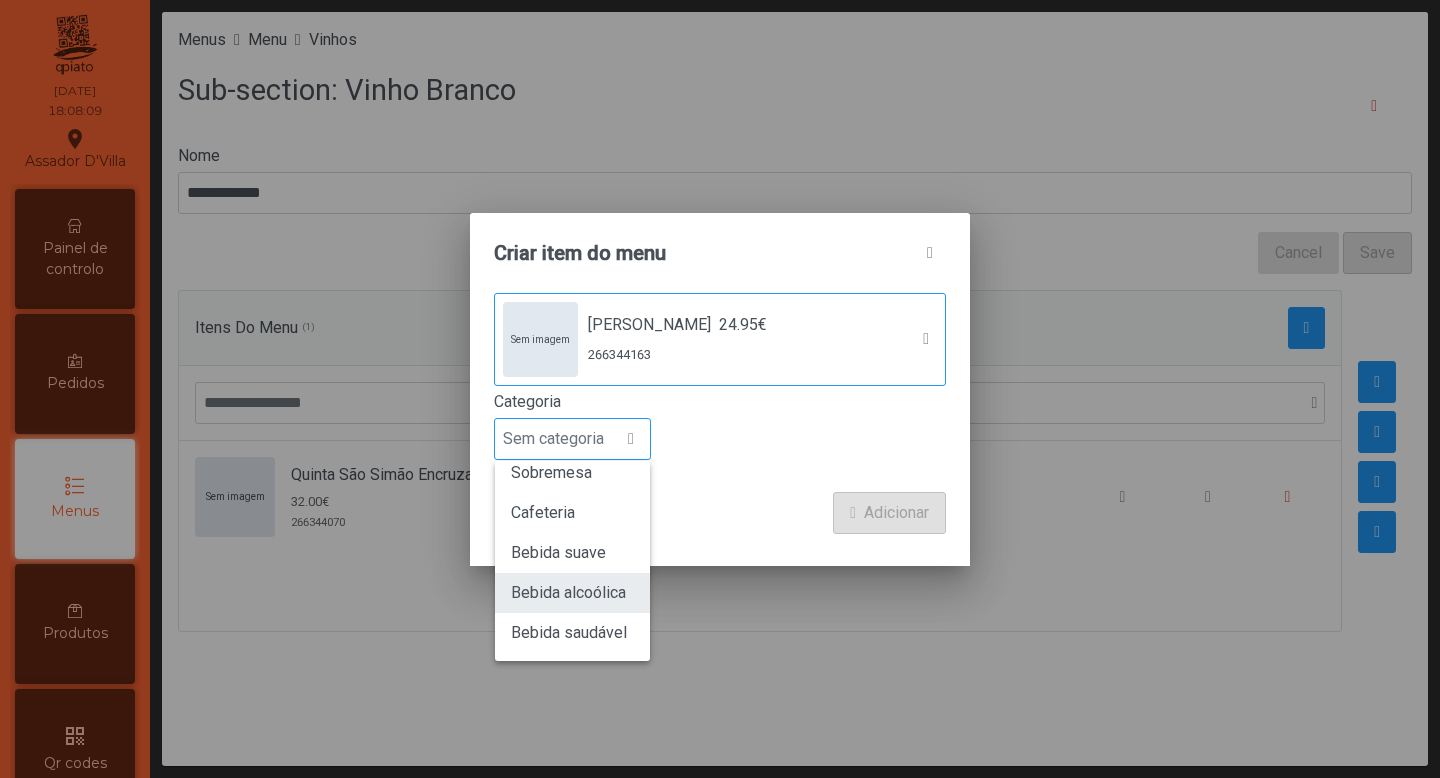click on "Bebida alcoólica" 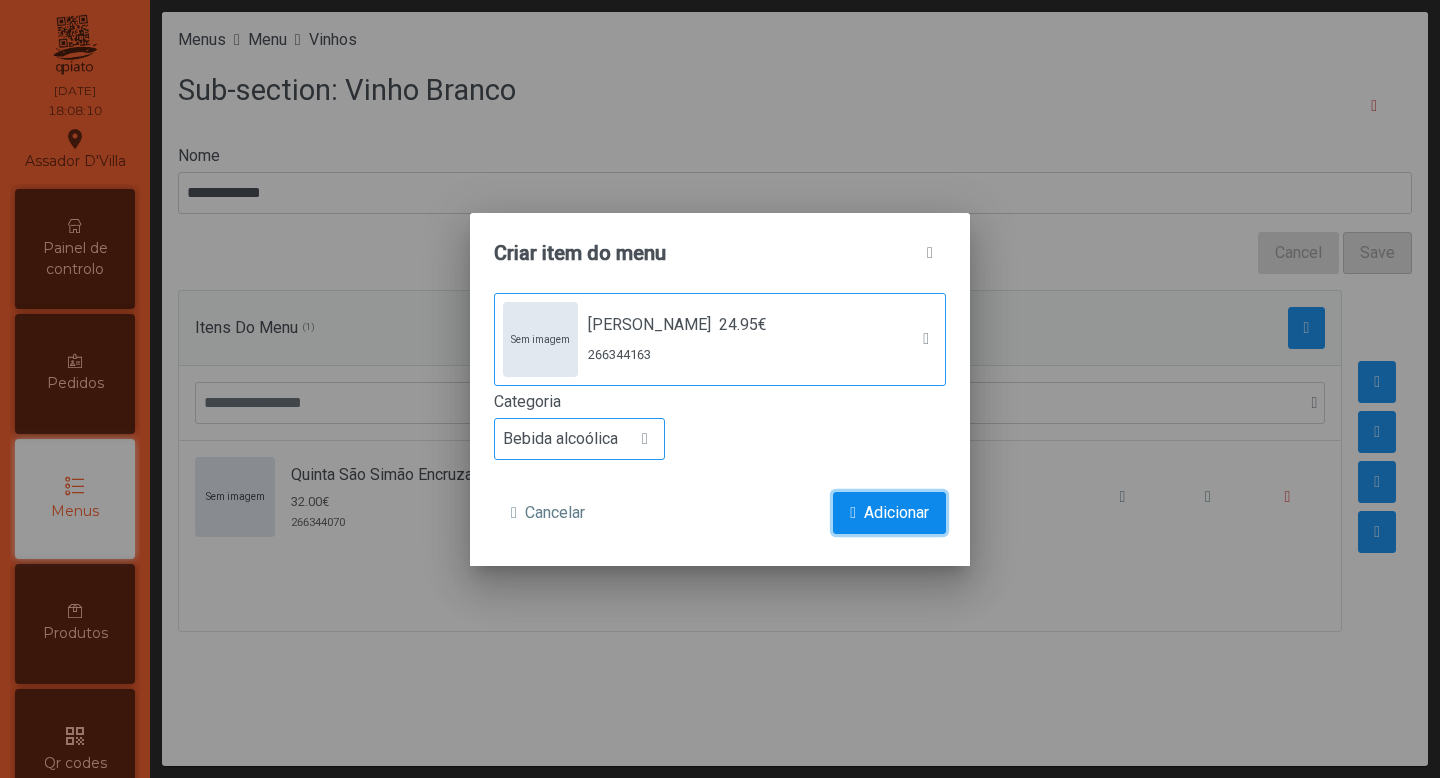 click on "Adicionar" 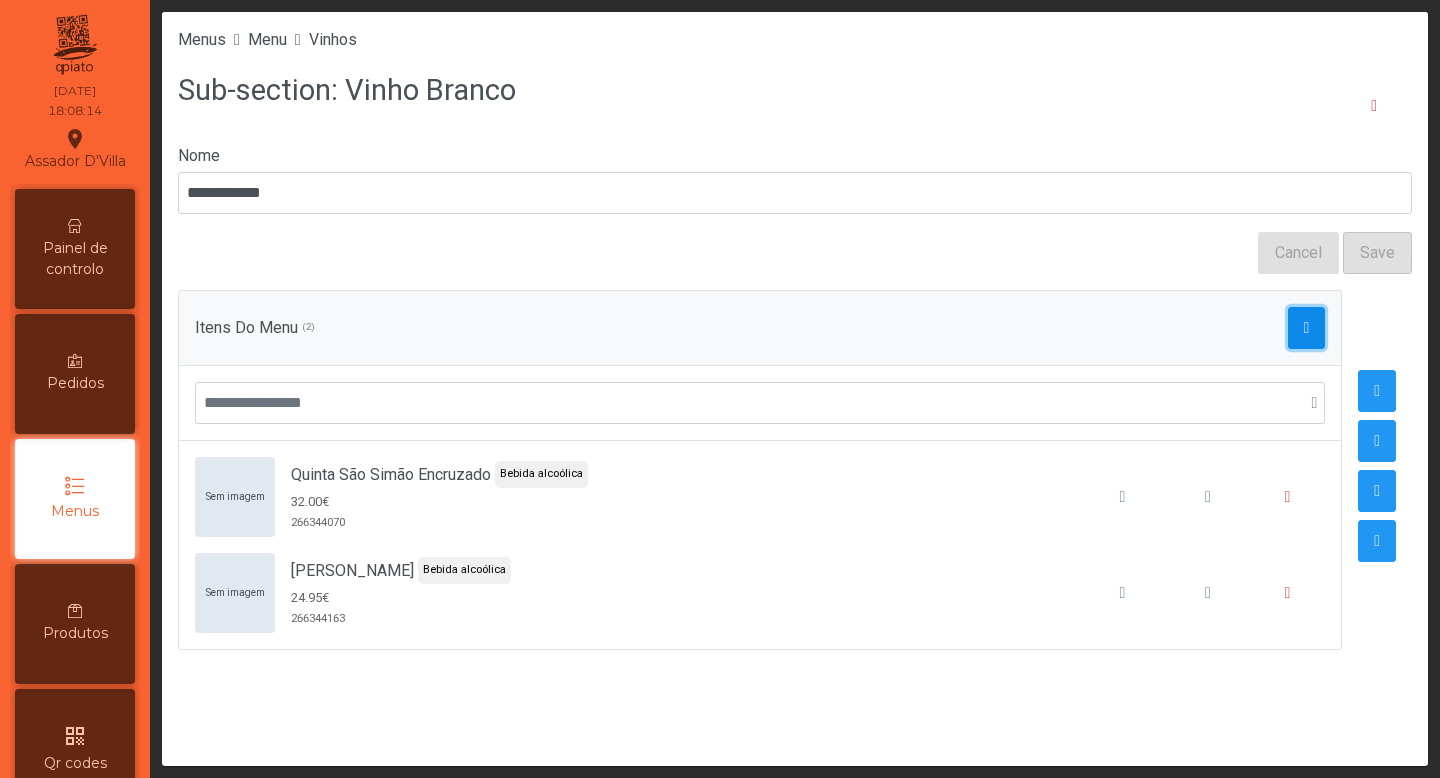 click 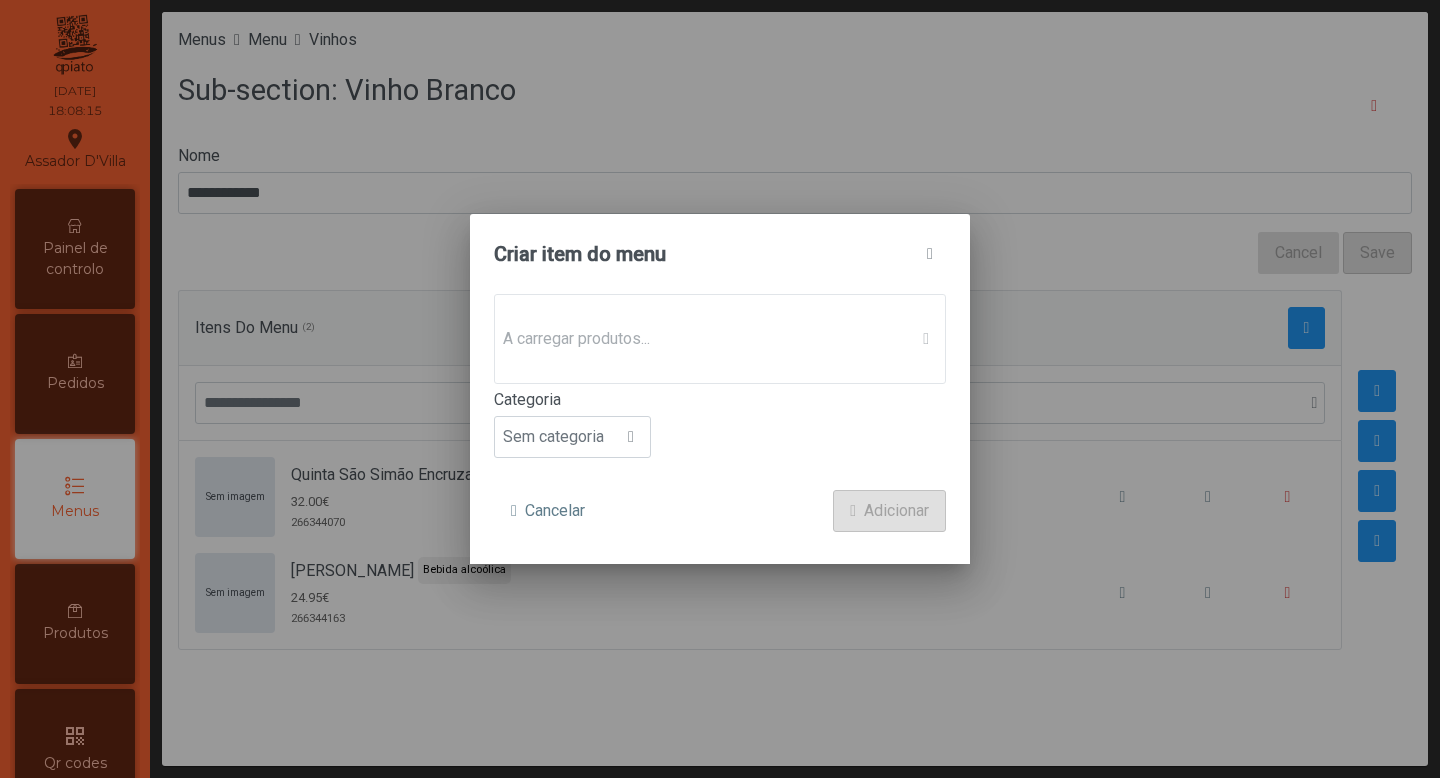 click on "A carregar produtos..." 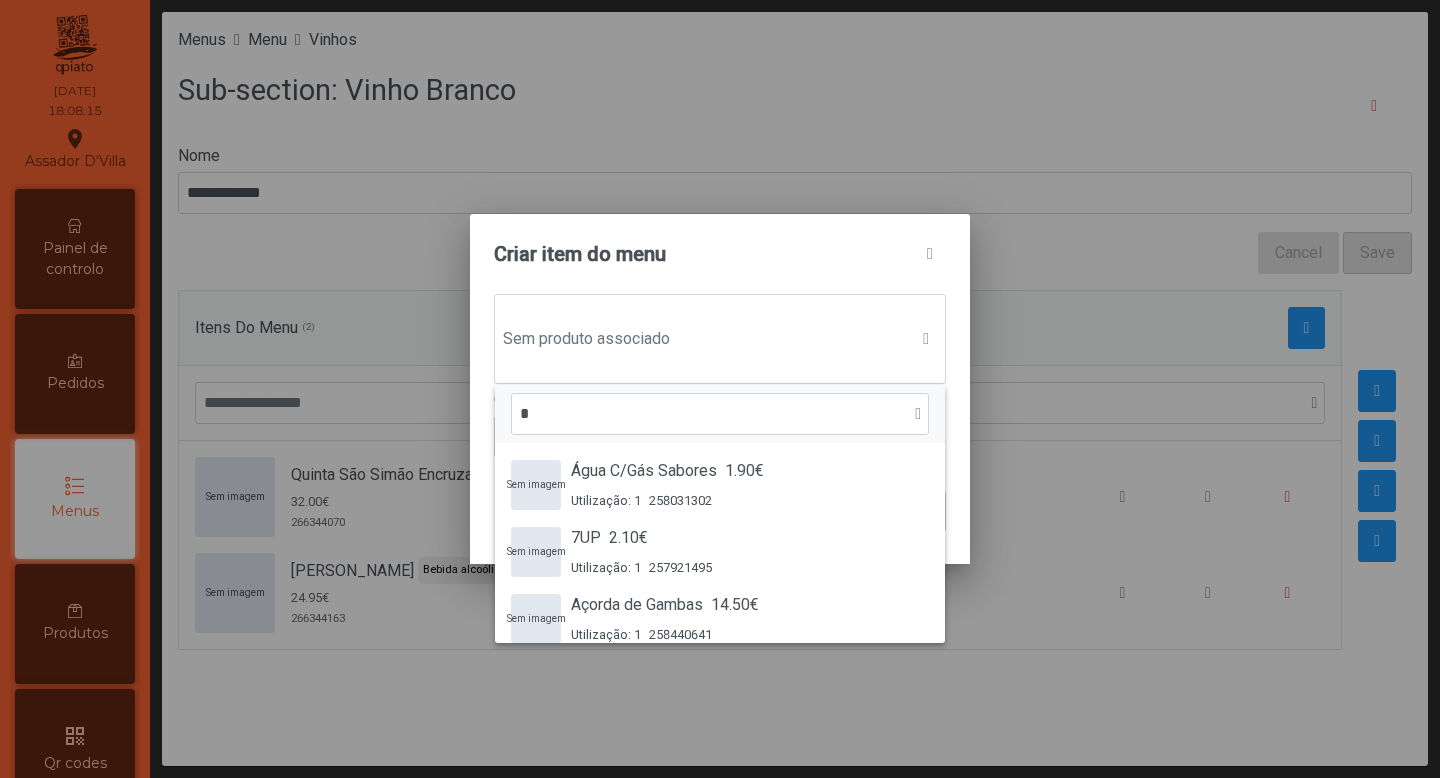scroll, scrollTop: 15, scrollLeft: 97, axis: both 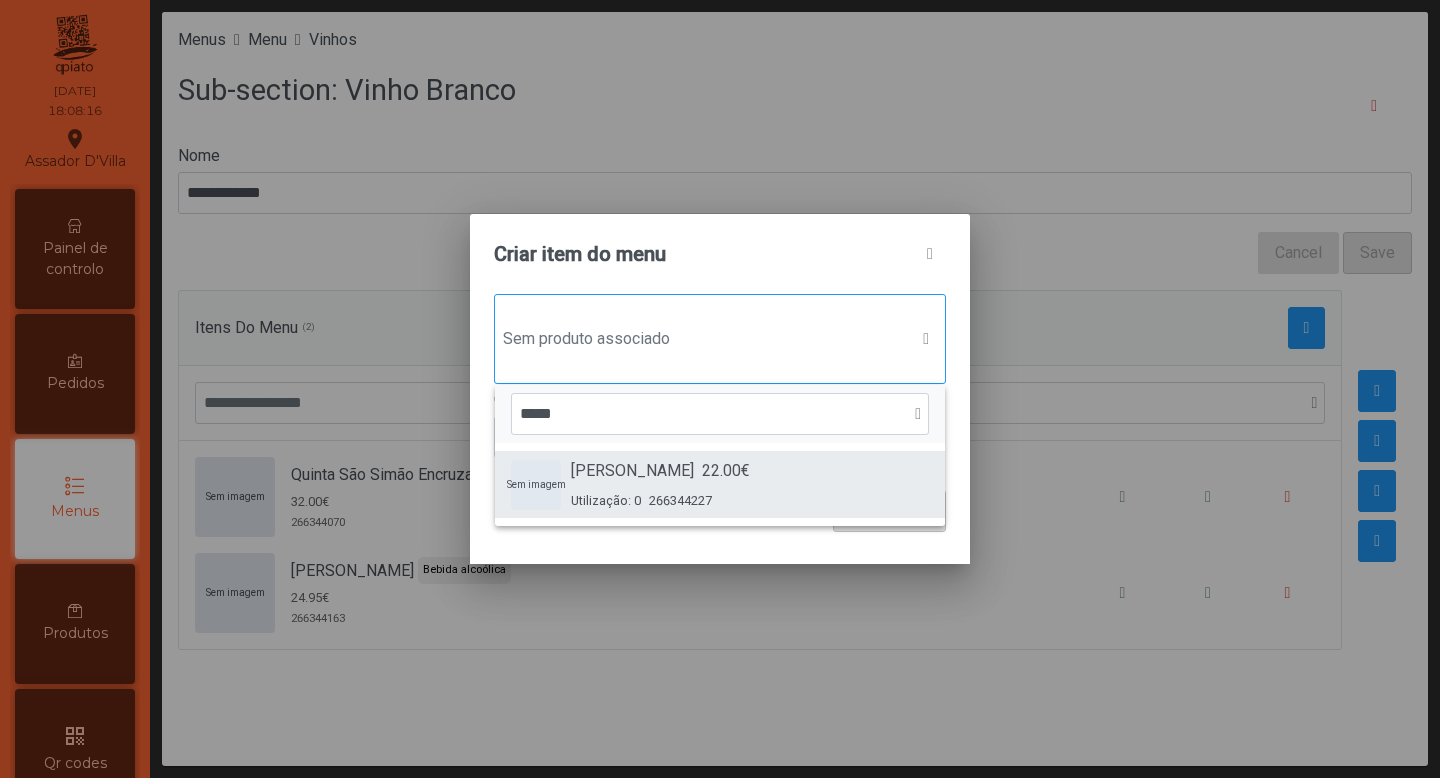 type on "****" 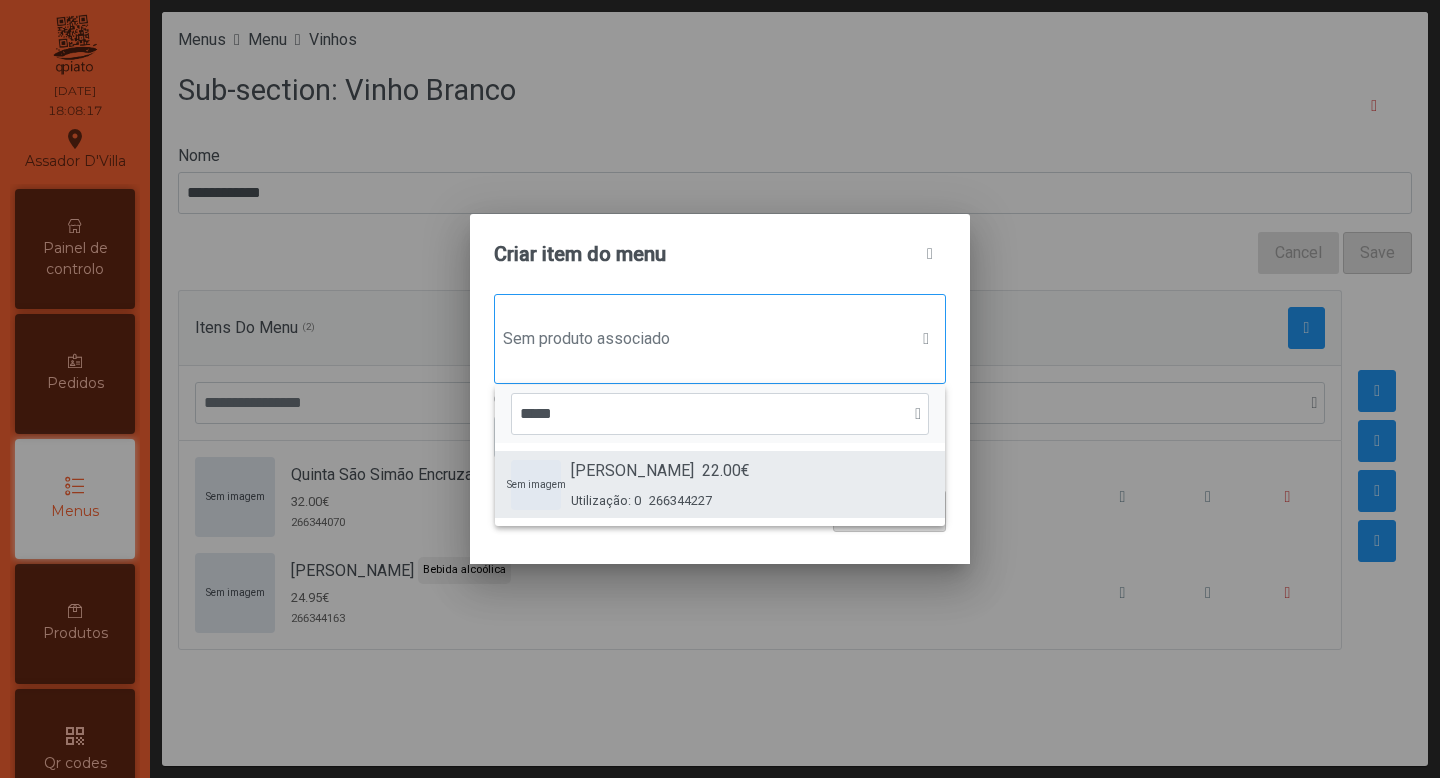 click on "22.00€" 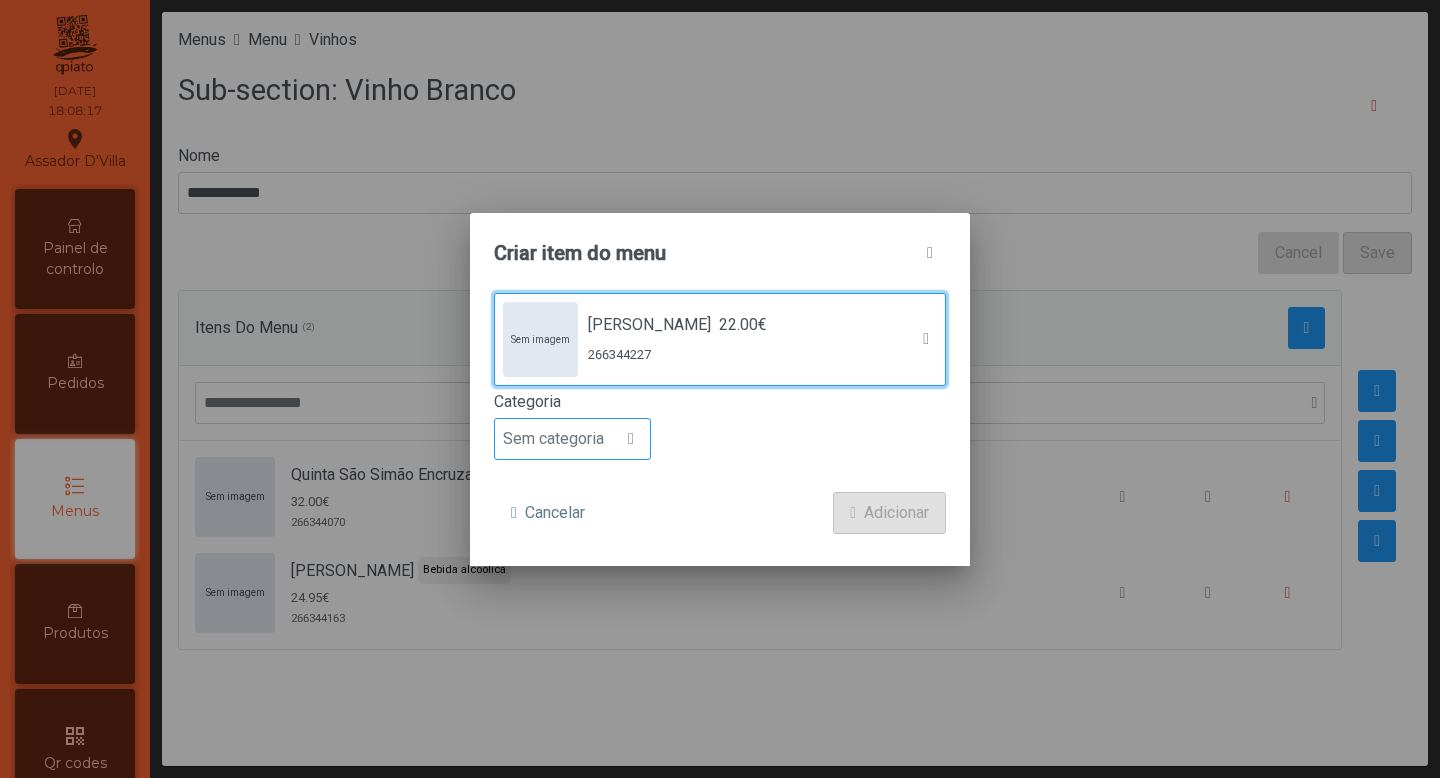 click 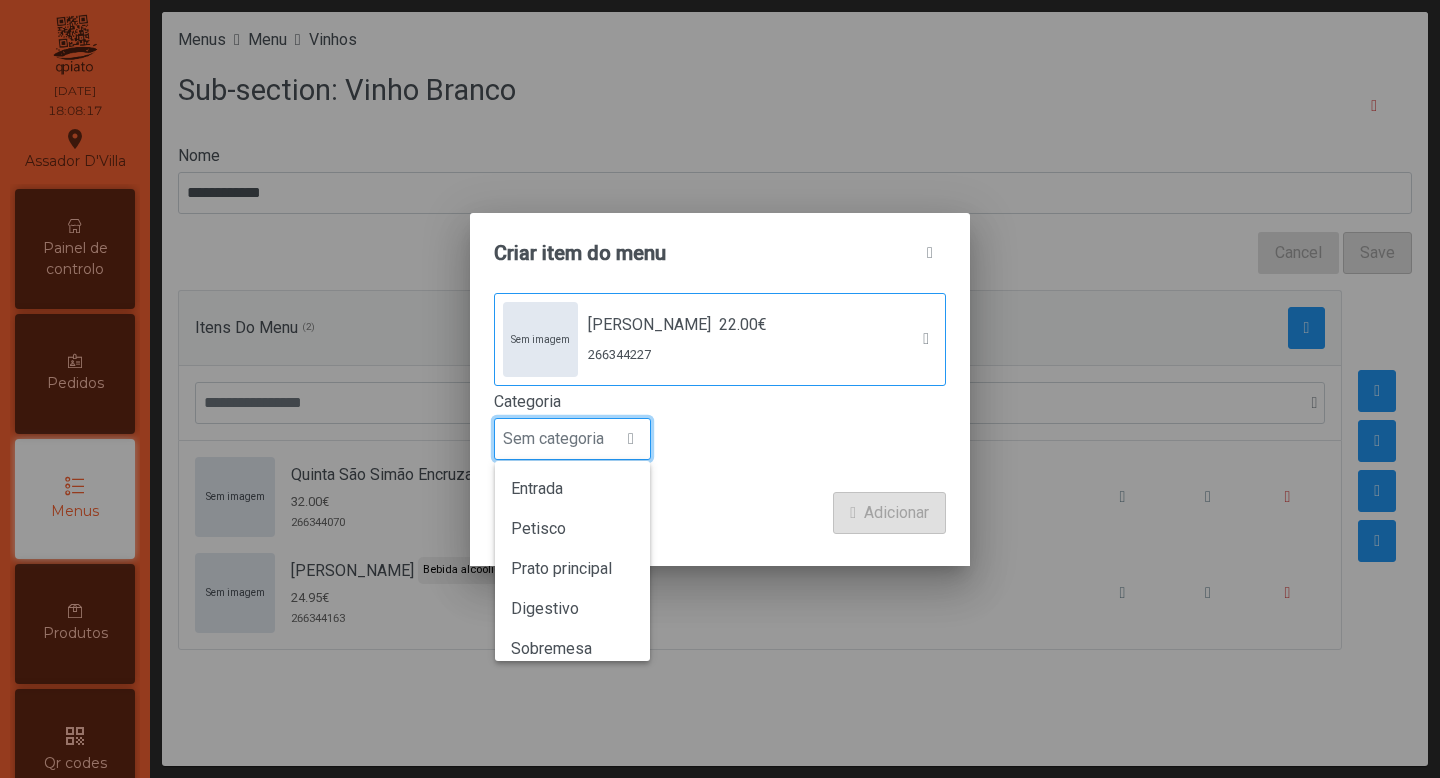 scroll, scrollTop: 15, scrollLeft: 97, axis: both 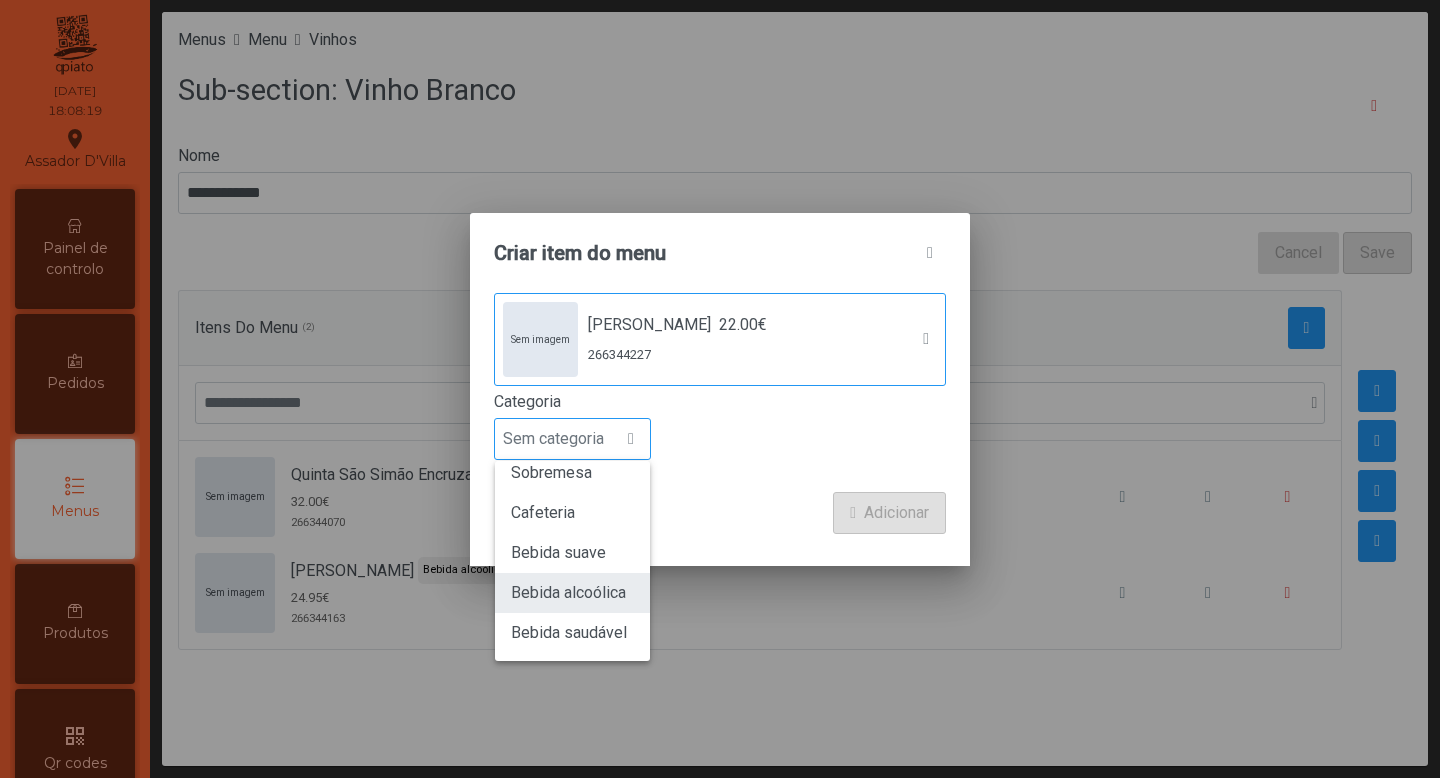 click on "Bebida alcoólica" 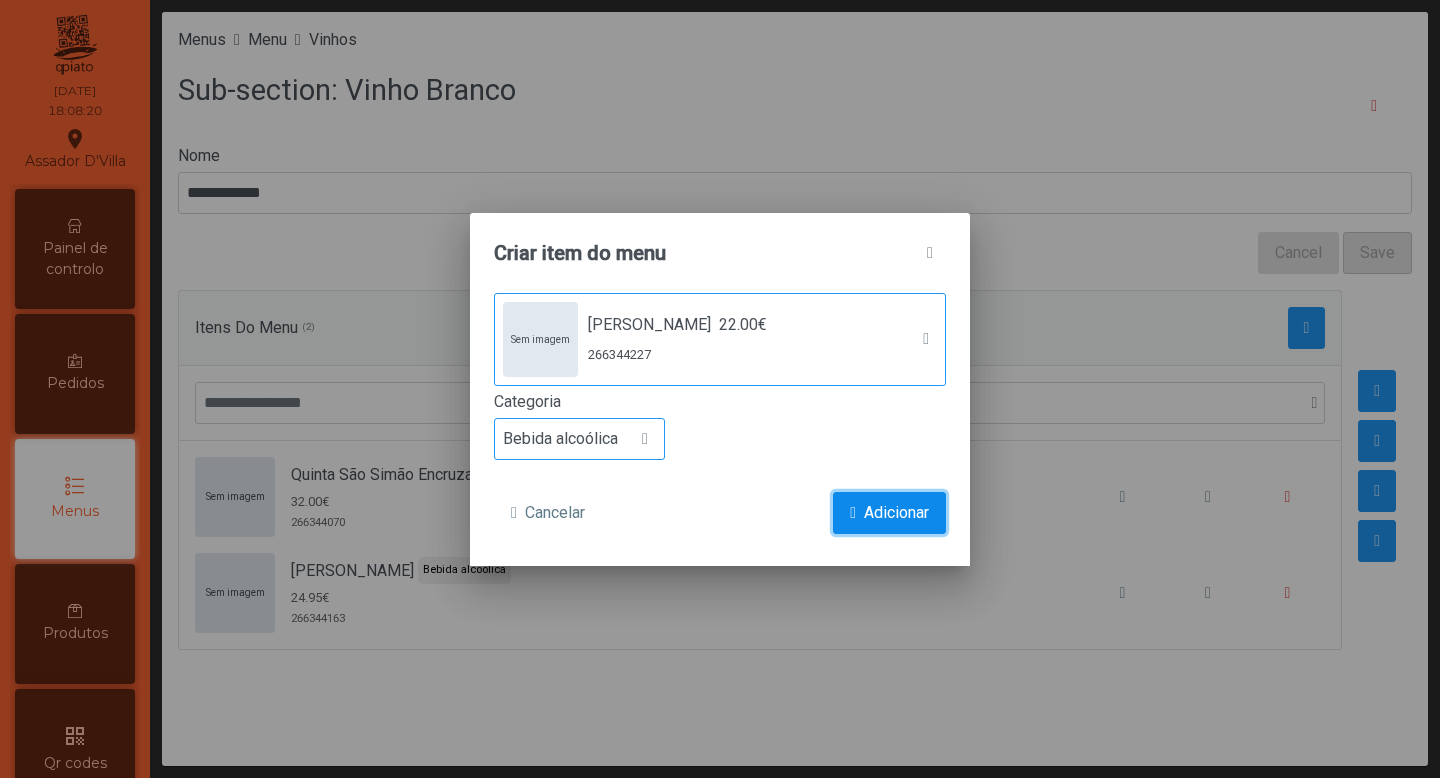 click on "Adicionar" 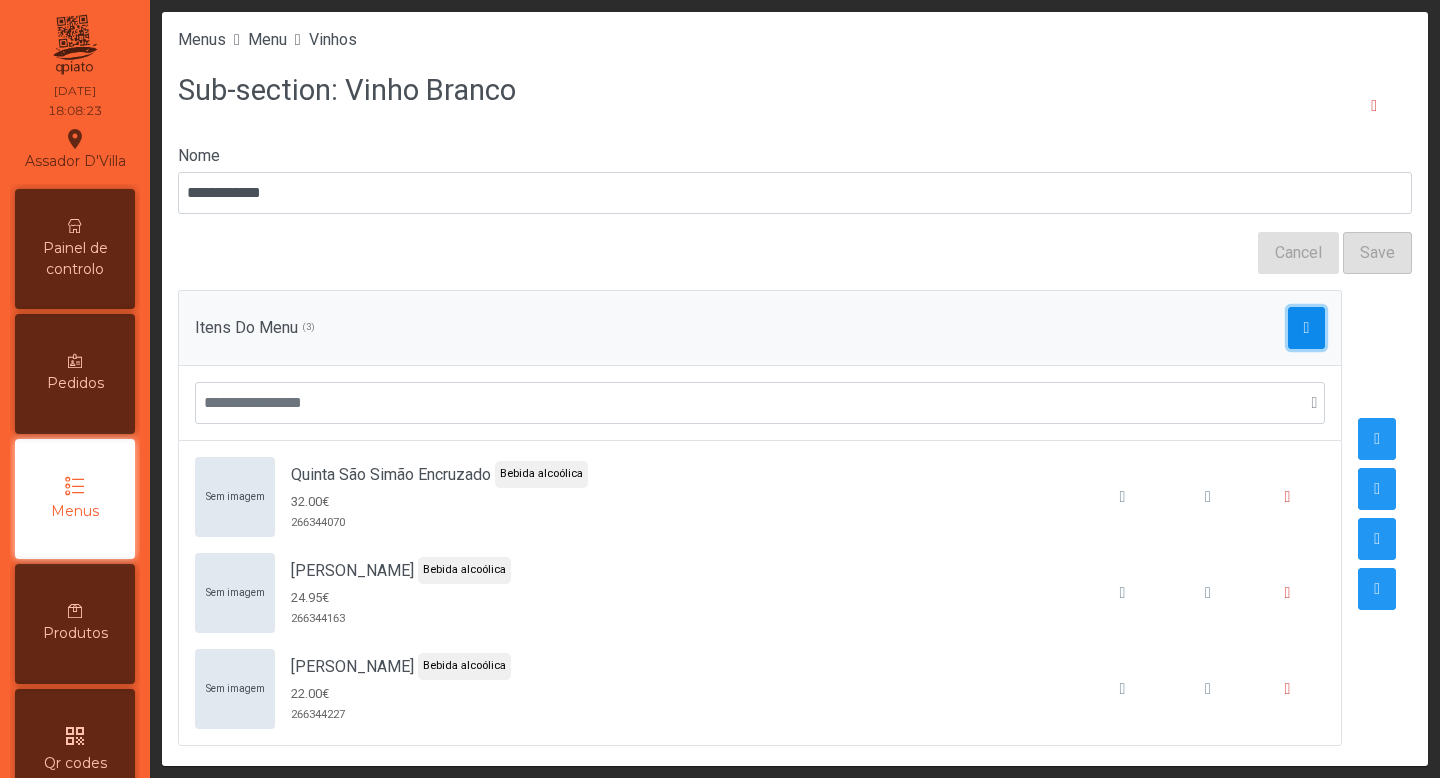 click 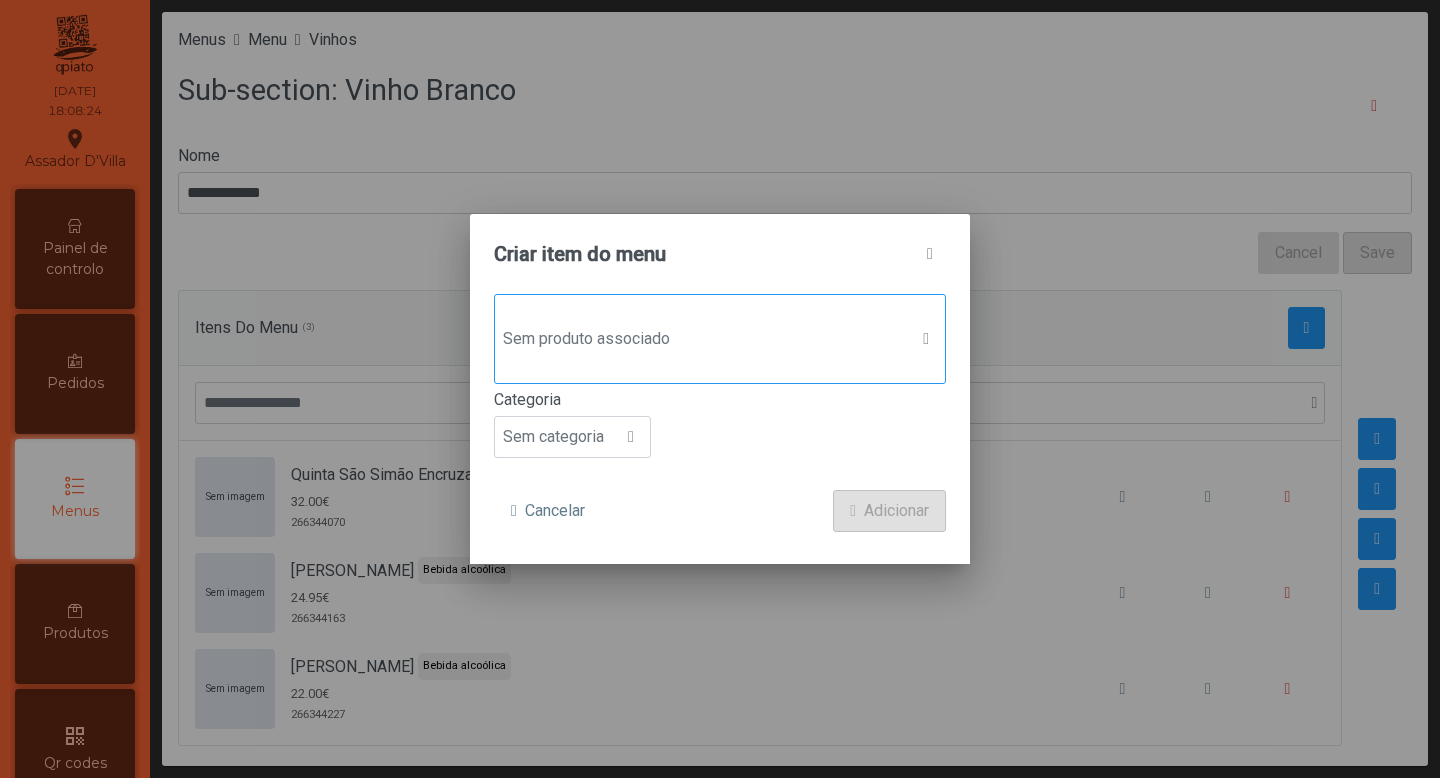 click on "Sem produto associado" 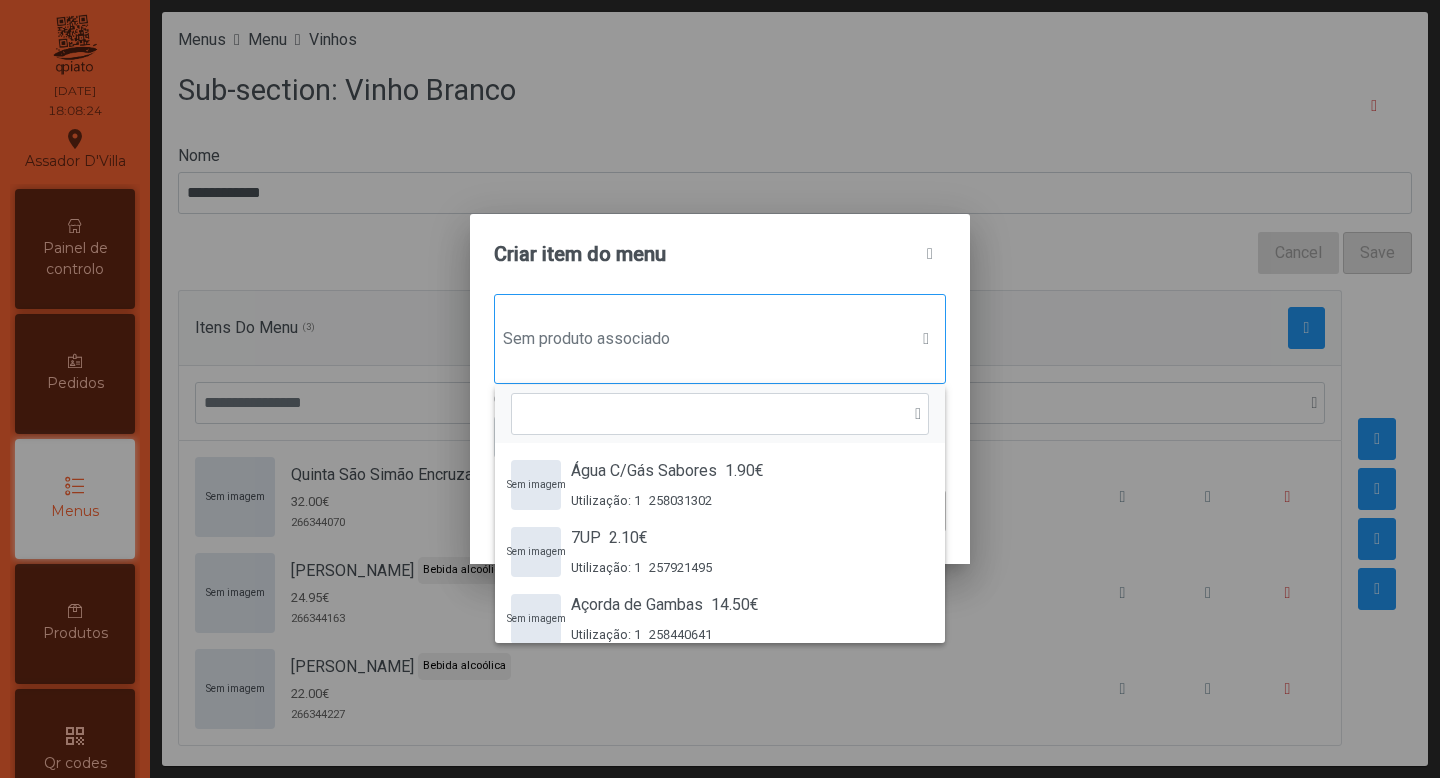 scroll, scrollTop: 15, scrollLeft: 97, axis: both 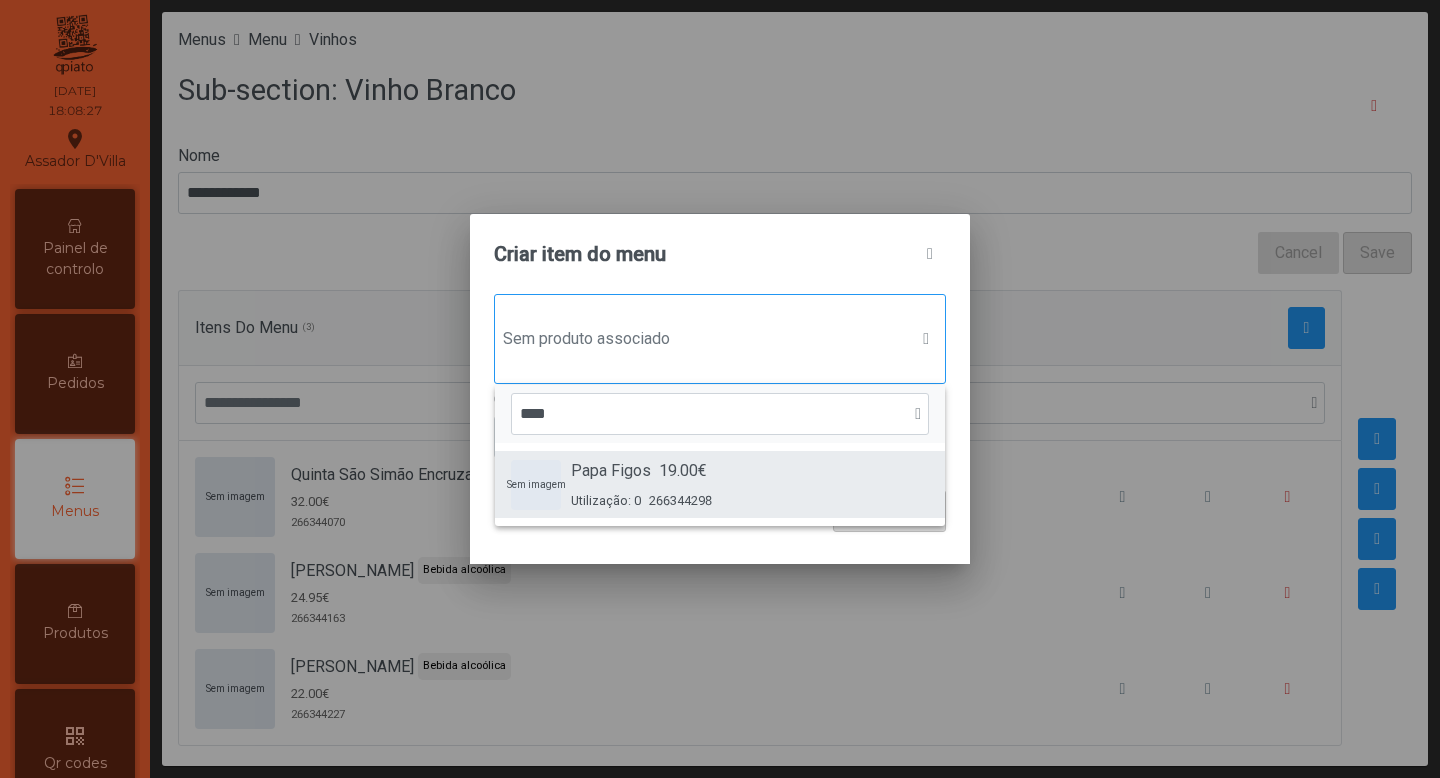 type on "****" 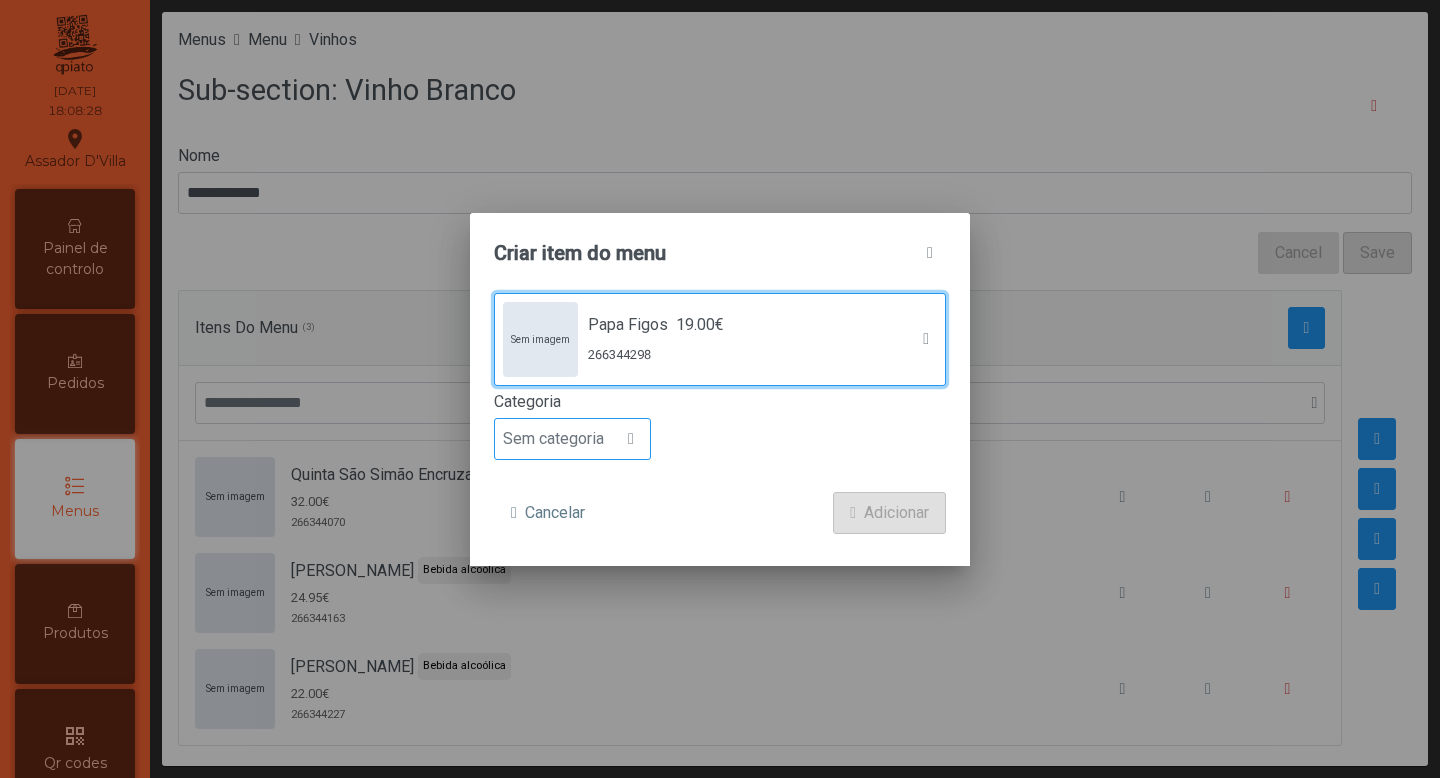 click on "Sem categoria" 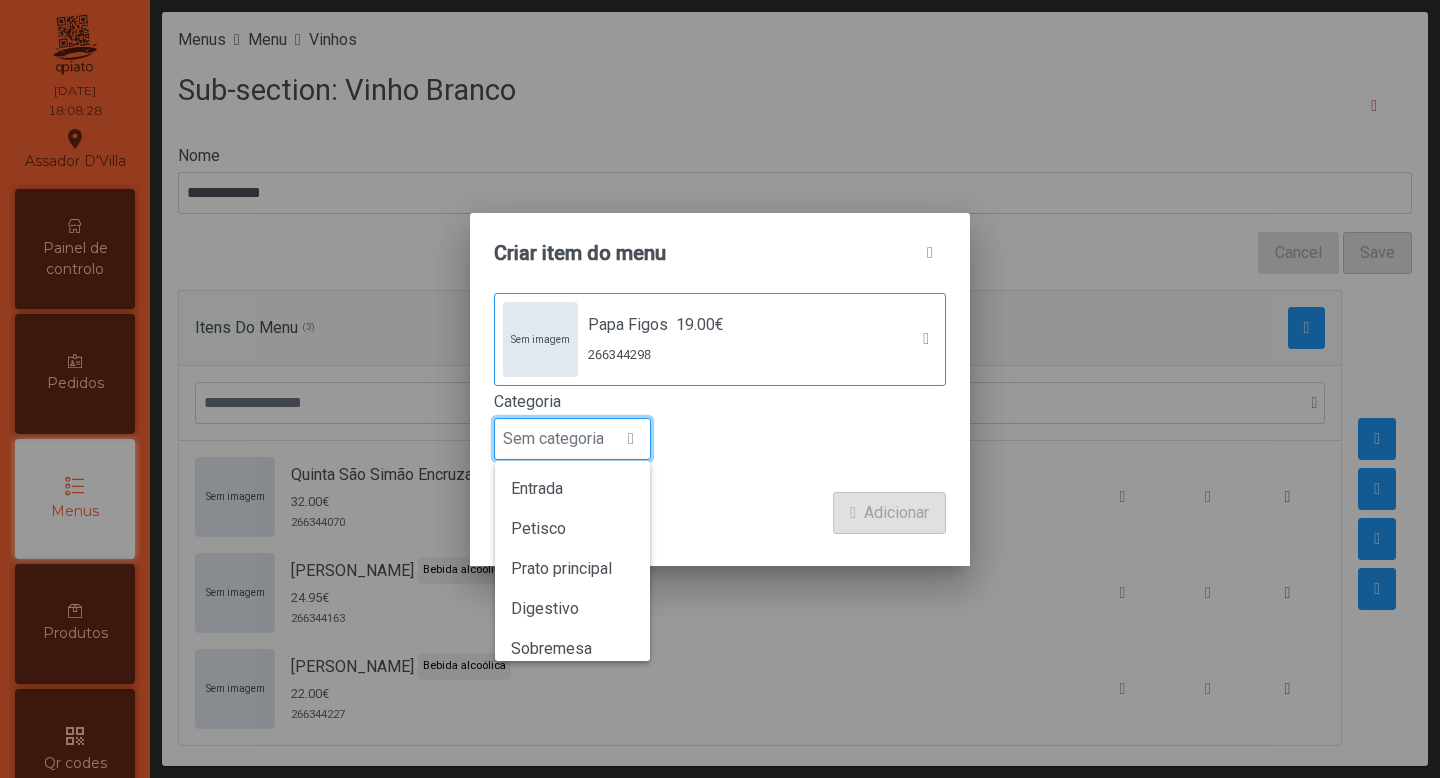 scroll, scrollTop: 15, scrollLeft: 97, axis: both 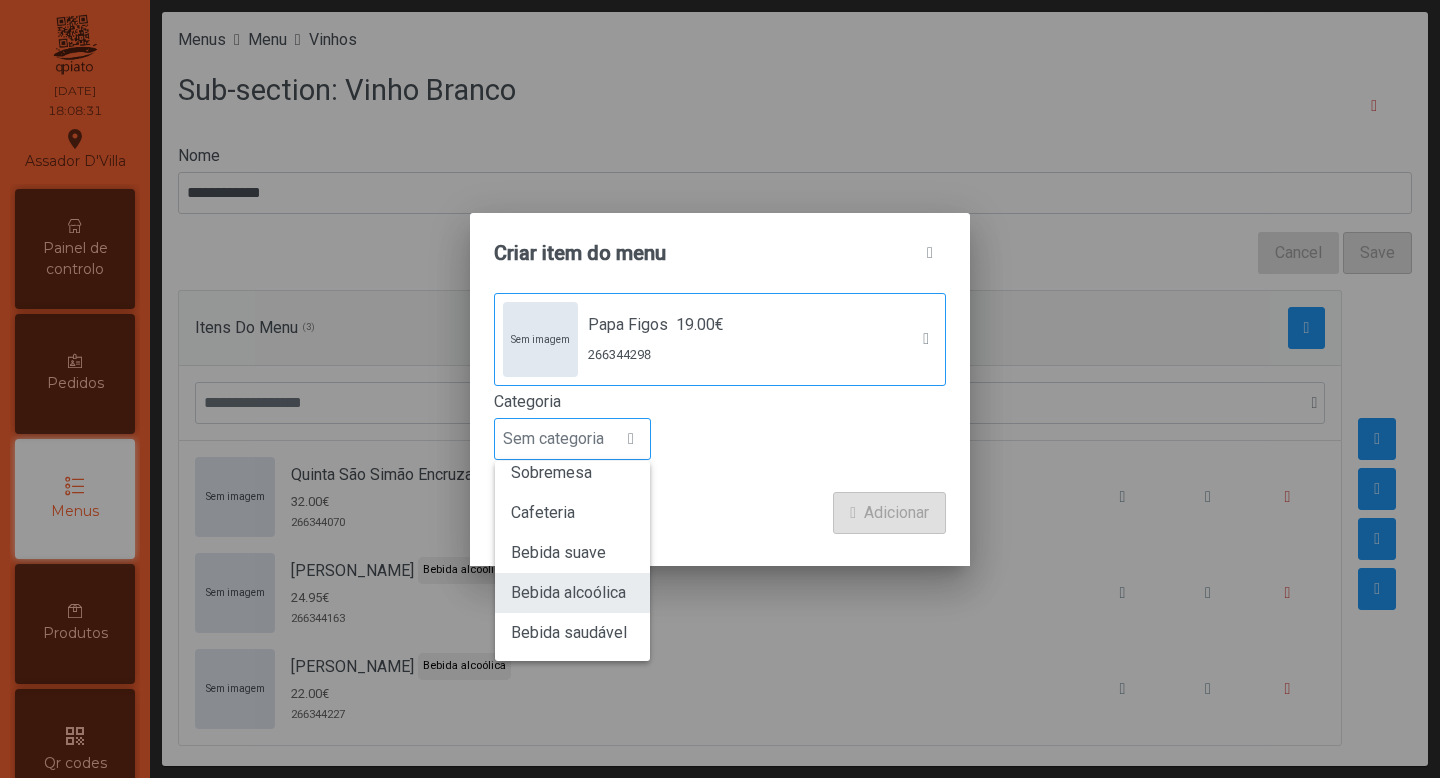 click on "Bebida alcoólica" 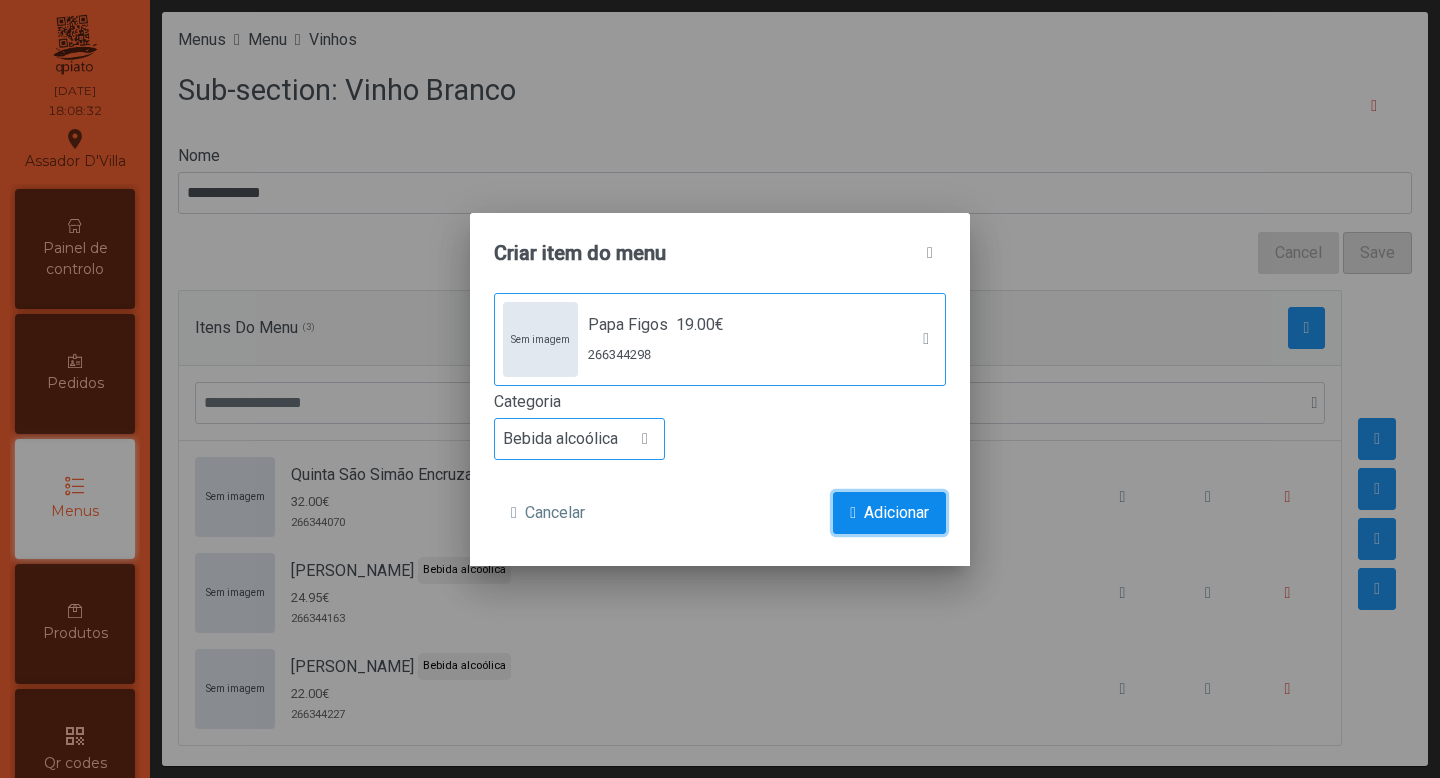 click on "Adicionar" 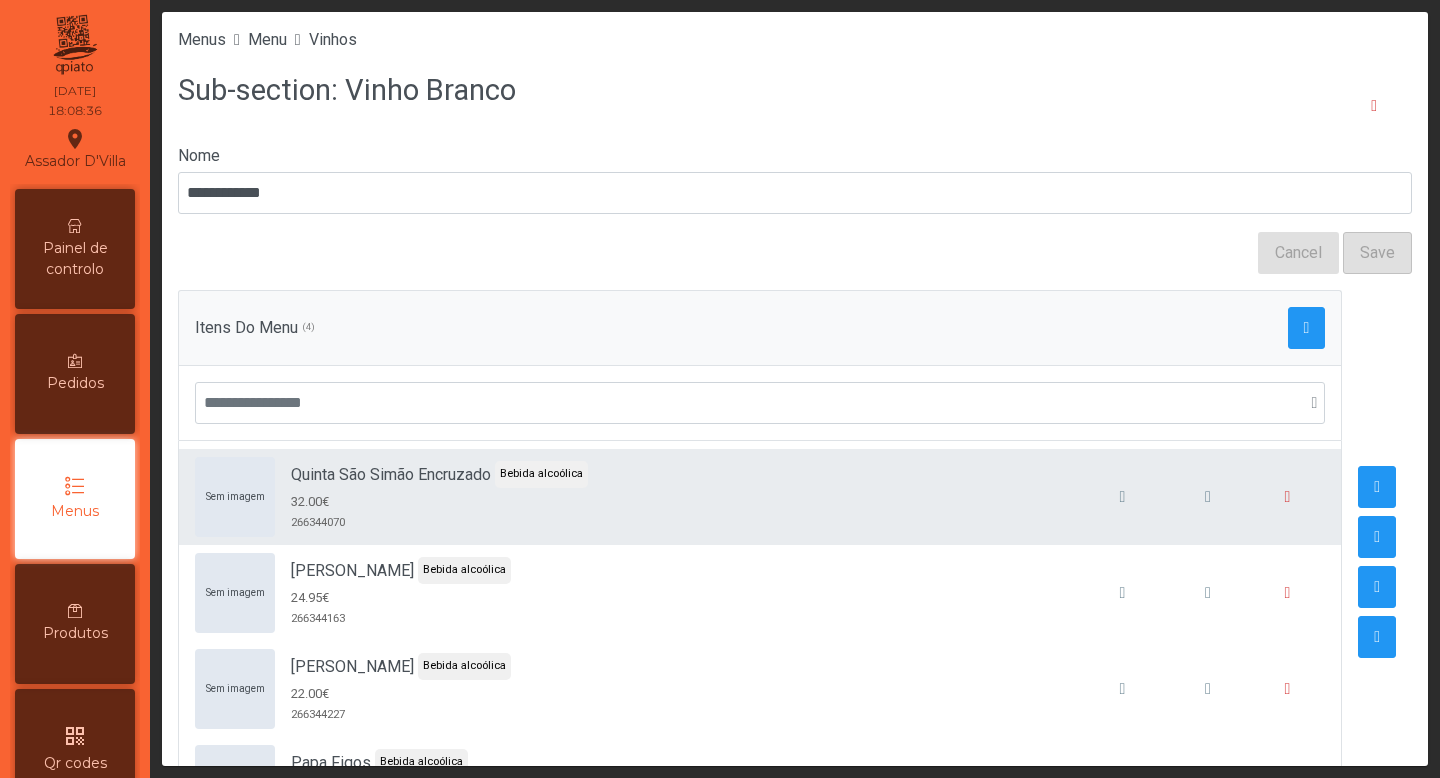 scroll, scrollTop: 108, scrollLeft: 0, axis: vertical 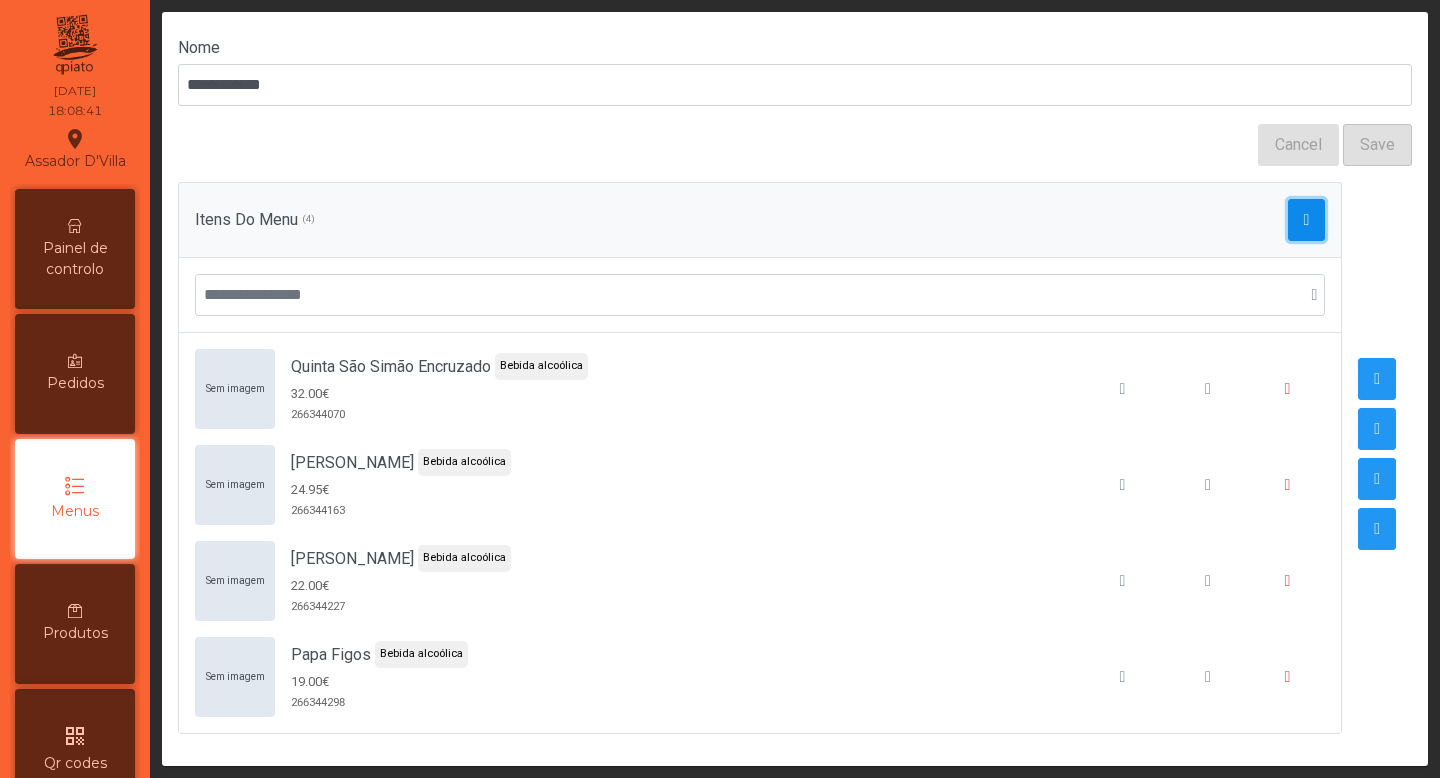 click 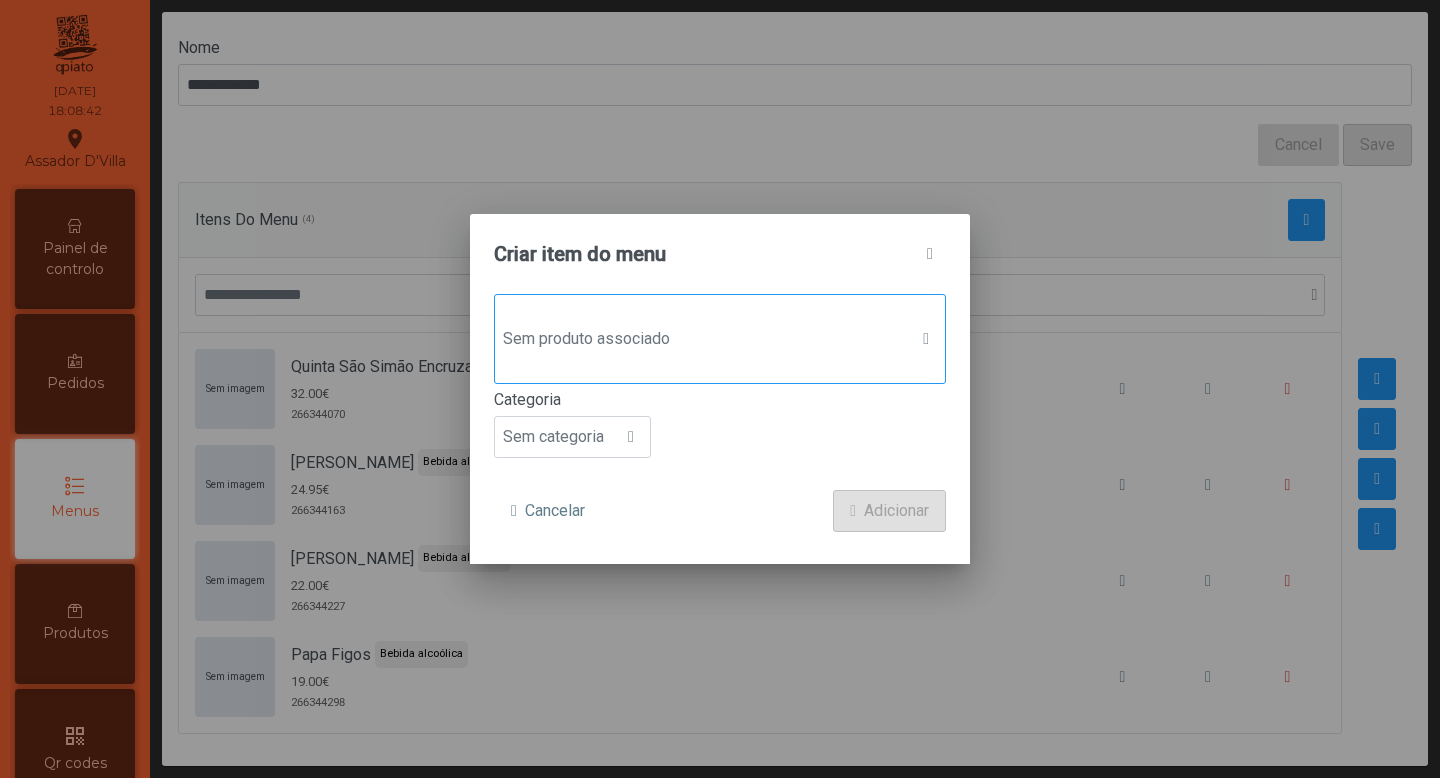 click on "Sem produto associado" 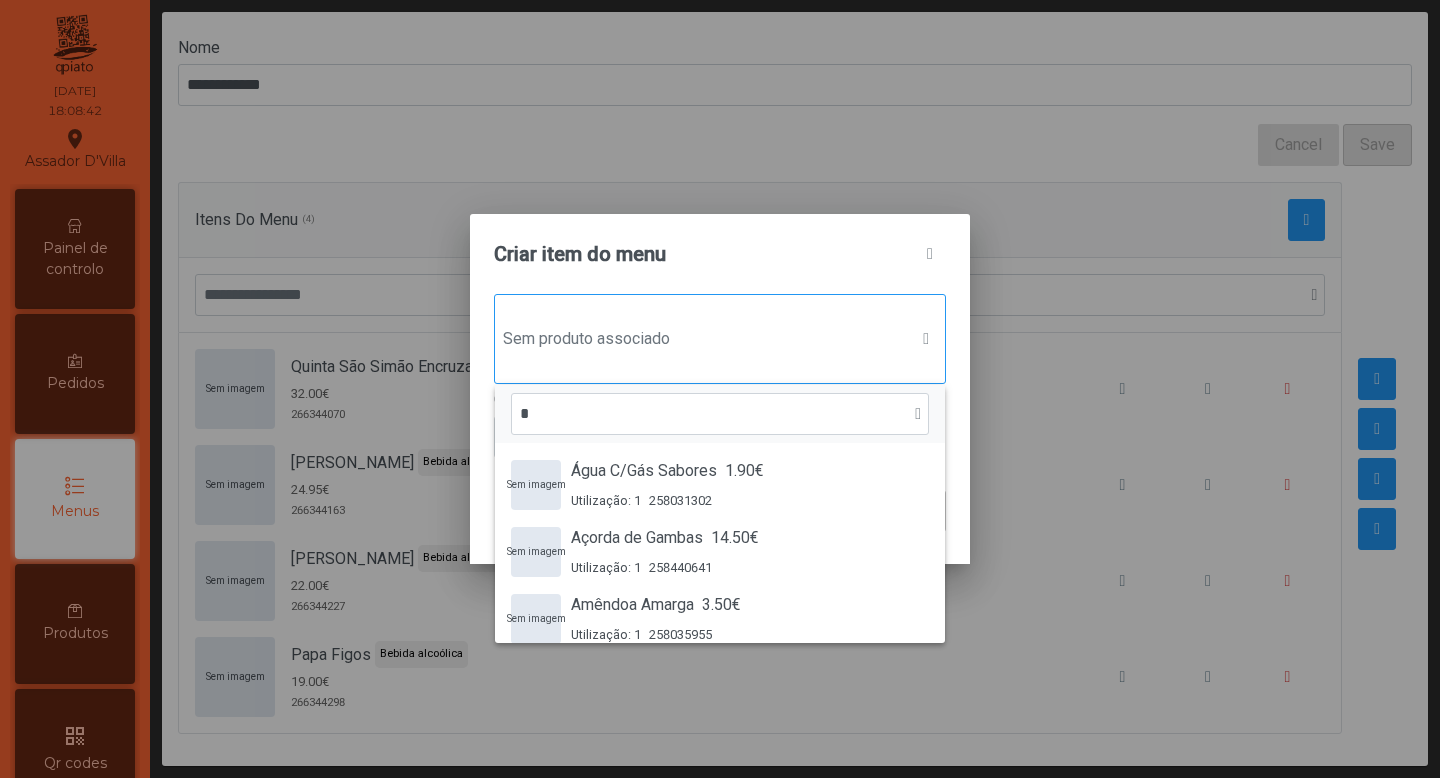 scroll, scrollTop: 15, scrollLeft: 97, axis: both 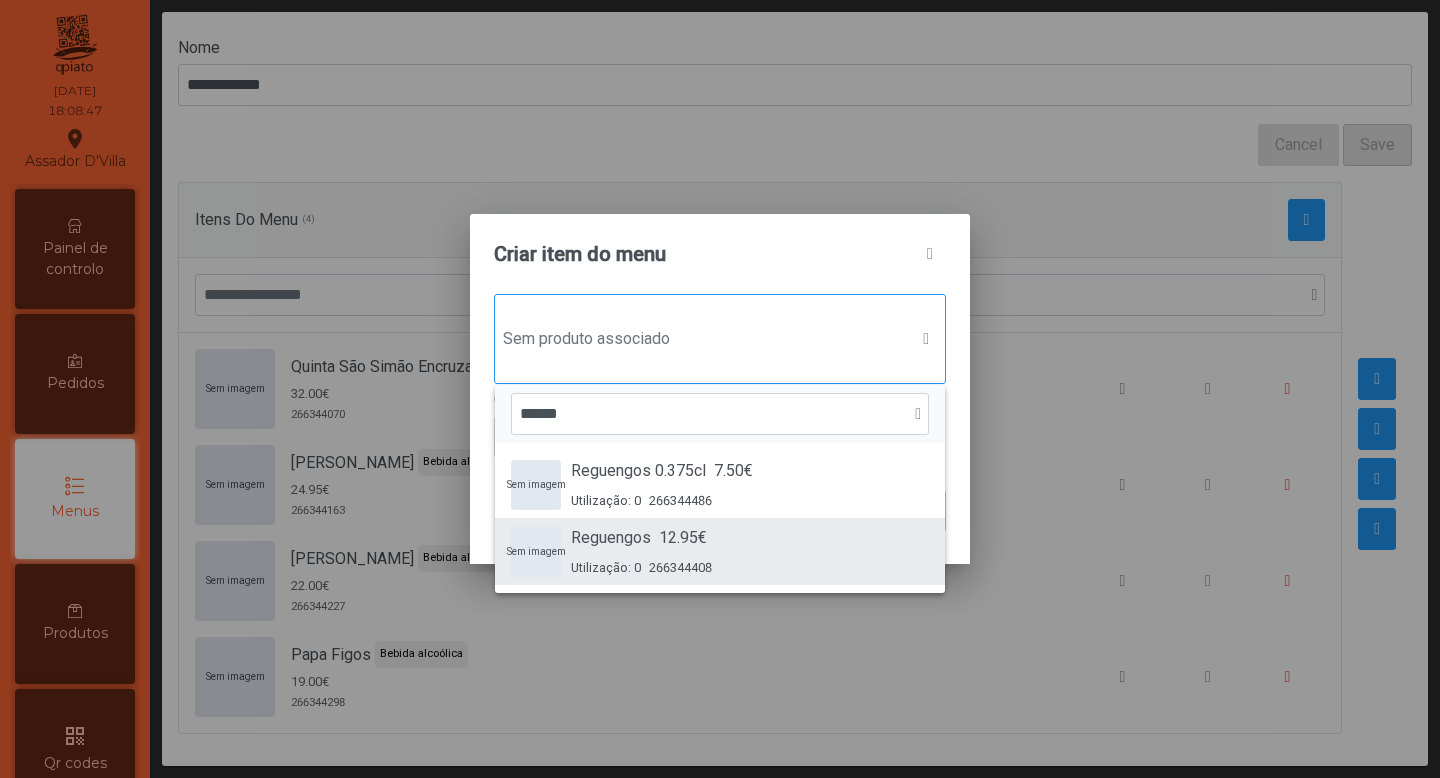 type on "******" 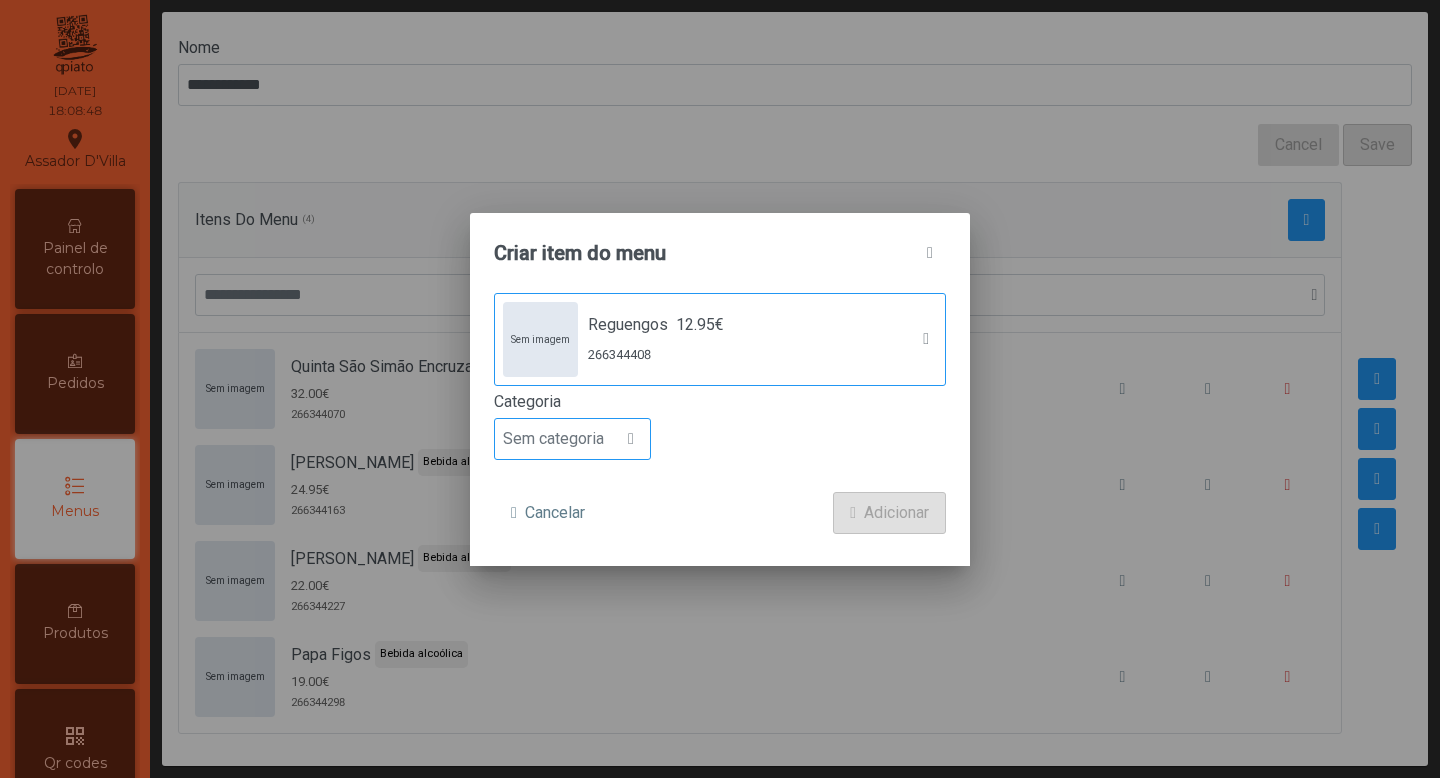 click 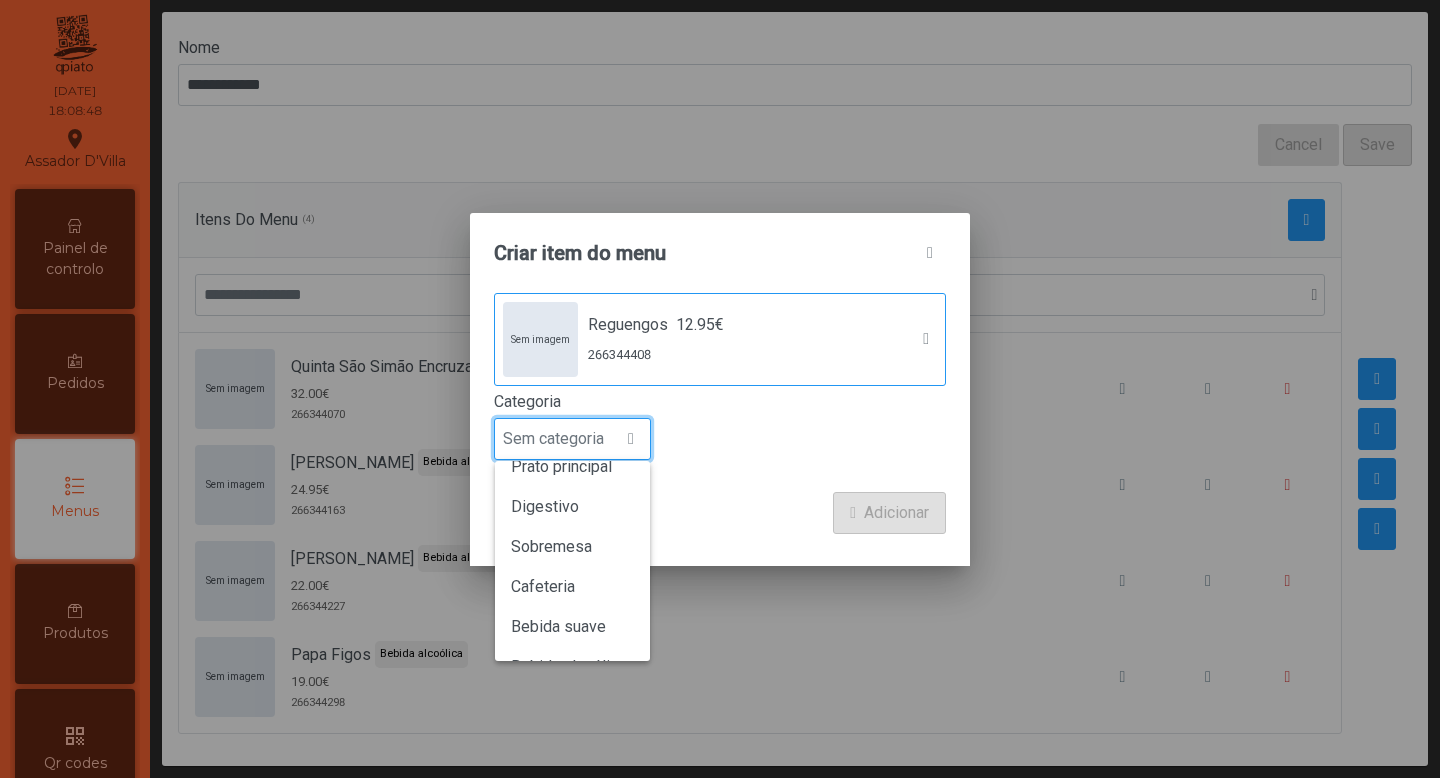 scroll, scrollTop: 176, scrollLeft: 0, axis: vertical 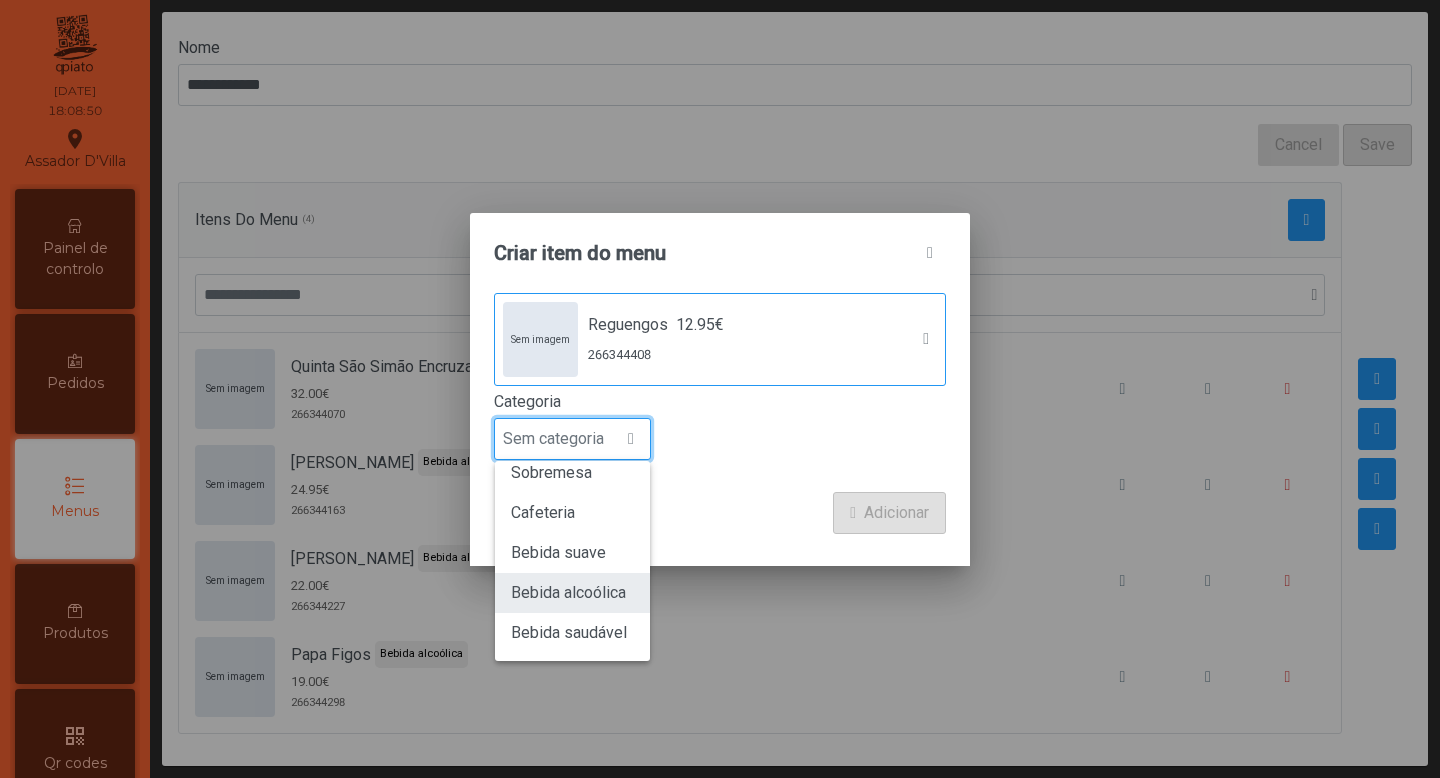 click on "Bebida alcoólica" 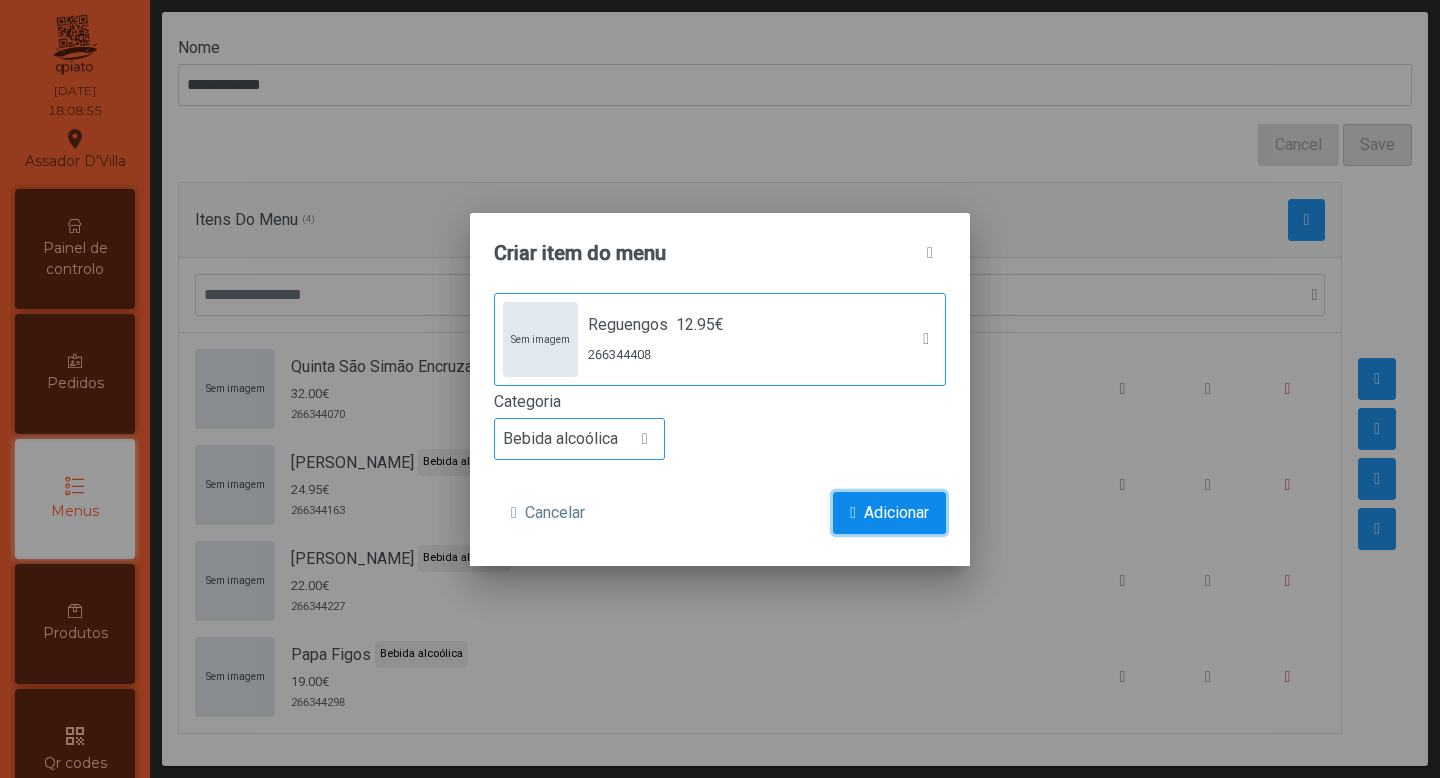click on "Adicionar" 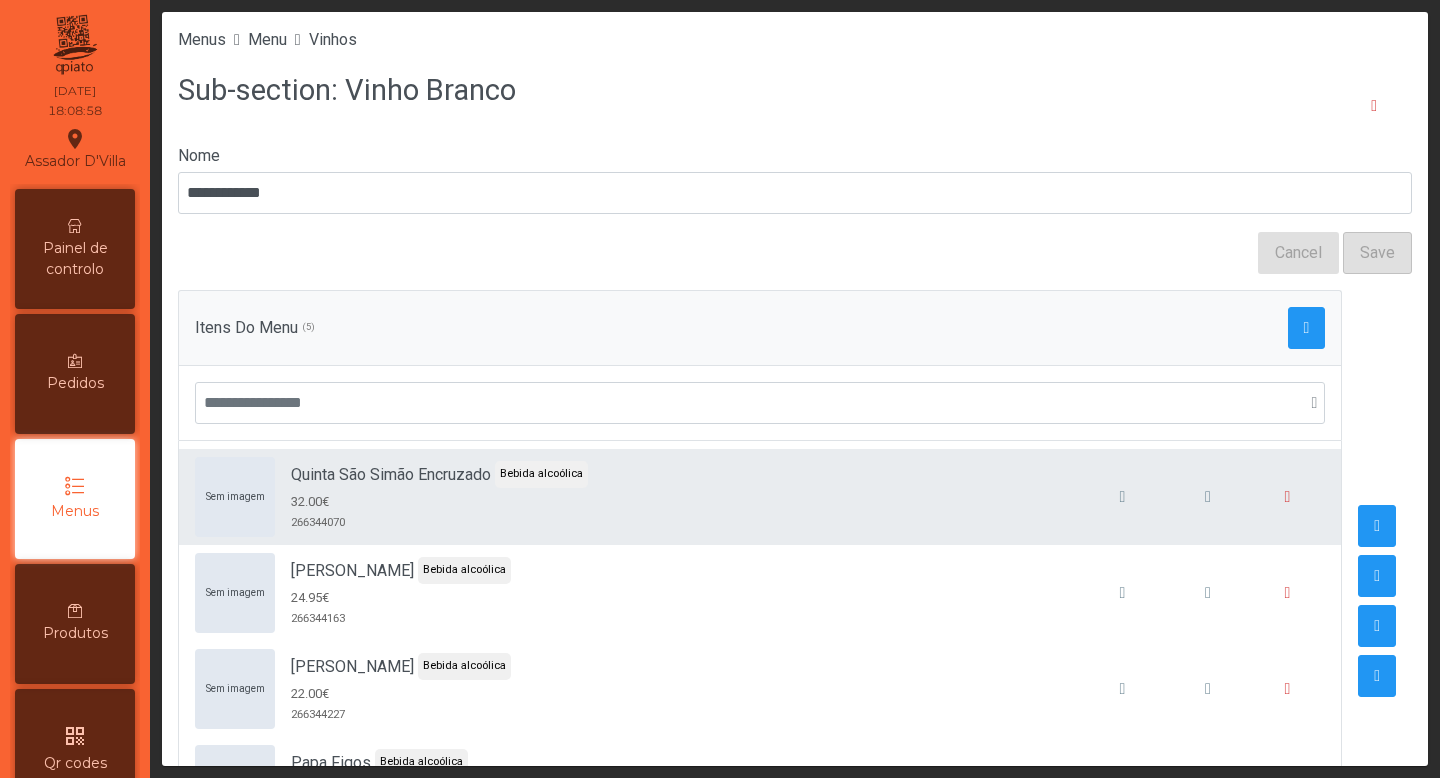 scroll, scrollTop: 18, scrollLeft: 0, axis: vertical 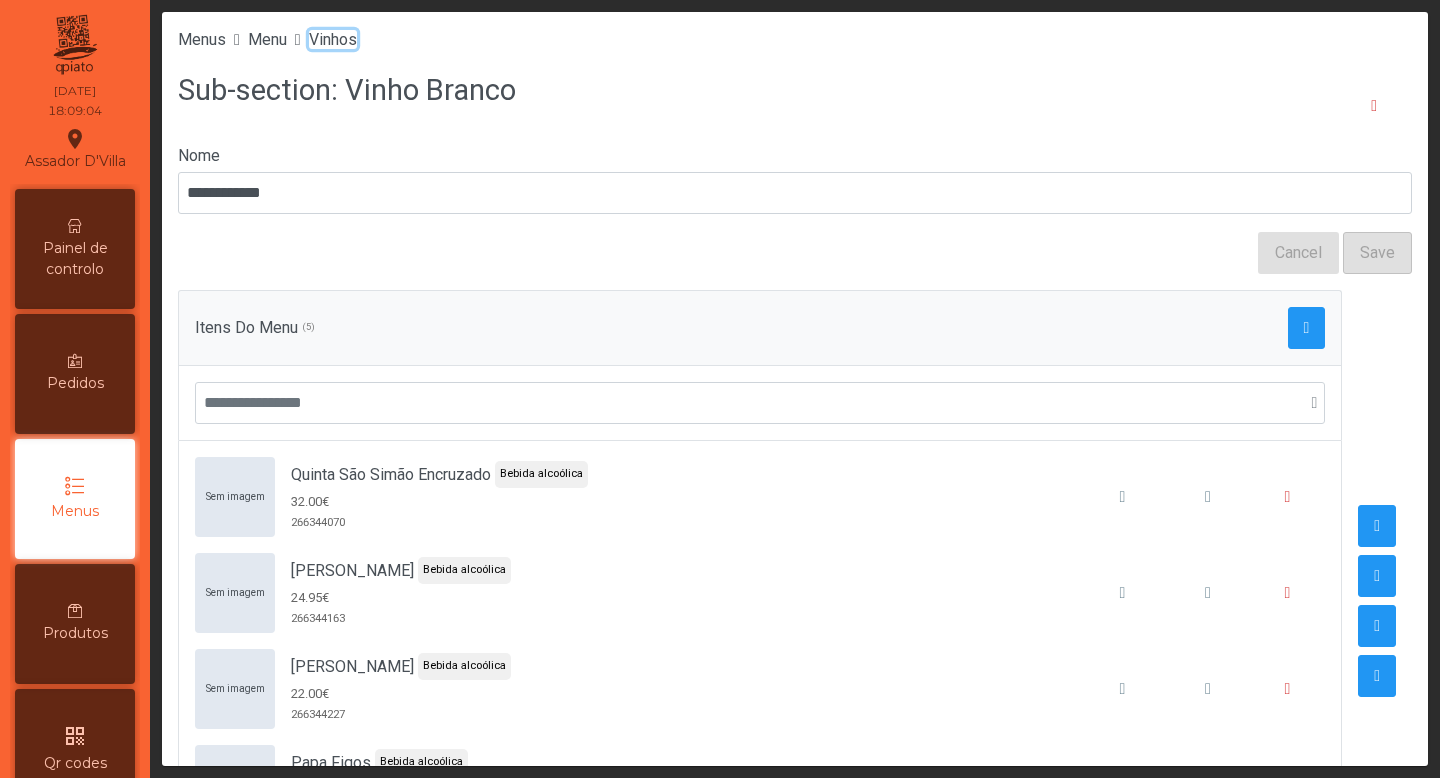 click on "Vinhos" 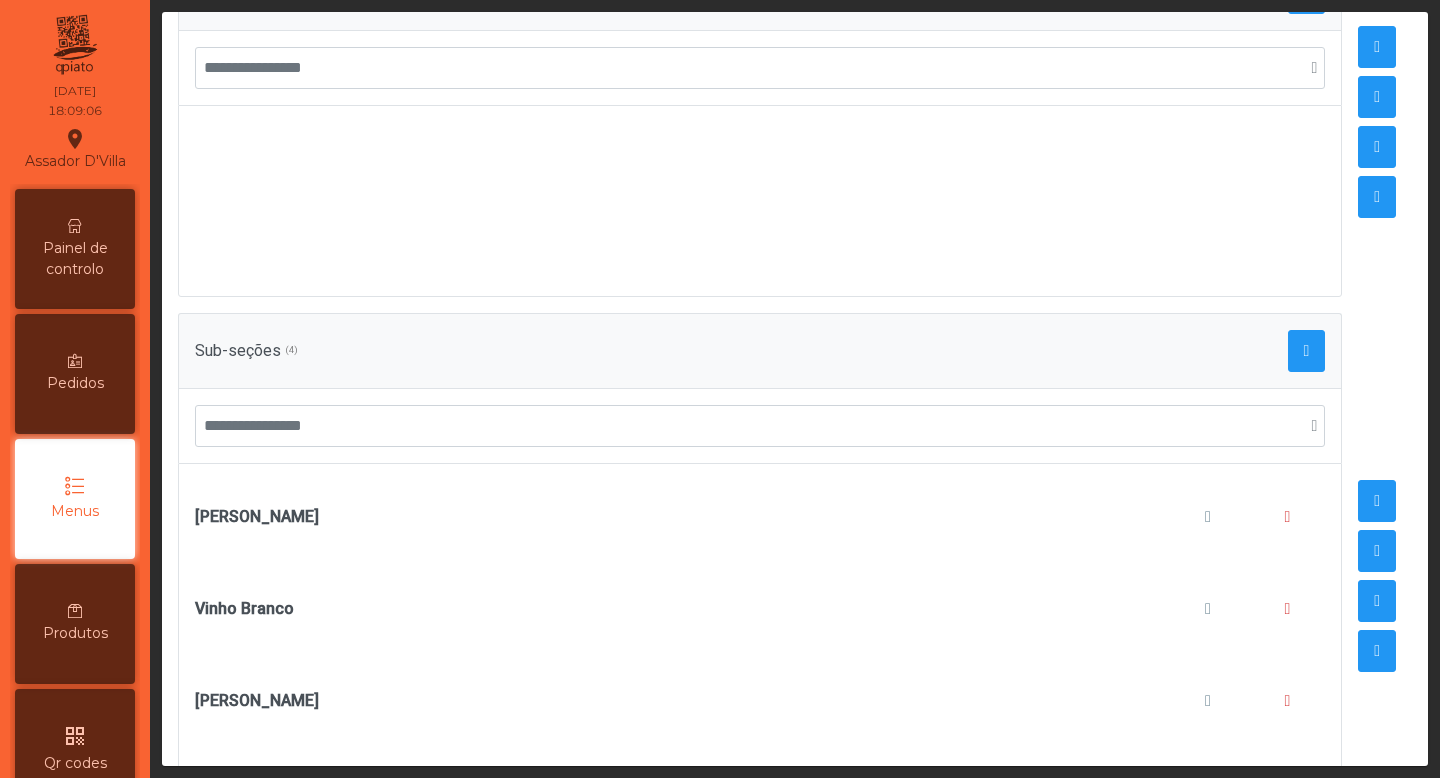 scroll, scrollTop: 448, scrollLeft: 0, axis: vertical 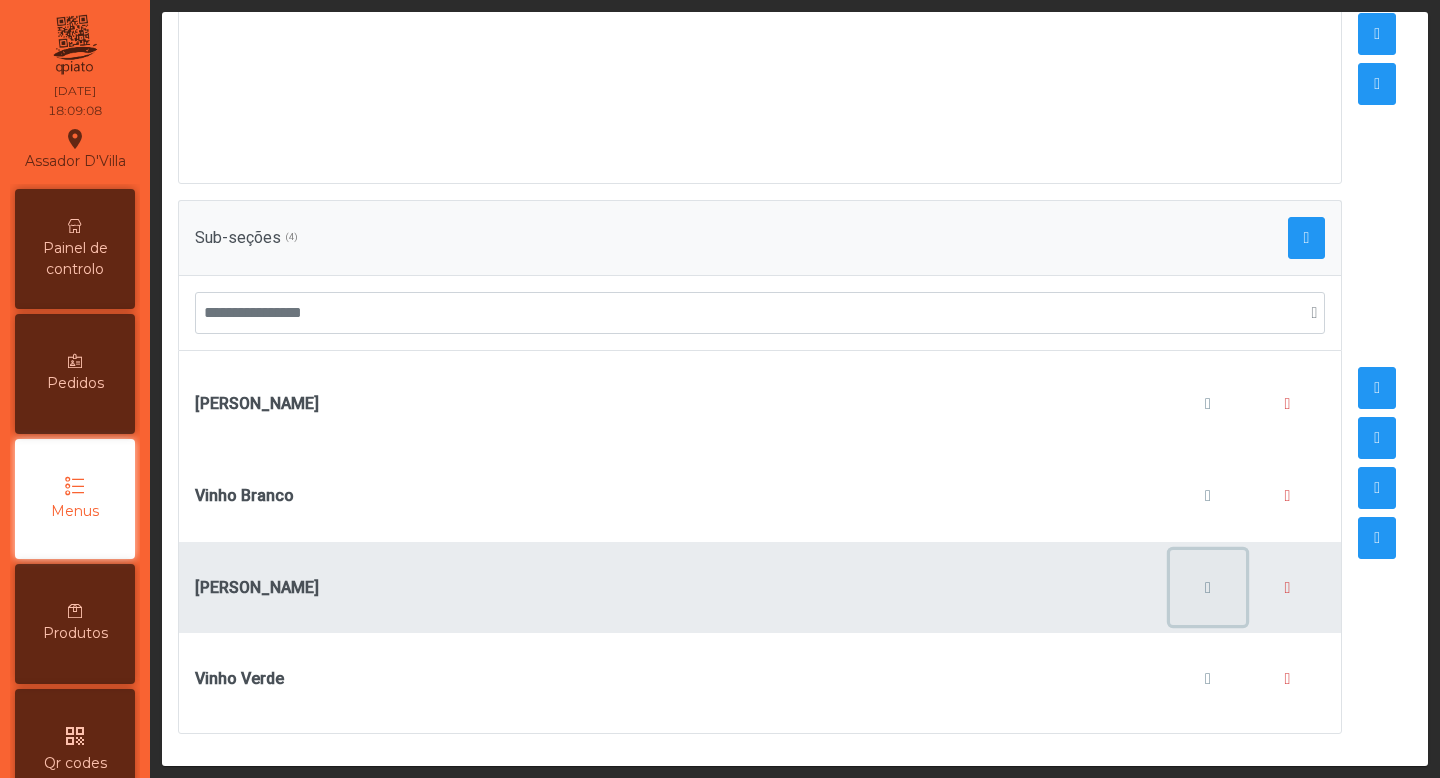 click 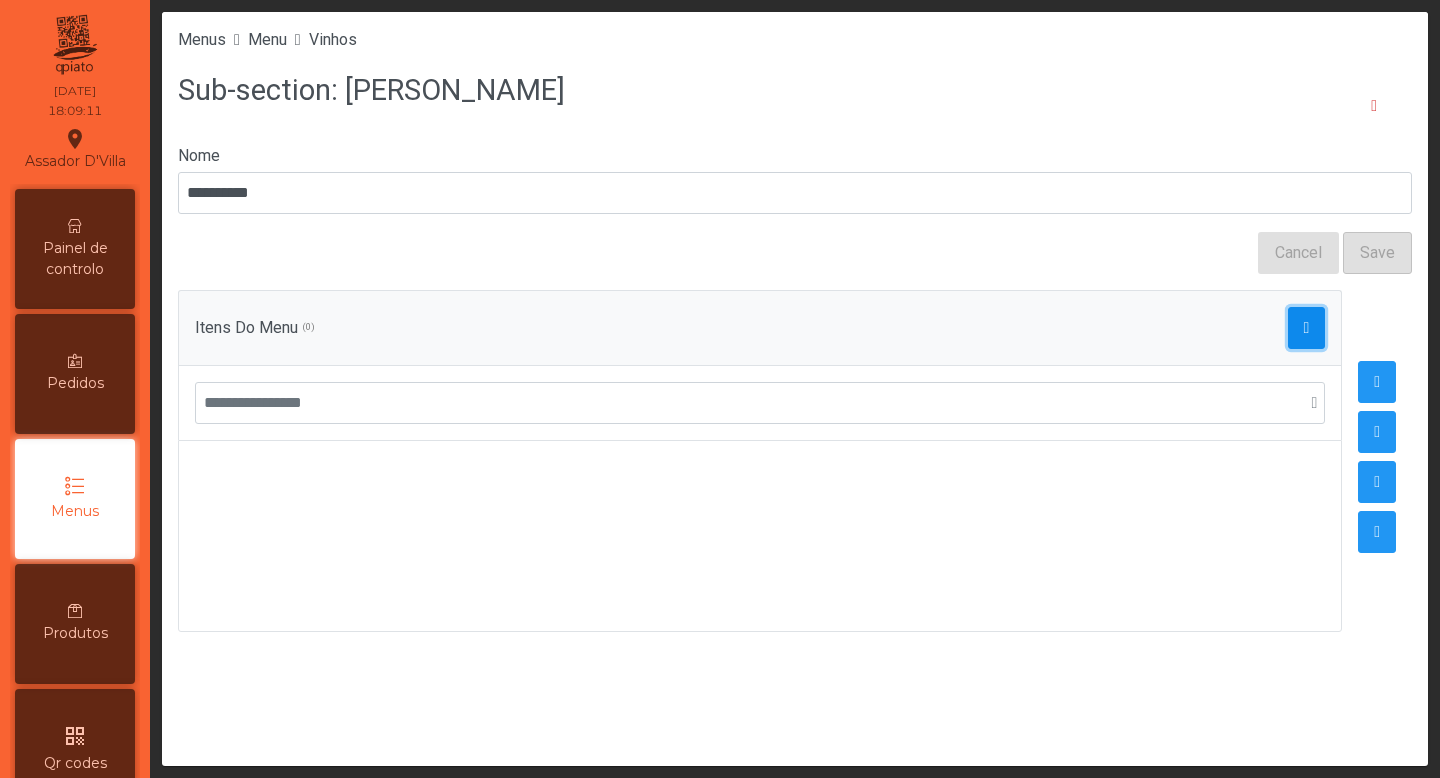 click 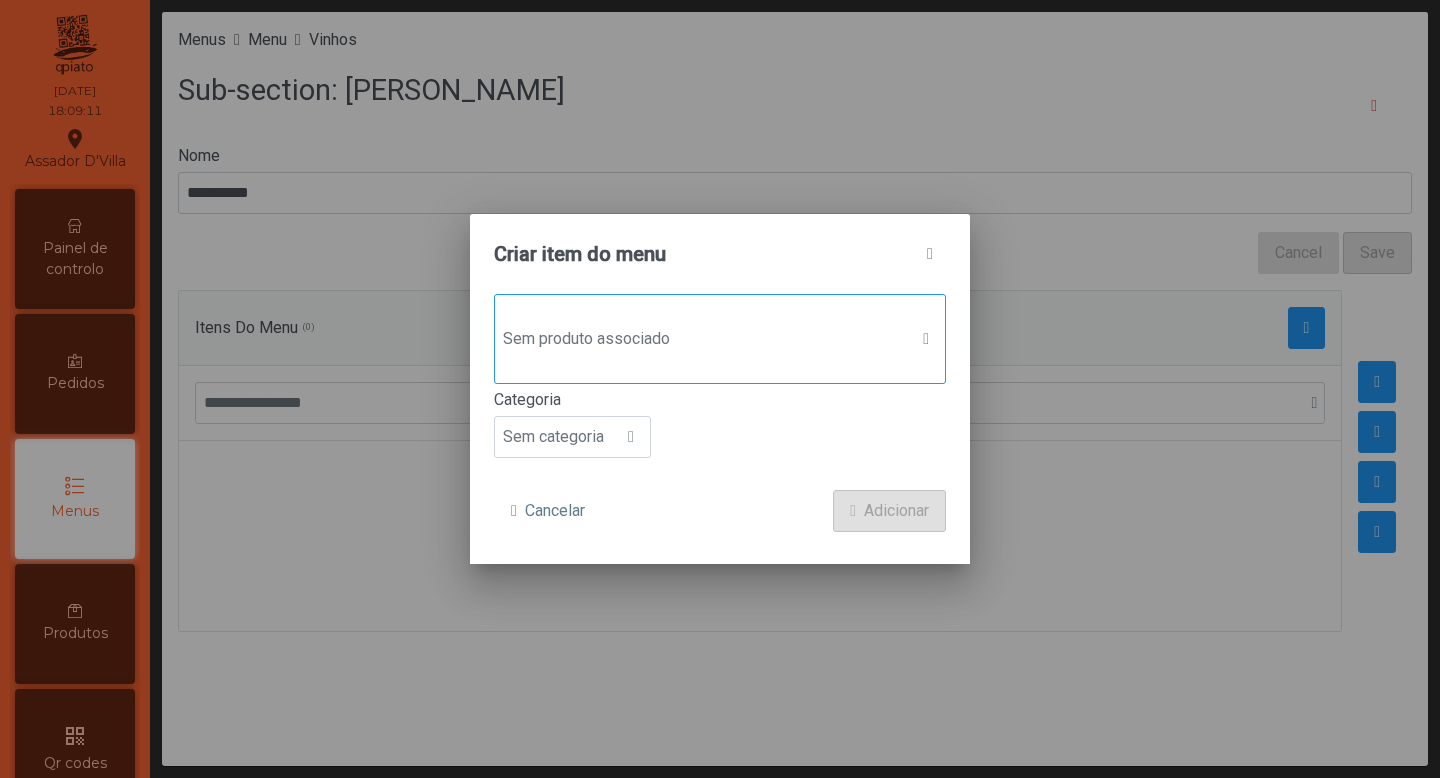 click on "Sem produto associado" 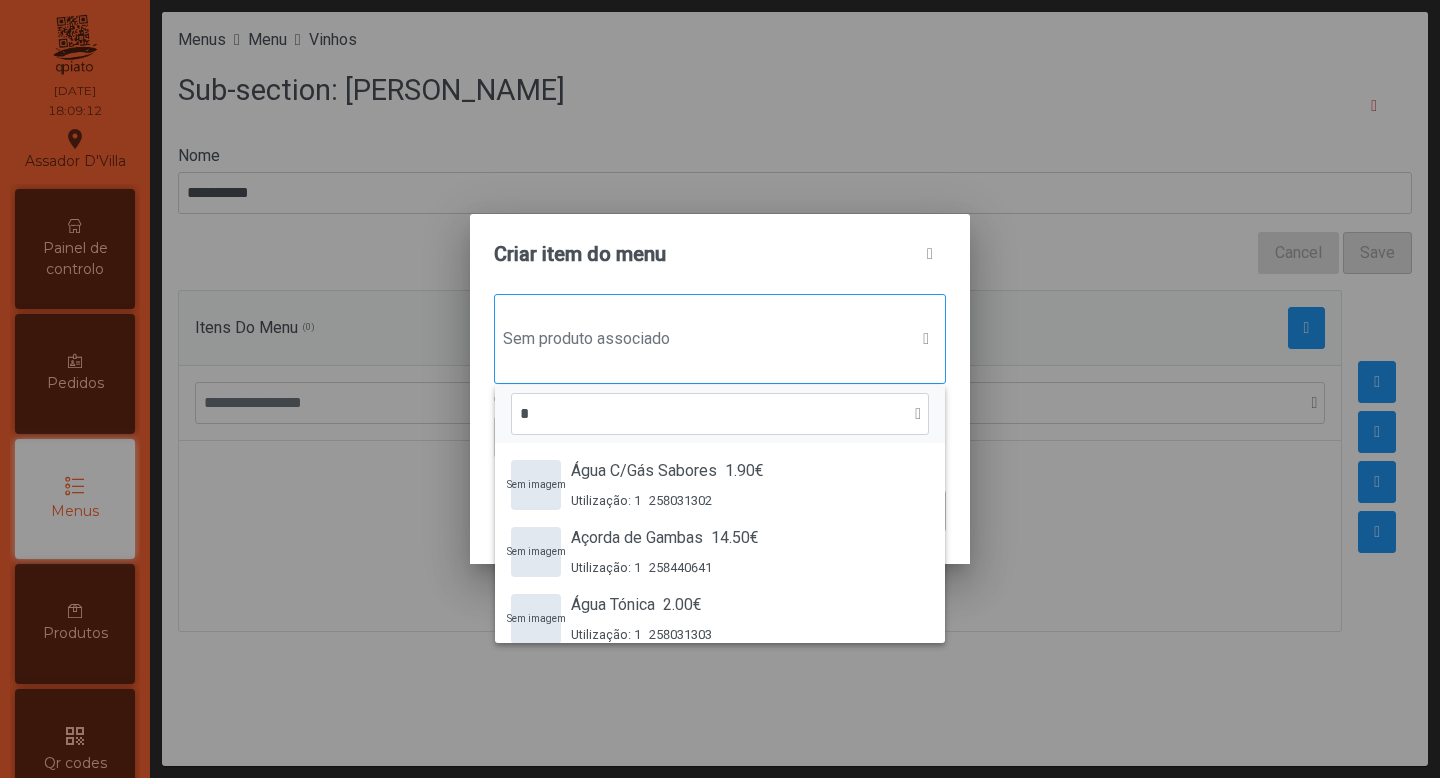 scroll, scrollTop: 15, scrollLeft: 97, axis: both 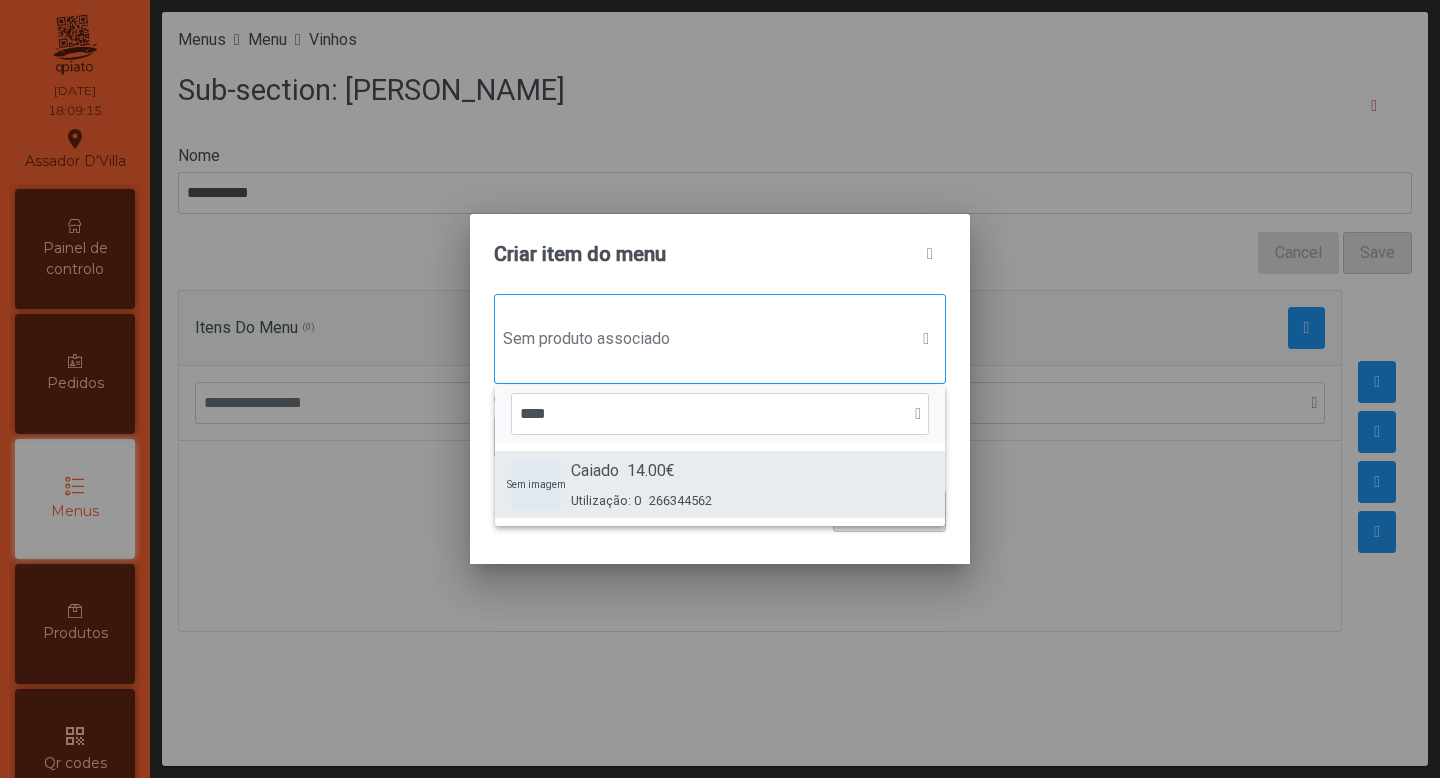 type on "****" 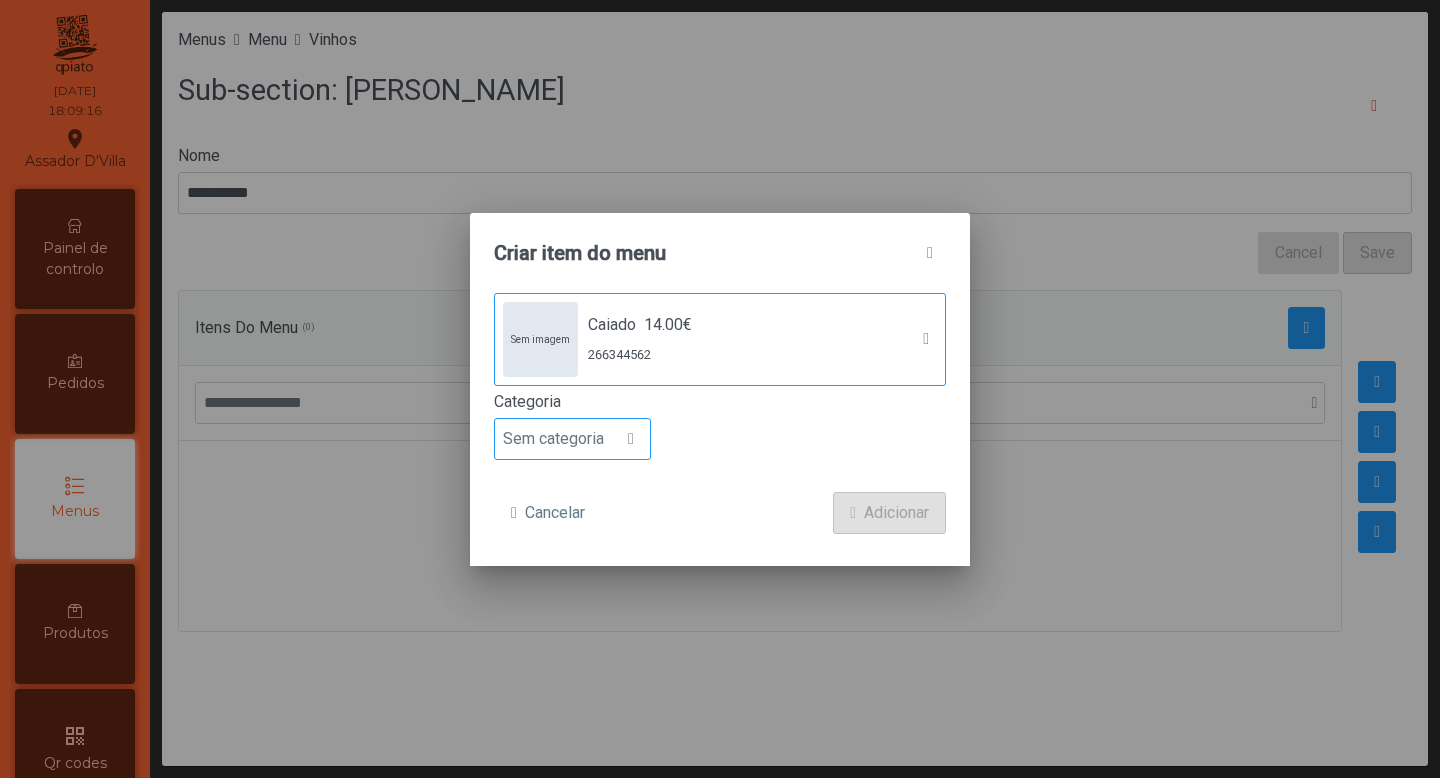 click on "Sem categoria" 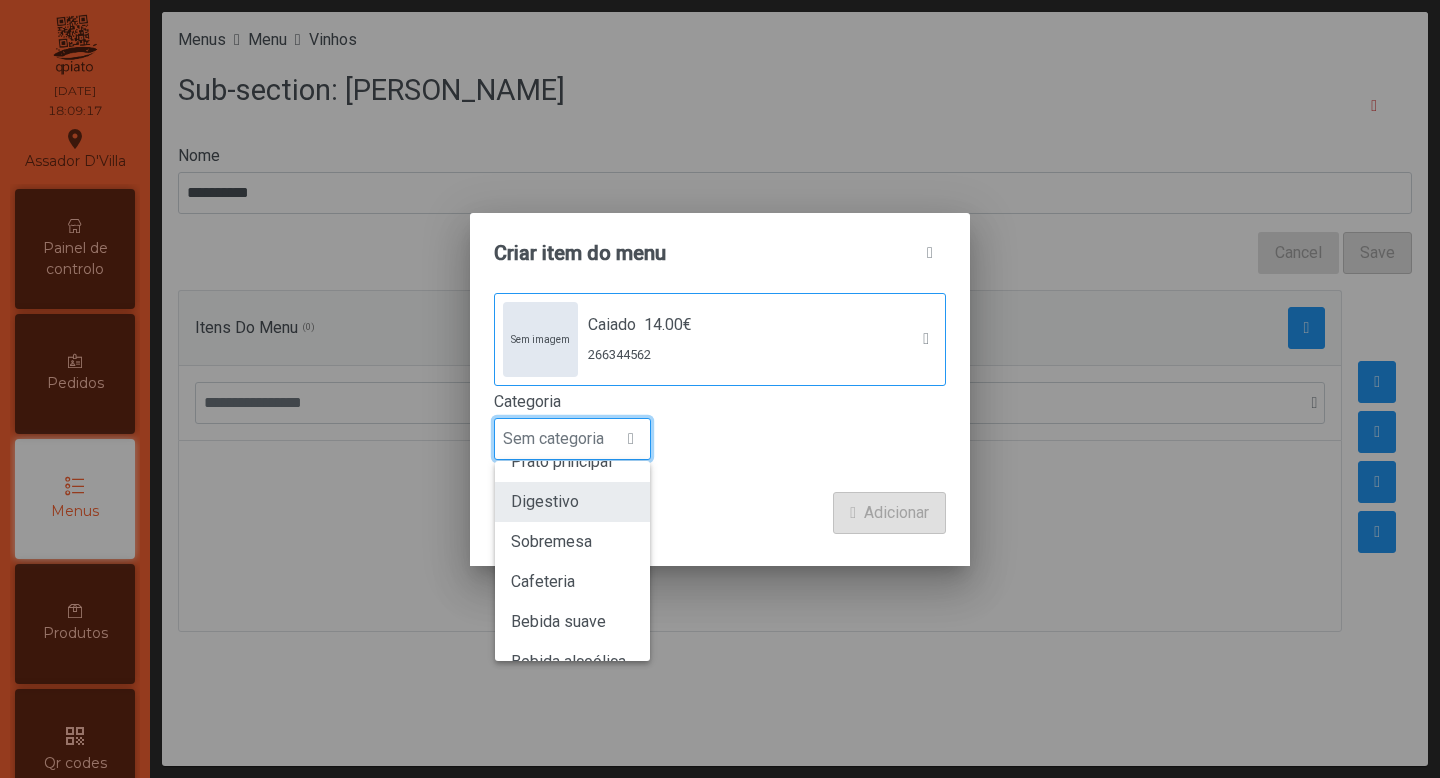 scroll, scrollTop: 176, scrollLeft: 0, axis: vertical 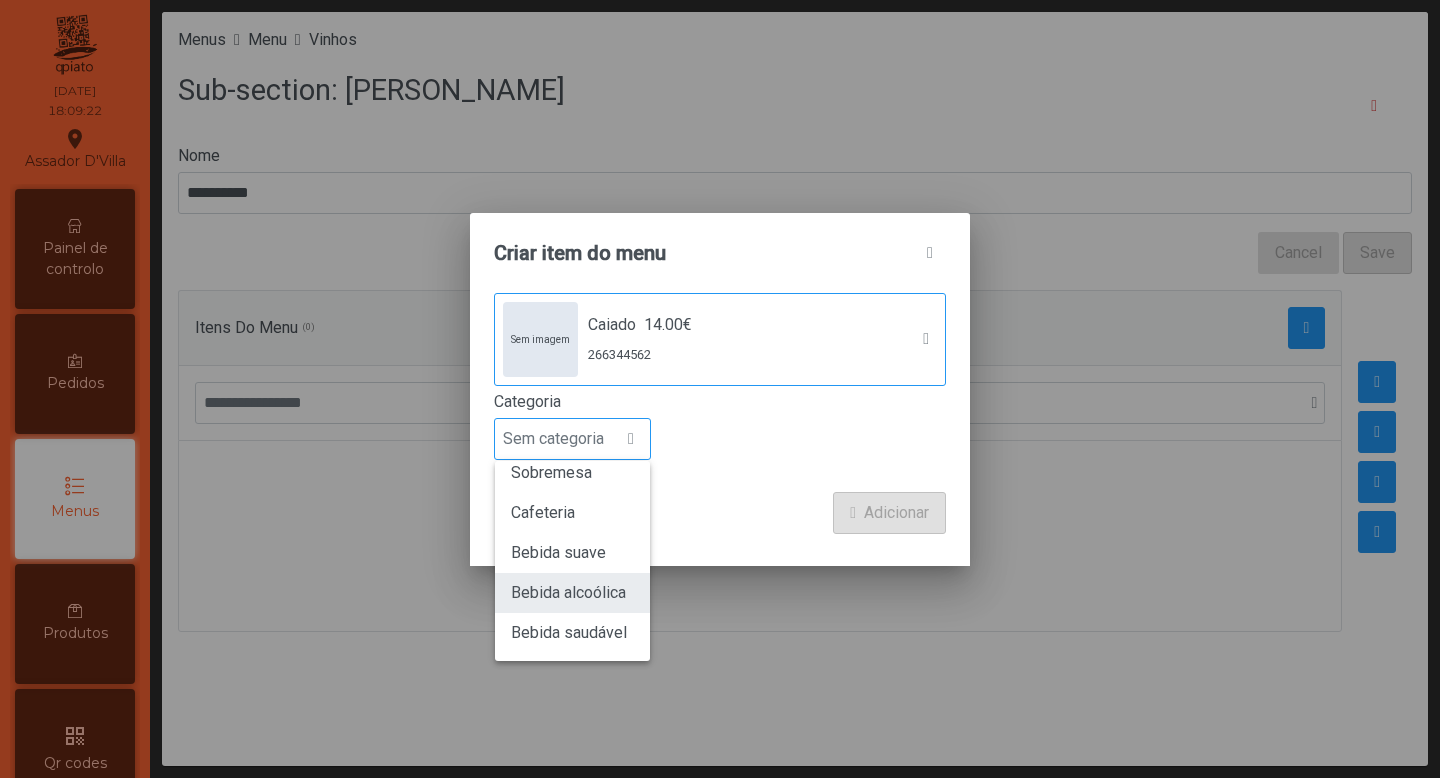 click on "Bebida alcoólica" 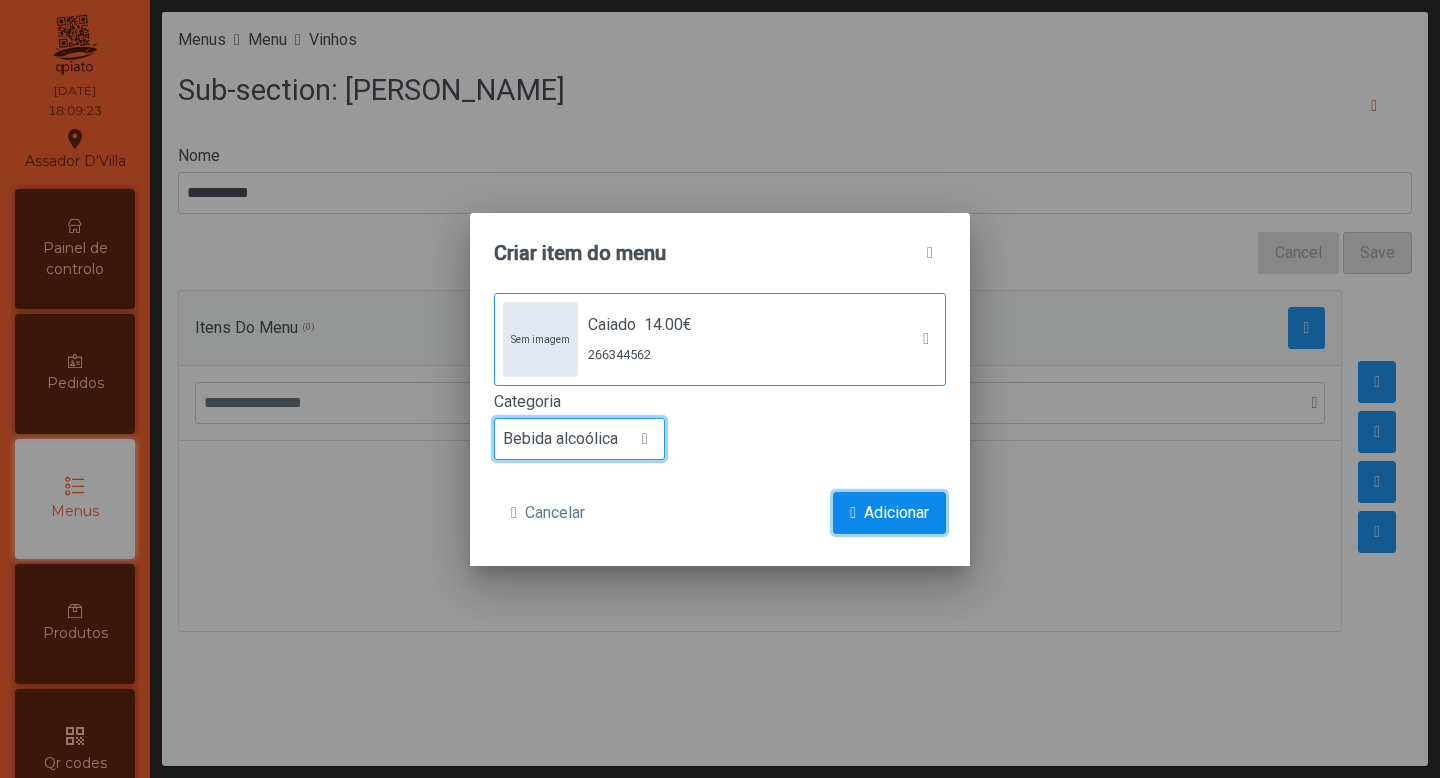 click on "Adicionar" 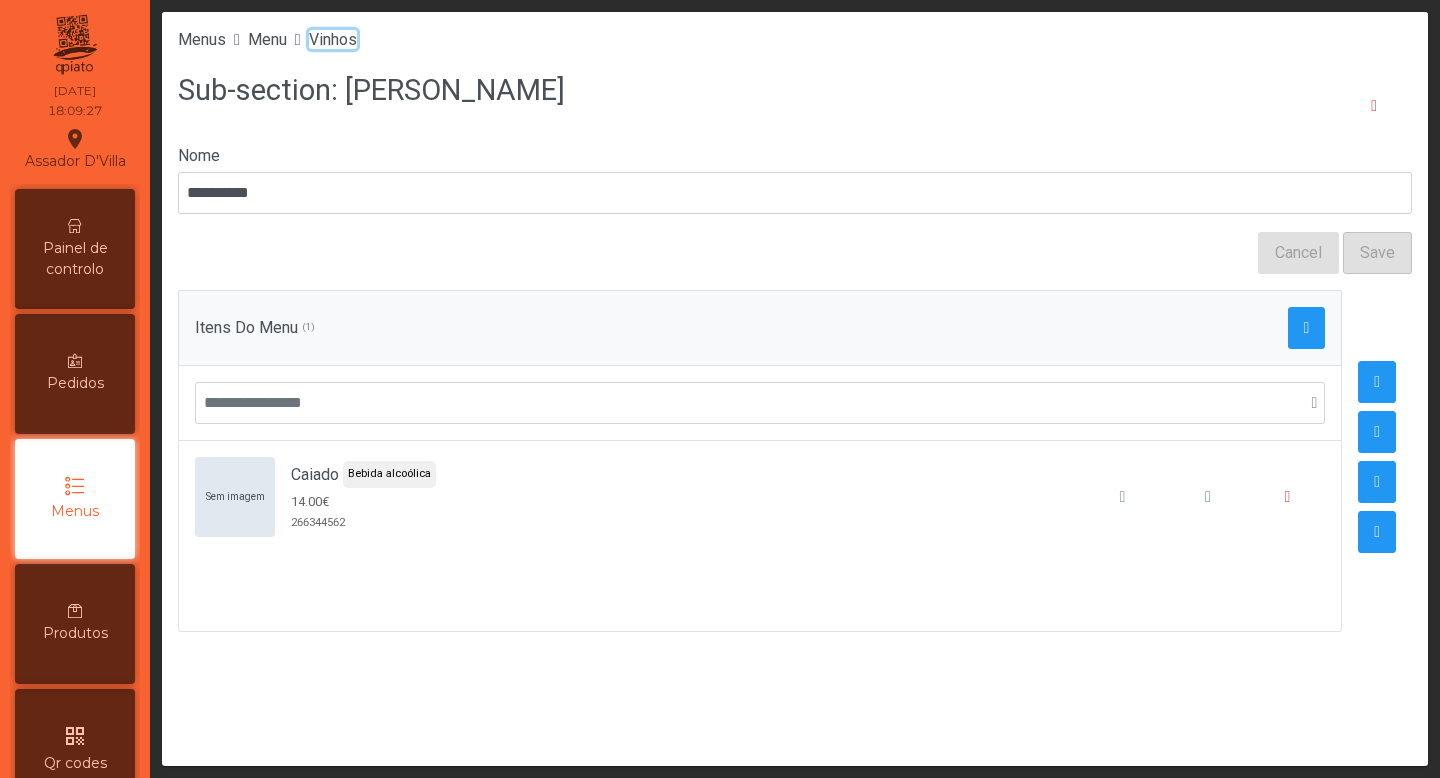 click on "Vinhos" 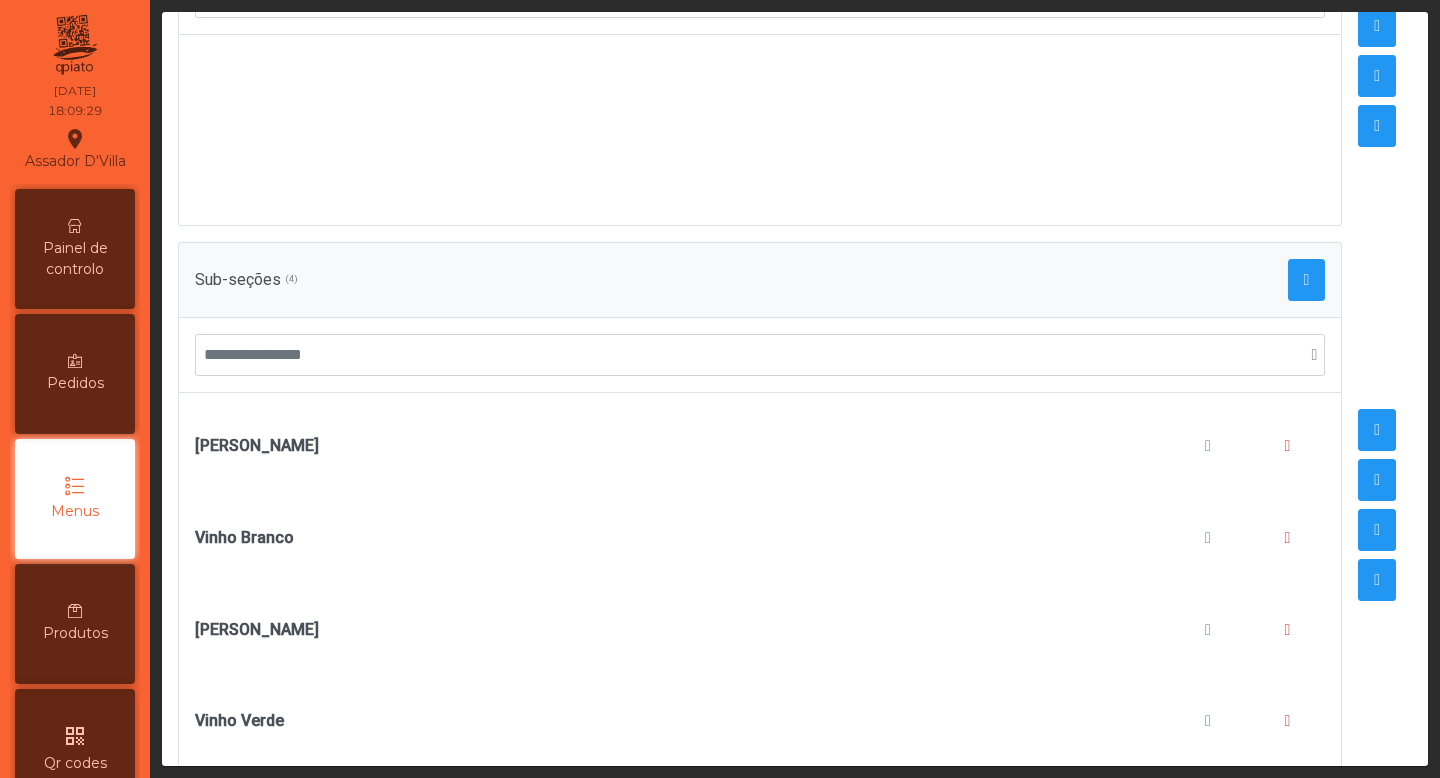 scroll, scrollTop: 448, scrollLeft: 0, axis: vertical 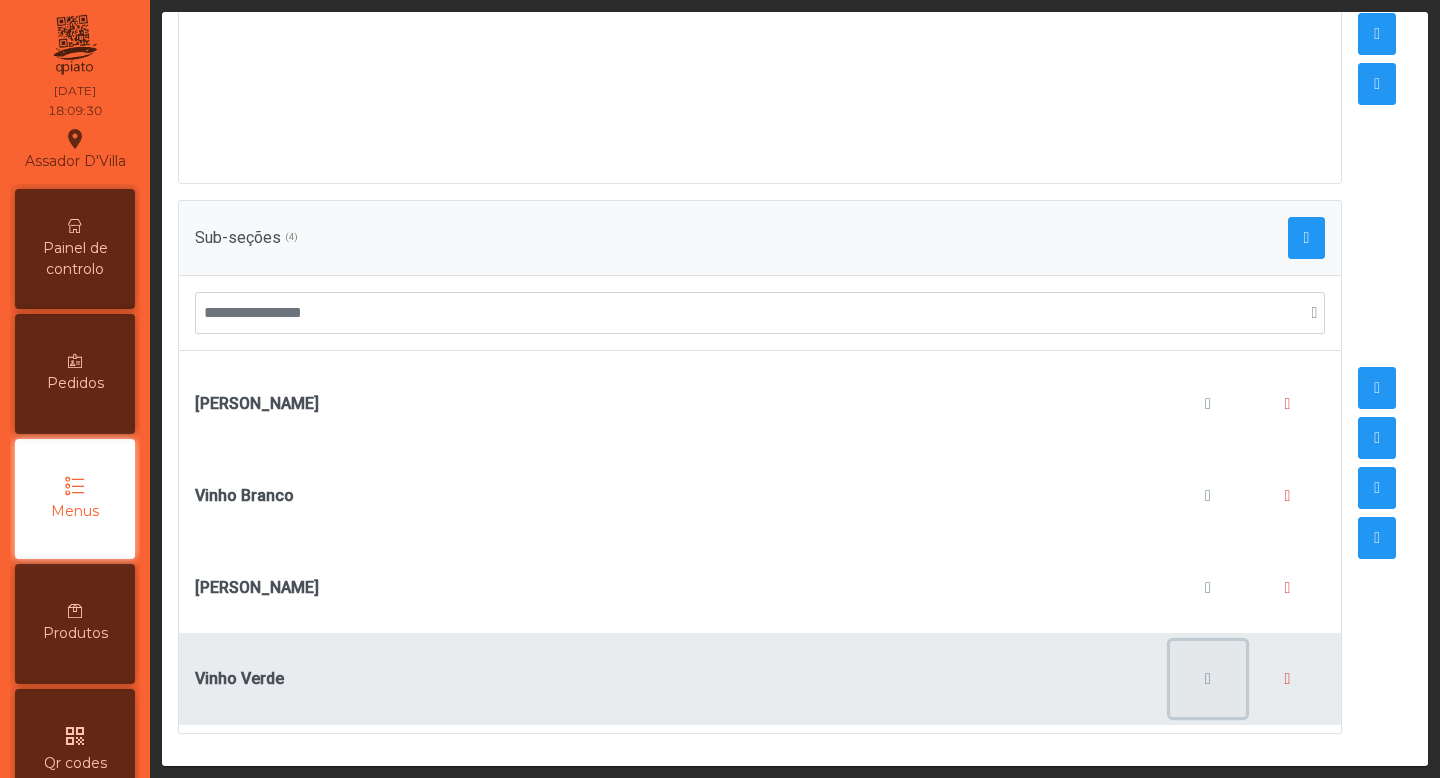 click 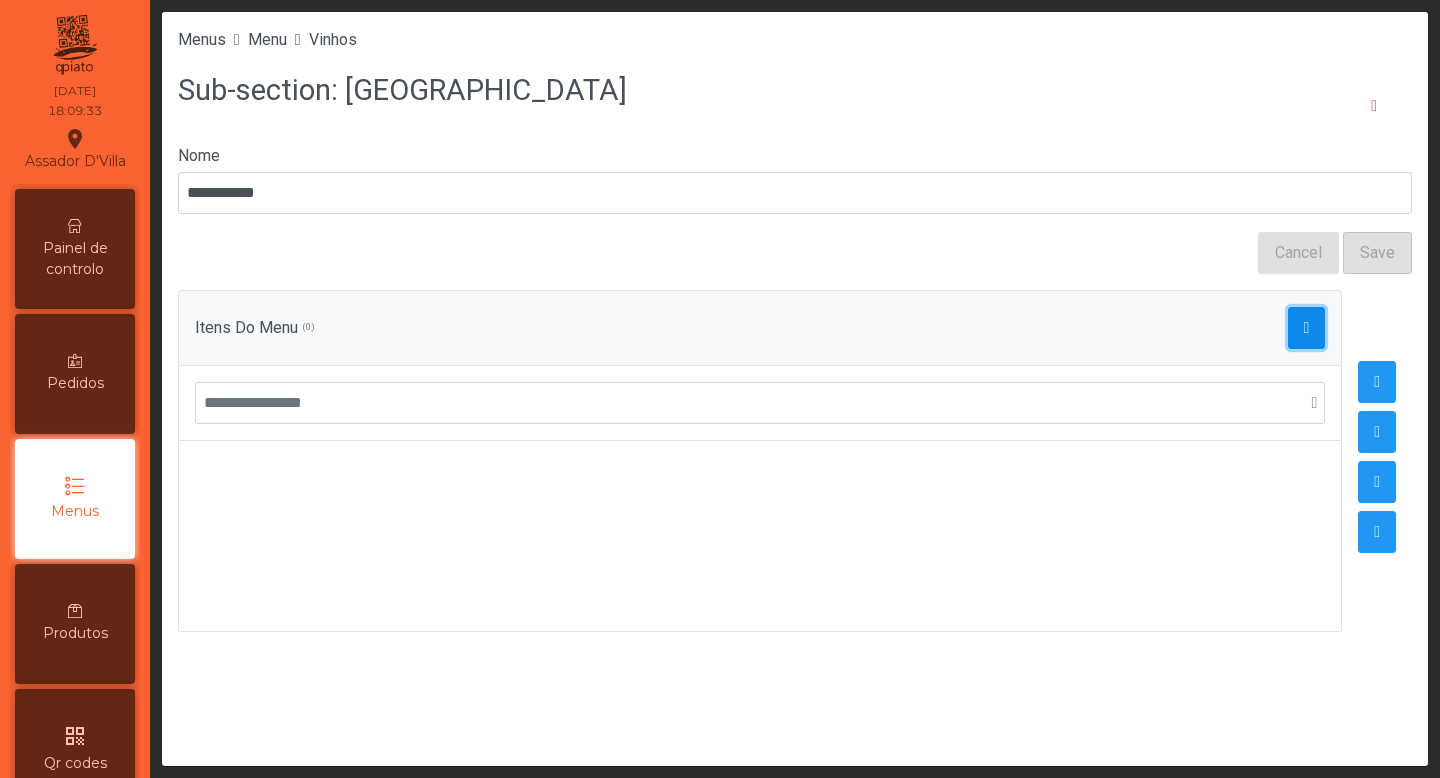 click 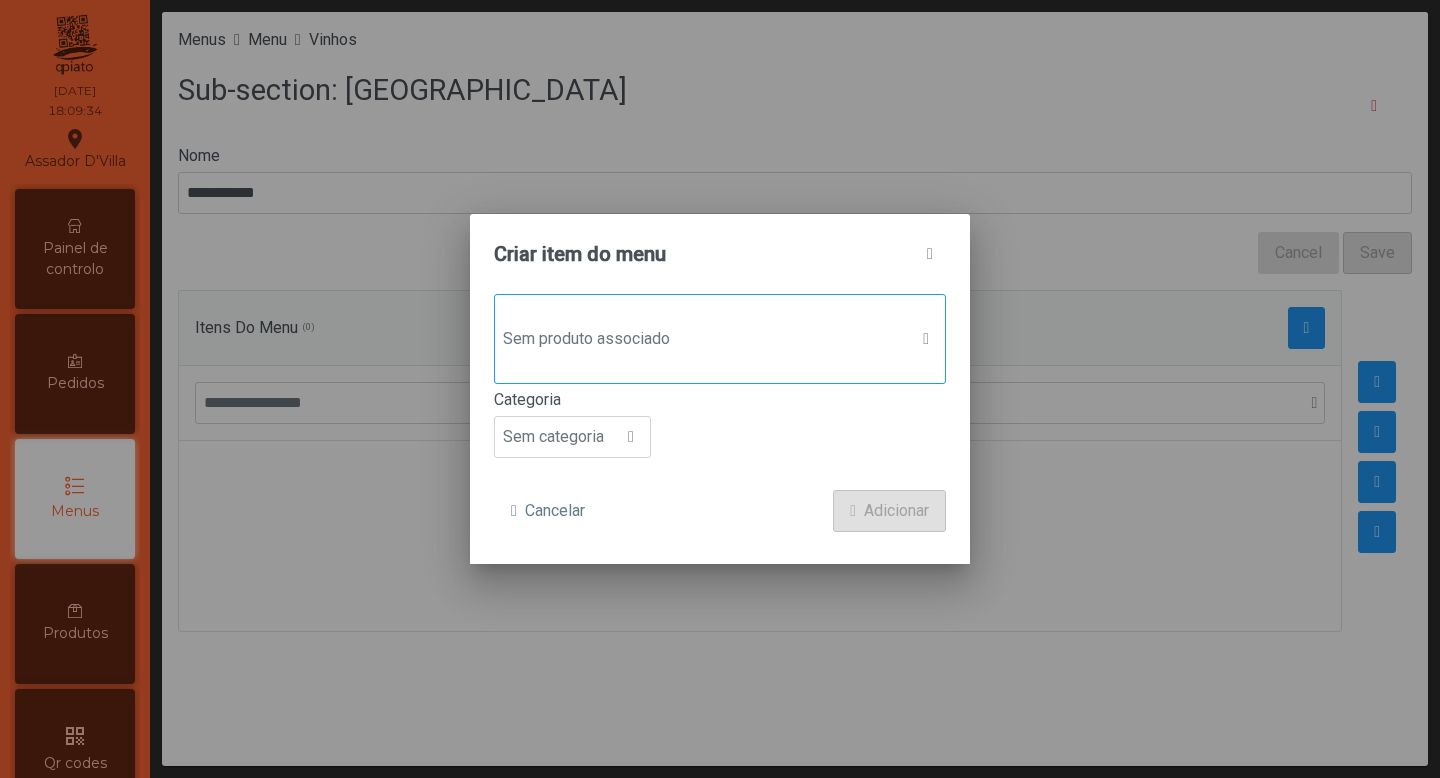 click on "Sem produto associado" 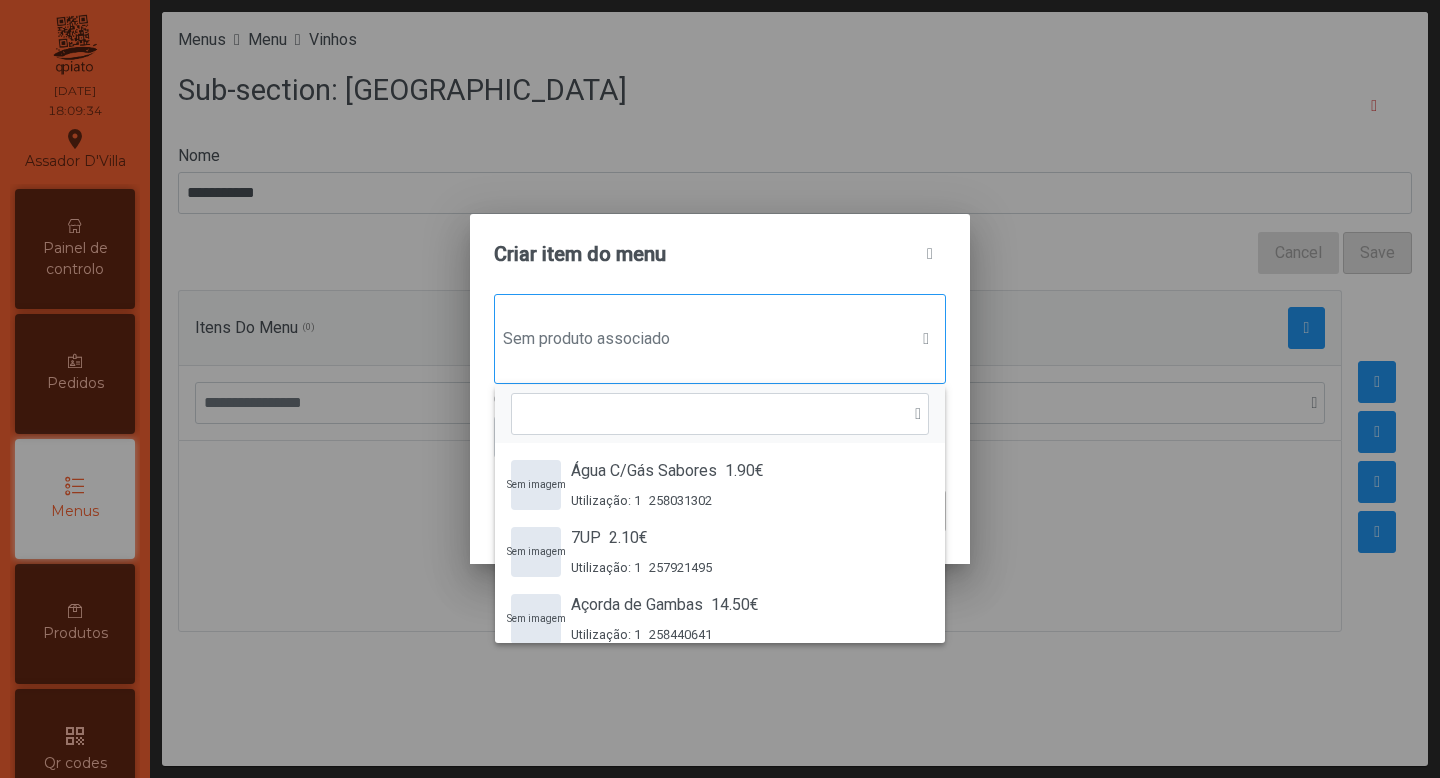scroll, scrollTop: 15, scrollLeft: 97, axis: both 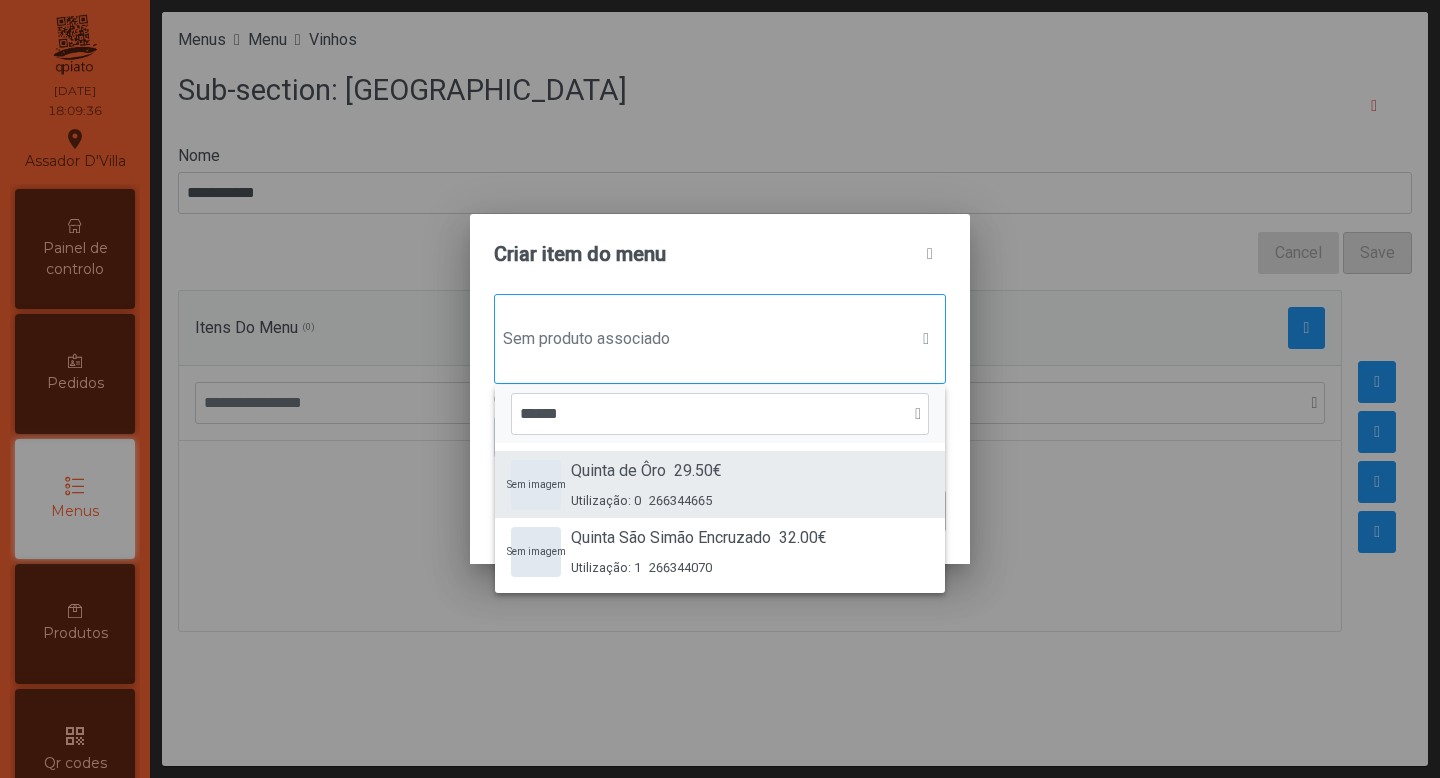 type on "******" 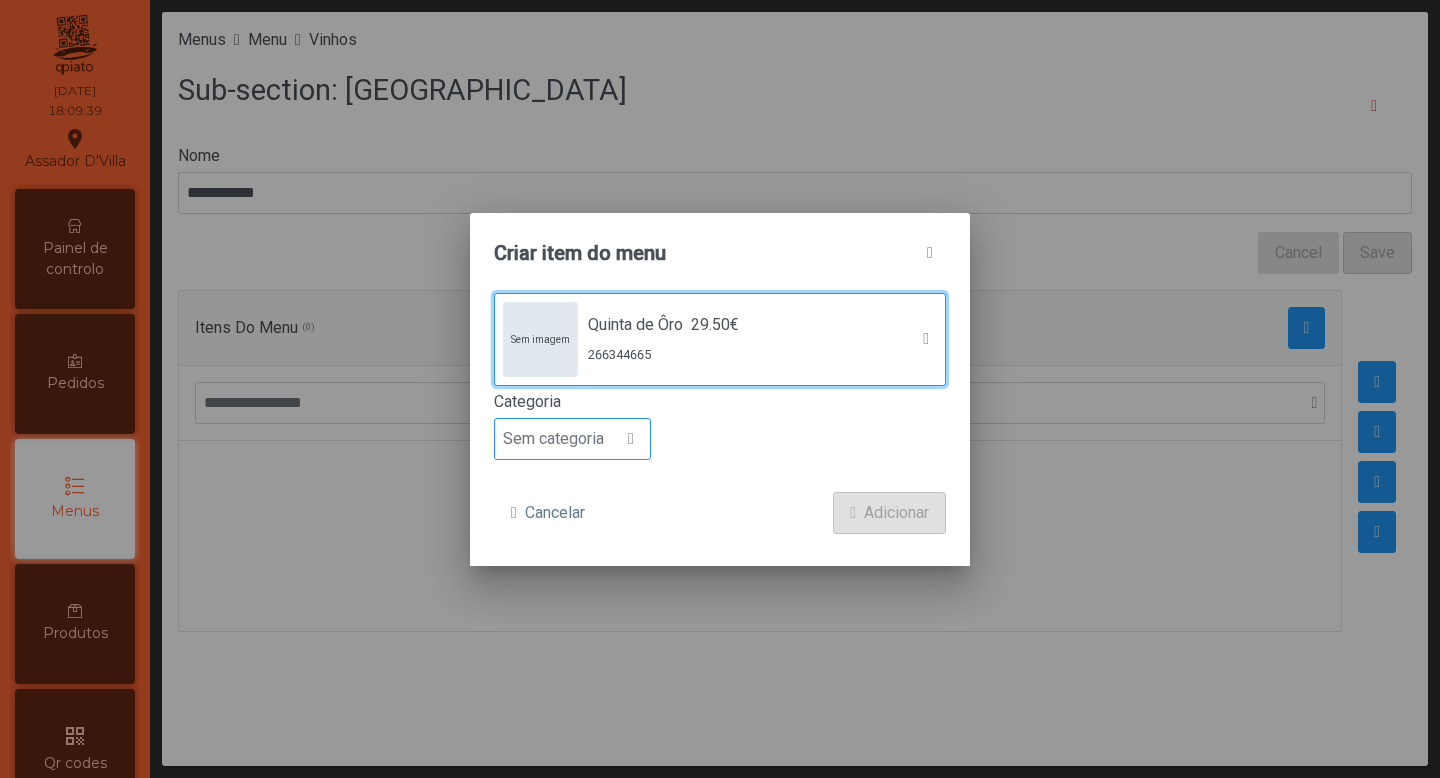 click on "Sem categoria" 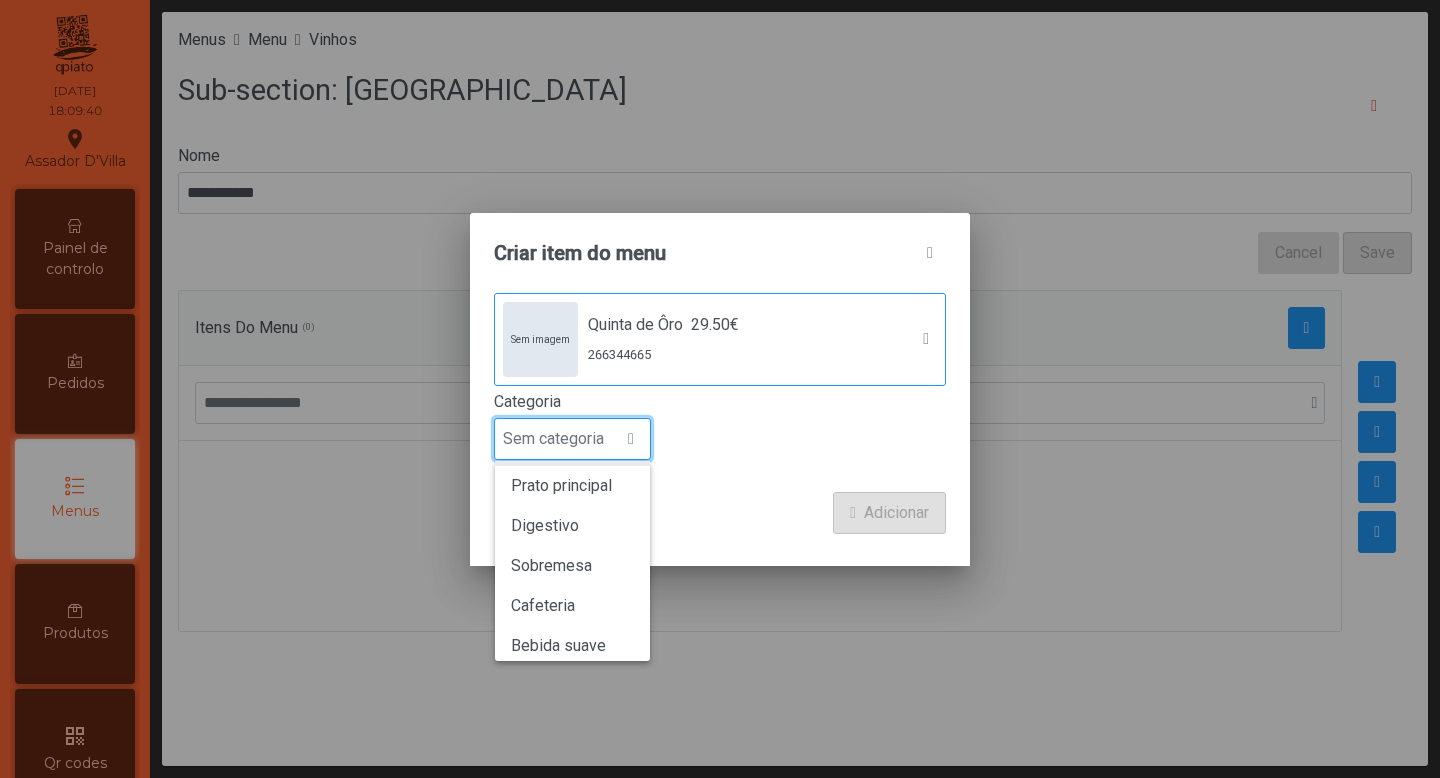 scroll, scrollTop: 176, scrollLeft: 0, axis: vertical 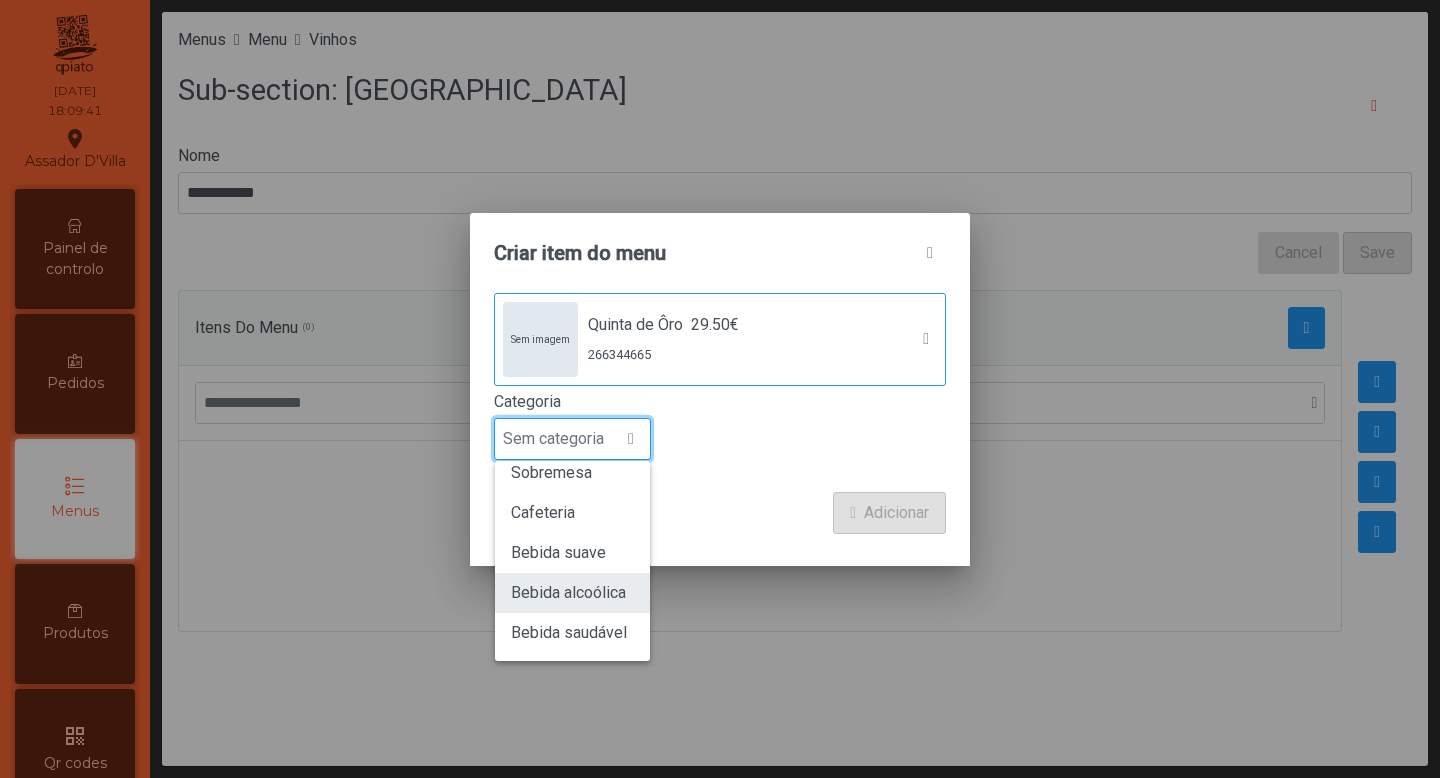 click on "Bebida alcoólica" 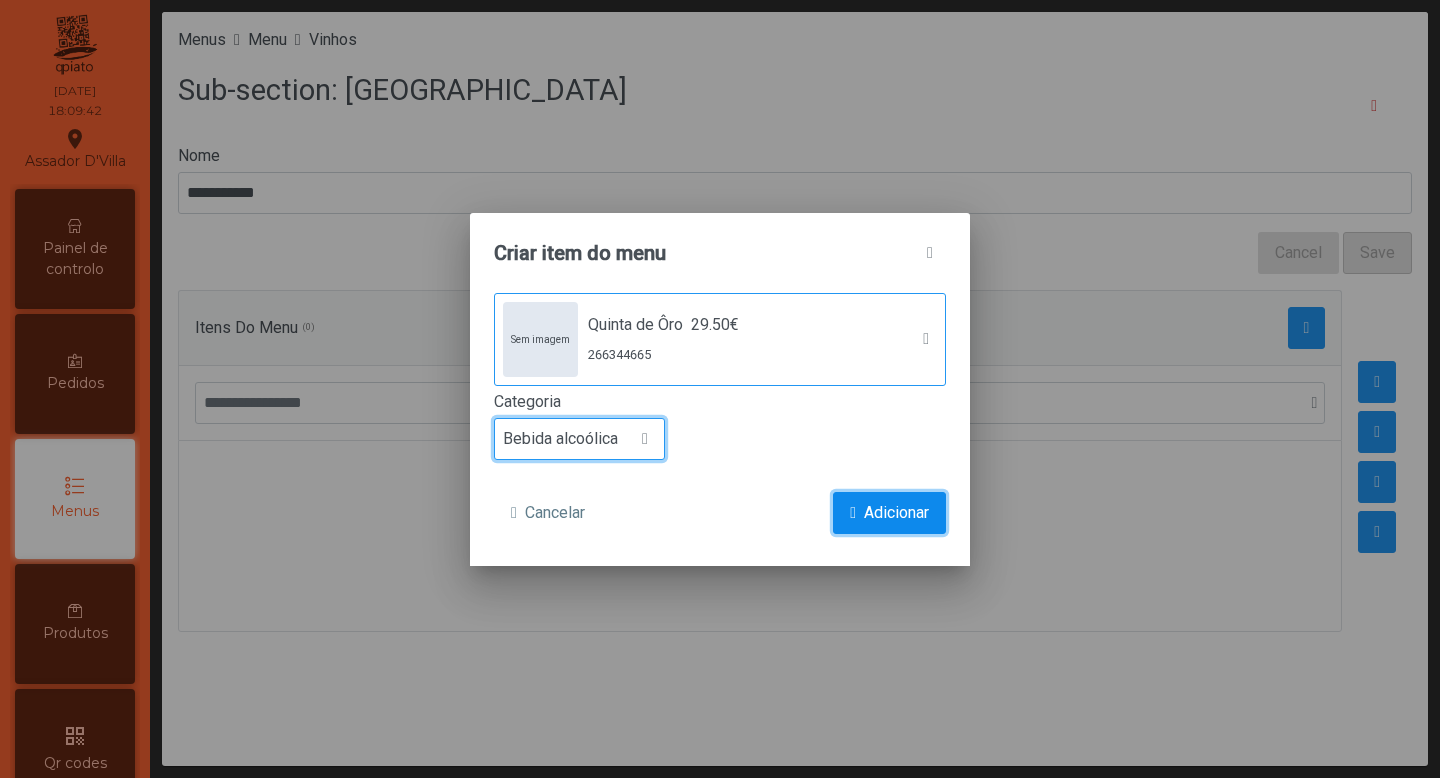 click on "Adicionar" 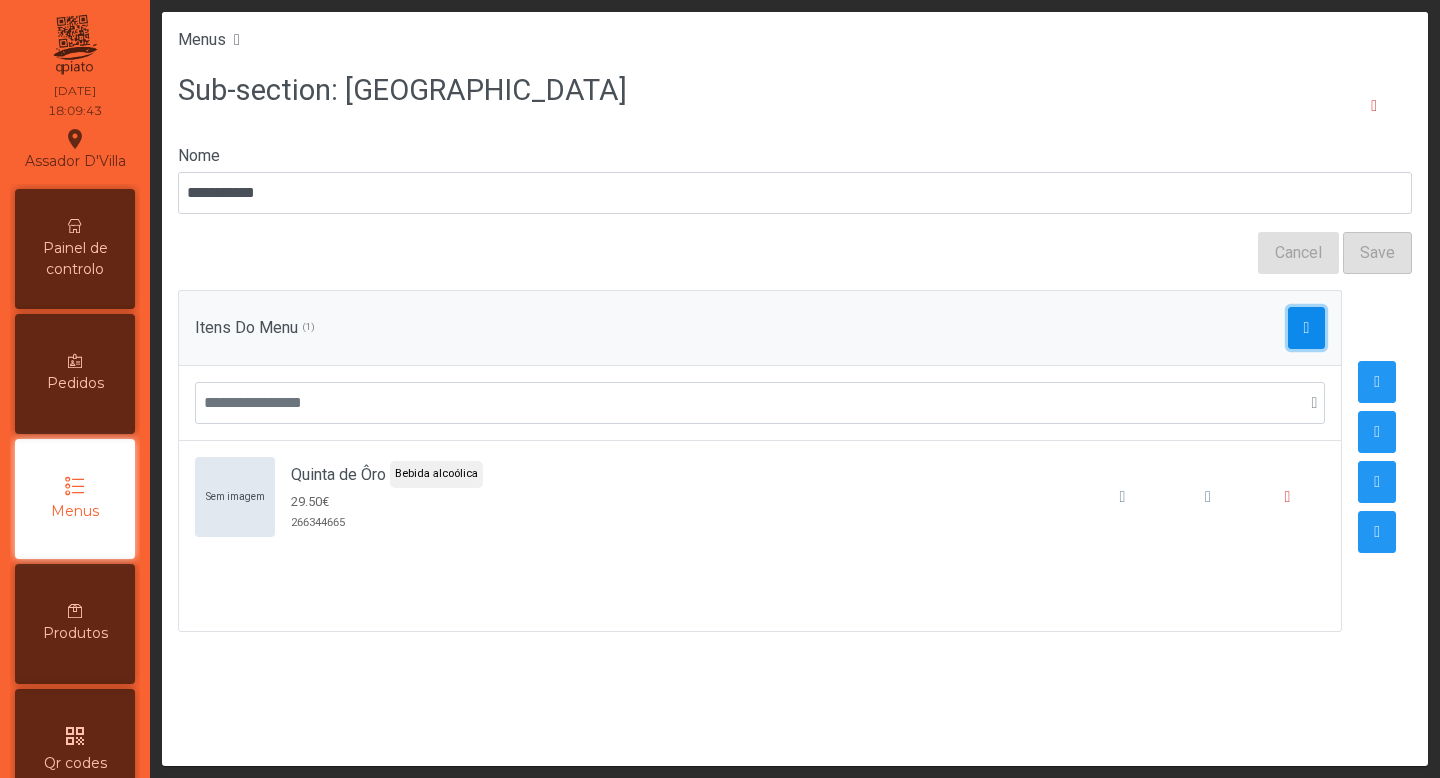 click 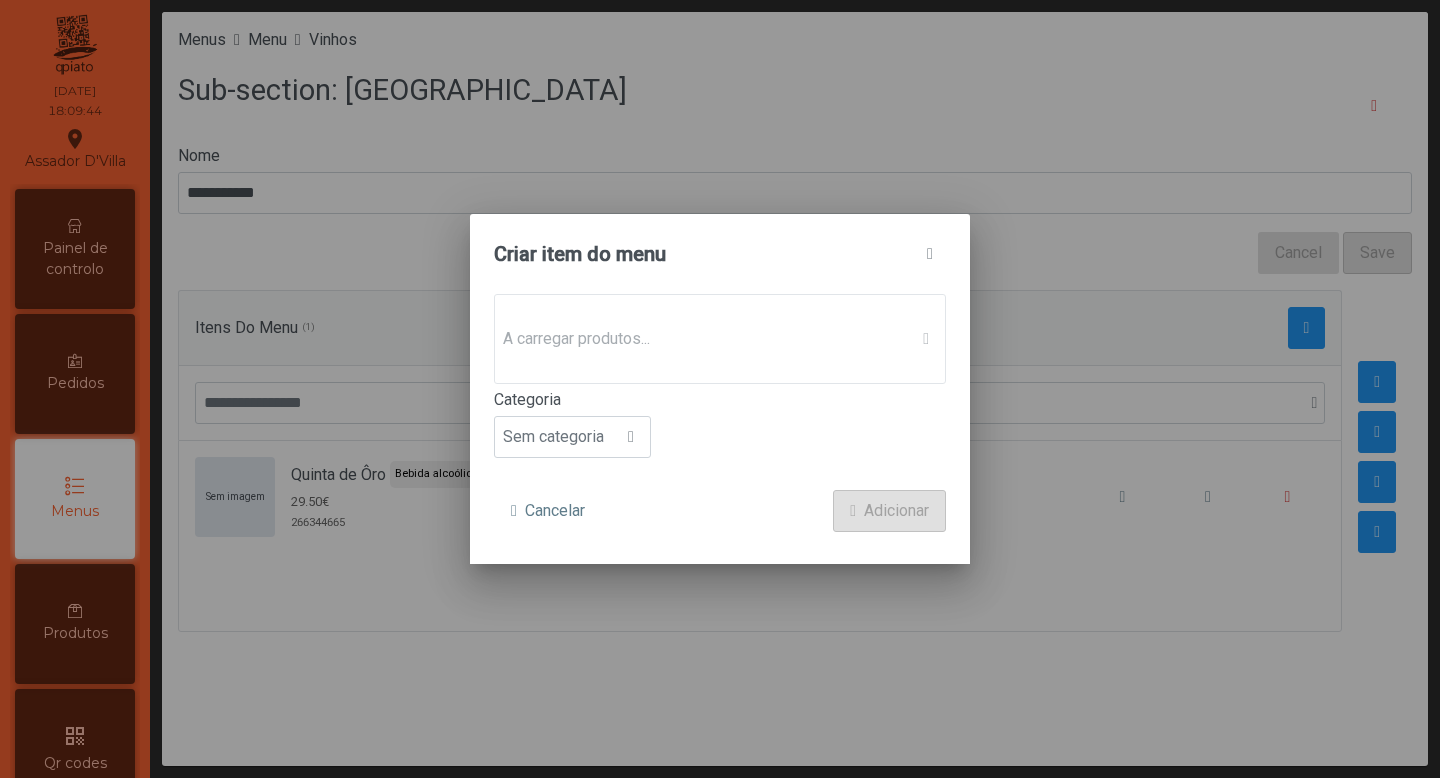 click on "A carregar produtos..." 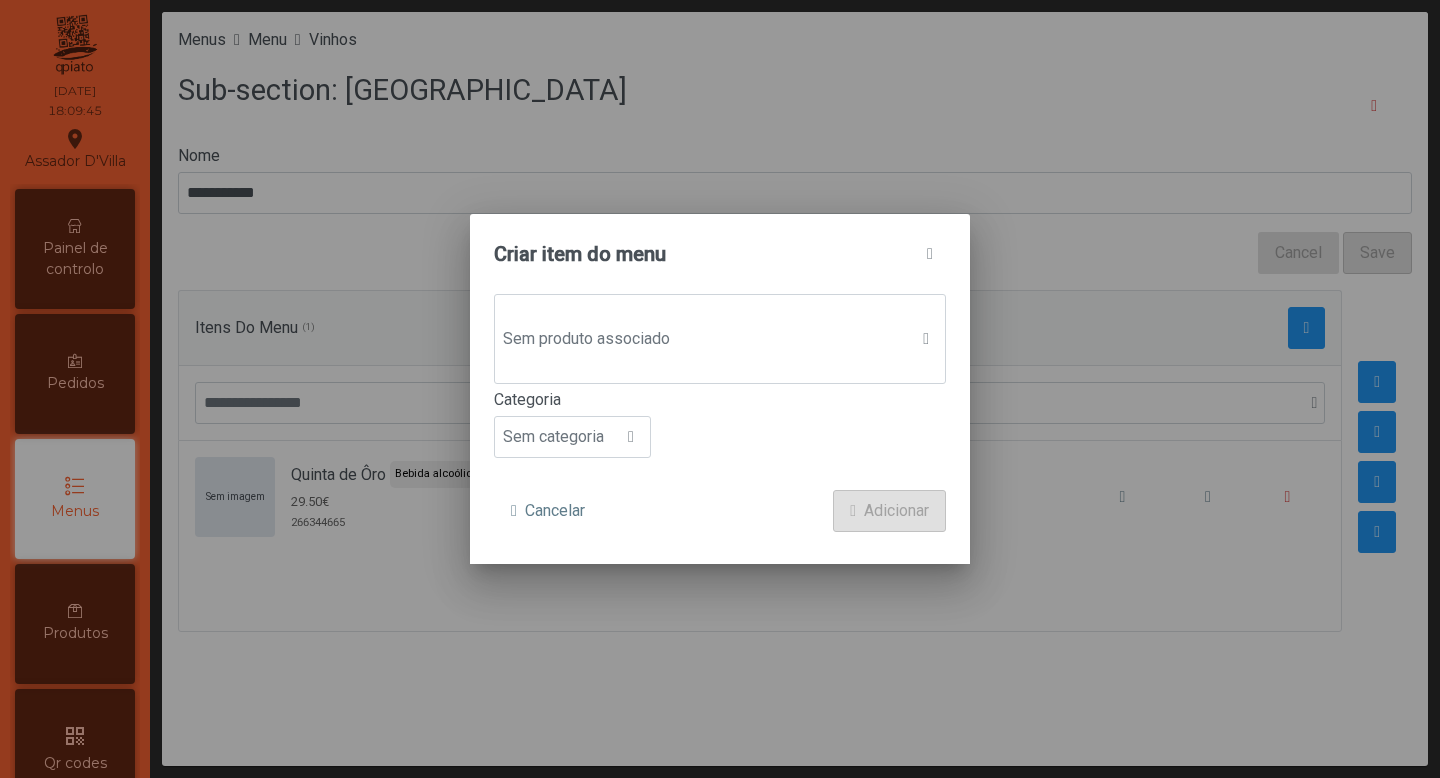 click on "Sem produto associado" 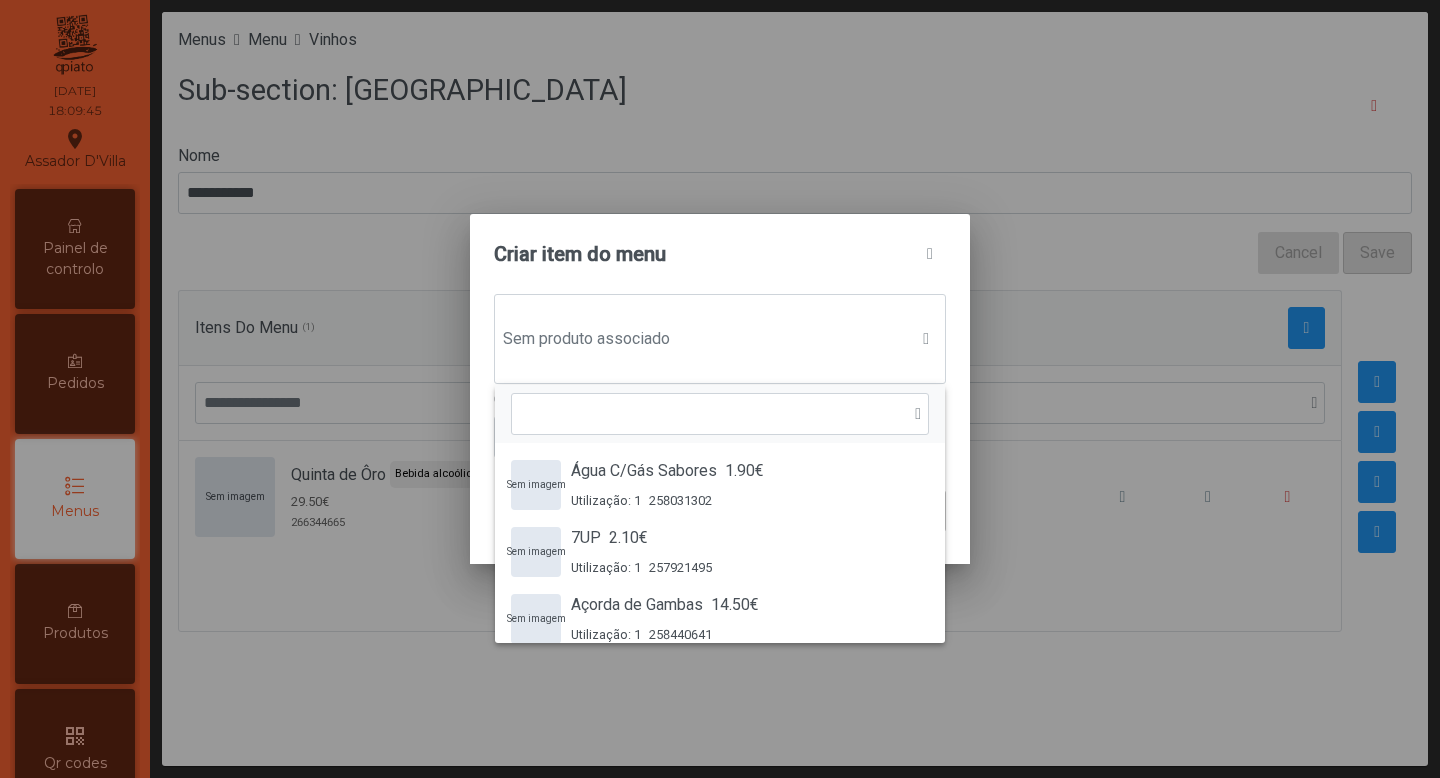 scroll, scrollTop: 15, scrollLeft: 97, axis: both 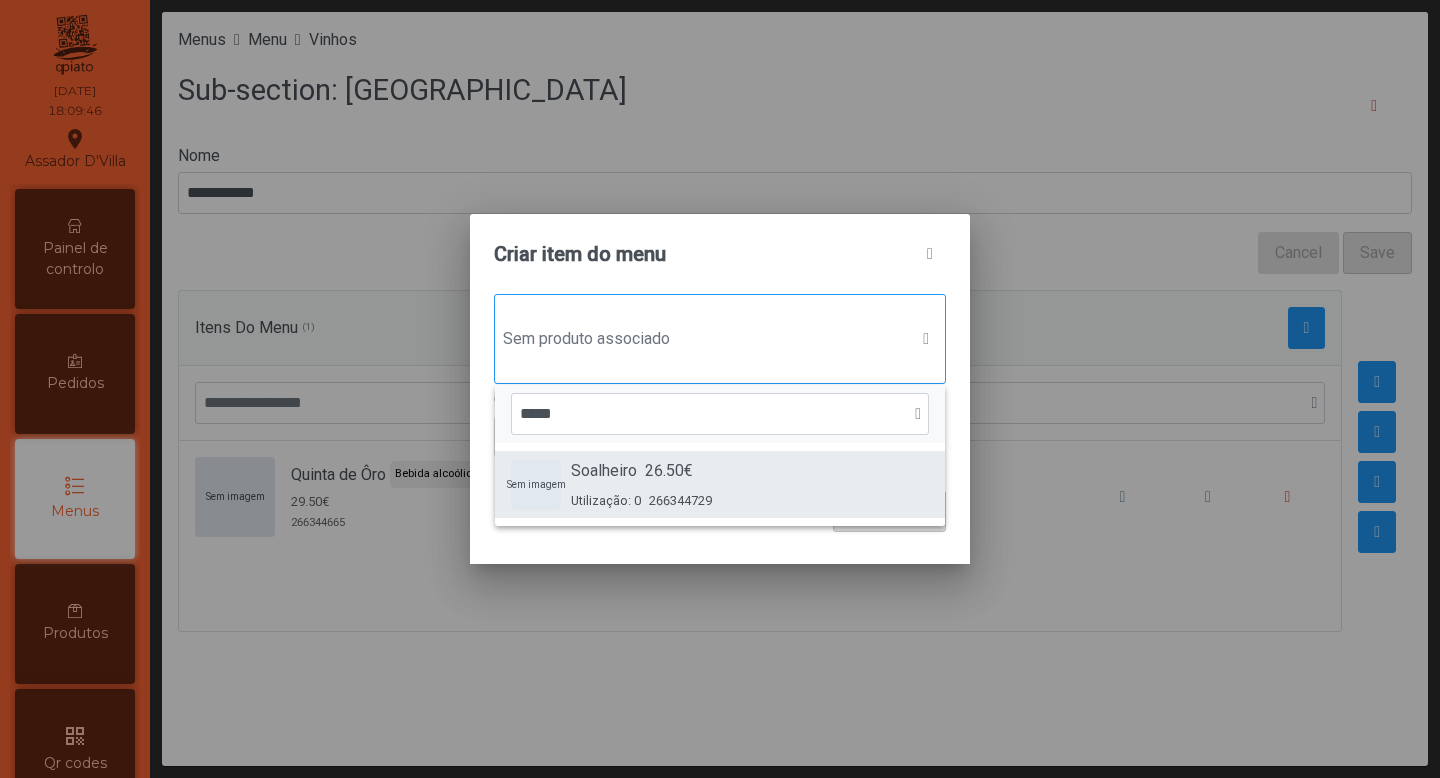 type on "*****" 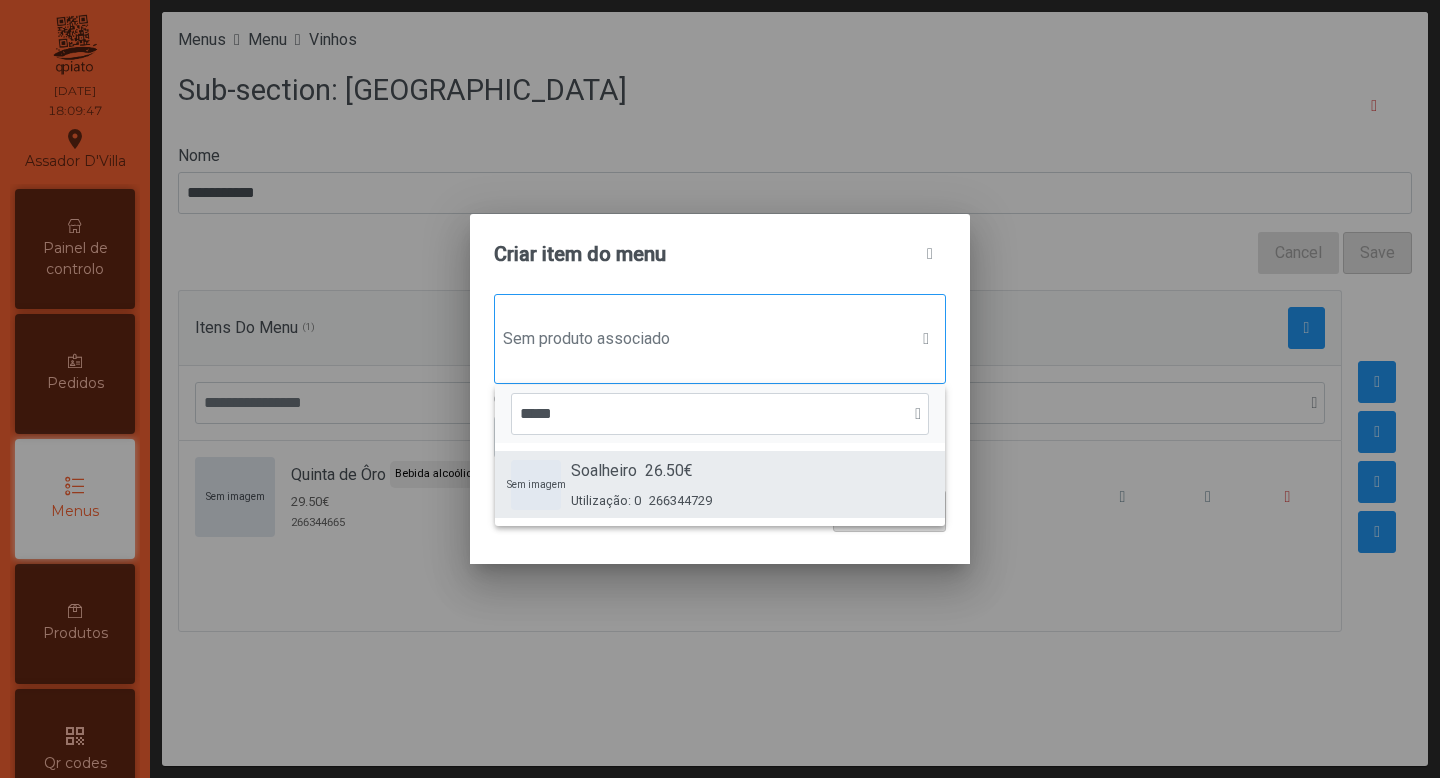 click on "26.50€" 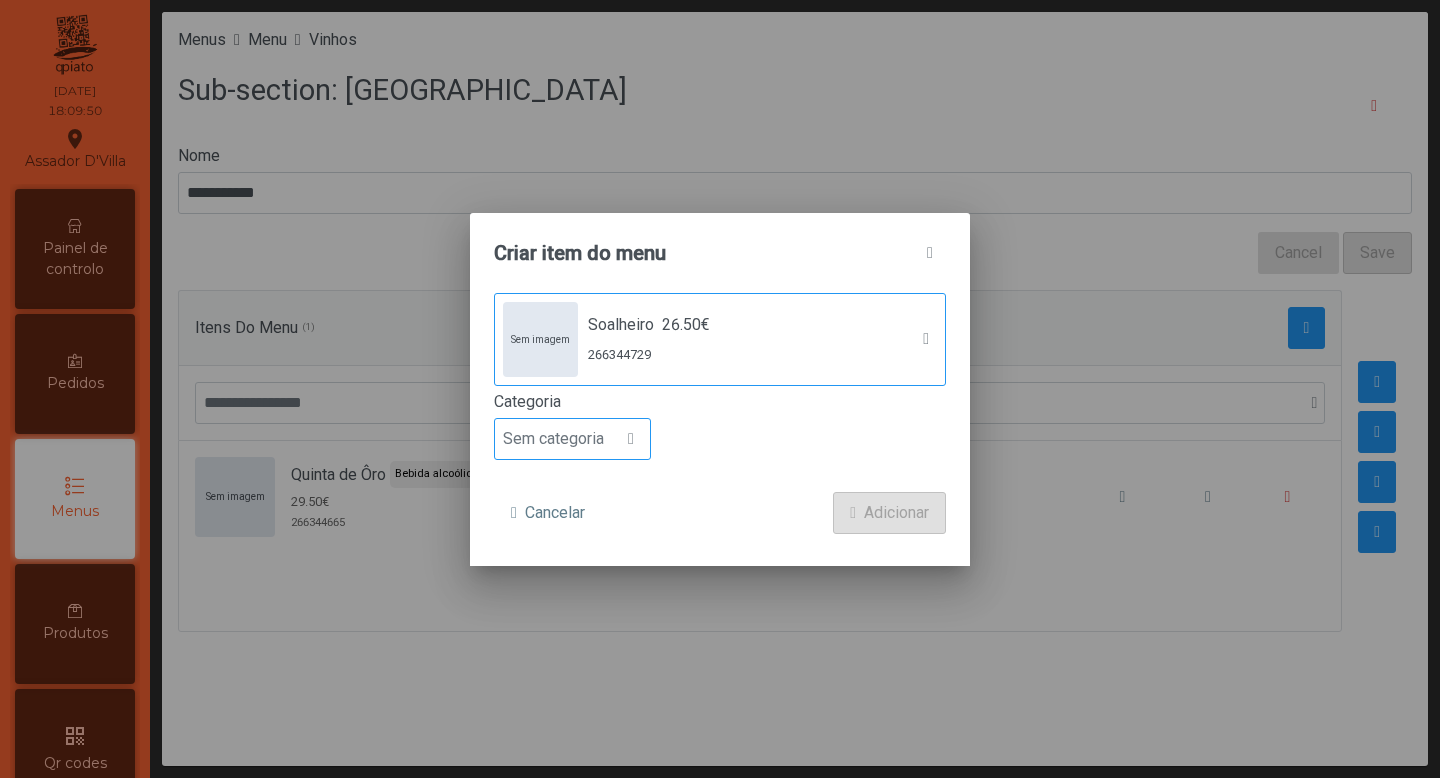 click on "Sem categoria" 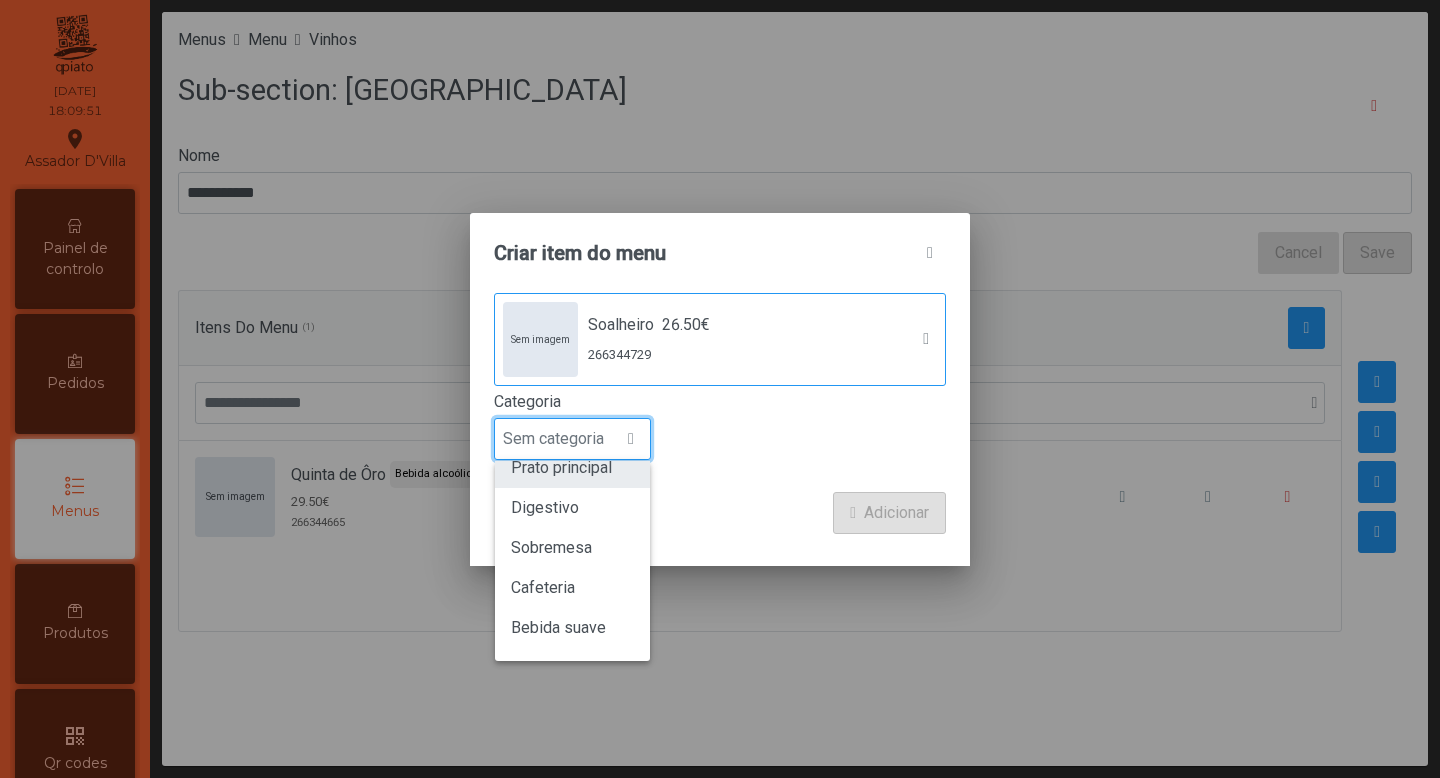 scroll, scrollTop: 176, scrollLeft: 0, axis: vertical 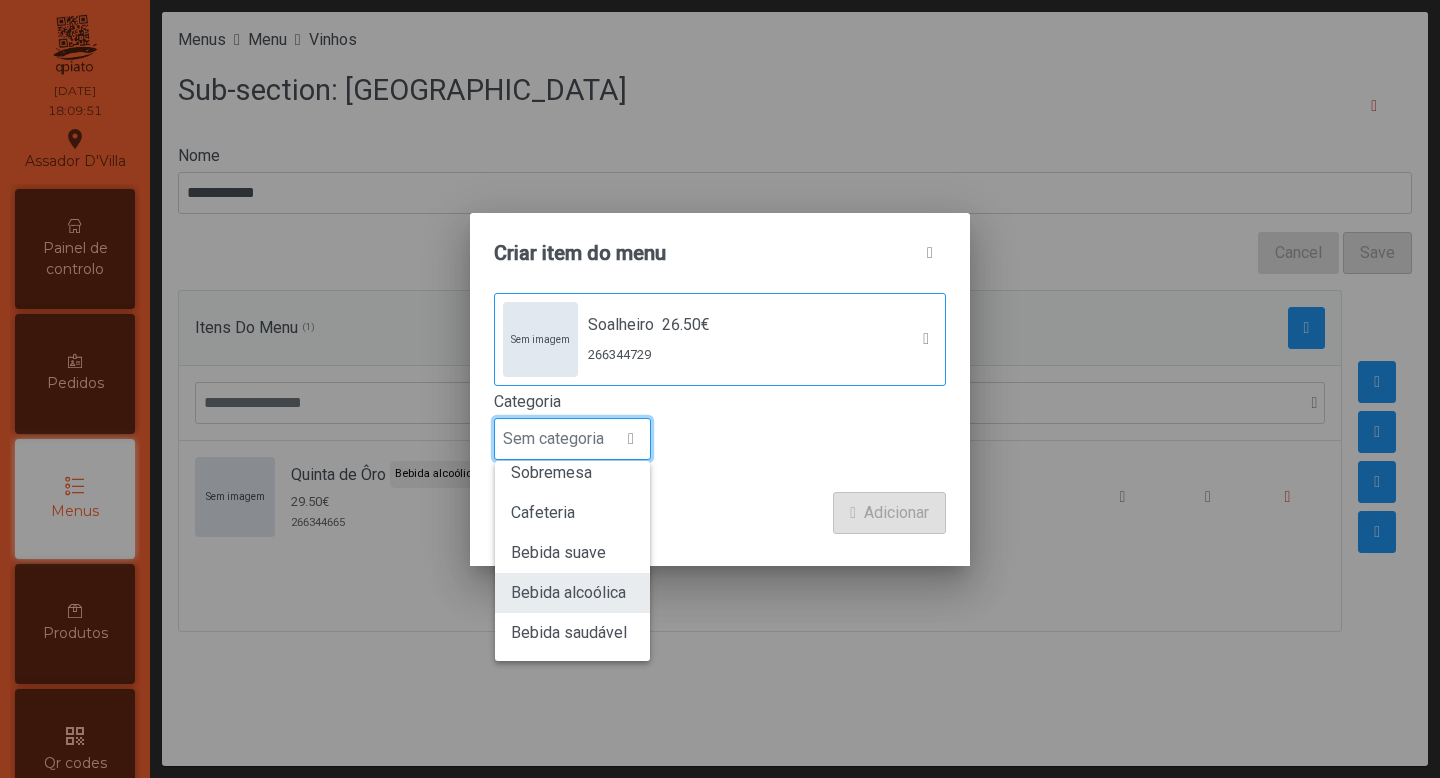 click on "Bebida alcoólica" 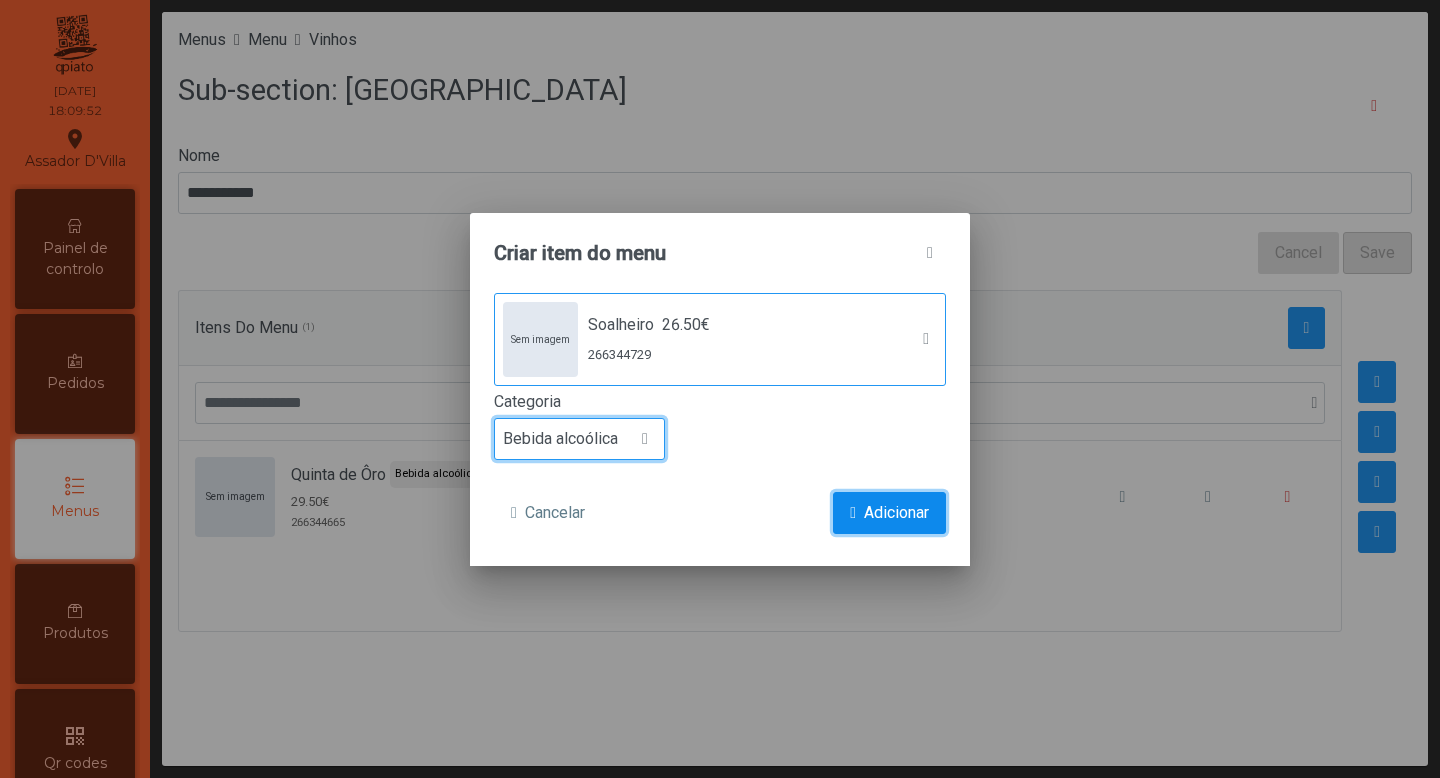 click on "Adicionar" 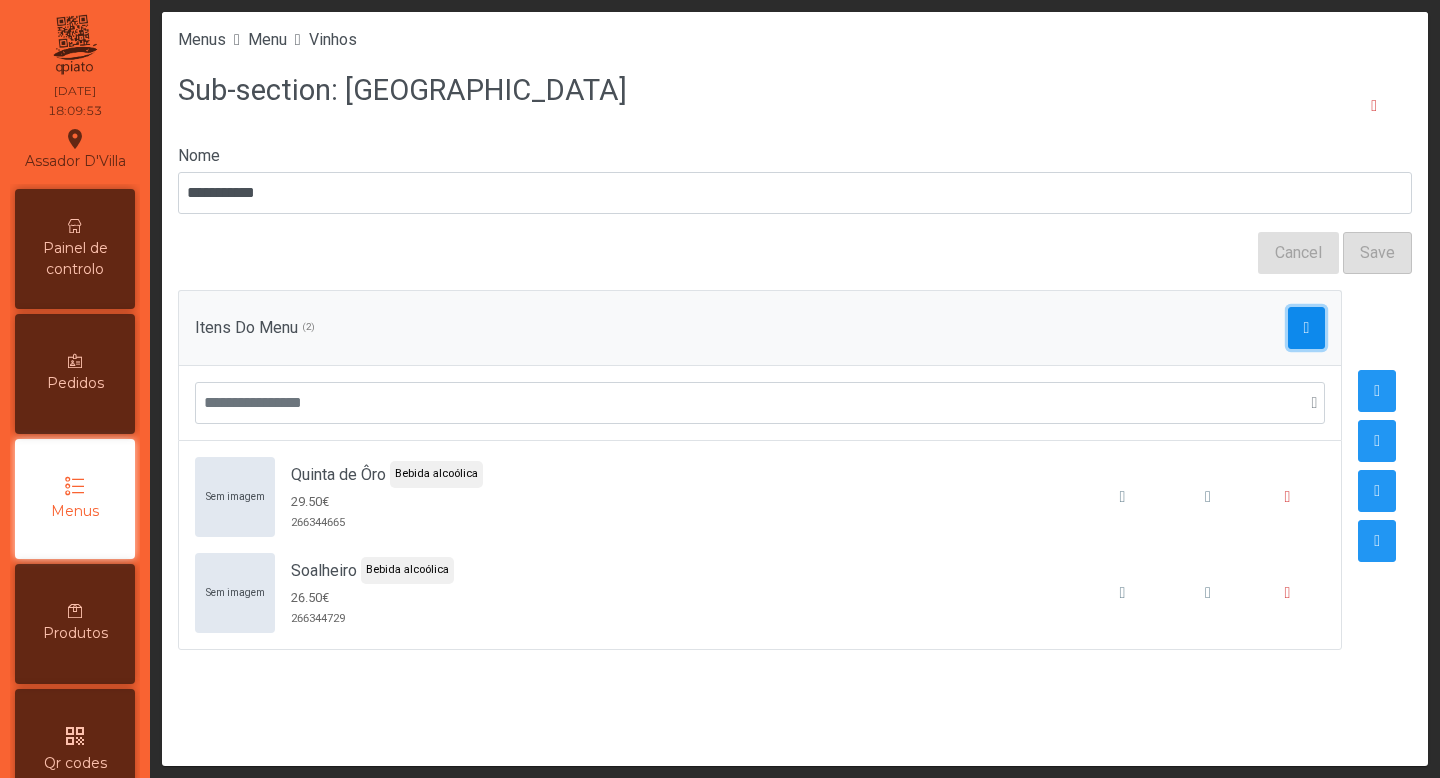 click 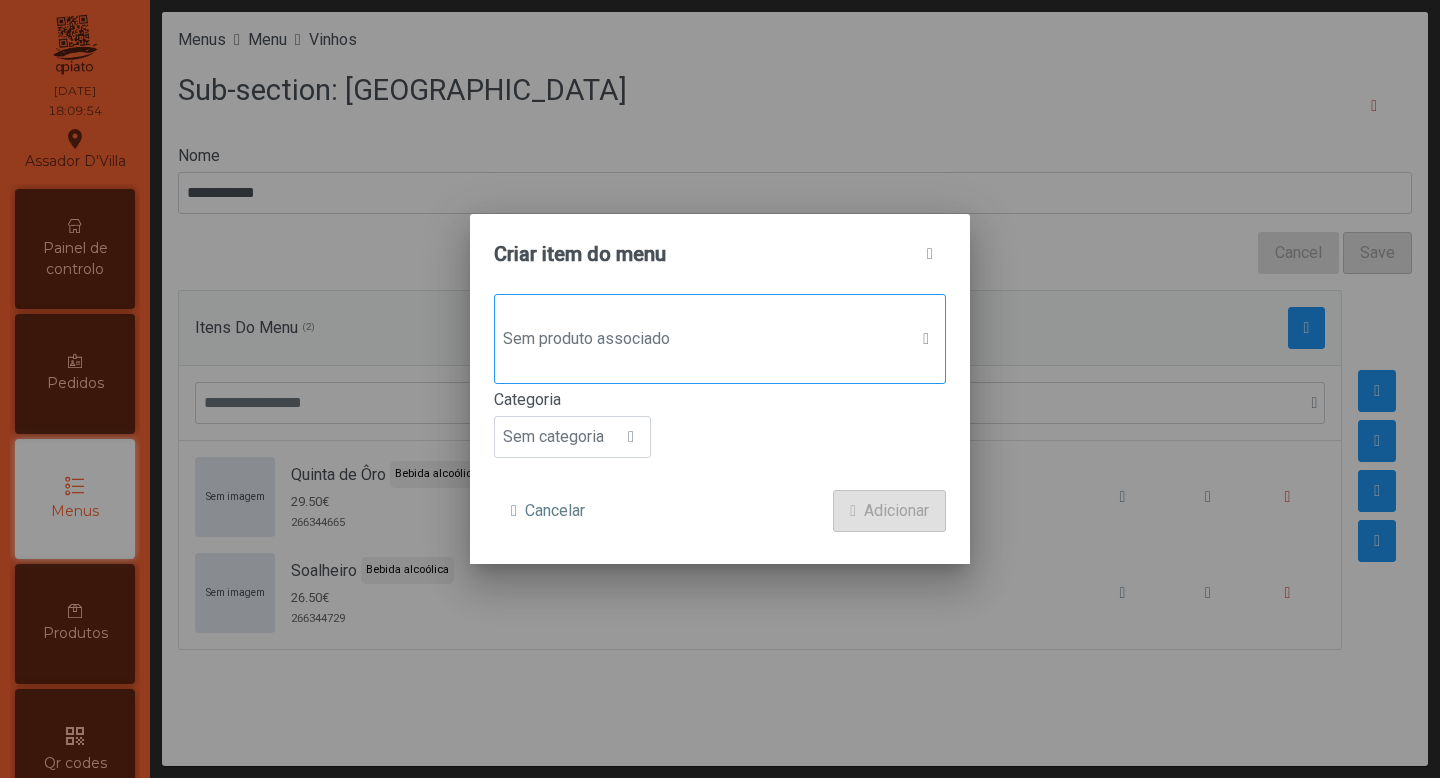 click on "Sem produto associado" 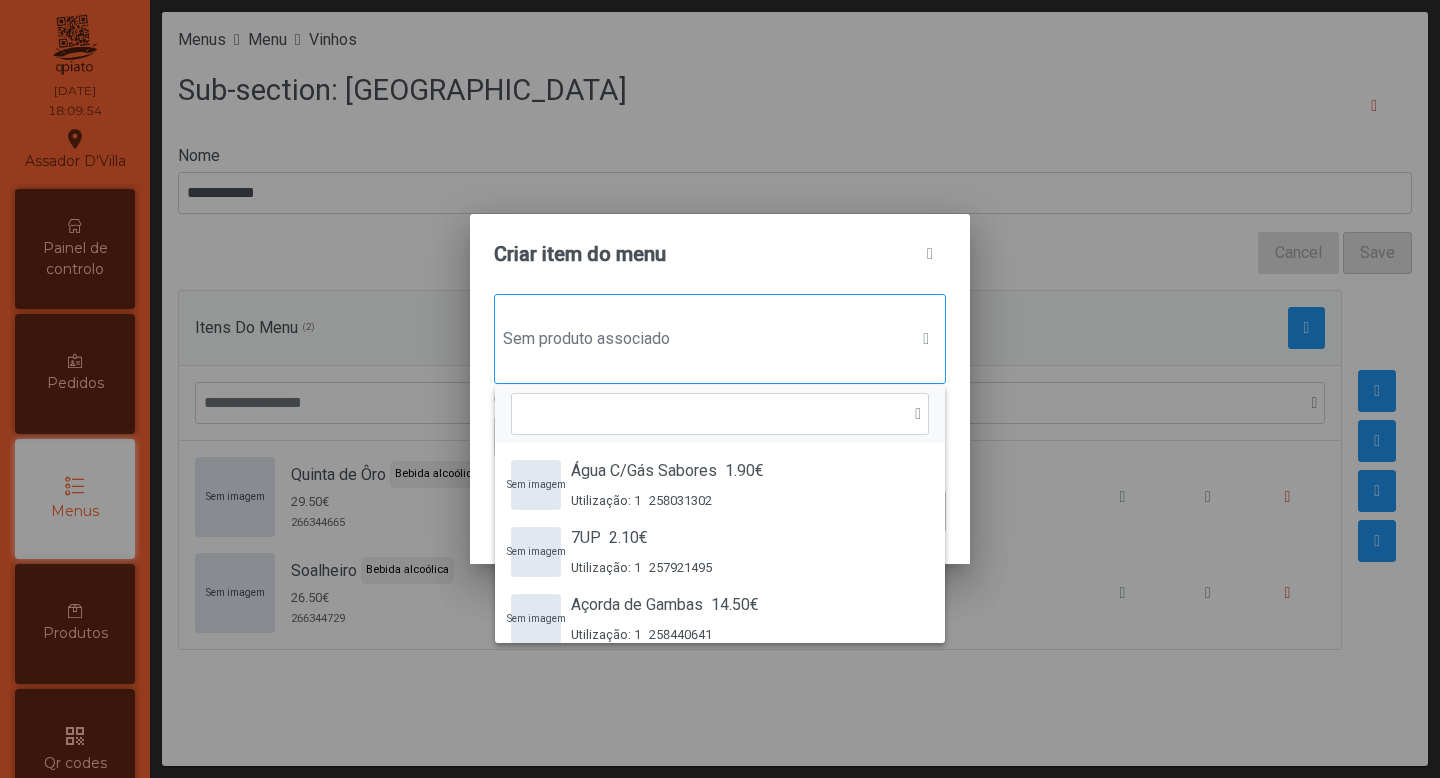 scroll, scrollTop: 15, scrollLeft: 97, axis: both 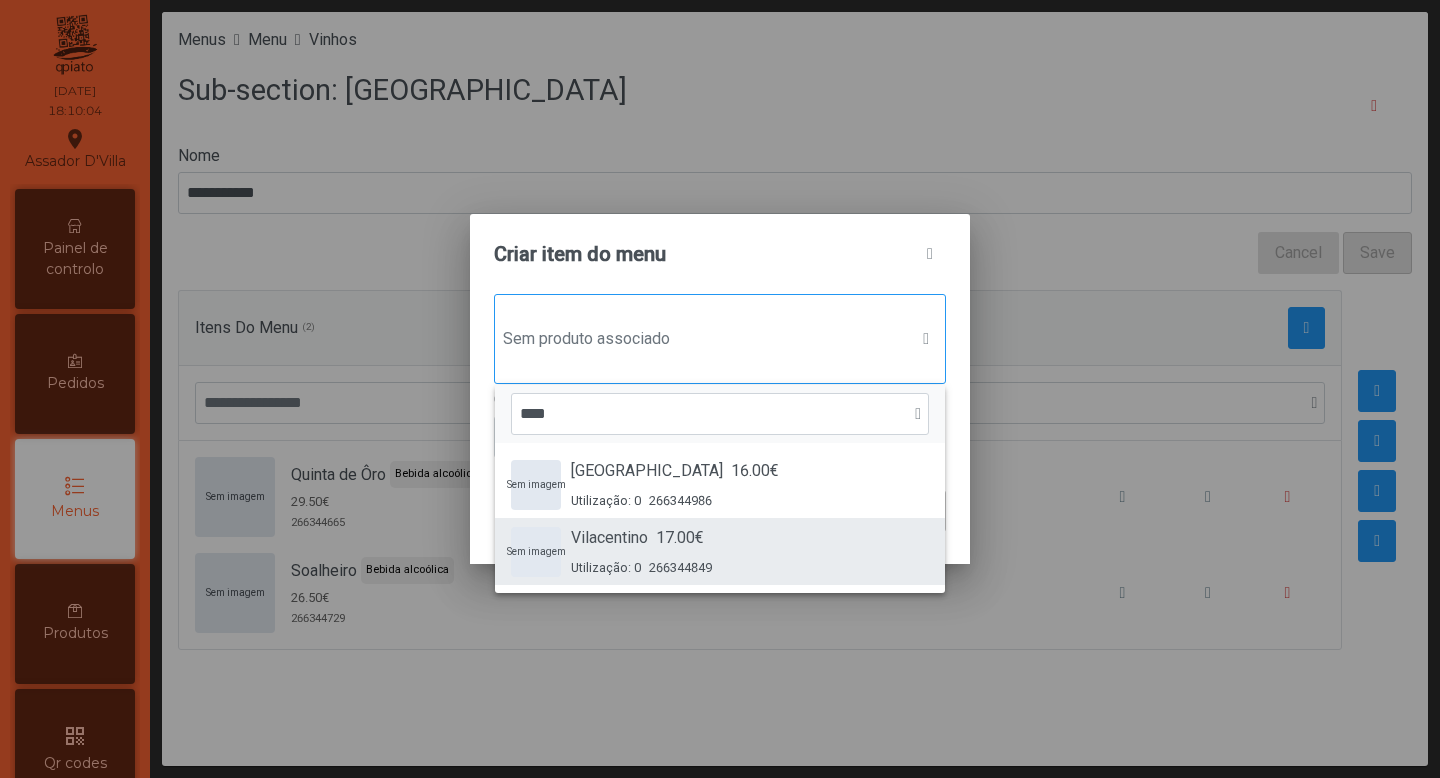 type on "****" 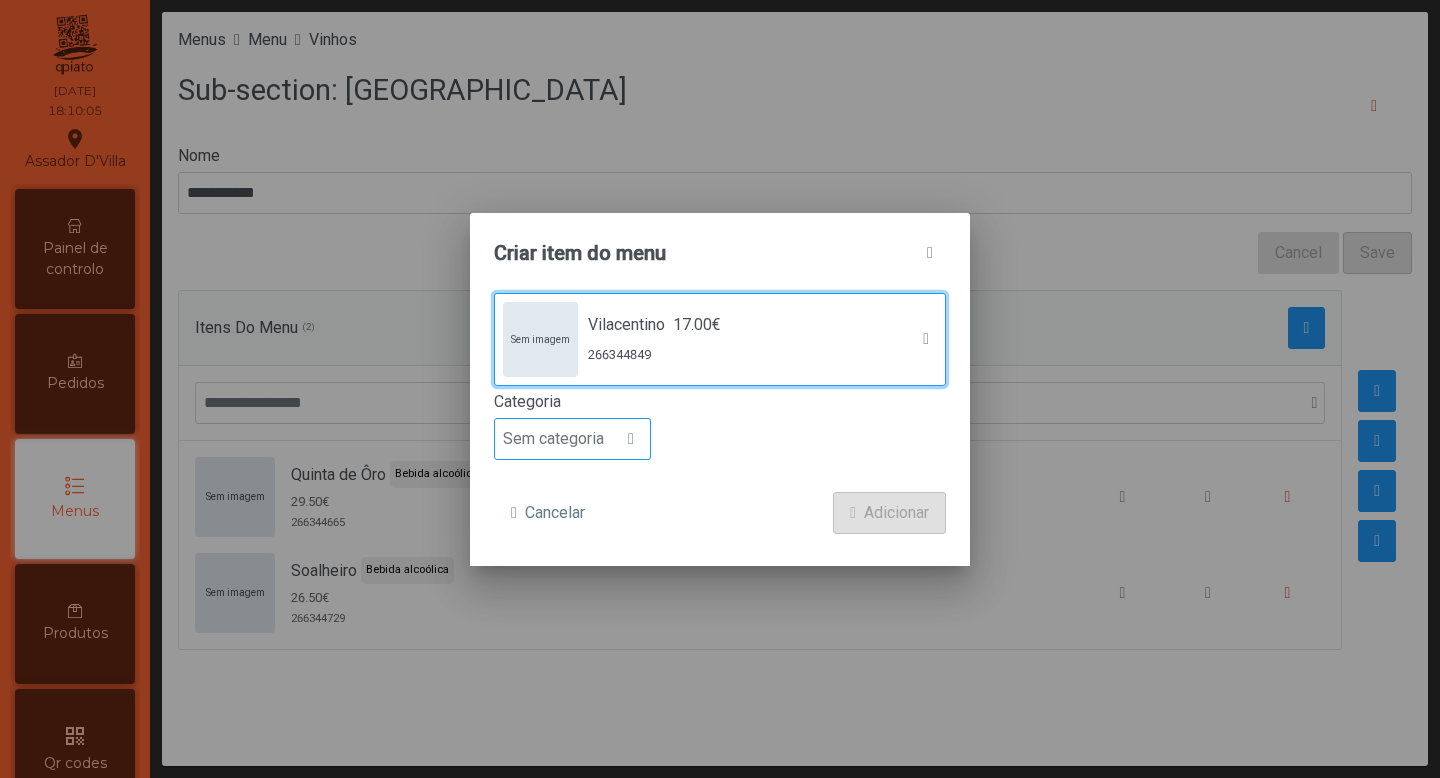 click 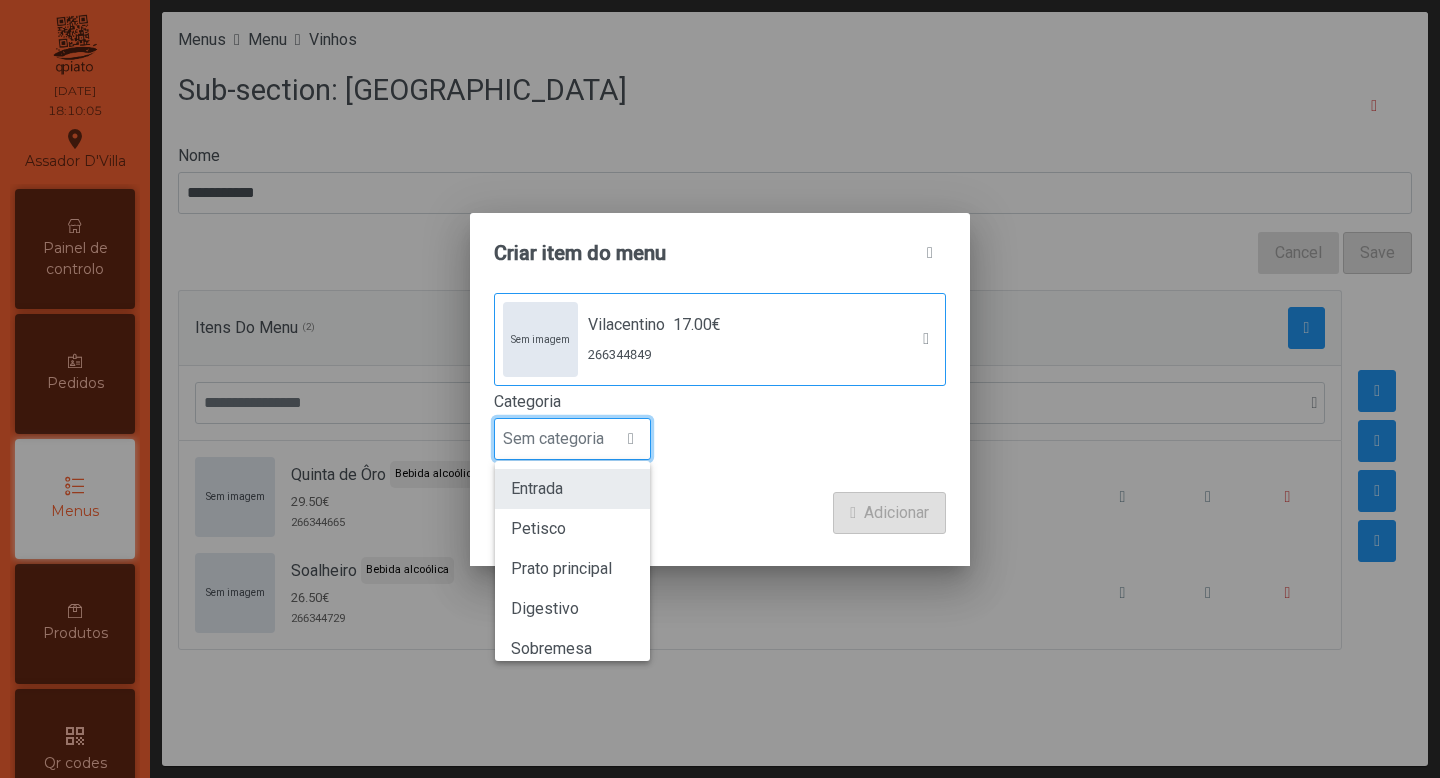 scroll, scrollTop: 15, scrollLeft: 97, axis: both 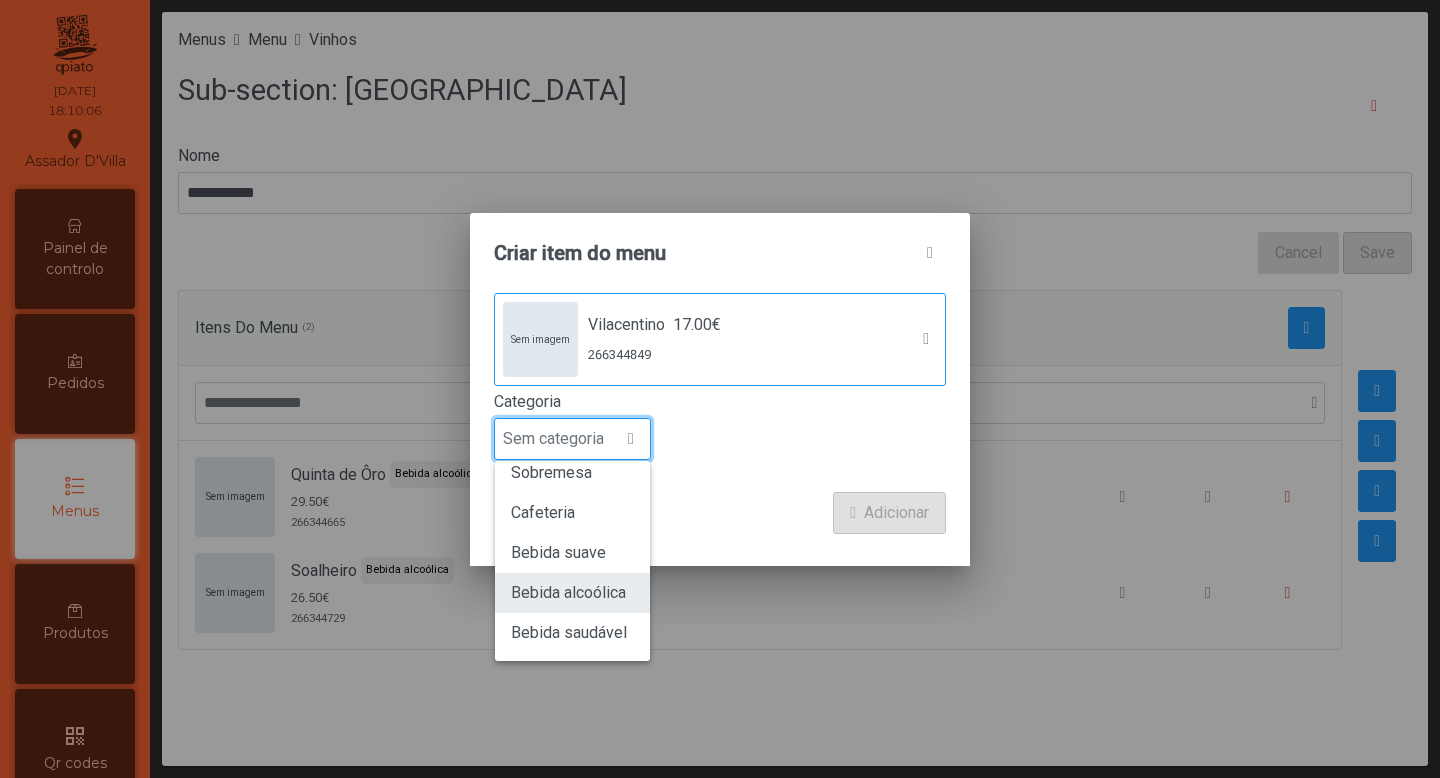 click on "Bebida alcoólica" 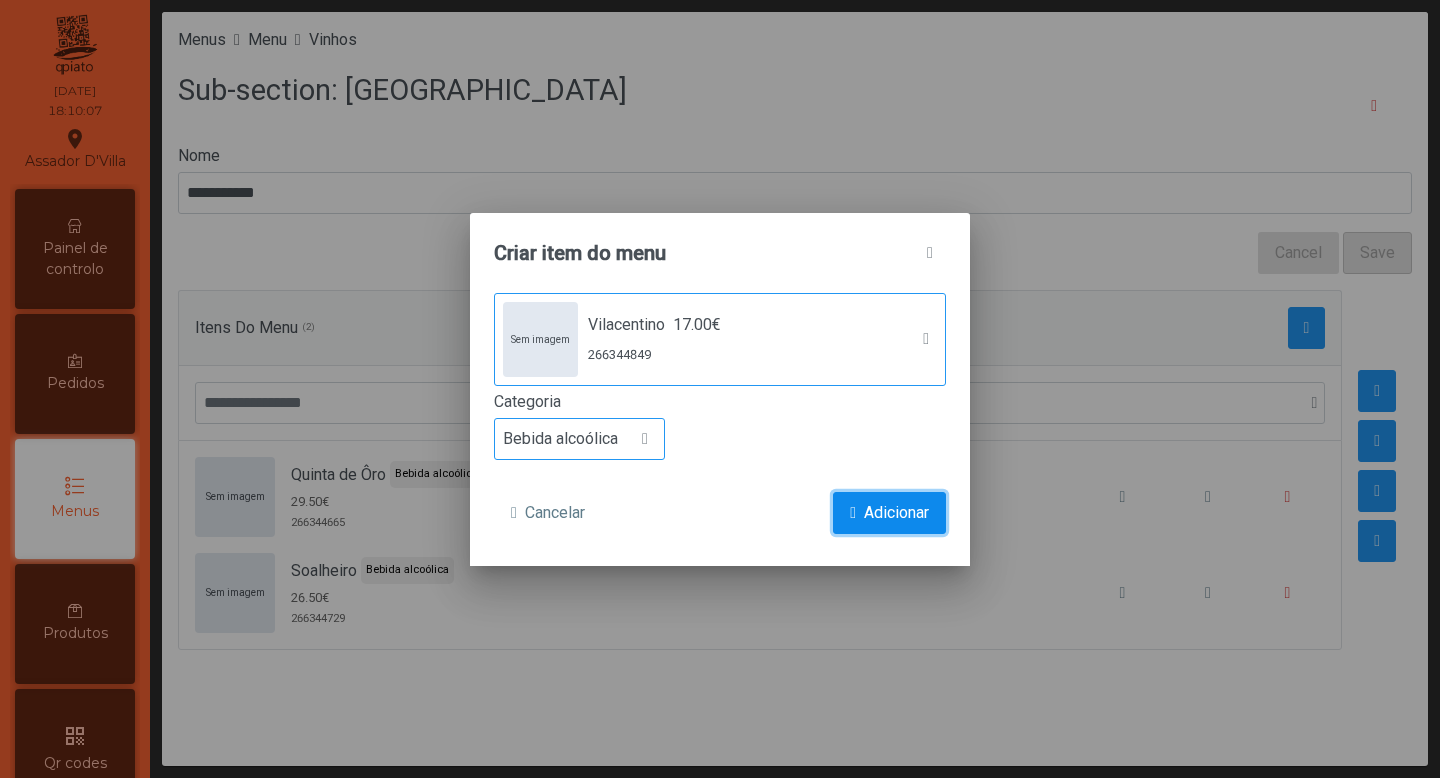 click on "Adicionar" 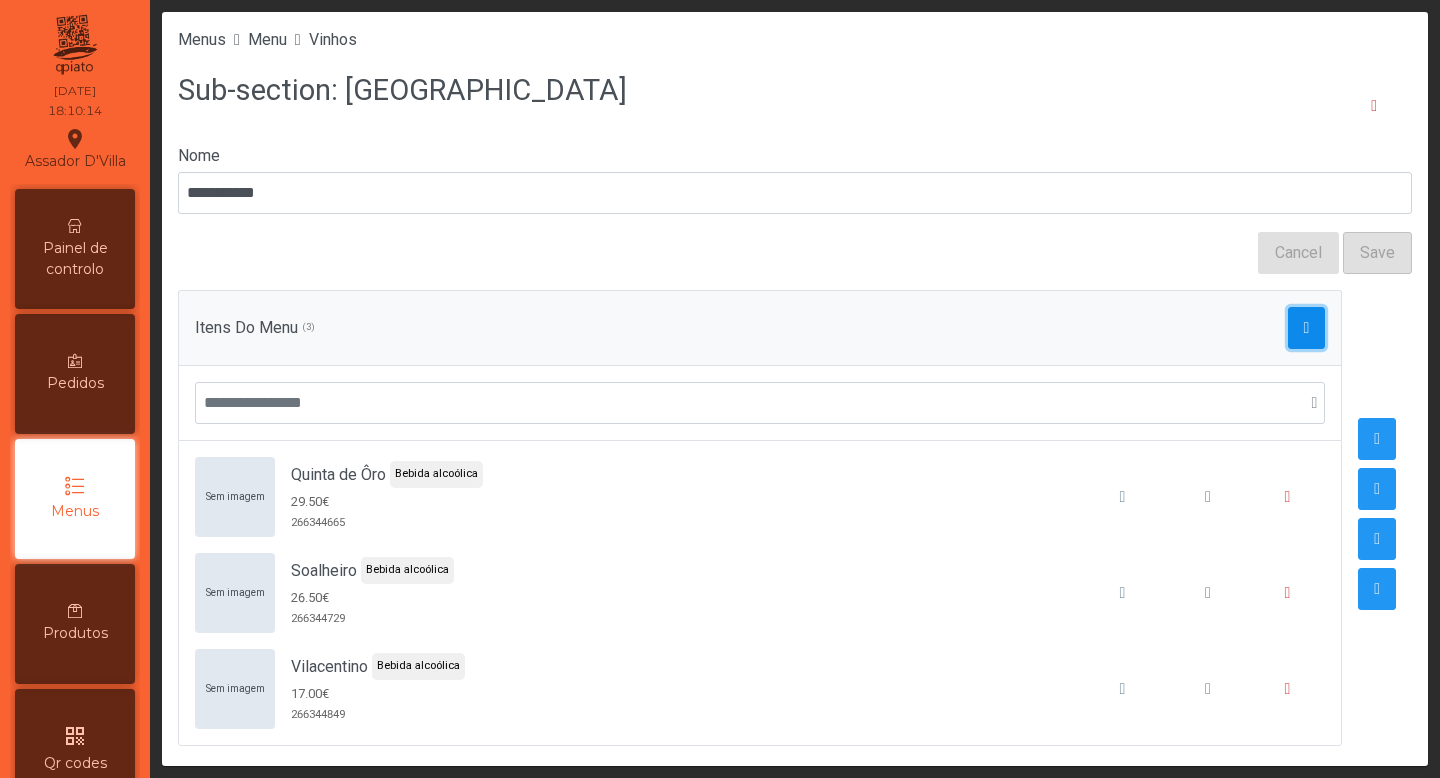 click 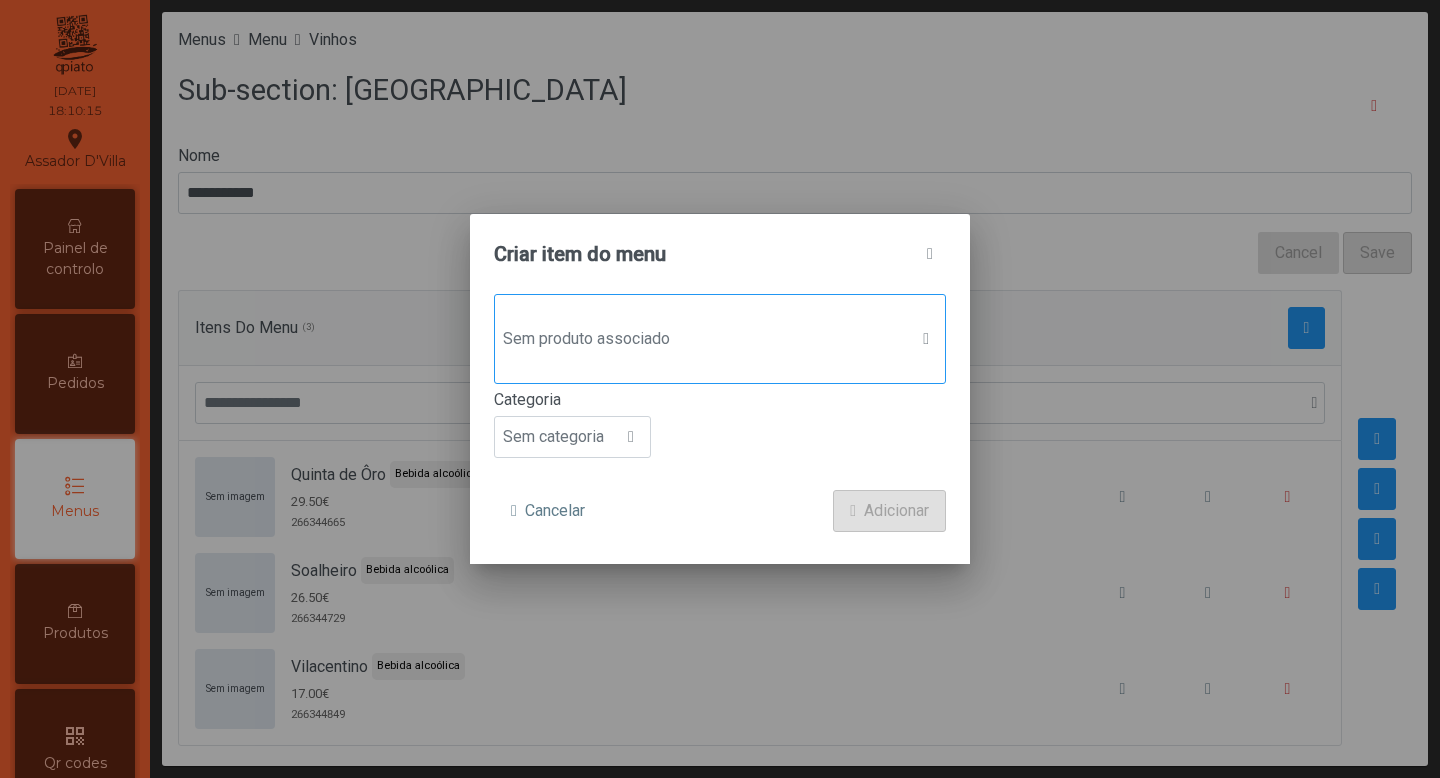 click on "Sem produto associado" 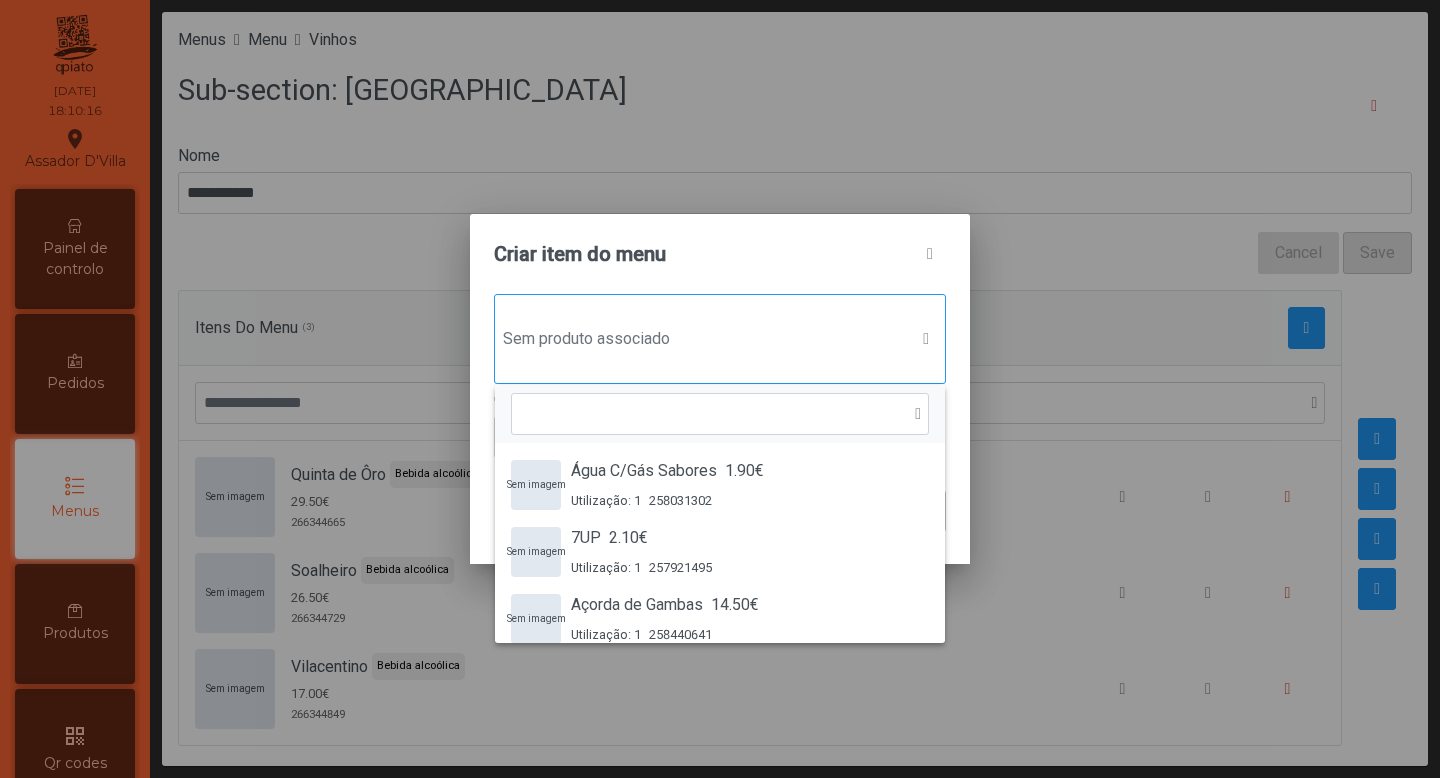 scroll, scrollTop: 15, scrollLeft: 97, axis: both 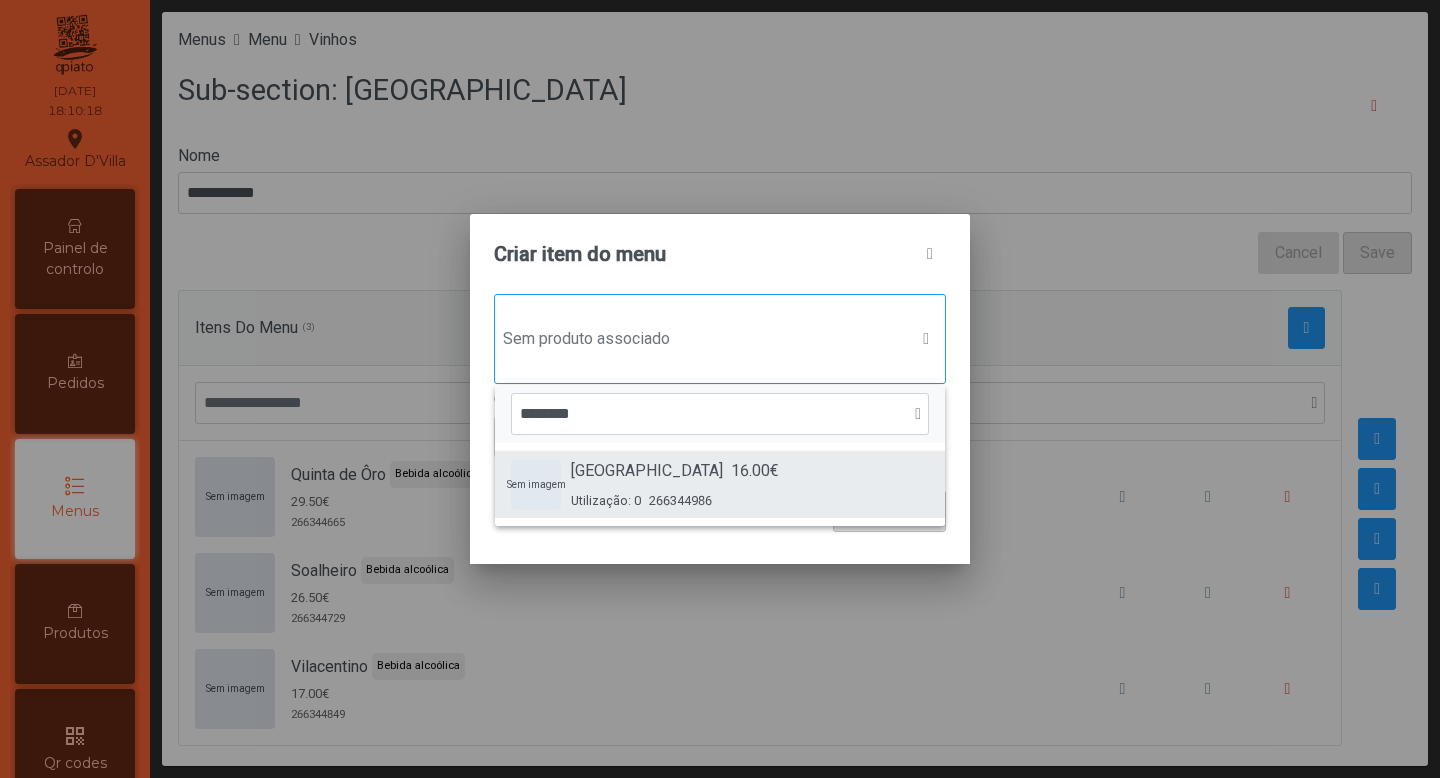 type on "*******" 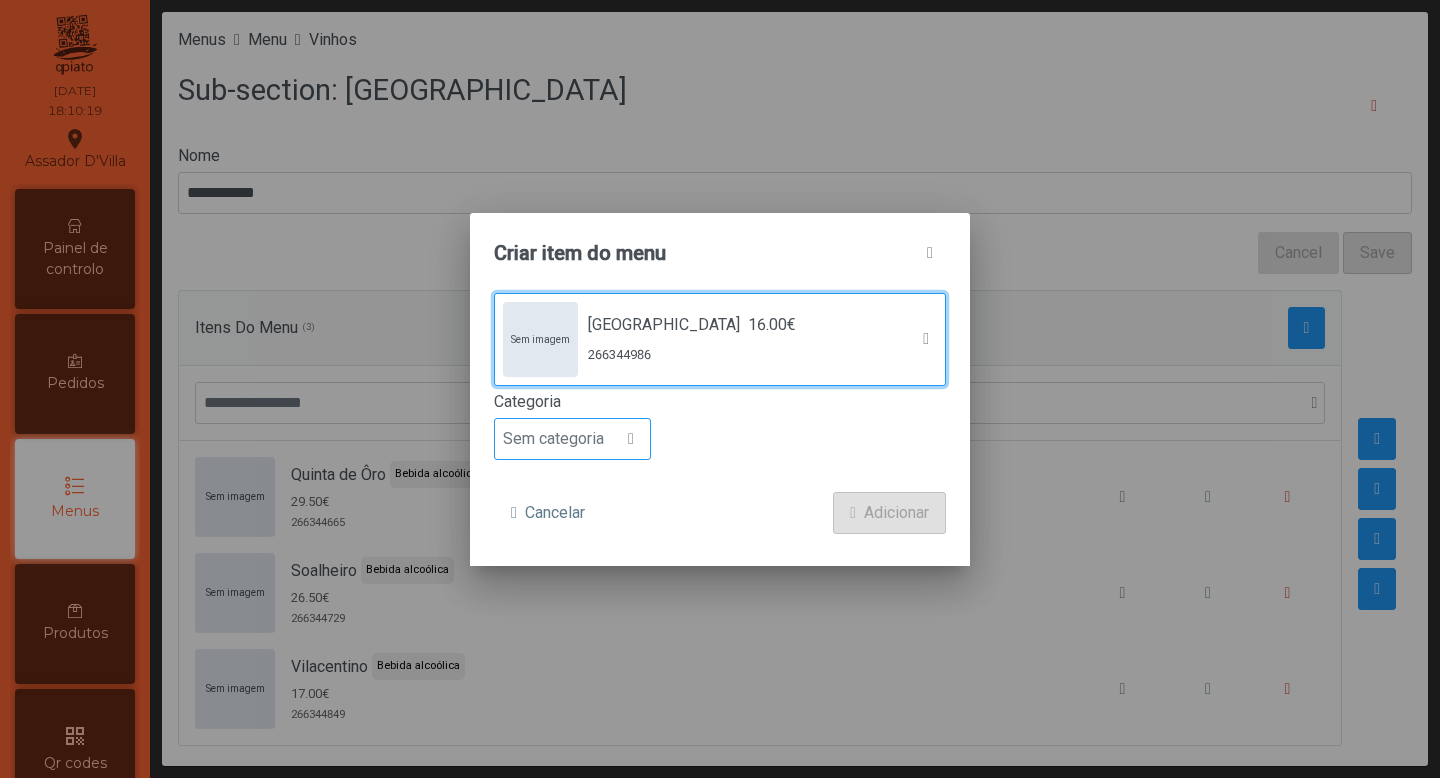 click on "Sem categoria" 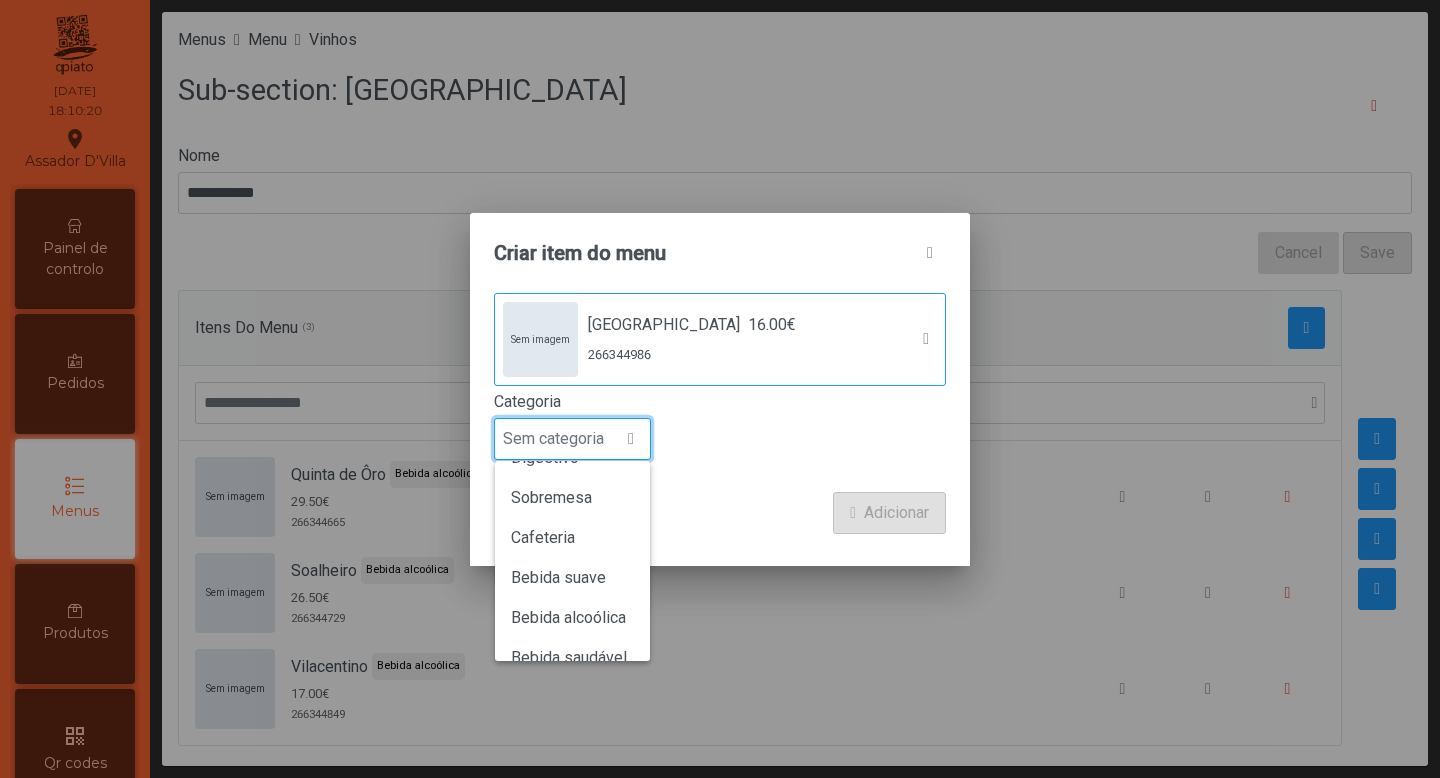 scroll, scrollTop: 176, scrollLeft: 0, axis: vertical 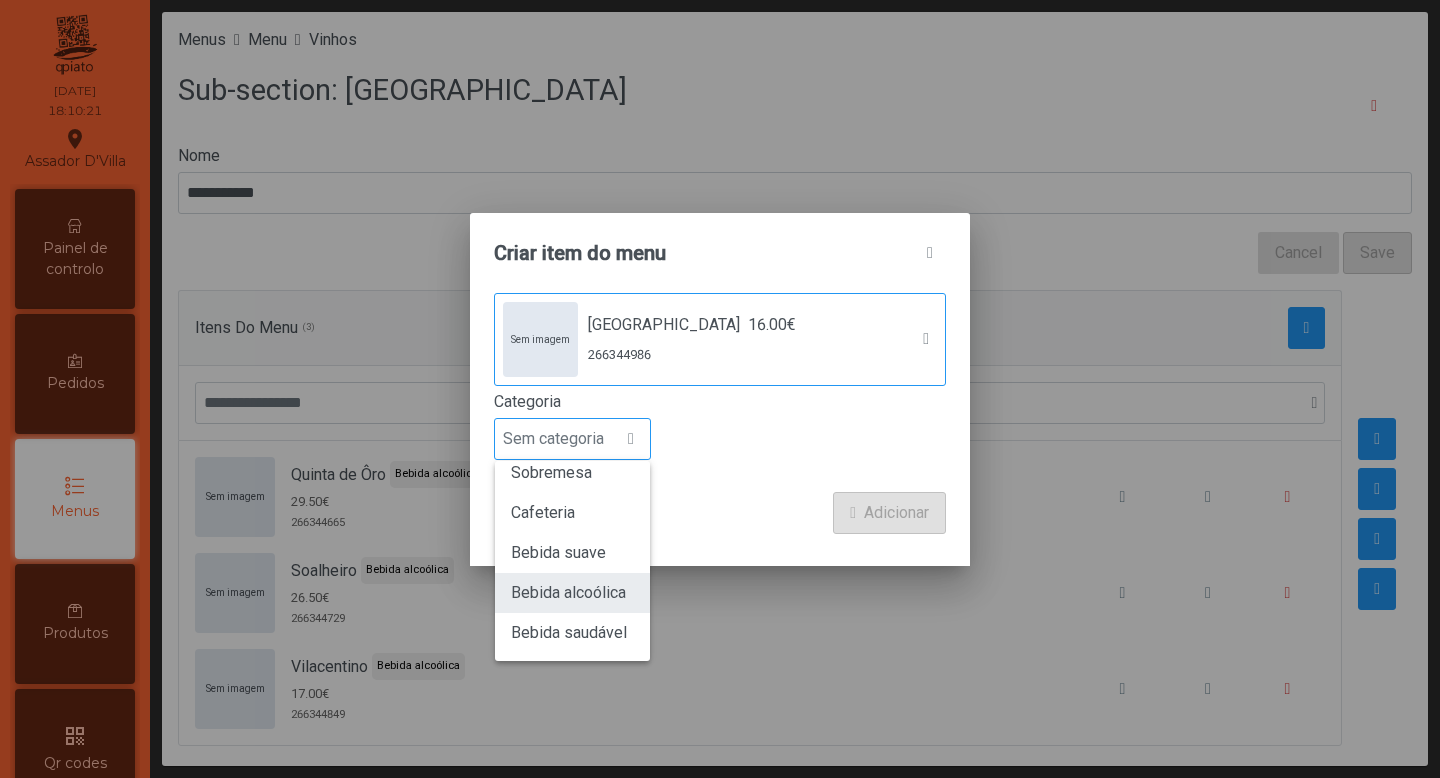 click on "Bebida alcoólica" 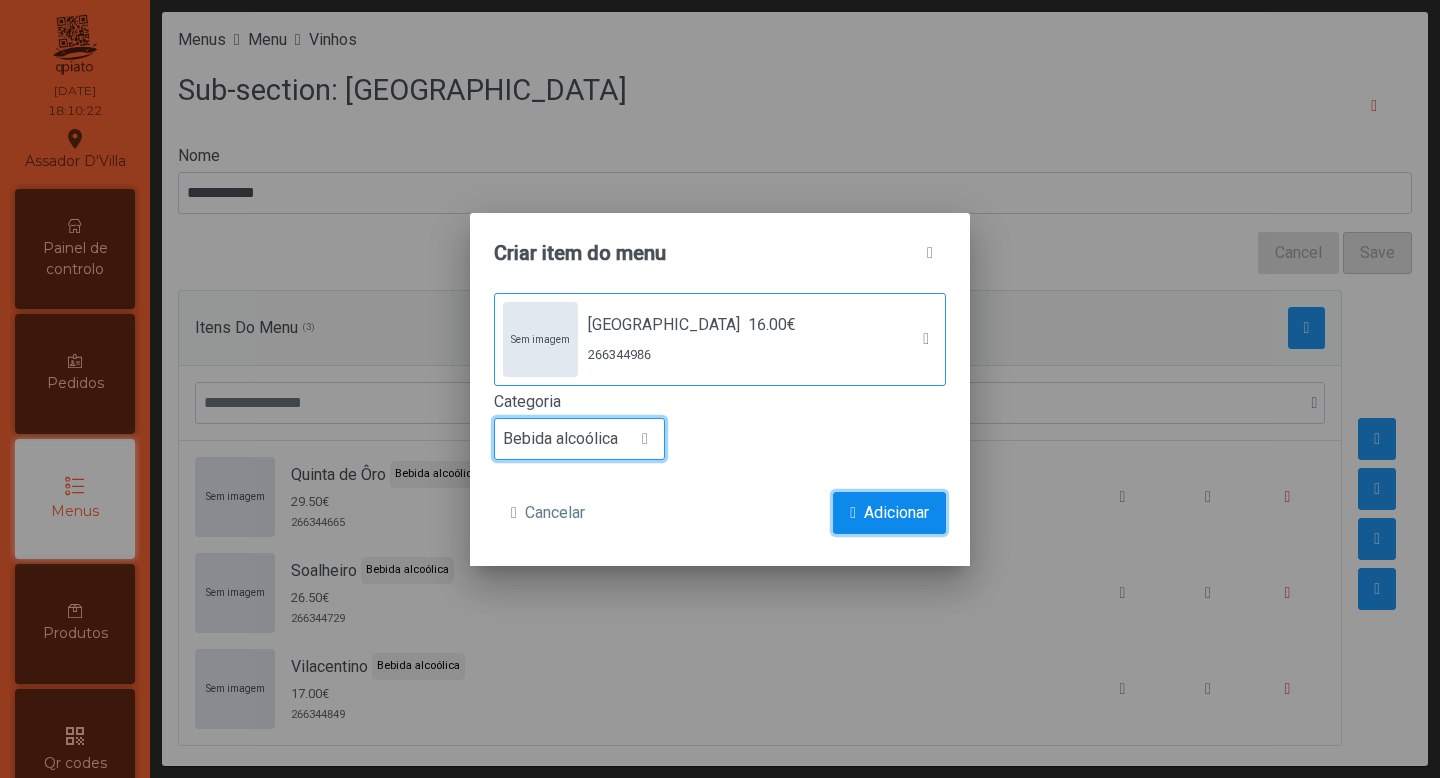 click on "Adicionar" 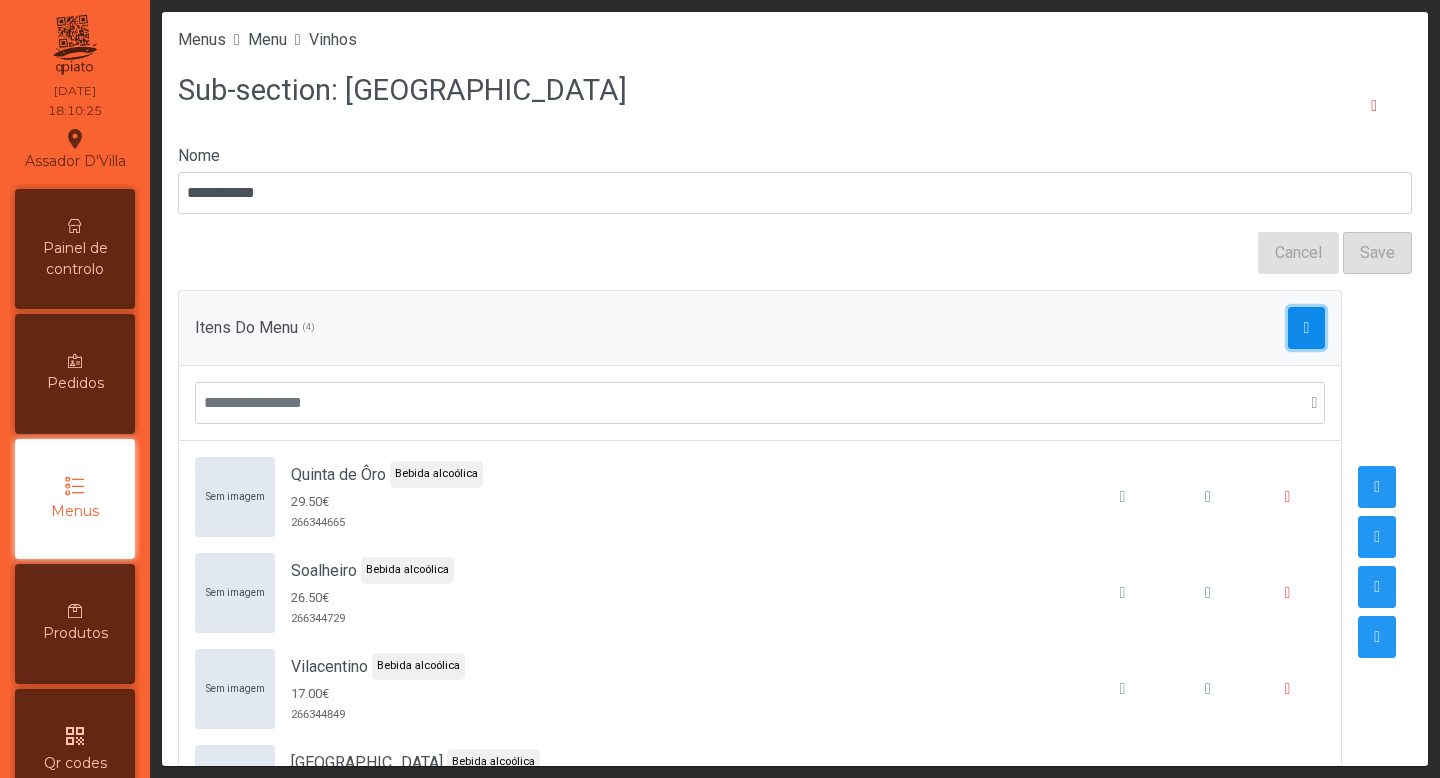 click 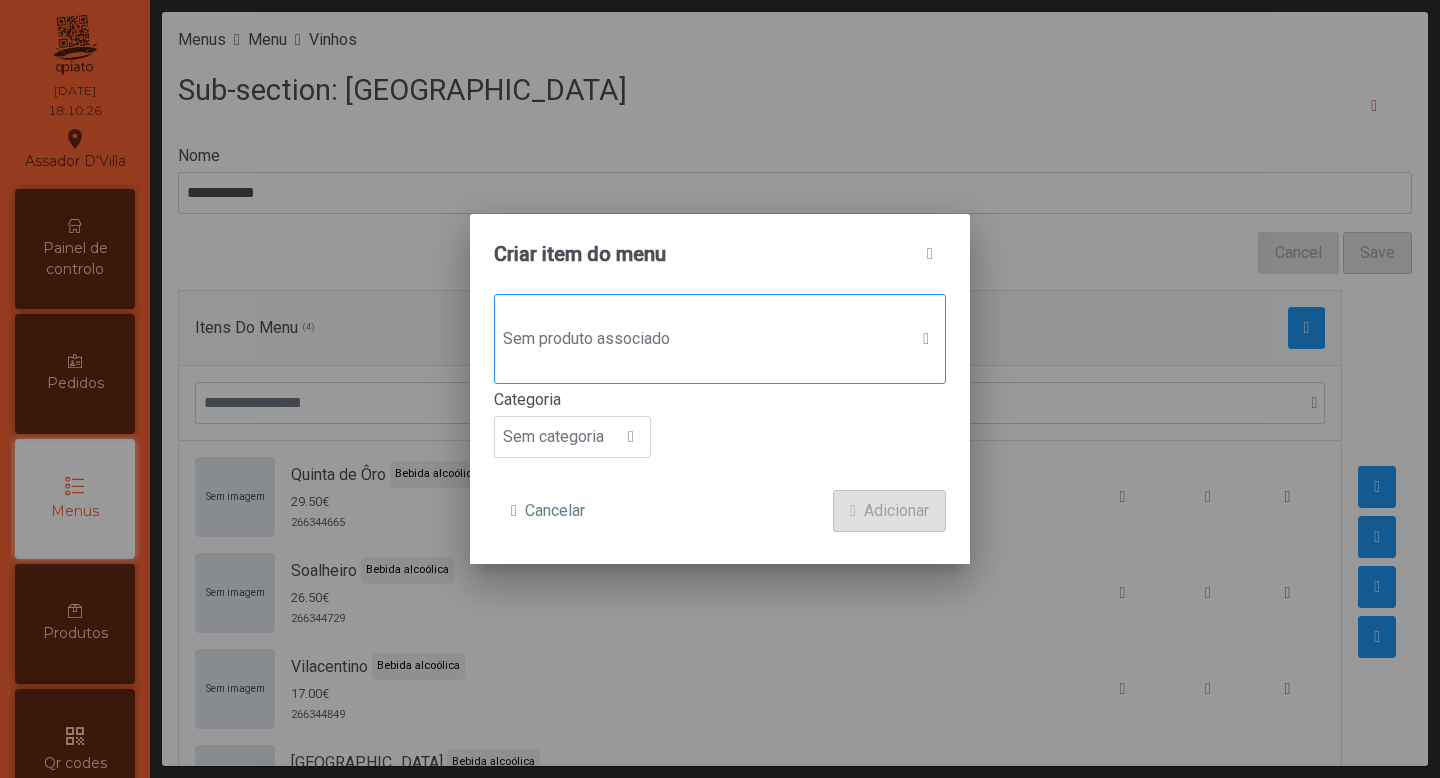 click on "Sem produto associado" 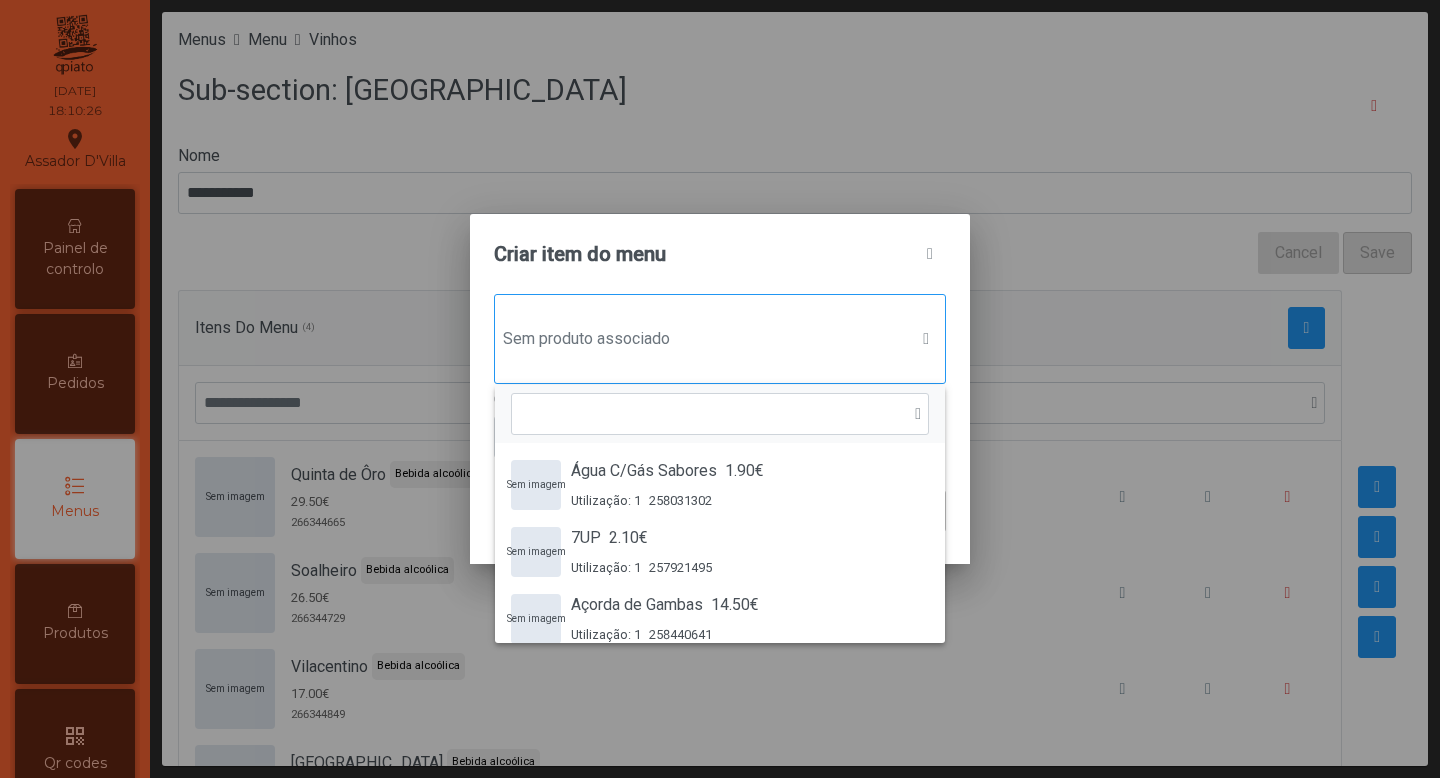 scroll, scrollTop: 15, scrollLeft: 97, axis: both 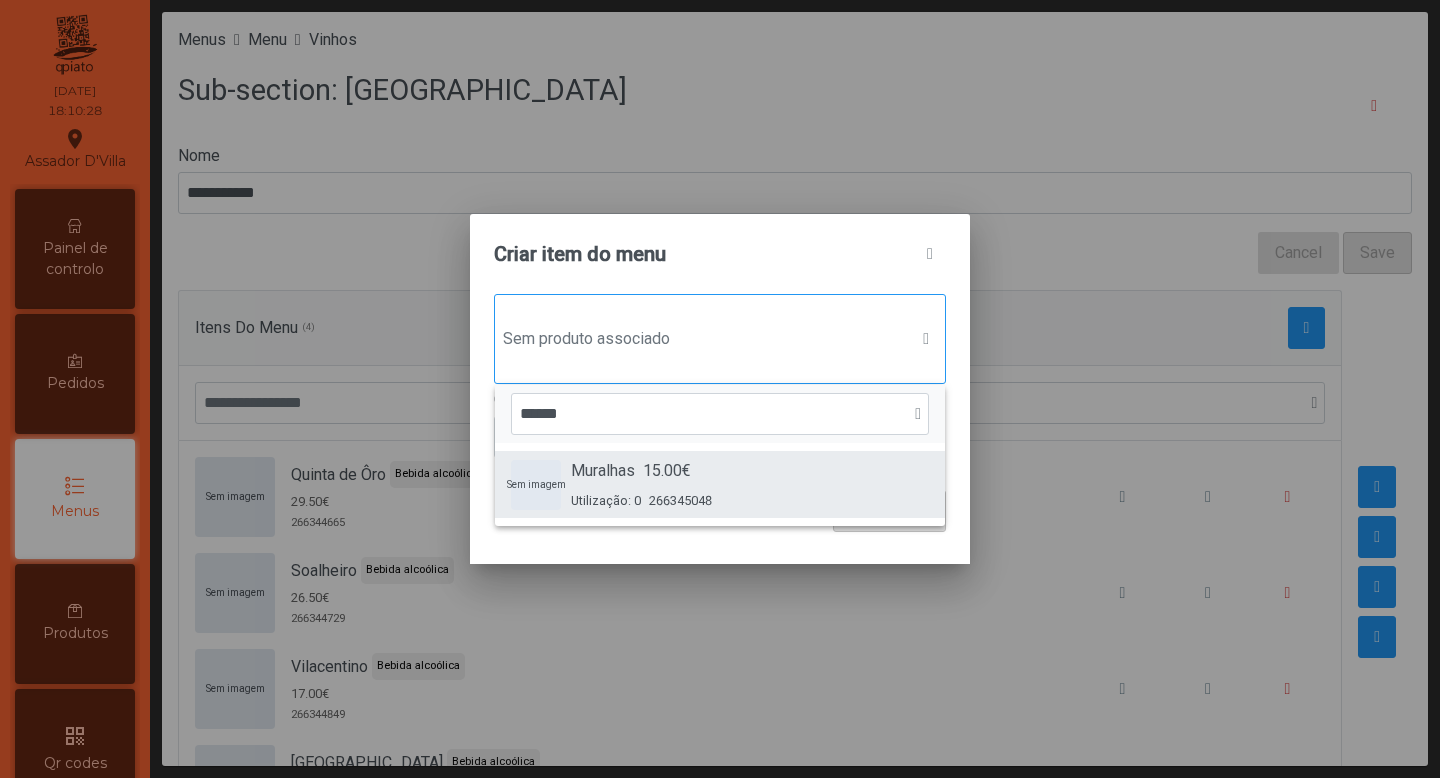 type on "******" 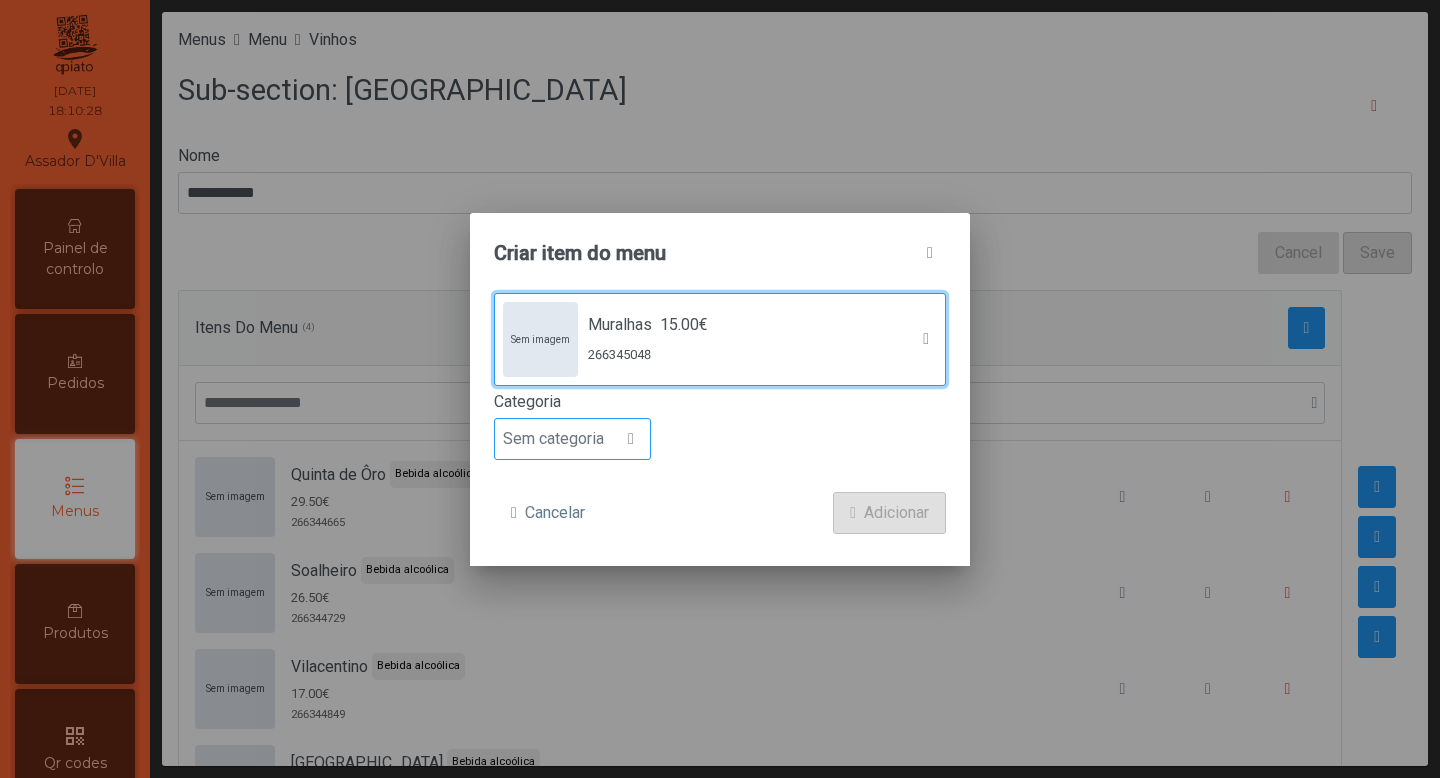 click on "Sem categoria" 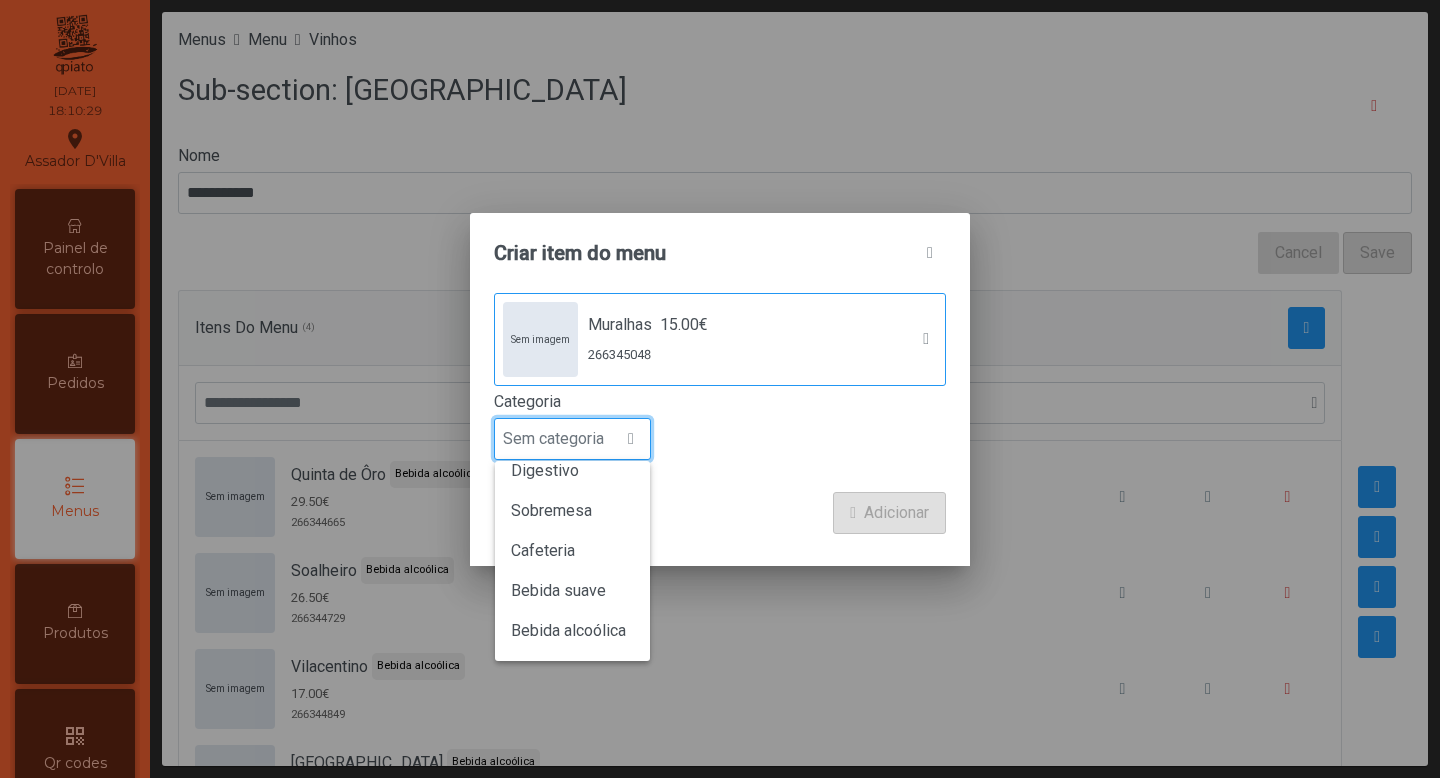 scroll, scrollTop: 176, scrollLeft: 0, axis: vertical 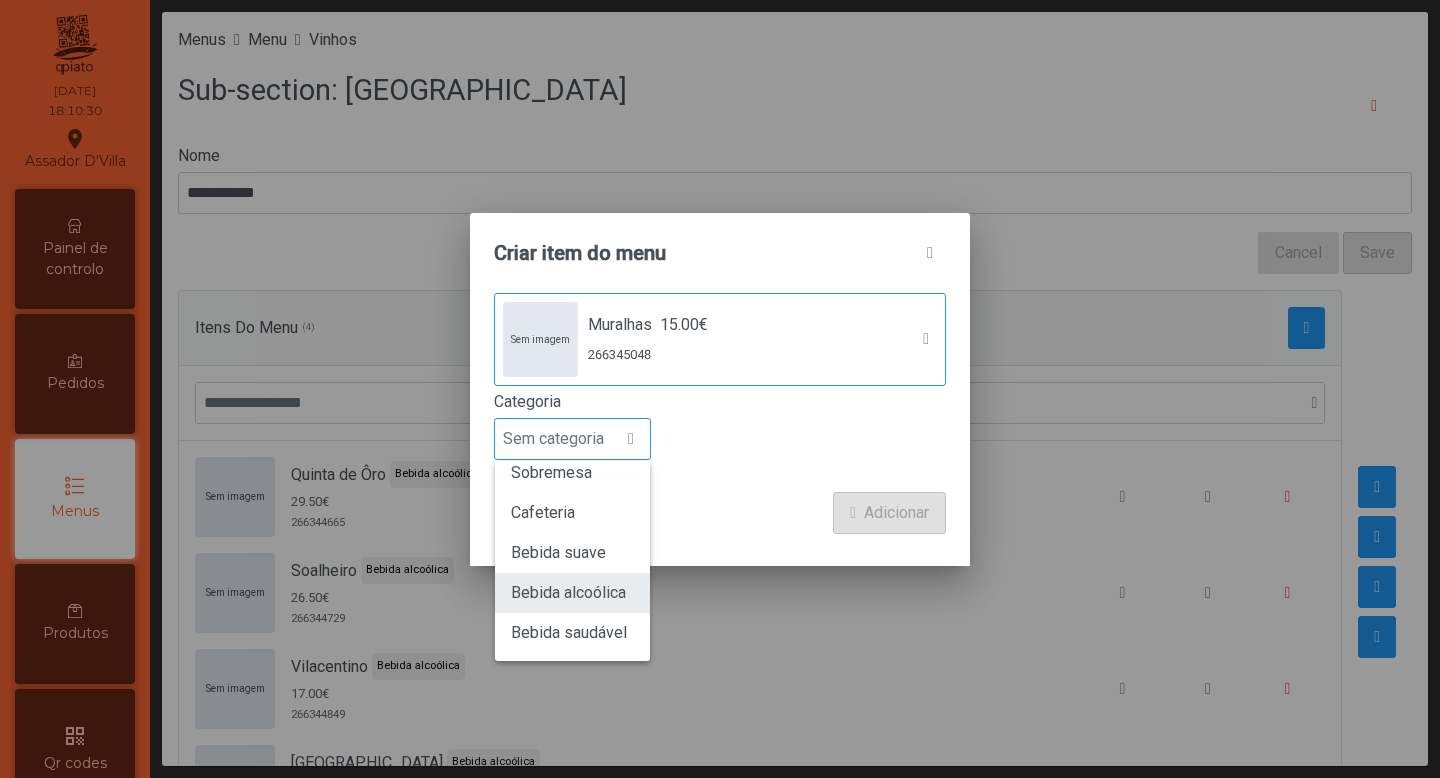 click on "Bebida alcoólica" 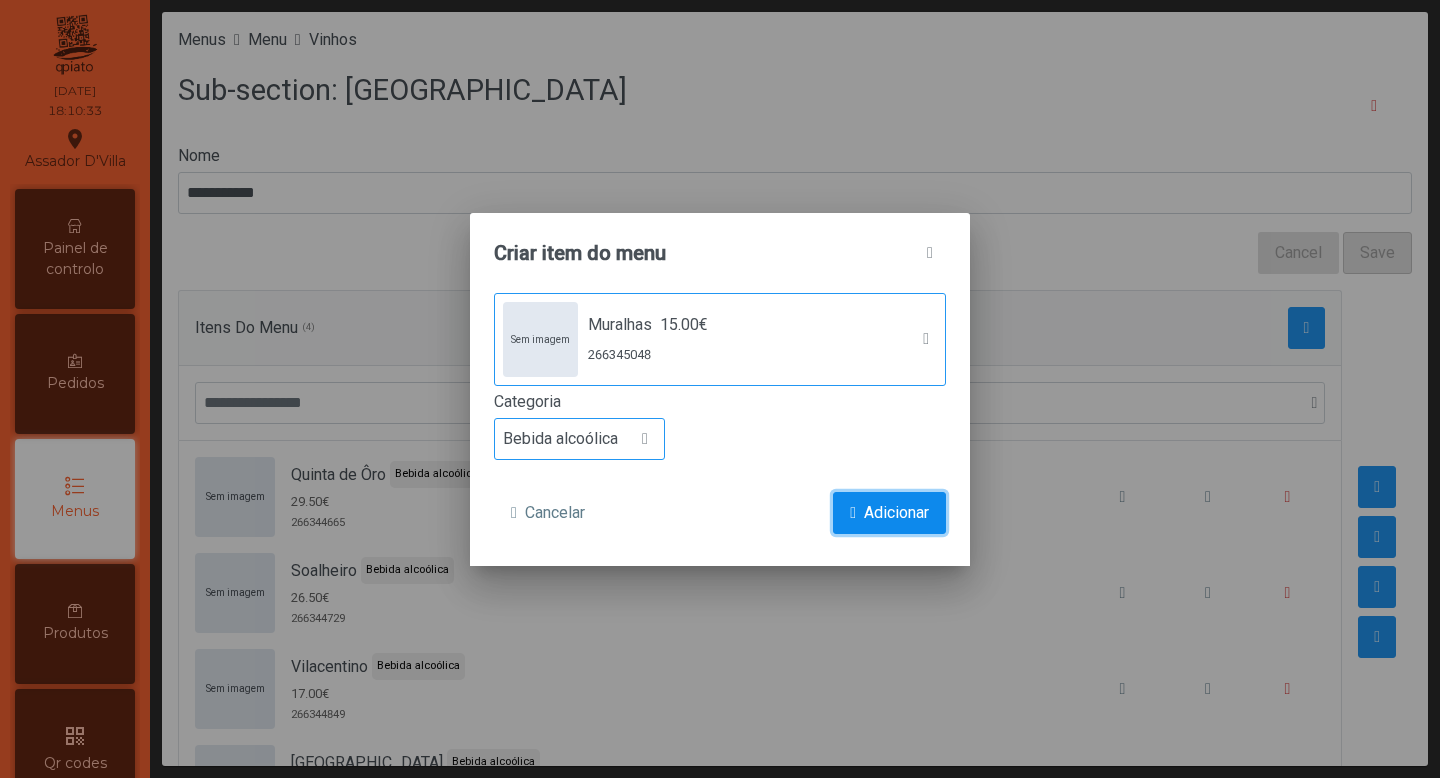 click on "Adicionar" 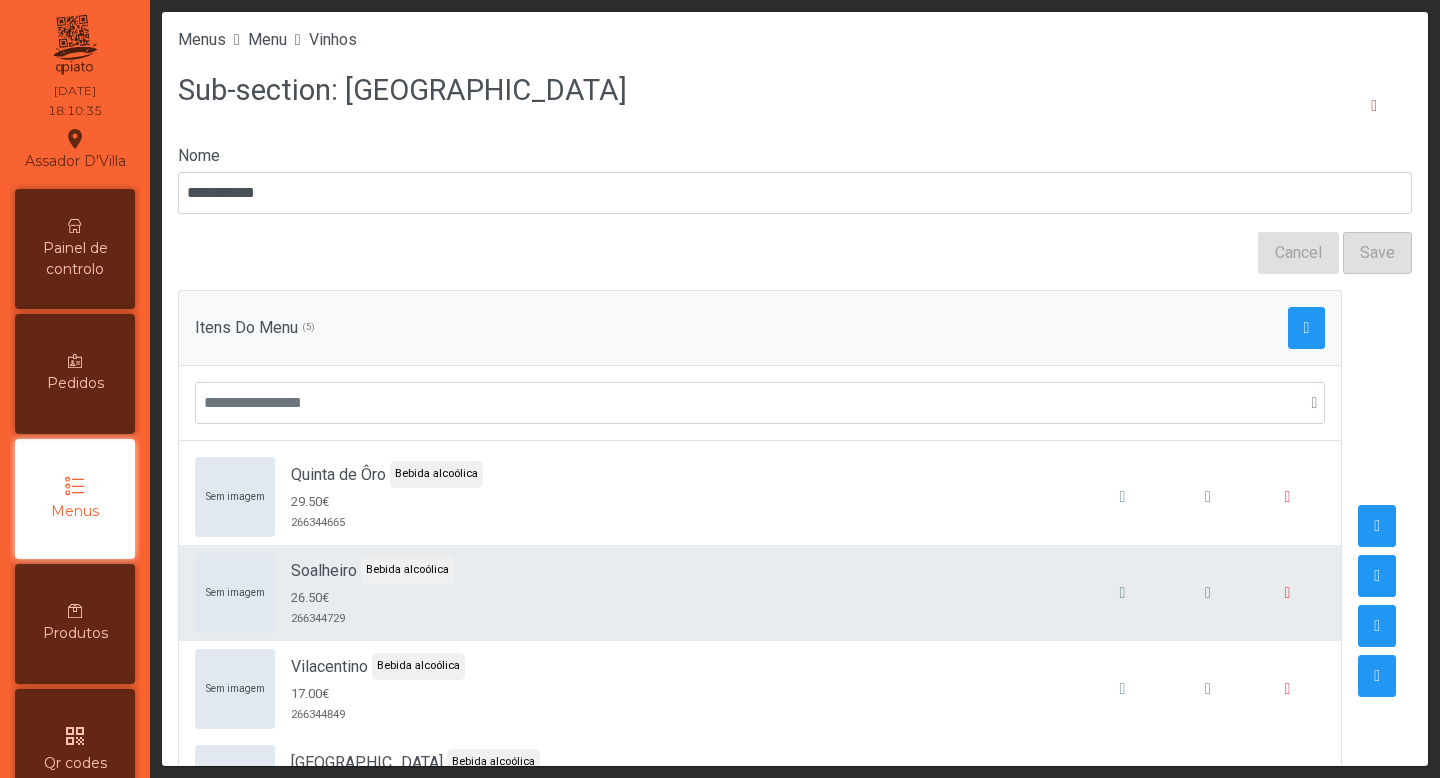 scroll, scrollTop: 18, scrollLeft: 0, axis: vertical 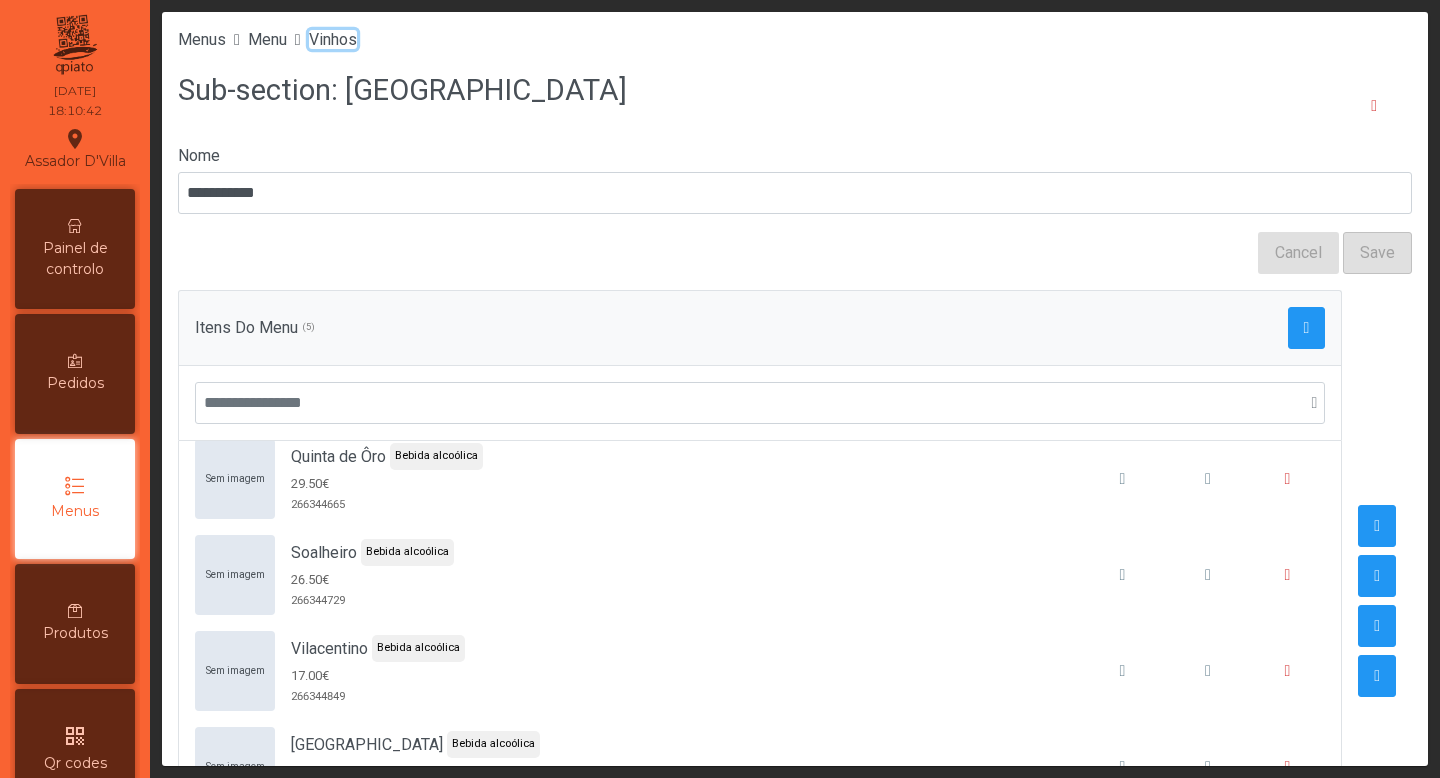 click on "Vinhos" 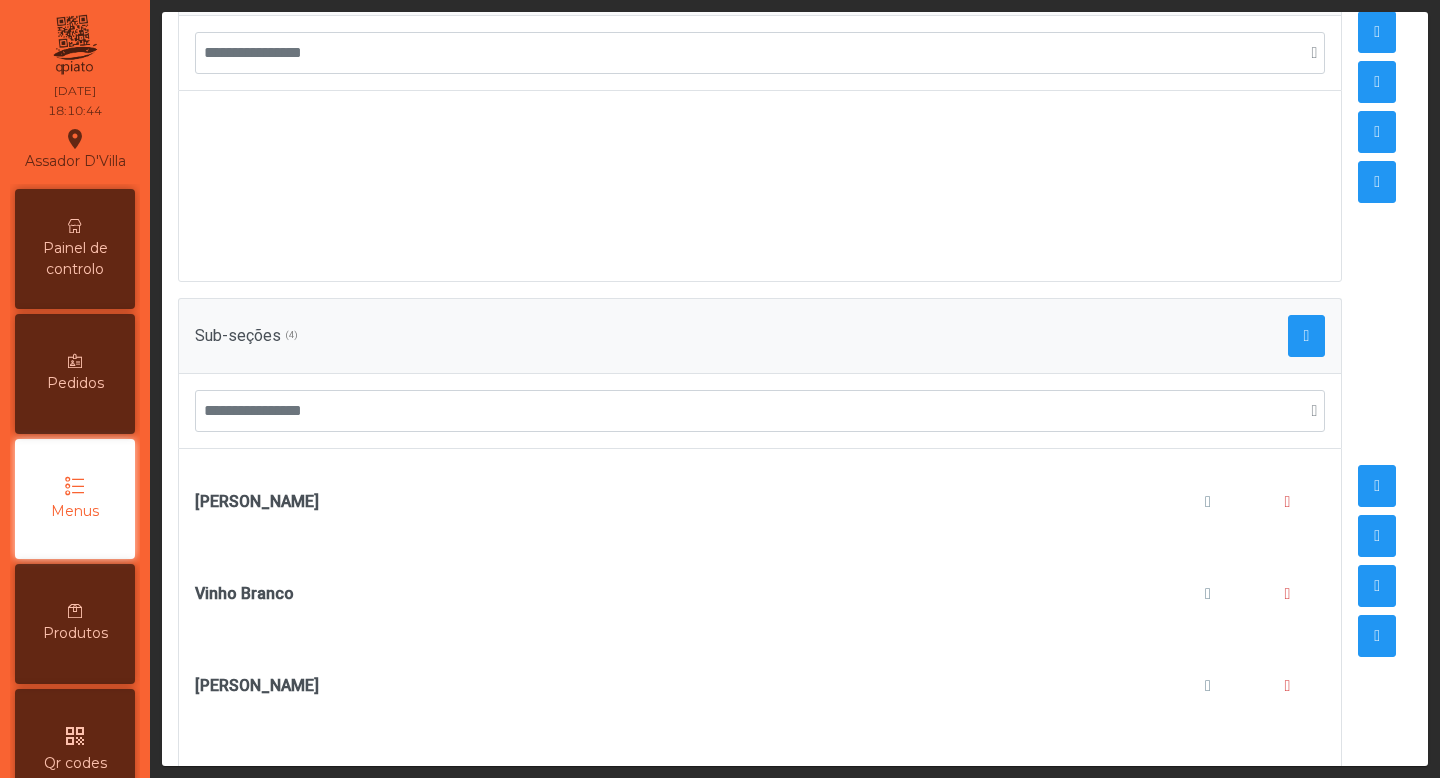 scroll, scrollTop: 448, scrollLeft: 0, axis: vertical 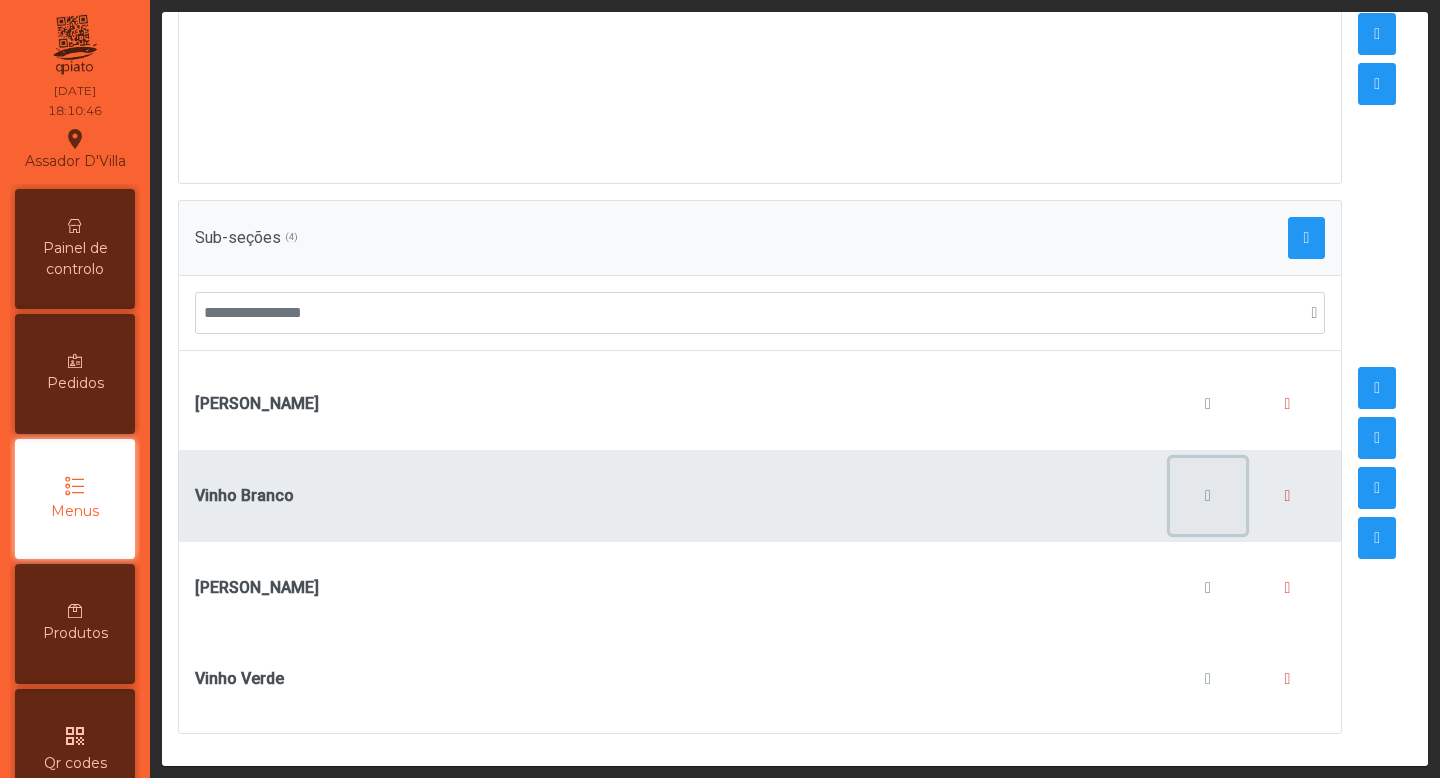 click 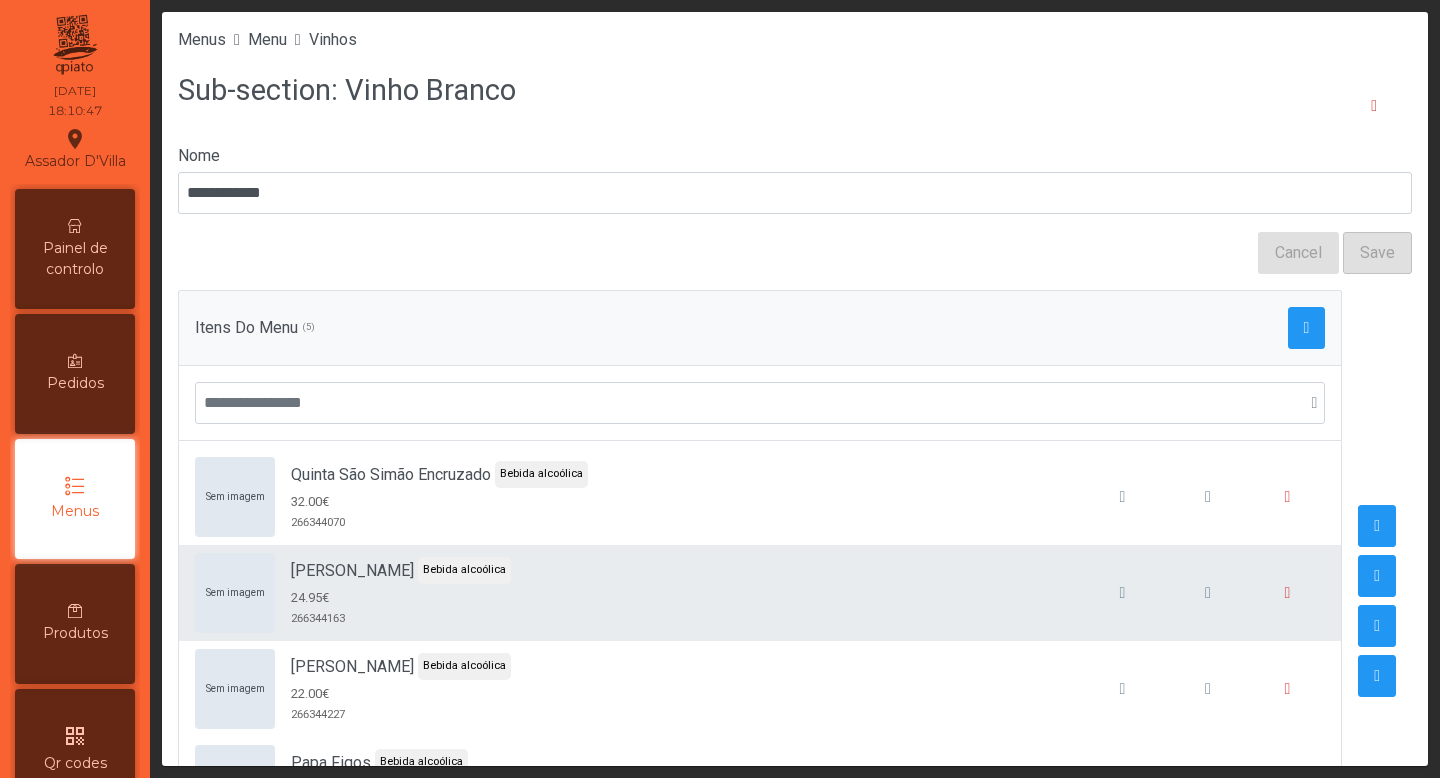 scroll, scrollTop: 18, scrollLeft: 0, axis: vertical 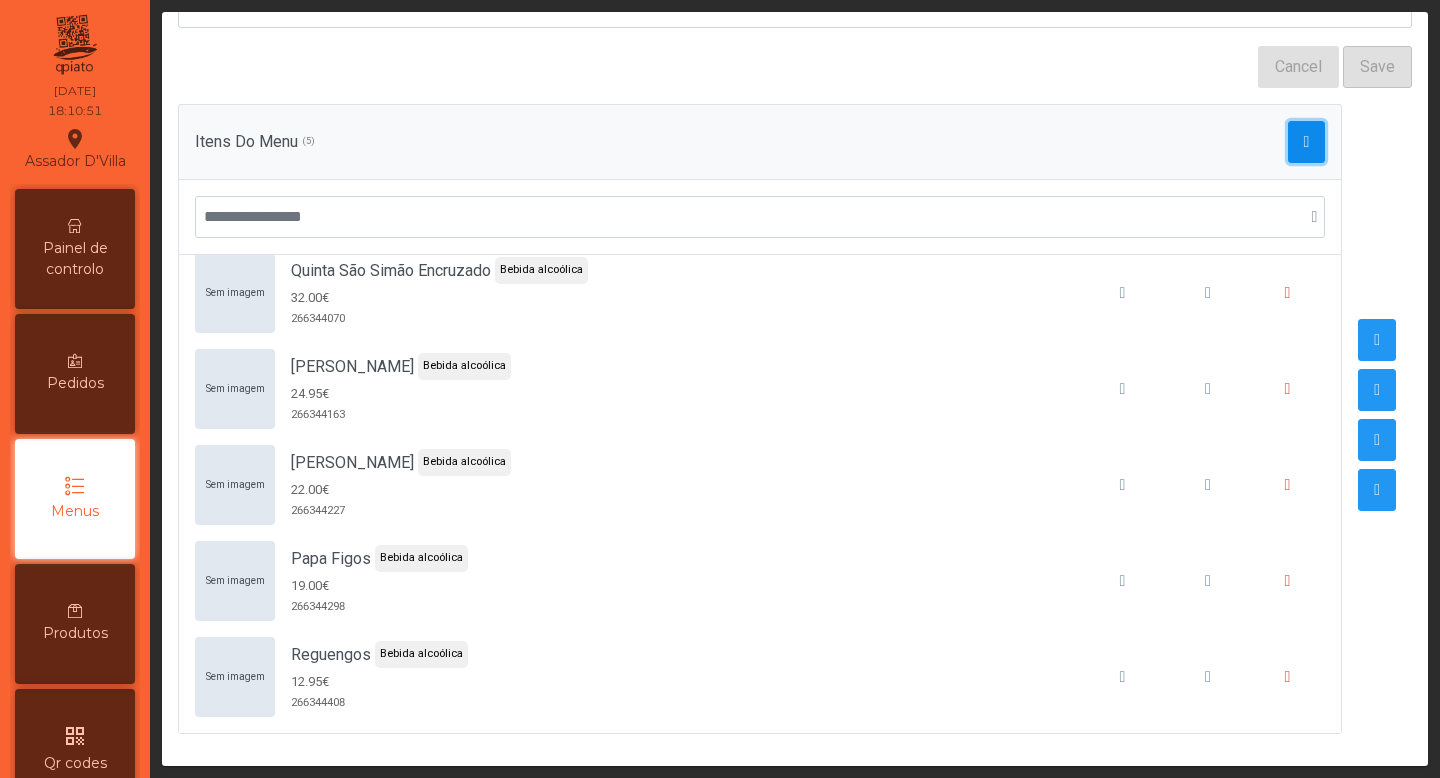 click 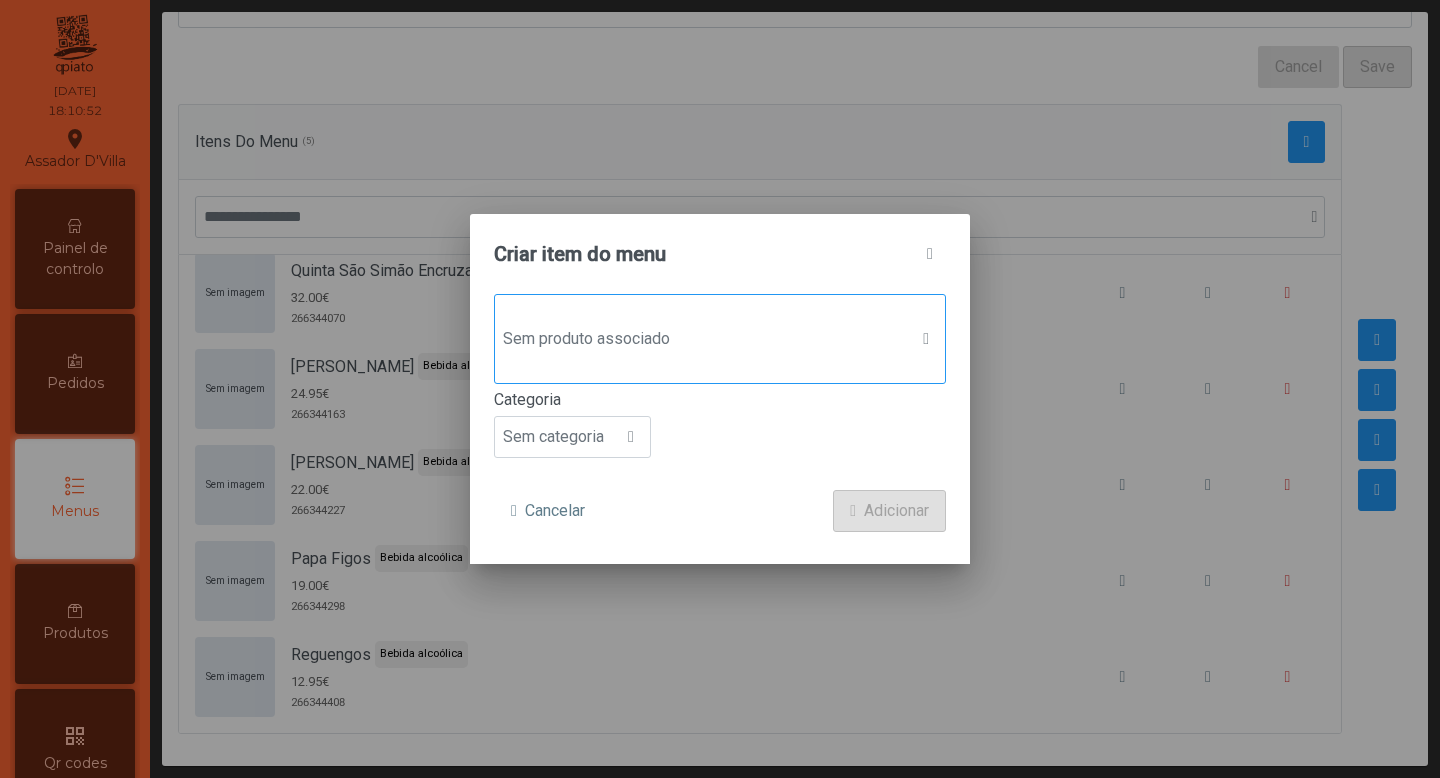 click on "Sem produto associado" 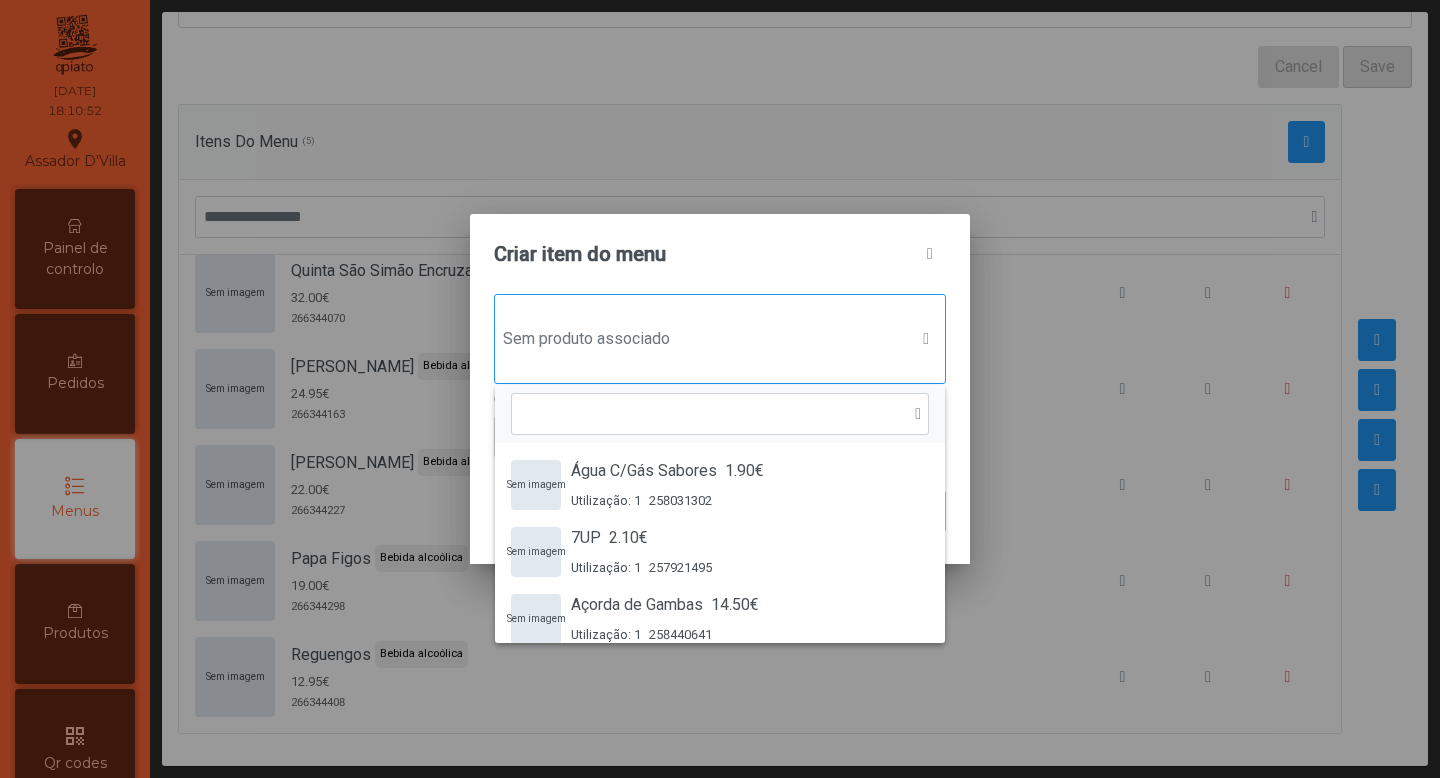 scroll, scrollTop: 15, scrollLeft: 97, axis: both 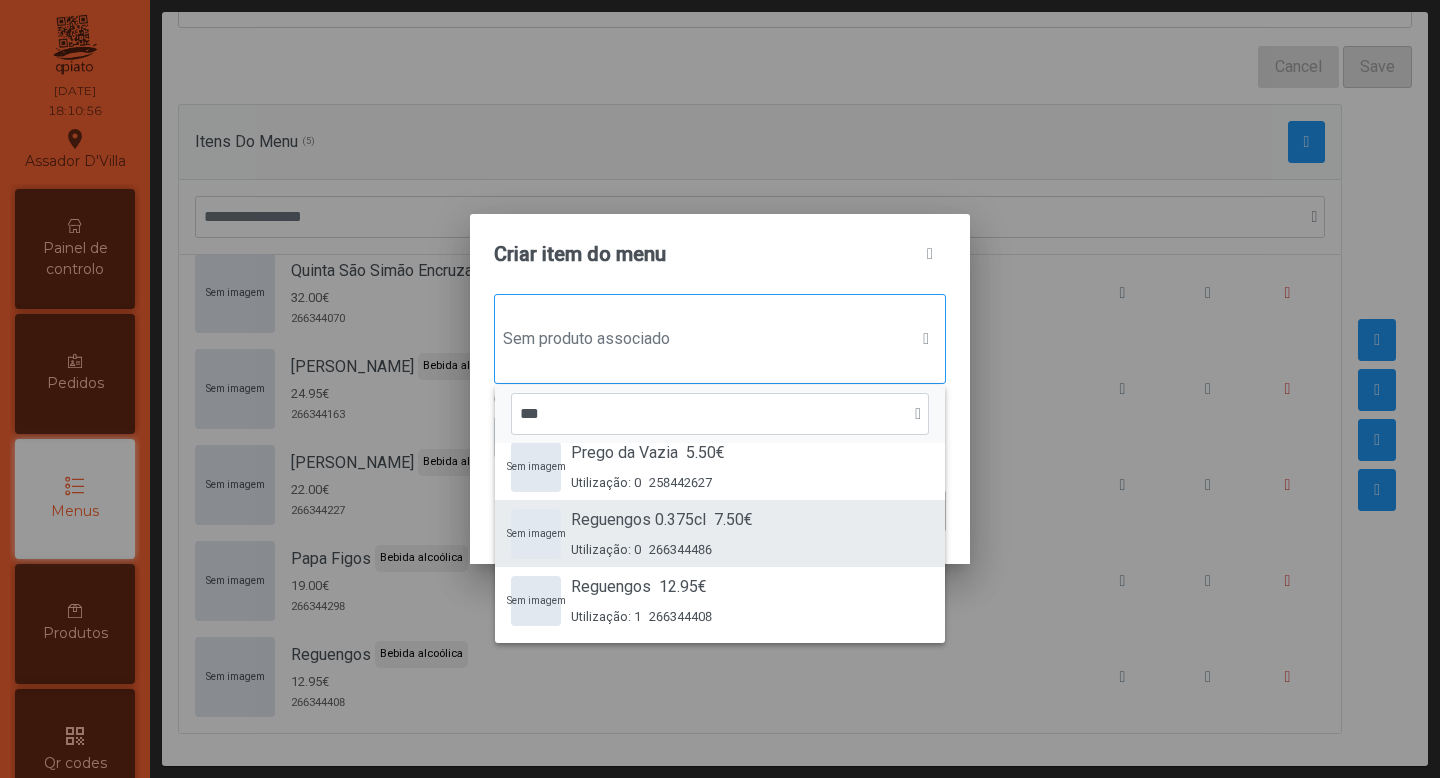 type on "***" 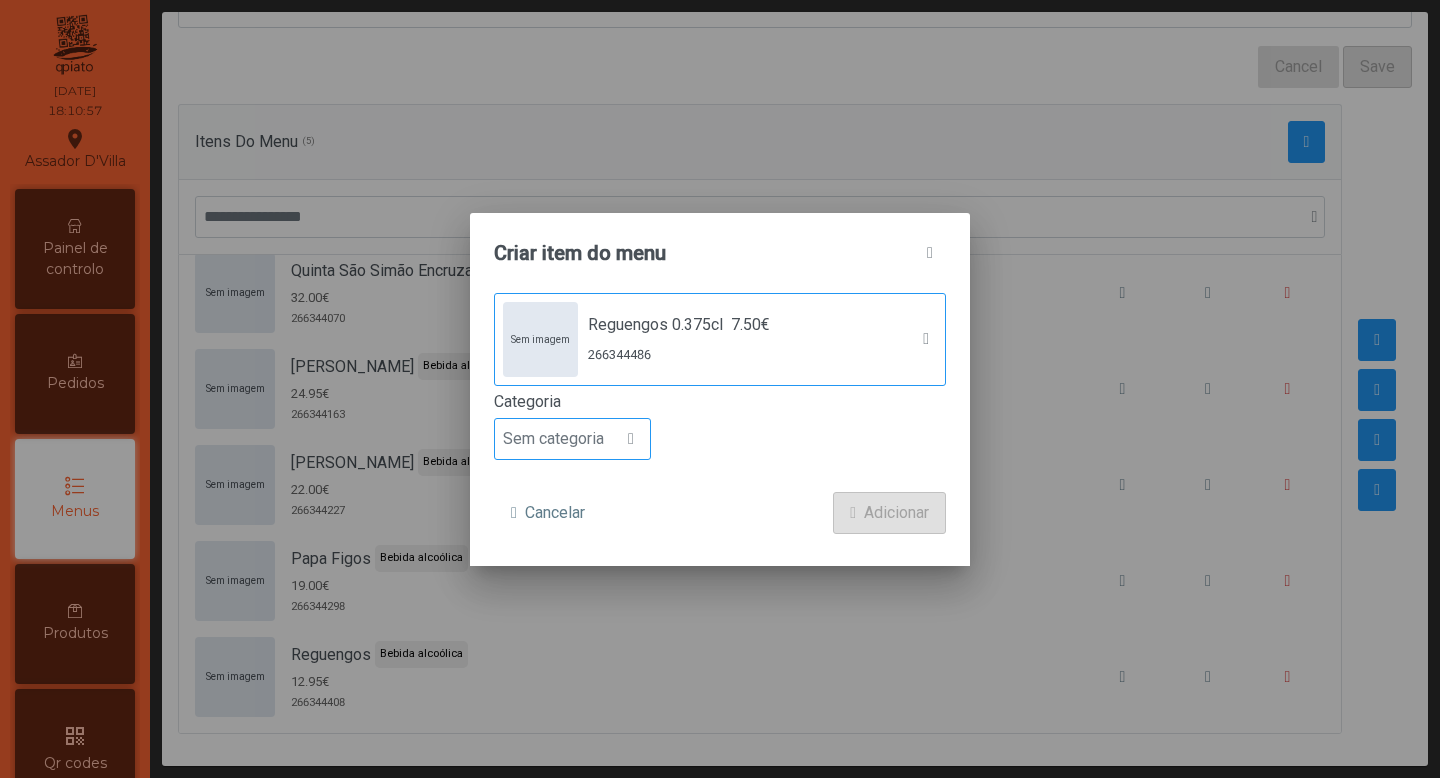 click on "Sem categoria" 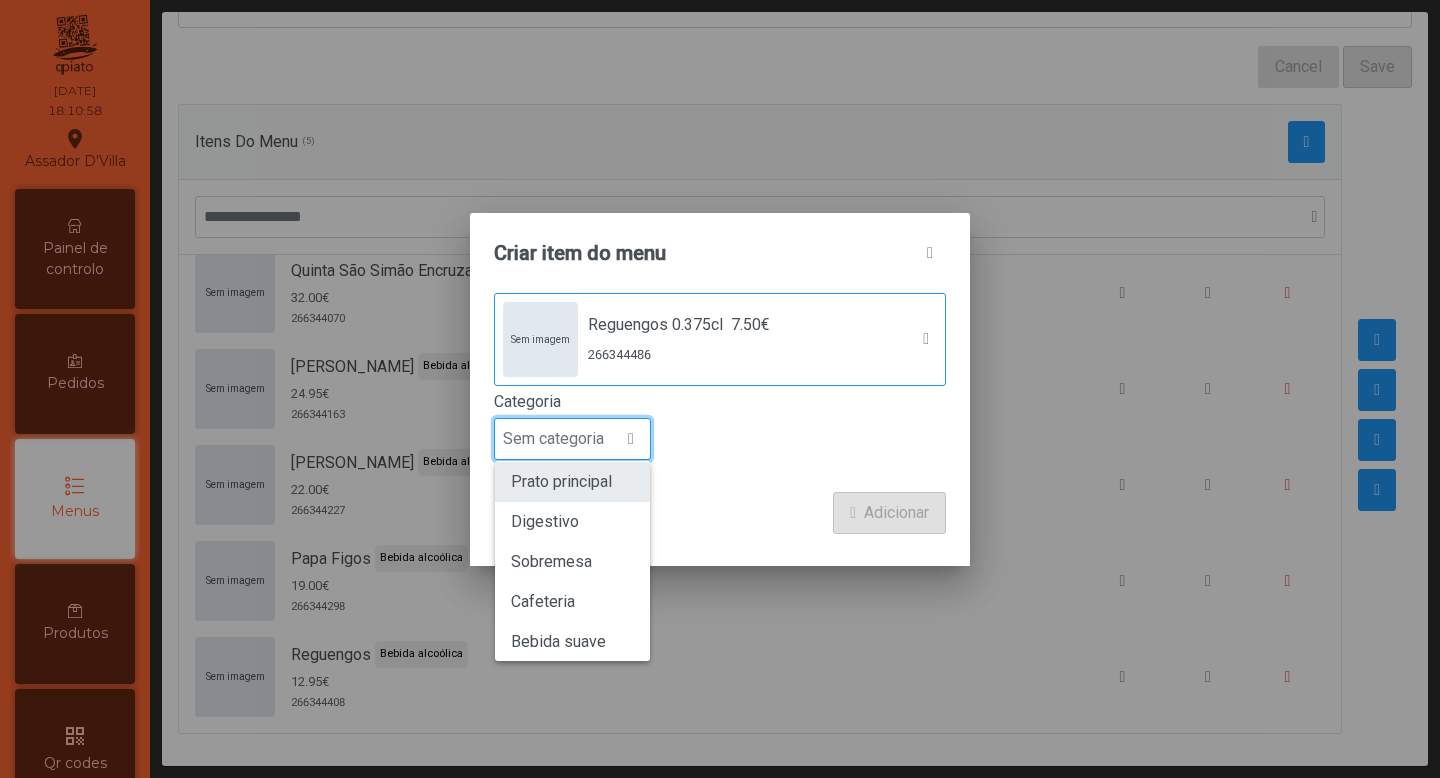 scroll, scrollTop: 176, scrollLeft: 0, axis: vertical 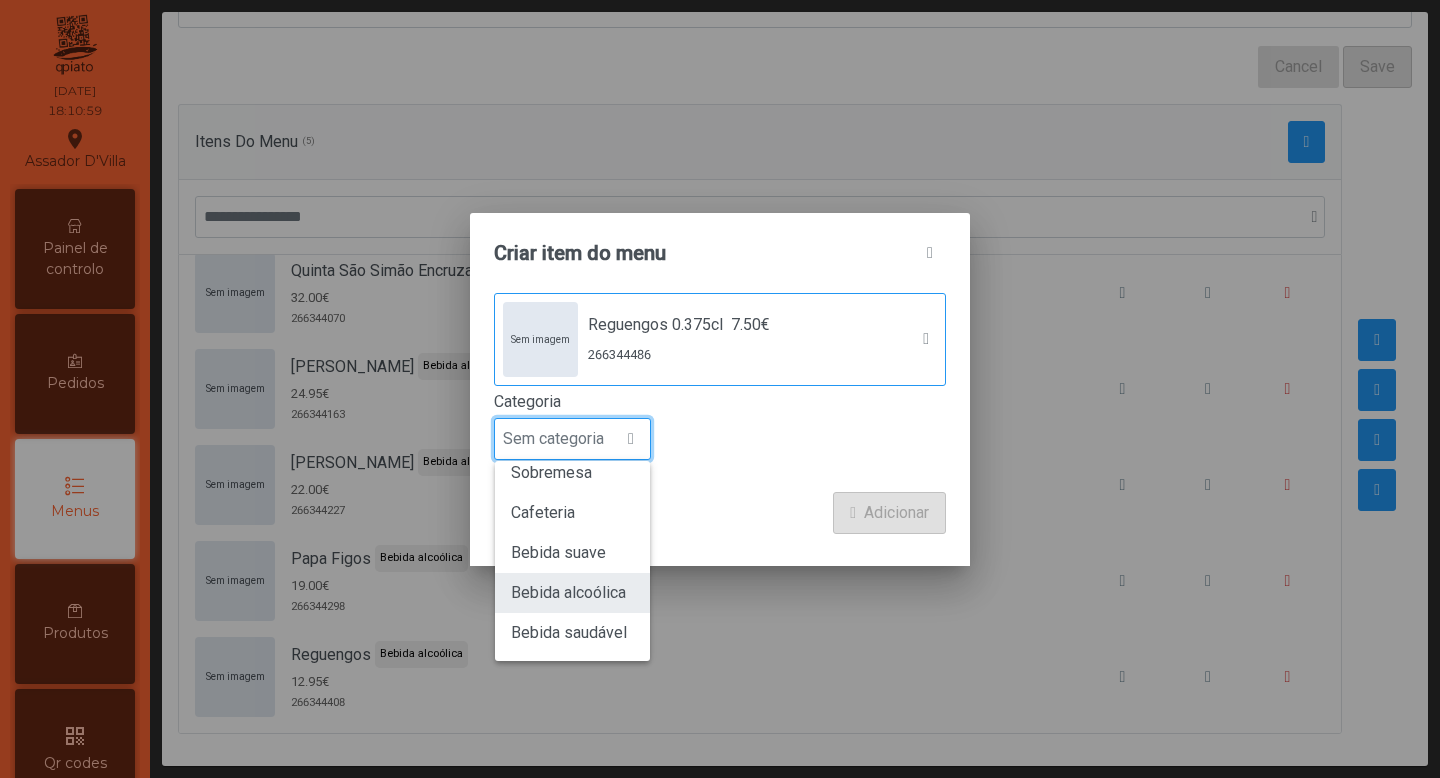 click on "Bebida alcoólica" 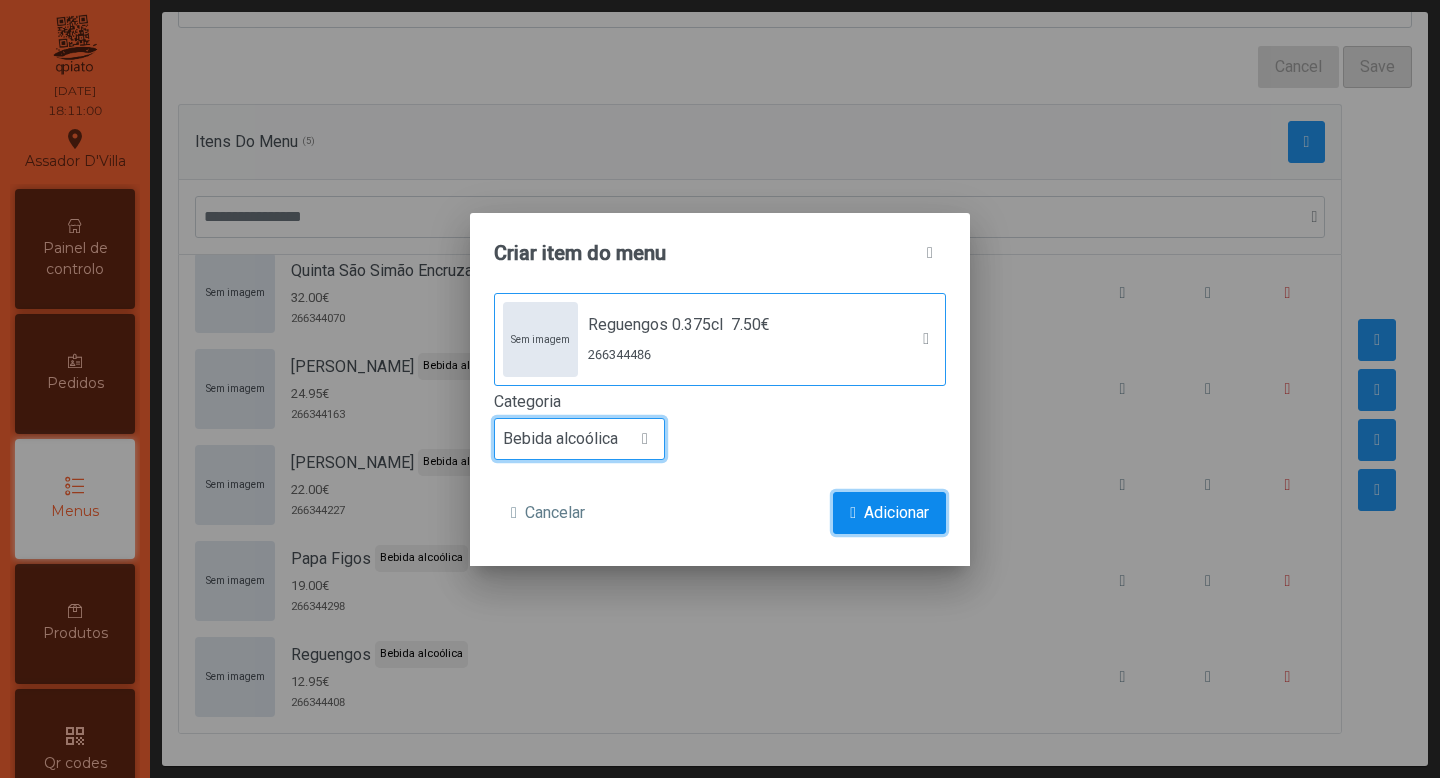 click on "Adicionar" 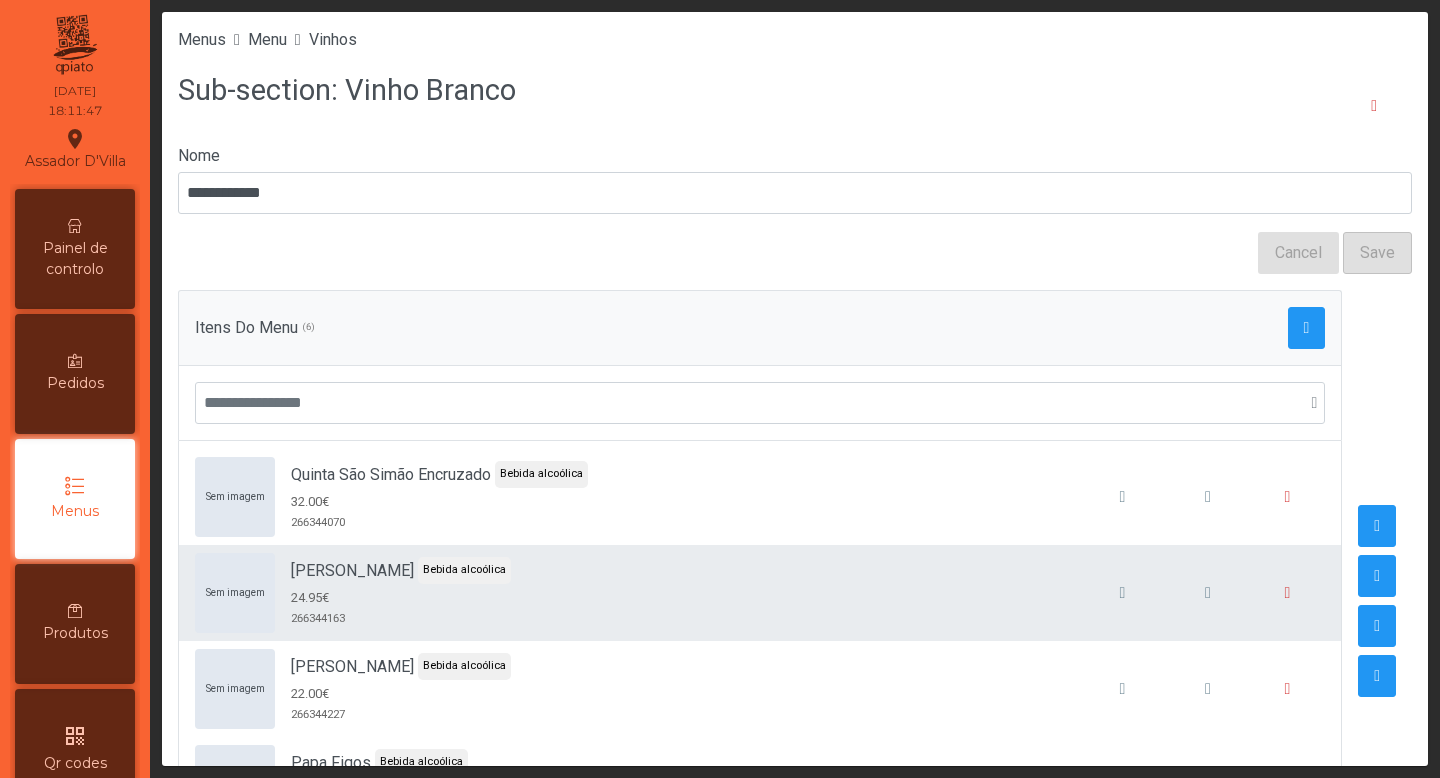 scroll, scrollTop: 114, scrollLeft: 0, axis: vertical 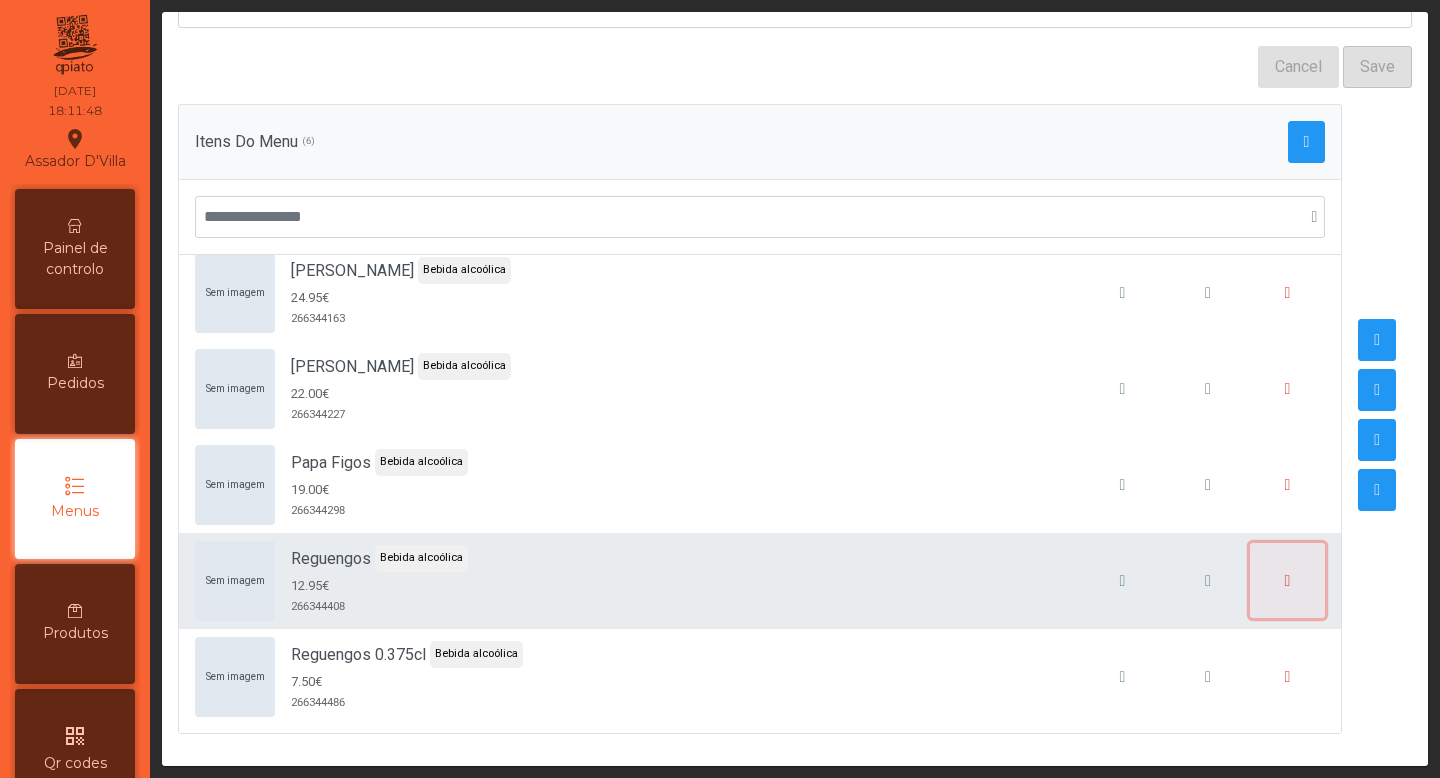 click 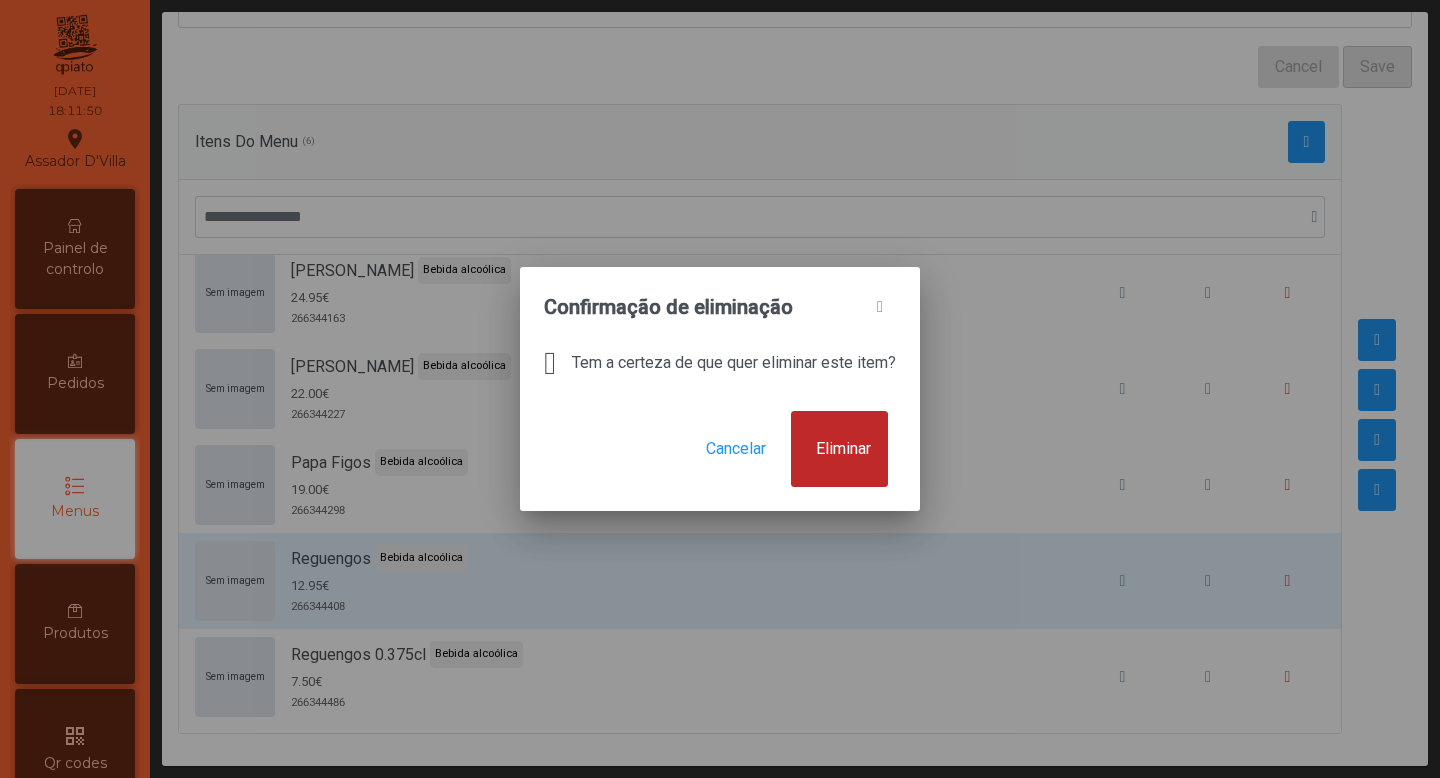 click on "Eliminar" at bounding box center [843, 449] 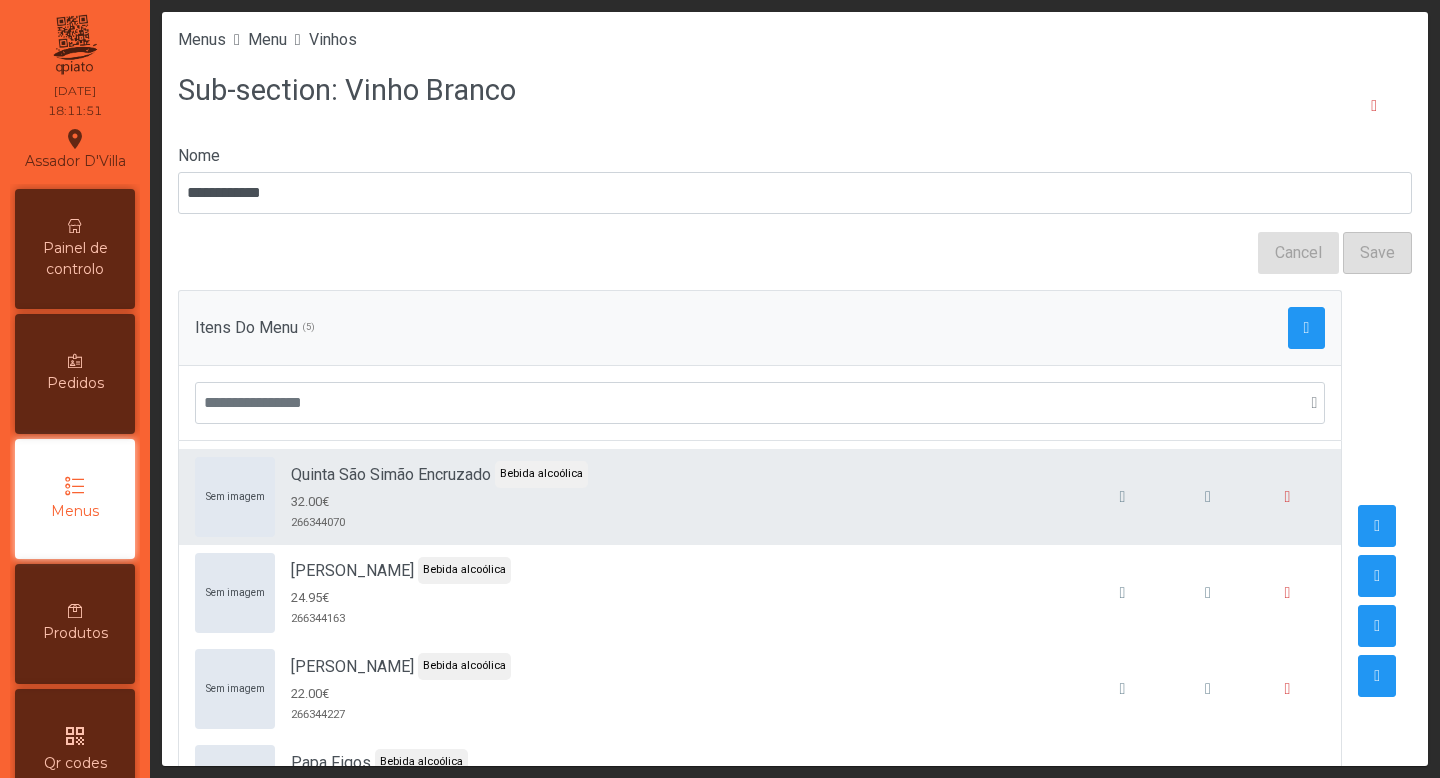 scroll, scrollTop: 18, scrollLeft: 0, axis: vertical 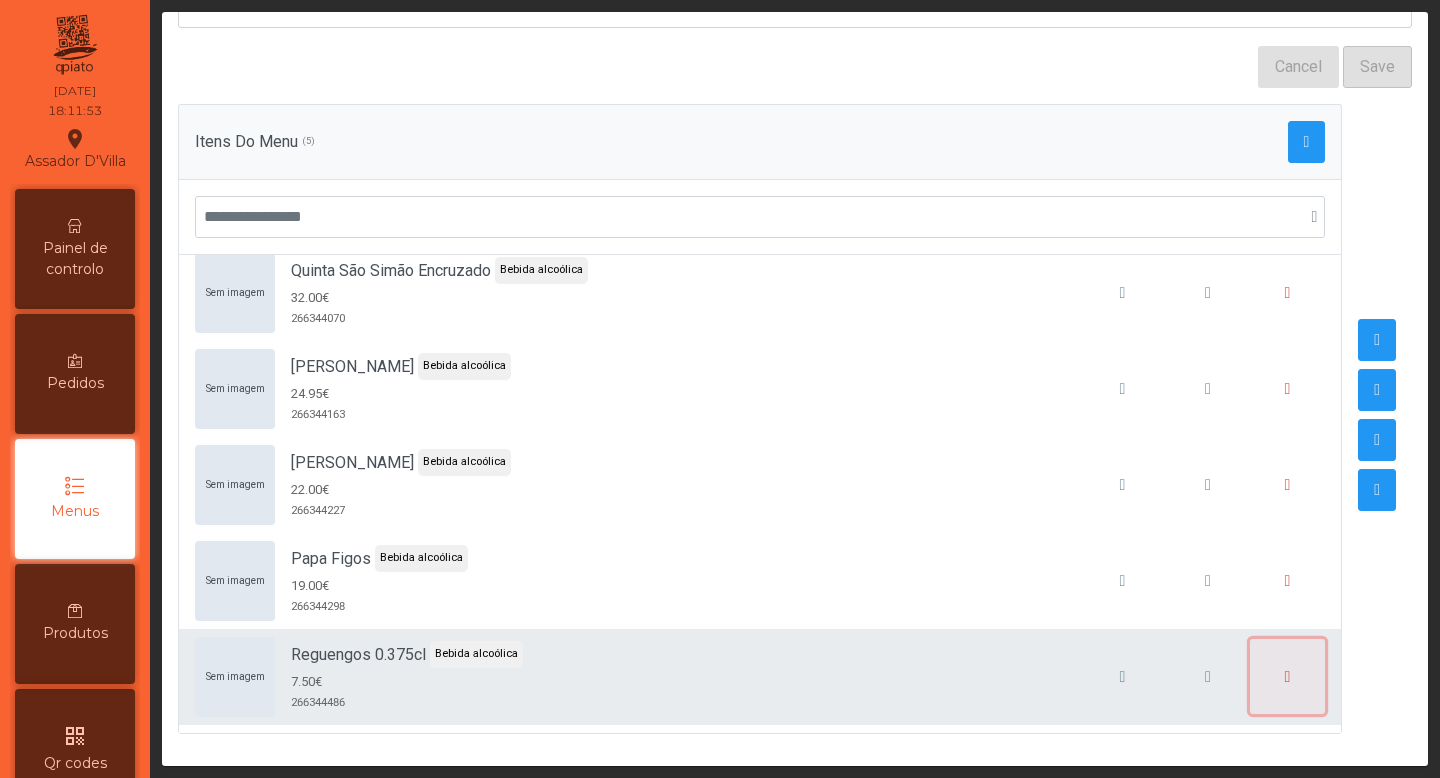 click 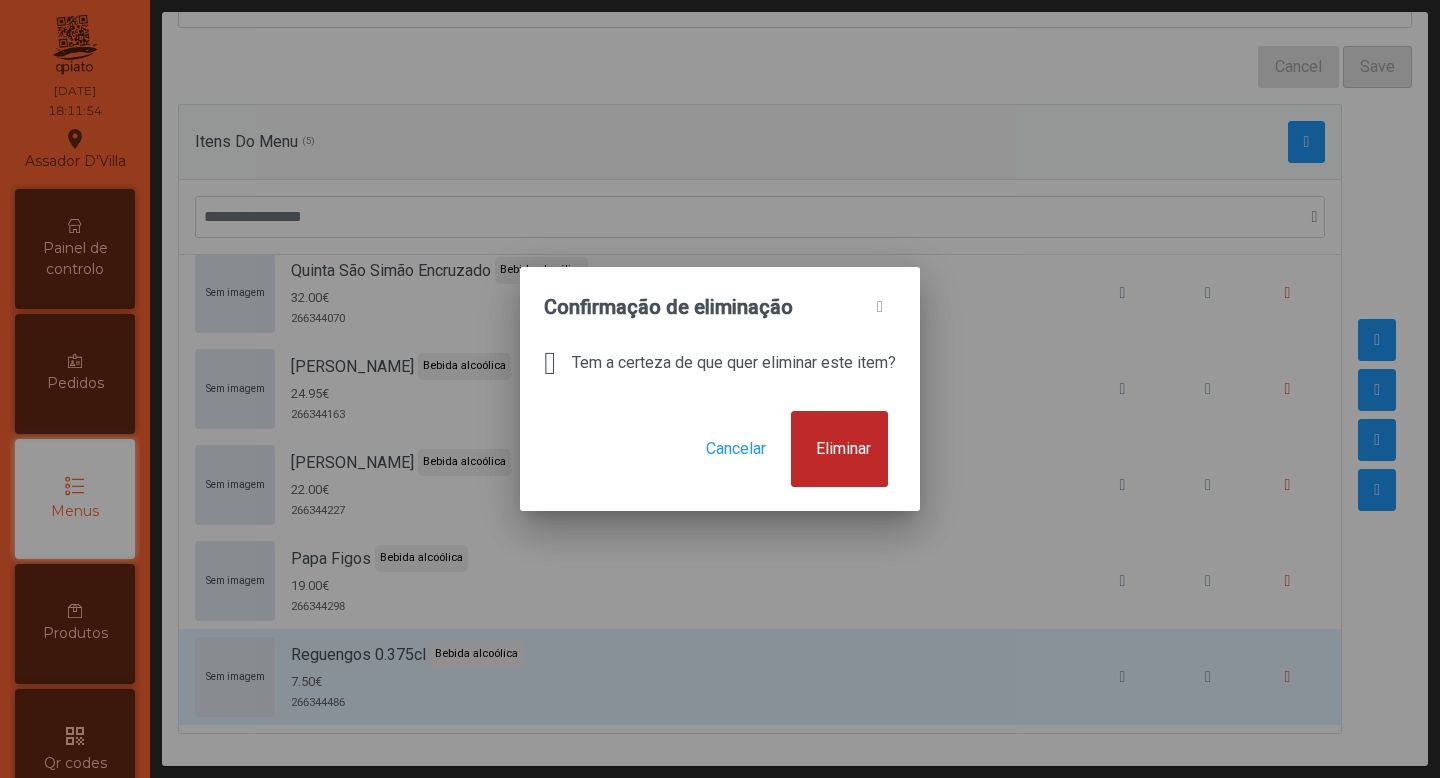 click on "Eliminar" at bounding box center (843, 449) 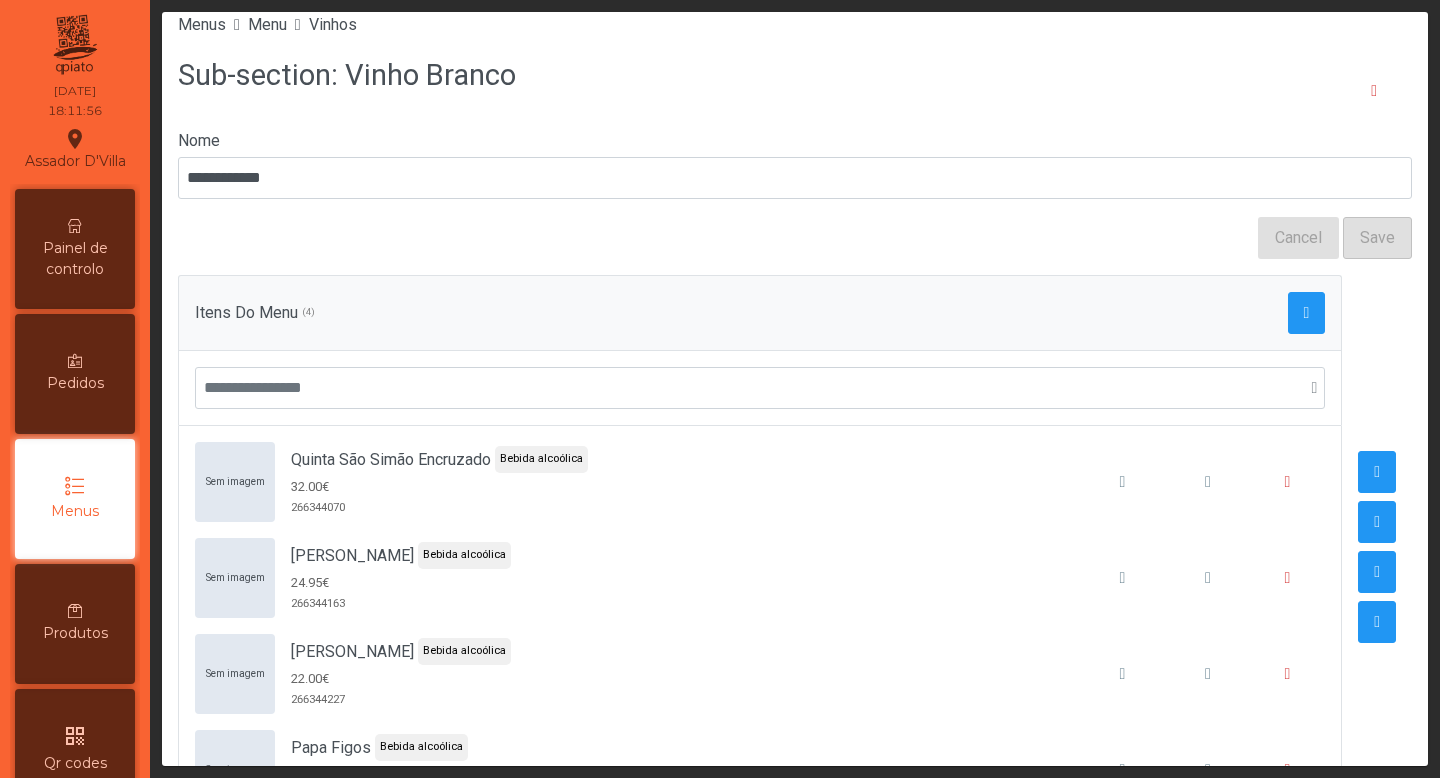 scroll, scrollTop: 0, scrollLeft: 0, axis: both 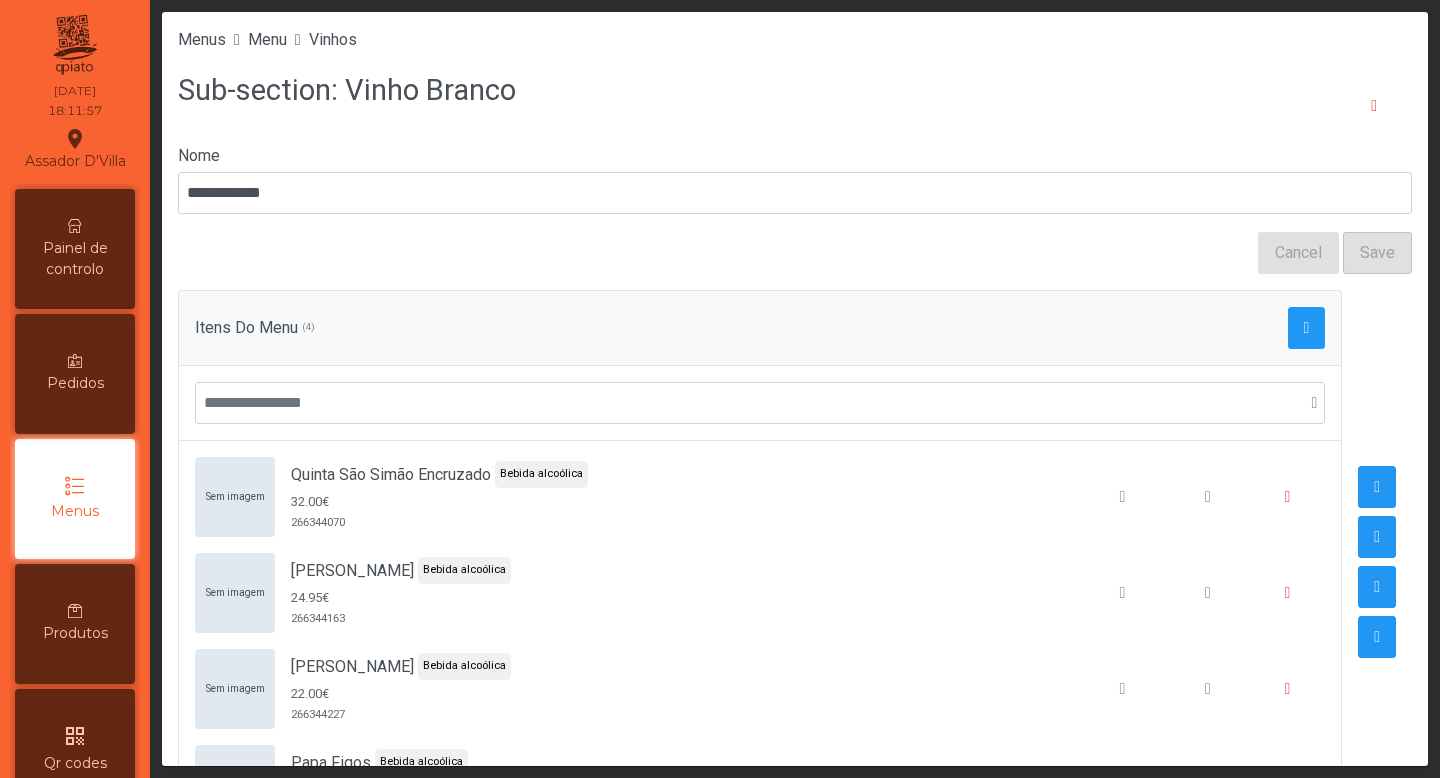 click on "Vinhos" 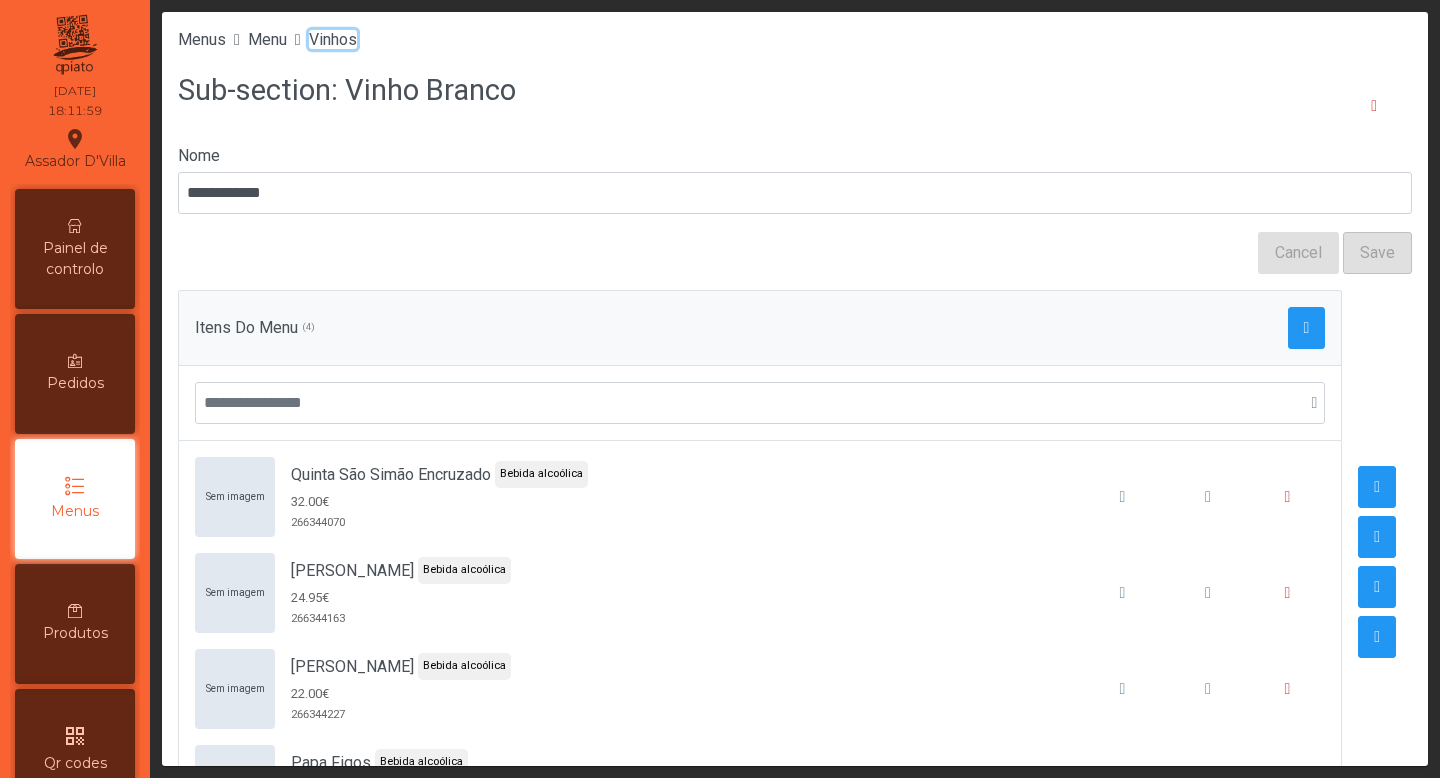 click on "Vinhos" 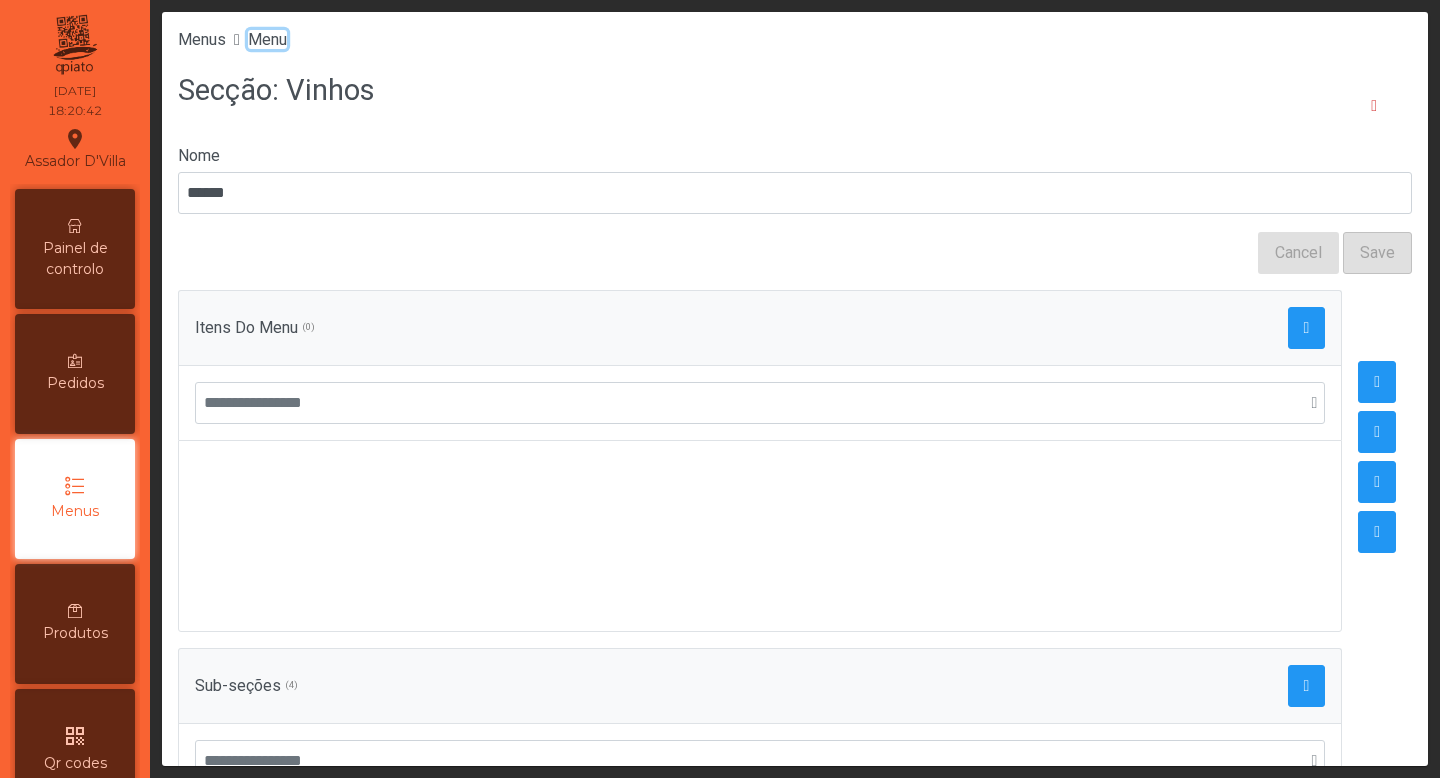 click on "Menu" 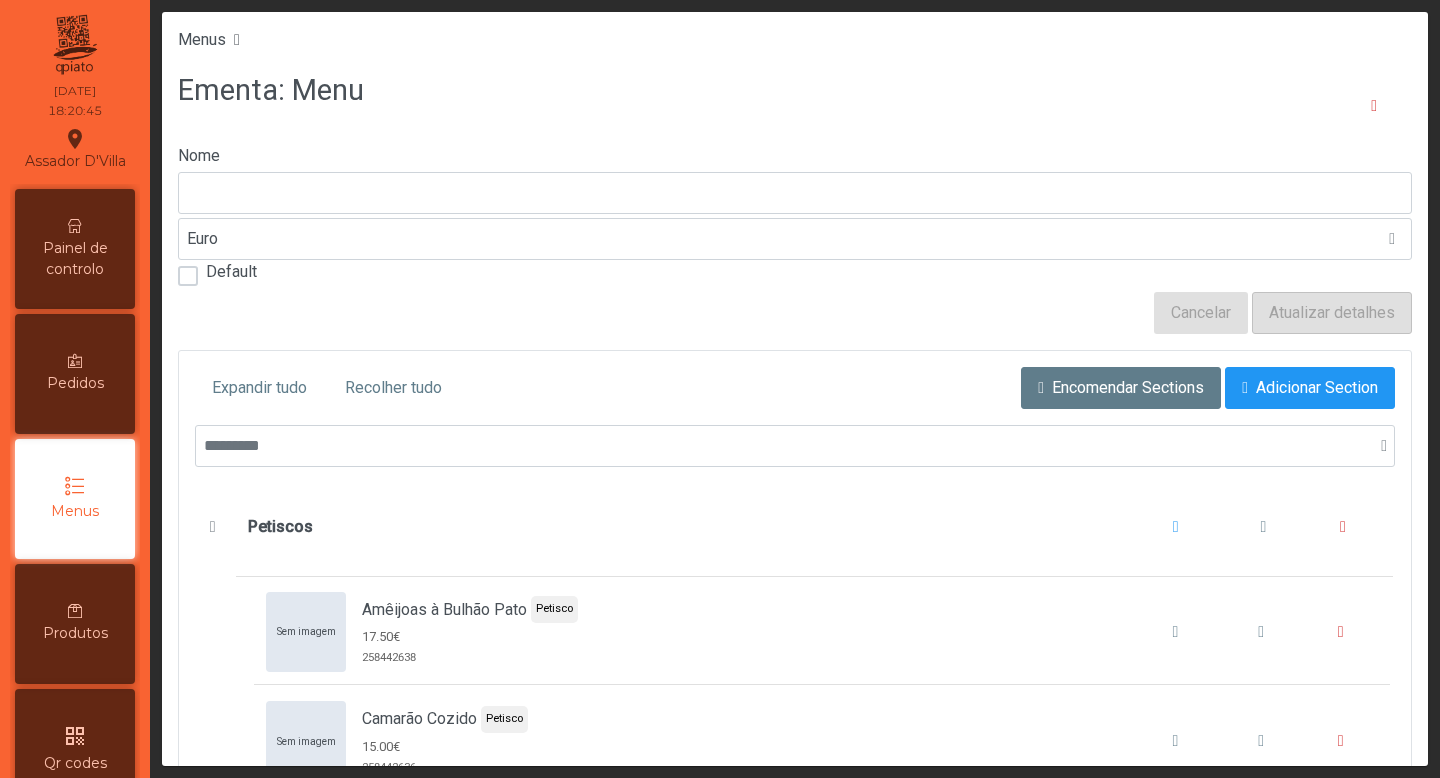 type on "****" 